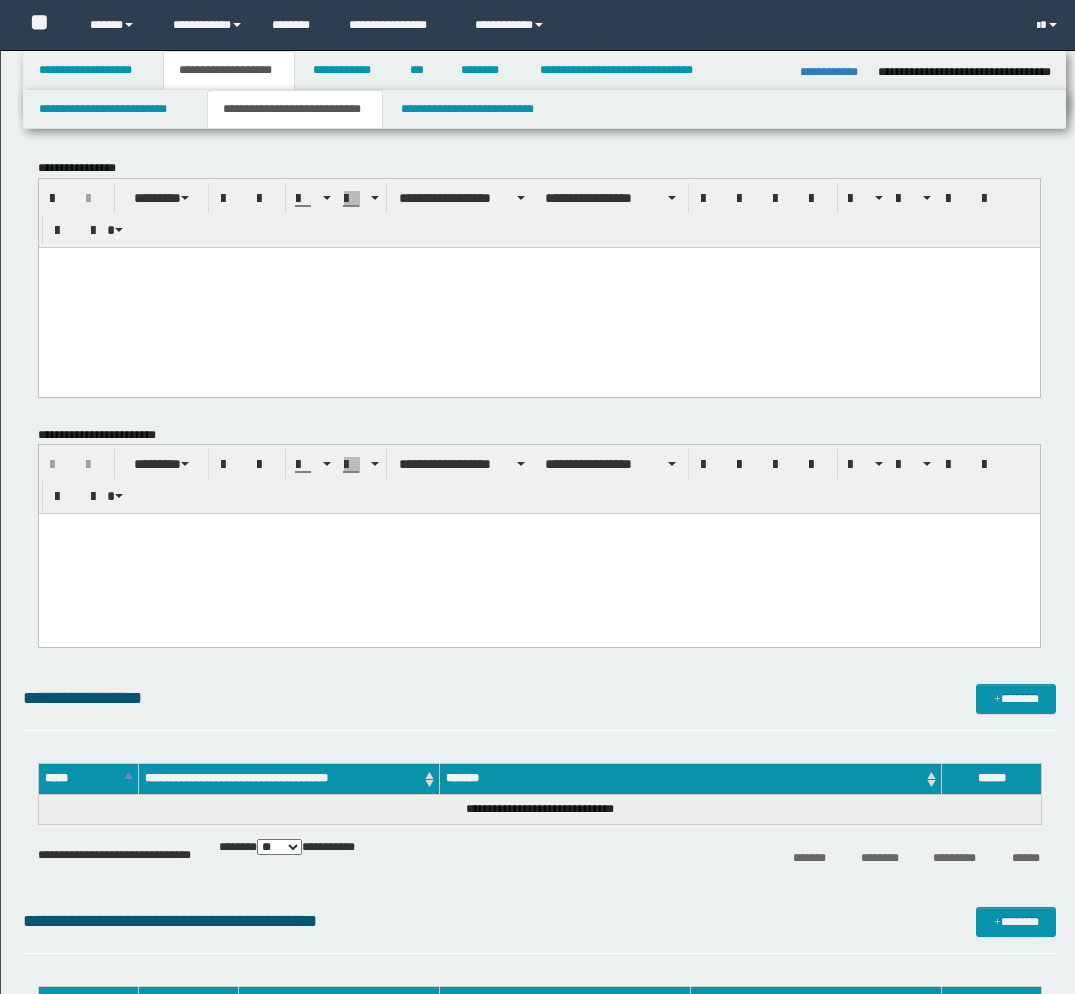 scroll, scrollTop: 0, scrollLeft: 0, axis: both 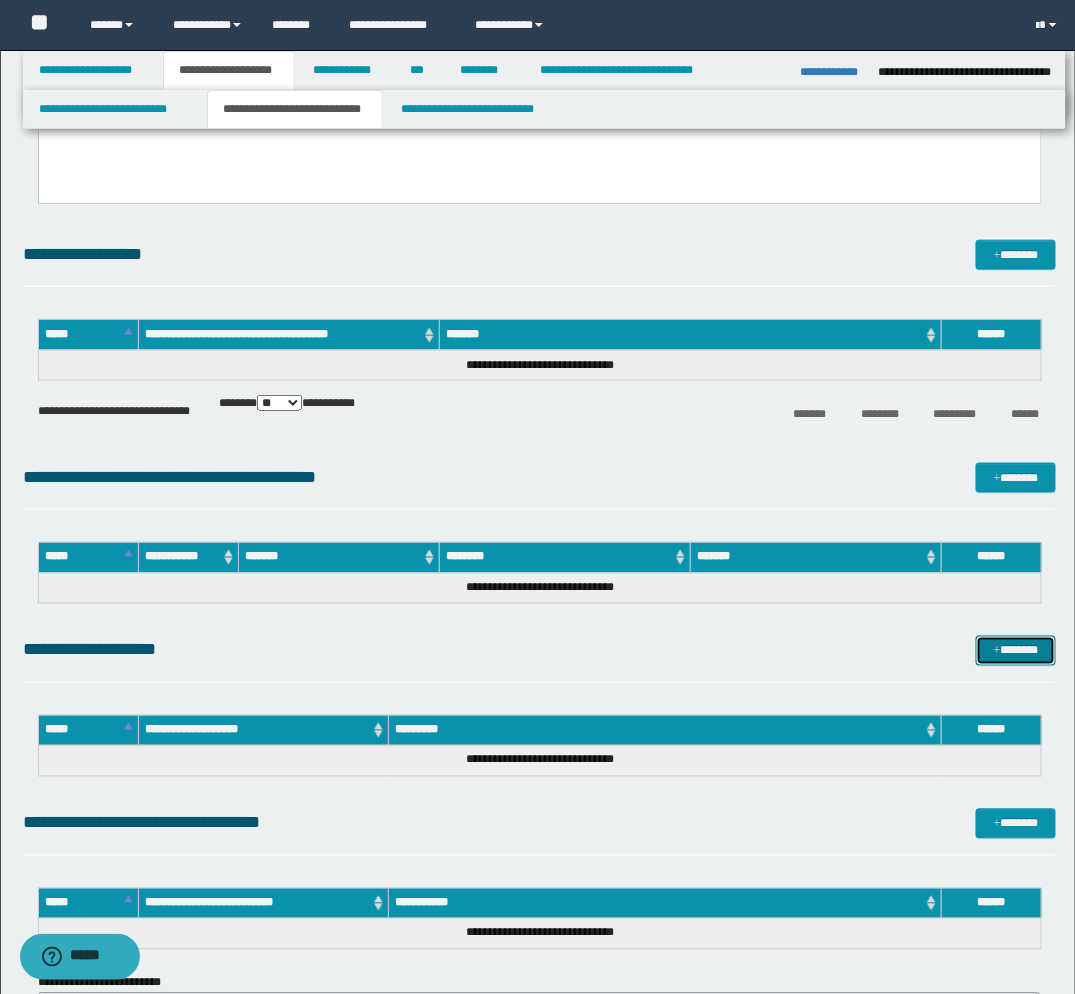 click on "*******" at bounding box center [1016, 651] 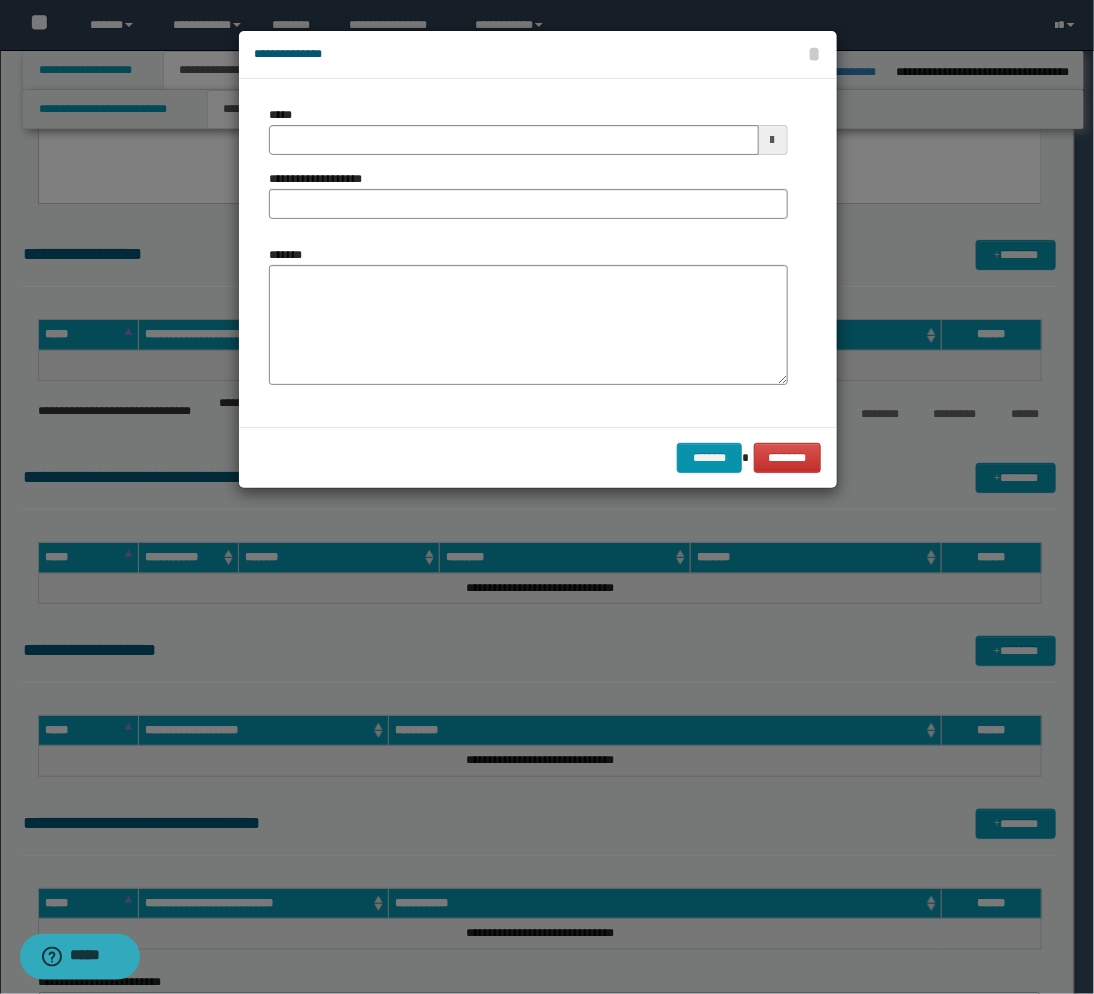 click at bounding box center (773, 140) 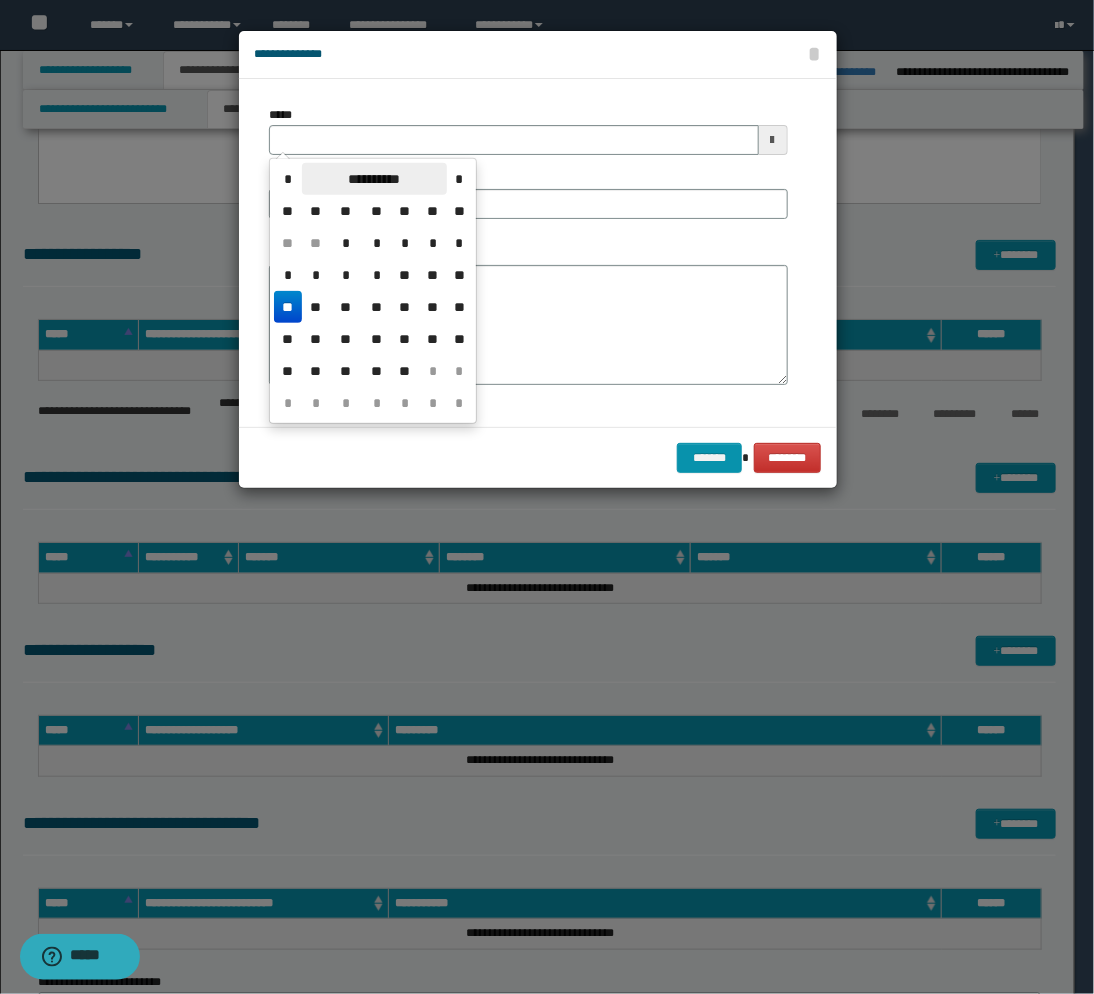 click on "**********" at bounding box center [374, 179] 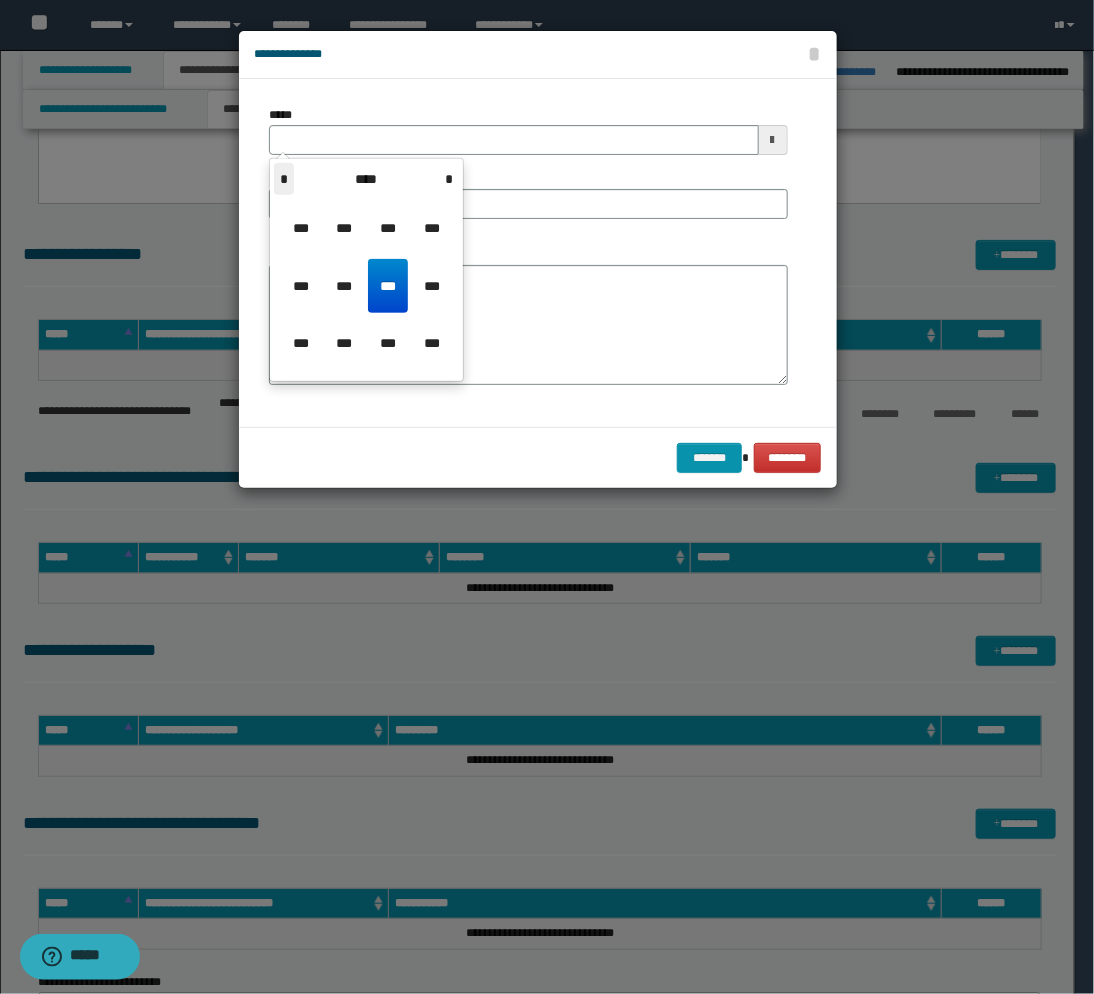 click on "*" at bounding box center (284, 179) 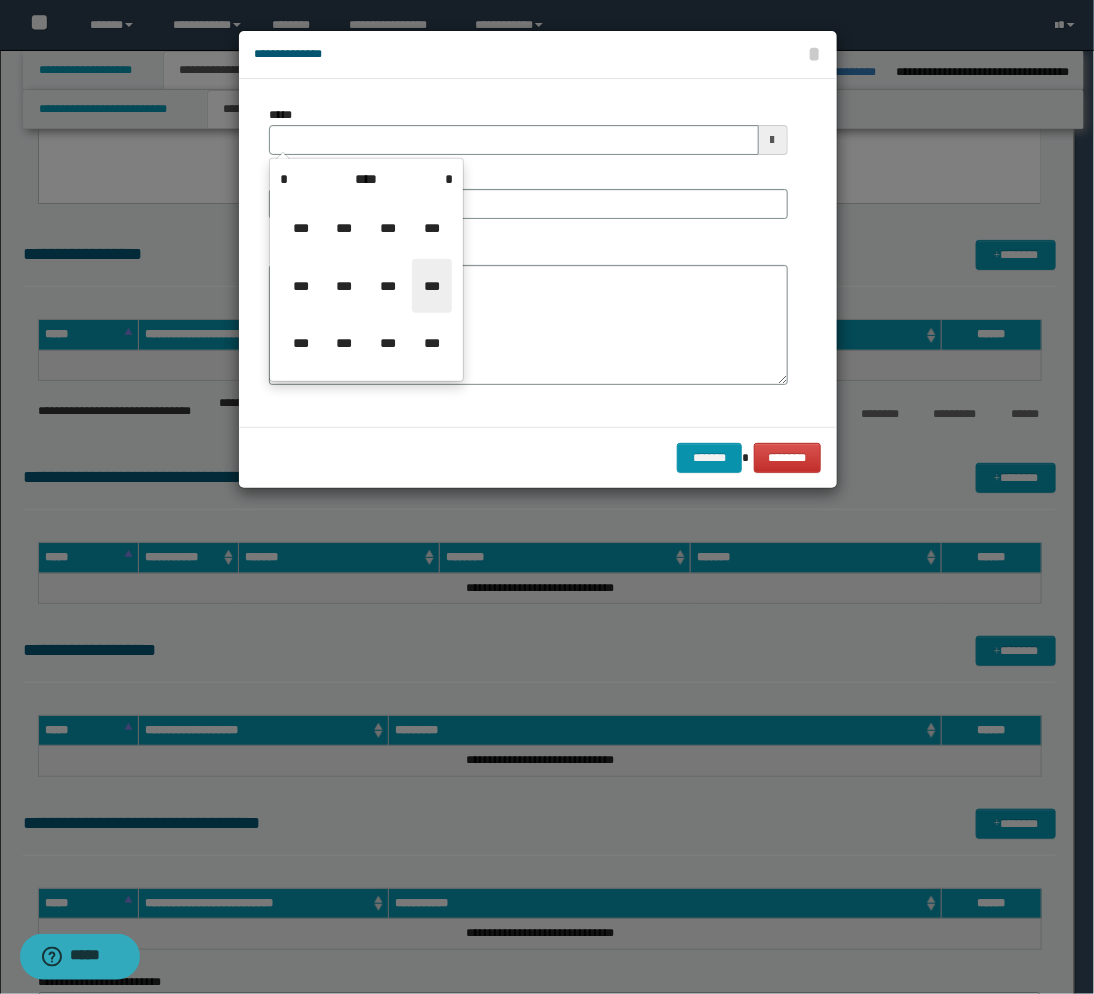 click on "***" at bounding box center (432, 286) 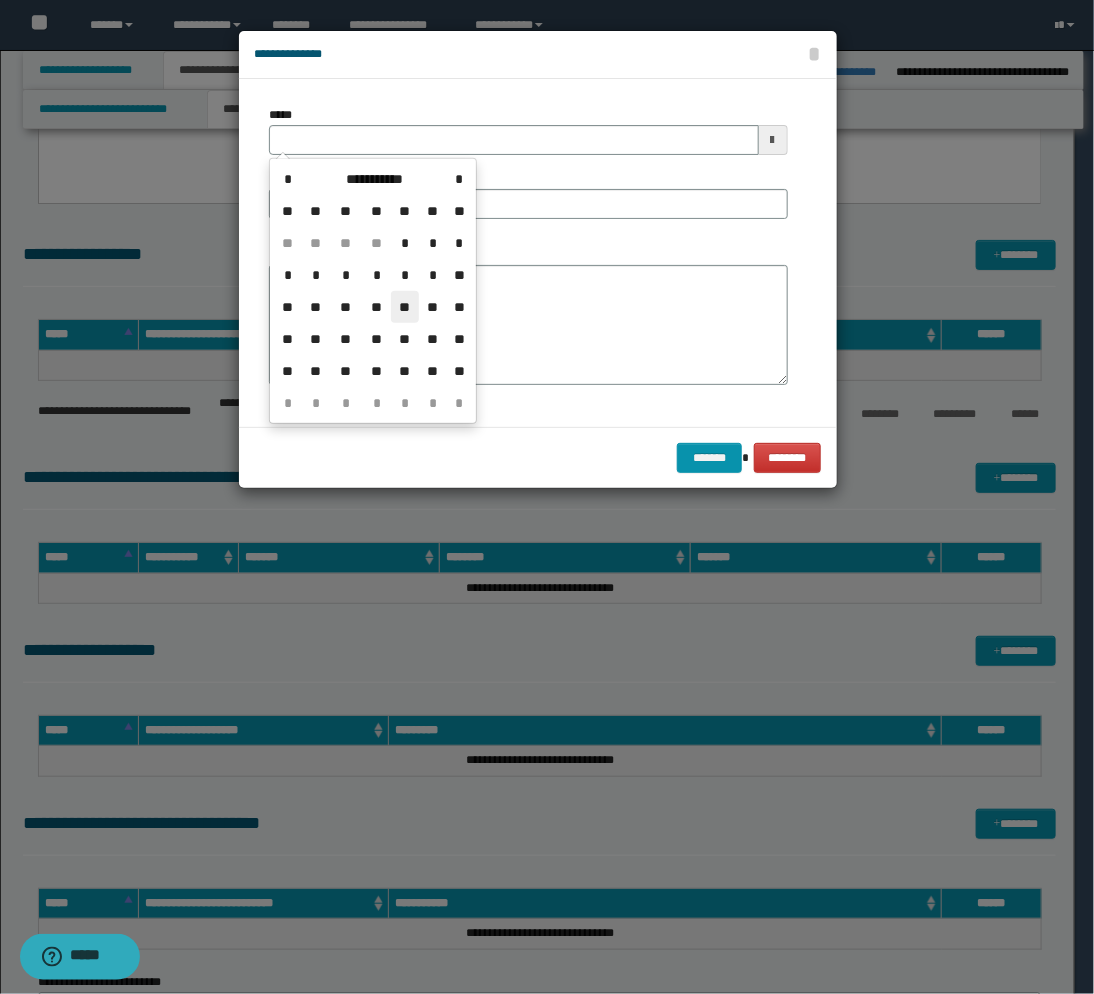 click on "**" at bounding box center (405, 307) 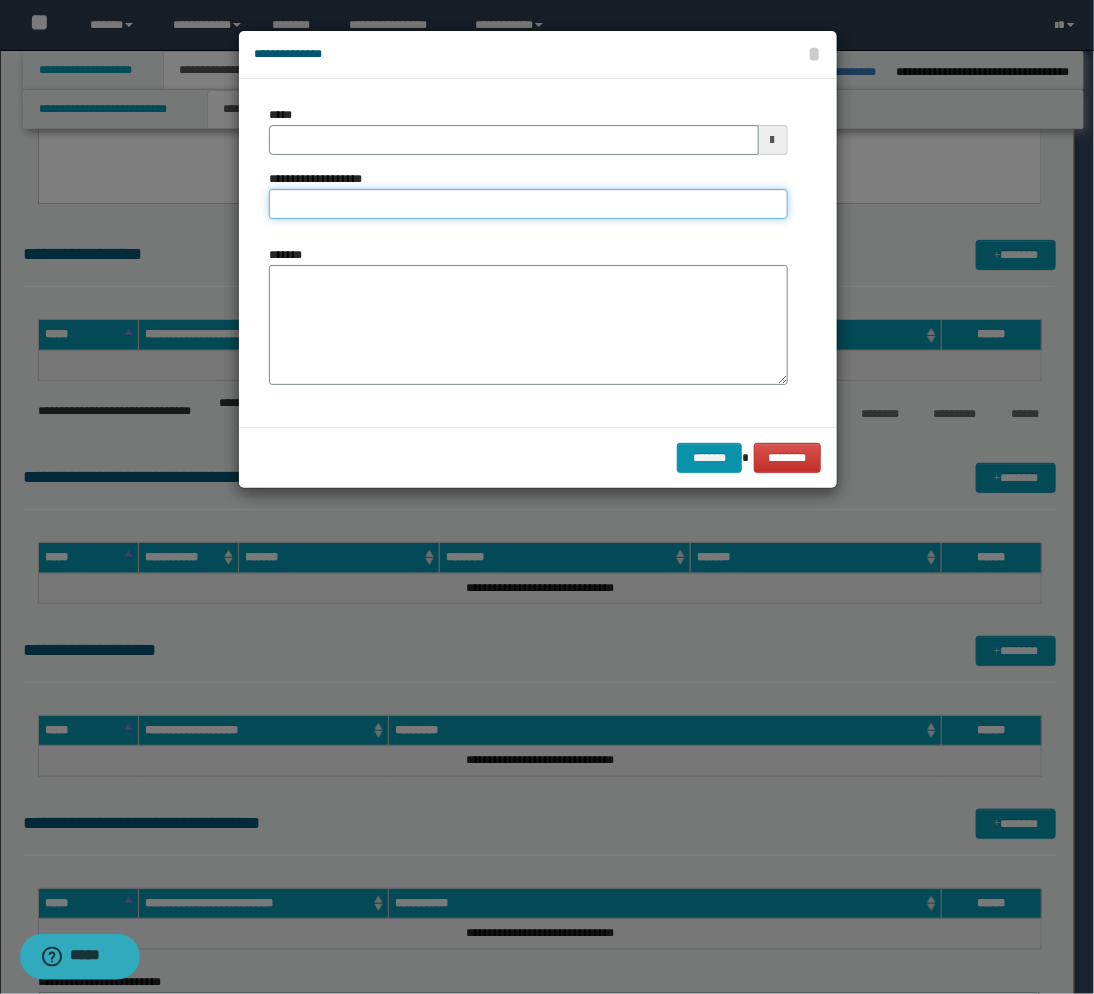 click on "**********" at bounding box center [528, 204] 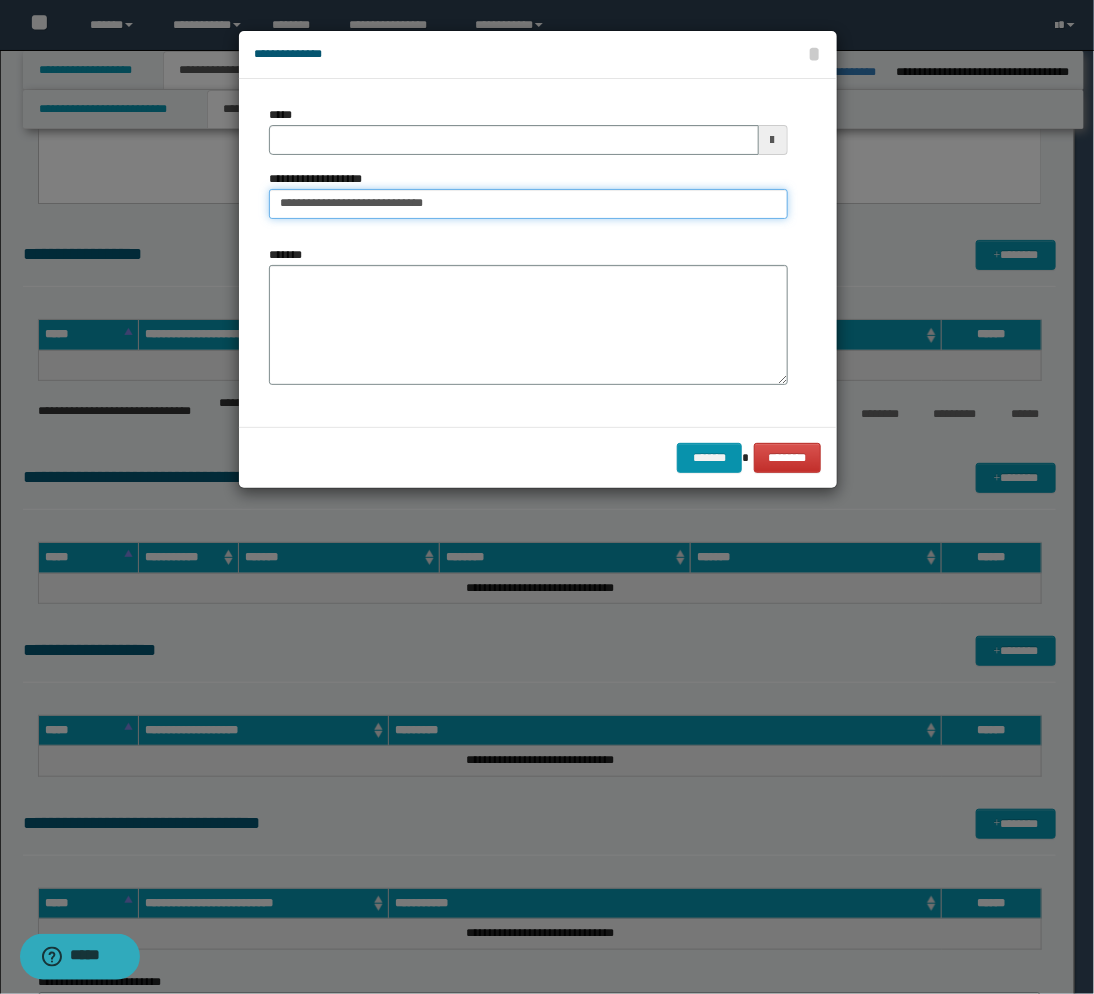 type on "**********" 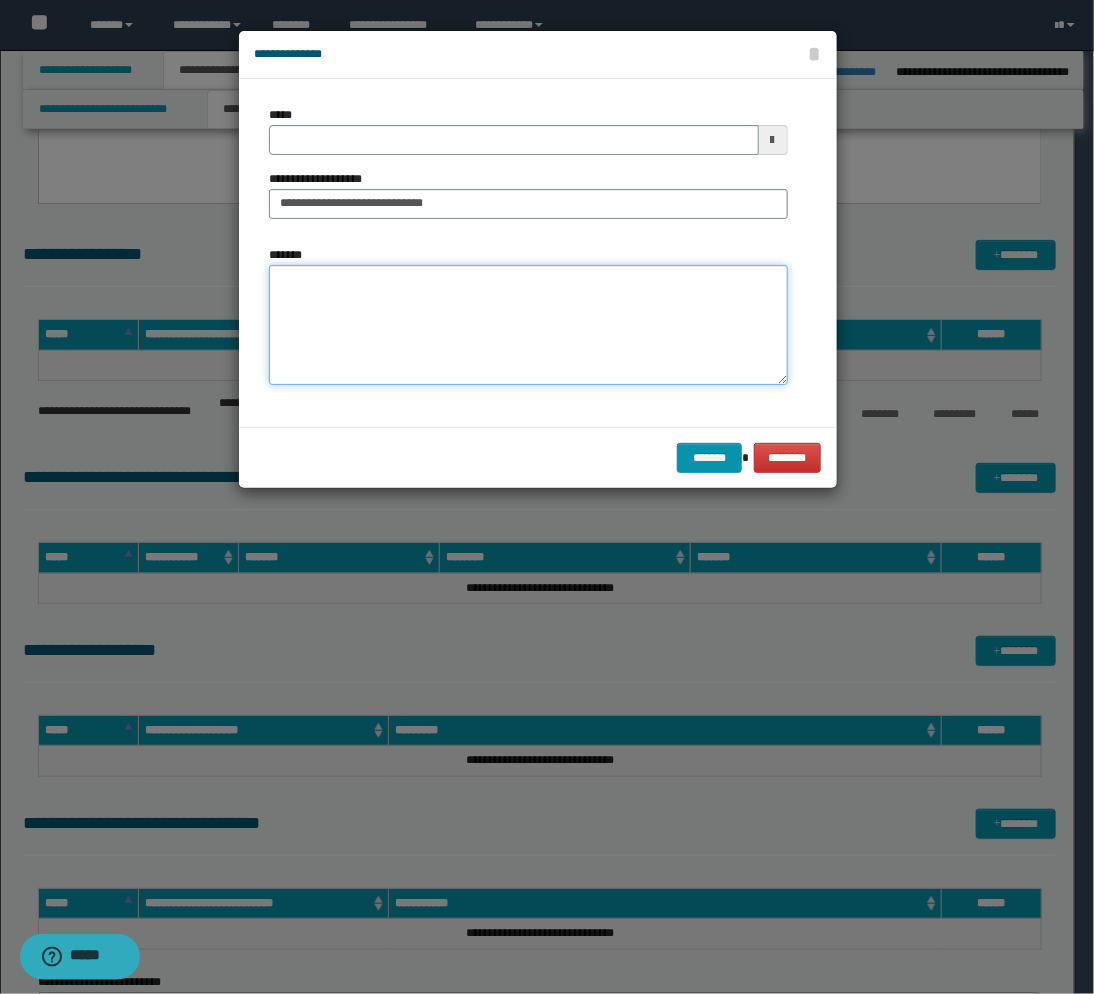 click on "*******" at bounding box center (528, 325) 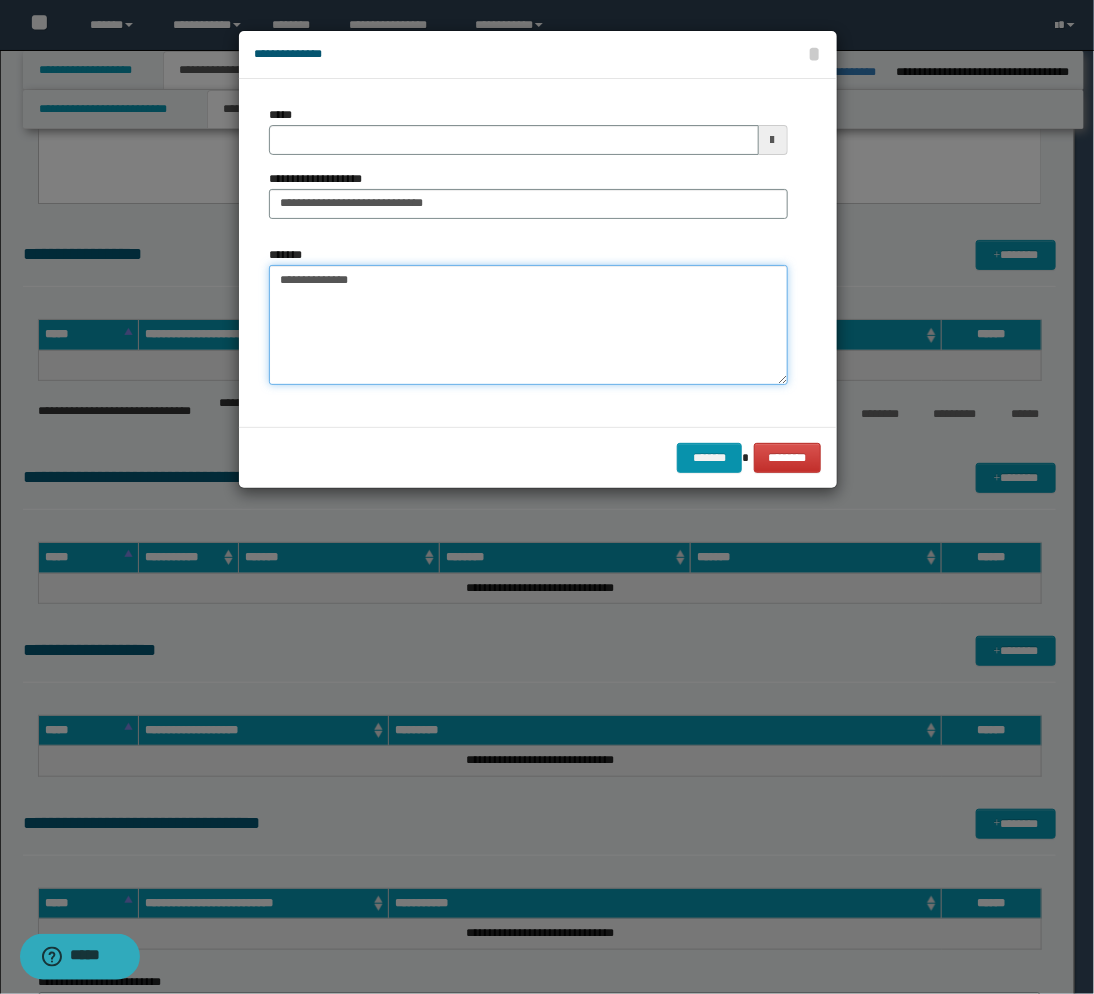 click on "**********" at bounding box center [528, 325] 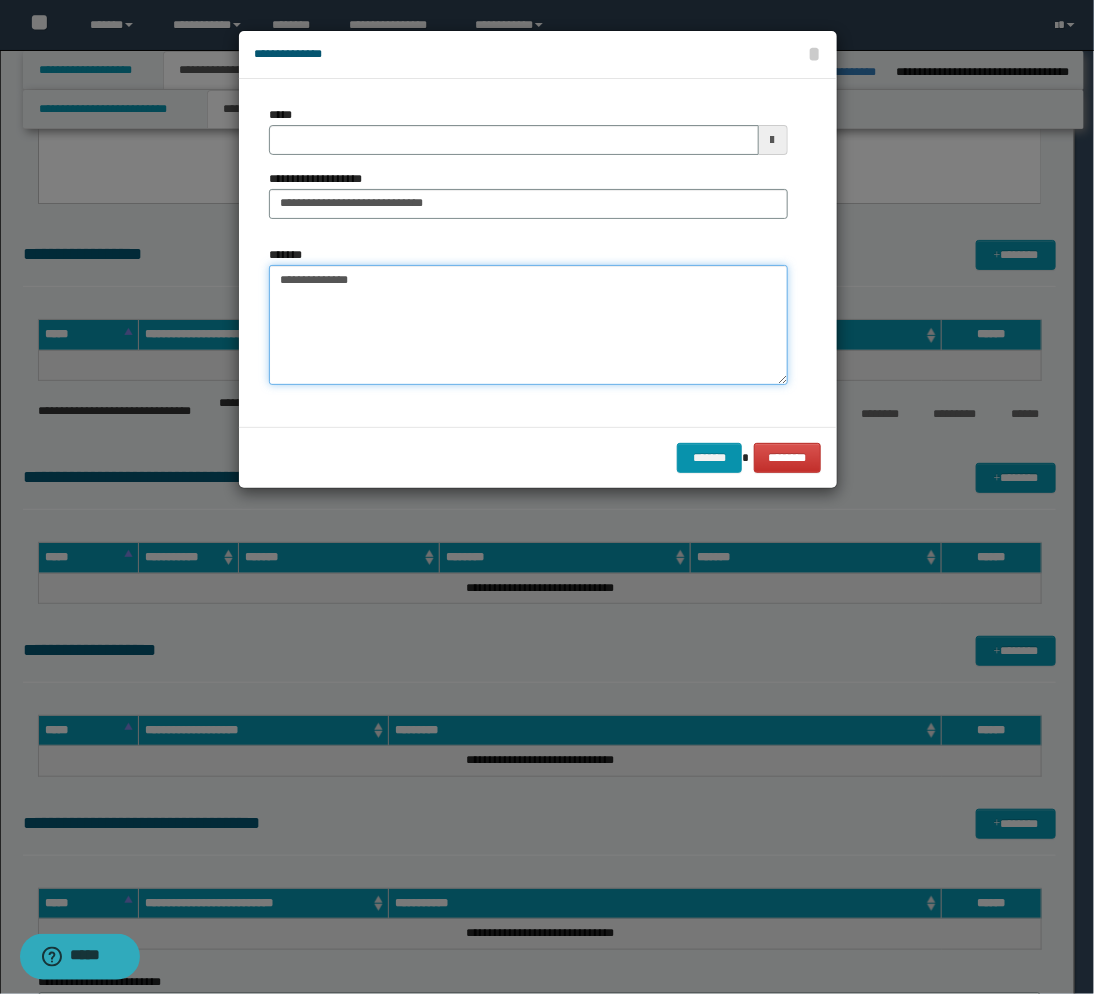 paste on "**********" 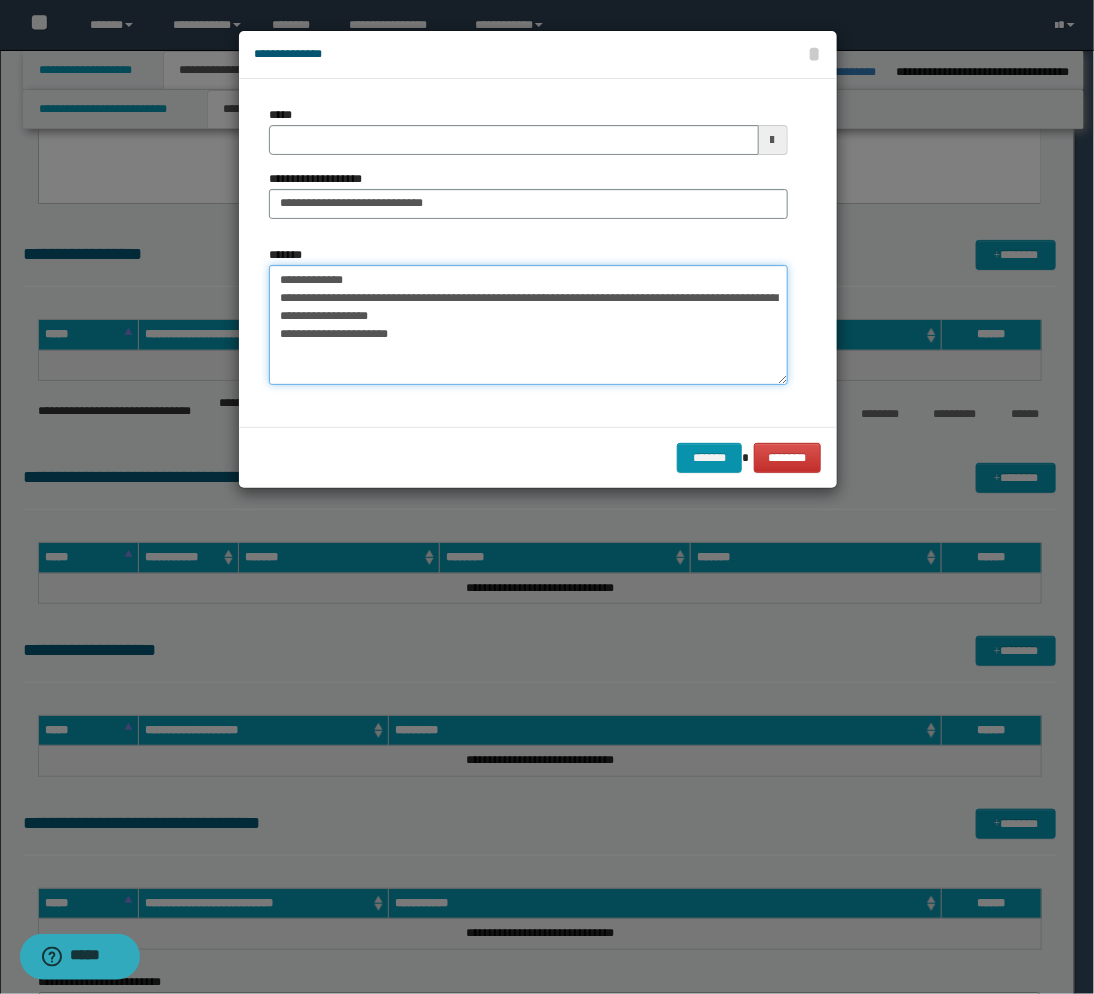 click on "**********" at bounding box center (528, 325) 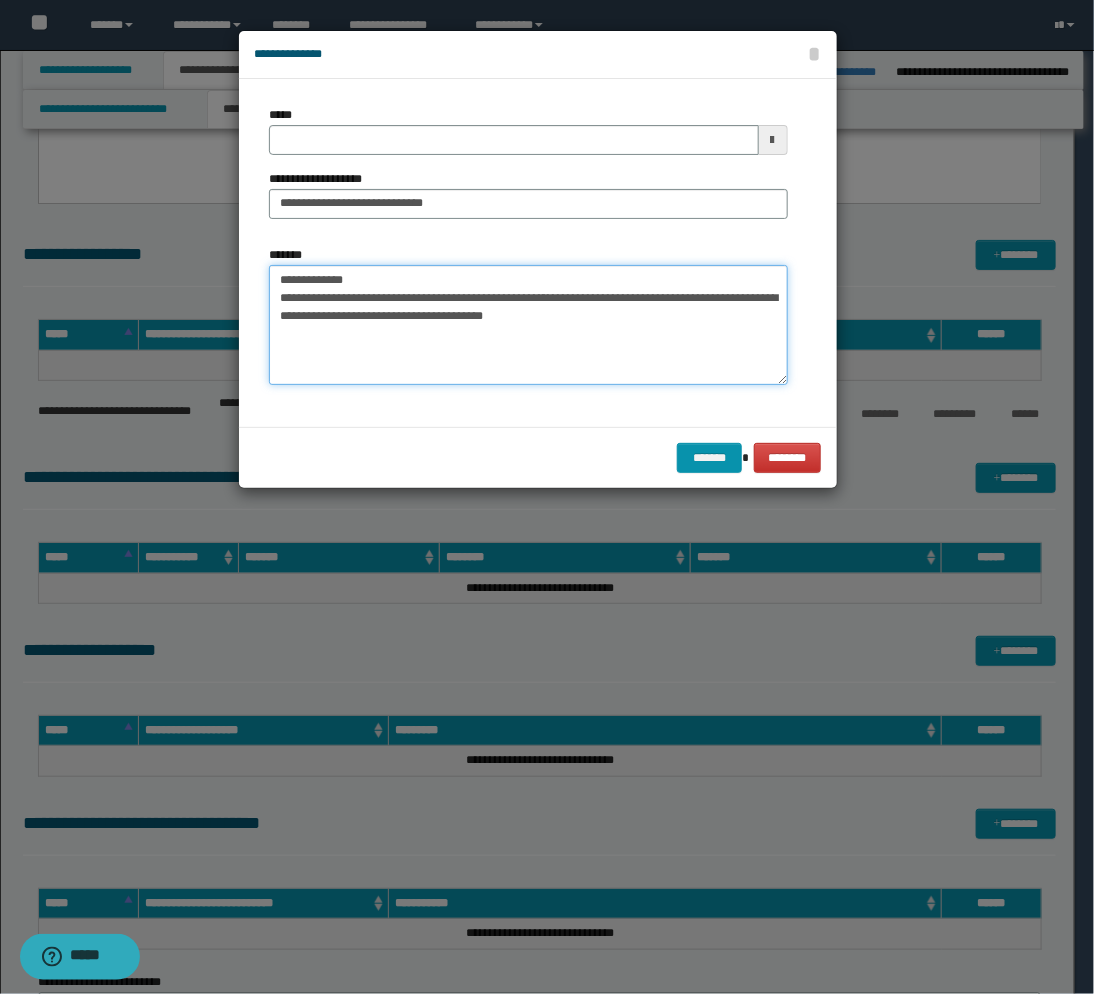 click on "**********" at bounding box center [528, 325] 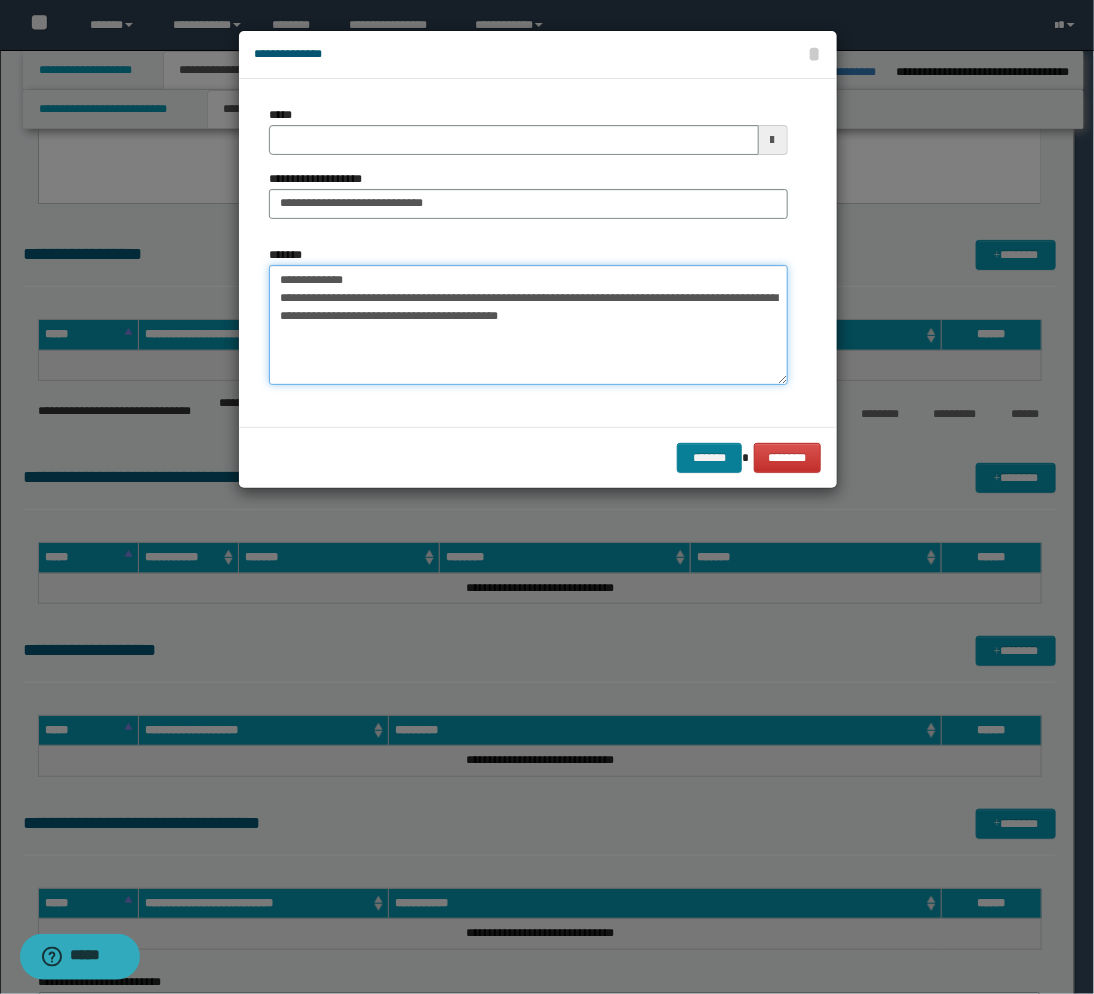 type on "**********" 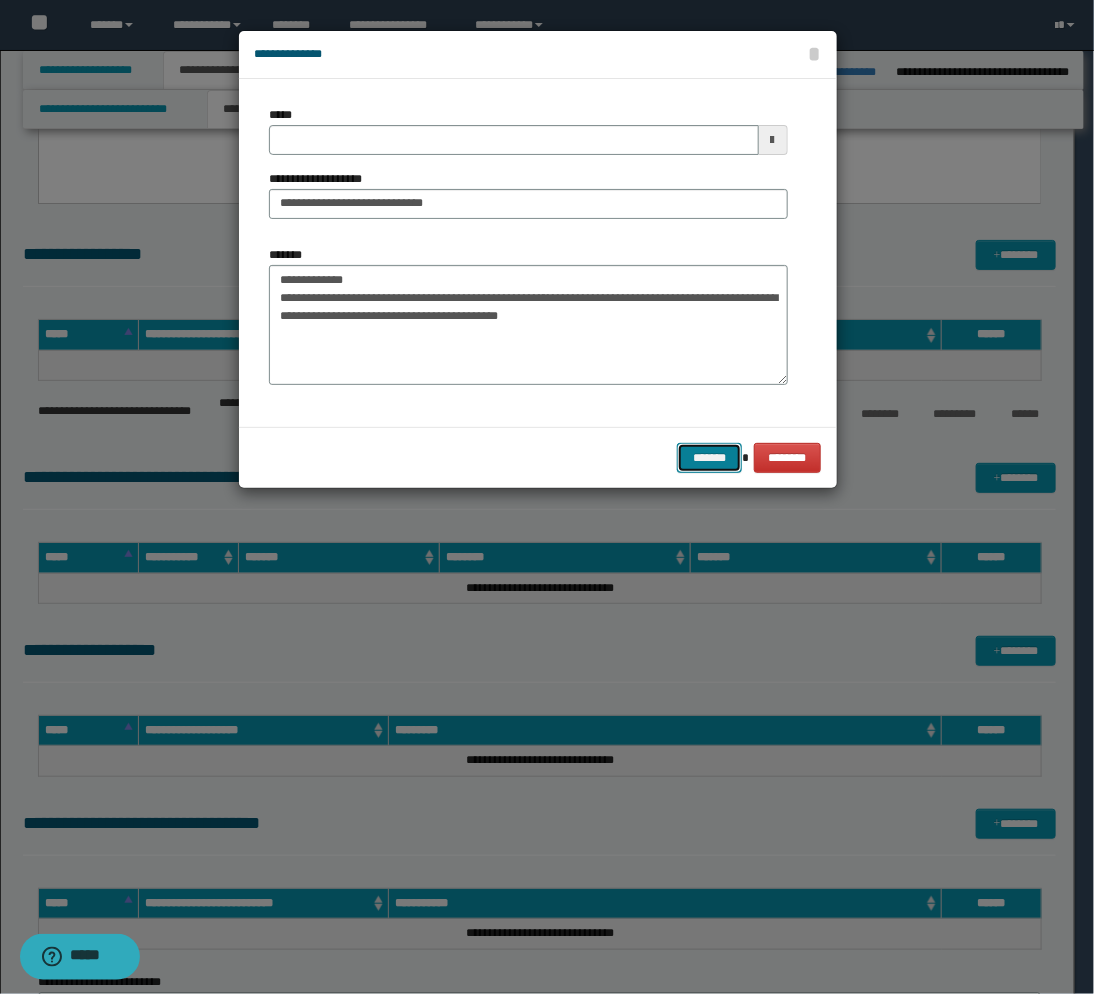 click on "*******" at bounding box center (709, 458) 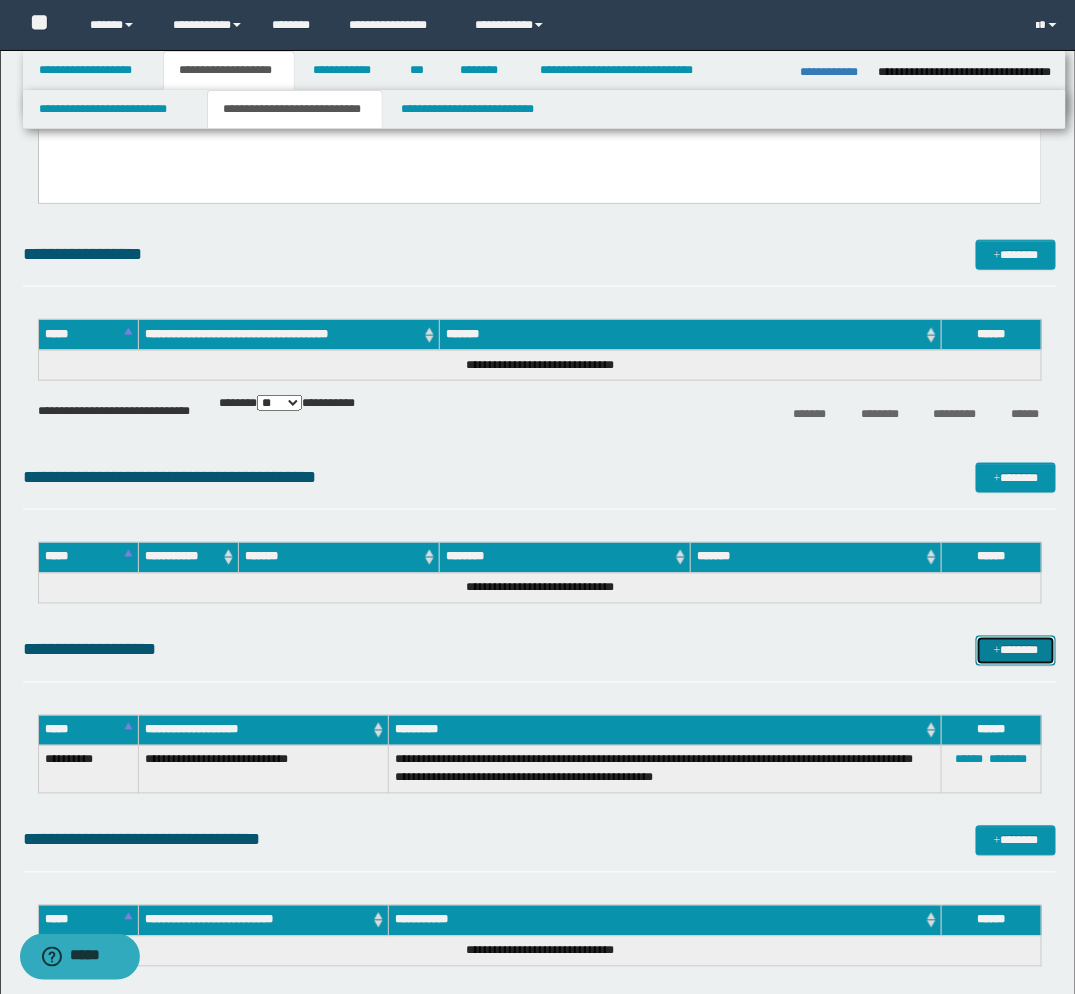 click on "*******" at bounding box center [1016, 651] 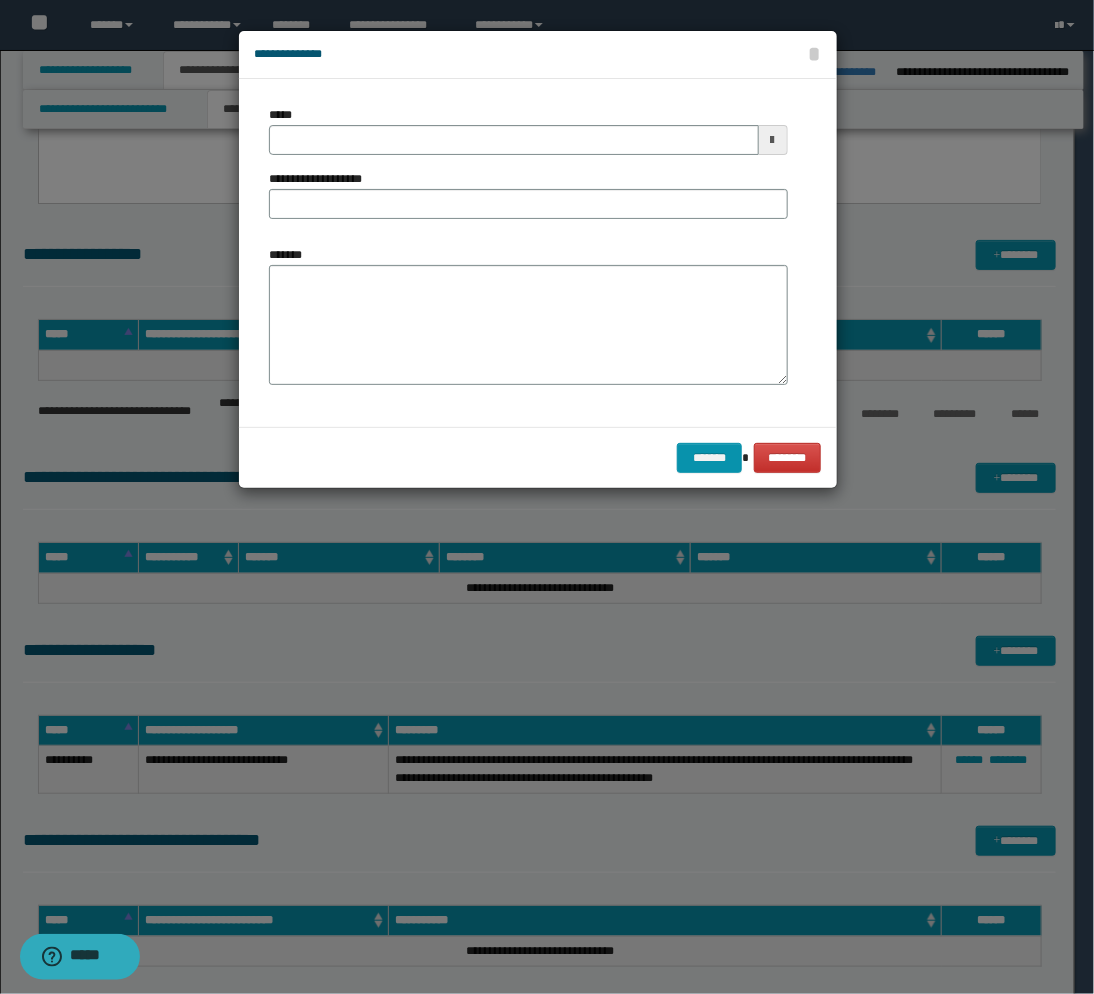click at bounding box center (773, 140) 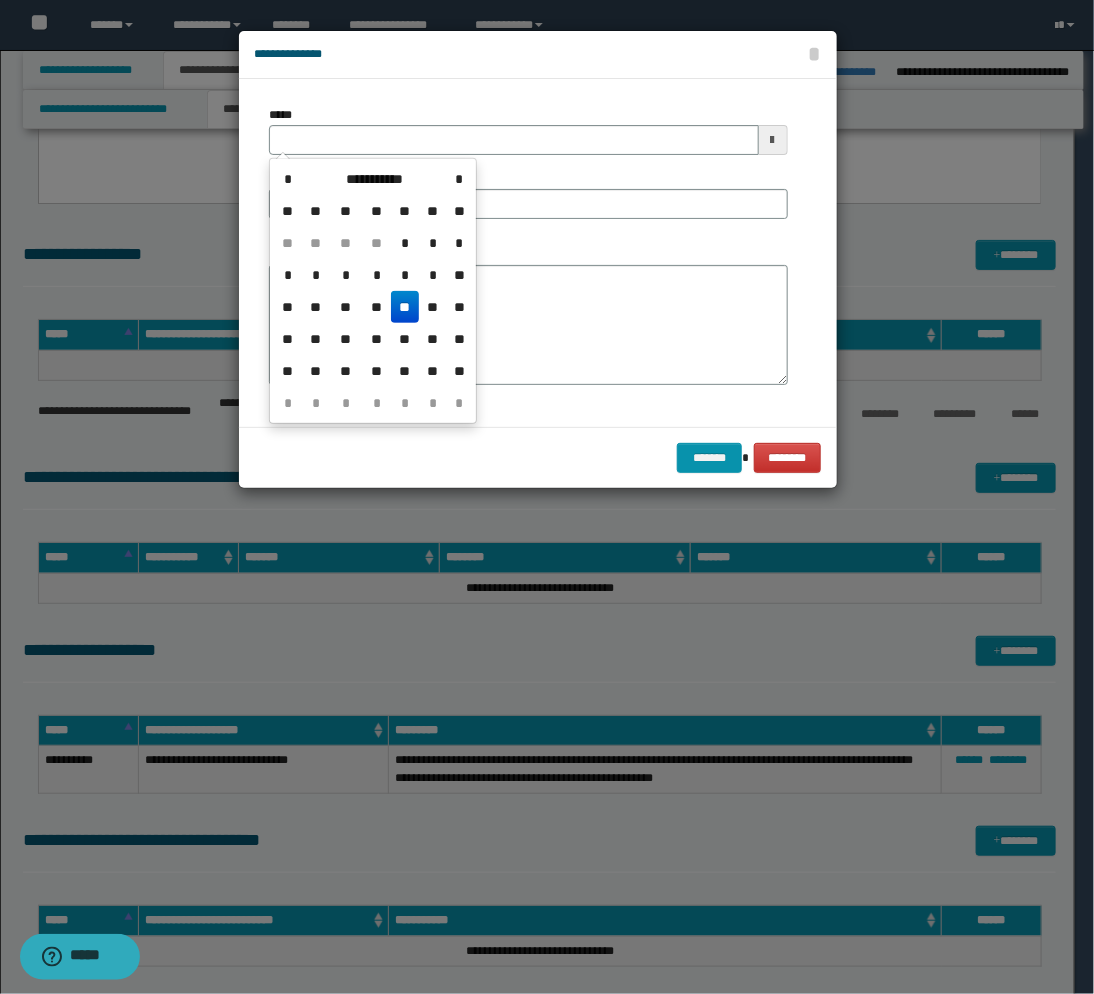 click on "**" at bounding box center [405, 307] 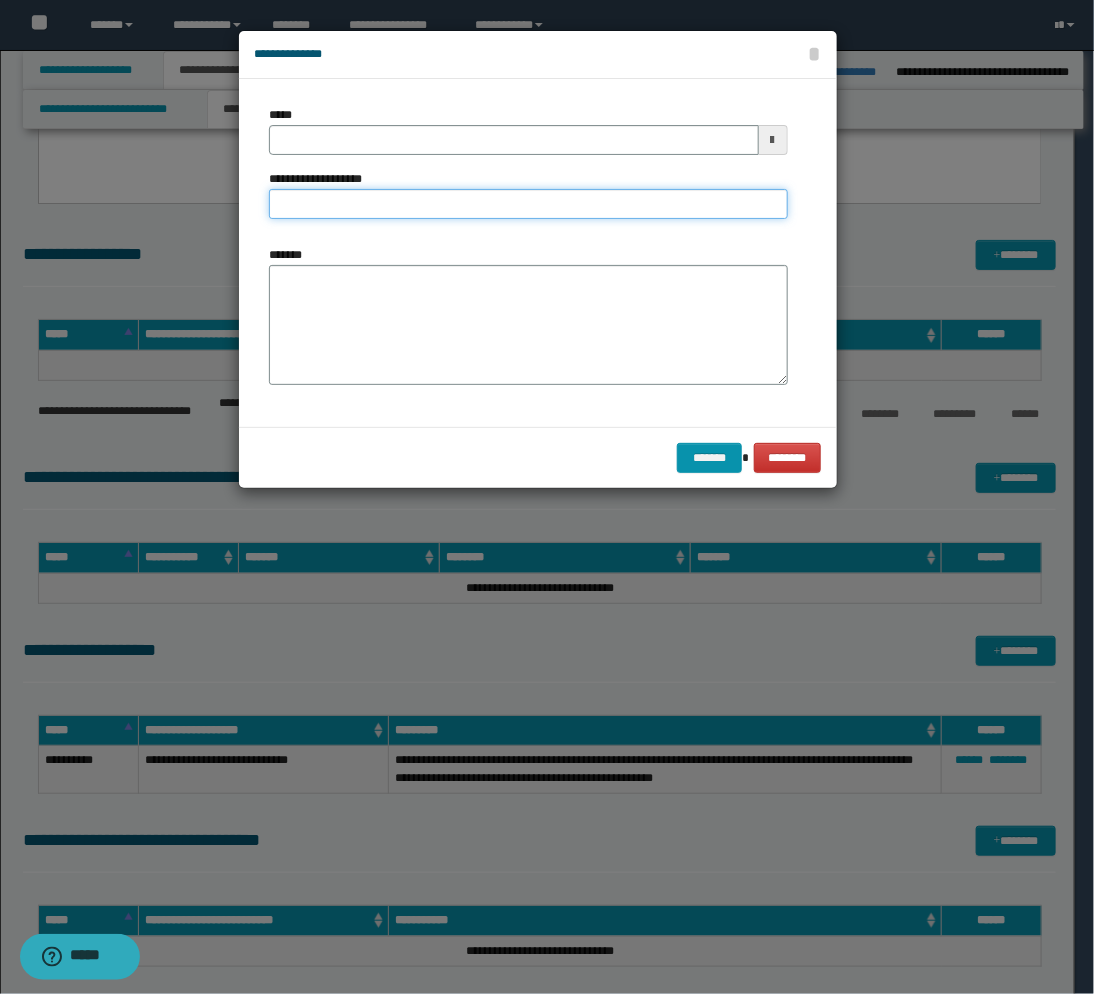 click on "**********" at bounding box center [528, 204] 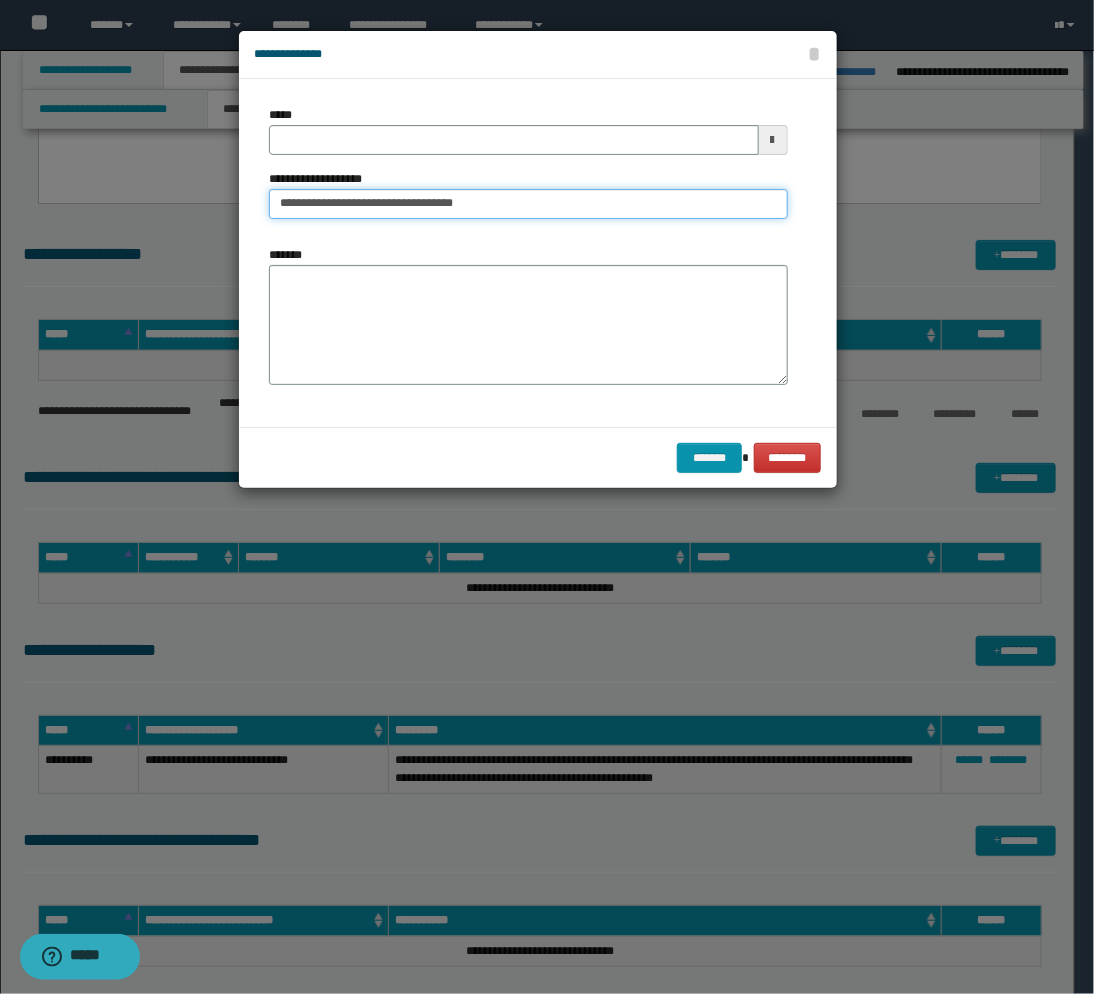 type on "**********" 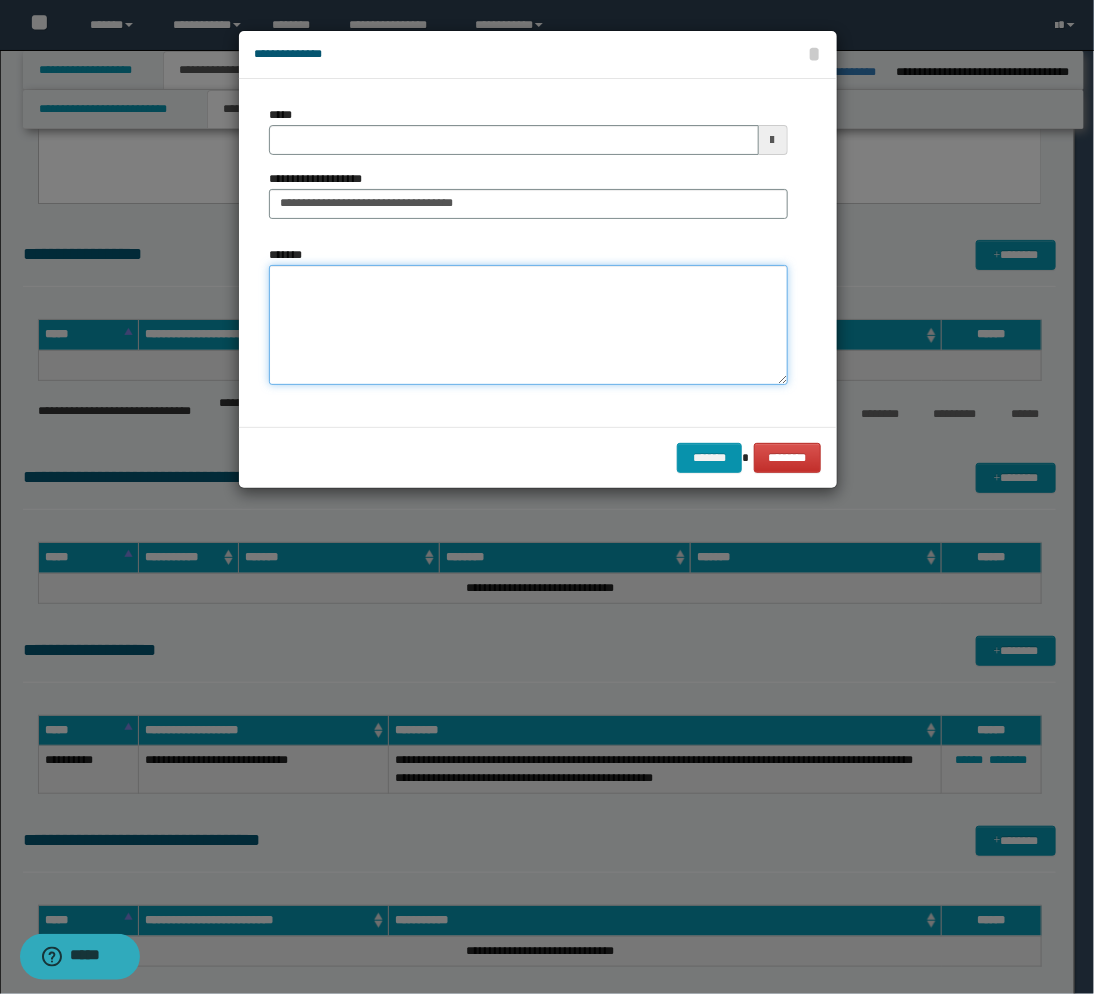 click on "*******" at bounding box center [528, 325] 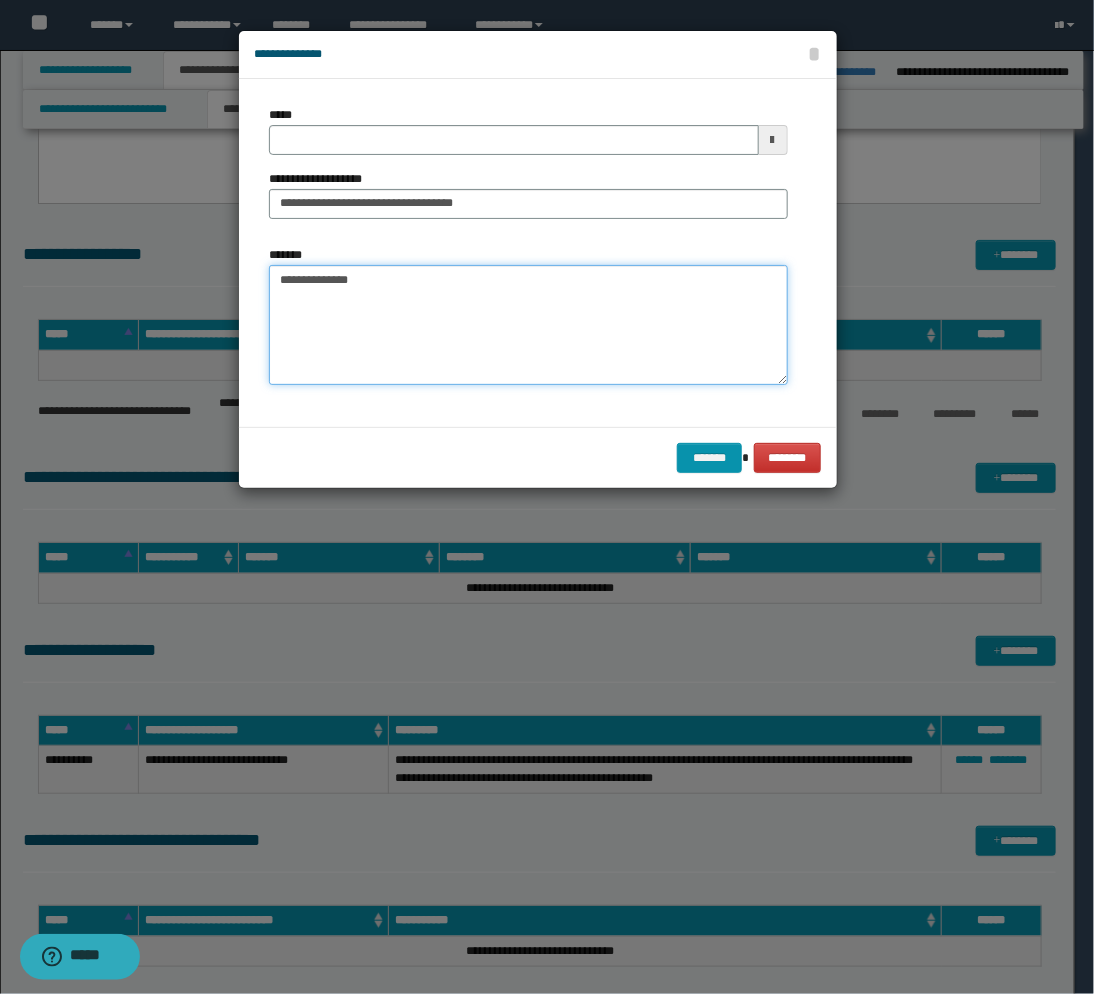 click on "**********" at bounding box center [528, 325] 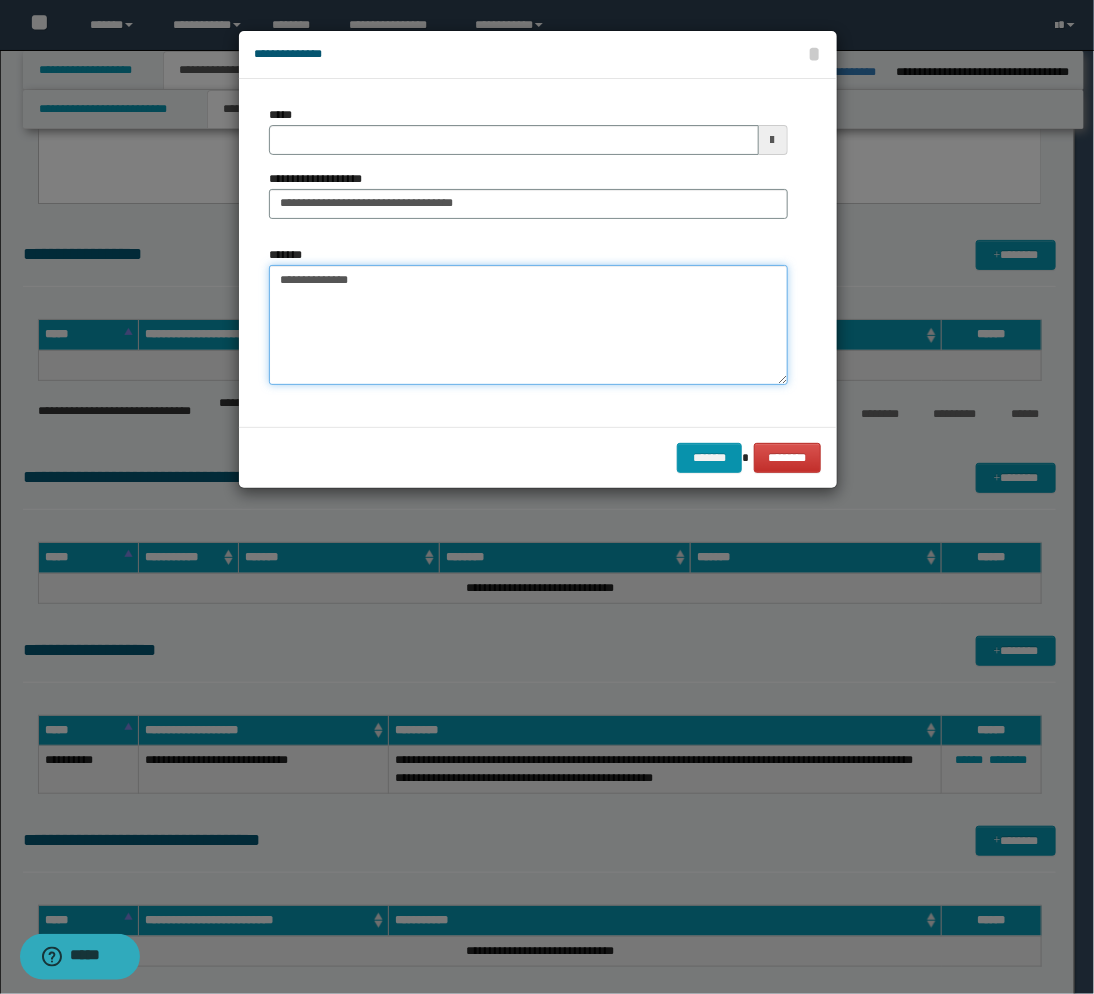 paste on "**********" 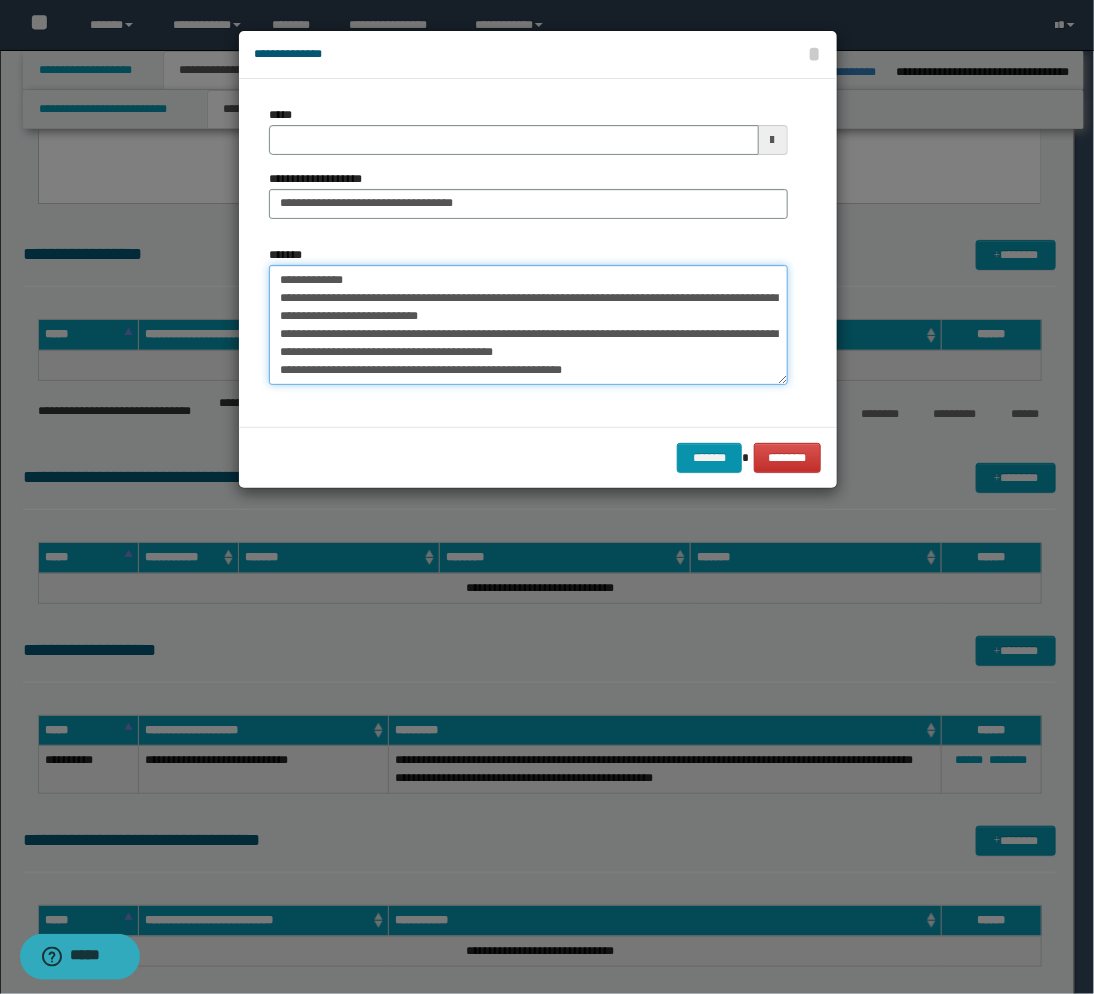click on "**********" at bounding box center [528, 325] 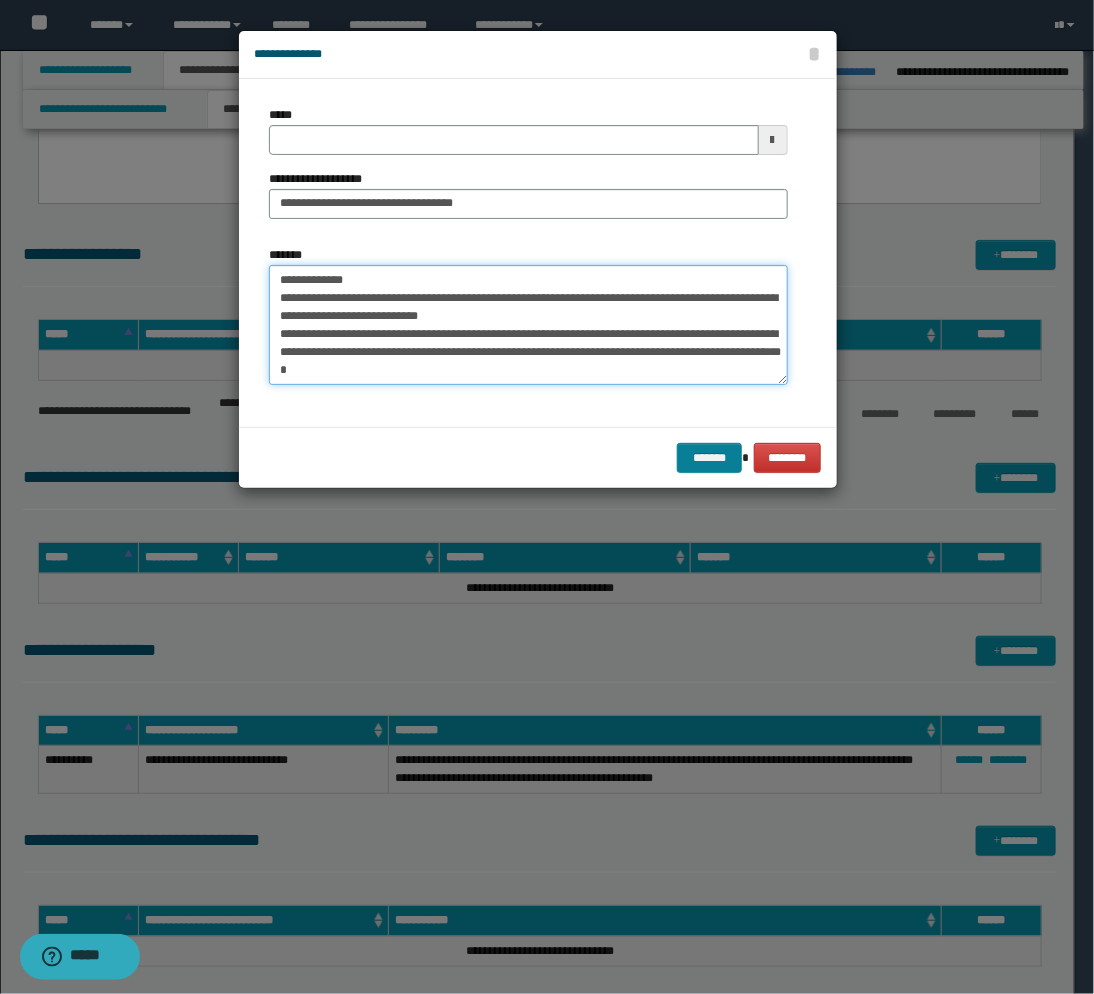 type on "**********" 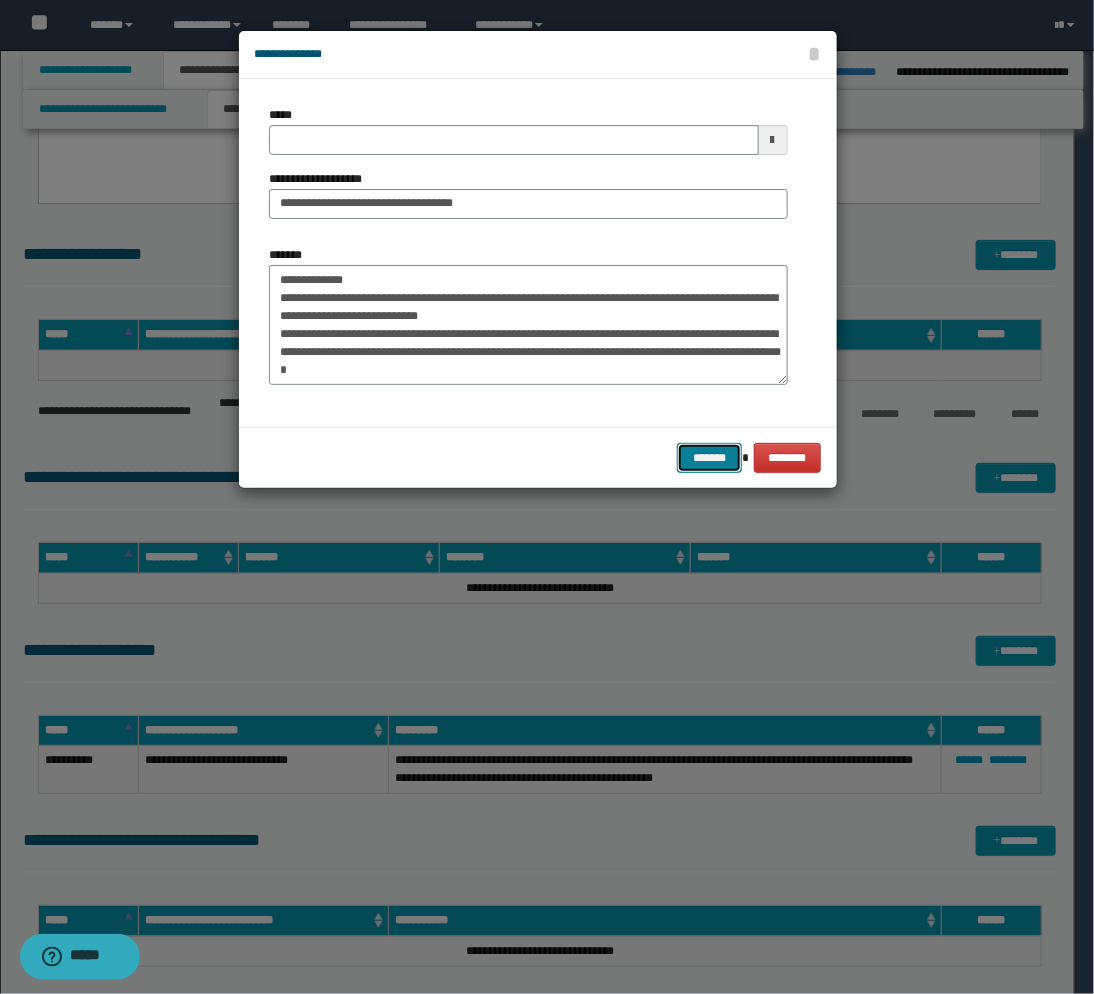 click on "*******" at bounding box center [709, 458] 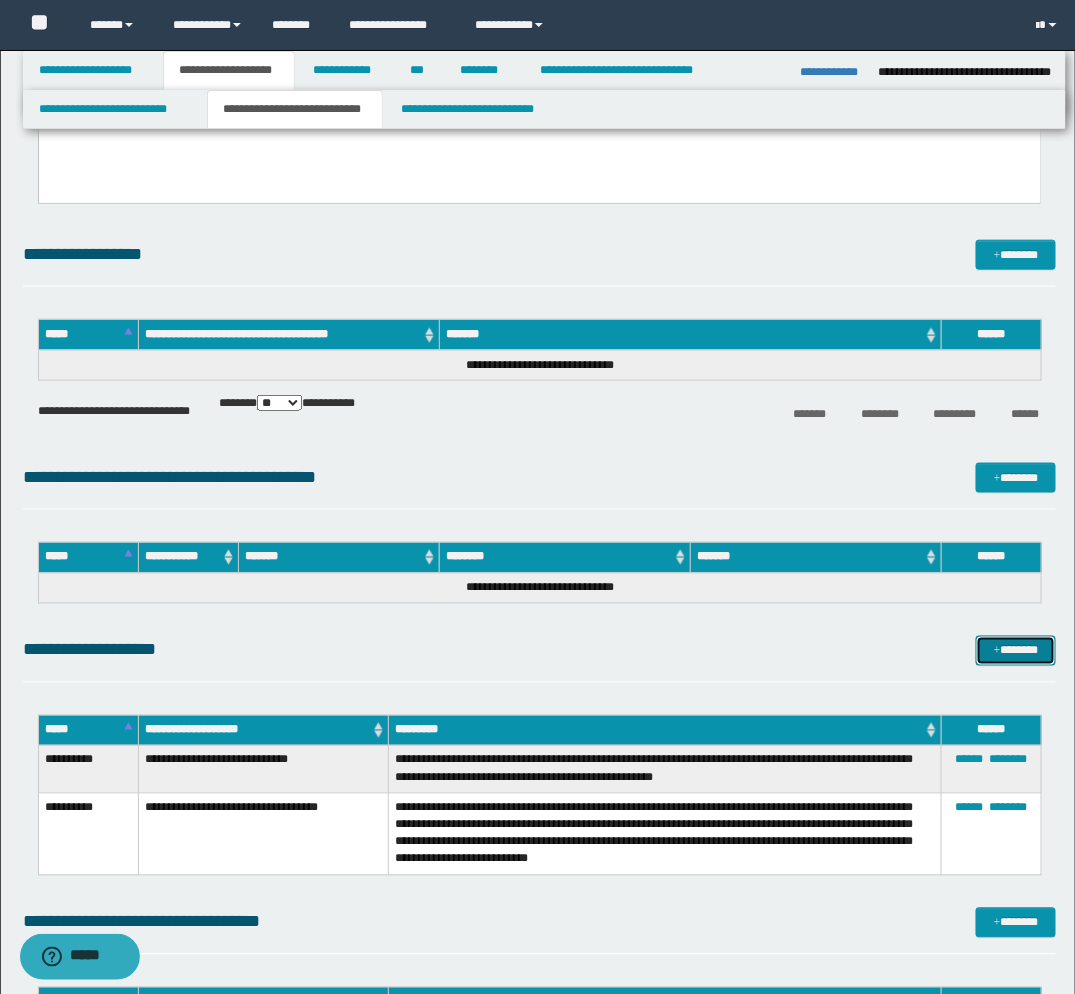 click on "*******" at bounding box center [1016, 651] 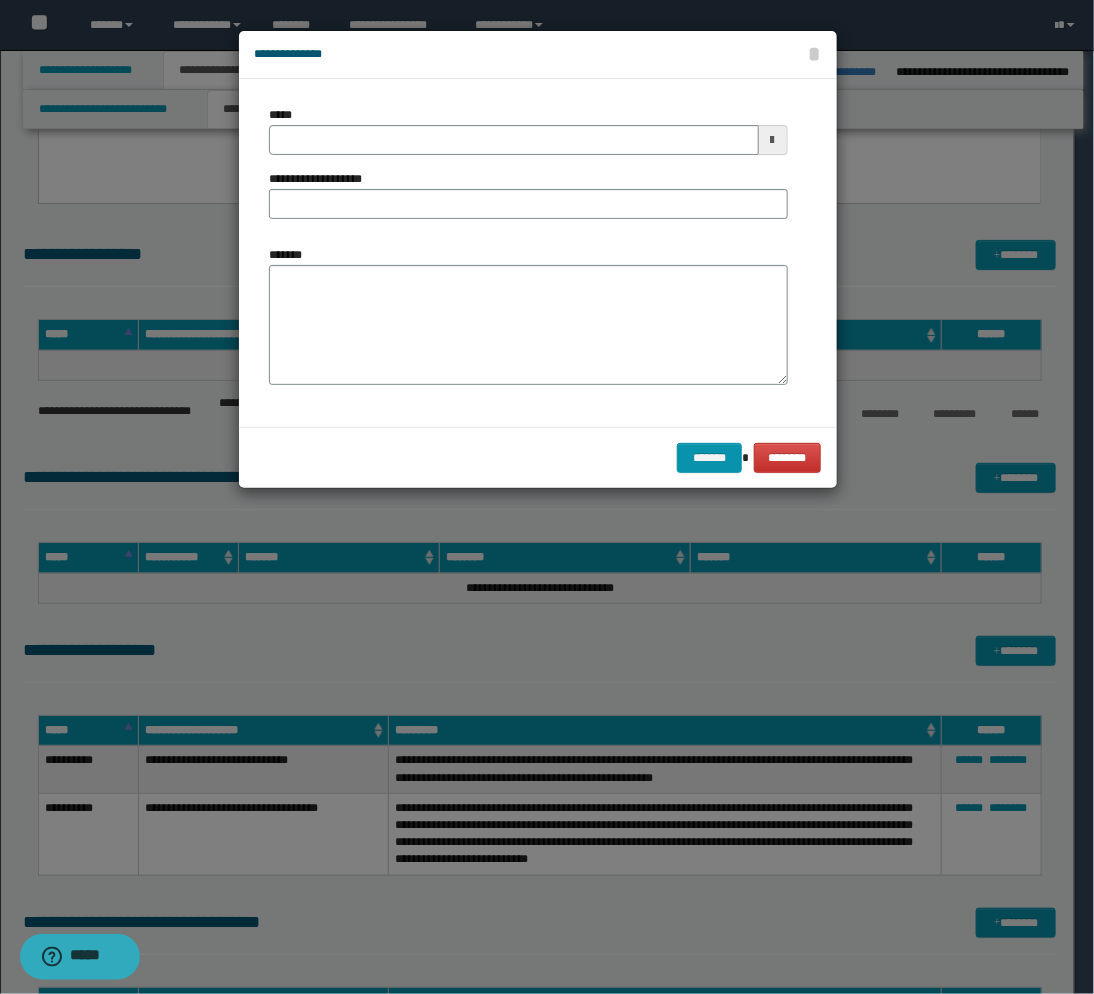 click at bounding box center (773, 140) 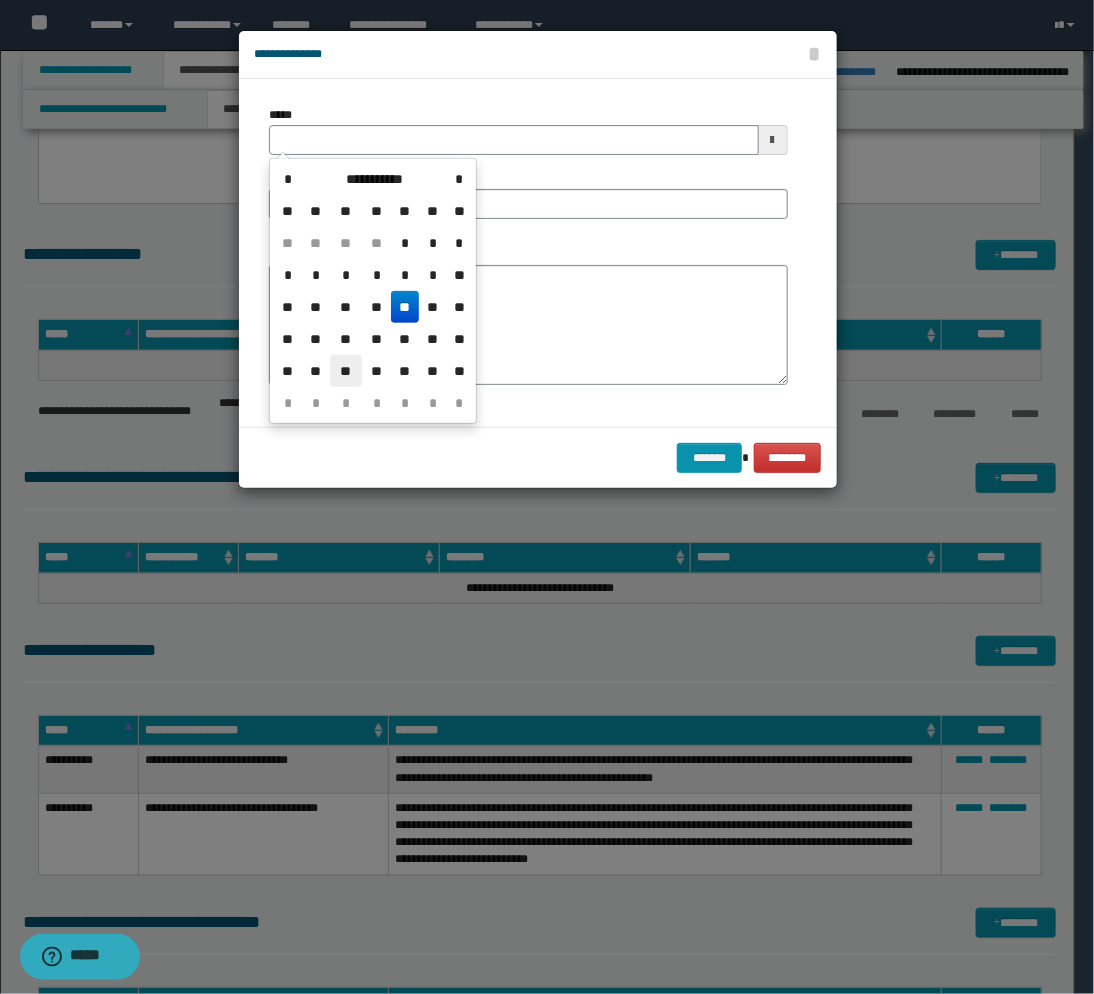 click on "**" at bounding box center (346, 371) 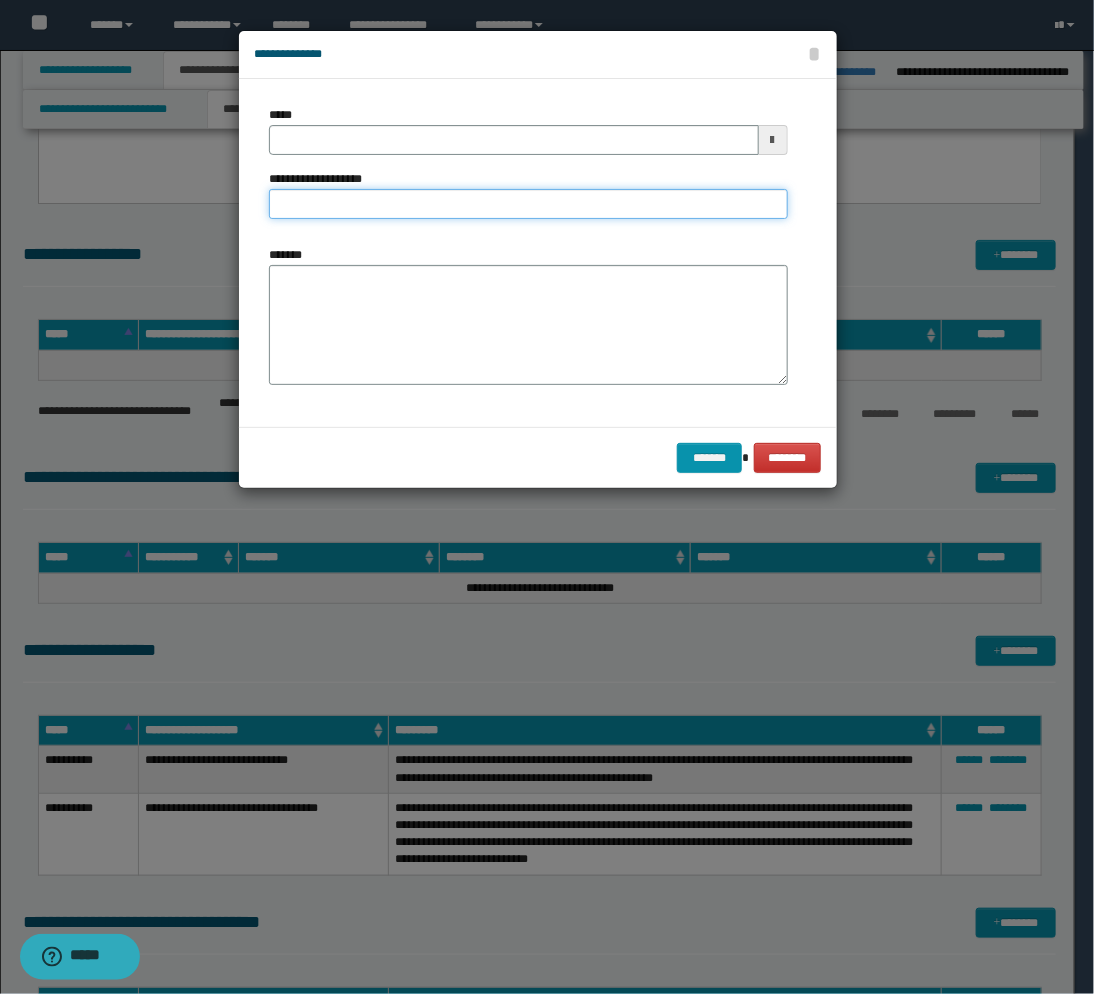 click on "**********" at bounding box center [528, 204] 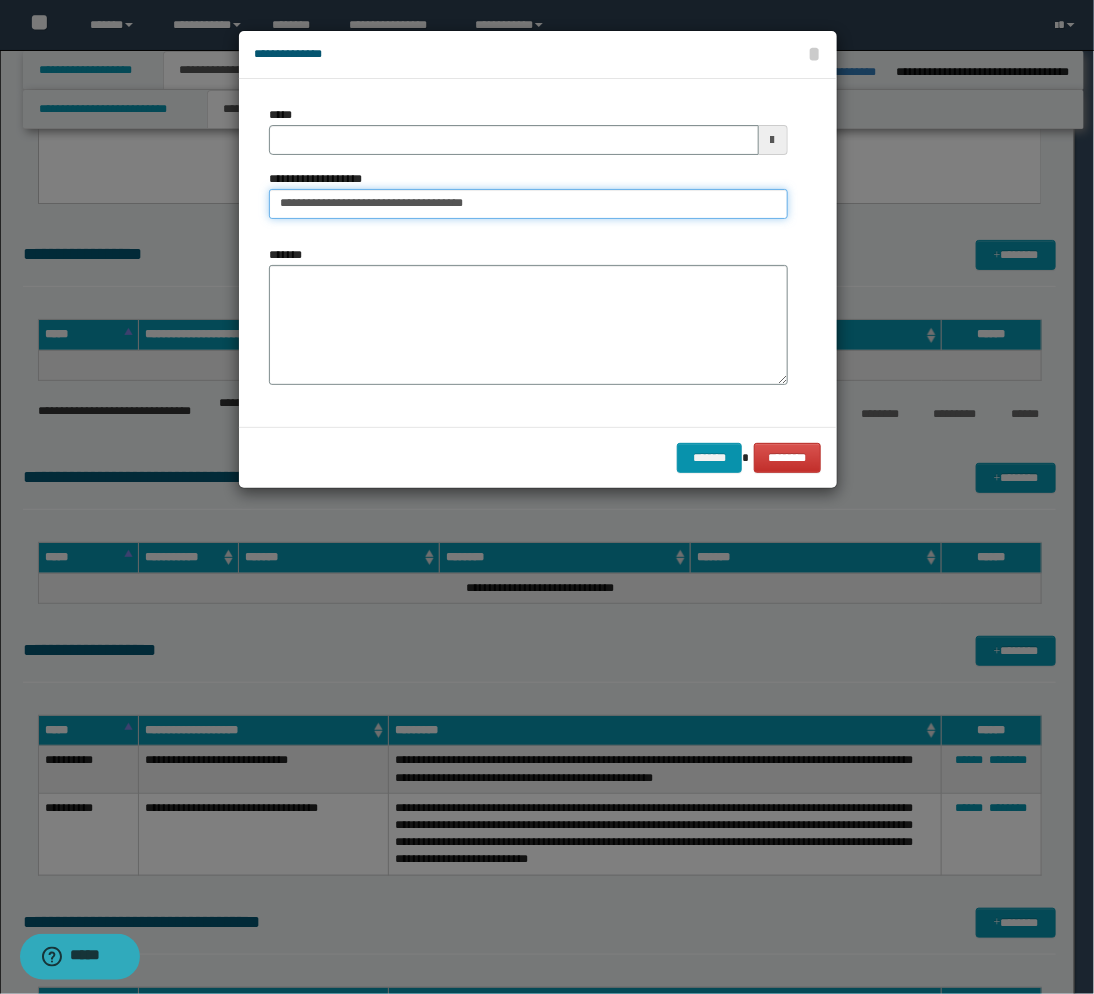 type on "**********" 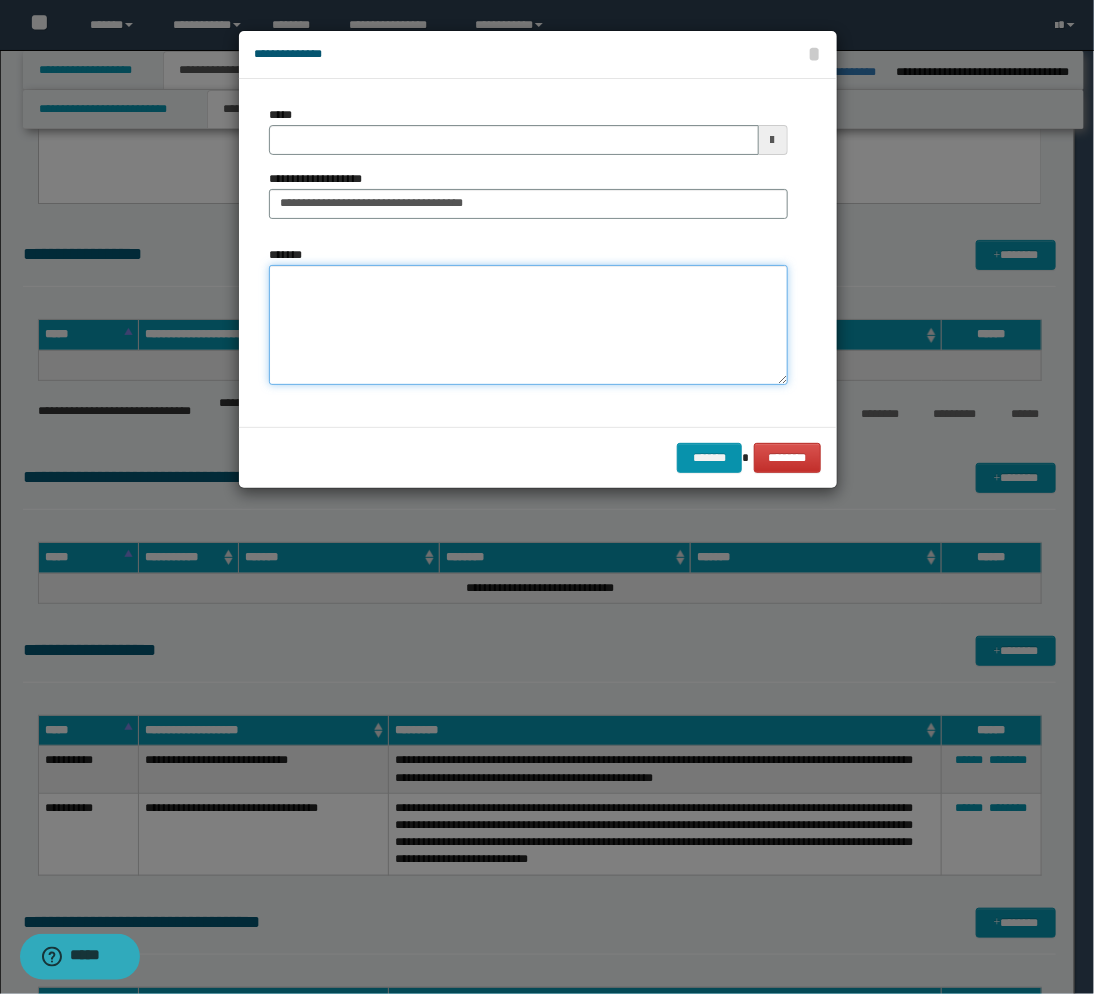 click on "*******" at bounding box center [528, 325] 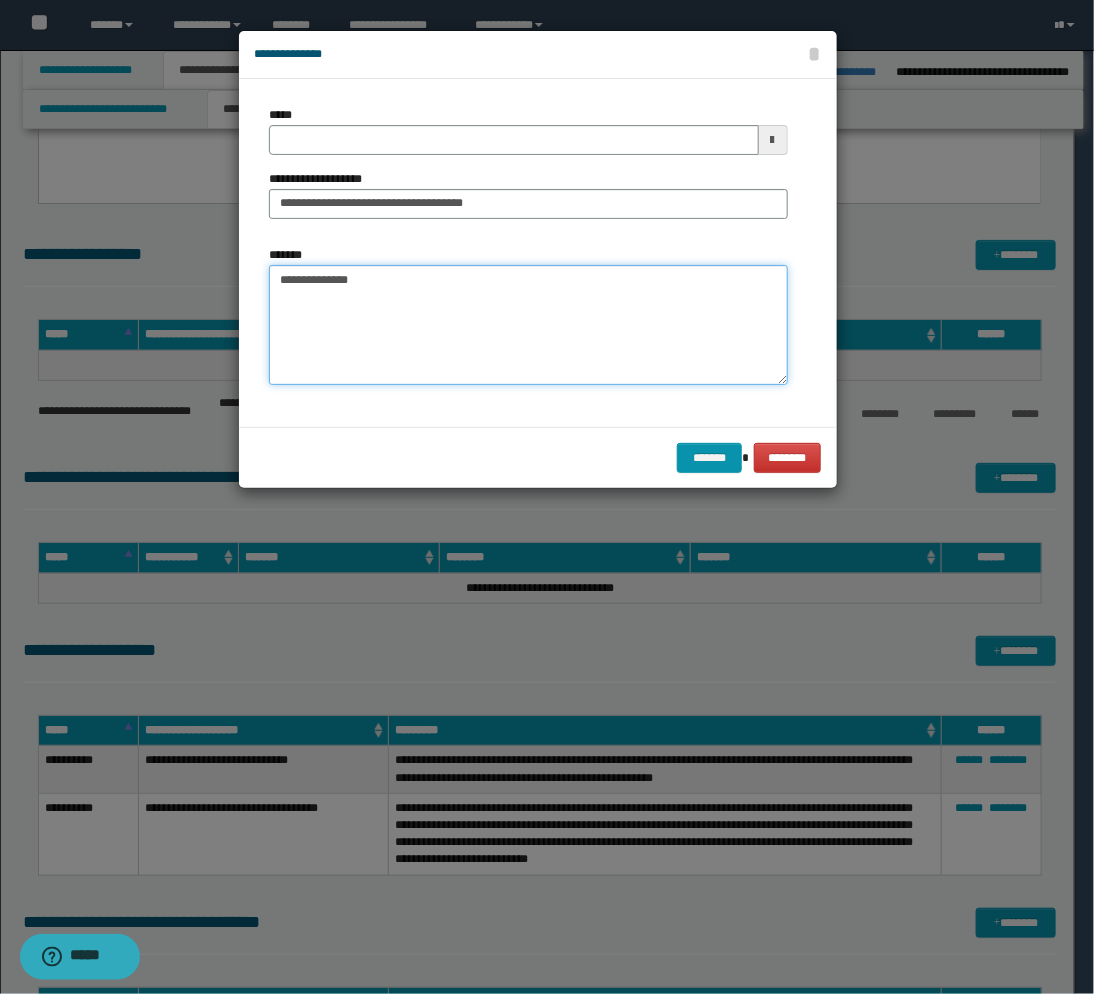 click on "**********" at bounding box center [528, 325] 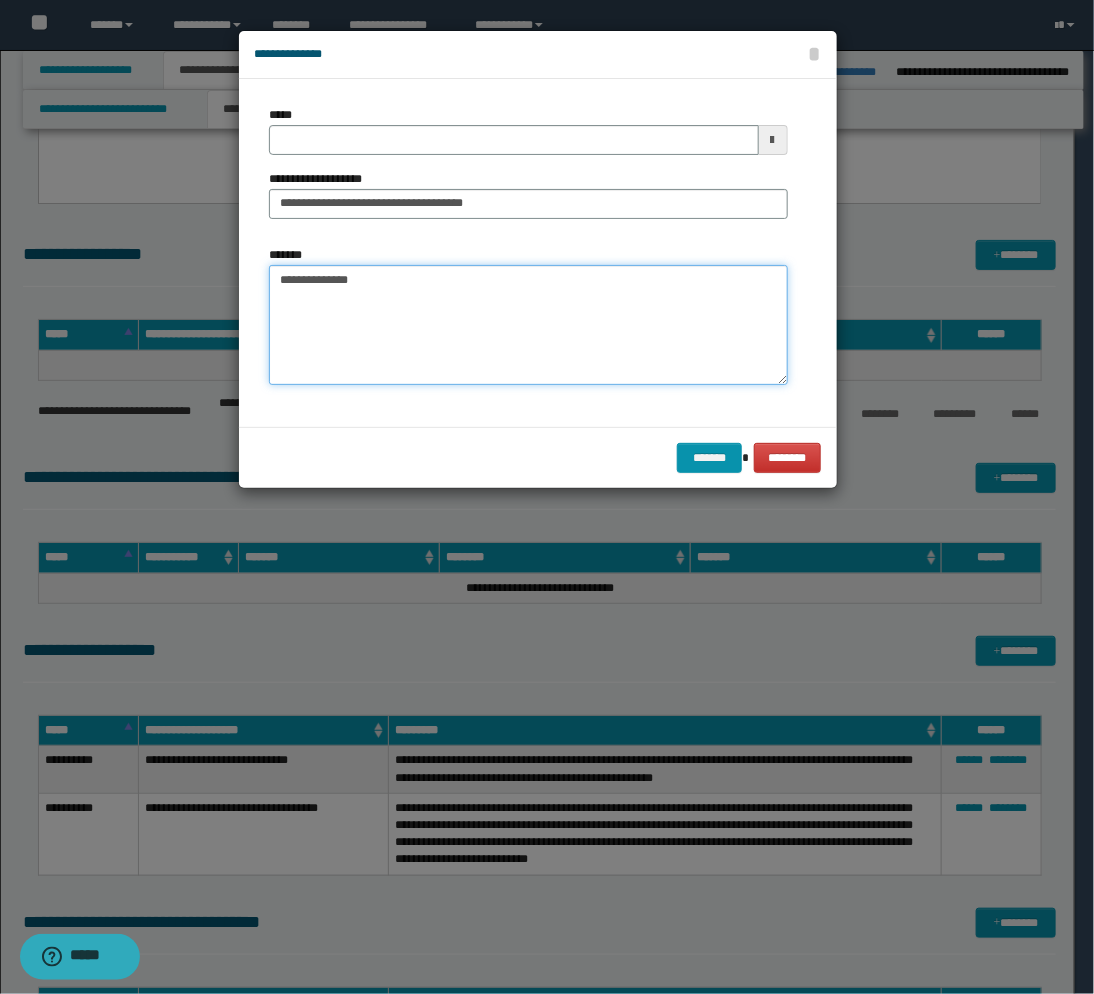 paste on "**********" 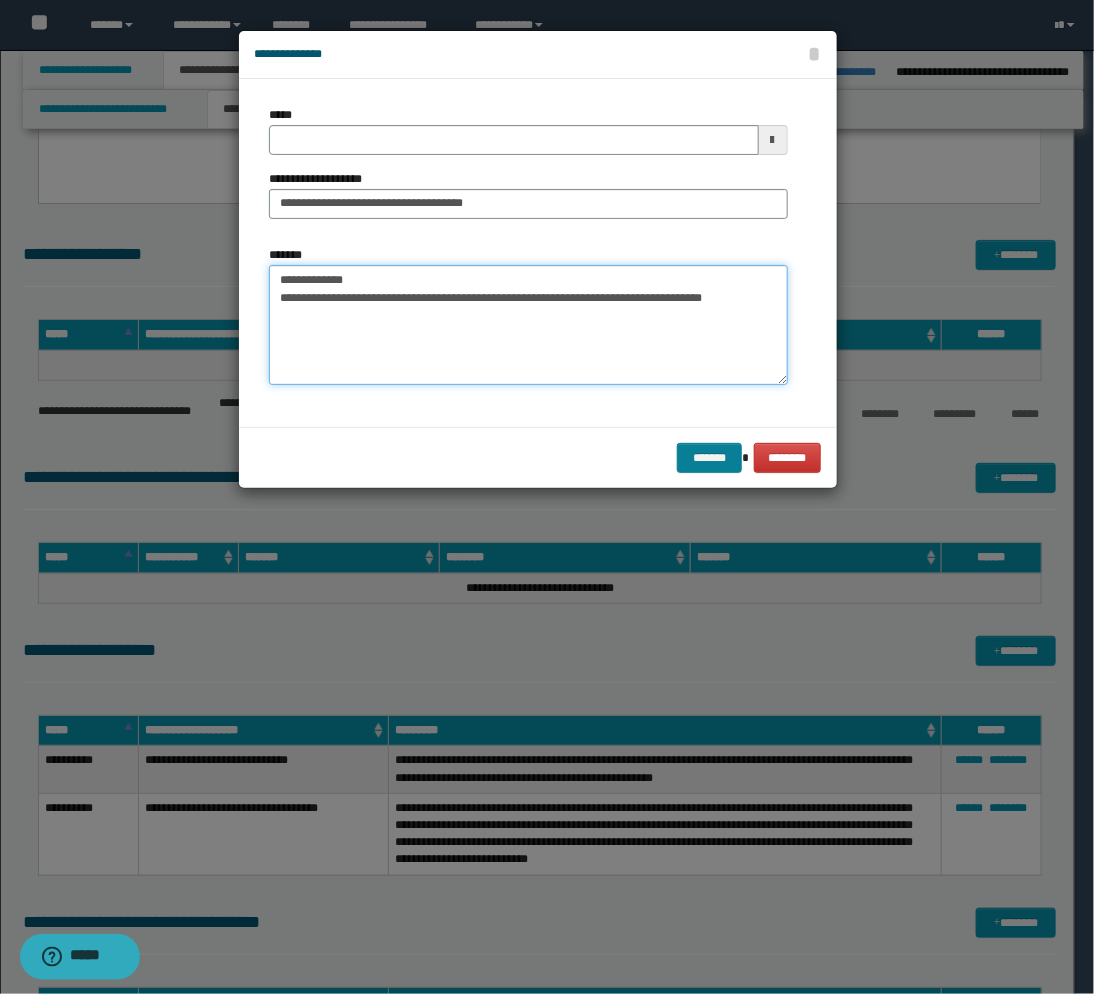 type on "**********" 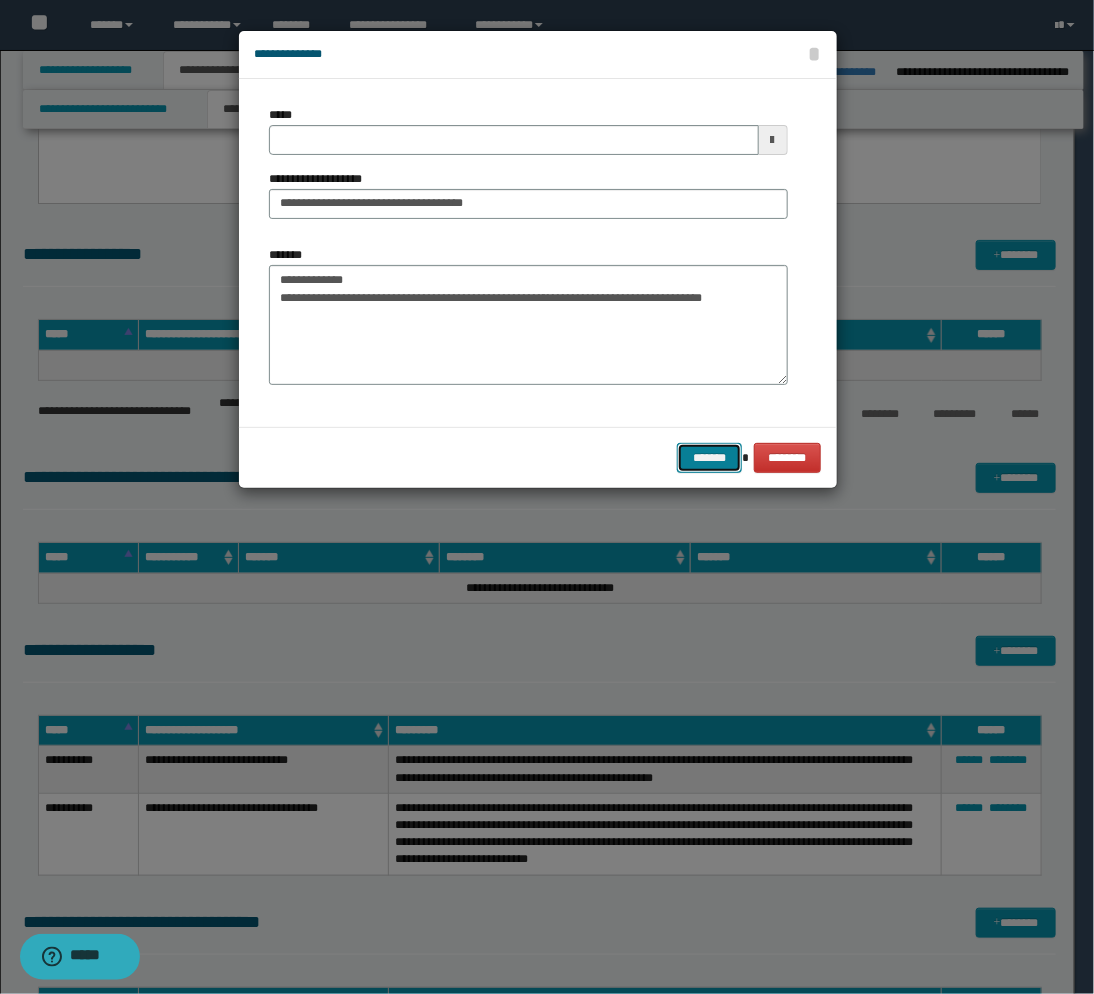 click on "*******" at bounding box center (709, 458) 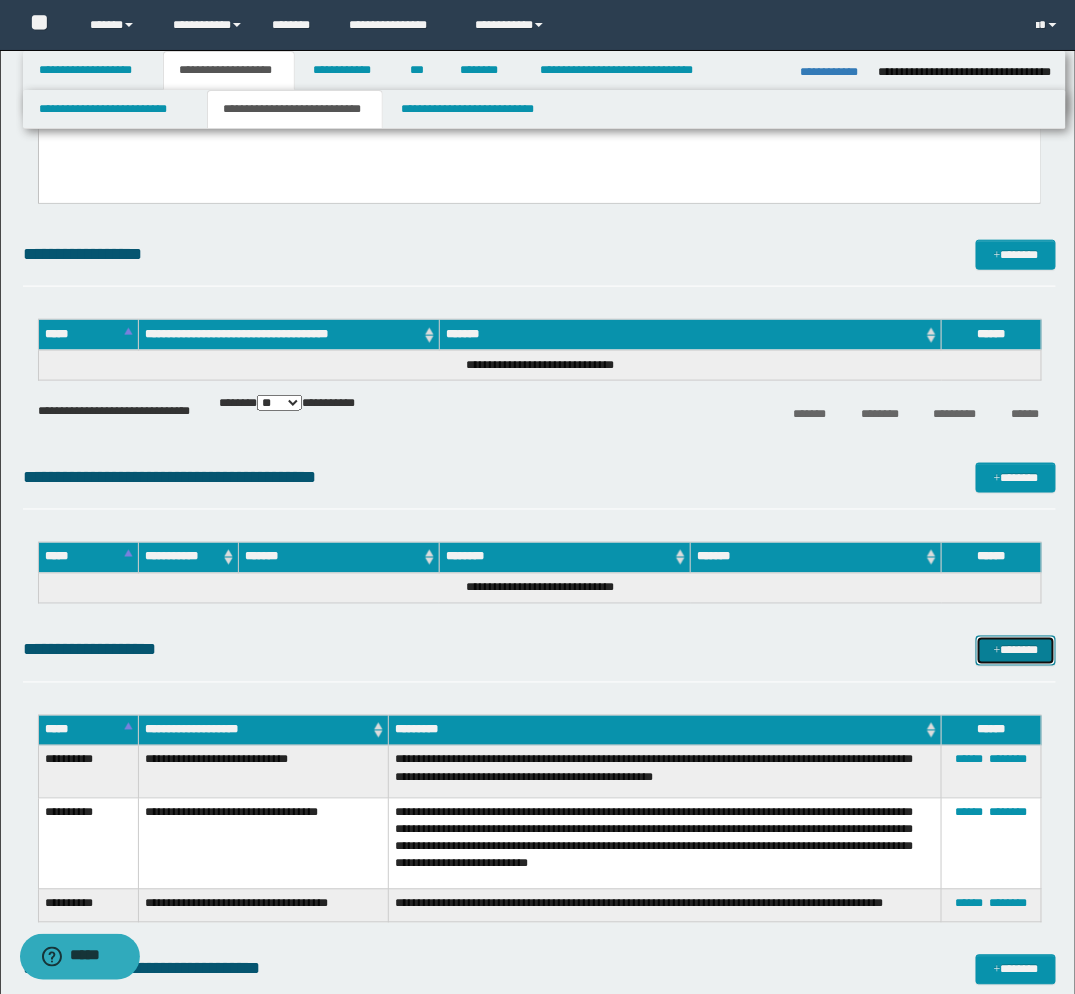 click on "*******" at bounding box center [1016, 651] 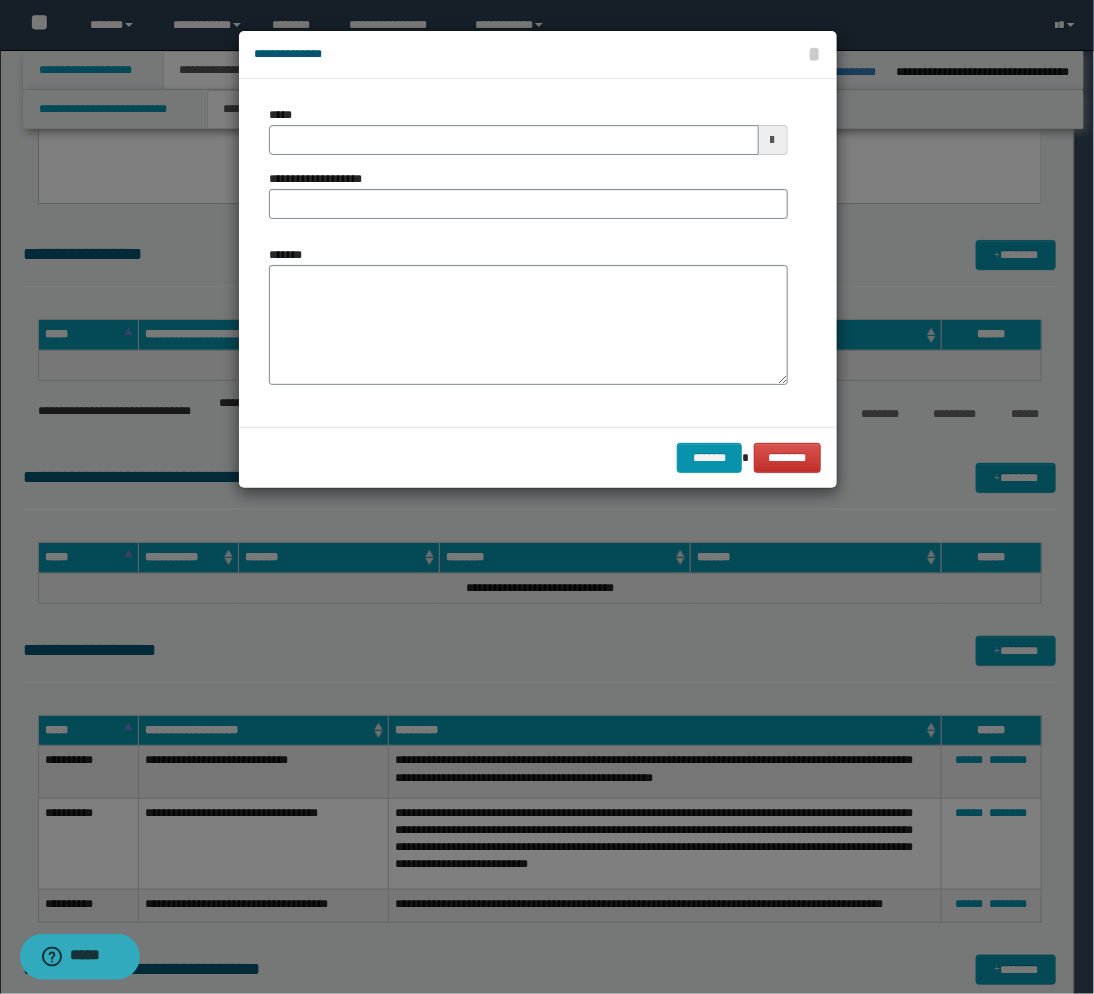 click at bounding box center (773, 140) 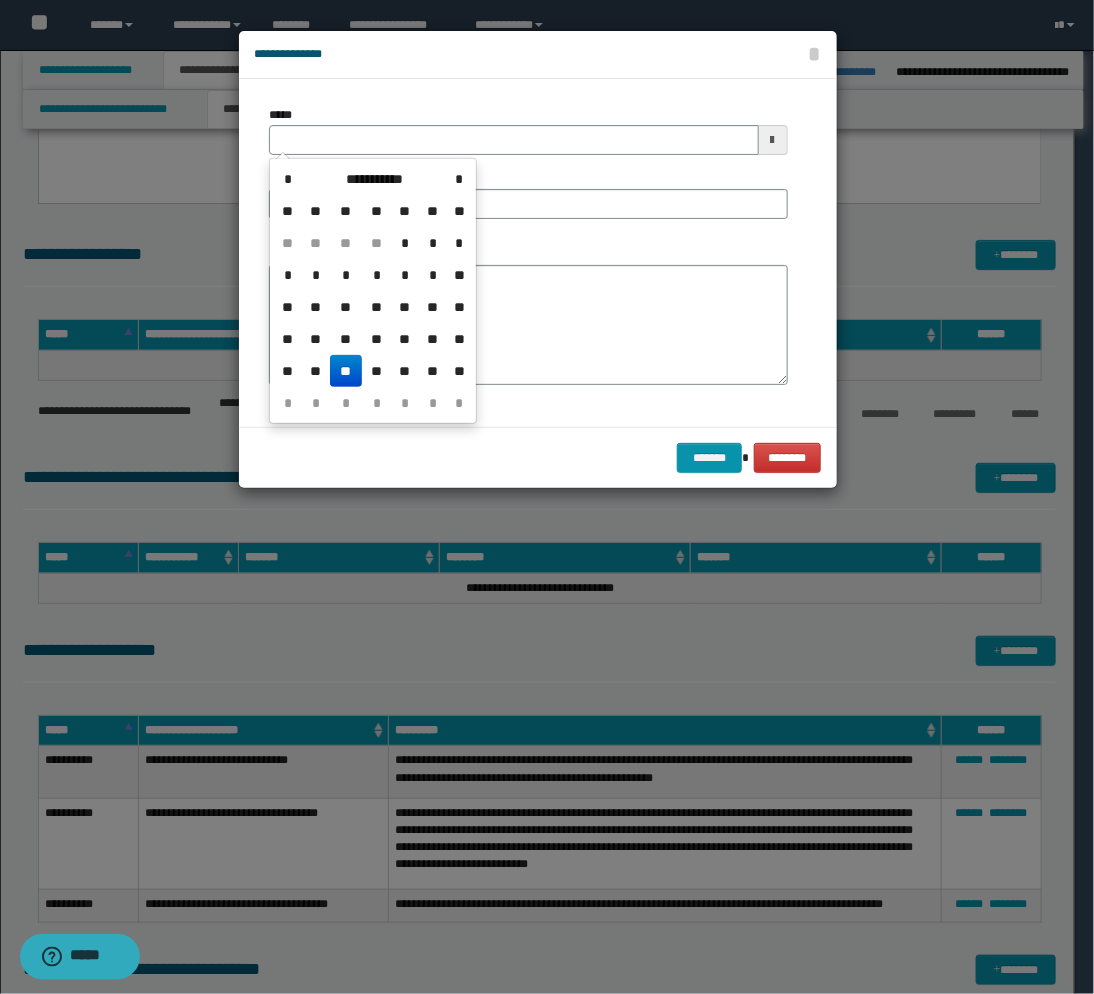 click on "**" at bounding box center (346, 371) 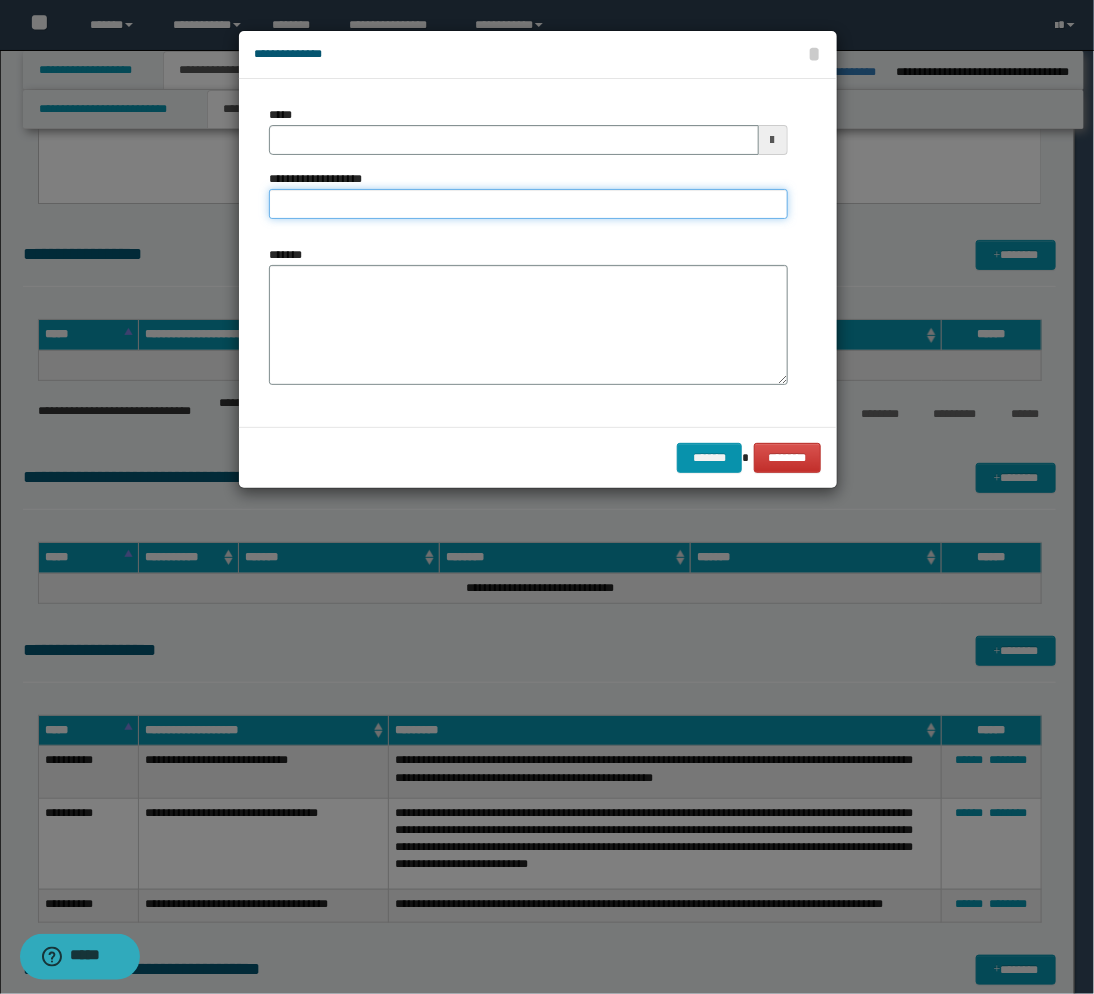 click on "**********" at bounding box center (528, 204) 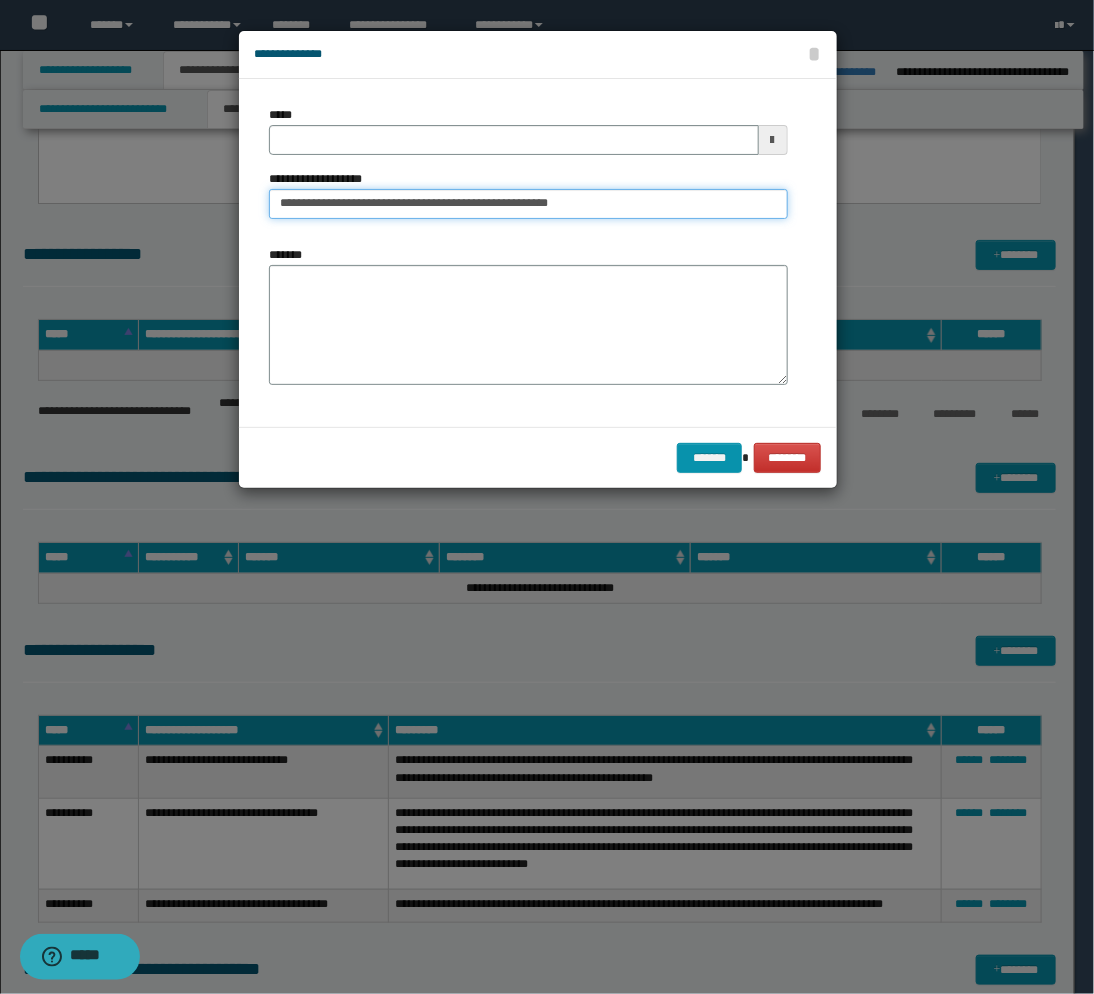 click on "**********" at bounding box center [528, 204] 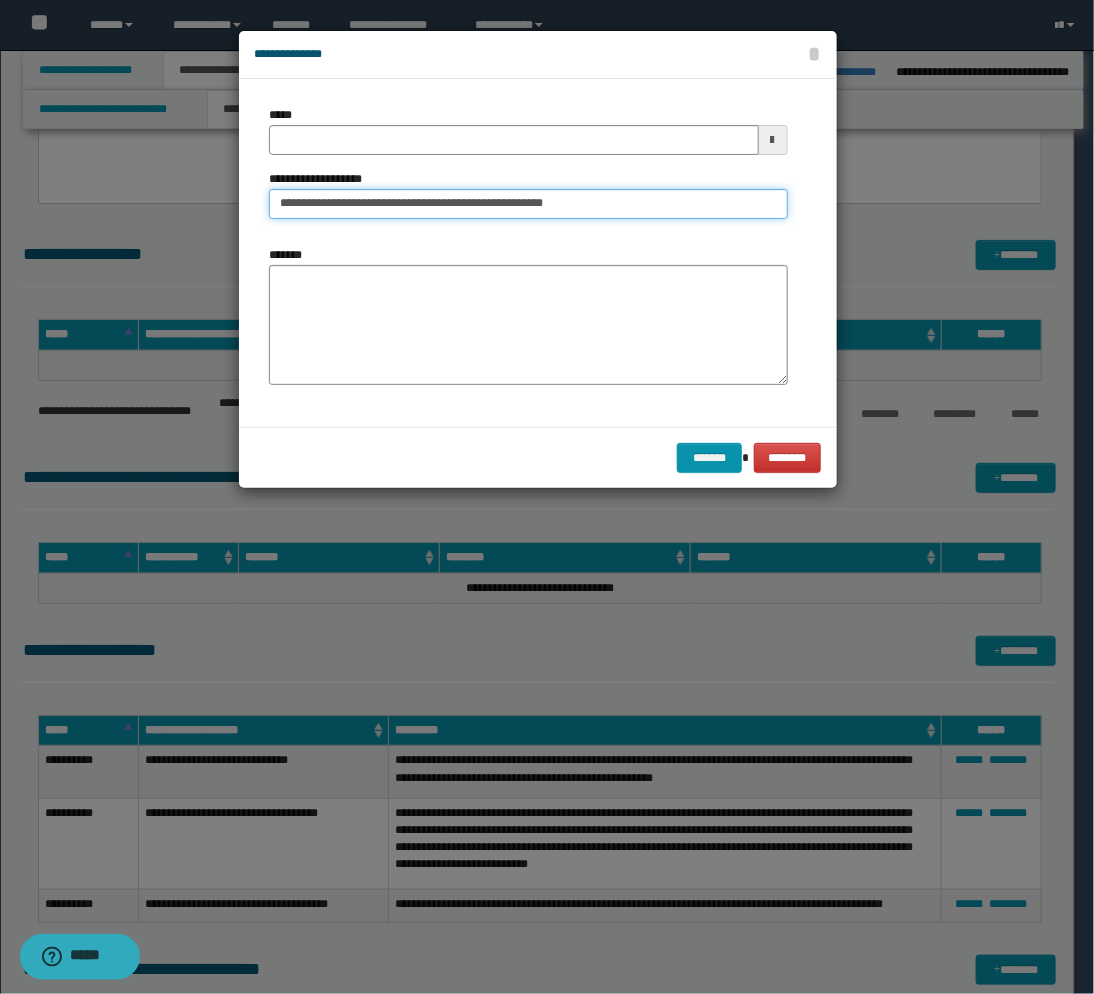 click on "**********" at bounding box center (528, 204) 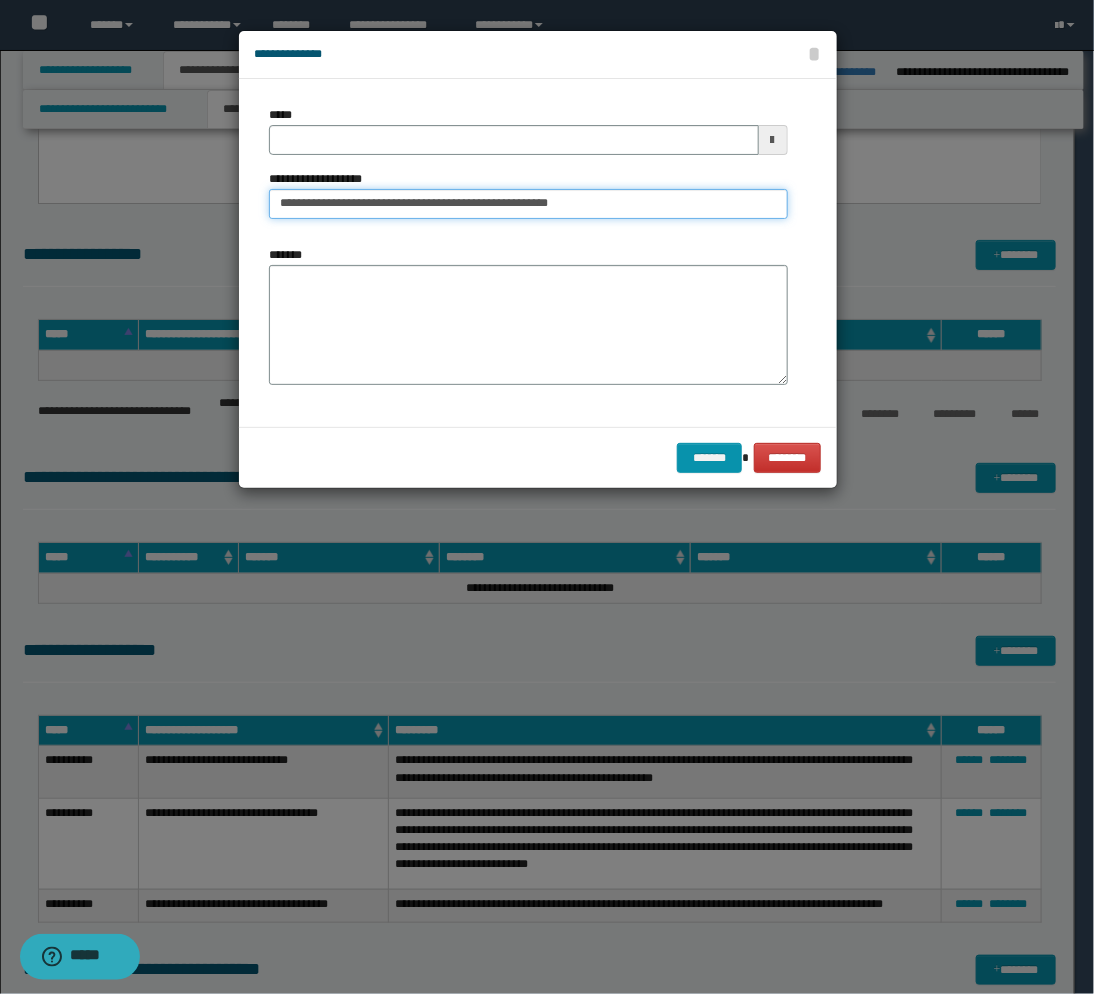 click on "**********" at bounding box center (528, 204) 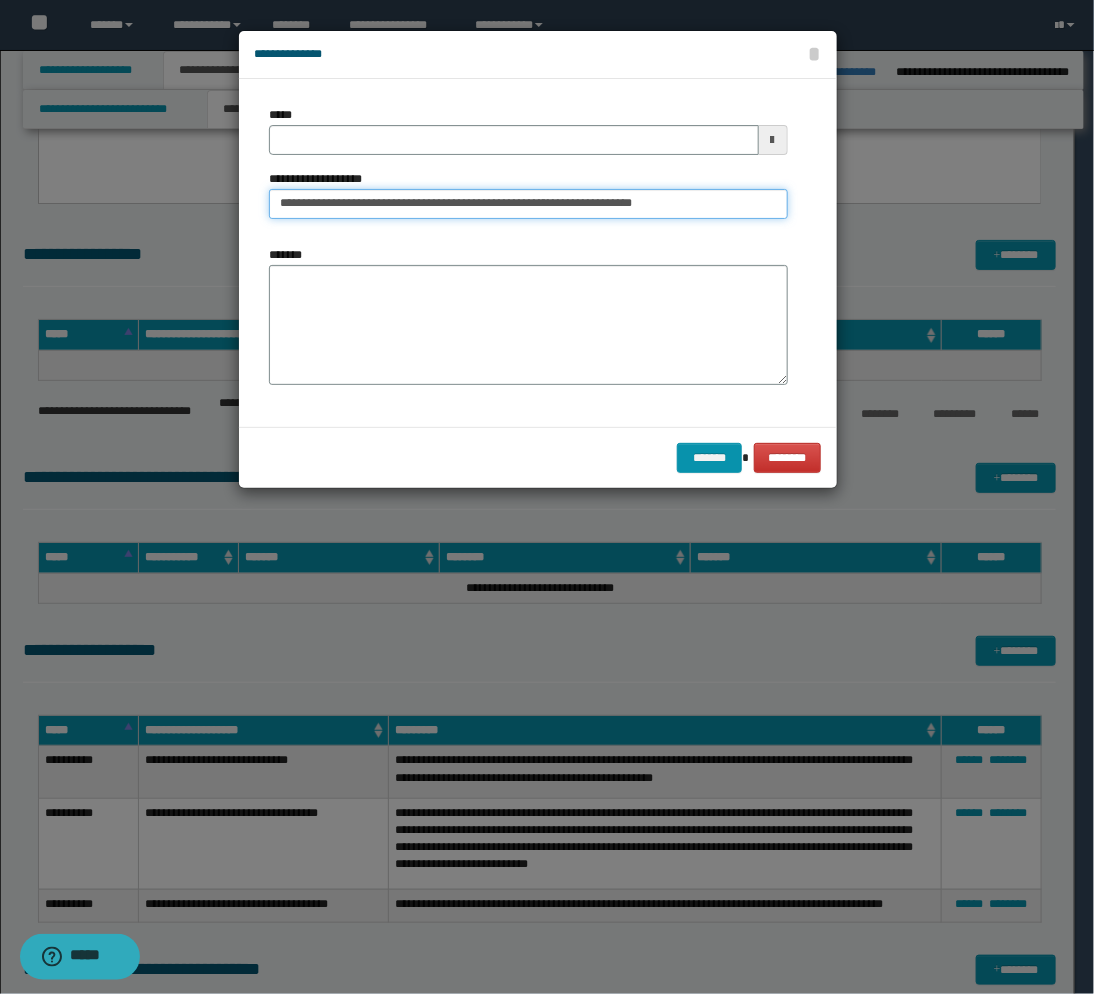 type on "**********" 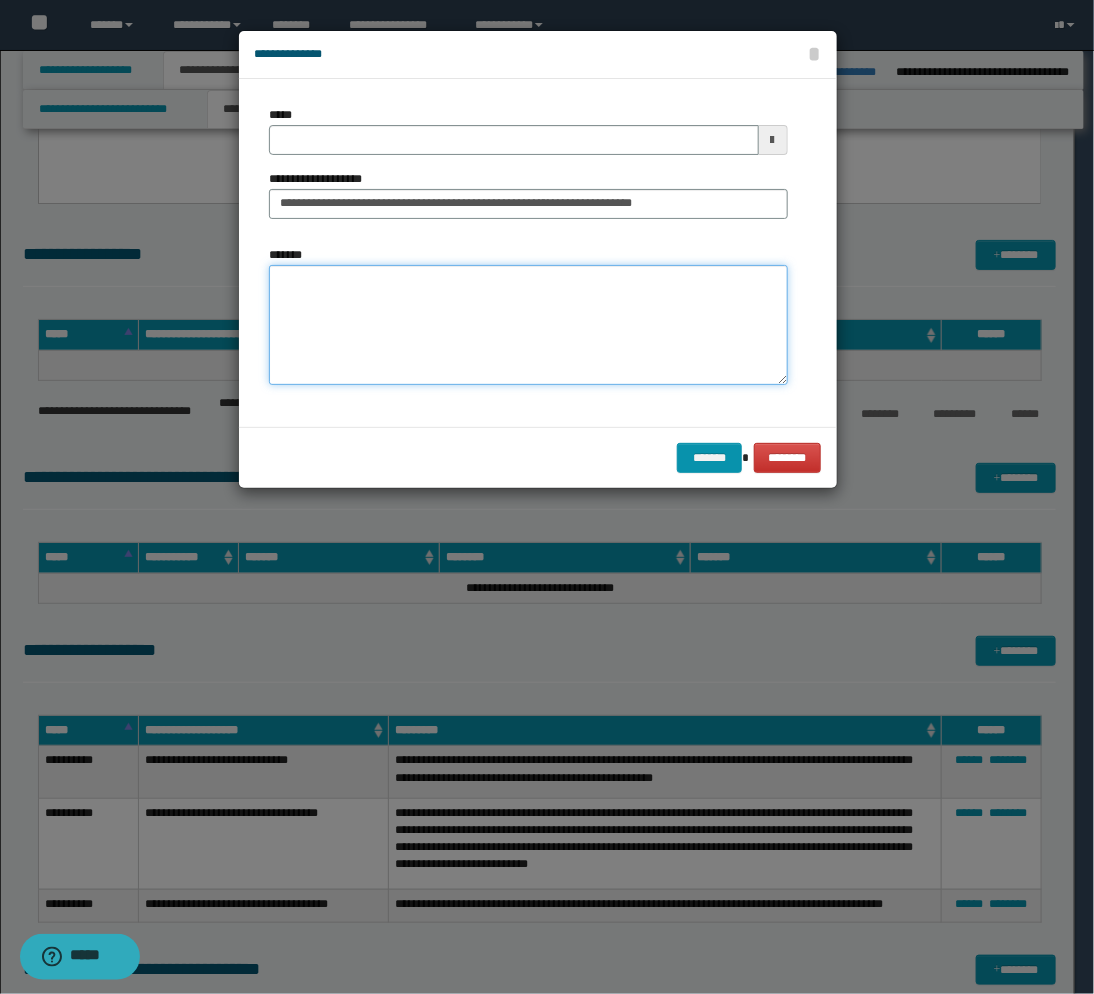click on "*******" at bounding box center (528, 325) 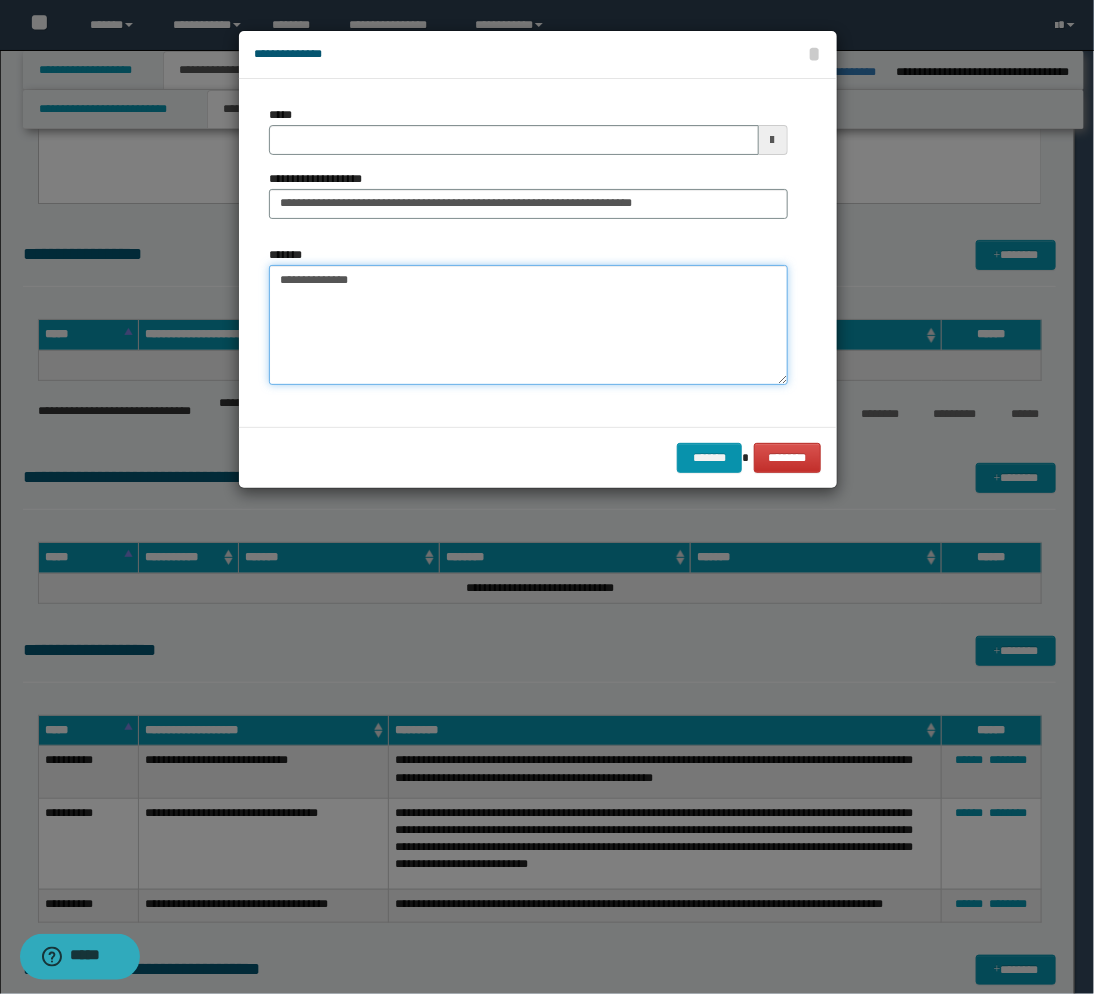 click on "**********" at bounding box center [528, 325] 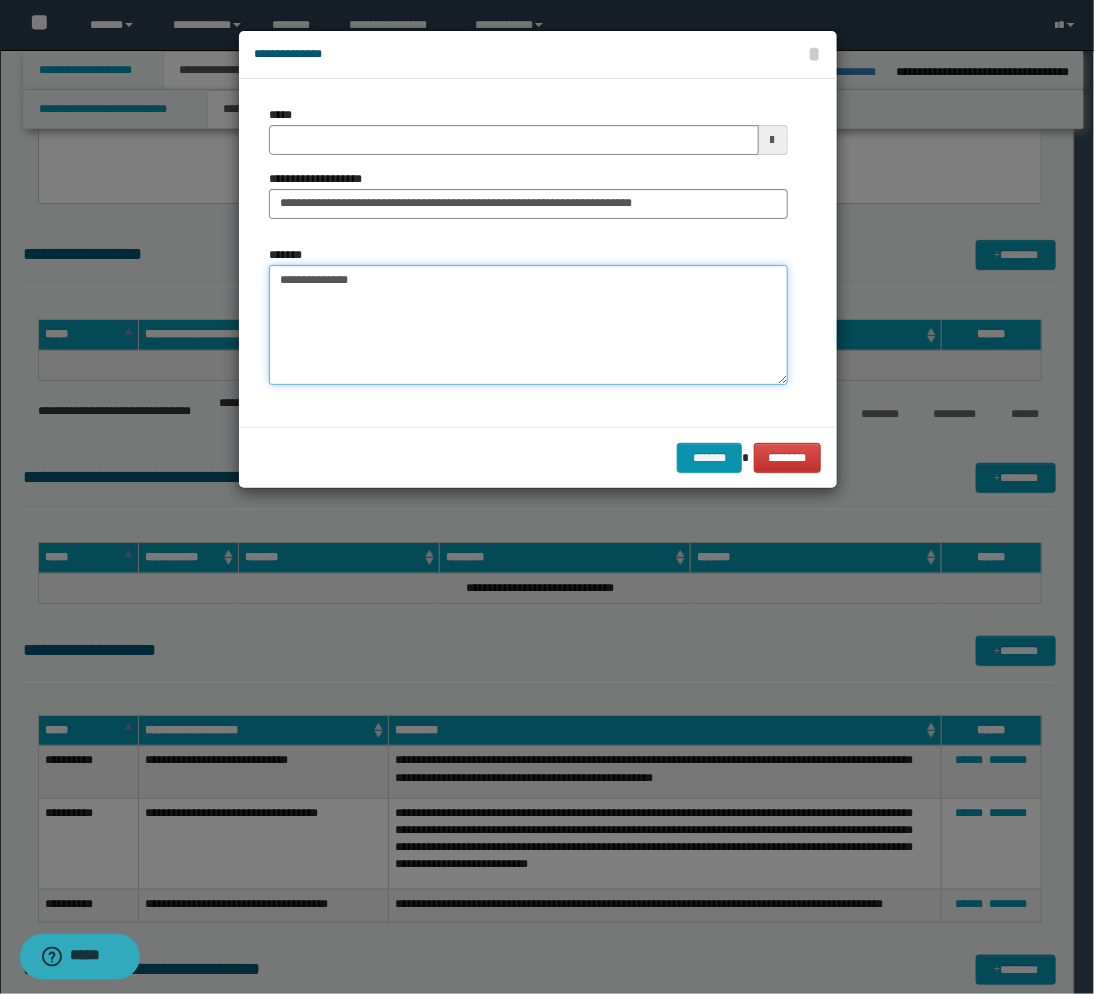 paste on "**********" 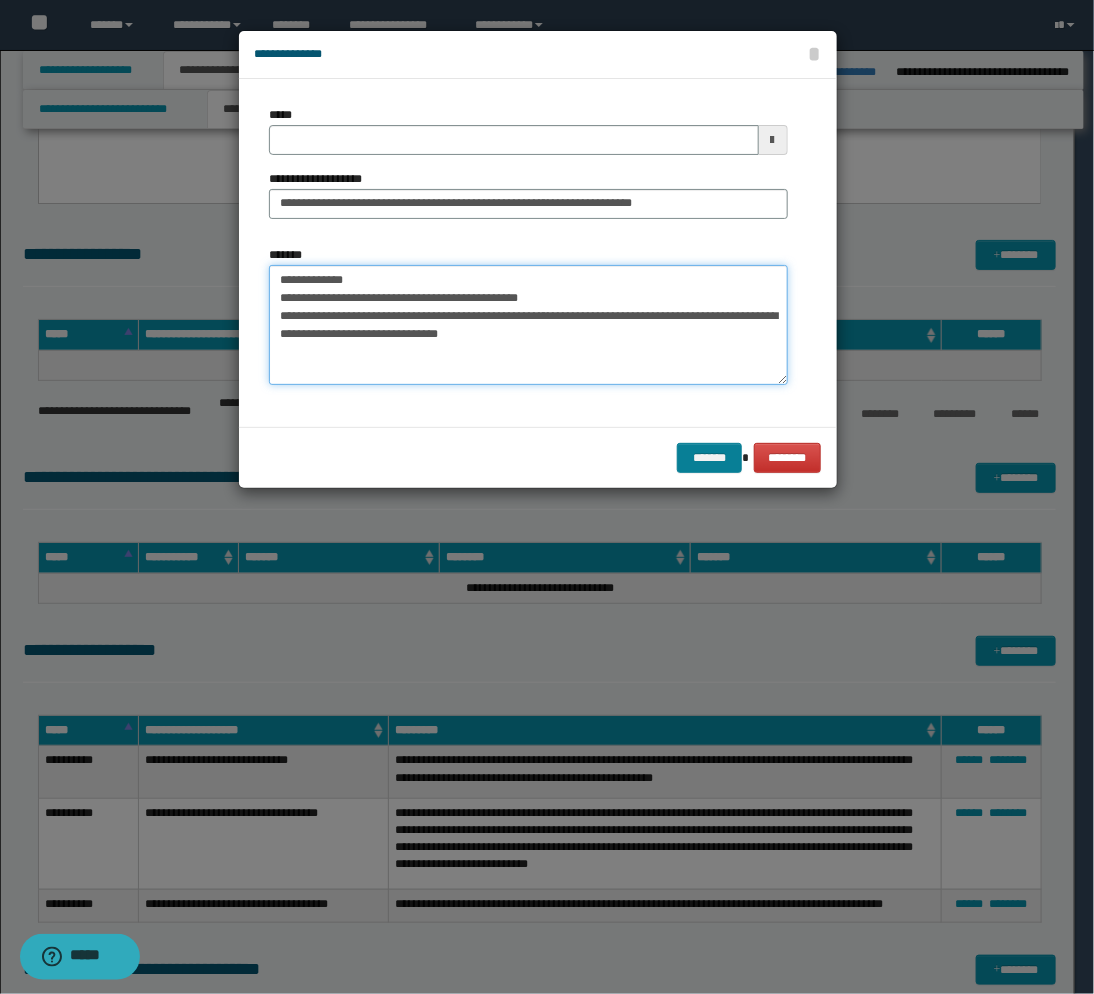 type on "**********" 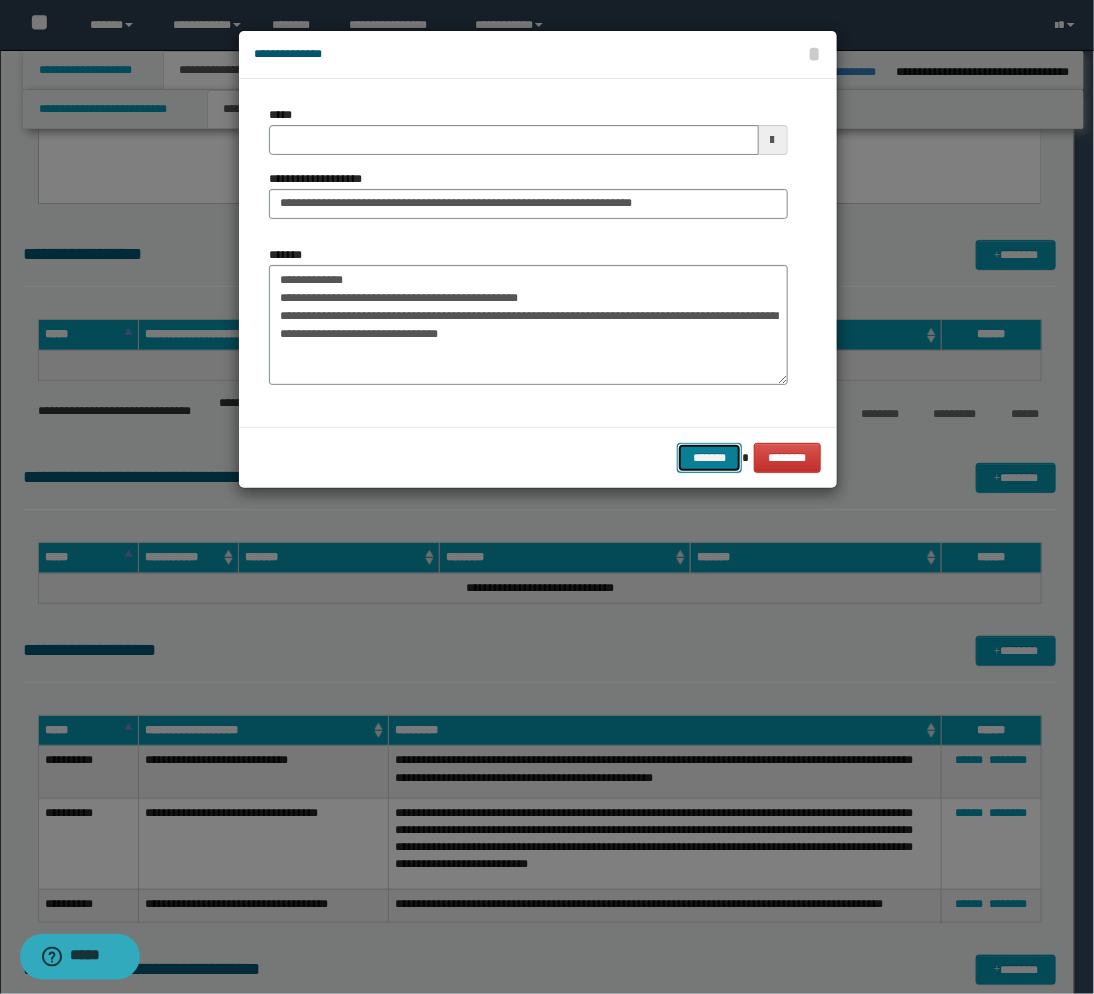click on "*******" at bounding box center [709, 458] 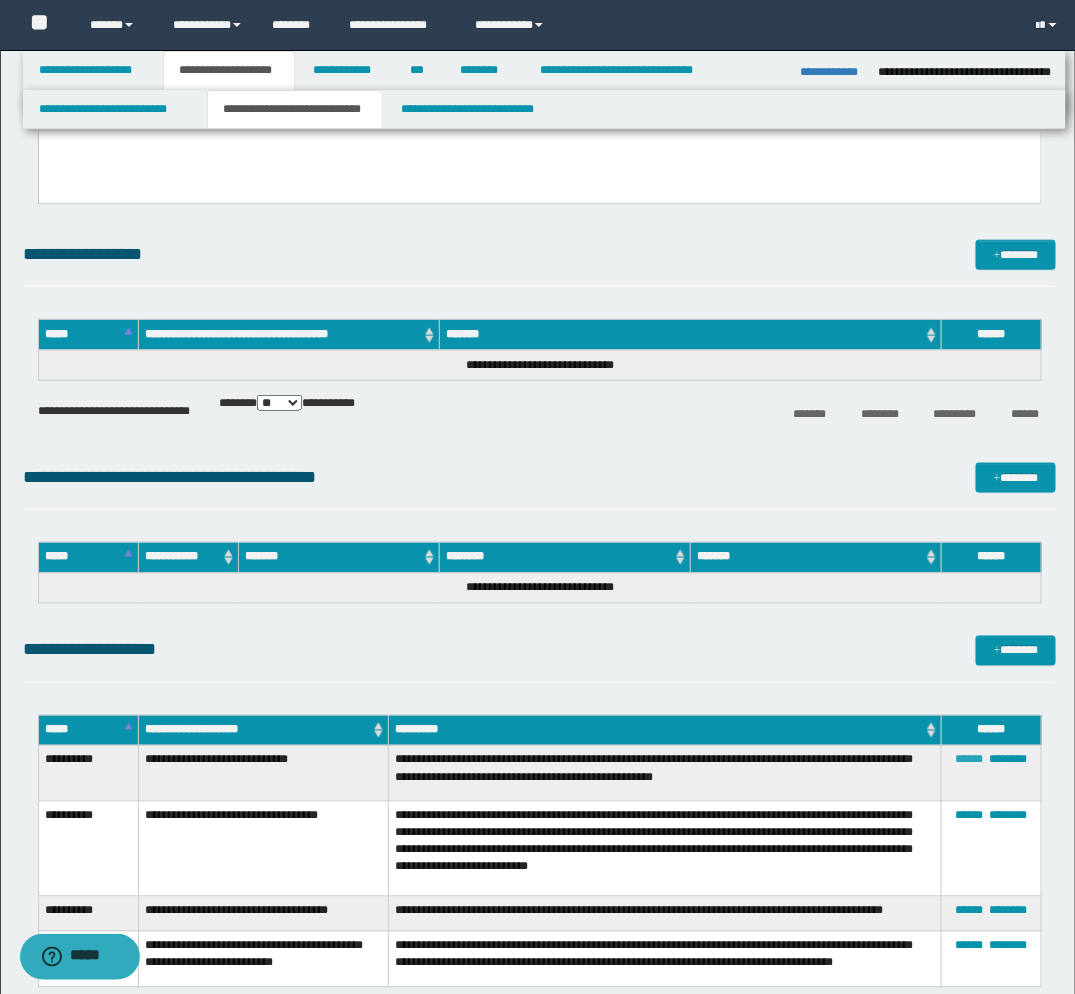 click on "******" at bounding box center (970, 760) 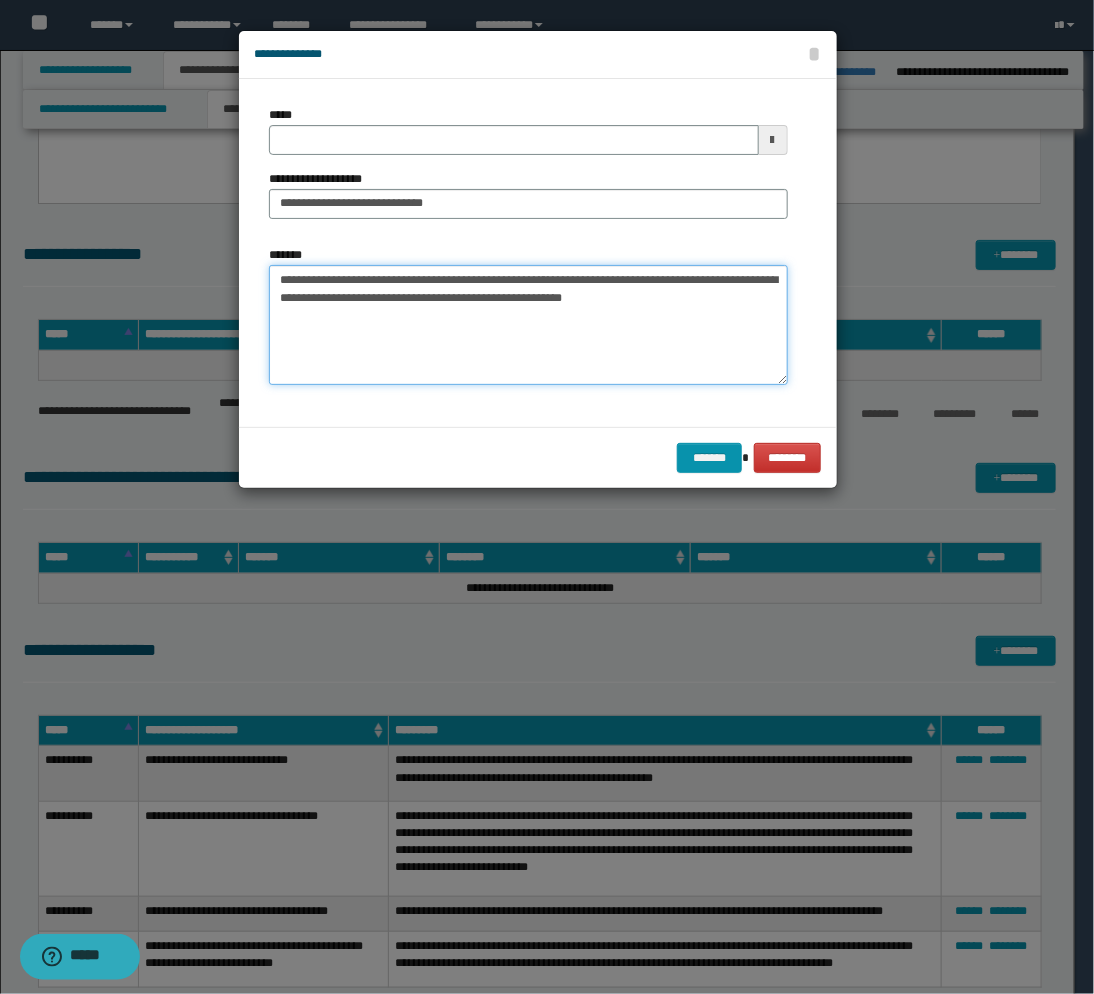 click on "**********" at bounding box center (528, 325) 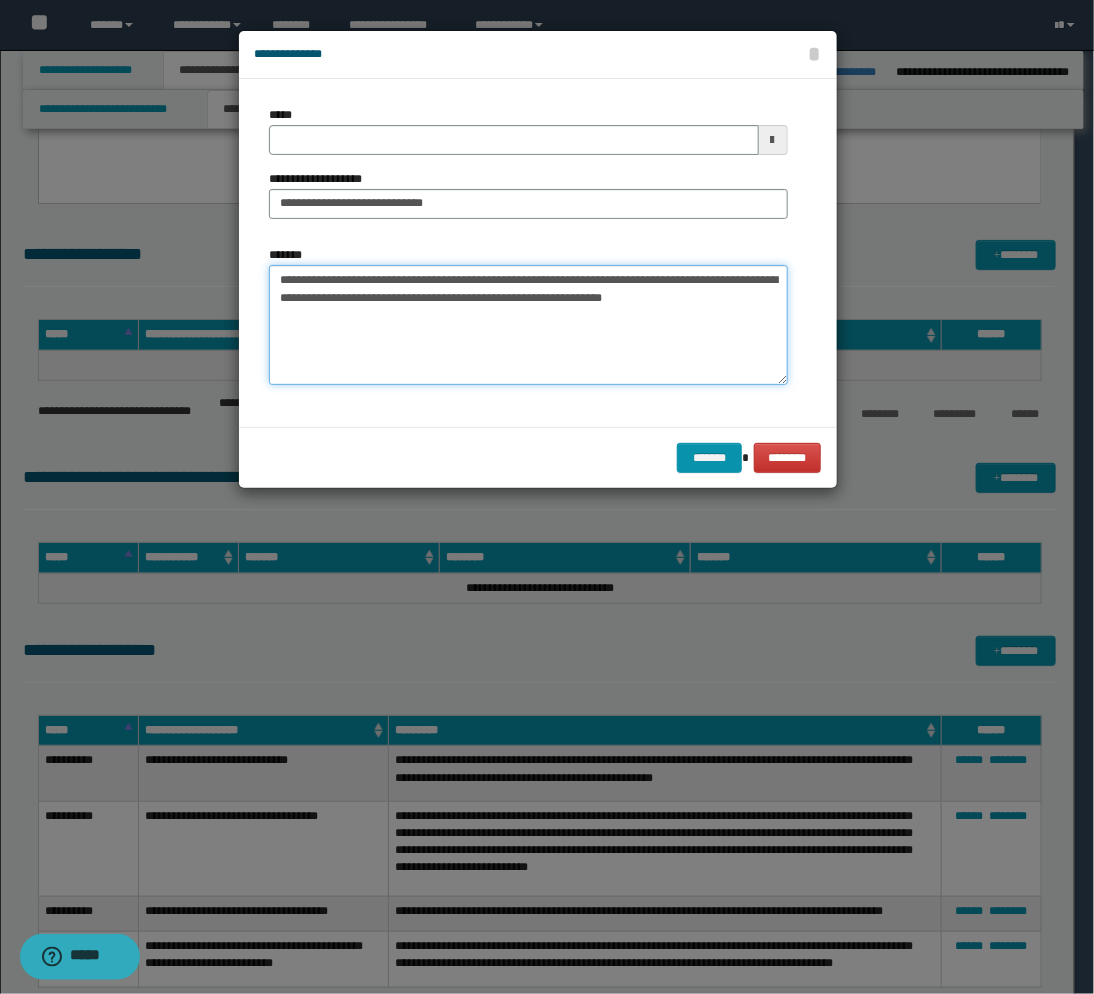 type on "**********" 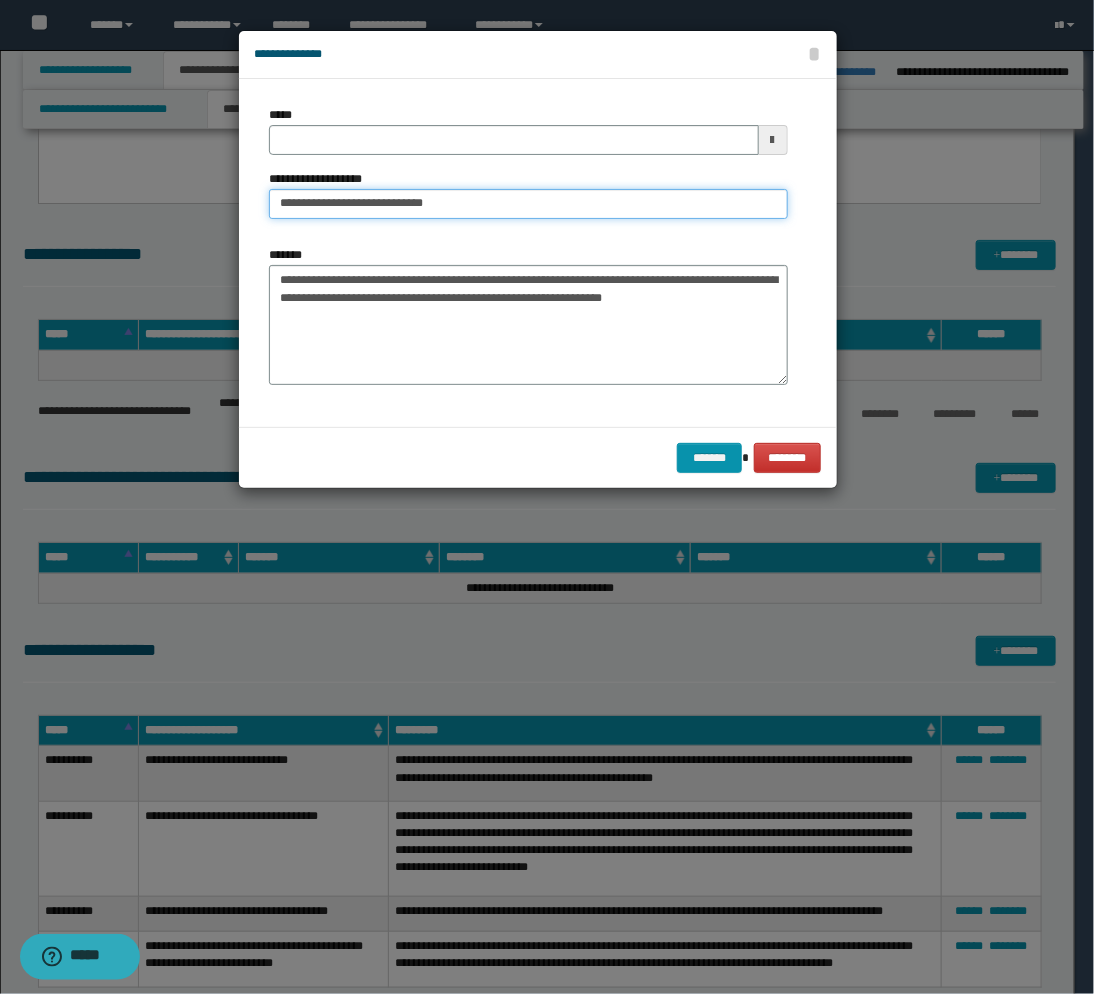 click on "**********" at bounding box center [528, 204] 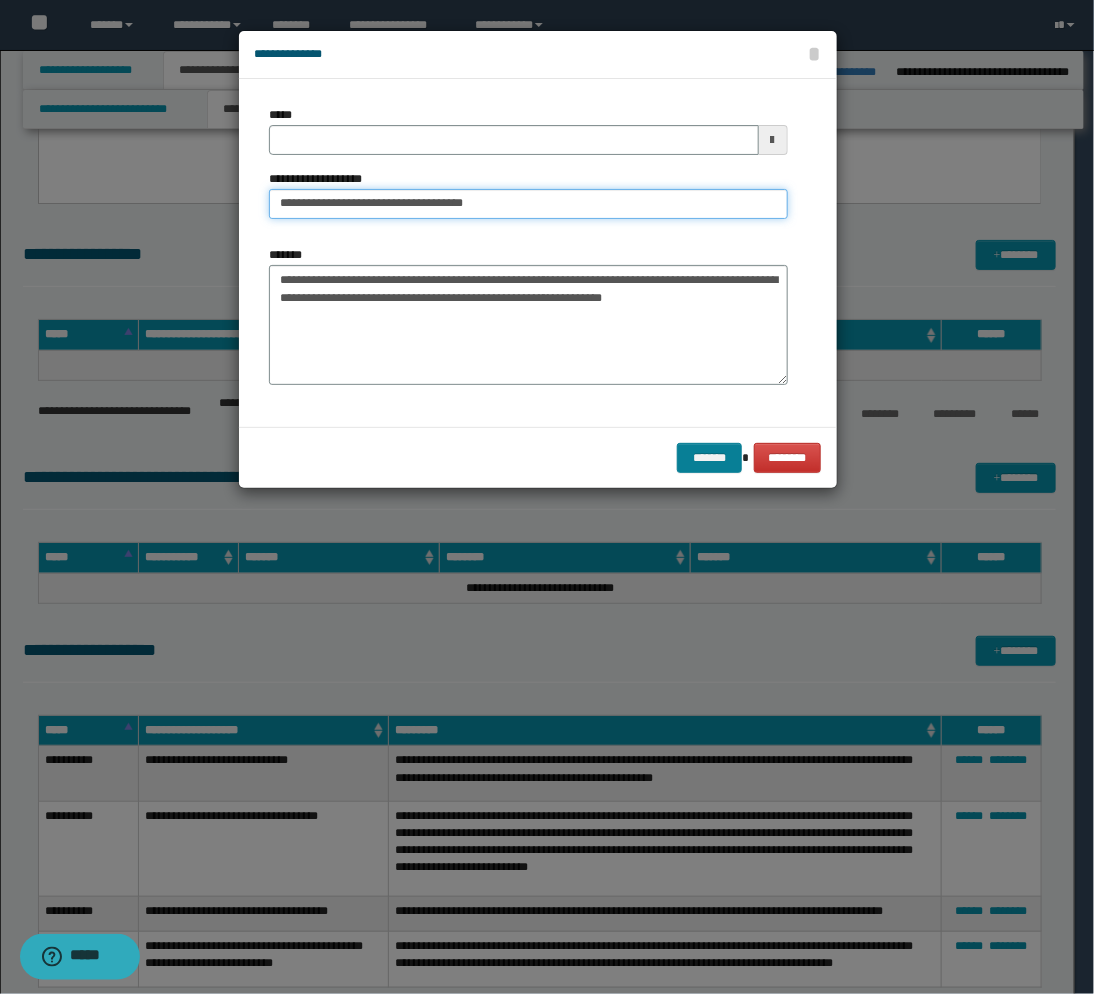 type on "**********" 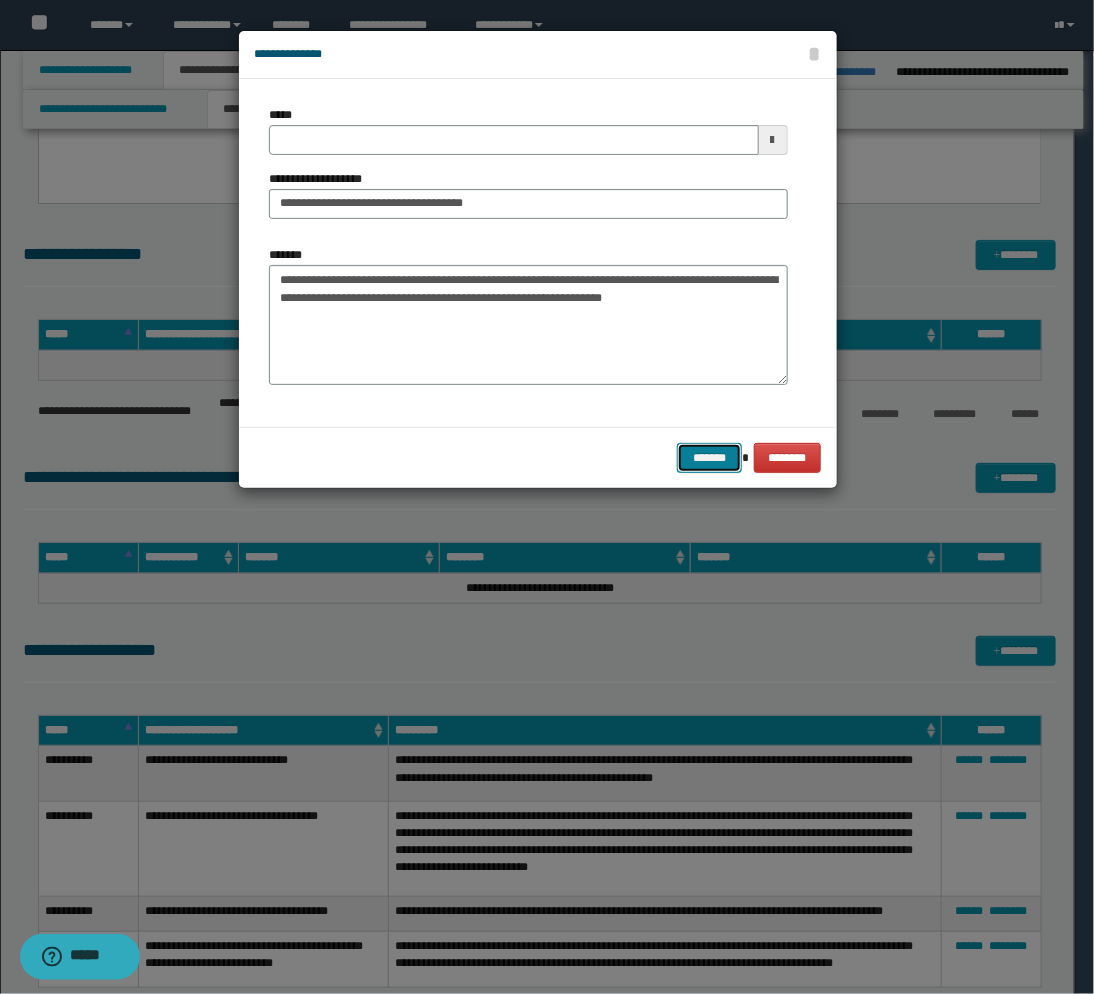 click on "*******" at bounding box center (709, 458) 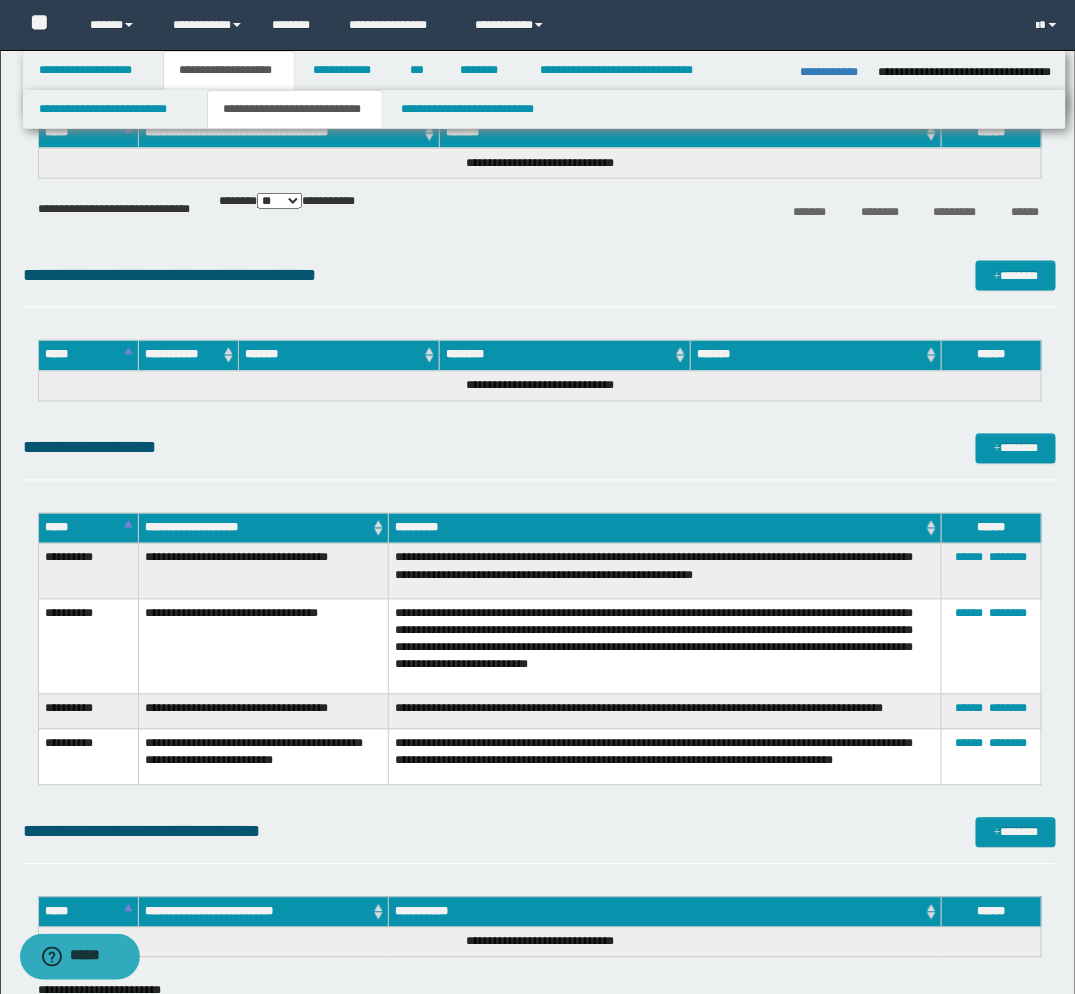 scroll, scrollTop: 444, scrollLeft: 0, axis: vertical 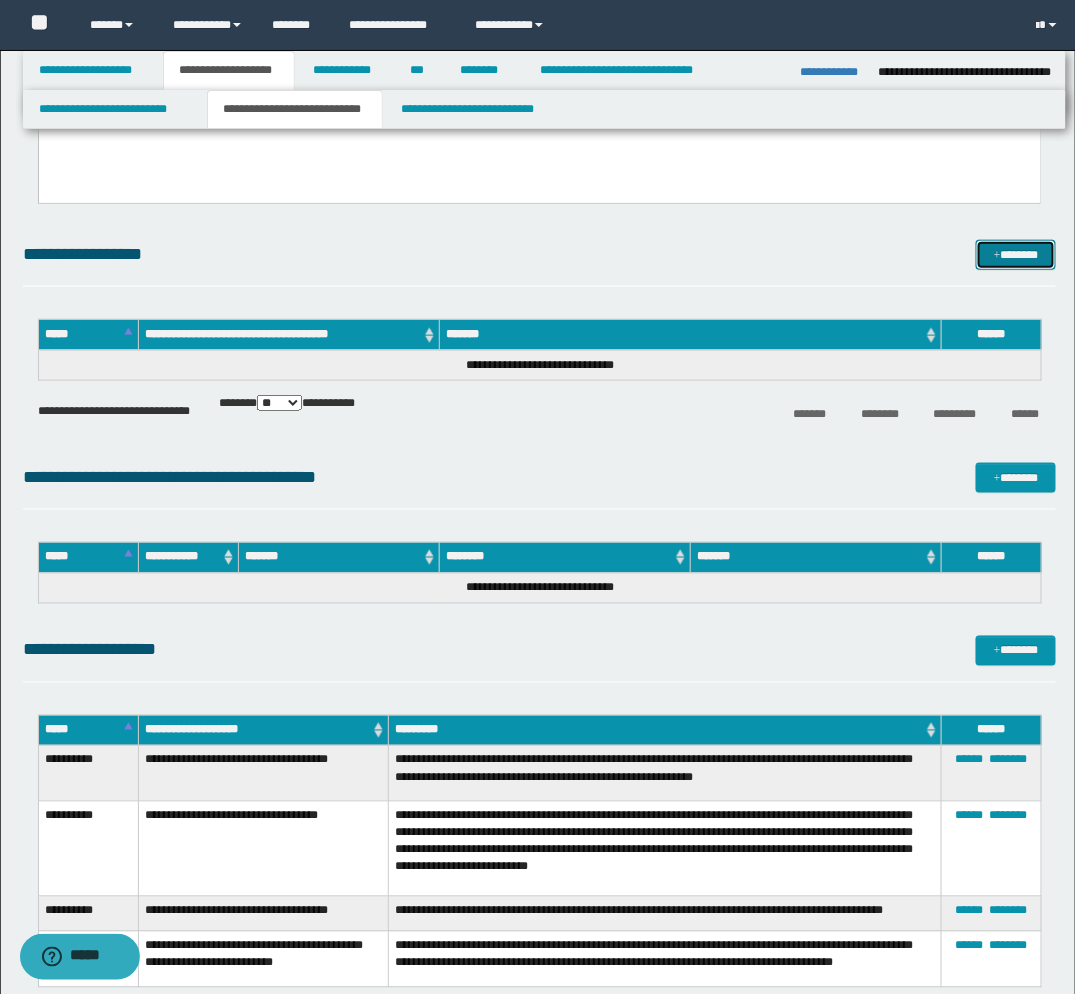 click on "*******" at bounding box center [1016, 255] 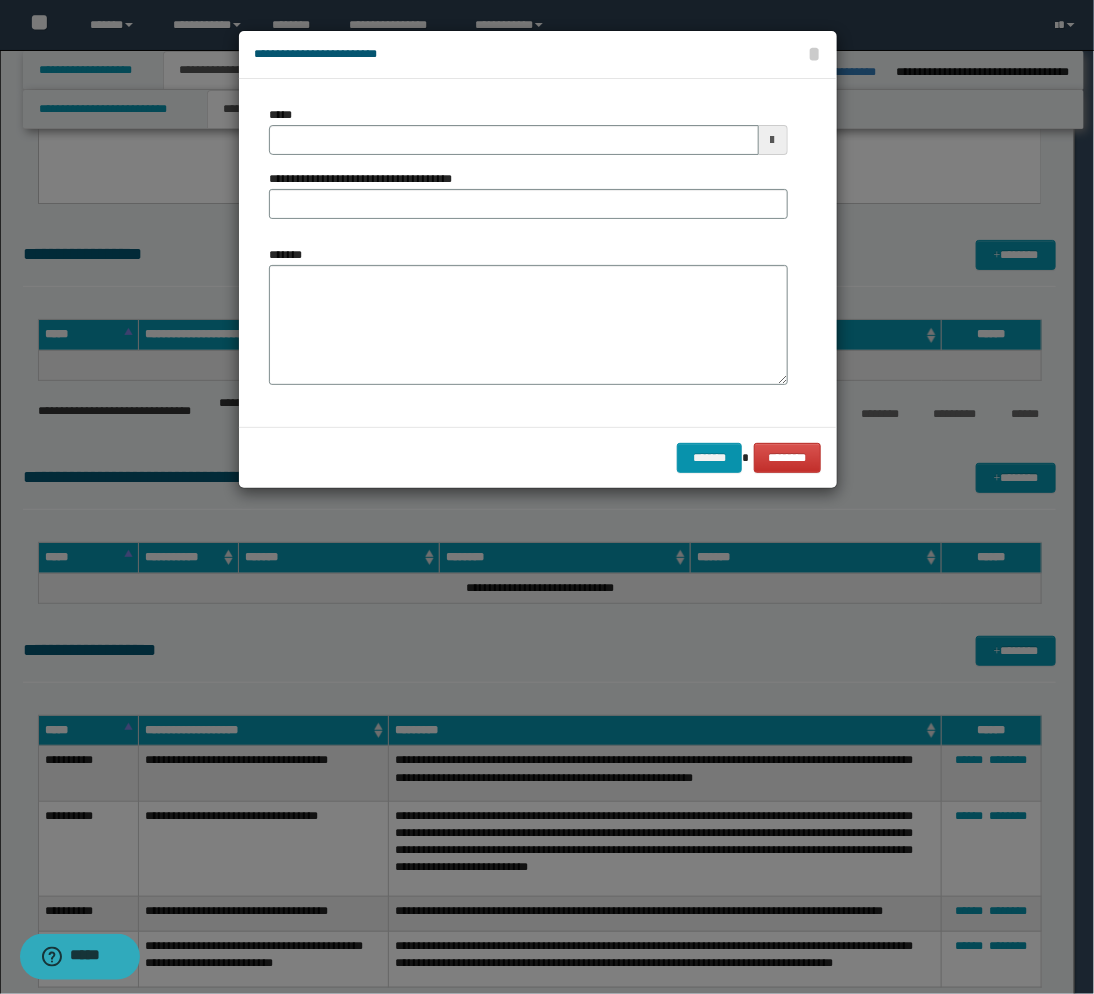 click at bounding box center [773, 140] 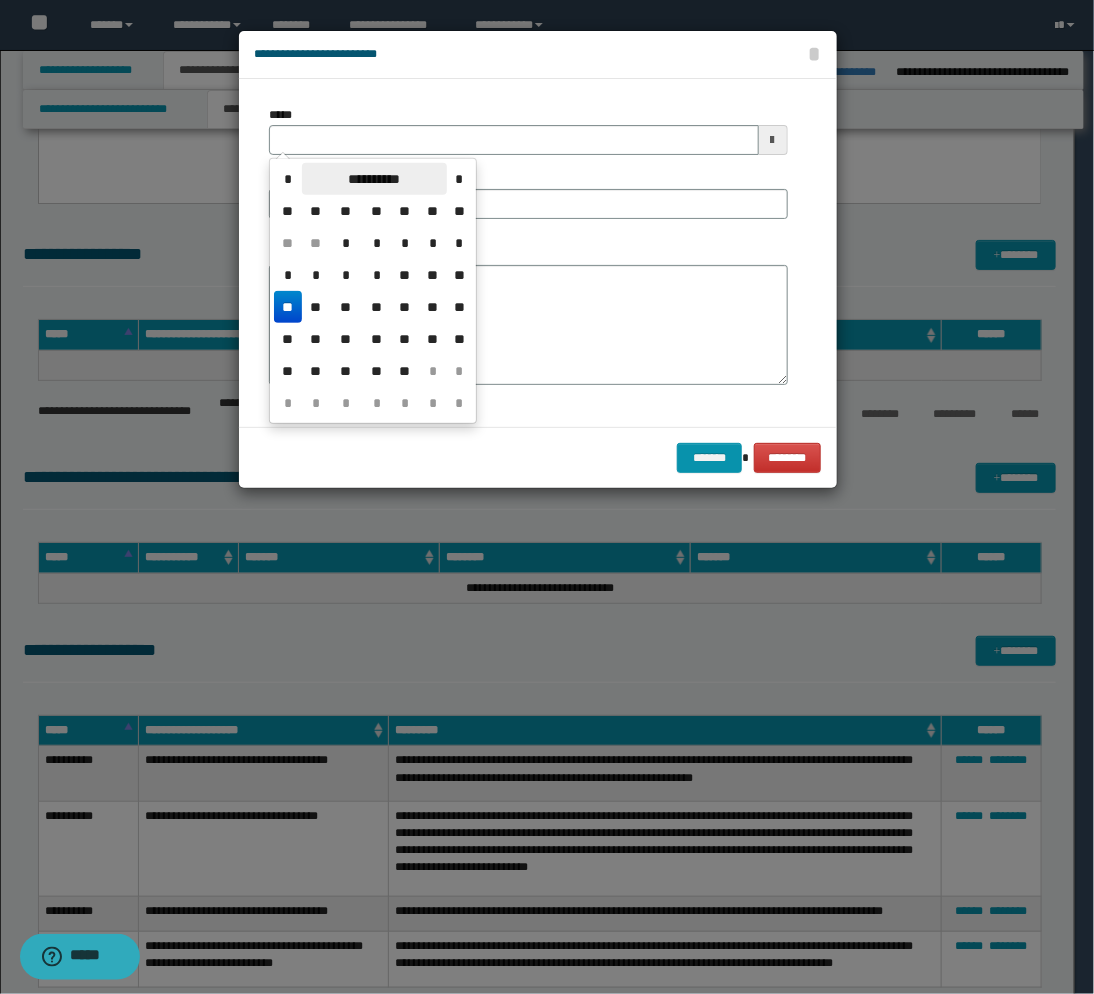 click on "**********" at bounding box center [374, 179] 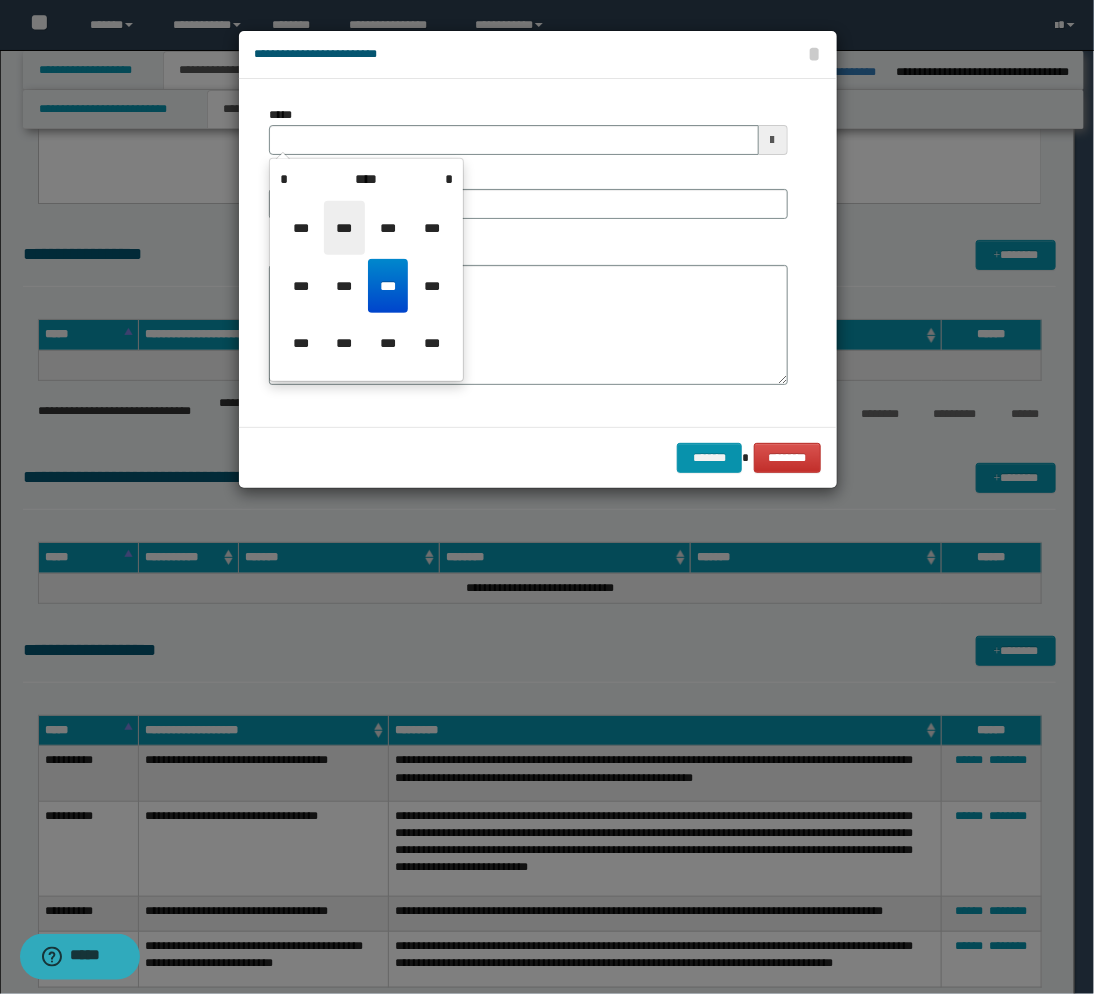 click on "***" at bounding box center (344, 228) 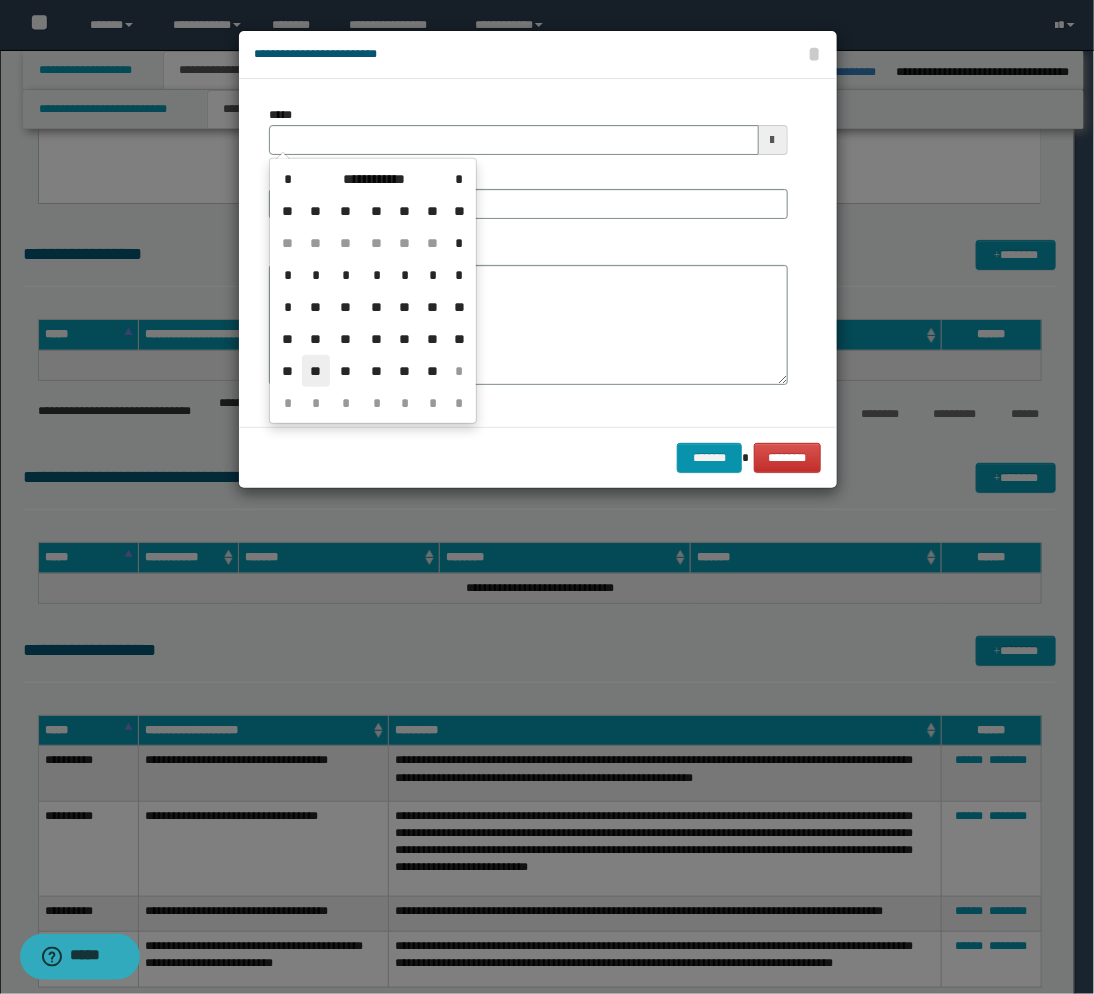 click on "**" at bounding box center (316, 371) 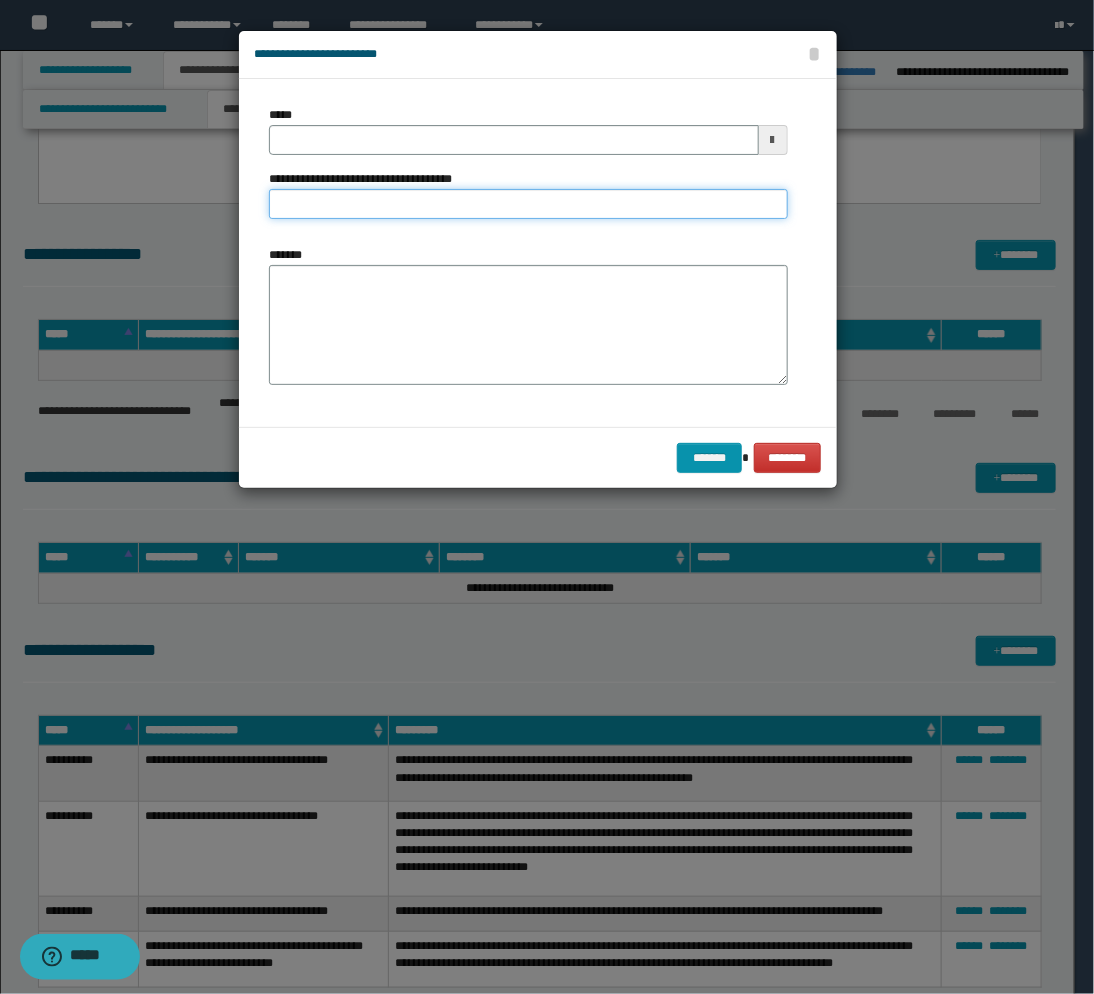 click on "**********" at bounding box center [528, 204] 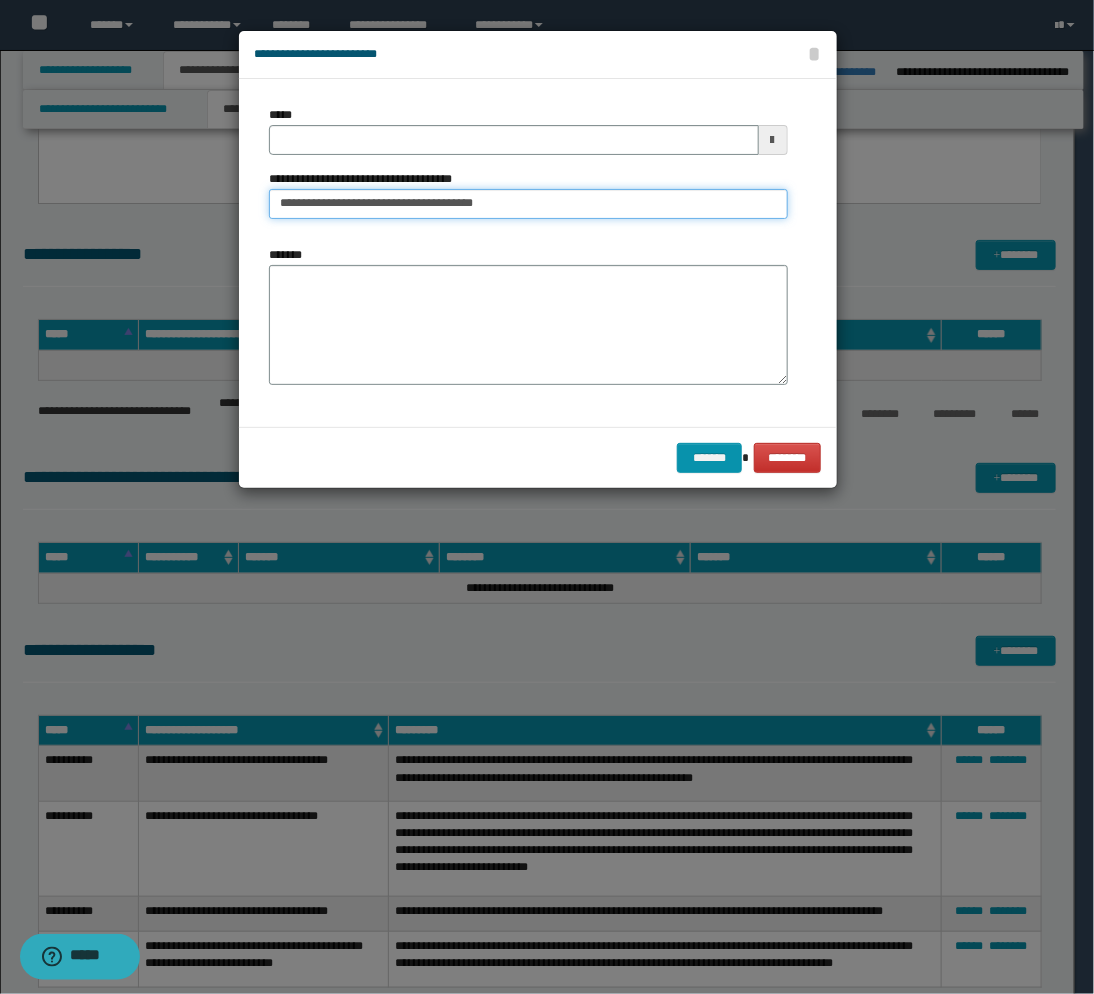 type on "**********" 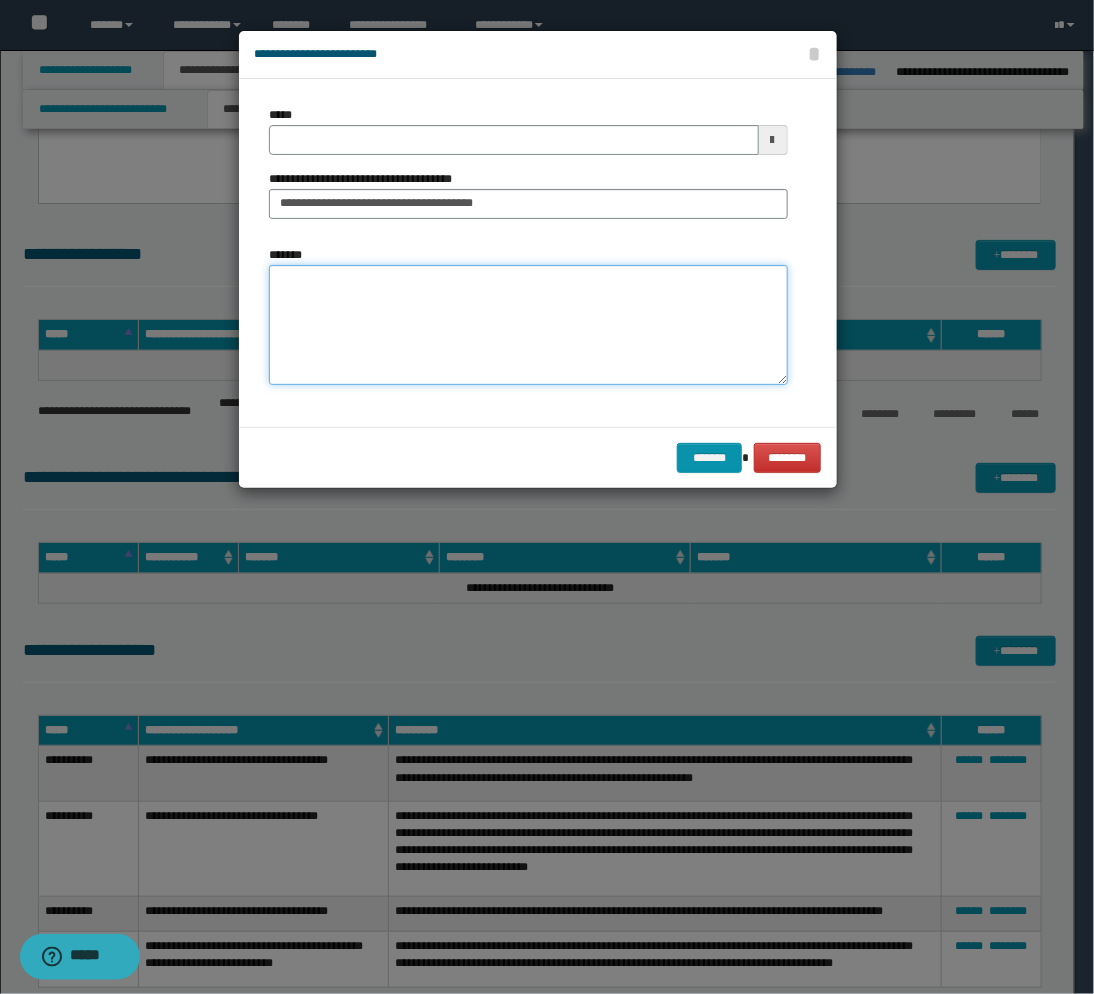 click on "*******" at bounding box center (528, 325) 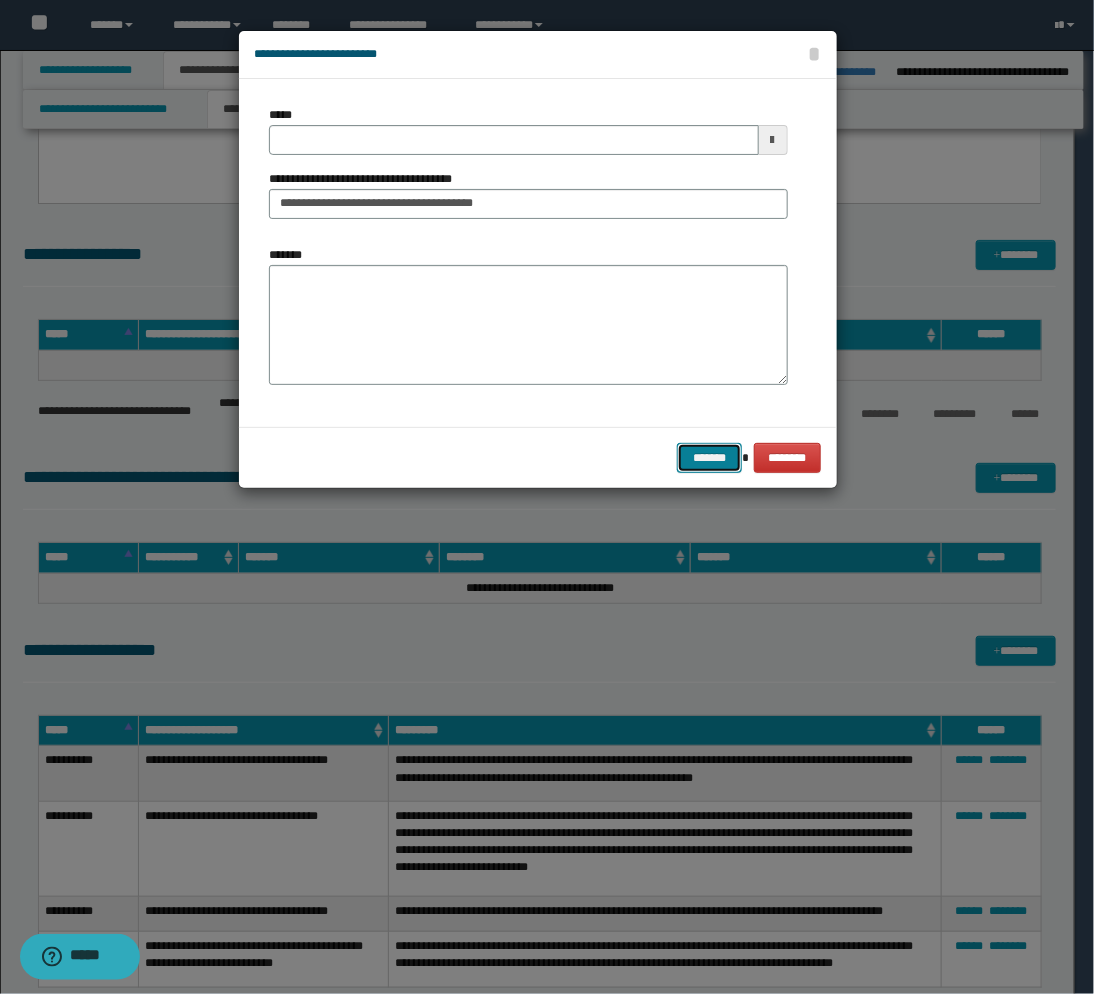 click on "*******" at bounding box center [709, 458] 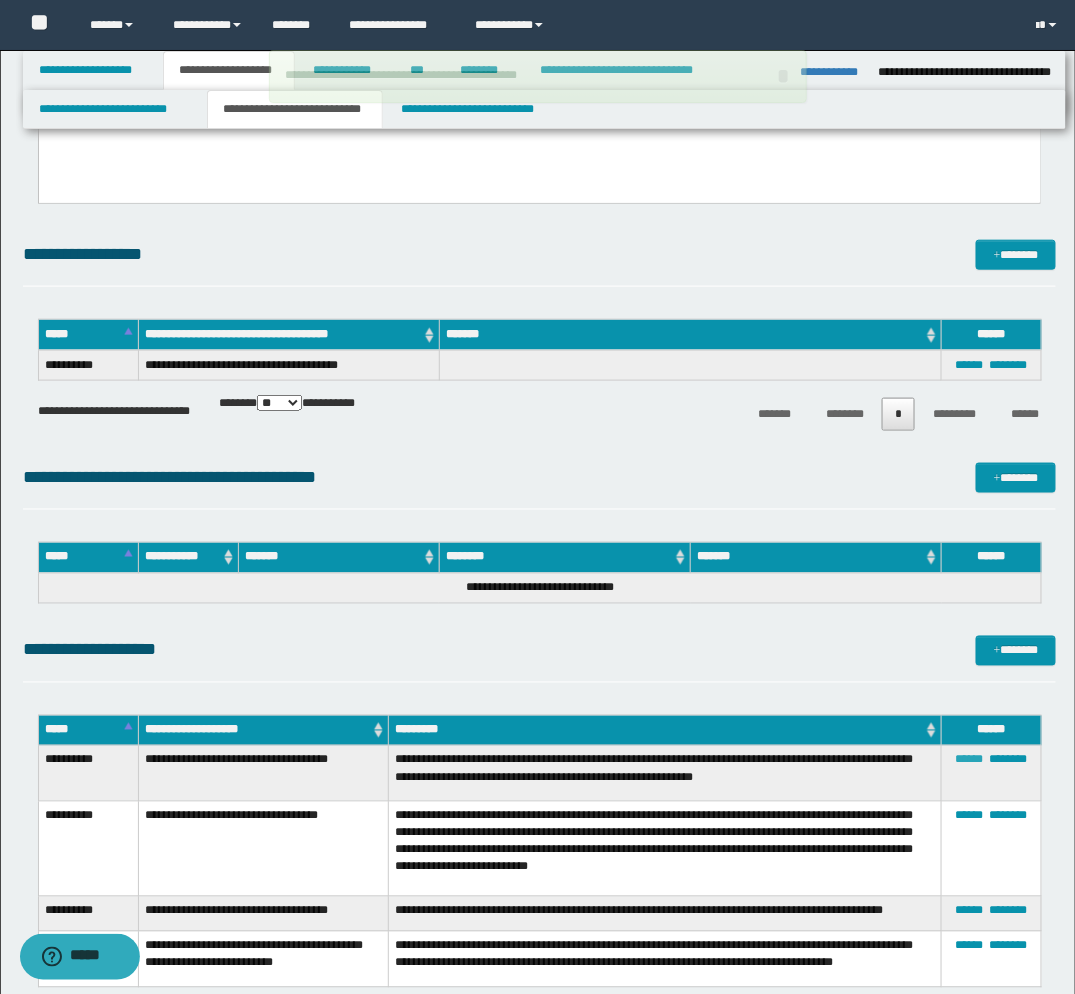 click on "******" at bounding box center (970, 760) 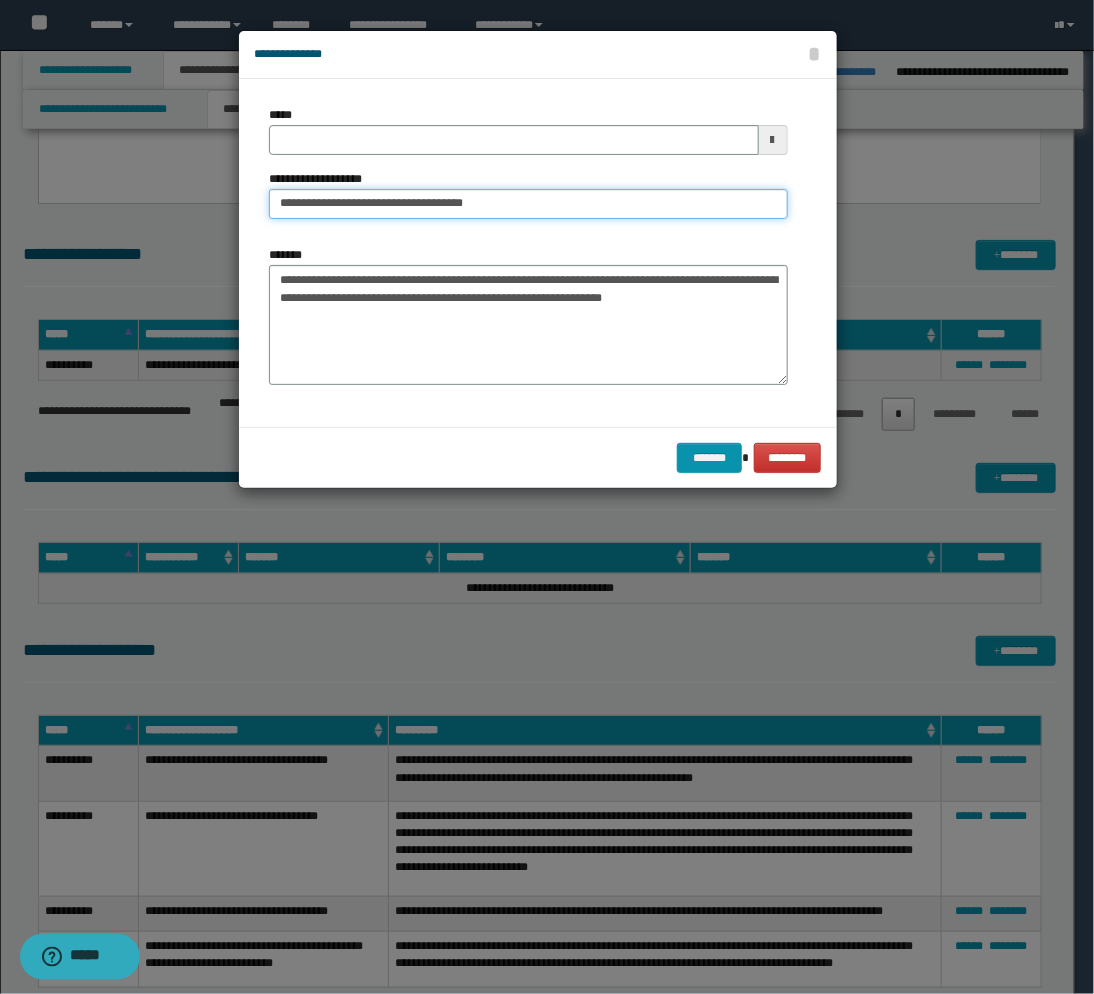 click on "**********" at bounding box center (528, 204) 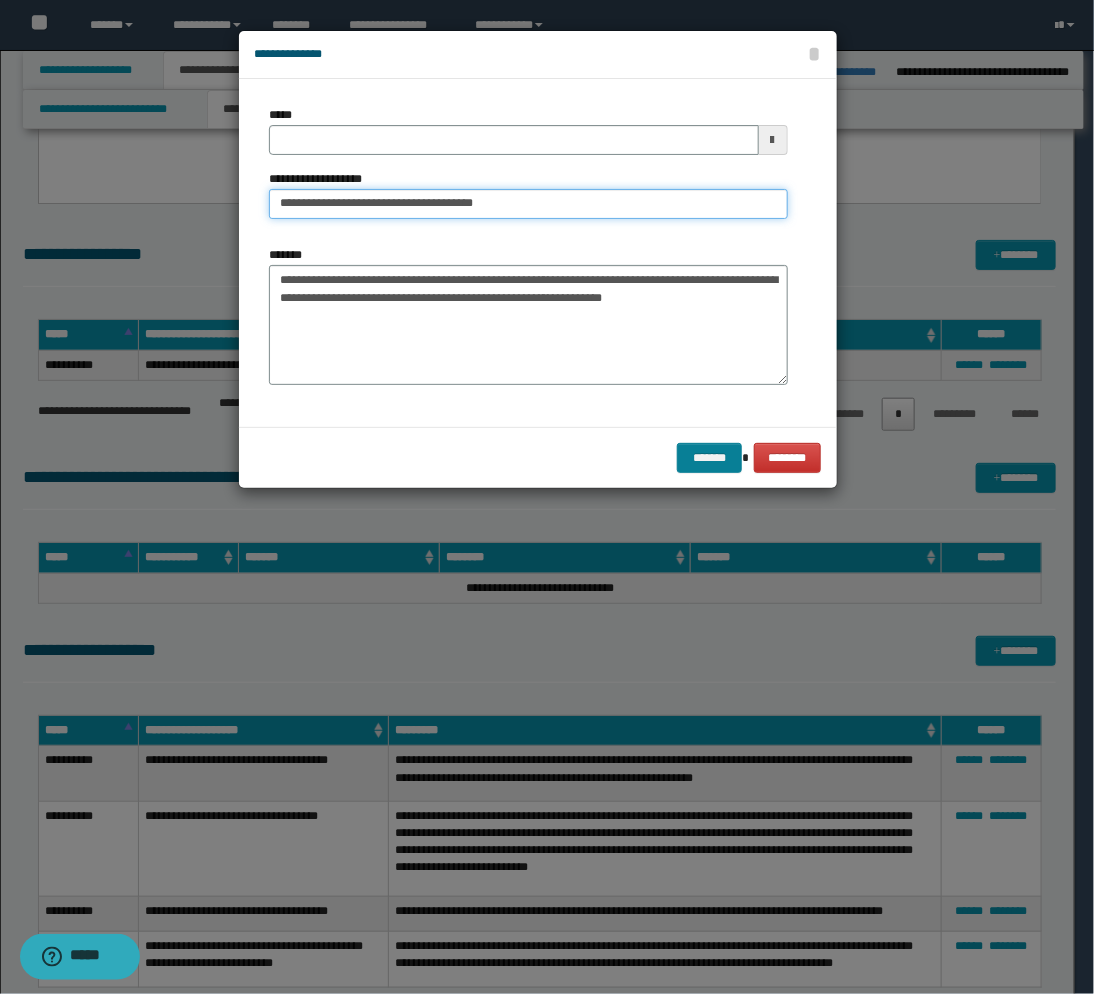 type on "**********" 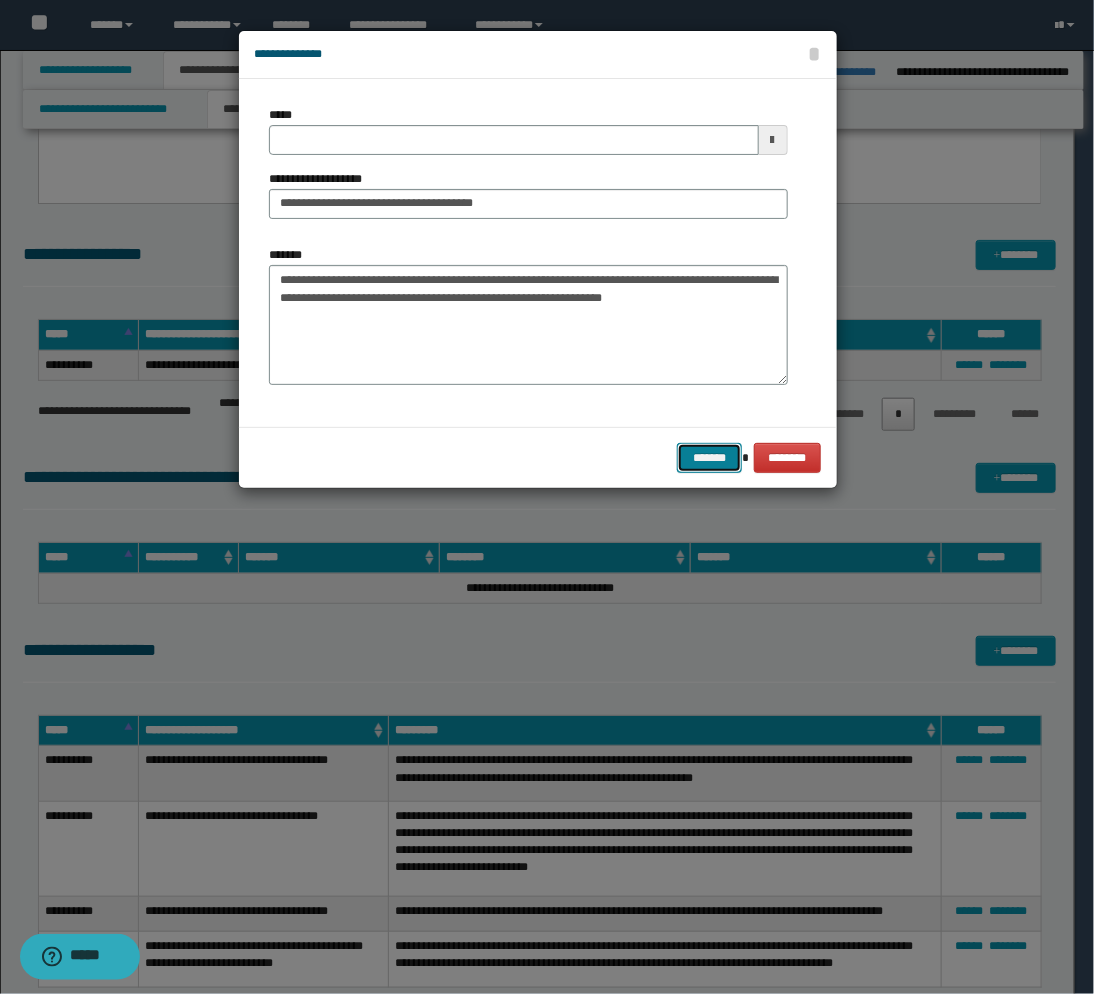 click on "*******" at bounding box center (709, 458) 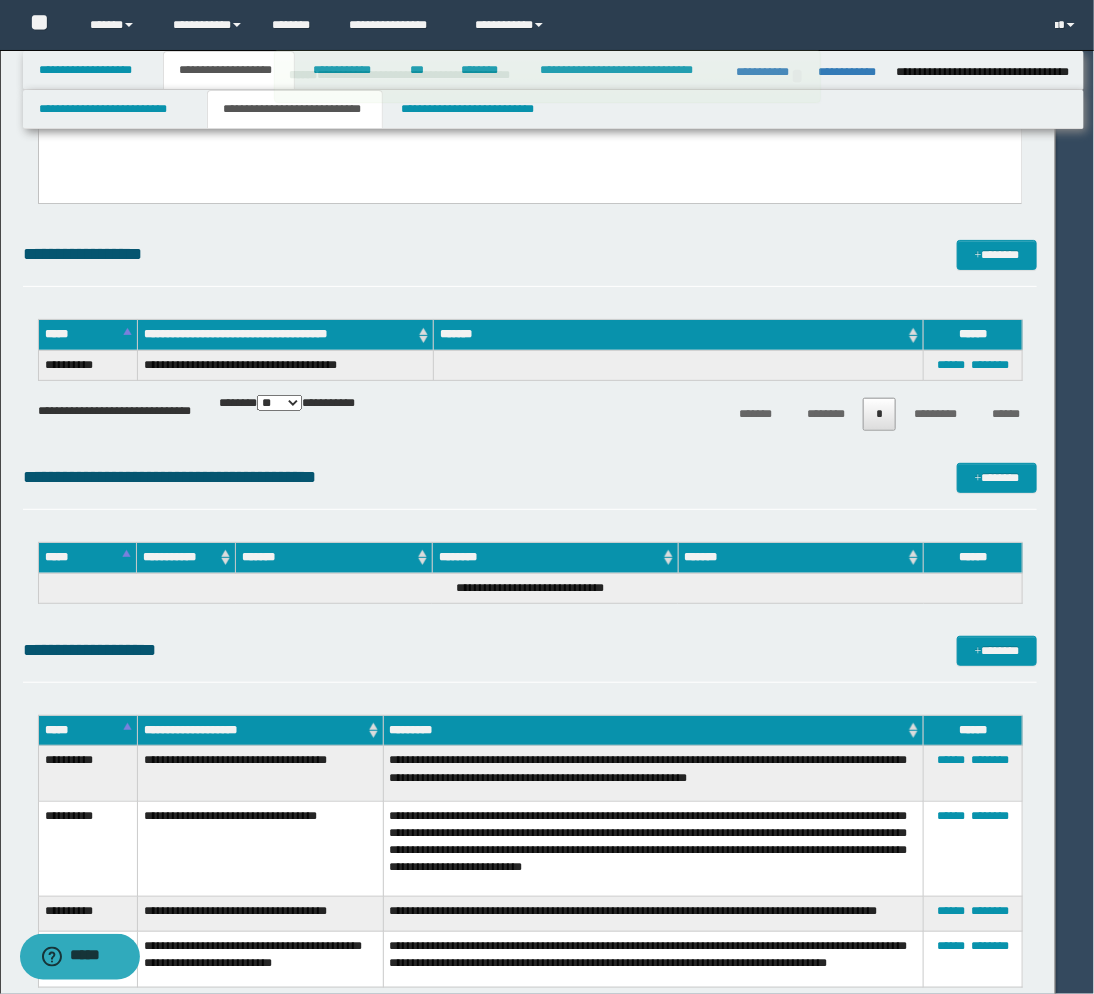 type 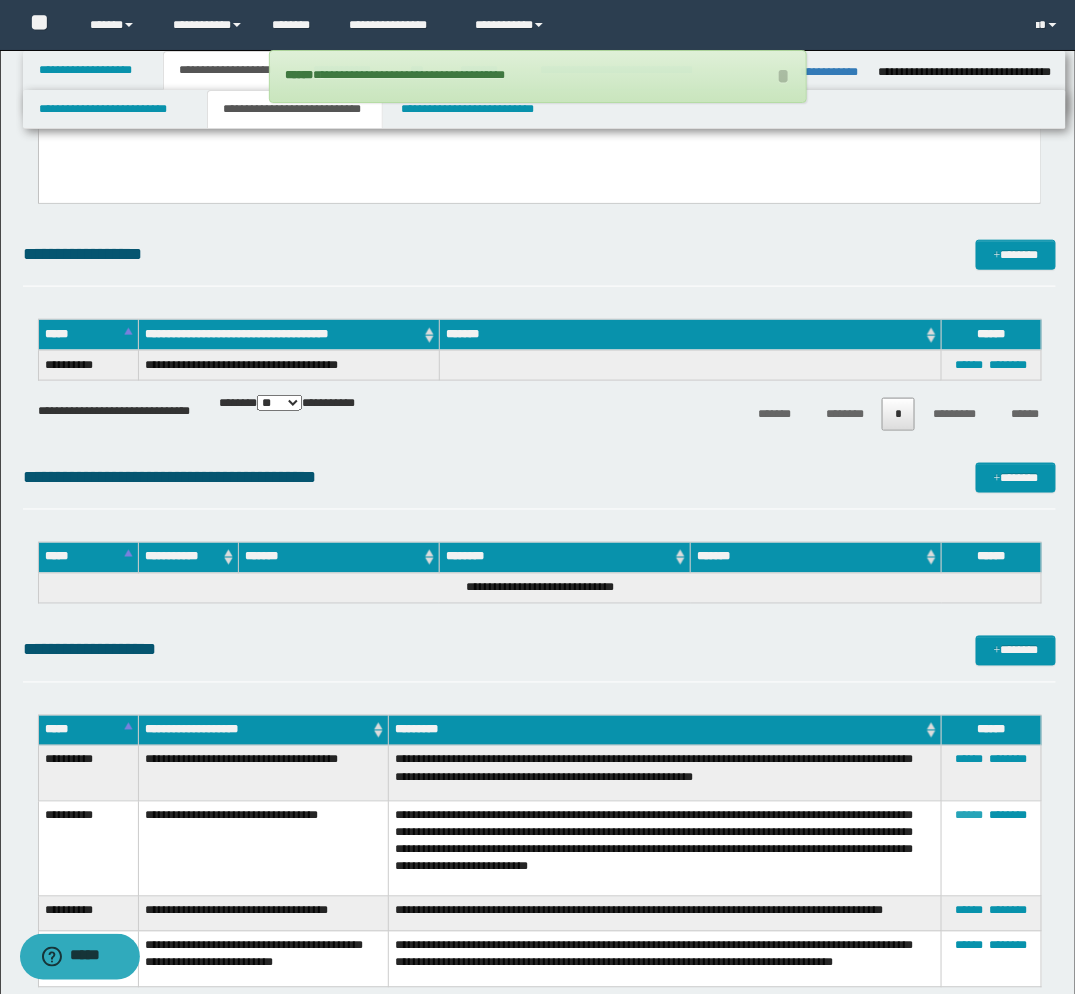 click on "******" at bounding box center (970, 816) 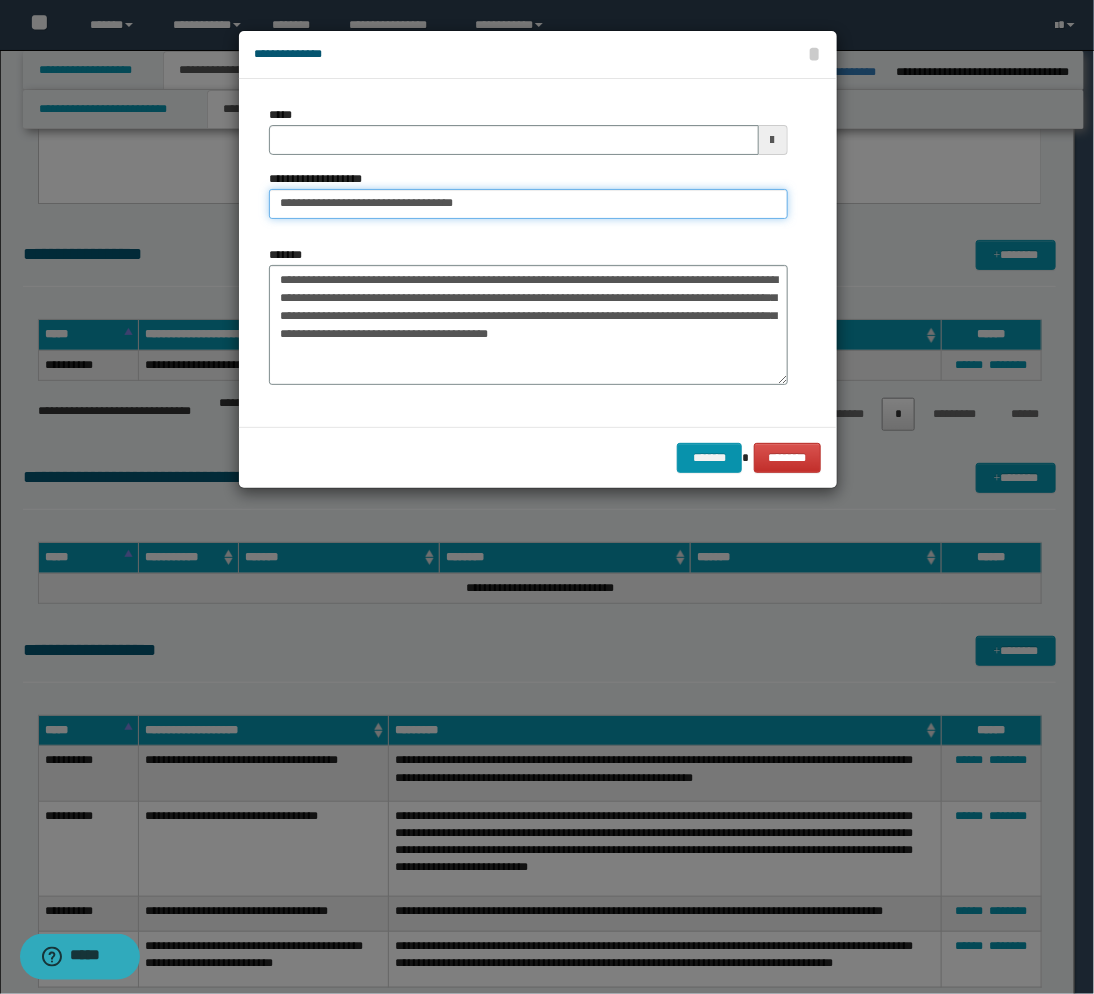 click on "**********" at bounding box center [528, 204] 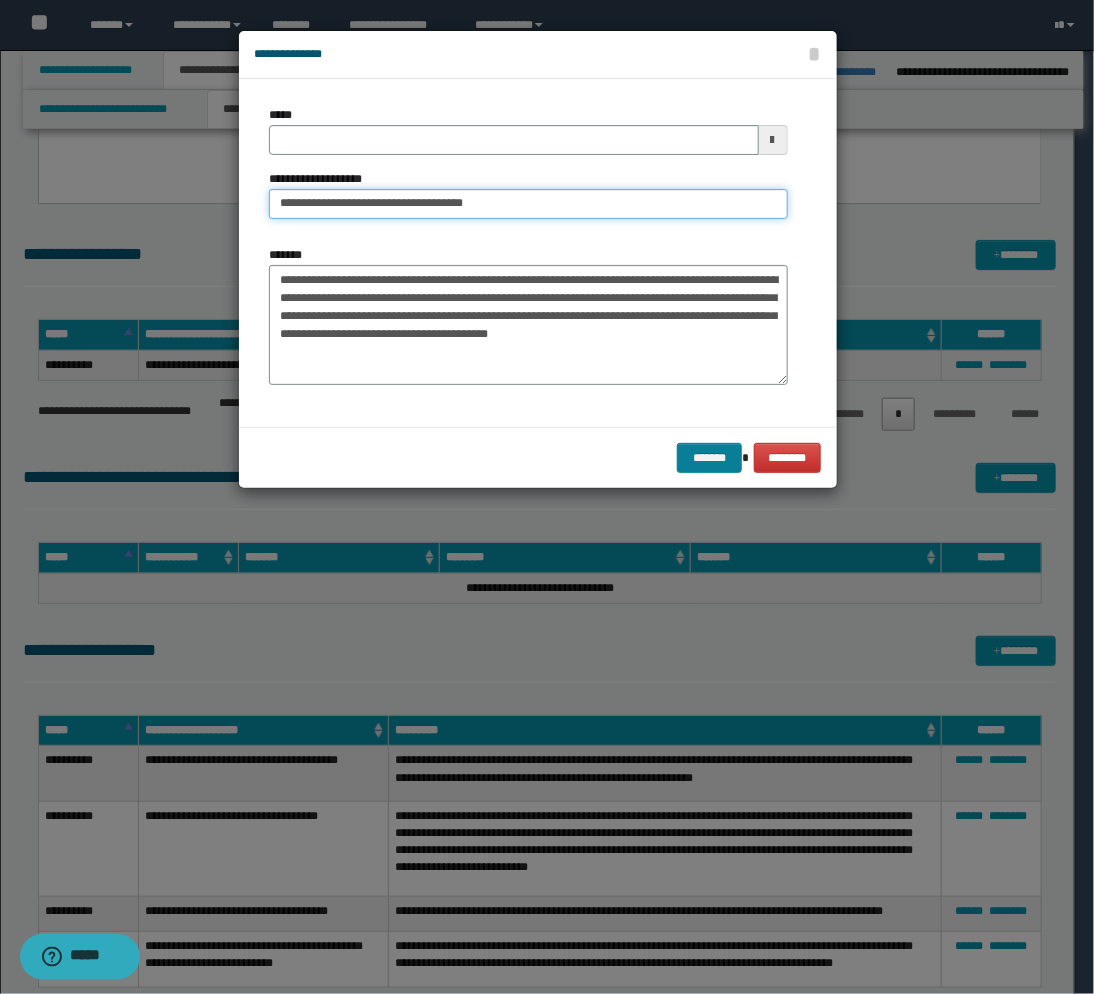 type on "**********" 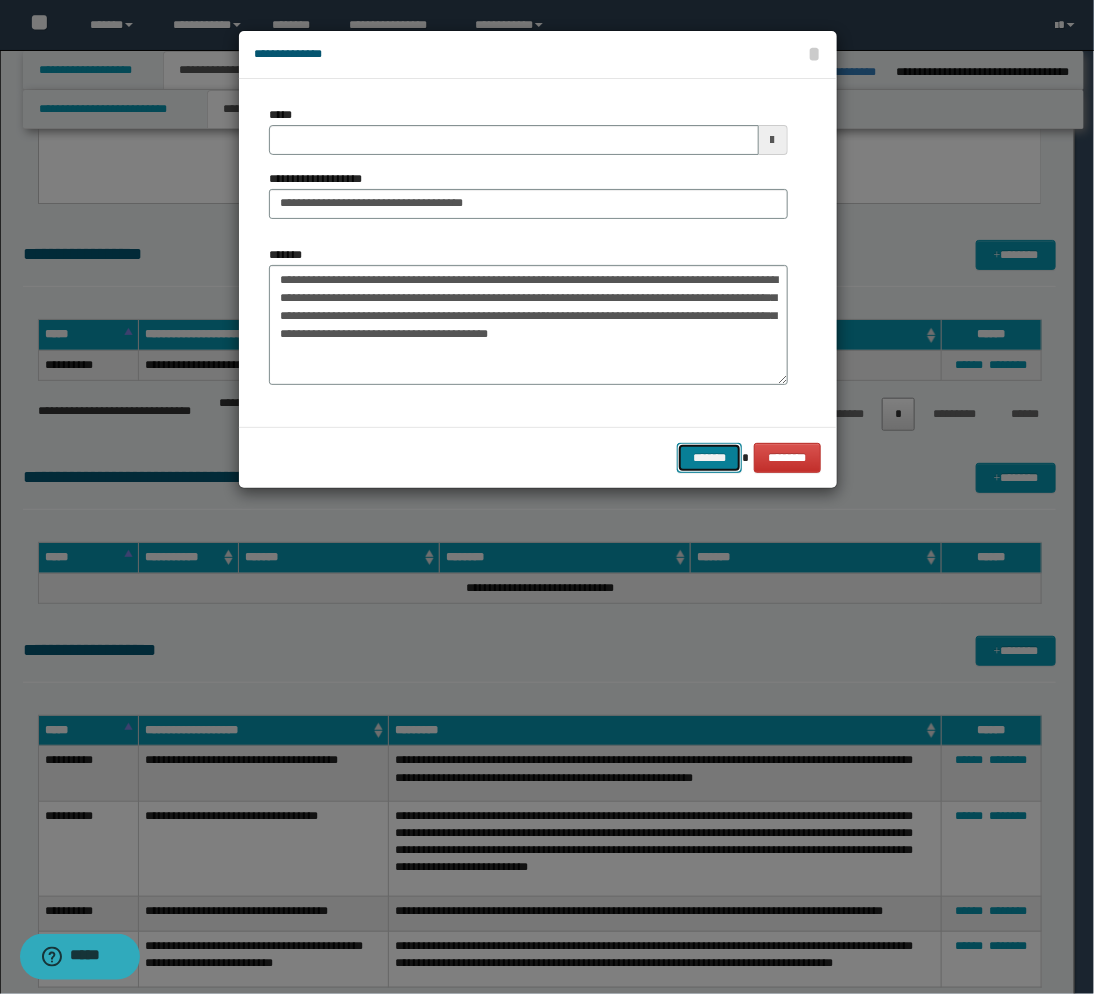 click on "*******" at bounding box center [709, 458] 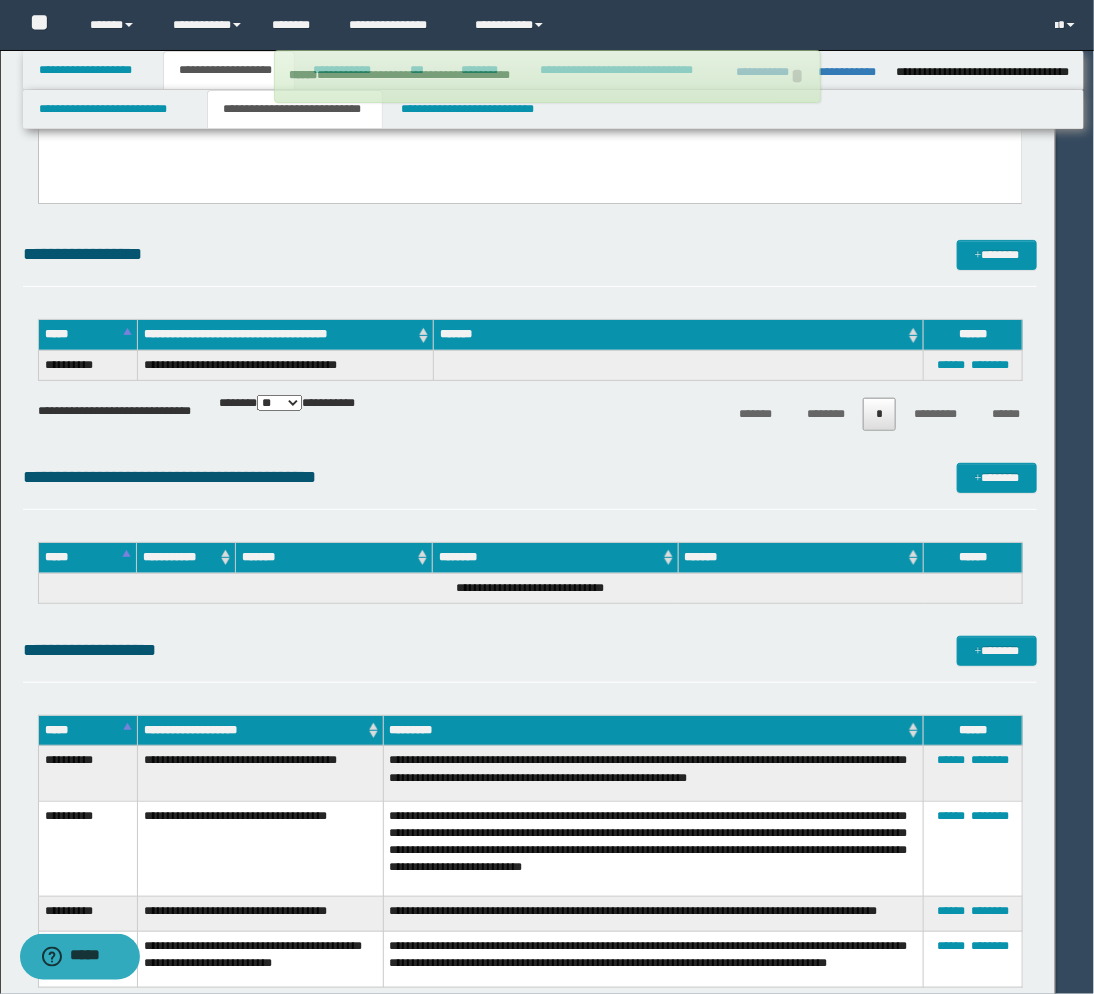 type 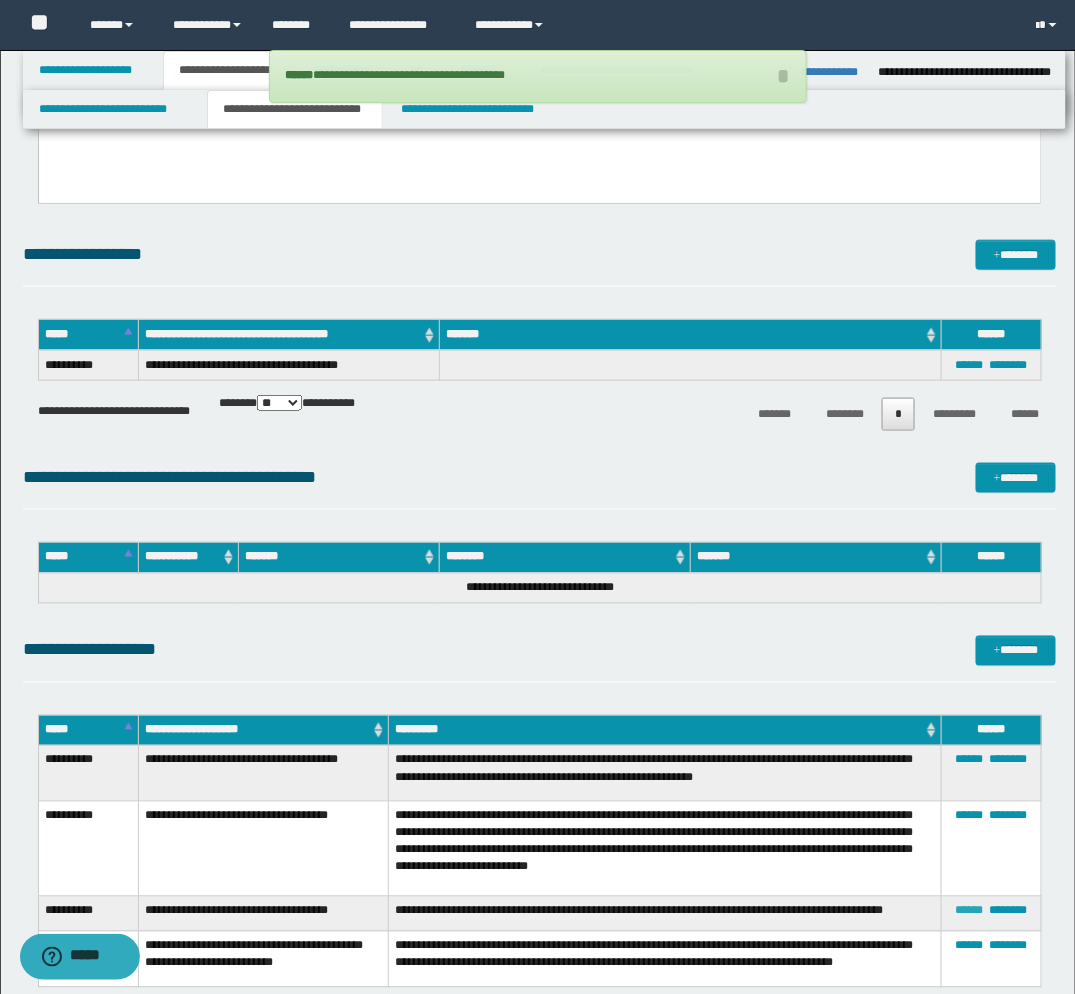 click on "******" at bounding box center (970, 911) 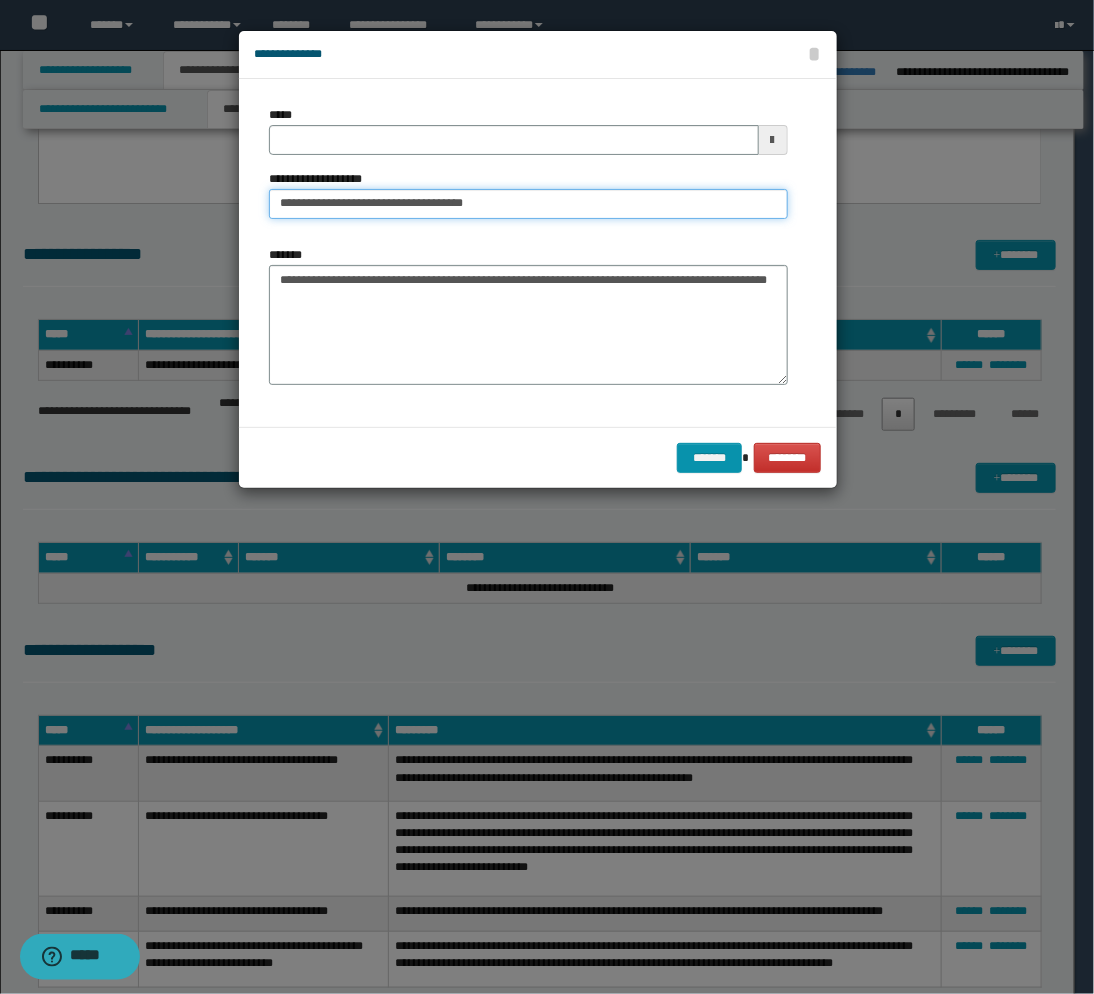 click on "**********" at bounding box center [528, 204] 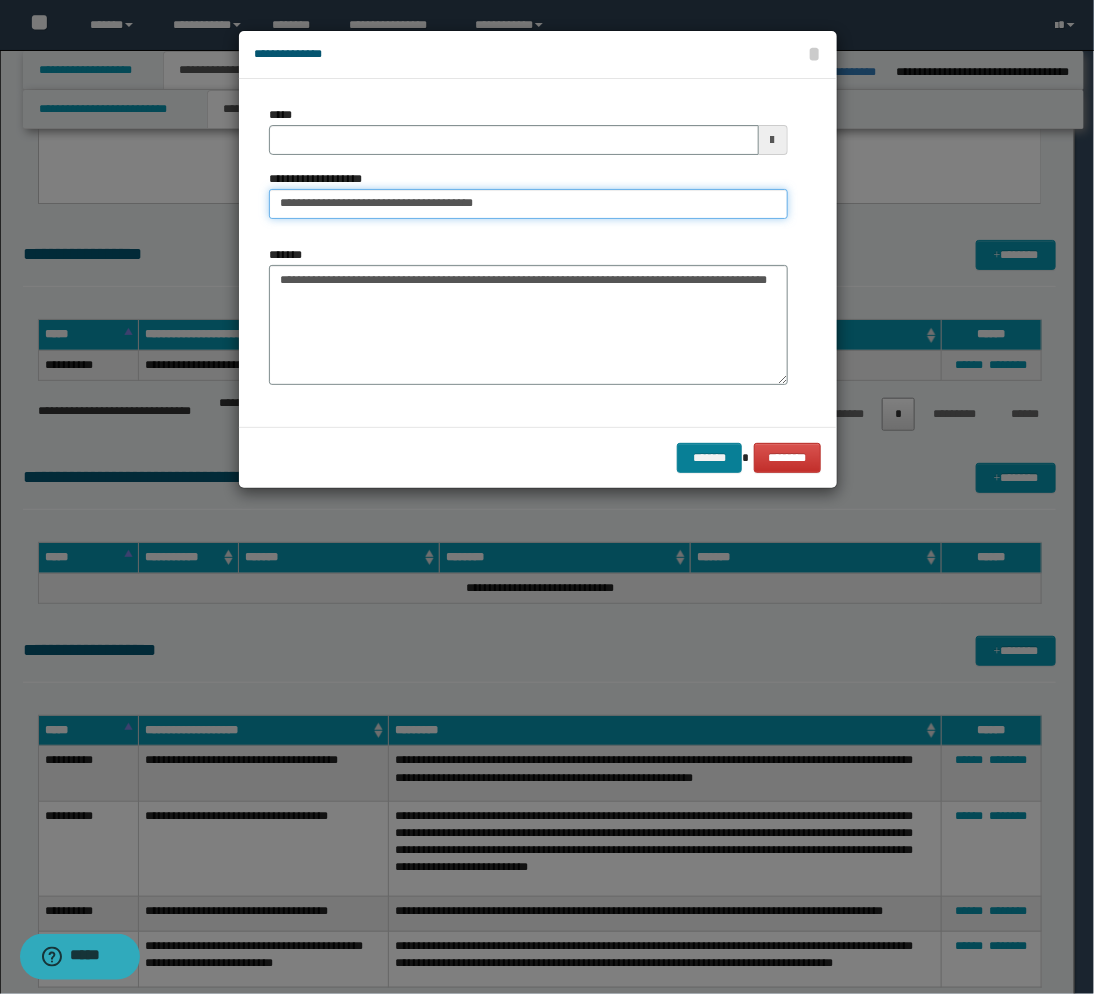 type on "**********" 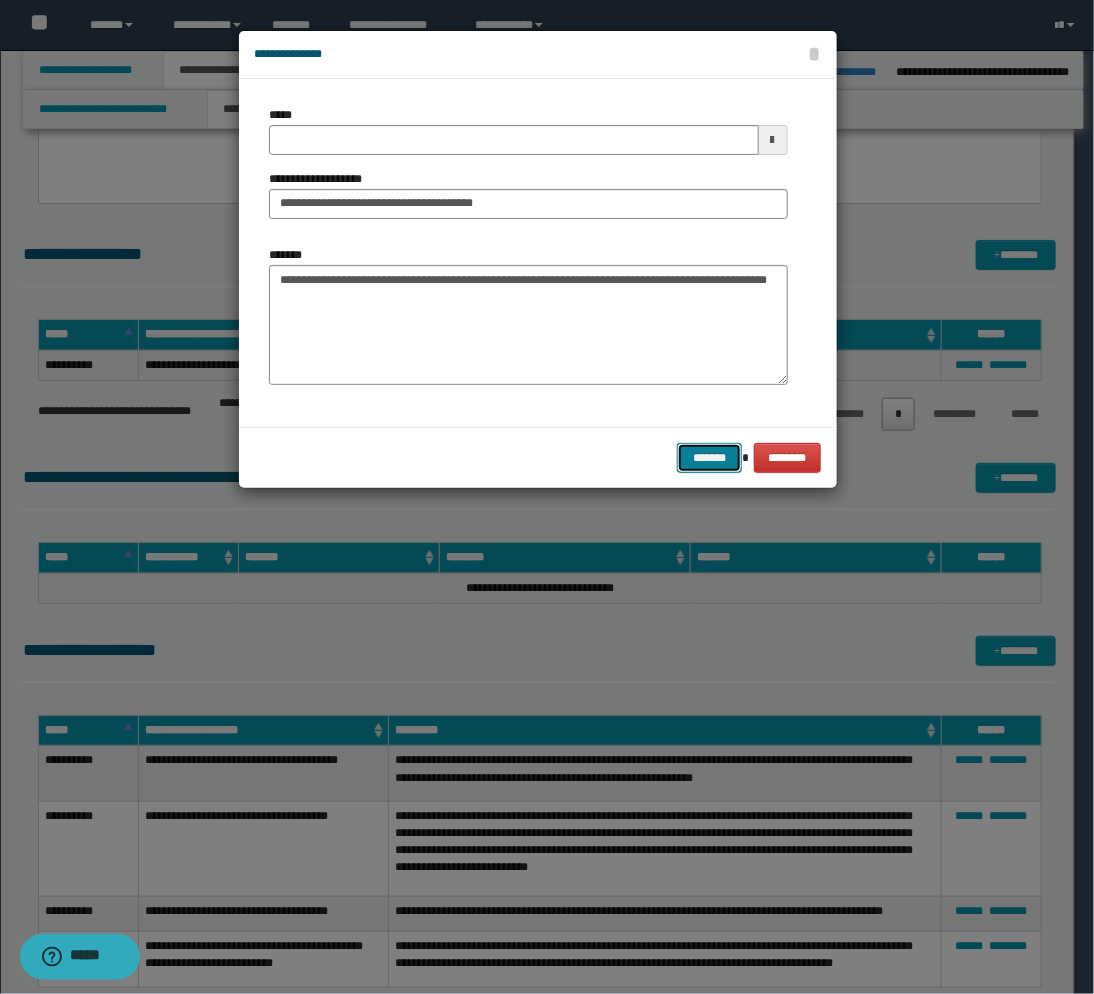 click on "*******" at bounding box center (709, 458) 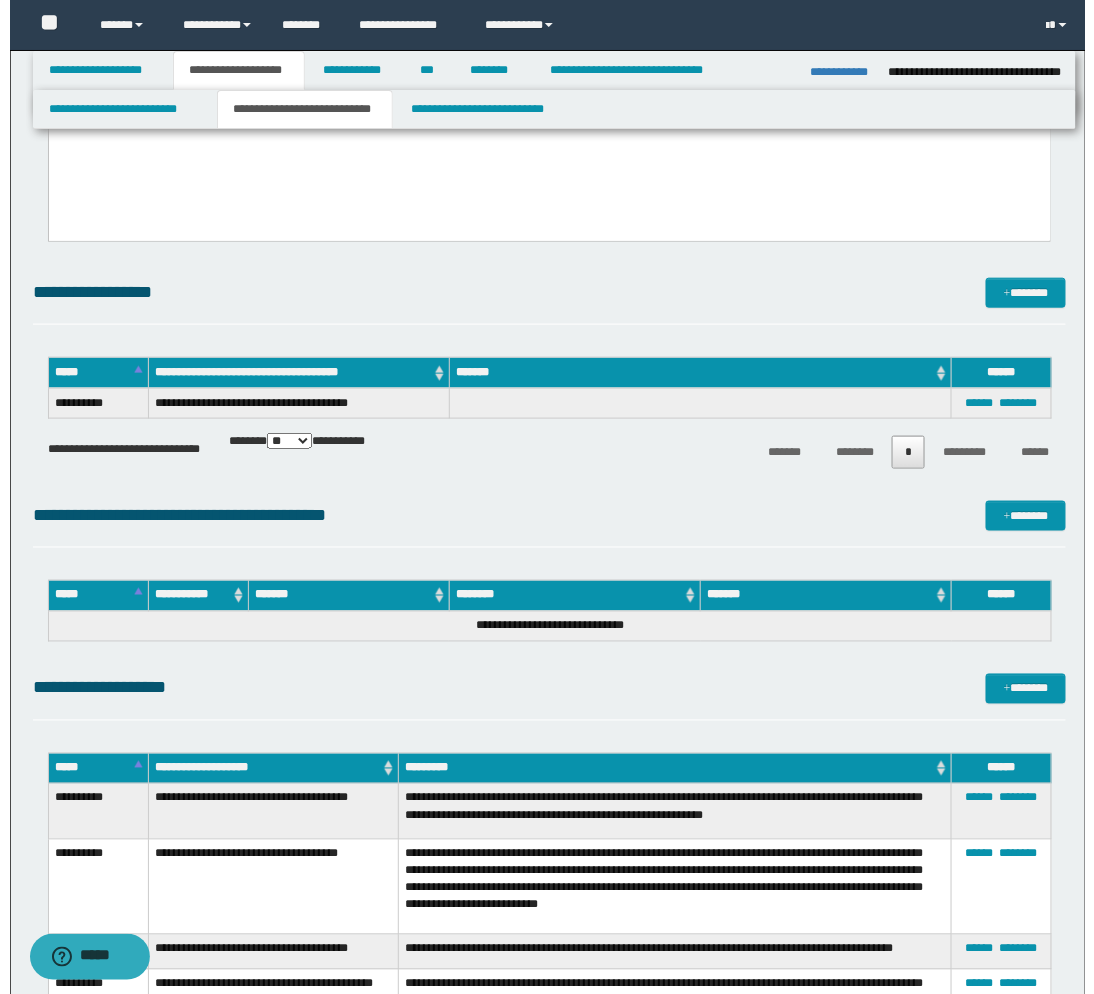 scroll, scrollTop: 222, scrollLeft: 0, axis: vertical 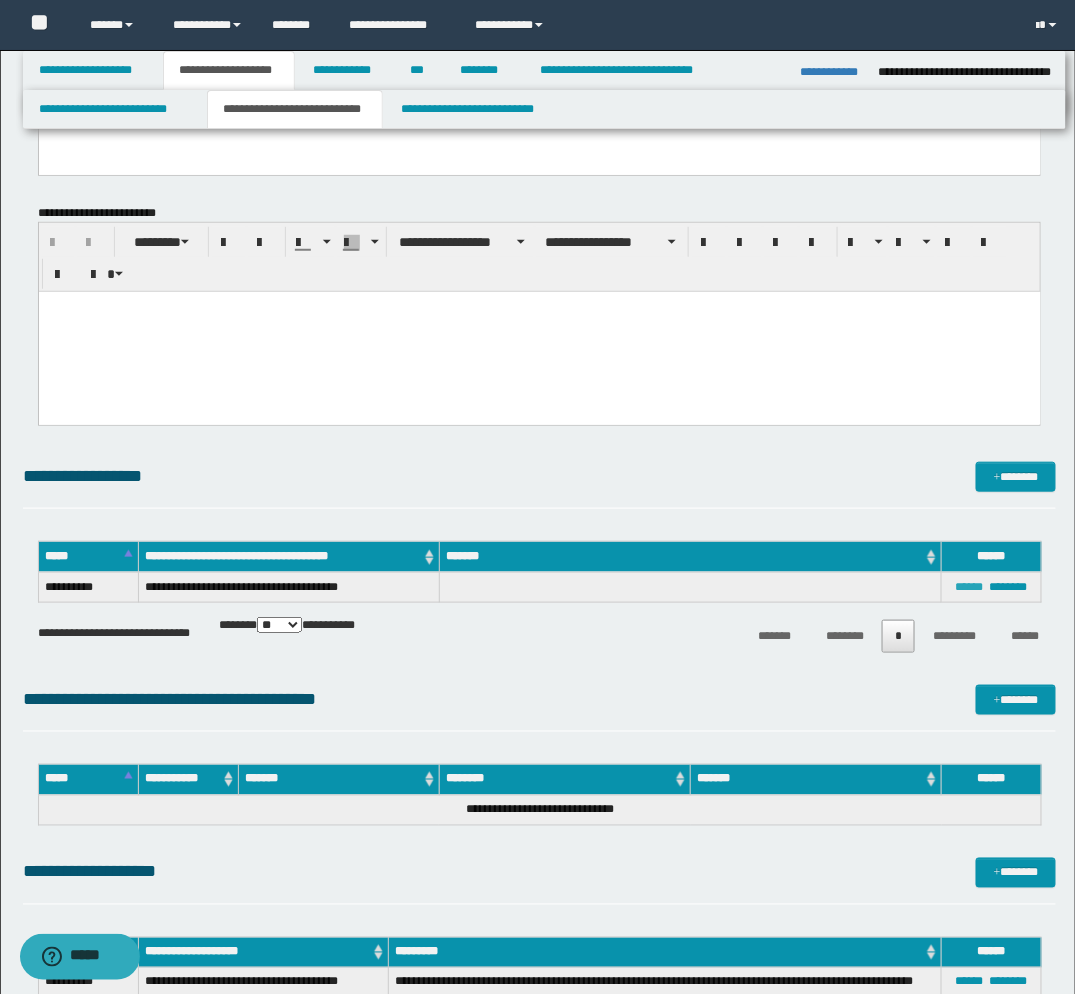 click on "******" at bounding box center (970, 587) 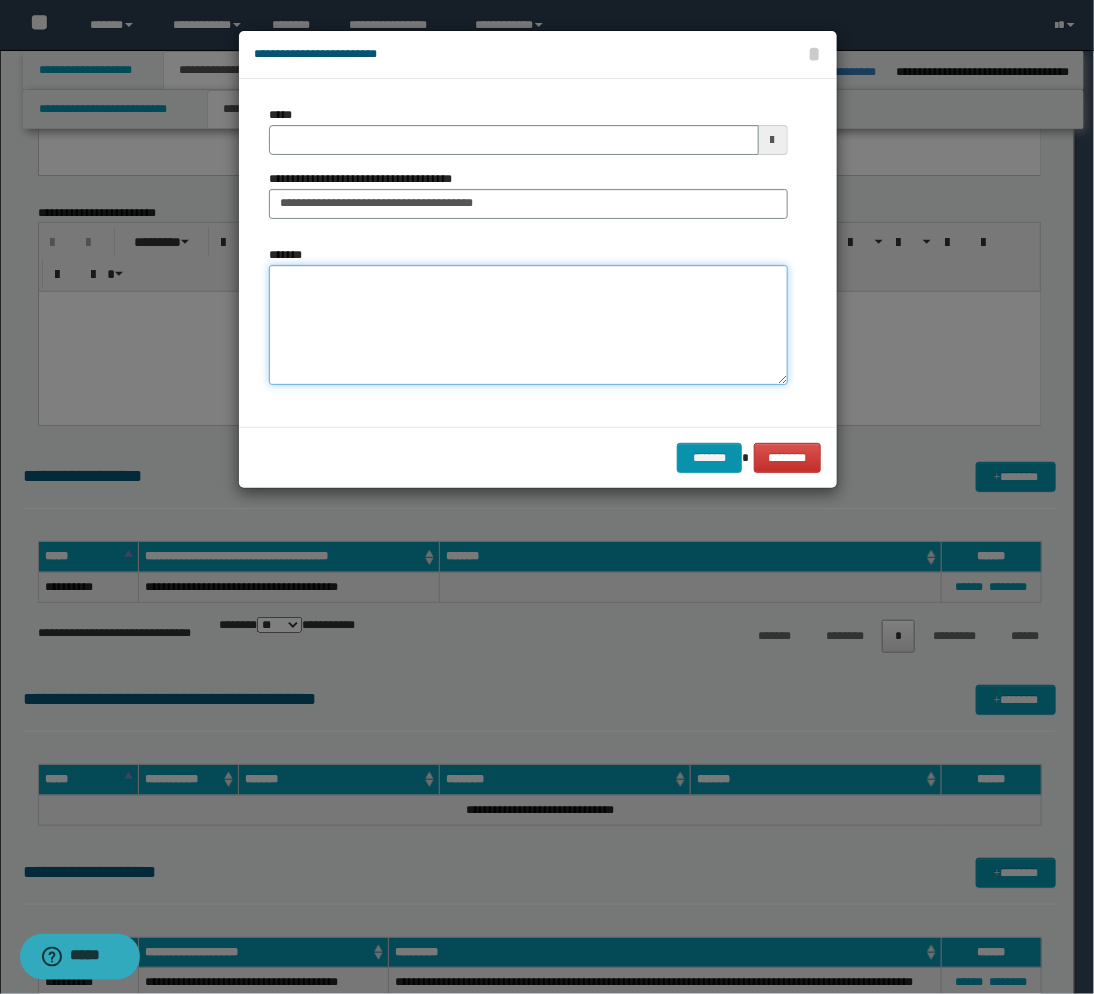 click on "*******" at bounding box center (528, 325) 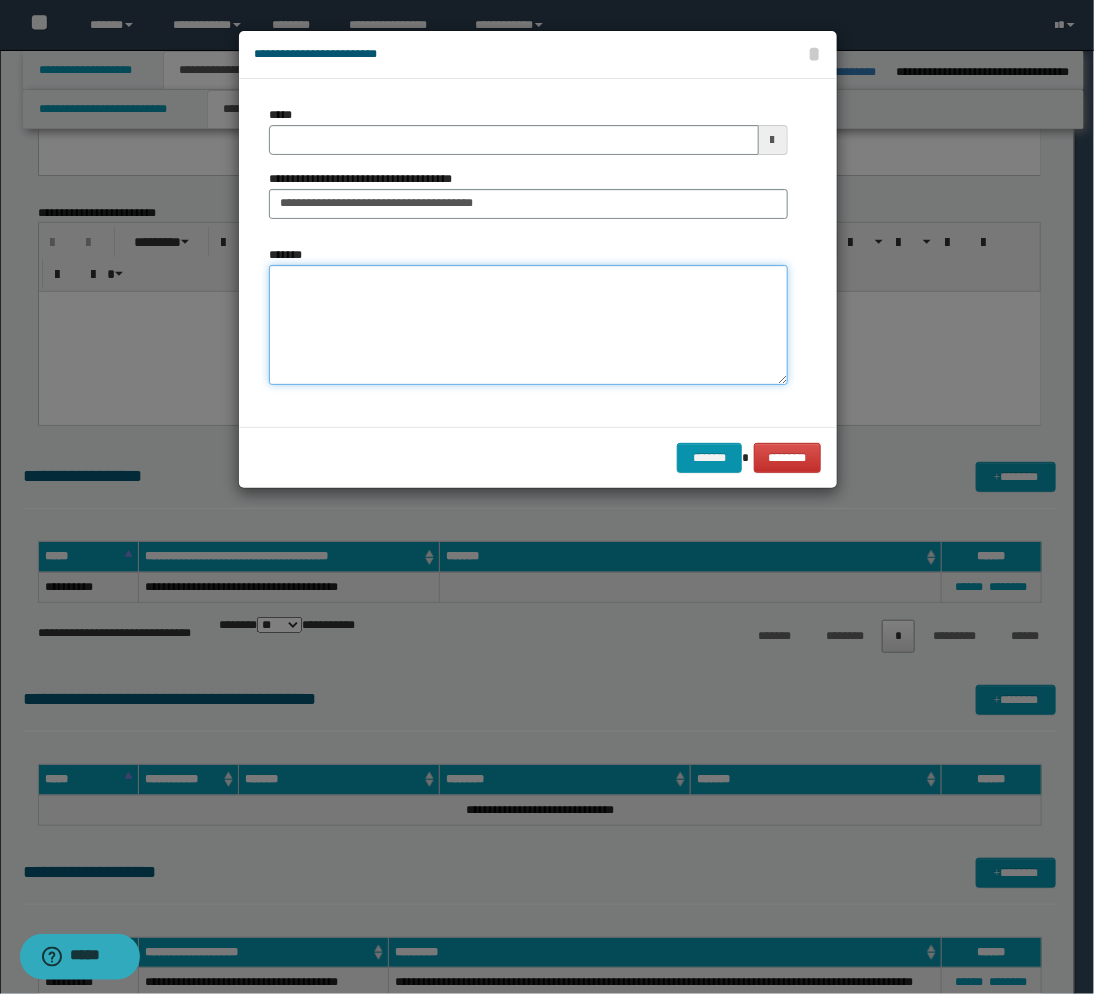 paste on "**********" 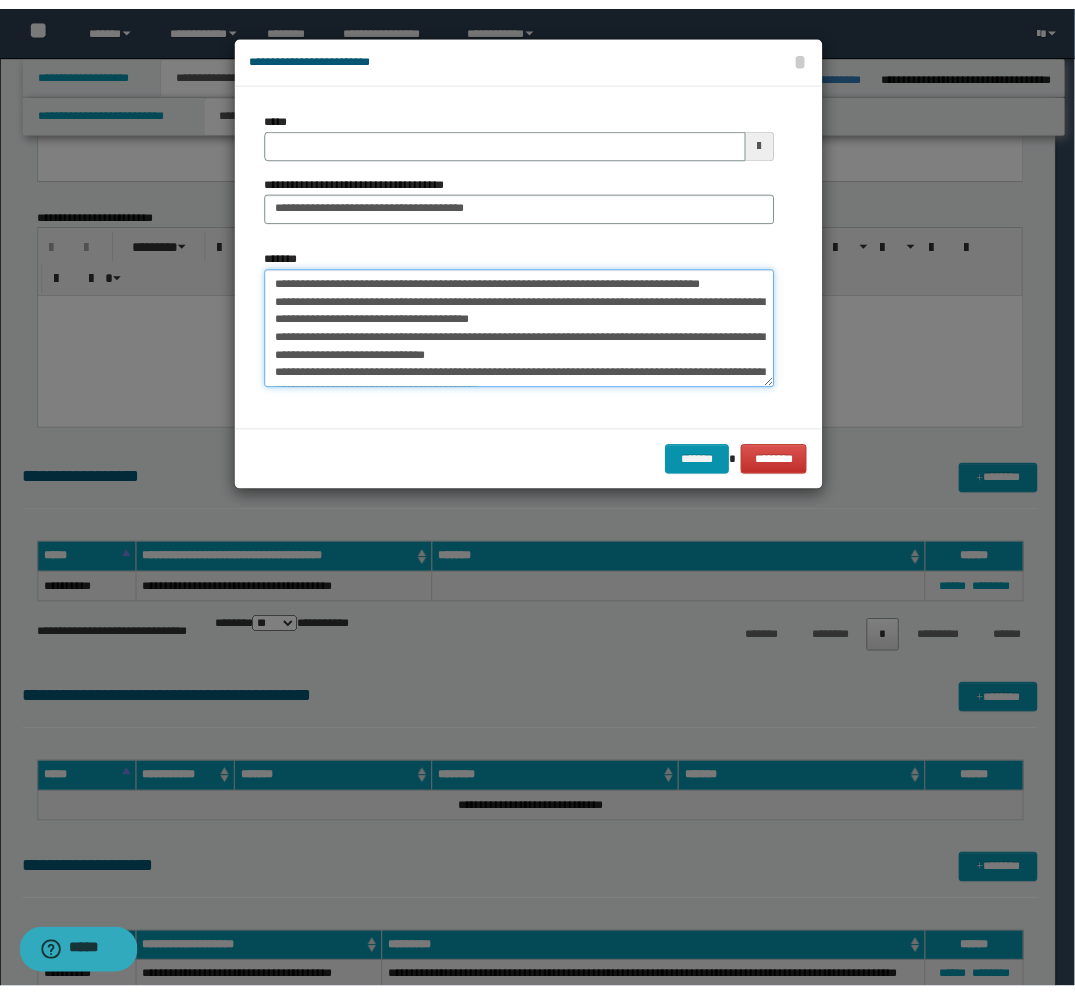 scroll, scrollTop: 211, scrollLeft: 0, axis: vertical 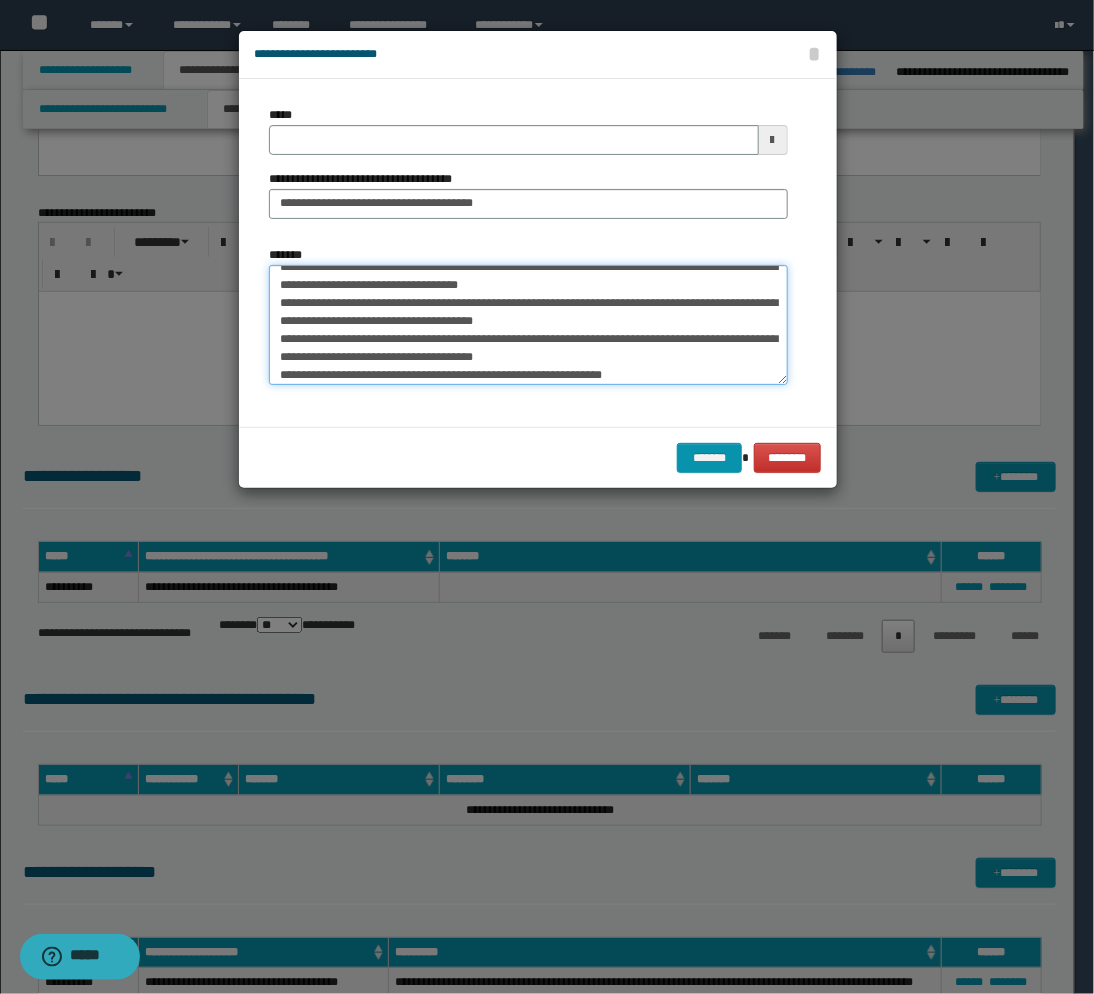 click on "*******" at bounding box center (528, 325) 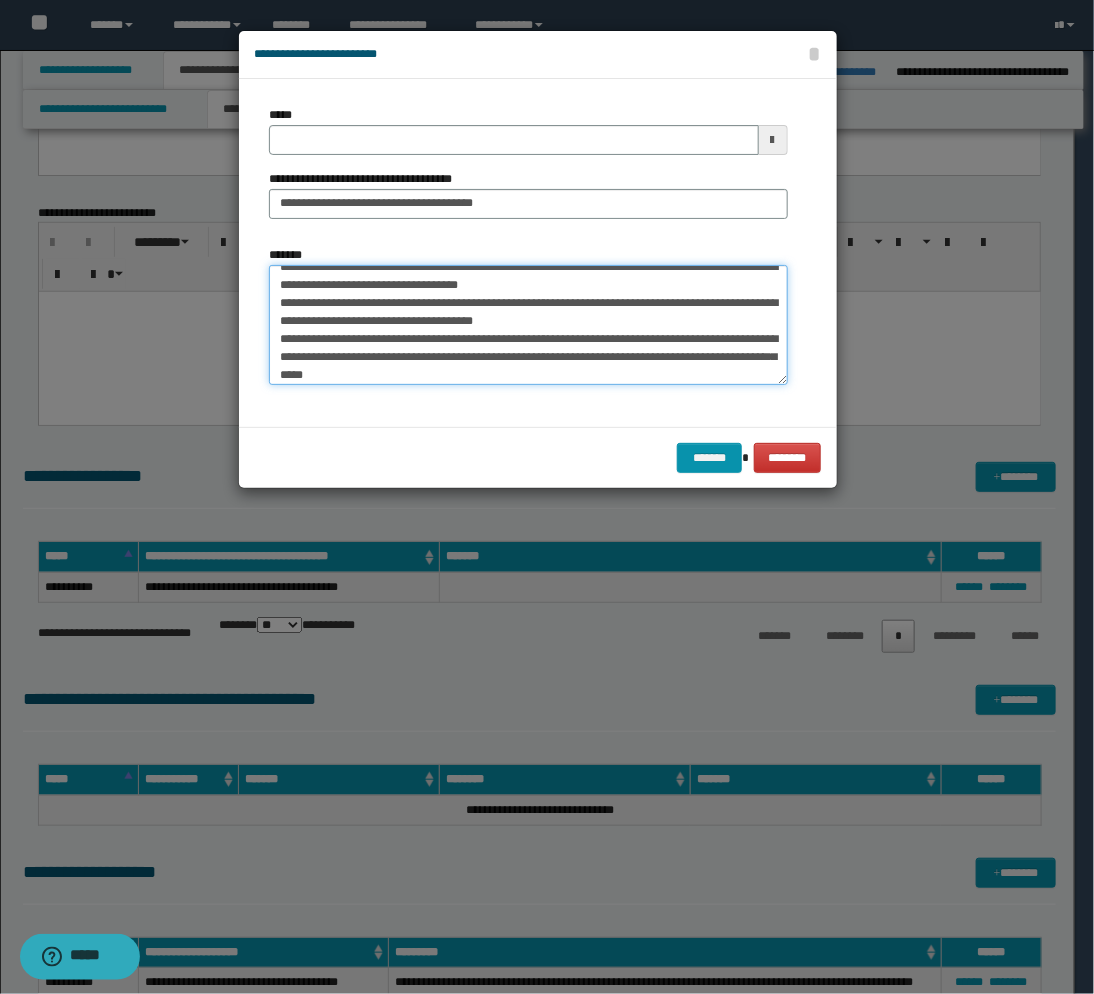 click on "*******" at bounding box center (528, 325) 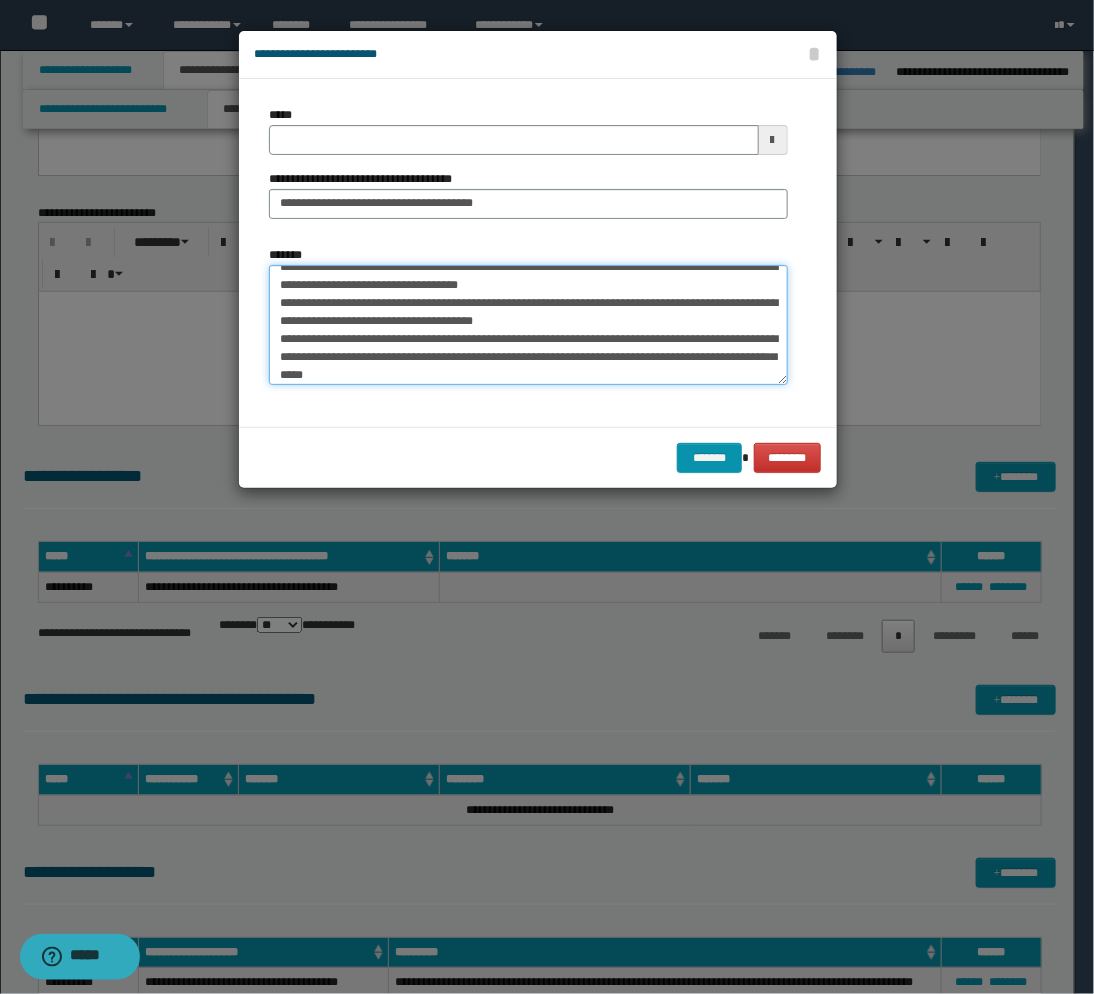 click on "*******" at bounding box center [528, 325] 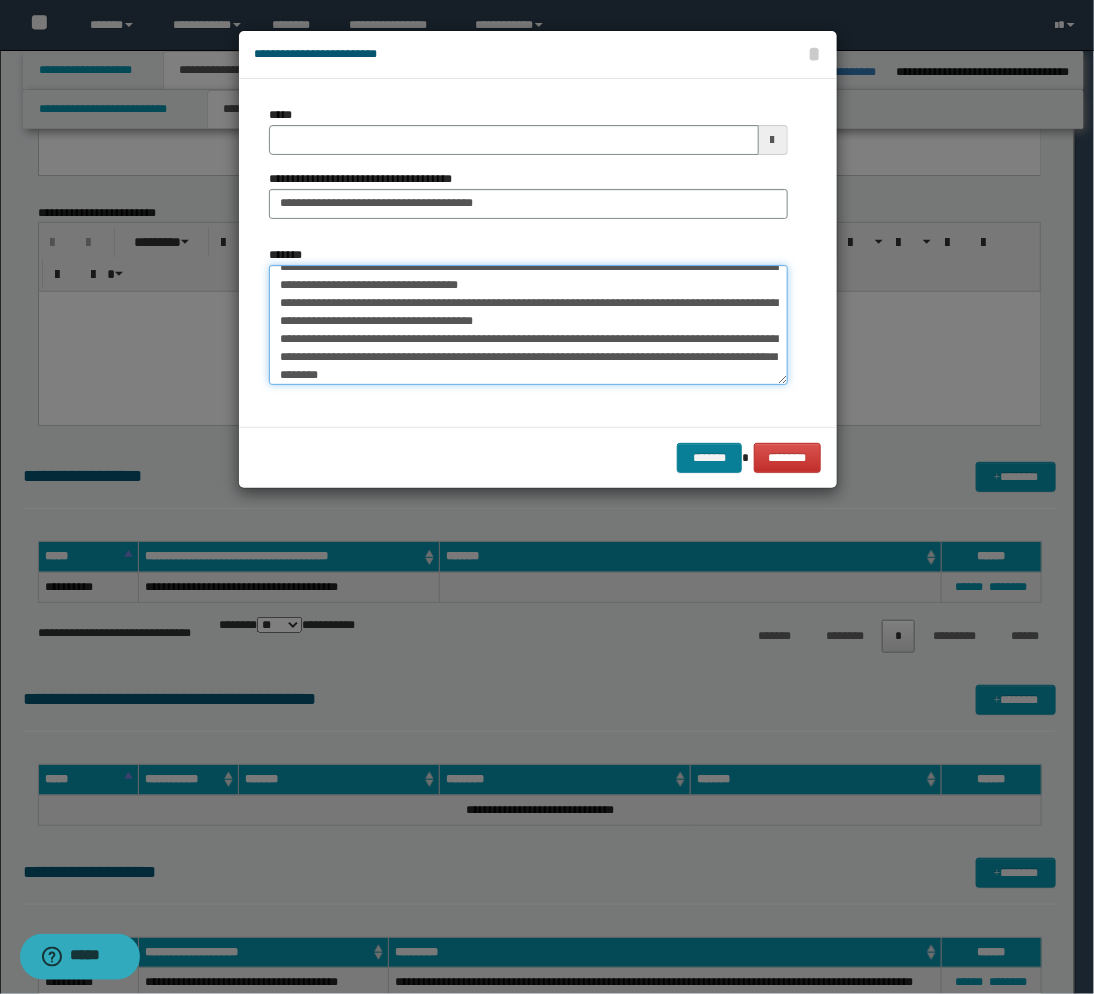 type on "**********" 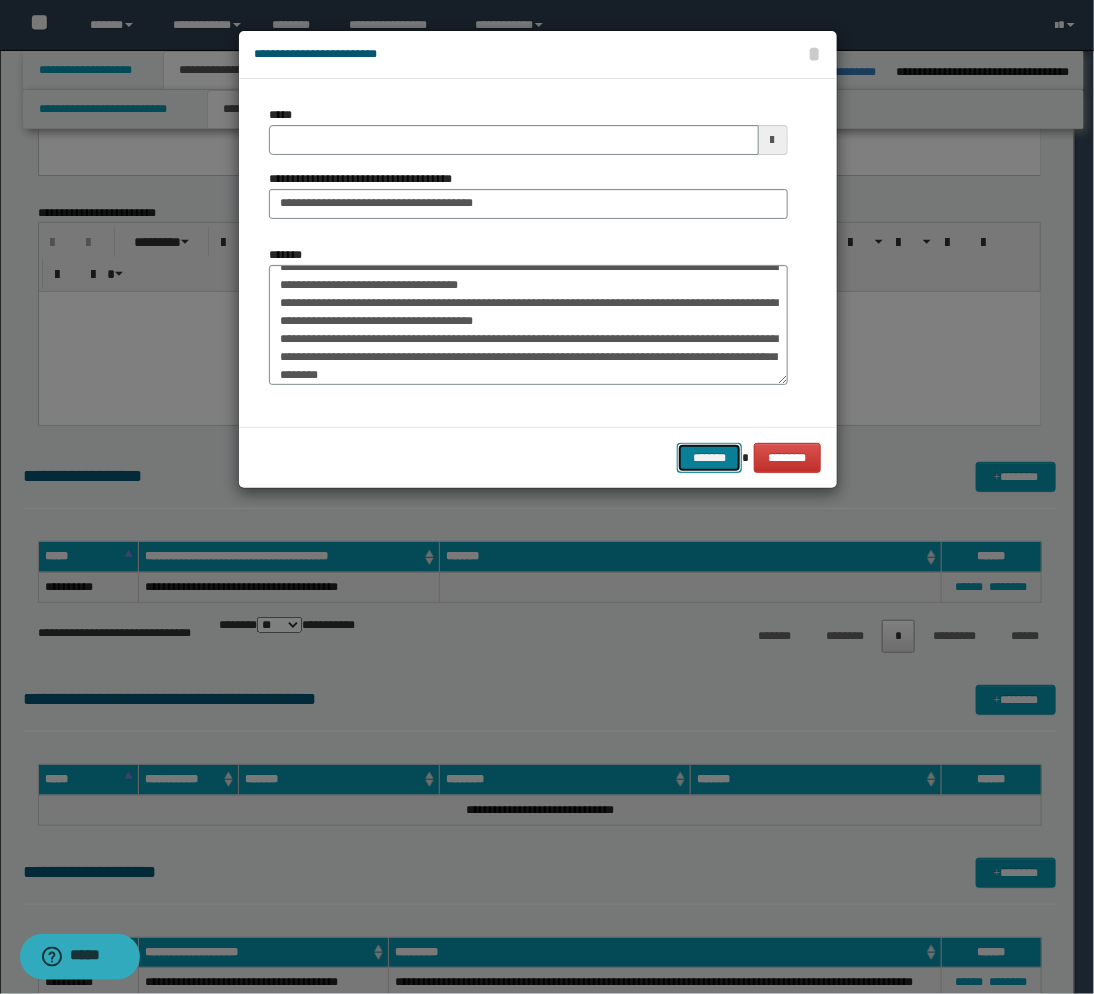 click on "*******" at bounding box center (709, 458) 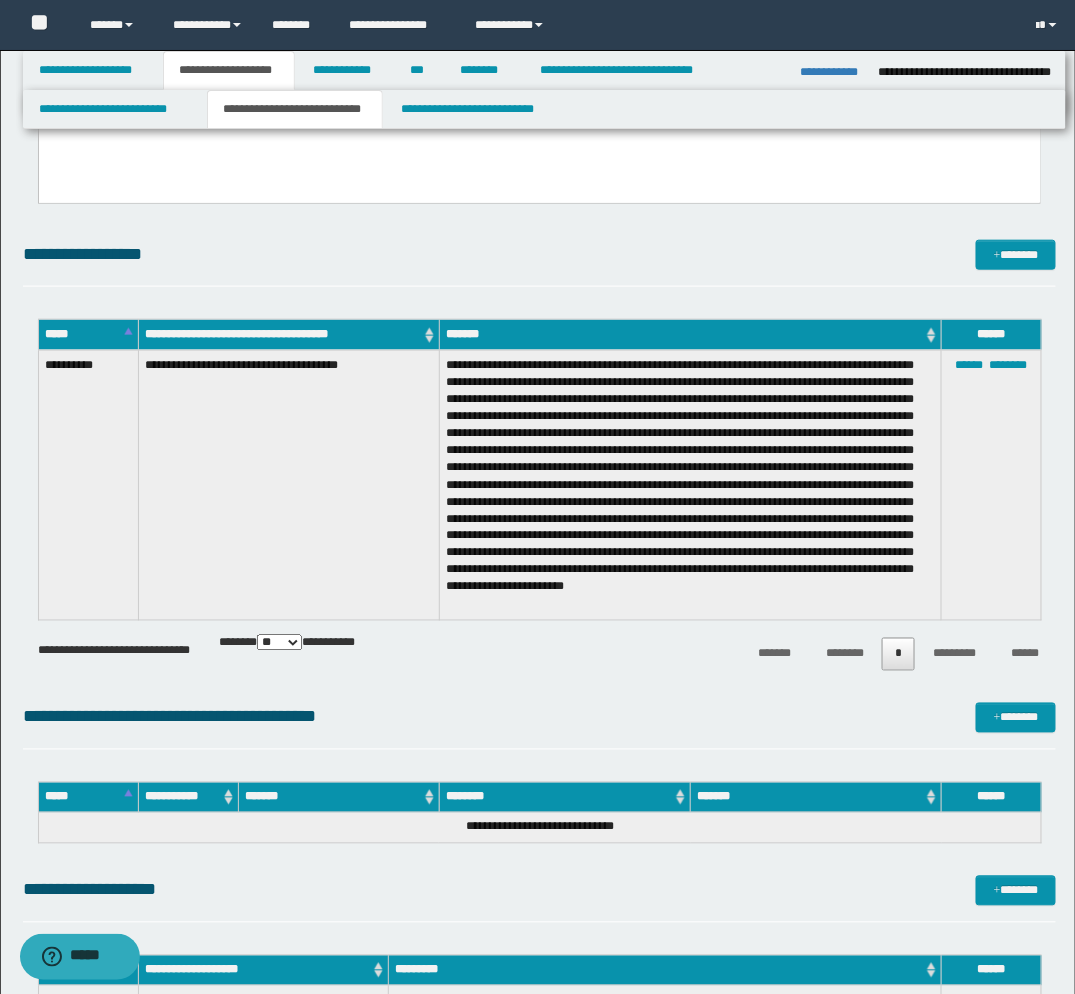 scroll, scrollTop: 777, scrollLeft: 0, axis: vertical 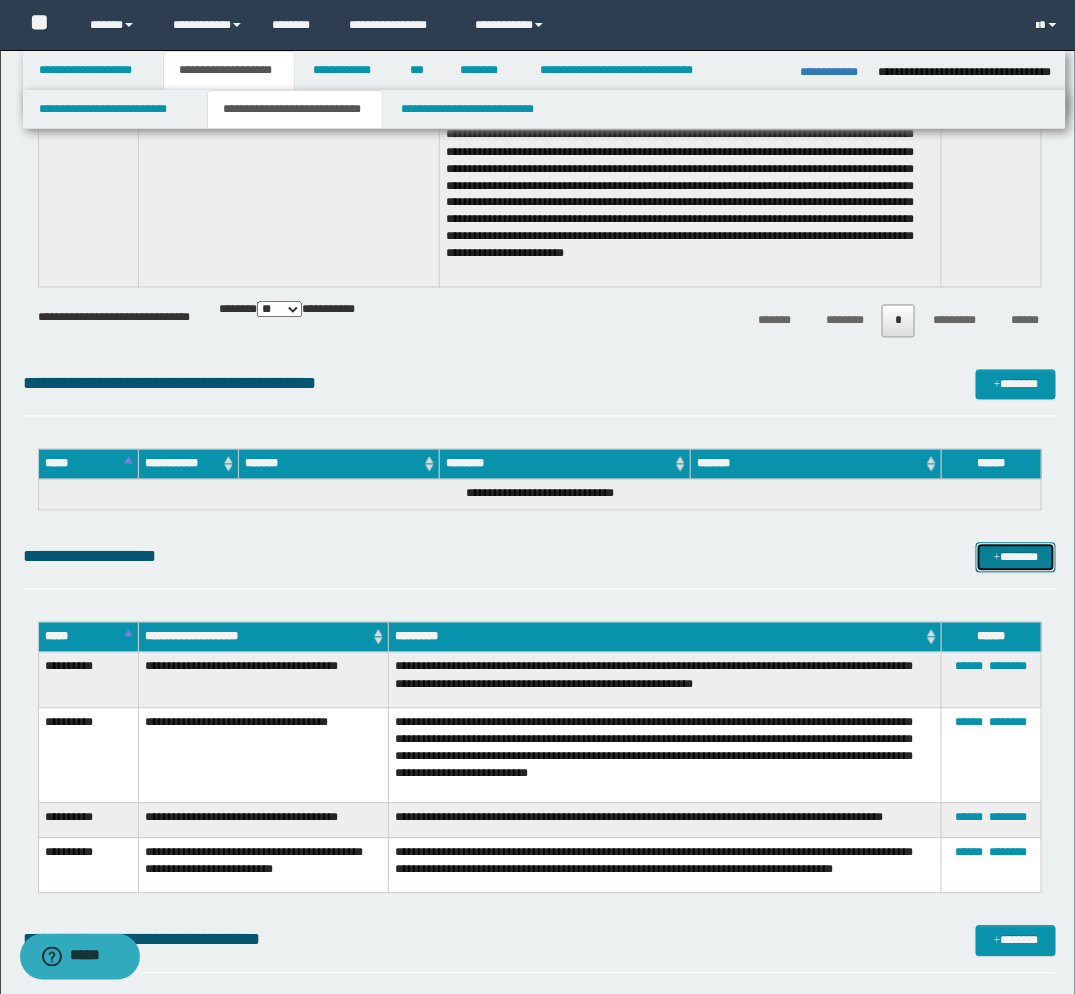 click on "*******" at bounding box center (1016, 558) 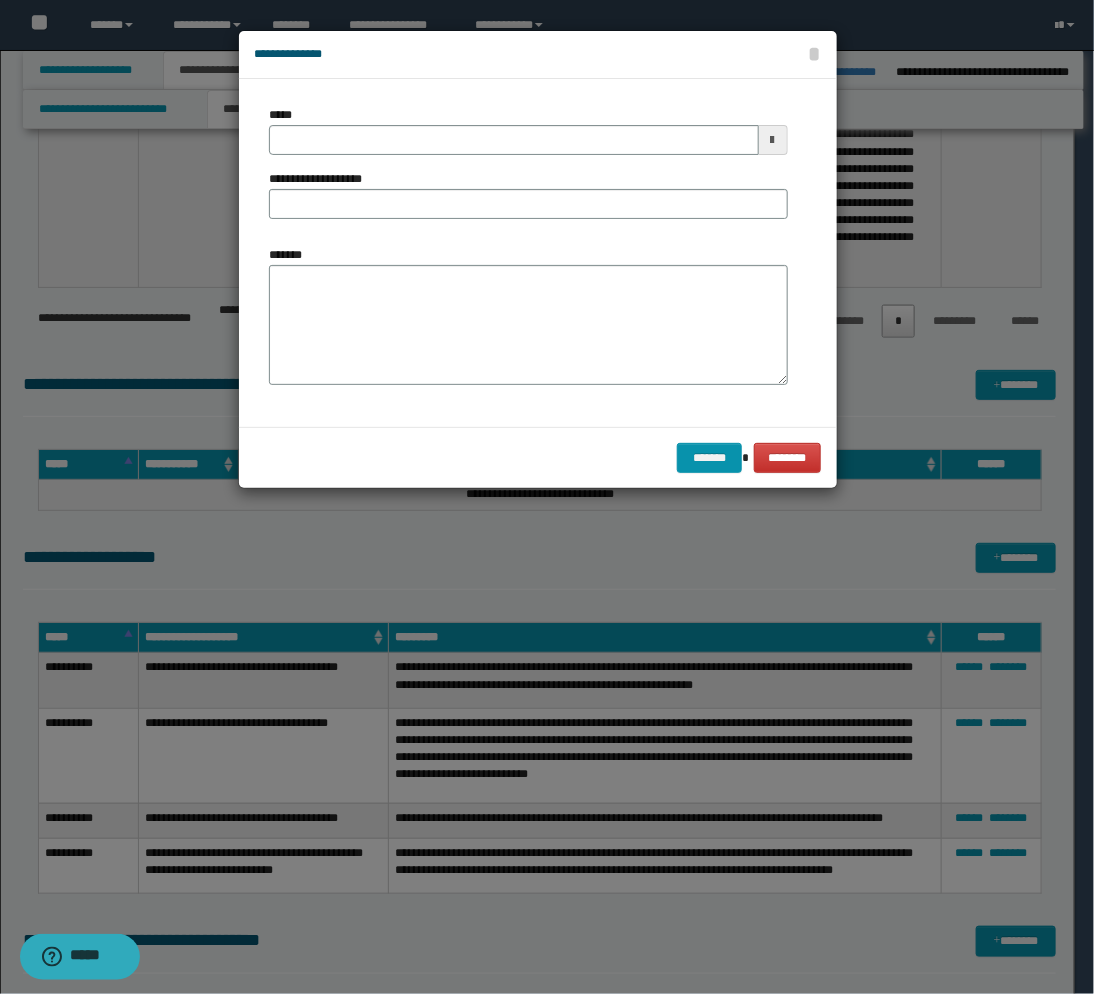 click at bounding box center [773, 140] 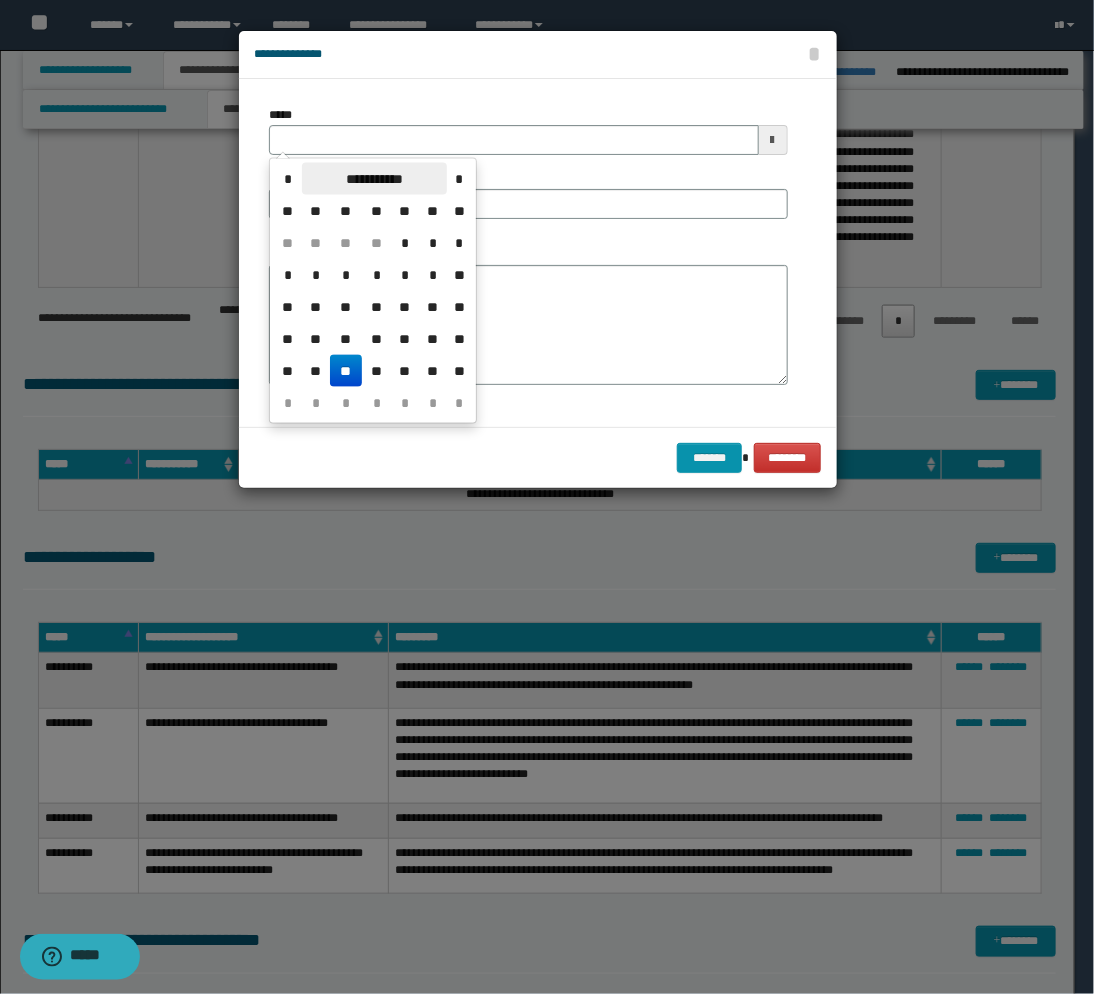 click on "**********" at bounding box center [374, 179] 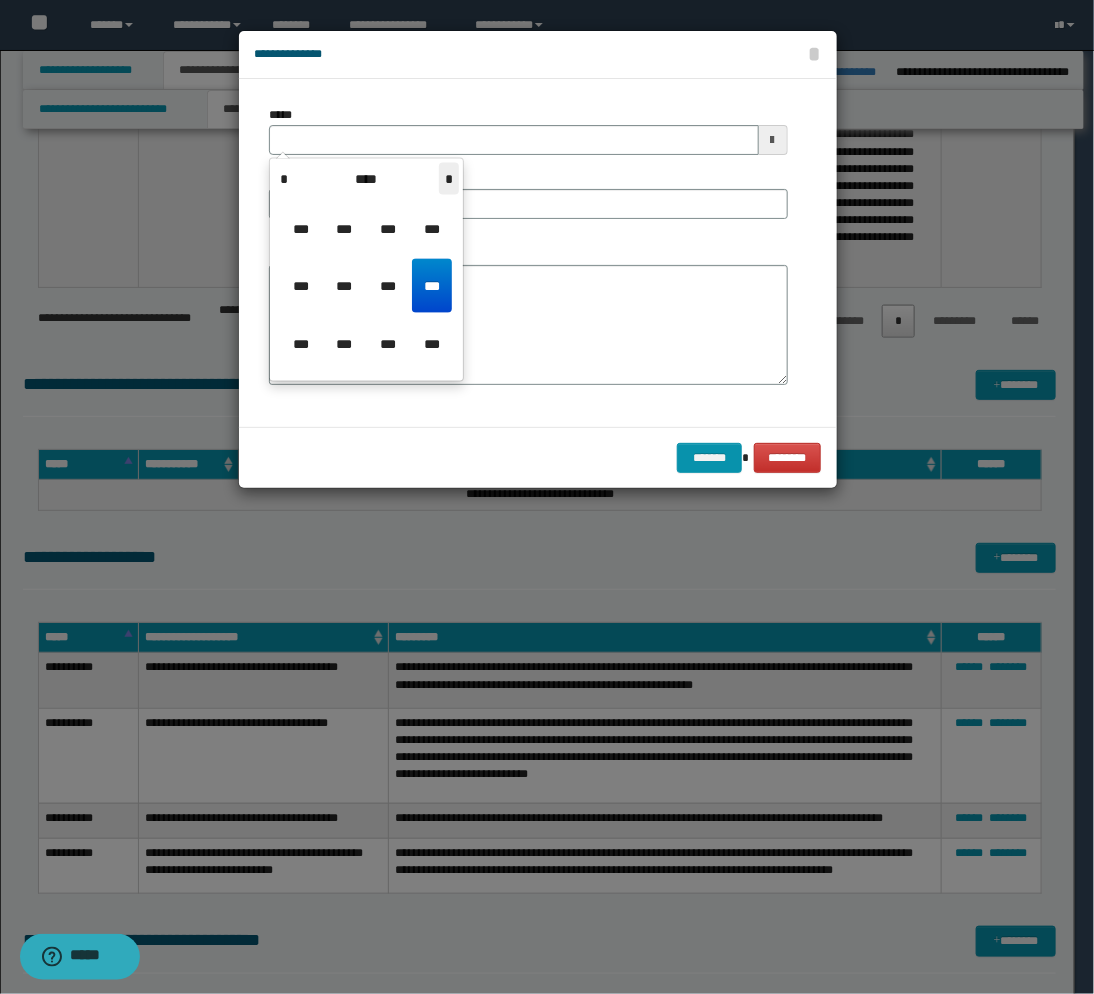 click on "*" at bounding box center (449, 179) 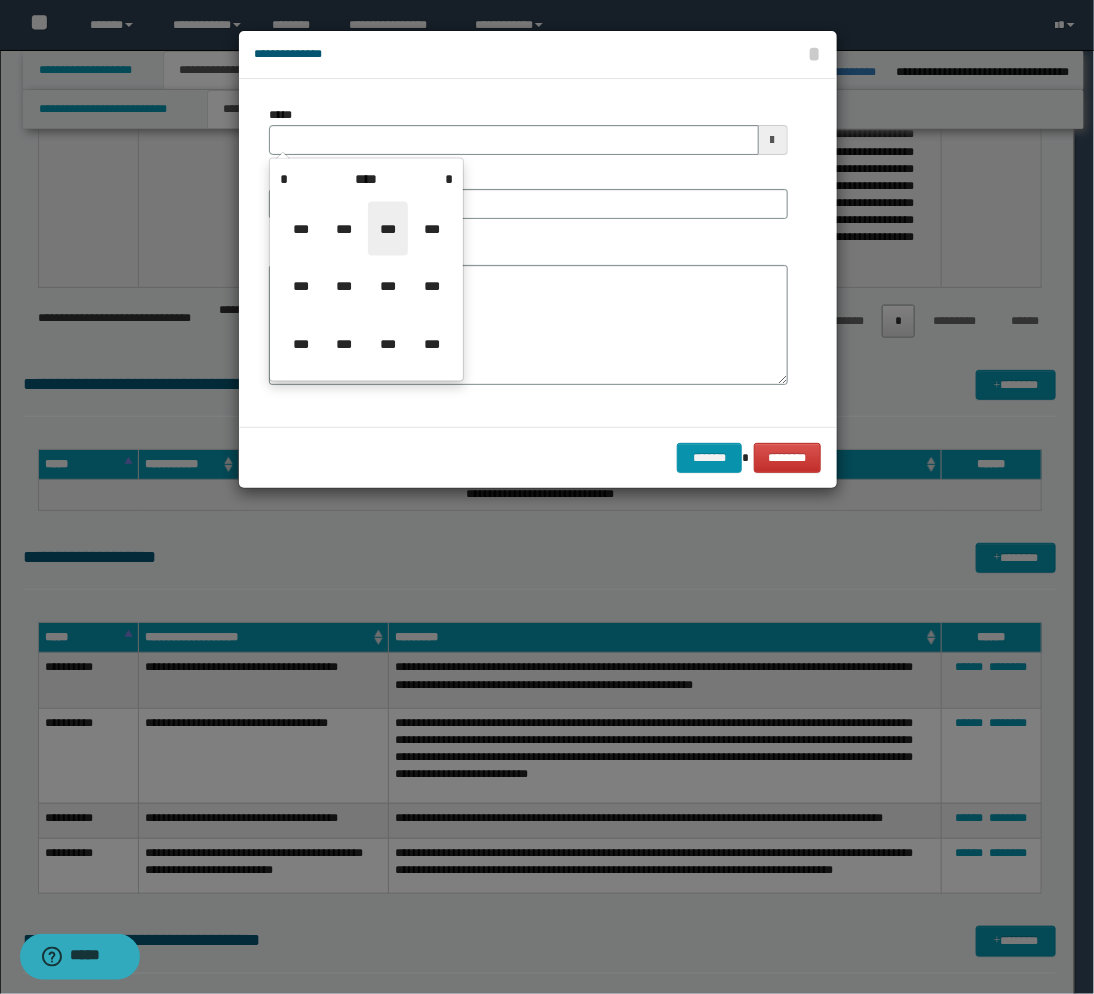 click on "***" at bounding box center (388, 229) 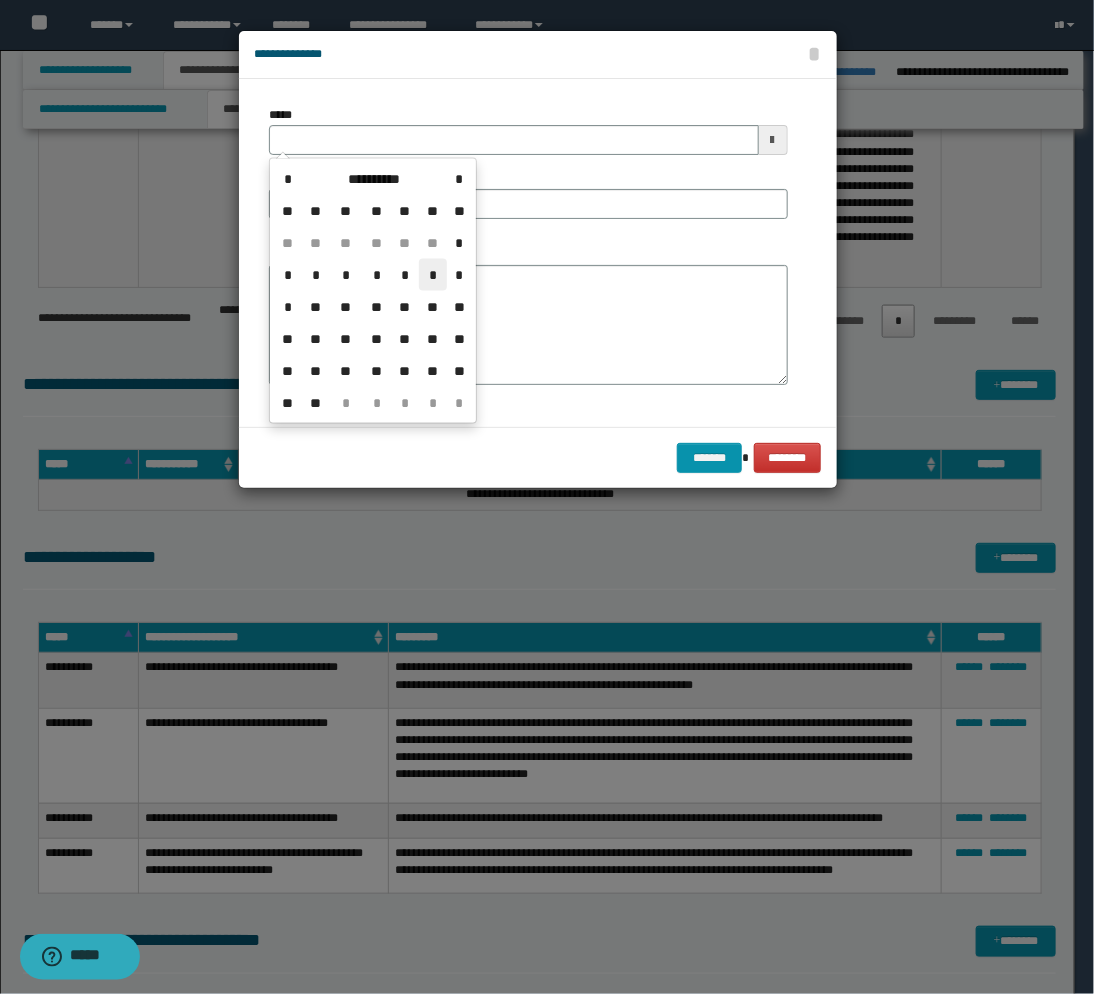 click on "*" at bounding box center [433, 275] 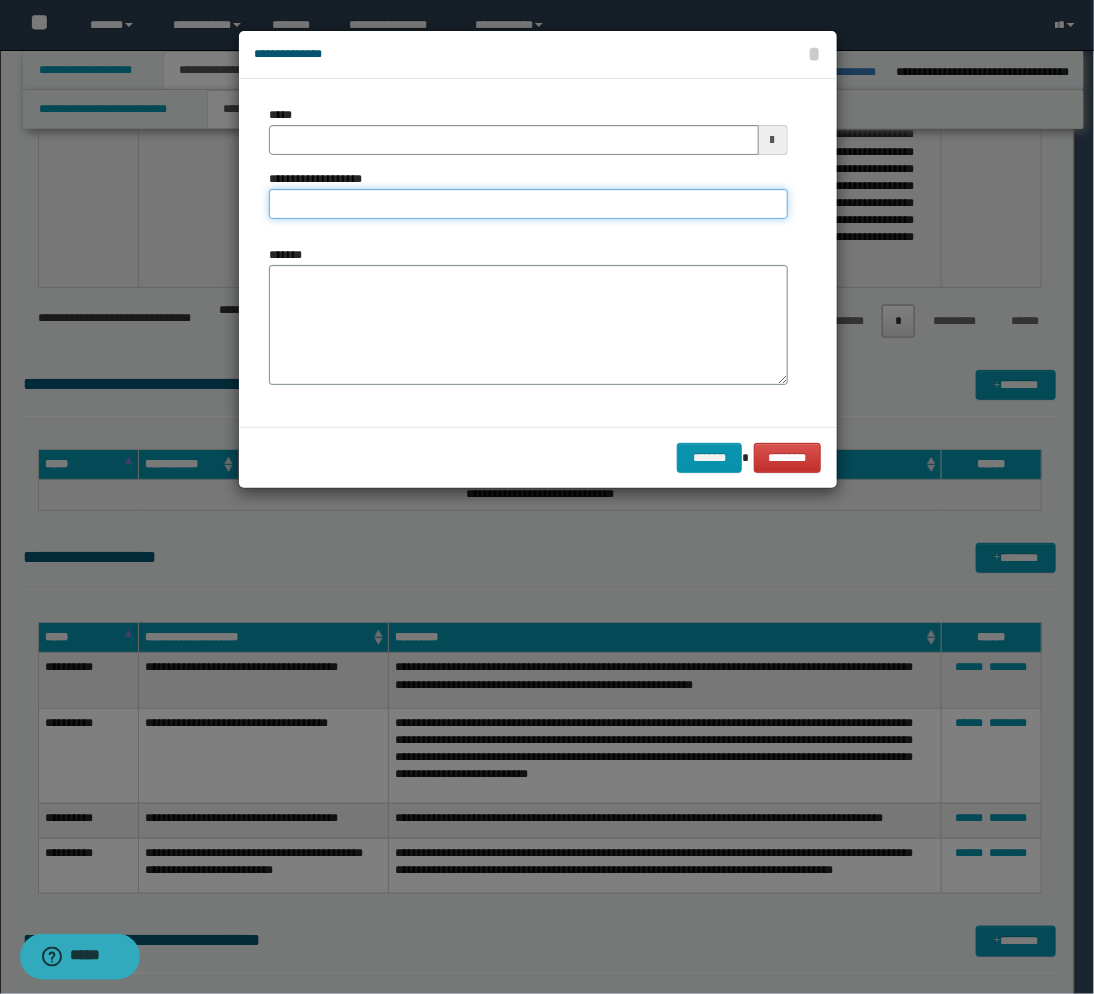 click on "**********" at bounding box center (528, 204) 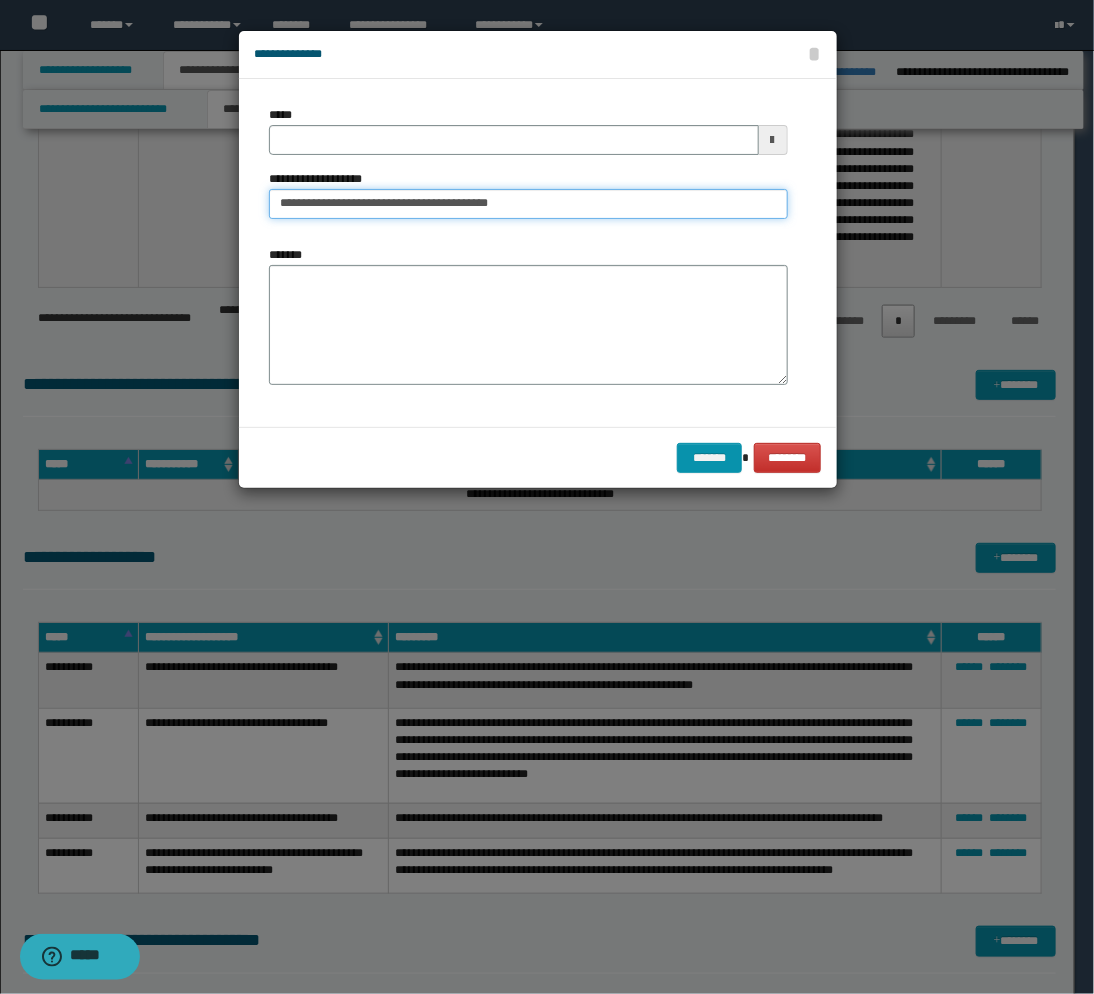 type on "**********" 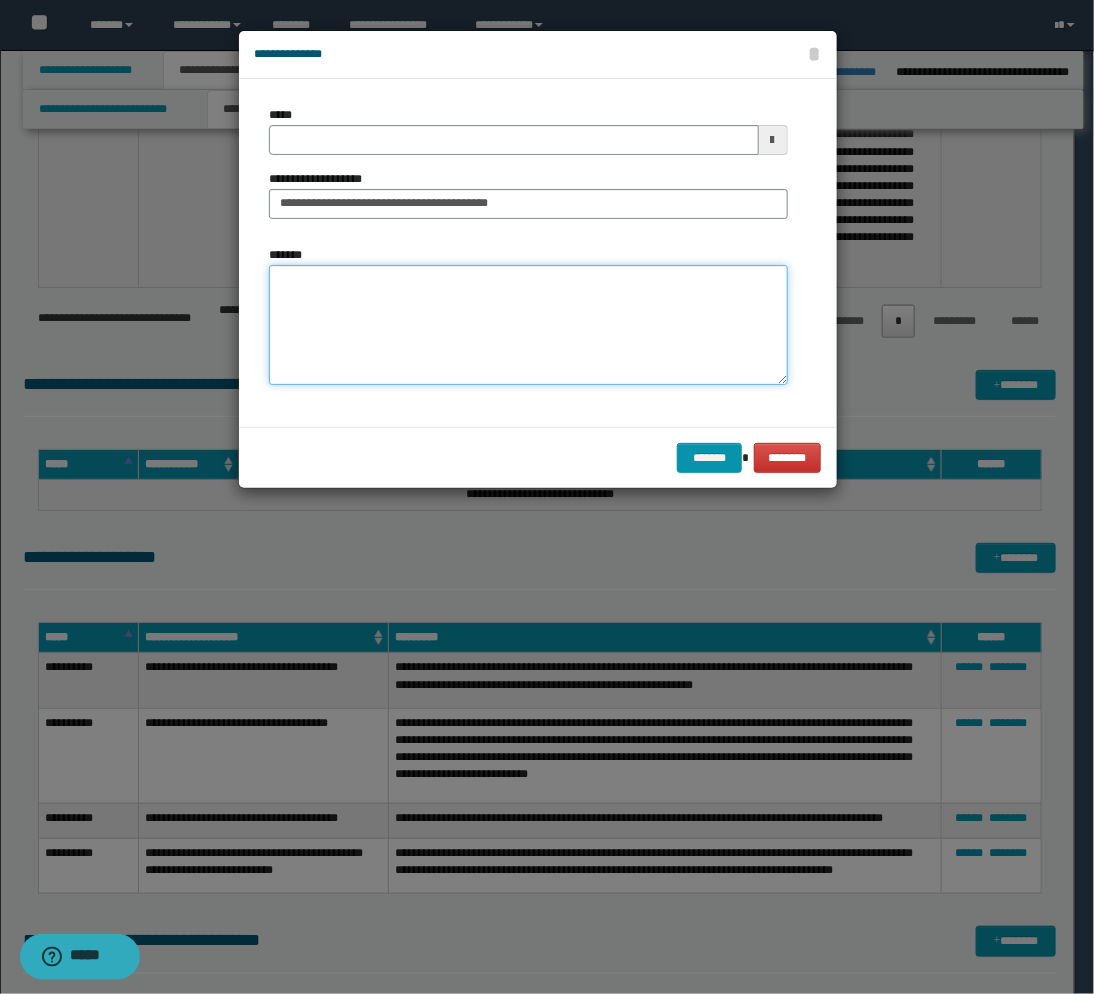 click on "*******" at bounding box center (528, 325) 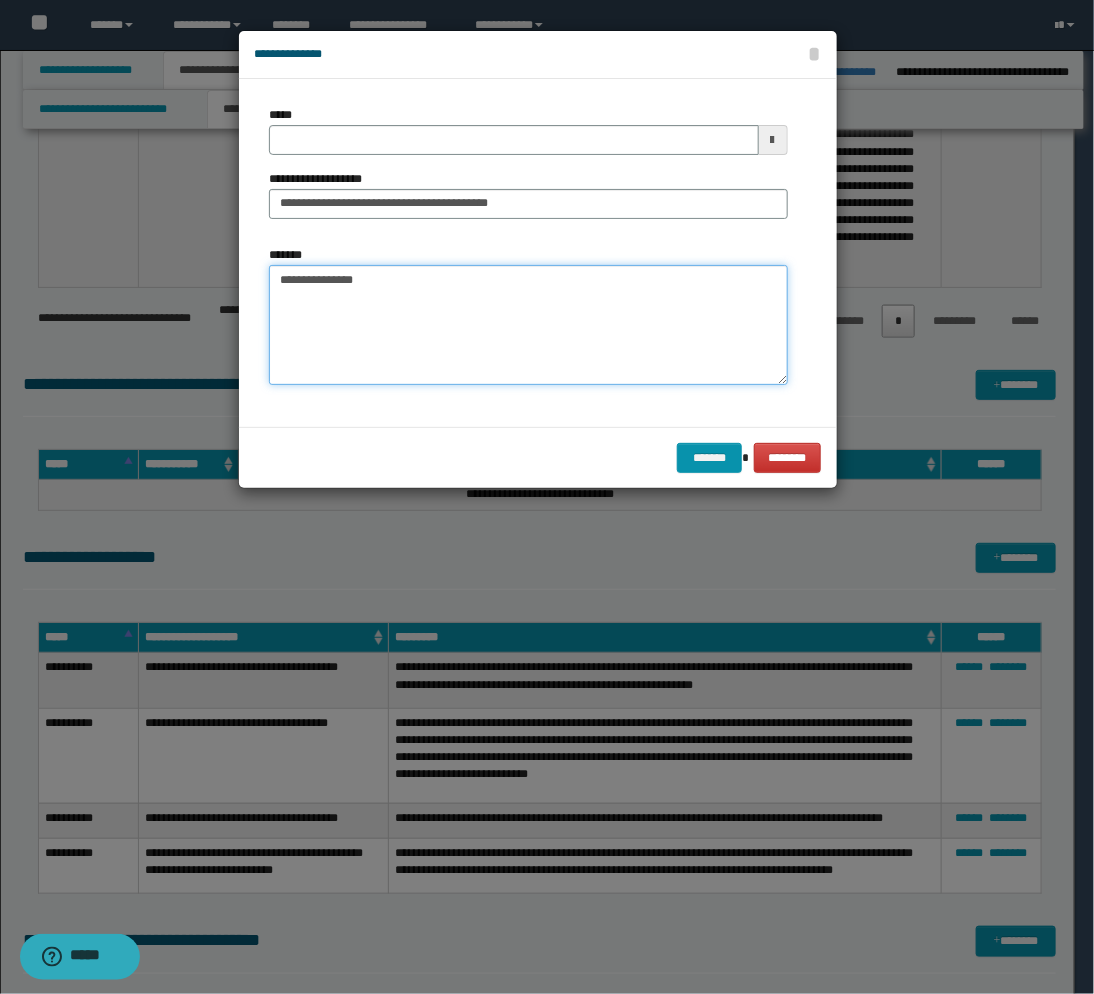 click on "**********" at bounding box center [528, 325] 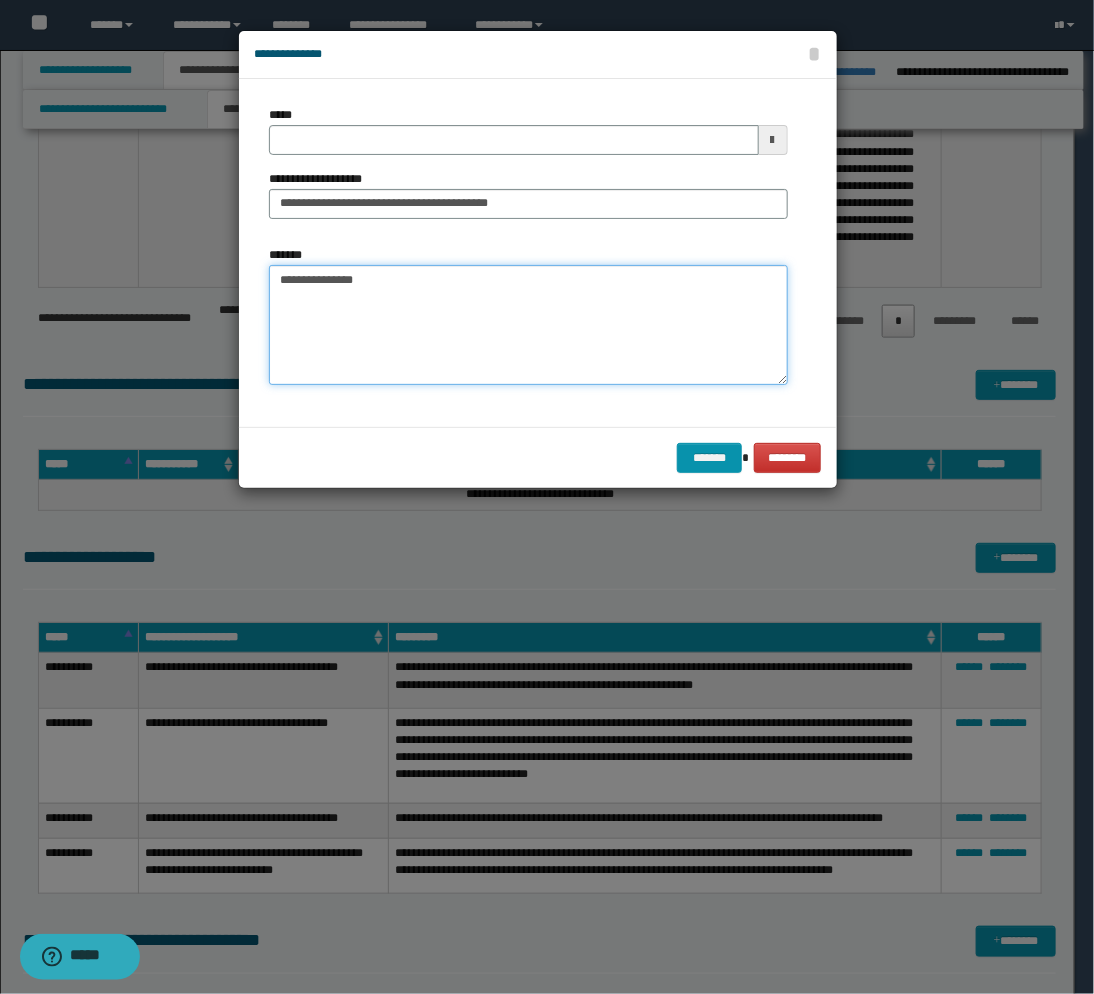 paste on "**********" 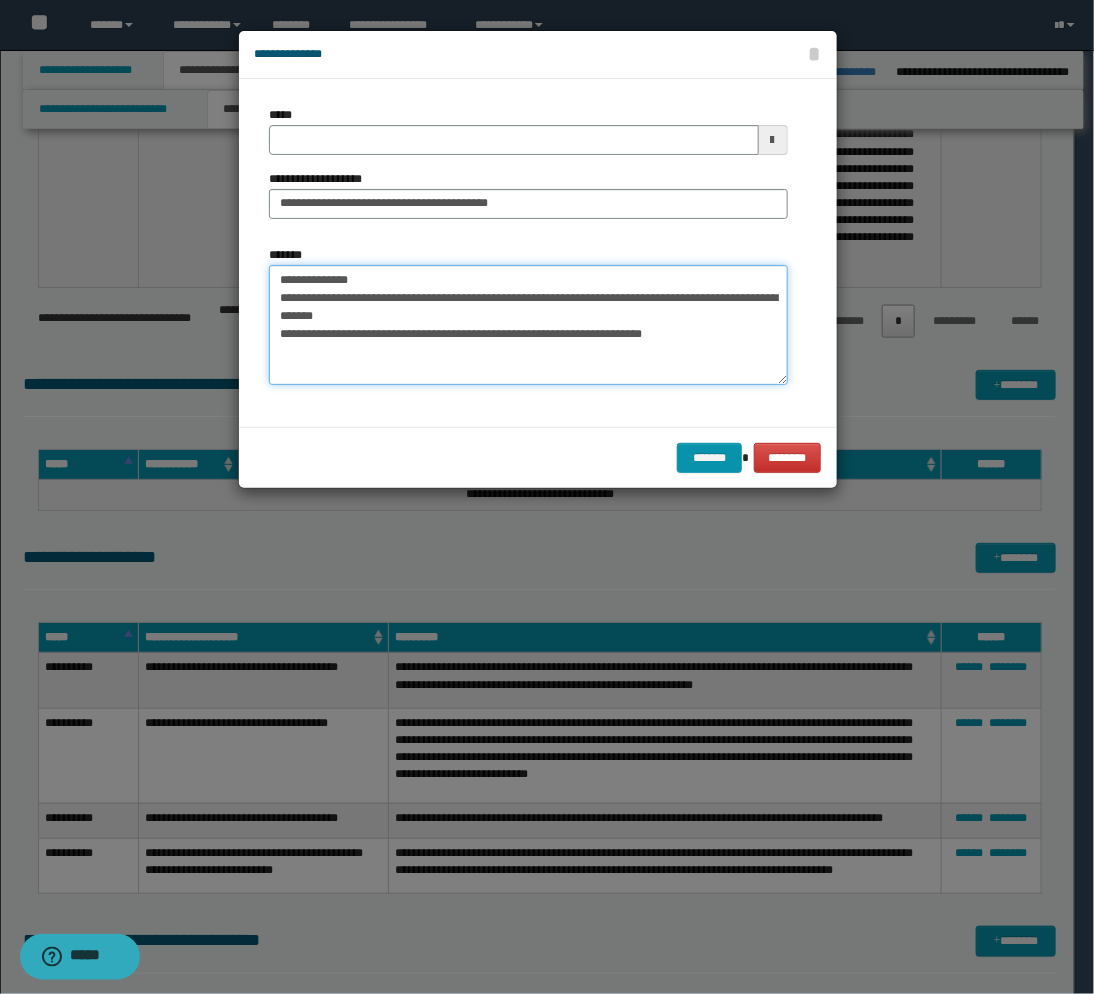 click on "**********" at bounding box center [528, 325] 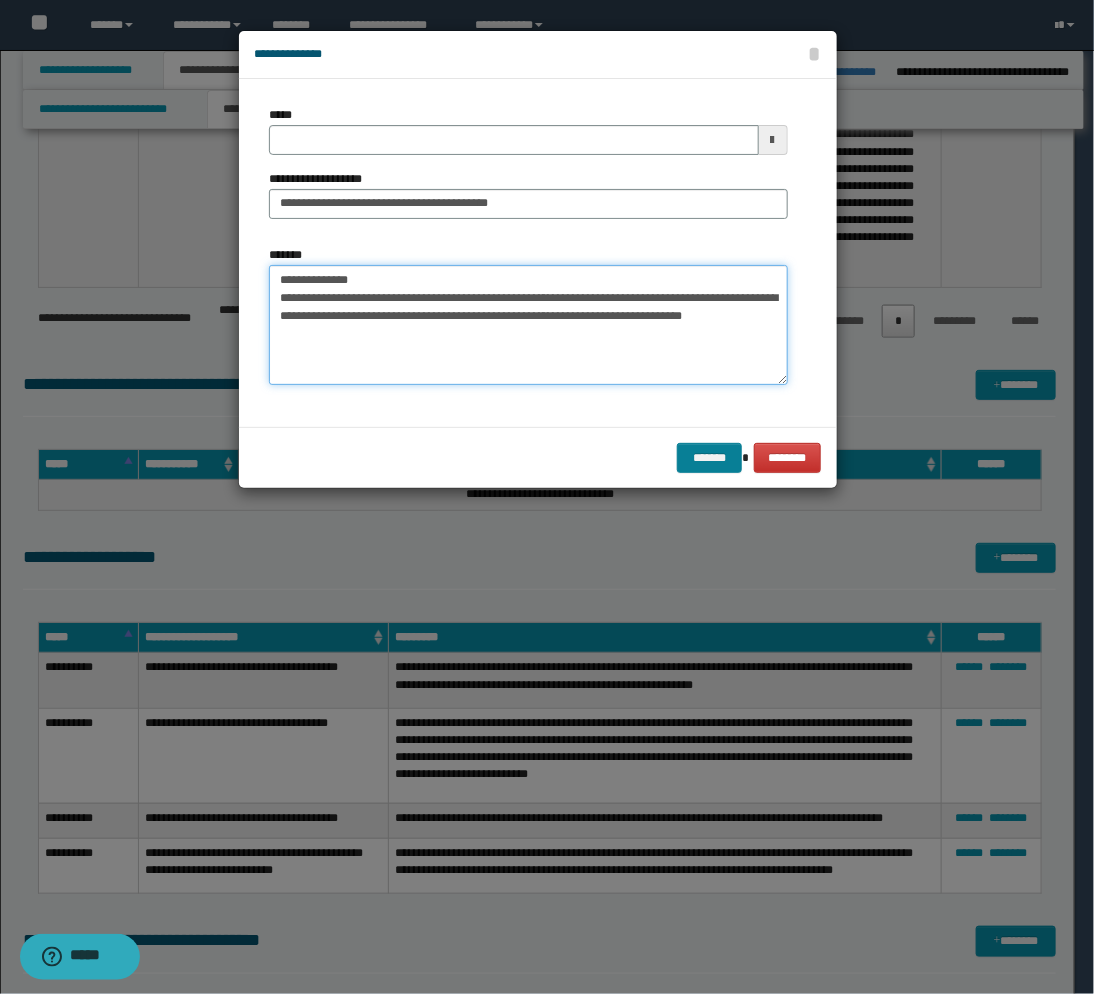 type on "**********" 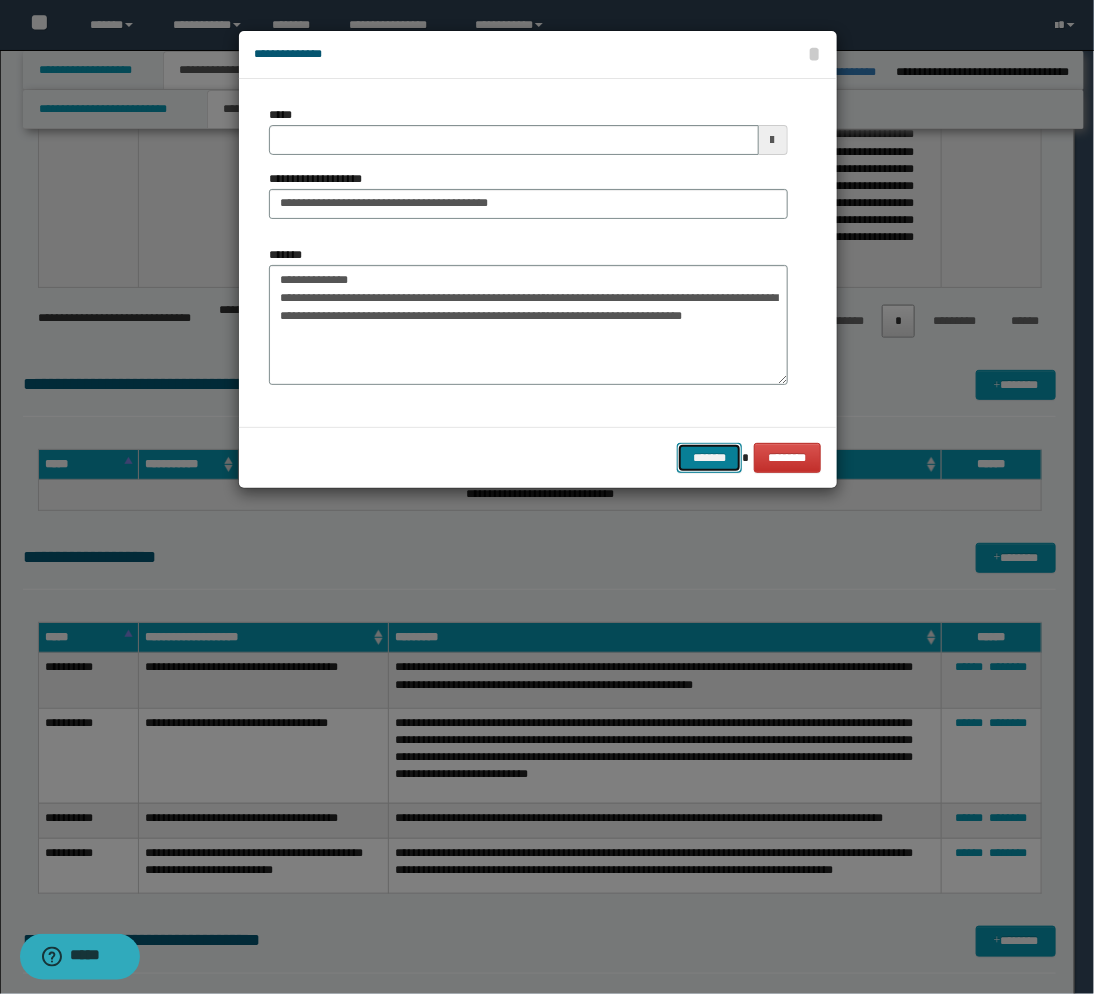 click on "*******" at bounding box center [709, 458] 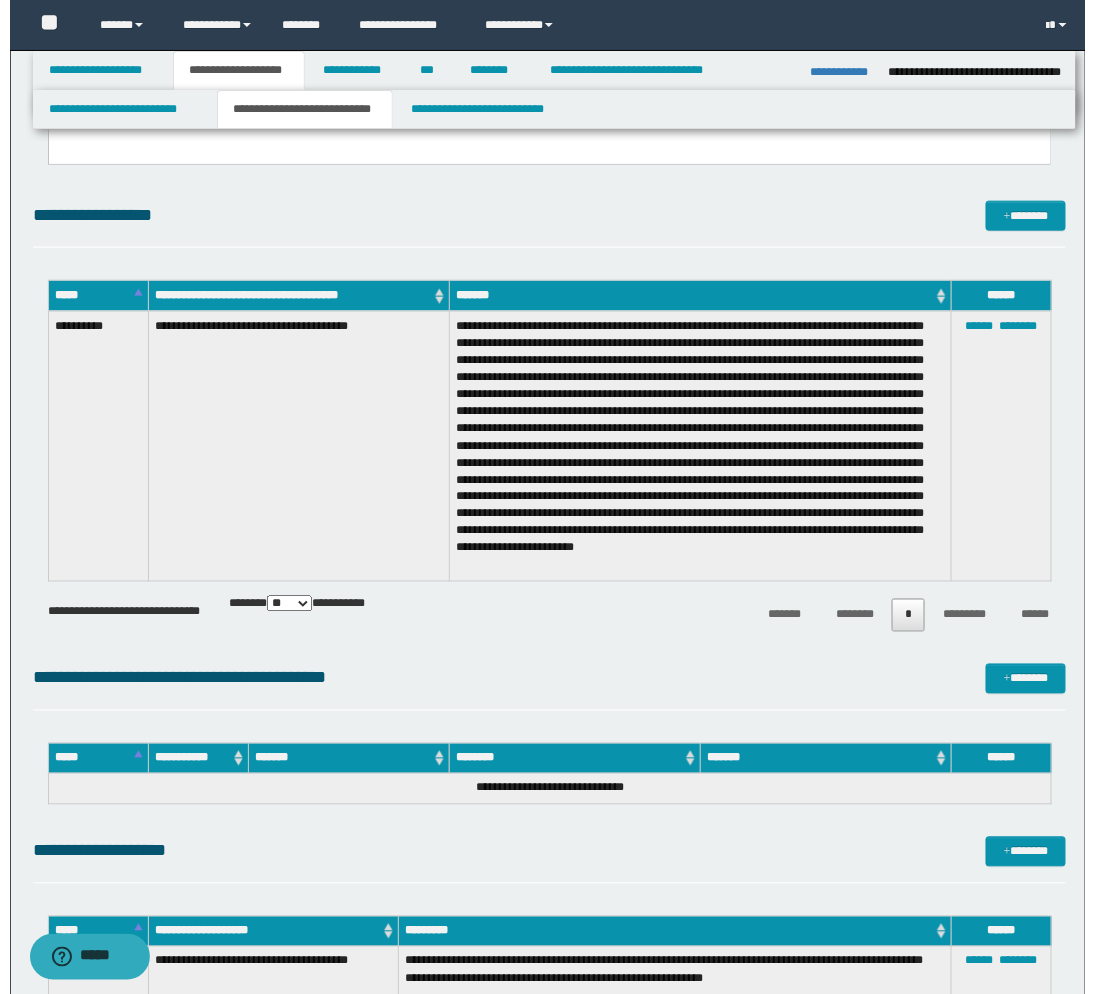 scroll, scrollTop: 444, scrollLeft: 0, axis: vertical 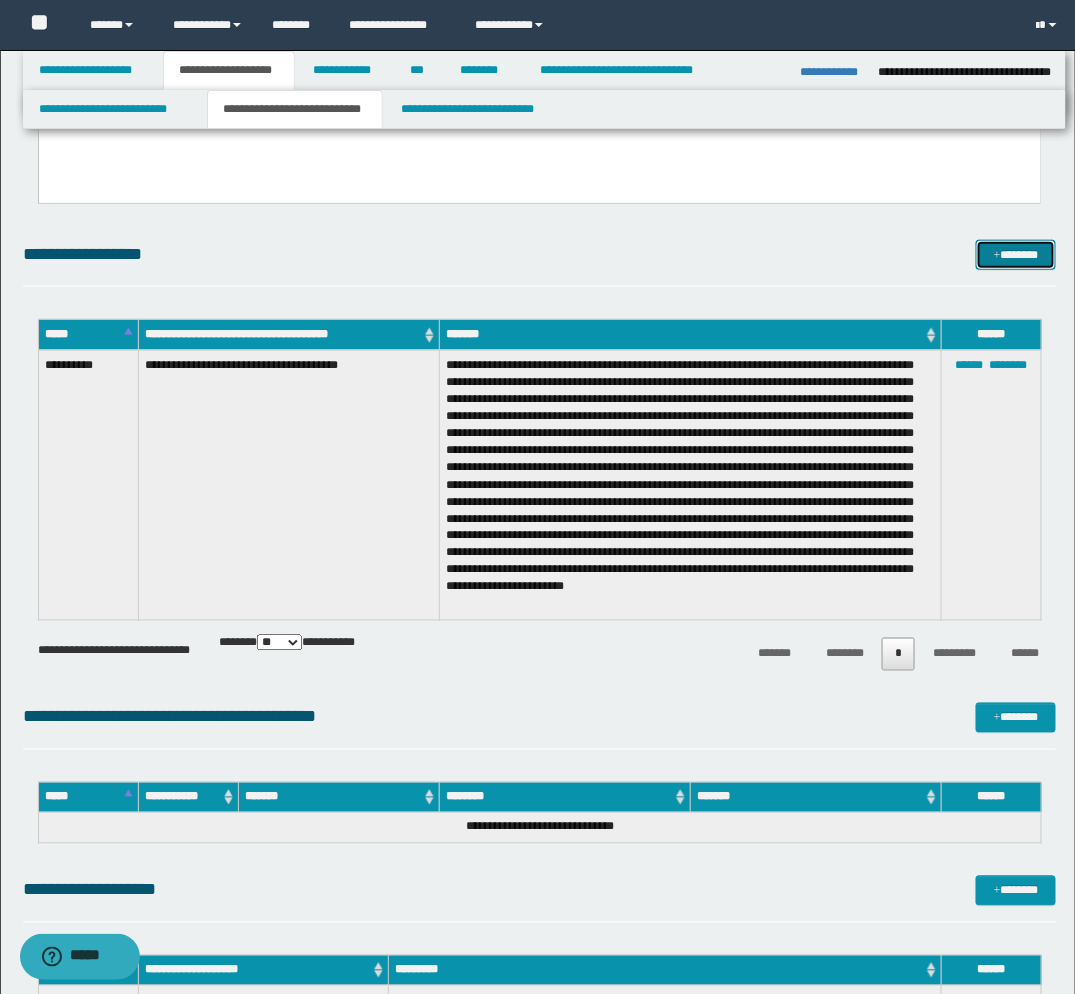 click on "*******" at bounding box center (1016, 255) 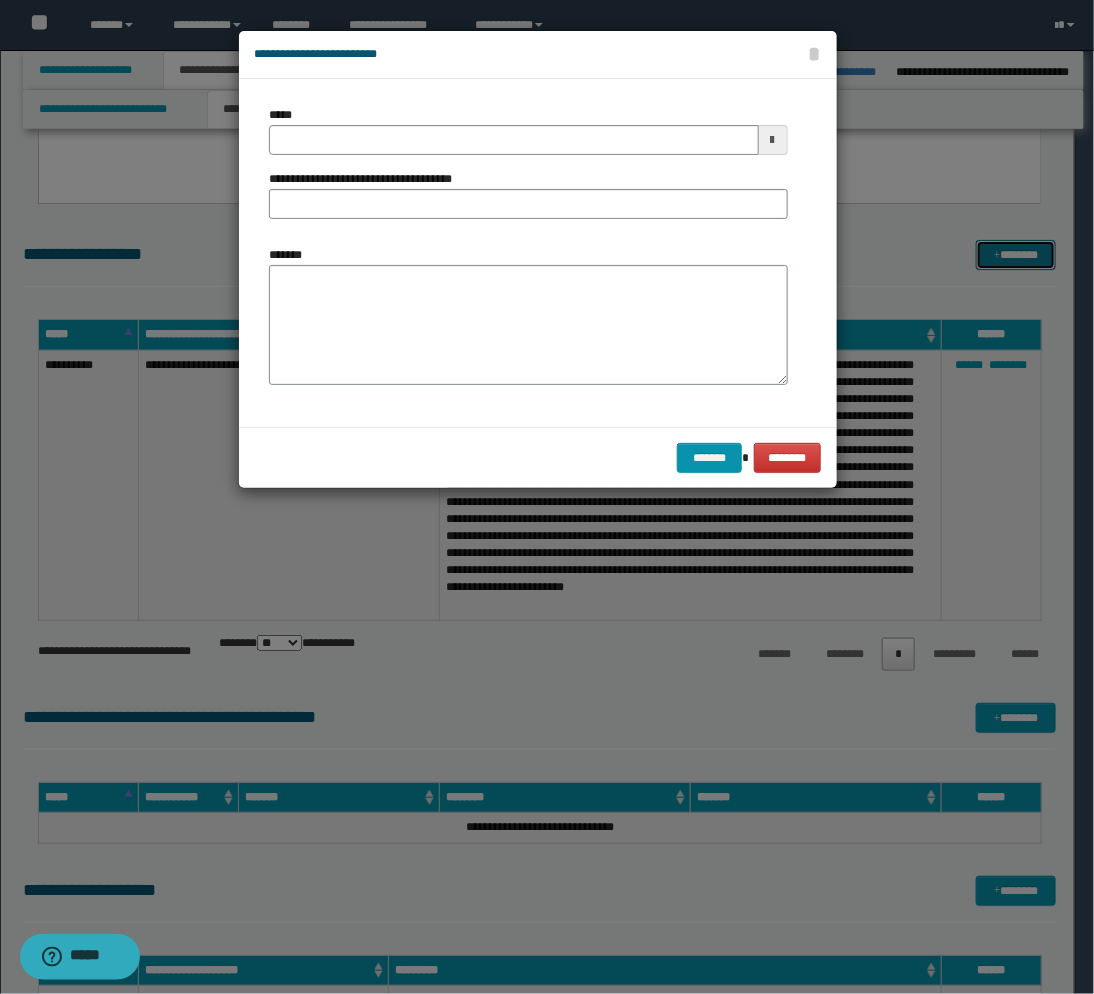 scroll, scrollTop: 0, scrollLeft: 0, axis: both 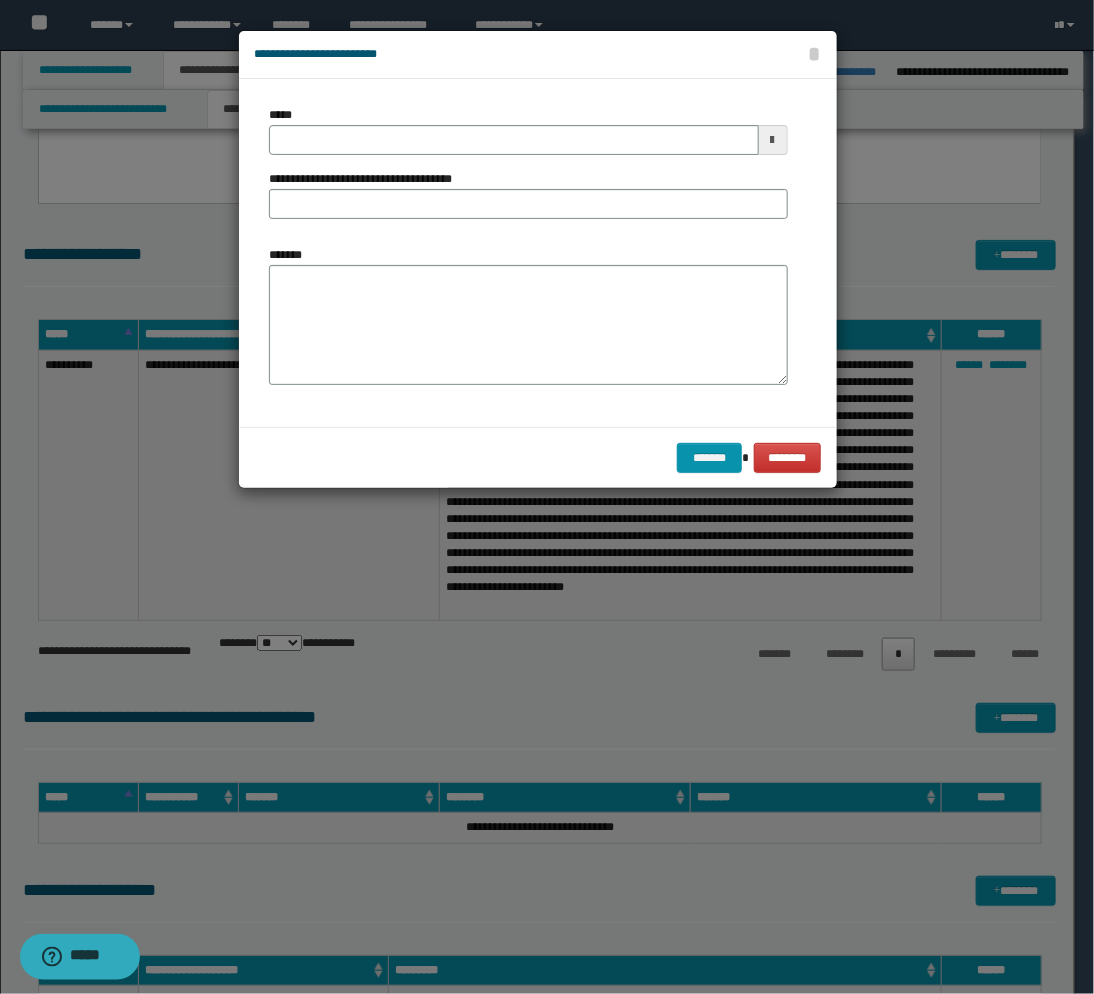 click at bounding box center [773, 140] 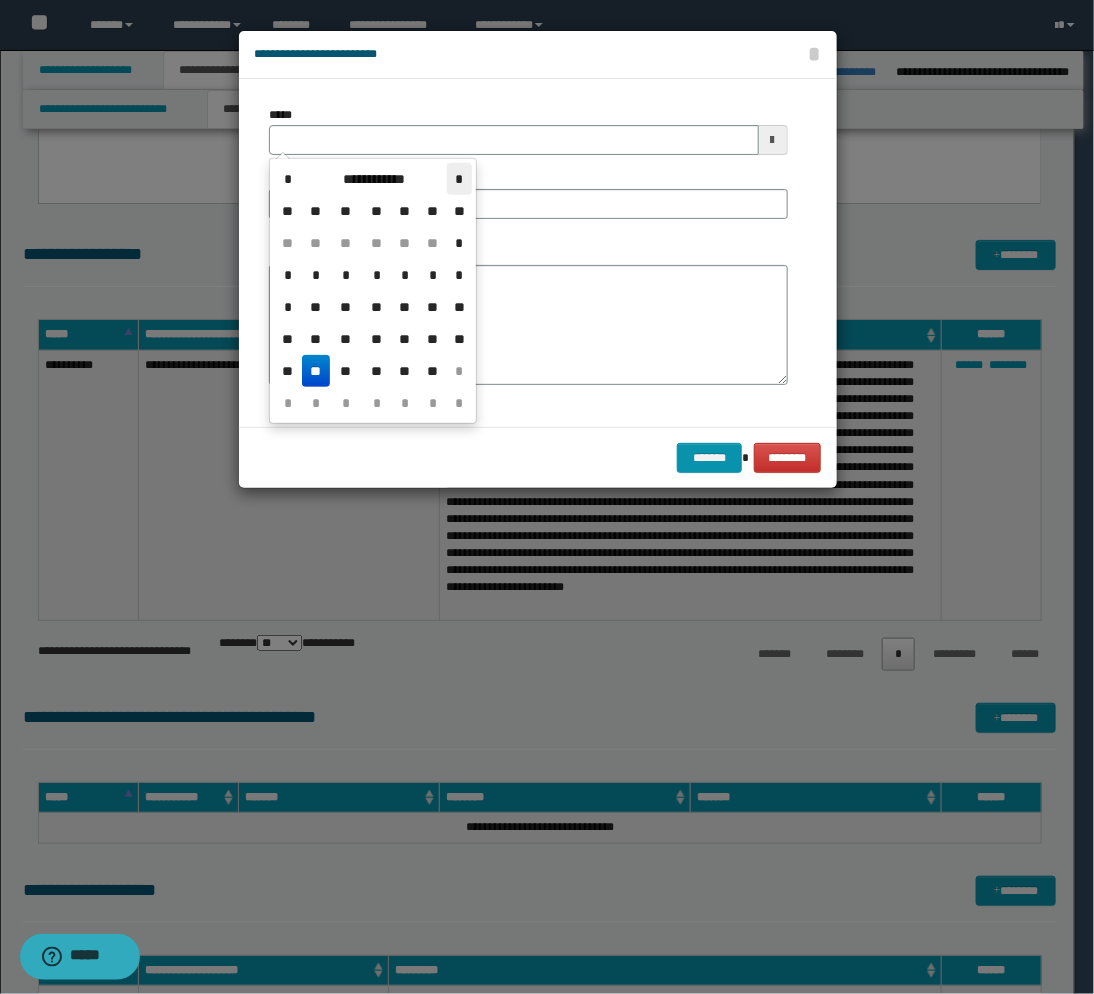 click on "*" at bounding box center [459, 179] 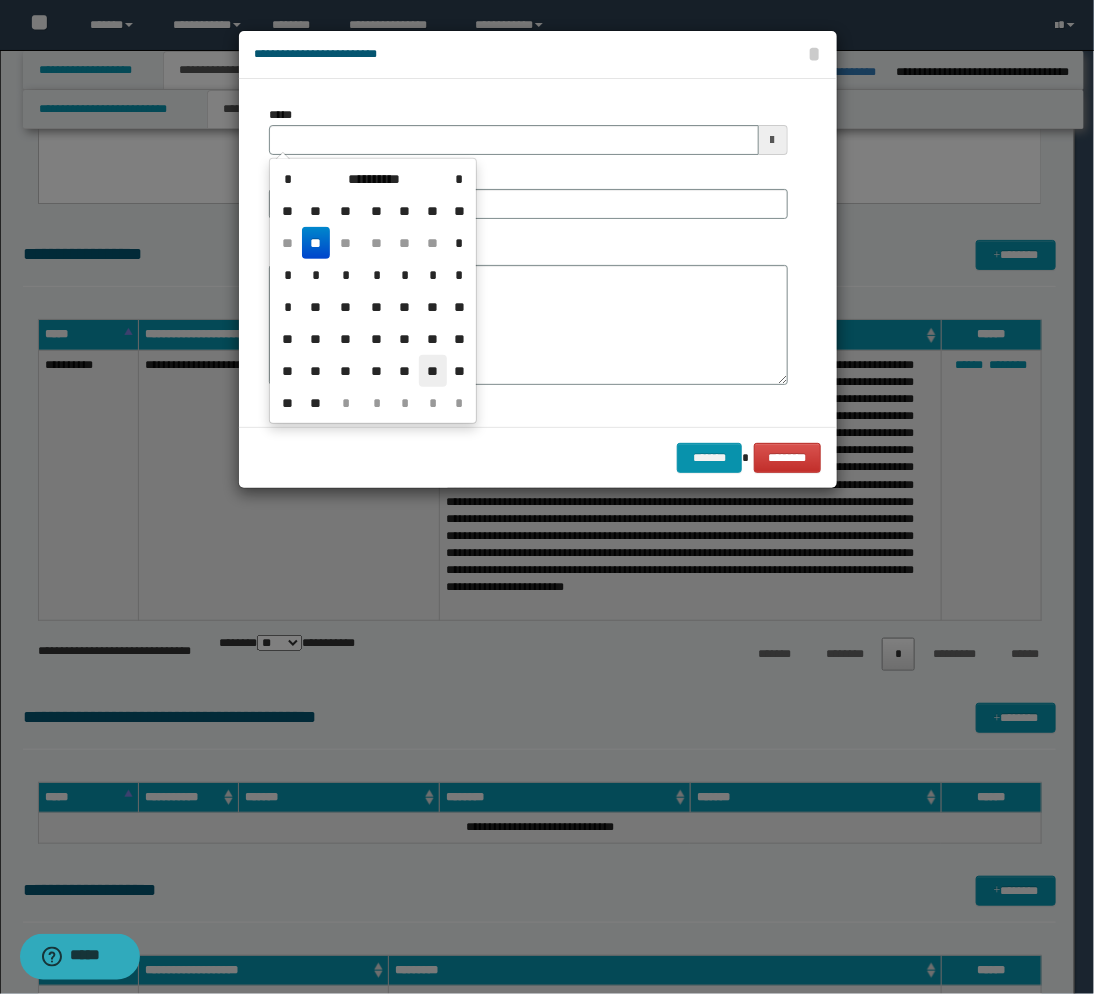 click on "**" at bounding box center [433, 371] 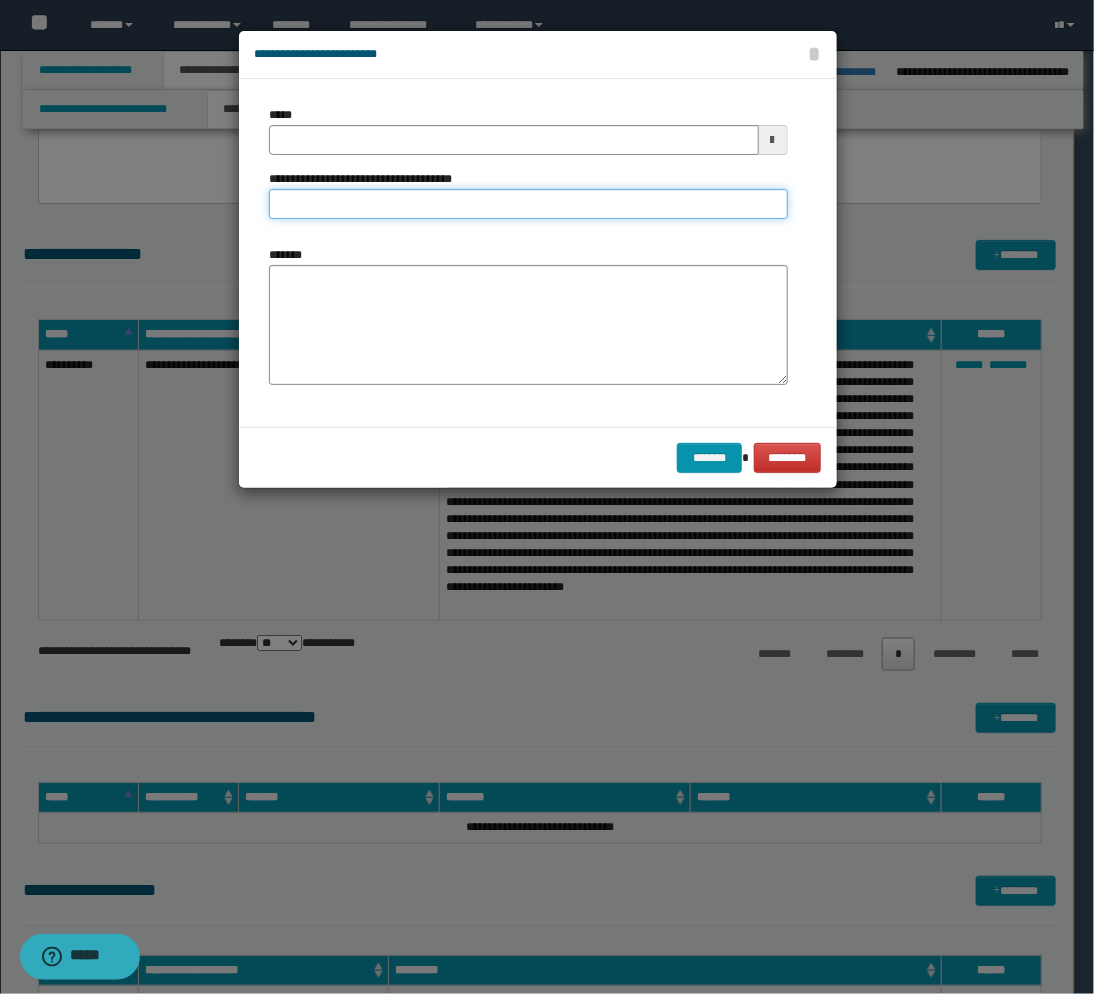click on "**********" at bounding box center (528, 204) 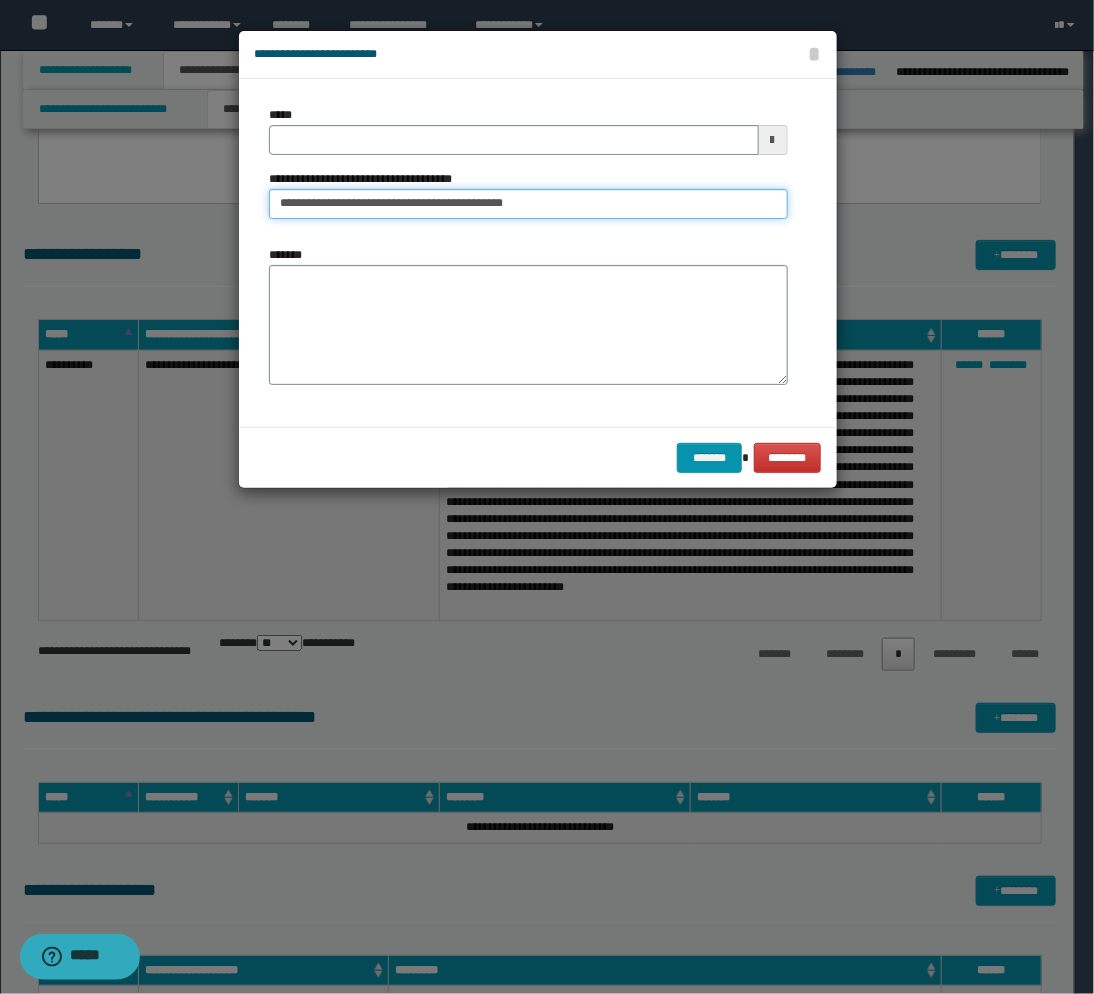 click on "**********" at bounding box center (528, 204) 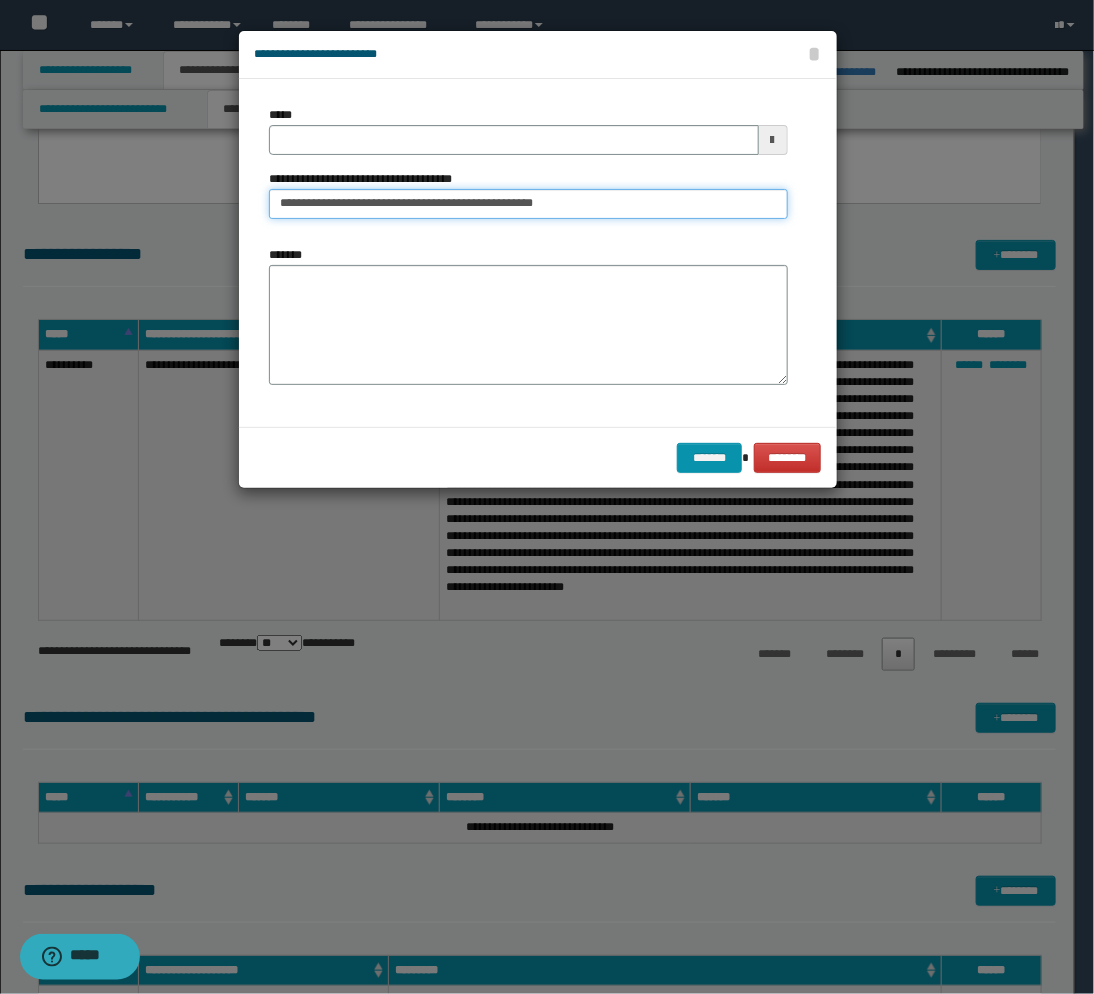 click on "**********" at bounding box center (528, 204) 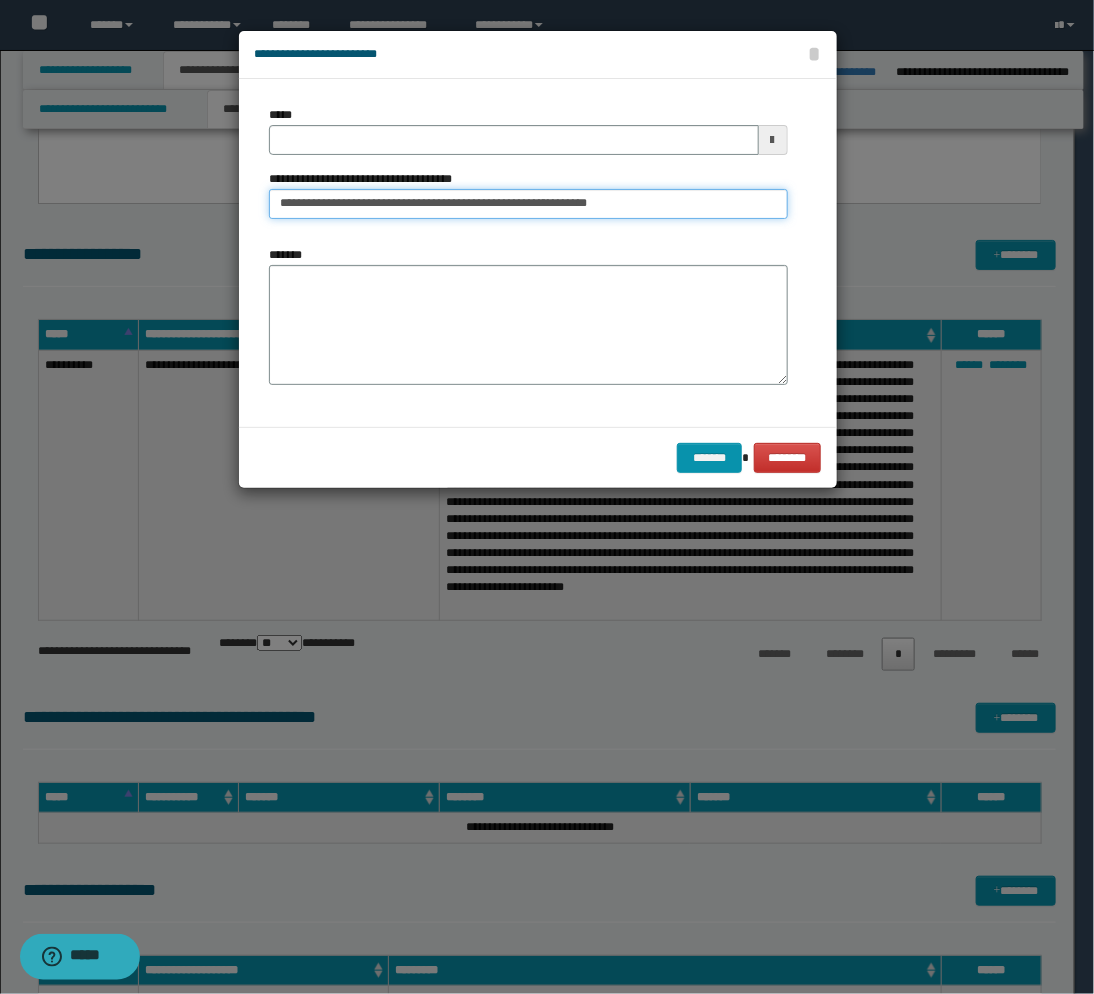 type on "**********" 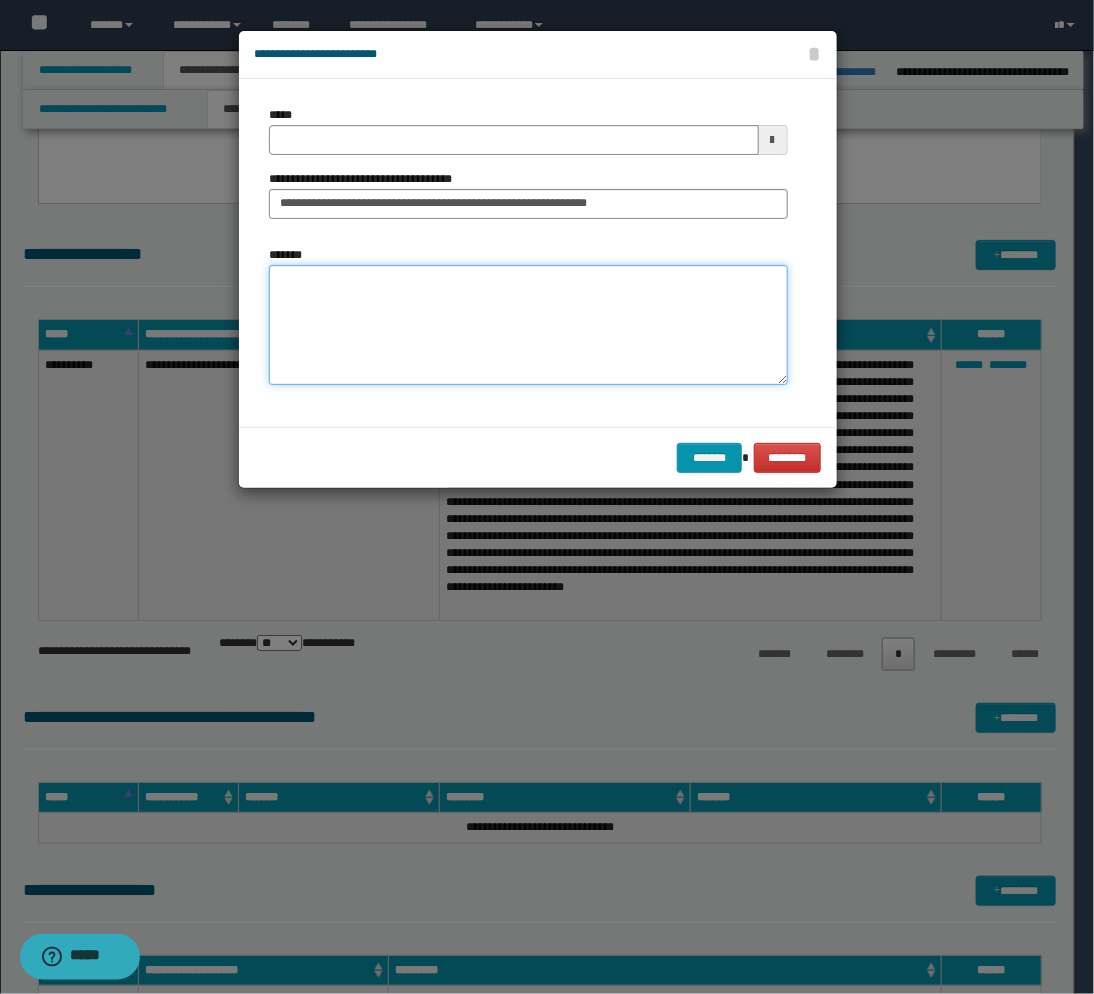click on "*******" at bounding box center [528, 325] 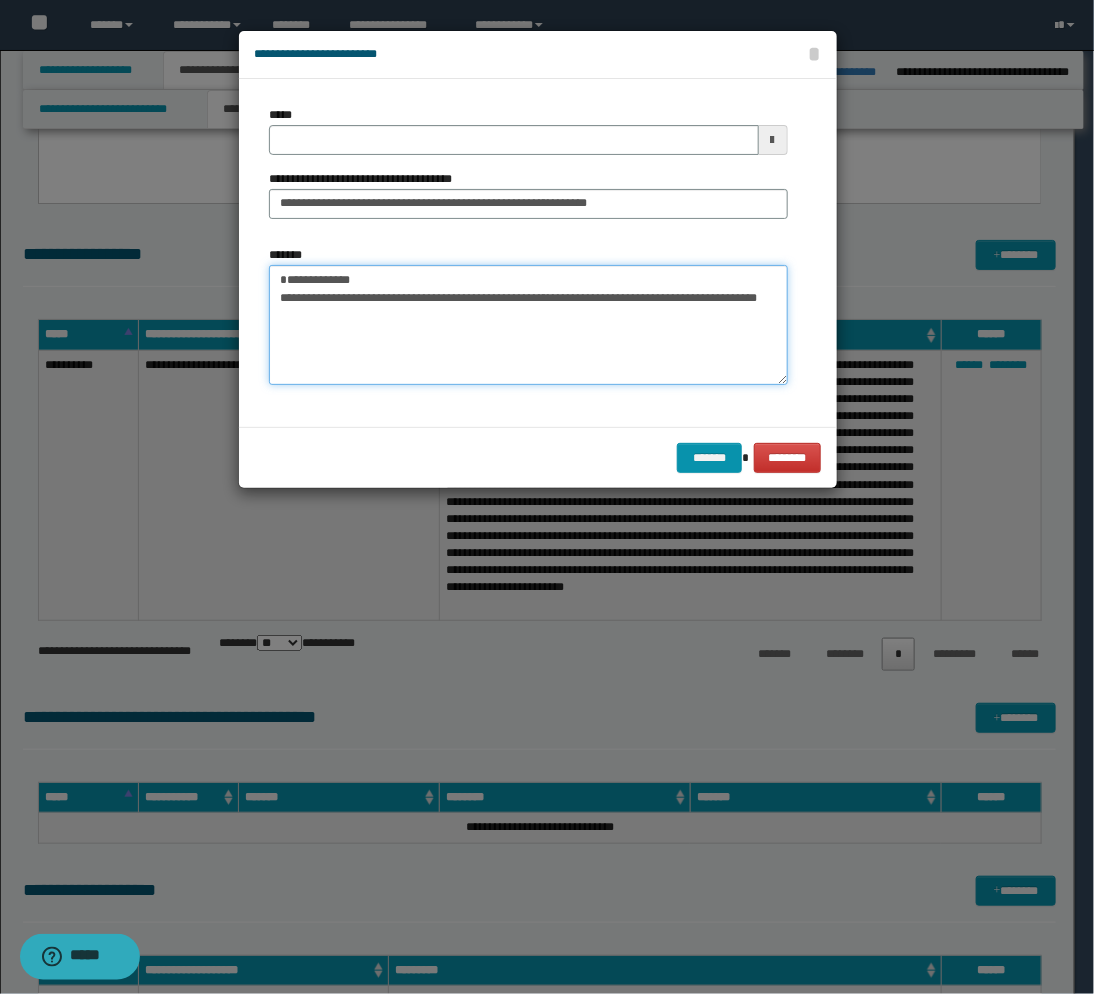click on "**********" at bounding box center (528, 325) 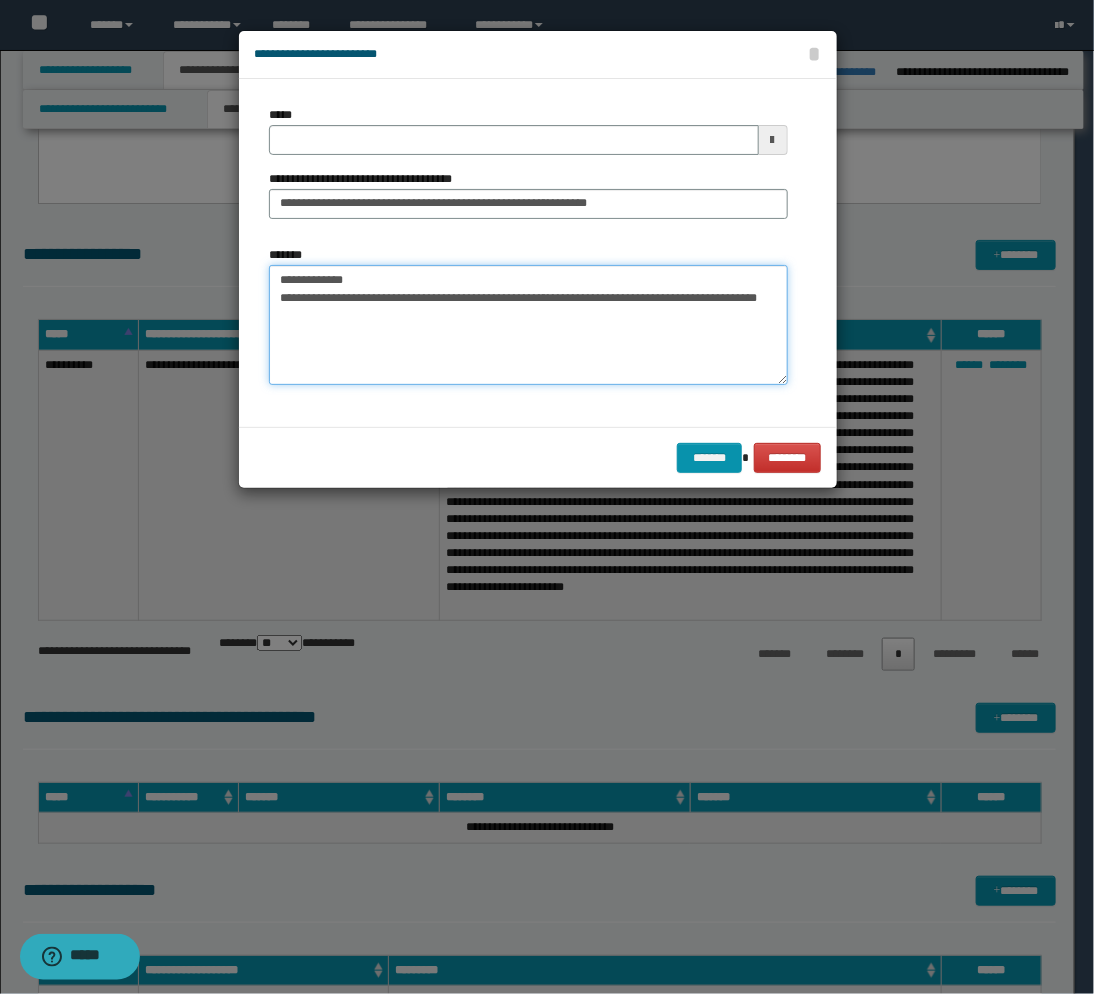 click on "**********" at bounding box center (528, 325) 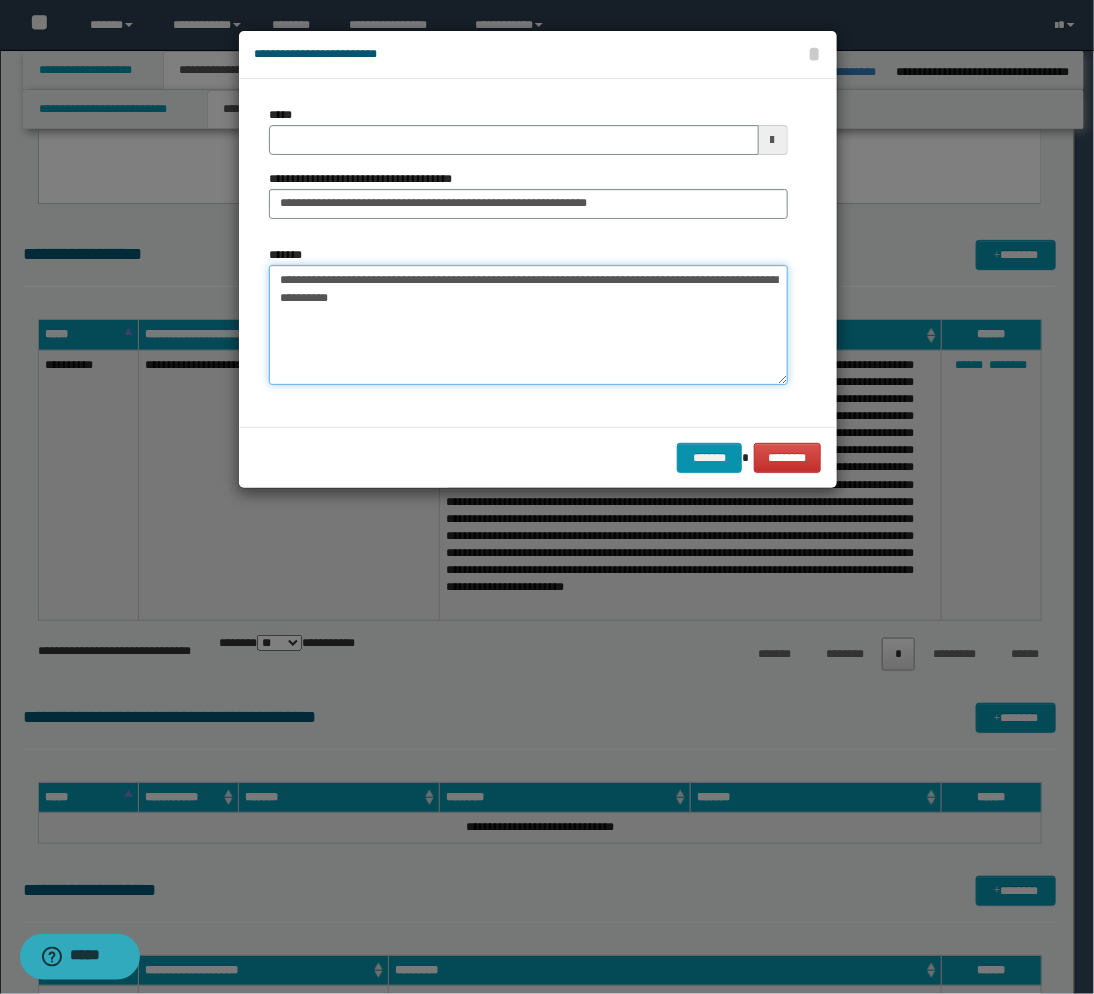 click on "**********" at bounding box center [528, 325] 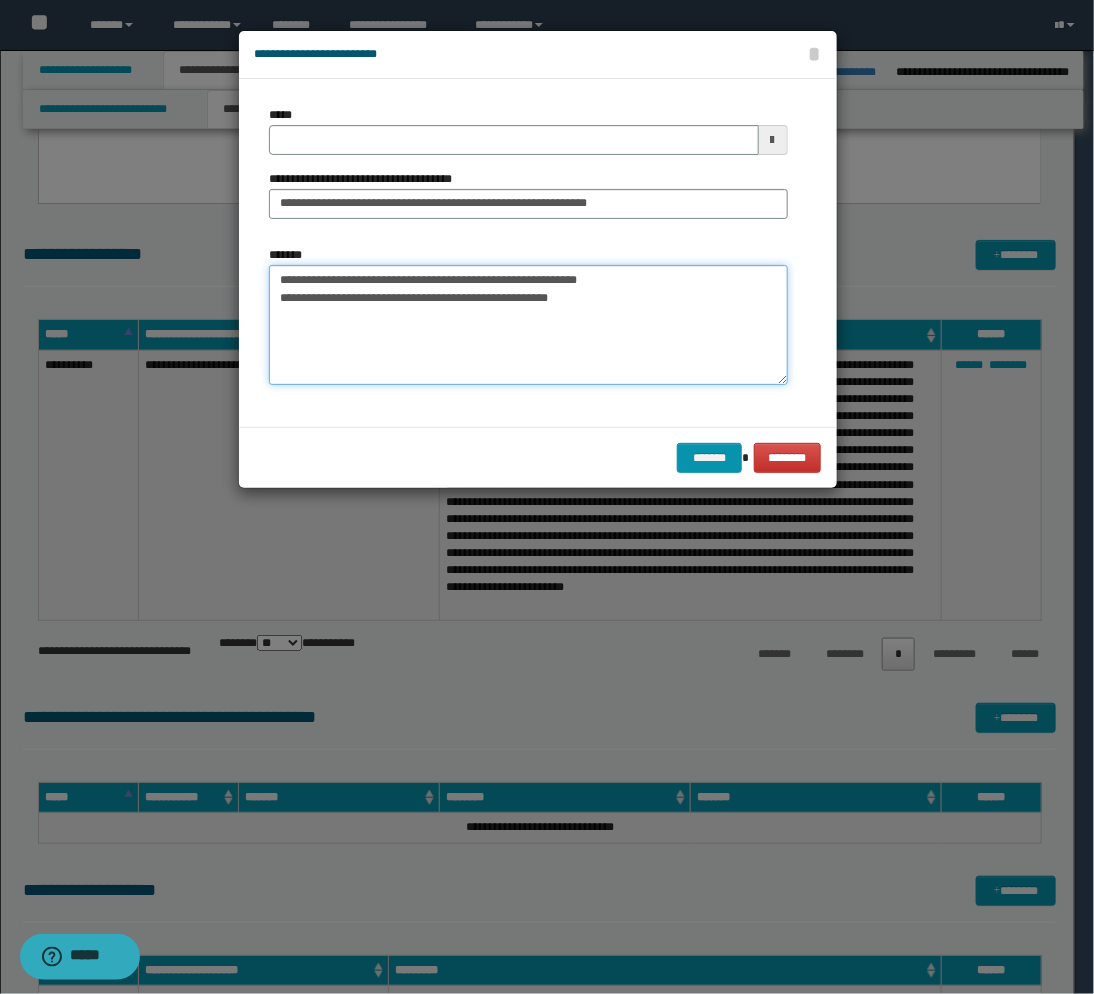 click on "**********" at bounding box center (528, 325) 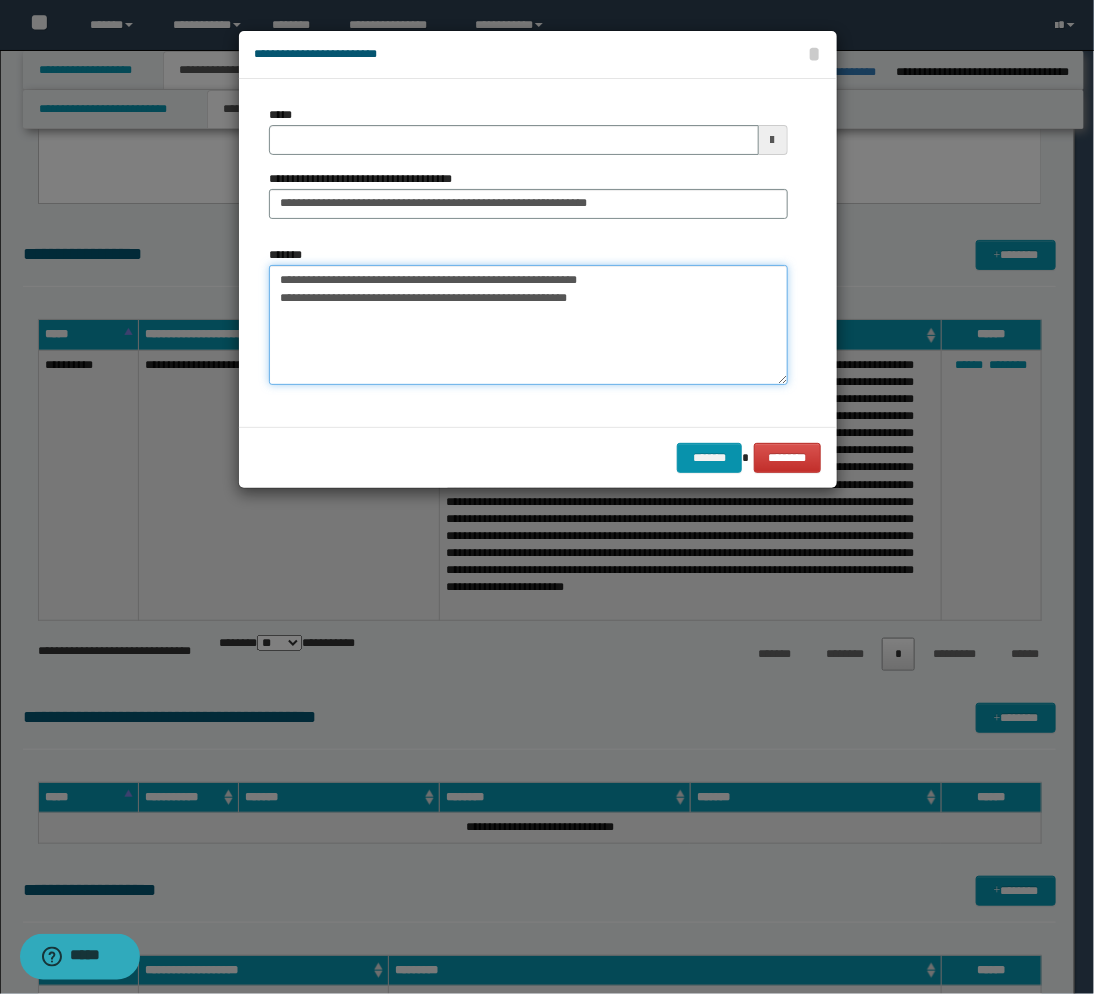 click on "**********" at bounding box center (528, 325) 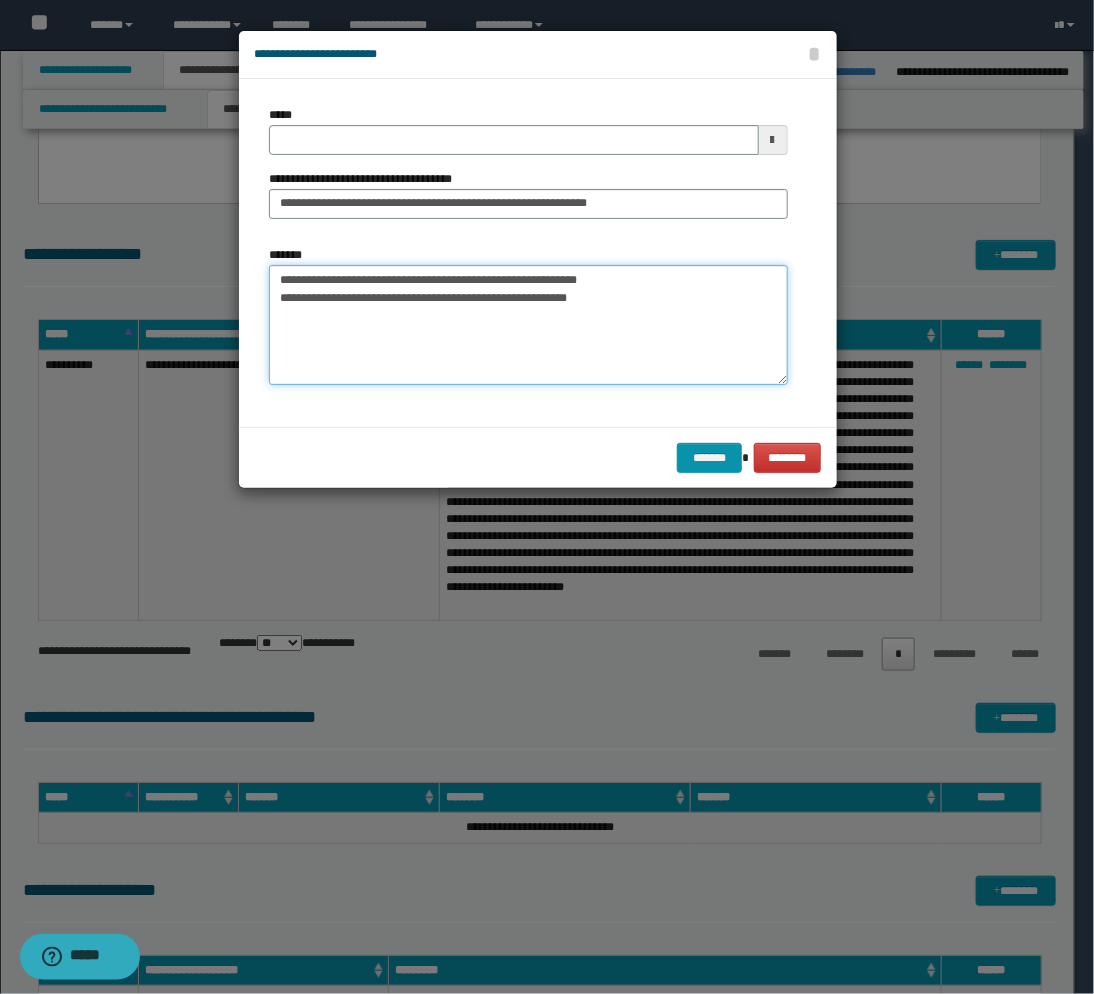click on "**********" at bounding box center [528, 325] 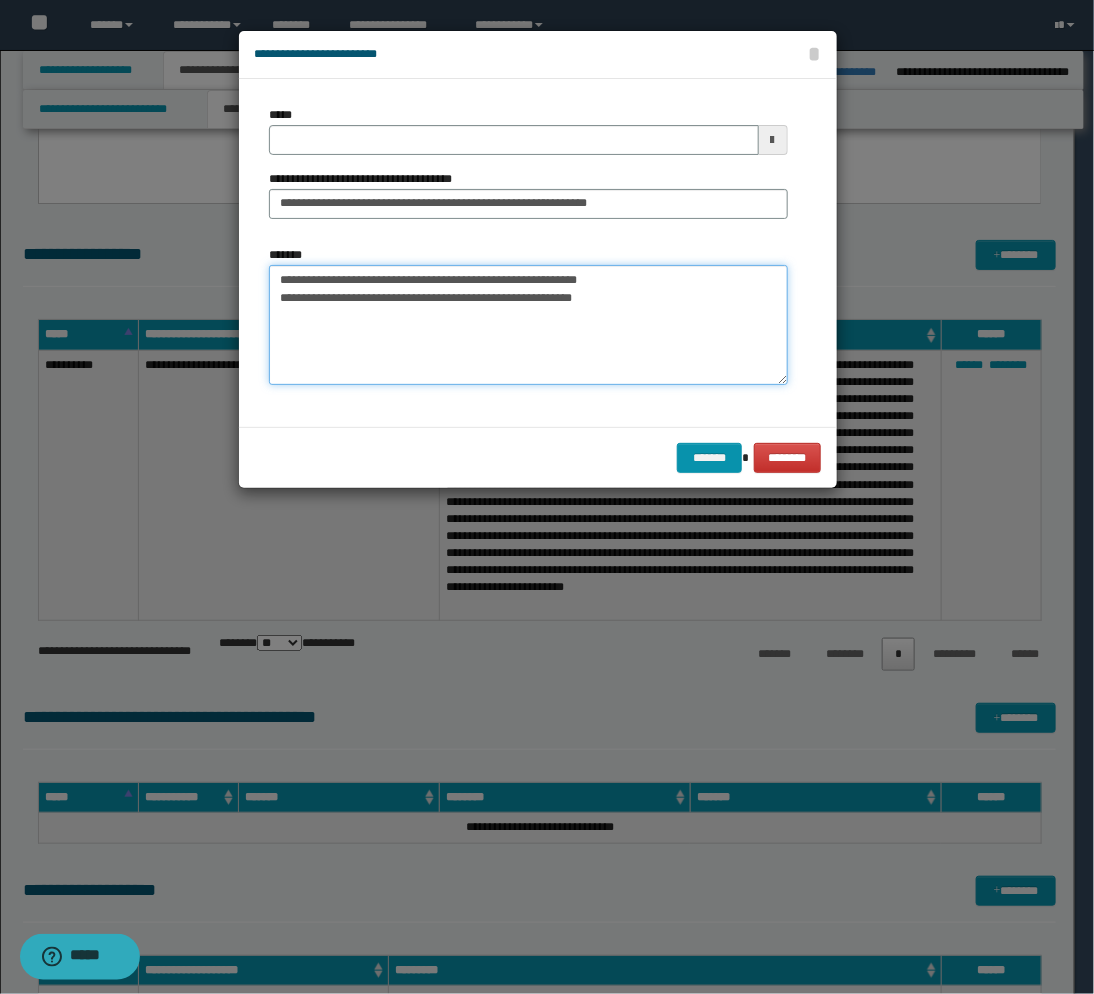 paste on "**********" 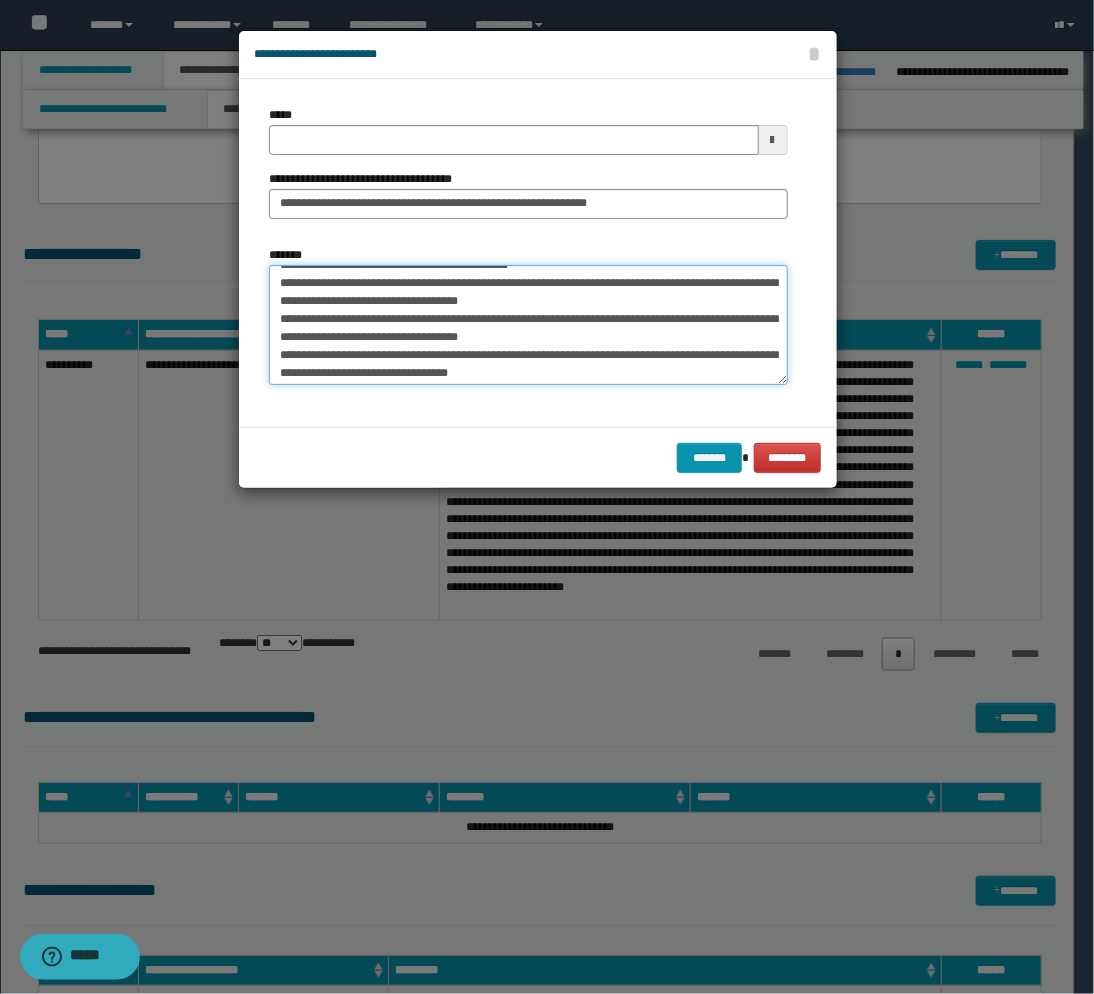 scroll, scrollTop: 0, scrollLeft: 0, axis: both 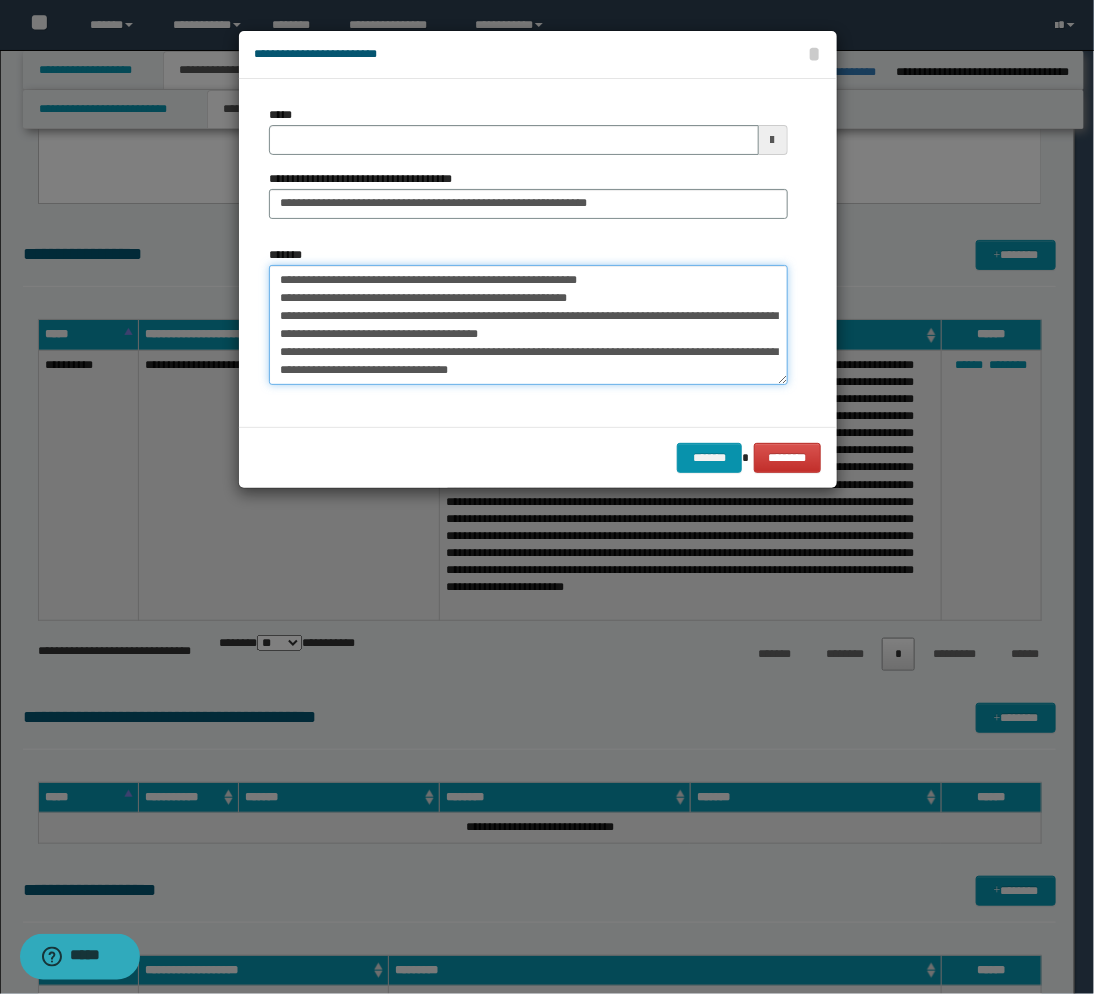 click on "*******" at bounding box center (528, 325) 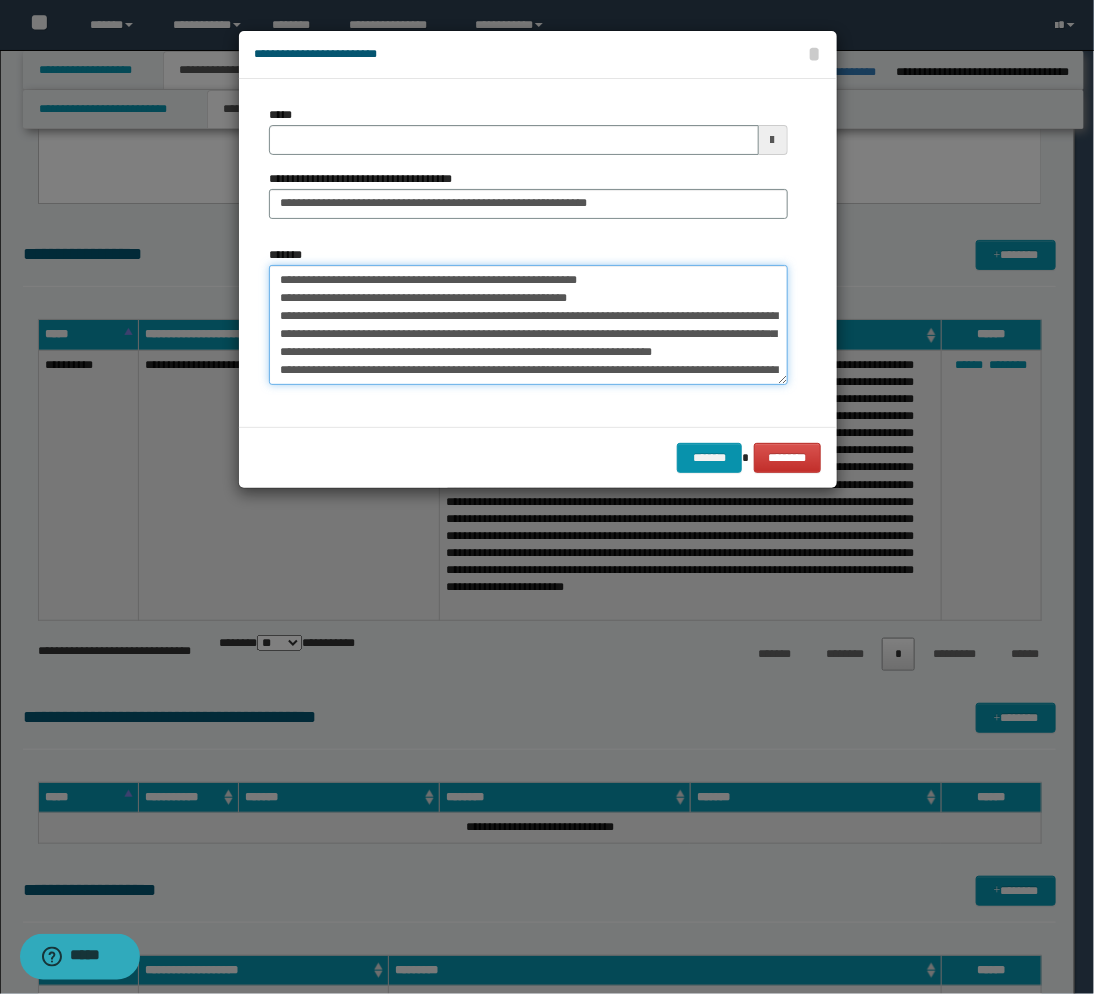 scroll, scrollTop: 44, scrollLeft: 0, axis: vertical 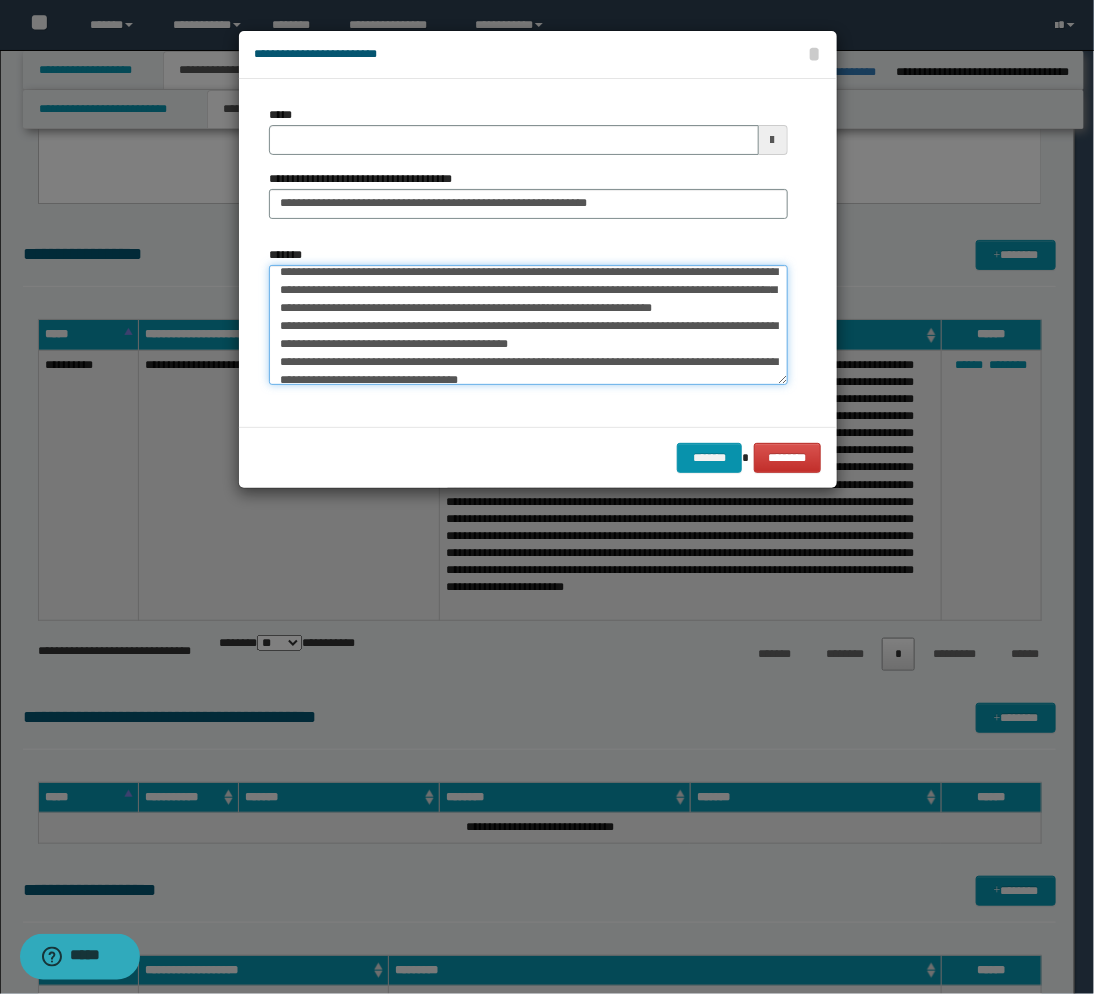 click on "*******" at bounding box center [528, 325] 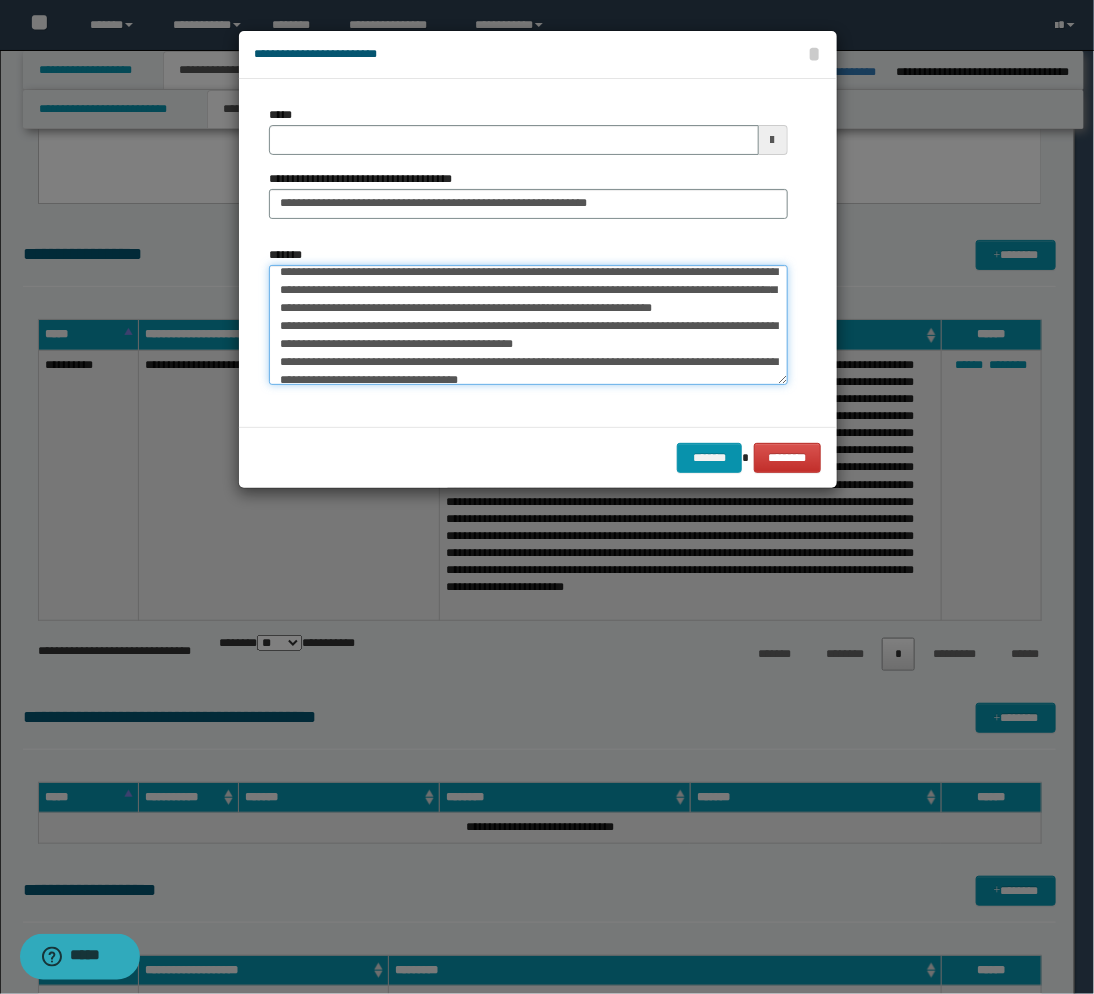 click on "*******" at bounding box center (528, 325) 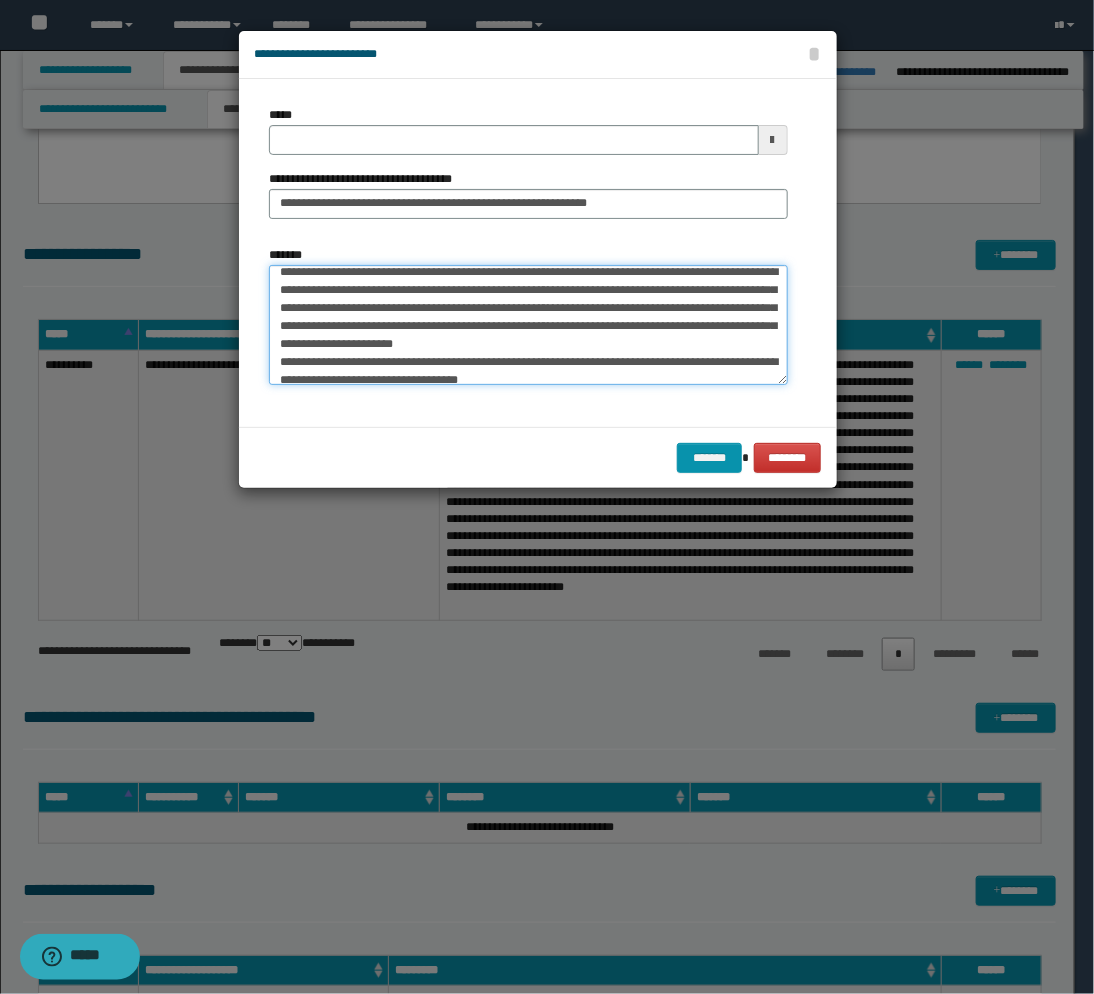 click on "*******" at bounding box center [528, 325] 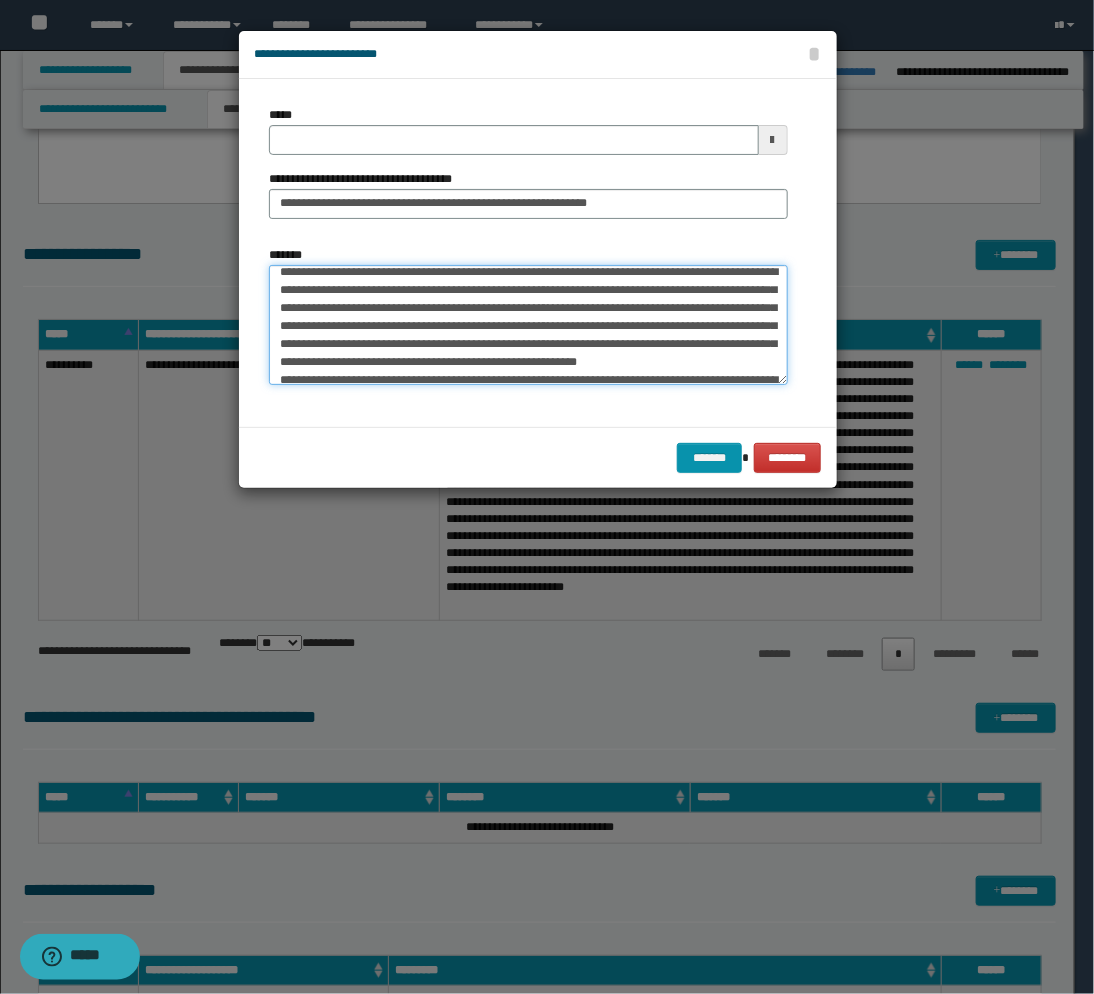 scroll, scrollTop: 88, scrollLeft: 0, axis: vertical 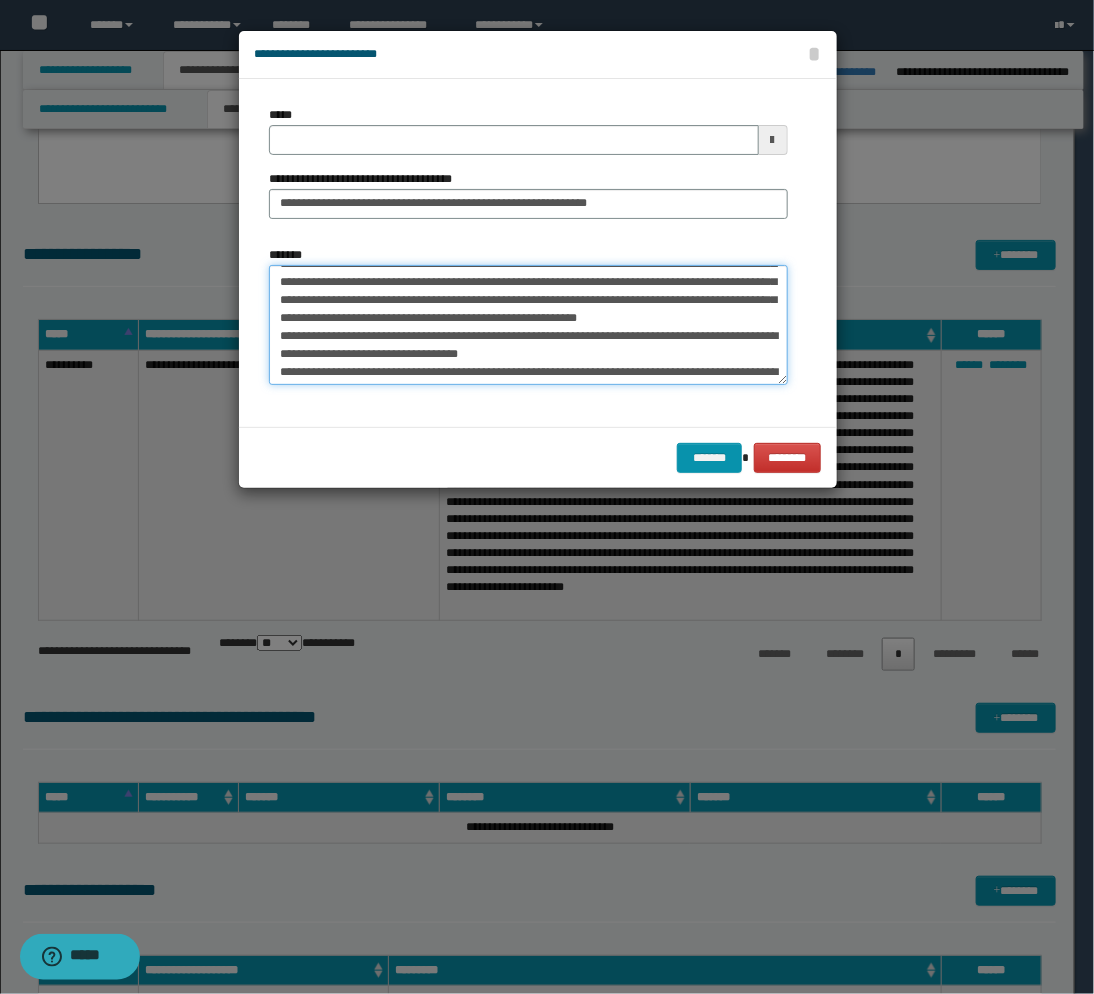 click on "*******" at bounding box center [528, 325] 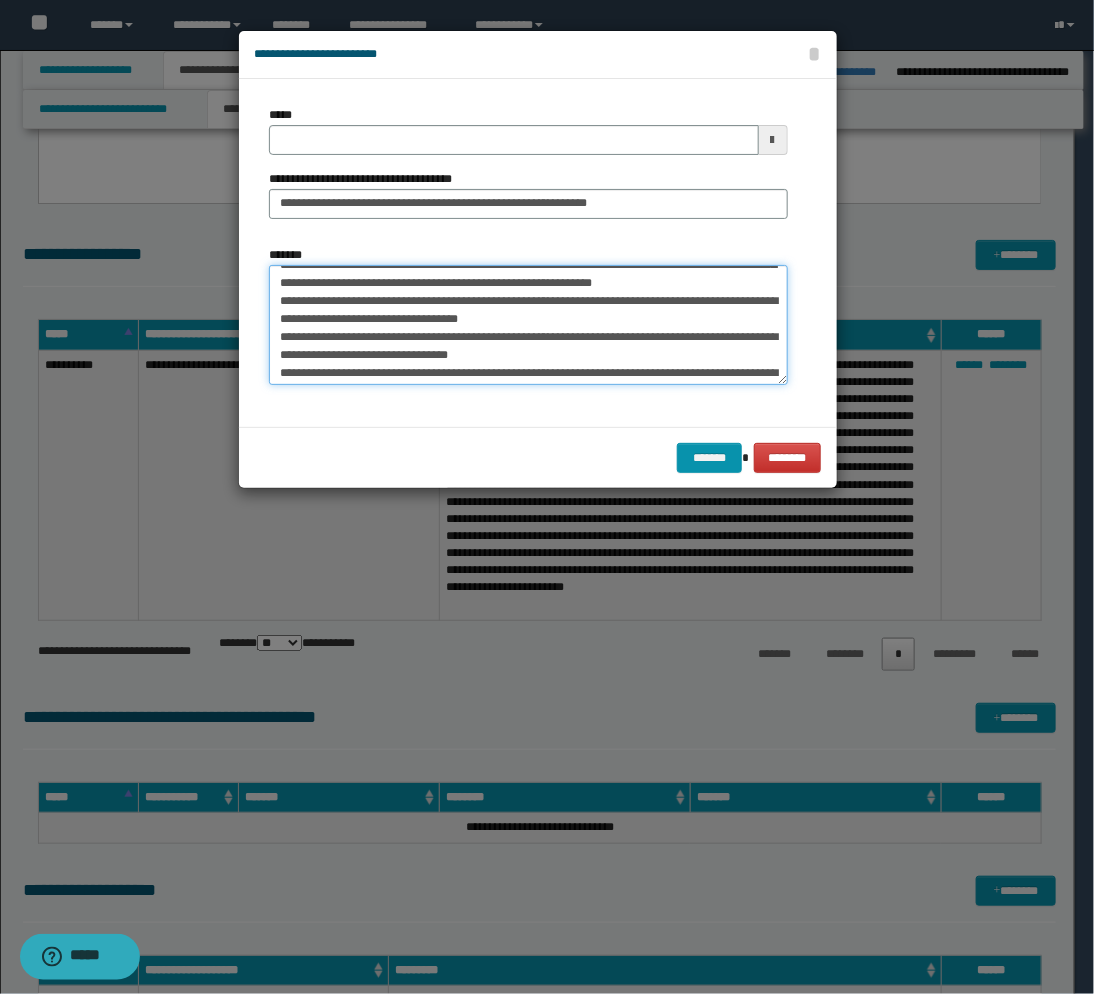 scroll, scrollTop: 133, scrollLeft: 0, axis: vertical 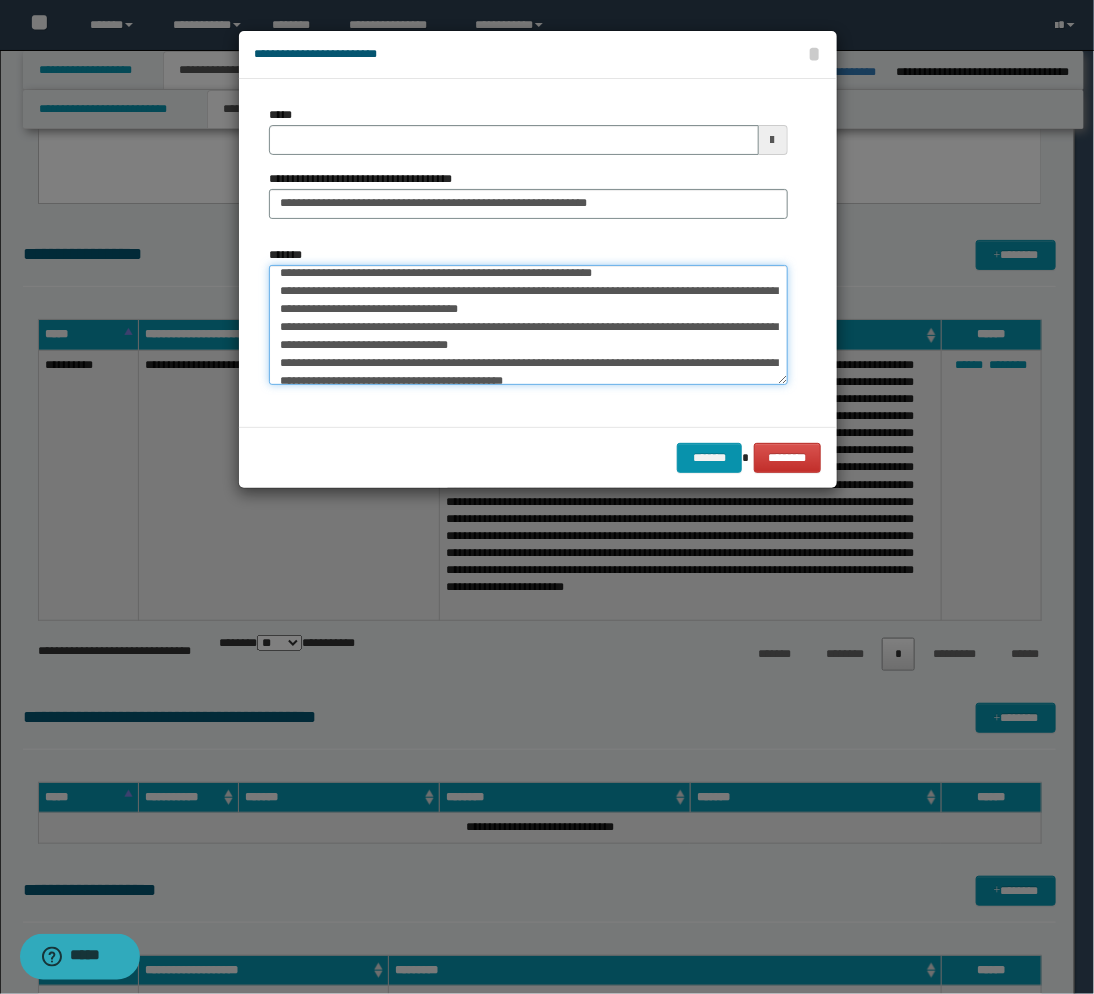 click on "*******" at bounding box center [528, 325] 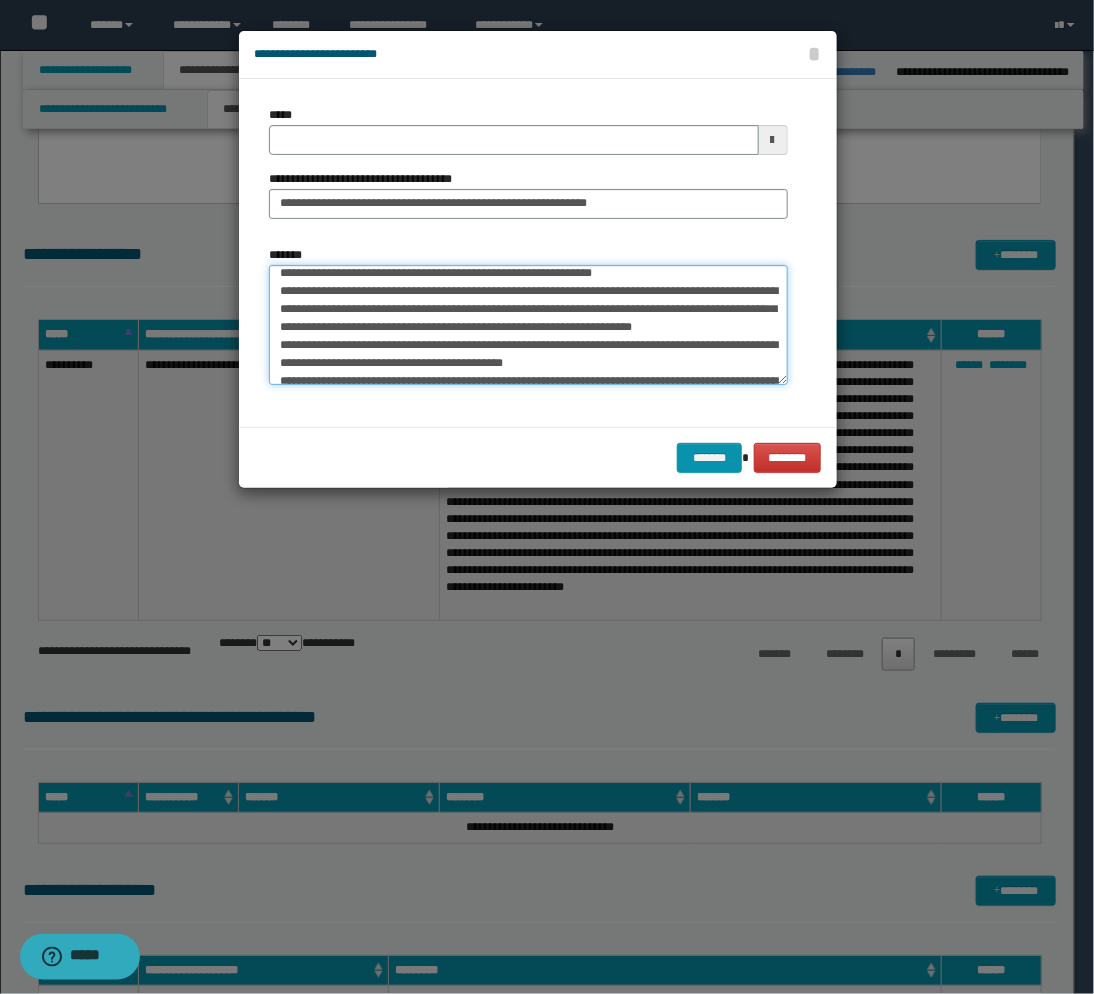 click on "*******" at bounding box center [528, 325] 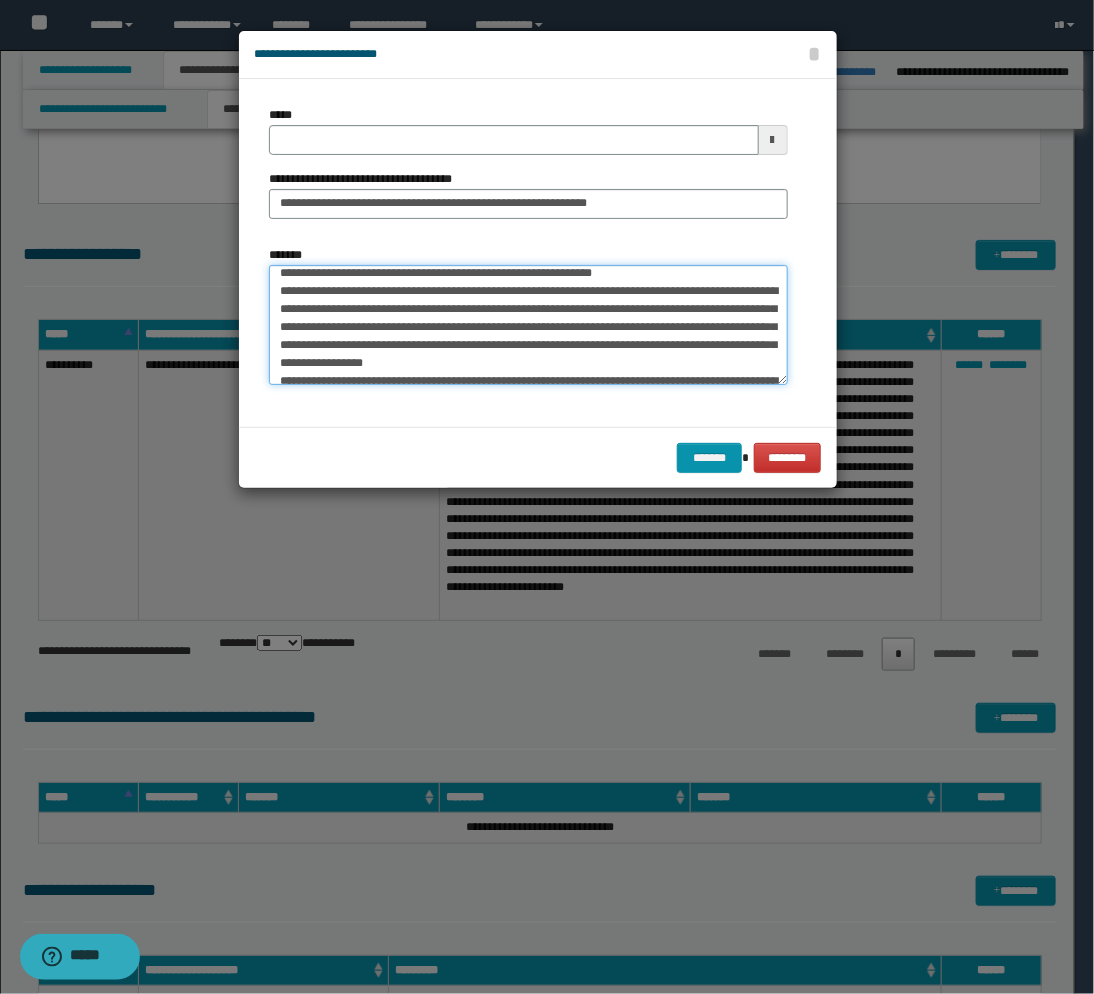 click on "*******" at bounding box center (528, 325) 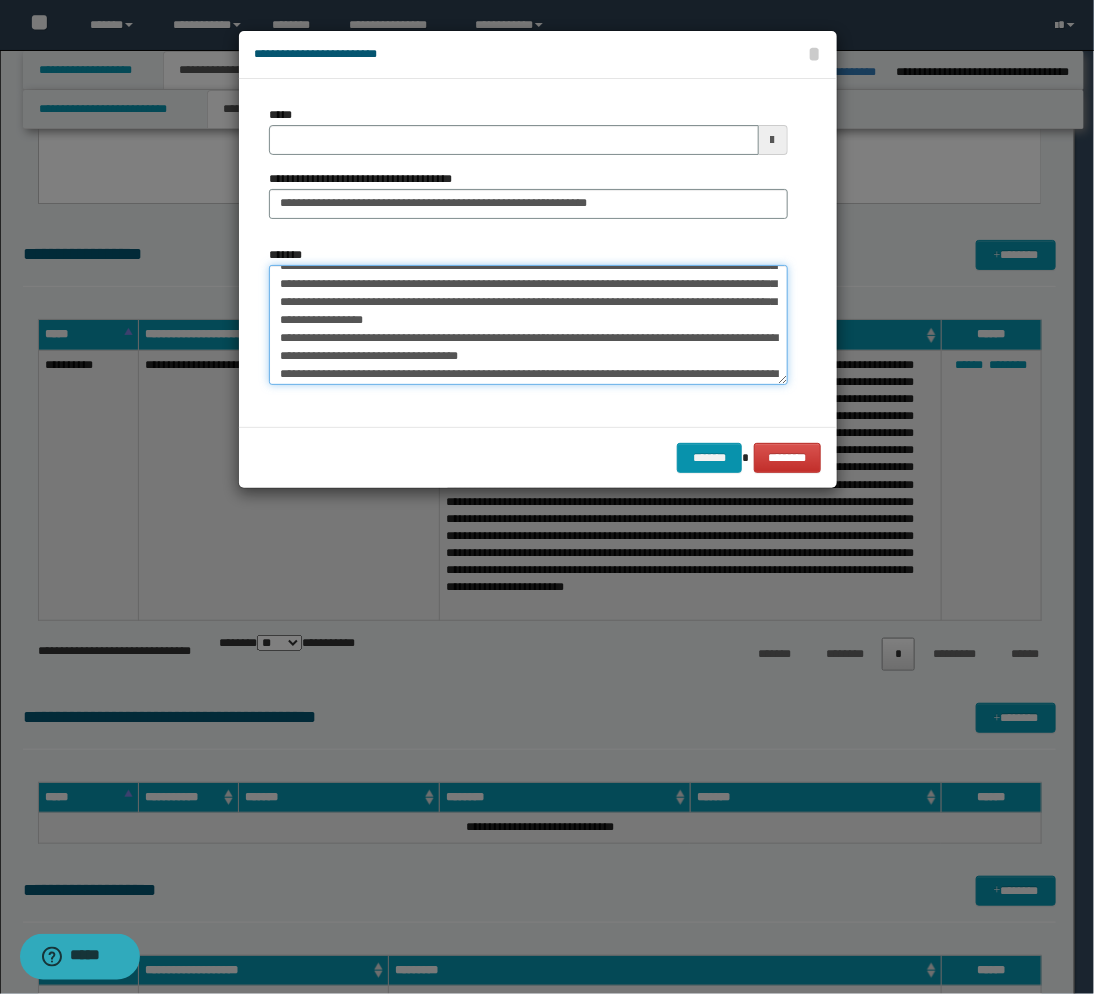 scroll, scrollTop: 177, scrollLeft: 0, axis: vertical 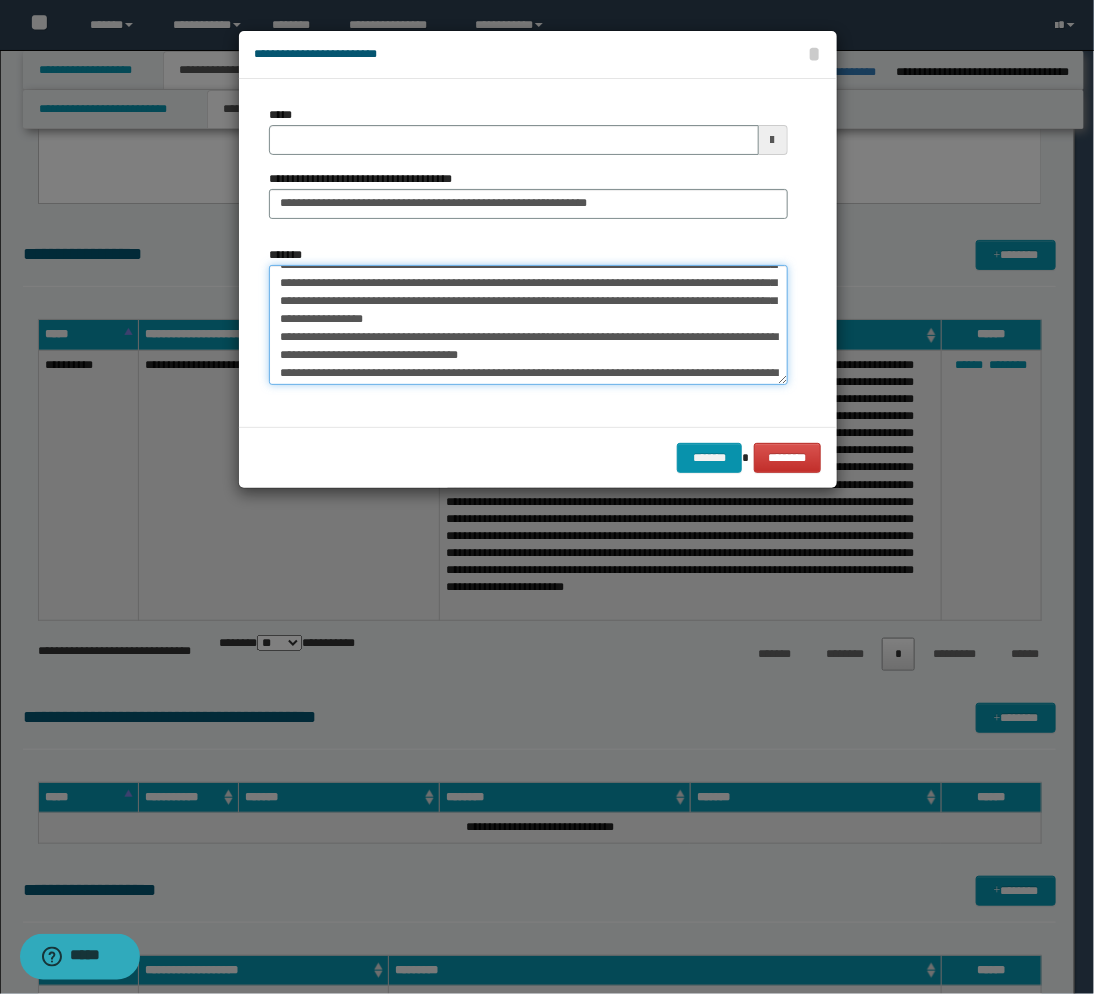 click on "*******" at bounding box center (528, 325) 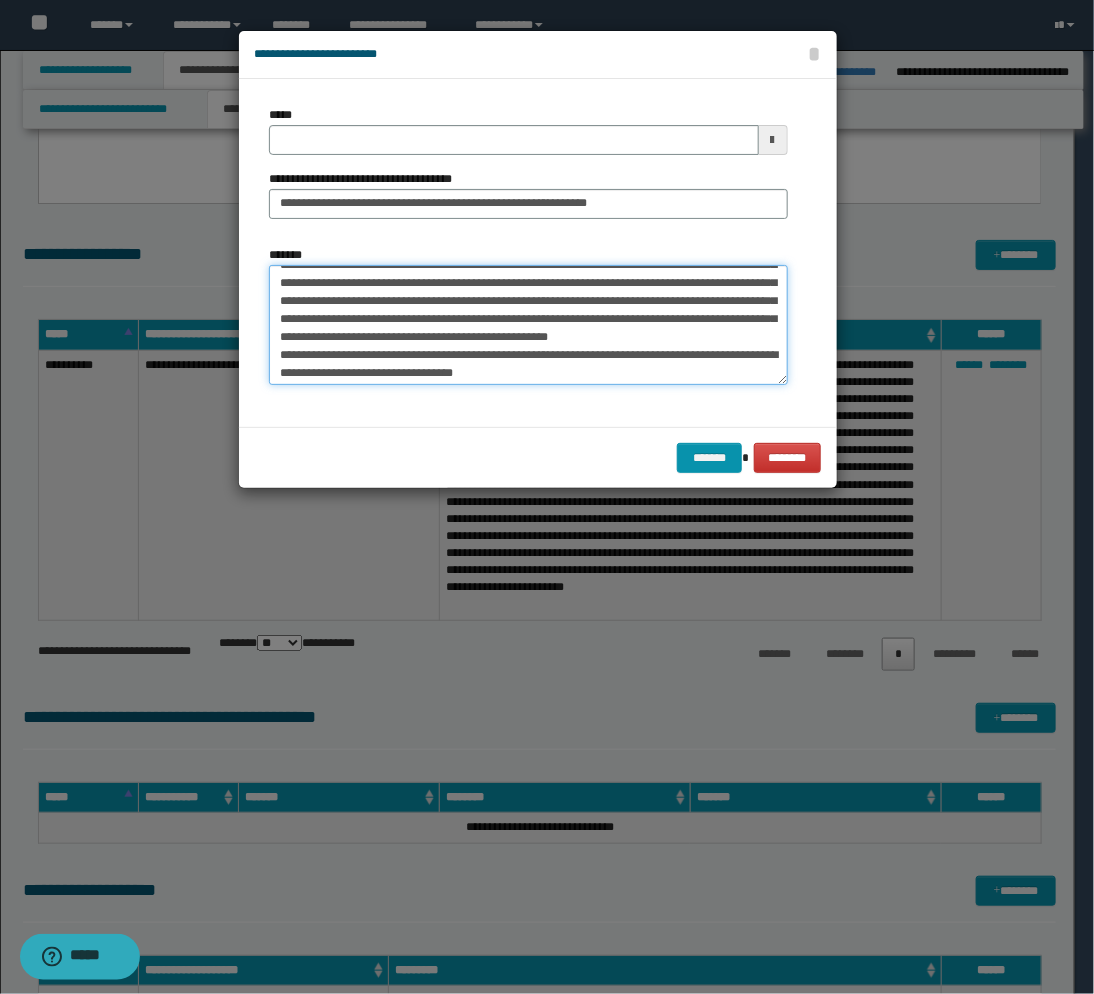 scroll, scrollTop: 222, scrollLeft: 0, axis: vertical 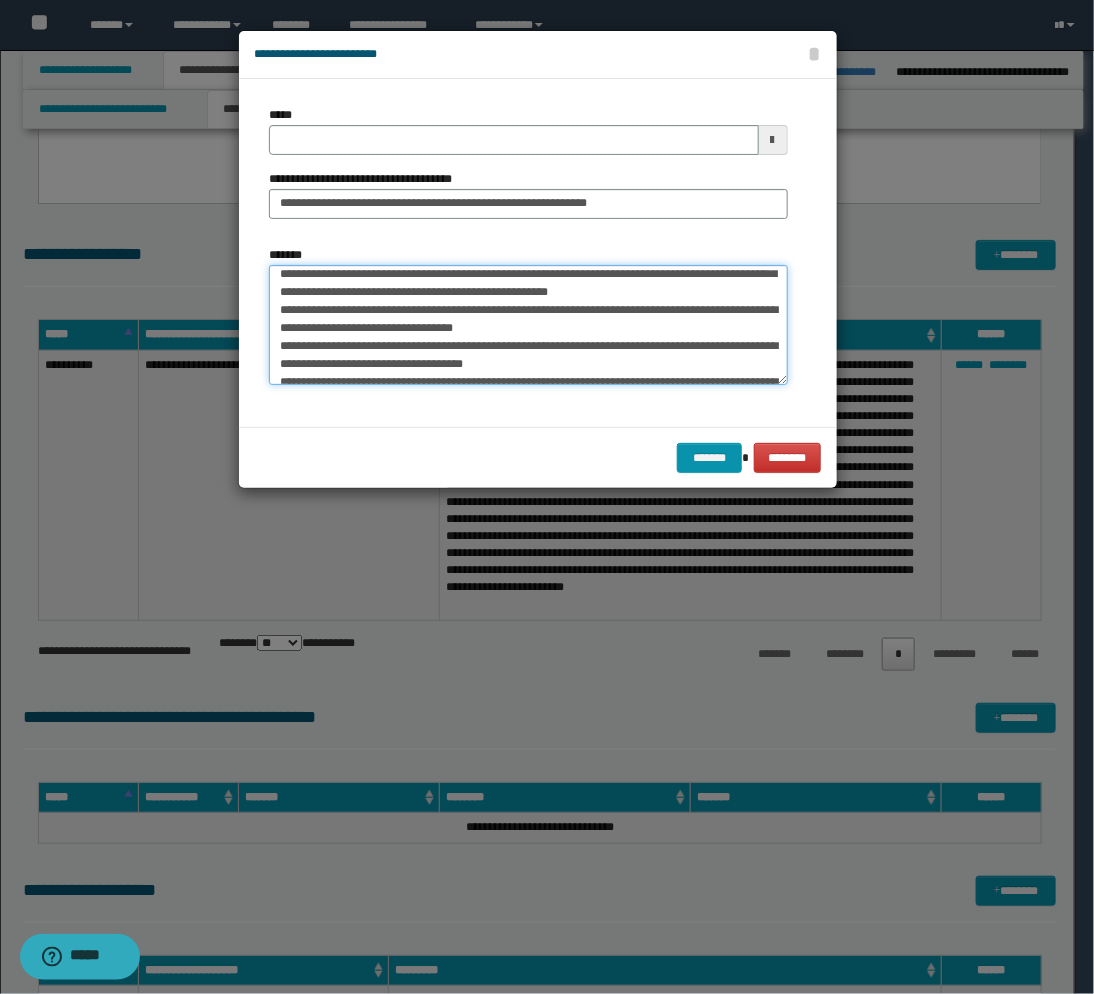 click on "*******" at bounding box center [528, 325] 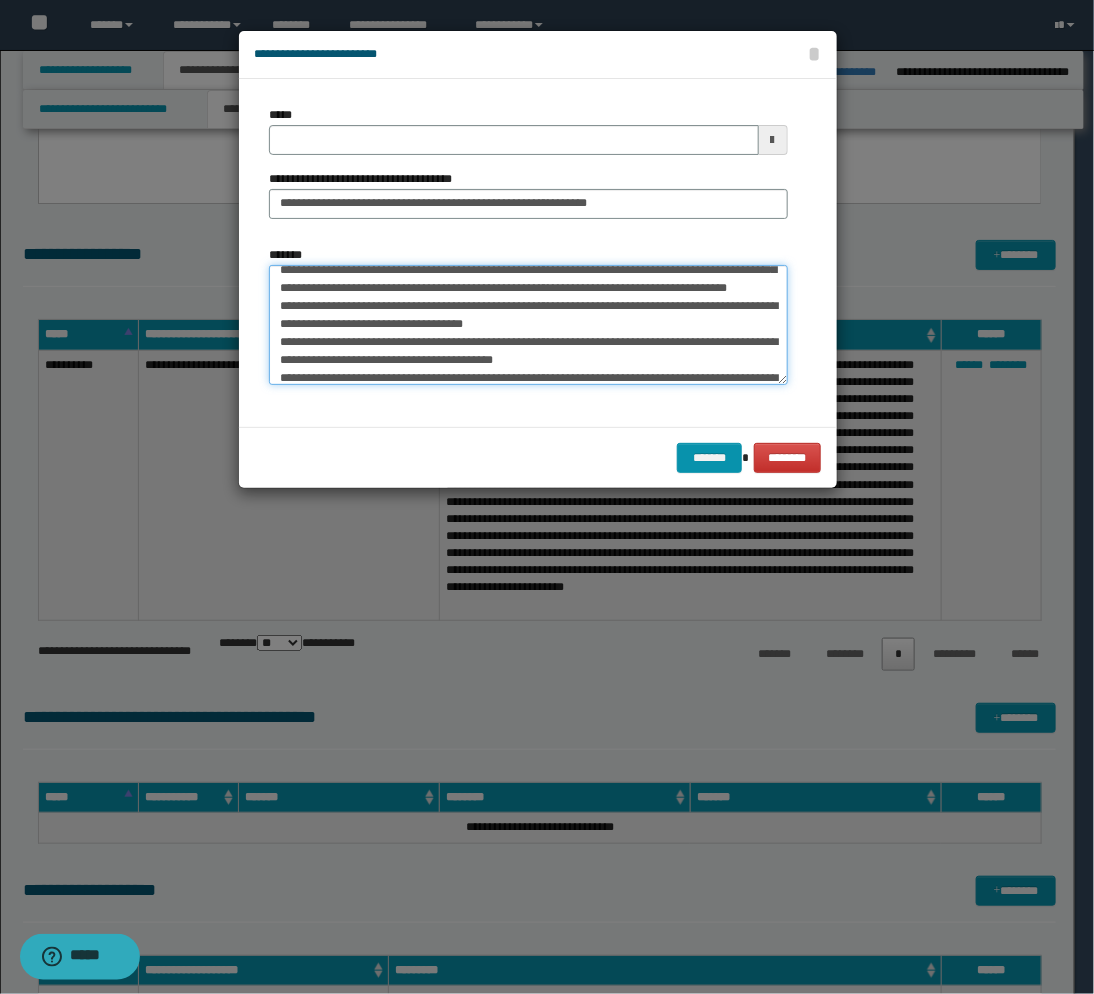 scroll, scrollTop: 266, scrollLeft: 0, axis: vertical 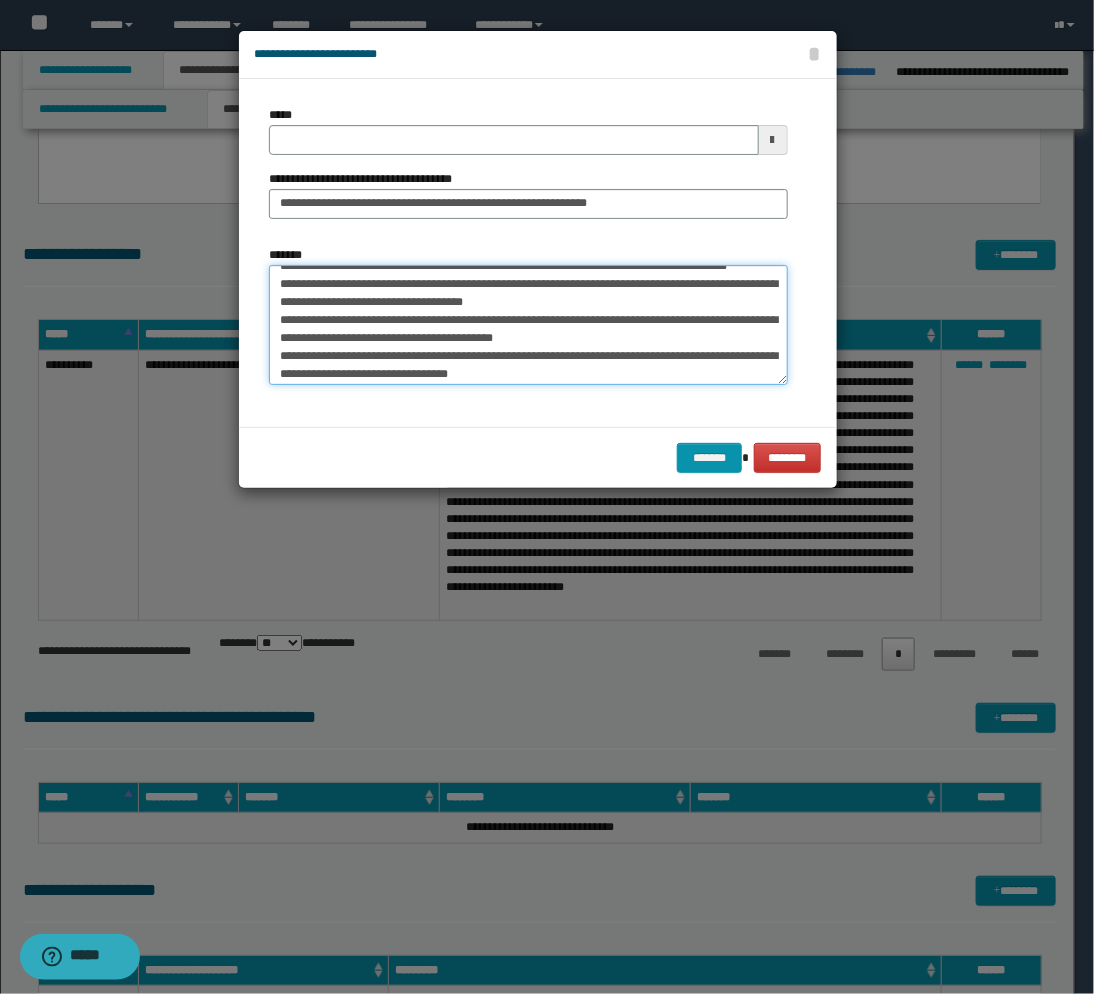click on "*******" at bounding box center [528, 325] 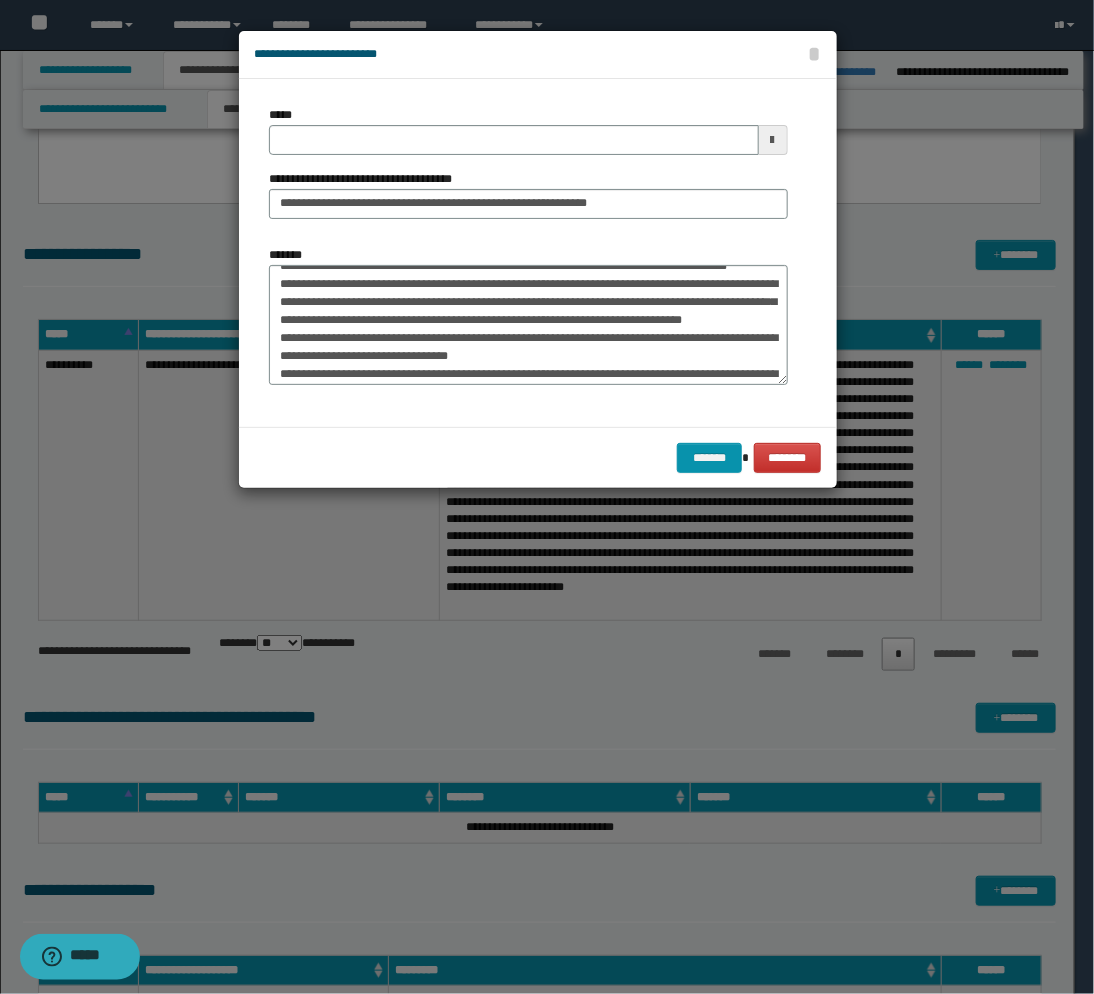 drag, startPoint x: 304, startPoint y: 352, endPoint x: 258, endPoint y: 391, distance: 60.307545 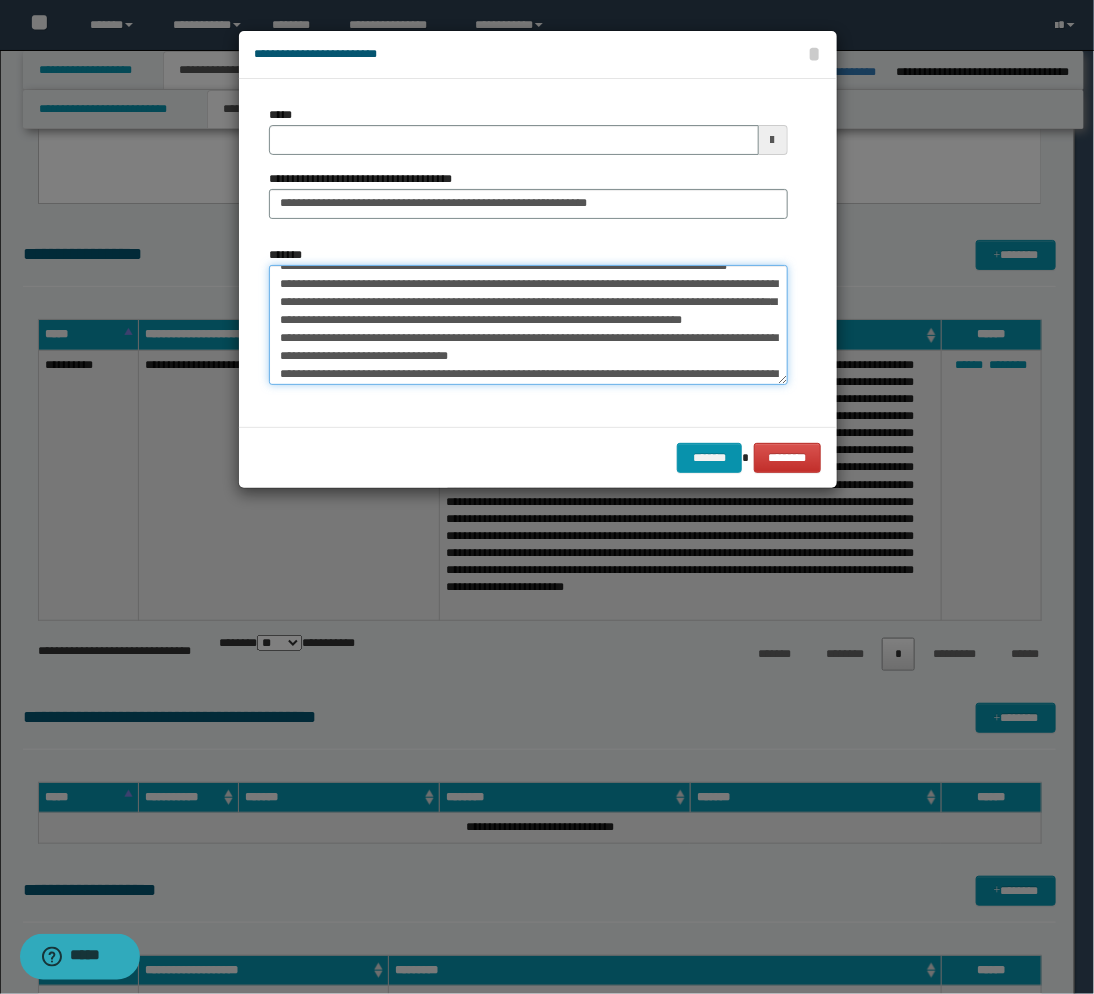 click on "*******" at bounding box center [528, 325] 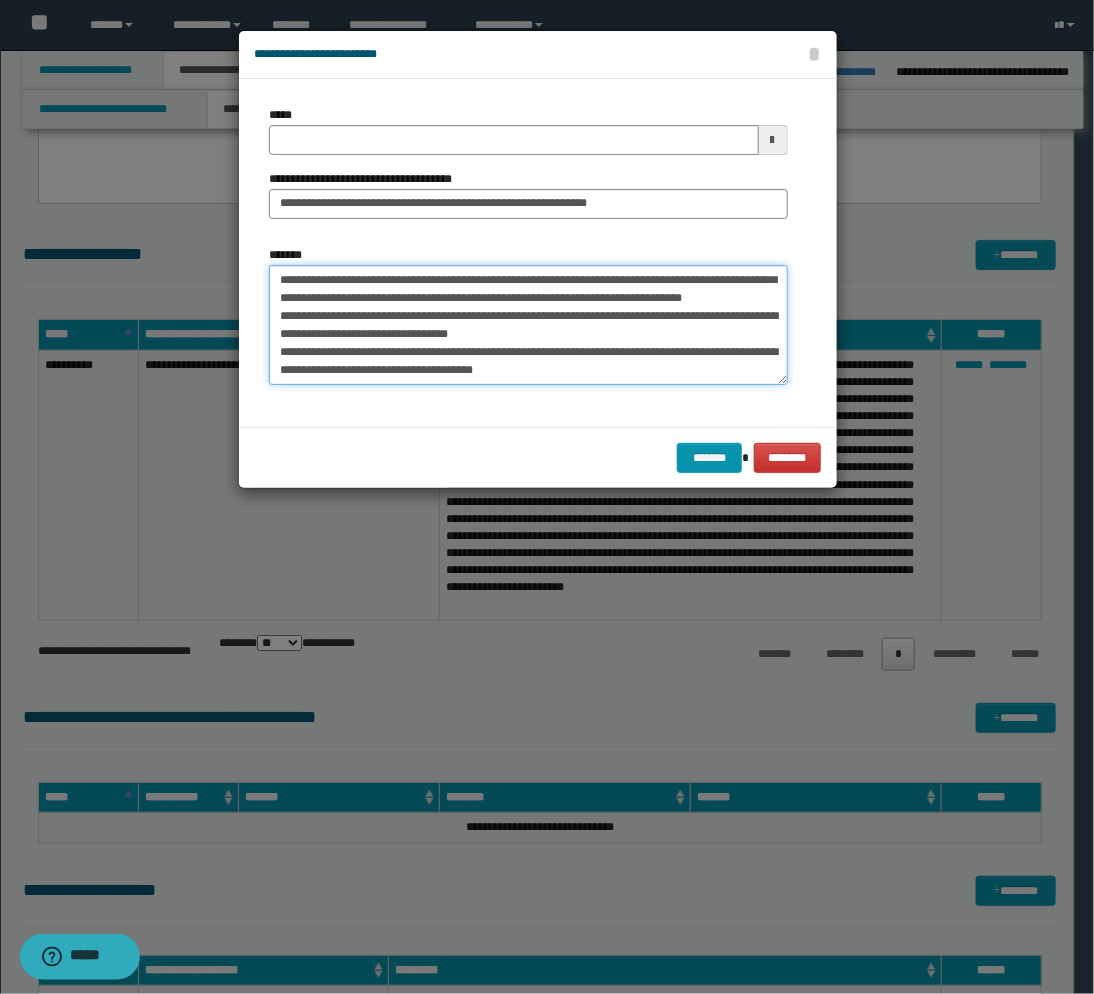 scroll, scrollTop: 311, scrollLeft: 0, axis: vertical 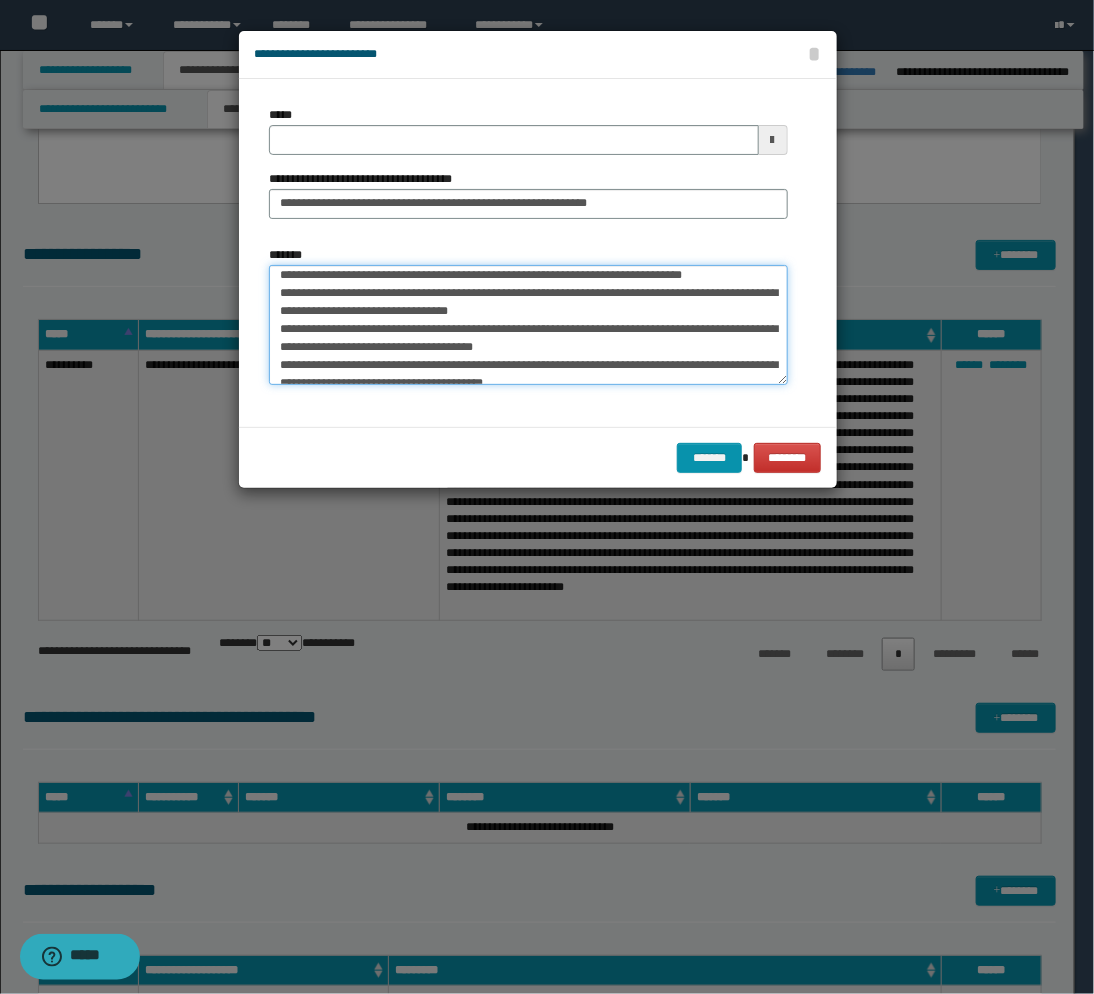 click on "*******" at bounding box center (528, 325) 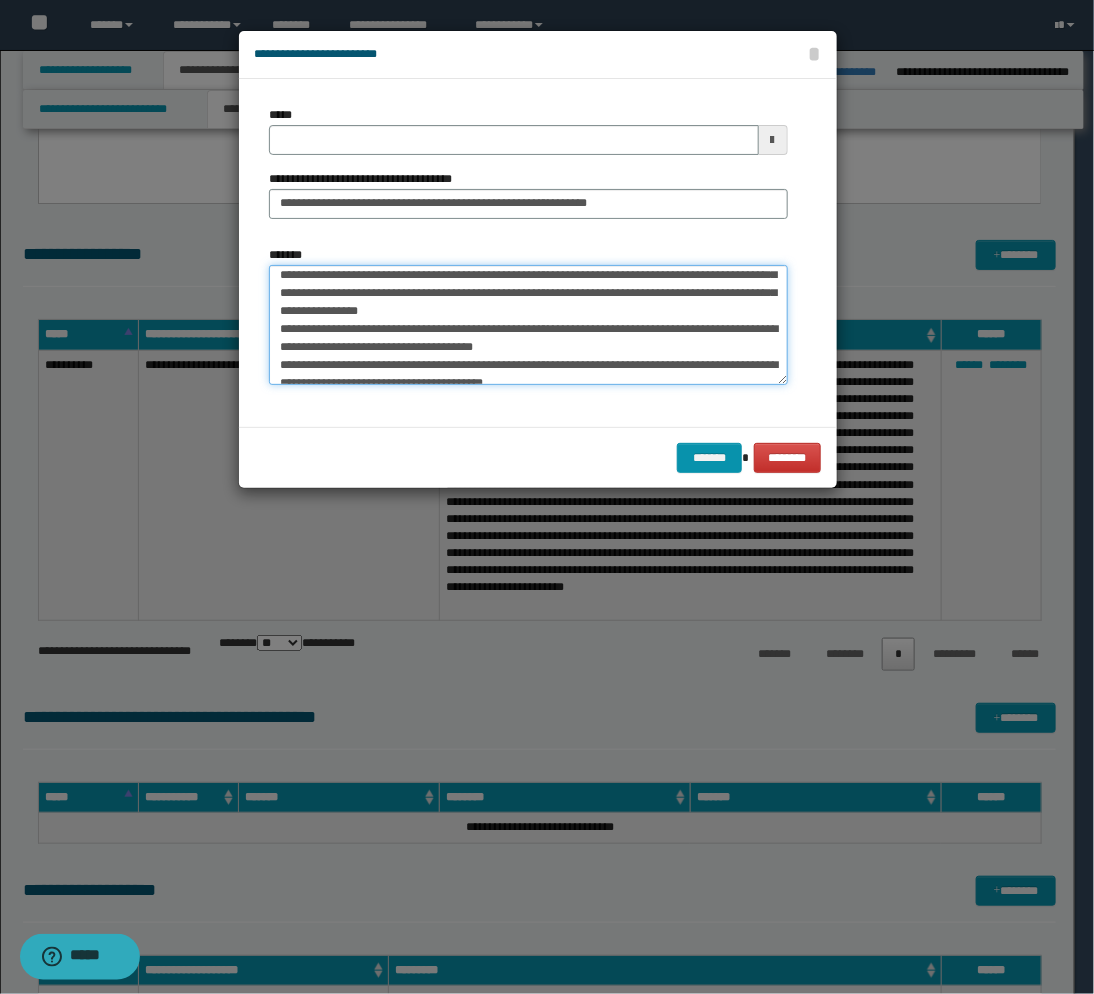 scroll, scrollTop: 355, scrollLeft: 0, axis: vertical 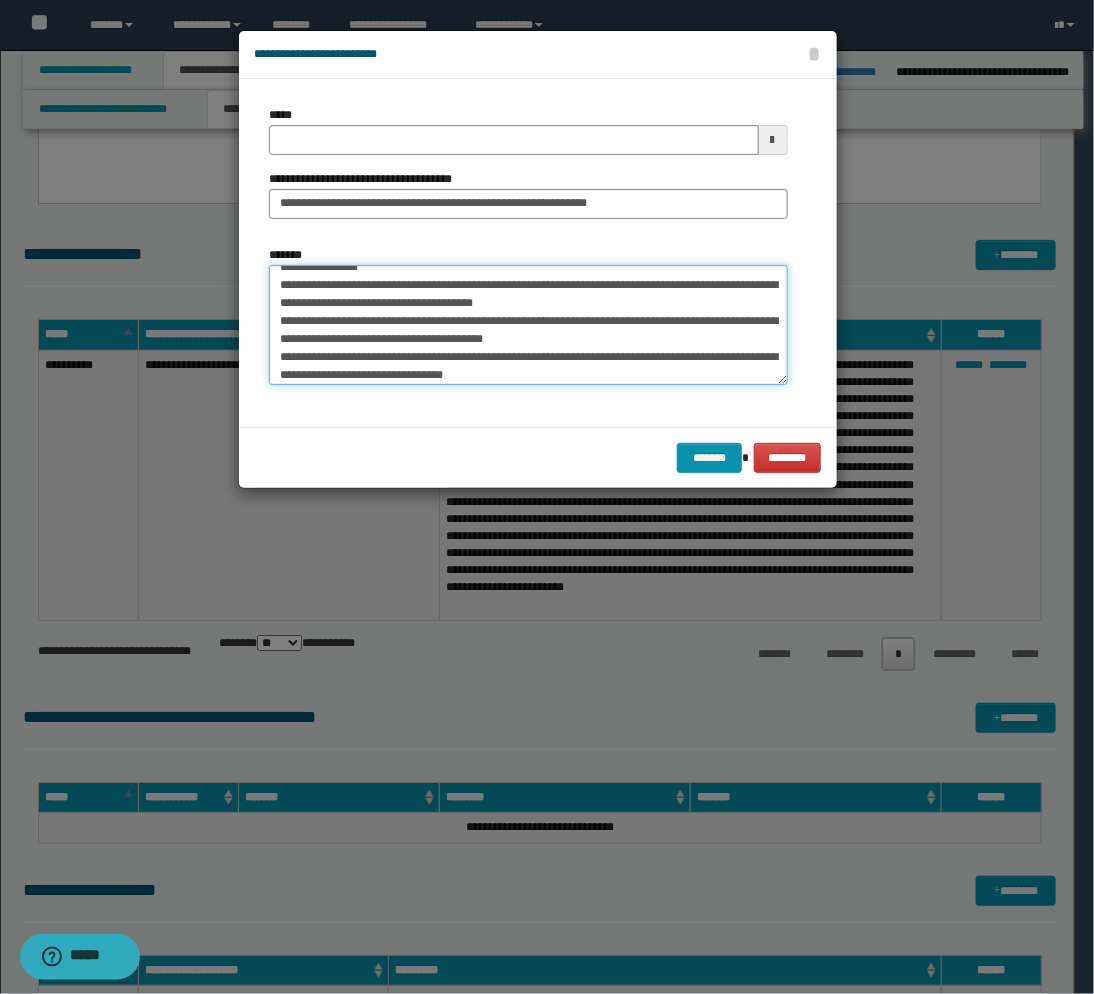 click on "*******" at bounding box center (528, 325) 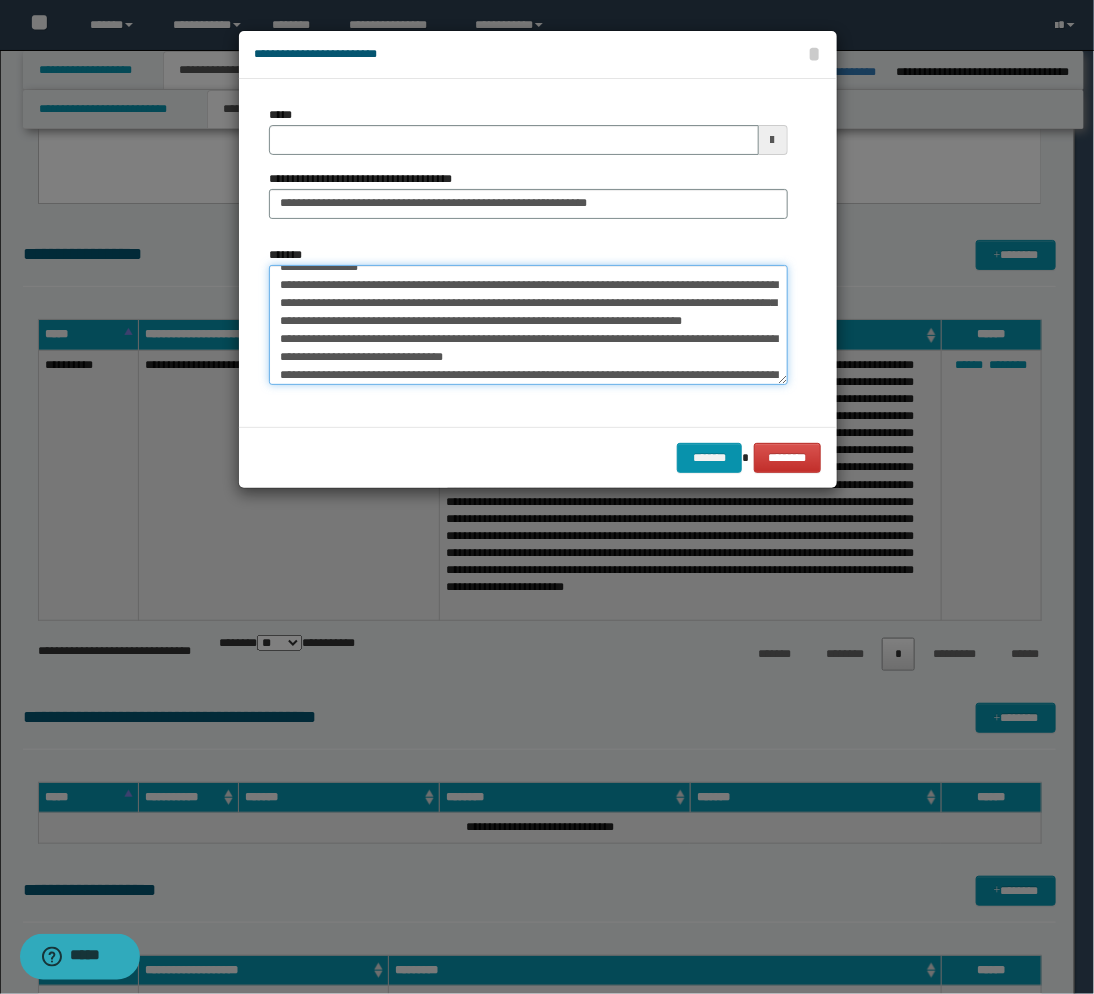 scroll, scrollTop: 400, scrollLeft: 0, axis: vertical 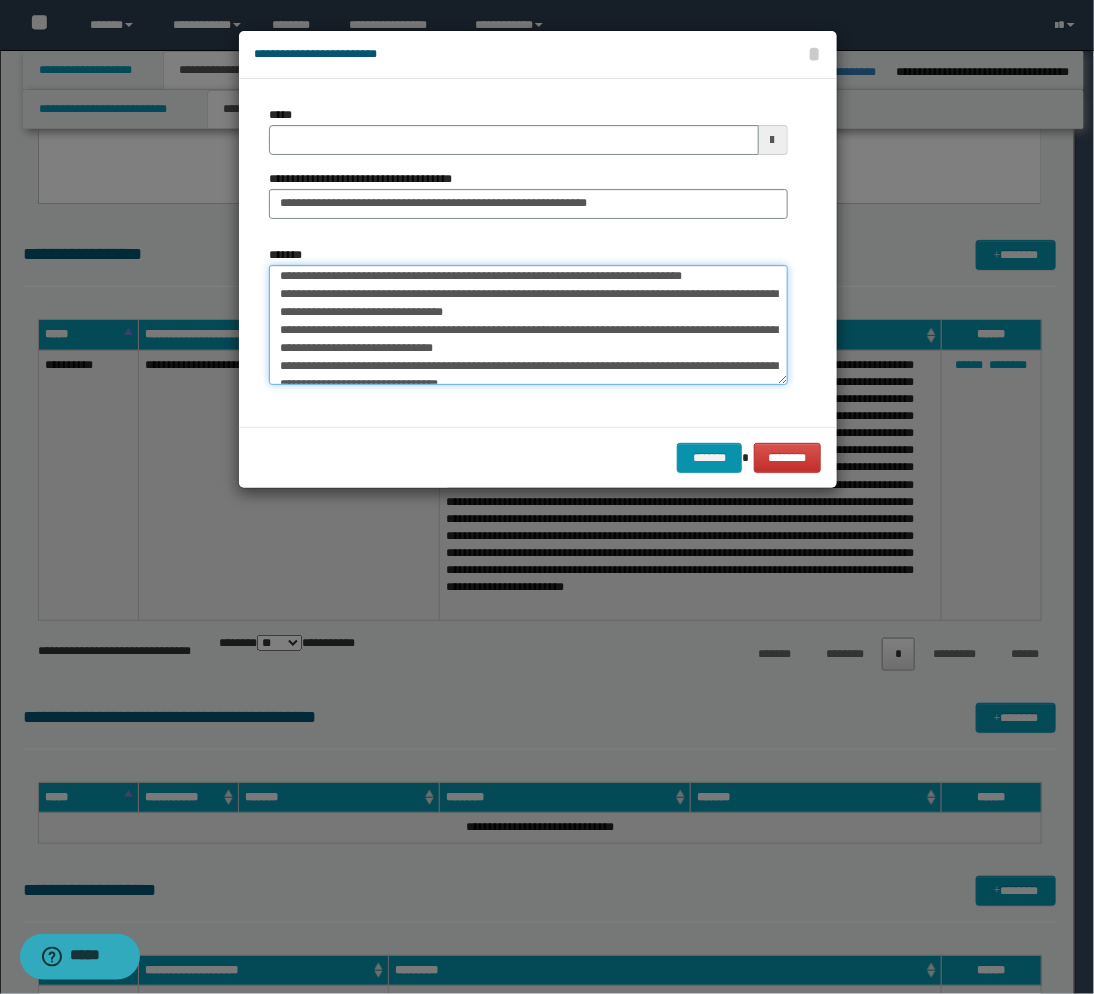 click on "*******" at bounding box center (528, 325) 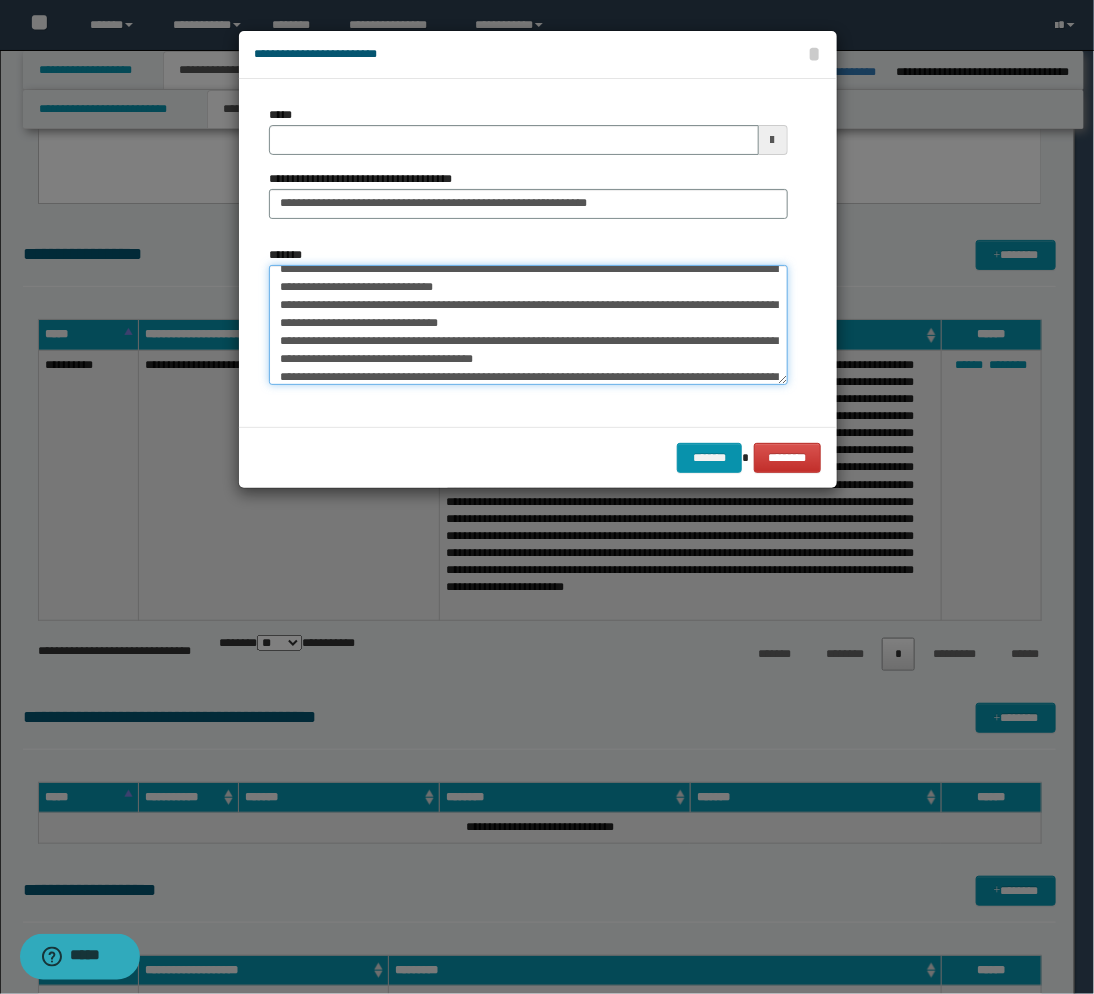 scroll, scrollTop: 500, scrollLeft: 0, axis: vertical 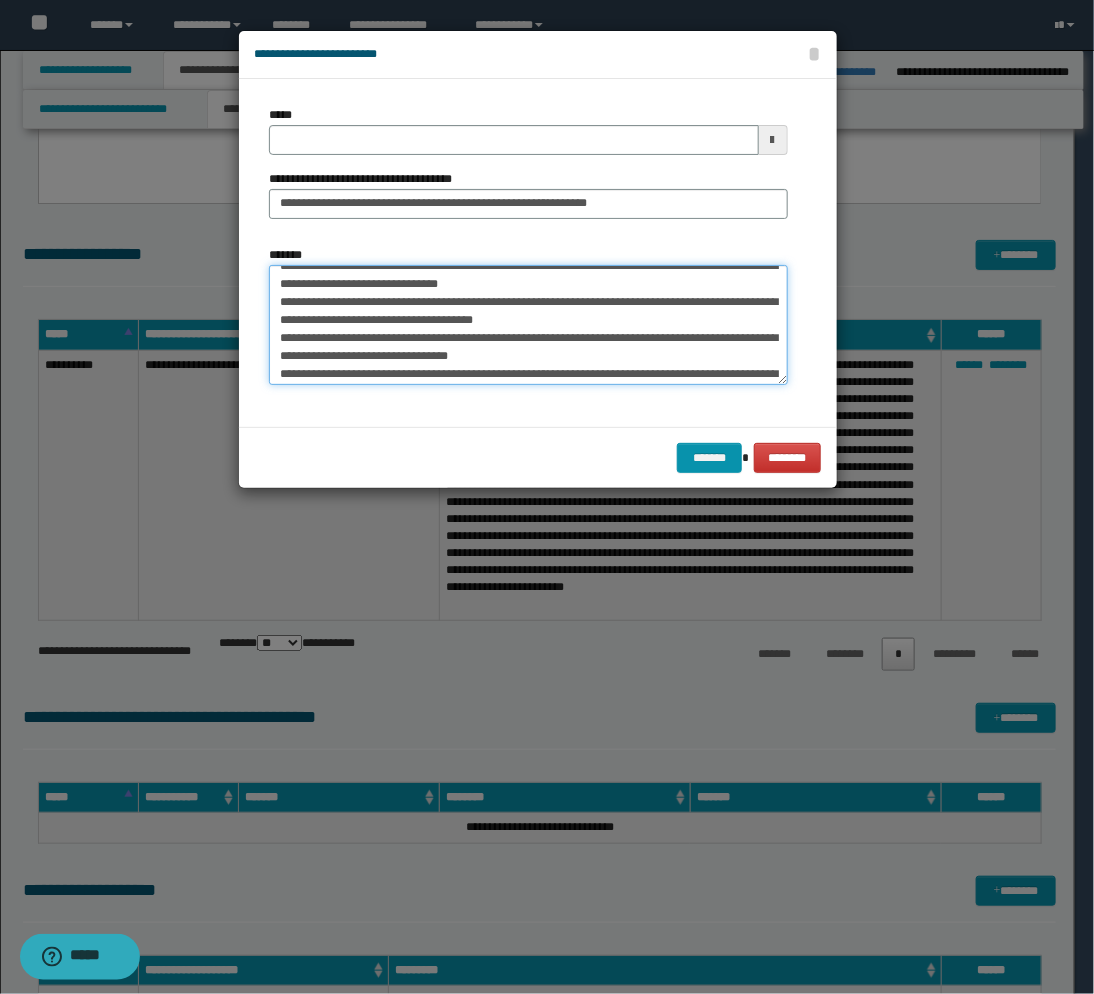 click on "*******" at bounding box center [528, 325] 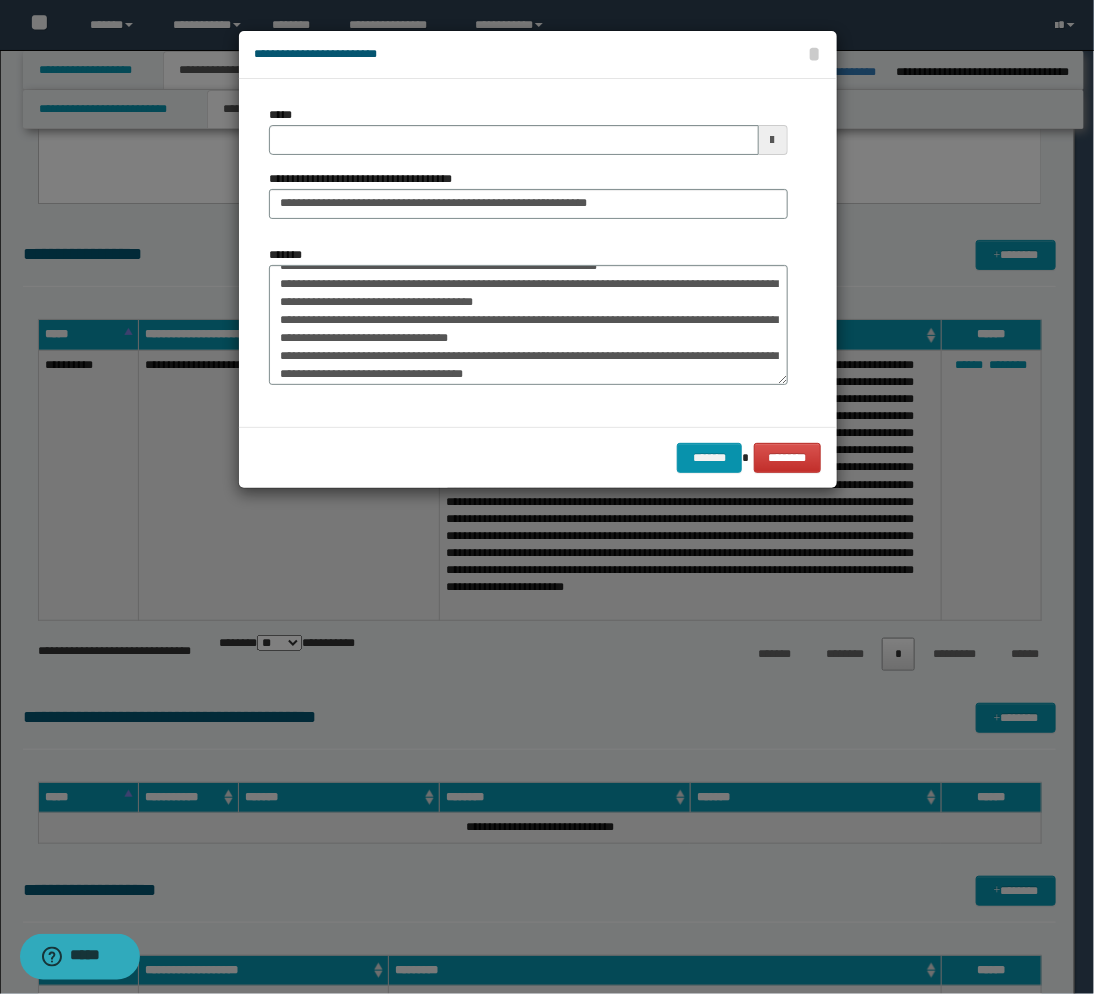 click on "*******" at bounding box center [528, 315] 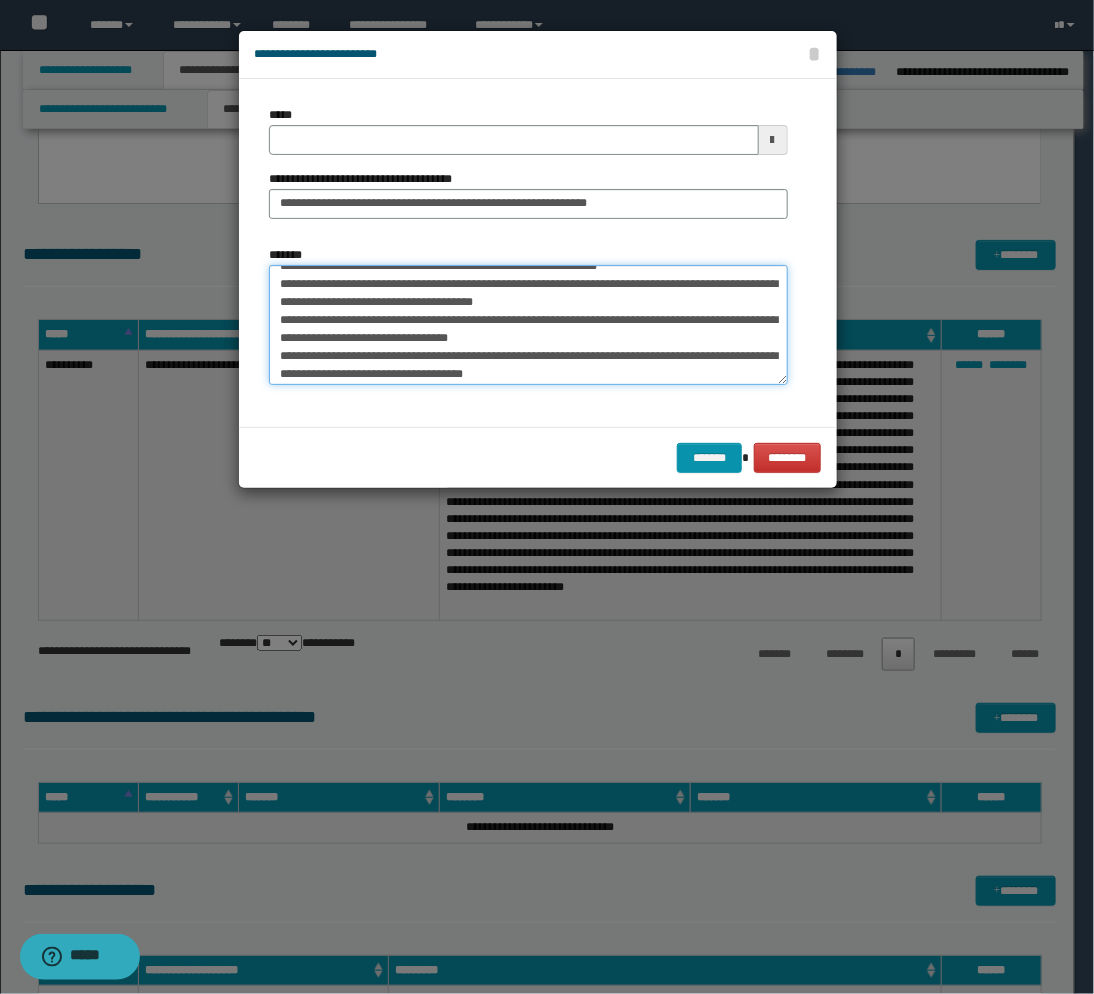 click on "*******" at bounding box center (528, 325) 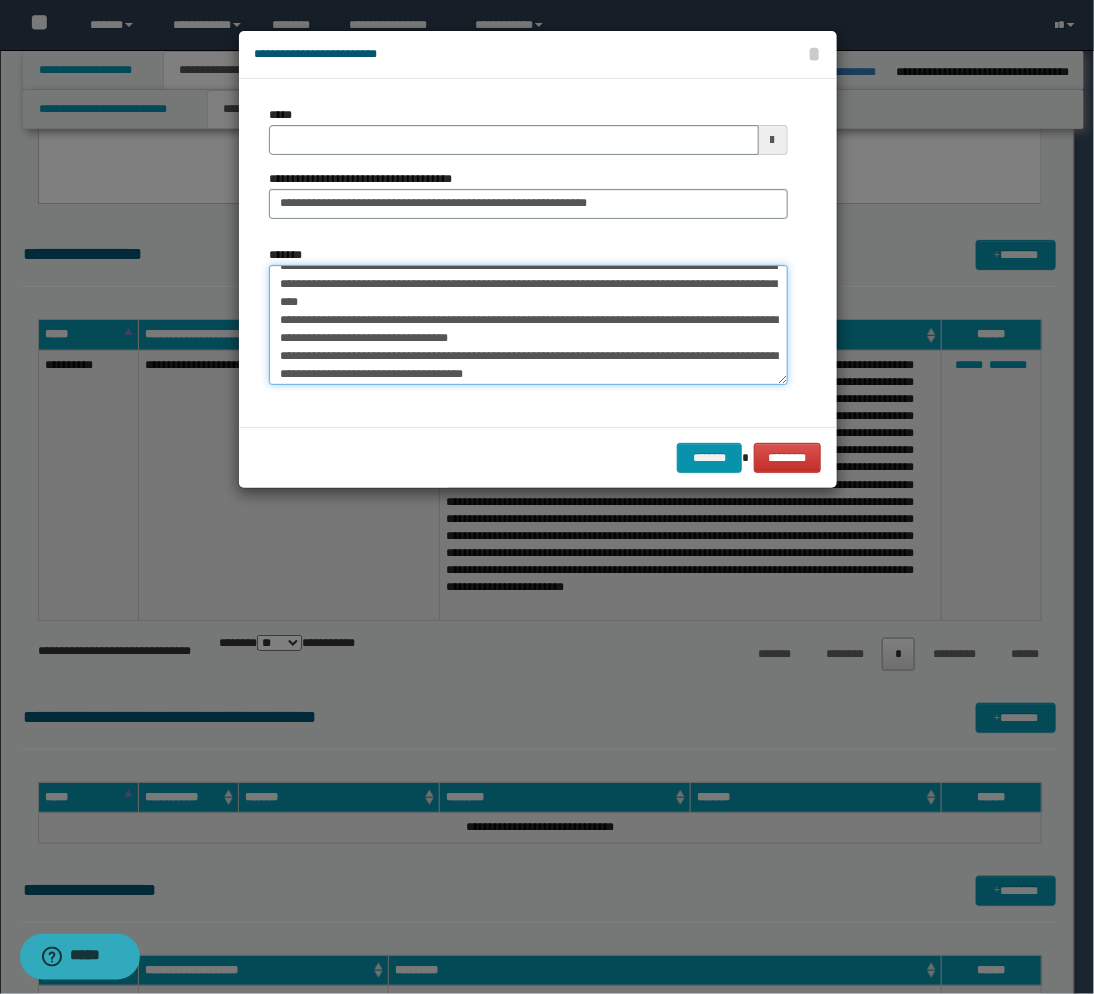 click on "*******" at bounding box center [528, 325] 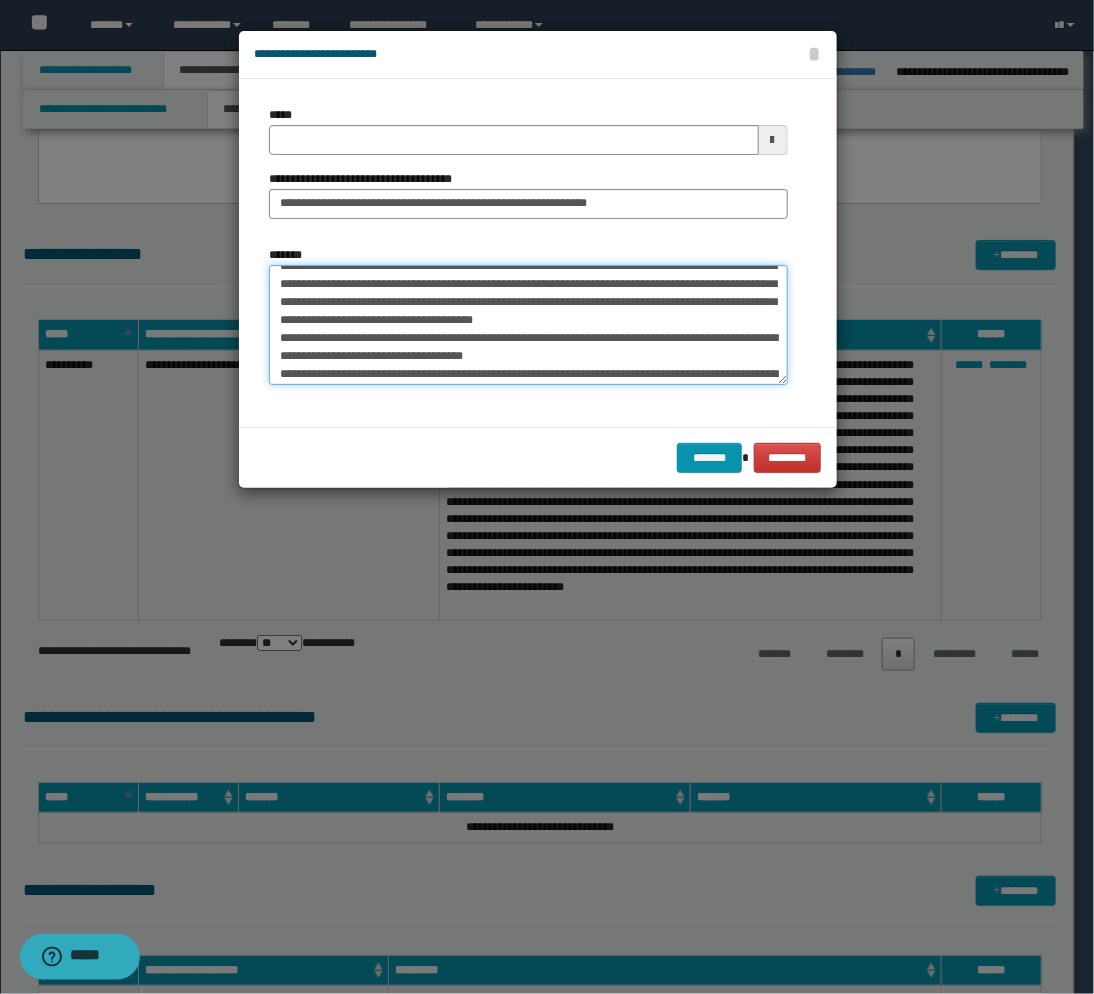 click on "*******" at bounding box center [528, 325] 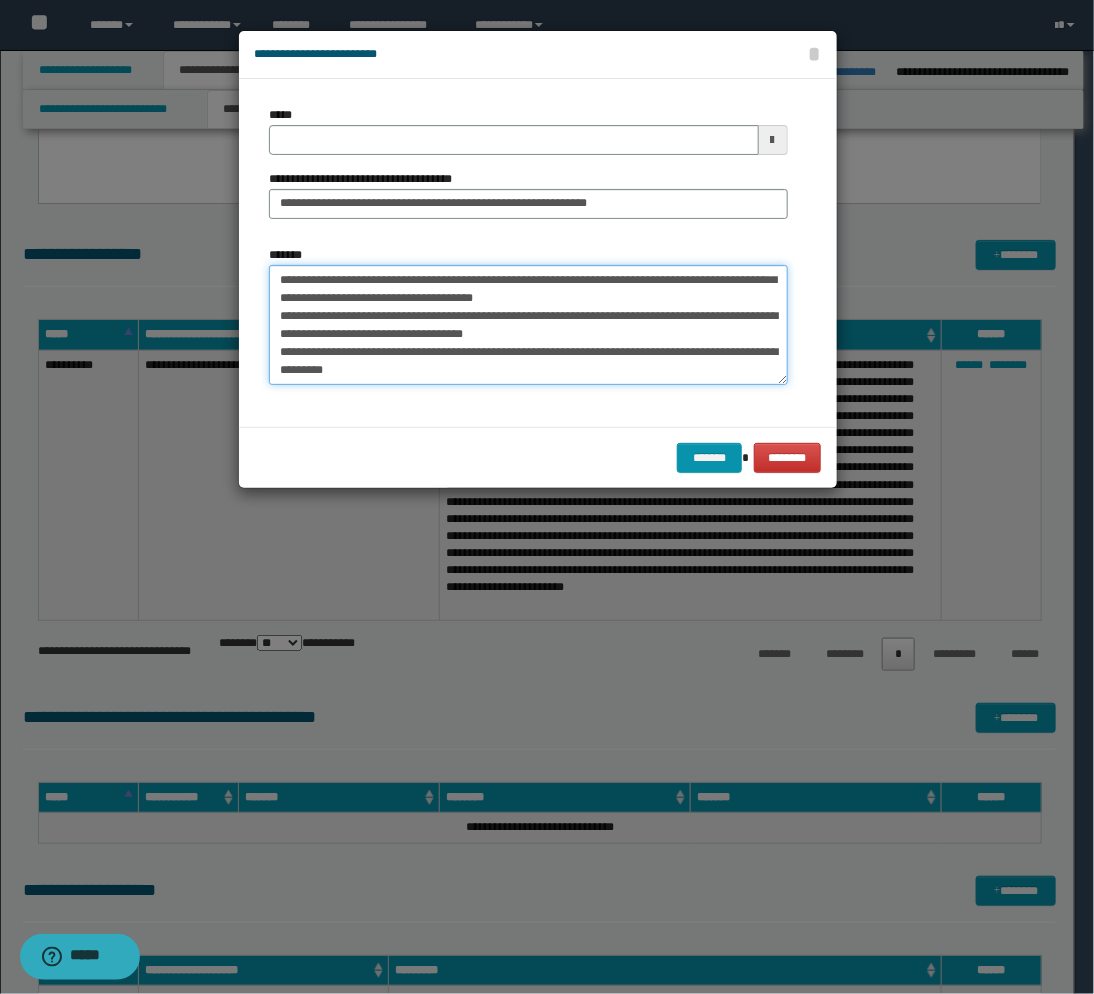 scroll, scrollTop: 544, scrollLeft: 0, axis: vertical 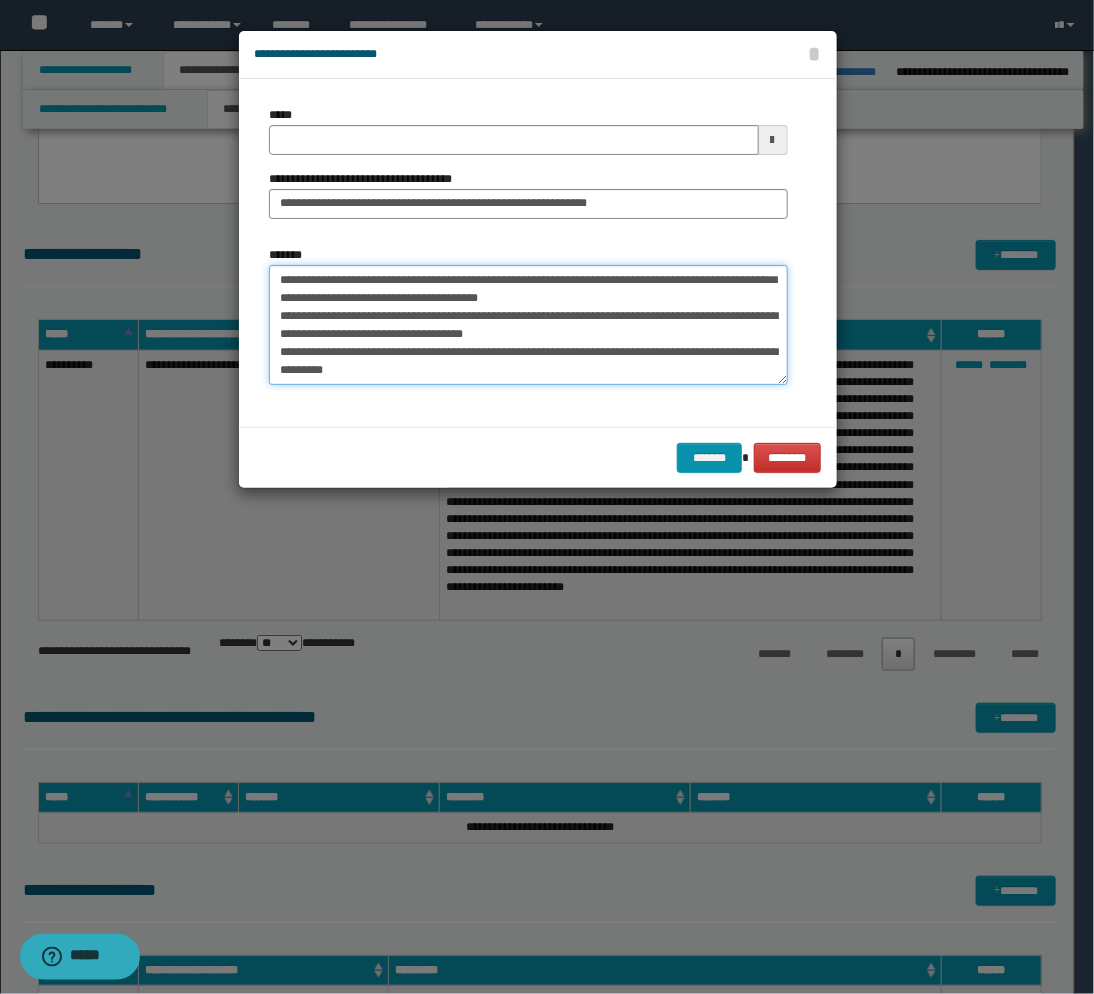 click on "*******" at bounding box center [528, 325] 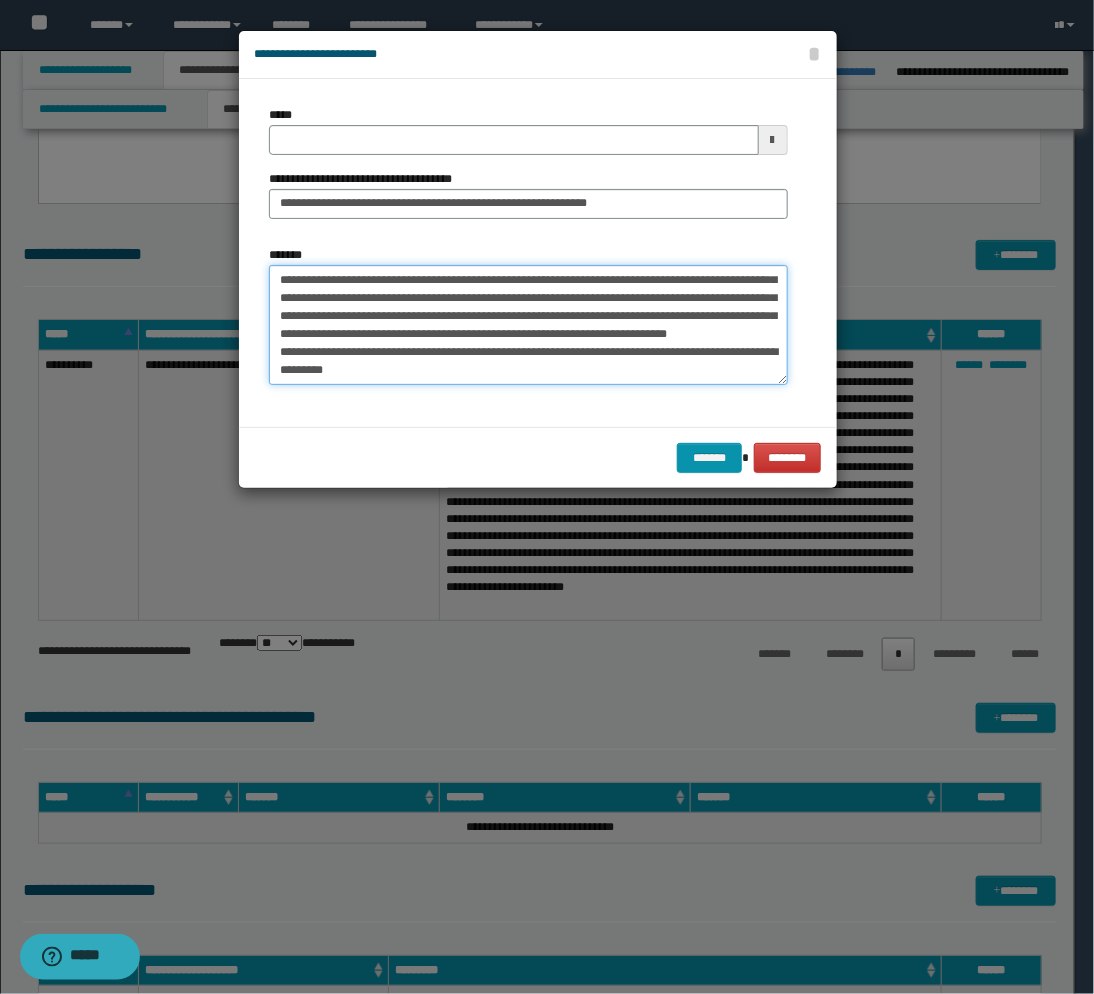 click on "*******" at bounding box center (528, 325) 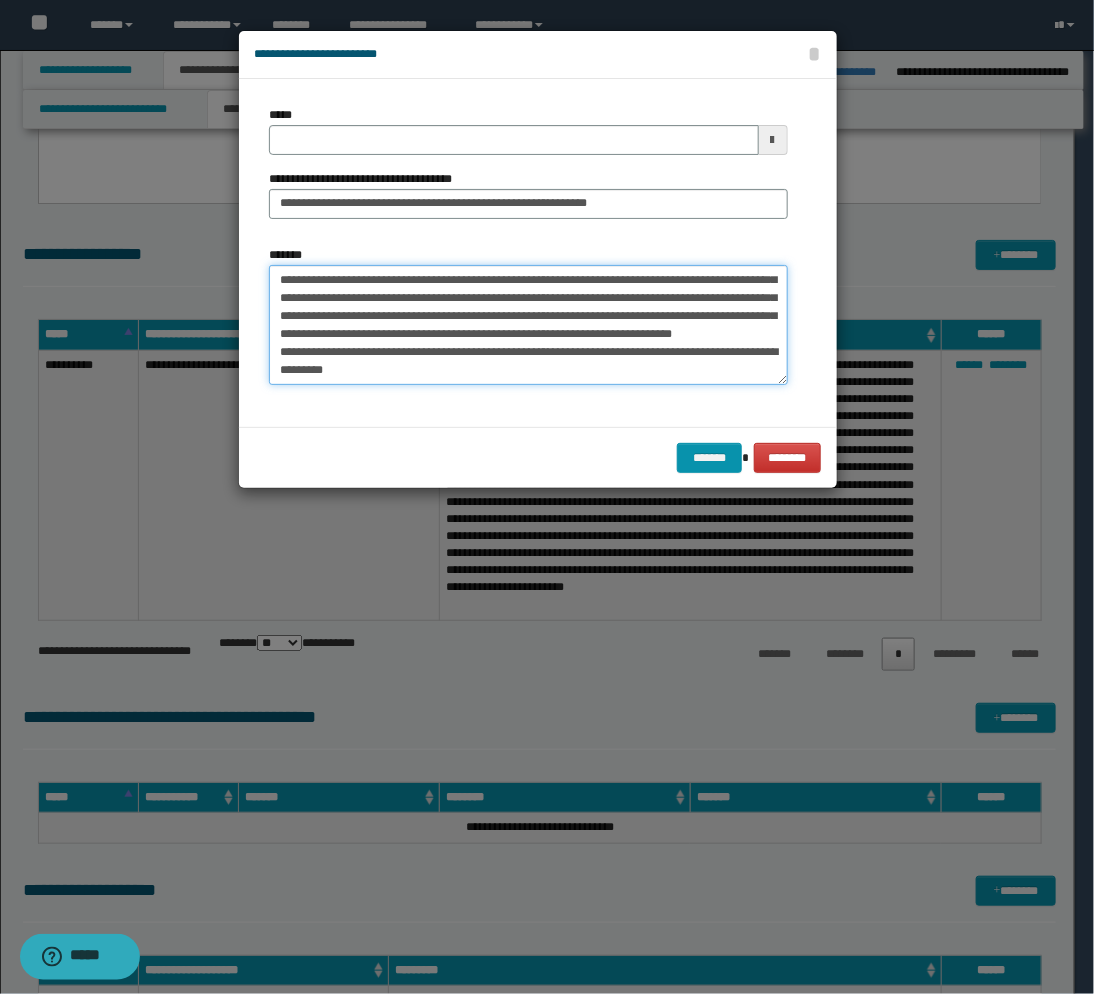 click on "*******" at bounding box center (528, 325) 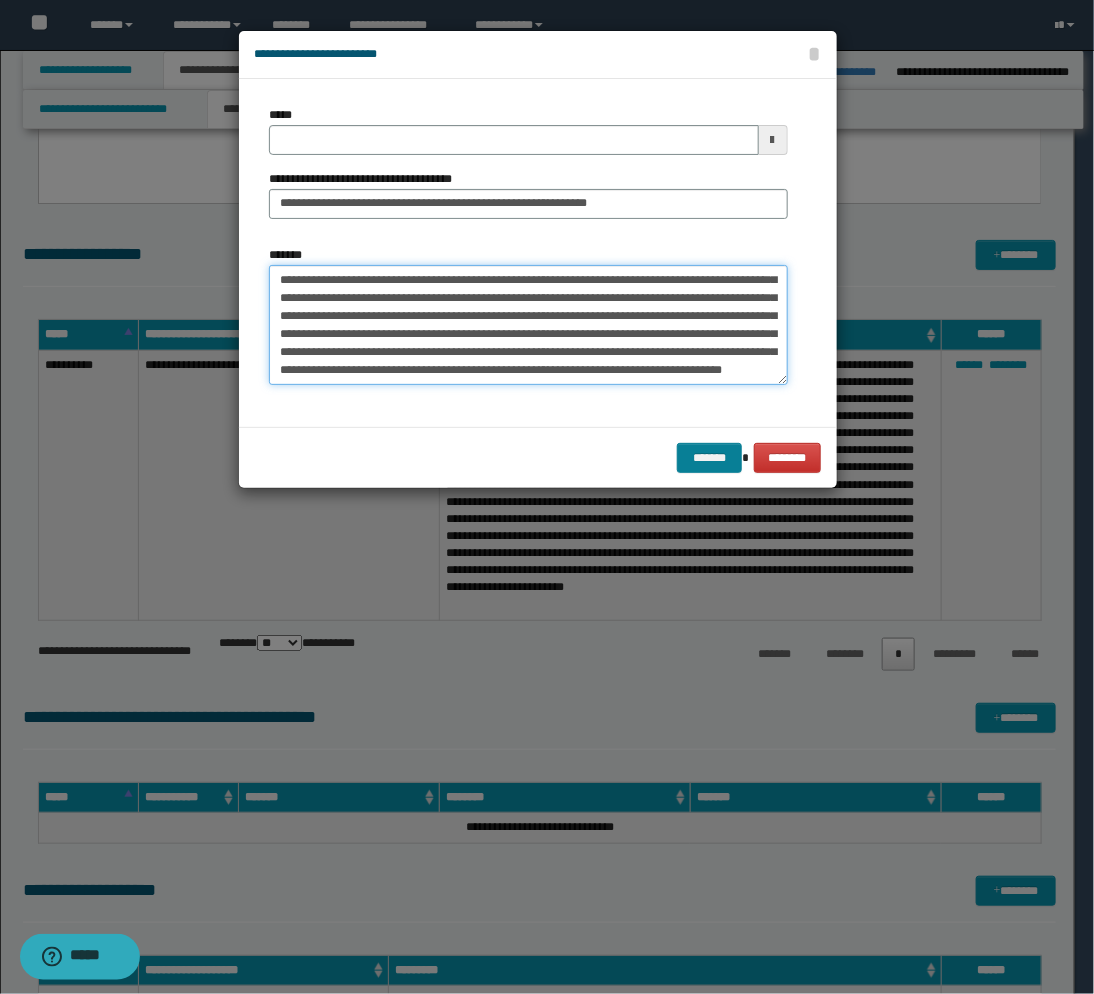 type on "**********" 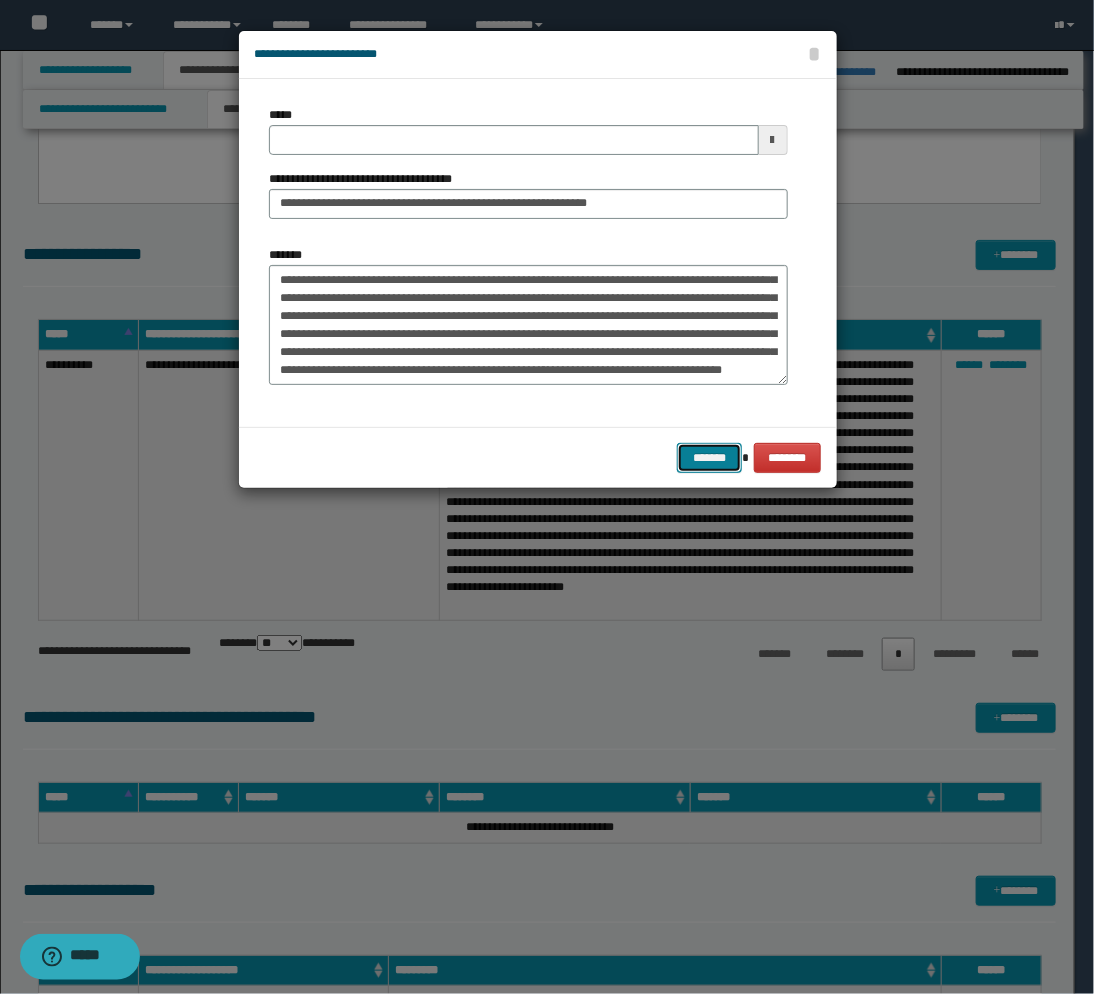 click on "*******" at bounding box center (709, 458) 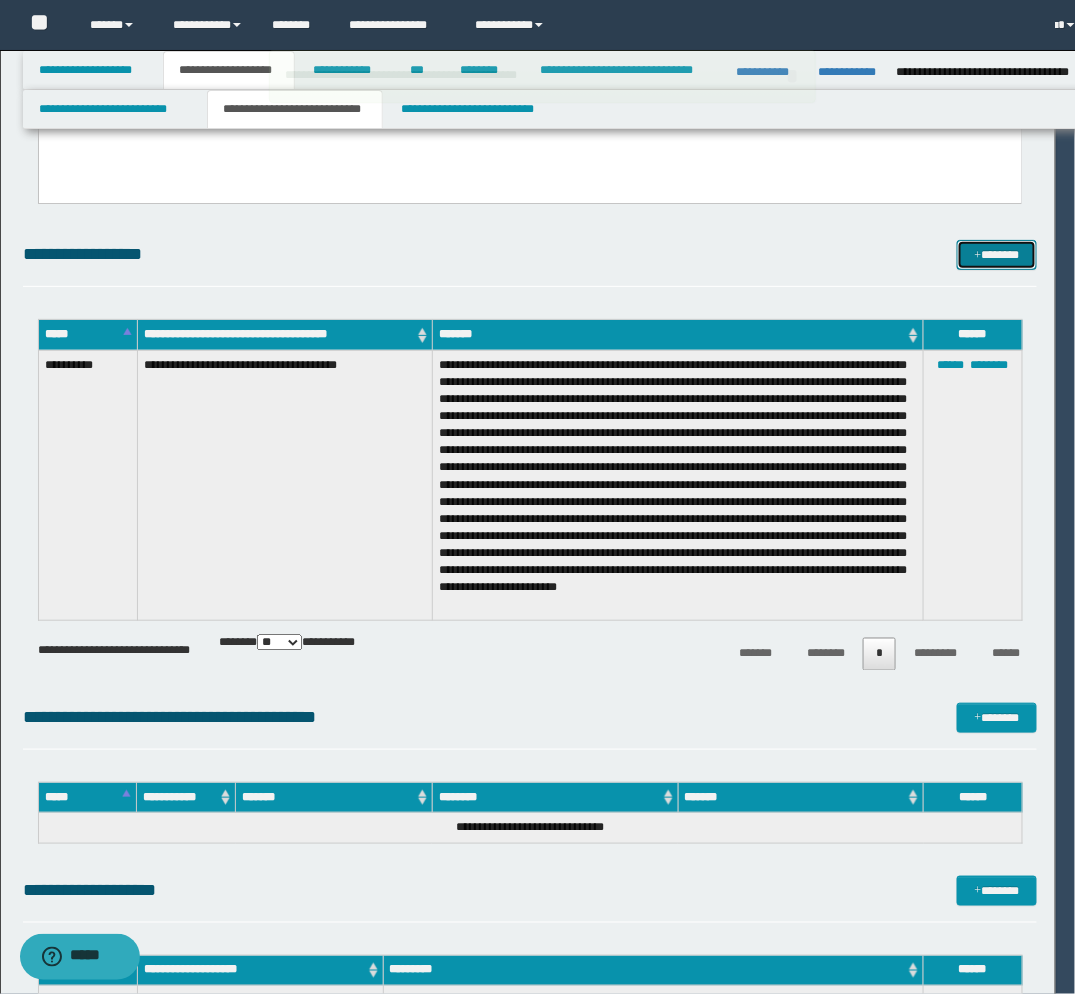 type 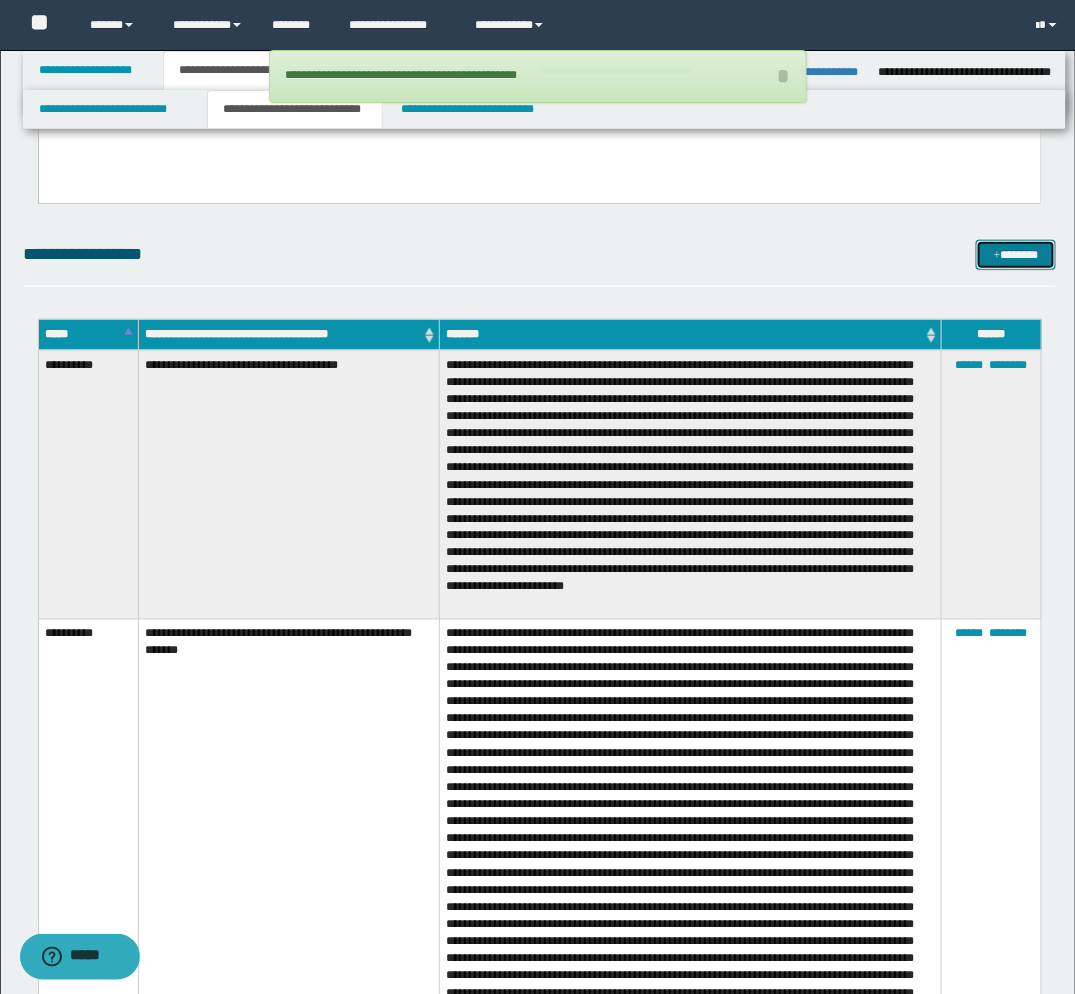 click on "*******" at bounding box center [1016, 255] 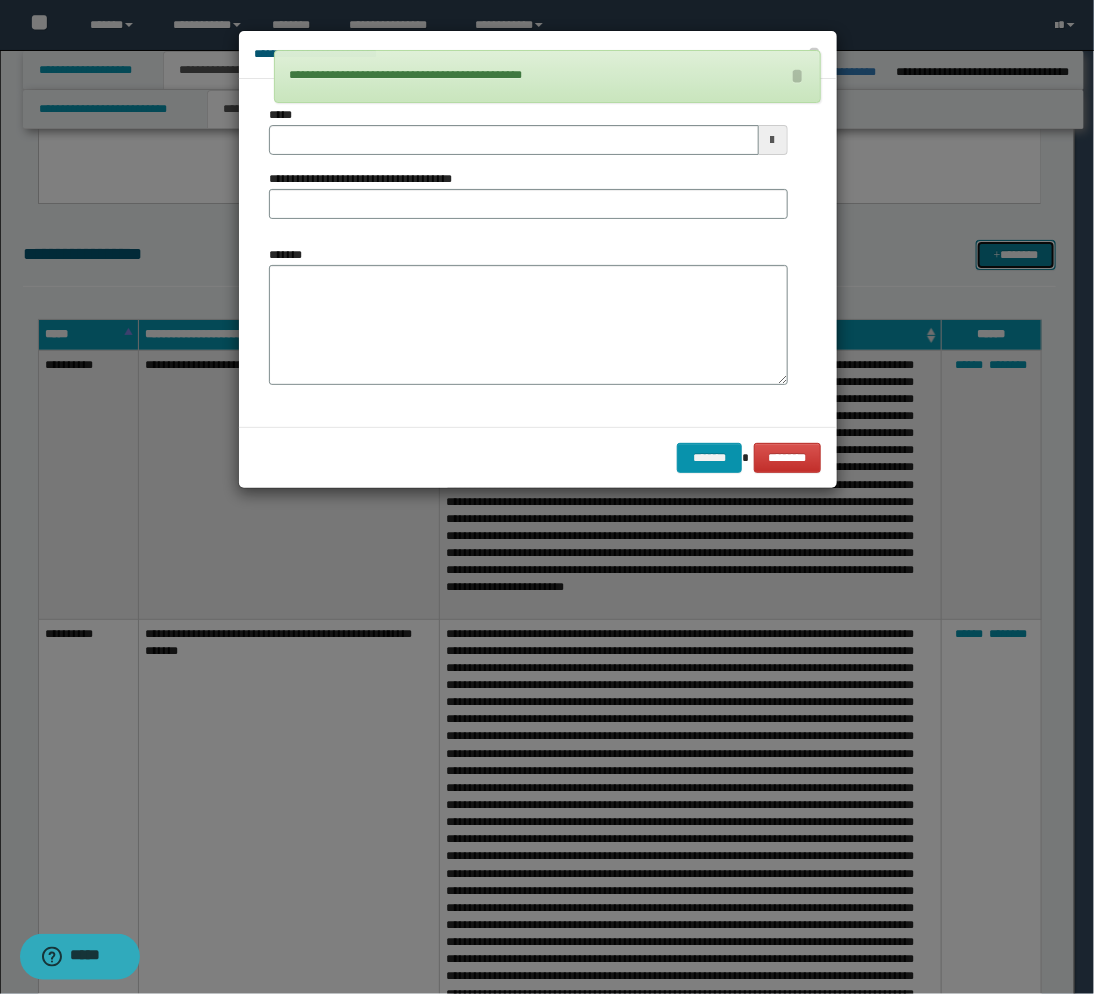 scroll, scrollTop: 0, scrollLeft: 0, axis: both 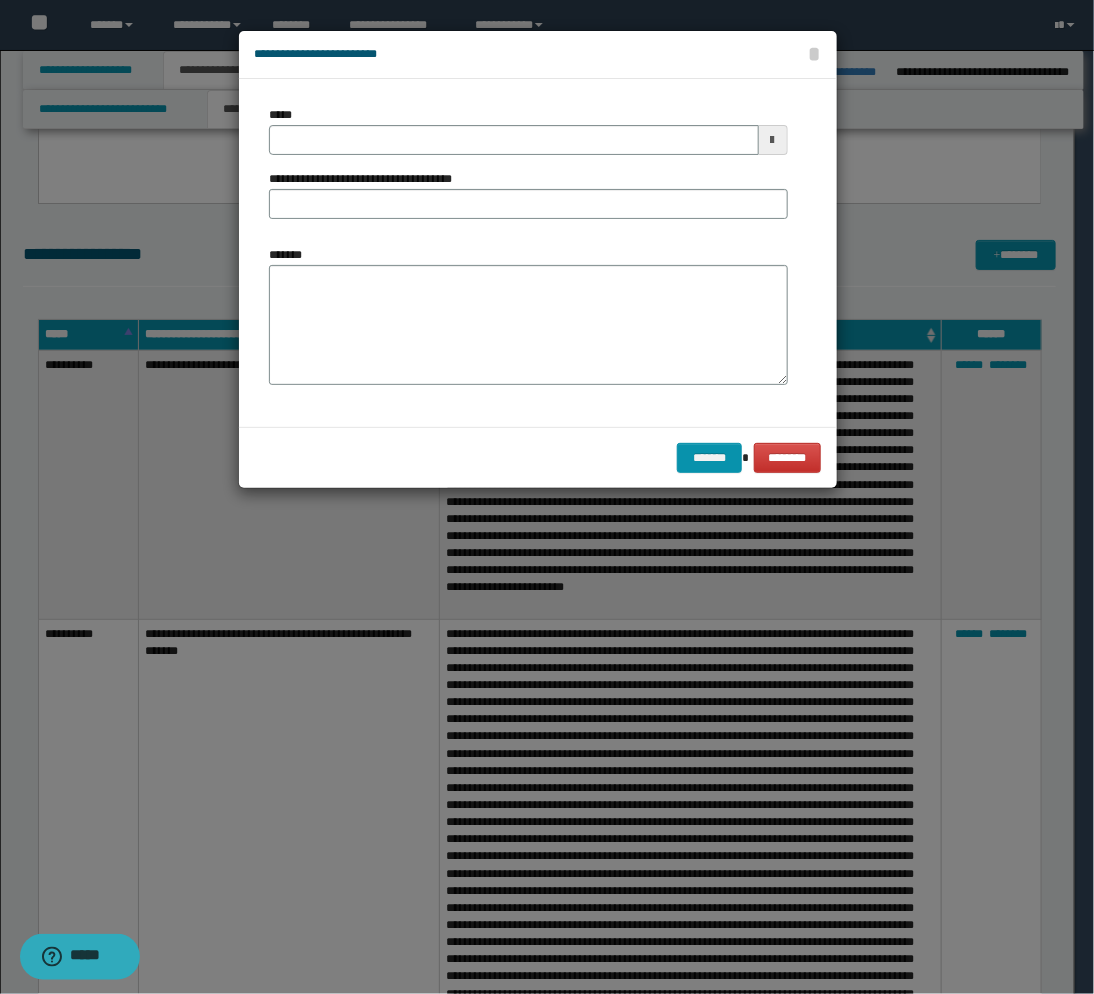 click at bounding box center [773, 140] 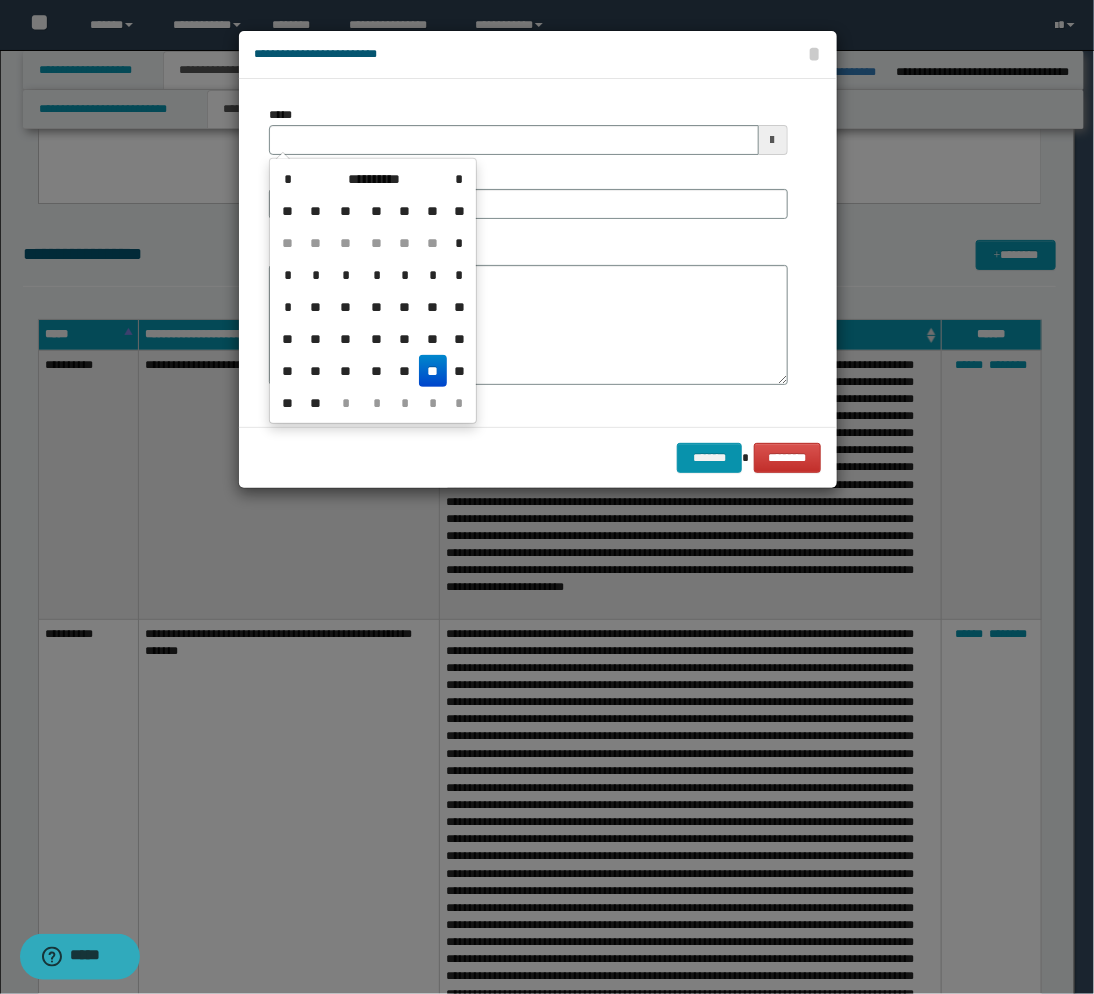 click on "**" at bounding box center [433, 371] 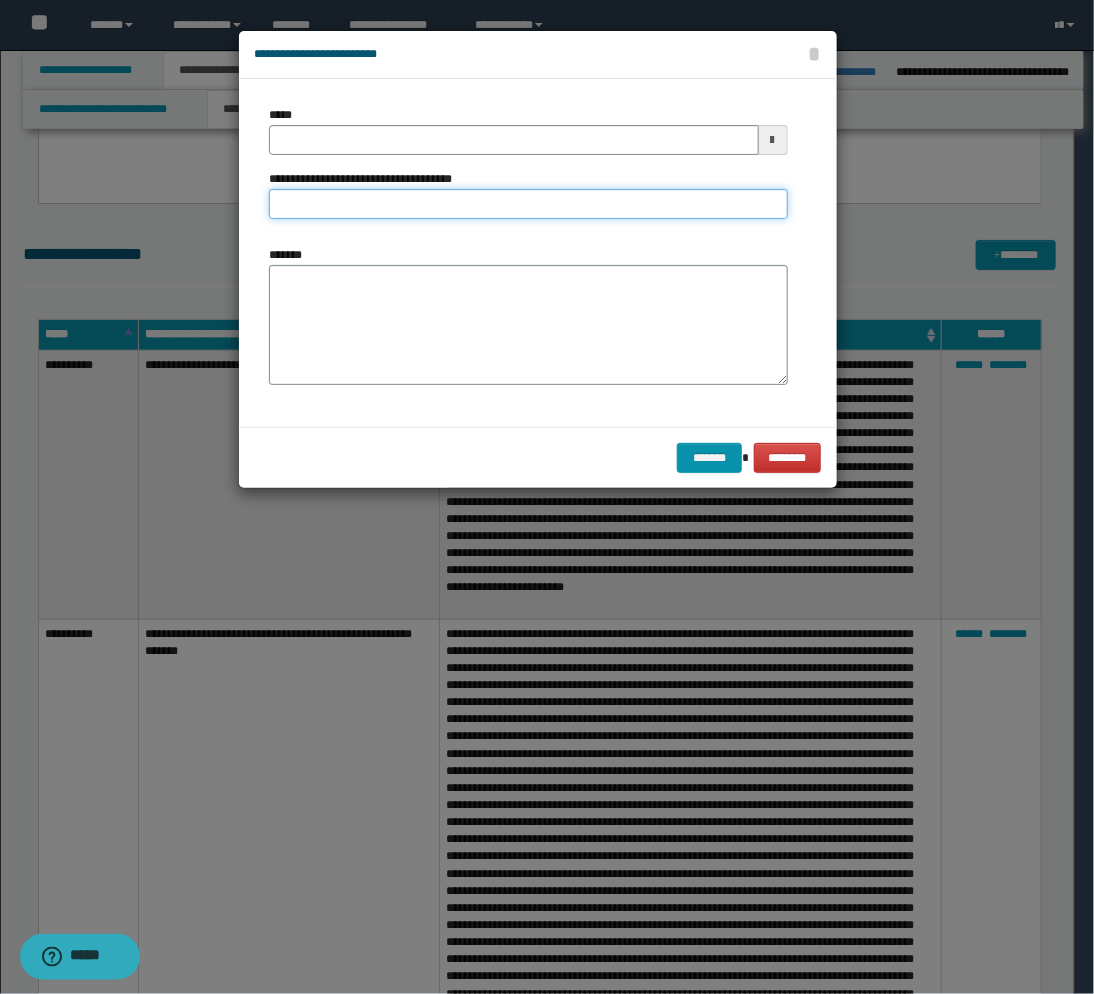 click on "**********" at bounding box center (528, 204) 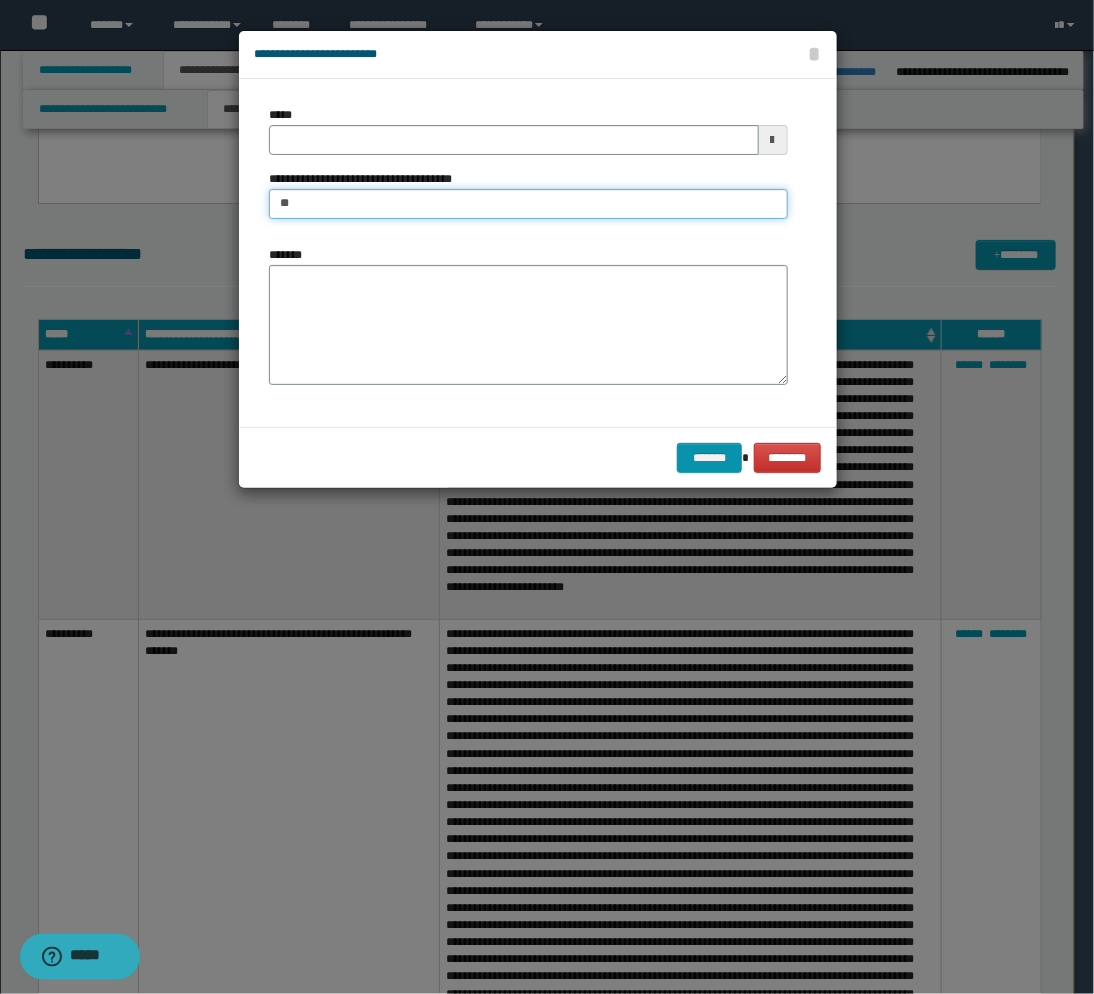 type on "*" 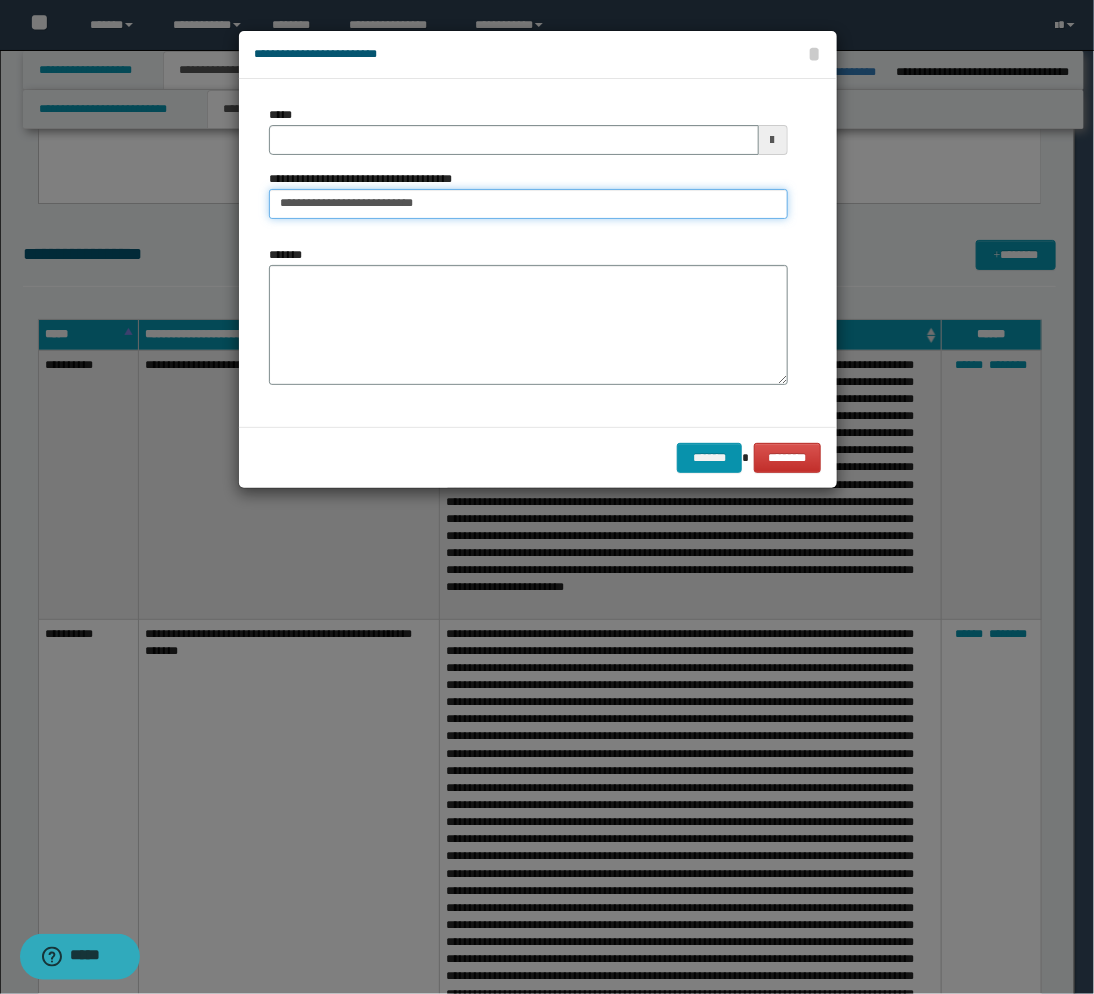 click on "**********" at bounding box center [528, 204] 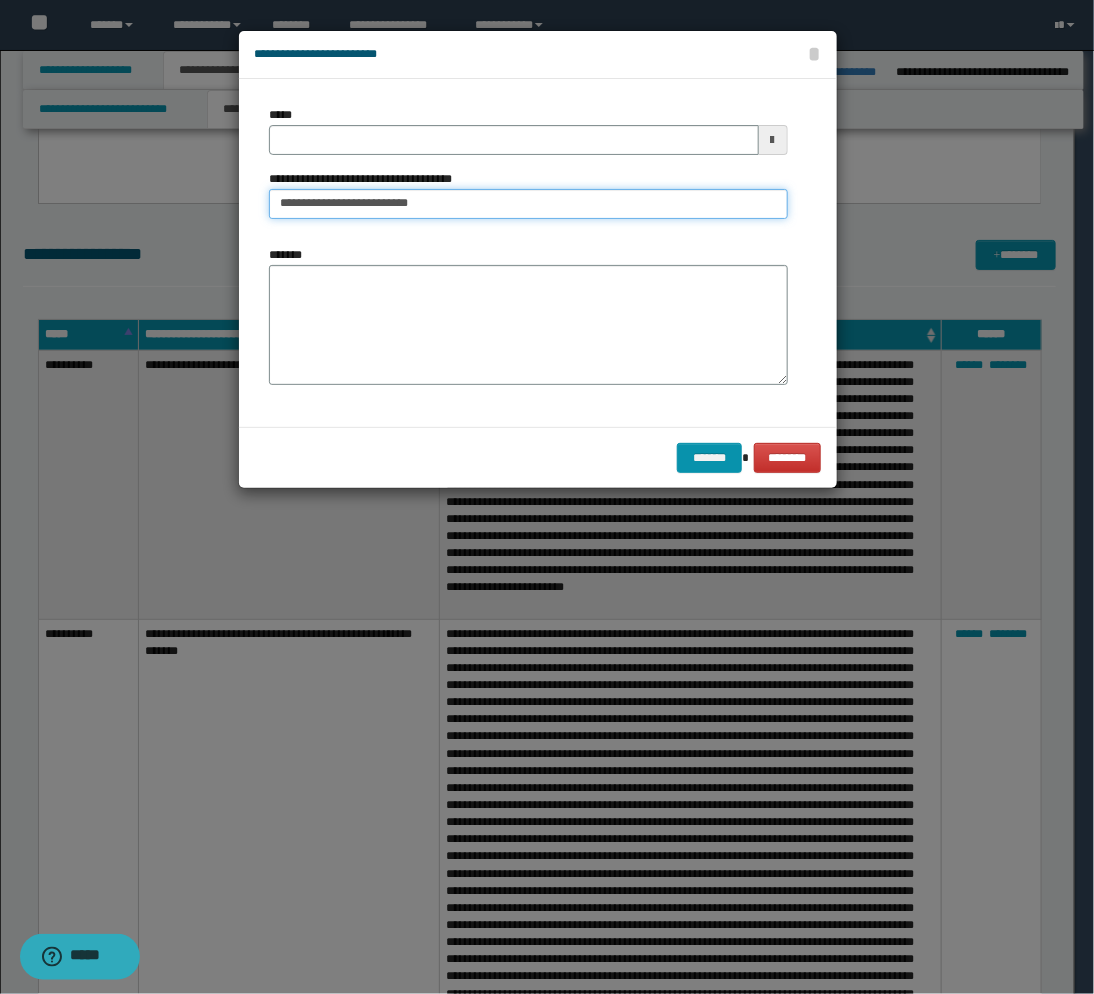 click on "**********" at bounding box center (528, 204) 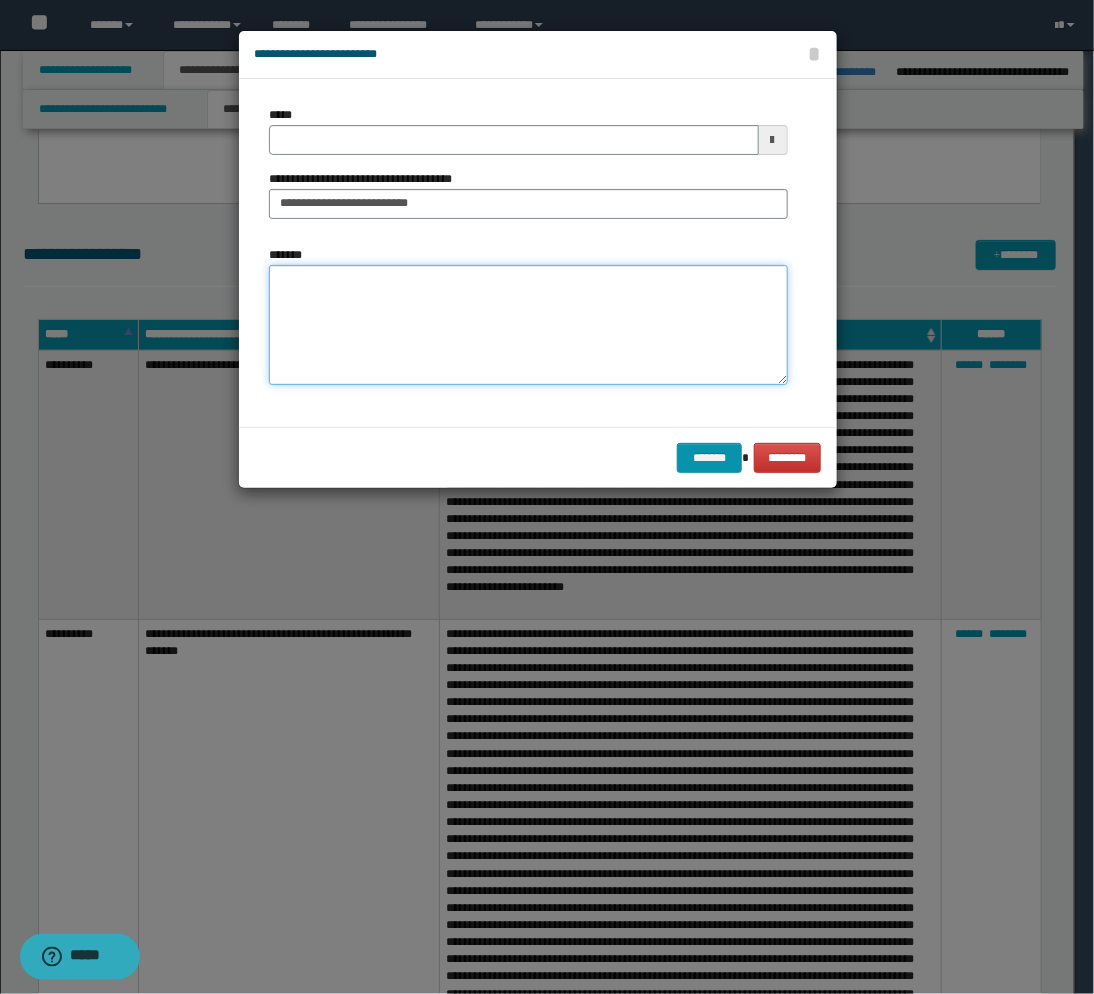 click on "*******" at bounding box center (528, 325) 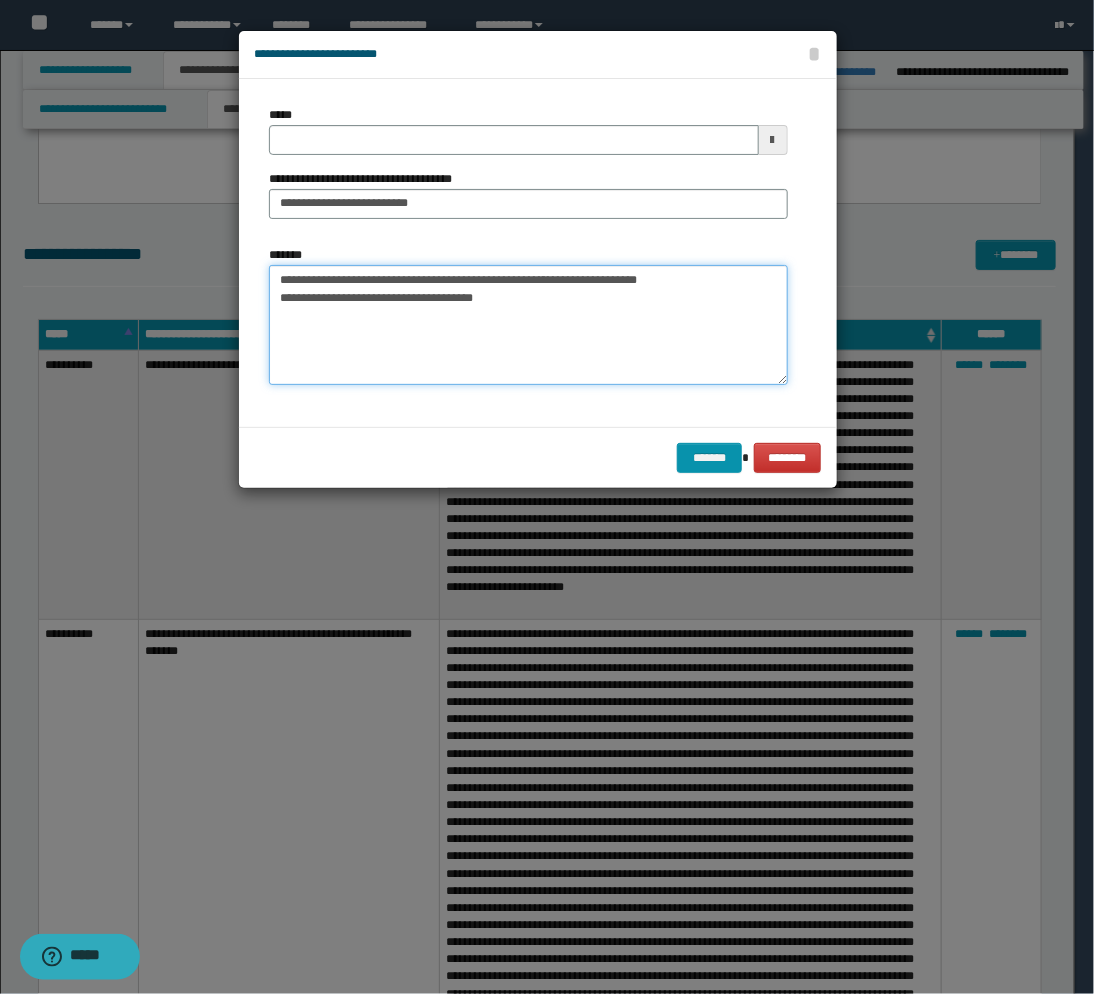 click on "**********" at bounding box center (528, 325) 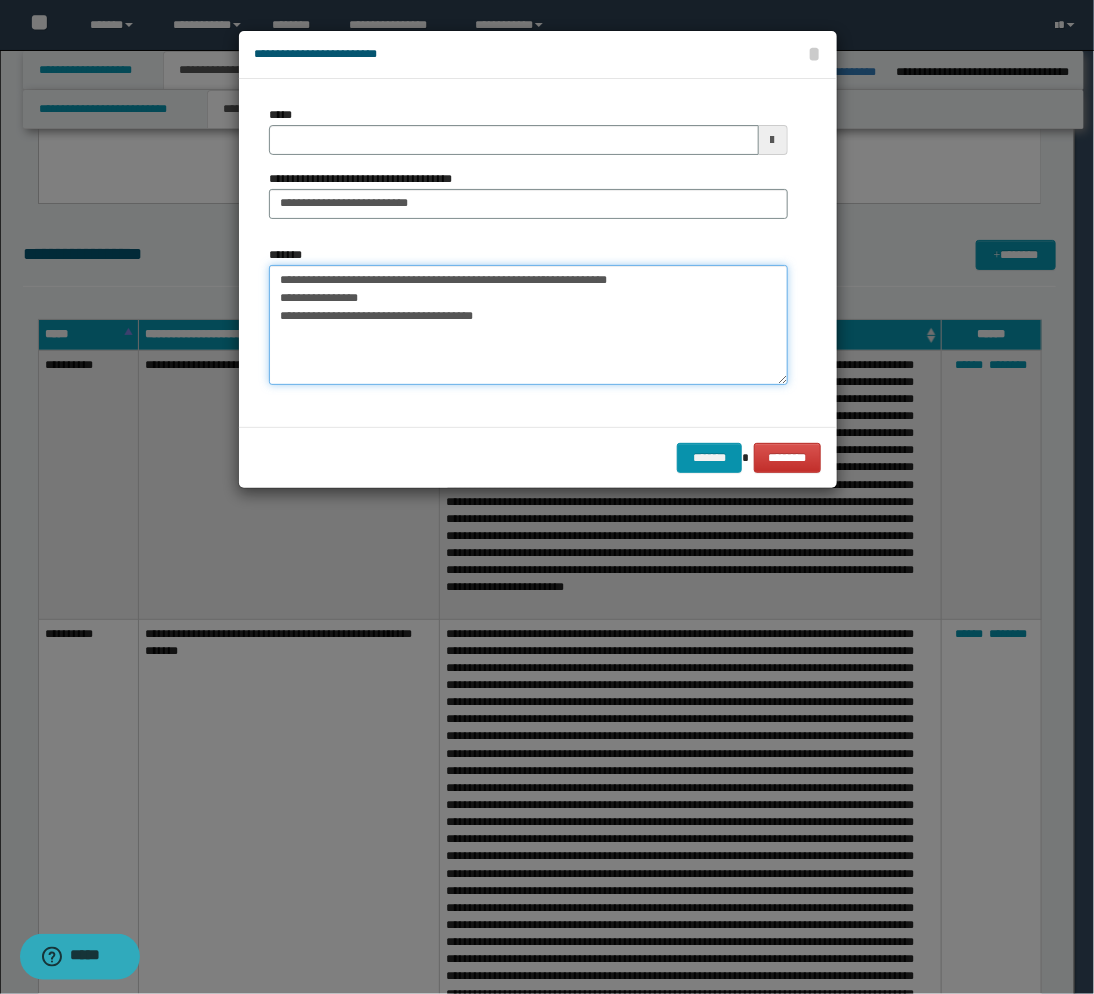 click on "**********" at bounding box center (528, 325) 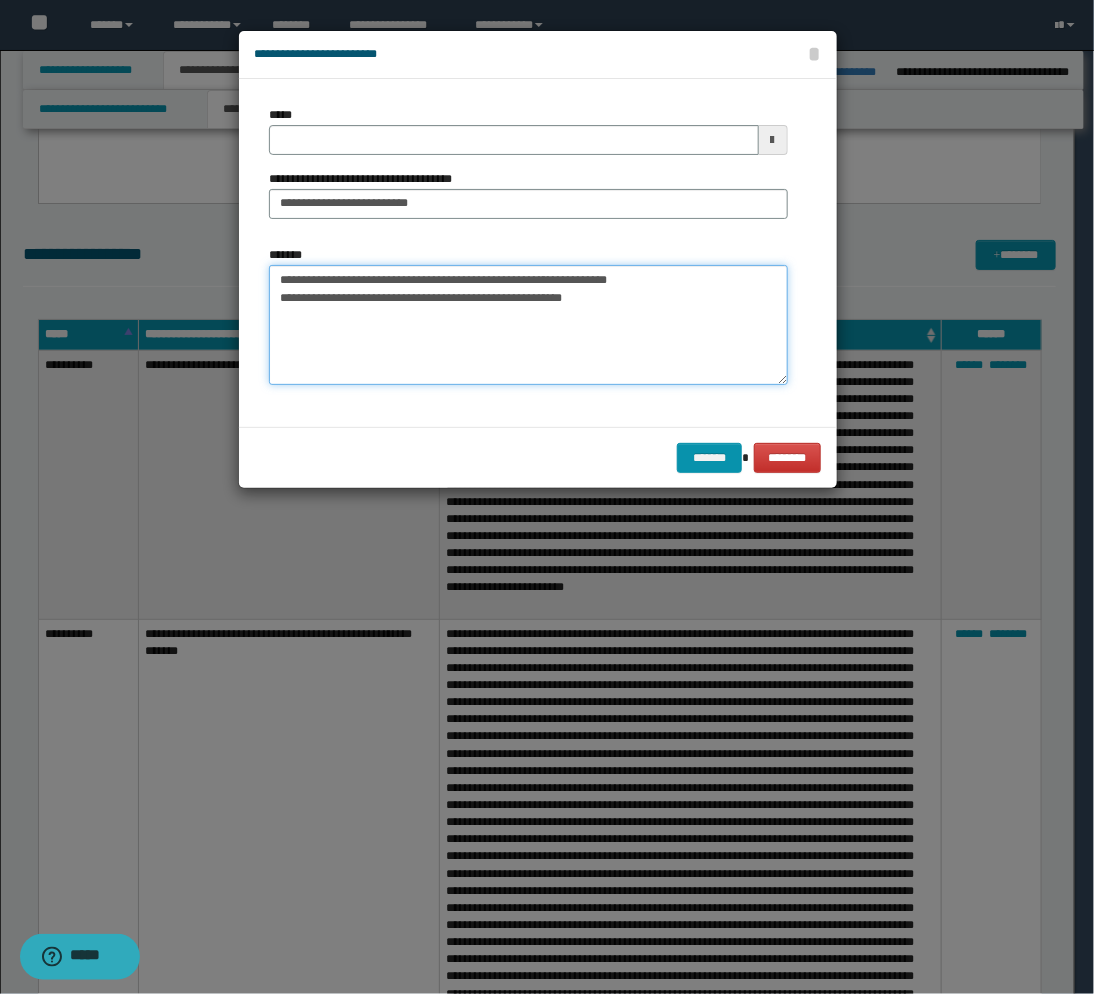 click on "**********" at bounding box center [528, 325] 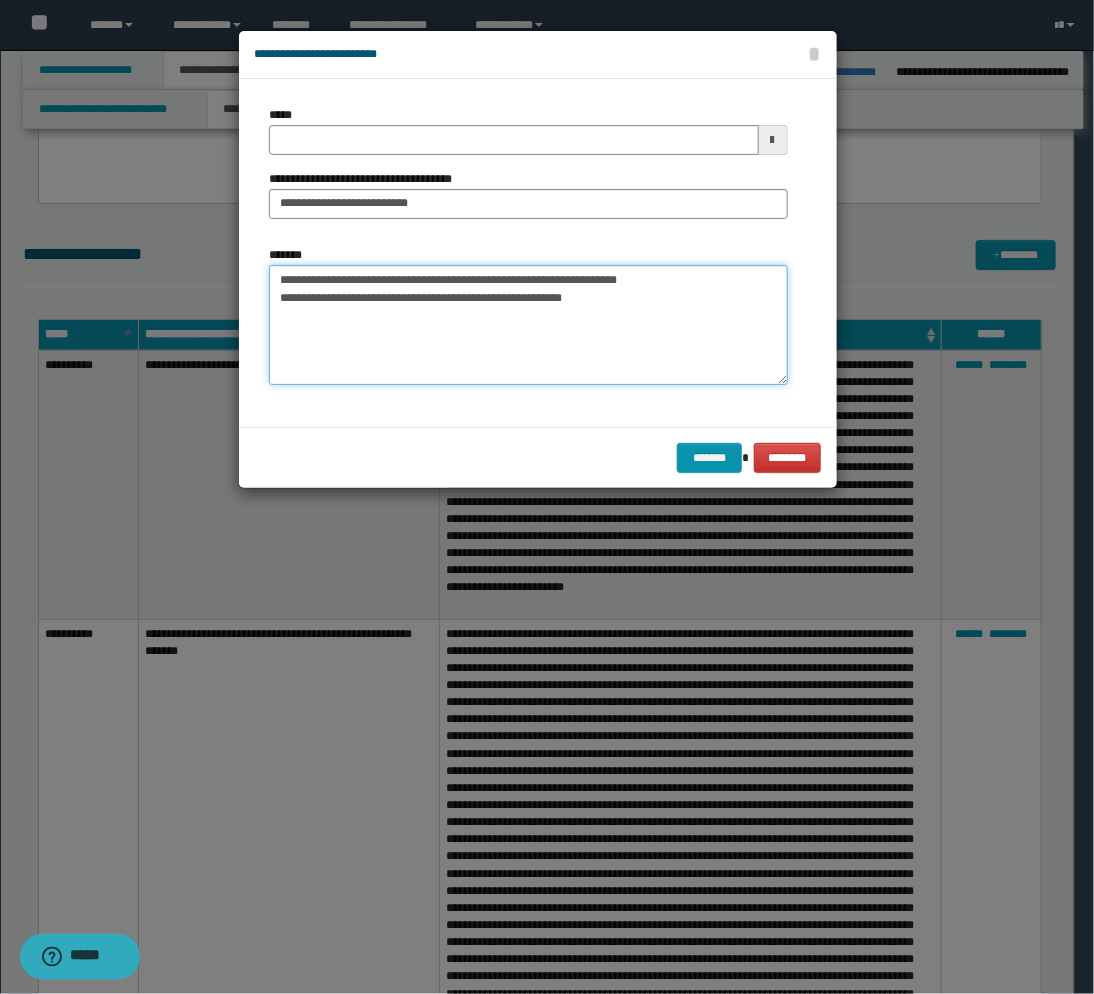 click on "**********" at bounding box center (528, 325) 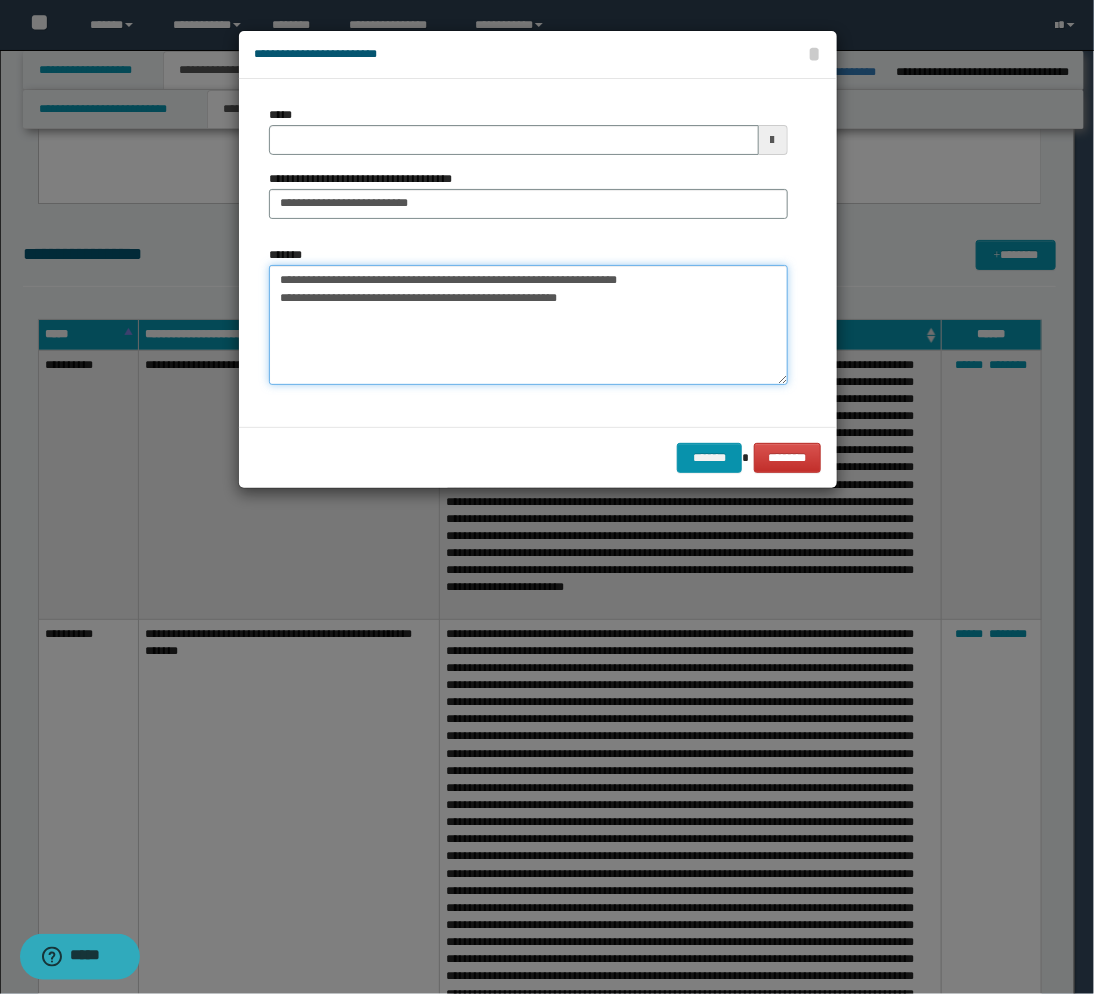 click on "**********" at bounding box center (528, 325) 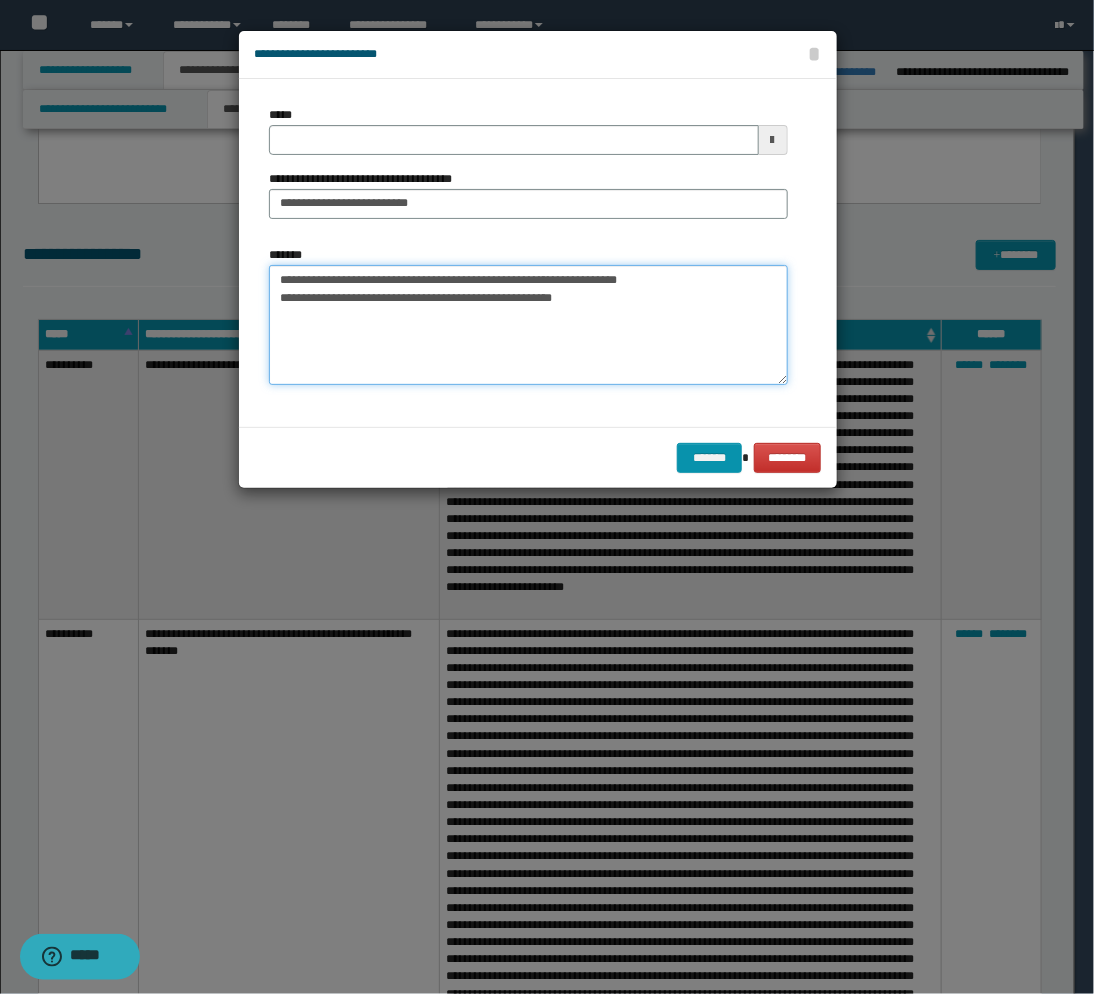 click on "**********" at bounding box center [528, 325] 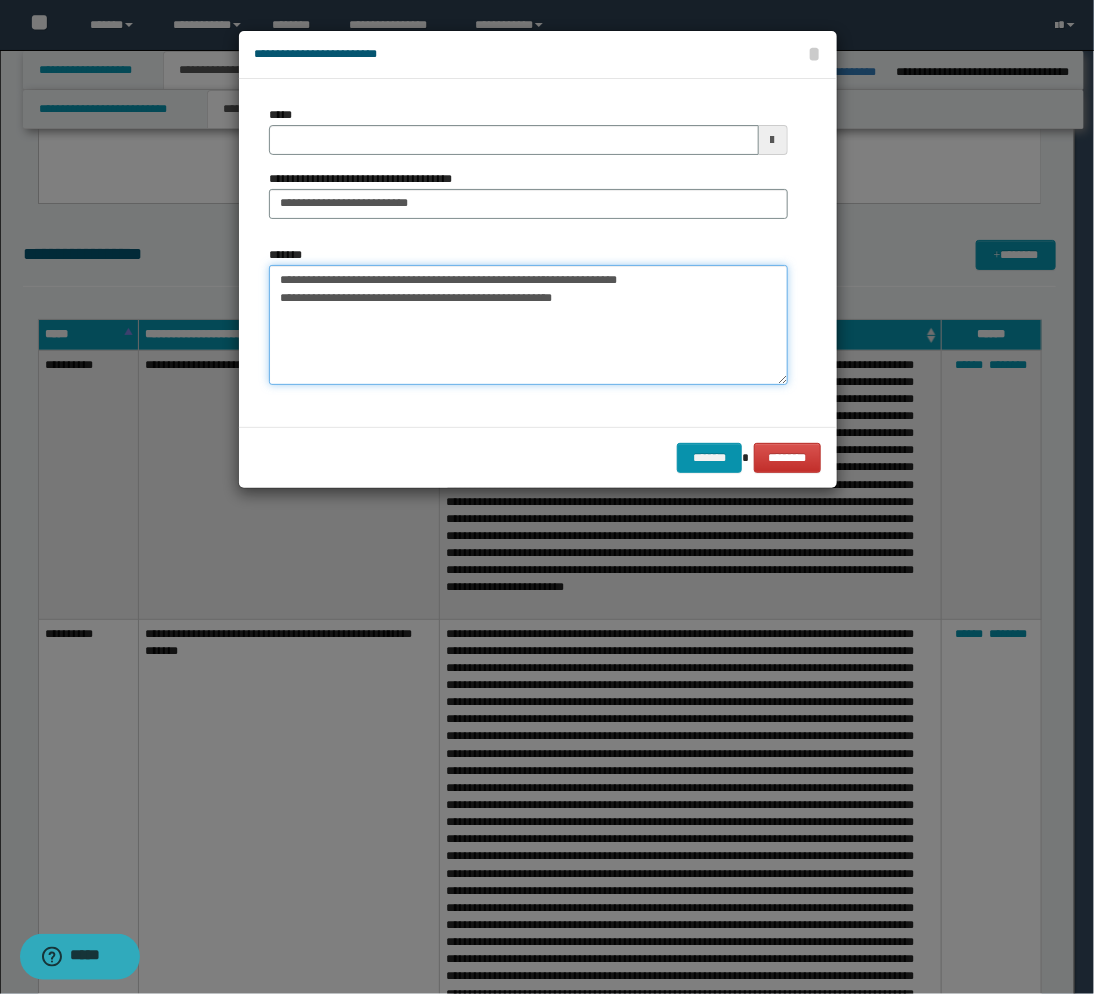 click on "**********" at bounding box center [528, 325] 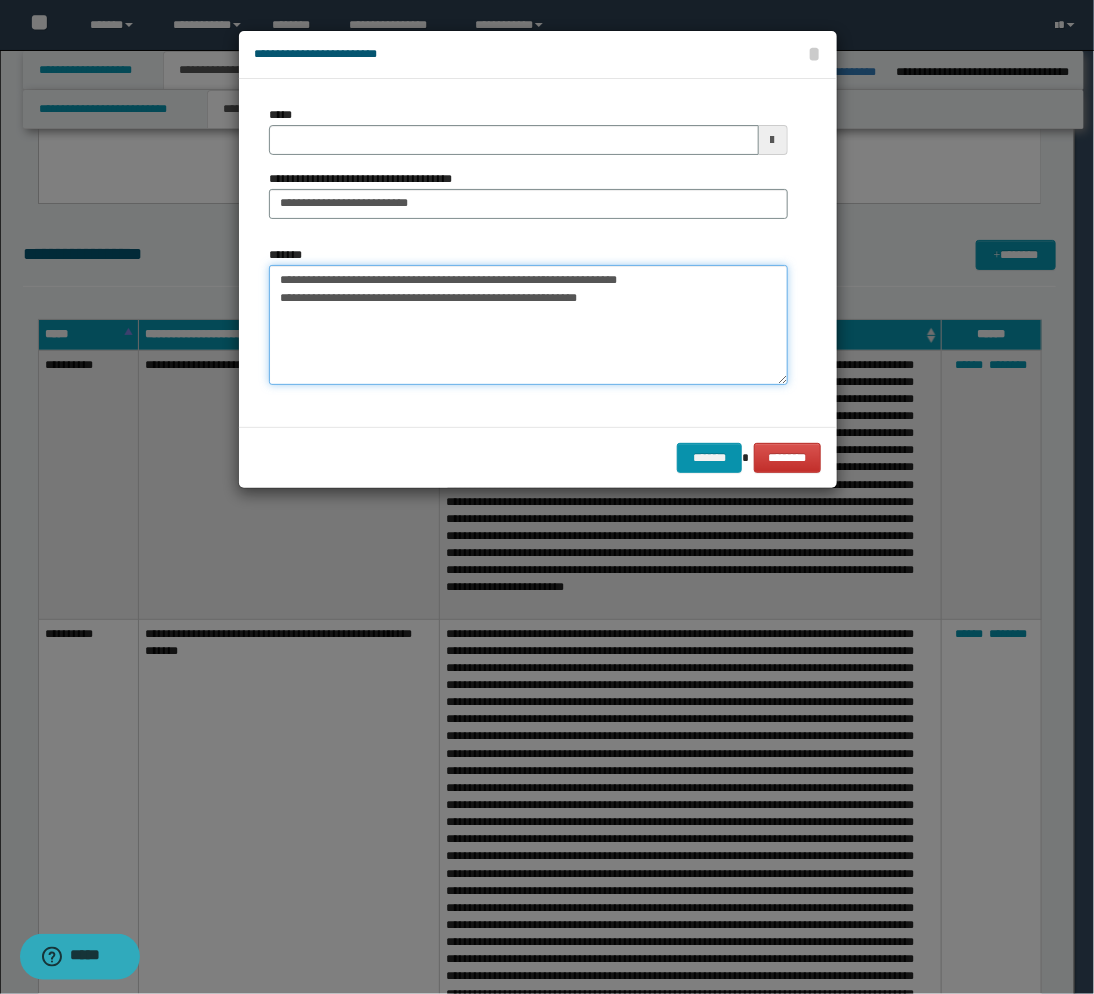 paste on "**********" 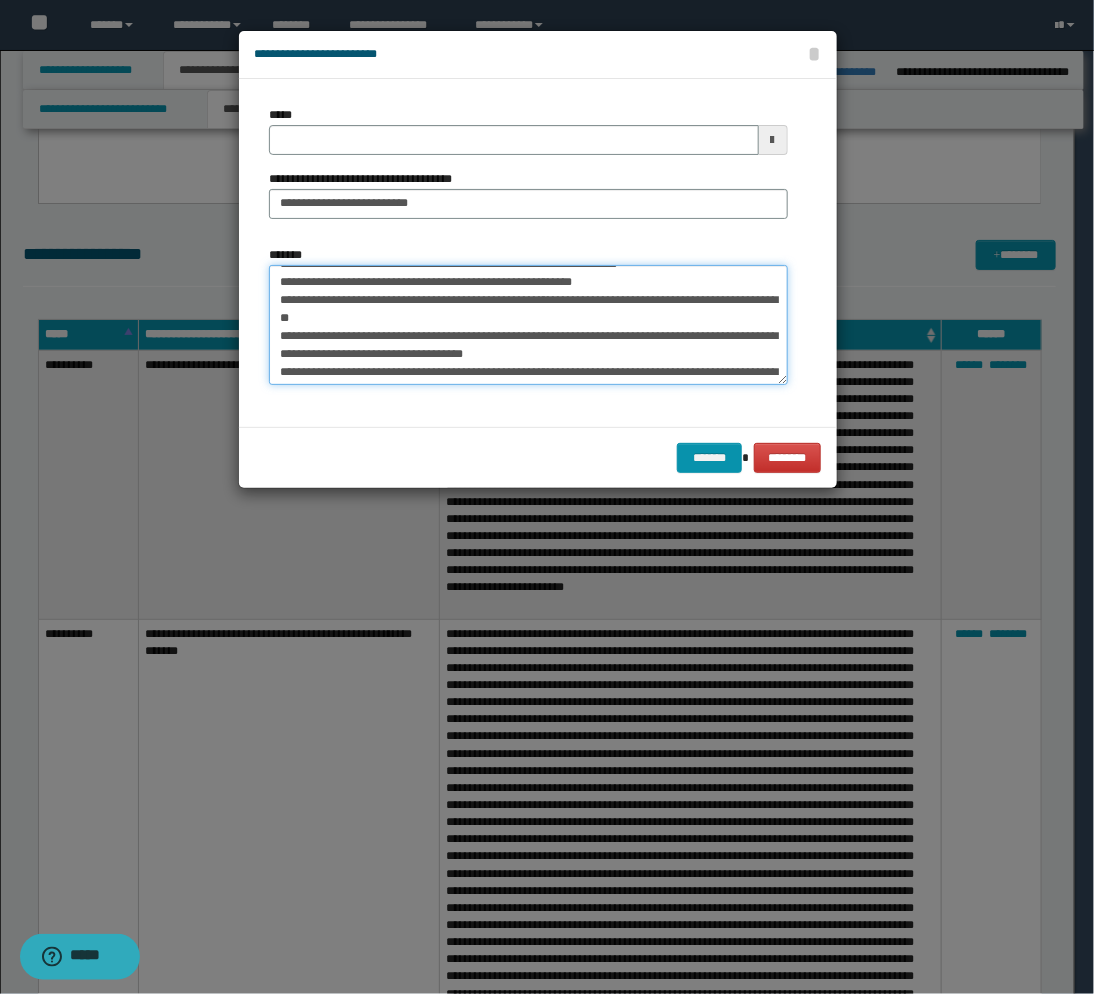 scroll, scrollTop: 0, scrollLeft: 0, axis: both 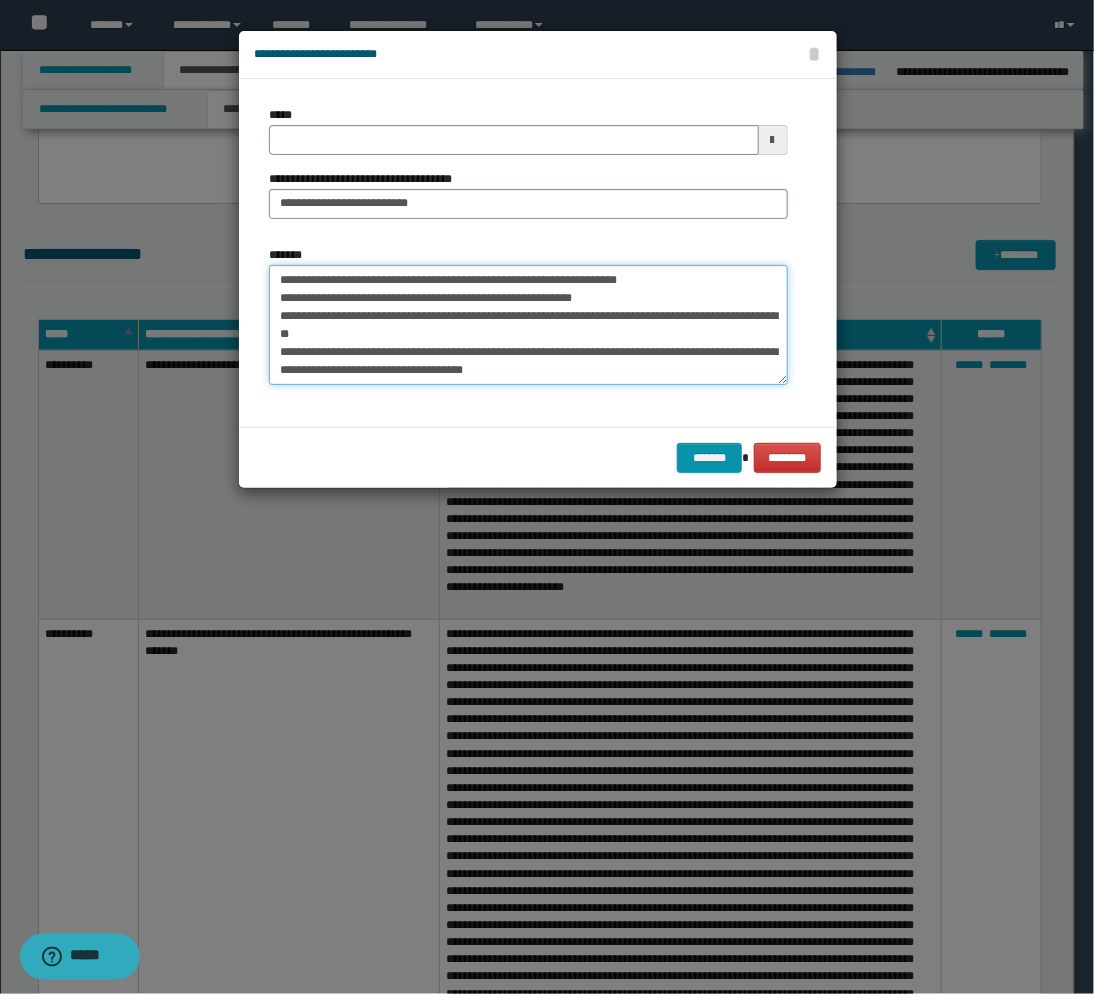 click on "**********" at bounding box center [528, 325] 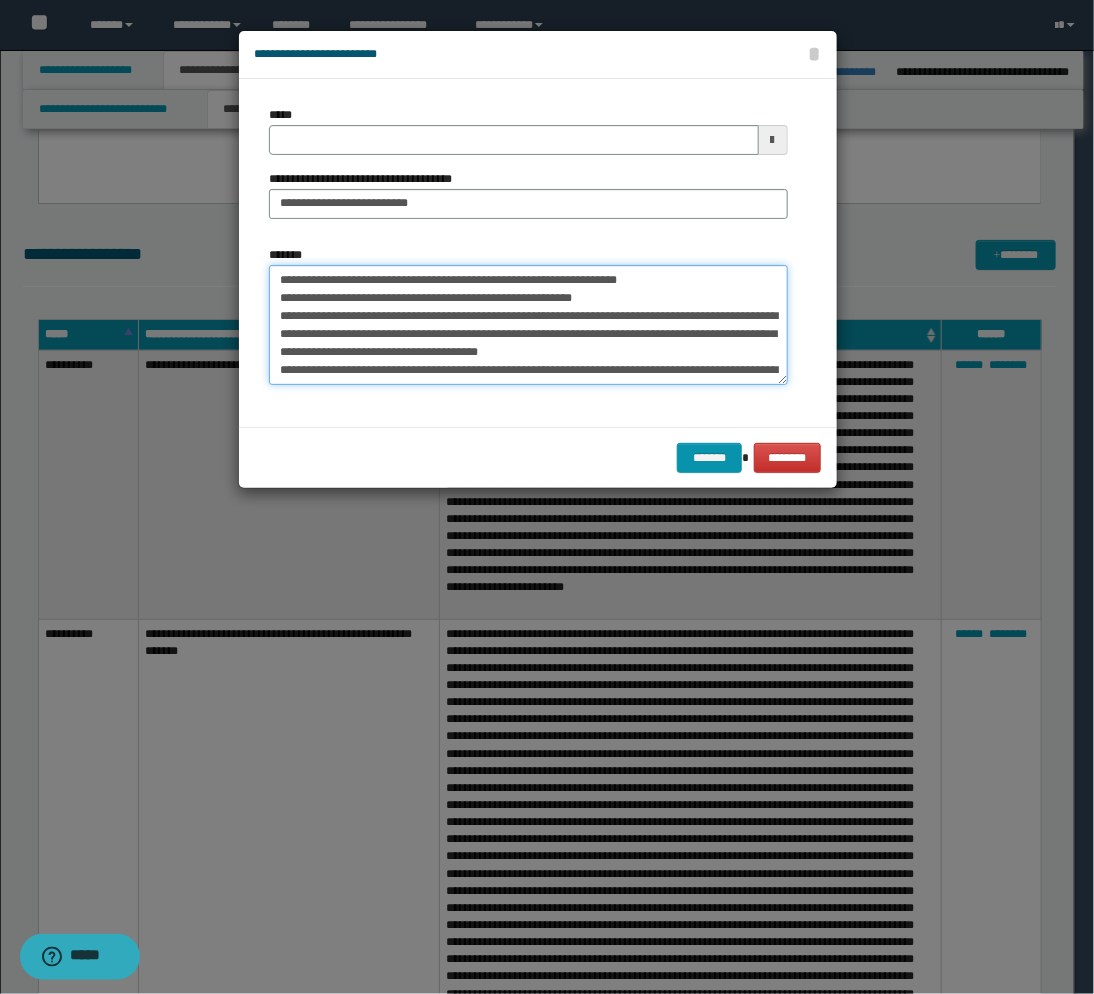 click on "**********" at bounding box center [528, 325] 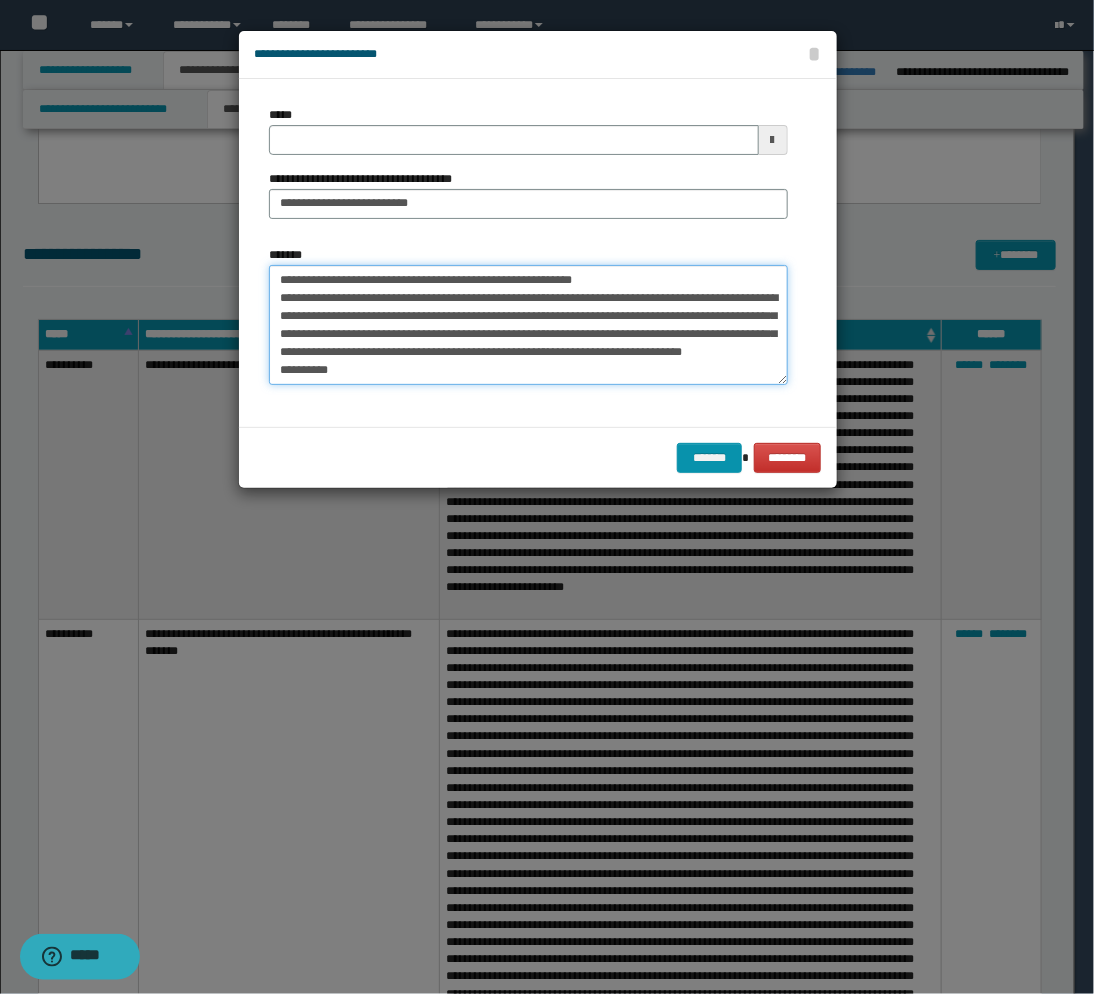 scroll, scrollTop: 35, scrollLeft: 0, axis: vertical 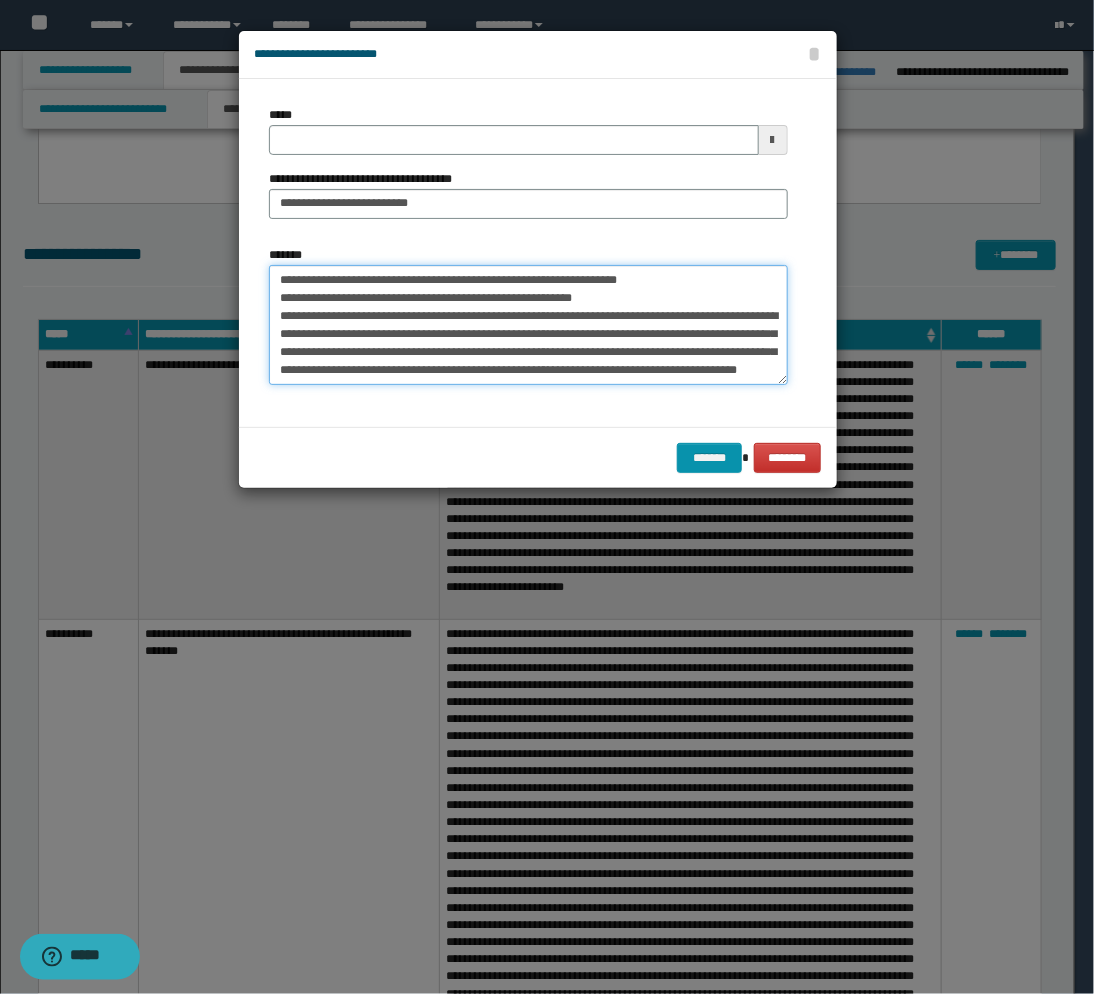 click on "**********" at bounding box center [528, 325] 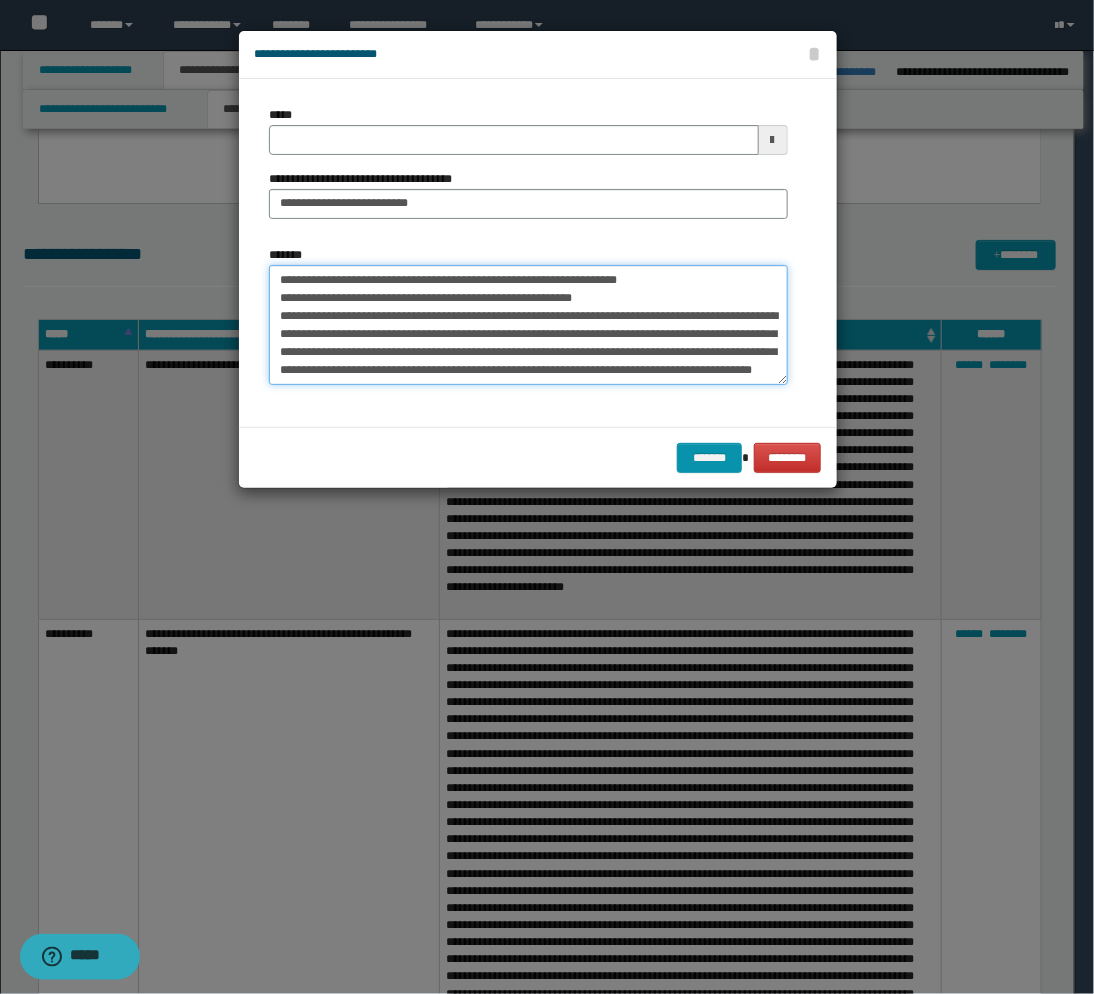 click on "**********" at bounding box center (528, 325) 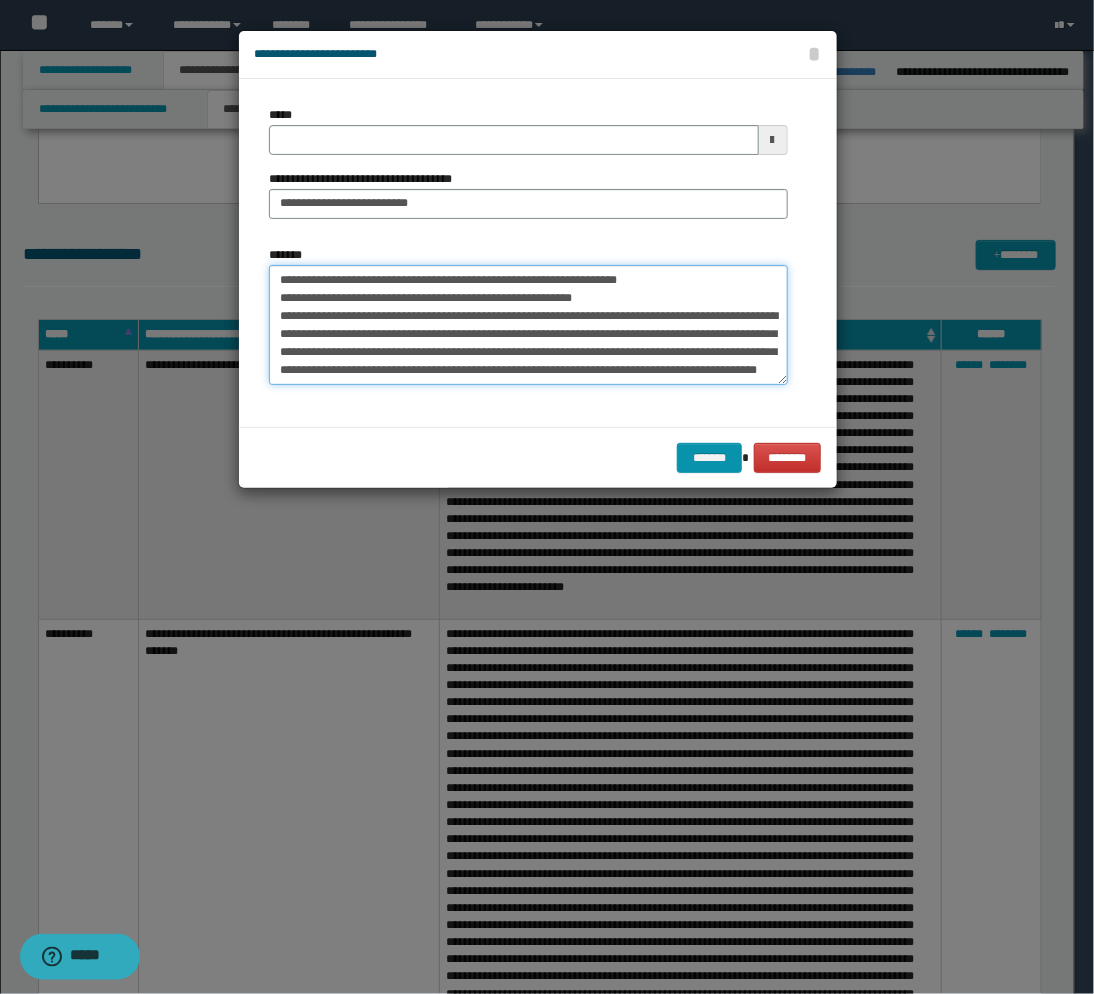 scroll, scrollTop: 35, scrollLeft: 0, axis: vertical 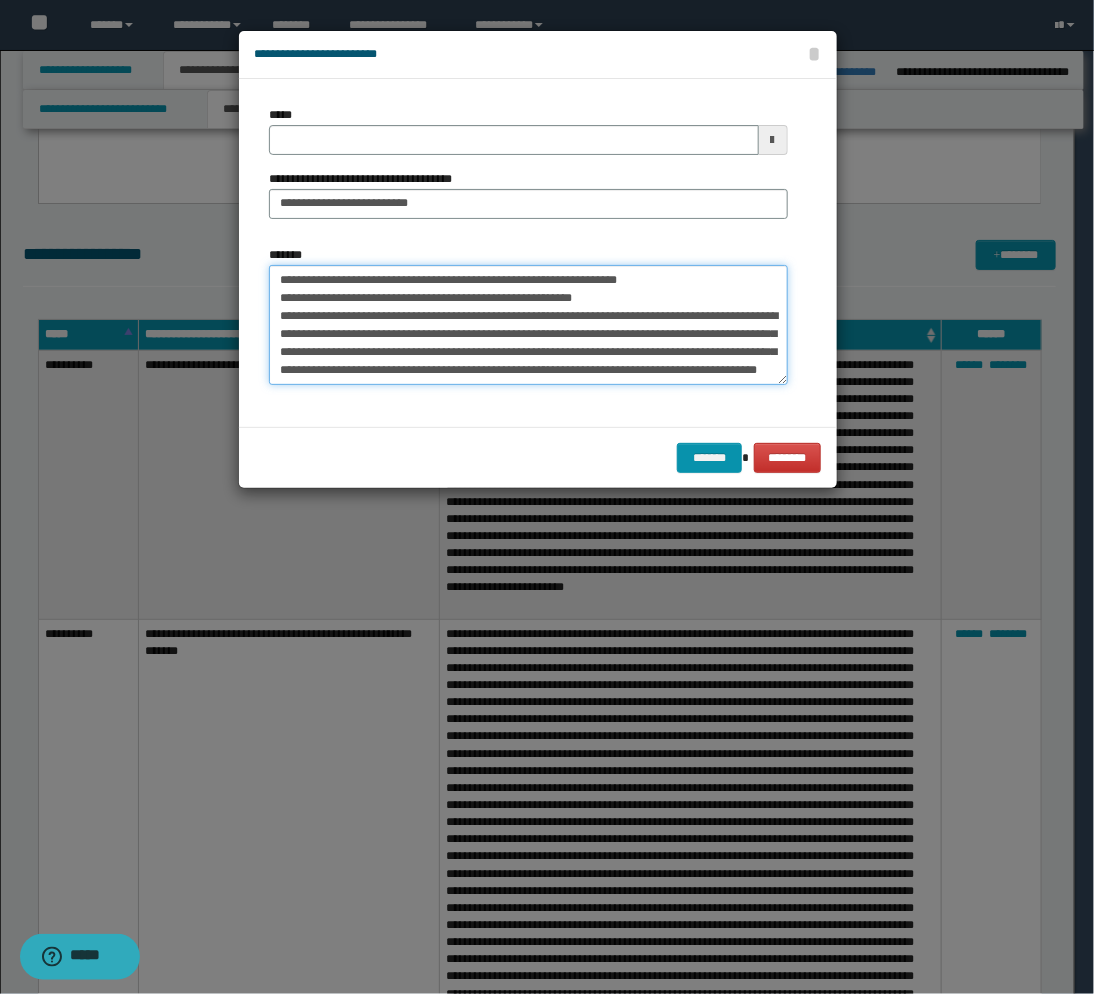 paste on "**********" 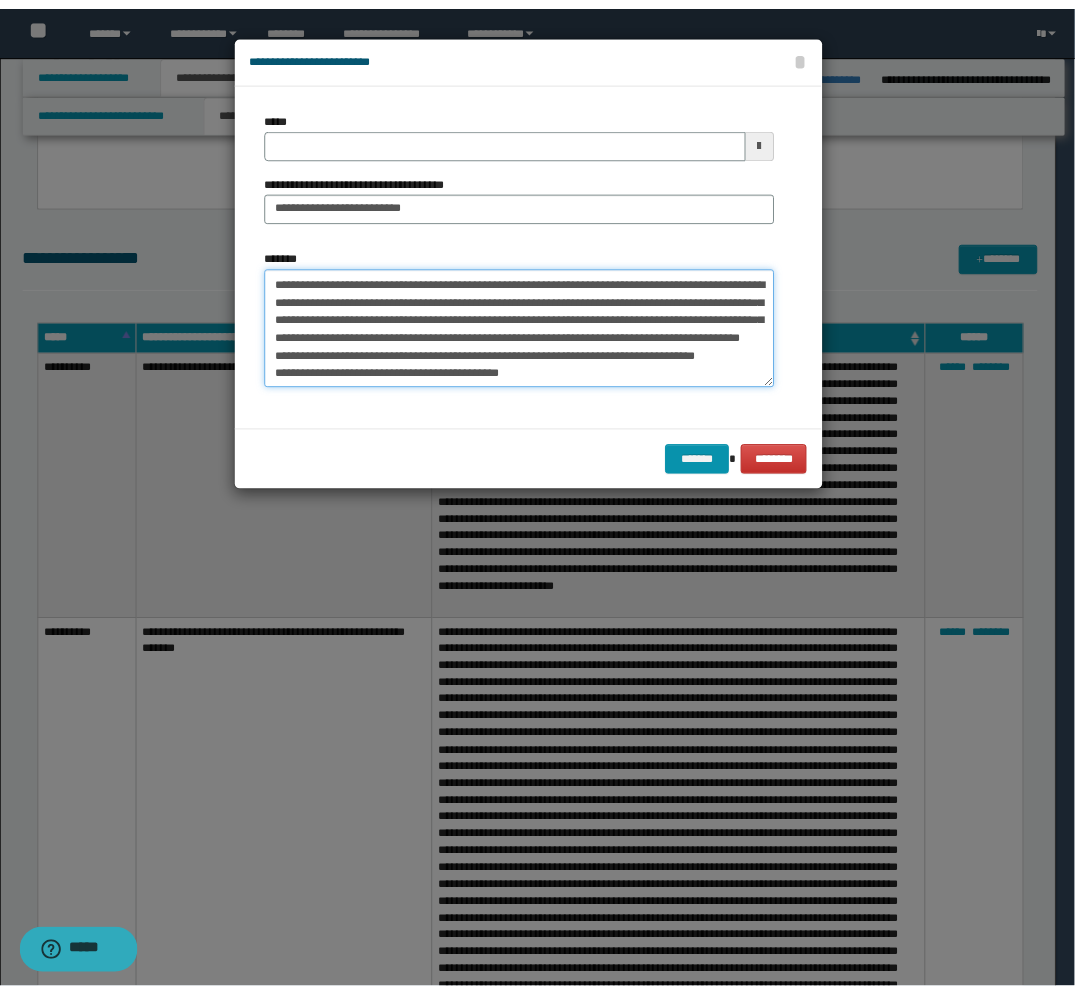 scroll, scrollTop: 66, scrollLeft: 0, axis: vertical 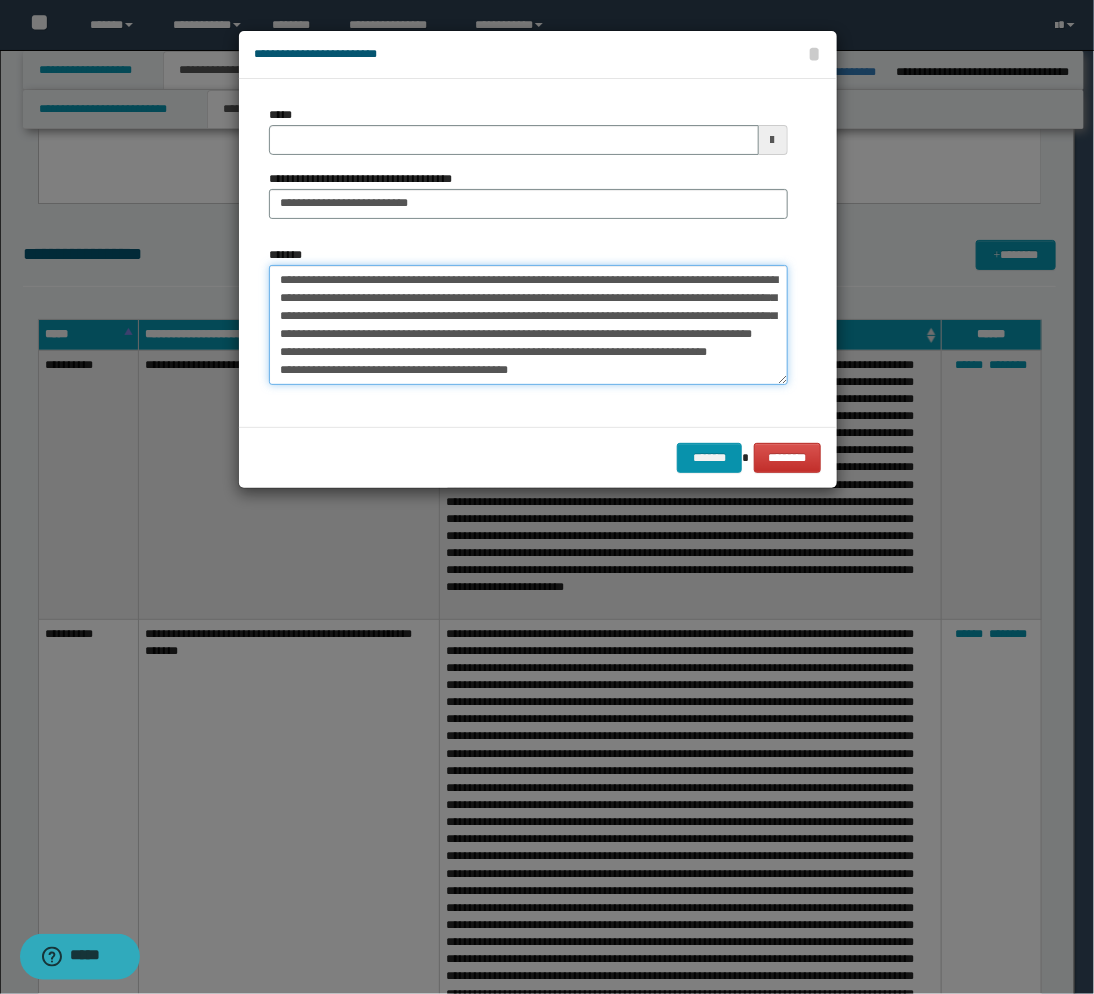 click on "**********" at bounding box center (528, 325) 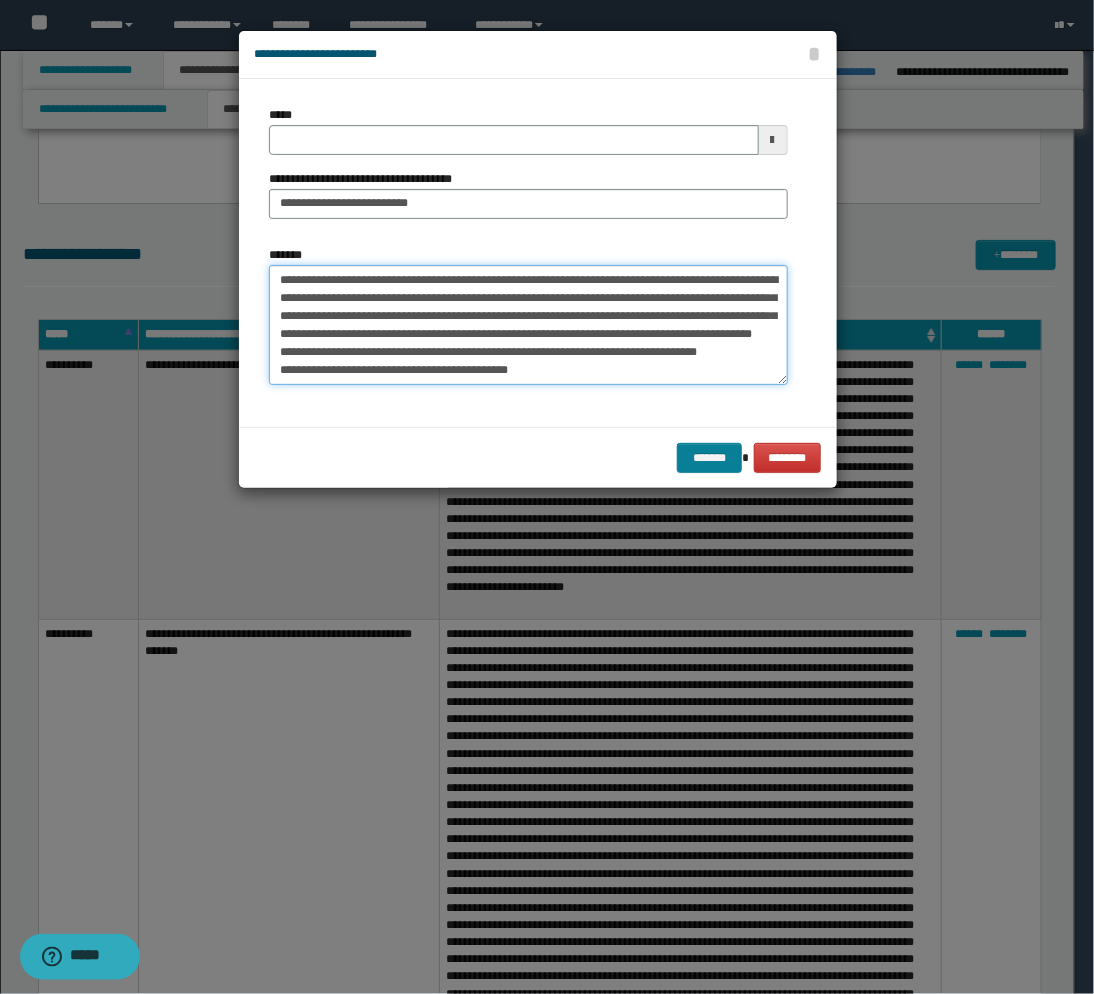 type on "**********" 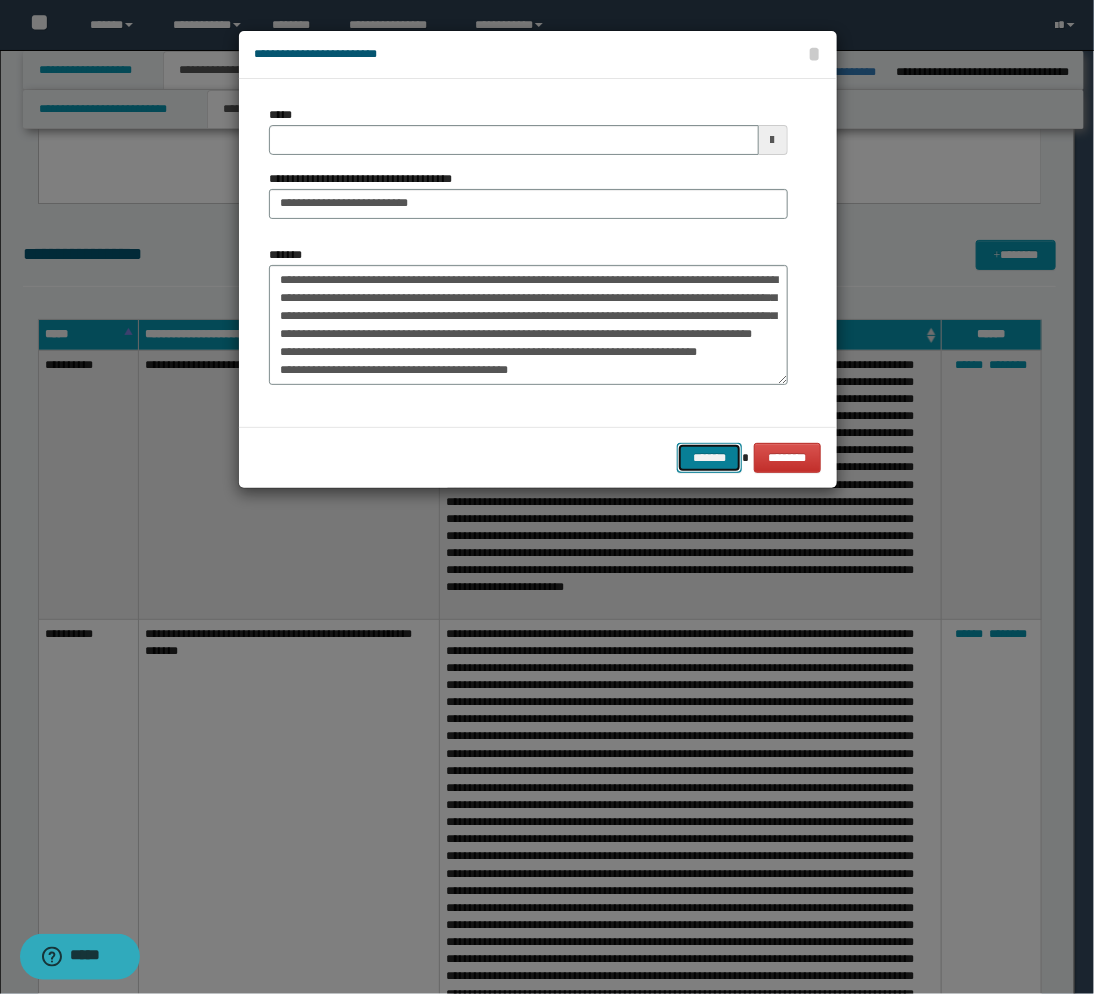 click on "*******" at bounding box center (709, 458) 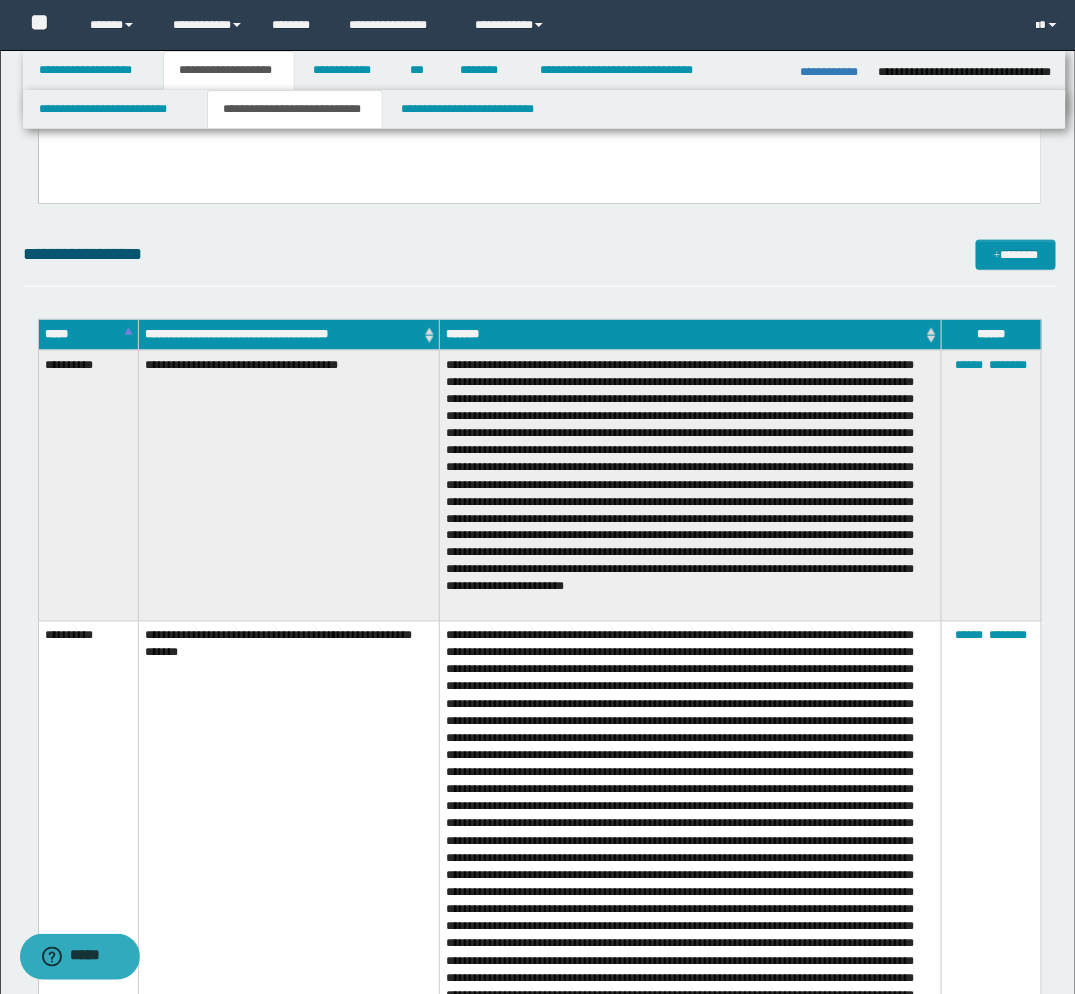 scroll, scrollTop: 0, scrollLeft: 0, axis: both 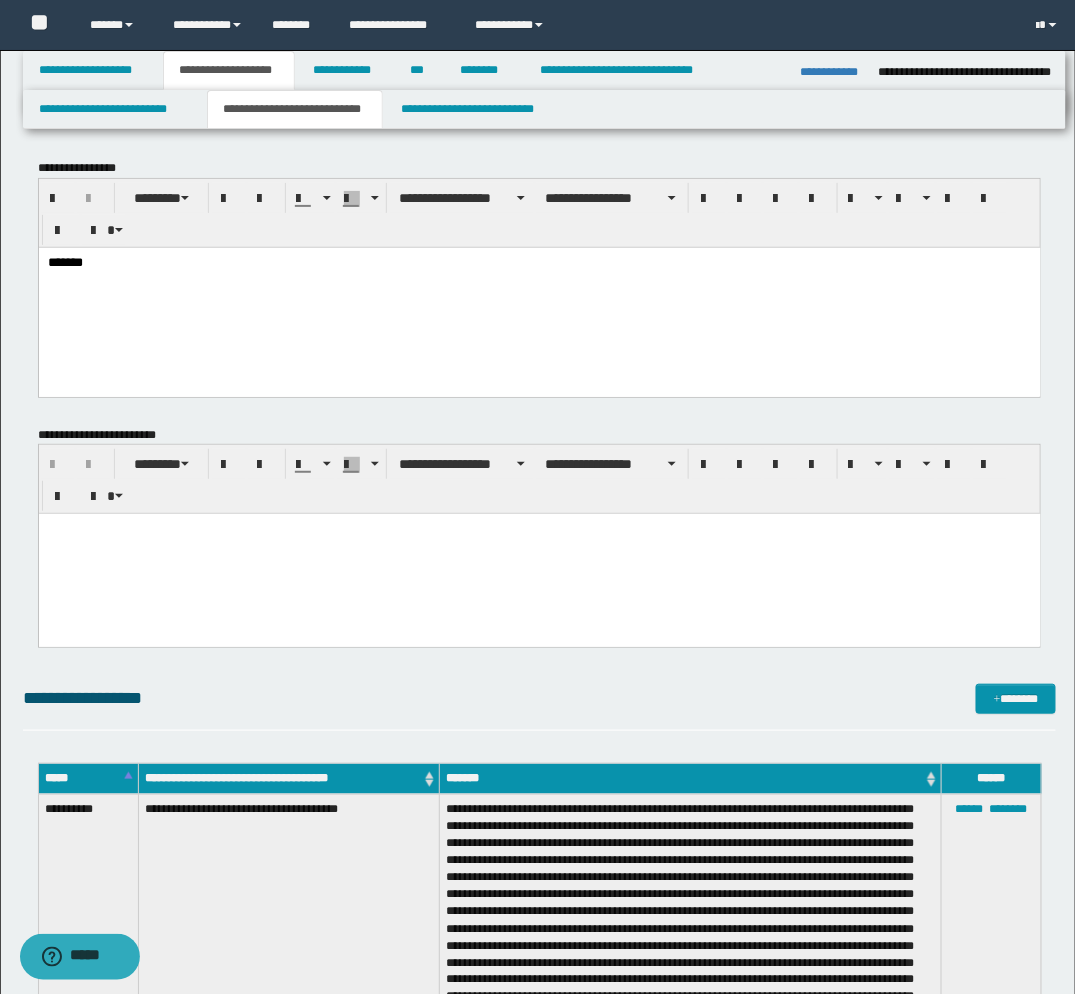 click at bounding box center [539, 279] 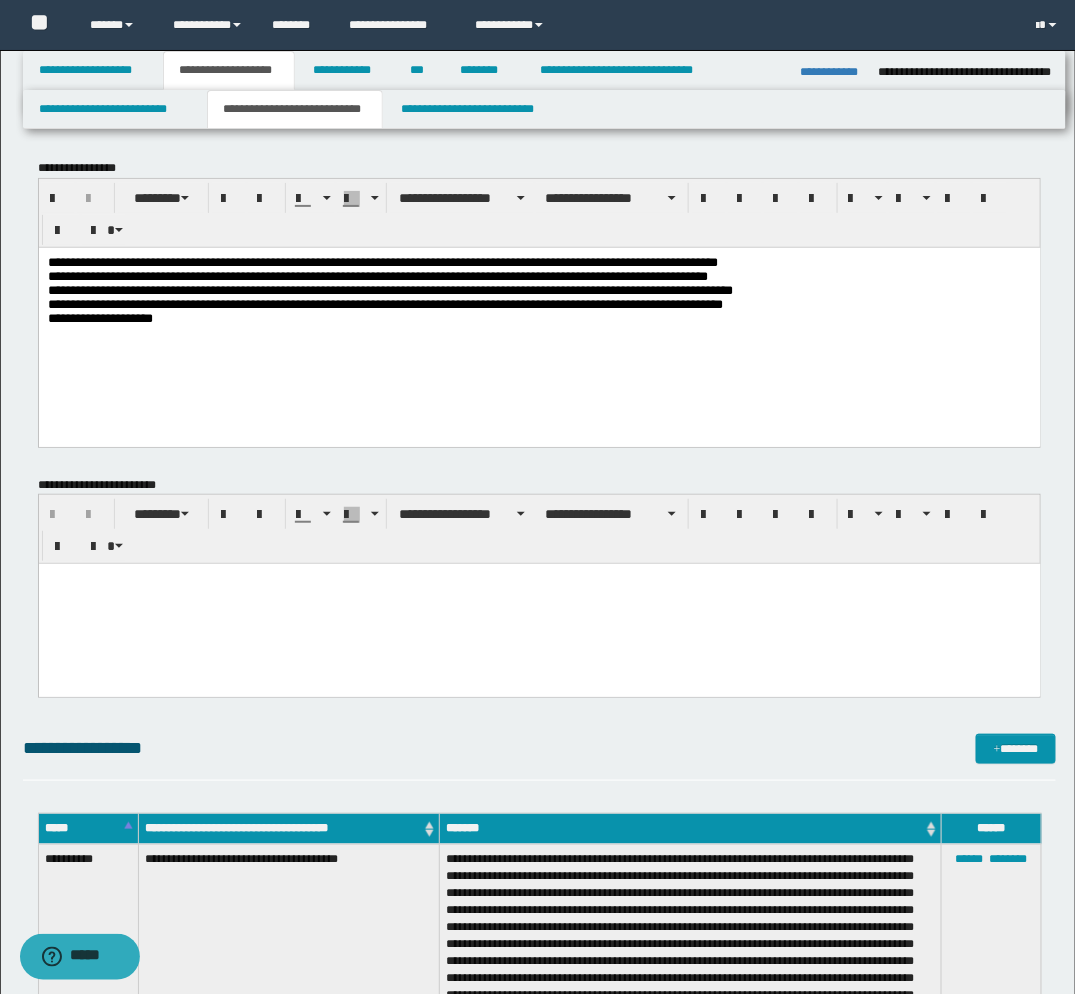 click on "**********" at bounding box center (538, 296) 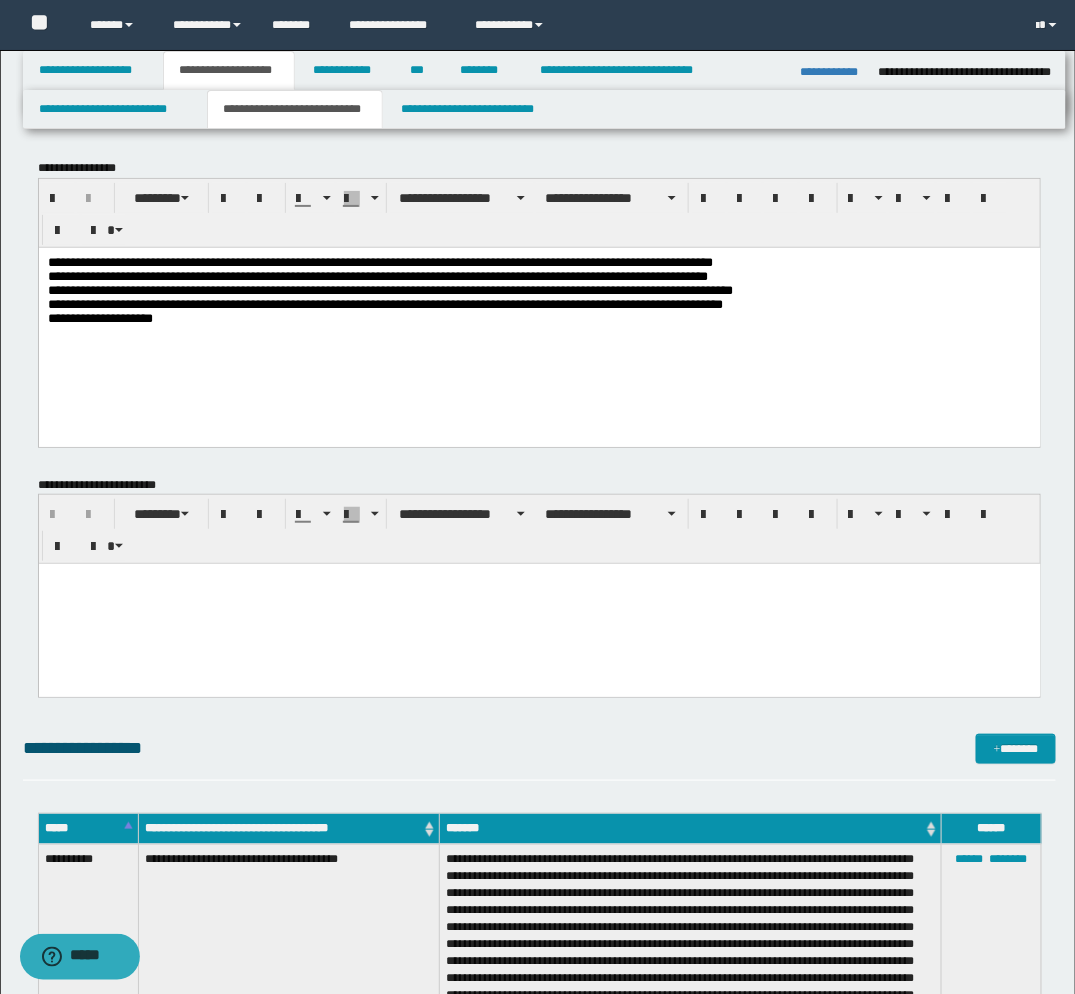 click on "**********" at bounding box center [538, 296] 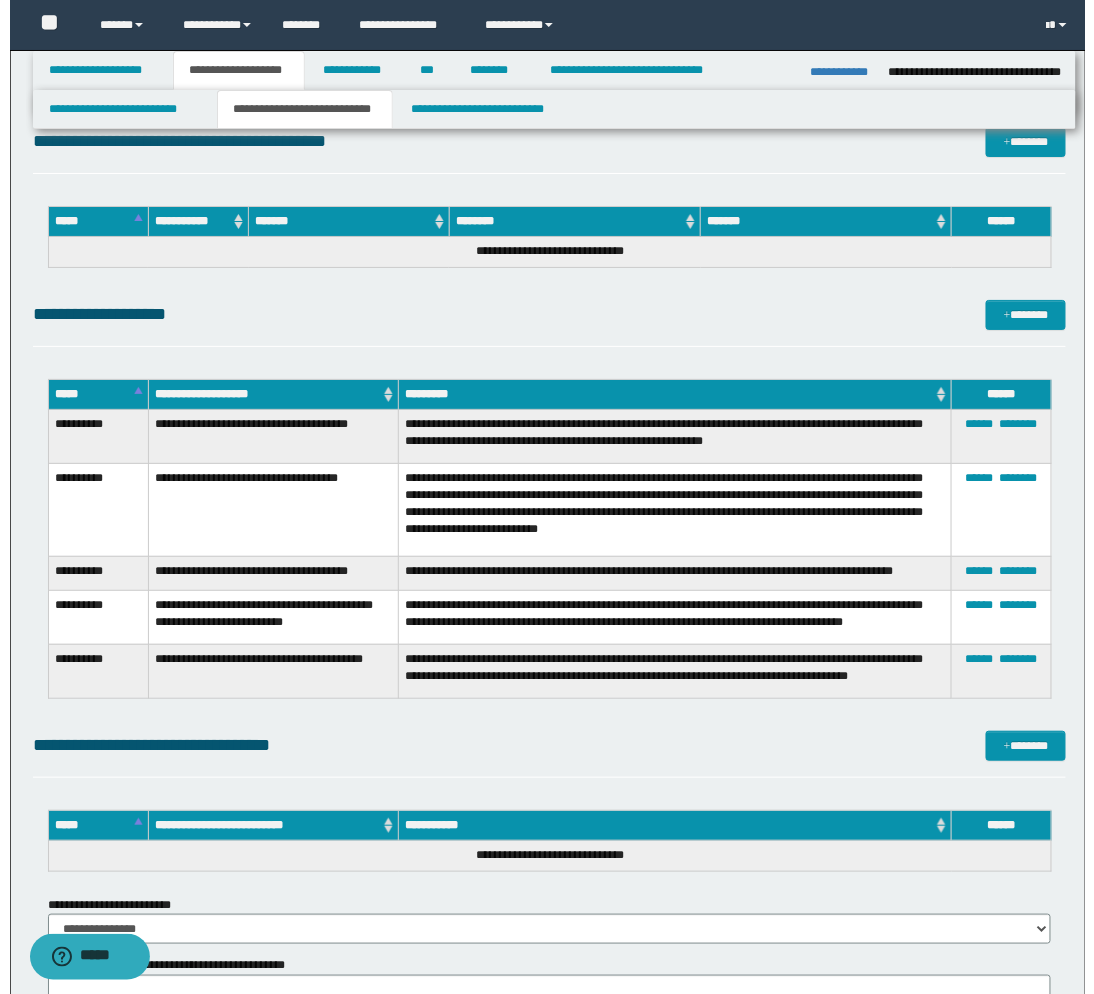 scroll, scrollTop: 1777, scrollLeft: 0, axis: vertical 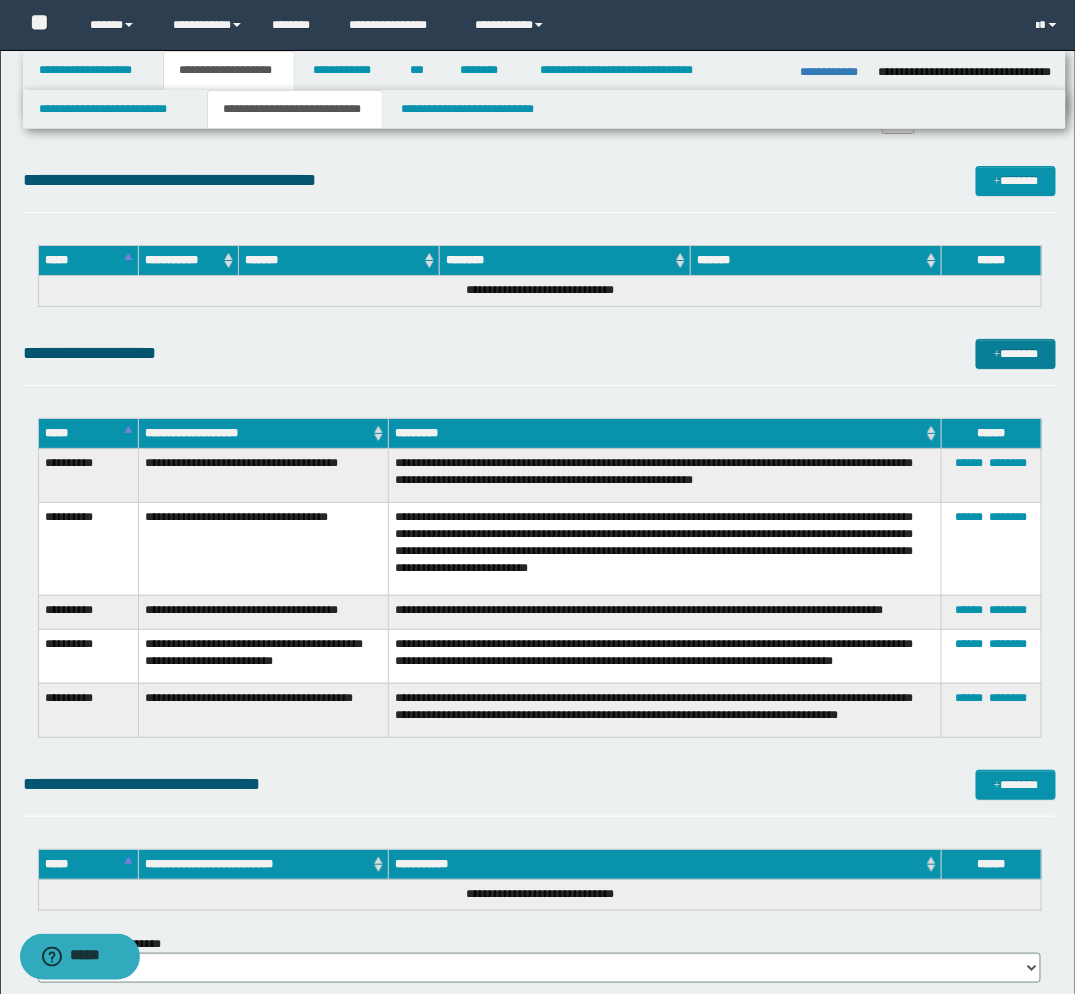 click on "*******" at bounding box center [1016, 354] 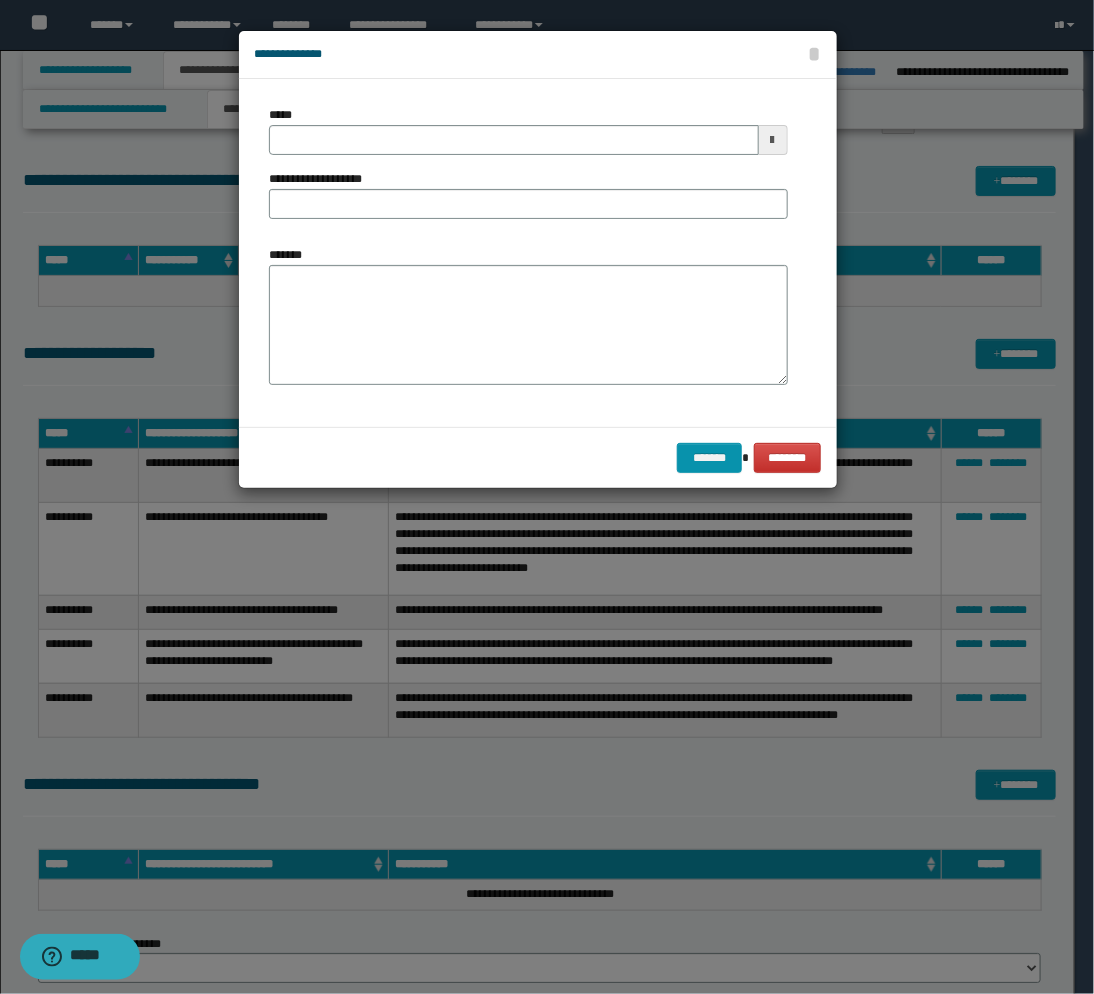 click at bounding box center [773, 140] 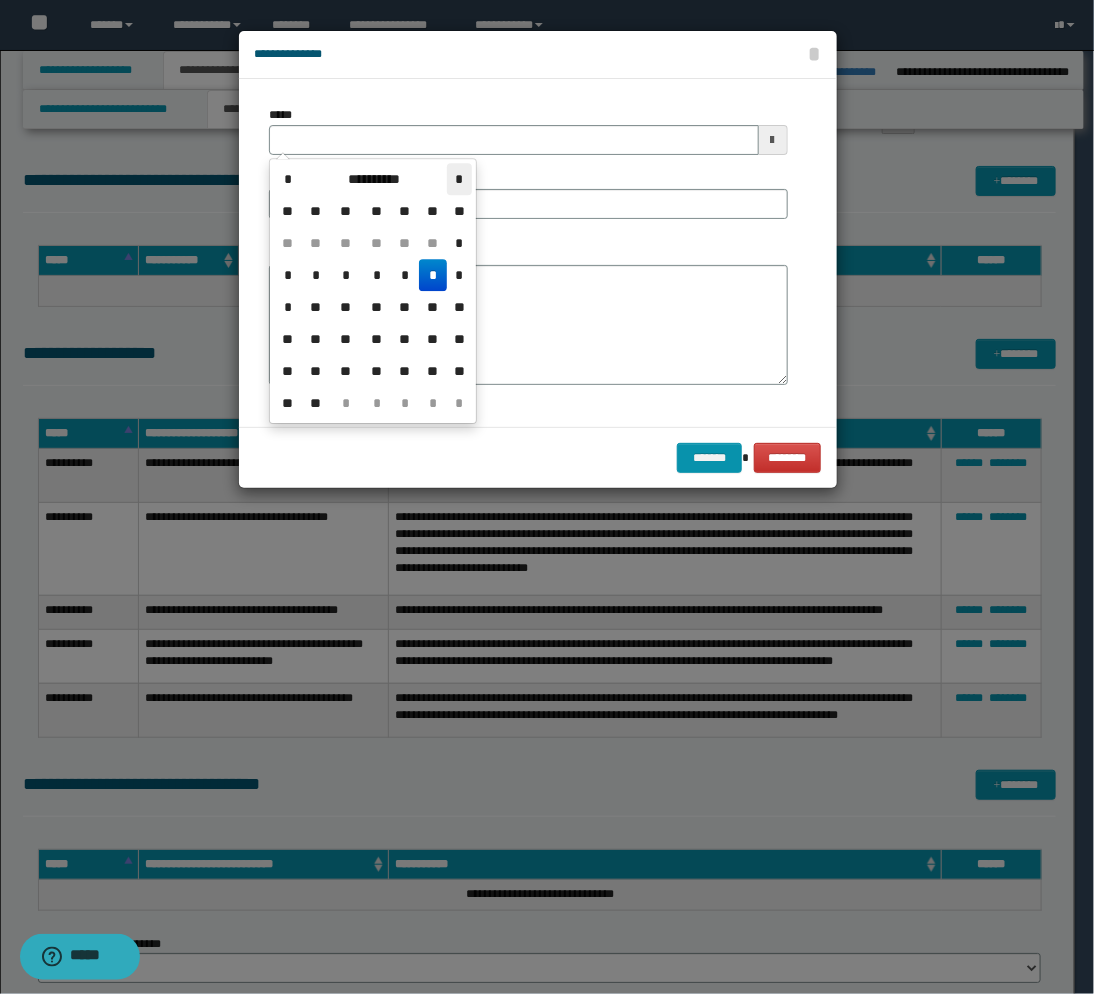 click on "*" at bounding box center [459, 179] 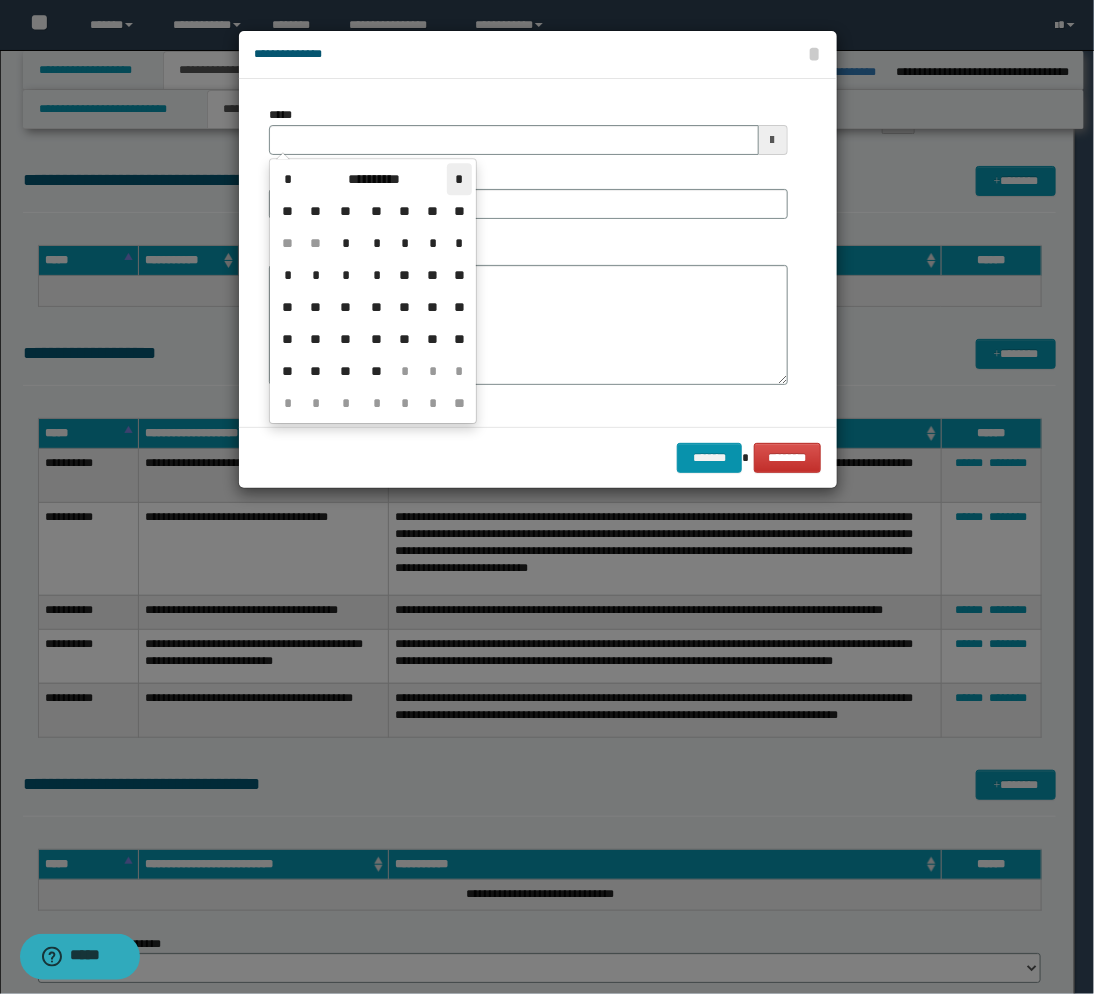 click on "*" at bounding box center [459, 179] 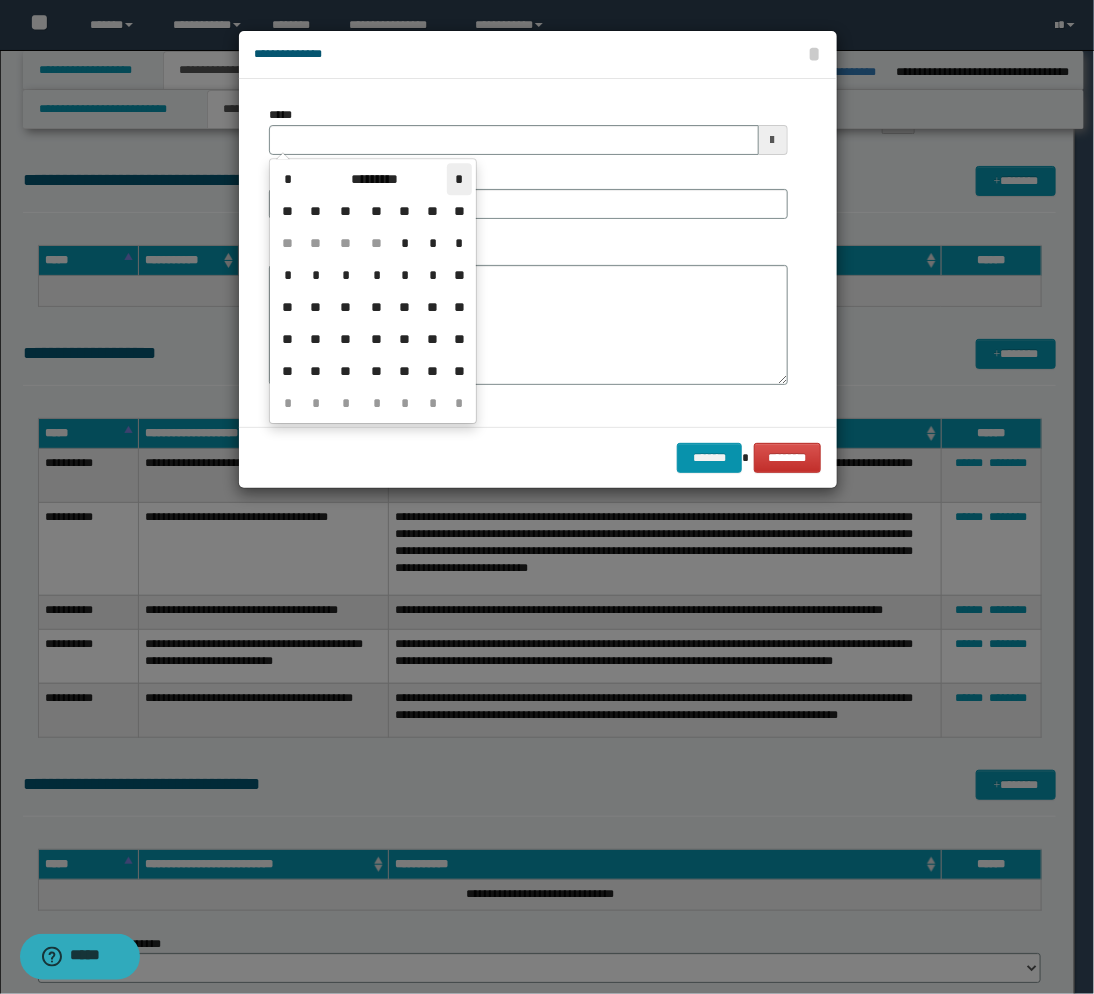 click on "*" at bounding box center [459, 179] 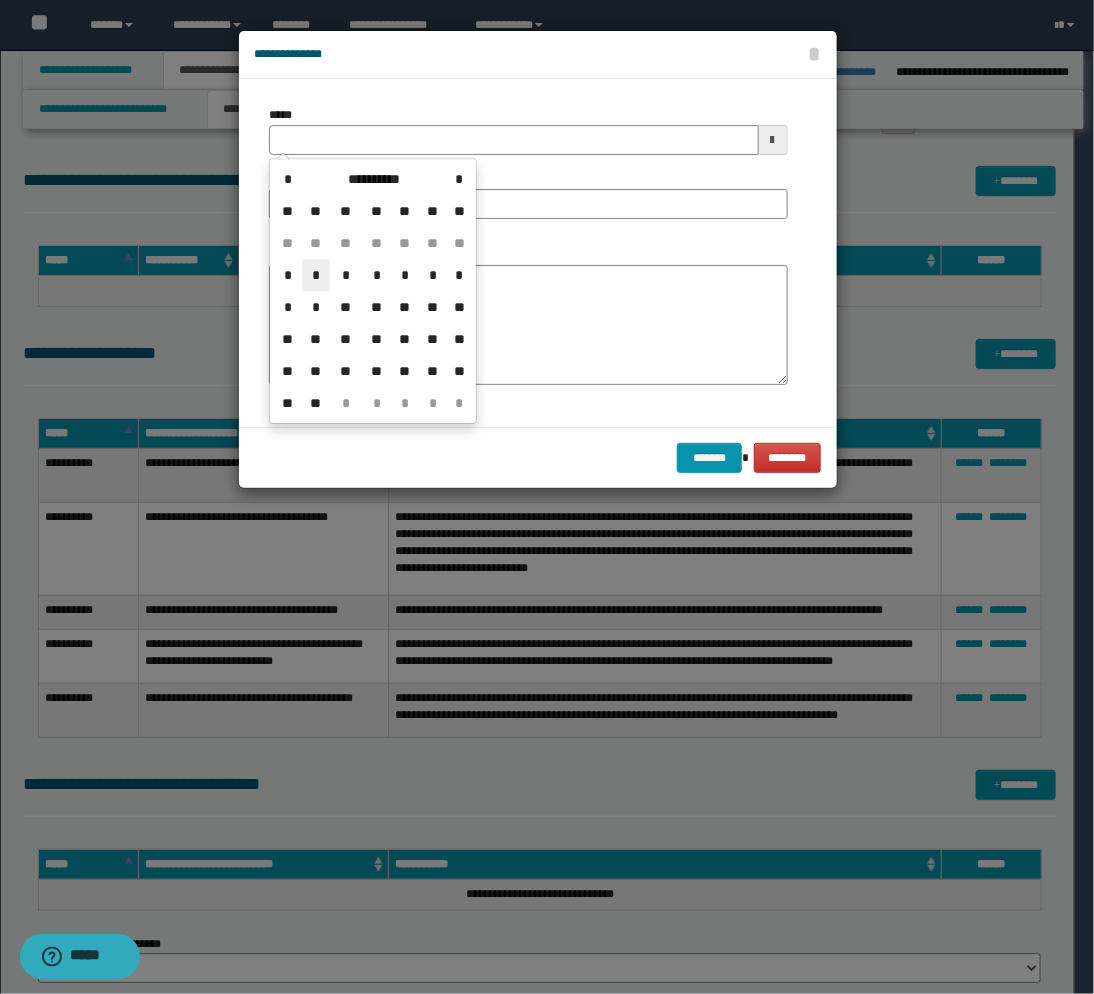click on "*" at bounding box center [316, 275] 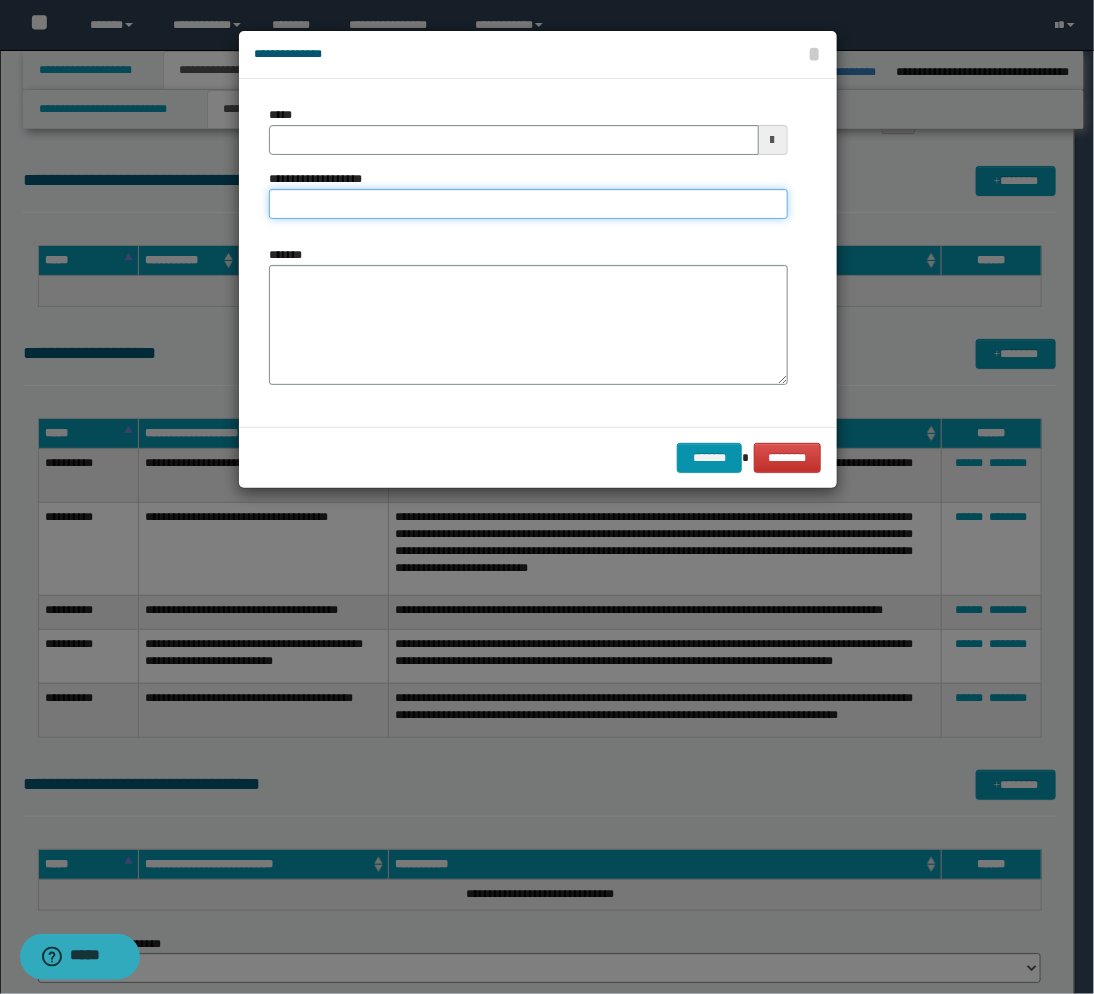 click on "**********" at bounding box center [528, 204] 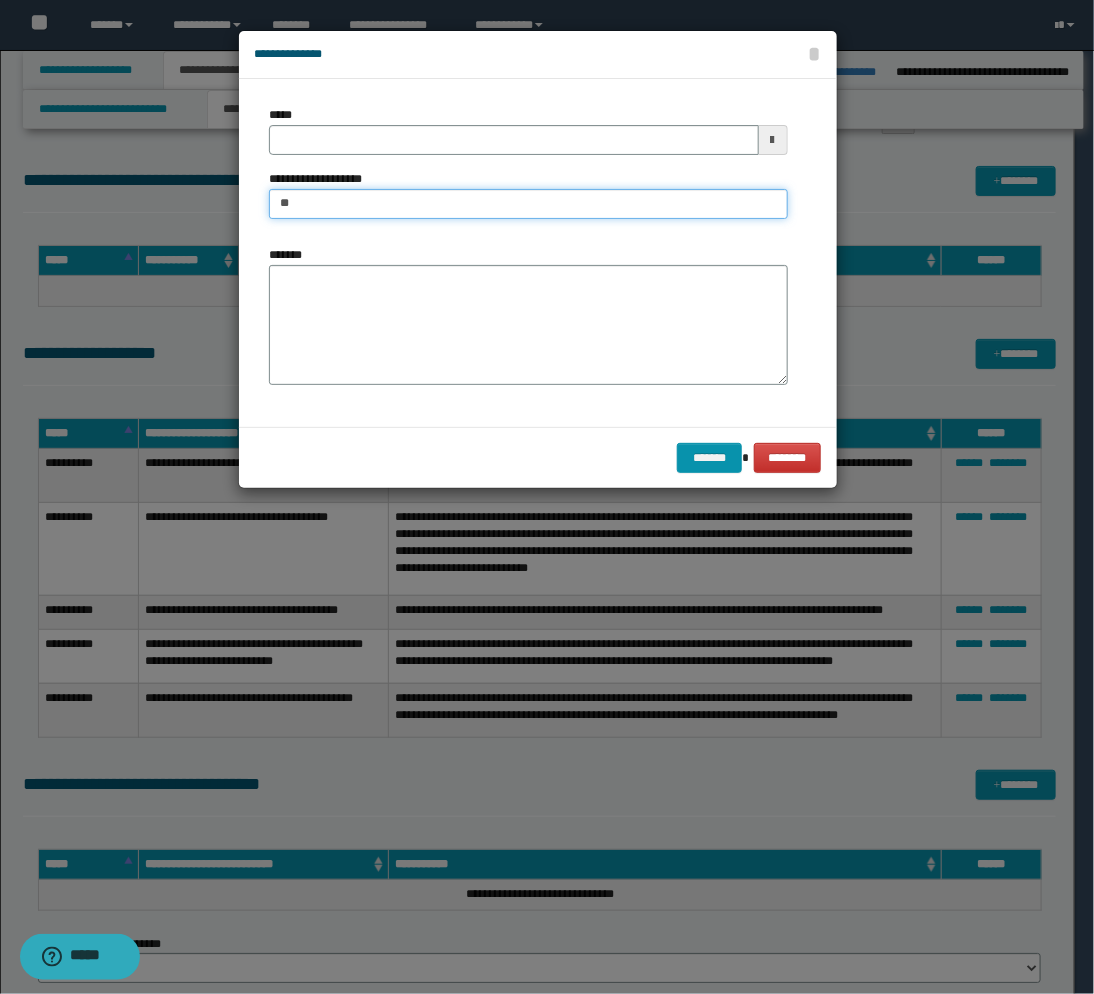 type on "*" 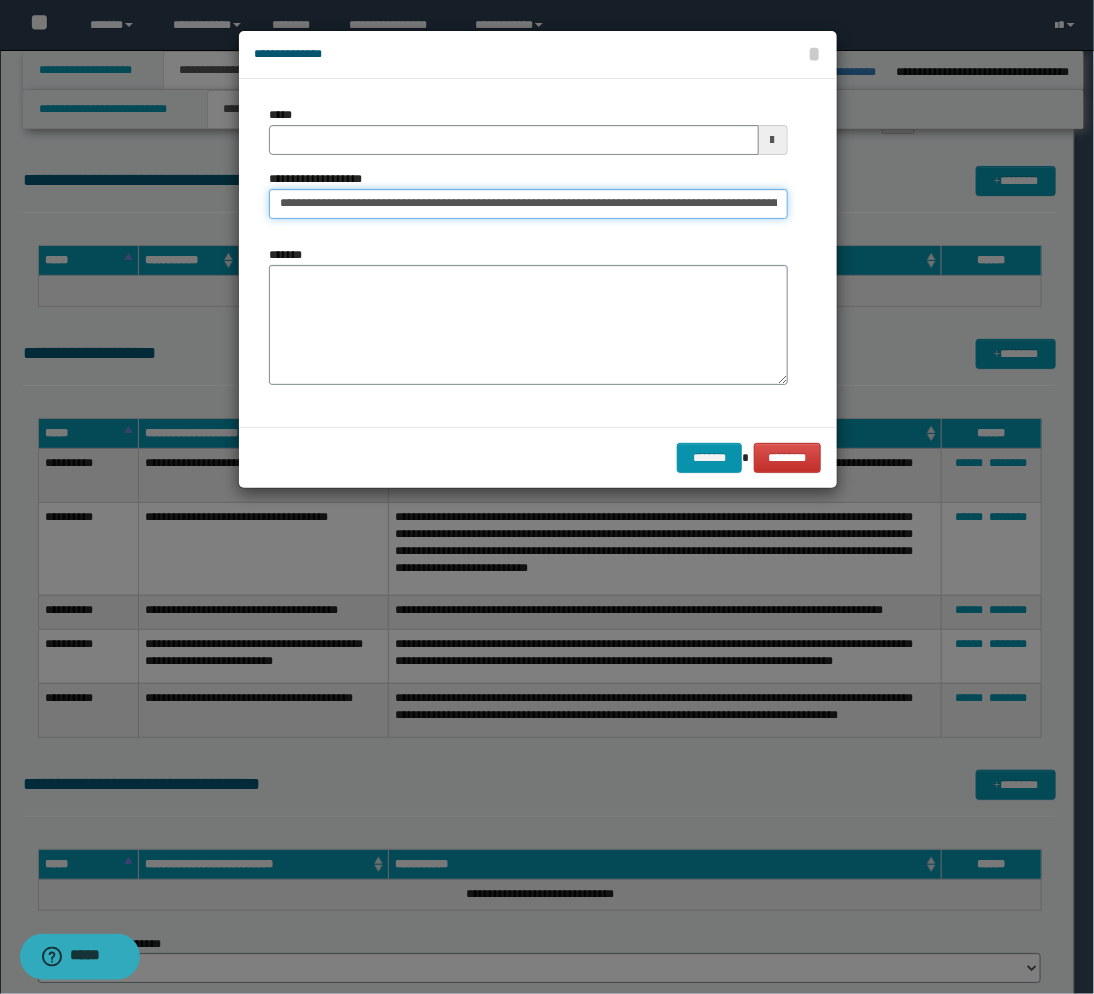 click on "**********" at bounding box center [528, 204] 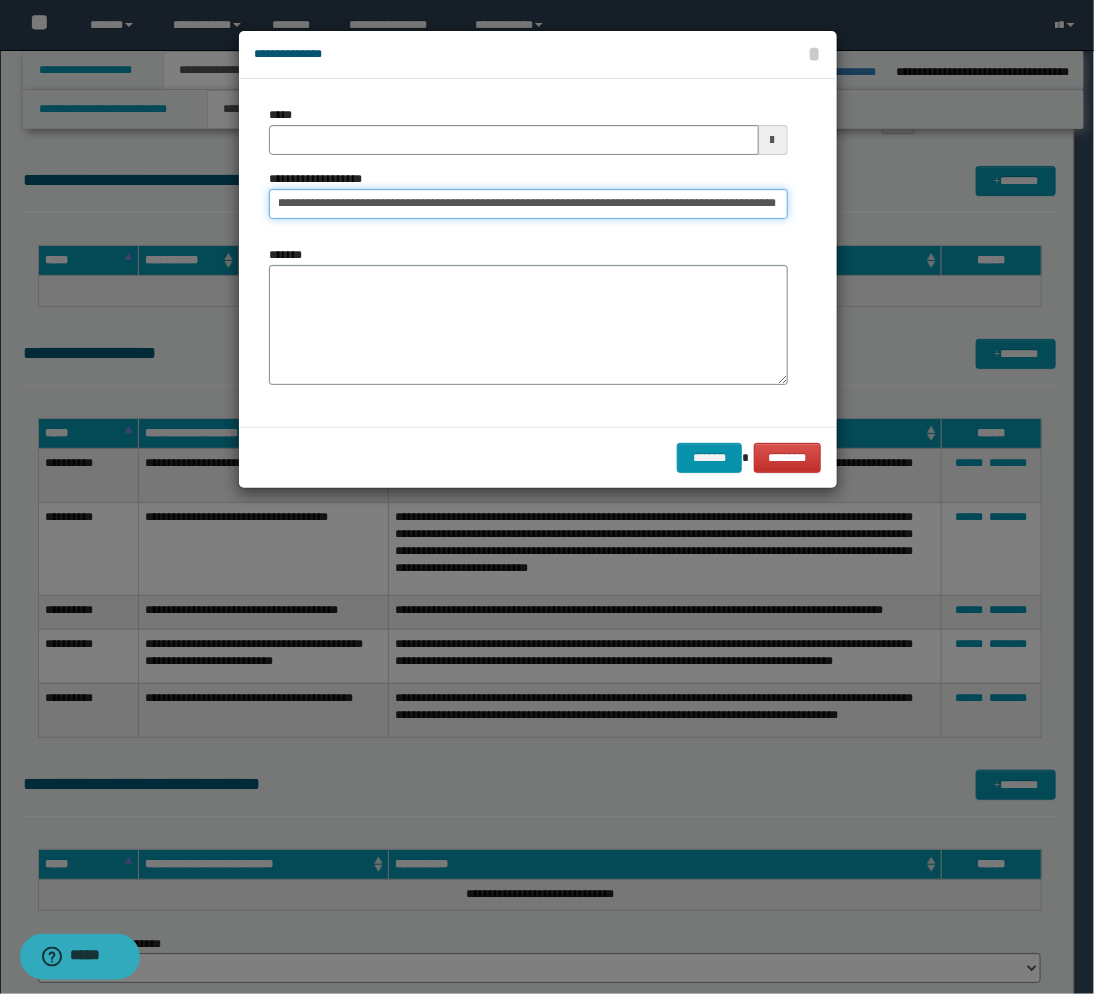 scroll, scrollTop: 0, scrollLeft: 337, axis: horizontal 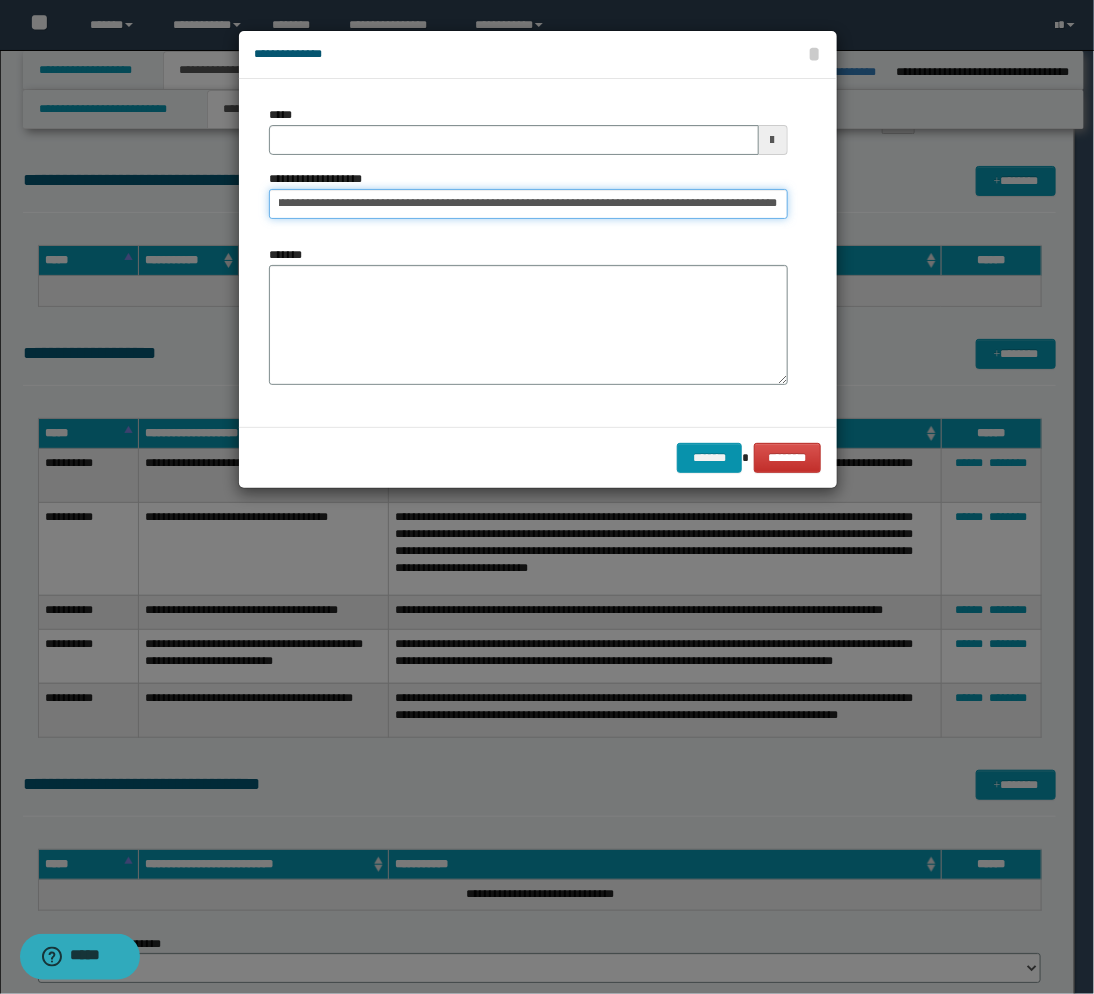 click on "**********" at bounding box center (528, 204) 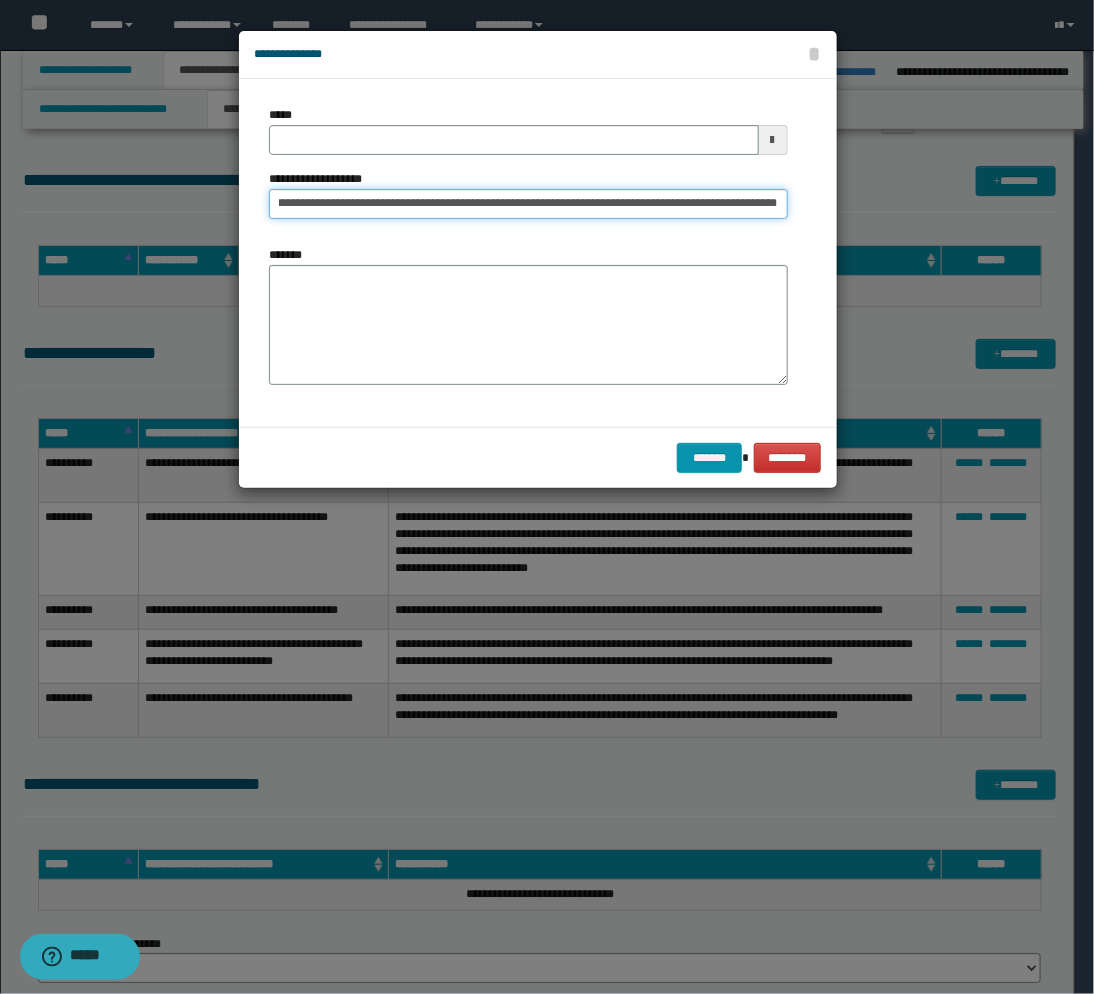 scroll, scrollTop: 0, scrollLeft: 154, axis: horizontal 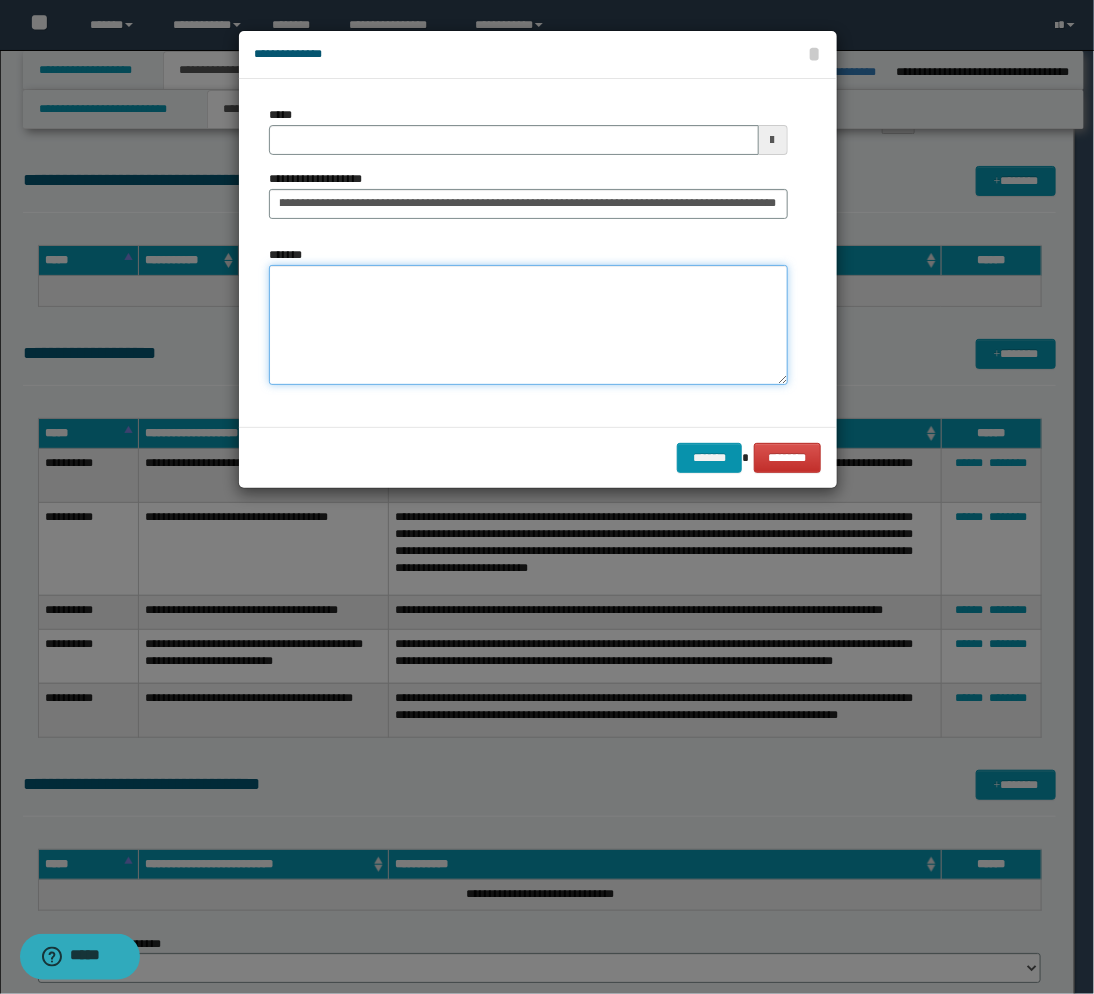 click on "*******" at bounding box center [528, 325] 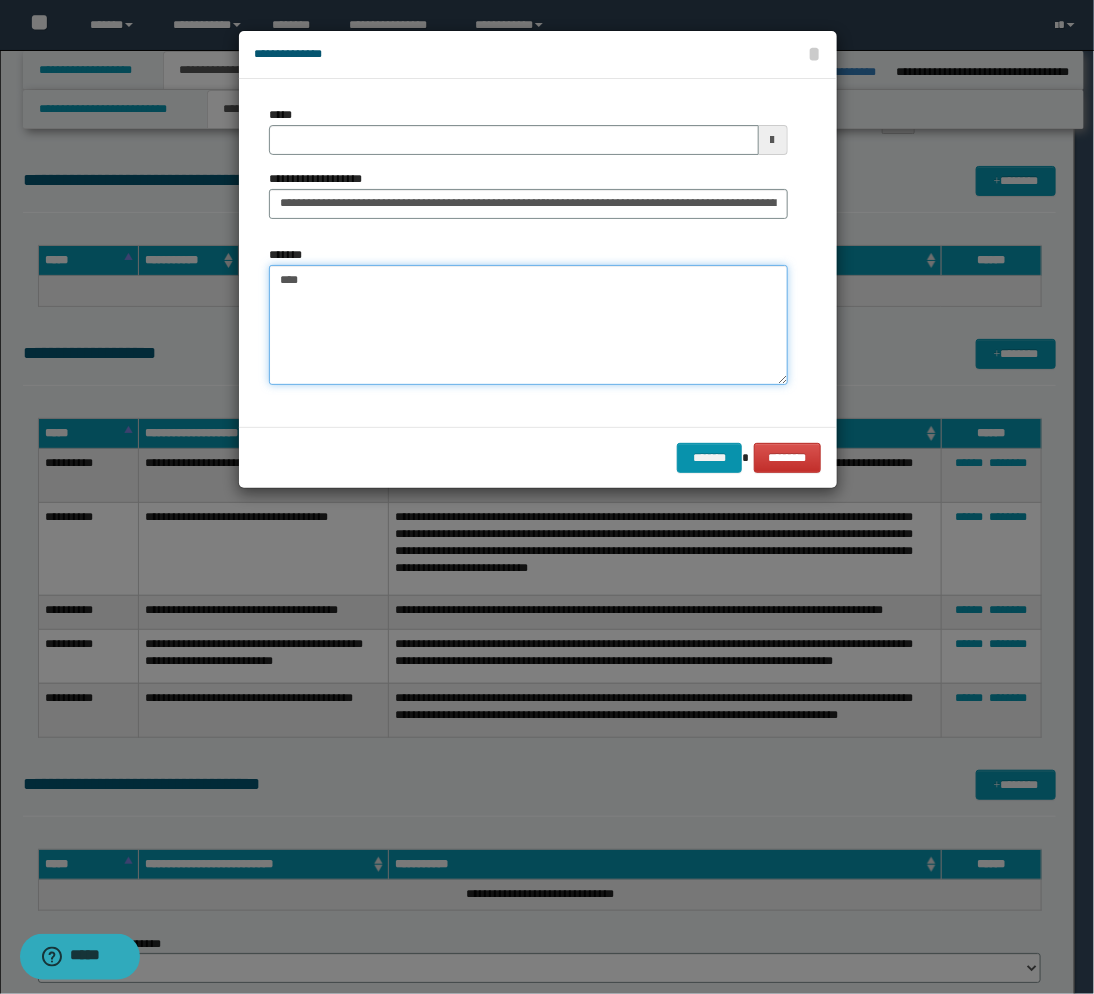 paste on "**********" 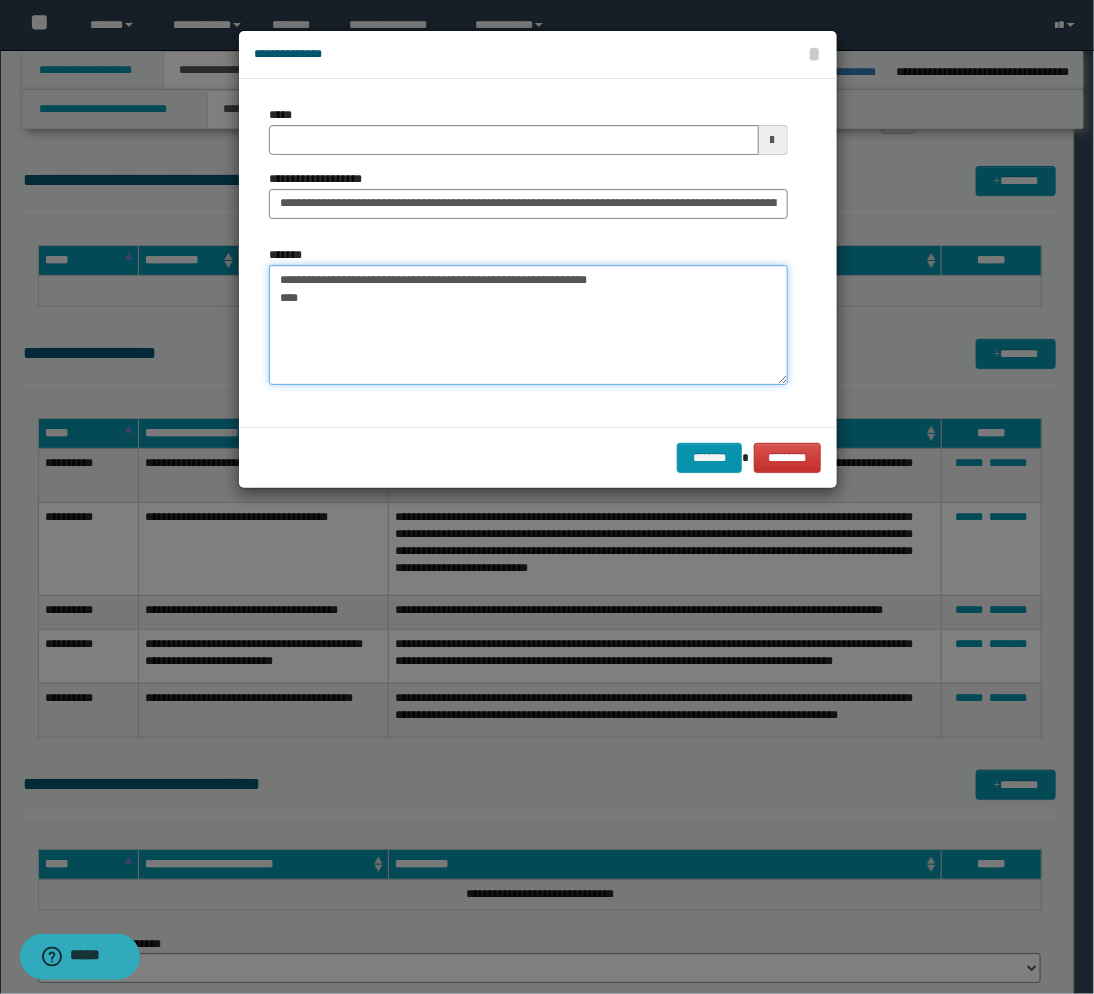click on "**********" at bounding box center (528, 325) 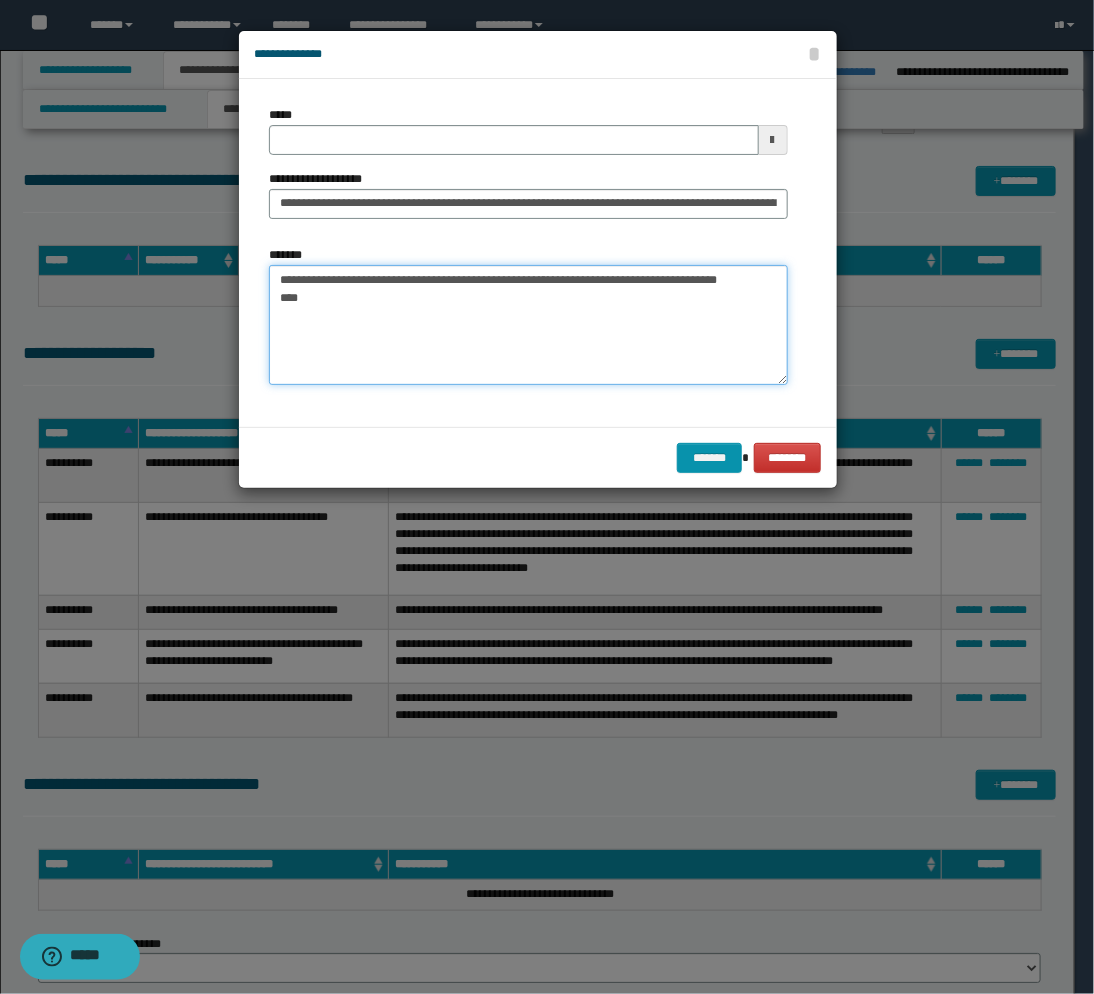 click on "**********" at bounding box center (528, 325) 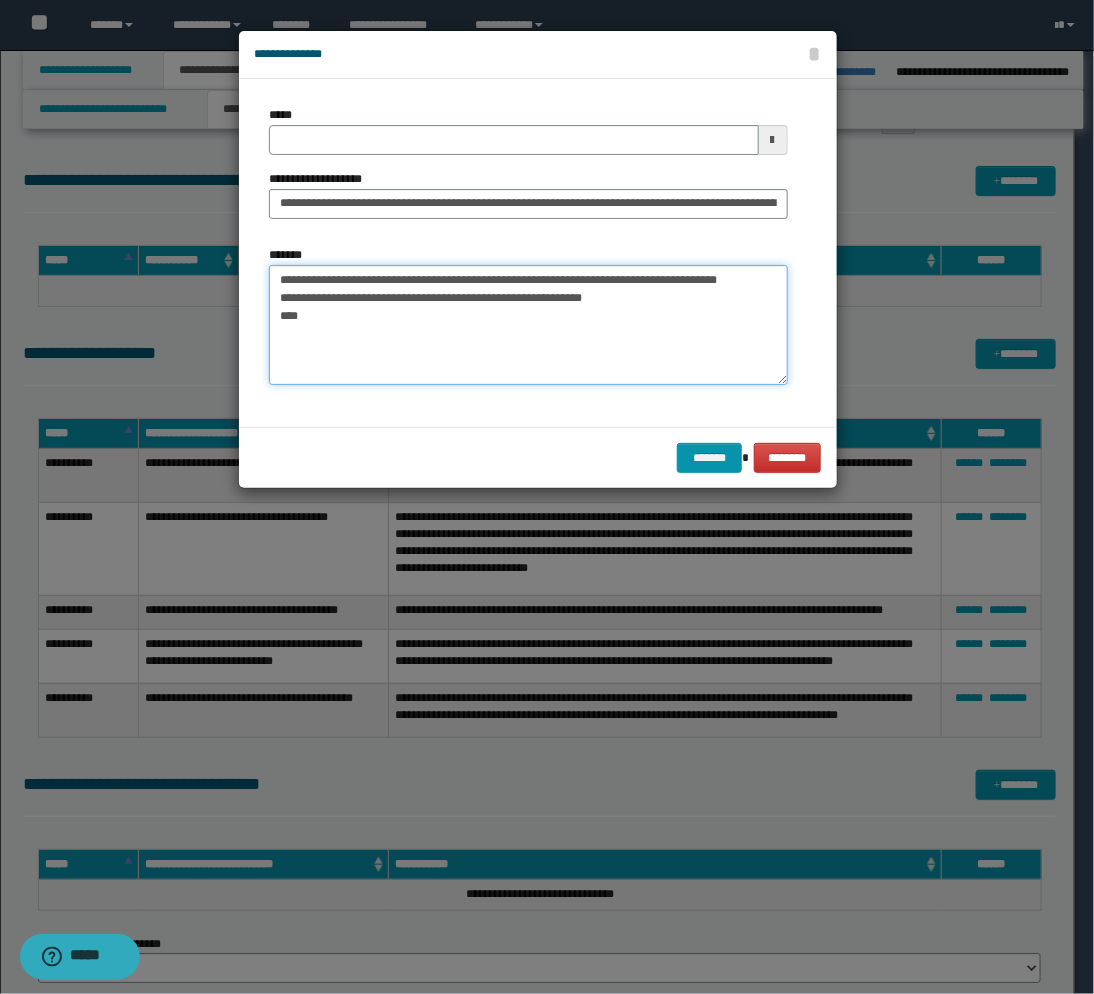 paste on "**********" 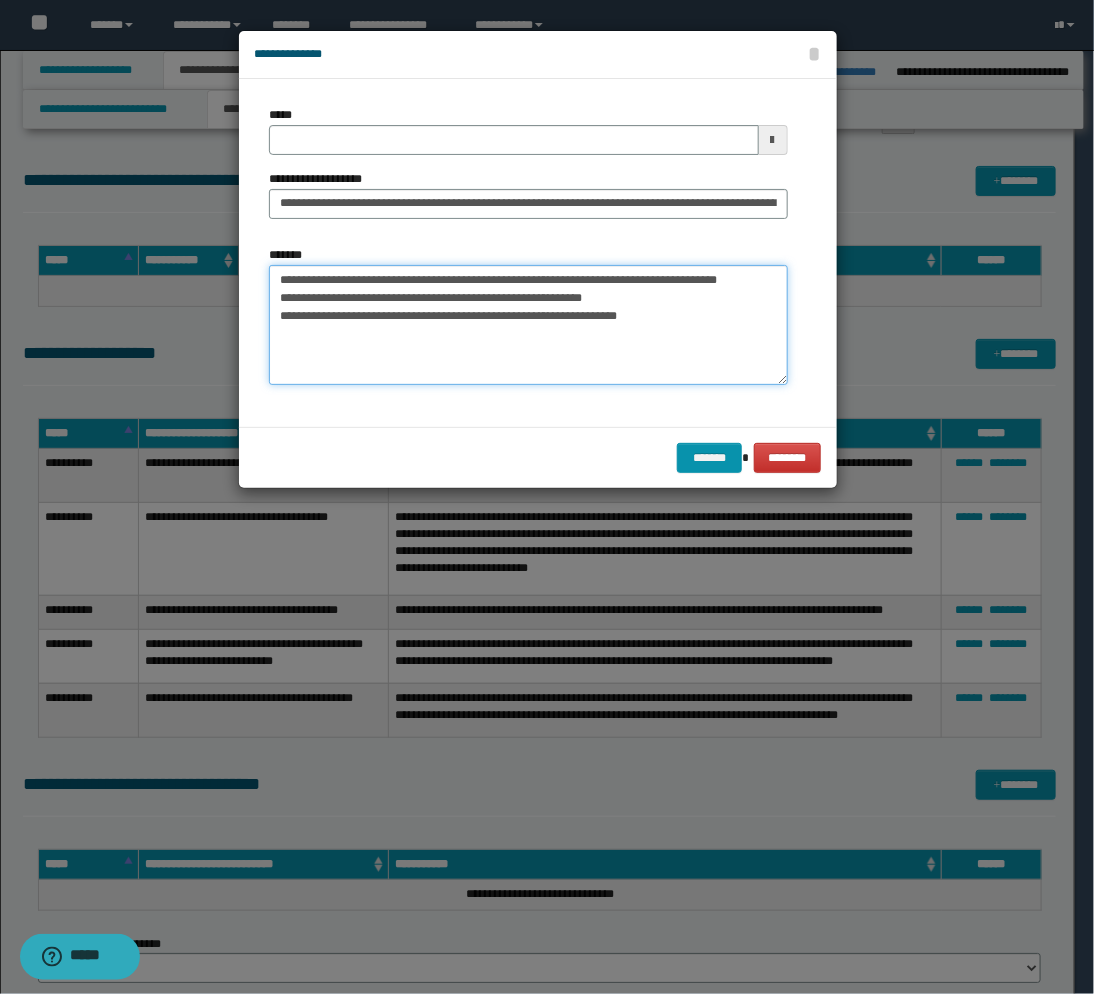click on "**********" at bounding box center (528, 325) 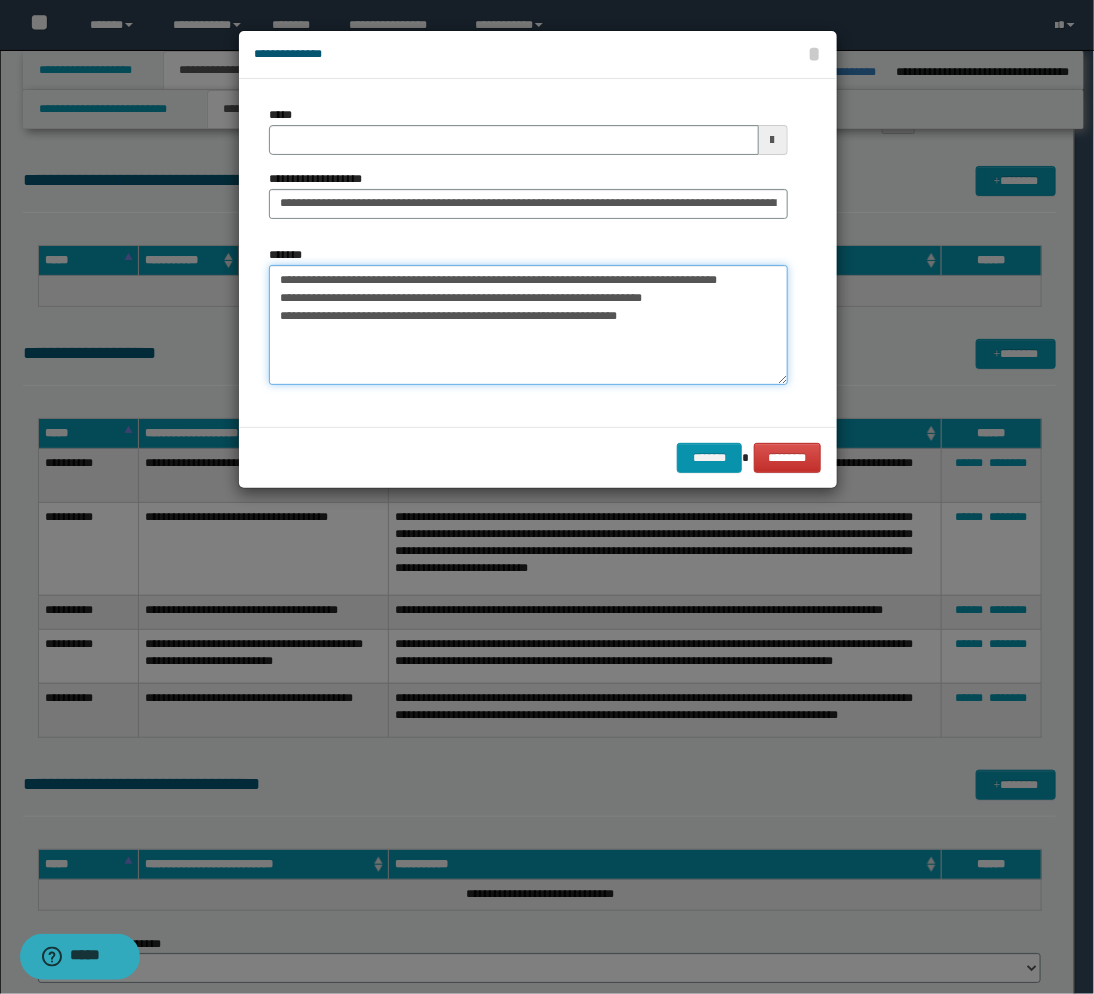 click on "**********" at bounding box center [528, 325] 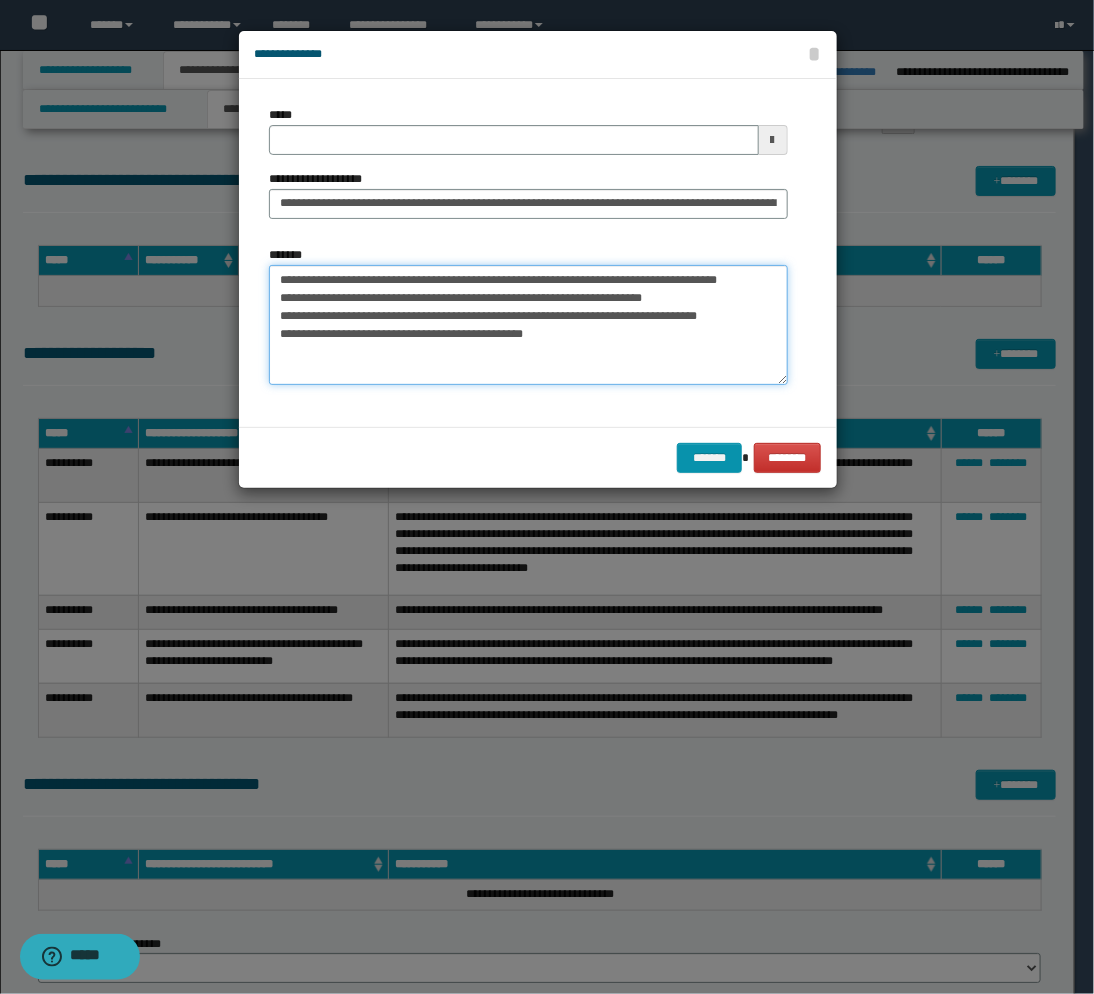 scroll, scrollTop: 12, scrollLeft: 0, axis: vertical 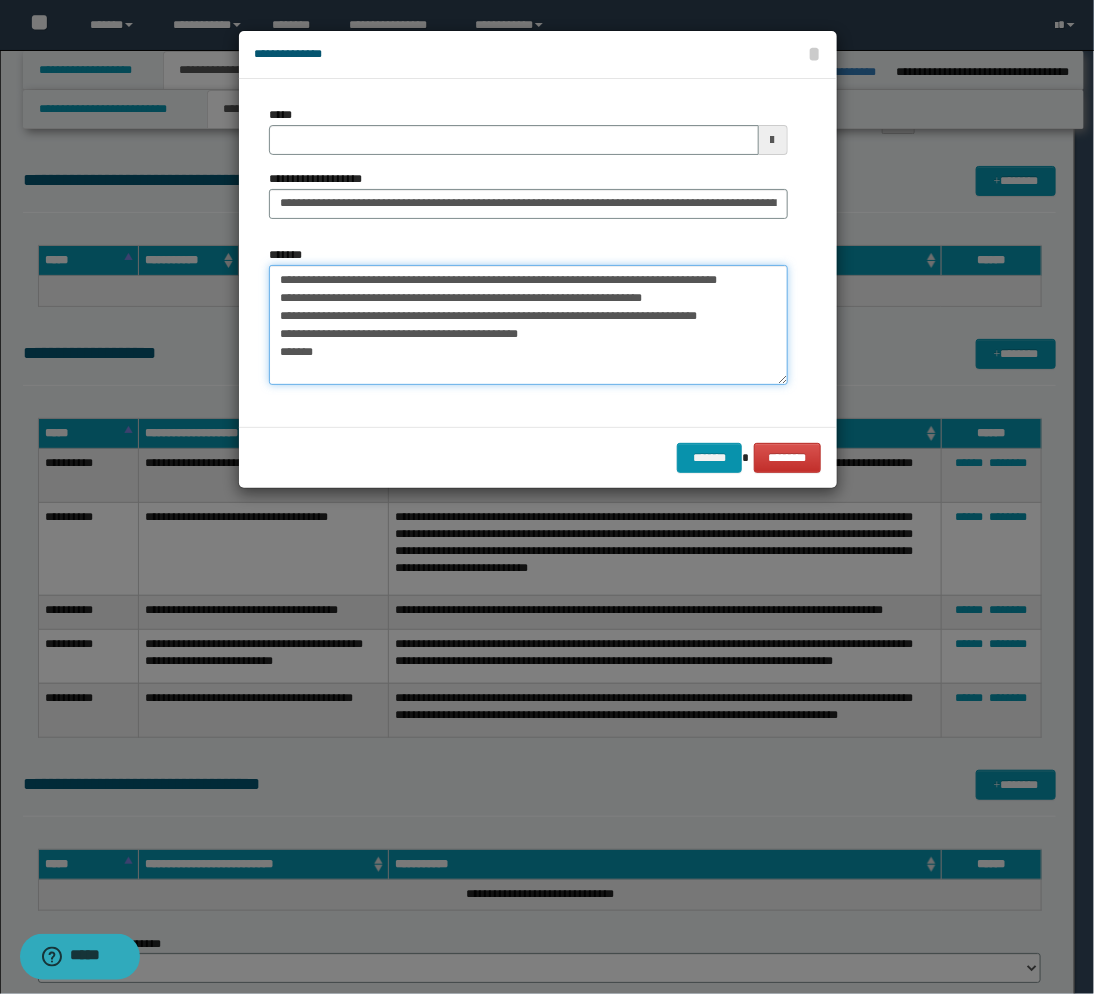 click on "**********" at bounding box center [528, 325] 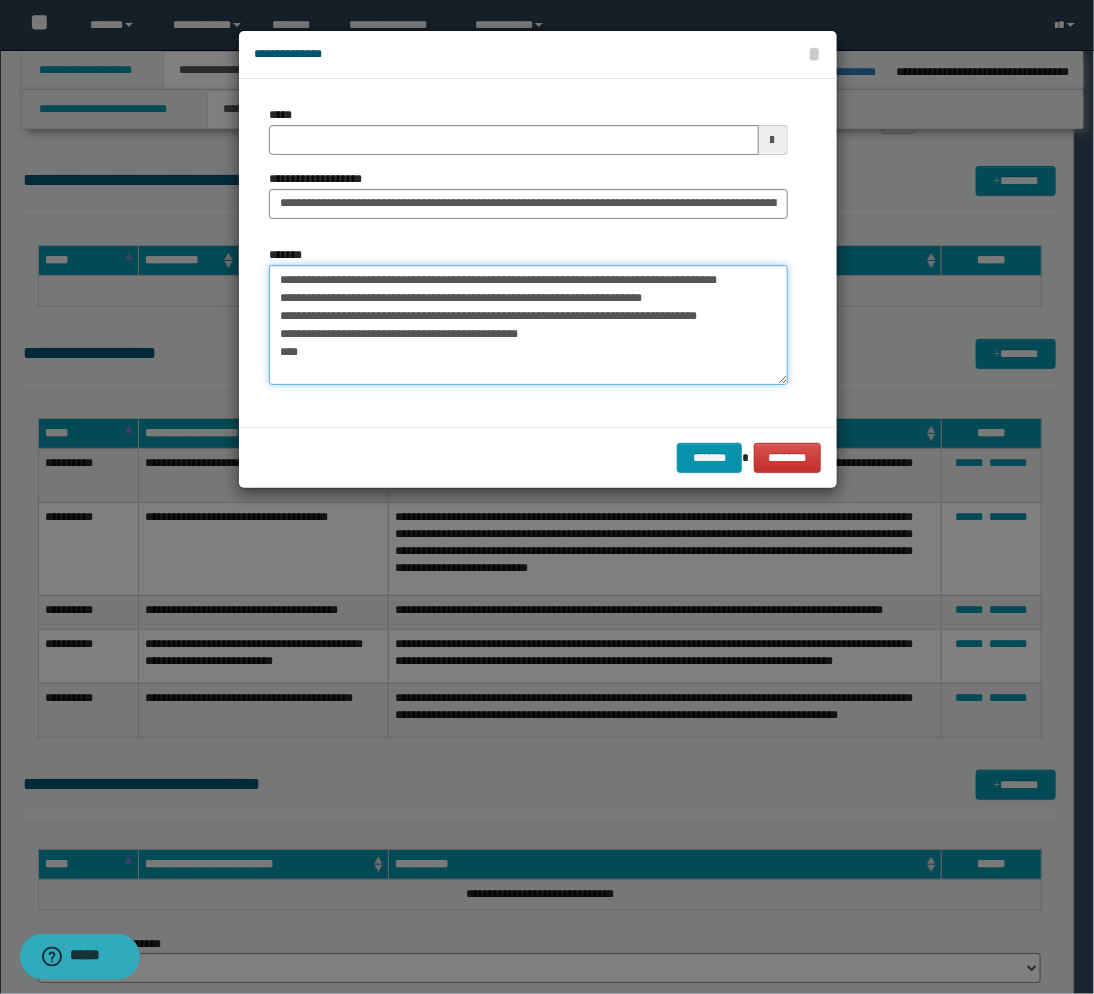 paste on "**********" 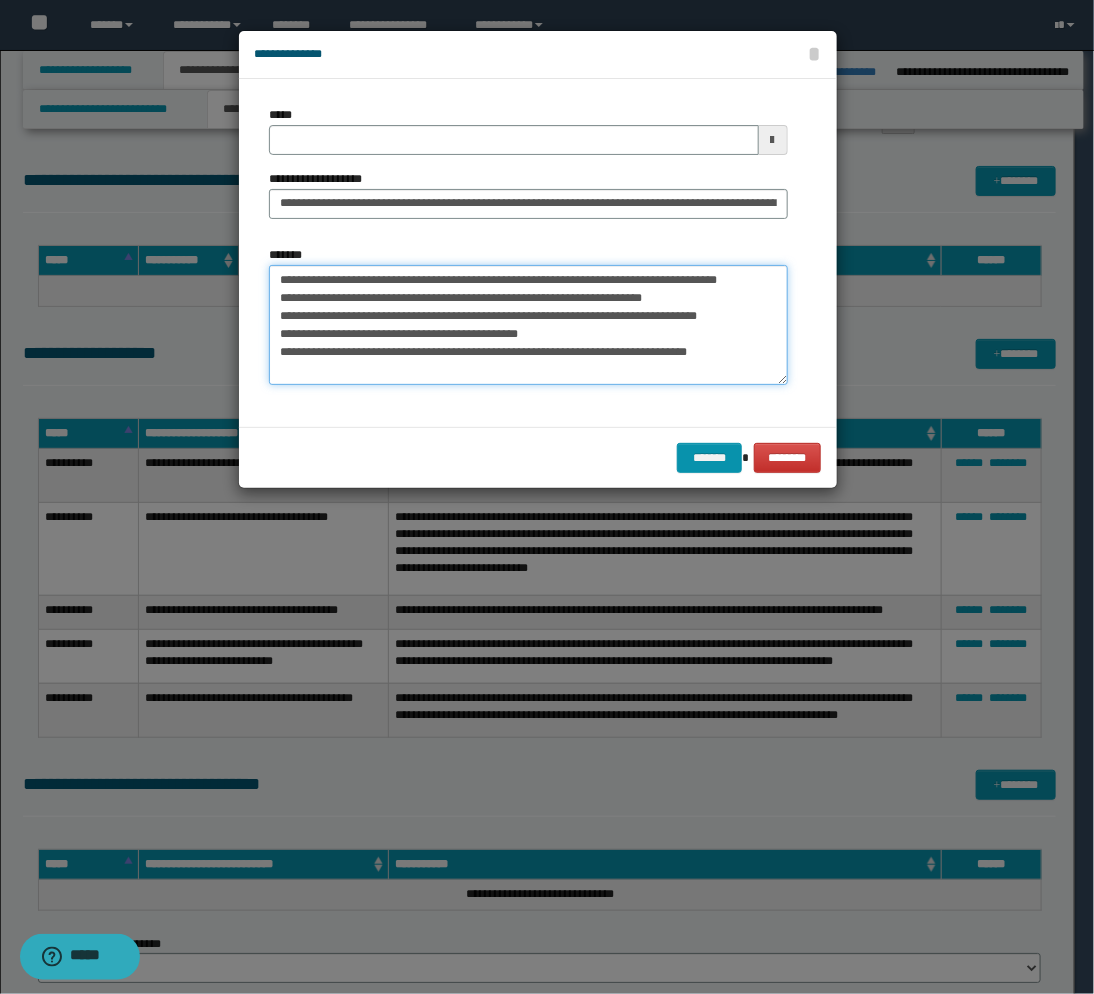 scroll, scrollTop: 31, scrollLeft: 0, axis: vertical 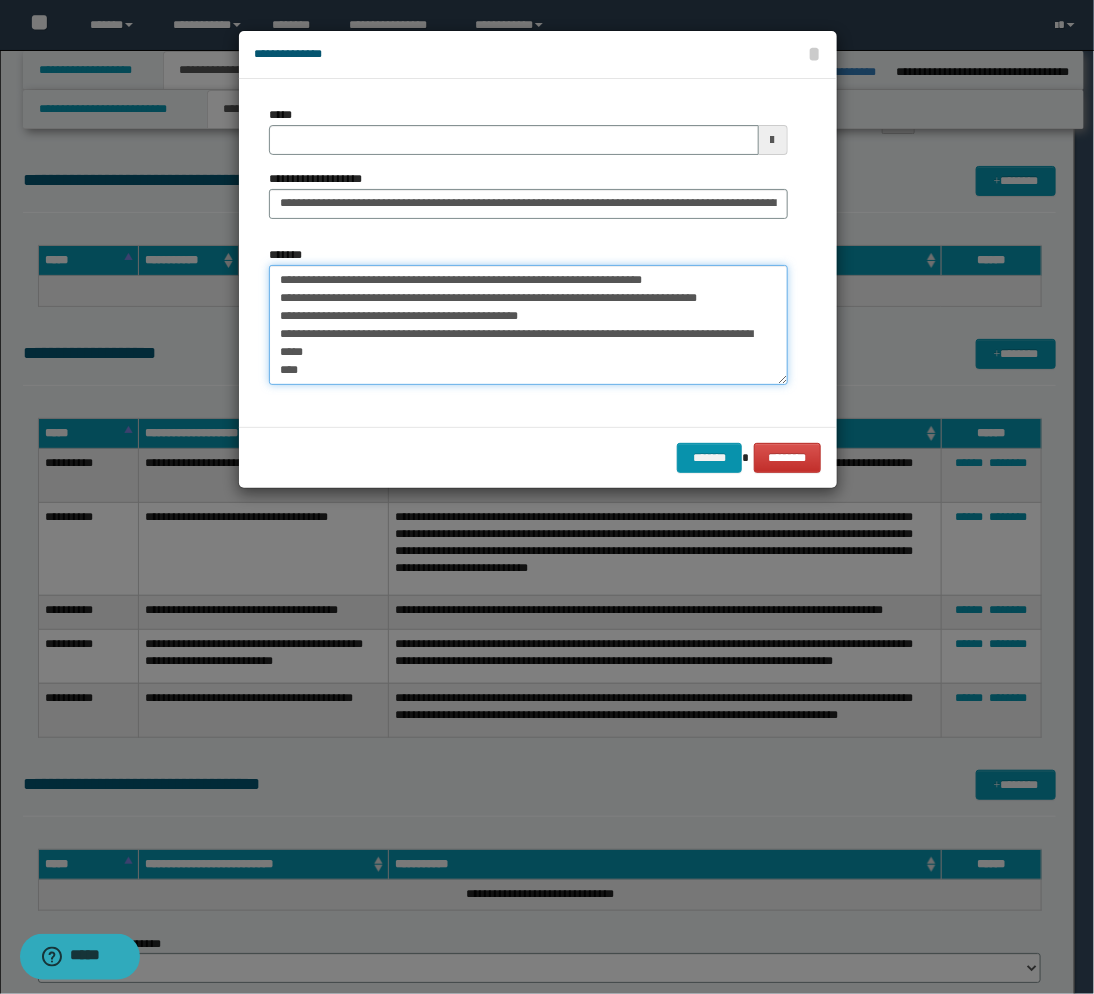 paste on "**********" 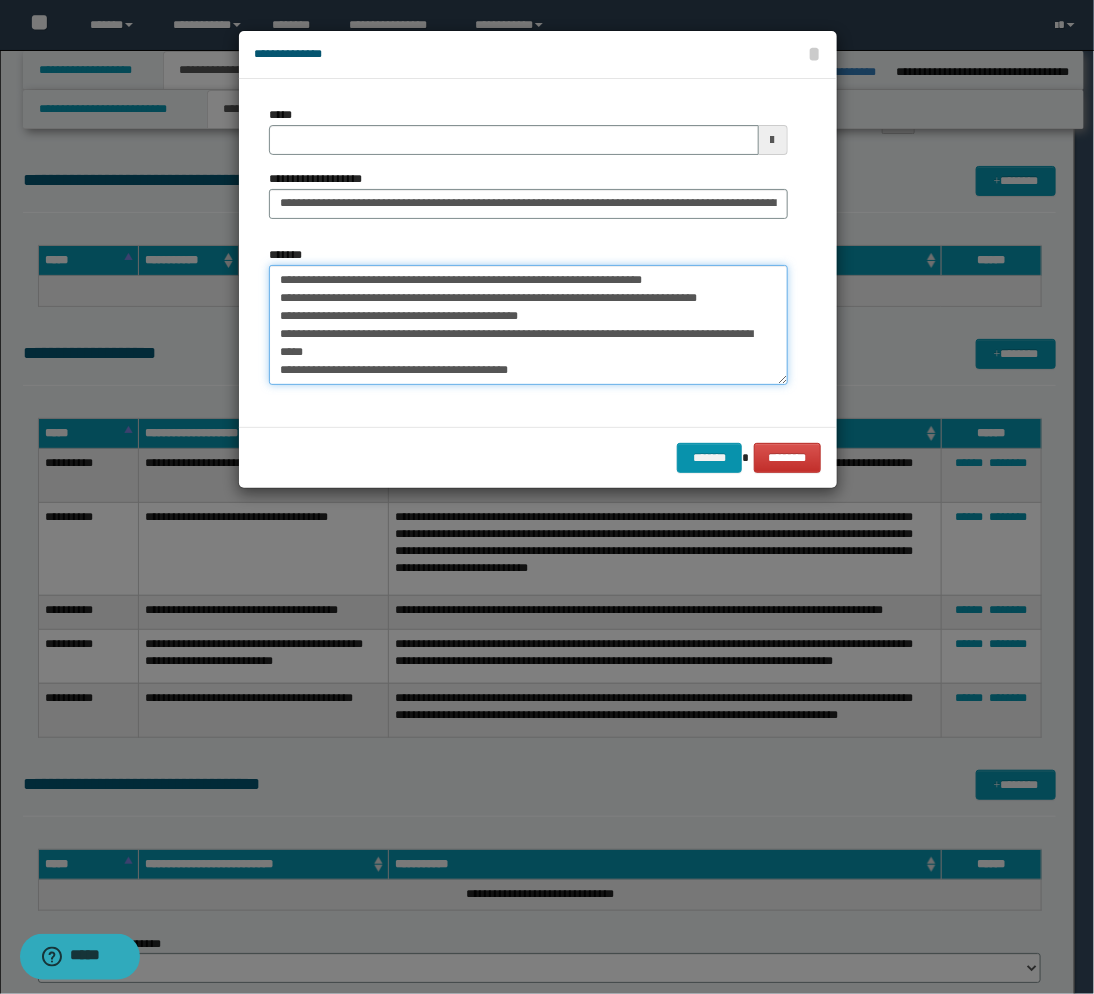 scroll, scrollTop: 66, scrollLeft: 0, axis: vertical 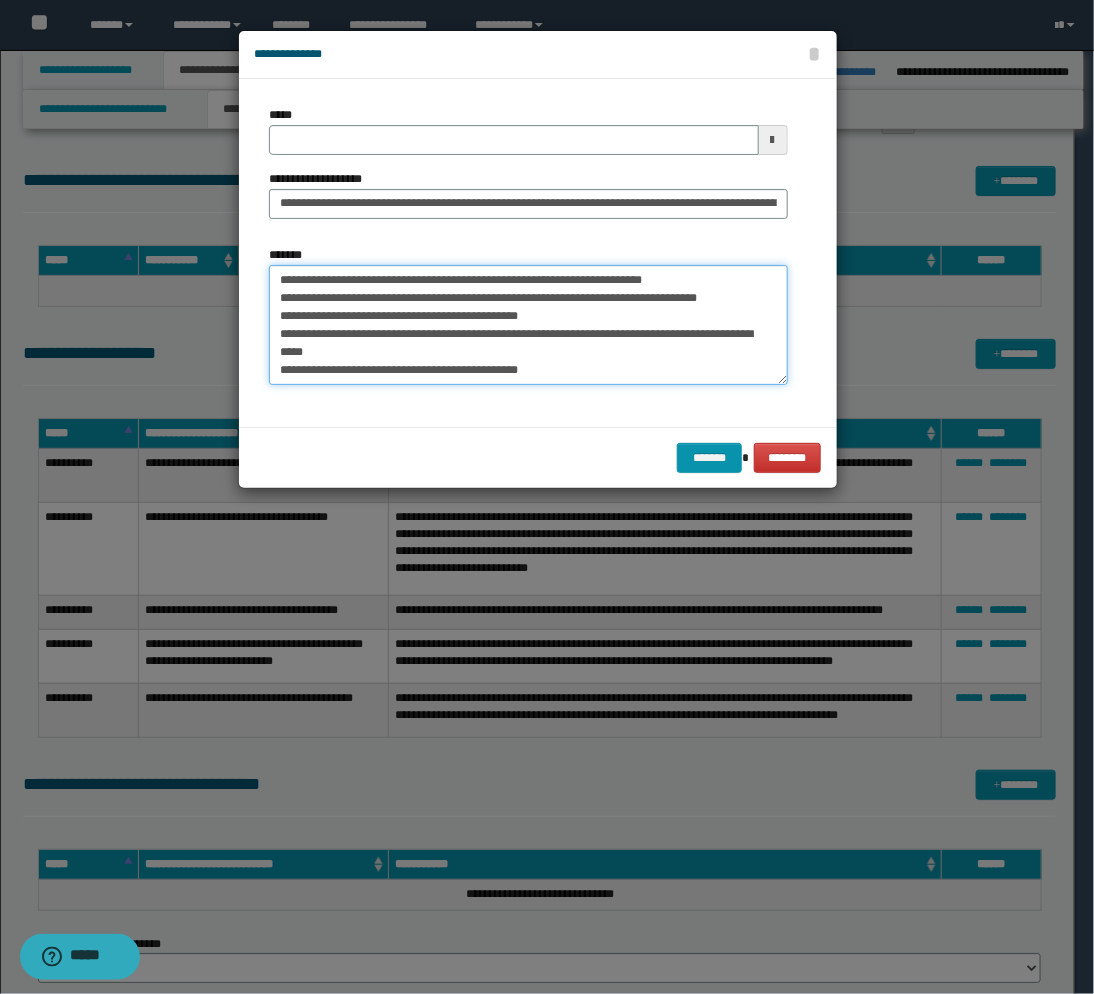 click on "**********" at bounding box center (528, 325) 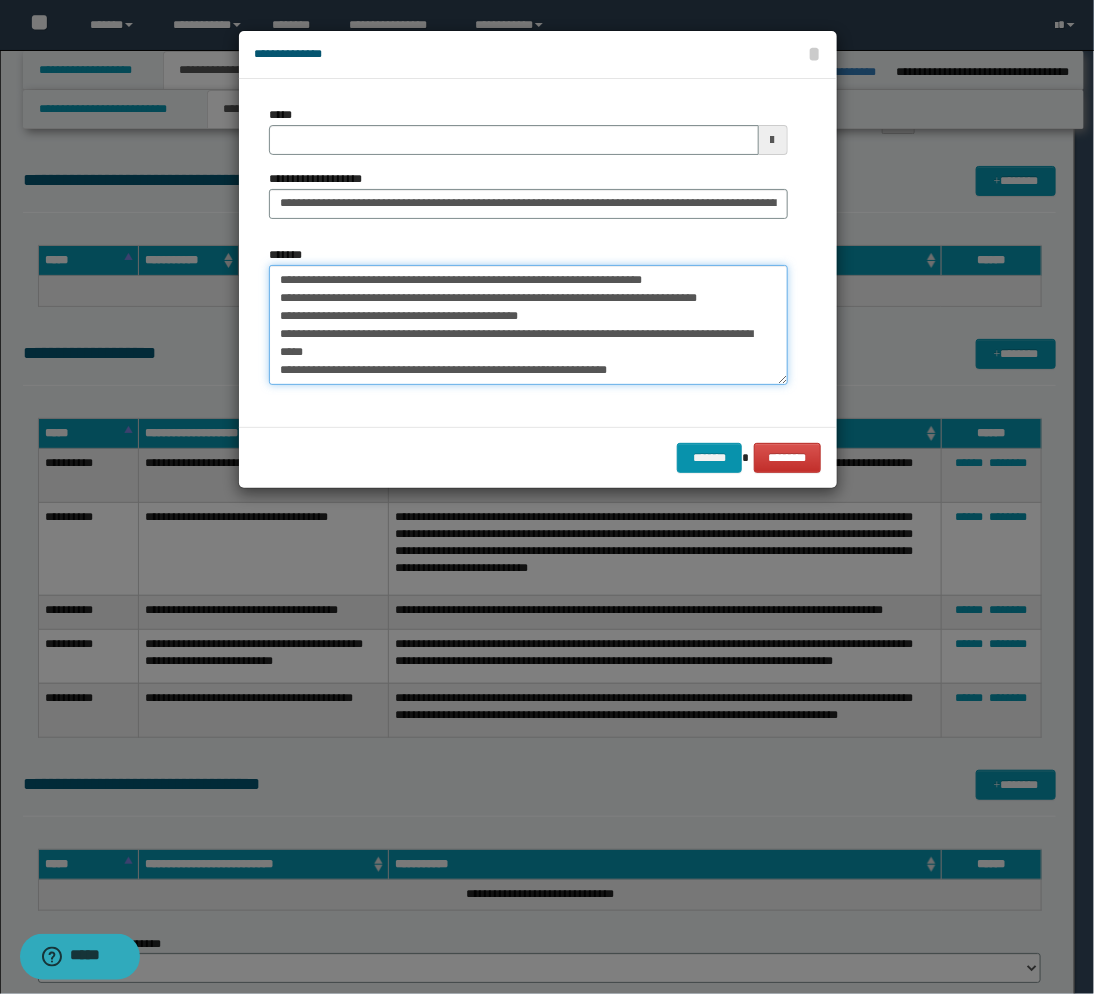 scroll, scrollTop: 71, scrollLeft: 0, axis: vertical 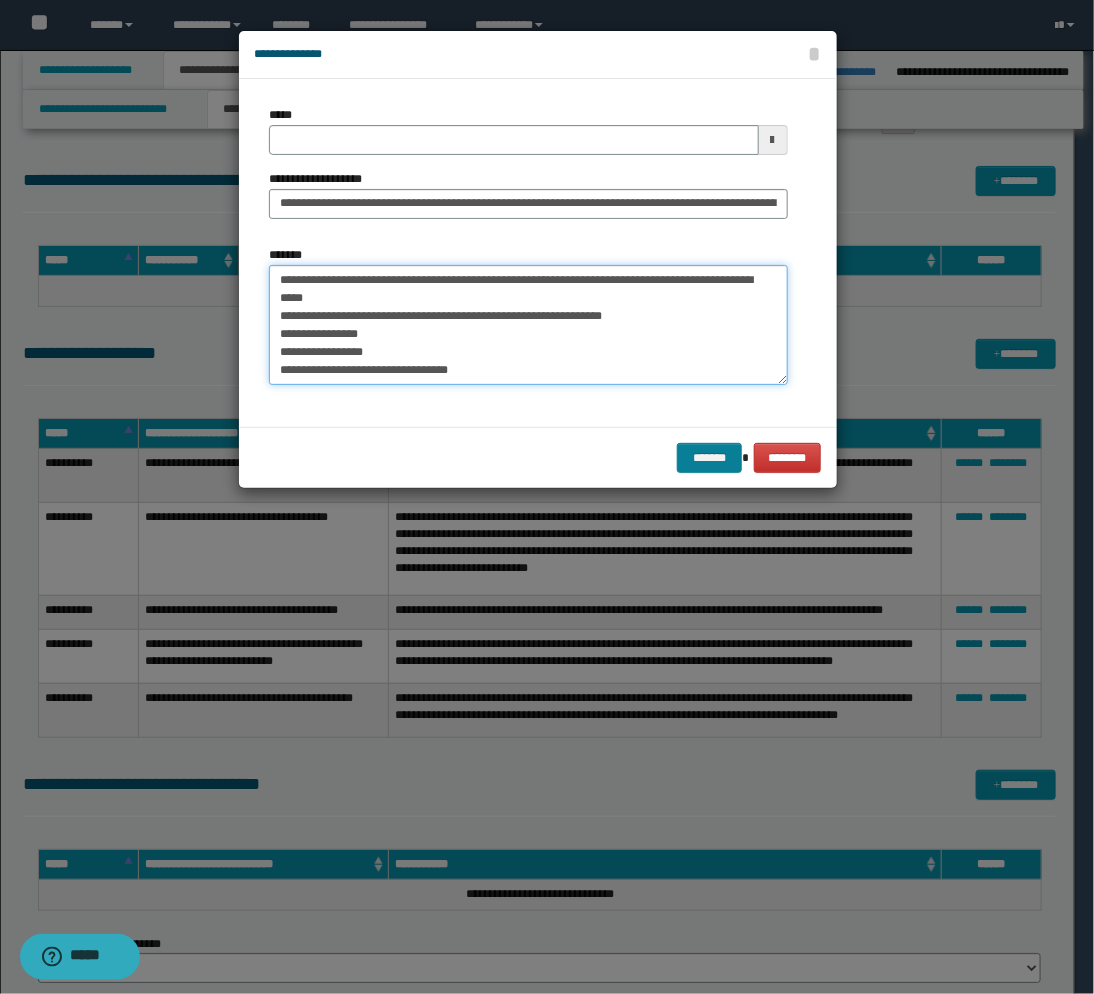 type on "**********" 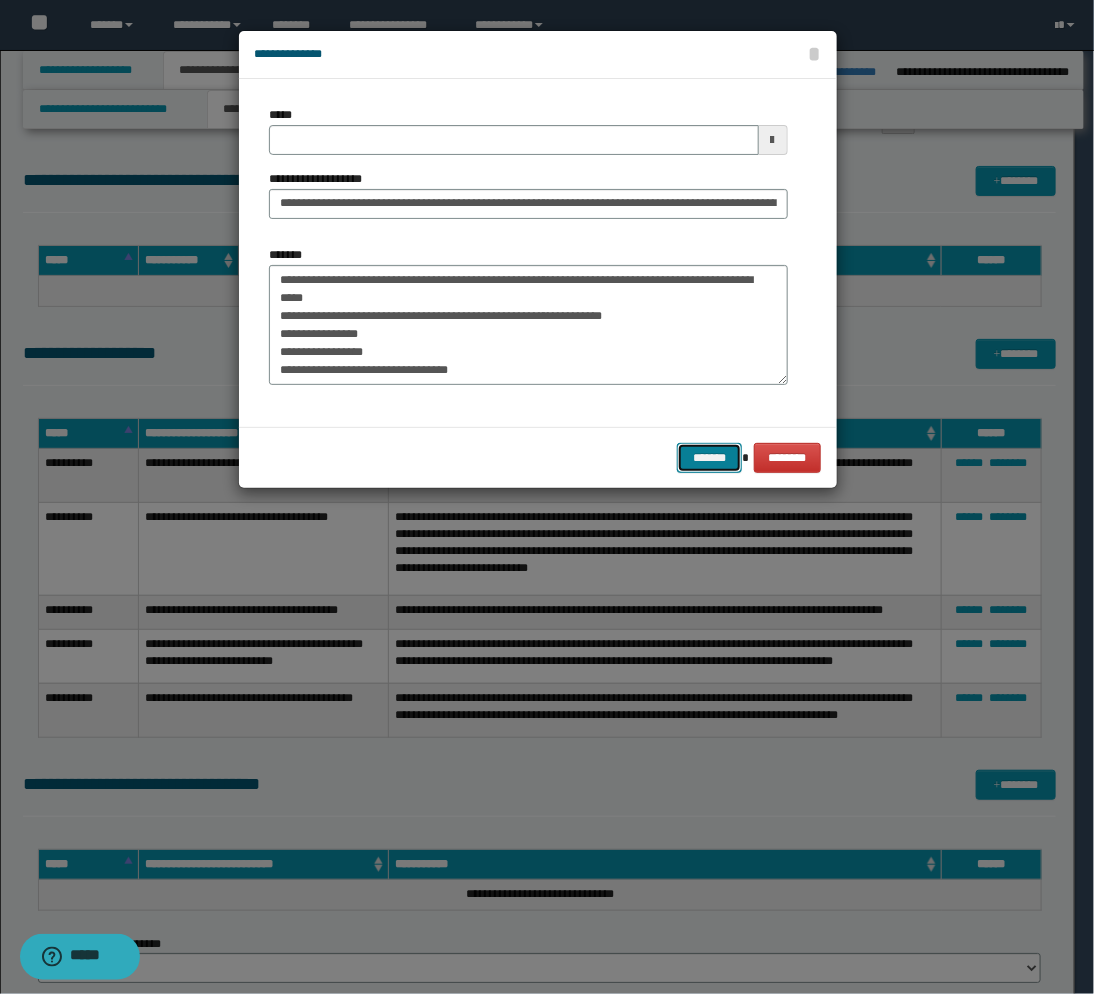 click on "*******" at bounding box center [709, 458] 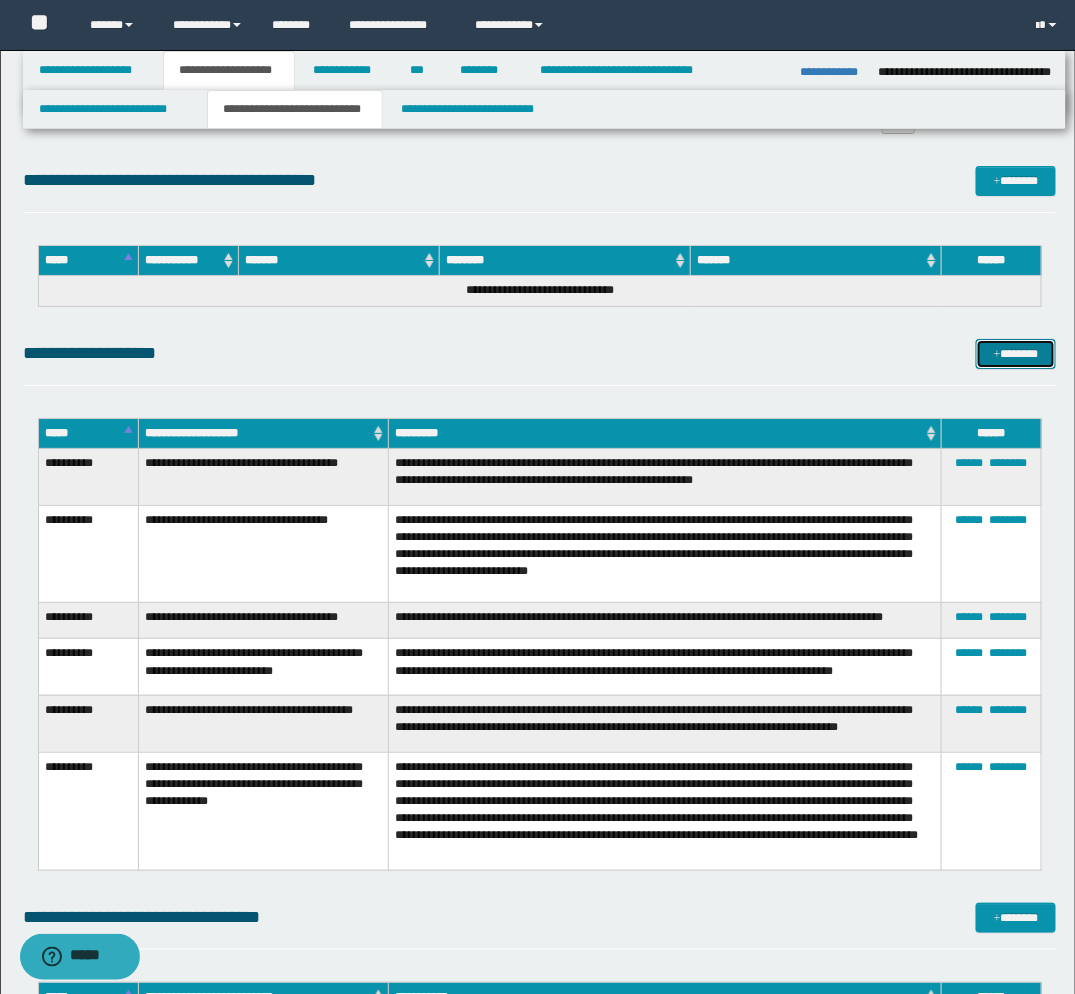 click on "*******" at bounding box center (1016, 354) 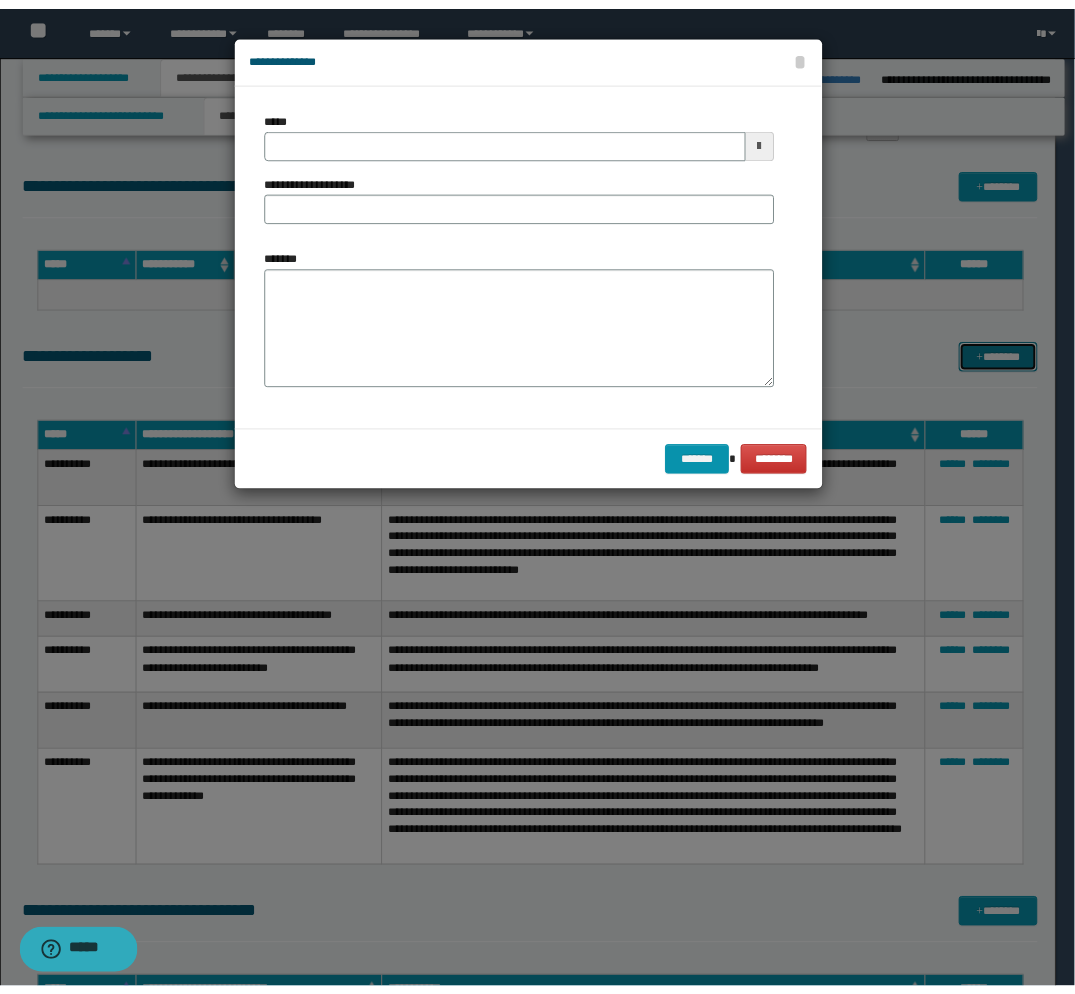 scroll, scrollTop: 0, scrollLeft: 0, axis: both 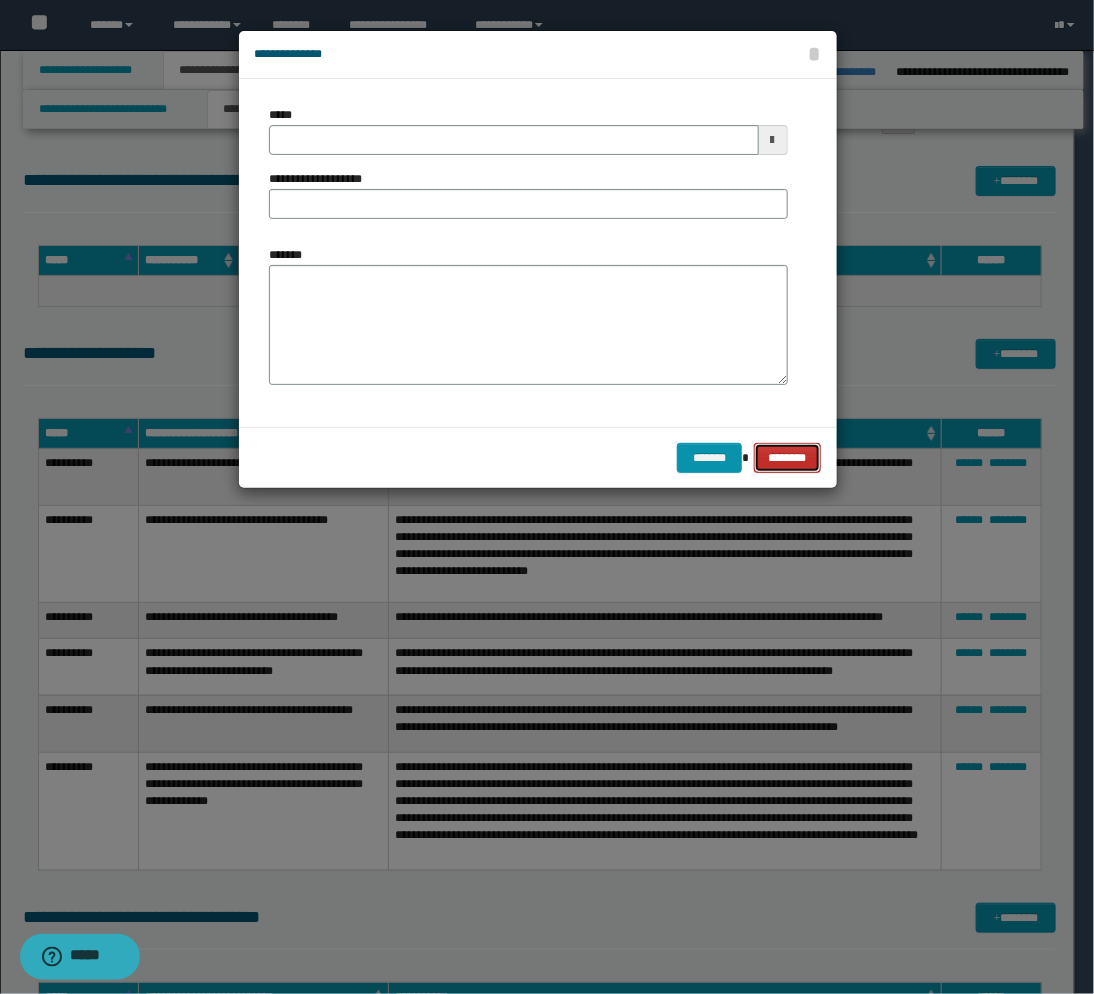 click on "********" at bounding box center [788, 458] 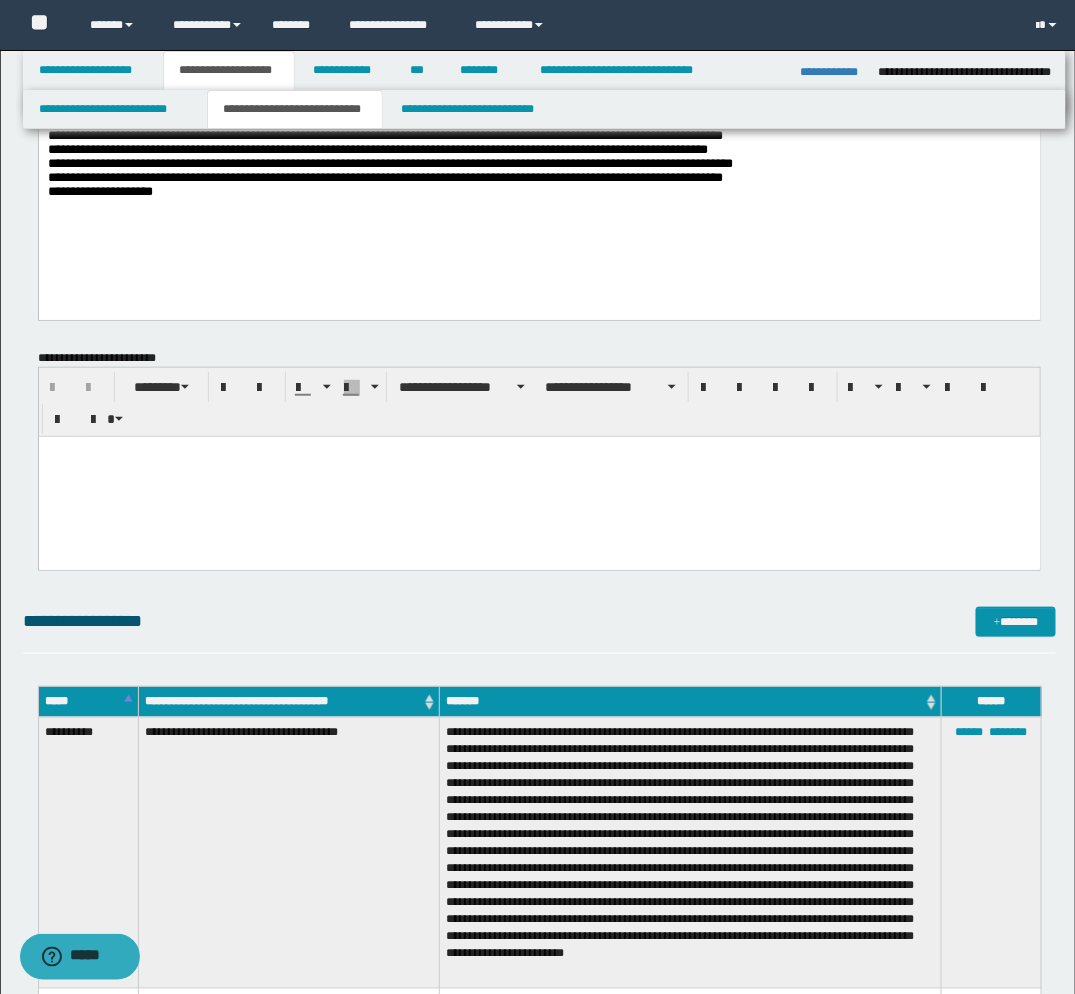 scroll, scrollTop: 111, scrollLeft: 0, axis: vertical 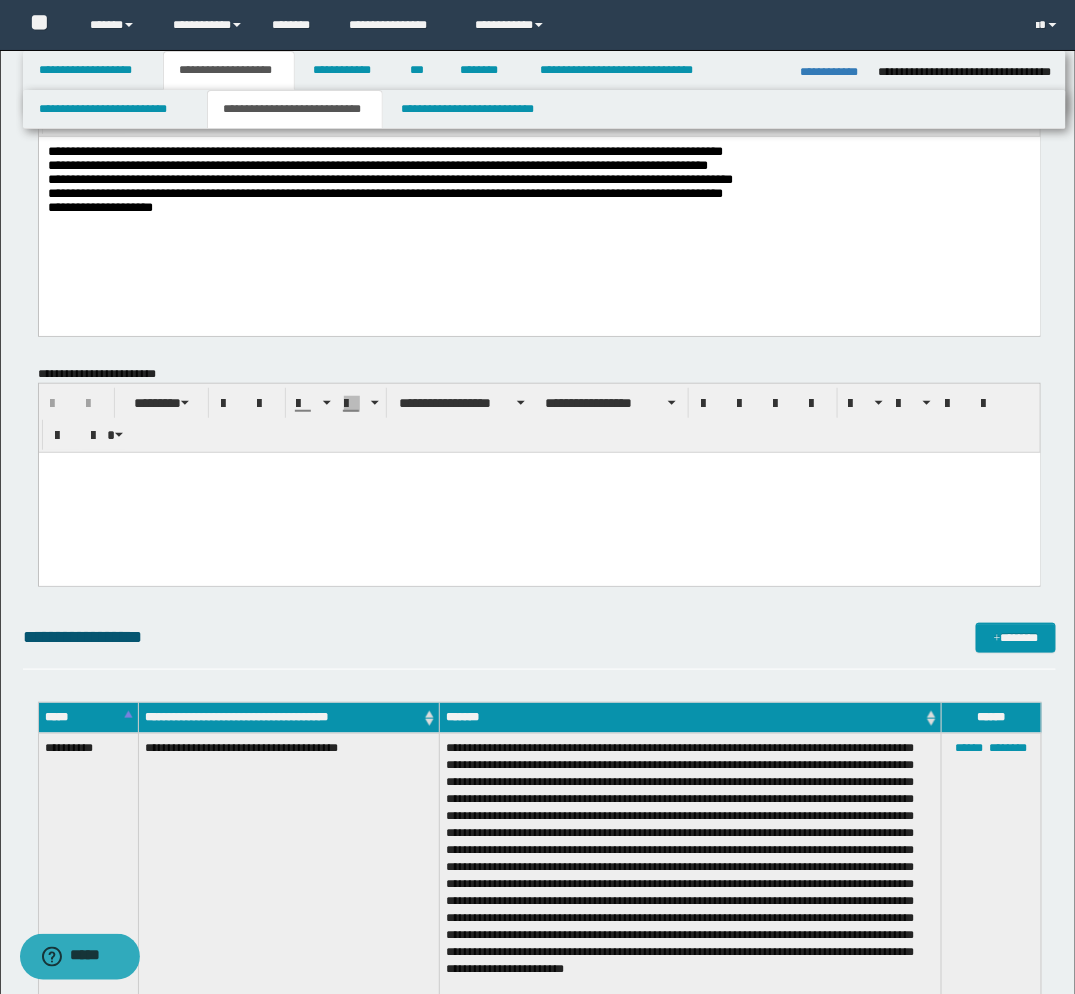 click on "**********" at bounding box center [538, 185] 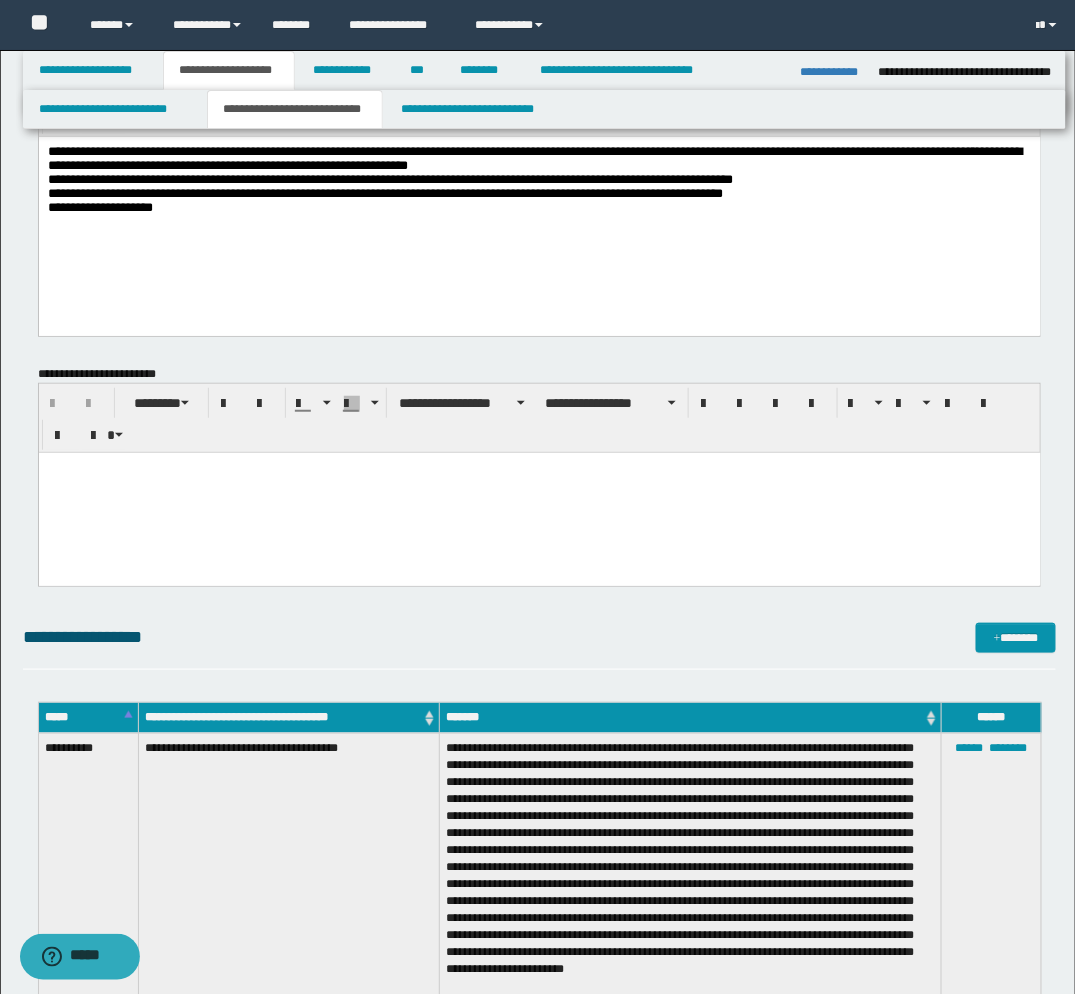 click on "**********" at bounding box center (538, 185) 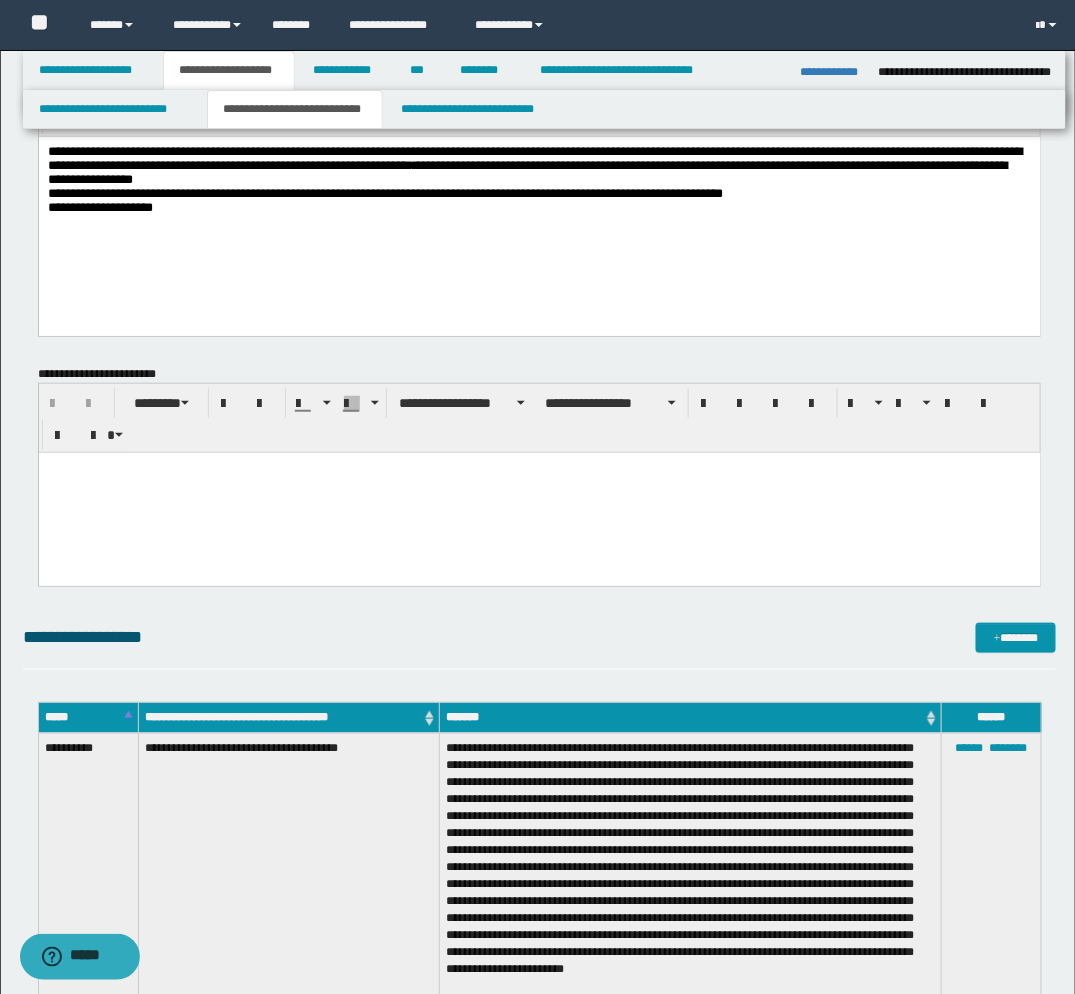 click on "**********" at bounding box center (538, 185) 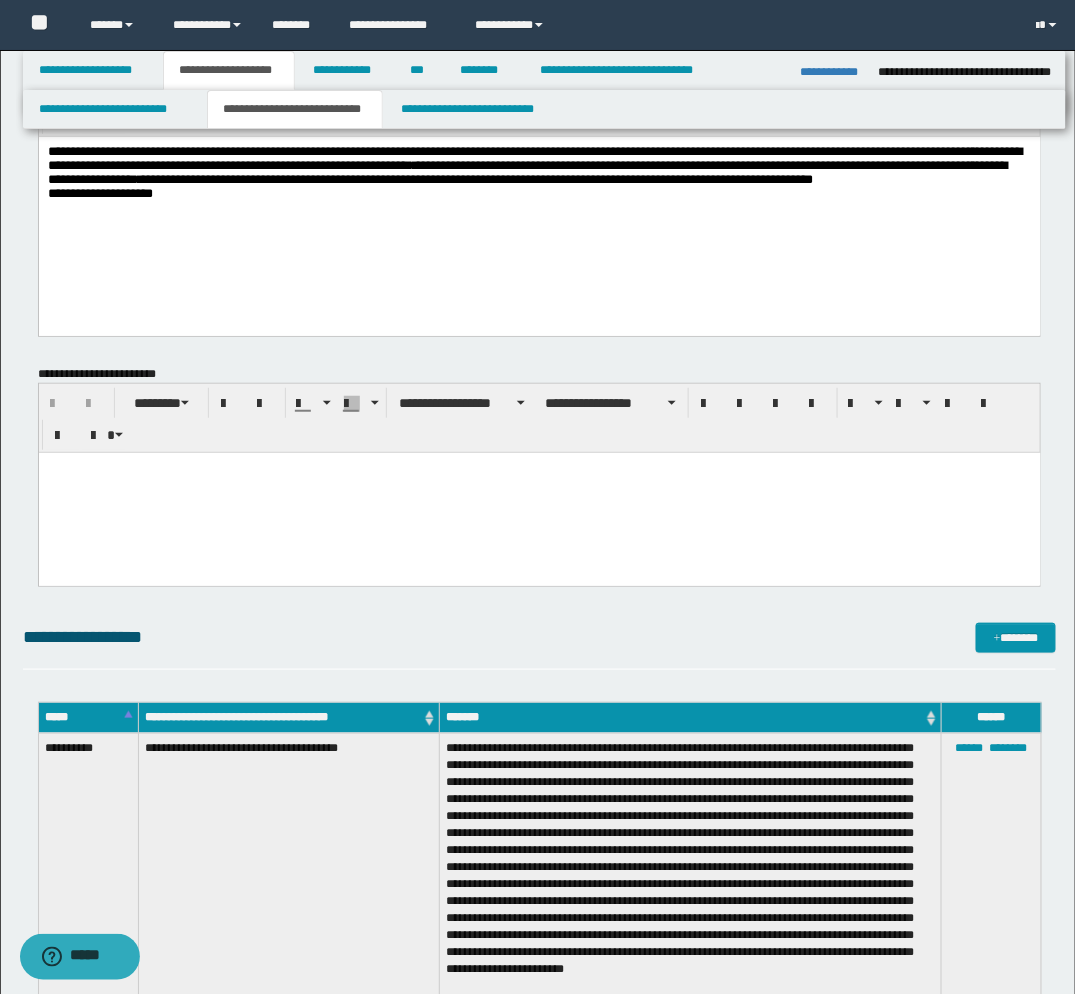click on "**********" at bounding box center (538, 185) 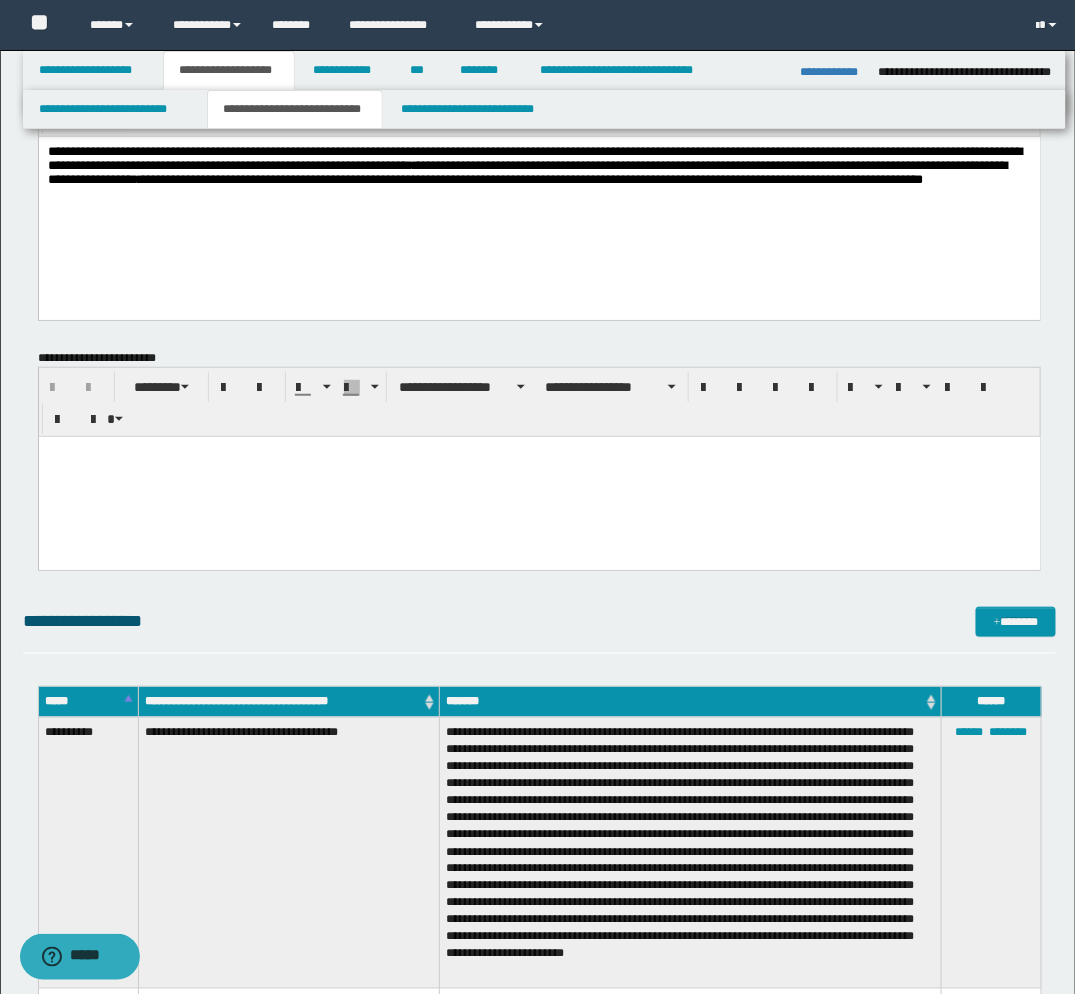 click on "**********" at bounding box center (538, 177) 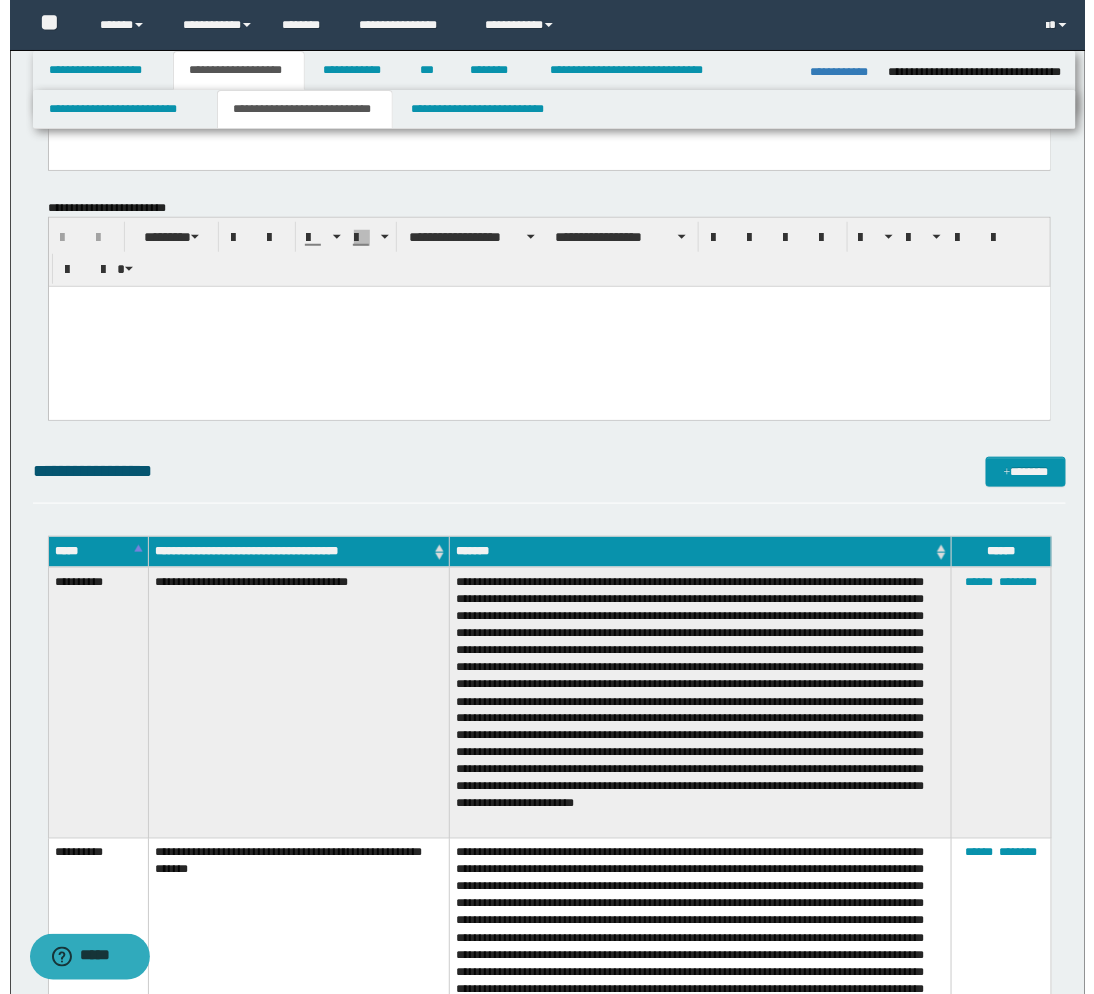 scroll, scrollTop: 222, scrollLeft: 0, axis: vertical 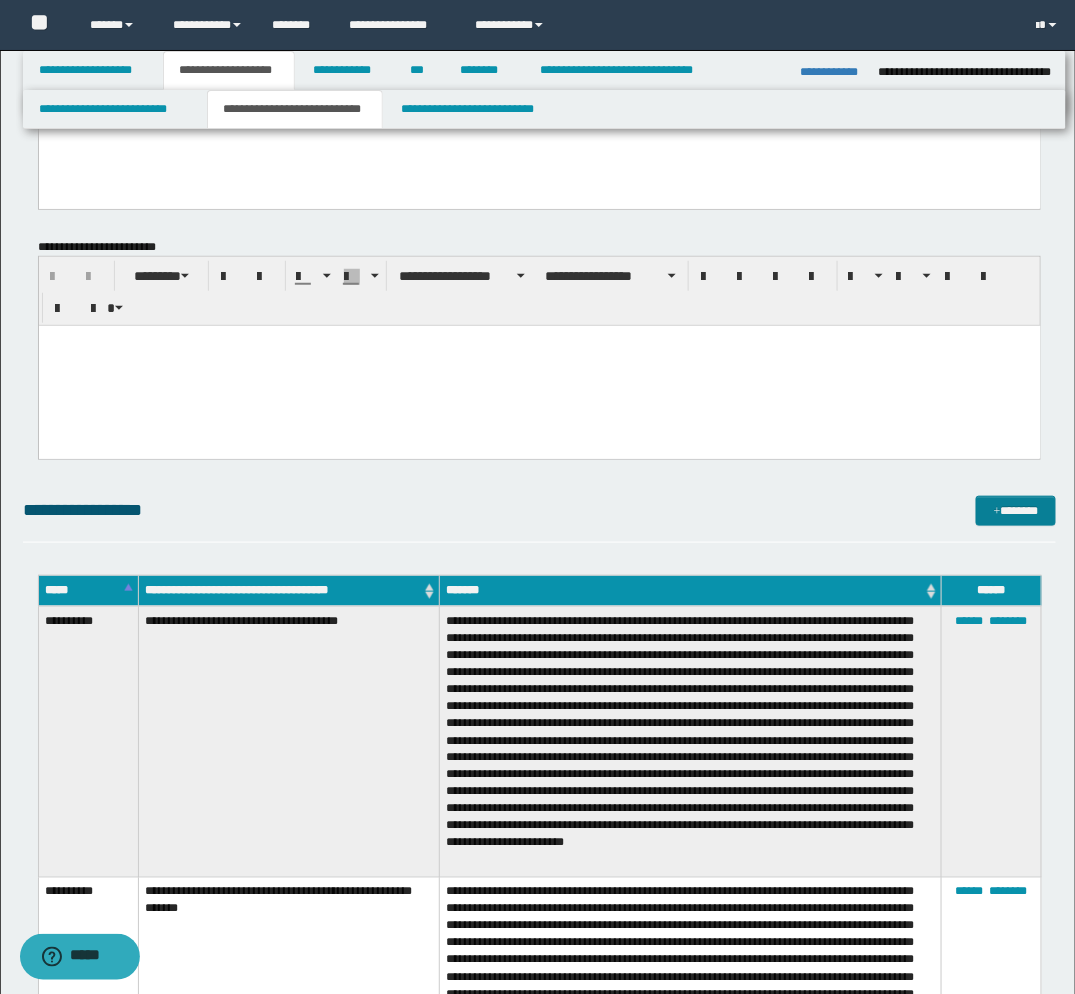 click on "*******" at bounding box center [1016, 511] 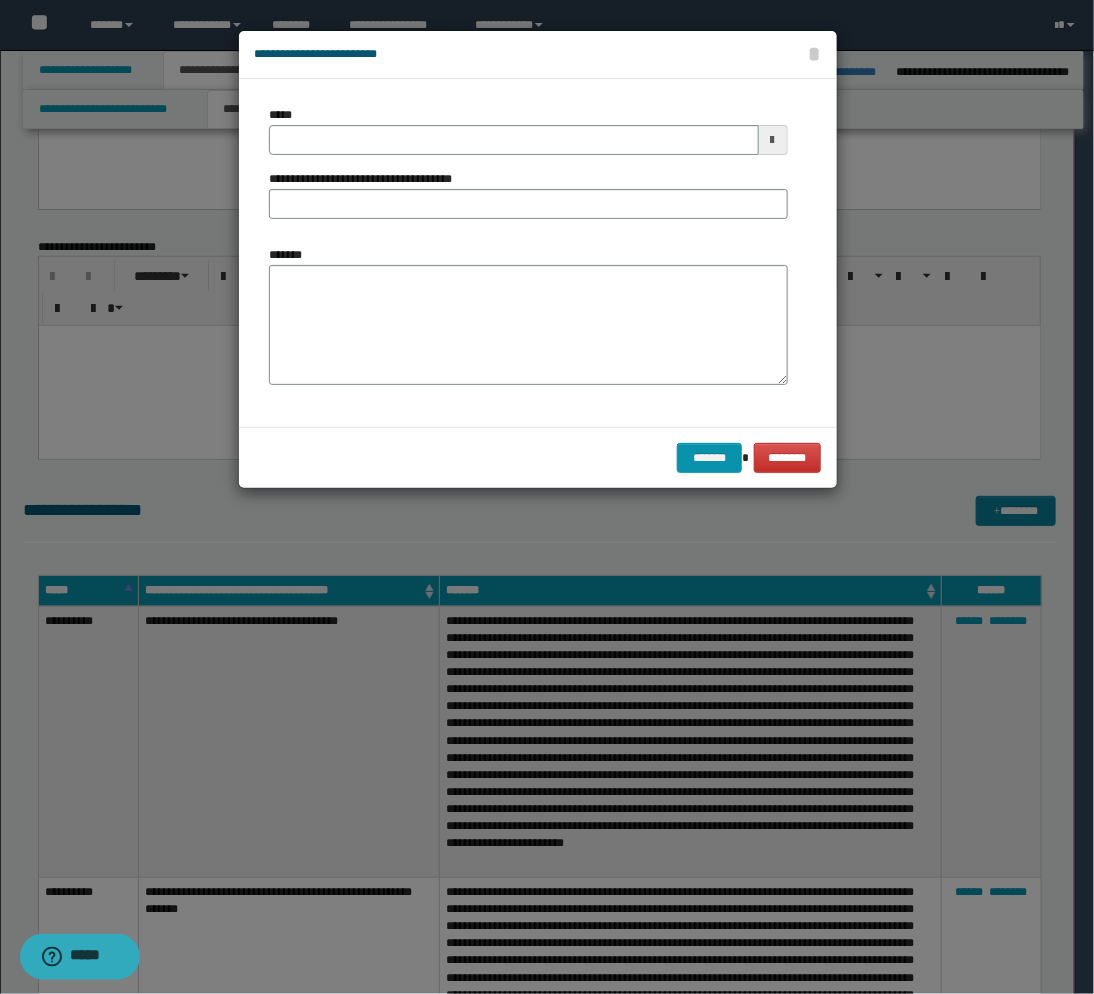 scroll, scrollTop: 0, scrollLeft: 0, axis: both 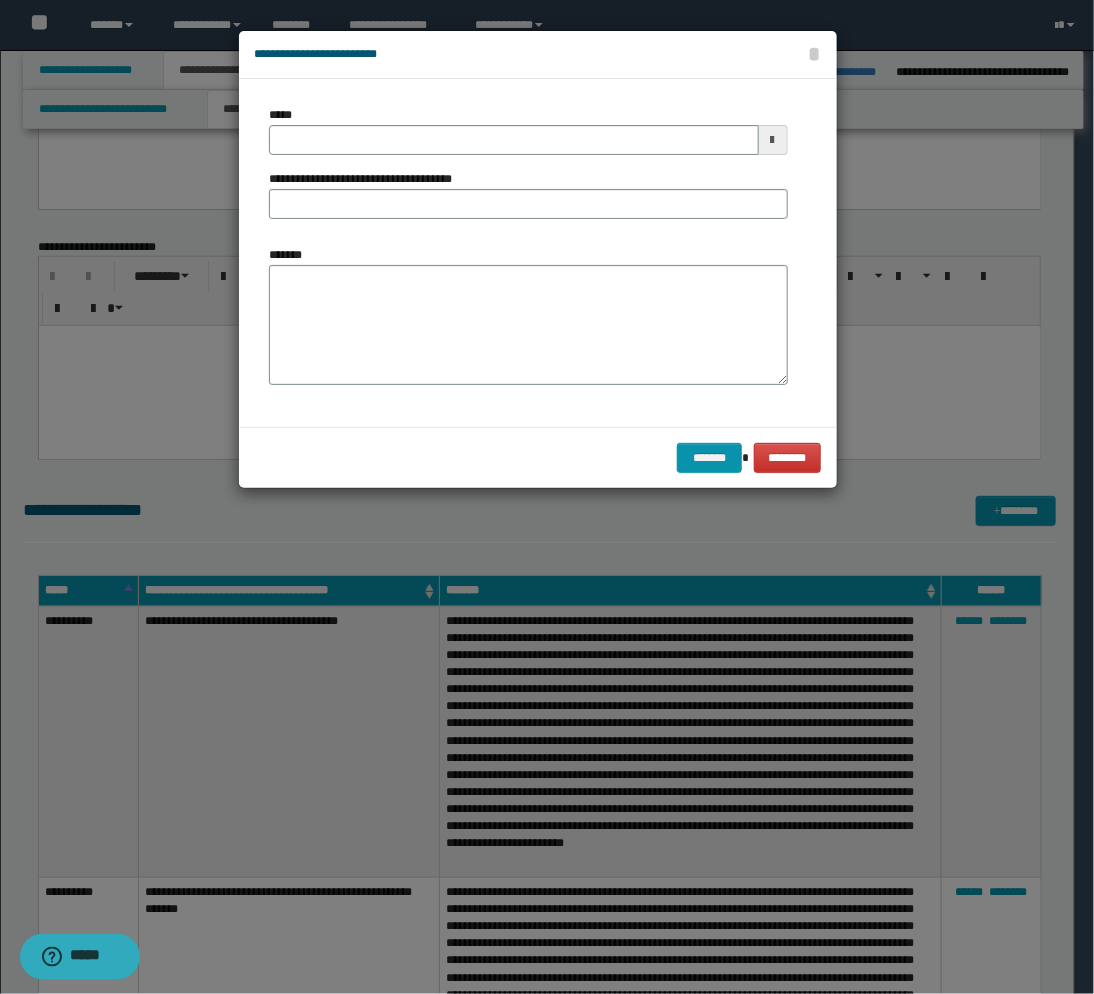 click at bounding box center [773, 140] 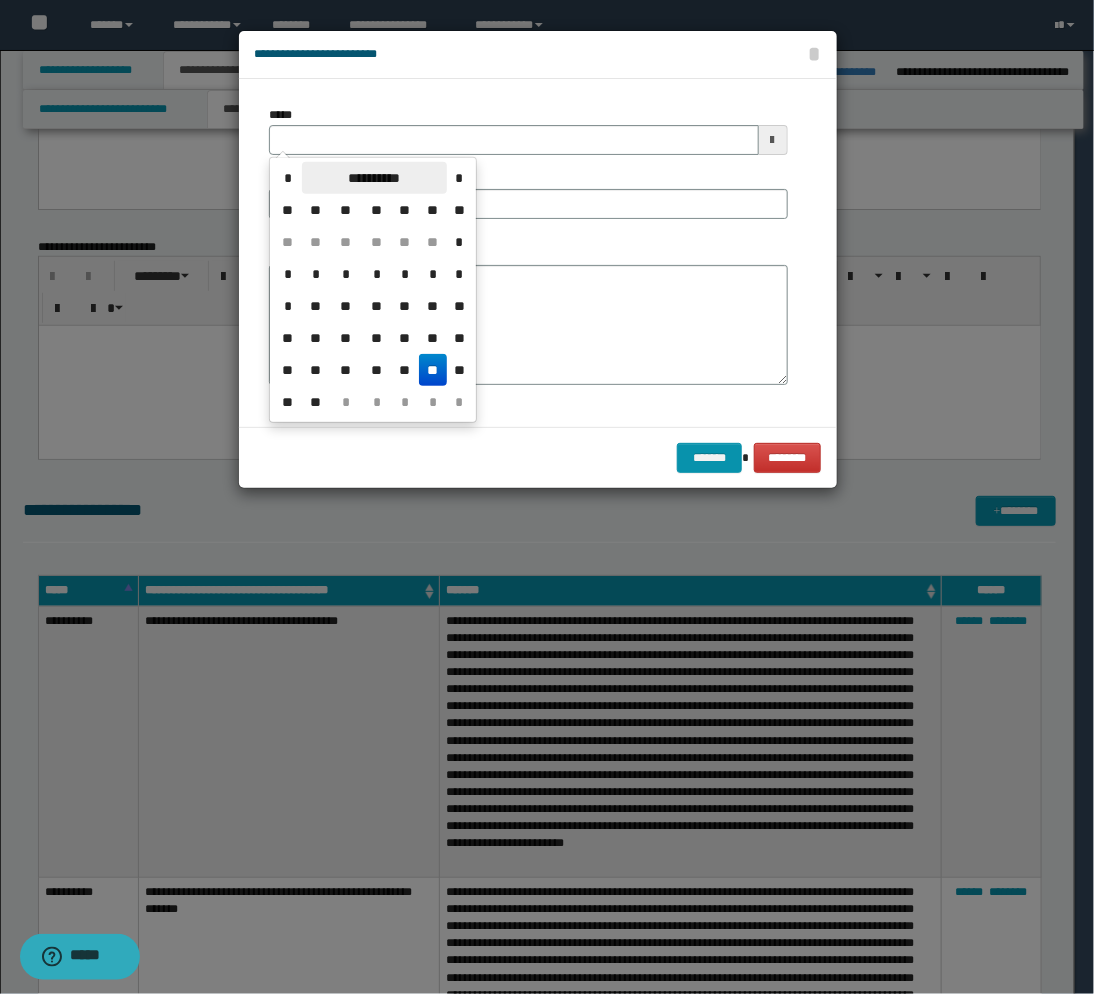 click on "**********" at bounding box center [374, 178] 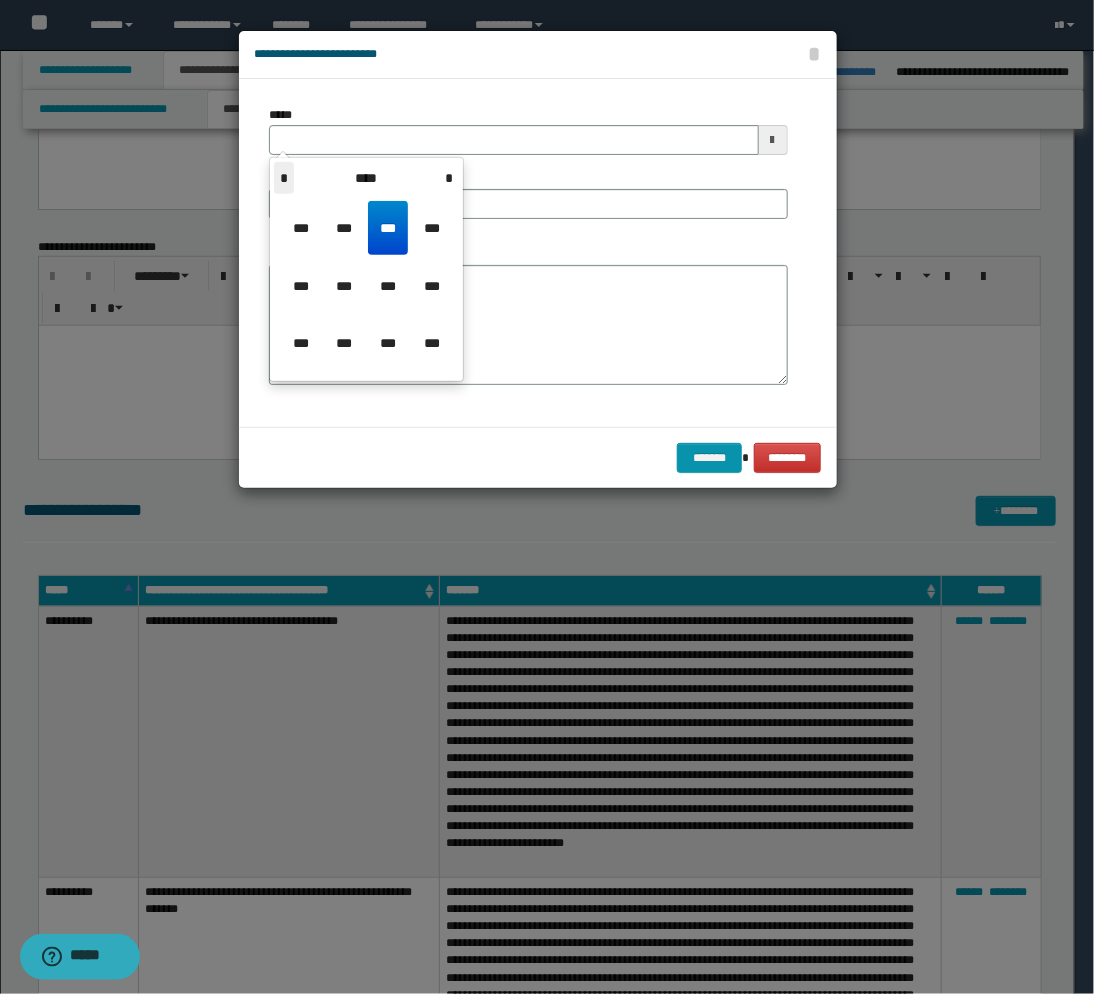 click on "*" at bounding box center [284, 178] 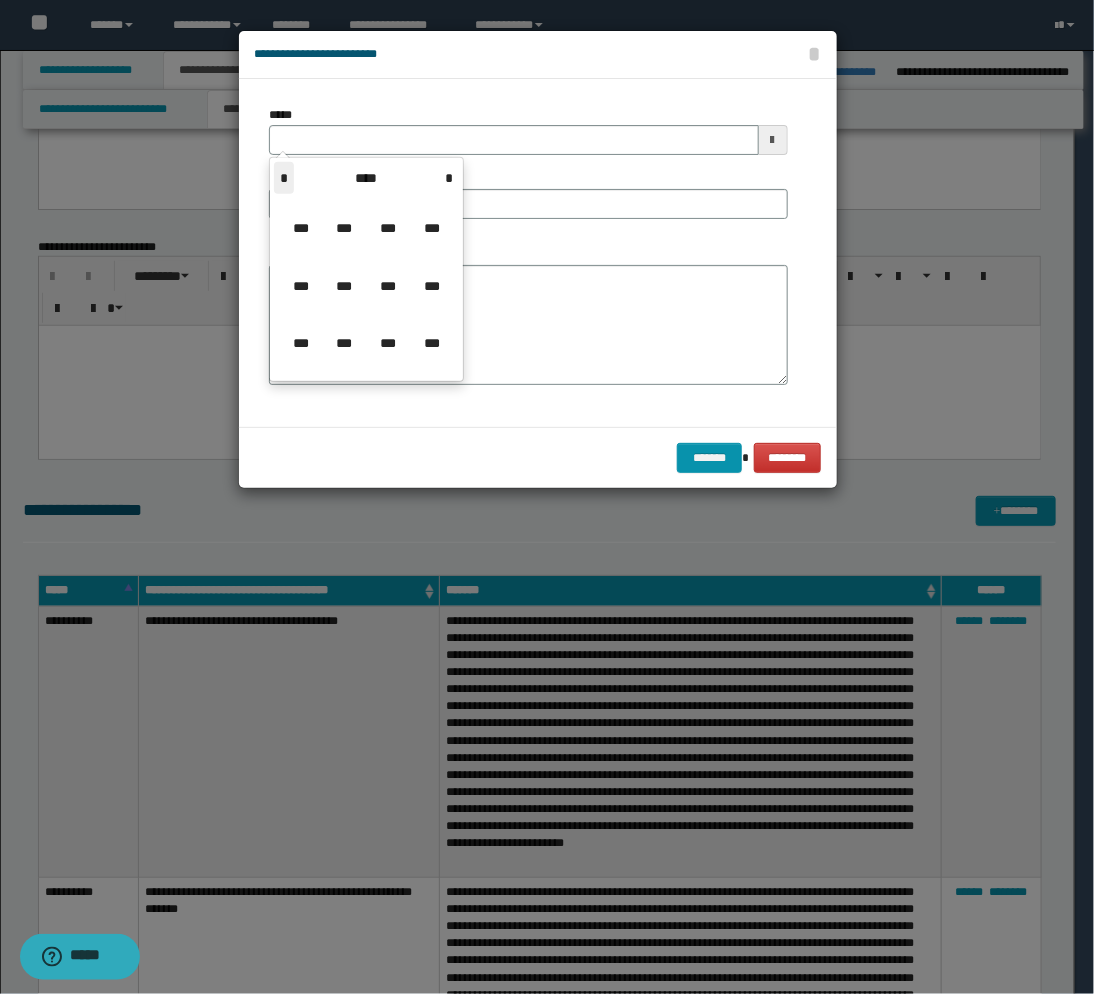 click on "*" at bounding box center [284, 178] 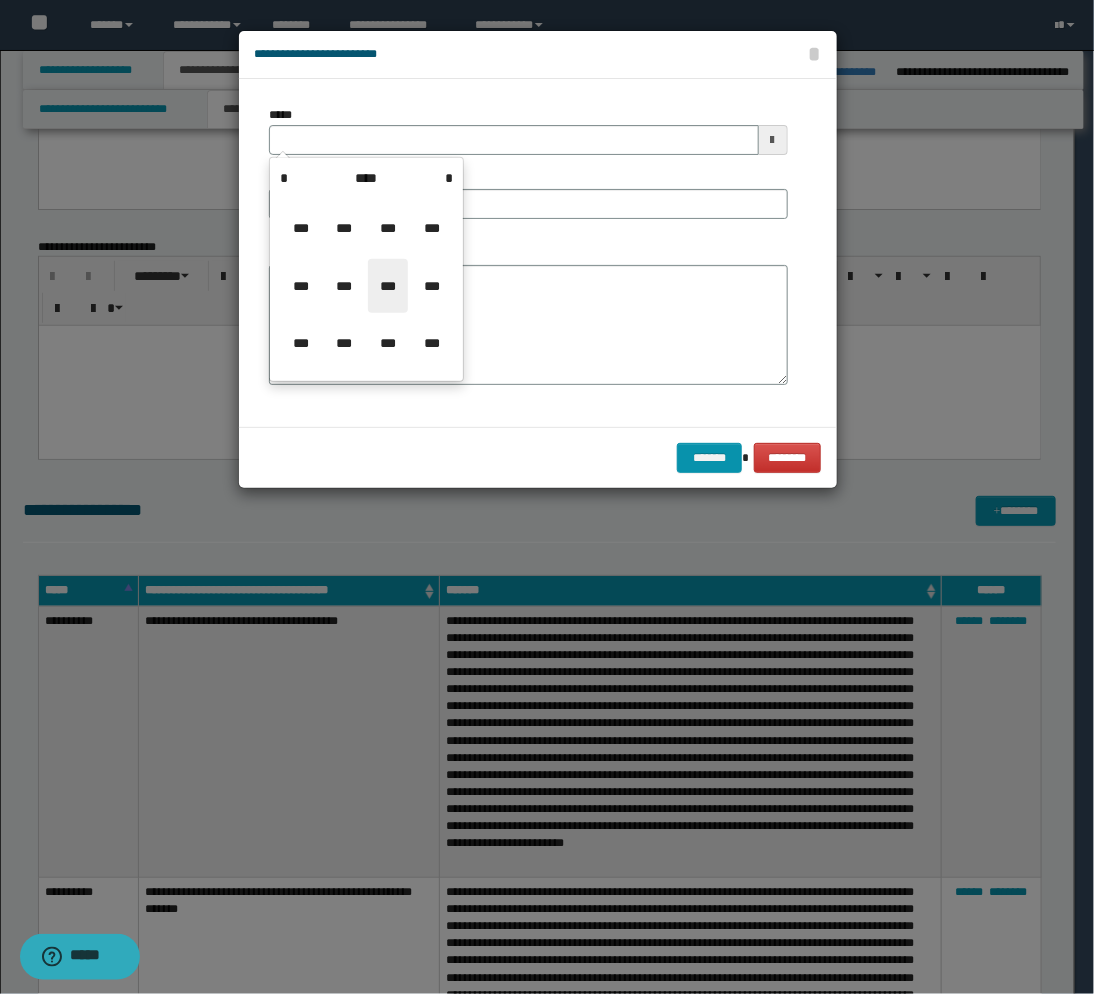 click on "***" at bounding box center [388, 286] 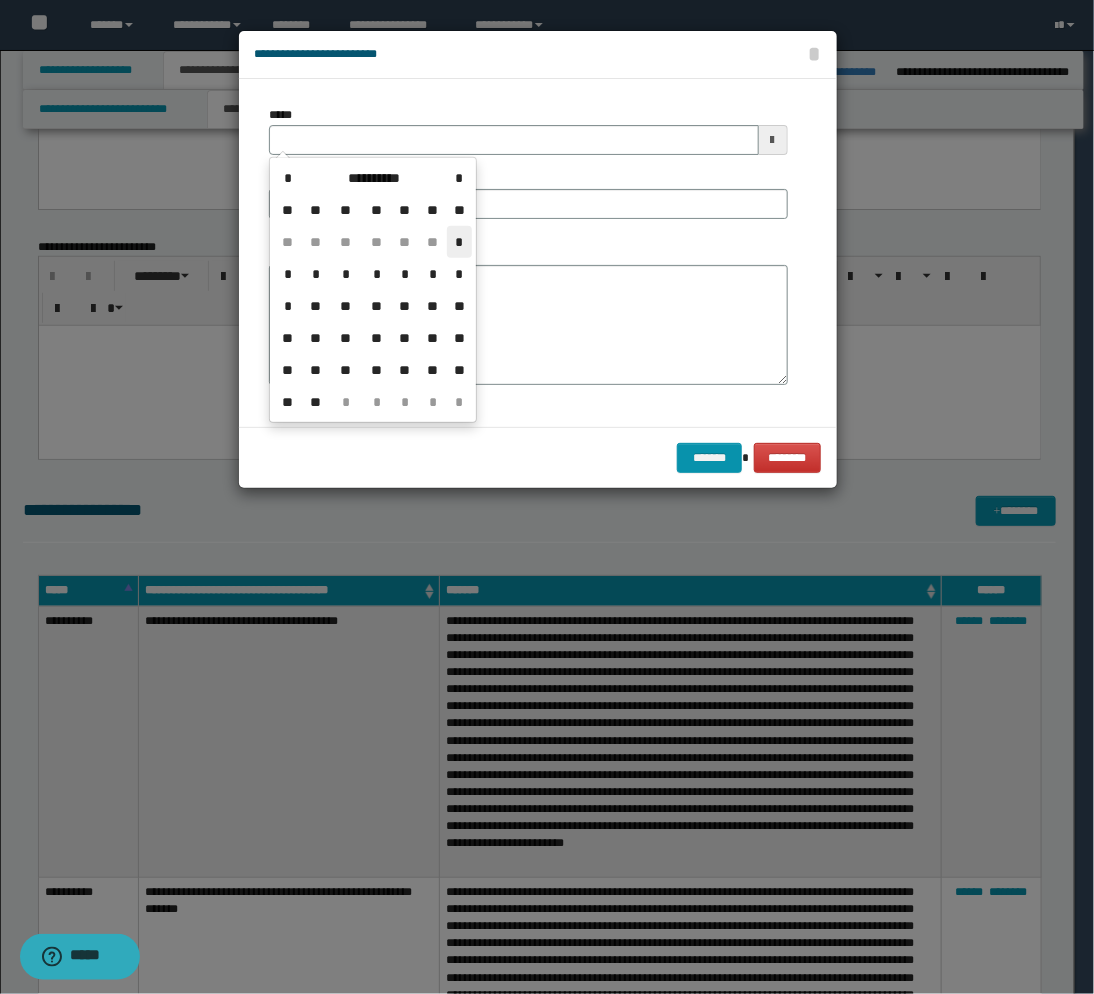 click on "*" at bounding box center (459, 242) 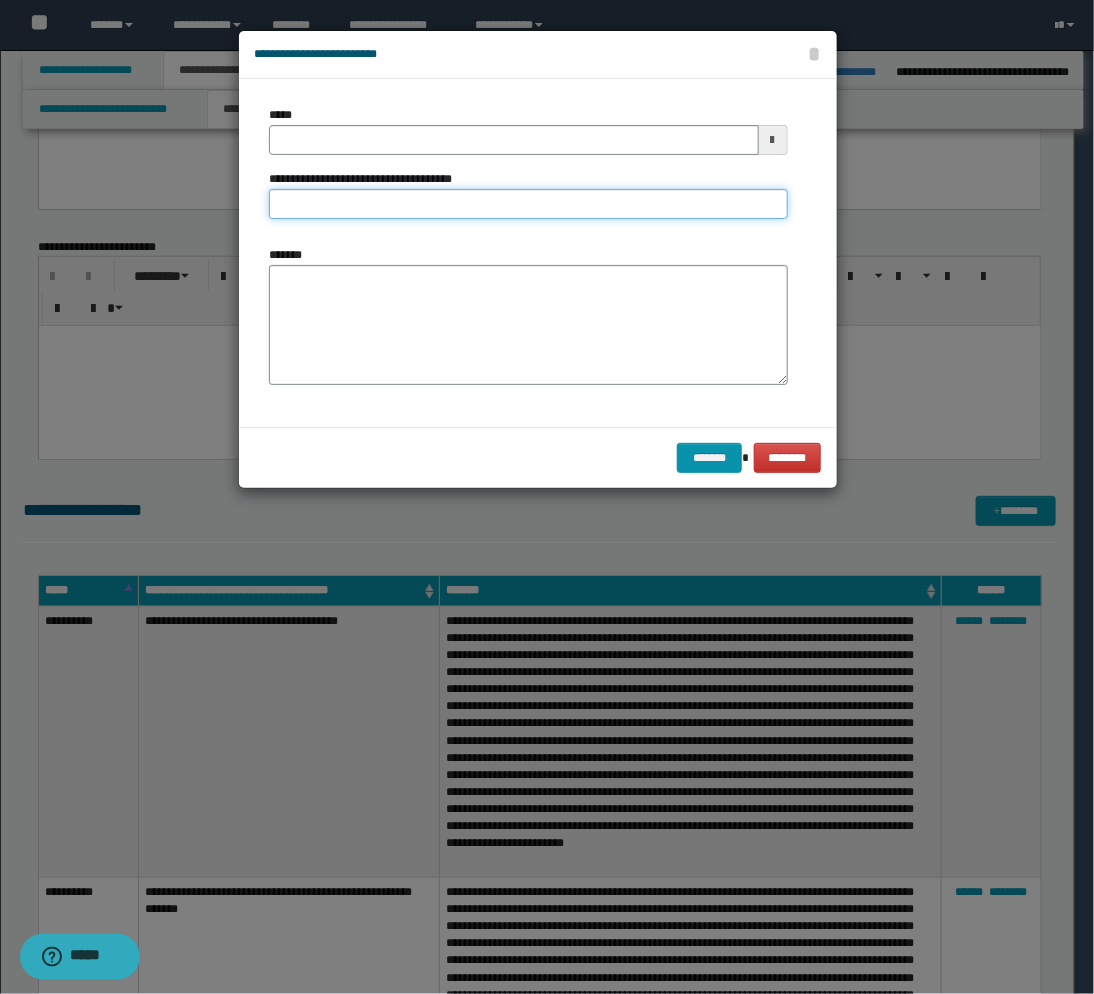 click on "**********" at bounding box center (528, 204) 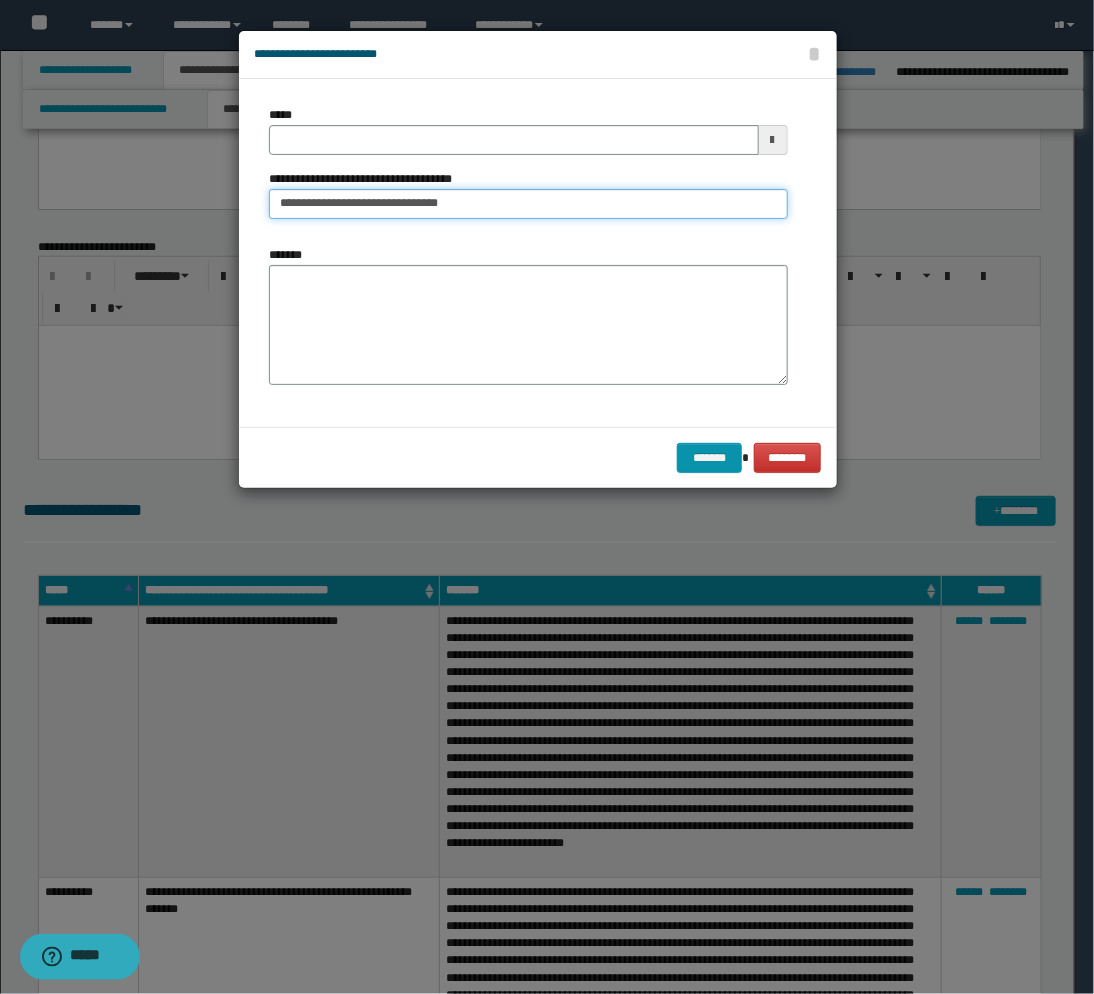 type on "**********" 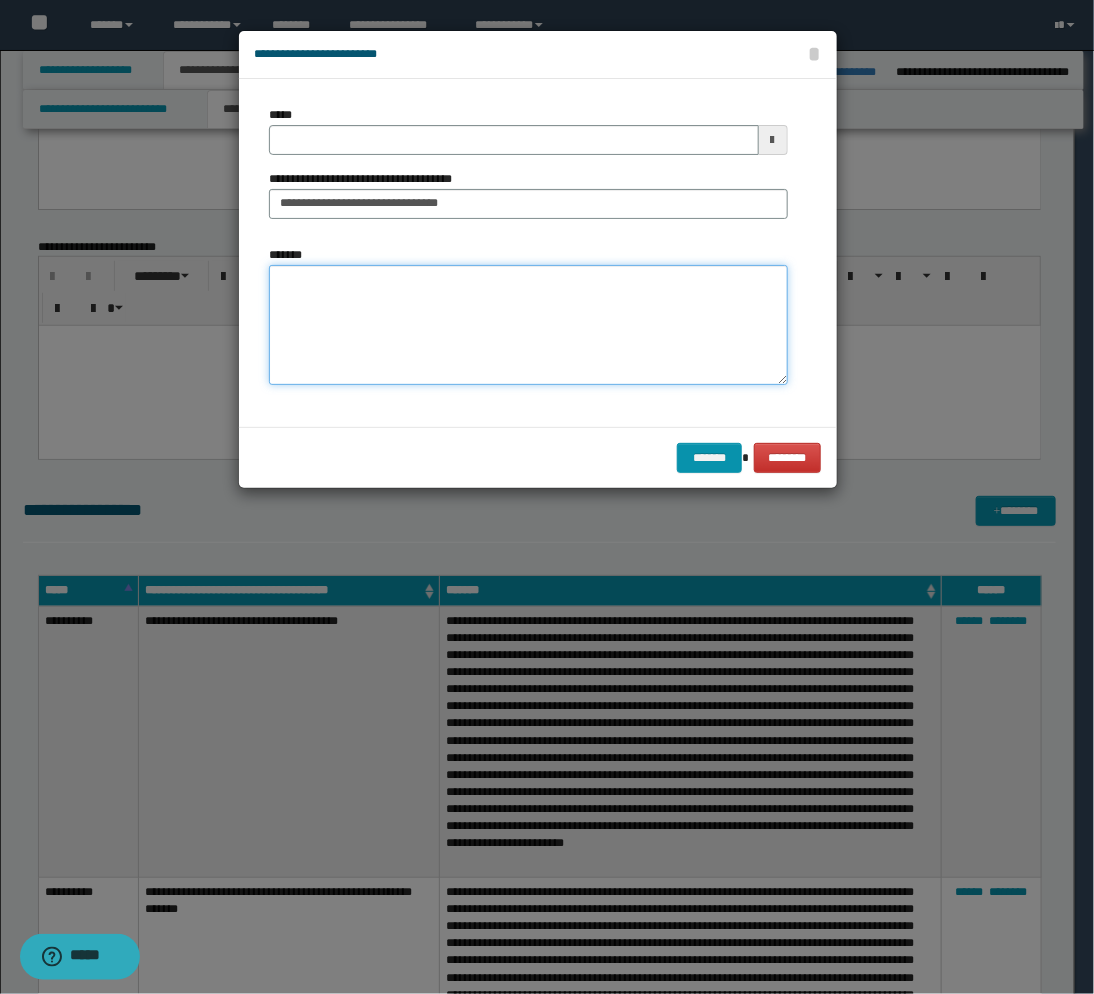 click on "*******" at bounding box center (528, 325) 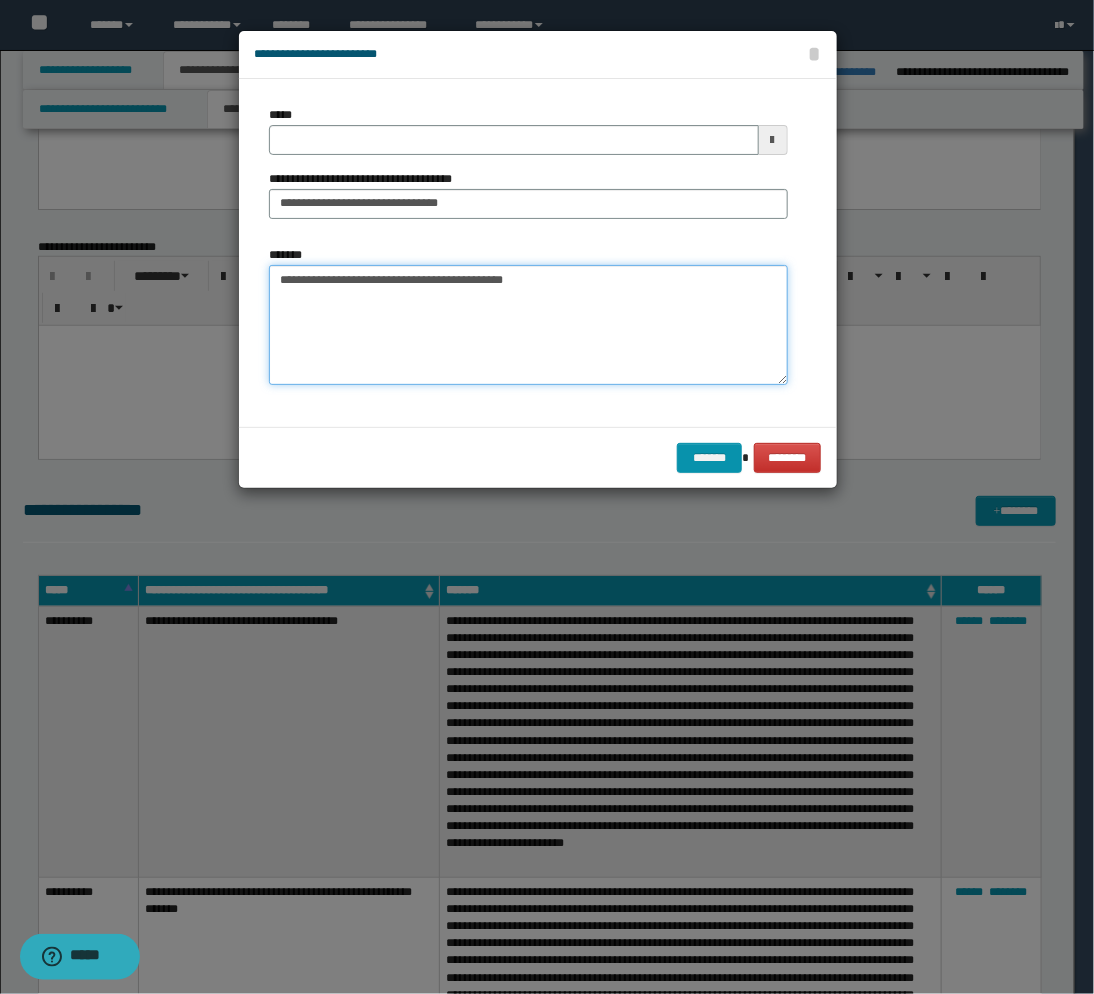 click on "**********" at bounding box center (528, 325) 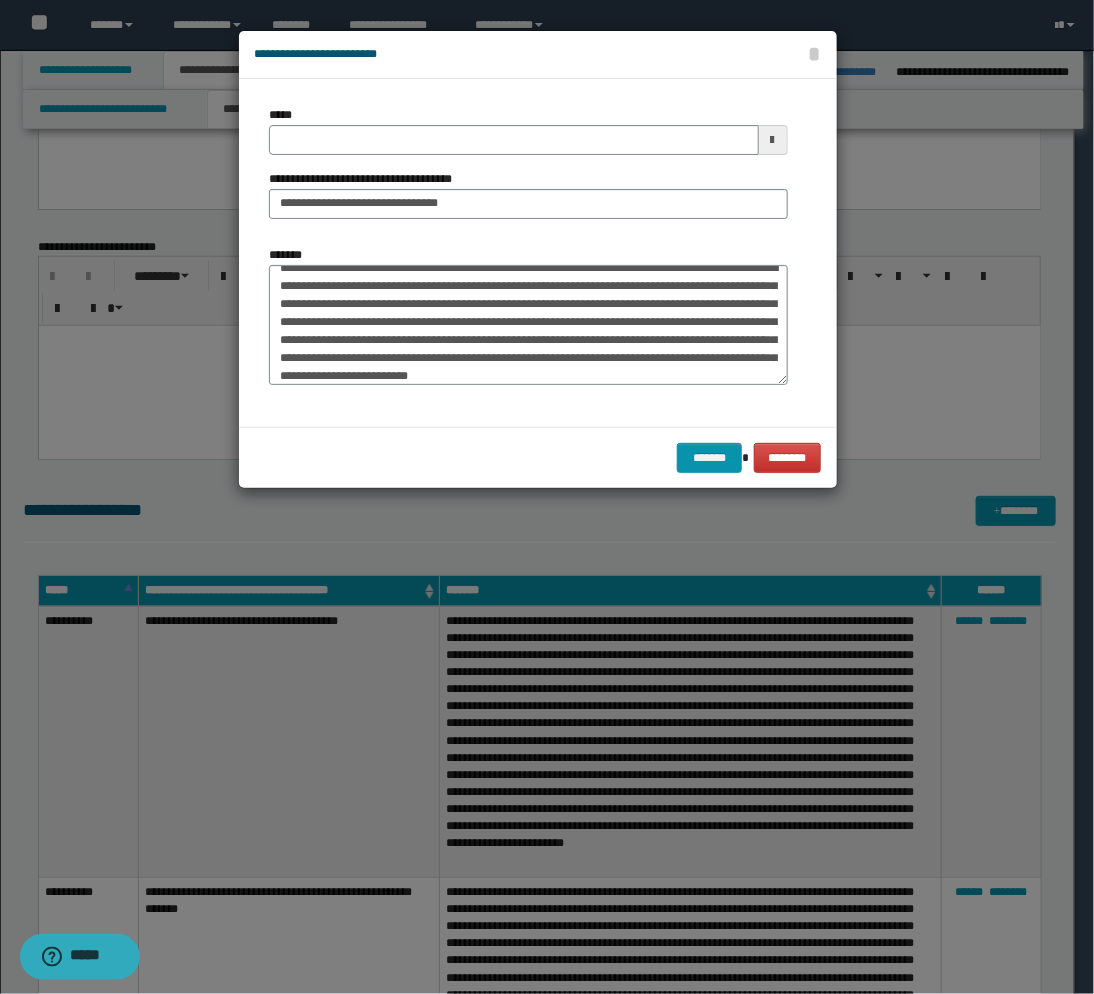 scroll, scrollTop: 0, scrollLeft: 0, axis: both 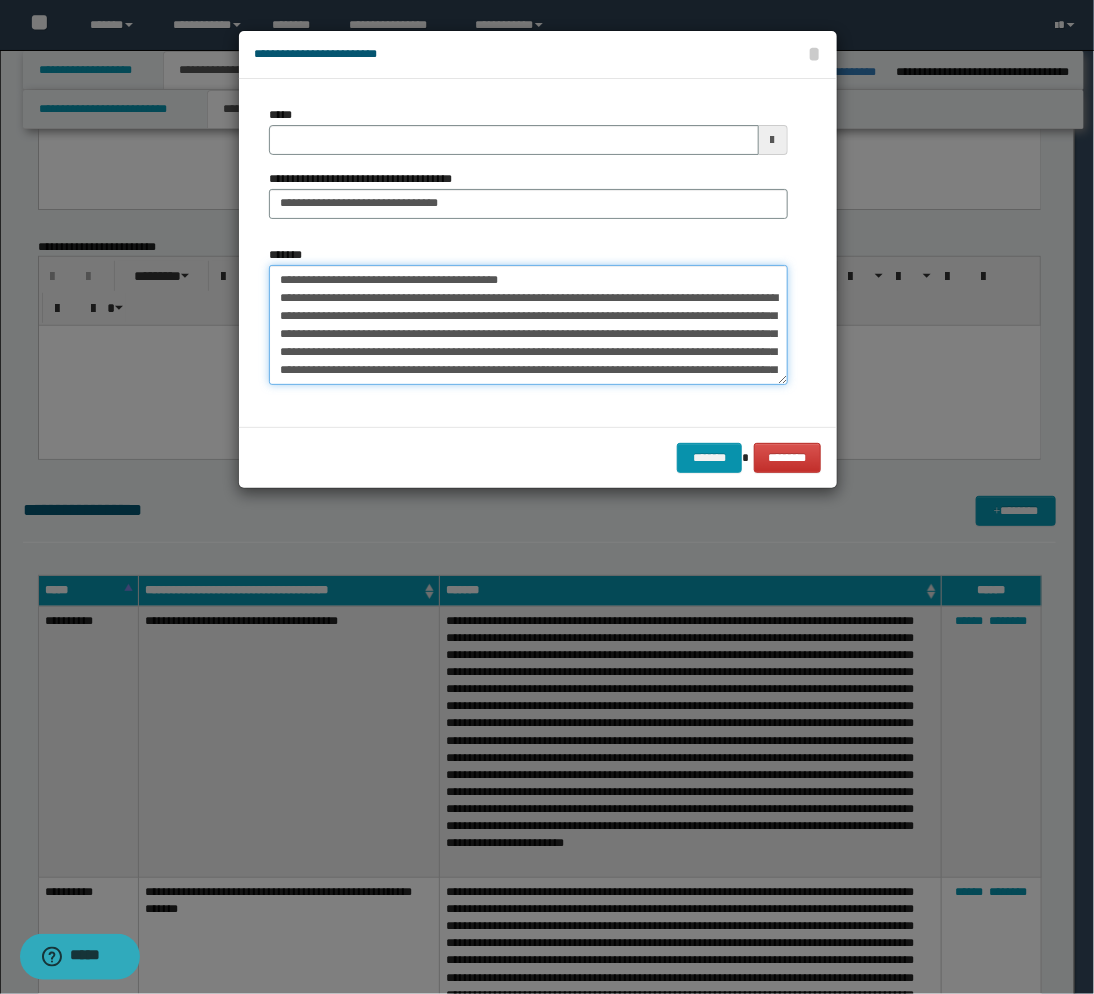 click on "**********" at bounding box center [528, 325] 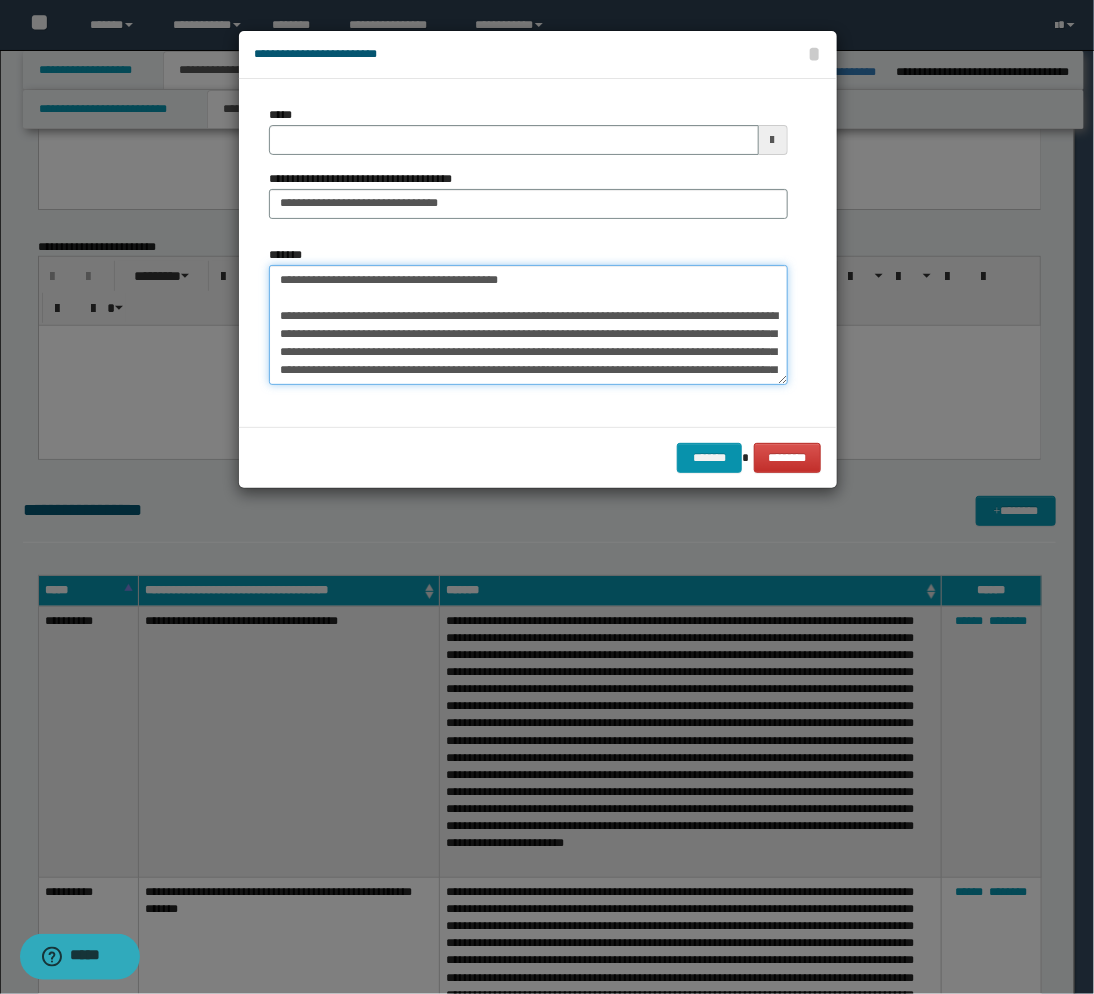 paste on "**********" 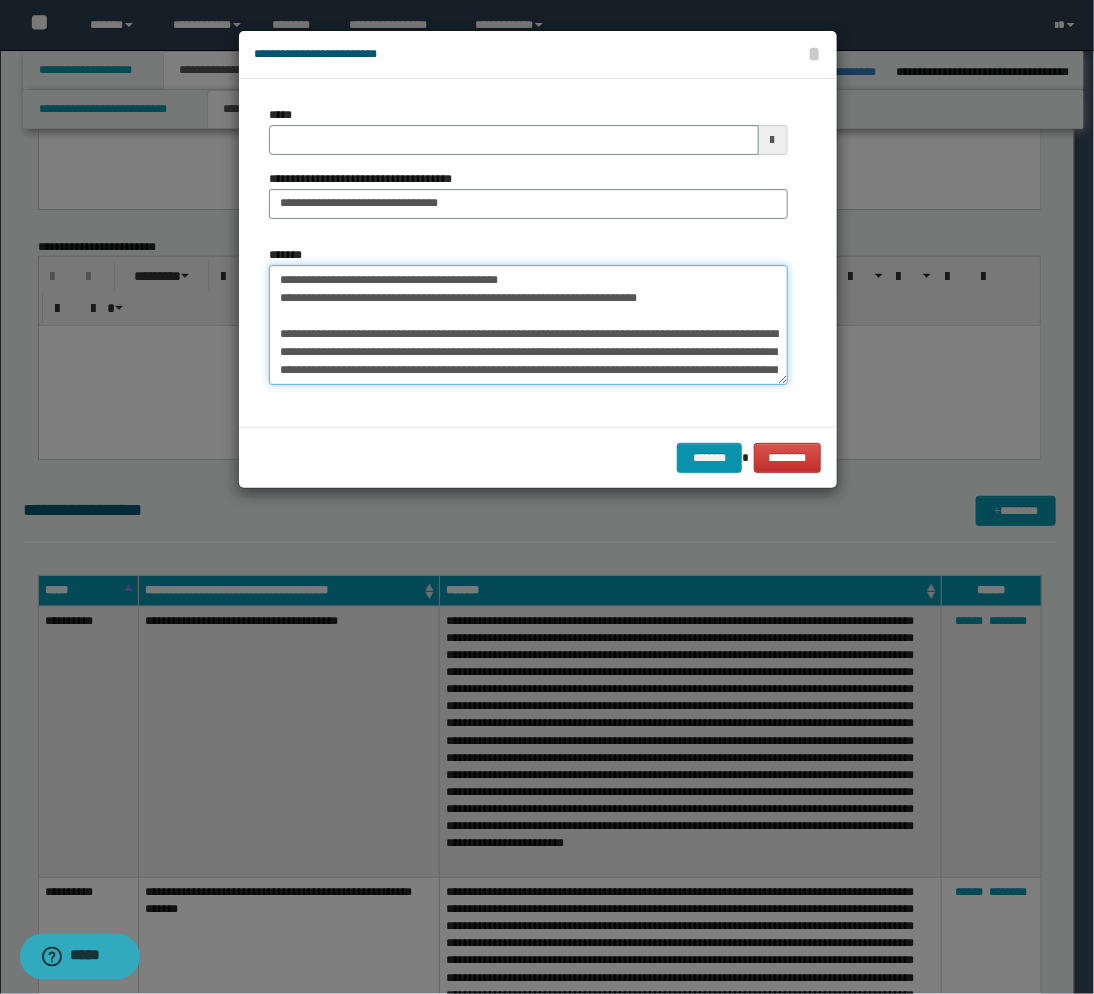 paste on "**********" 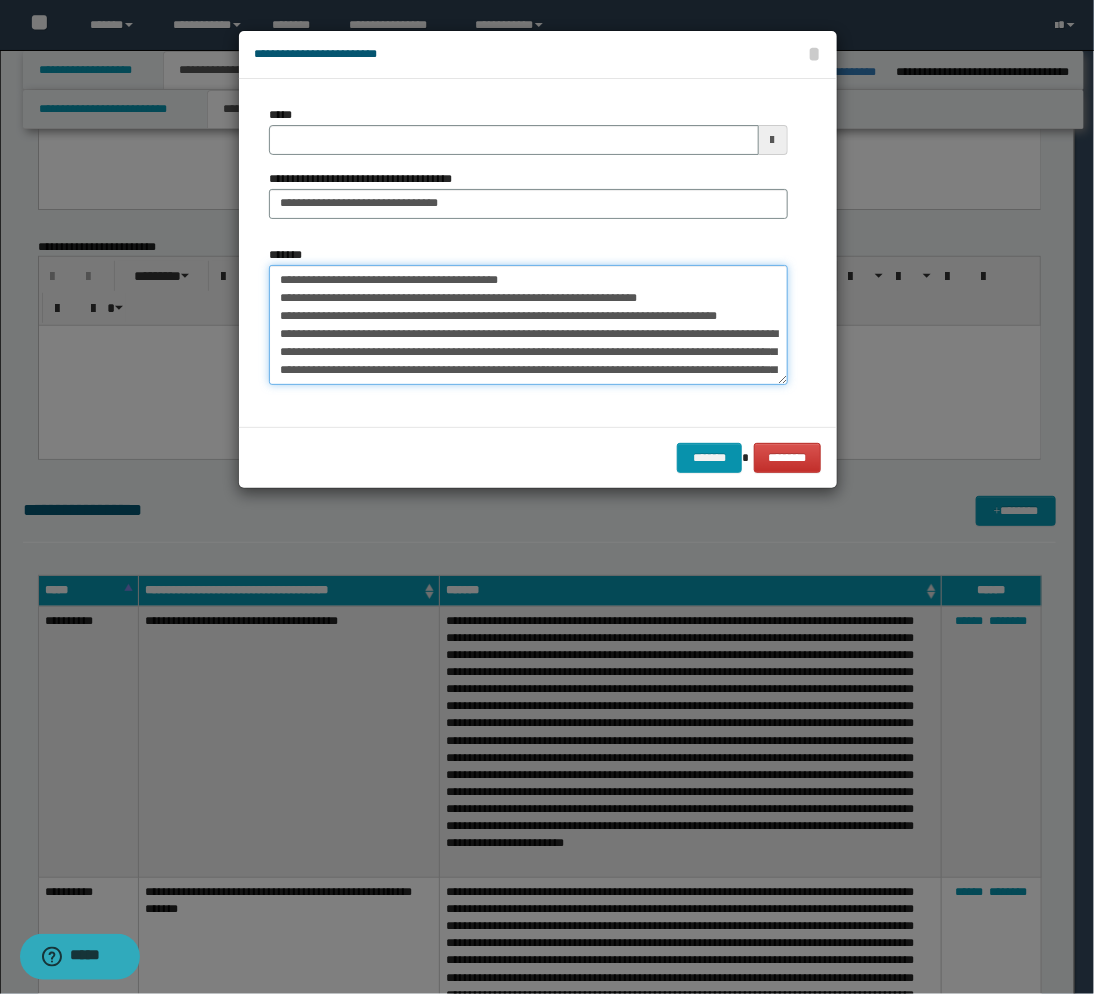 type on "**********" 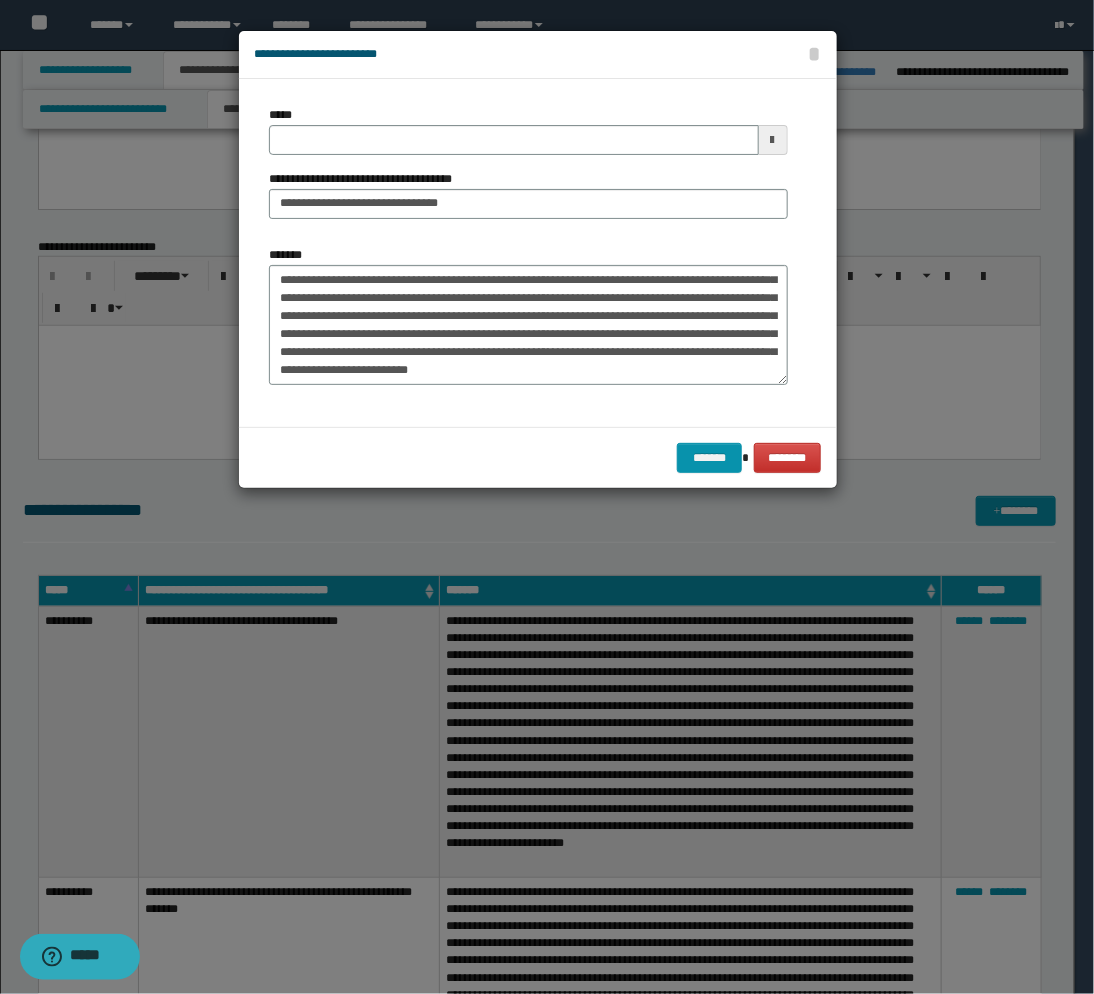 scroll, scrollTop: 143, scrollLeft: 0, axis: vertical 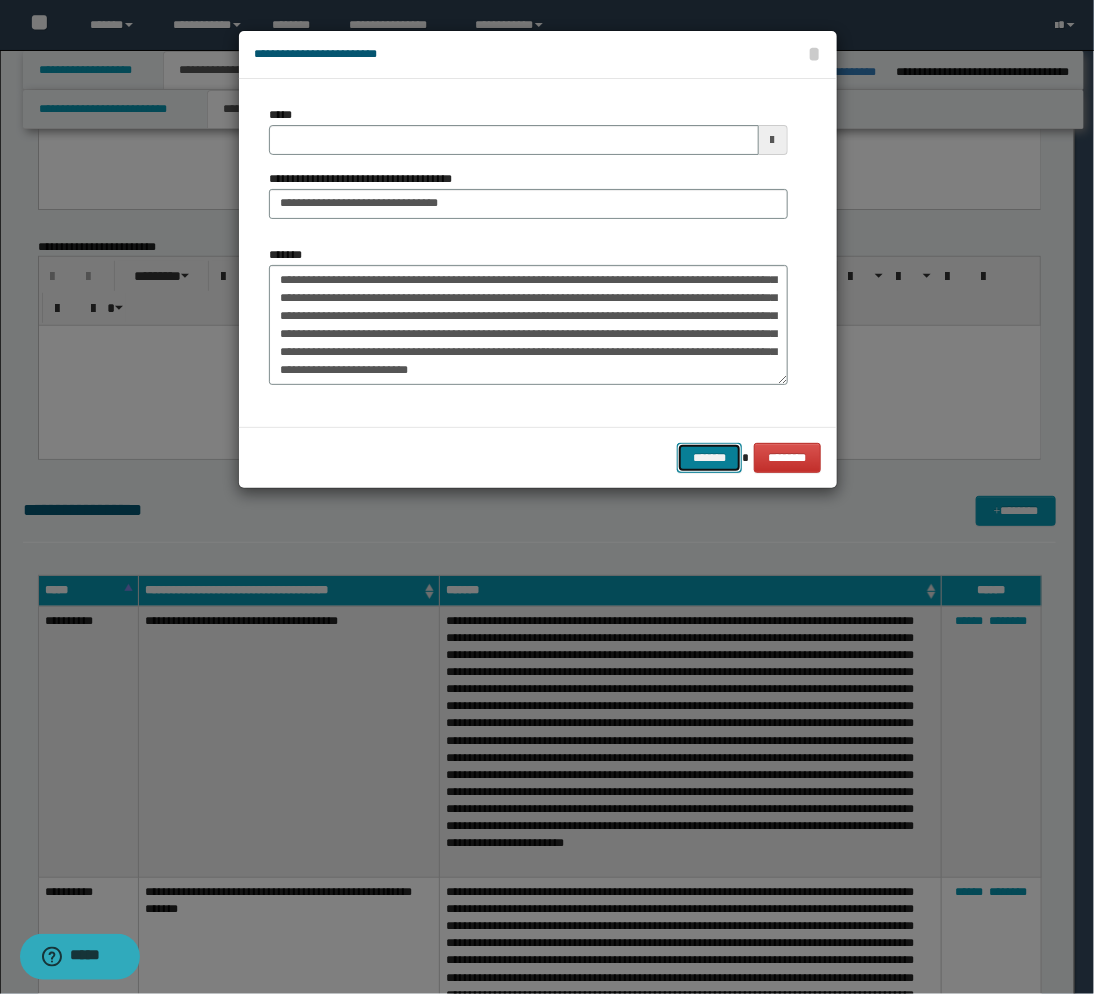 click on "*******" at bounding box center (709, 458) 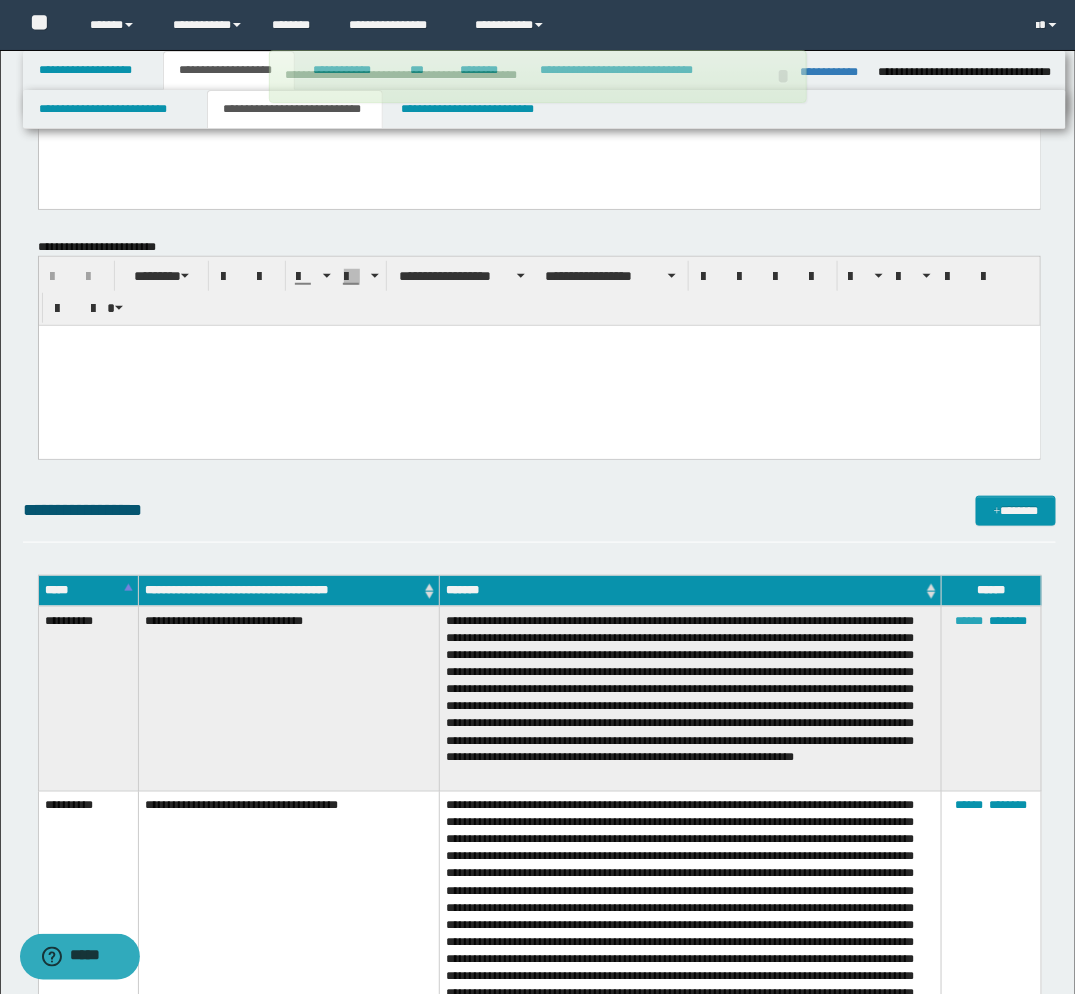 click on "******" at bounding box center (970, 621) 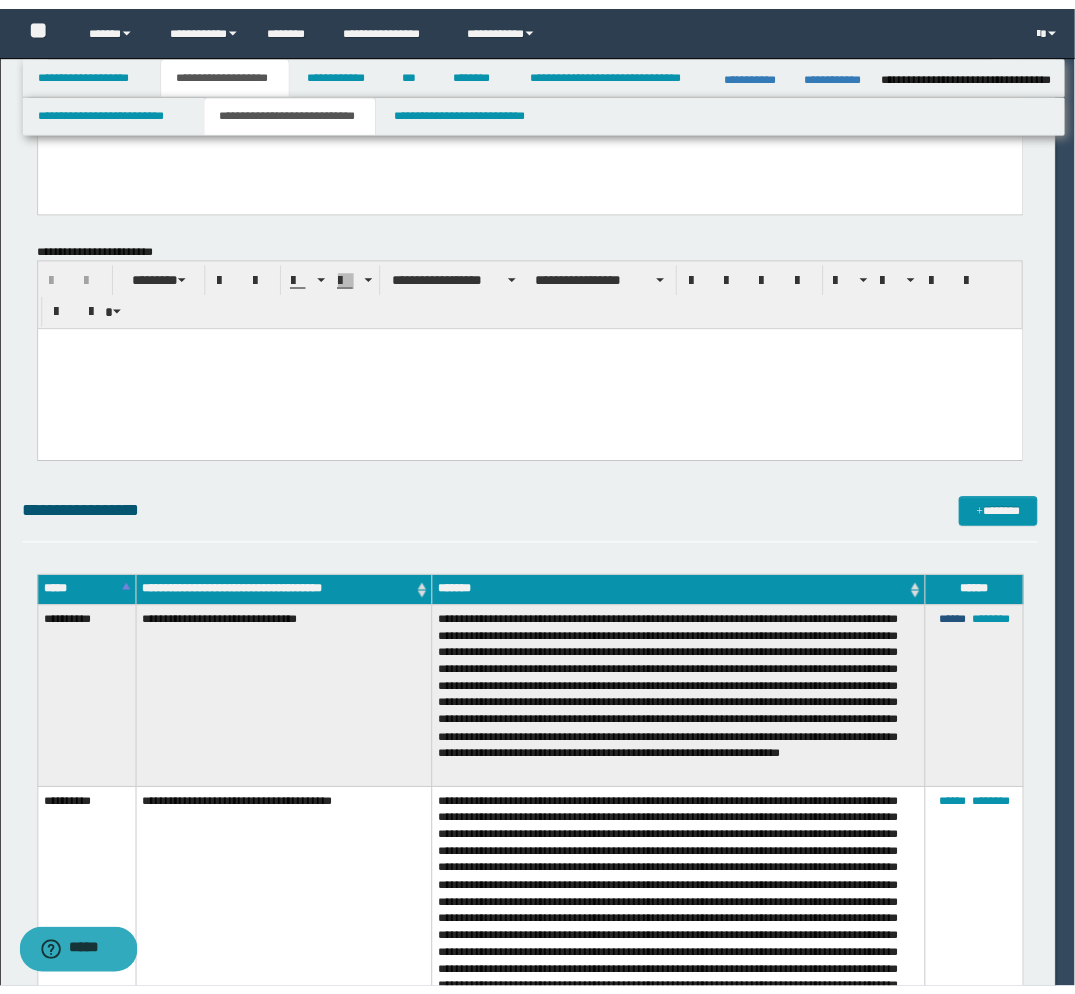 scroll, scrollTop: 107, scrollLeft: 0, axis: vertical 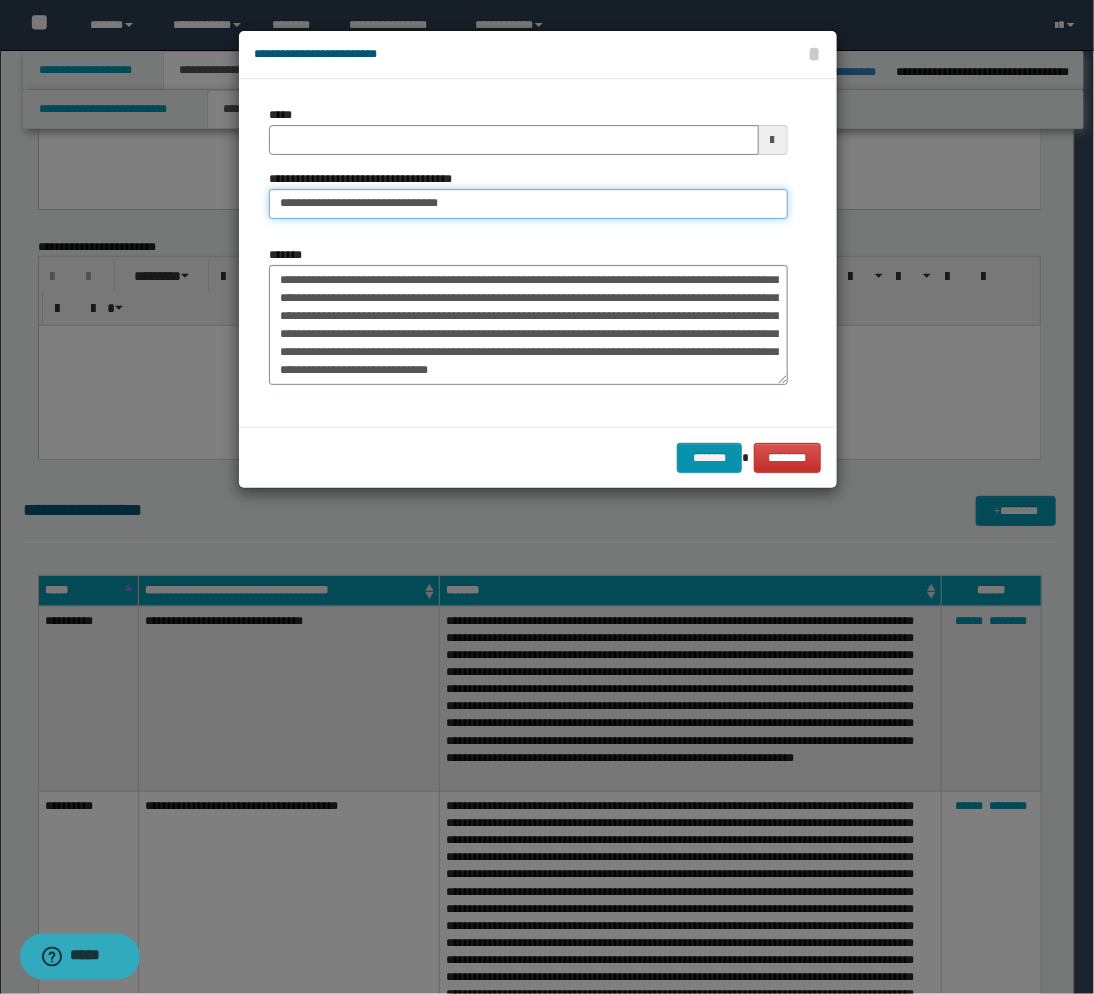 click on "**********" at bounding box center [528, 204] 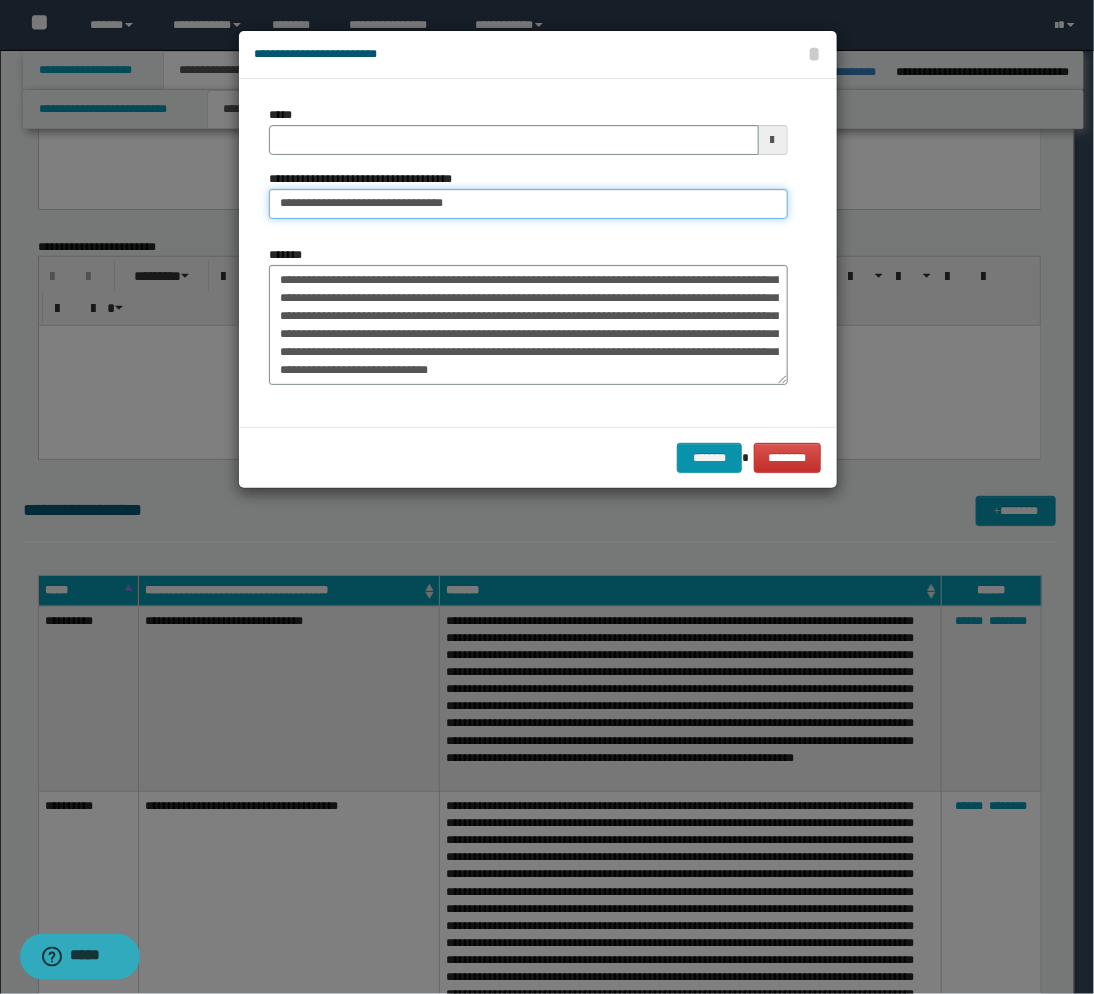 click on "**********" at bounding box center (528, 204) 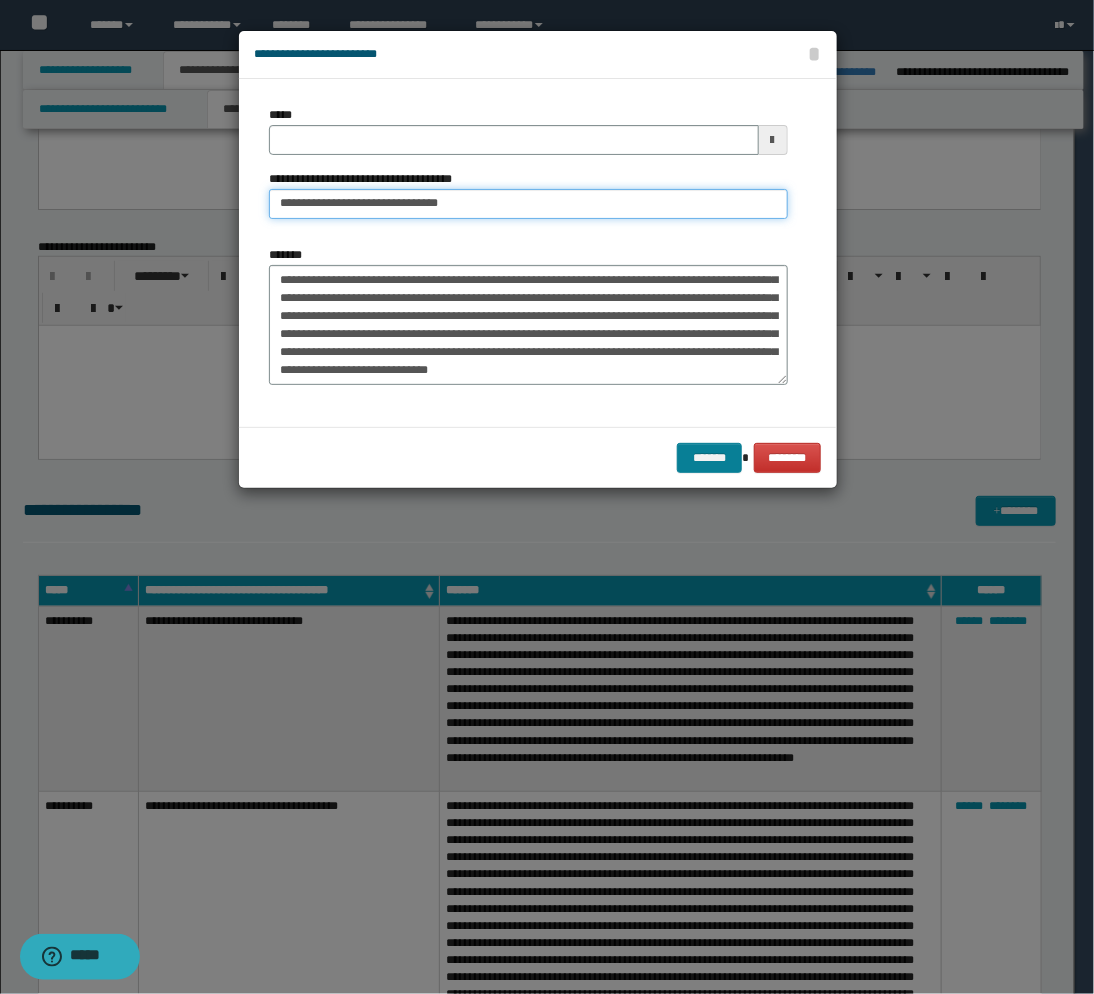 type on "**********" 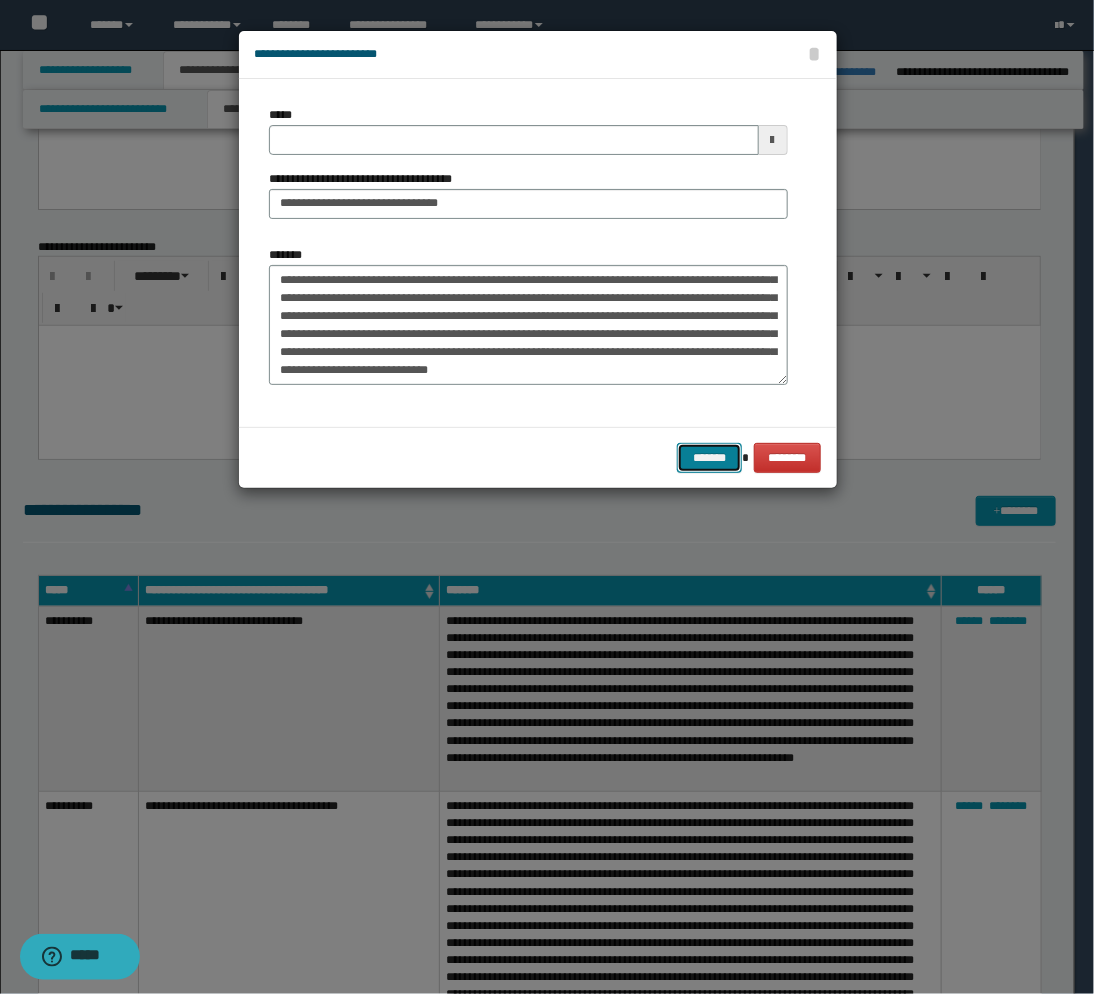 click on "*******" at bounding box center (709, 458) 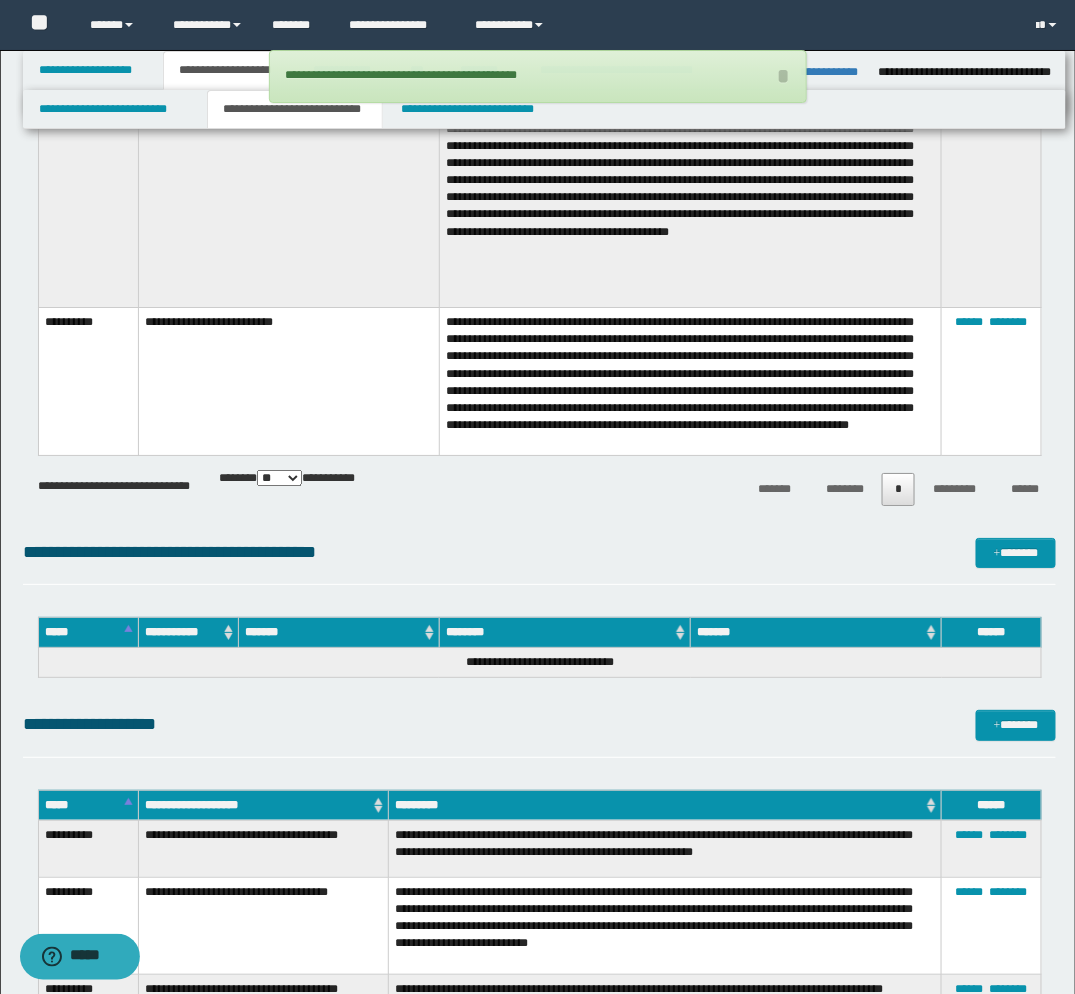 scroll, scrollTop: 1777, scrollLeft: 0, axis: vertical 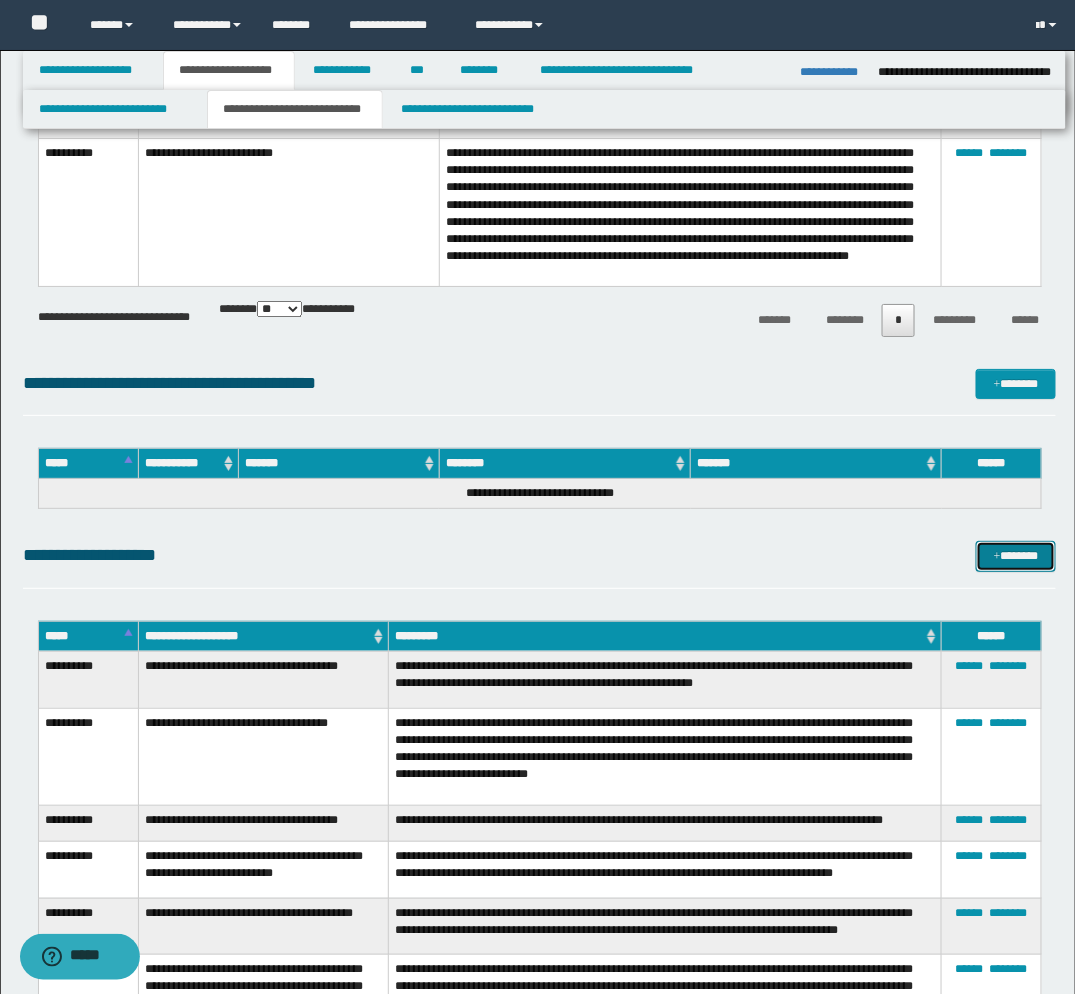 click on "*******" at bounding box center [1016, 556] 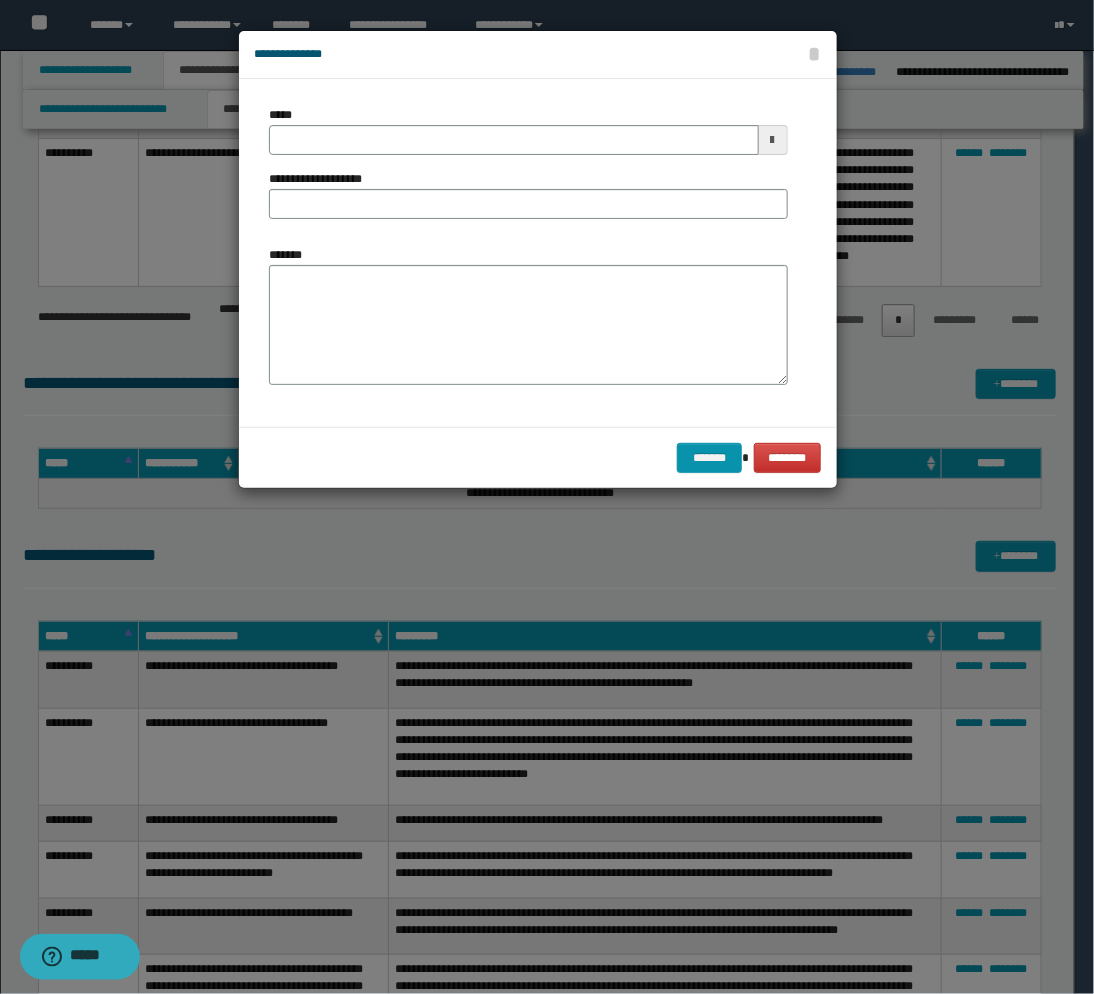 click at bounding box center [773, 140] 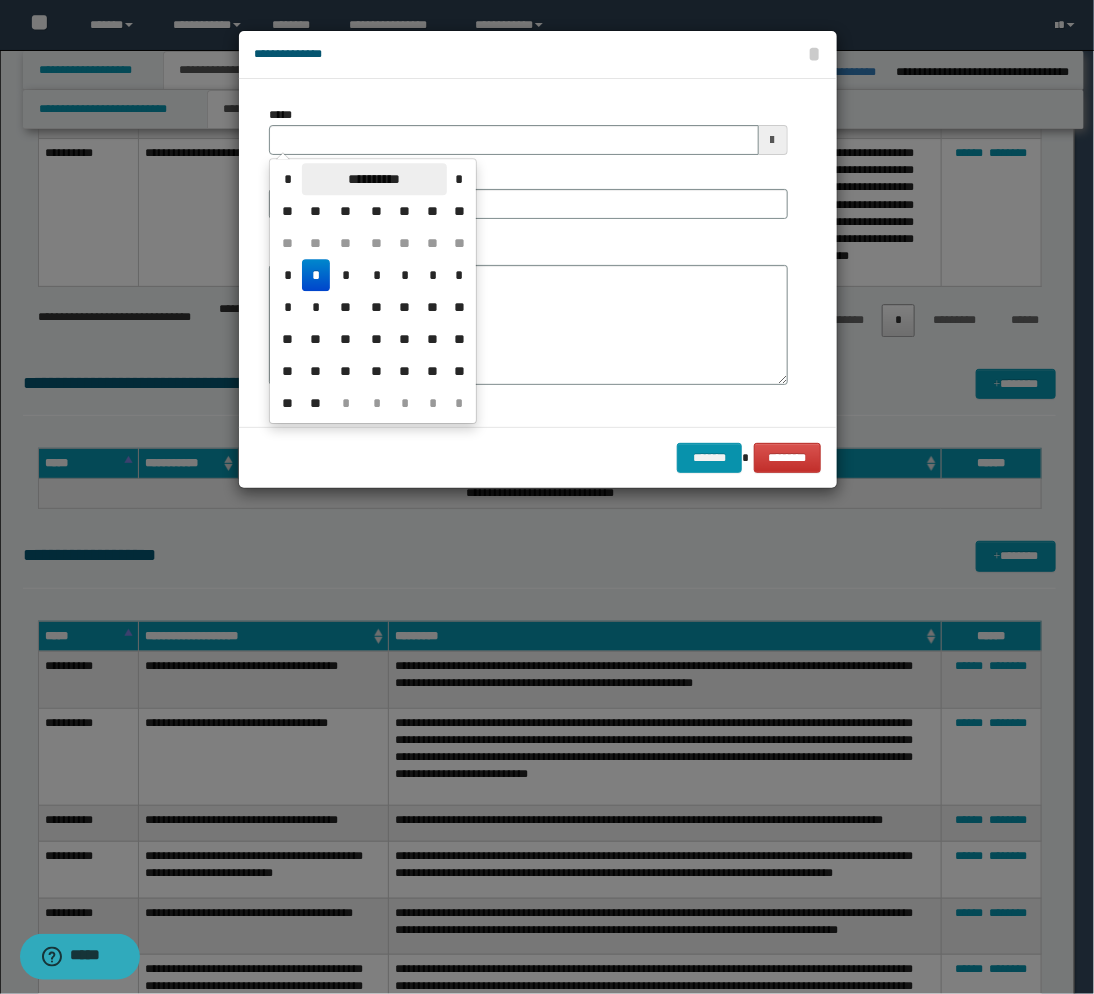 click on "**********" at bounding box center [374, 179] 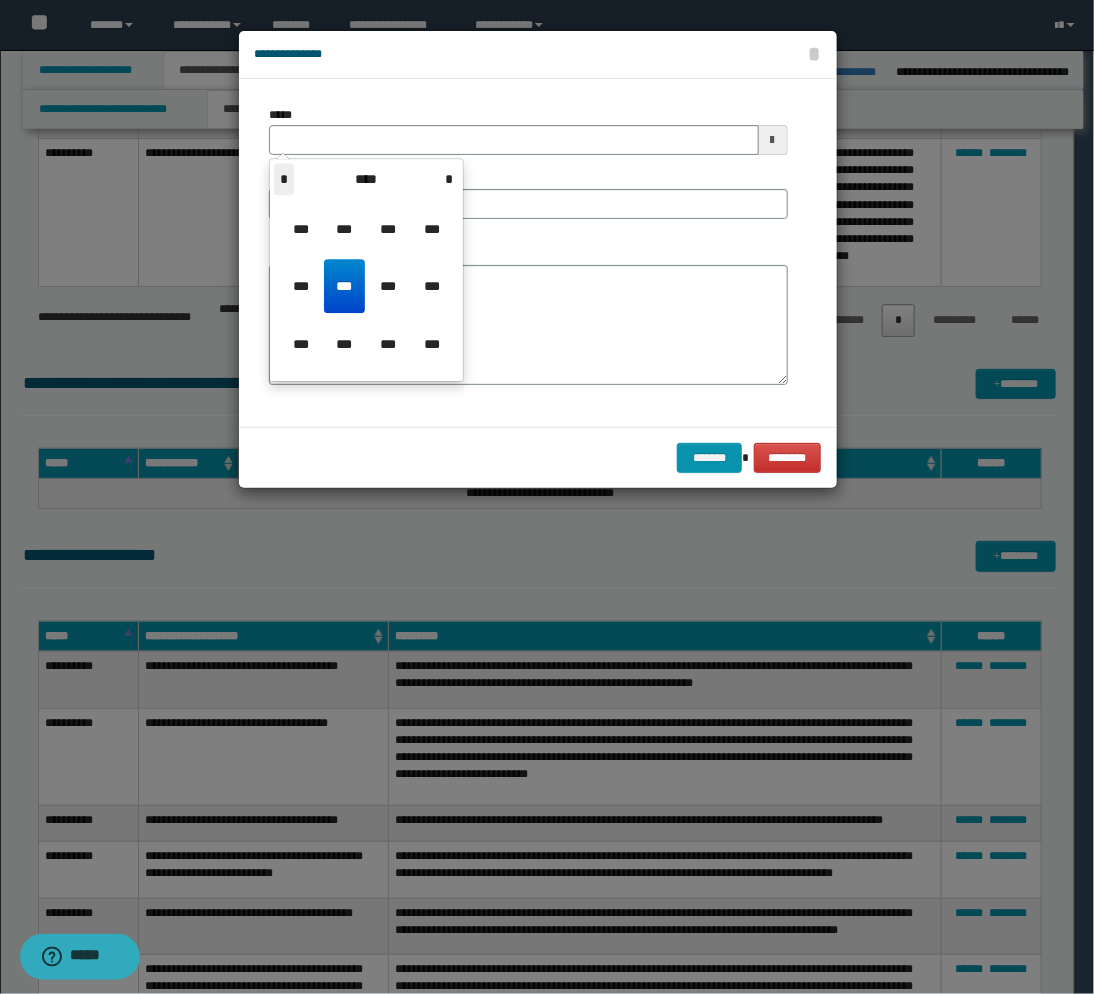 click on "*" at bounding box center (284, 179) 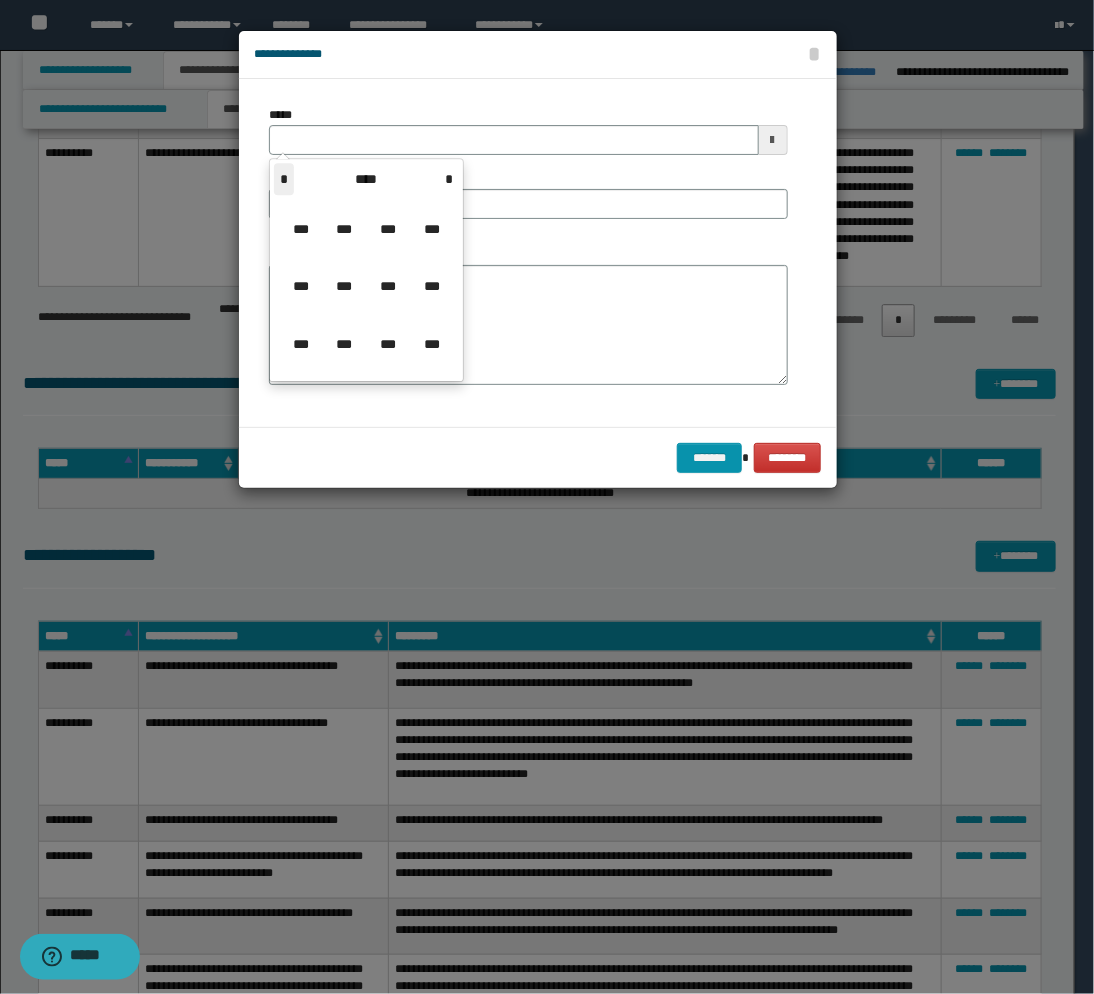 click on "*" at bounding box center [284, 179] 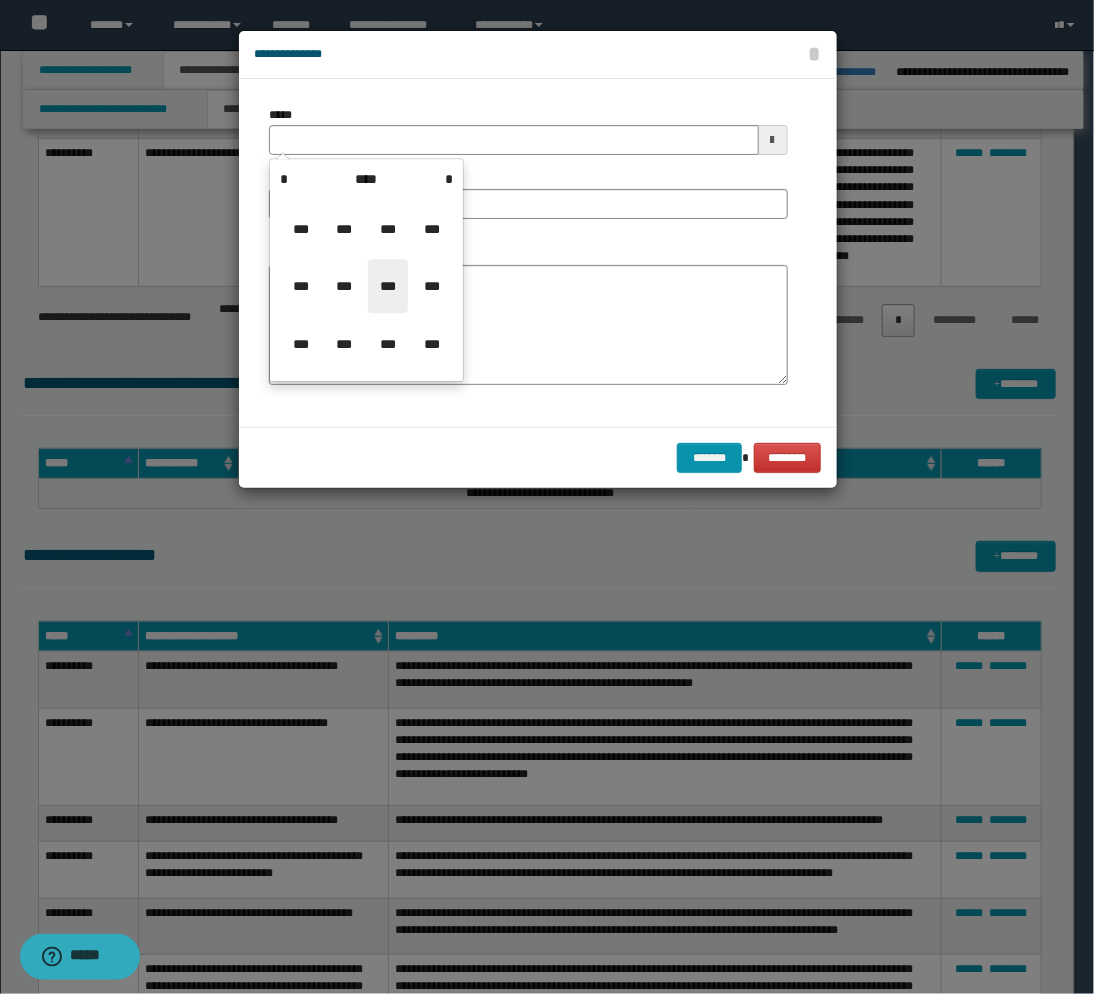 click on "***" at bounding box center [388, 286] 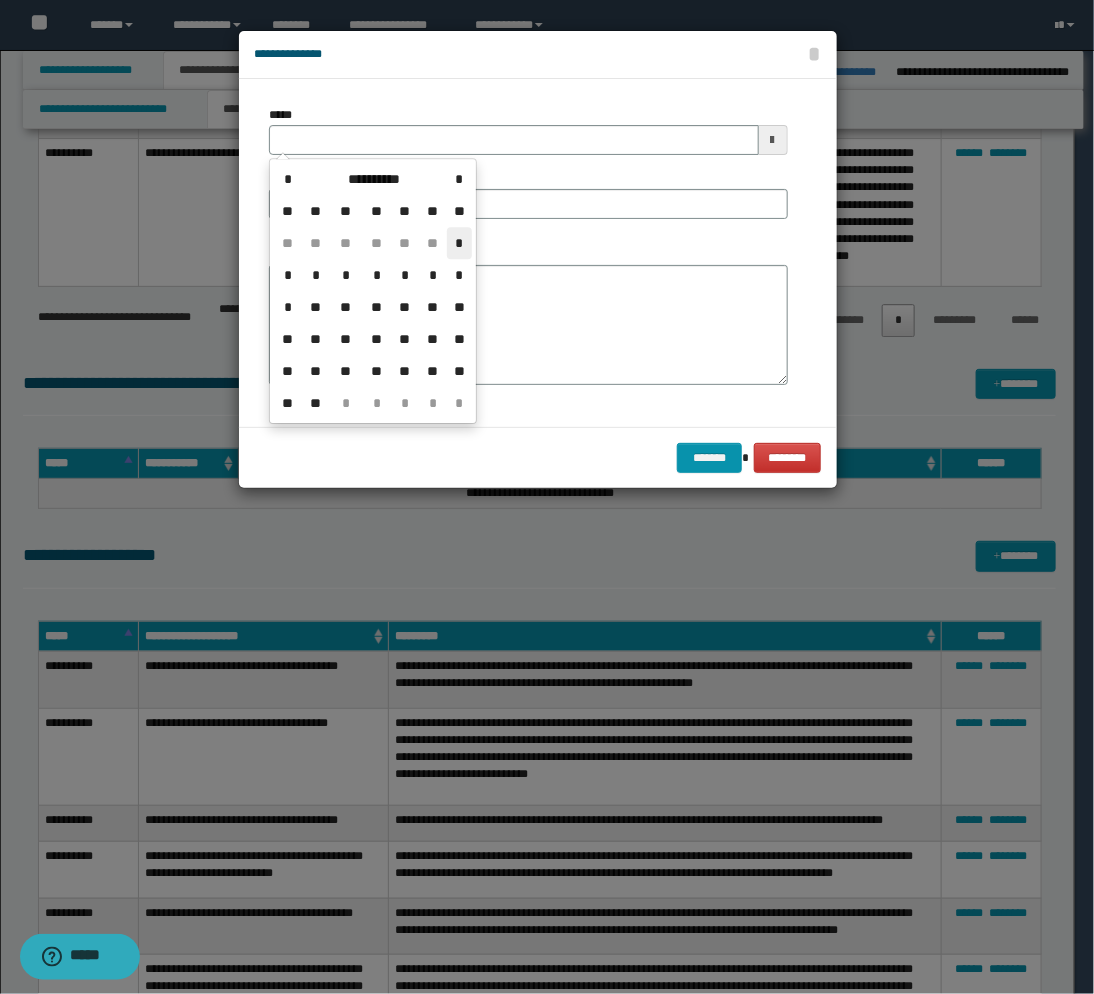 click on "*" at bounding box center [459, 243] 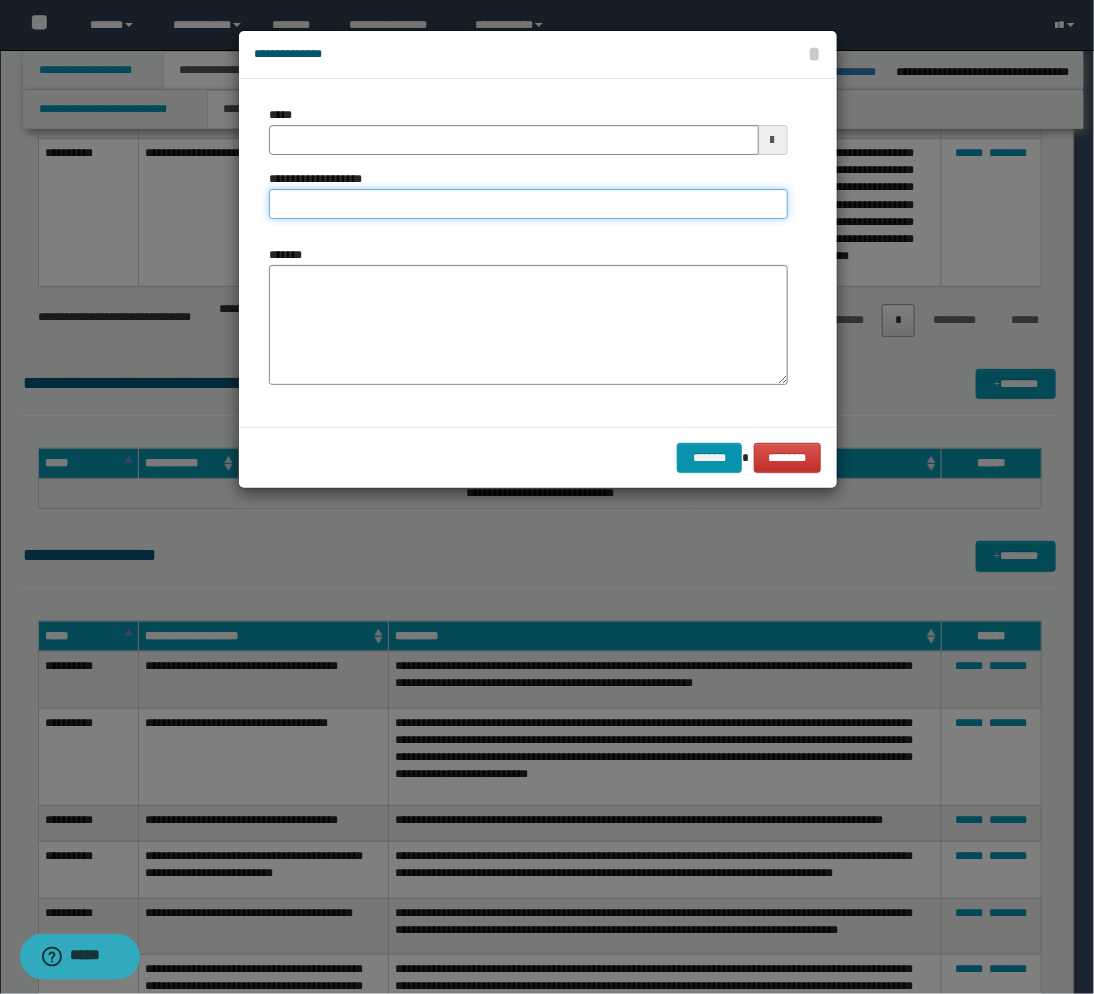 click on "**********" at bounding box center (528, 204) 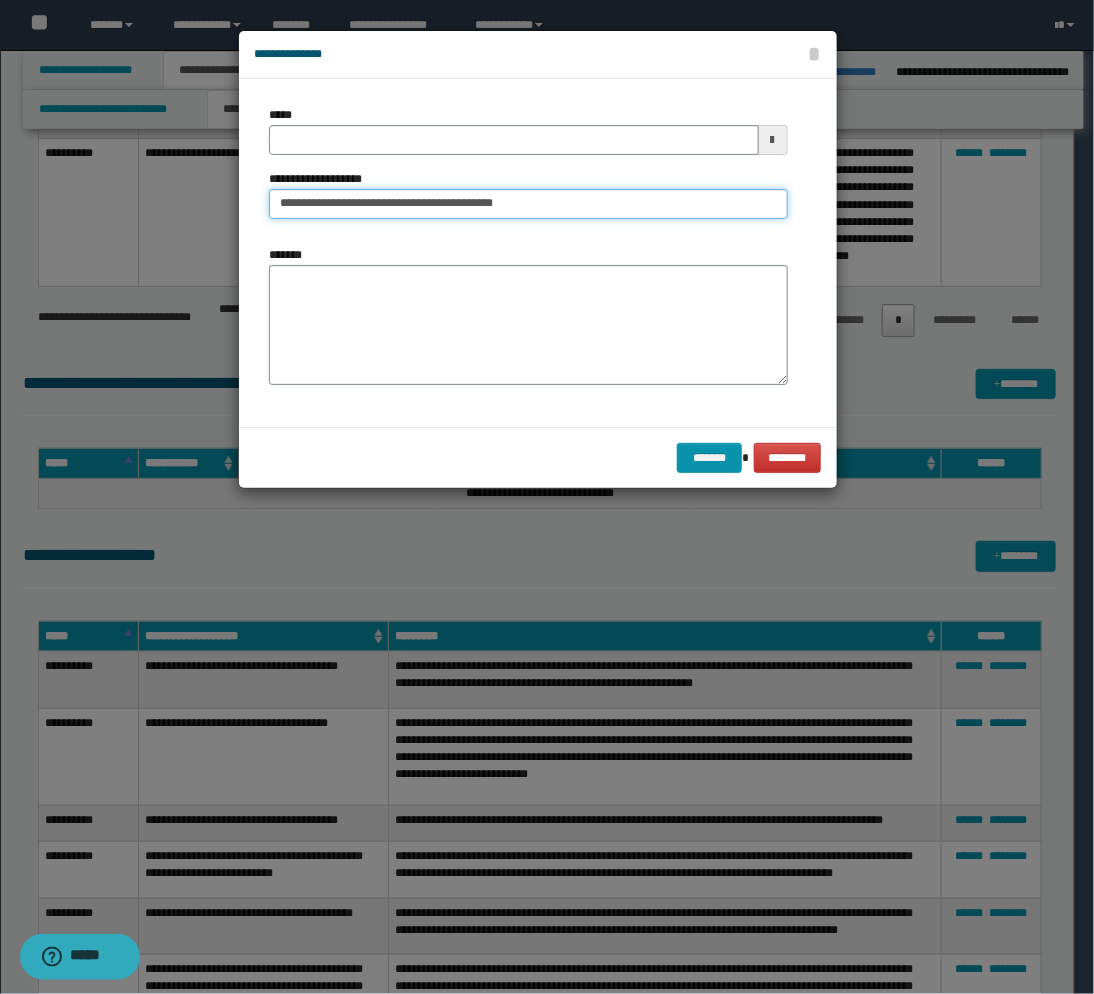 type on "**********" 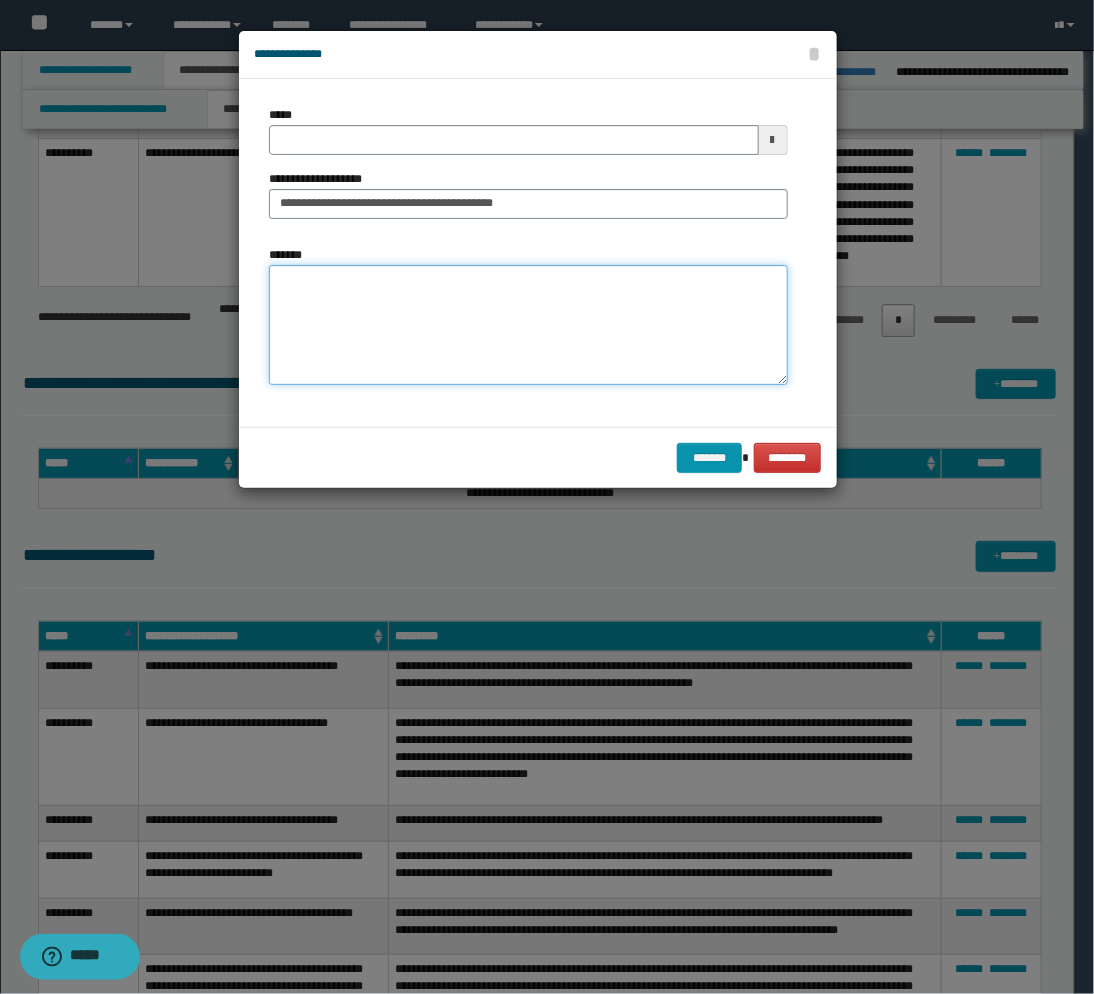 click on "*******" at bounding box center [528, 325] 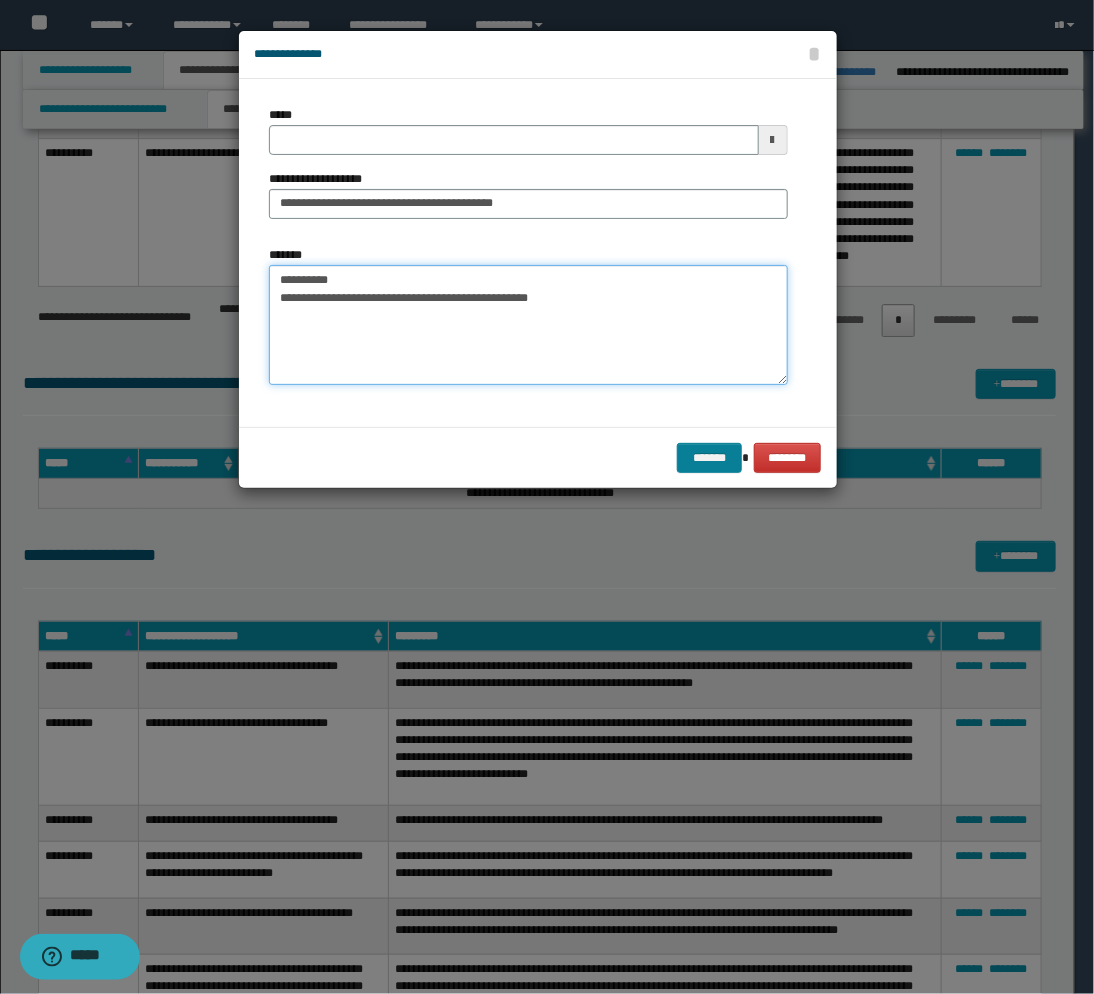 type on "**********" 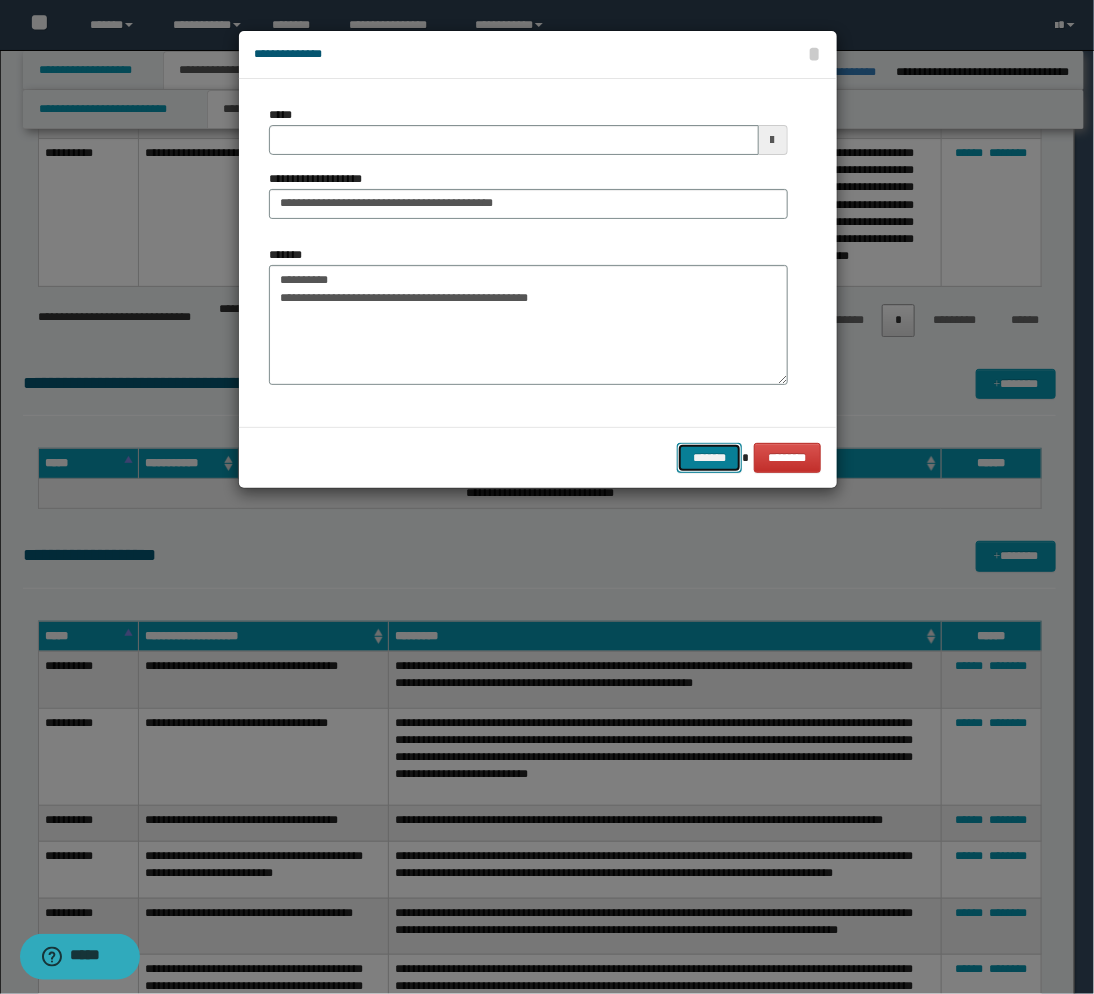 click on "*******" at bounding box center [709, 458] 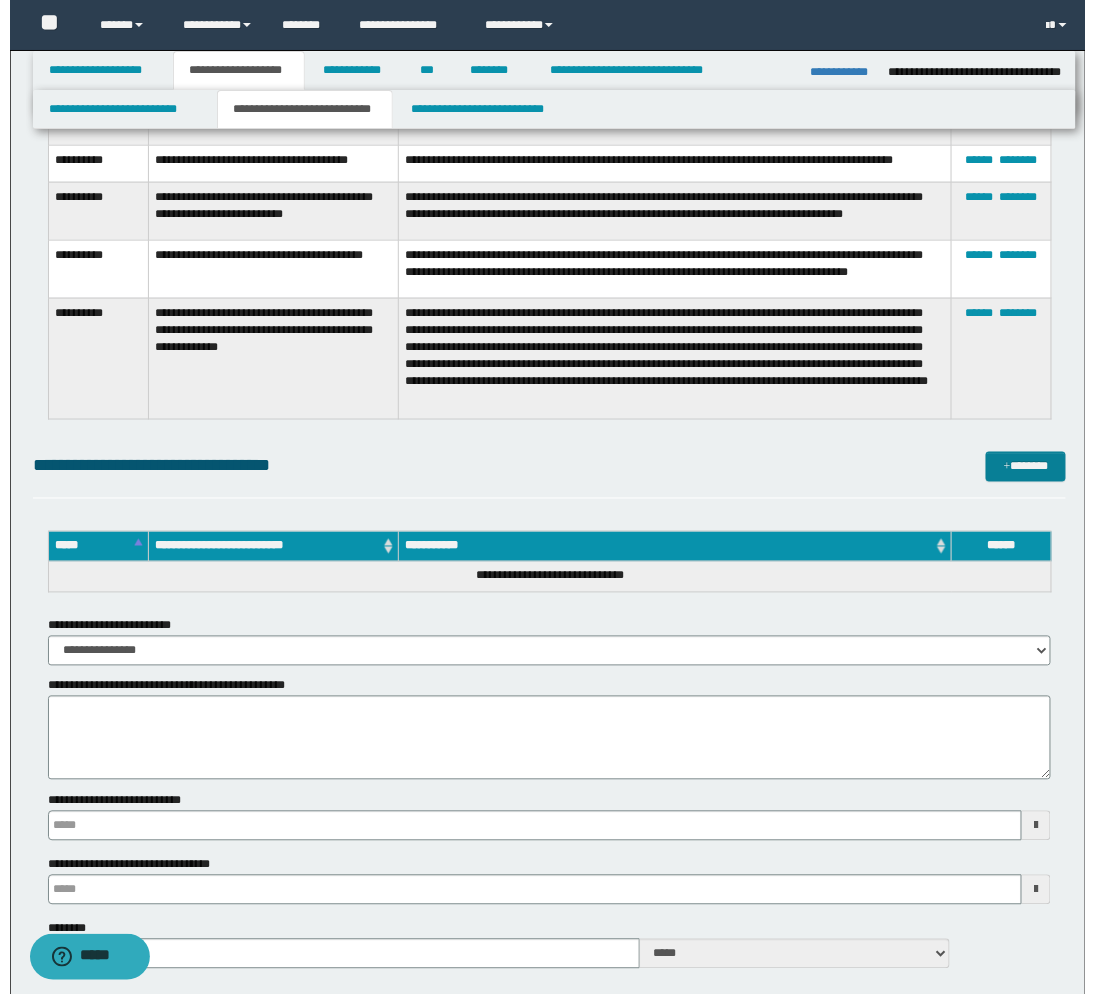 scroll, scrollTop: 2465, scrollLeft: 0, axis: vertical 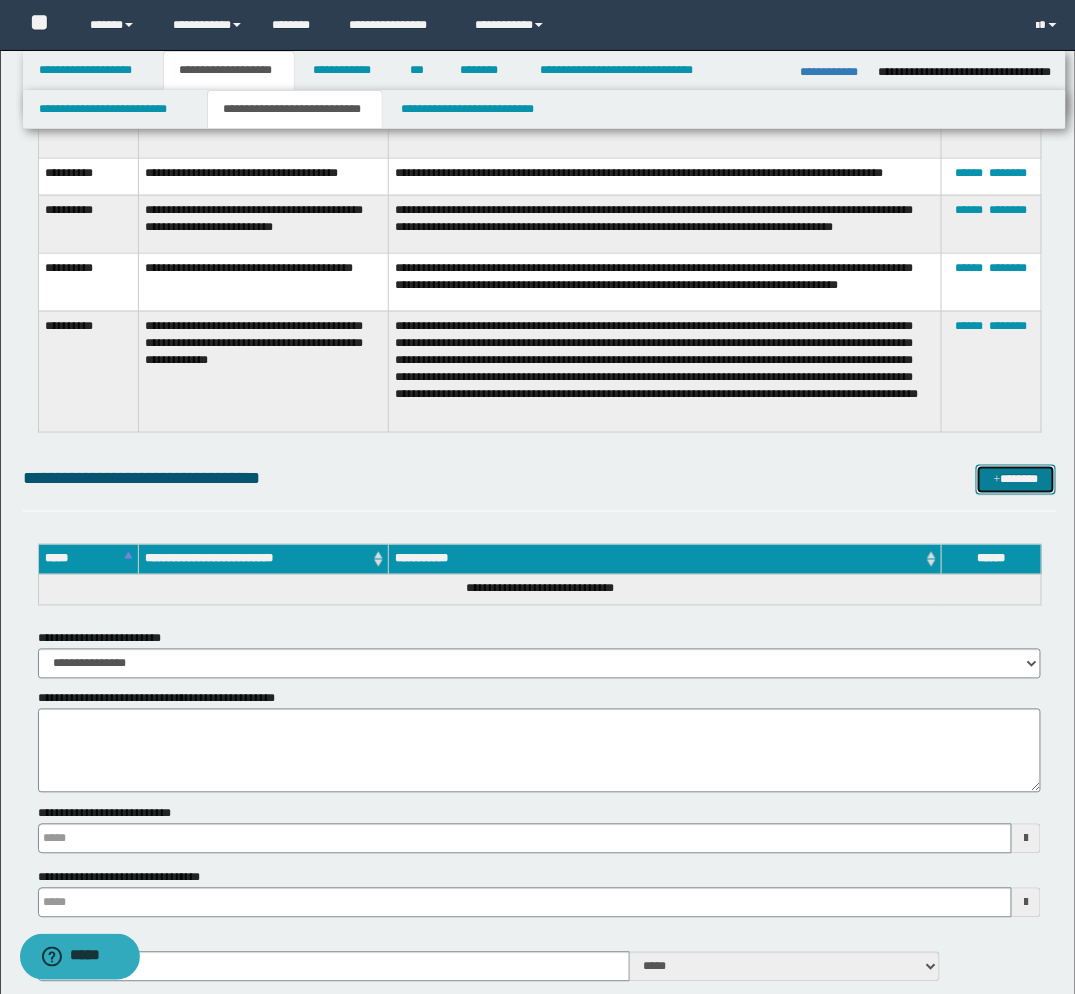 click on "*******" at bounding box center (1016, 480) 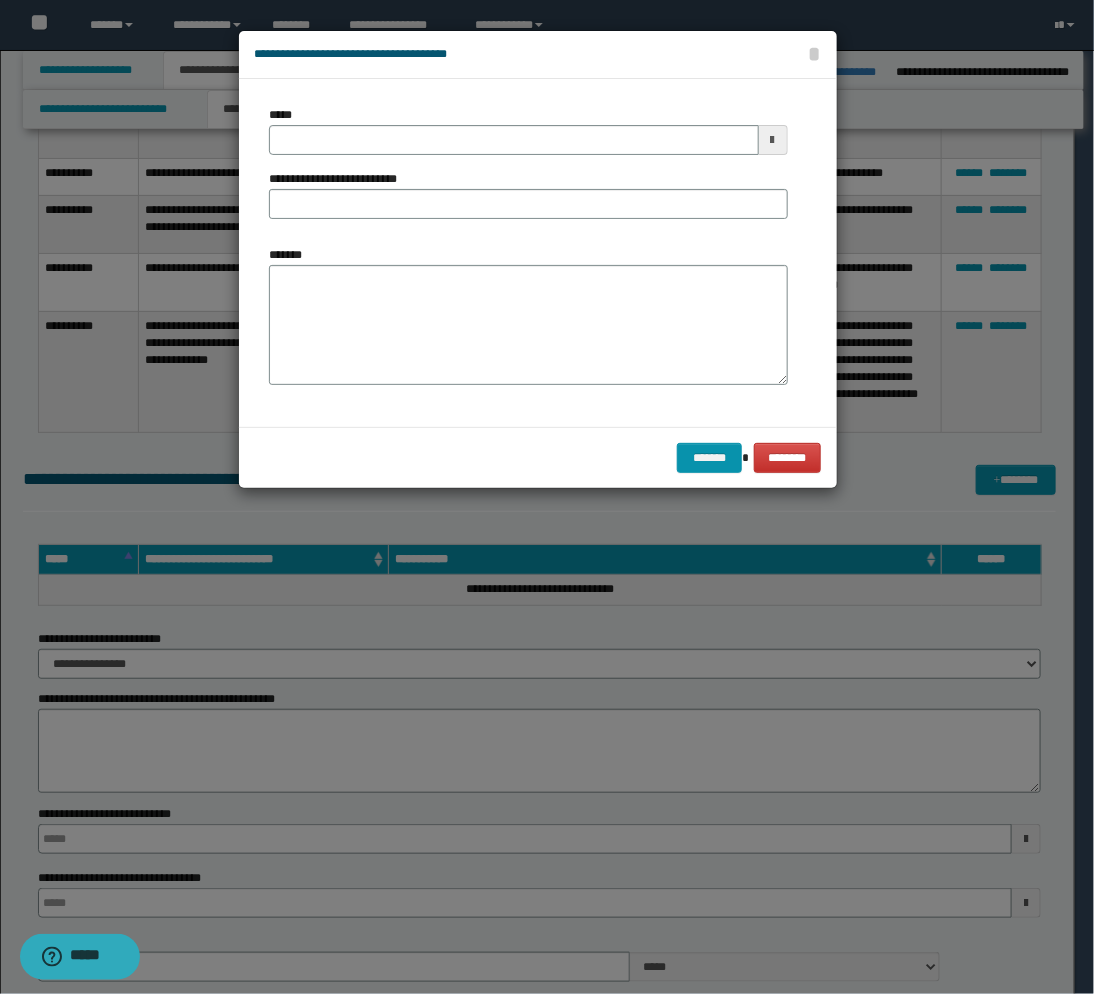 click at bounding box center (773, 140) 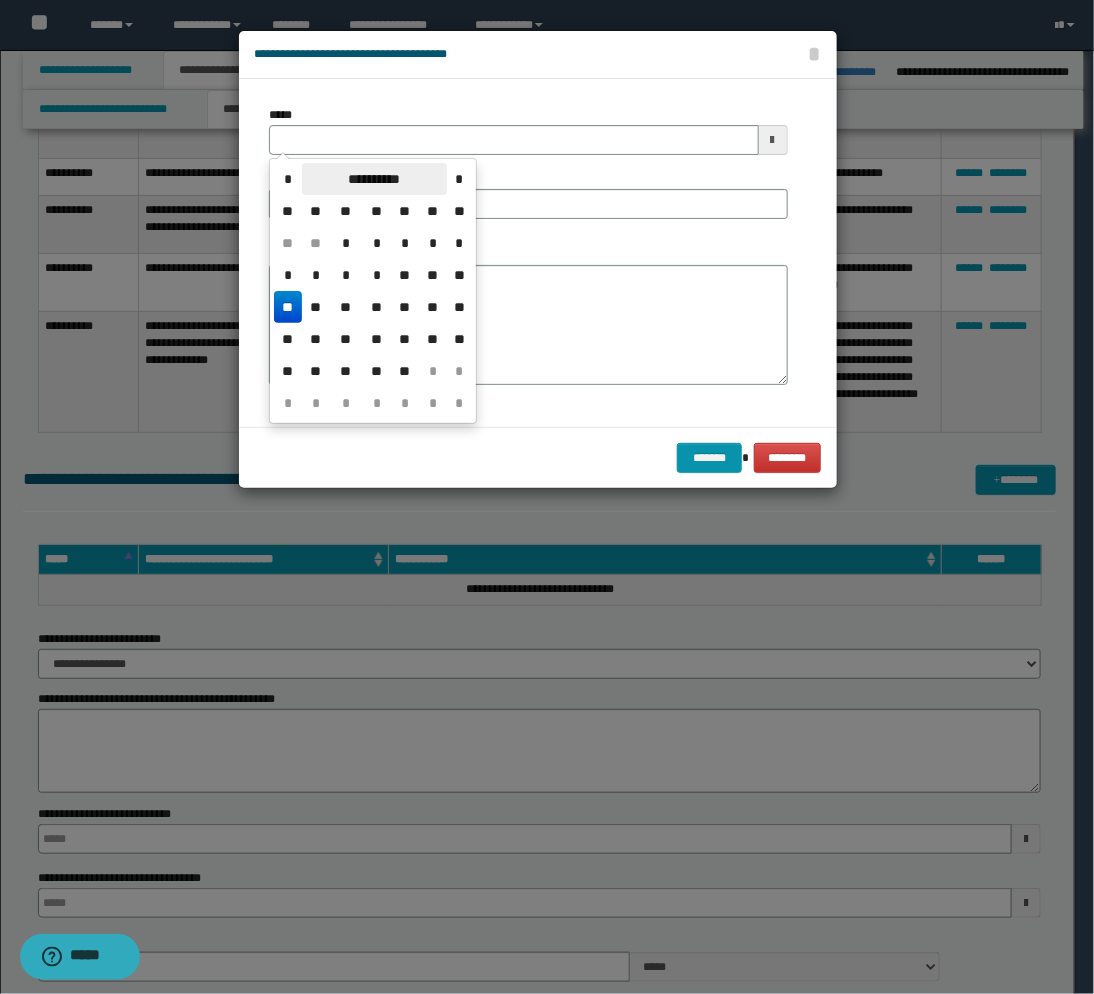 click on "**********" at bounding box center [374, 179] 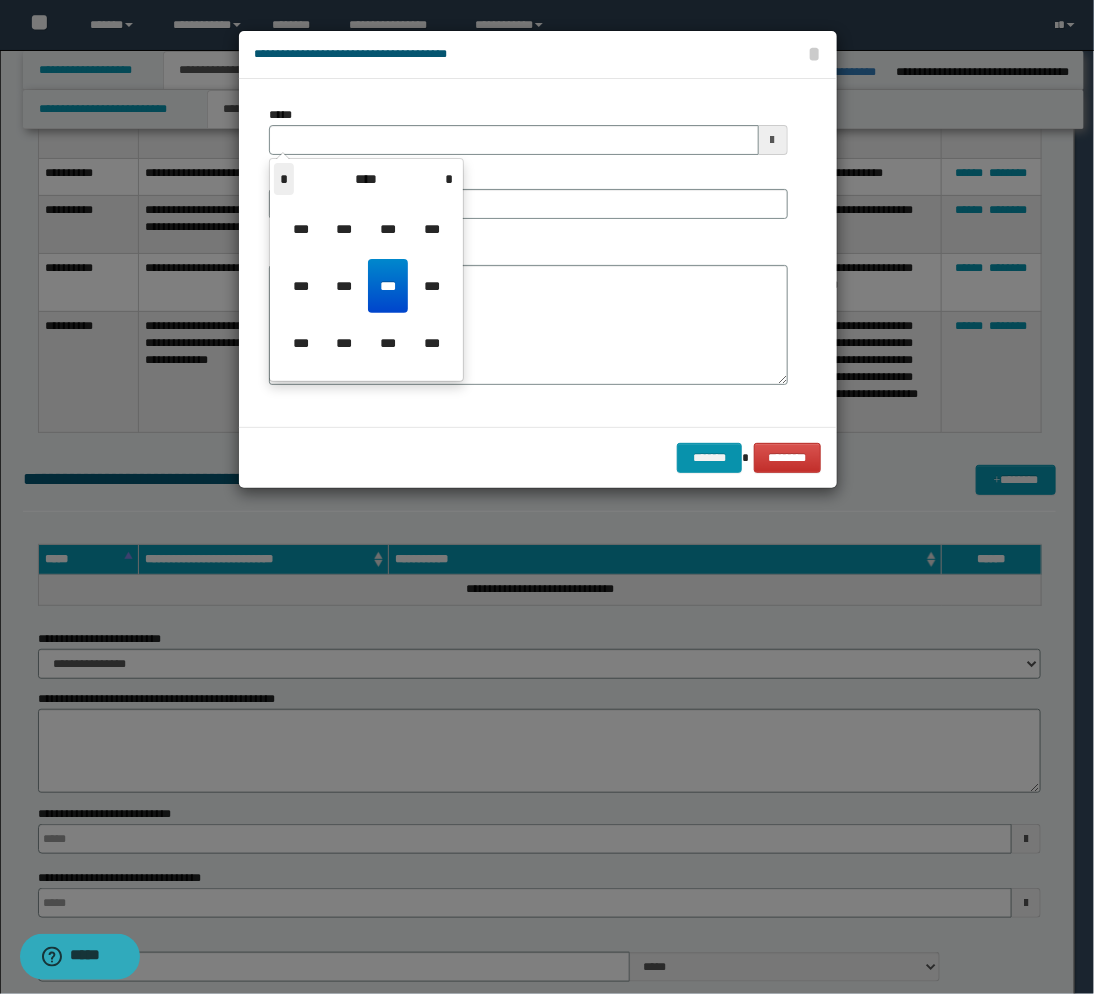 click on "*" at bounding box center (284, 179) 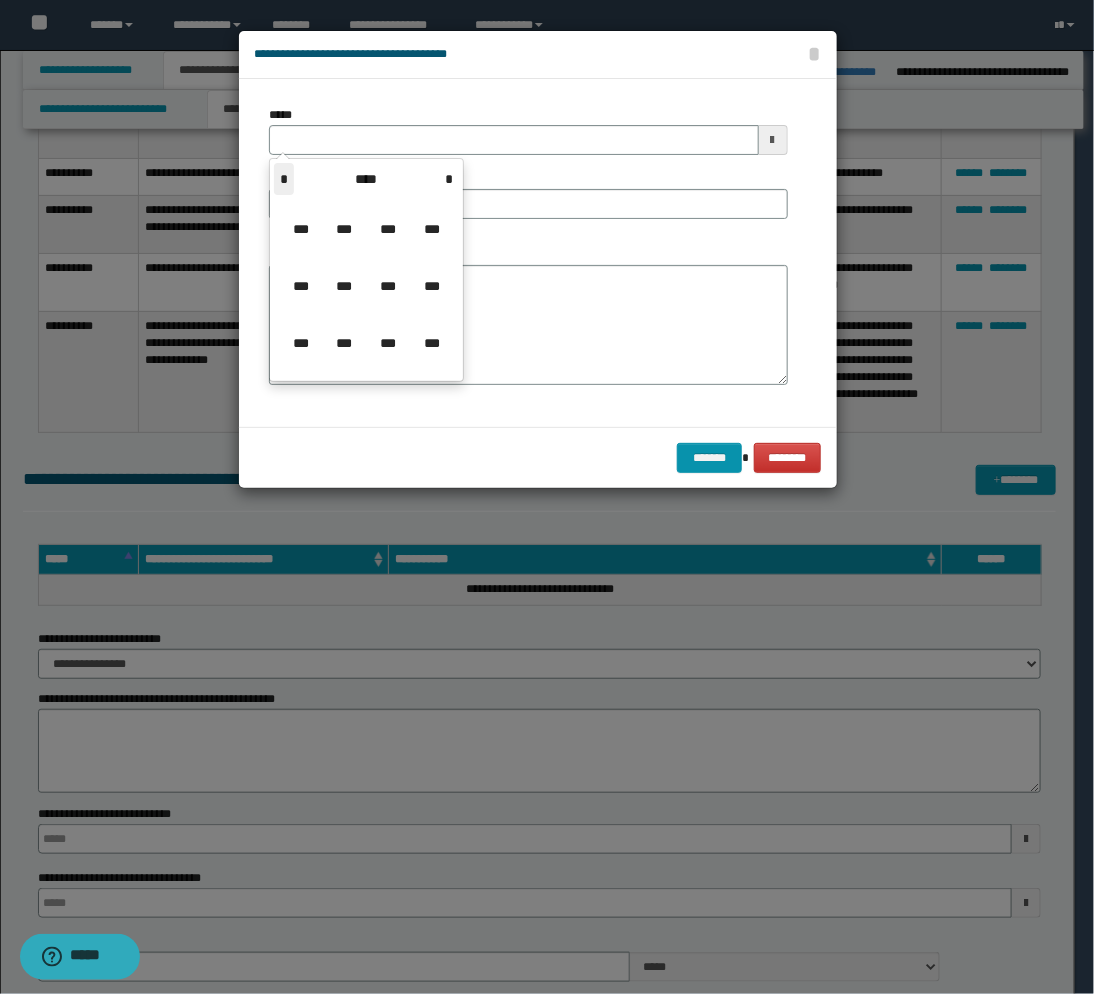 click on "*" at bounding box center [284, 179] 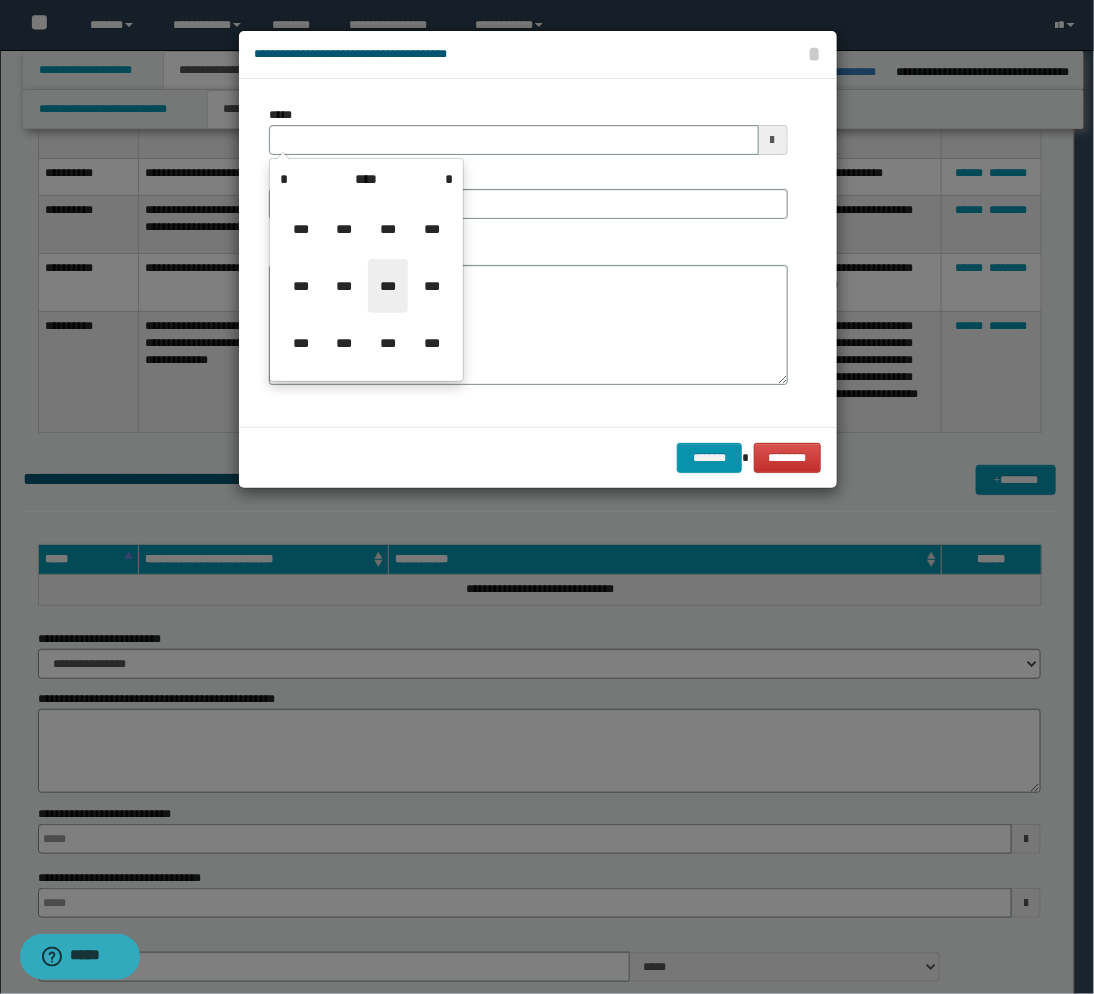click on "***" at bounding box center [388, 286] 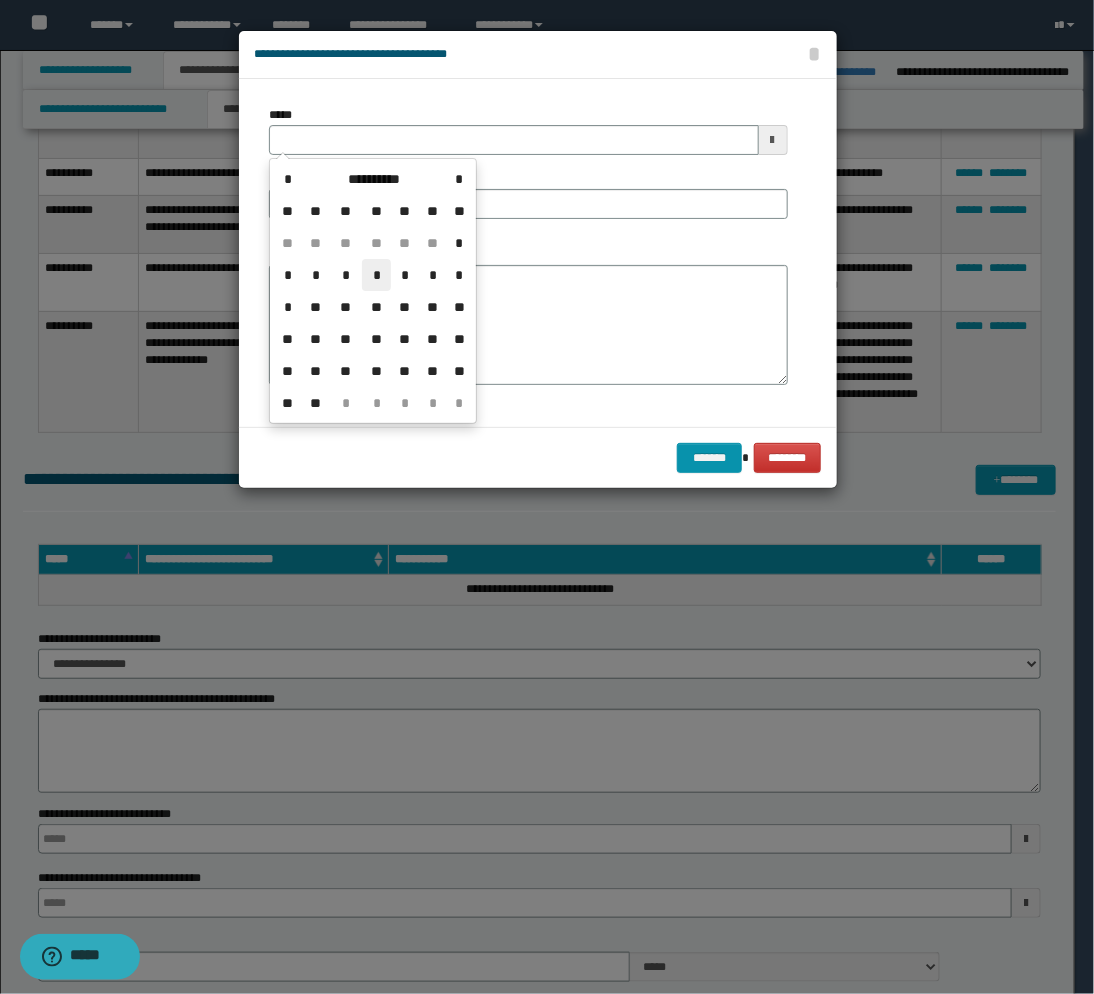 click on "*" at bounding box center (376, 275) 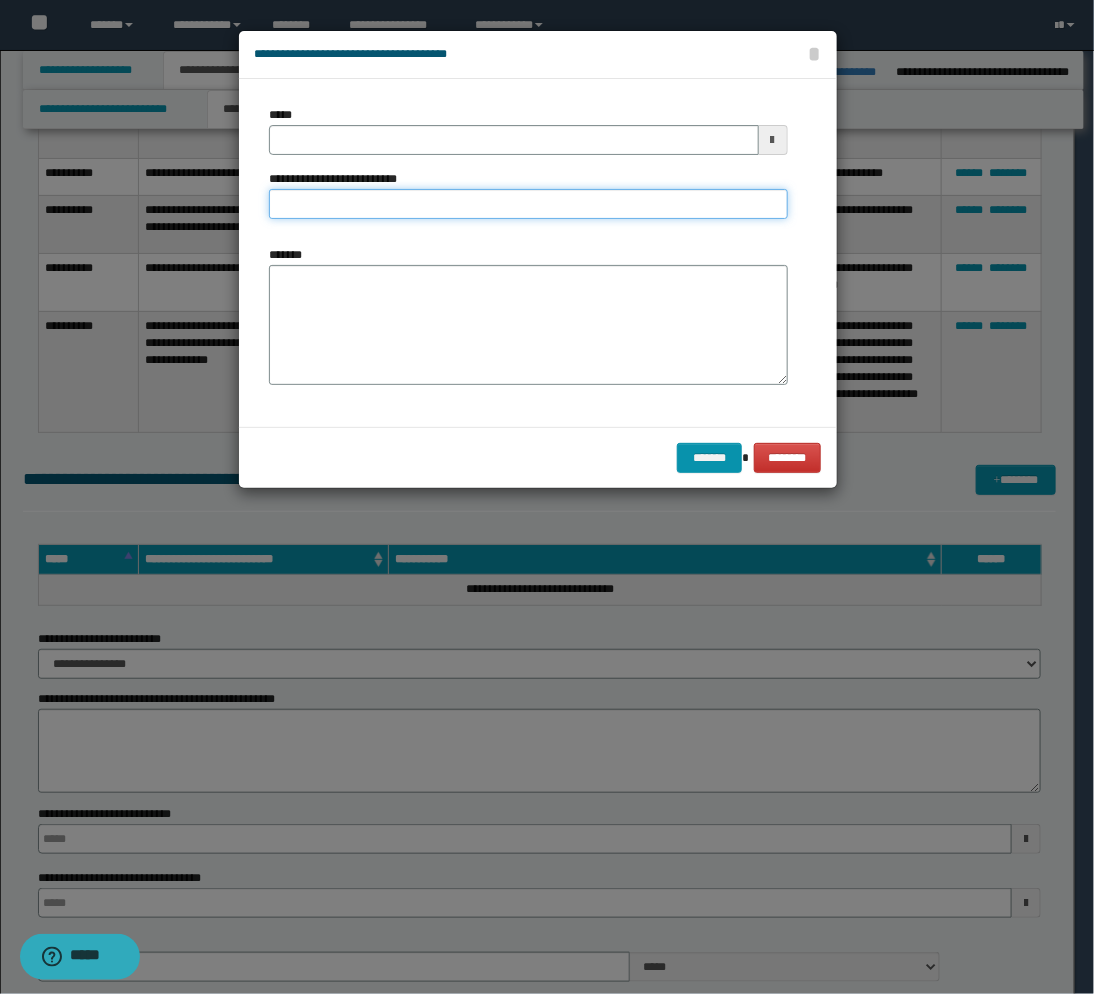 click on "**********" at bounding box center [528, 204] 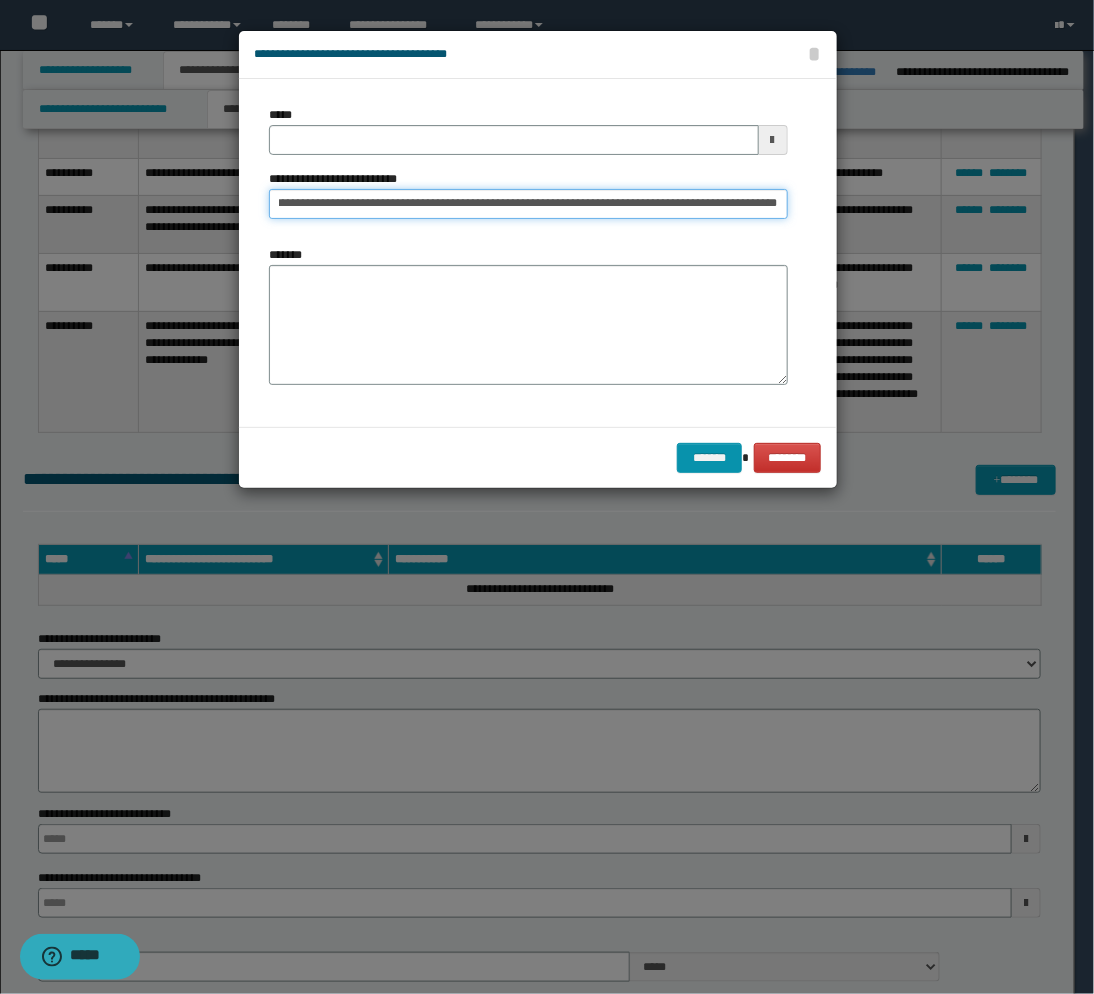 scroll, scrollTop: 0, scrollLeft: 196, axis: horizontal 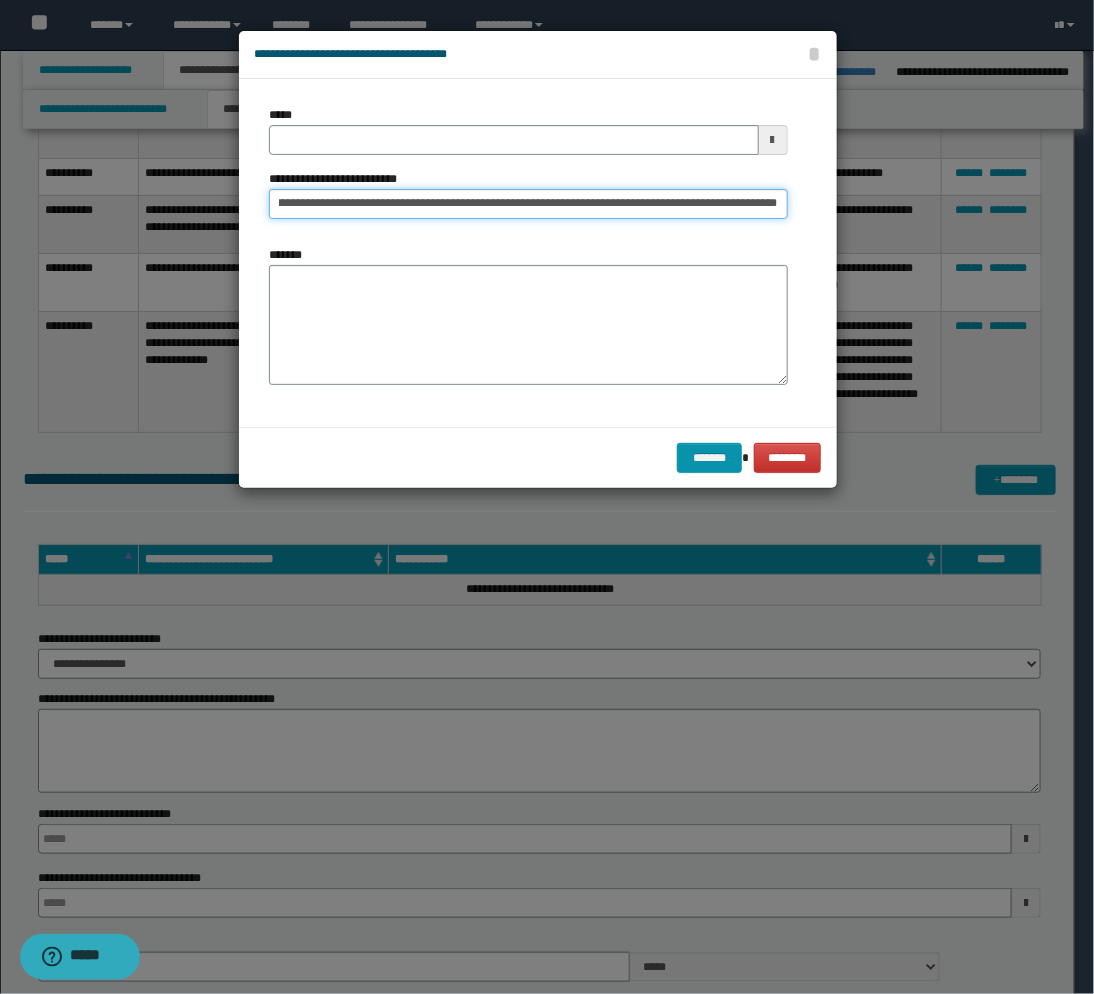 type on "**********" 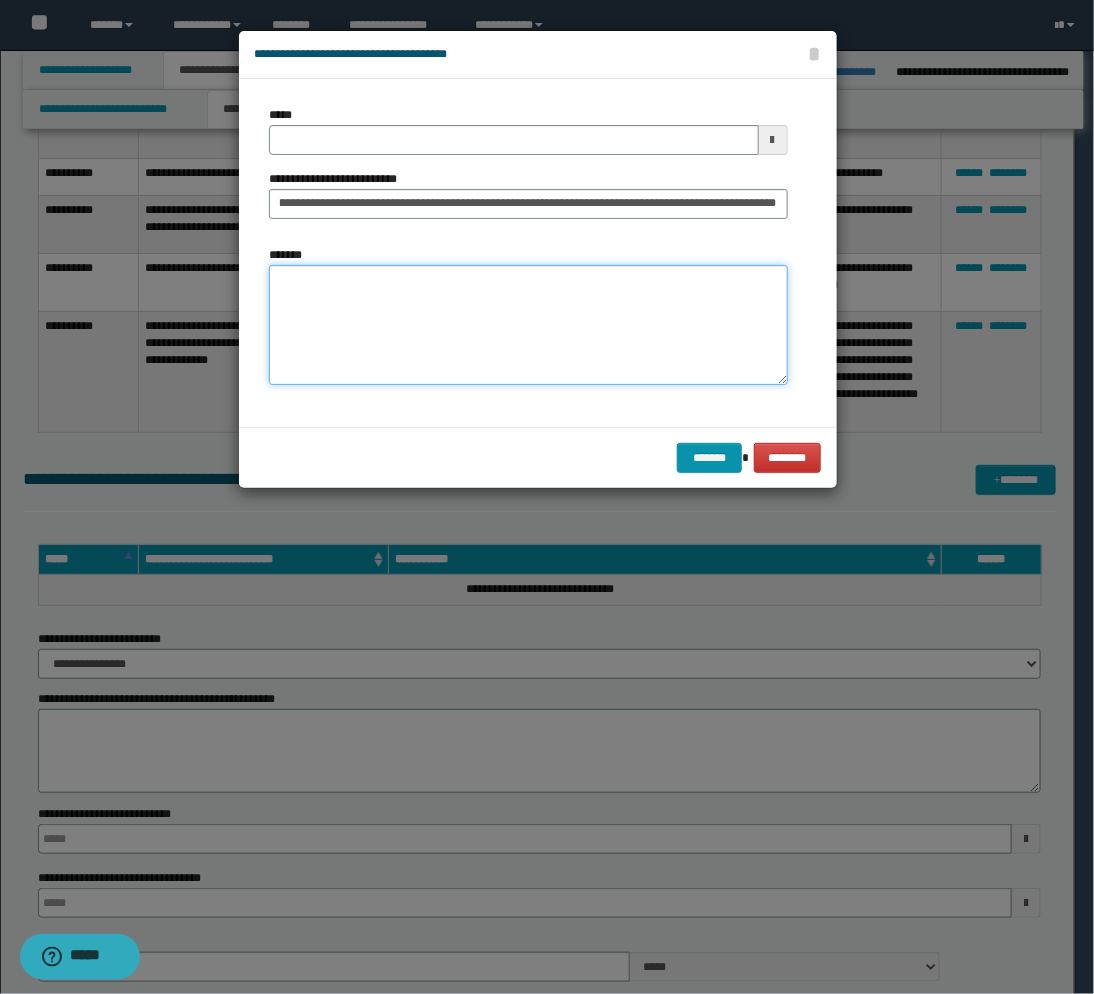 click on "*******" at bounding box center (528, 325) 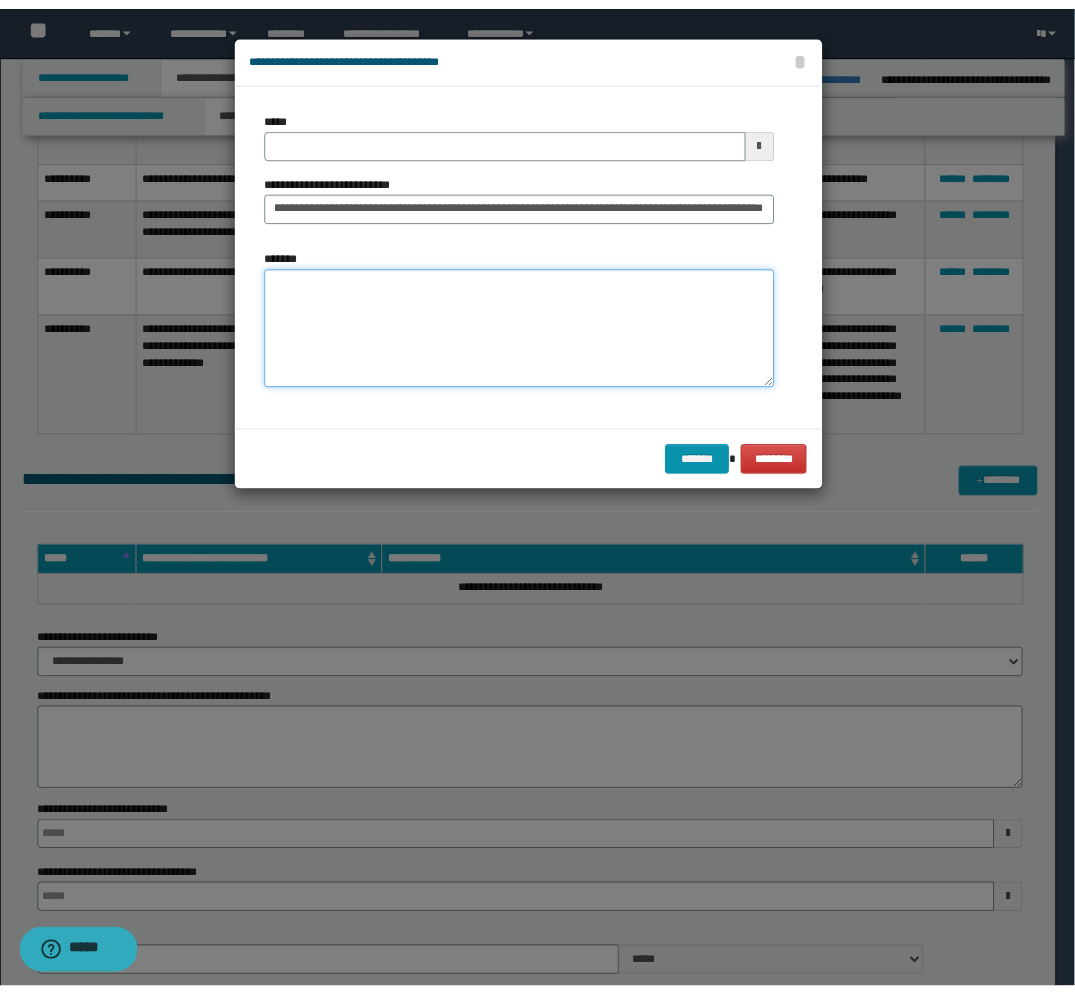 scroll, scrollTop: 0, scrollLeft: 0, axis: both 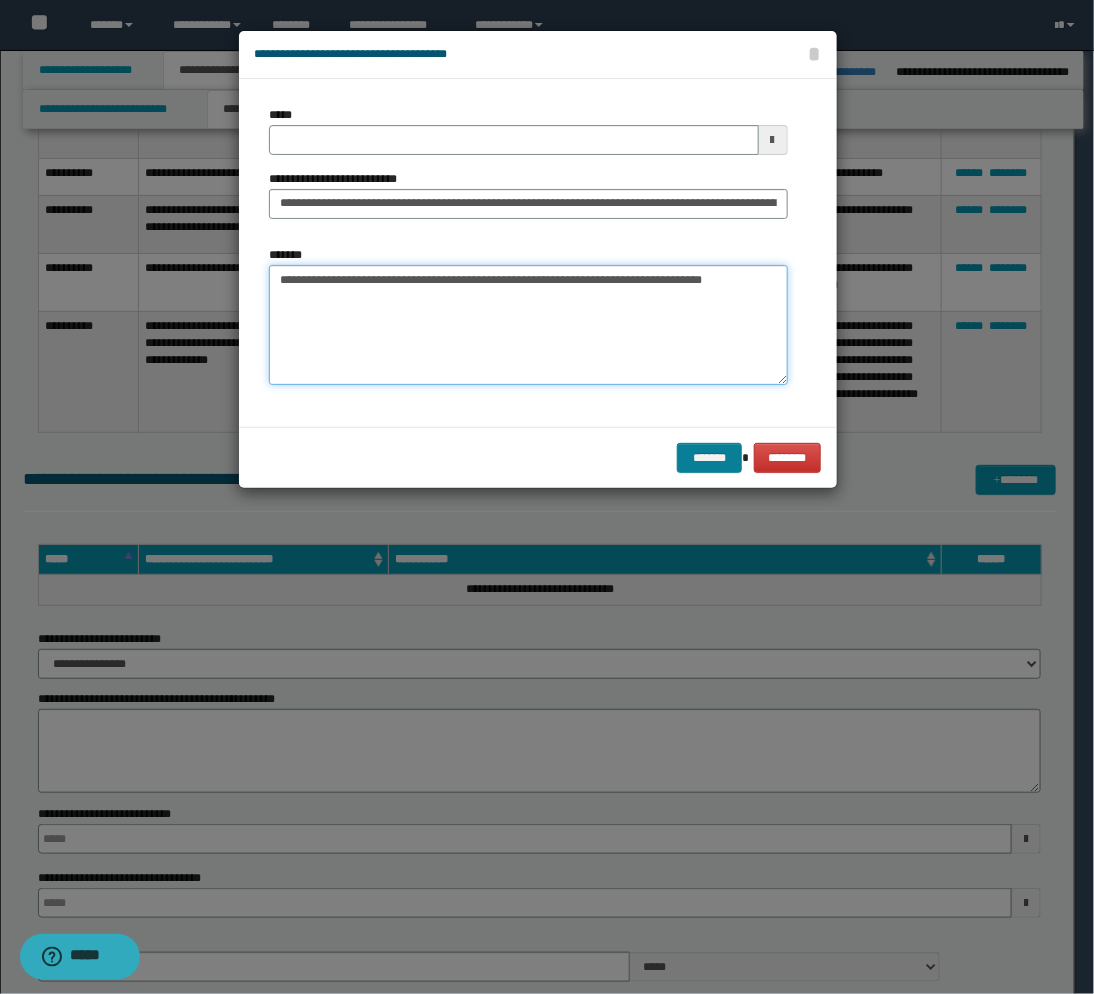 type on "**********" 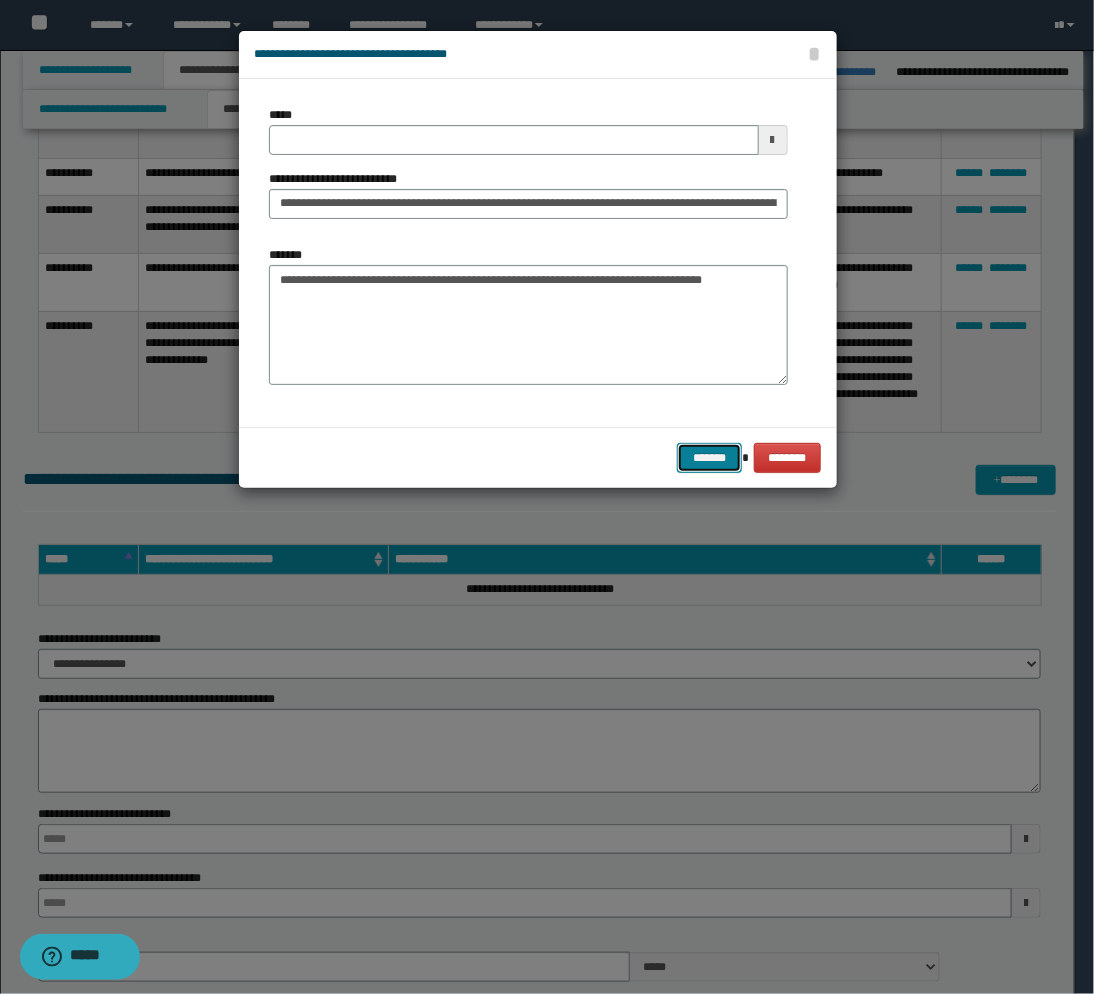 click on "*******" at bounding box center [709, 458] 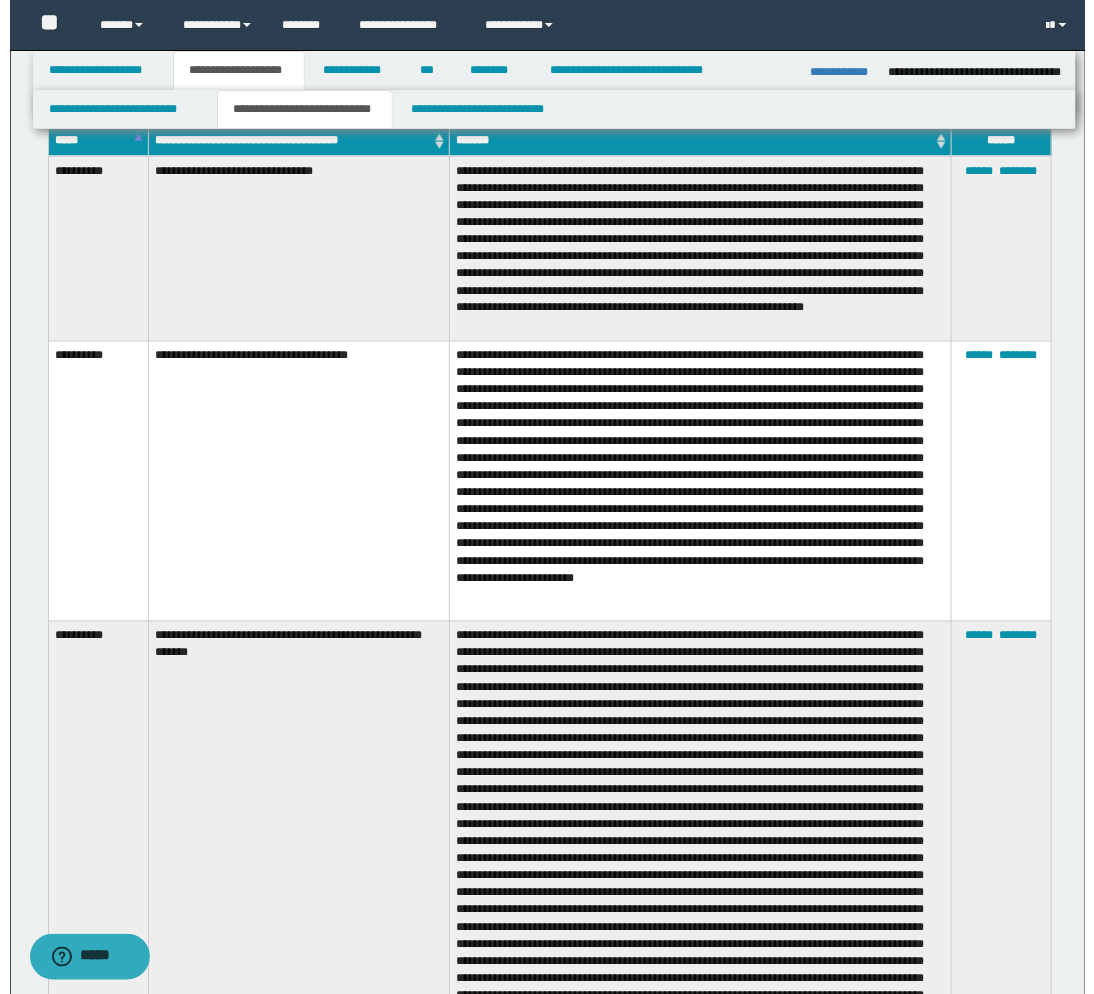 scroll, scrollTop: 354, scrollLeft: 0, axis: vertical 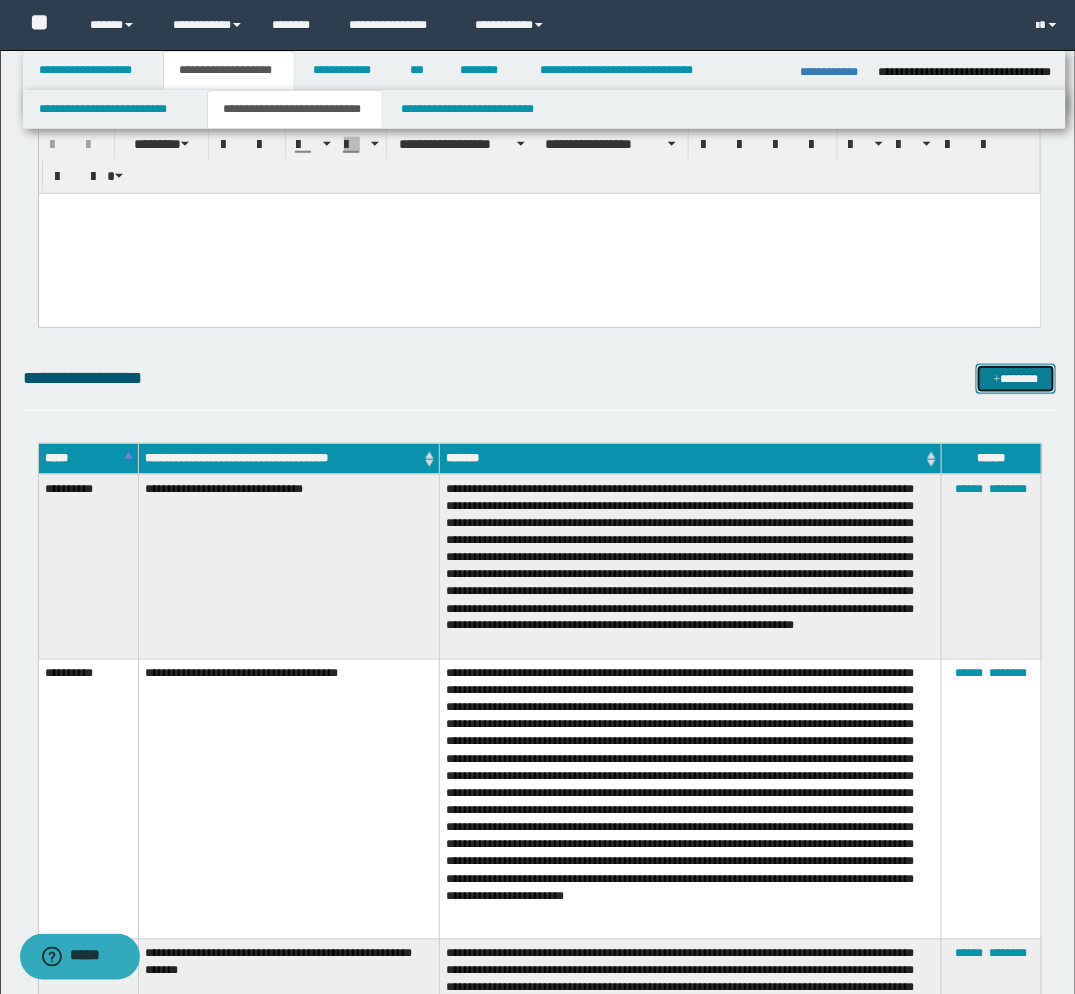 click on "*******" at bounding box center [1016, 379] 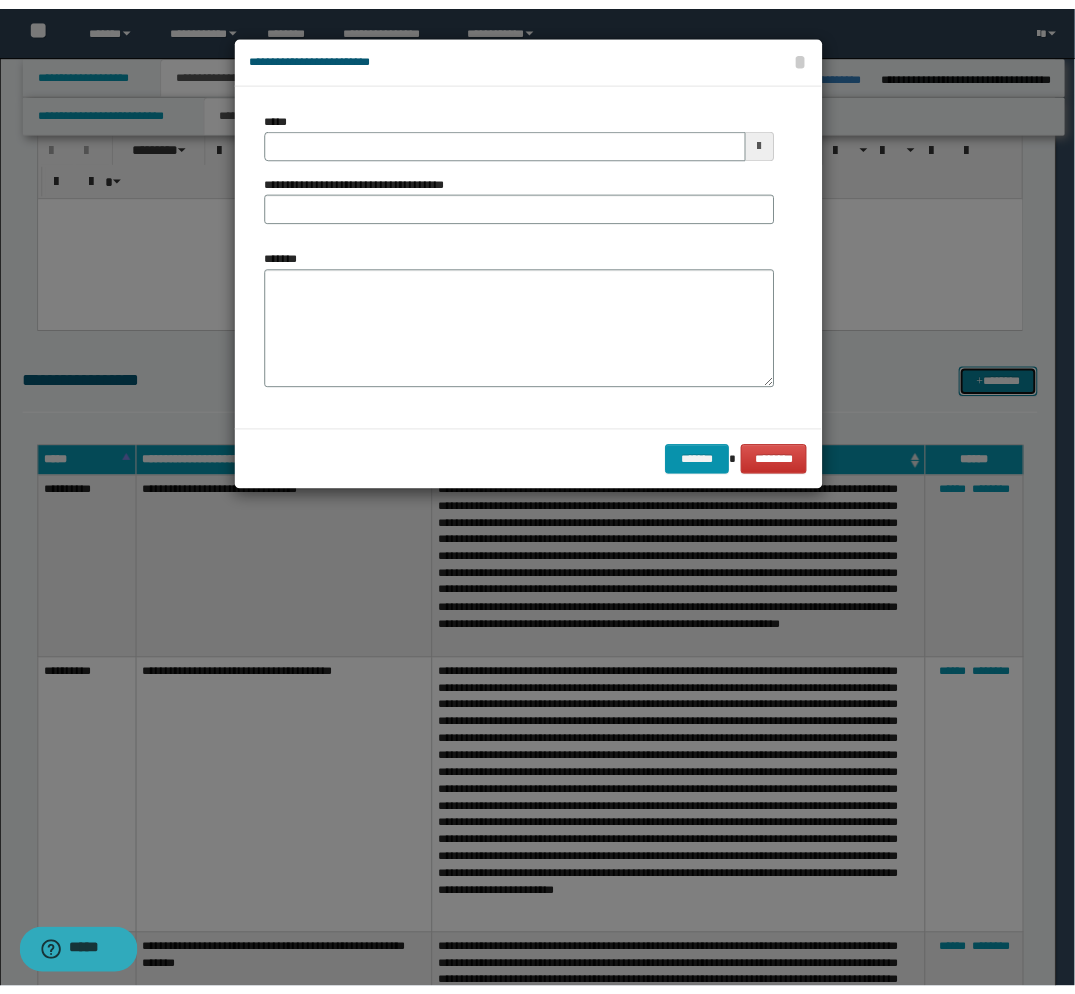scroll, scrollTop: 0, scrollLeft: 0, axis: both 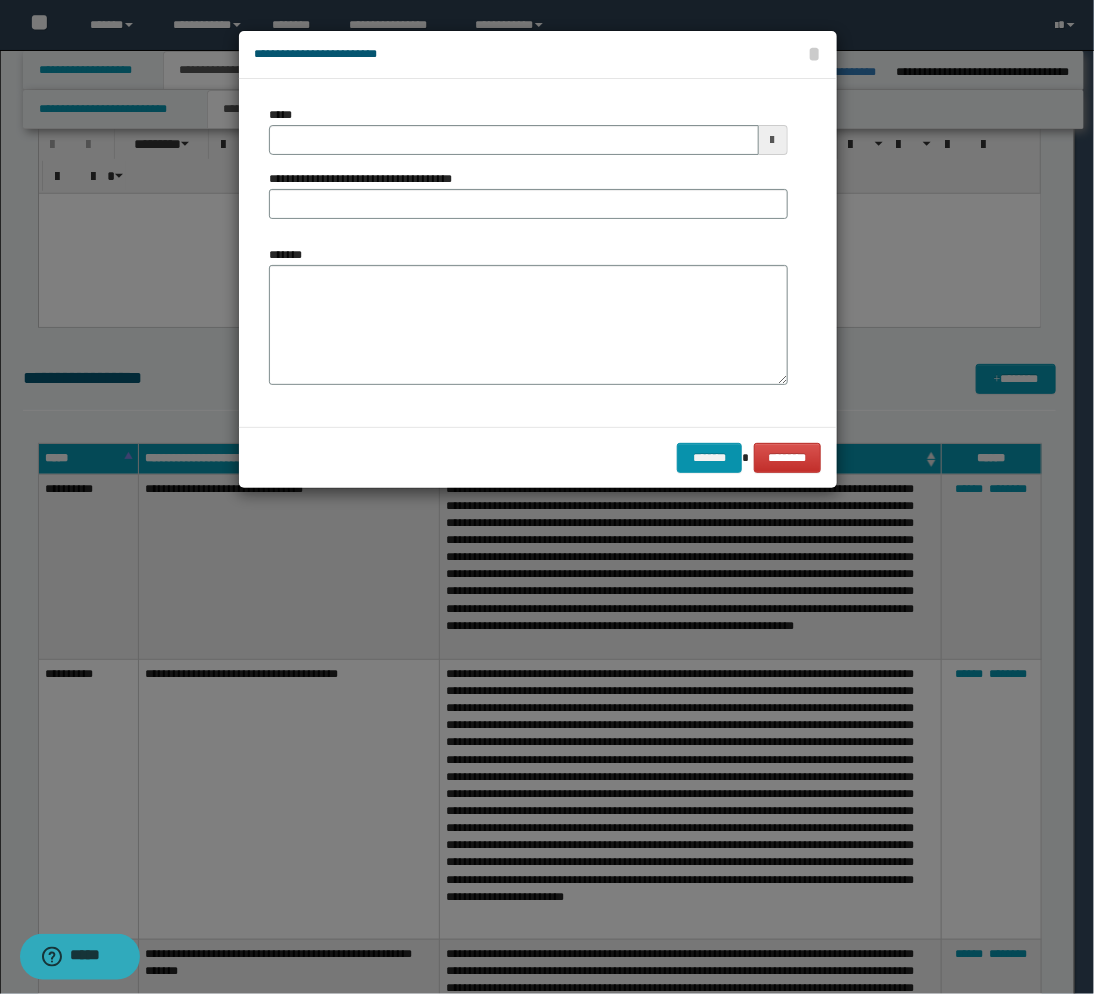 click at bounding box center (773, 140) 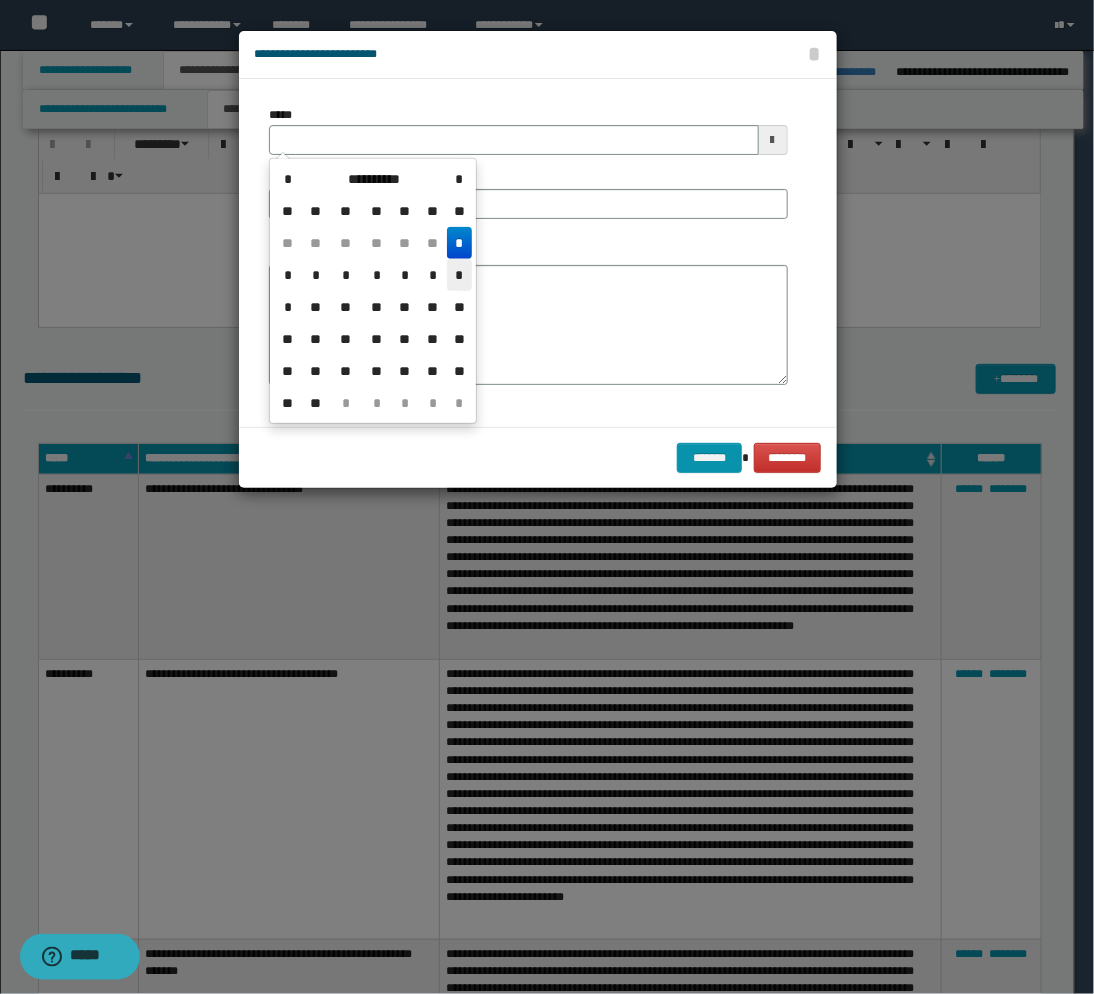click on "*" at bounding box center (459, 275) 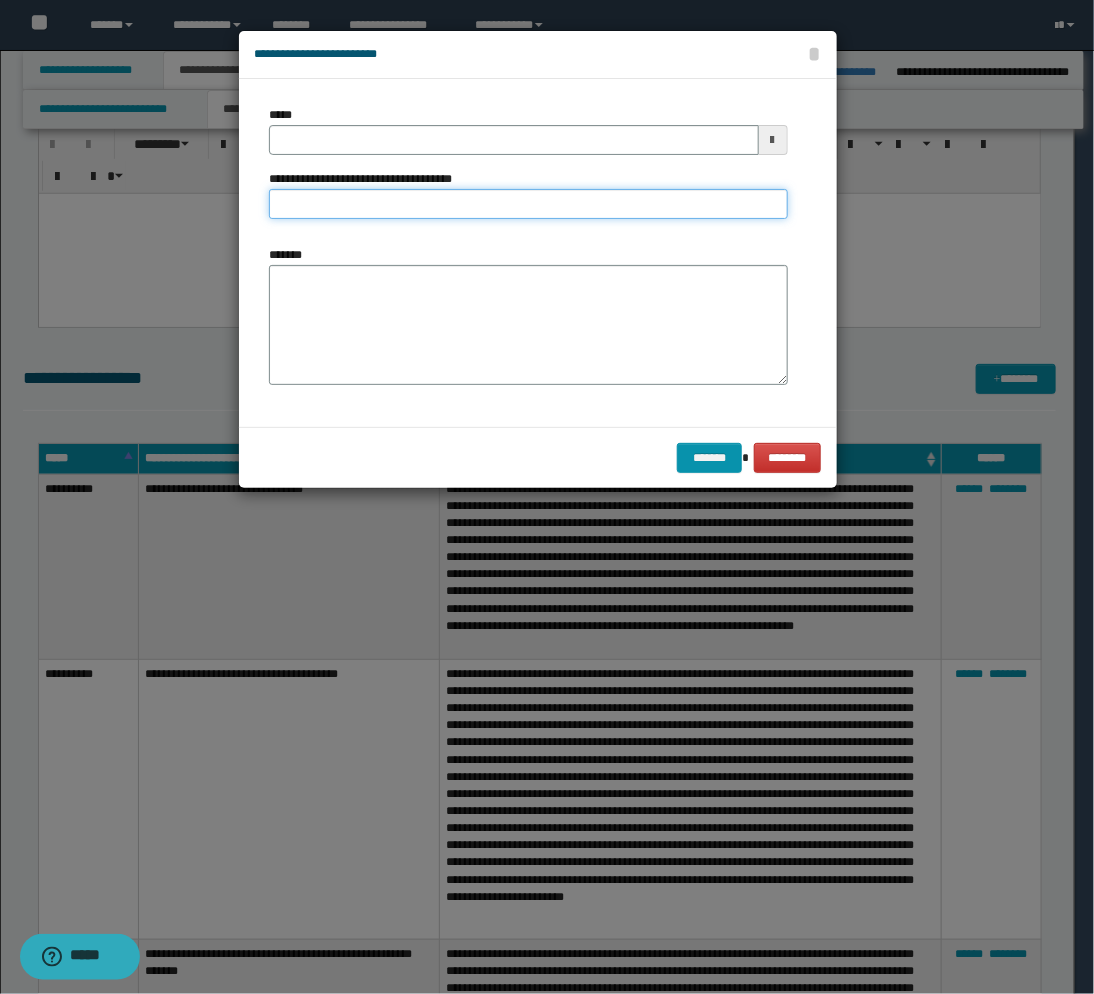 click on "**********" at bounding box center [528, 204] 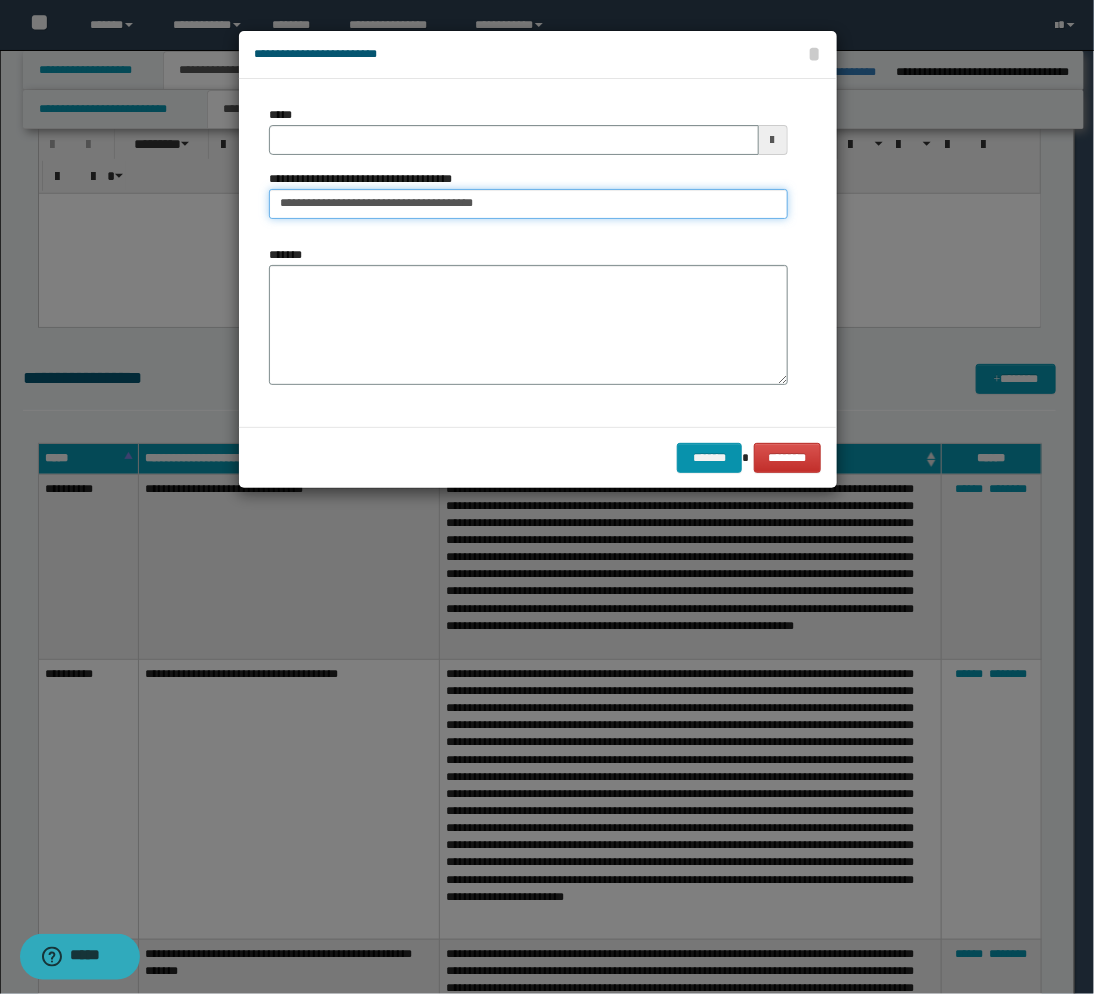 type on "**********" 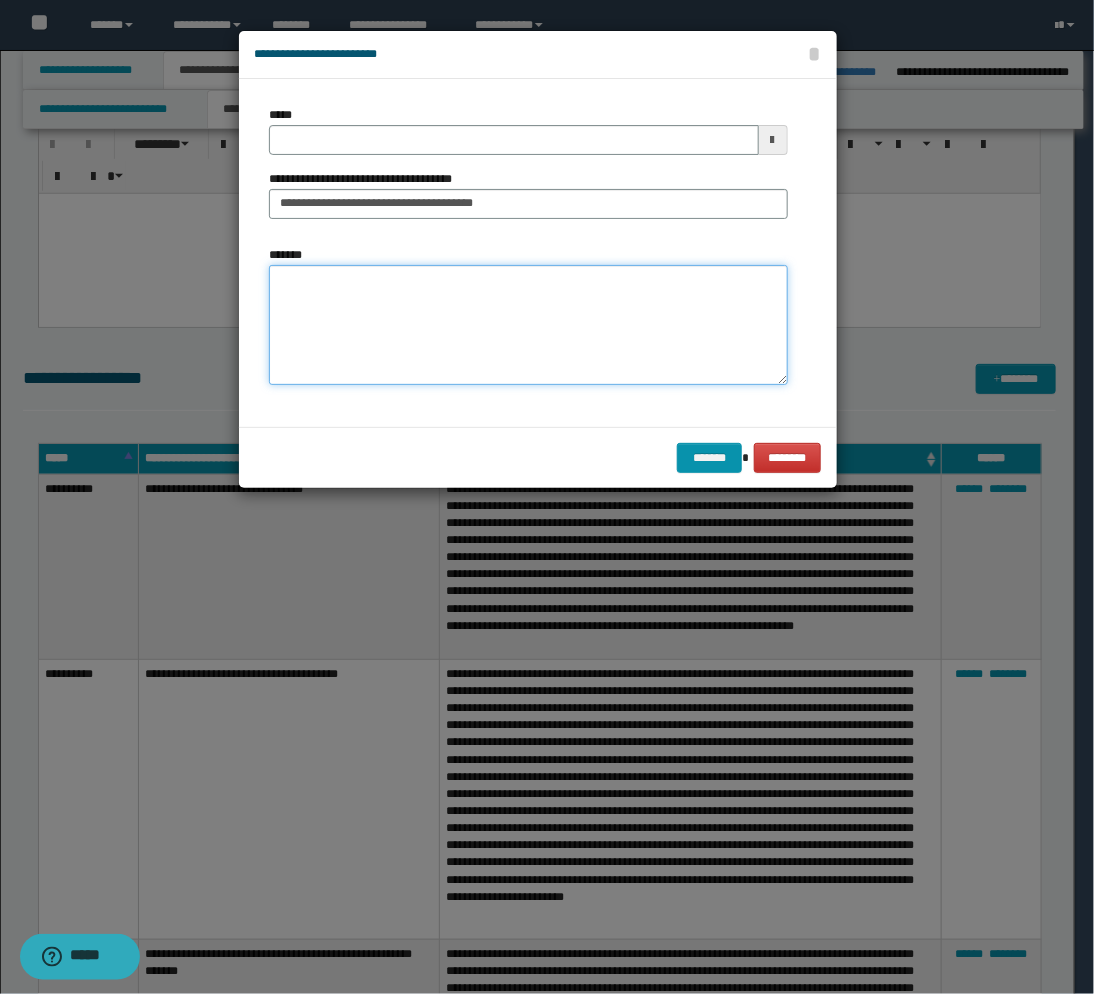 click on "*******" at bounding box center [528, 325] 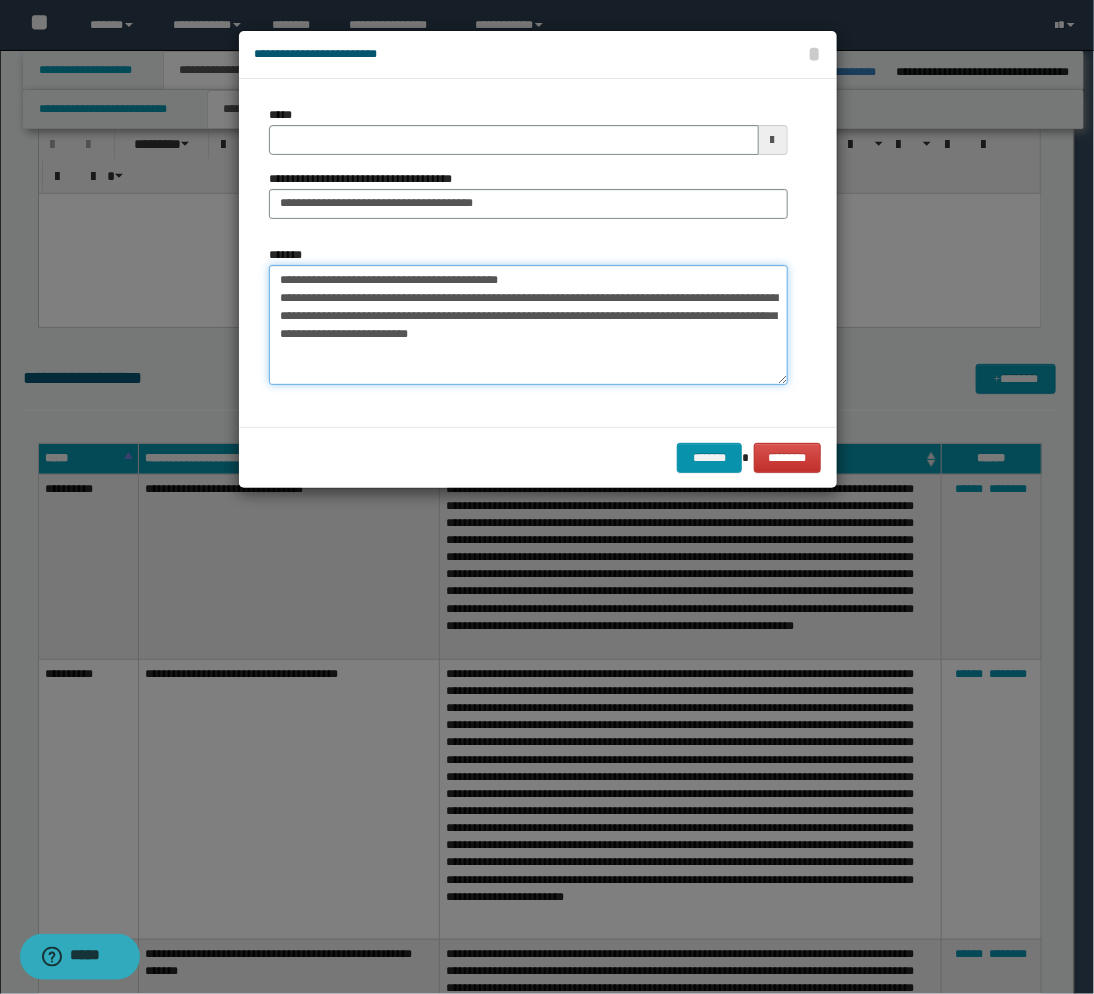 type on "**********" 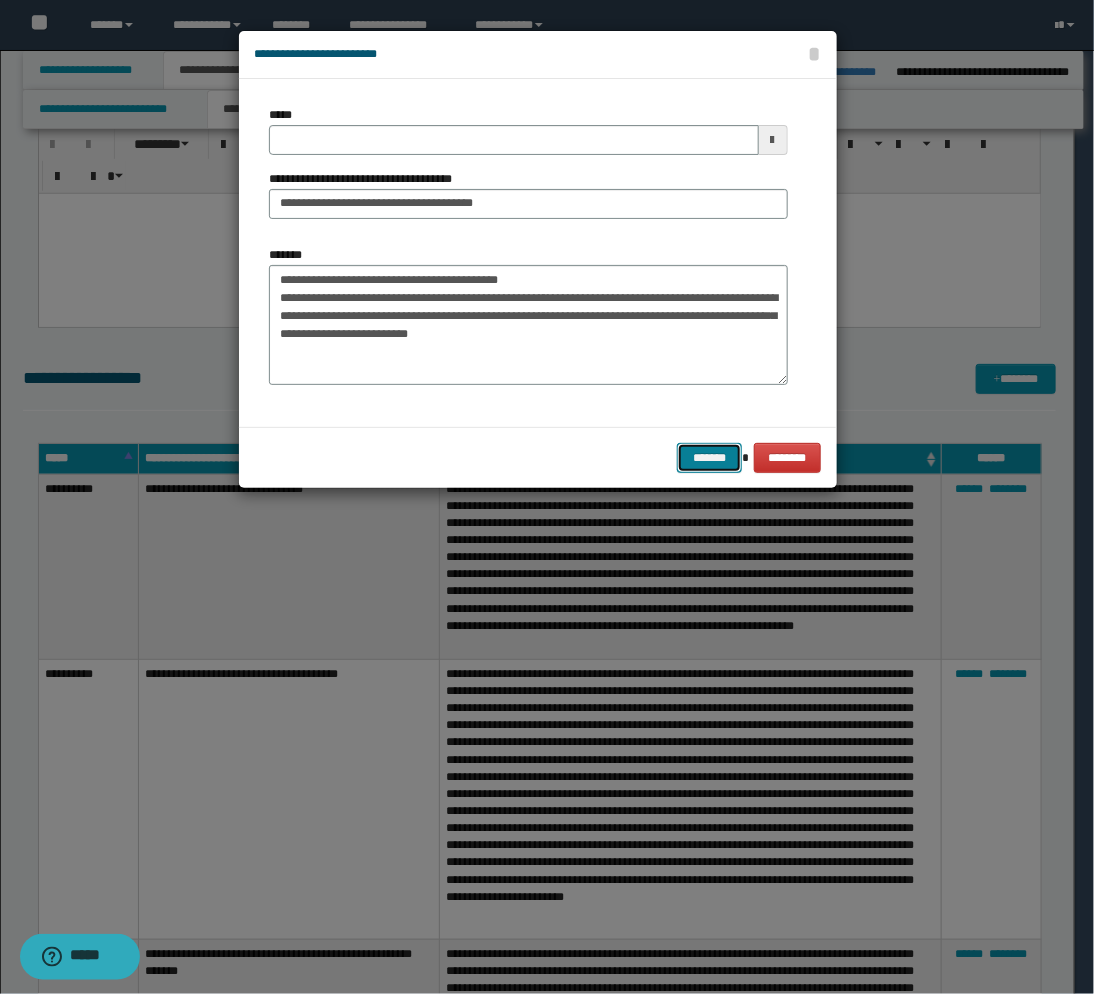 click on "*******" at bounding box center (709, 458) 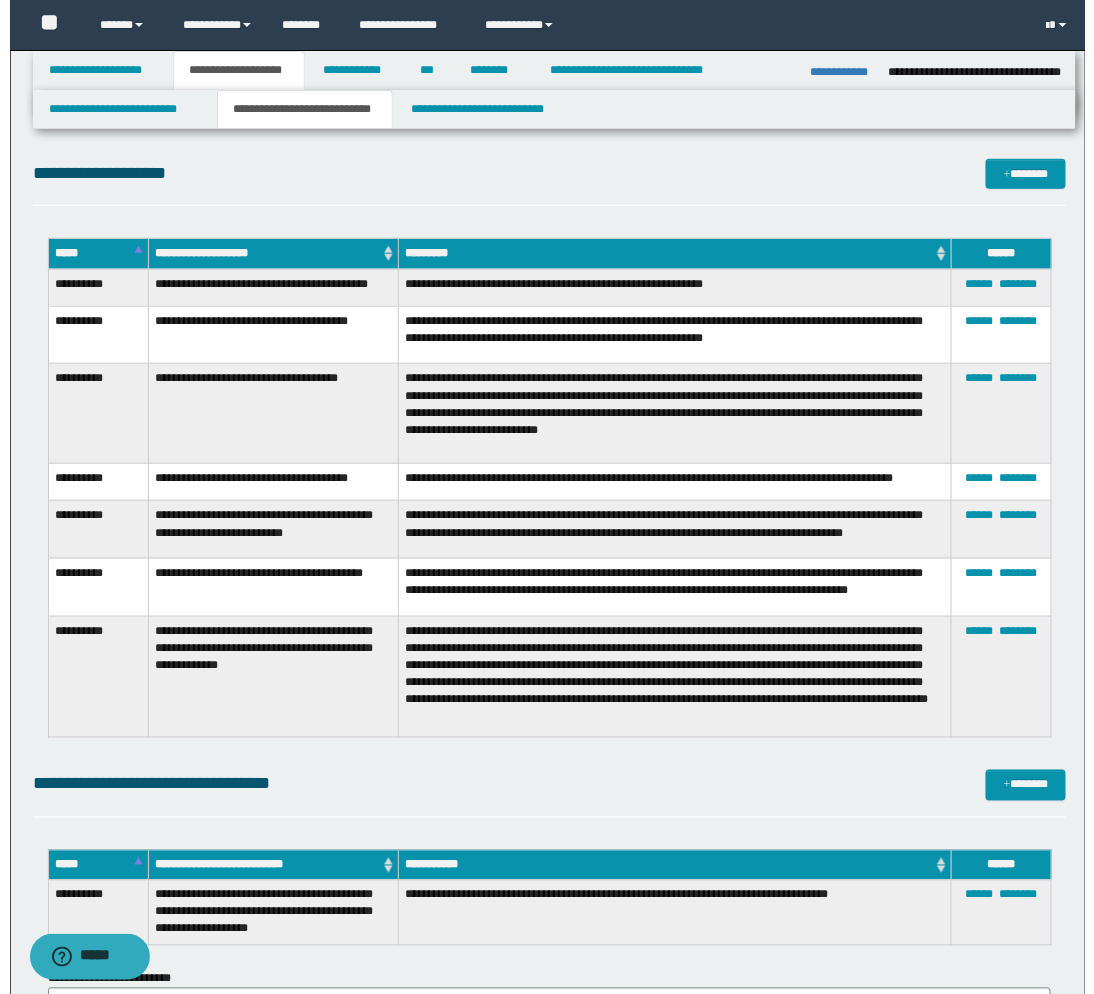 scroll, scrollTop: 2576, scrollLeft: 0, axis: vertical 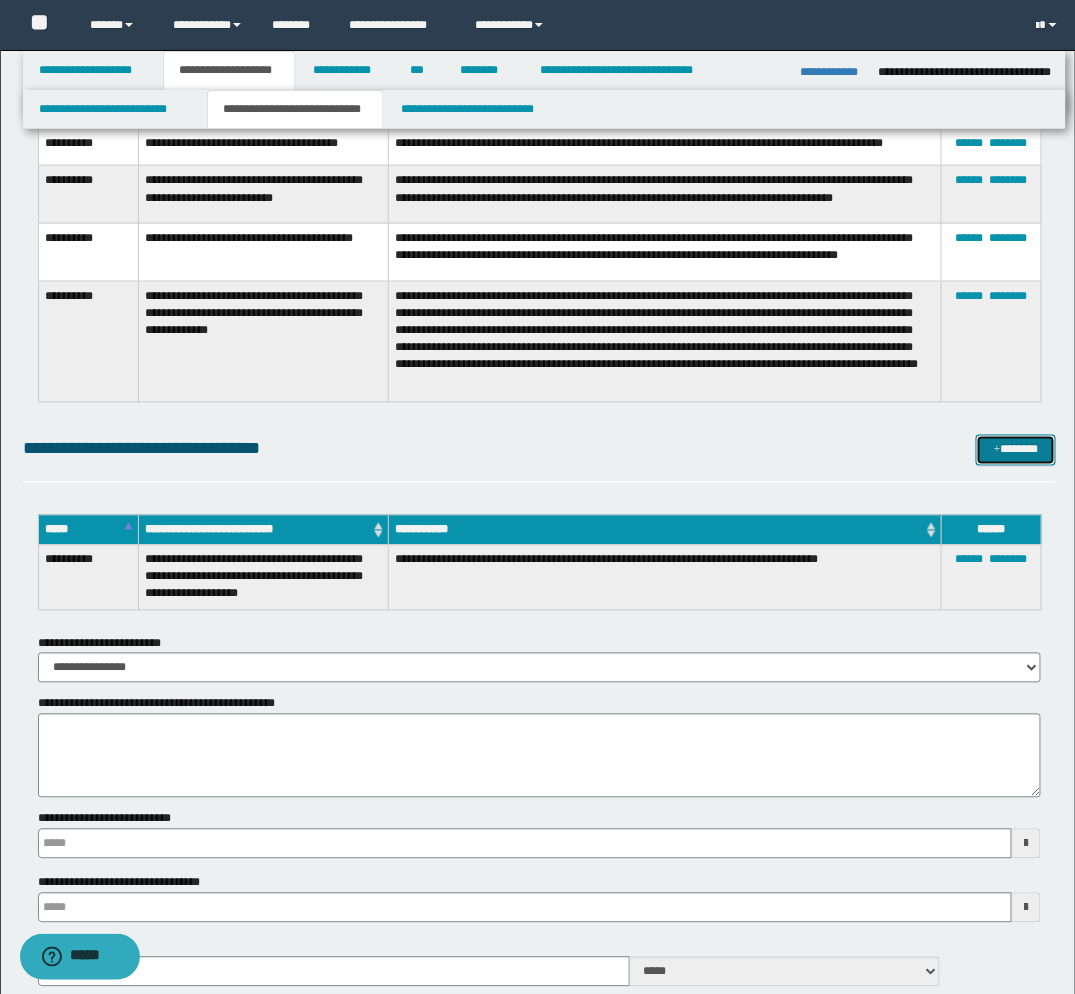 click on "*******" at bounding box center (1016, 450) 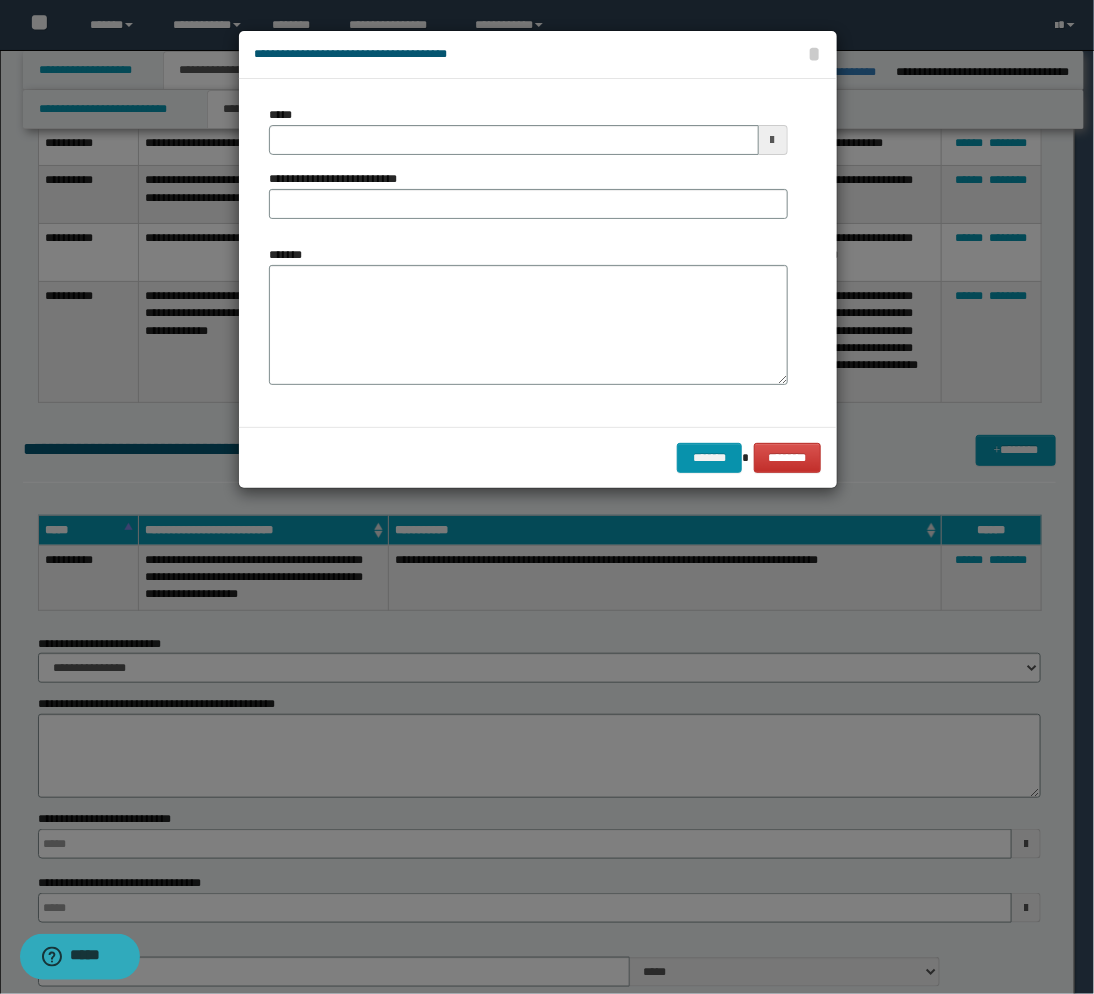 click at bounding box center (773, 140) 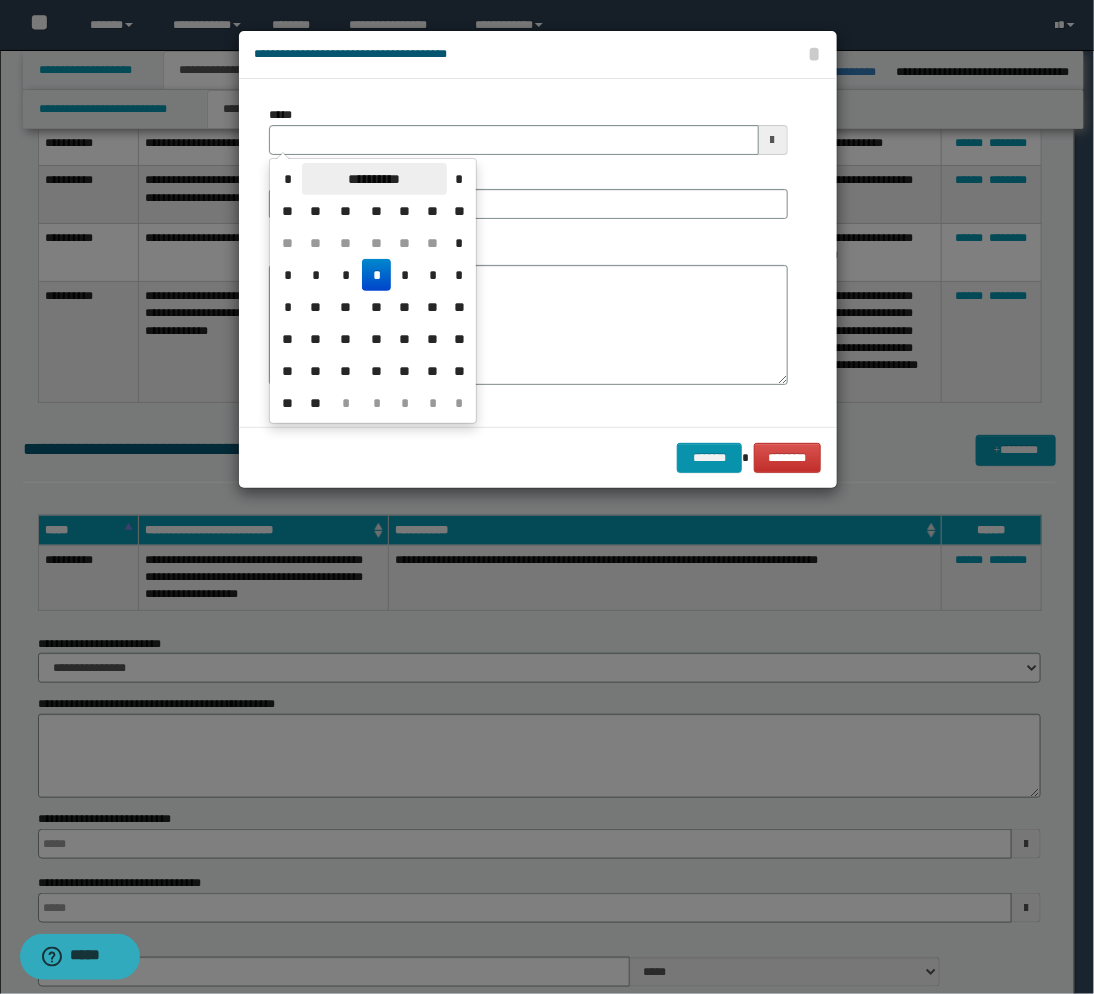 click on "**********" at bounding box center (374, 179) 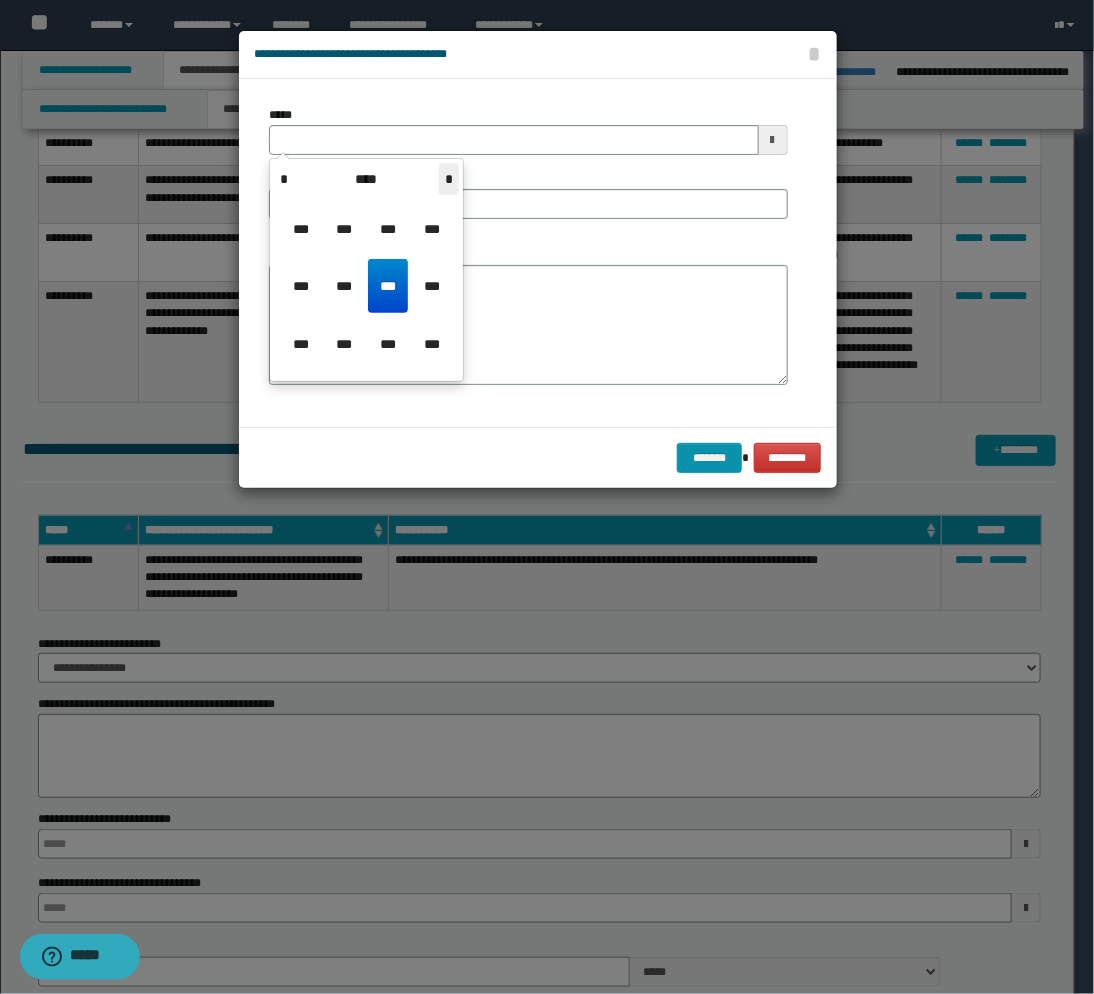 click on "*" at bounding box center [449, 179] 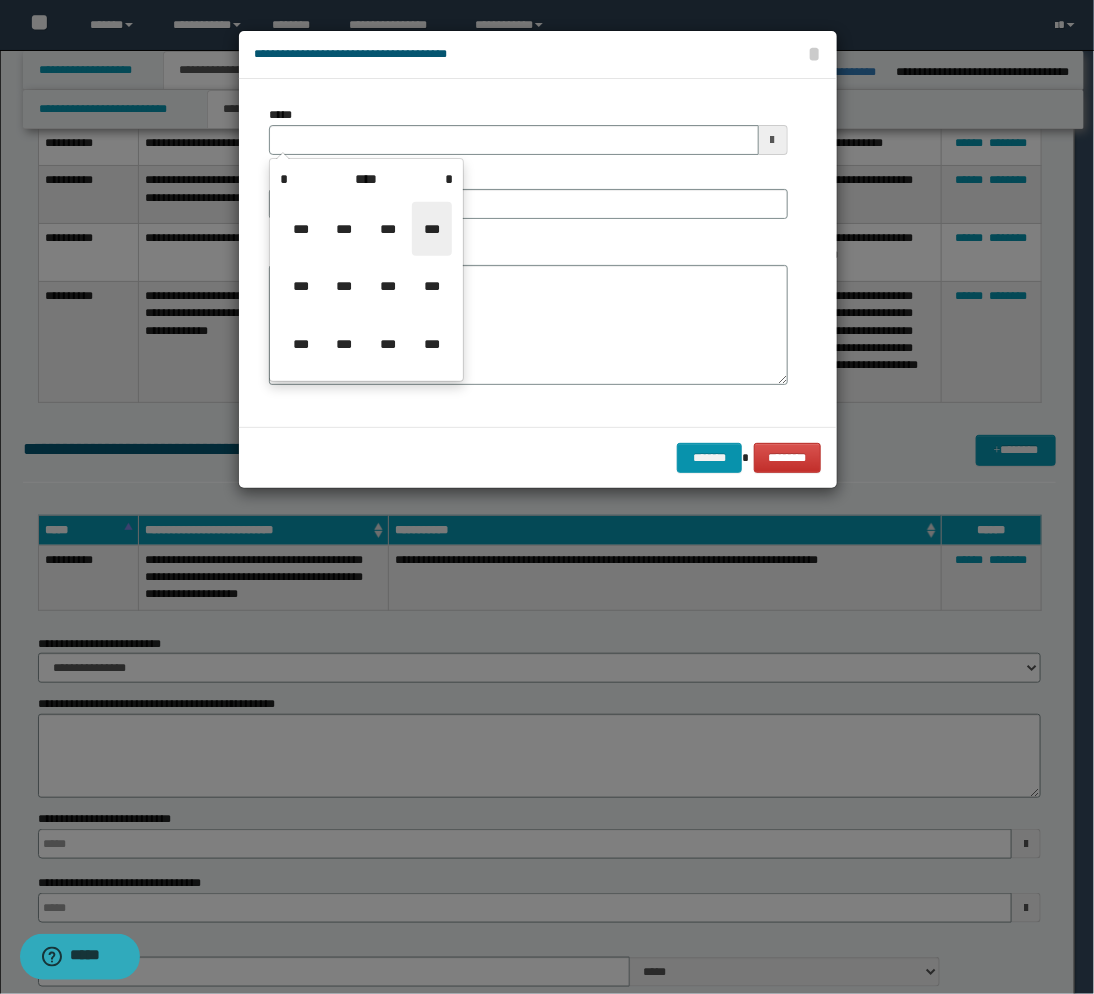 click on "***" at bounding box center (432, 229) 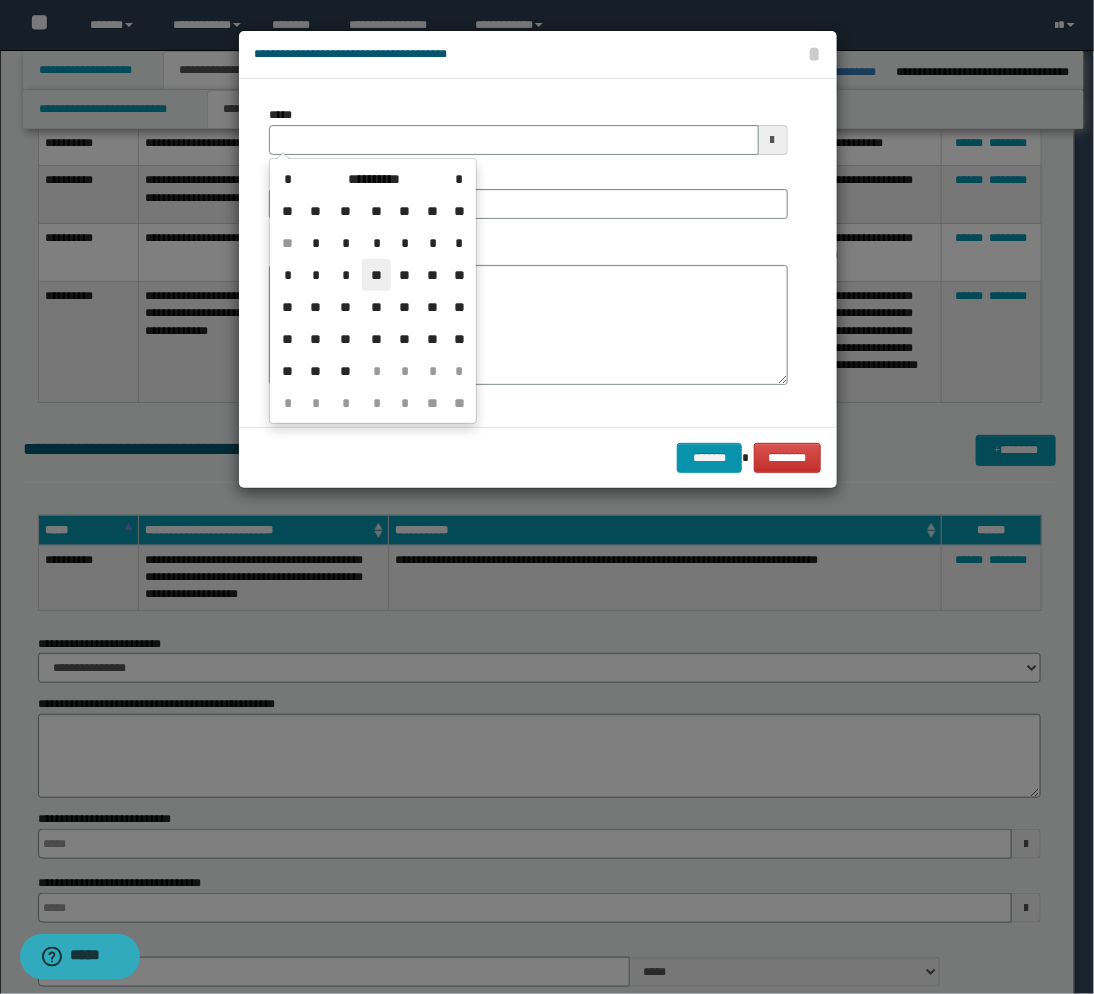 click on "**" at bounding box center (376, 275) 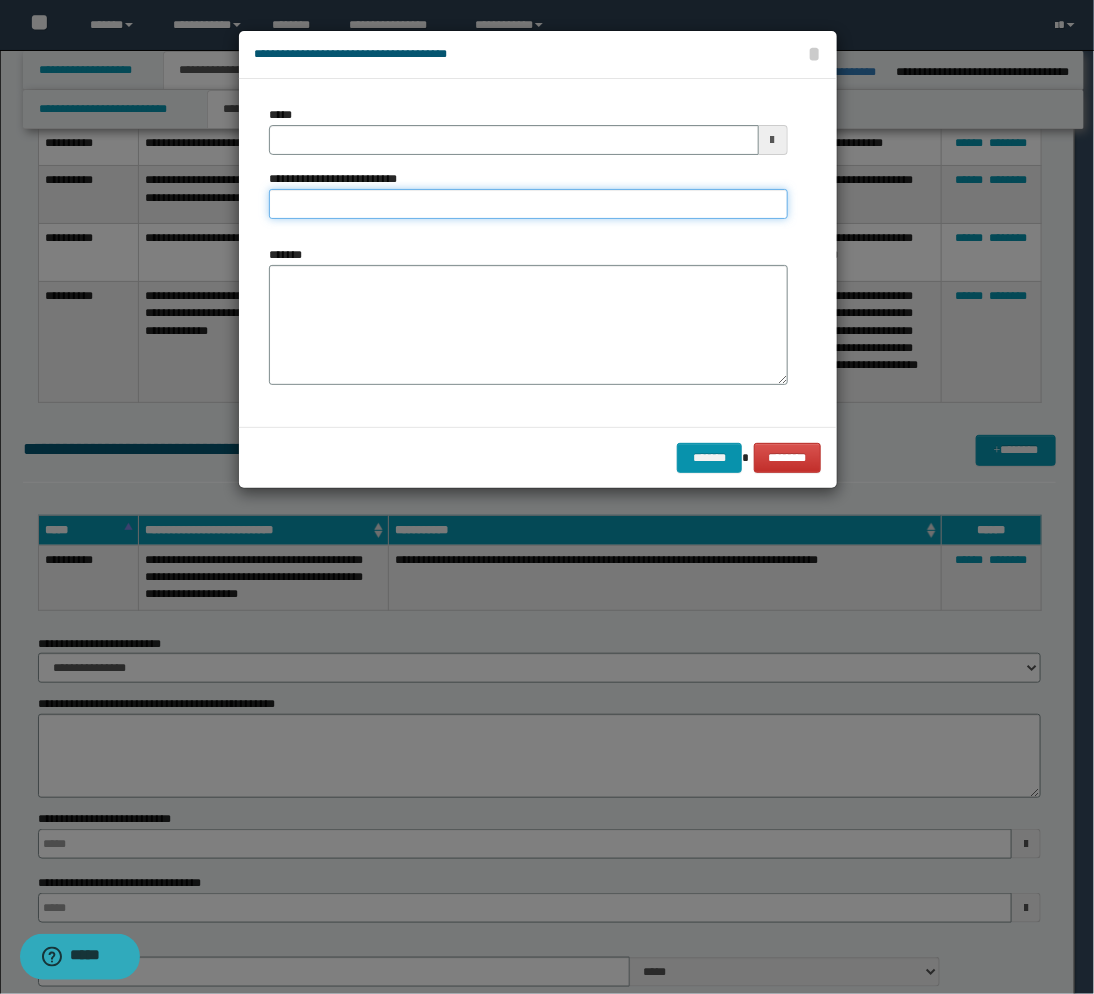 click on "**********" at bounding box center [528, 204] 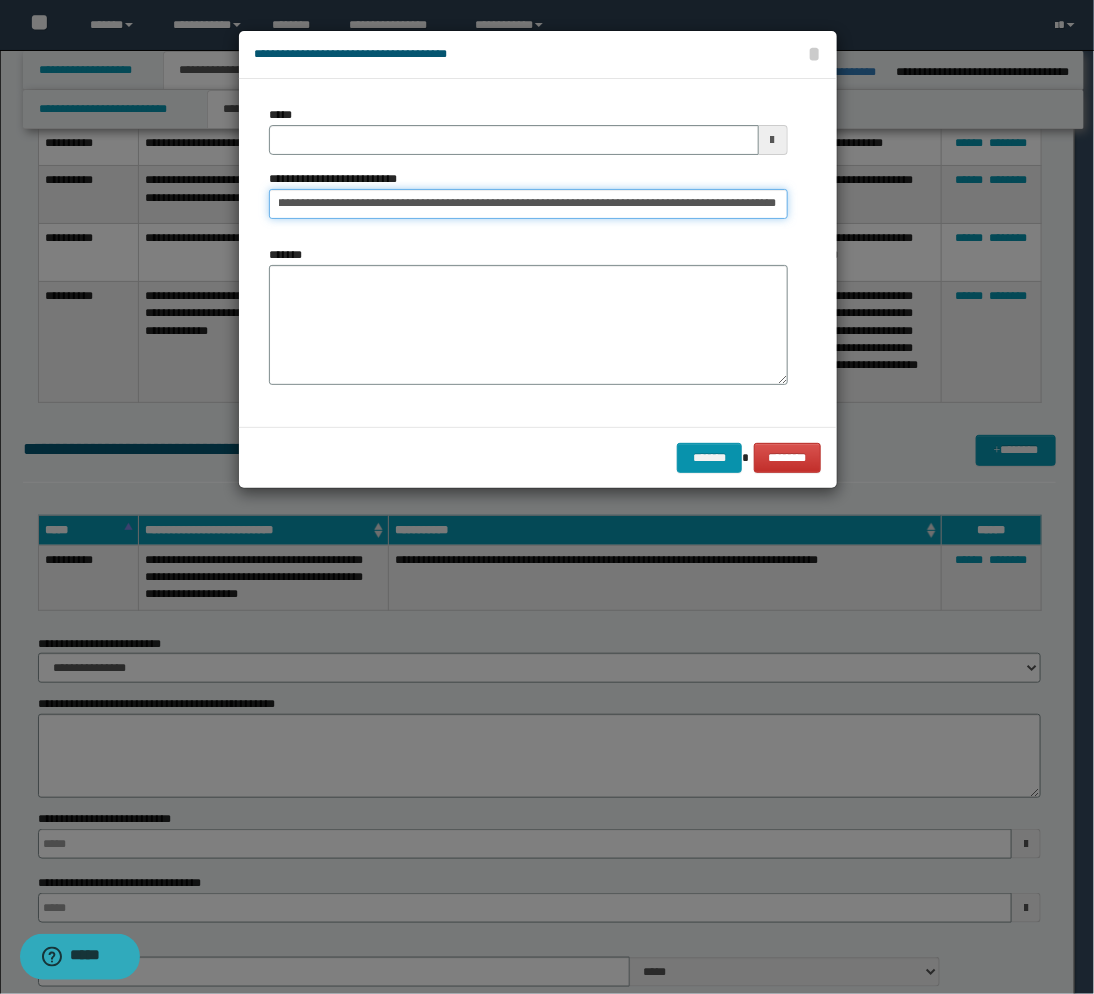 scroll, scrollTop: 0, scrollLeft: 228, axis: horizontal 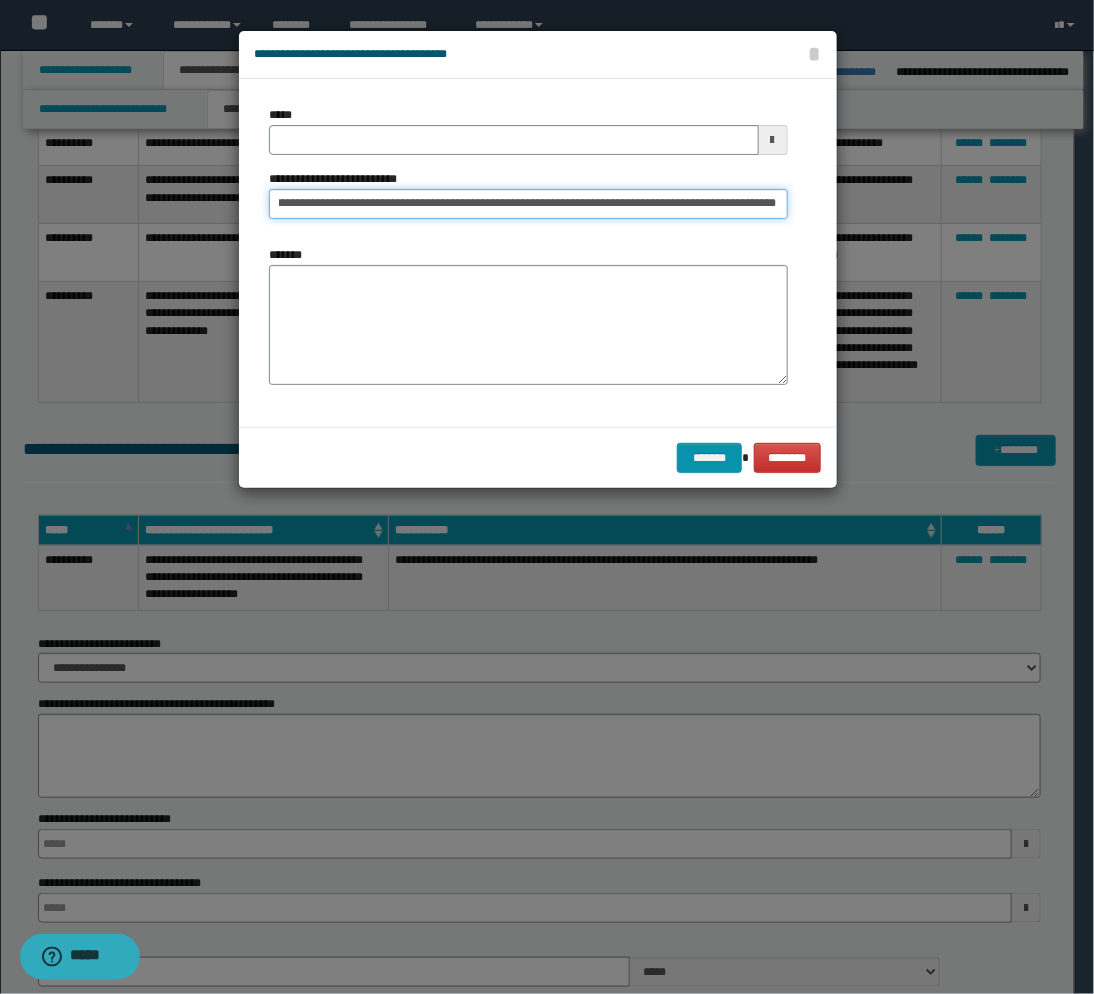 type on "**********" 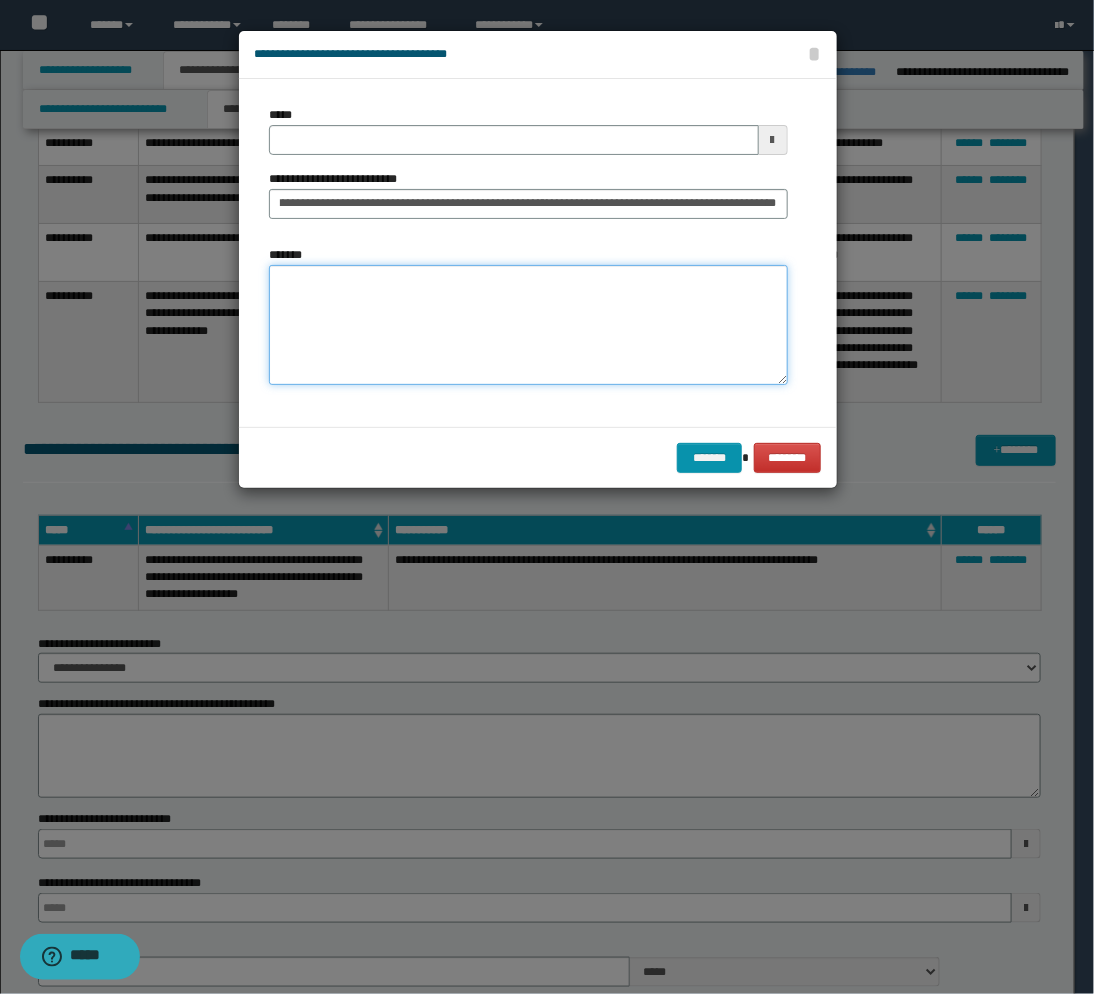 click on "*******" at bounding box center (528, 325) 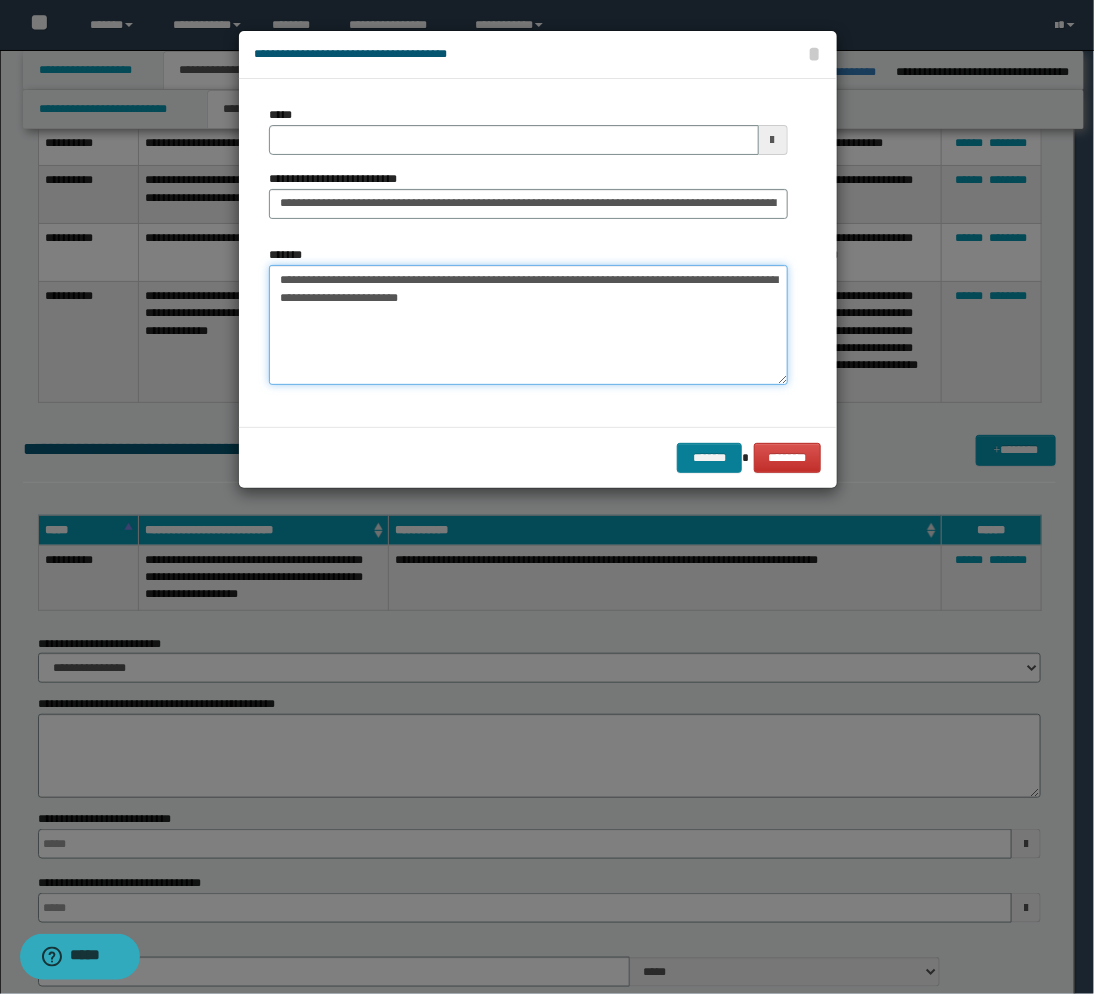 type on "**********" 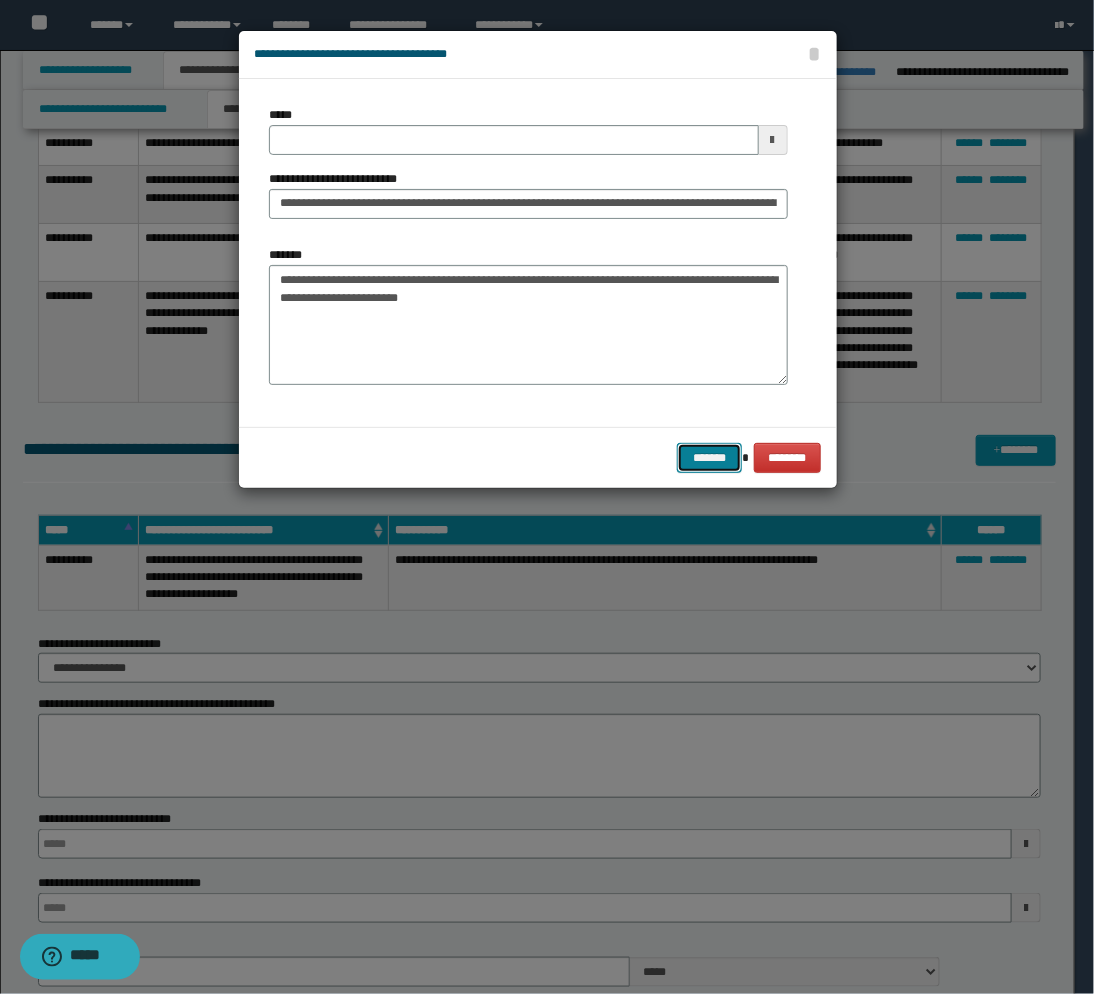 click on "*******" at bounding box center (709, 458) 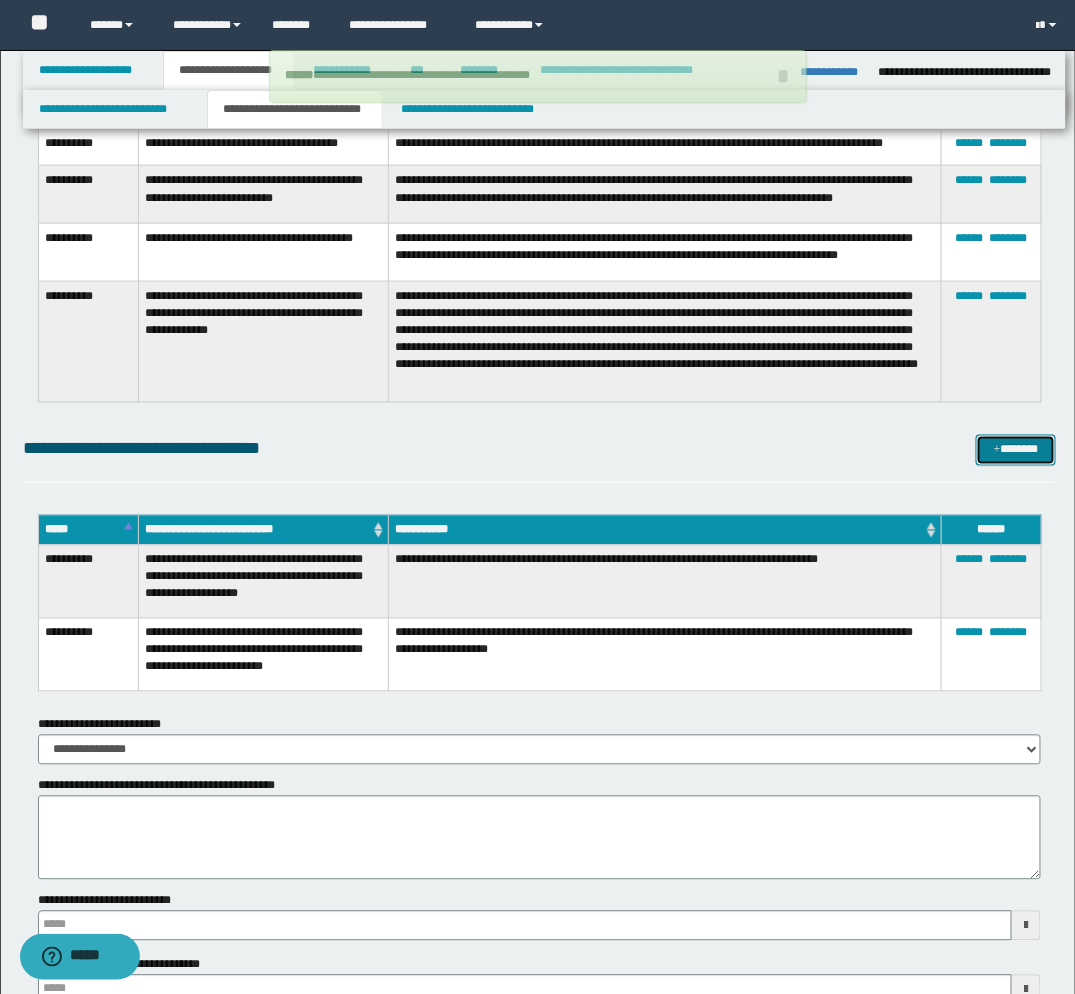 type 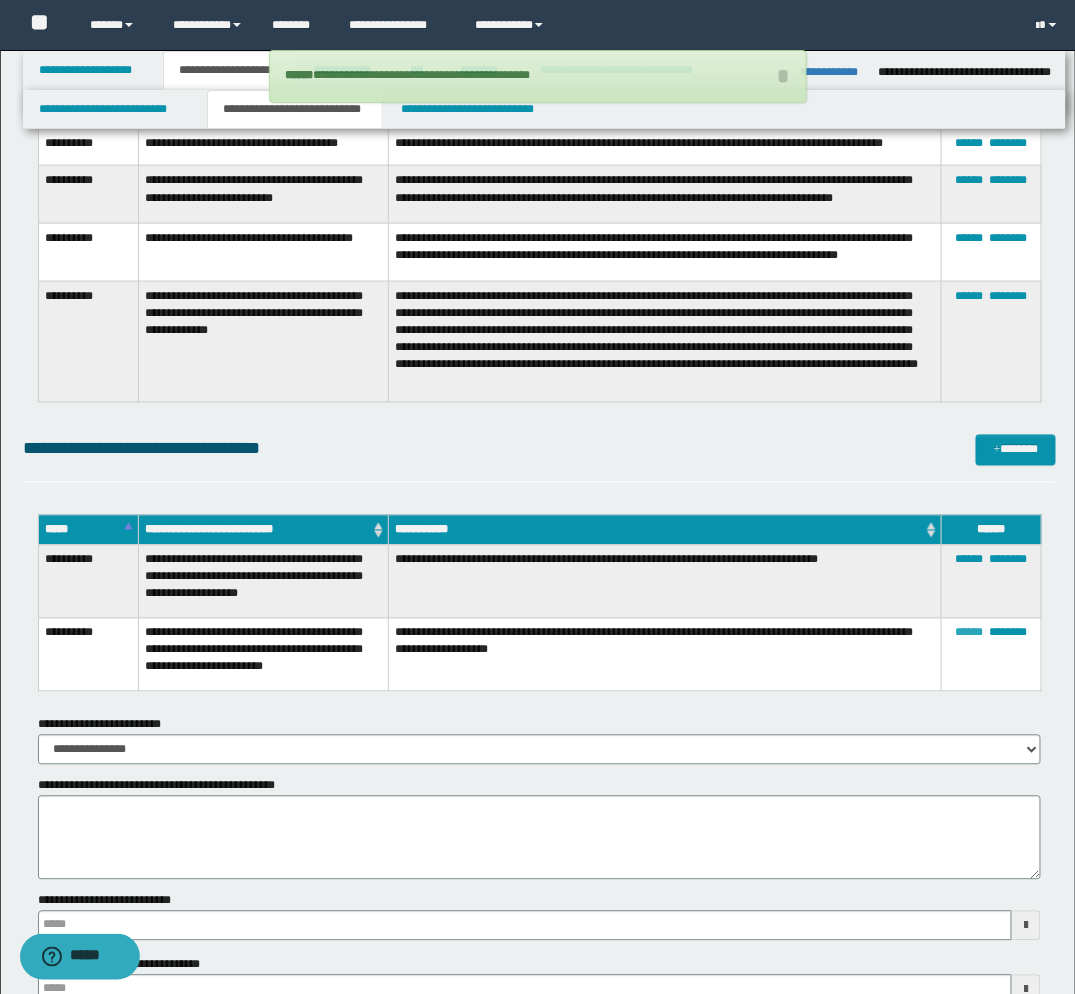 click on "******" at bounding box center [970, 633] 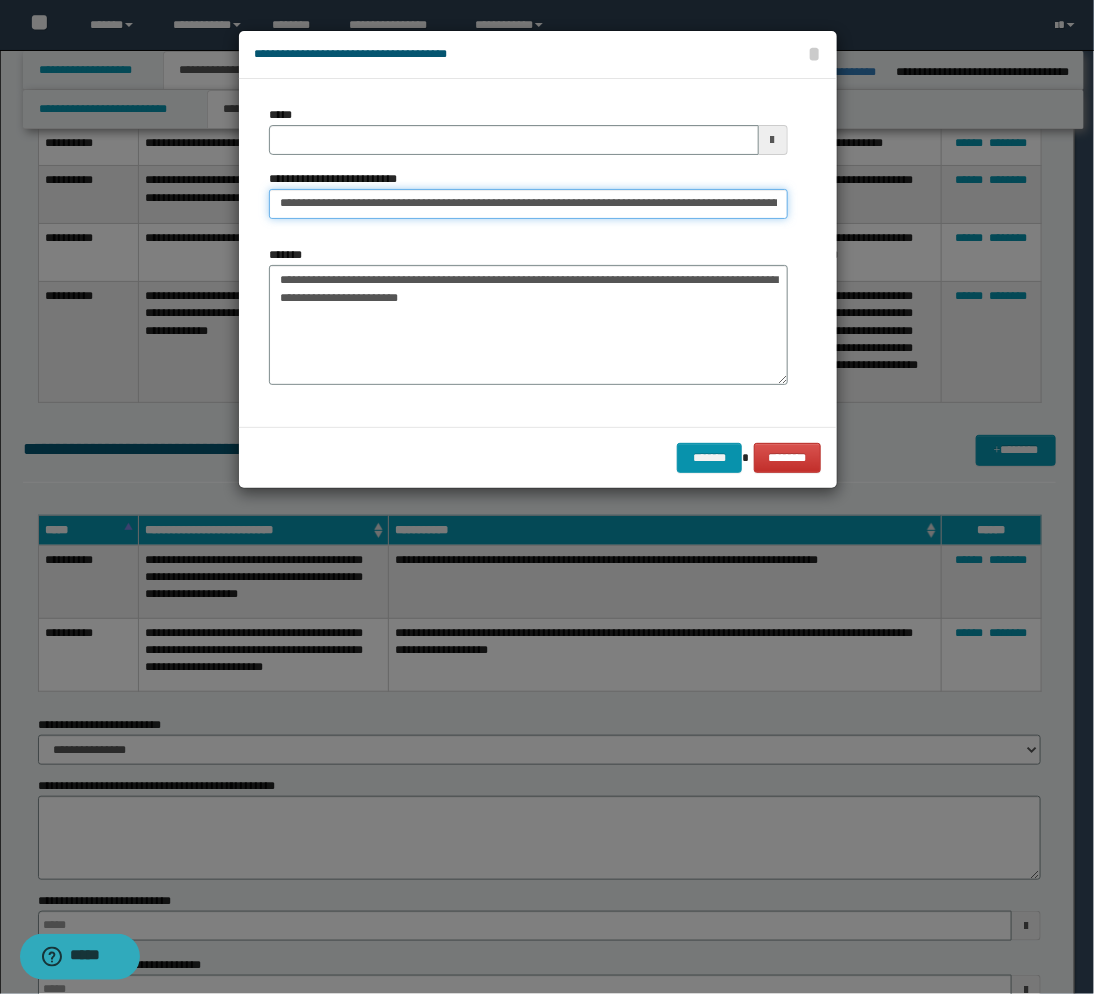 click on "**********" at bounding box center (528, 204) 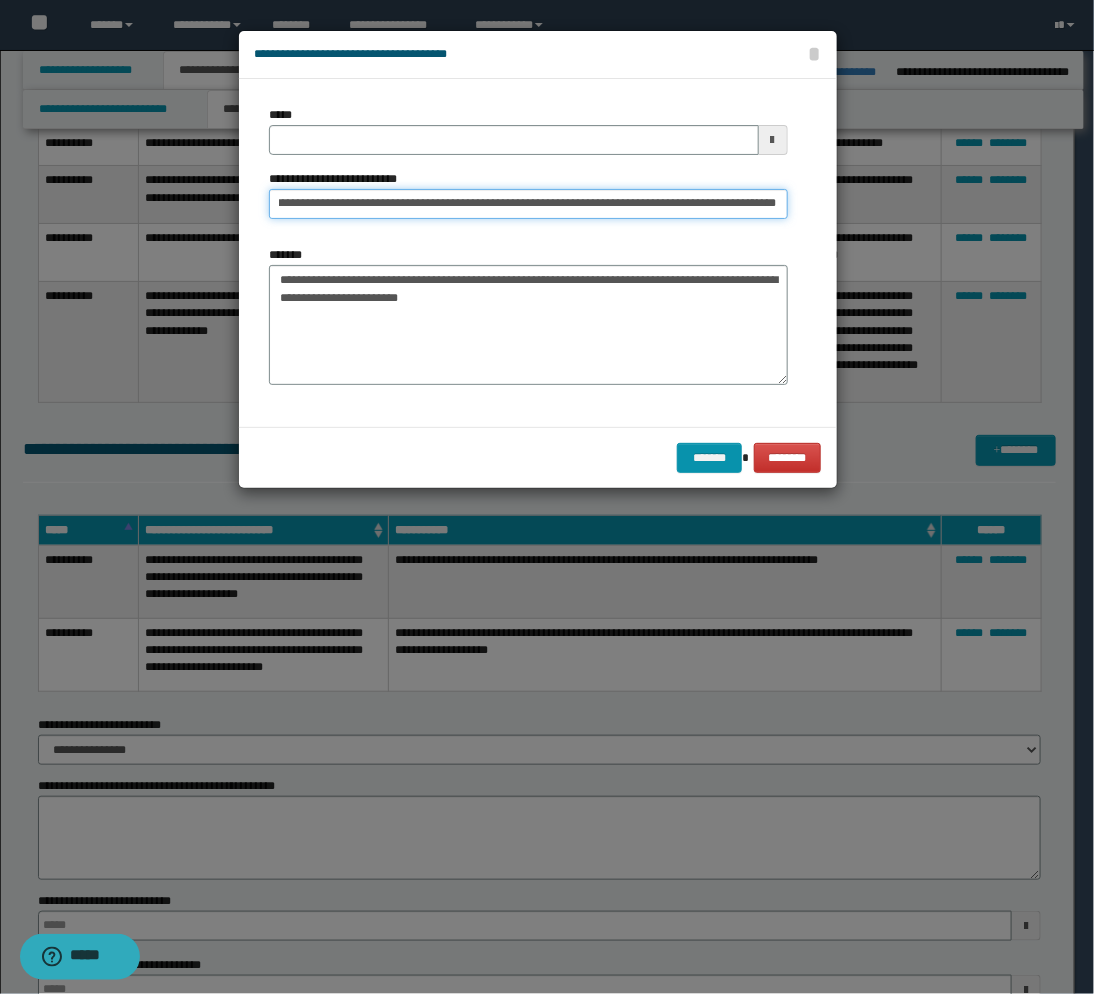 scroll, scrollTop: 0, scrollLeft: 221, axis: horizontal 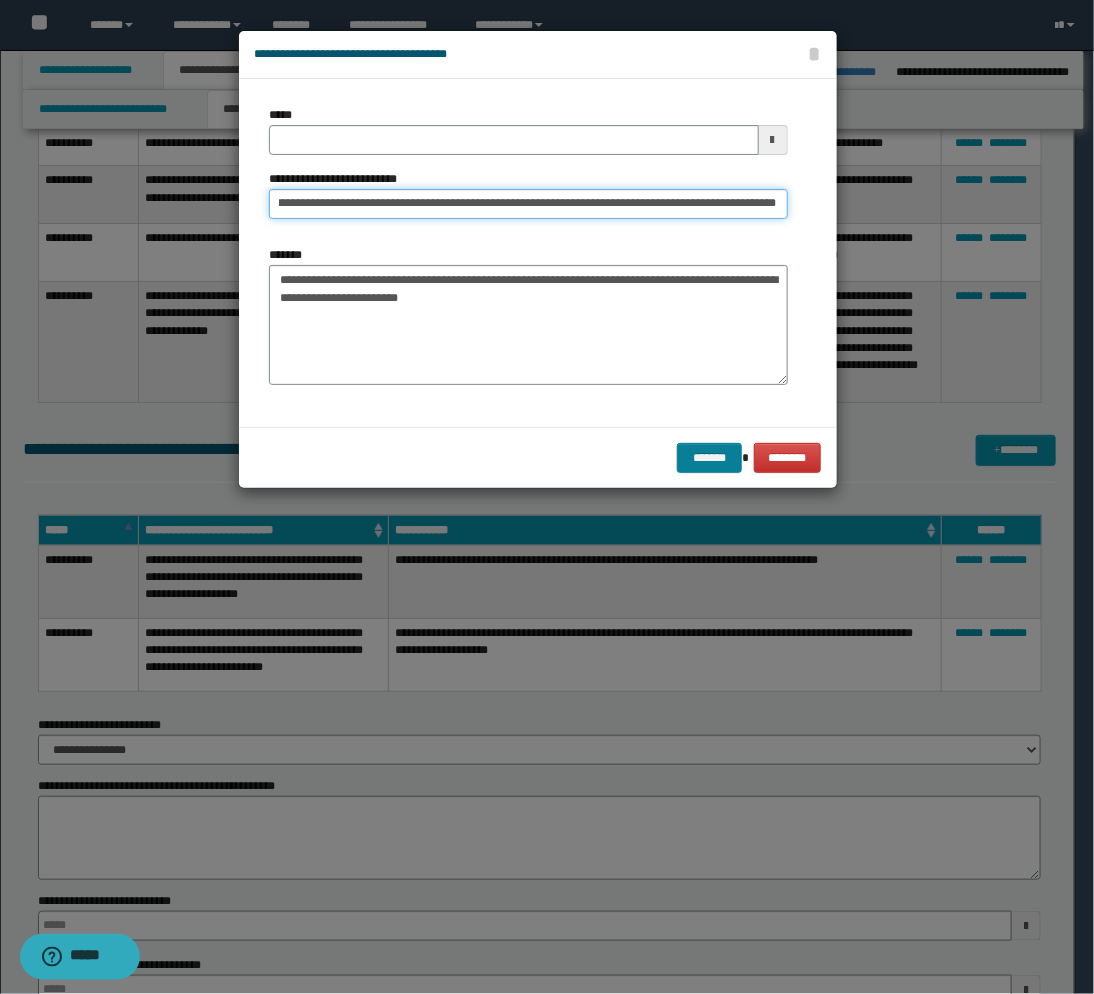 type on "**********" 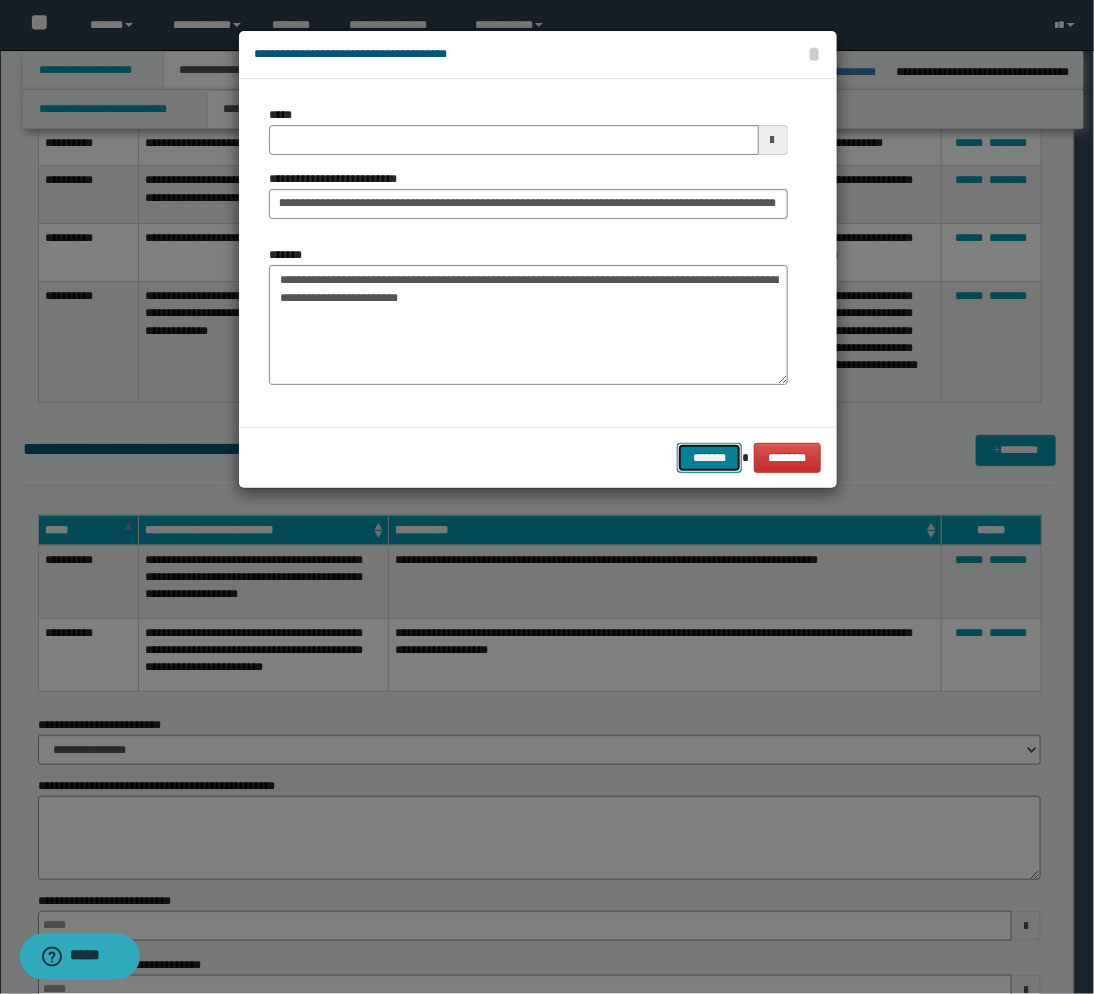 click on "*******" at bounding box center [709, 458] 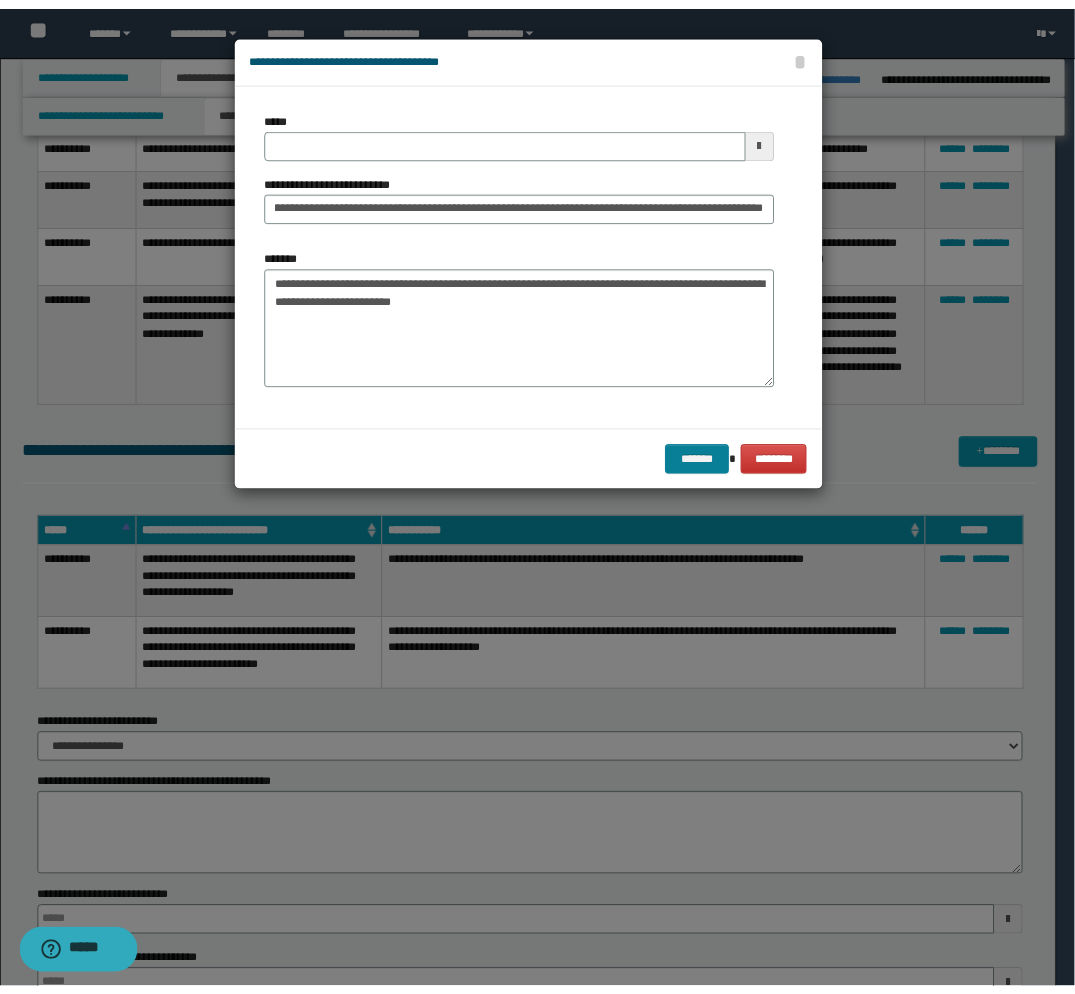 scroll, scrollTop: 0, scrollLeft: 0, axis: both 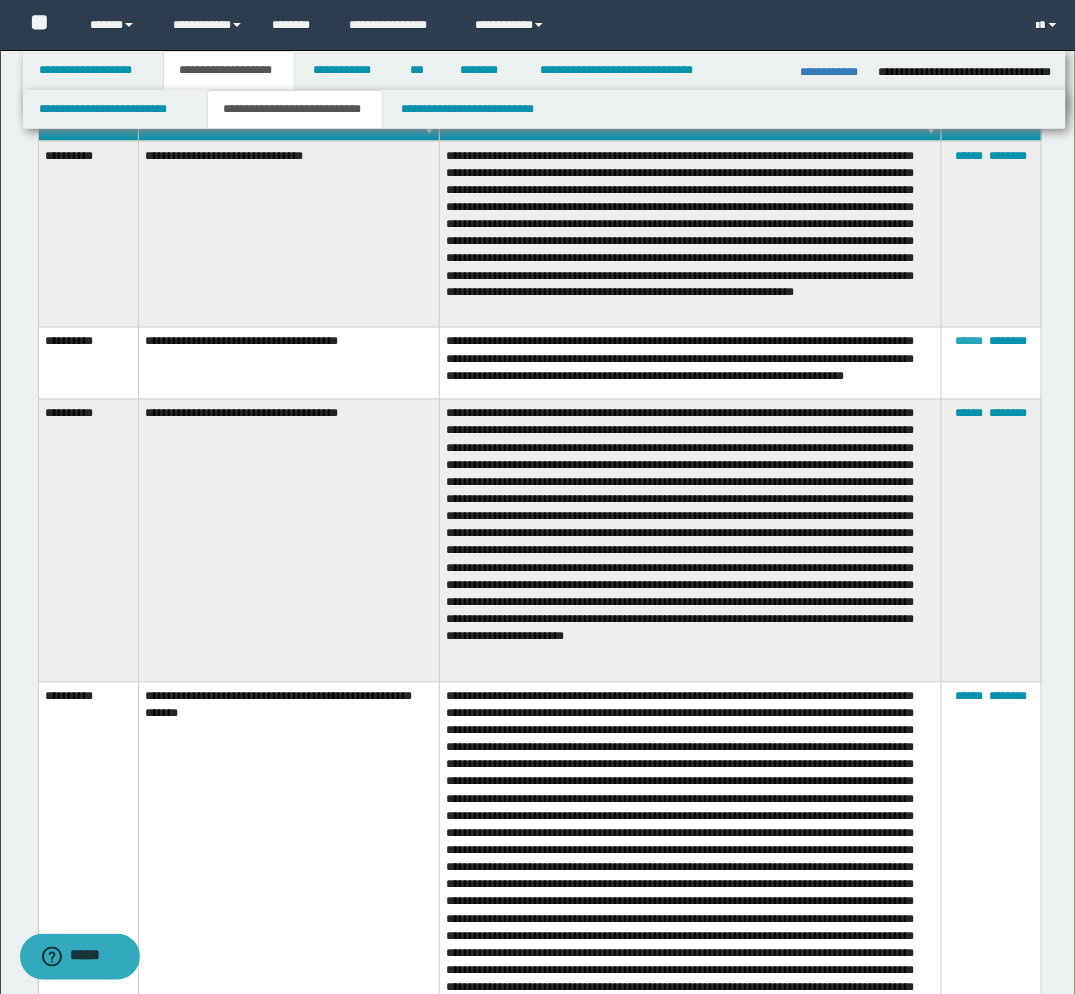 click on "******" at bounding box center [970, 342] 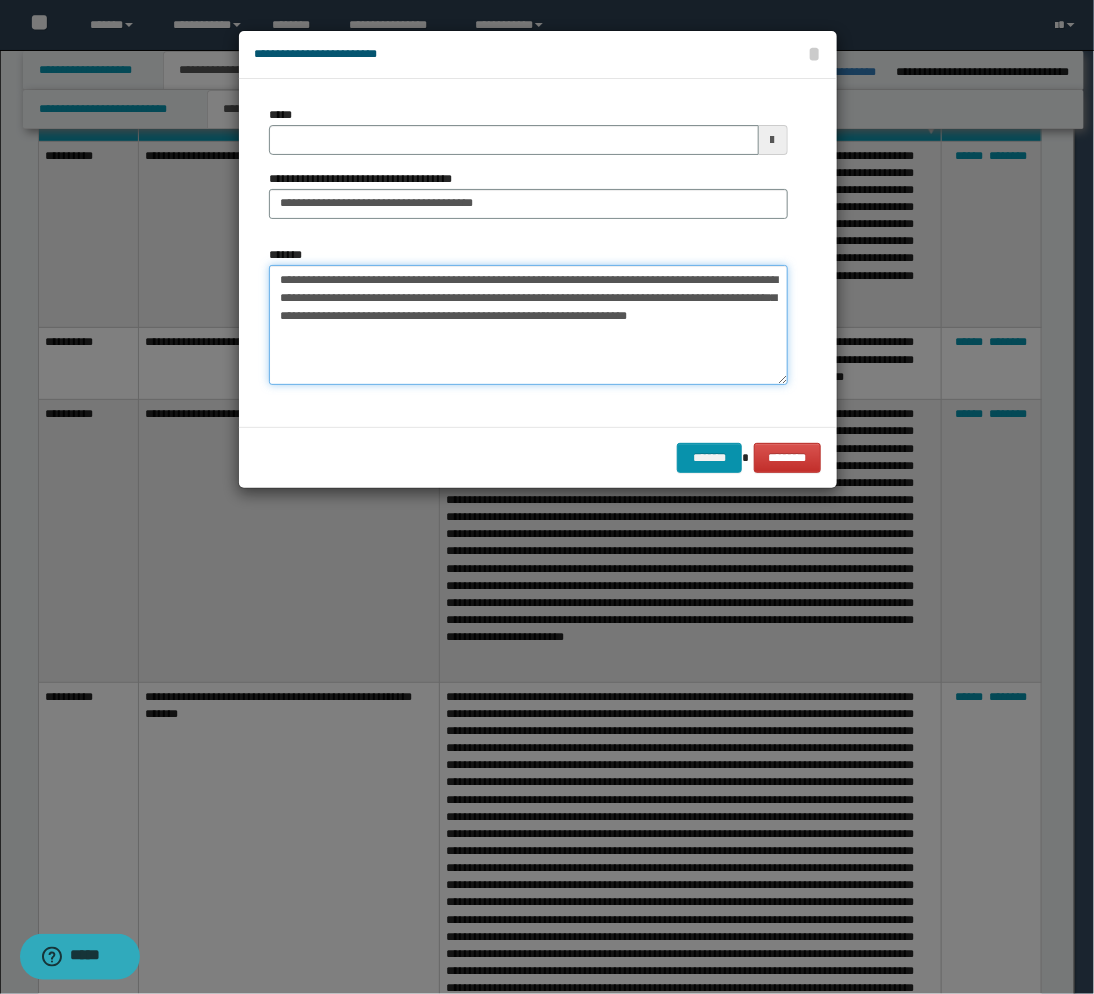 click on "**********" at bounding box center [528, 325] 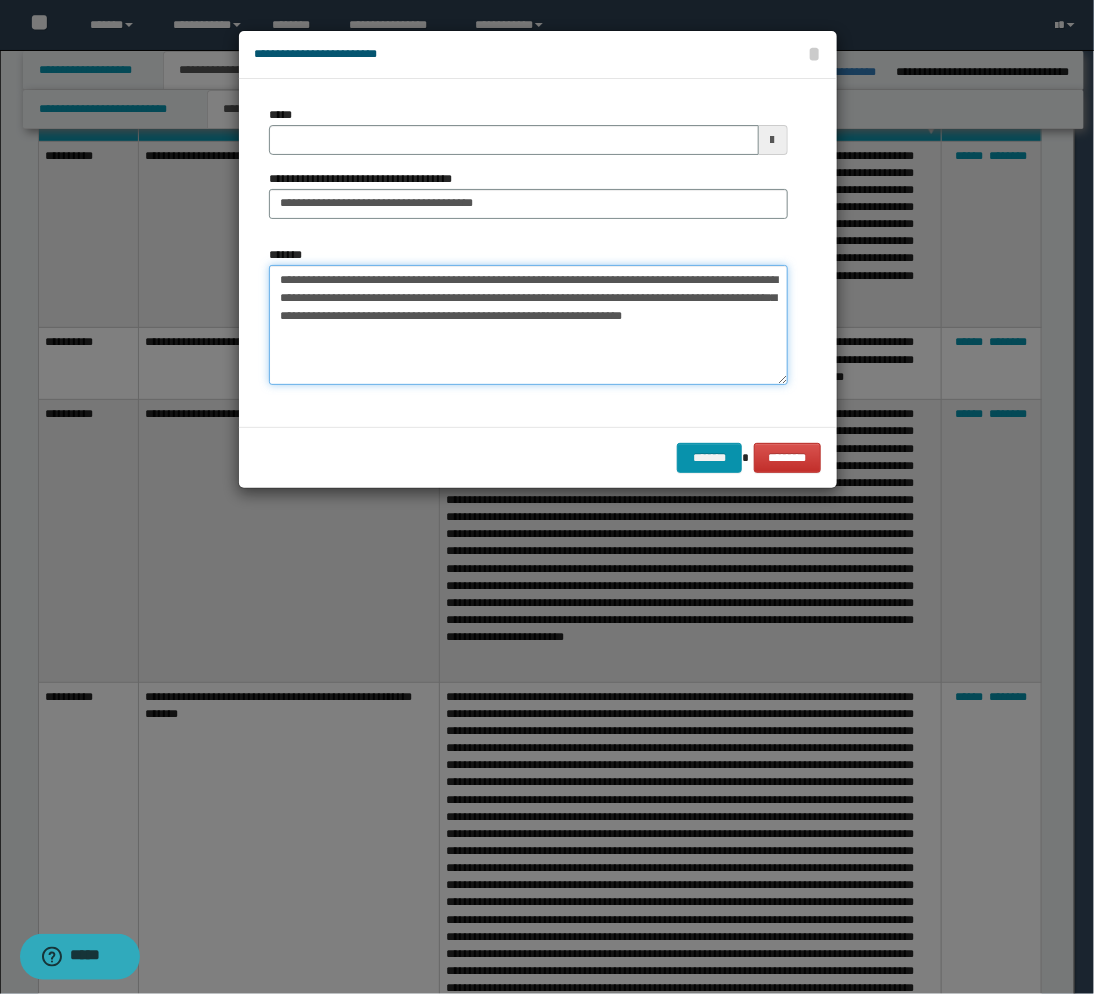 click on "**********" at bounding box center (528, 325) 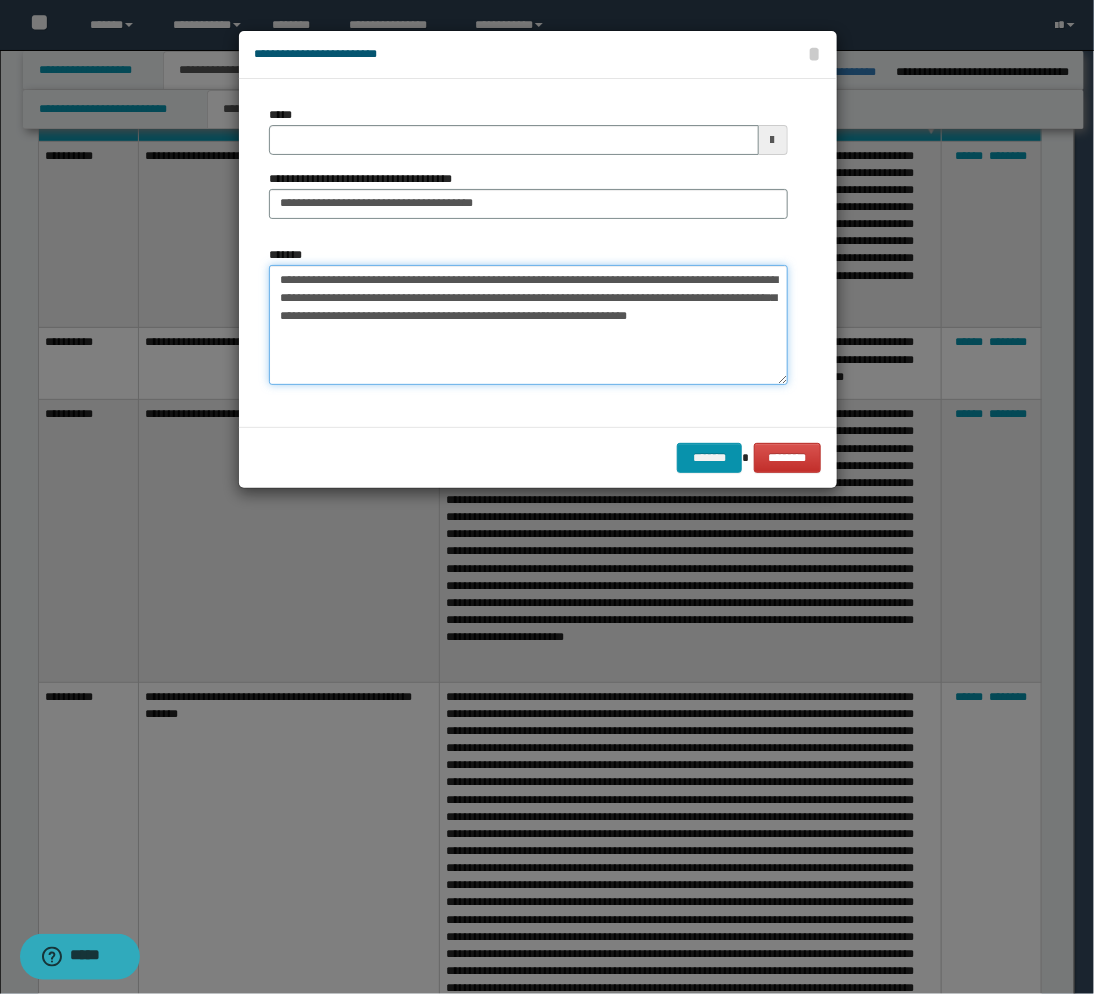 click on "**********" at bounding box center [528, 325] 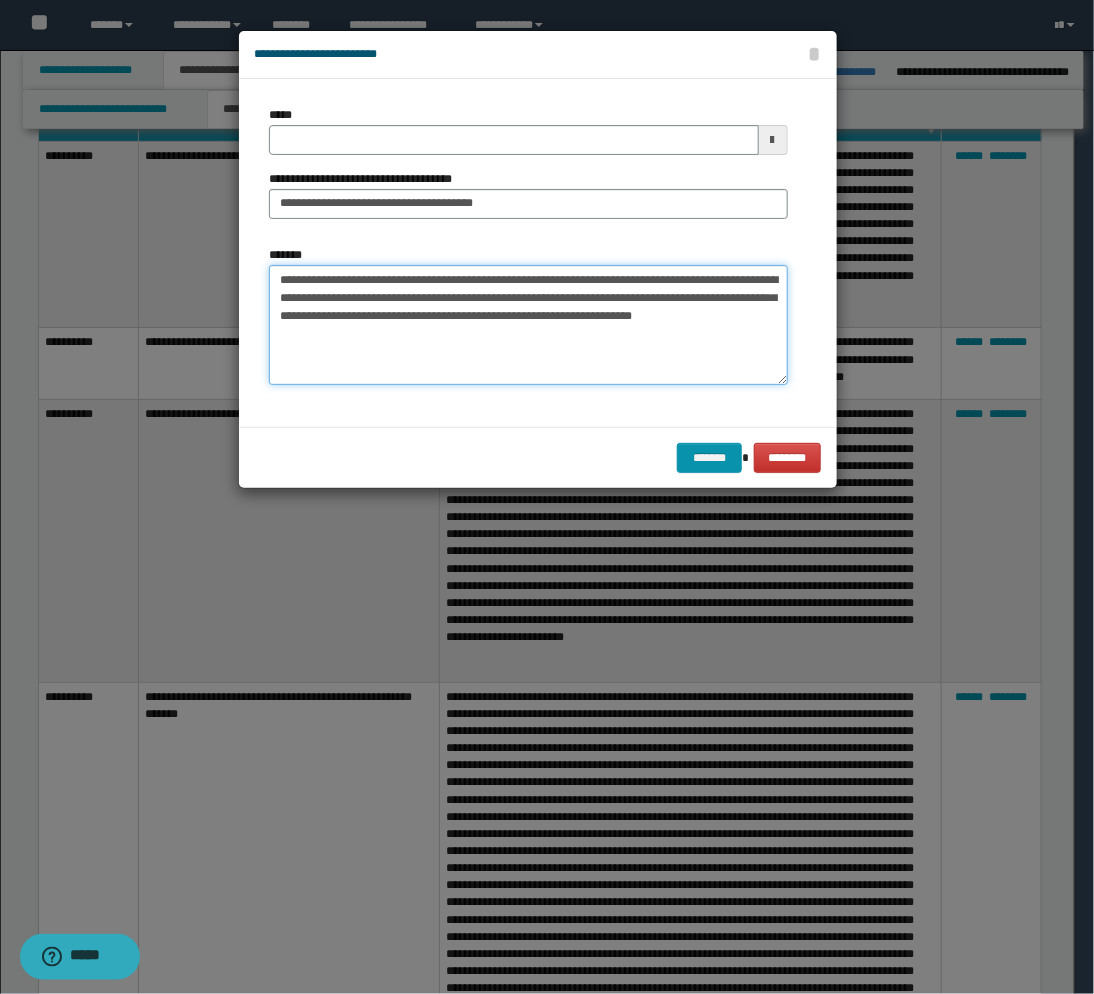 click on "**********" at bounding box center (528, 325) 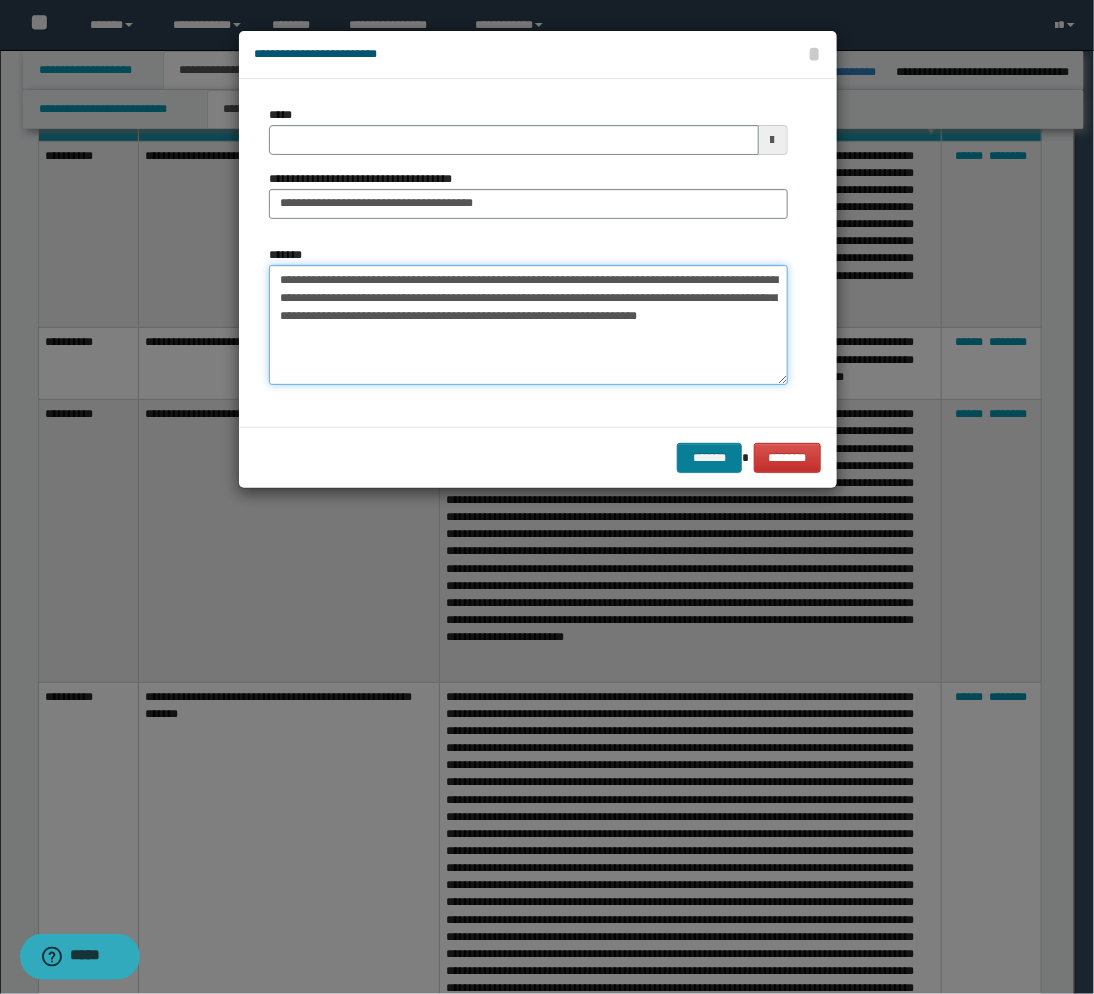 type on "**********" 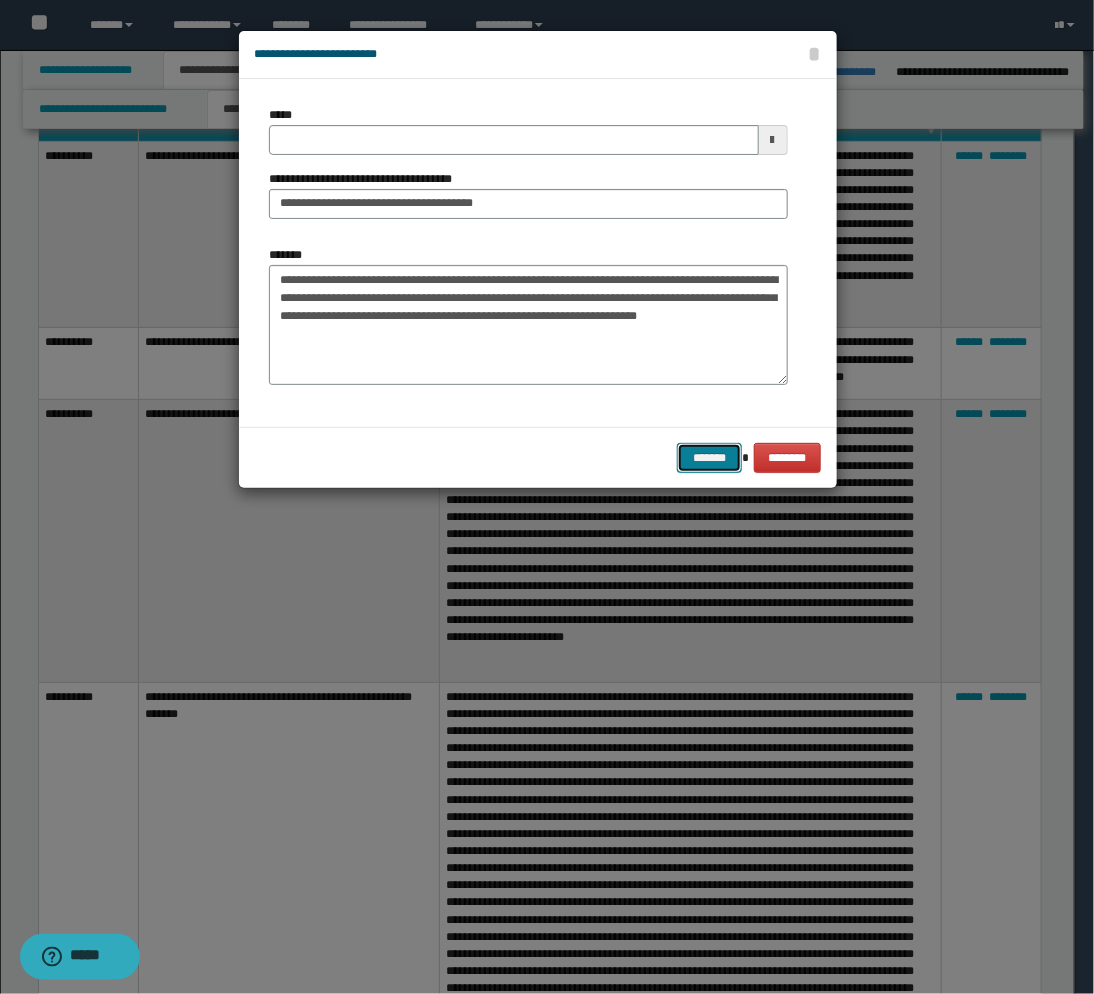 click on "*******" at bounding box center (709, 458) 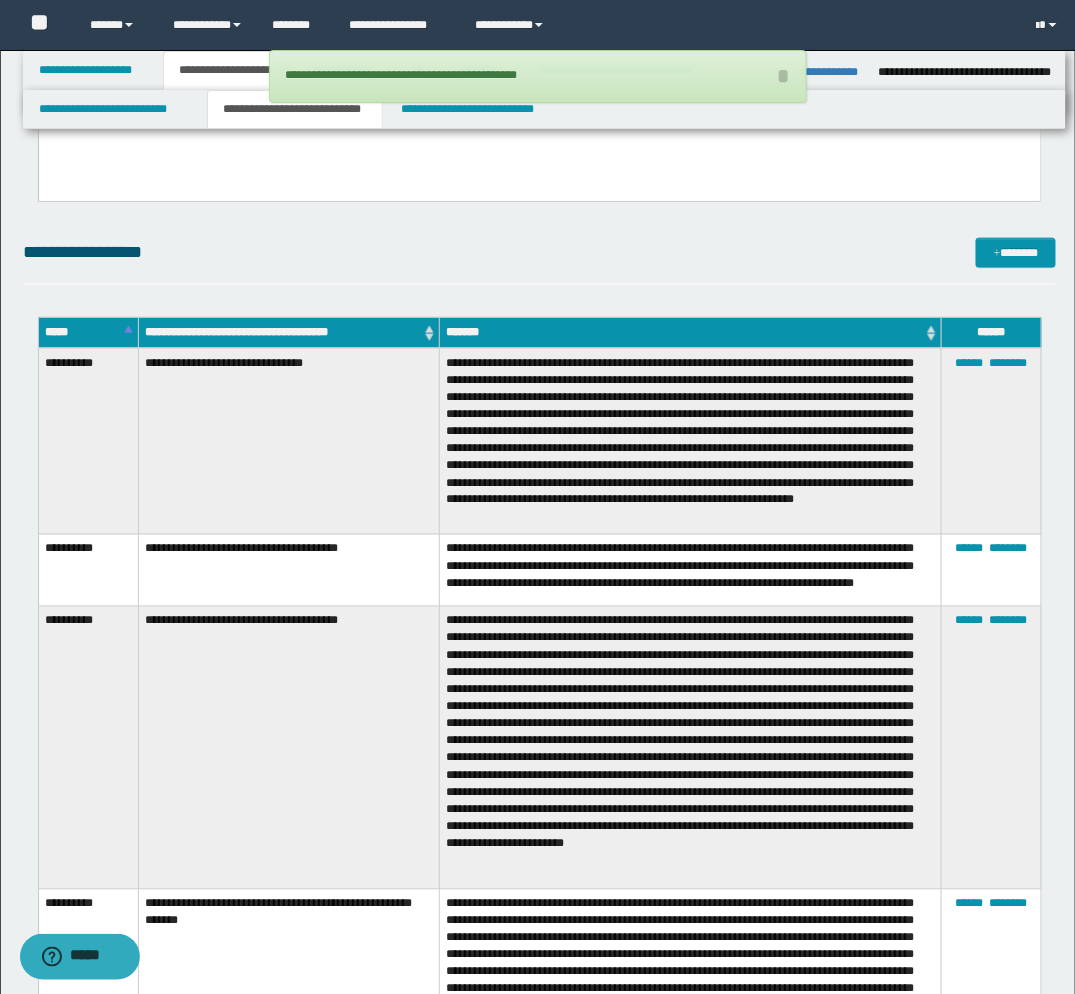 scroll, scrollTop: 243, scrollLeft: 0, axis: vertical 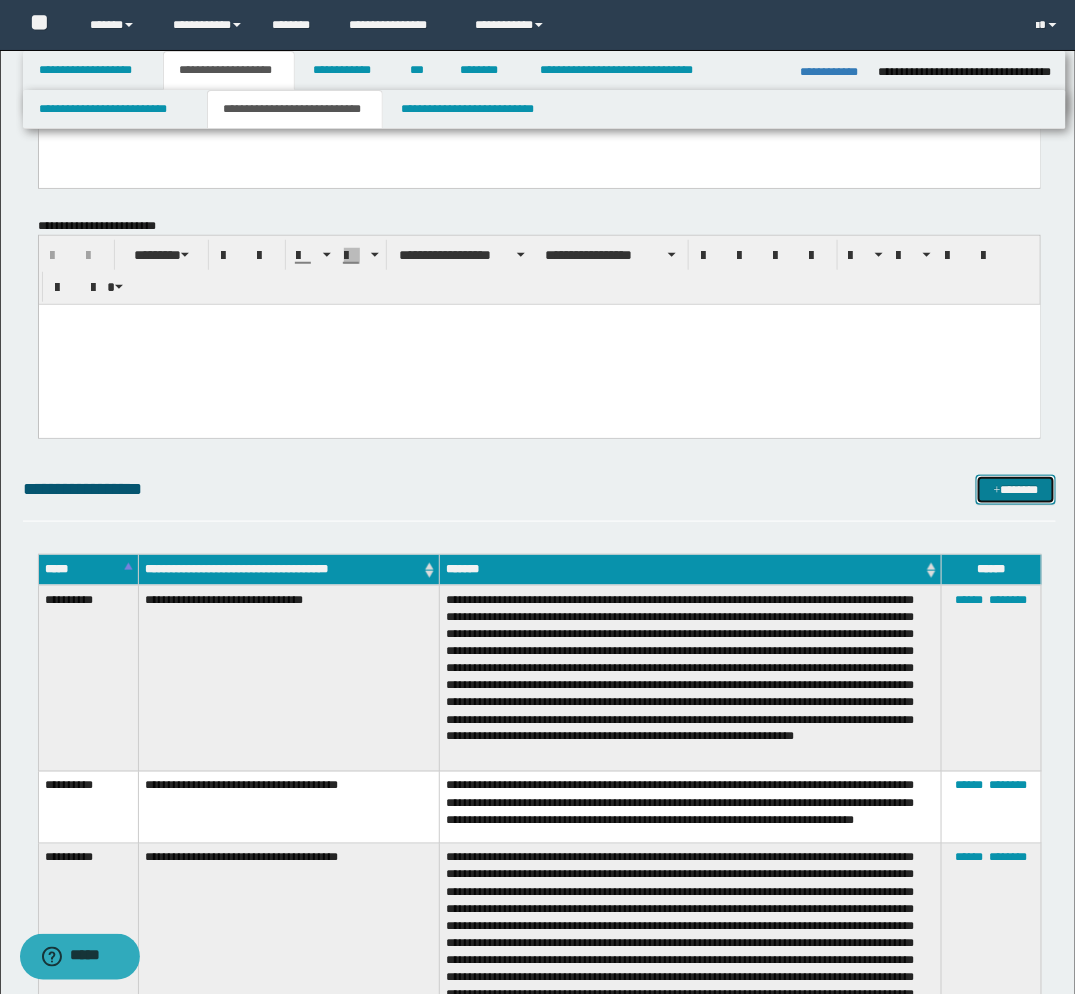 click at bounding box center [997, 491] 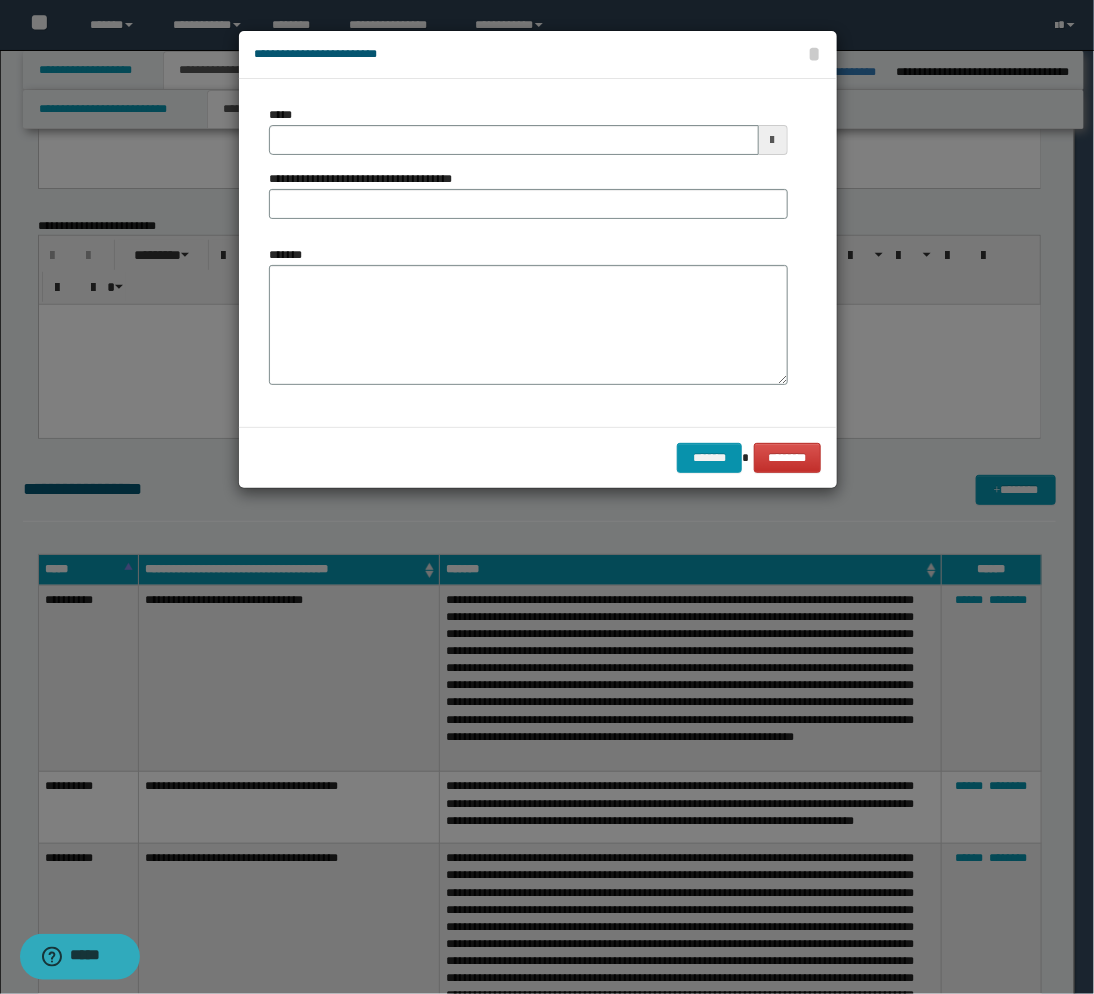 click at bounding box center (773, 140) 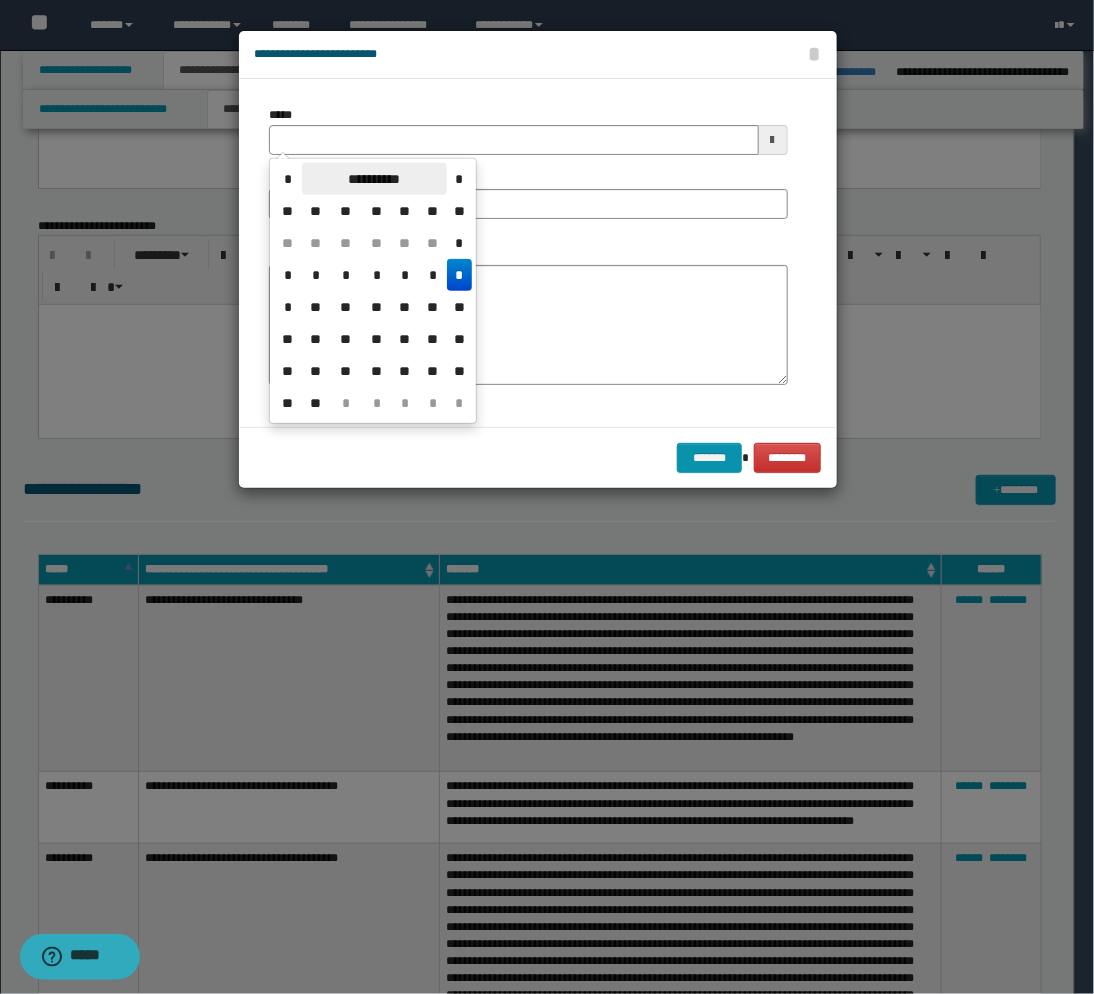 click on "**********" at bounding box center [374, 179] 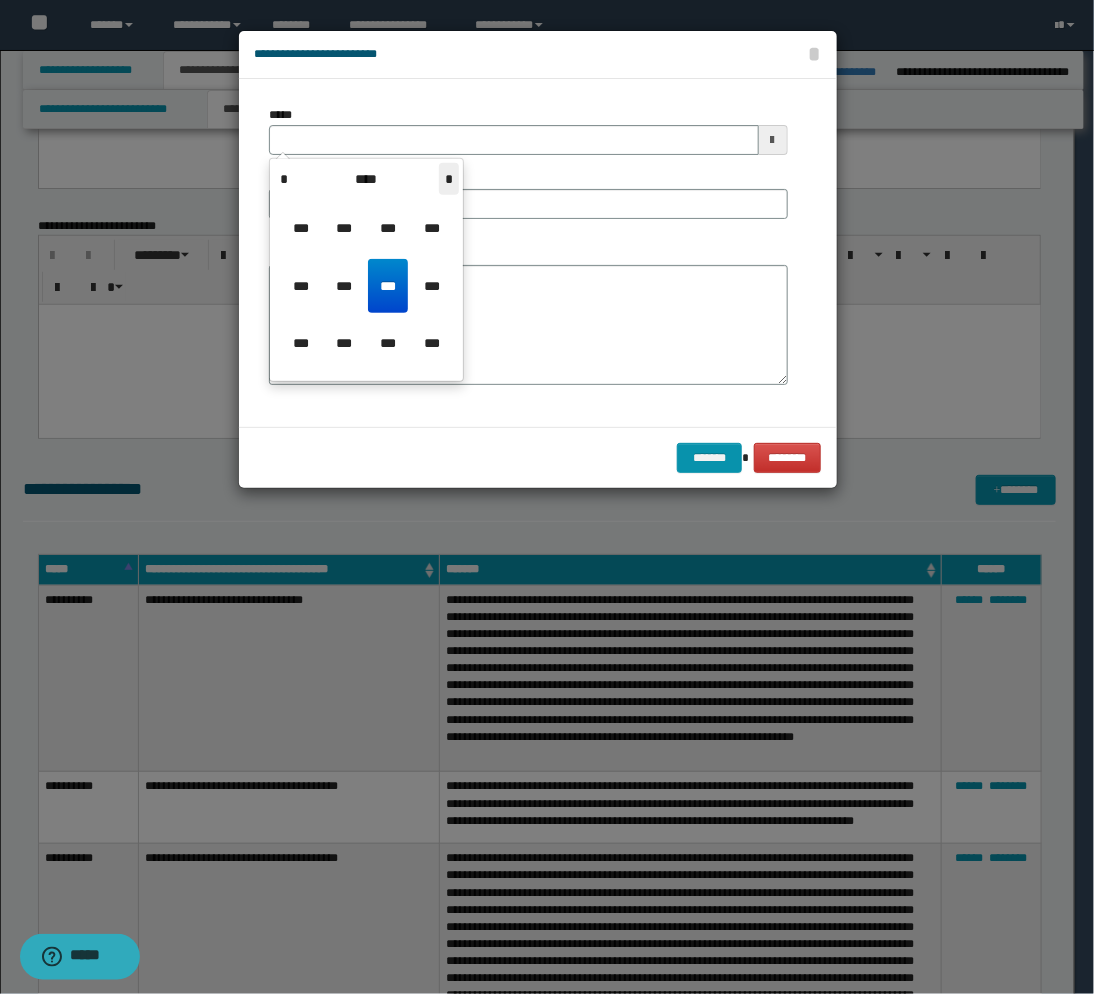 click on "*" at bounding box center (449, 179) 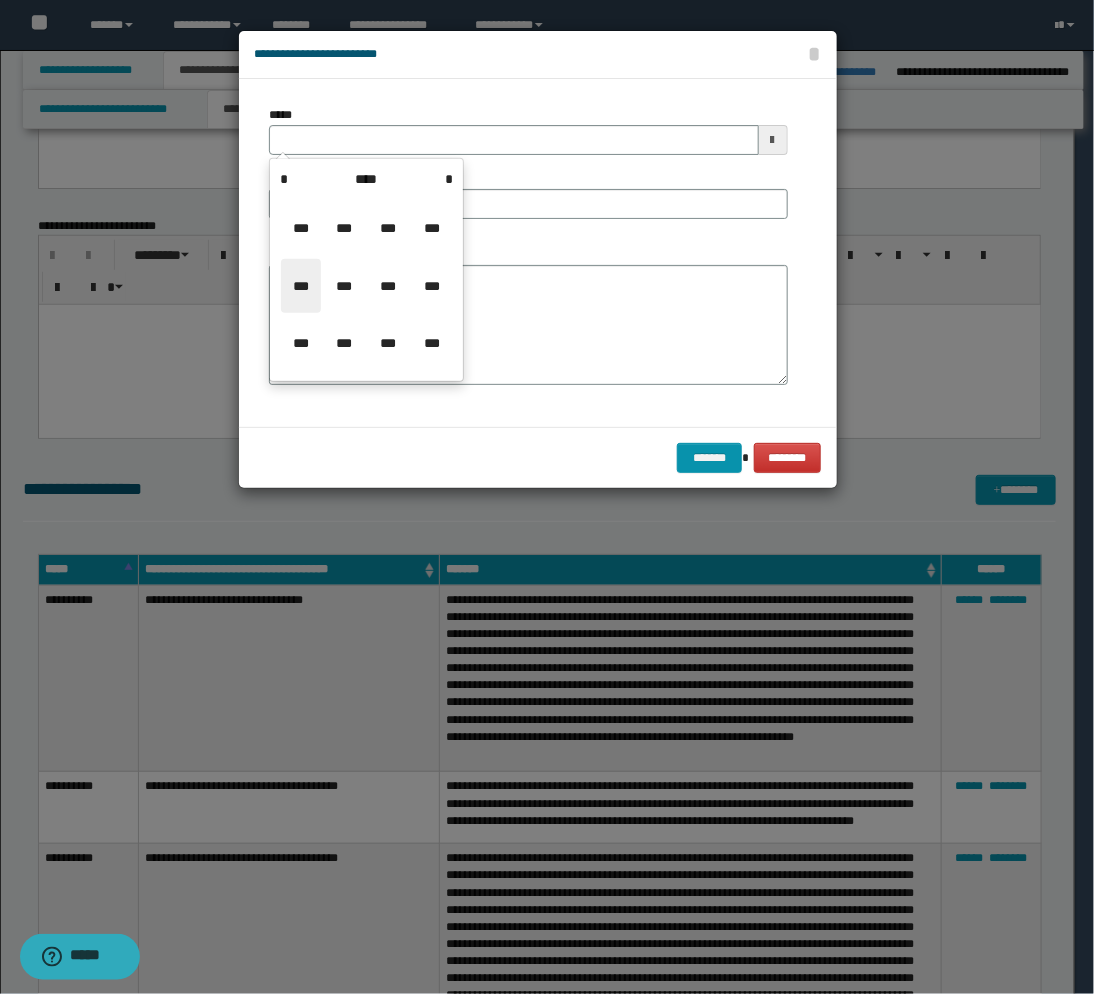 click on "***" at bounding box center [301, 286] 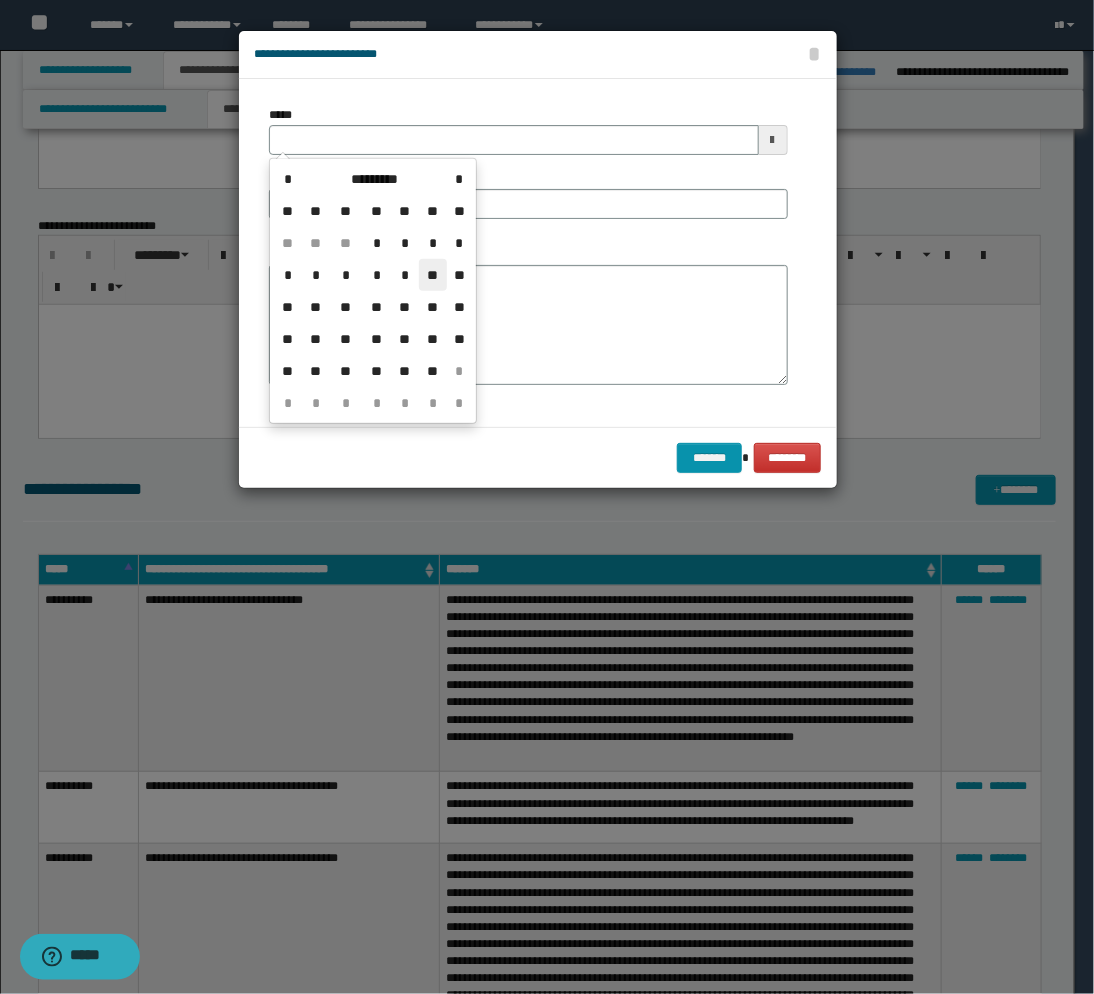 click on "**" at bounding box center [433, 275] 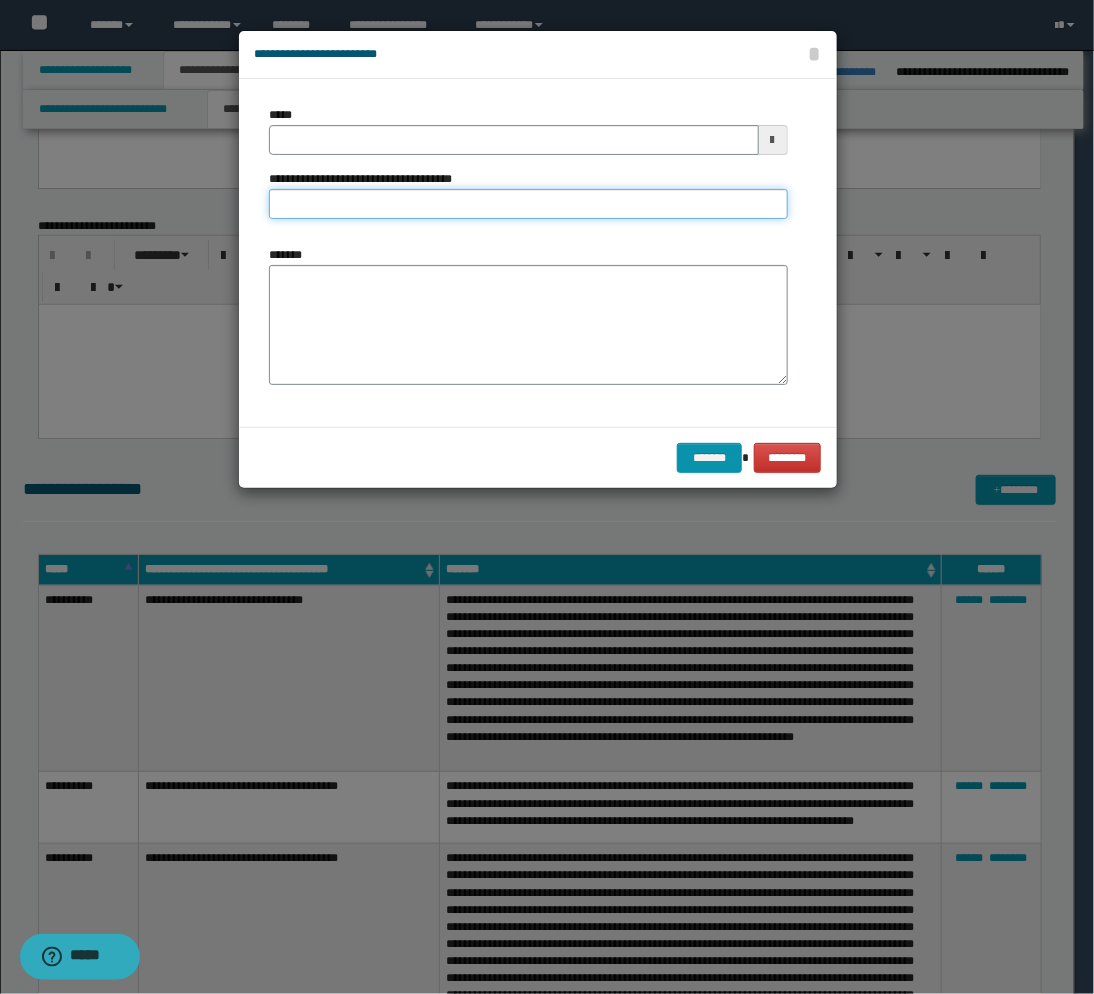click on "**********" at bounding box center [528, 204] 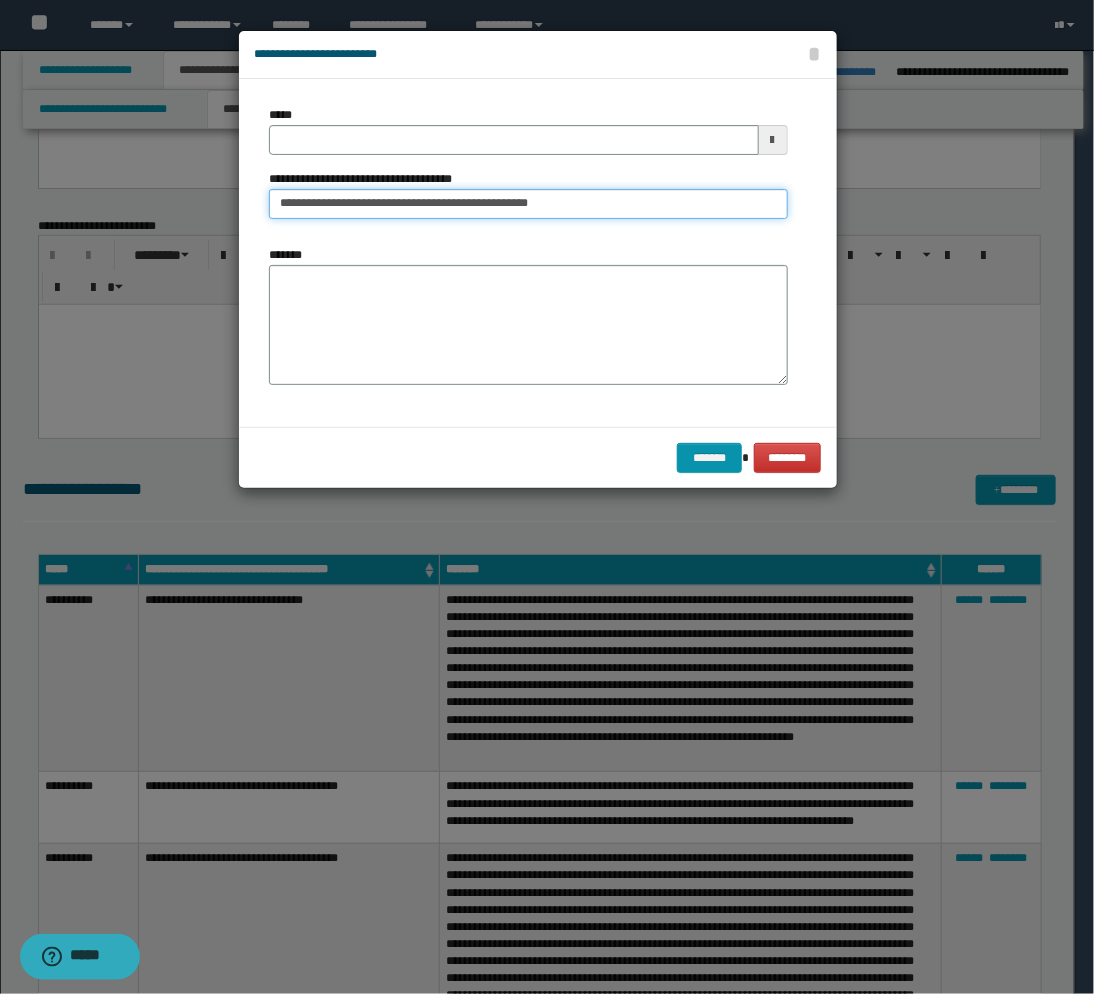 type on "**********" 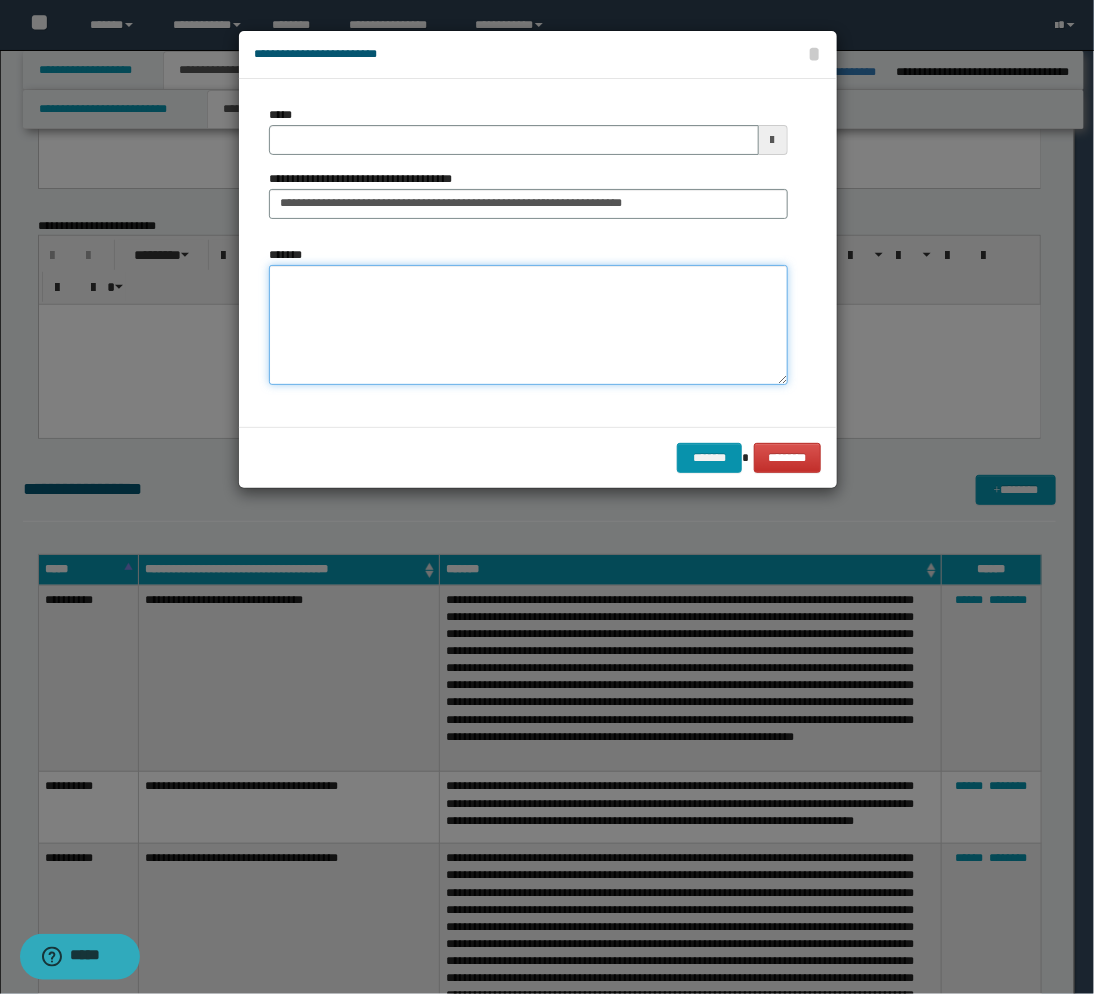 click on "*******" at bounding box center (528, 325) 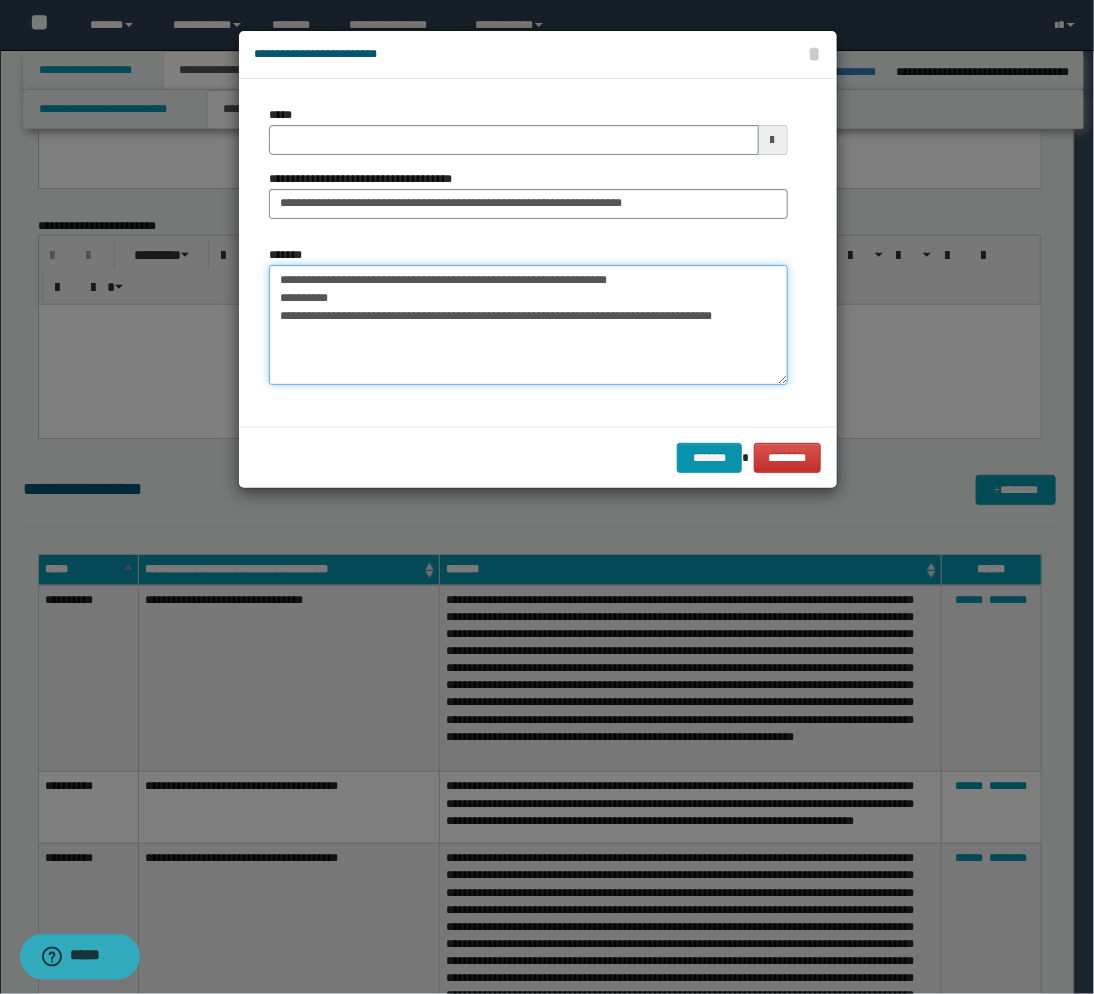 click on "**********" at bounding box center [528, 325] 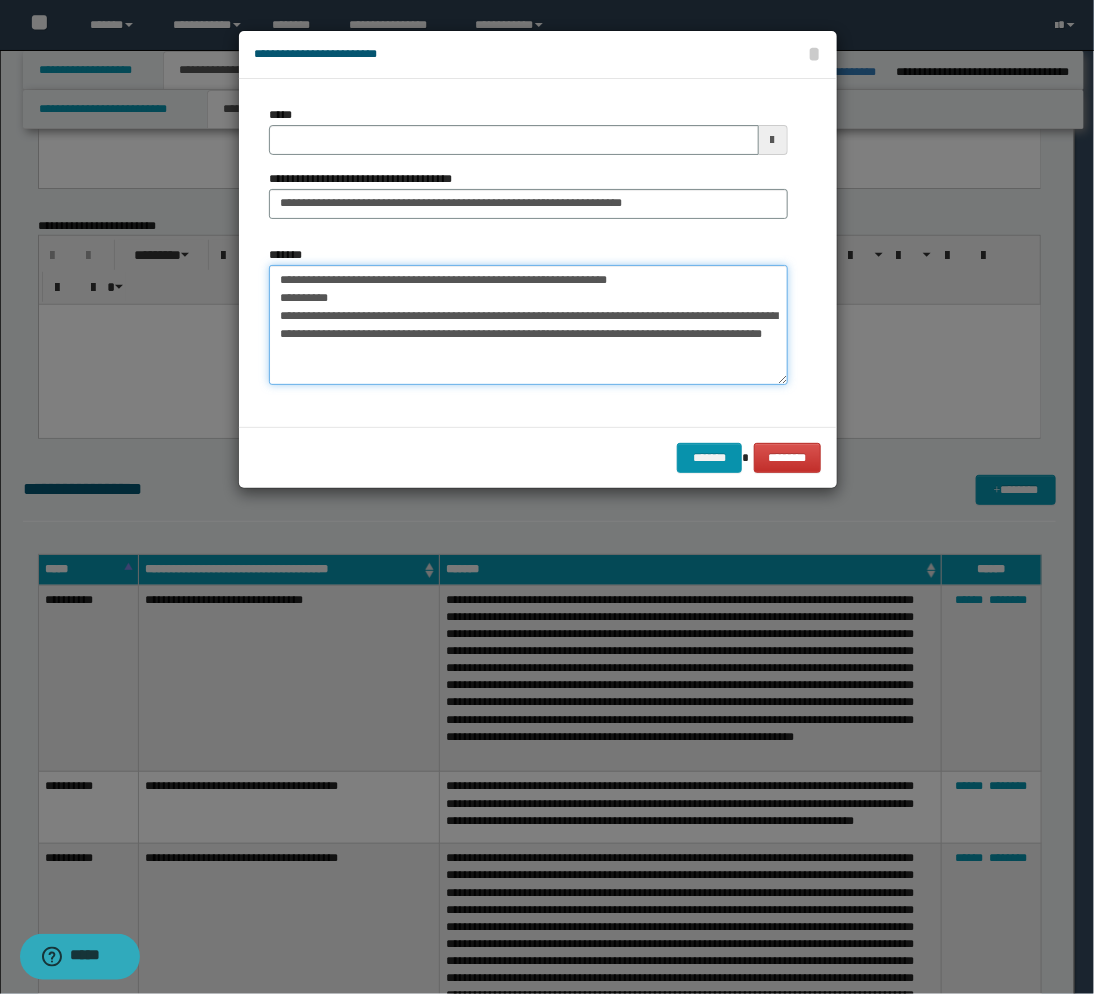 click on "**********" at bounding box center (528, 325) 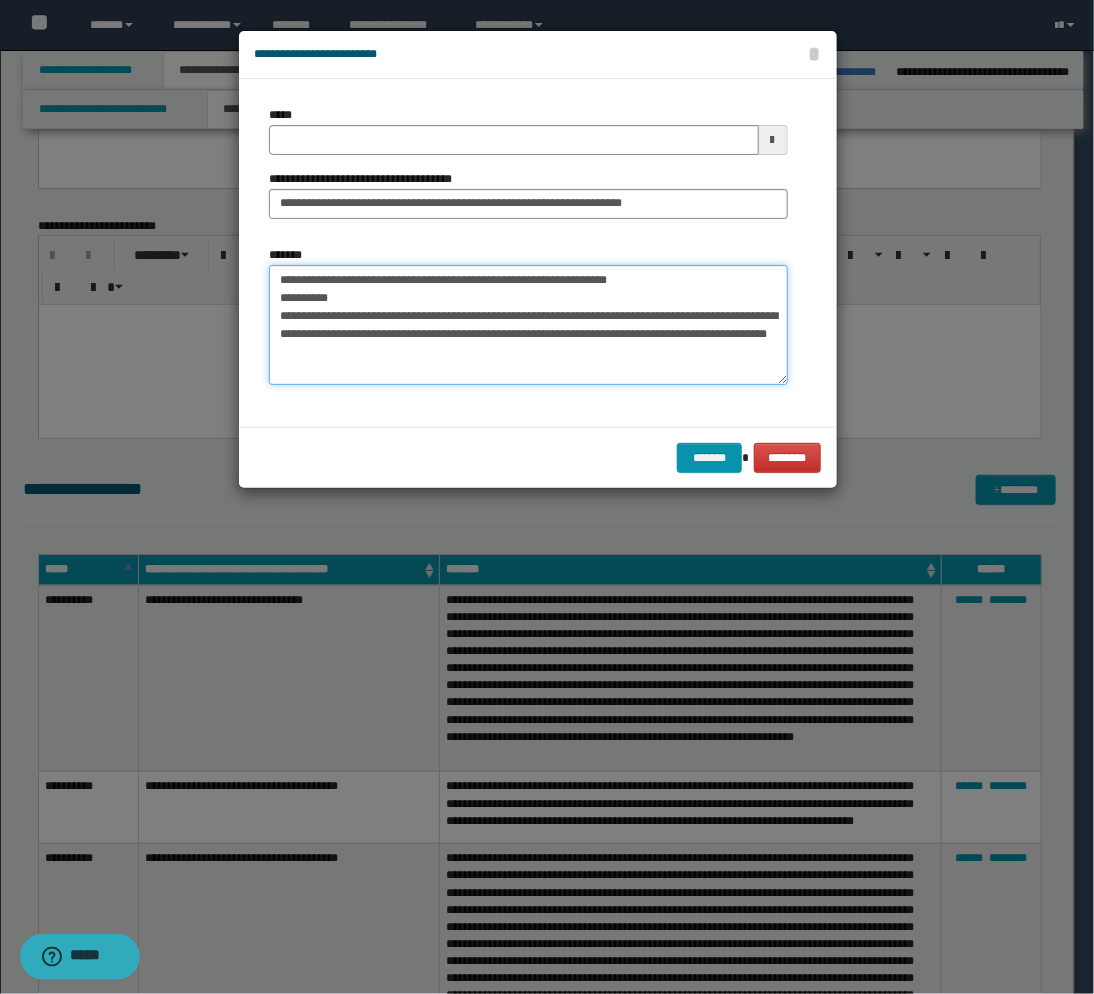 click on "**********" at bounding box center [528, 325] 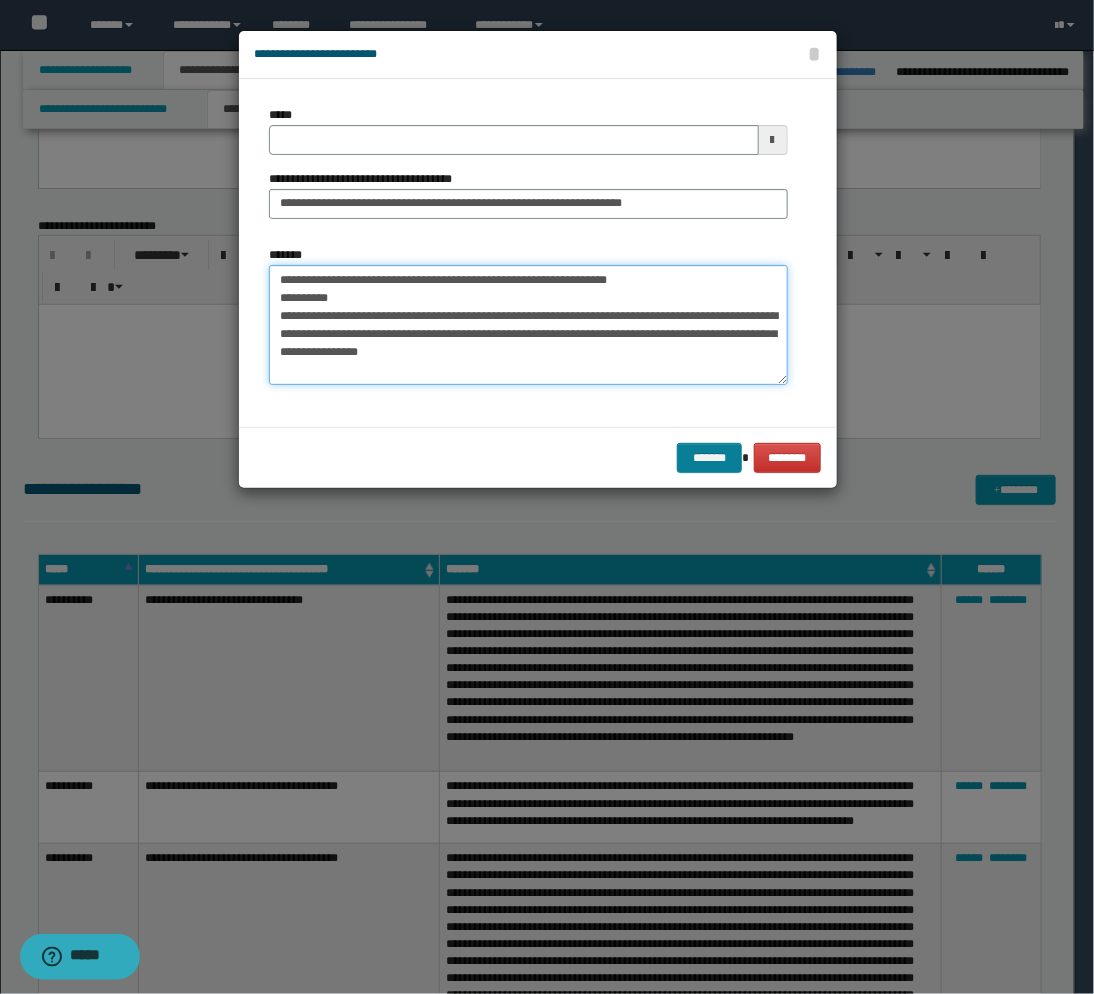 type on "**********" 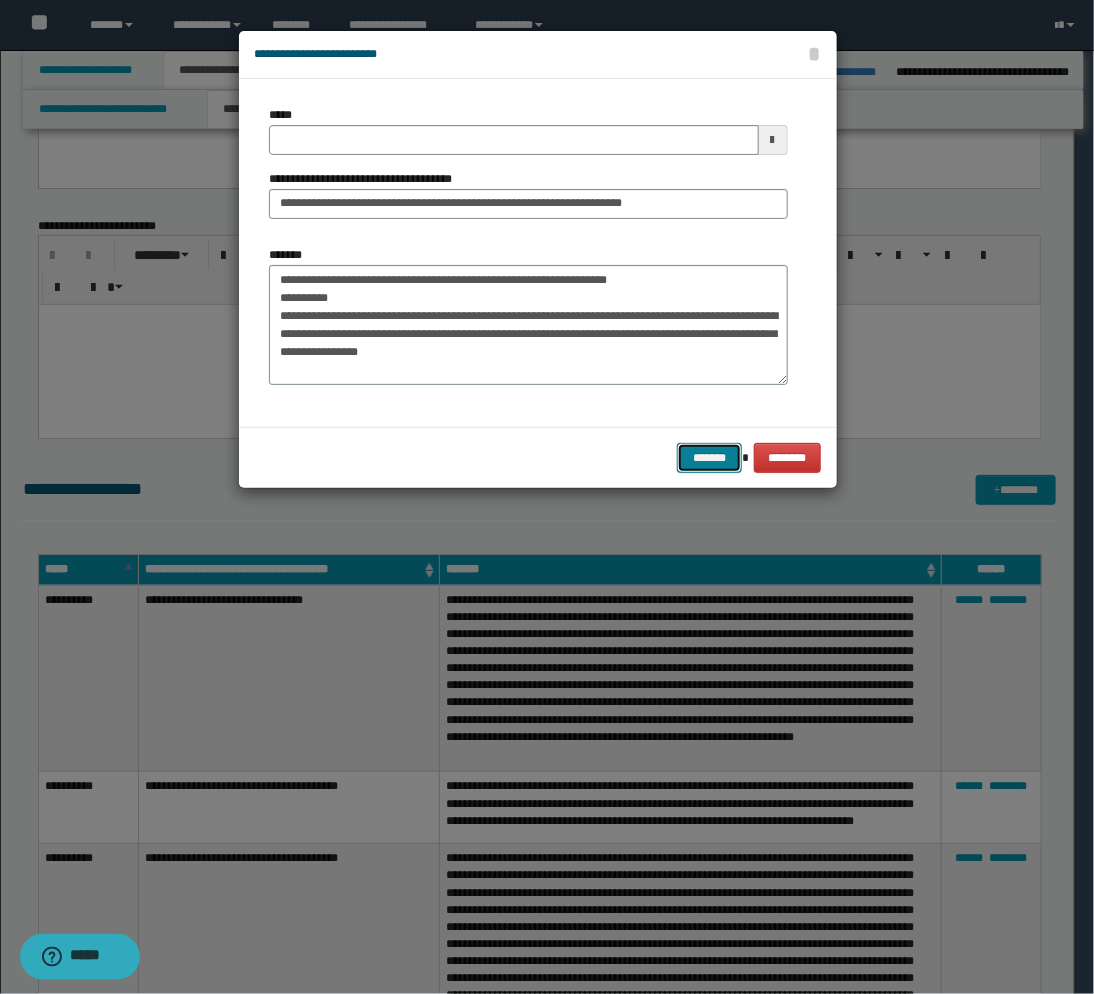 click on "*******" at bounding box center [709, 458] 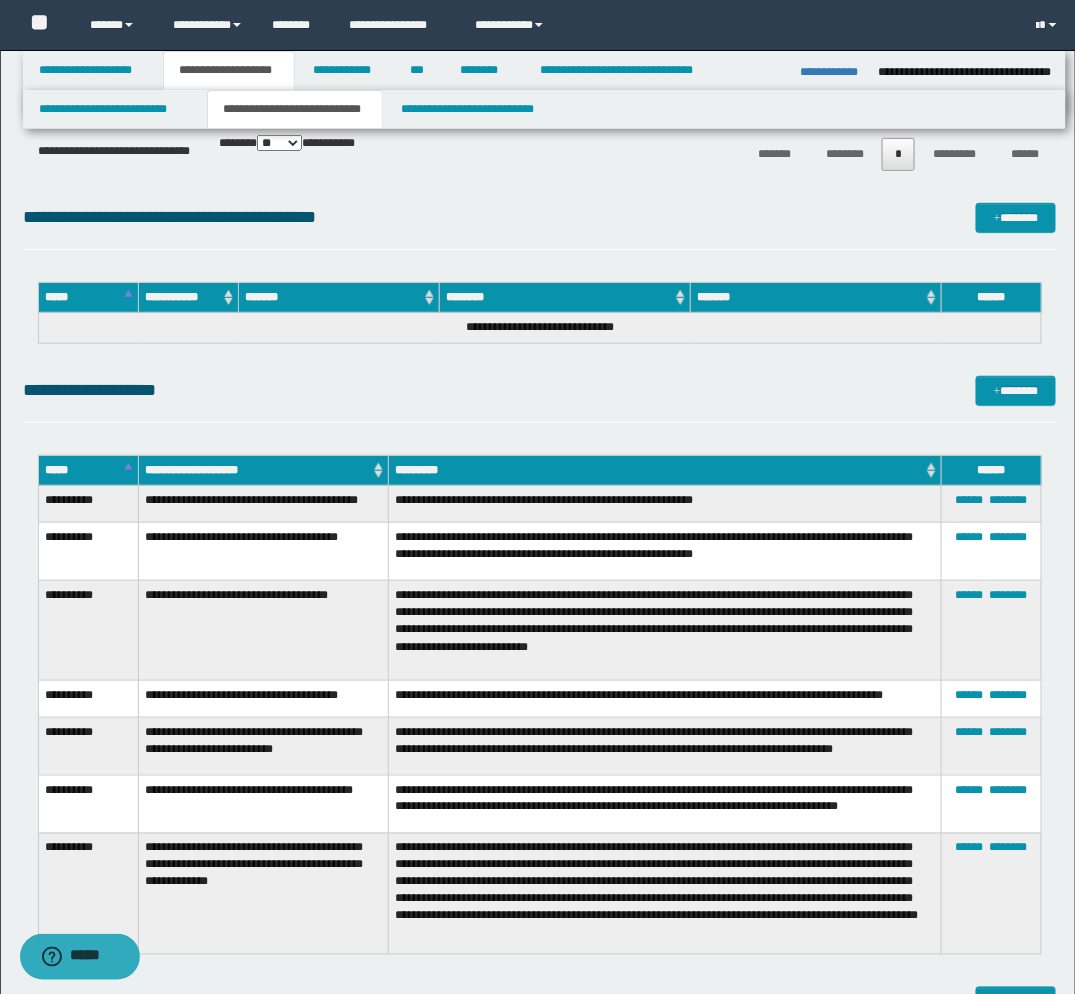 scroll, scrollTop: 2465, scrollLeft: 0, axis: vertical 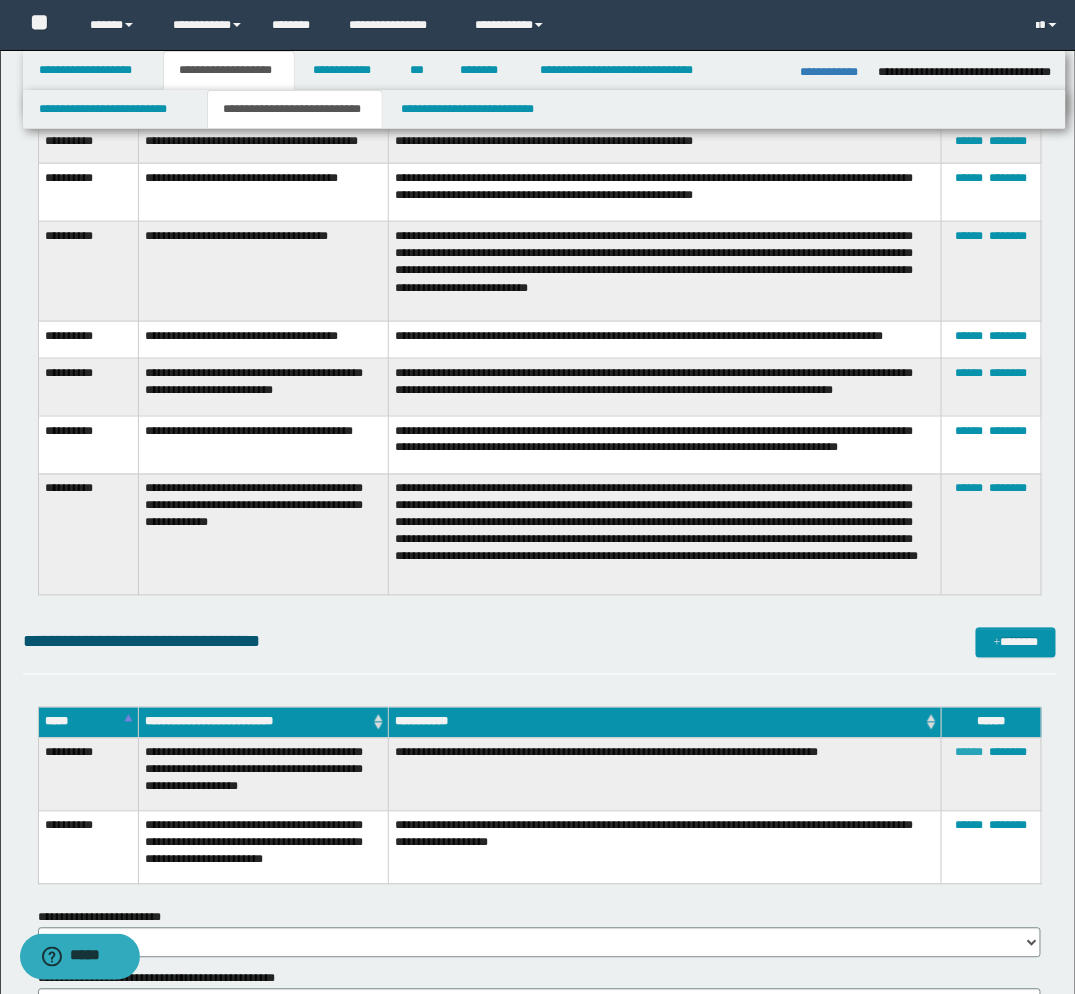 click on "******" at bounding box center [970, 753] 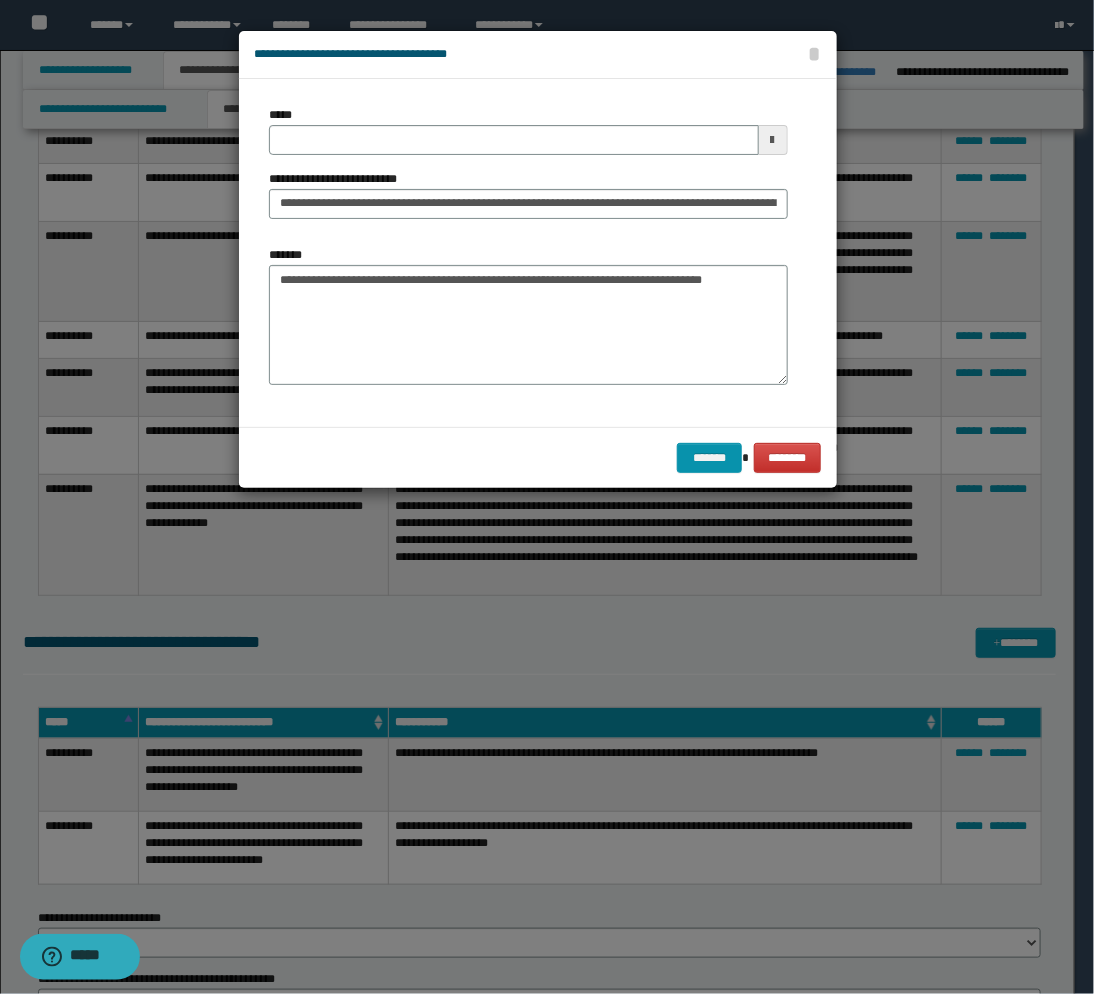 click at bounding box center (773, 140) 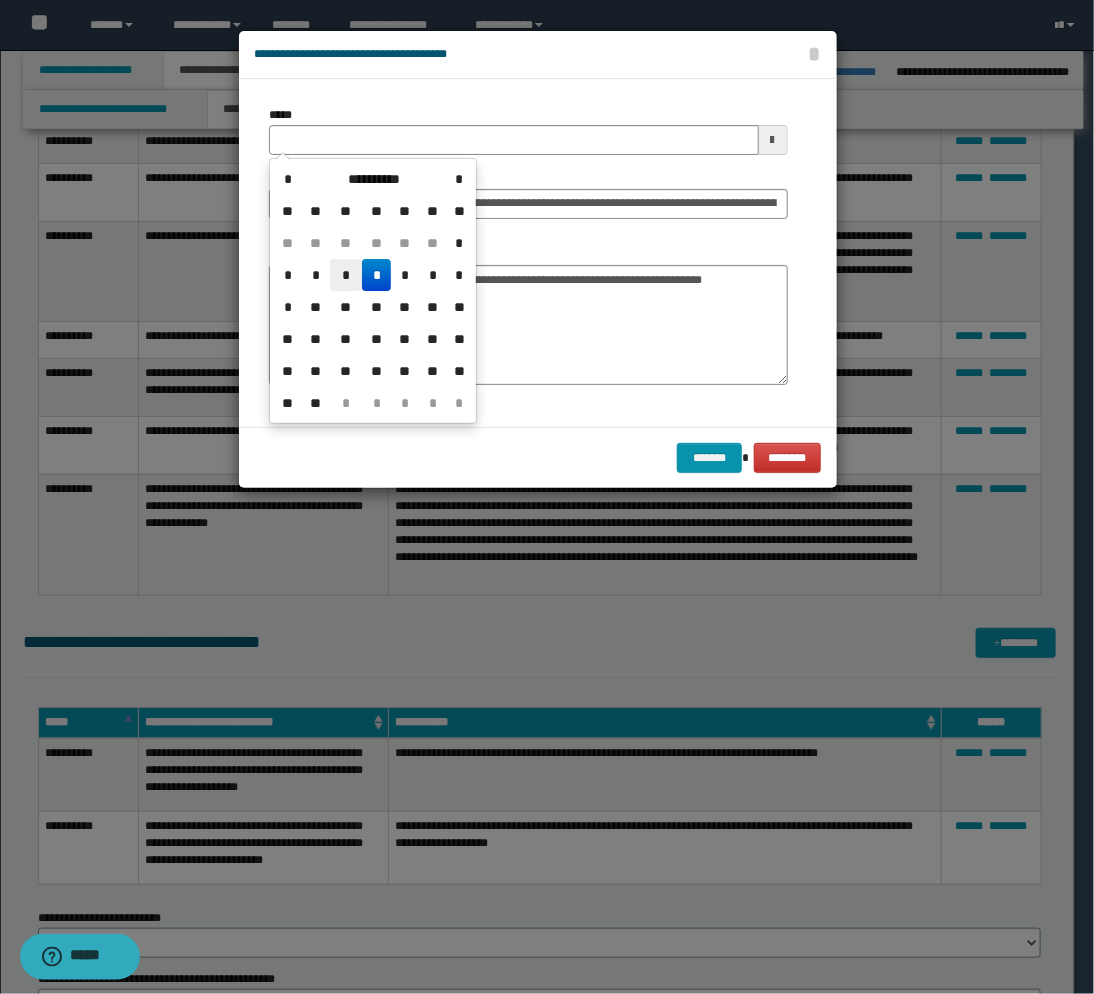 click on "*" at bounding box center (346, 275) 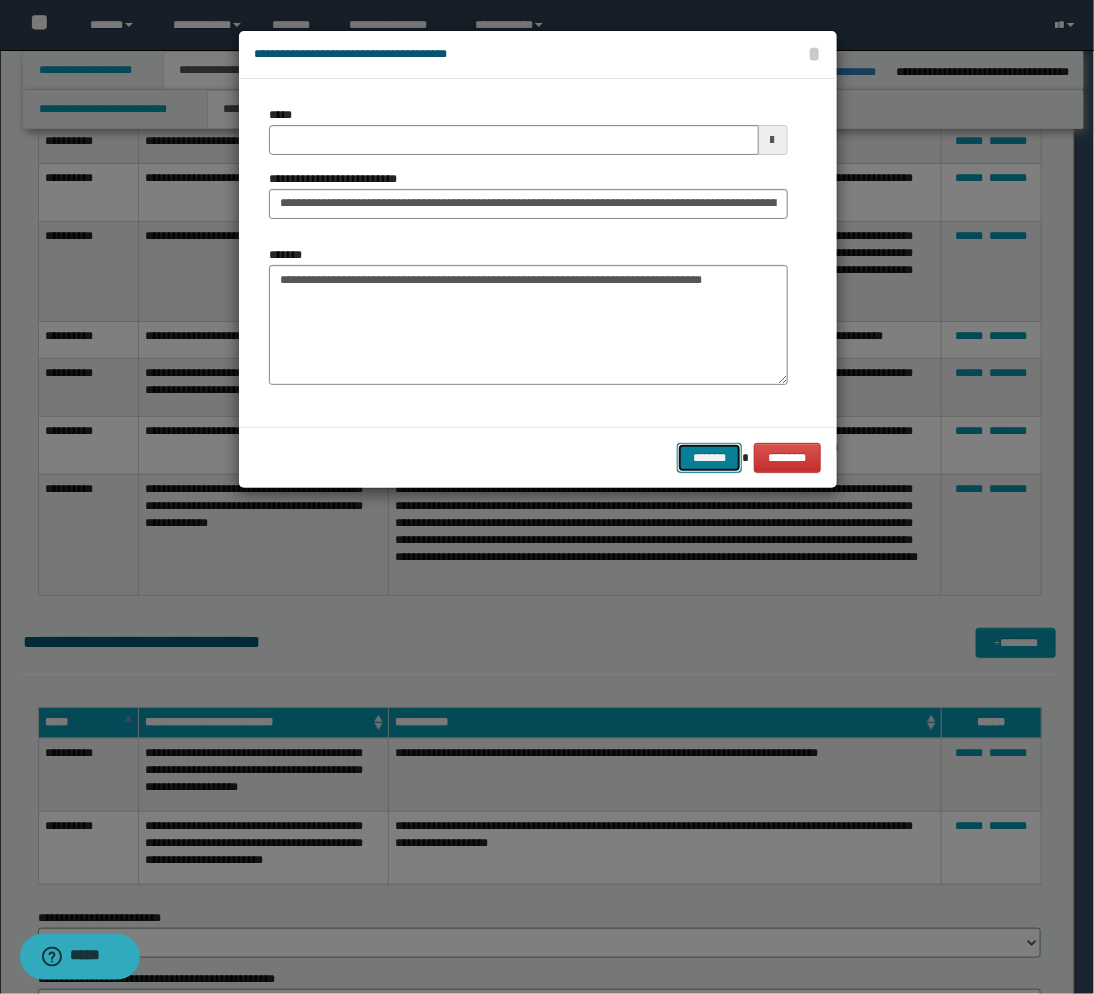 click on "*******" at bounding box center (709, 458) 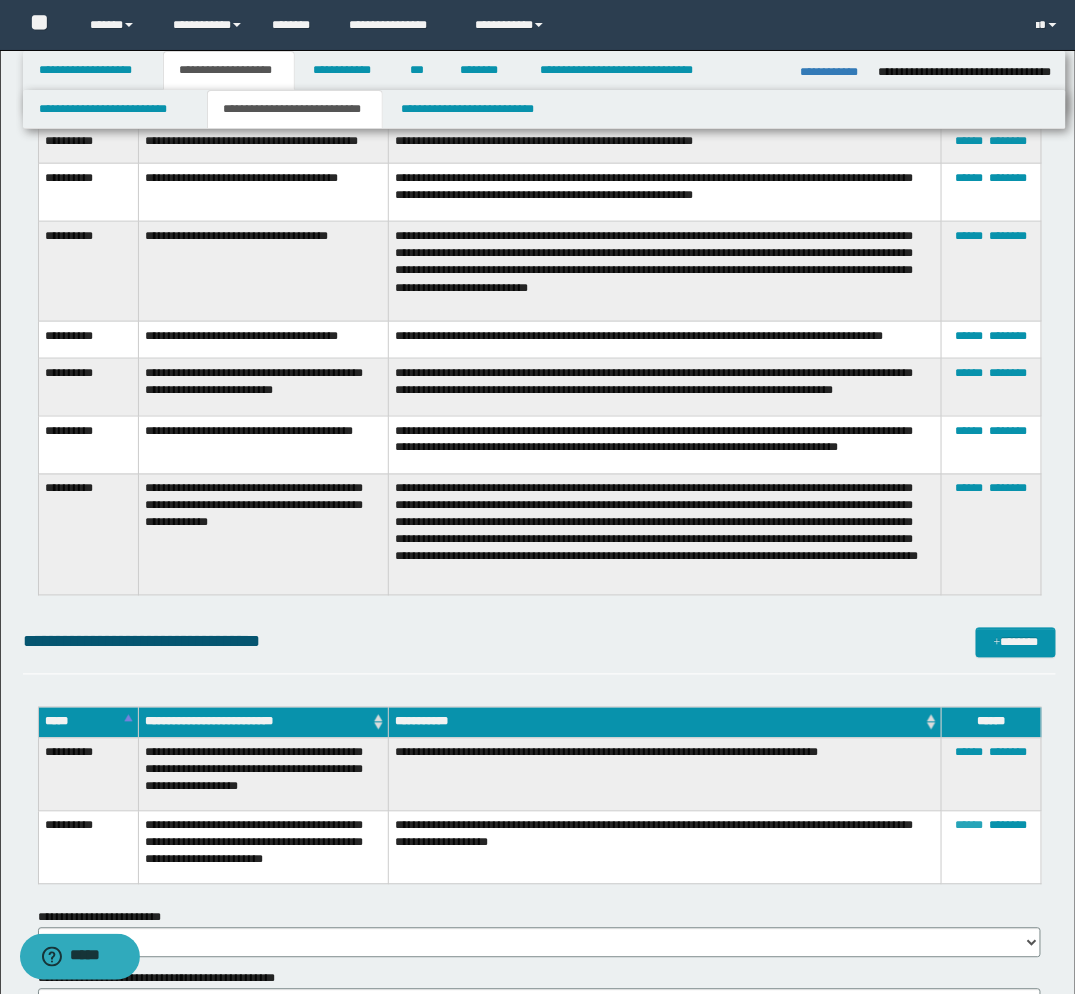 click on "******" at bounding box center (970, 826) 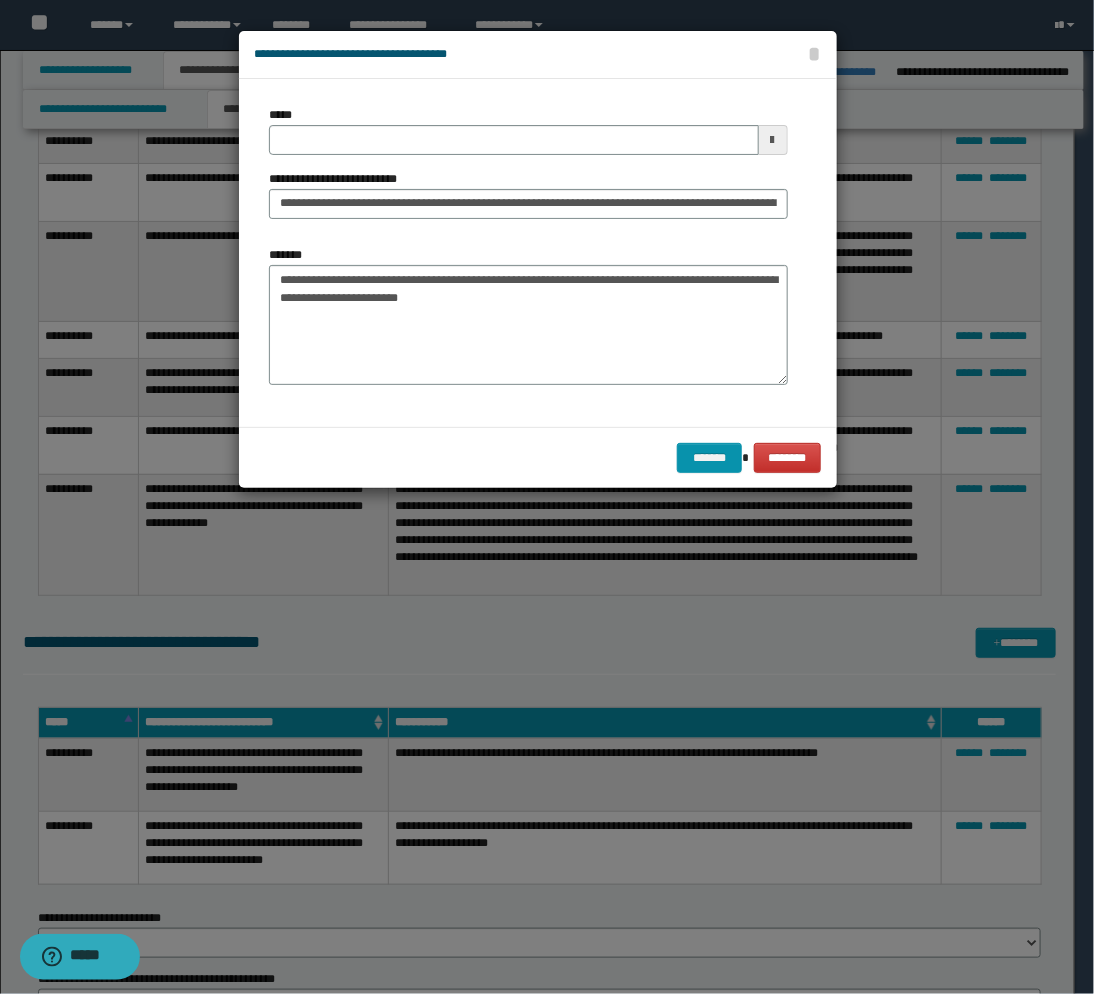 click at bounding box center [773, 140] 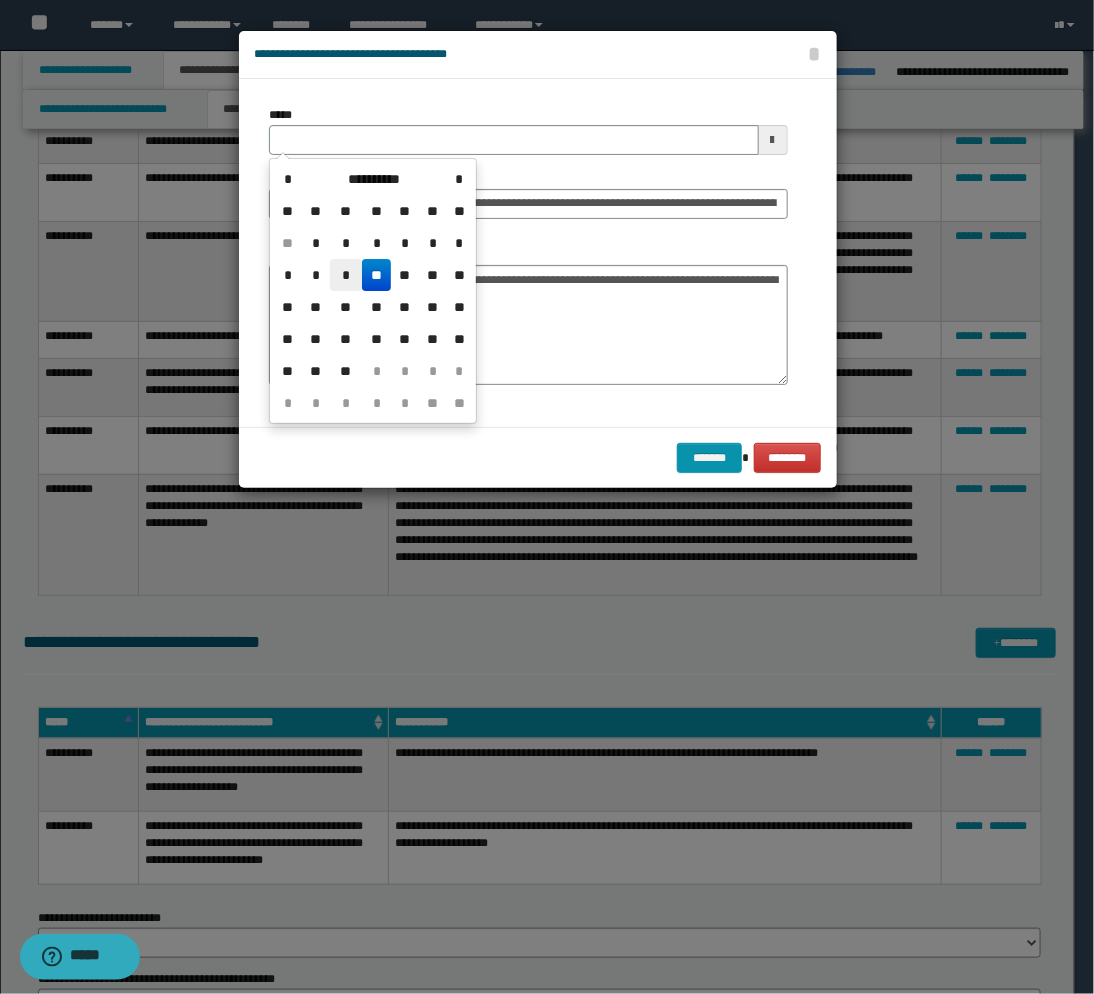 click on "*" at bounding box center (346, 275) 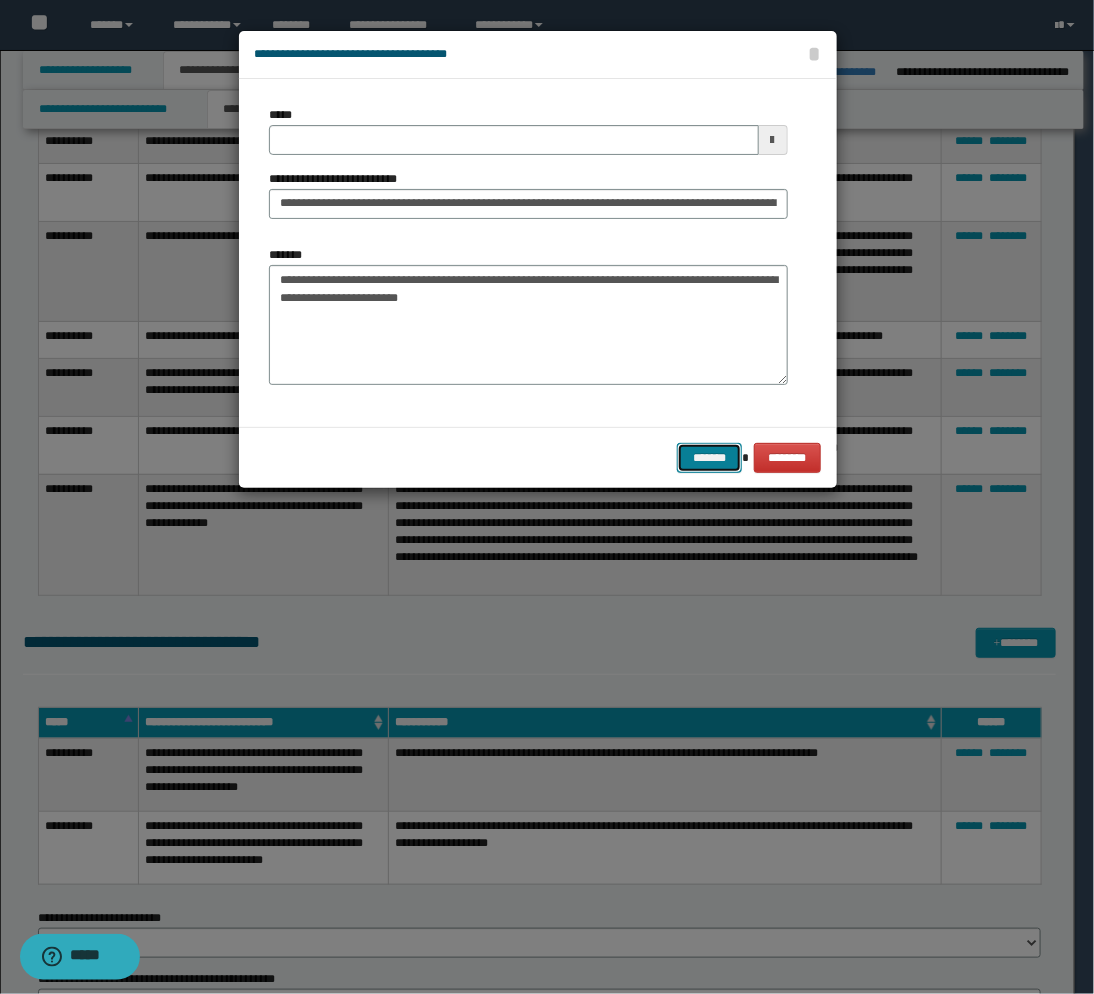 click on "*******" at bounding box center (709, 458) 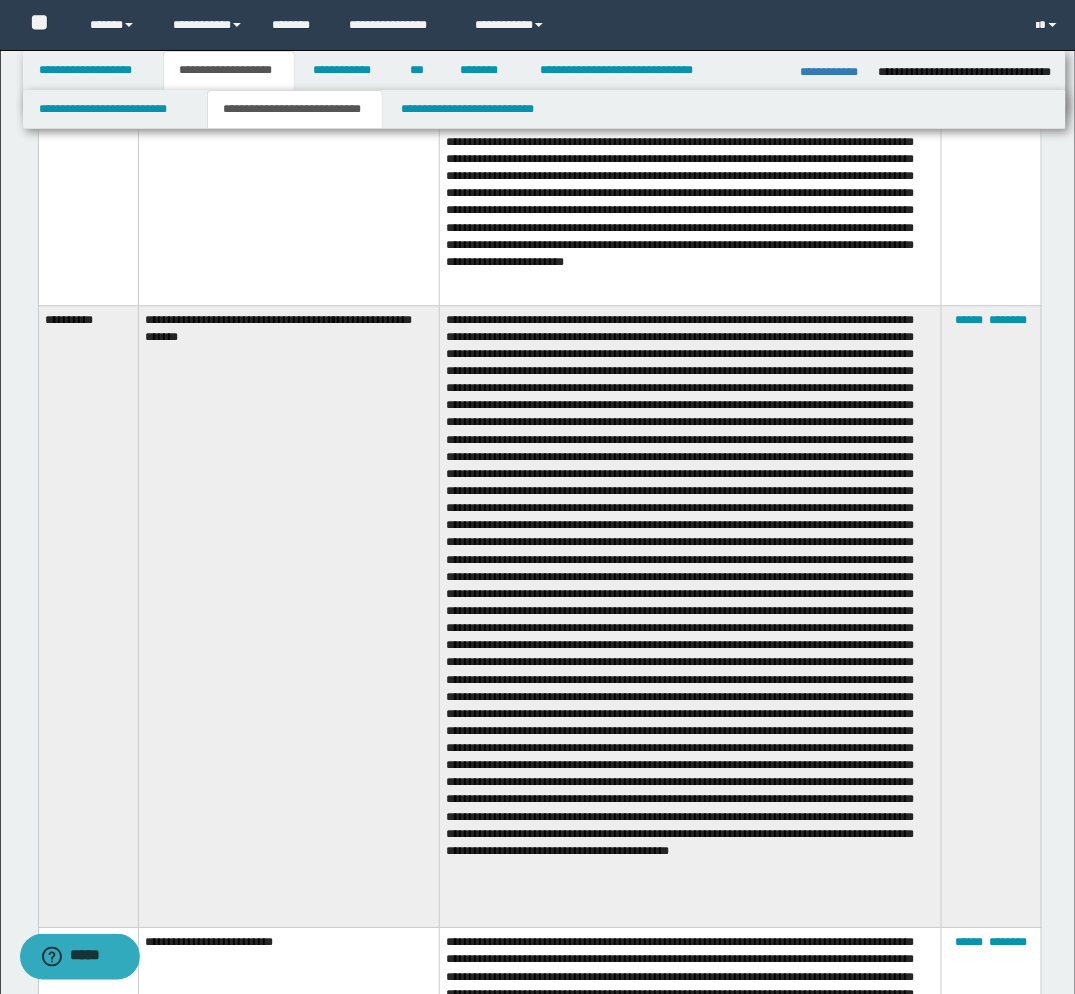 scroll, scrollTop: 1132, scrollLeft: 0, axis: vertical 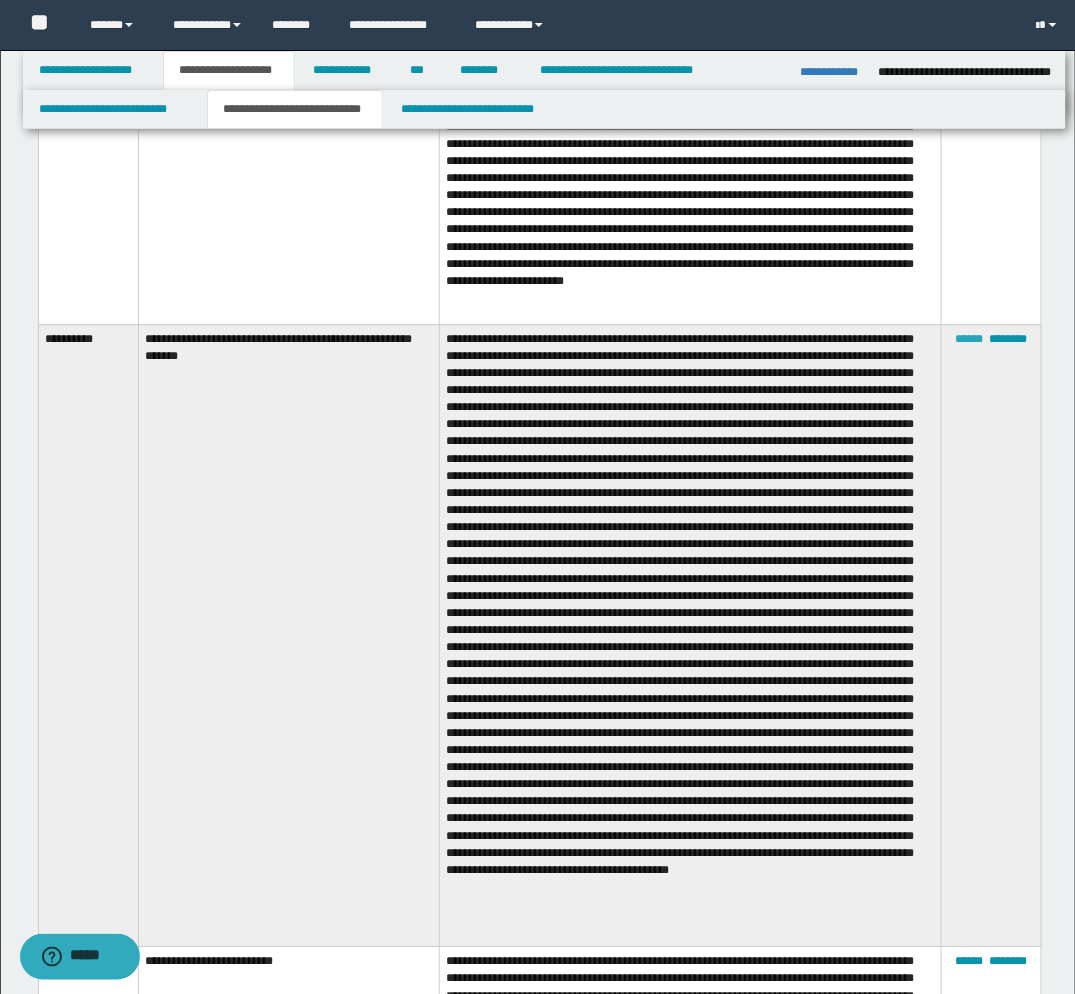 click on "******" at bounding box center [970, 339] 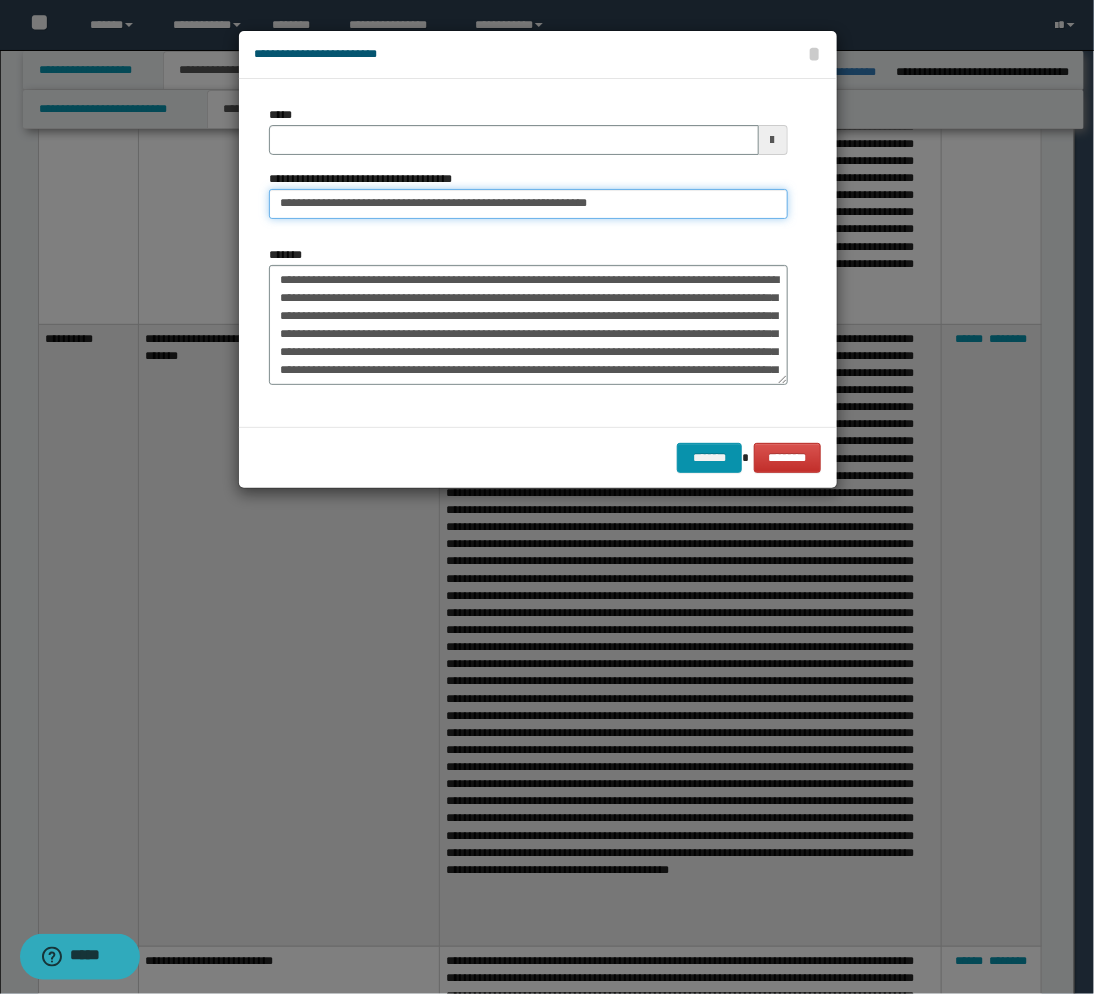 click on "**********" at bounding box center (528, 204) 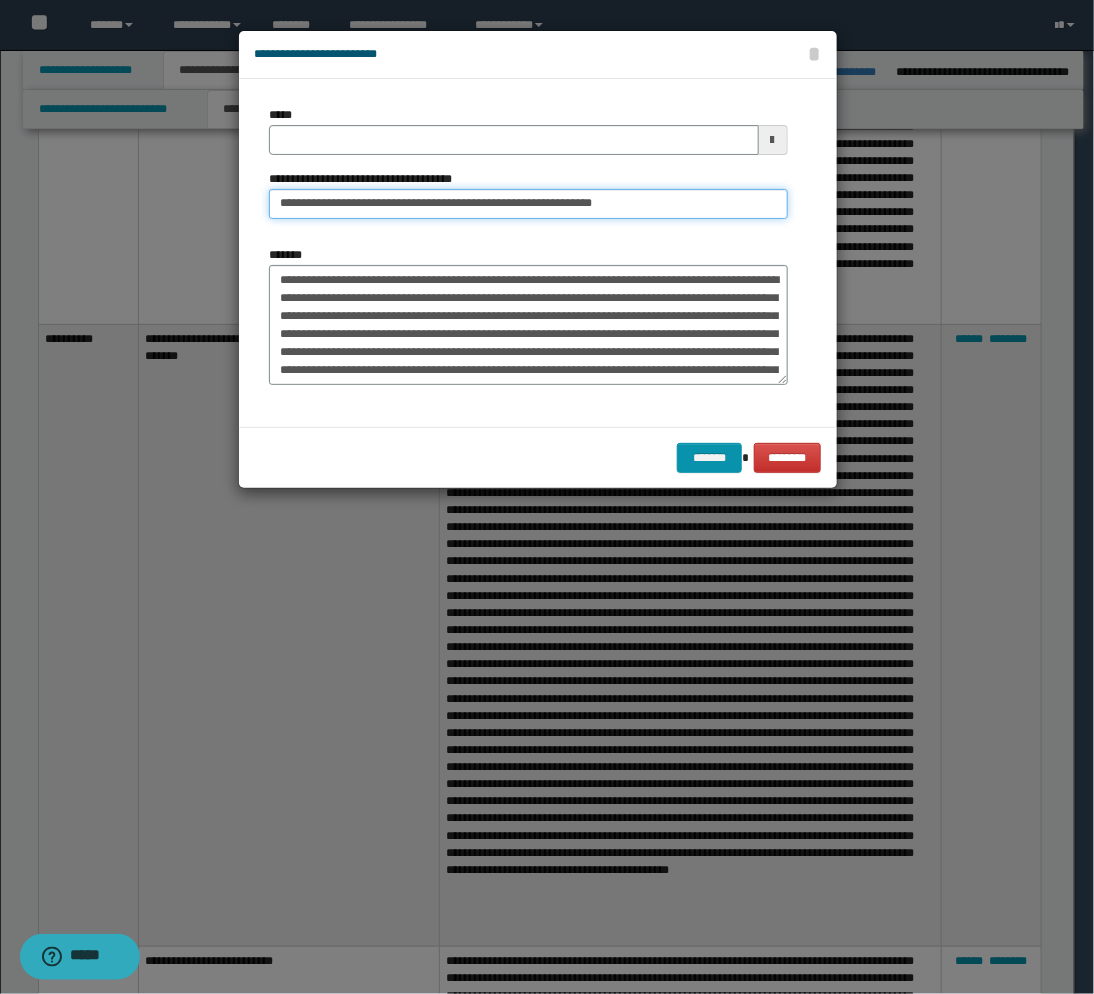 click on "**********" at bounding box center [528, 204] 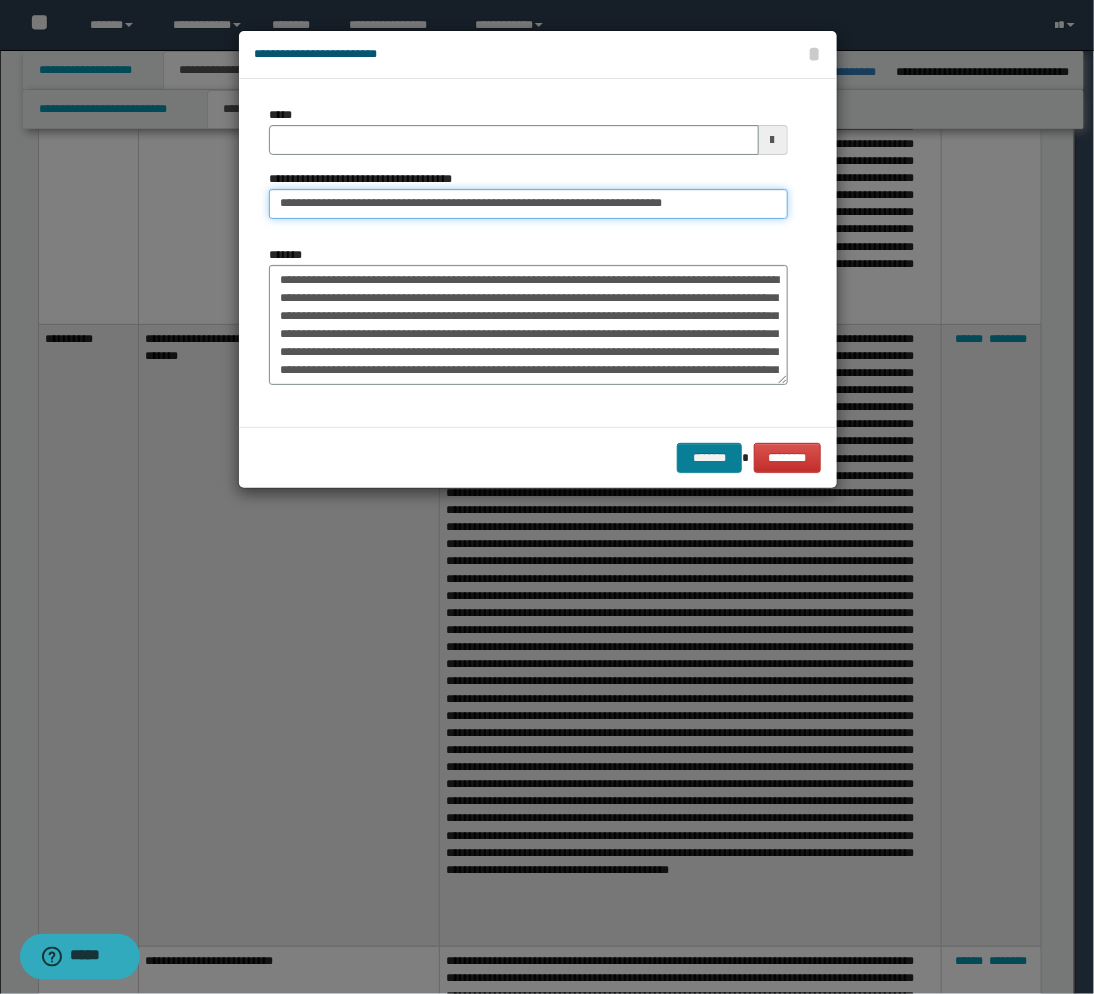 type on "**********" 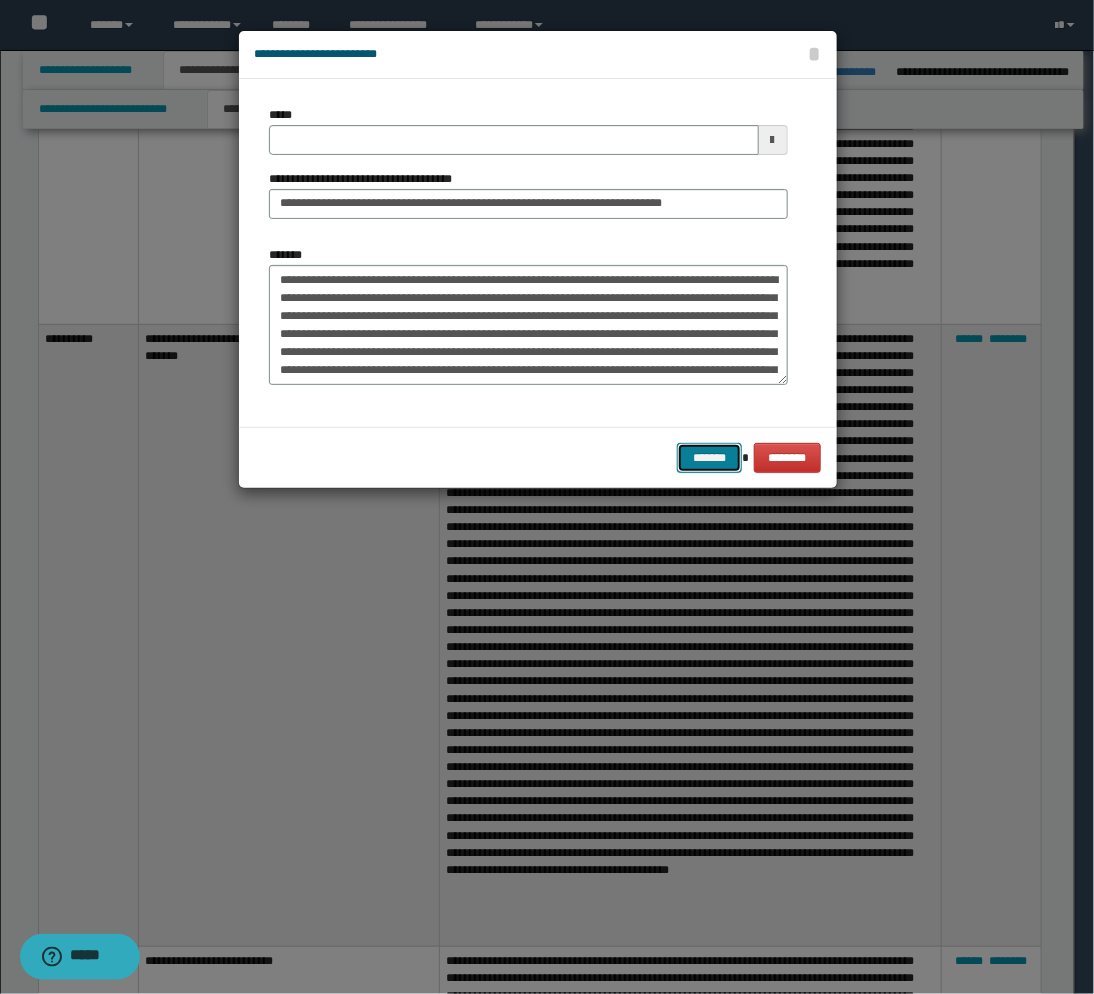click on "*******" at bounding box center (709, 458) 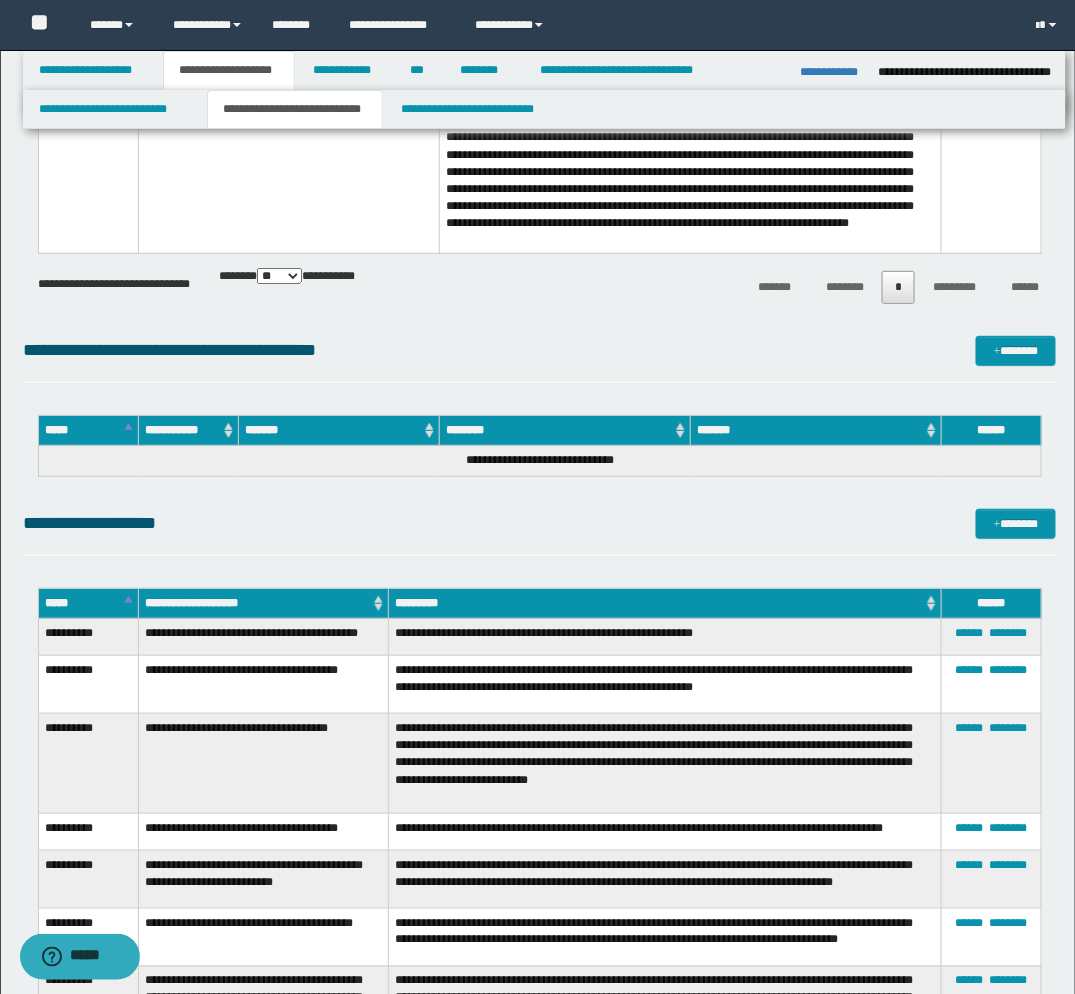 scroll, scrollTop: 2132, scrollLeft: 0, axis: vertical 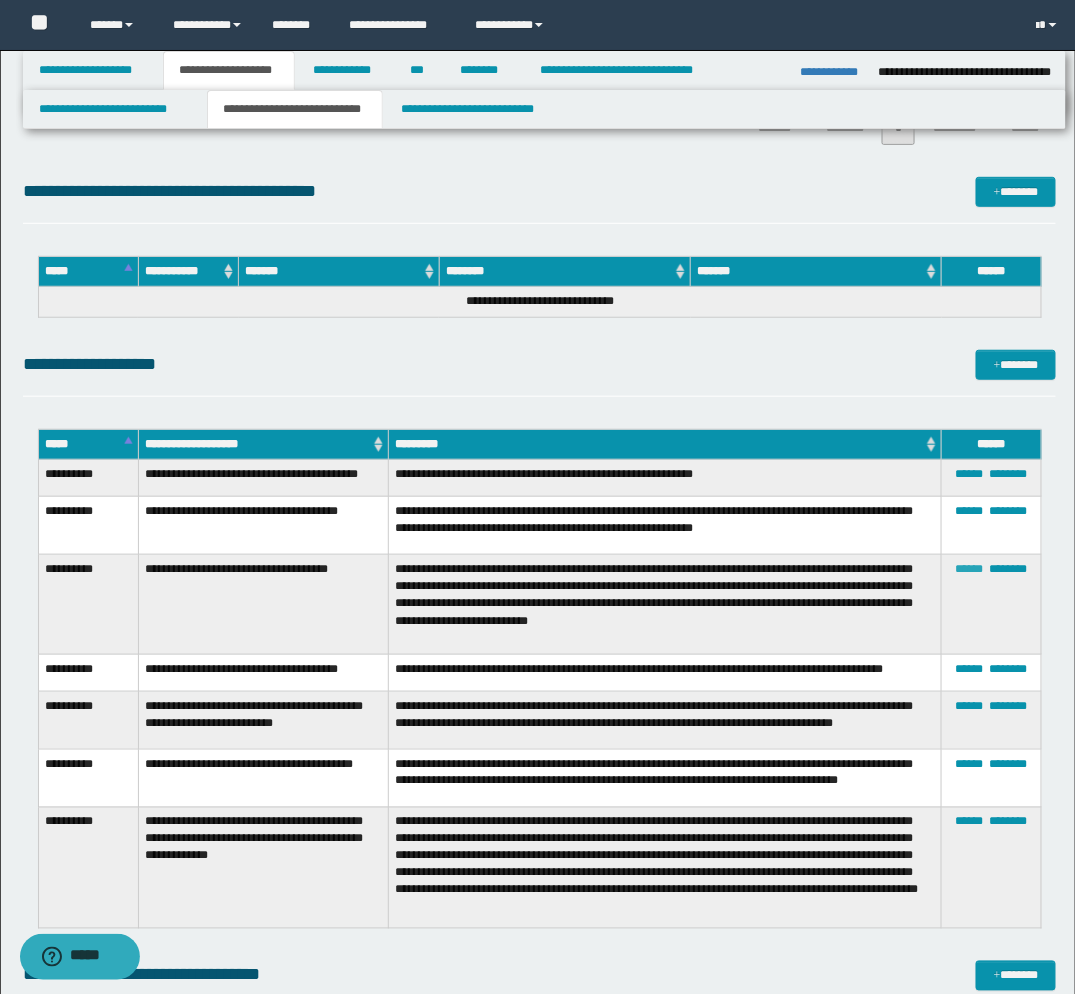 click on "******" at bounding box center (970, 569) 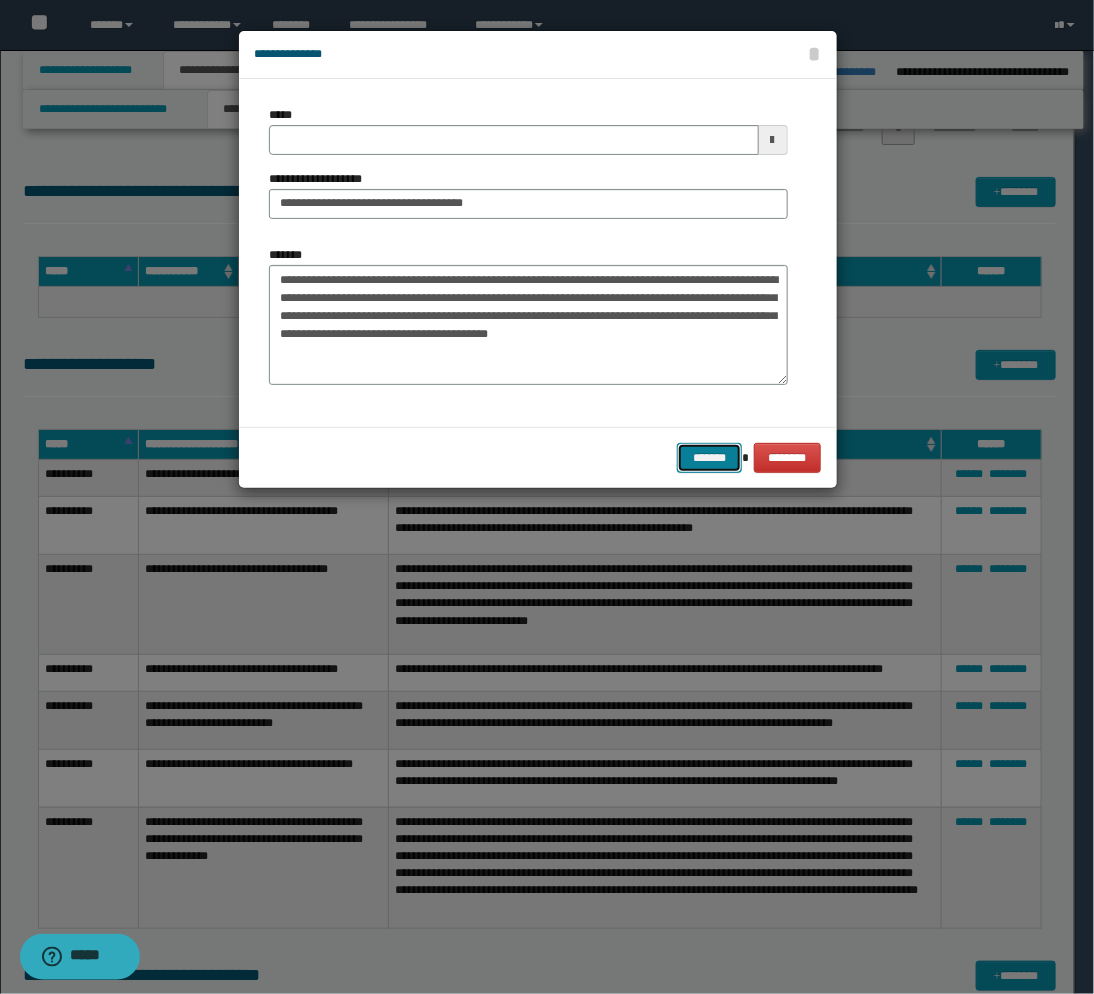 click on "*******" at bounding box center [709, 458] 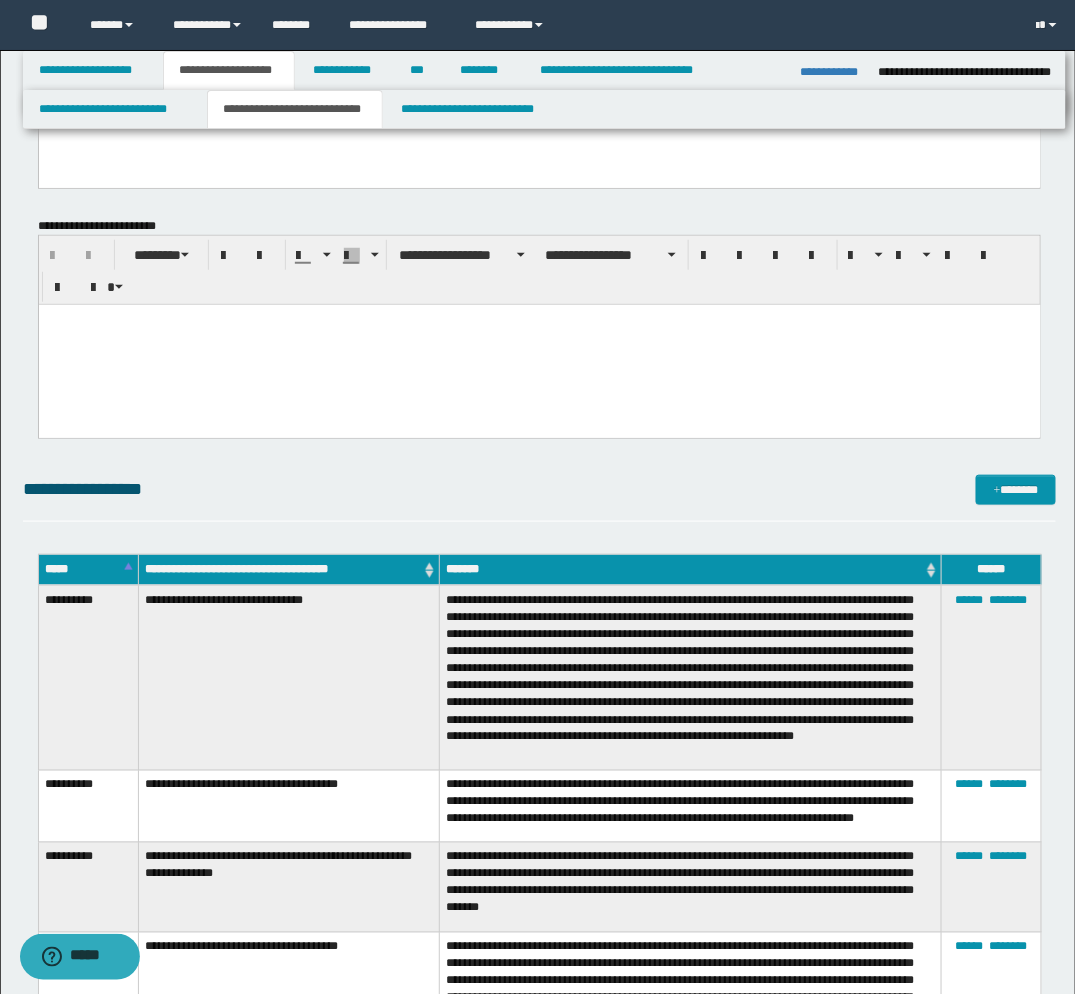 scroll, scrollTop: 0, scrollLeft: 0, axis: both 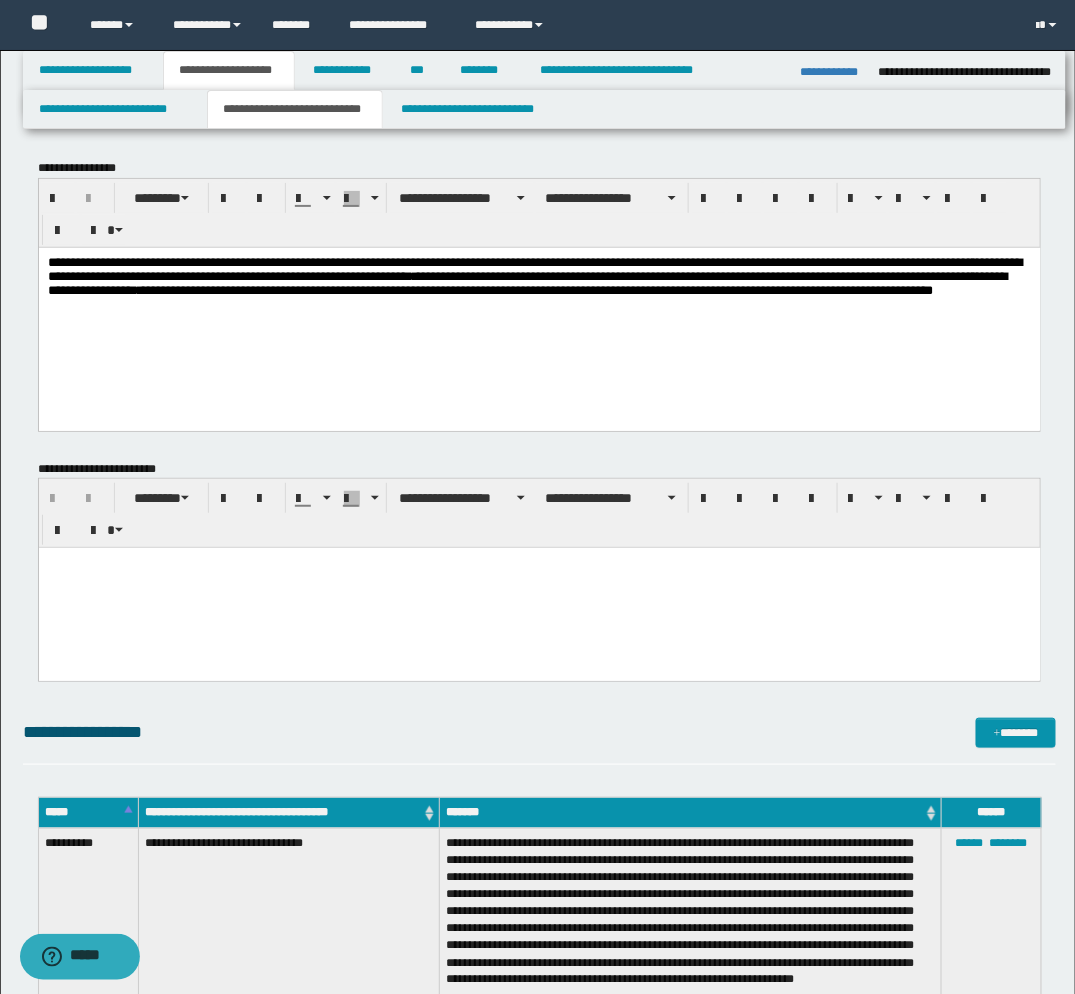 click on "**********" at bounding box center [538, 288] 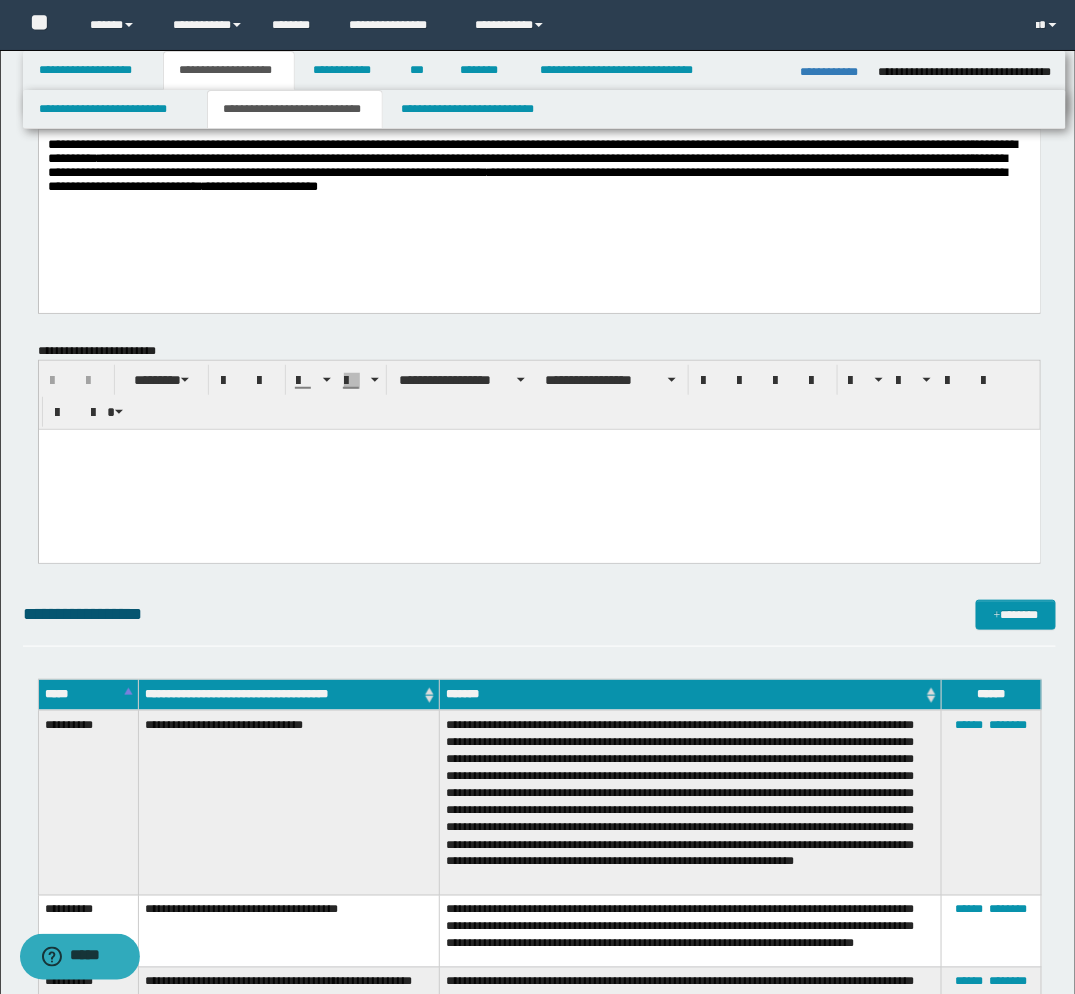 scroll, scrollTop: 0, scrollLeft: 0, axis: both 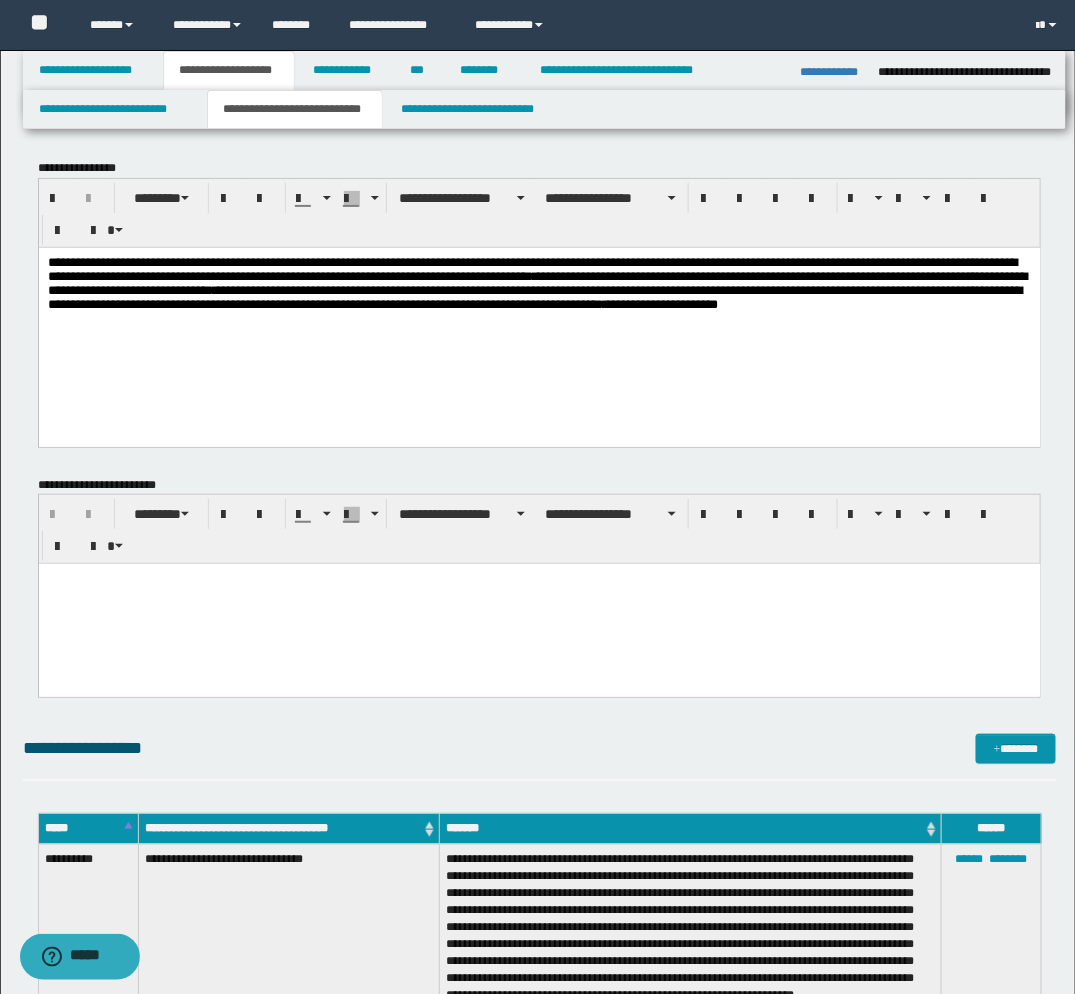 click on "**********" at bounding box center [538, 296] 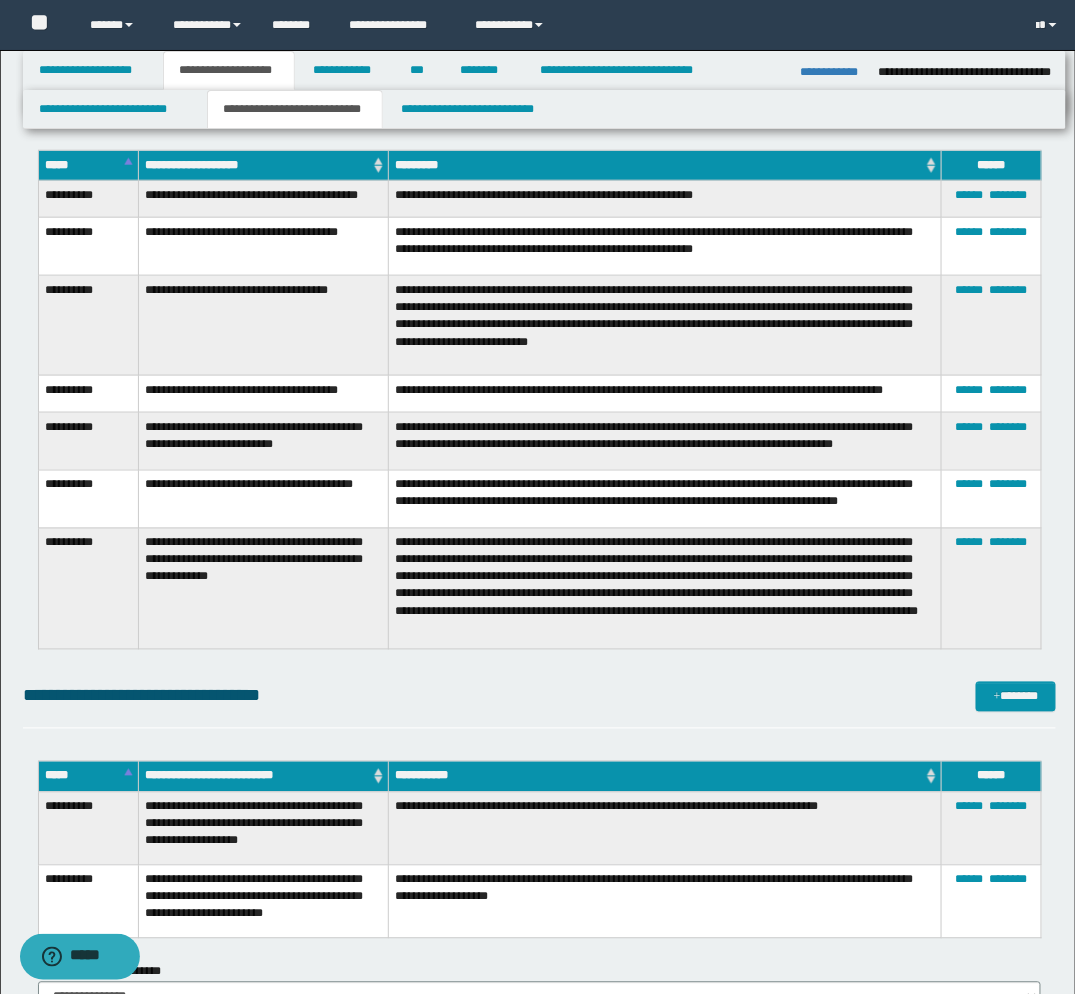 scroll, scrollTop: 2444, scrollLeft: 0, axis: vertical 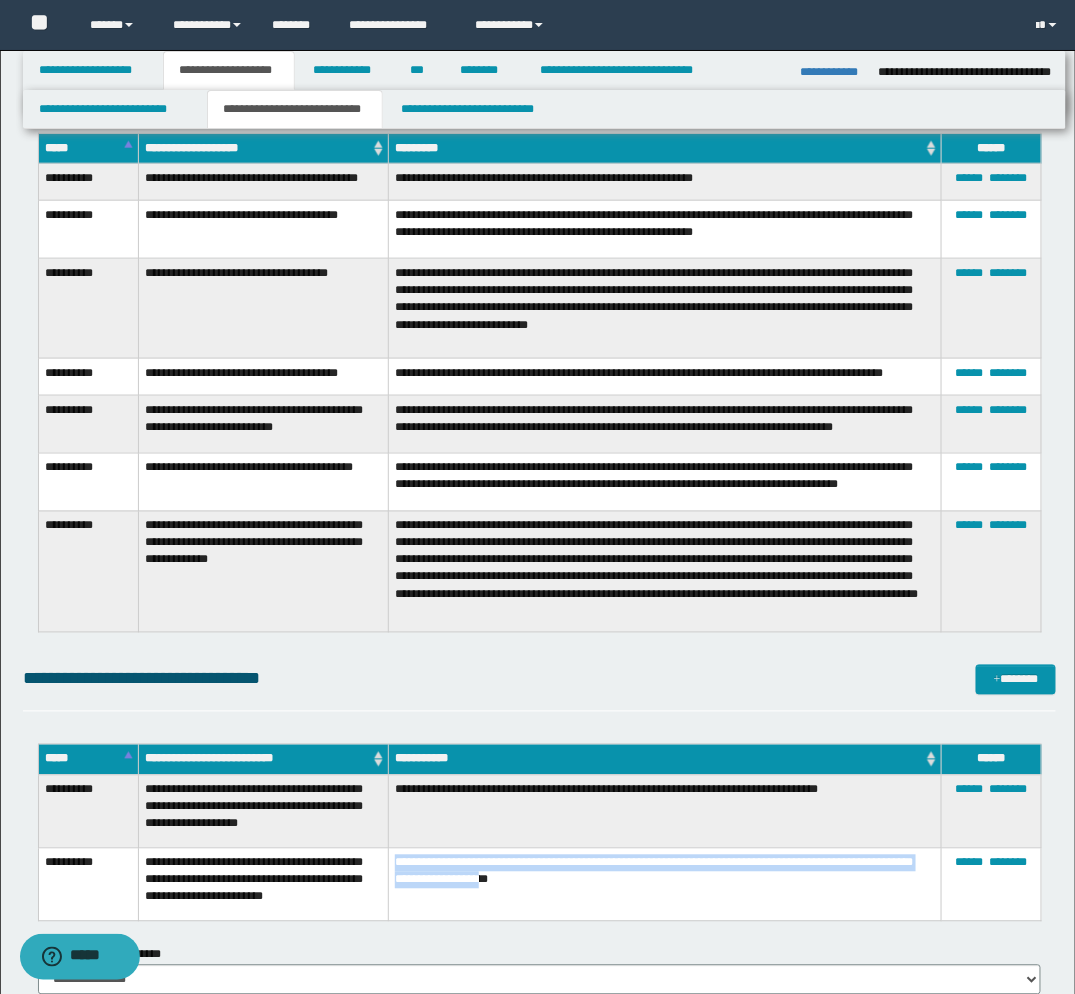 drag, startPoint x: 657, startPoint y: 875, endPoint x: 393, endPoint y: 844, distance: 265.81384 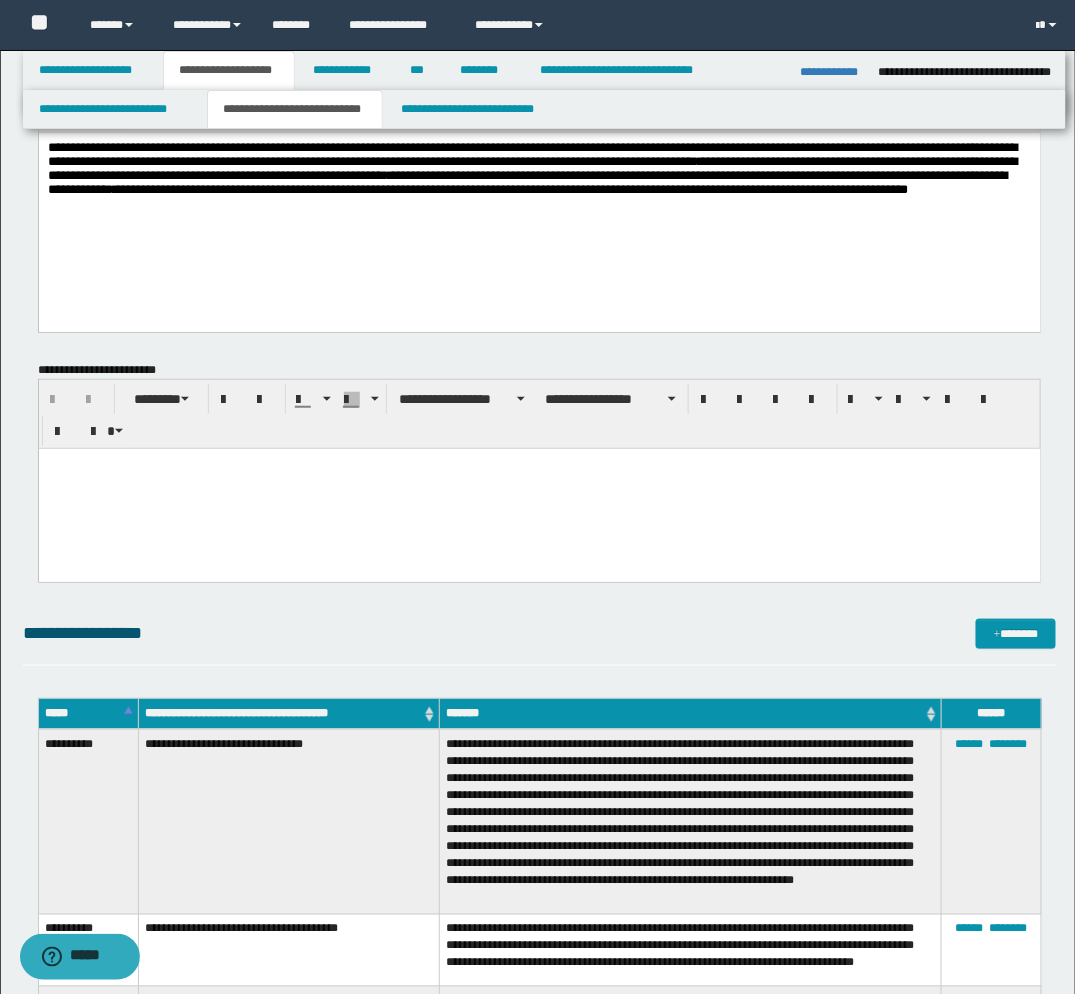 scroll, scrollTop: 0, scrollLeft: 0, axis: both 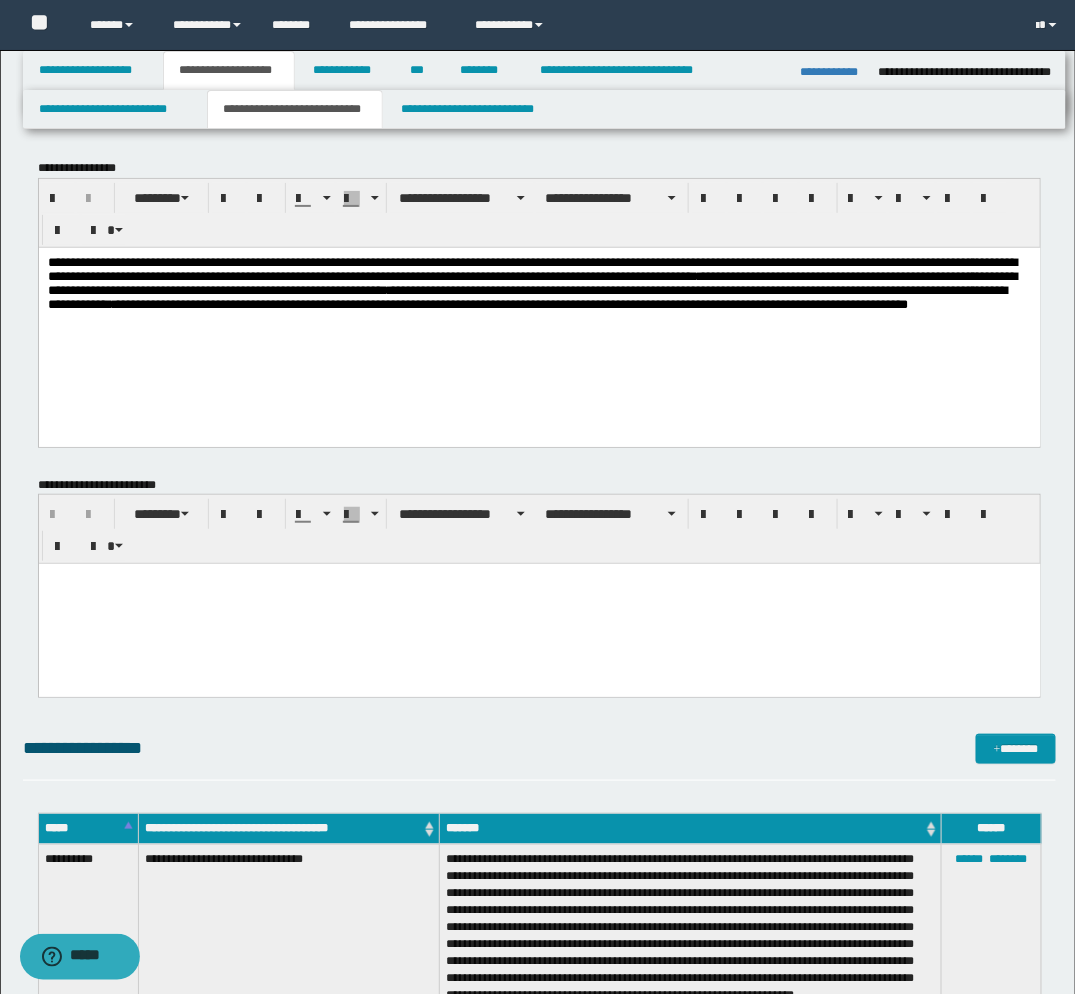 click on "**********" at bounding box center (538, 296) 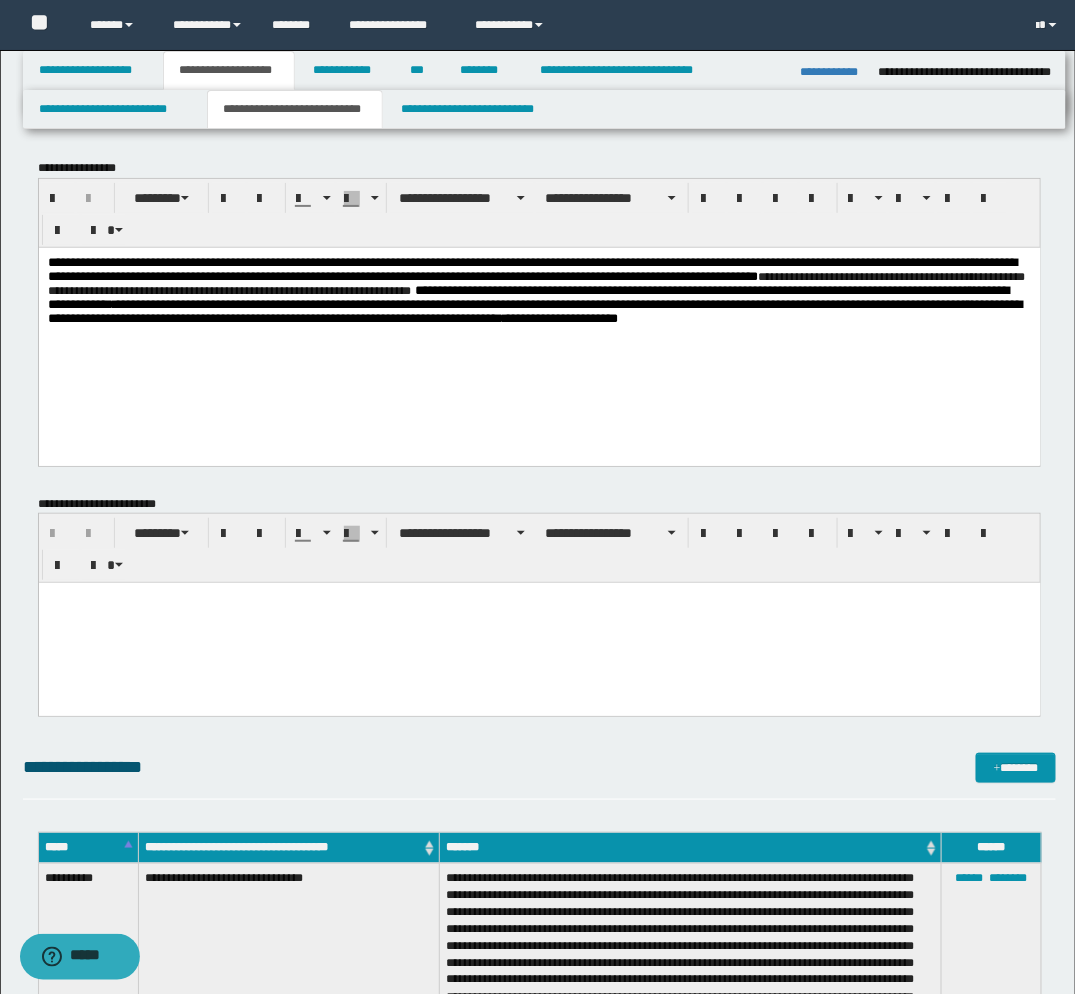 click on "**********" at bounding box center (538, 306) 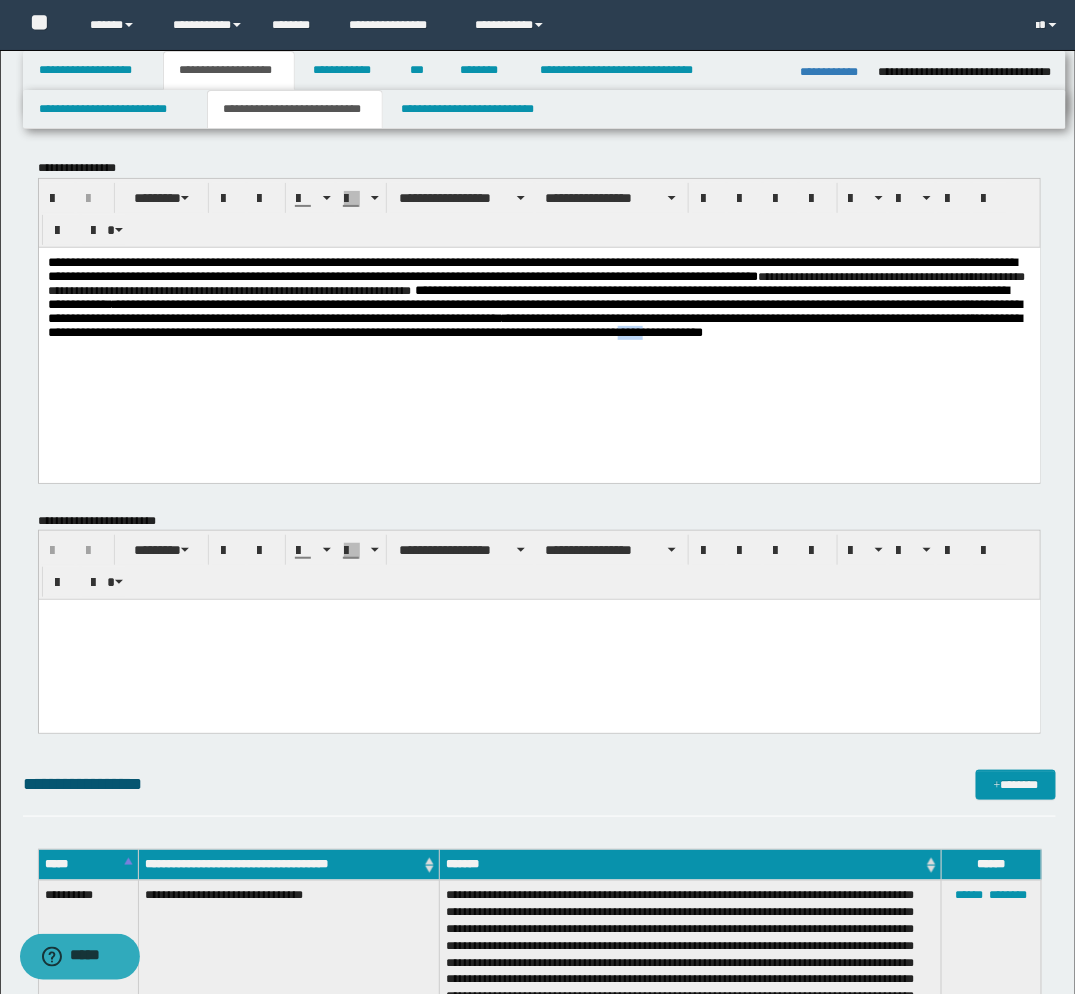 click on "**********" at bounding box center [539, 339] 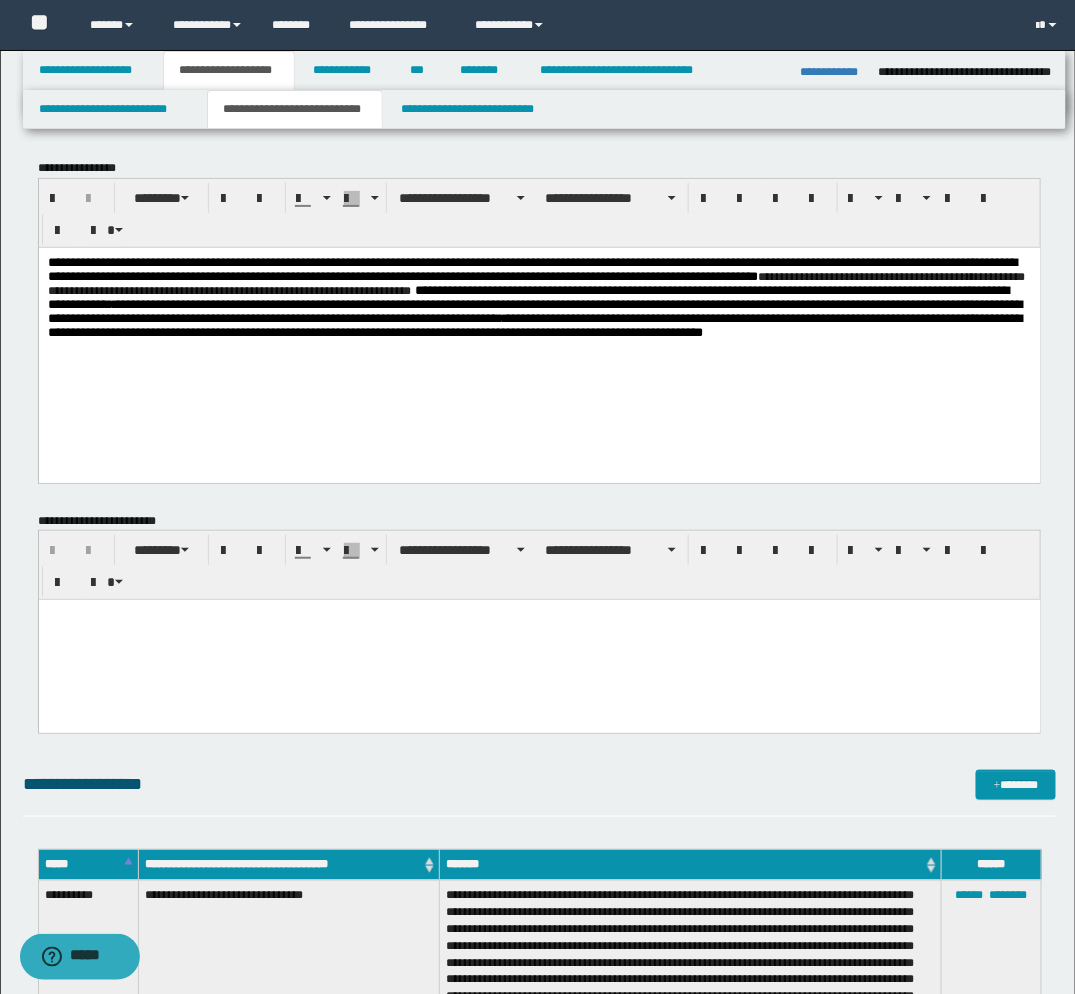 click on "**********" at bounding box center [538, 314] 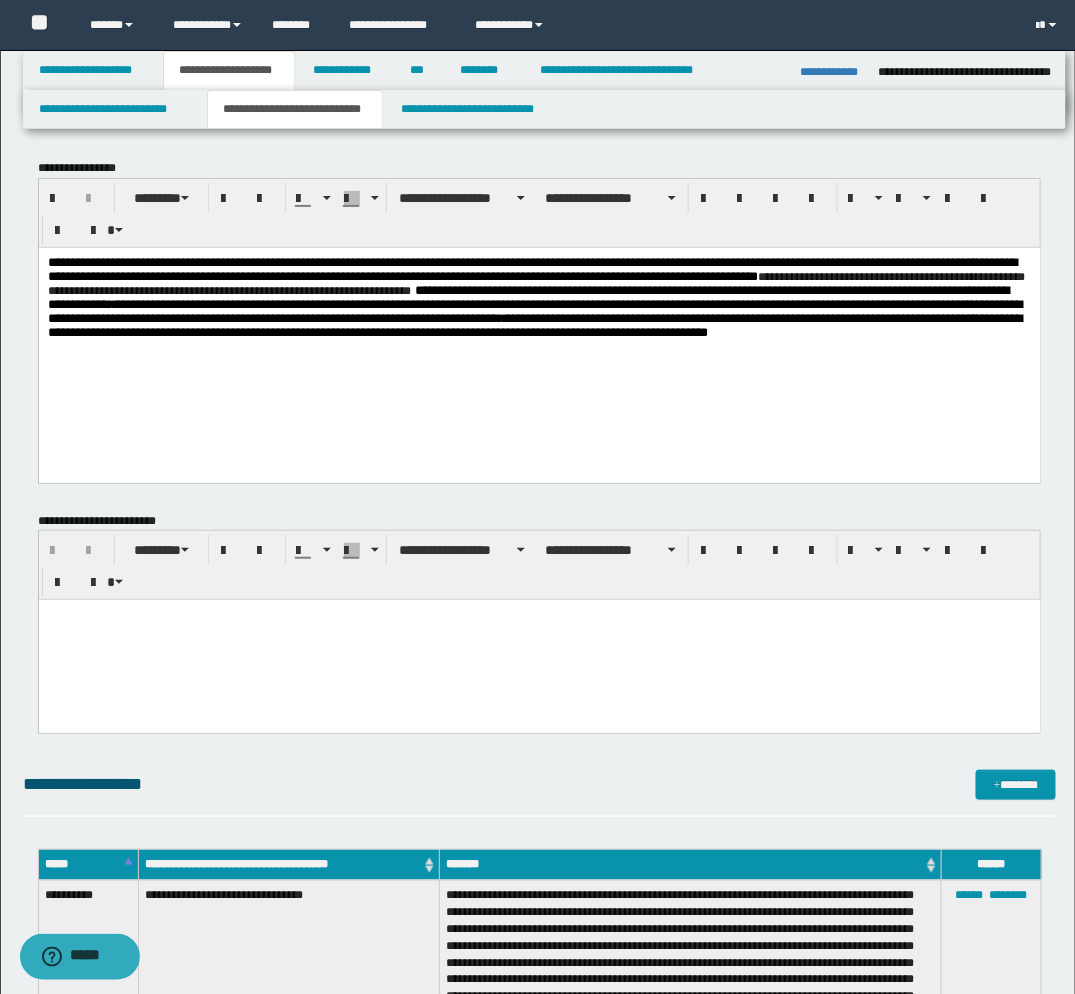 click on "**********" at bounding box center [538, 314] 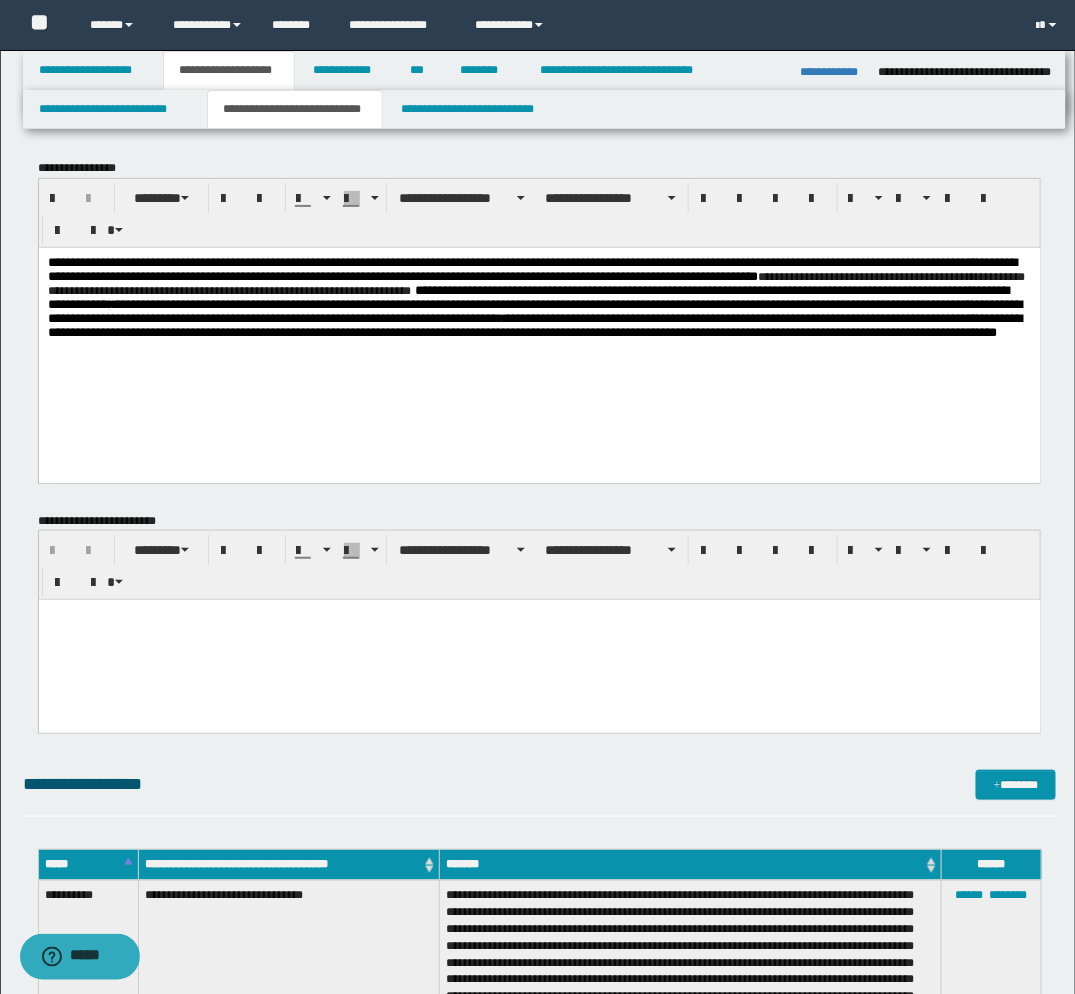 click on "**********" at bounding box center [538, 314] 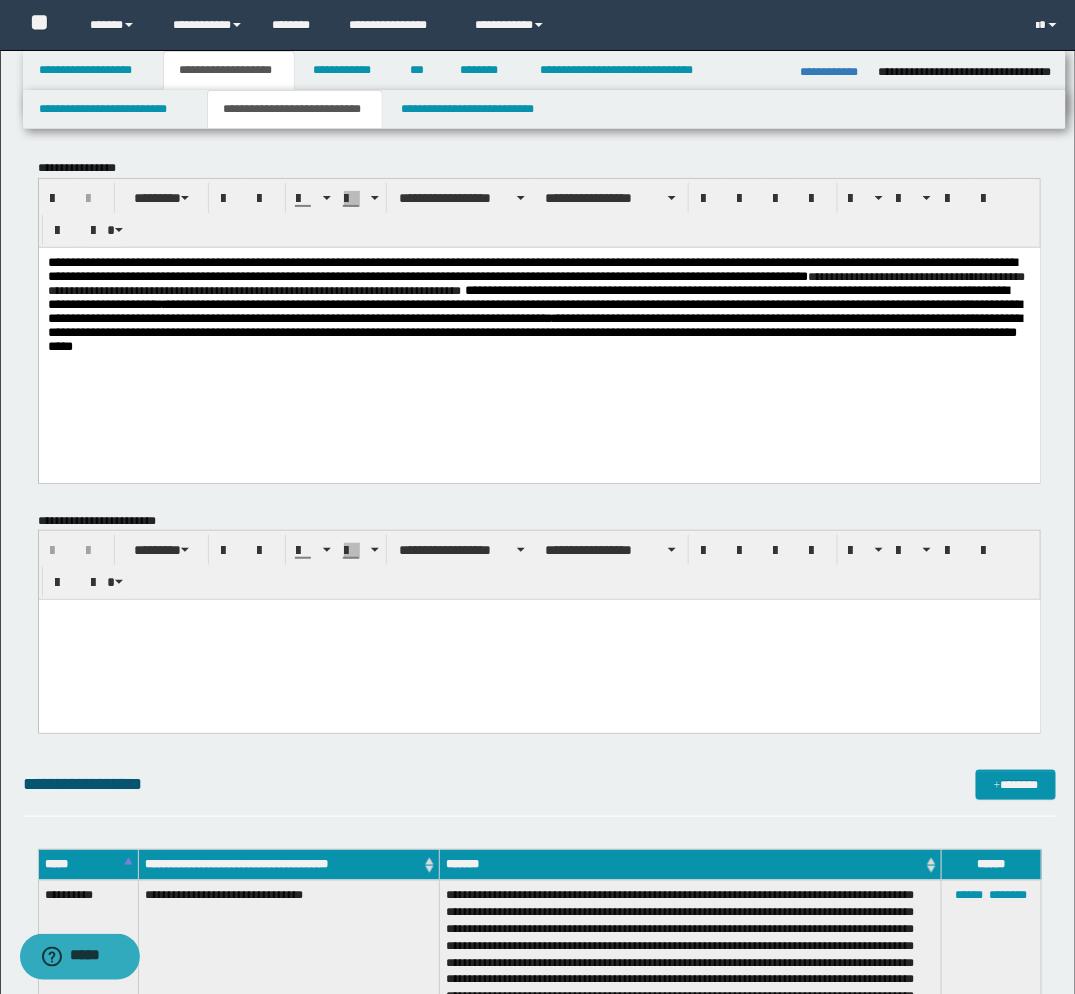click at bounding box center (539, 640) 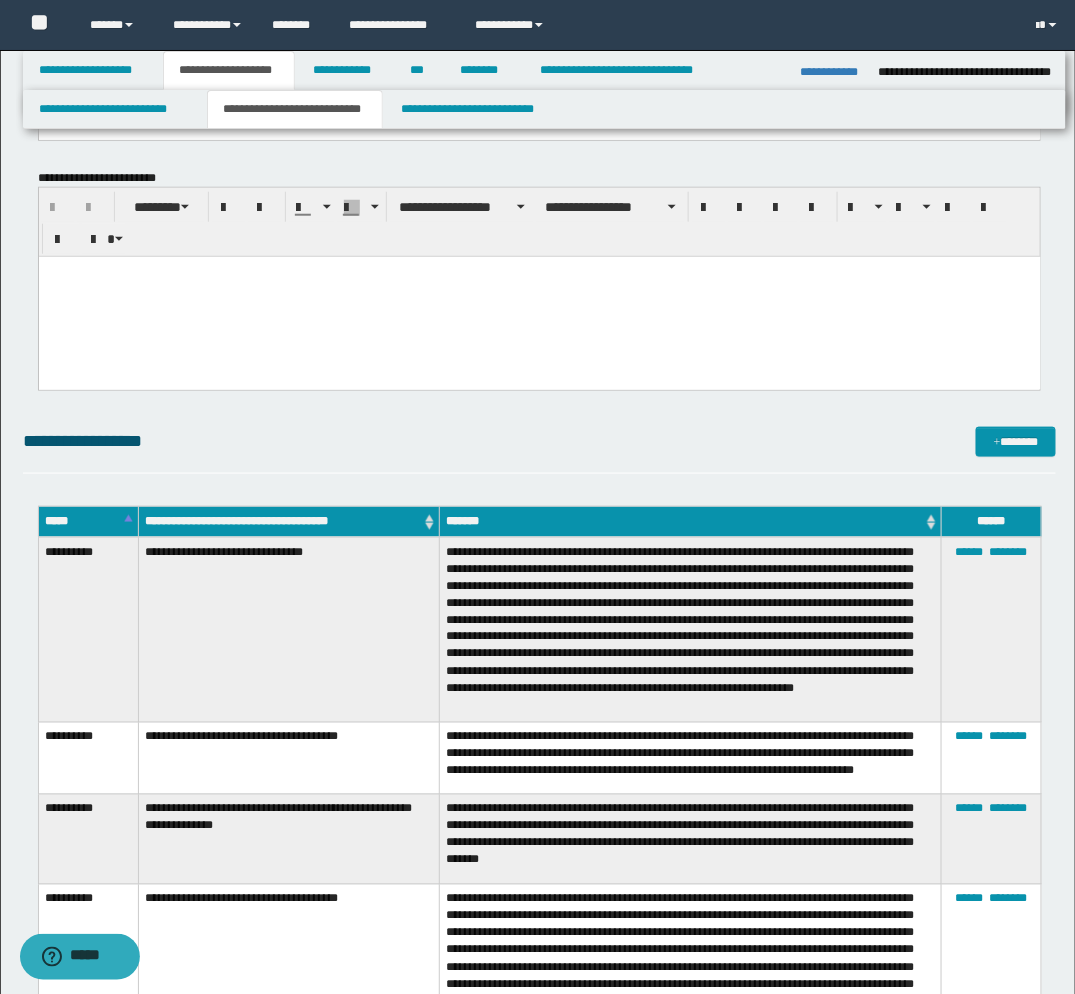 scroll, scrollTop: 0, scrollLeft: 0, axis: both 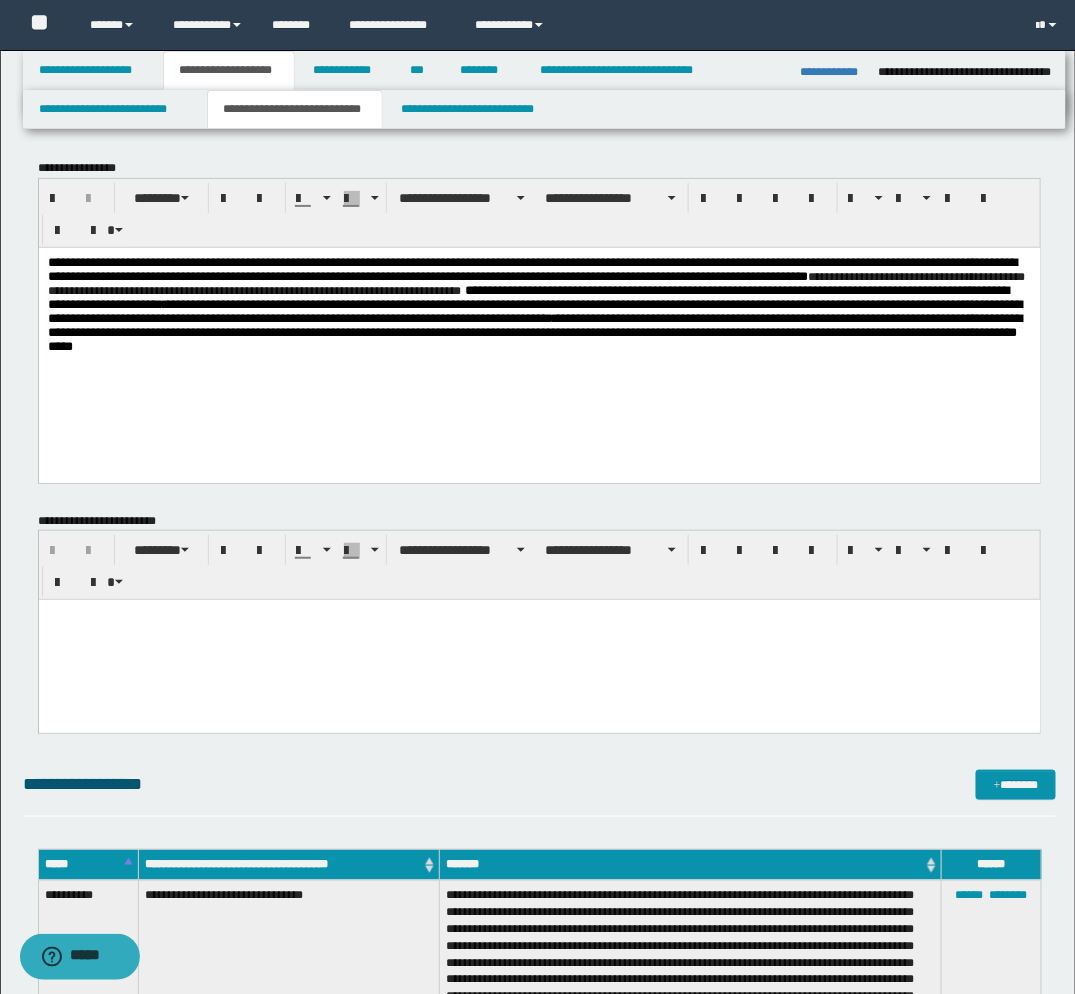 type 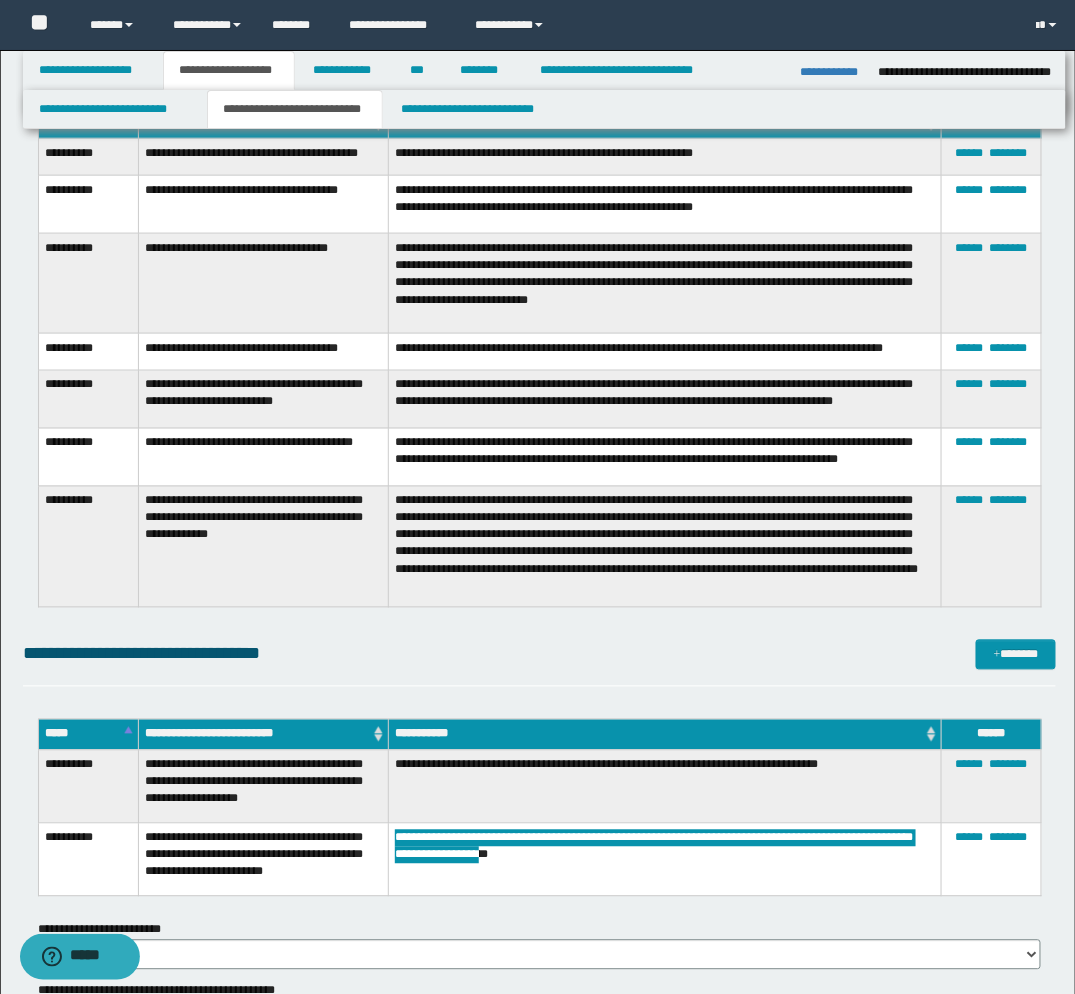 scroll, scrollTop: 2666, scrollLeft: 0, axis: vertical 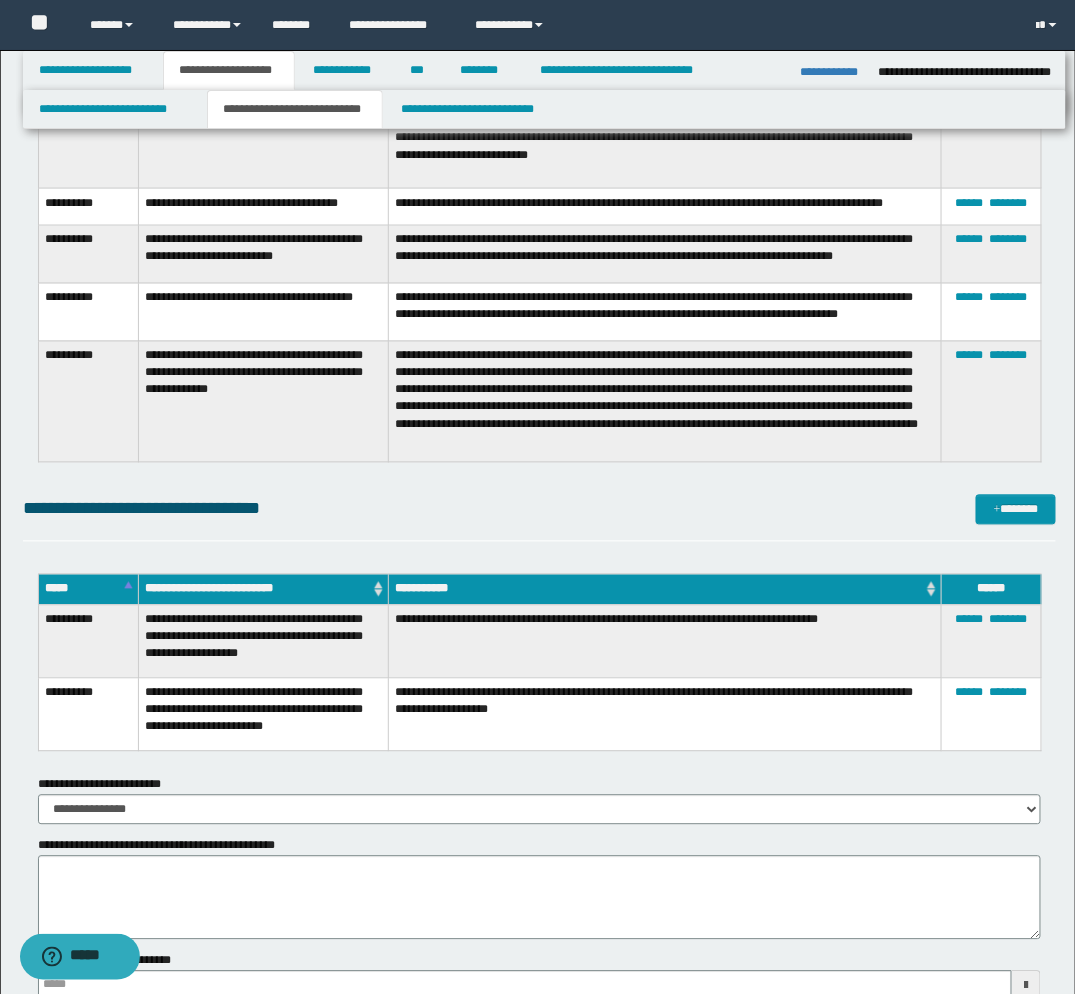 click on "**********" at bounding box center (665, 714) 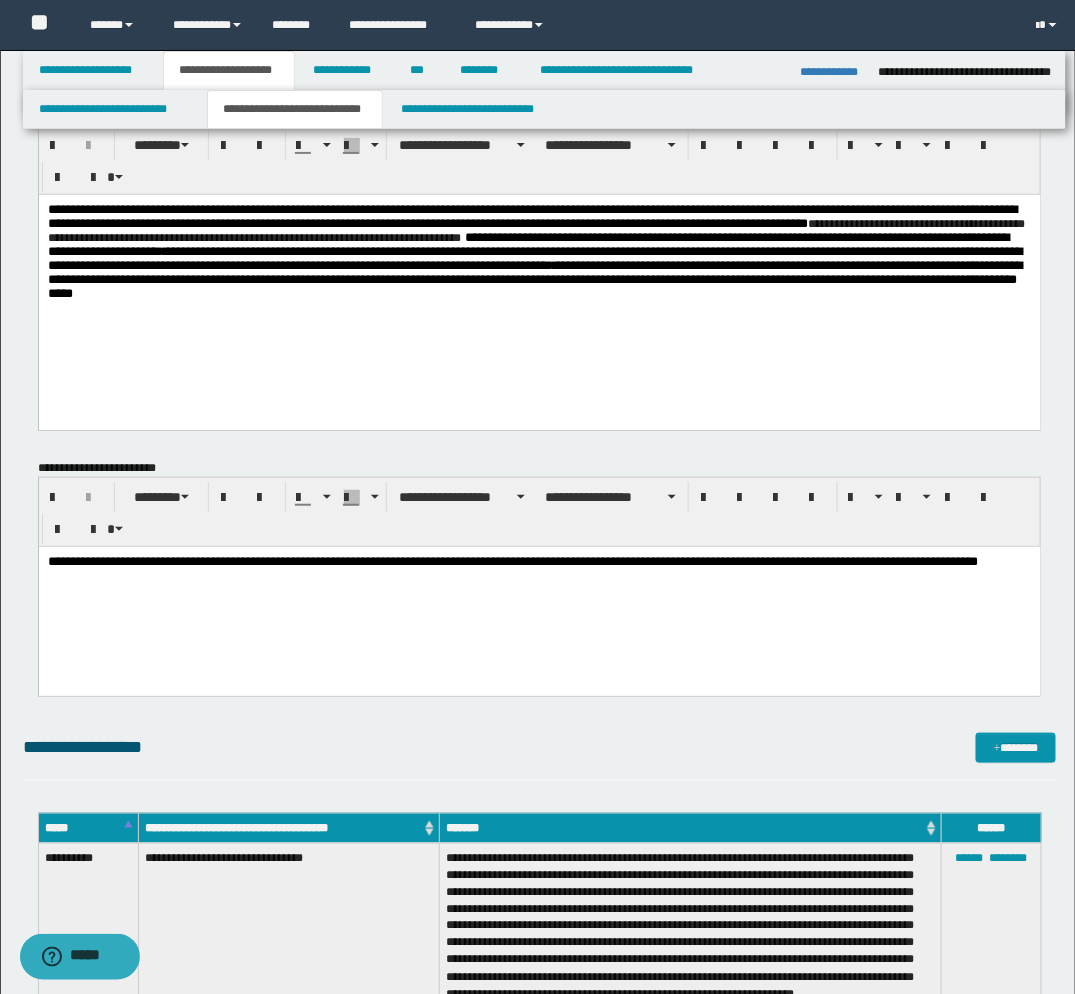 scroll, scrollTop: 0, scrollLeft: 0, axis: both 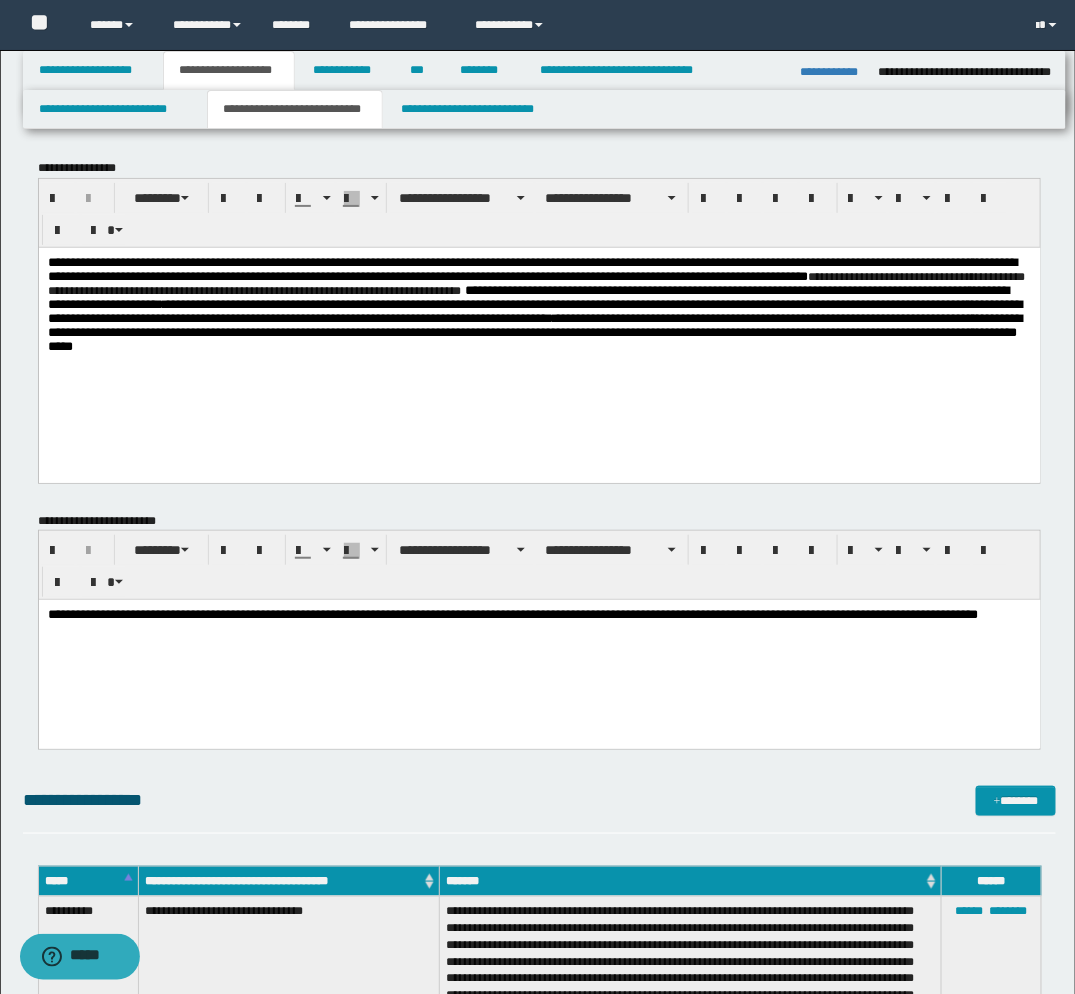 click on "**********" at bounding box center (538, 624) 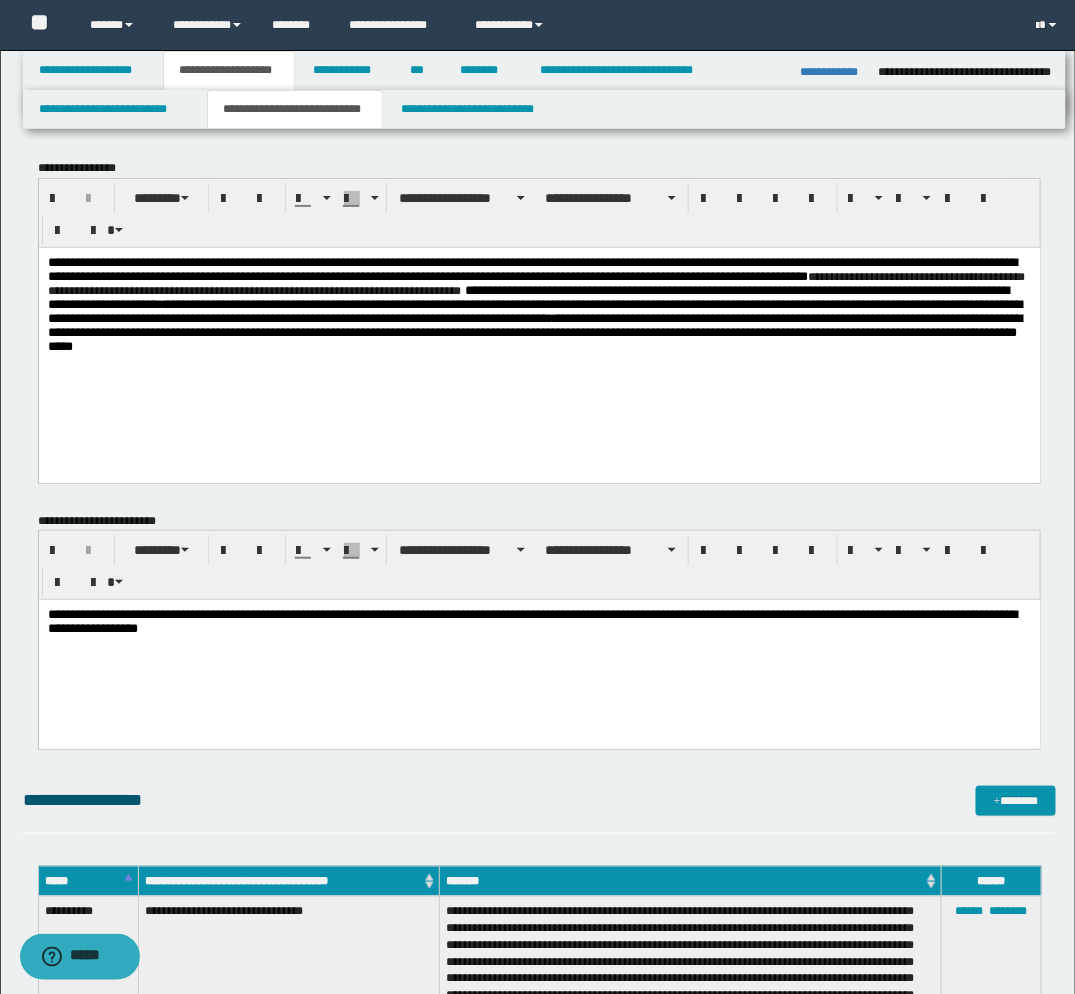 click on "**********" at bounding box center [538, 624] 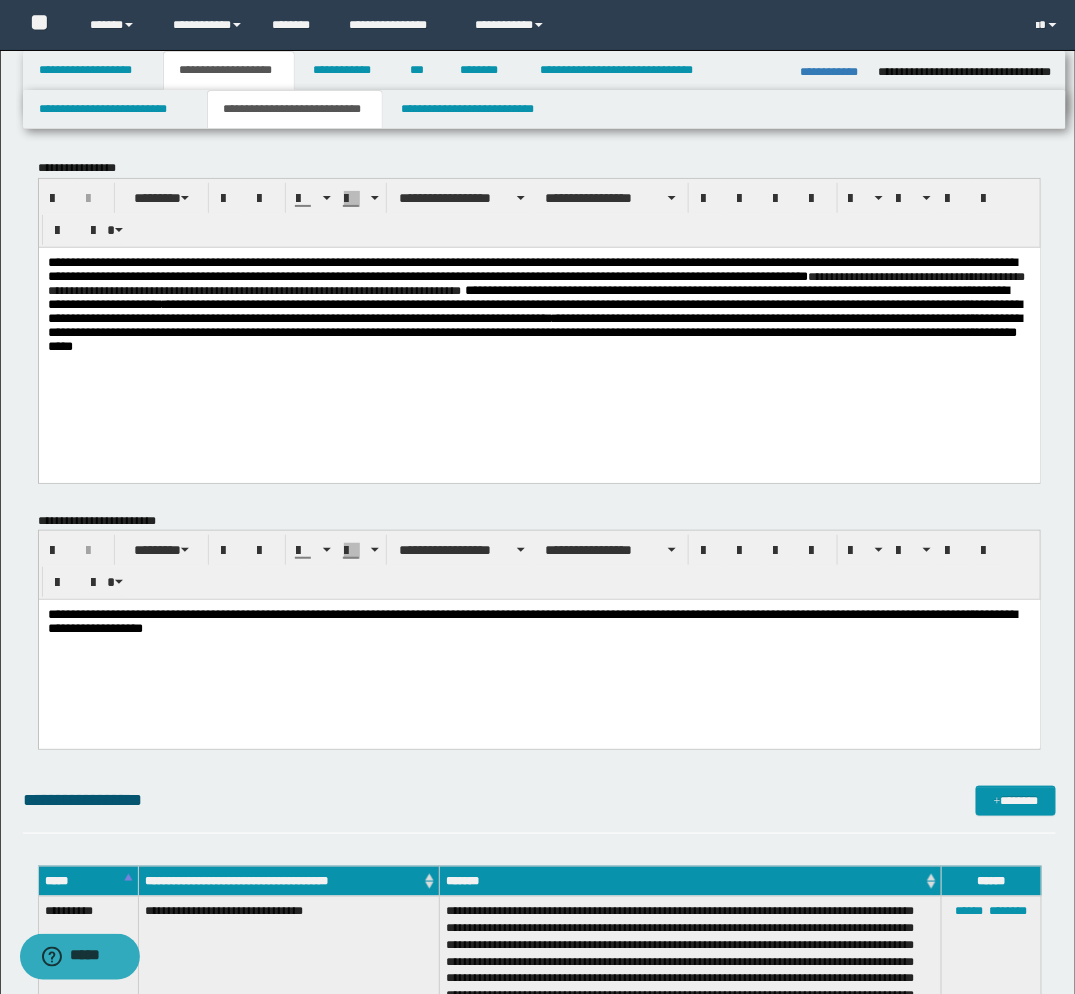 click on "**********" at bounding box center [538, 624] 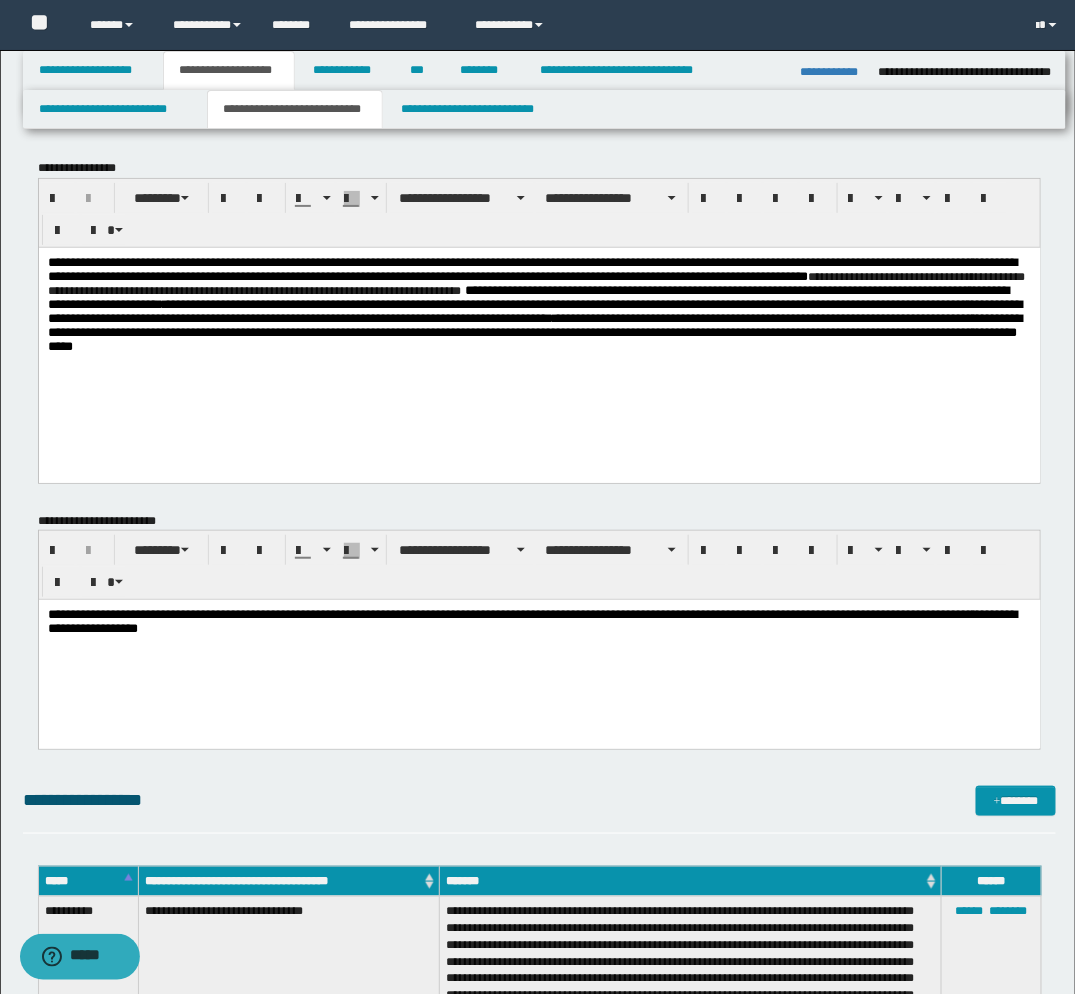 click on "**********" at bounding box center [538, 624] 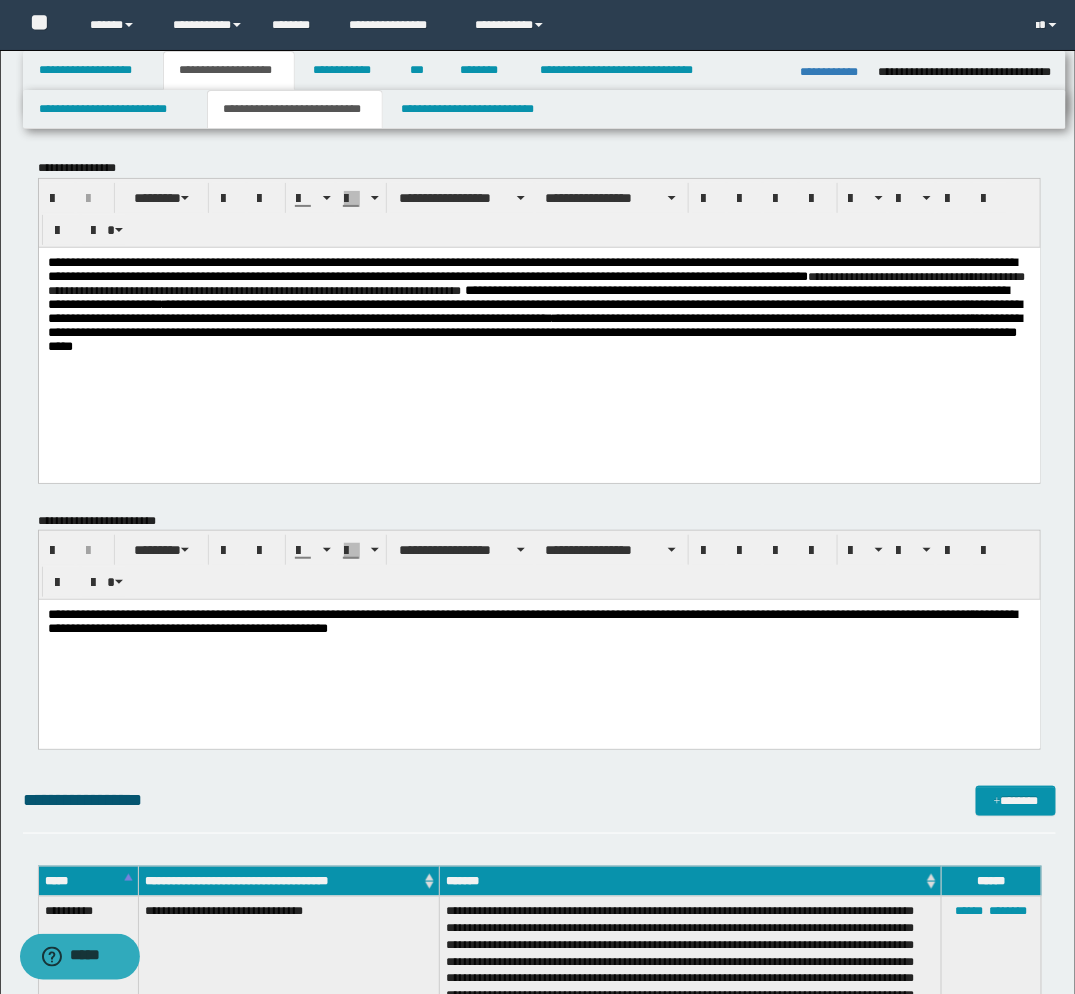click on "**********" at bounding box center (538, 624) 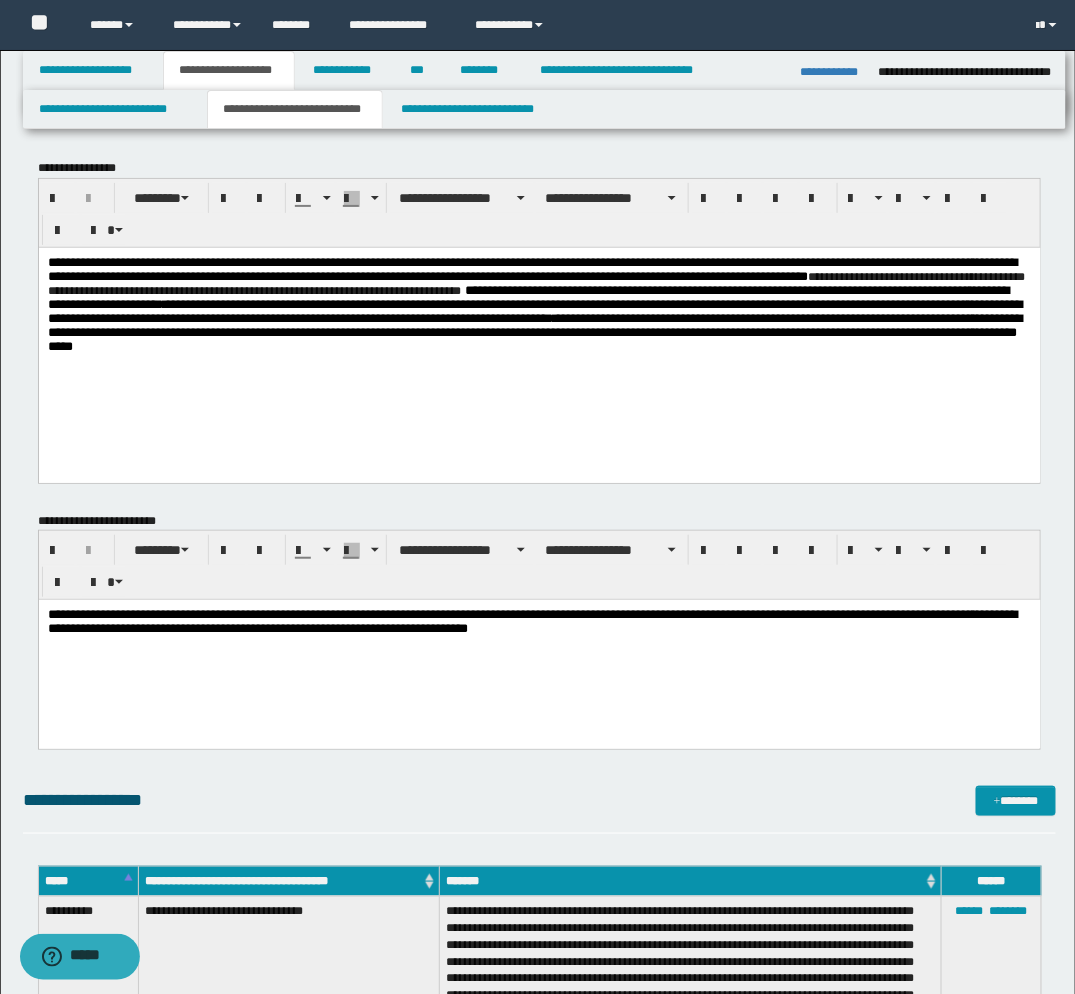 click on "**********" at bounding box center [538, 624] 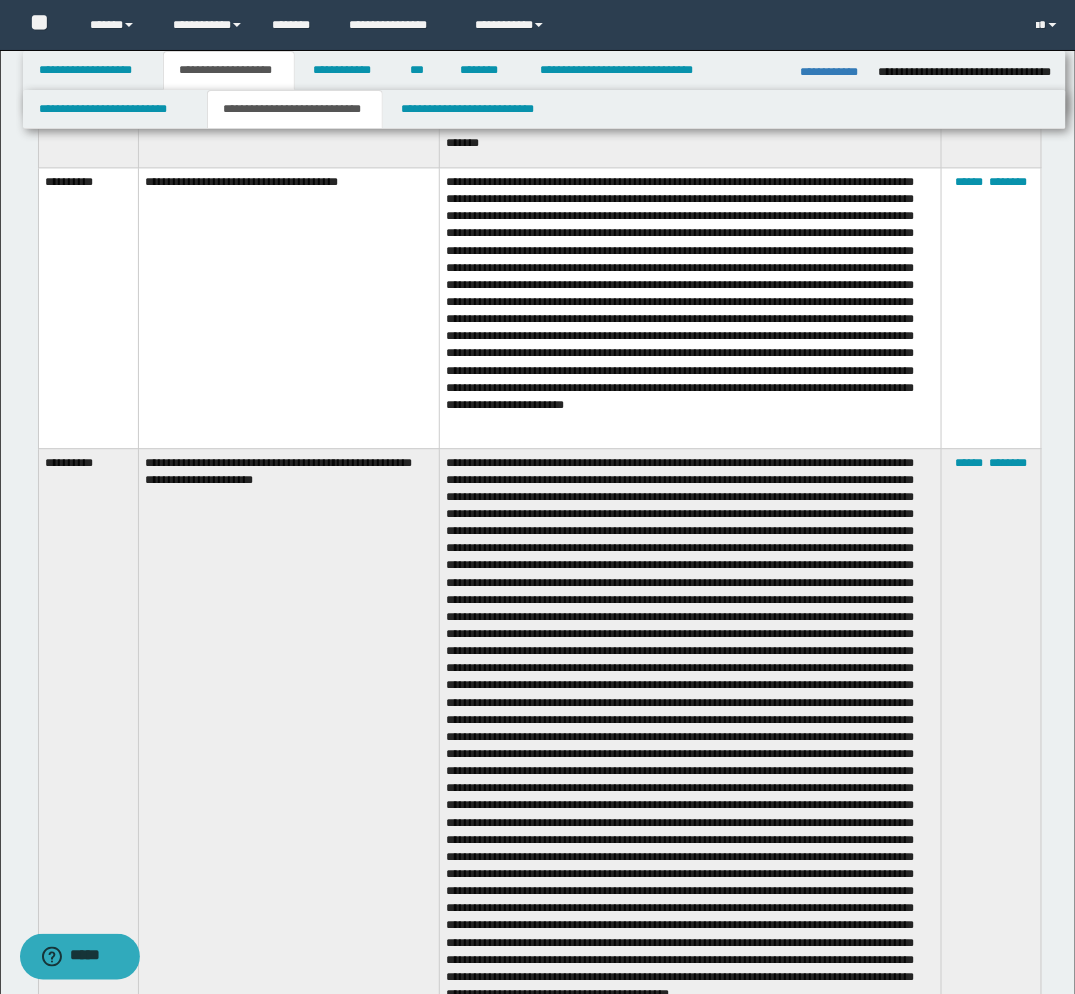 scroll, scrollTop: 1000, scrollLeft: 0, axis: vertical 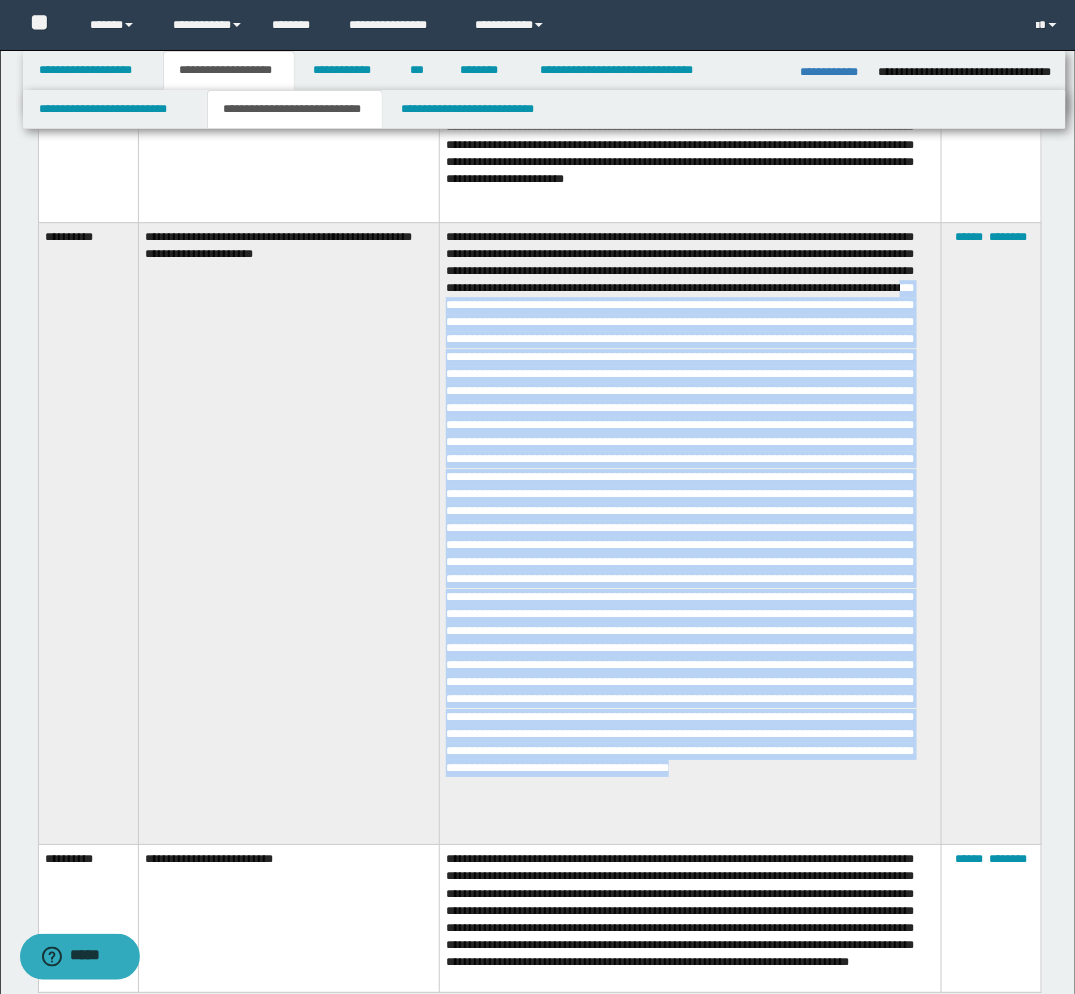 drag, startPoint x: 605, startPoint y: 632, endPoint x: 588, endPoint y: 825, distance: 193.74725 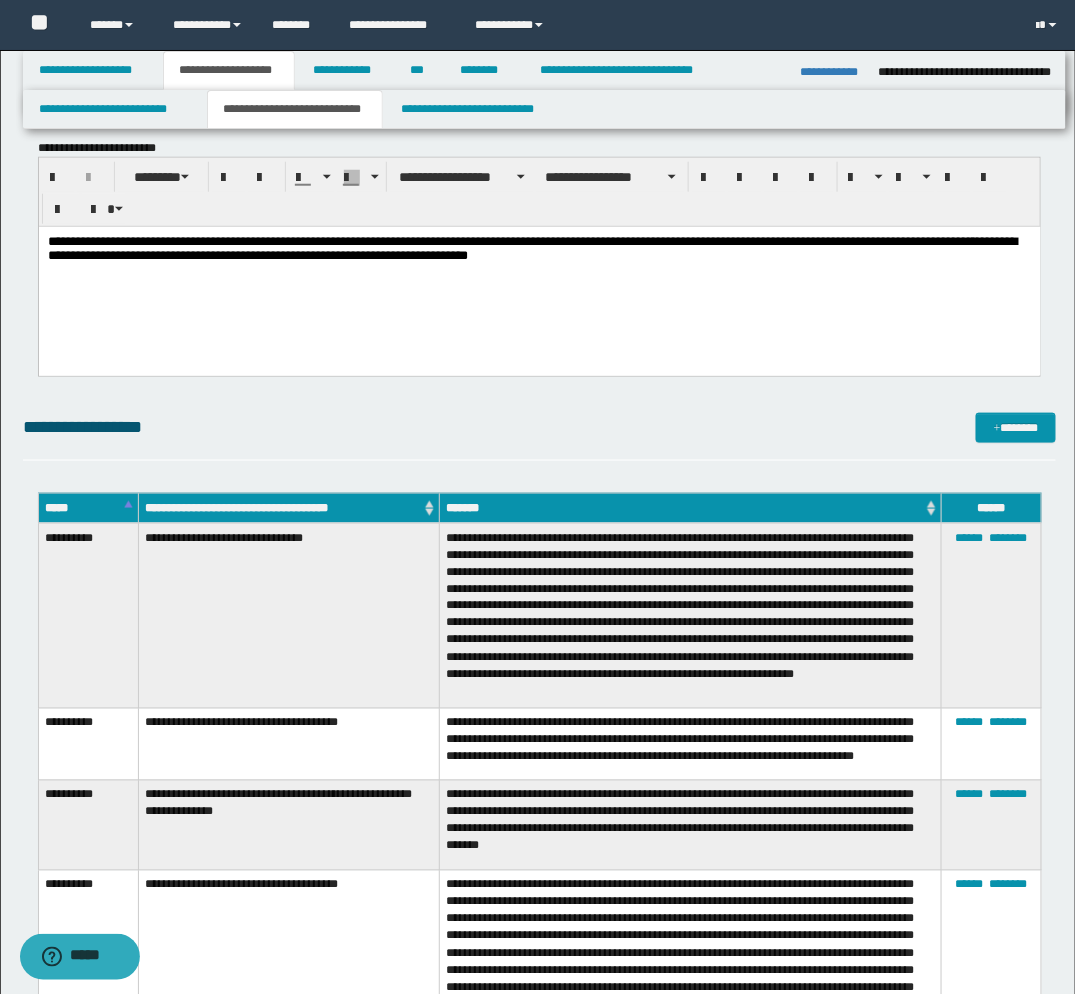 scroll, scrollTop: 80, scrollLeft: 0, axis: vertical 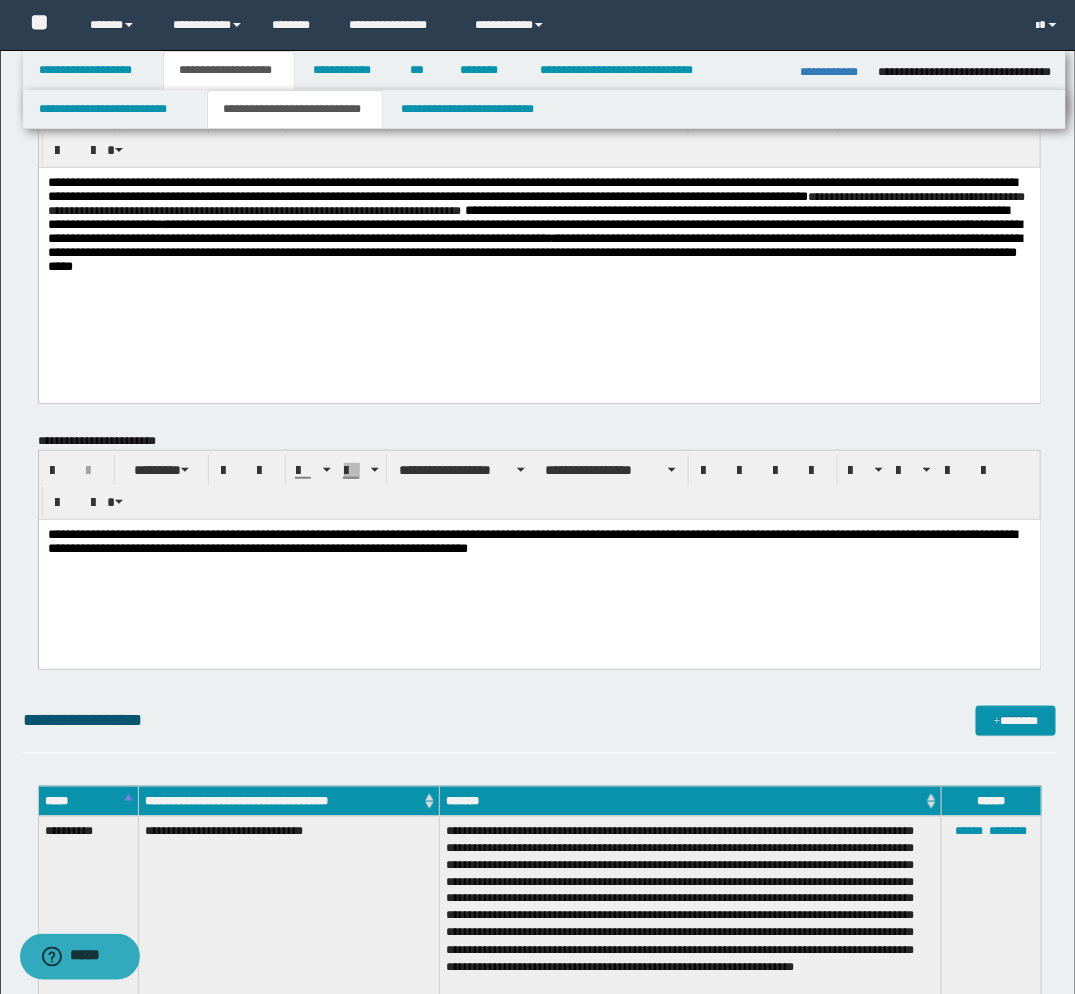 click on "**********" at bounding box center (538, 544) 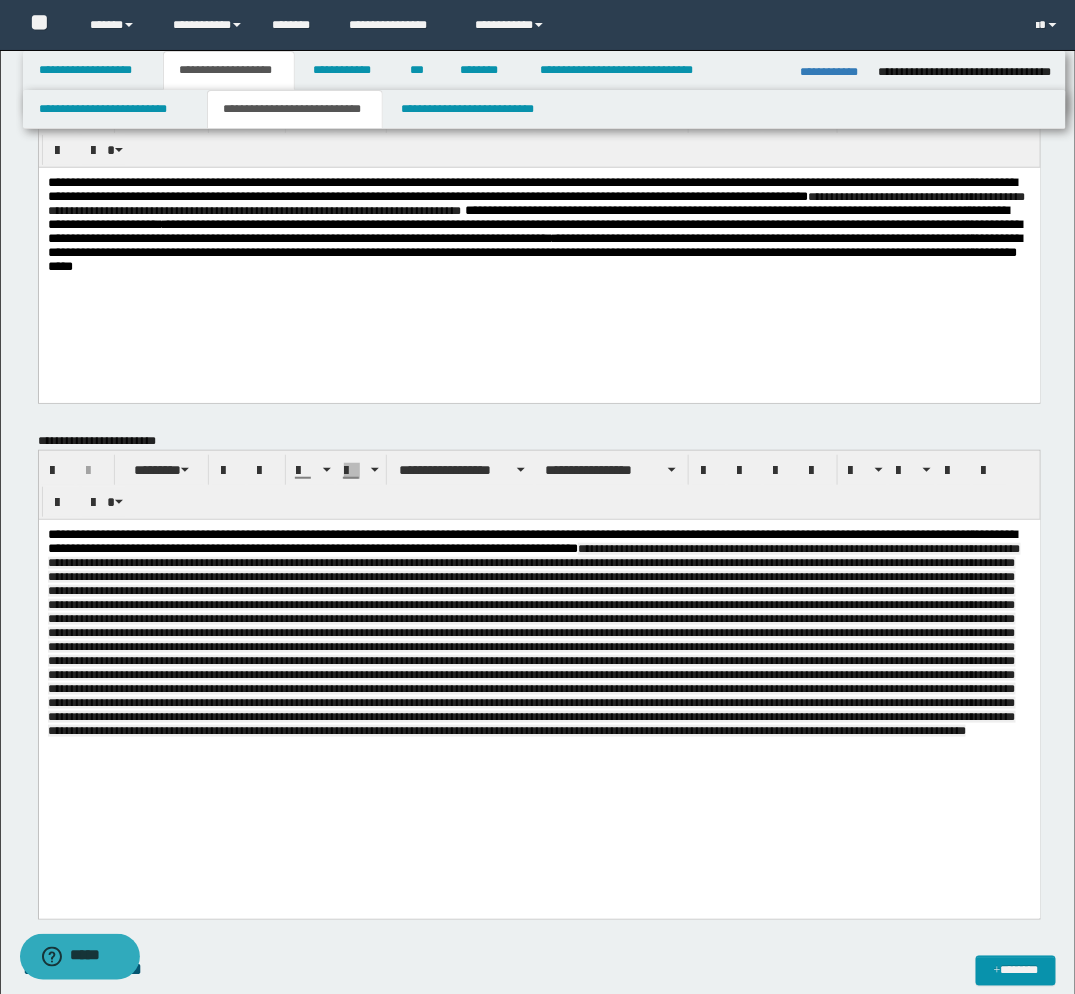 click at bounding box center [533, 640] 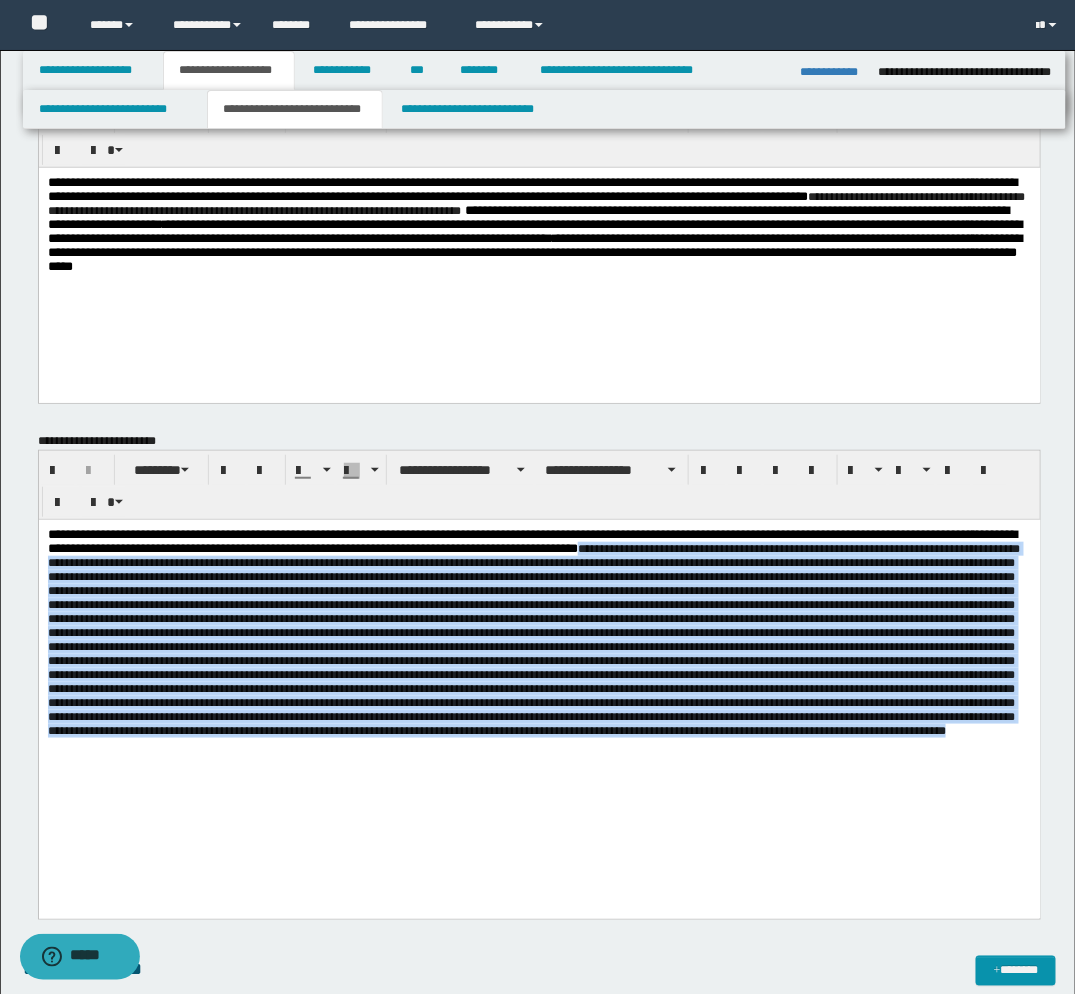 drag, startPoint x: 694, startPoint y: 555, endPoint x: 950, endPoint y: 815, distance: 364.87805 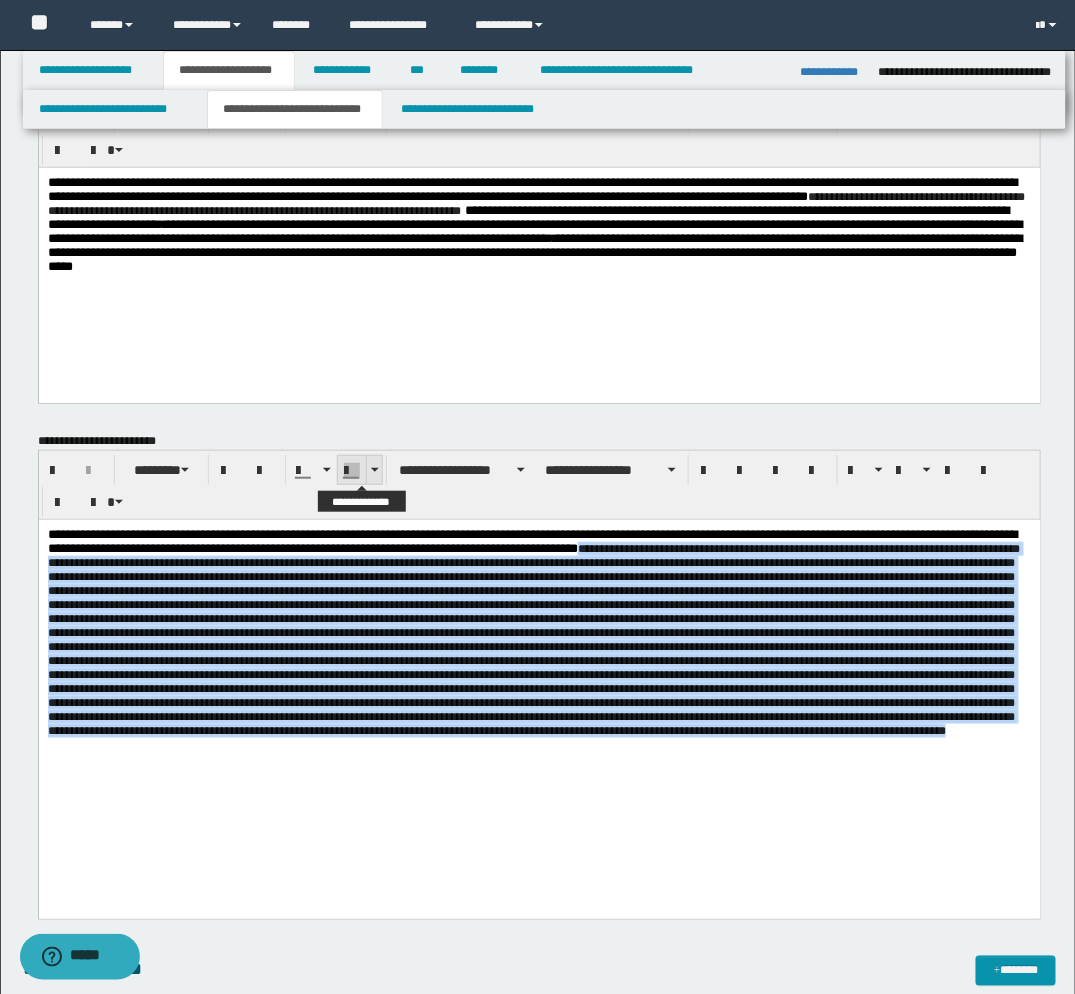 click at bounding box center (374, 470) 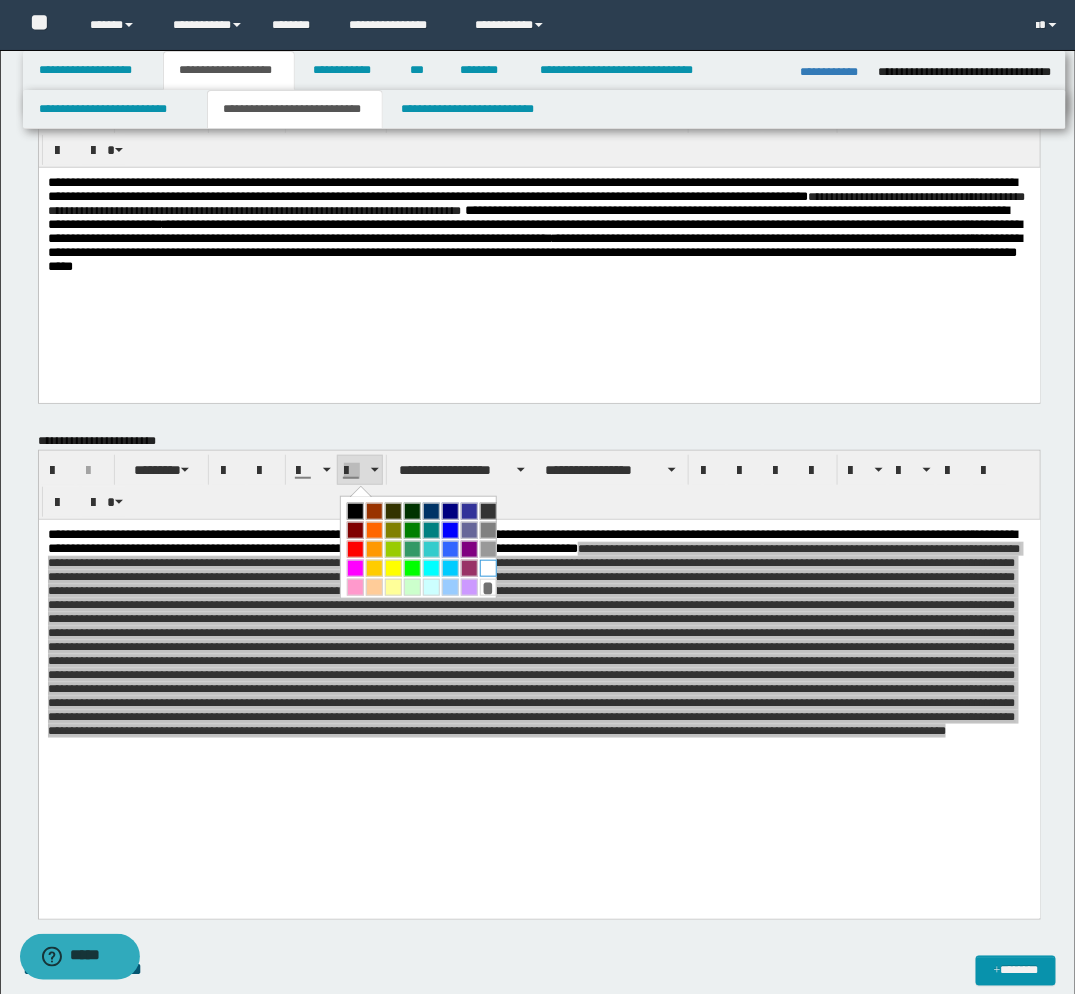 click at bounding box center (488, 568) 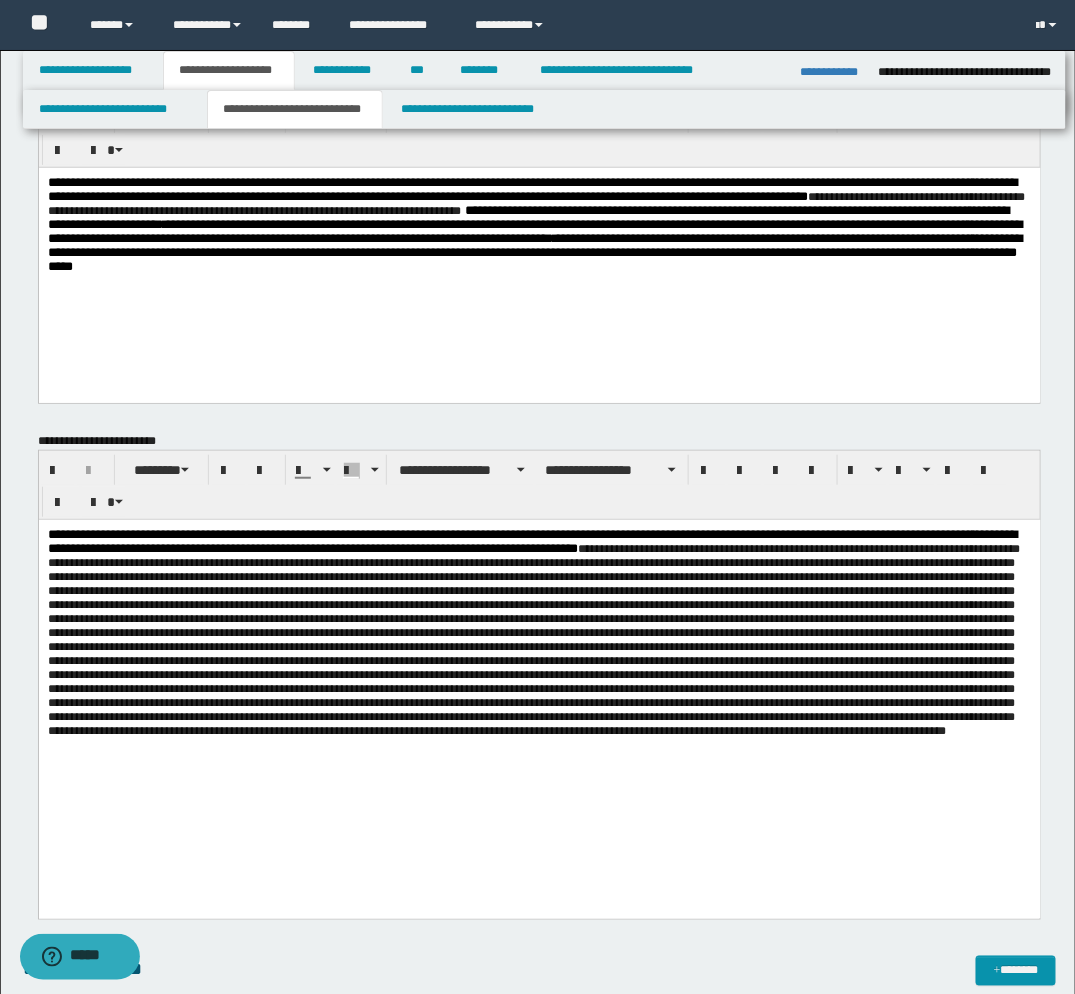 click at bounding box center (533, 640) 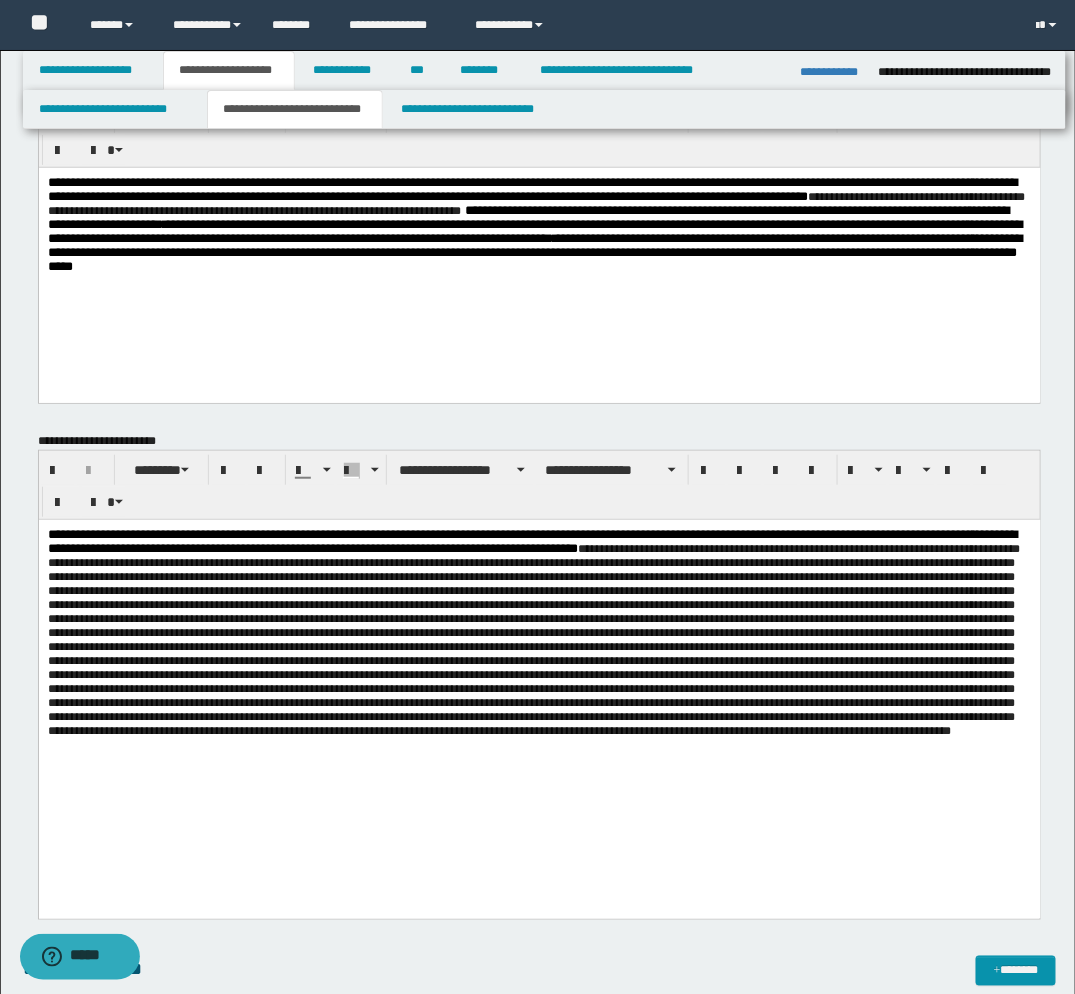 click at bounding box center (533, 640) 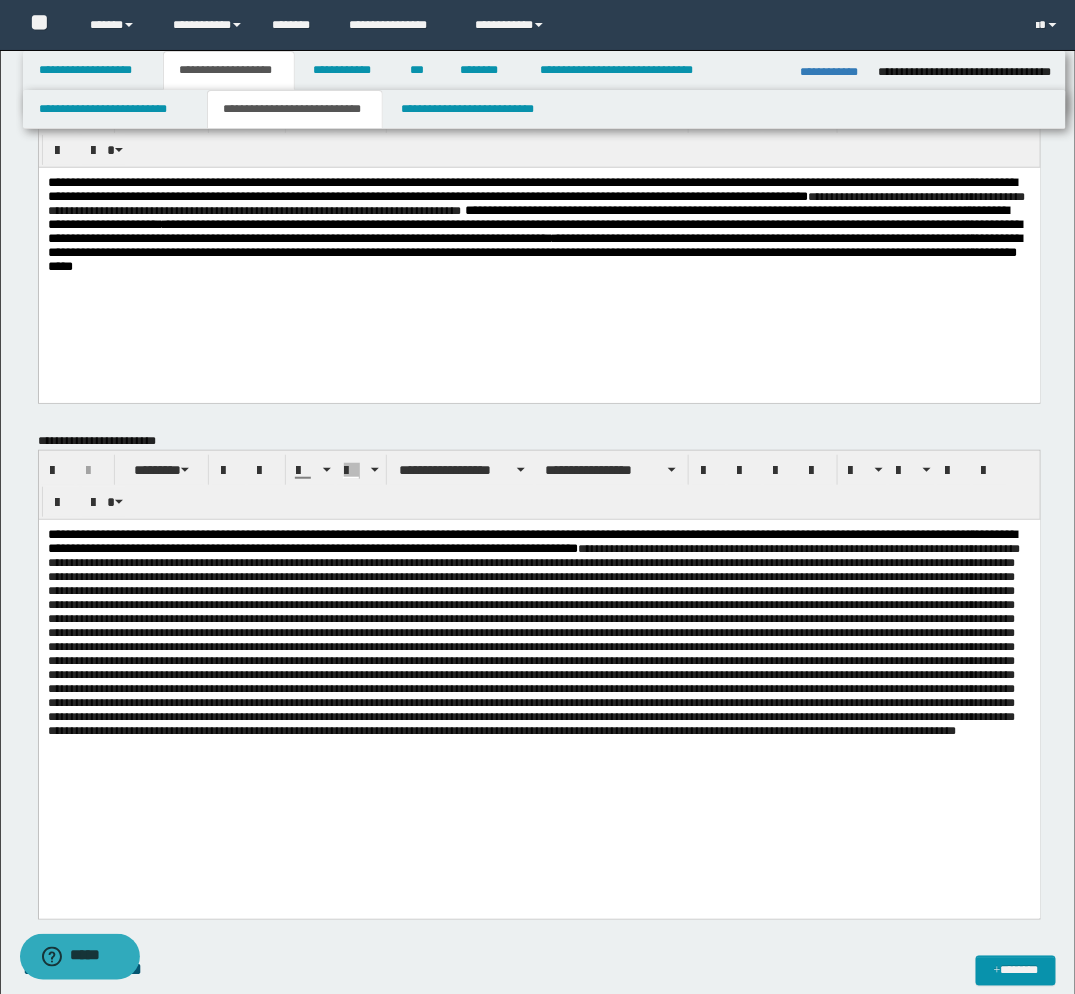 click on "**********" at bounding box center [538, 669] 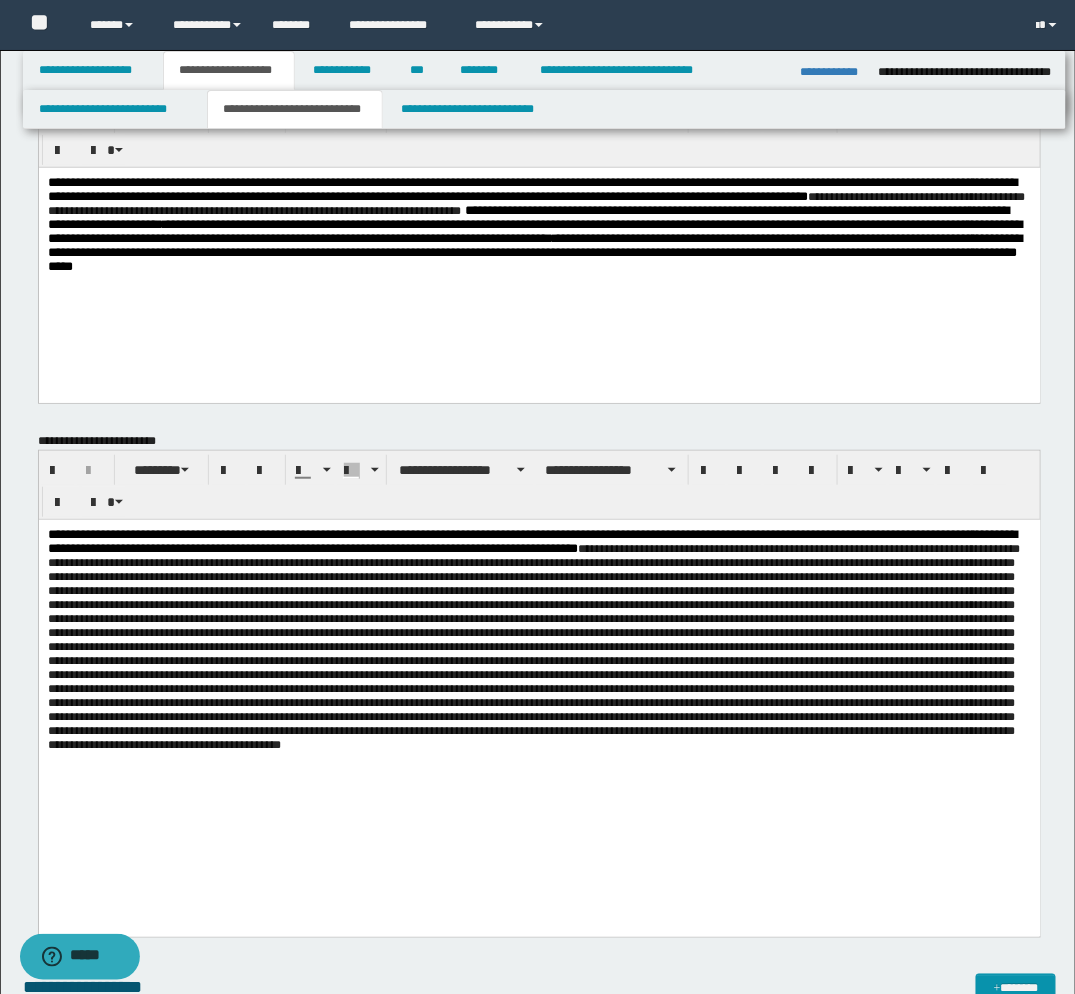 click at bounding box center [533, 647] 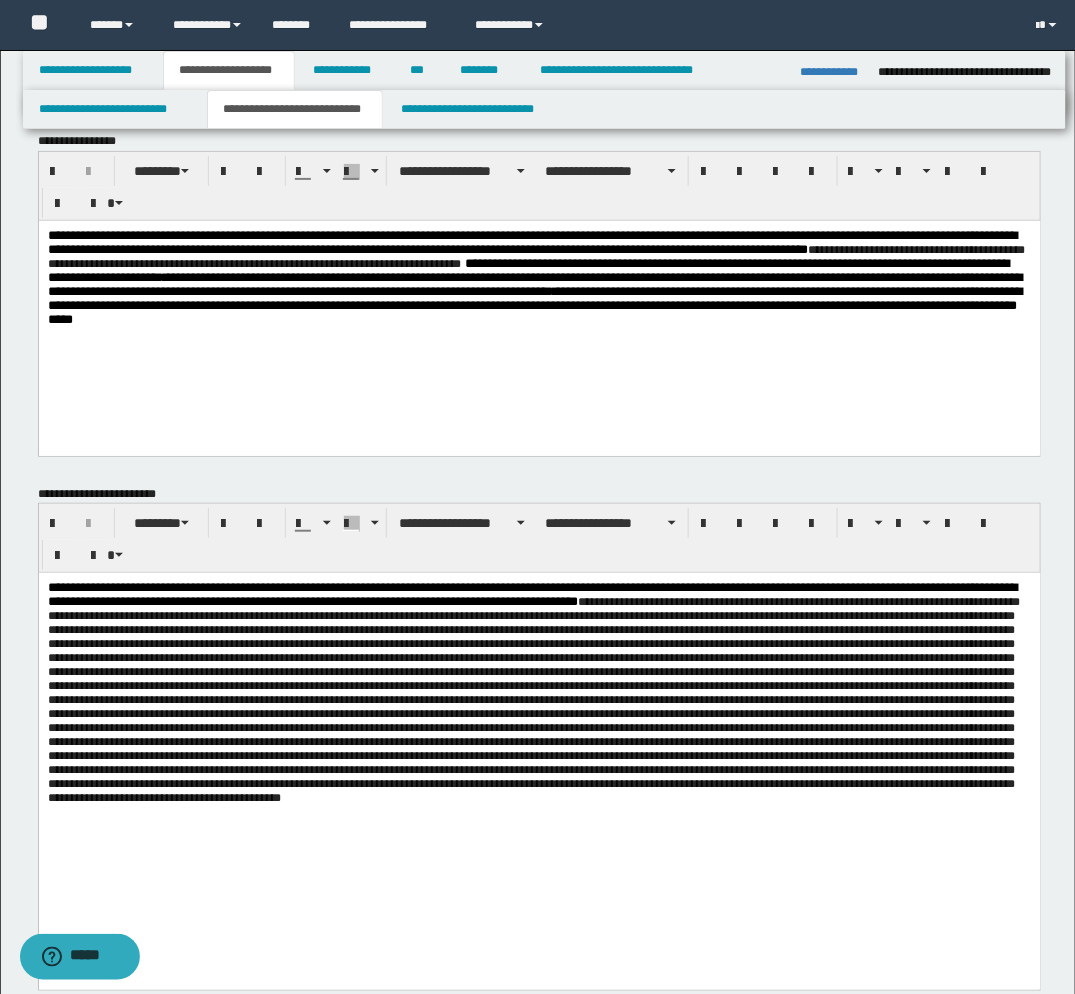 scroll, scrollTop: 0, scrollLeft: 0, axis: both 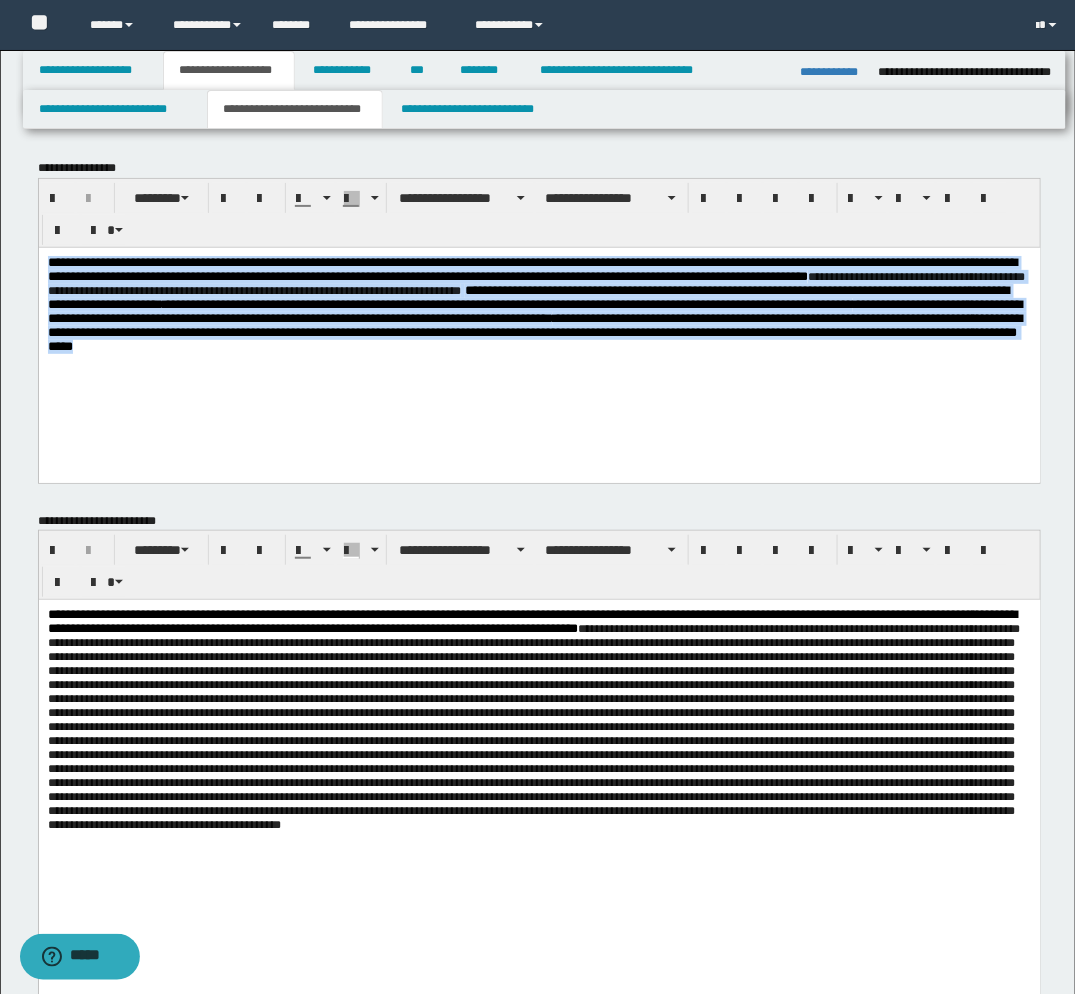 drag, startPoint x: 719, startPoint y: 369, endPoint x: -47, endPoint y: 252, distance: 774.88385 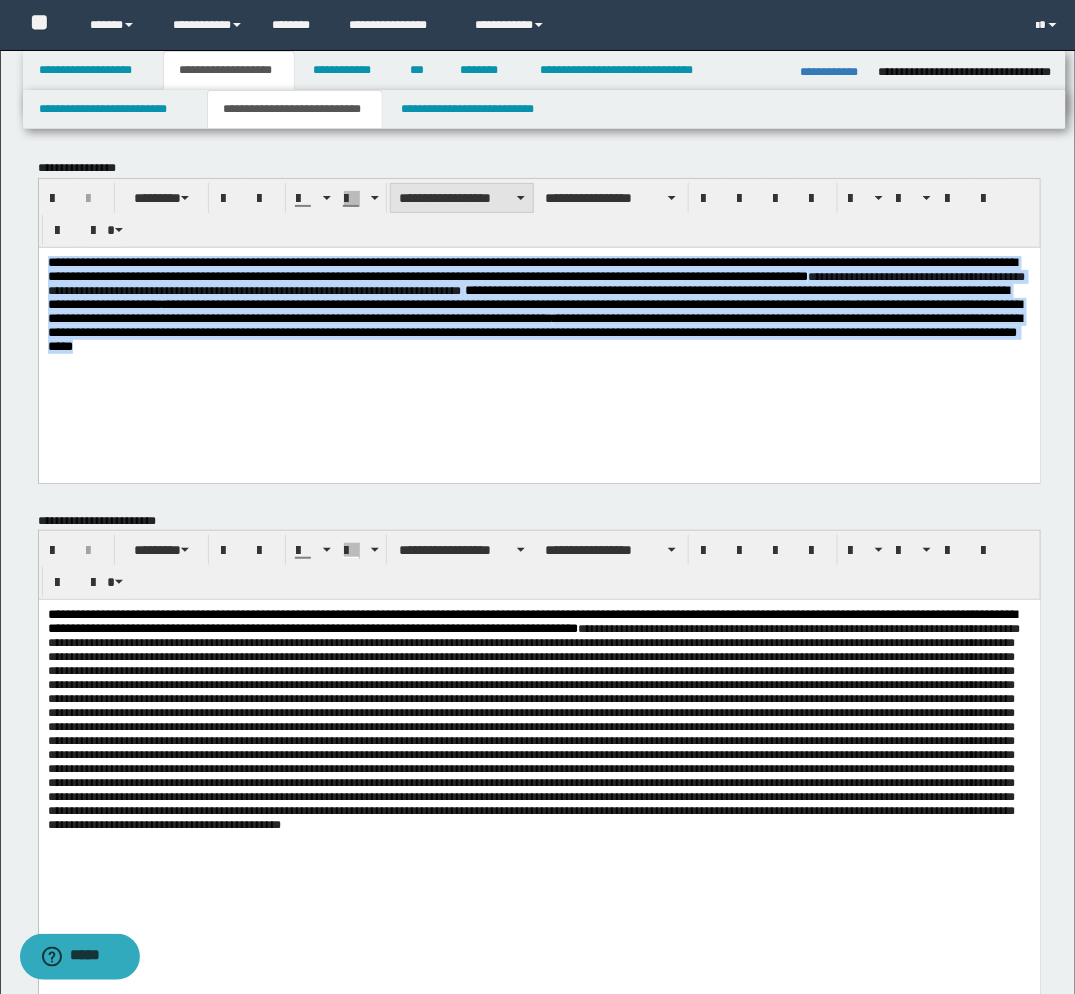 click on "**********" at bounding box center (462, 198) 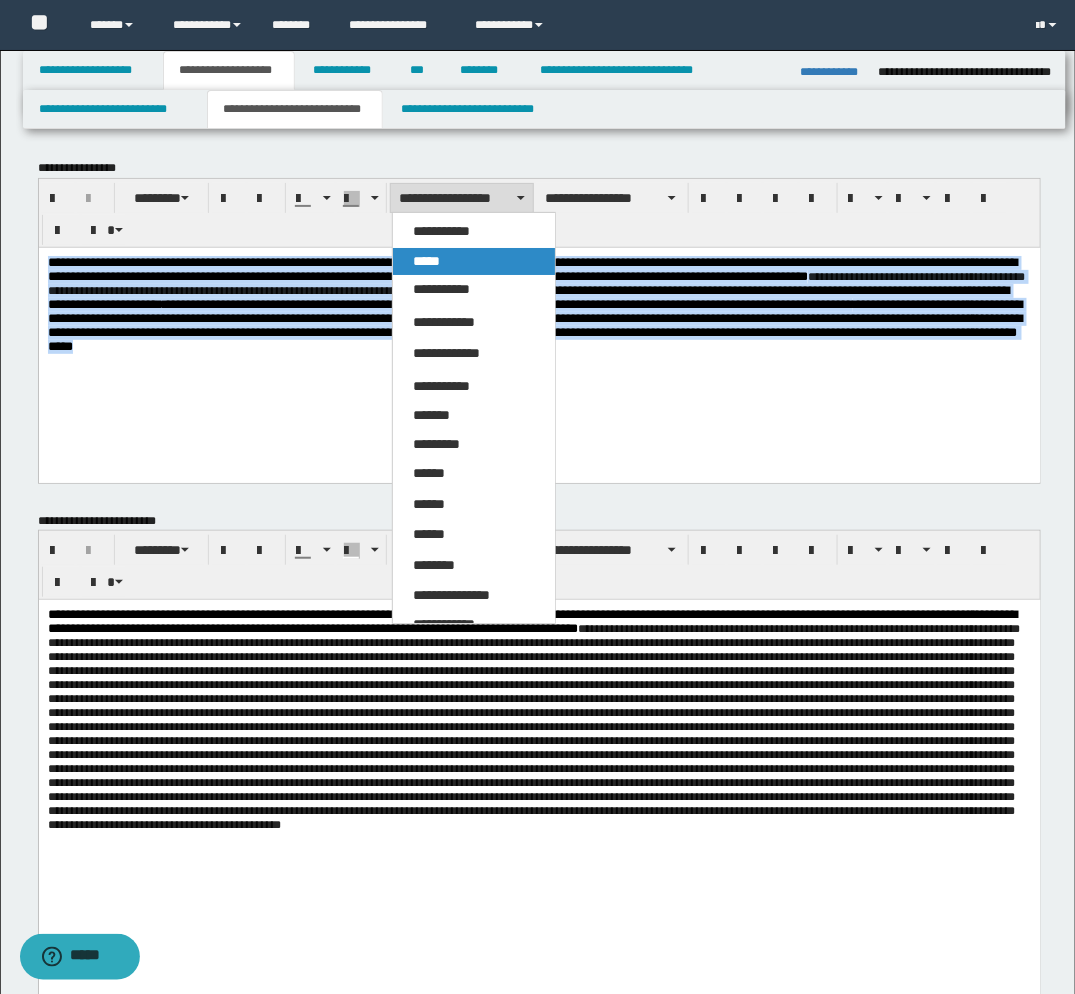 click on "*****" at bounding box center [474, 262] 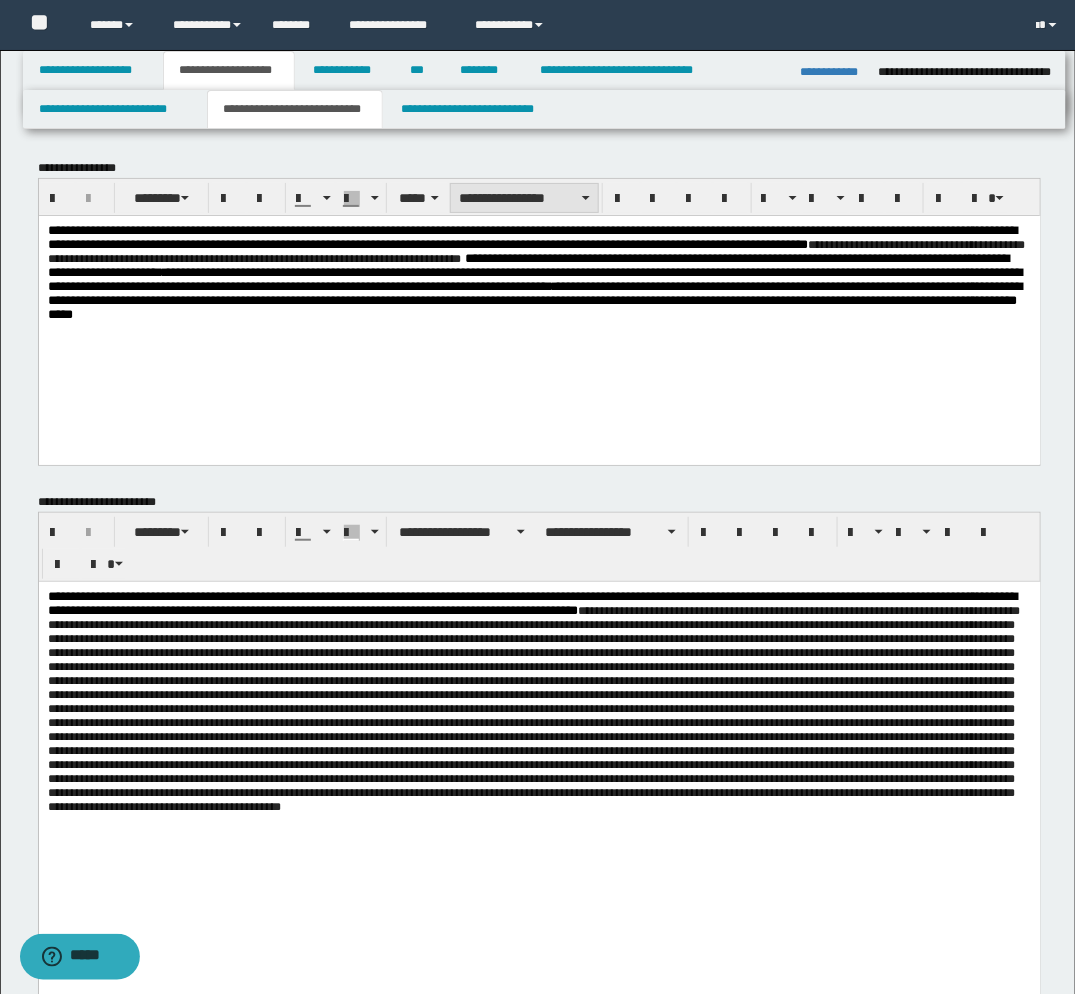 click on "**********" at bounding box center (524, 198) 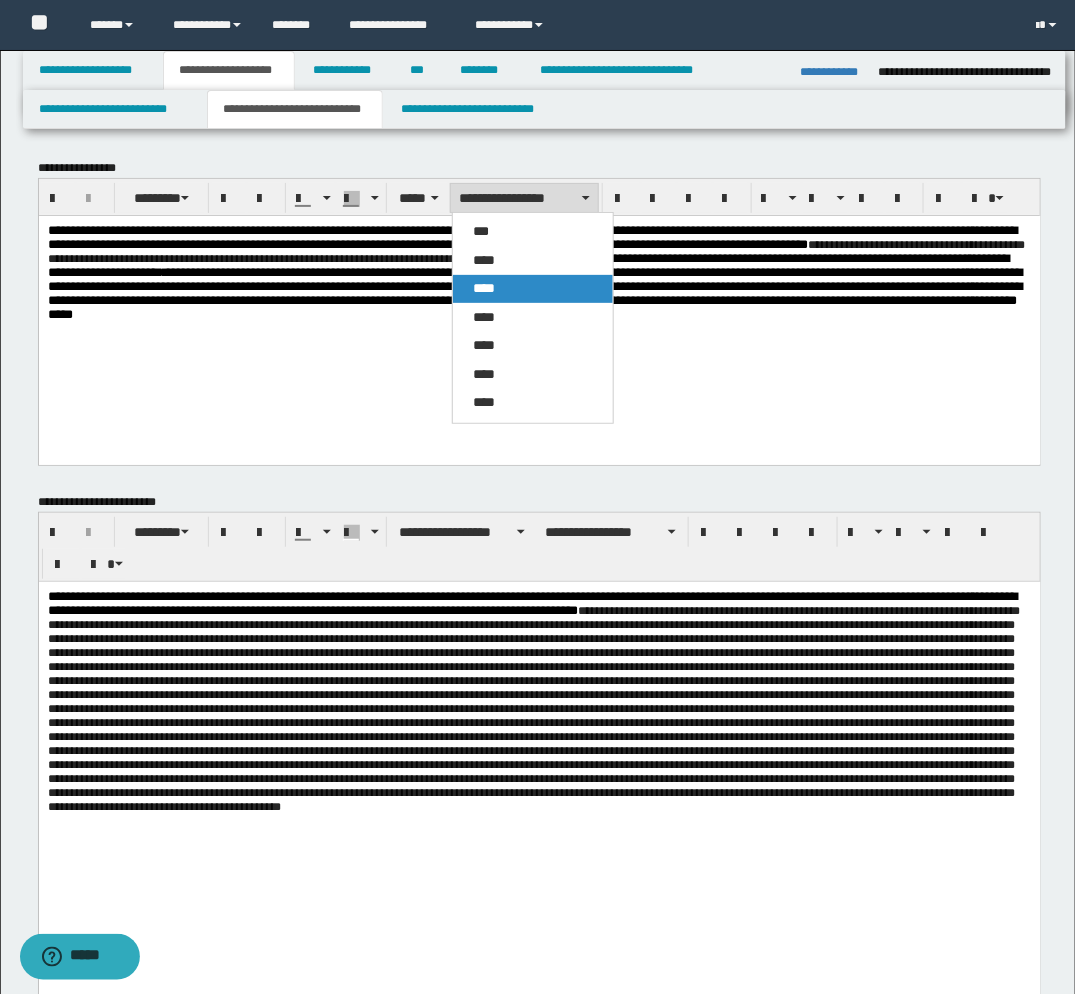 drag, startPoint x: 497, startPoint y: 287, endPoint x: 465, endPoint y: 64, distance: 225.28427 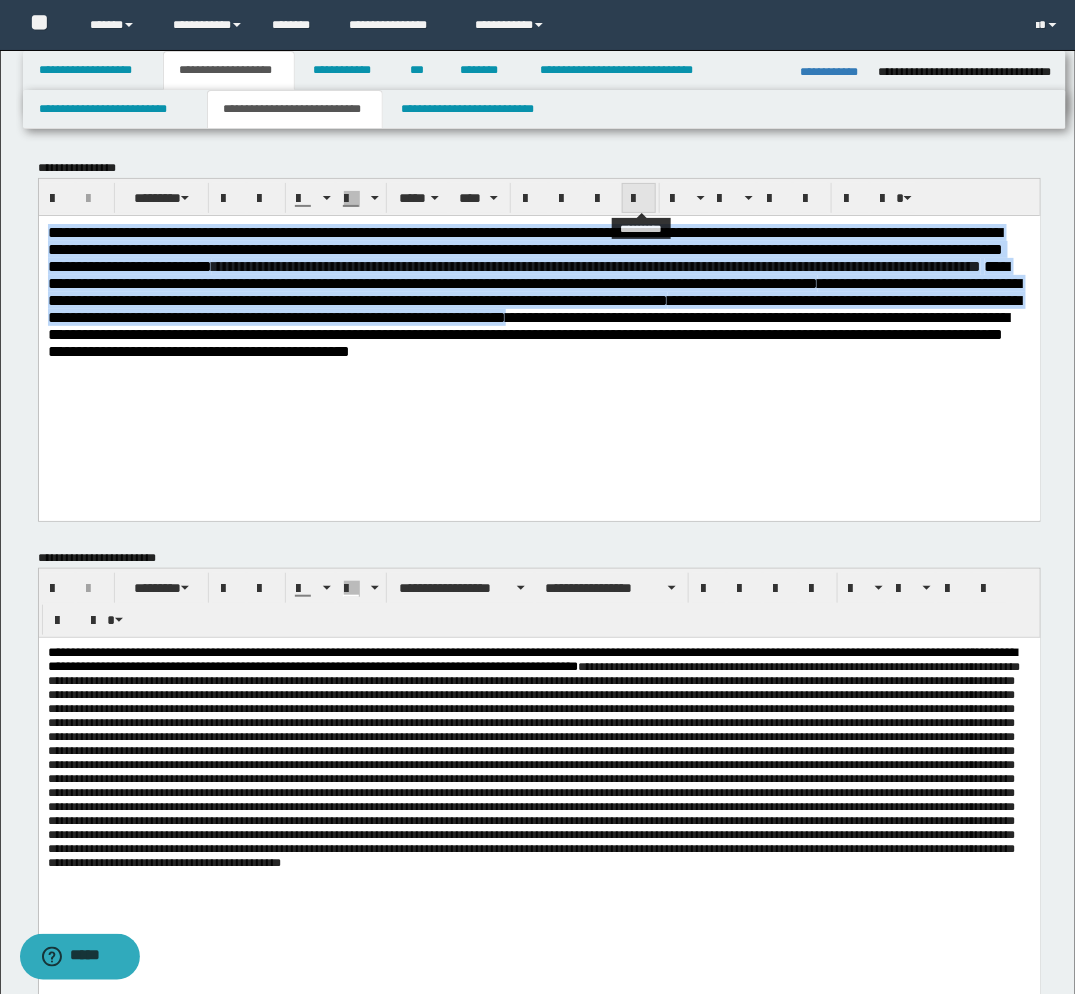 click at bounding box center (639, 199) 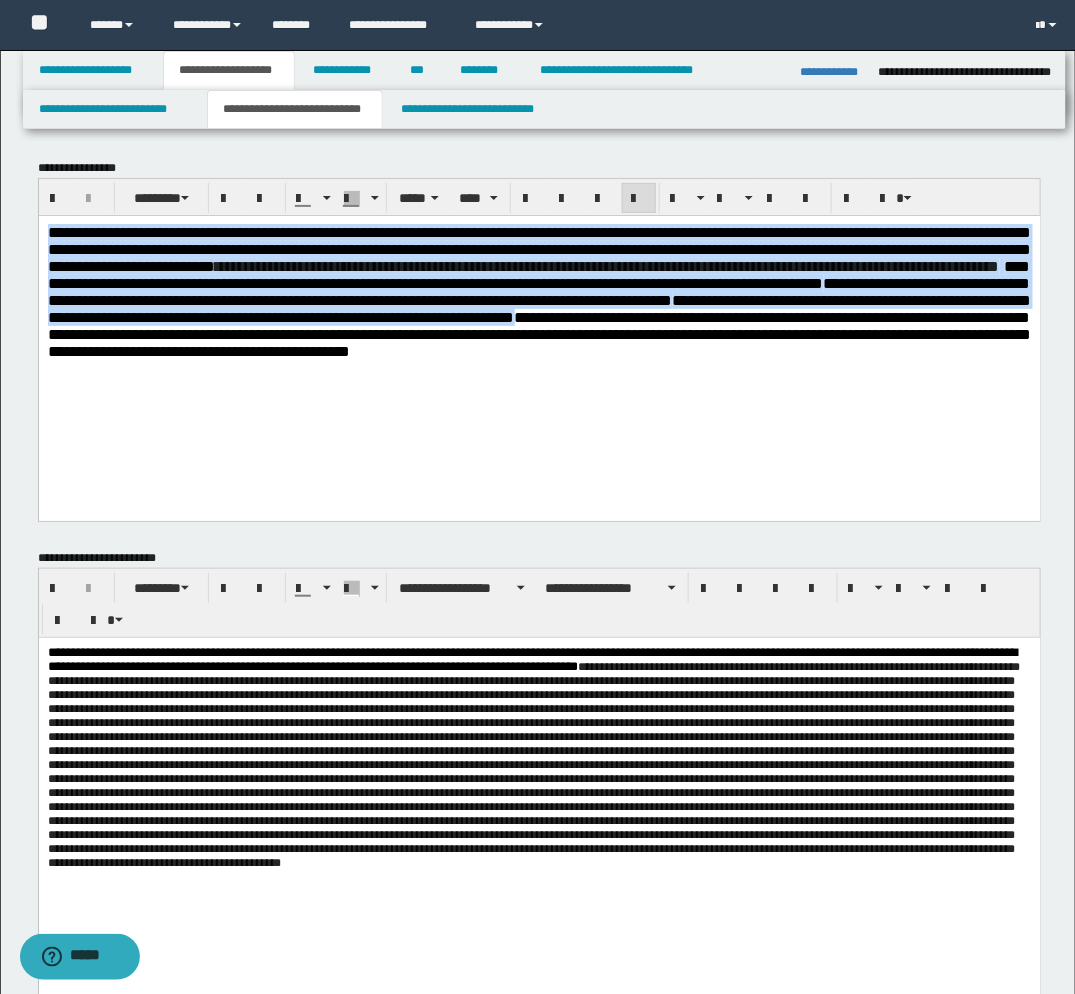click on "**********" at bounding box center [539, 342] 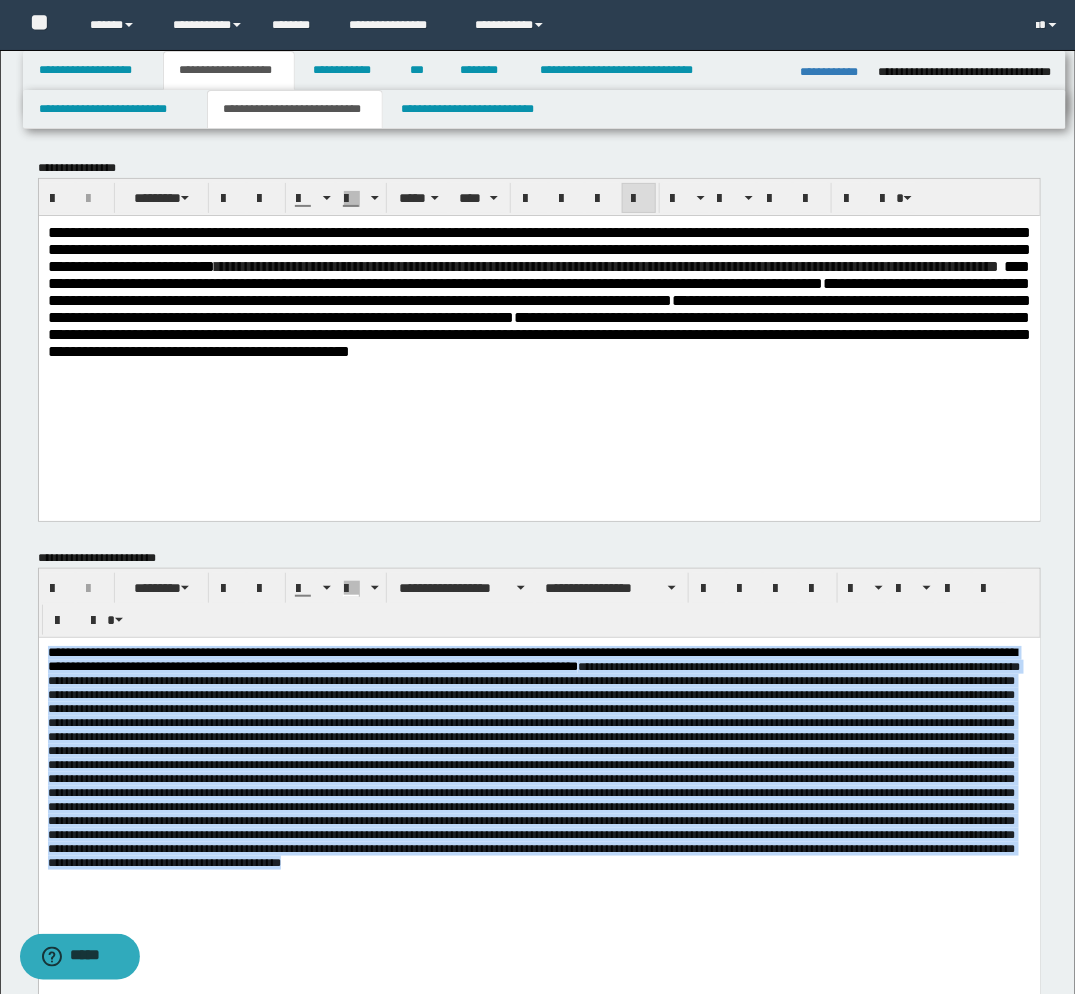 drag, startPoint x: 259, startPoint y: 948, endPoint x: 122, endPoint y: 1271, distance: 350.85324 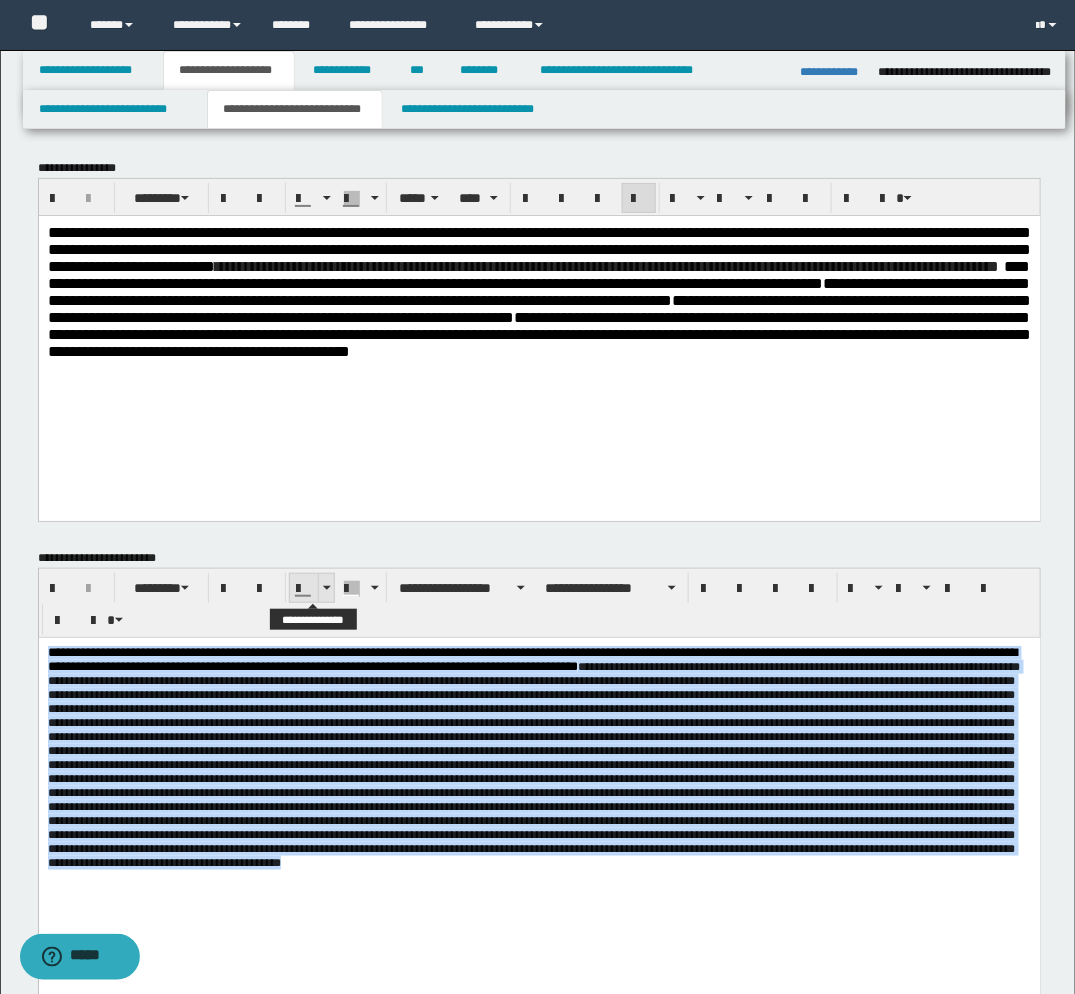 click at bounding box center (326, 588) 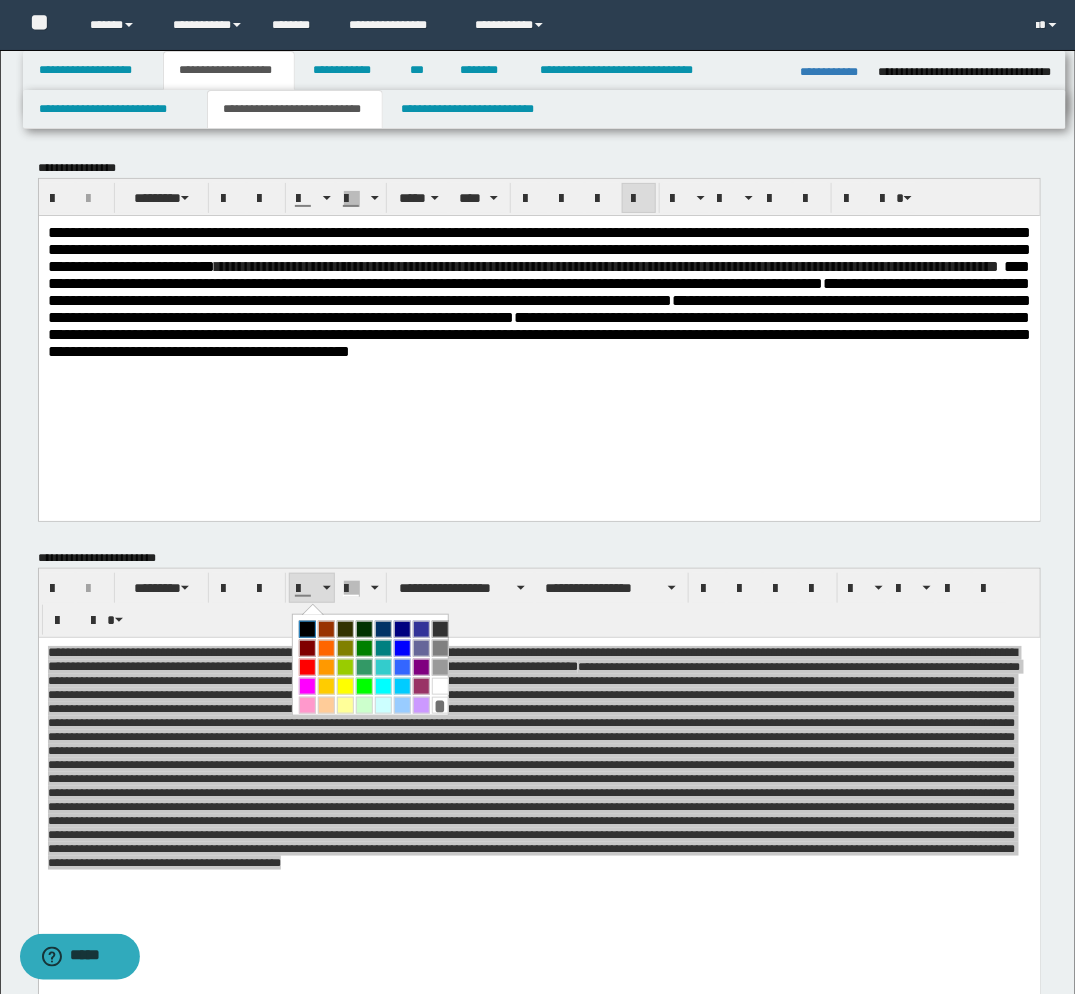 click at bounding box center (307, 629) 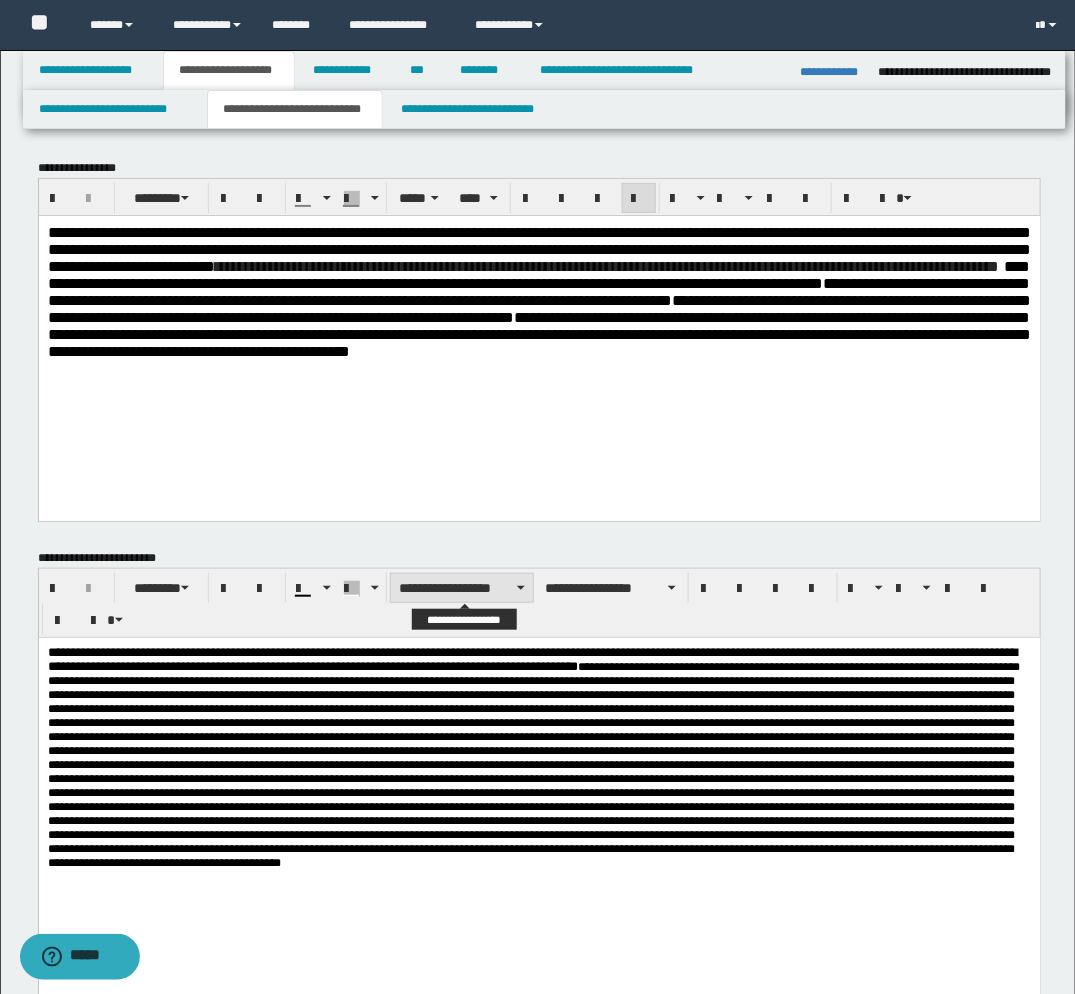 click on "**********" at bounding box center (462, 588) 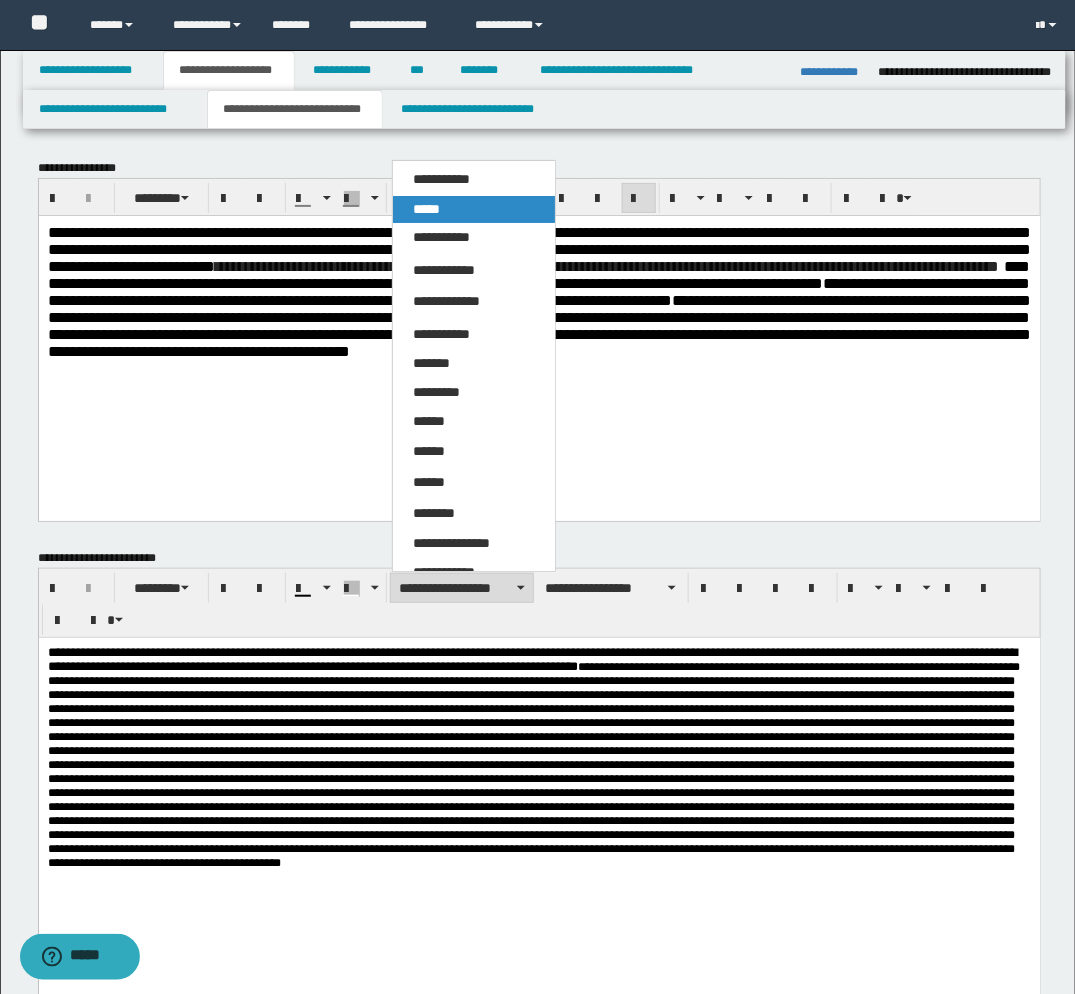 click on "*****" at bounding box center (426, 209) 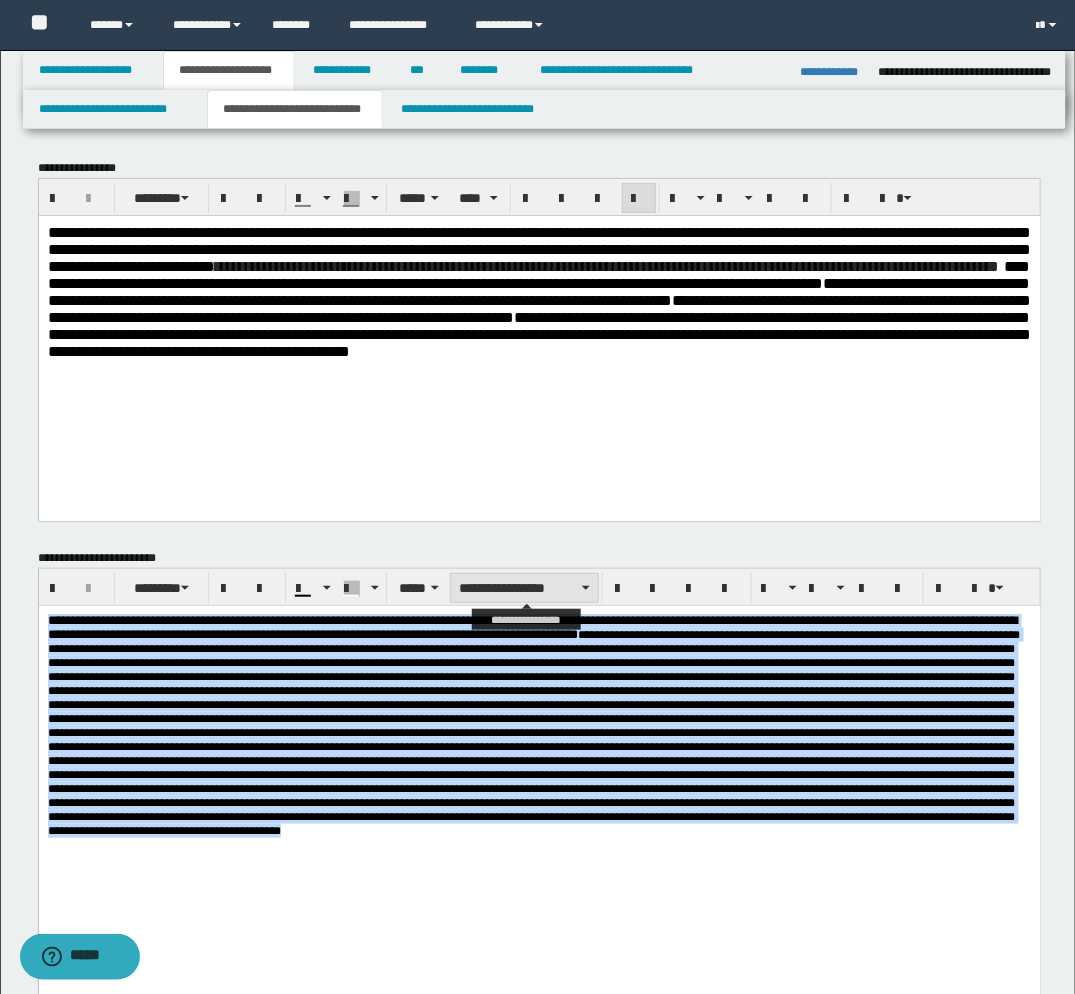 click on "**********" at bounding box center [524, 588] 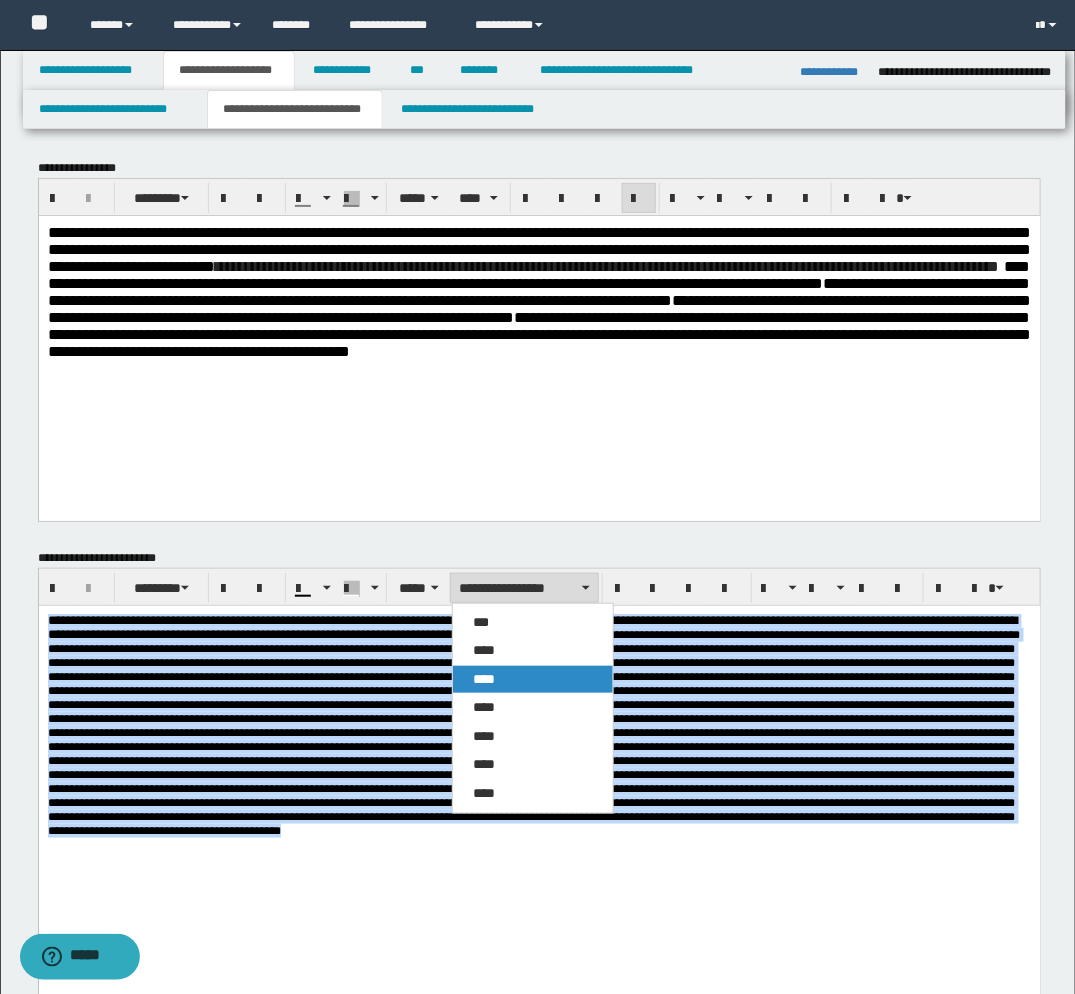 click on "****" at bounding box center [533, 680] 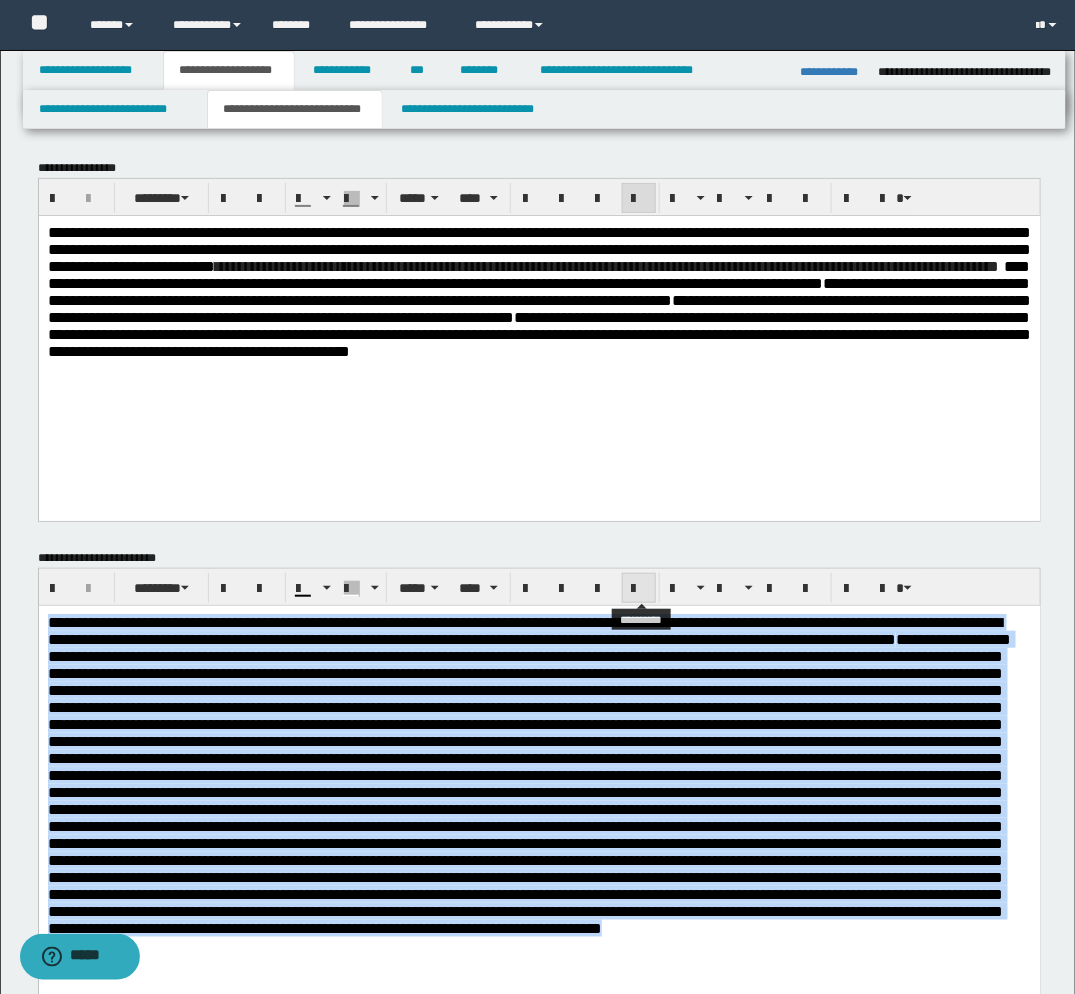 click at bounding box center [639, 589] 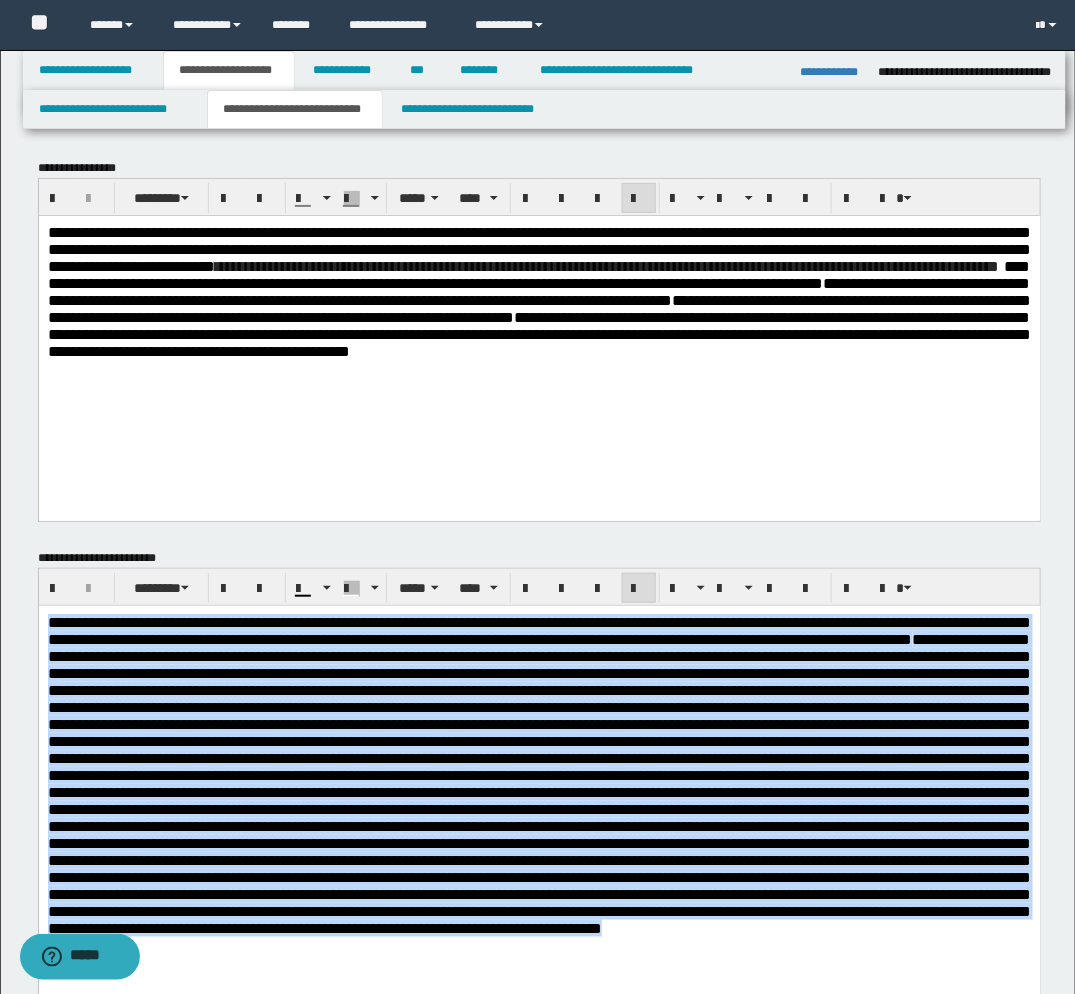 click at bounding box center (538, 783) 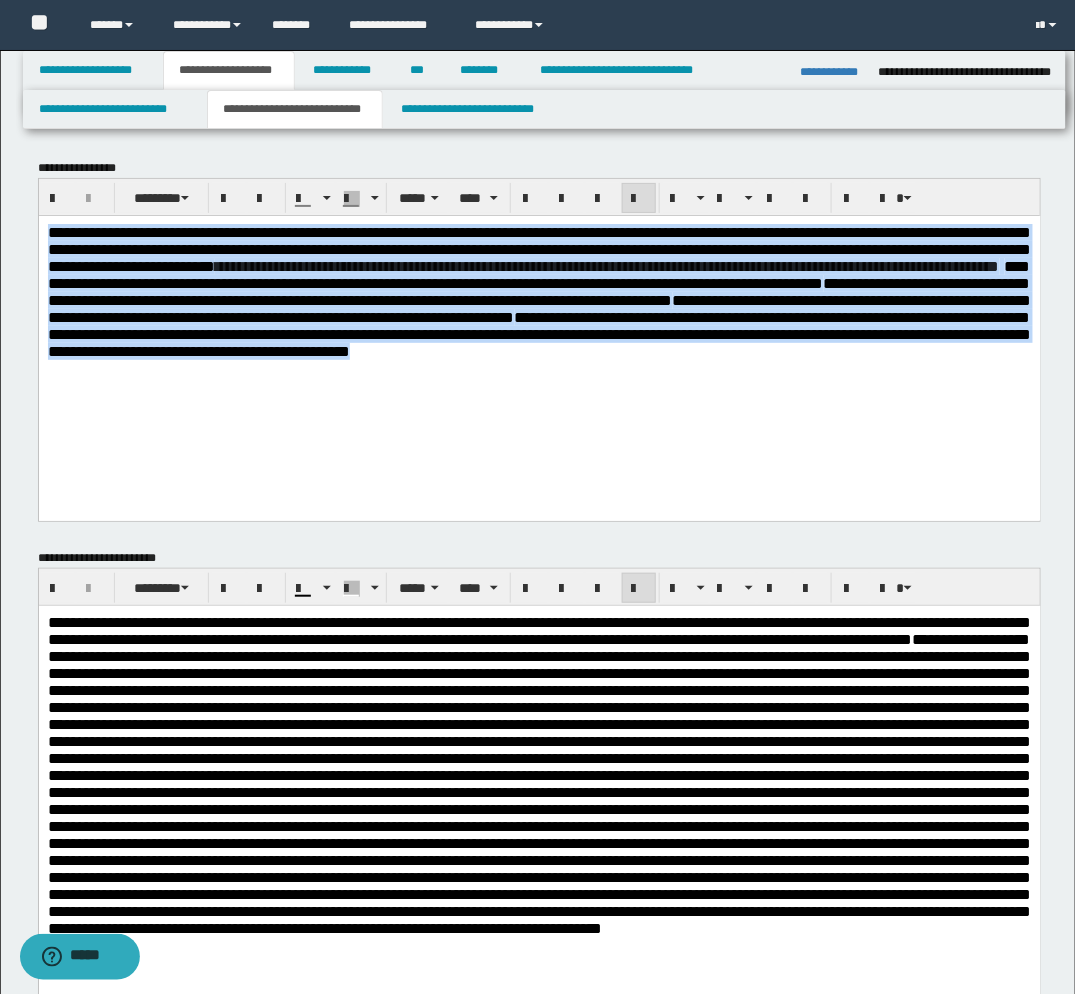 drag, startPoint x: 309, startPoint y: 398, endPoint x: 55, endPoint y: 449, distance: 259.0695 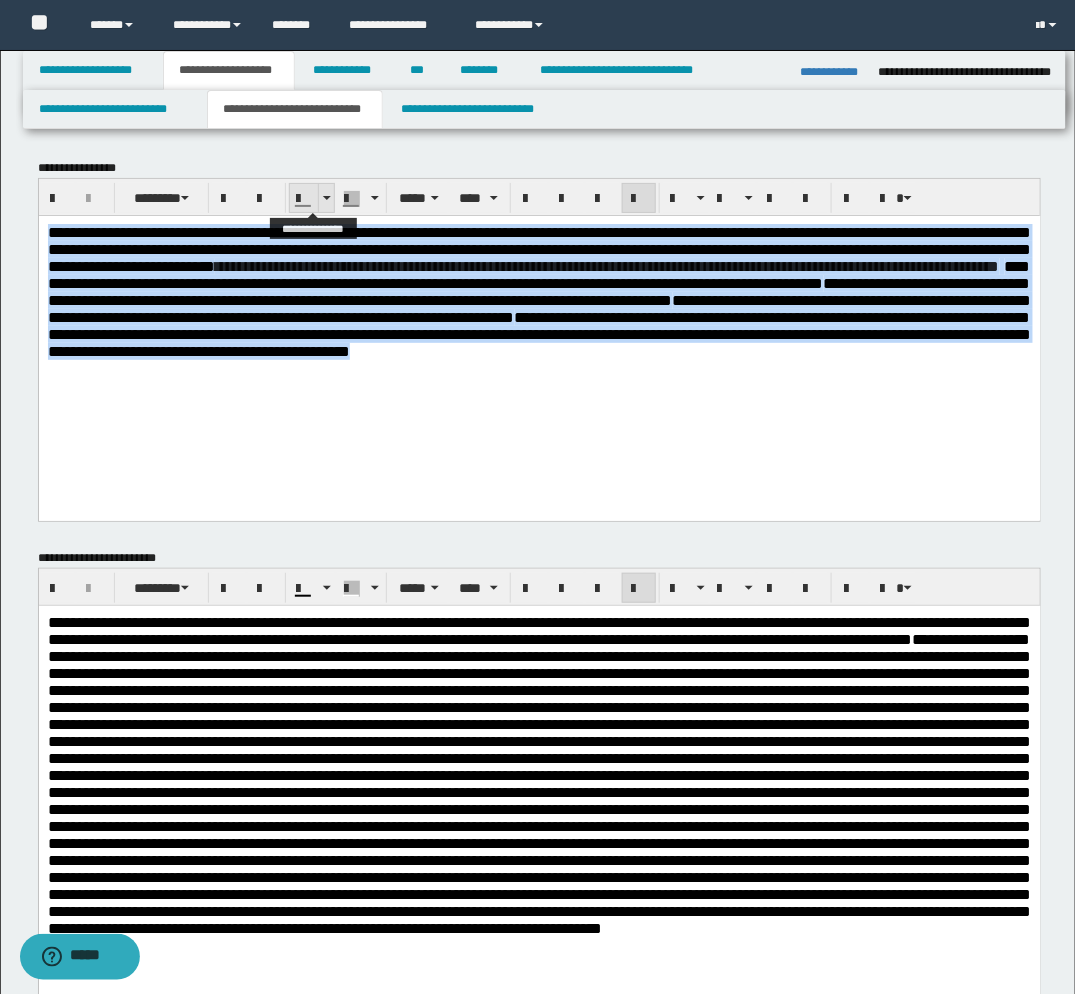 click at bounding box center (326, 198) 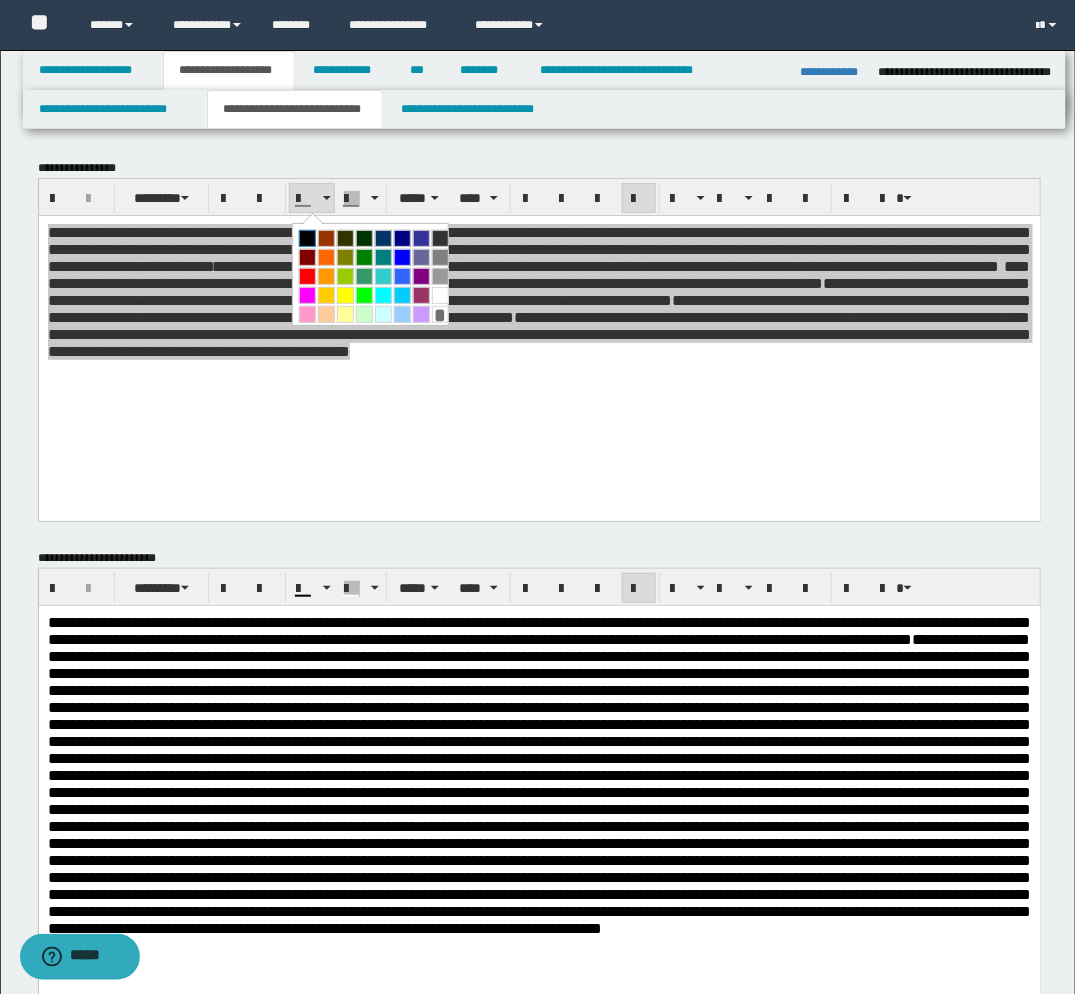 click at bounding box center [307, 238] 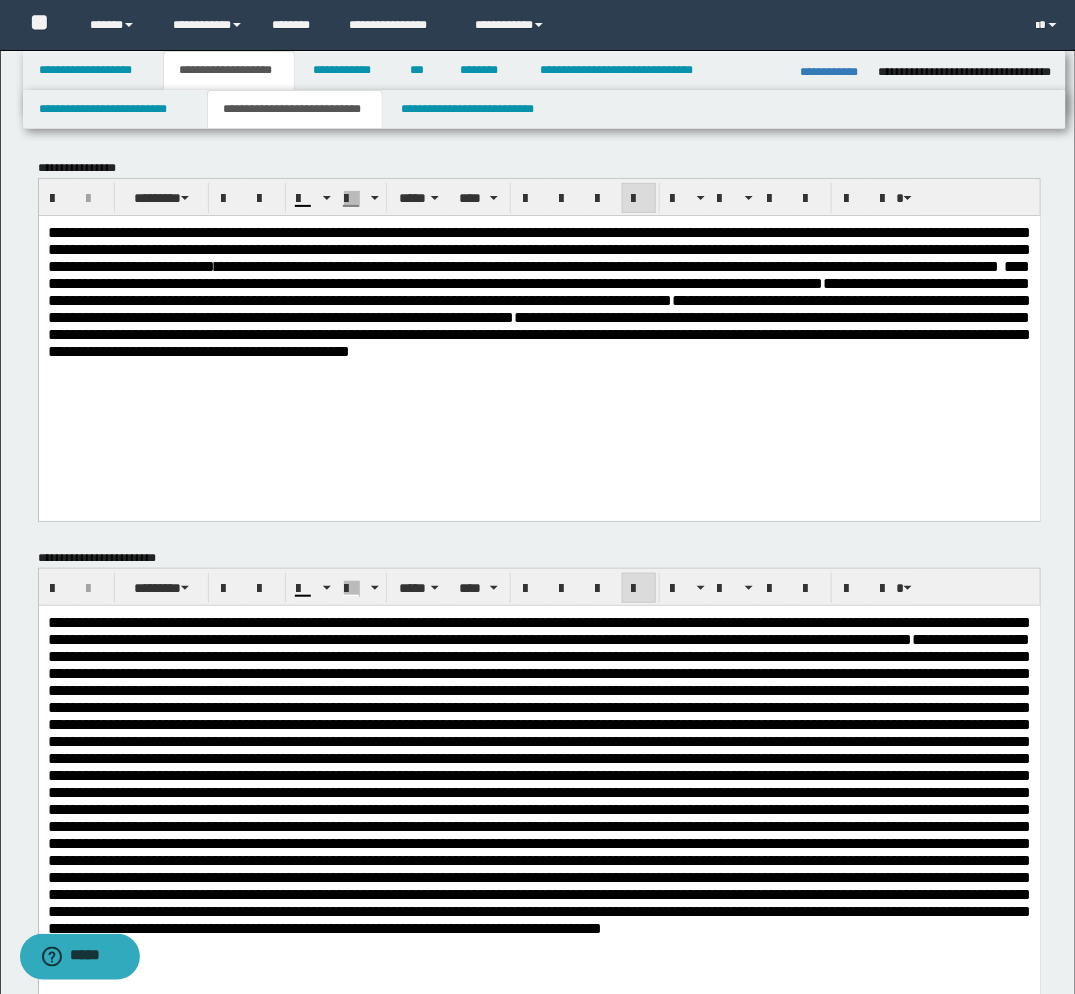 click on "**********" at bounding box center [539, 342] 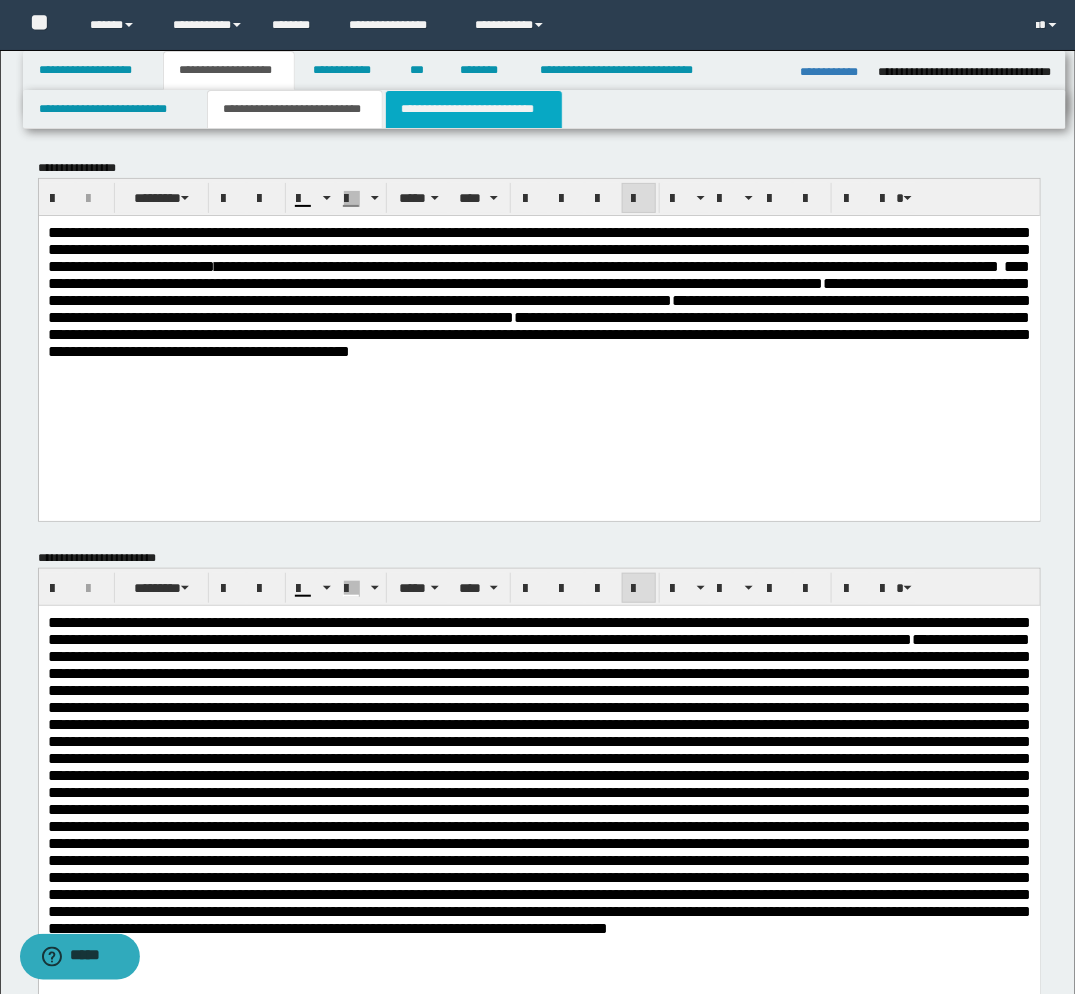 click on "**********" at bounding box center [474, 109] 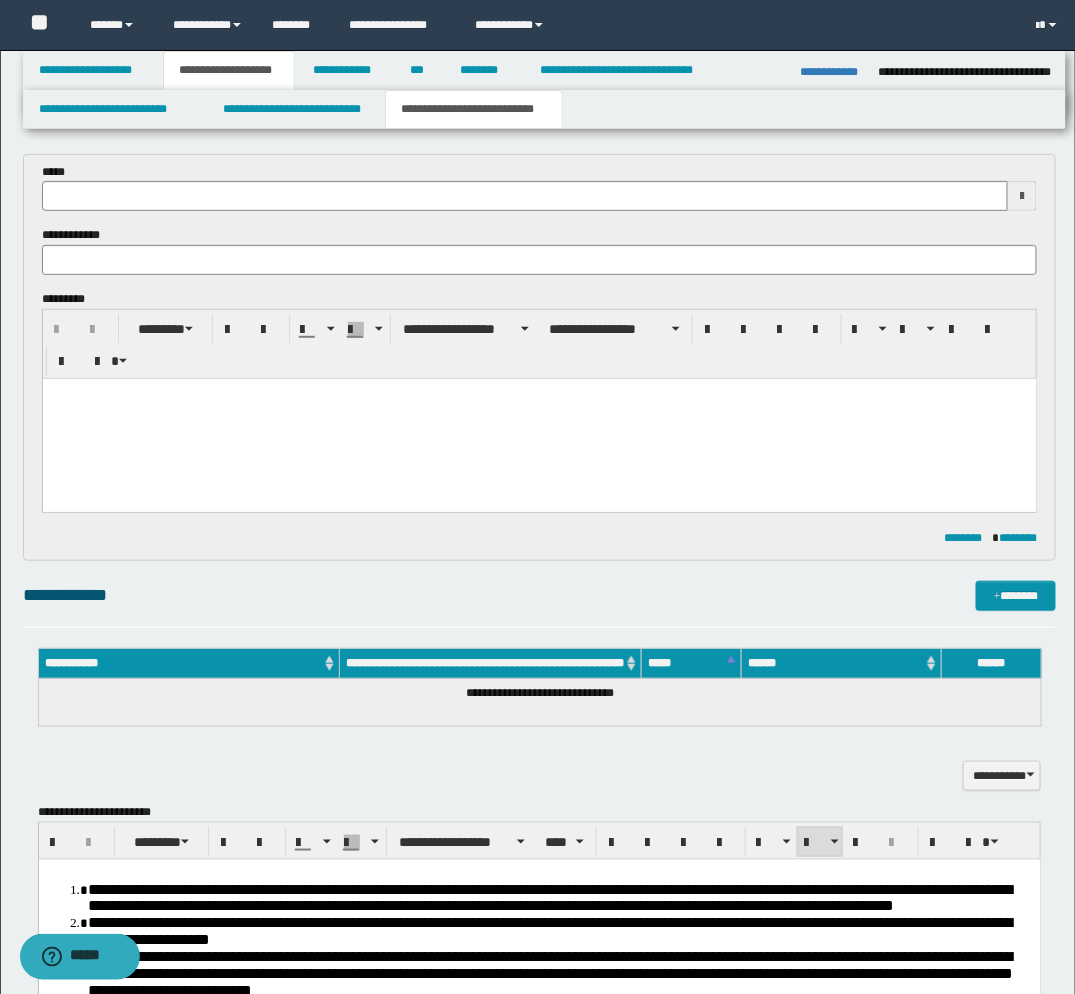 scroll, scrollTop: 111, scrollLeft: 0, axis: vertical 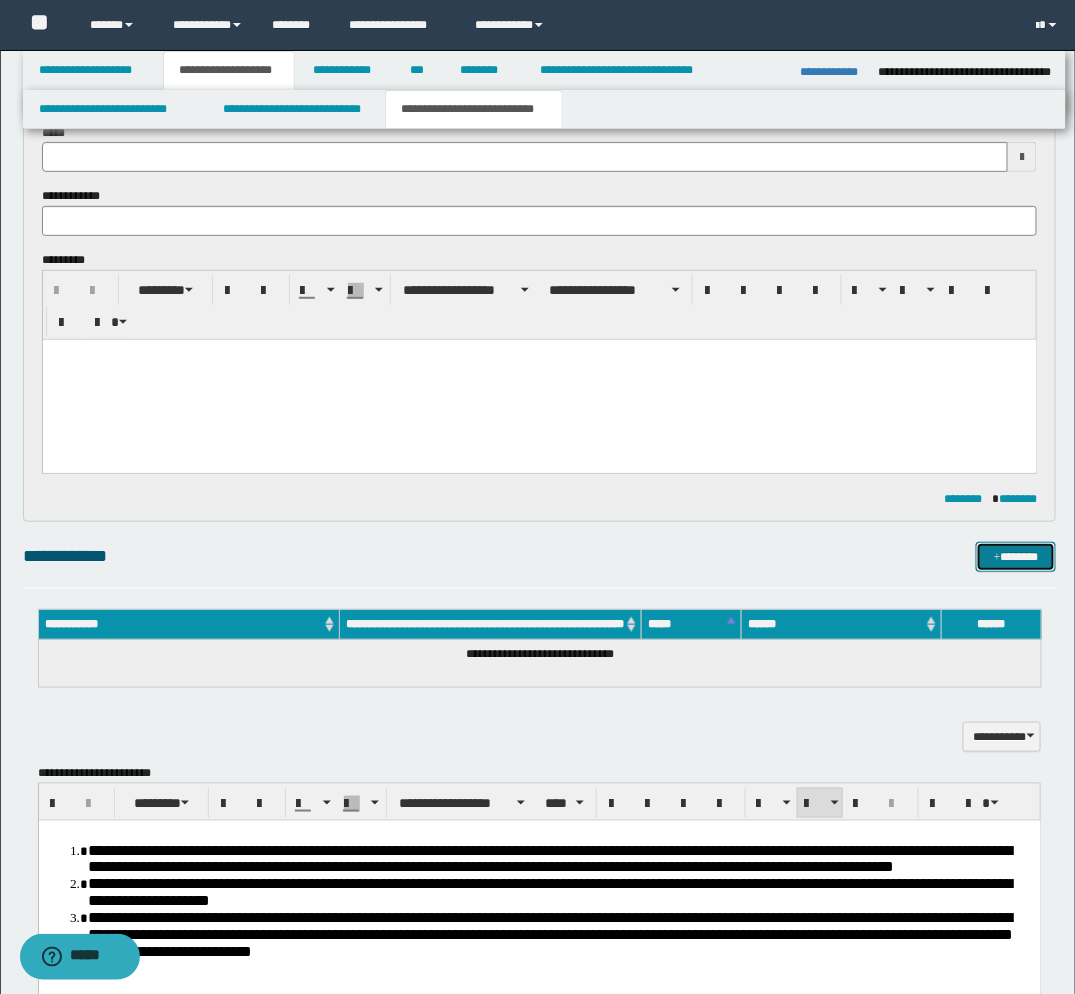 click on "*******" at bounding box center (1016, 557) 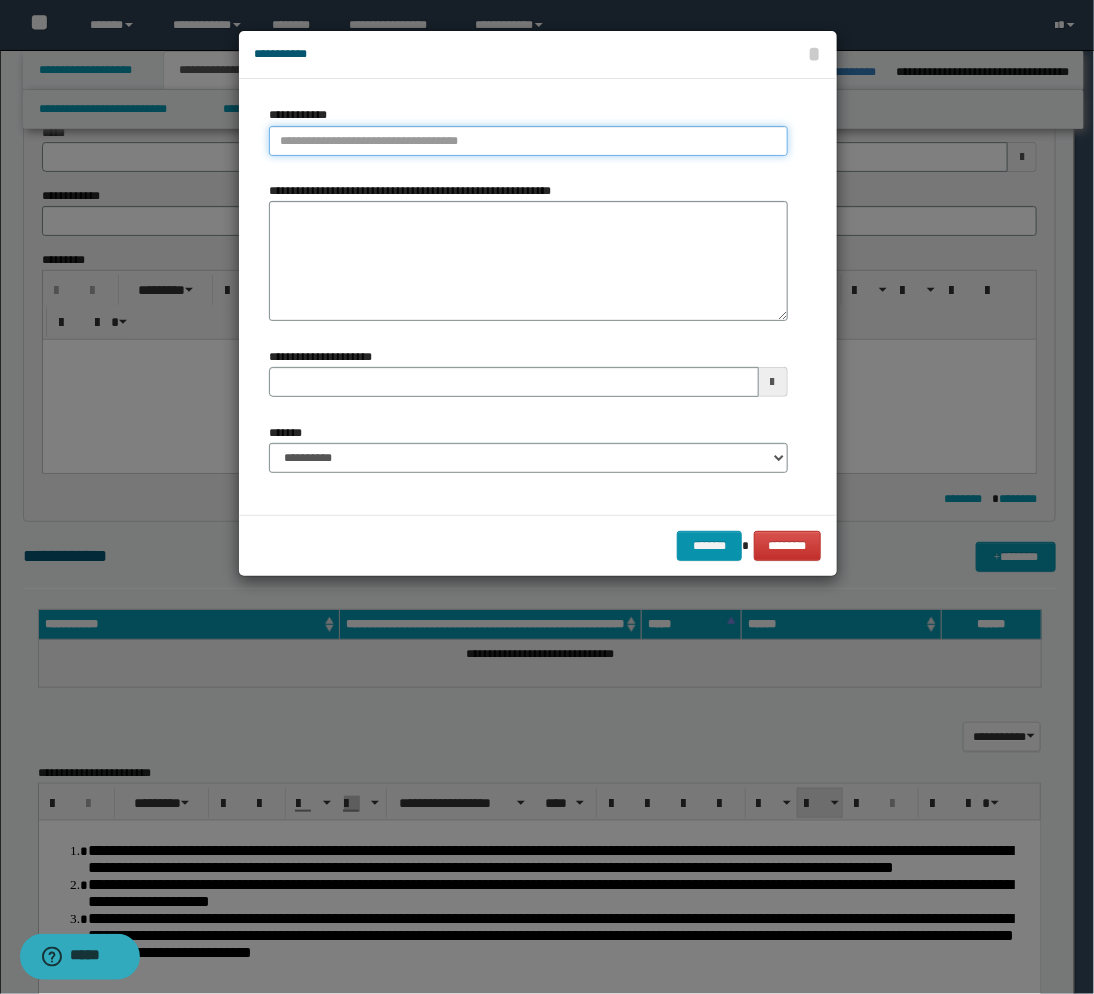click on "**********" at bounding box center (528, 141) 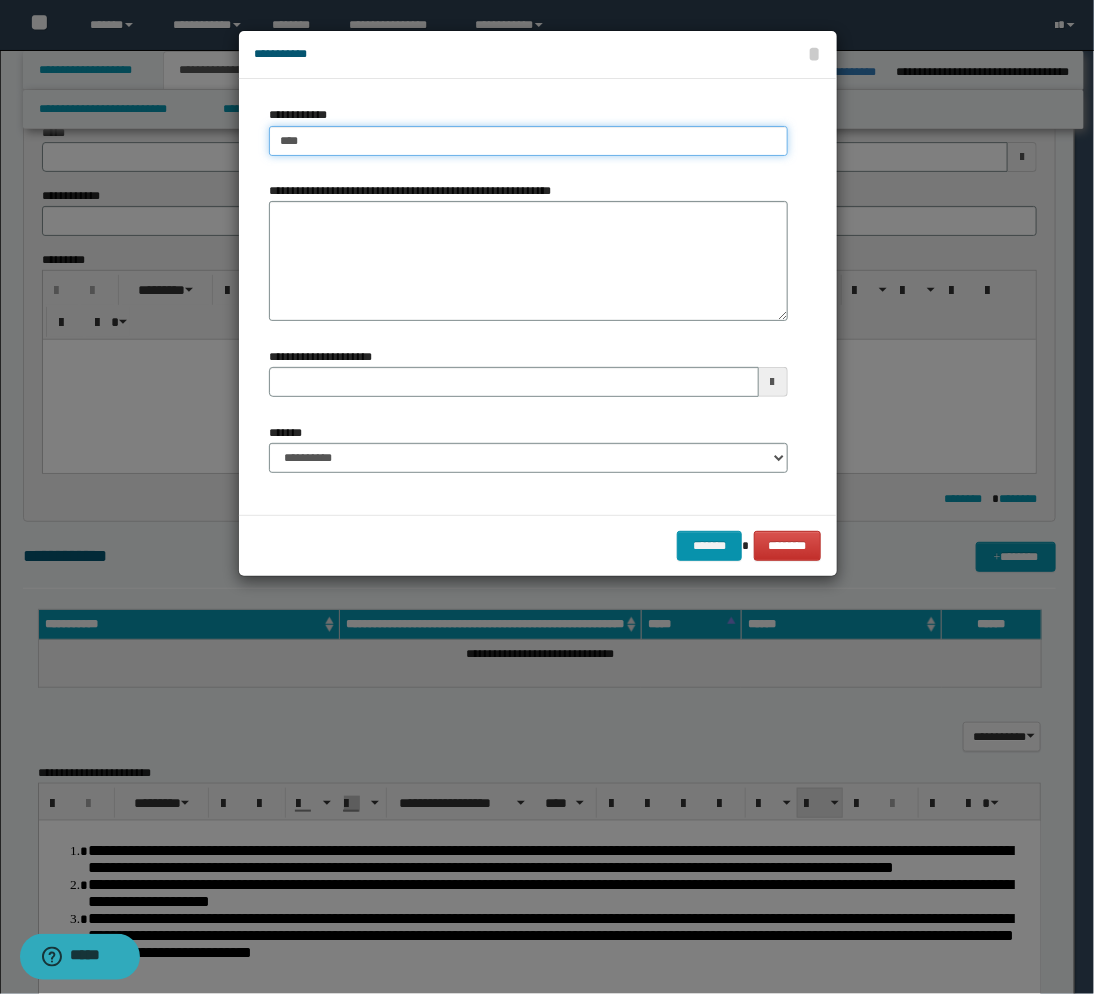 type on "*****" 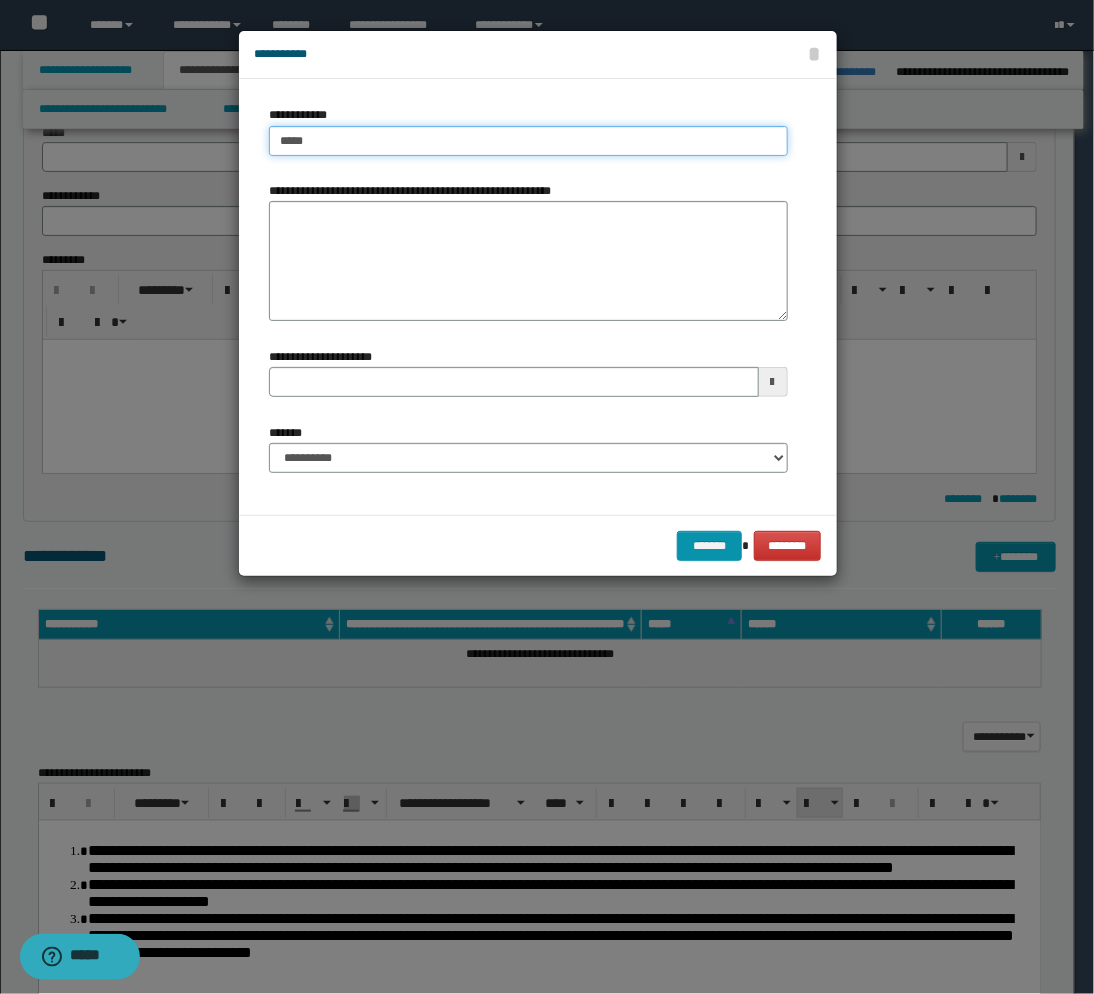 type on "*****" 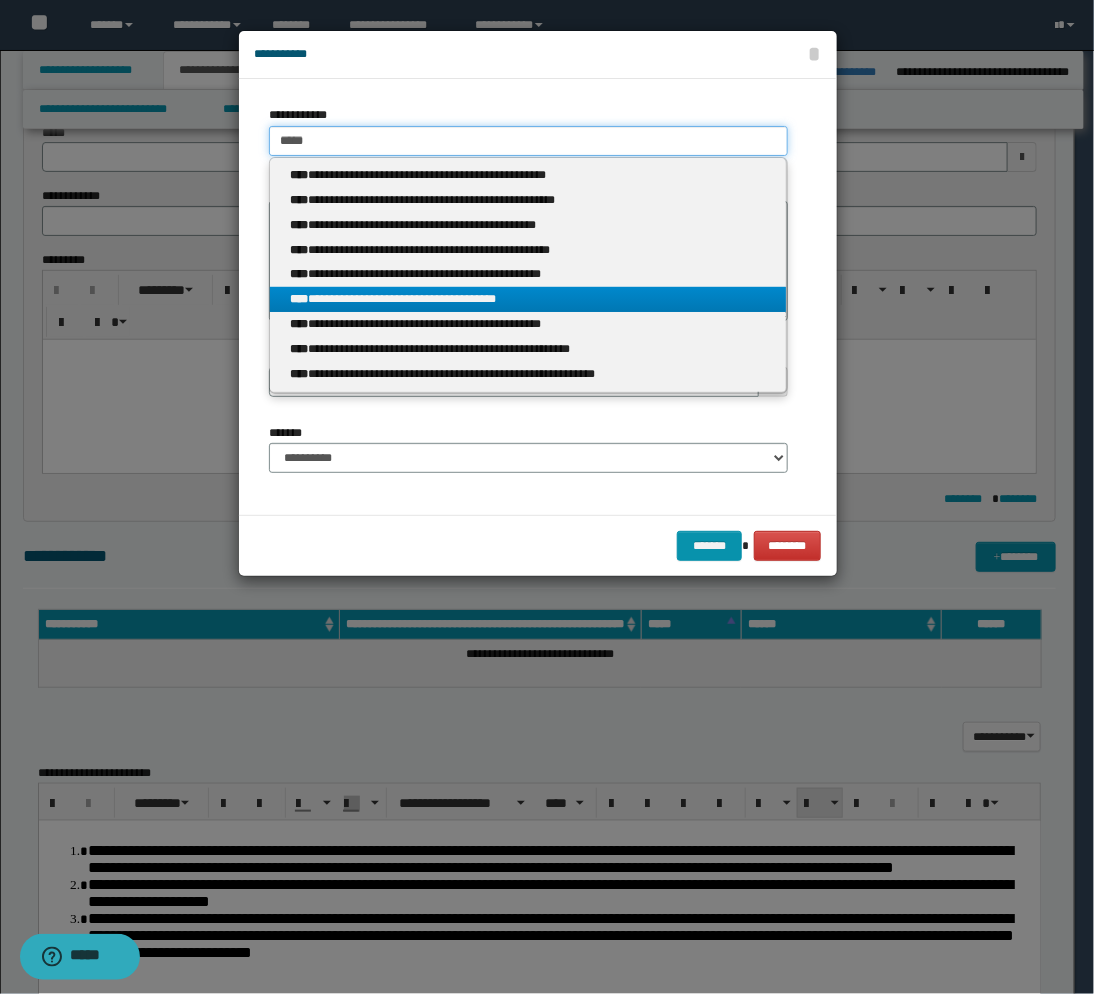 type on "*****" 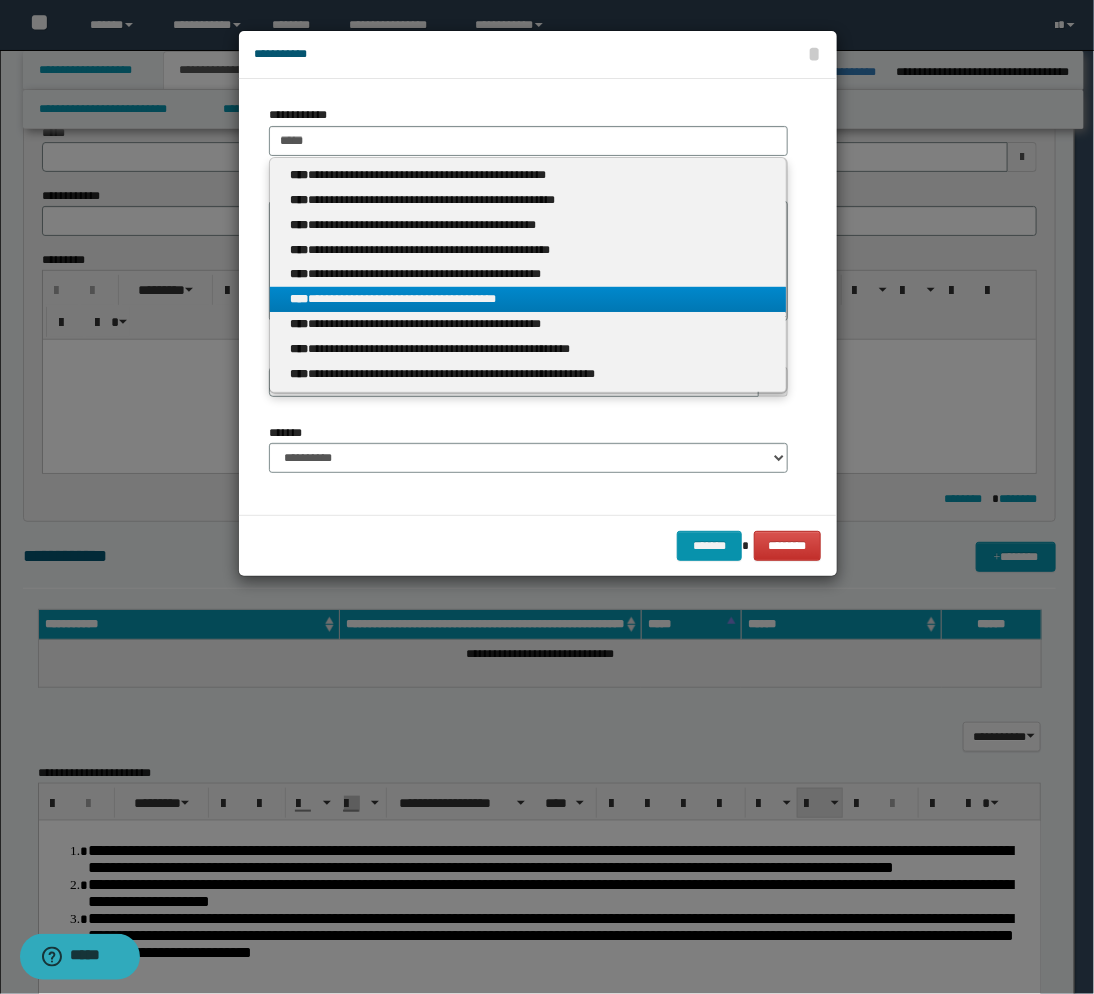 click on "**********" at bounding box center (528, 299) 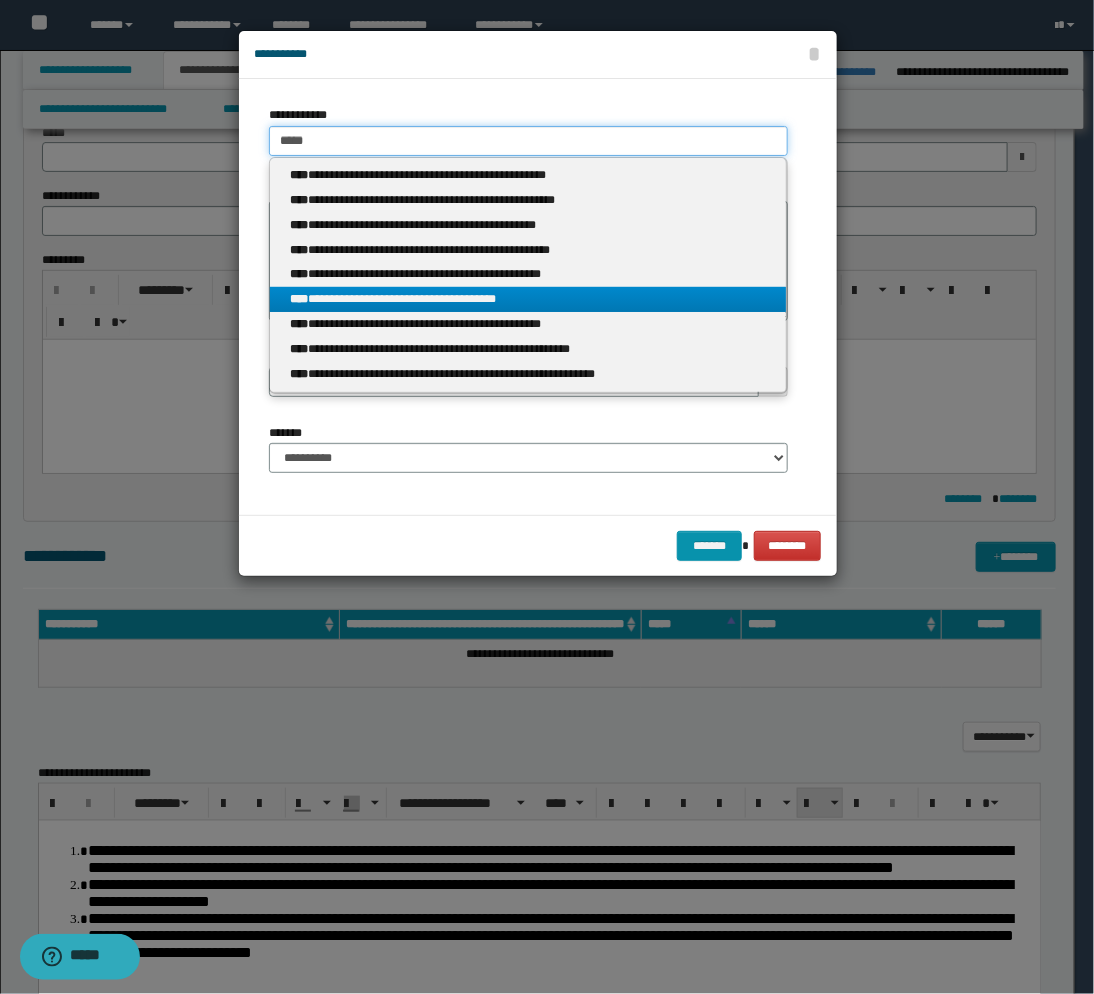 type 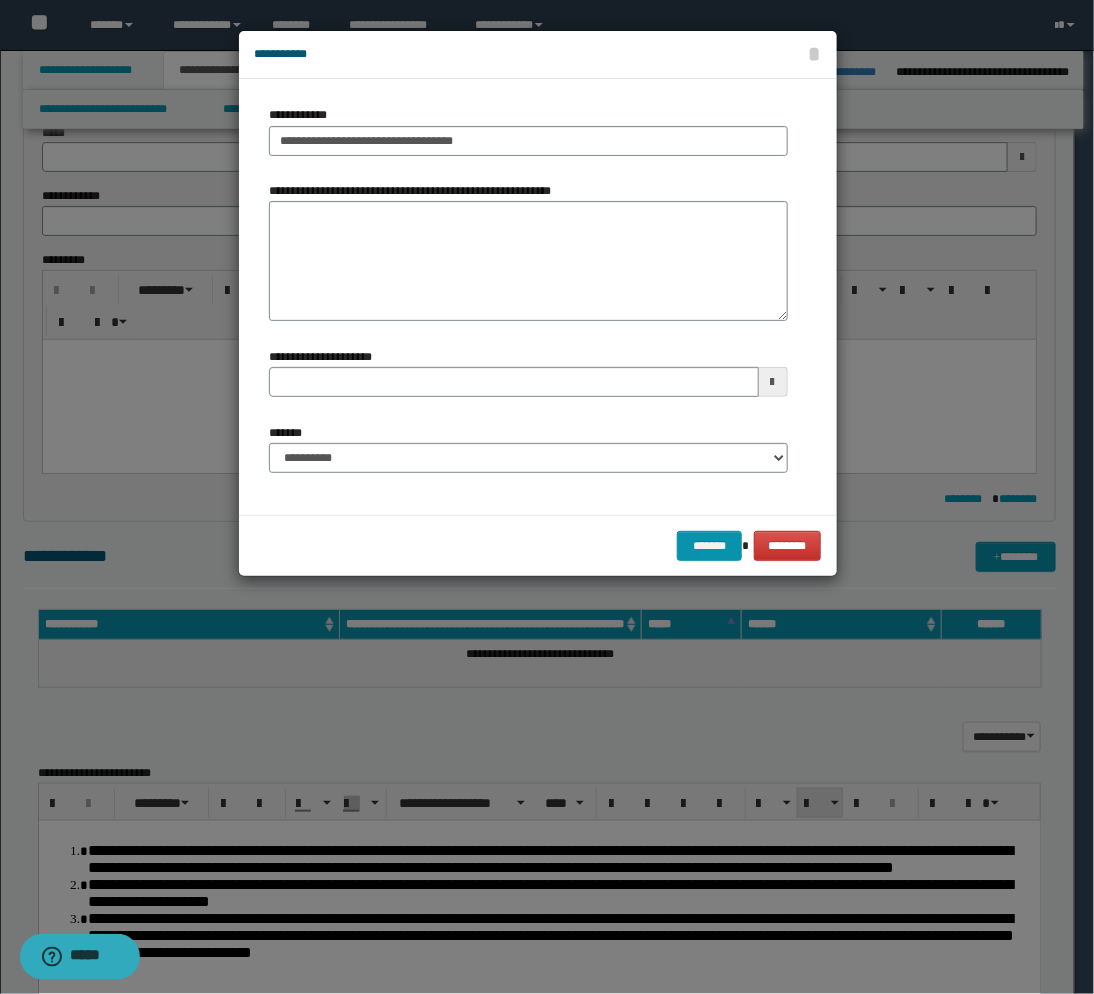 click at bounding box center (773, 382) 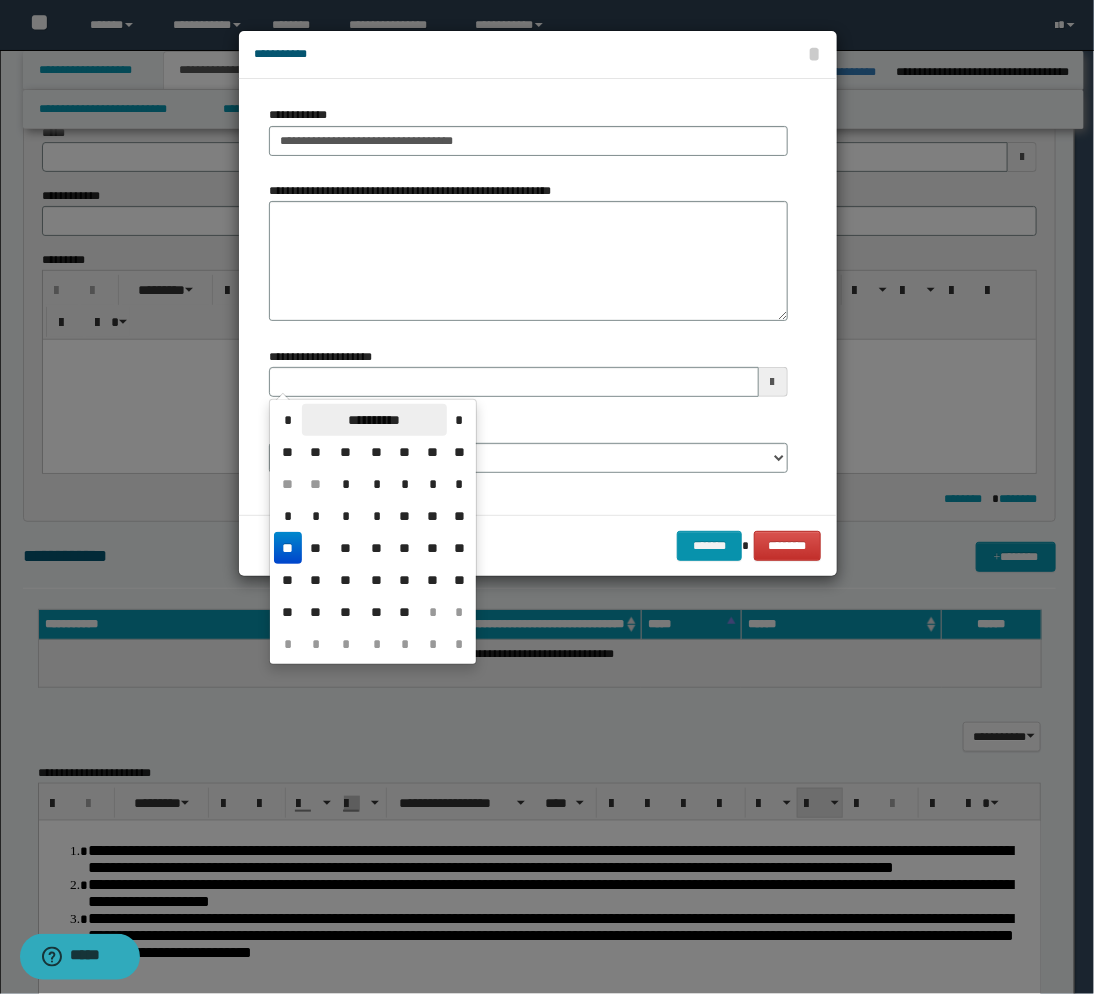click on "**********" at bounding box center (374, 420) 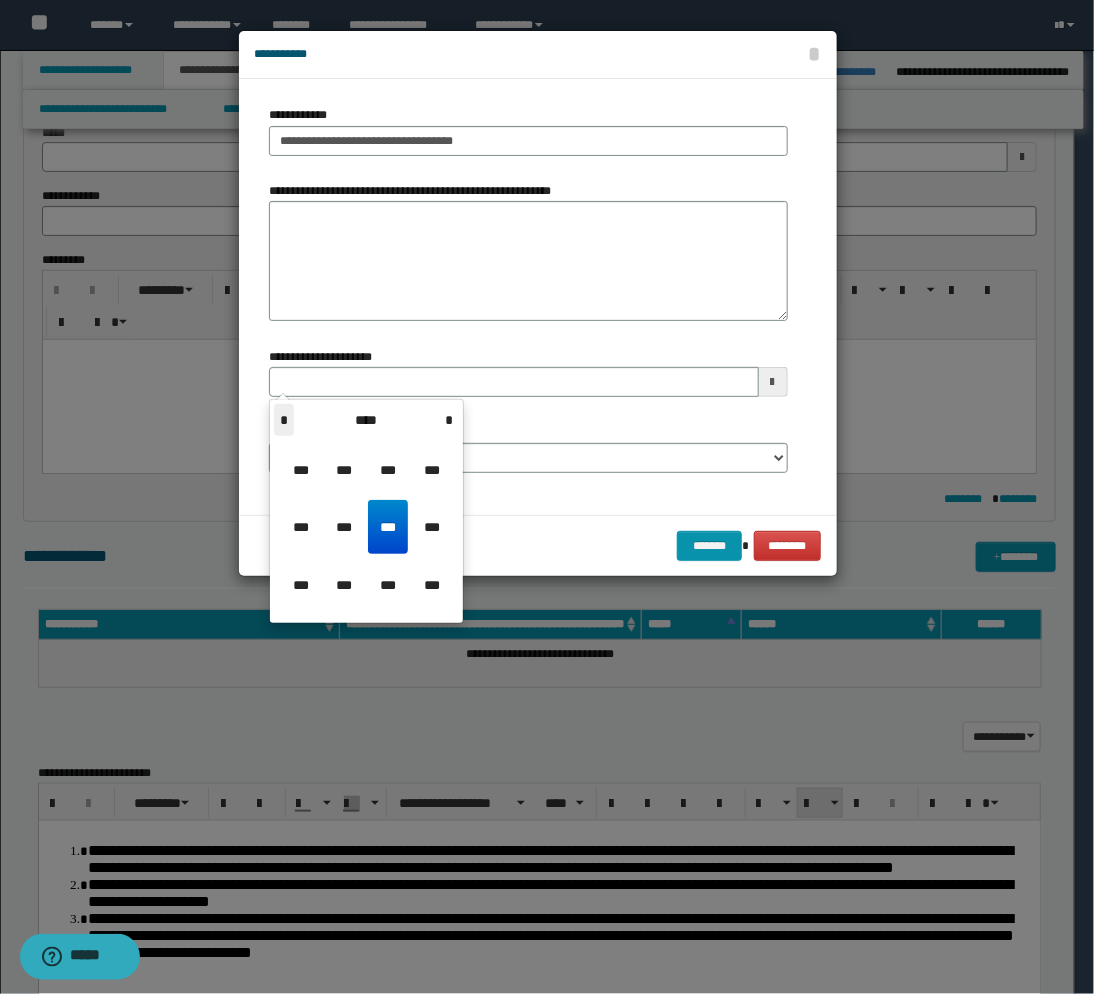 click on "*" at bounding box center [284, 420] 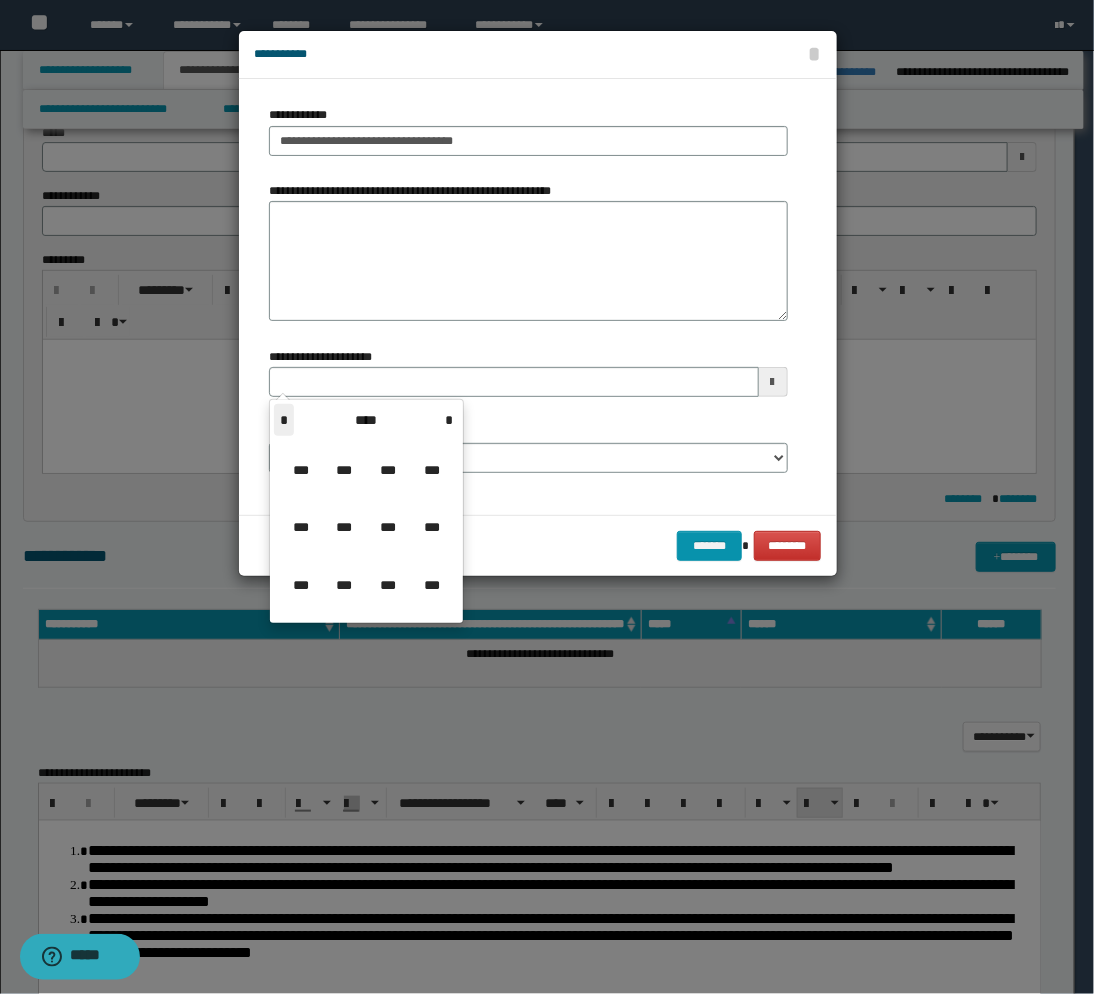 click on "*" at bounding box center [284, 420] 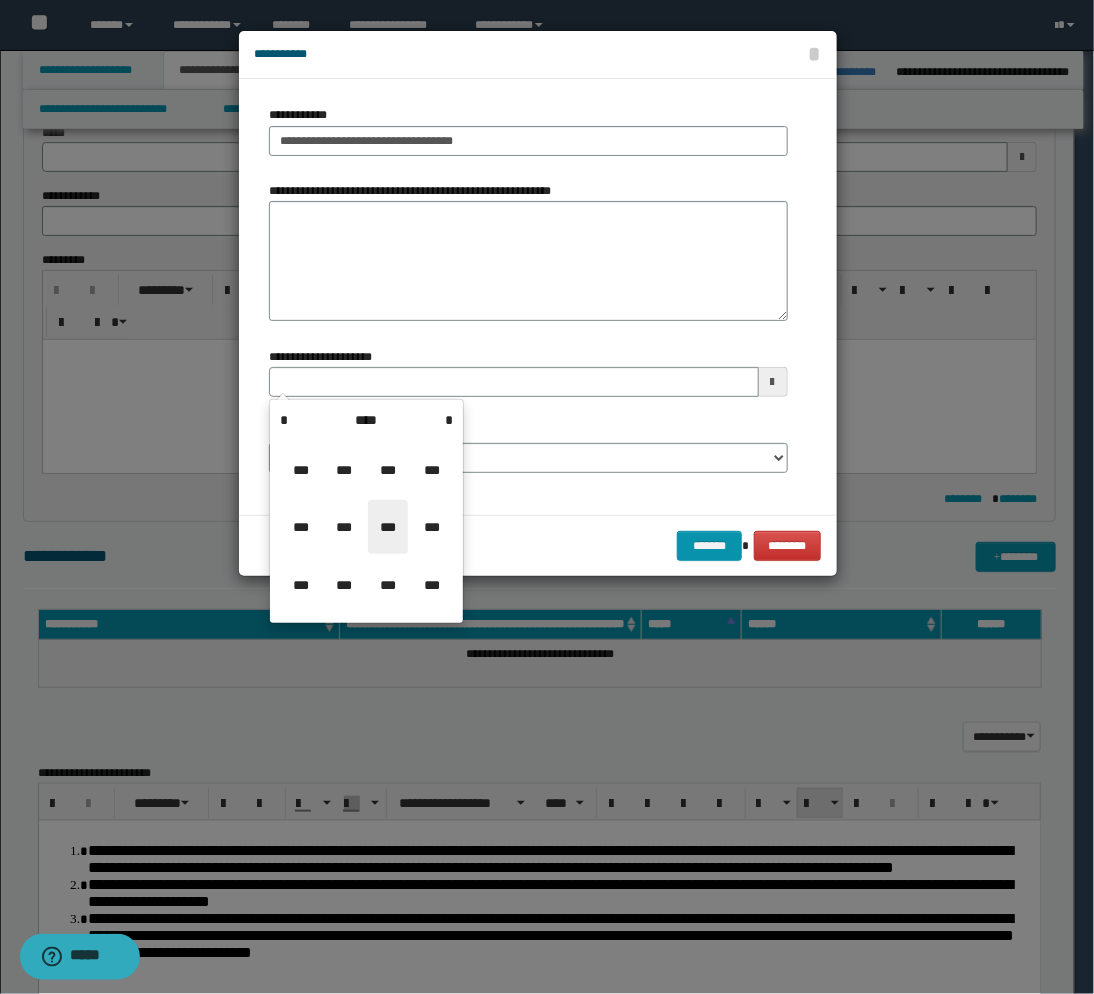 click on "***" at bounding box center [388, 527] 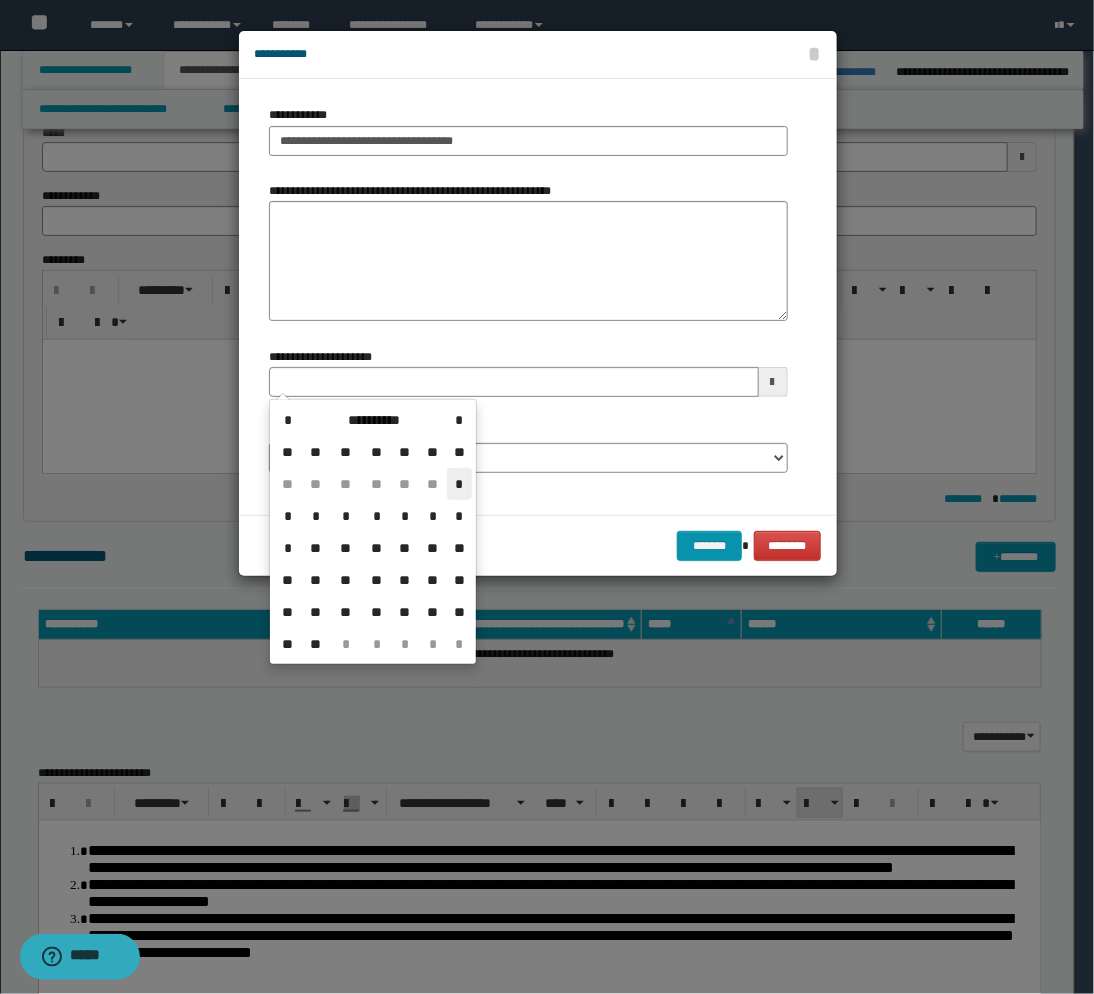 click on "*" at bounding box center [459, 484] 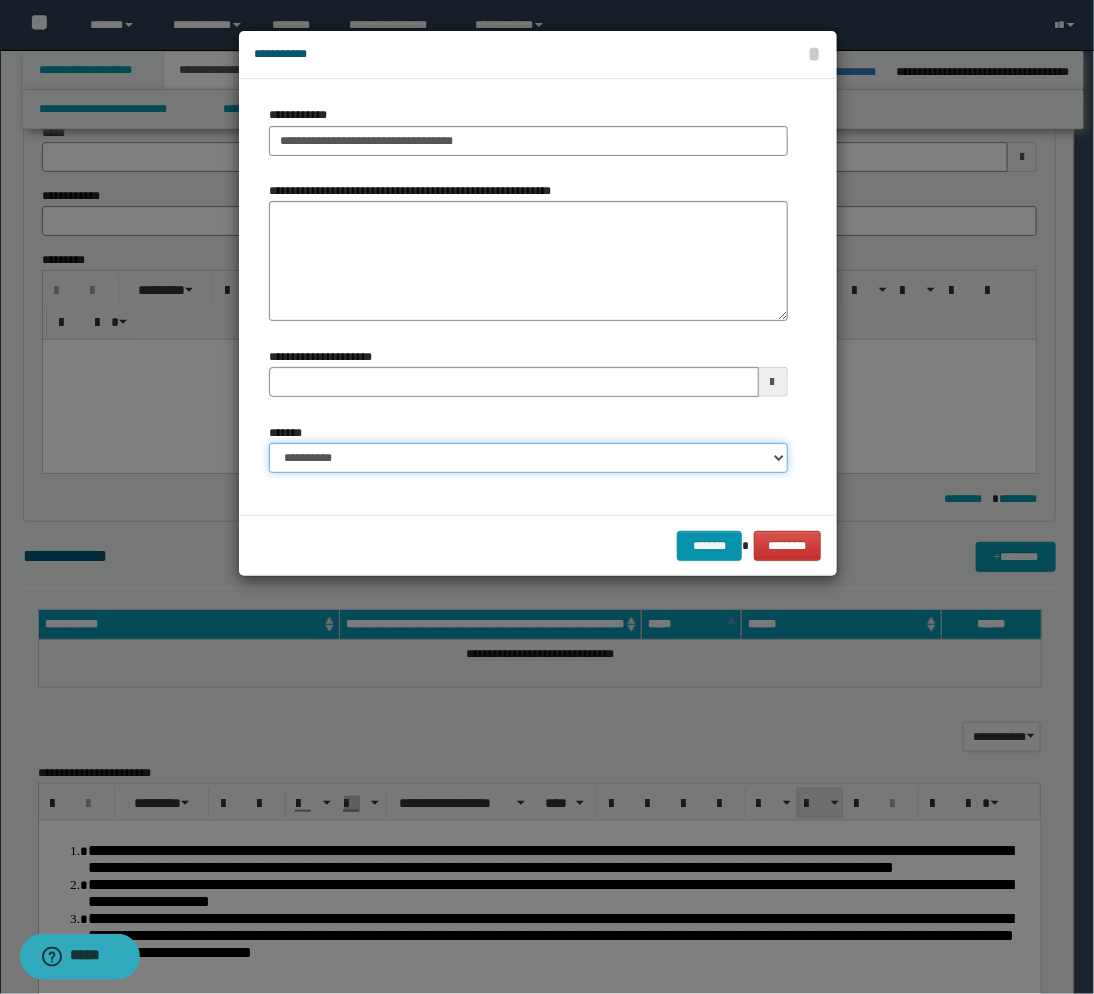 click on "**********" at bounding box center (528, 458) 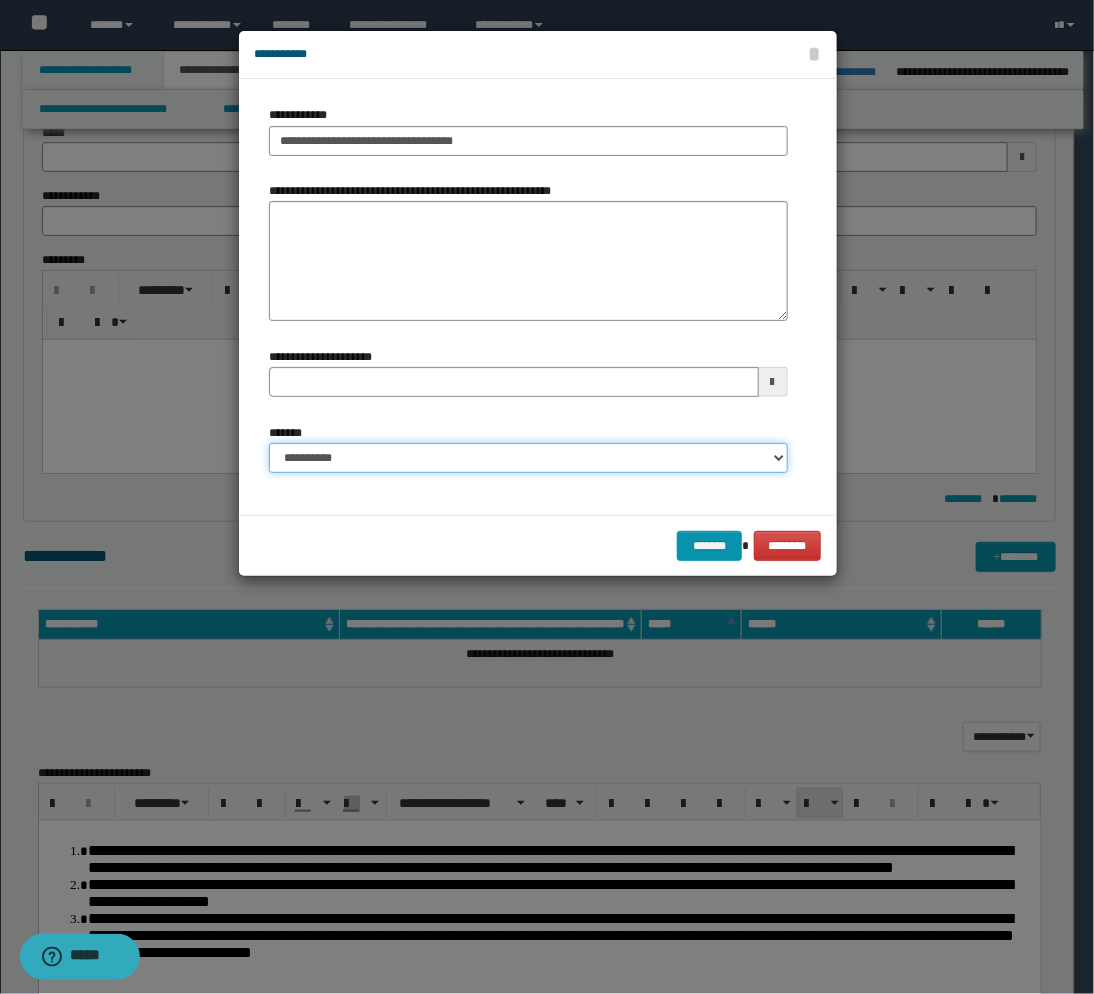 select on "*" 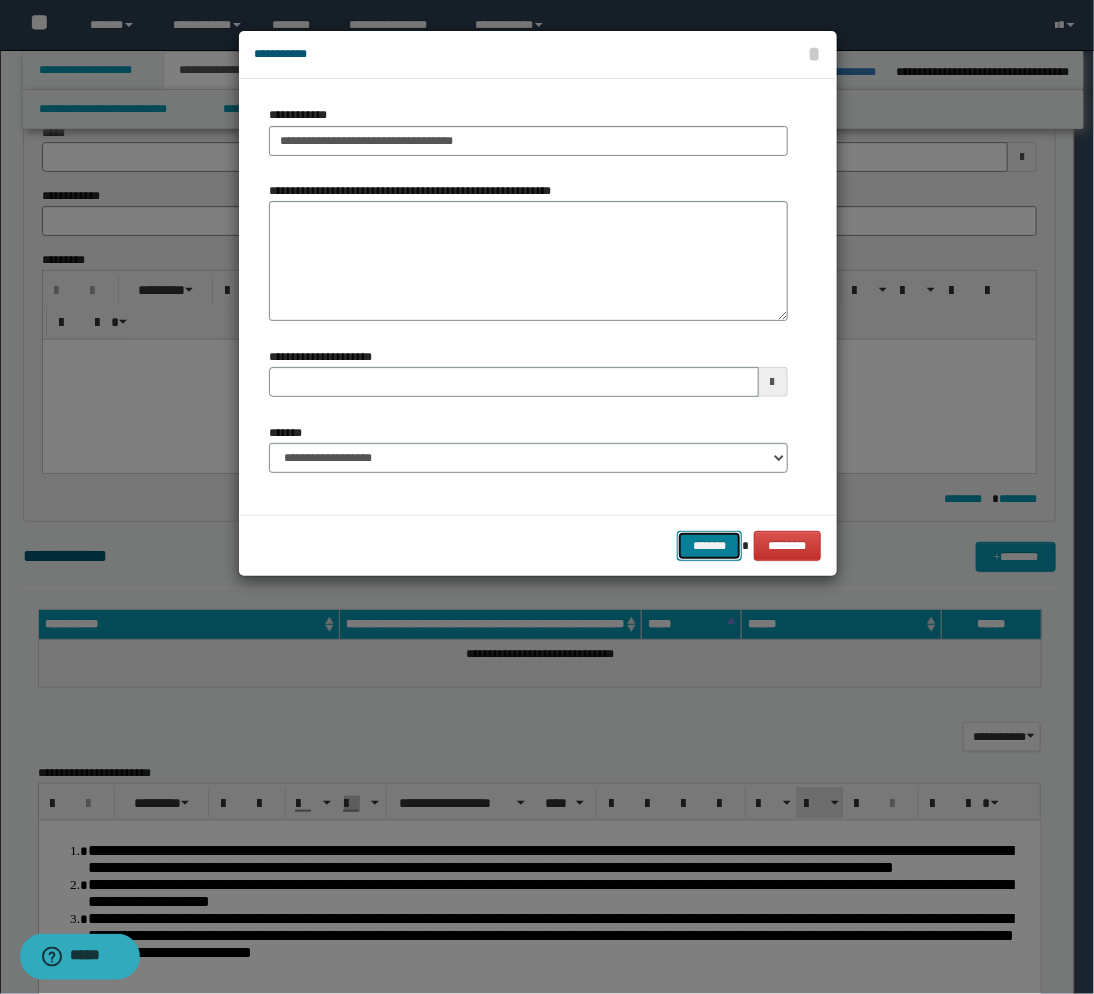 click on "*******" at bounding box center (709, 546) 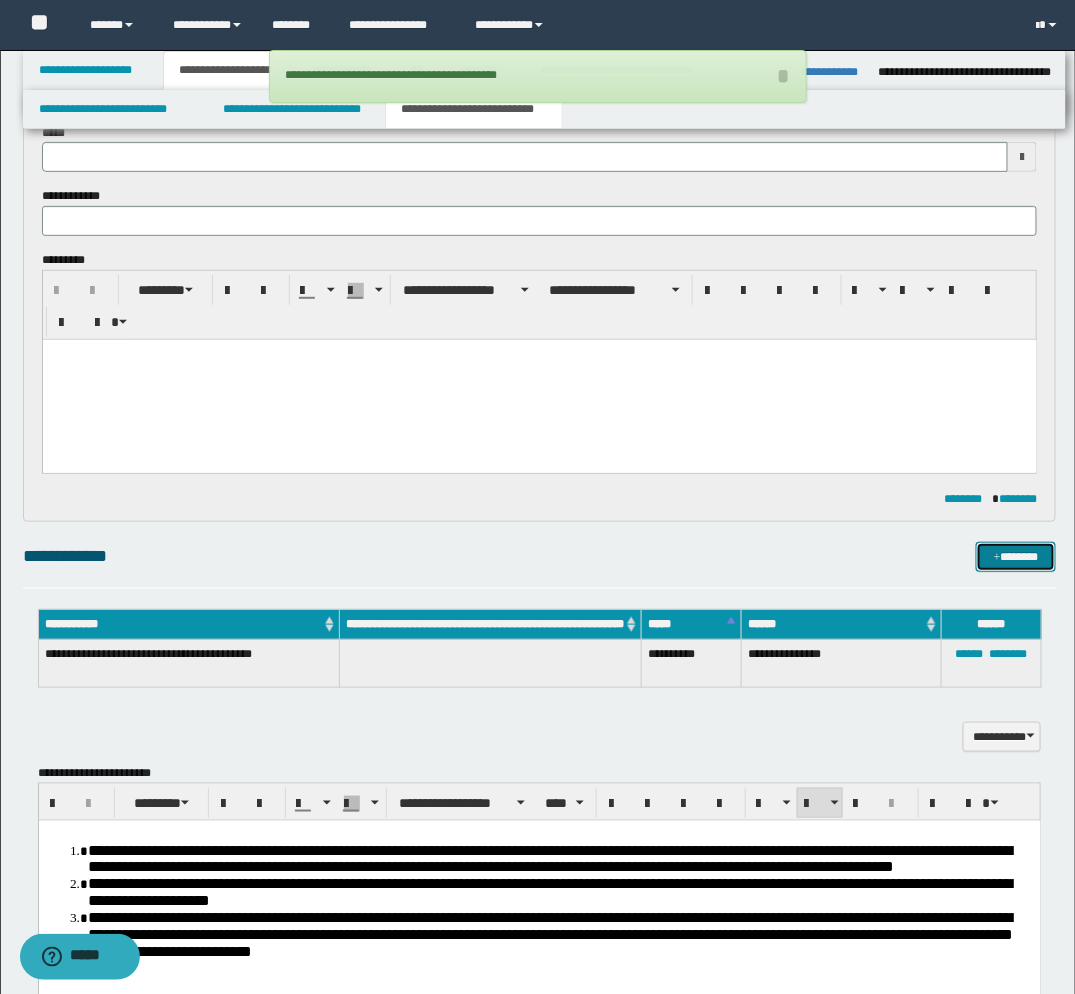 click on "*******" at bounding box center (1016, 557) 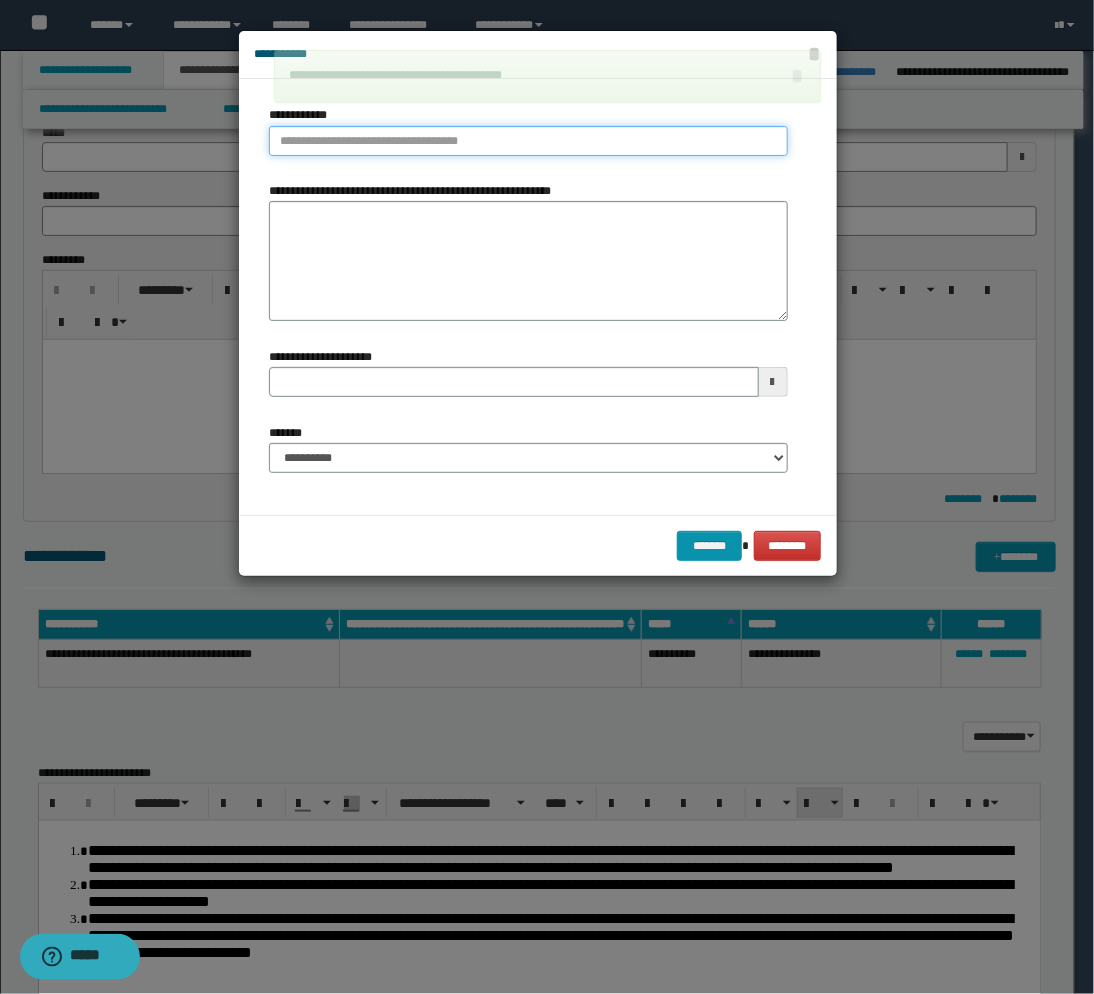 type on "**********" 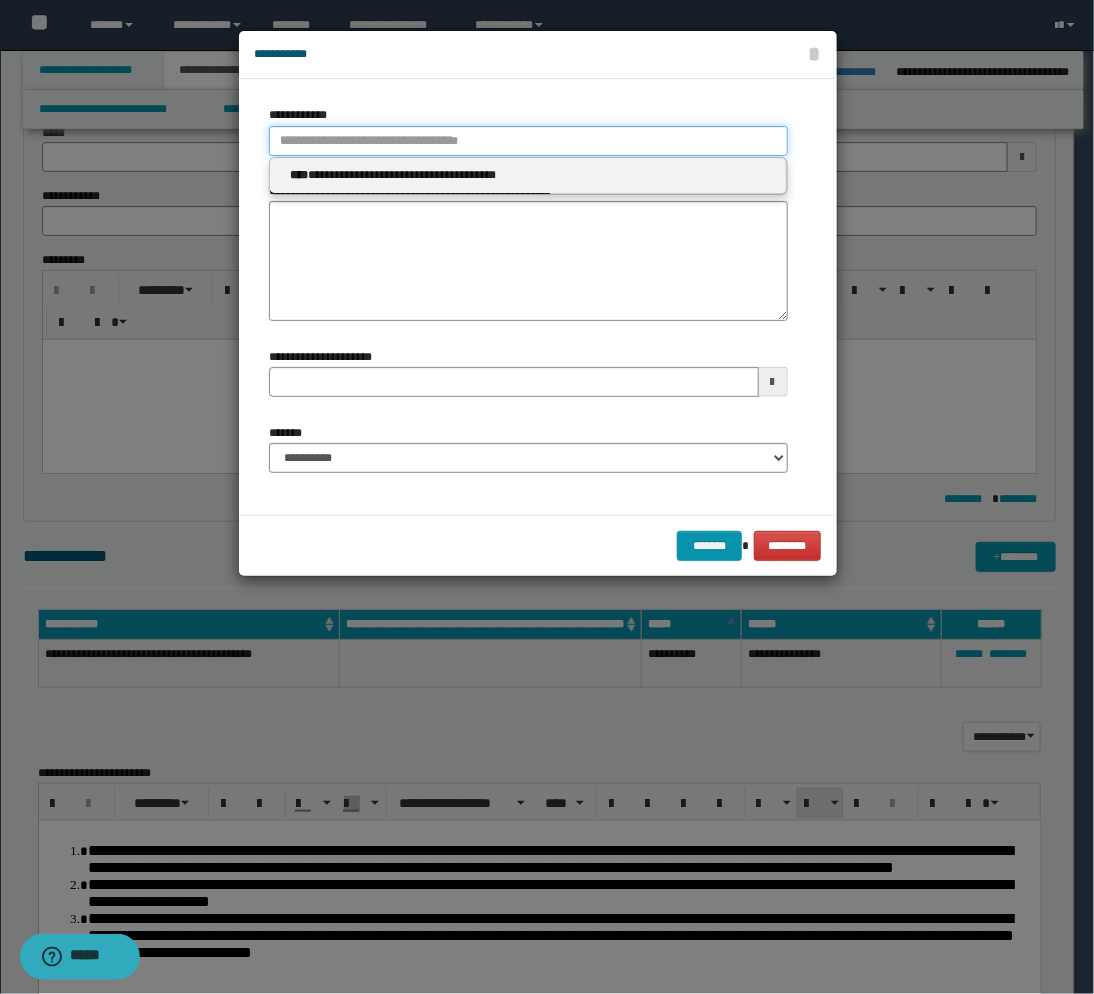 click on "**********" at bounding box center (528, 141) 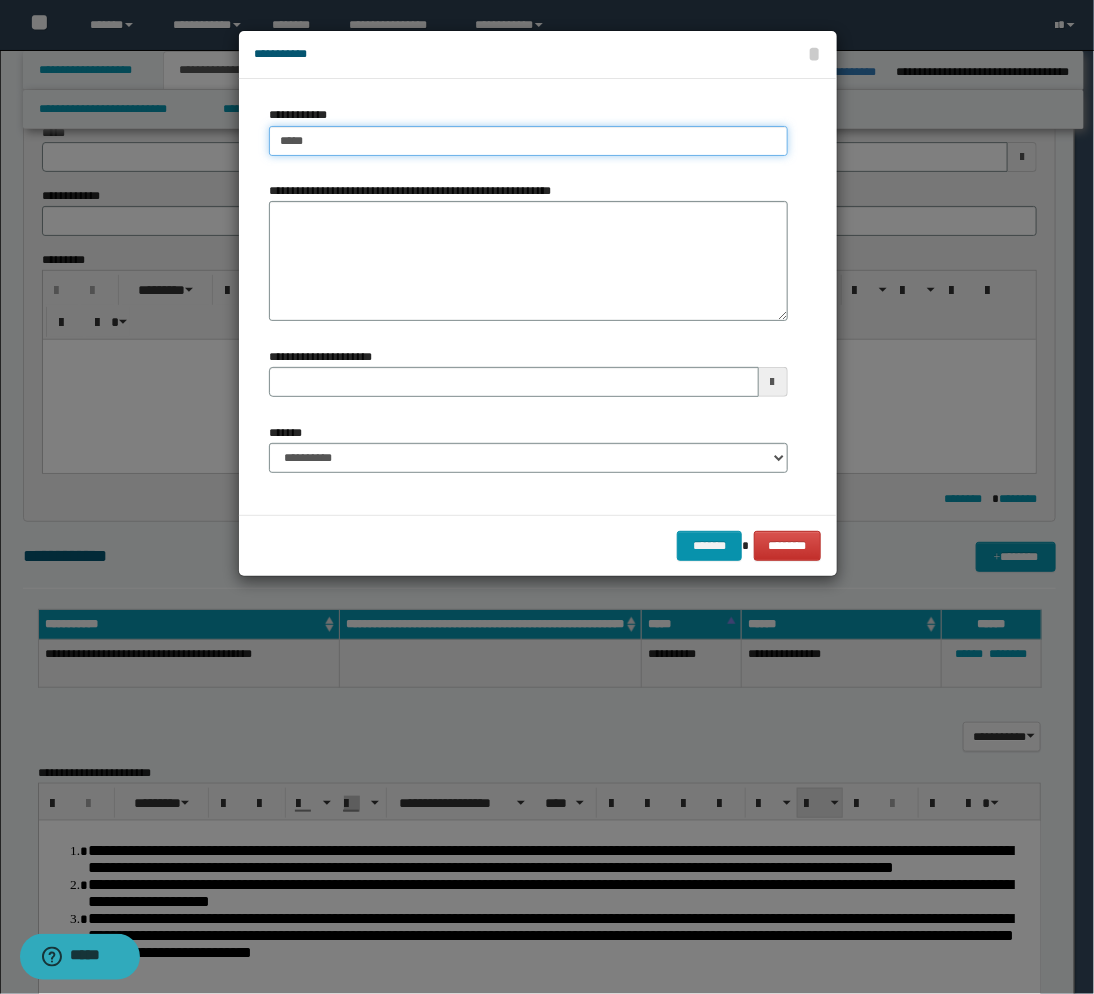 type on "******" 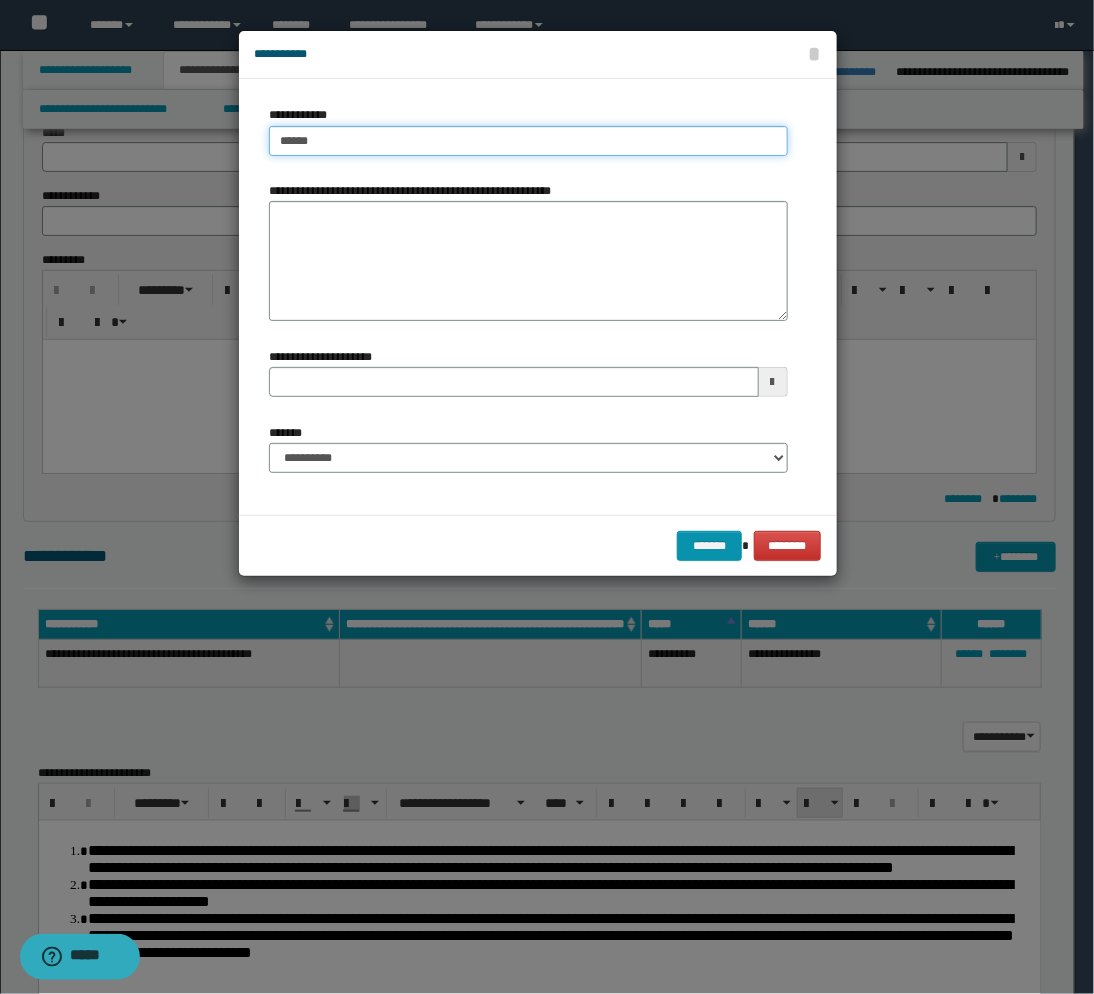 type on "******" 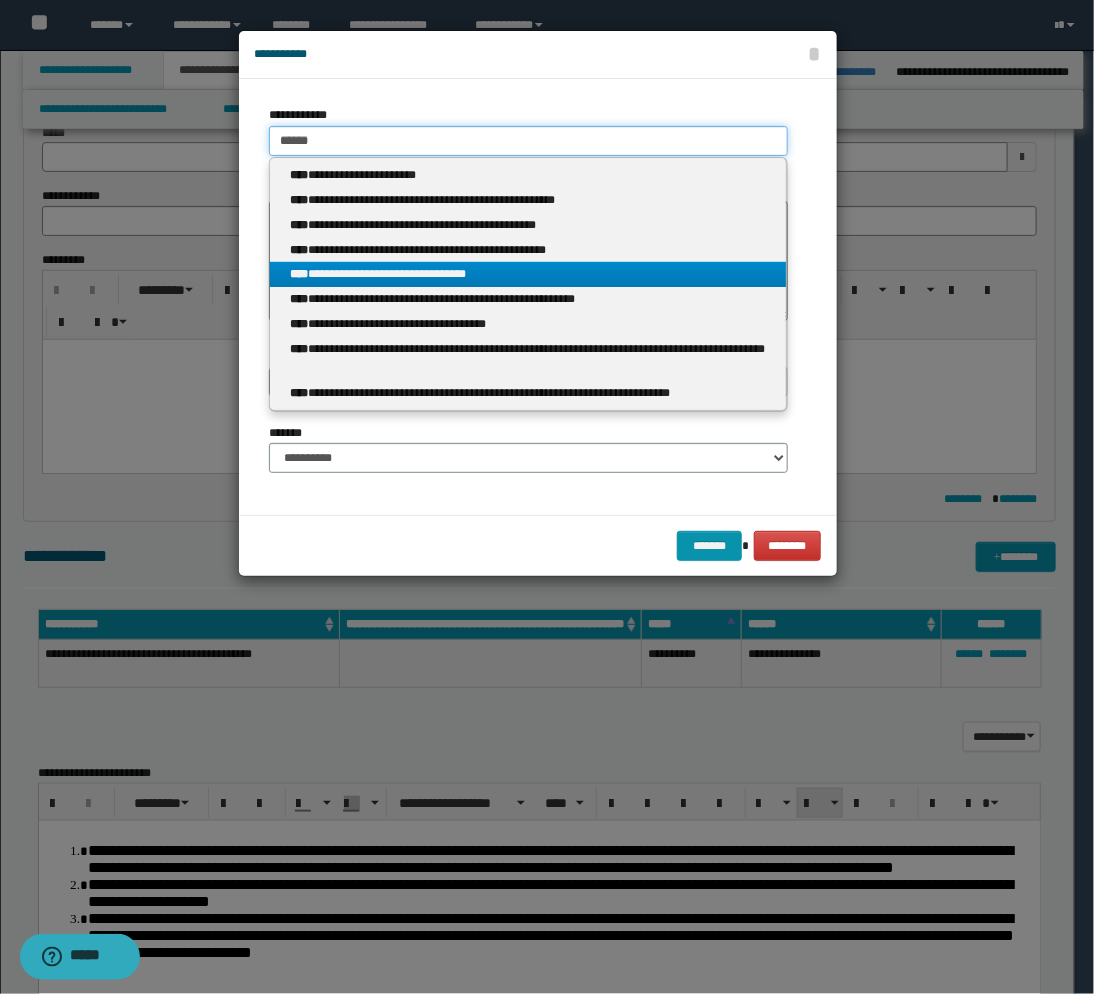 type on "******" 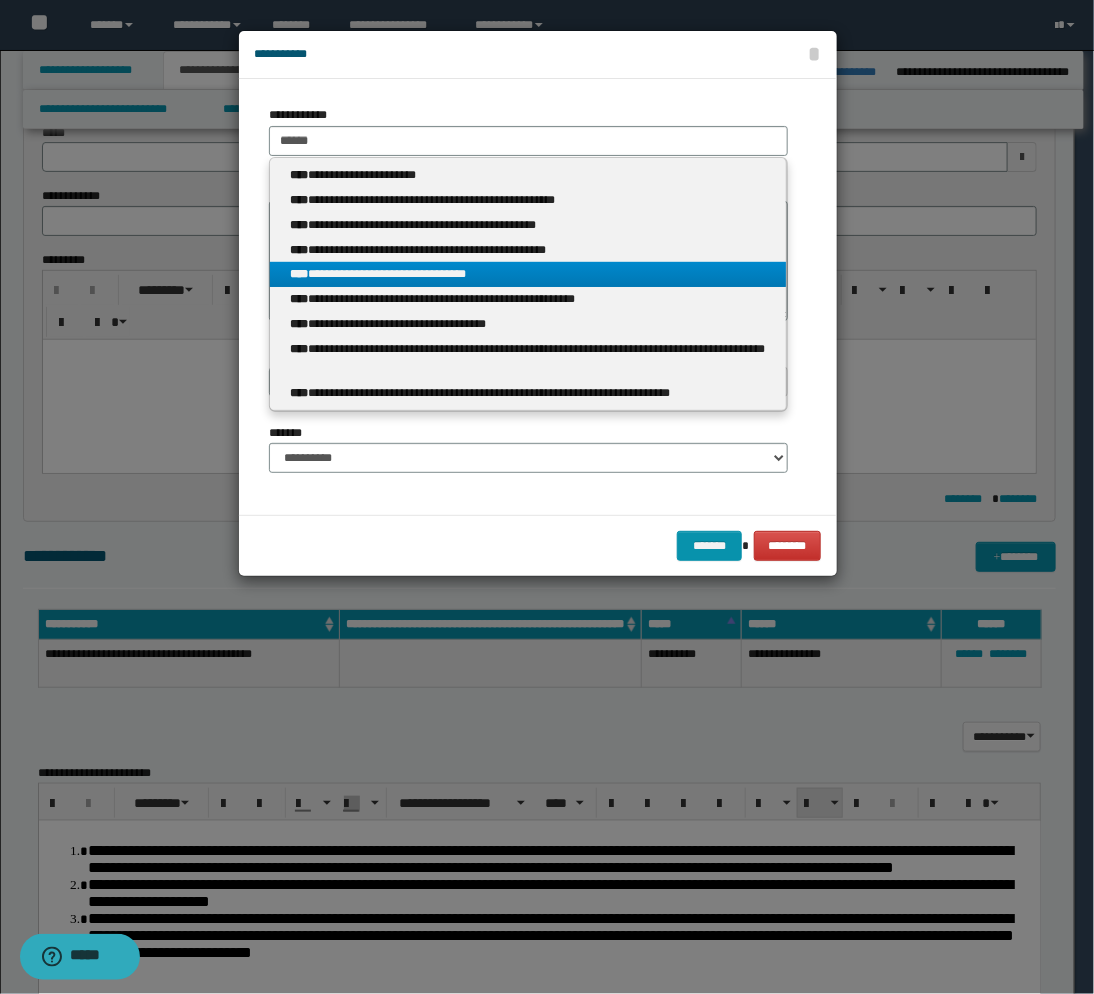 click on "**********" at bounding box center [528, 274] 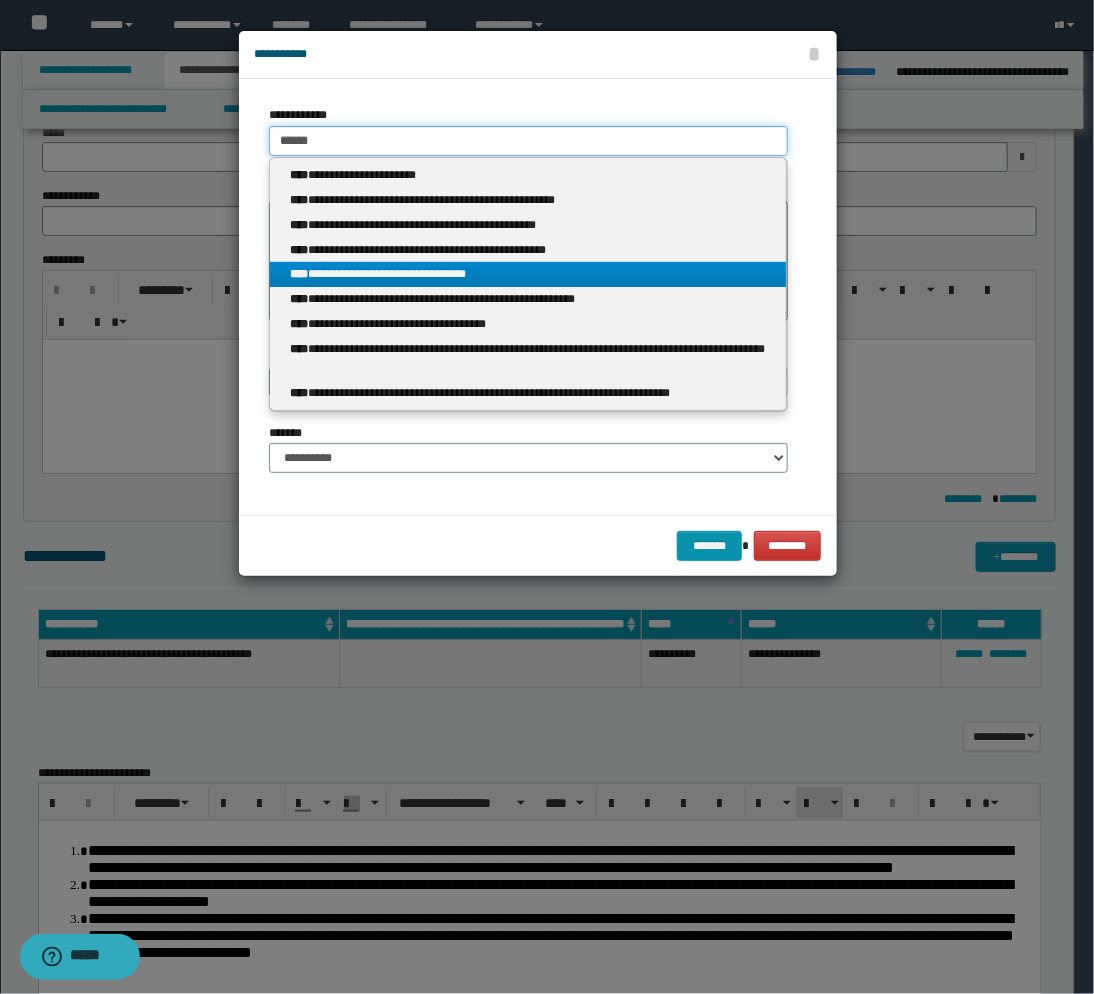 type 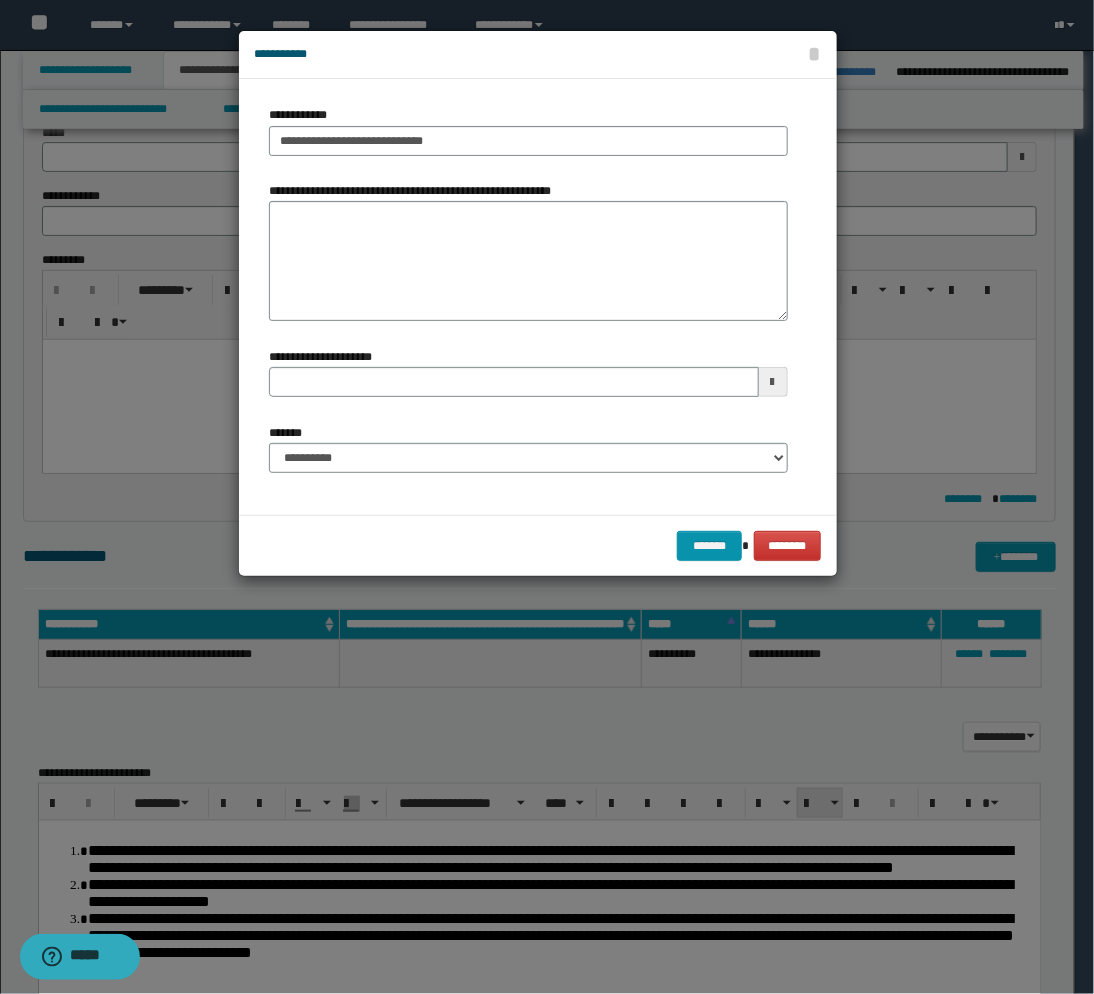 click at bounding box center [773, 382] 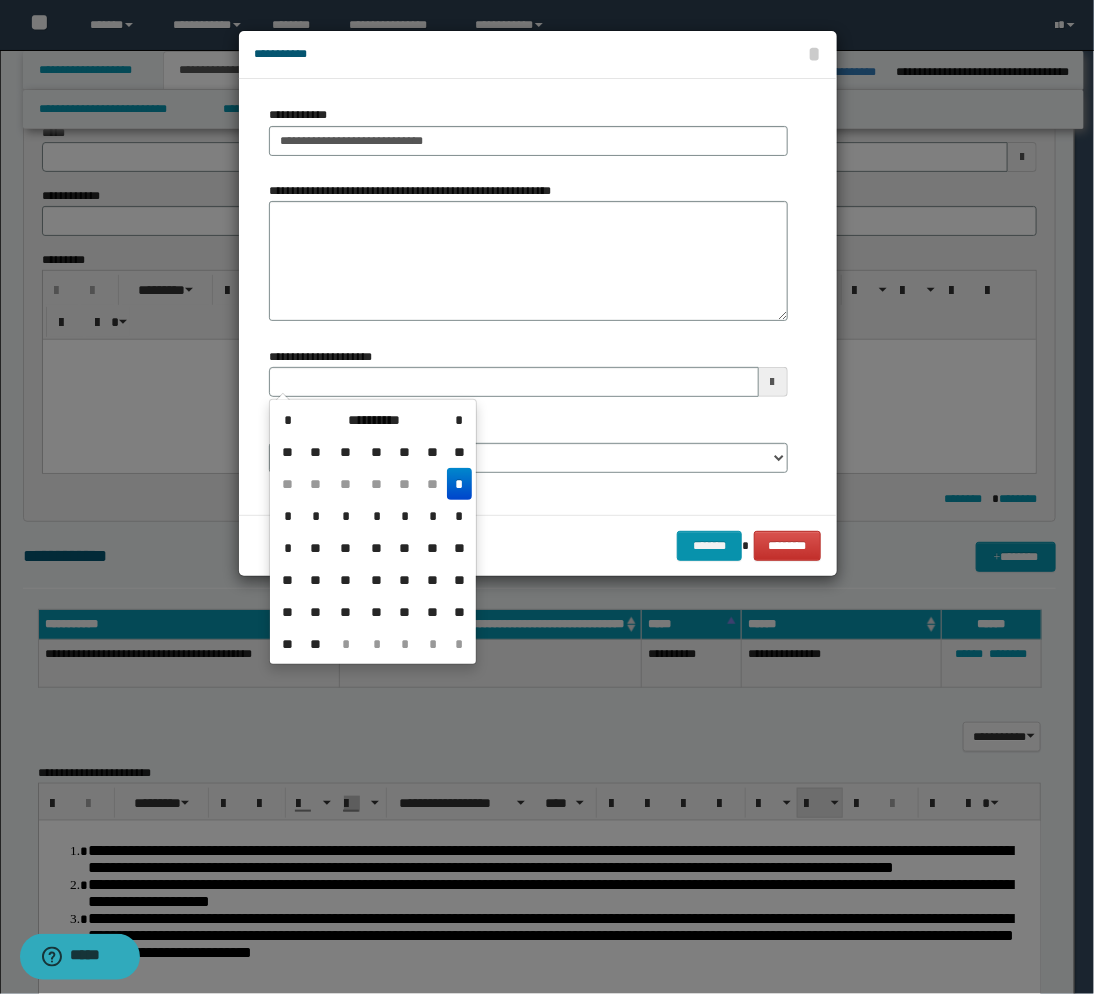click on "*" at bounding box center (459, 484) 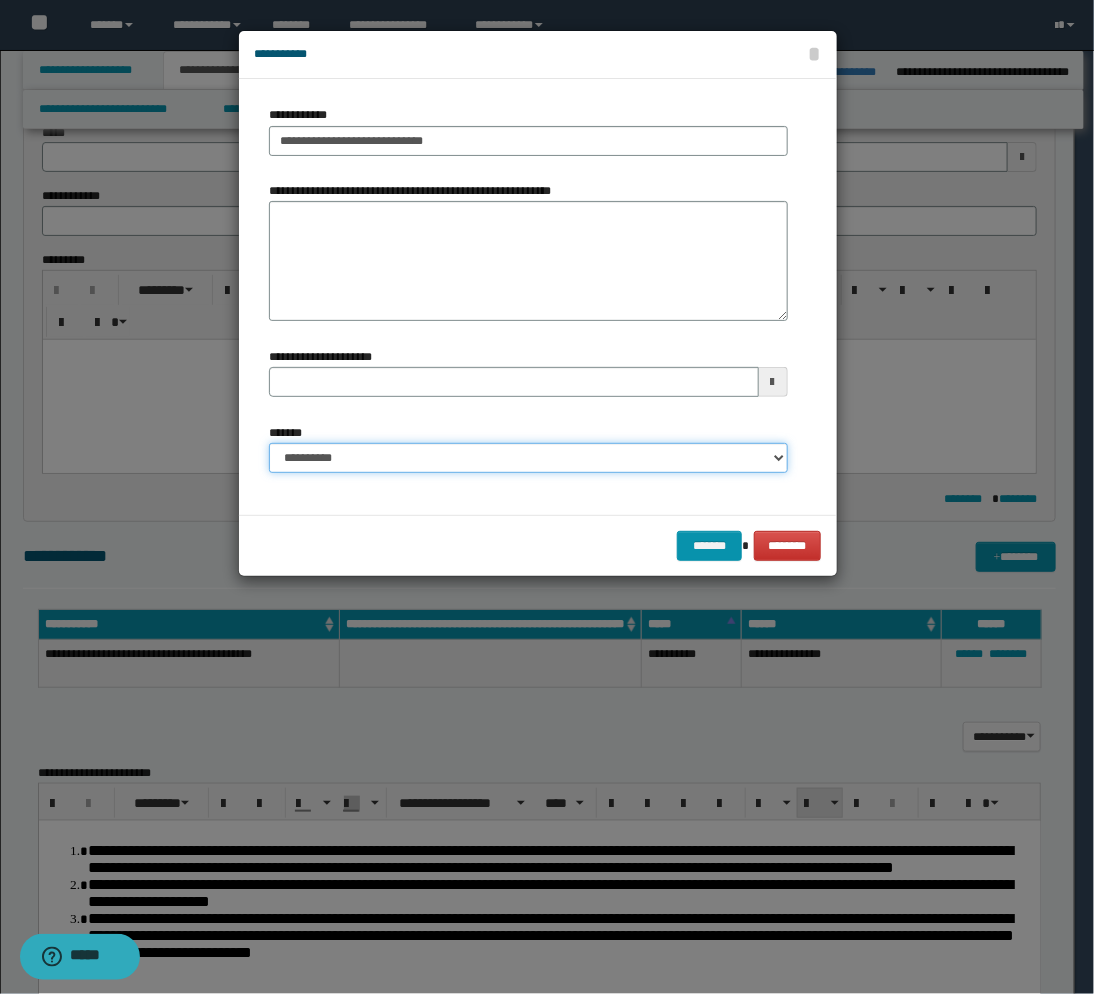 click on "**********" at bounding box center (528, 458) 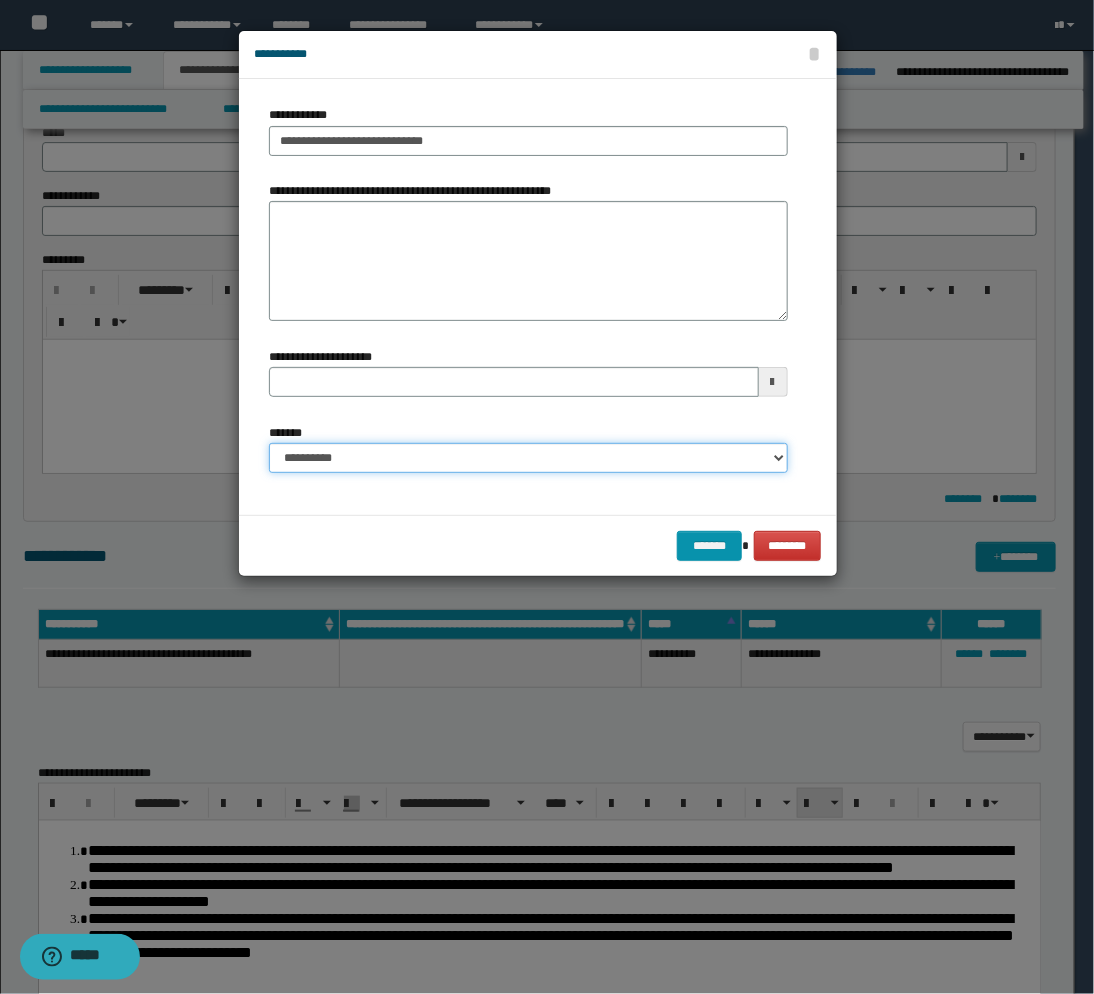select on "*" 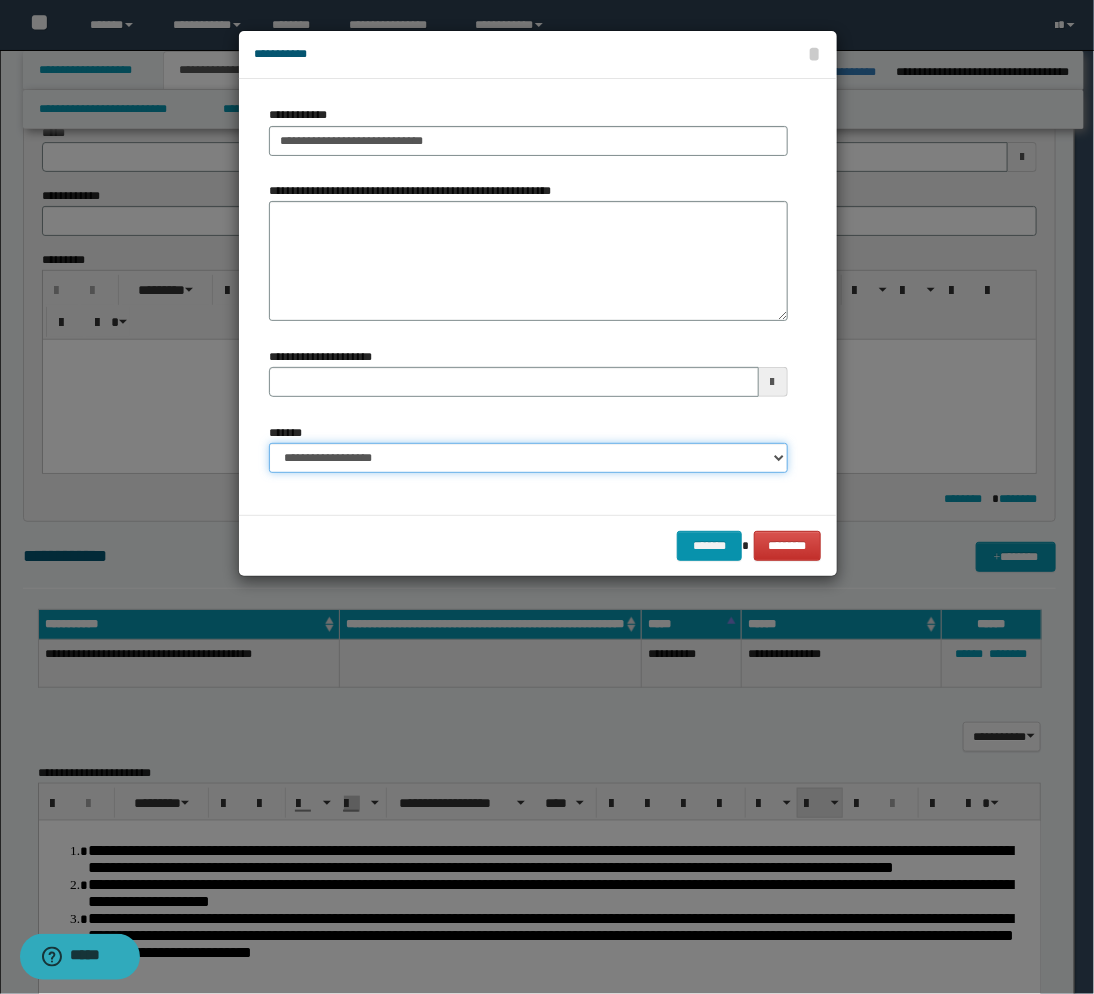 click on "**********" at bounding box center [528, 458] 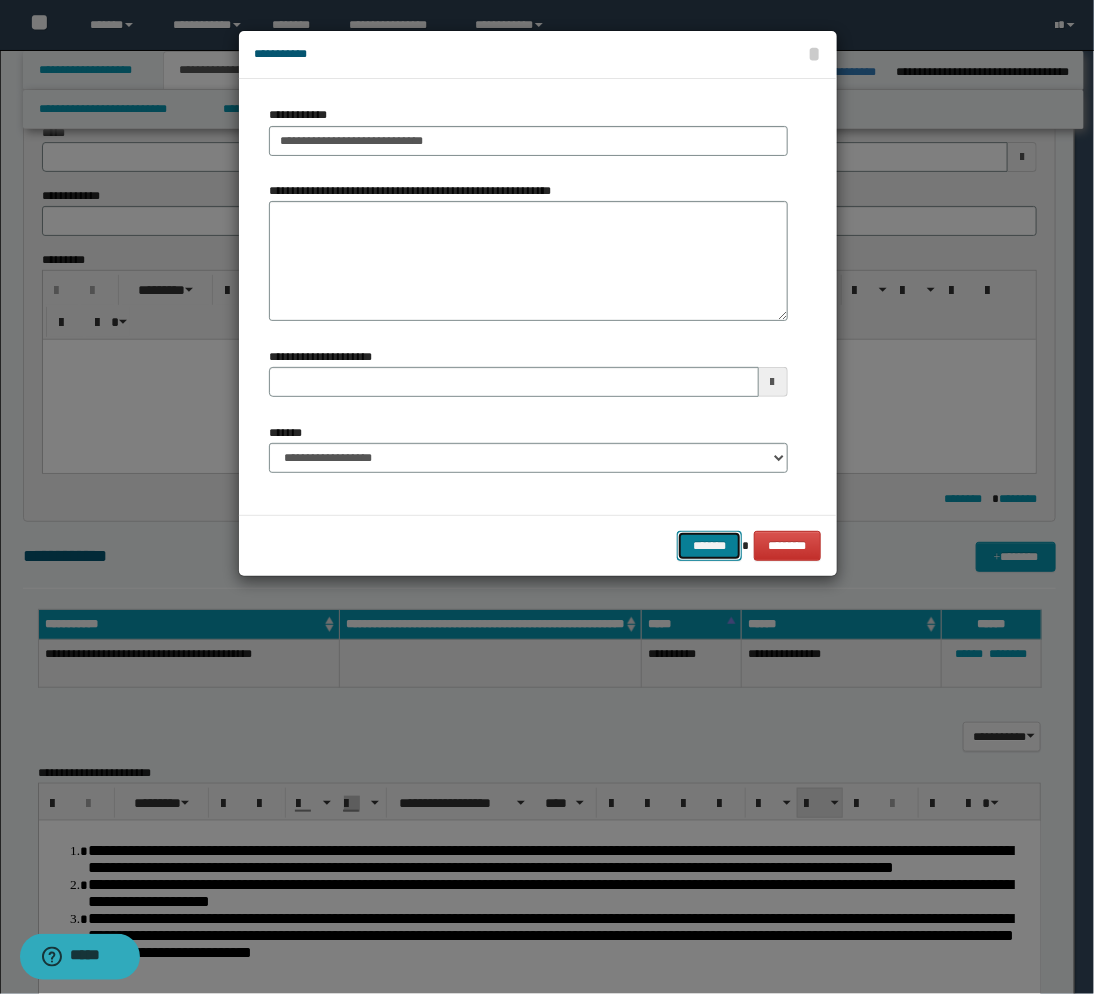 click on "*******" at bounding box center [709, 546] 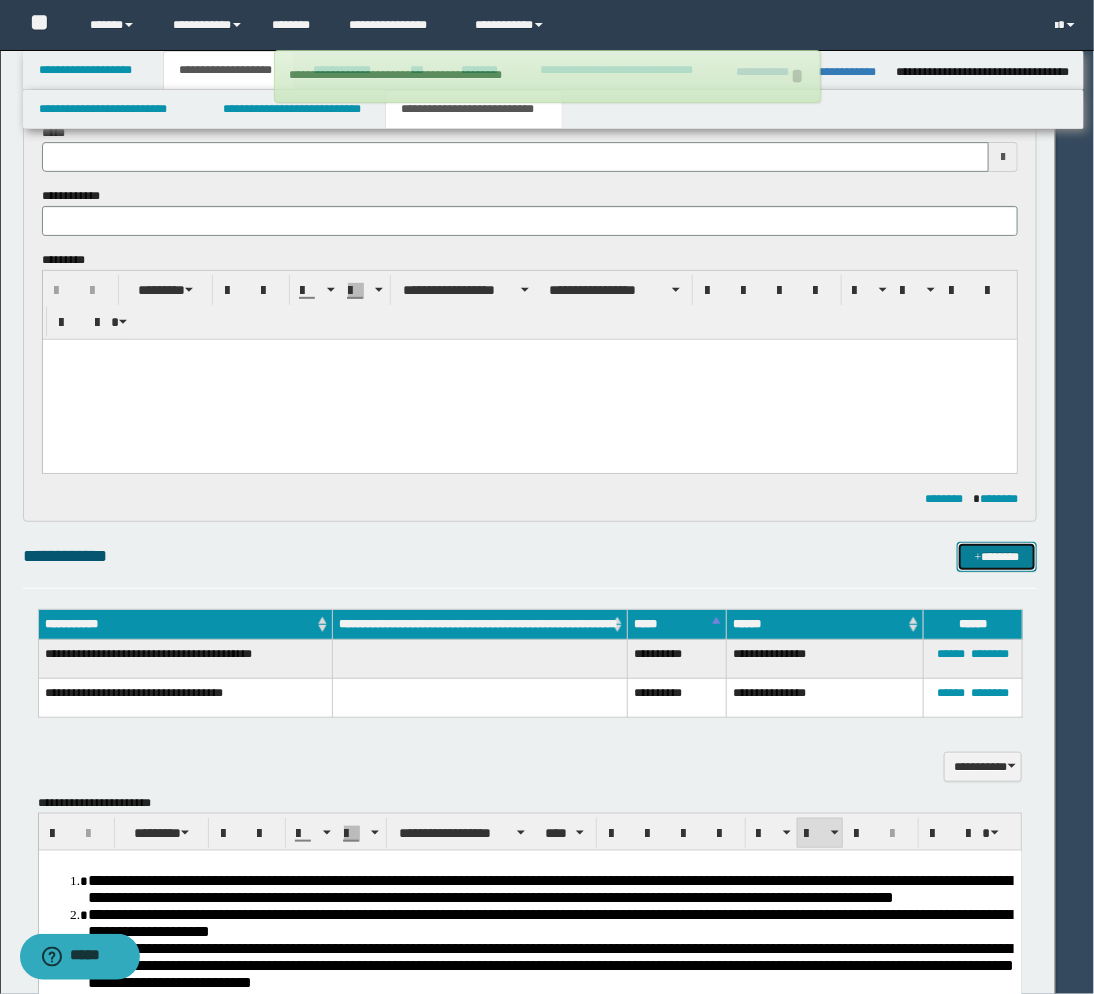 type 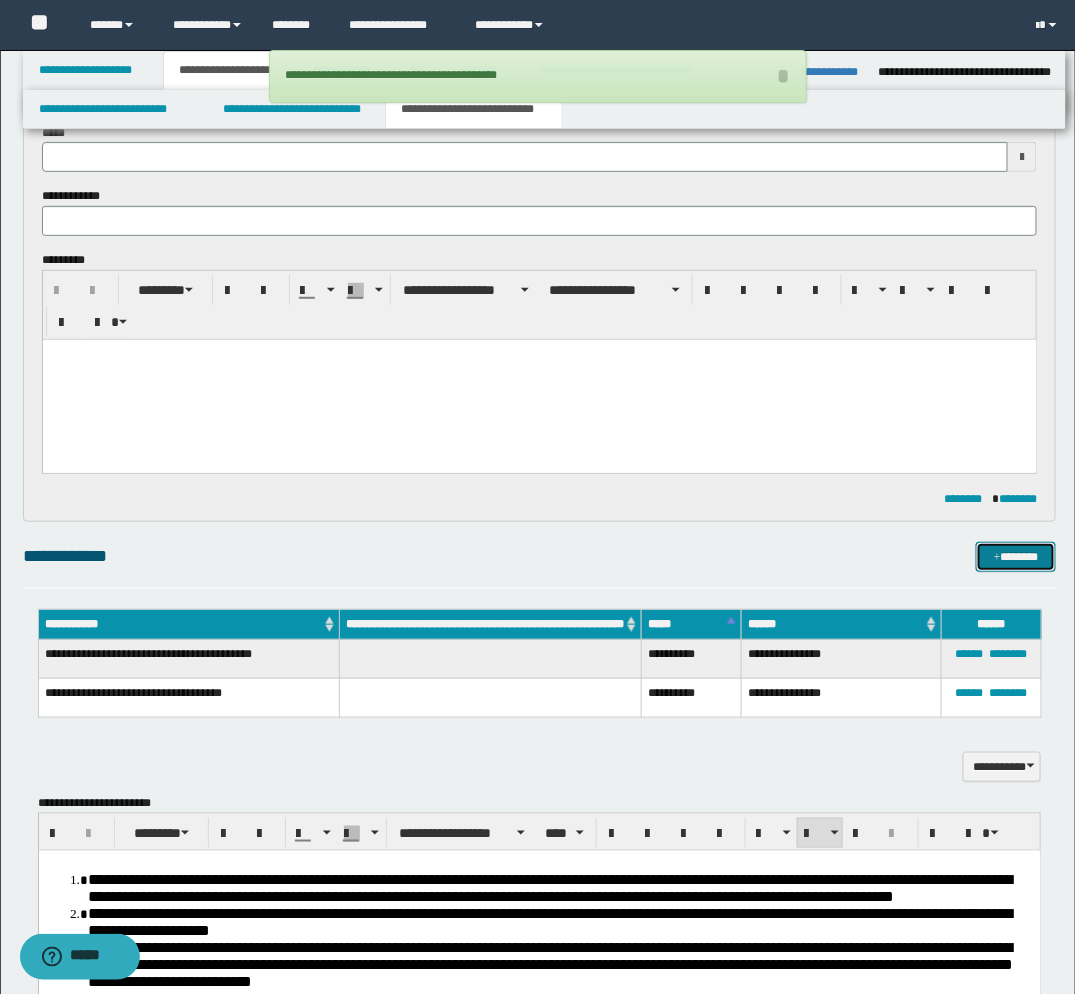 click on "*******" at bounding box center [1016, 557] 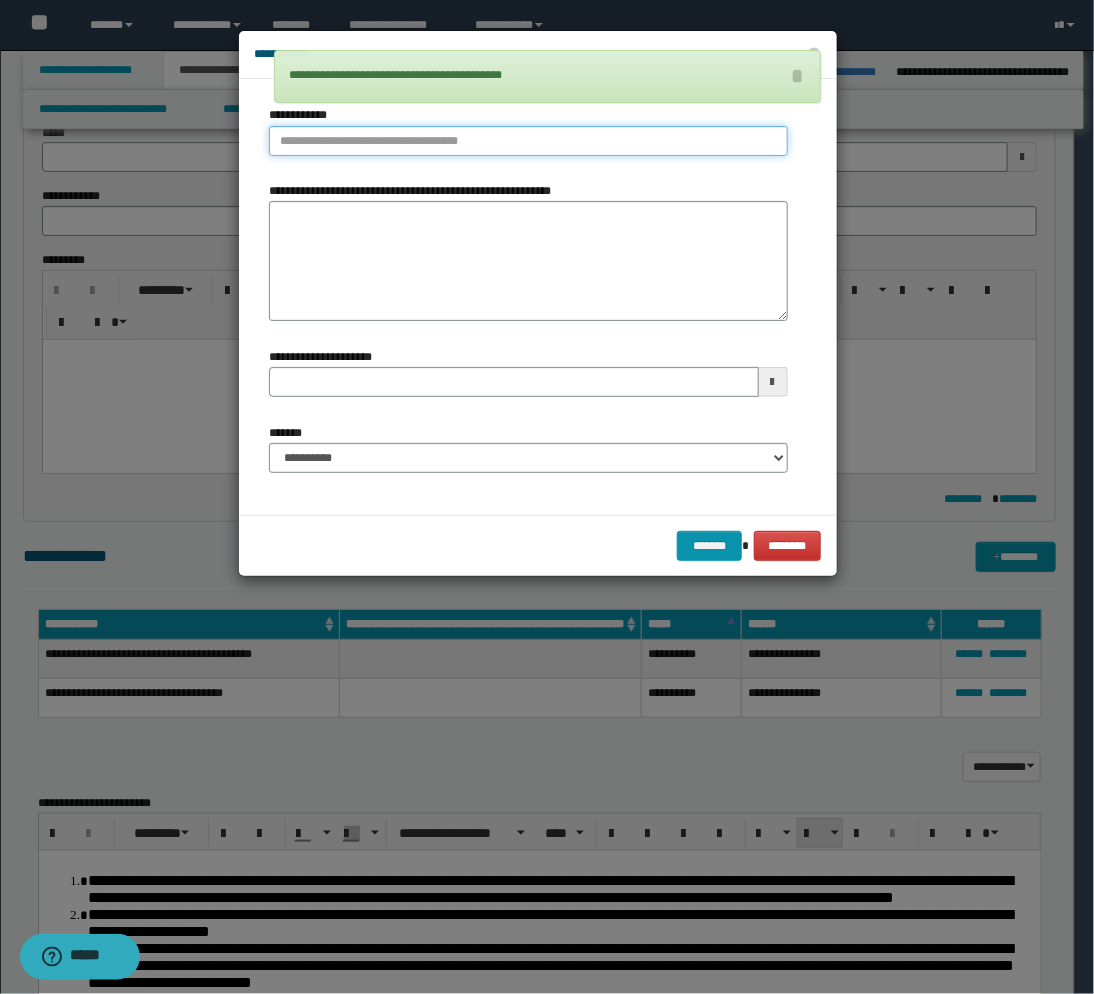 type on "**********" 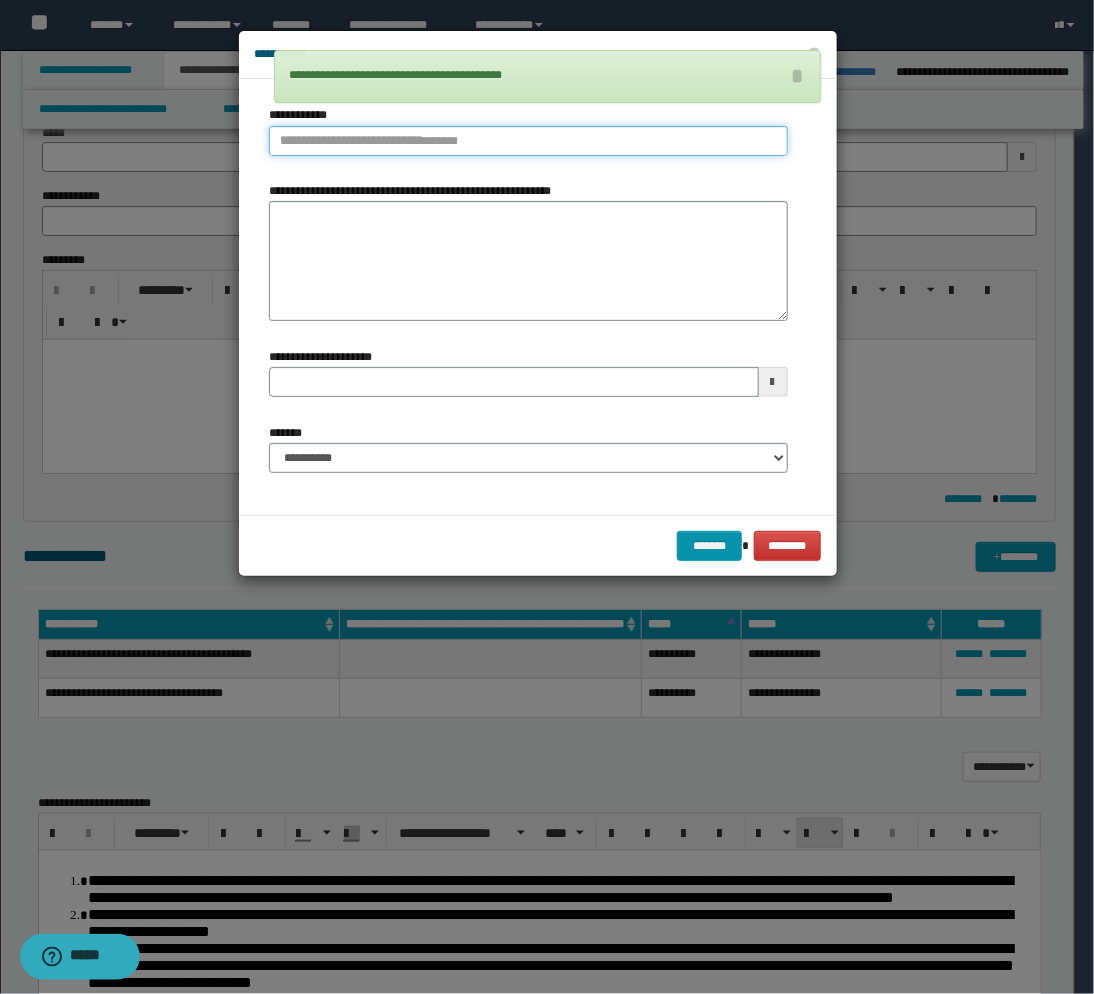 click on "**********" at bounding box center (528, 141) 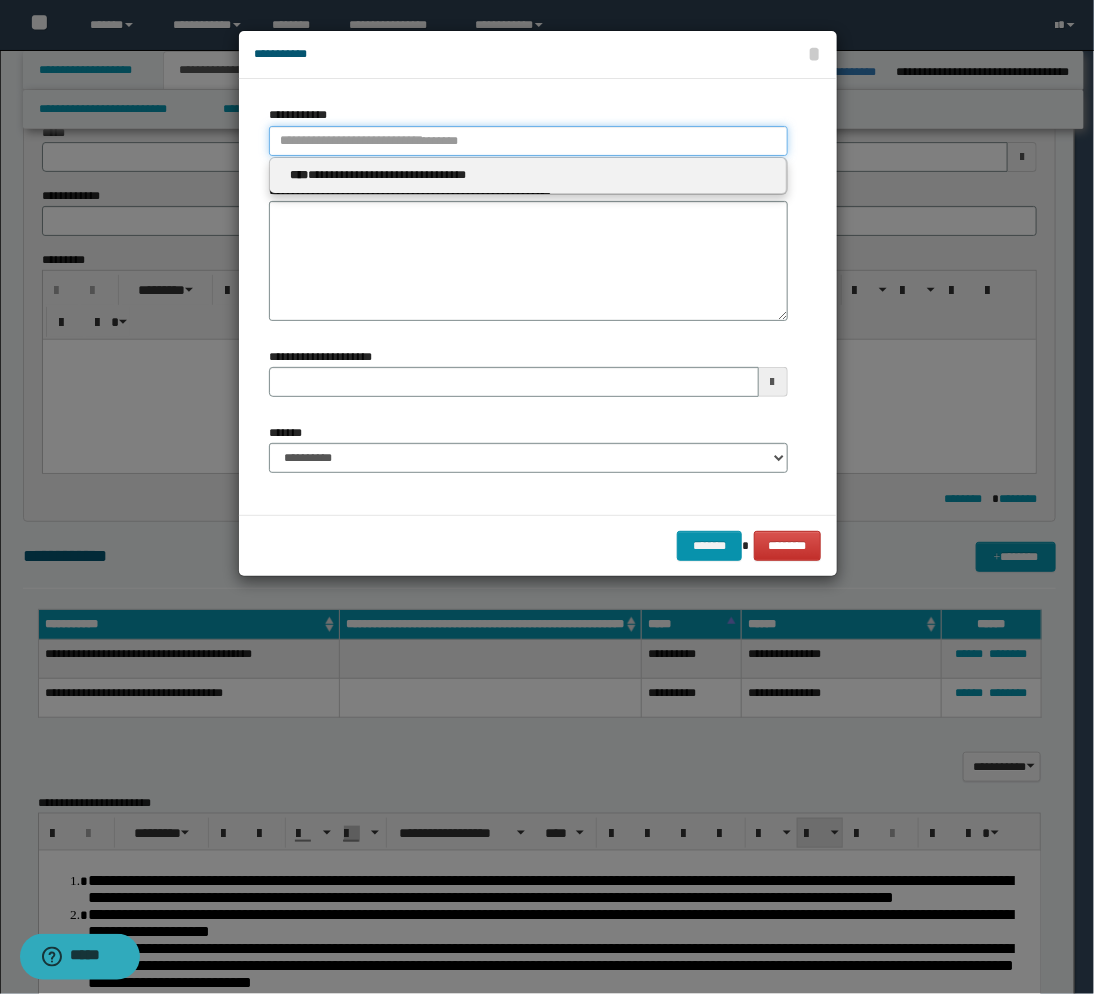 type 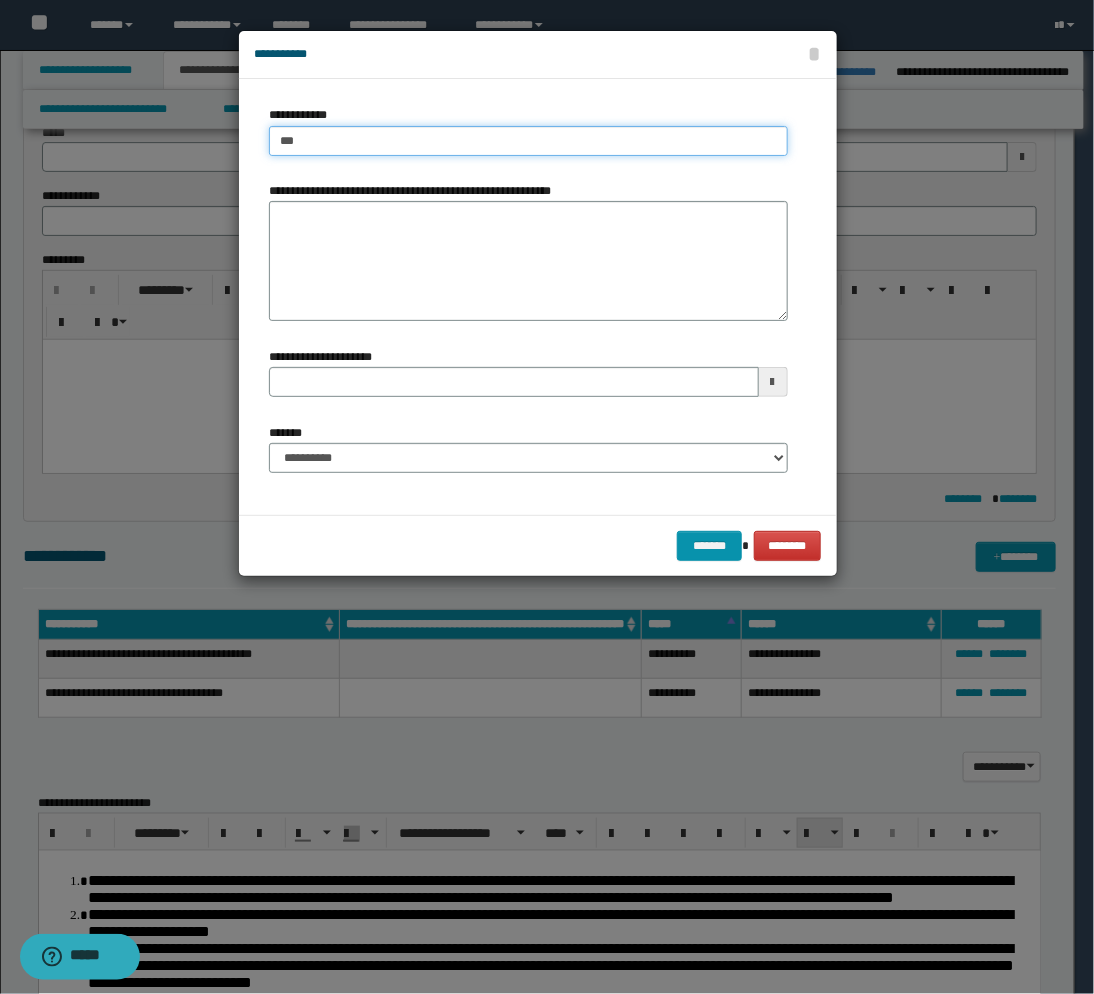 type on "****" 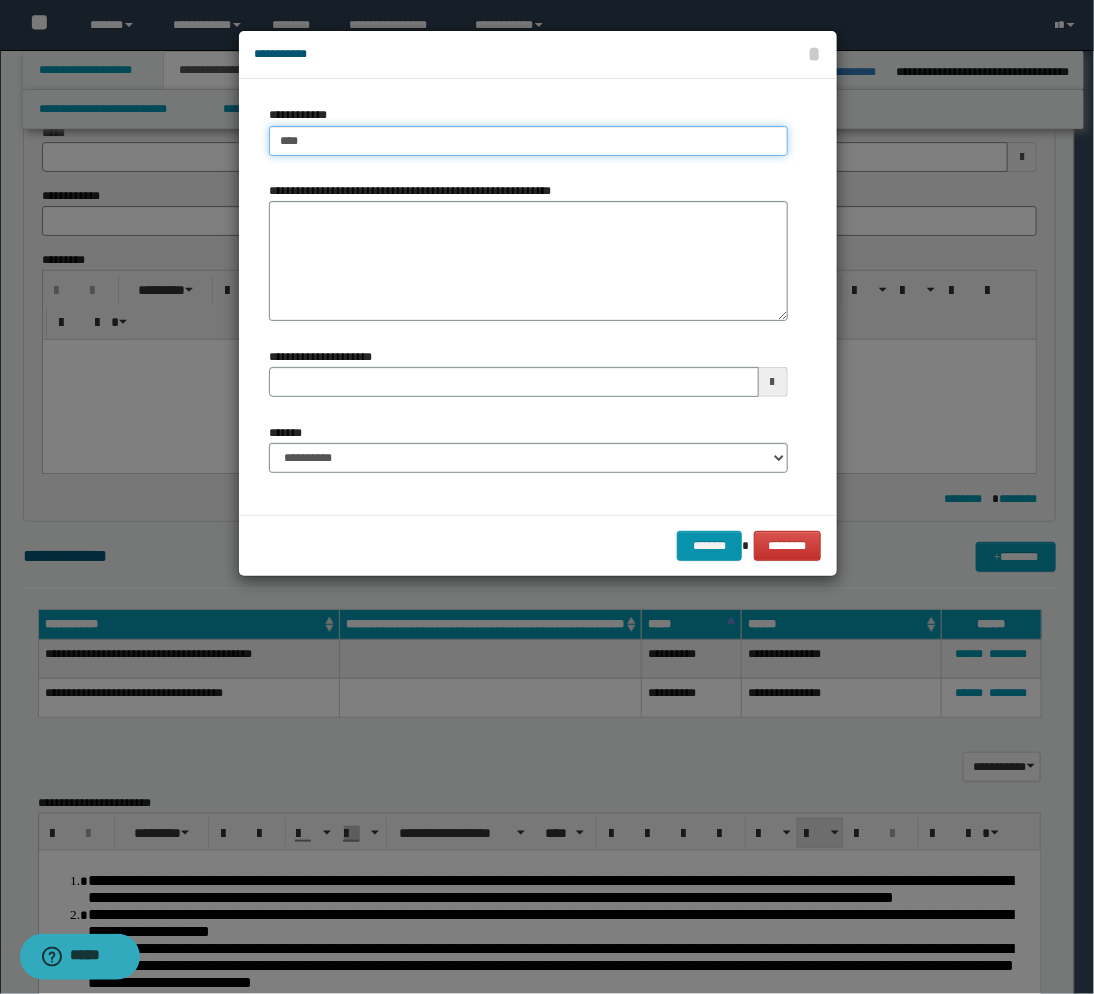 type on "****" 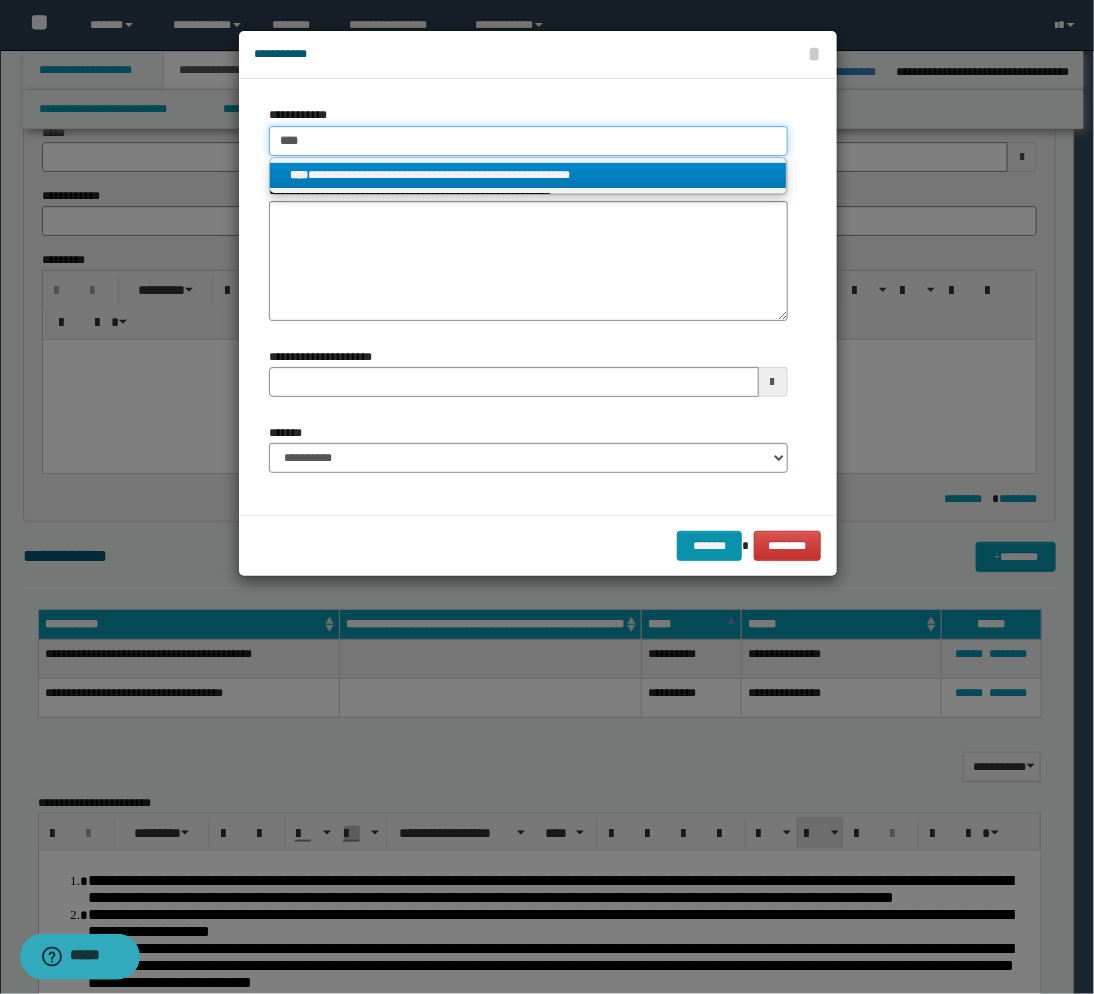 type on "****" 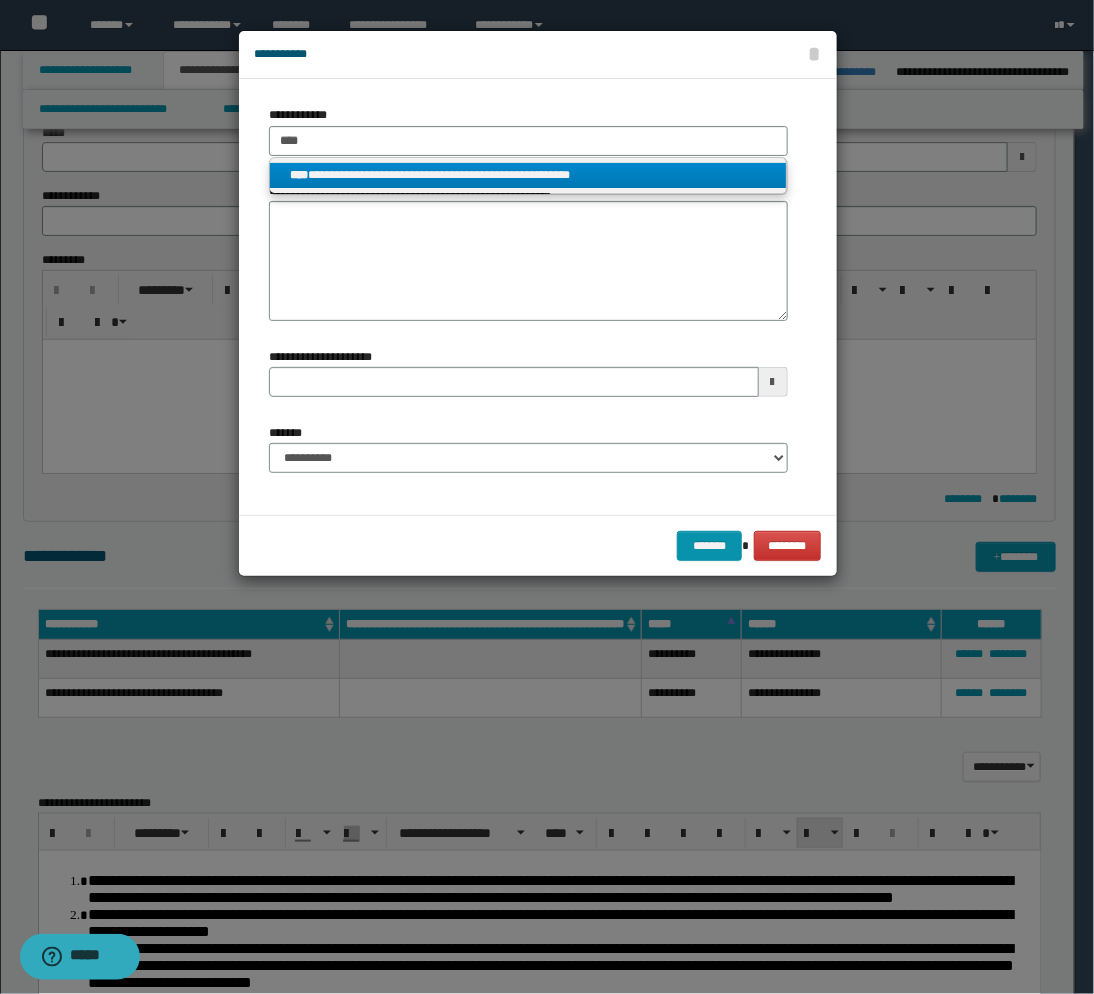 click on "**********" at bounding box center (528, 175) 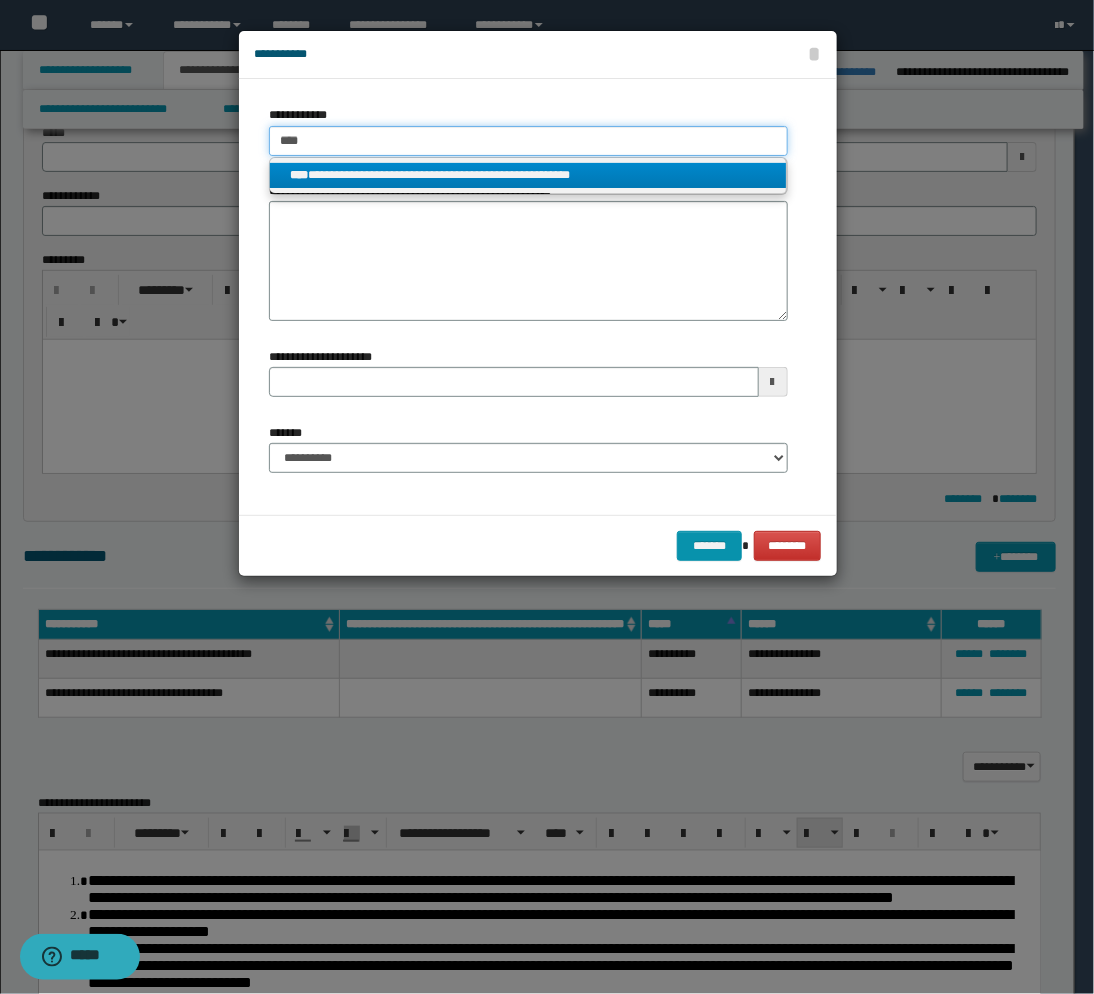 type 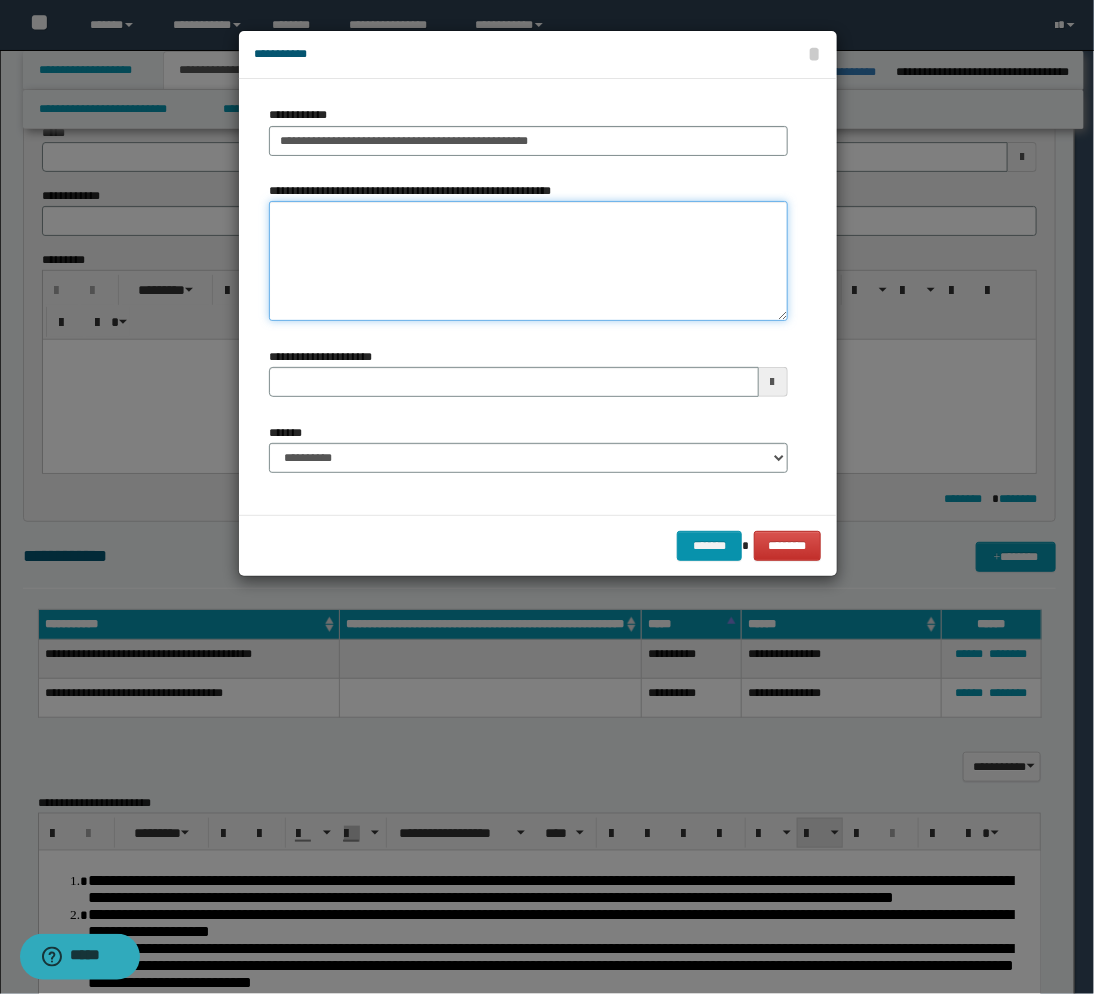 click on "**********" at bounding box center [528, 261] 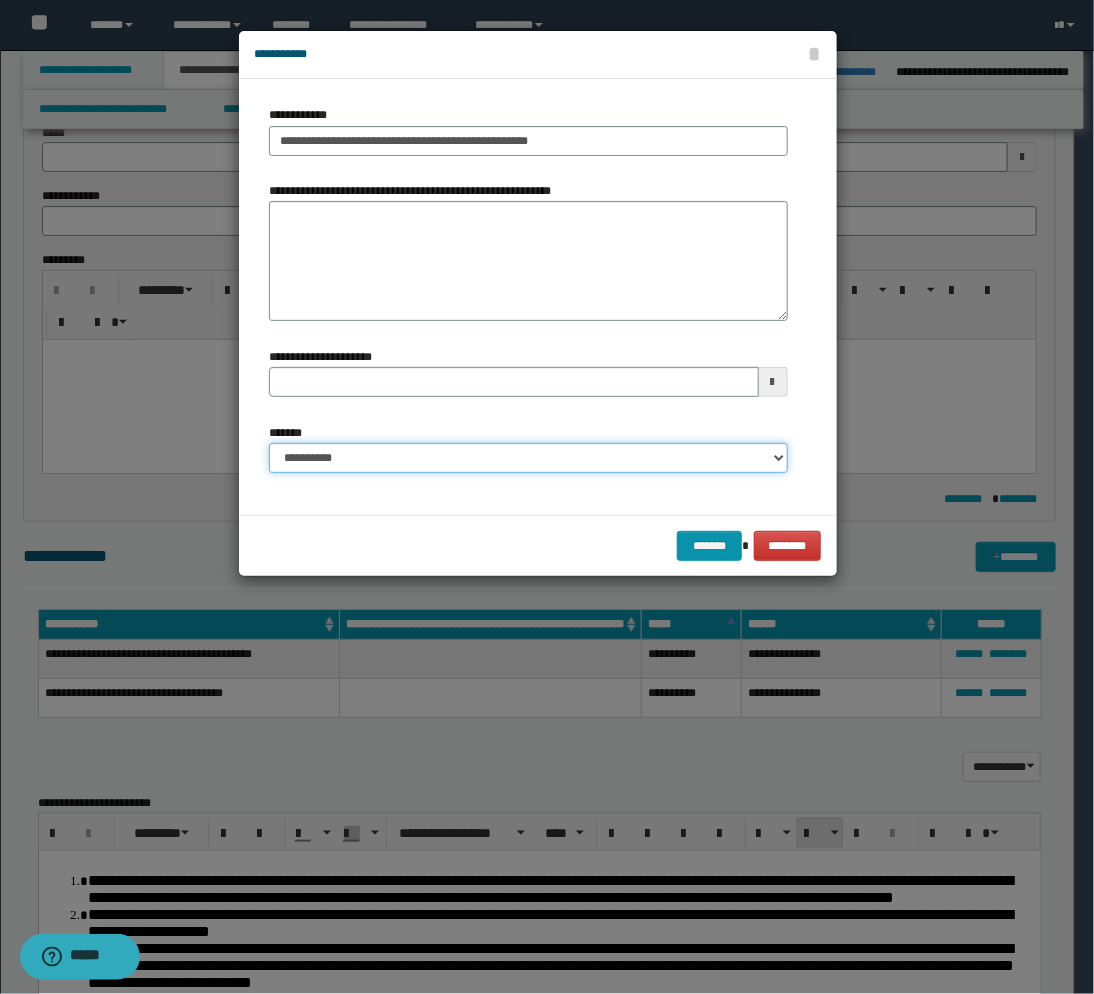 drag, startPoint x: 686, startPoint y: 454, endPoint x: 675, endPoint y: 452, distance: 11.18034 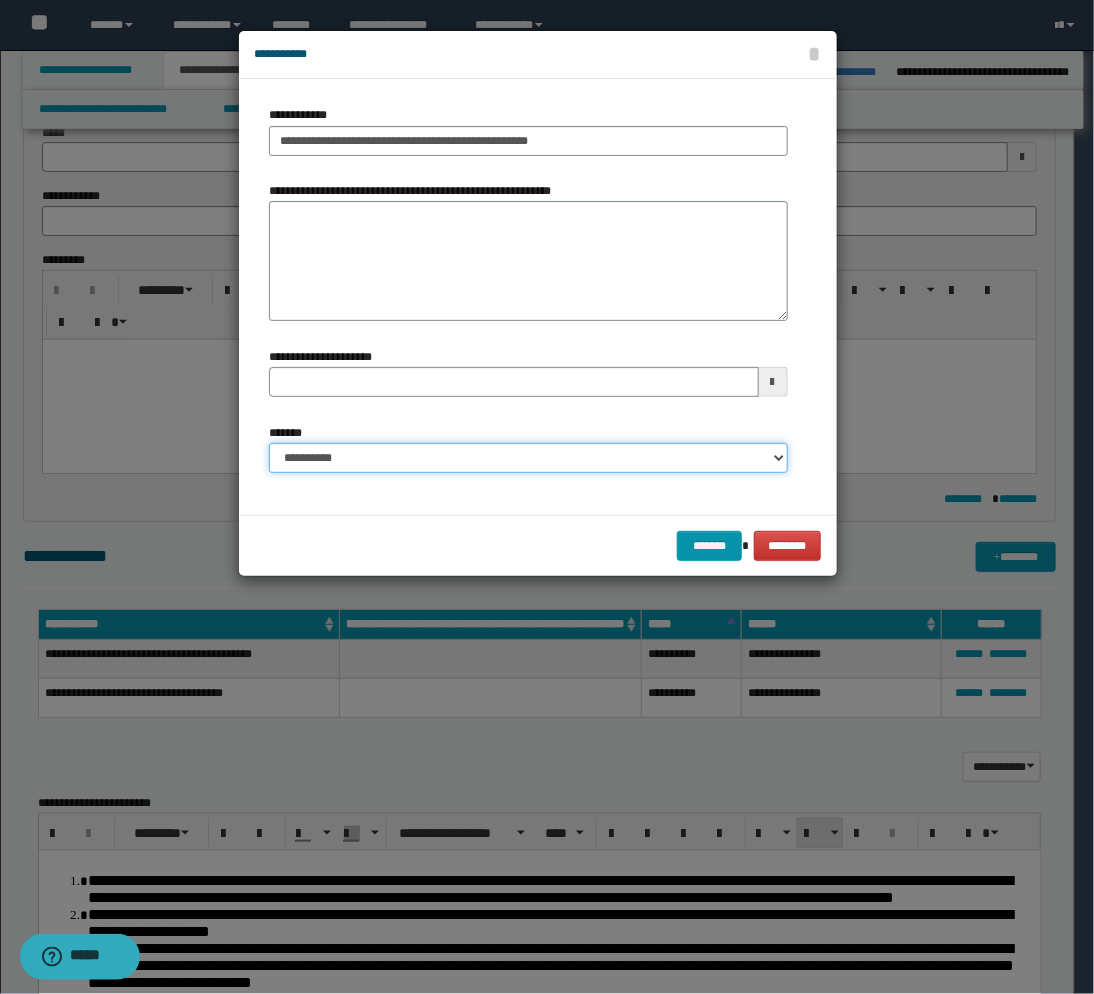 select on "*" 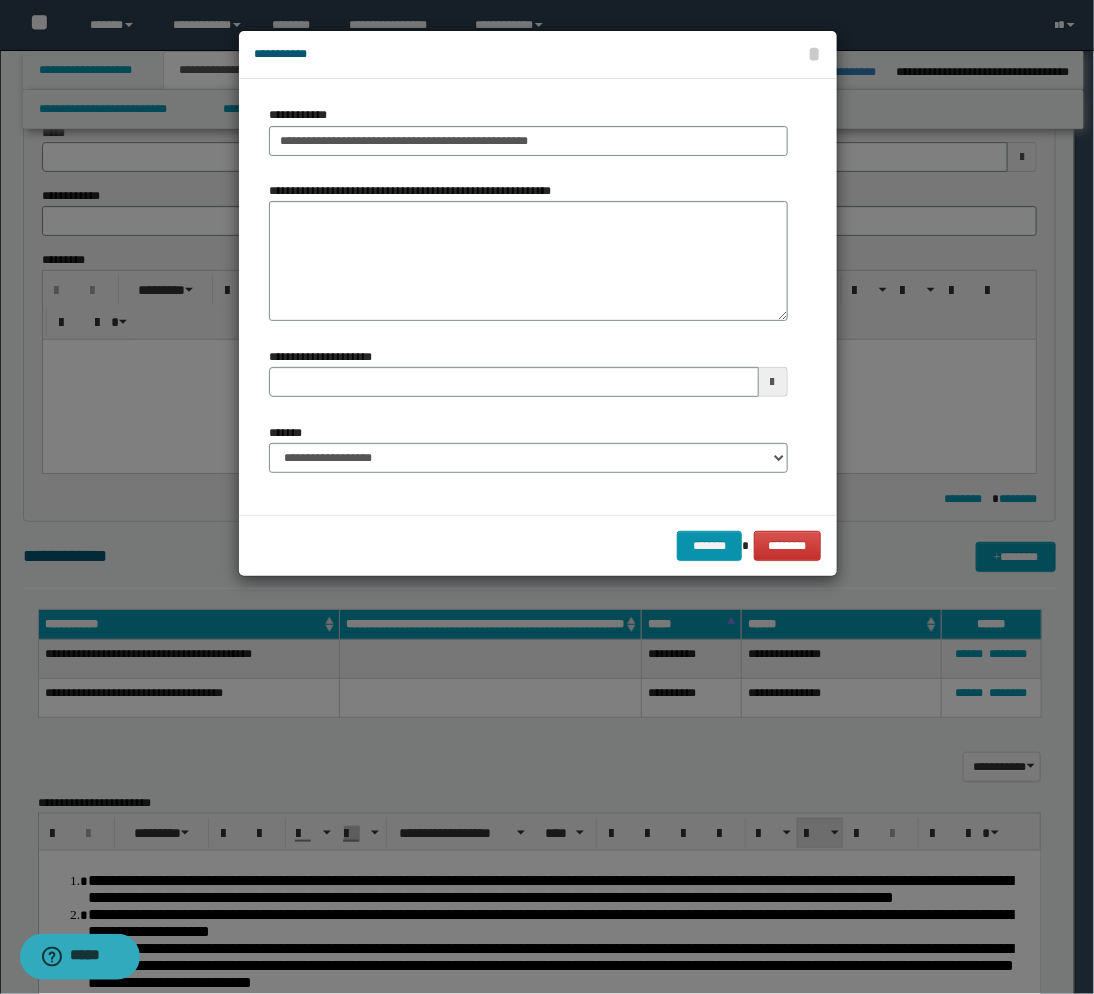 click at bounding box center [773, 382] 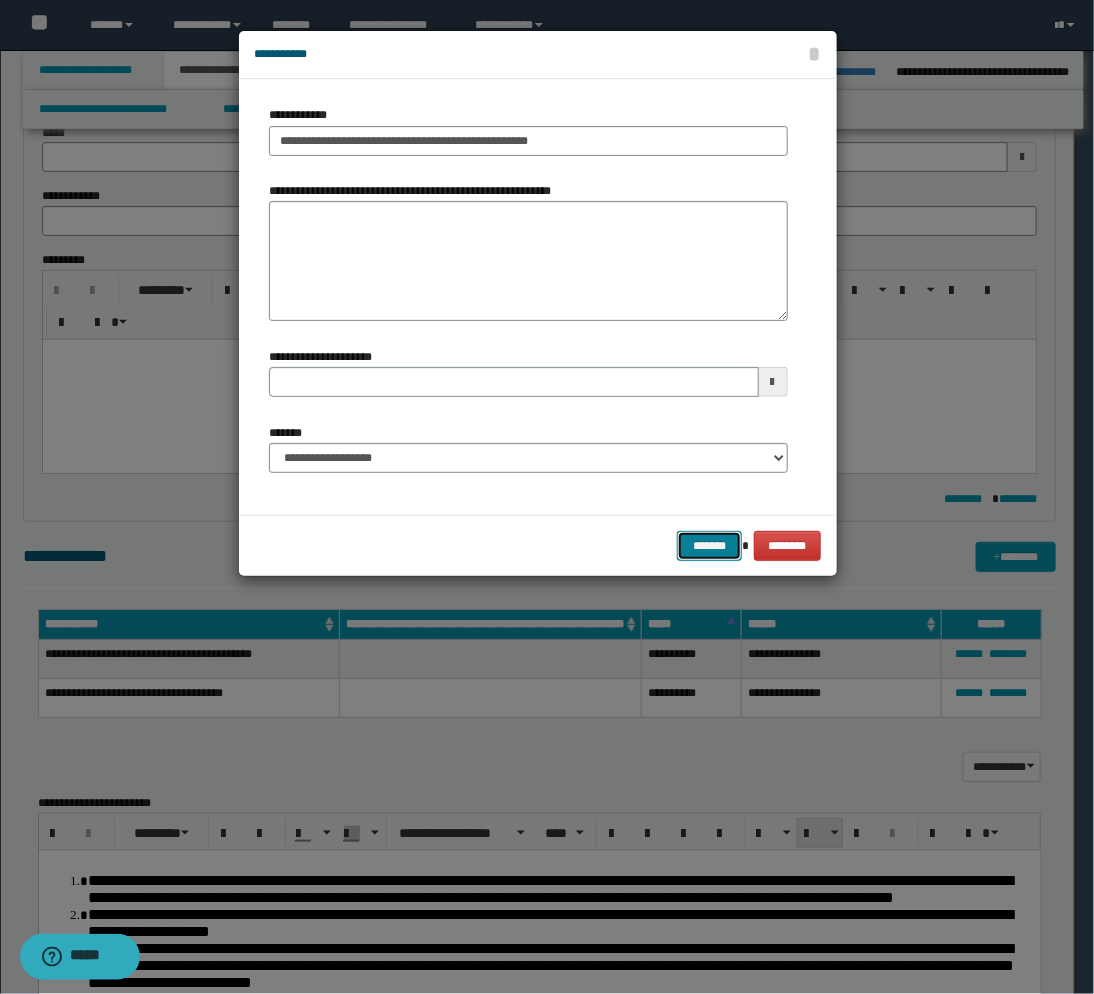 click on "*******" at bounding box center (709, 546) 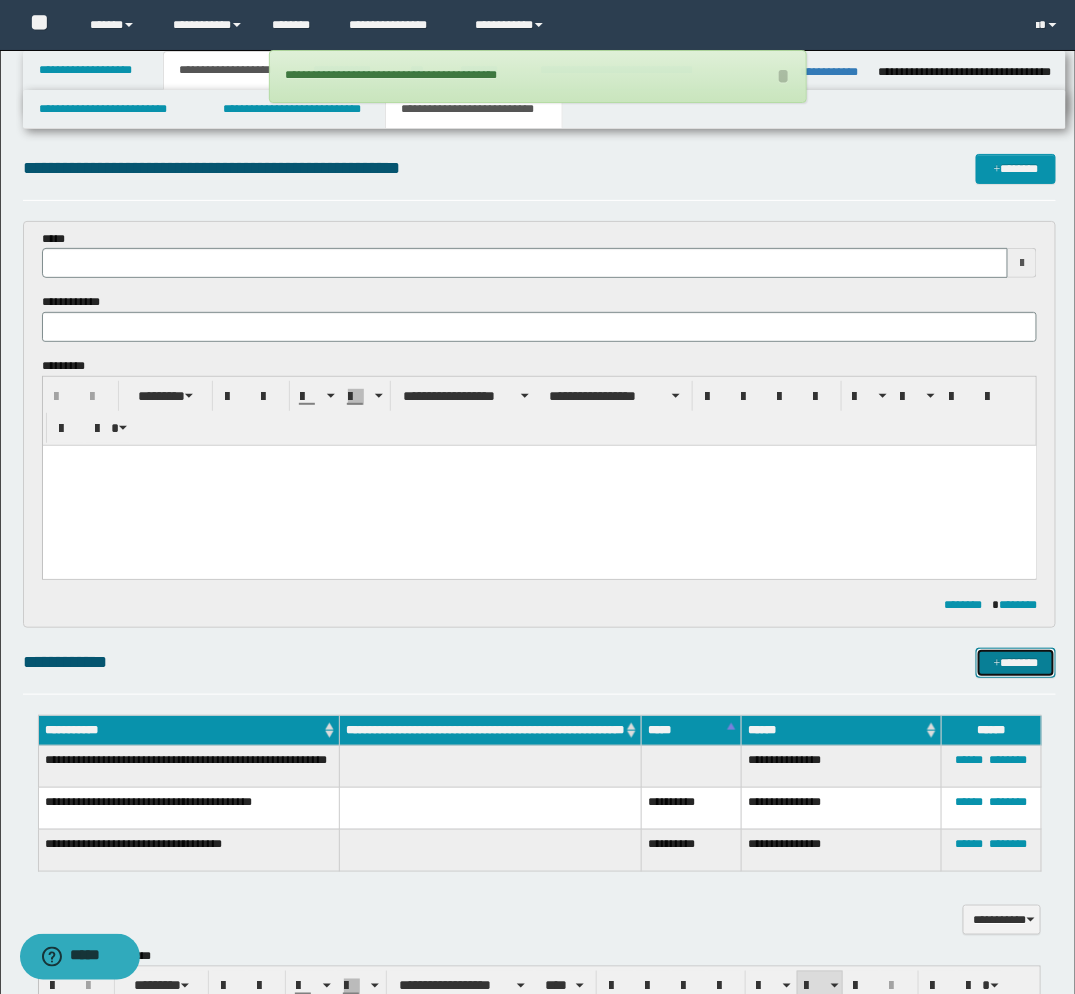 scroll, scrollTop: 0, scrollLeft: 0, axis: both 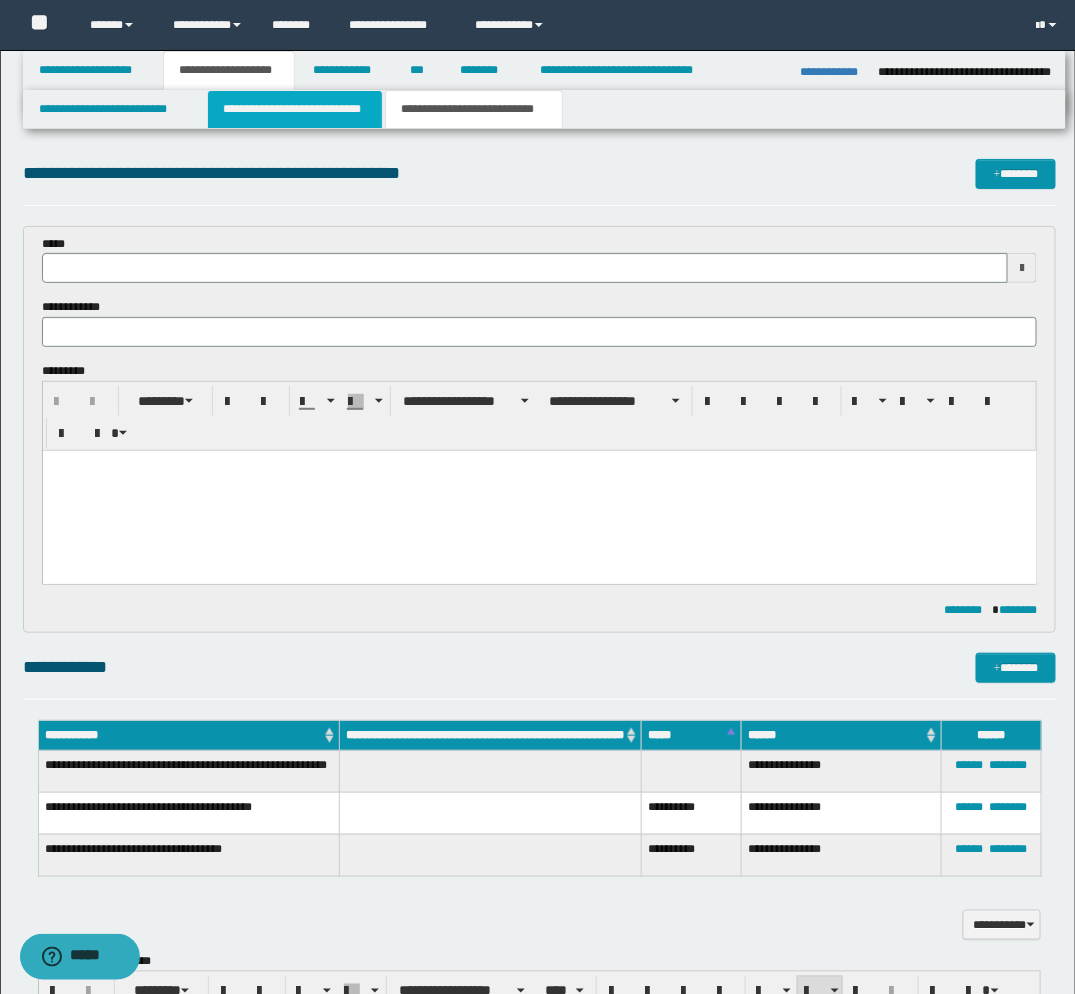 click on "**********" at bounding box center [295, 109] 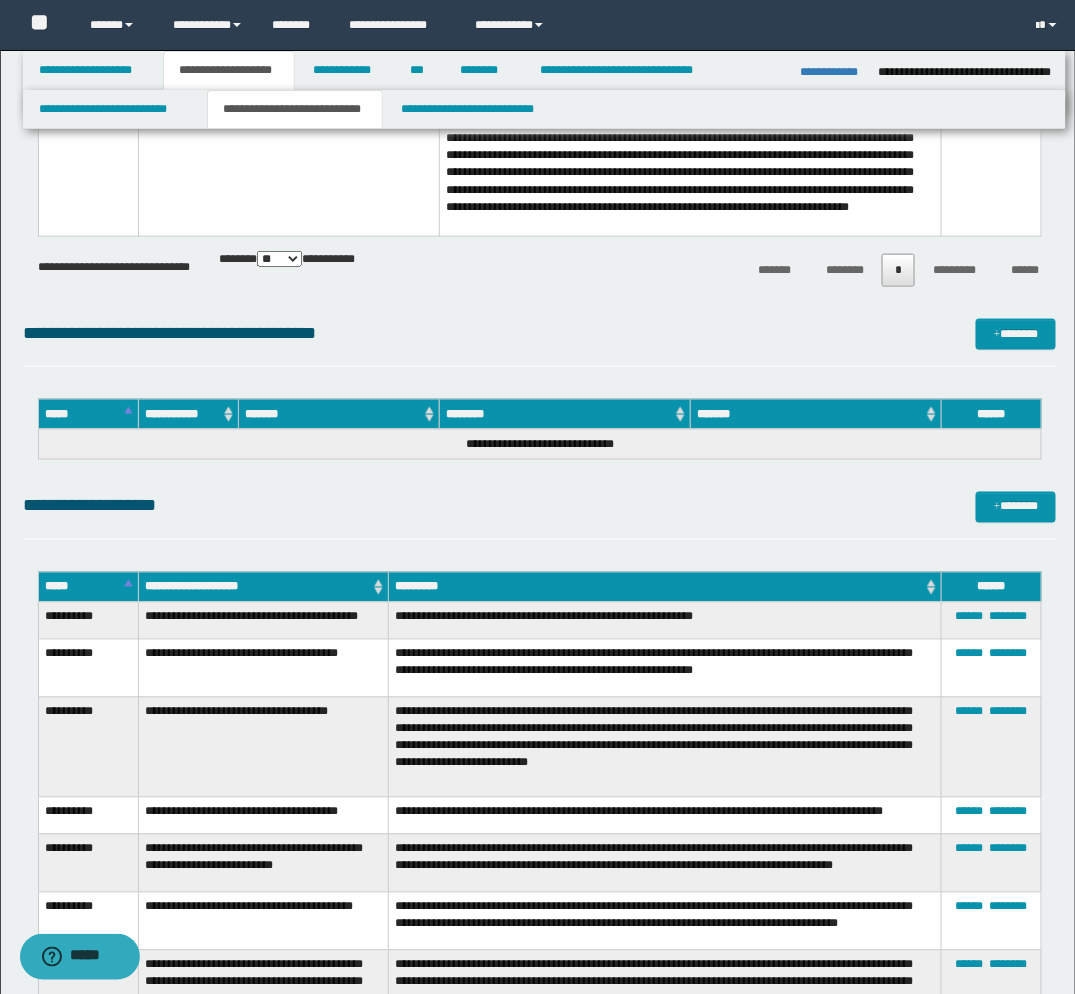 scroll, scrollTop: 2666, scrollLeft: 0, axis: vertical 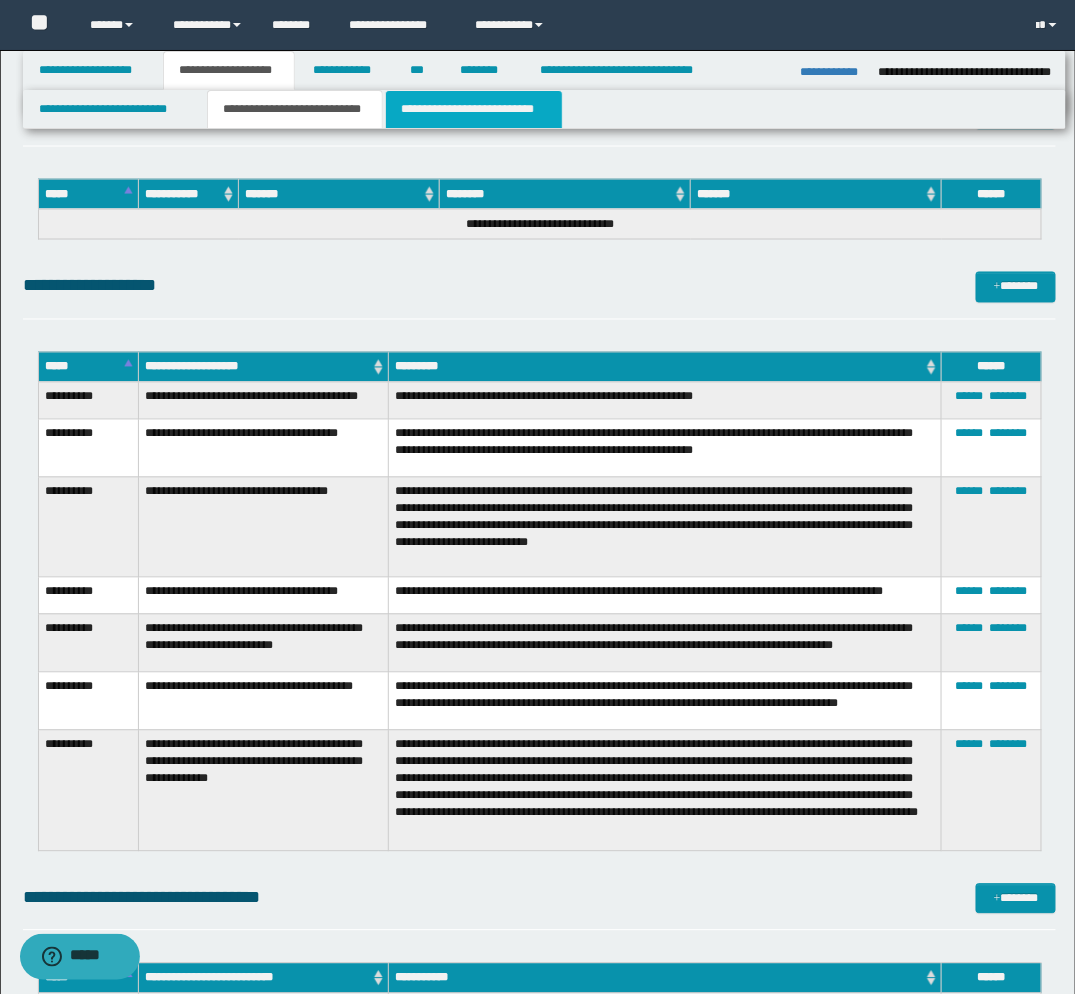 click on "**********" at bounding box center (474, 109) 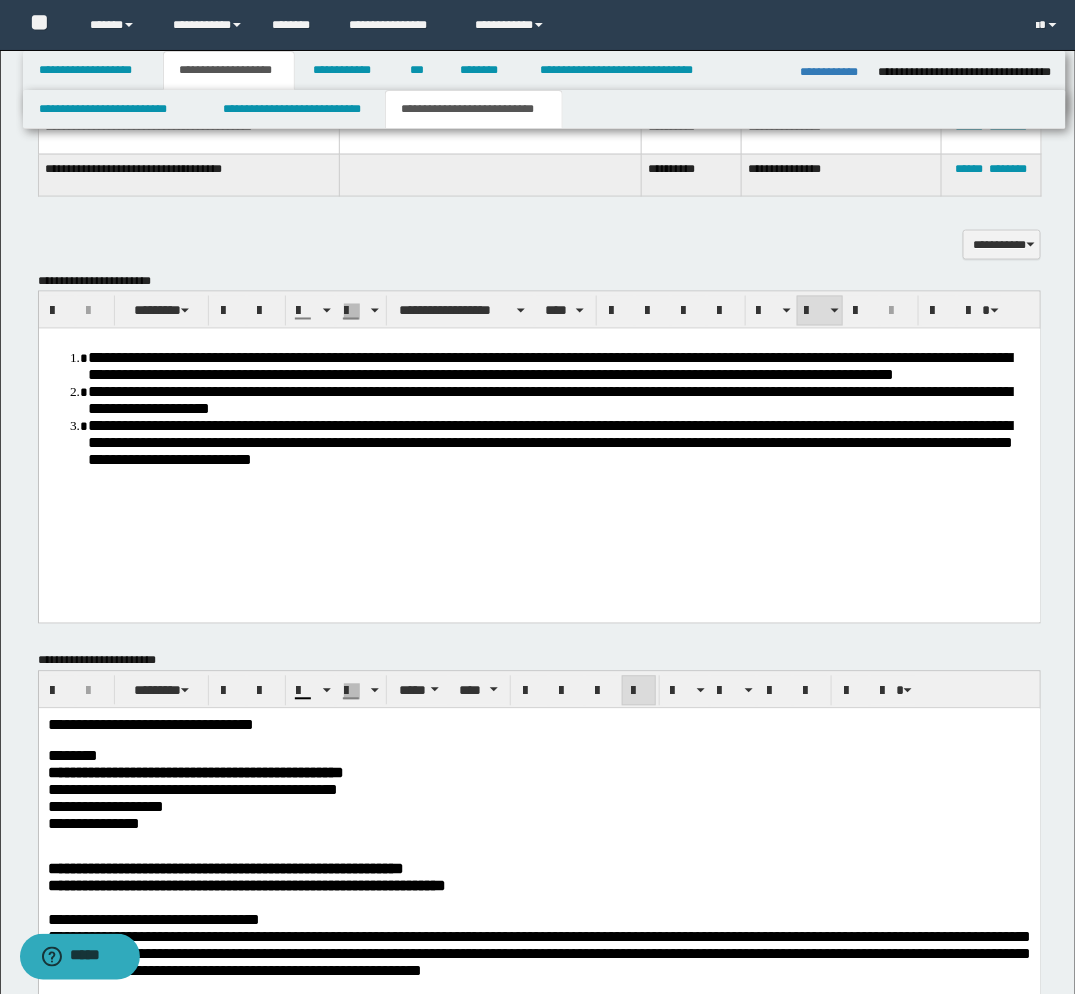scroll, scrollTop: 346, scrollLeft: 0, axis: vertical 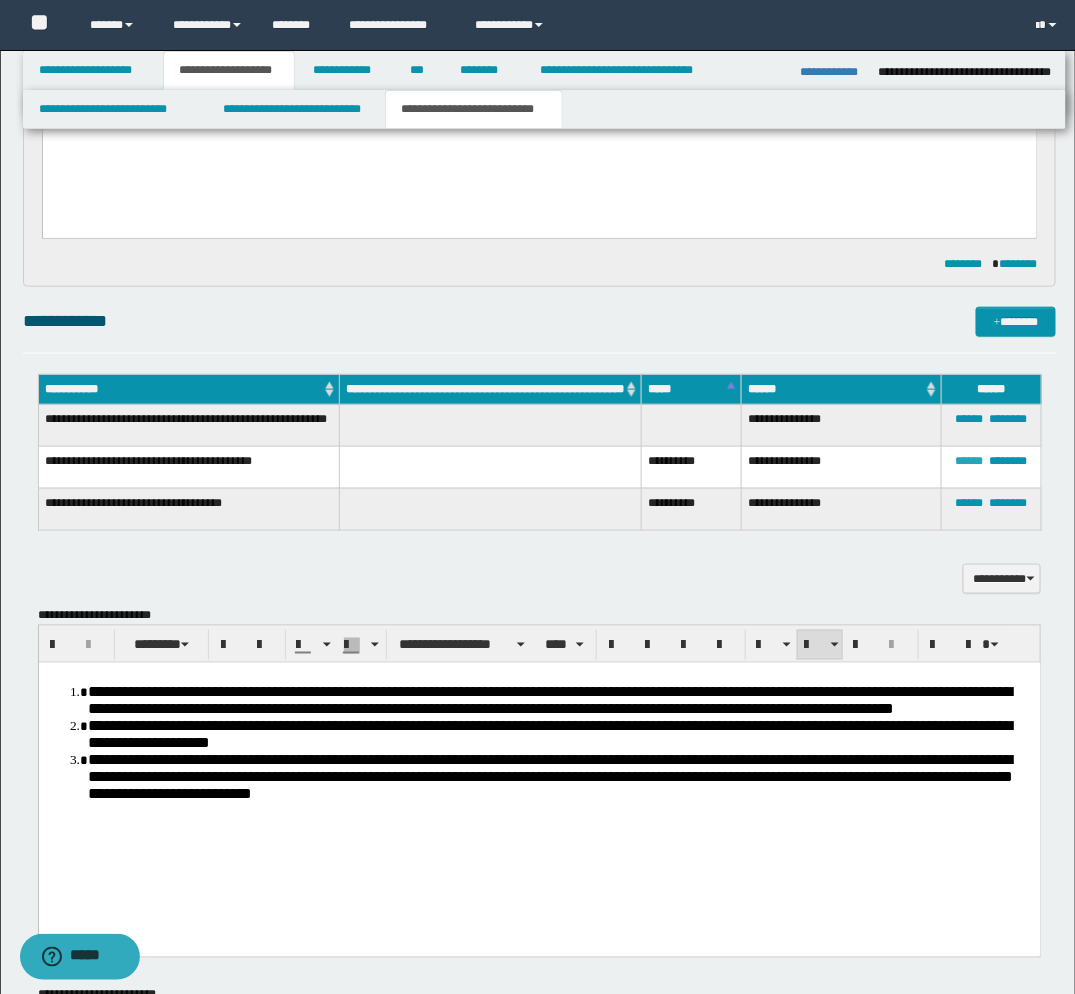 click on "******" at bounding box center [970, 461] 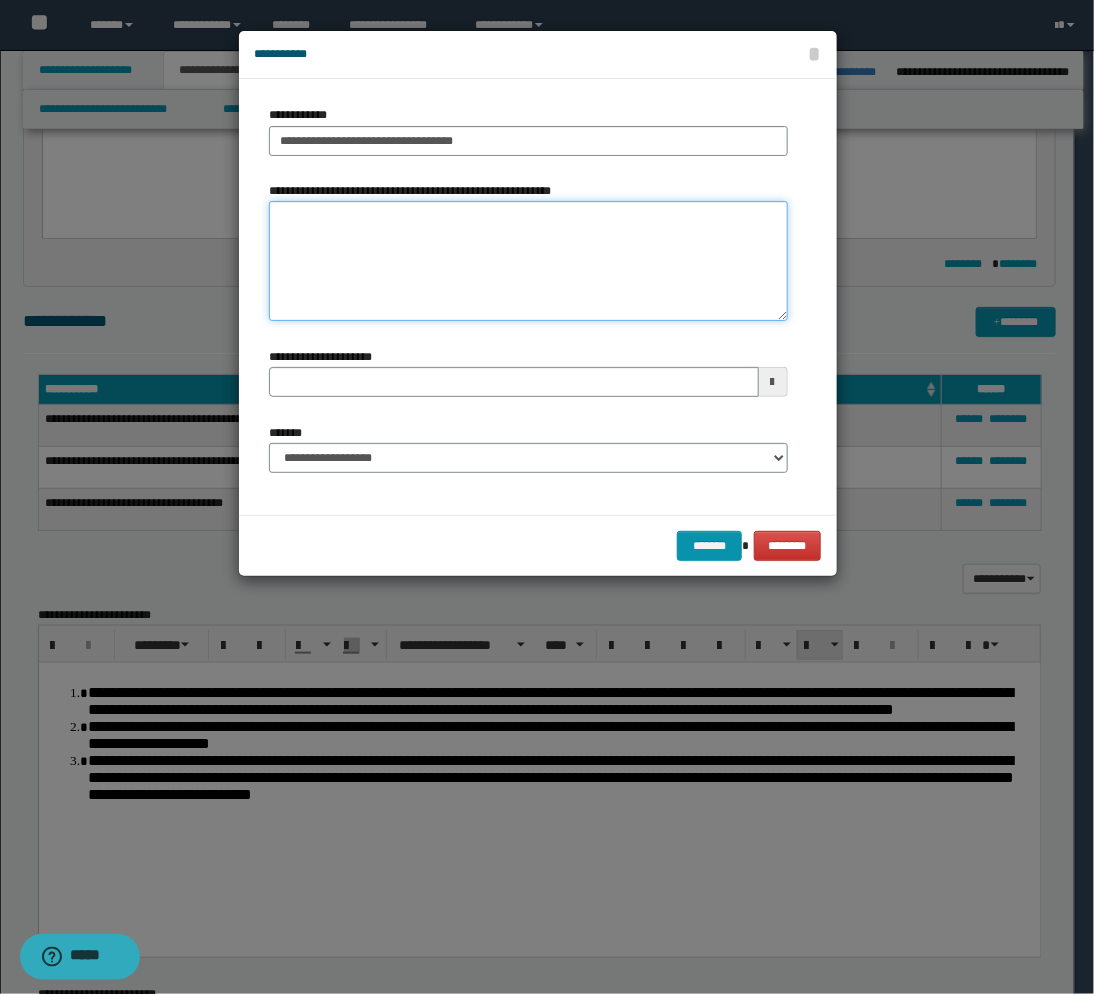 click on "**********" at bounding box center [528, 261] 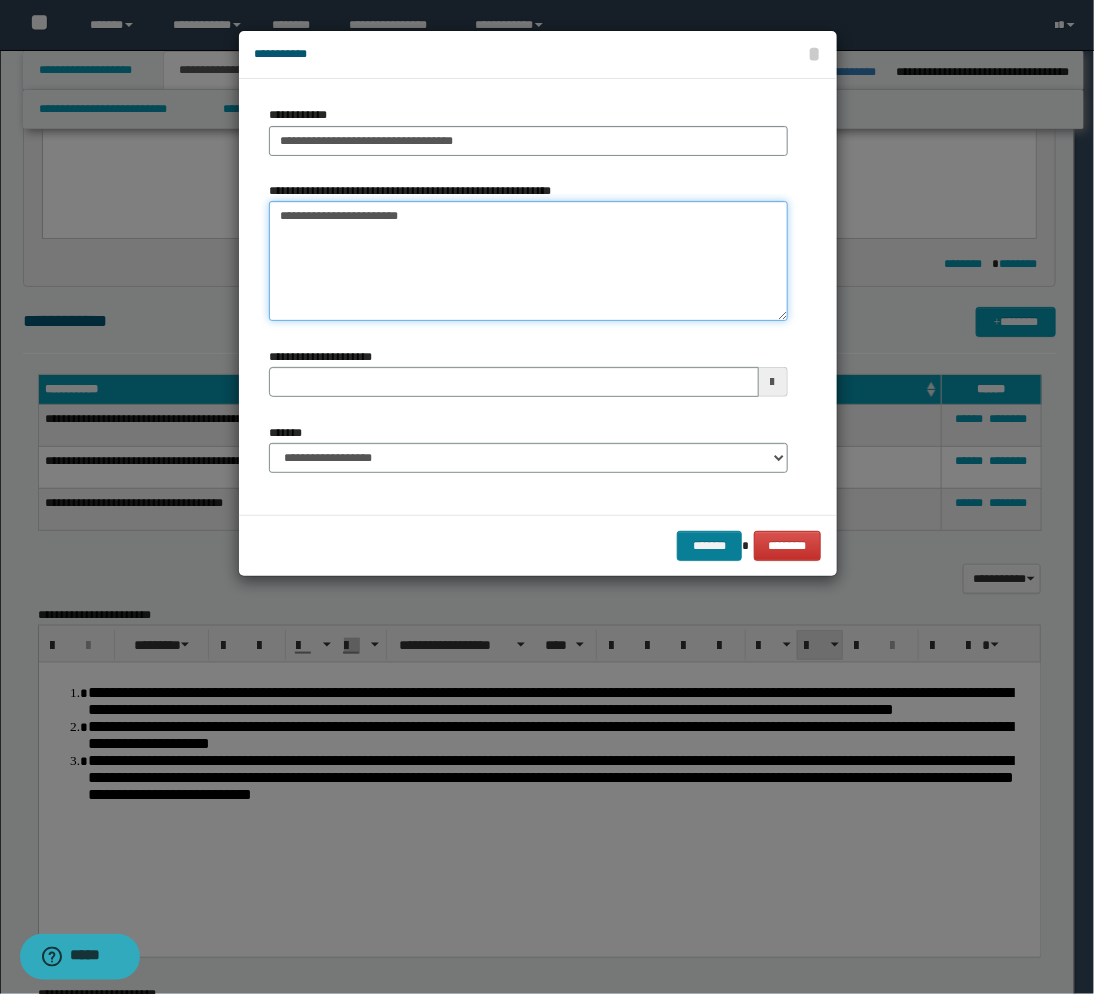 type on "**********" 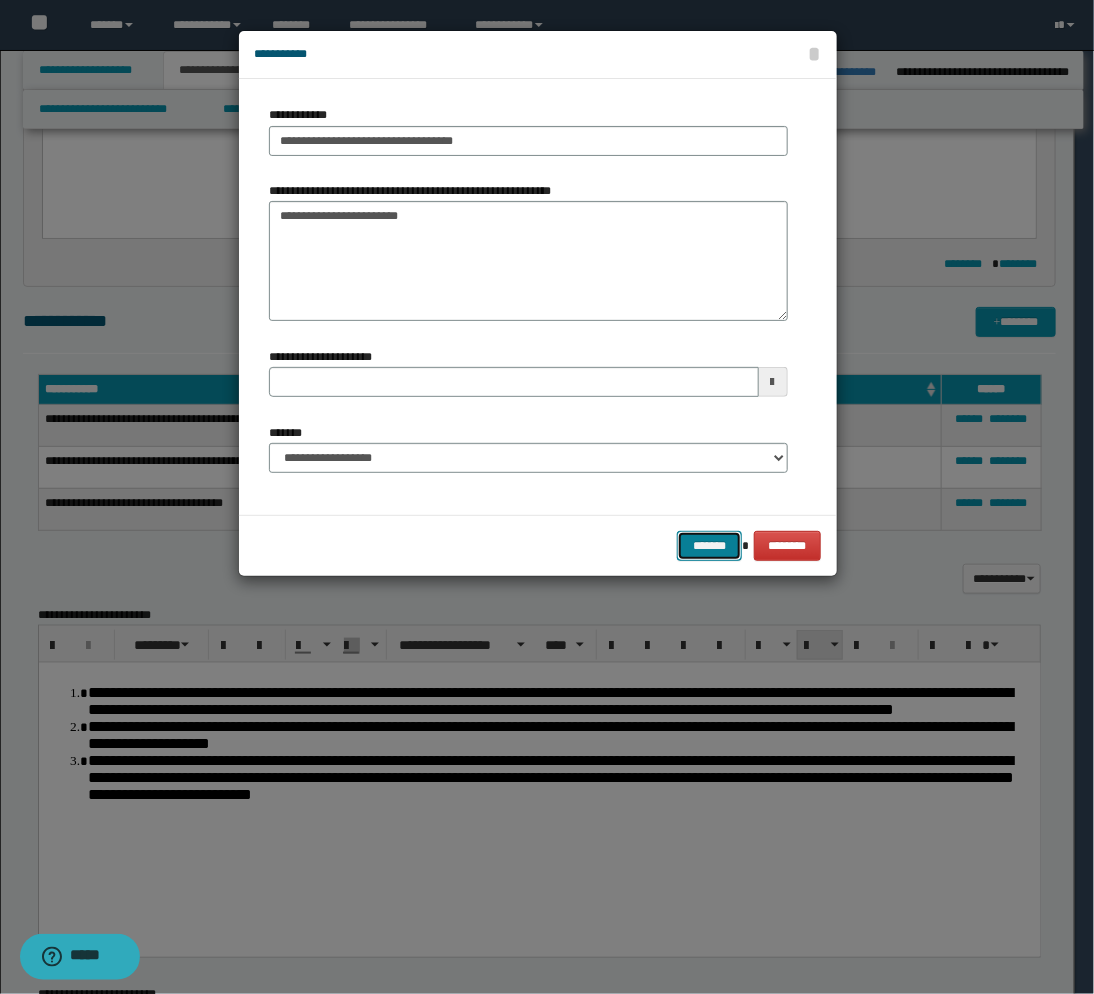 click on "*******" at bounding box center (709, 546) 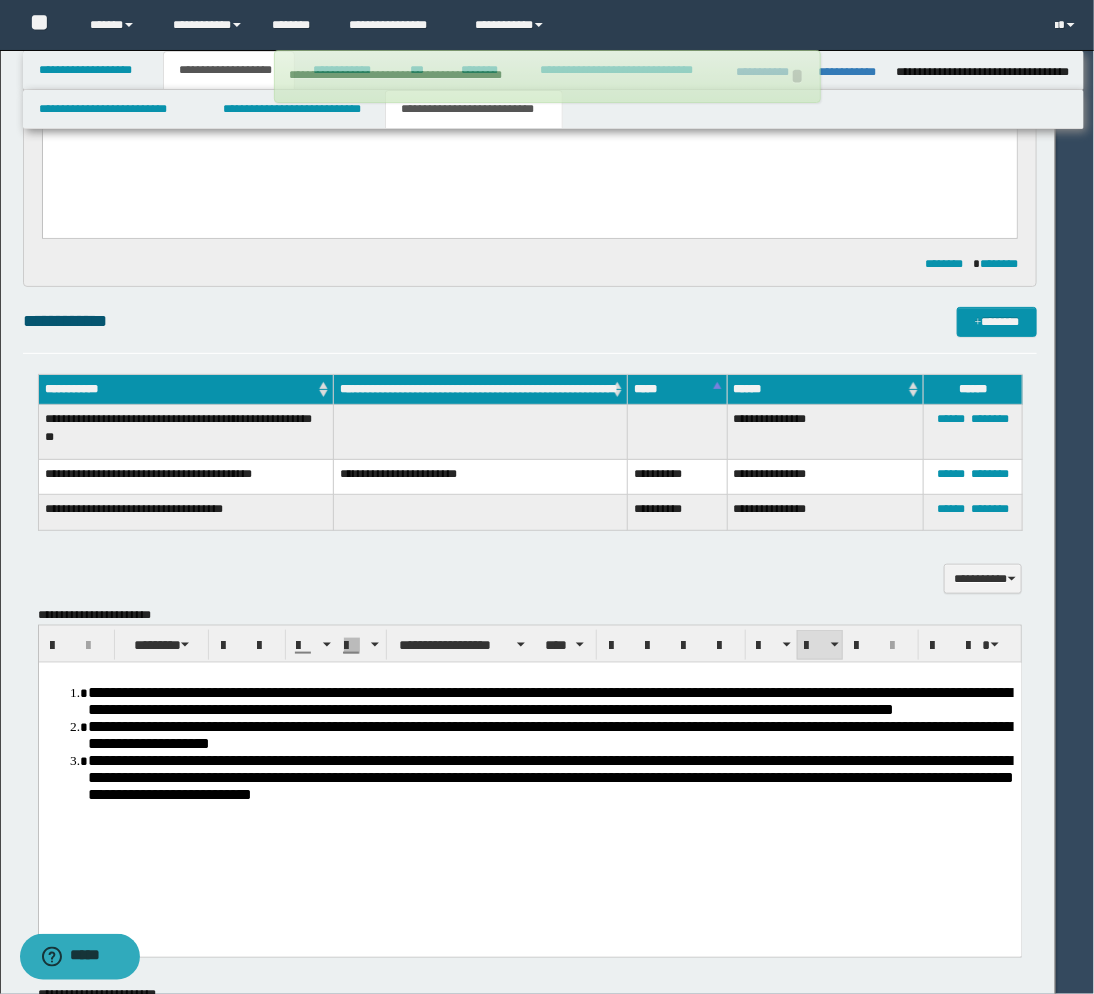 type 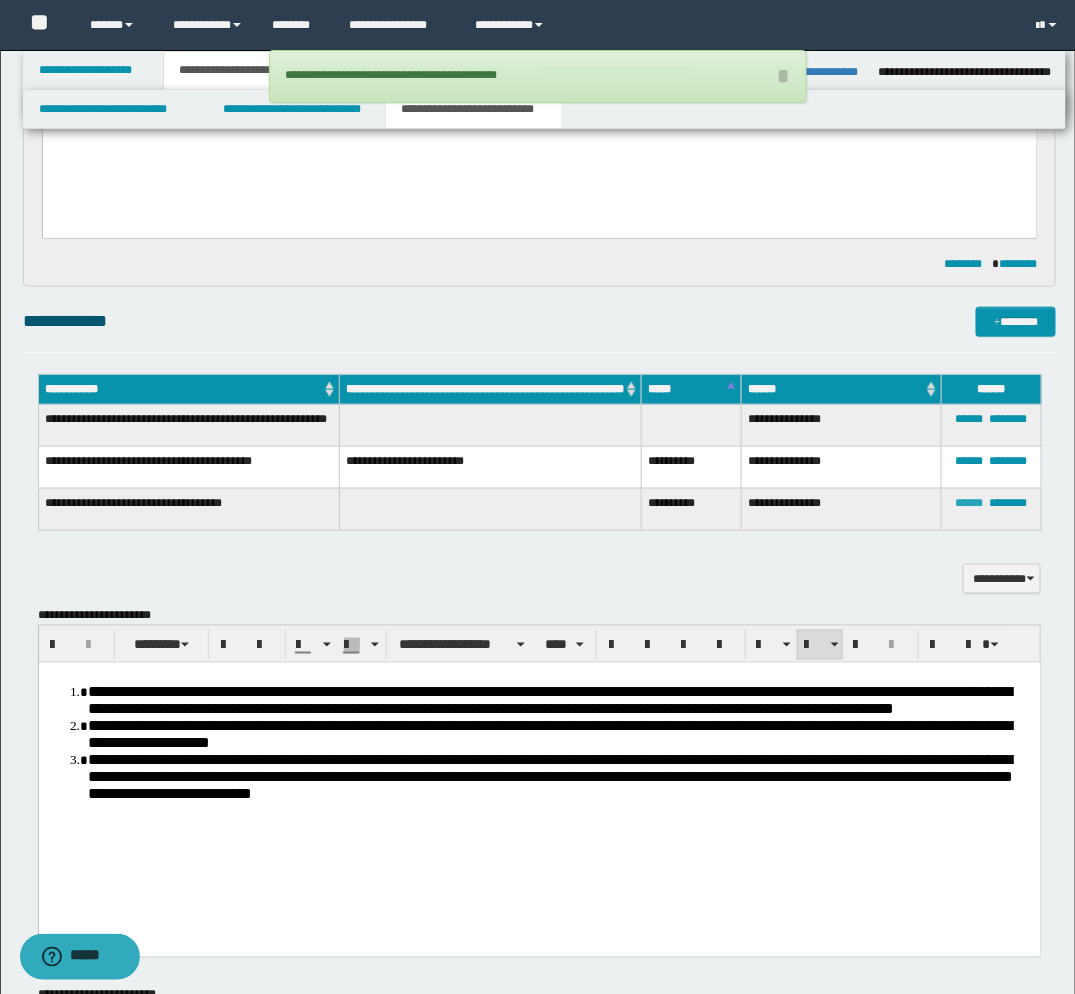click on "******" at bounding box center [970, 503] 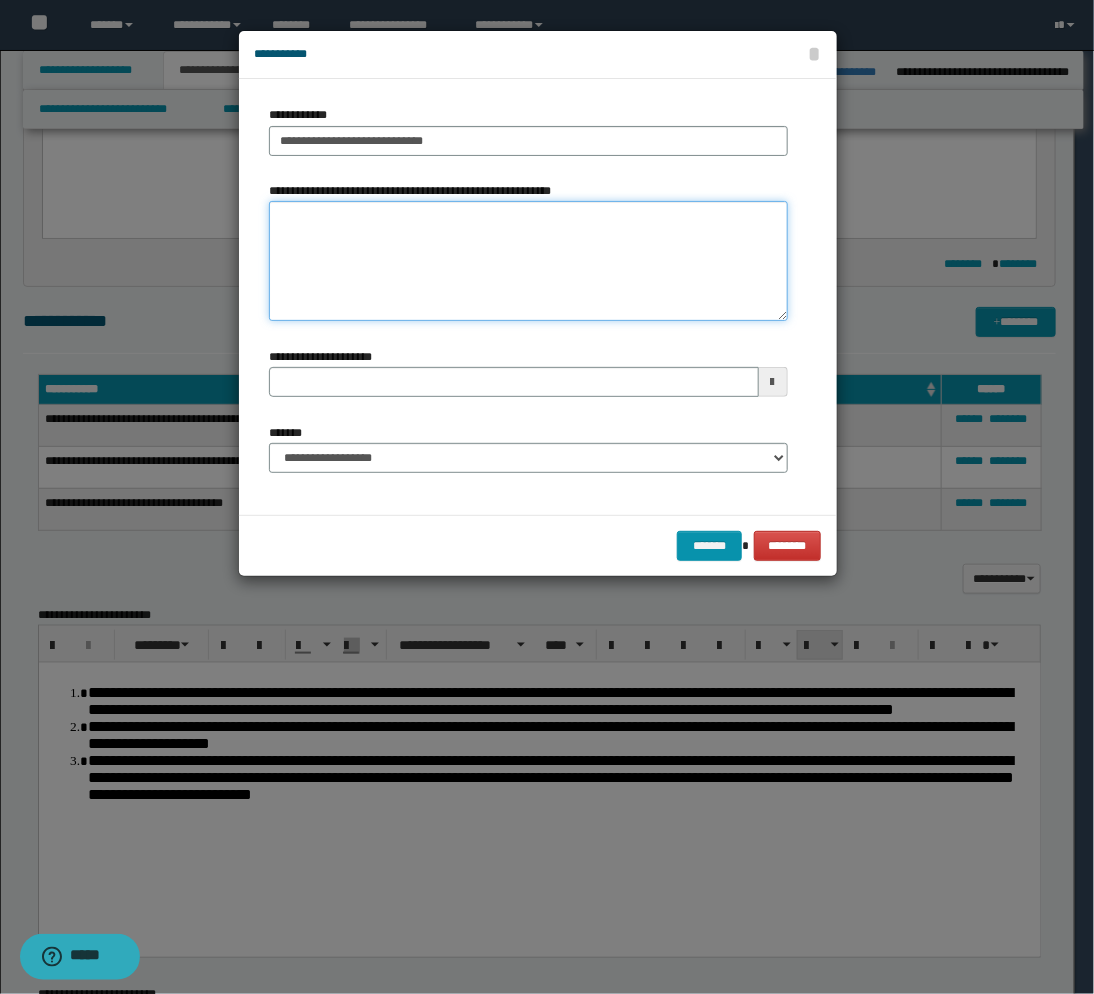 click on "**********" at bounding box center (528, 261) 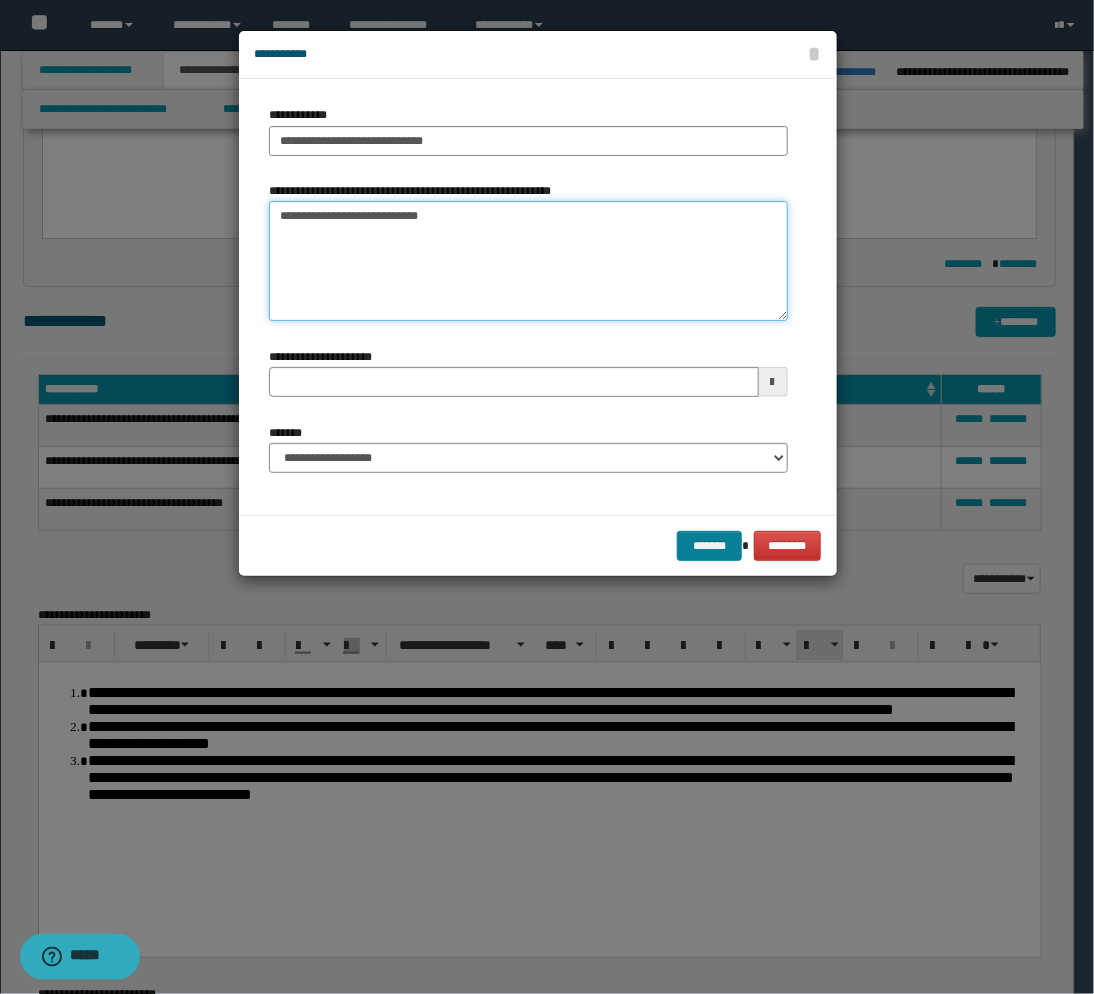 type on "**********" 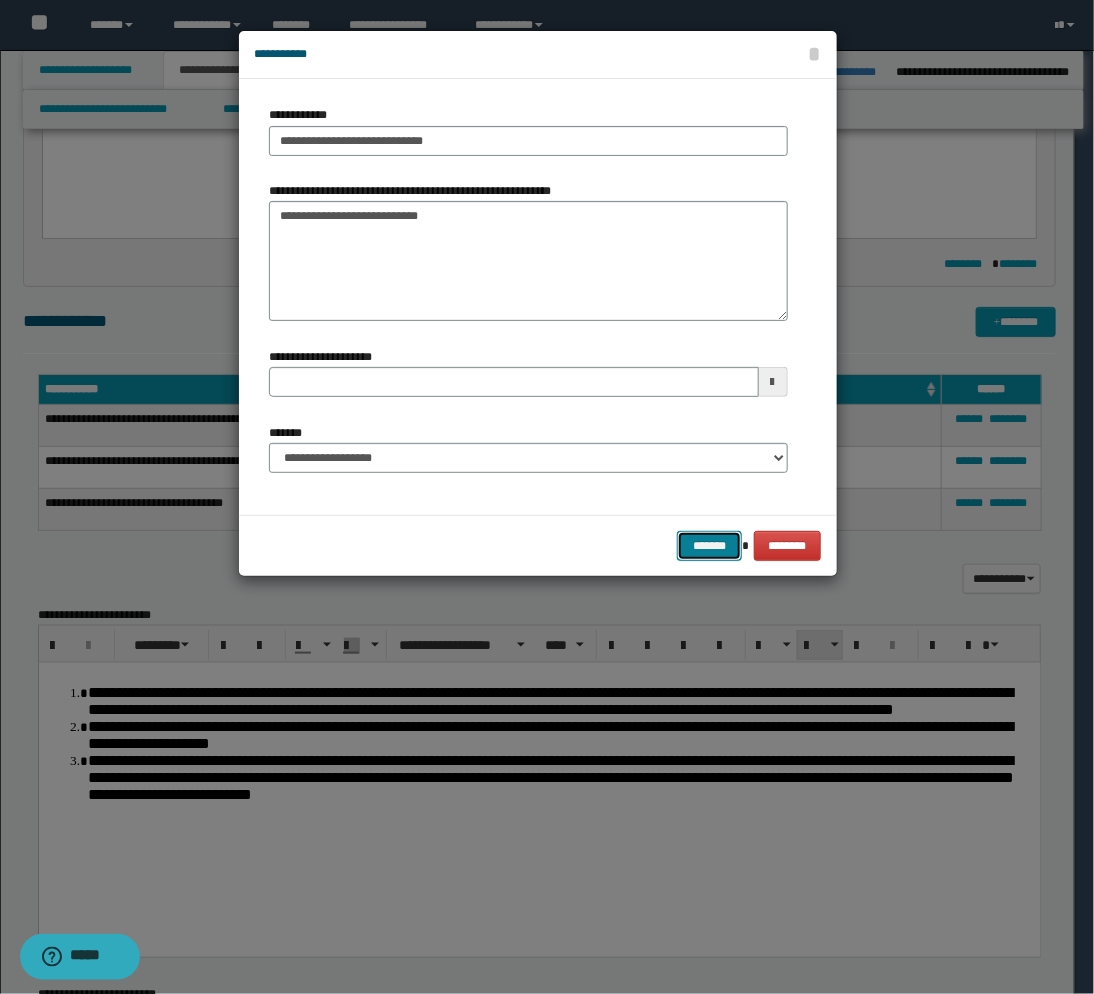click on "*******" at bounding box center [709, 546] 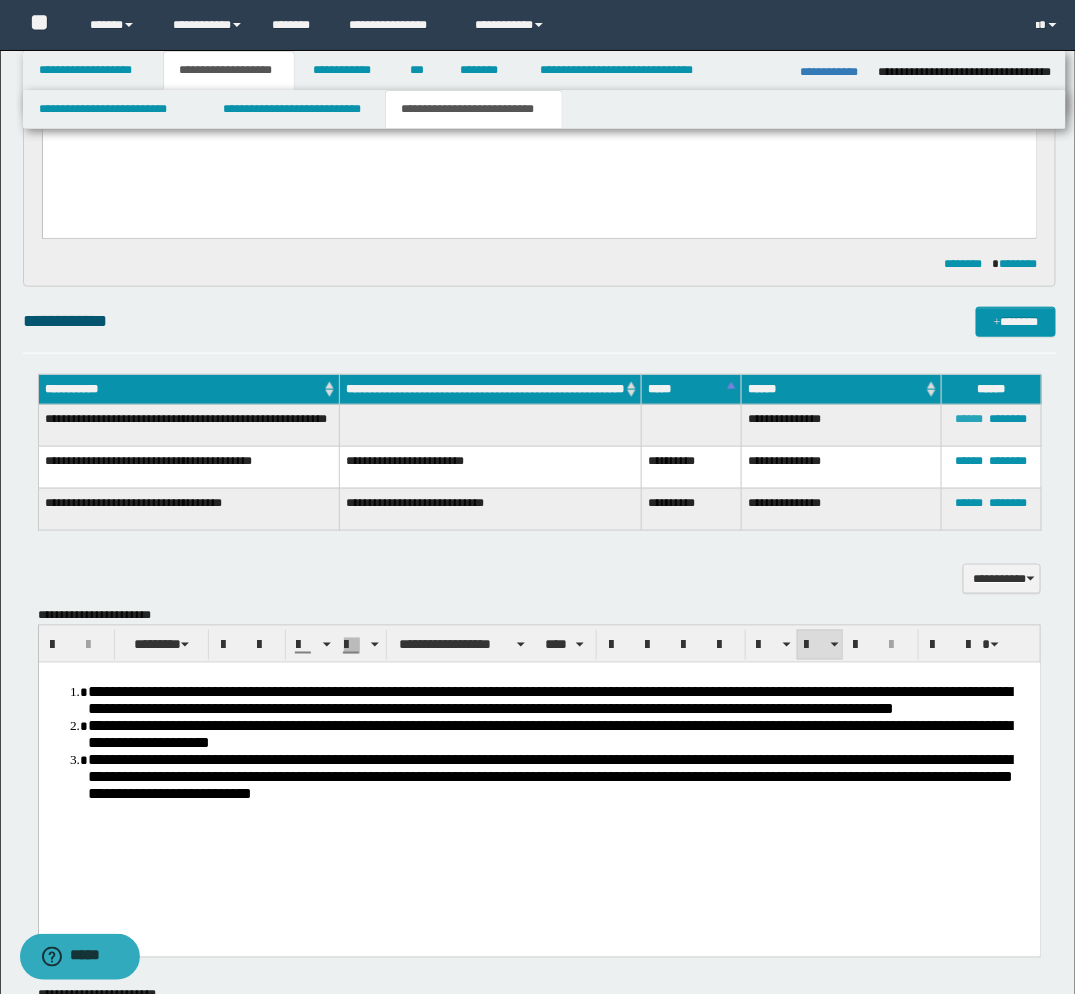 click on "******" at bounding box center [970, 419] 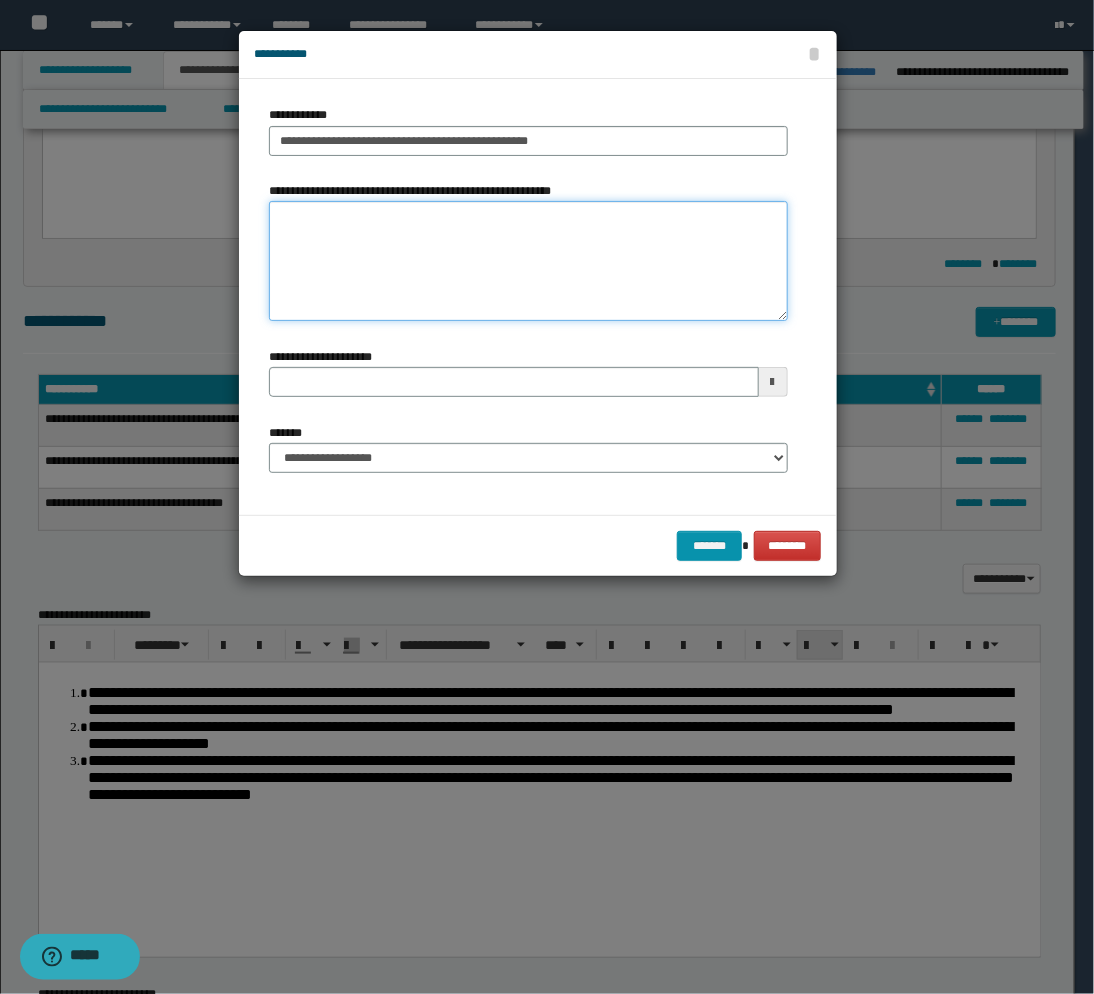 click on "**********" at bounding box center [528, 261] 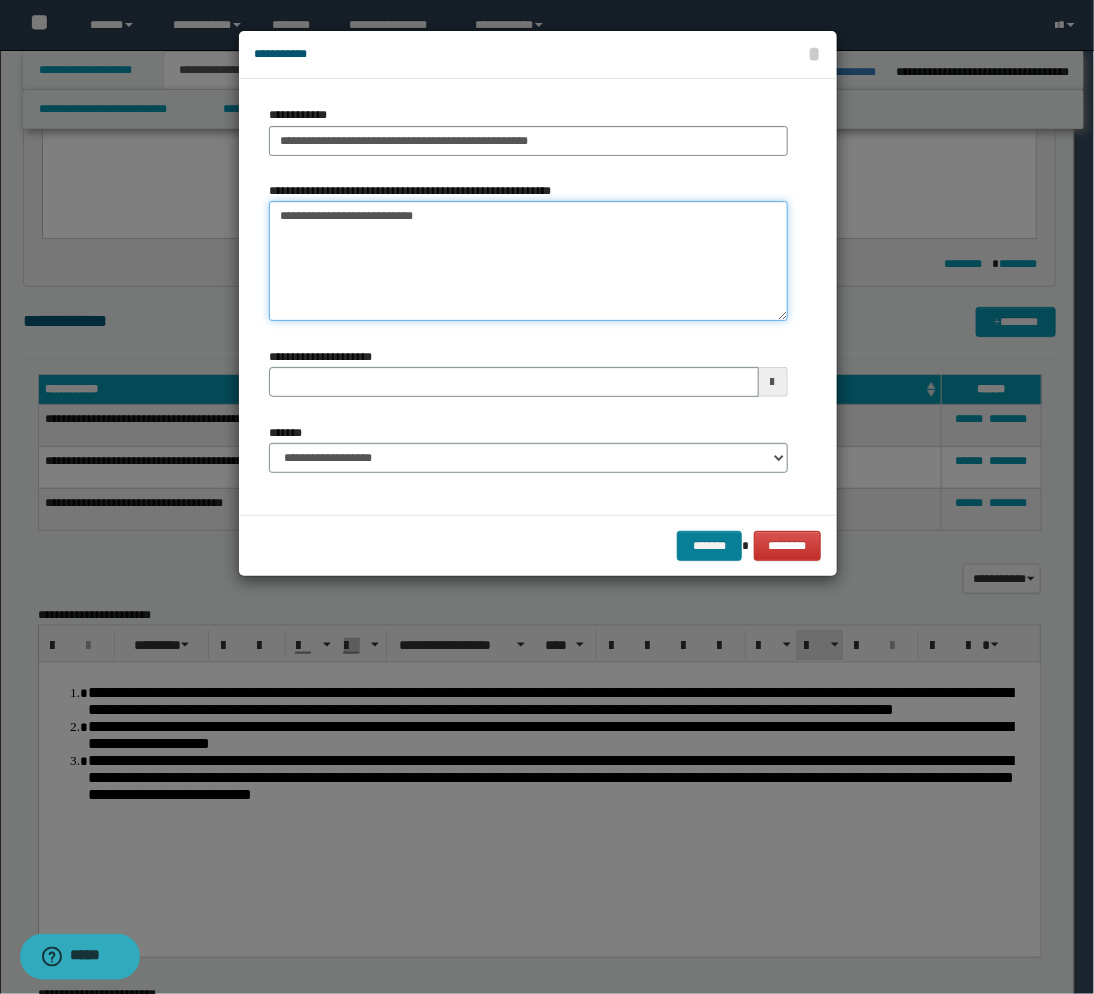 type on "**********" 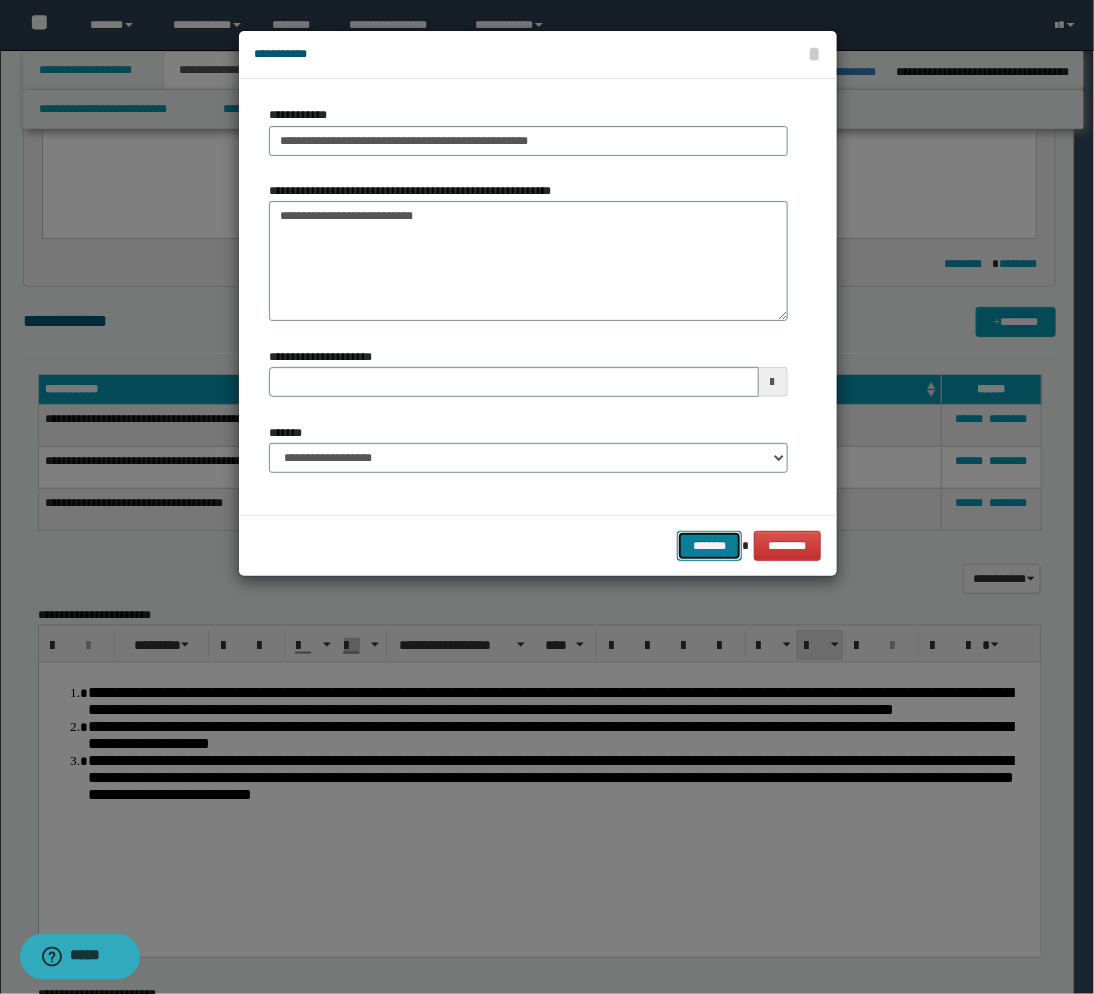 click on "*******" at bounding box center [709, 546] 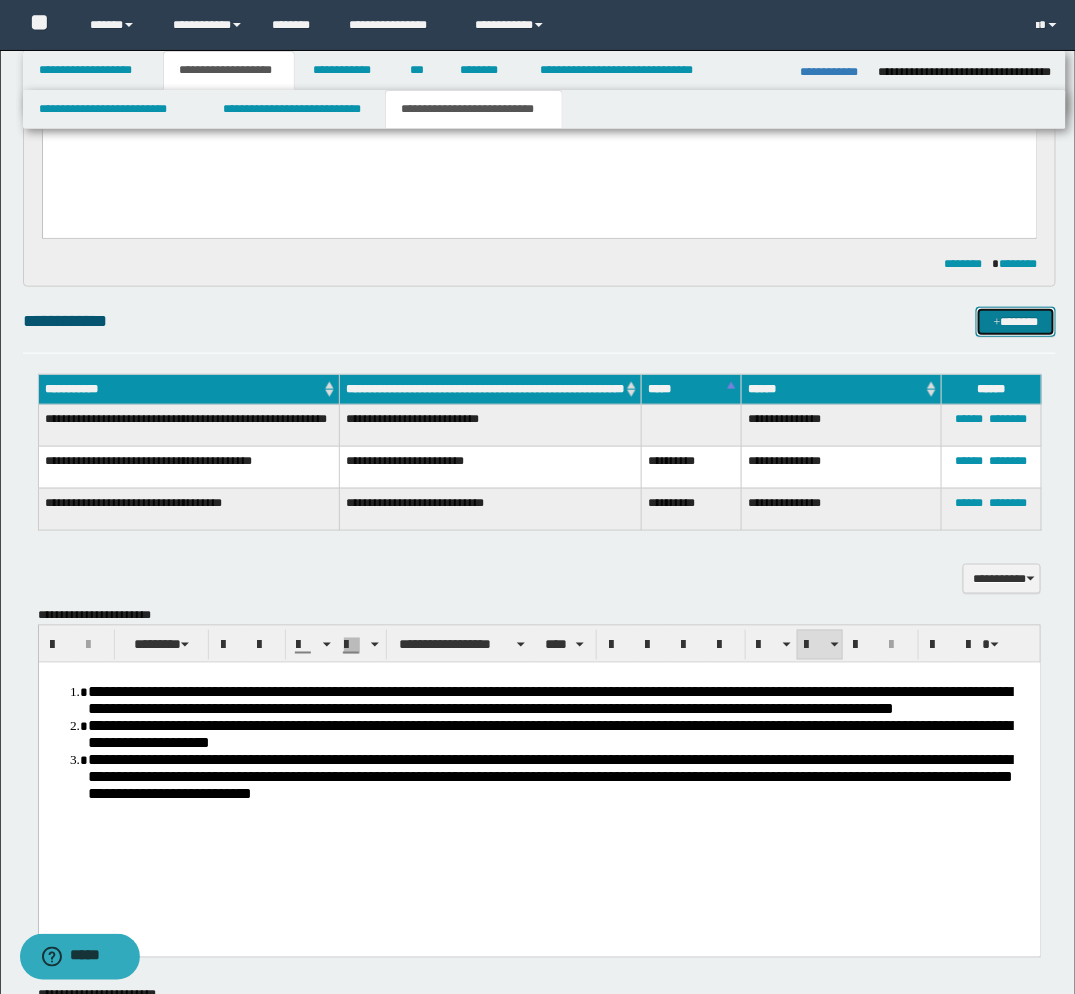 click on "*******" at bounding box center (1016, 322) 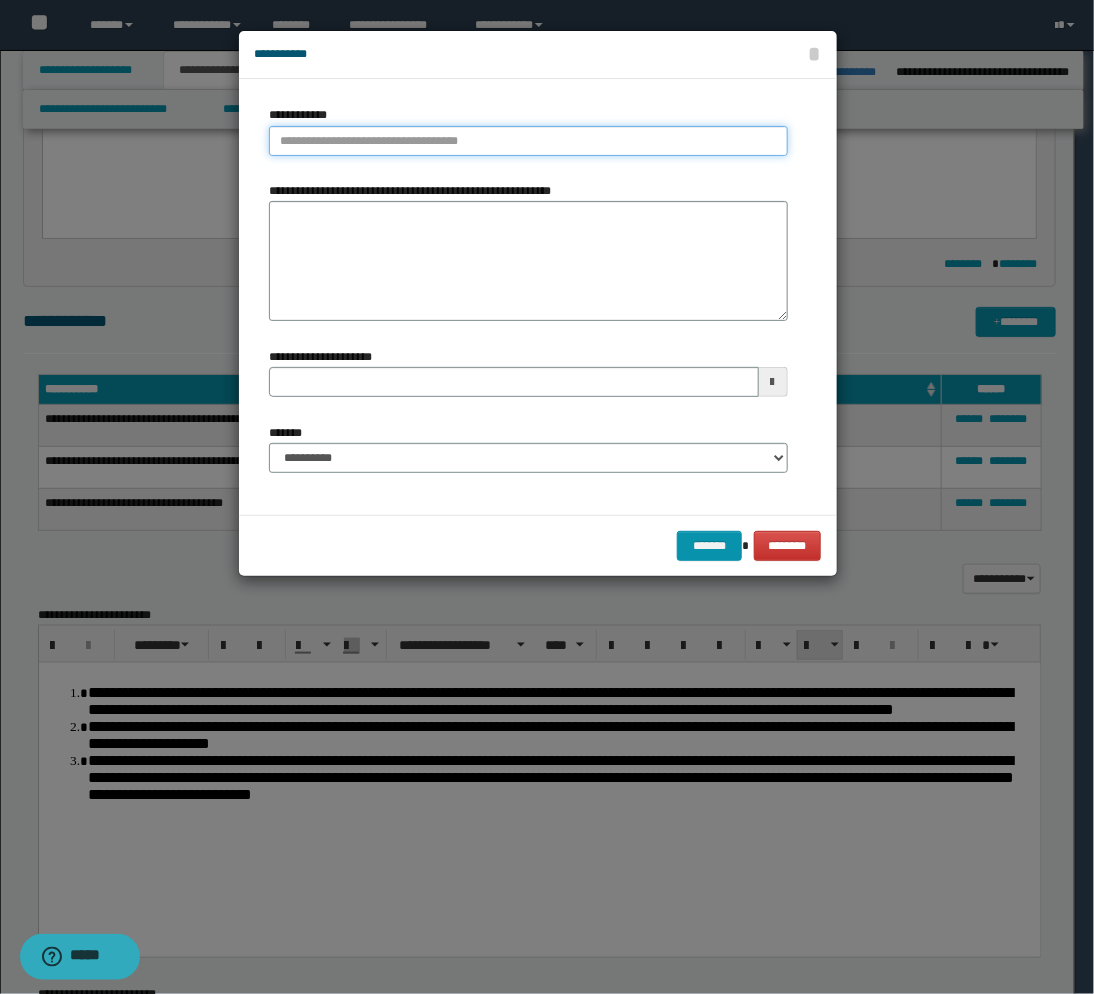 type on "**********" 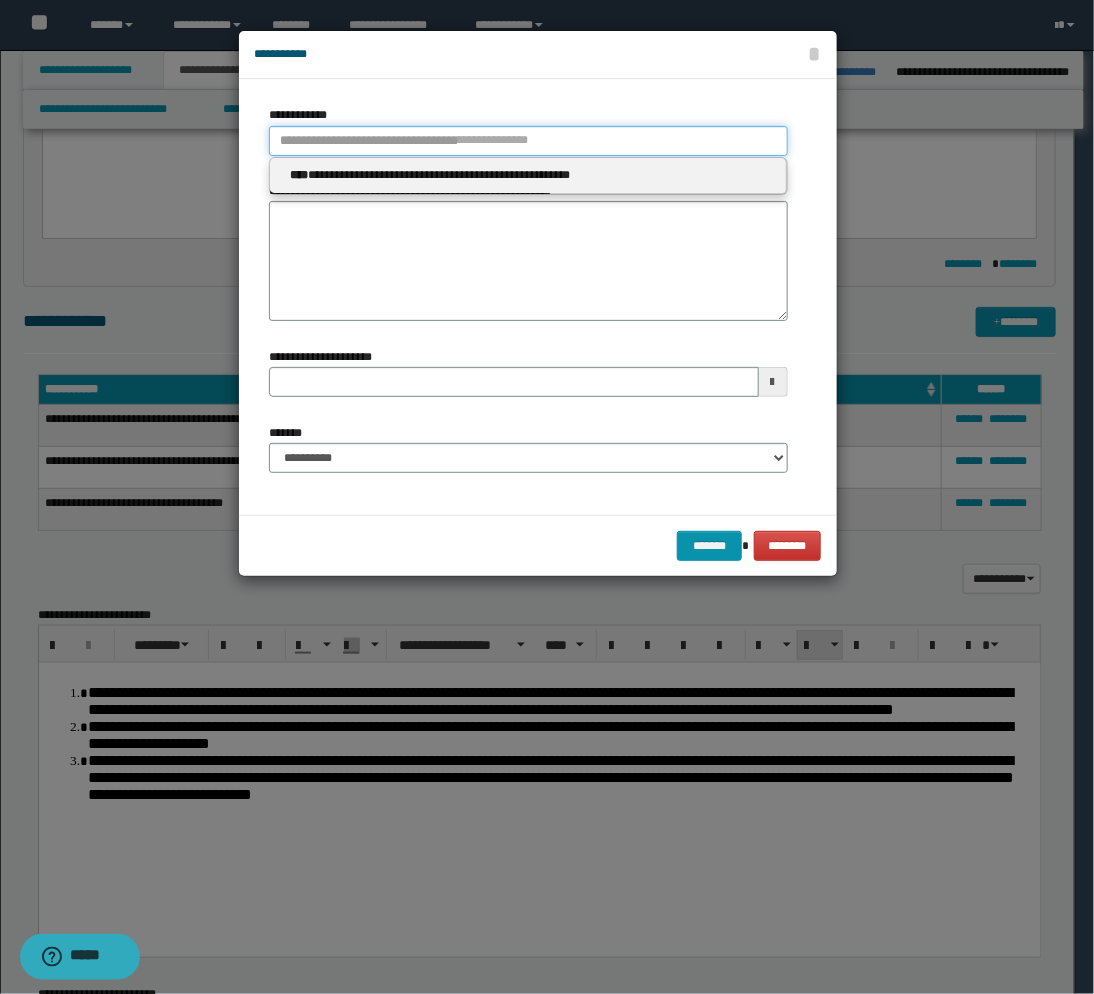 click on "**********" at bounding box center [528, 141] 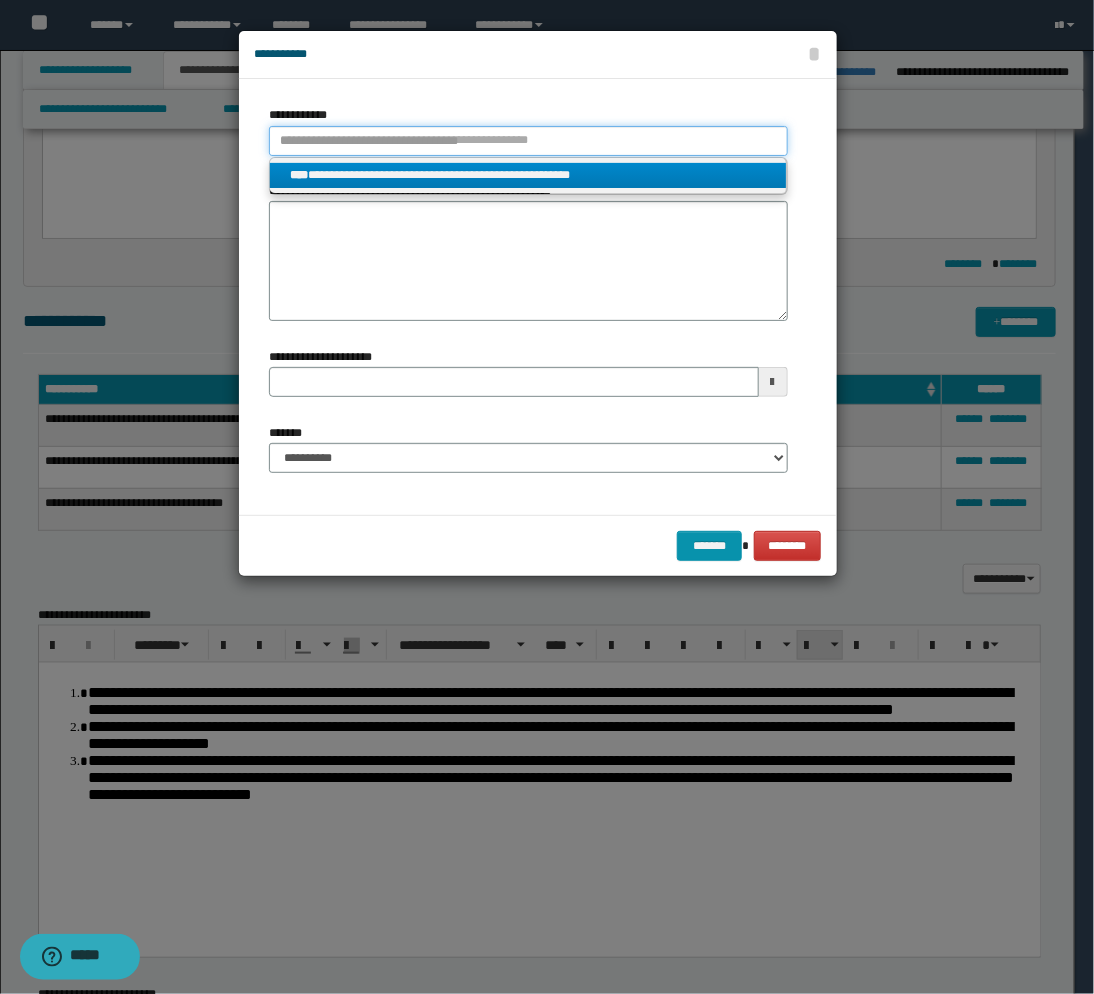 type 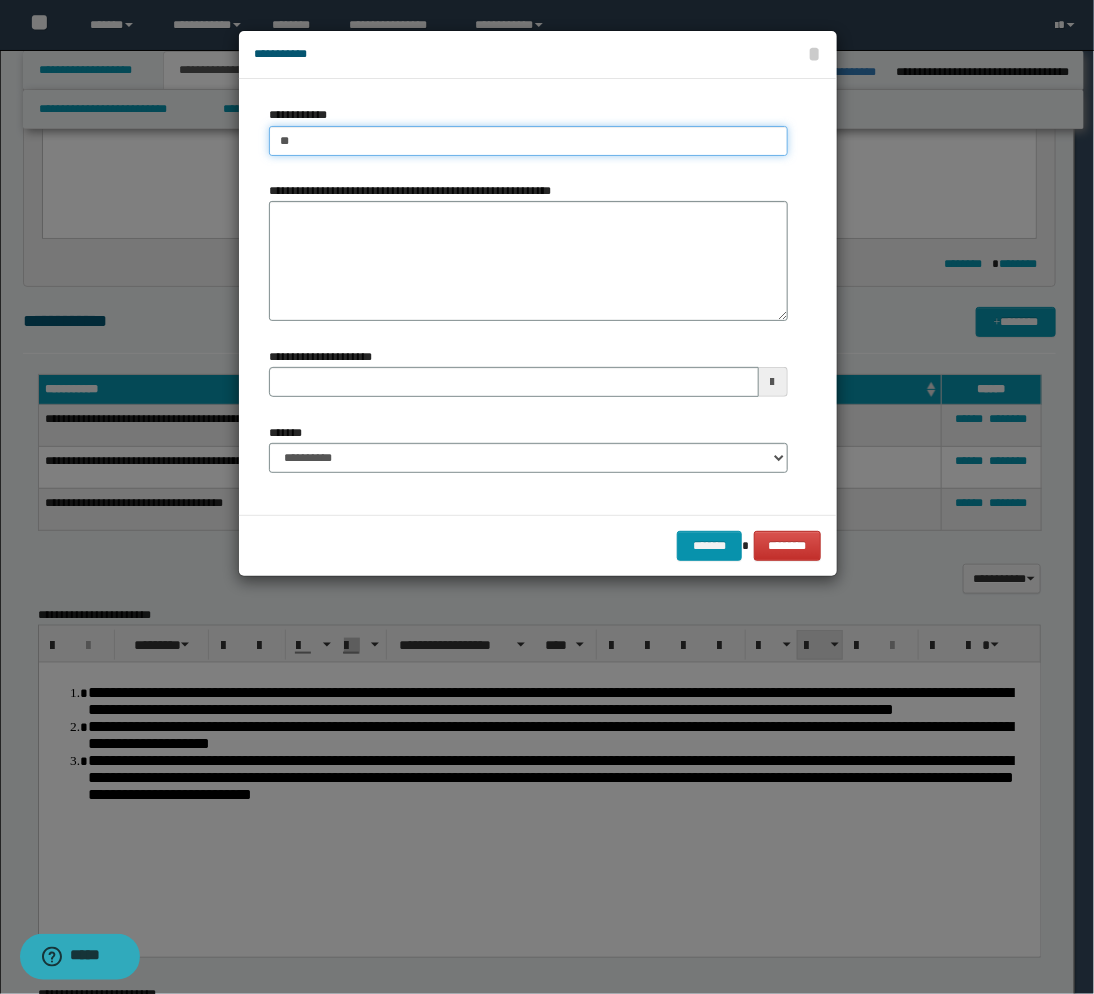 type on "***" 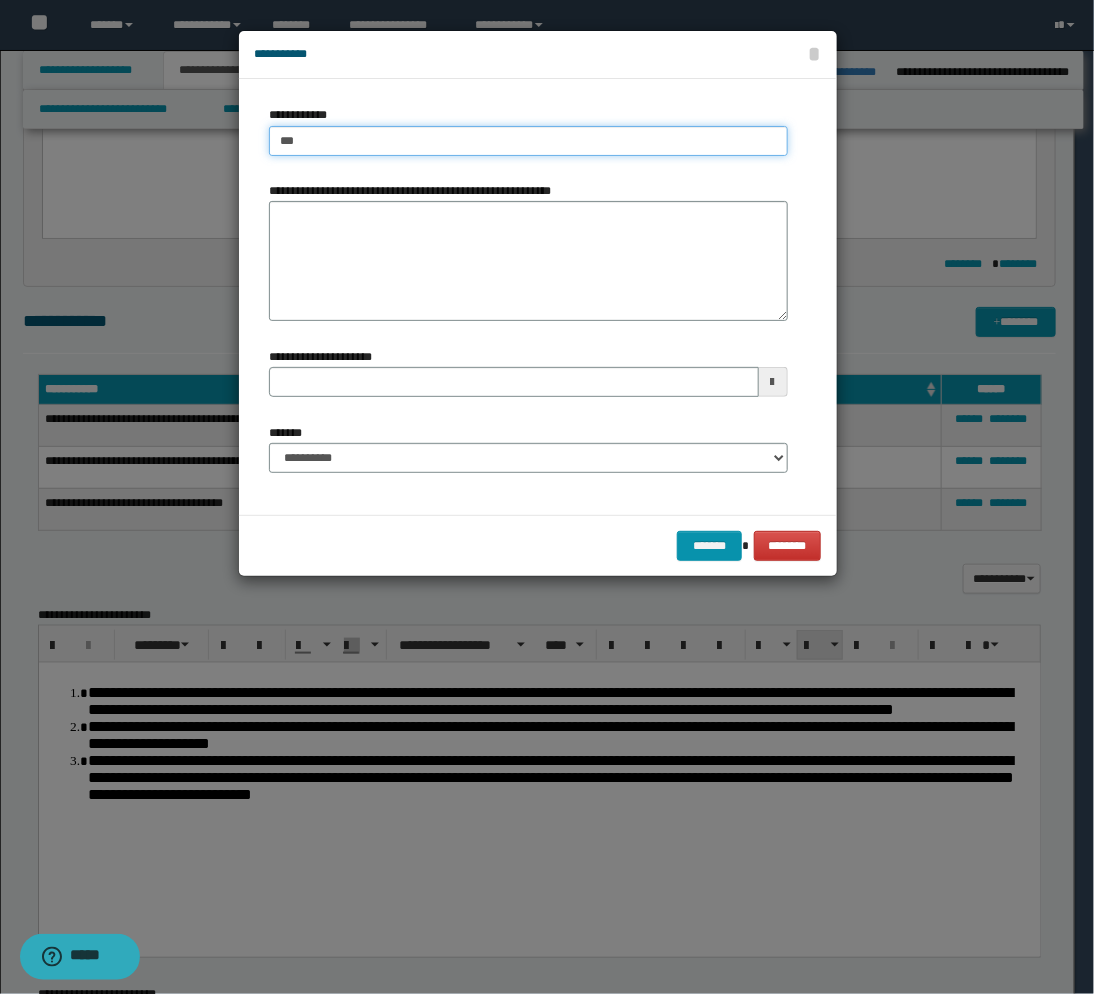type on "***" 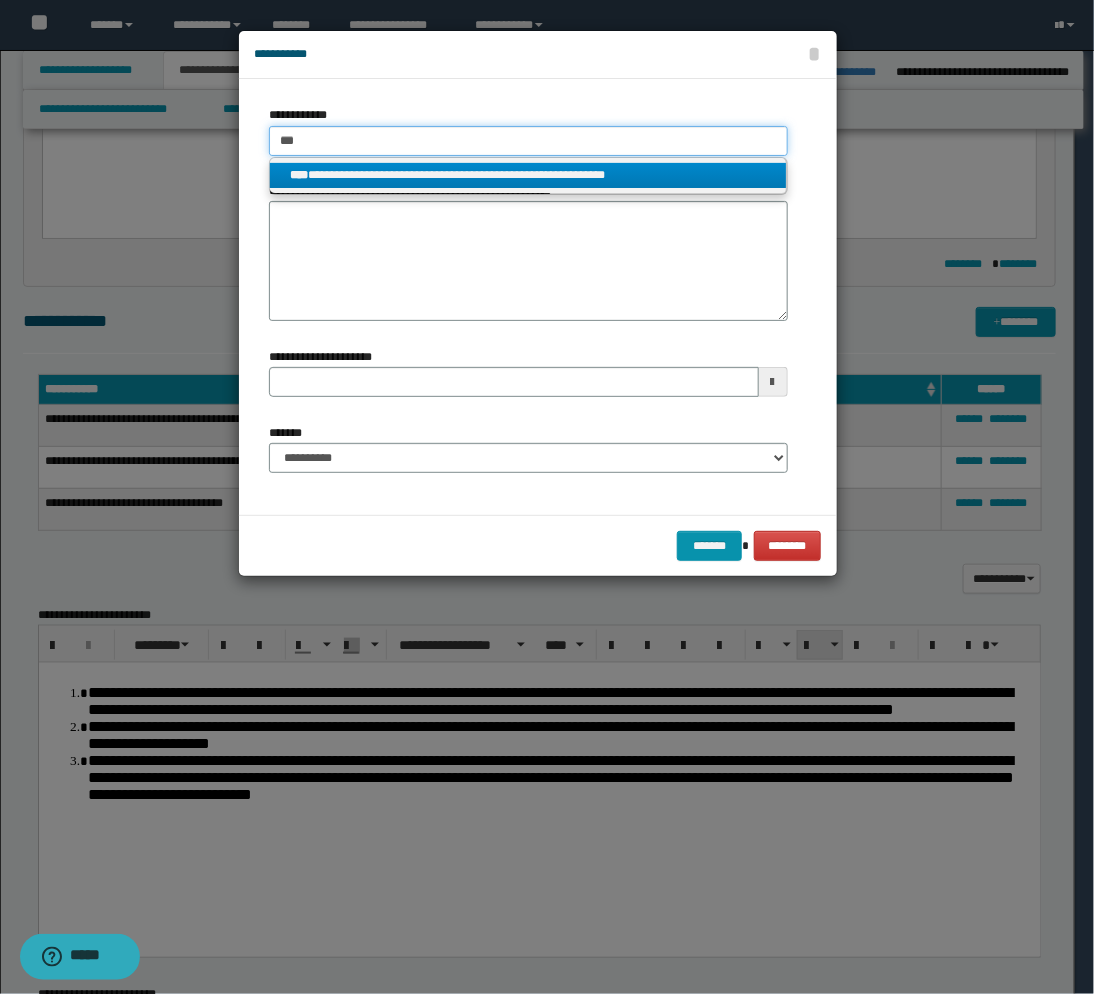 type on "***" 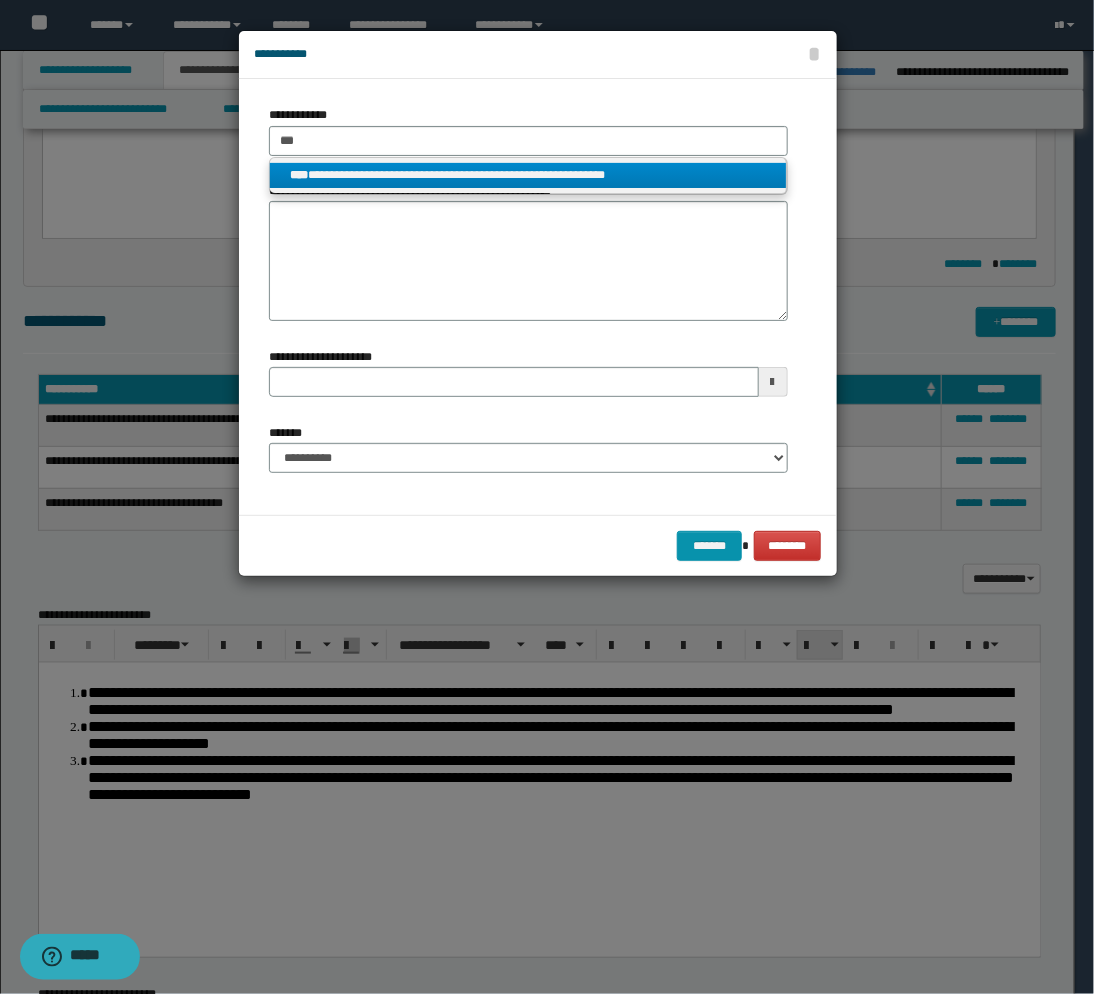 click on "**********" at bounding box center (528, 175) 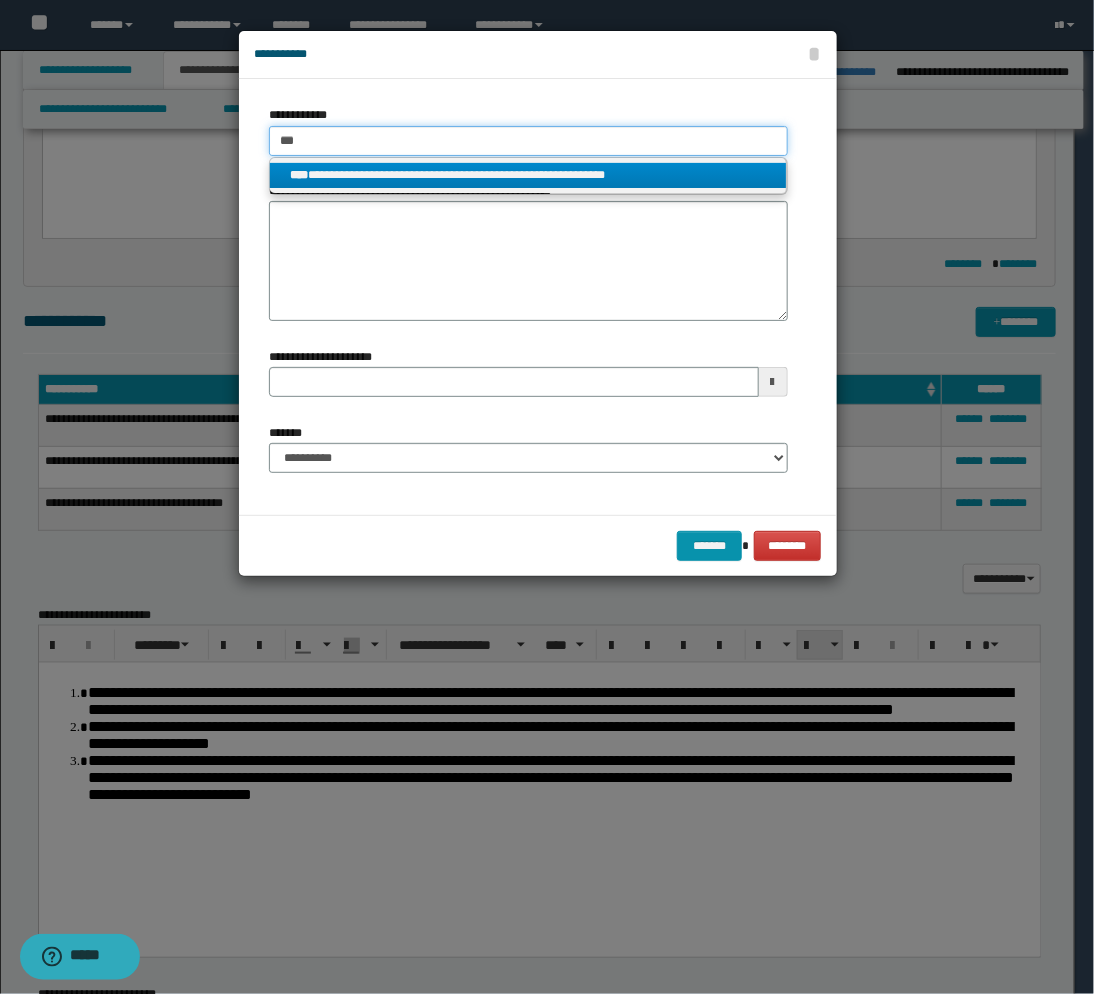 type 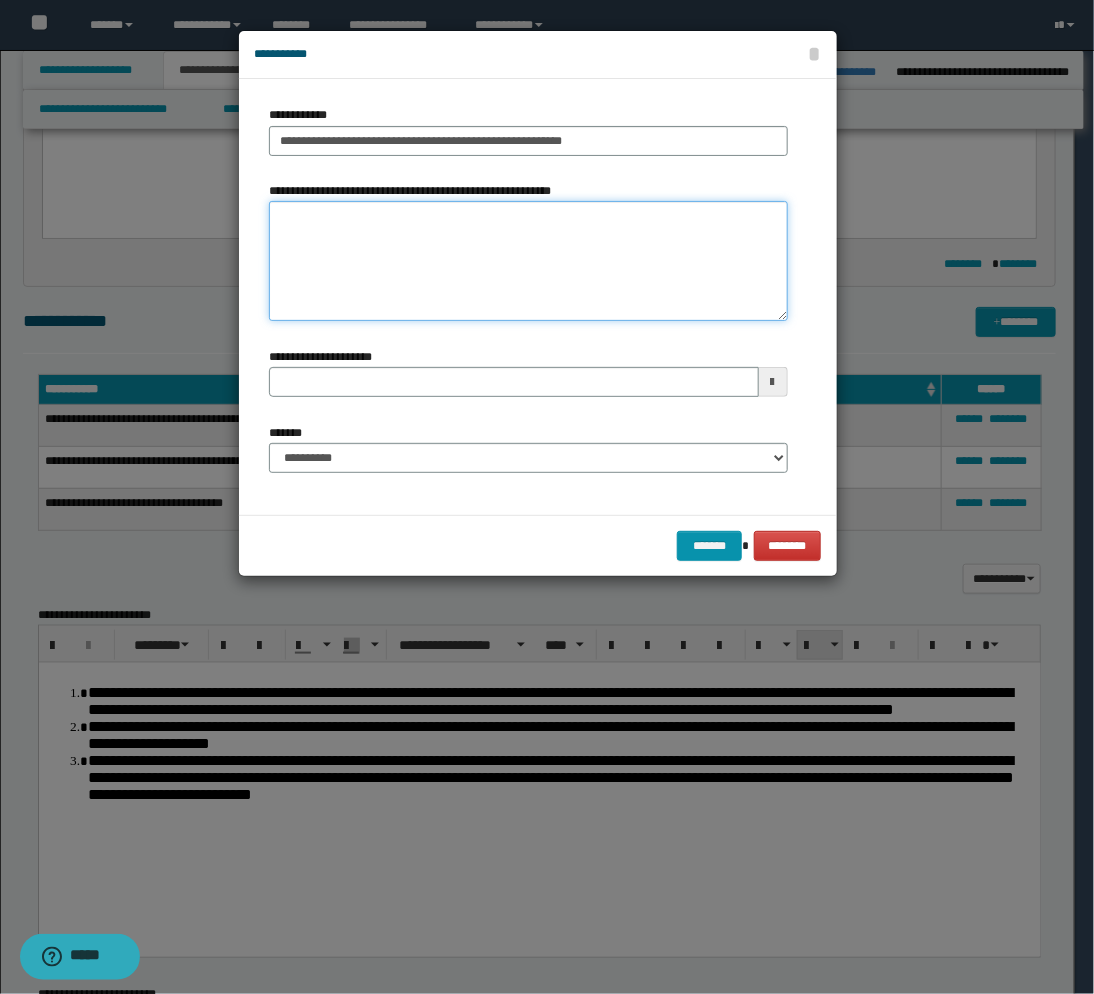 click on "**********" at bounding box center [528, 261] 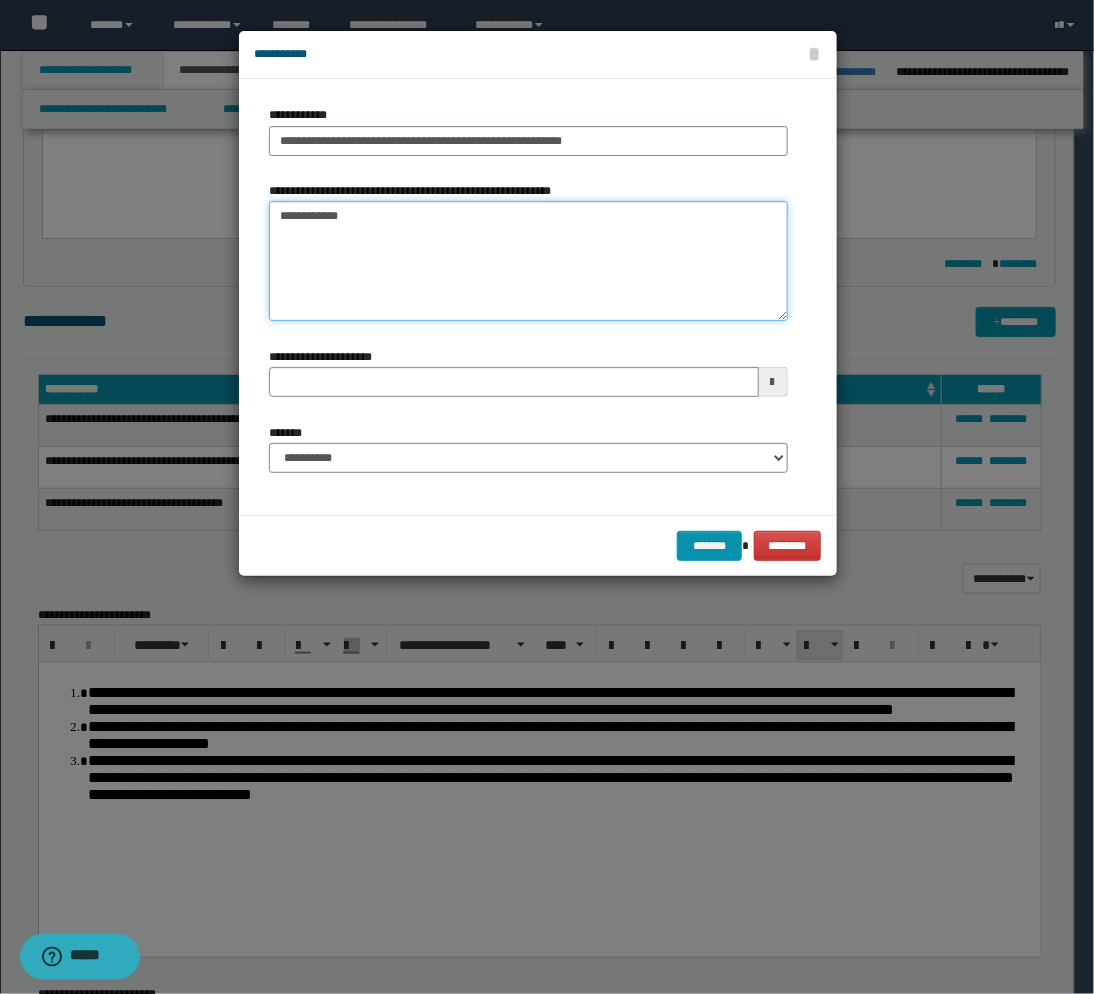 type on "**********" 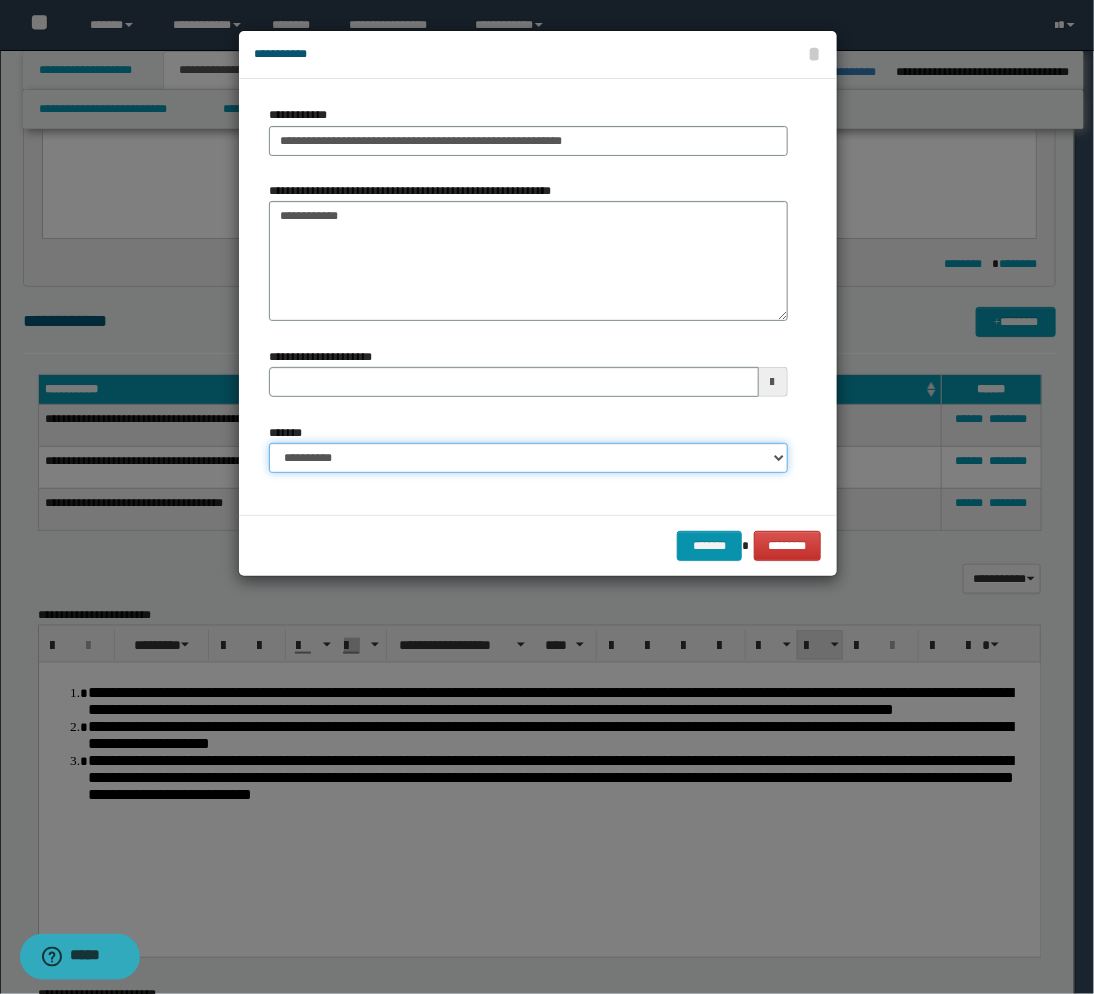 click on "**********" at bounding box center (528, 458) 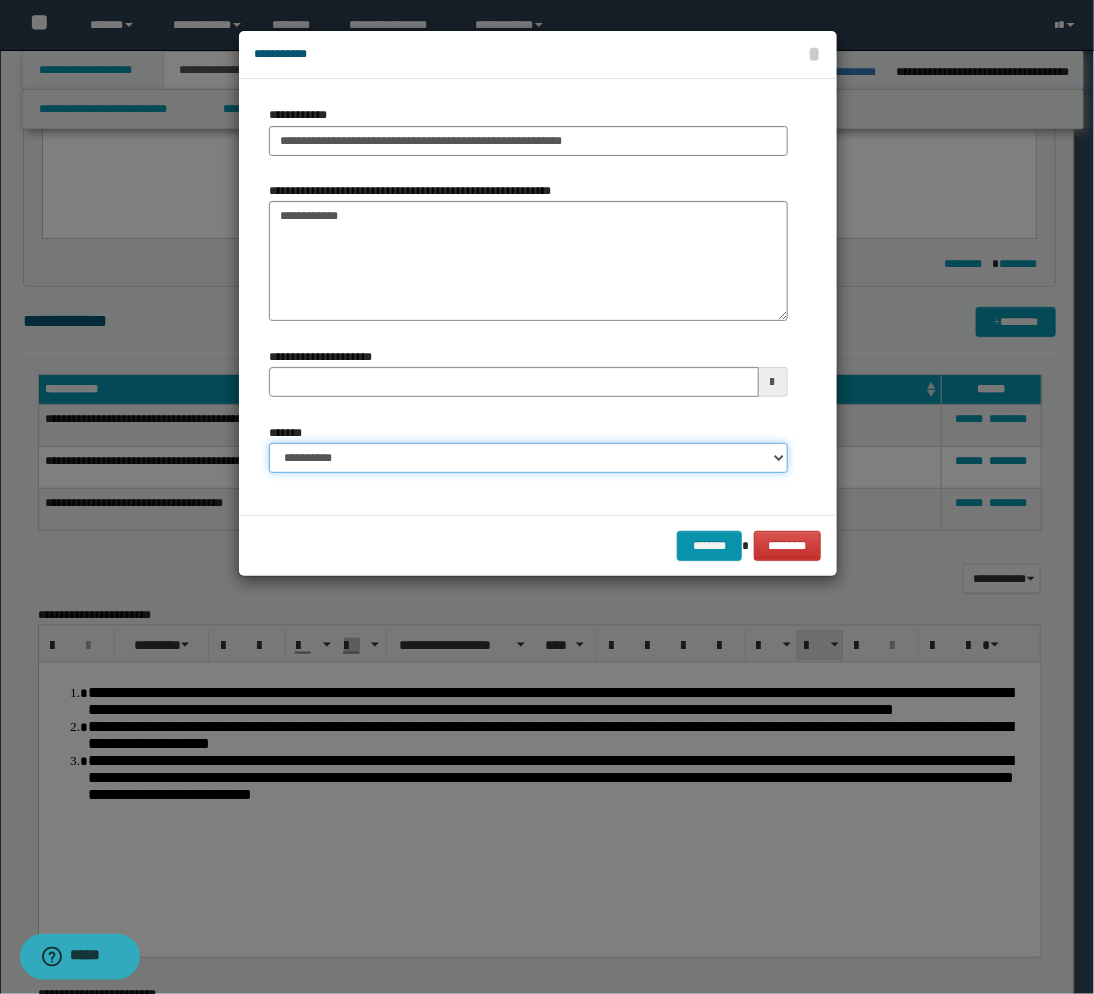 select on "*" 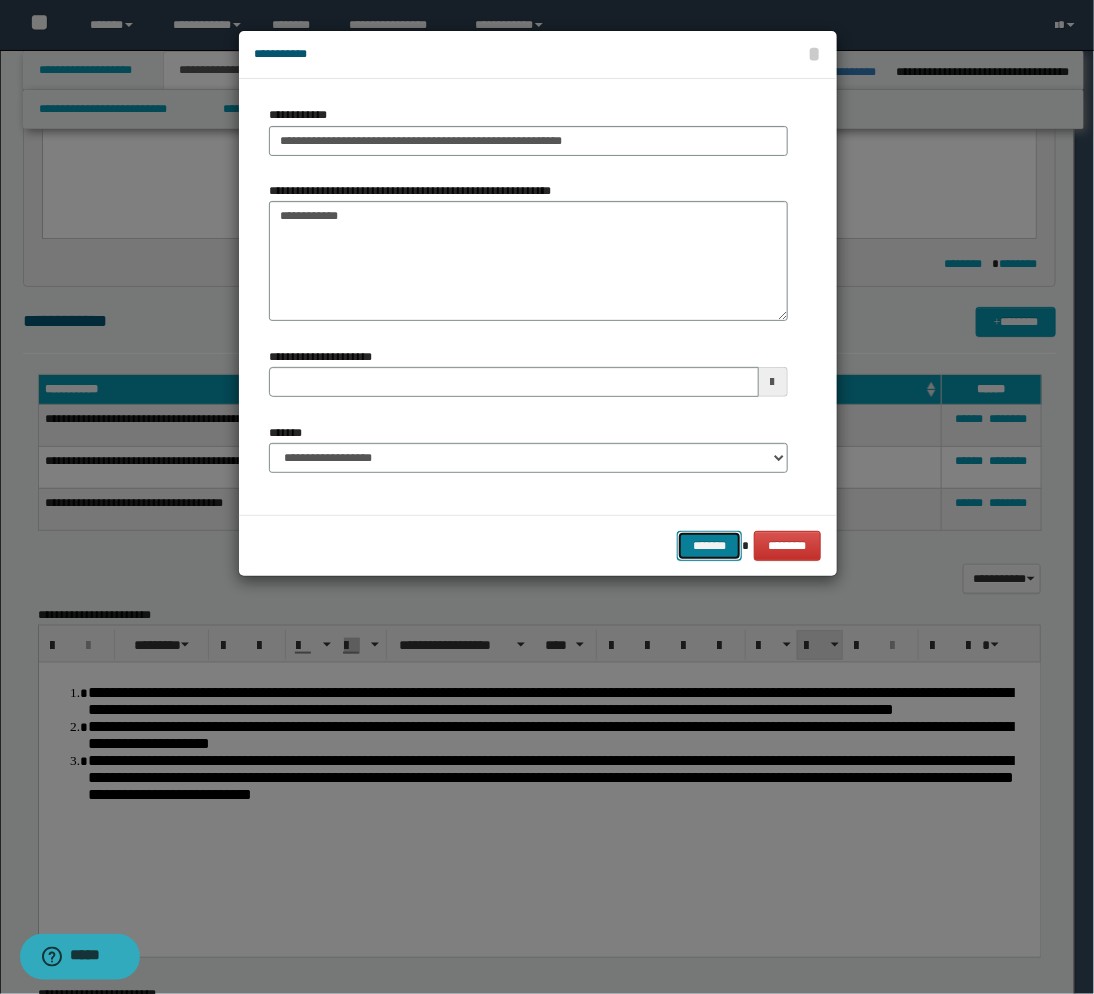 click on "*******" at bounding box center [709, 546] 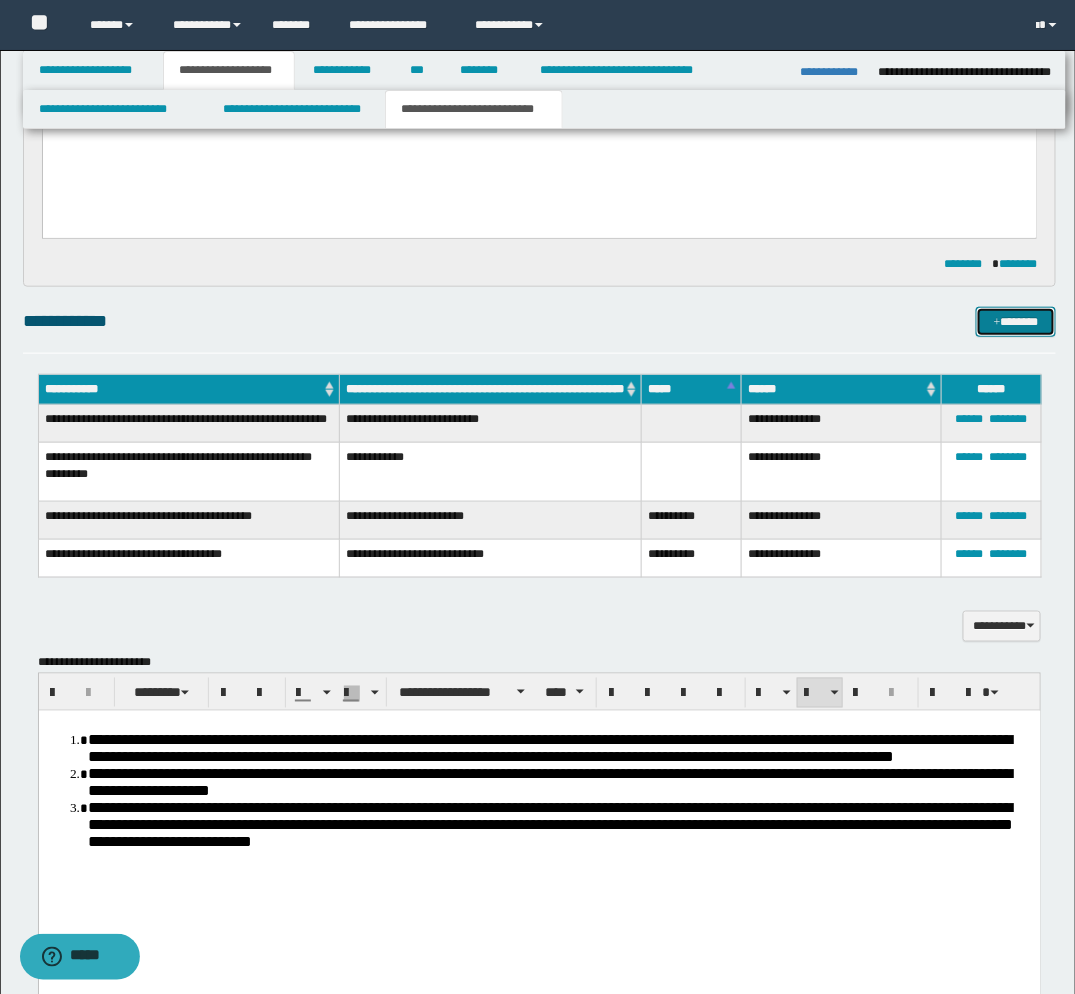 click on "*******" at bounding box center (1016, 322) 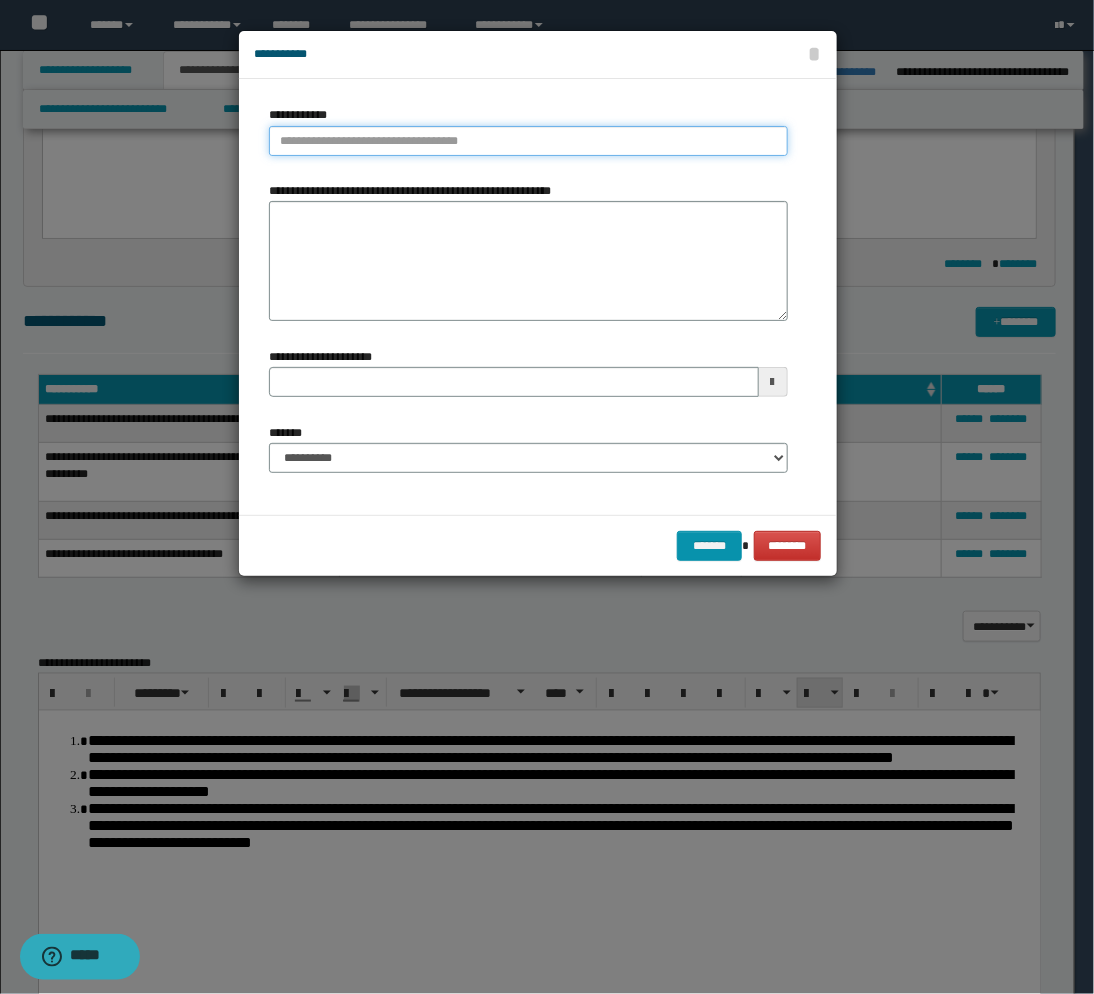 type on "**********" 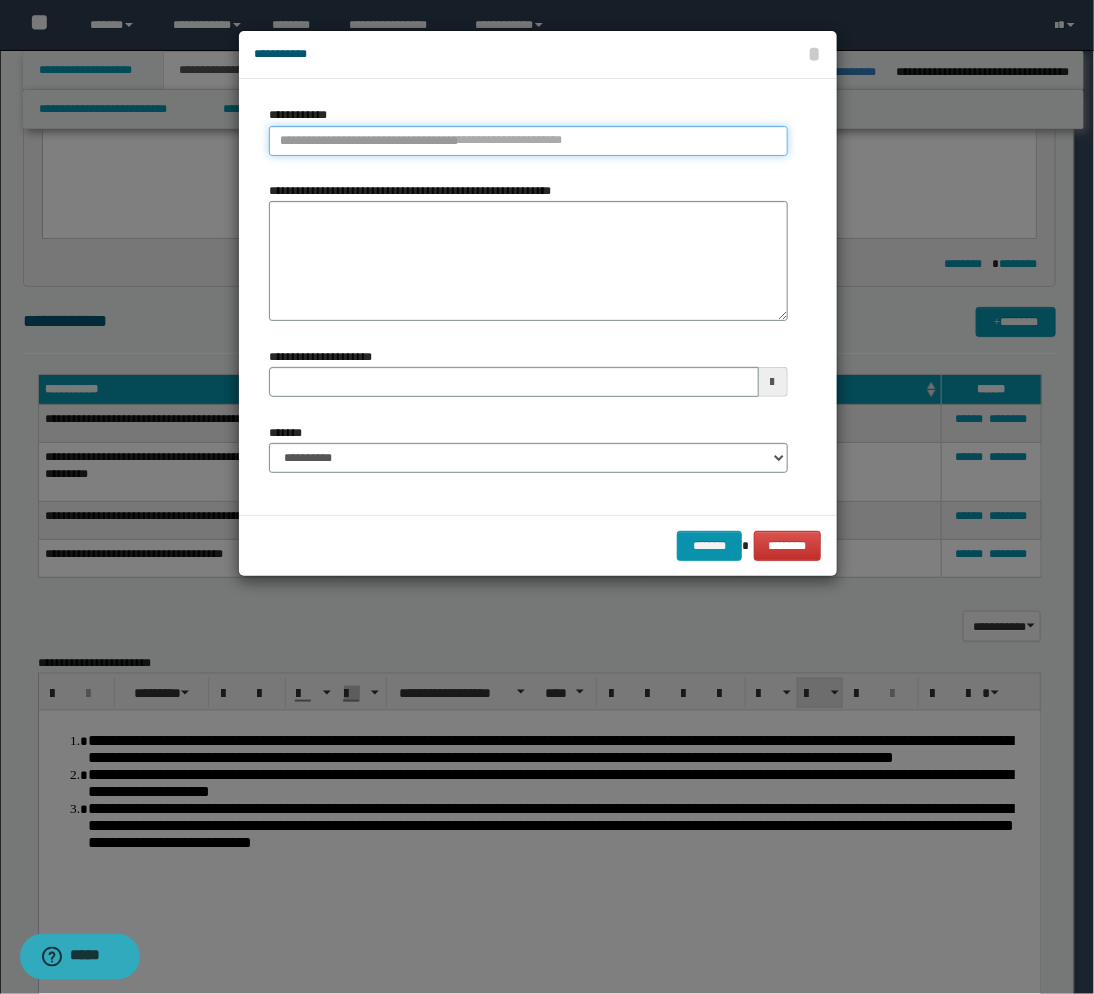 click on "**********" at bounding box center (528, 141) 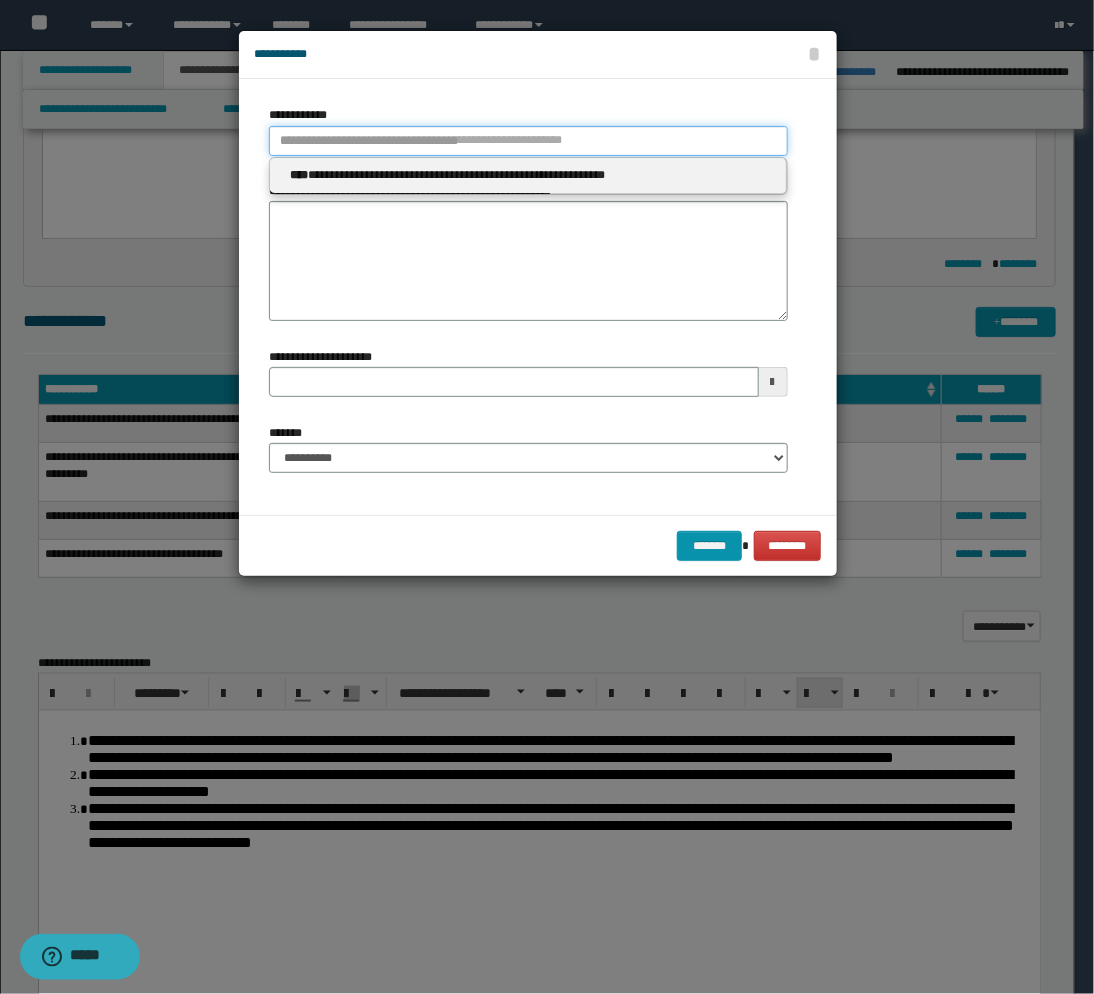 type 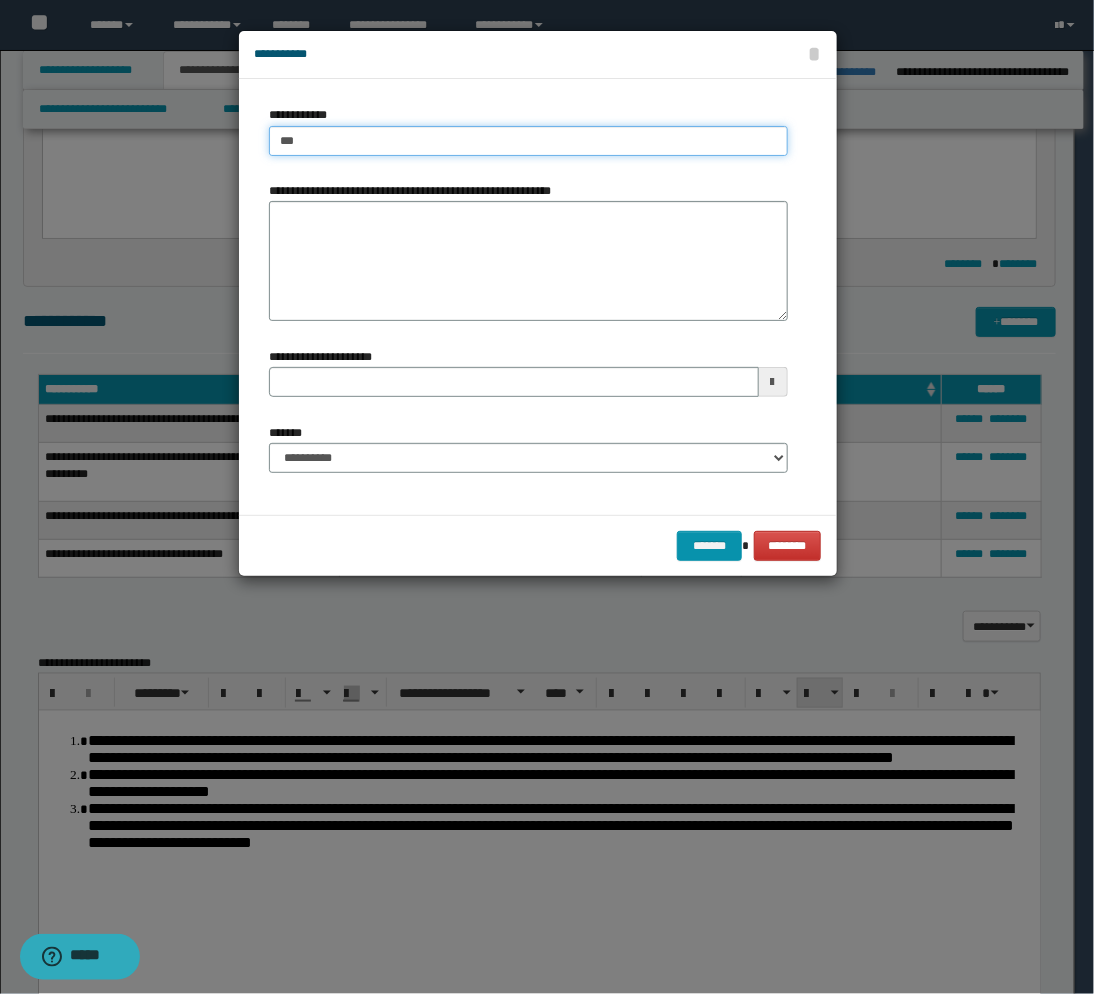 type on "****" 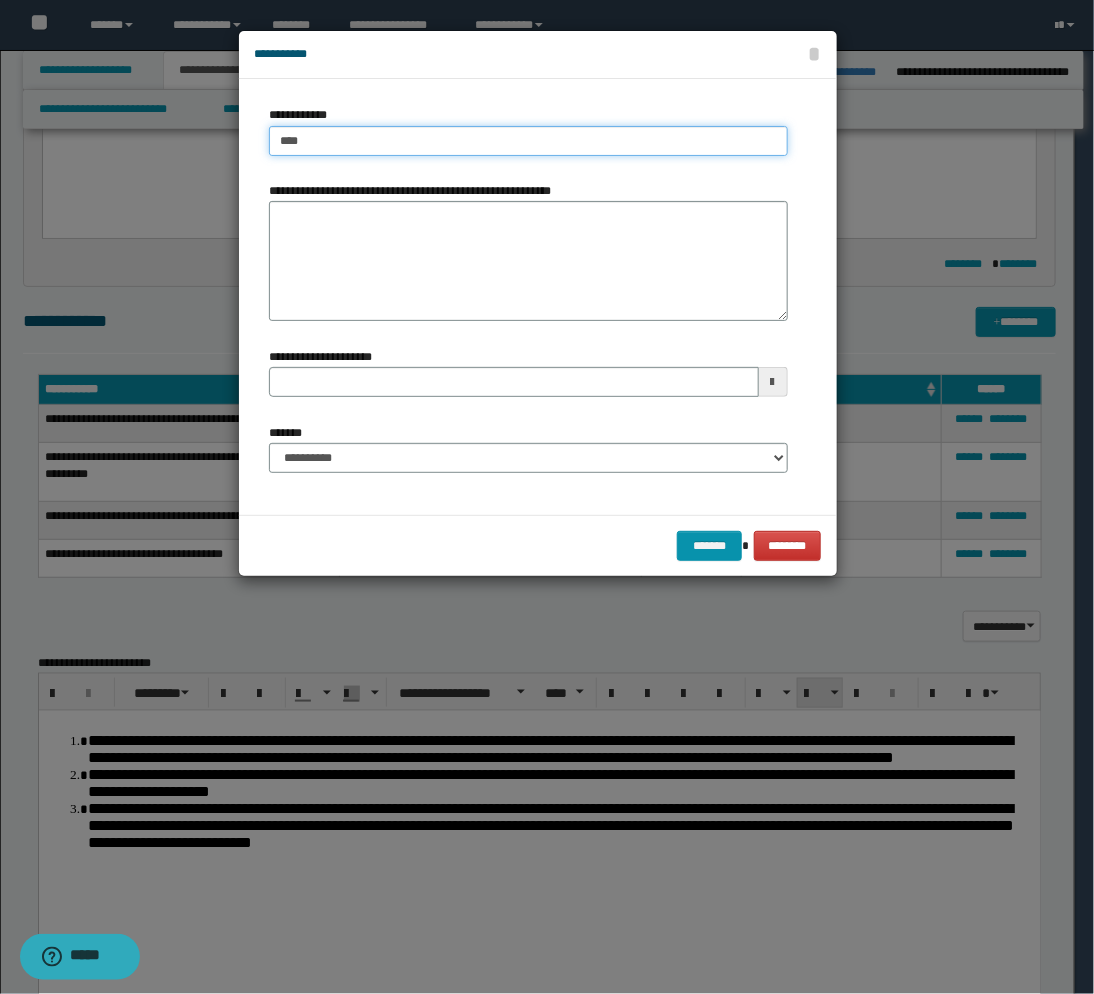 type on "****" 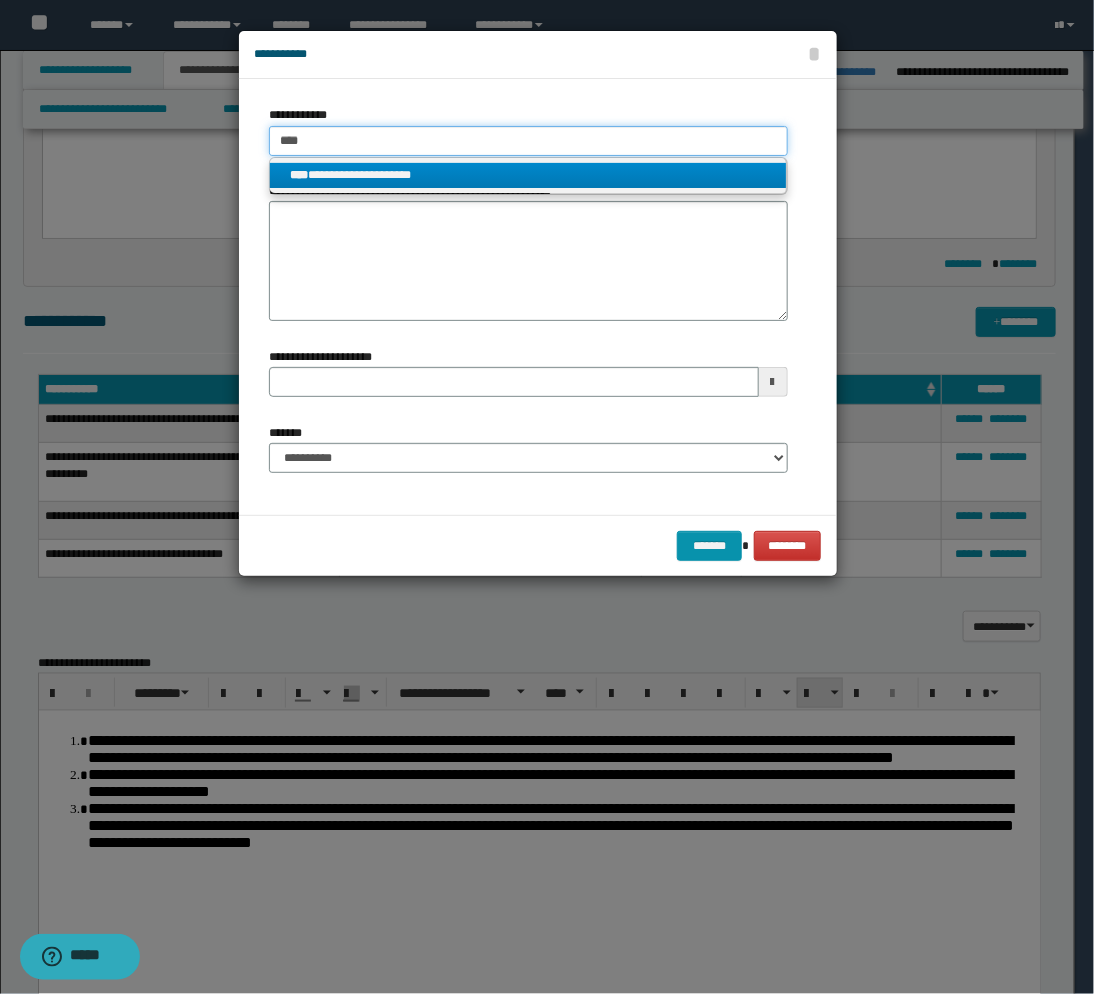 type on "****" 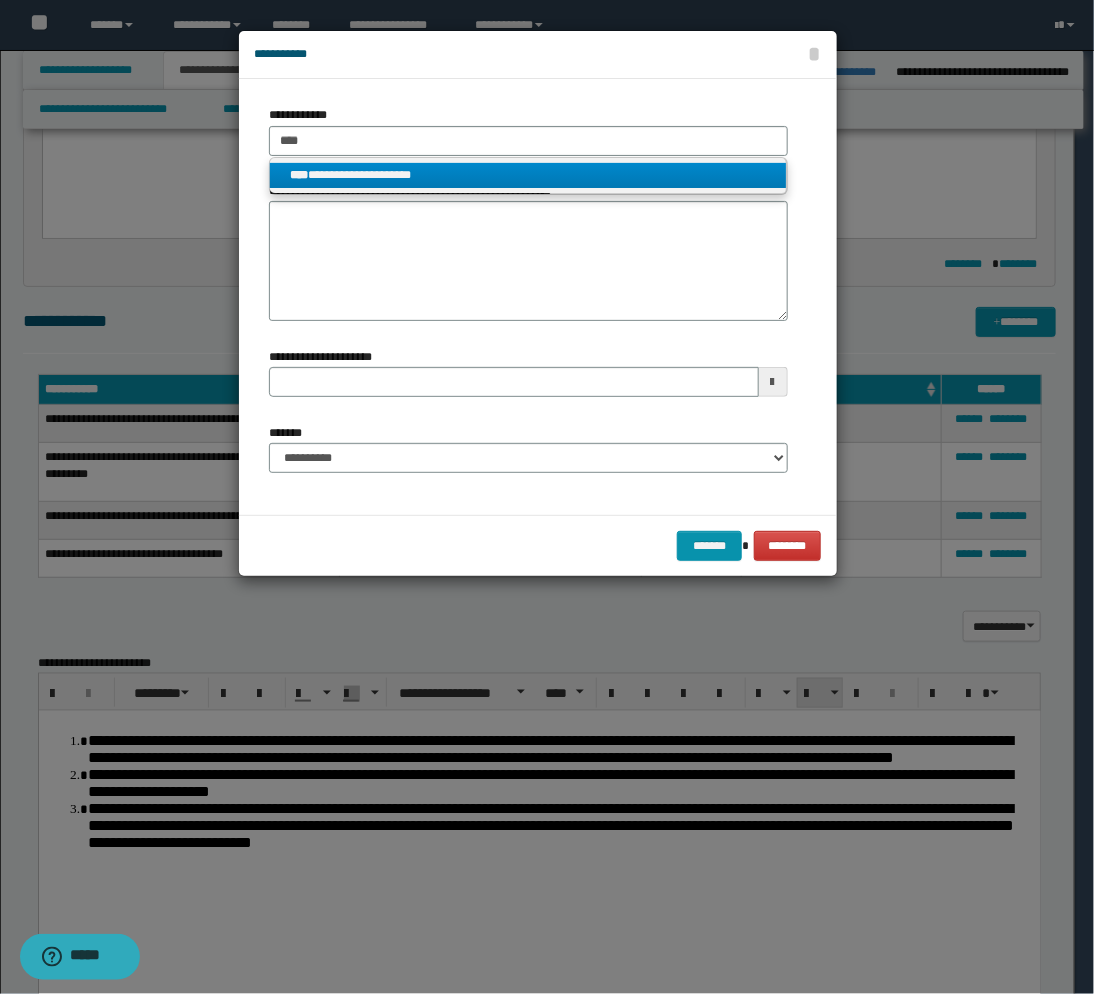 click on "**********" at bounding box center (528, 175) 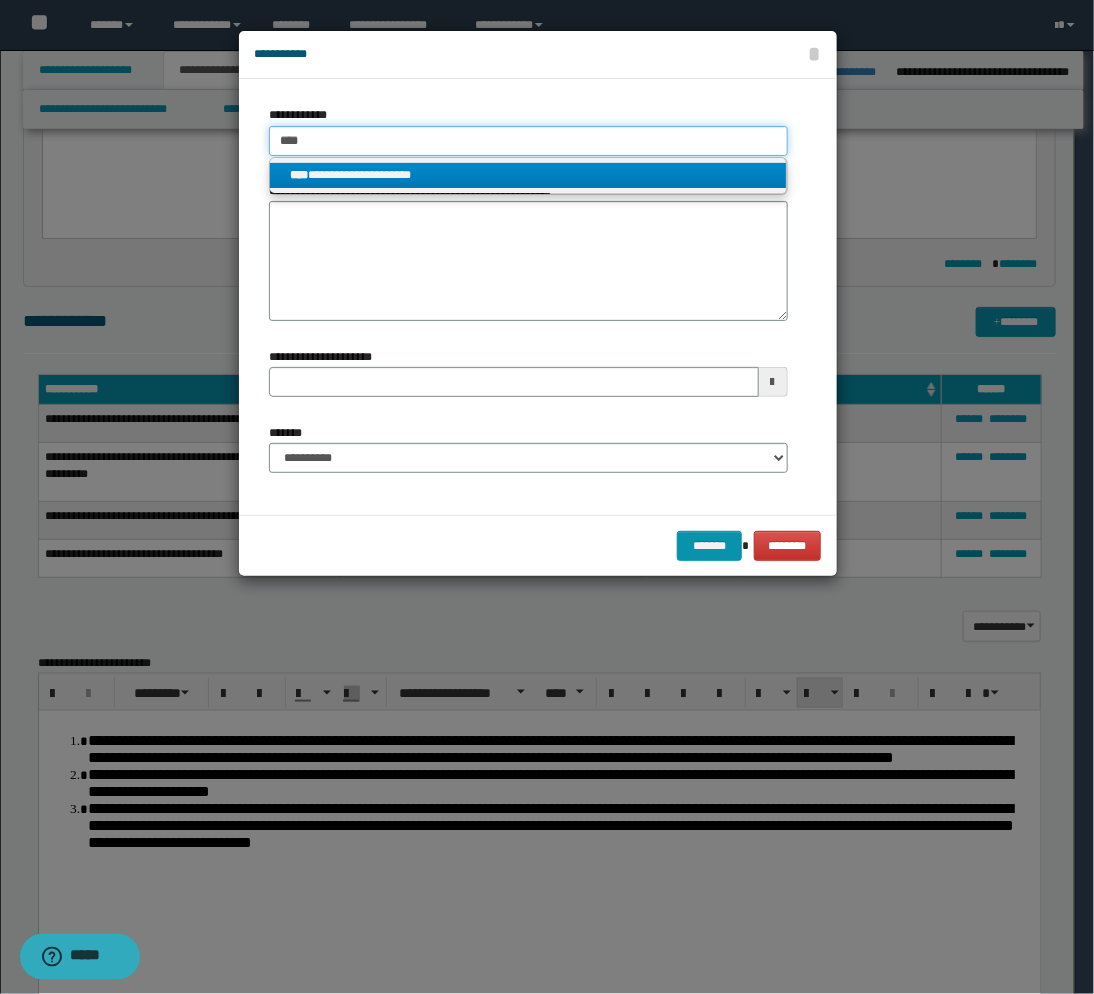 type 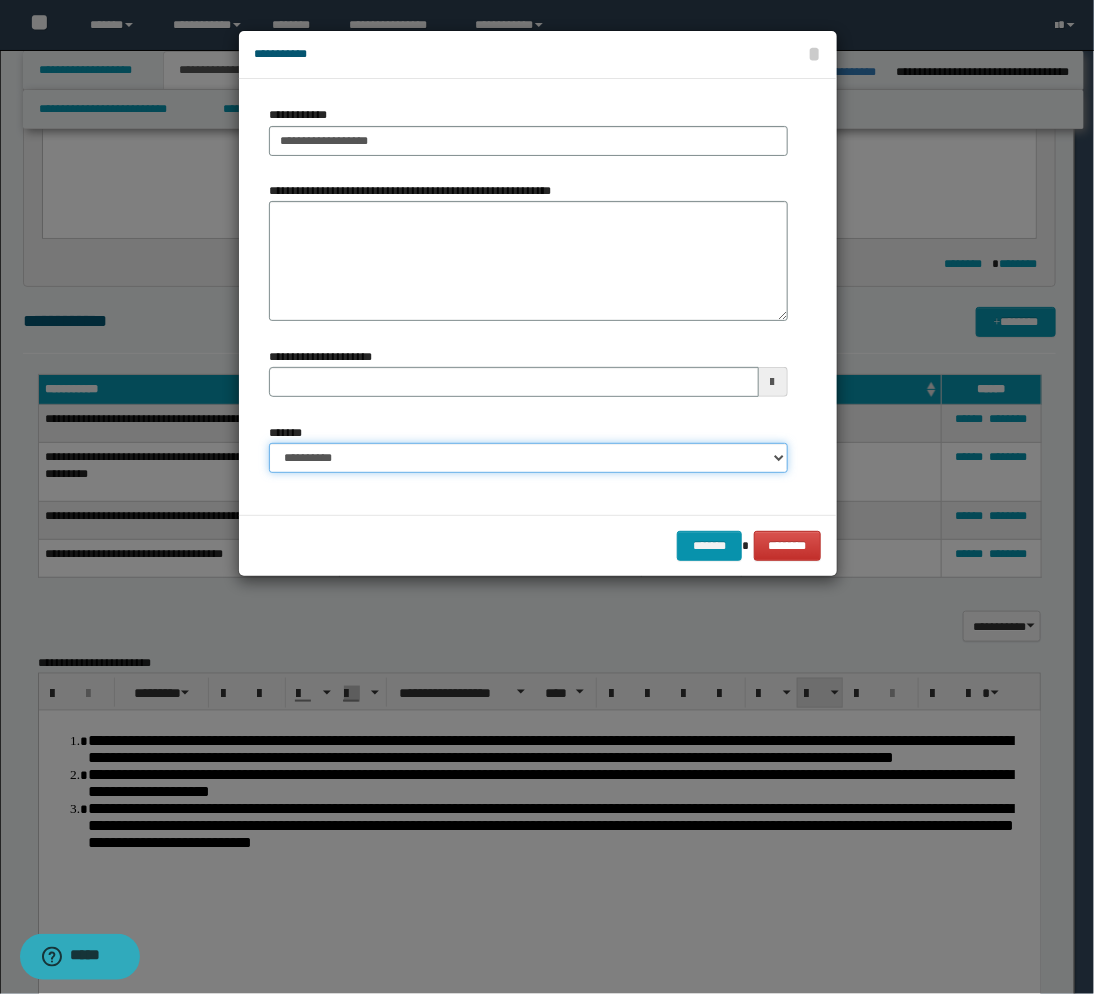 click on "**********" at bounding box center (528, 458) 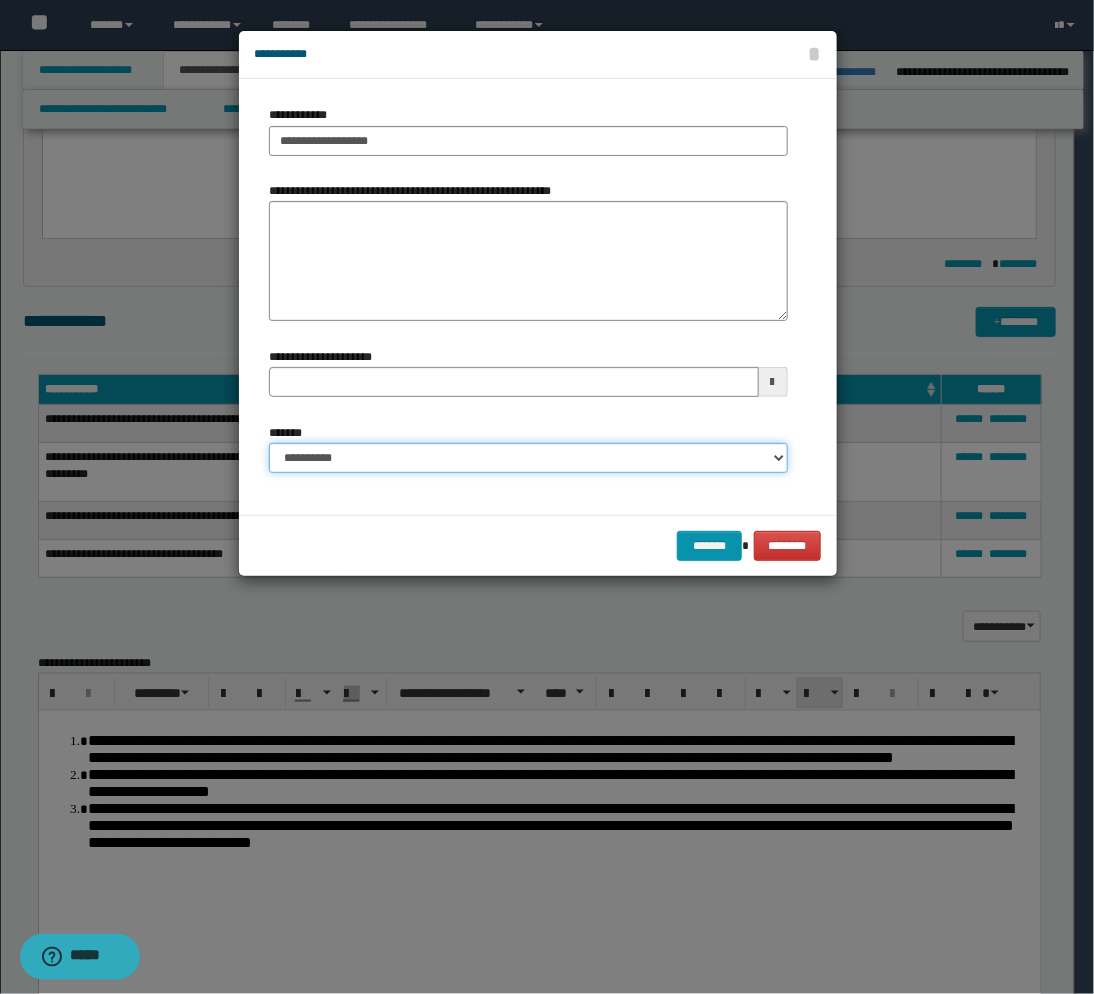 select on "*" 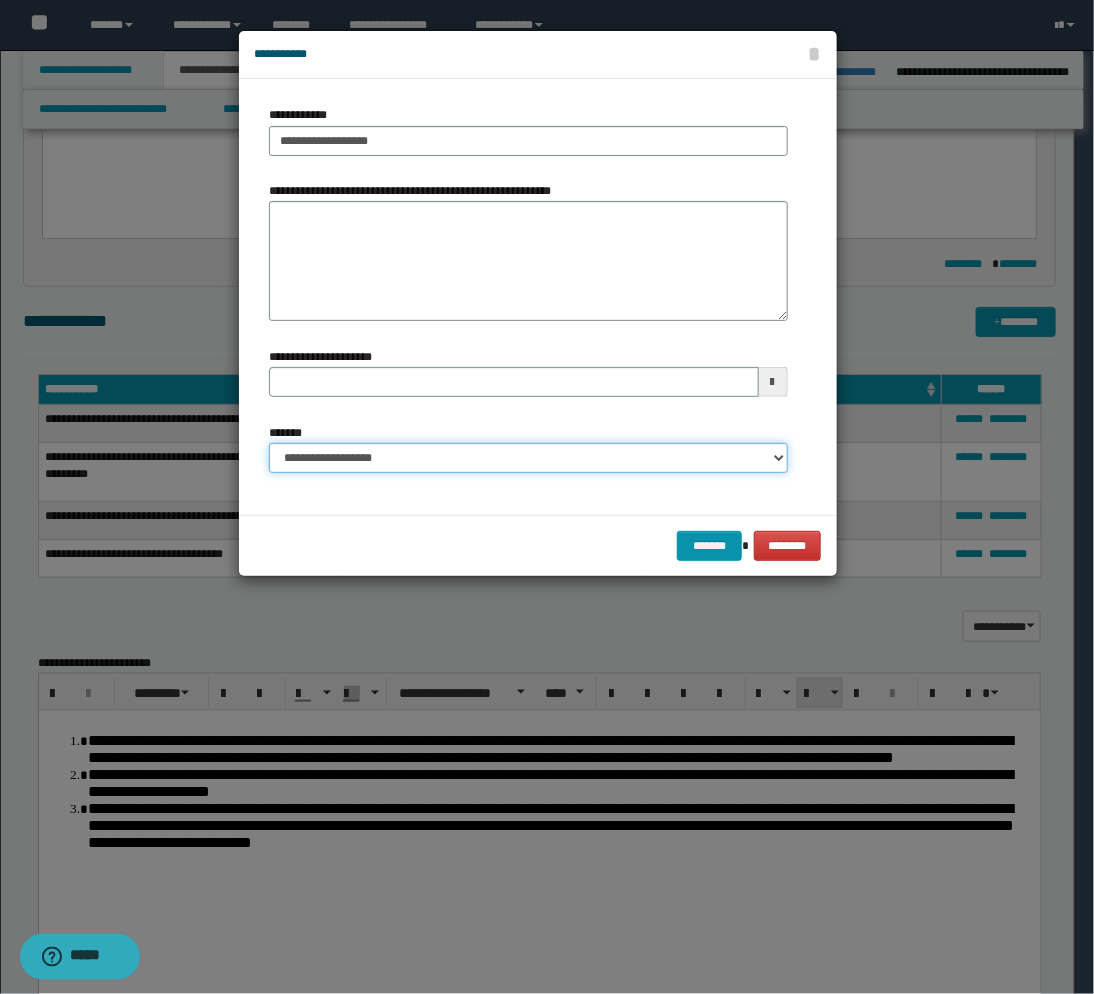 click on "**********" at bounding box center [528, 458] 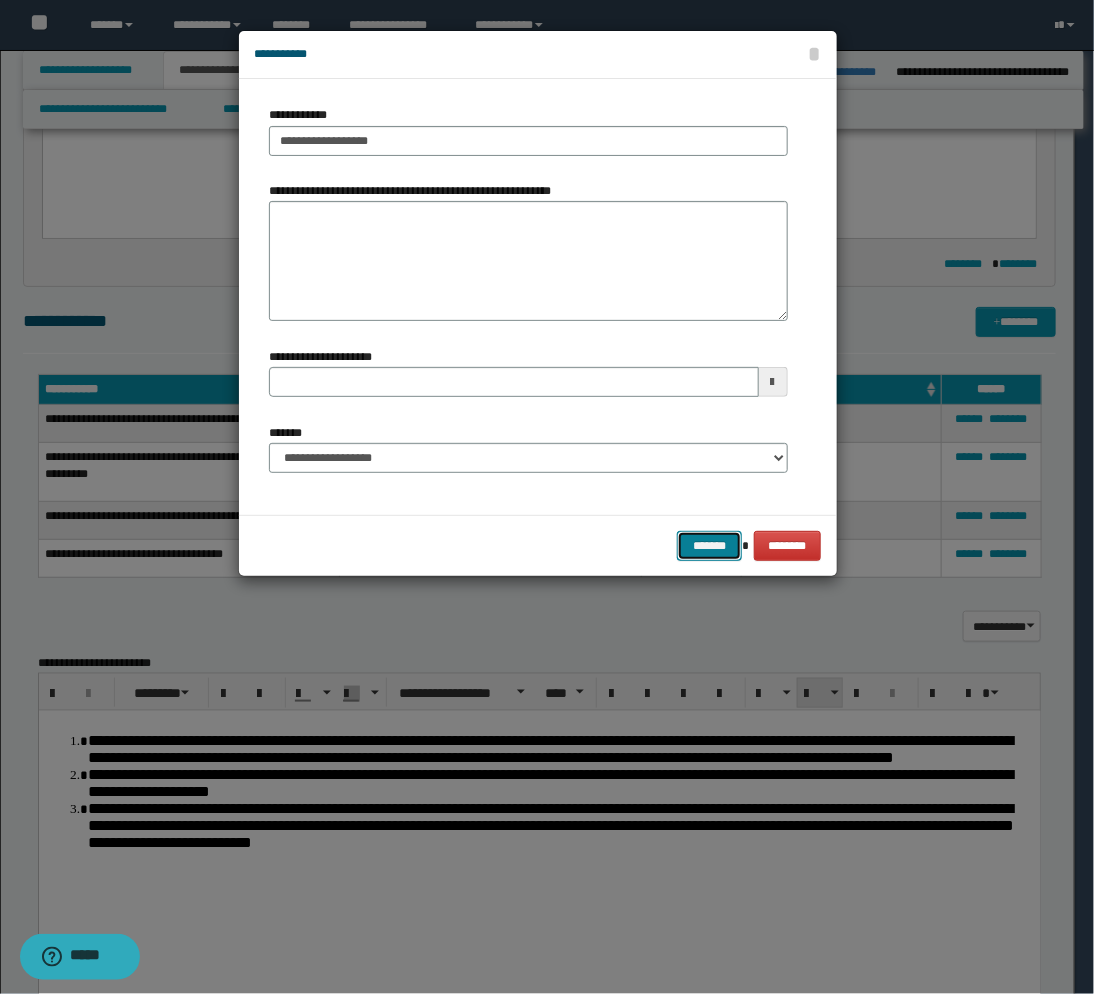 click on "*******" at bounding box center (709, 546) 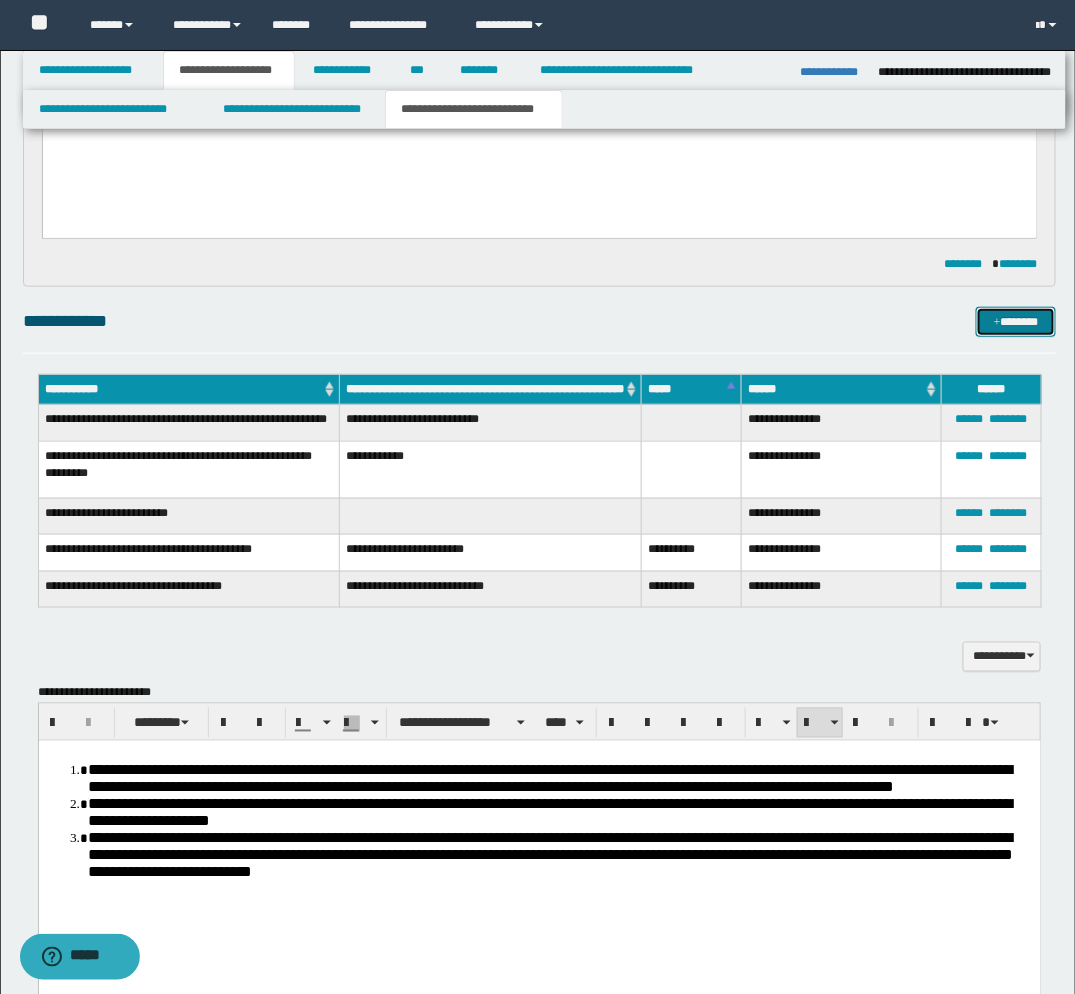 click at bounding box center (997, 323) 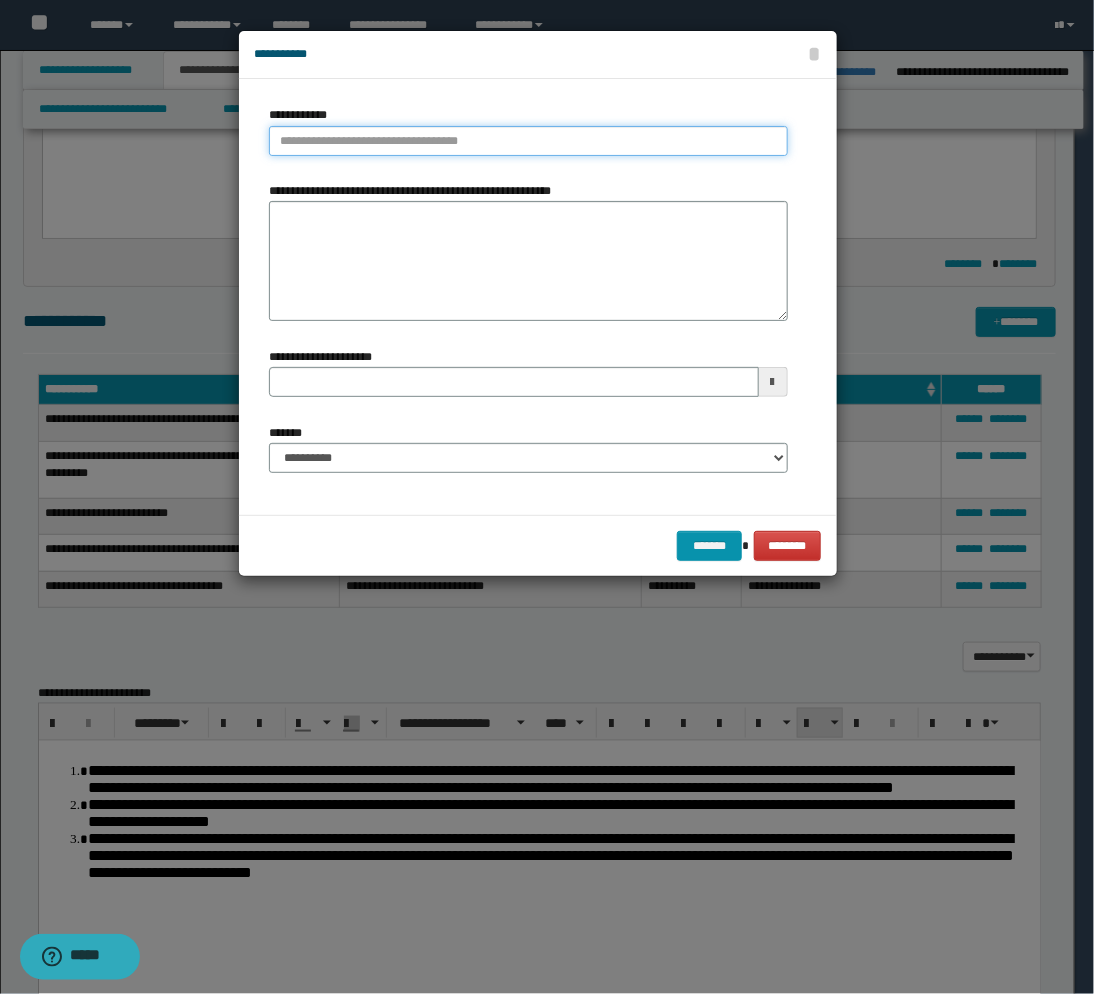 type on "**********" 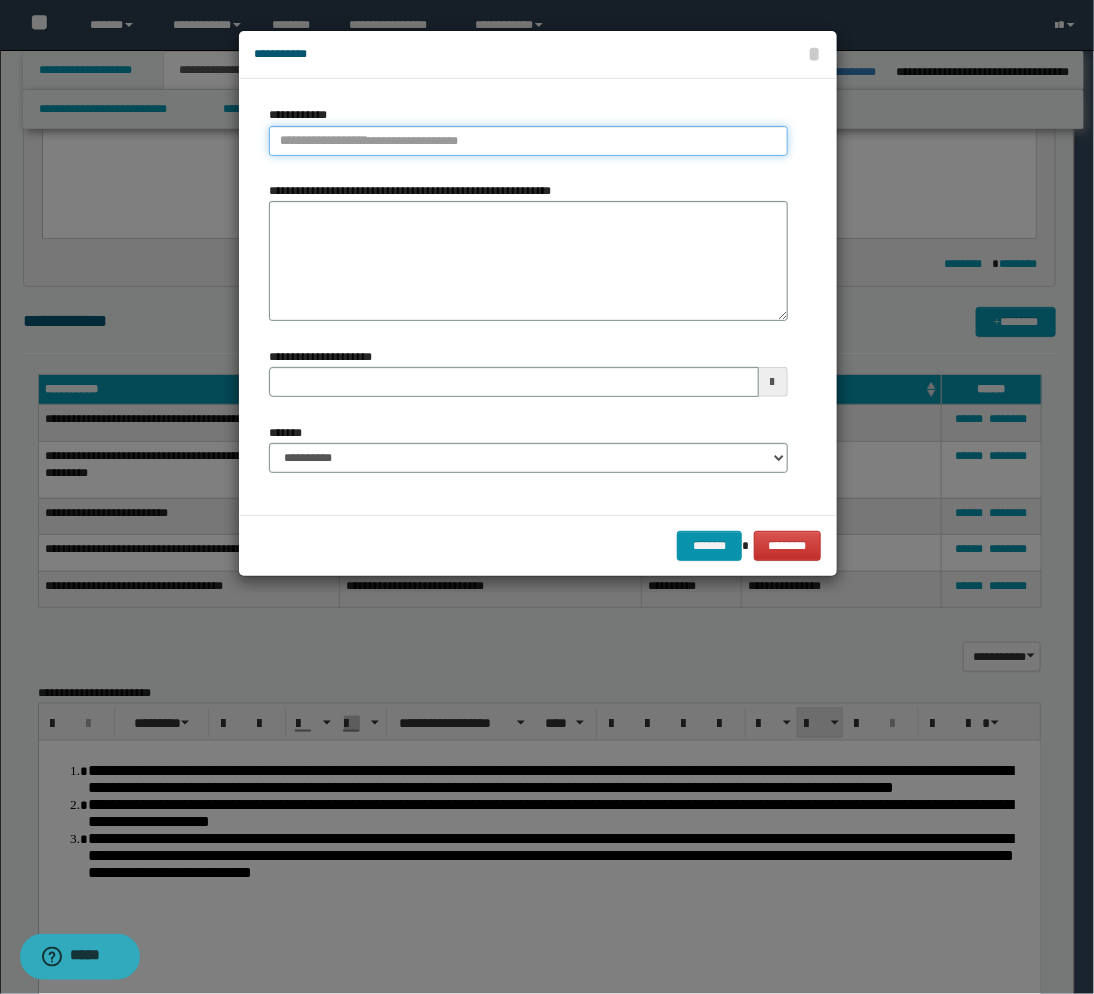 click on "**********" at bounding box center (528, 141) 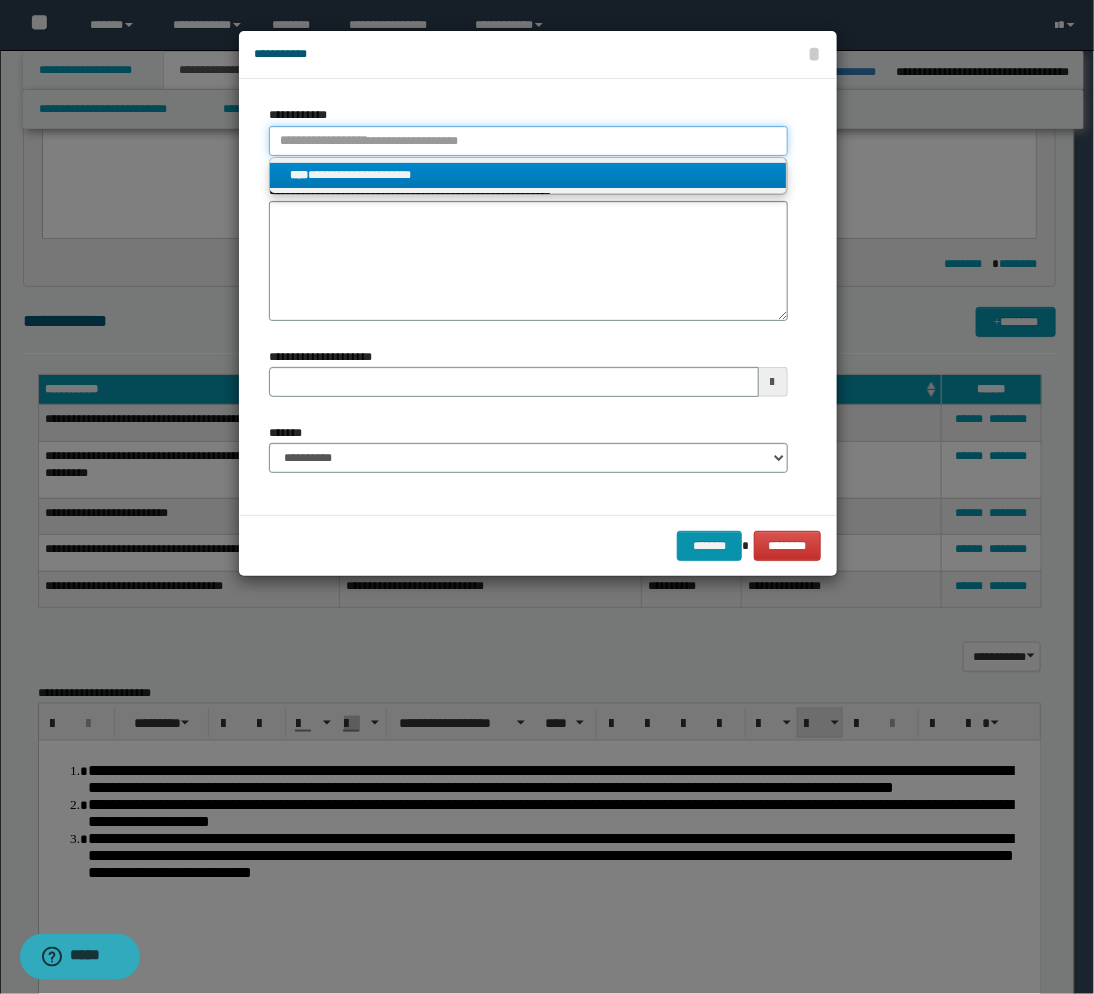 type 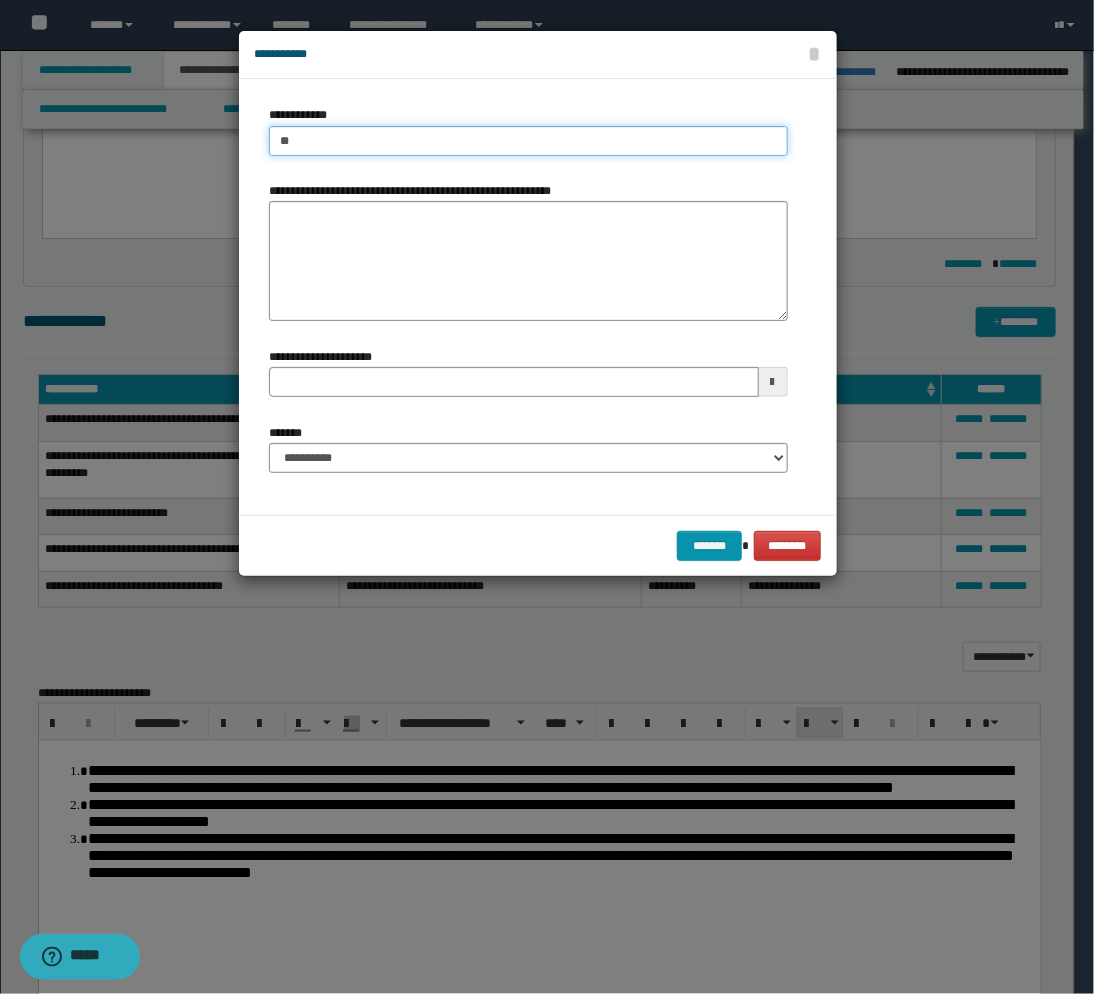 type on "***" 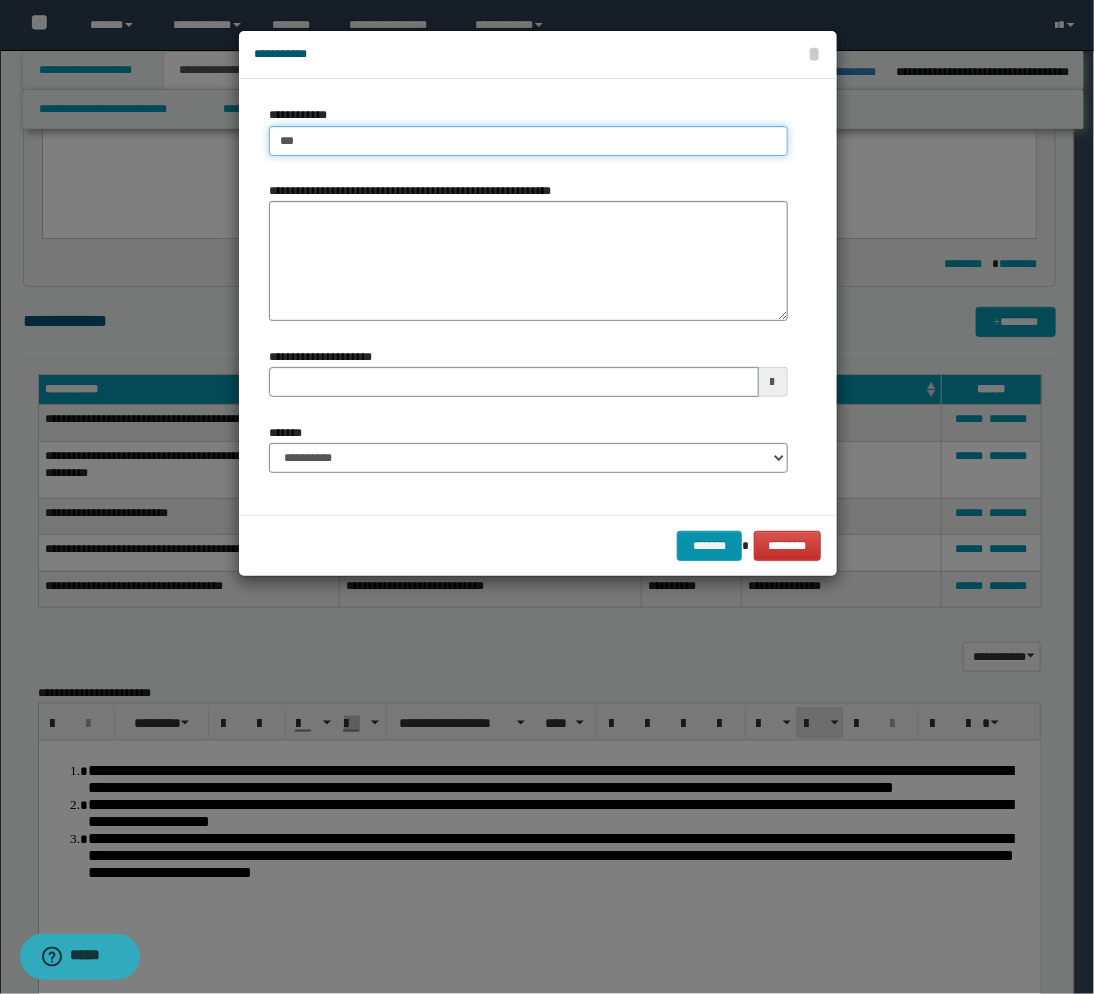 type on "***" 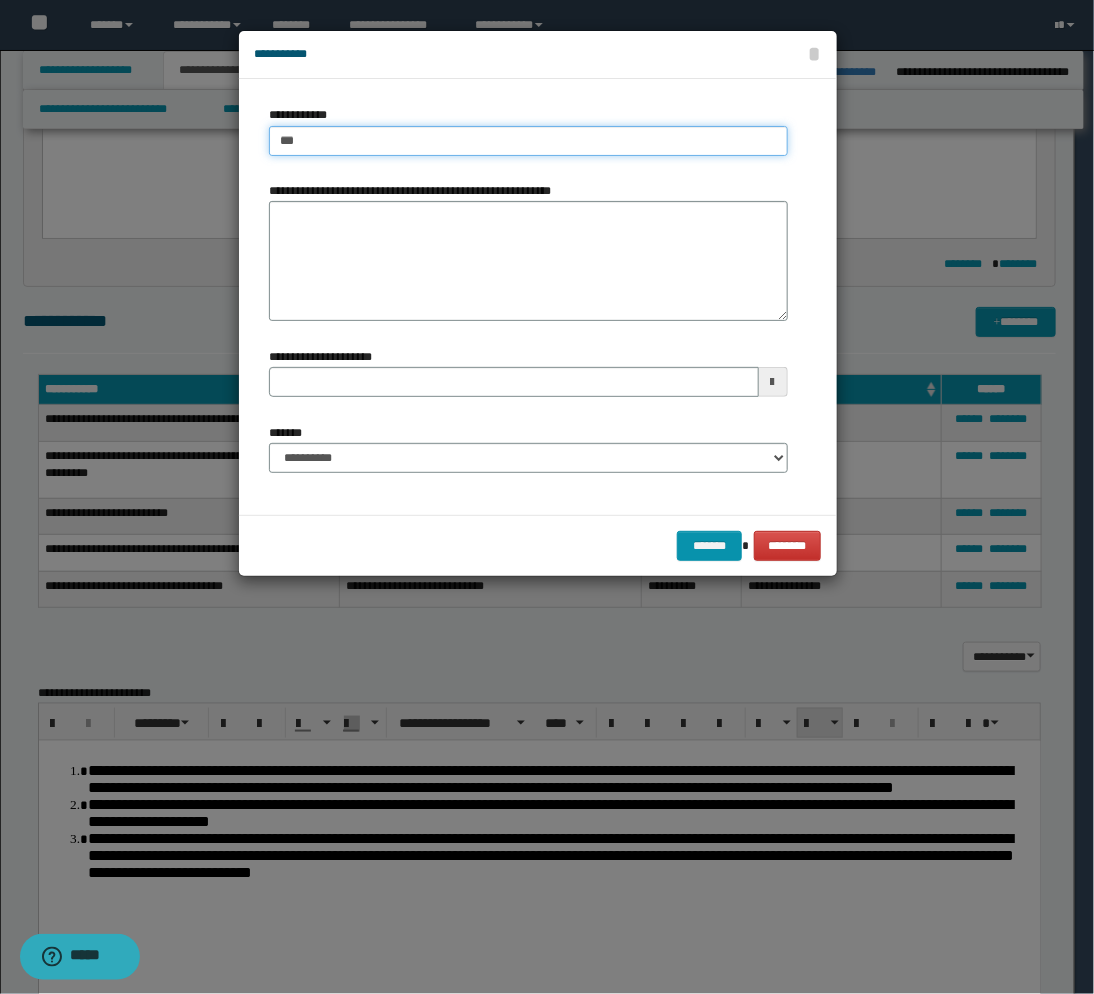 type 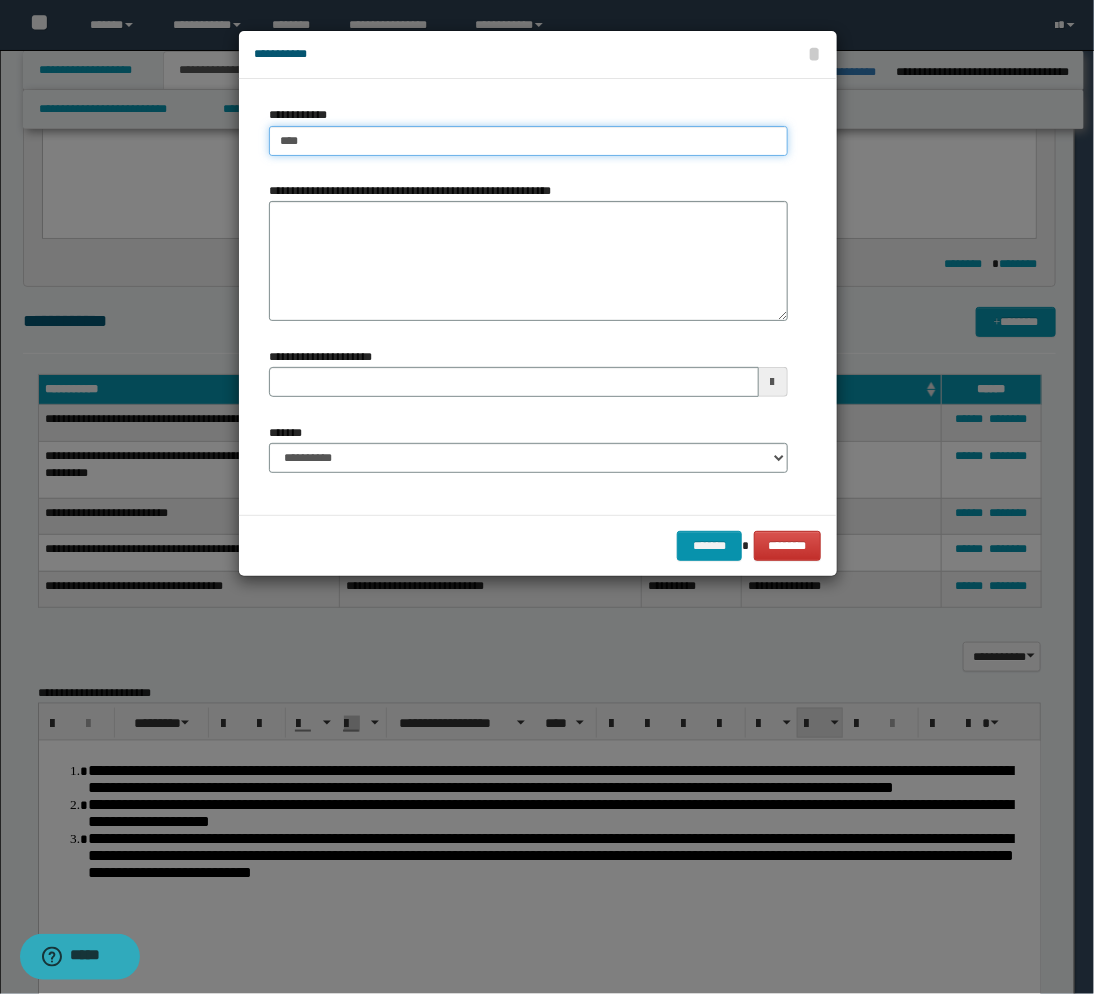 type on "****" 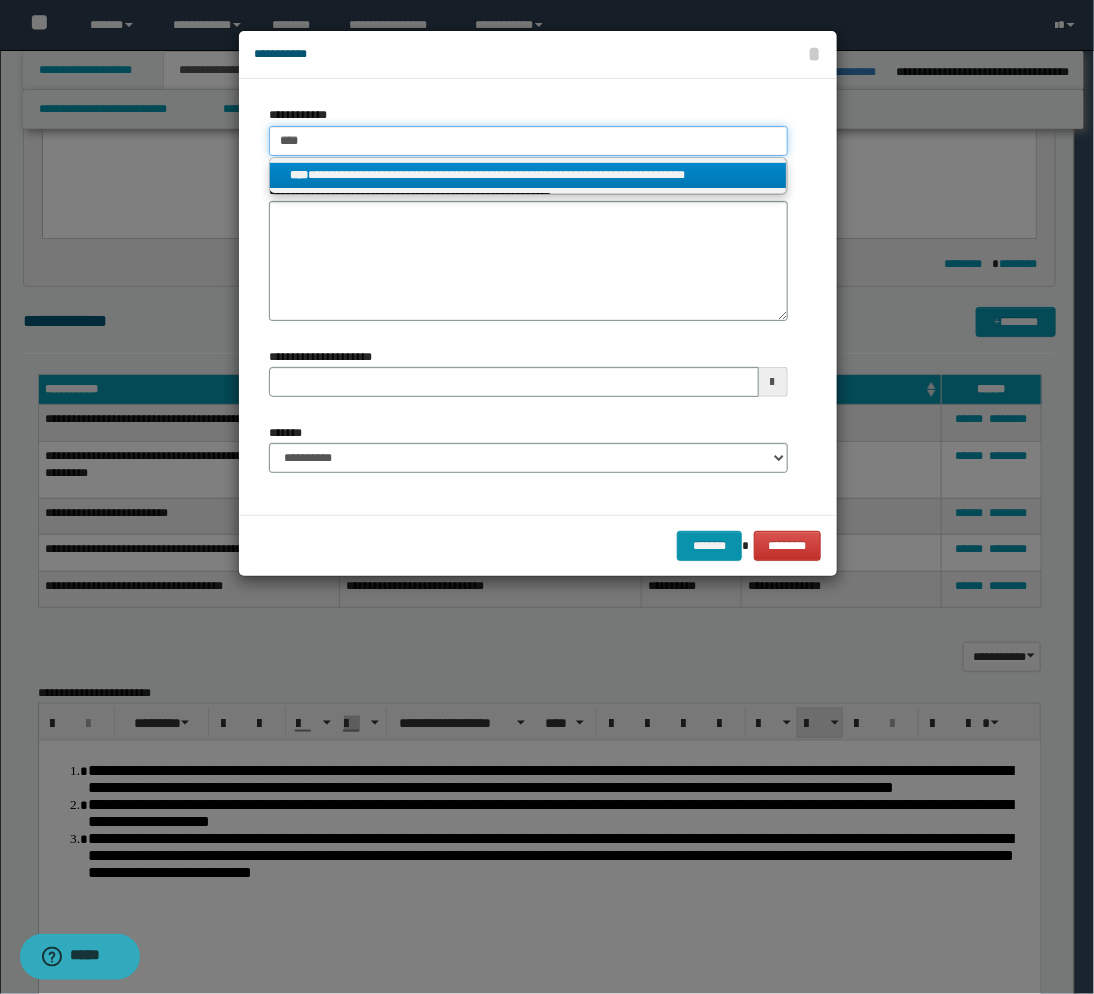 type on "****" 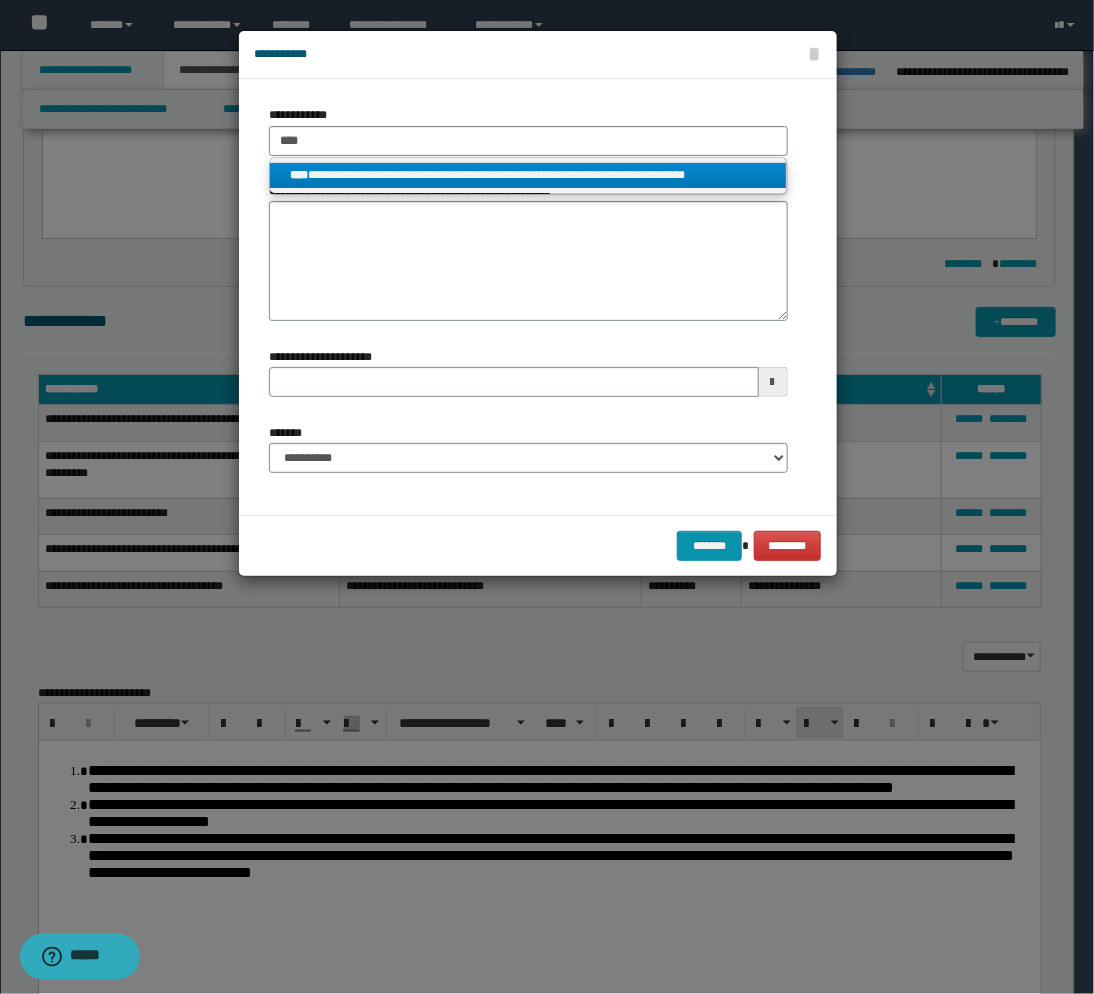 click on "**********" at bounding box center [528, 175] 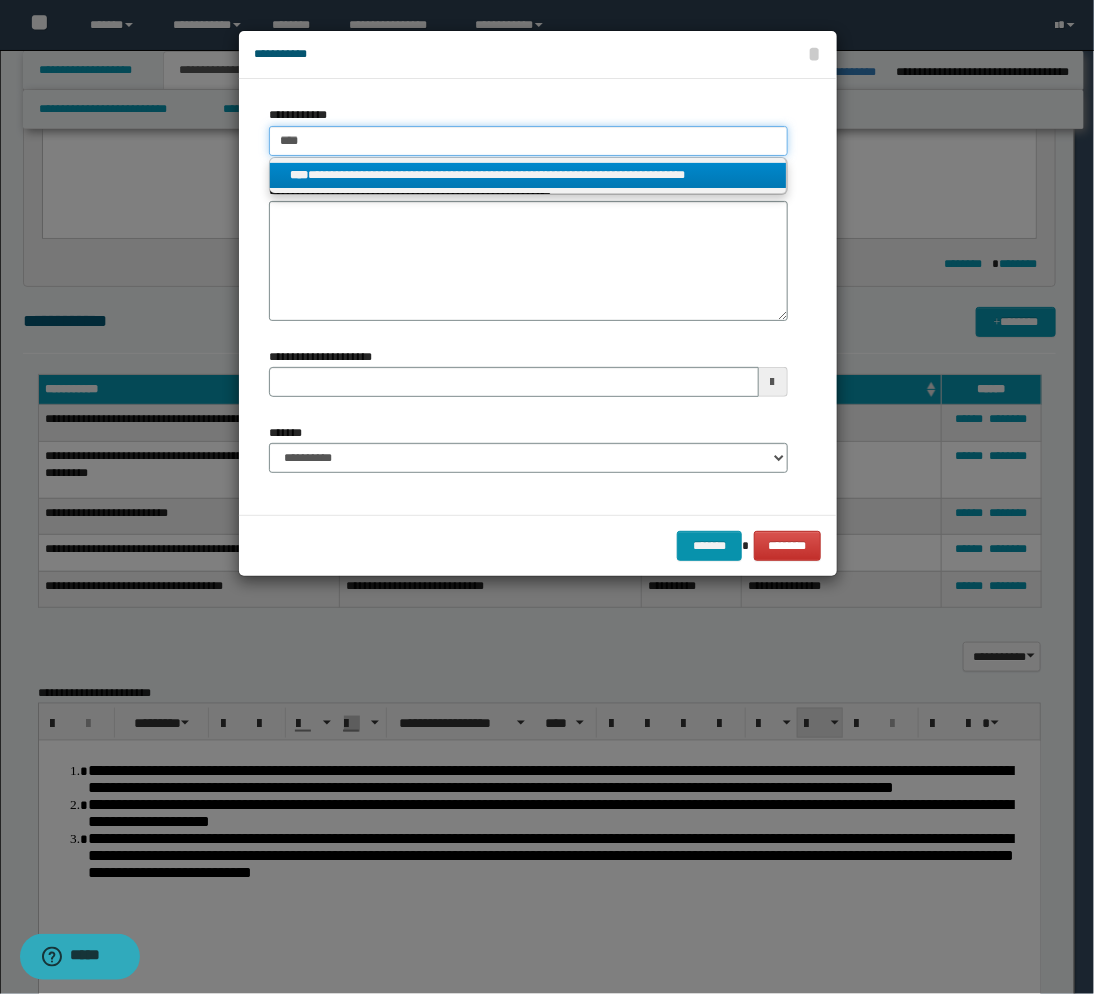 type 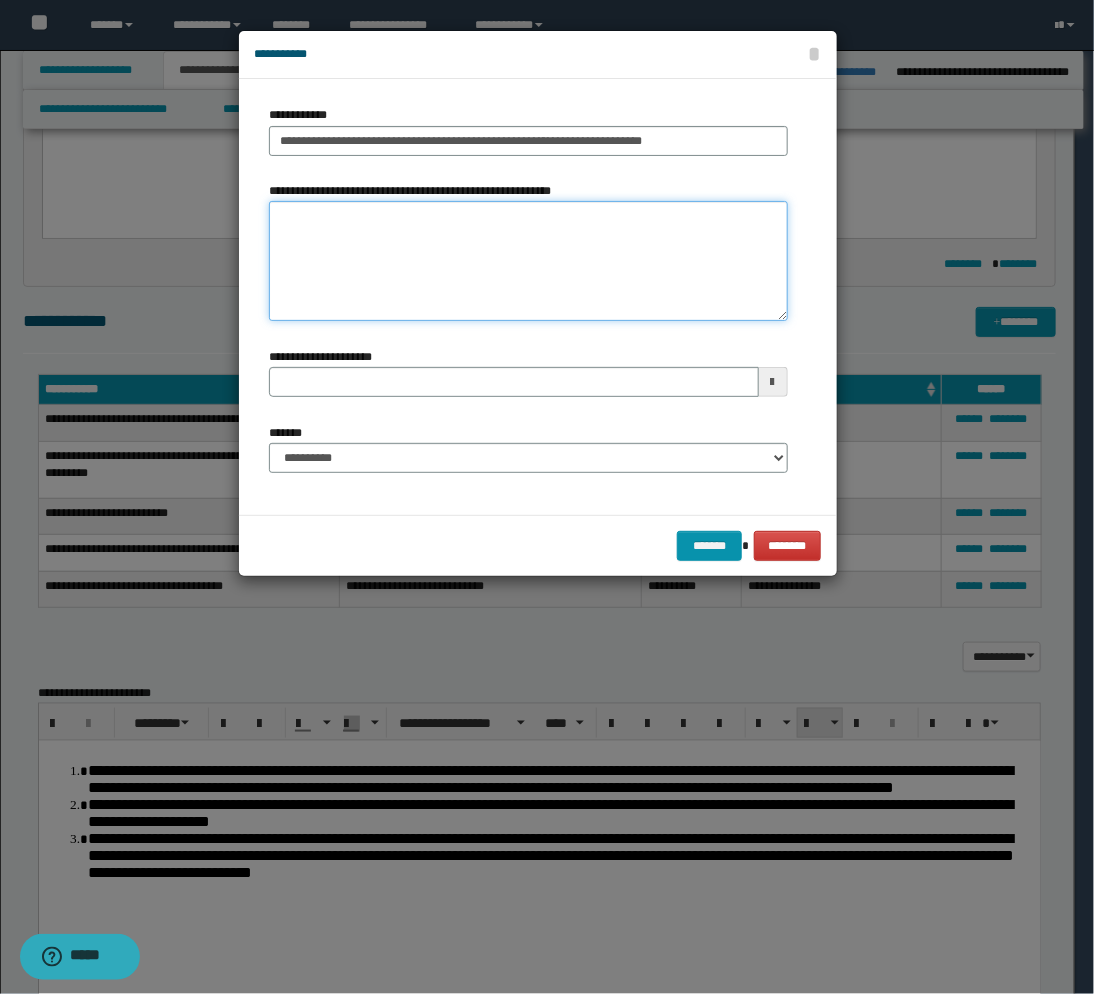 click on "**********" at bounding box center [528, 261] 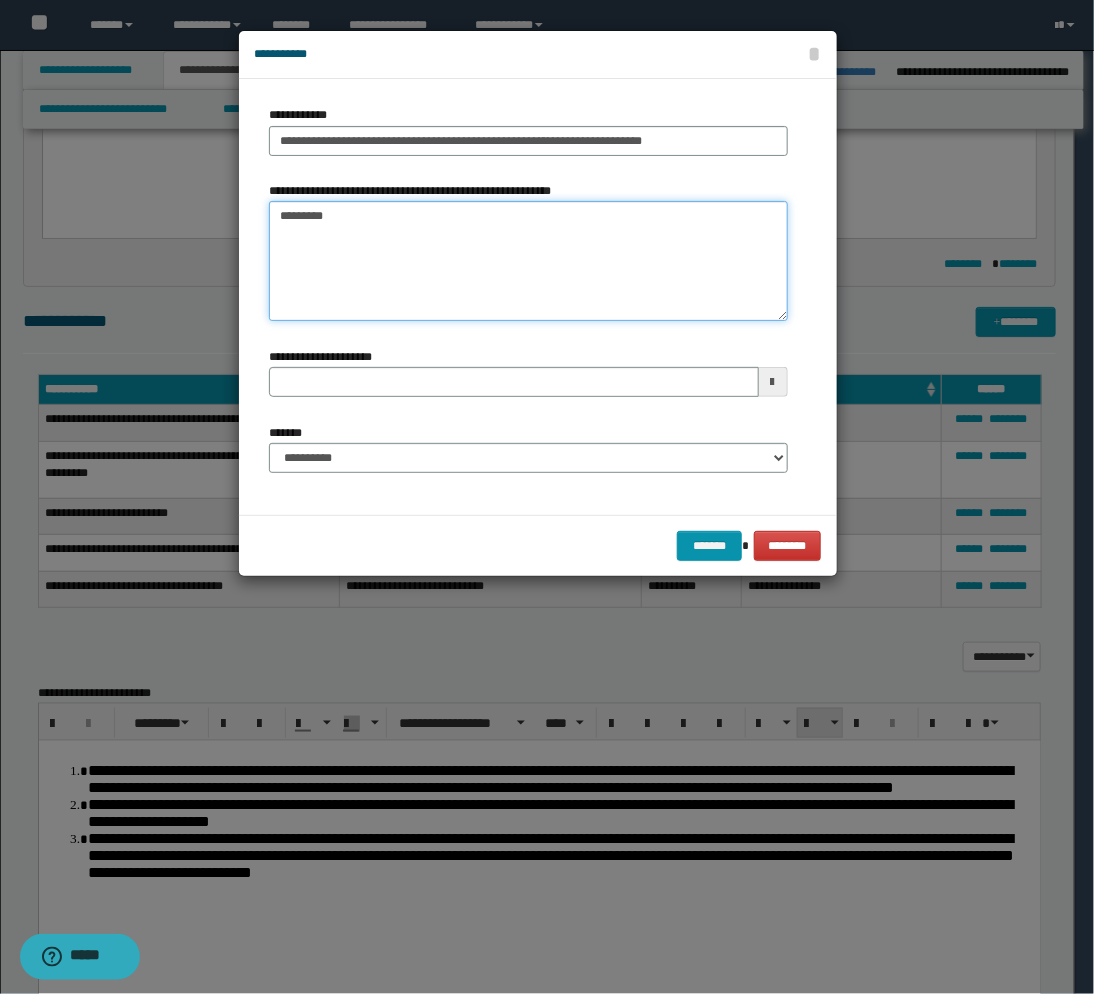 type on "*********" 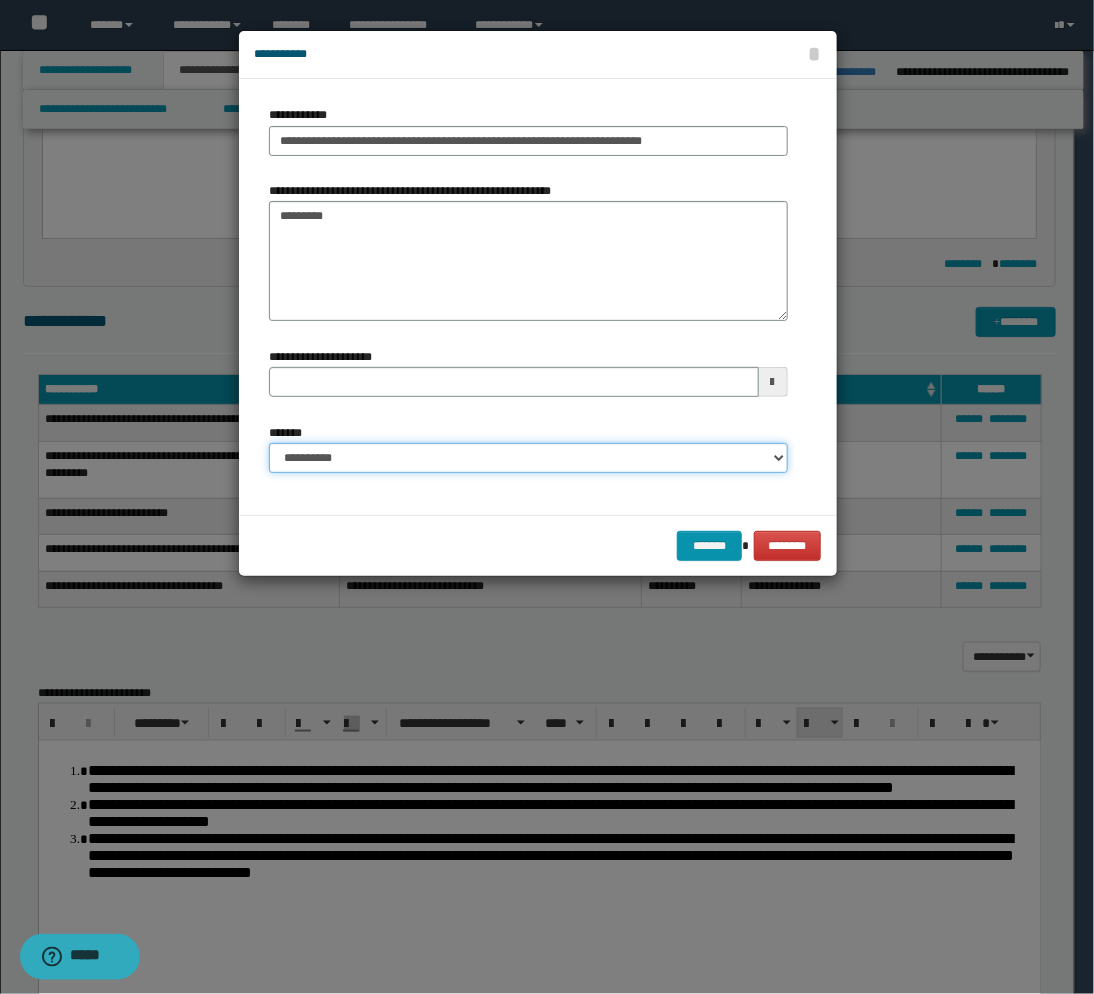 click on "**********" at bounding box center (528, 458) 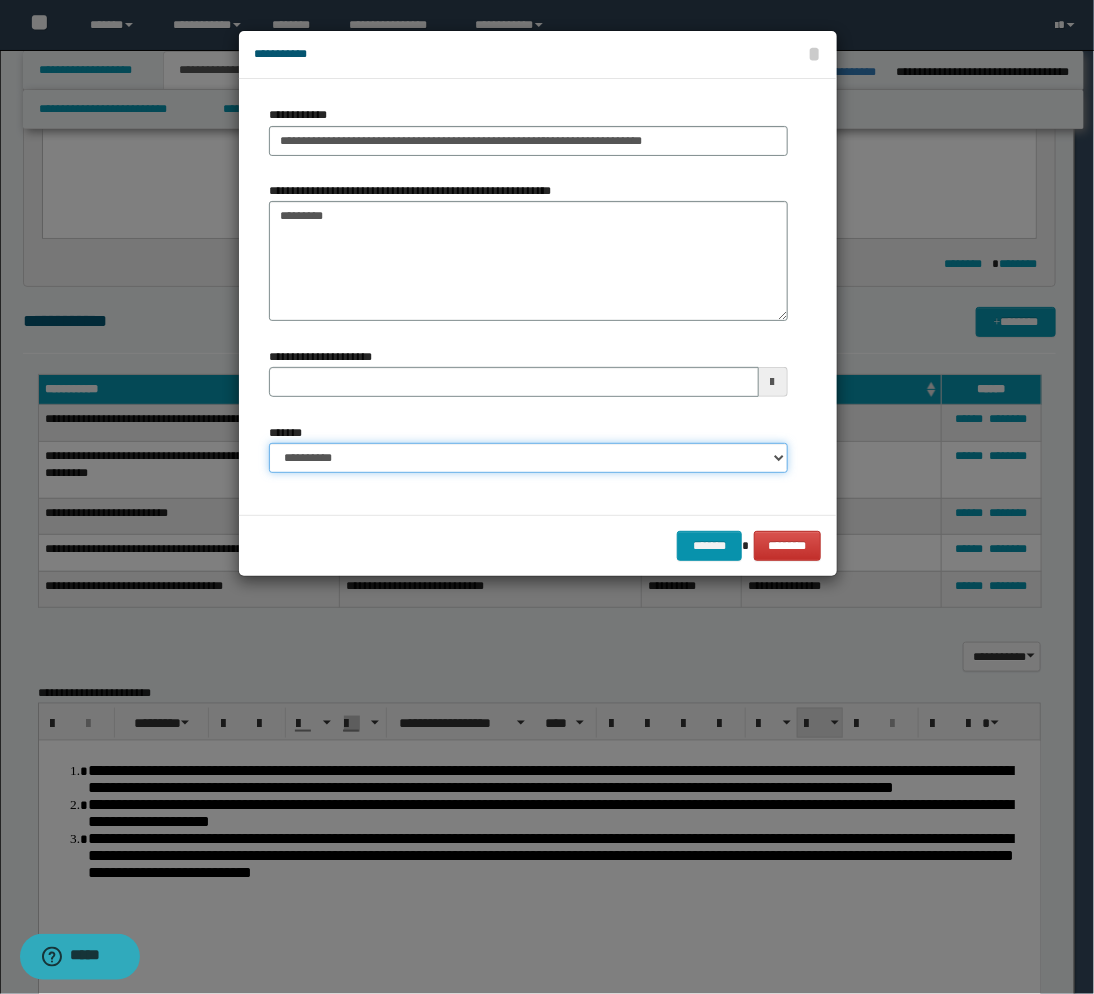 select on "*" 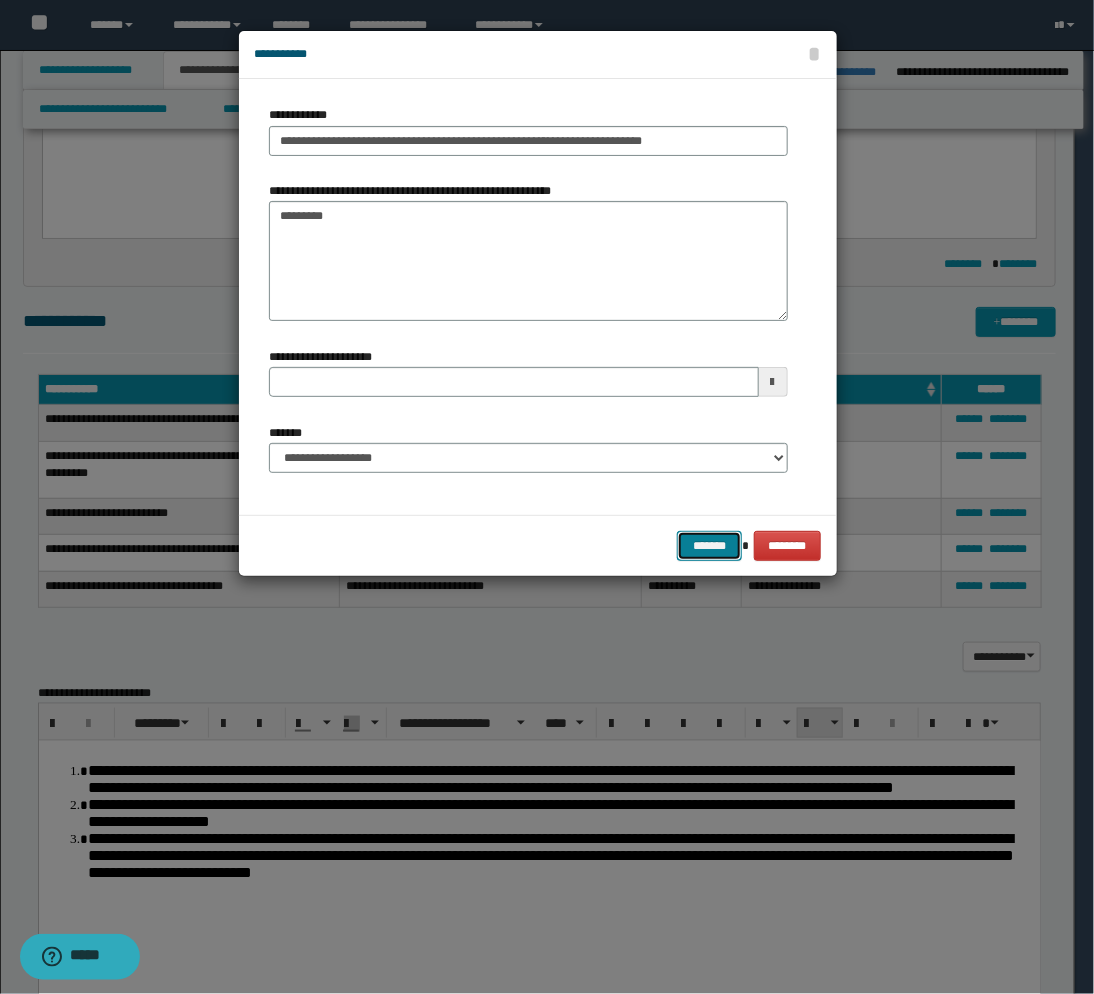 click on "*******" at bounding box center [709, 546] 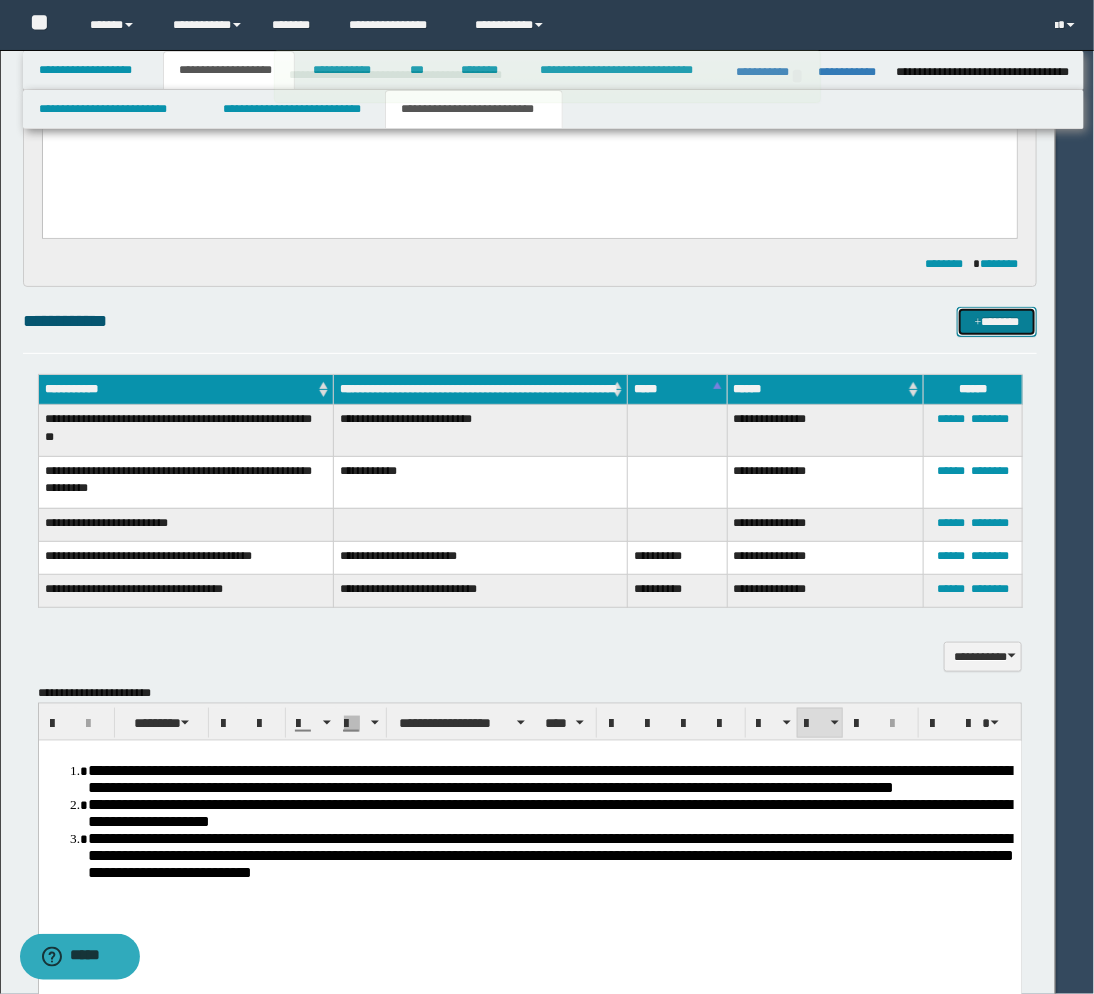 type 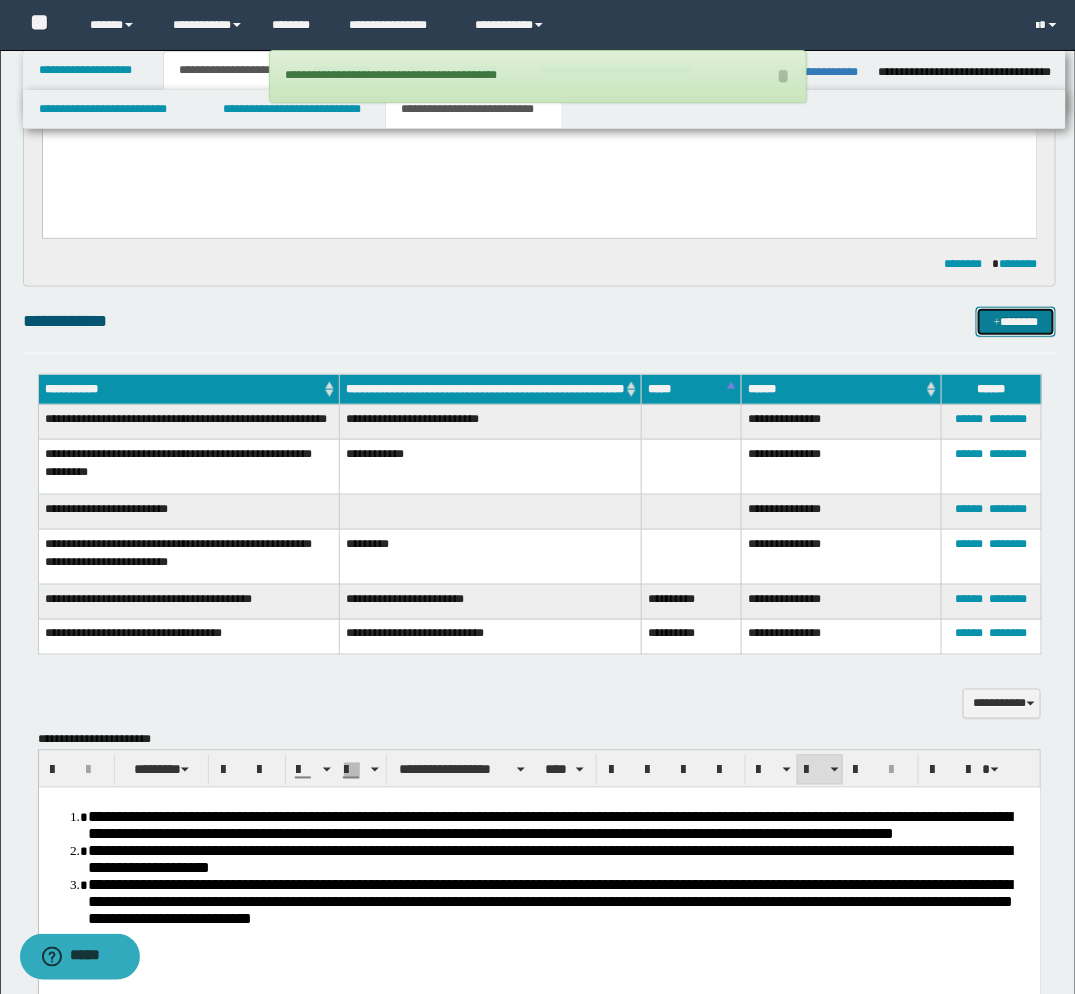 click on "*******" at bounding box center [1016, 322] 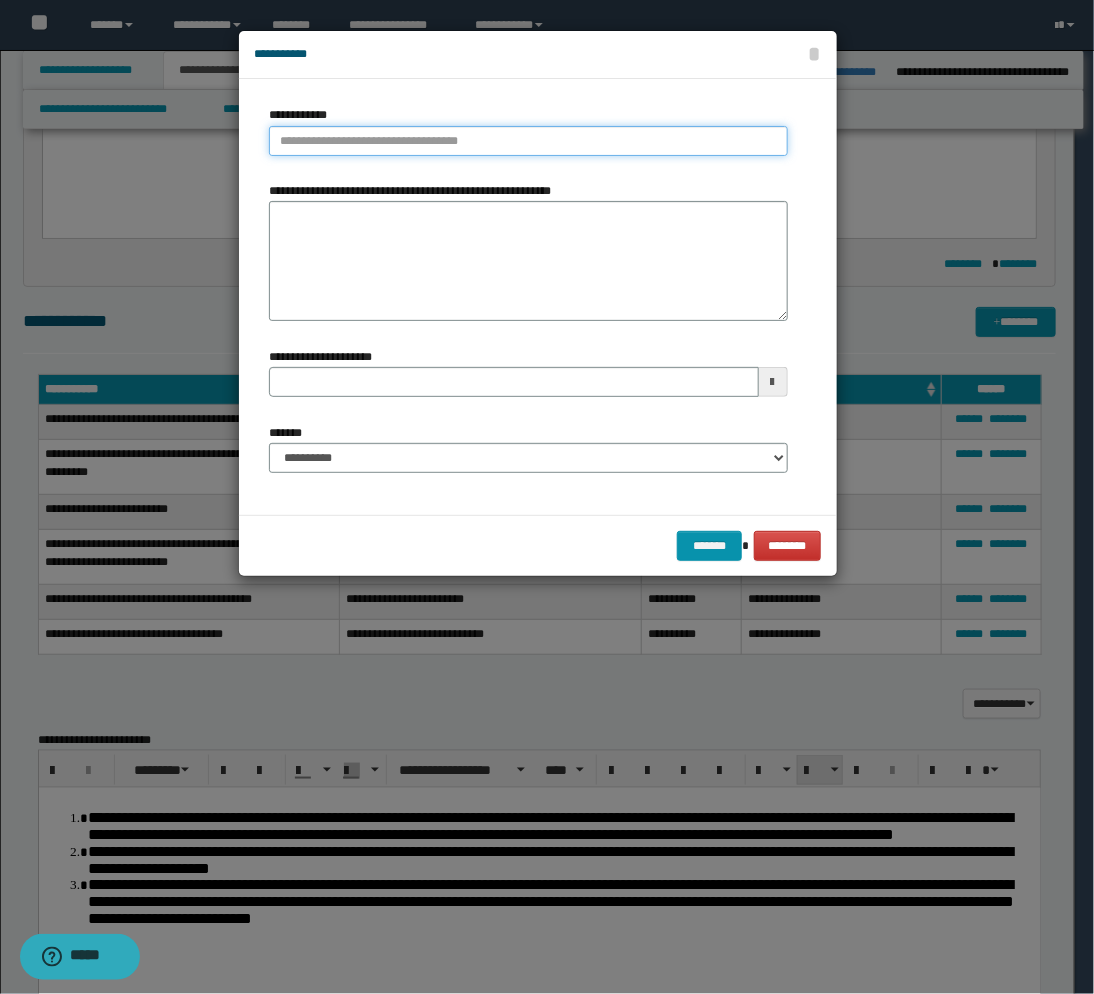 type on "**********" 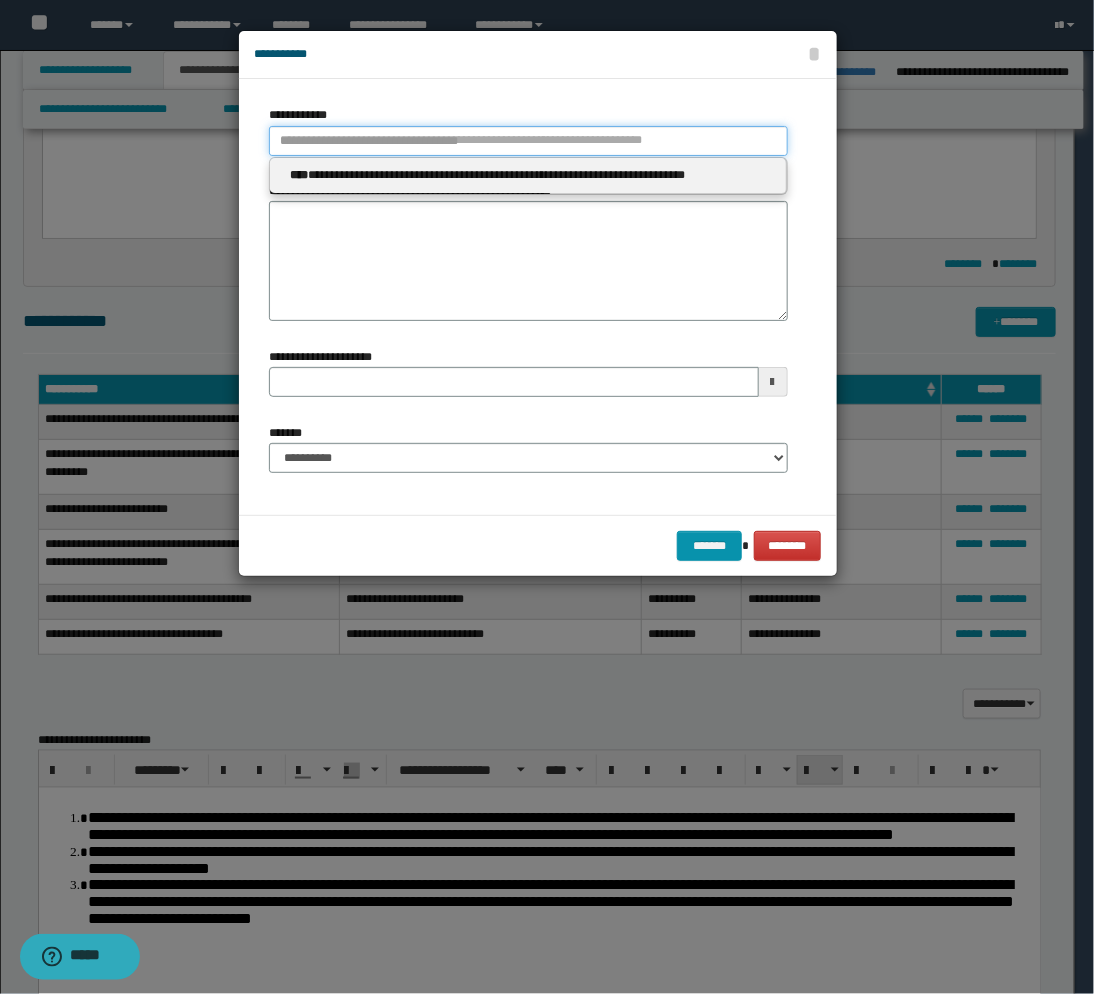 click on "**********" at bounding box center (528, 141) 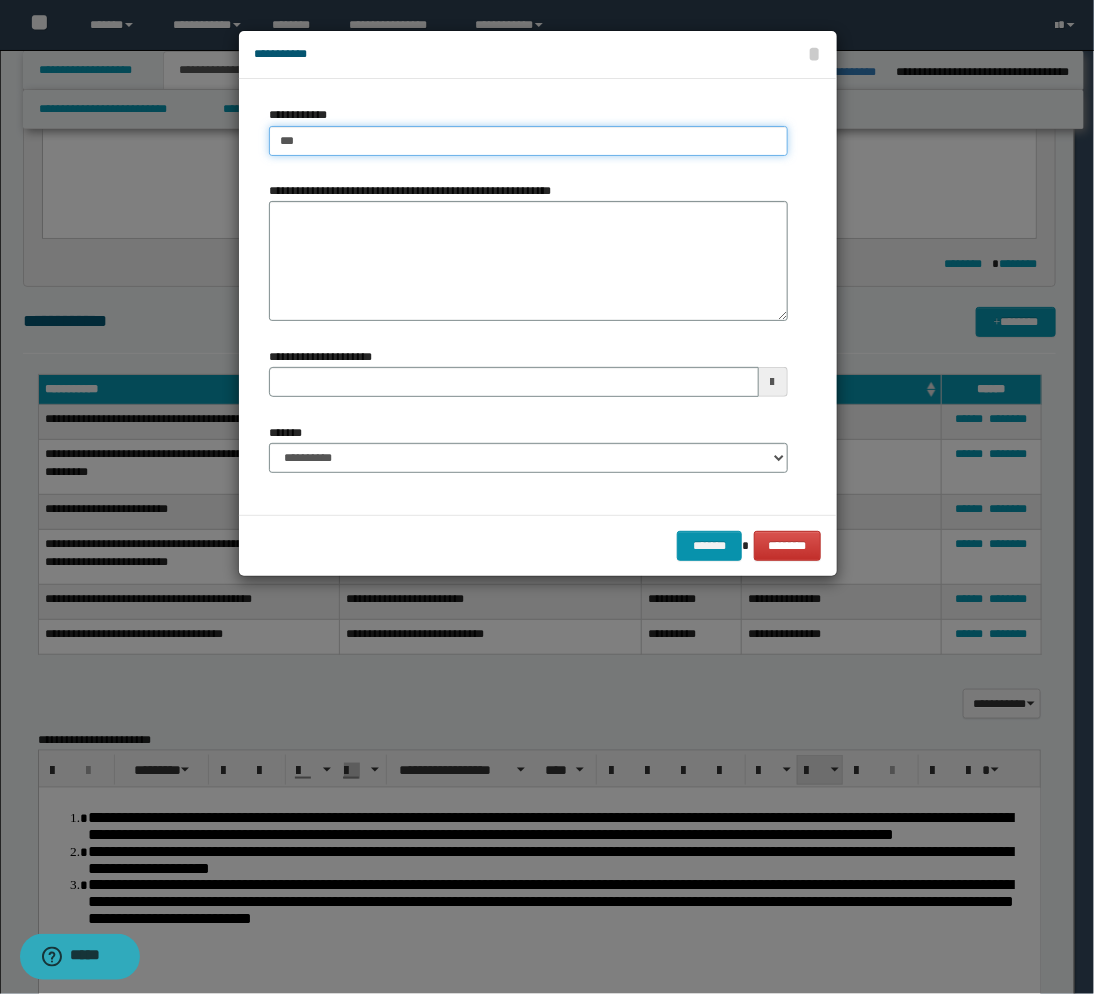 type on "****" 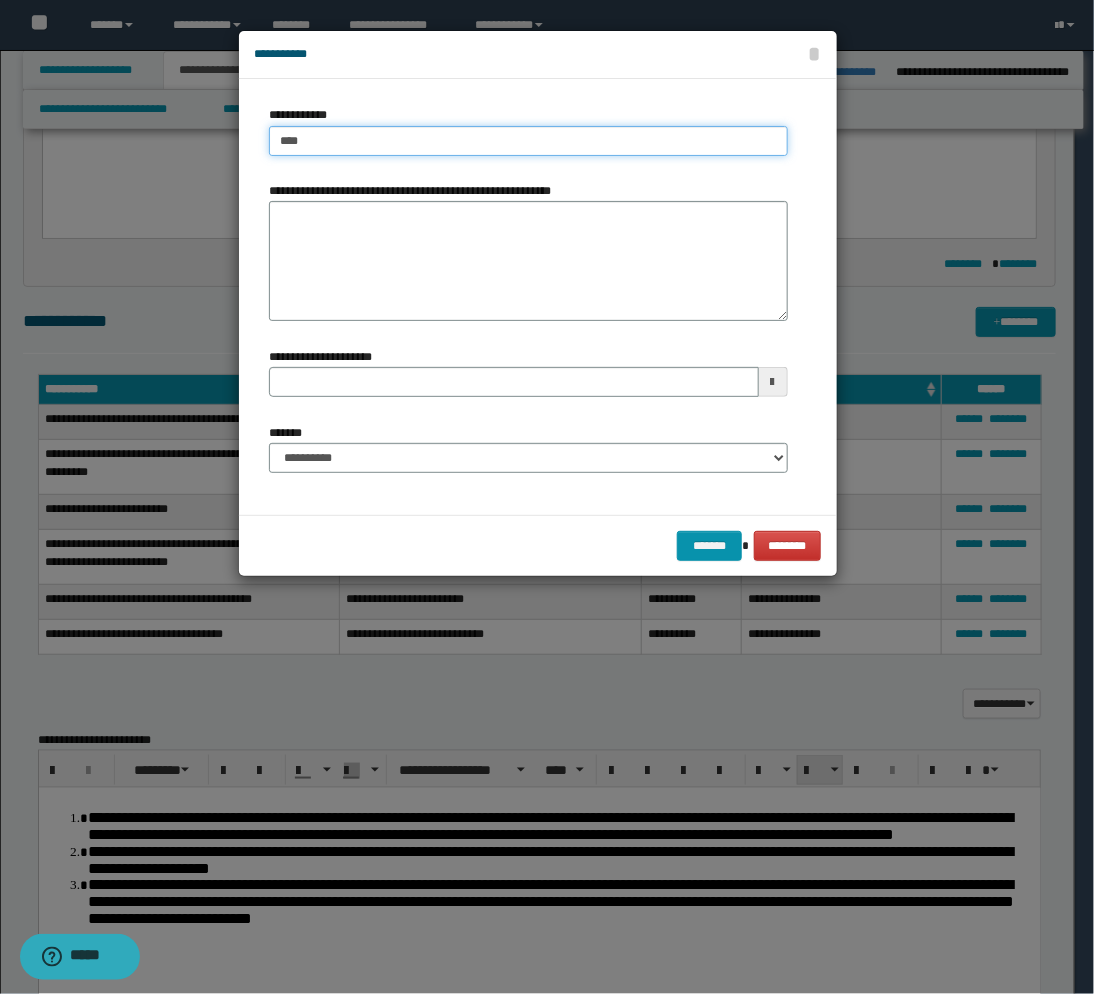 type on "****" 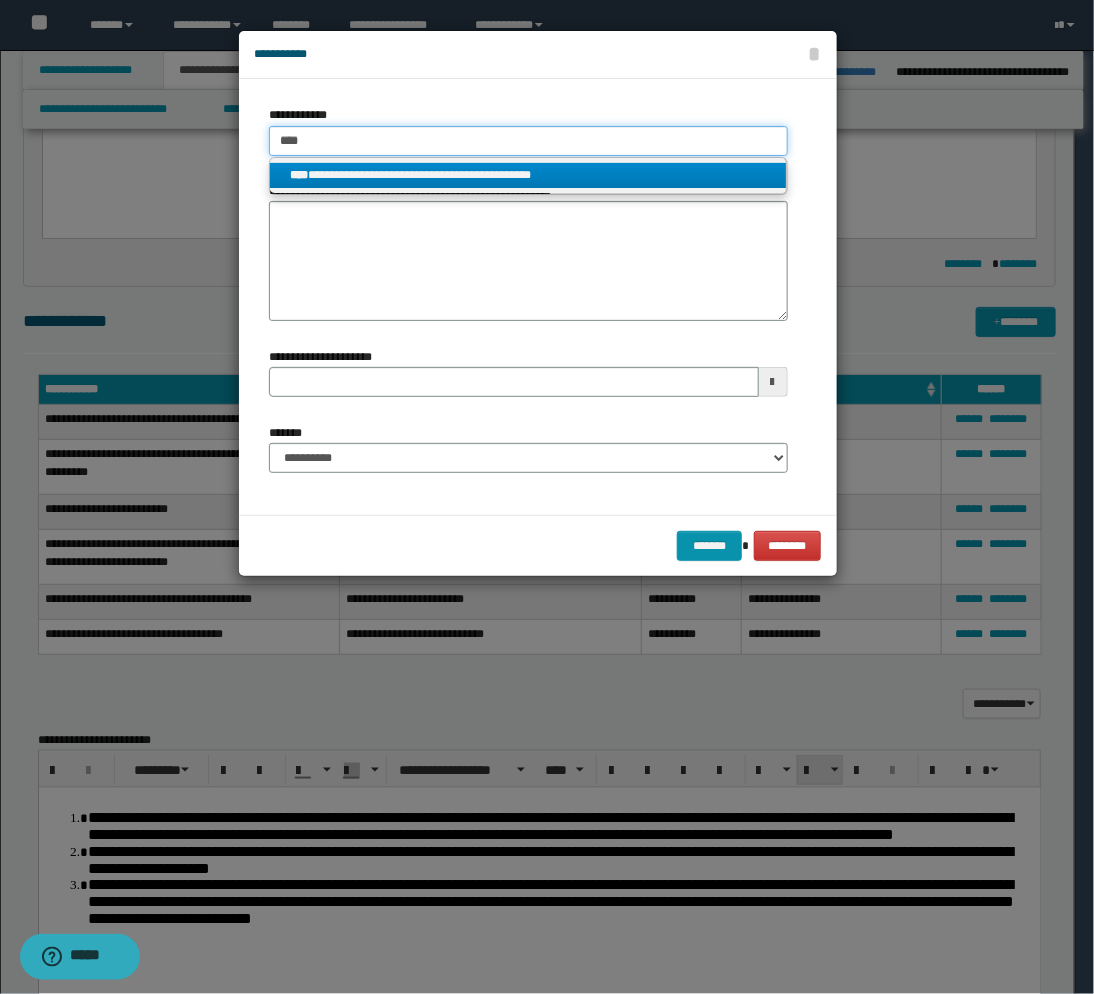type on "****" 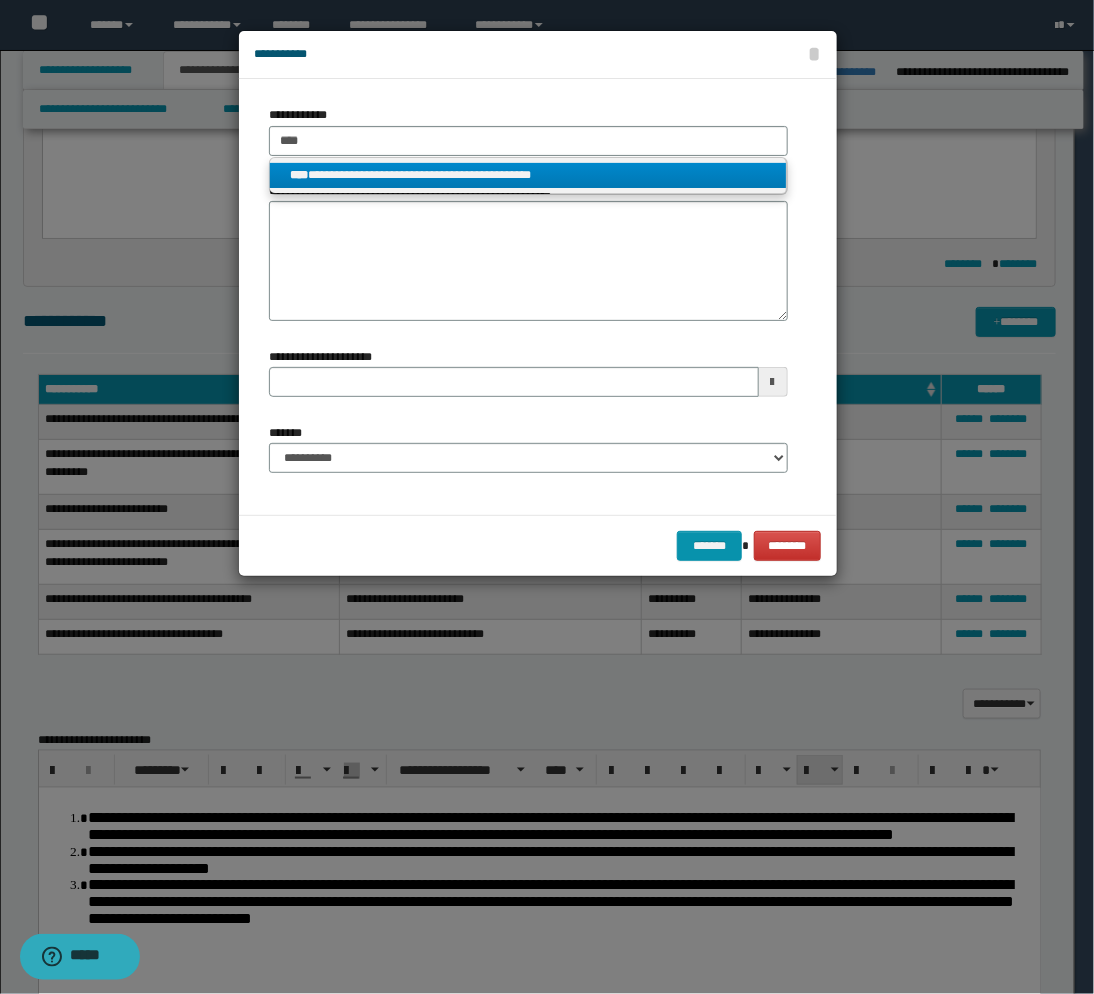 click on "**********" at bounding box center (528, 175) 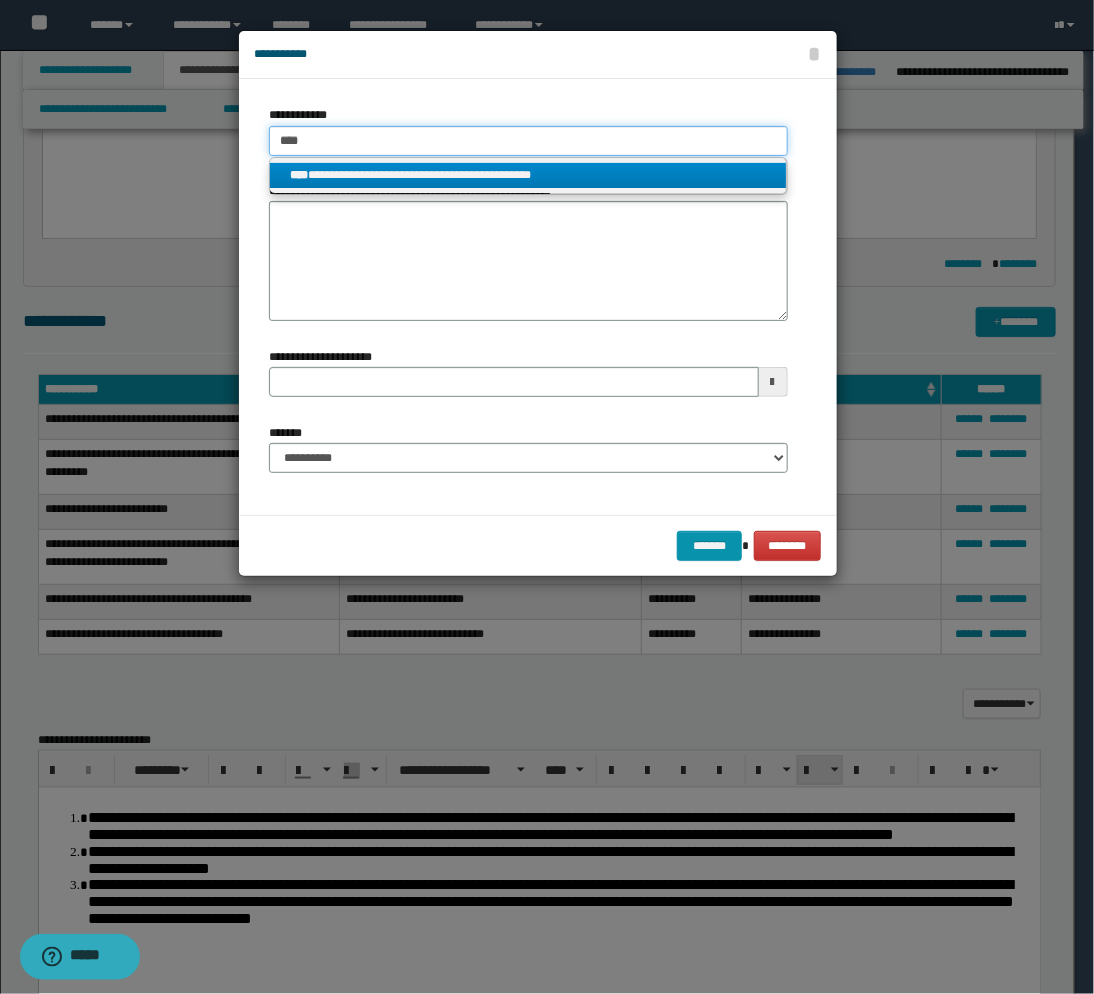 type 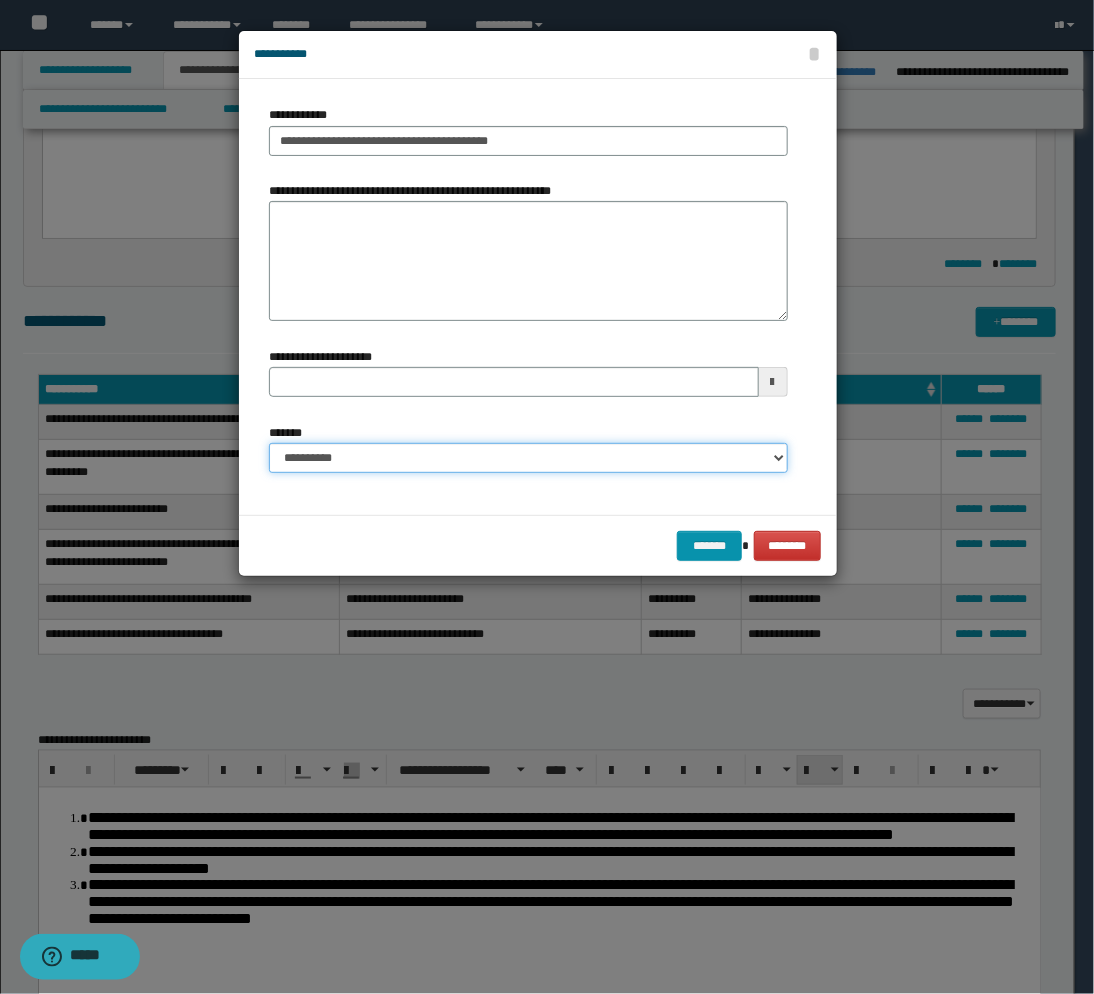 click on "**********" at bounding box center (528, 458) 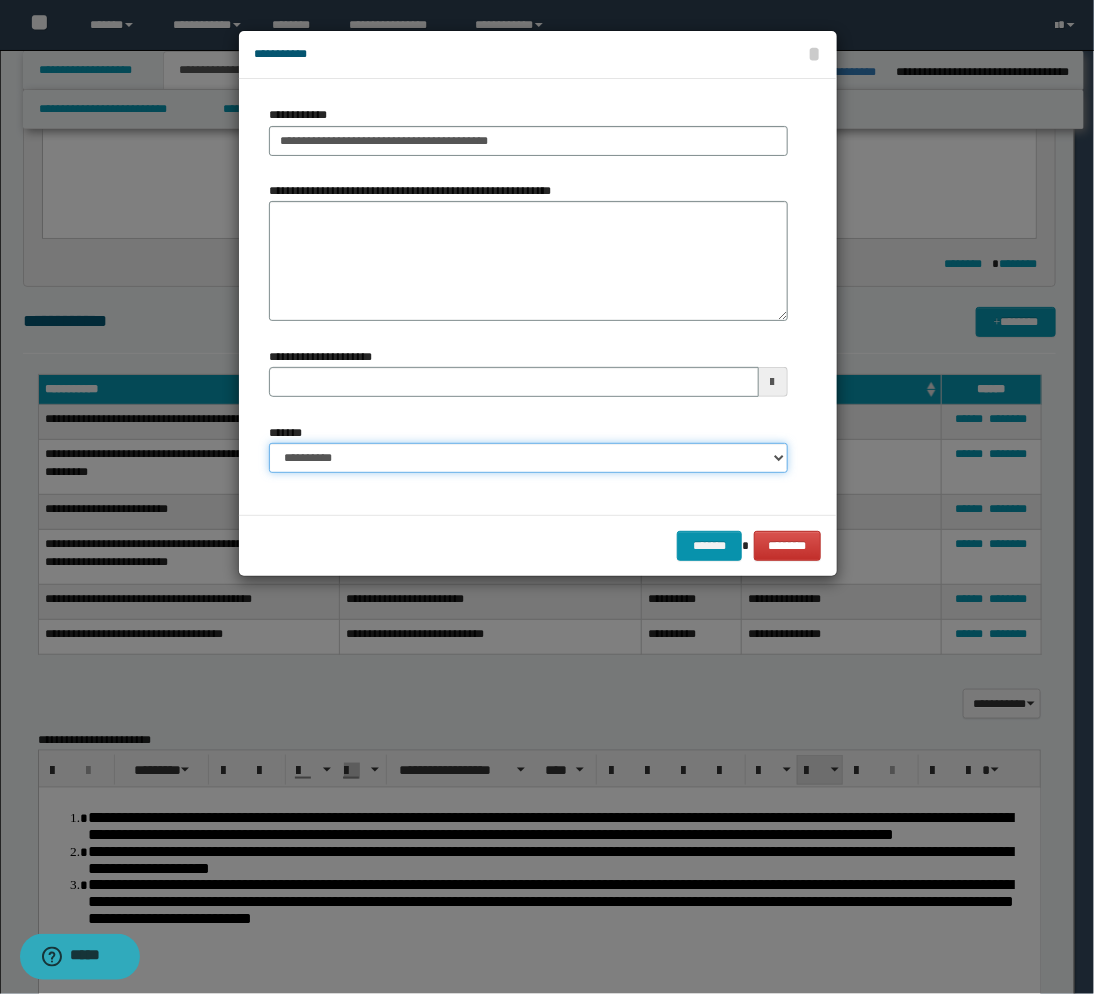 select on "*" 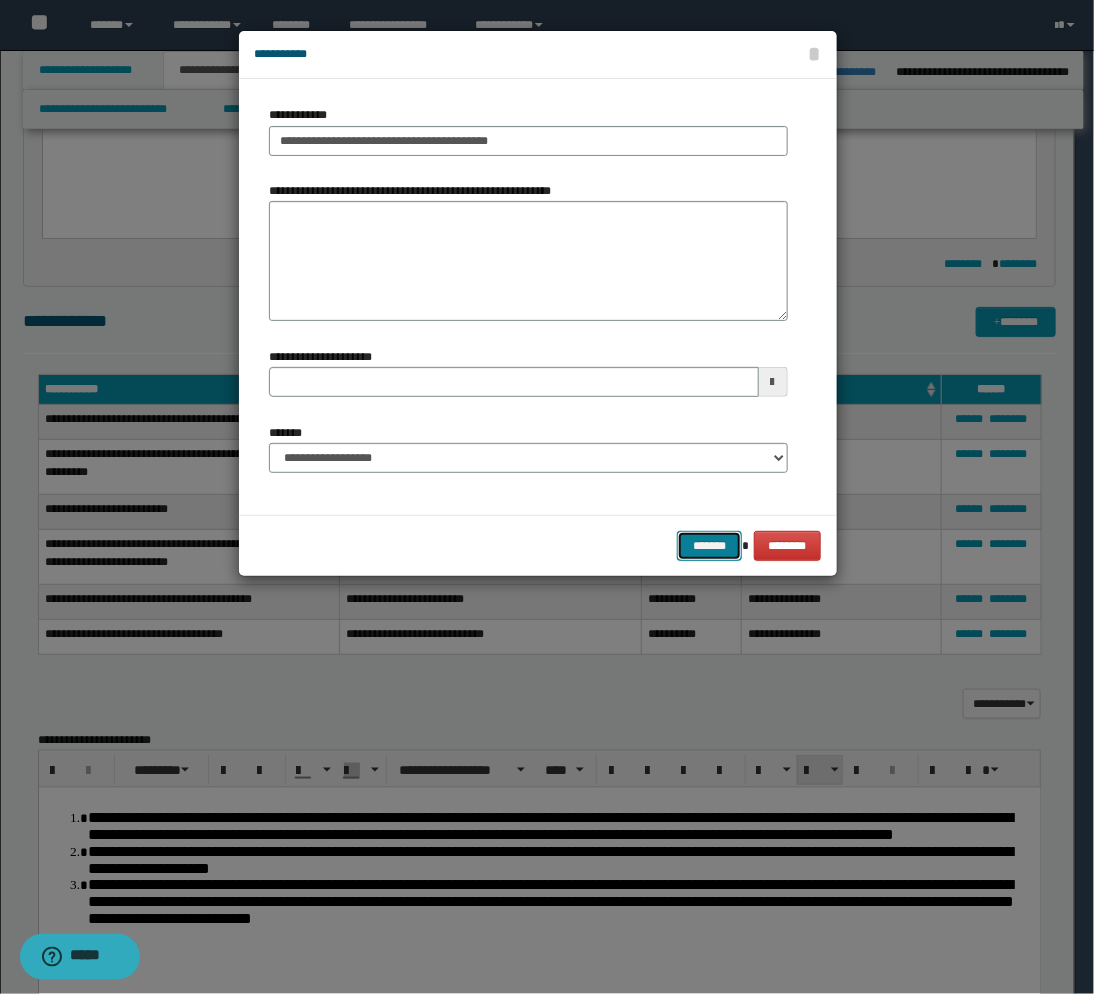 click on "*******" at bounding box center [709, 546] 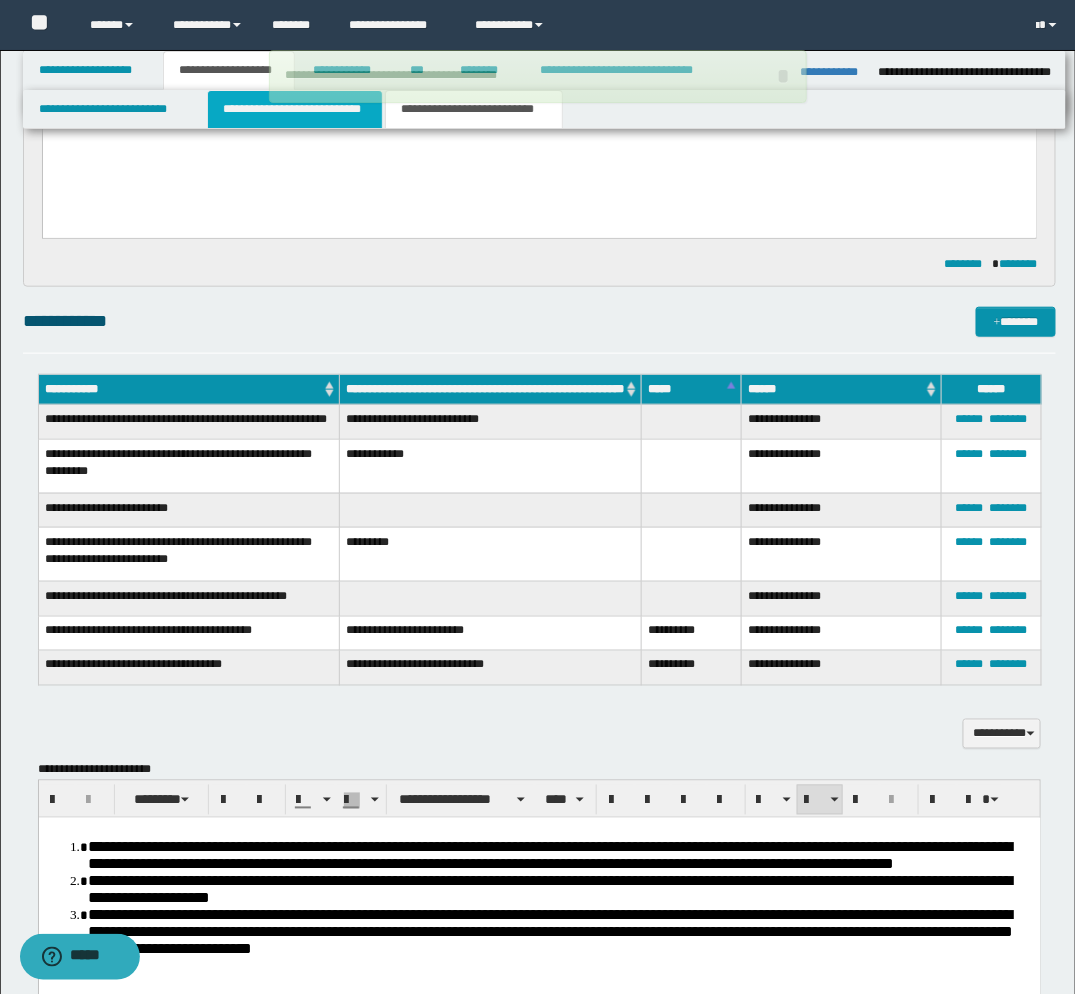 click on "**********" at bounding box center (295, 109) 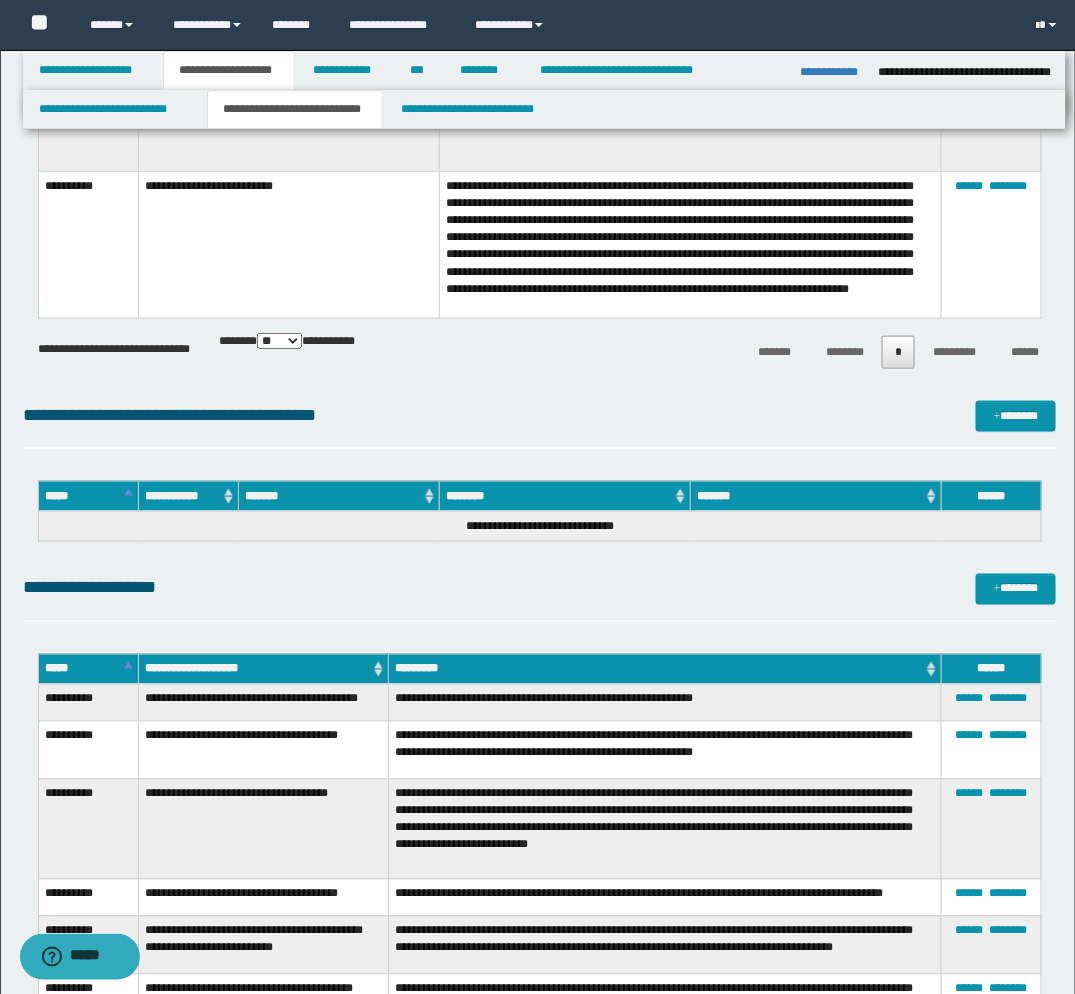 scroll, scrollTop: 2680, scrollLeft: 0, axis: vertical 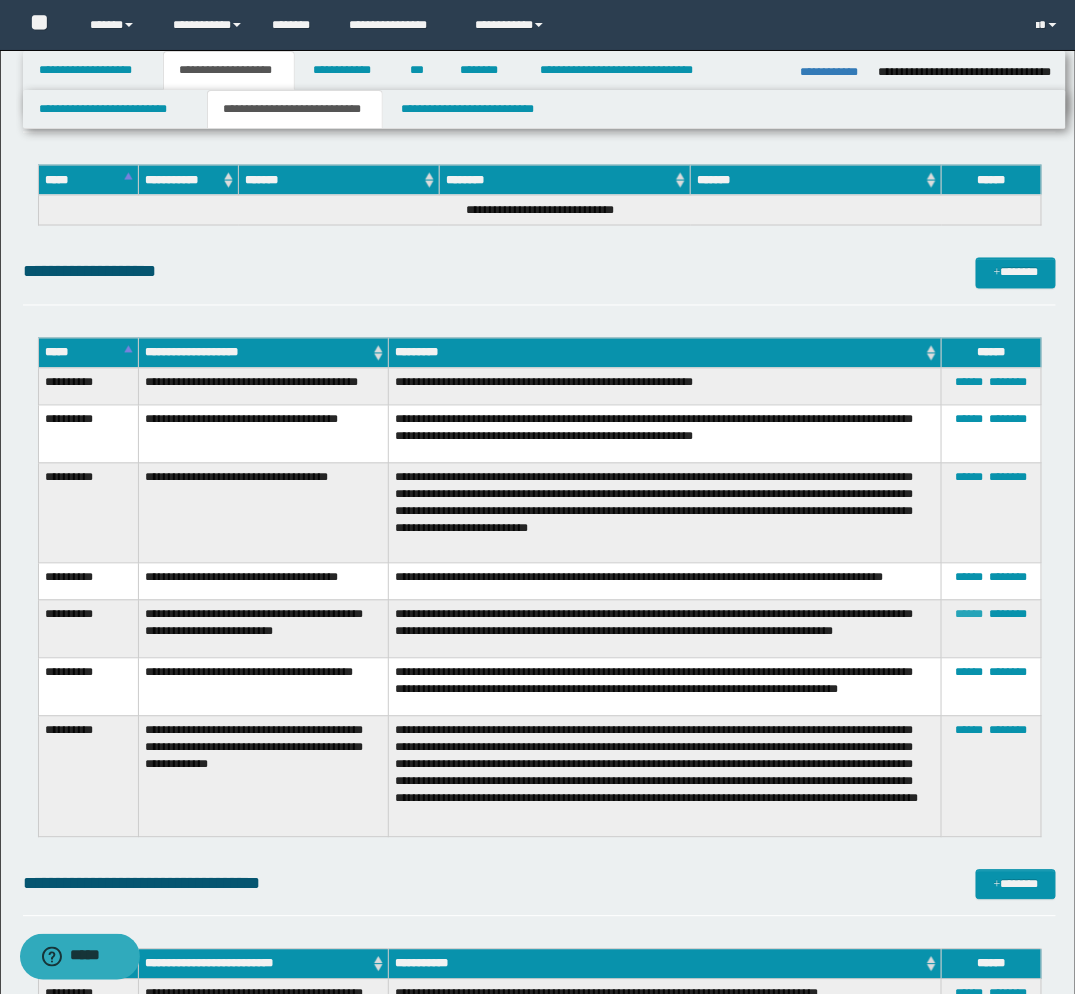 click on "******" at bounding box center (970, 615) 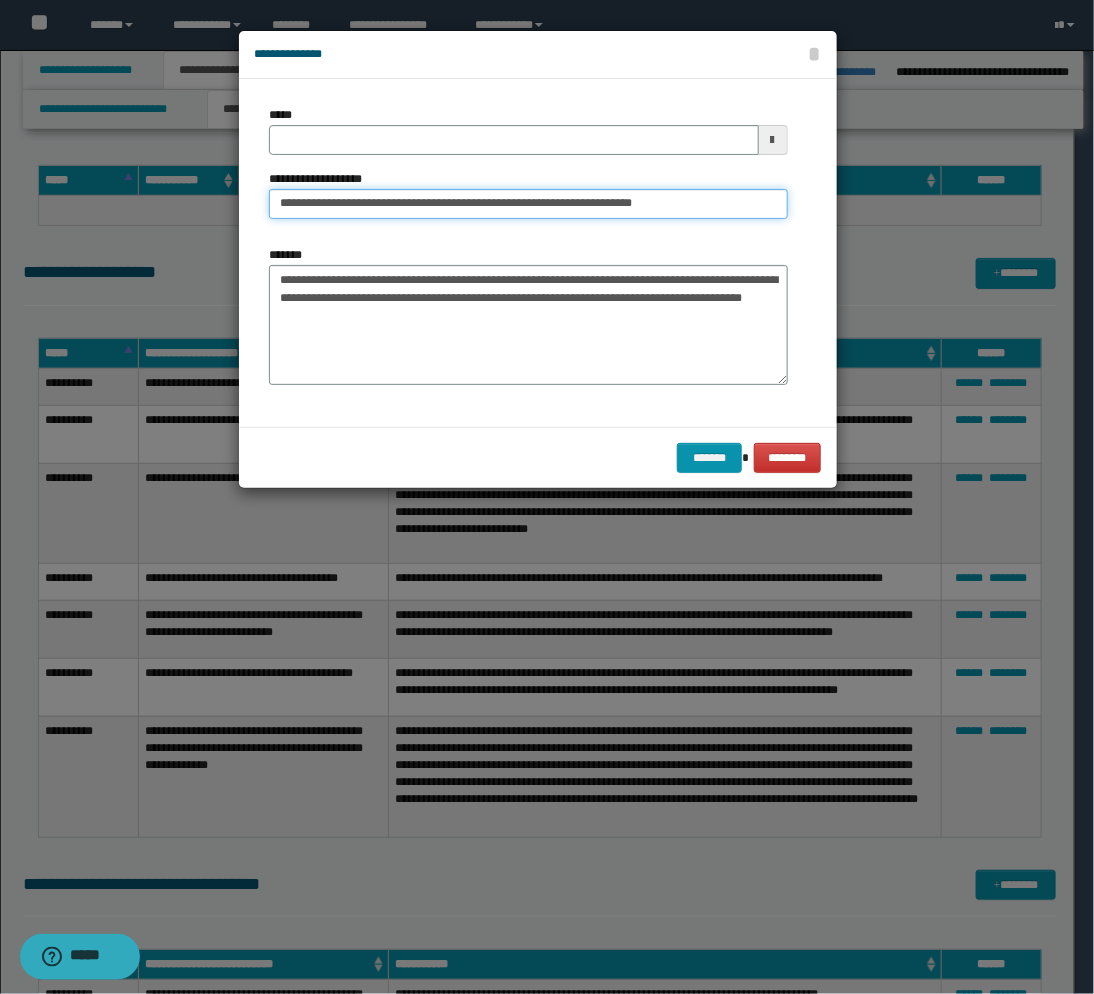 click on "**********" at bounding box center (528, 204) 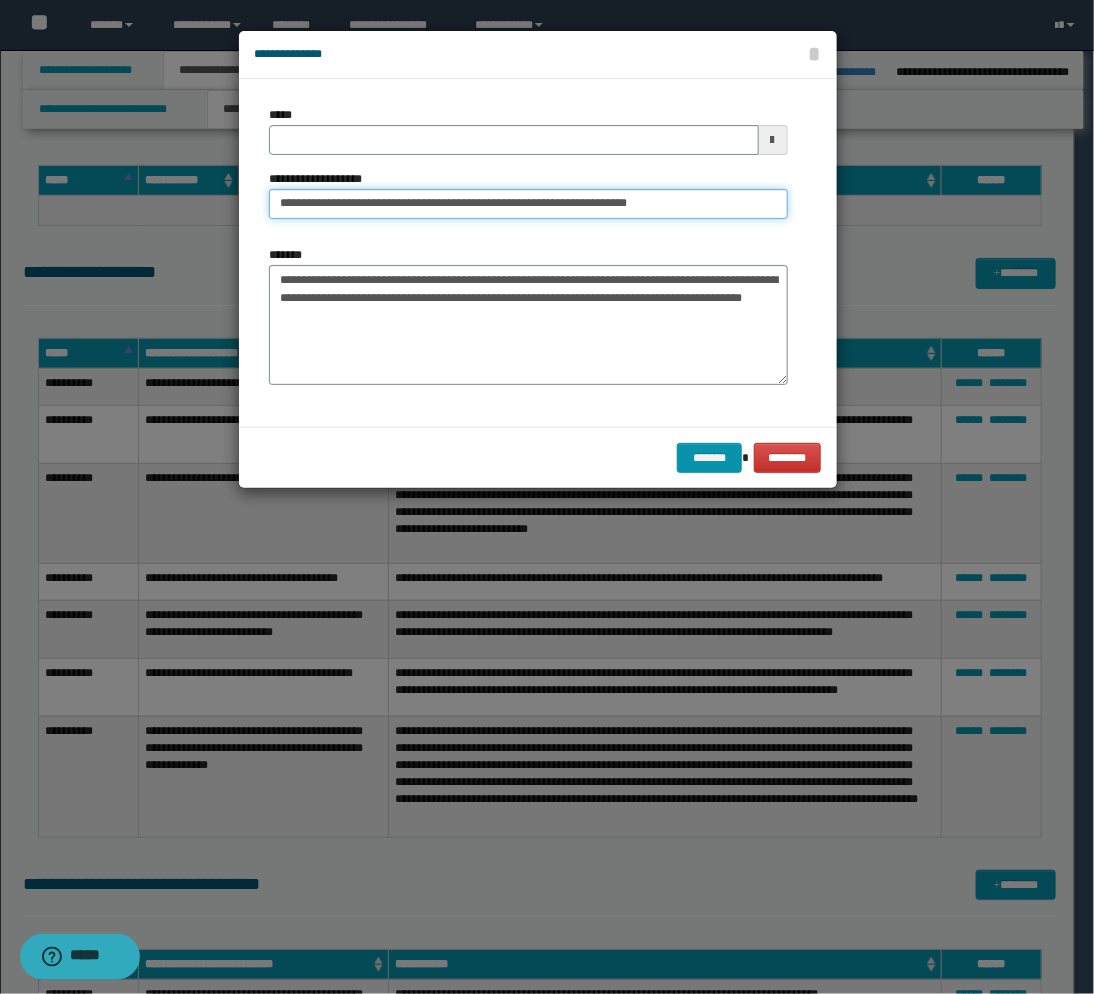click on "**********" at bounding box center [528, 204] 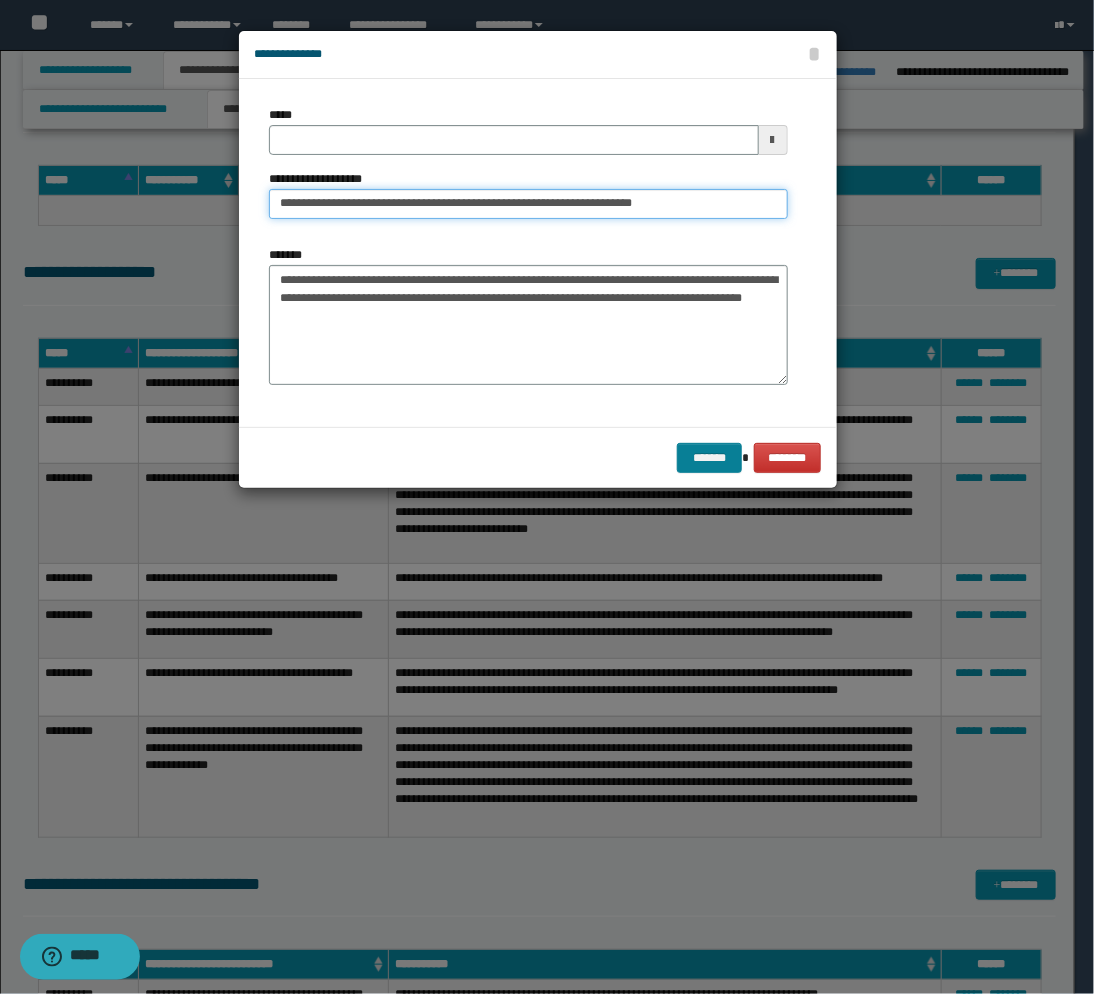 type on "**********" 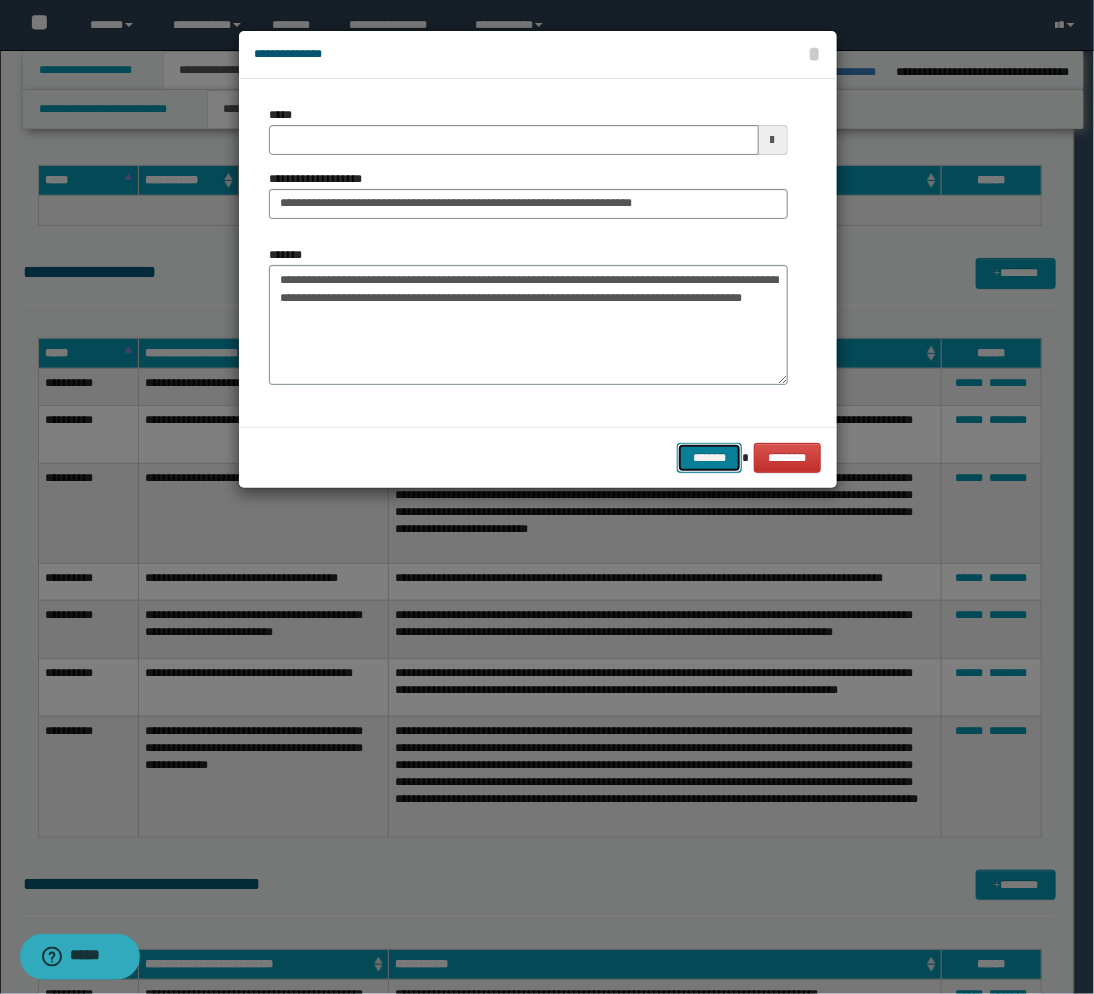 click on "*******" at bounding box center [709, 458] 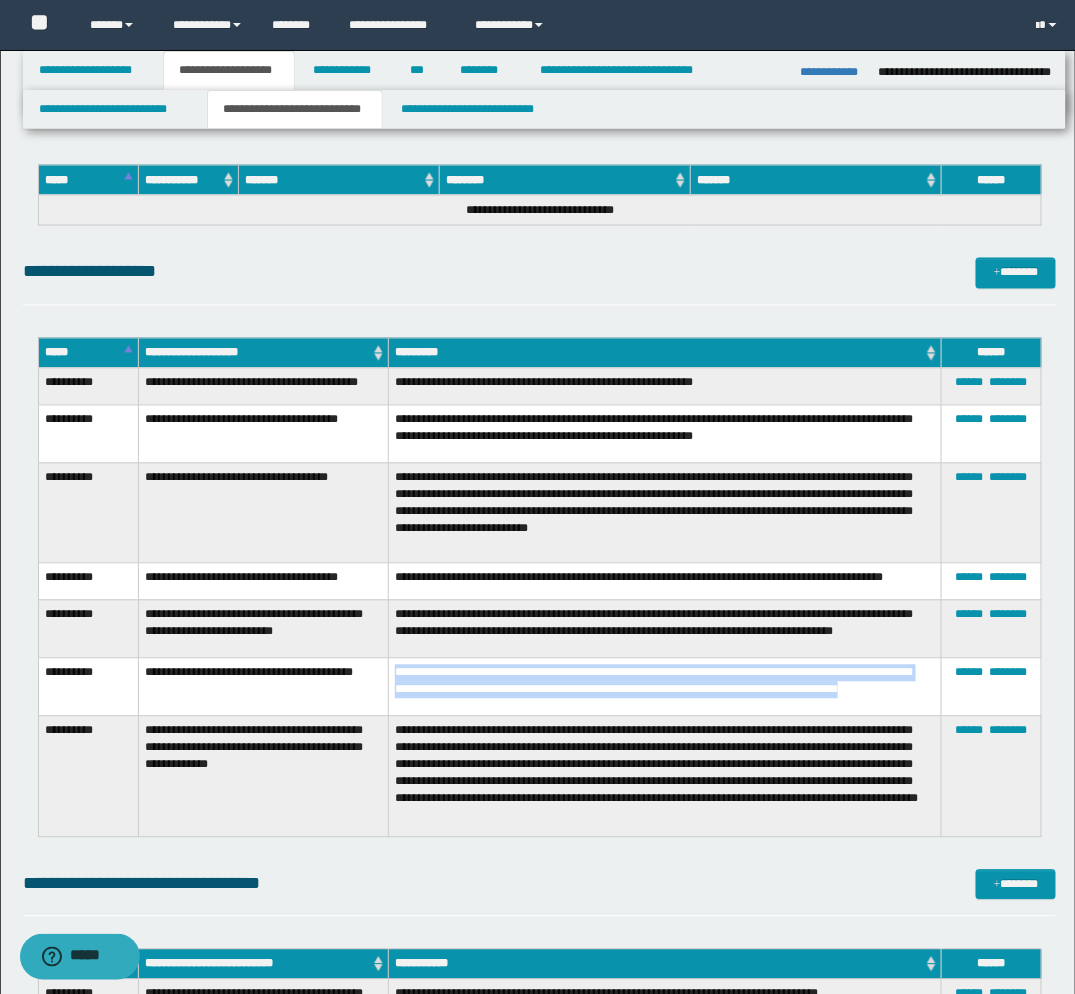 drag, startPoint x: 393, startPoint y: 667, endPoint x: 932, endPoint y: 688, distance: 539.40894 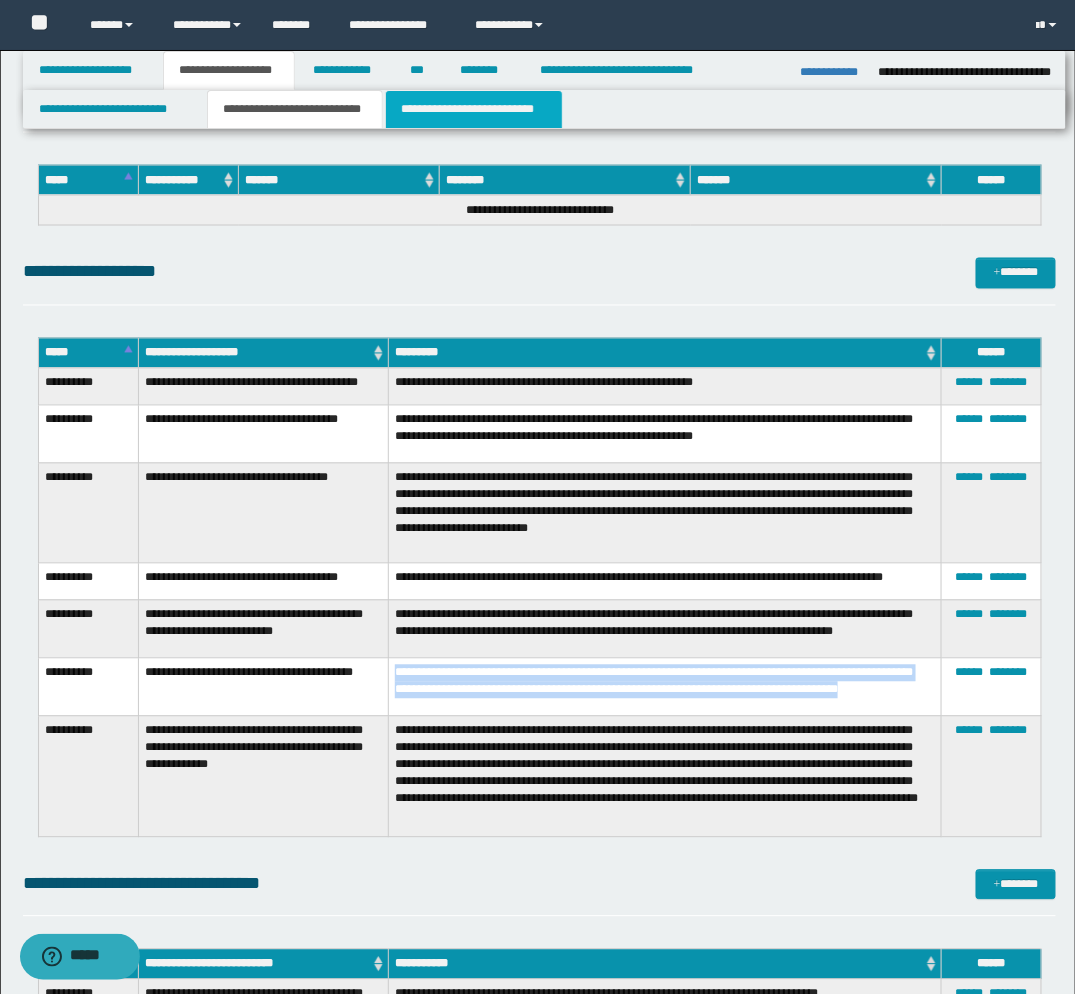 click on "**********" at bounding box center (474, 109) 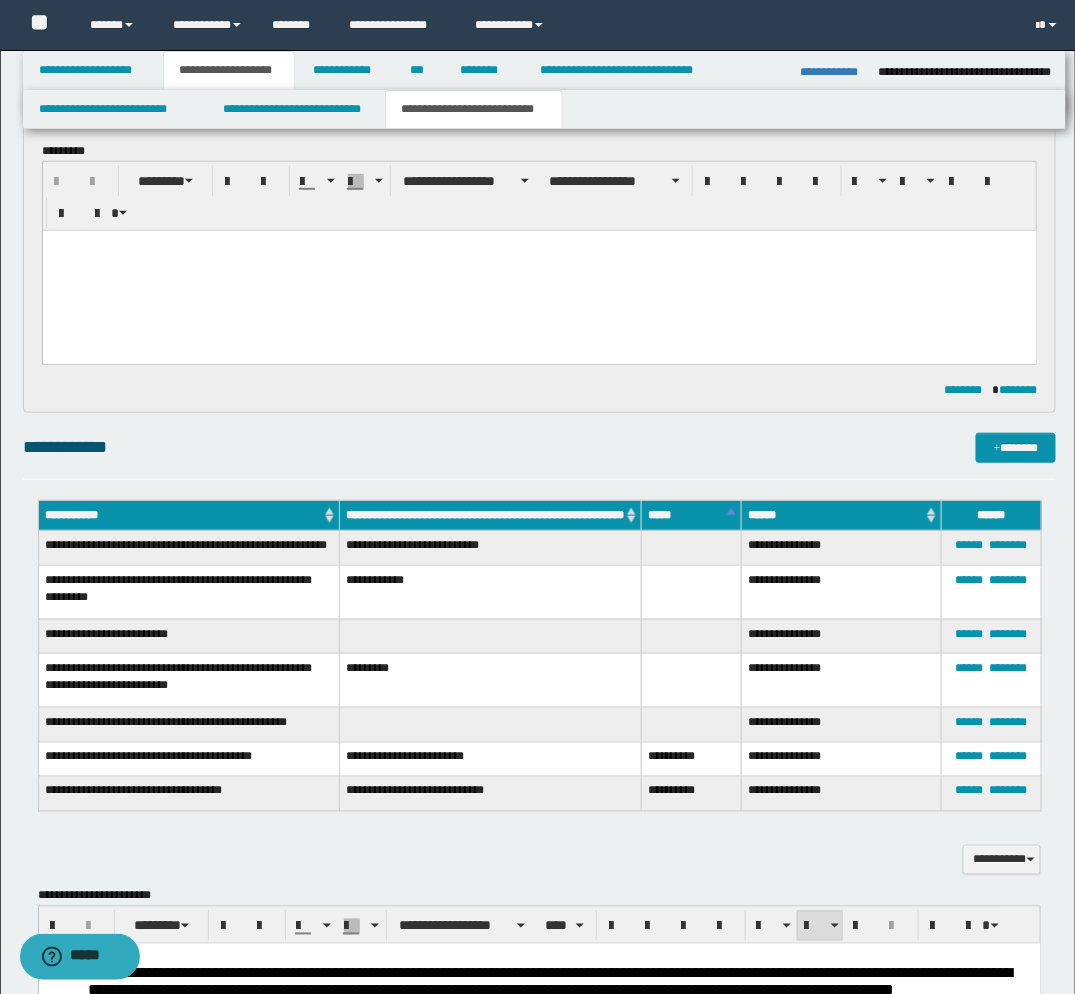 scroll, scrollTop: 222, scrollLeft: 0, axis: vertical 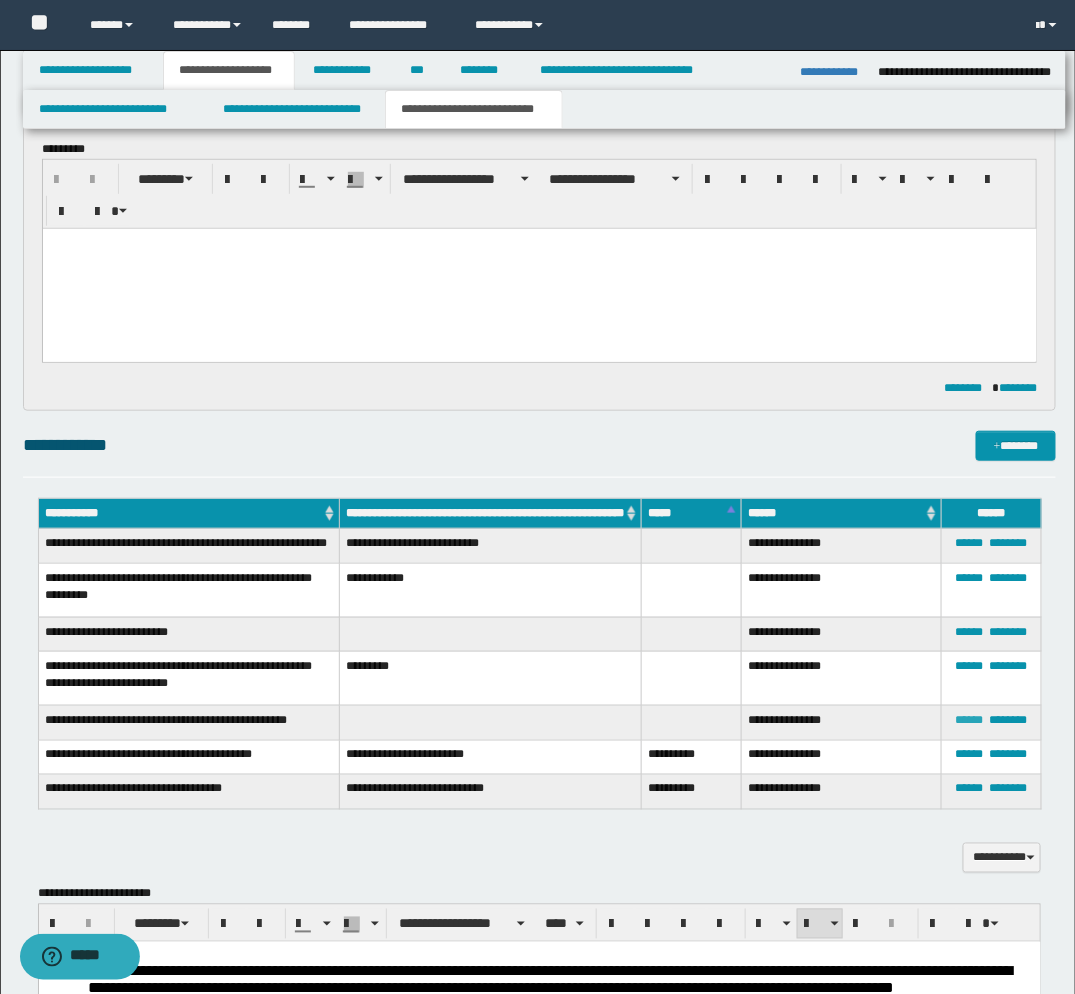 click on "******" at bounding box center (970, 720) 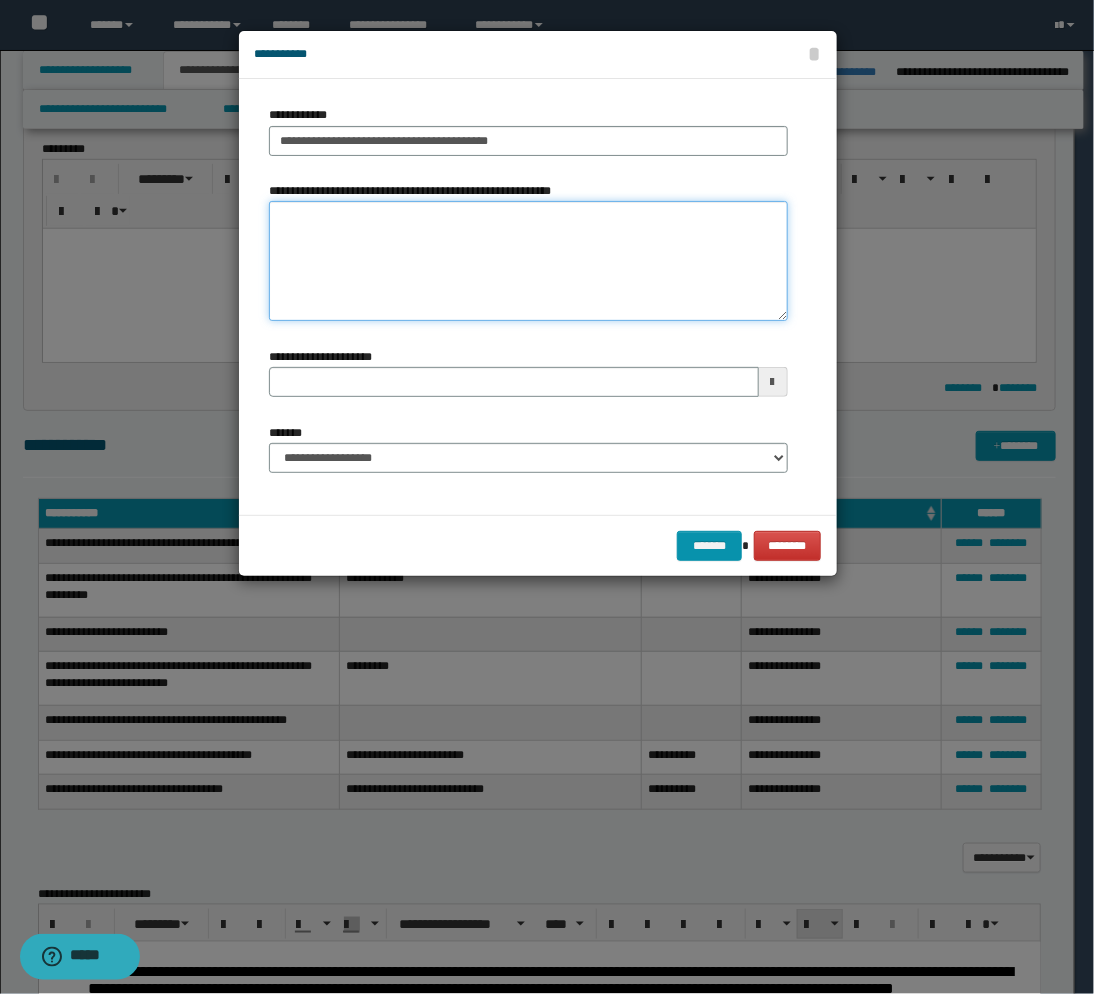 click on "**********" at bounding box center (528, 261) 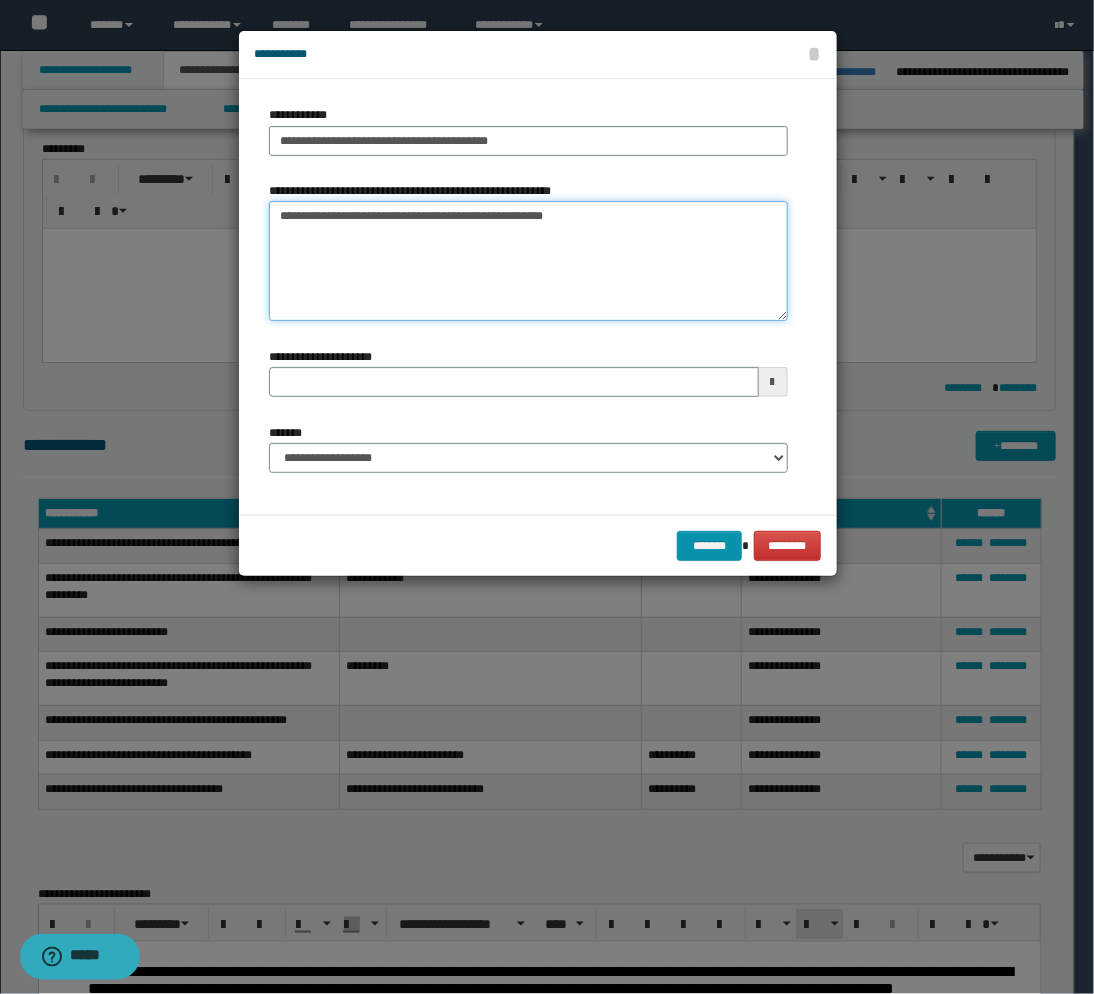paste on "**********" 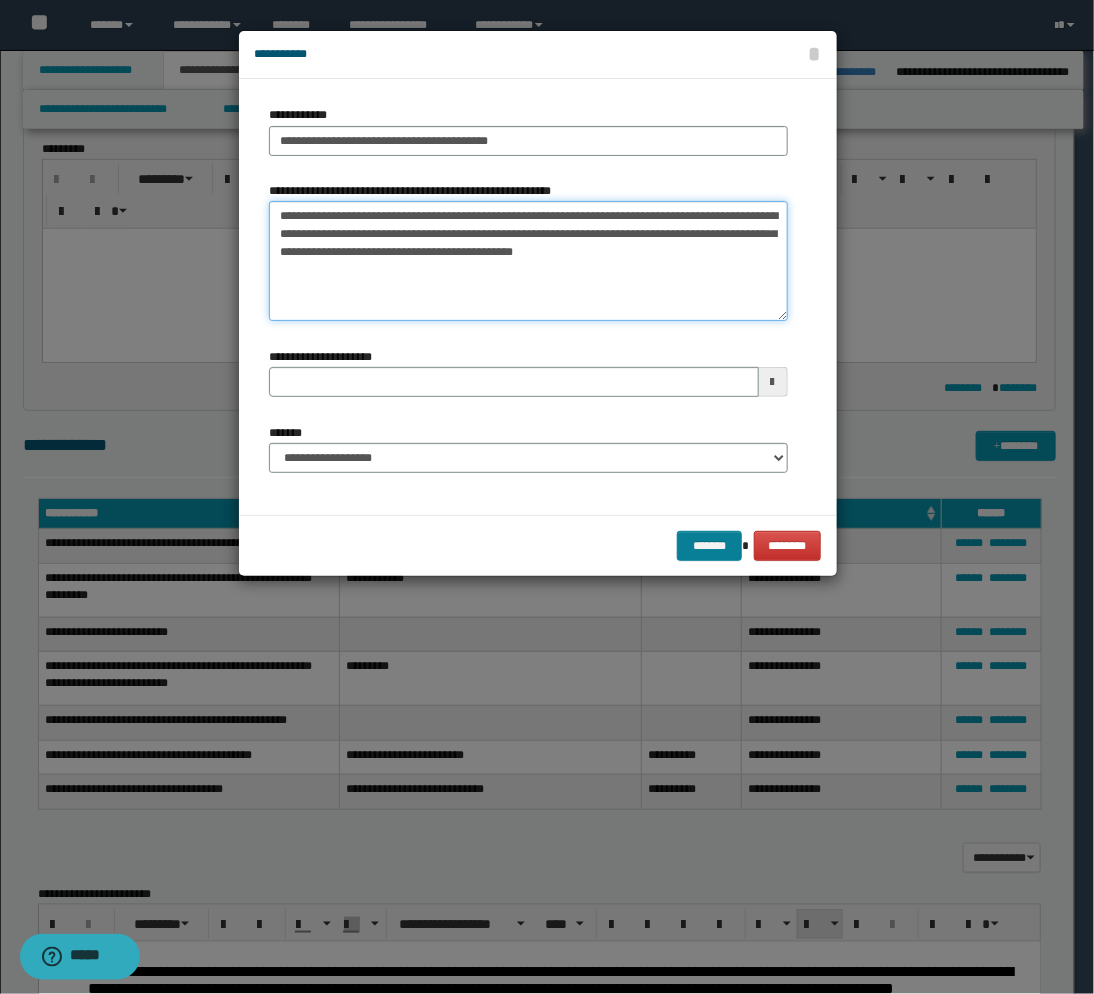 type on "**********" 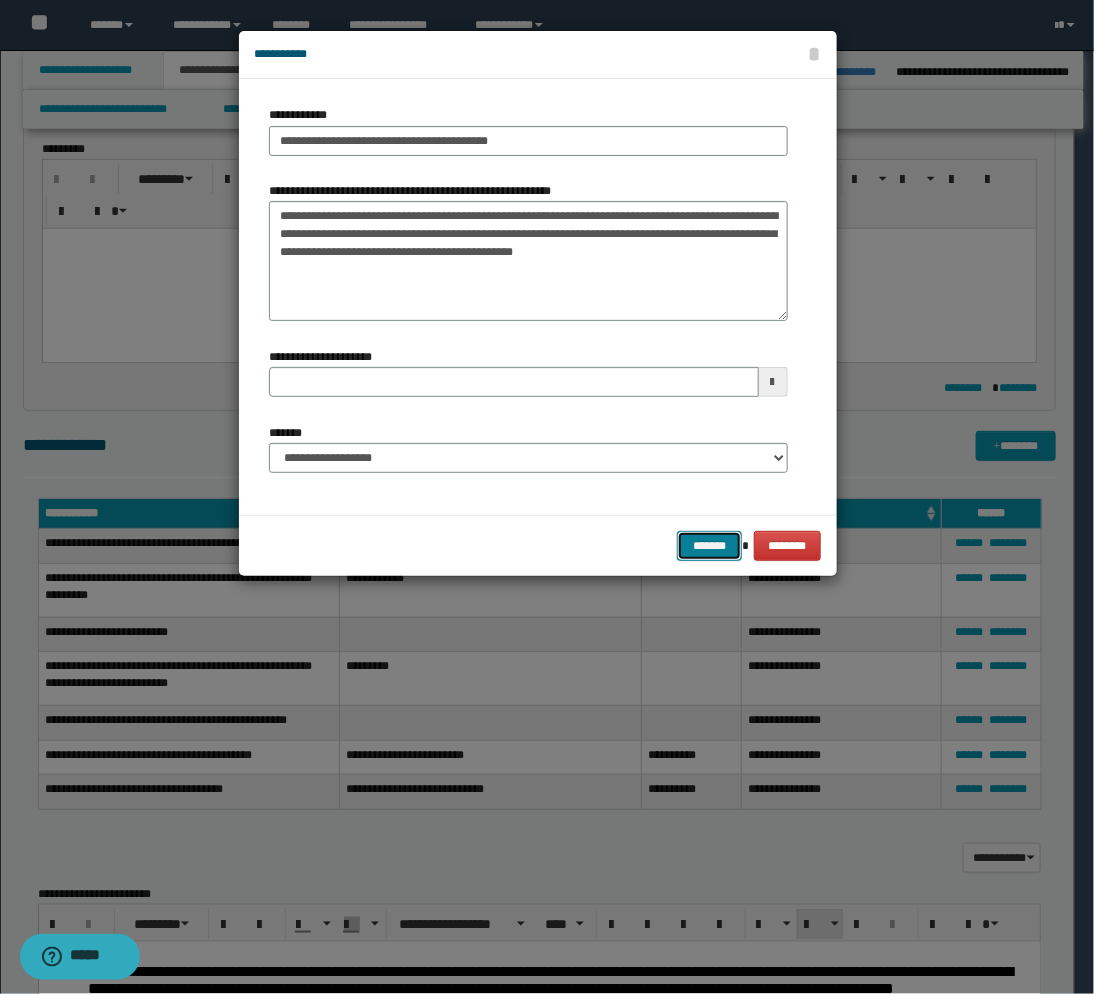 click on "*******" at bounding box center (709, 546) 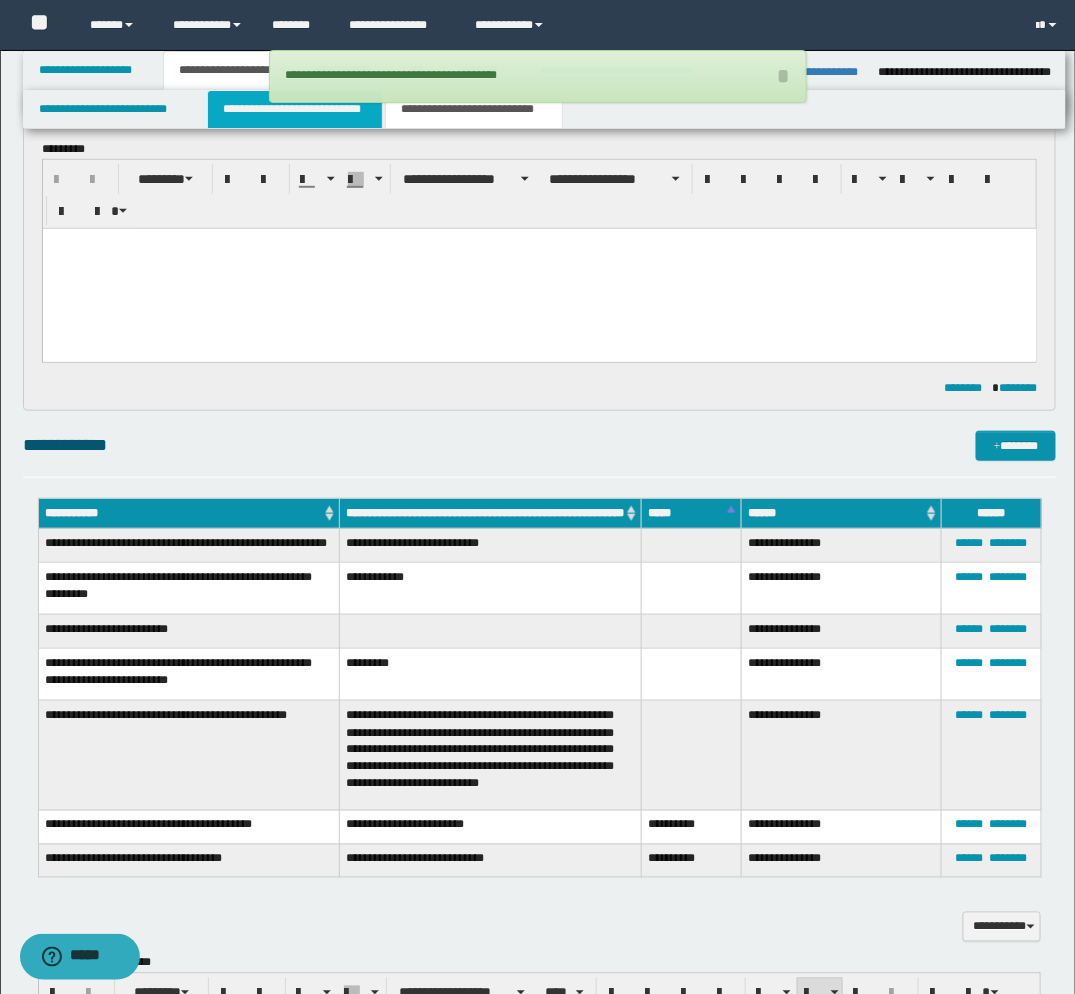 click on "**********" at bounding box center (295, 109) 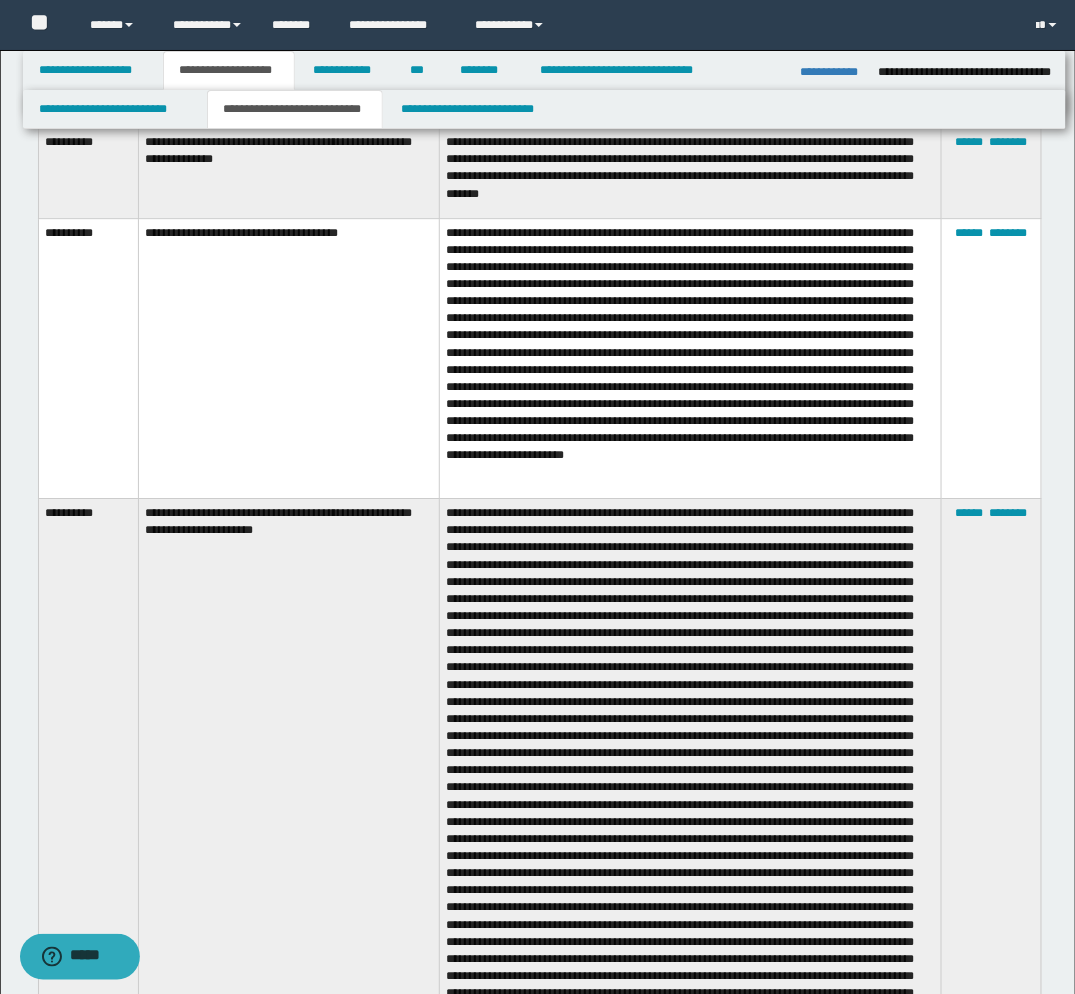 scroll, scrollTop: 1666, scrollLeft: 0, axis: vertical 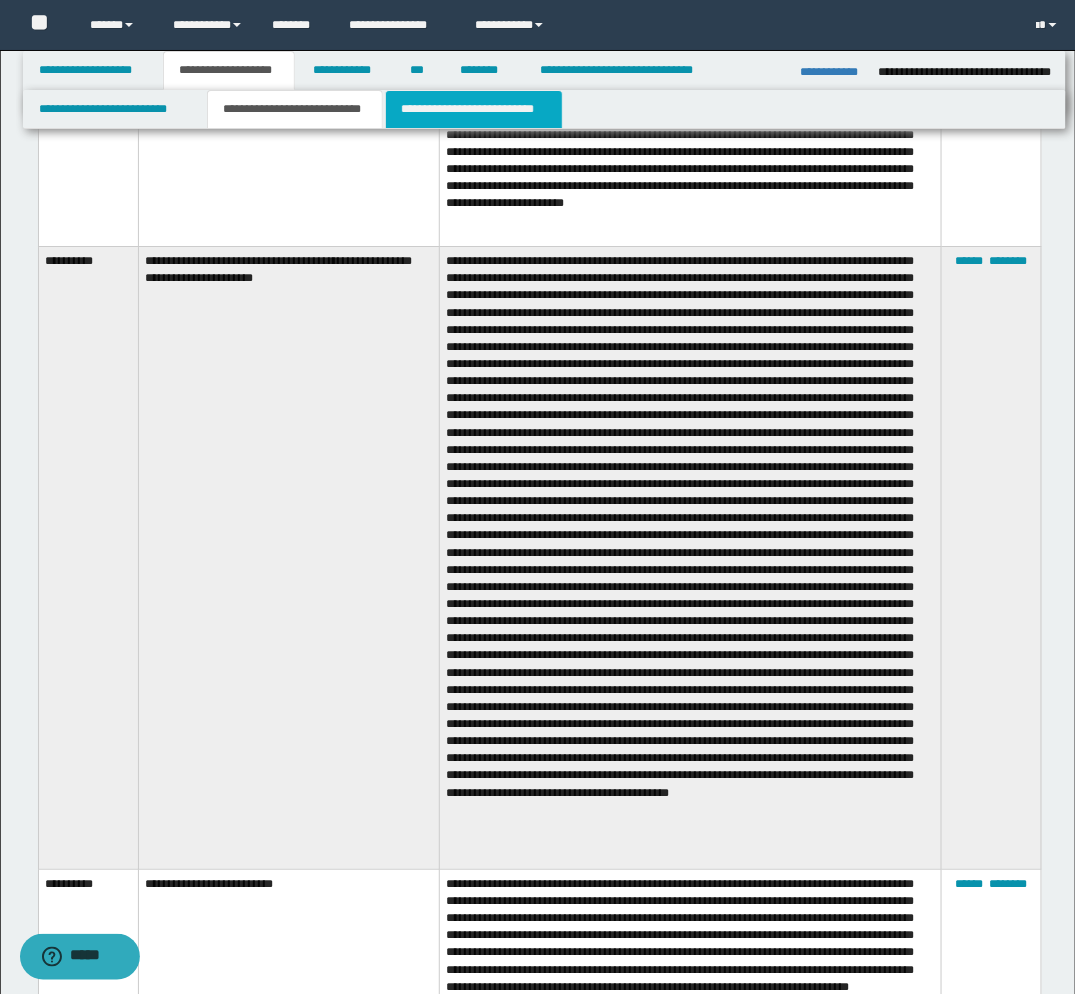 click on "**********" at bounding box center (474, 109) 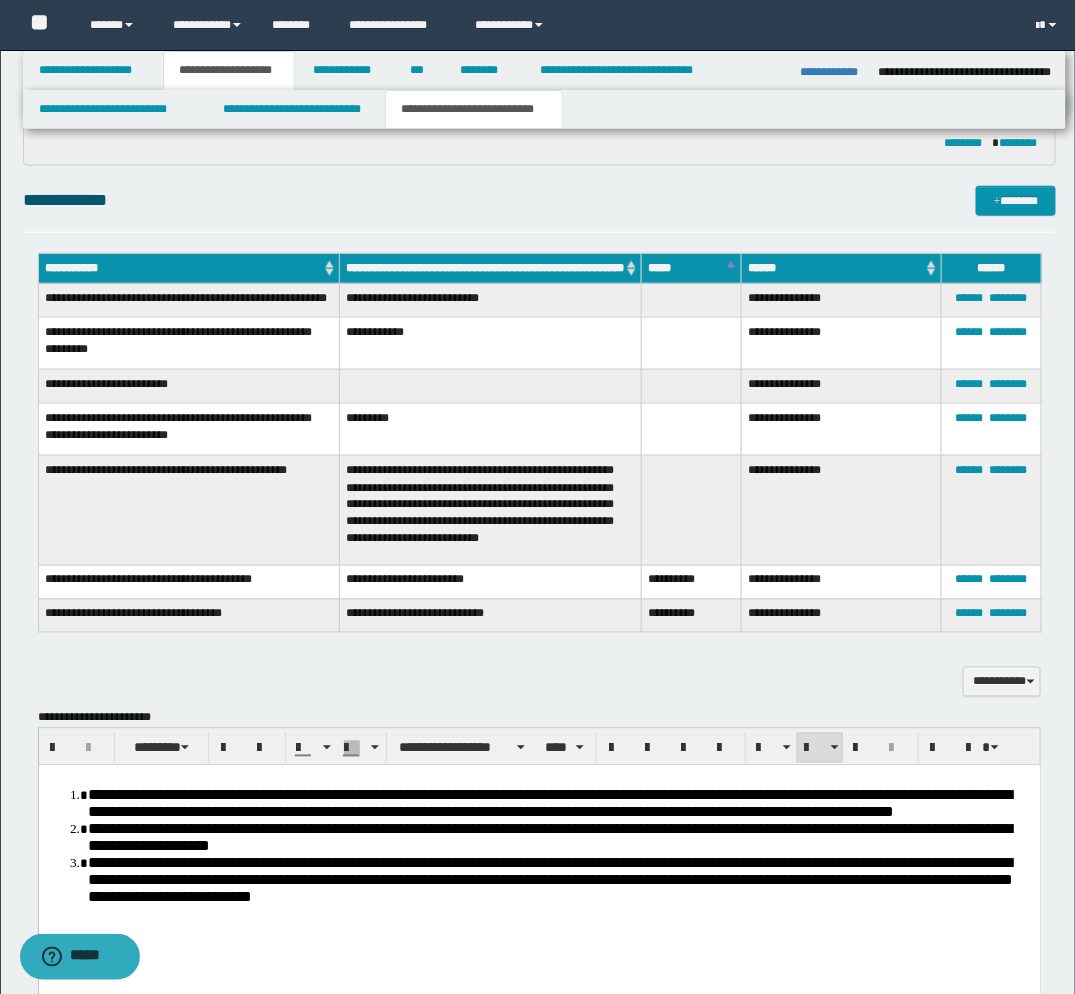 scroll, scrollTop: 444, scrollLeft: 0, axis: vertical 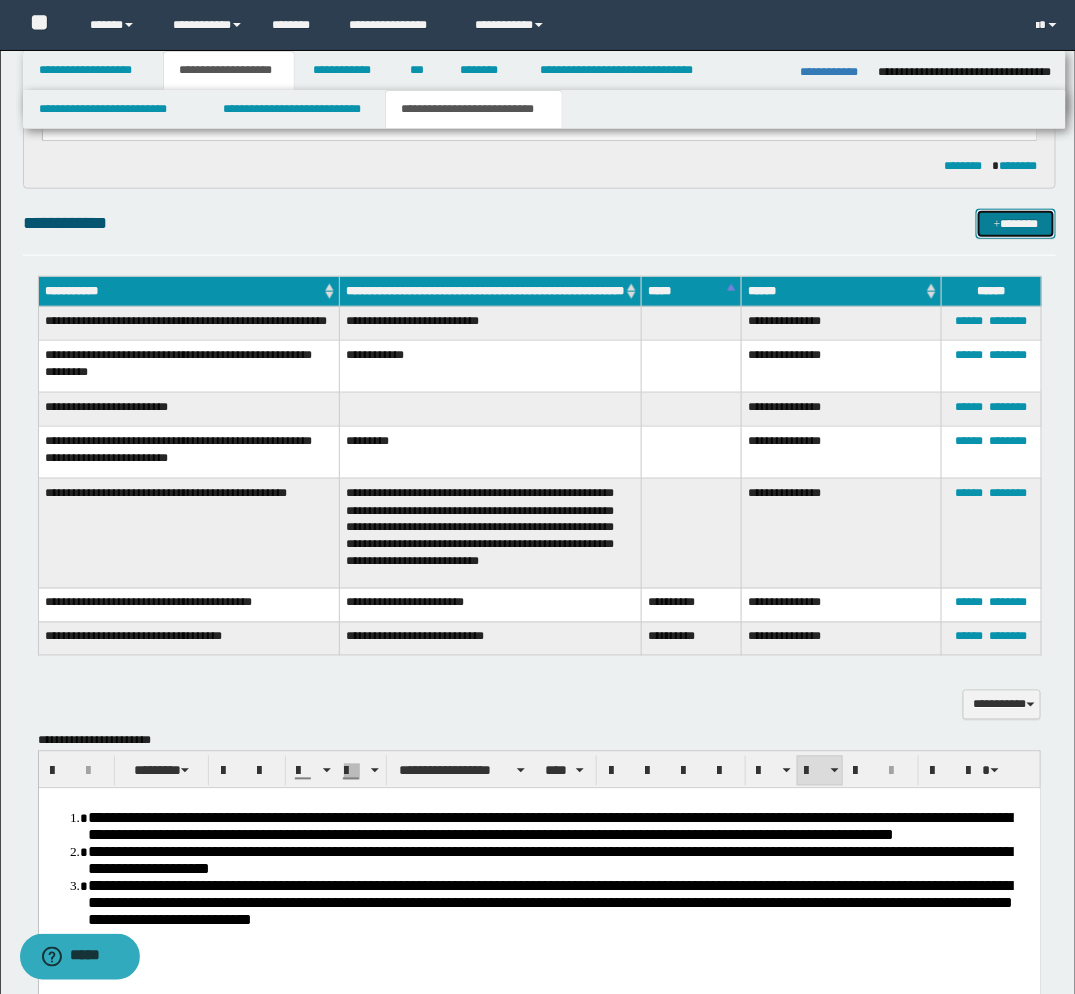click on "*******" at bounding box center (1016, 224) 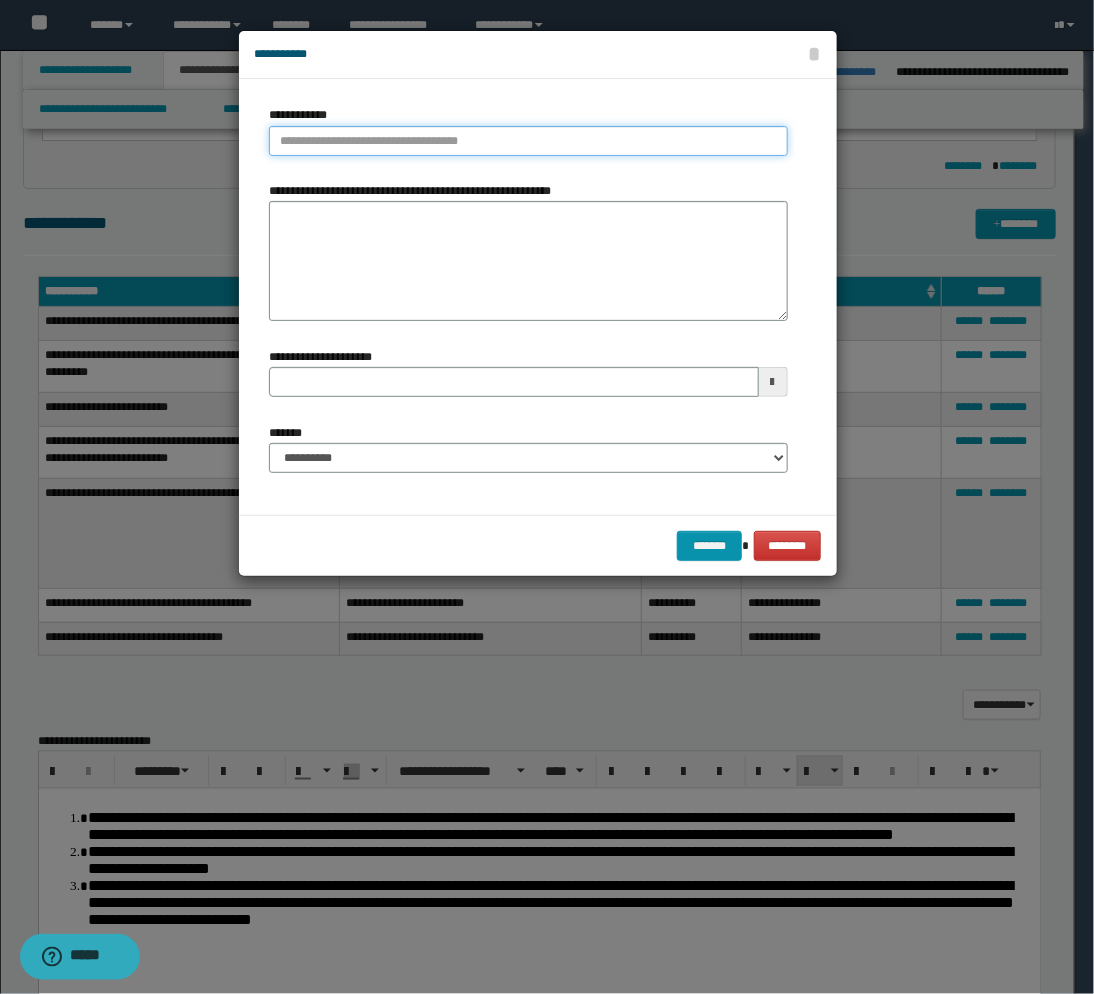 type on "**********" 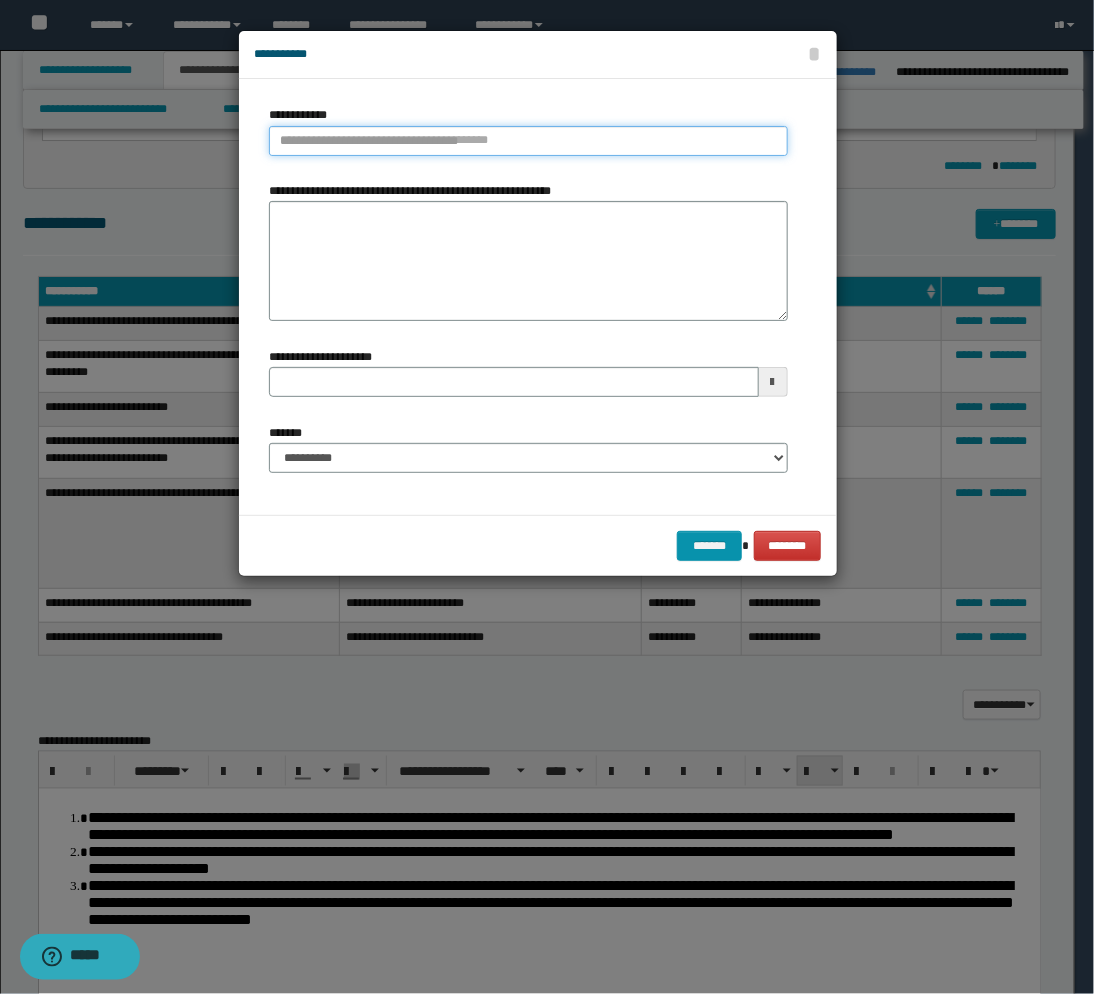 click on "**********" at bounding box center [528, 141] 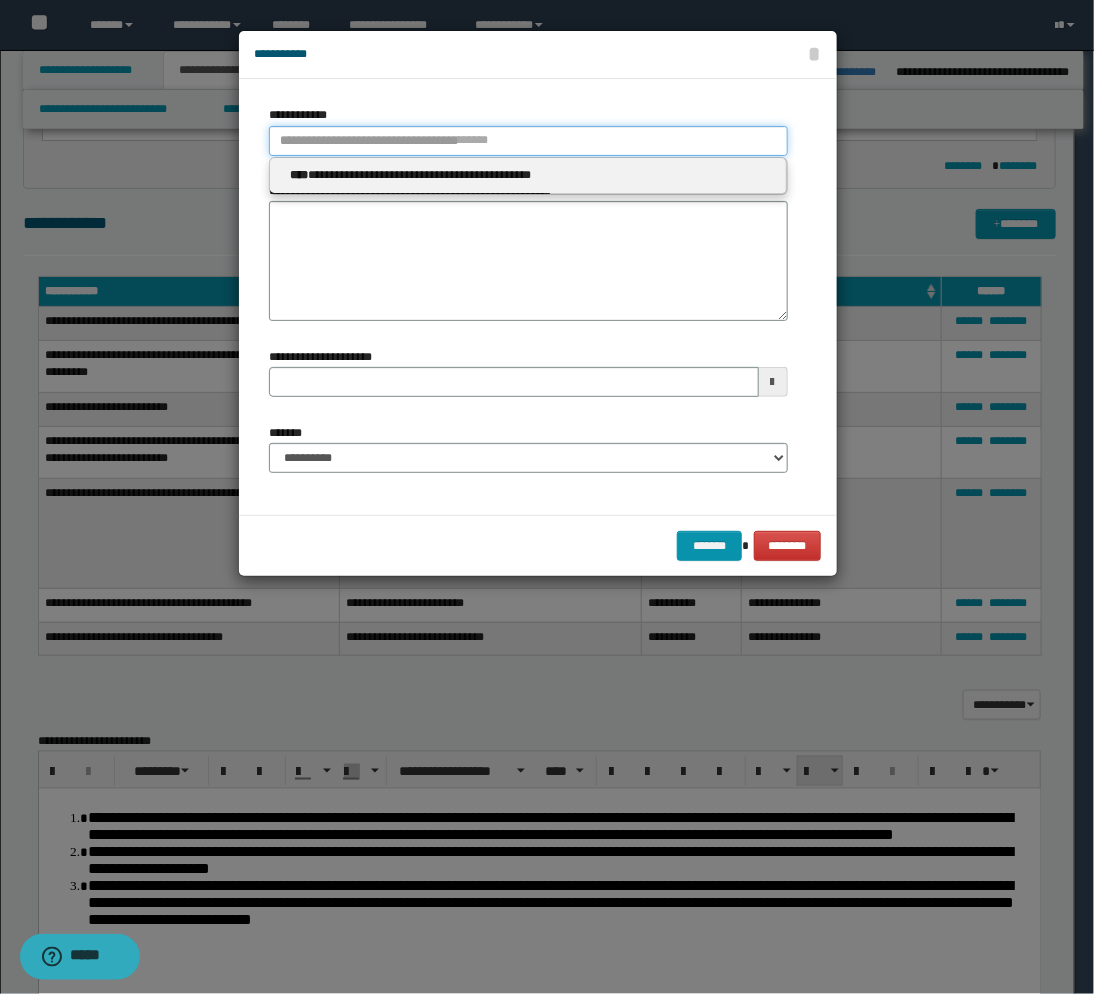 type 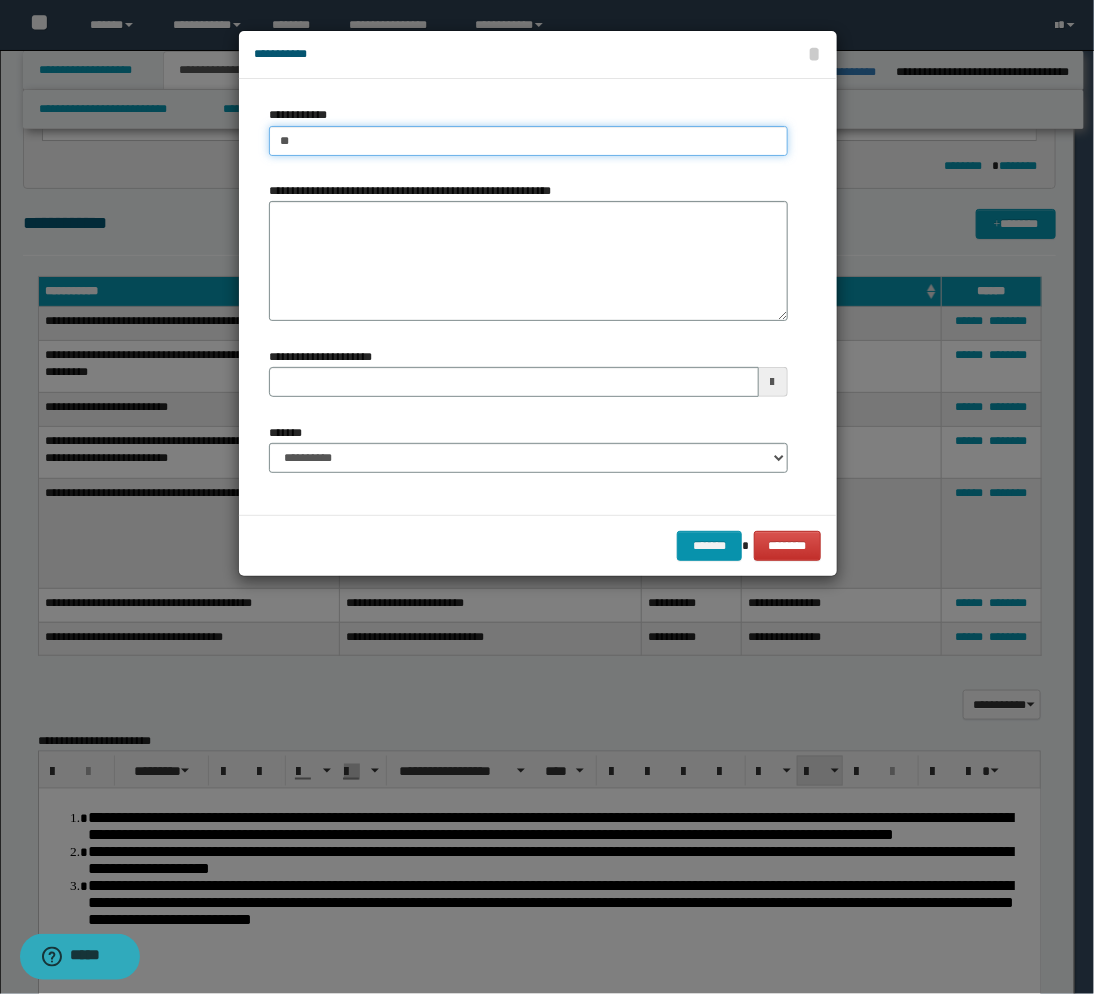 type on "***" 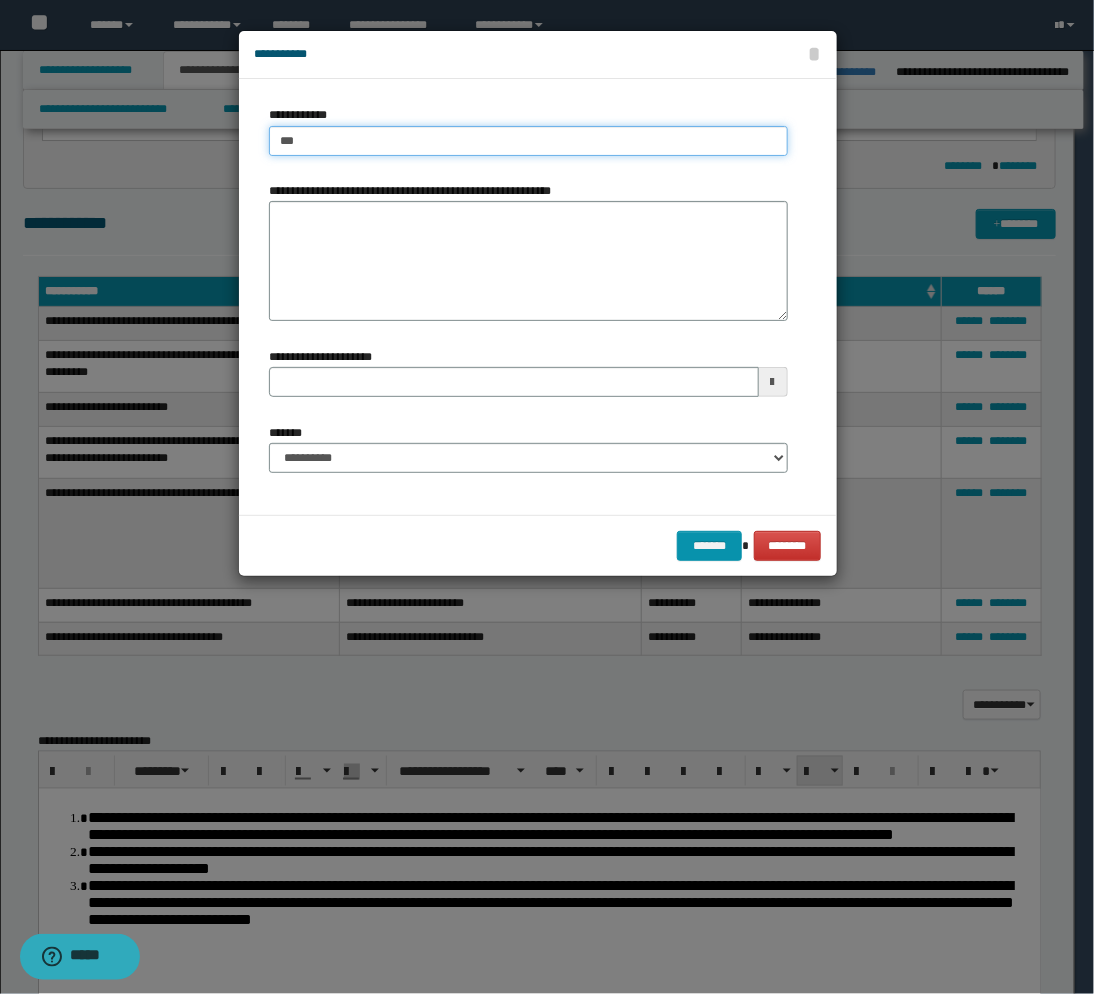 type on "***" 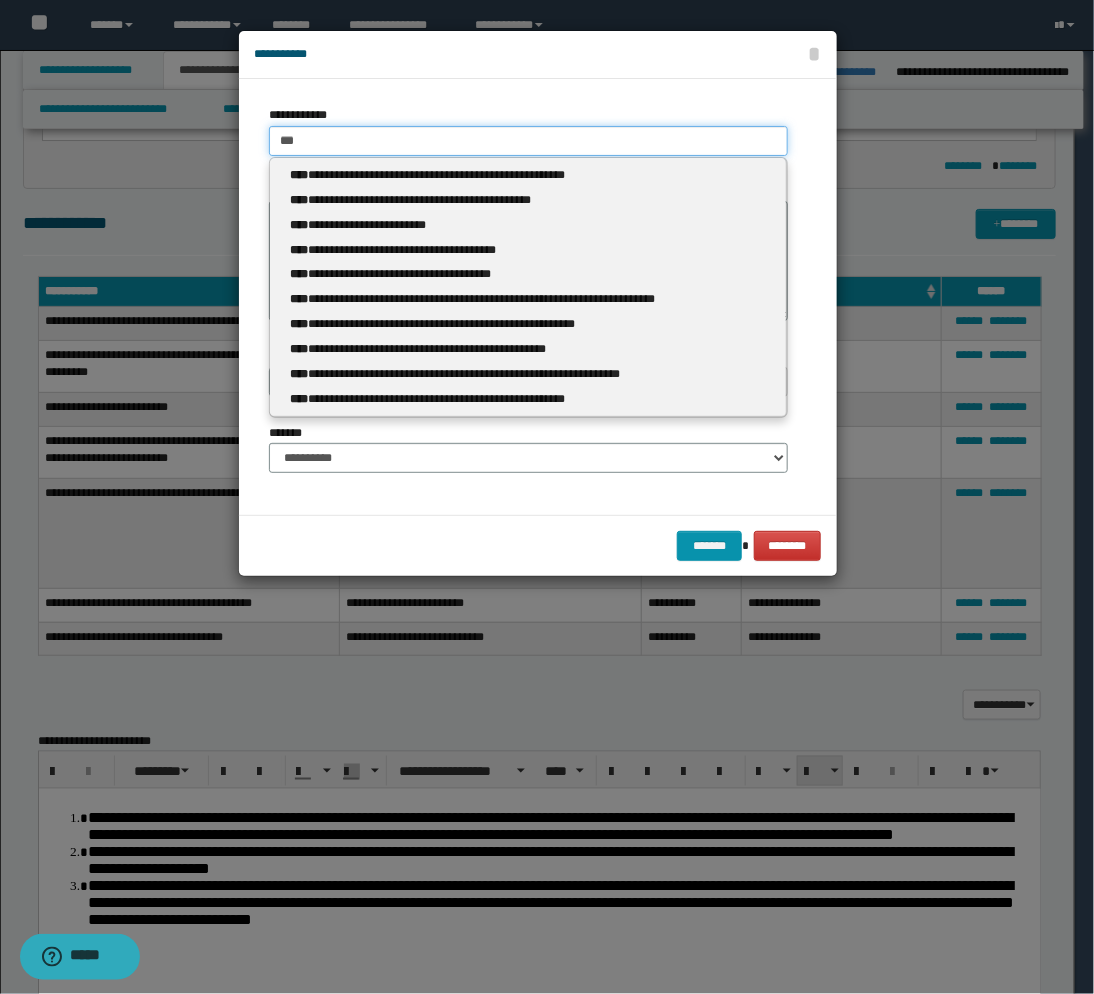 type 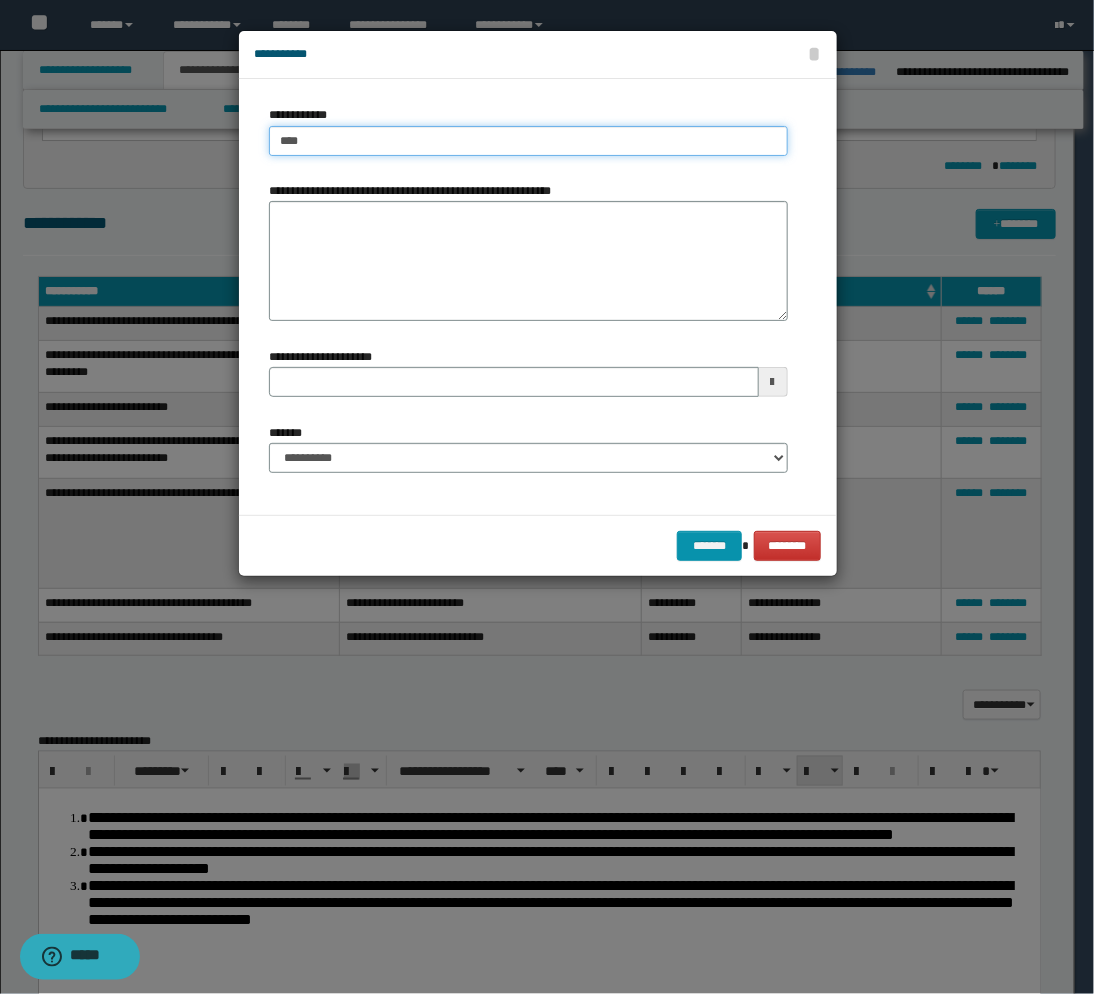 type on "****" 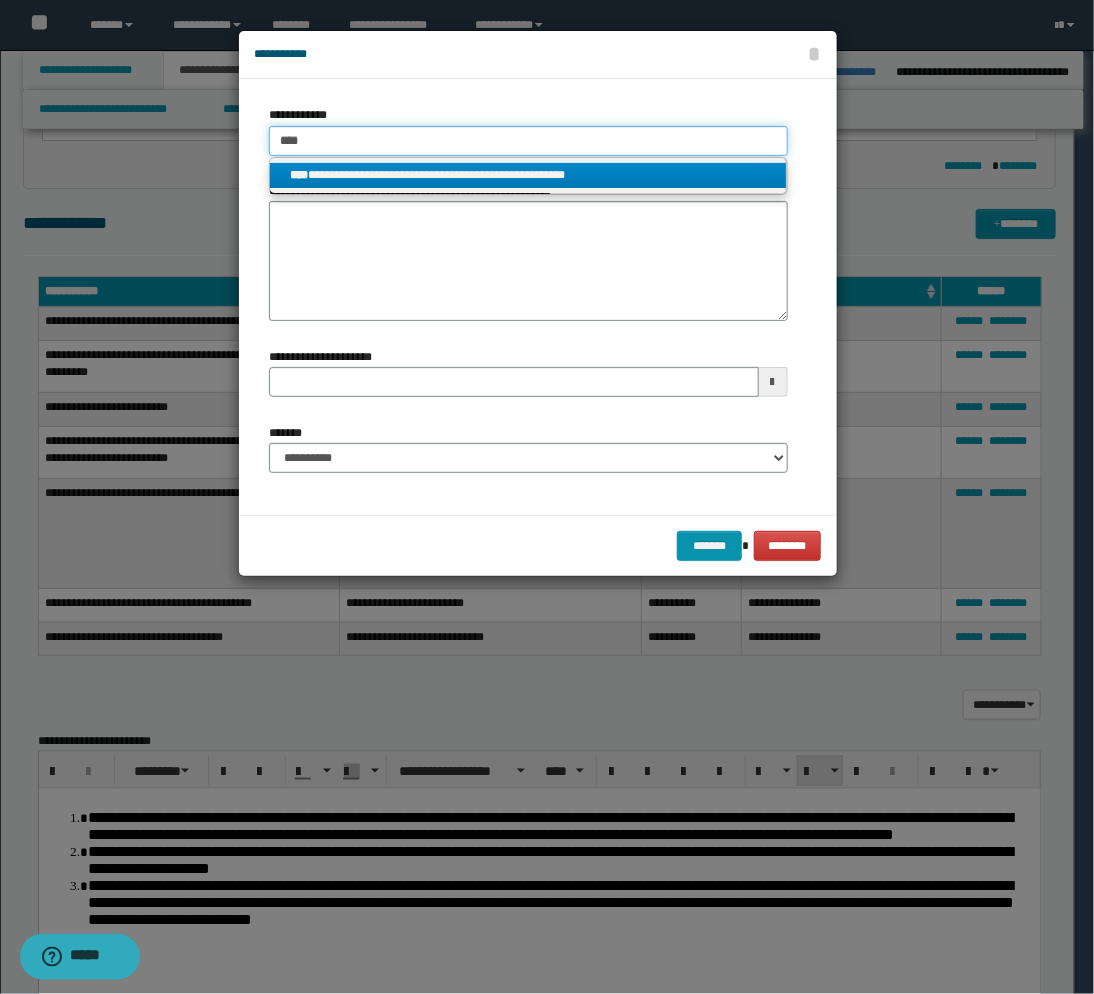 type on "****" 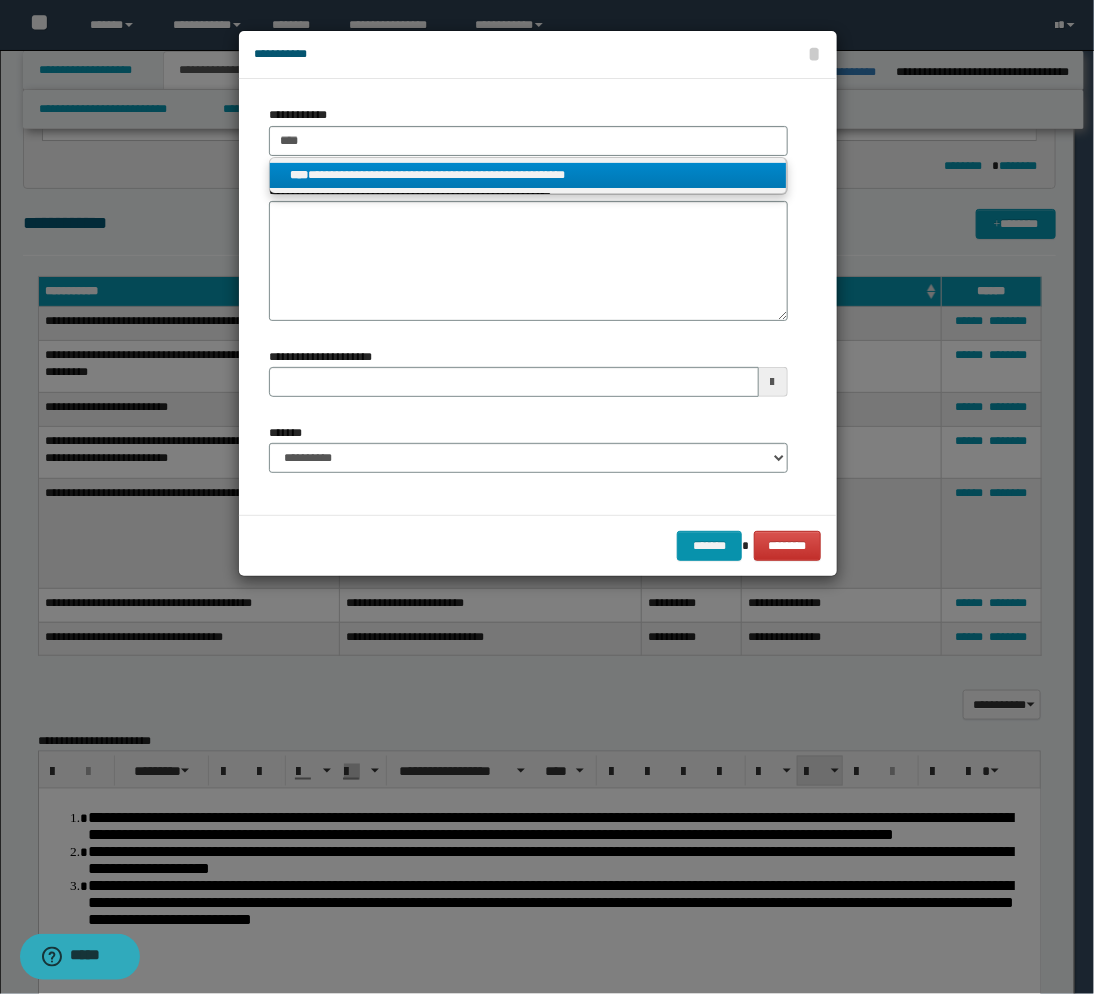 click on "**********" at bounding box center [528, 175] 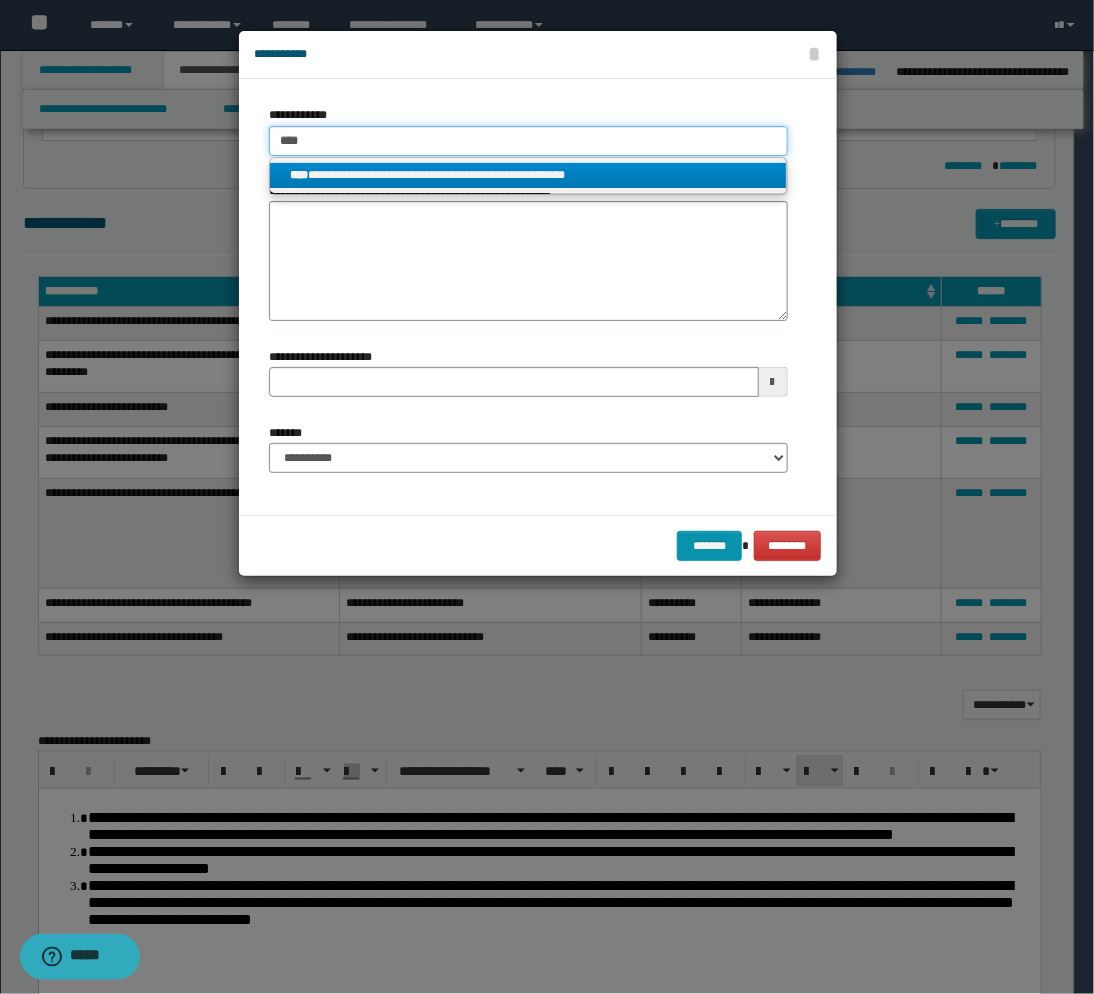 type 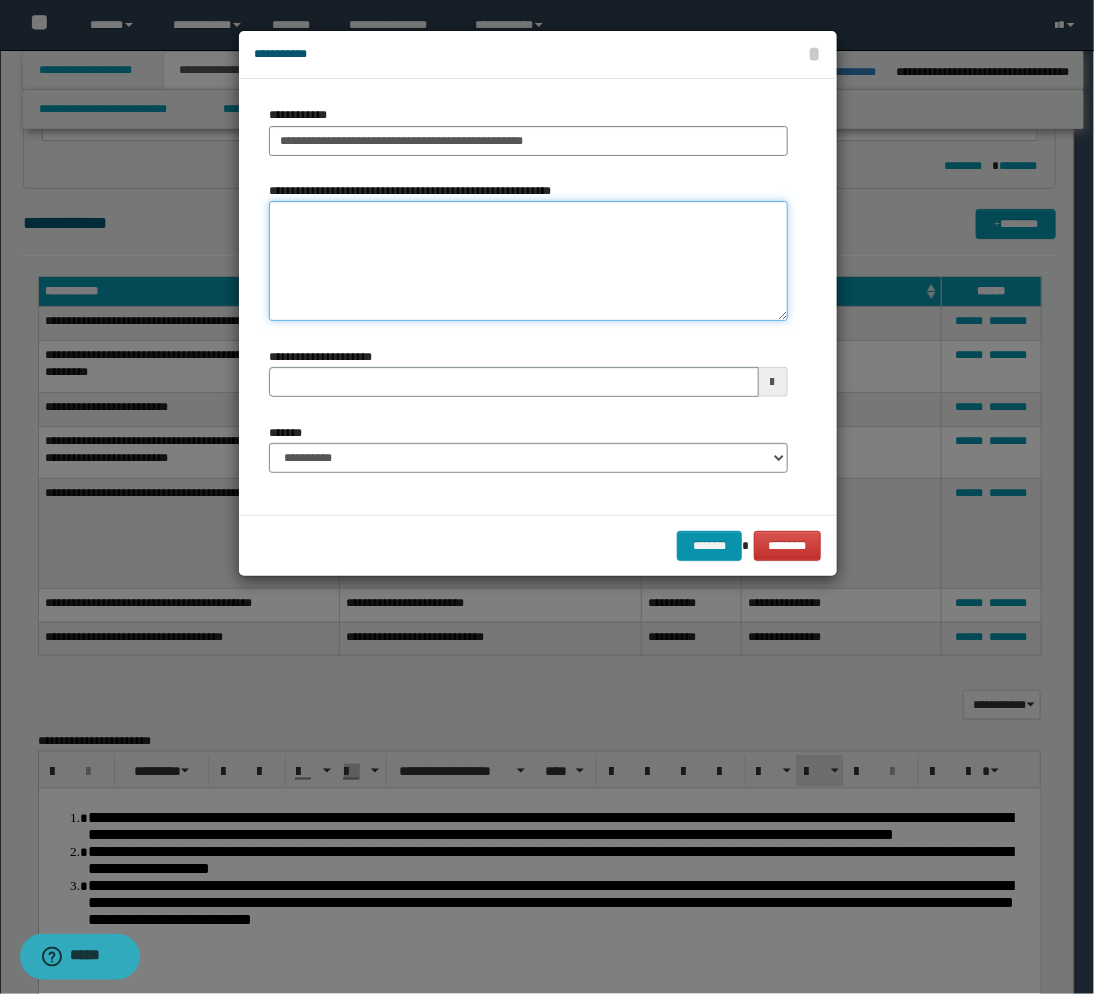 click on "**********" at bounding box center [528, 261] 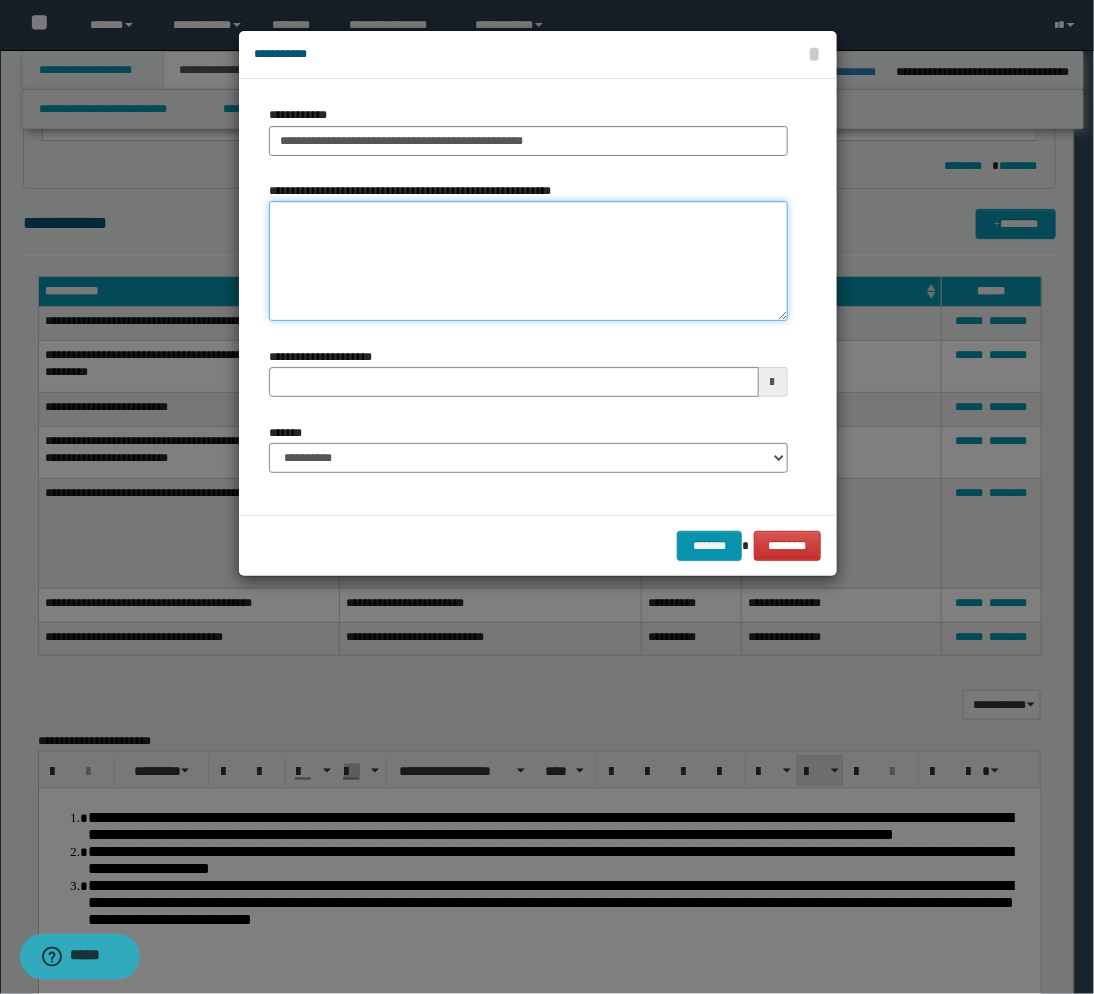 paste on "**********" 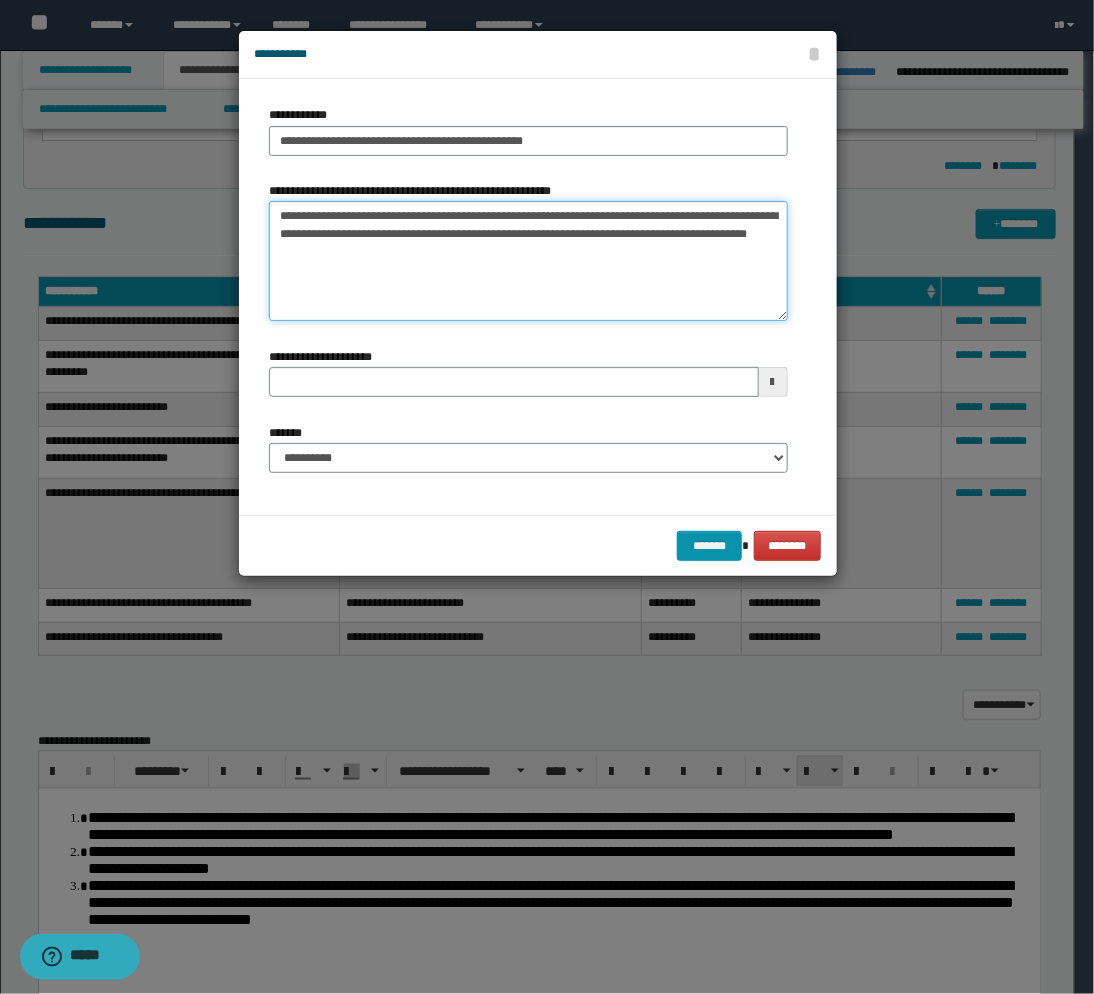 type on "**********" 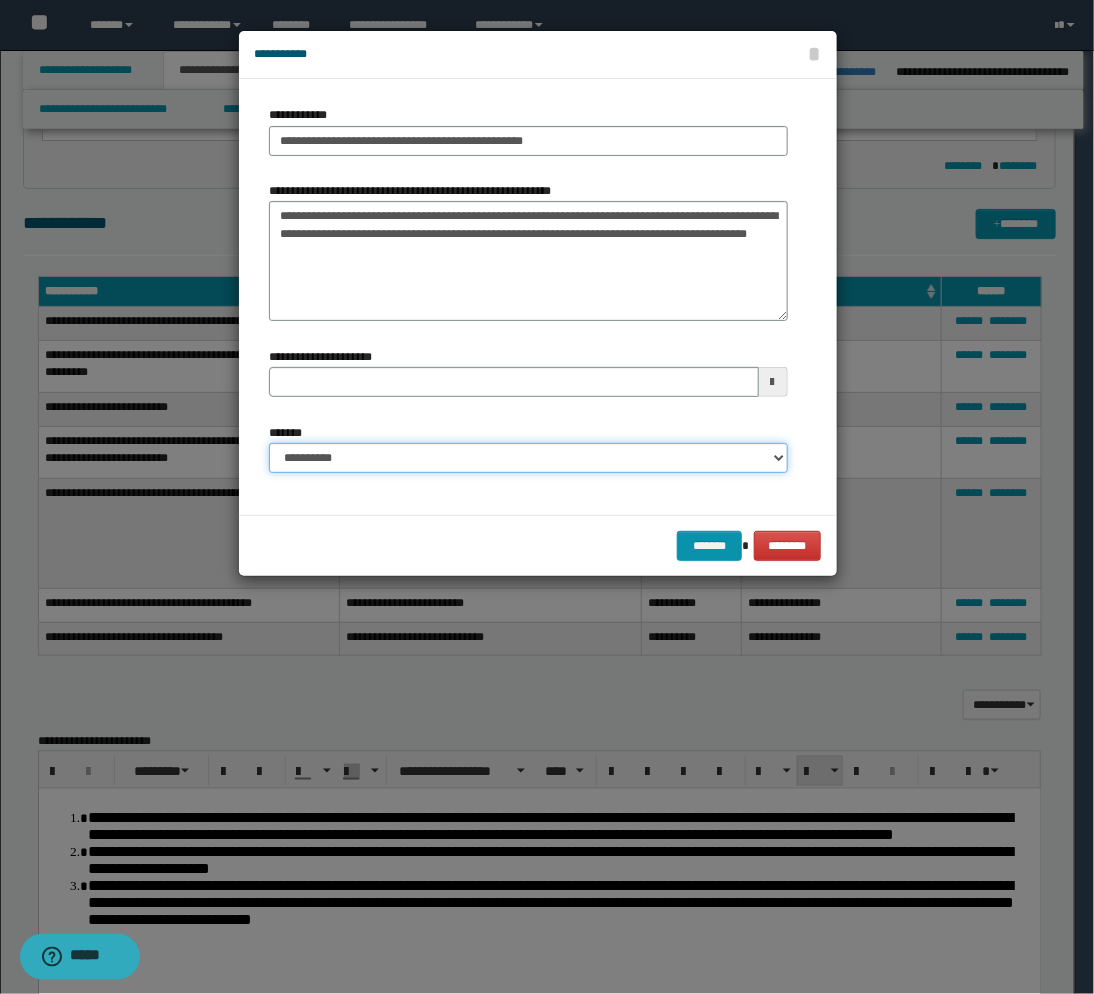 click on "**********" at bounding box center (528, 458) 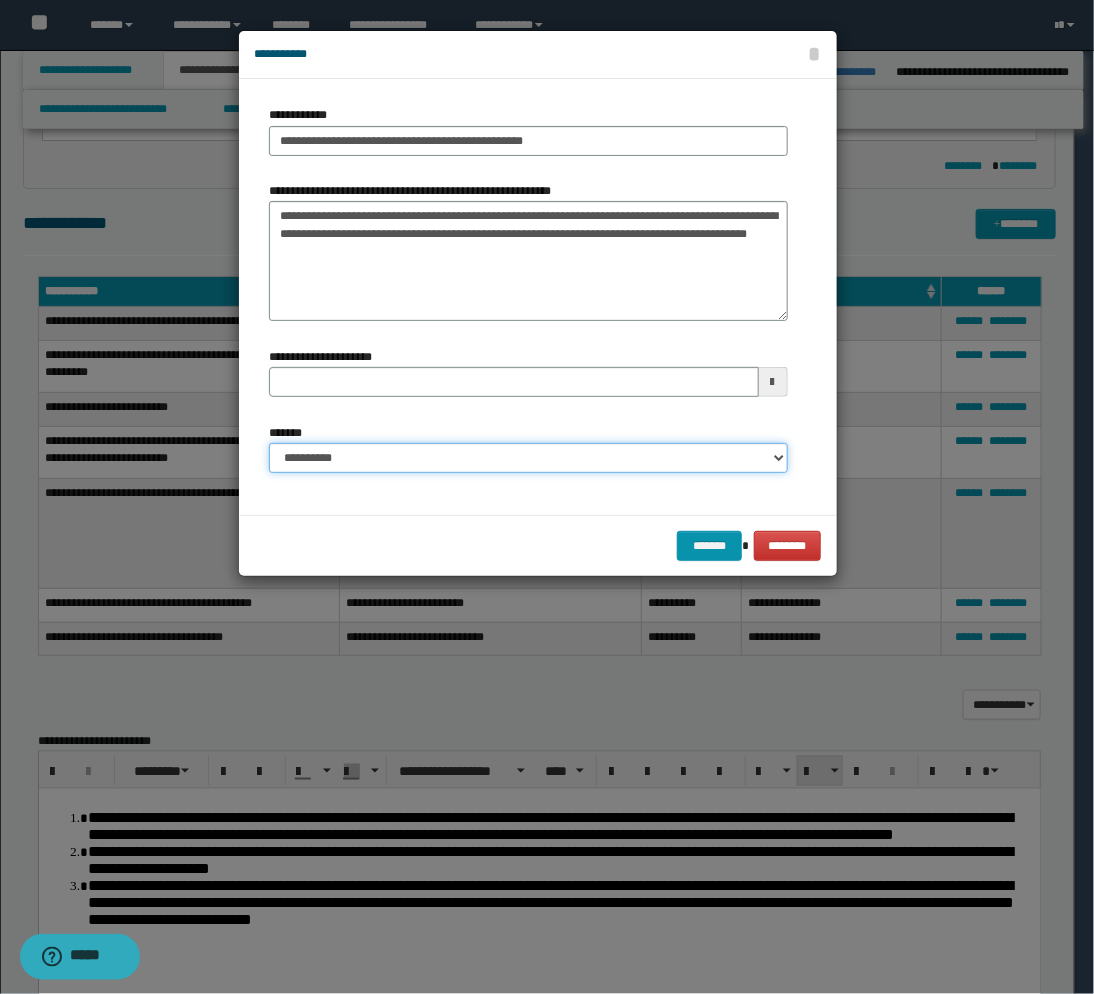select on "*" 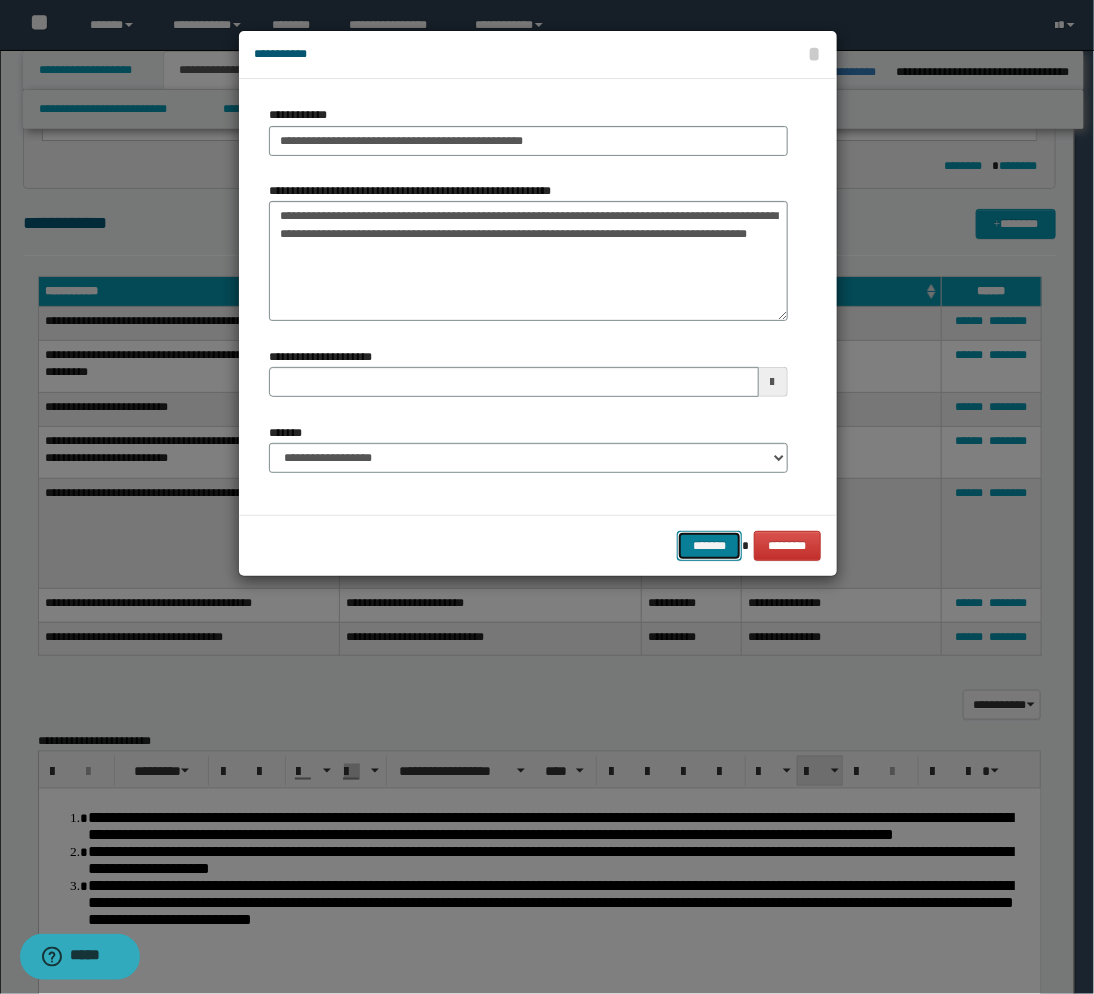 click on "*******" at bounding box center (709, 546) 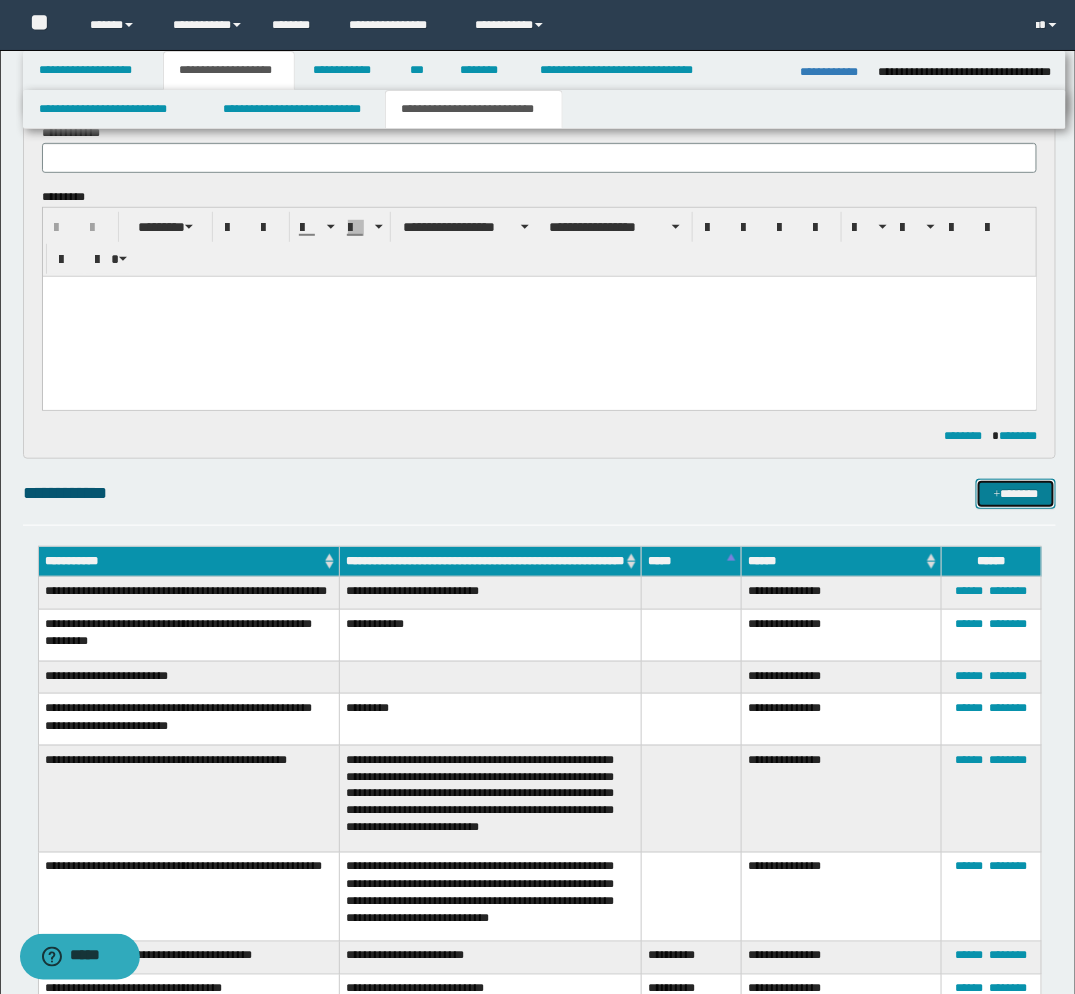 scroll, scrollTop: 0, scrollLeft: 0, axis: both 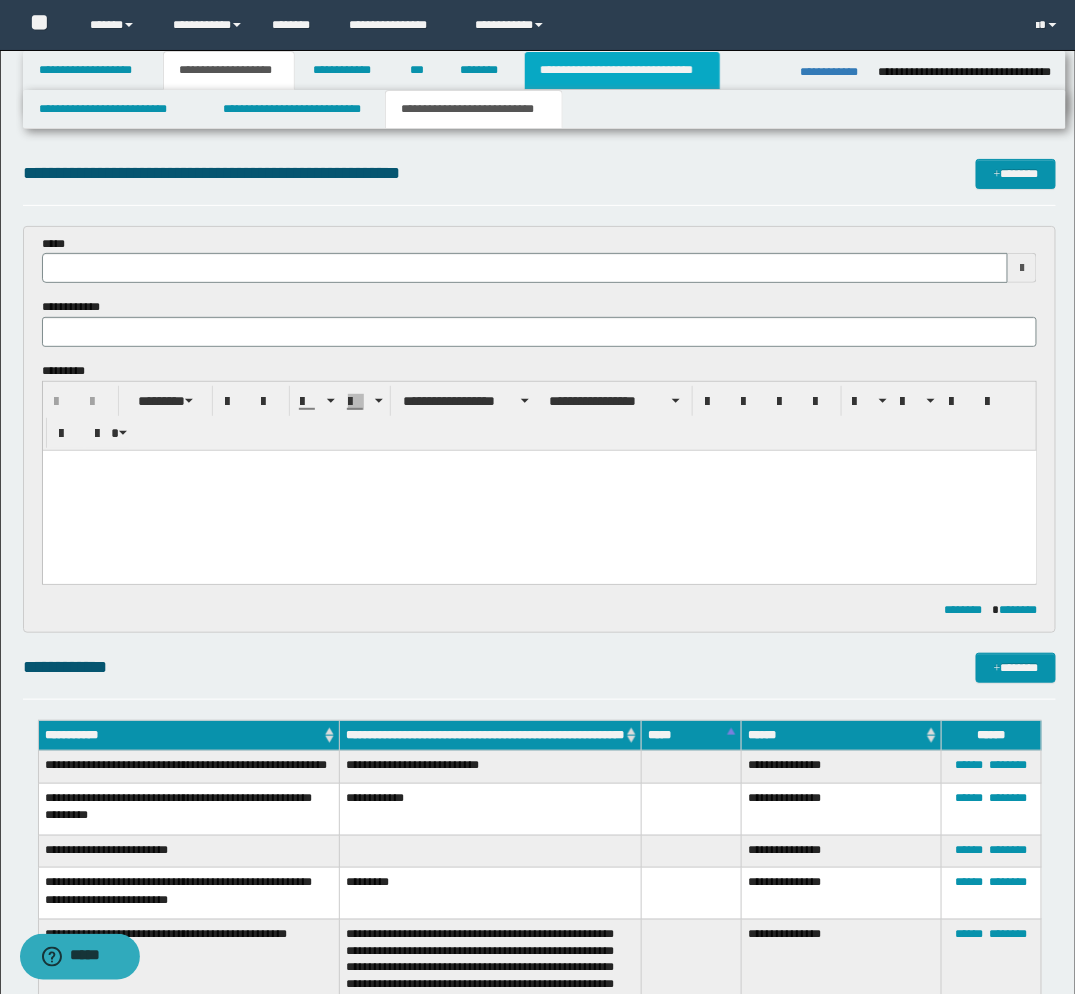 click on "**********" at bounding box center [622, 70] 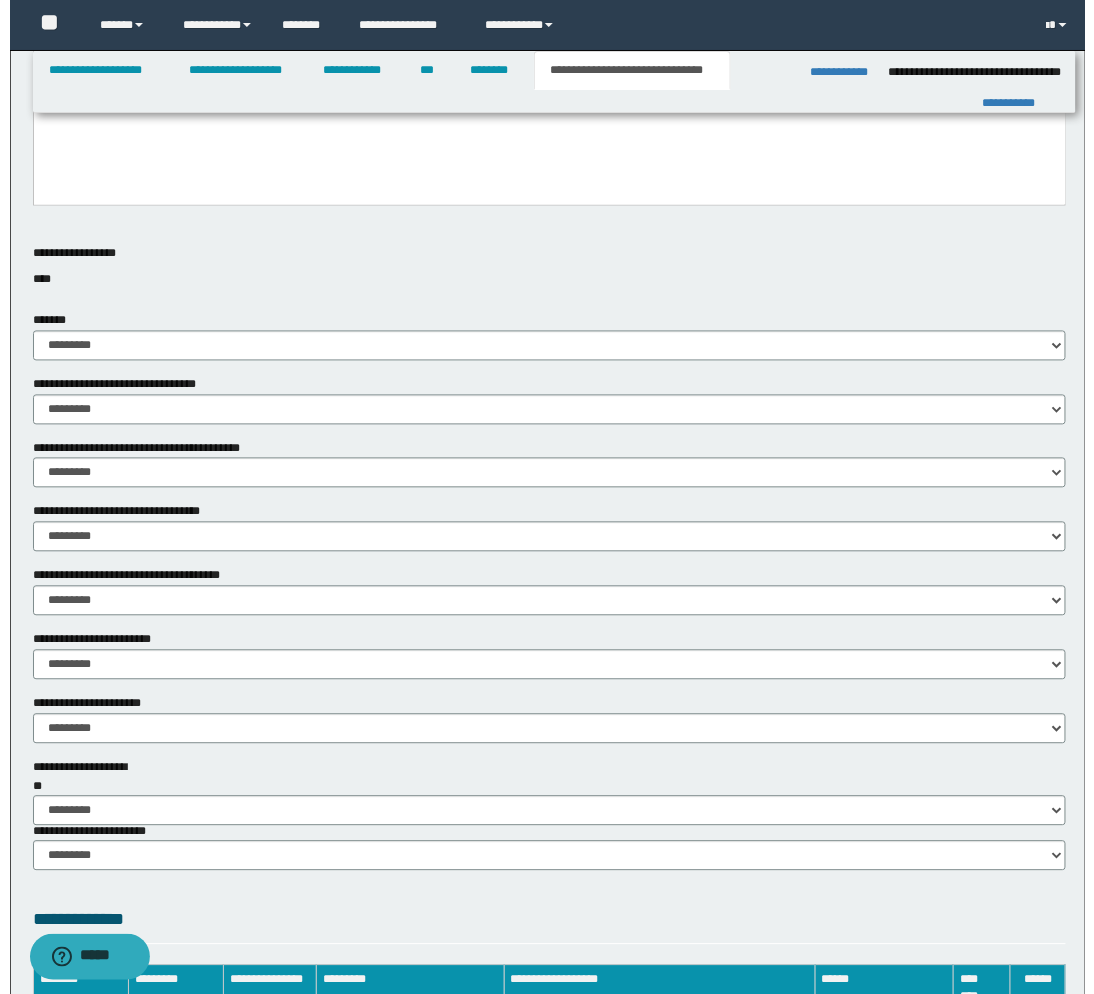 scroll, scrollTop: 1042, scrollLeft: 0, axis: vertical 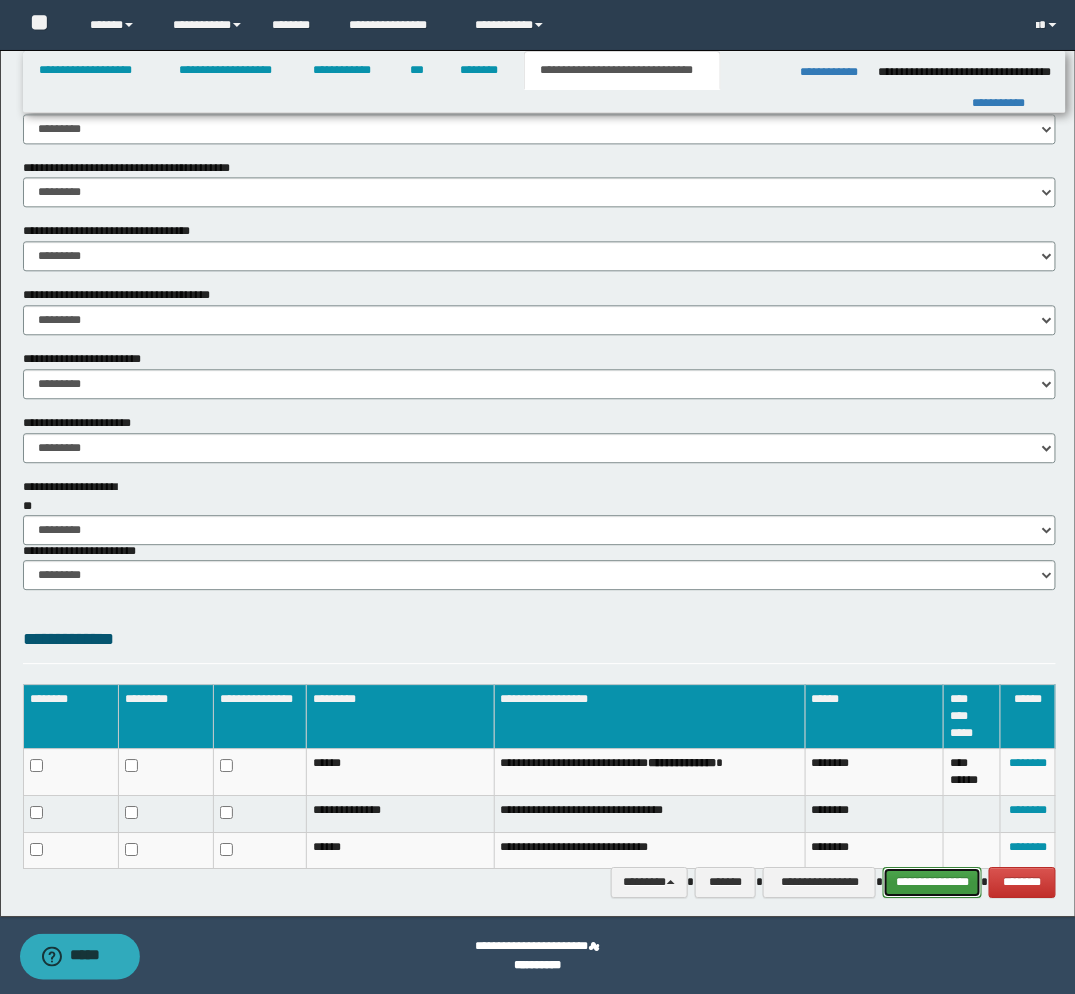 click on "**********" at bounding box center (932, 882) 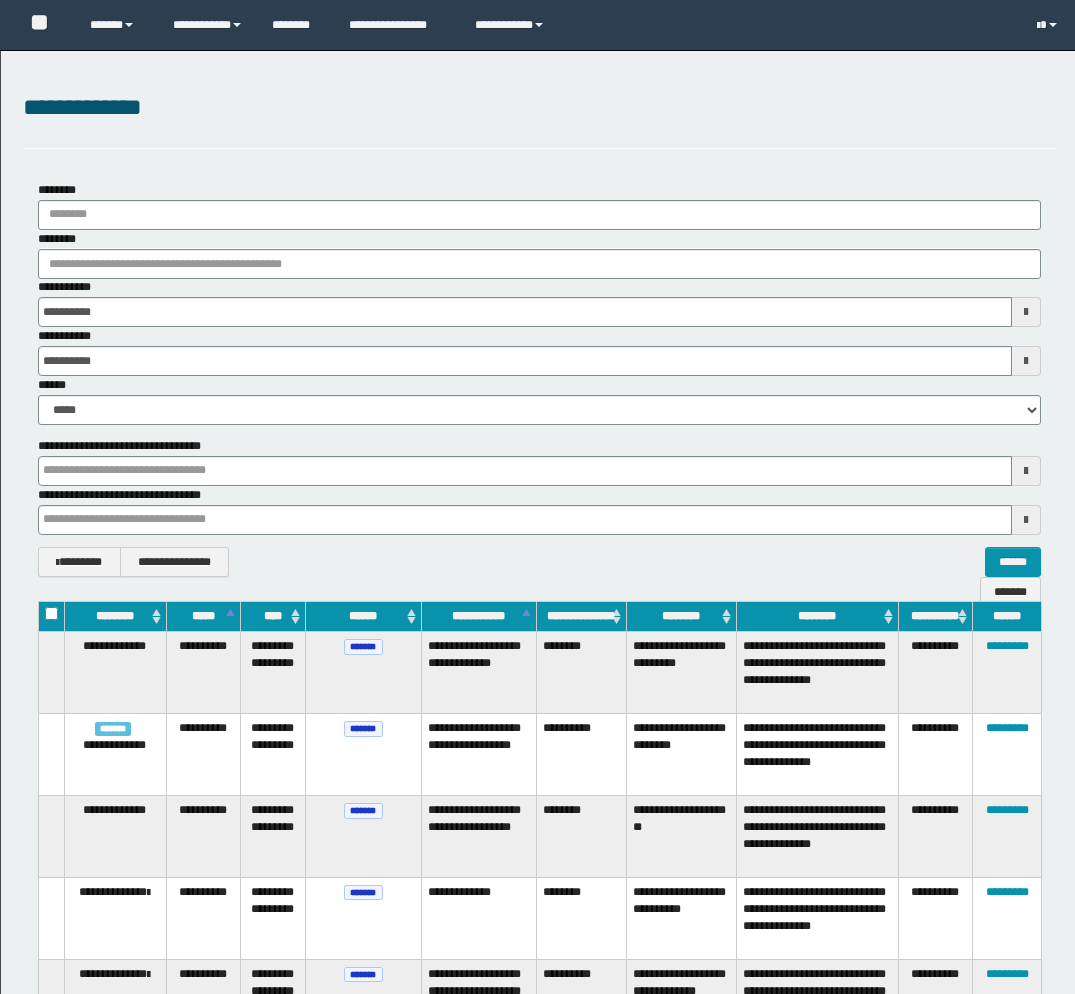scroll, scrollTop: 1030, scrollLeft: 0, axis: vertical 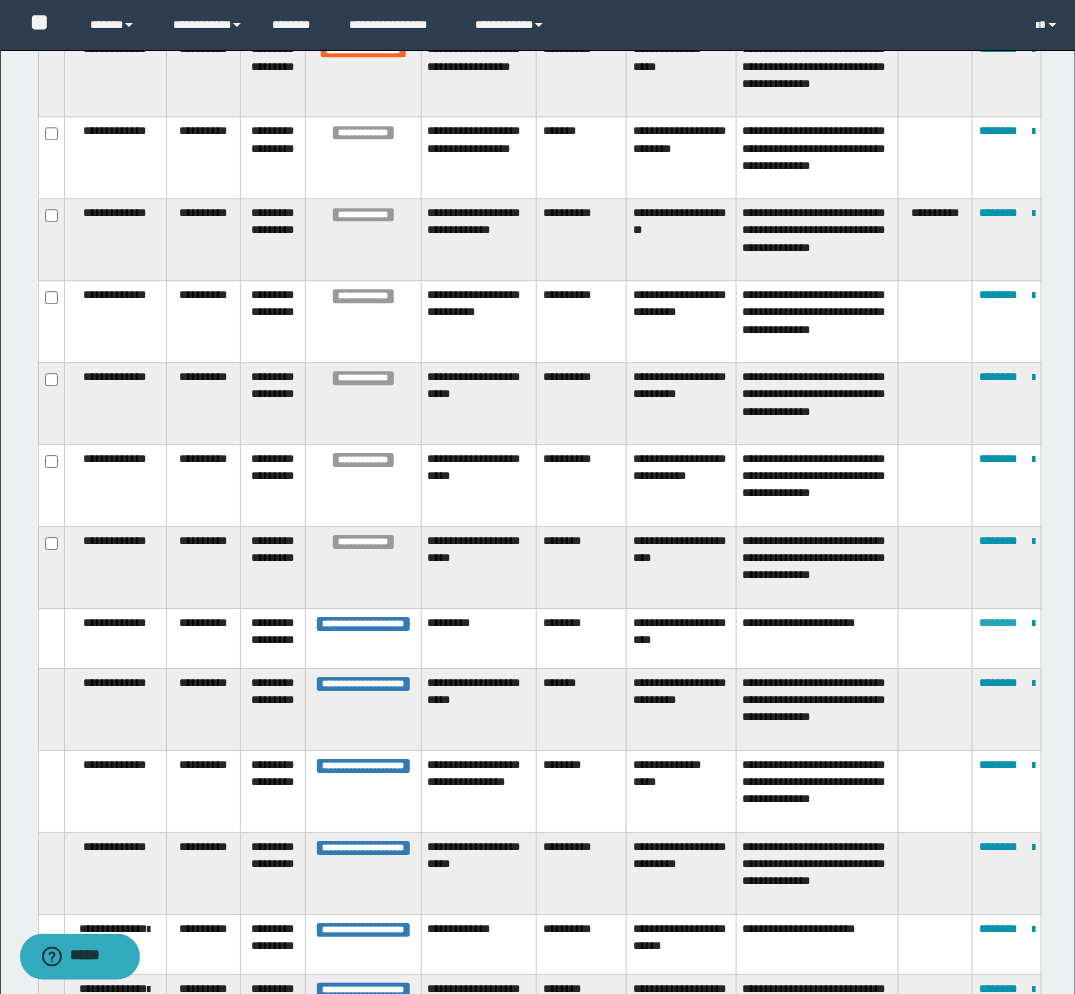 click on "********" at bounding box center (998, 623) 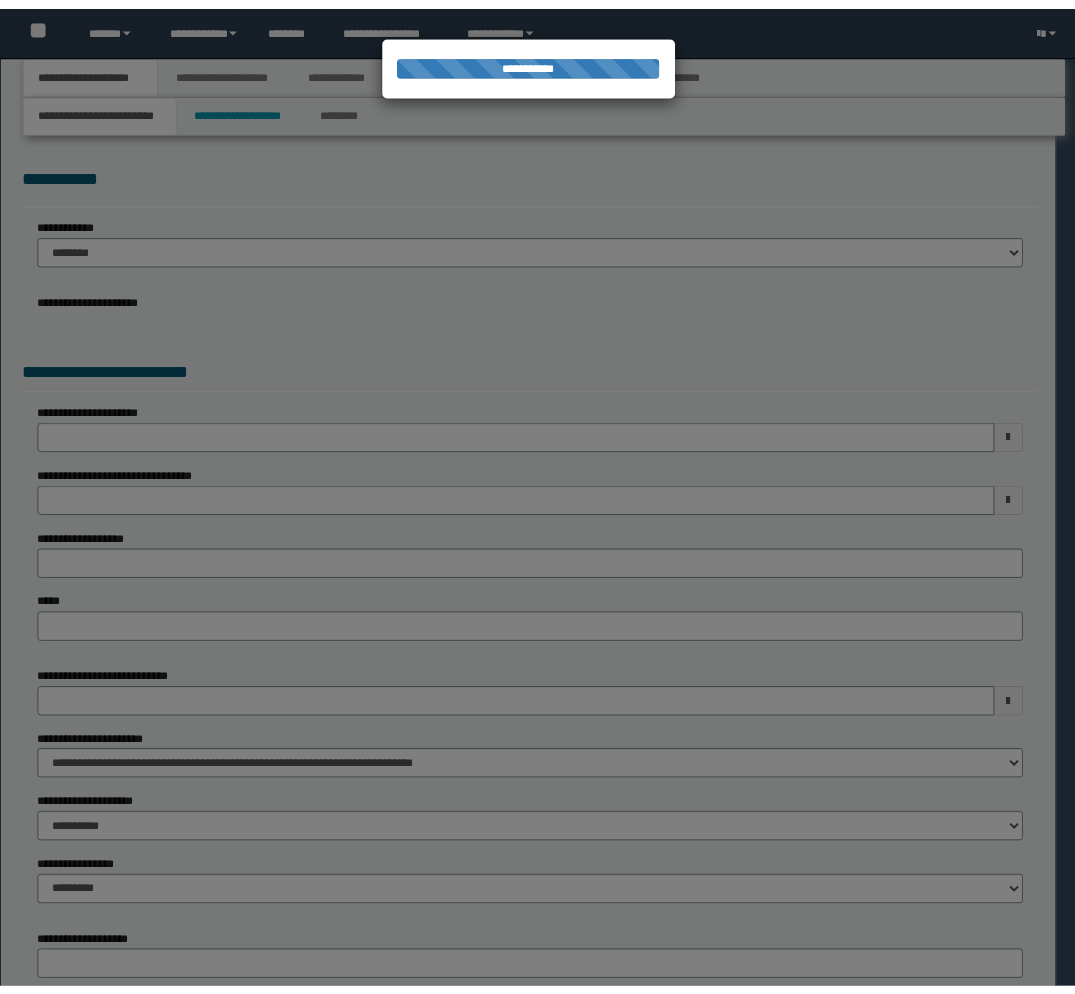 scroll, scrollTop: 0, scrollLeft: 0, axis: both 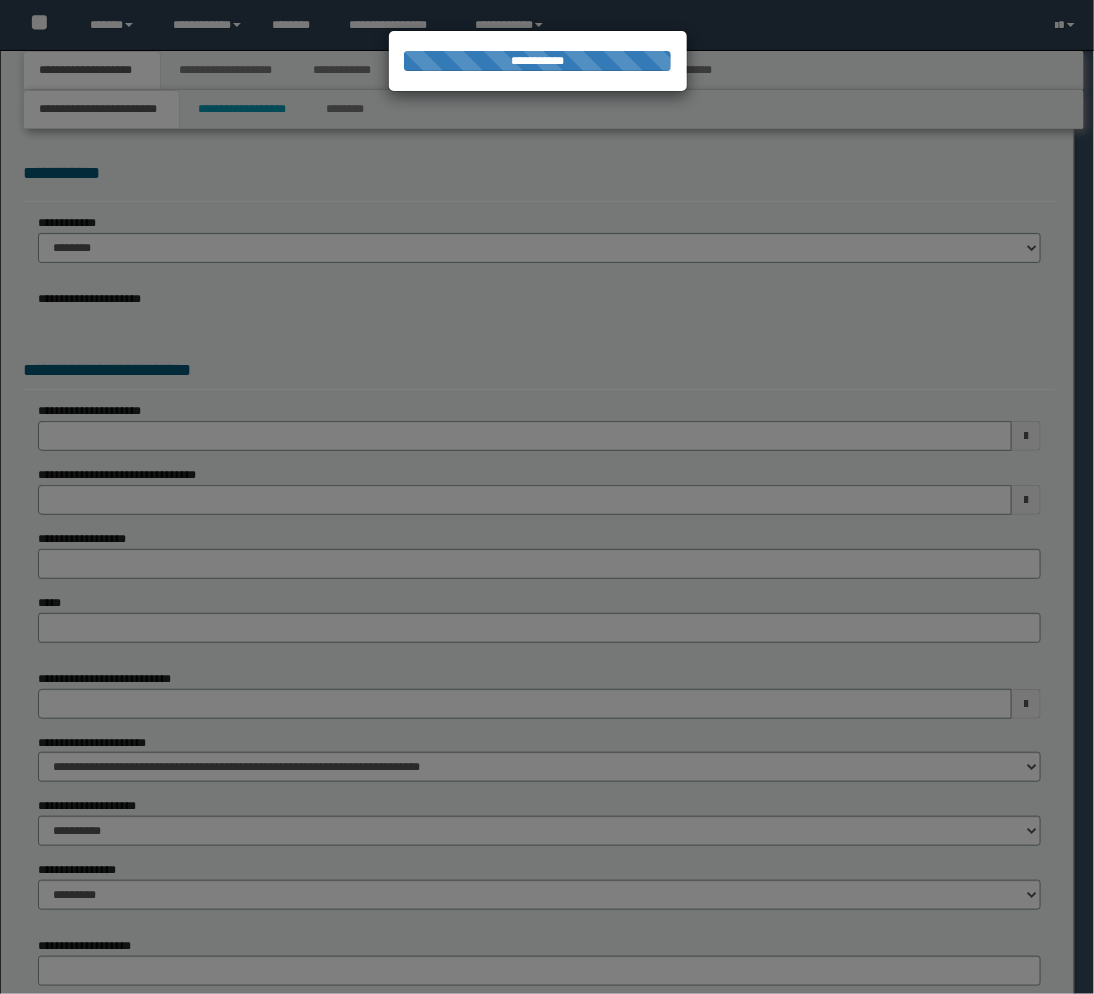 select on "*" 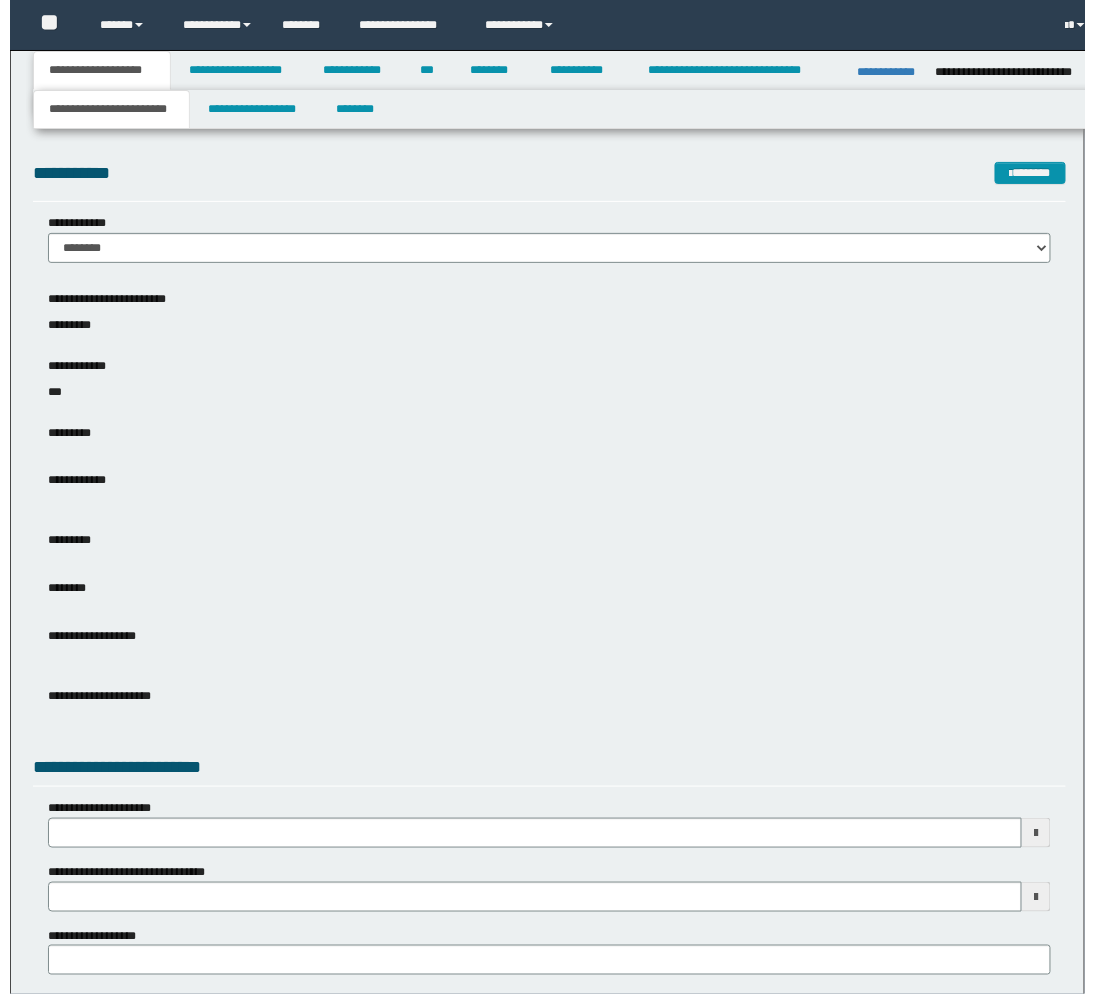 scroll, scrollTop: 0, scrollLeft: 0, axis: both 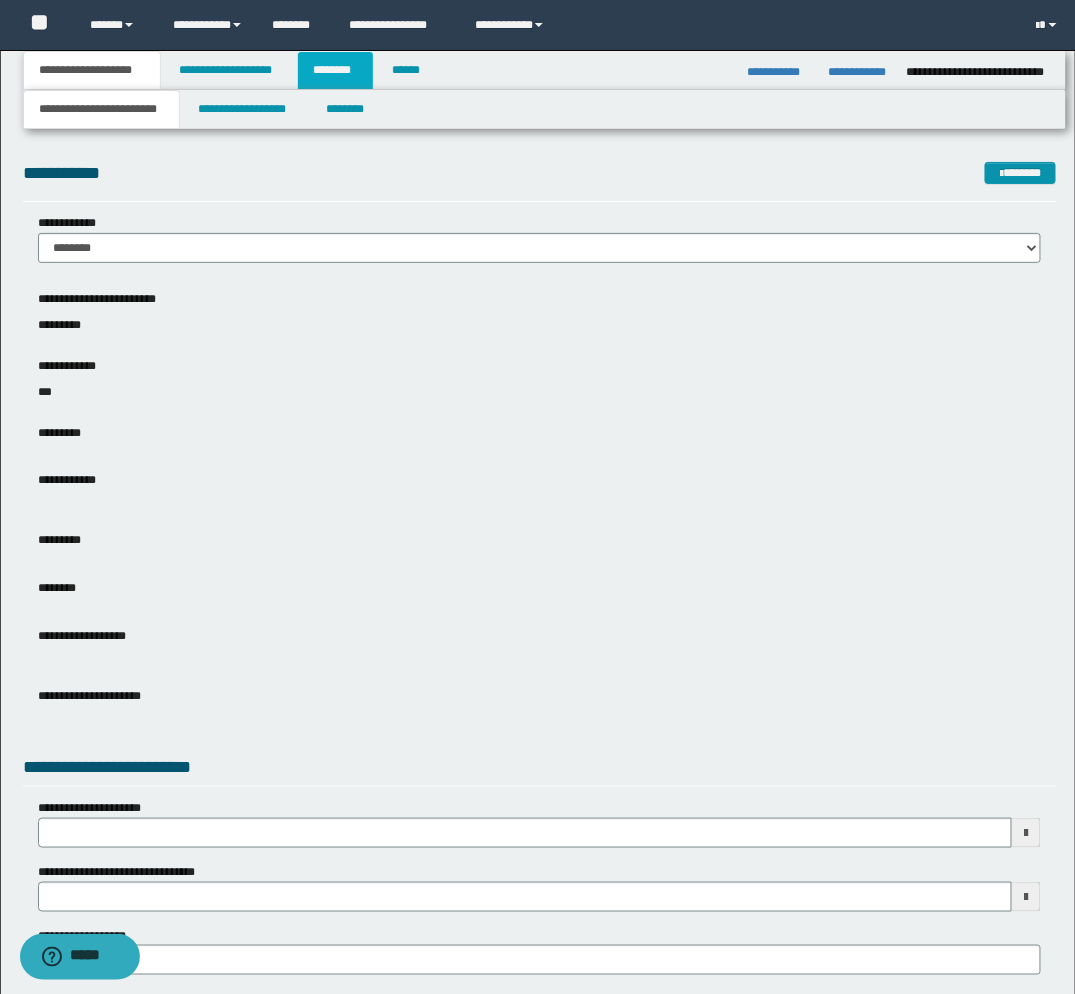click on "********" at bounding box center [335, 70] 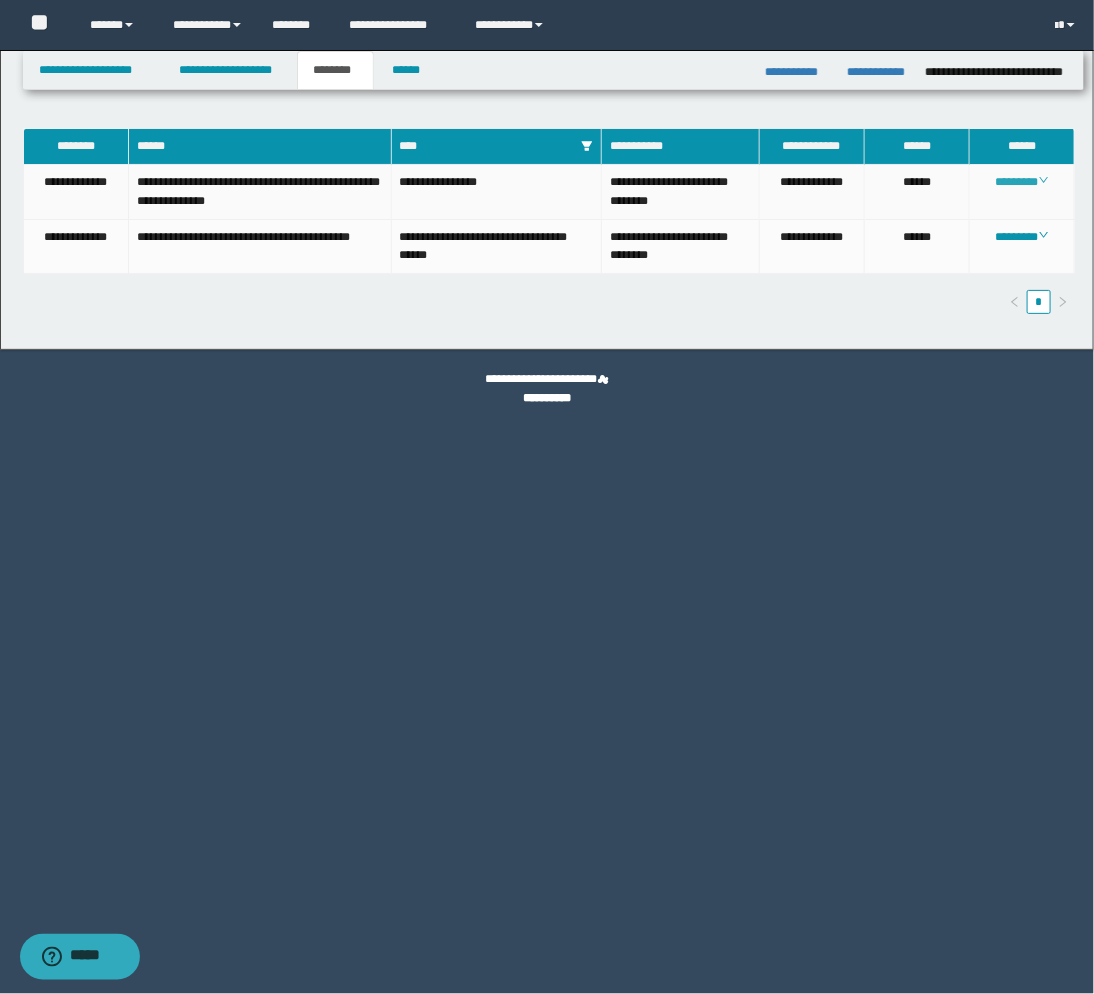 click on "********" at bounding box center (1022, 182) 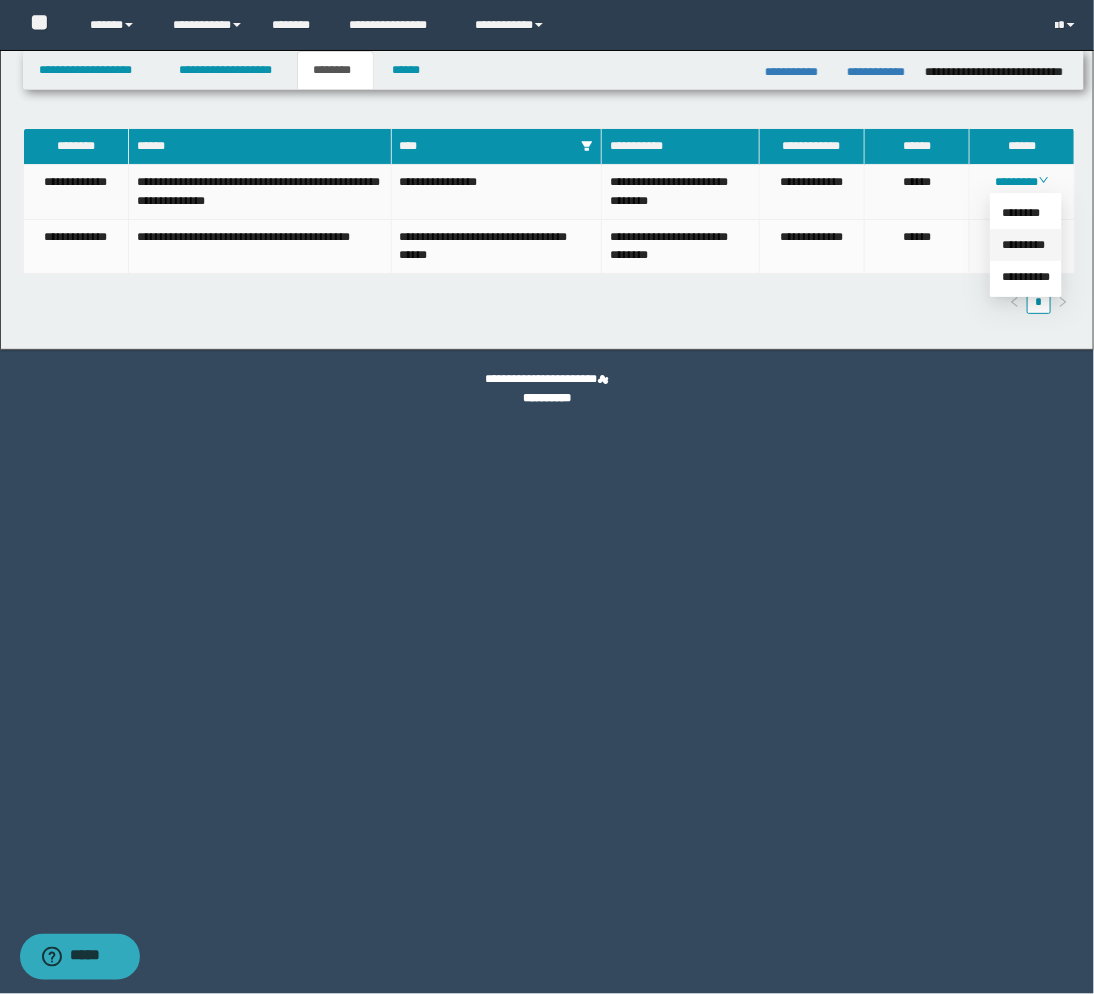 click on "*********" at bounding box center [1023, 245] 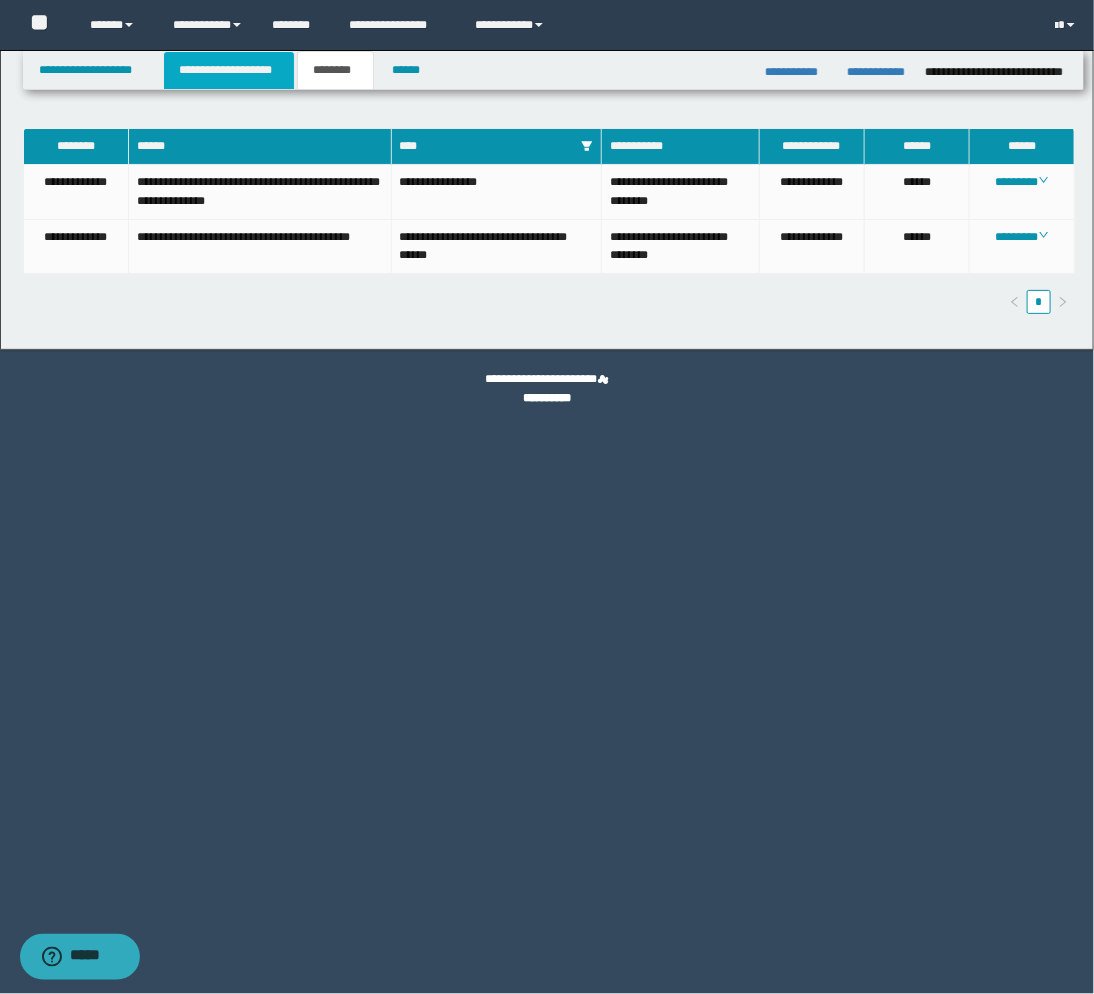 click on "**********" at bounding box center [229, 70] 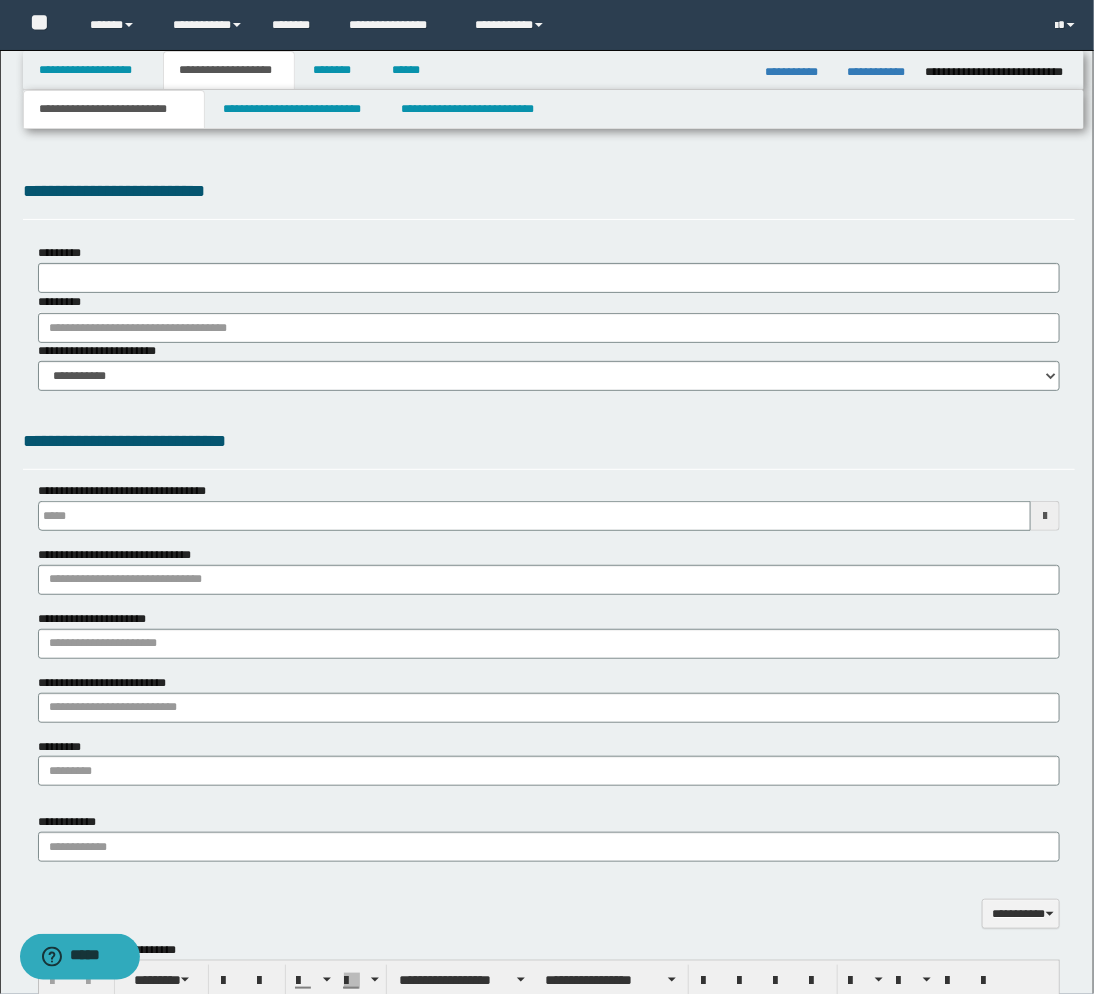 type 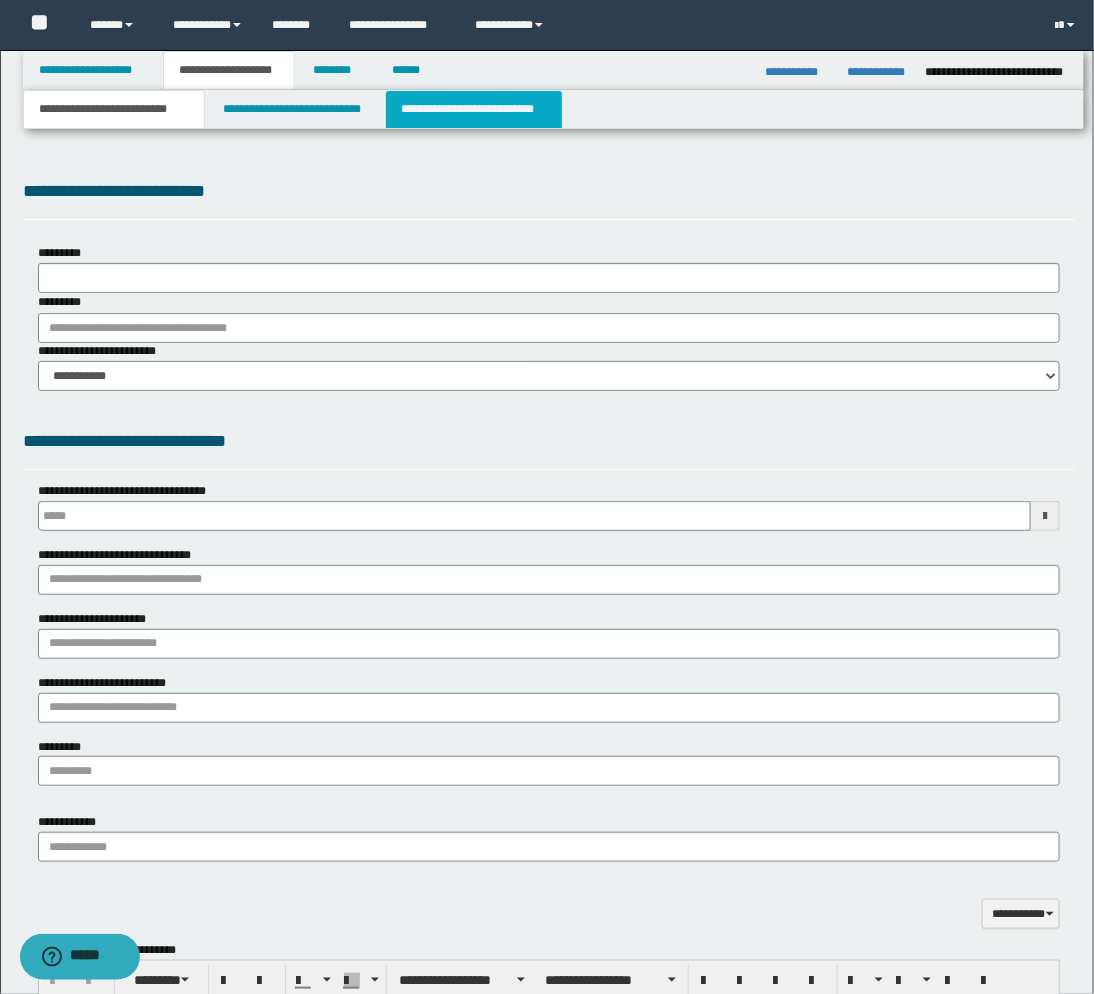 scroll, scrollTop: 0, scrollLeft: 0, axis: both 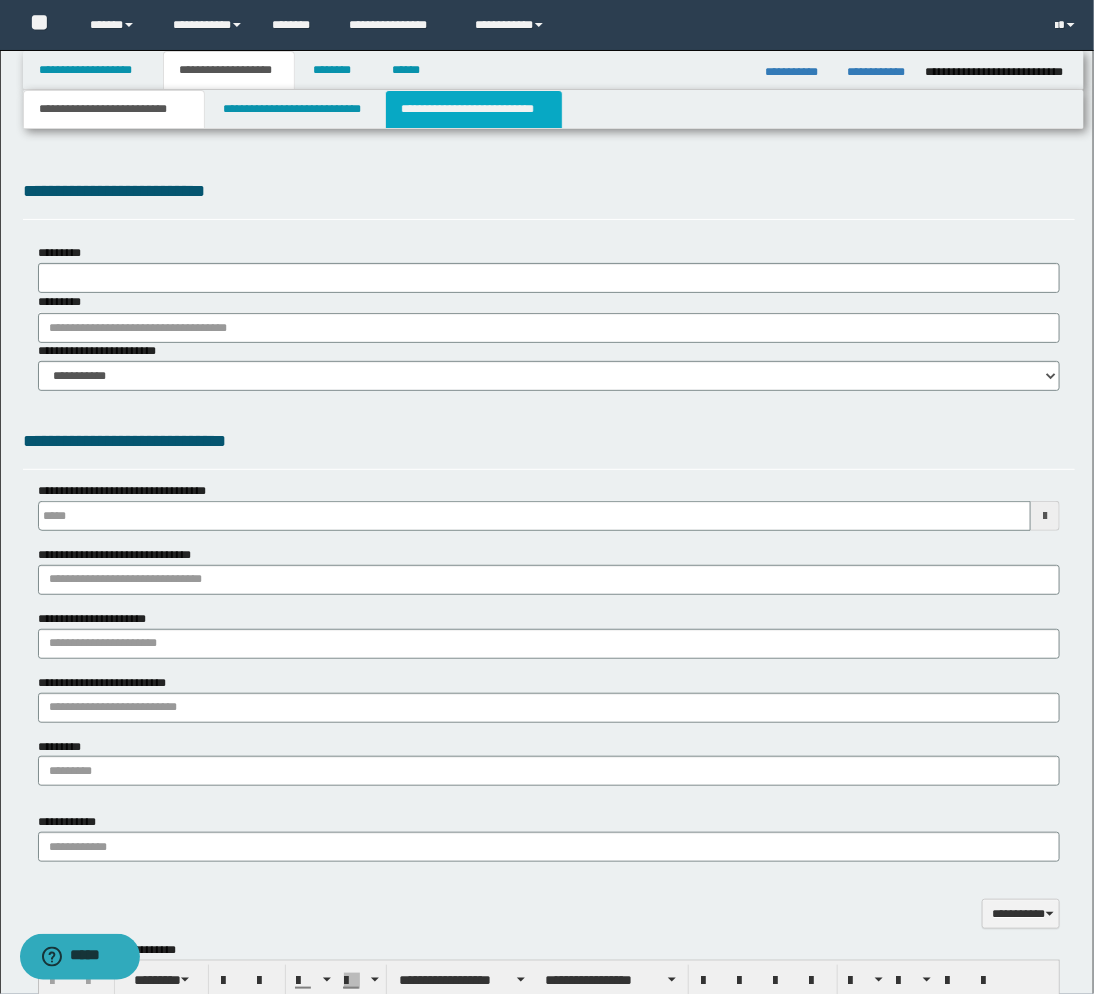 select on "*" 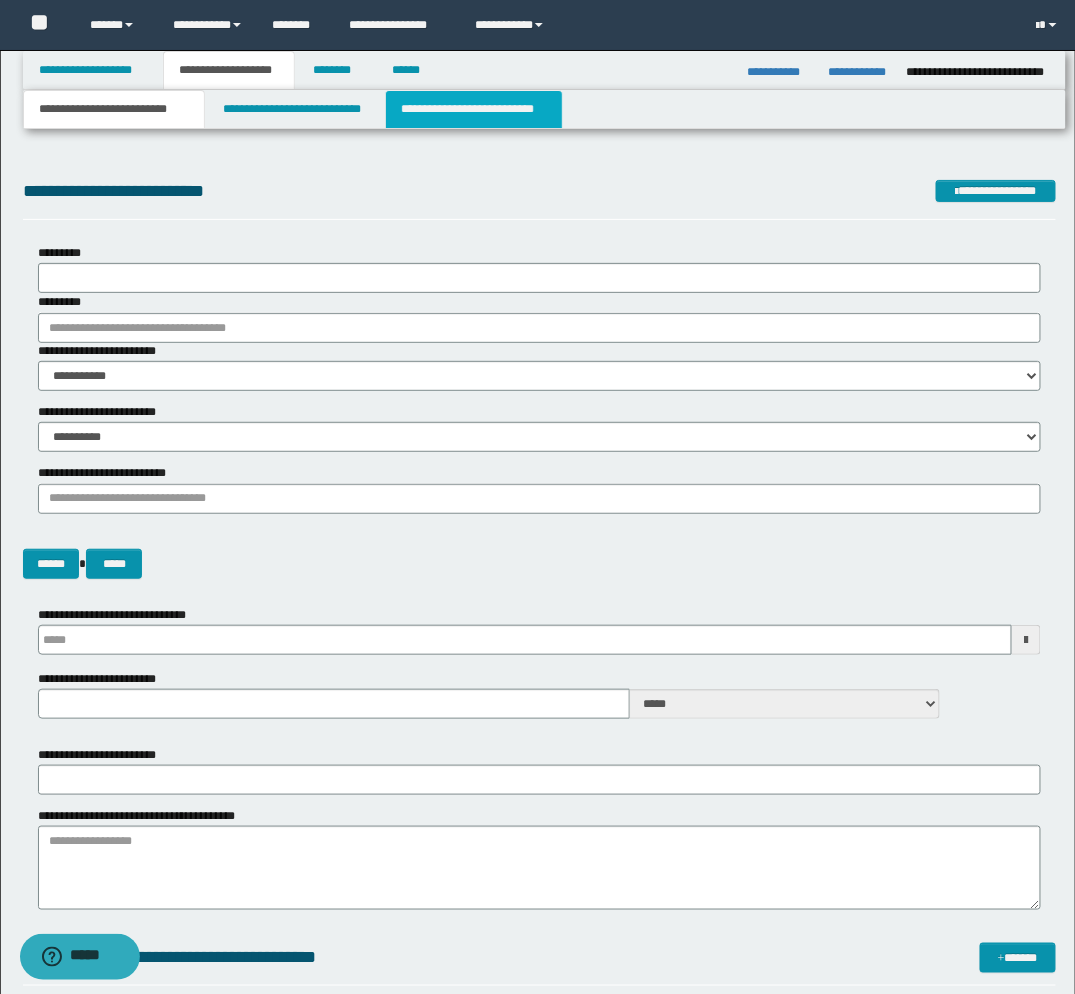click on "**********" at bounding box center (474, 109) 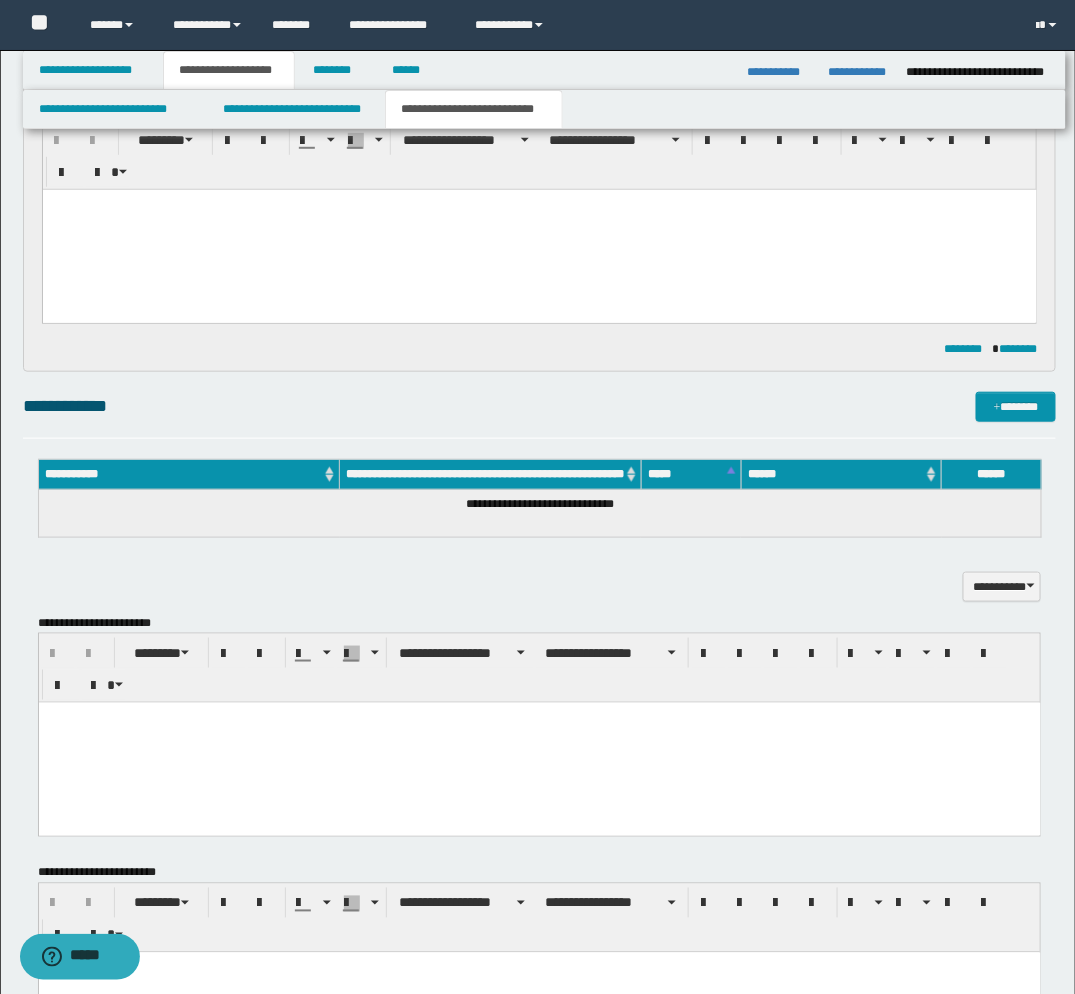 scroll, scrollTop: 666, scrollLeft: 0, axis: vertical 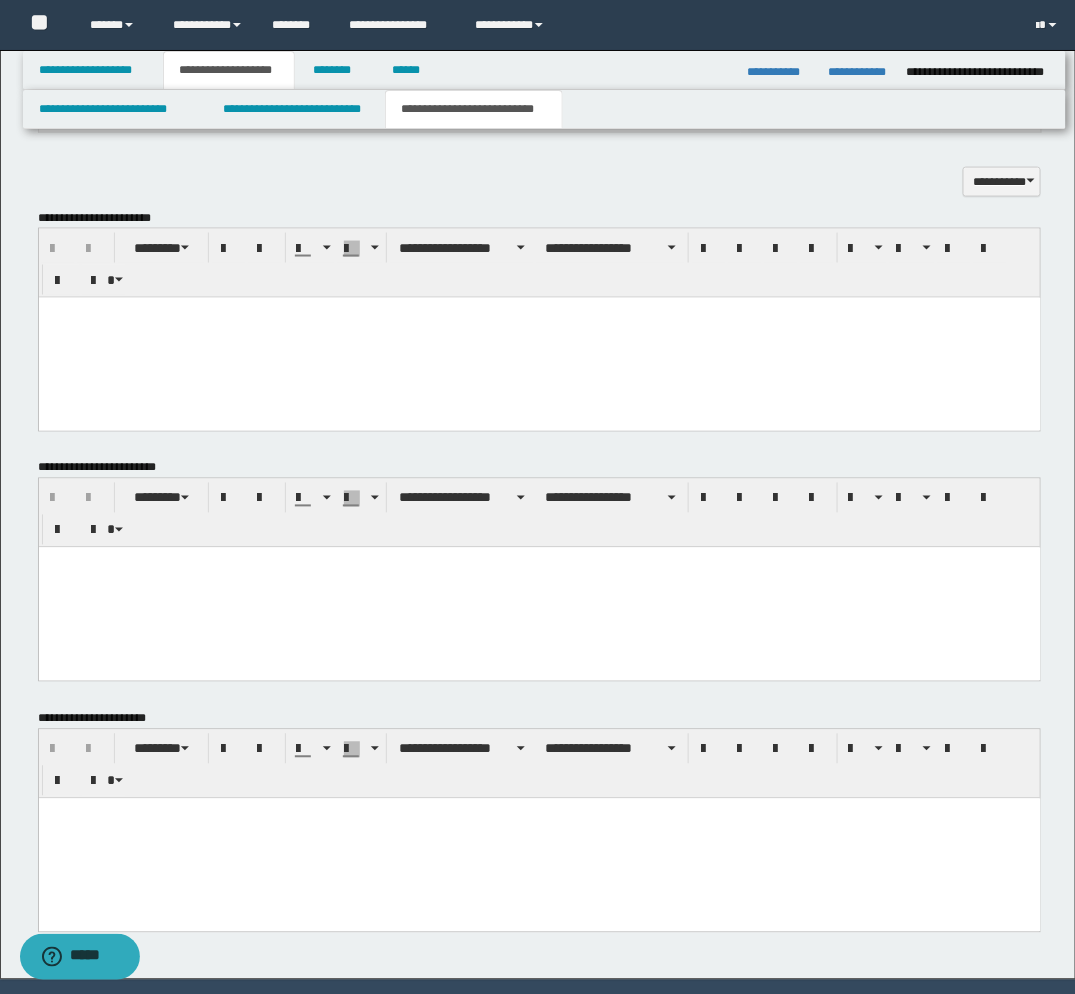 click at bounding box center [539, 587] 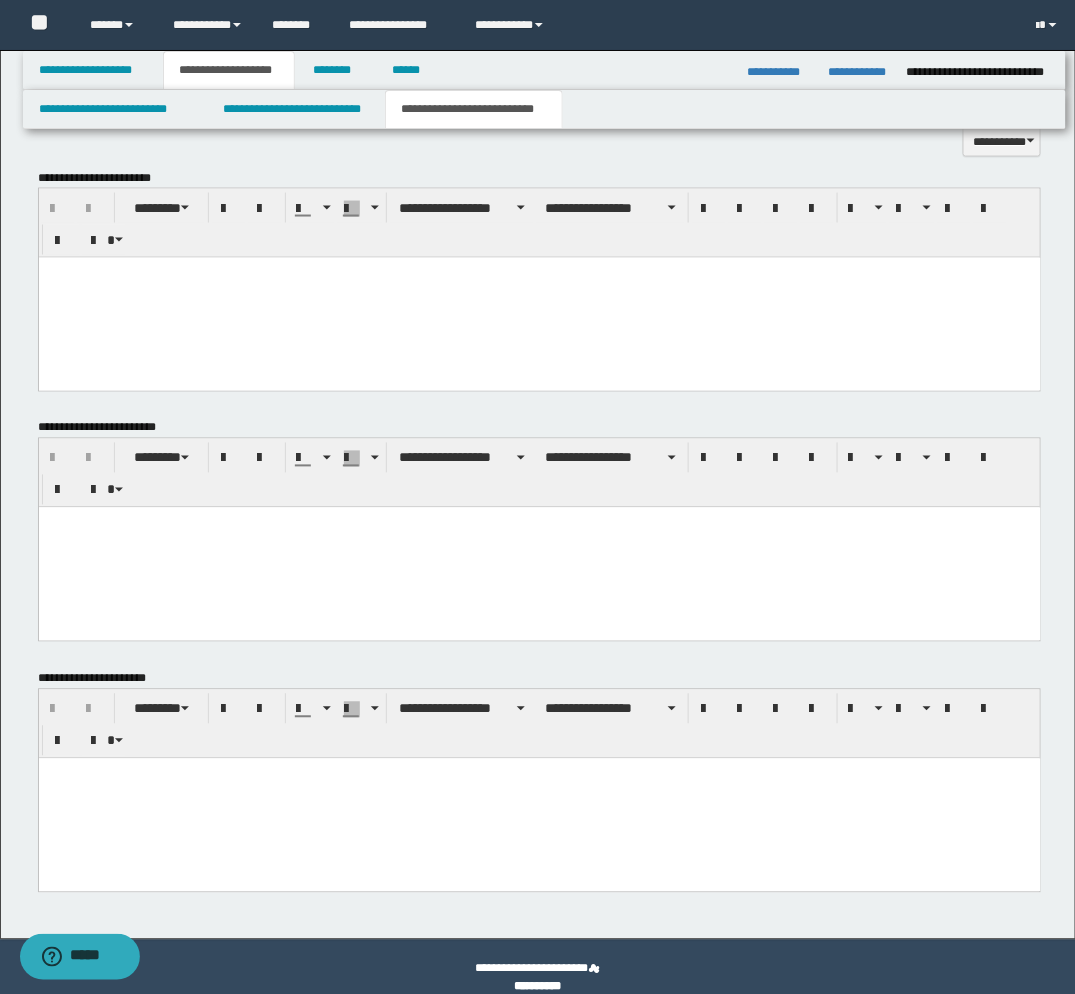 scroll, scrollTop: 728, scrollLeft: 0, axis: vertical 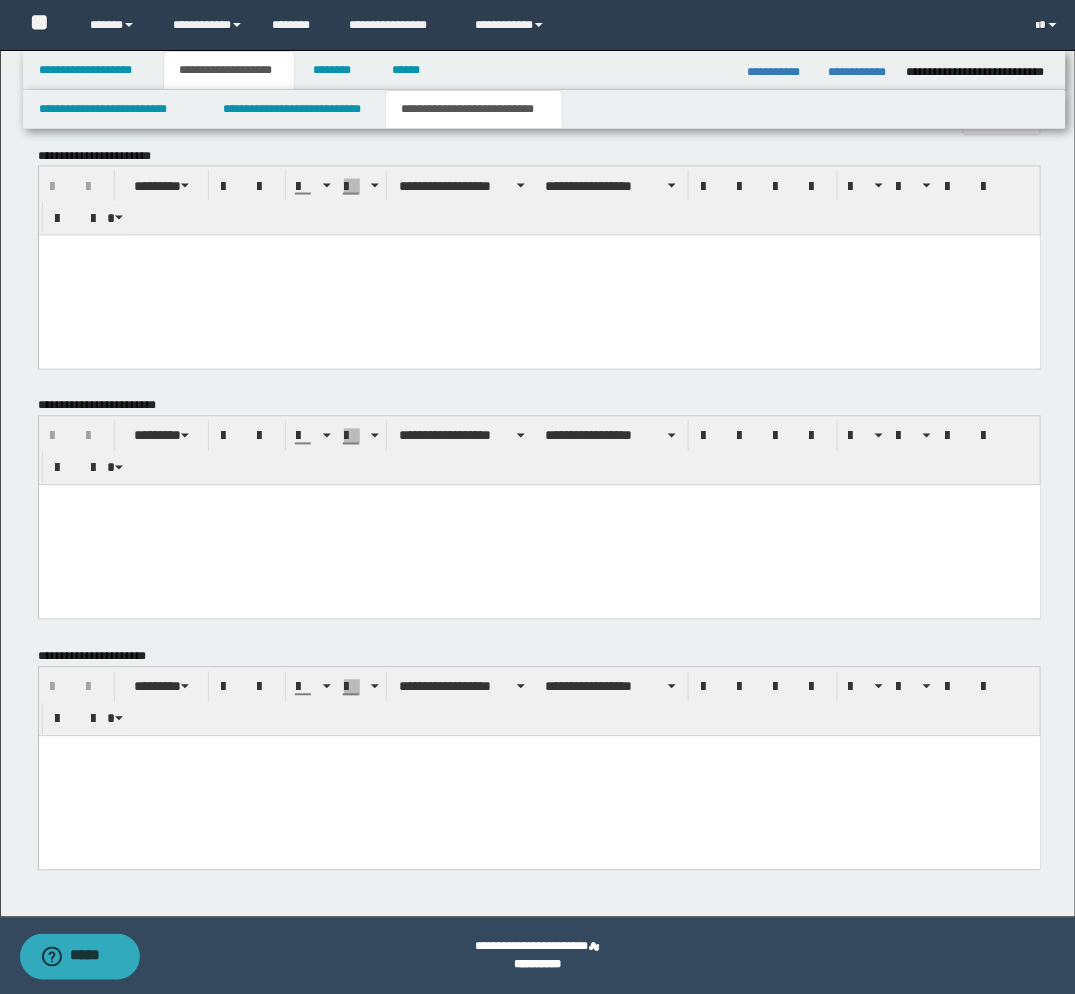 click at bounding box center [539, 776] 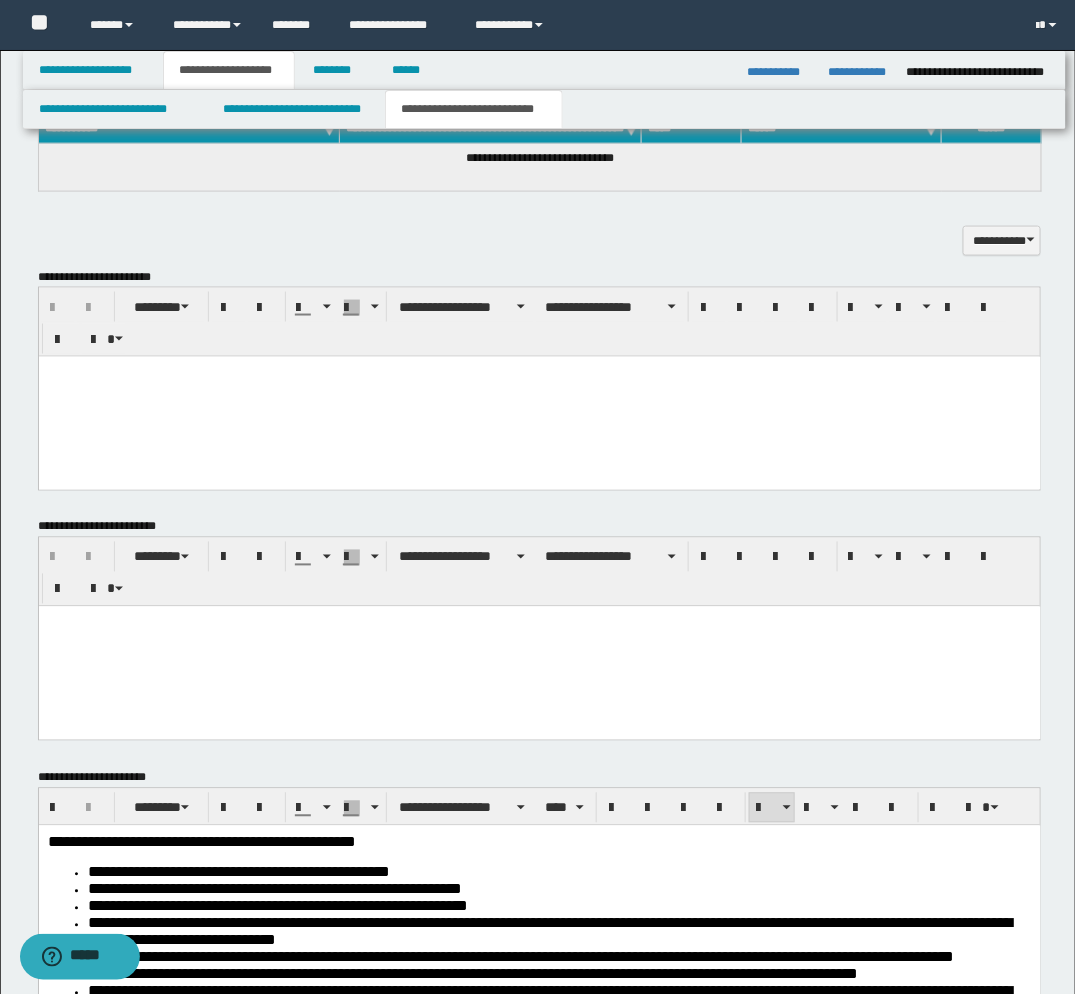 scroll, scrollTop: 395, scrollLeft: 0, axis: vertical 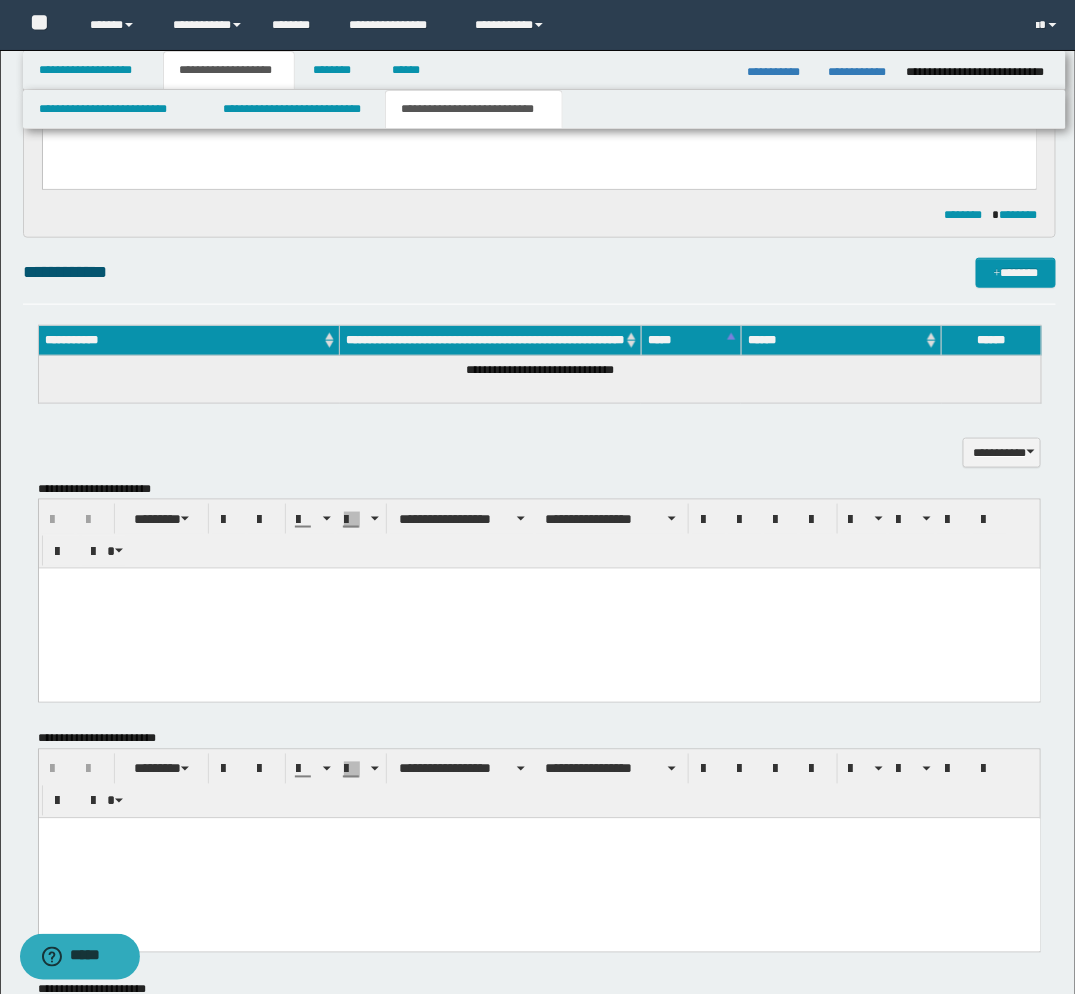 click at bounding box center [539, 608] 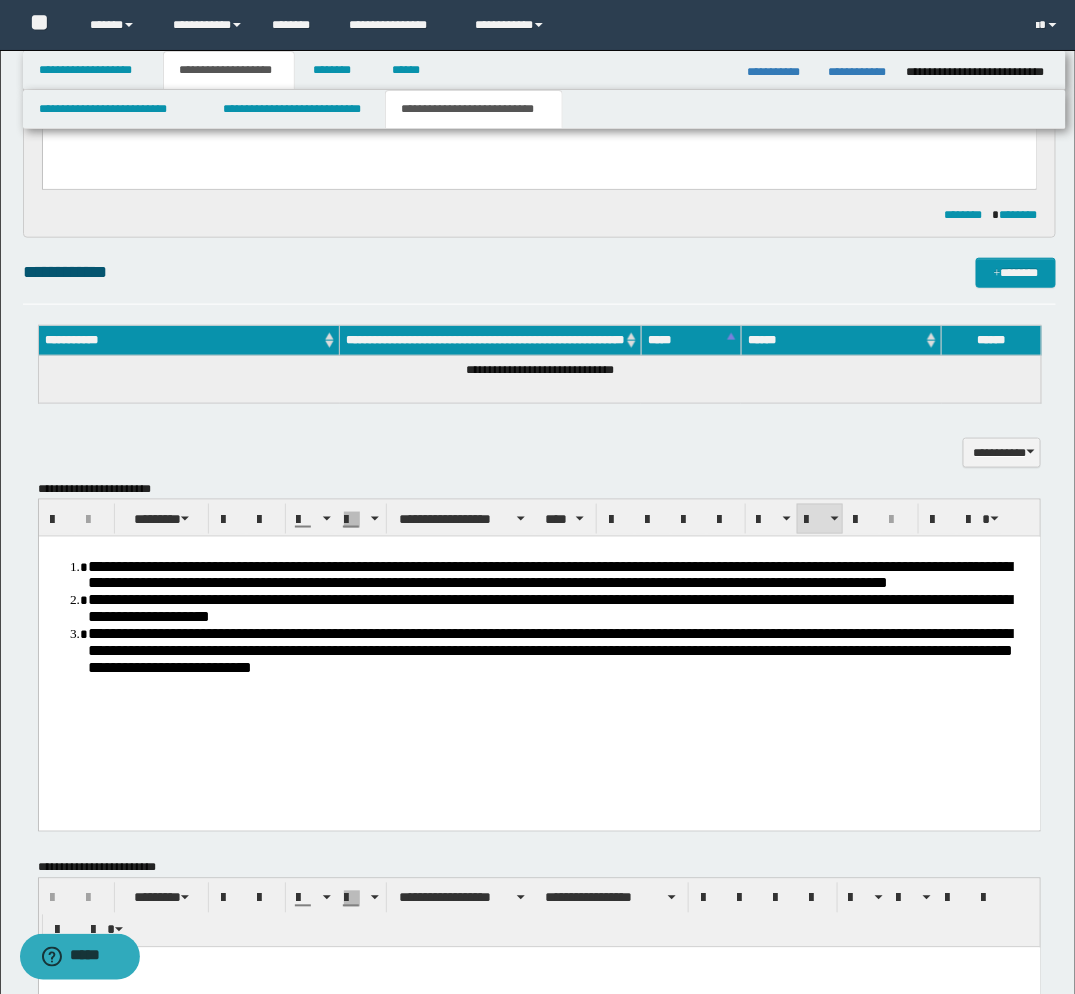 click on "**********" at bounding box center [549, 574] 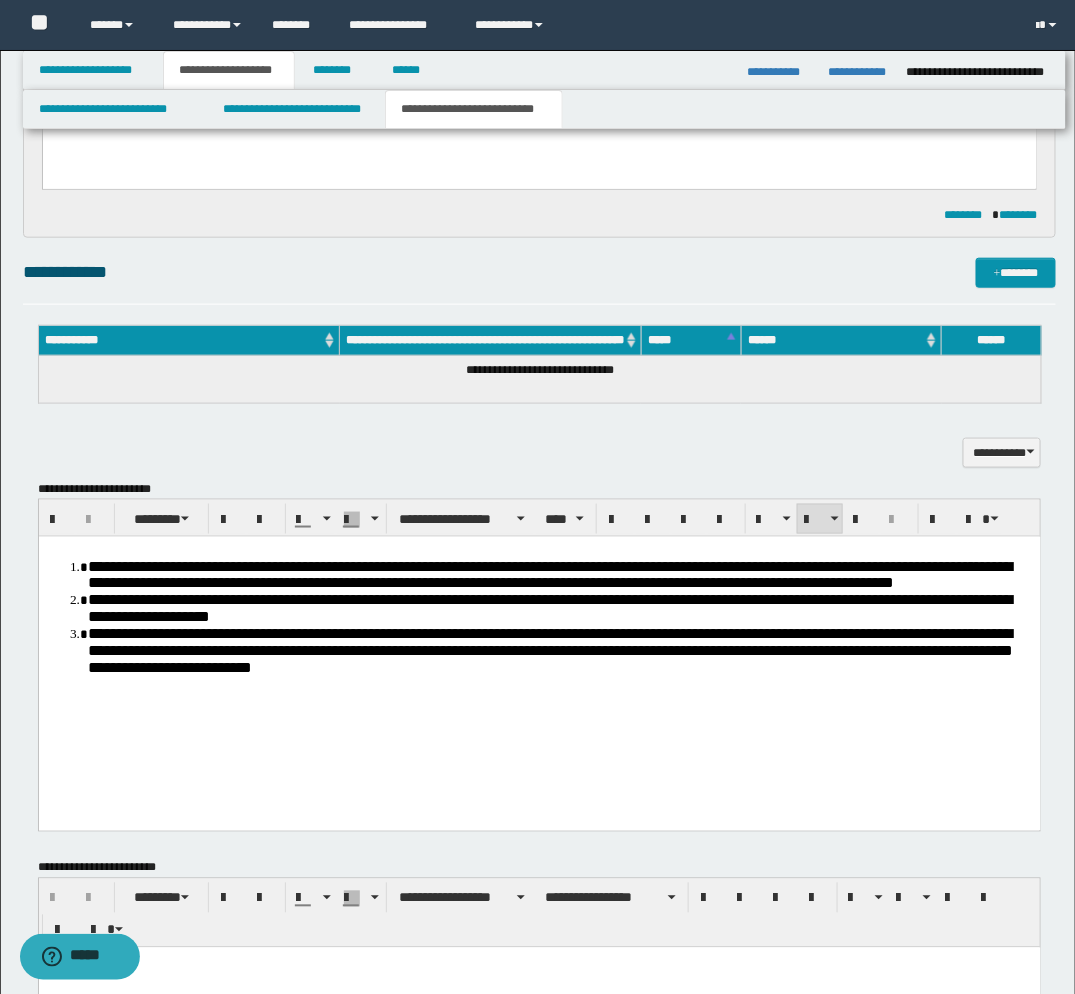 scroll, scrollTop: 840, scrollLeft: 0, axis: vertical 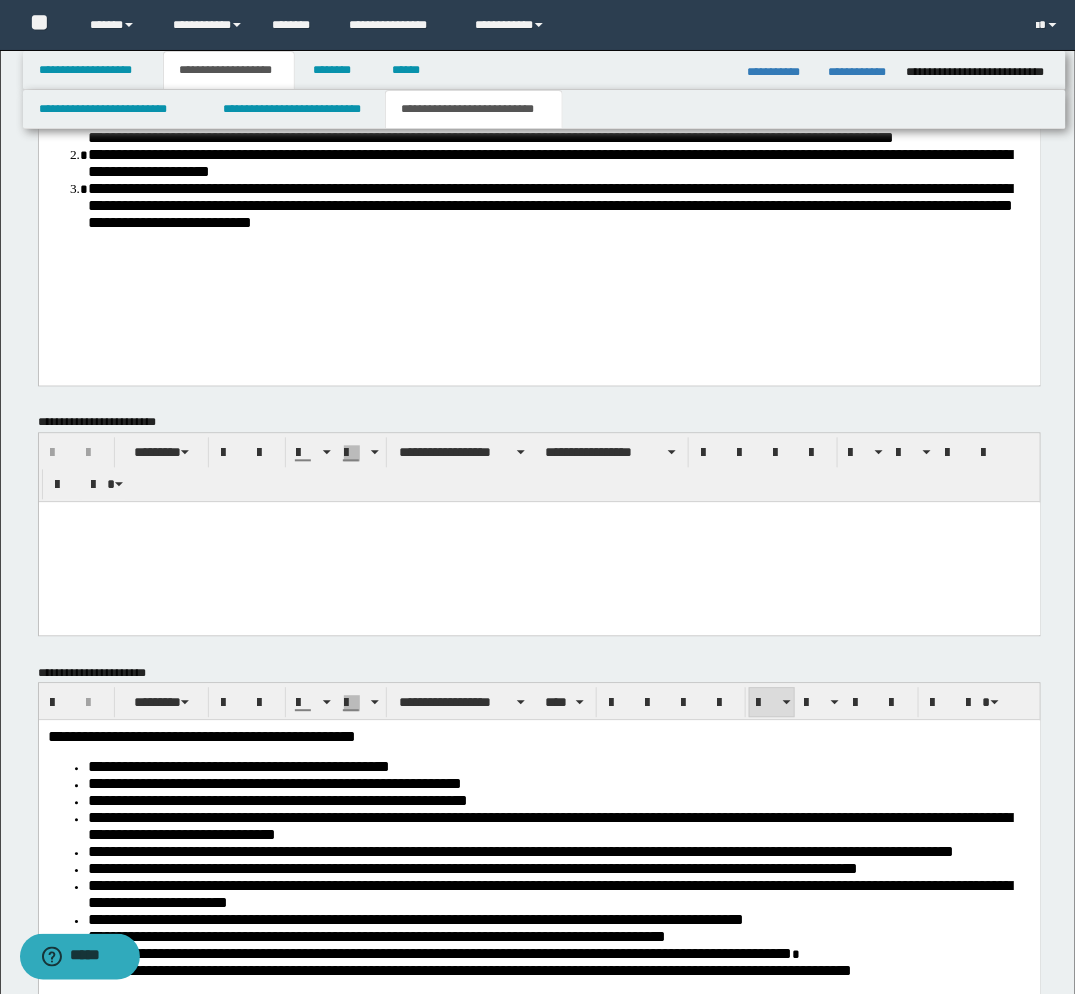 click at bounding box center [539, 542] 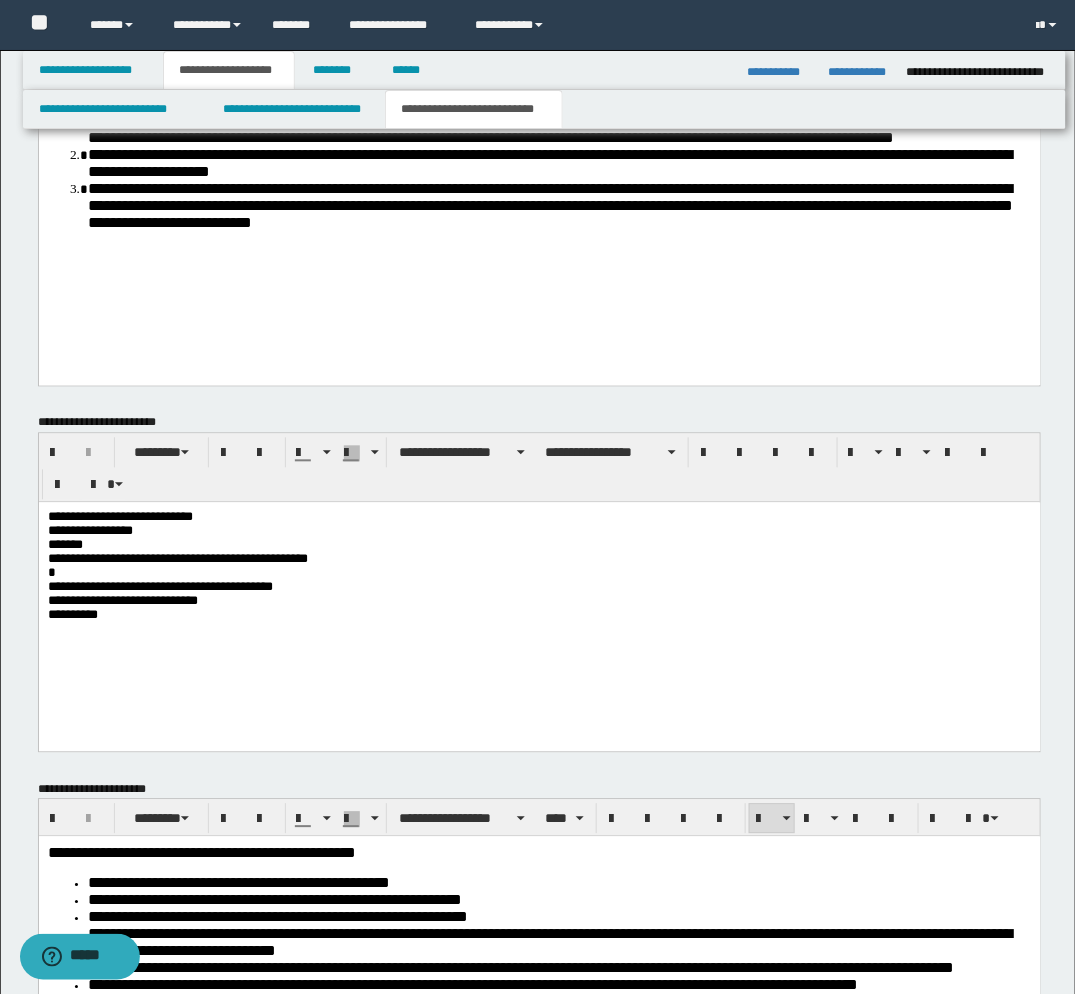 click on "**********" at bounding box center [538, 576] 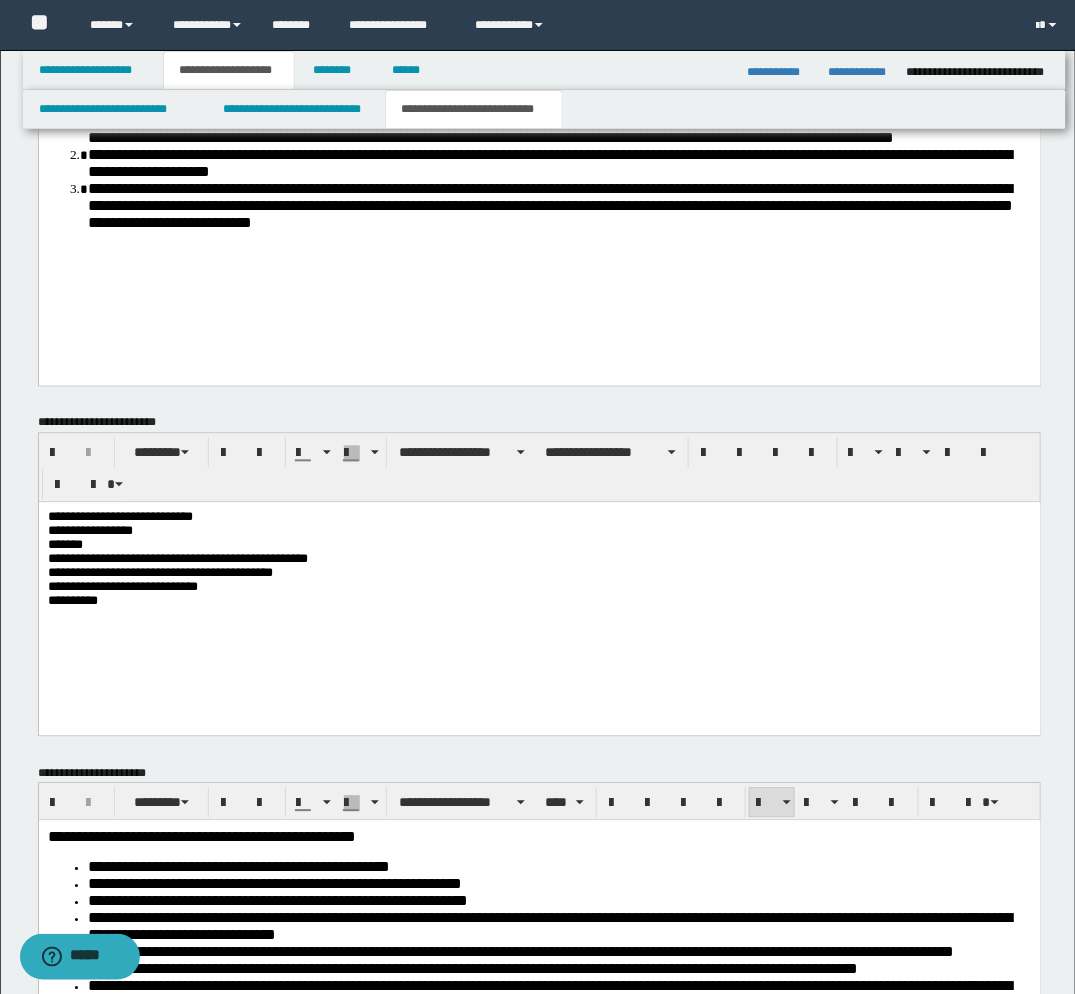 click on "**********" at bounding box center [538, 568] 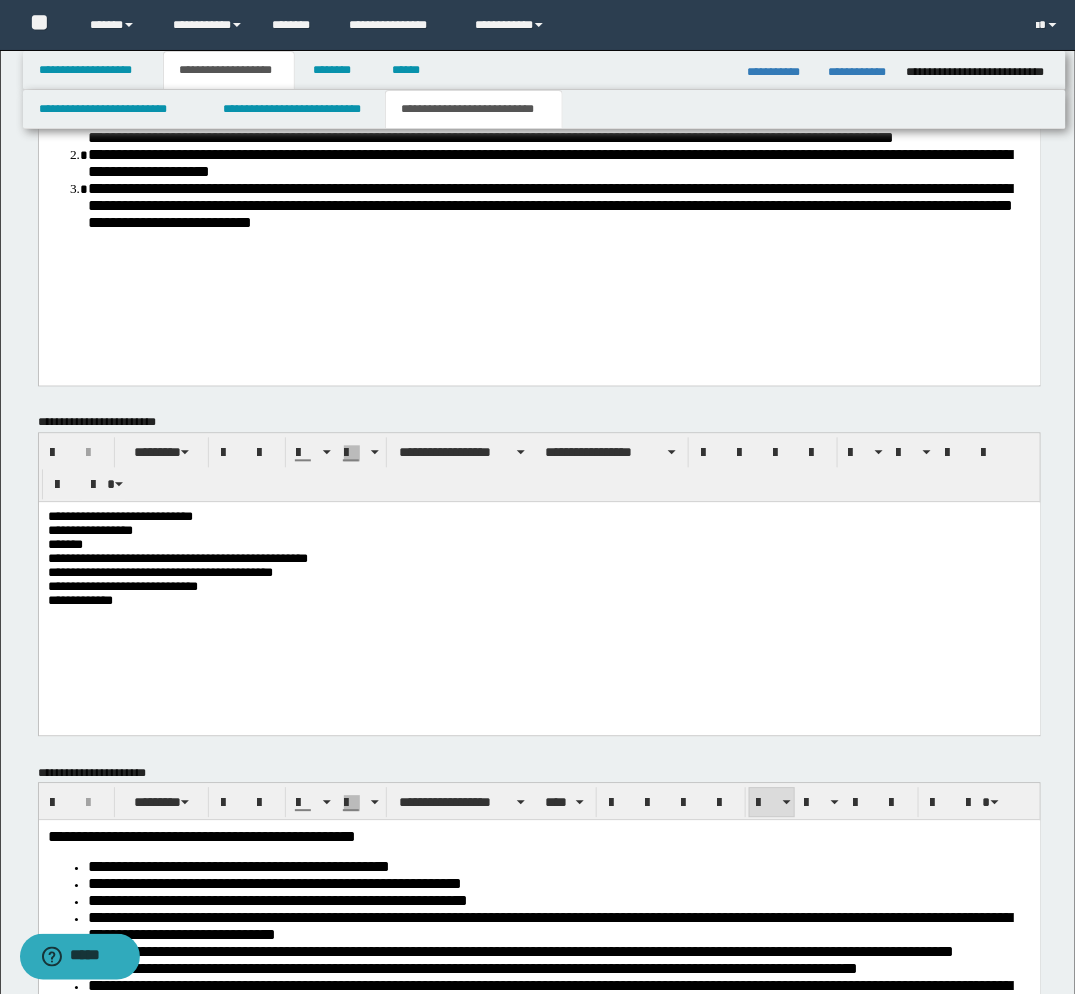 click on "**********" at bounding box center [539, 593] 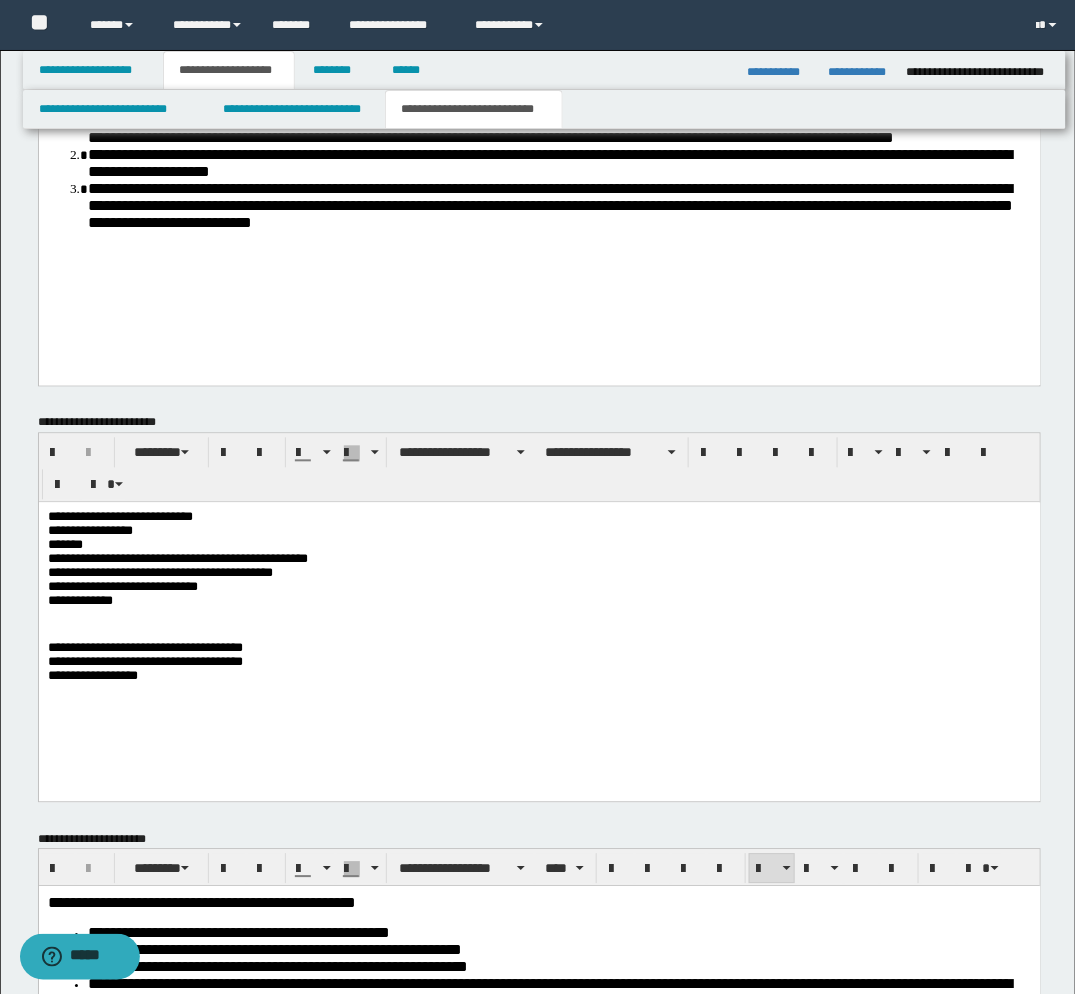 click on "**********" at bounding box center [538, 666] 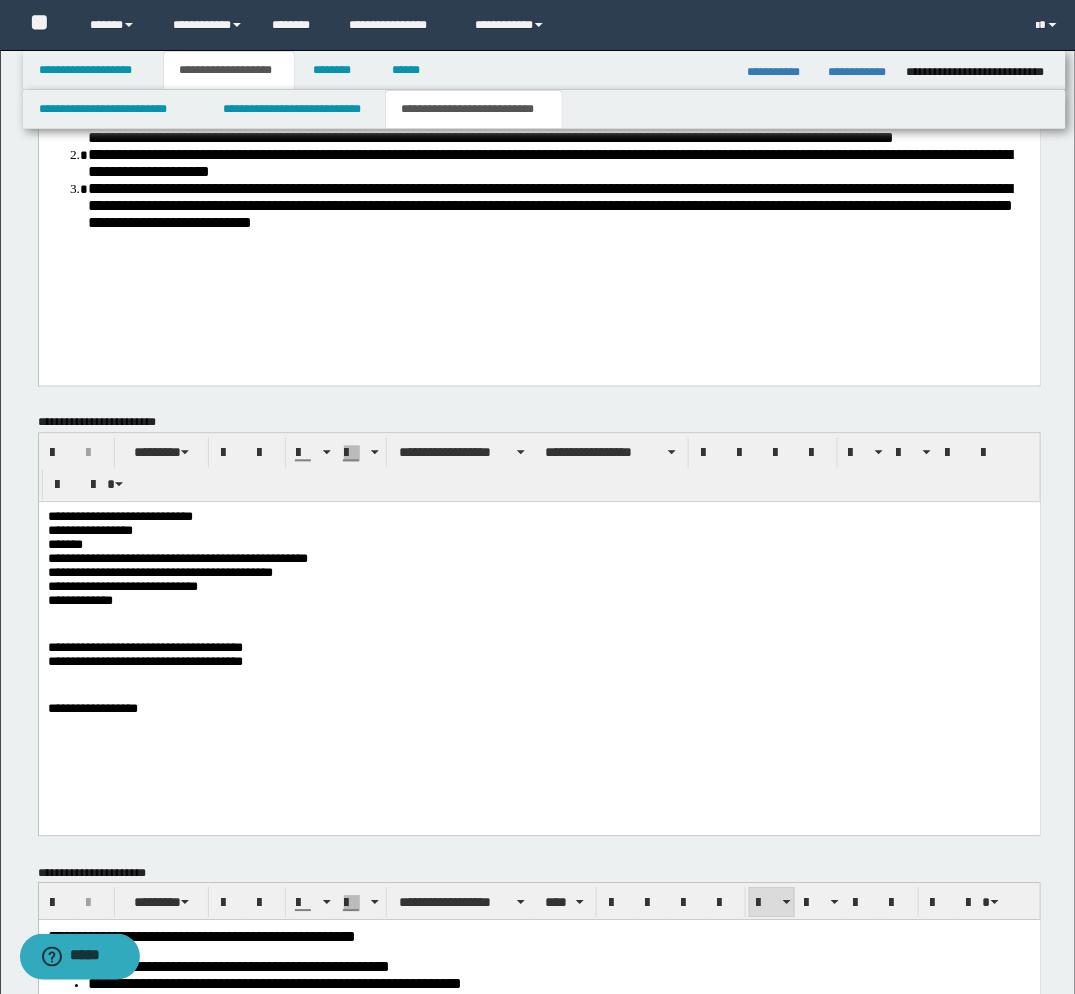 click on "**********" at bounding box center [538, 568] 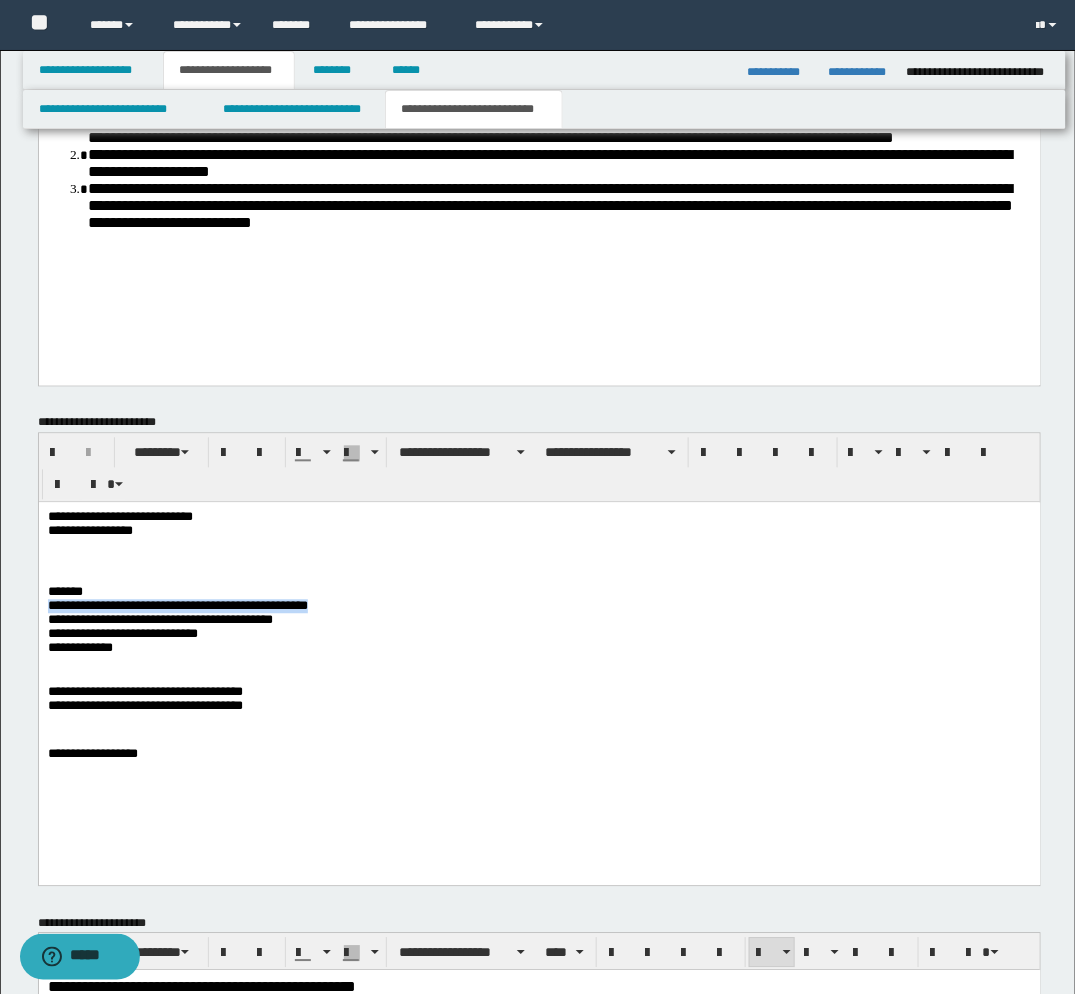 drag, startPoint x: 444, startPoint y: 619, endPoint x: 44, endPoint y: 623, distance: 400.02 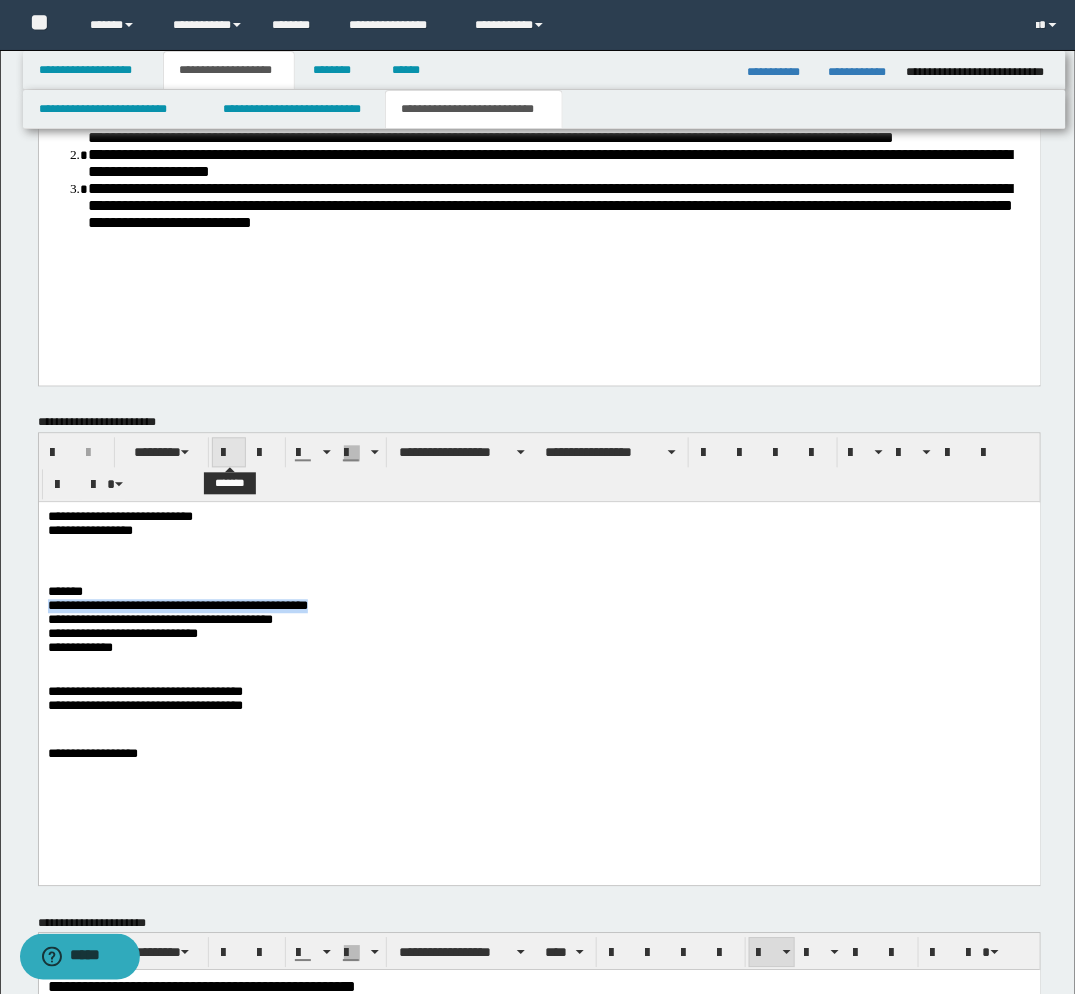 click at bounding box center [229, 454] 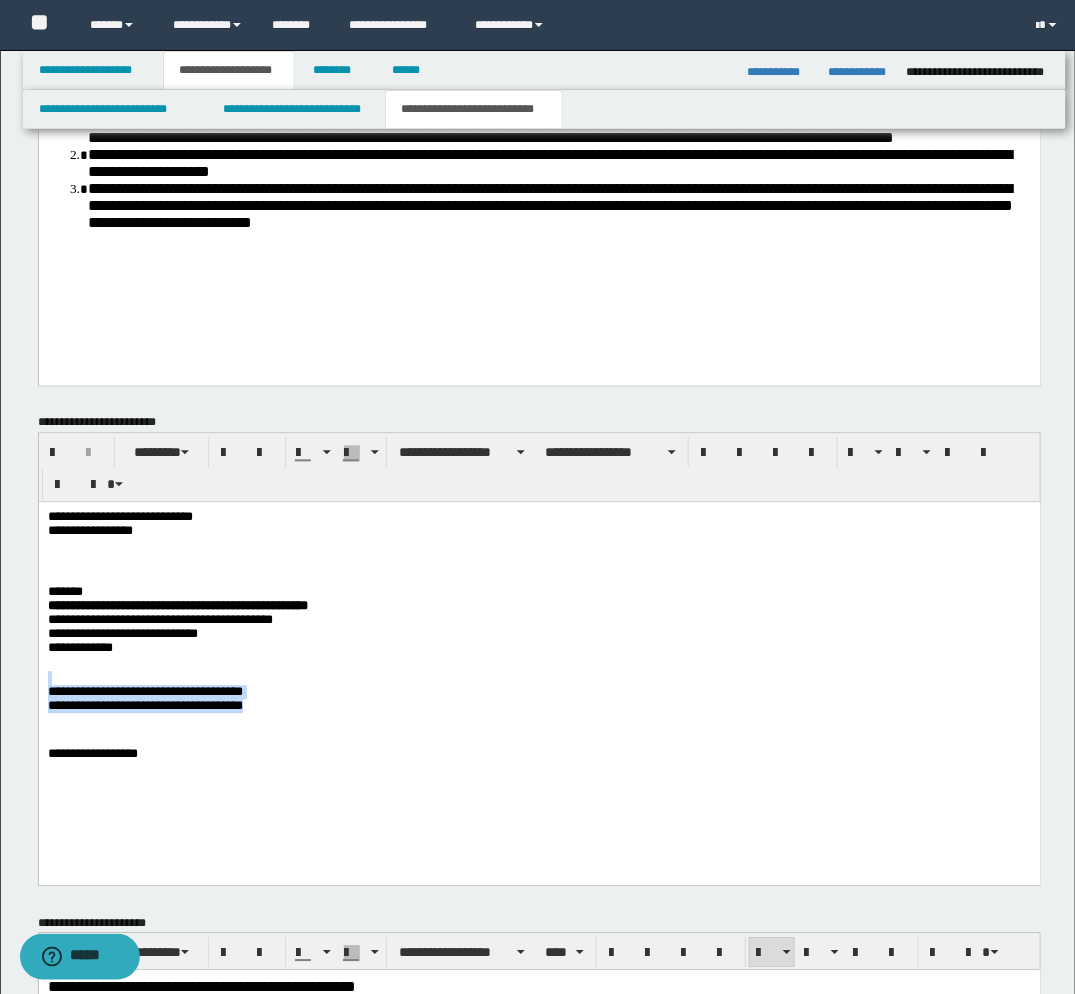 drag, startPoint x: 214, startPoint y: 697, endPoint x: 80, endPoint y: 681, distance: 134.95184 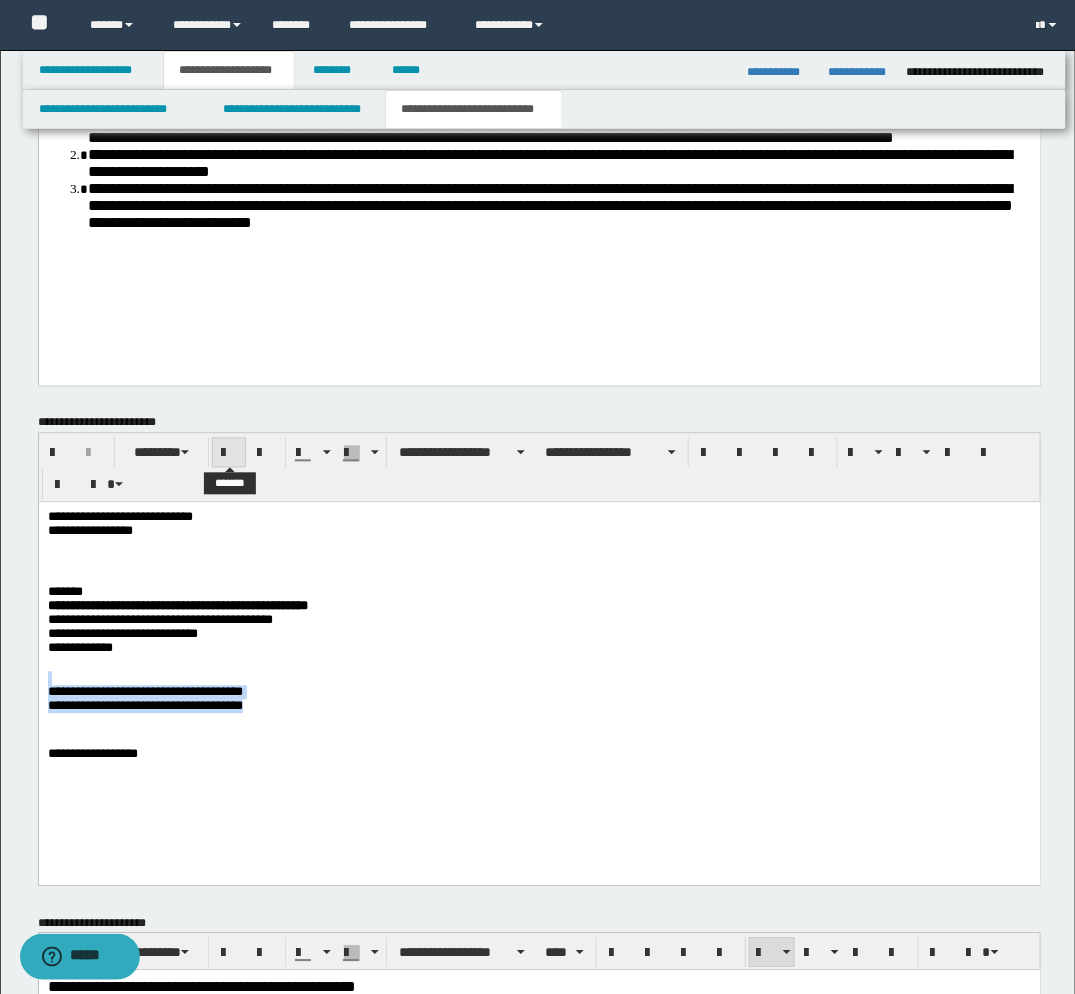 click at bounding box center [229, 454] 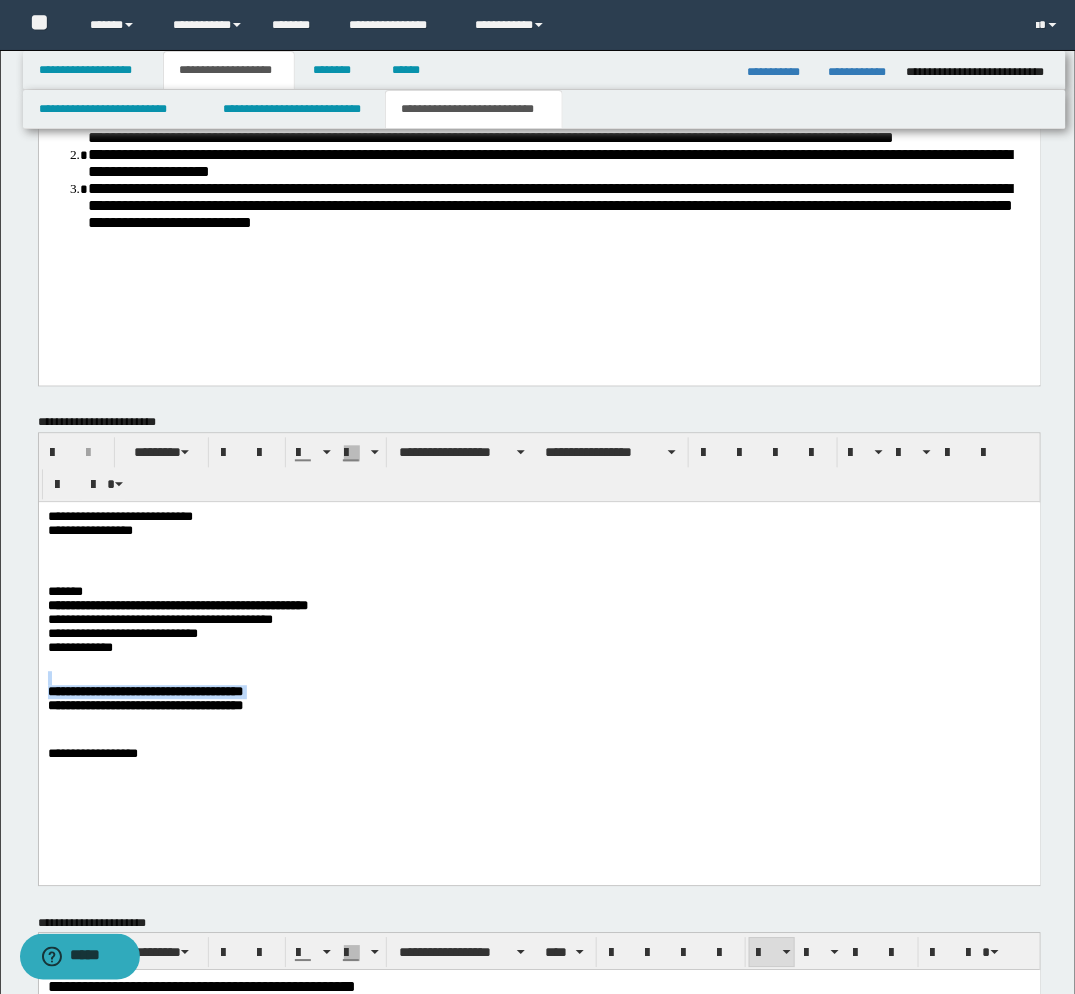 click on "**********" at bounding box center (538, 701) 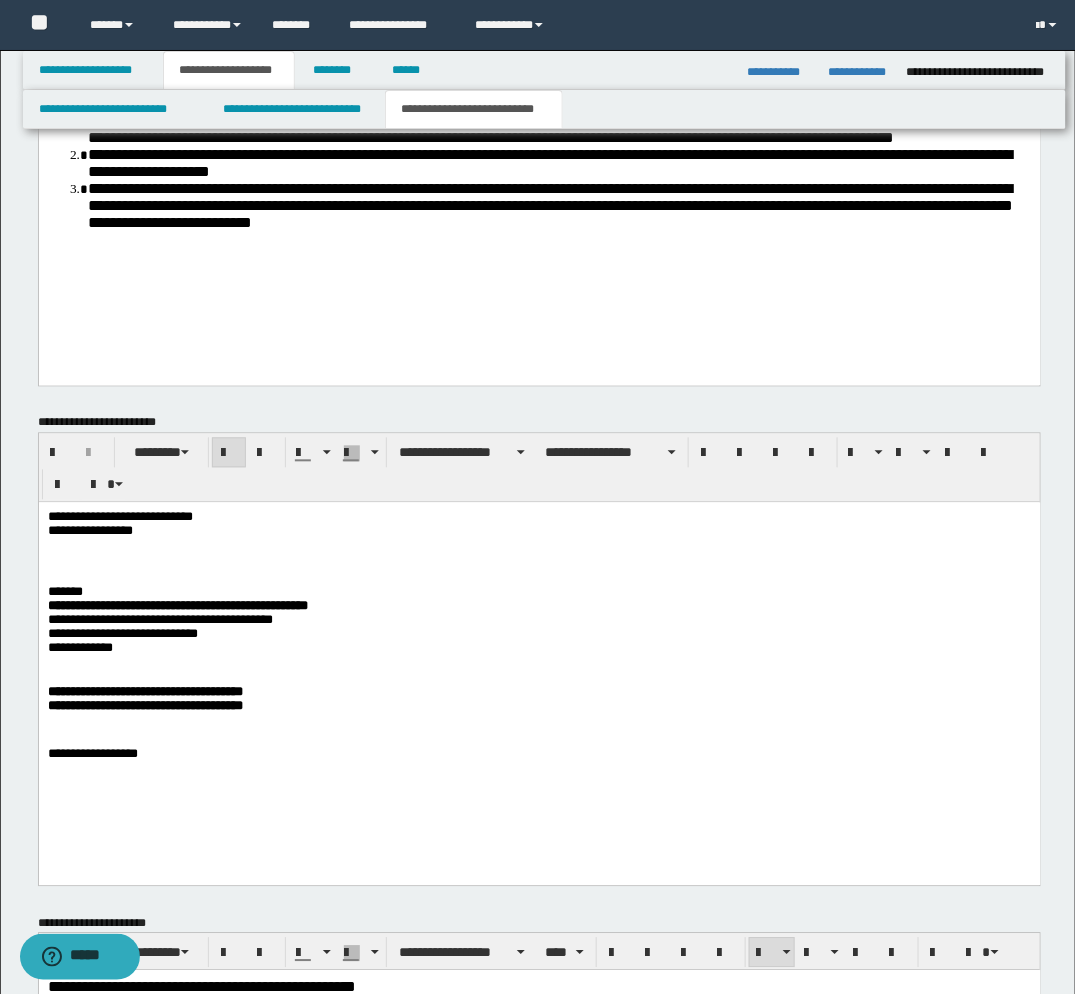 click on "**********" at bounding box center [538, 749] 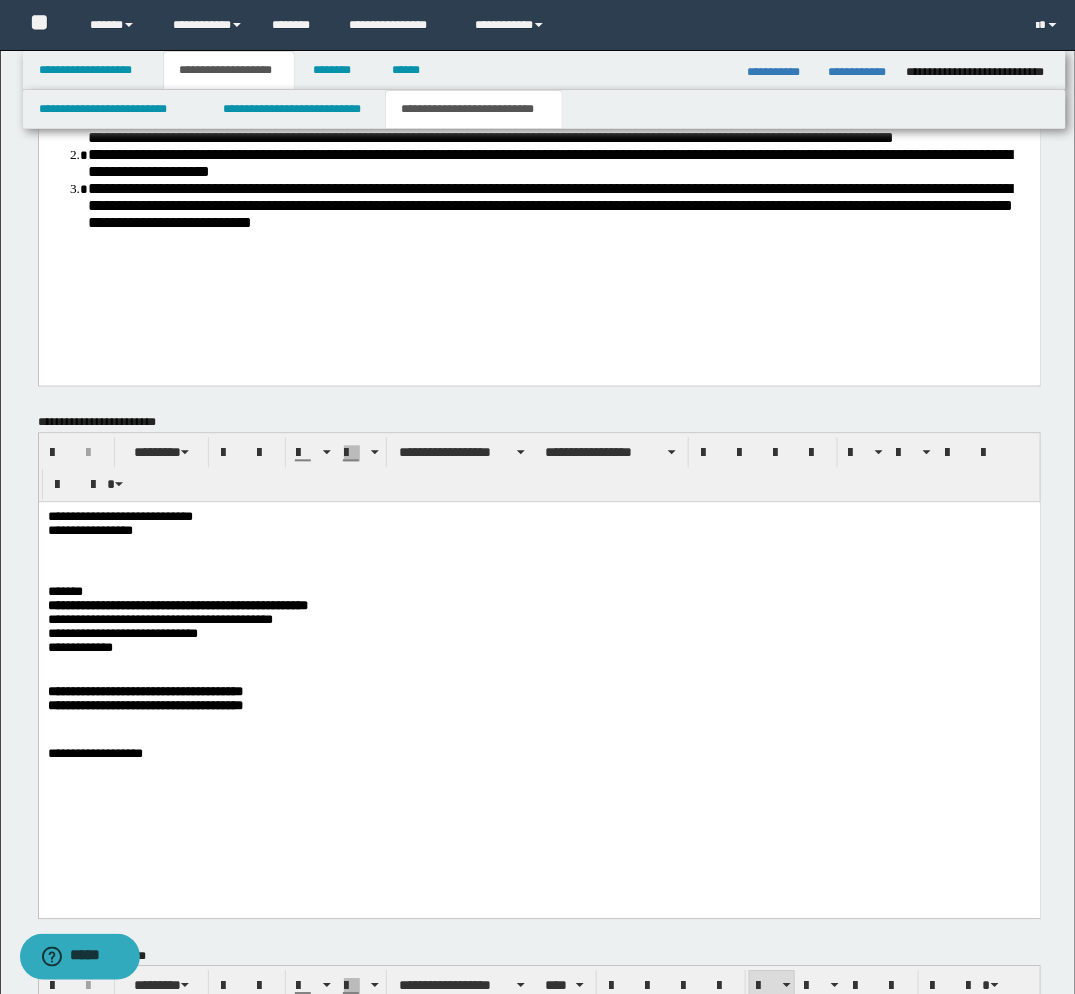 click at bounding box center (539, 787) 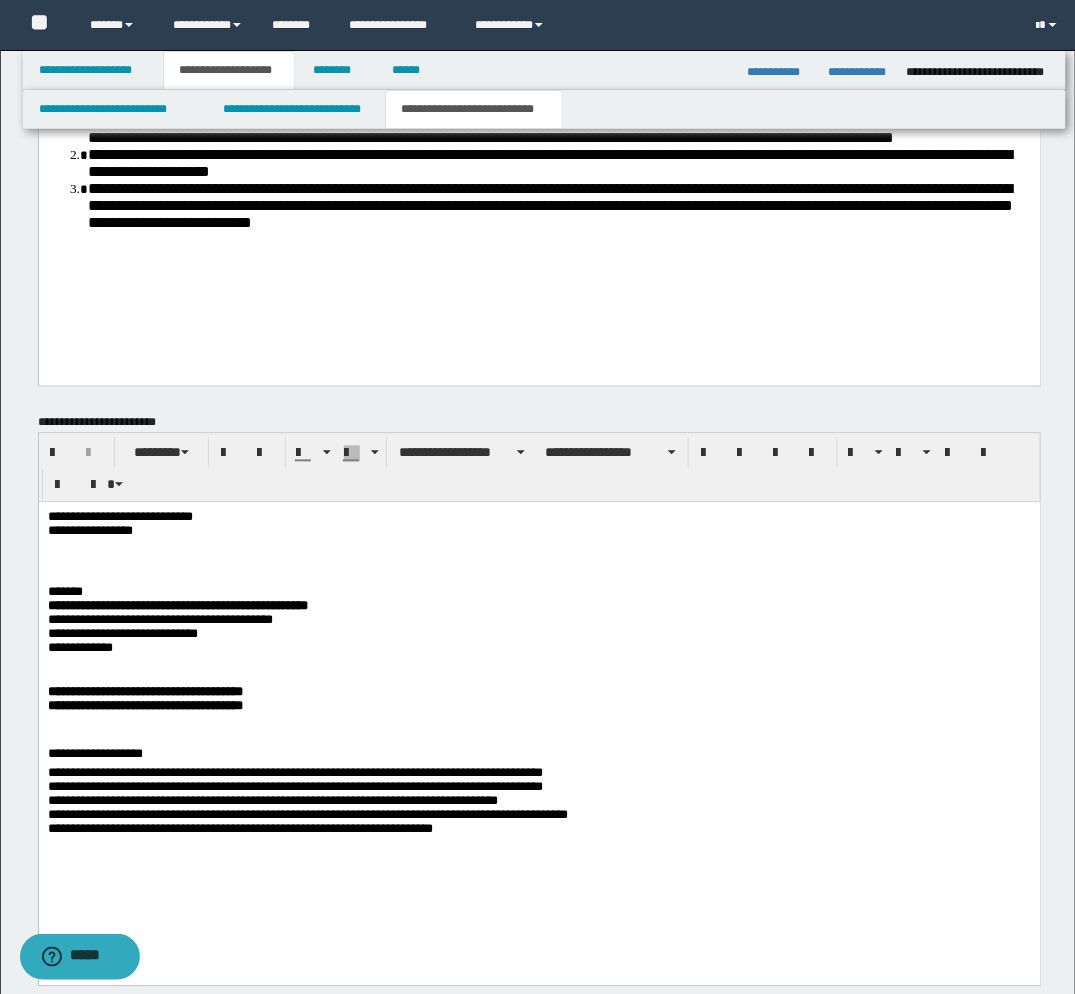 click on "**********" at bounding box center [538, 749] 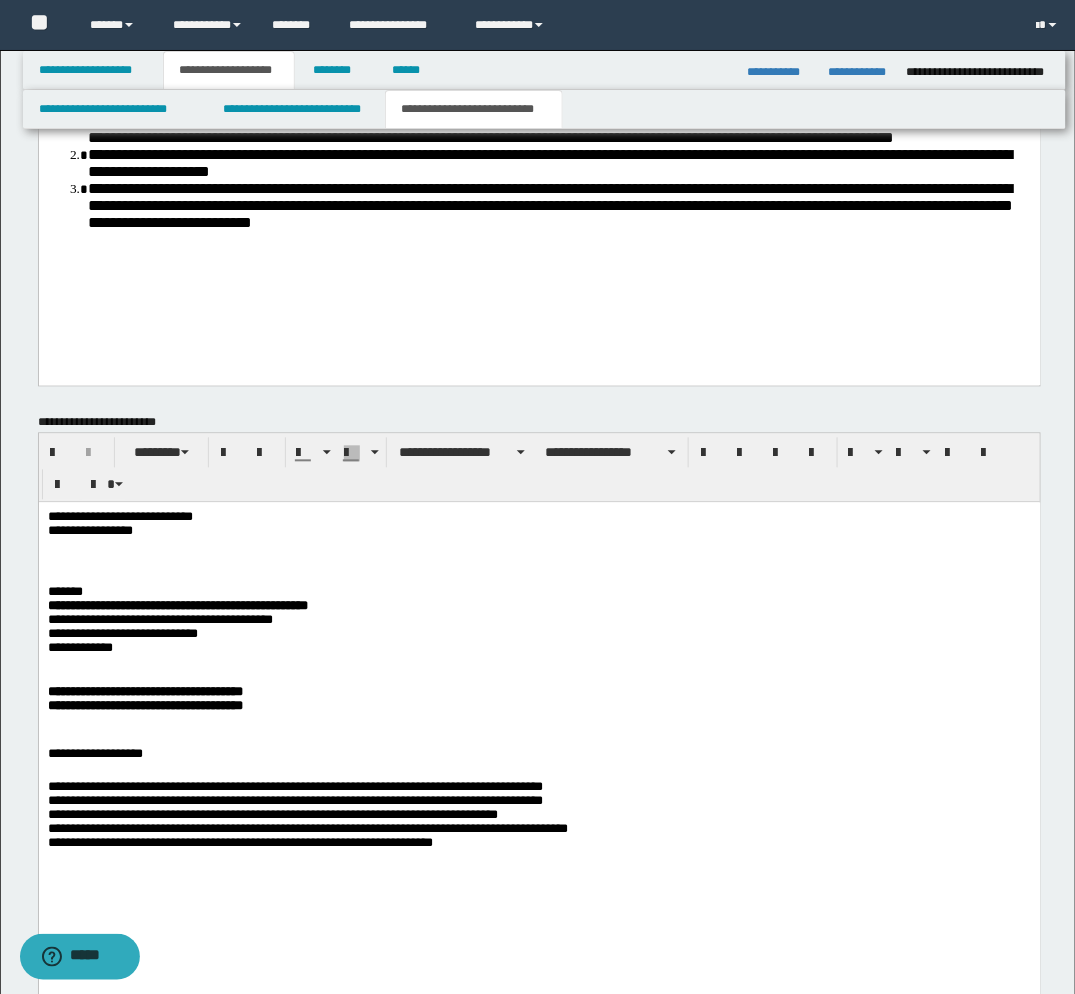 click on "**********" at bounding box center [539, 718] 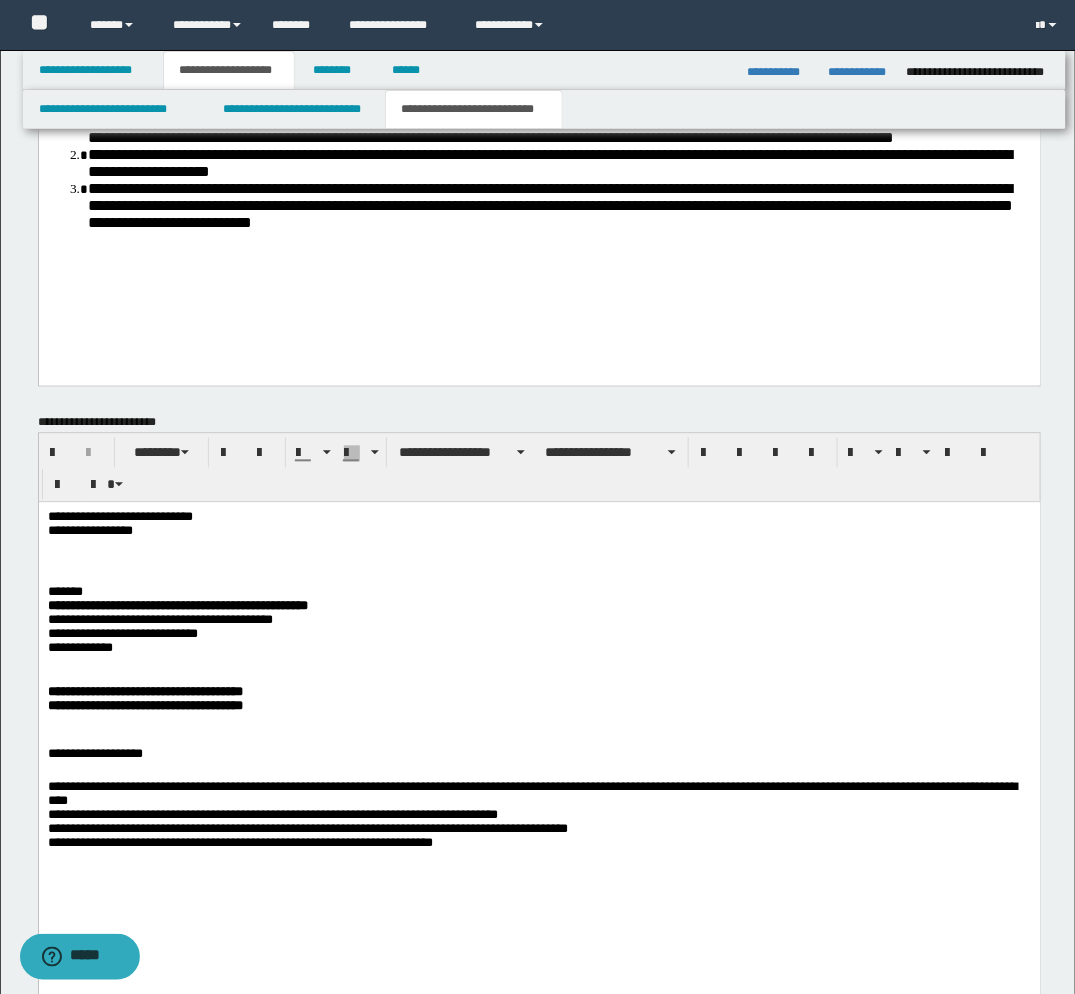 drag, startPoint x: 44, startPoint y: 826, endPoint x: 58, endPoint y: 856, distance: 33.105892 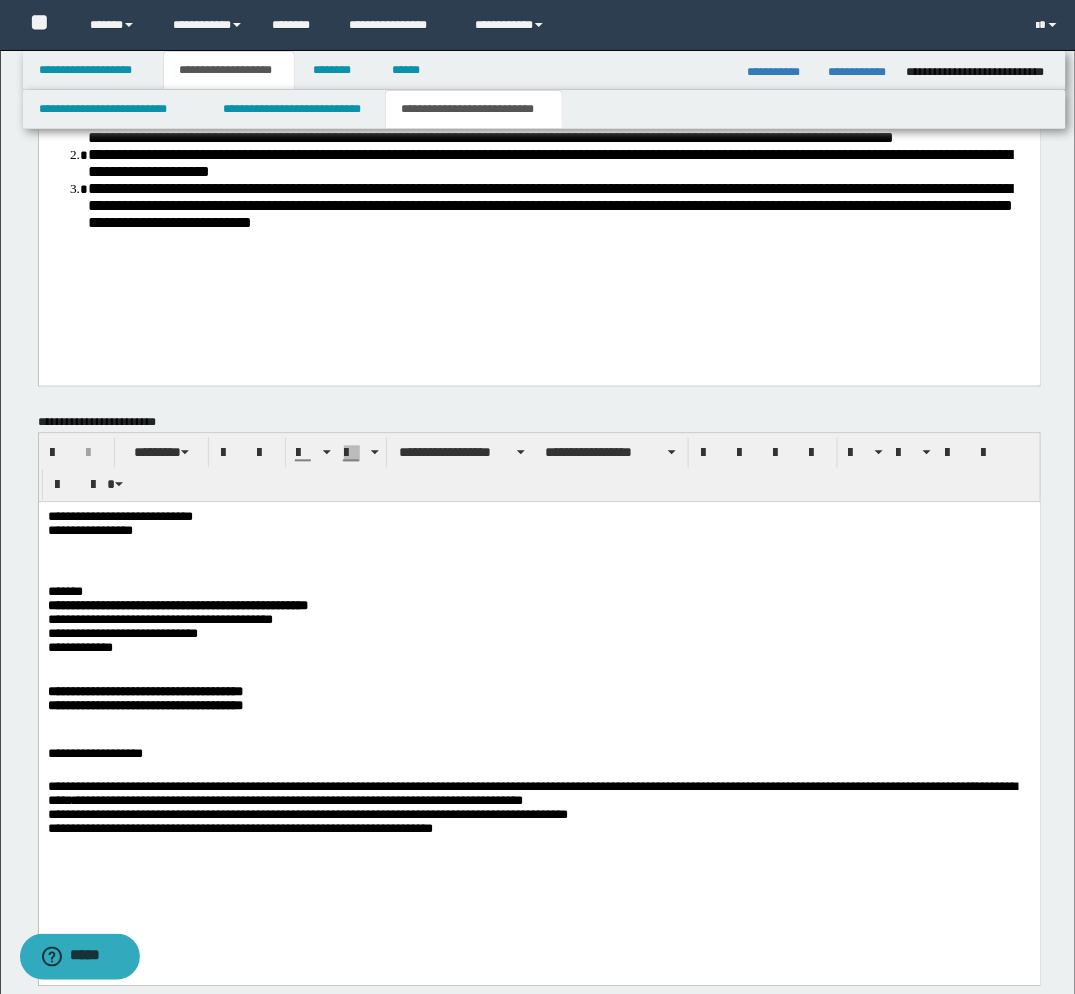 click on "**********" at bounding box center (539, 710) 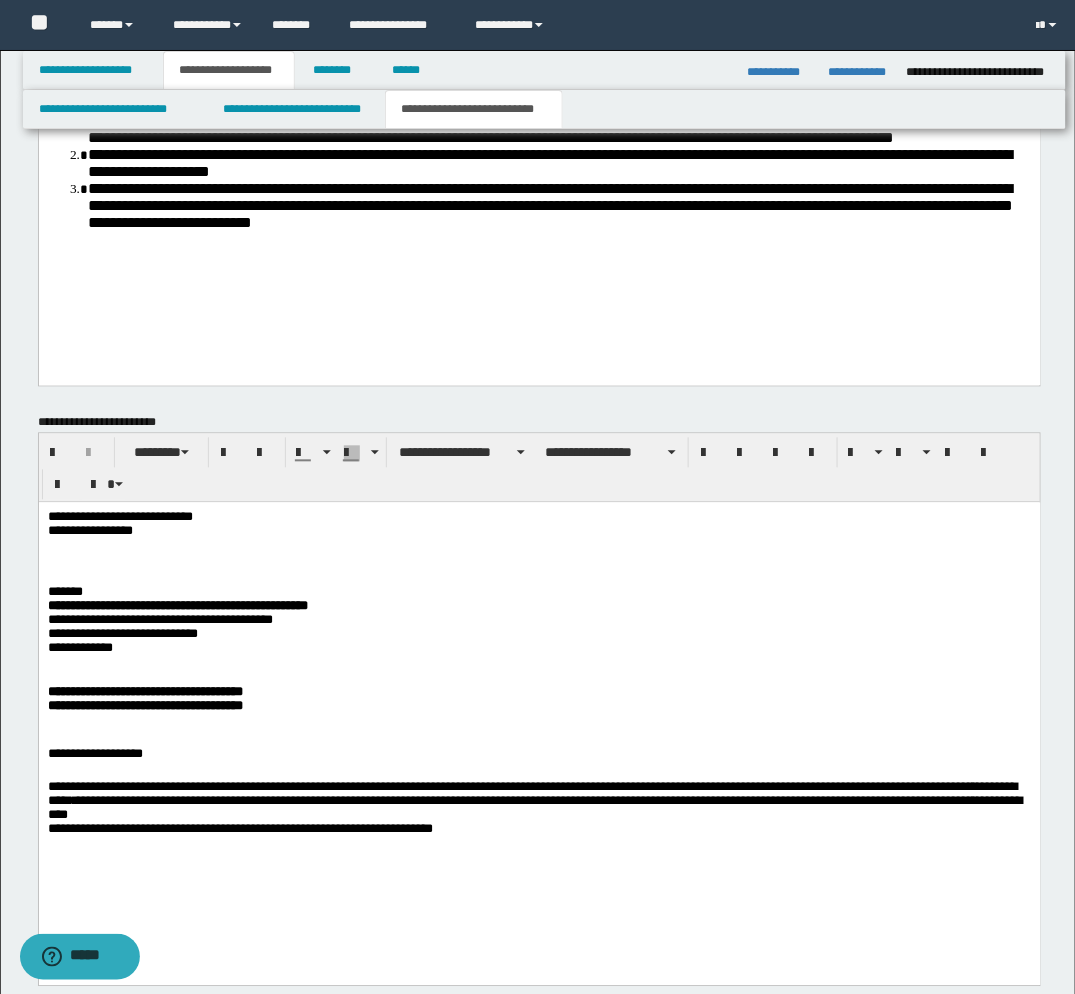 click on "**********" at bounding box center [539, 710] 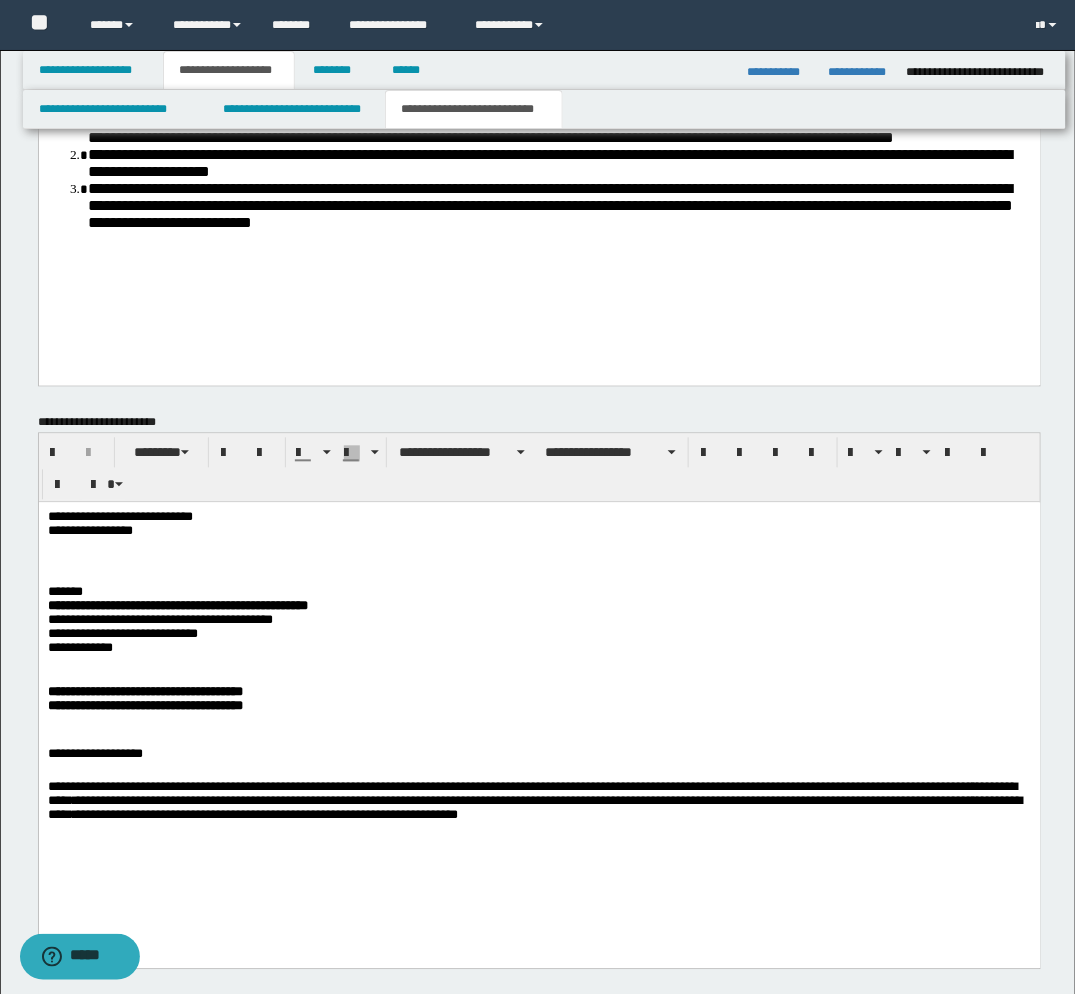 click on "**********" at bounding box center [538, 805] 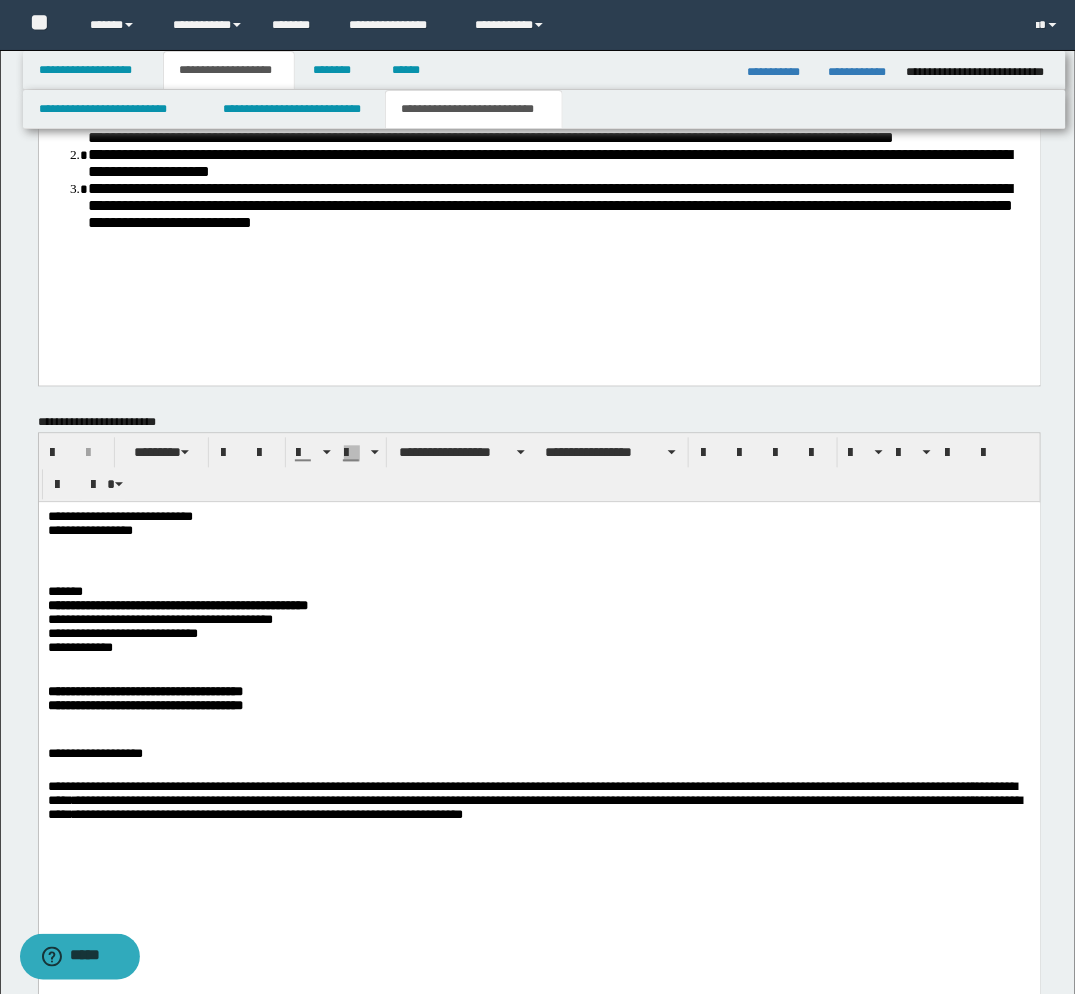 click at bounding box center (539, 851) 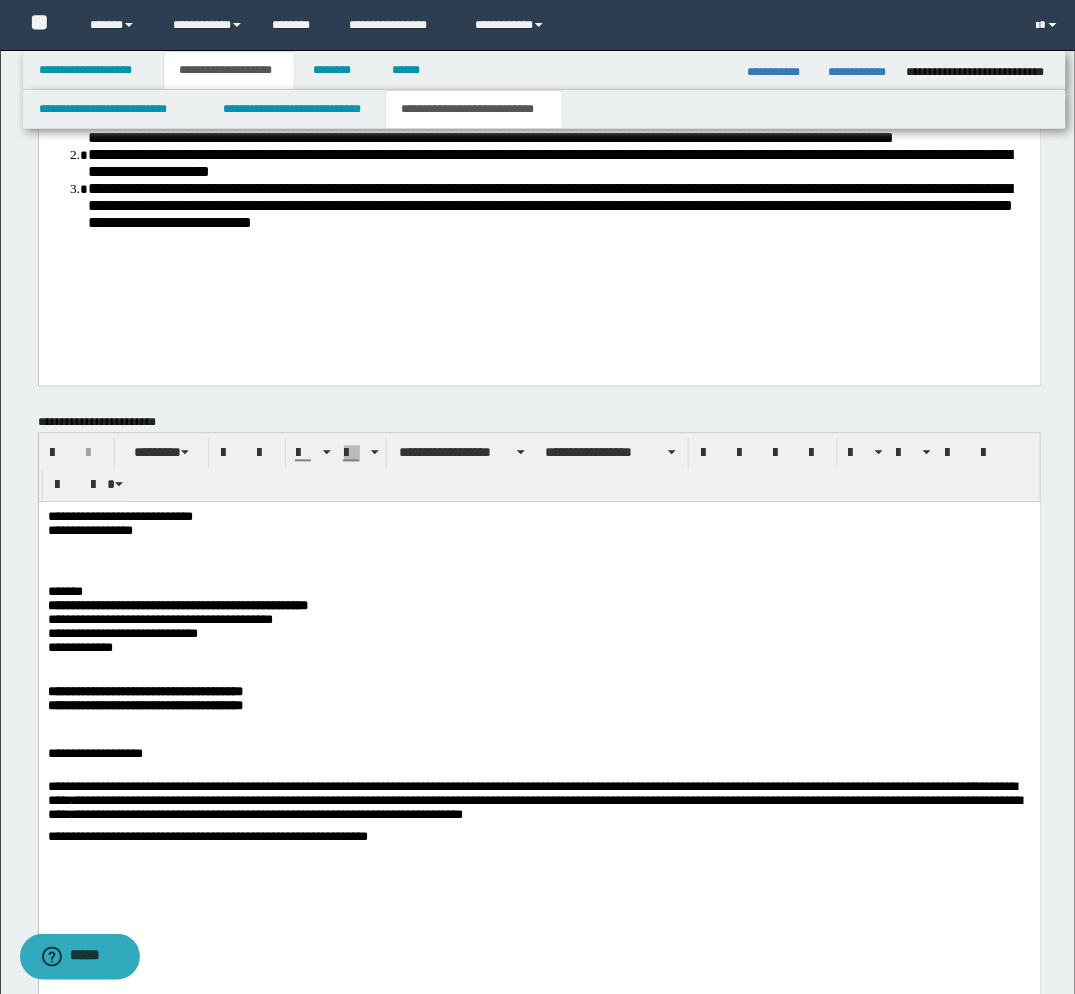 click on "**********" at bounding box center (538, 805) 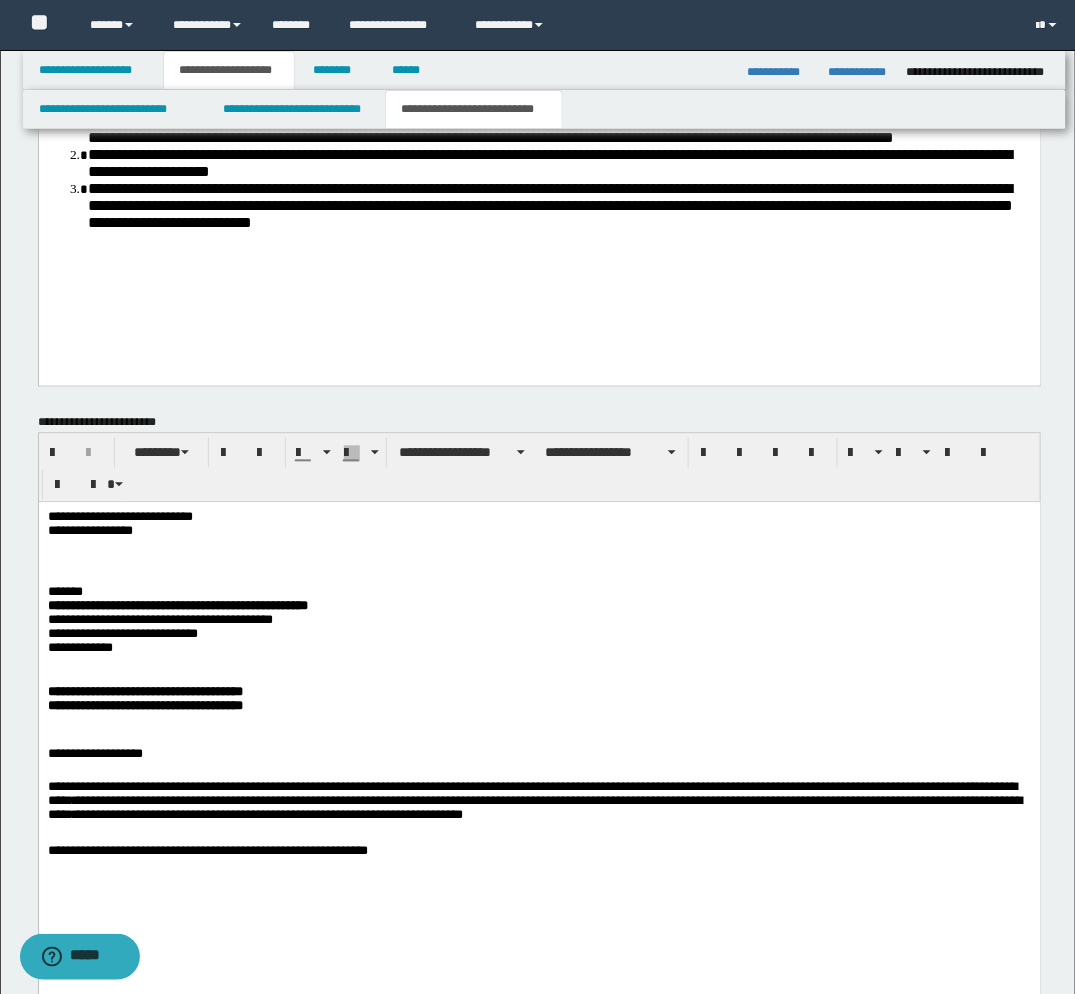 click on "**********" at bounding box center (538, 852) 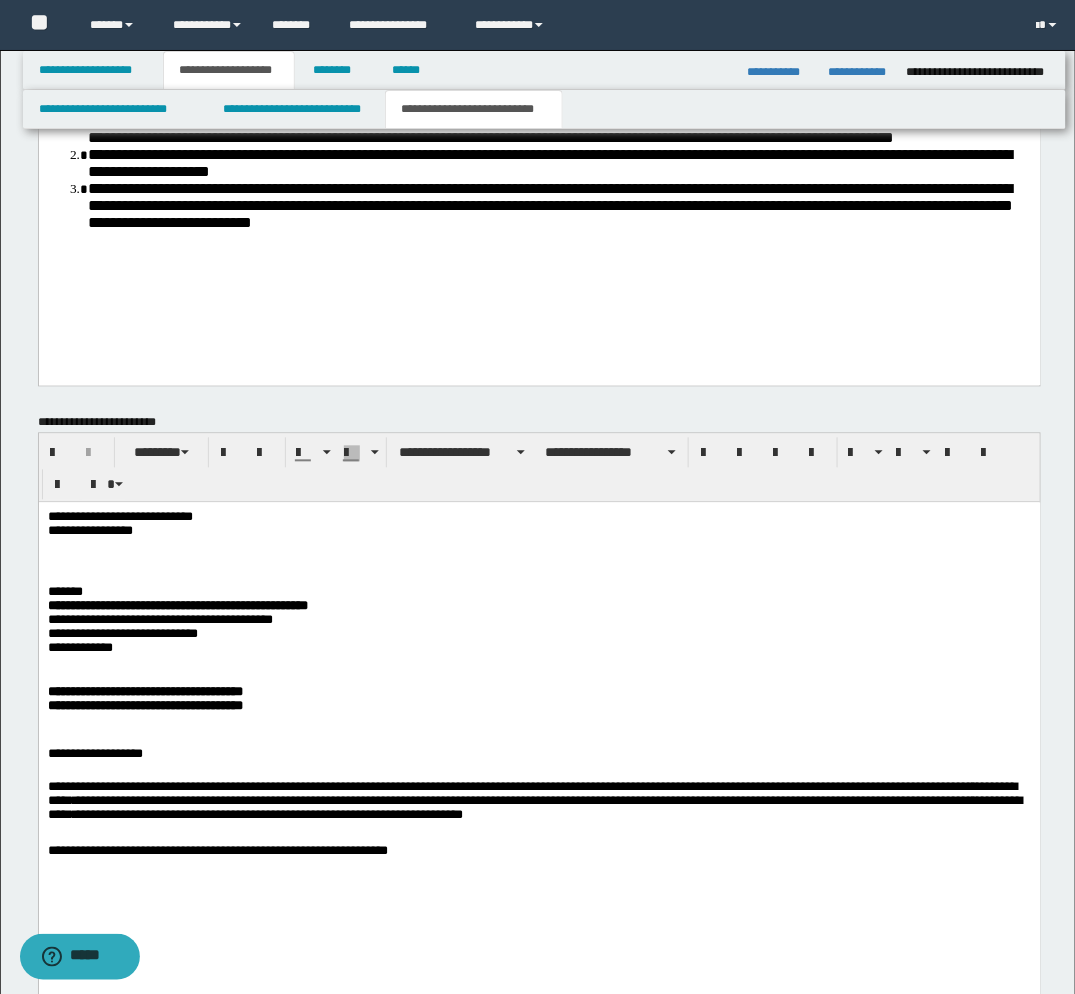 click at bounding box center (539, 882) 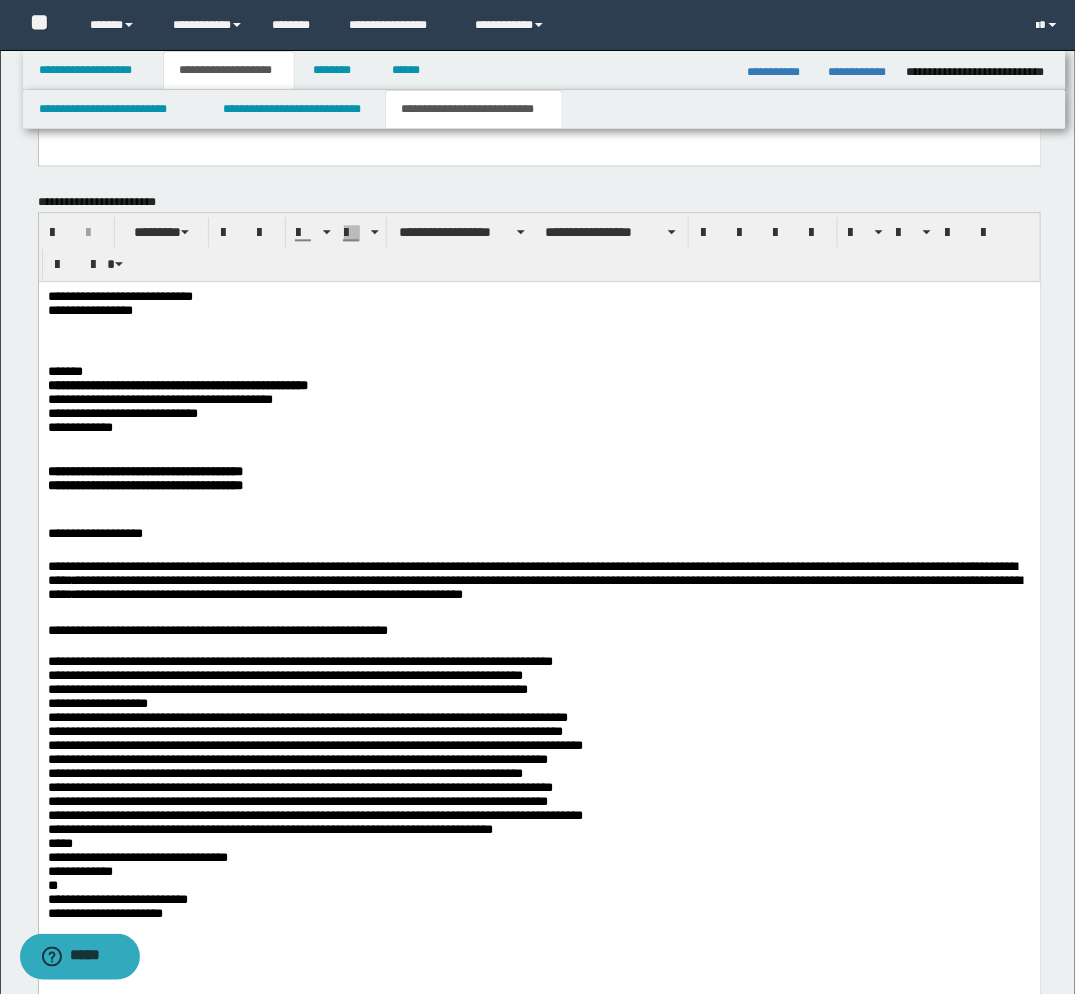 scroll, scrollTop: 1062, scrollLeft: 0, axis: vertical 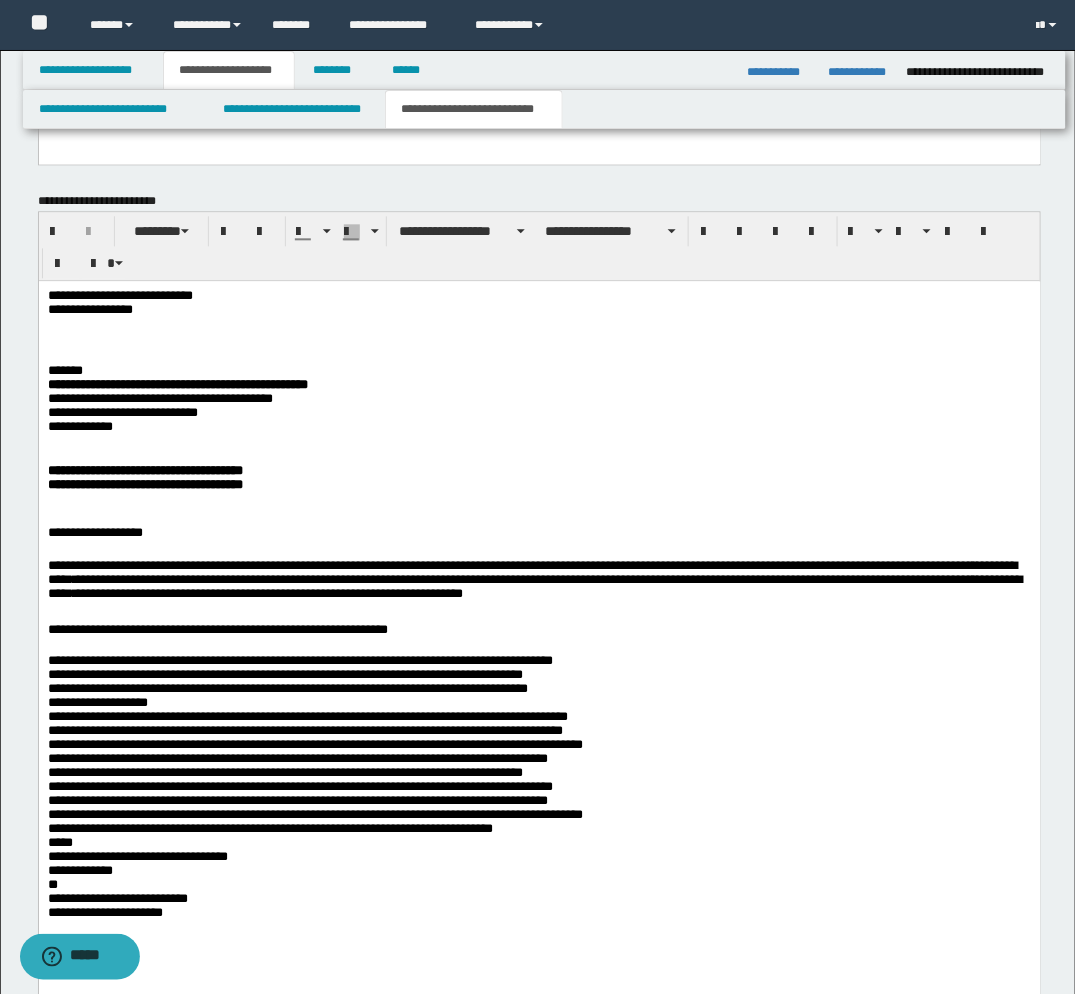 click on "**********" at bounding box center (538, 811) 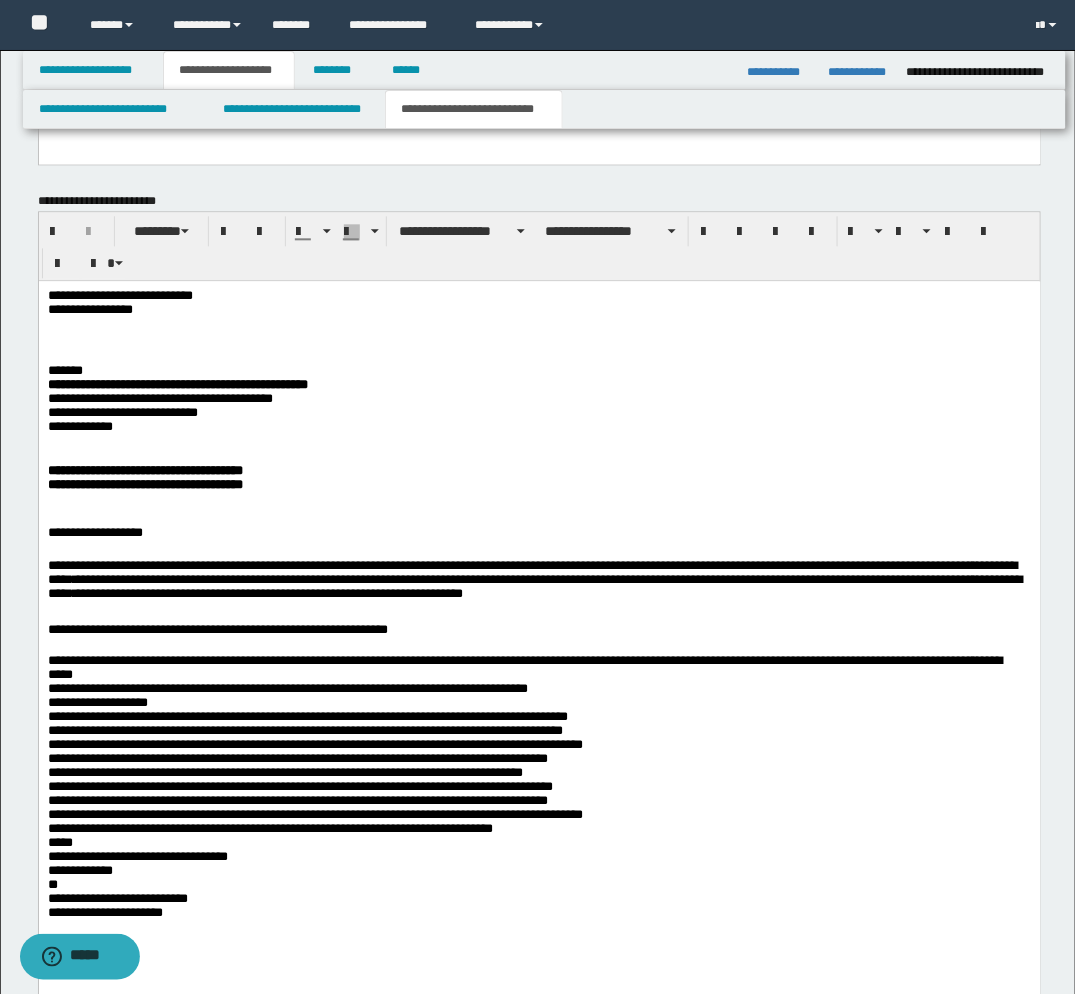 click on "**********" at bounding box center (539, 667) 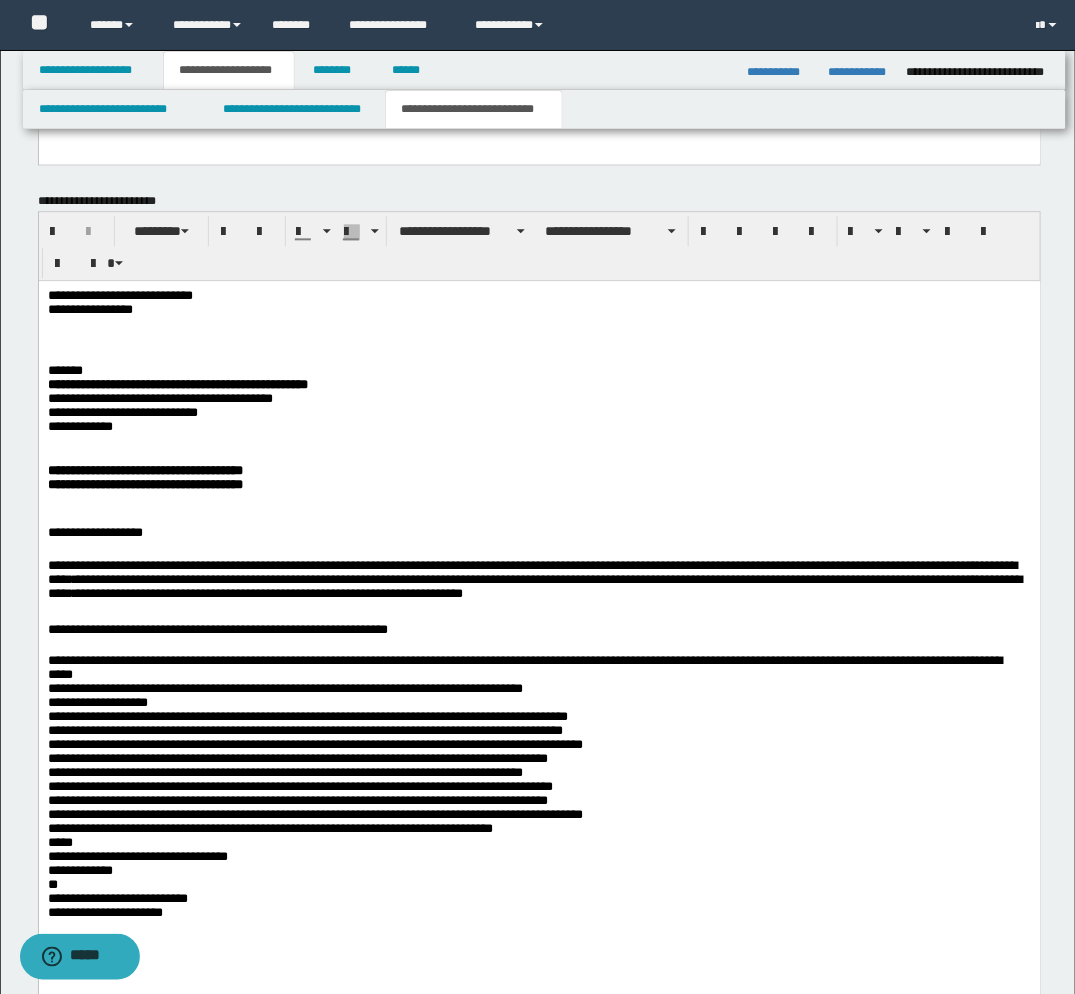 click on "**********" at bounding box center (538, 811) 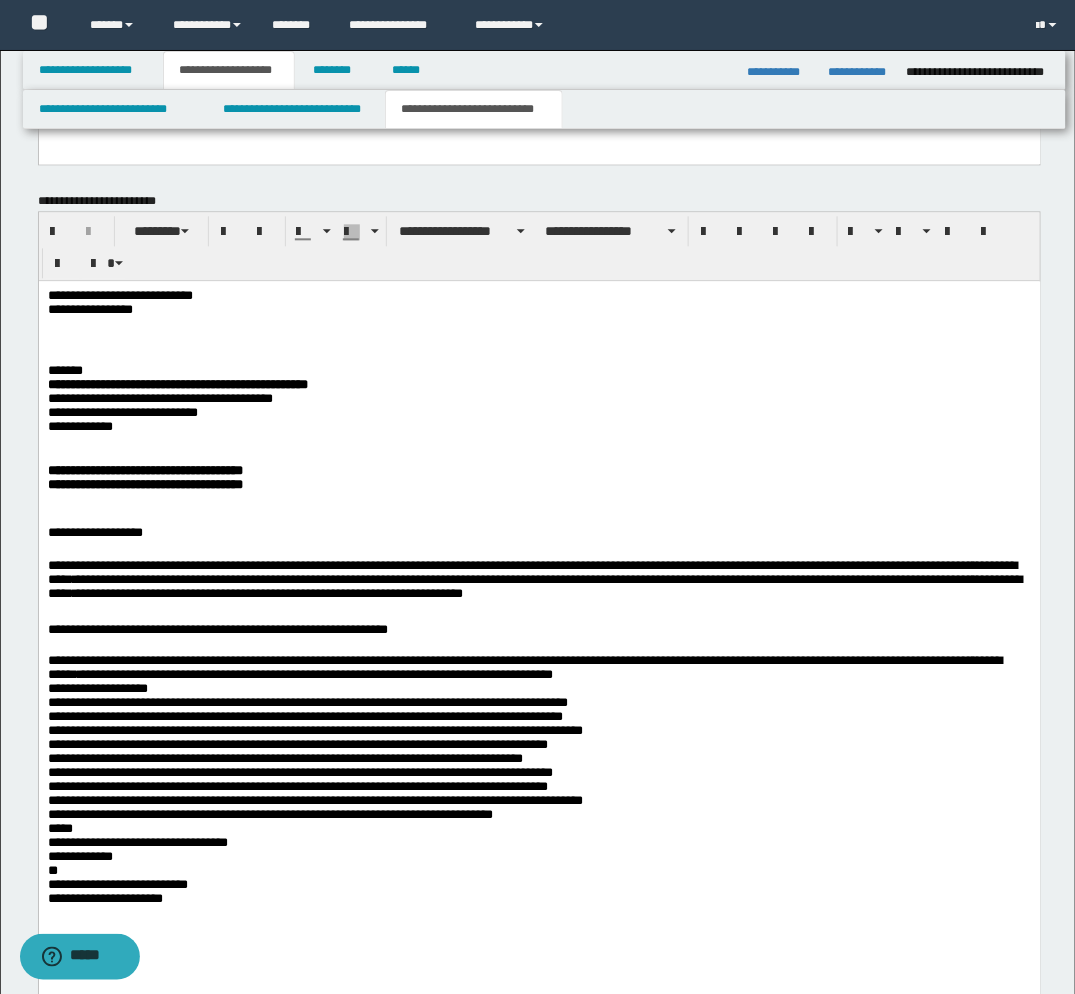 click on "**********" at bounding box center (538, 803) 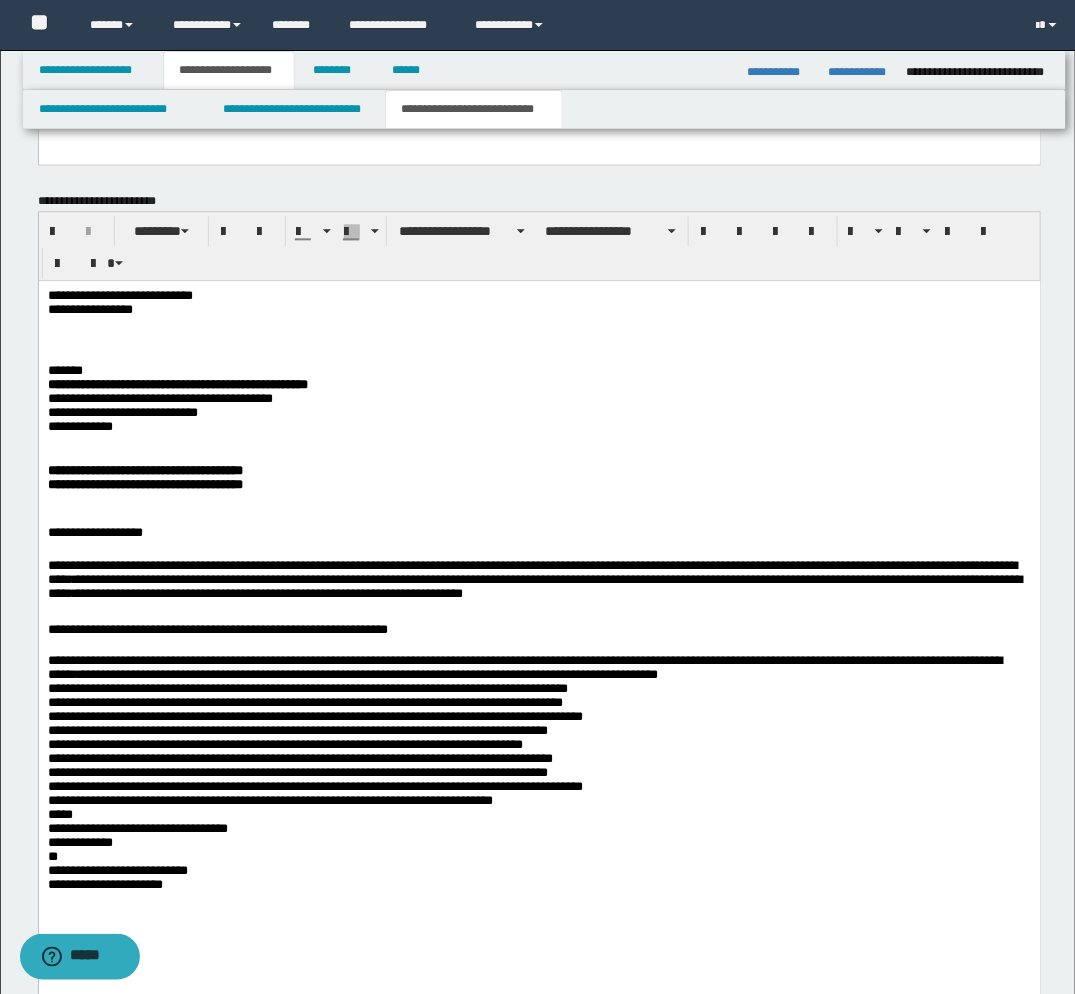 click on "**********" at bounding box center [538, 794] 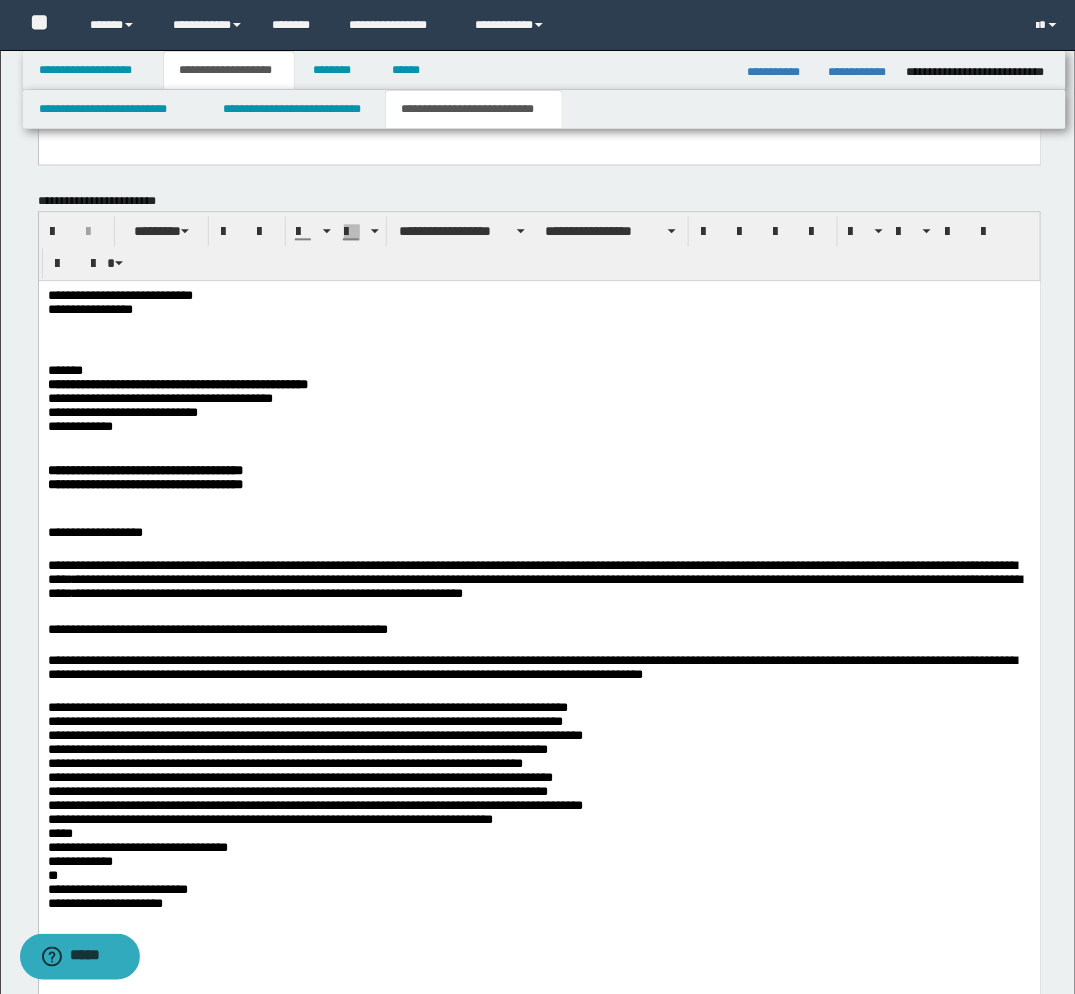 click on "**********" at bounding box center (539, 659) 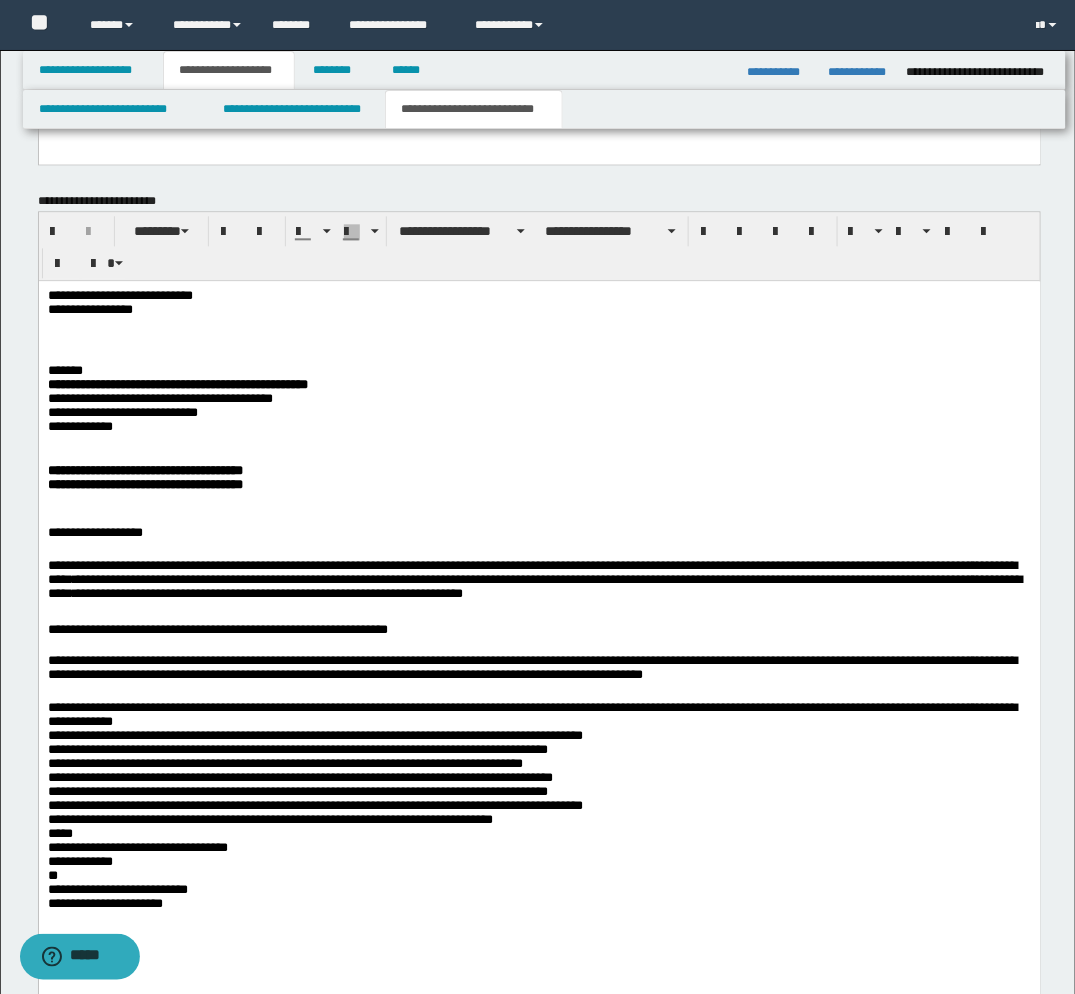click on "**********" at bounding box center [539, 659] 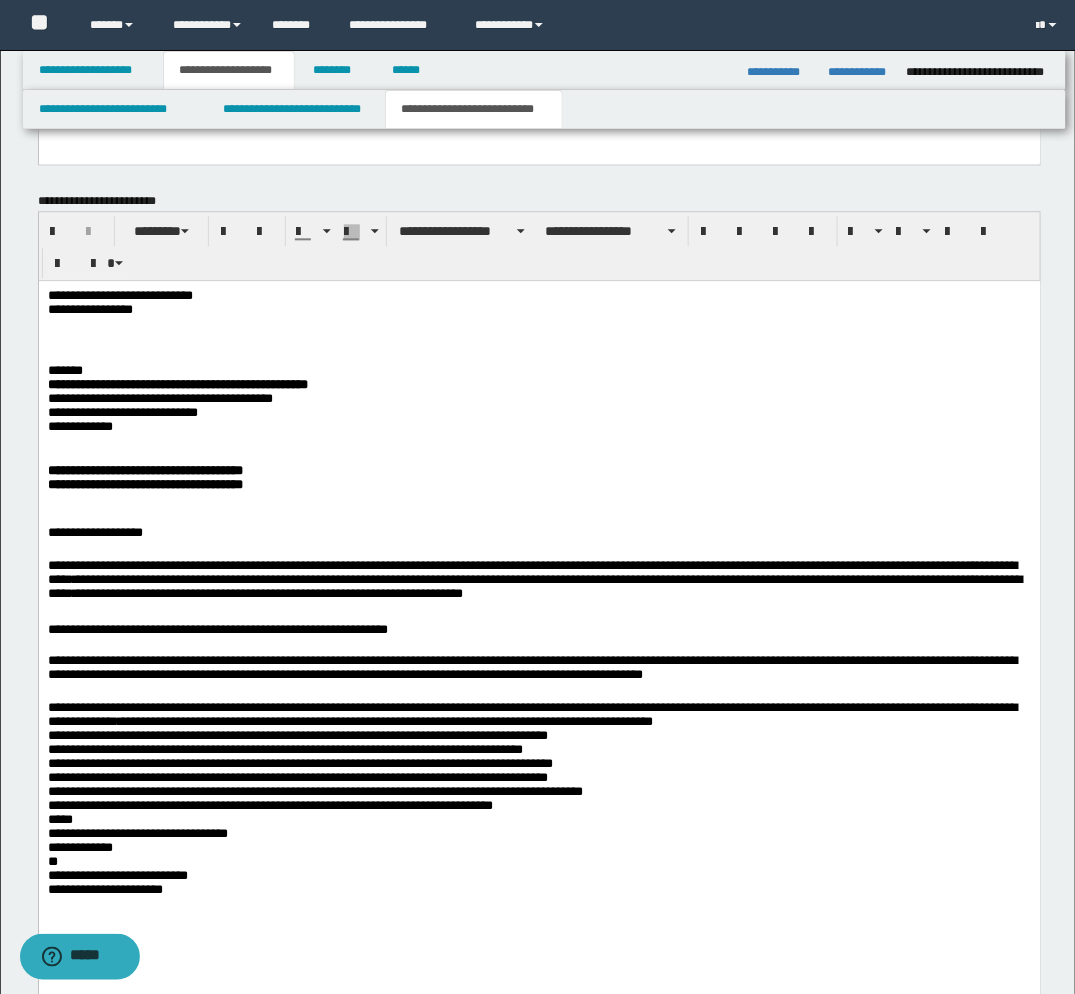 click on "**********" at bounding box center (539, 651) 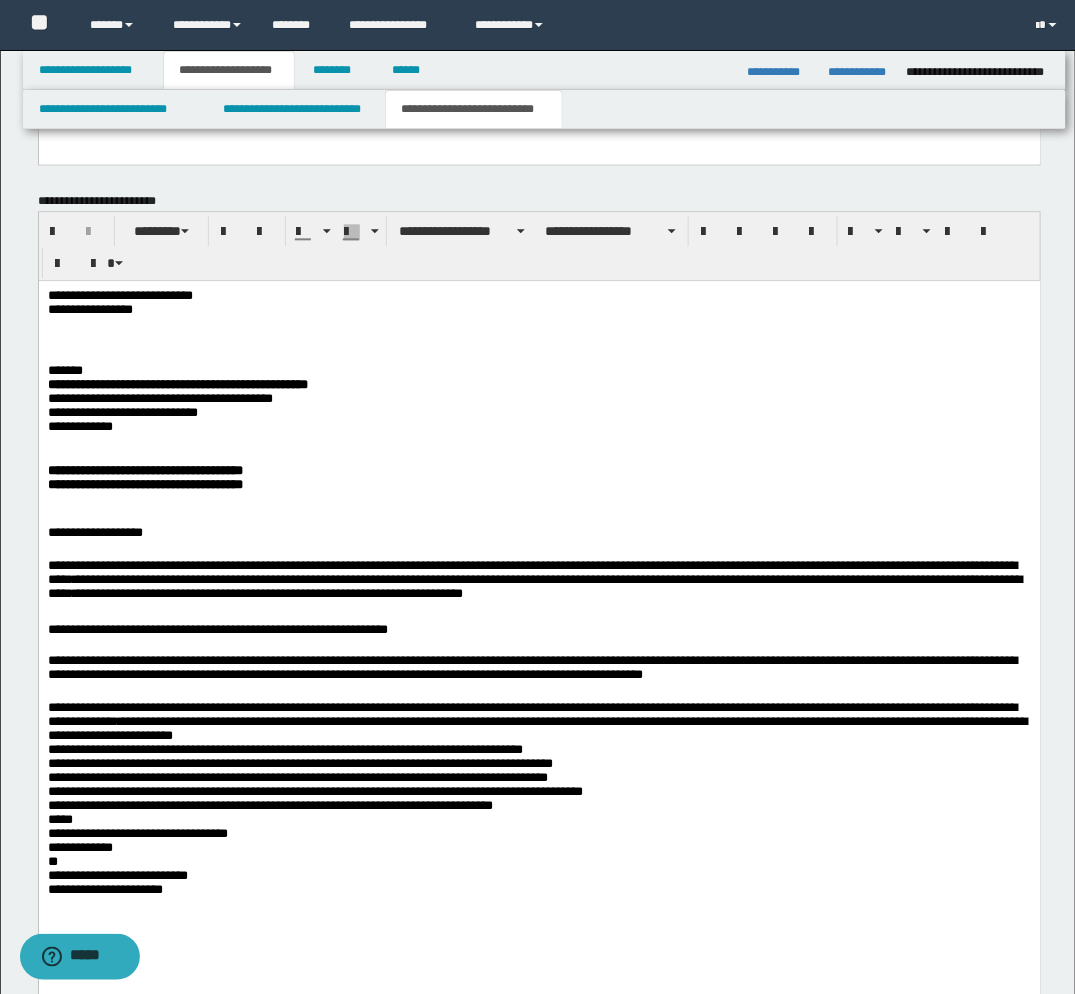 click on "**********" at bounding box center (538, 811) 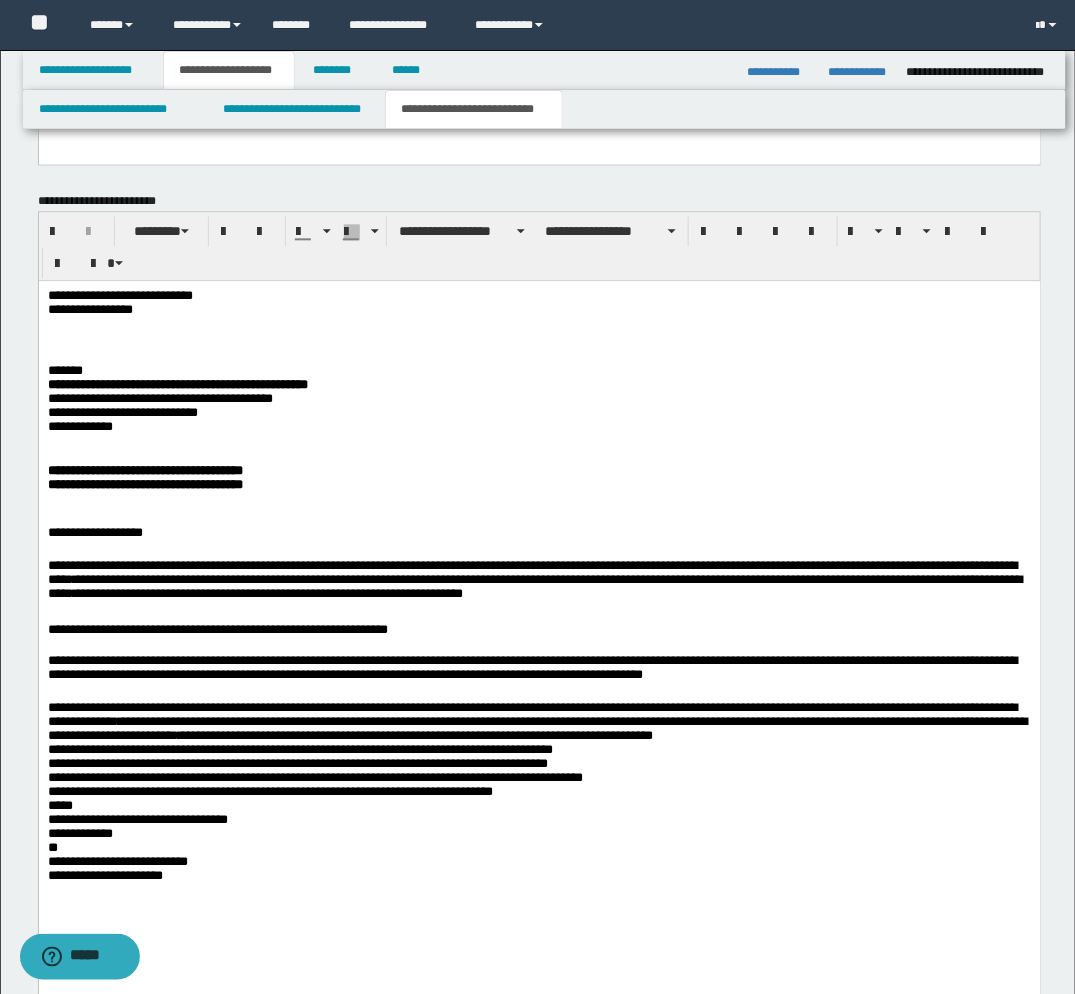 click on "**********" at bounding box center (539, 642) 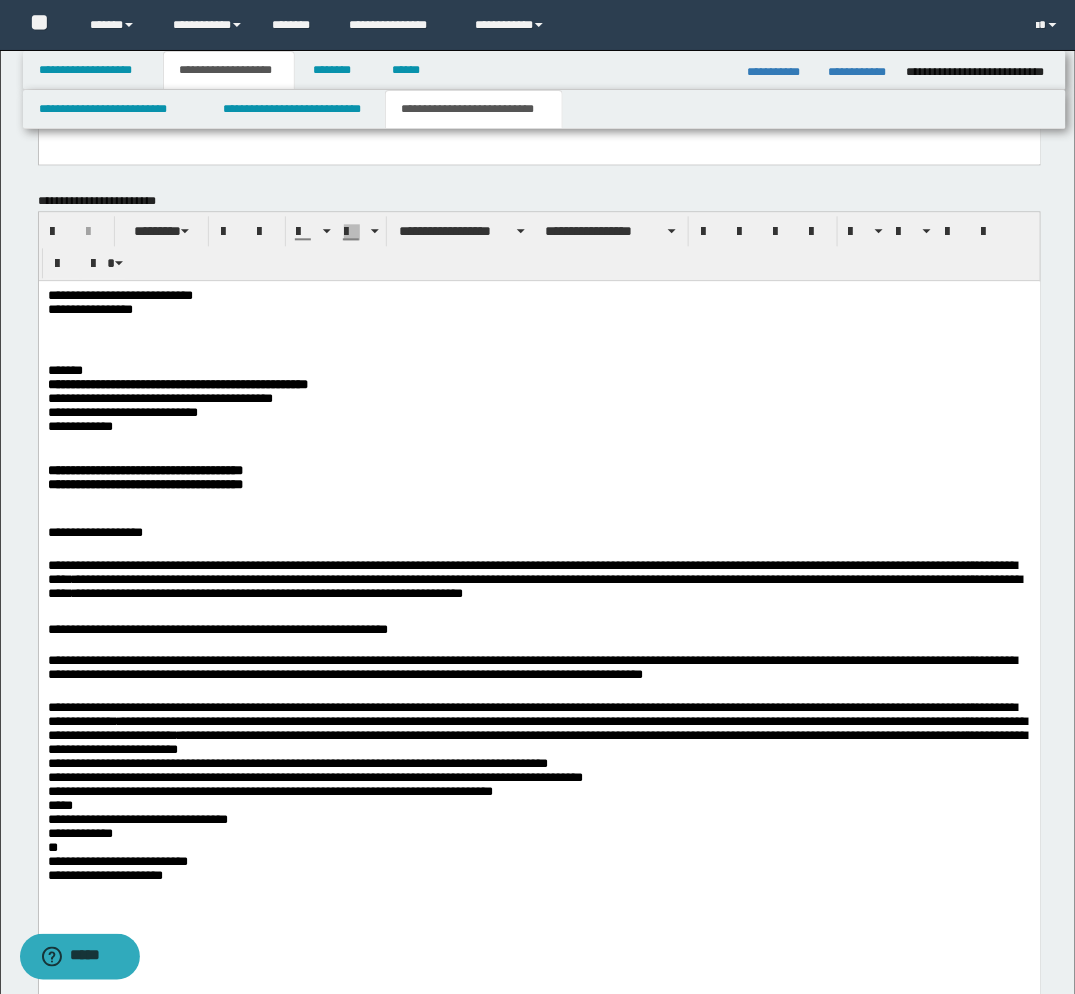 click on "**********" at bounding box center (538, 802) 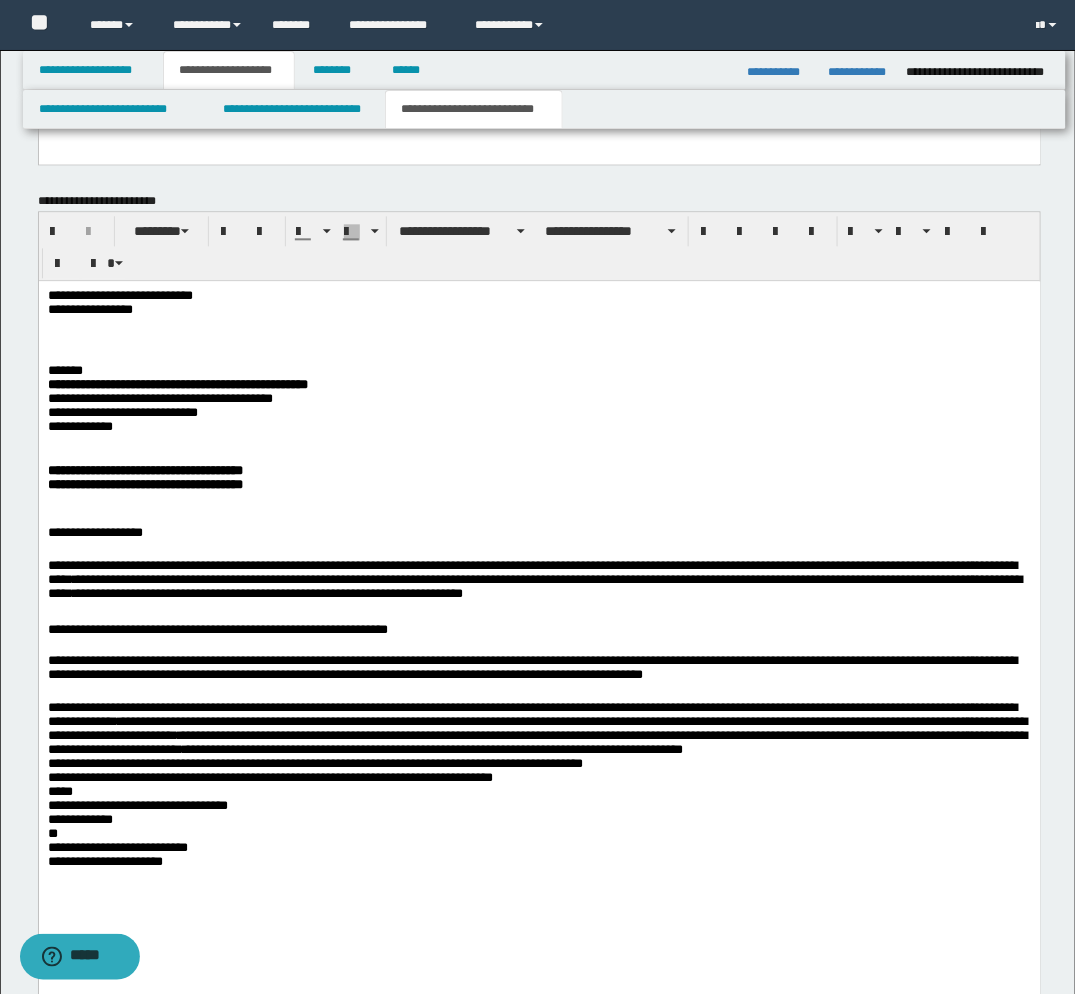 click on "**********" at bounding box center [538, 794] 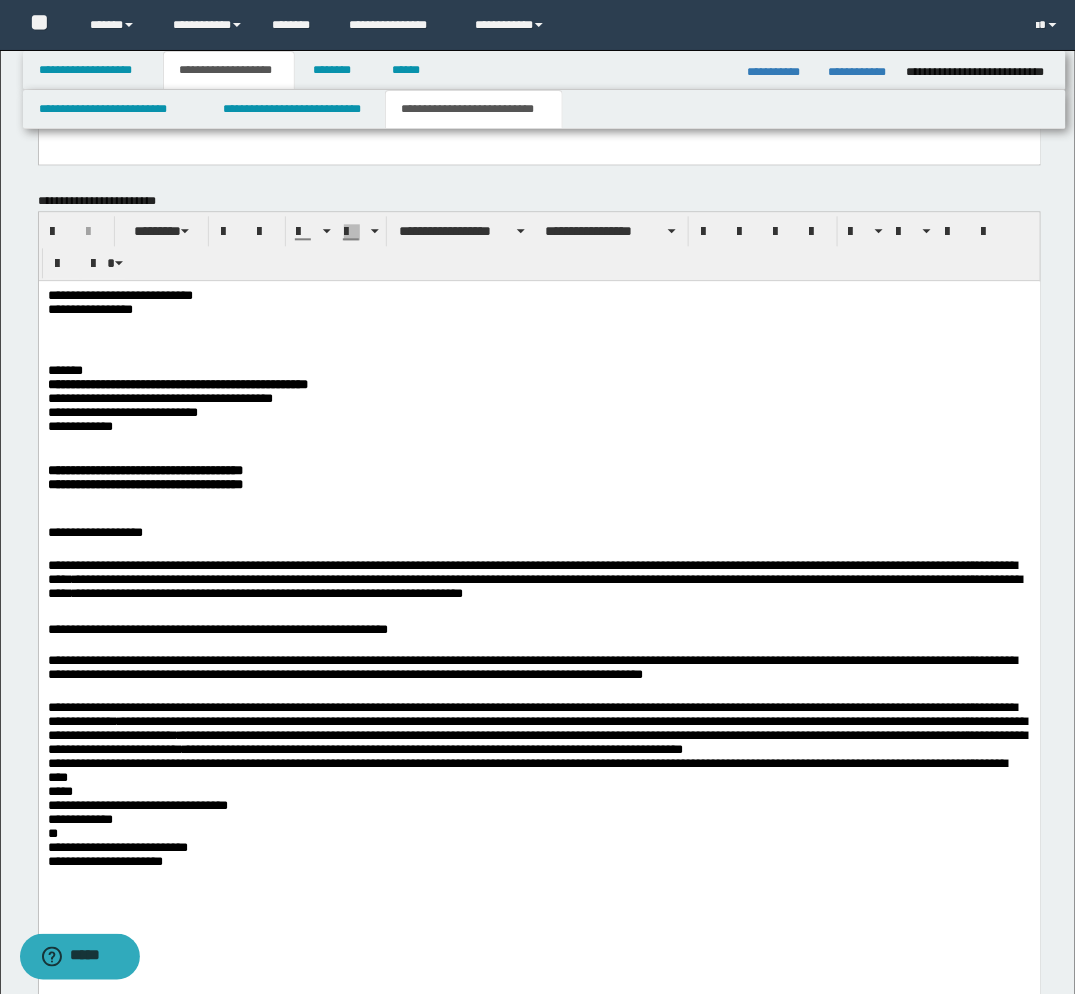 click on "**********" at bounding box center (538, 794) 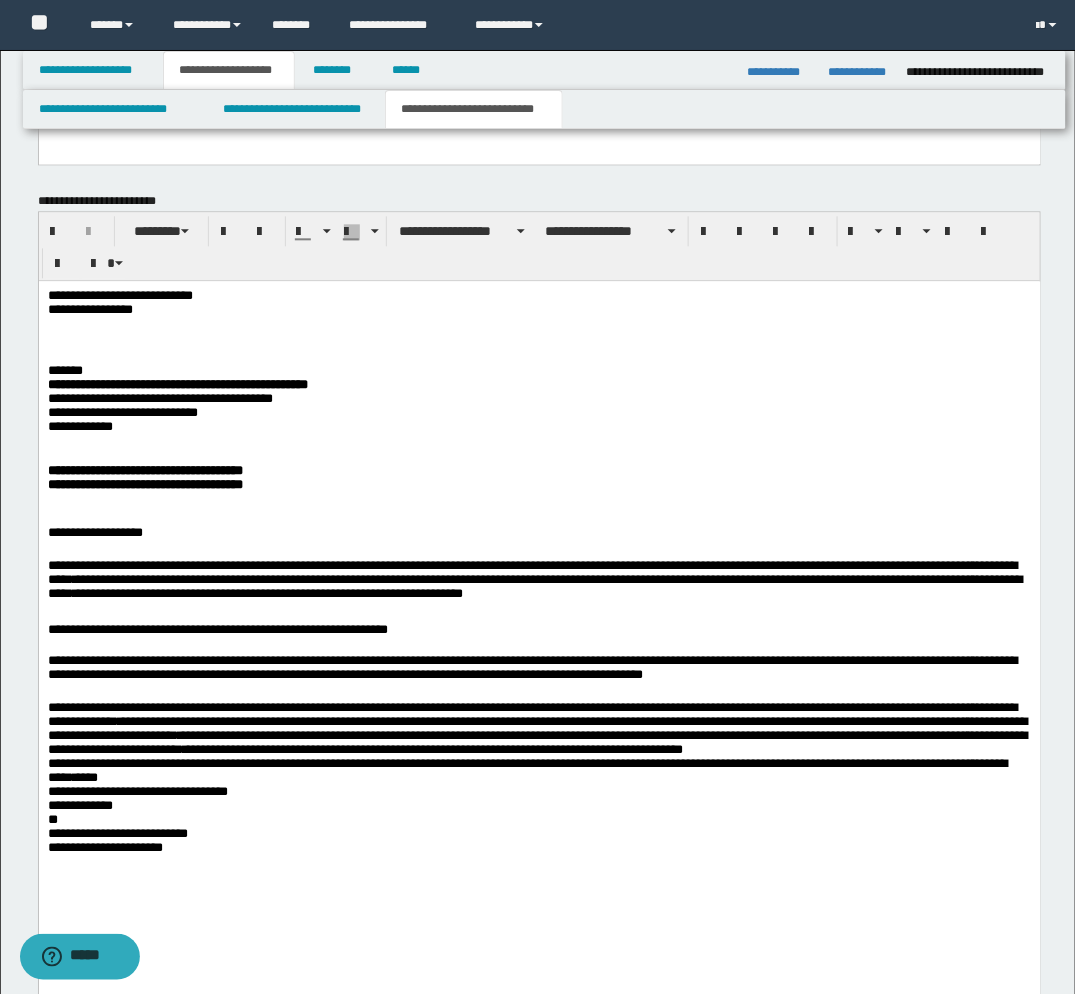 click on "**********" at bounding box center (538, 786) 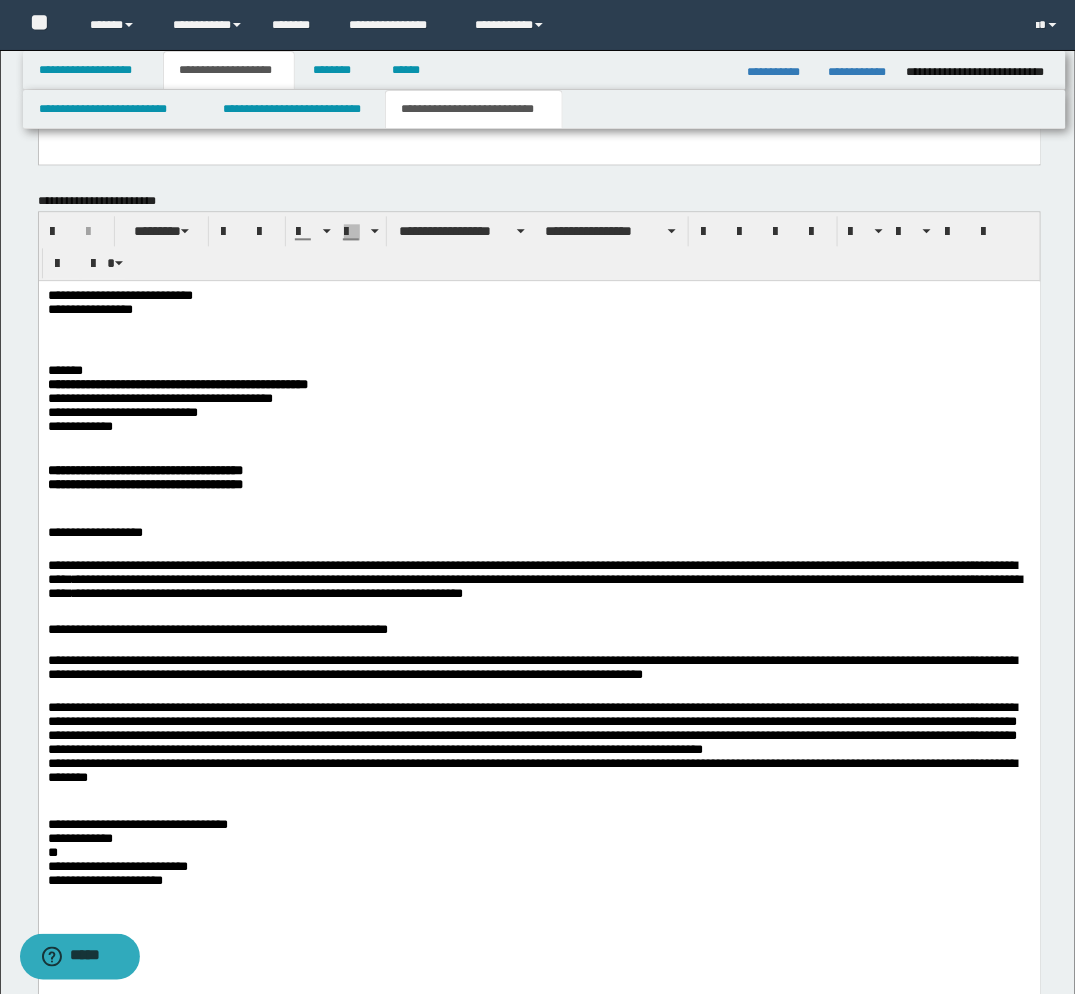 click on "**********" at bounding box center [538, 853] 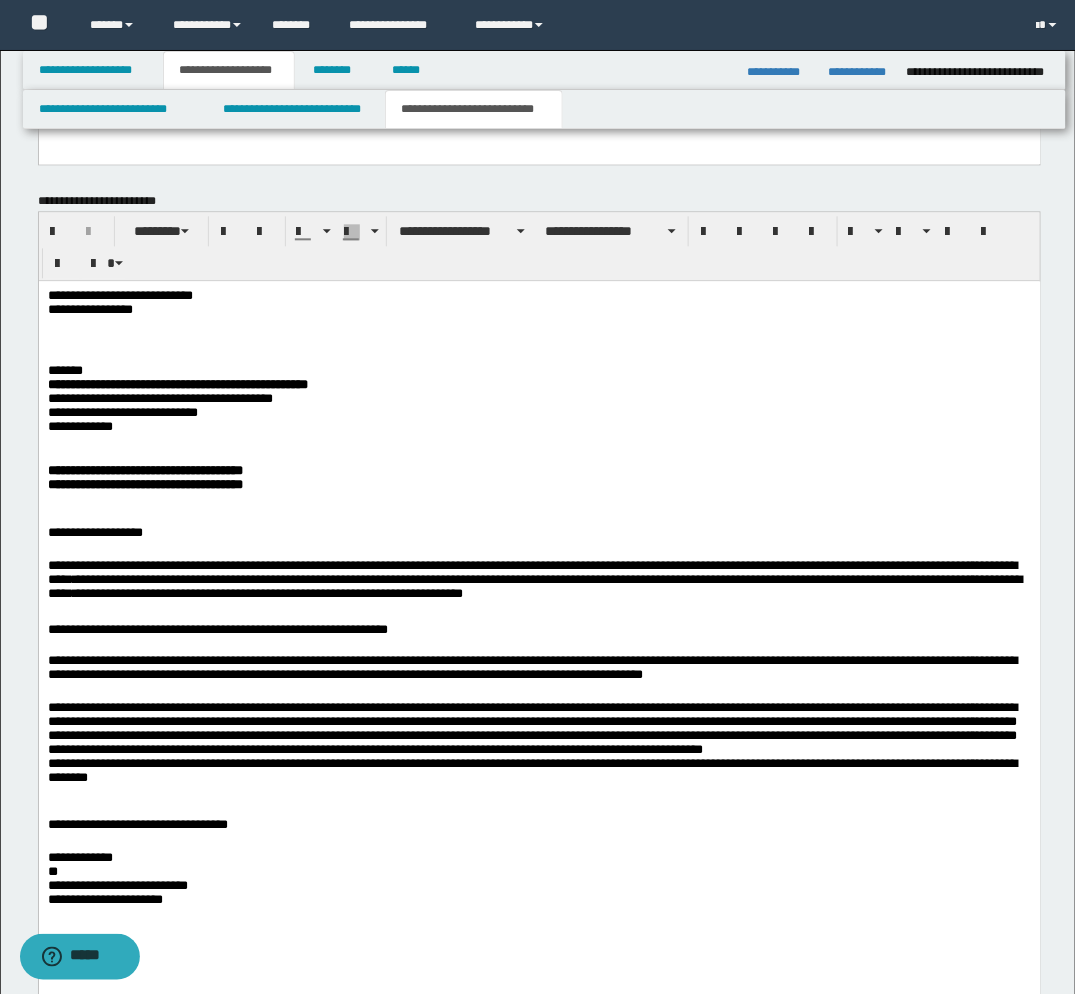 click on "**********" at bounding box center [538, 877] 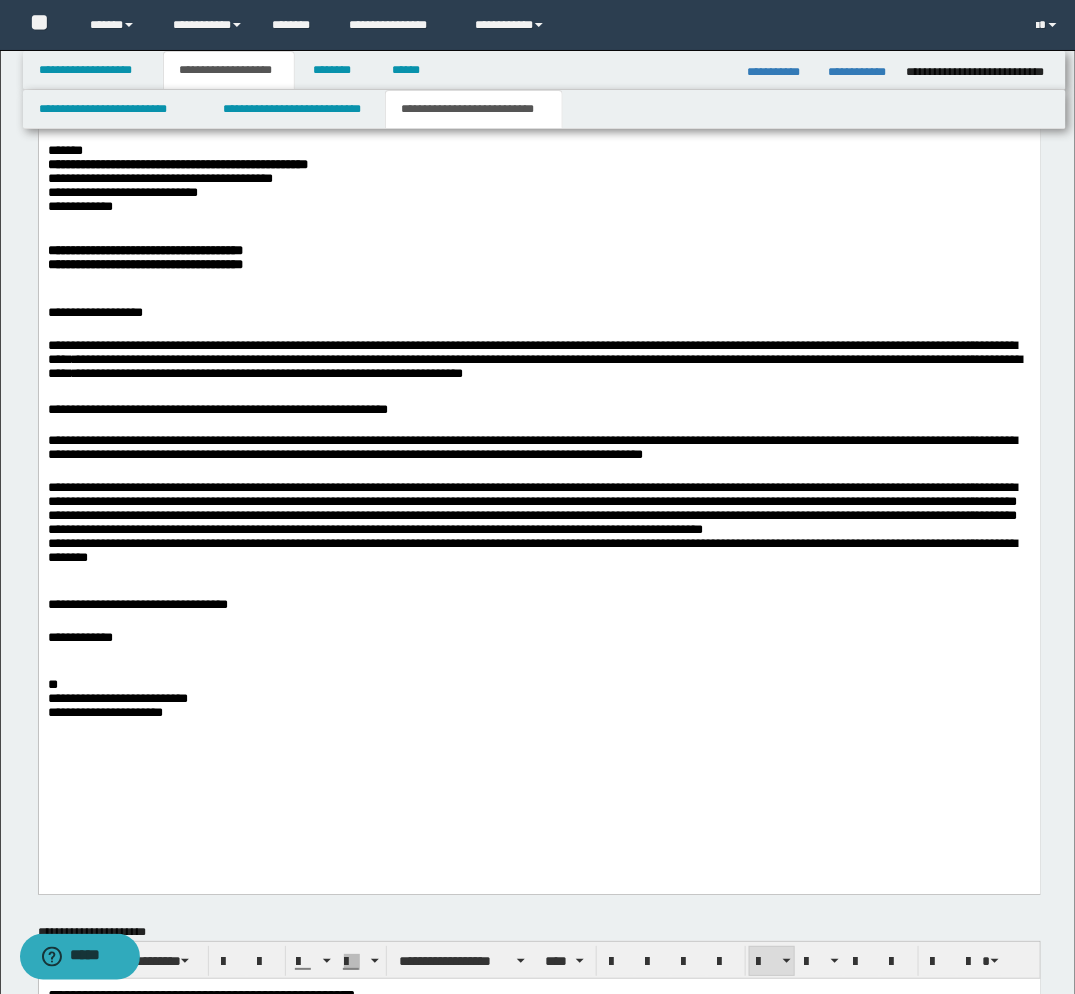 scroll, scrollTop: 1284, scrollLeft: 0, axis: vertical 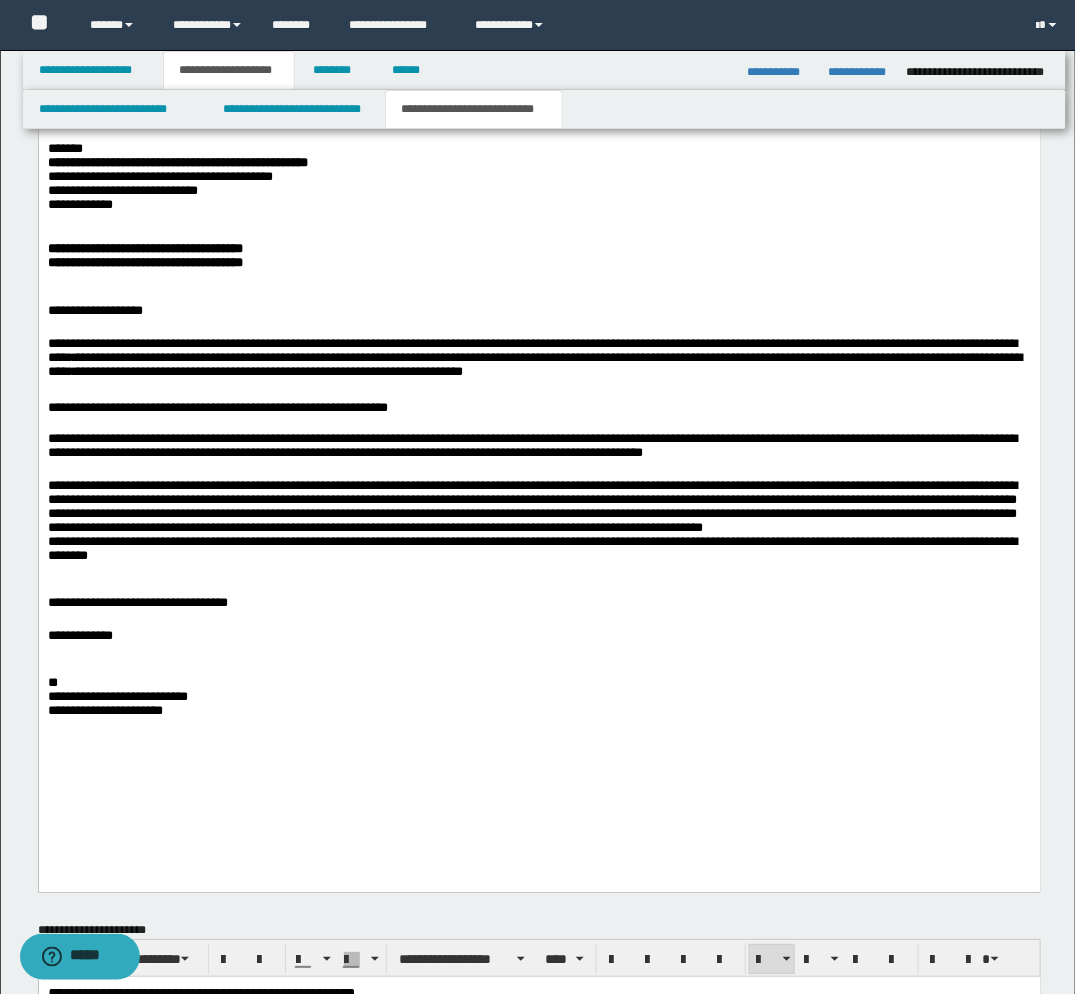 click on "**********" at bounding box center (538, 694) 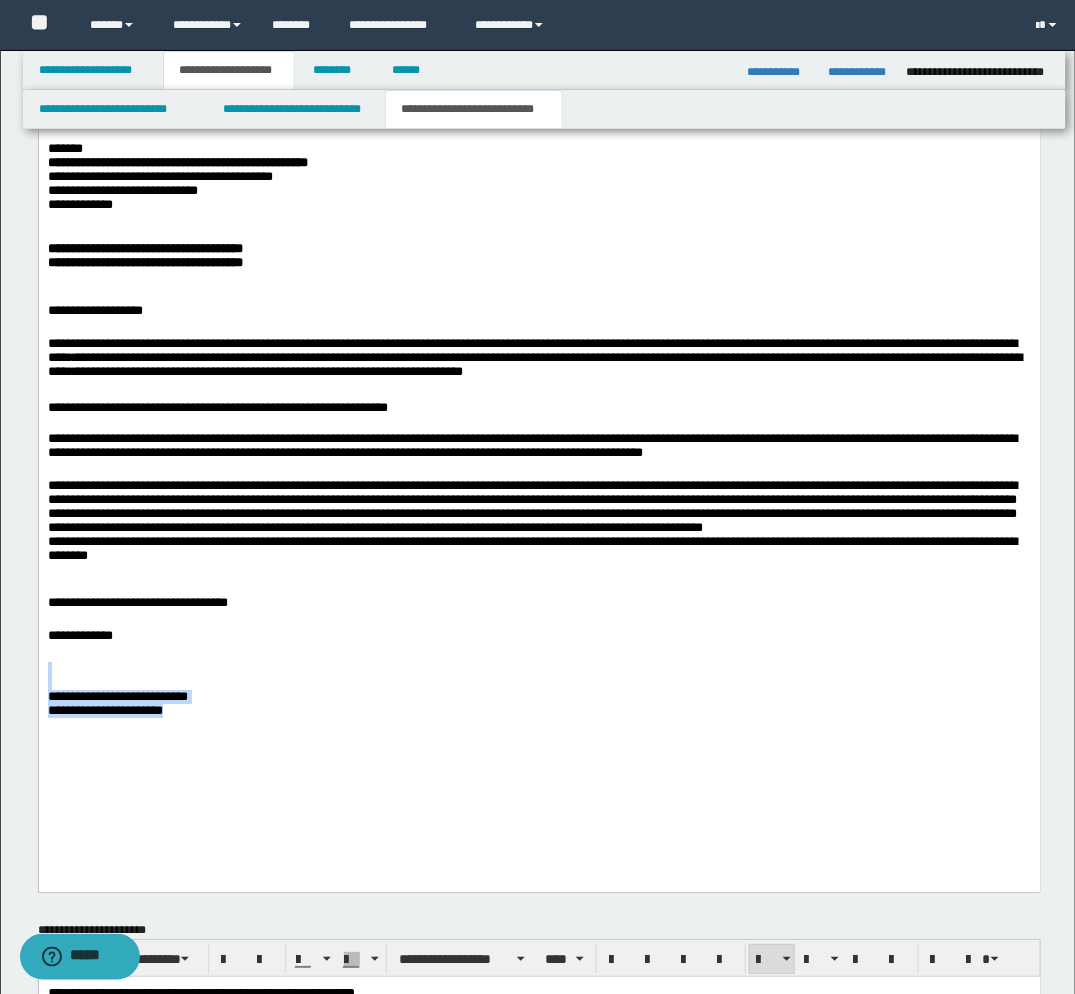 drag, startPoint x: 241, startPoint y: 744, endPoint x: 58, endPoint y: 711, distance: 185.9516 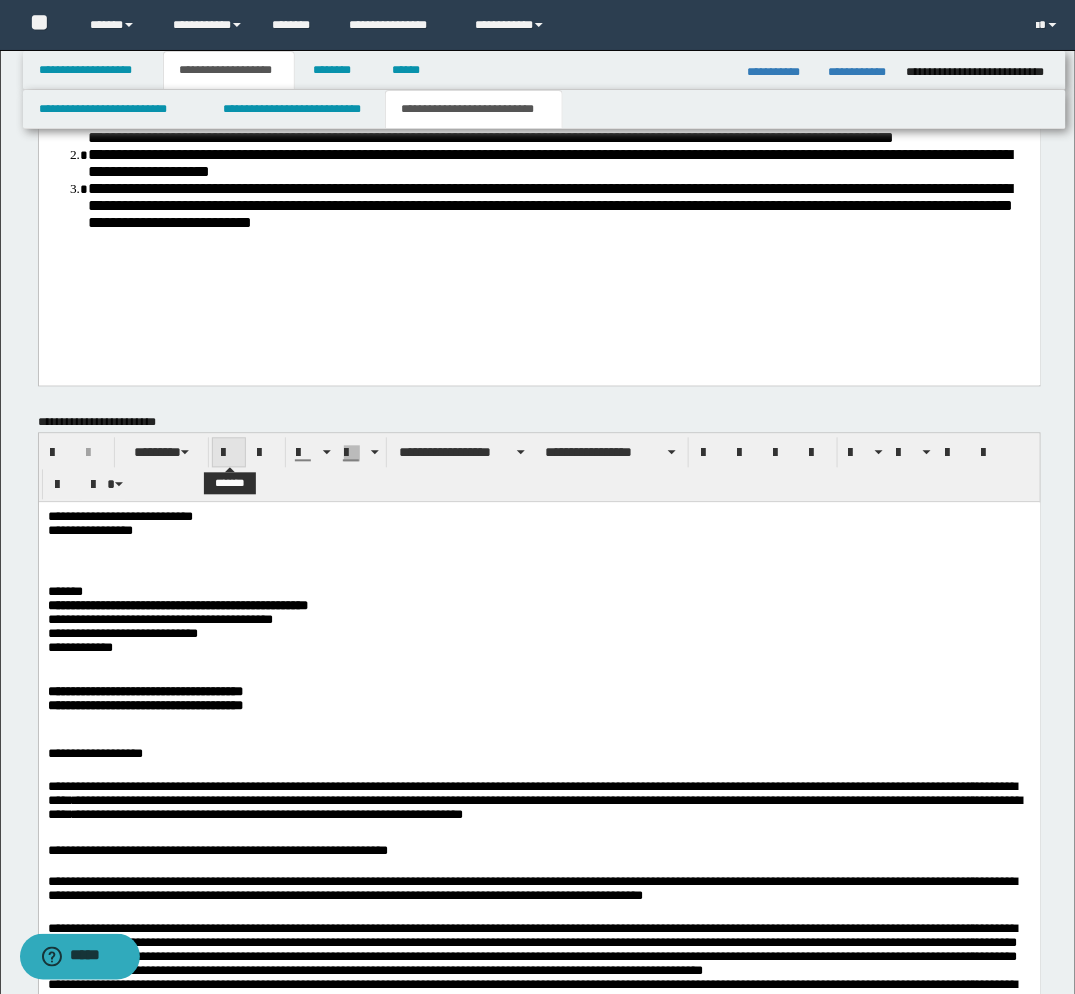 click at bounding box center (229, 453) 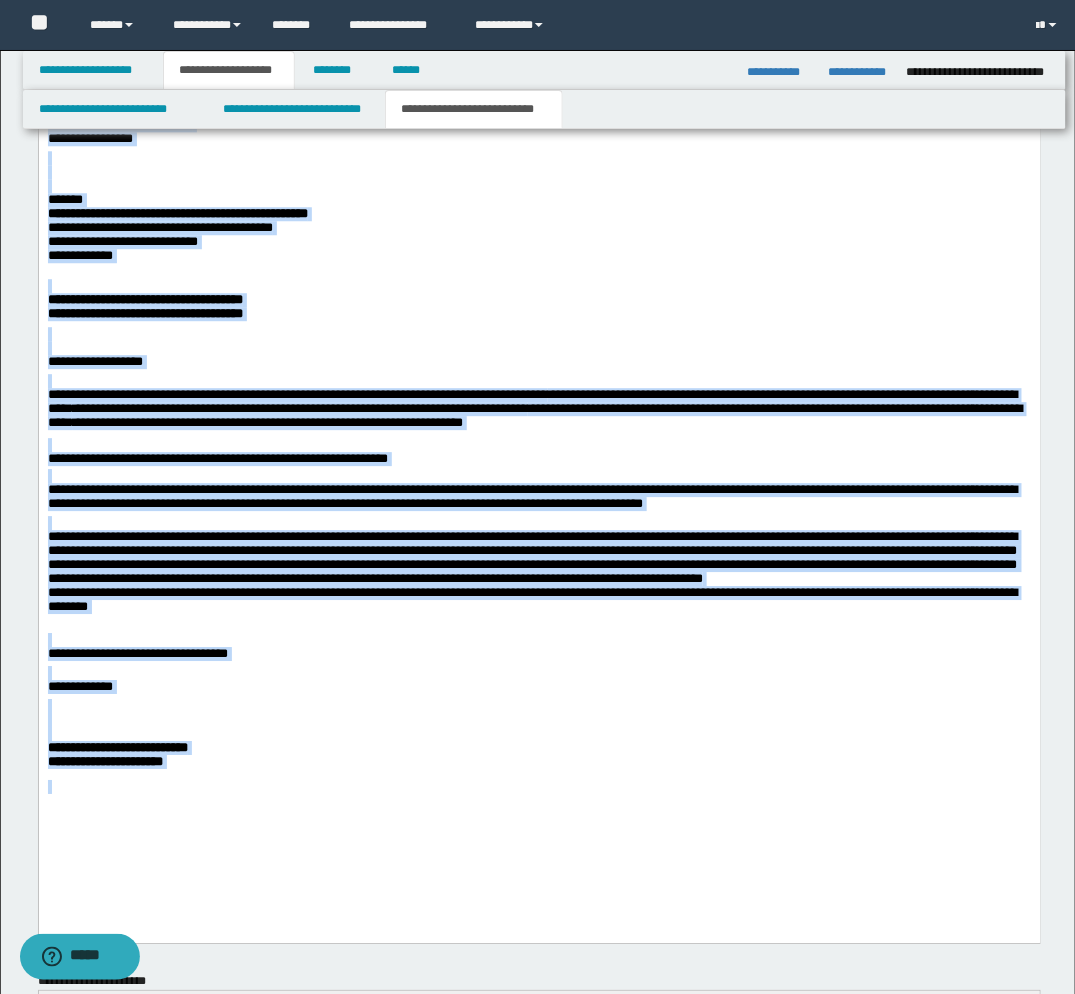 scroll, scrollTop: 1288, scrollLeft: 0, axis: vertical 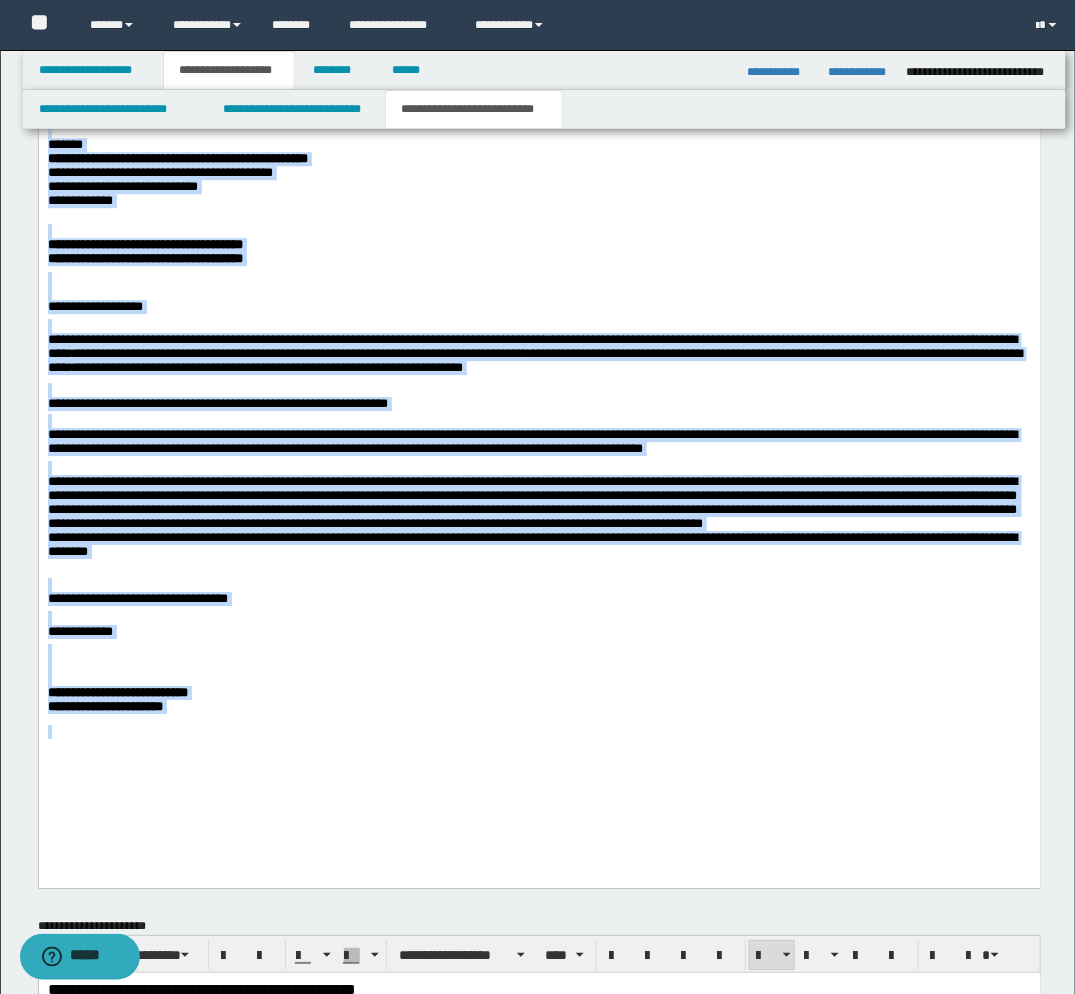 drag, startPoint x: 46, startPoint y: 67, endPoint x: 271, endPoint y: 797, distance: 763.88806 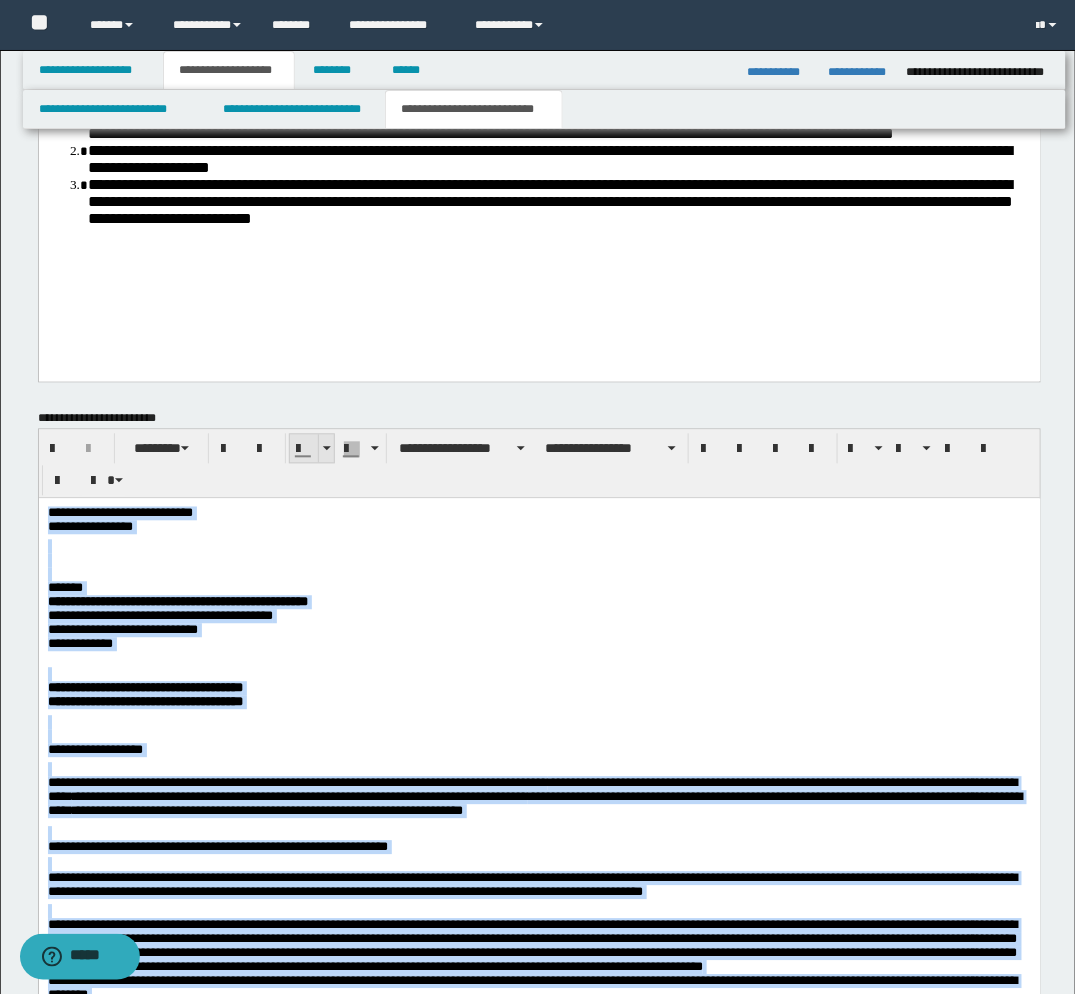 click at bounding box center [327, 449] 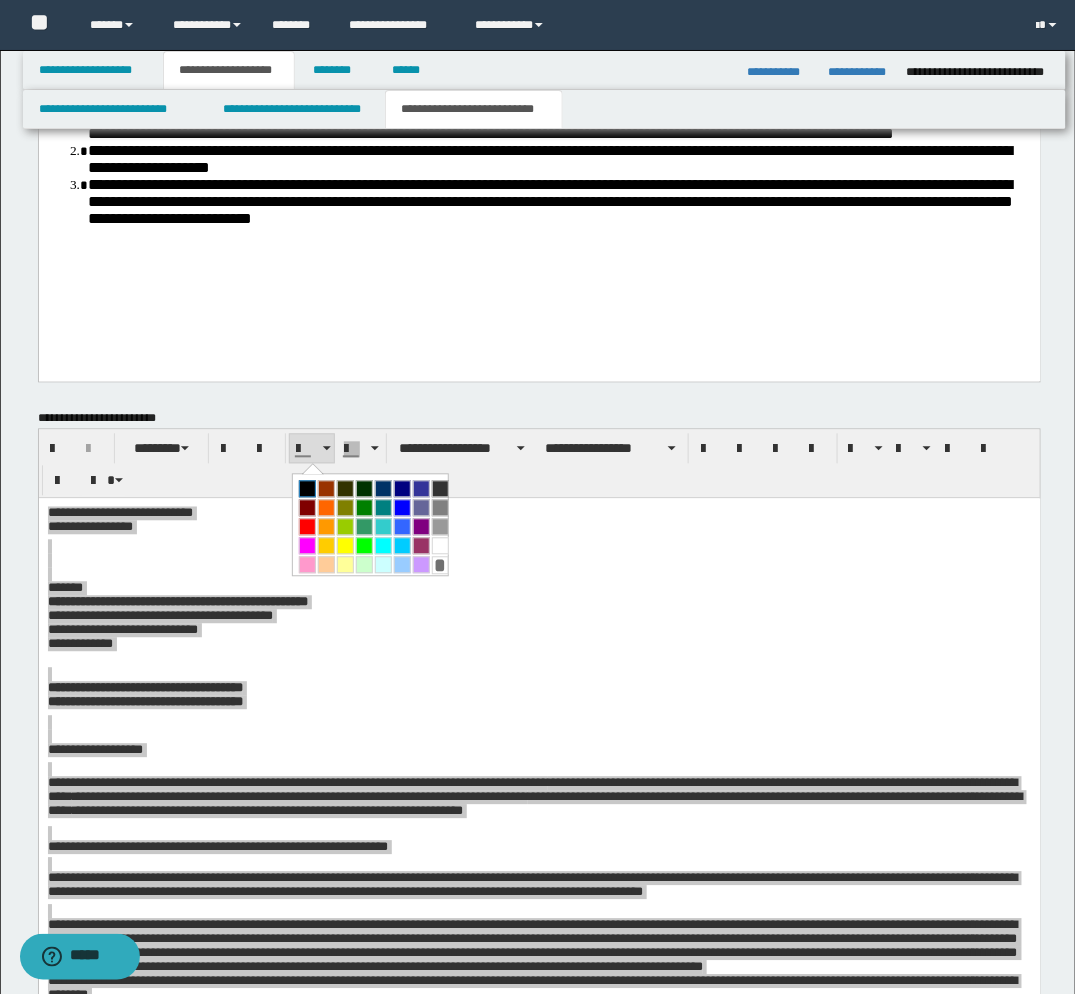 click at bounding box center (307, 489) 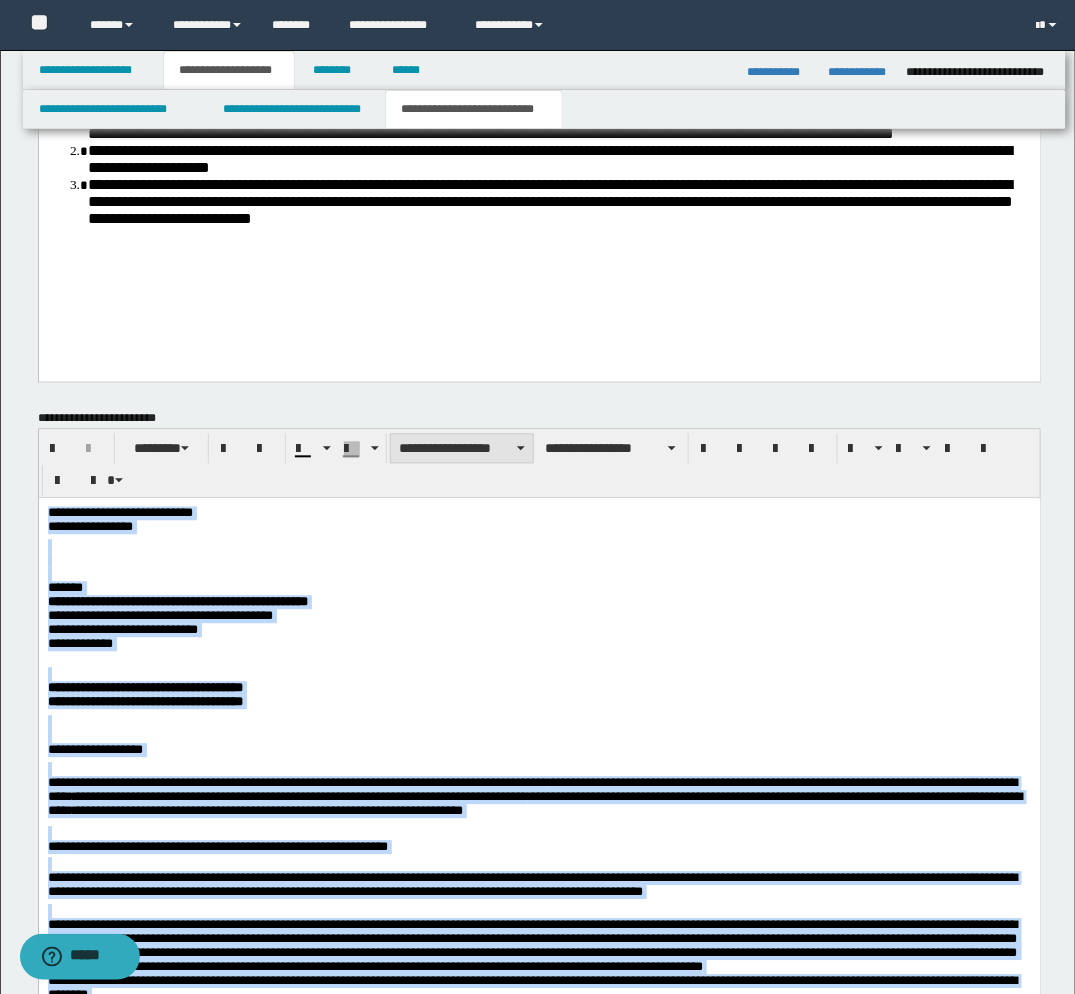 click on "**********" at bounding box center [462, 449] 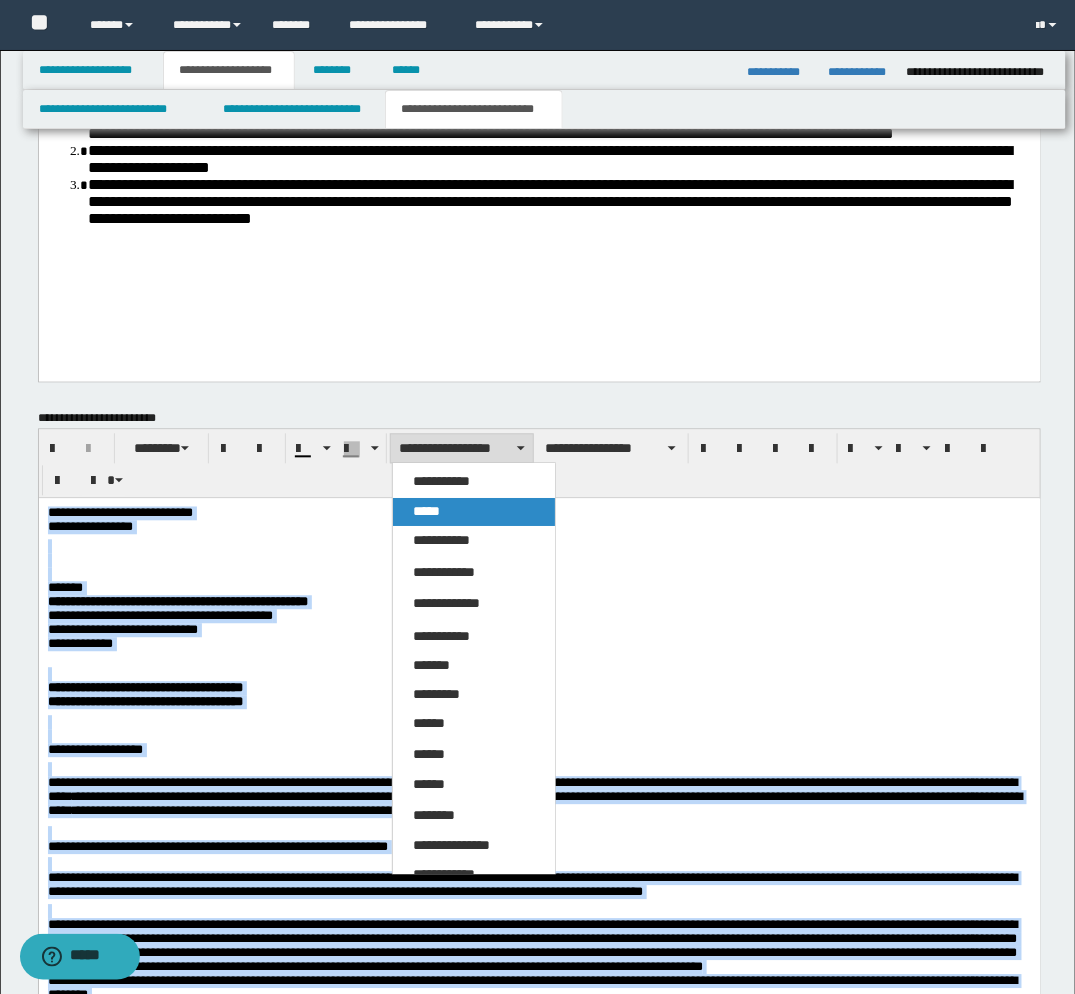 click on "*****" at bounding box center [426, 512] 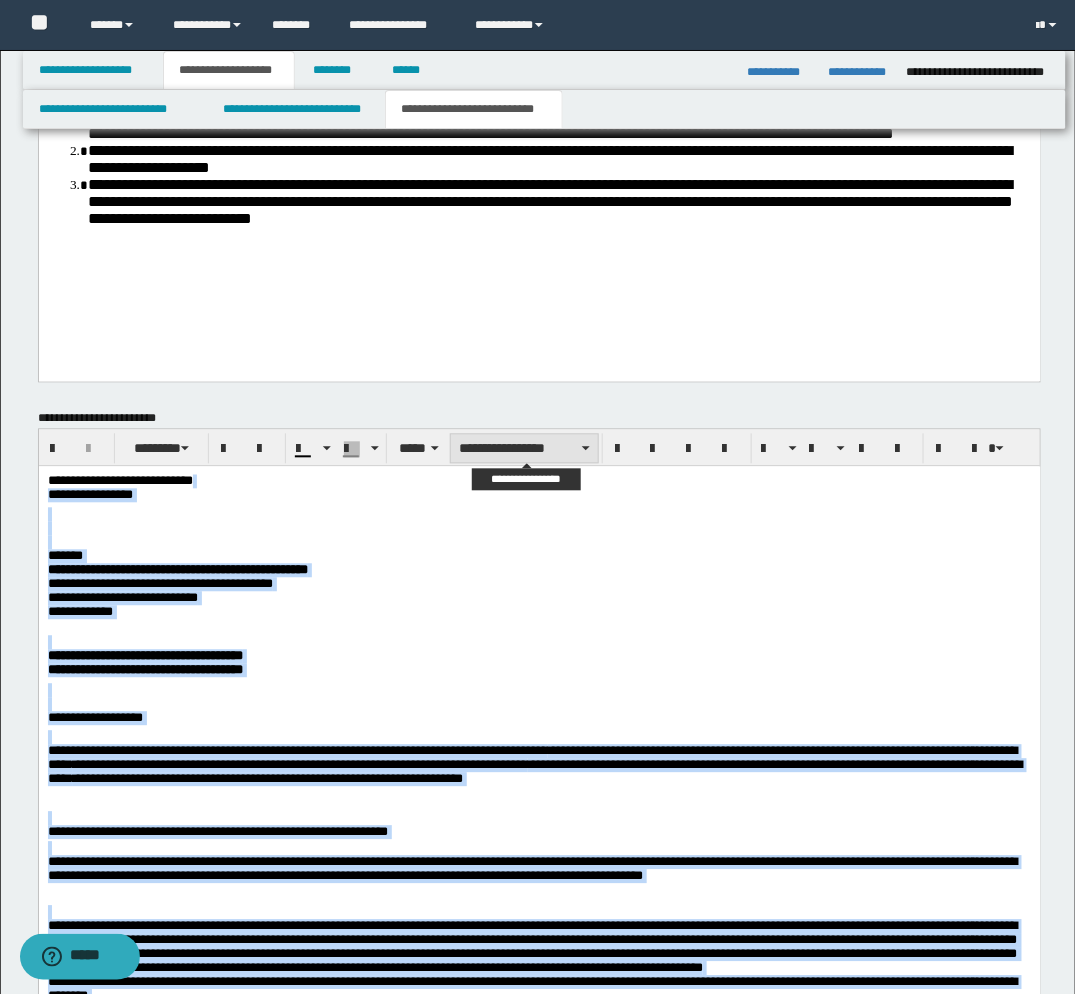 click on "**********" at bounding box center [524, 449] 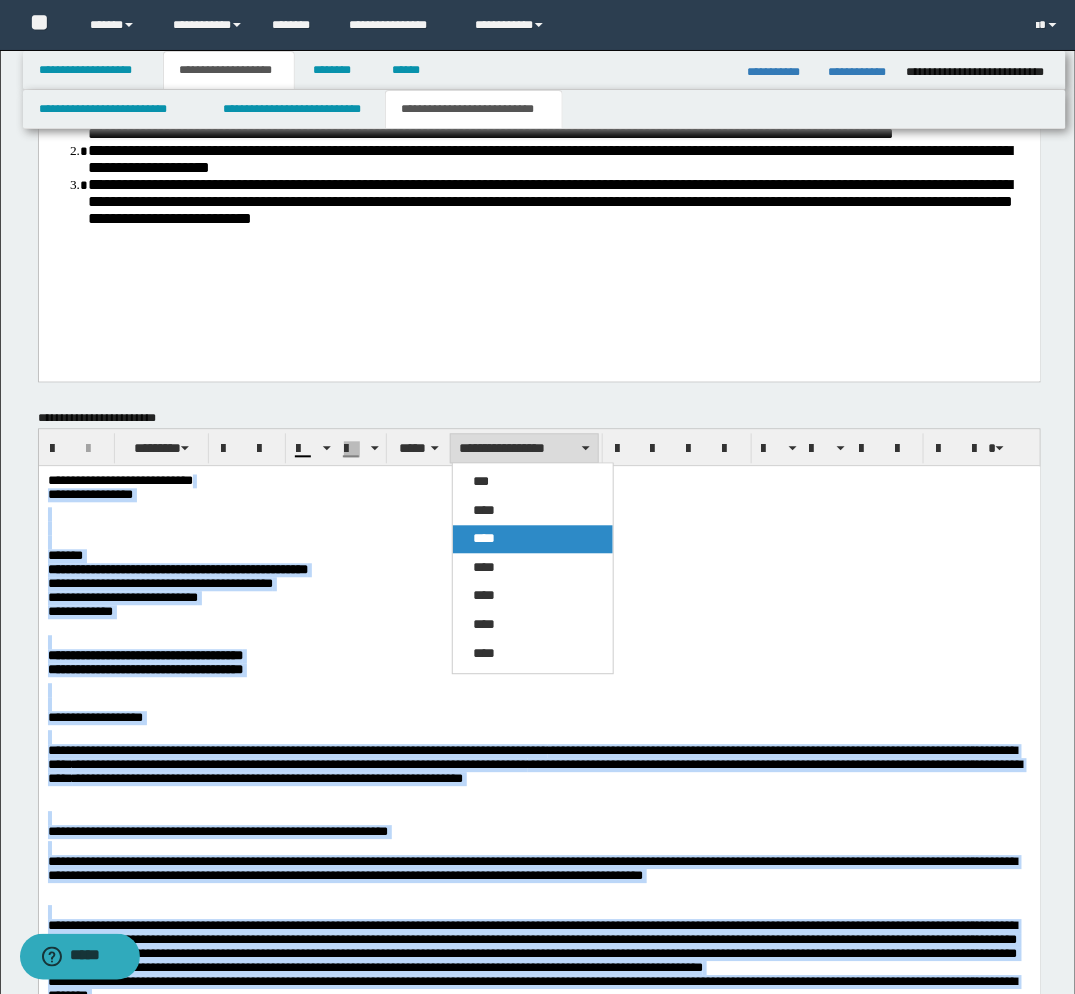 click on "****" at bounding box center [484, 539] 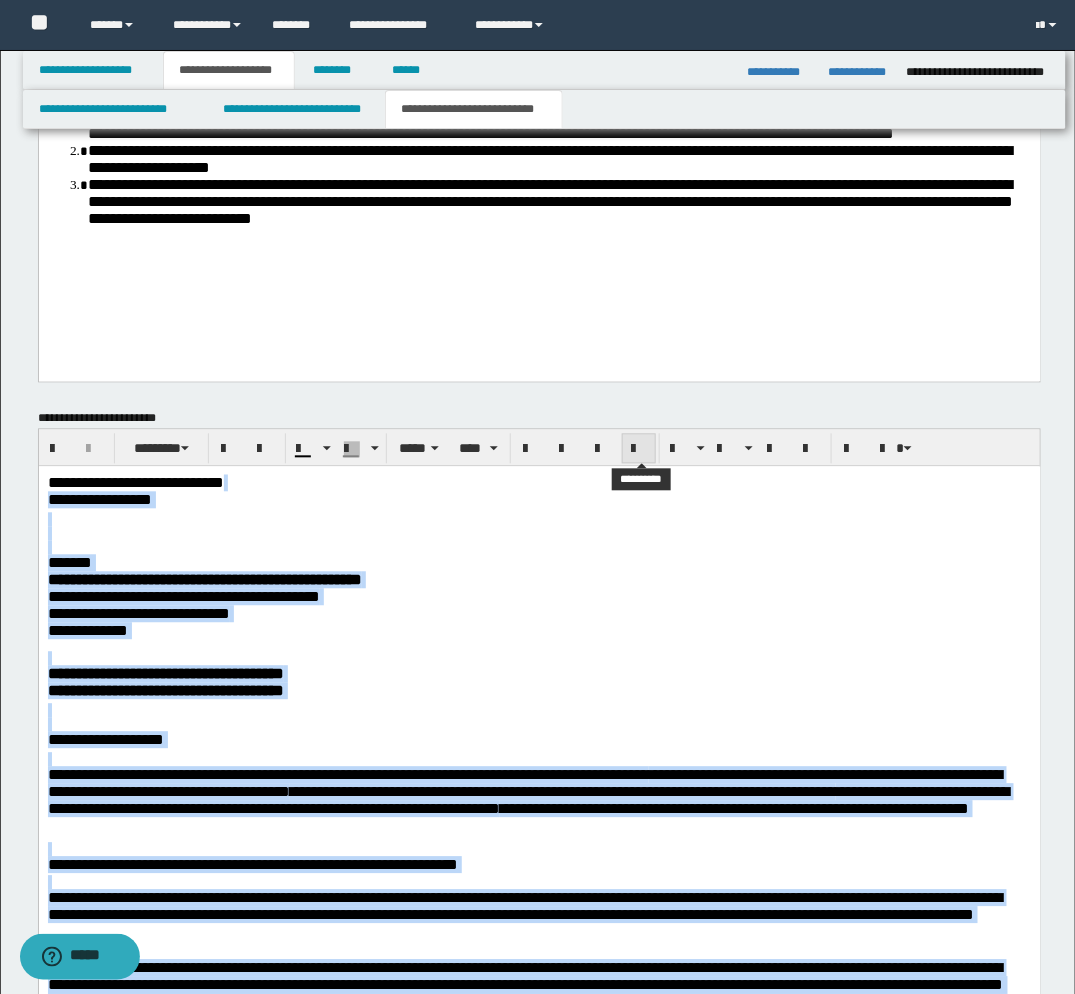 click at bounding box center (639, 450) 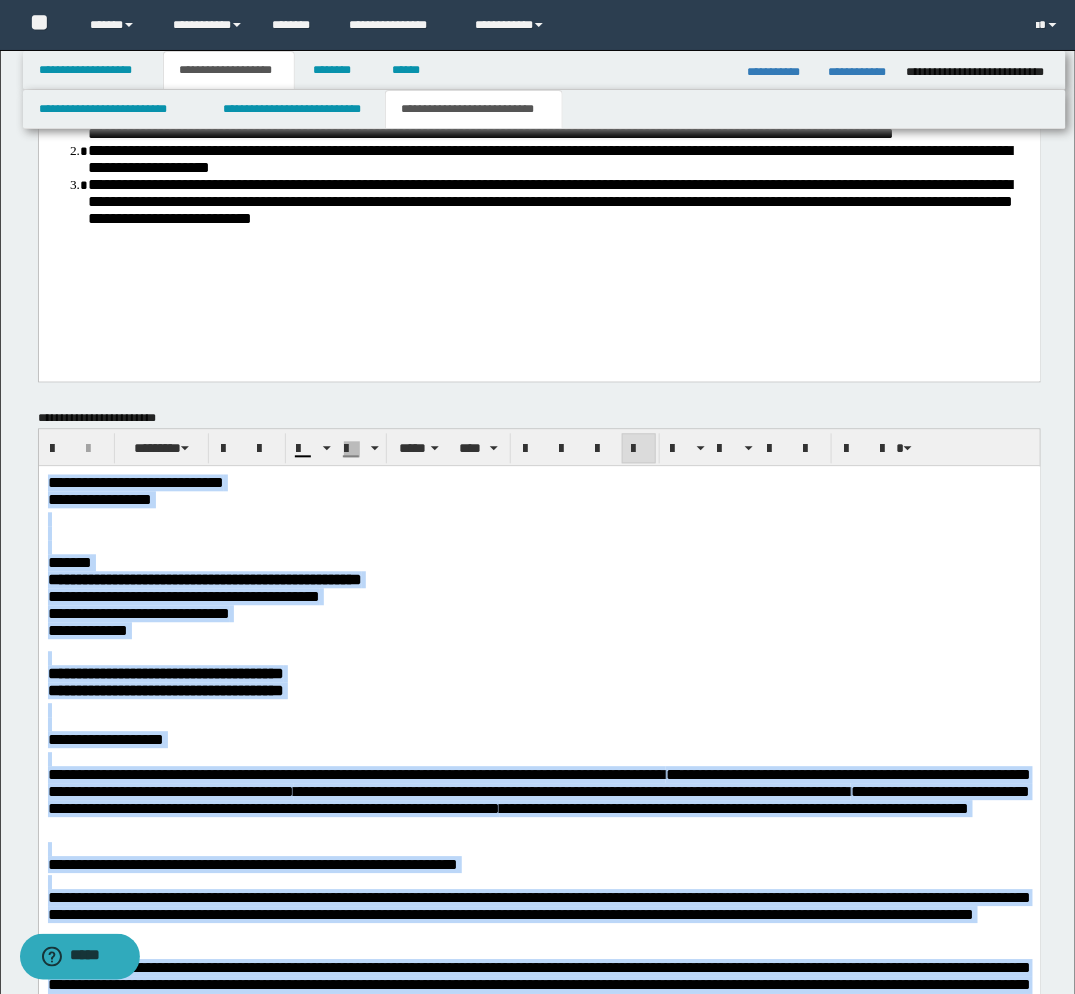 click on "**********" at bounding box center (538, 595) 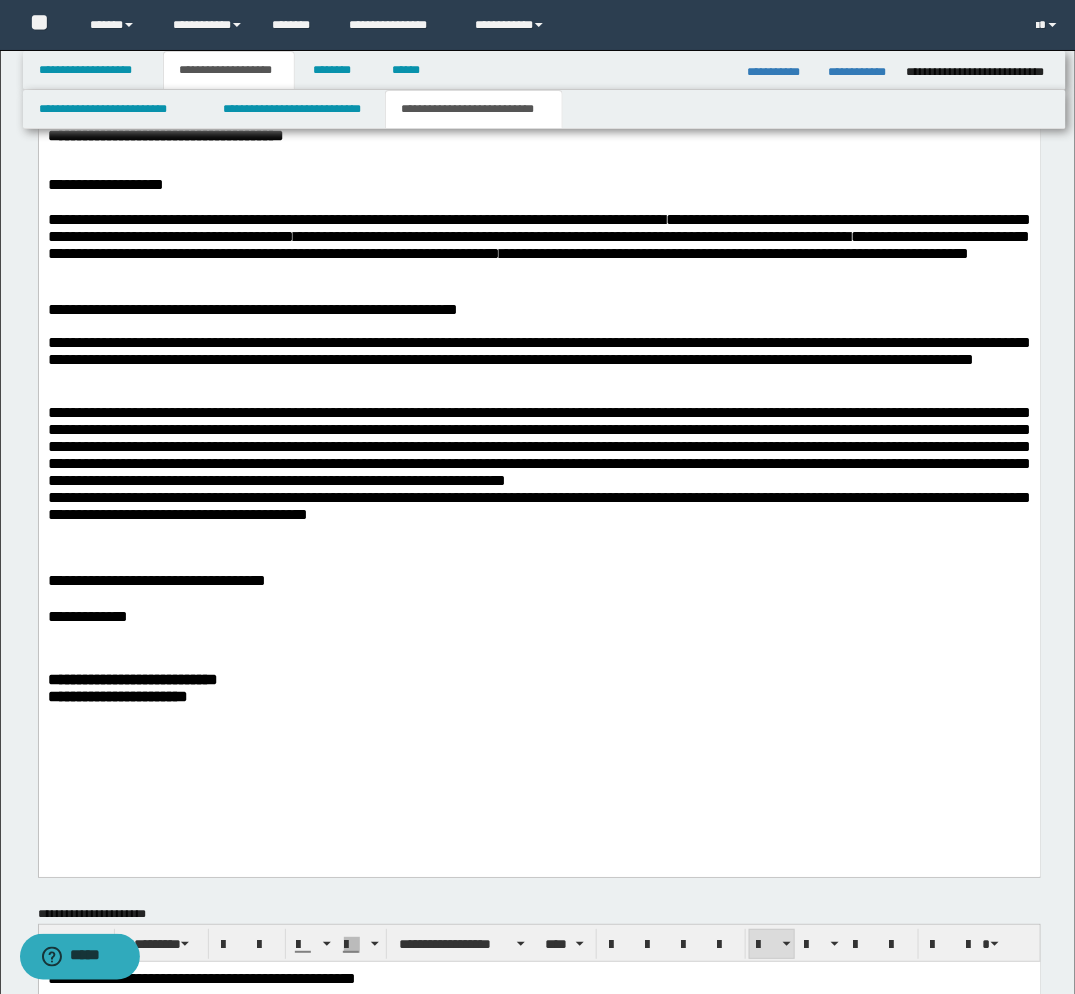 scroll, scrollTop: 1177, scrollLeft: 0, axis: vertical 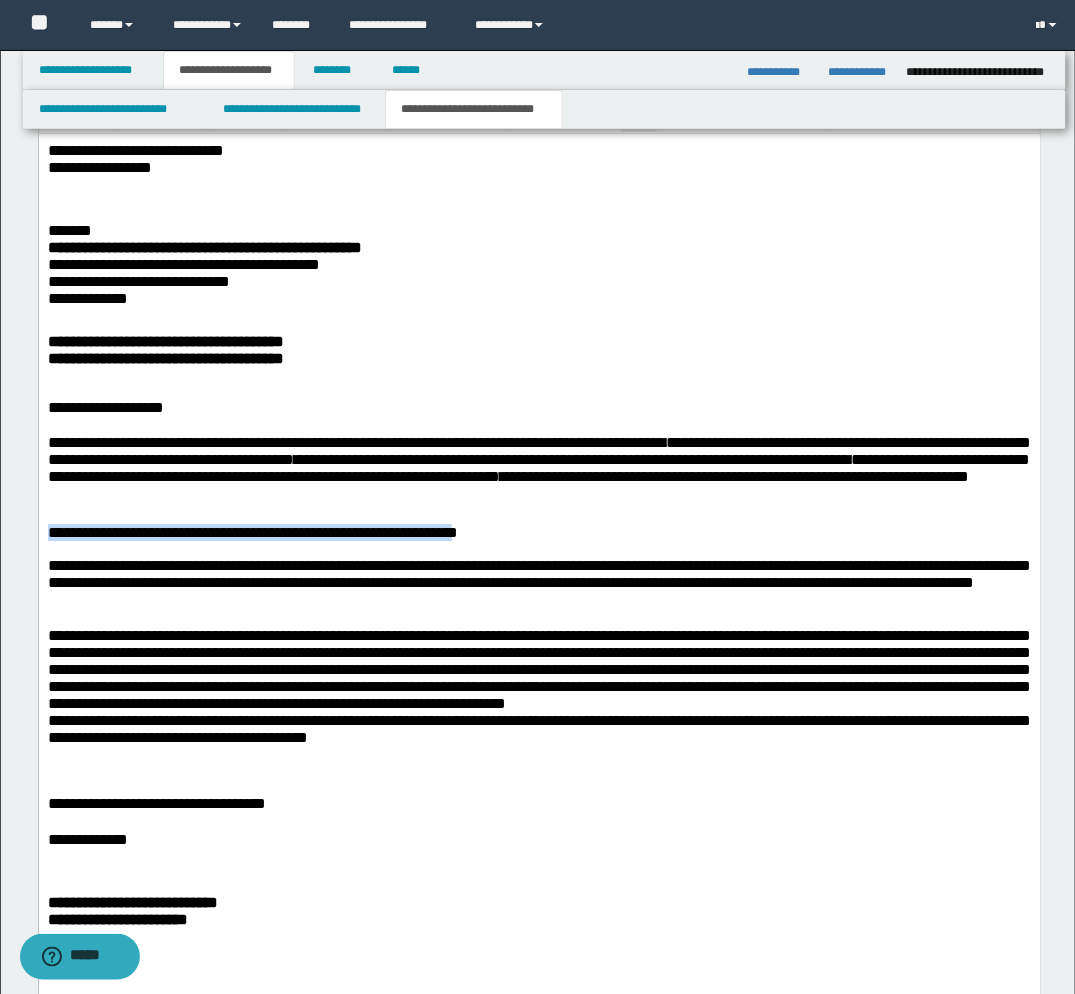 drag, startPoint x: 671, startPoint y: 549, endPoint x: 41, endPoint y: 551, distance: 630.0032 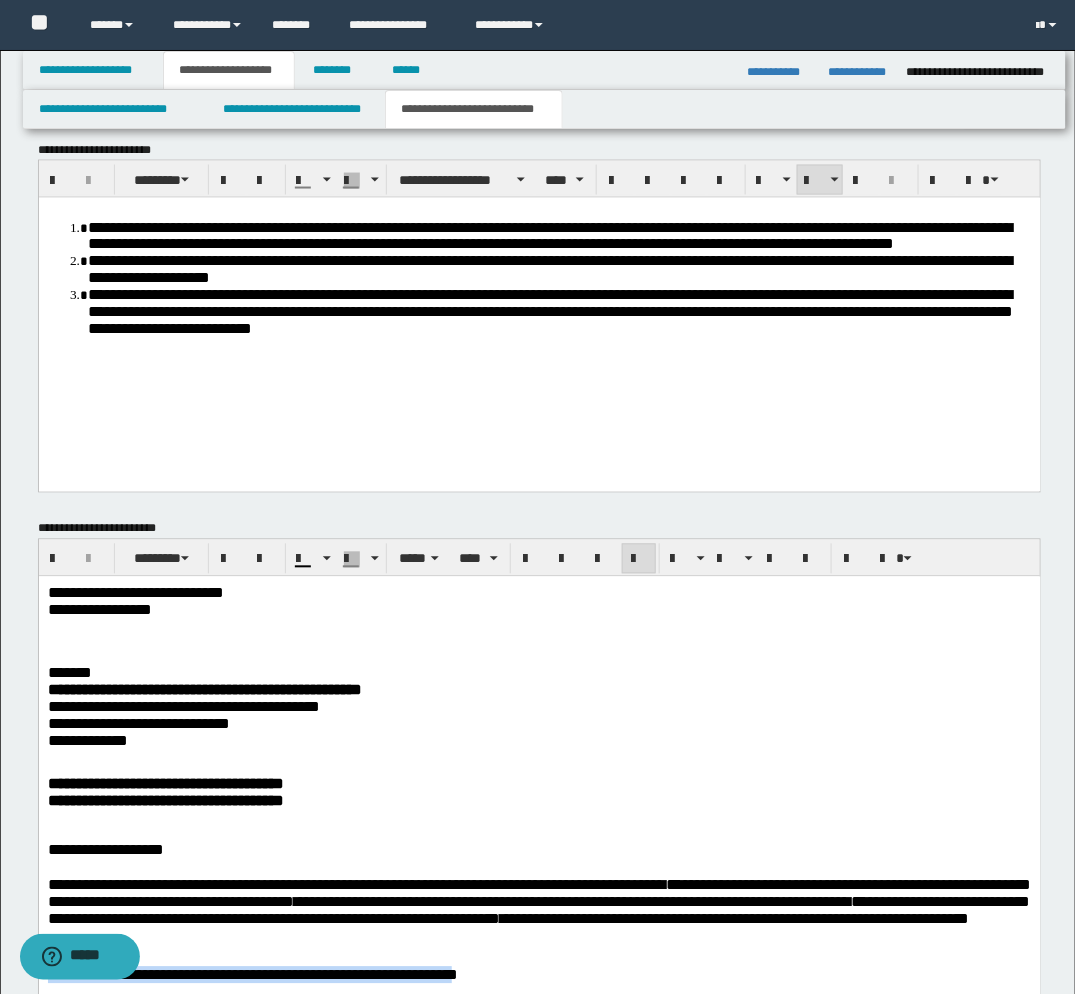 scroll, scrollTop: 733, scrollLeft: 0, axis: vertical 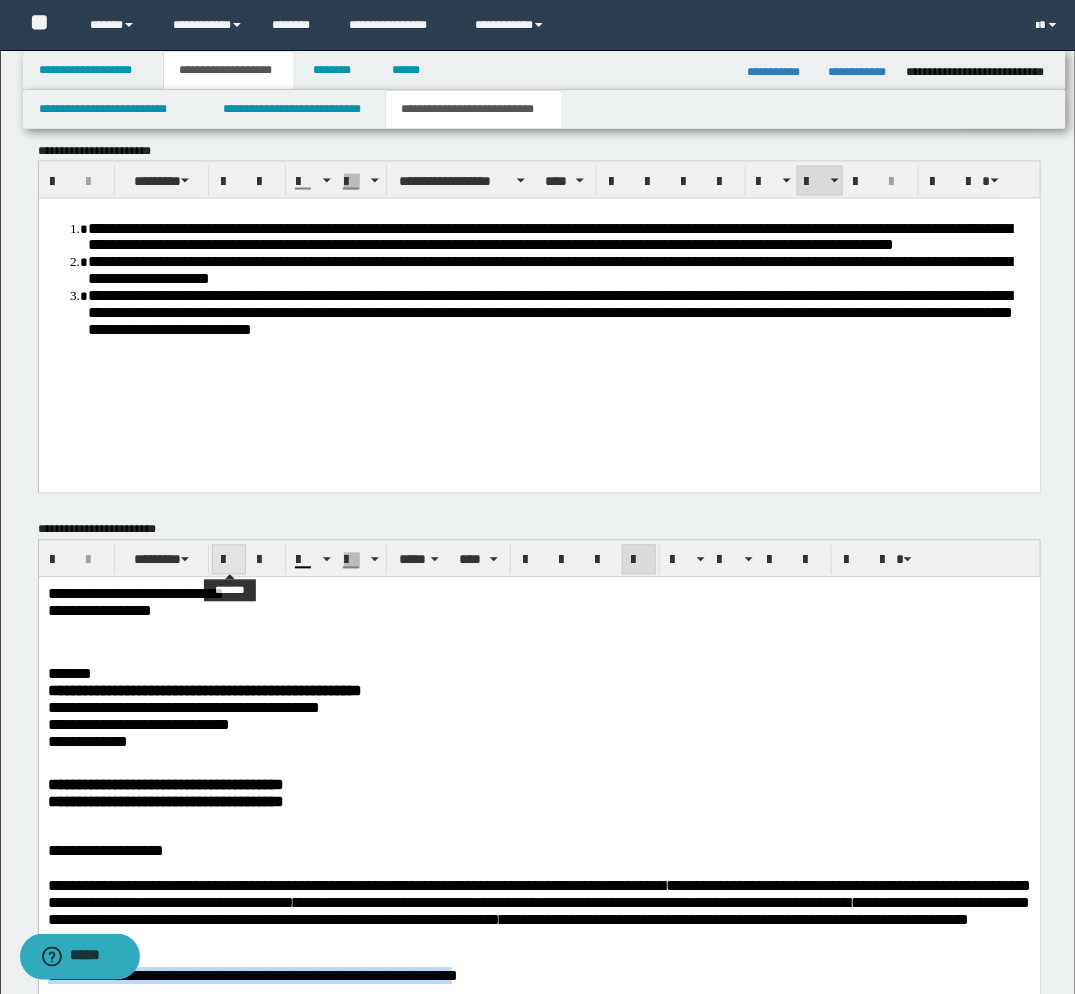 click at bounding box center [229, 561] 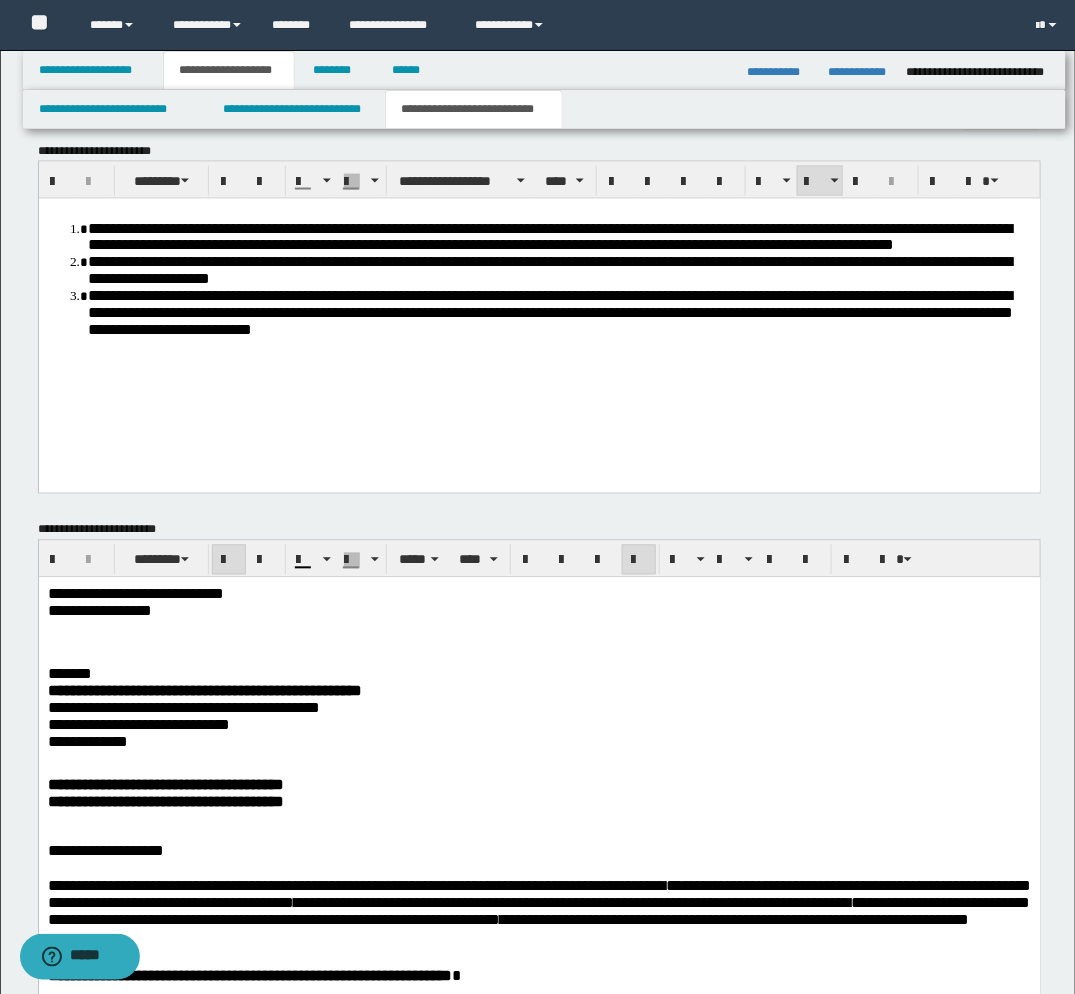 click on "**********" at bounding box center (538, 706) 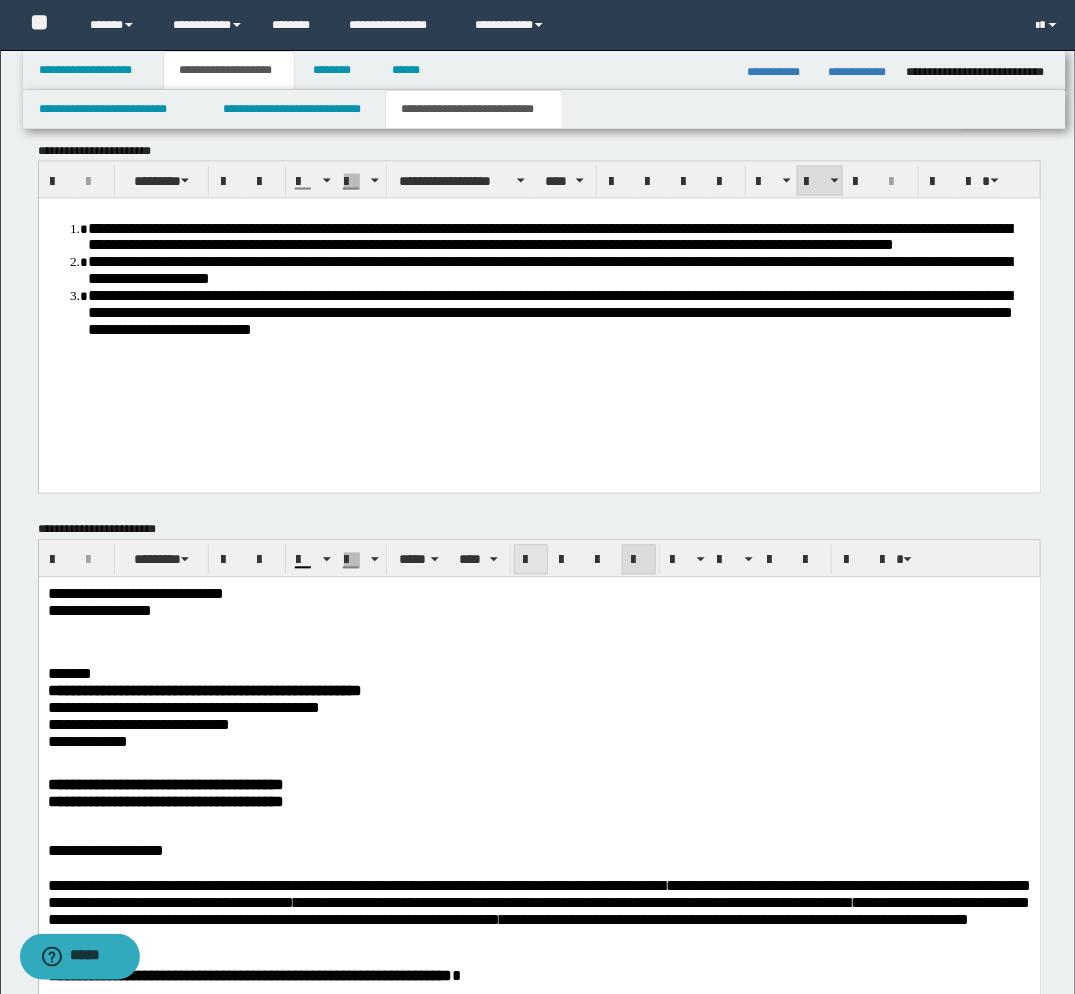 scroll, scrollTop: 288, scrollLeft: 0, axis: vertical 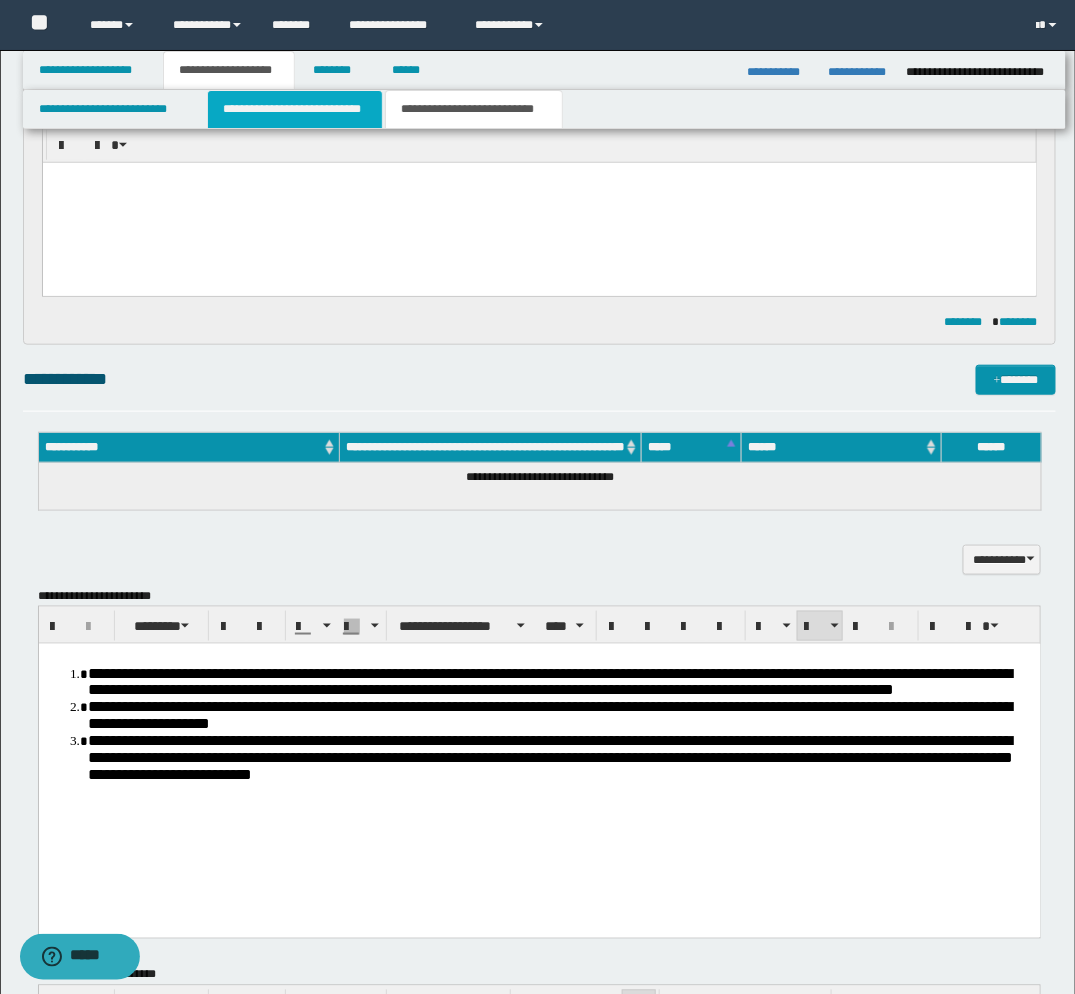 click on "**********" at bounding box center (295, 109) 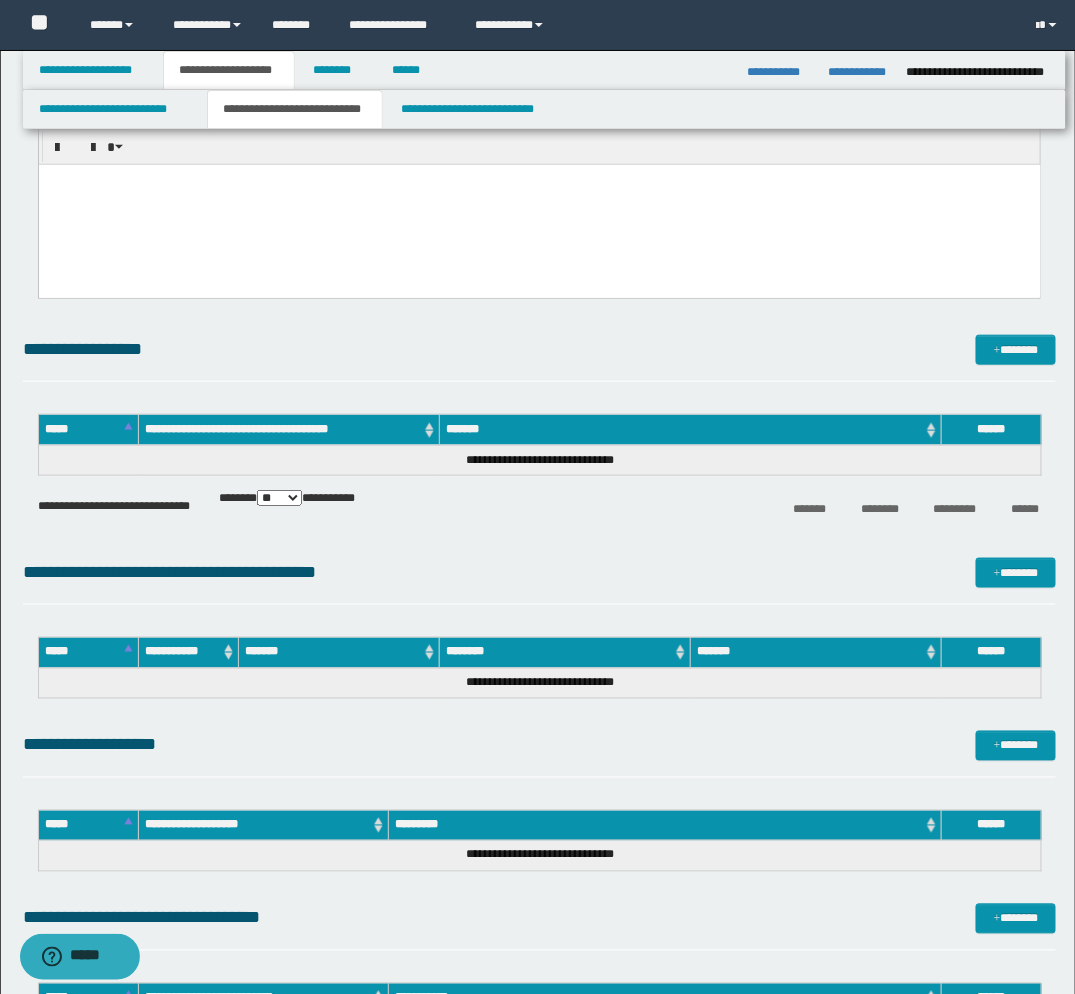 scroll, scrollTop: 555, scrollLeft: 0, axis: vertical 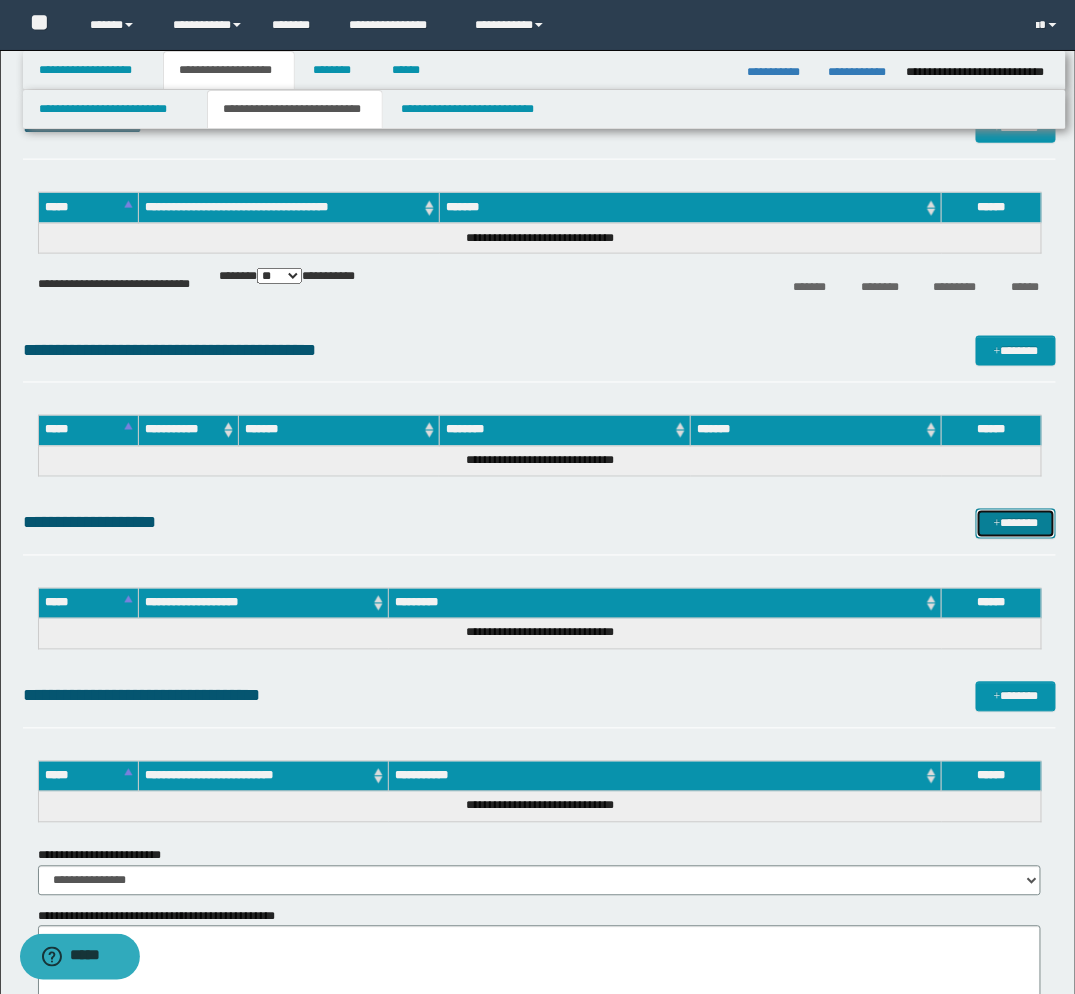 click on "*******" at bounding box center [1016, 524] 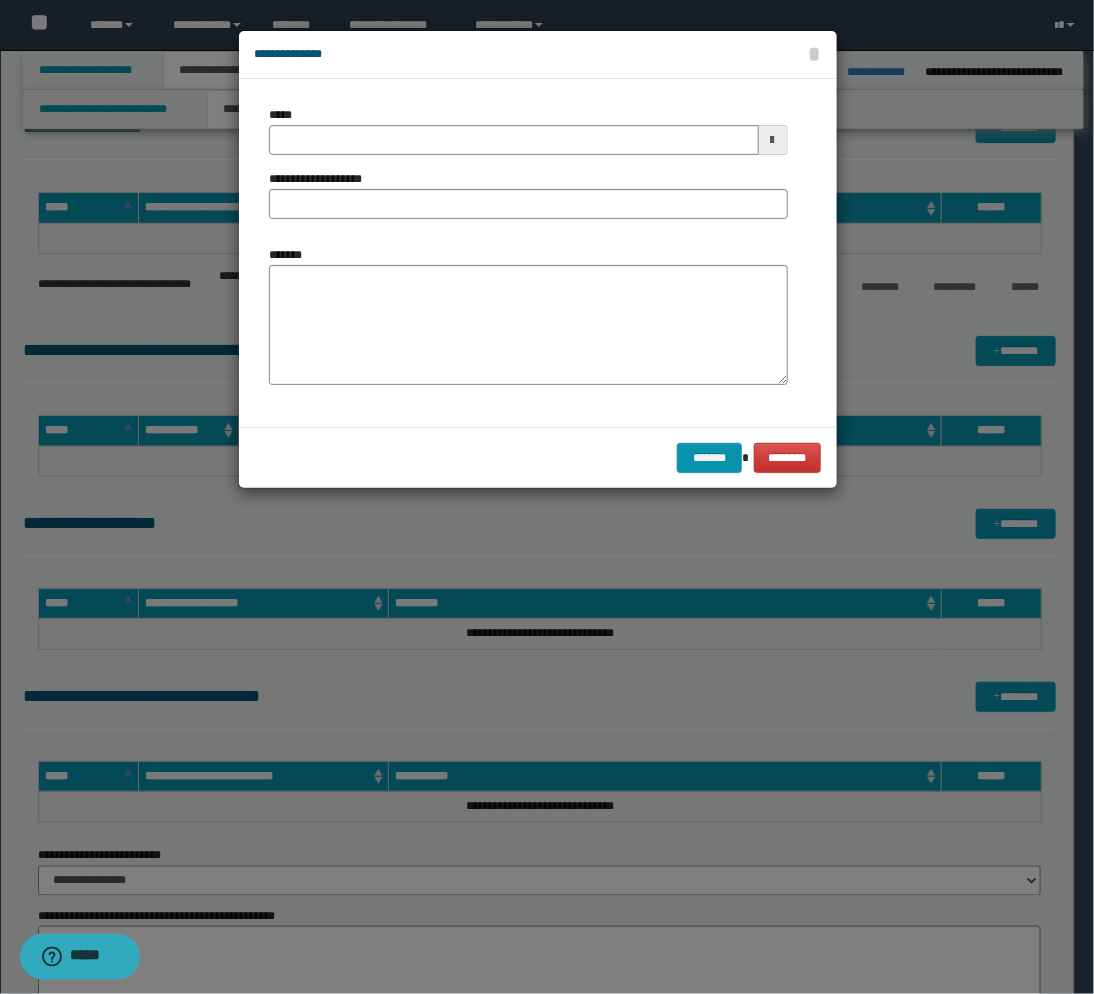 click at bounding box center (773, 140) 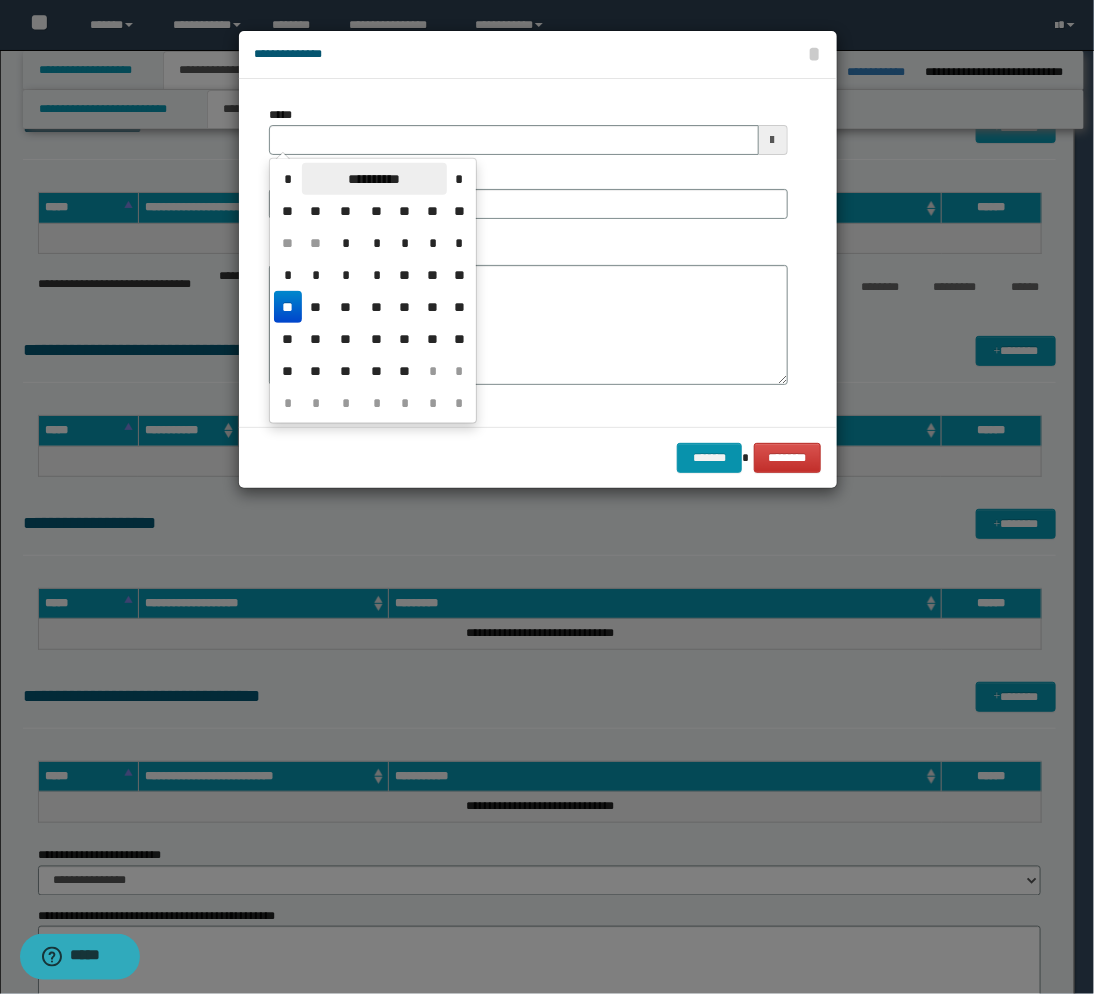 click on "**********" at bounding box center [374, 179] 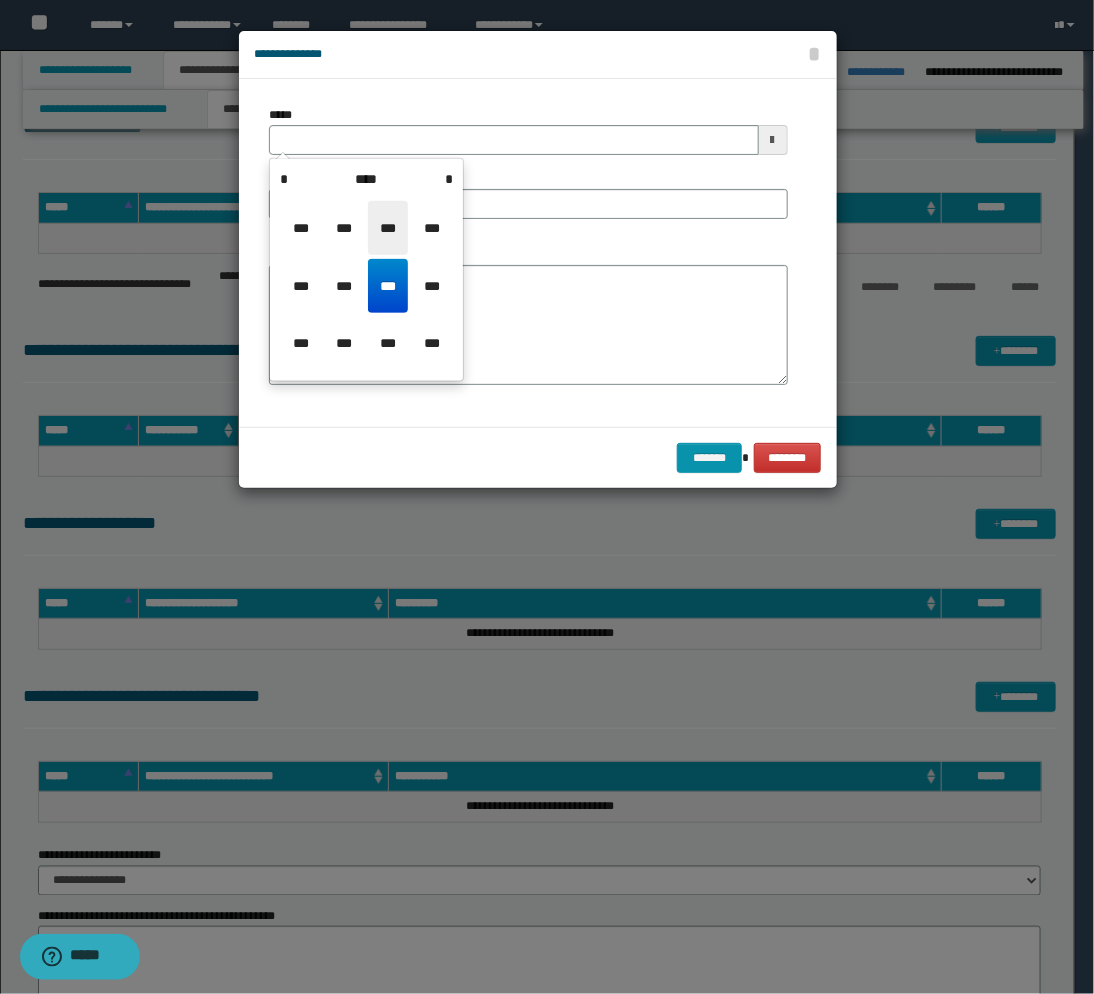click on "***" at bounding box center [388, 228] 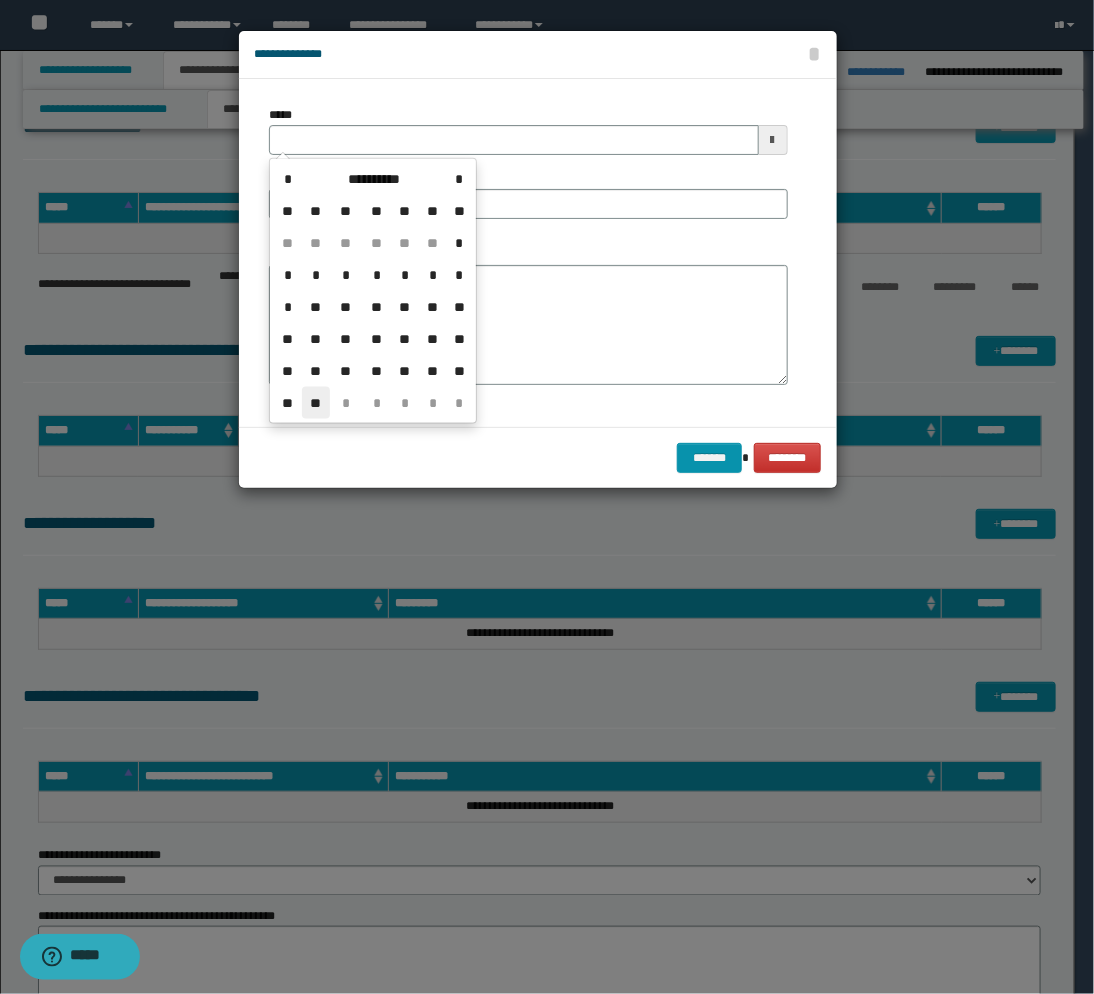 click on "**" at bounding box center (316, 403) 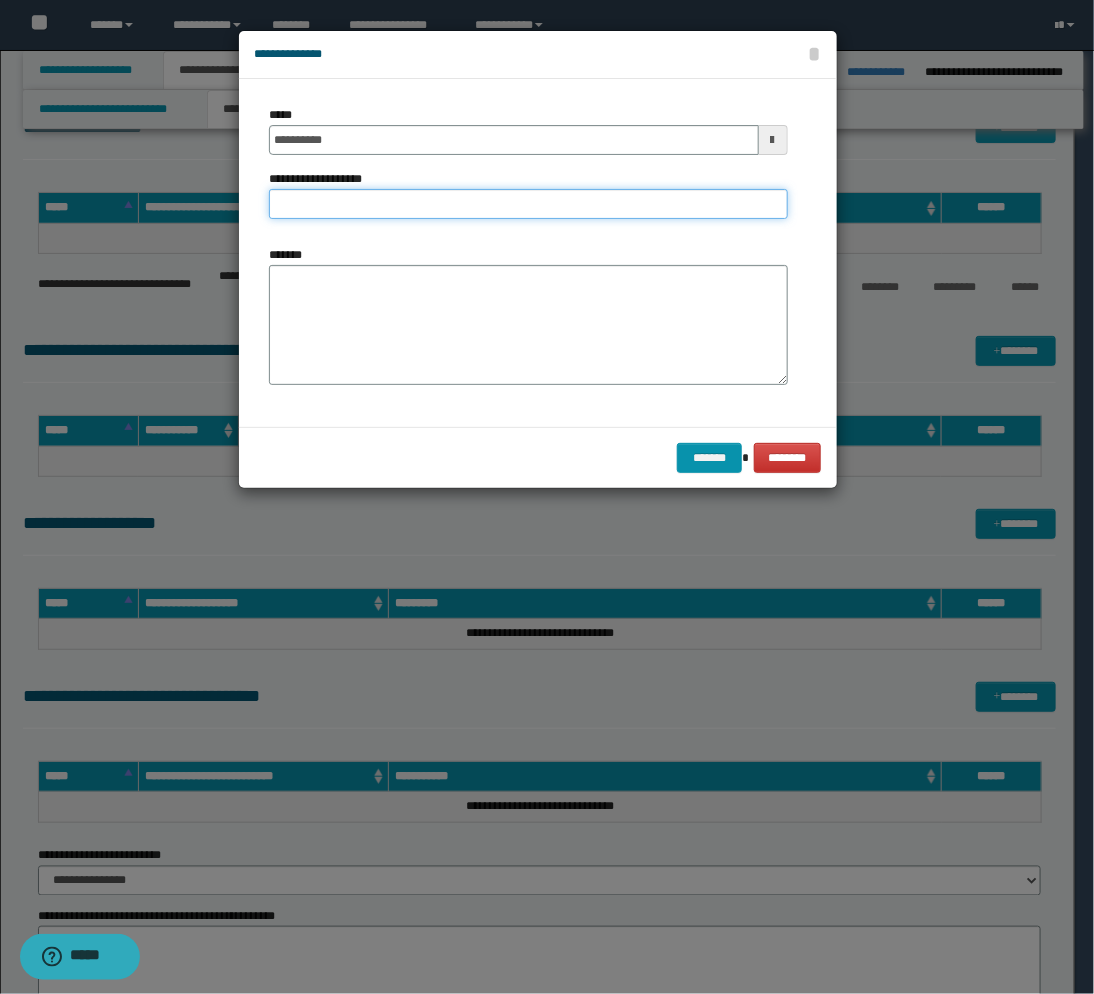 click on "**********" at bounding box center [528, 204] 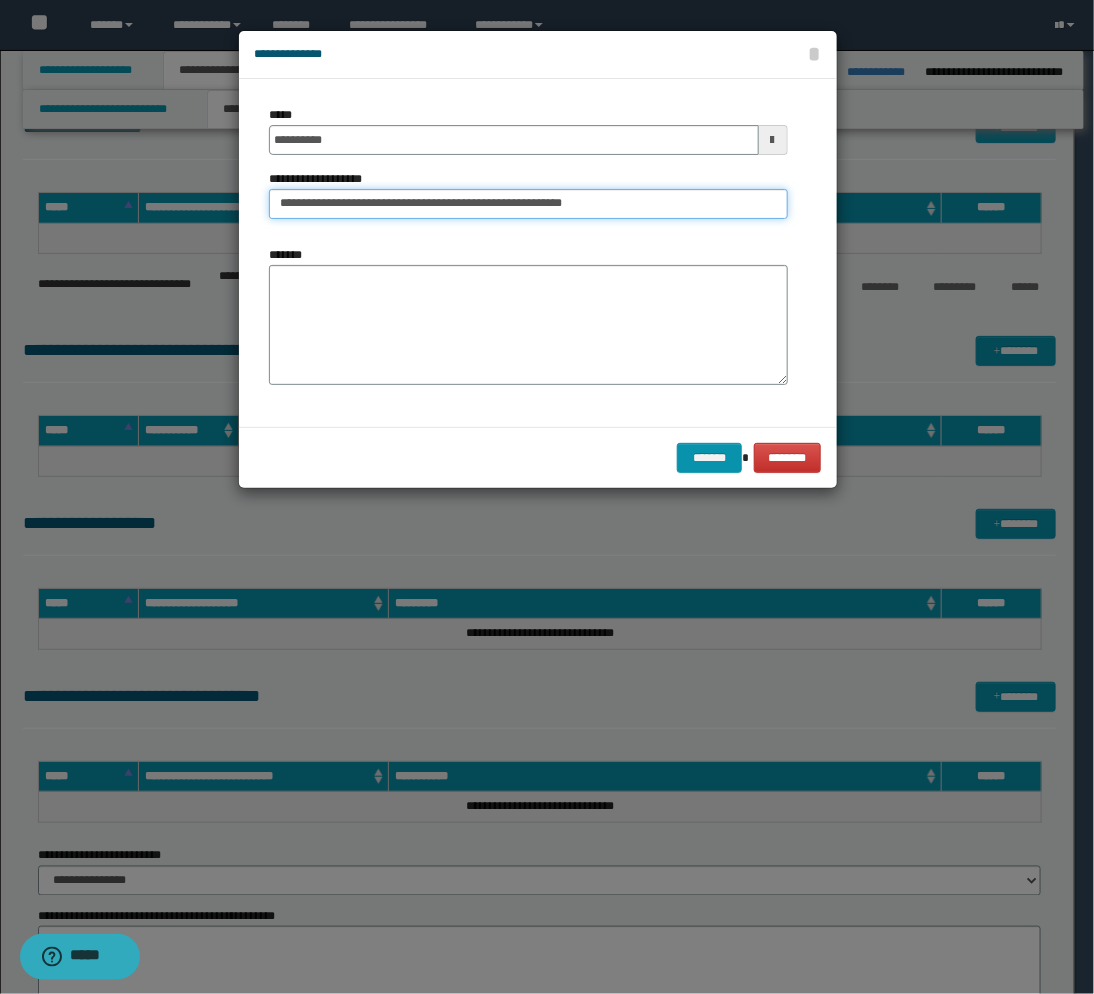 click on "**********" at bounding box center (528, 204) 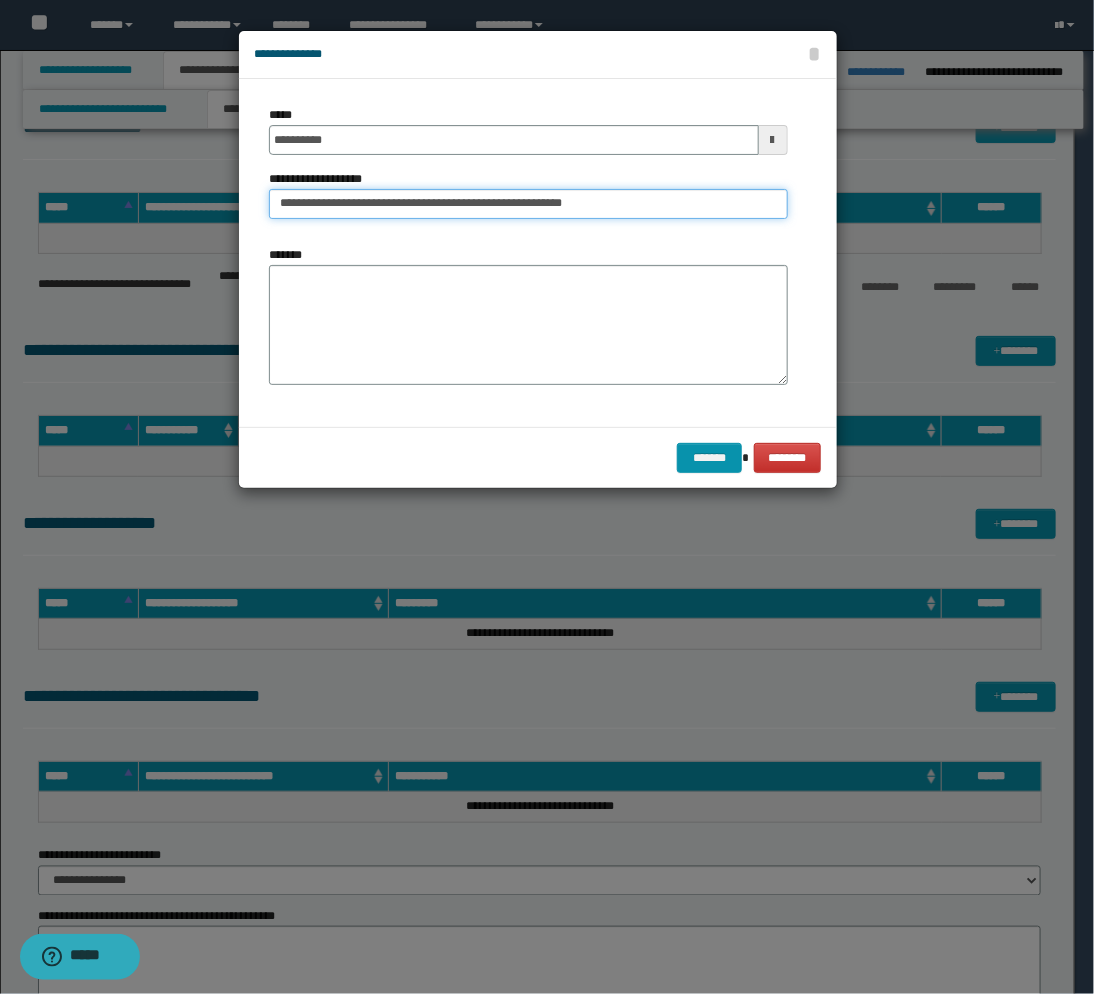 type on "**********" 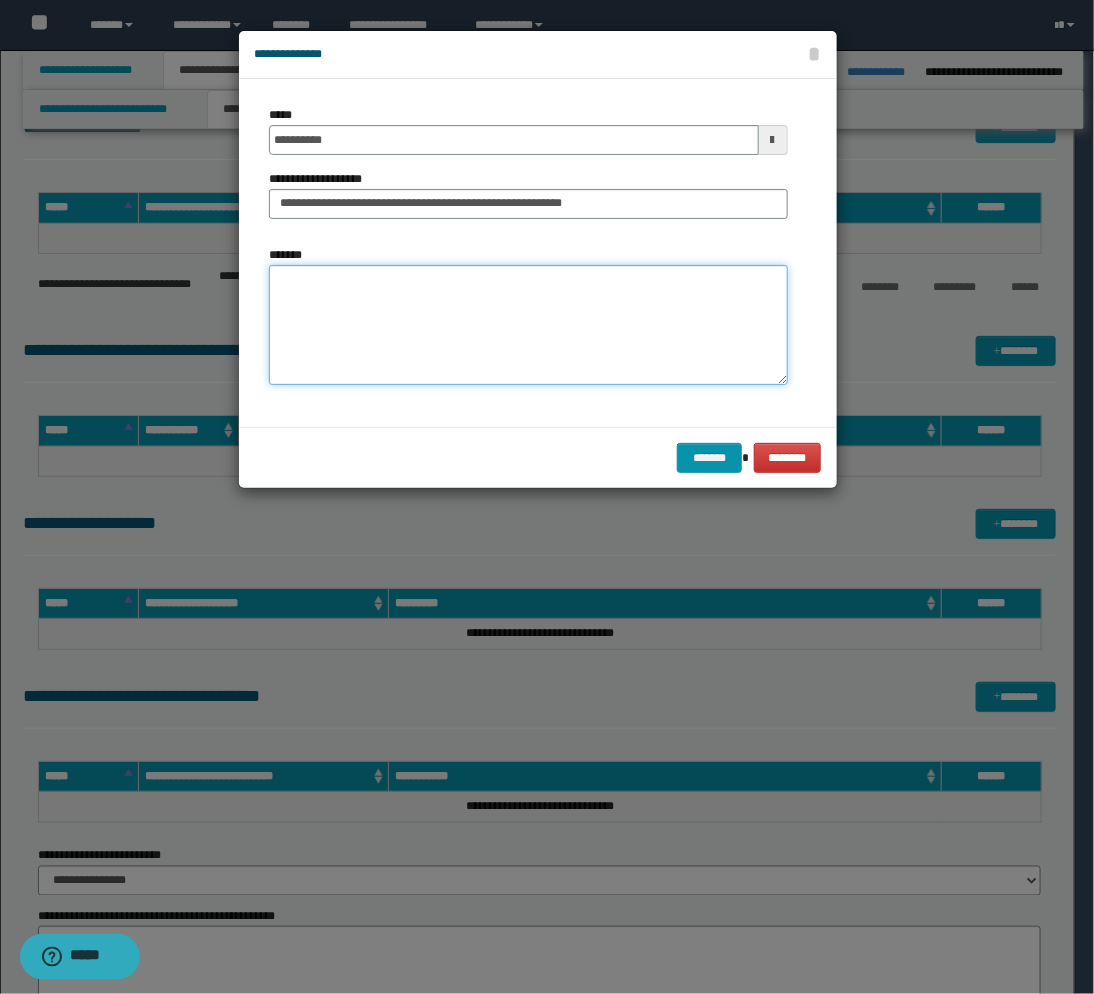 click on "*******" at bounding box center (528, 325) 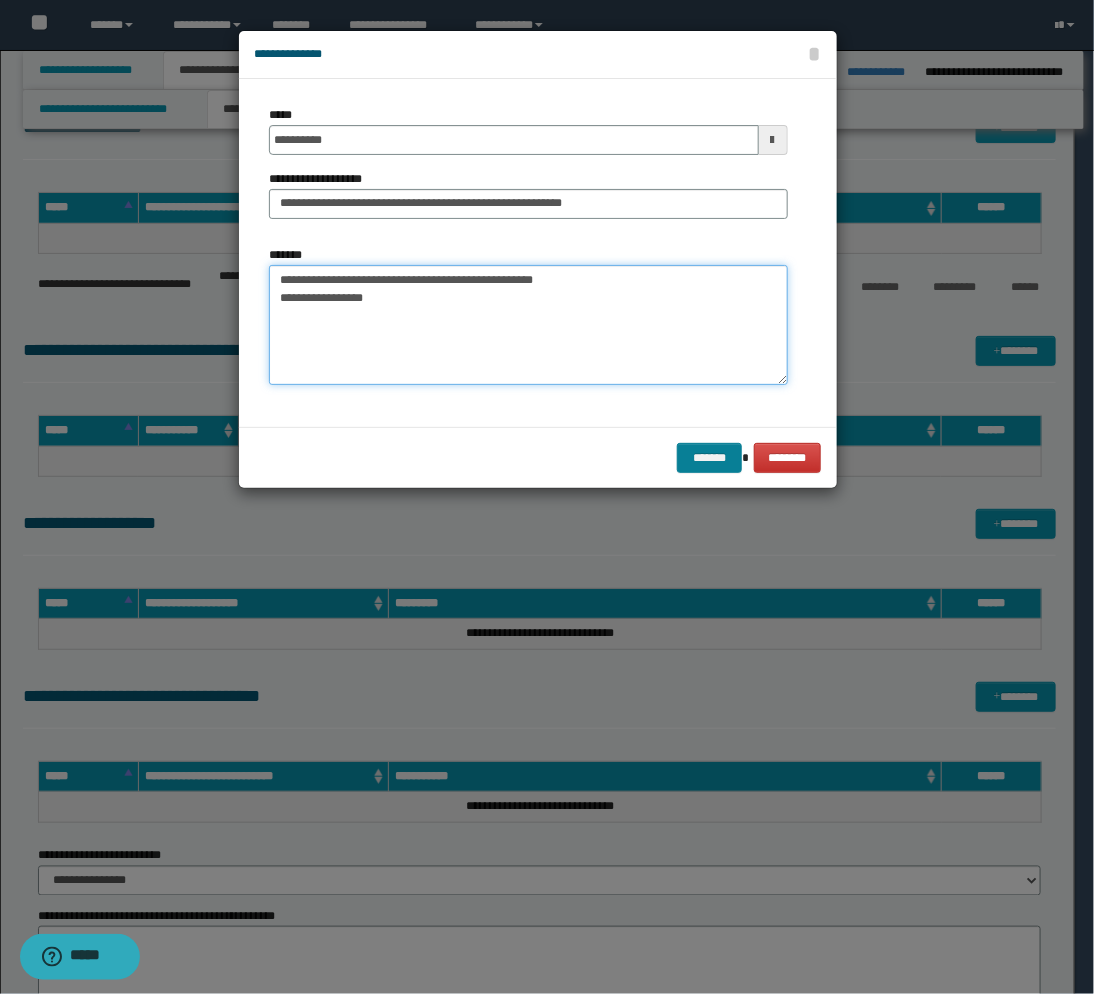 type on "**********" 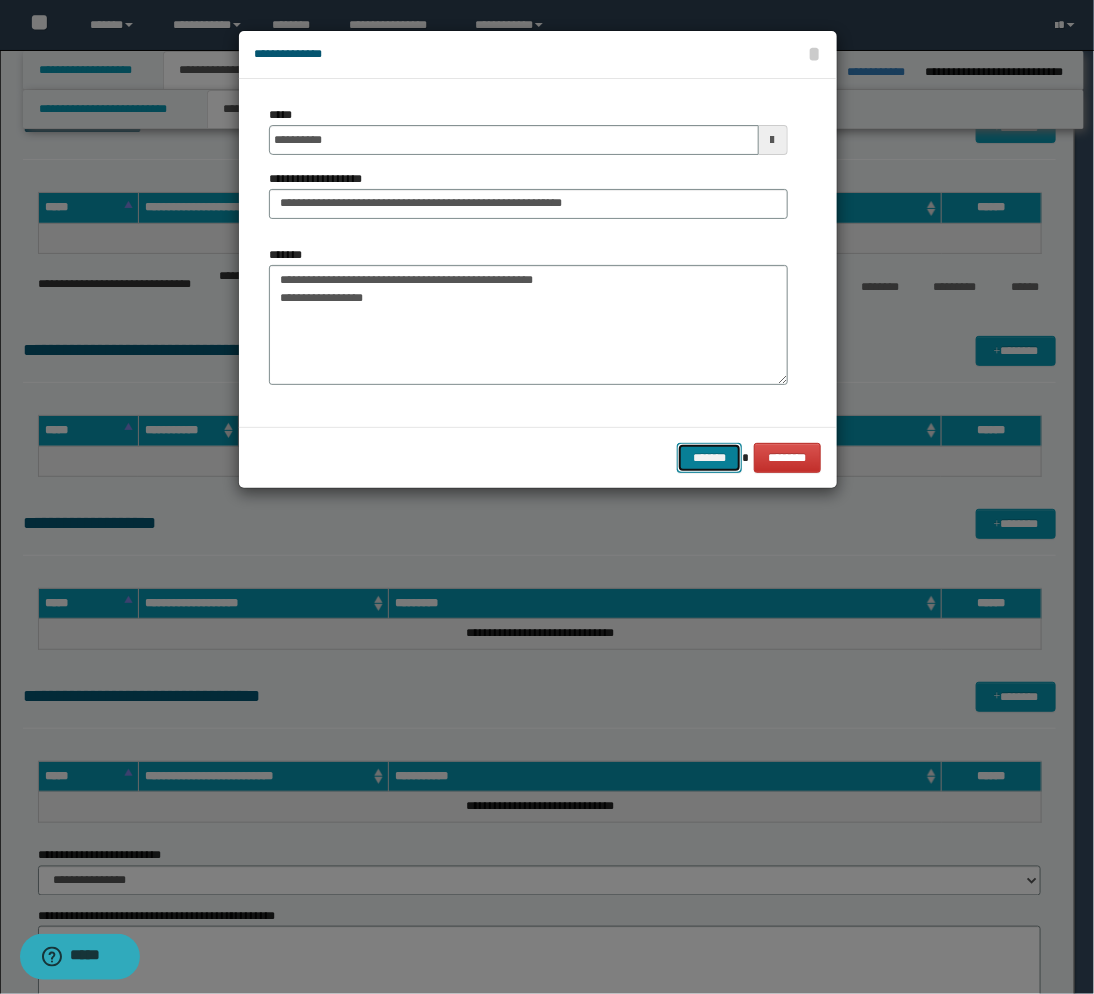 click on "*******" at bounding box center [709, 458] 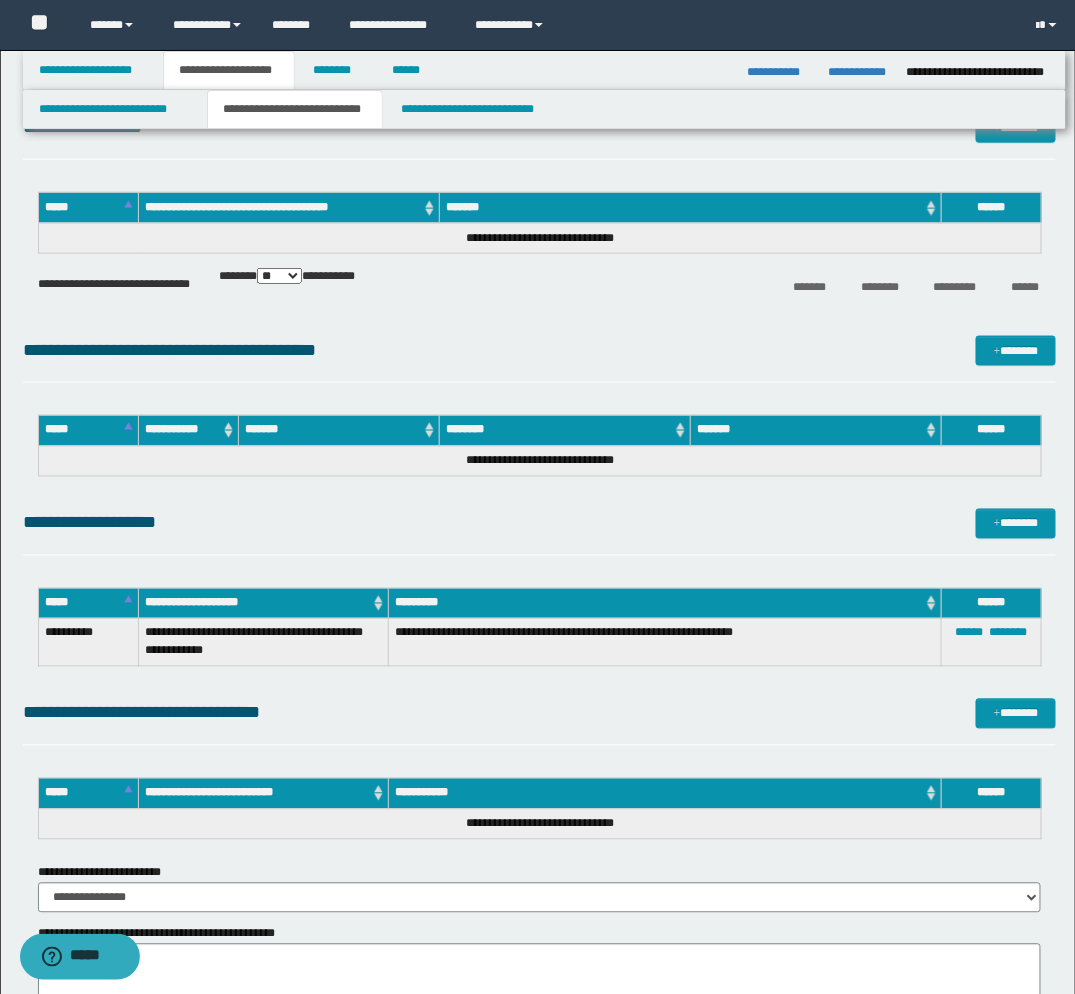 scroll, scrollTop: 0, scrollLeft: 0, axis: both 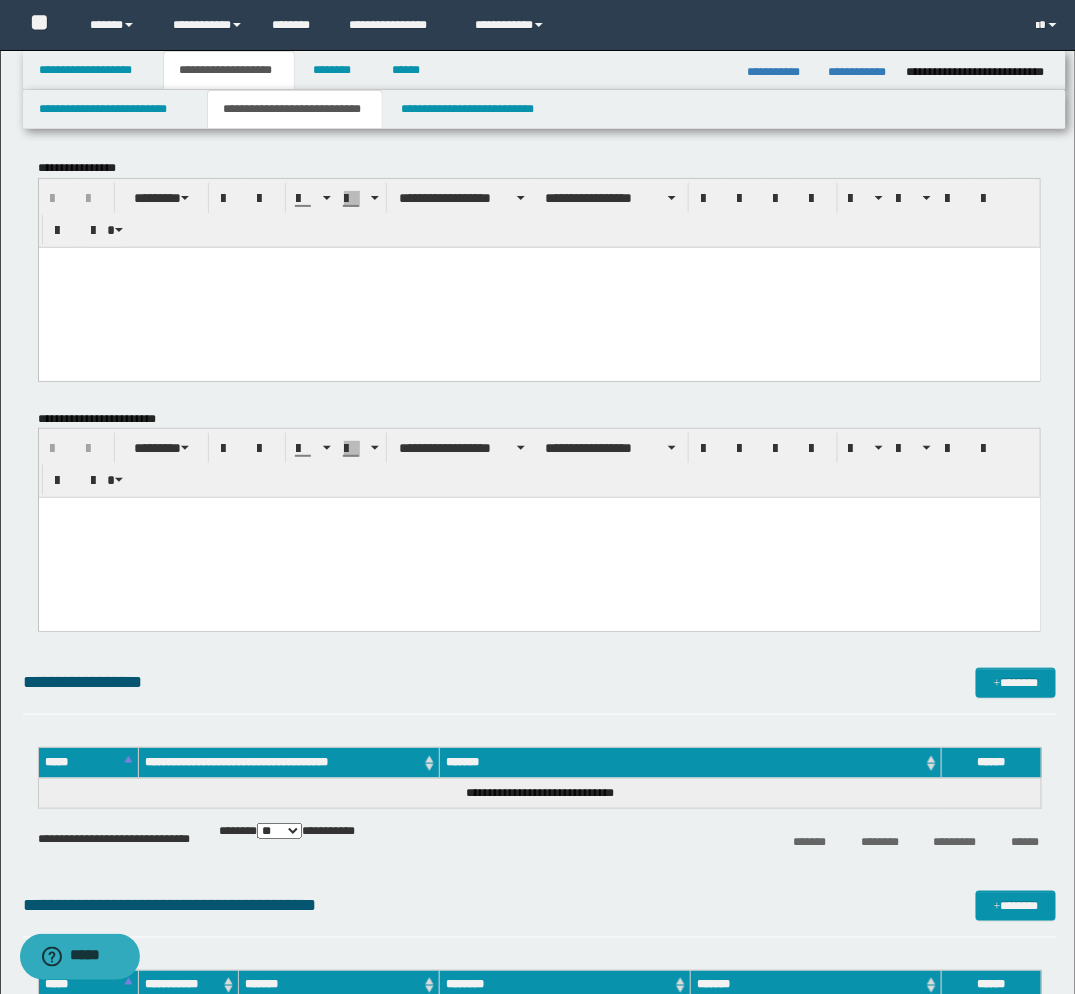 click at bounding box center [539, 287] 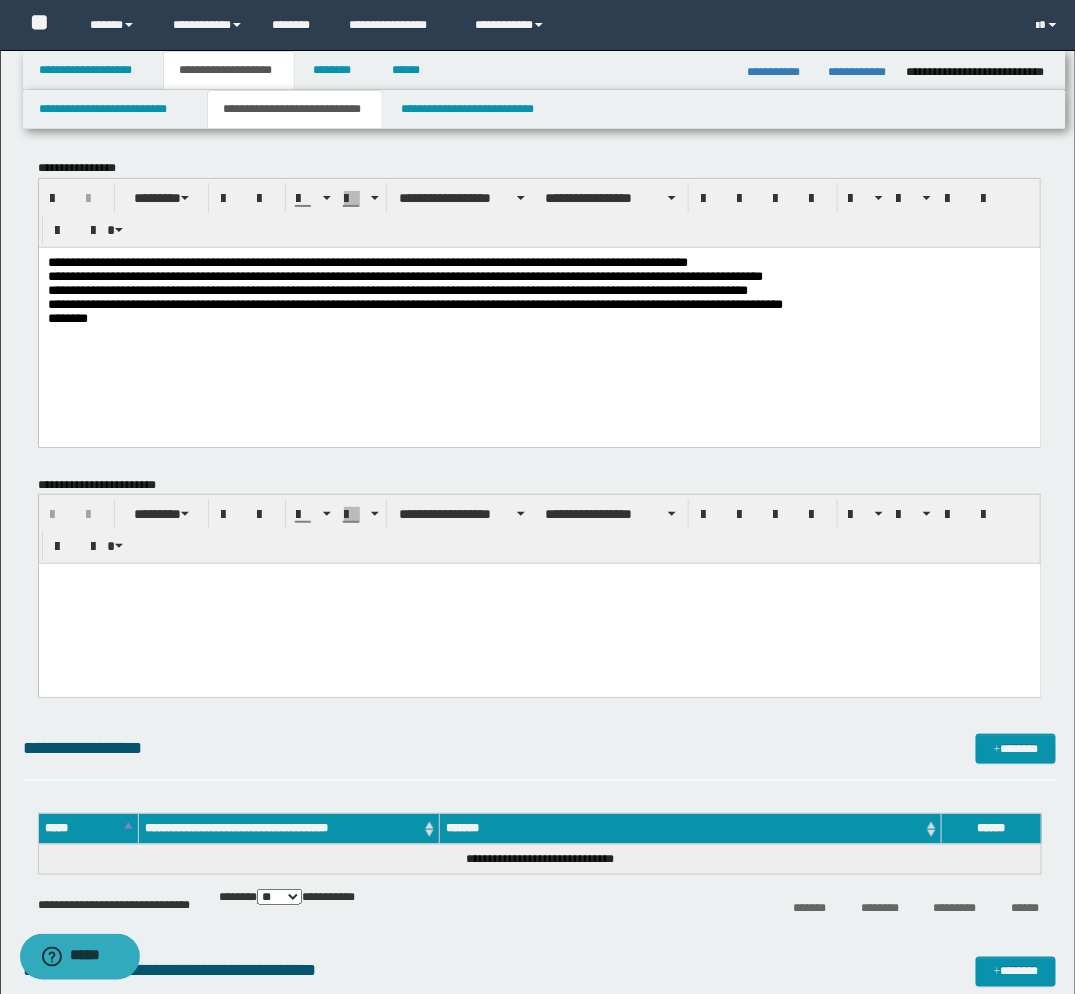 click on "**********" at bounding box center [538, 296] 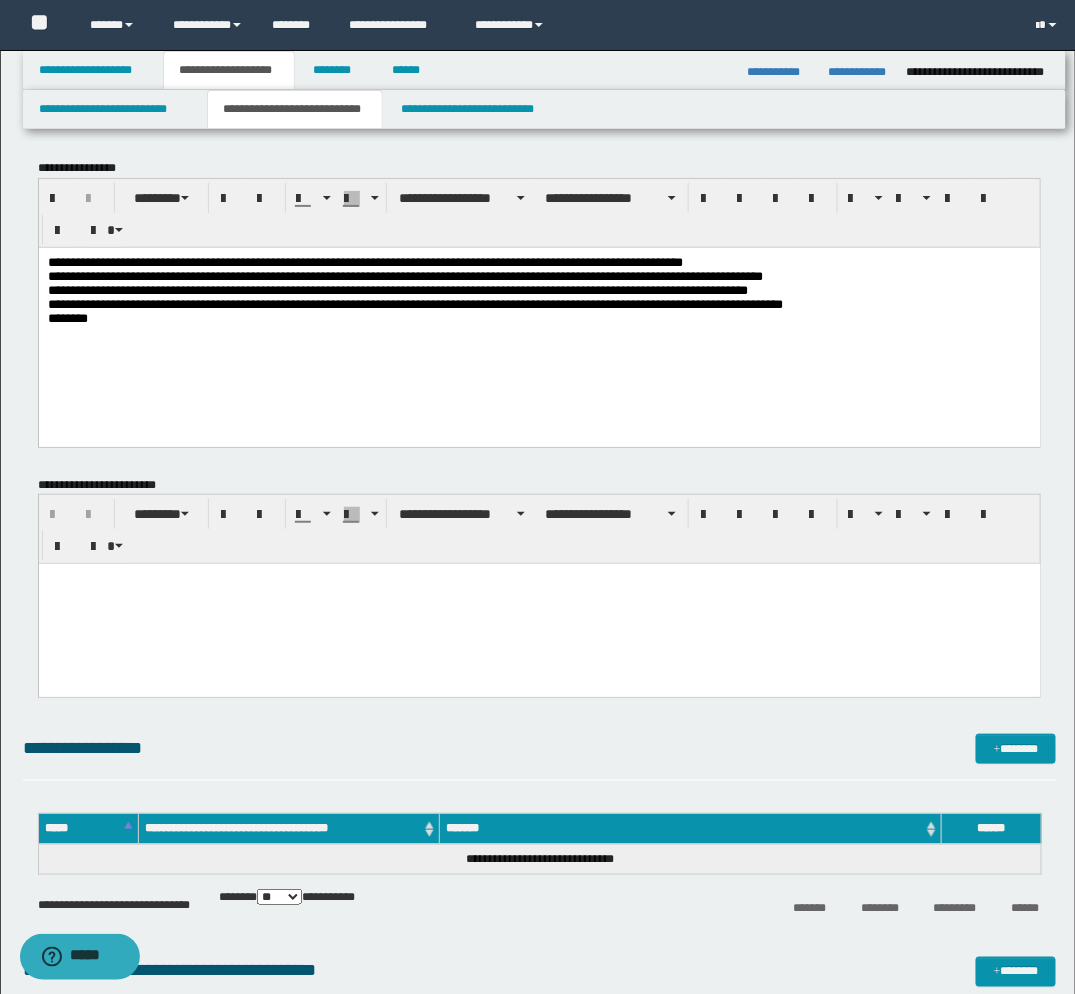 drag, startPoint x: 432, startPoint y: 259, endPoint x: 399, endPoint y: 282, distance: 40.22437 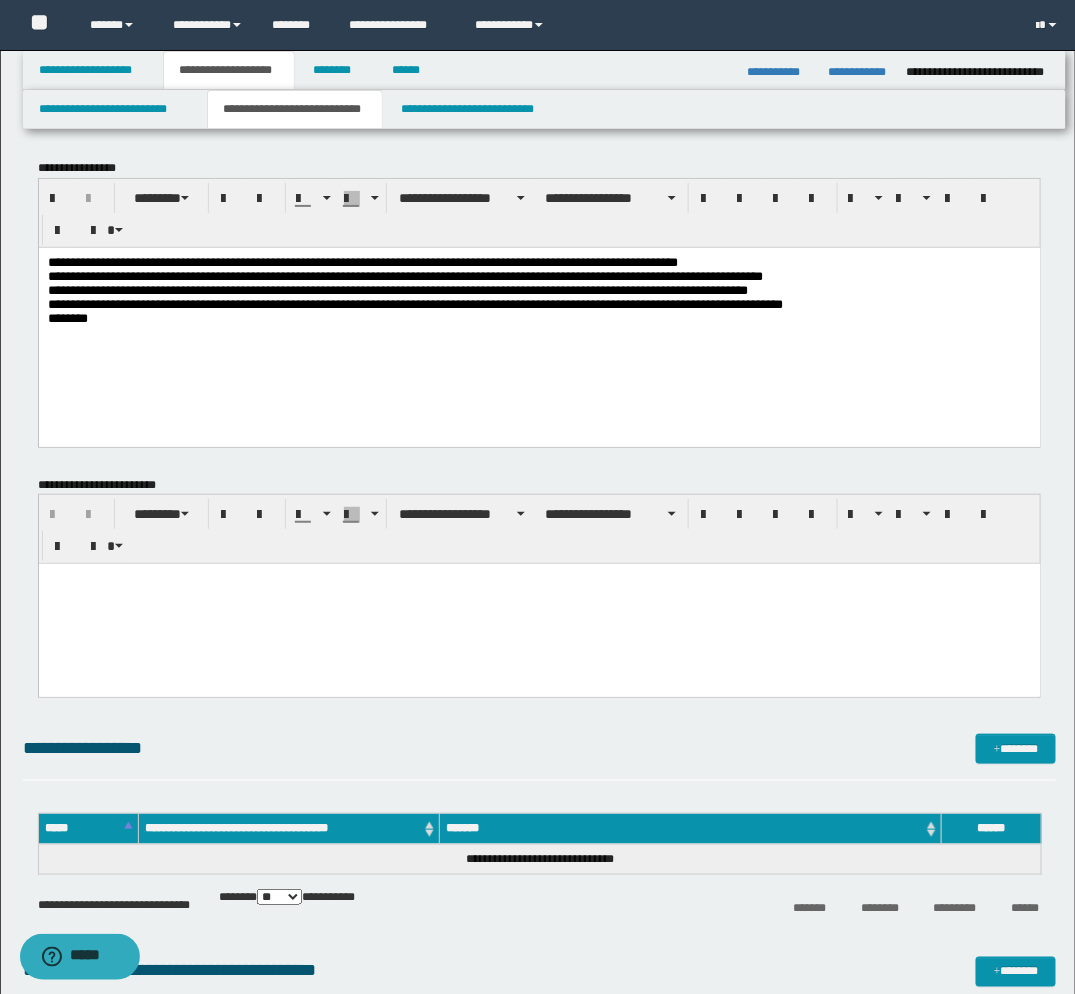 click on "**********" at bounding box center [539, 321] 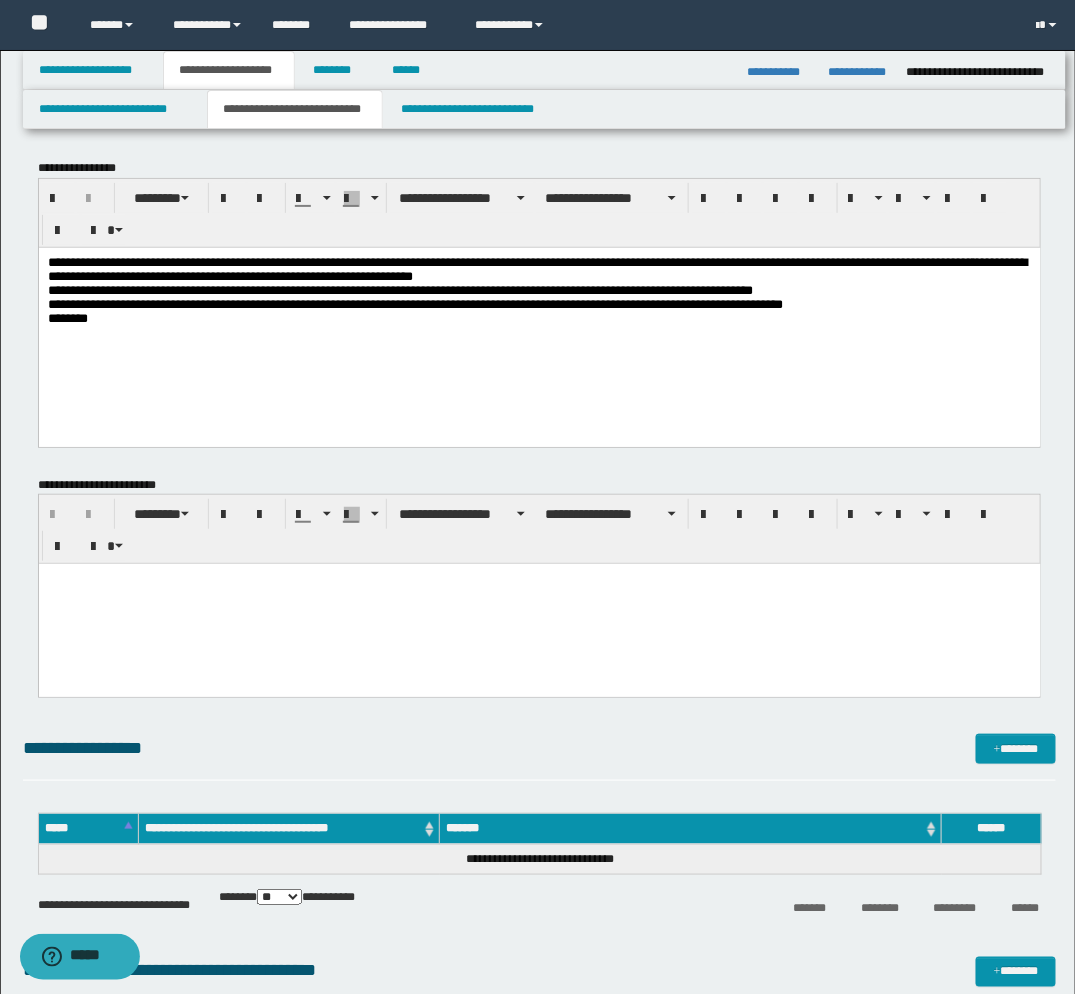 click on "**********" at bounding box center [539, 321] 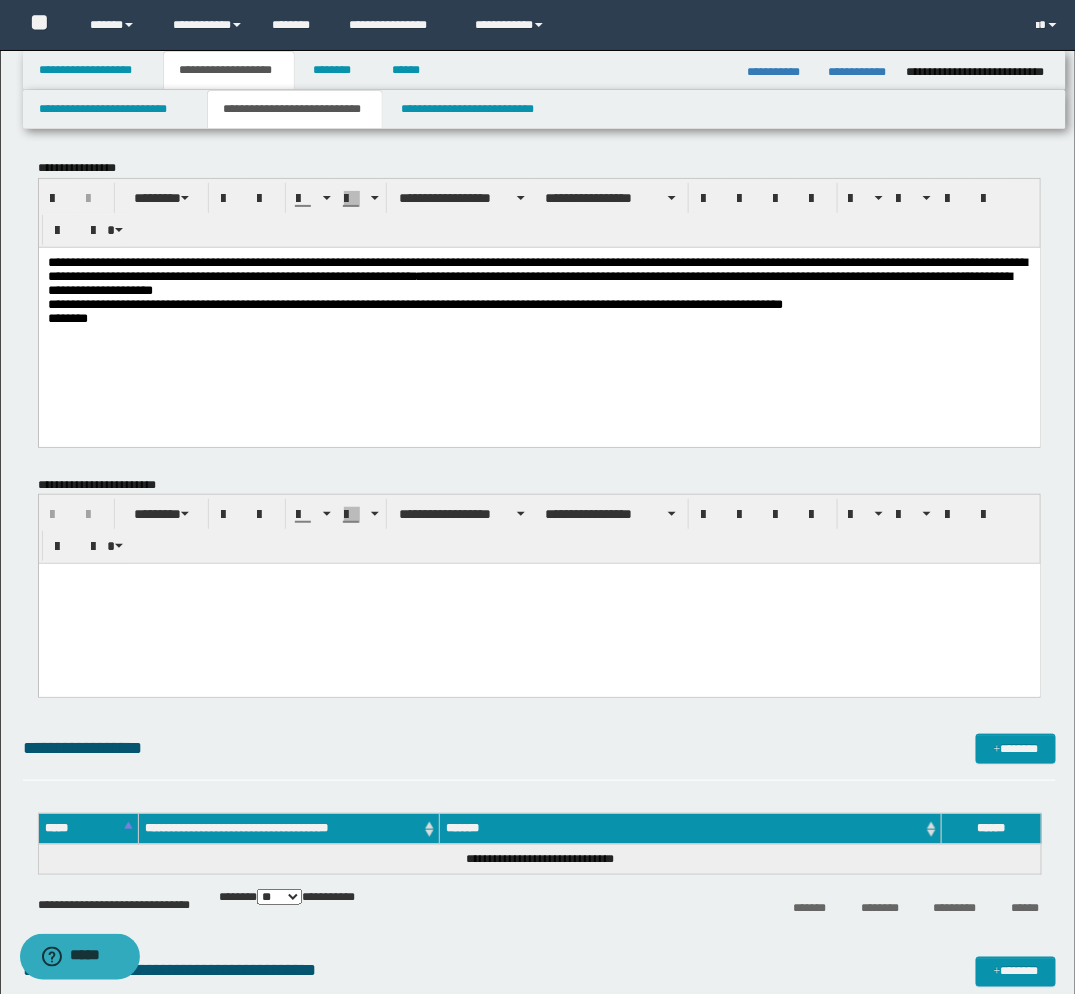 click on "**********" at bounding box center [539, 321] 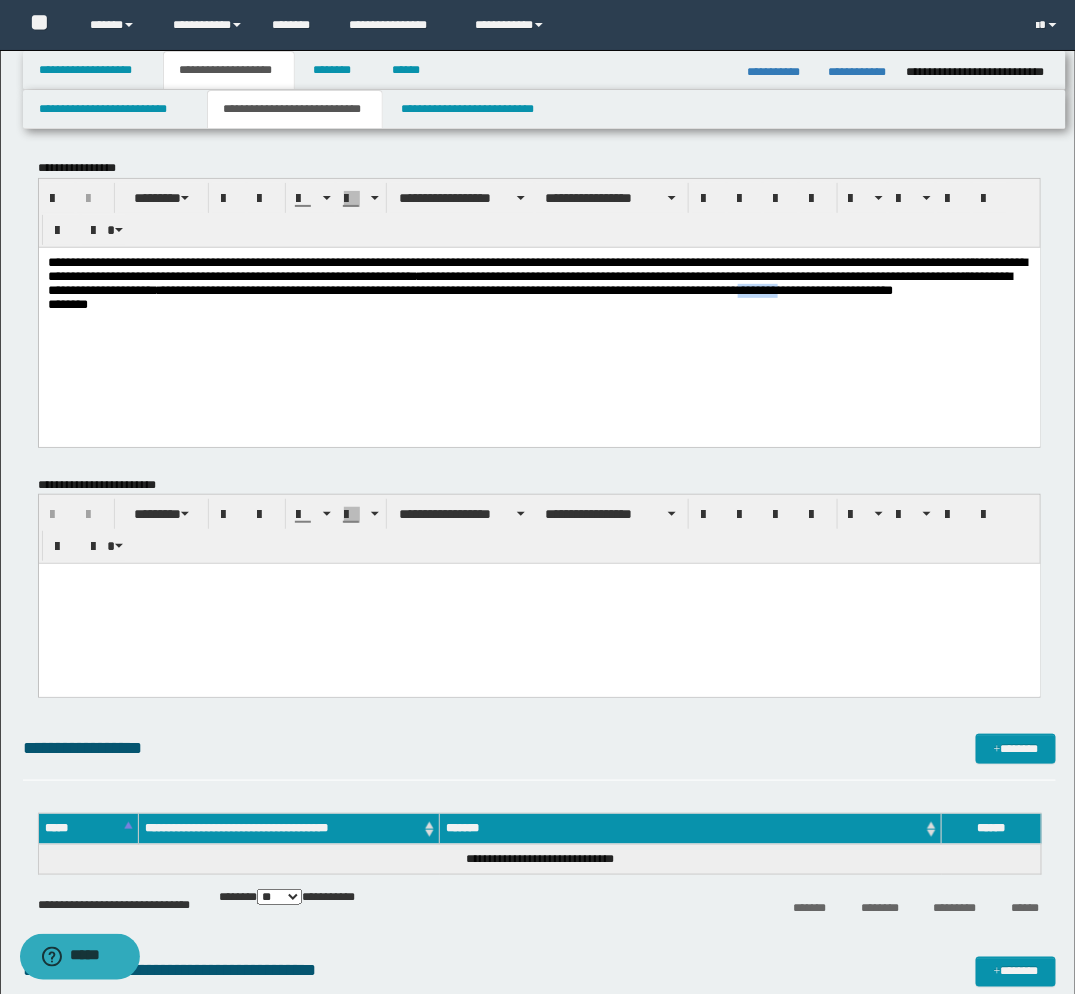 drag, startPoint x: 236, startPoint y: 315, endPoint x: 260, endPoint y: 315, distance: 24 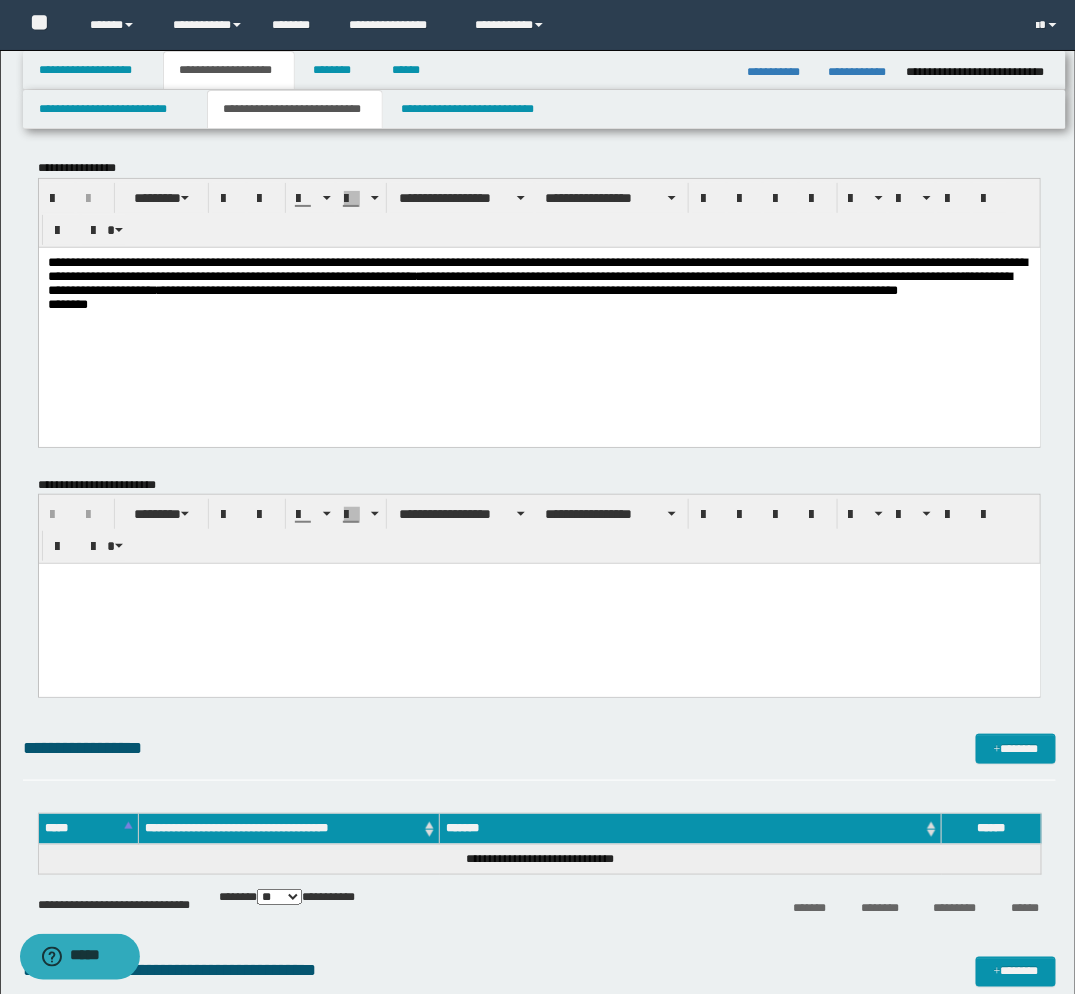 click on "**********" at bounding box center (539, 321) 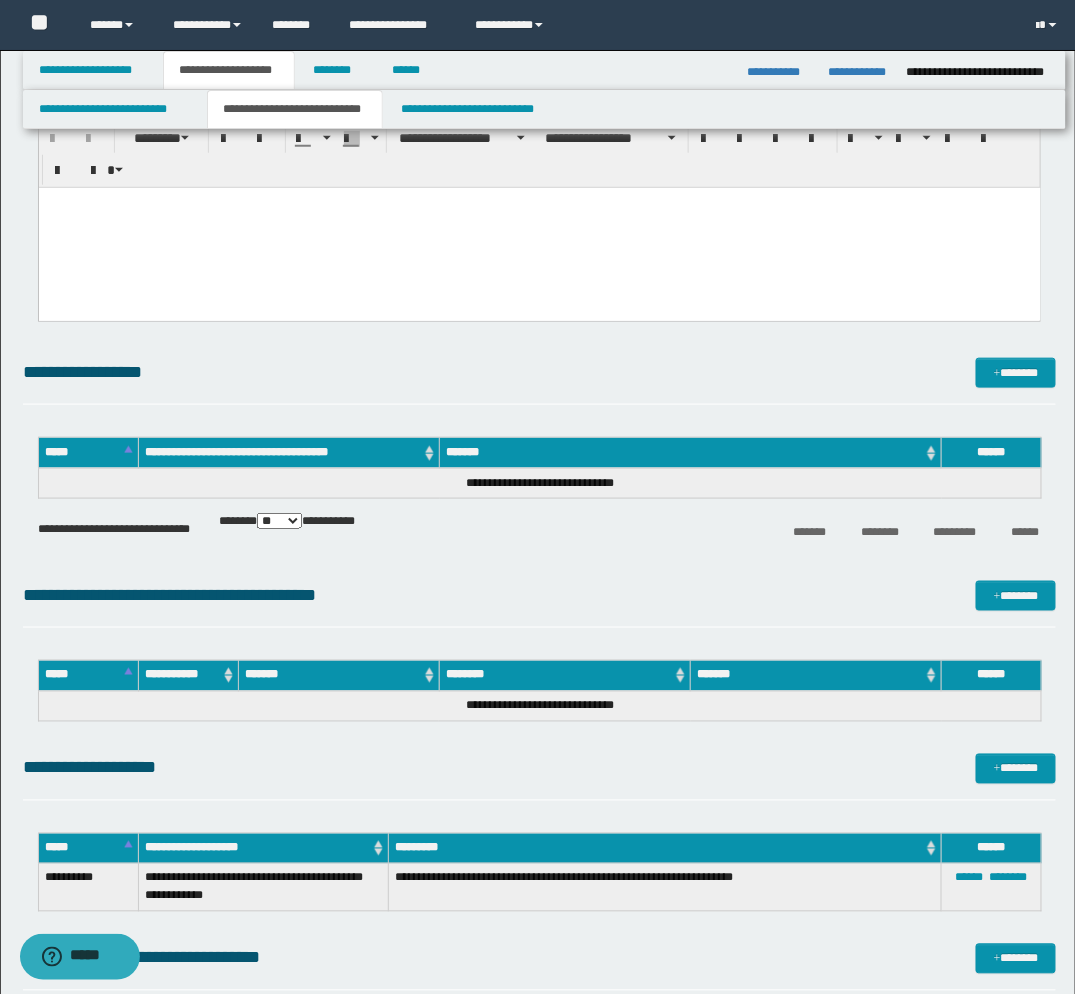 scroll, scrollTop: 444, scrollLeft: 0, axis: vertical 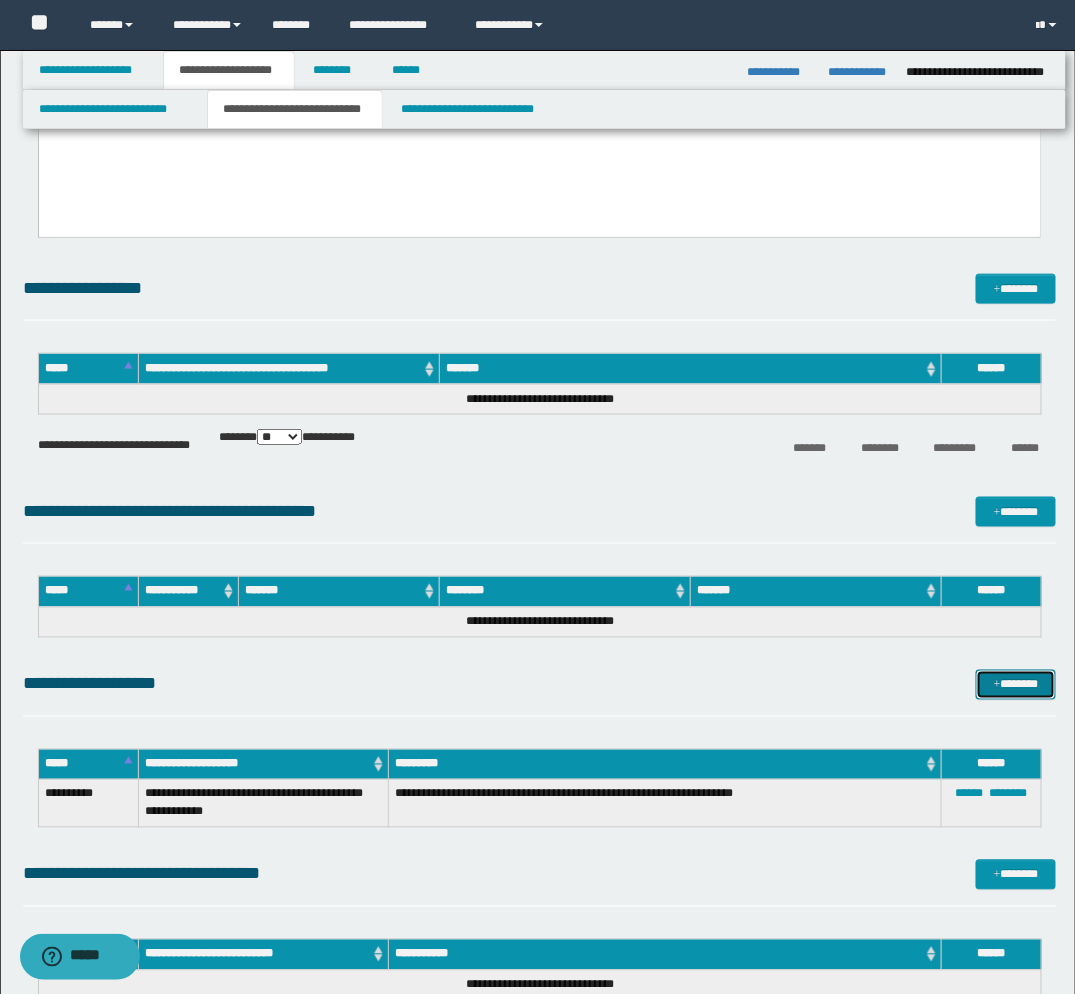 click on "*******" at bounding box center (1016, 685) 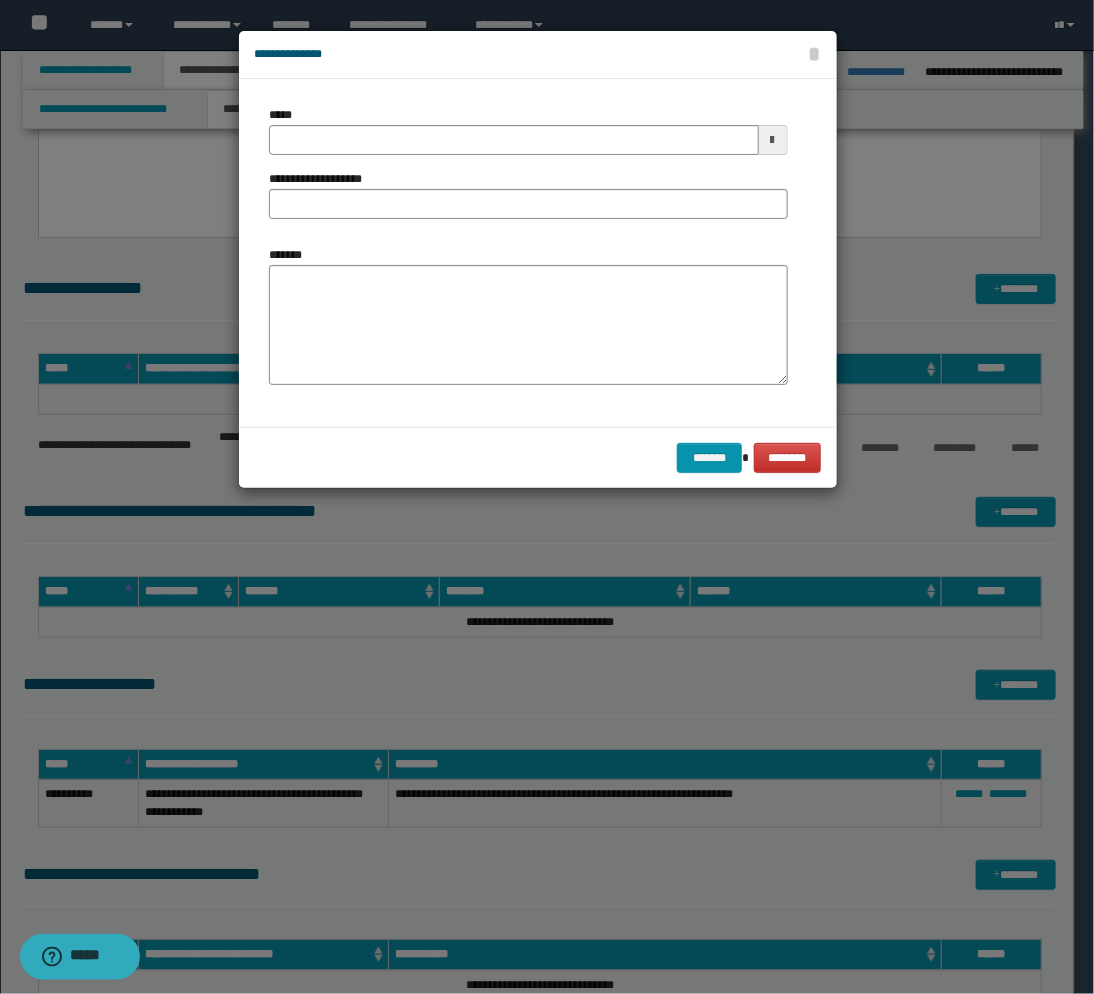 click at bounding box center [773, 140] 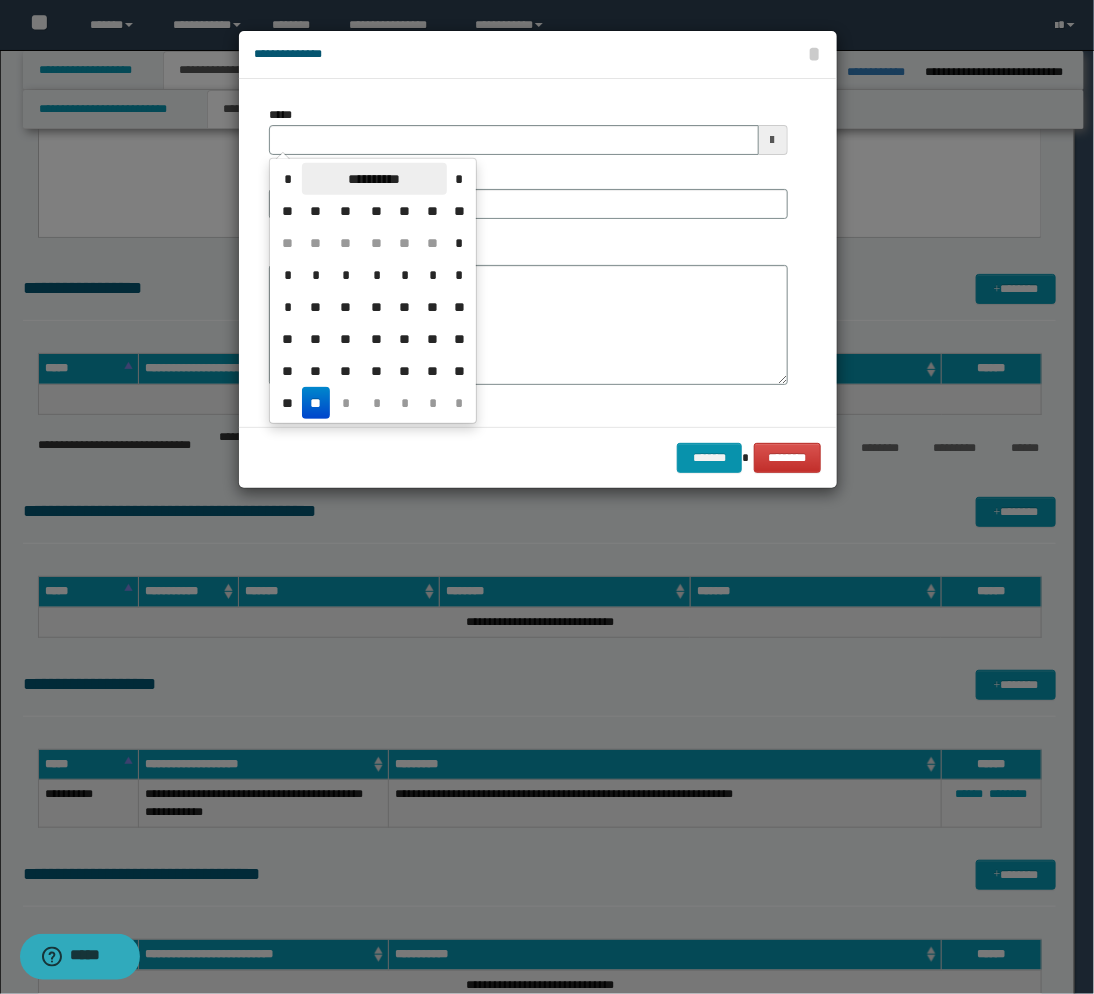 click on "**********" at bounding box center [374, 179] 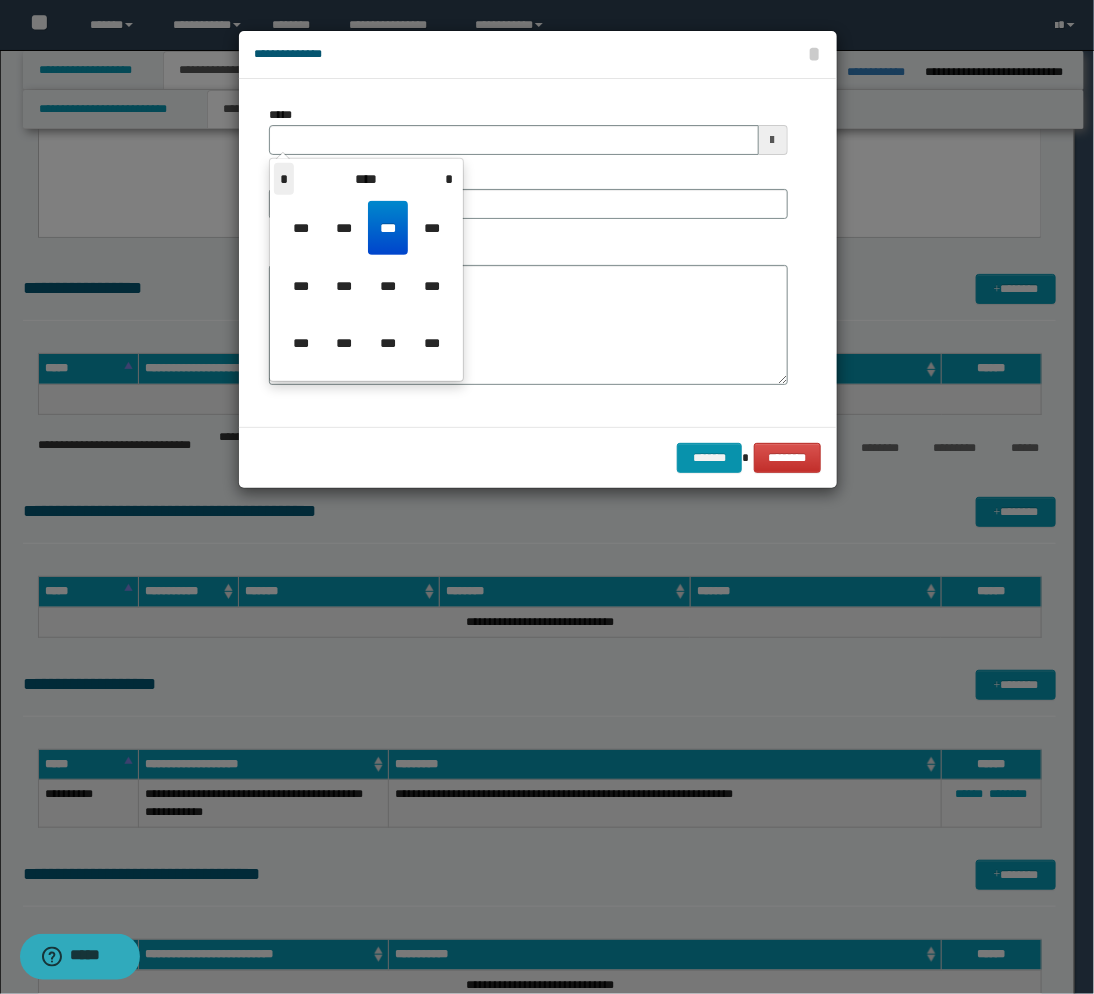 click on "*" at bounding box center [284, 179] 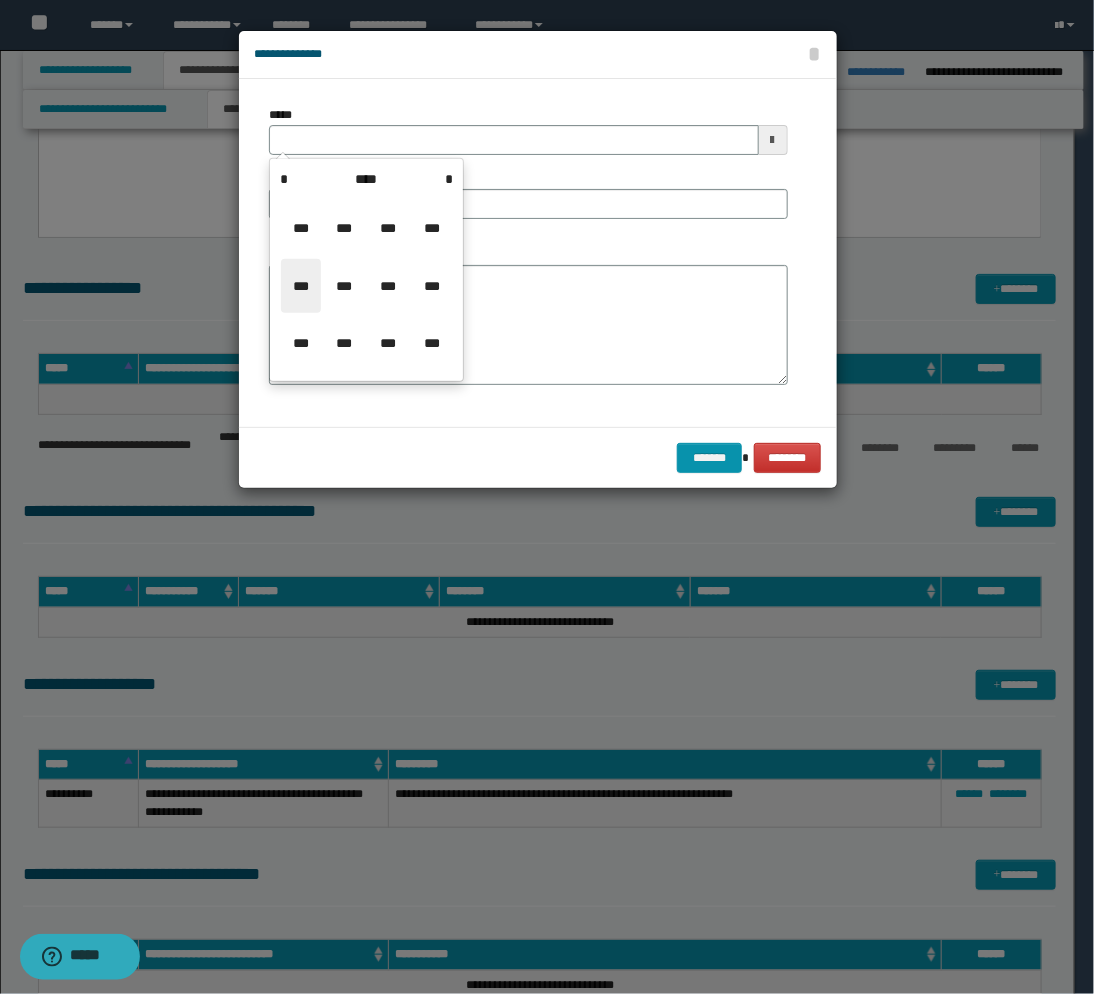 click on "***" at bounding box center [301, 286] 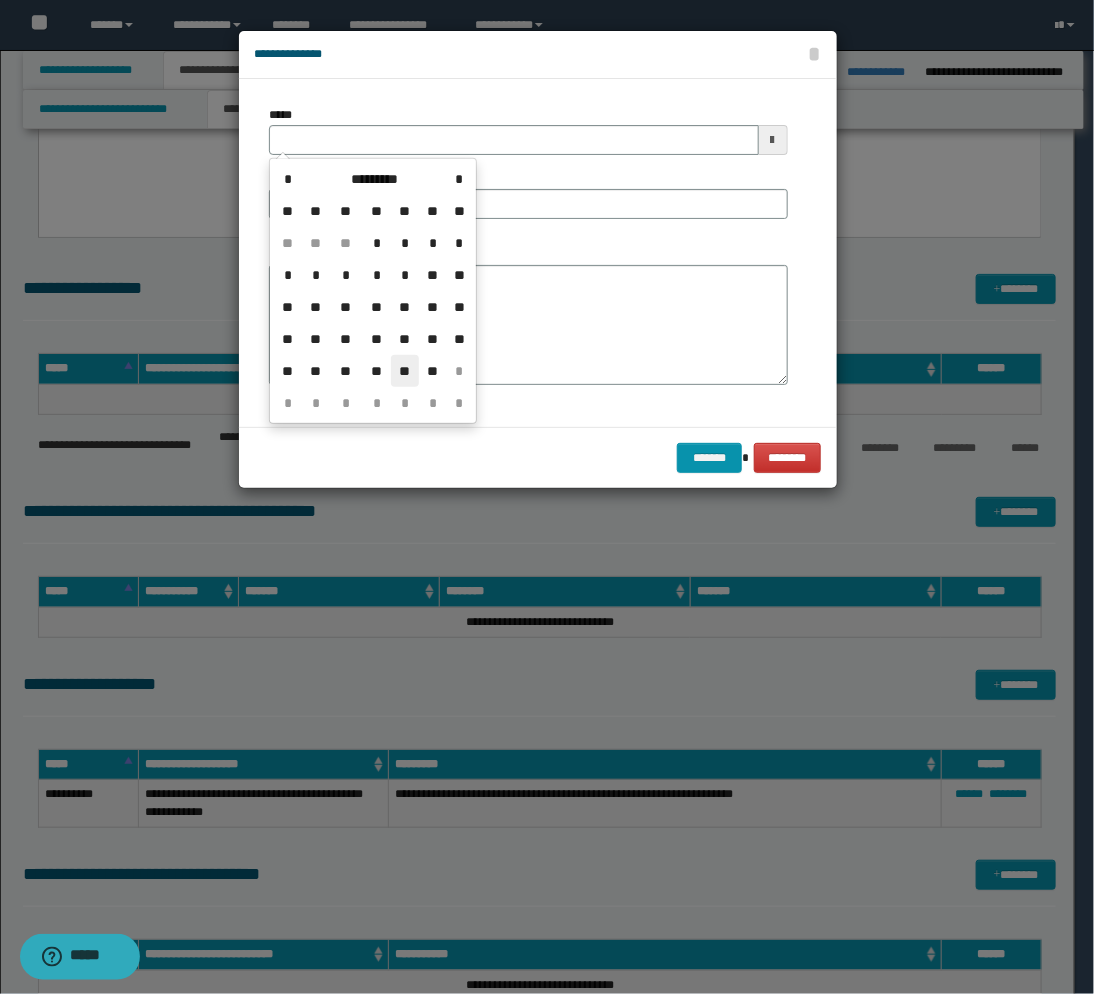 click on "**" at bounding box center [405, 371] 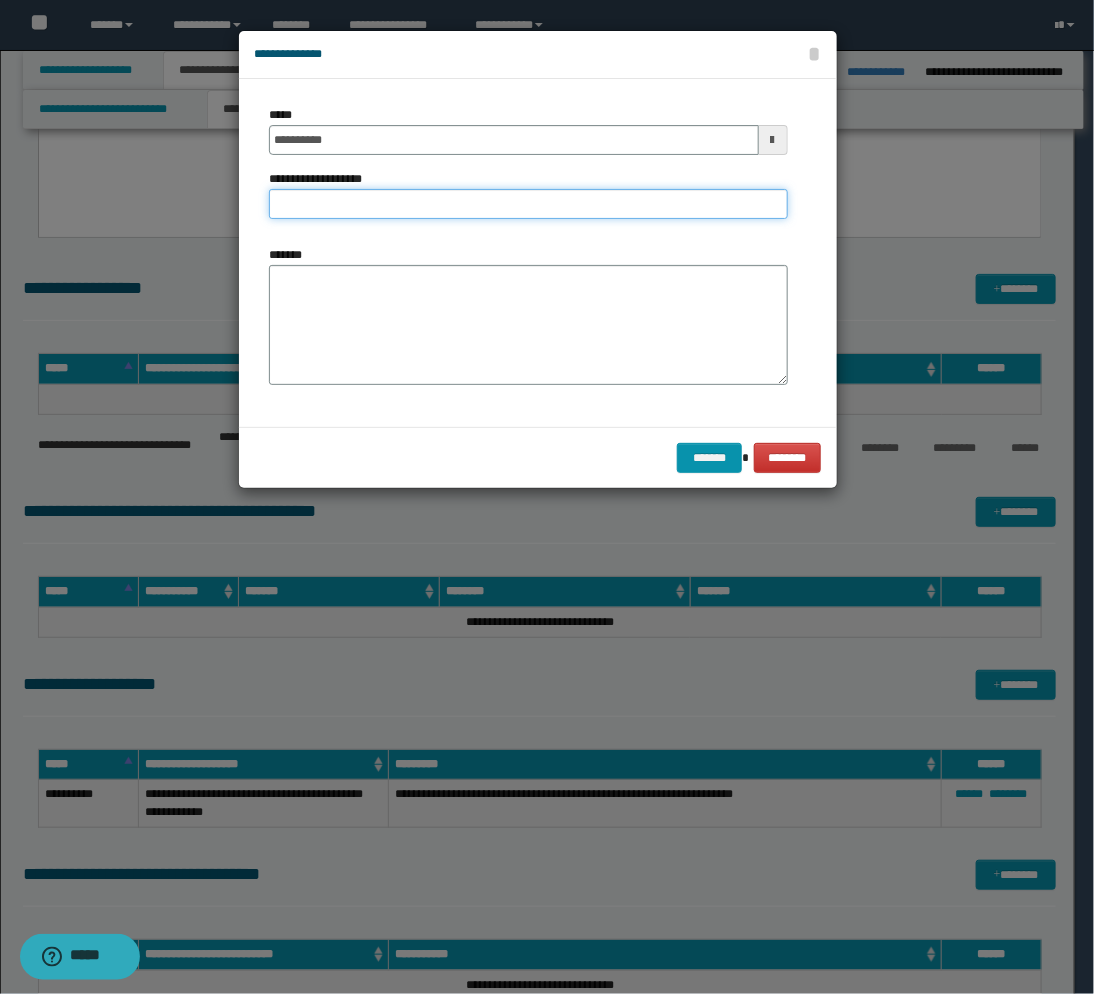 click on "**********" at bounding box center [528, 204] 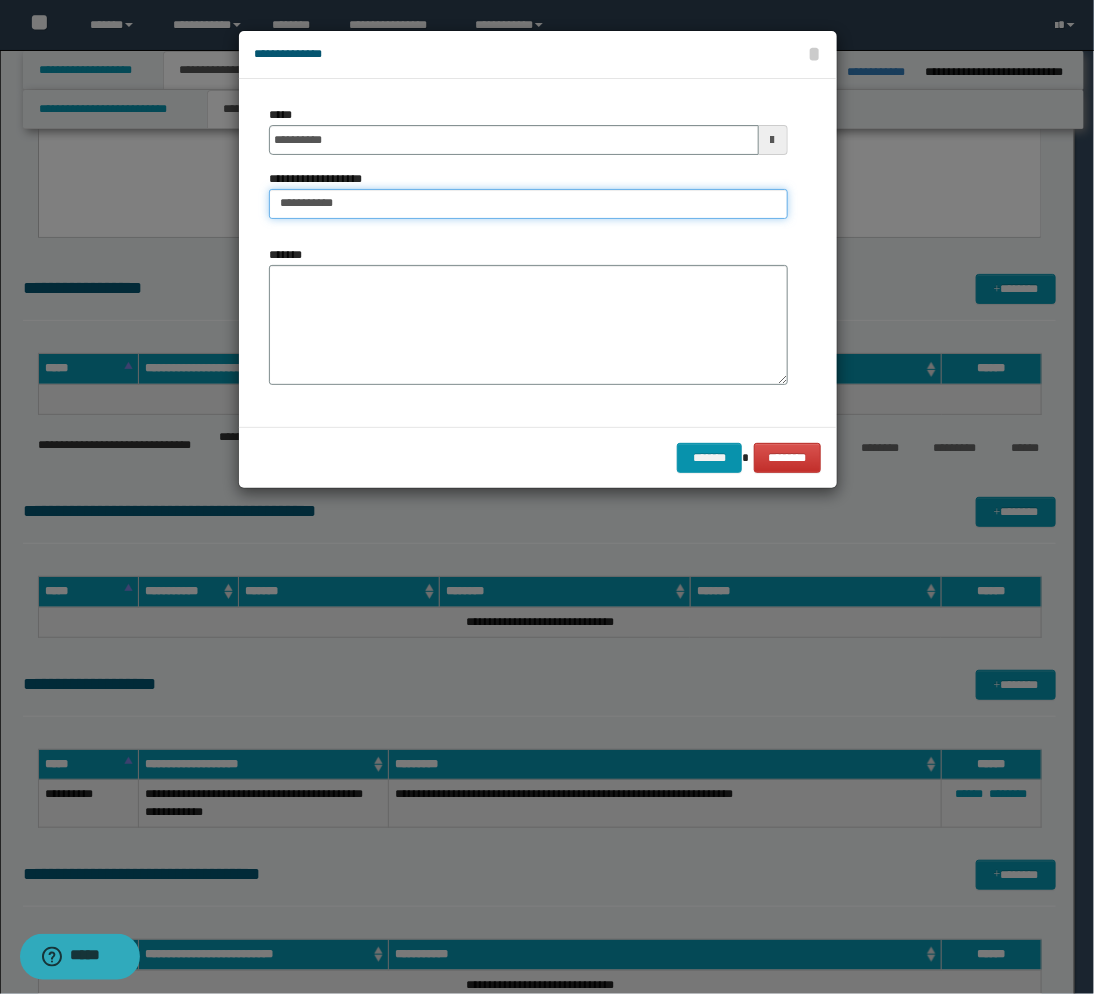 type on "**********" 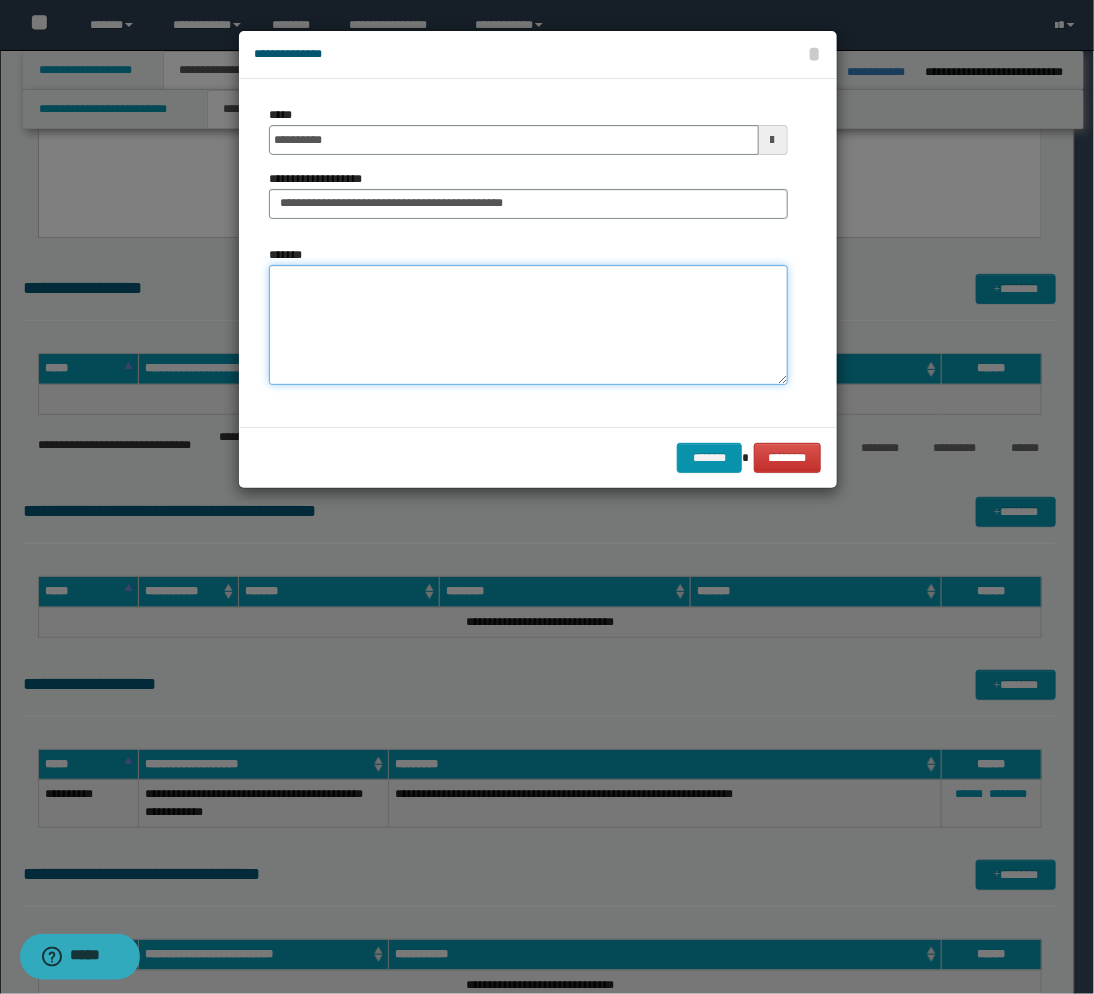 click on "*******" at bounding box center (528, 325) 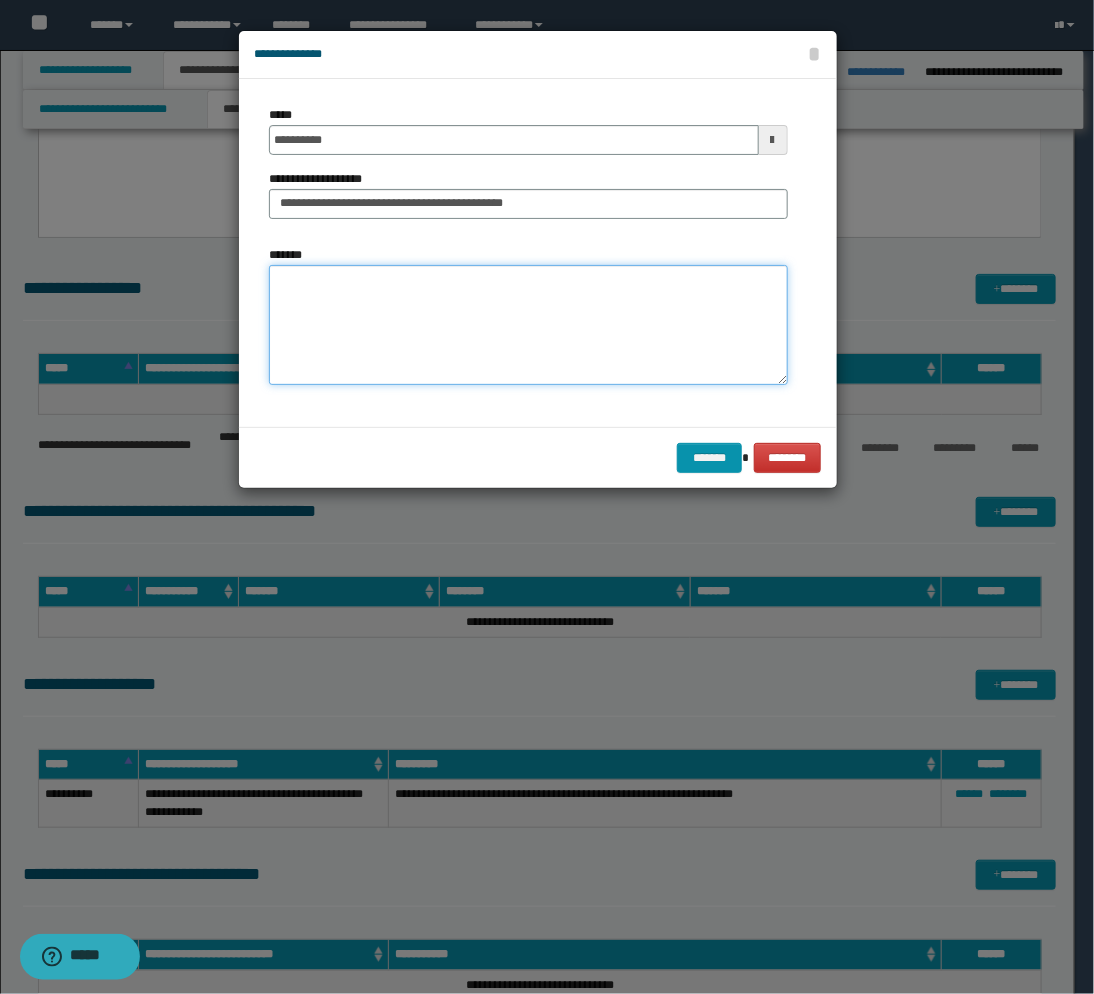 paste on "**********" 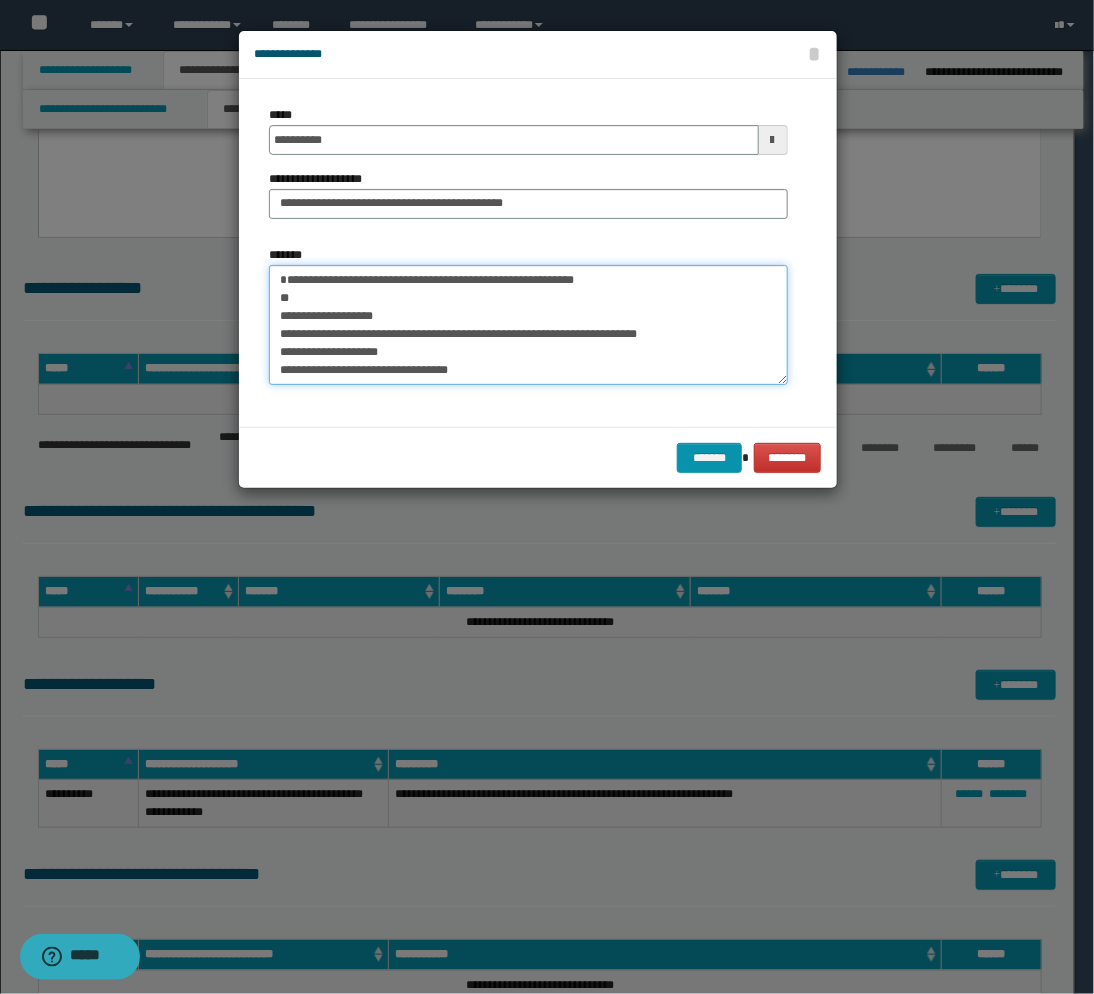 drag, startPoint x: 415, startPoint y: 314, endPoint x: 276, endPoint y: 317, distance: 139.03236 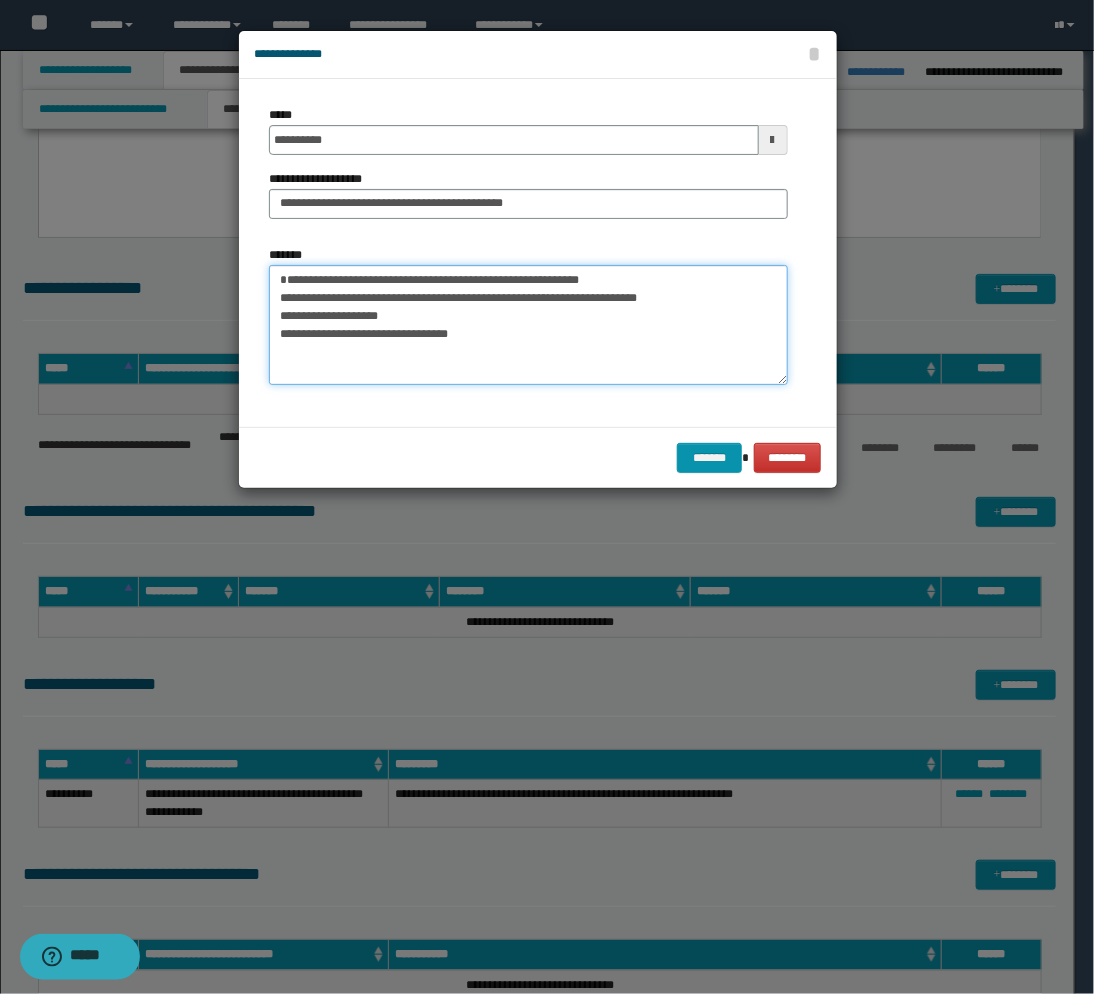 drag, startPoint x: 448, startPoint y: 284, endPoint x: 403, endPoint y: 364, distance: 91.787796 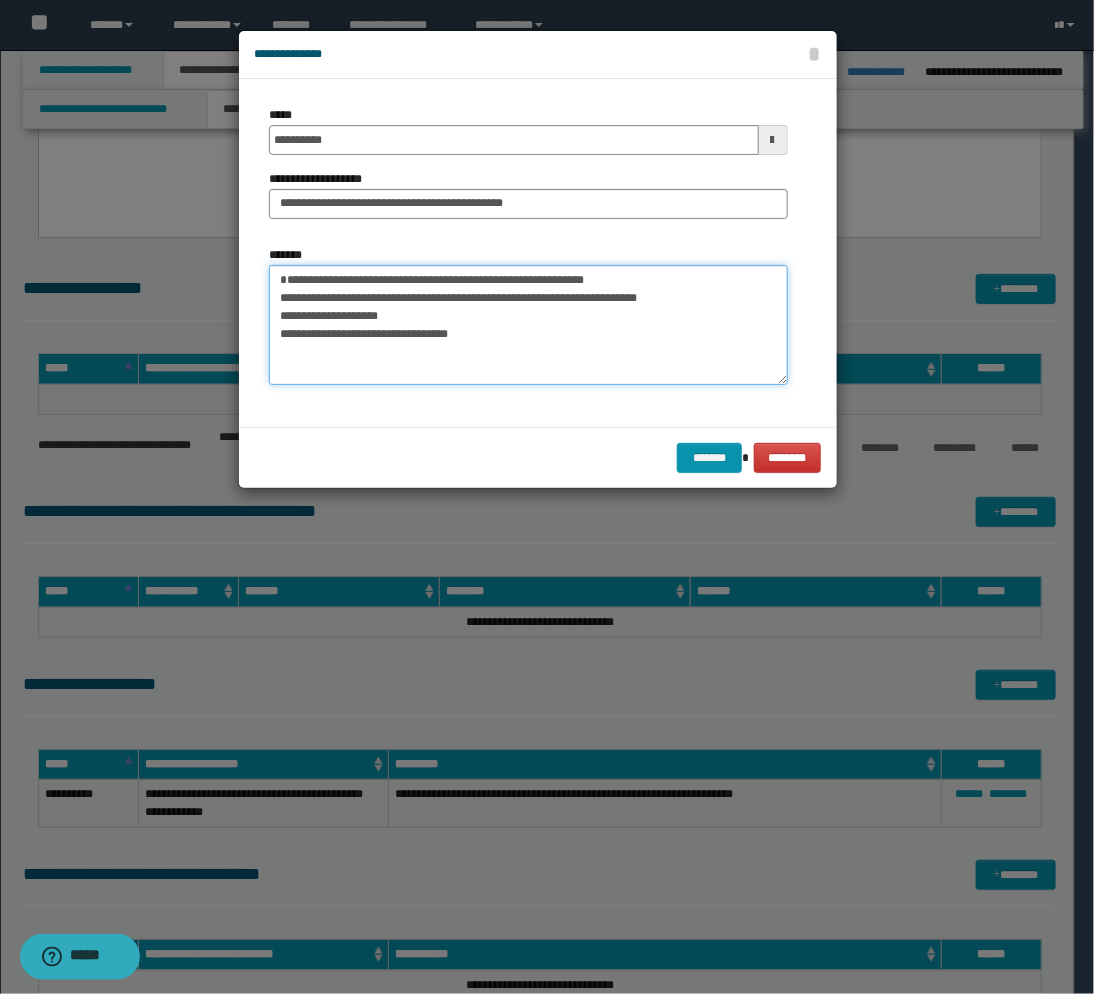 click on "**********" at bounding box center (528, 325) 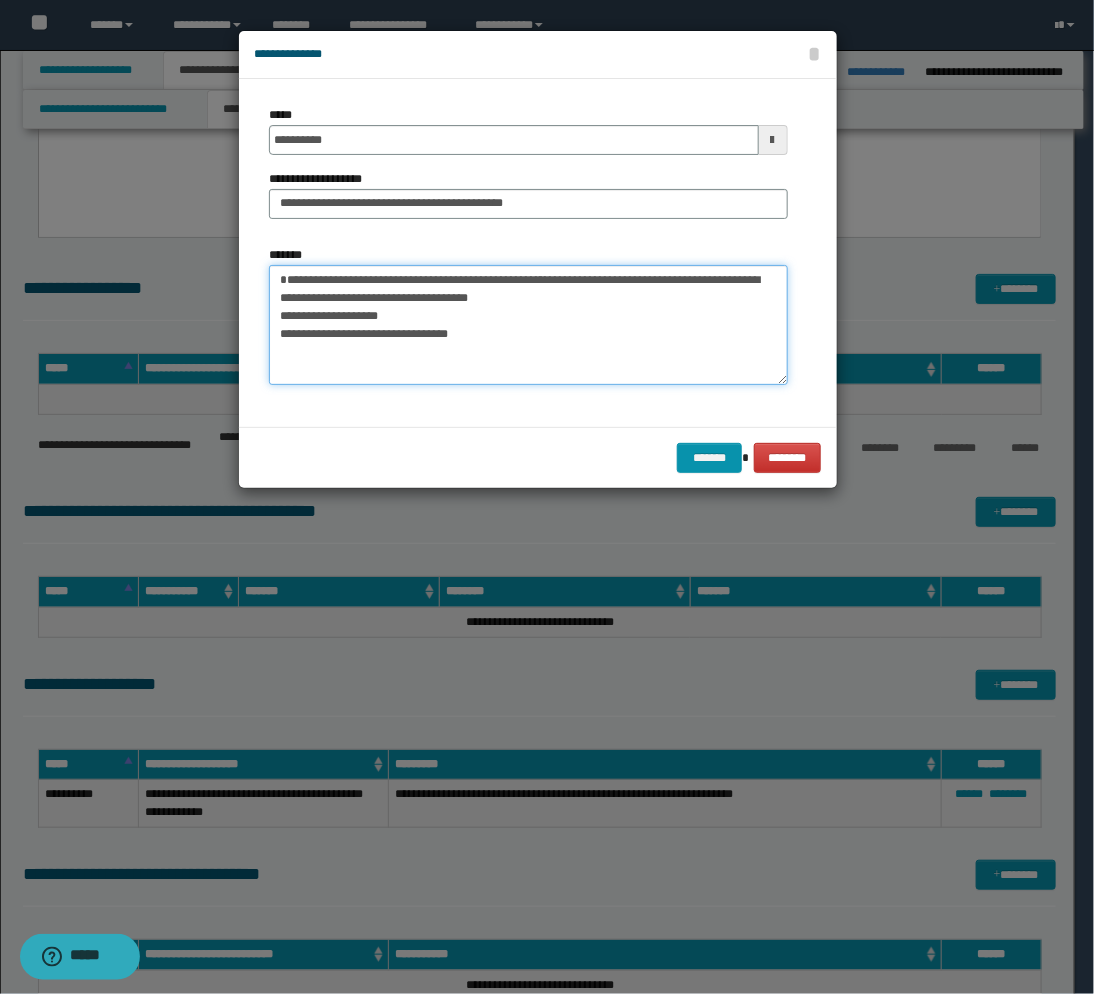 drag, startPoint x: 412, startPoint y: 317, endPoint x: 281, endPoint y: 317, distance: 131 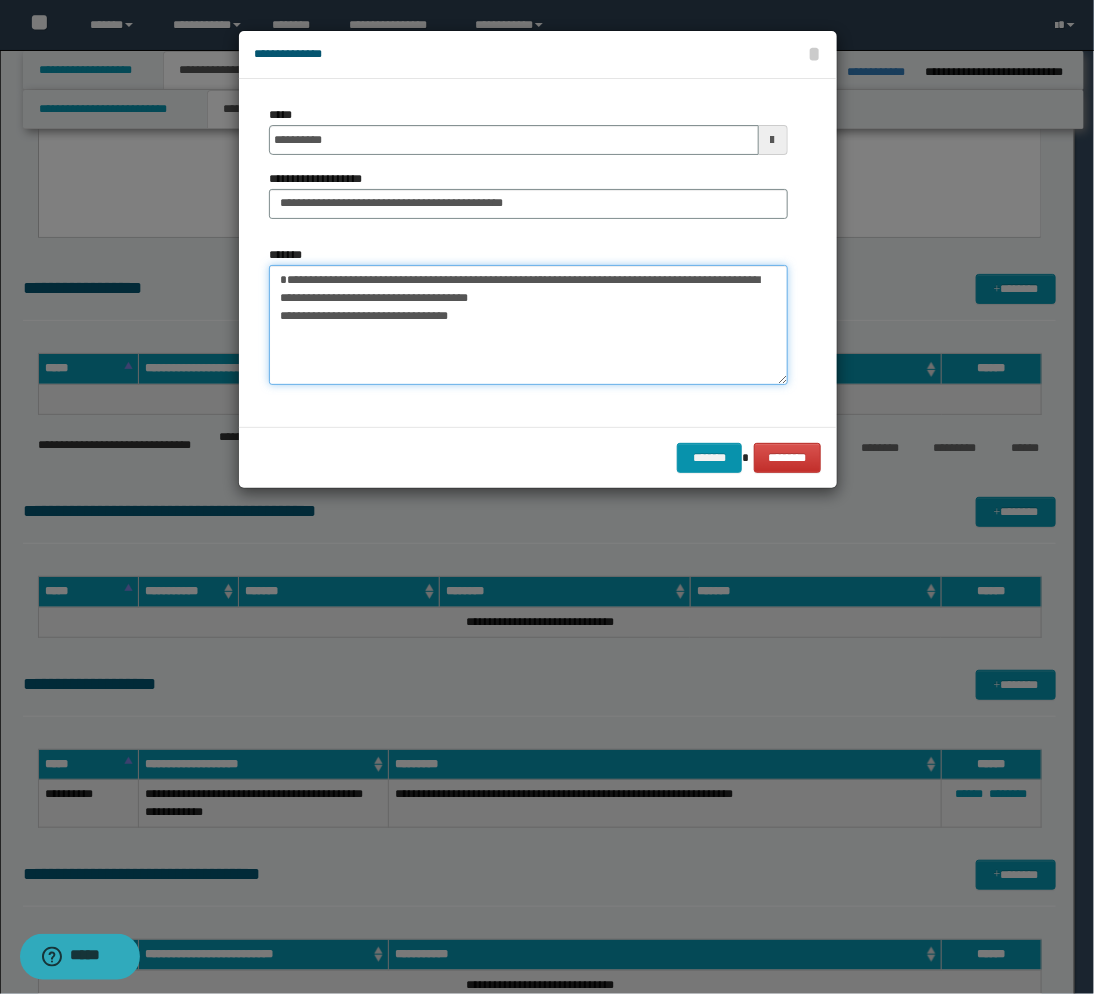 click on "**********" at bounding box center [528, 325] 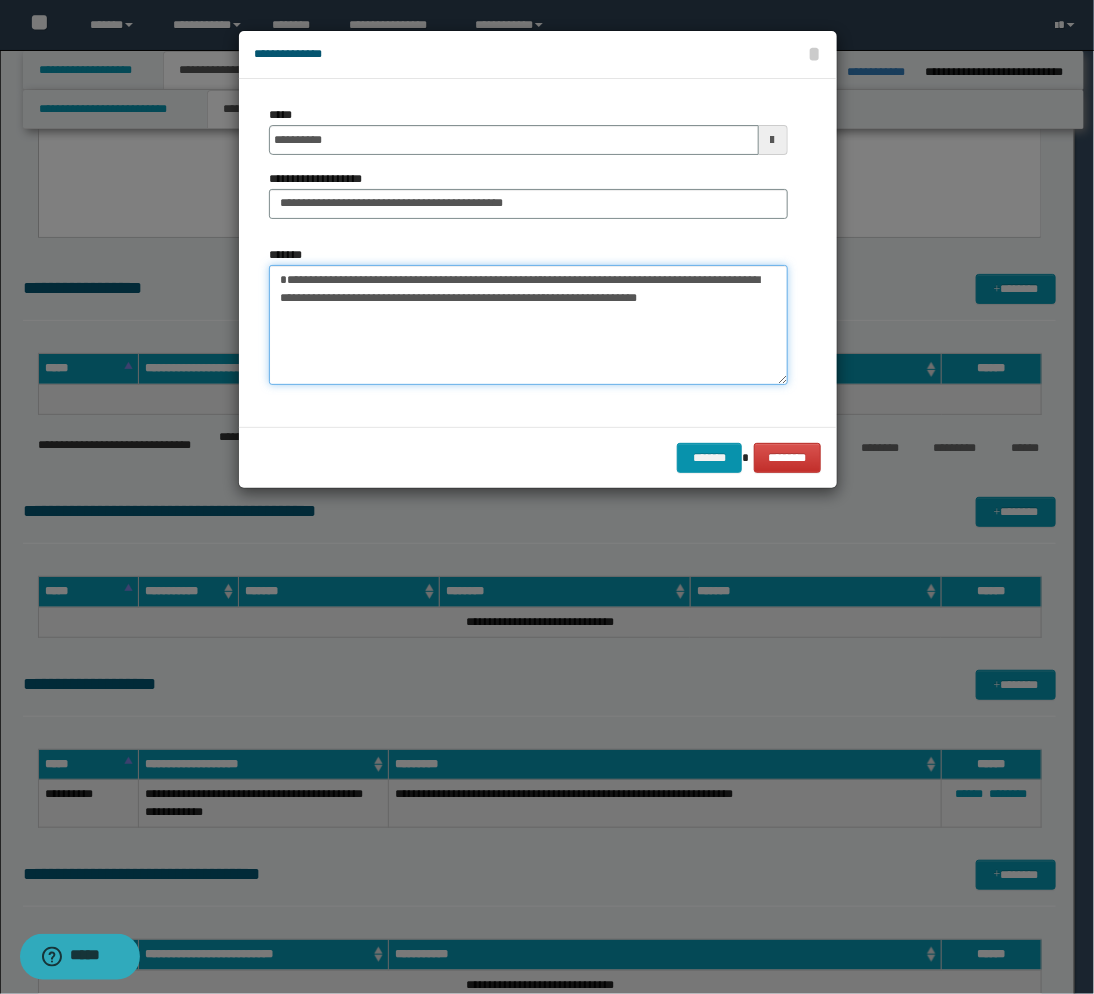 click on "**********" at bounding box center (528, 325) 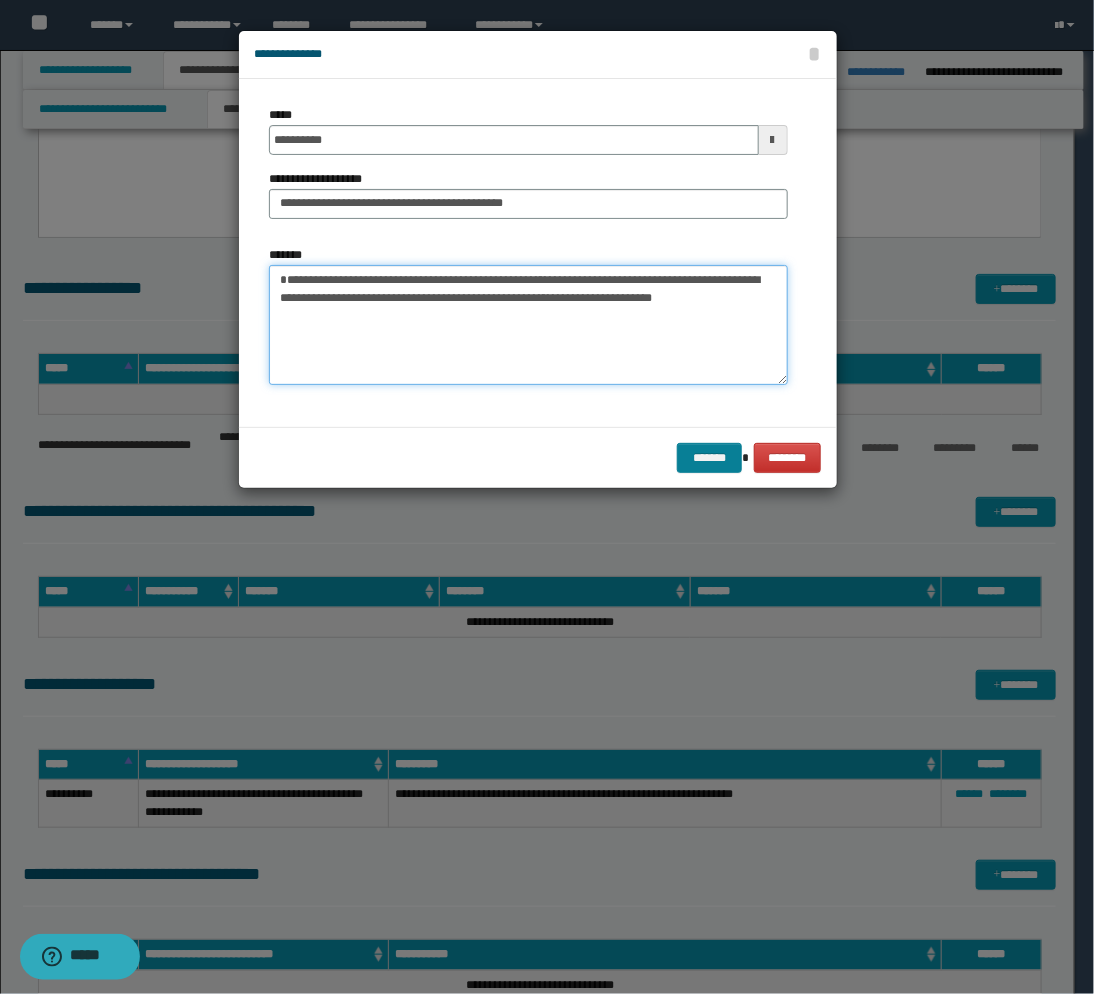 type on "**********" 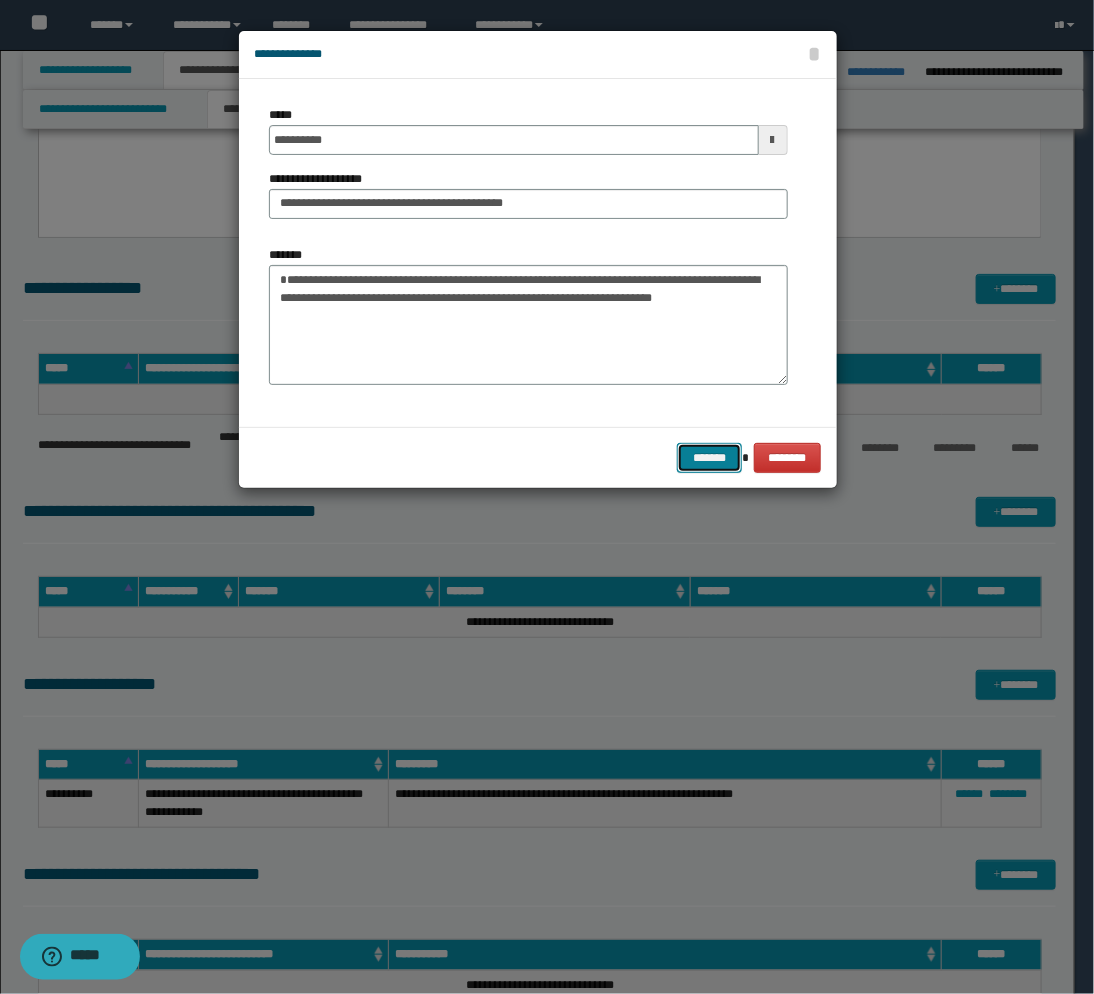 click on "*******" at bounding box center (709, 458) 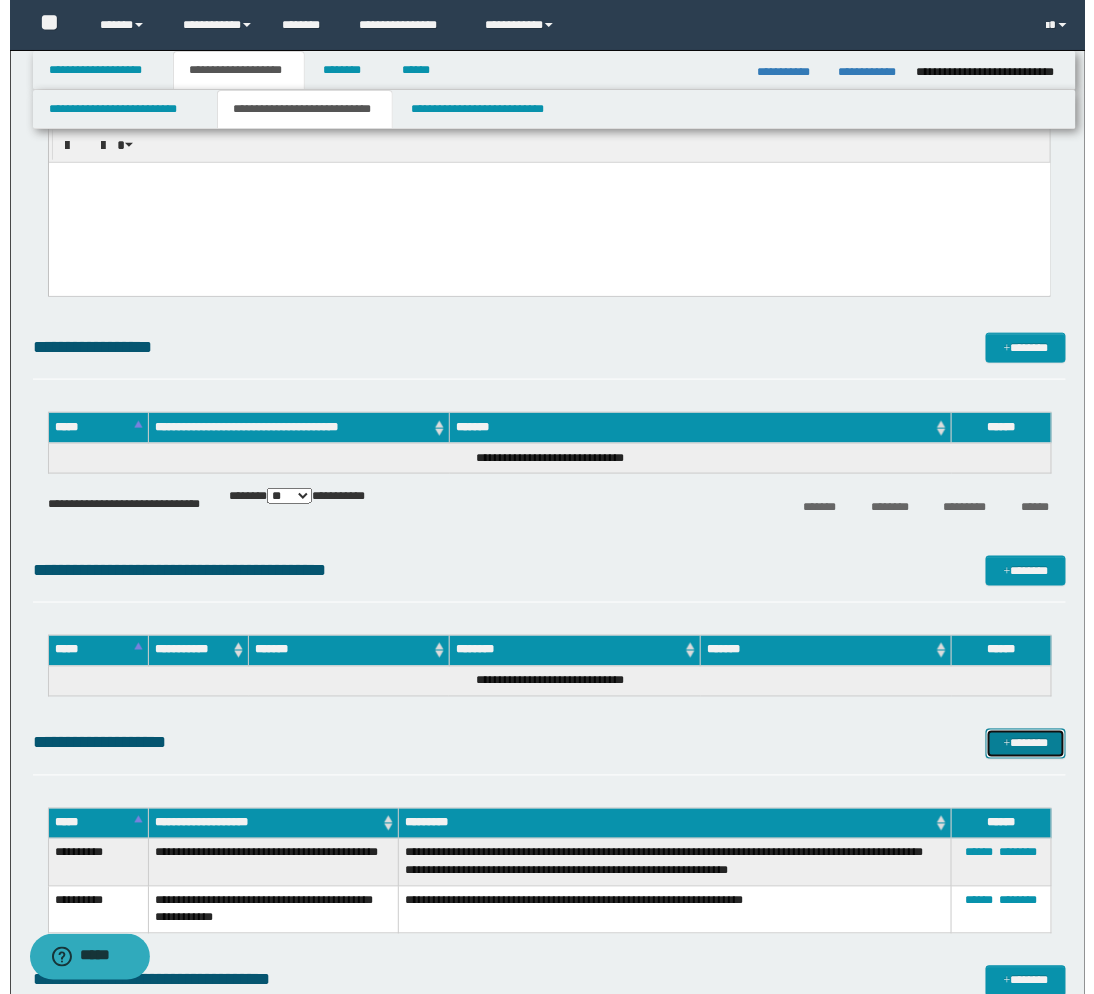 scroll, scrollTop: 111, scrollLeft: 0, axis: vertical 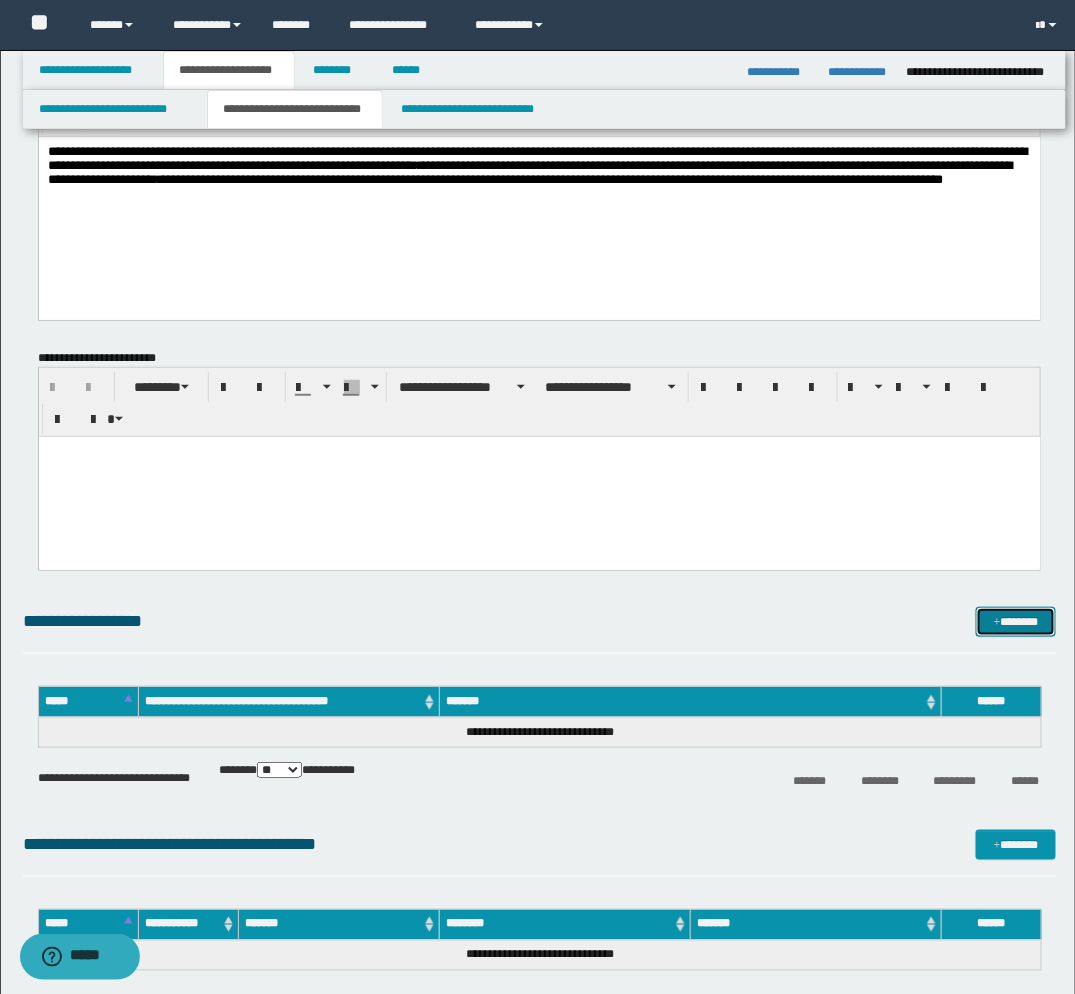 click on "*******" at bounding box center [1016, 622] 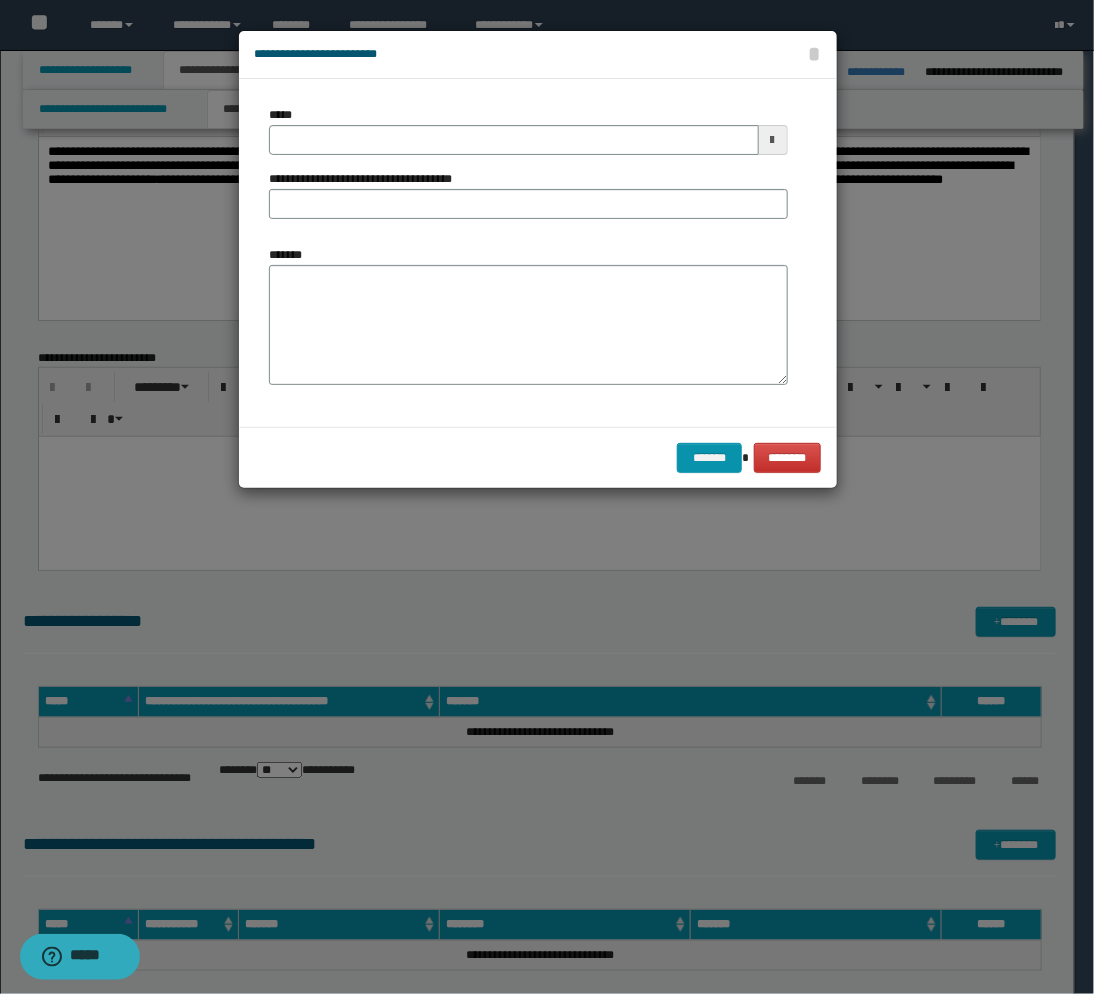 click at bounding box center (773, 140) 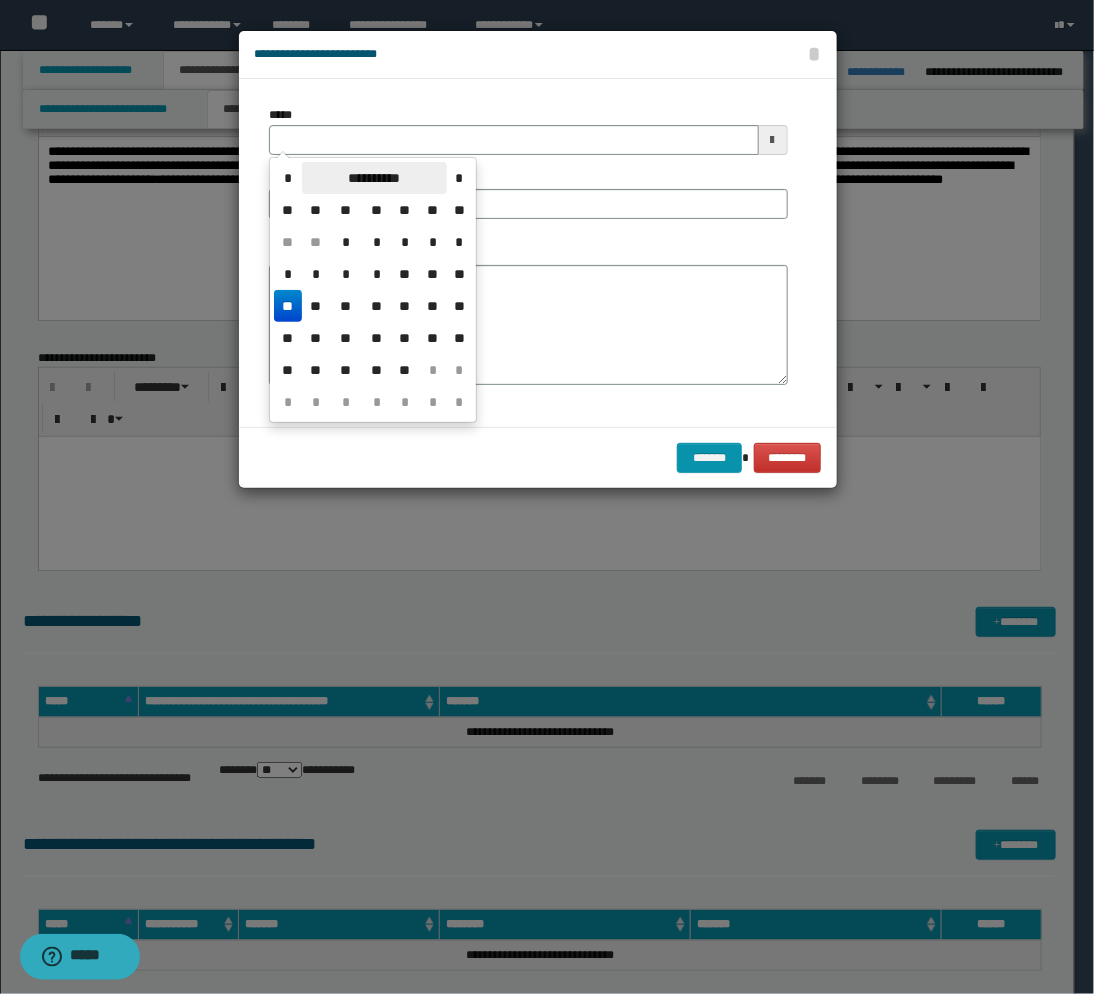 click on "**********" at bounding box center (374, 178) 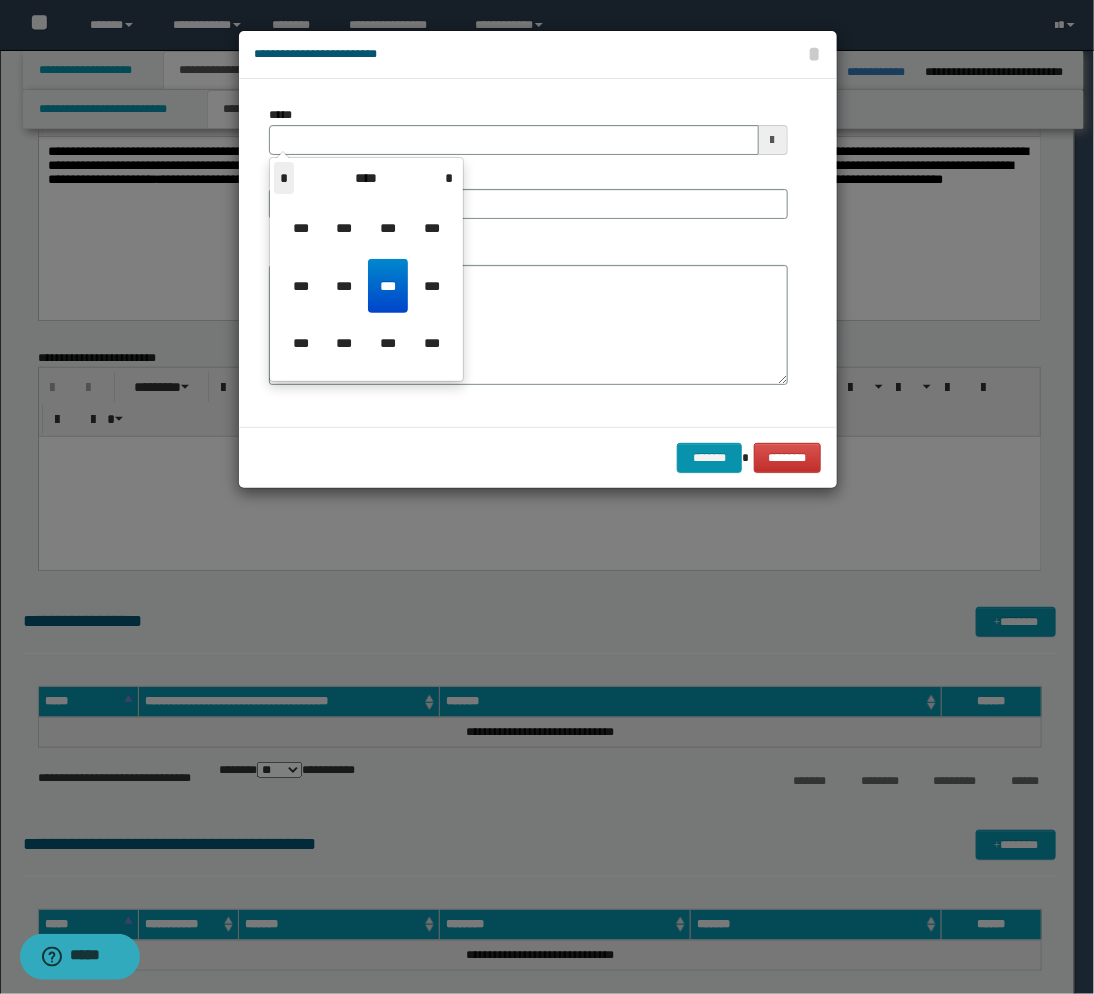 click on "*" at bounding box center (284, 178) 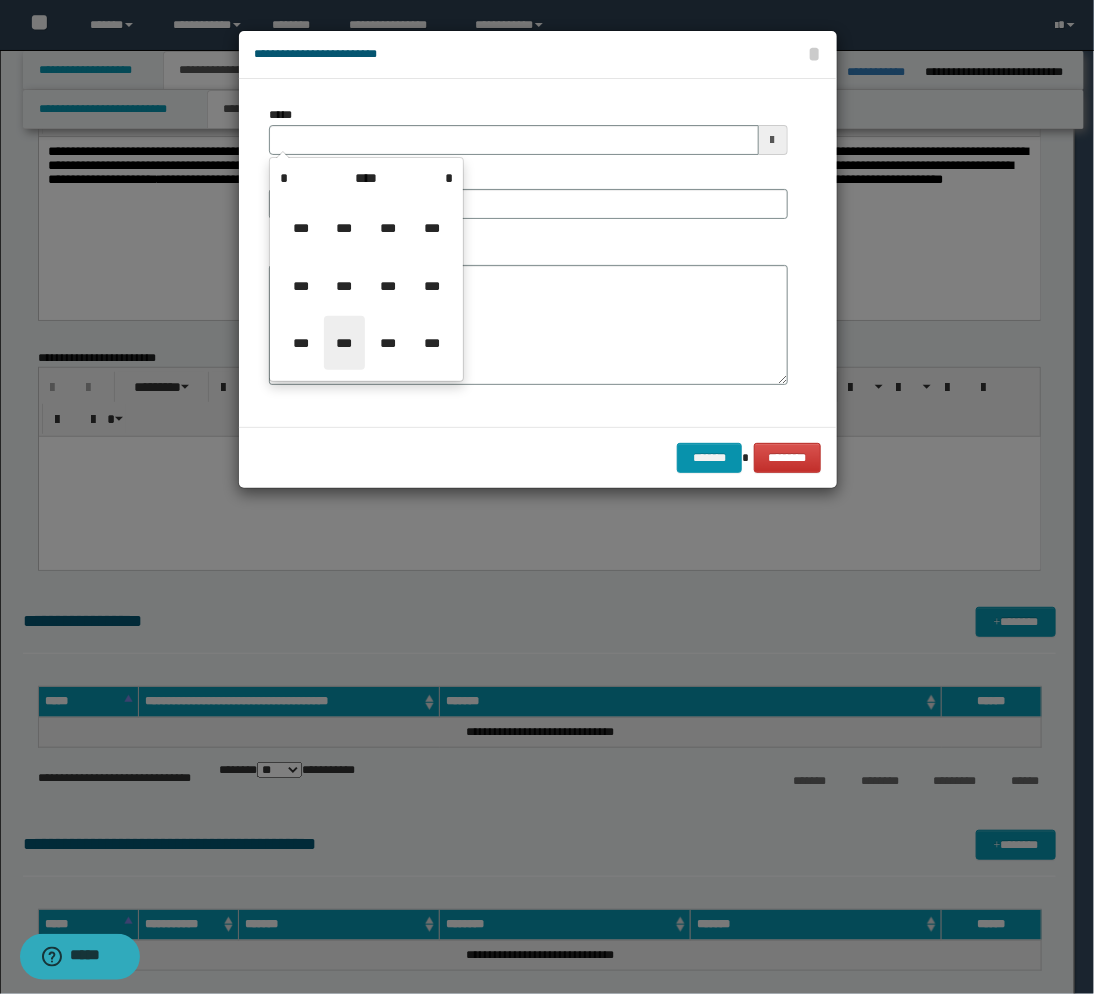 click on "***" at bounding box center (344, 343) 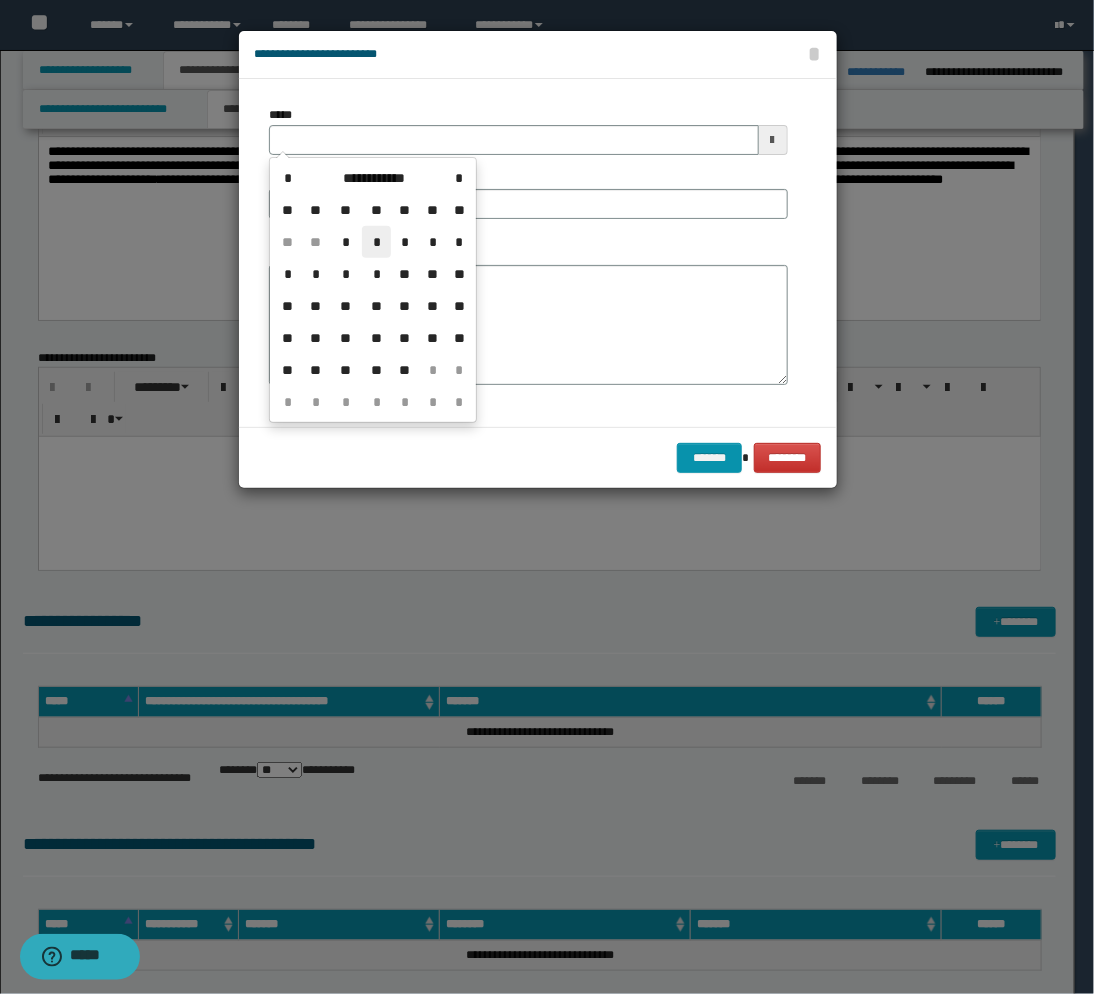 click on "*" at bounding box center (376, 242) 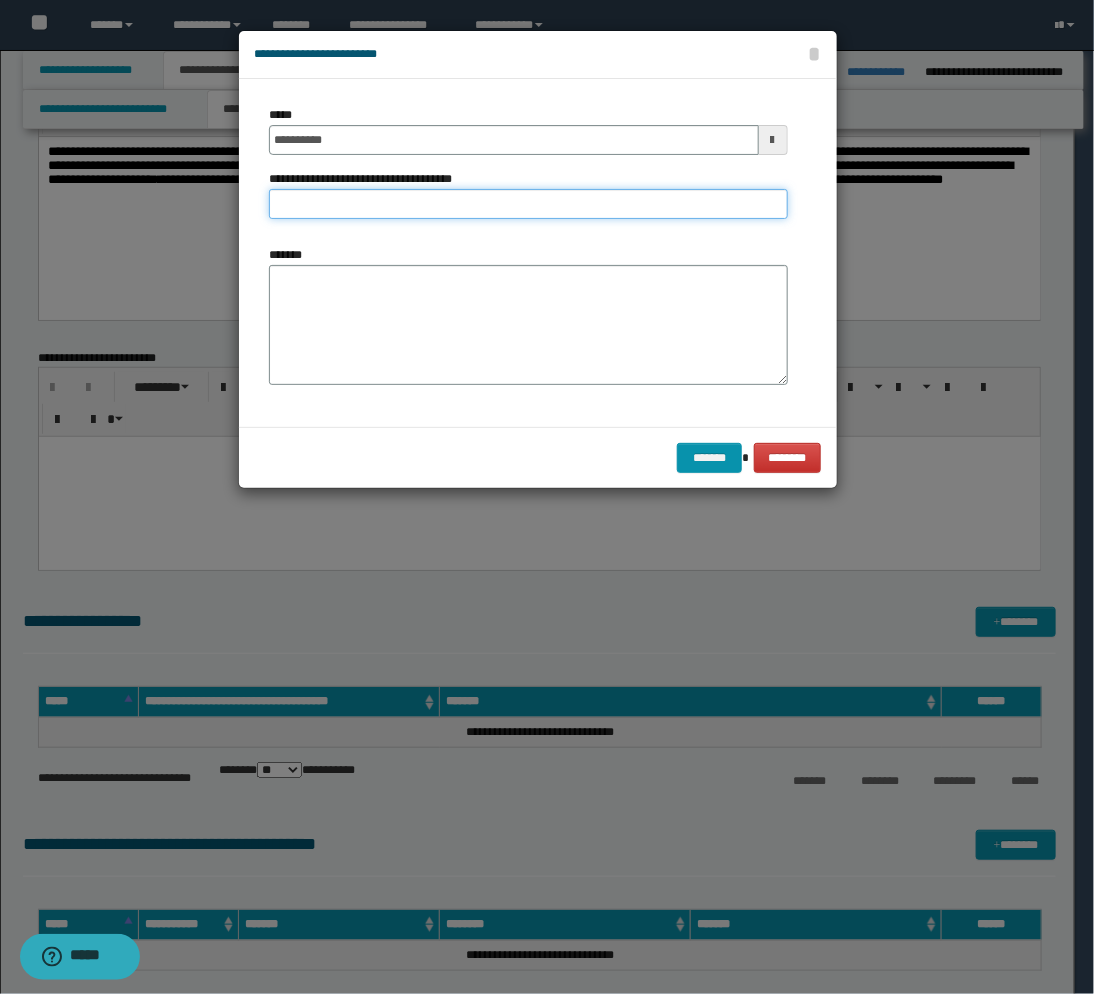 click on "**********" at bounding box center [528, 204] 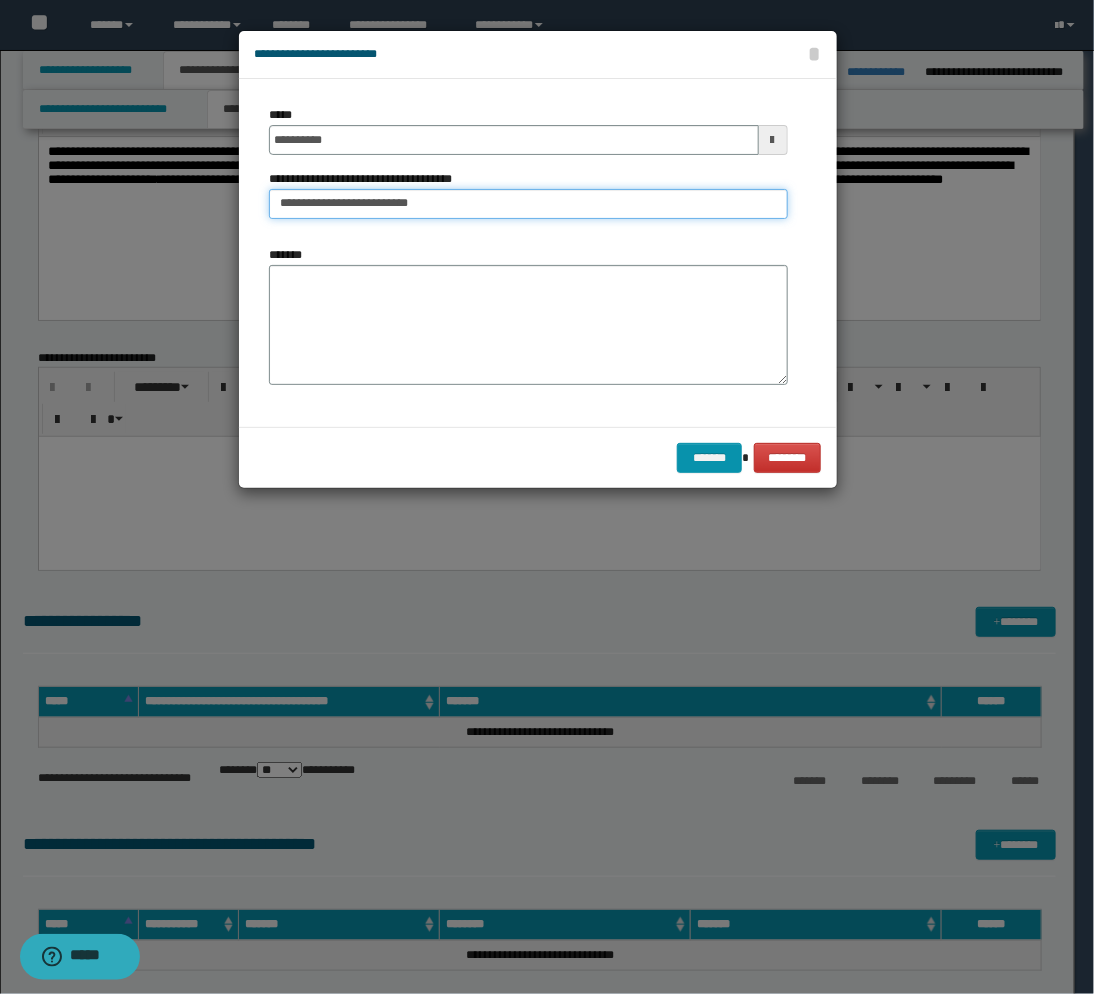 type on "**********" 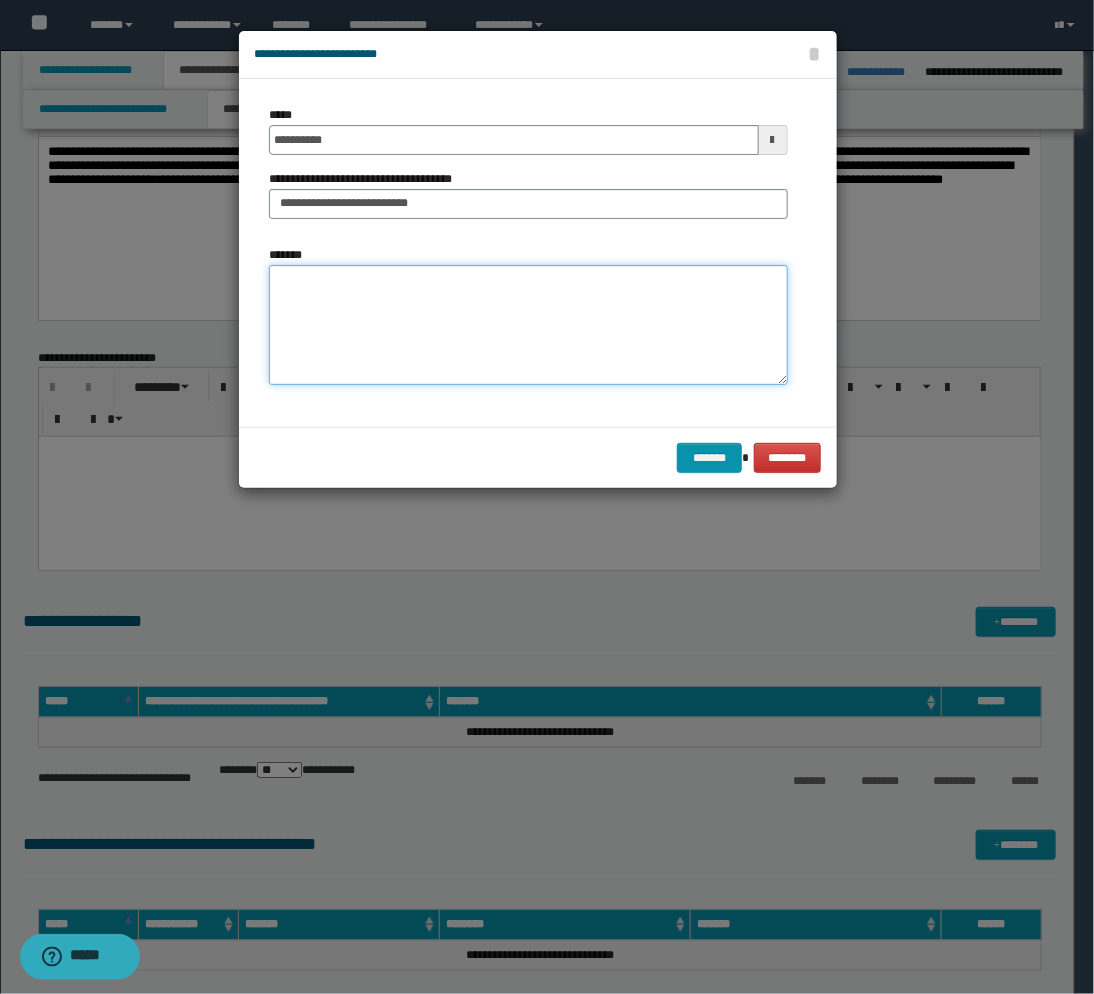 click on "*******" at bounding box center (528, 325) 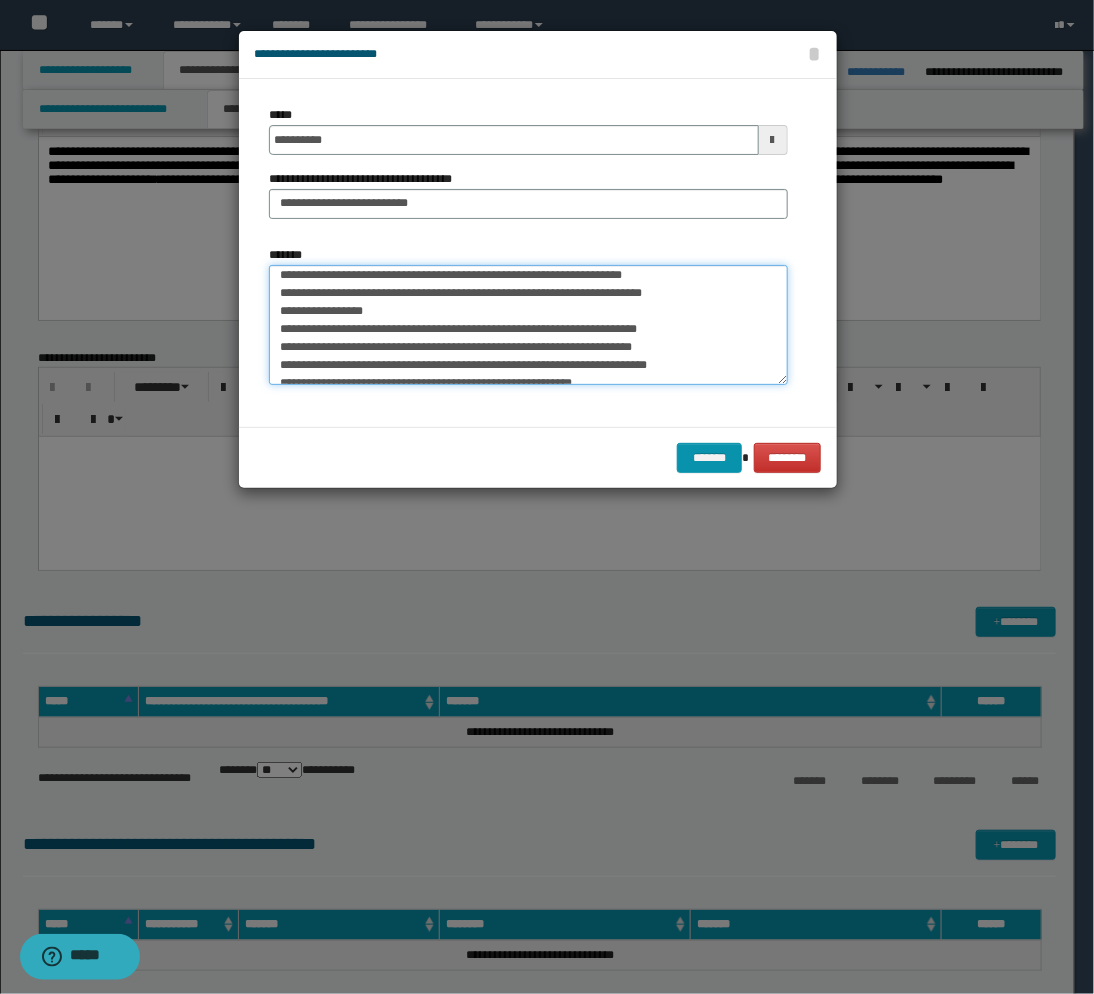 scroll, scrollTop: 0, scrollLeft: 0, axis: both 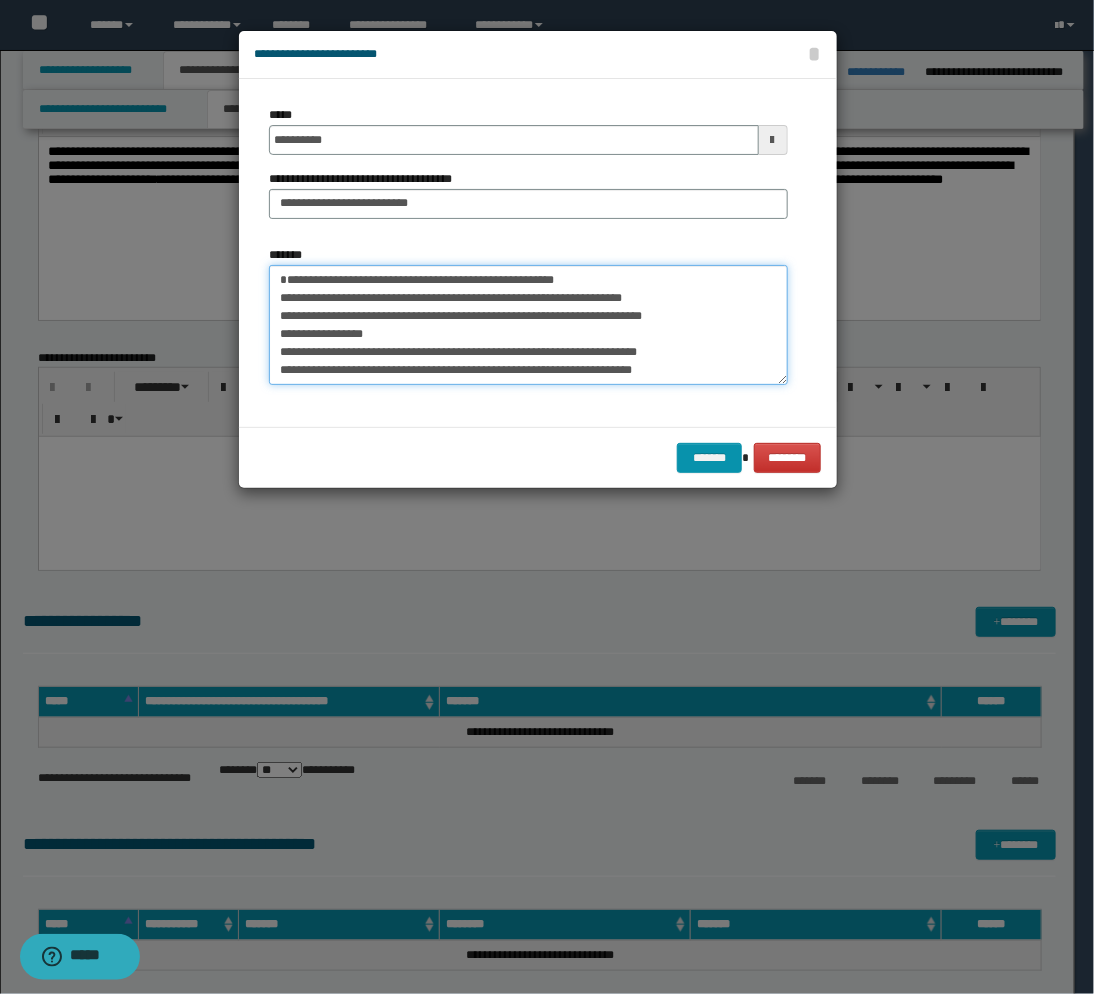 click on "**********" at bounding box center (528, 325) 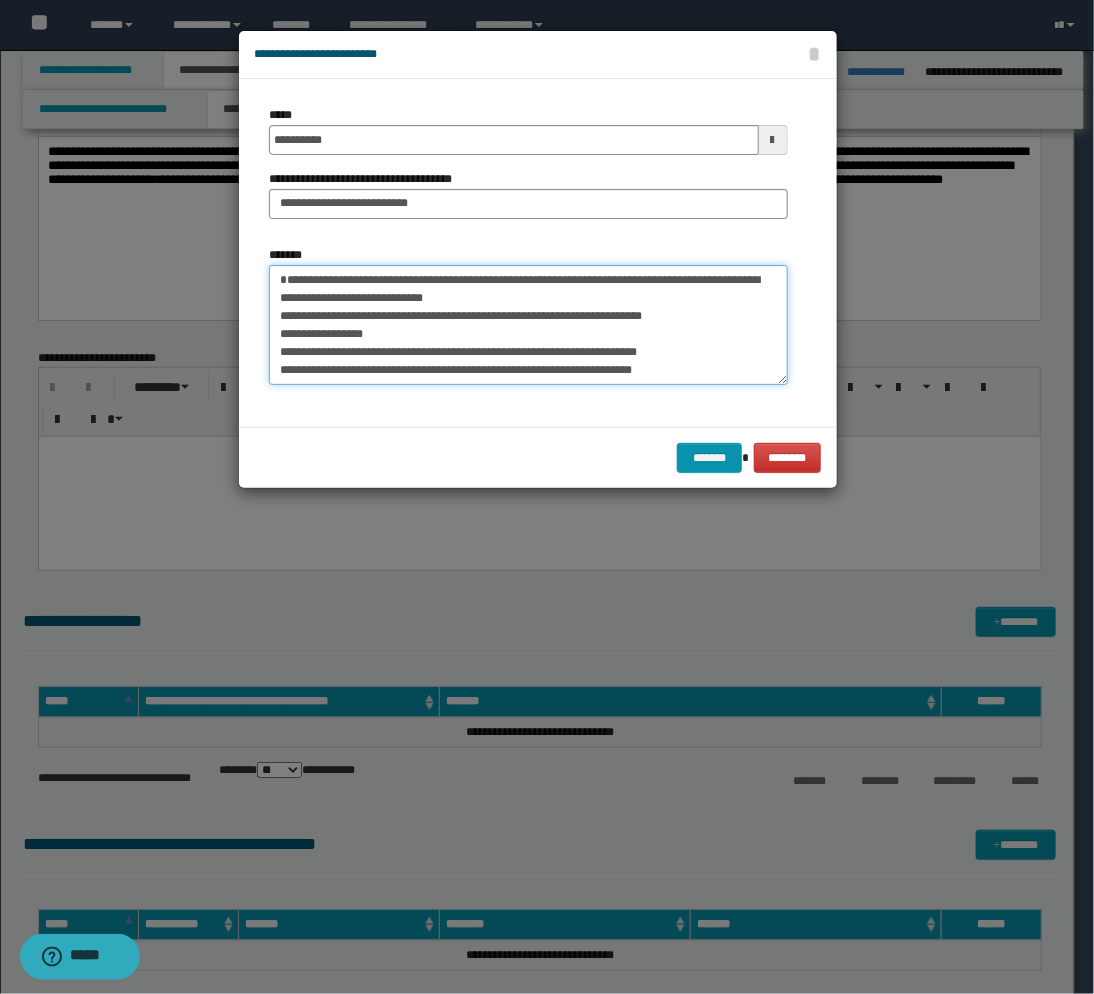 click on "**********" at bounding box center [528, 325] 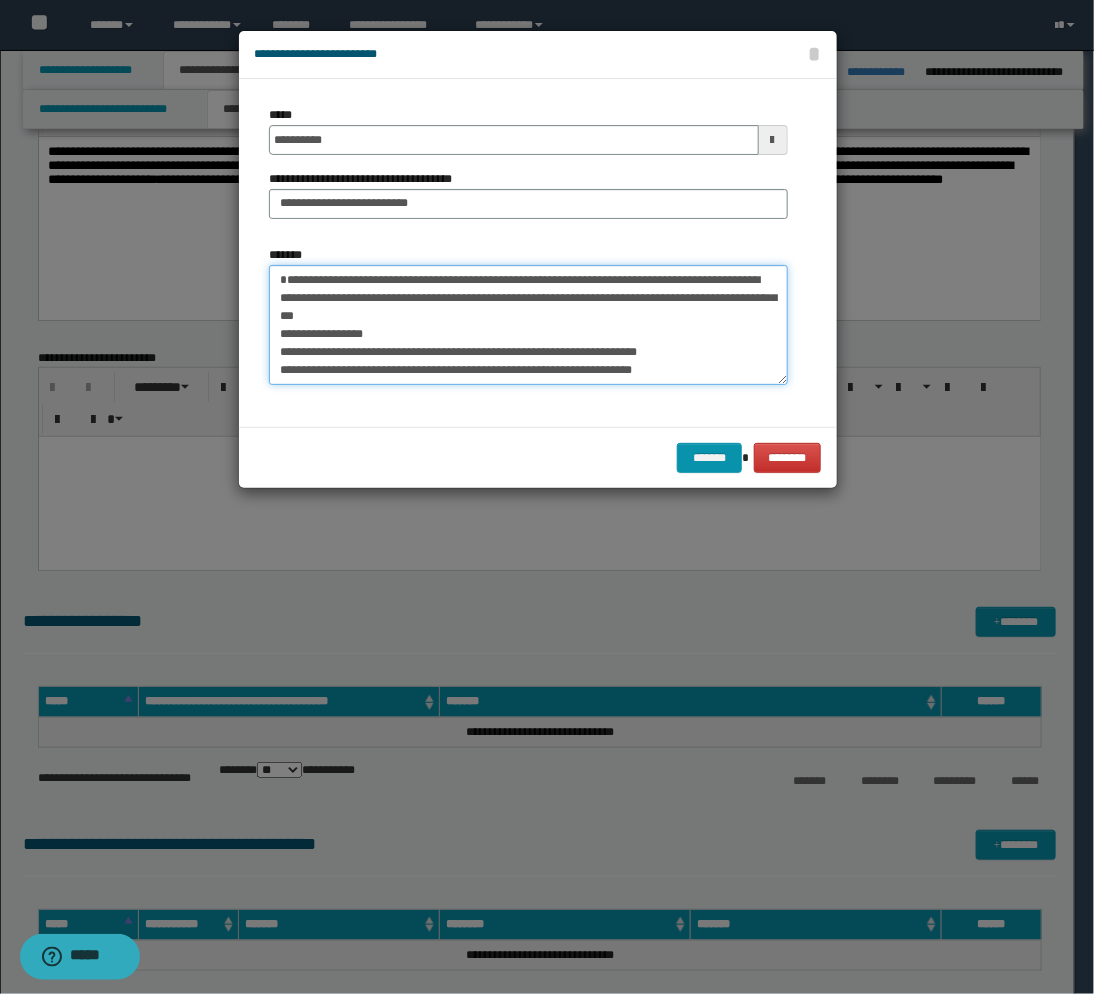 click on "**********" at bounding box center [528, 325] 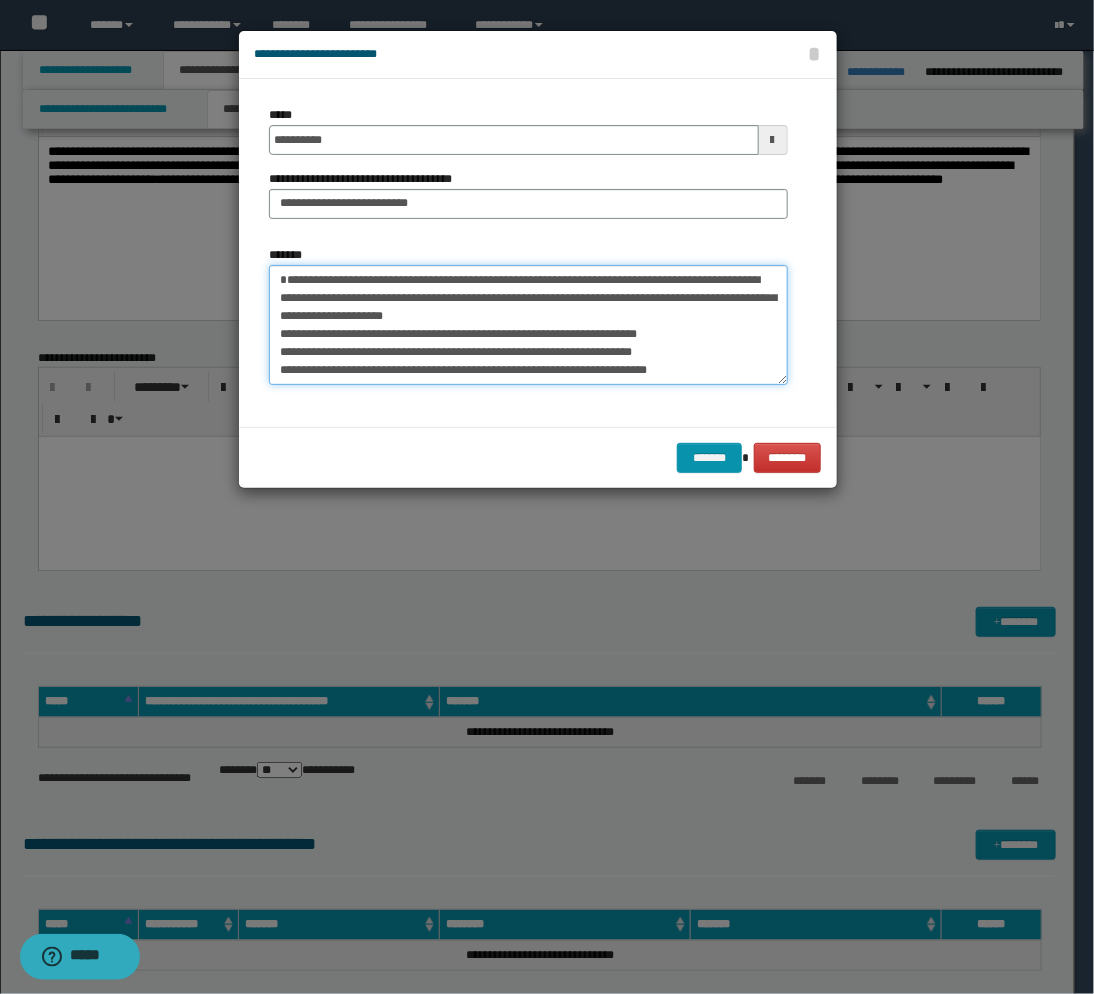 click on "**********" at bounding box center [528, 325] 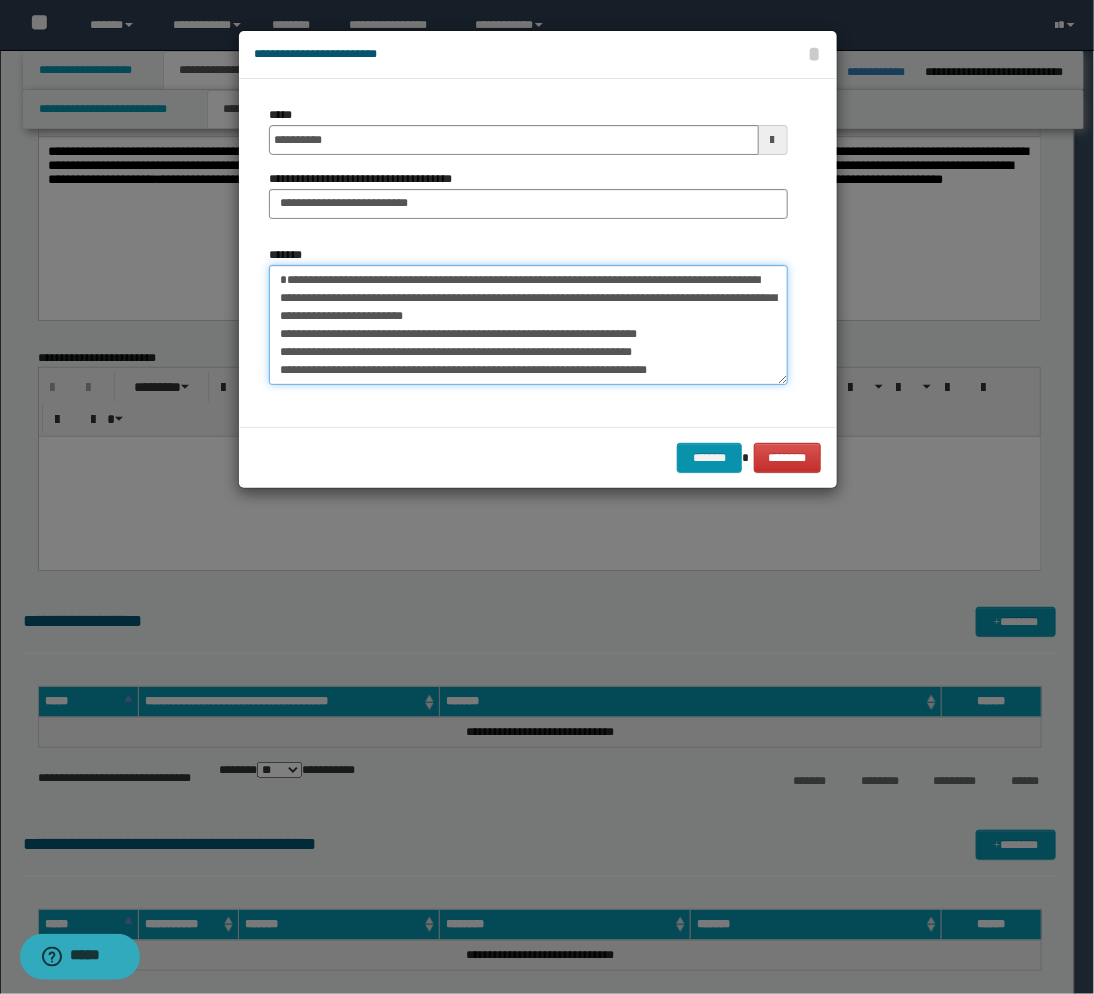 click on "**********" at bounding box center (528, 325) 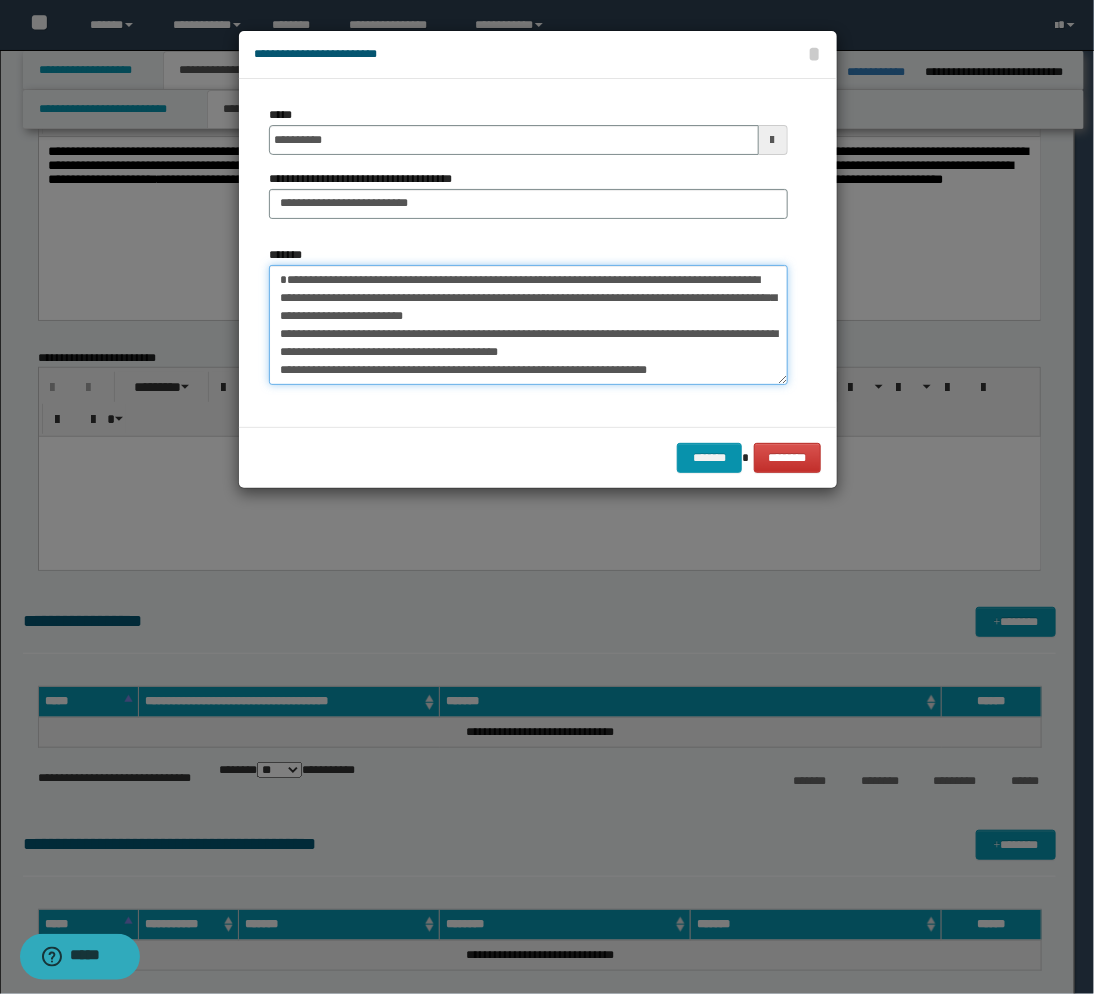 click on "**********" at bounding box center (528, 325) 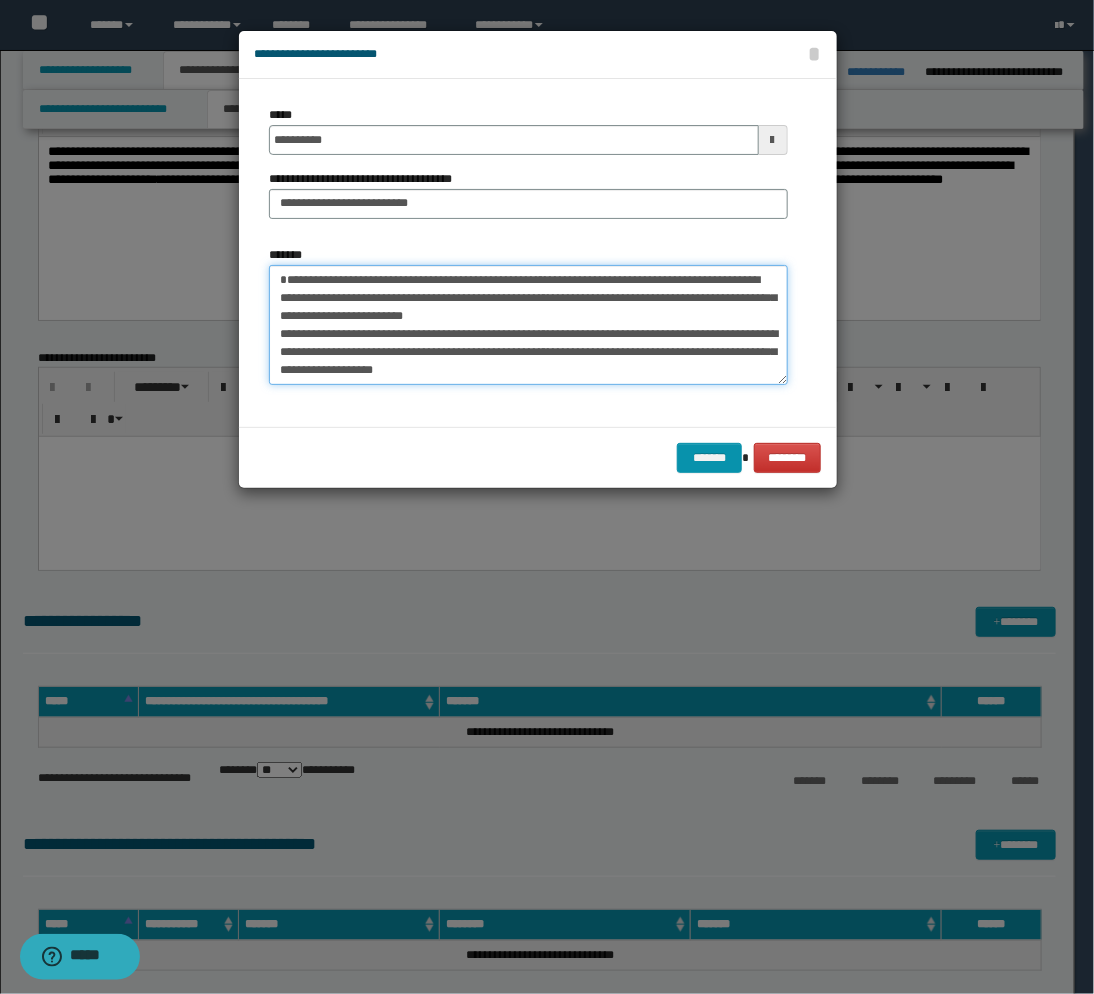click on "**********" at bounding box center [528, 325] 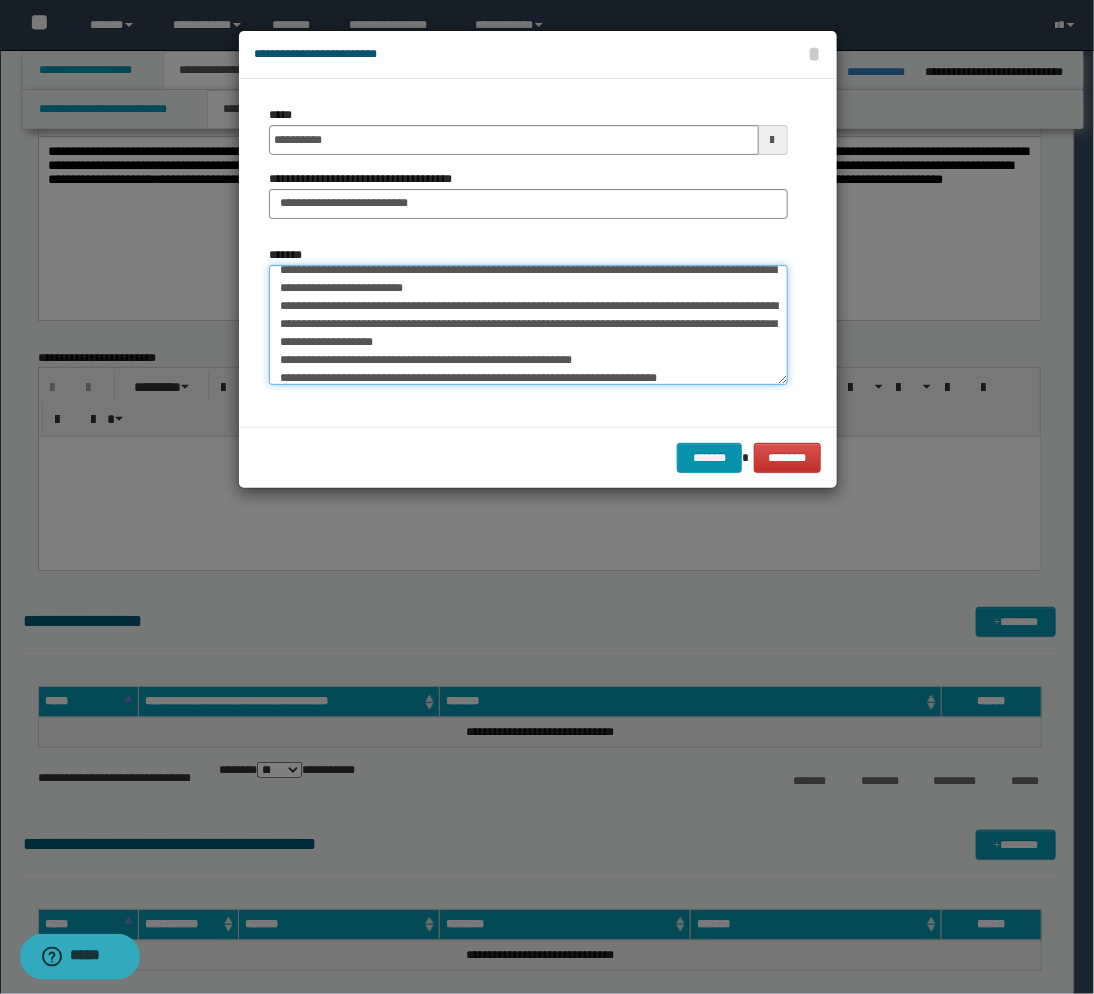 scroll, scrollTop: 44, scrollLeft: 0, axis: vertical 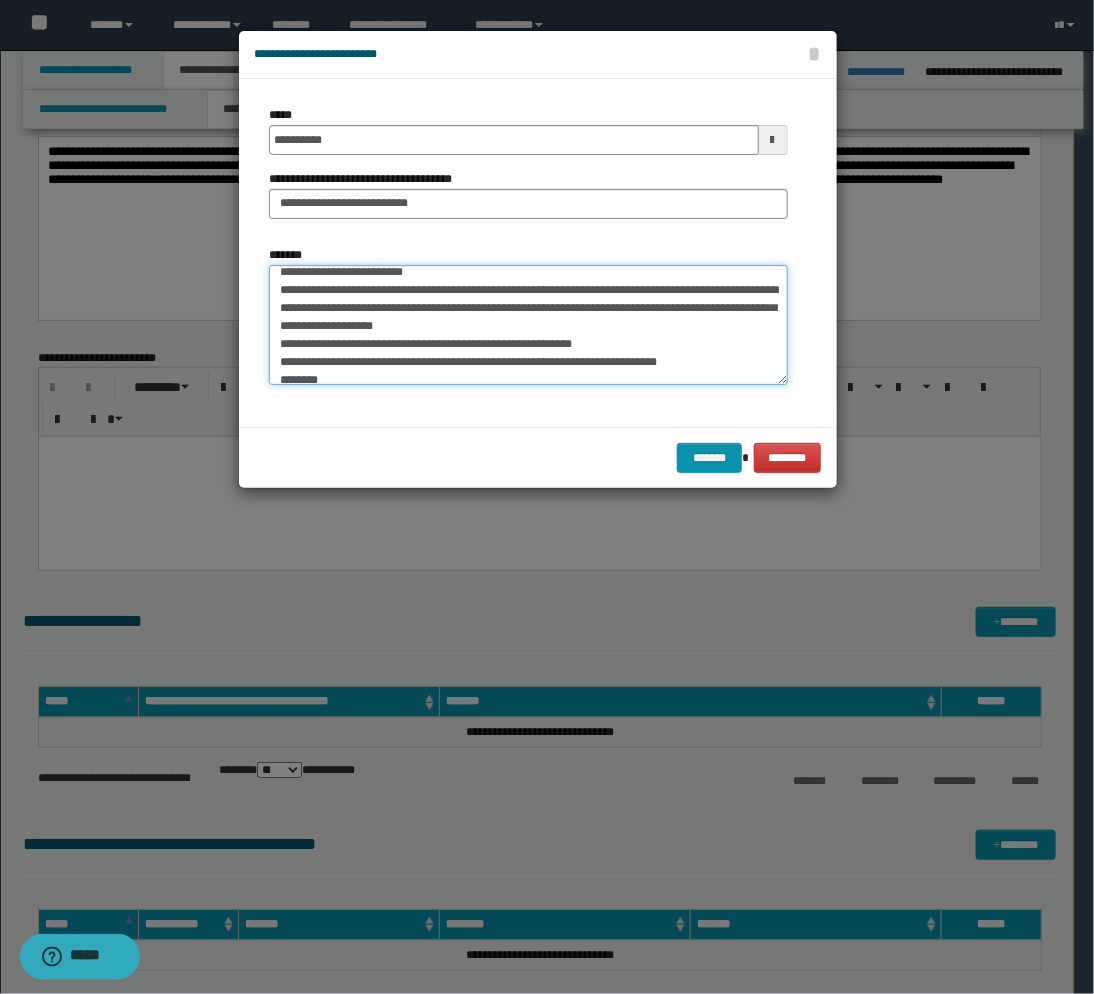 click on "**********" at bounding box center [528, 325] 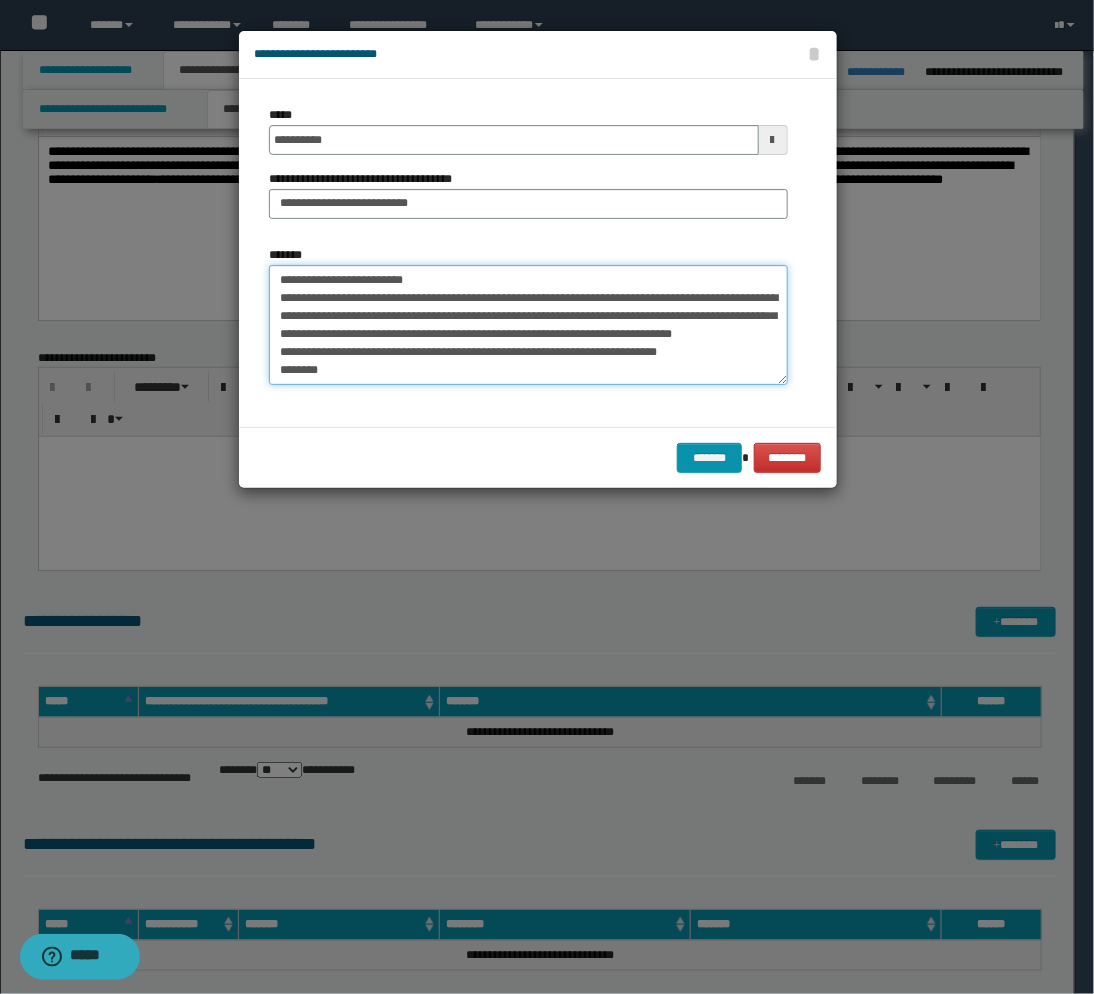click on "**********" at bounding box center (528, 325) 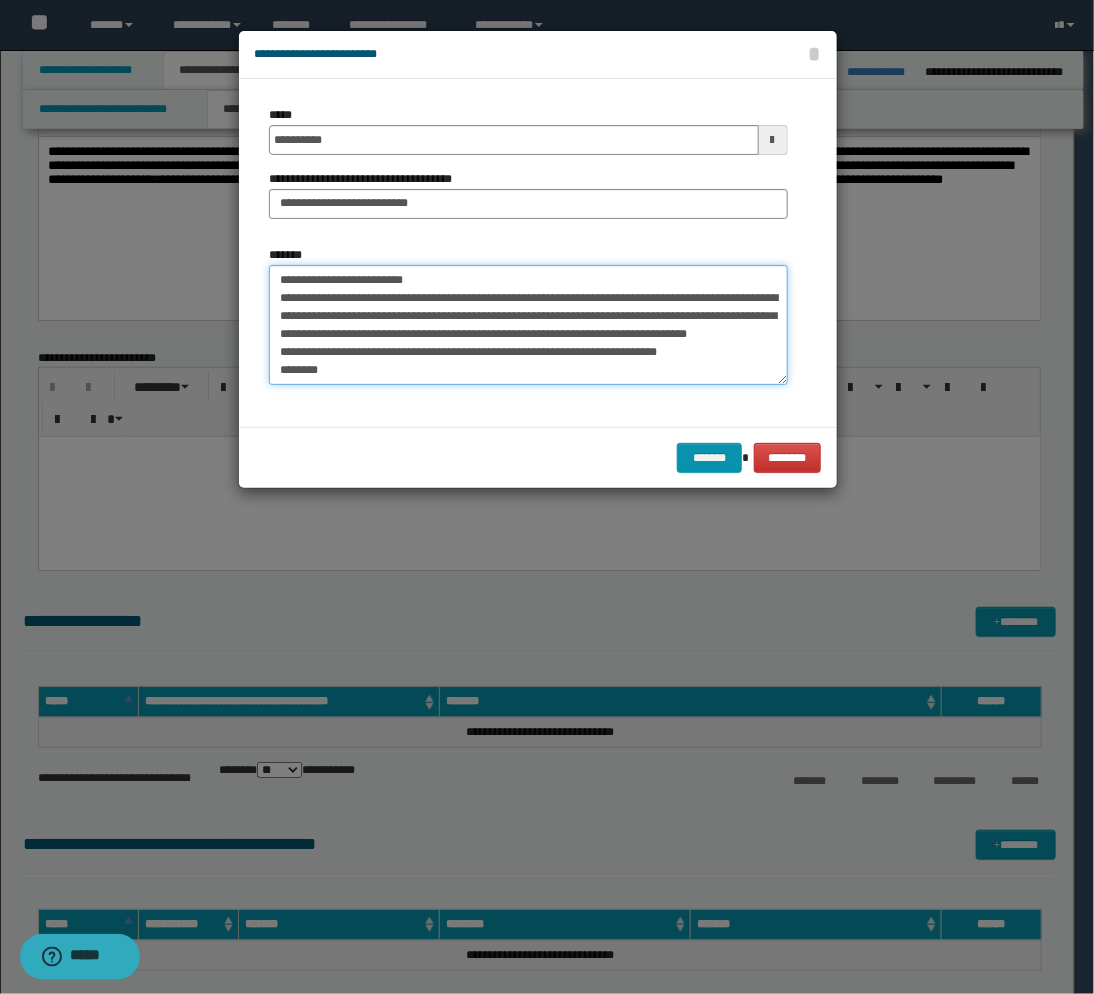 click on "**********" at bounding box center [528, 325] 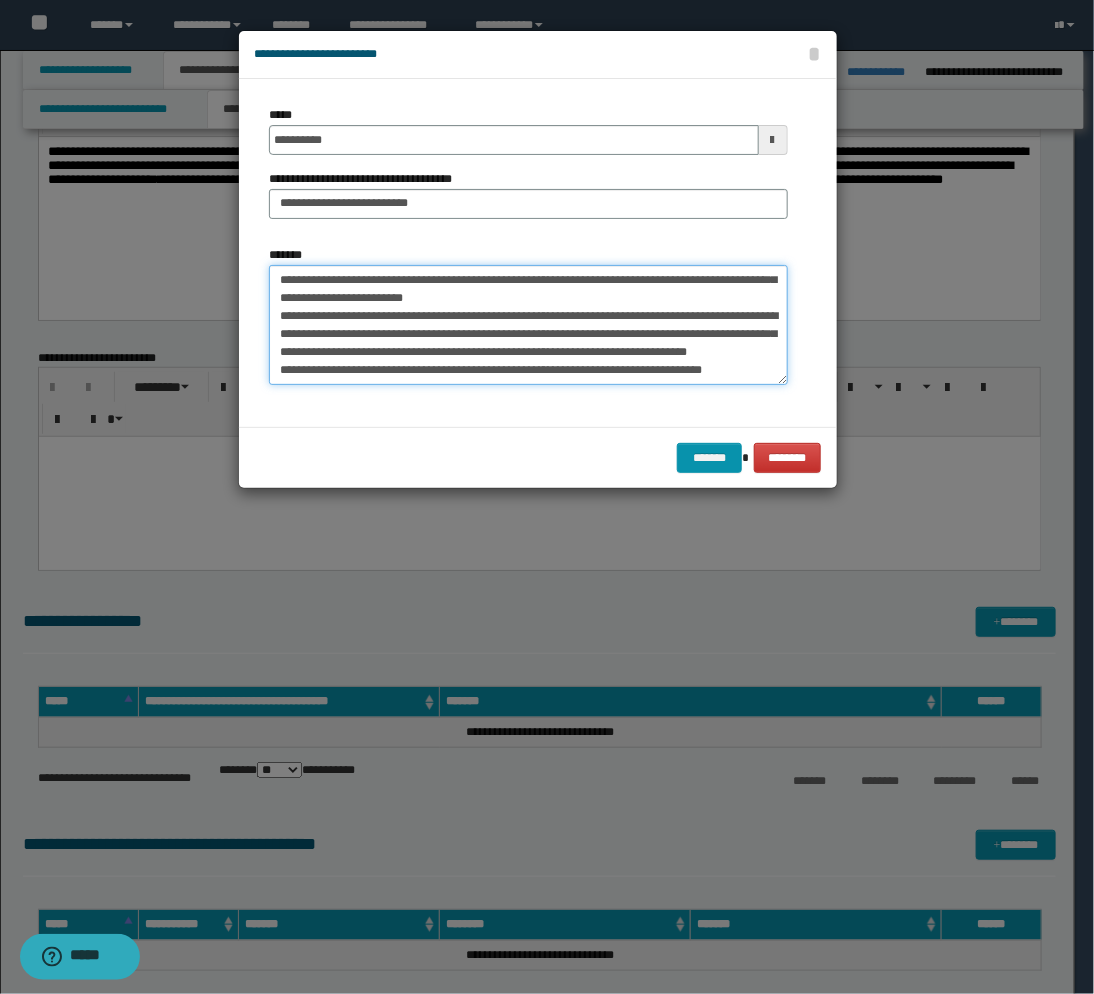 scroll, scrollTop: 35, scrollLeft: 0, axis: vertical 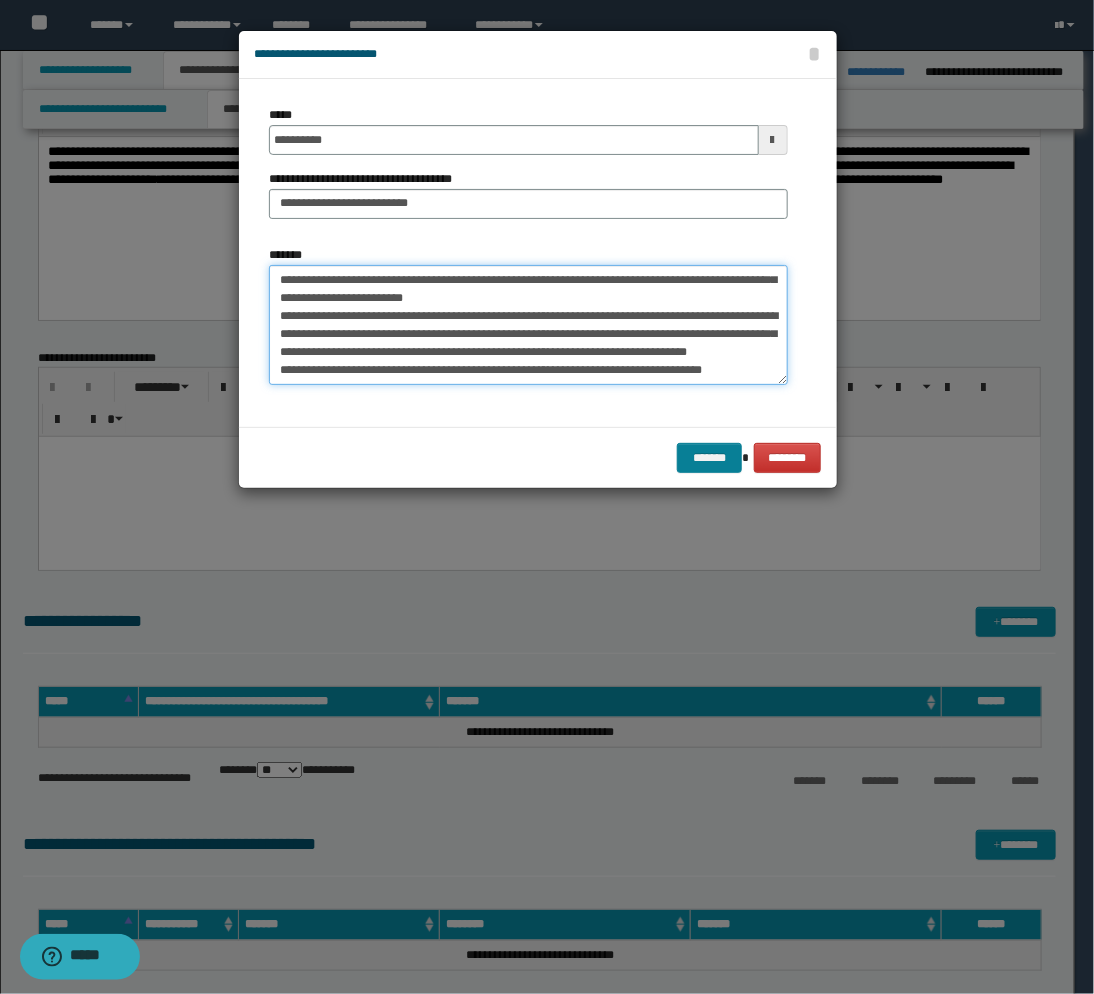 type on "**********" 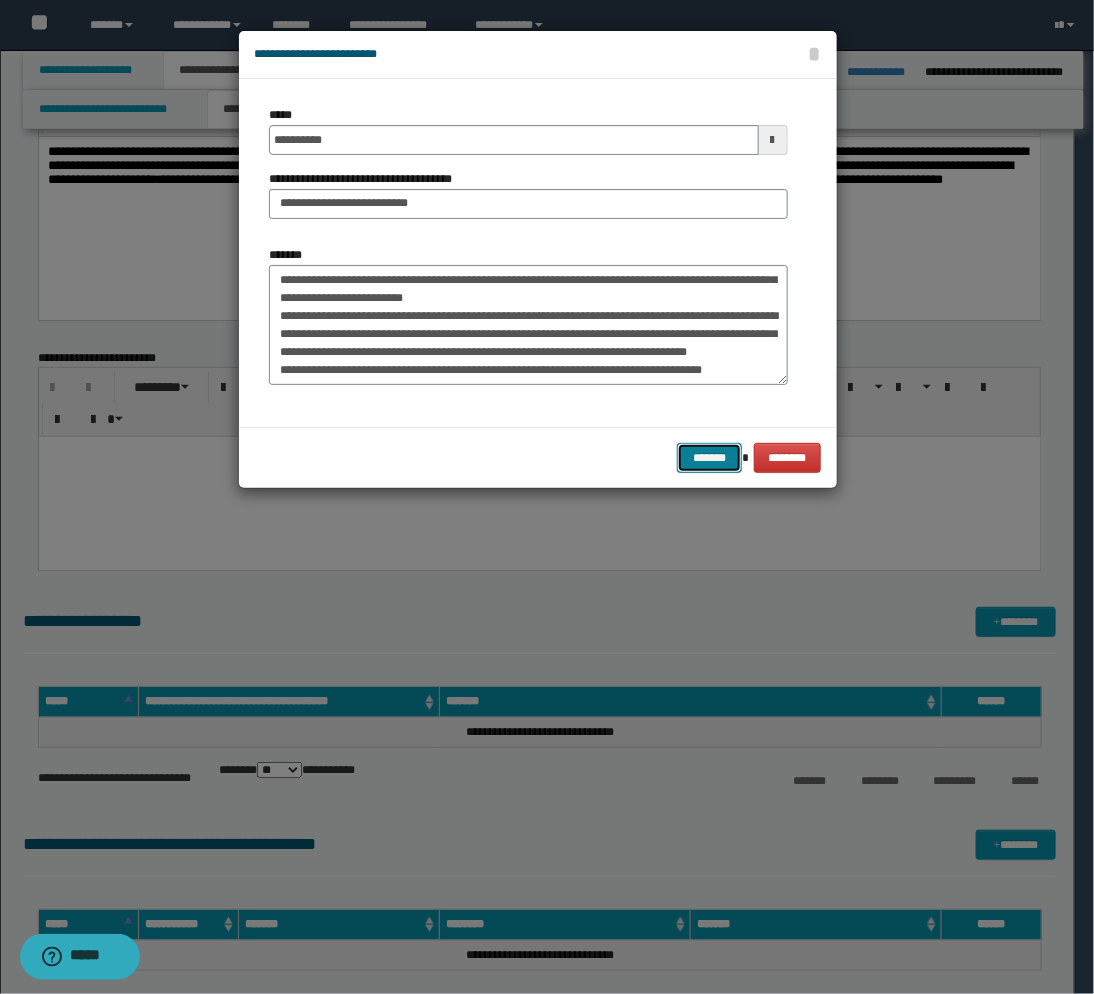 click on "*******" at bounding box center (709, 458) 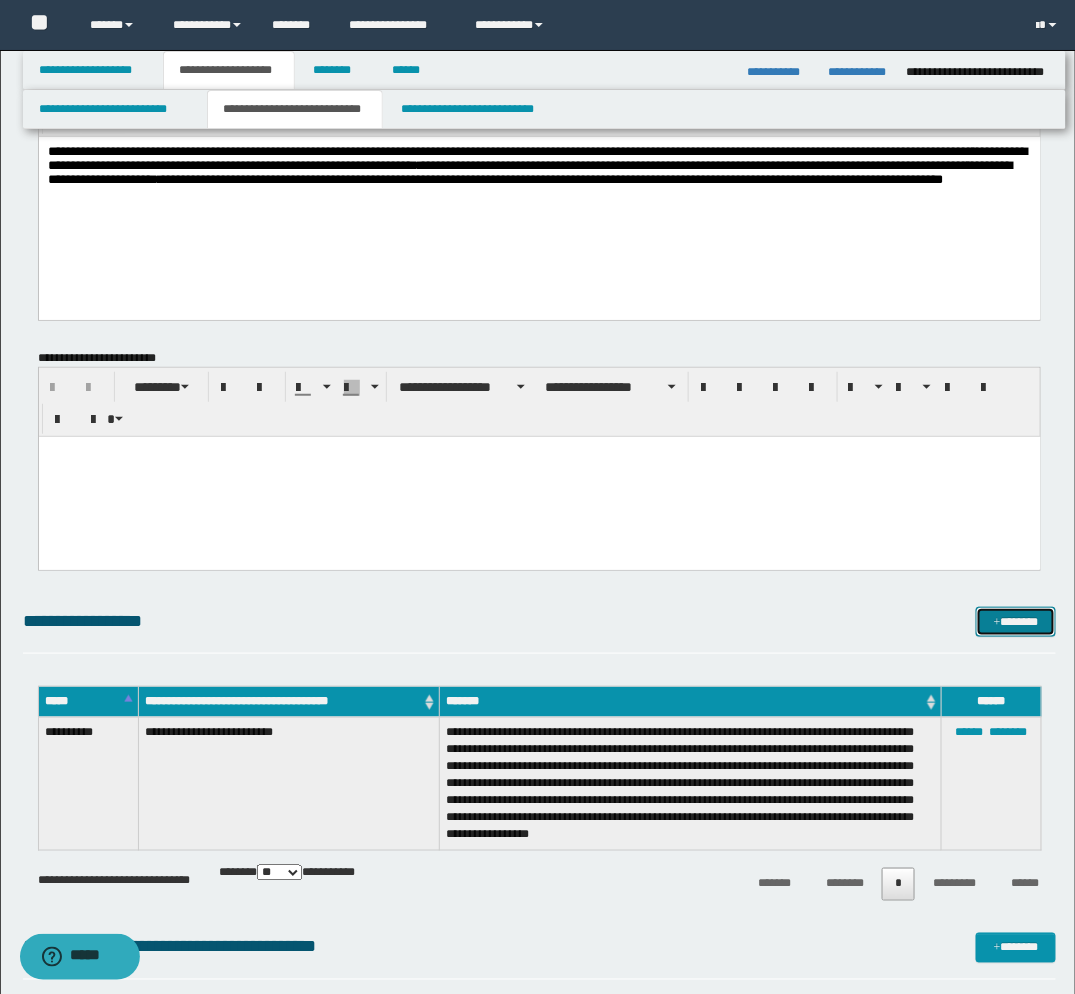 click on "*******" at bounding box center (1016, 622) 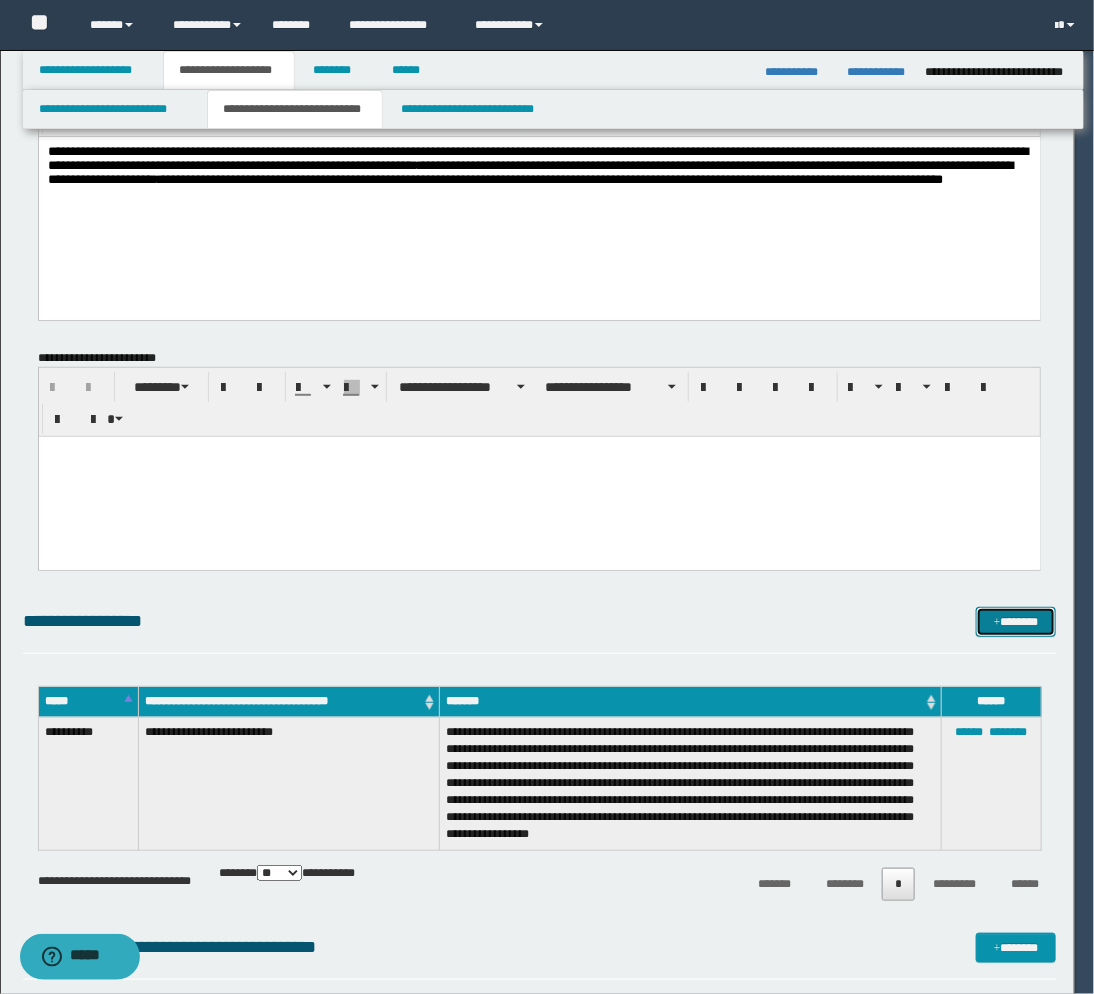 scroll, scrollTop: 0, scrollLeft: 0, axis: both 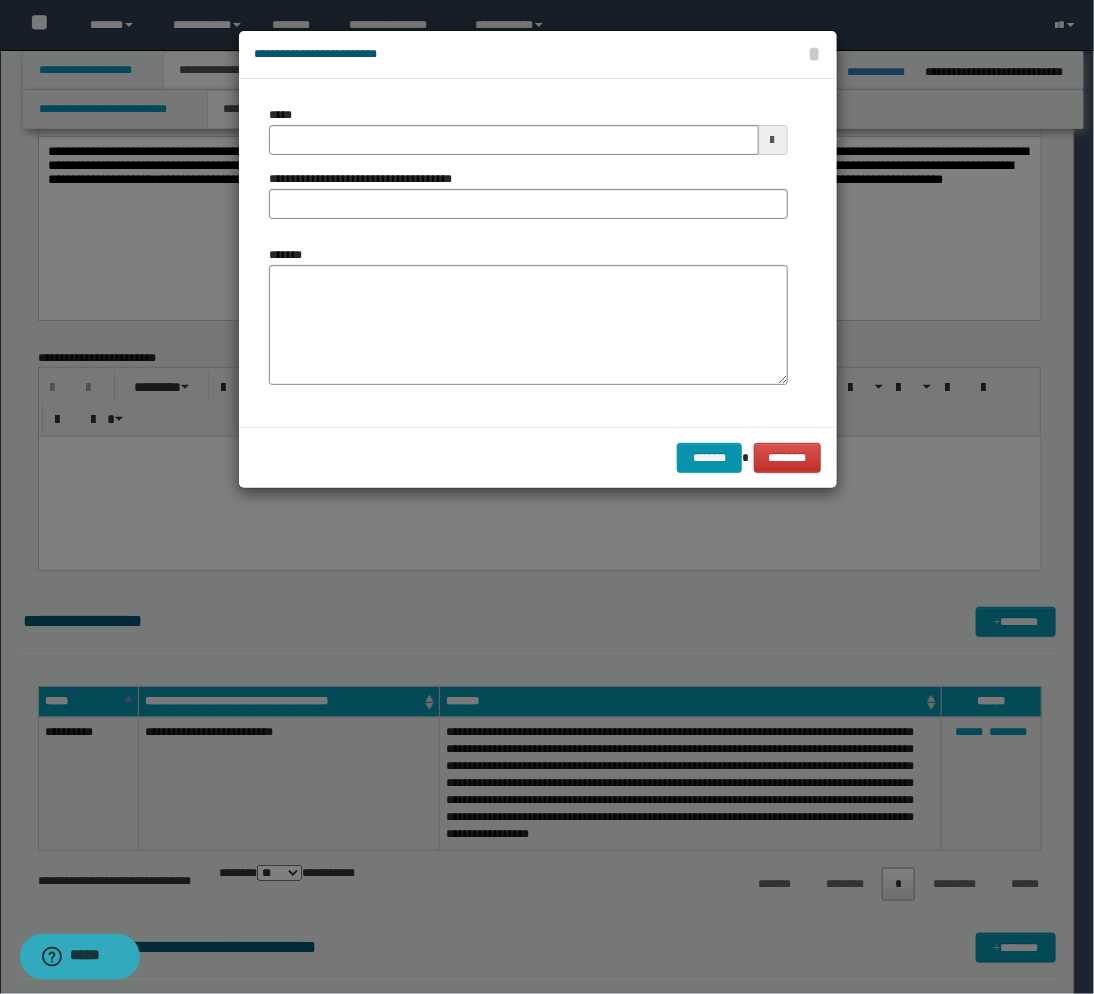 click at bounding box center [773, 140] 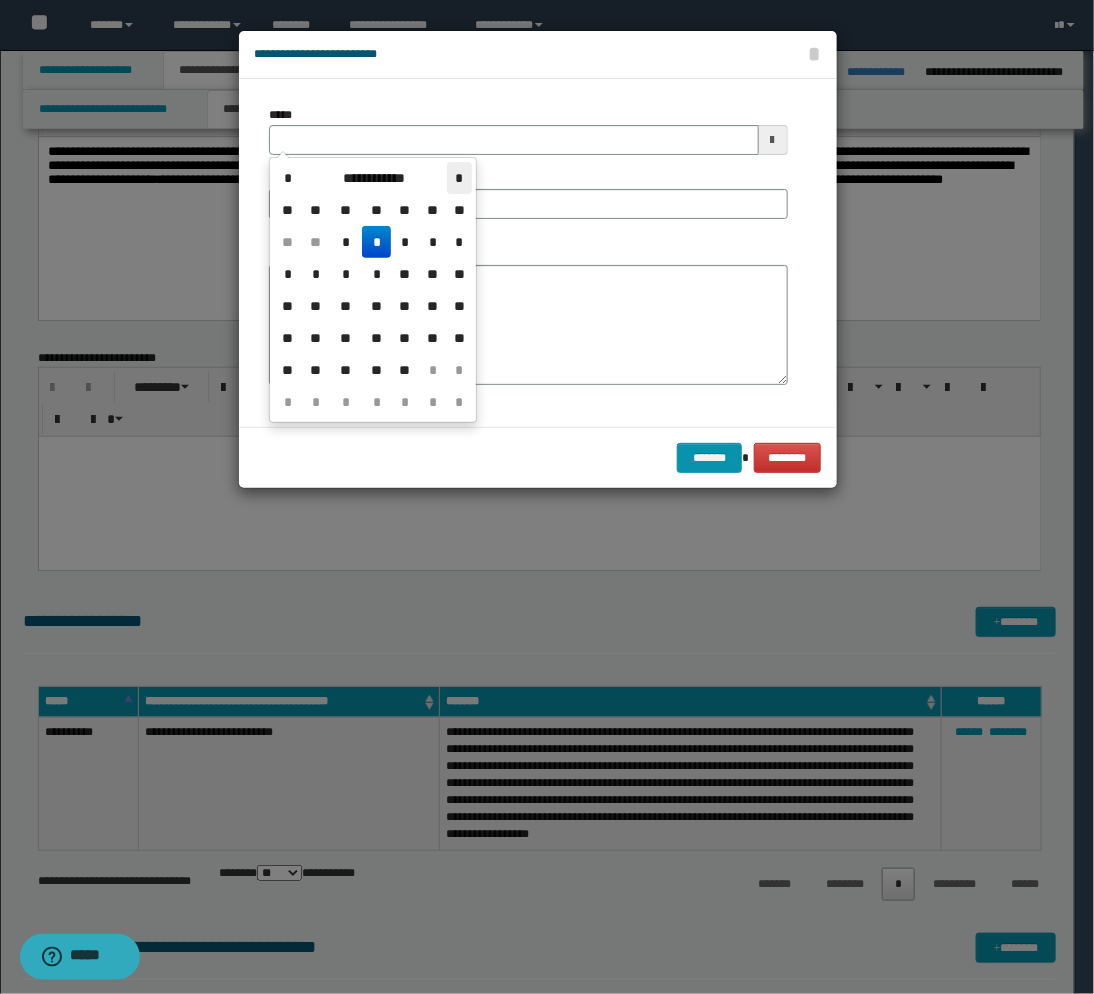 click on "*" at bounding box center [459, 178] 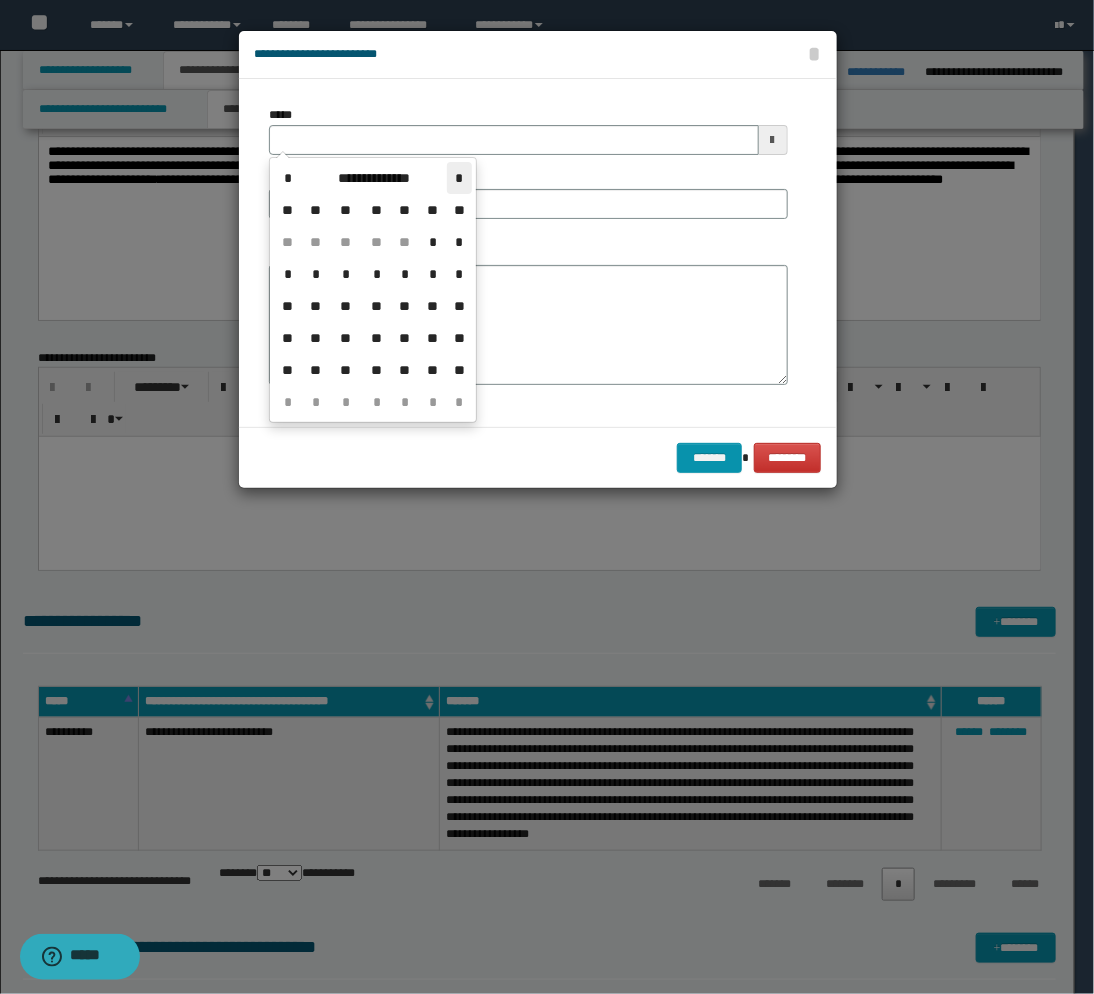 click on "*" at bounding box center (459, 178) 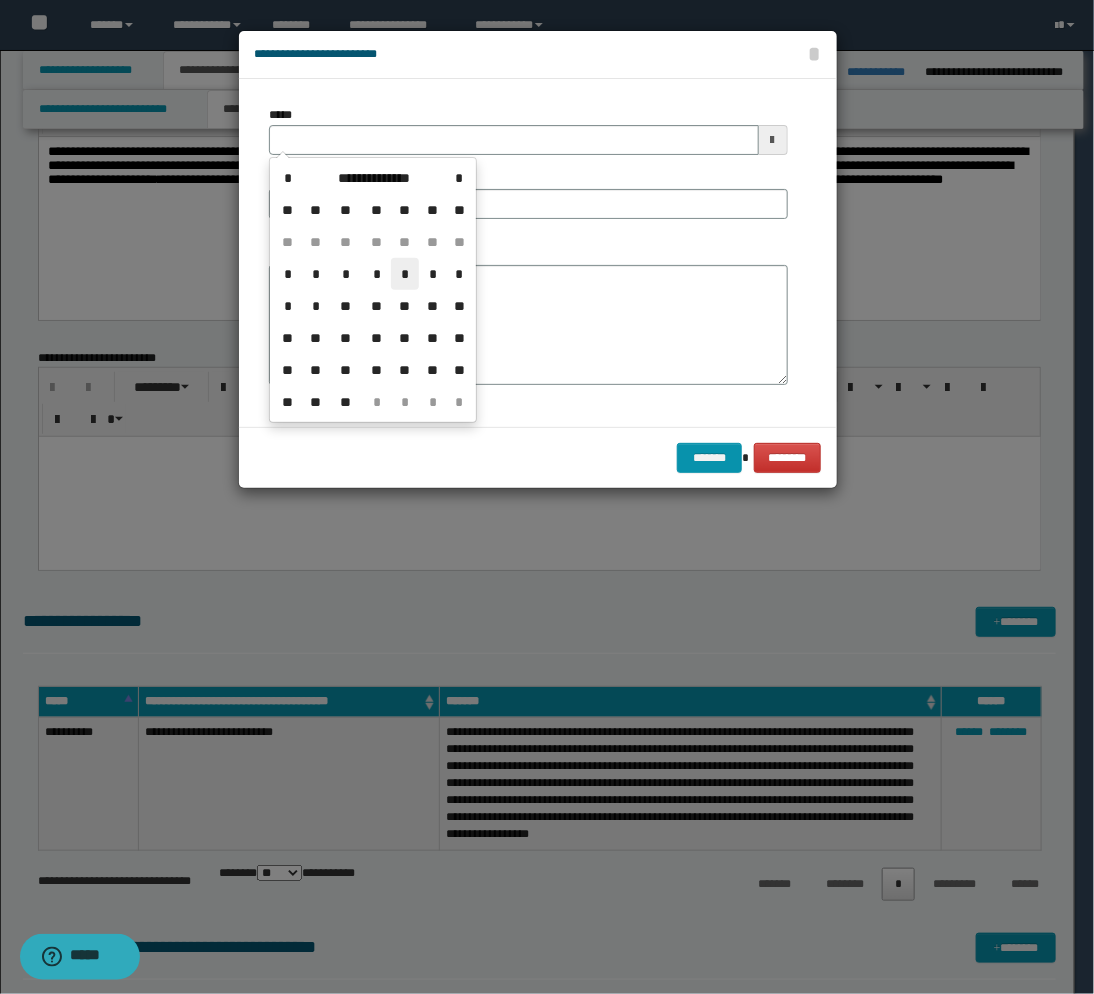 click on "*" at bounding box center [405, 274] 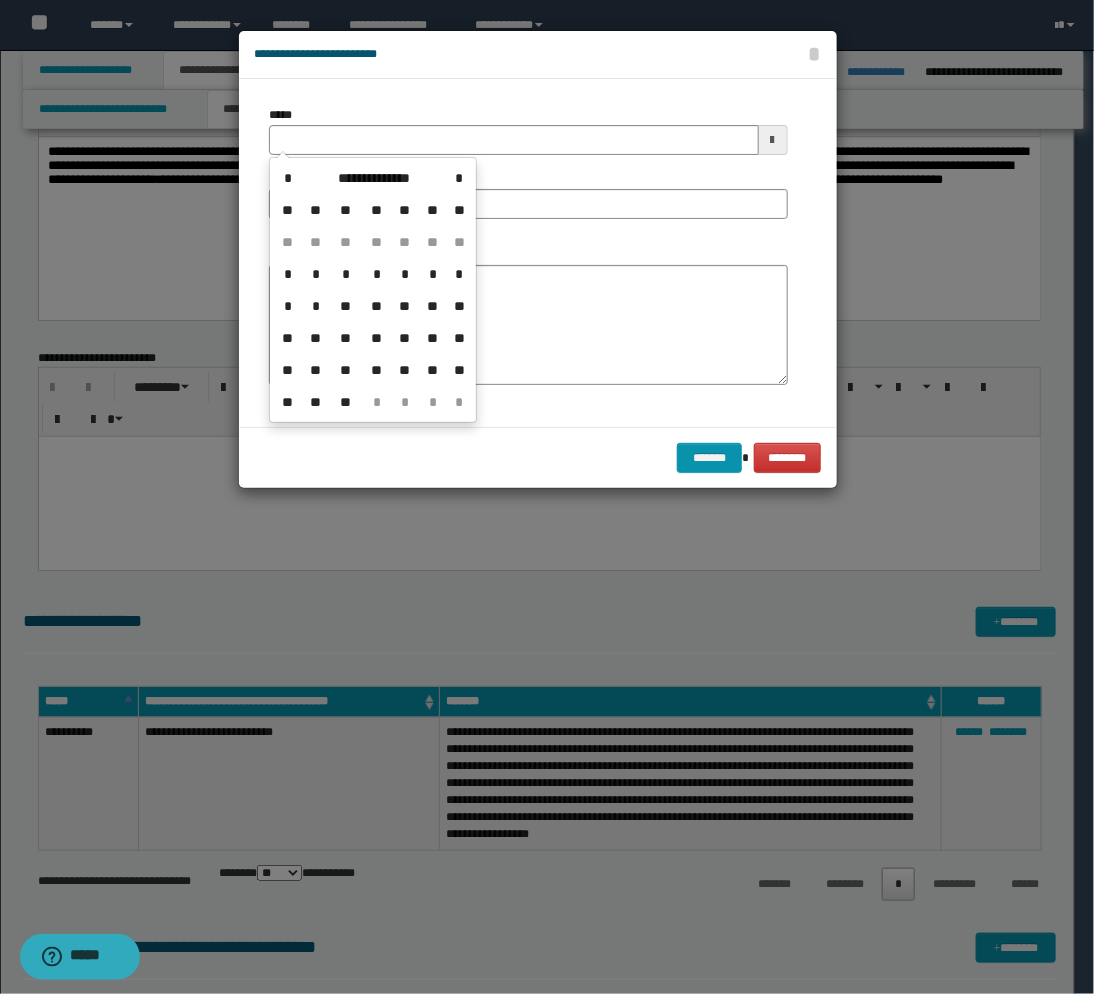 type on "**********" 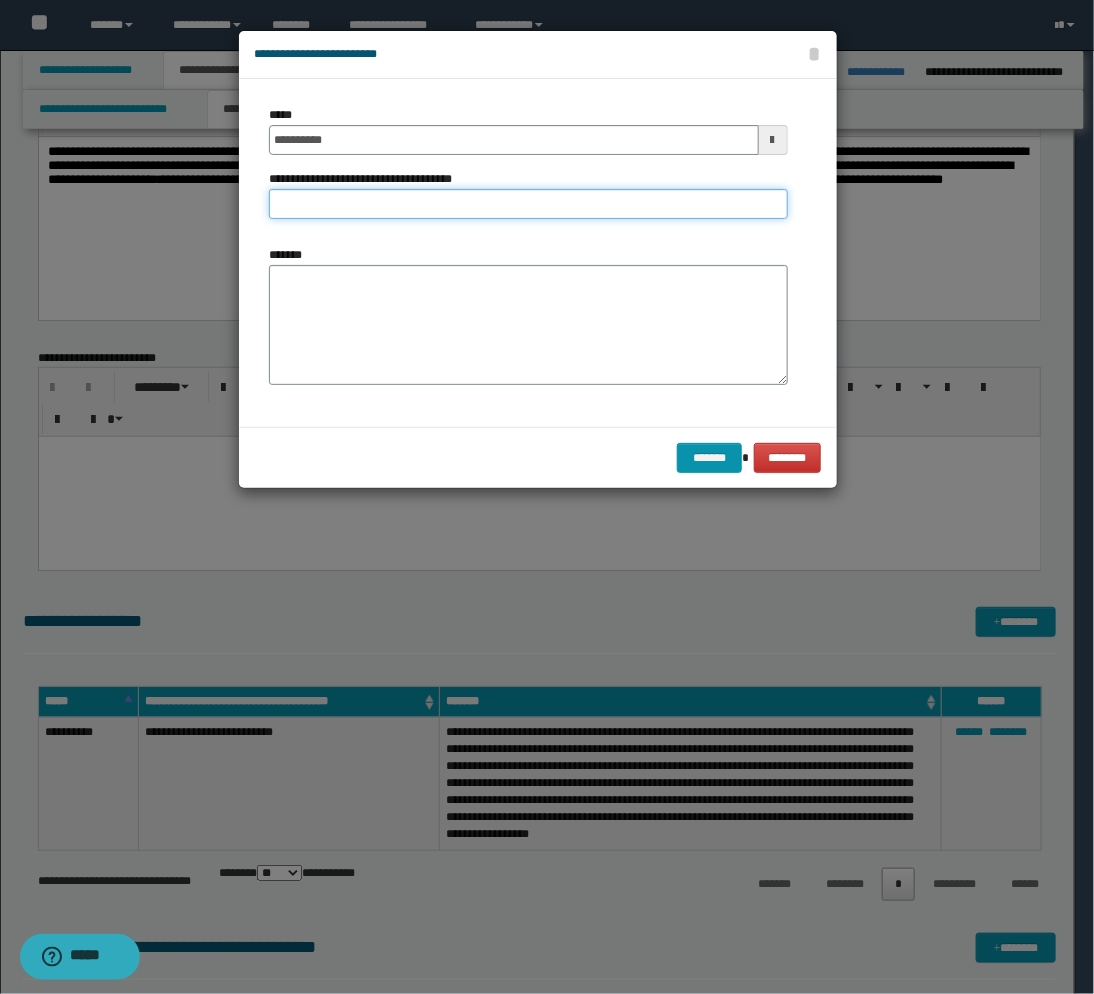 click on "**********" at bounding box center [528, 204] 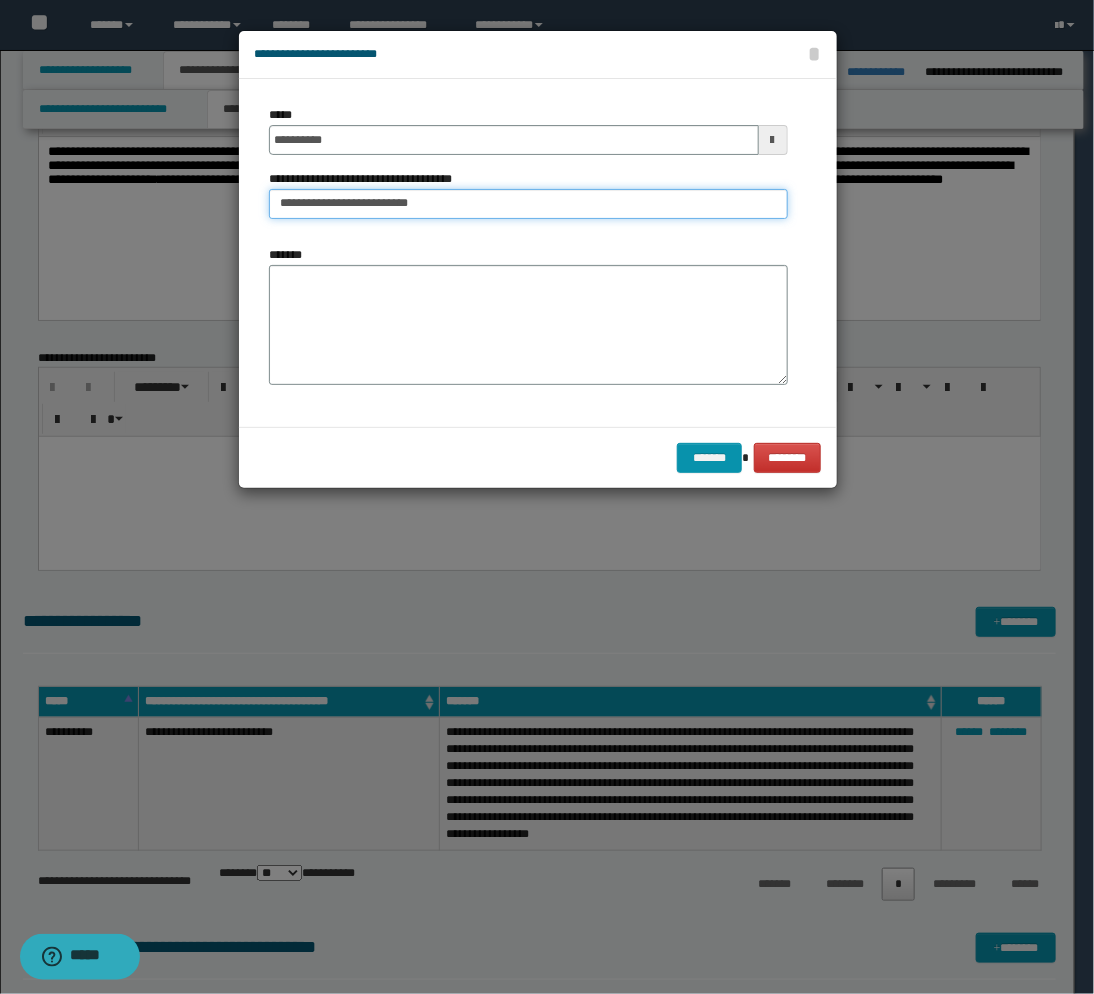 type on "**********" 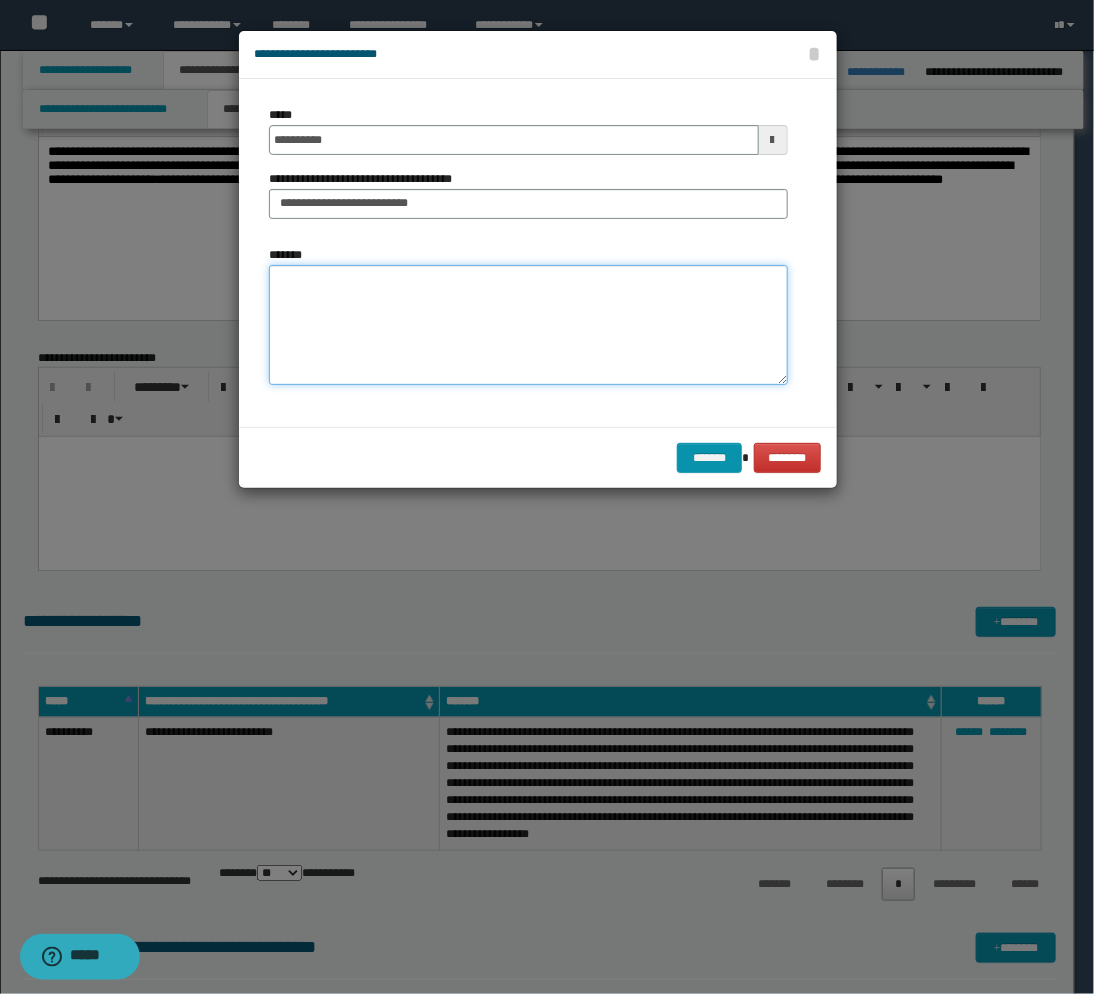 click on "*******" at bounding box center (528, 325) 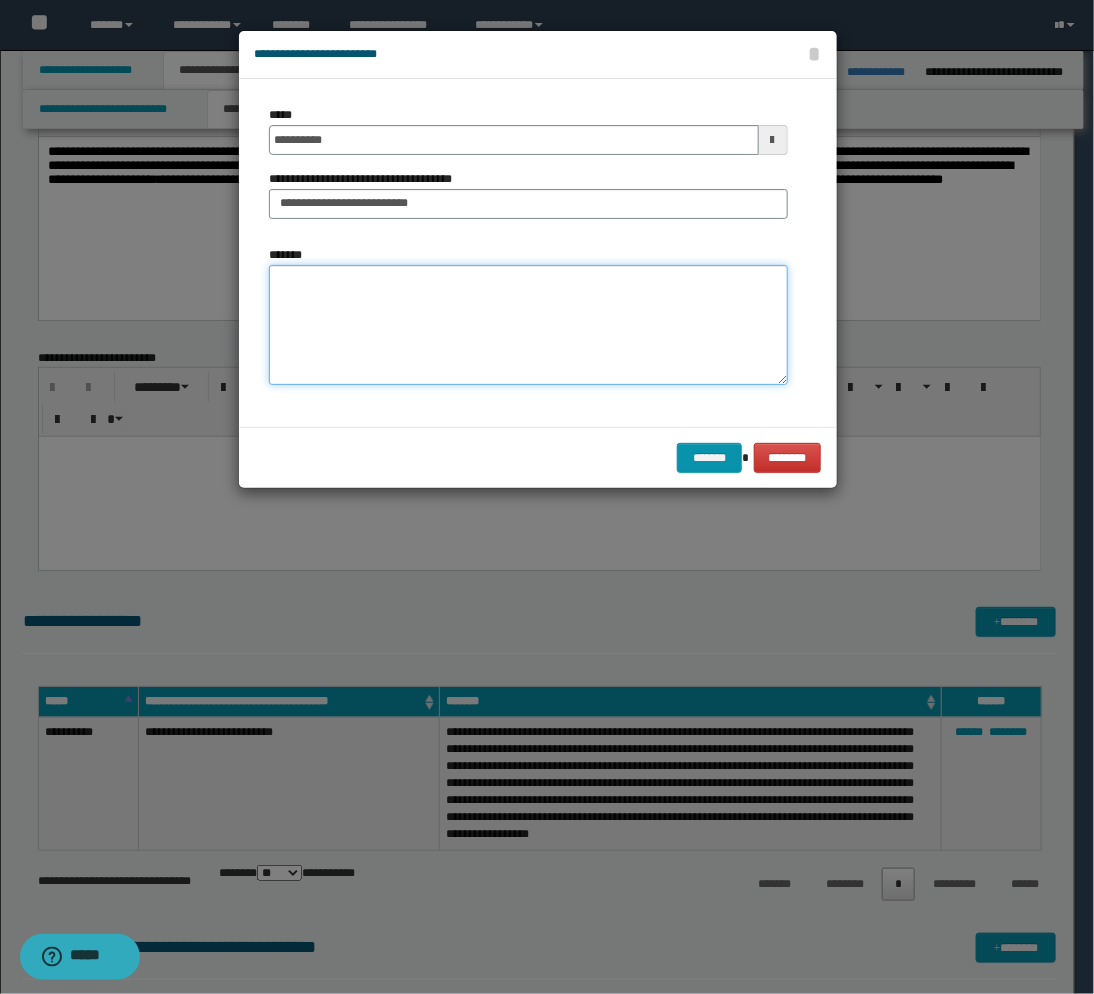 paste on "**********" 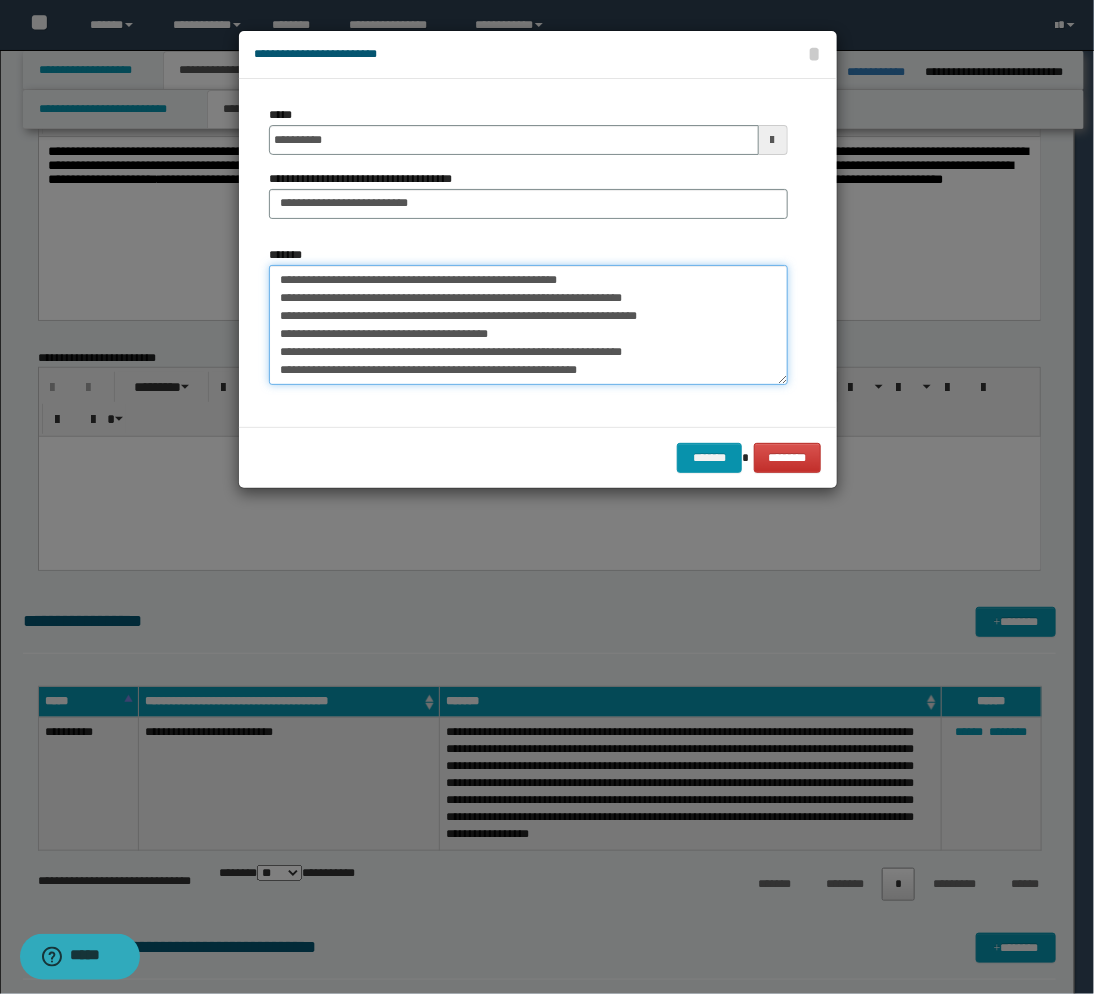 click on "**********" at bounding box center [528, 325] 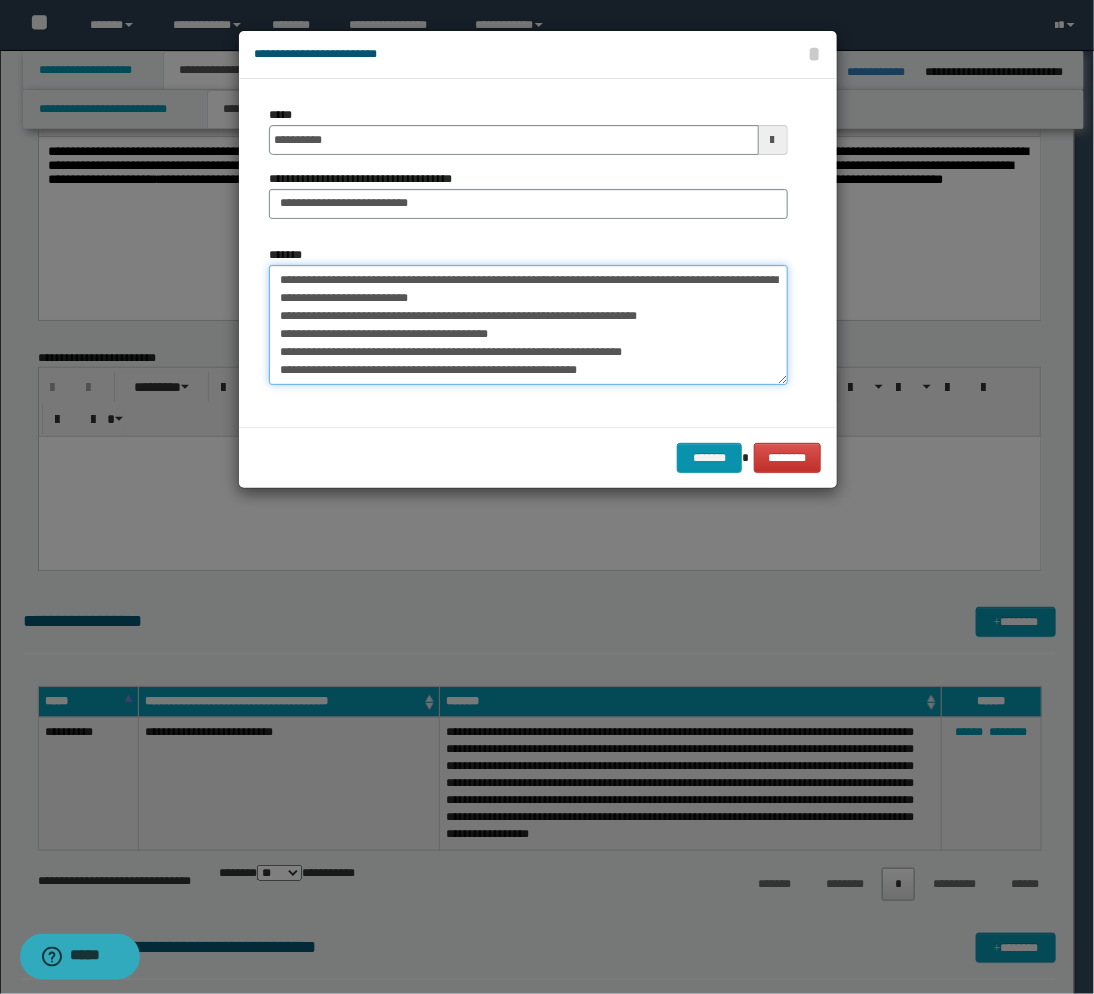 click on "**********" at bounding box center (528, 325) 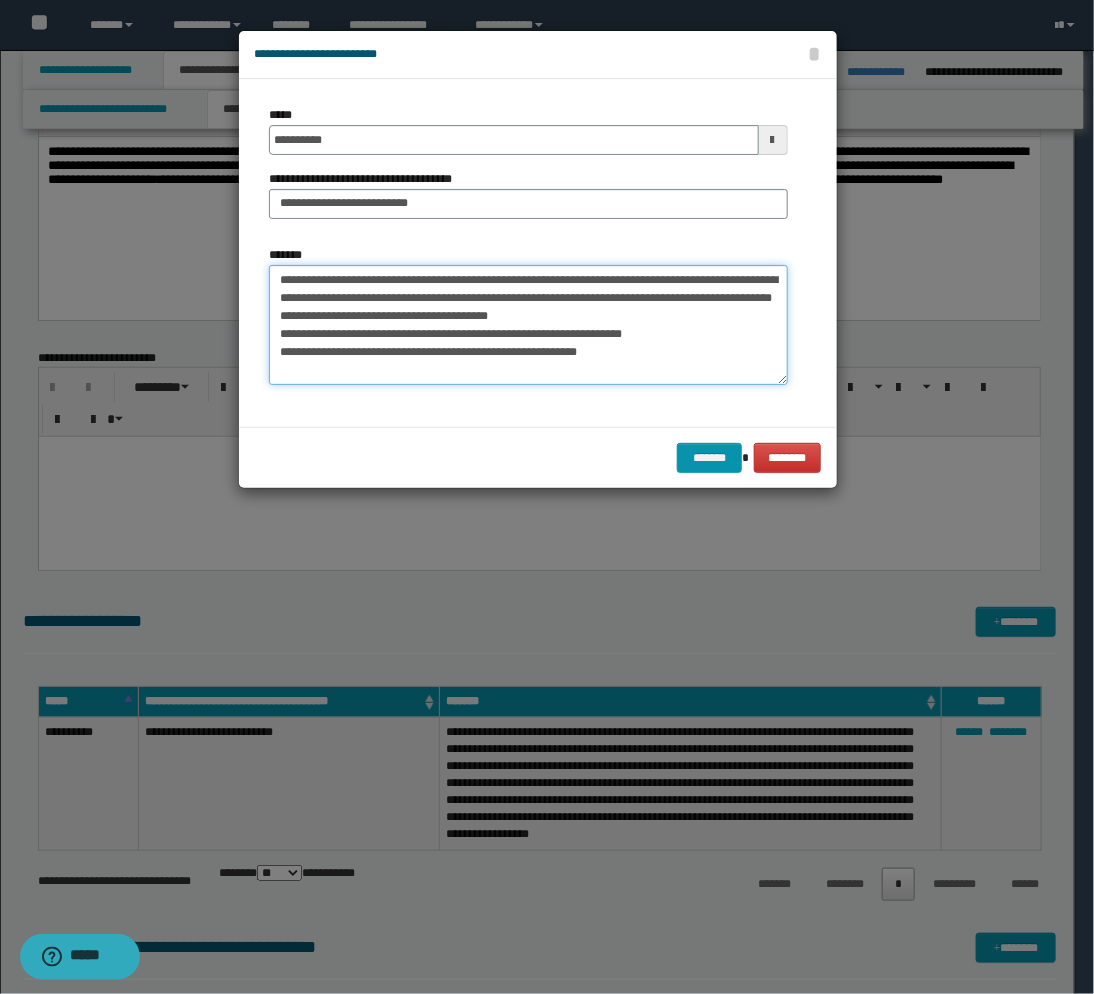 click on "**********" at bounding box center [528, 325] 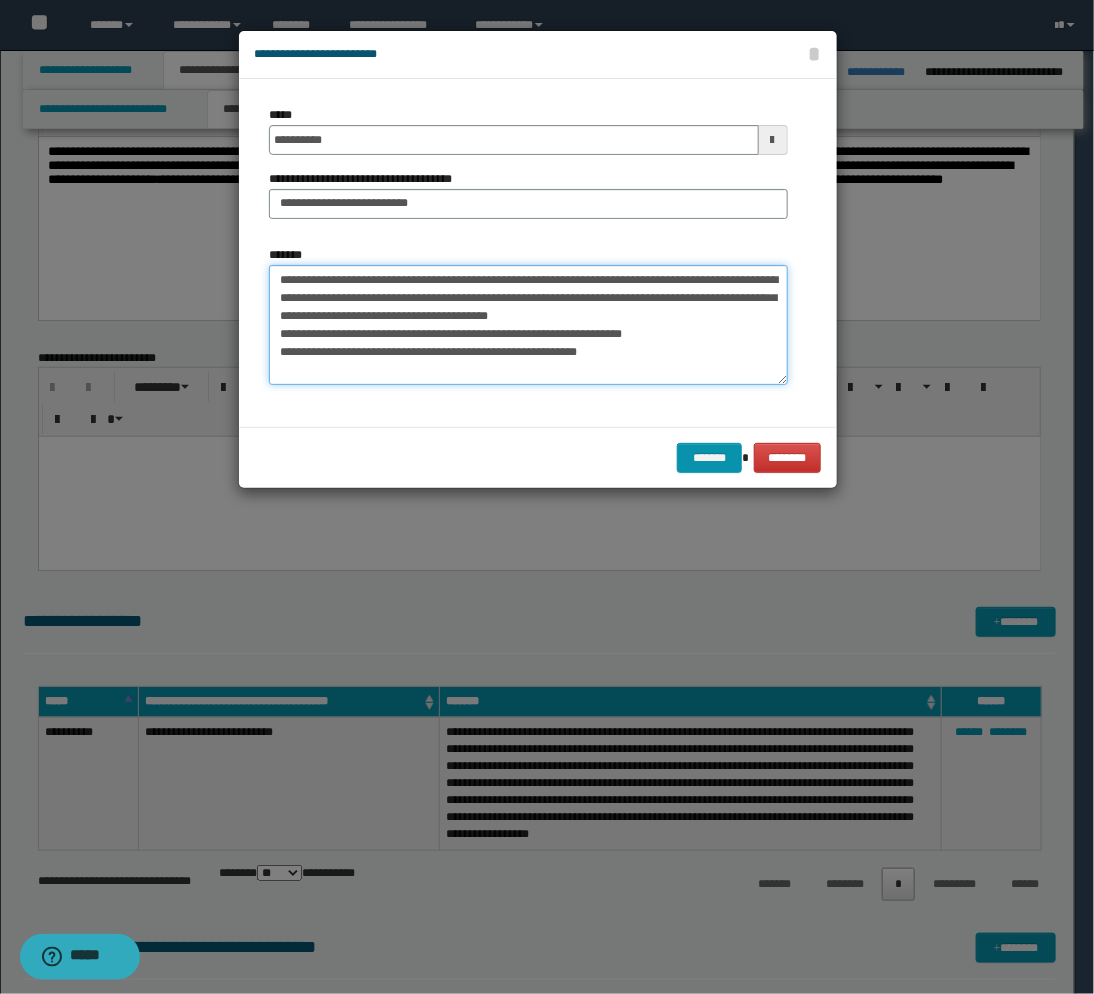 click on "**********" at bounding box center (528, 325) 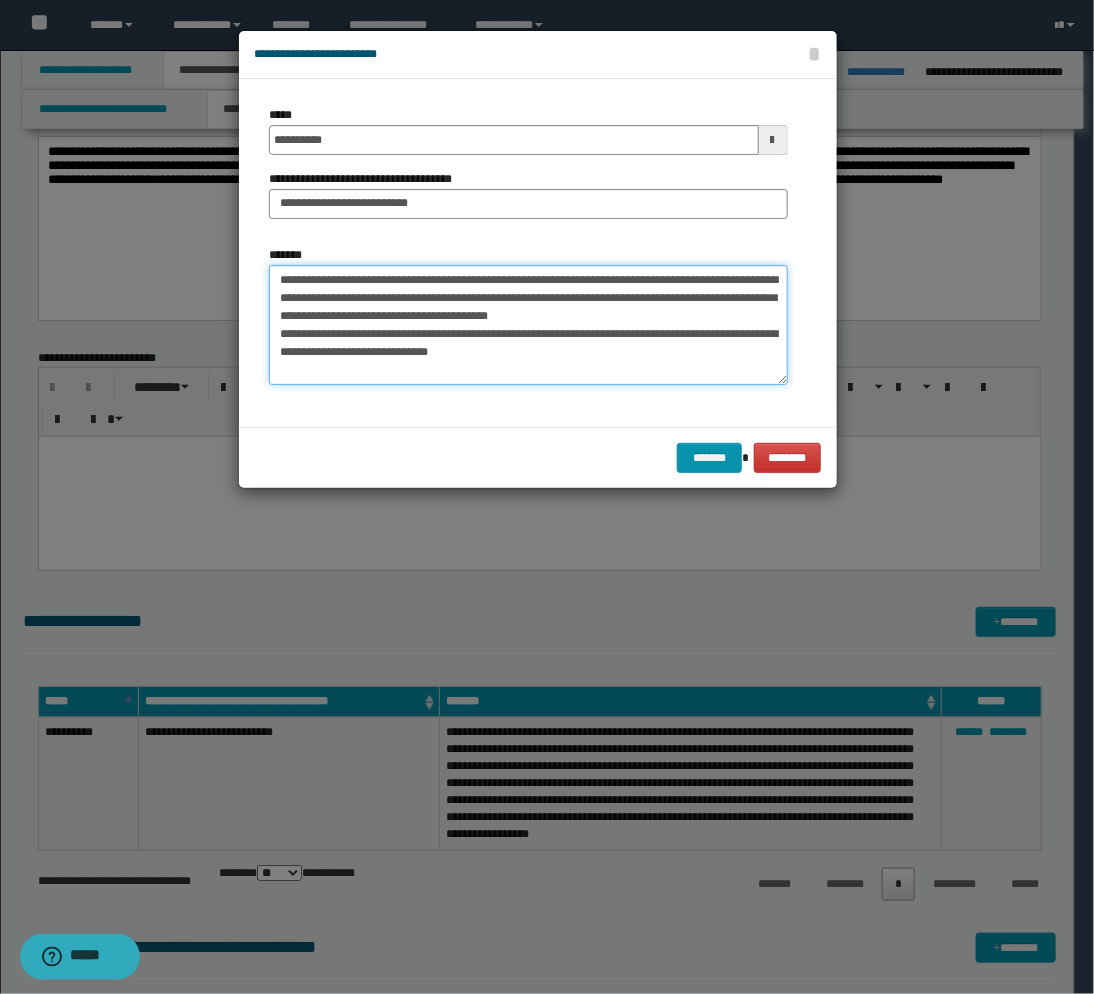 click on "**********" at bounding box center [528, 325] 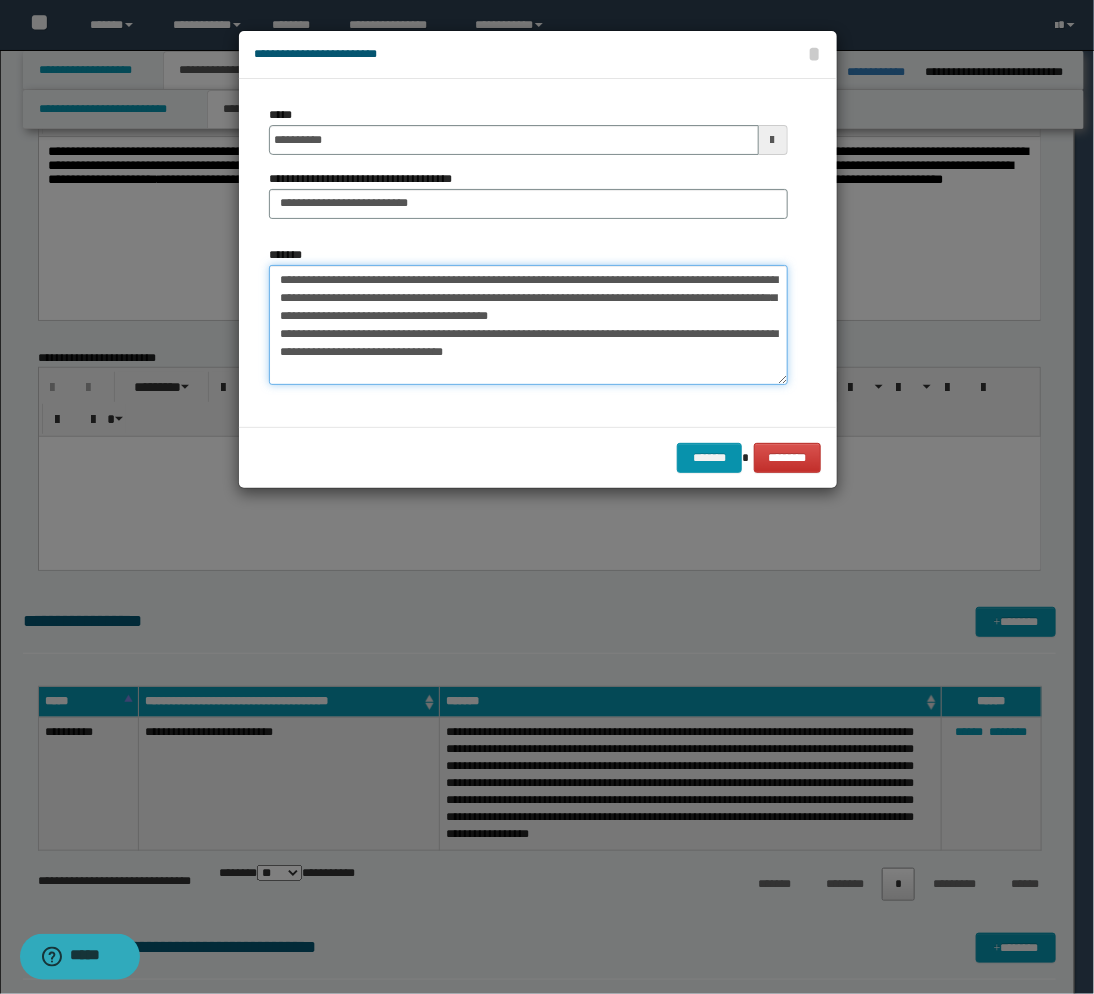 click on "**********" at bounding box center [528, 325] 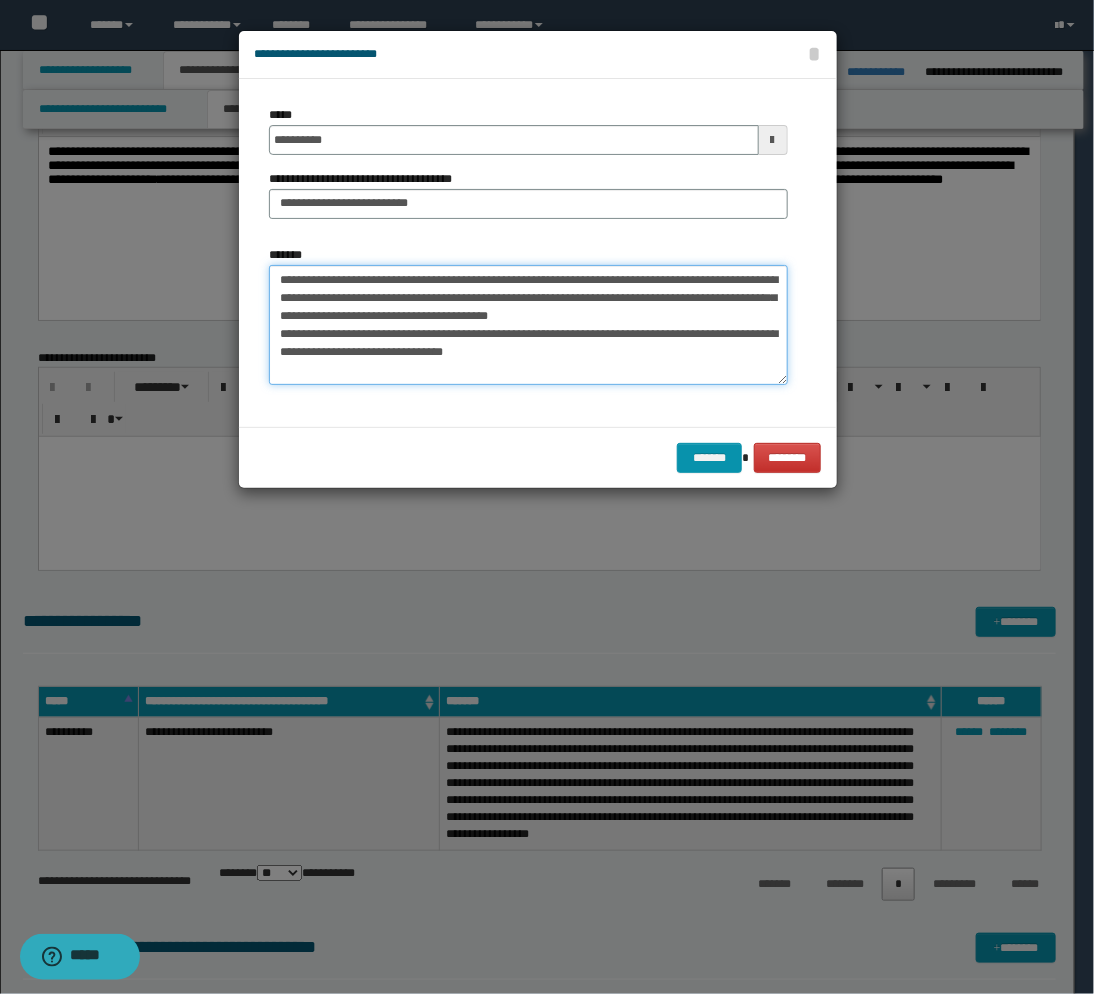click on "**********" at bounding box center [528, 325] 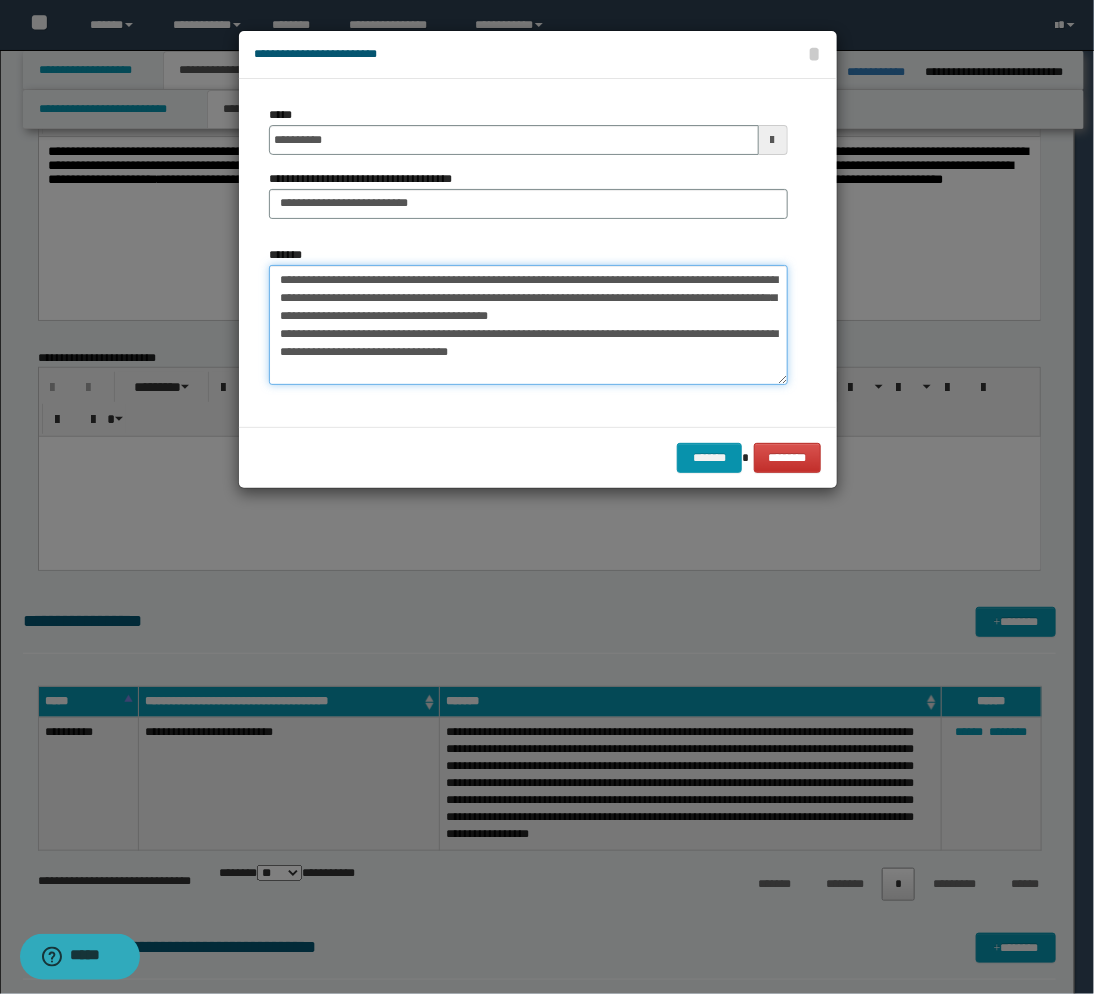 paste on "**********" 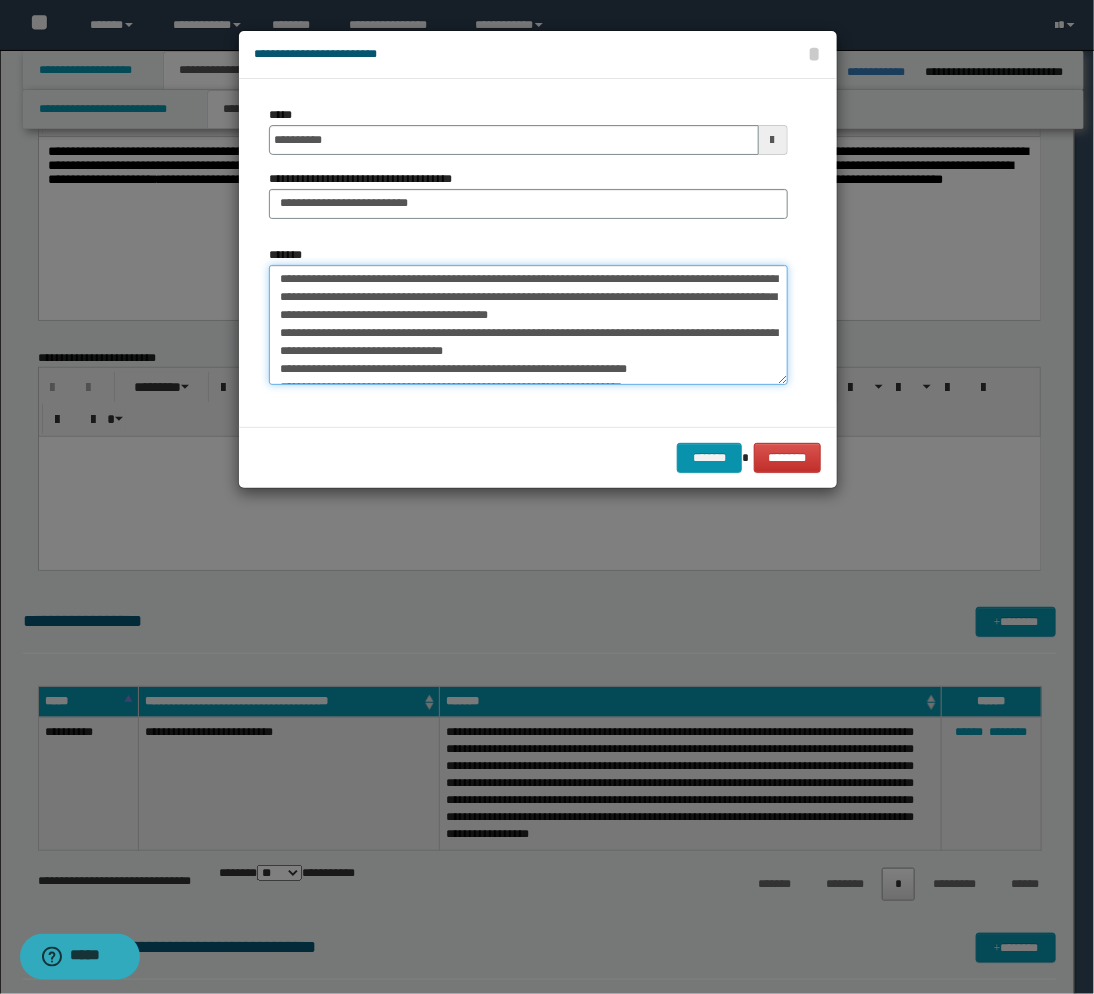 scroll, scrollTop: 0, scrollLeft: 0, axis: both 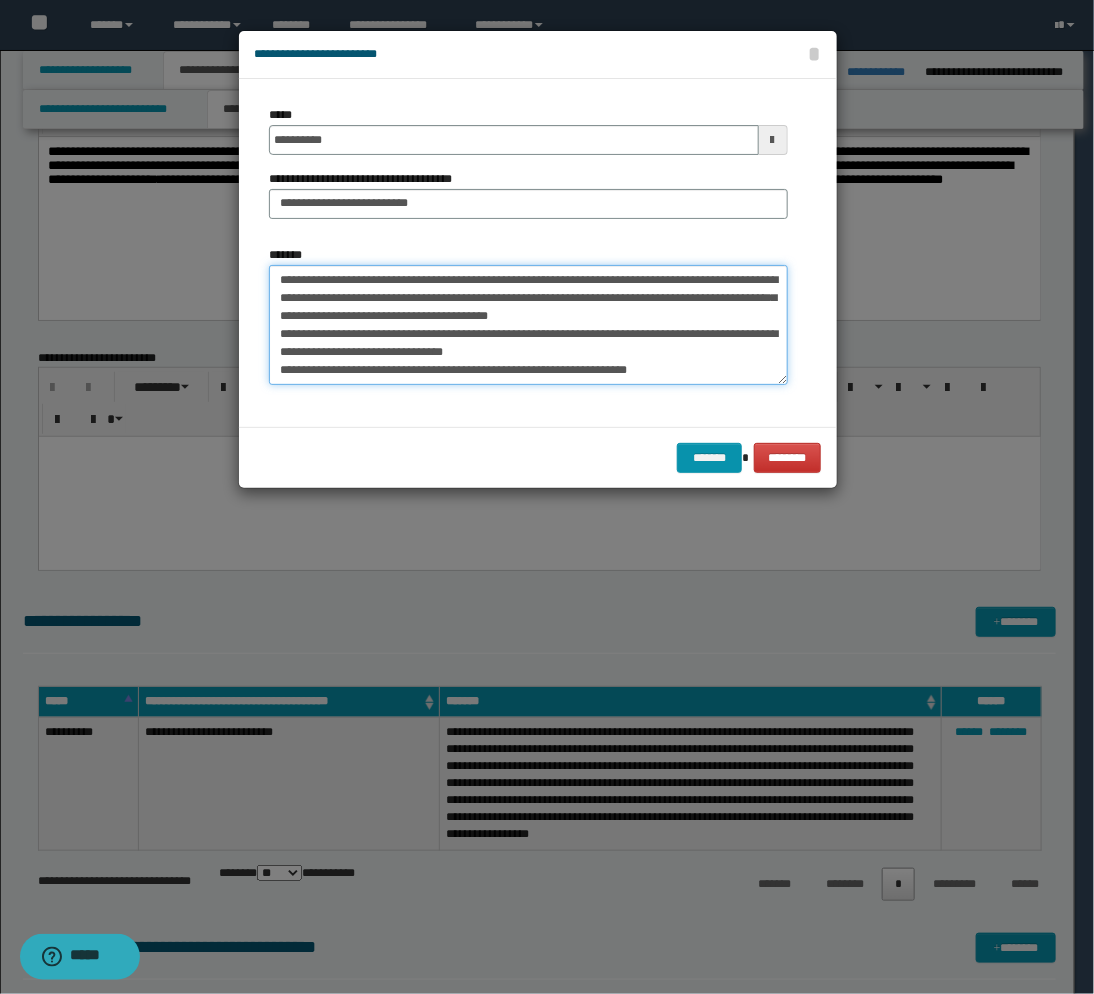 click on "**********" at bounding box center (528, 325) 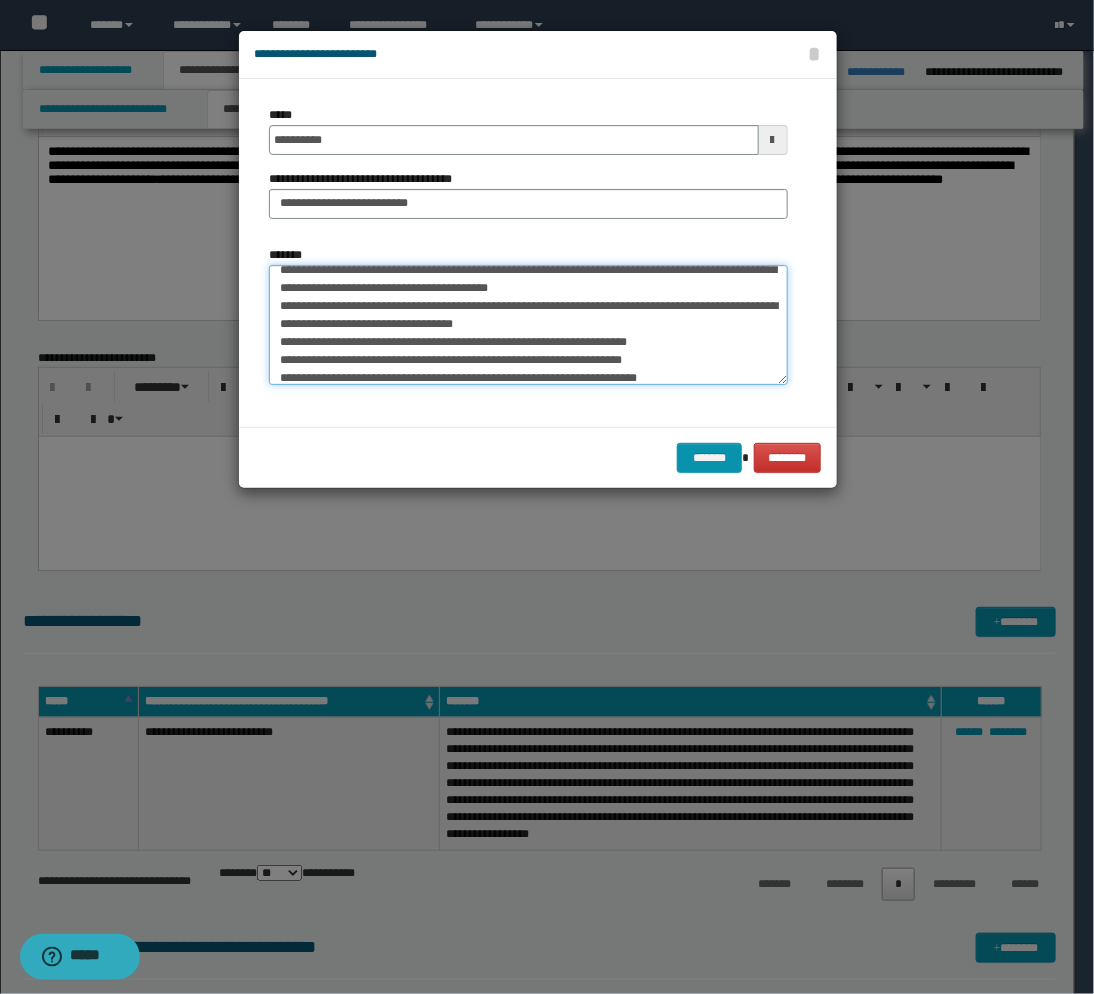scroll, scrollTop: 44, scrollLeft: 0, axis: vertical 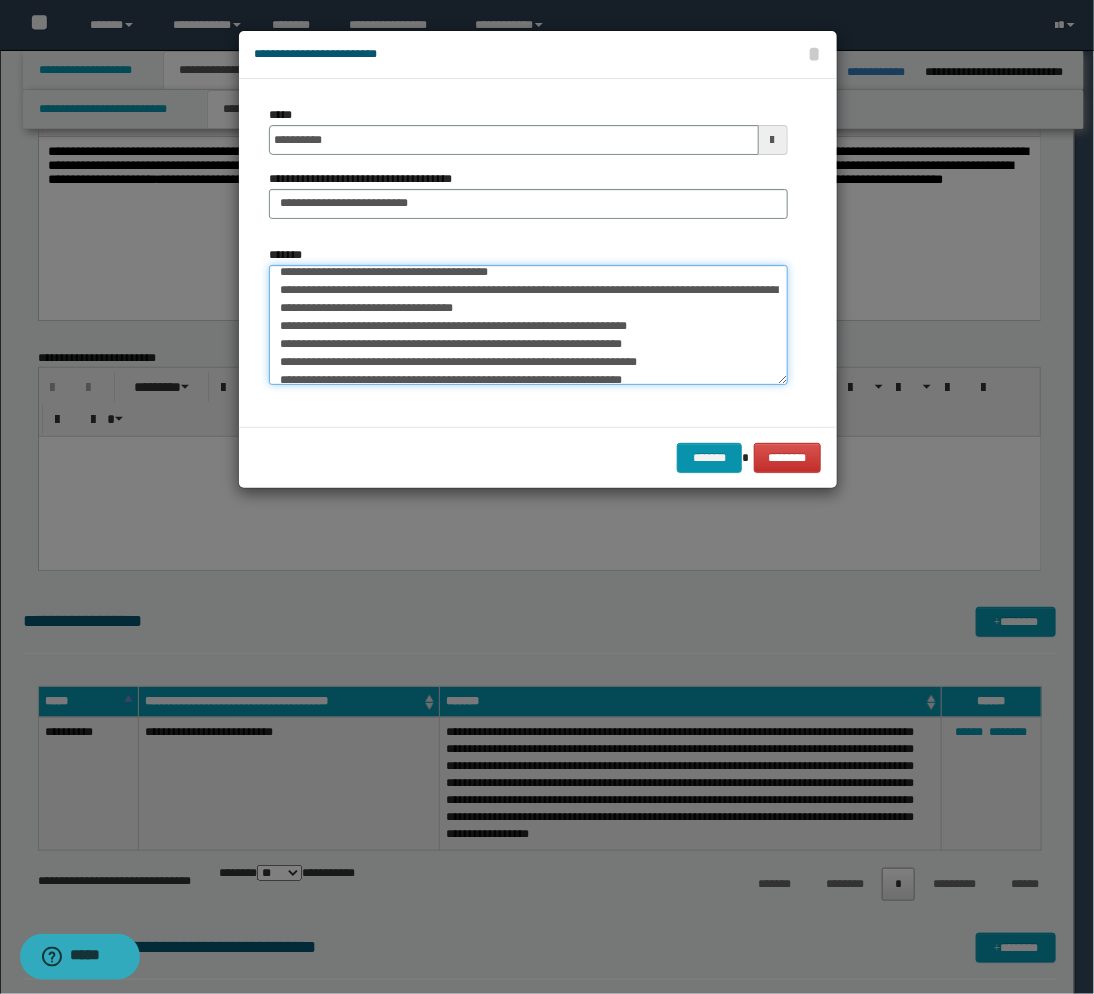 click on "**********" at bounding box center [528, 325] 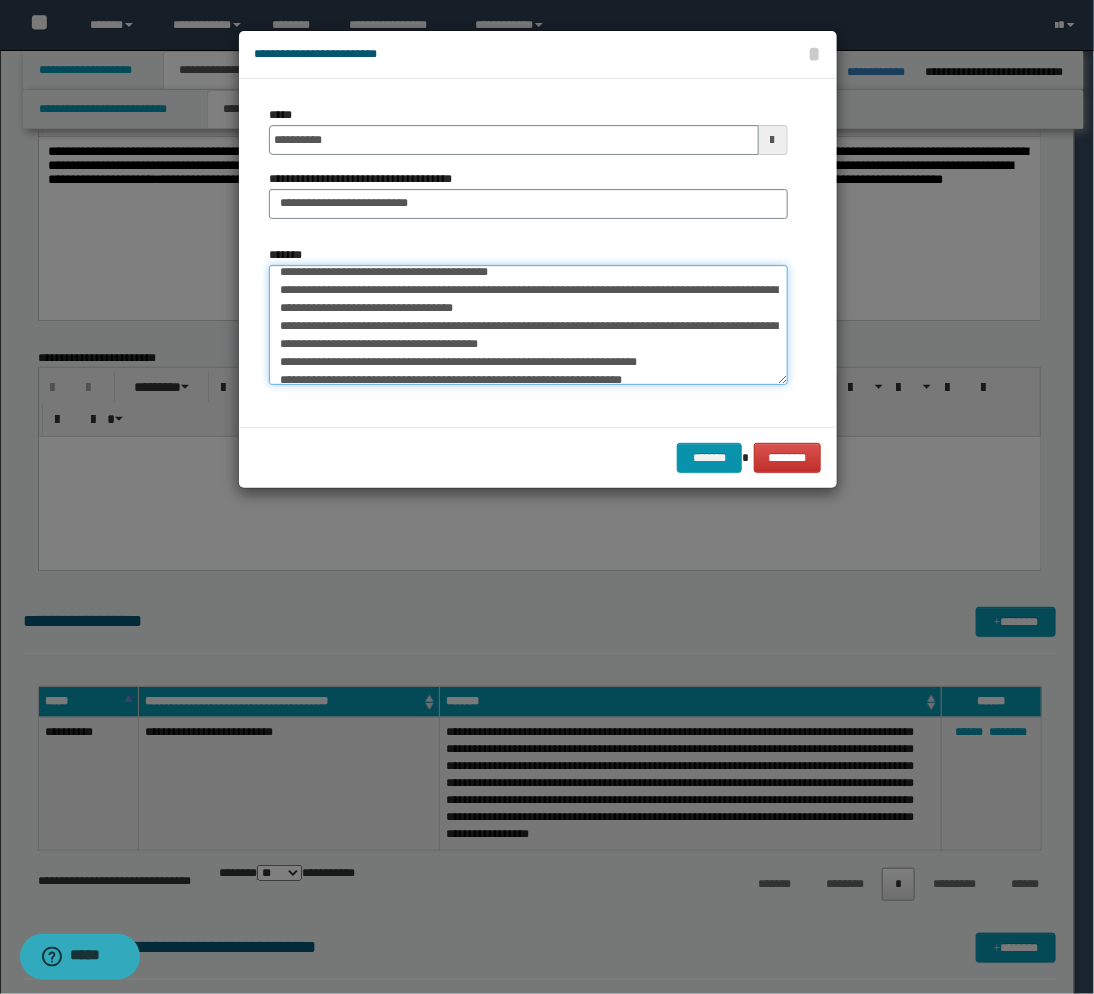 click on "**********" at bounding box center (528, 325) 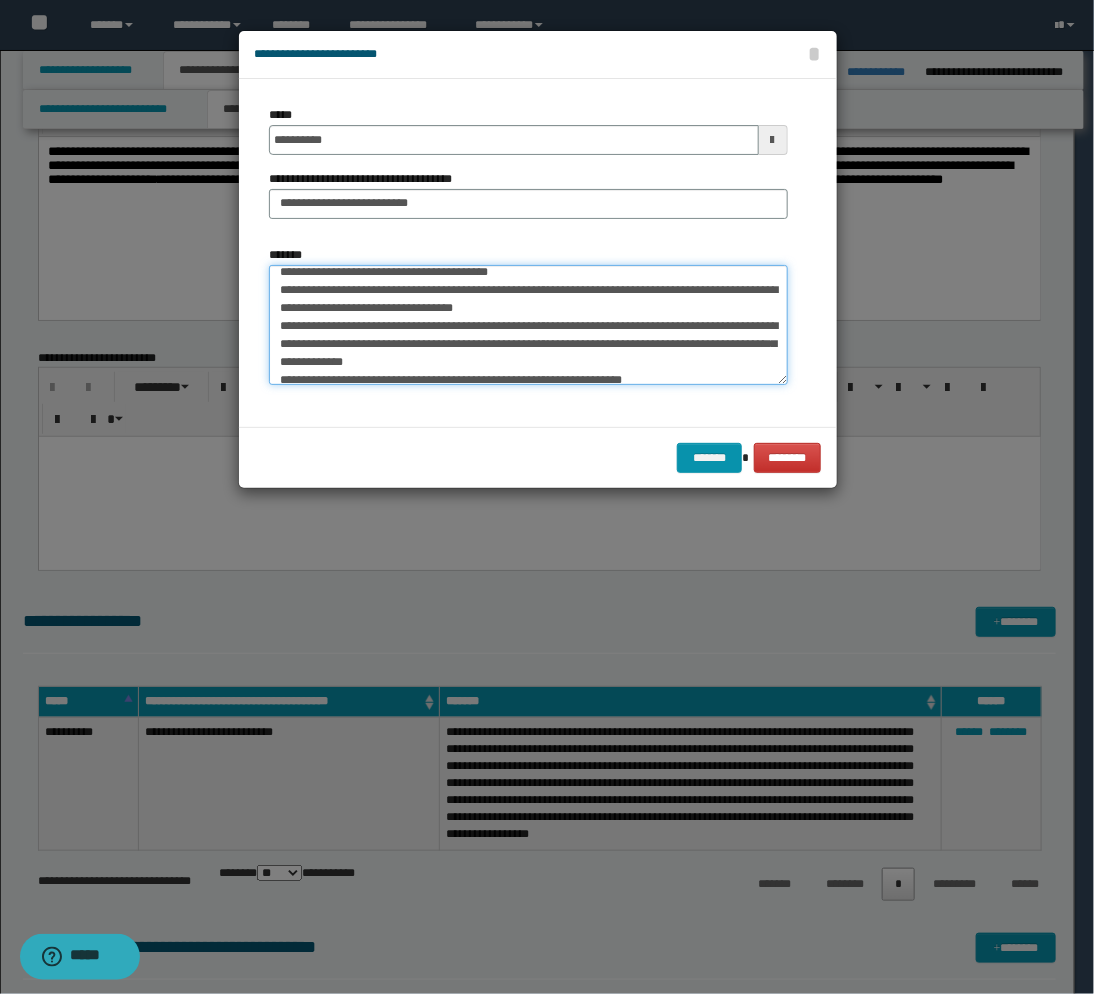 scroll, scrollTop: 88, scrollLeft: 0, axis: vertical 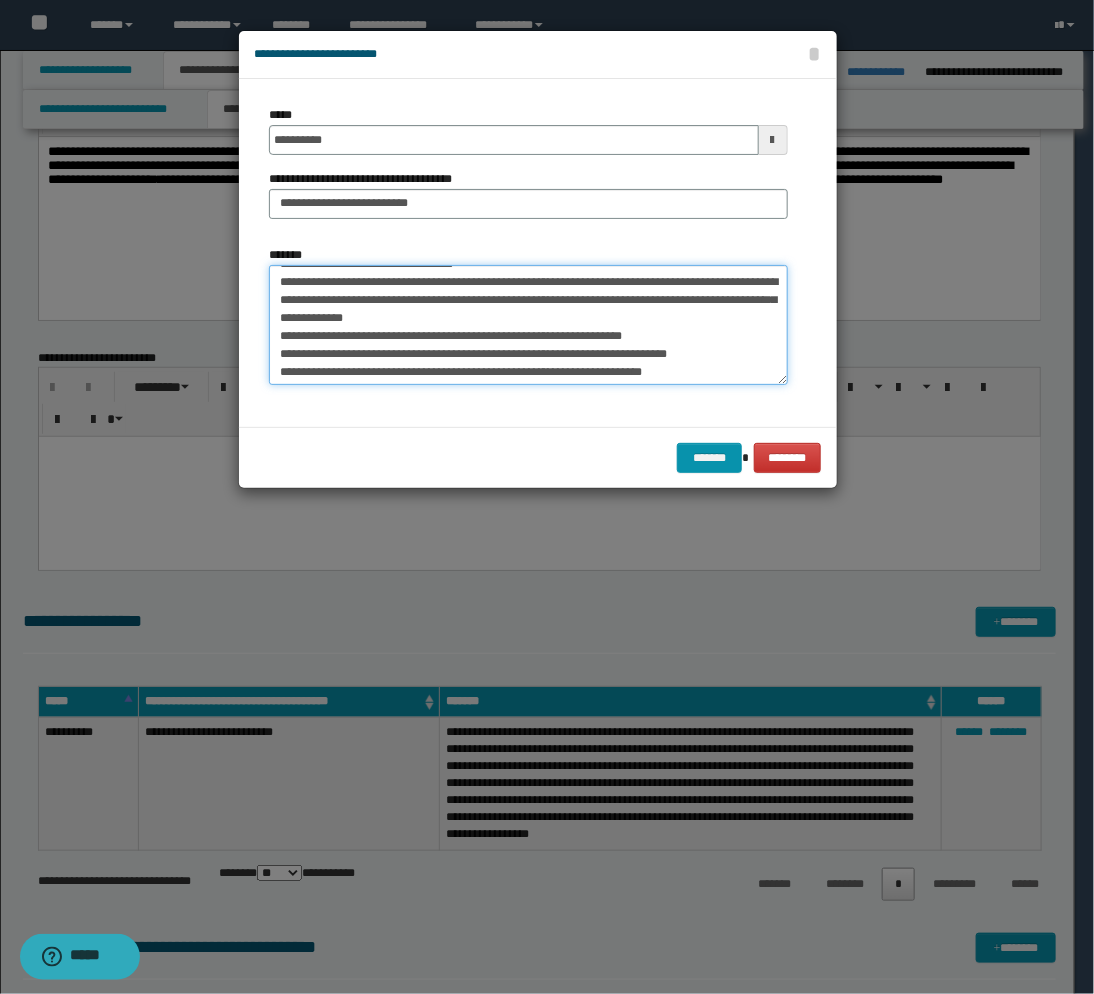 click on "**********" at bounding box center (528, 325) 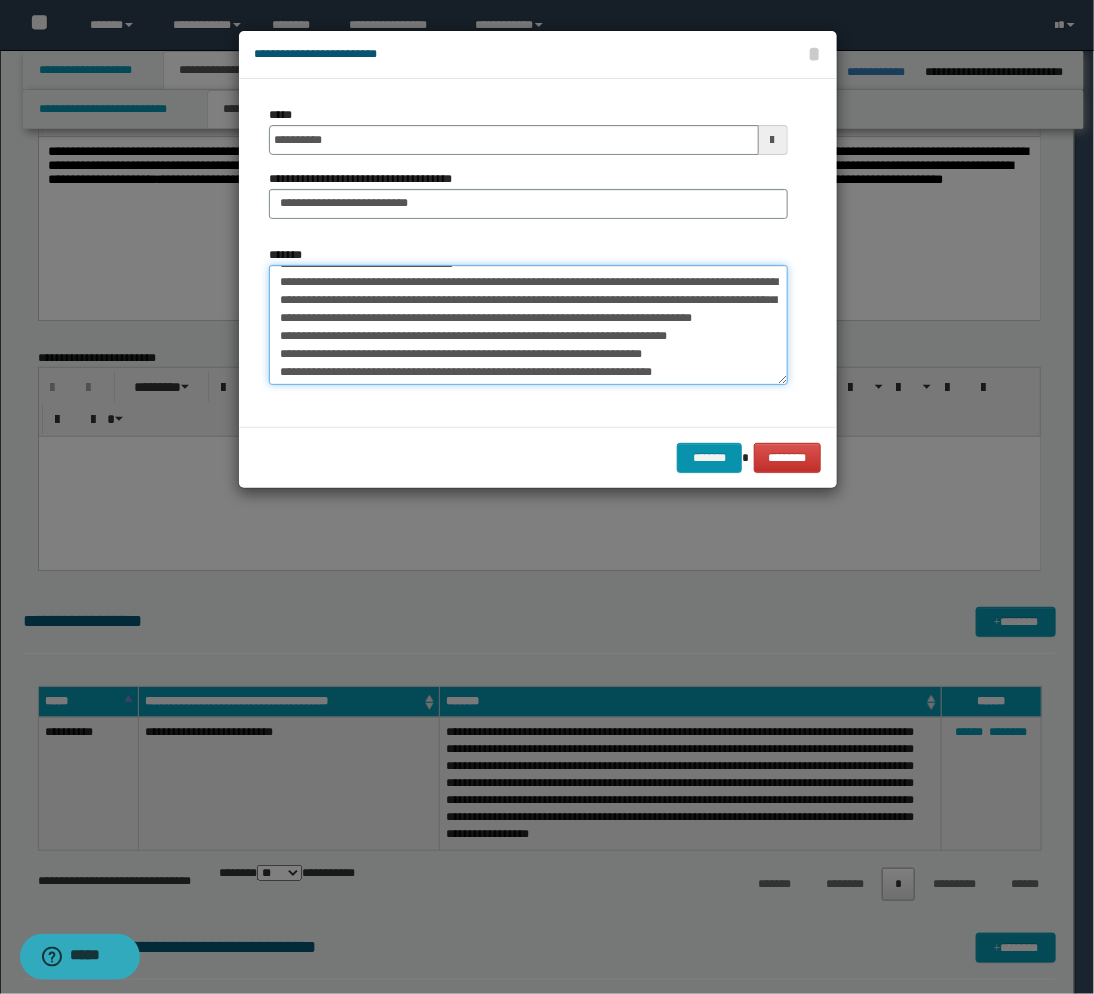 click on "**********" at bounding box center (528, 325) 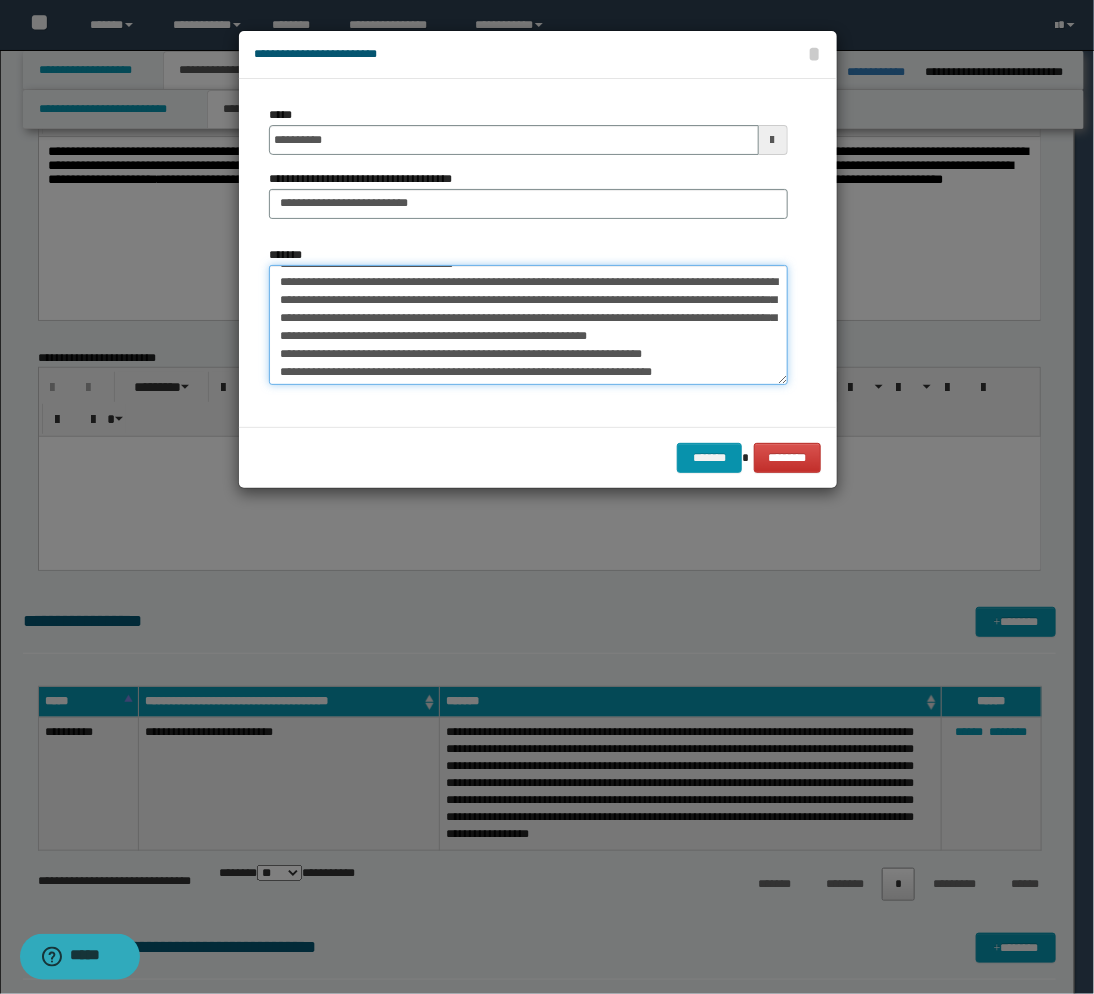 click on "**********" at bounding box center [528, 325] 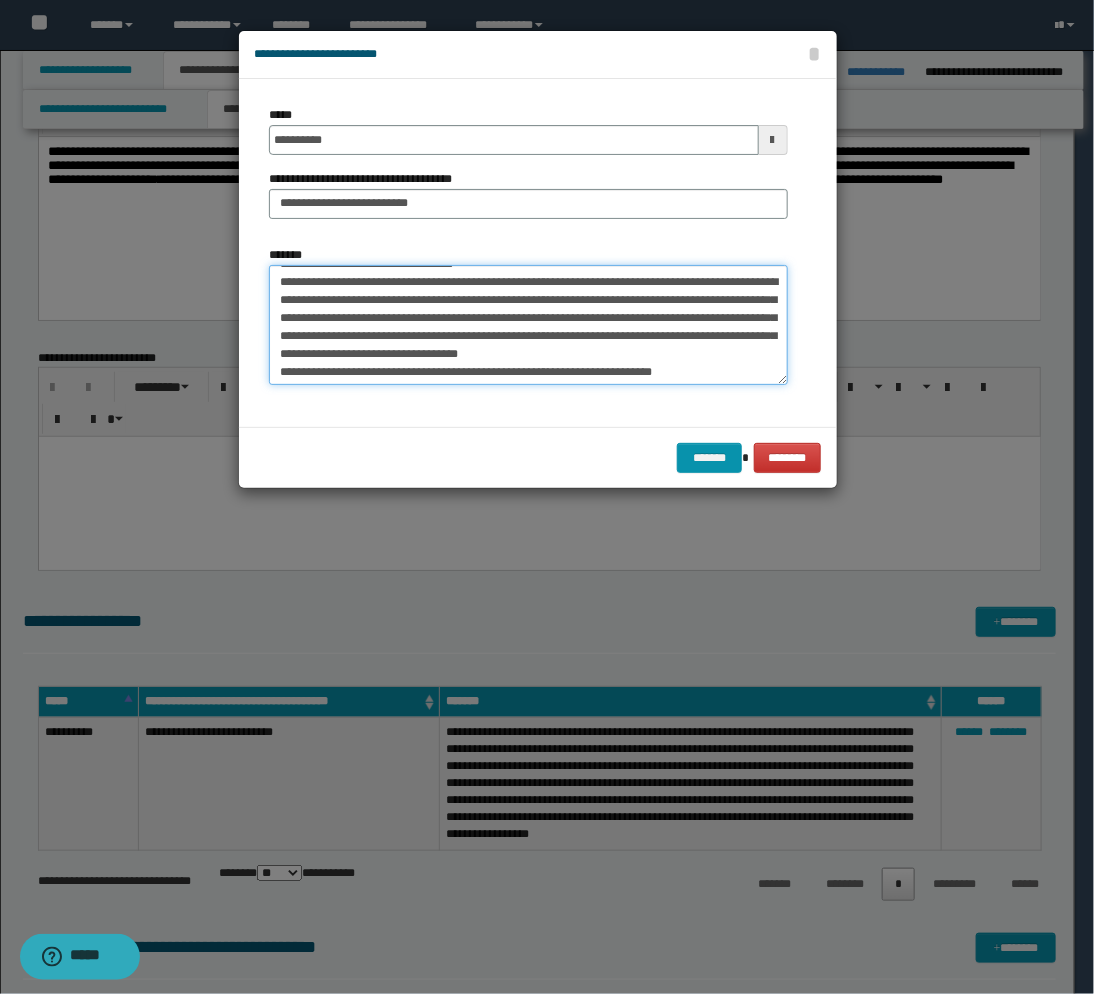 click on "**********" at bounding box center [528, 325] 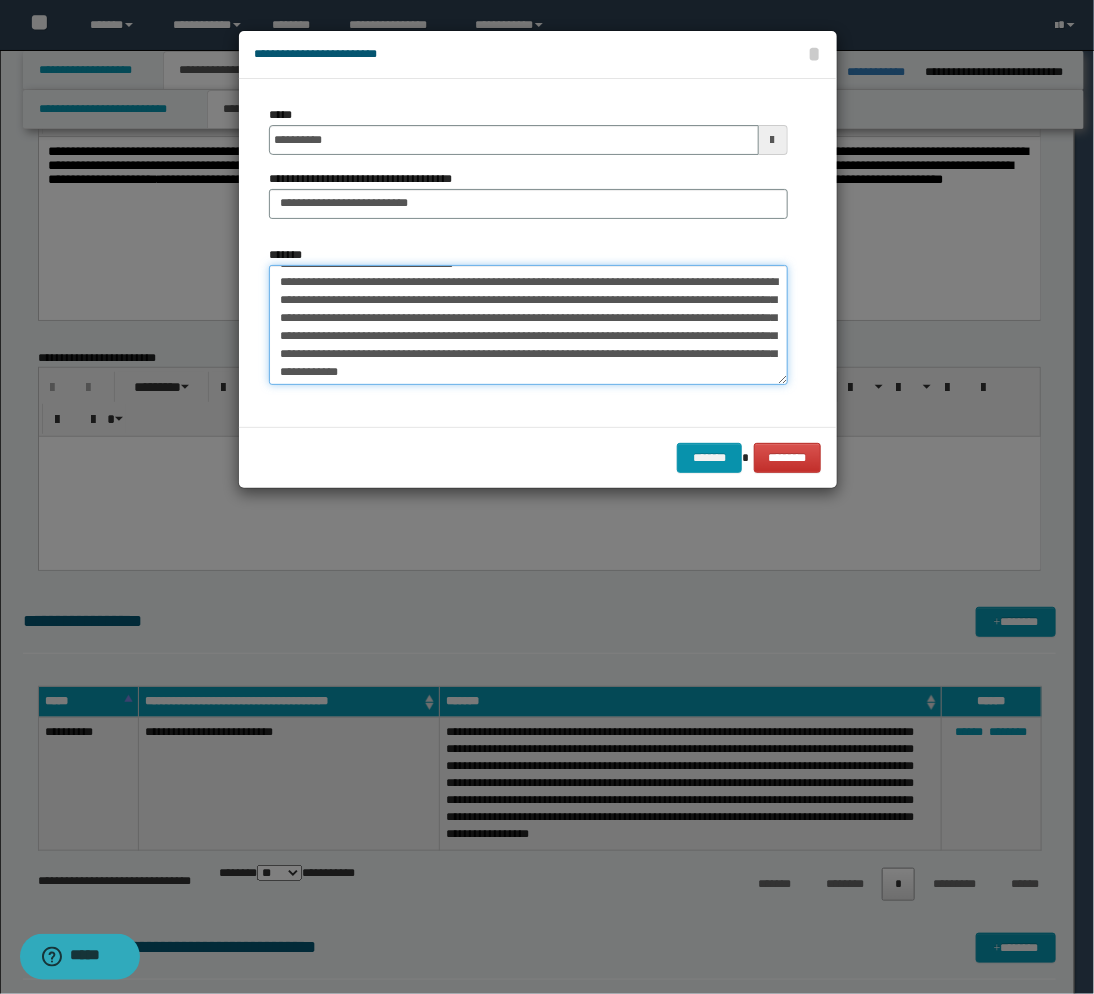 scroll, scrollTop: 125, scrollLeft: 0, axis: vertical 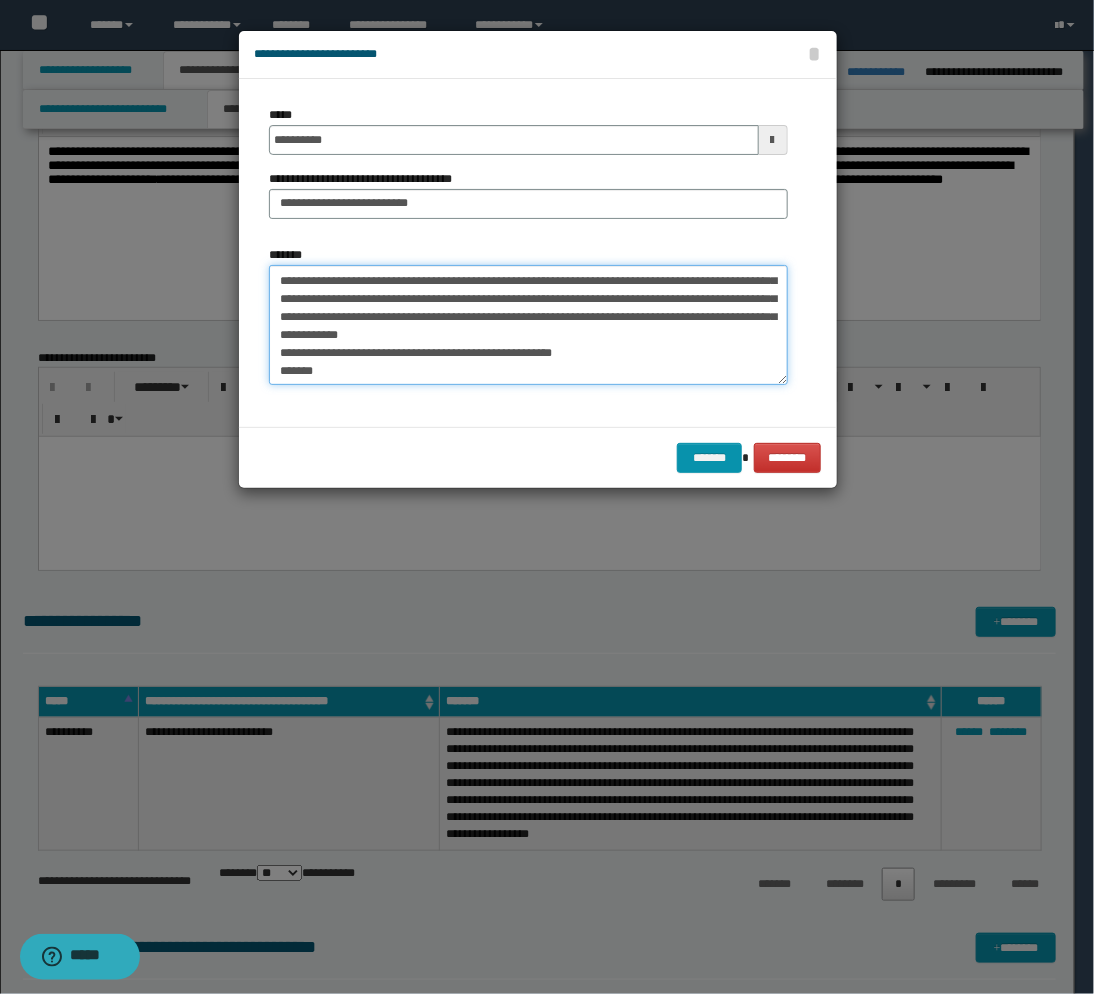 click on "**********" at bounding box center [528, 325] 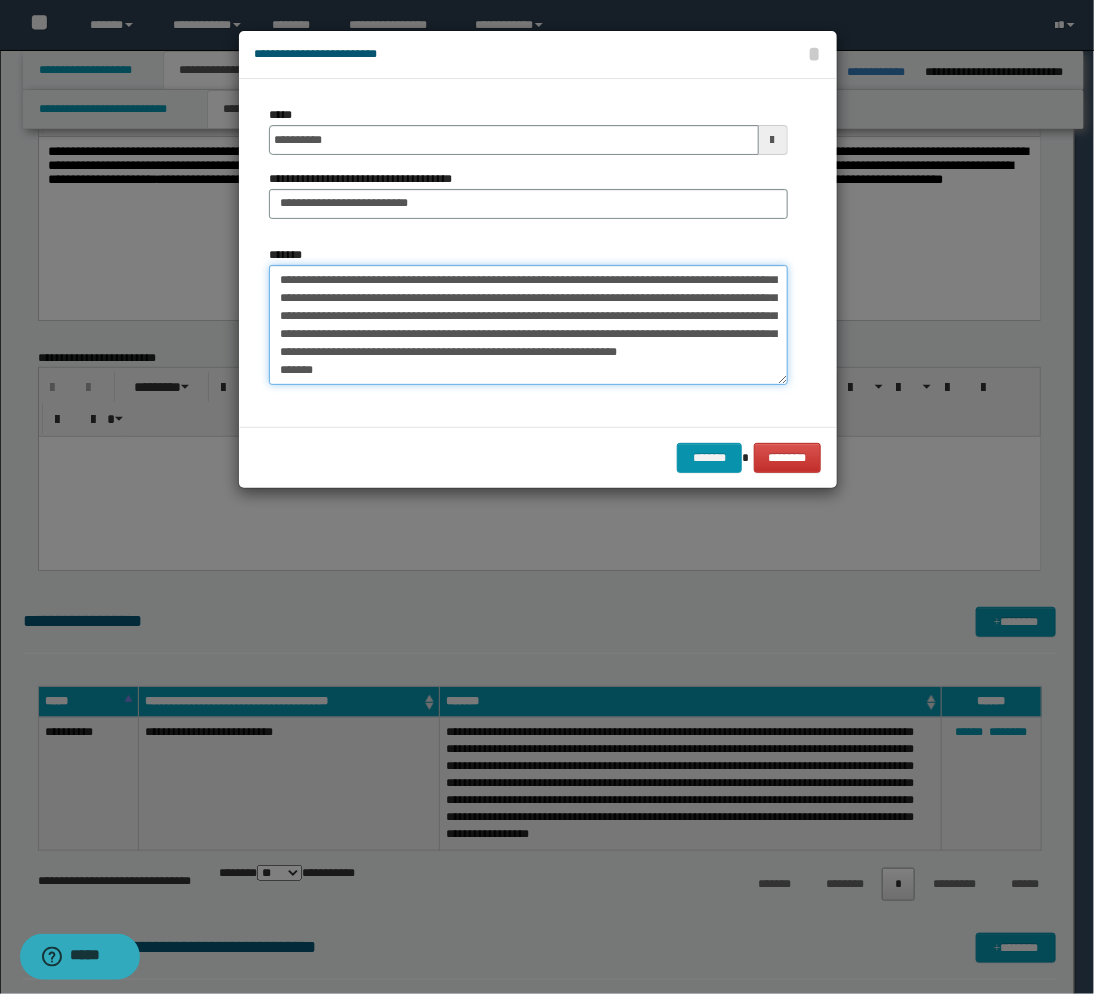 click on "**********" at bounding box center [528, 325] 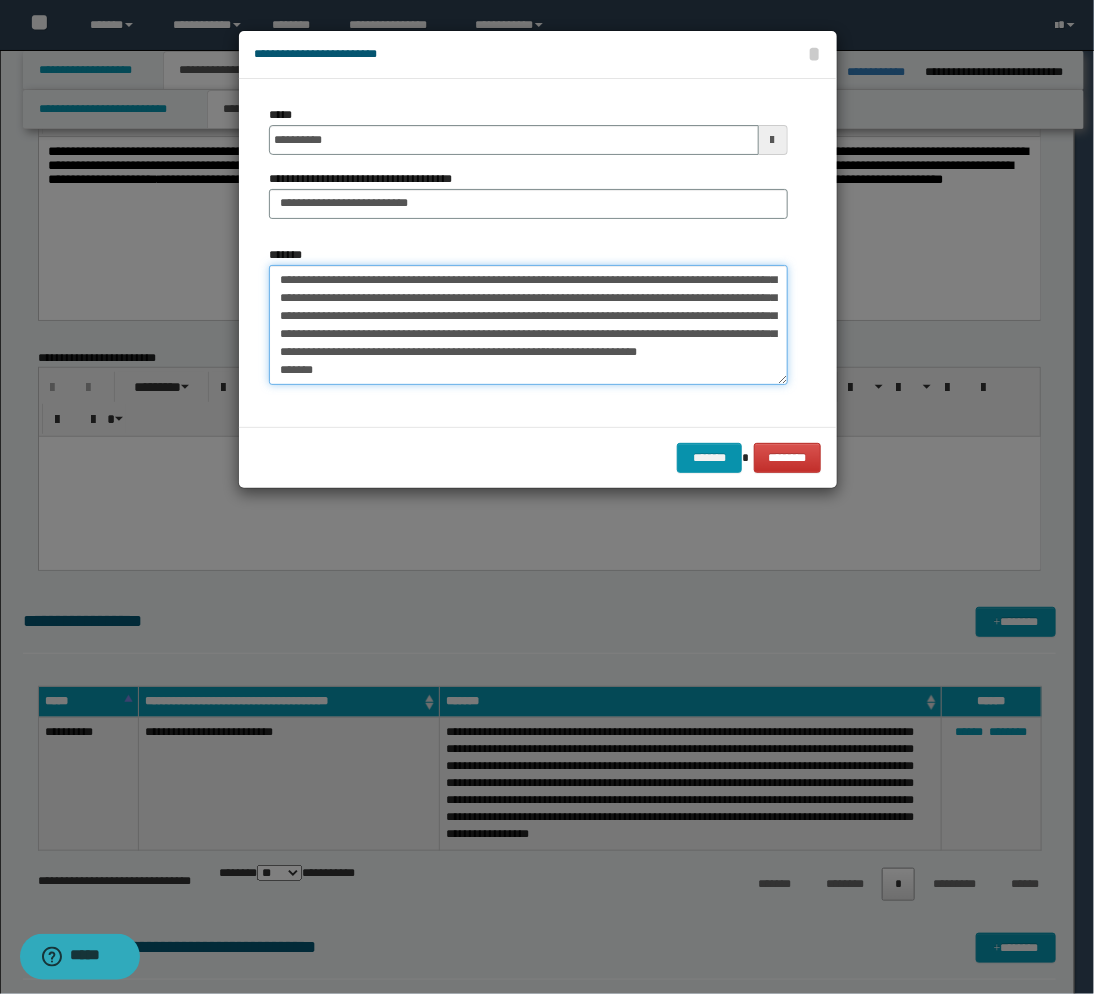 click on "**********" at bounding box center [528, 325] 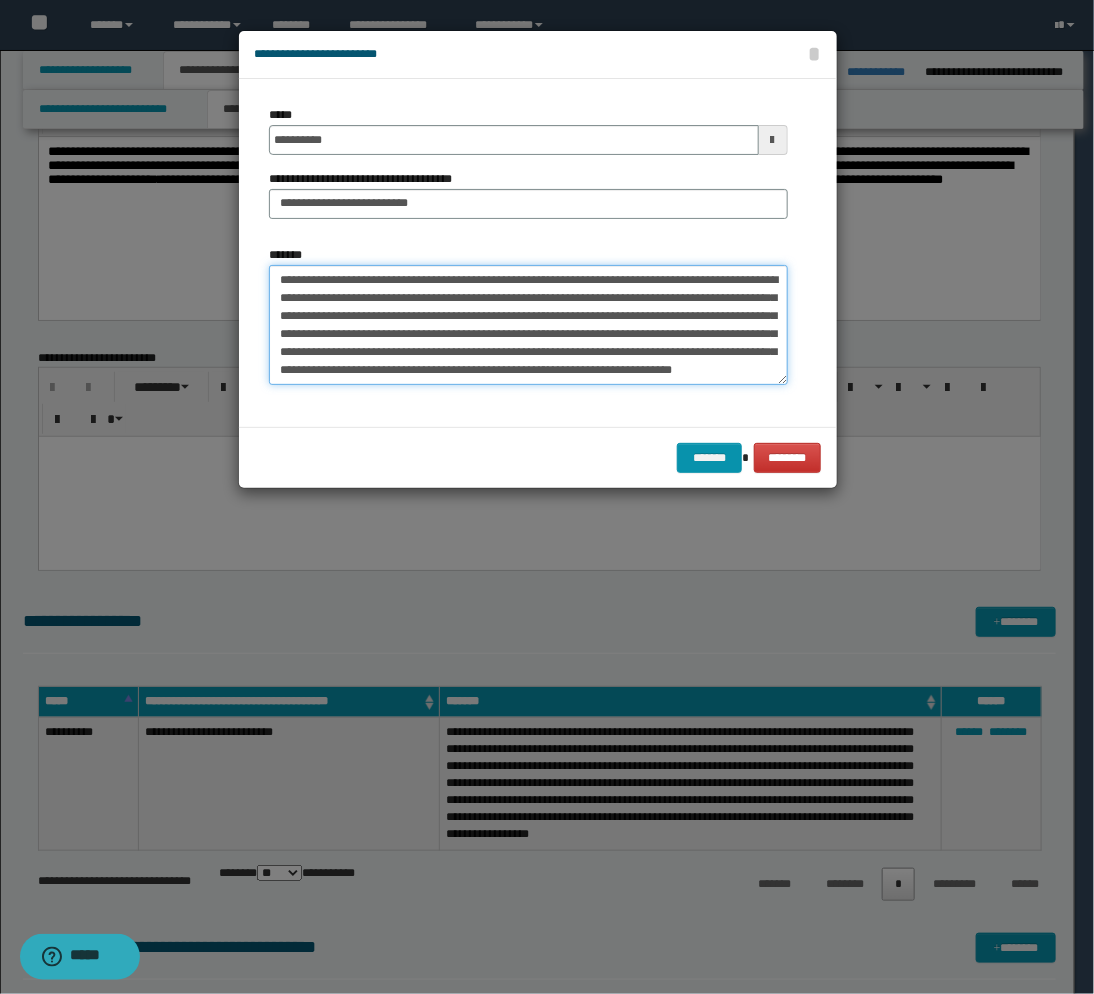 scroll, scrollTop: 107, scrollLeft: 0, axis: vertical 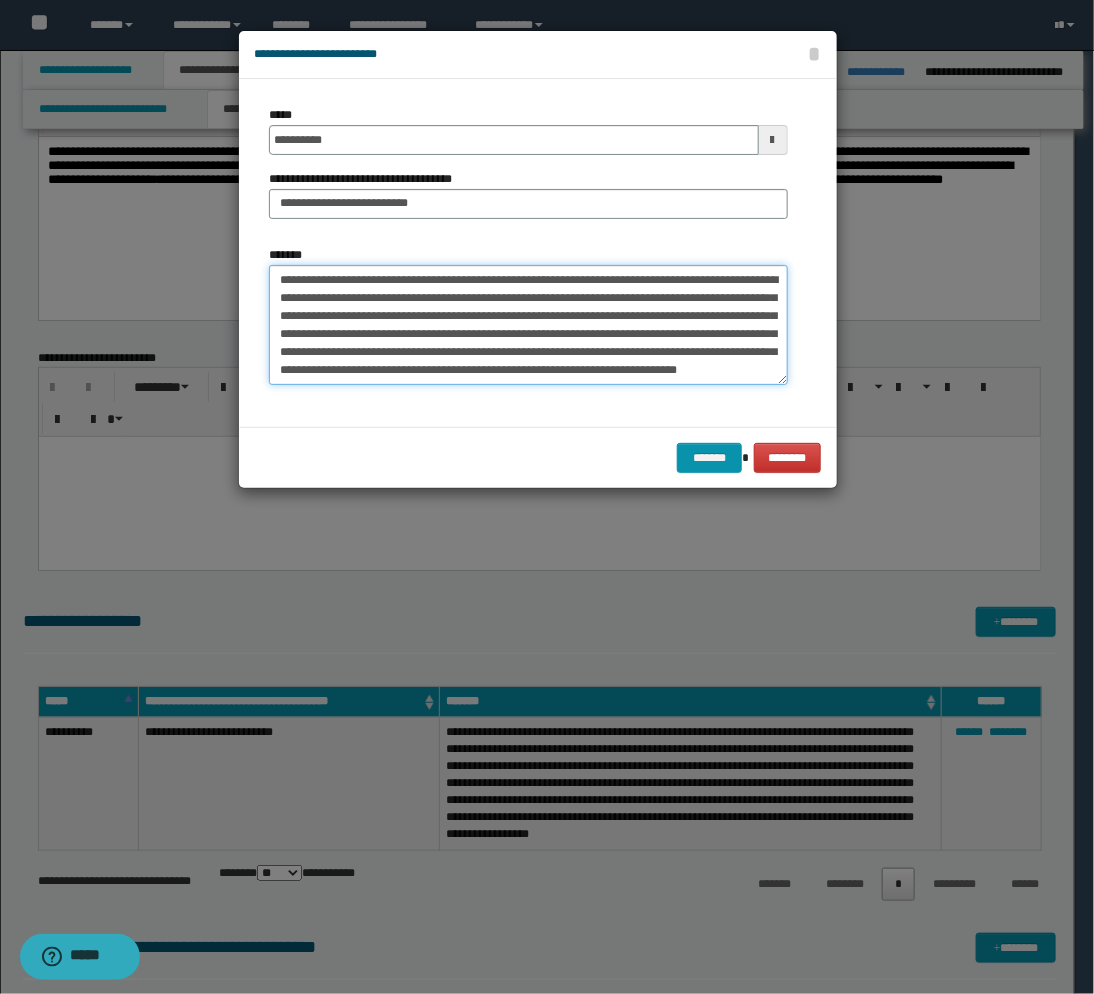click on "**********" at bounding box center (528, 325) 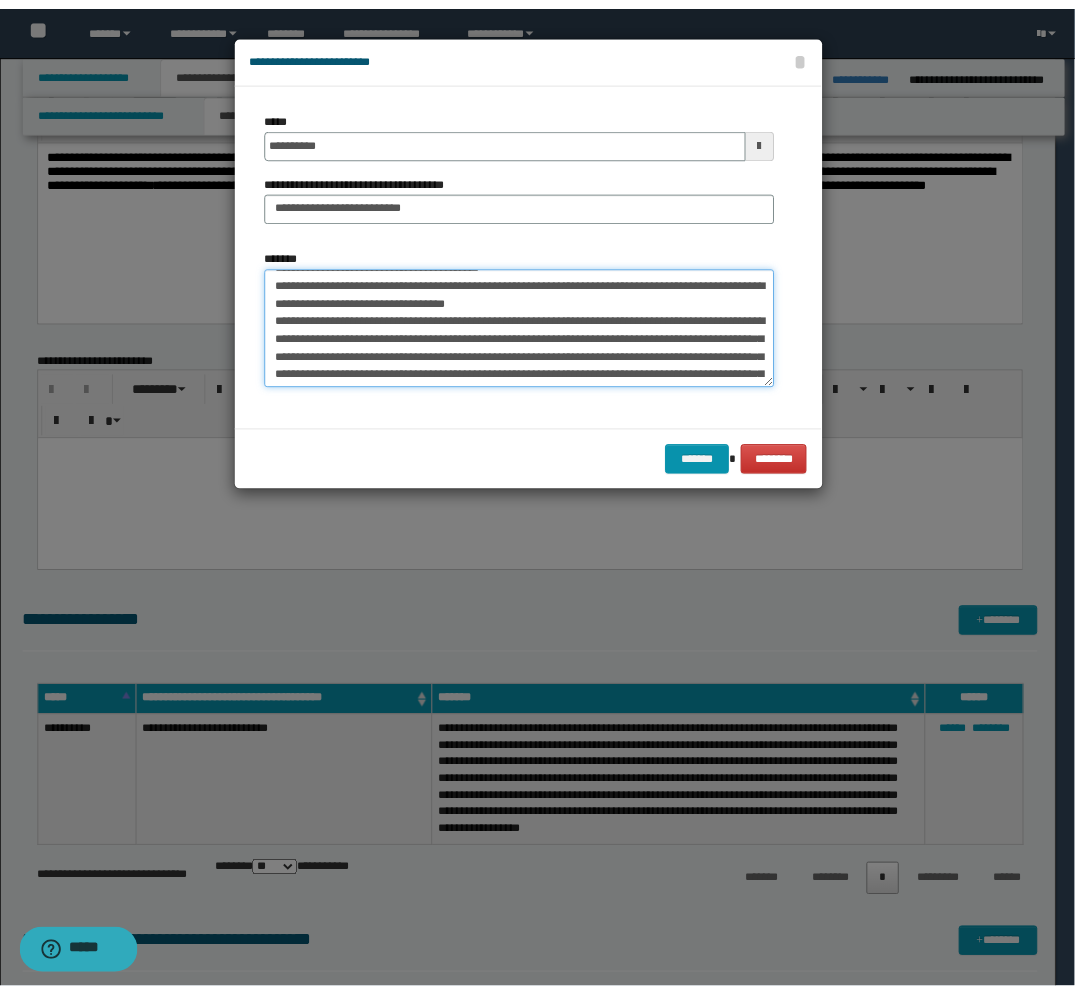 scroll, scrollTop: 0, scrollLeft: 0, axis: both 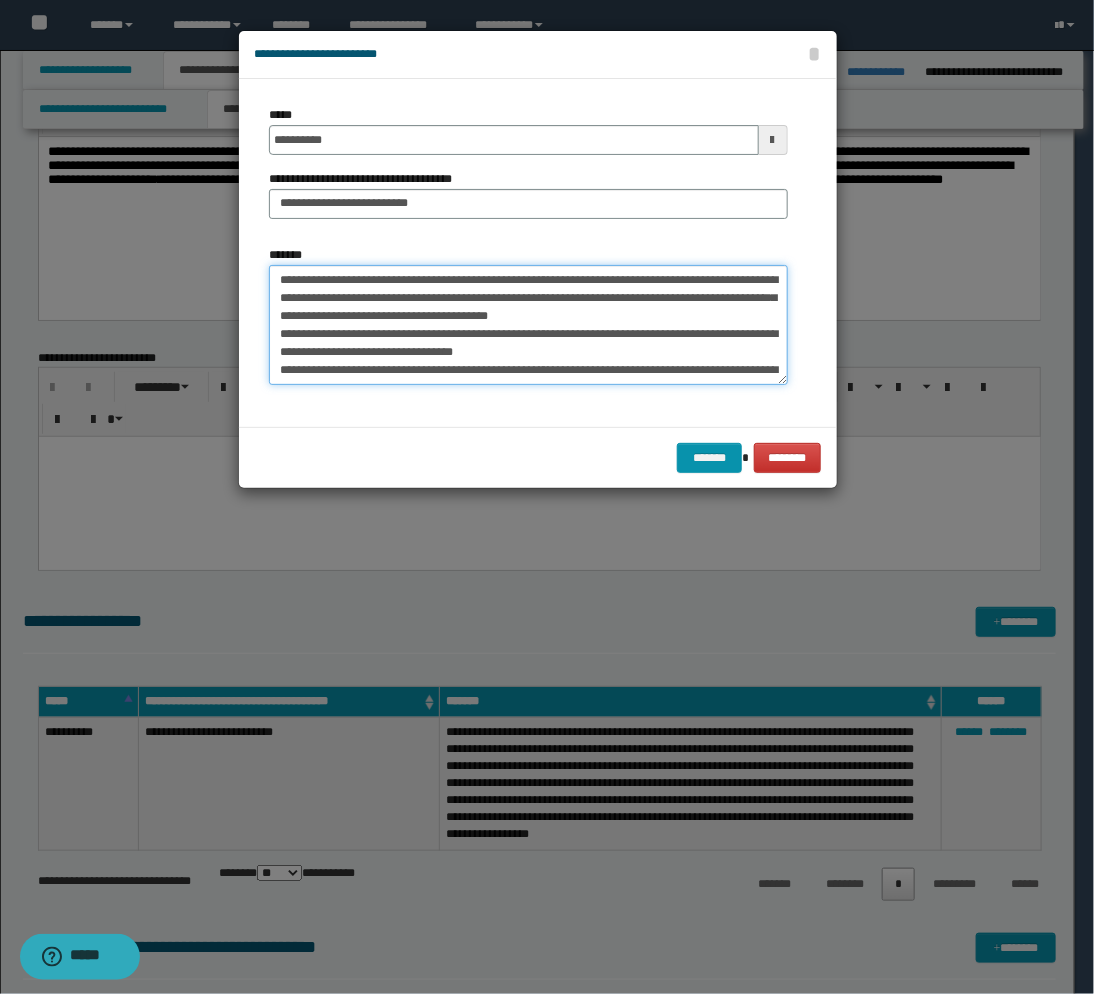 click on "**********" at bounding box center (528, 325) 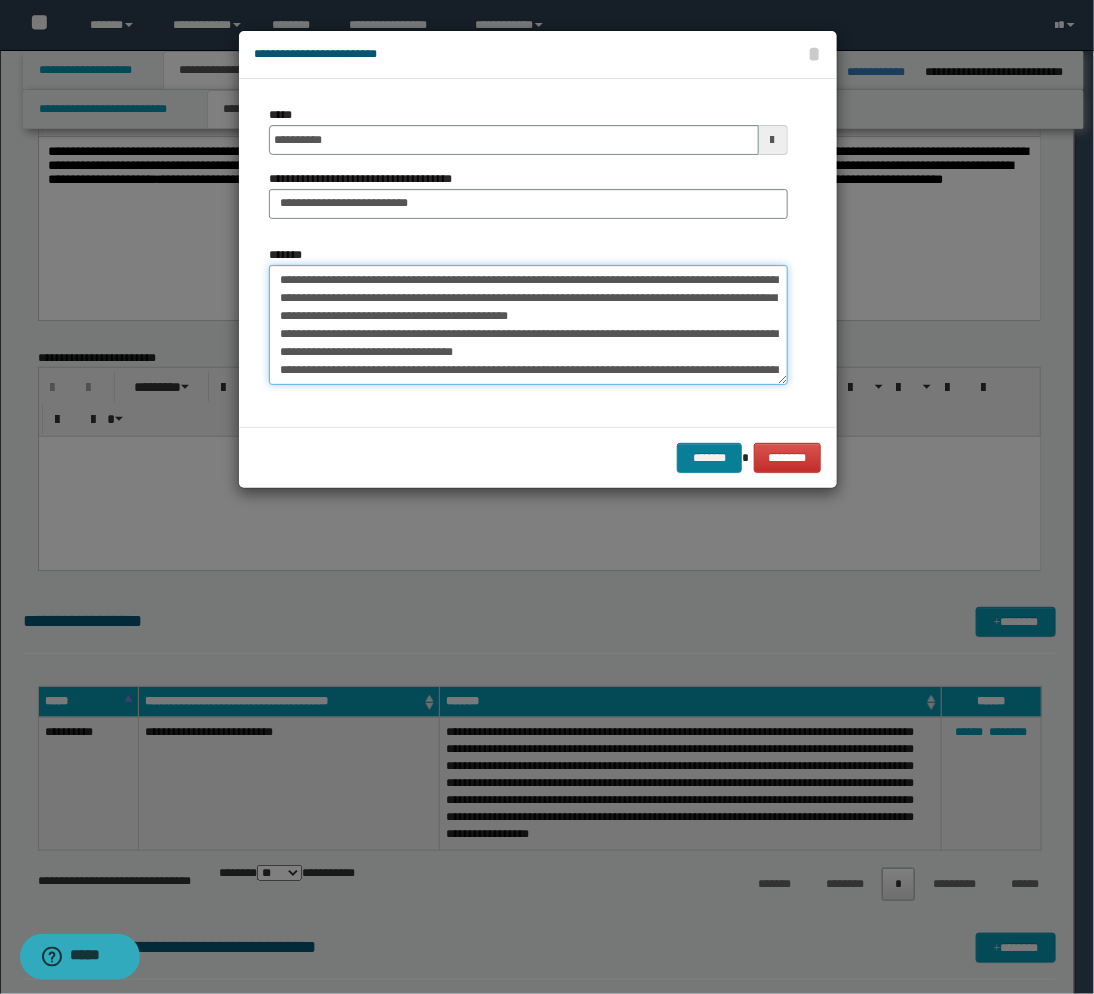type on "**********" 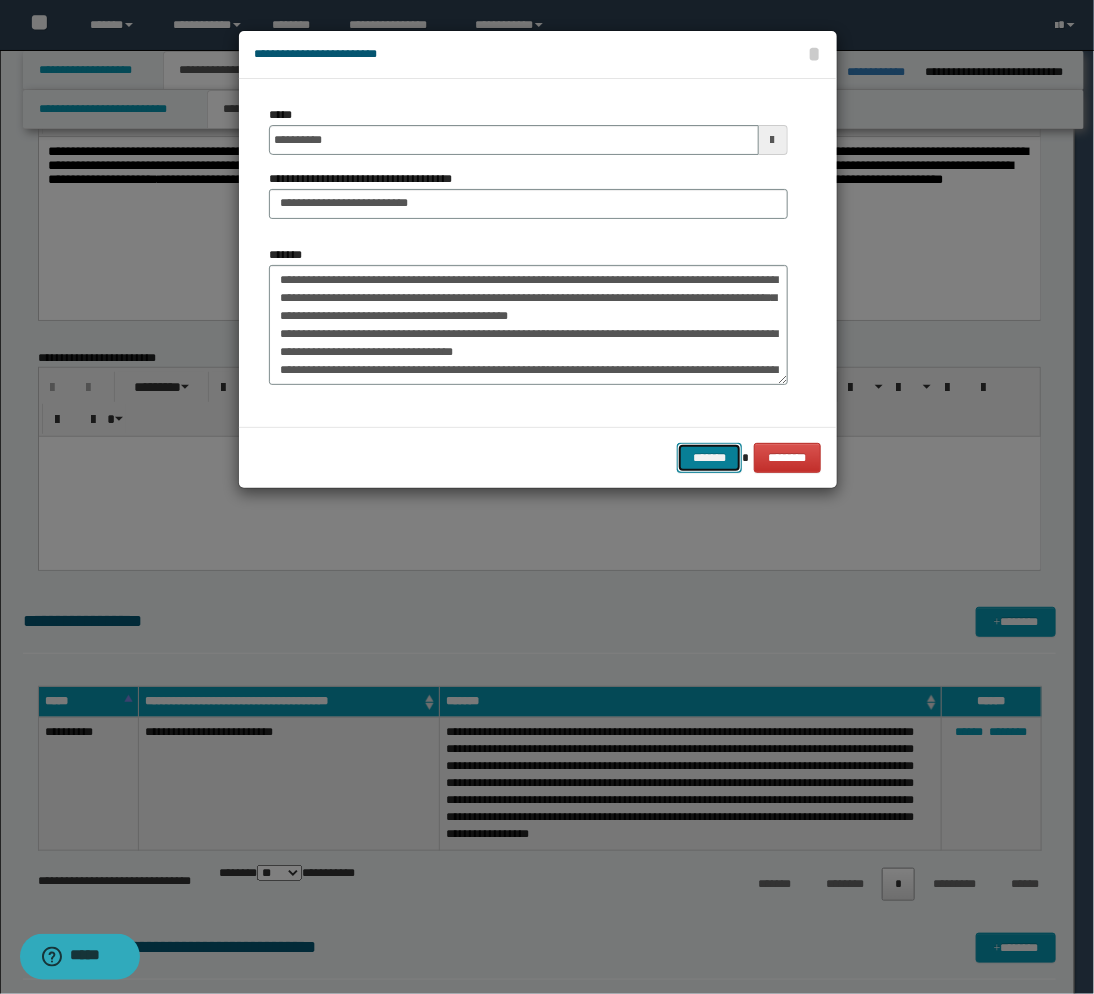 click on "*******" at bounding box center [709, 458] 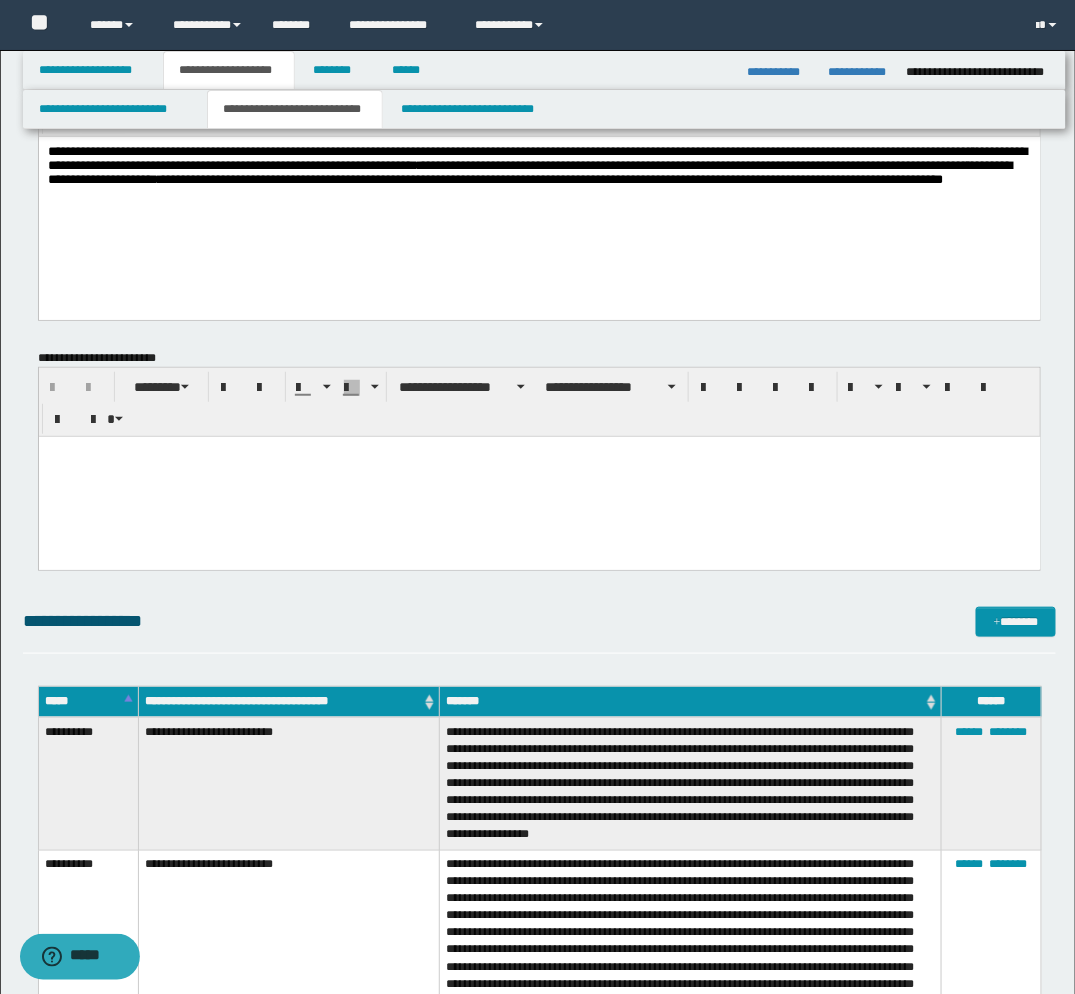 click at bounding box center (539, 477) 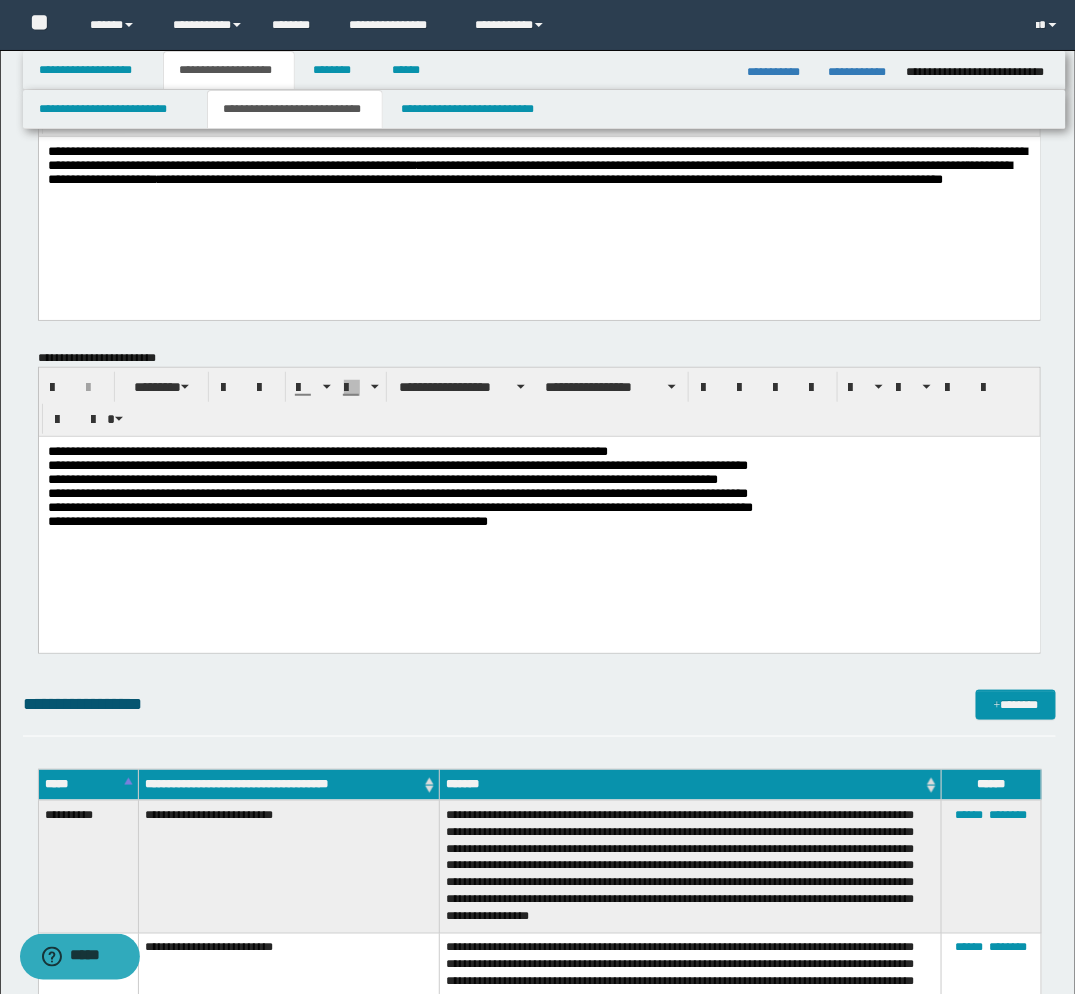 click on "**********" at bounding box center [538, 495] 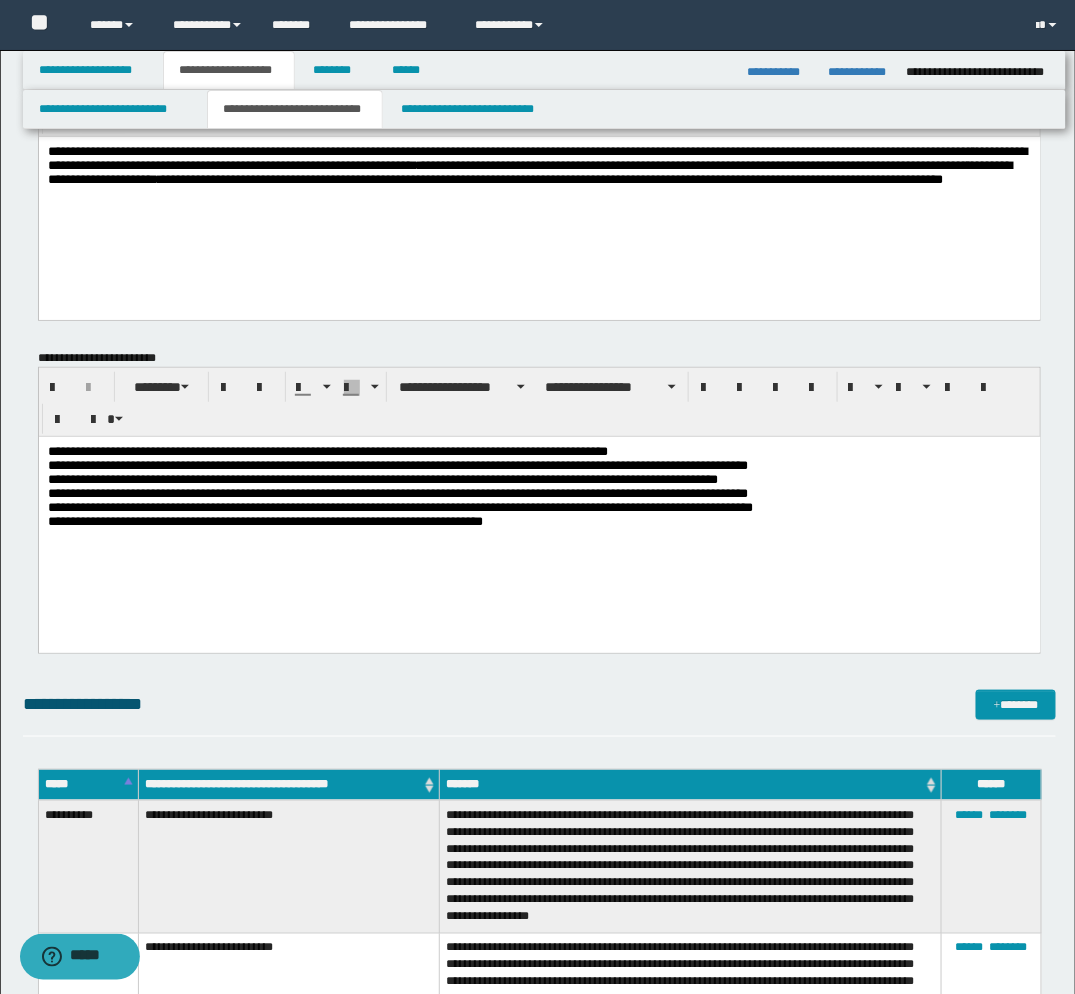 click on "**********" at bounding box center (538, 495) 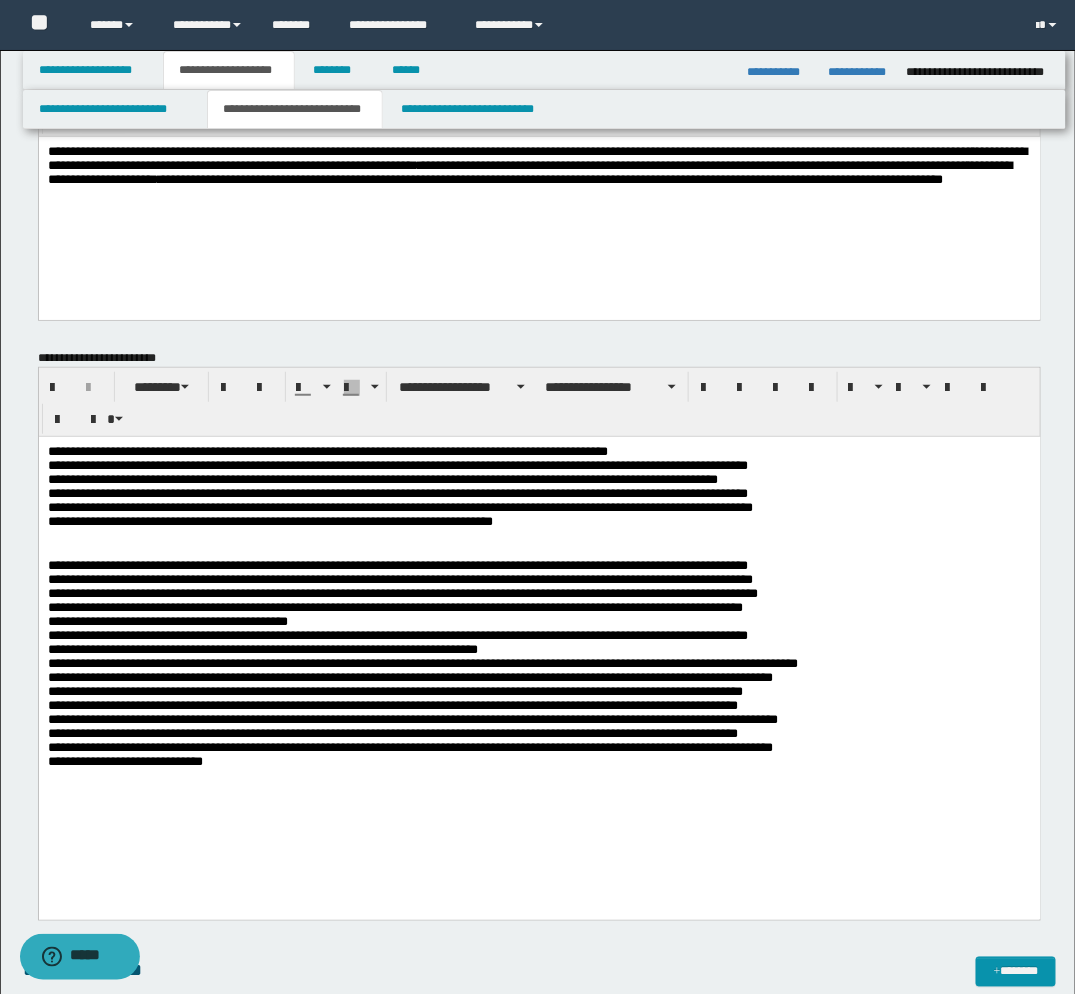 click on "**********" at bounding box center (538, 684) 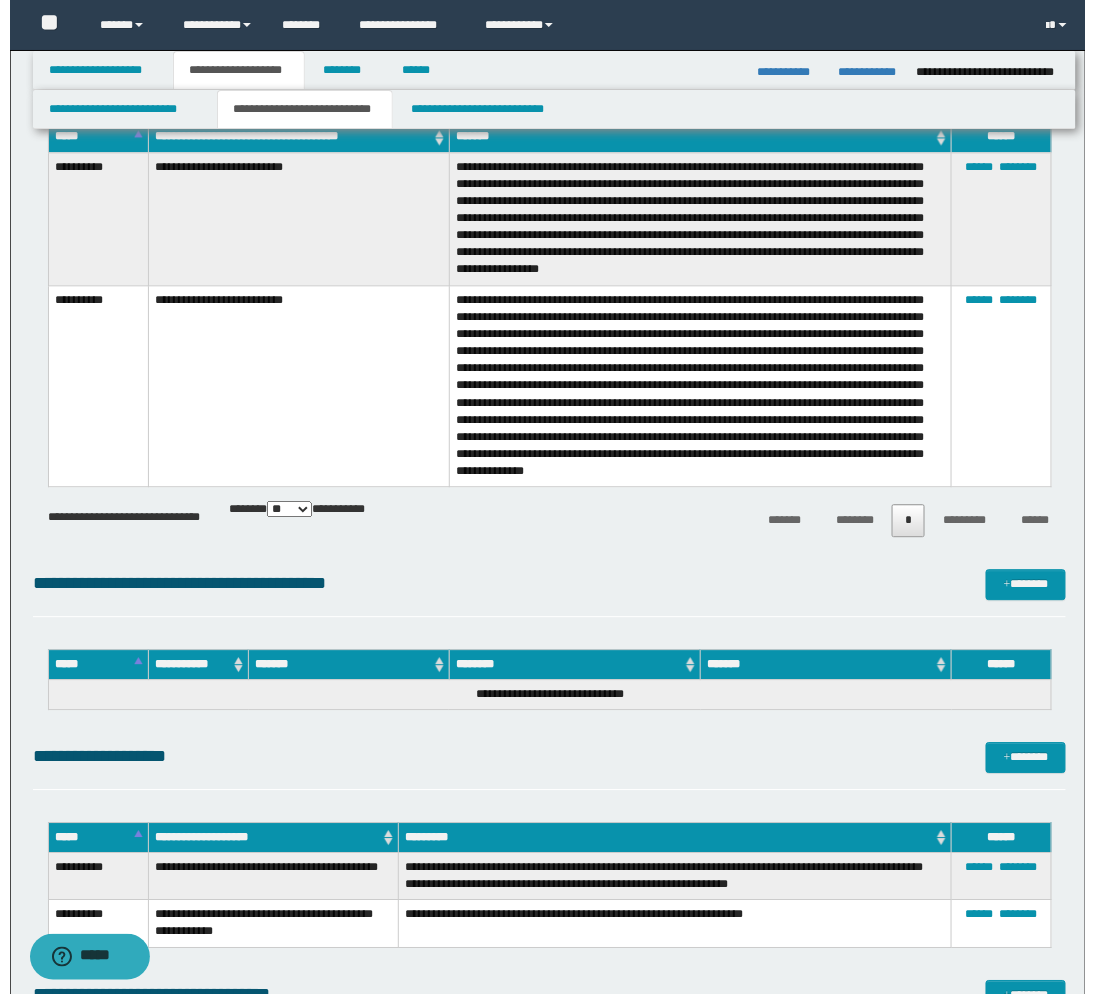 scroll, scrollTop: 1333, scrollLeft: 0, axis: vertical 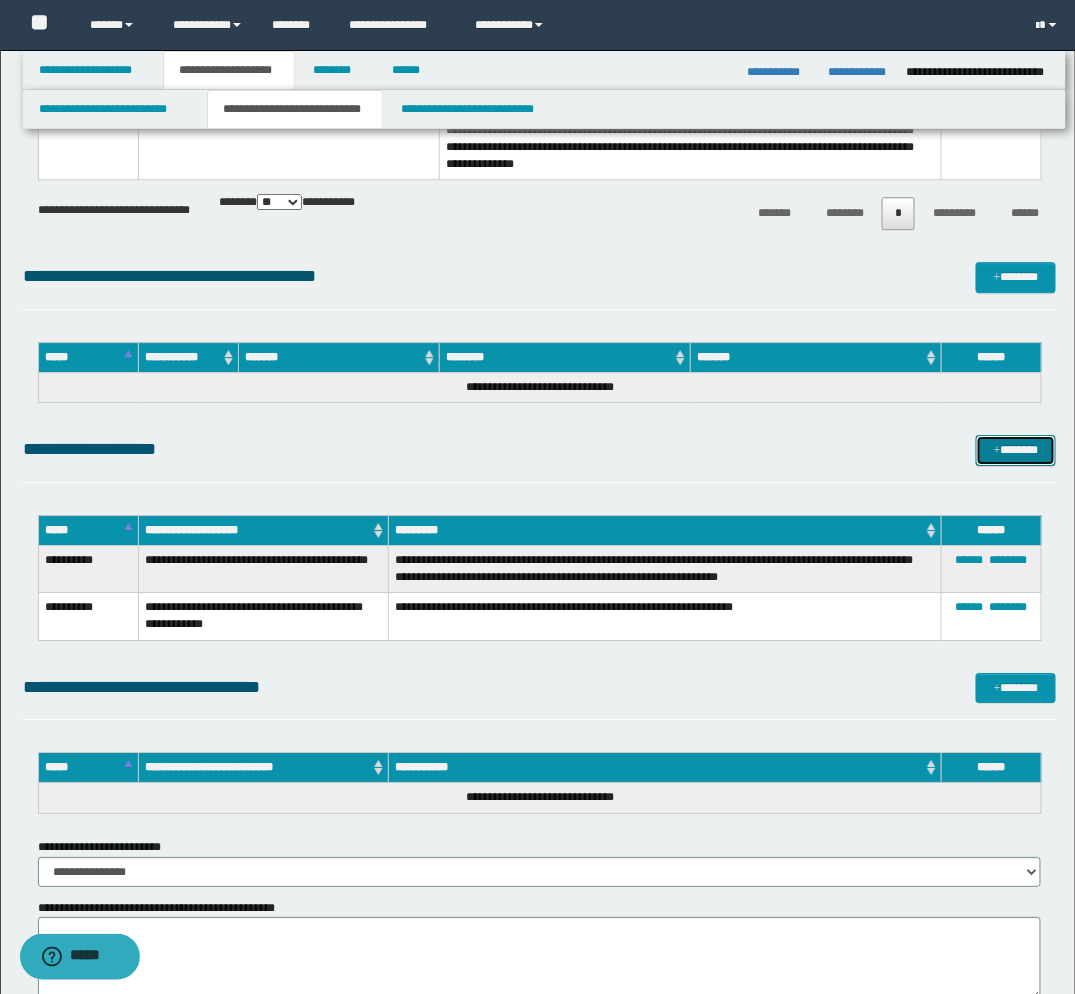 click on "*******" at bounding box center [1016, 450] 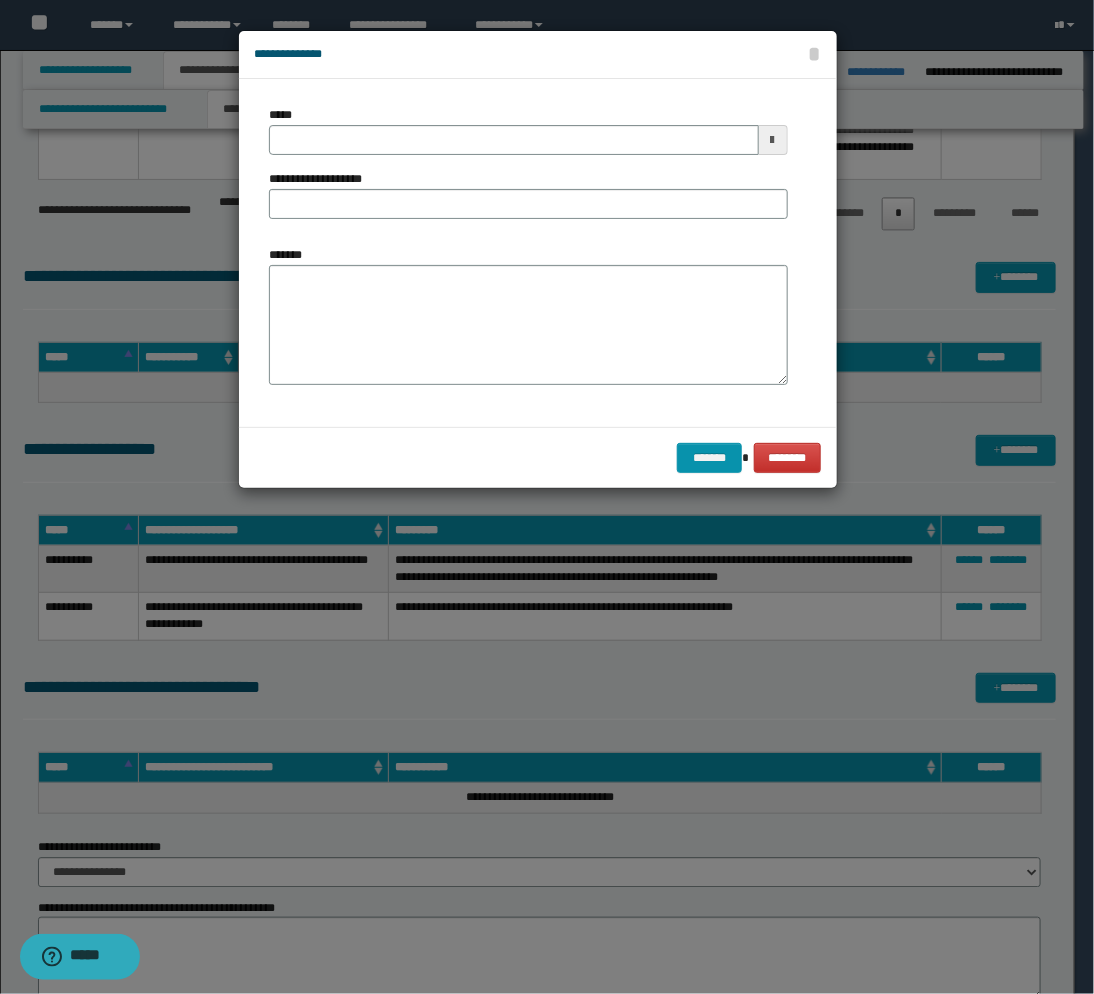 click at bounding box center [773, 140] 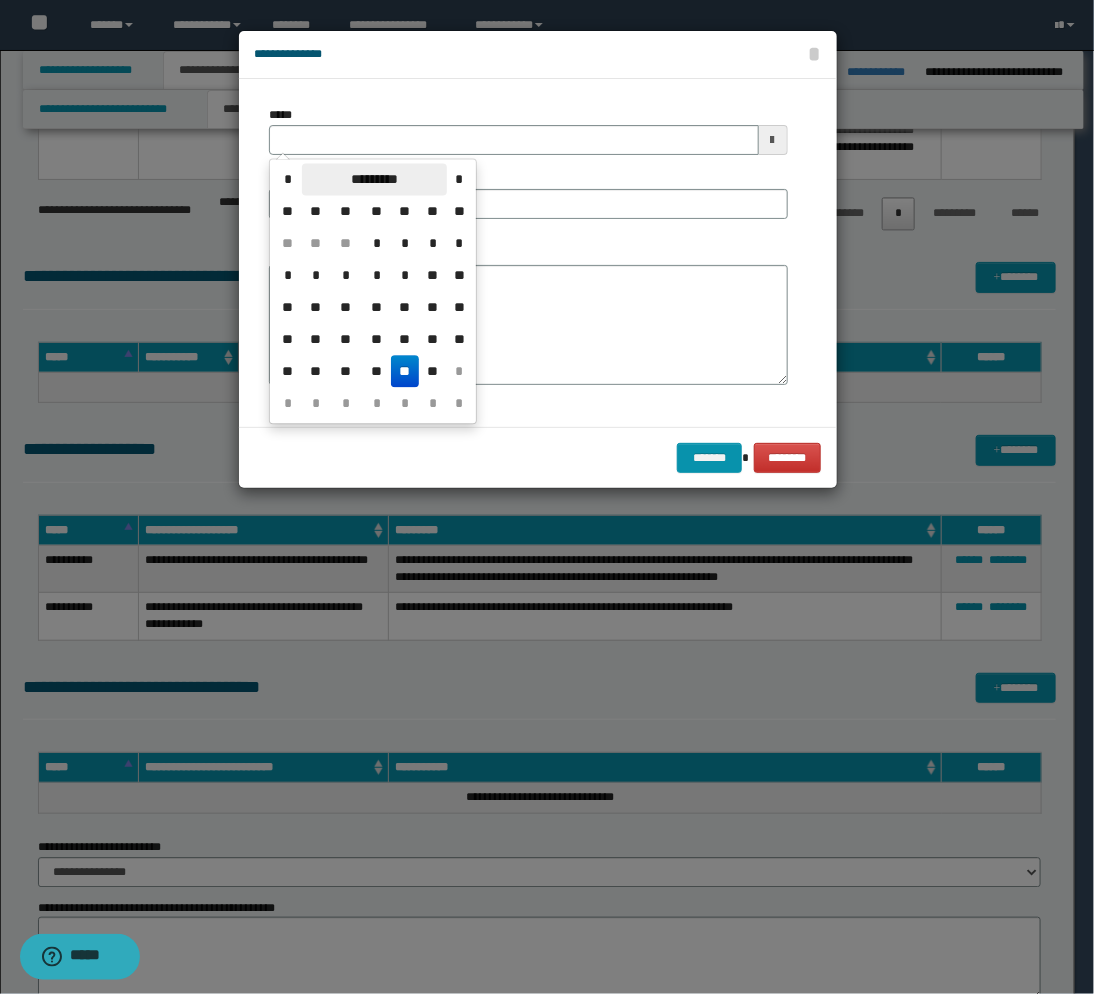 click on "*********" at bounding box center [374, 179] 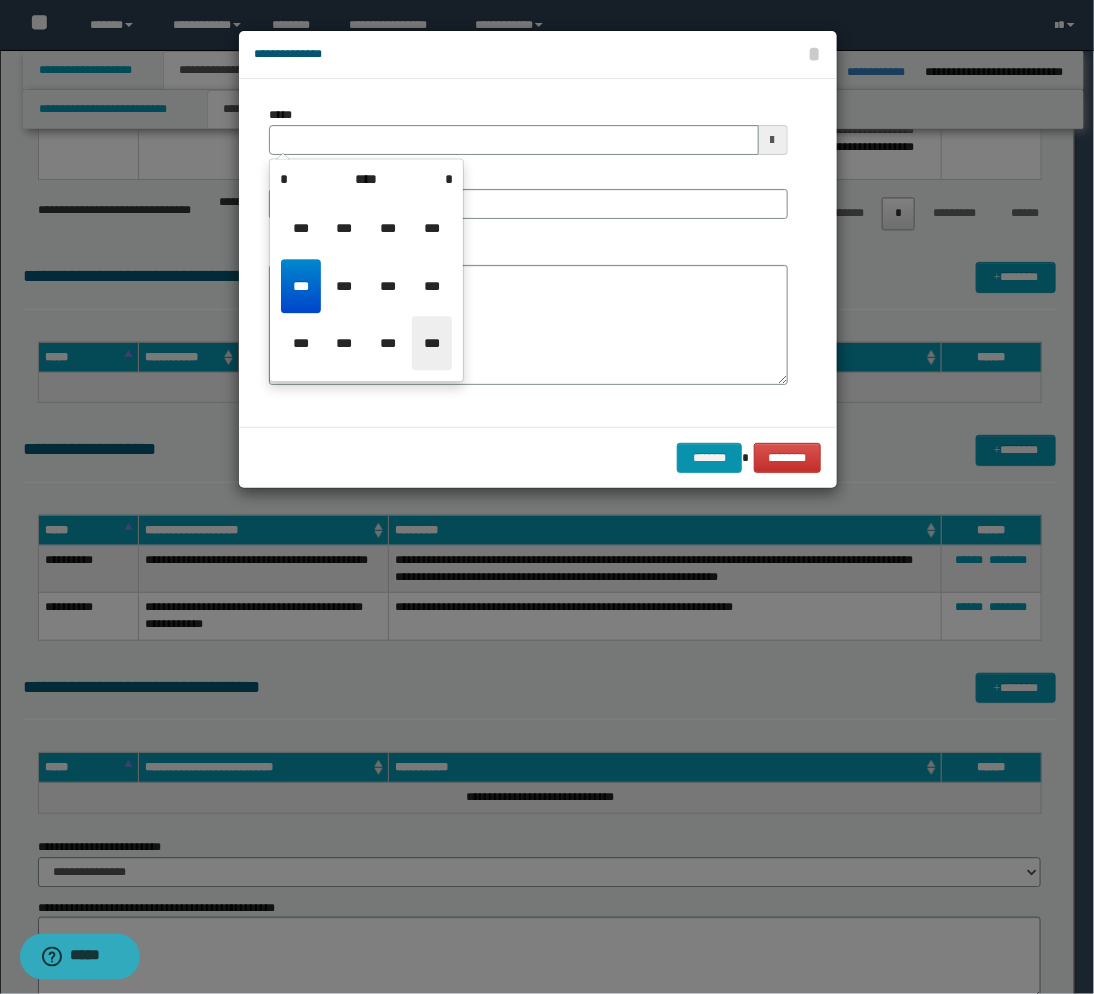 click on "***" at bounding box center [432, 343] 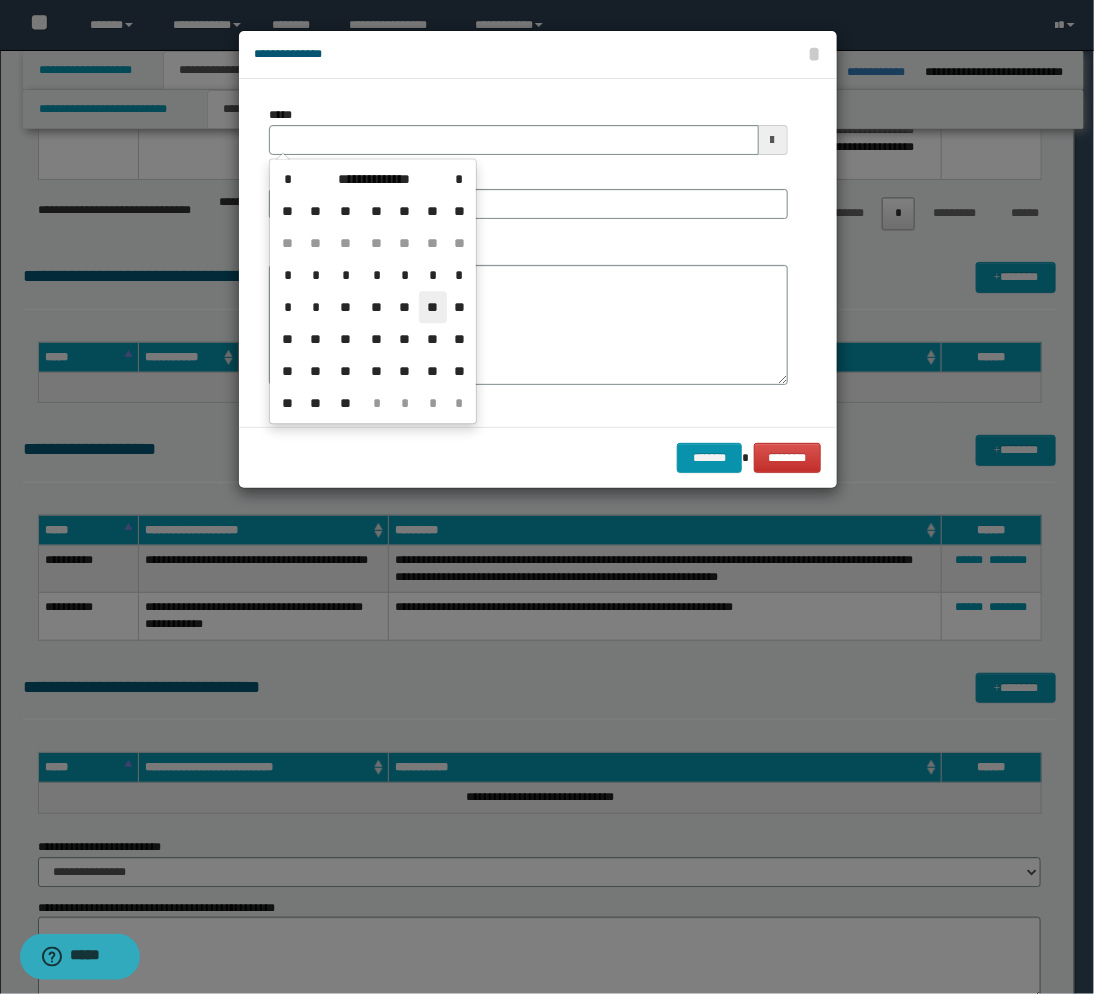 click on "**" at bounding box center [433, 307] 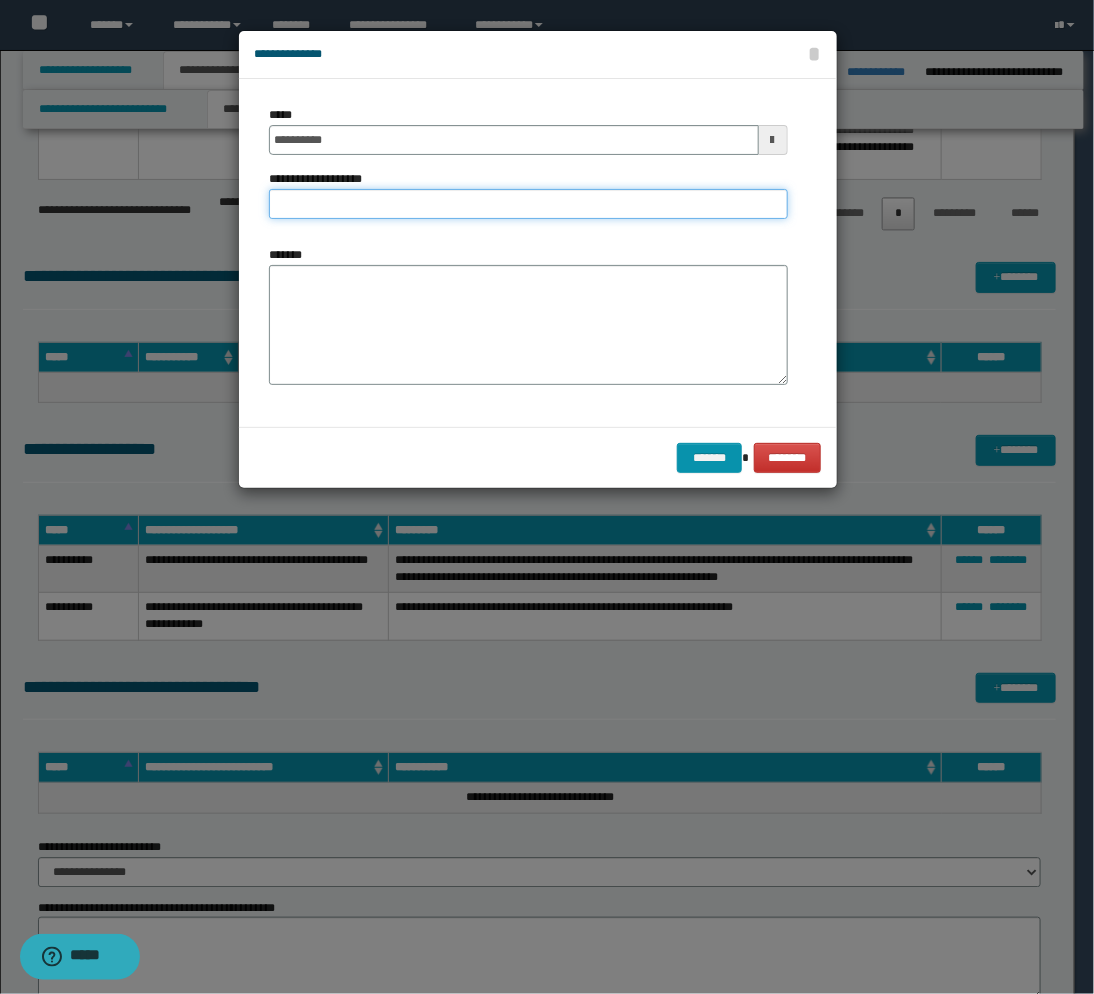 click on "**********" at bounding box center [528, 204] 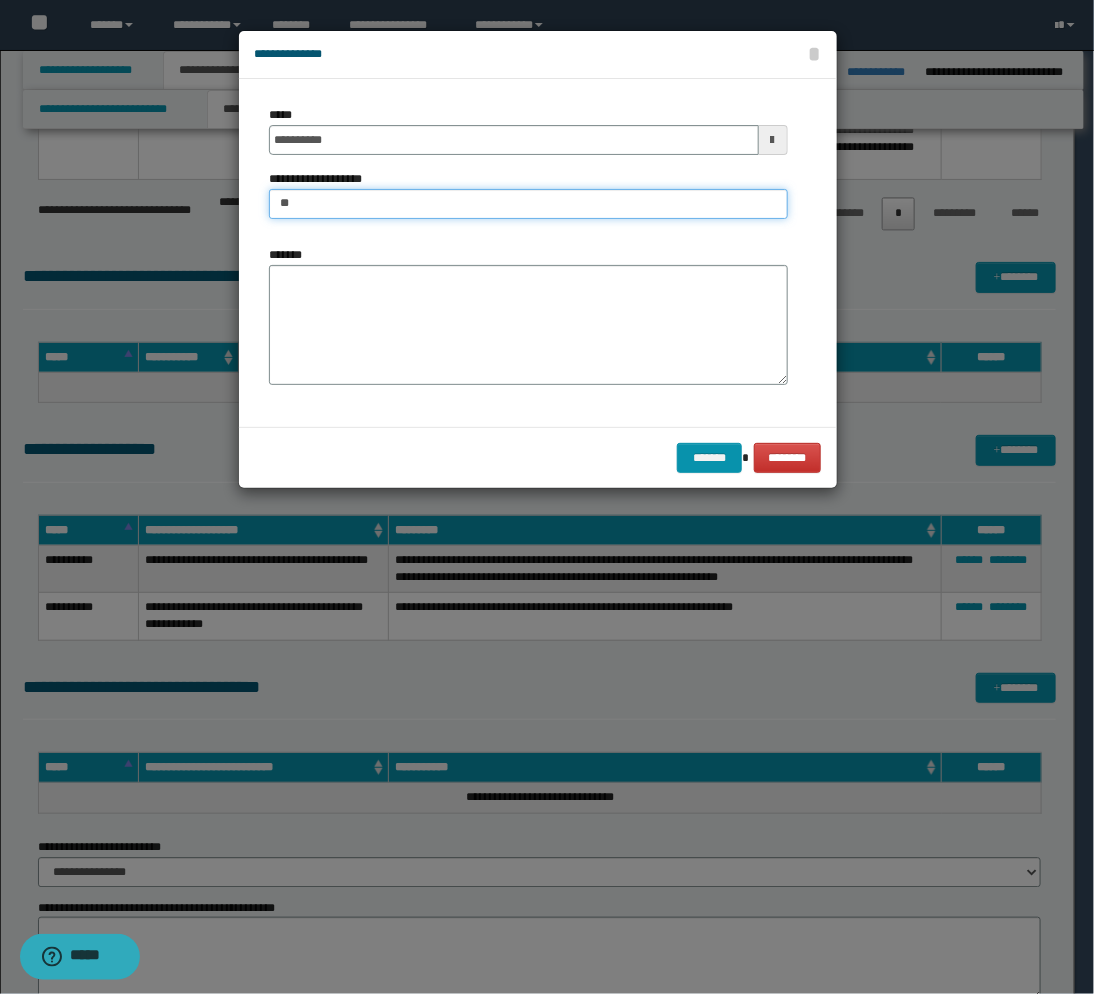 type on "*" 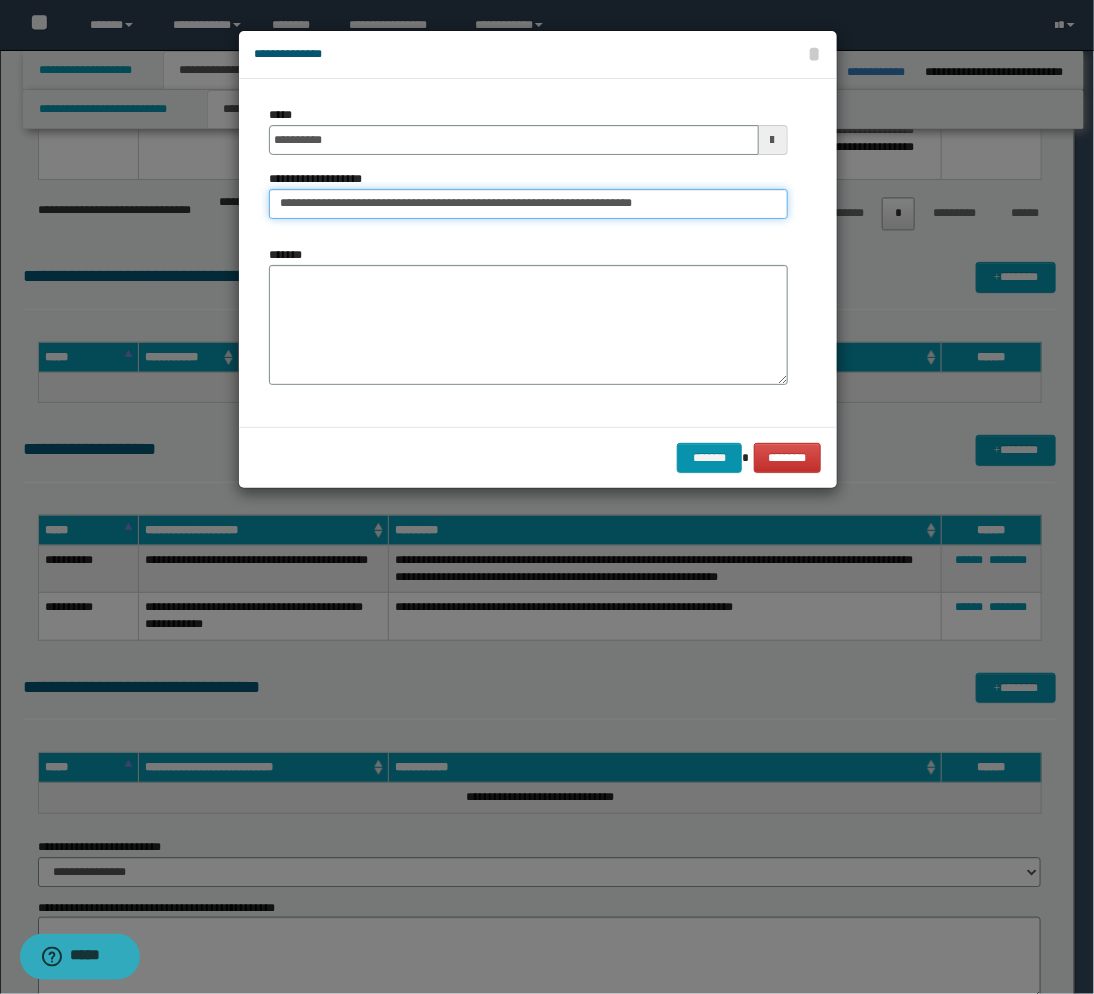 type on "**********" 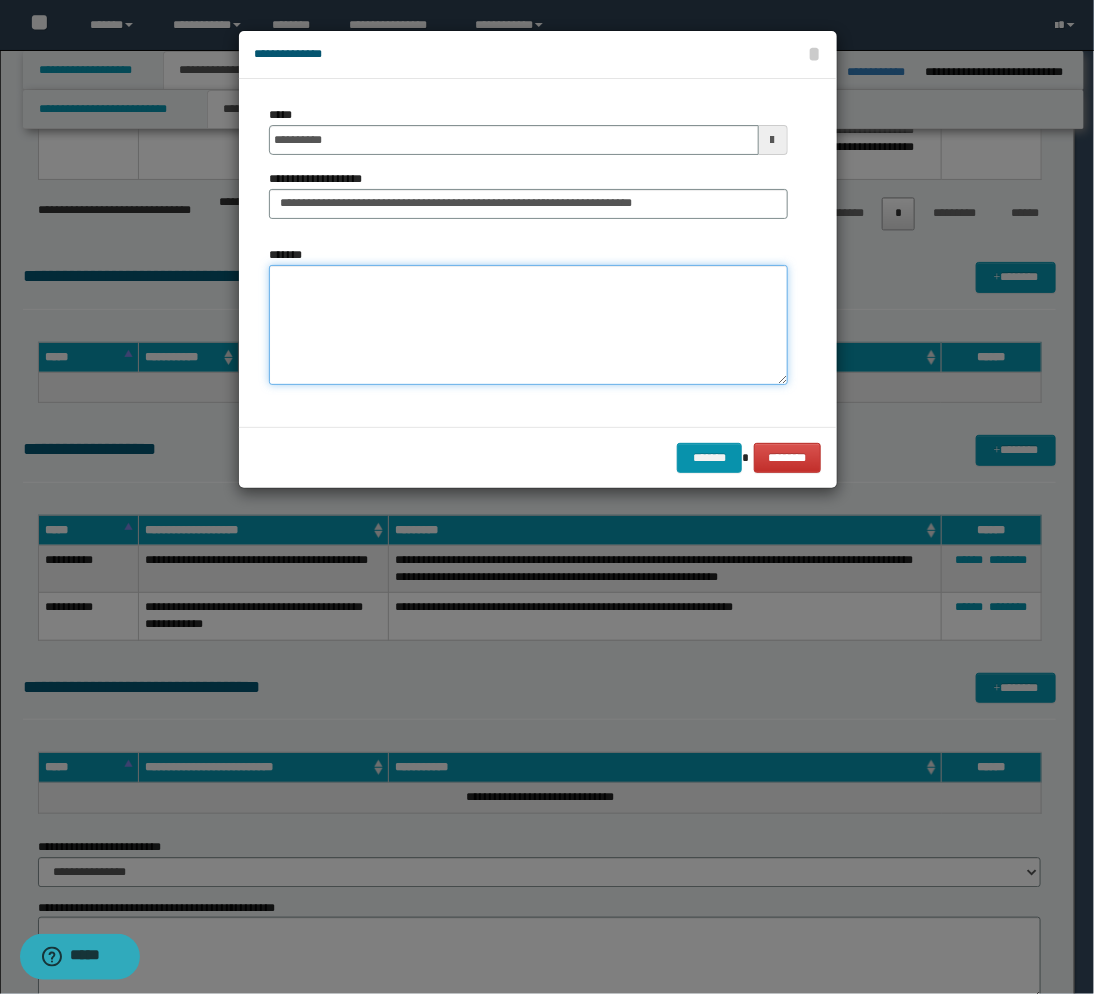 click on "*******" at bounding box center (528, 325) 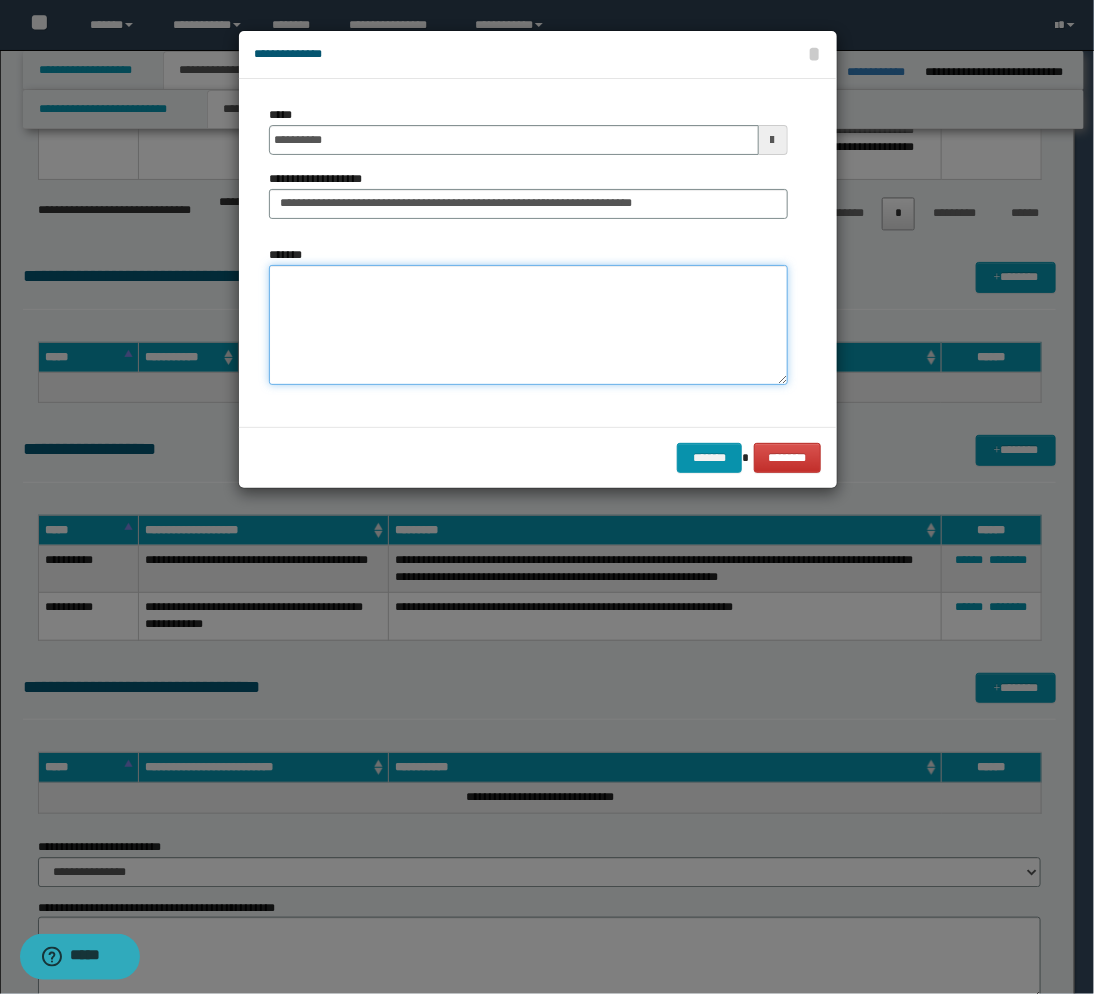 paste on "**********" 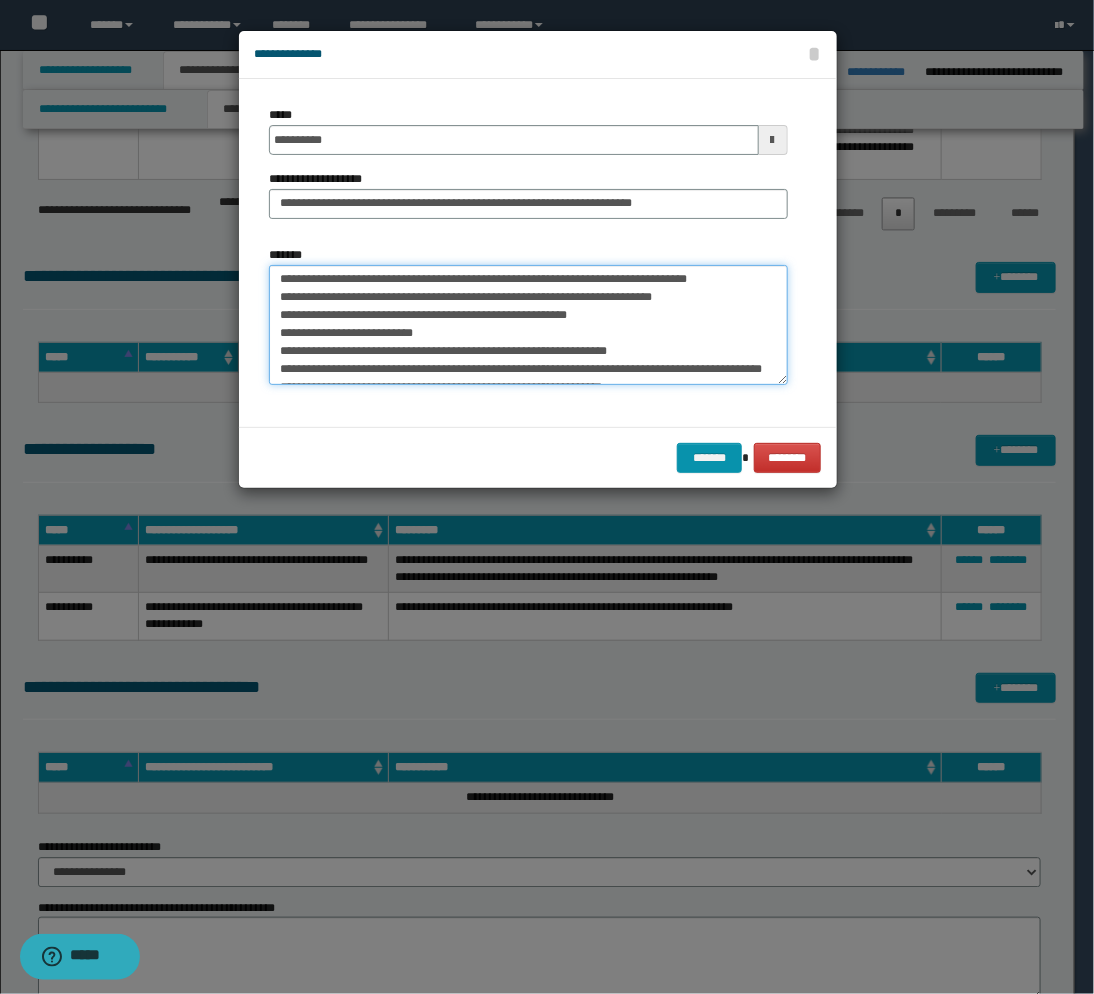 scroll, scrollTop: 0, scrollLeft: 0, axis: both 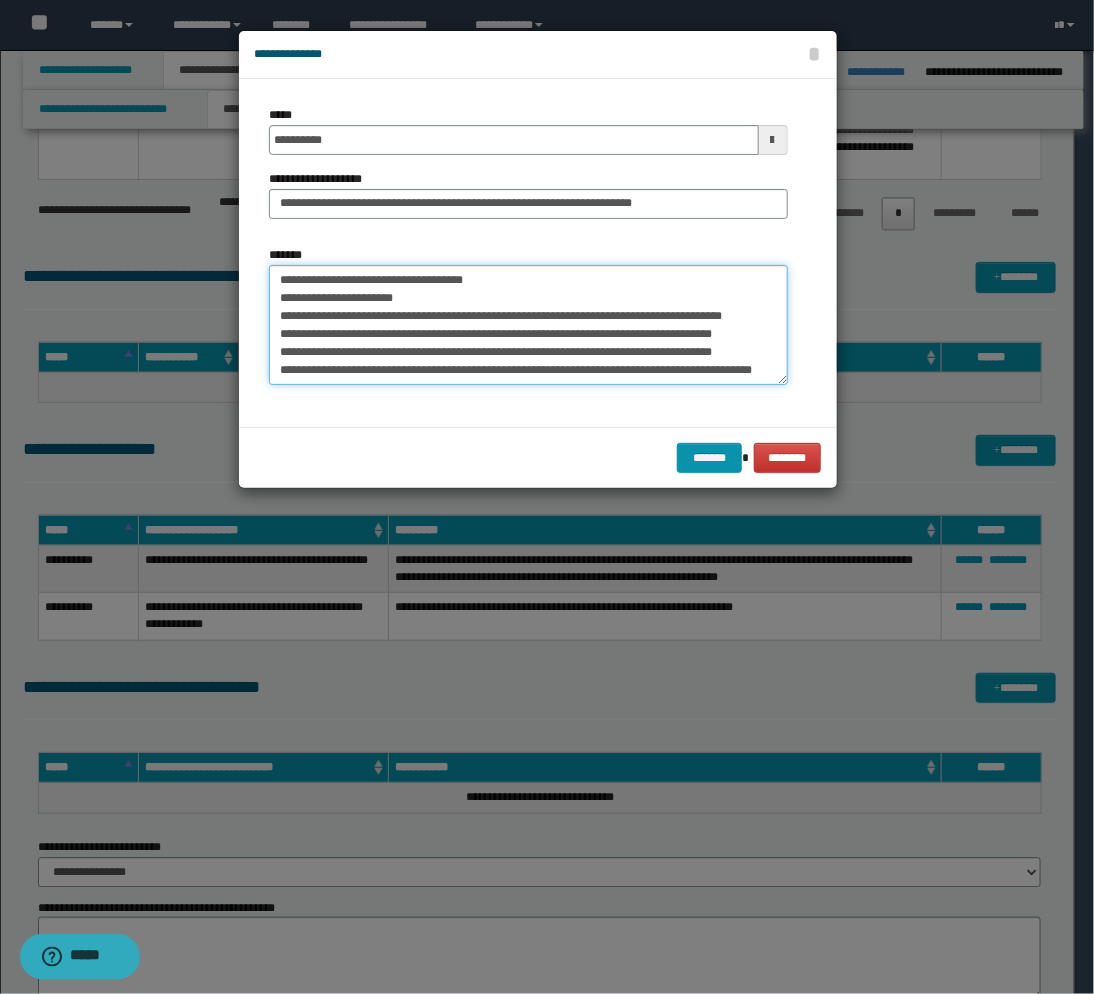 click on "*******" at bounding box center (528, 325) 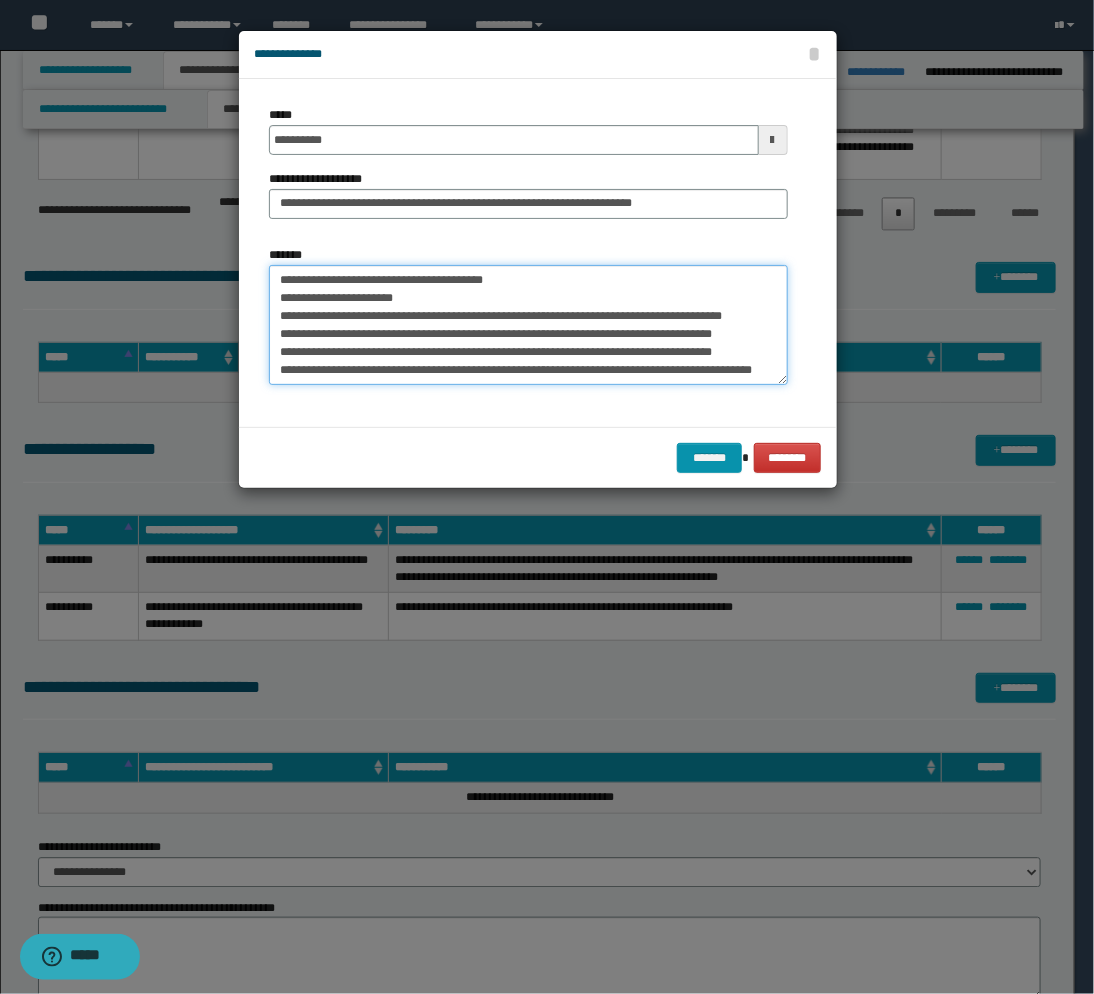 click on "*******" at bounding box center (528, 325) 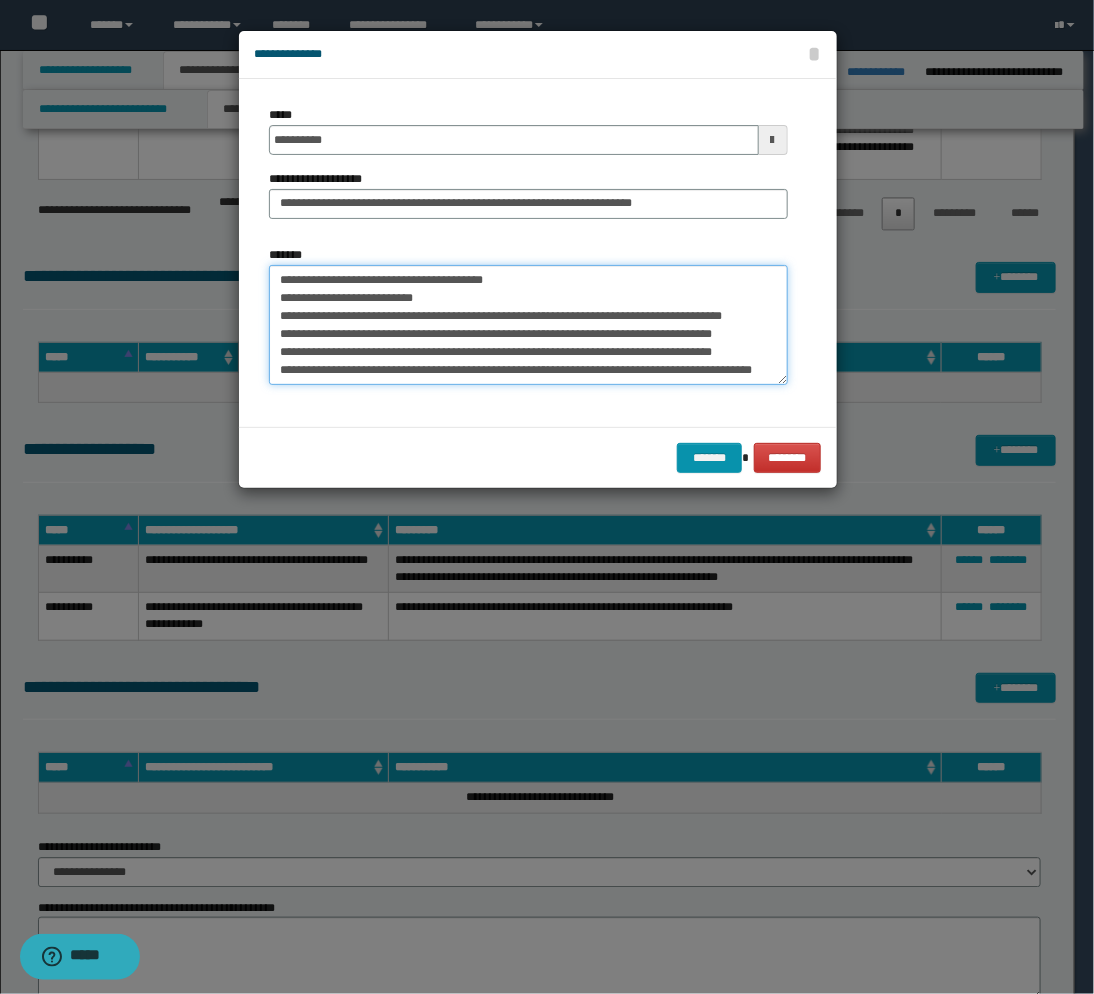 click on "*******" at bounding box center (528, 325) 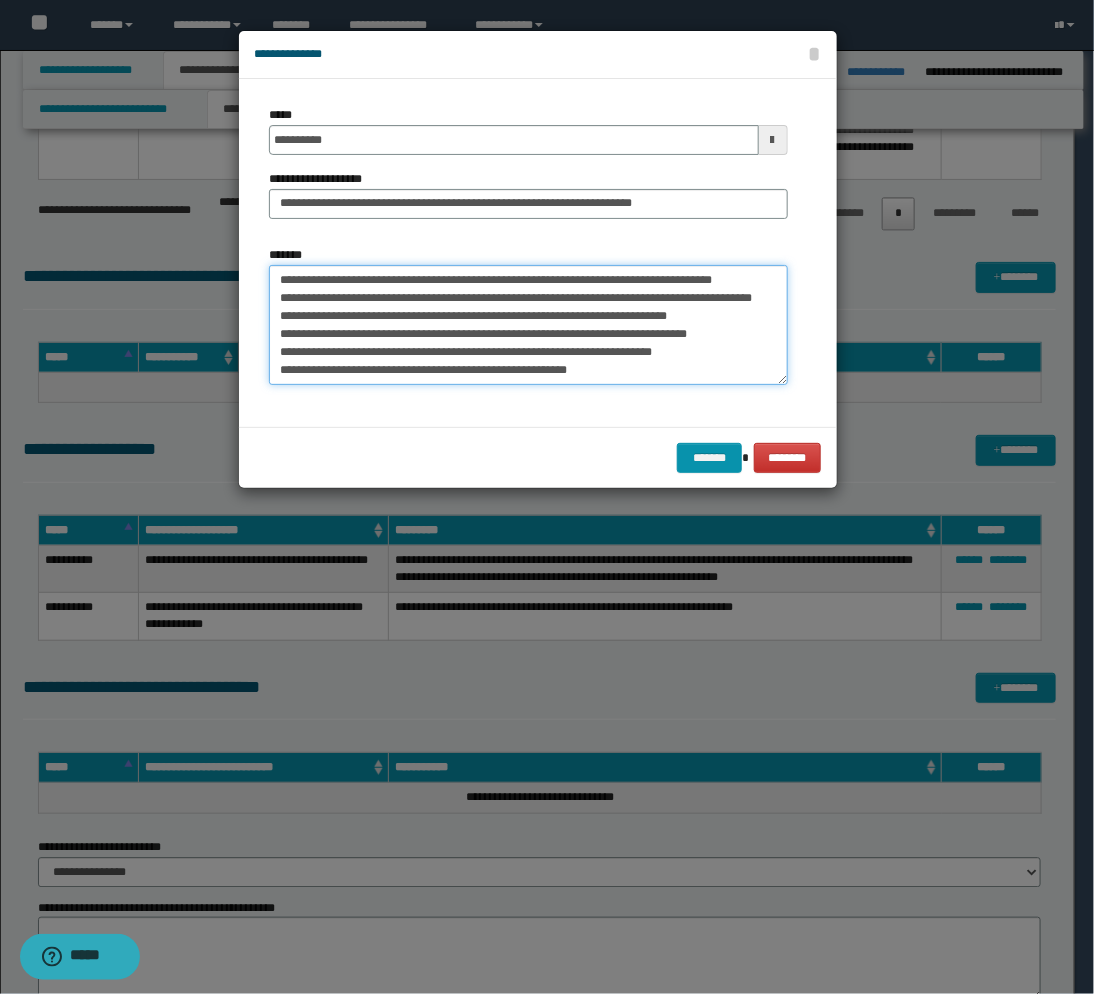 scroll, scrollTop: 111, scrollLeft: 0, axis: vertical 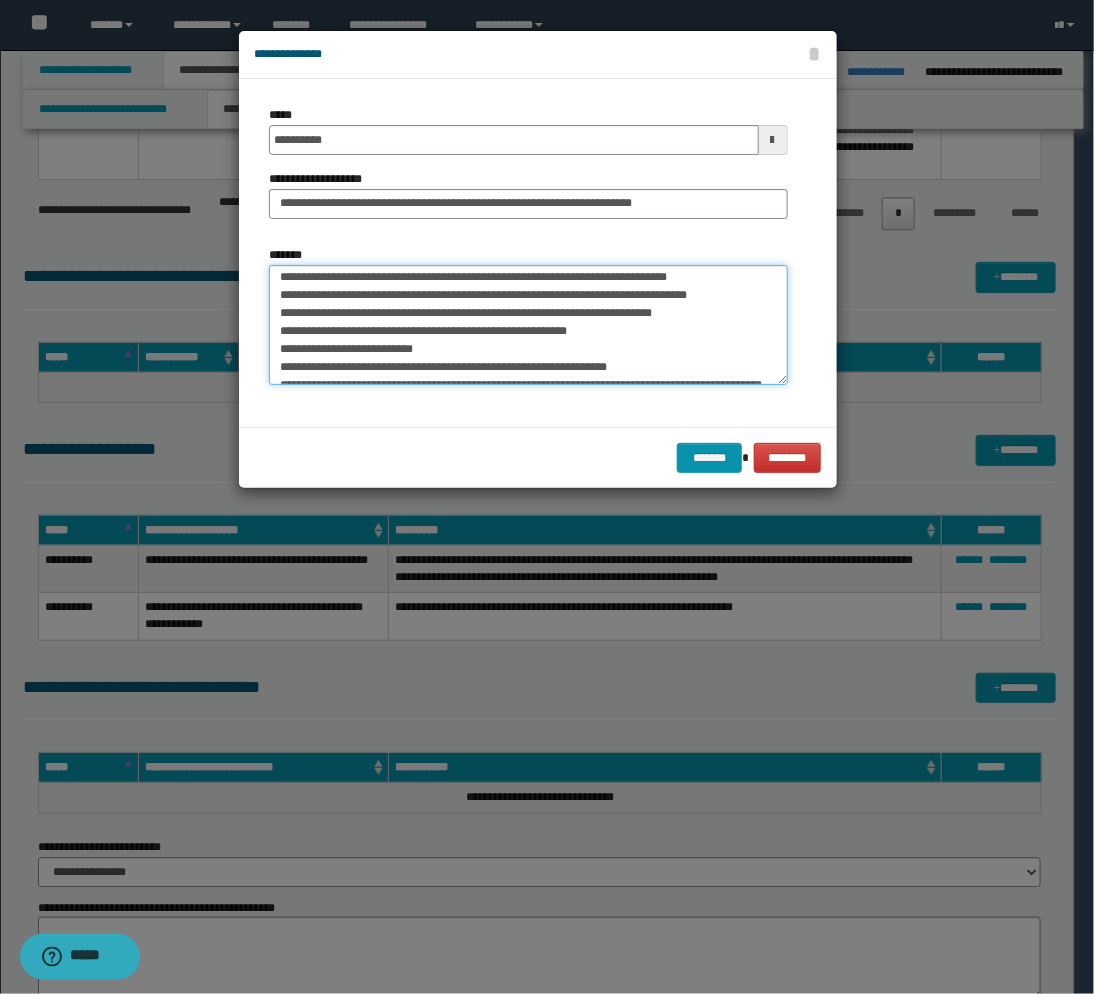 click on "*******" at bounding box center [528, 325] 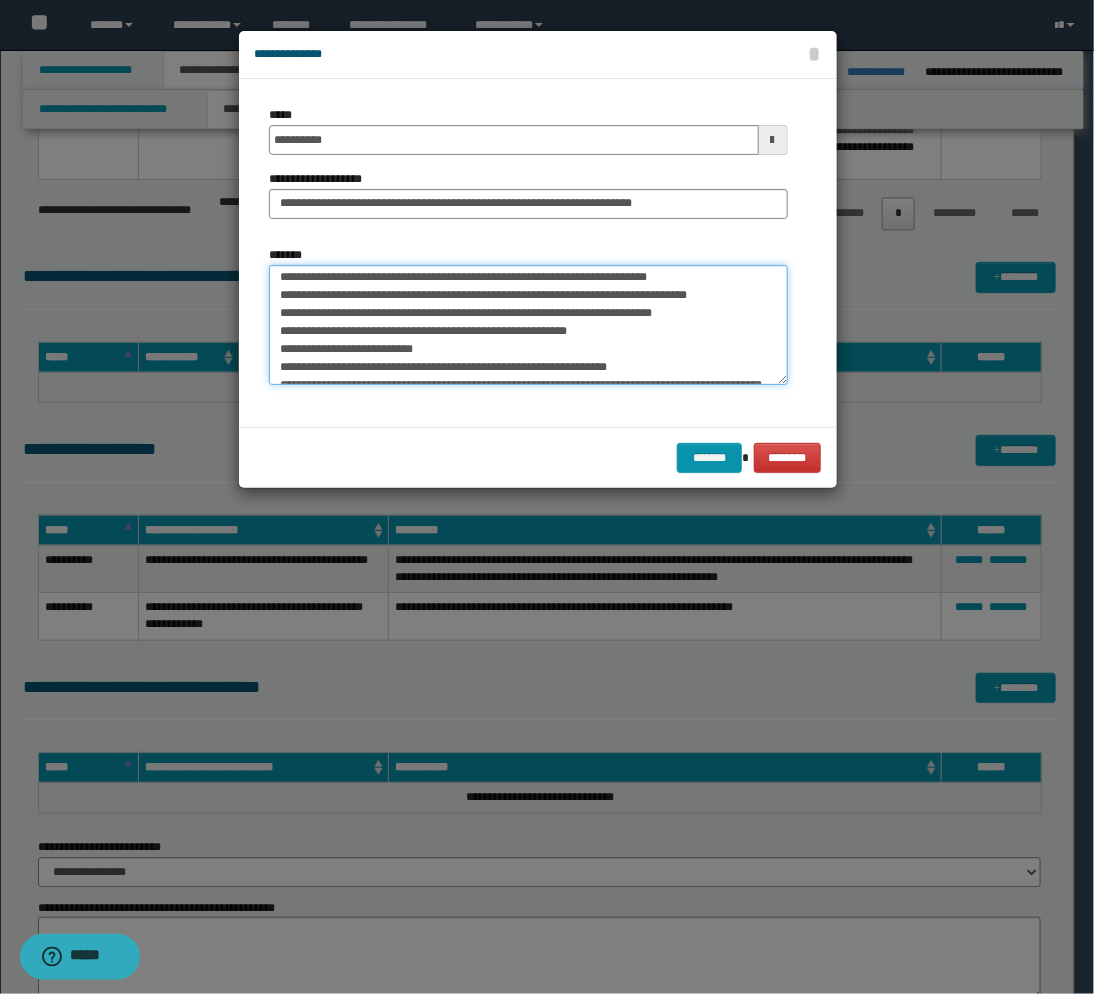 click on "*******" at bounding box center (528, 325) 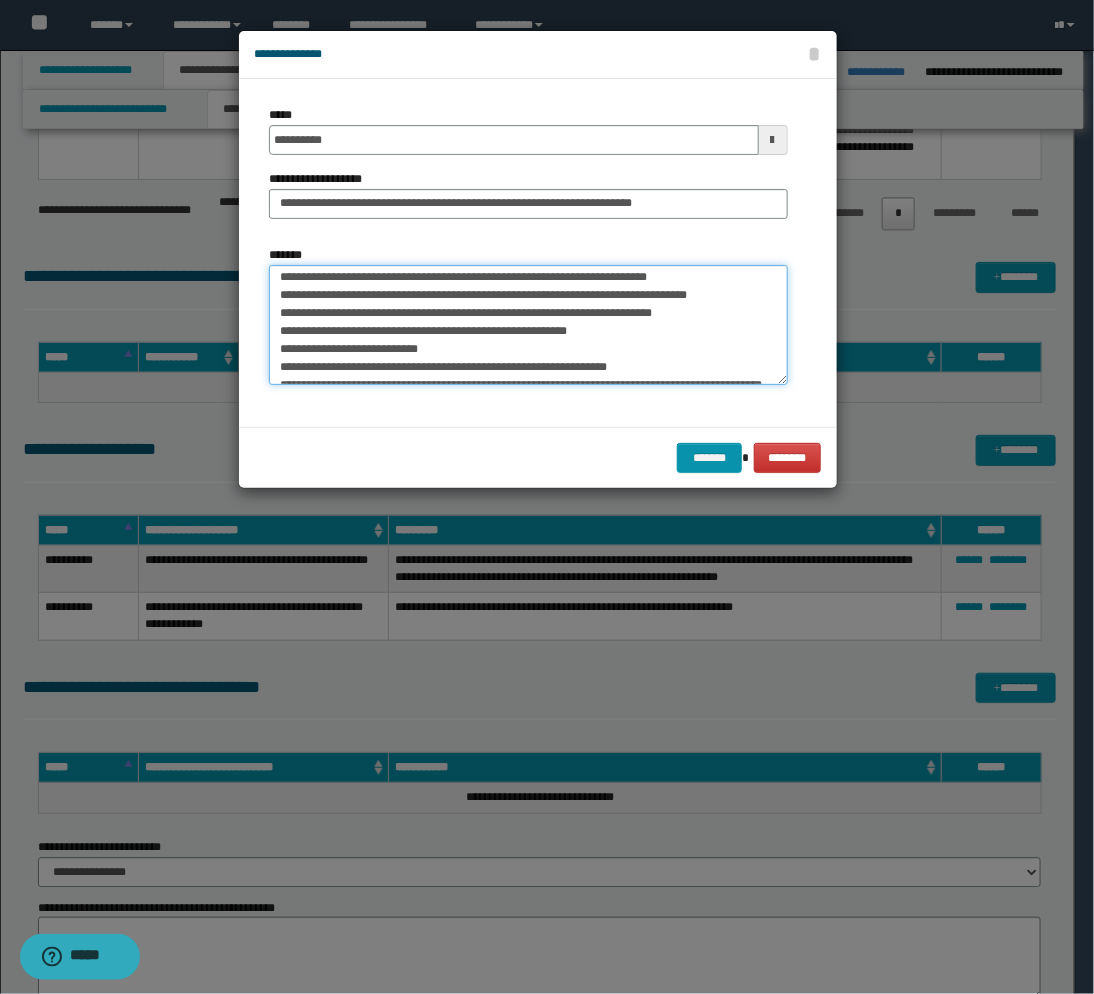 click on "*******" at bounding box center [528, 325] 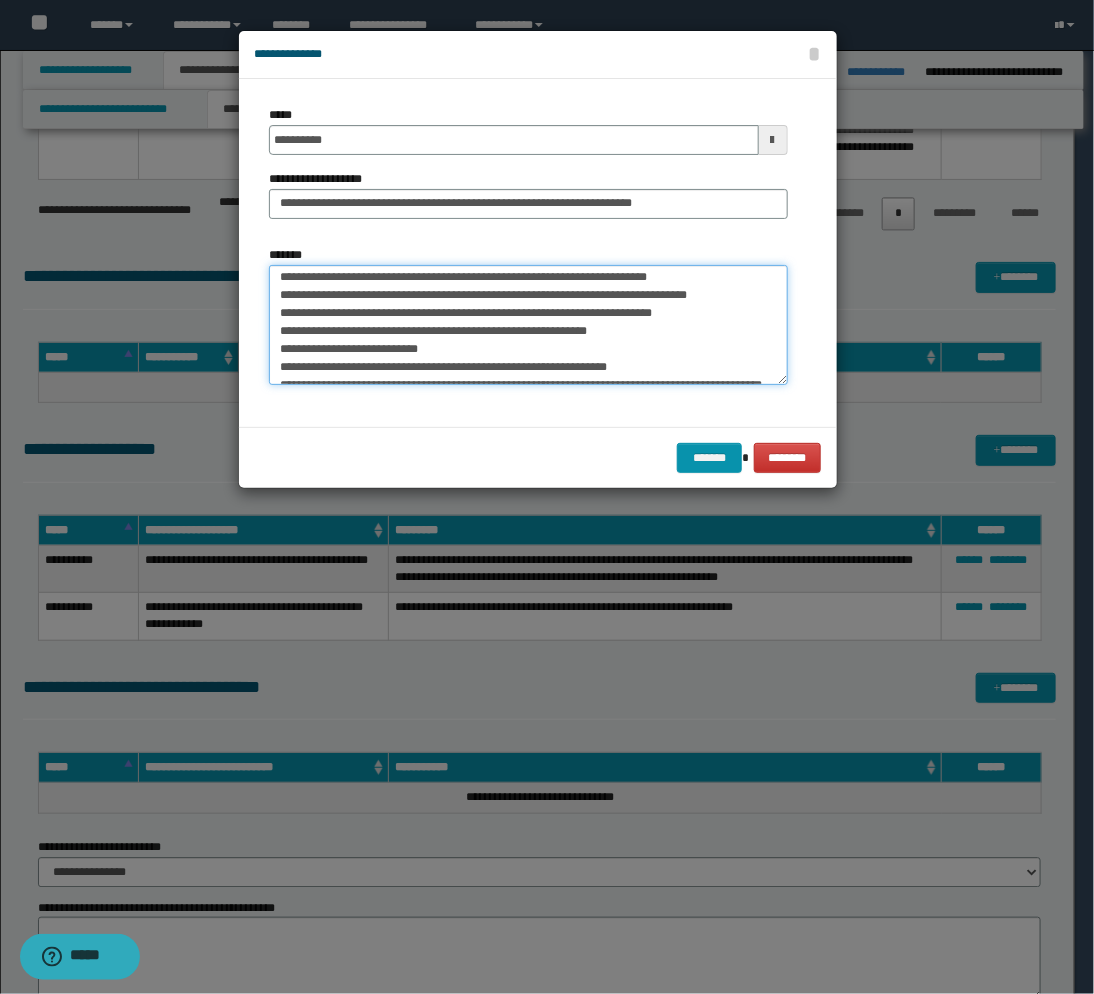 click on "*******" at bounding box center (528, 325) 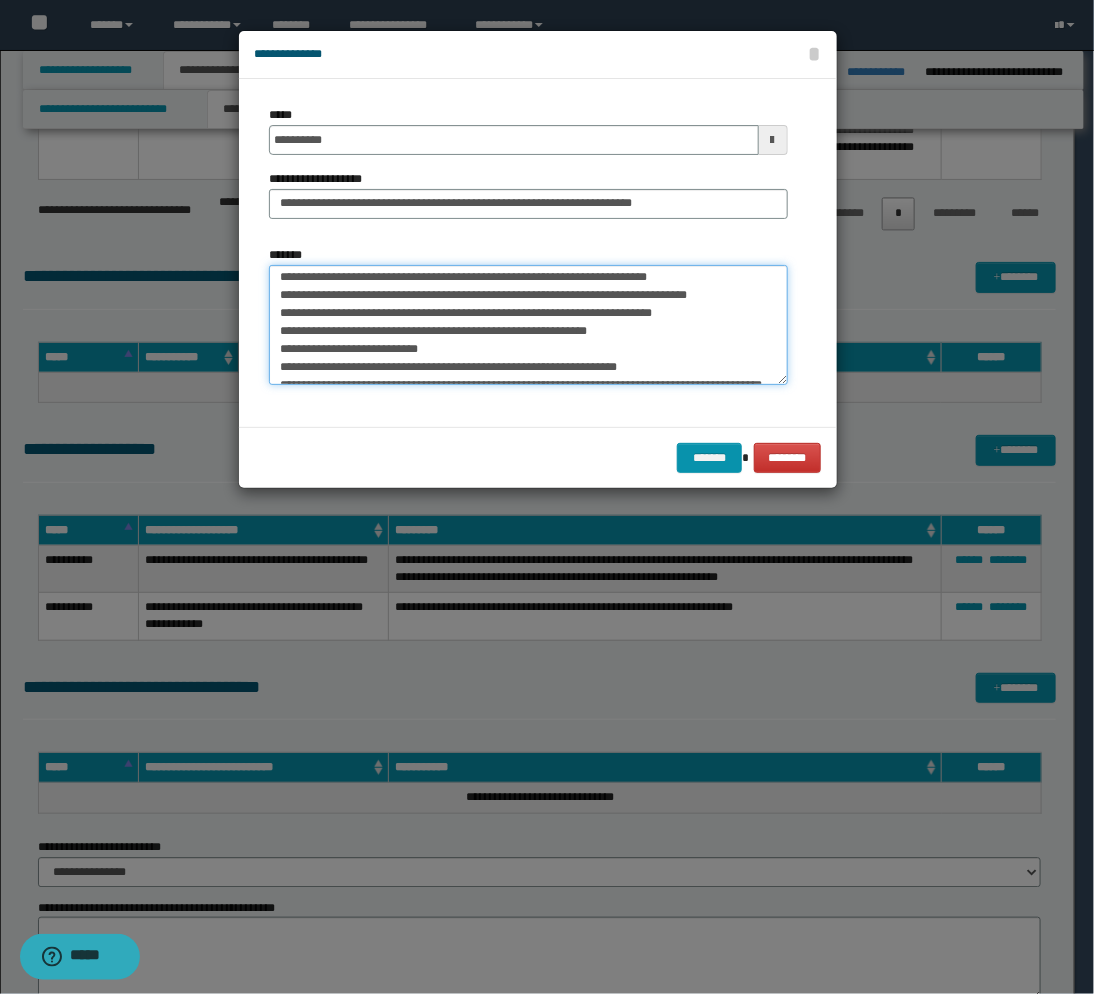 click on "*******" at bounding box center [528, 325] 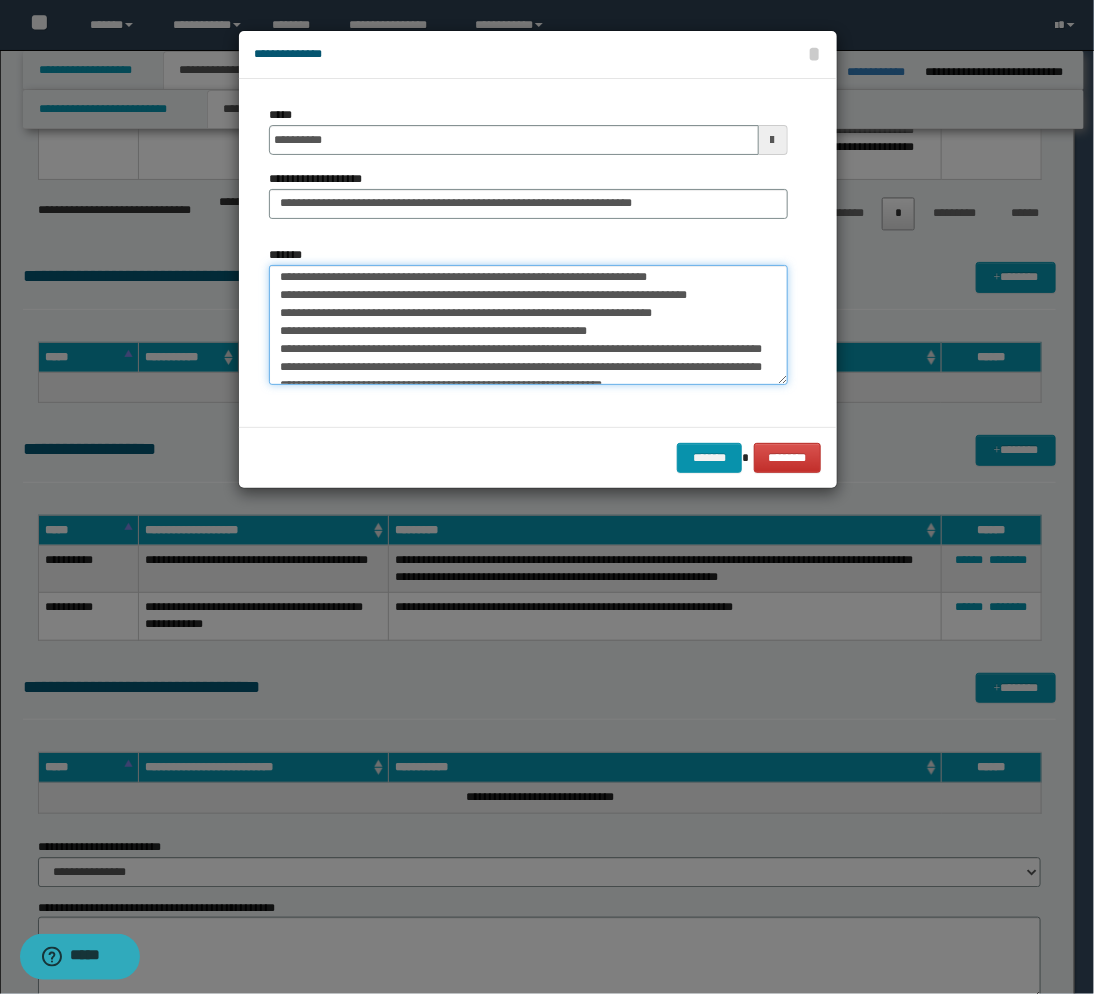 scroll, scrollTop: 155, scrollLeft: 0, axis: vertical 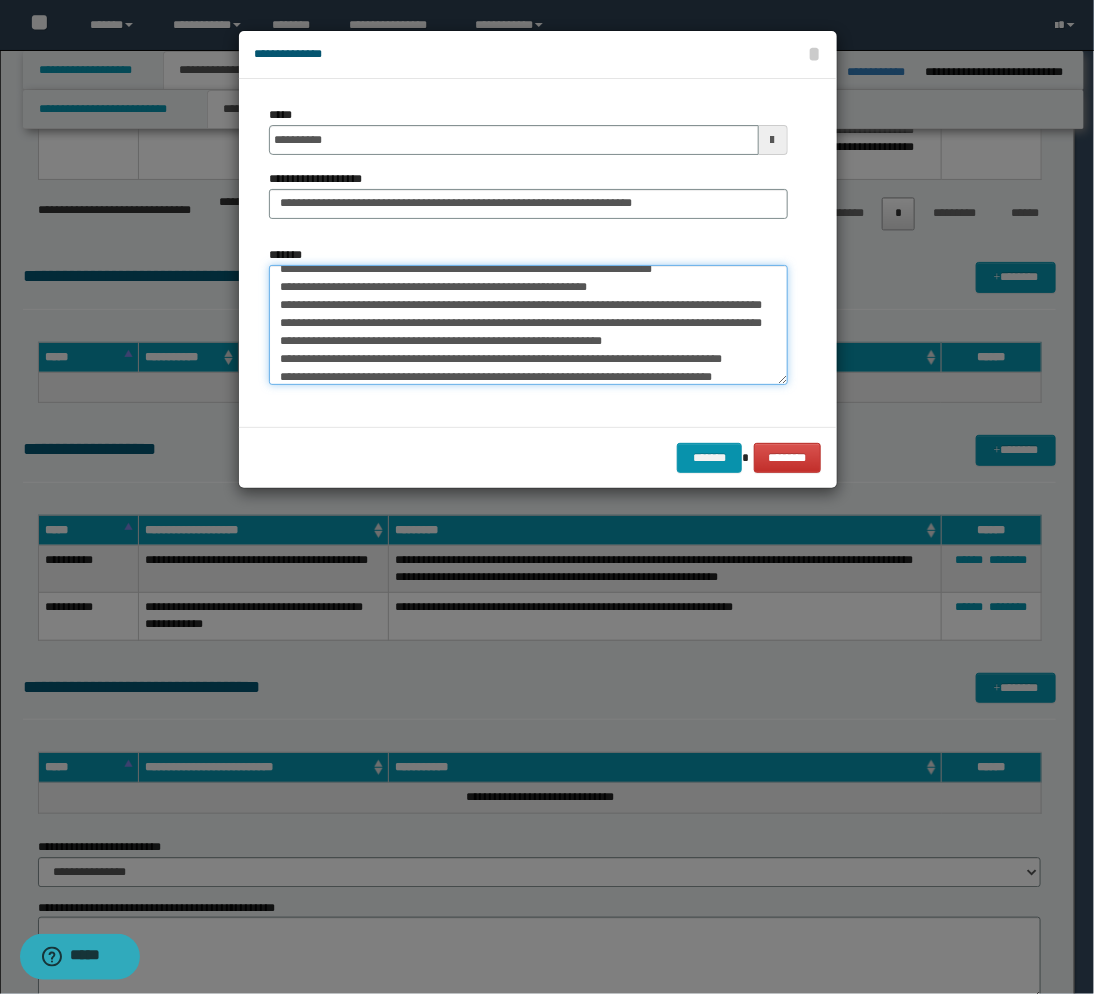 click on "*******" at bounding box center [528, 325] 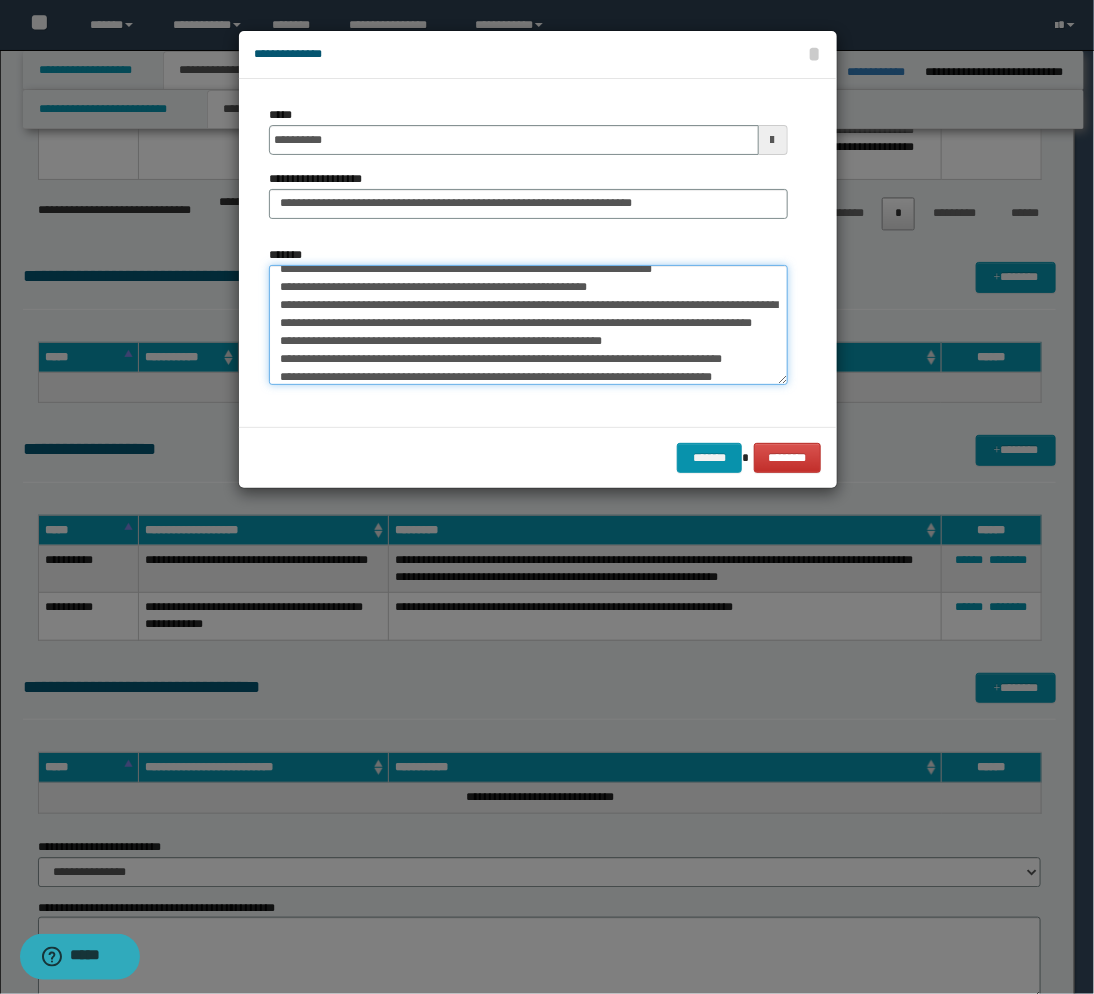 click on "*******" at bounding box center (528, 325) 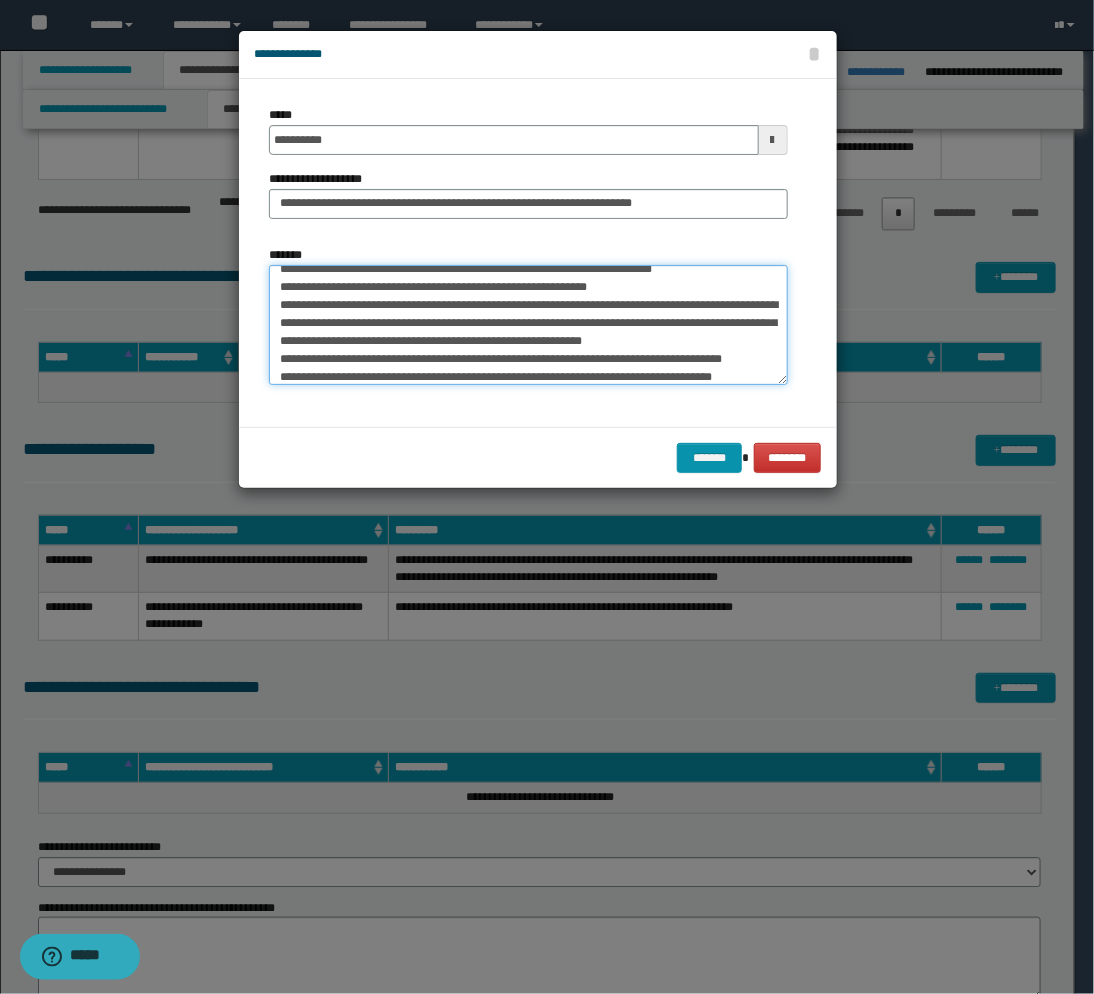 click on "*******" at bounding box center [528, 325] 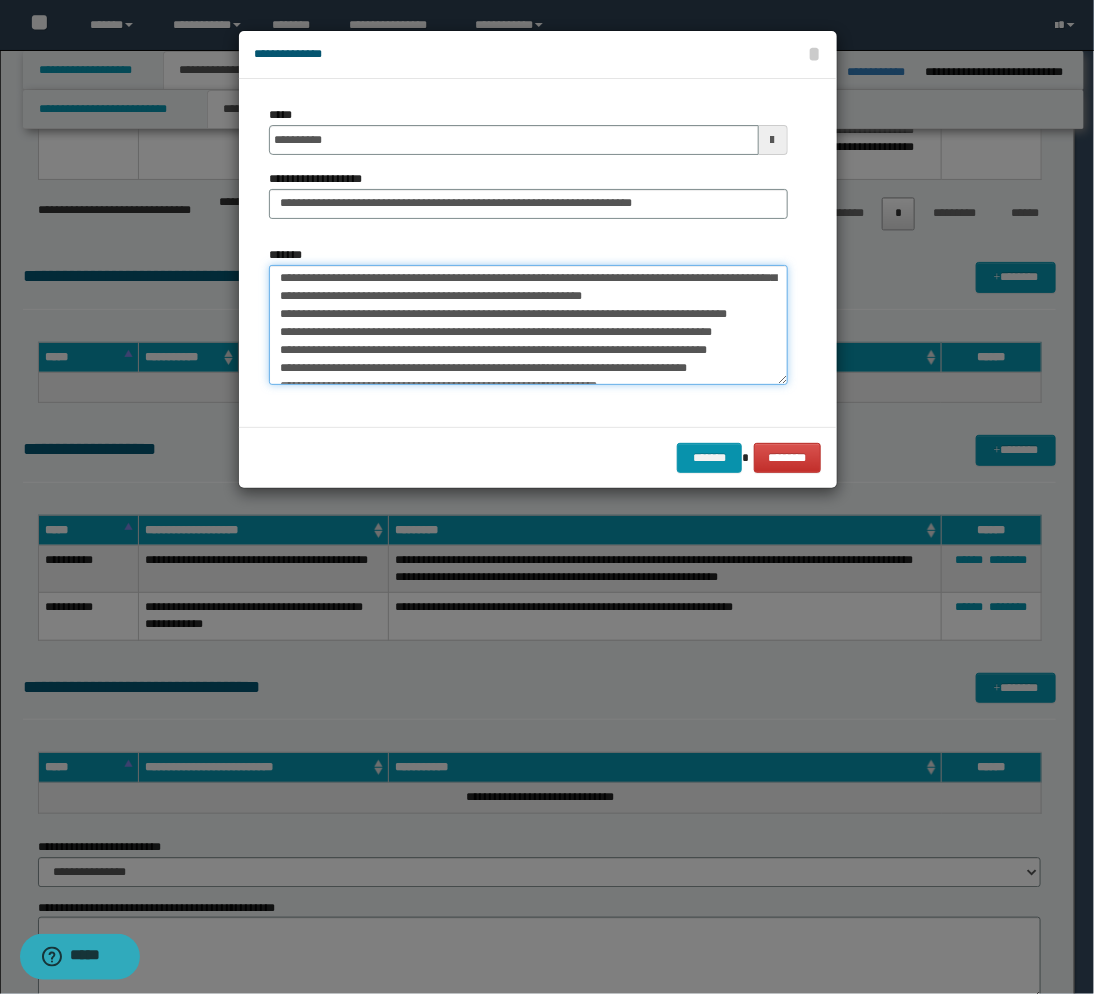 scroll, scrollTop: 244, scrollLeft: 0, axis: vertical 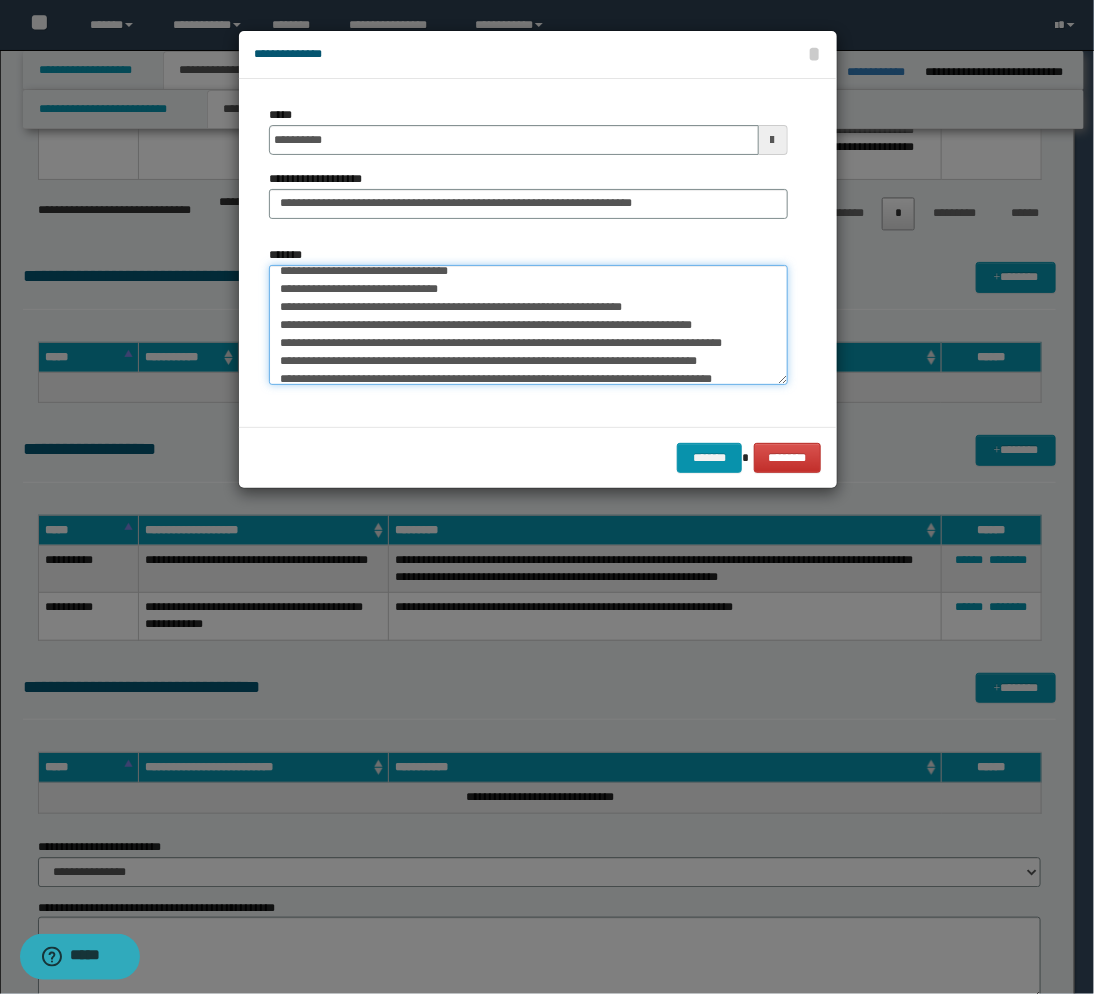 click on "*******" at bounding box center [528, 325] 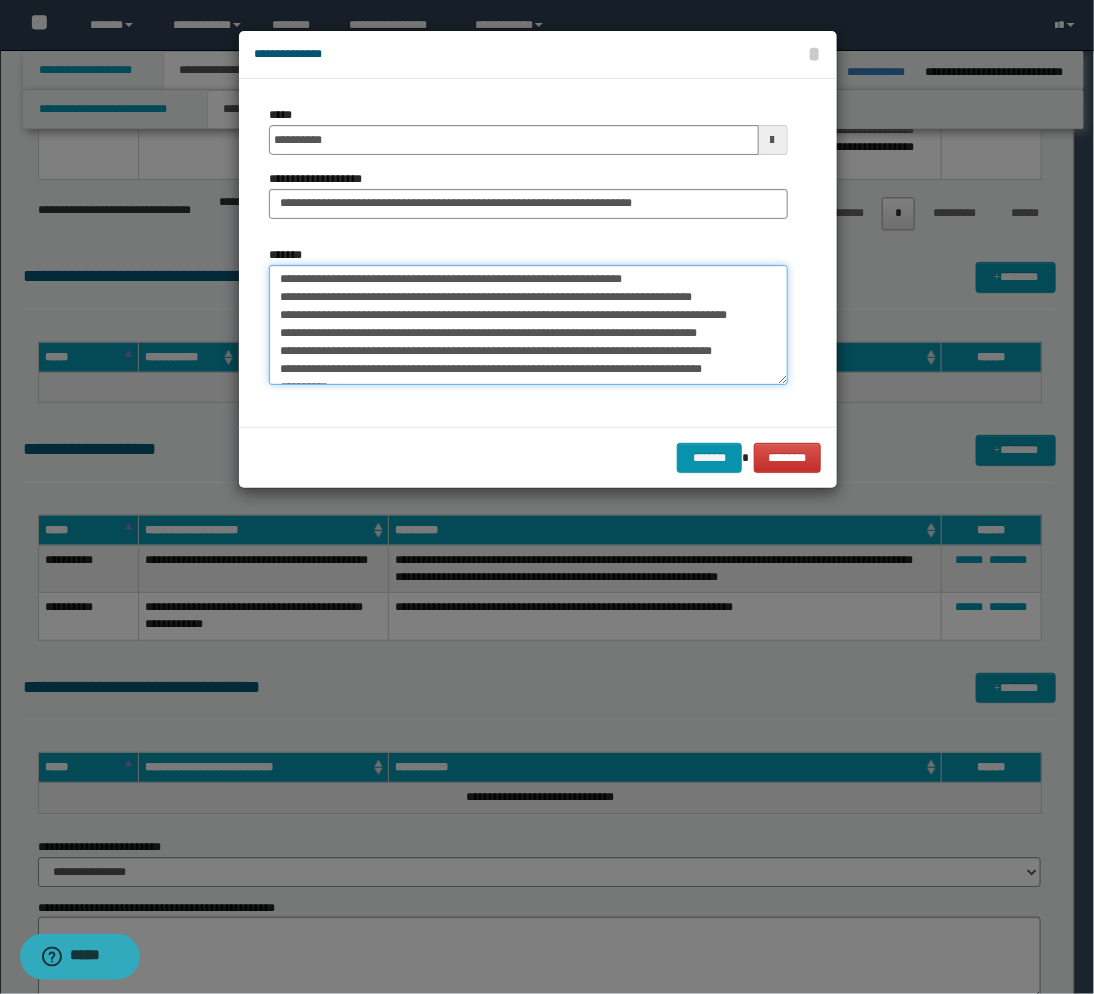 scroll, scrollTop: 376, scrollLeft: 0, axis: vertical 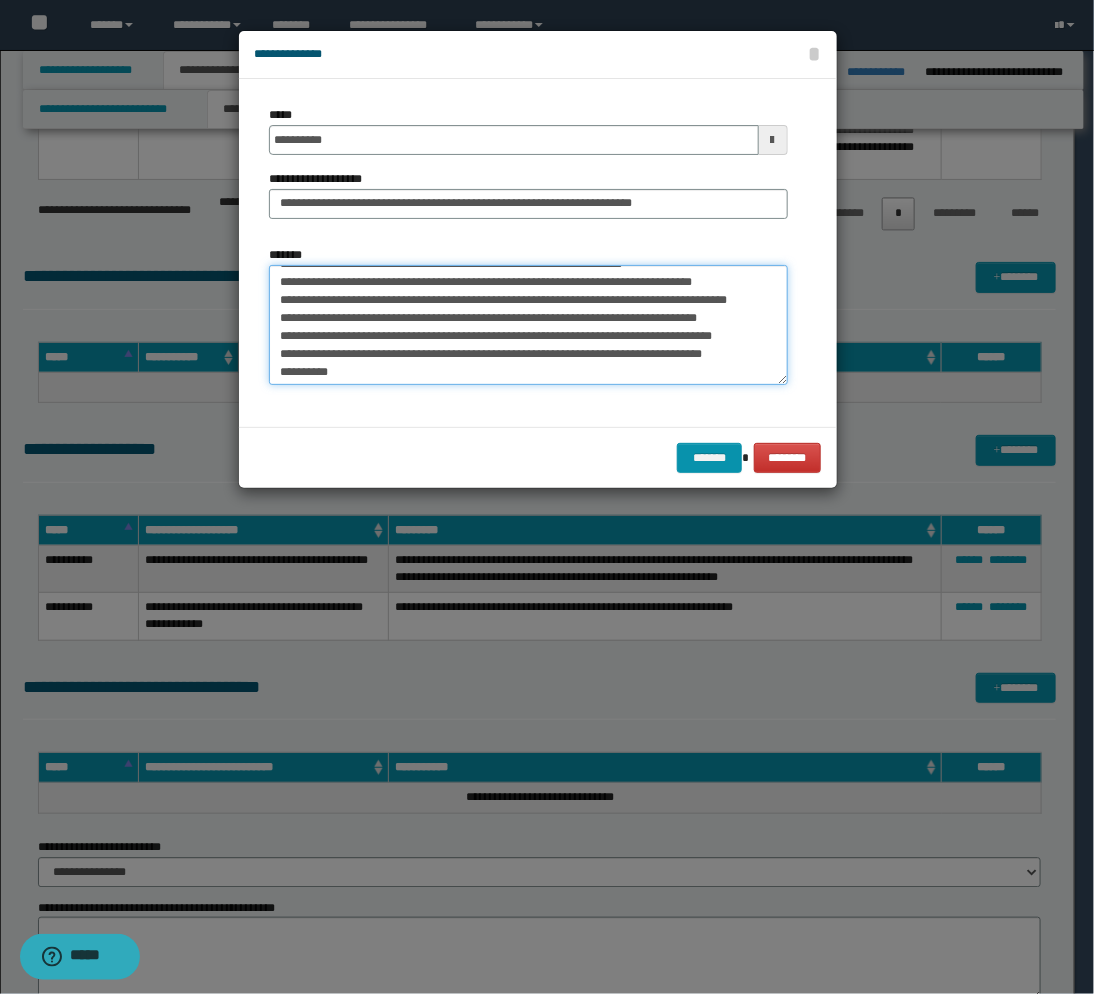 click on "*******" at bounding box center (528, 325) 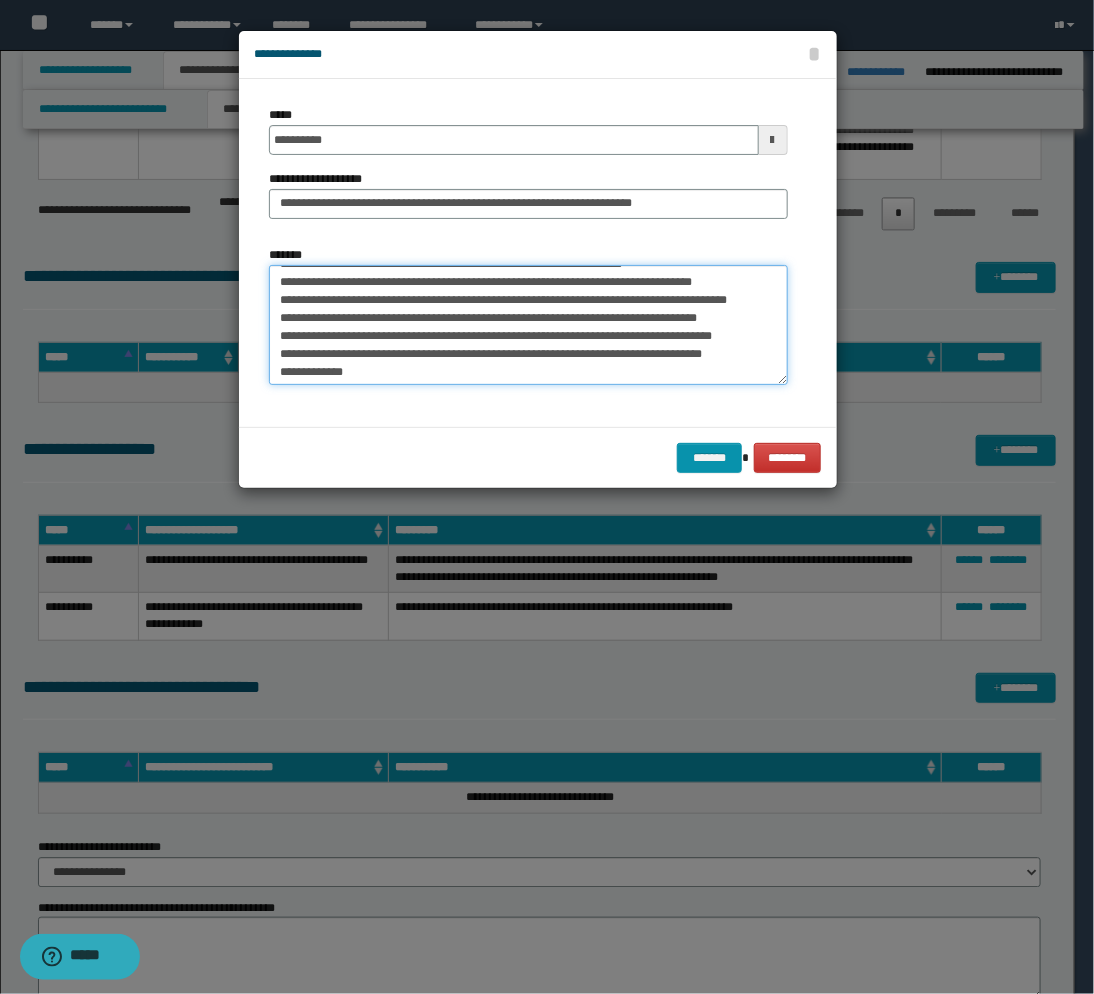 scroll, scrollTop: 390, scrollLeft: 0, axis: vertical 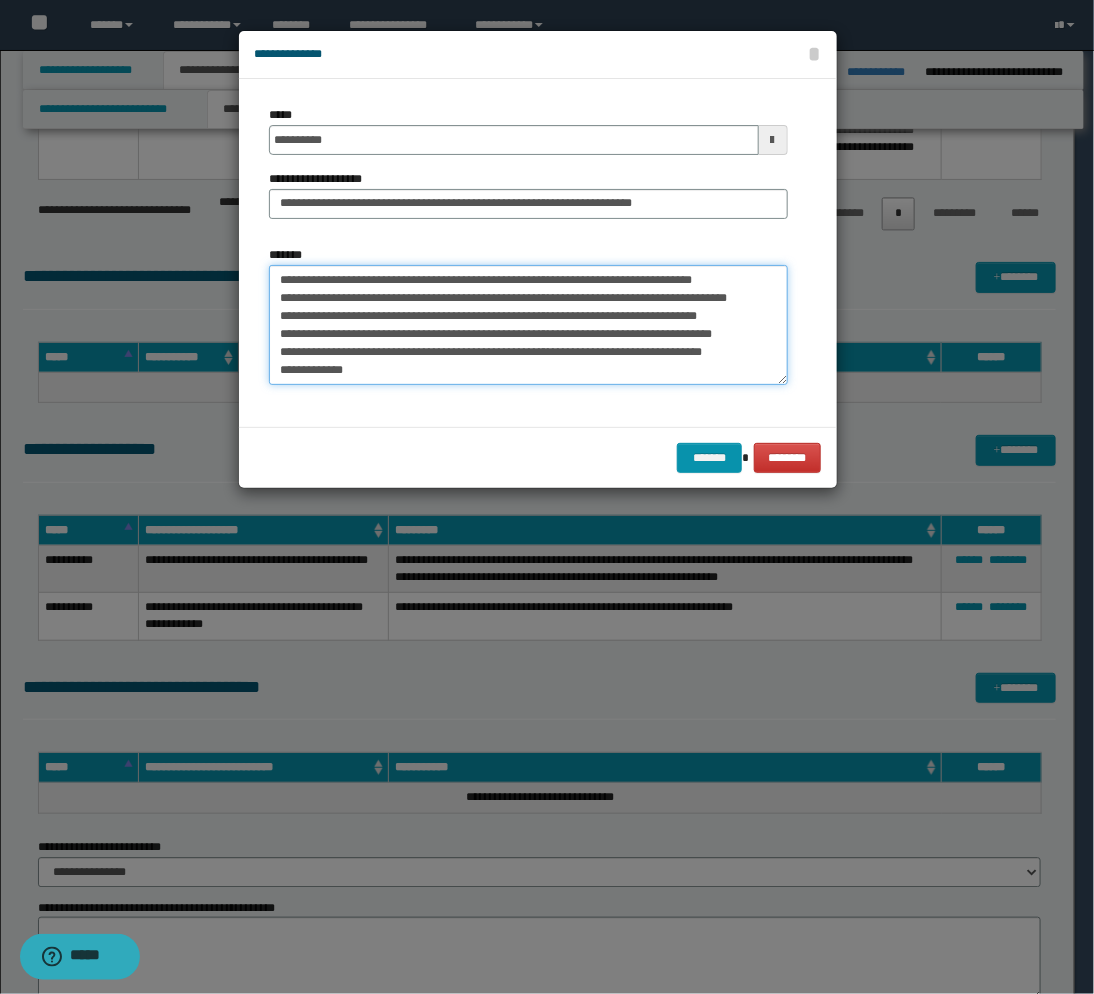 click on "*******" at bounding box center [528, 325] 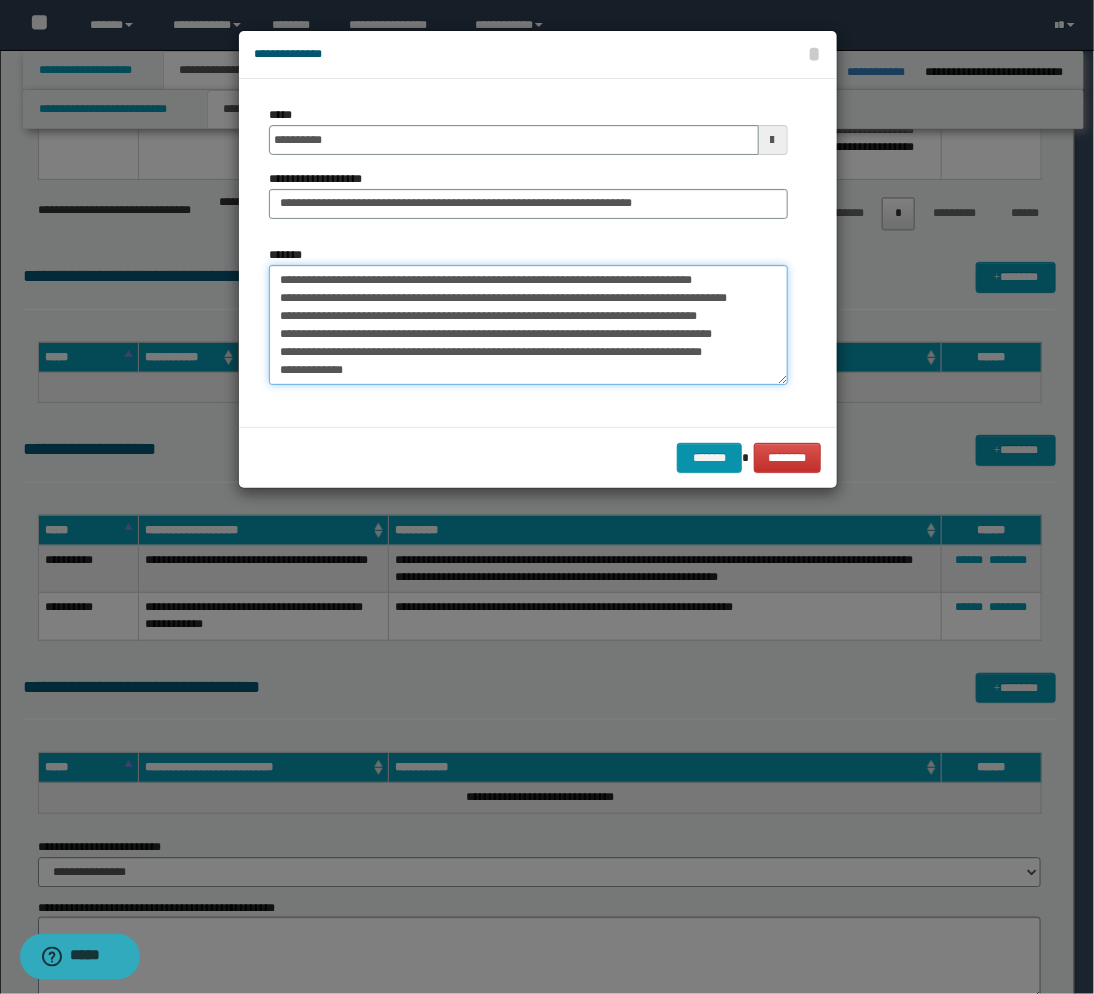 paste on "**********" 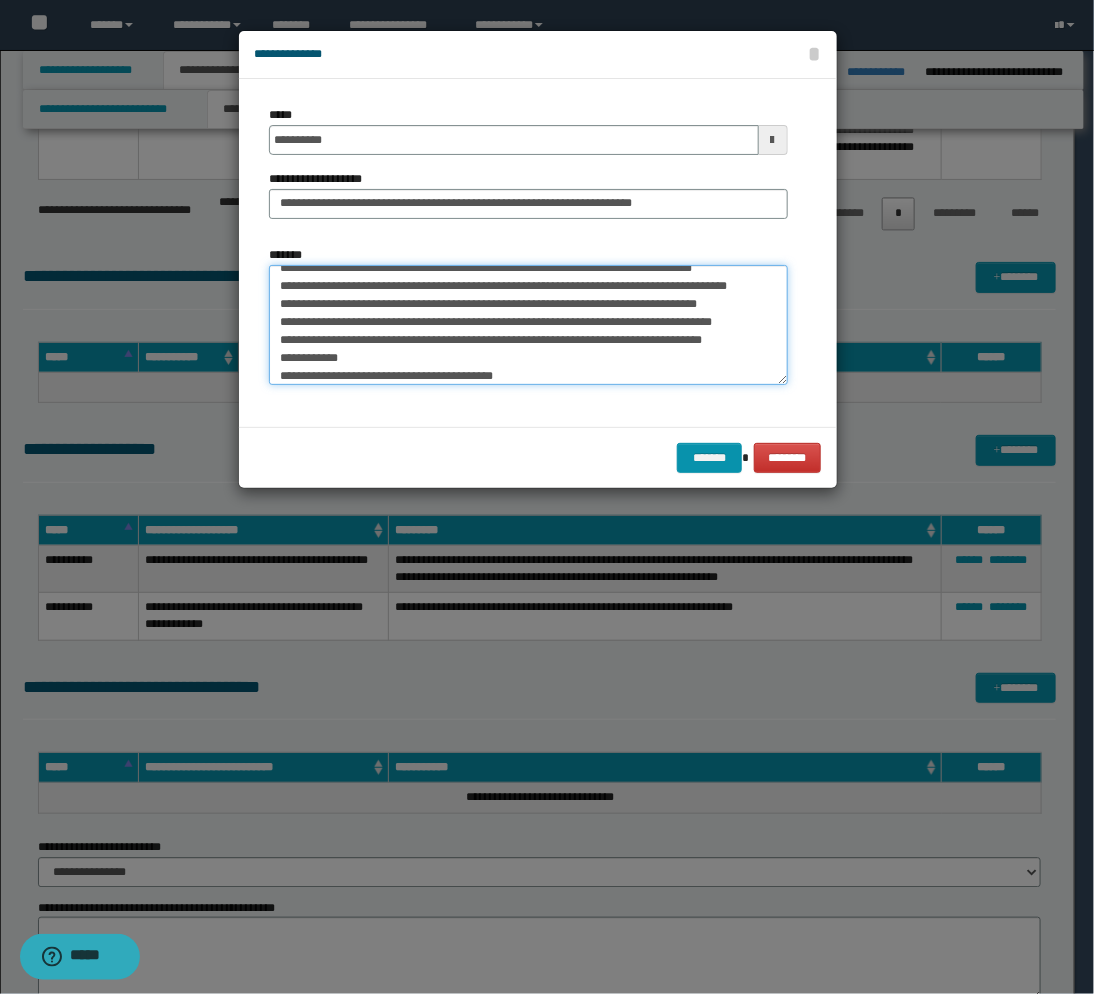 scroll, scrollTop: 930, scrollLeft: 0, axis: vertical 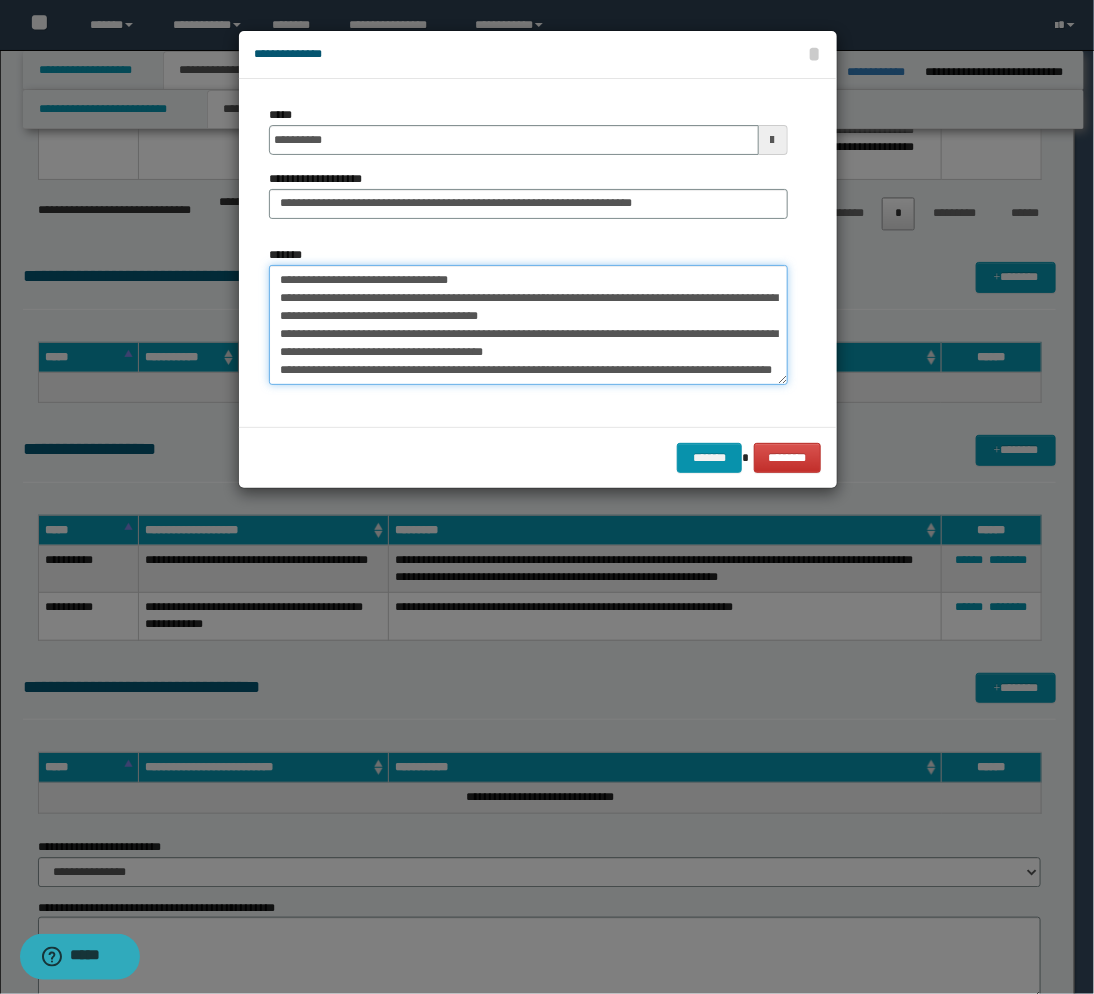 click on "*******" at bounding box center (528, 325) 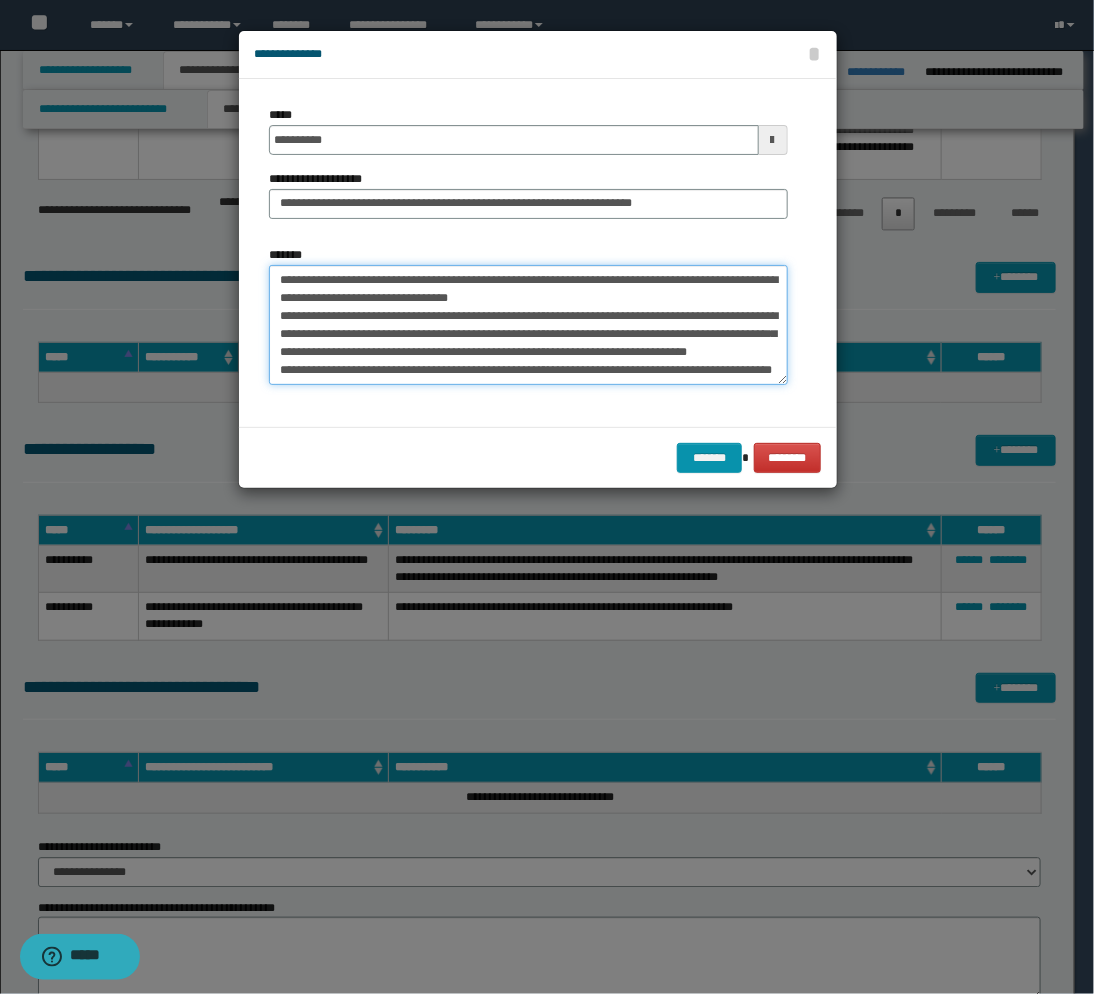 click on "*******" at bounding box center (528, 325) 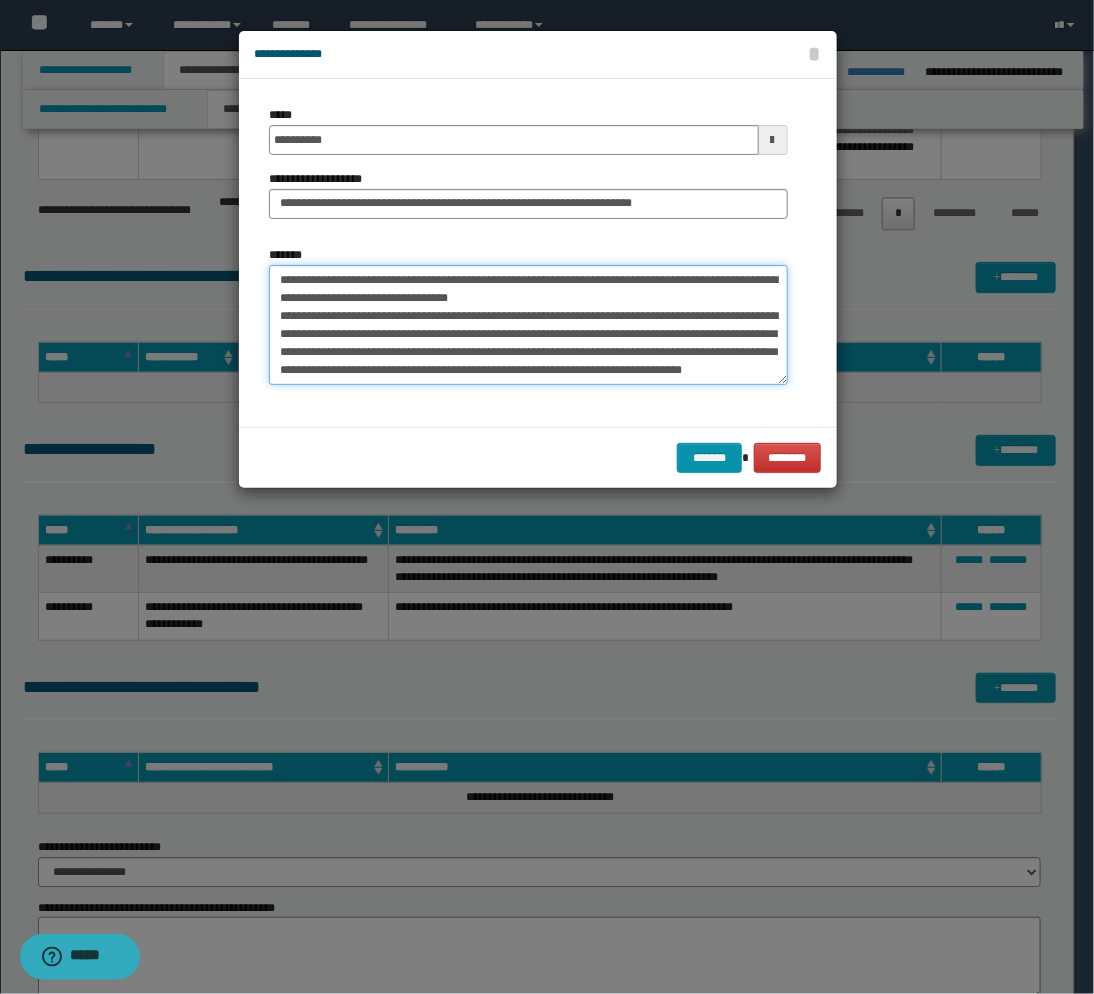 scroll, scrollTop: 917, scrollLeft: 0, axis: vertical 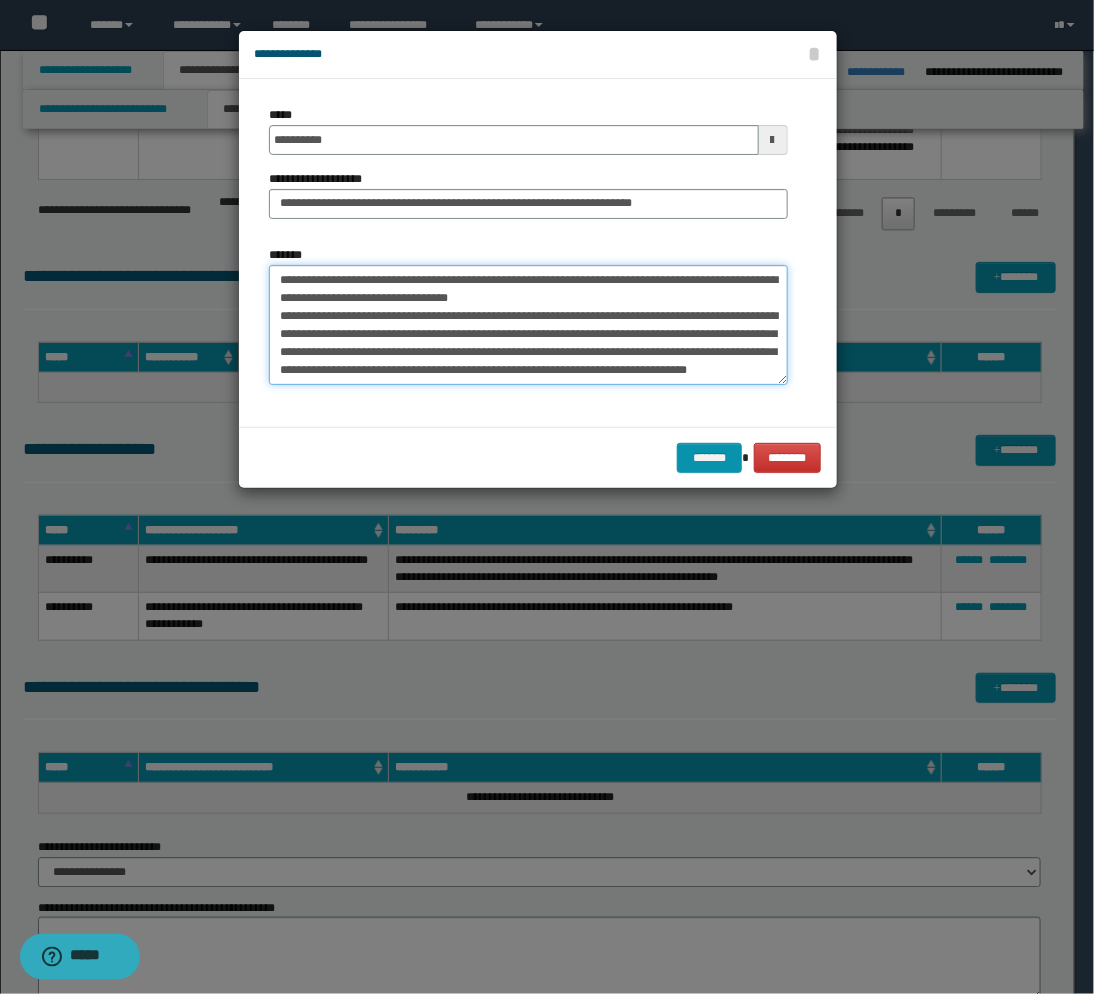 click on "*******" at bounding box center (528, 325) 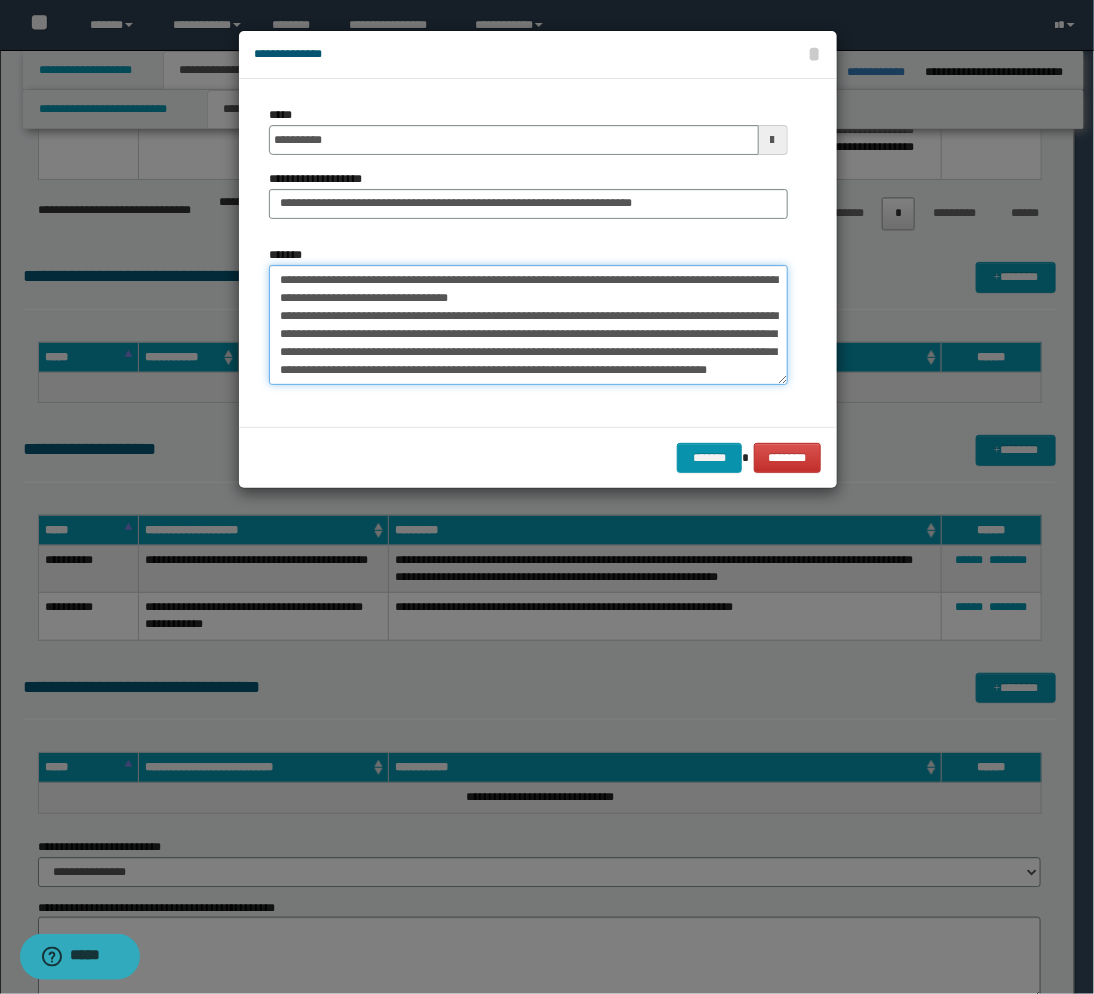 scroll, scrollTop: 930, scrollLeft: 0, axis: vertical 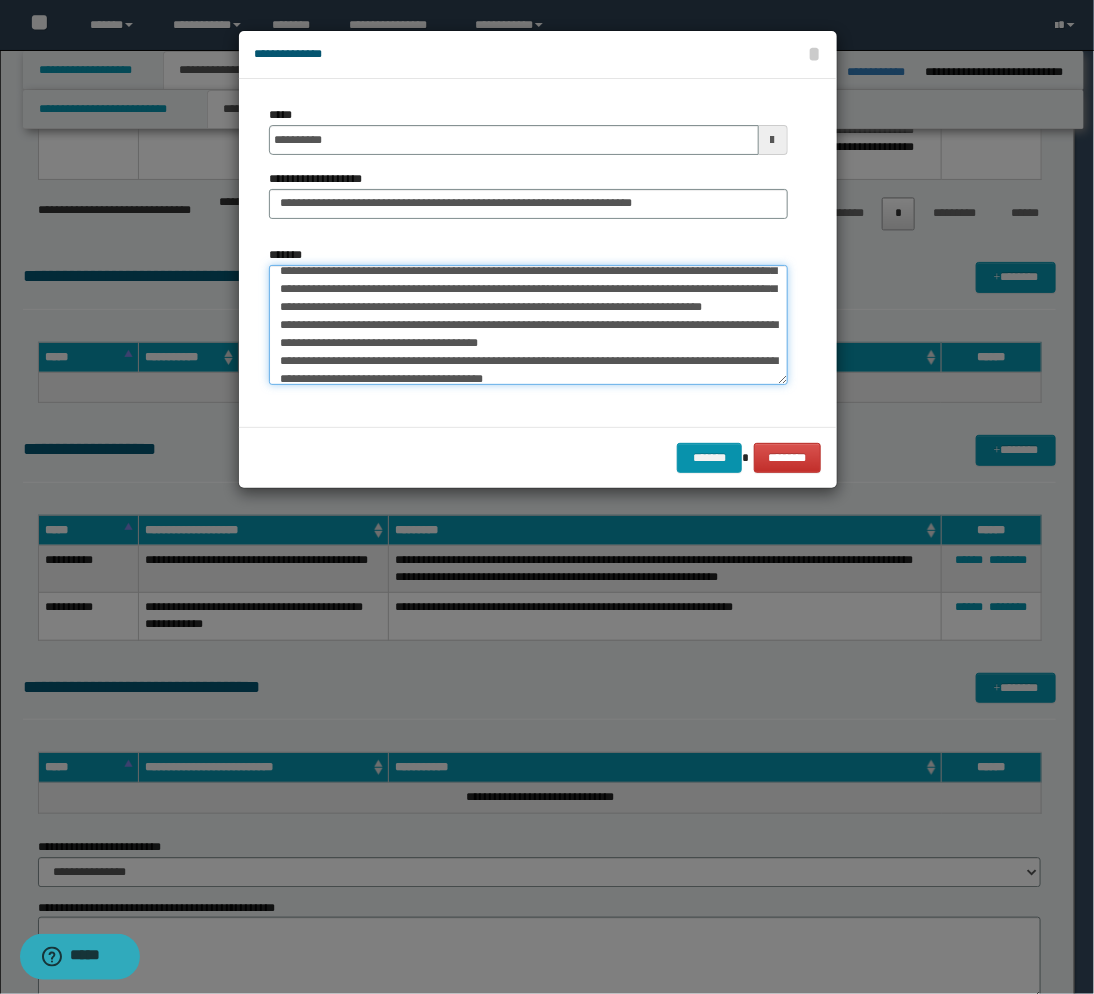click on "*******" at bounding box center [528, 325] 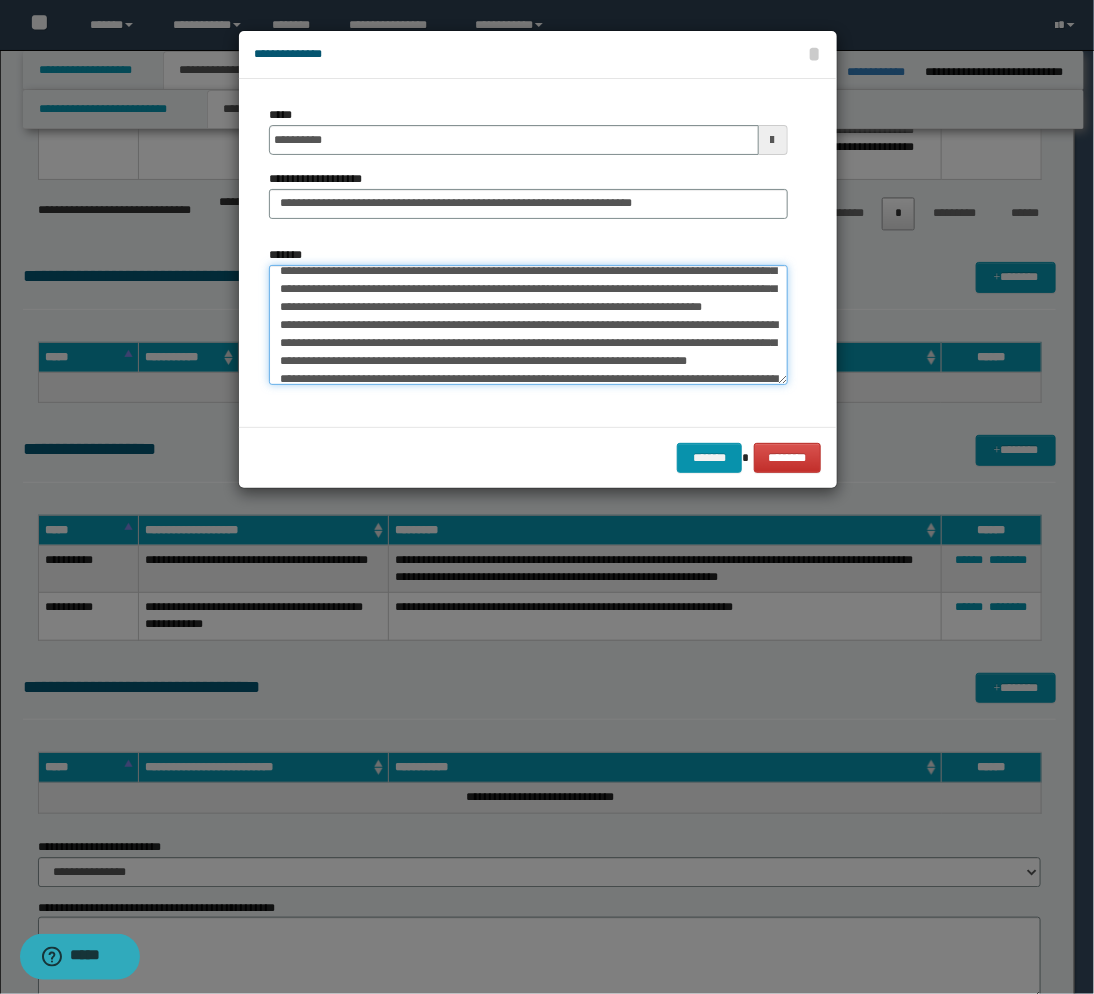 scroll, scrollTop: 1007, scrollLeft: 0, axis: vertical 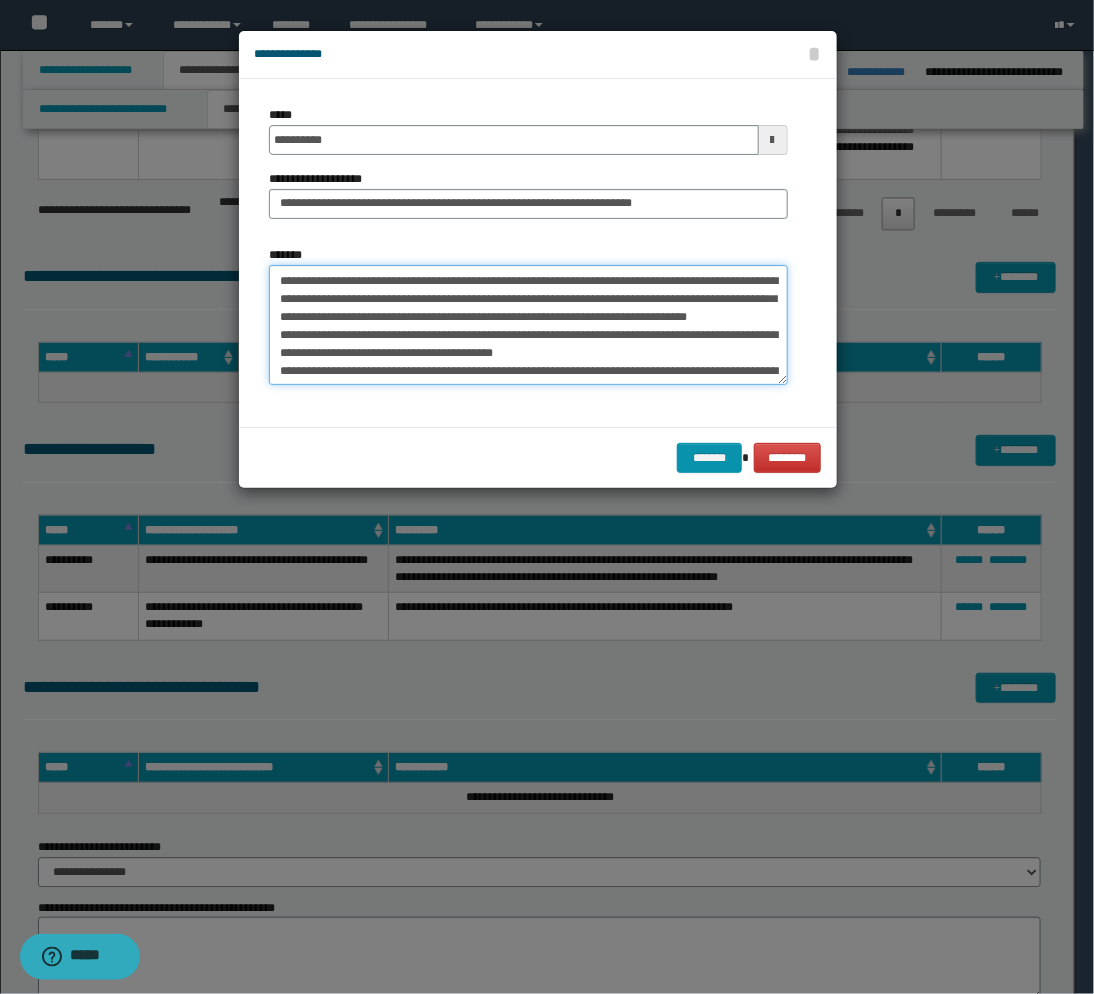 click on "*******" at bounding box center (528, 325) 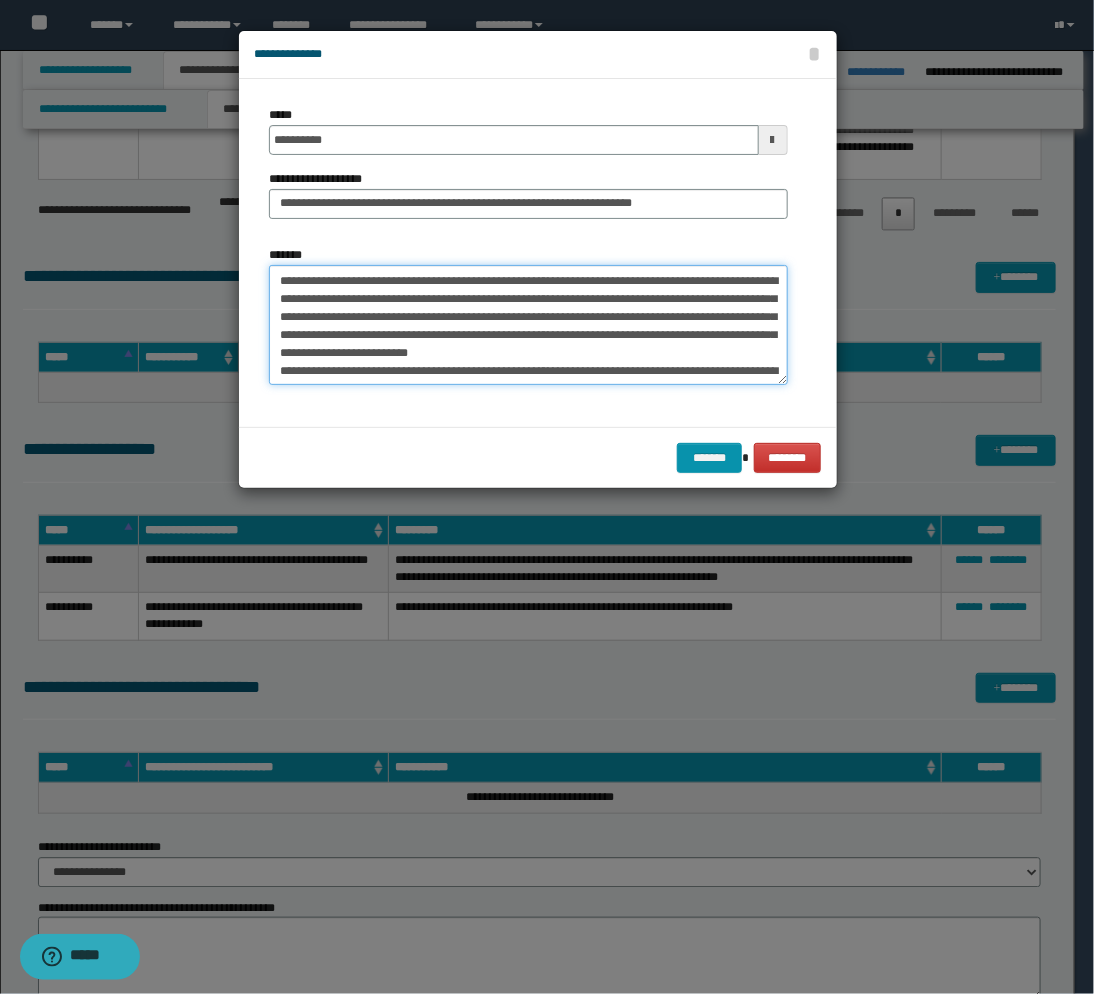 click on "*******" at bounding box center [528, 325] 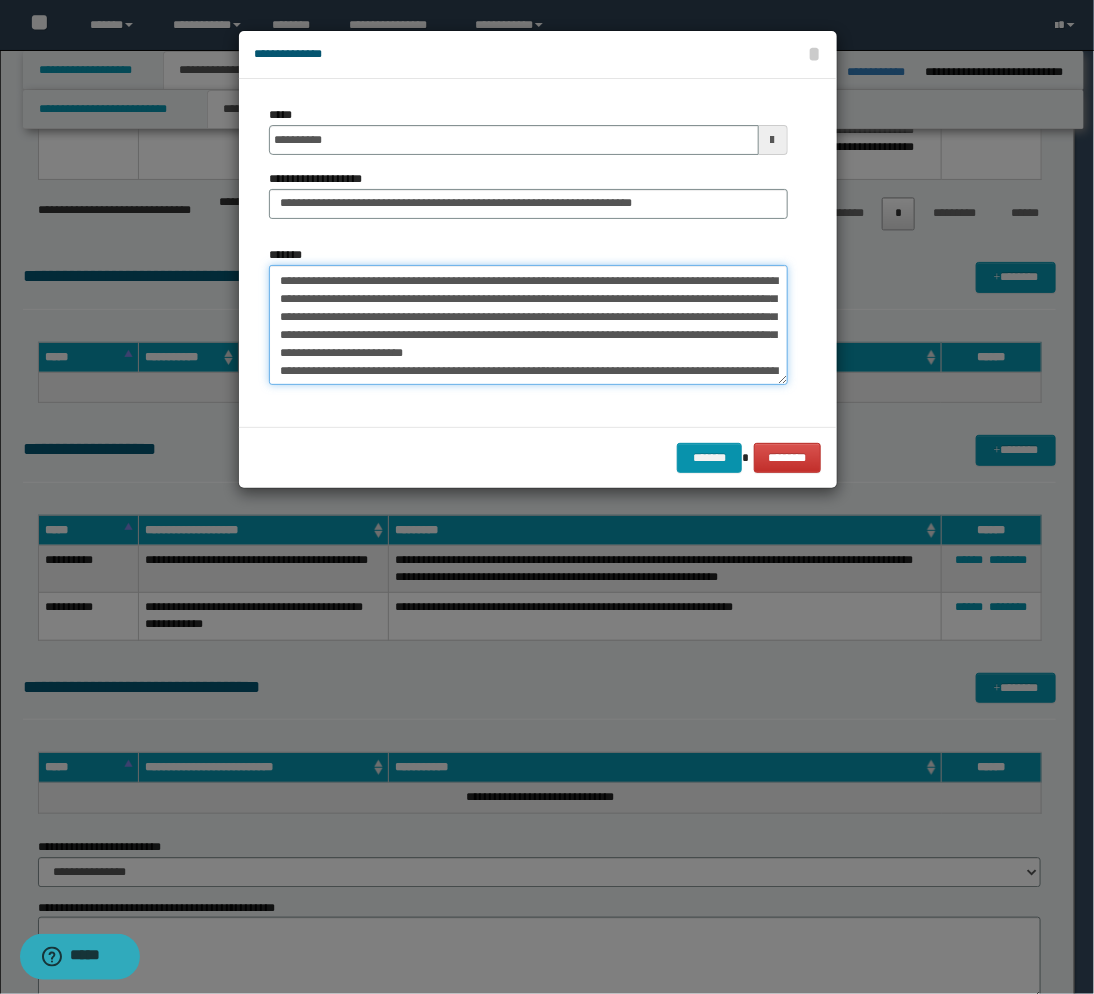 scroll, scrollTop: 1052, scrollLeft: 0, axis: vertical 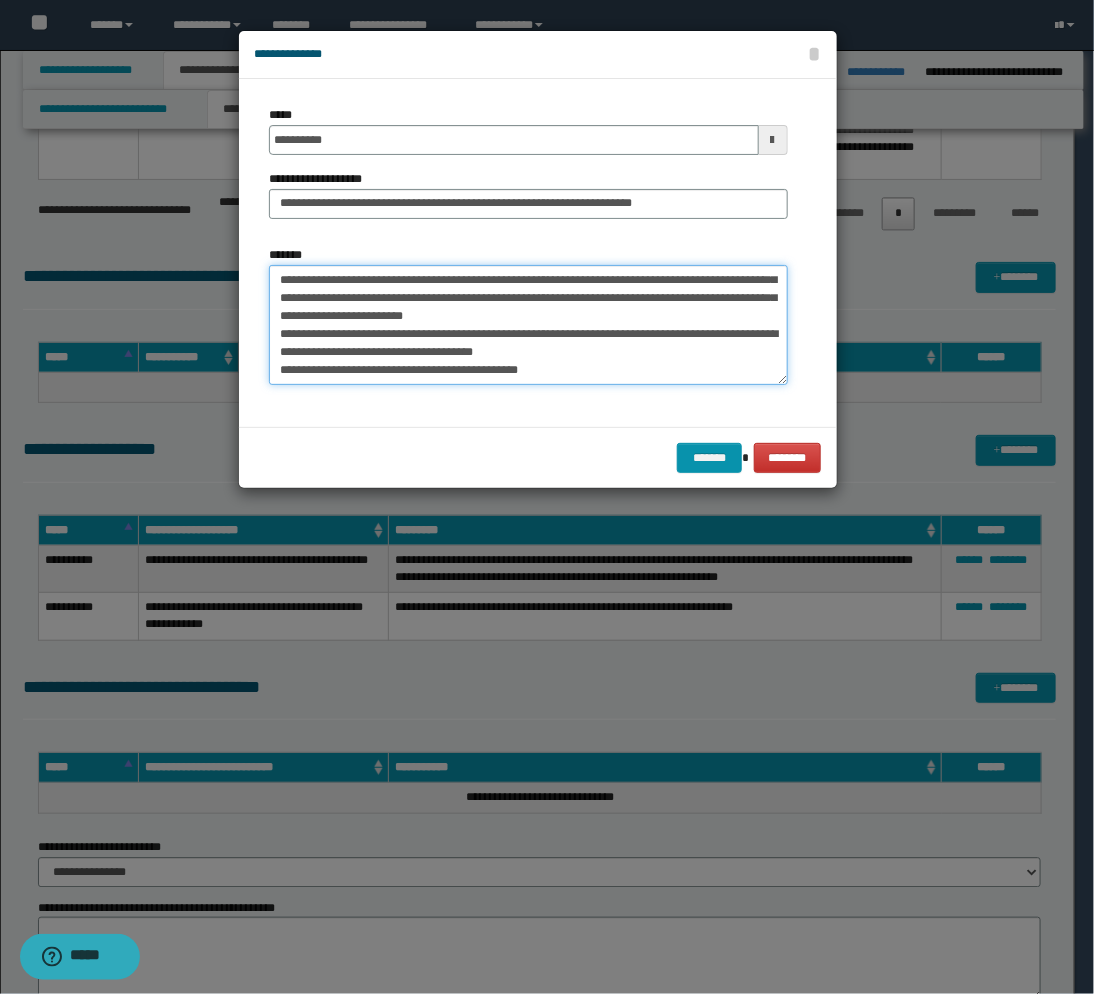 click on "*******" at bounding box center [528, 325] 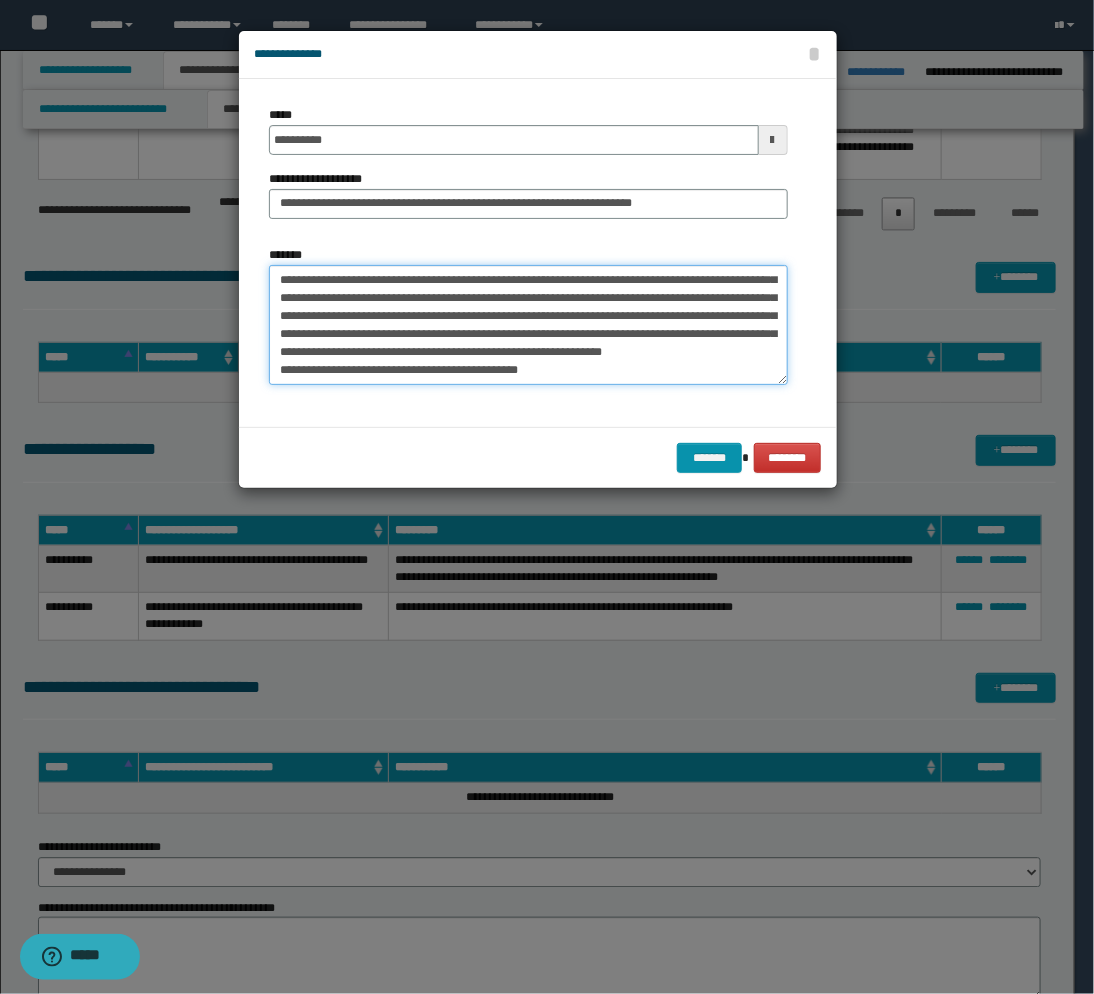 click on "*******" at bounding box center [528, 325] 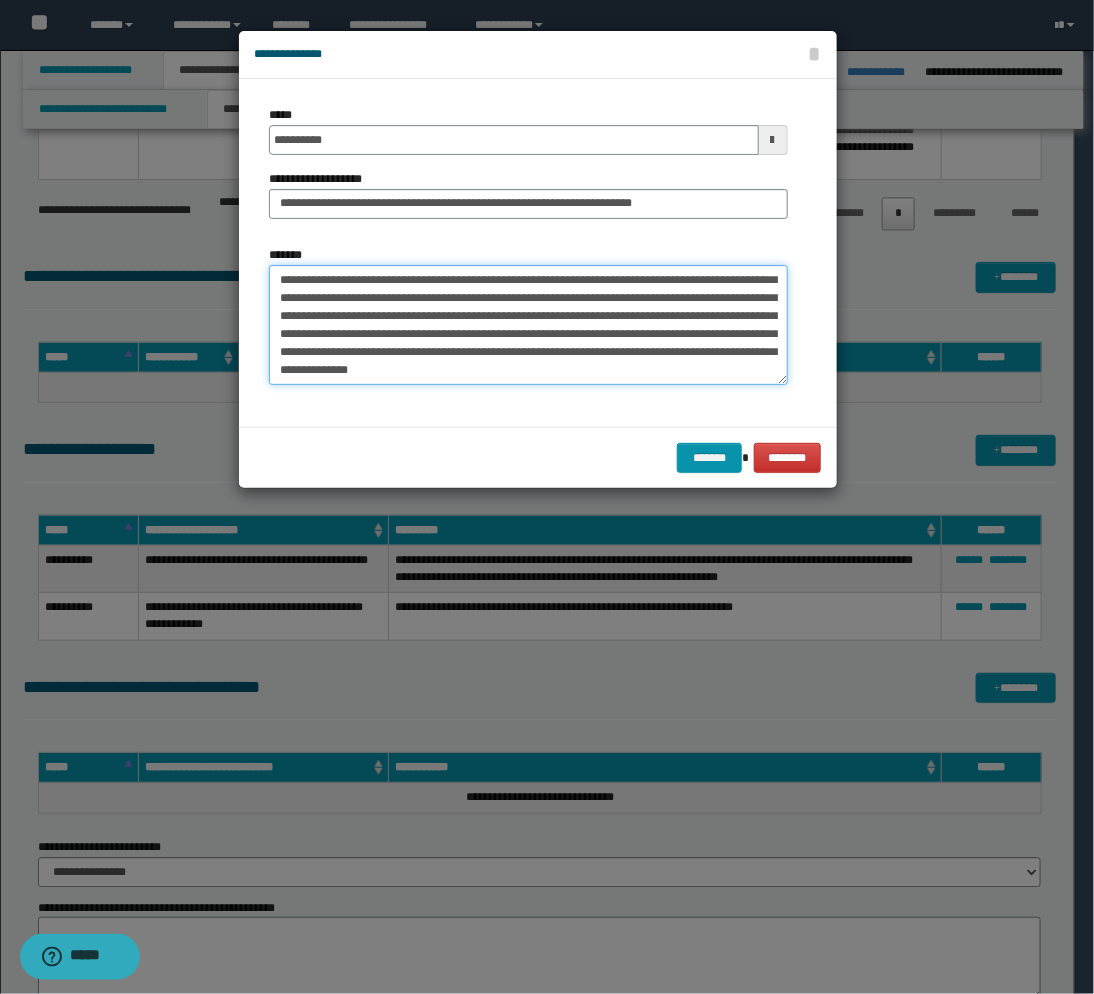 scroll, scrollTop: 1061, scrollLeft: 0, axis: vertical 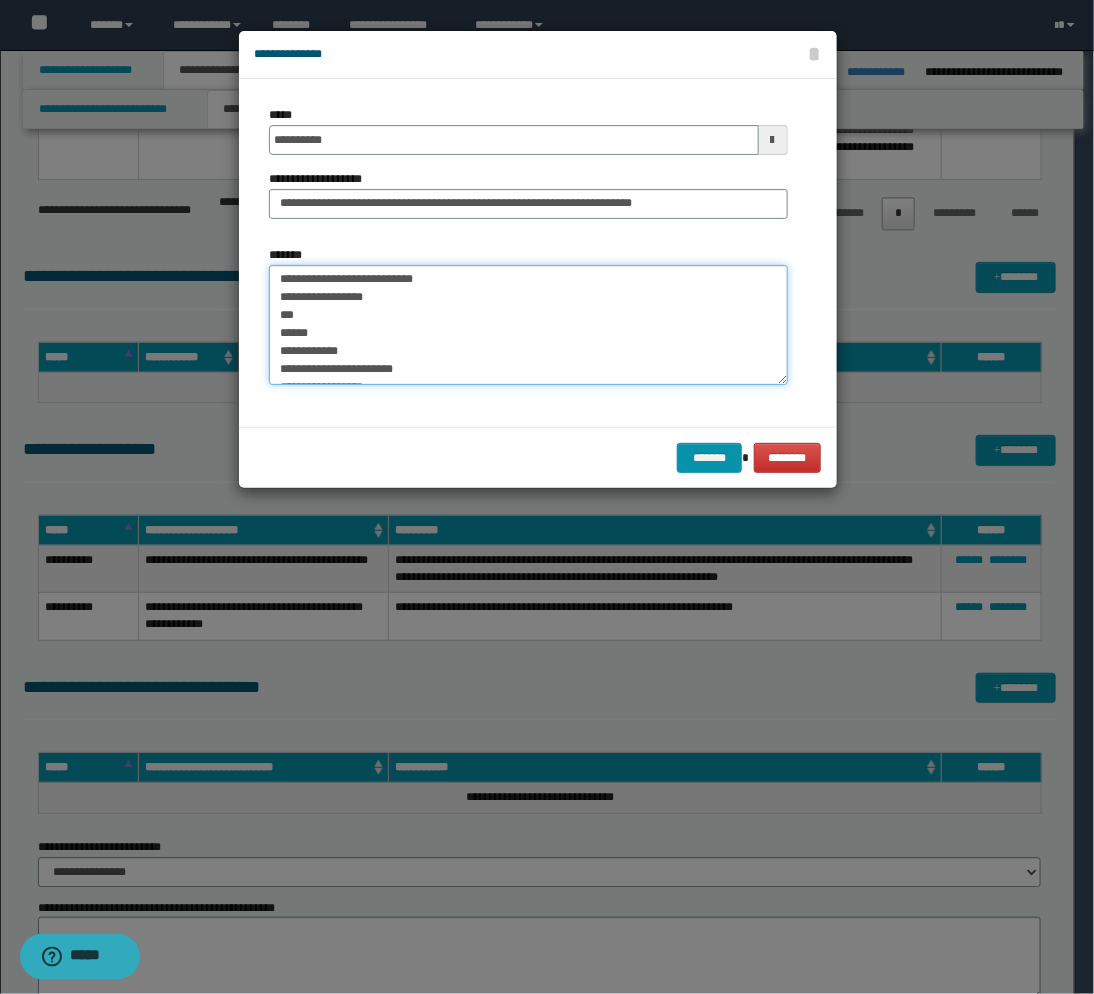 click on "*******" at bounding box center [528, 325] 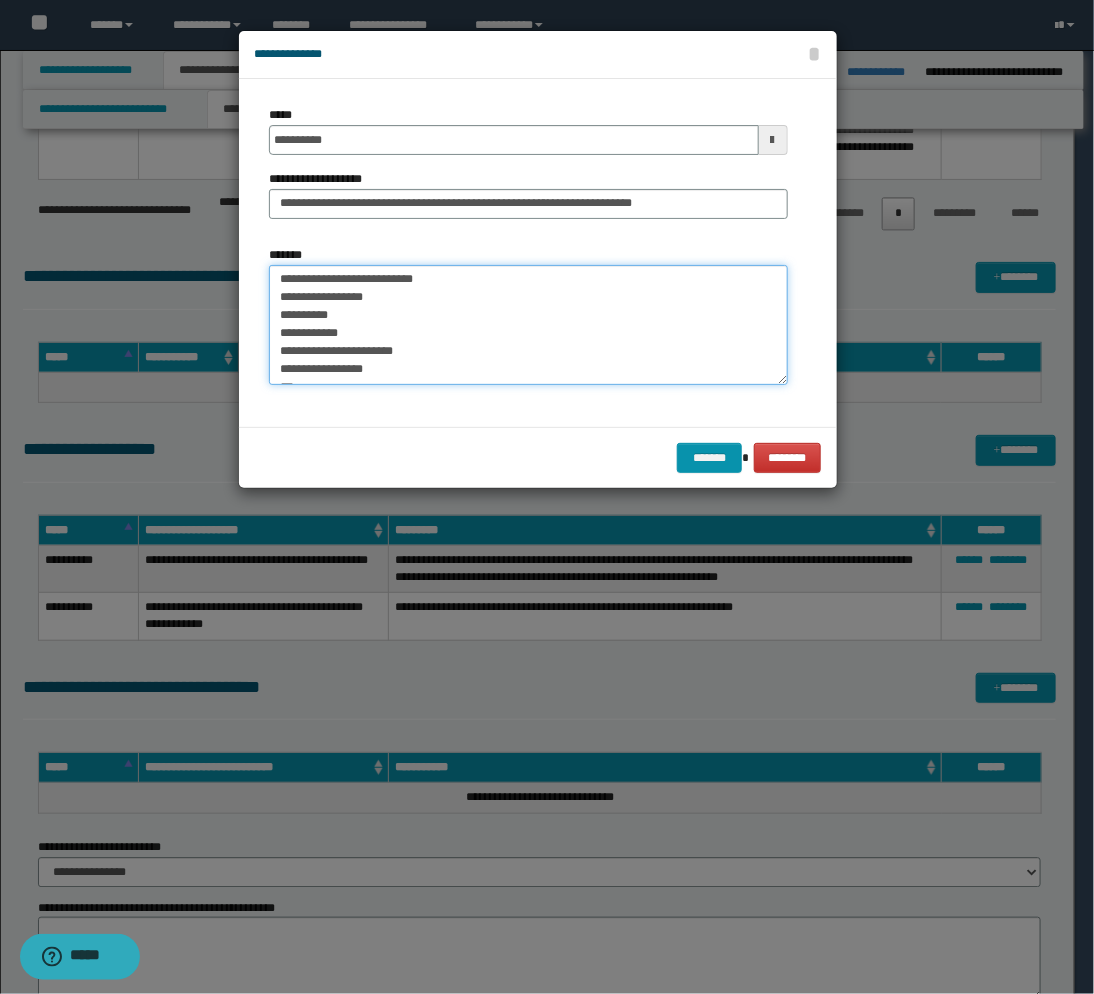 scroll, scrollTop: 622, scrollLeft: 0, axis: vertical 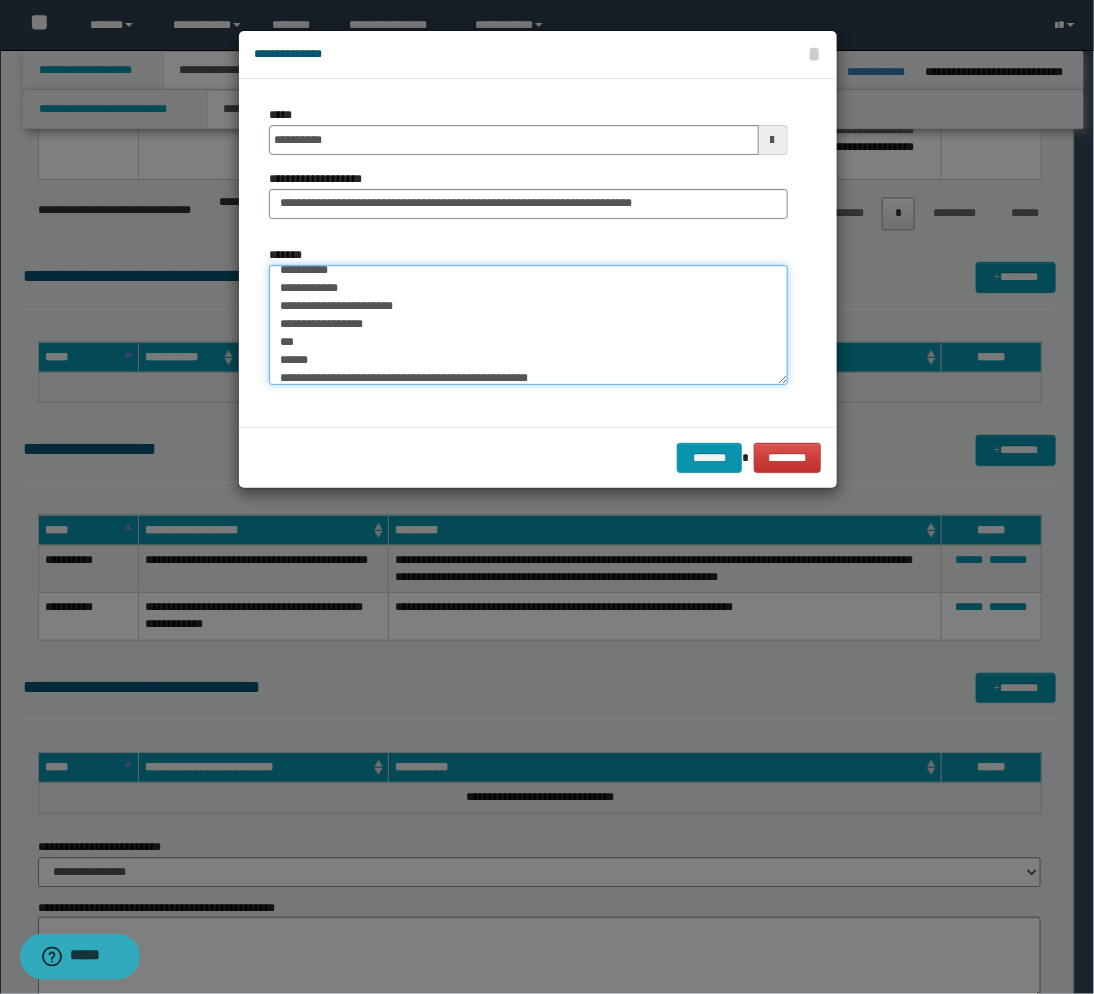 click on "*******" at bounding box center [528, 325] 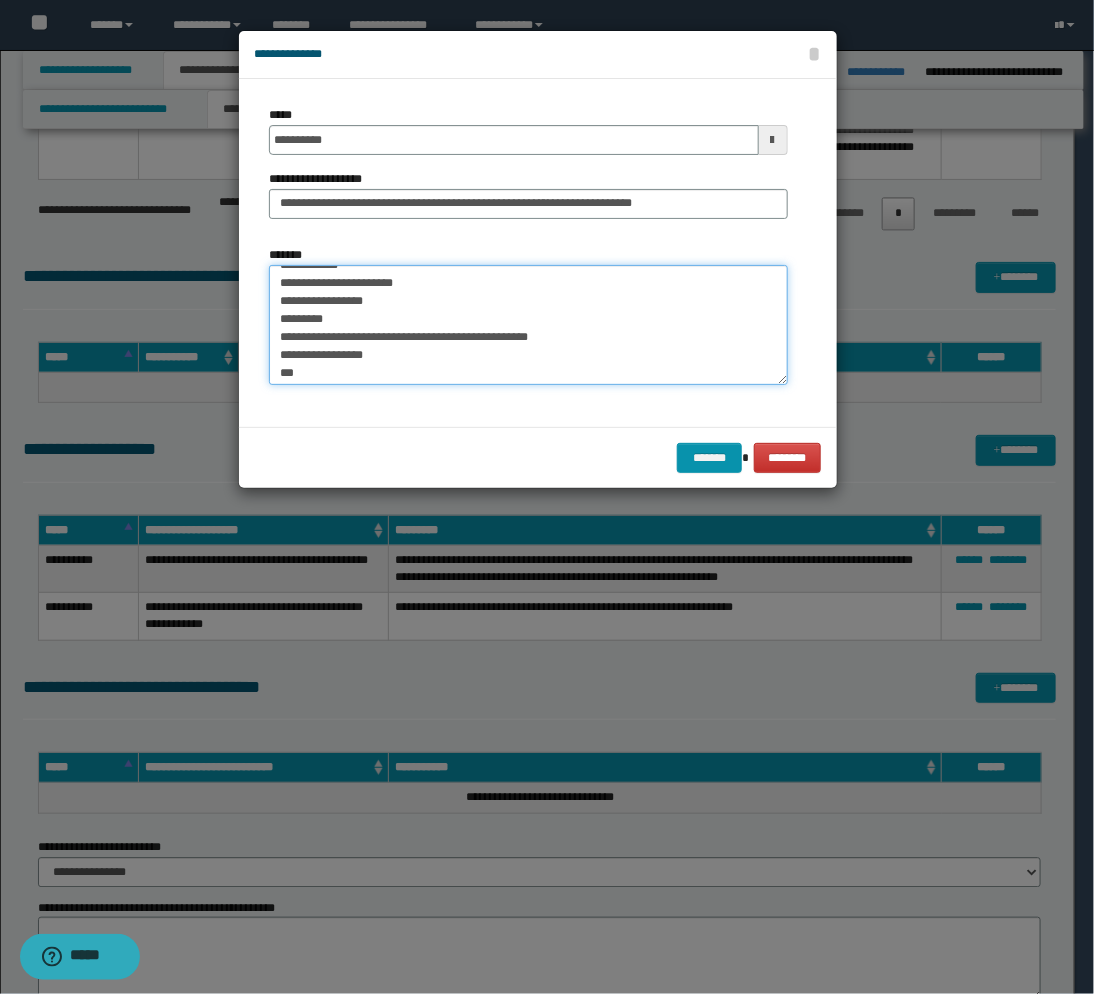 scroll, scrollTop: 666, scrollLeft: 0, axis: vertical 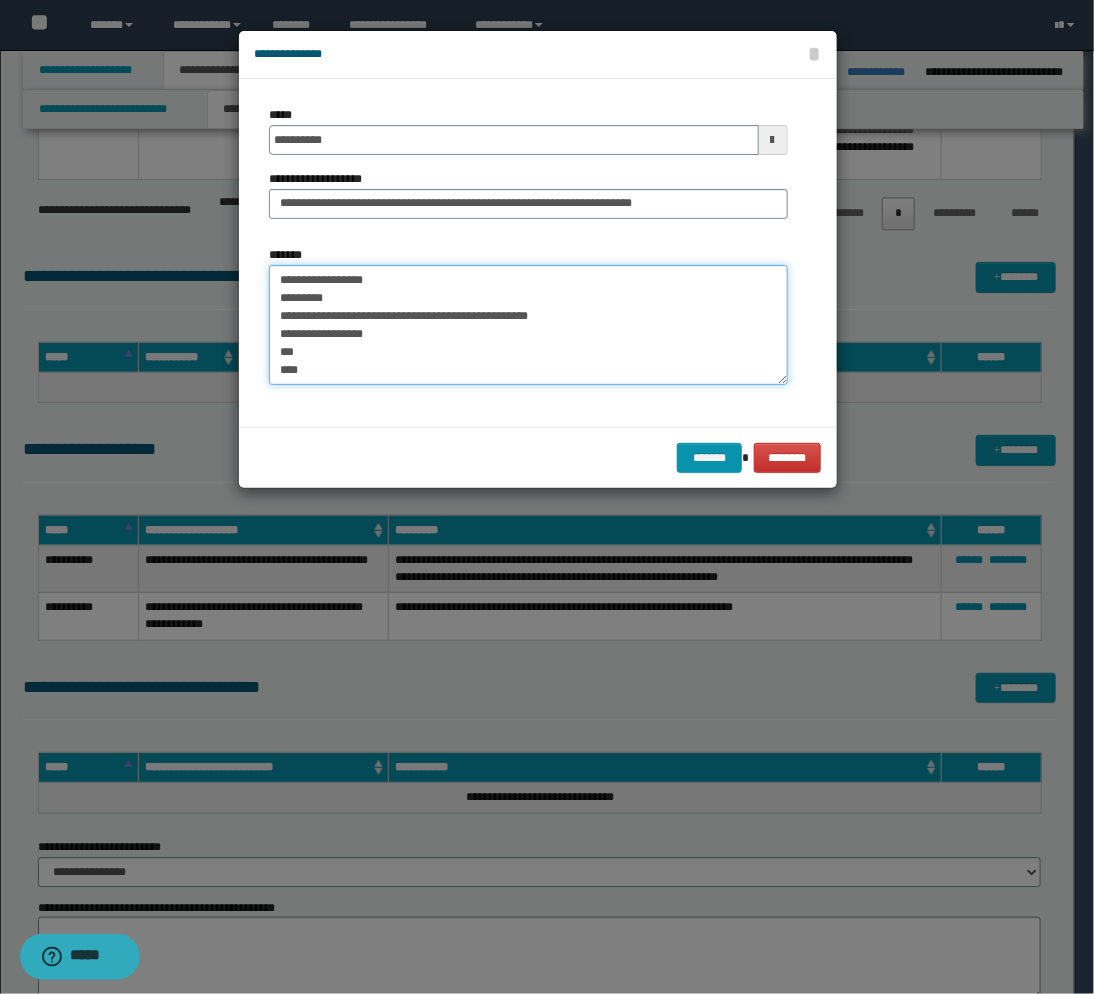 click on "*******" at bounding box center (528, 325) 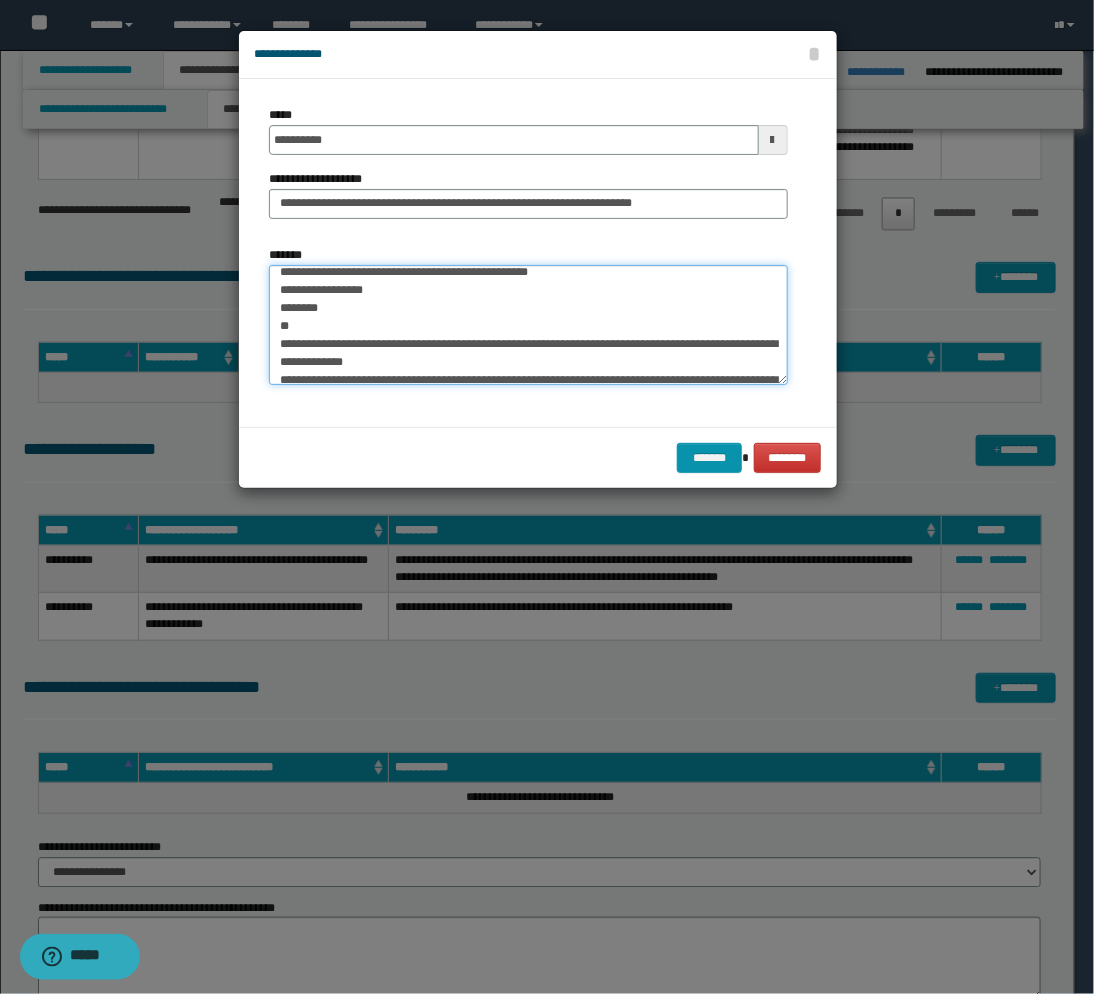 scroll, scrollTop: 711, scrollLeft: 0, axis: vertical 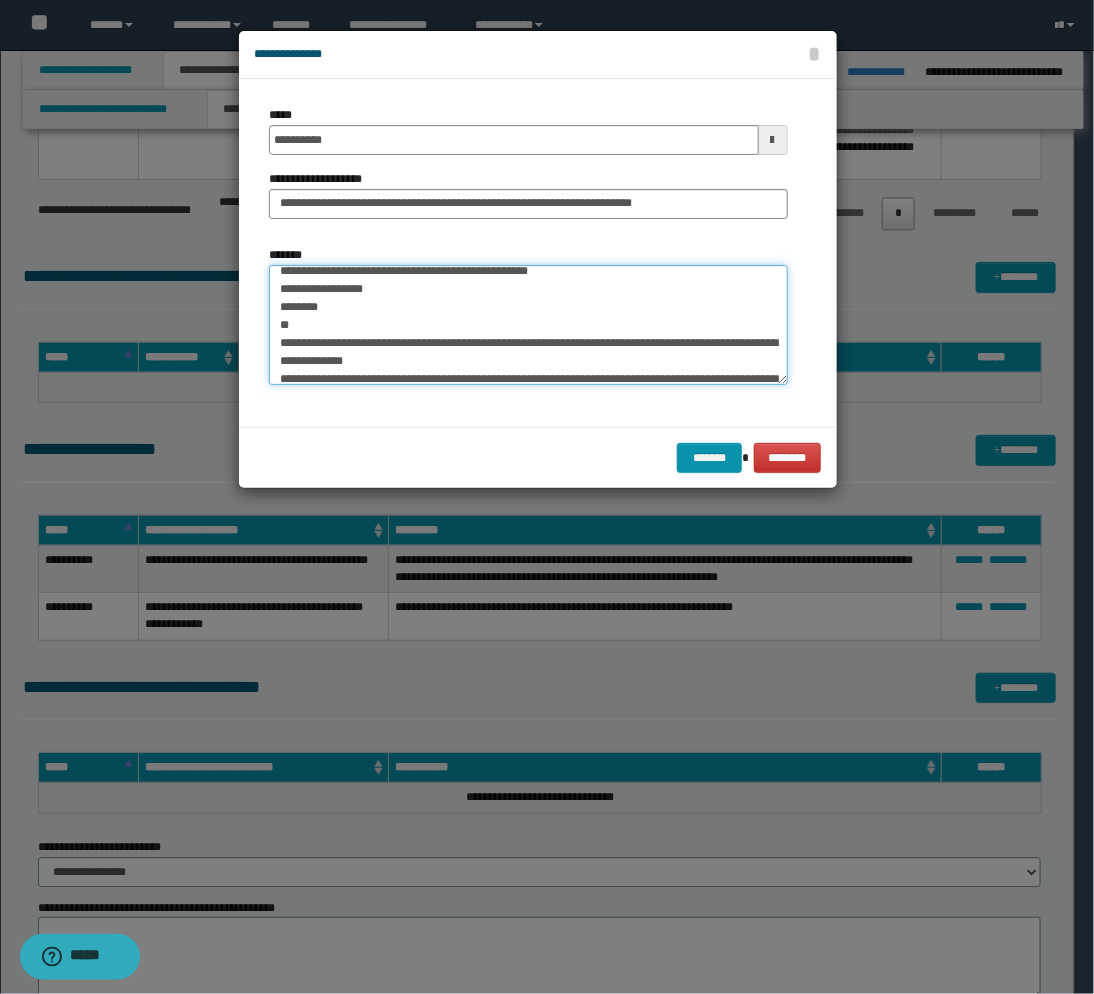 click on "*******" at bounding box center (528, 325) 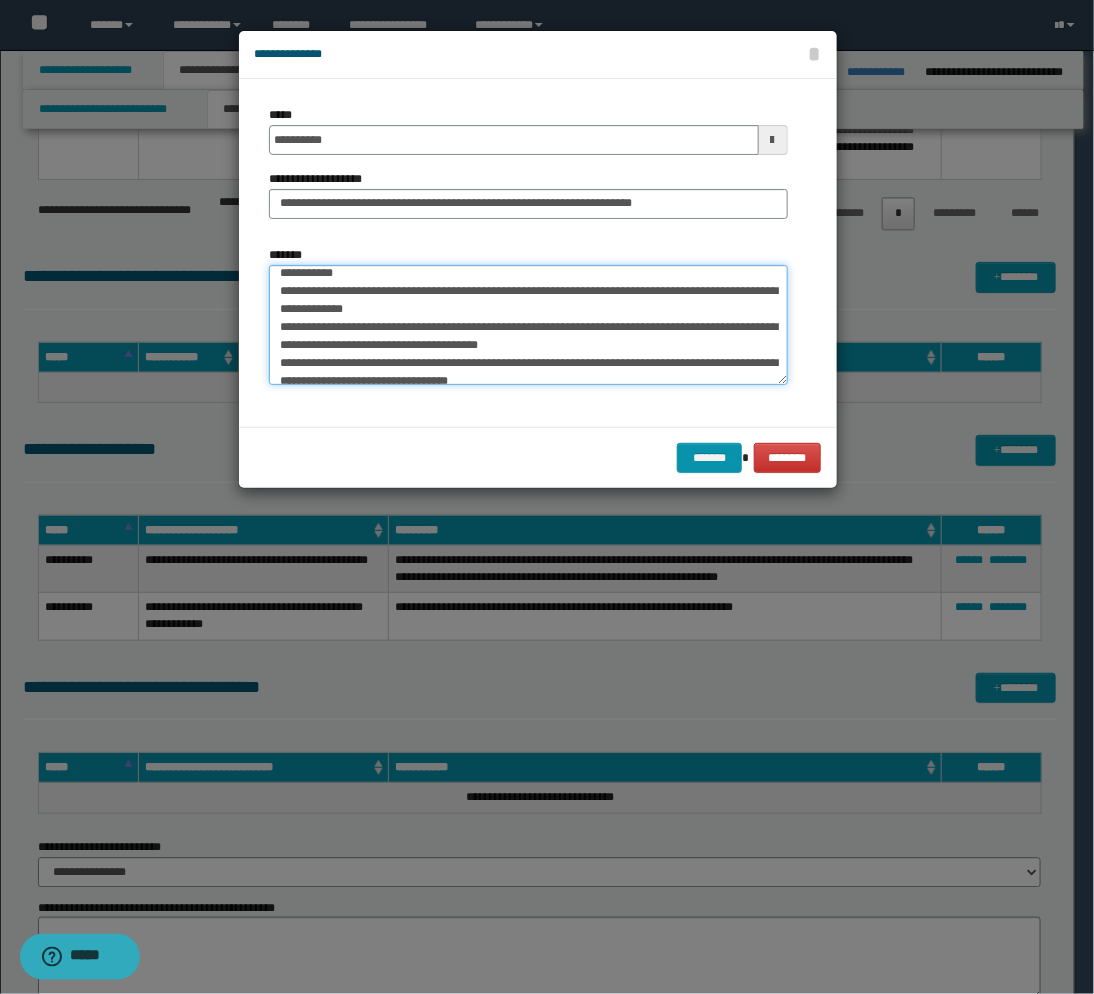 scroll, scrollTop: 755, scrollLeft: 0, axis: vertical 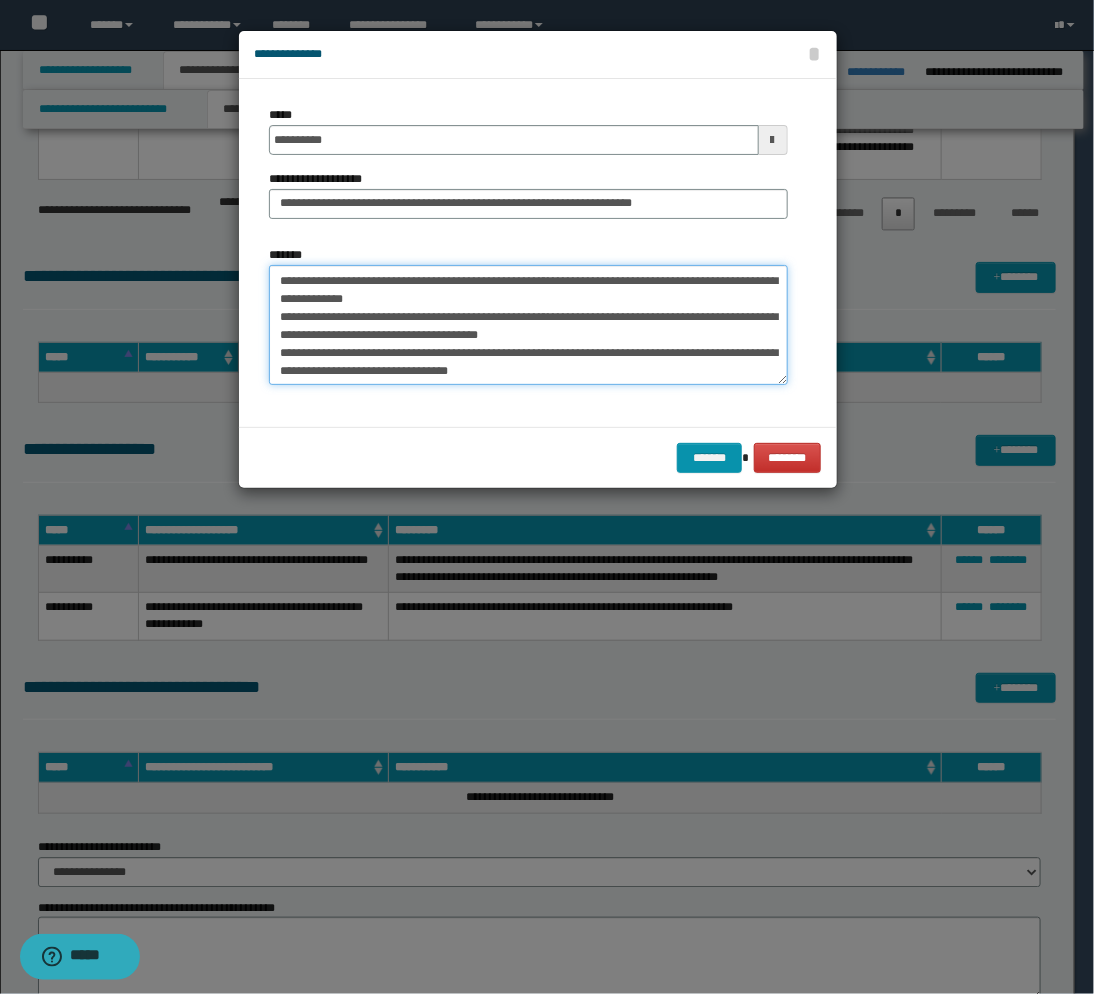click on "*******" at bounding box center (528, 325) 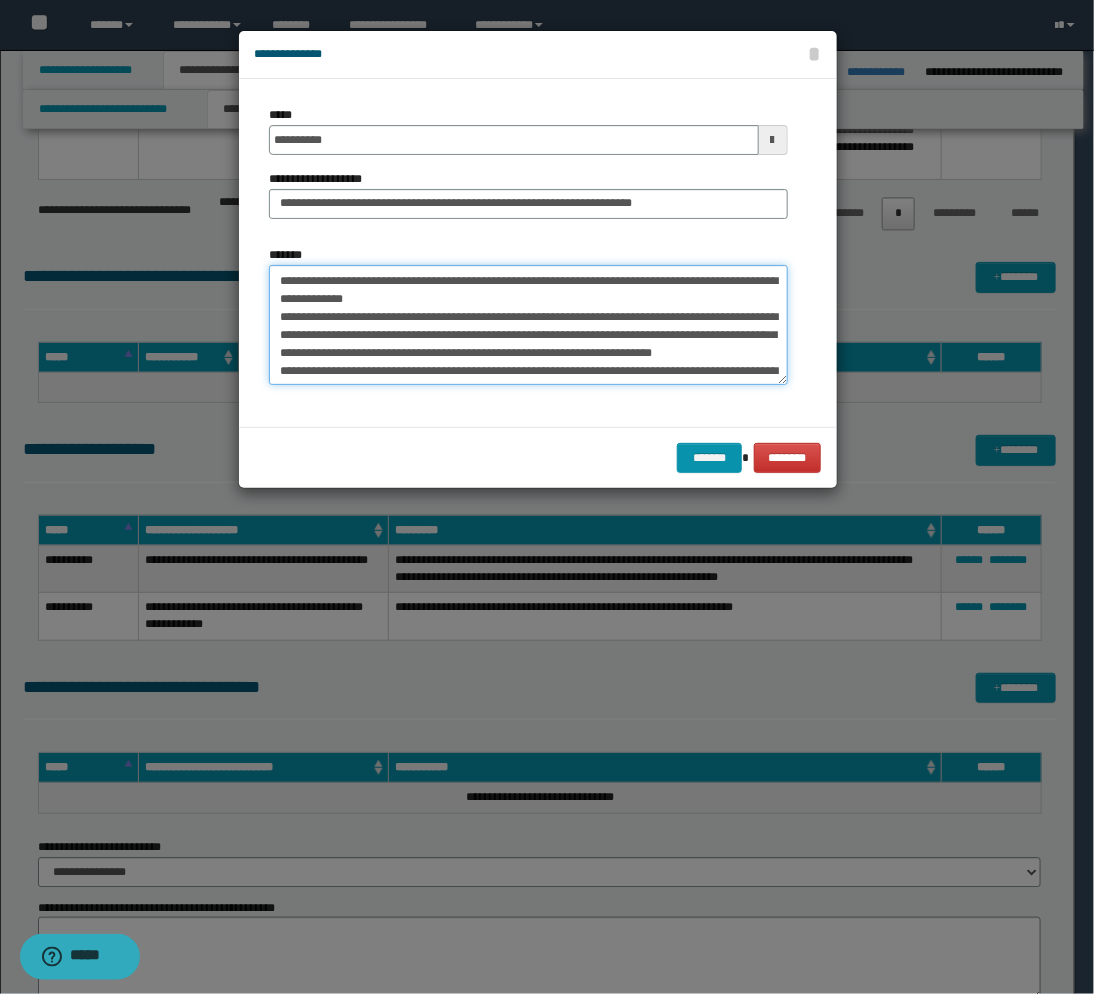 scroll, scrollTop: 800, scrollLeft: 0, axis: vertical 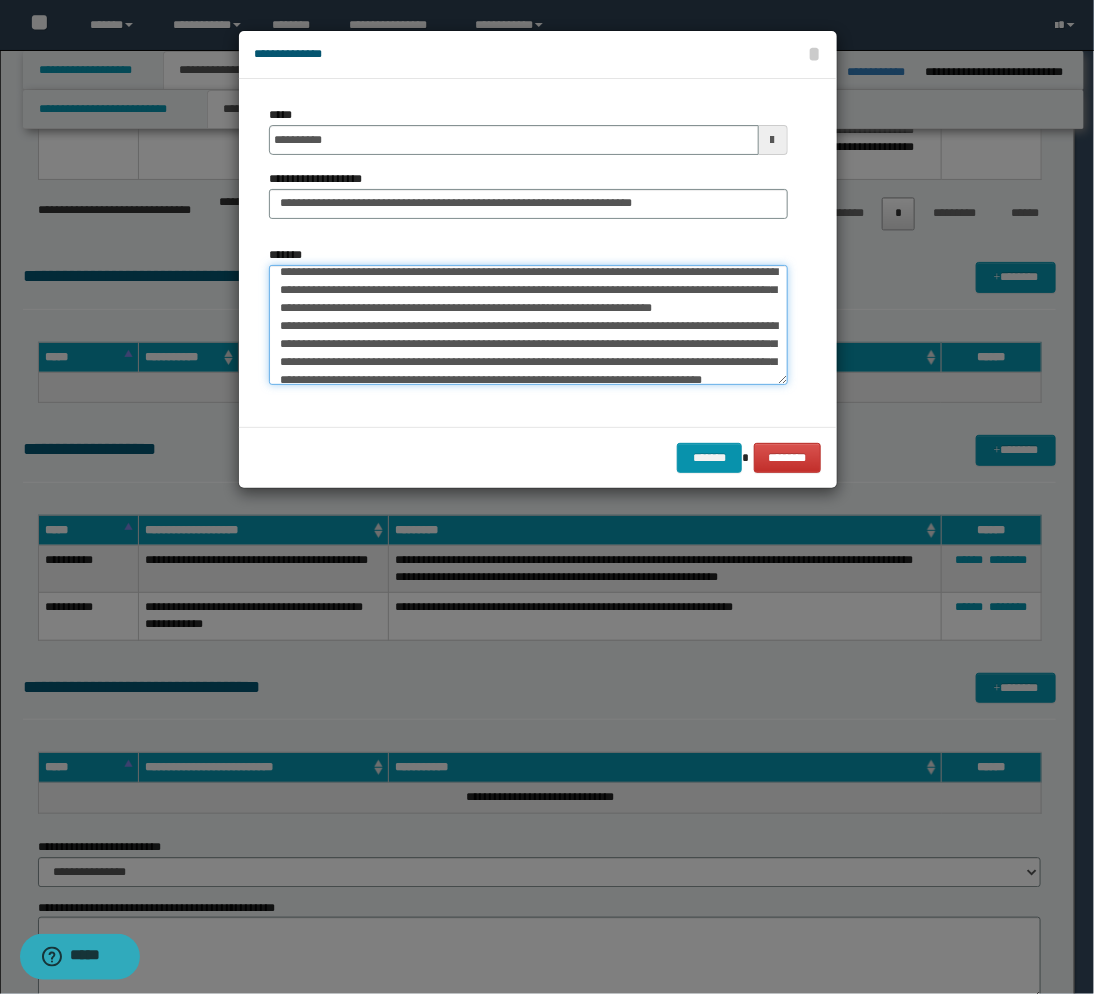 click on "*******" at bounding box center [528, 325] 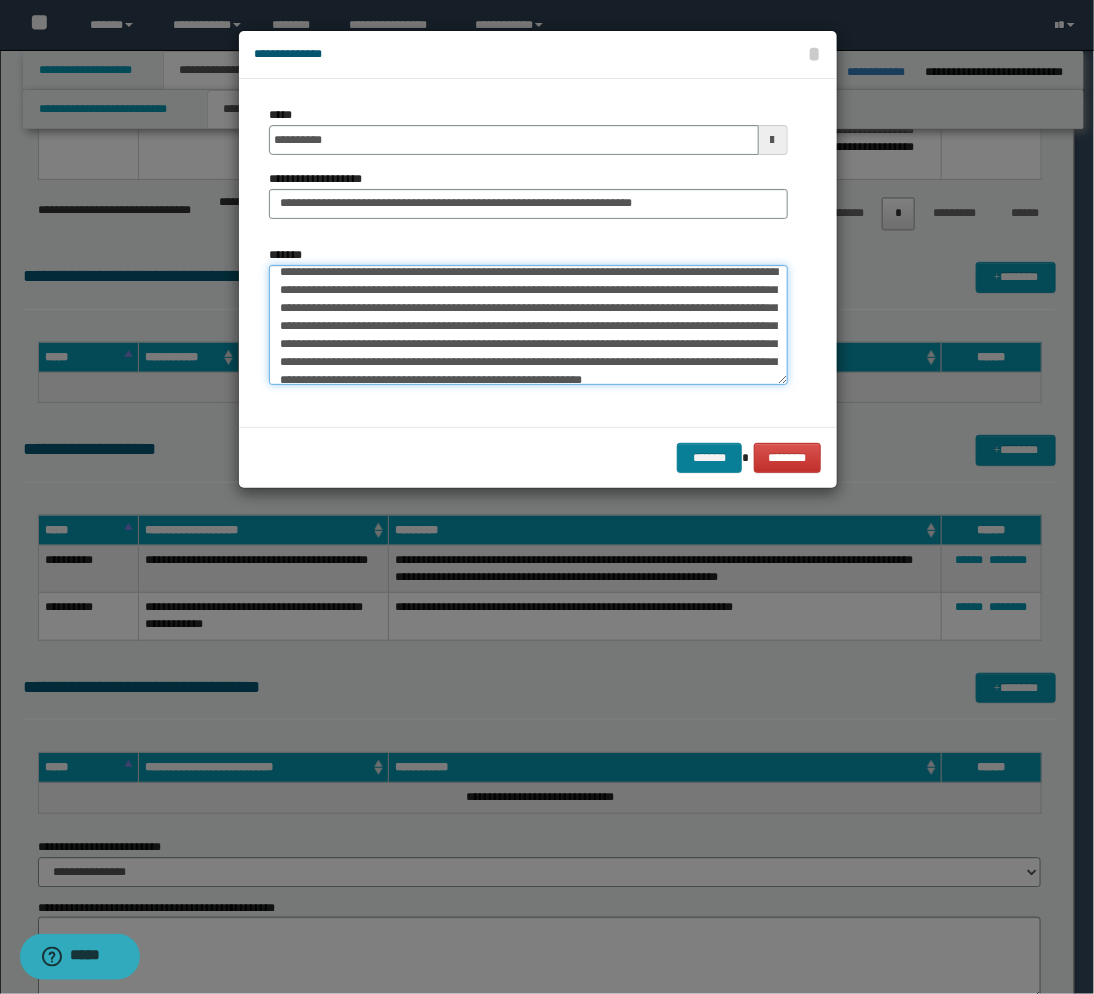 type on "**********" 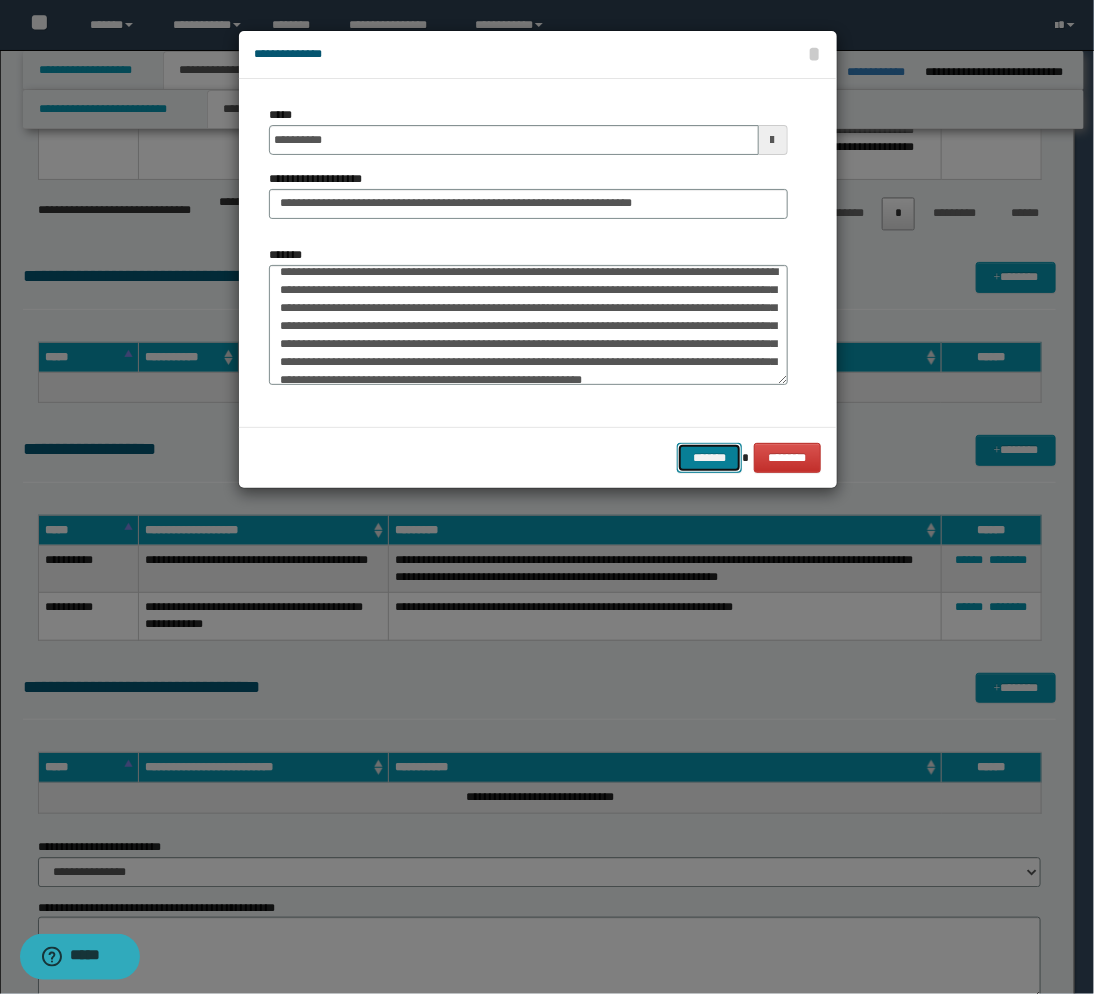 click on "*******" at bounding box center (709, 458) 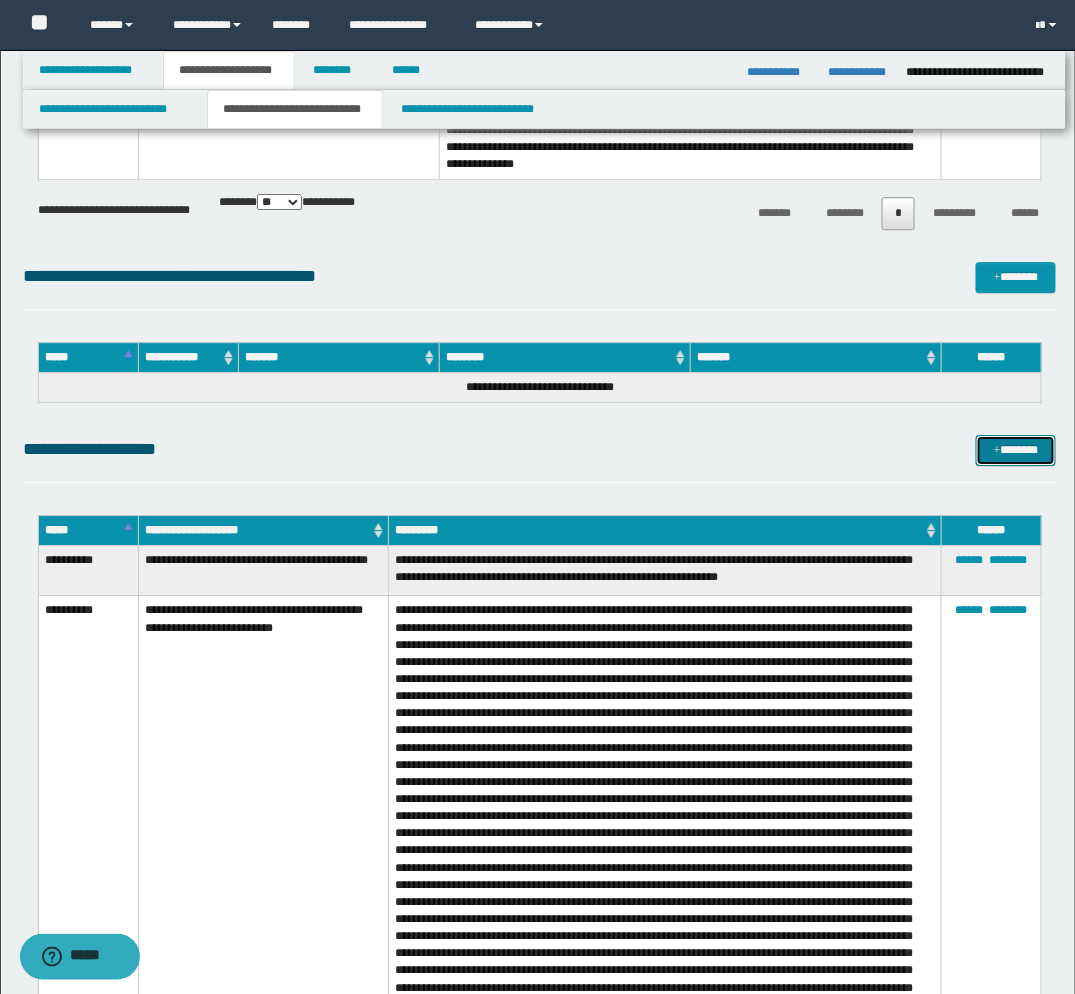 click on "*******" at bounding box center [1016, 450] 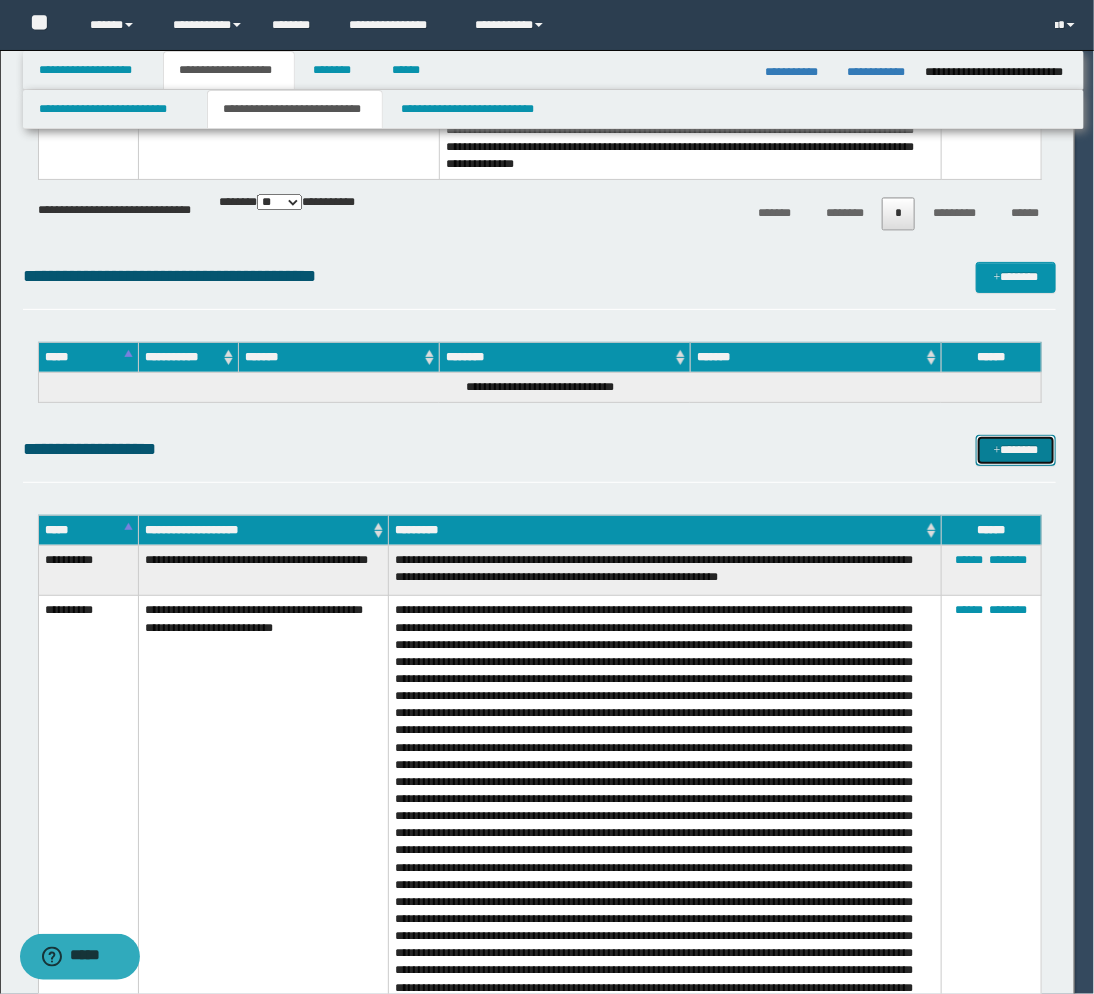 scroll, scrollTop: 0, scrollLeft: 0, axis: both 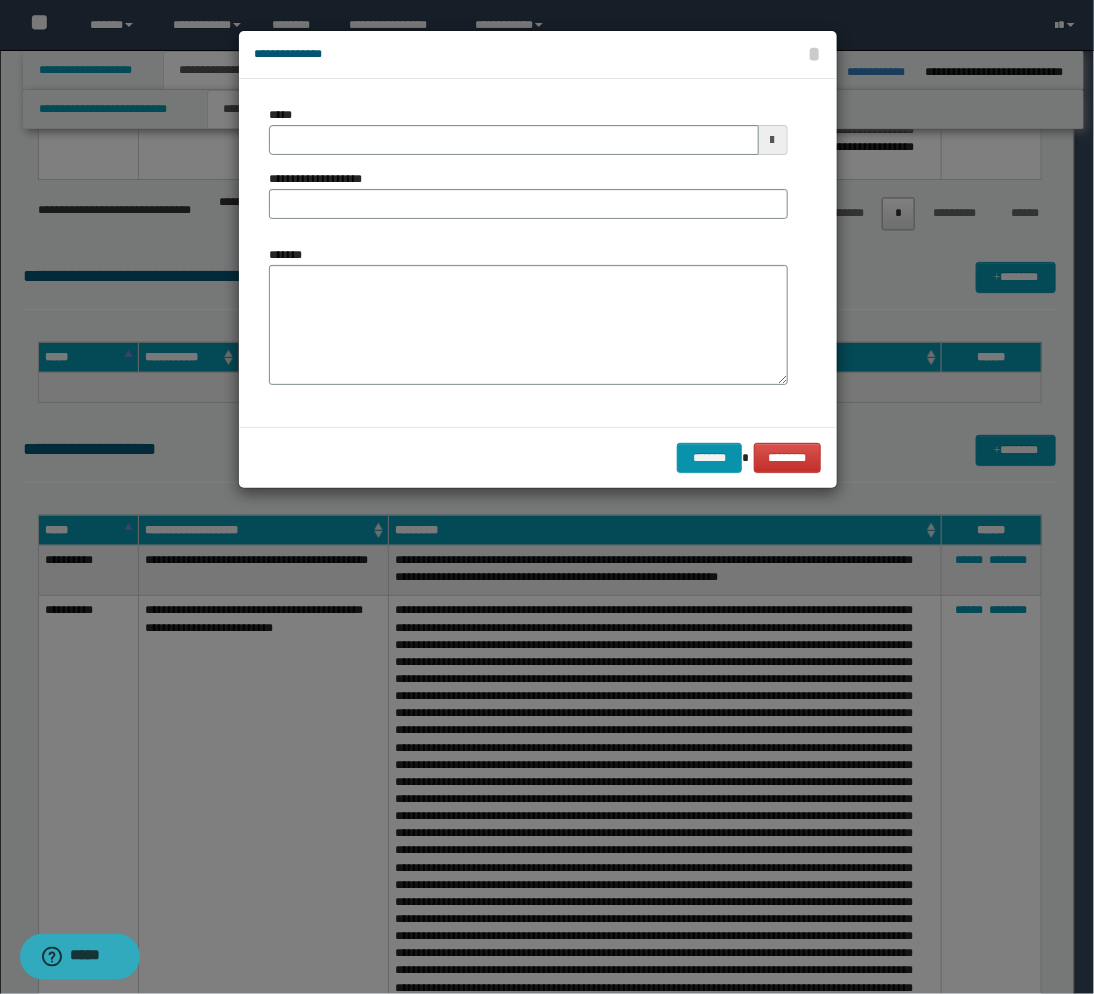 click at bounding box center [773, 140] 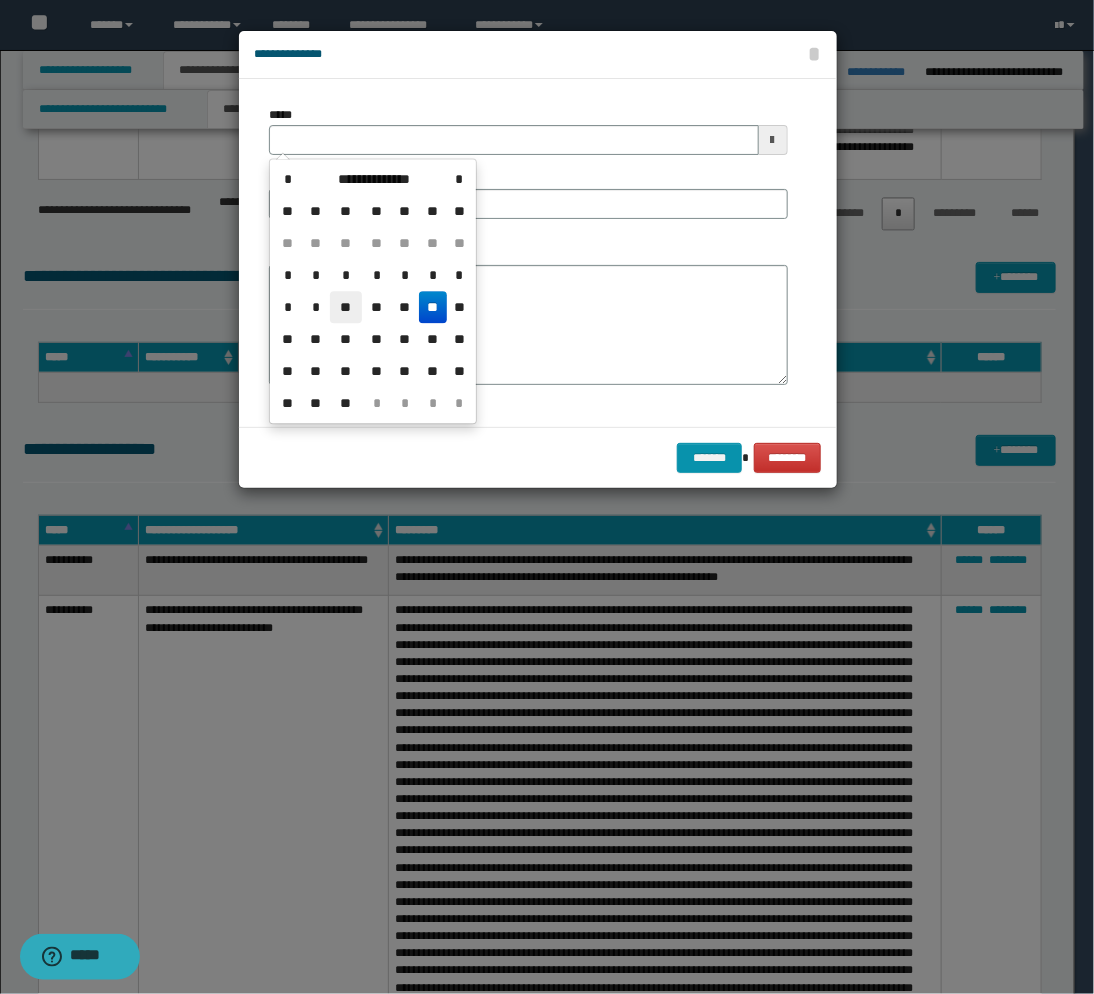 click on "**" at bounding box center [346, 307] 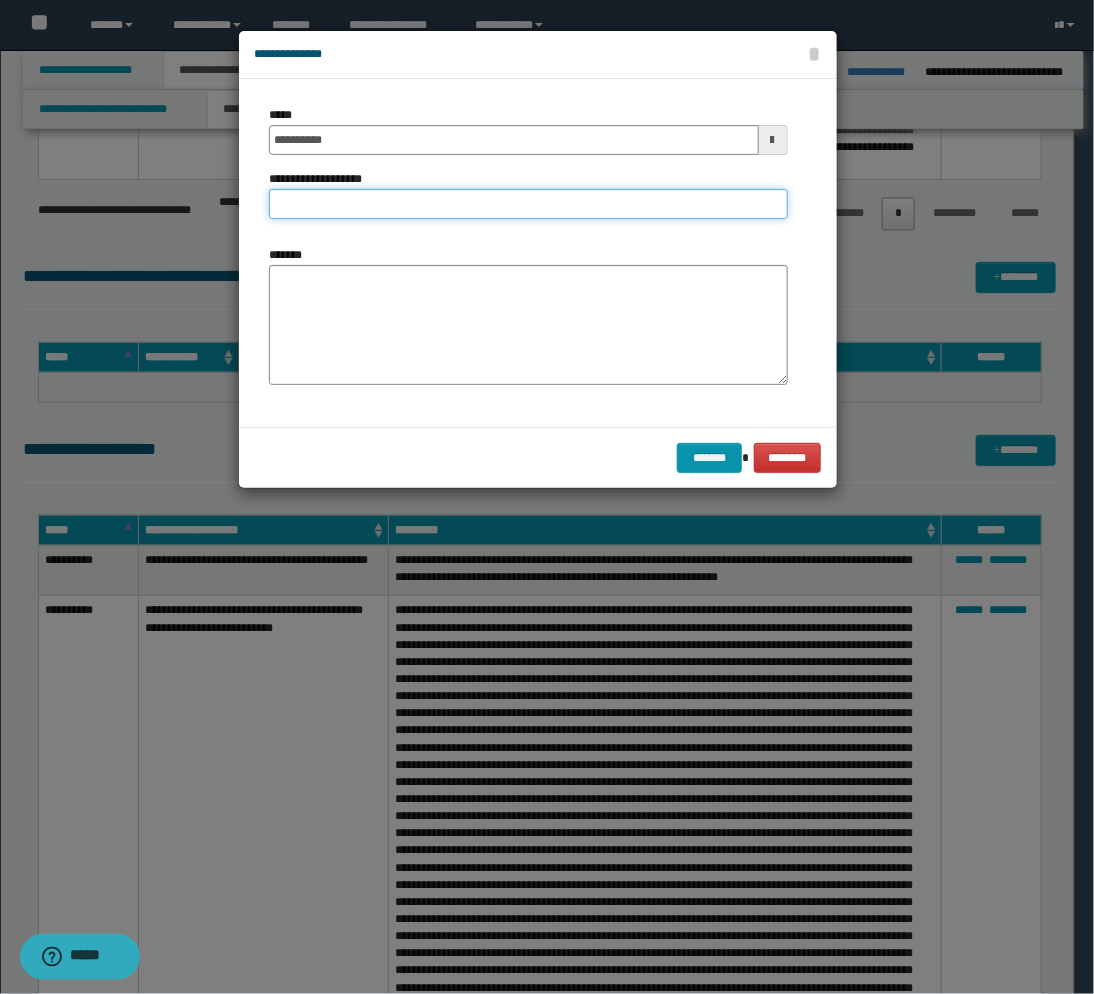 click on "**********" at bounding box center (528, 204) 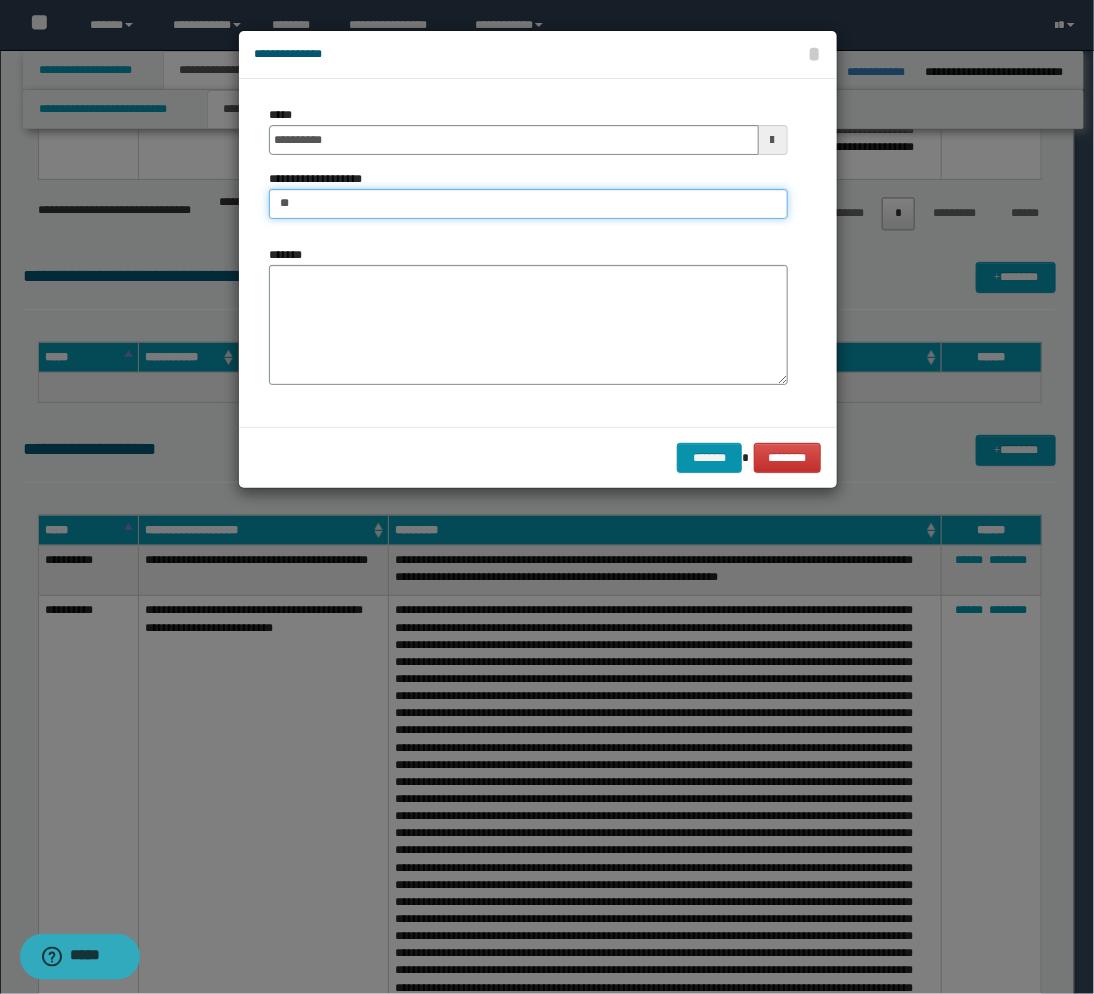type on "*" 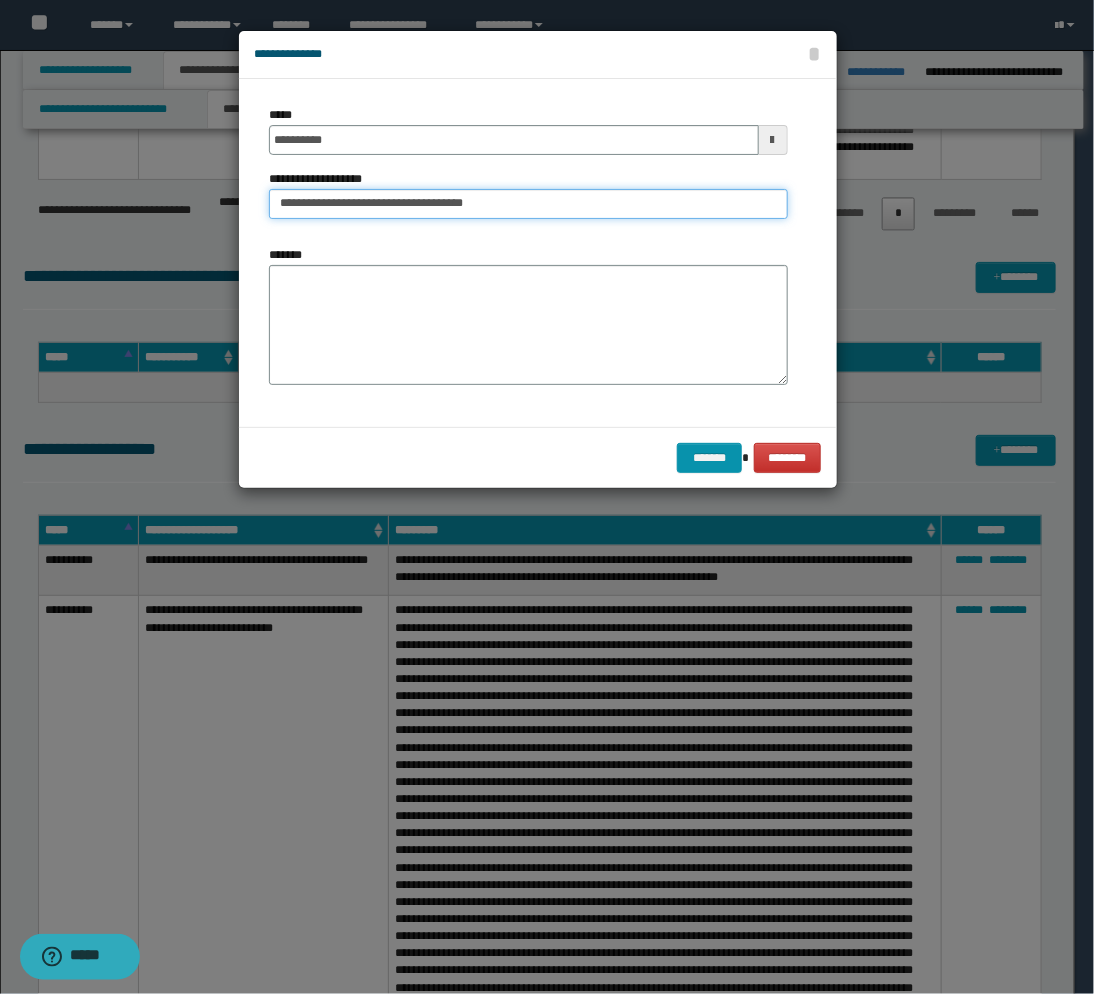 type on "**********" 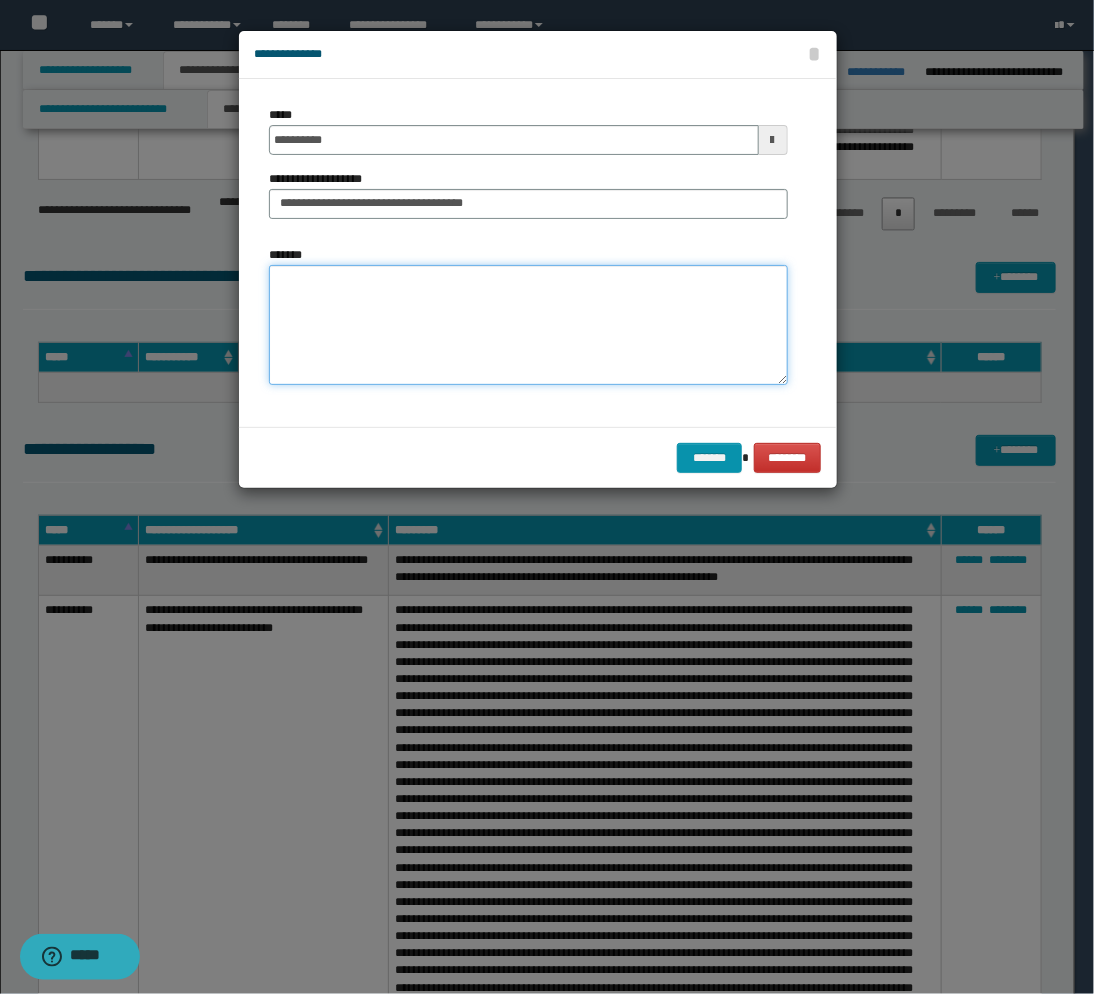 click on "*******" at bounding box center (528, 325) 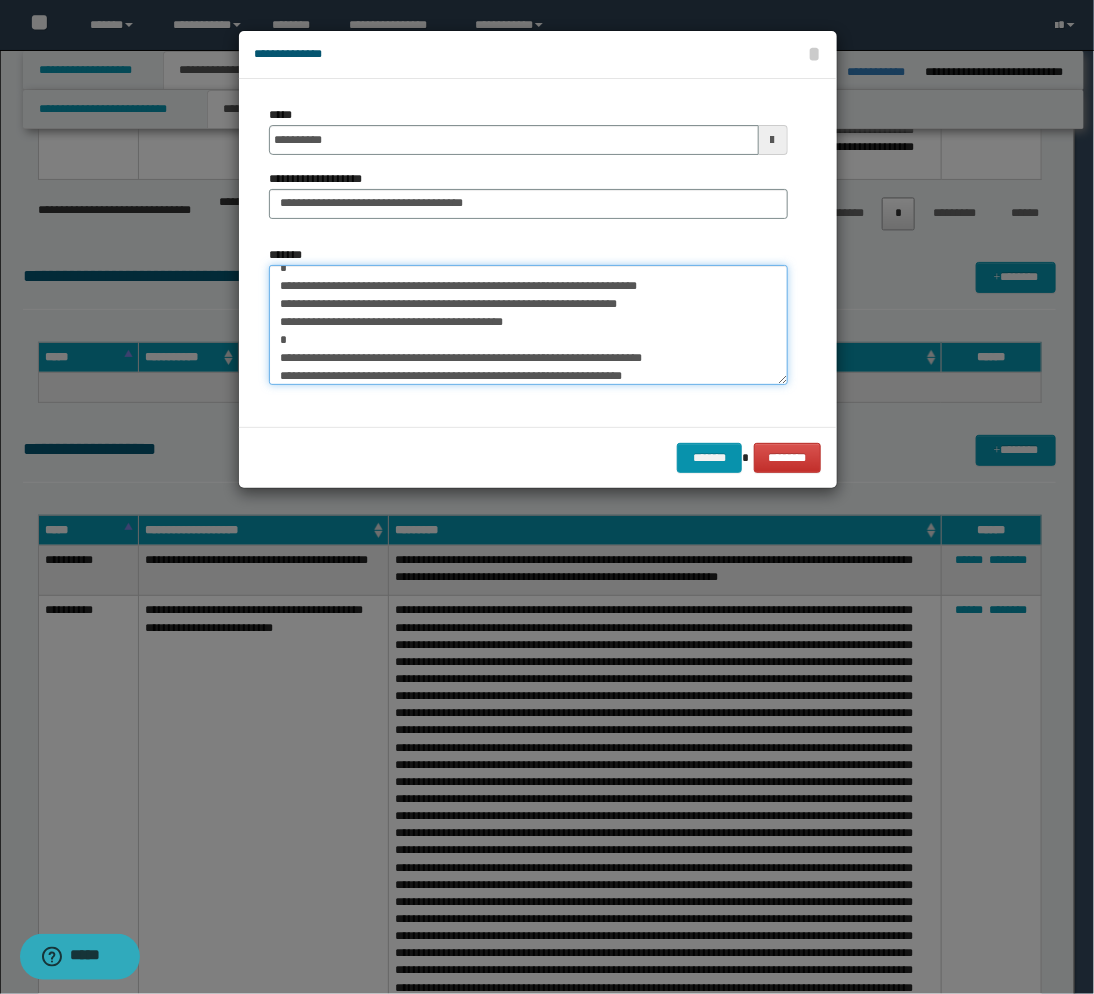 scroll, scrollTop: 0, scrollLeft: 0, axis: both 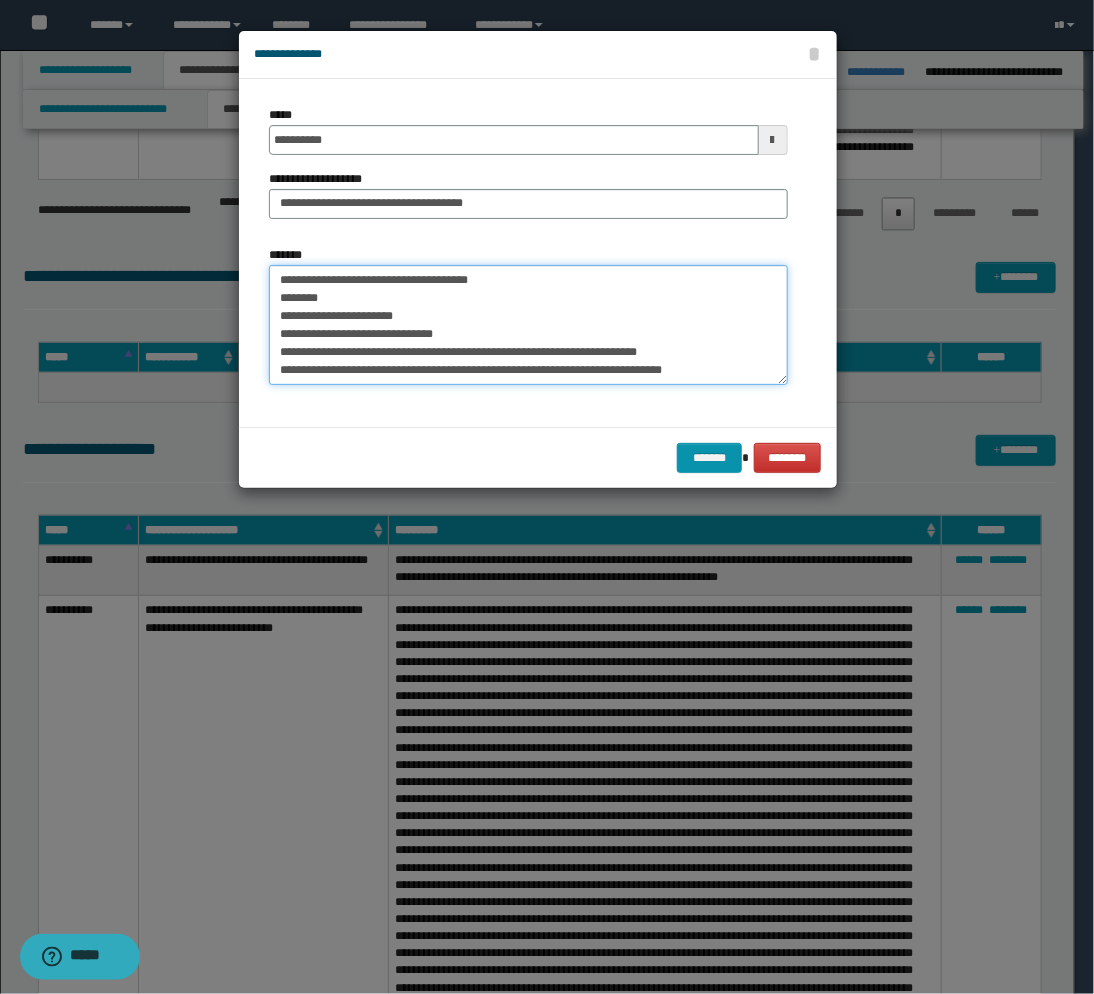 click on "*******" at bounding box center (528, 325) 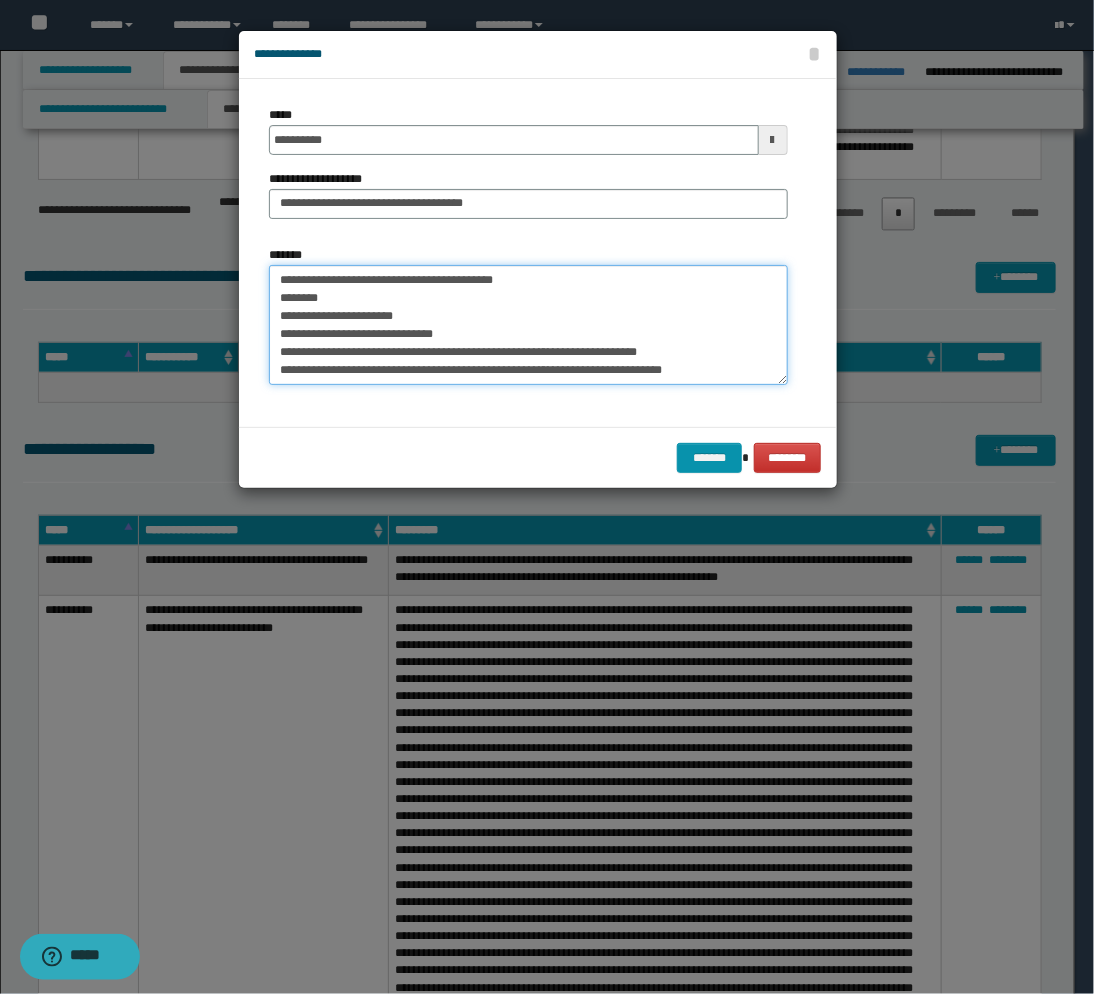 click on "*******" at bounding box center (528, 325) 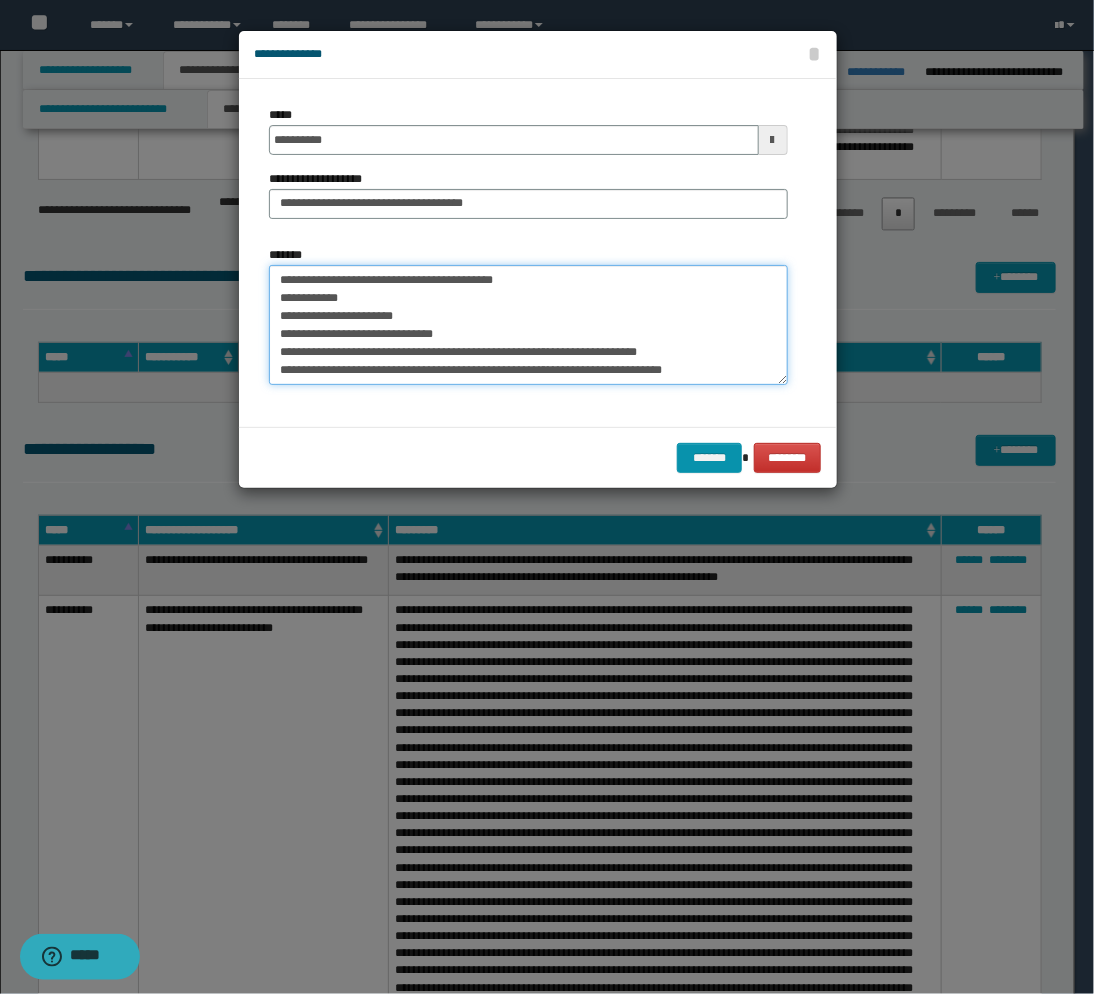 click on "*******" at bounding box center (528, 325) 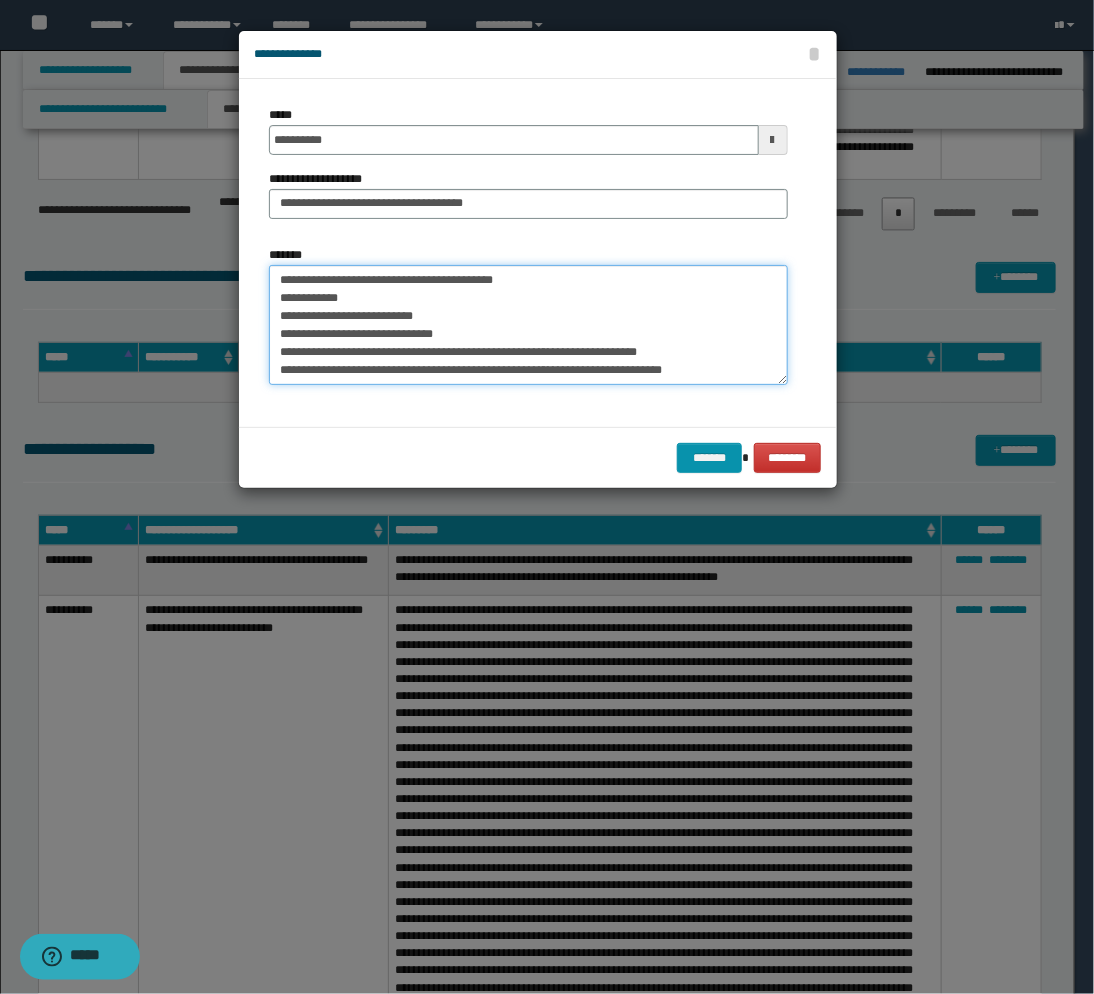 click on "*******" at bounding box center (528, 325) 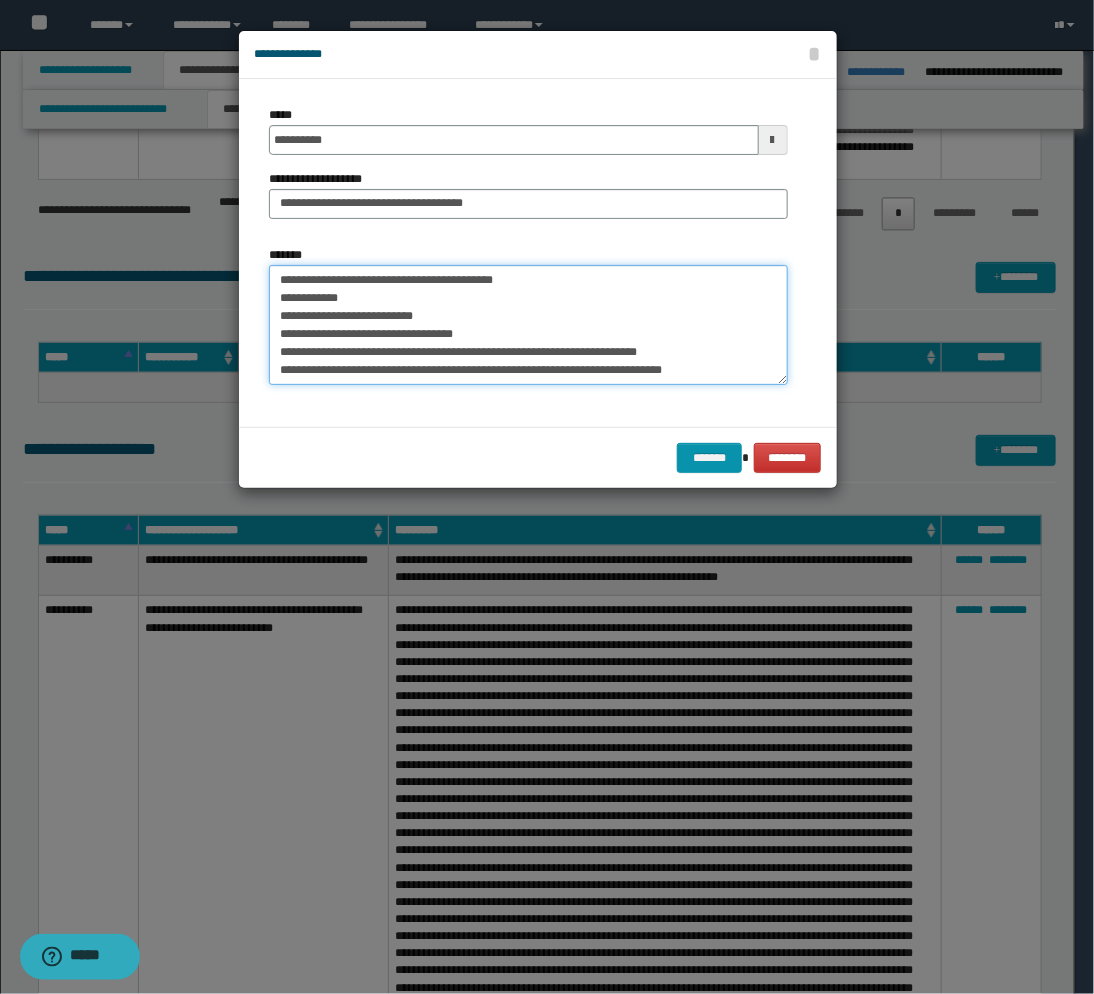 scroll, scrollTop: 44, scrollLeft: 0, axis: vertical 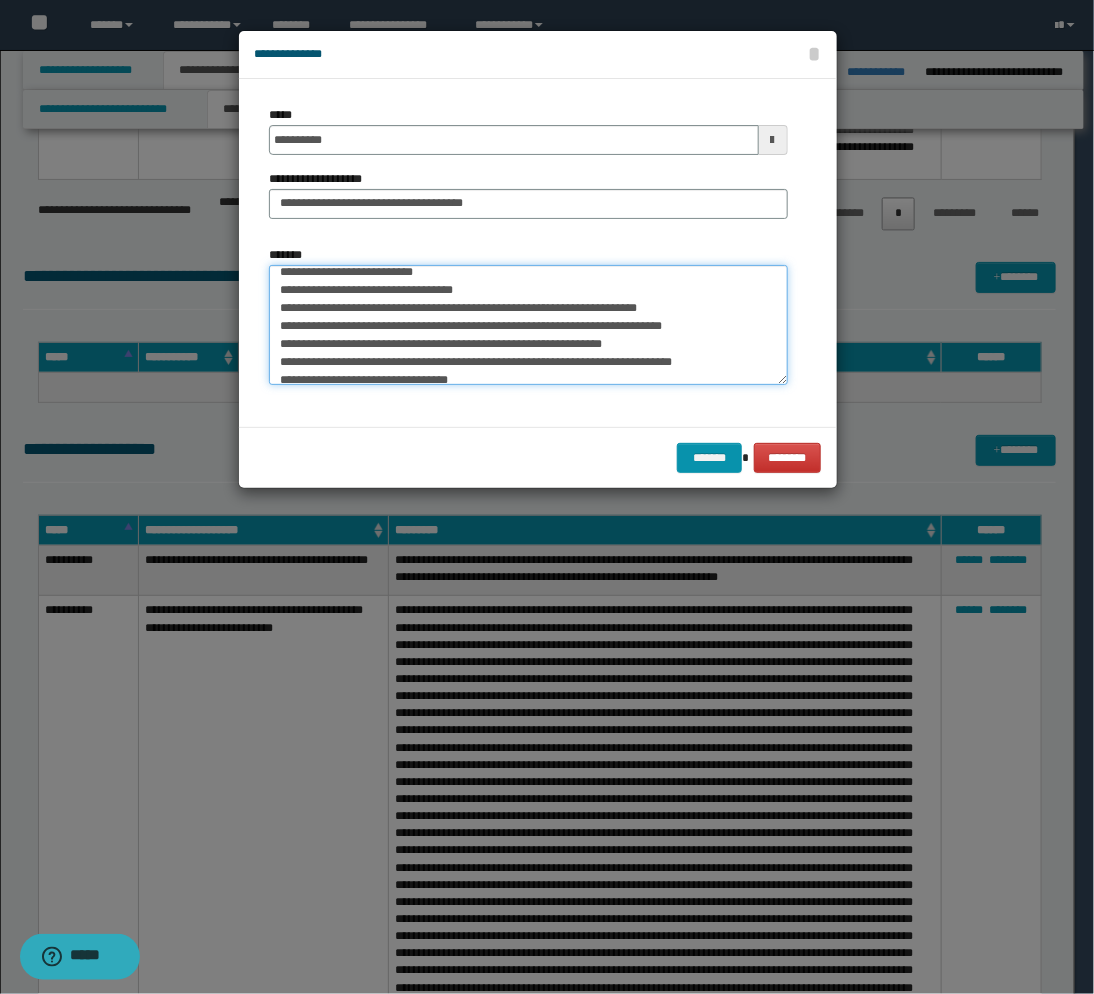 click on "*******" at bounding box center [528, 325] 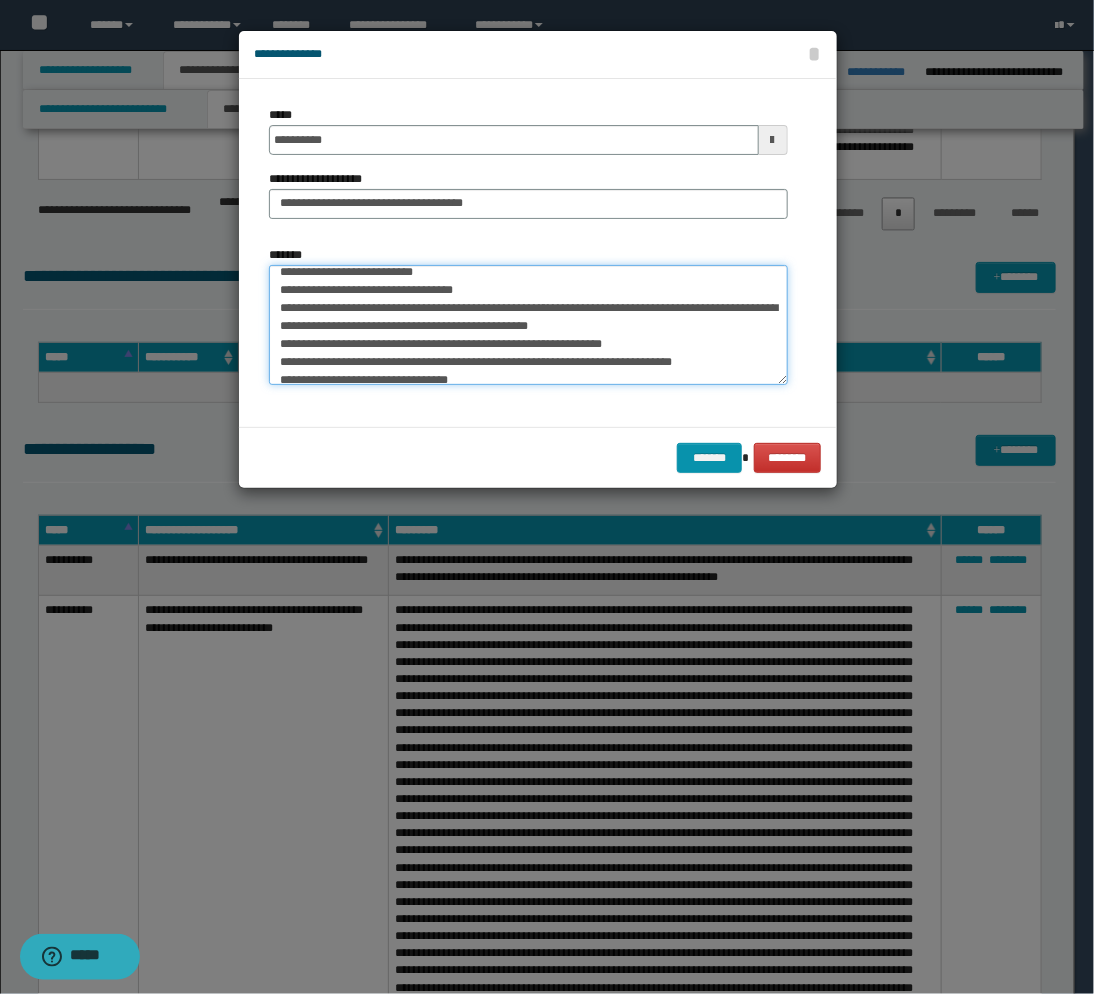 click on "*******" at bounding box center [528, 325] 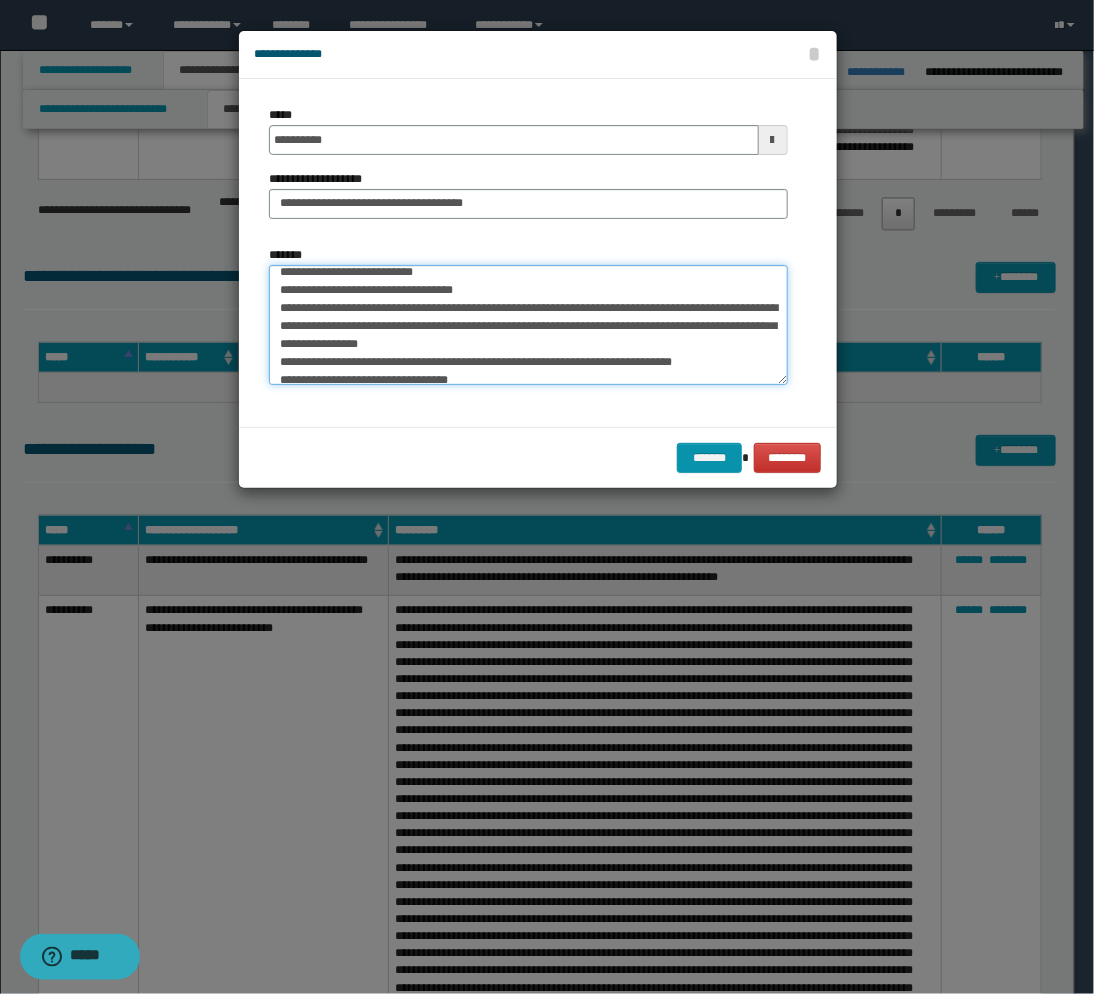click on "*******" at bounding box center [528, 325] 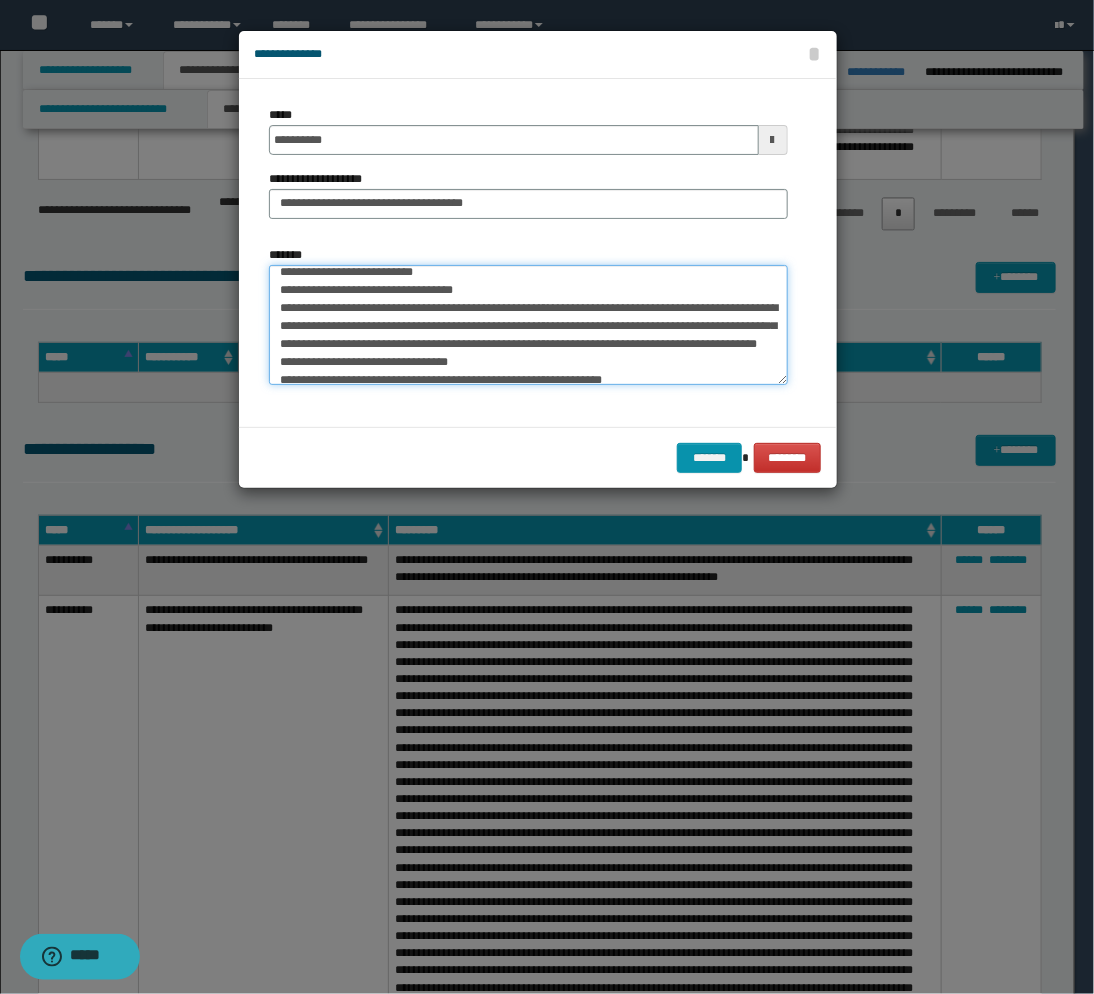 click on "*******" at bounding box center (528, 325) 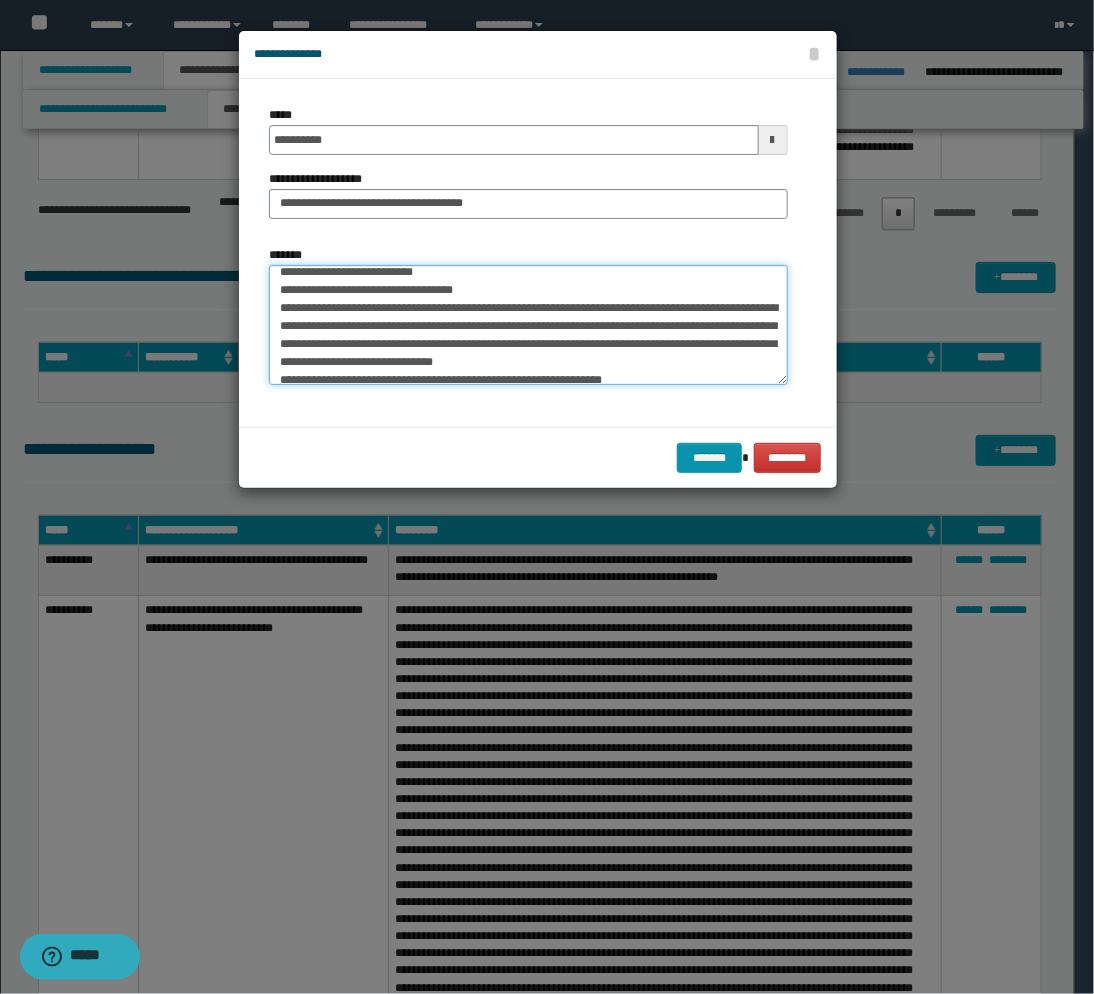 scroll, scrollTop: 88, scrollLeft: 0, axis: vertical 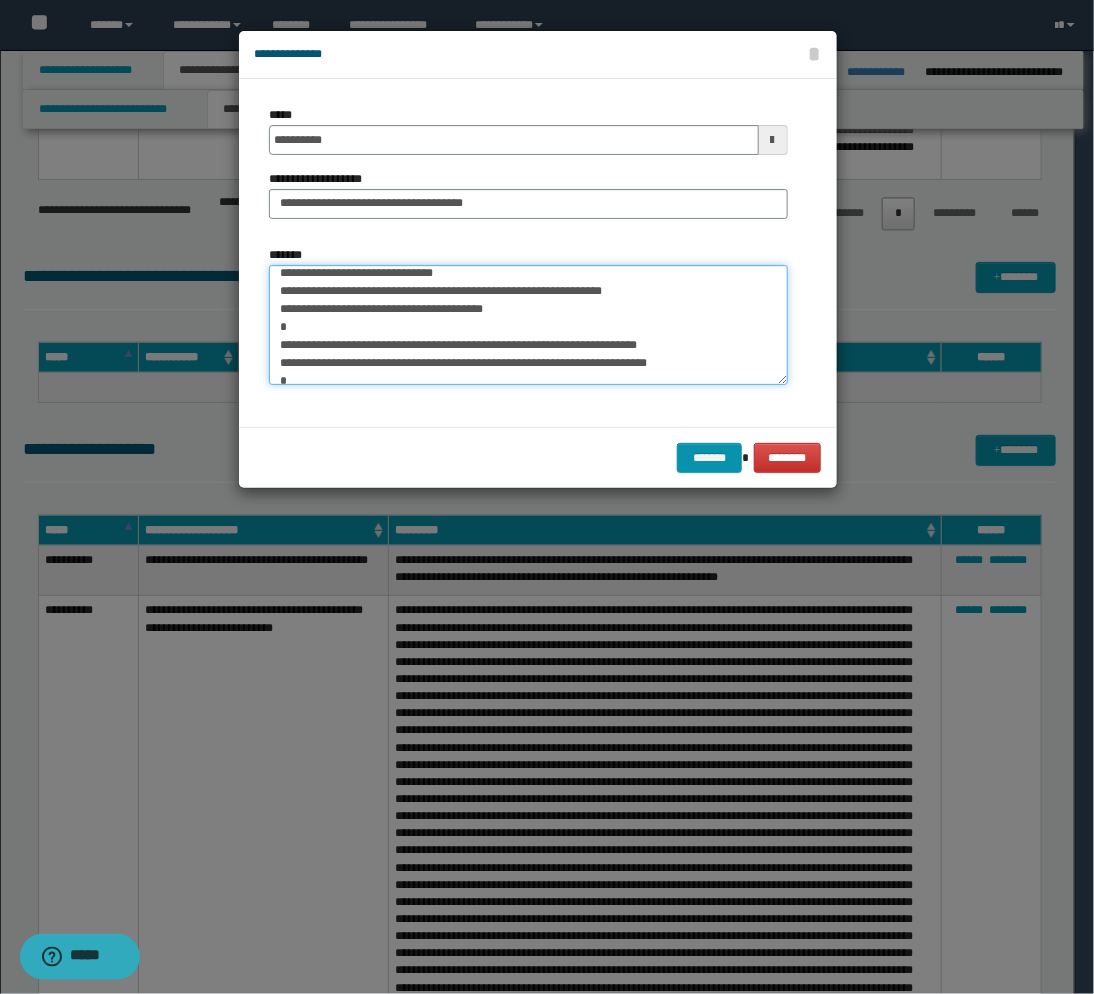 click on "*******" at bounding box center [528, 325] 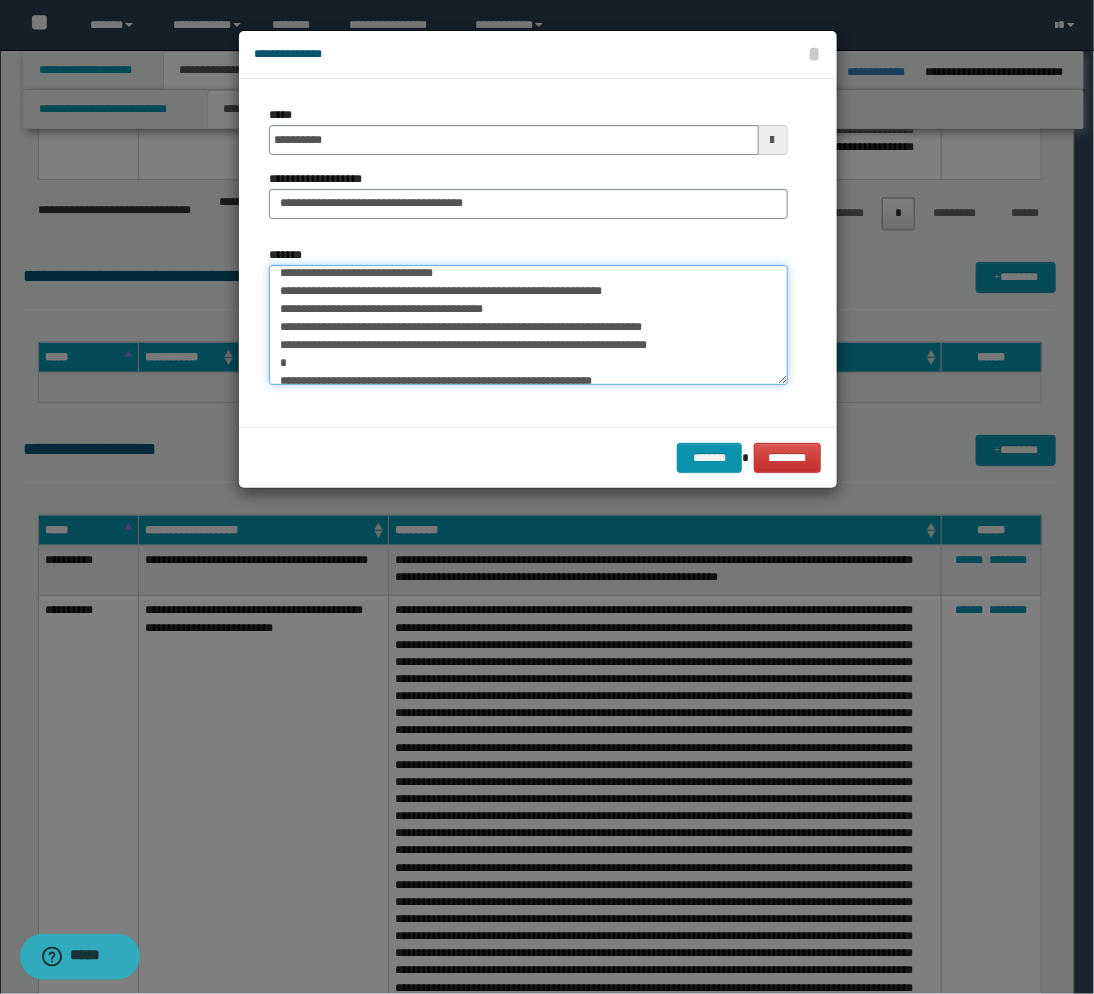 click on "*******" at bounding box center [528, 325] 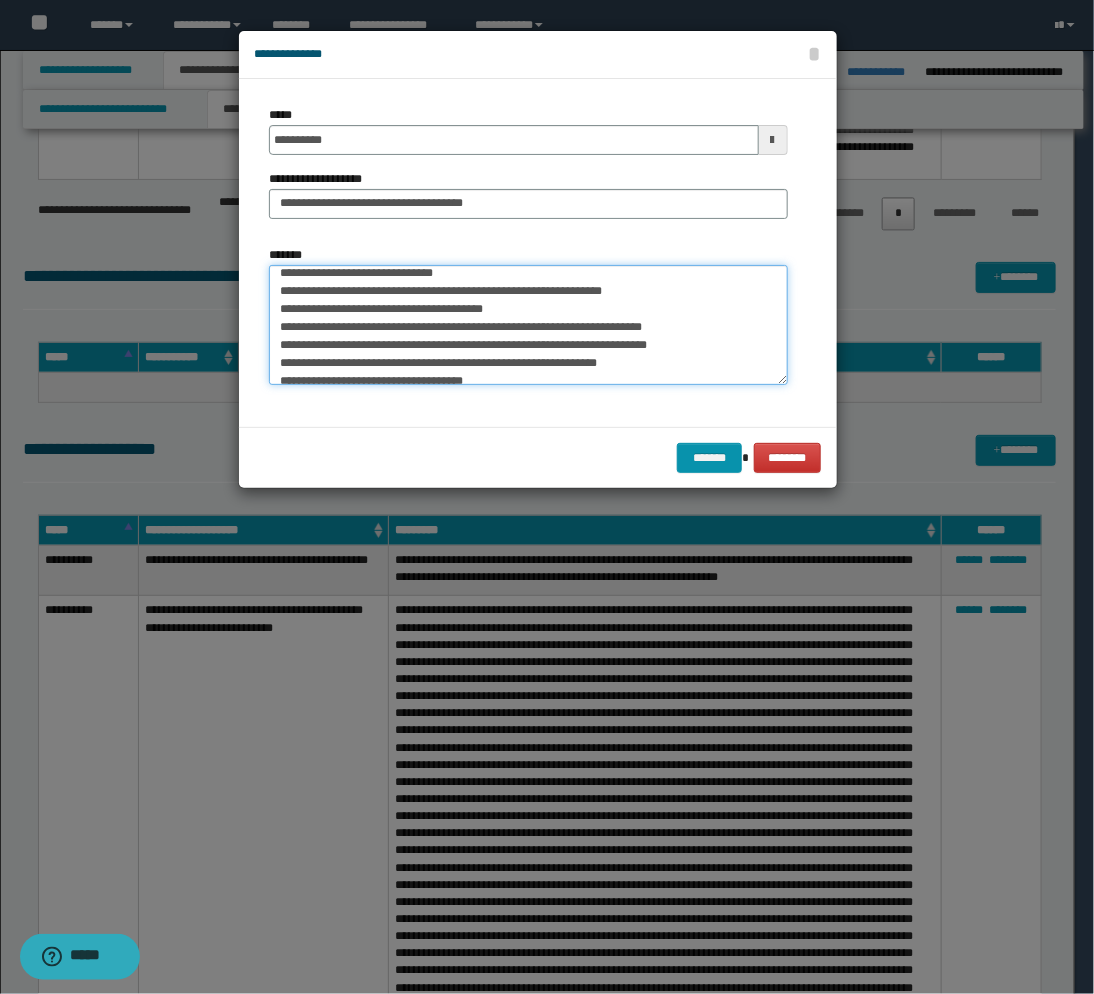 click on "*******" at bounding box center (528, 325) 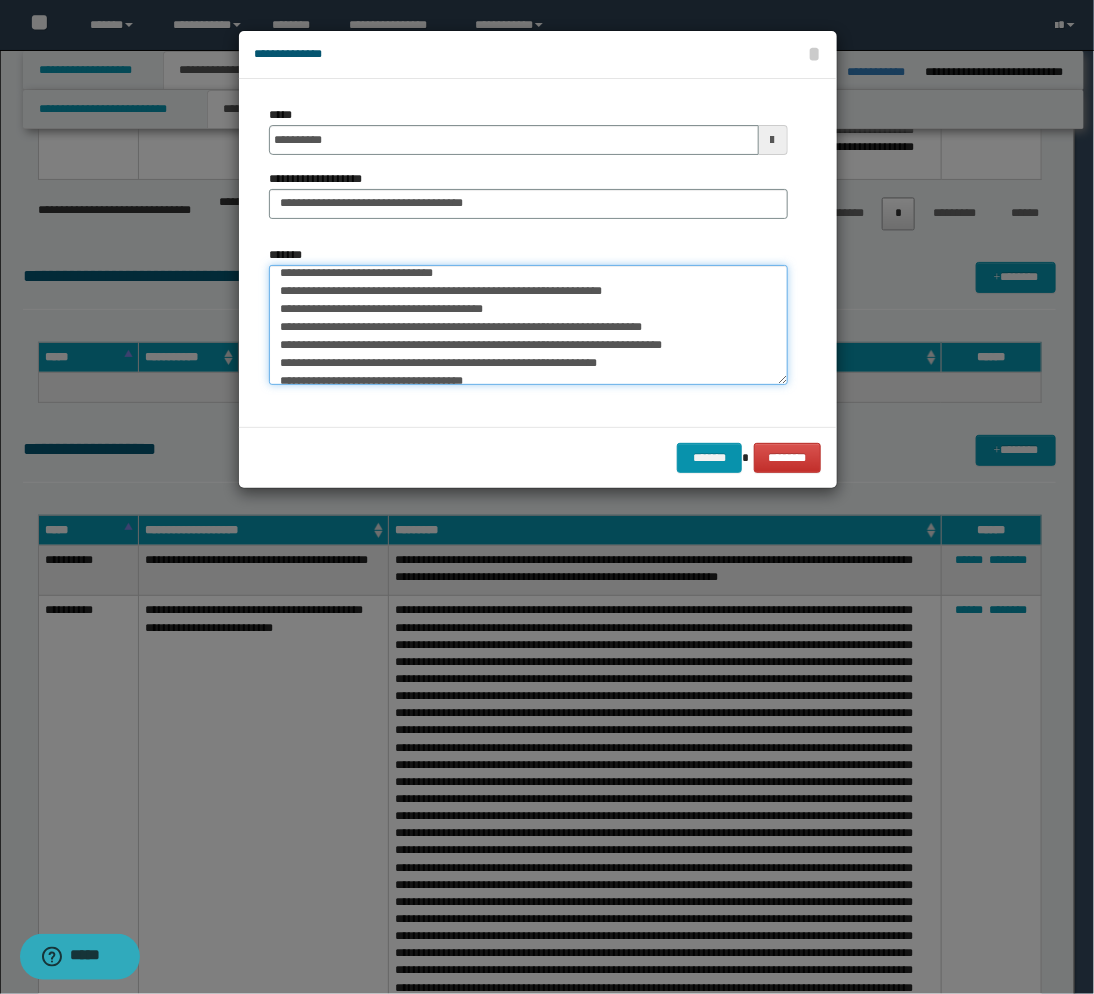 scroll, scrollTop: 177, scrollLeft: 0, axis: vertical 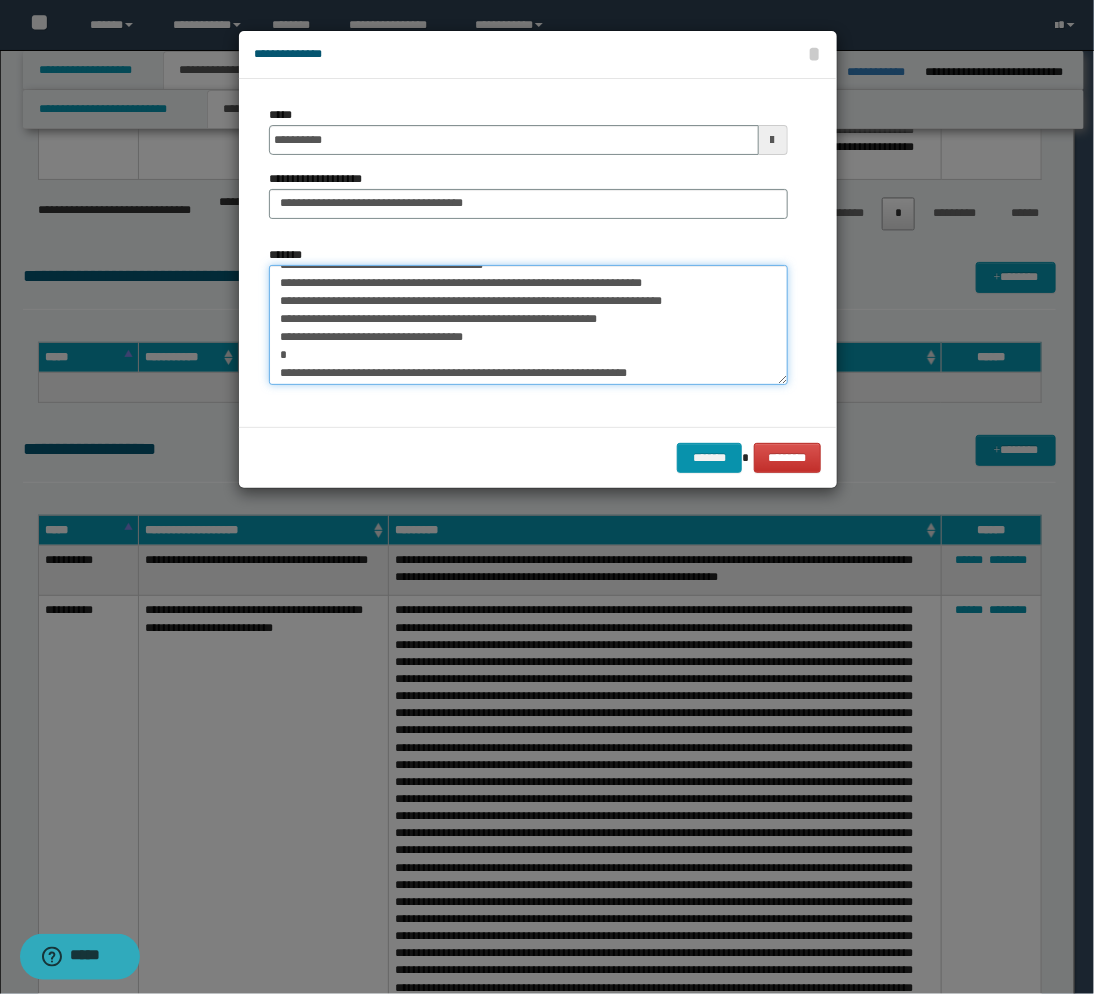 click on "*******" at bounding box center (528, 325) 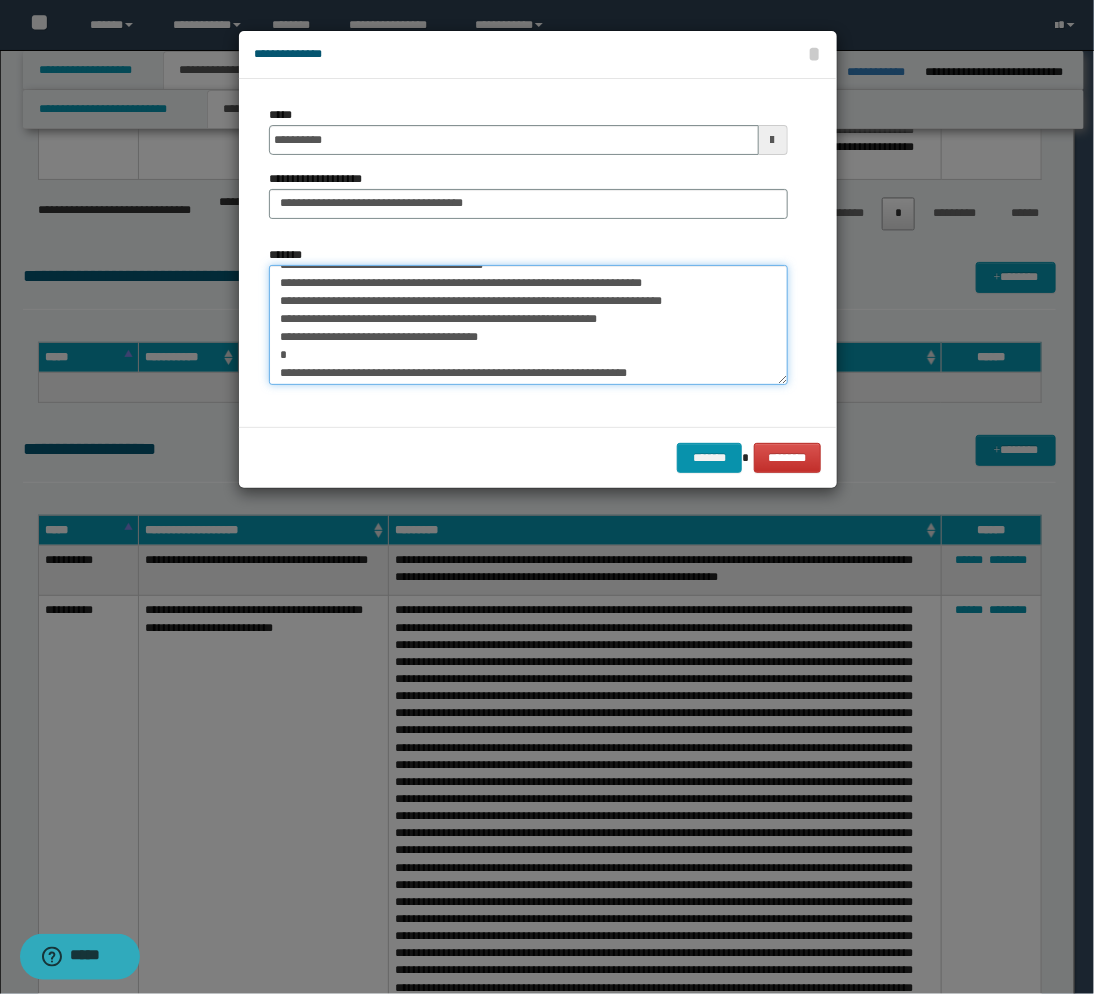click on "*******" at bounding box center [528, 325] 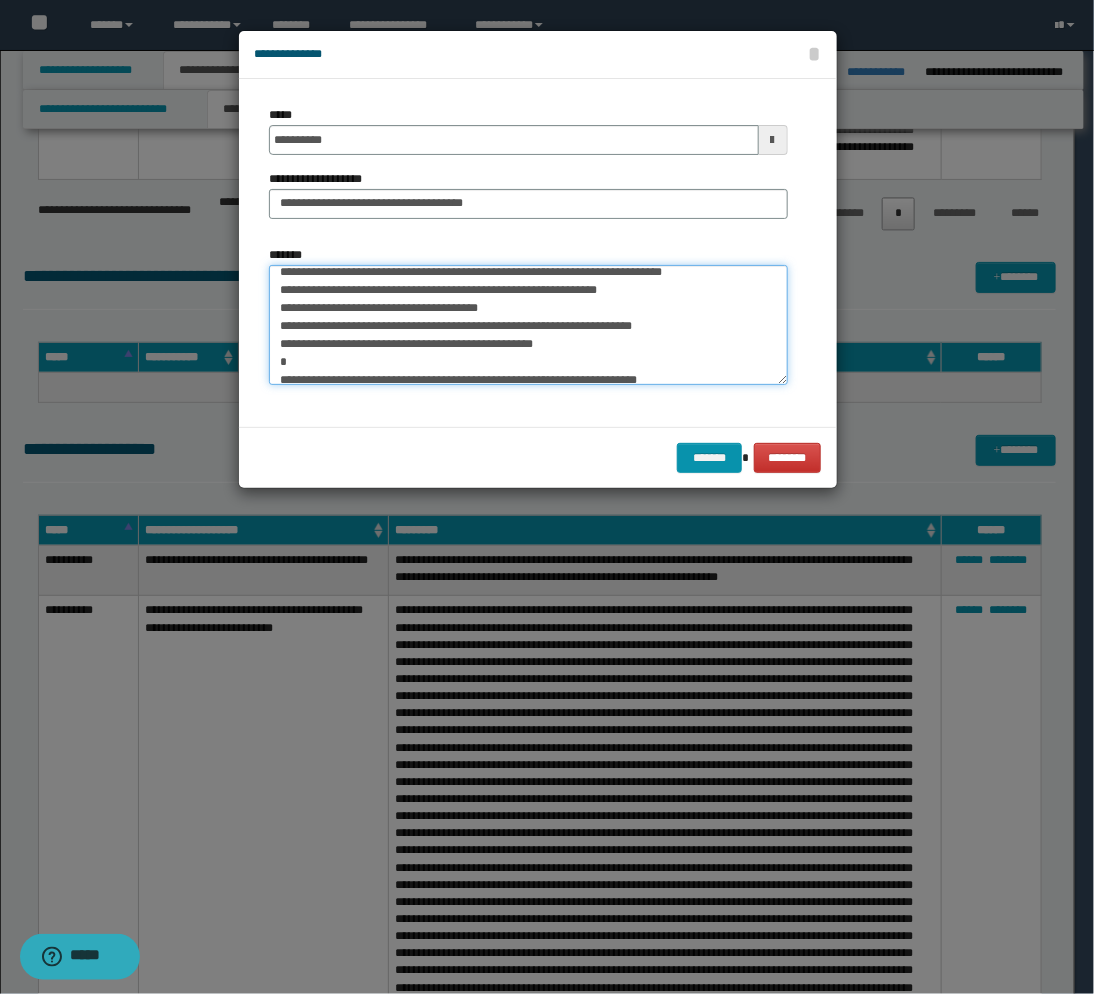scroll, scrollTop: 222, scrollLeft: 0, axis: vertical 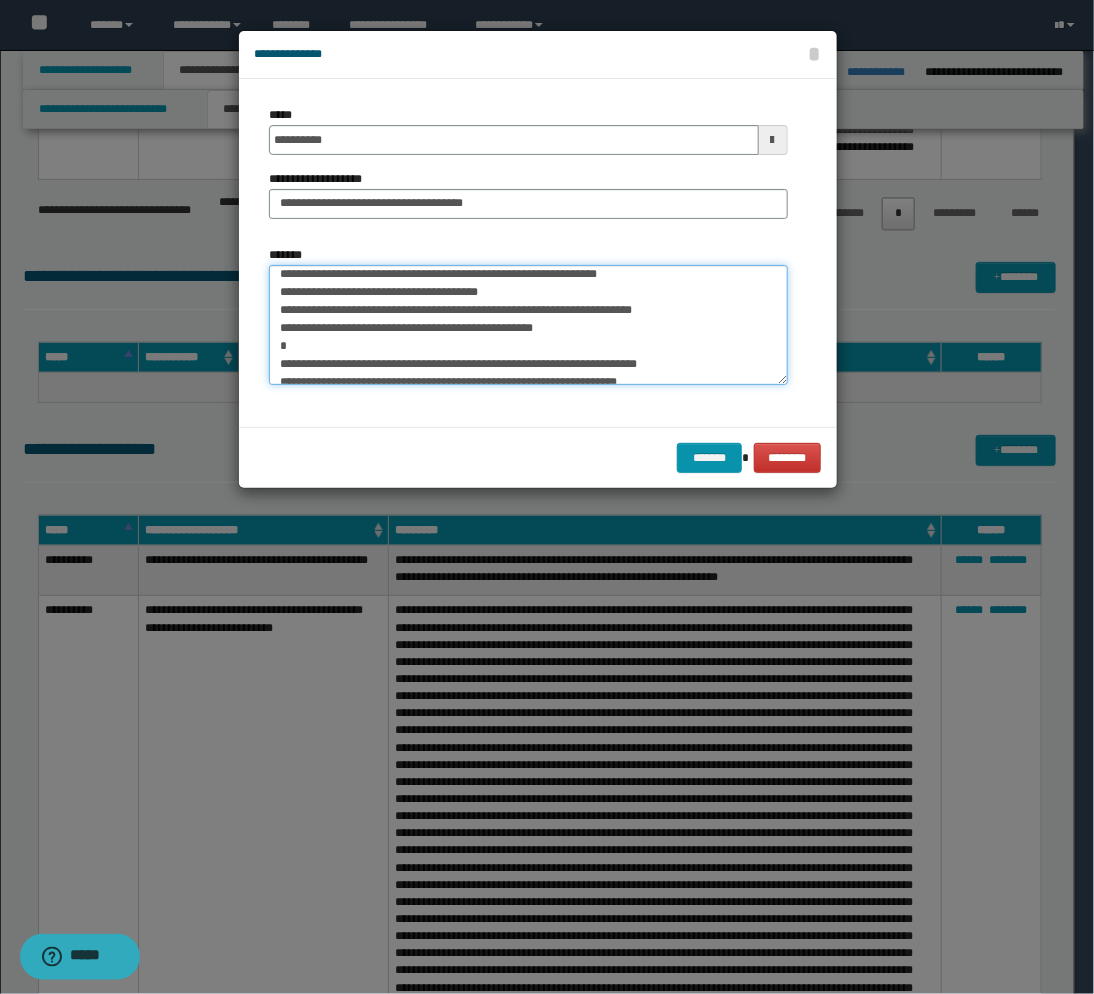 click on "*******" at bounding box center [528, 325] 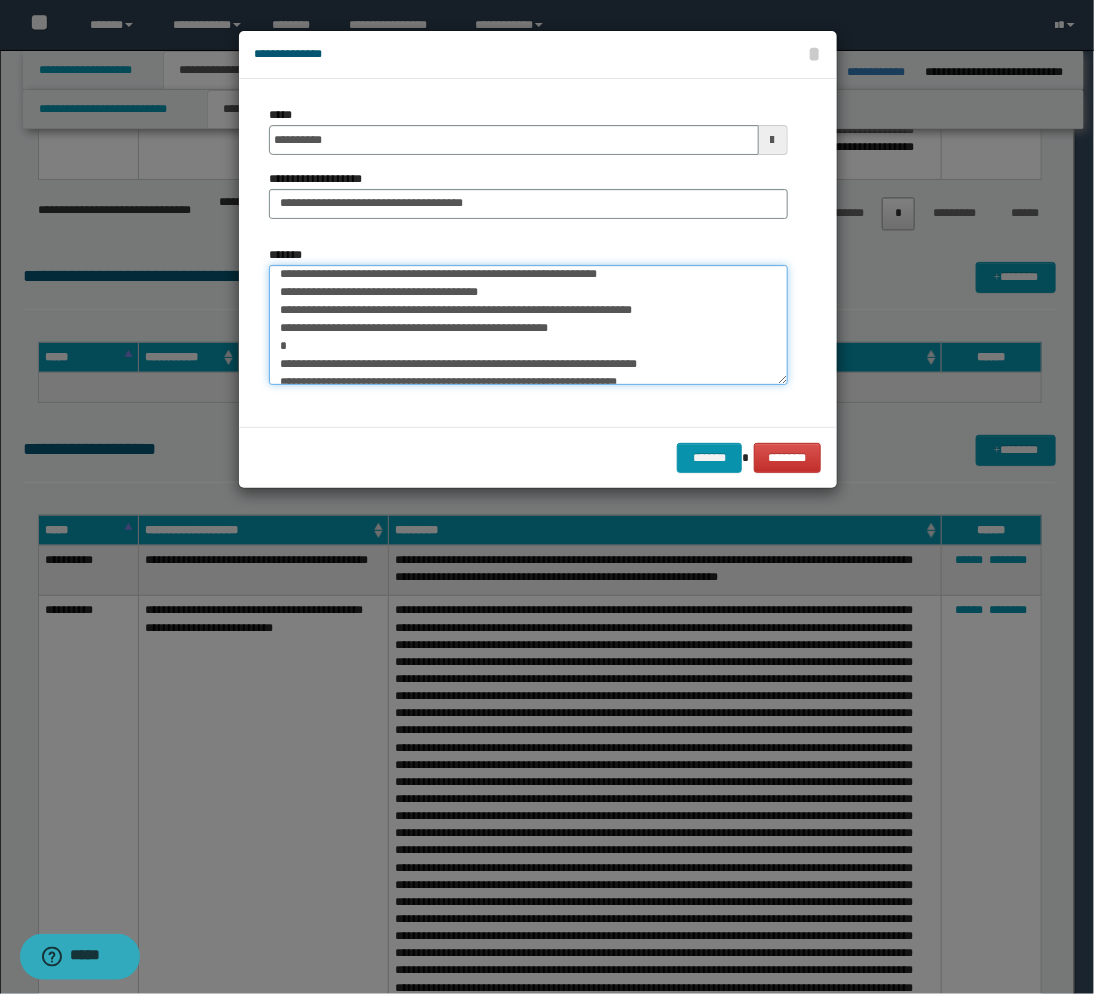 click on "*******" at bounding box center [528, 325] 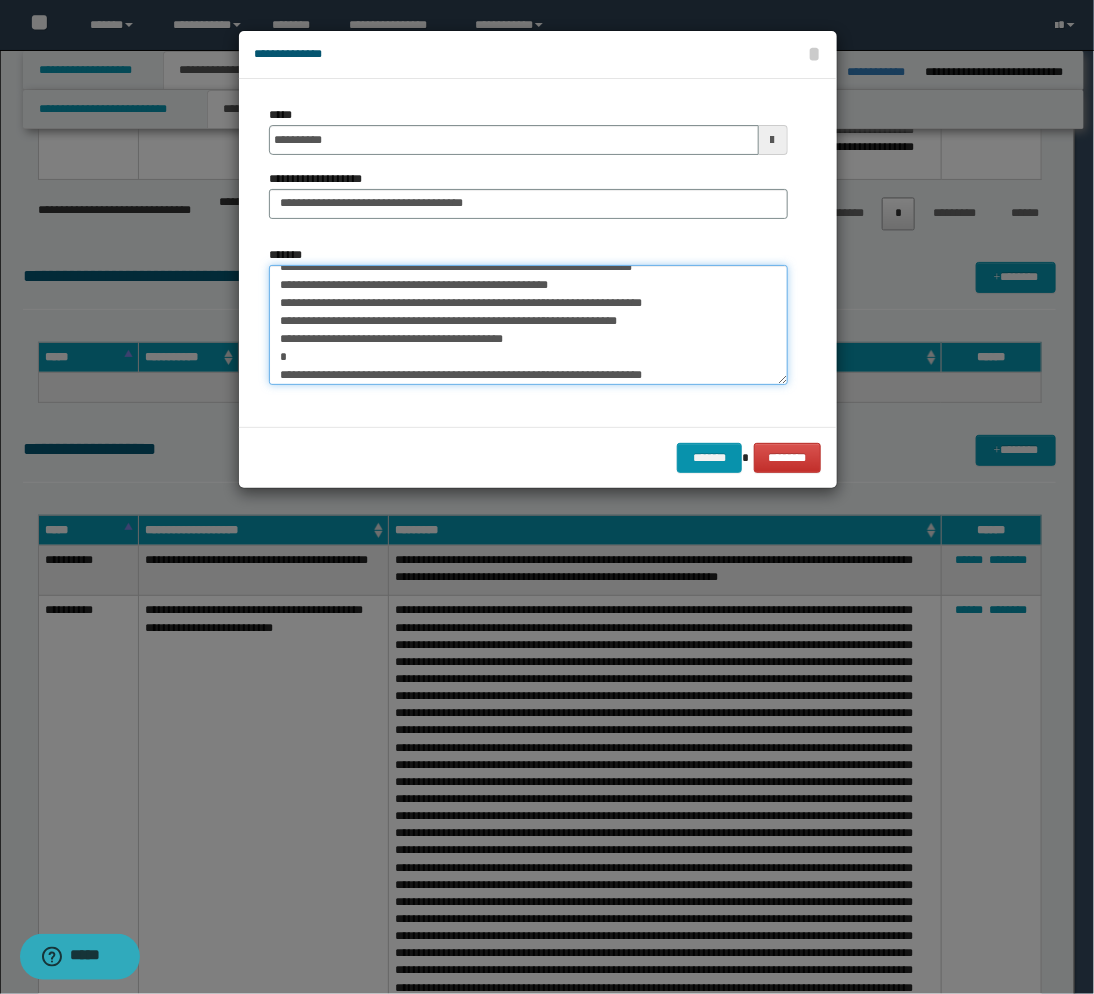 scroll, scrollTop: 266, scrollLeft: 0, axis: vertical 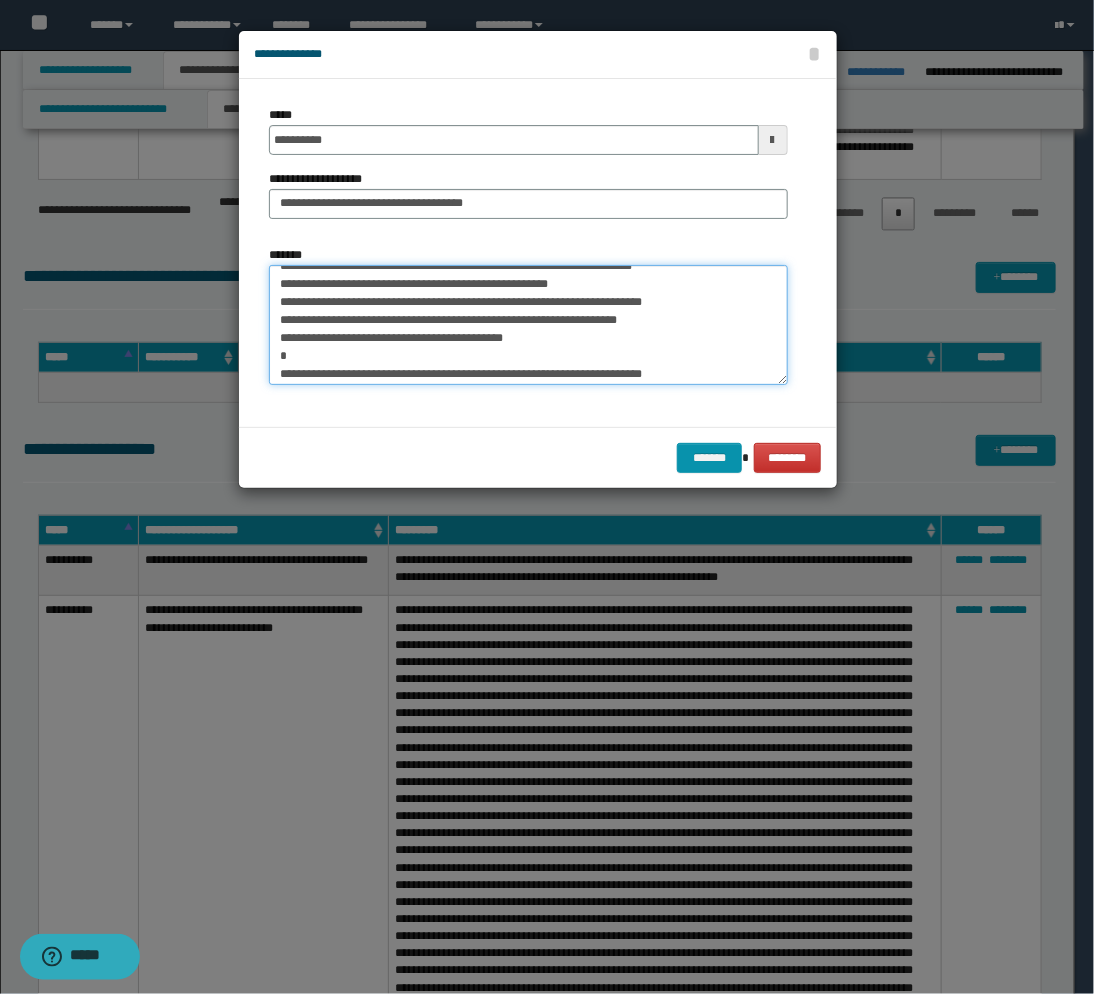 click on "*******" at bounding box center [528, 325] 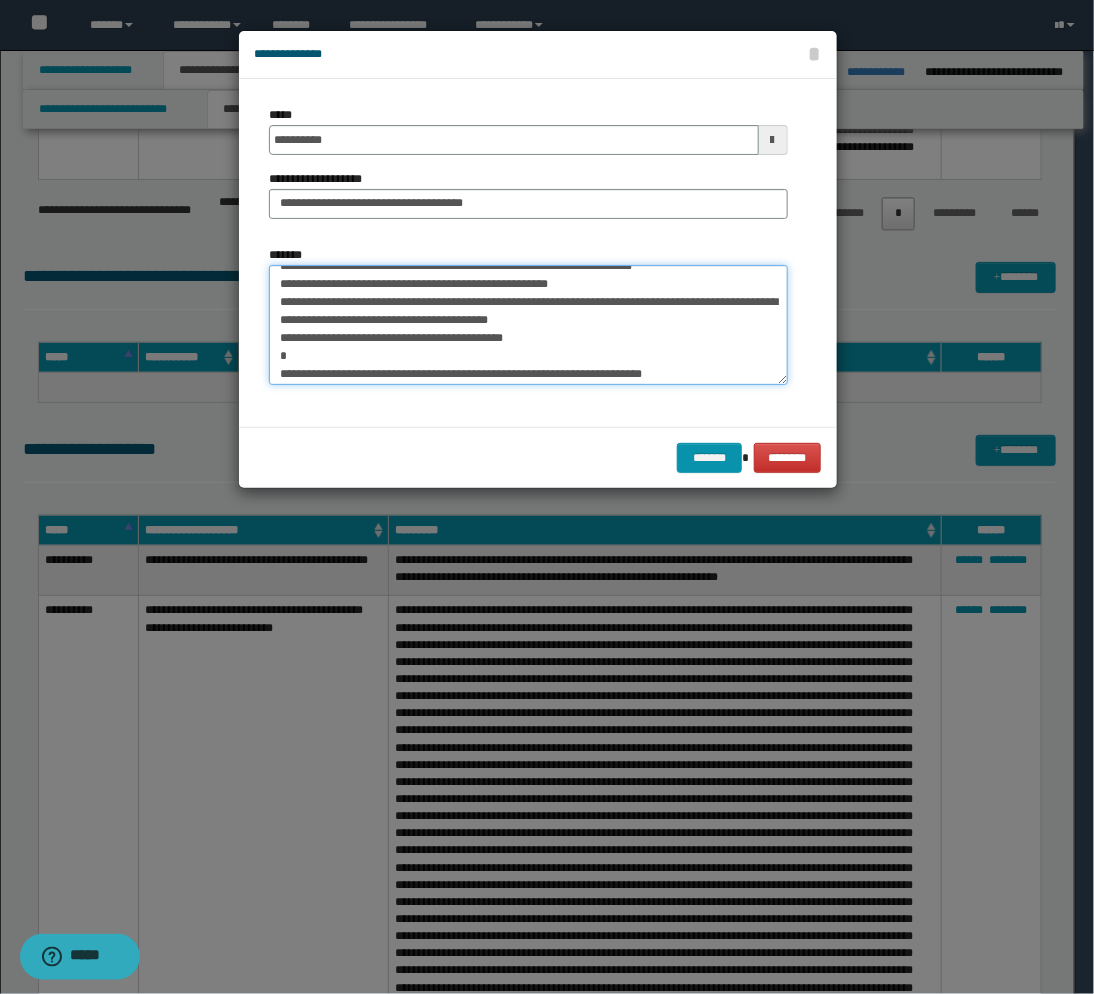 click on "*******" at bounding box center [528, 325] 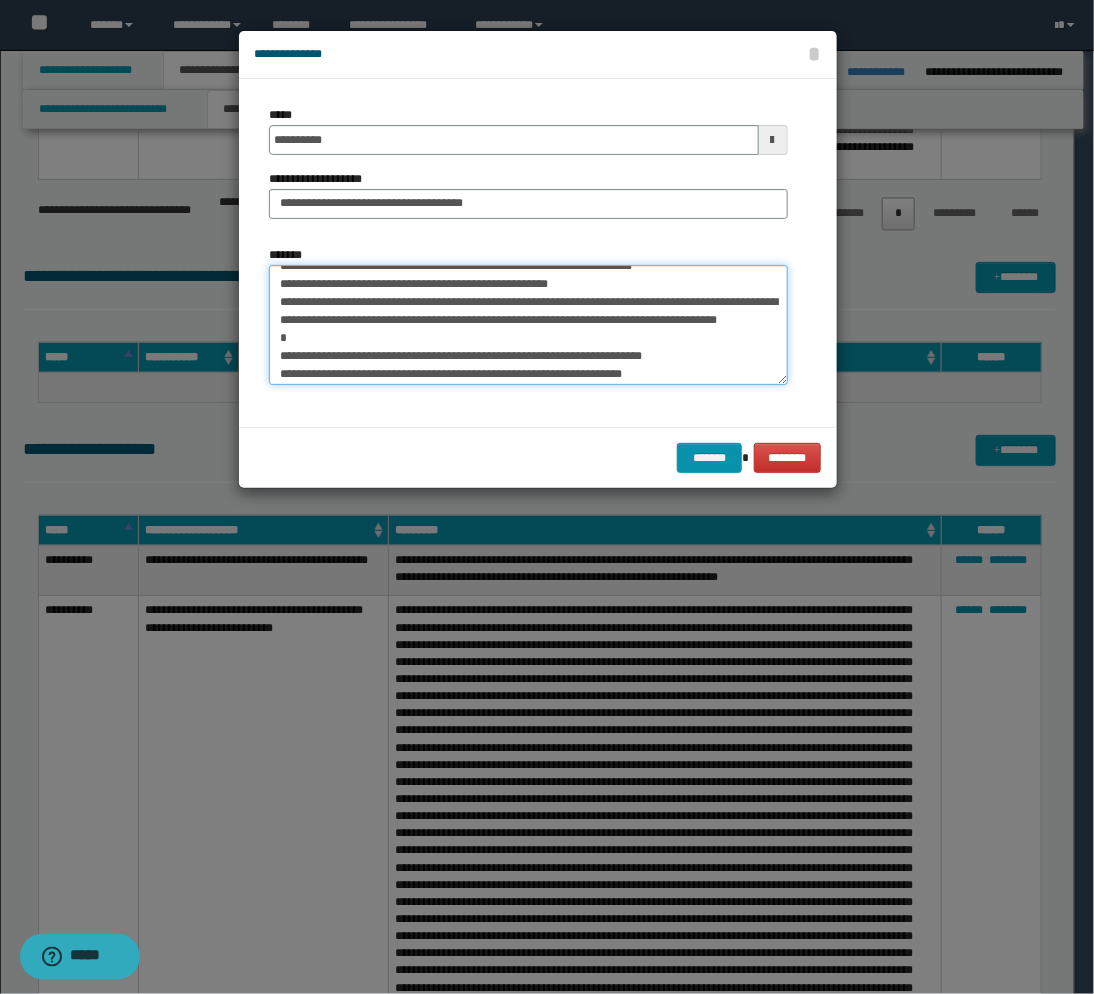 click on "*******" at bounding box center (528, 325) 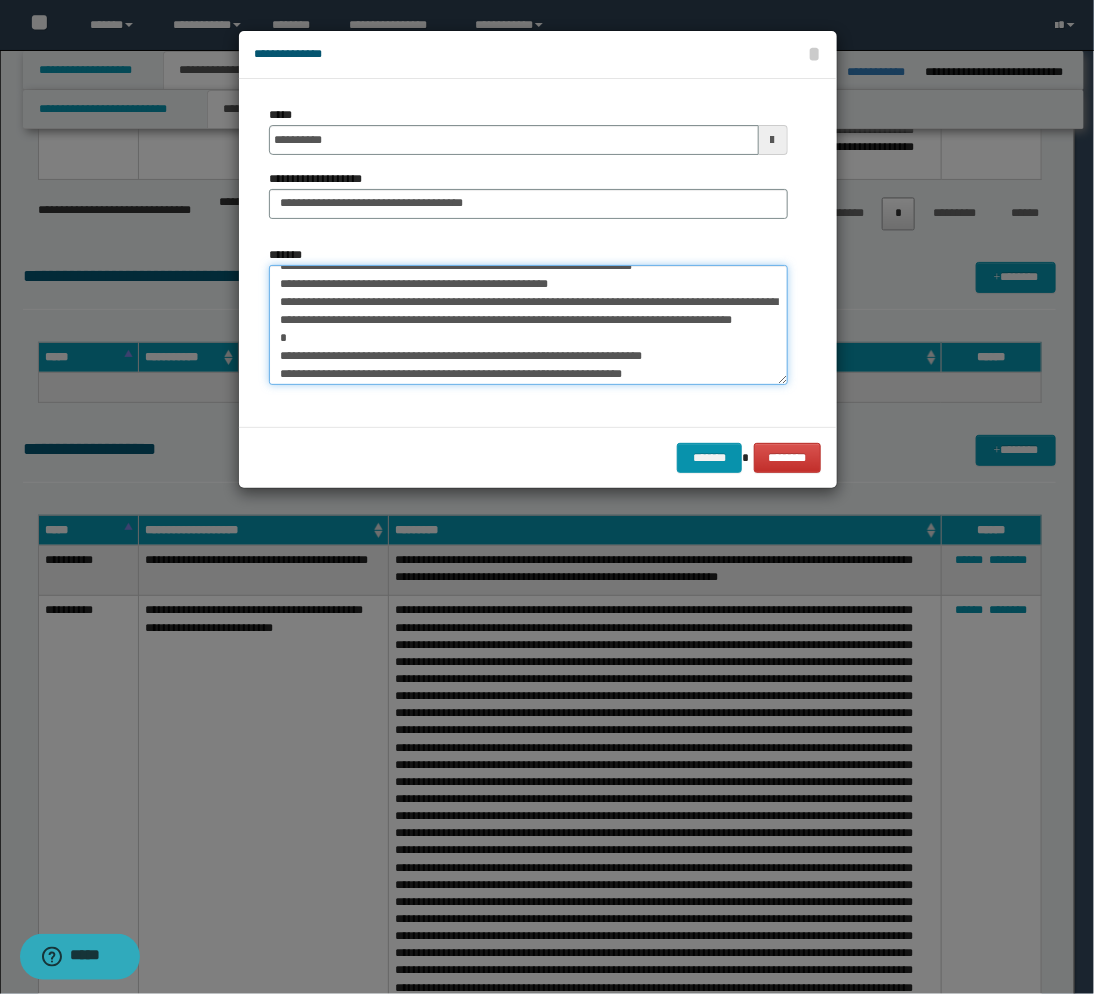 click on "*******" at bounding box center [528, 325] 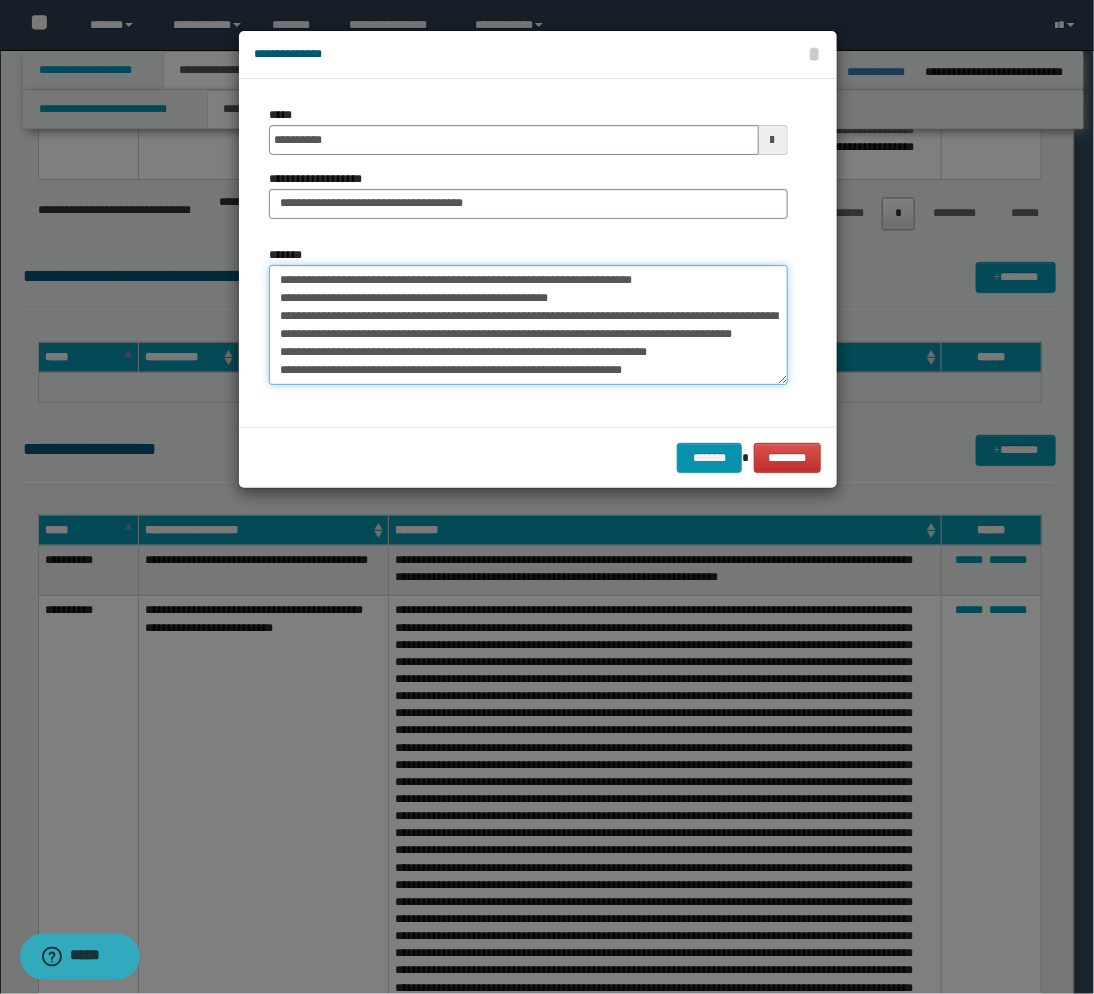 scroll, scrollTop: 268, scrollLeft: 0, axis: vertical 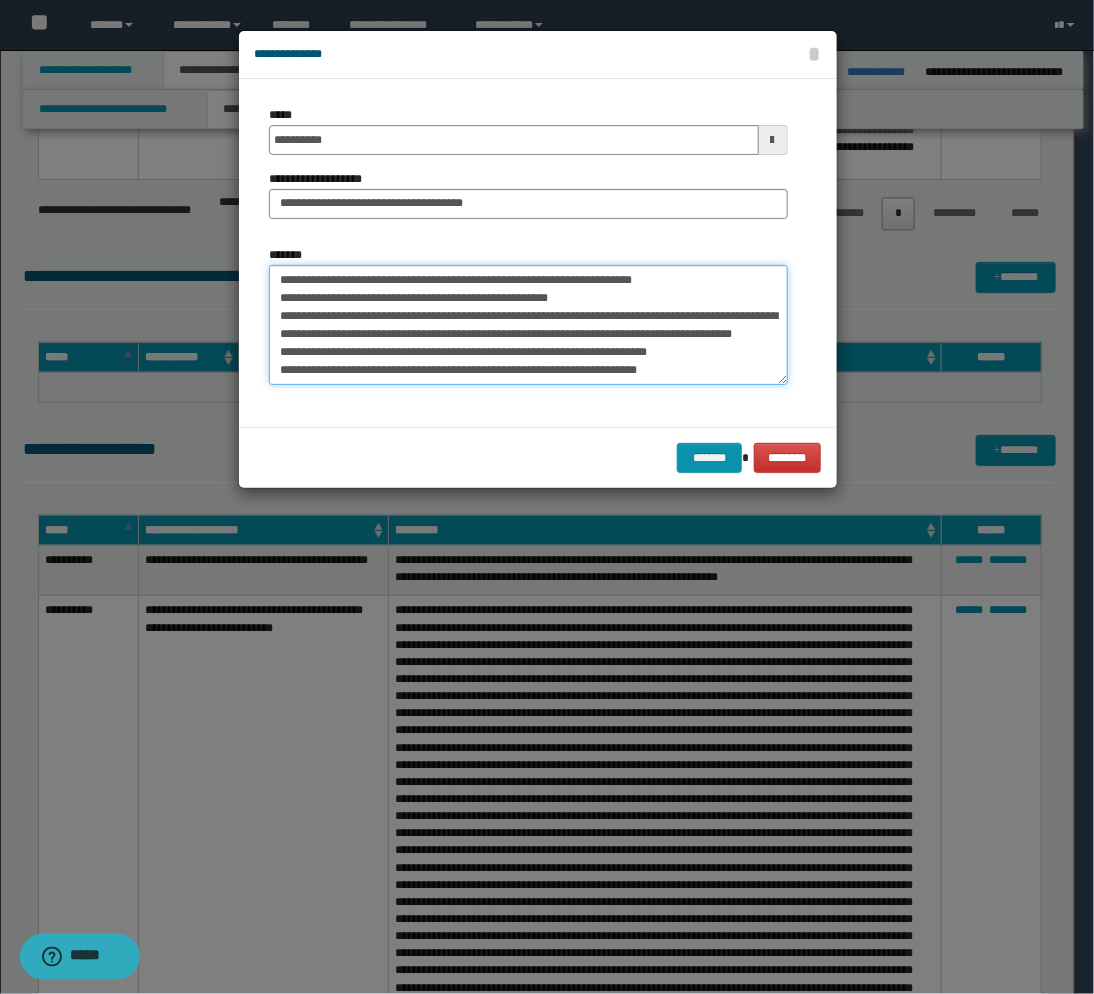 click on "*******" at bounding box center [528, 325] 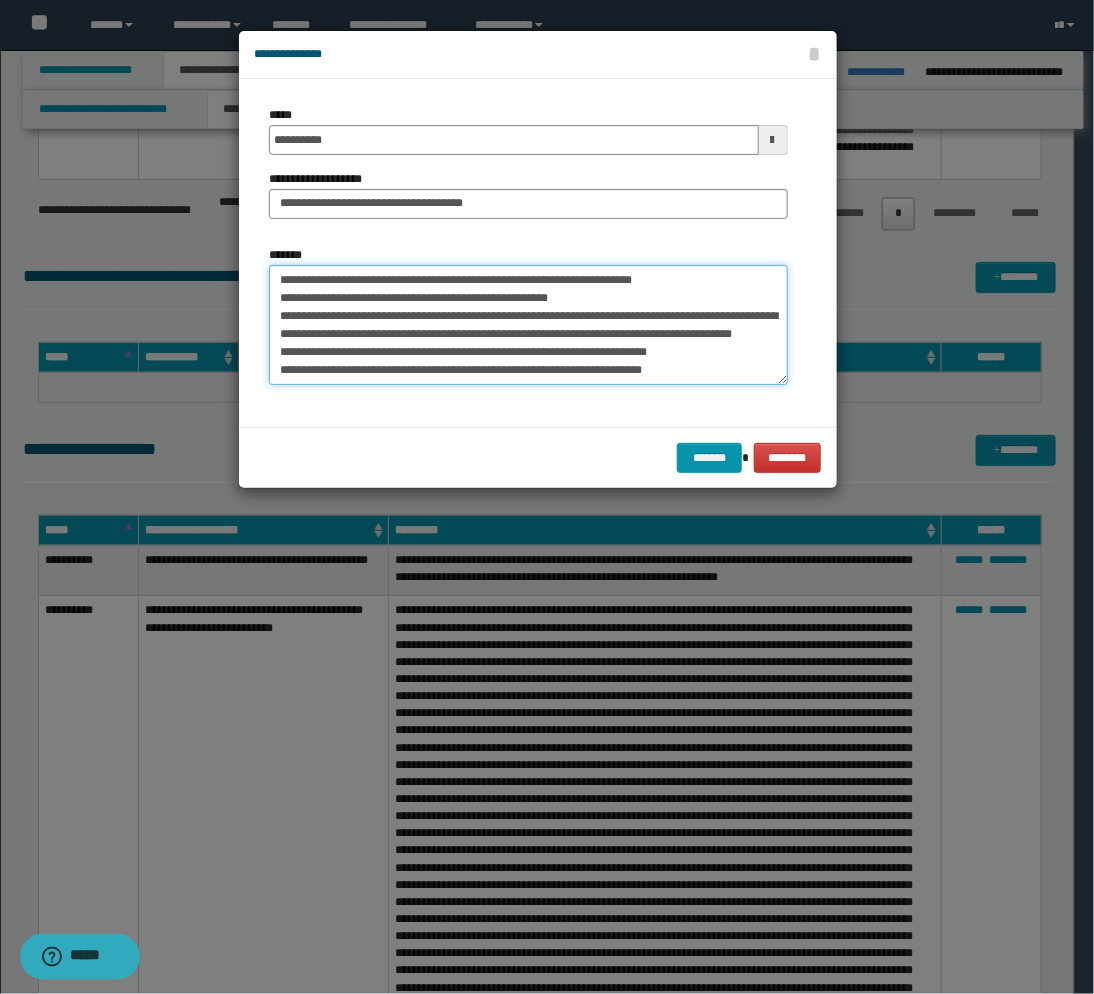 scroll, scrollTop: 282, scrollLeft: 0, axis: vertical 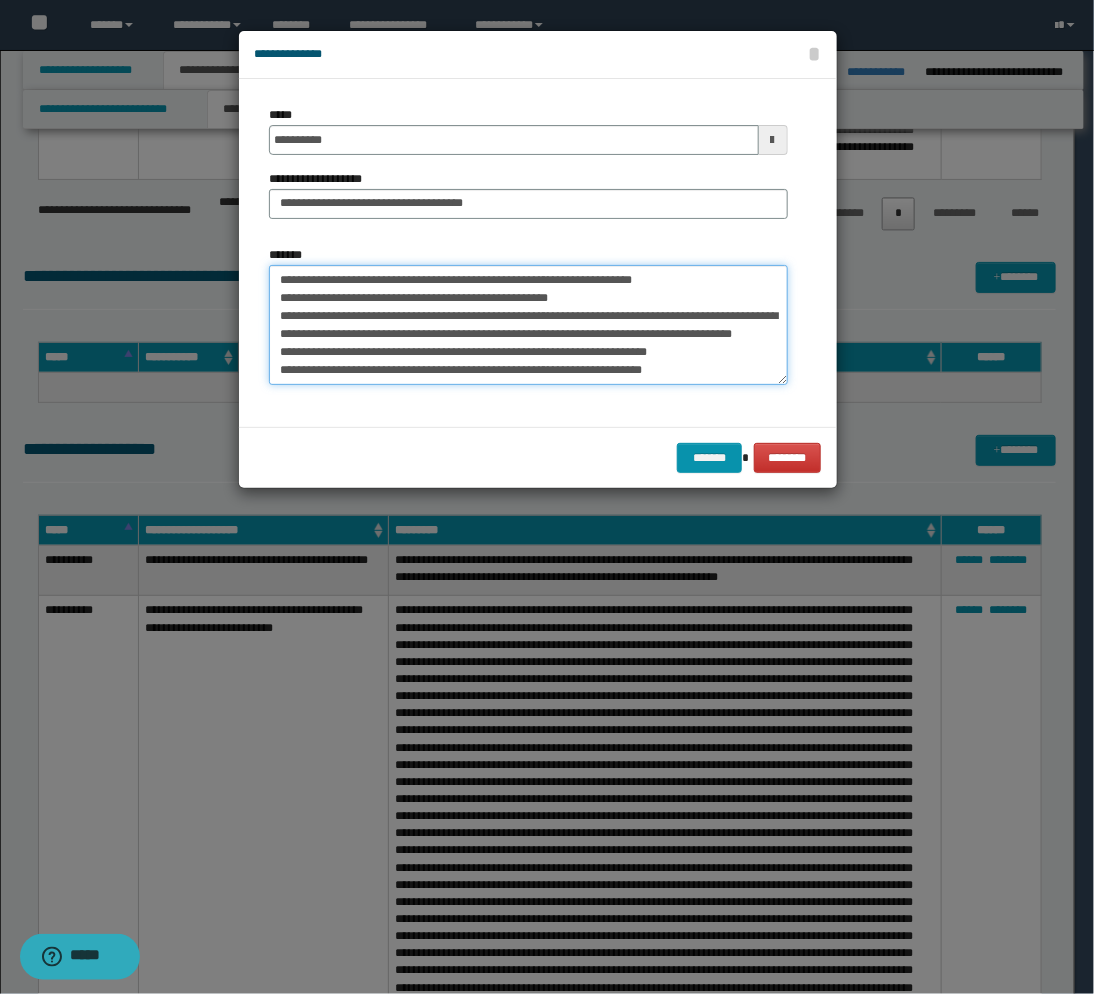 paste on "**********" 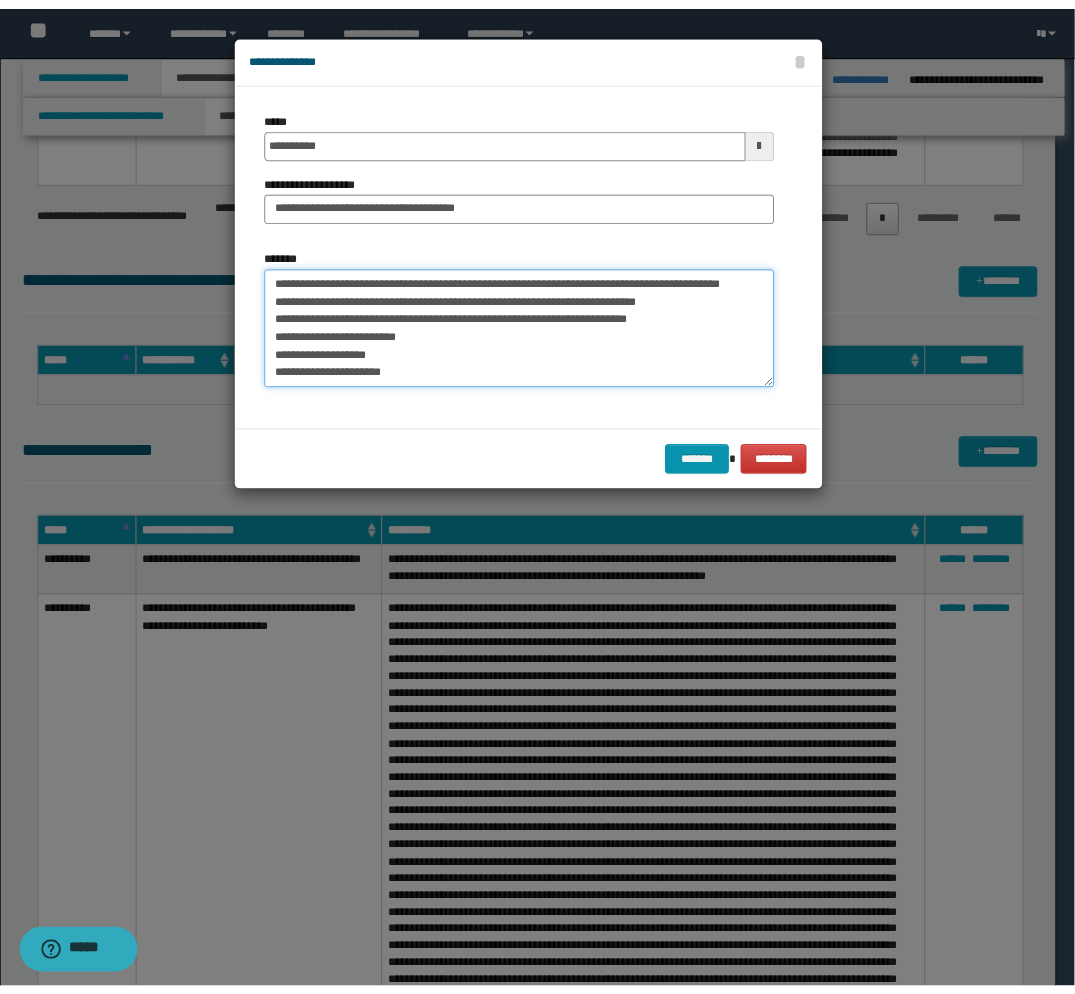 scroll, scrollTop: 324, scrollLeft: 0, axis: vertical 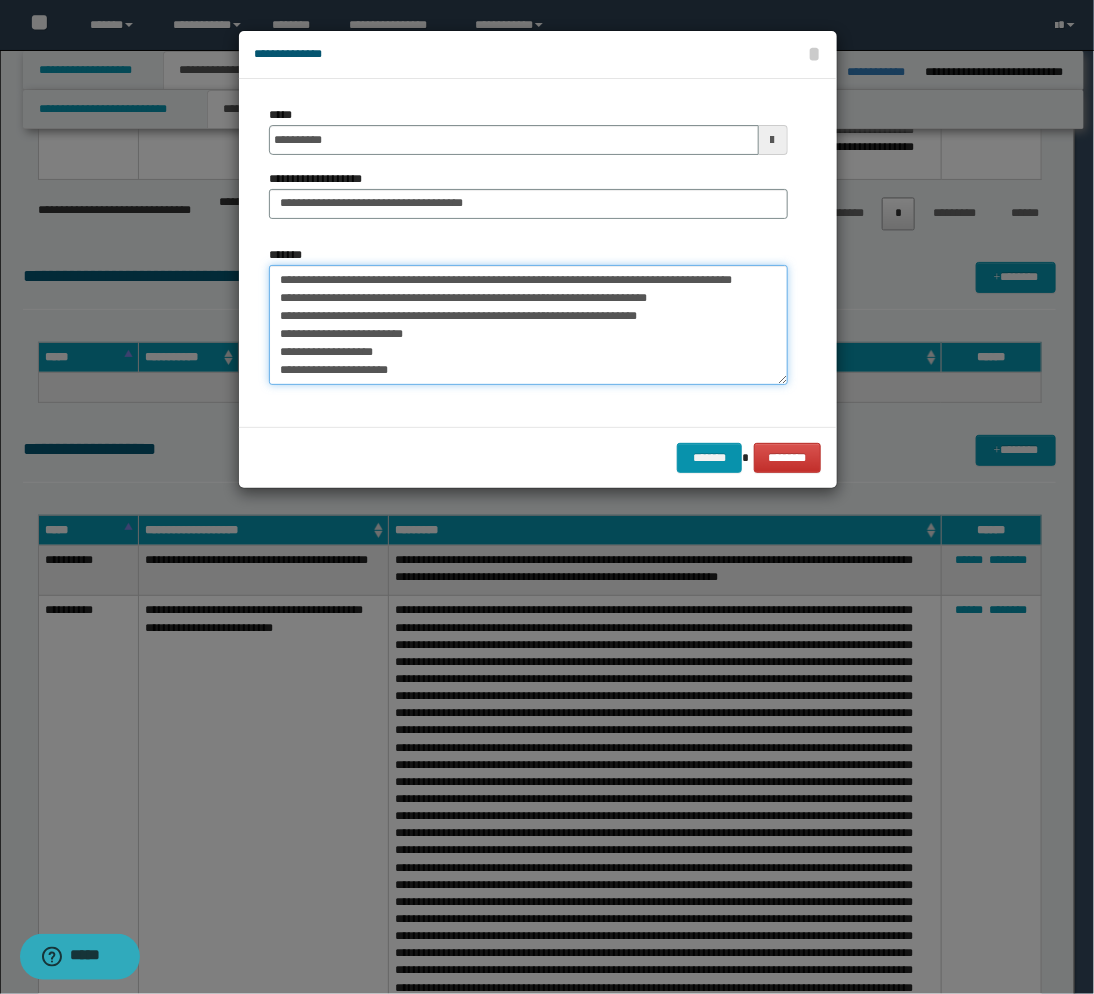 drag, startPoint x: 422, startPoint y: 381, endPoint x: 262, endPoint y: 341, distance: 164.92422 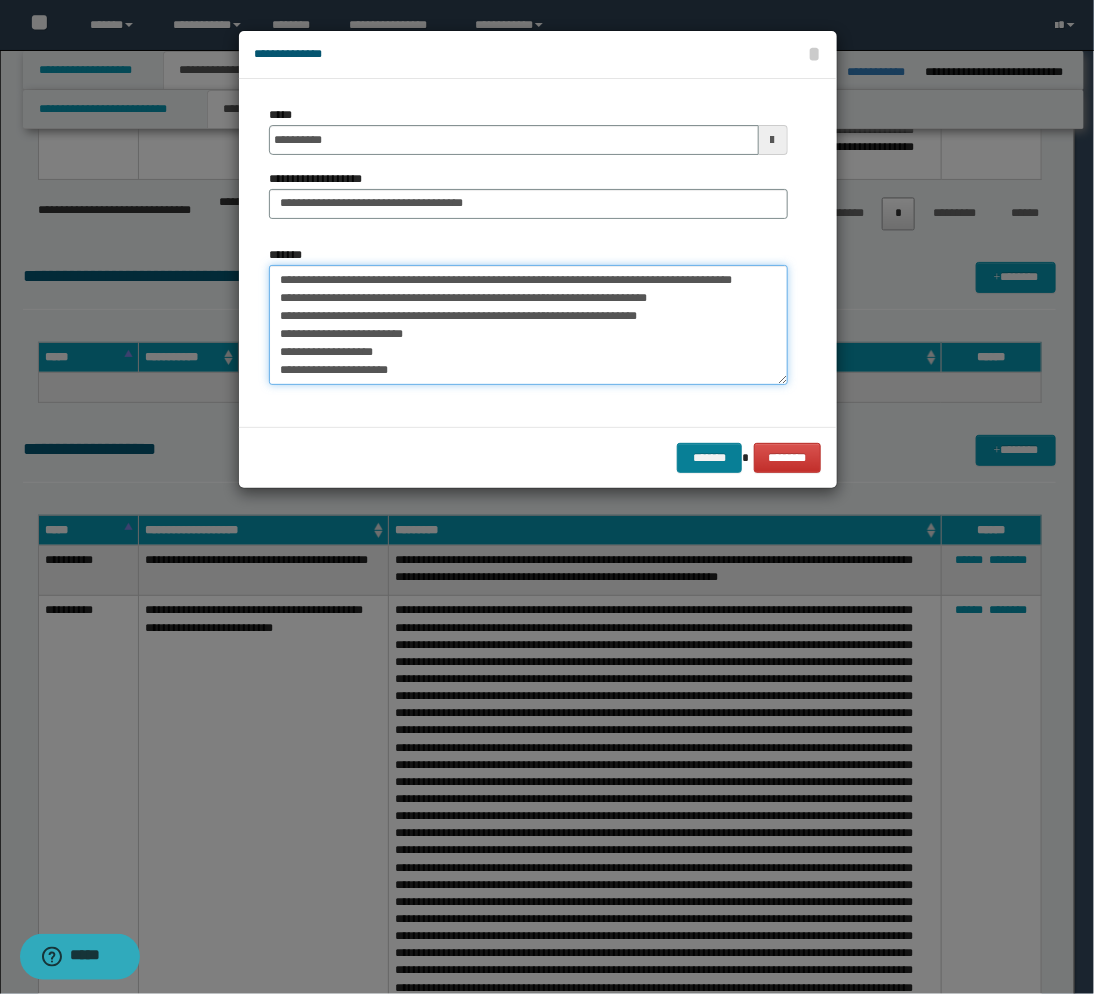 type on "**********" 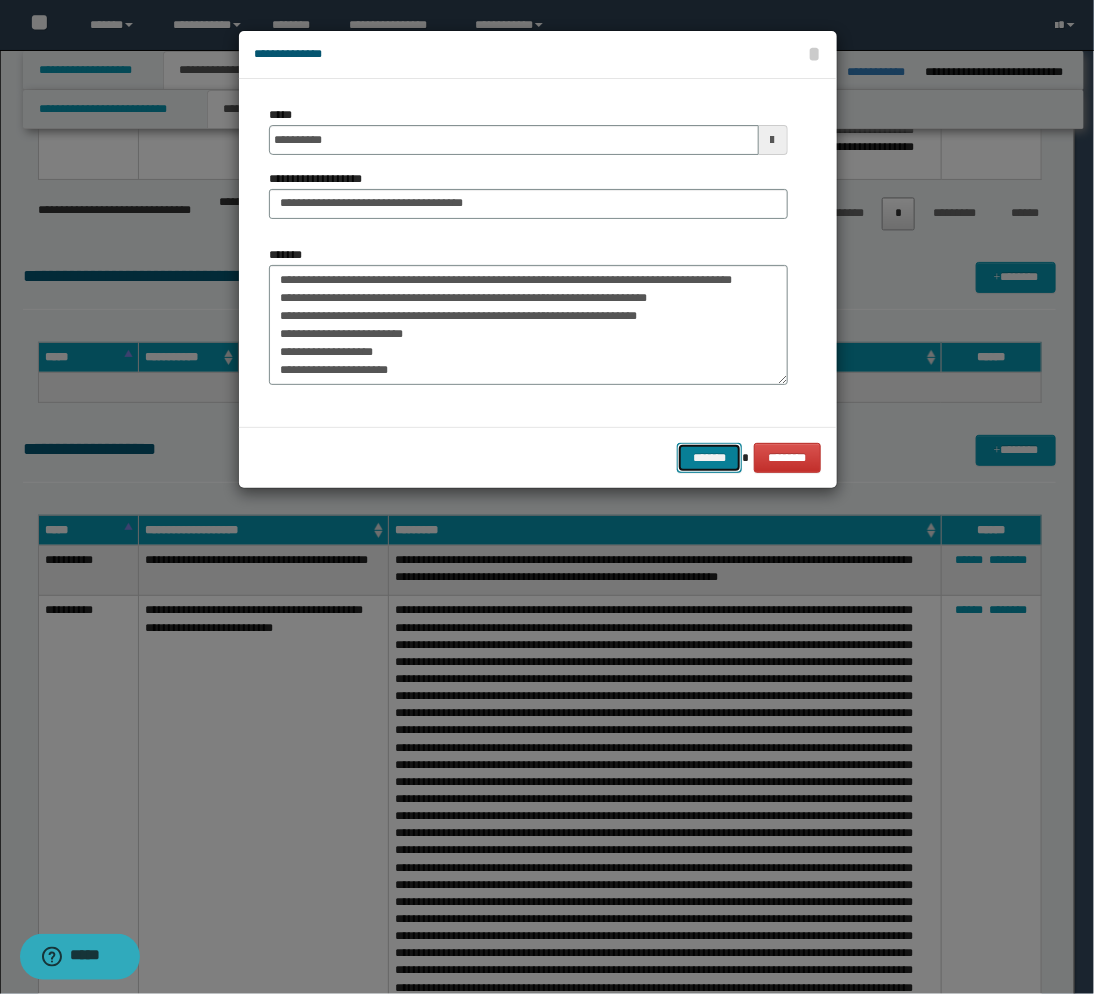click on "*******" at bounding box center [709, 458] 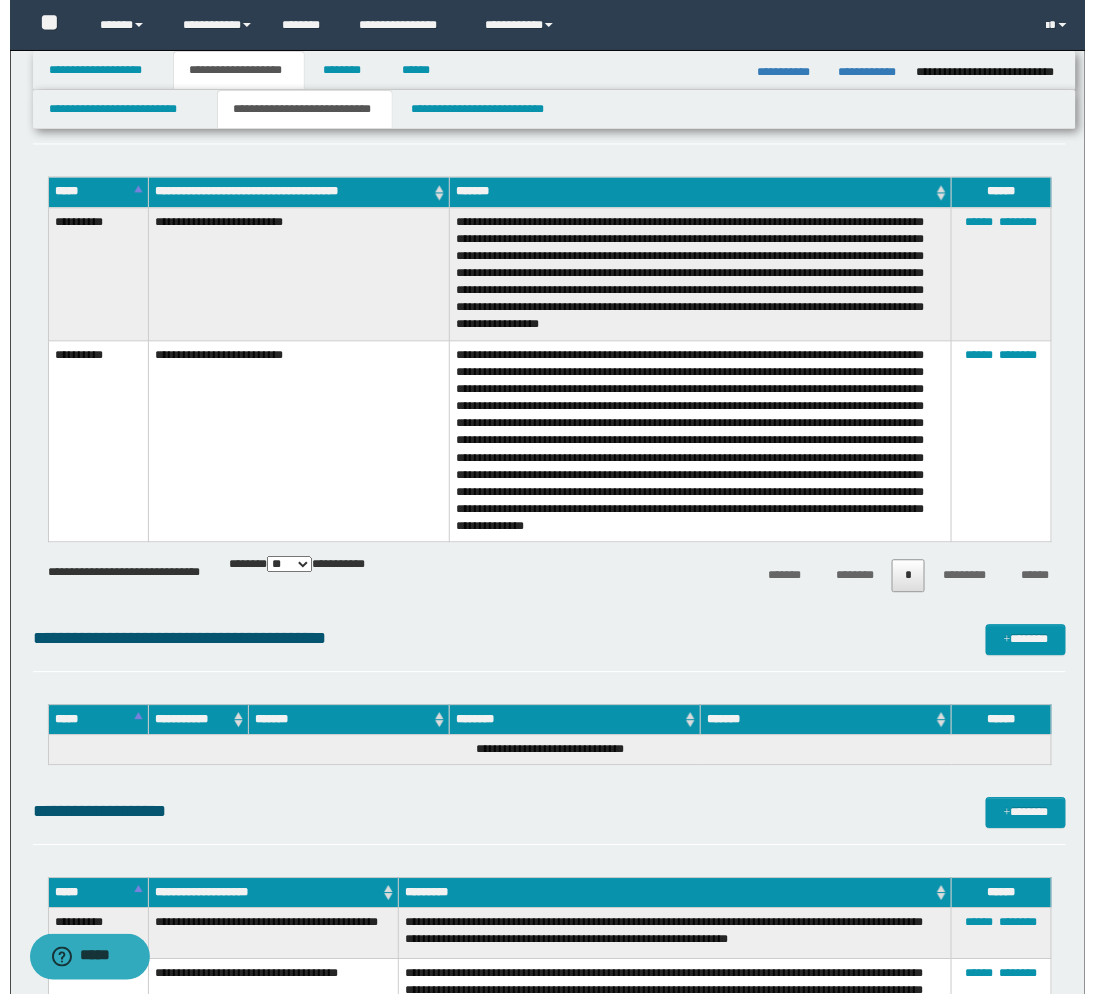 scroll, scrollTop: 777, scrollLeft: 0, axis: vertical 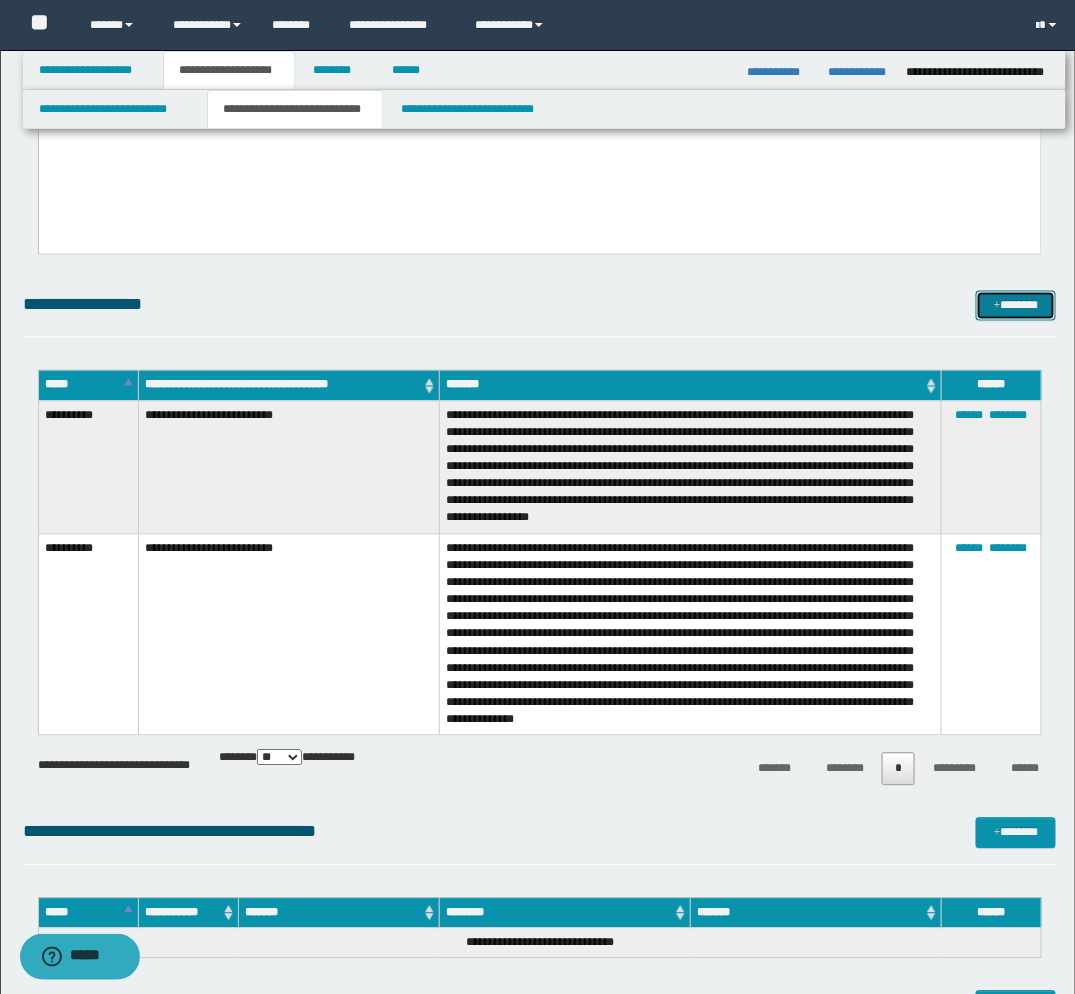 click on "*******" at bounding box center [1016, 306] 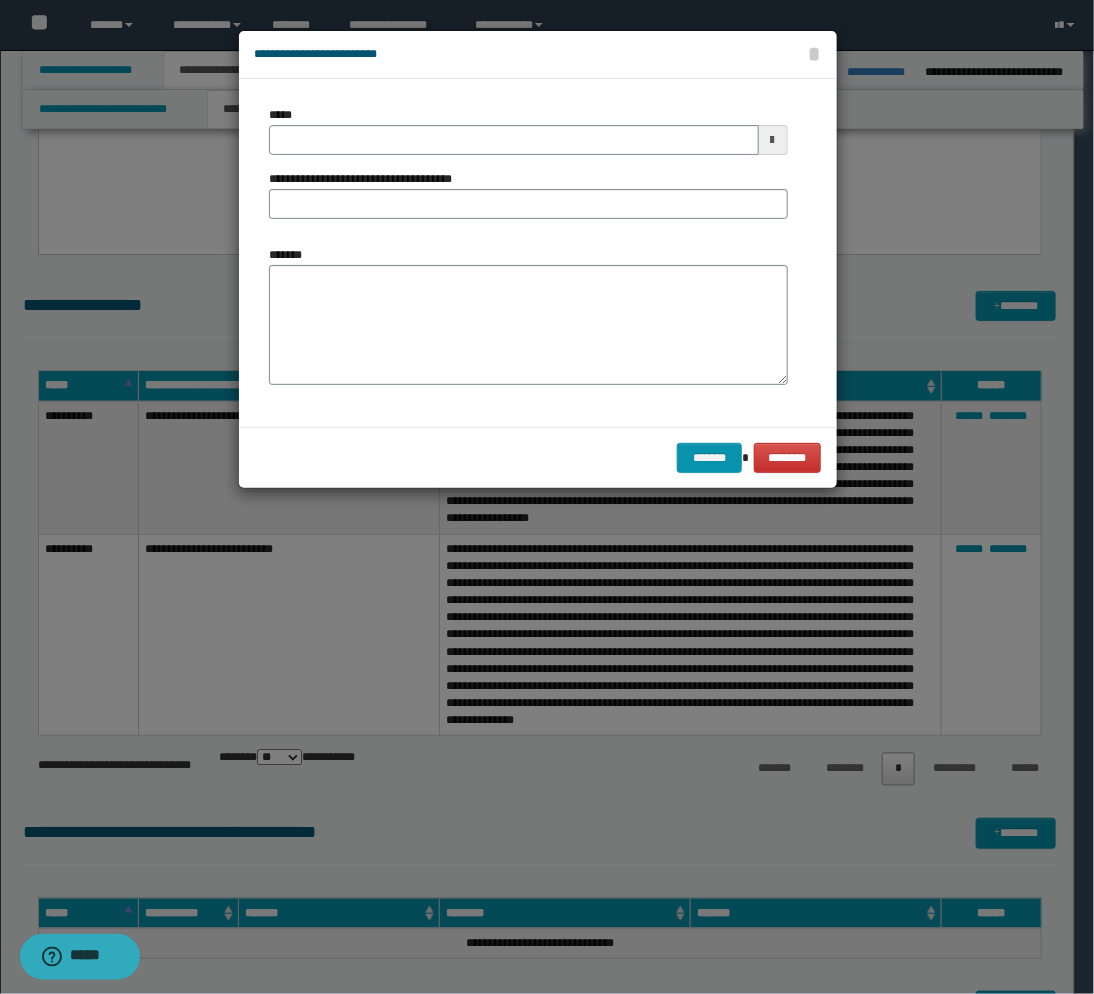 click at bounding box center [773, 140] 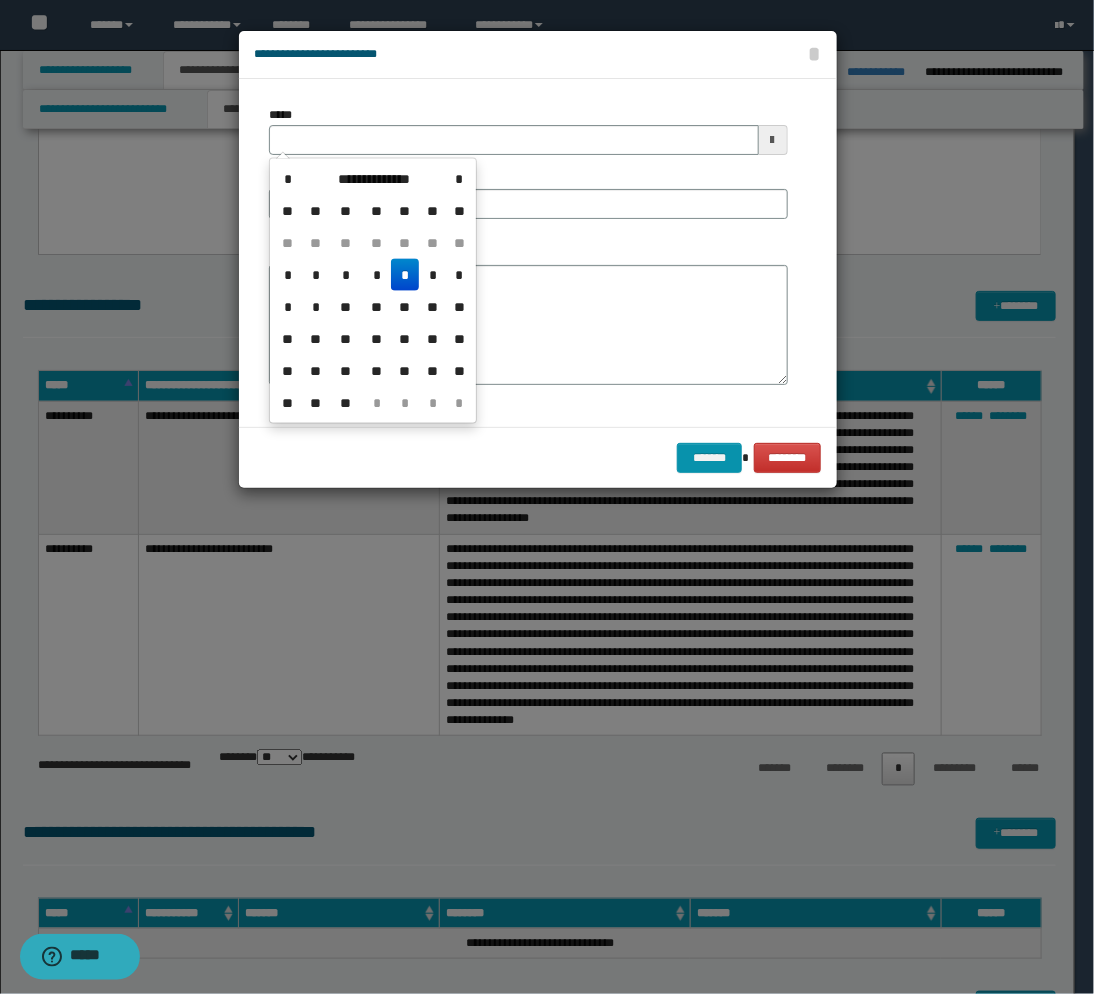 click on "*" at bounding box center [405, 275] 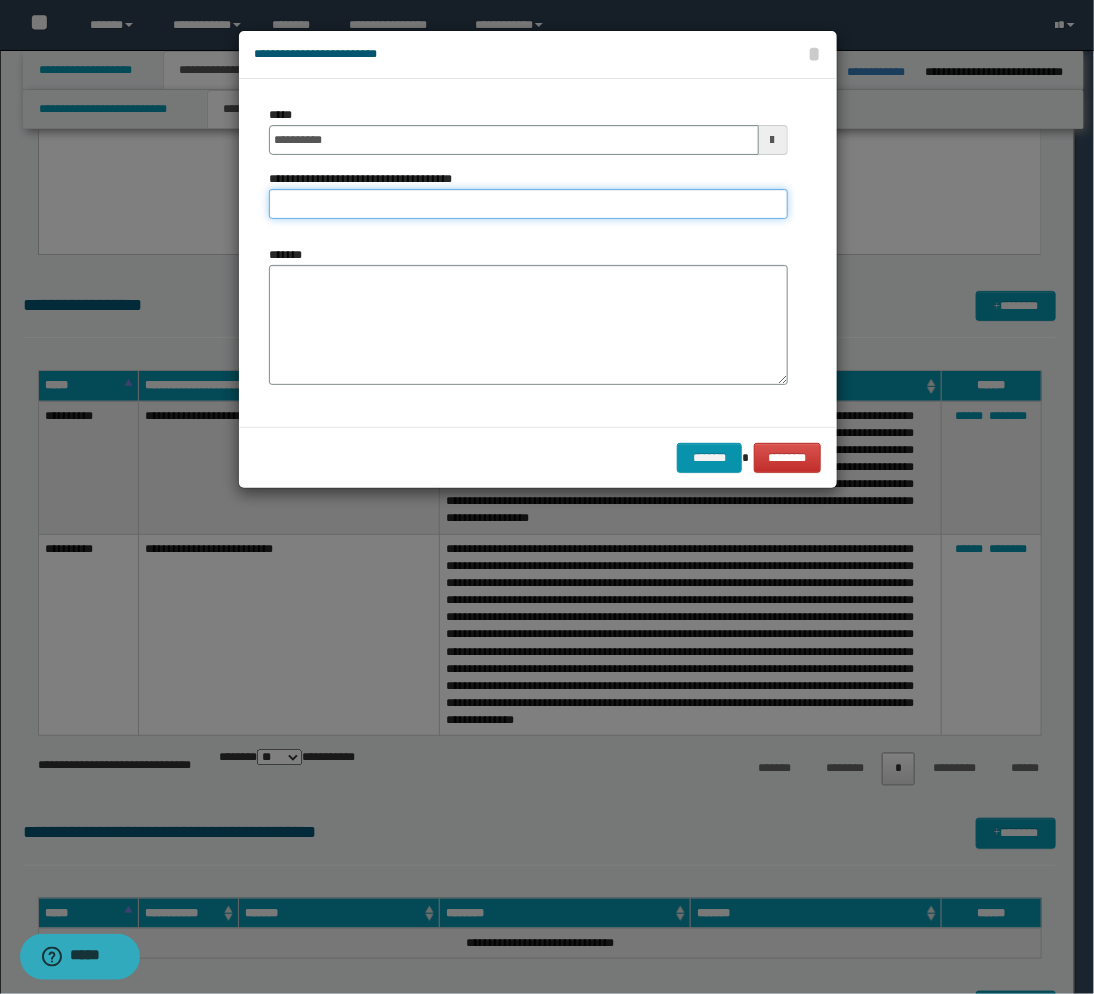 click on "**********" at bounding box center [528, 204] 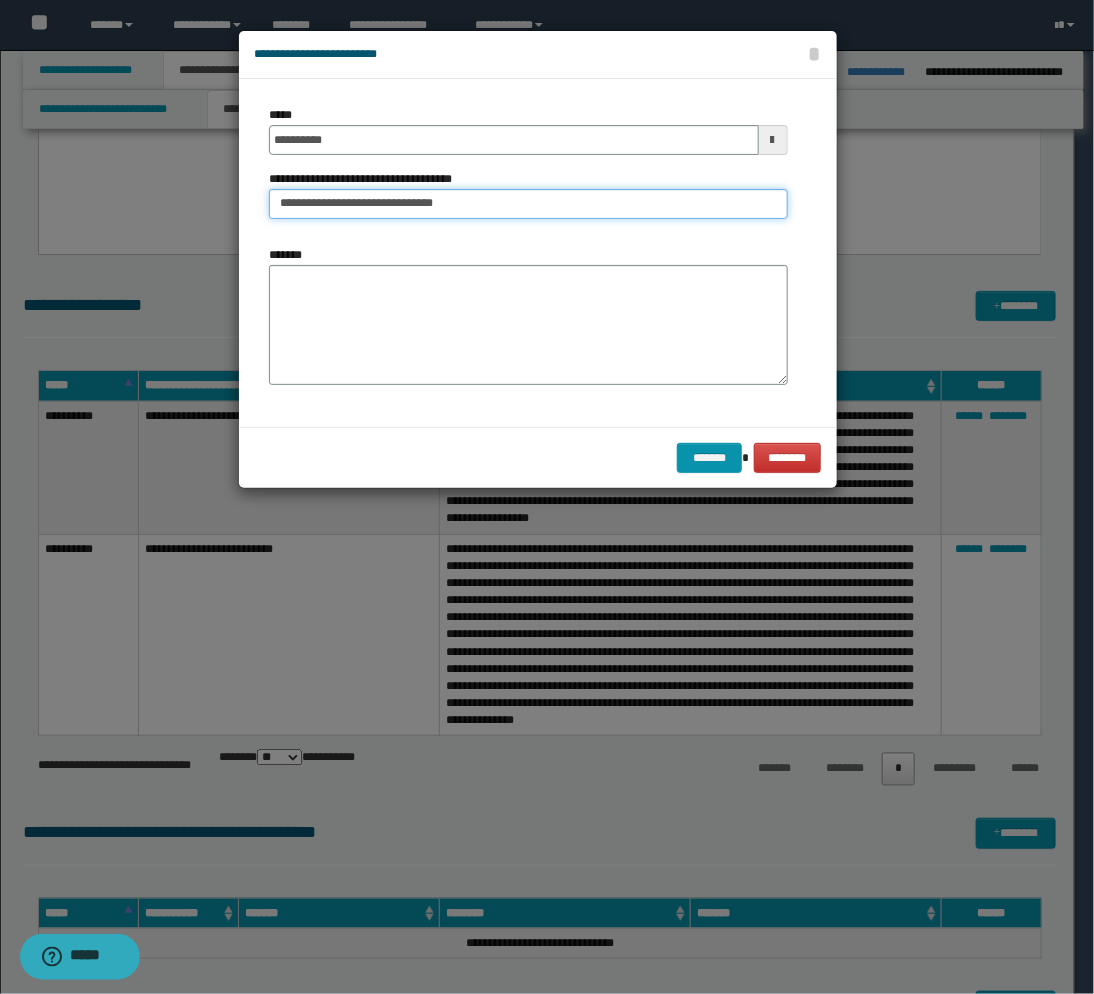click on "**********" at bounding box center [528, 204] 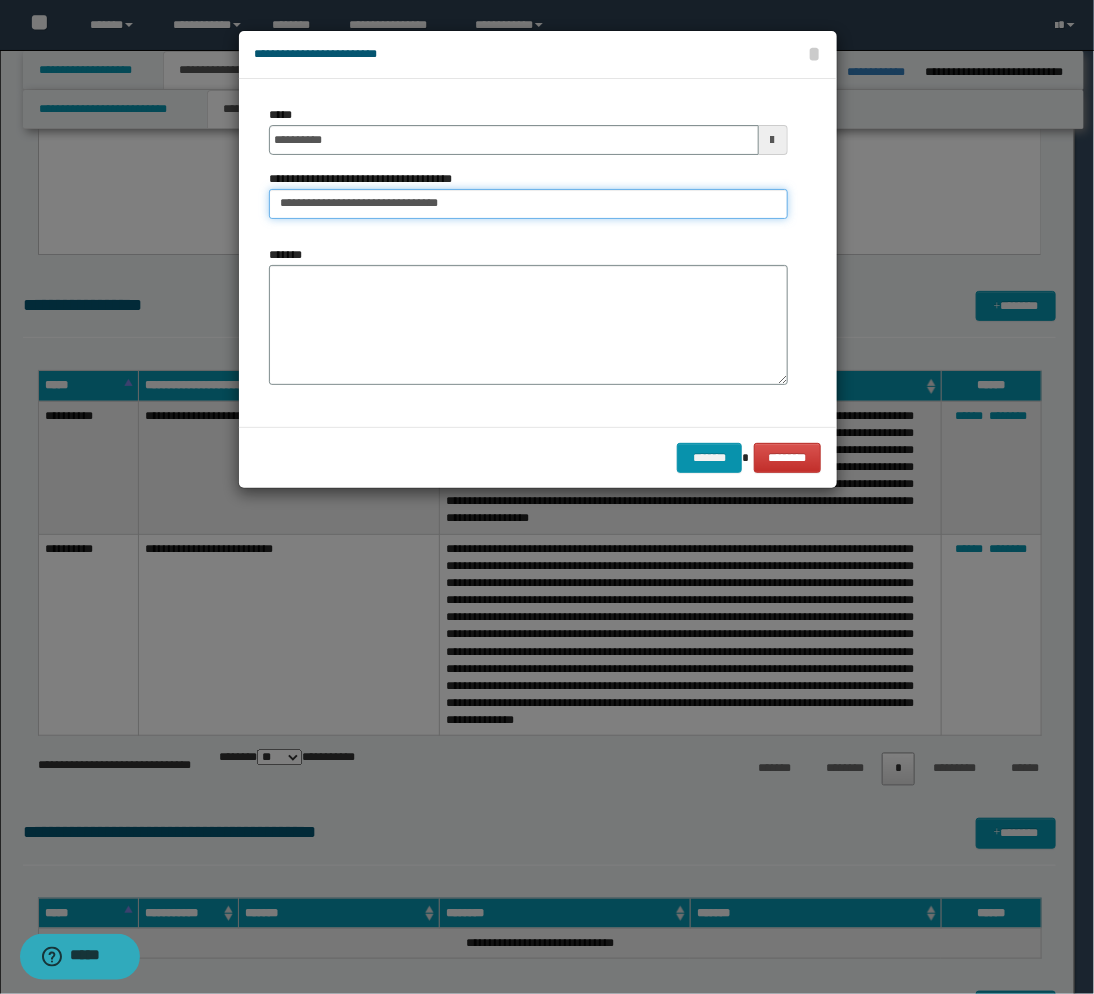 click on "**********" at bounding box center (528, 204) 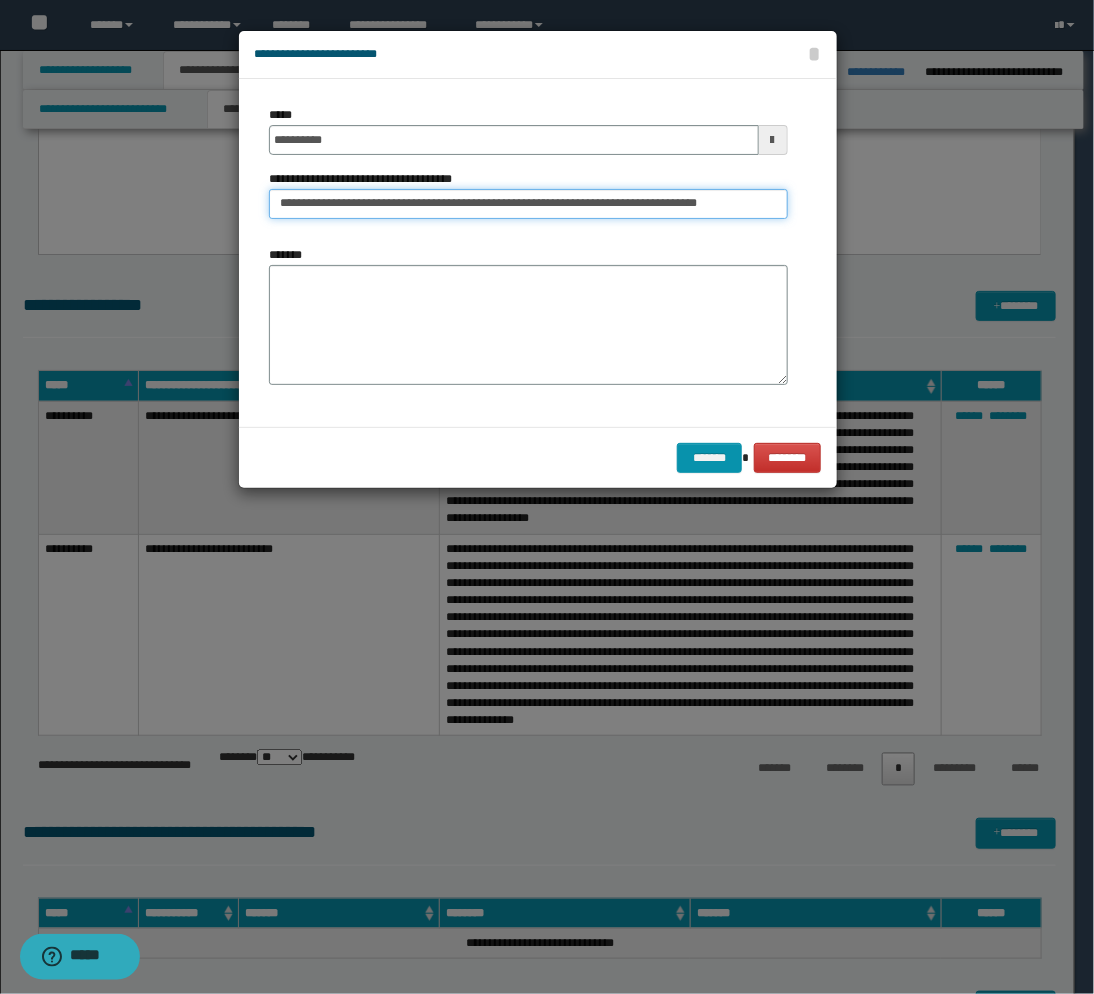 scroll, scrollTop: 0, scrollLeft: 18, axis: horizontal 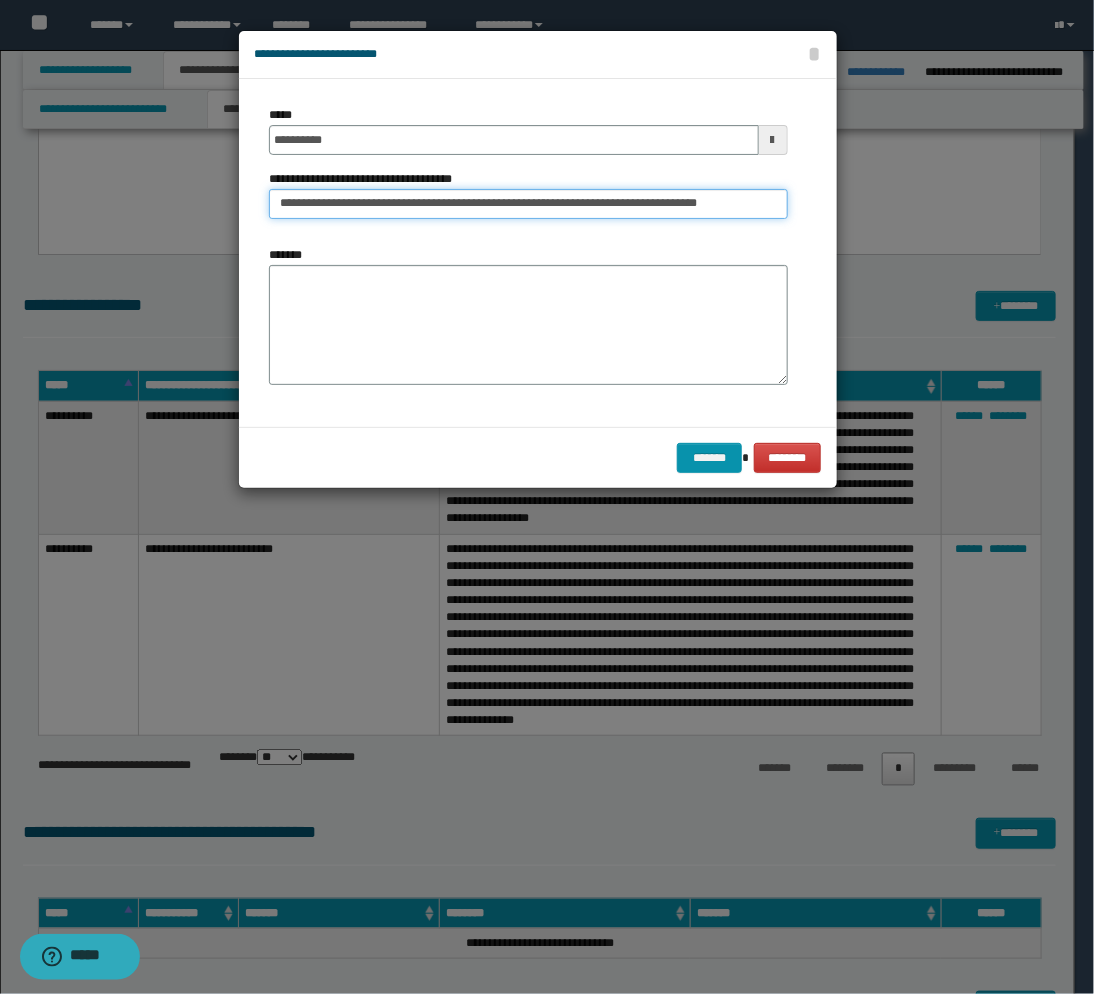 type on "**********" 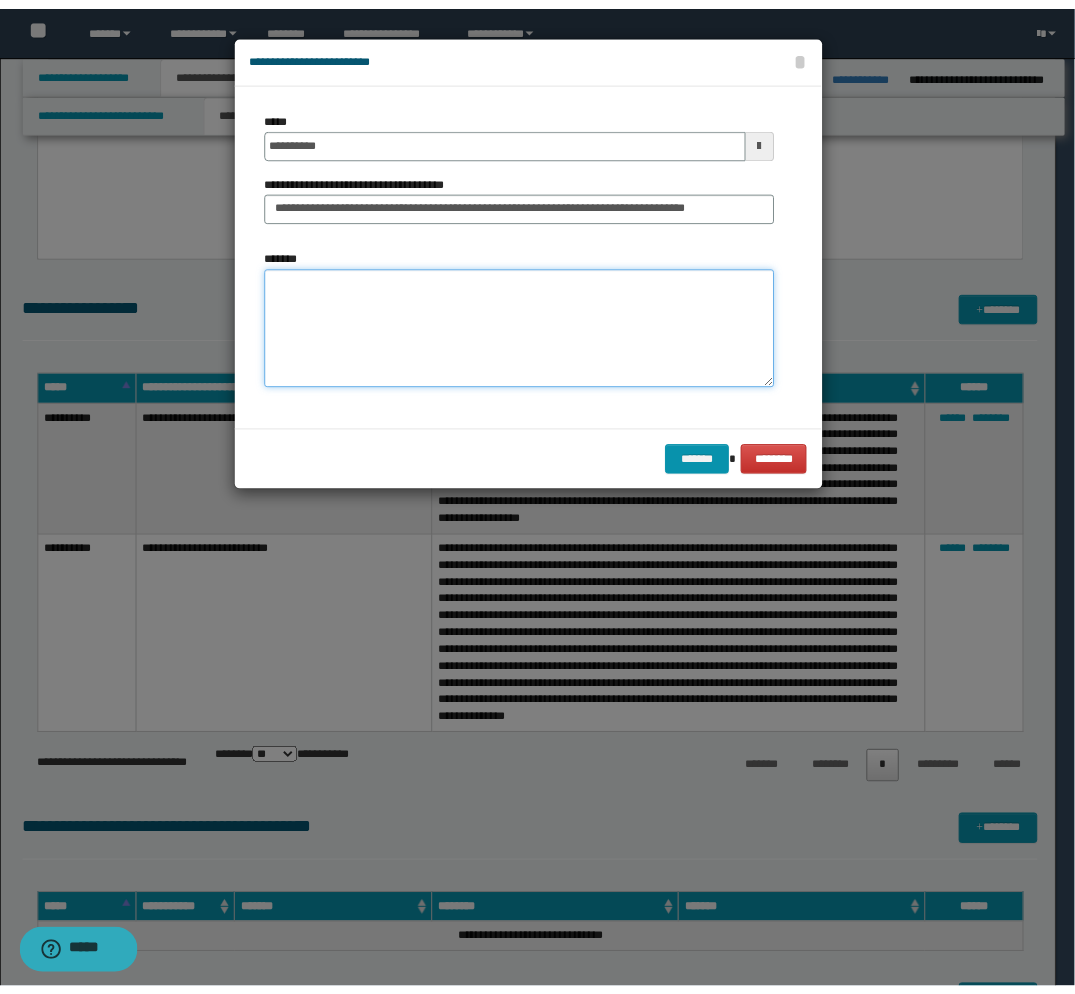 scroll, scrollTop: 0, scrollLeft: 0, axis: both 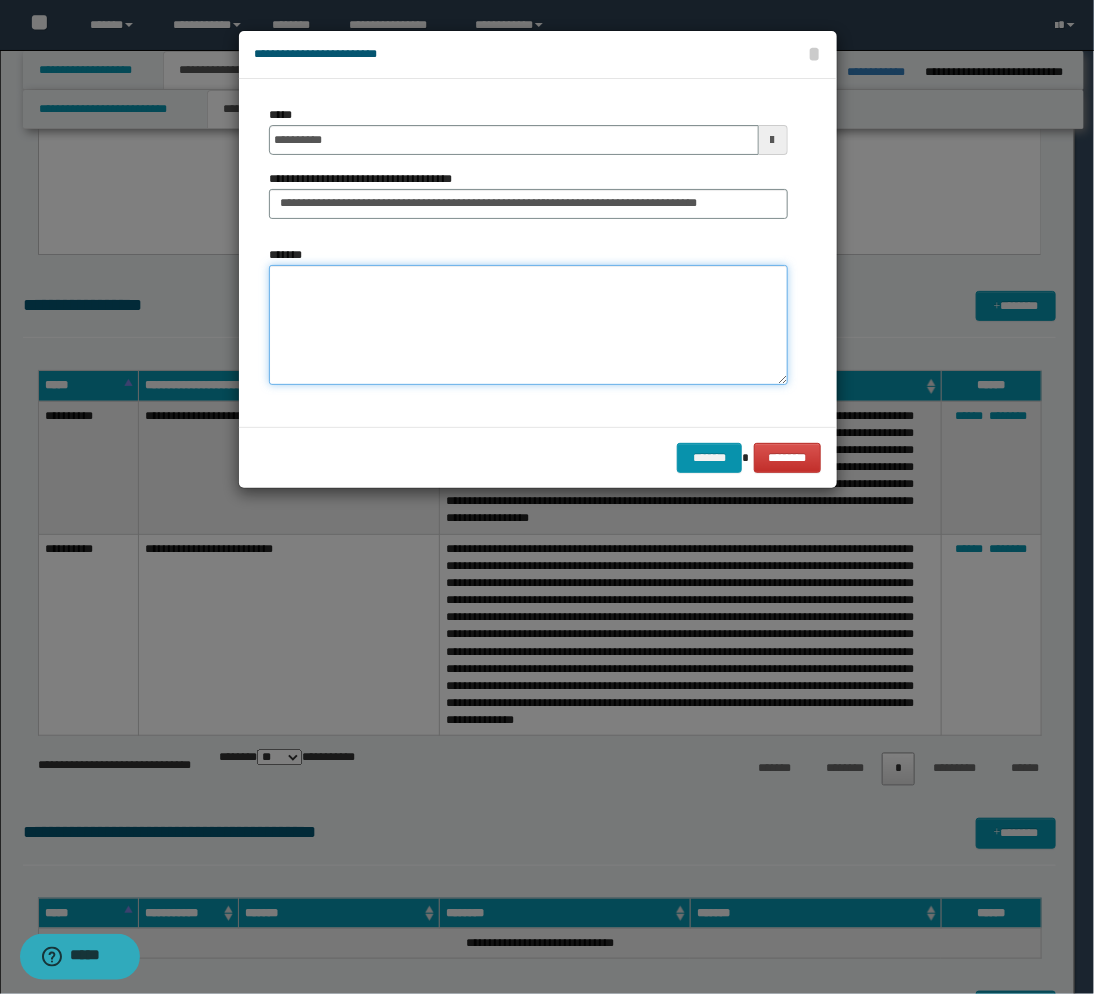 click on "*******" at bounding box center [528, 325] 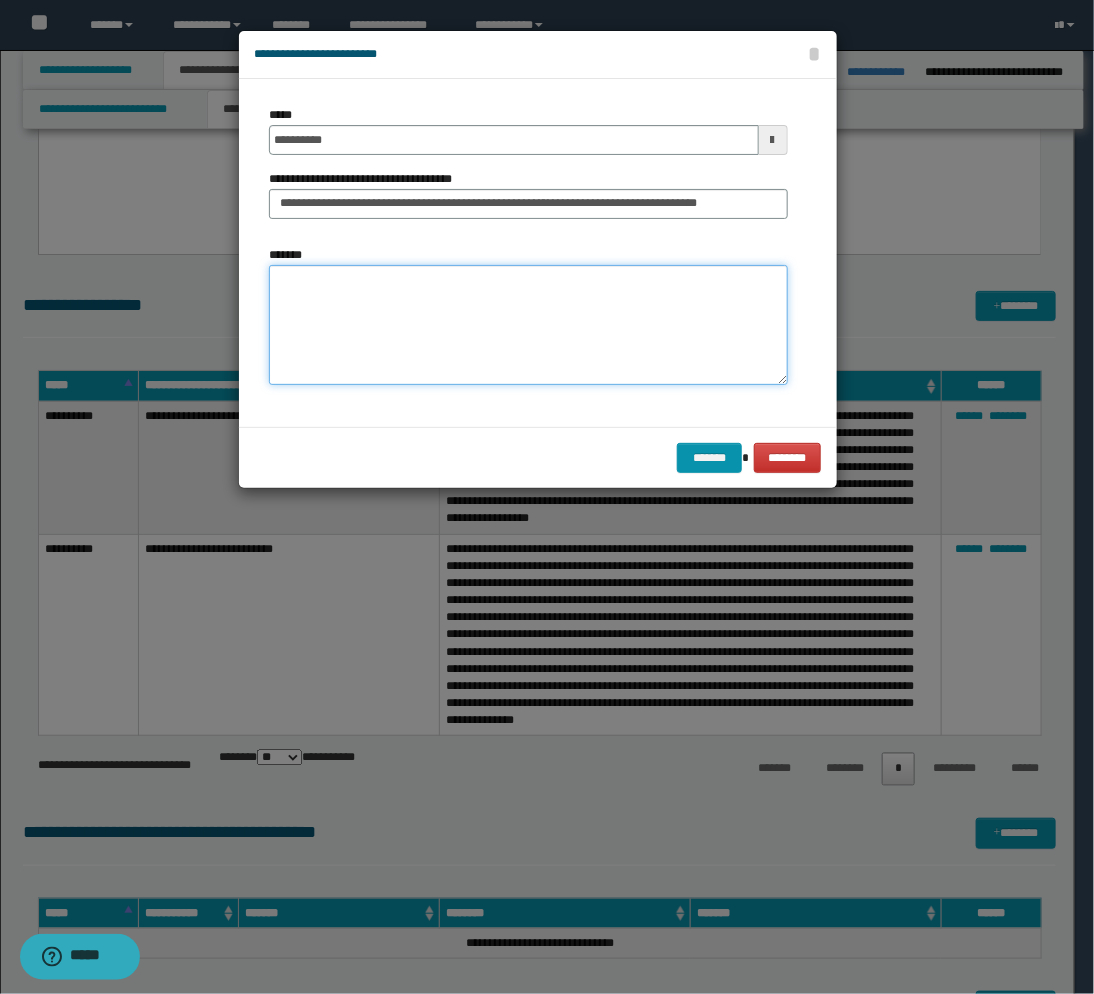 paste on "**********" 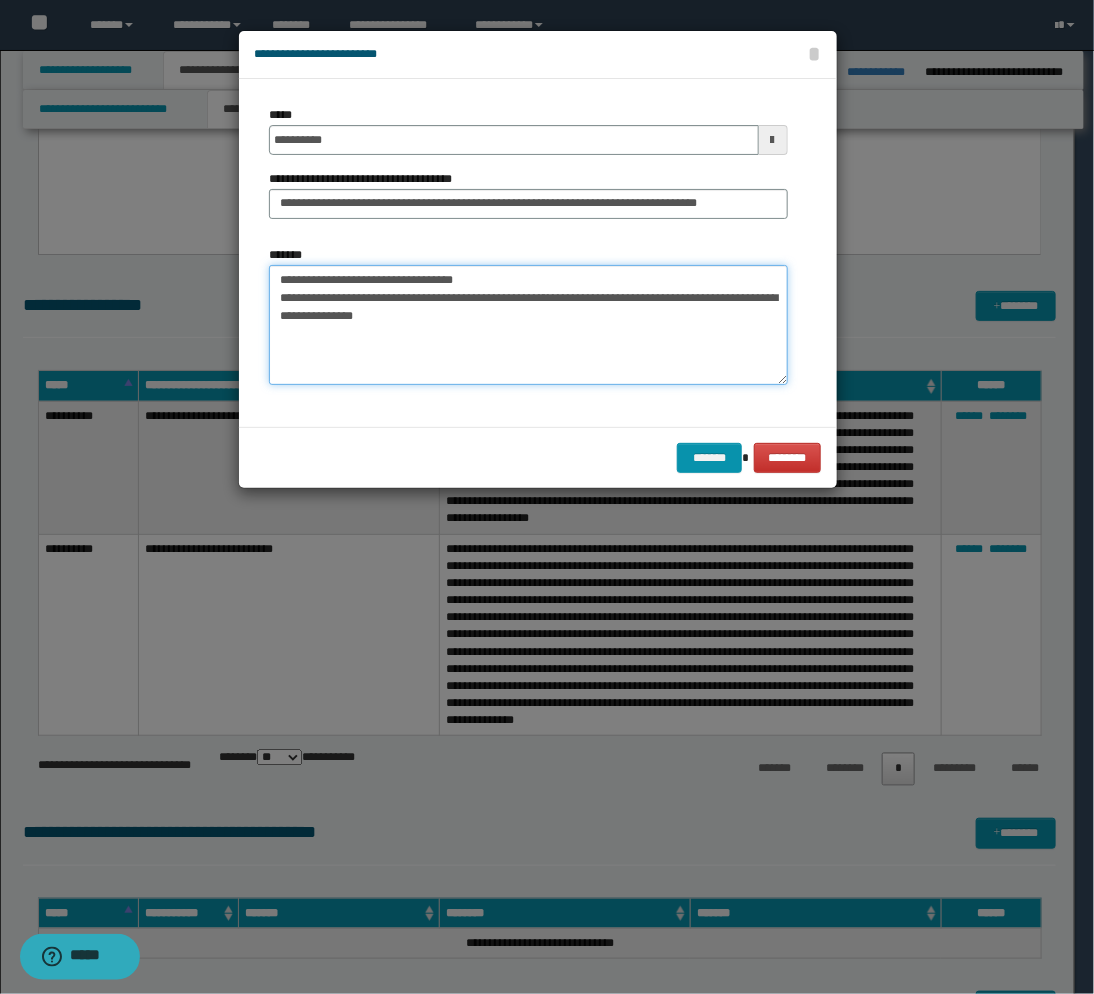 click on "**********" at bounding box center (528, 325) 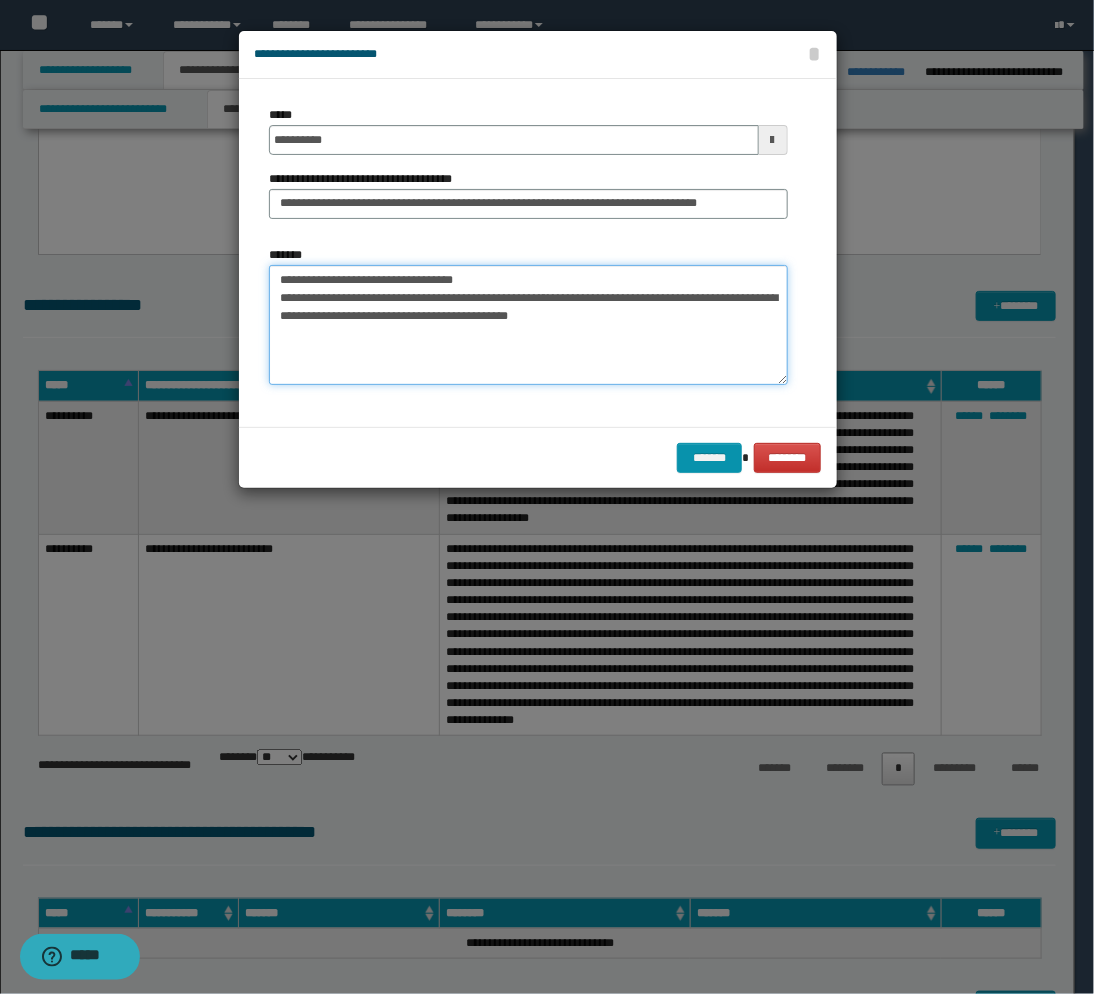 click on "**********" at bounding box center (528, 325) 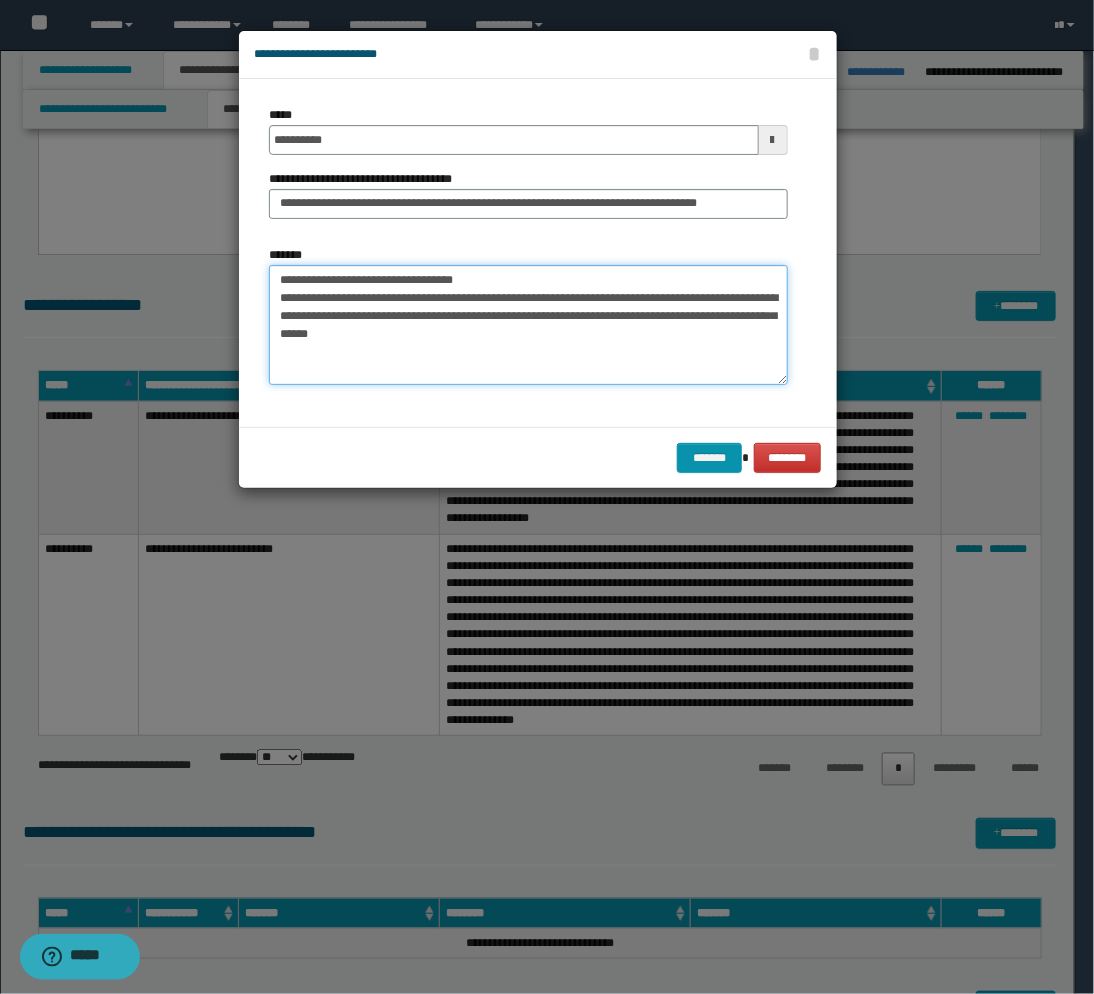 click on "**********" at bounding box center [528, 325] 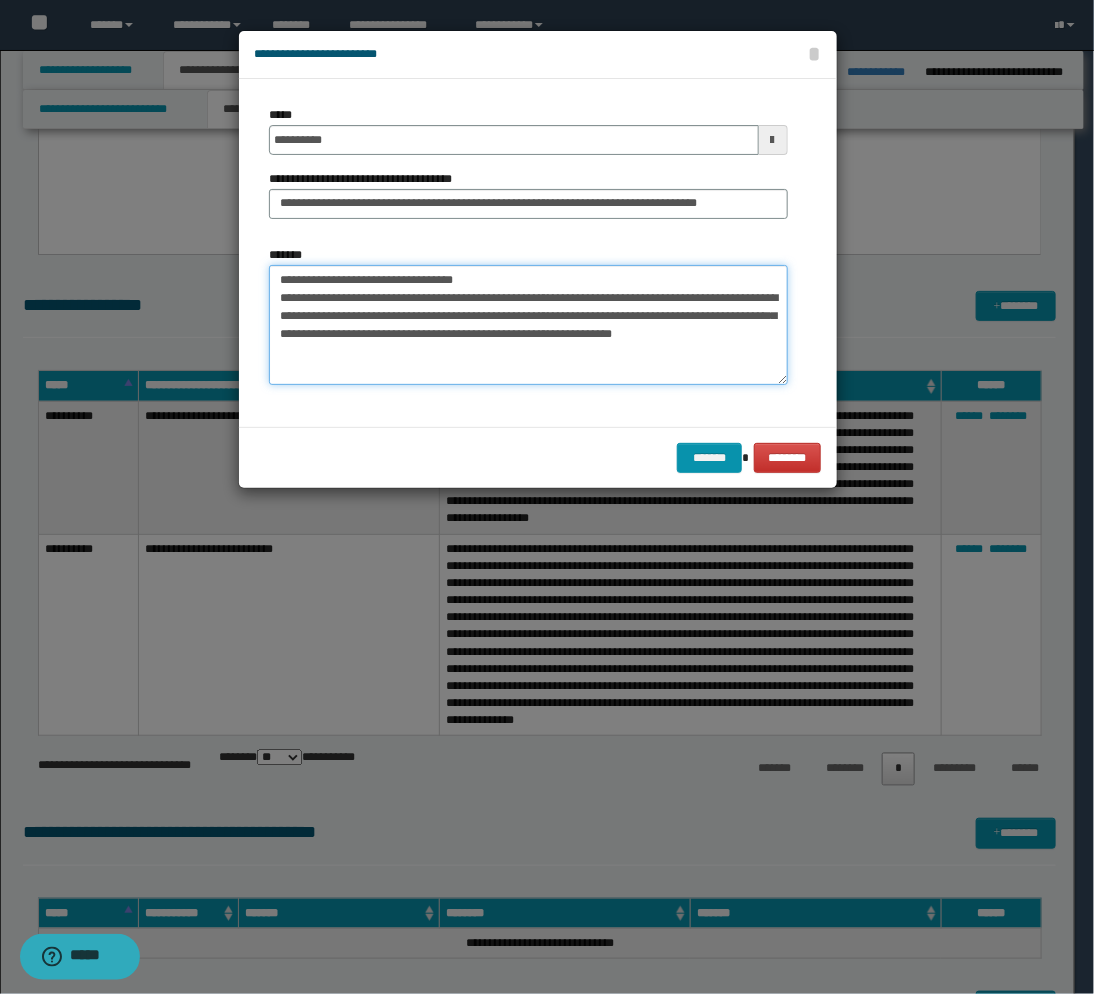 click on "**********" at bounding box center (528, 325) 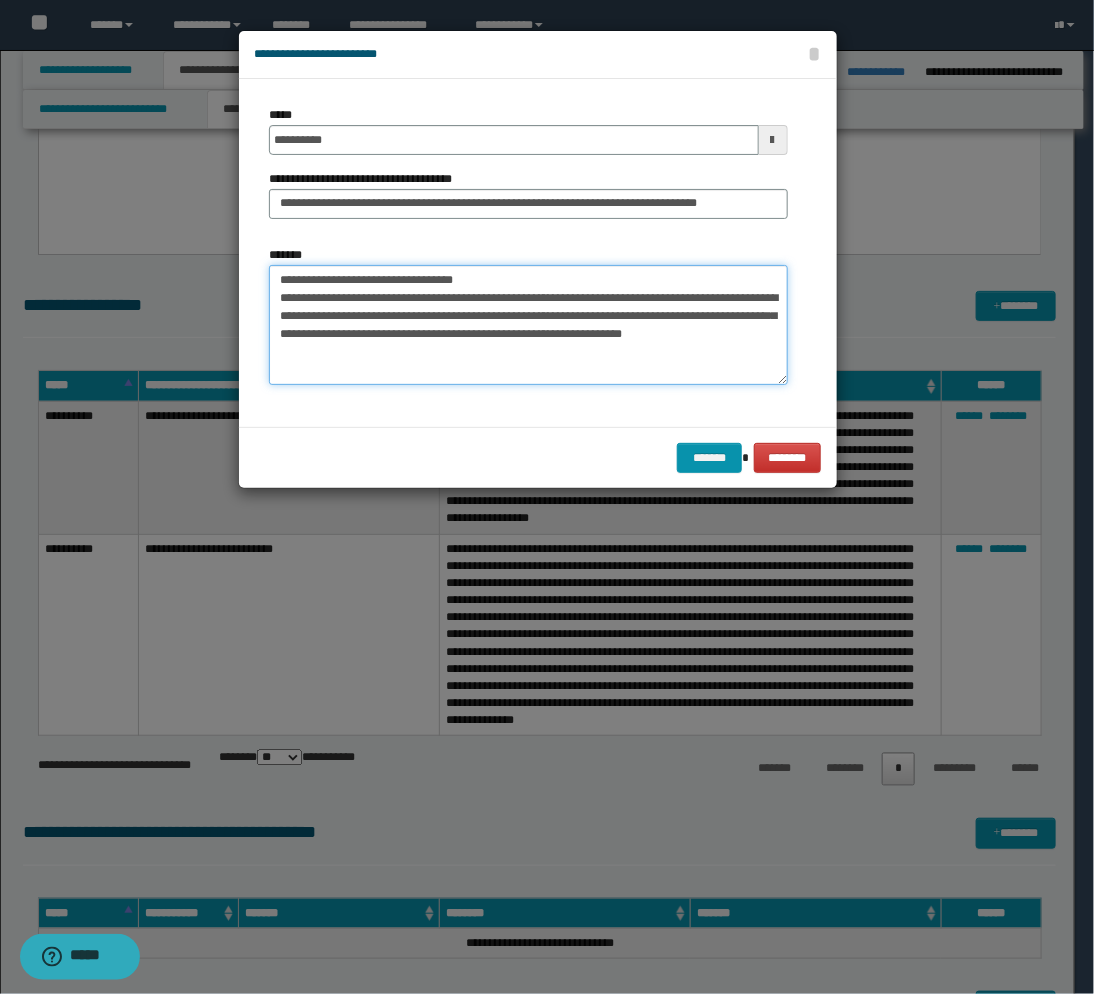 click on "**********" at bounding box center [528, 325] 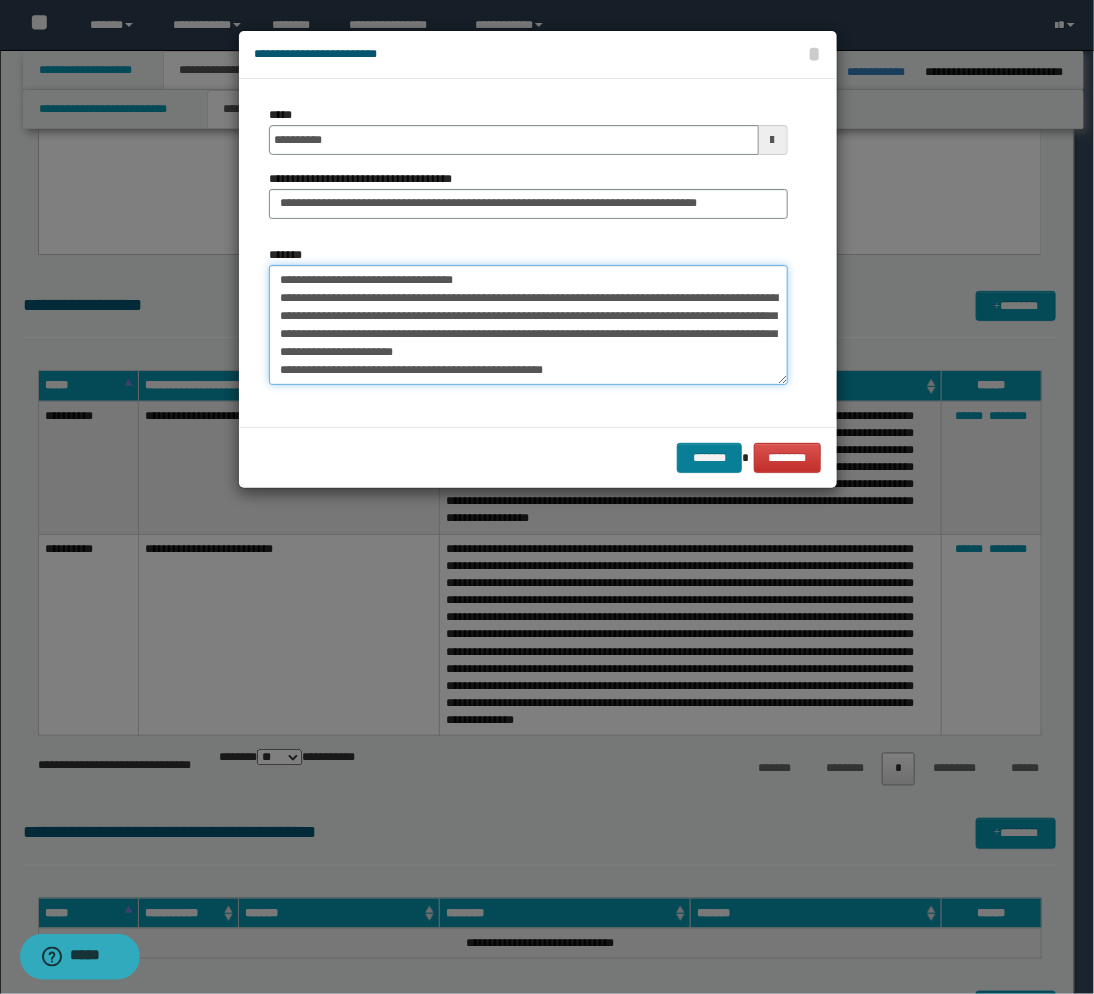 type on "**********" 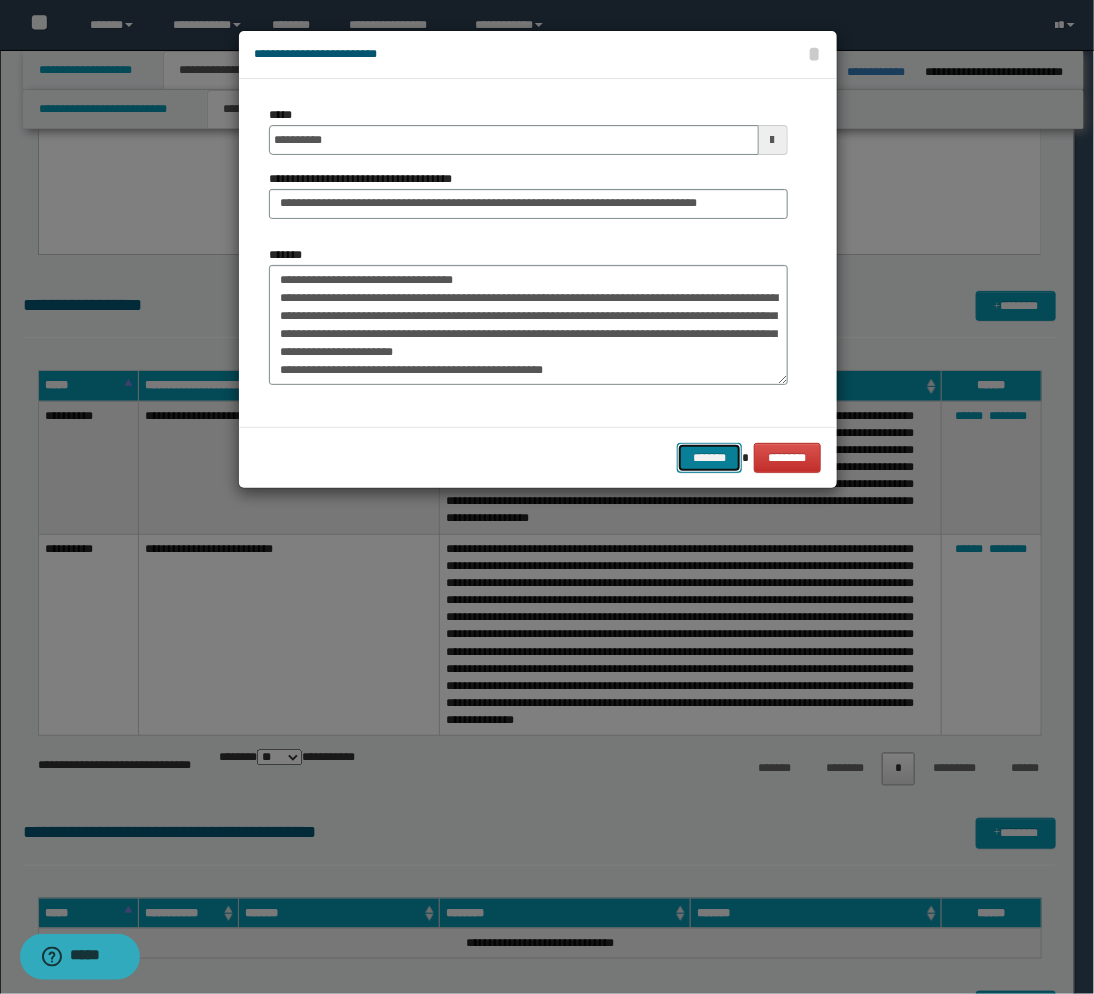 click on "*******" at bounding box center [709, 458] 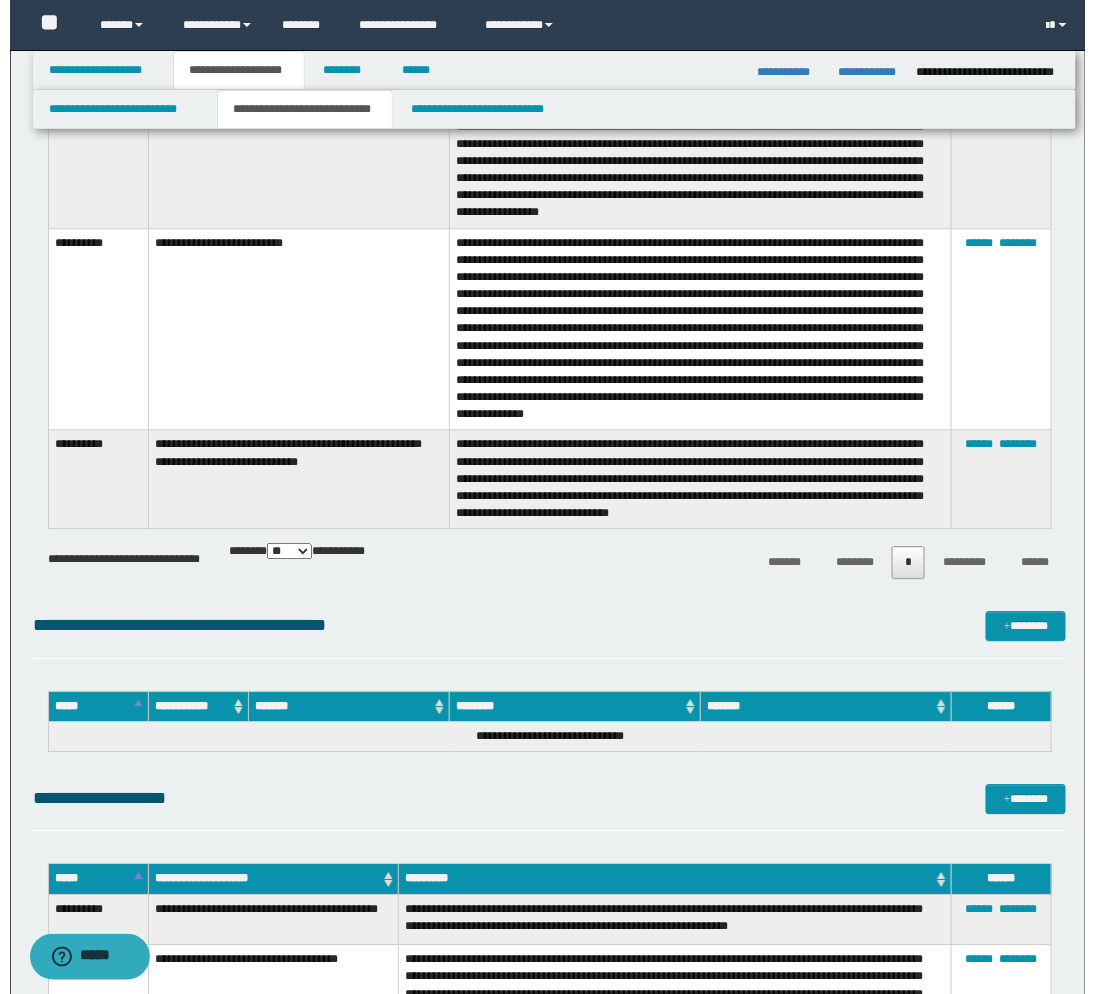 scroll, scrollTop: 1444, scrollLeft: 0, axis: vertical 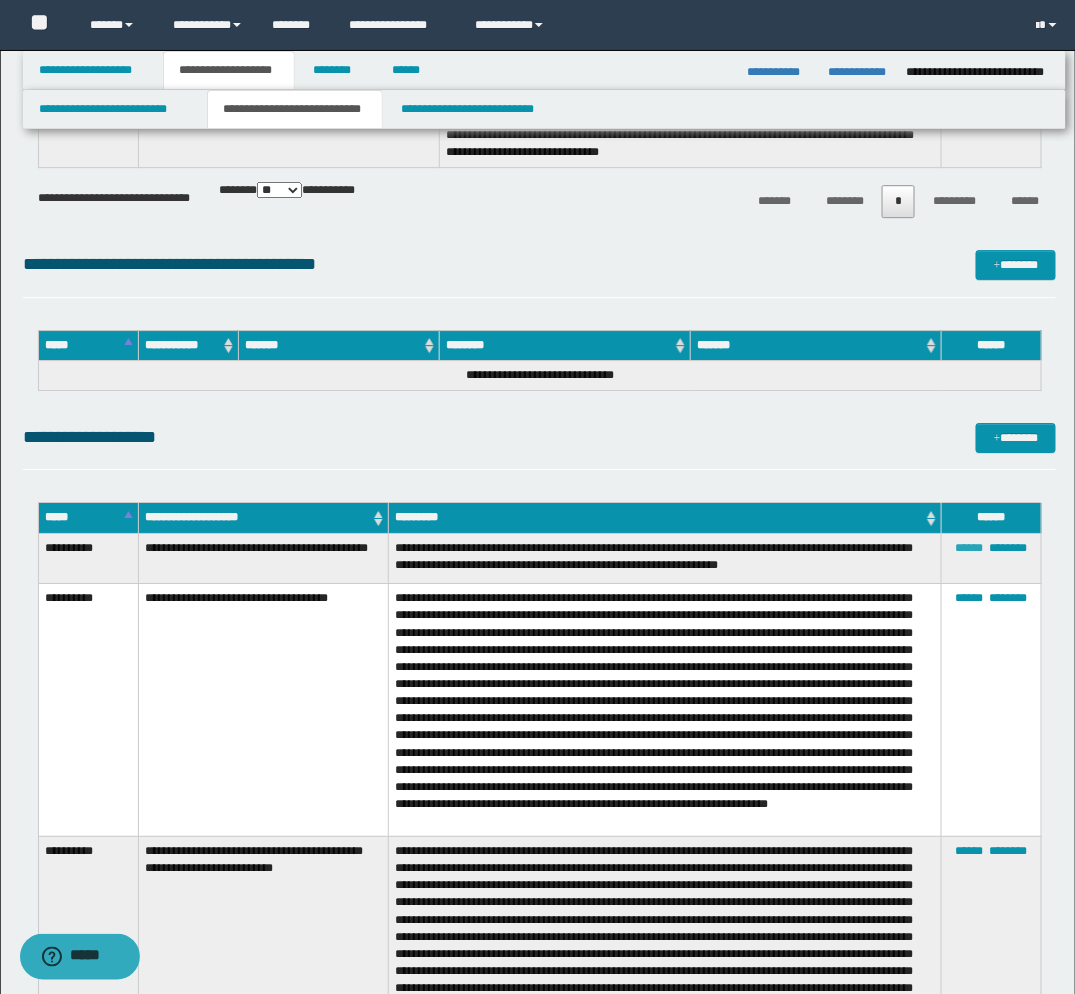 click on "******" at bounding box center [970, 548] 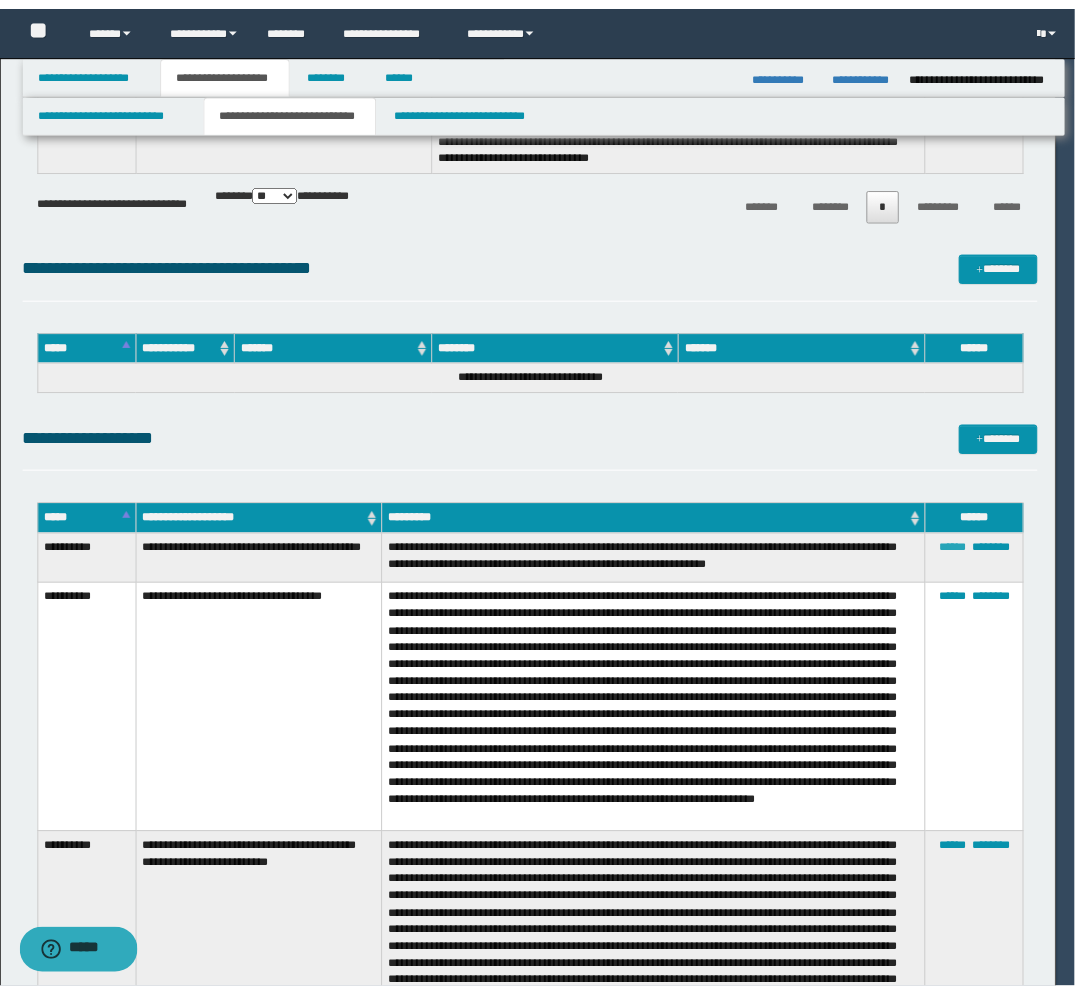 scroll, scrollTop: 0, scrollLeft: 0, axis: both 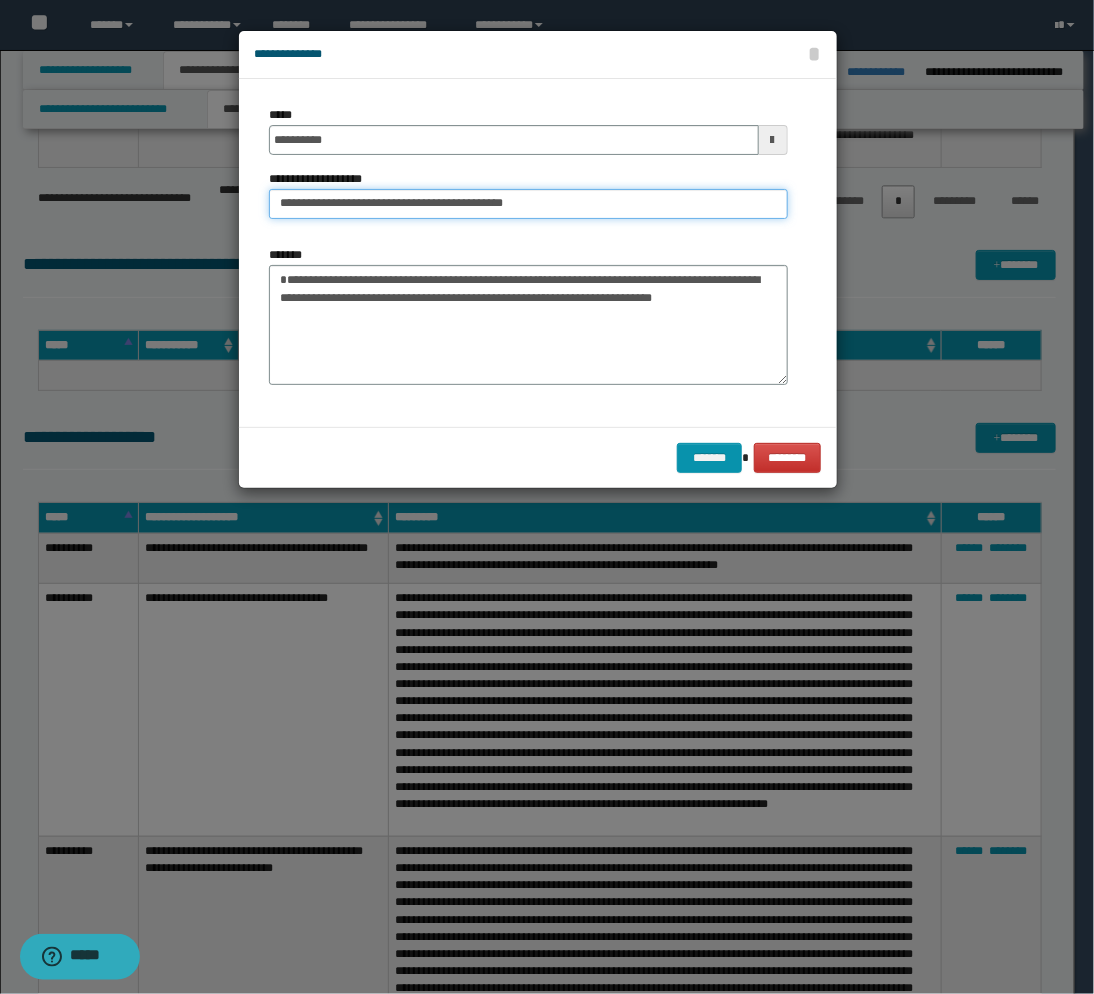 click on "**********" at bounding box center (528, 204) 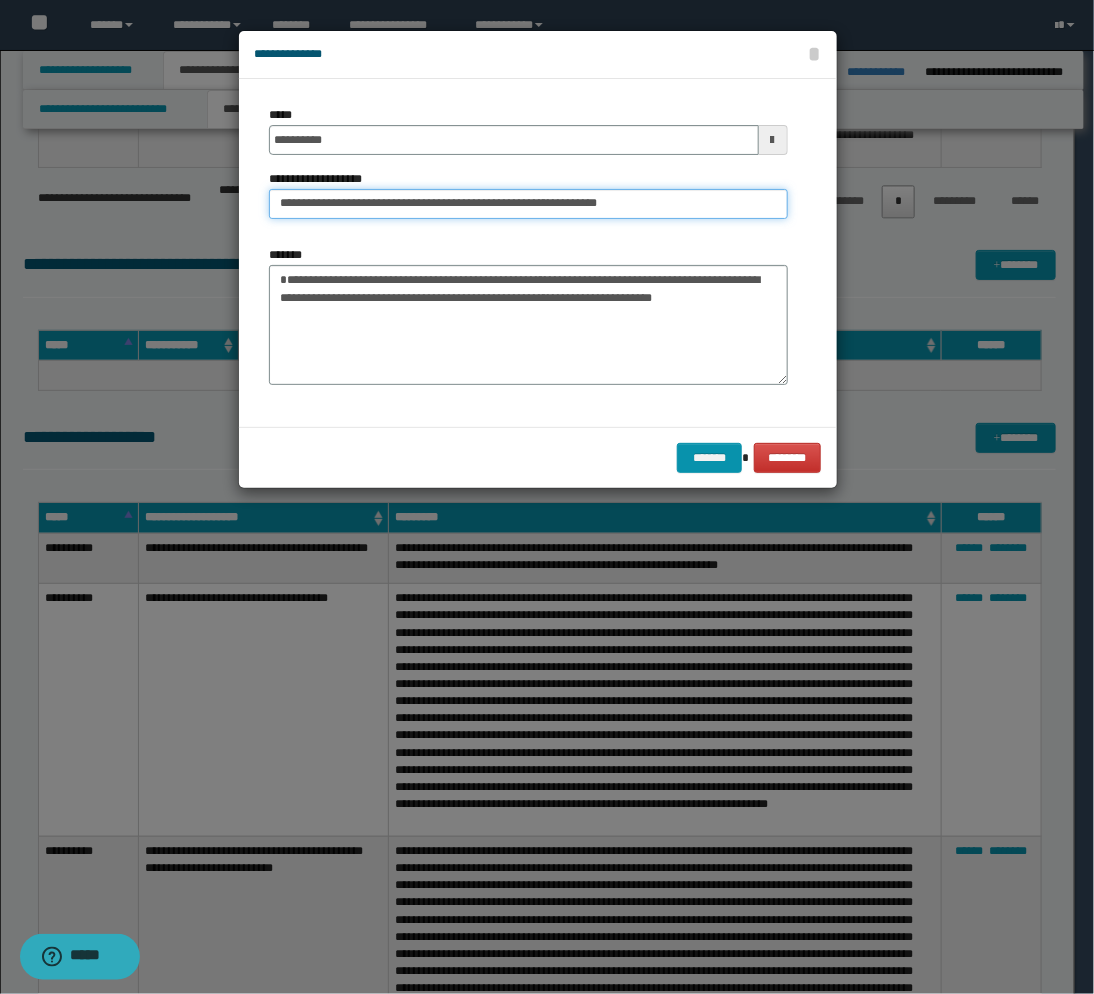 type on "**********" 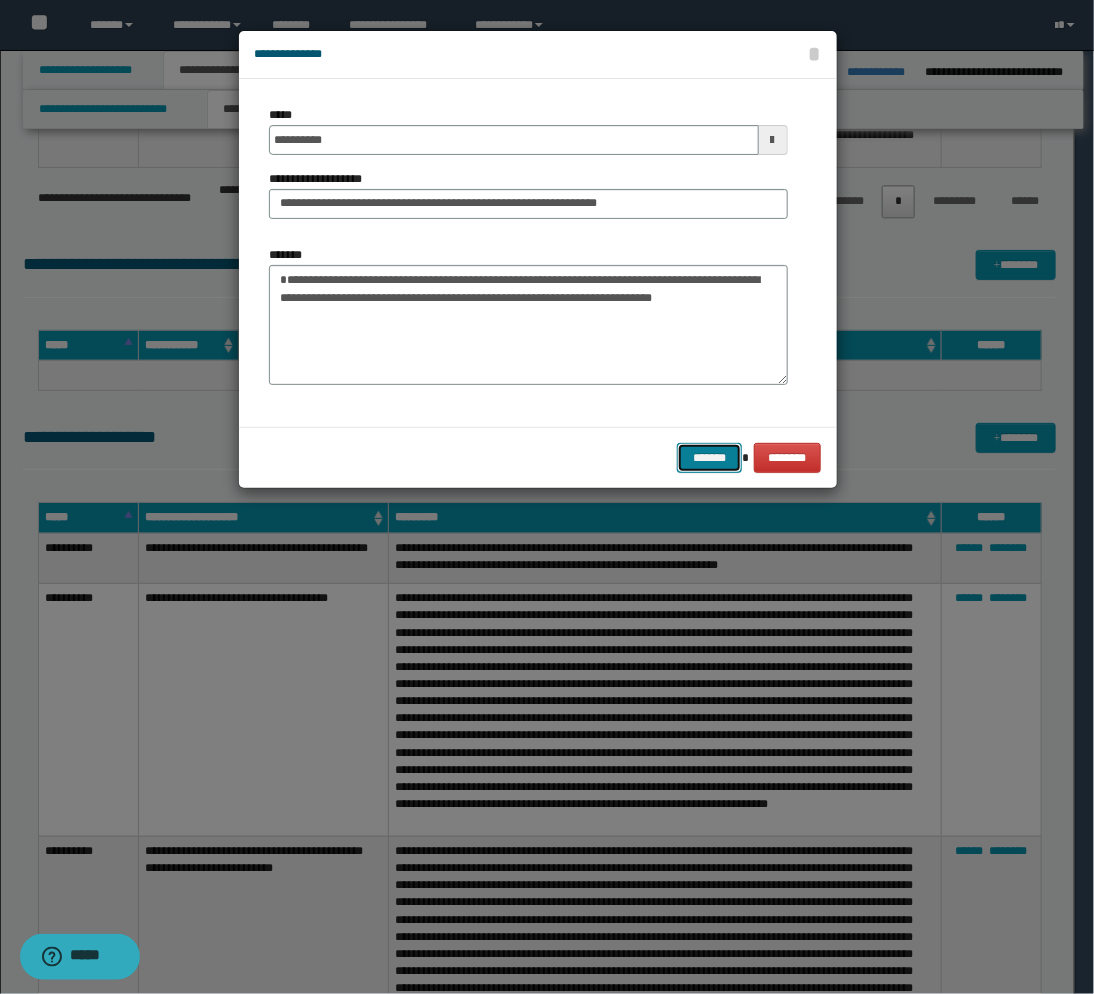 drag, startPoint x: 695, startPoint y: 451, endPoint x: 660, endPoint y: 447, distance: 35.22783 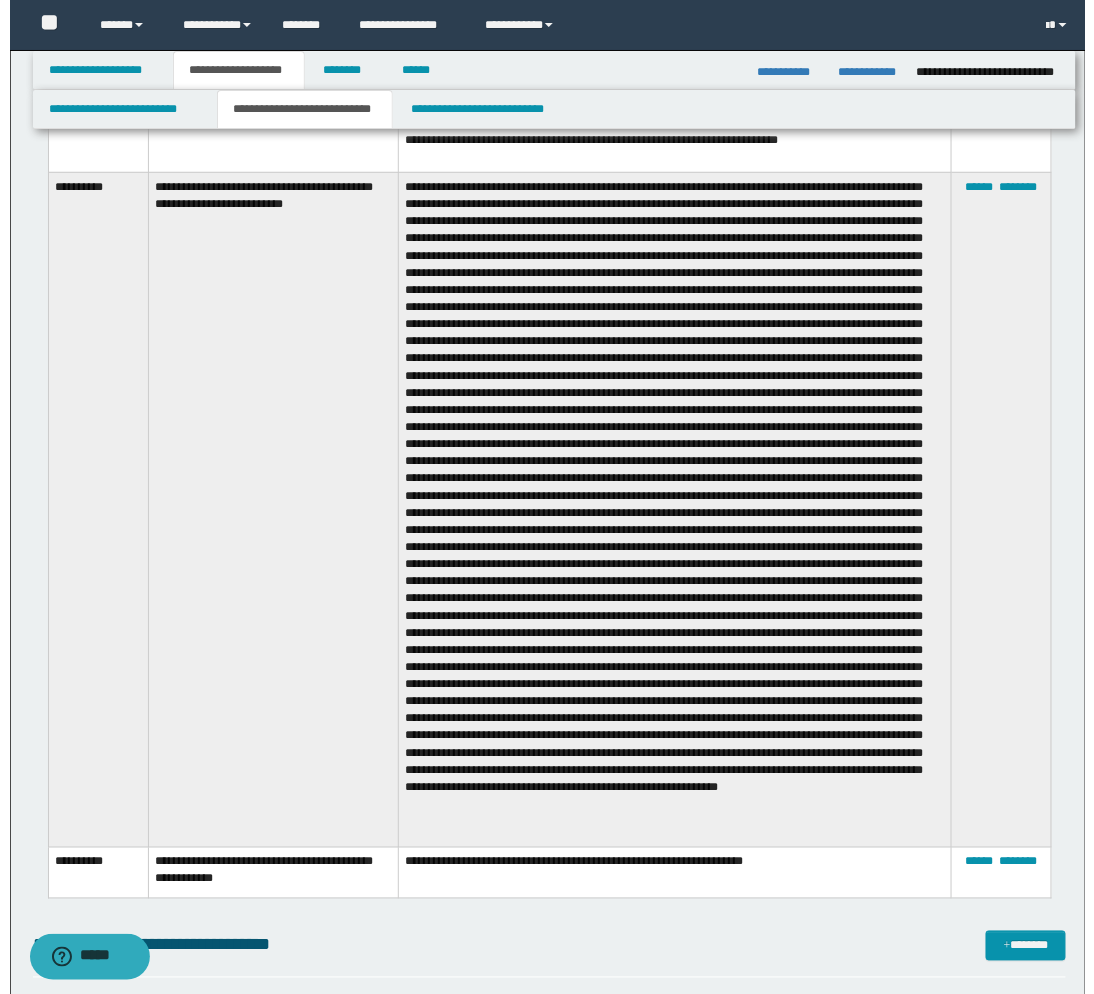 scroll, scrollTop: 2444, scrollLeft: 0, axis: vertical 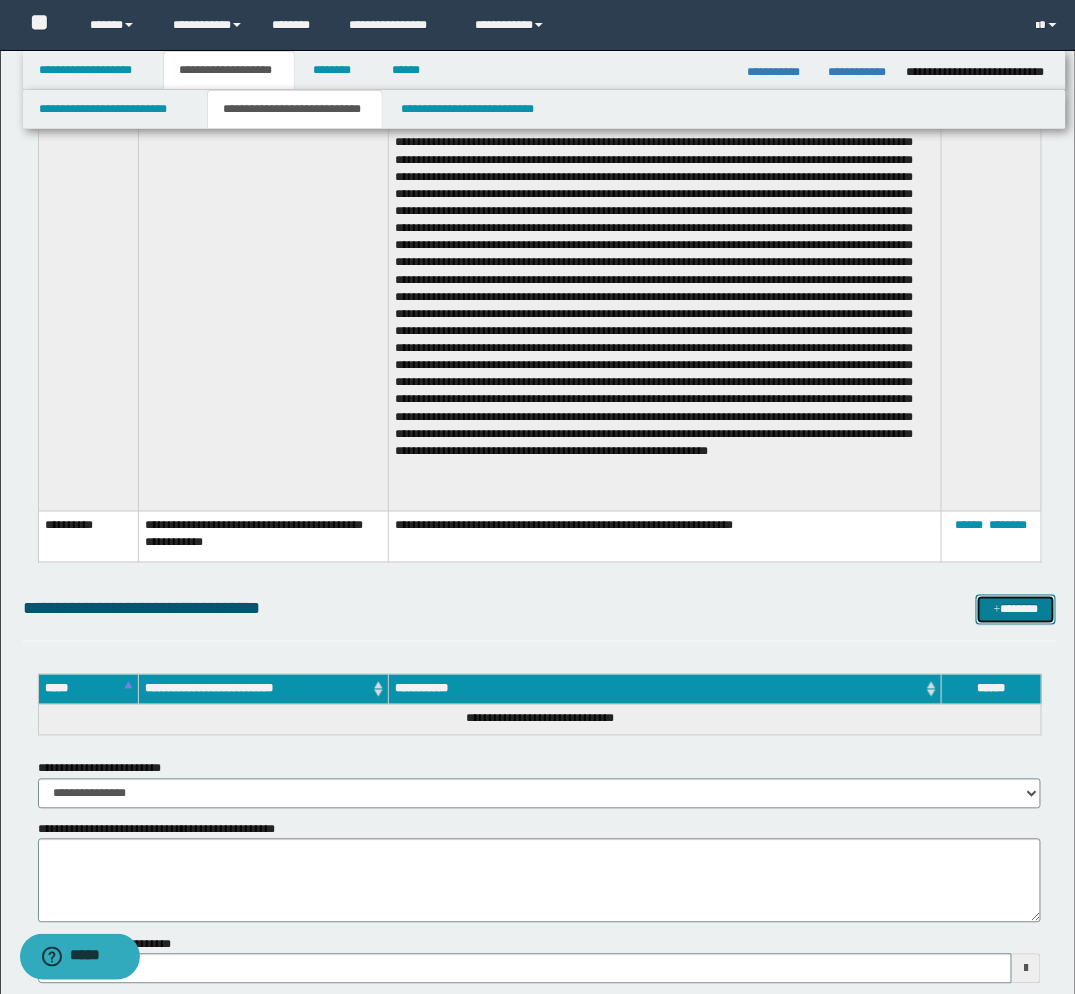 click on "*******" at bounding box center (1016, 610) 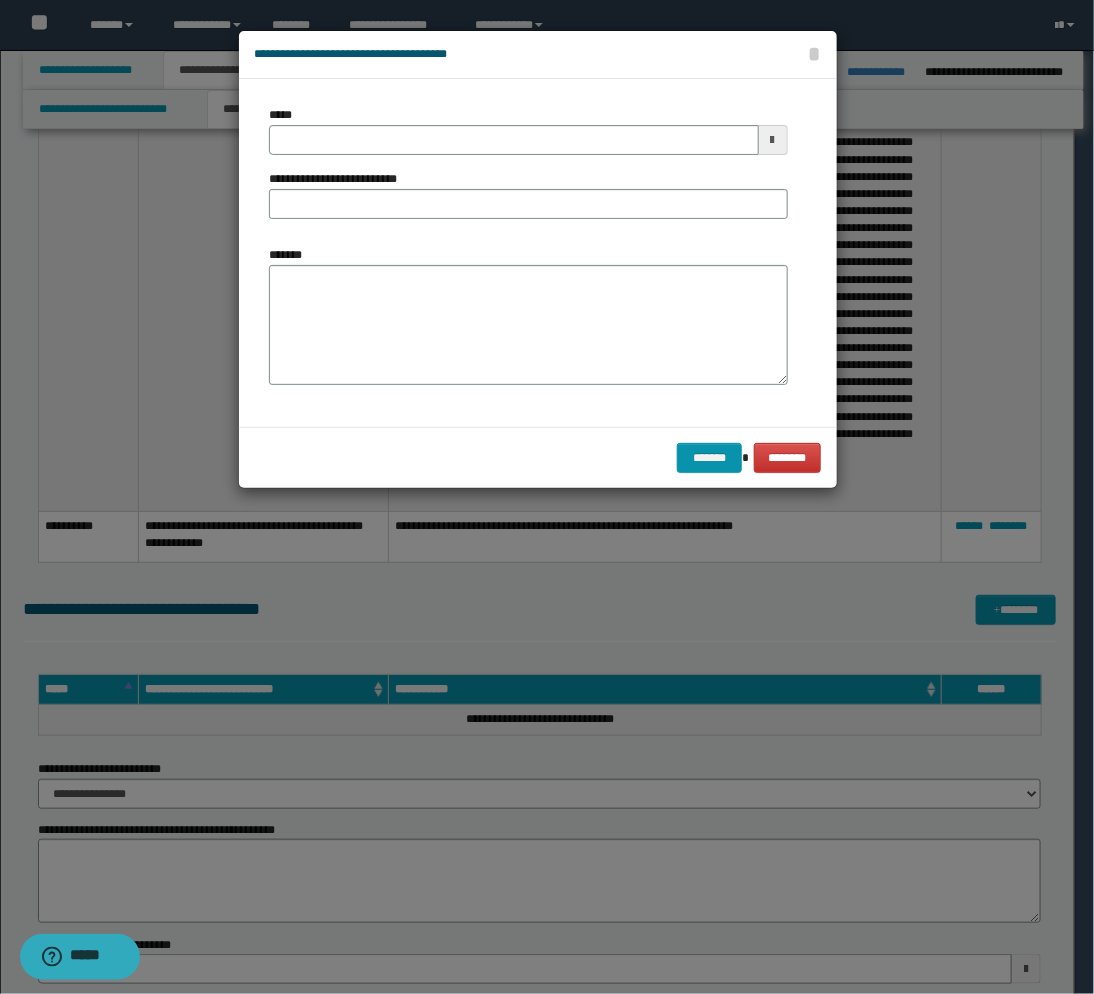 click at bounding box center [773, 140] 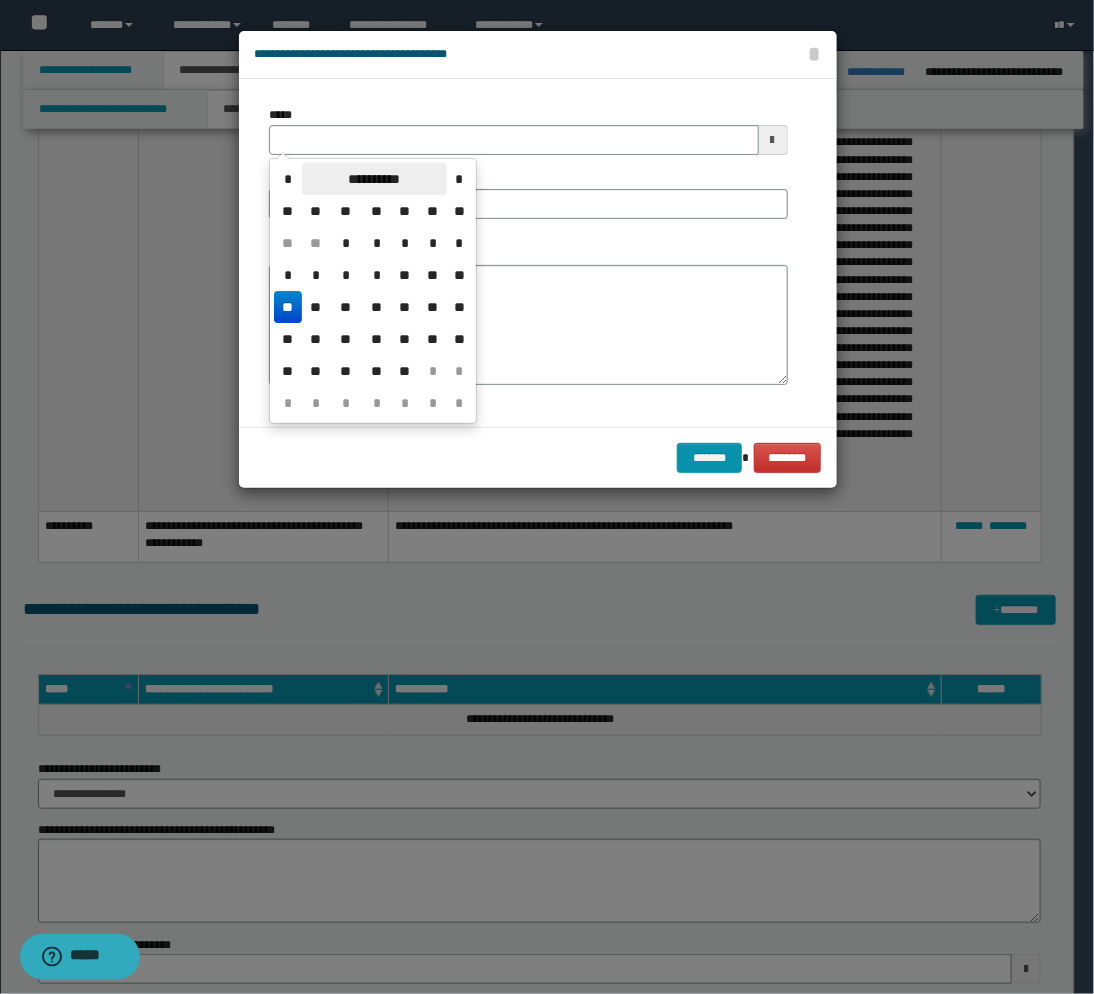 click on "**********" at bounding box center (374, 179) 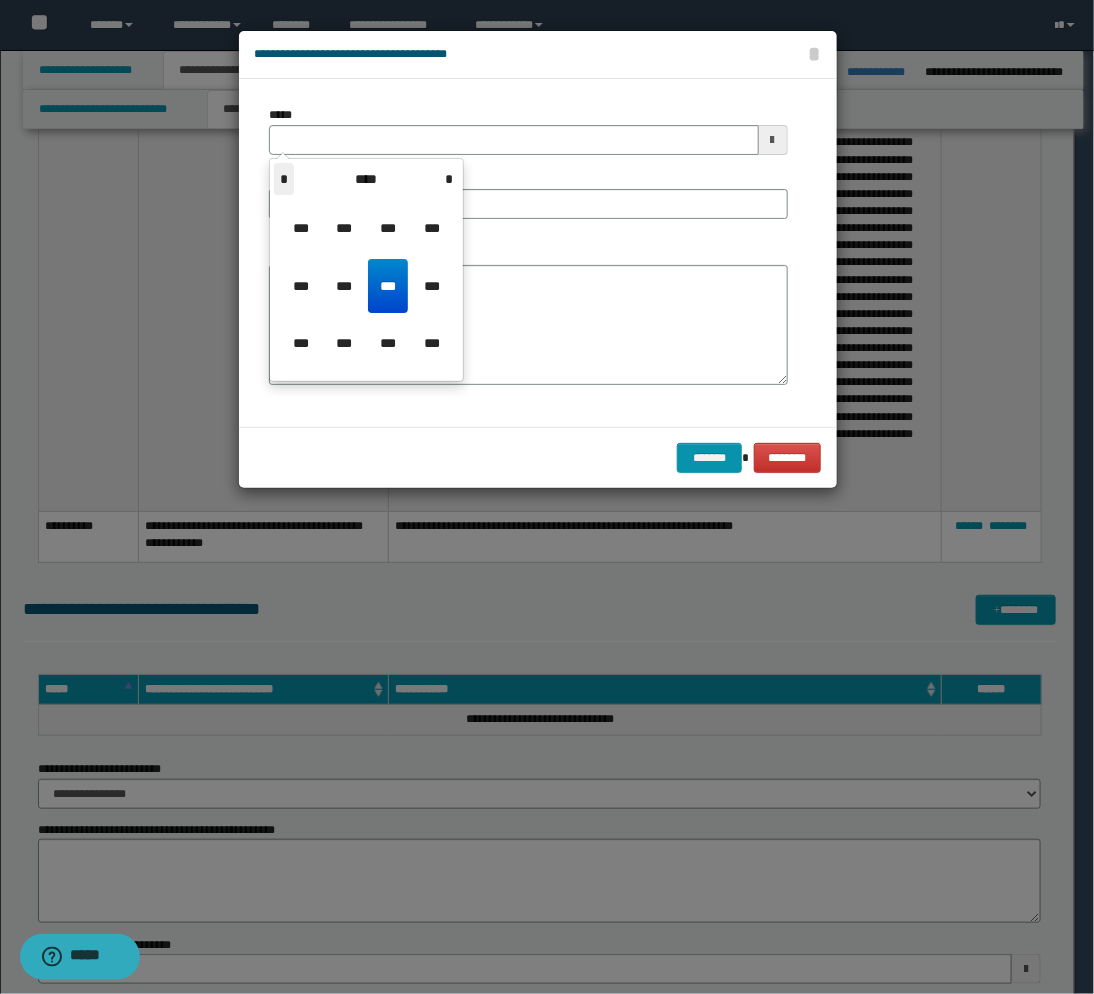 click on "*" at bounding box center [284, 179] 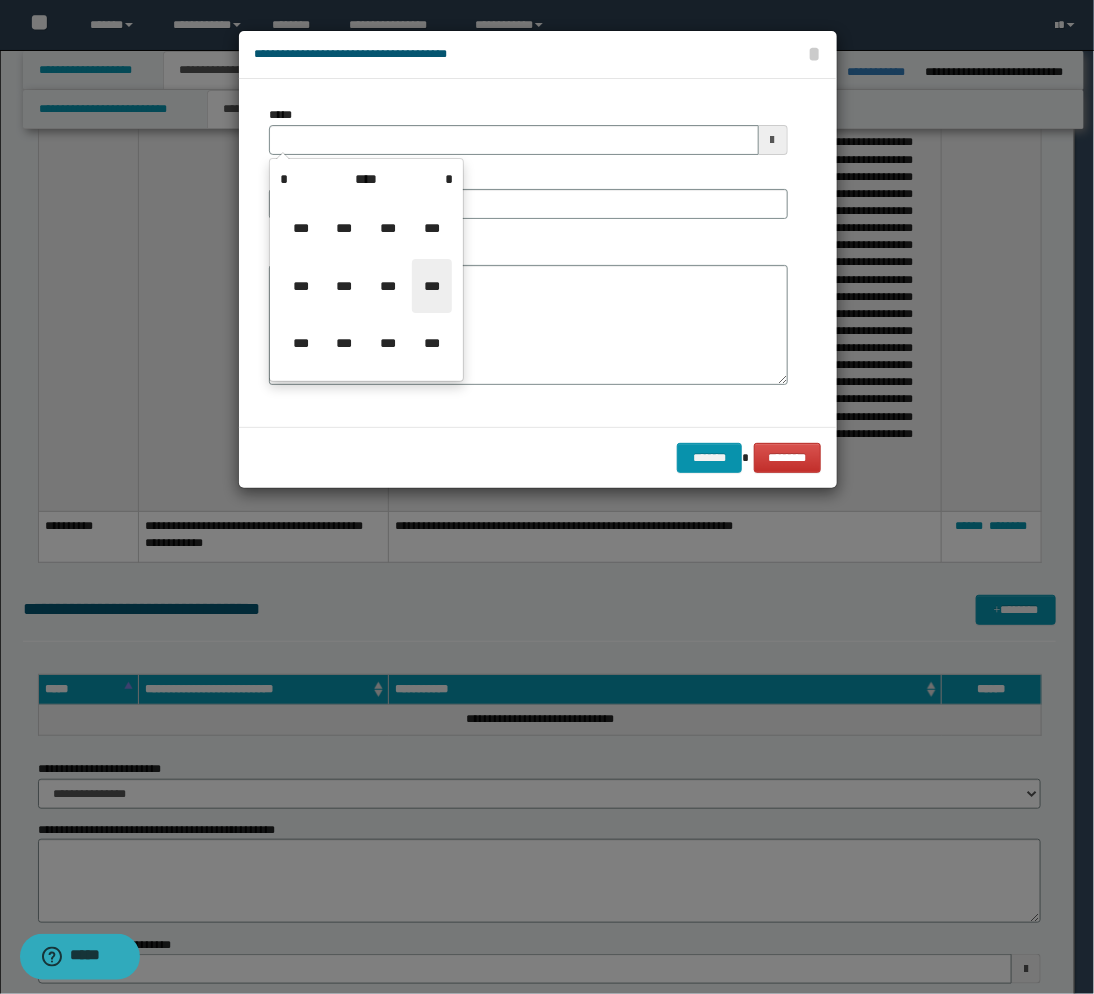 click on "***" at bounding box center (432, 286) 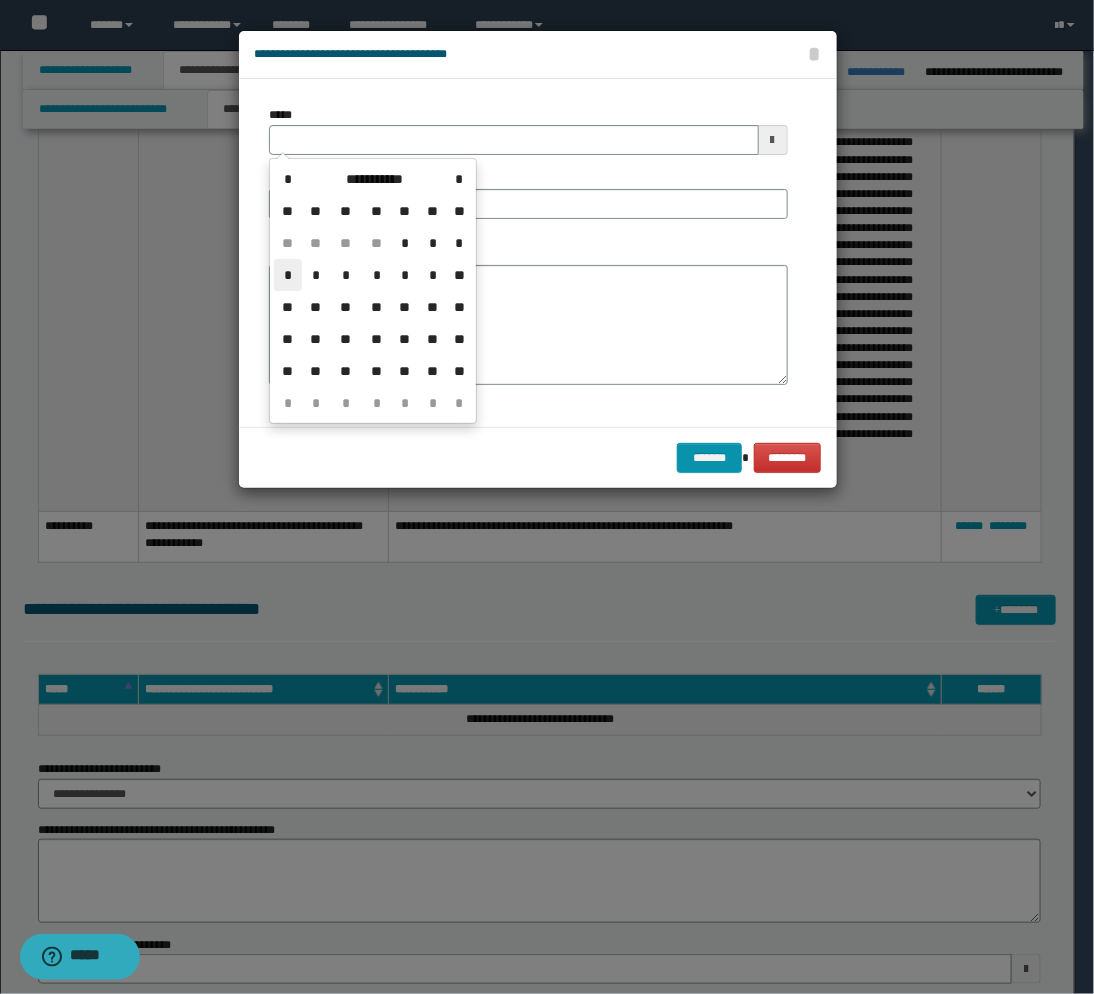 click on "*" at bounding box center (288, 275) 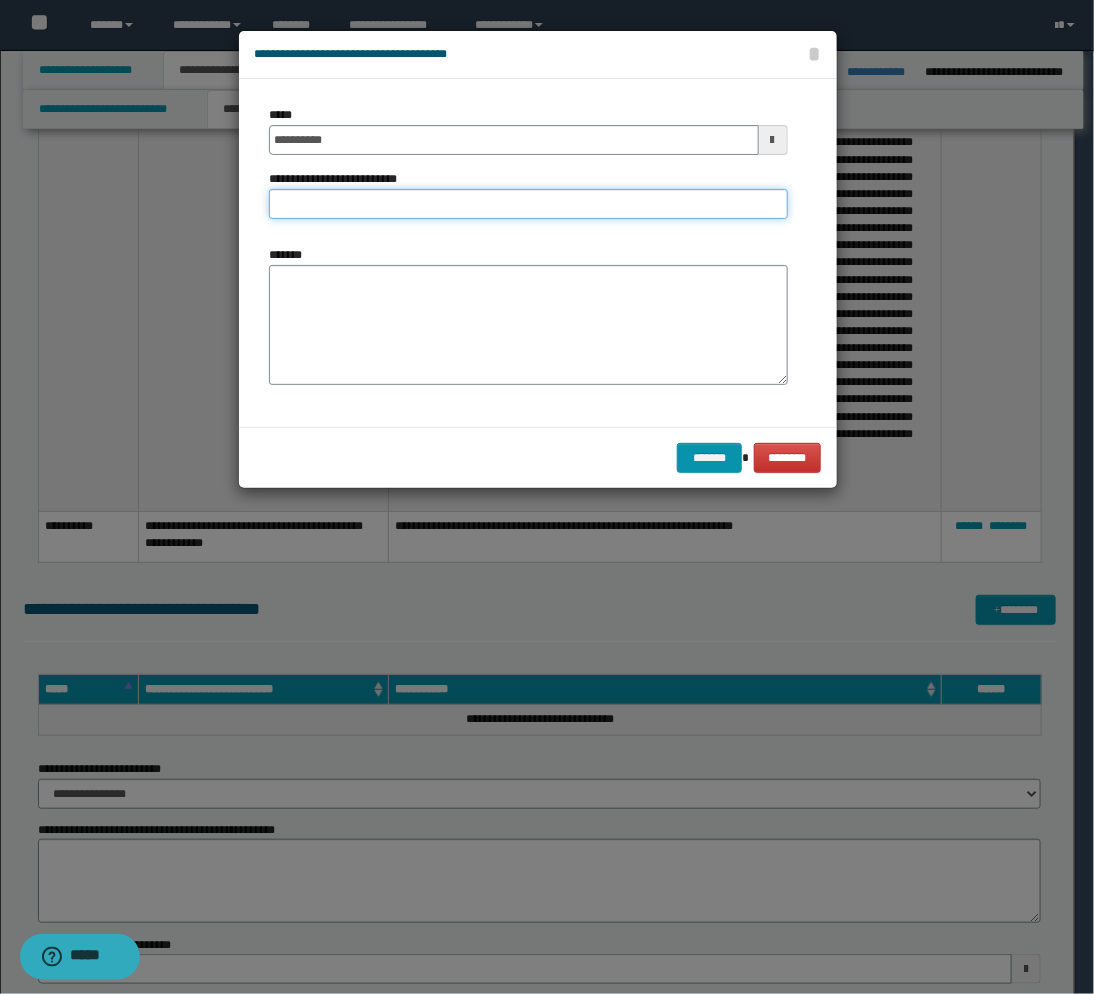 click on "**********" at bounding box center (528, 204) 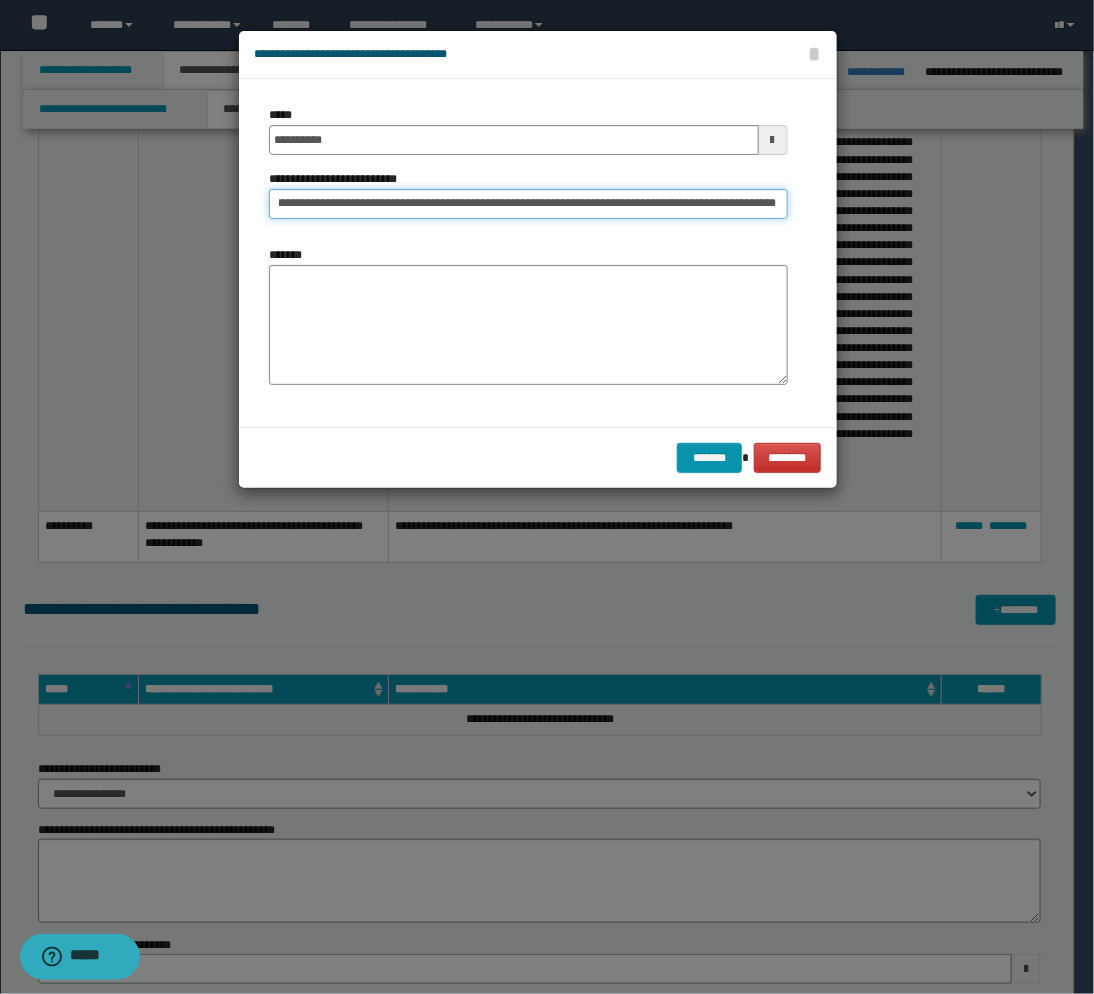 scroll, scrollTop: 0, scrollLeft: 342, axis: horizontal 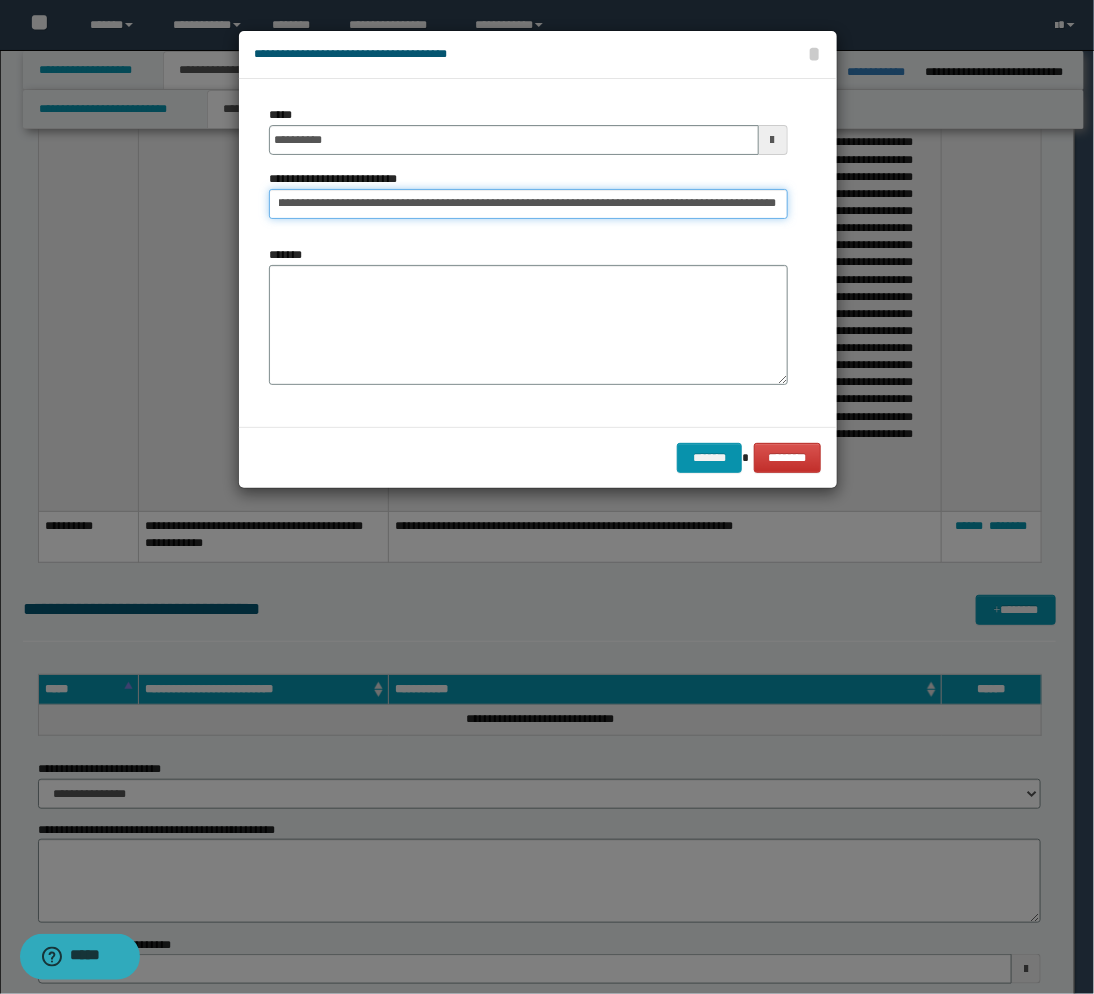 type on "**********" 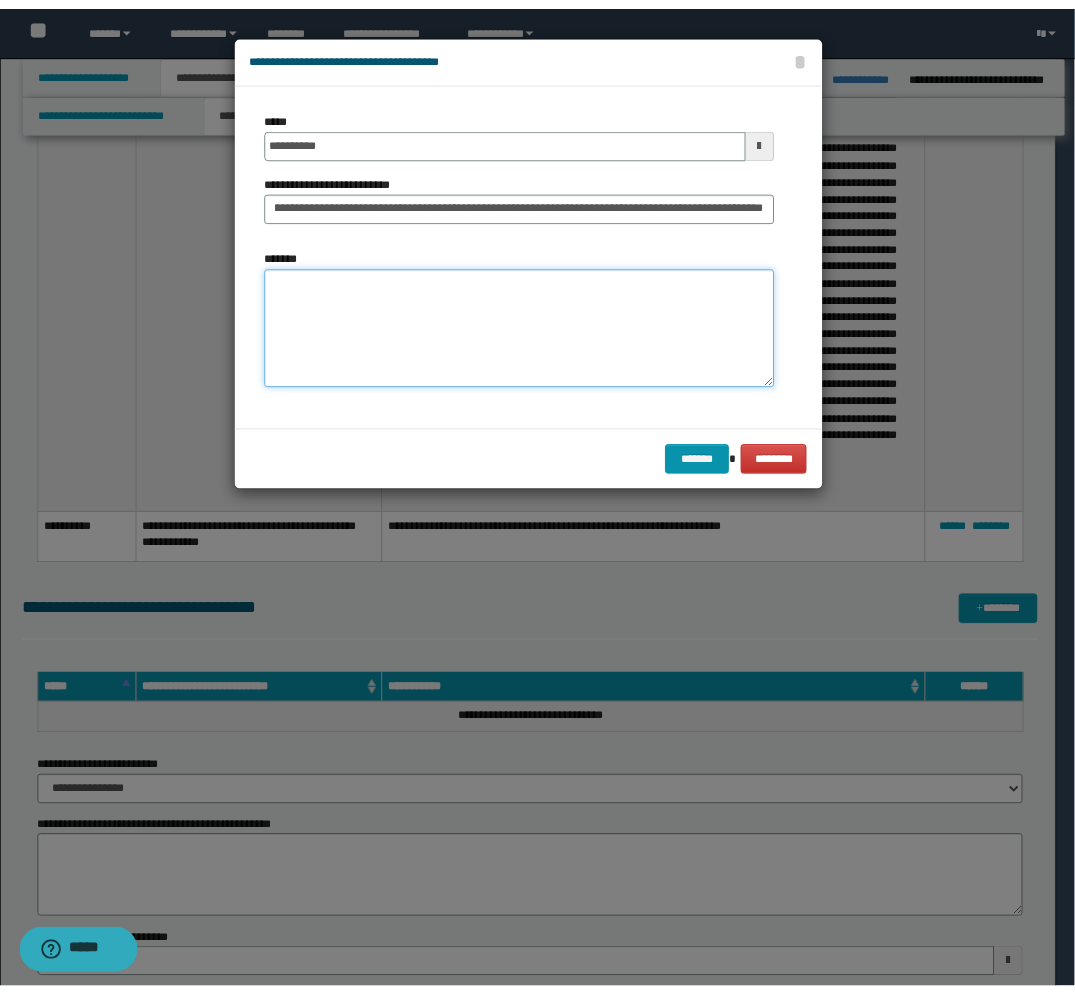 scroll, scrollTop: 0, scrollLeft: 0, axis: both 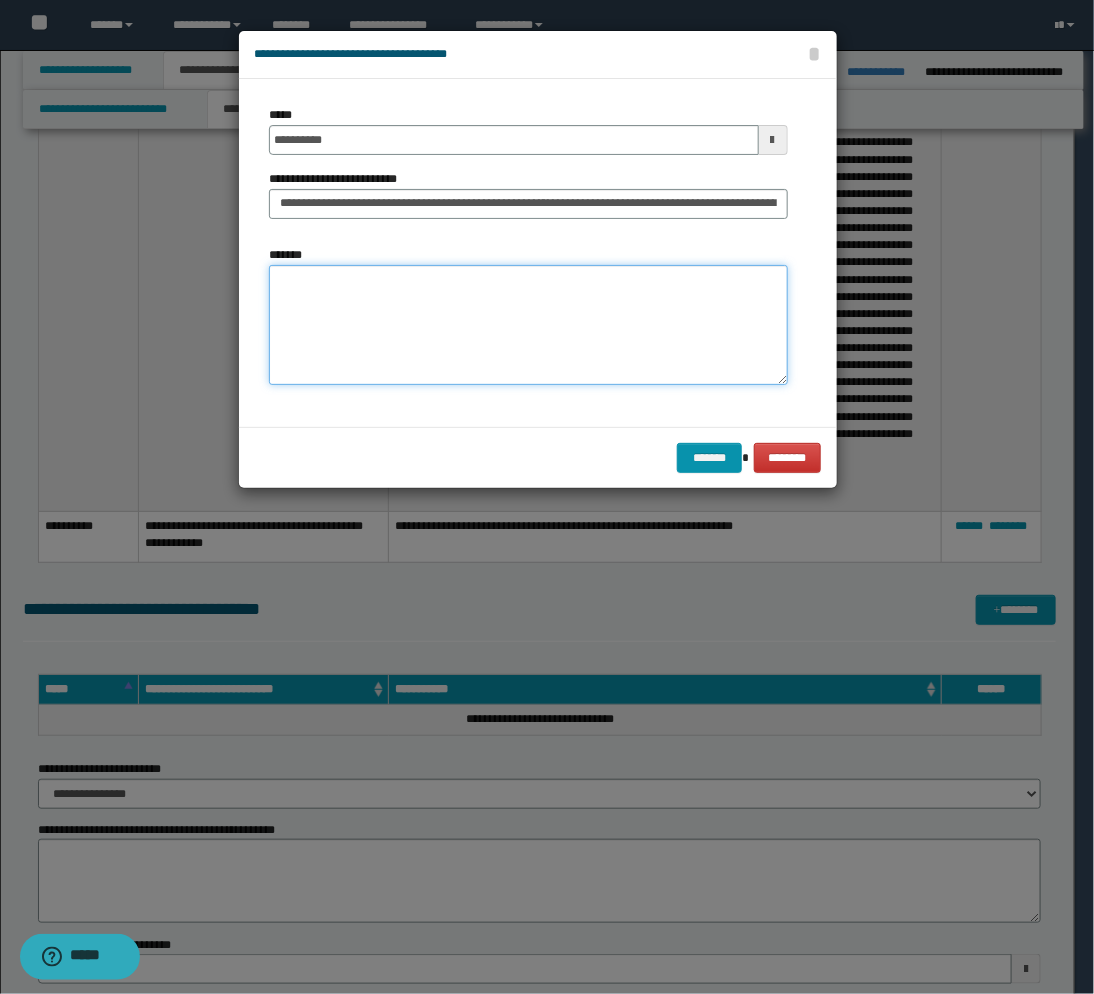 click on "*******" at bounding box center (528, 325) 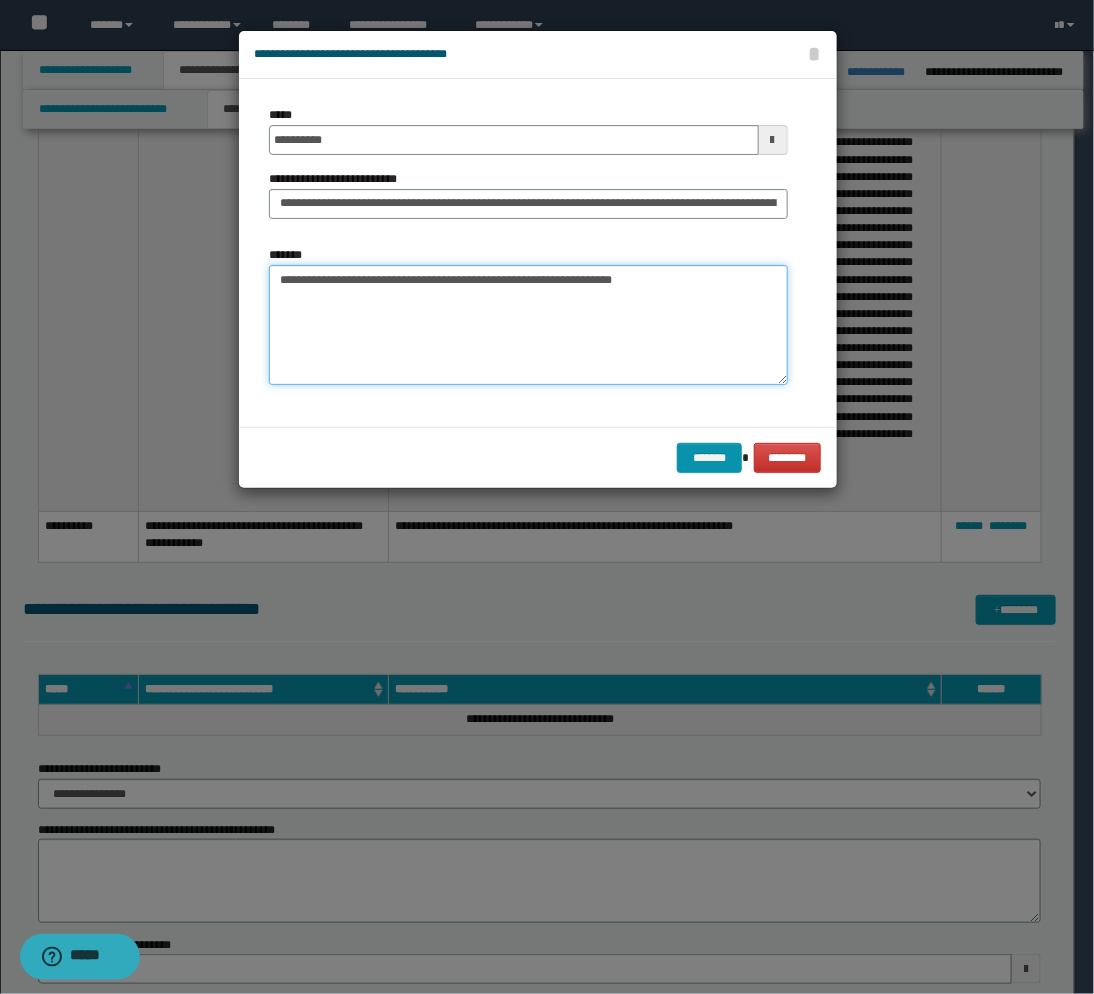 click on "**********" at bounding box center [528, 325] 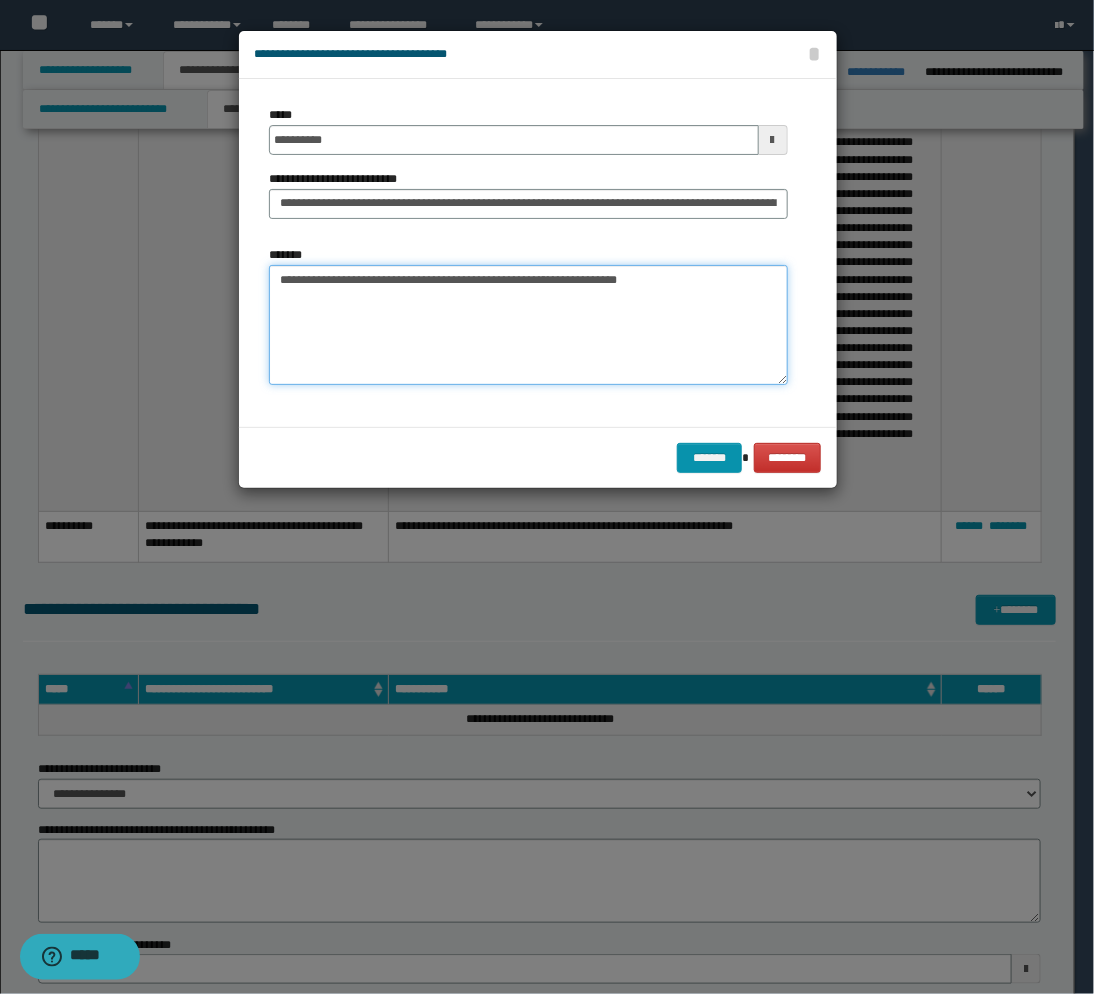 click on "**********" at bounding box center [528, 325] 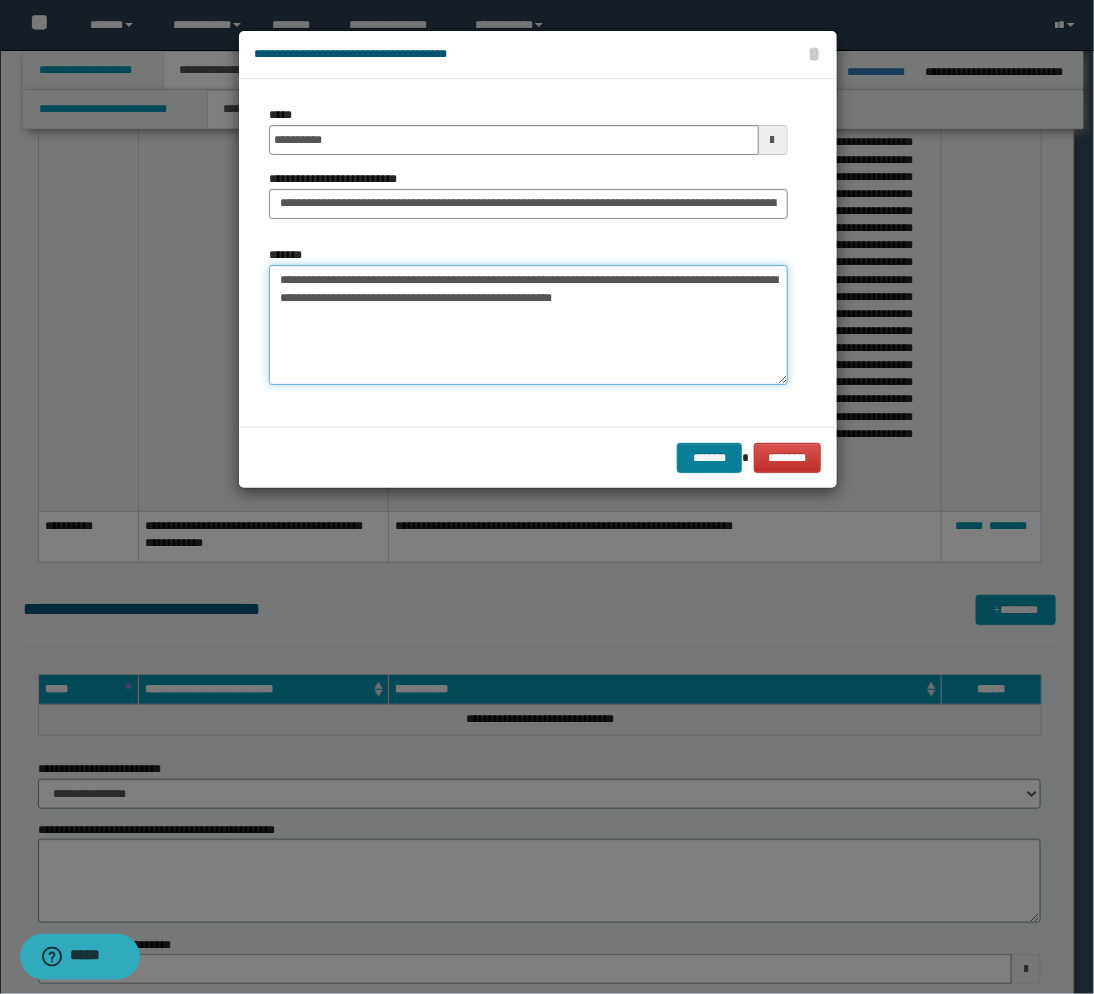 type on "**********" 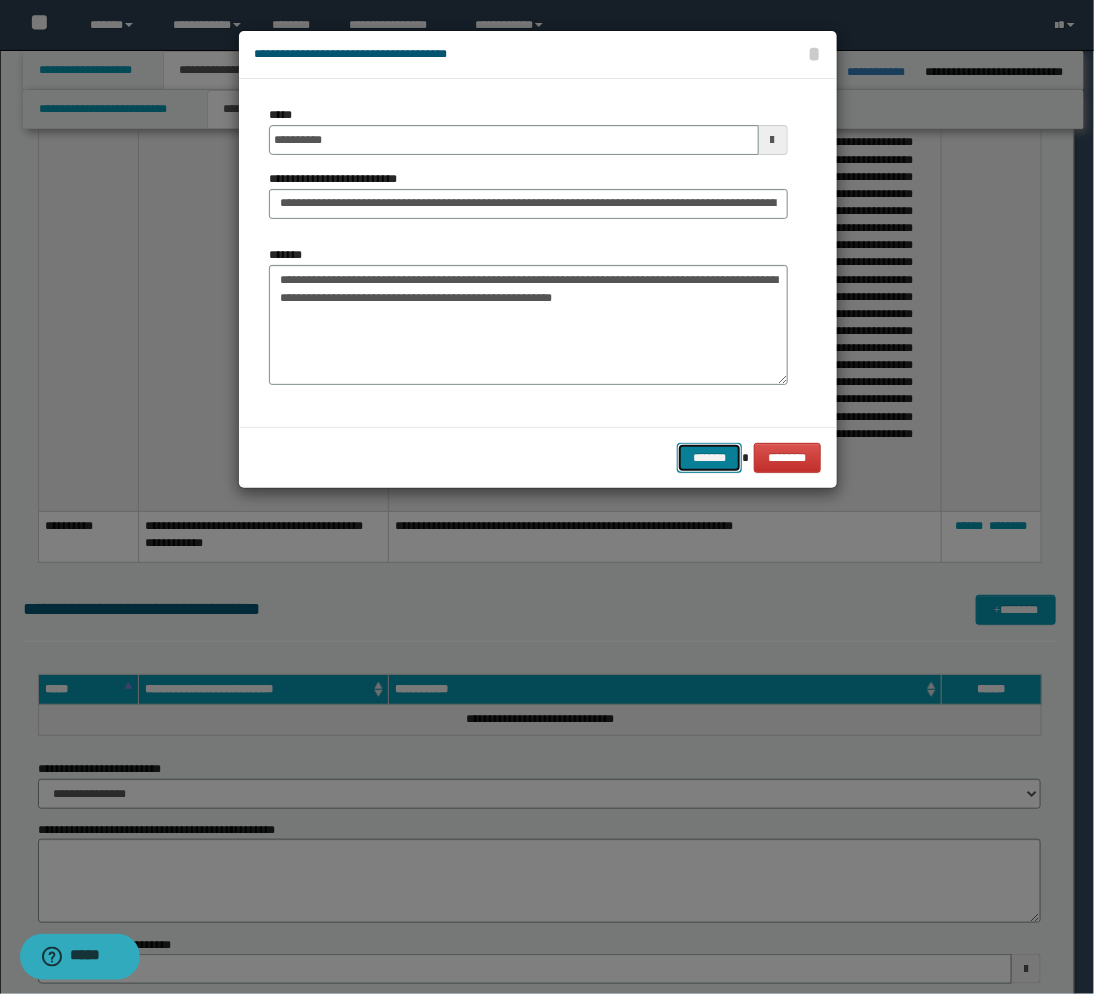 click on "*******" at bounding box center (709, 458) 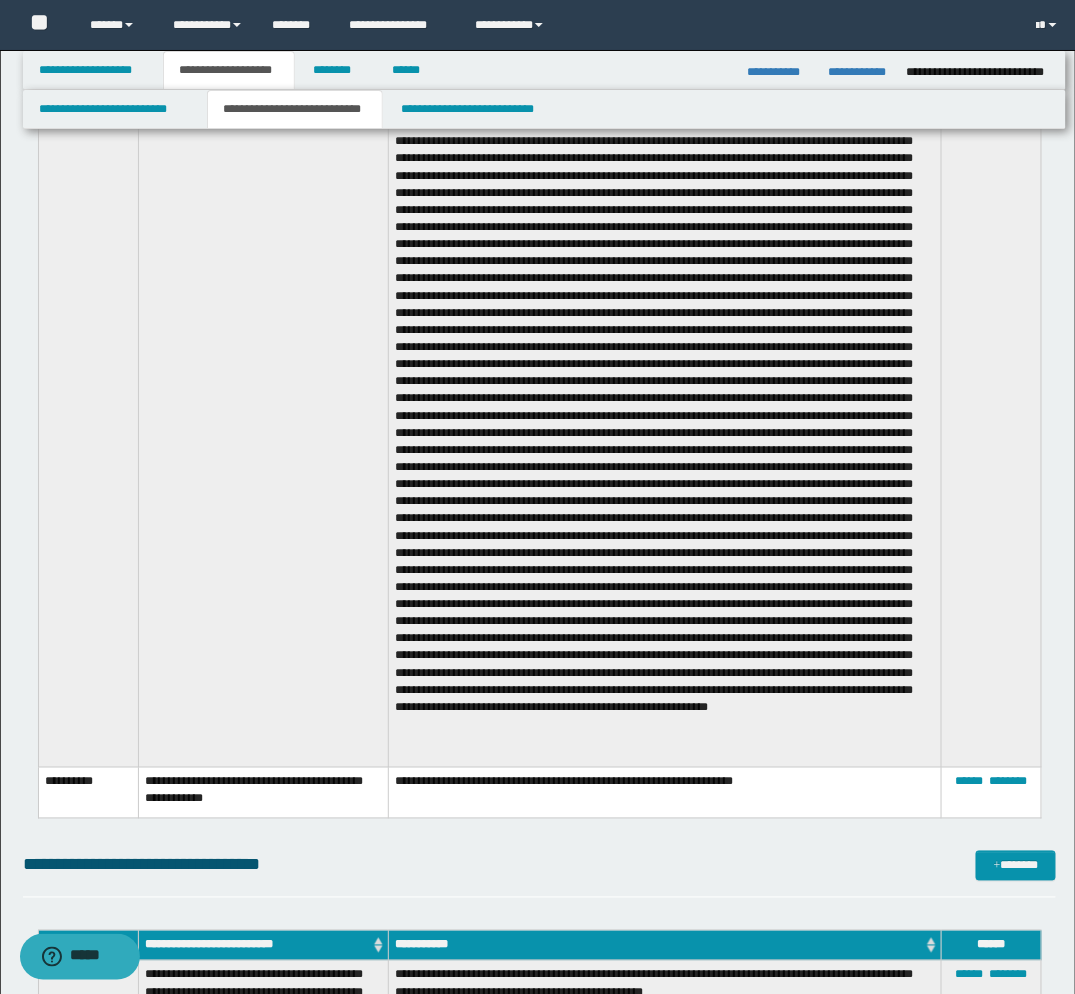 scroll, scrollTop: 2444, scrollLeft: 0, axis: vertical 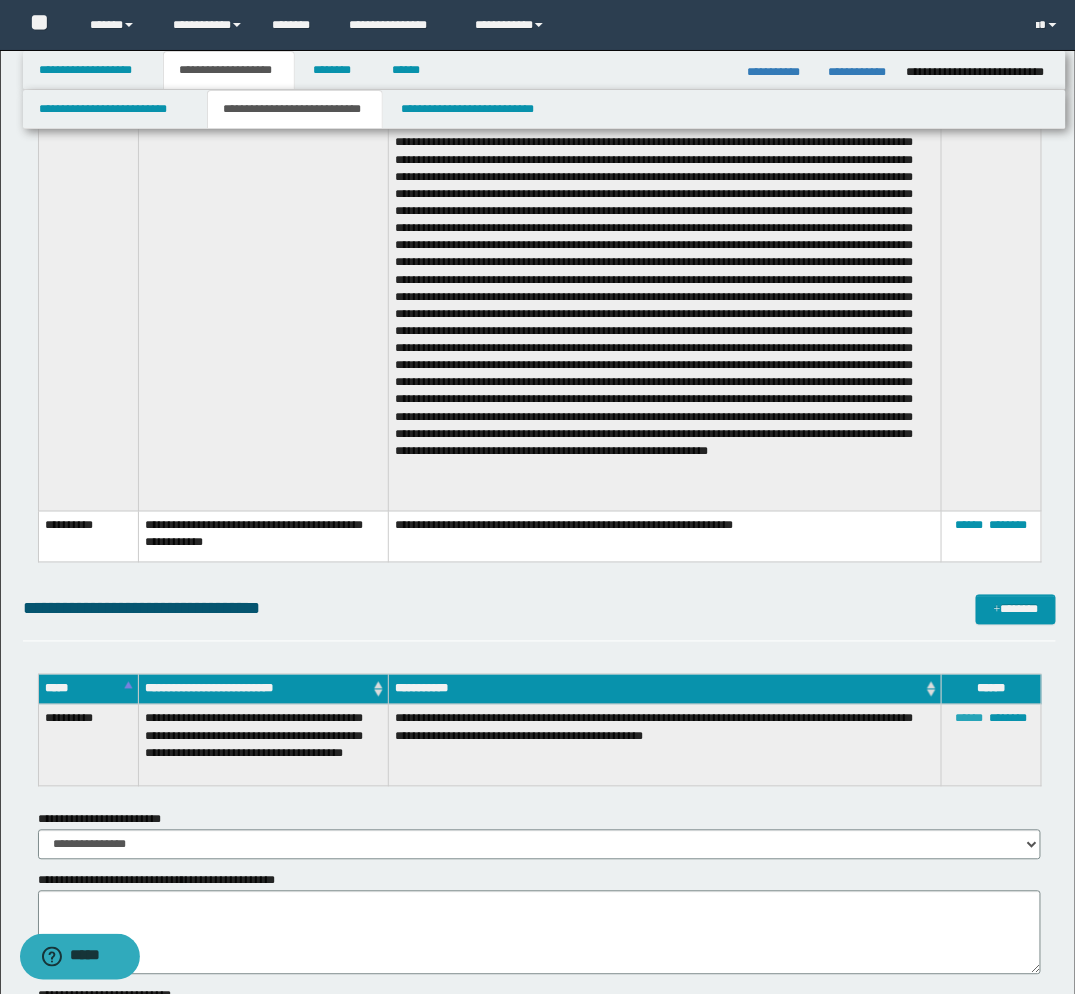 click on "******" at bounding box center (970, 719) 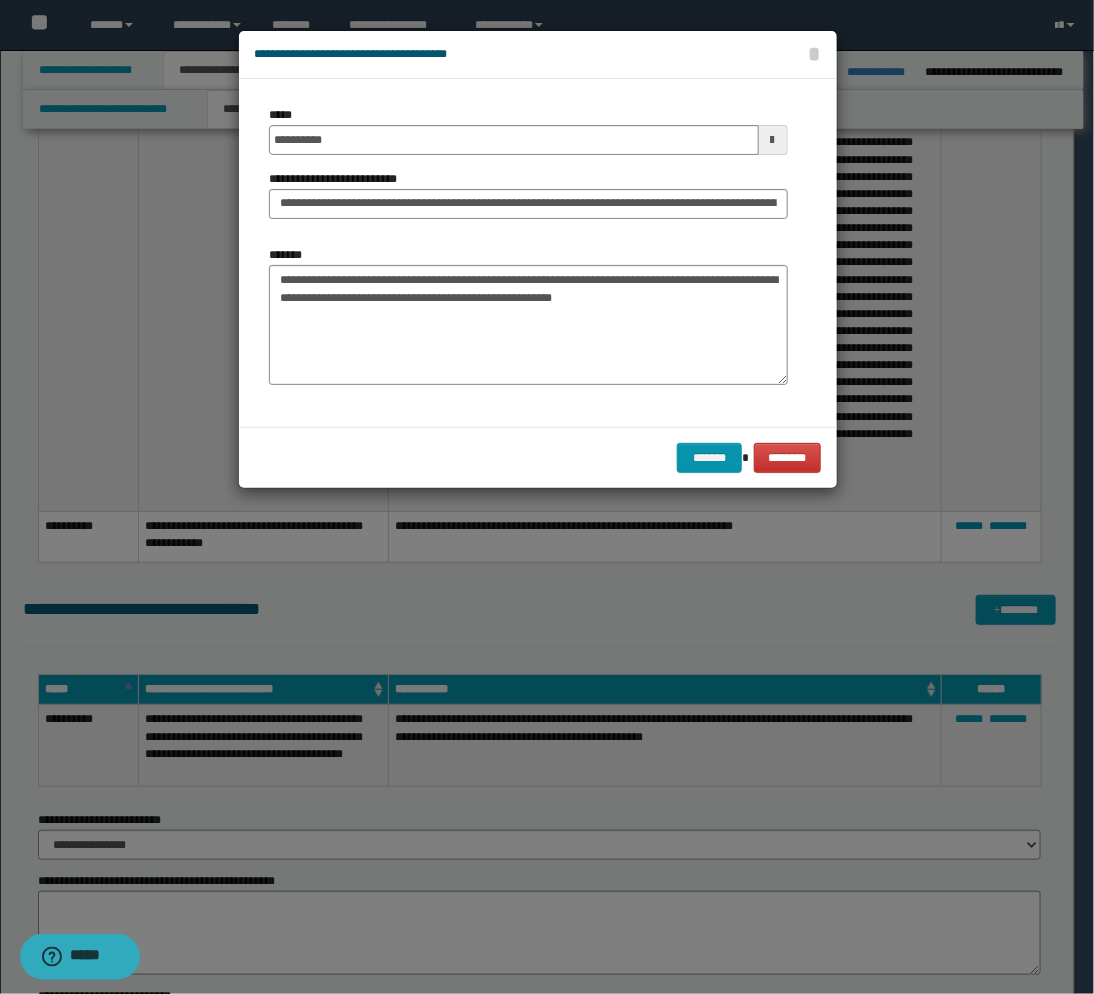 click at bounding box center (773, 140) 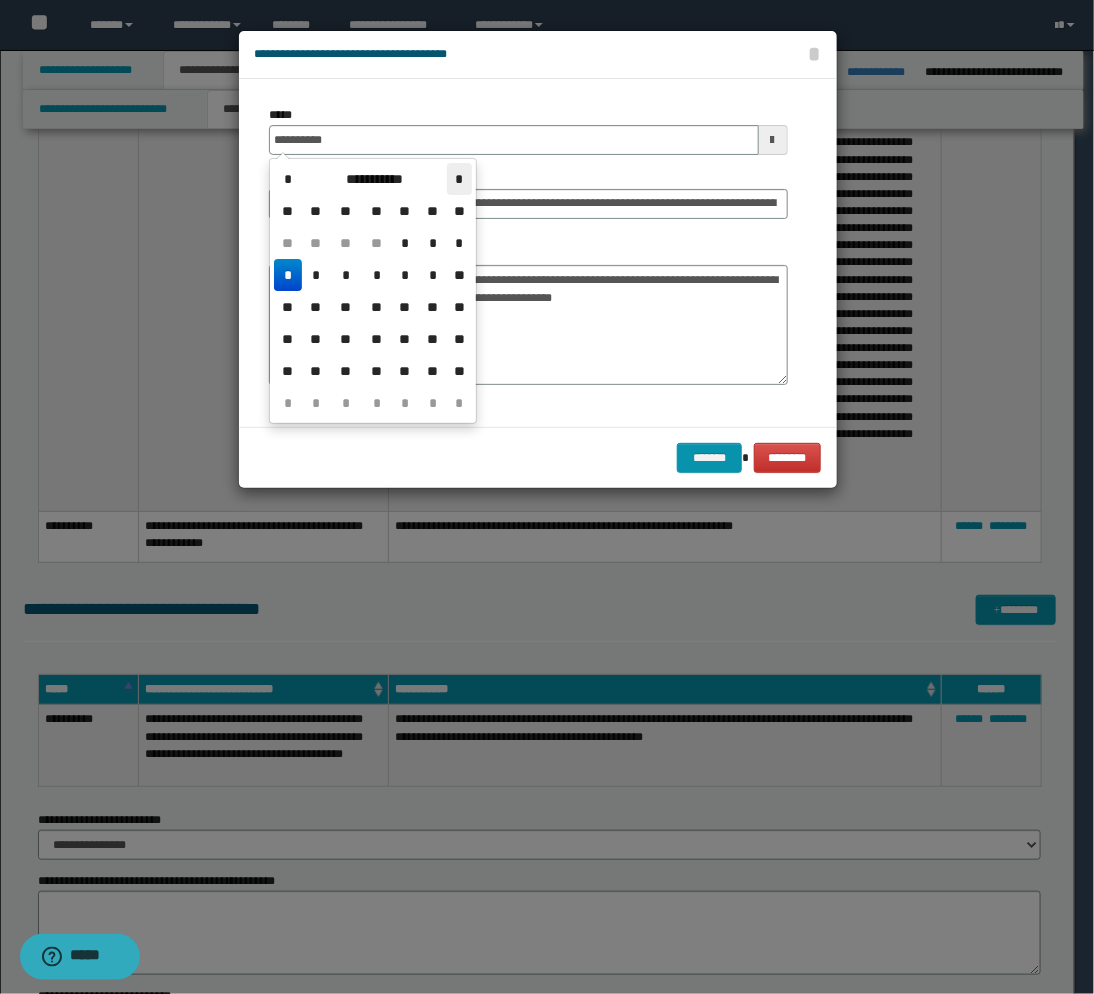 click on "*" at bounding box center [459, 179] 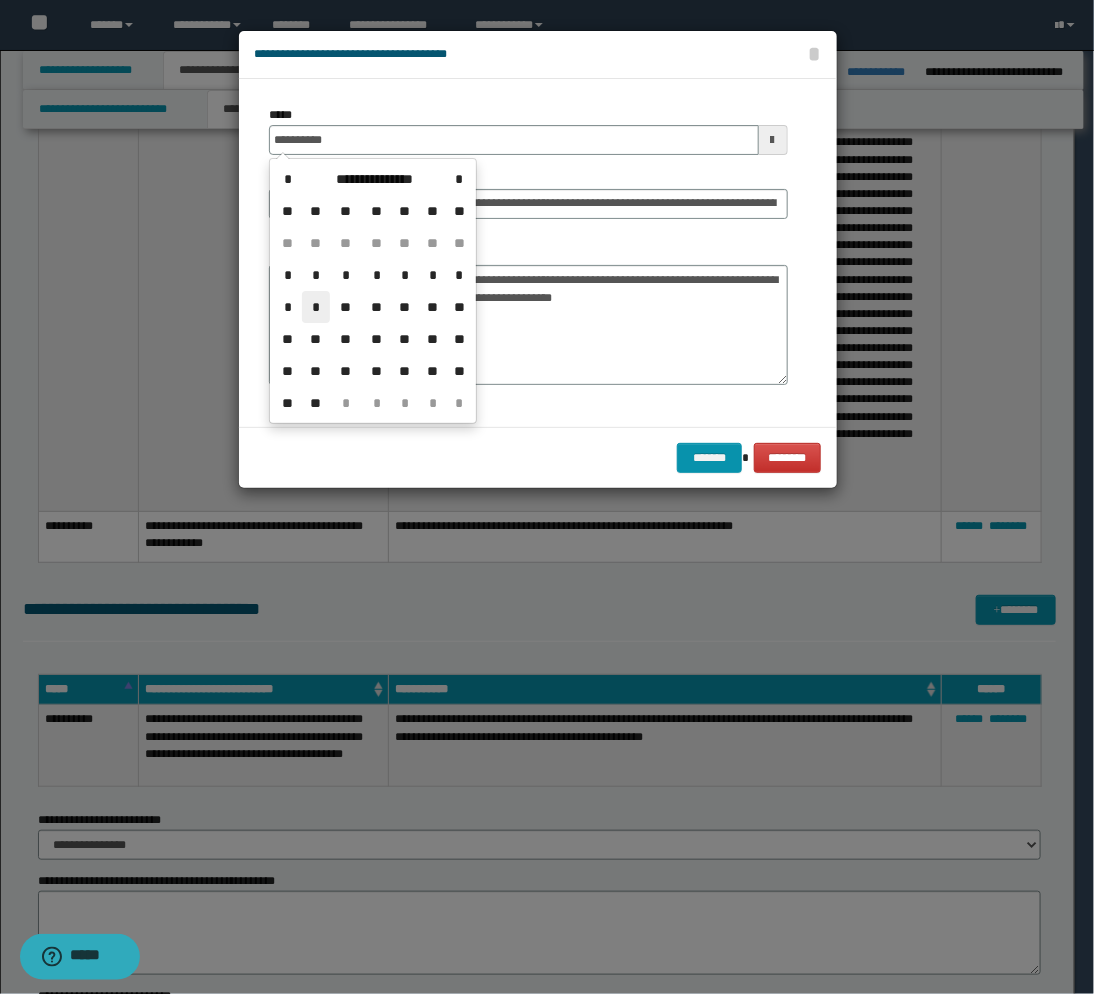 click on "*" at bounding box center [316, 307] 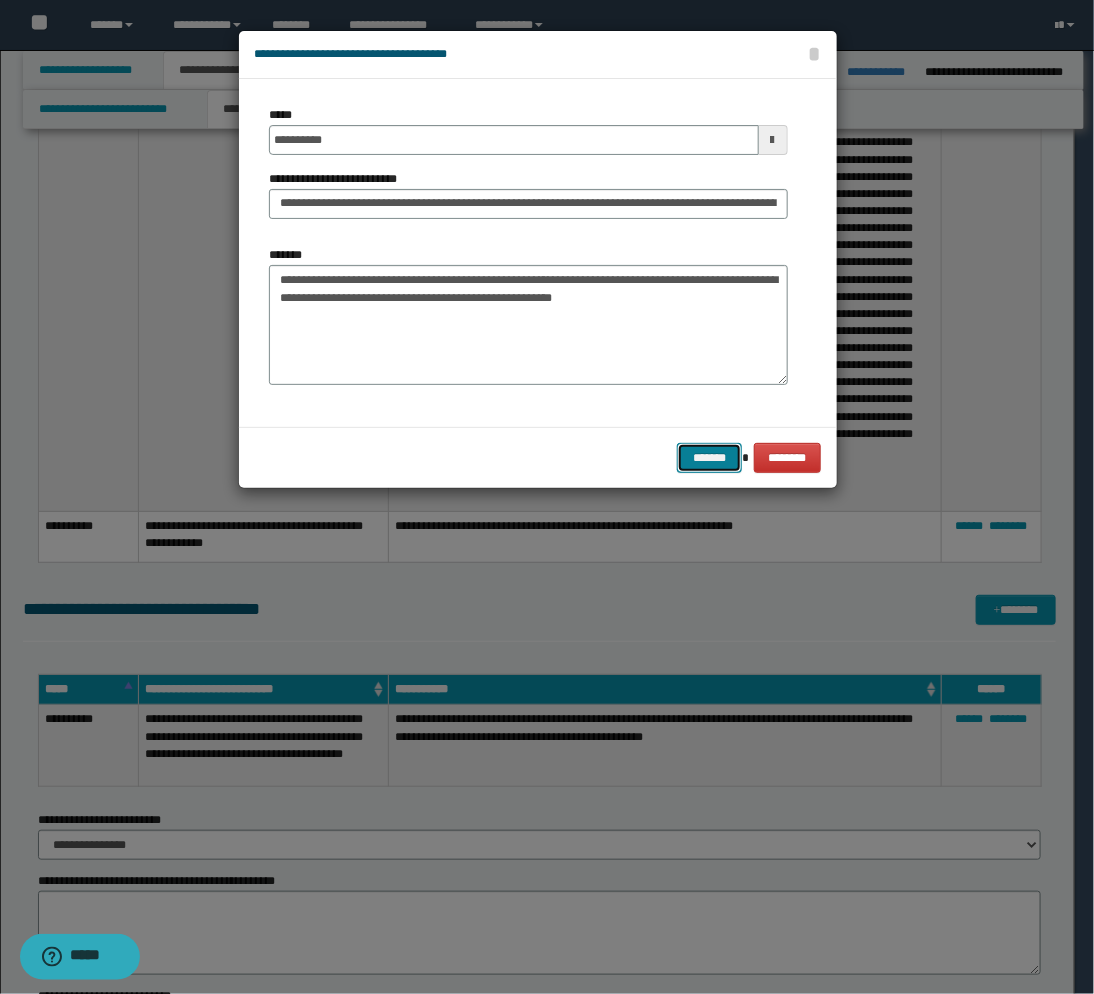 click on "*******" at bounding box center (709, 458) 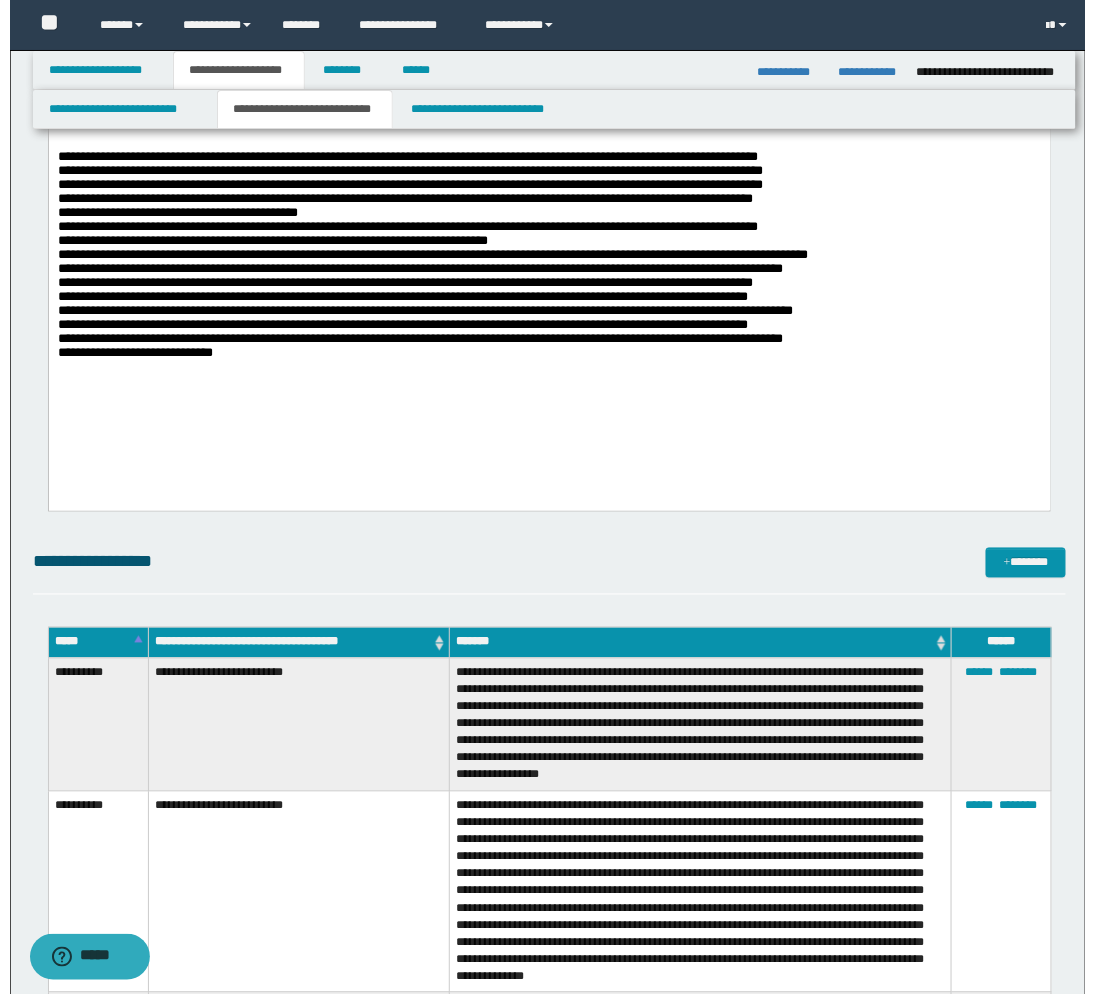 scroll, scrollTop: 444, scrollLeft: 0, axis: vertical 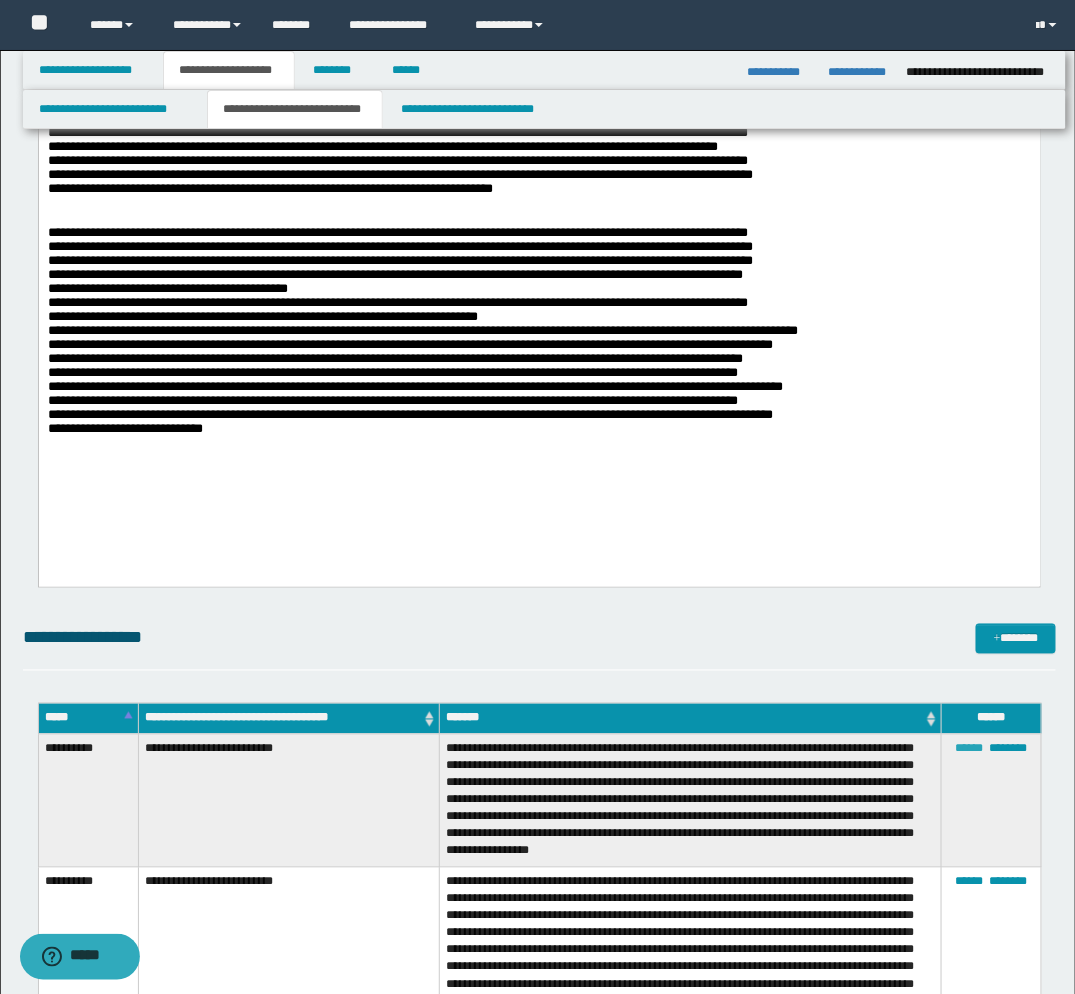 click on "******" at bounding box center (970, 749) 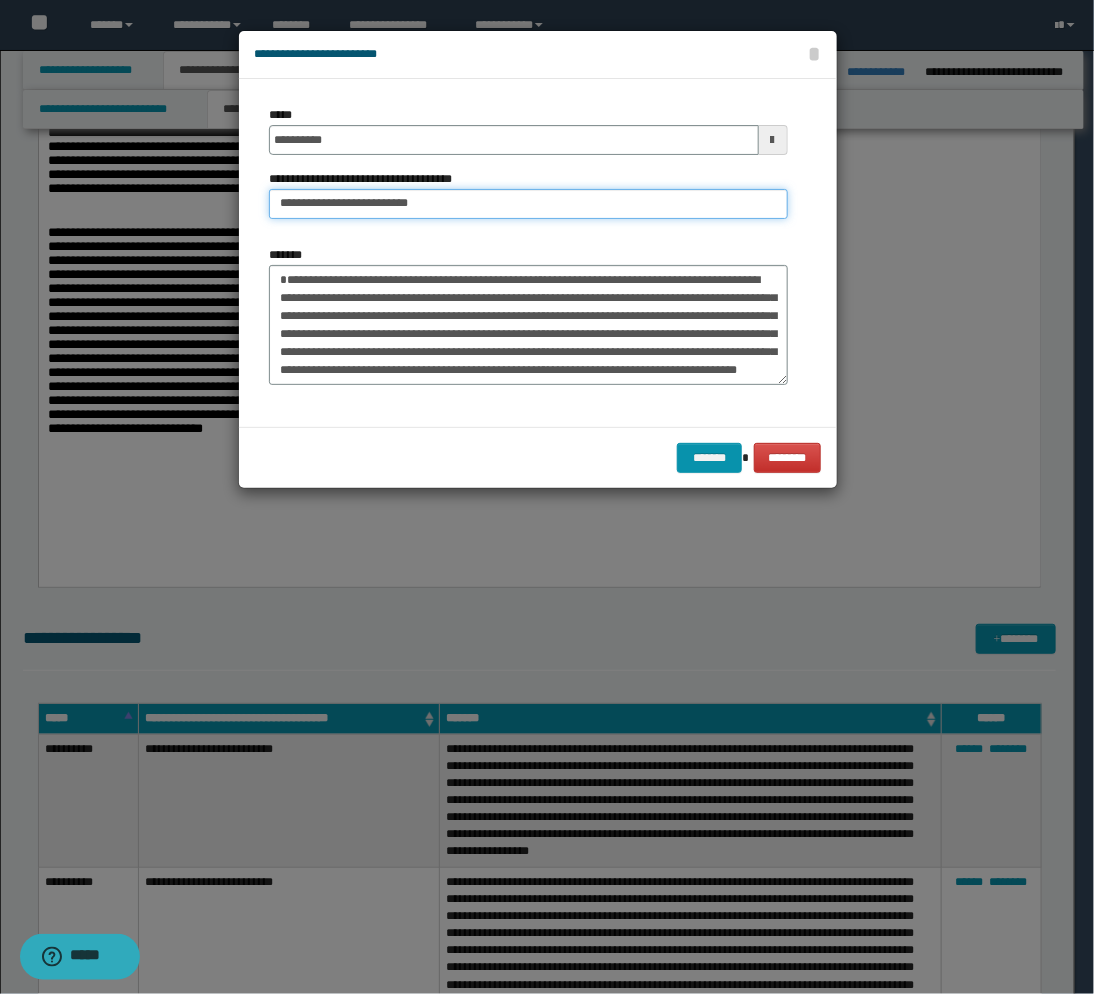 click on "**********" at bounding box center [528, 204] 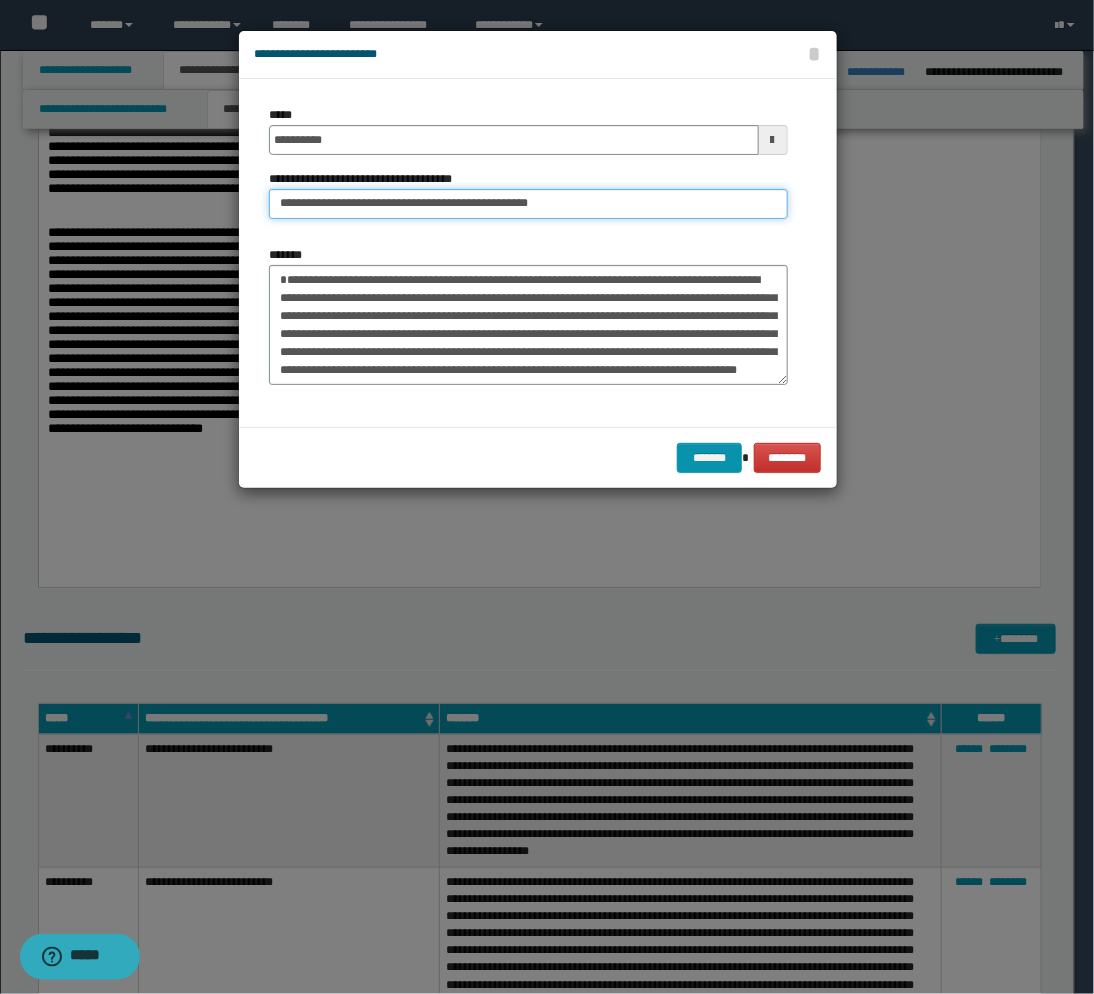 type on "**********" 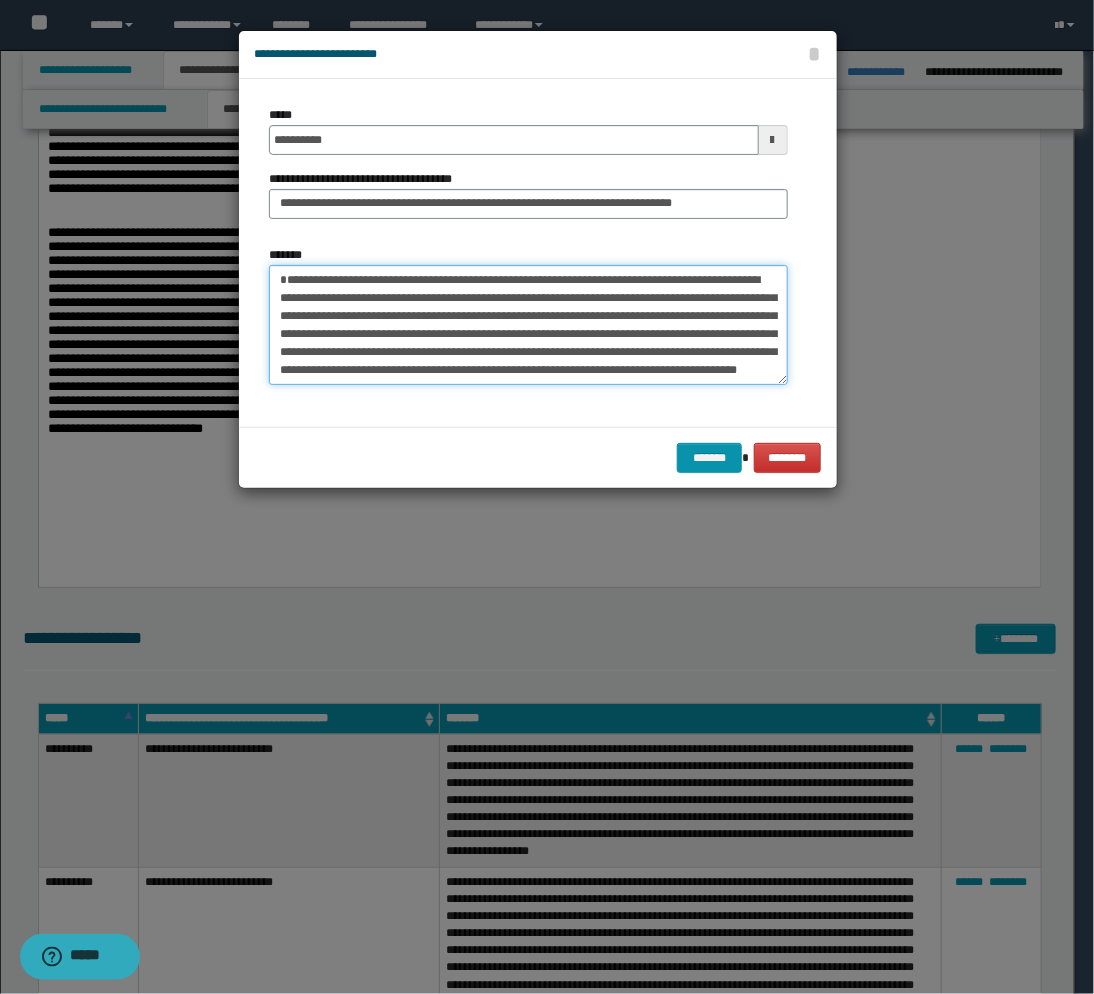 click on "**********" at bounding box center (528, 325) 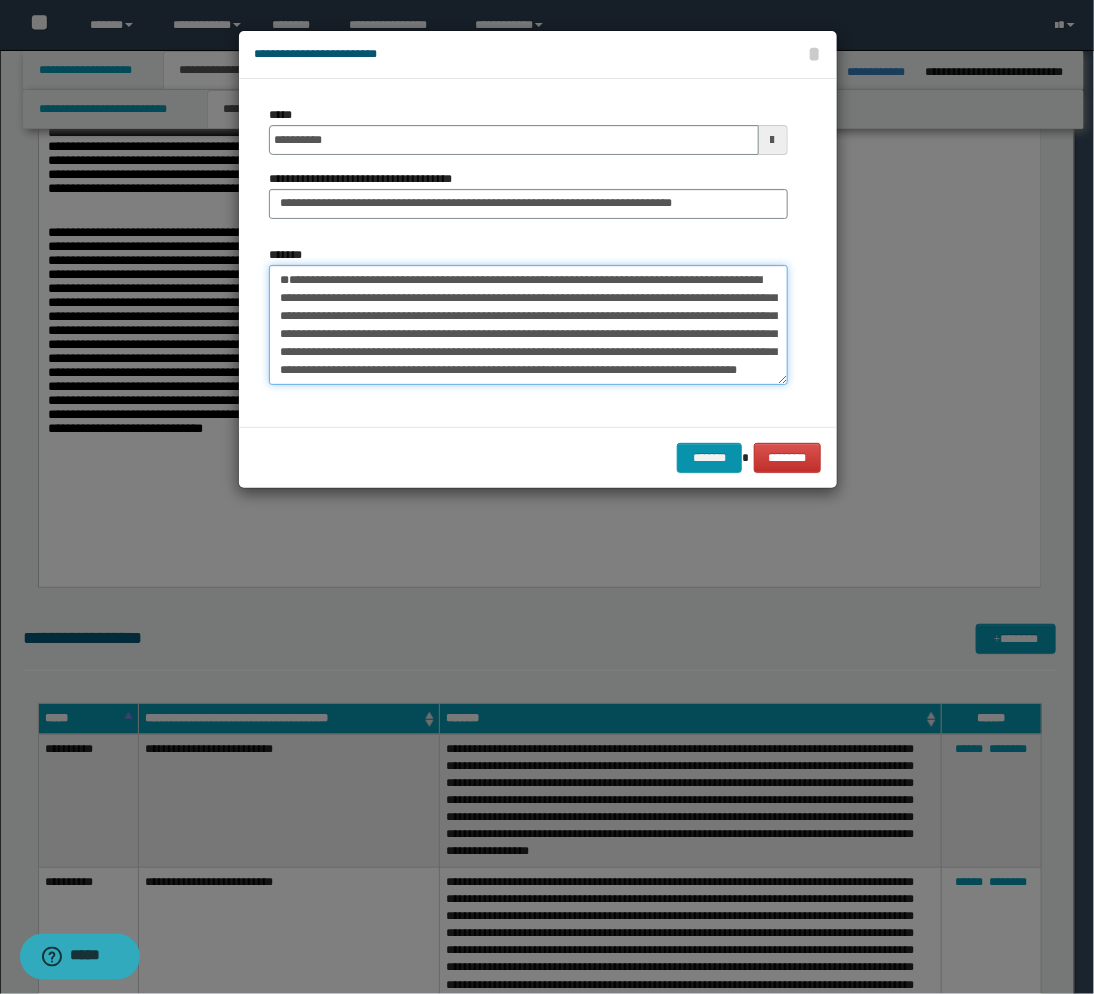 click on "**********" at bounding box center (528, 325) 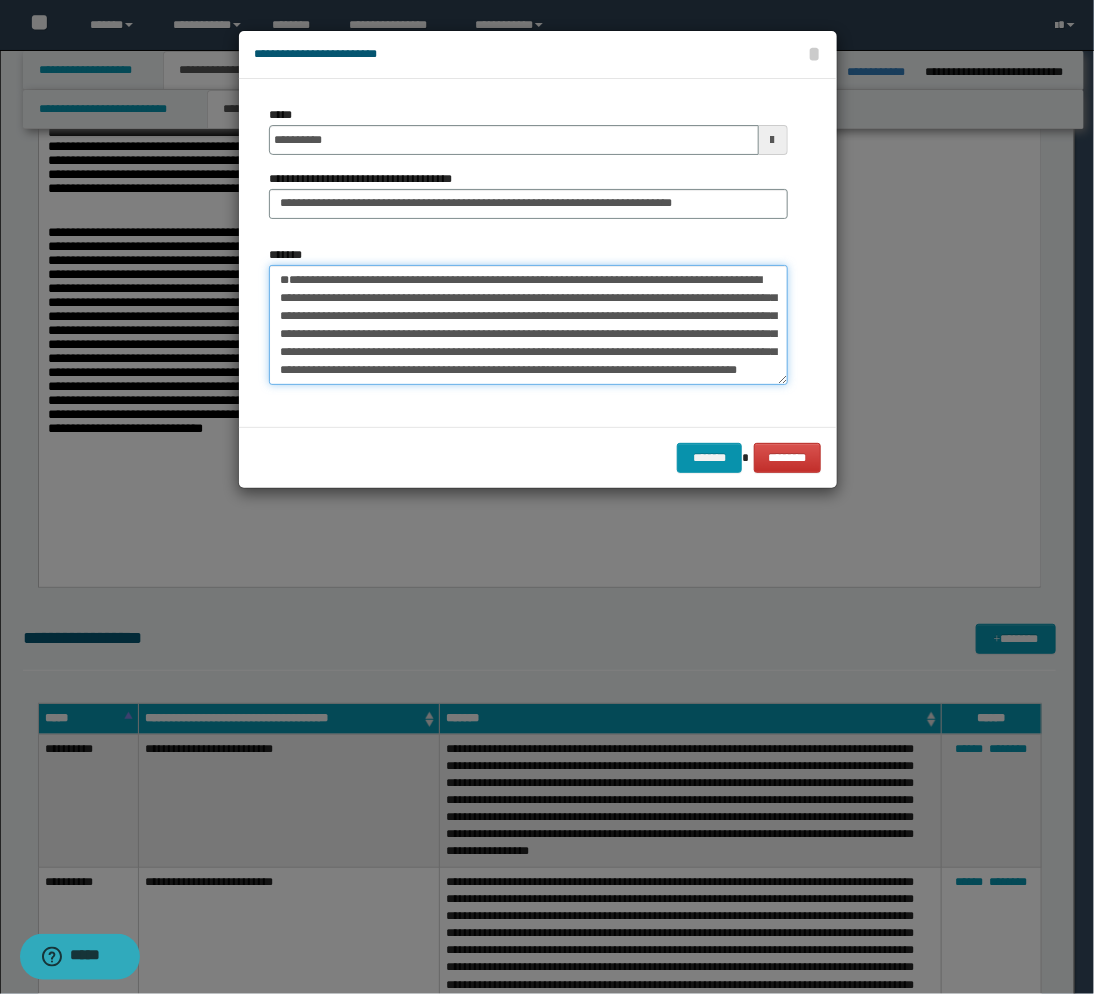 paste on "**********" 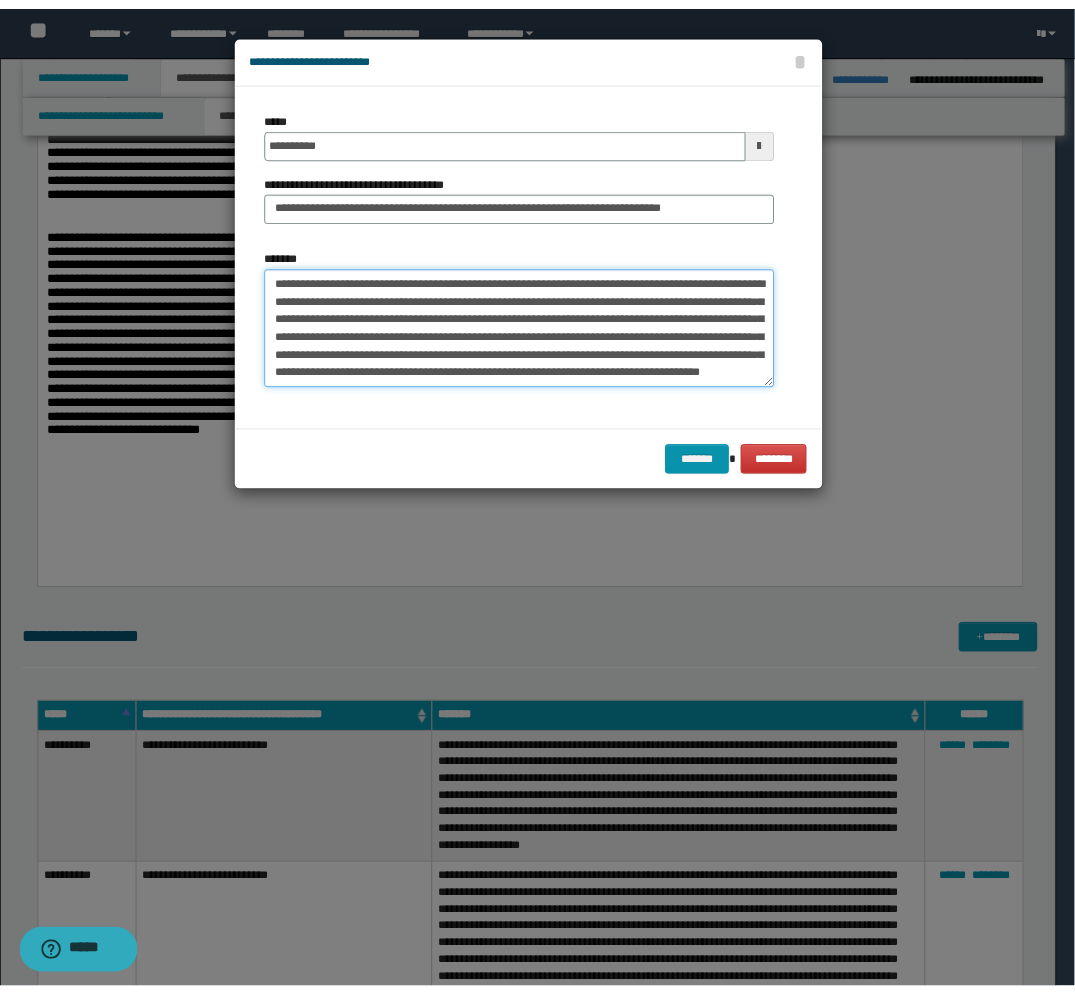 scroll, scrollTop: 35, scrollLeft: 0, axis: vertical 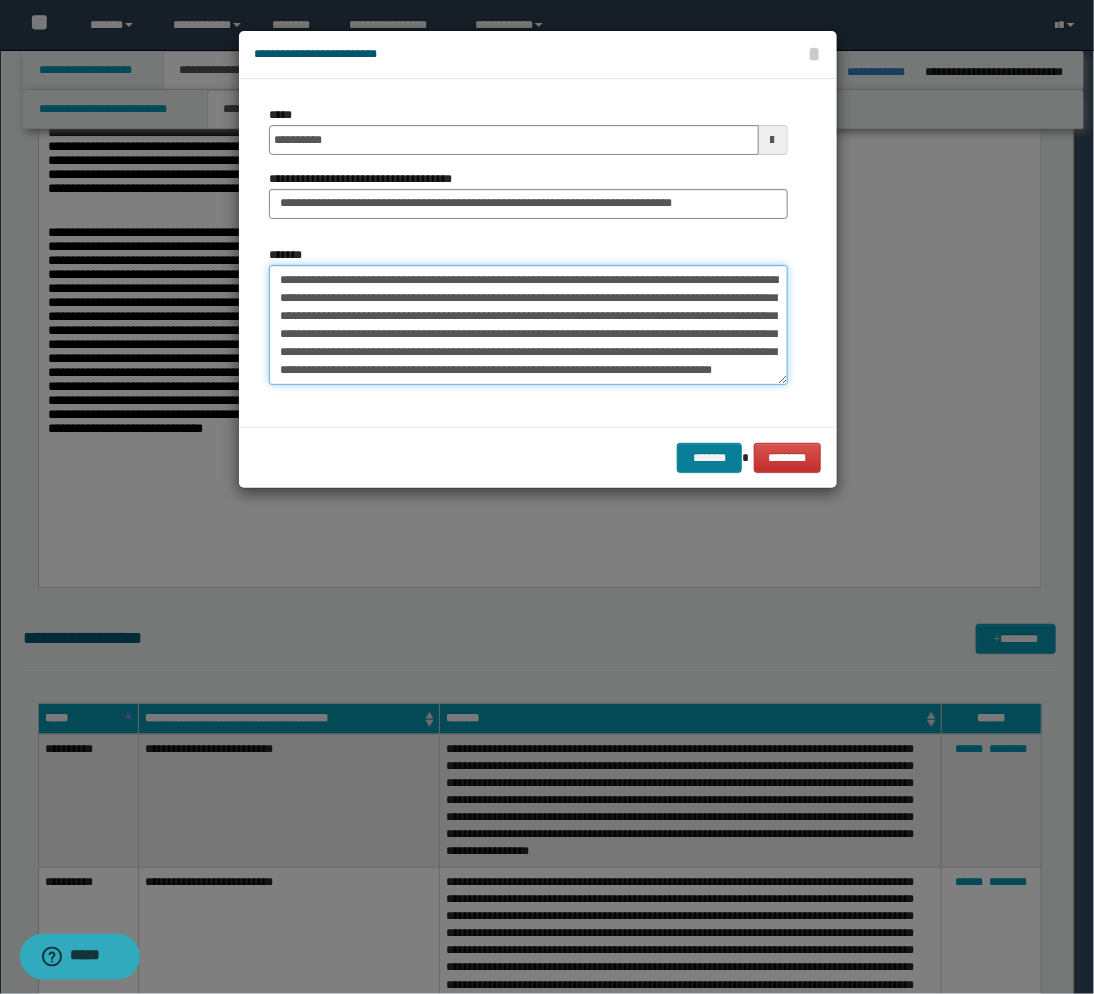 type on "**********" 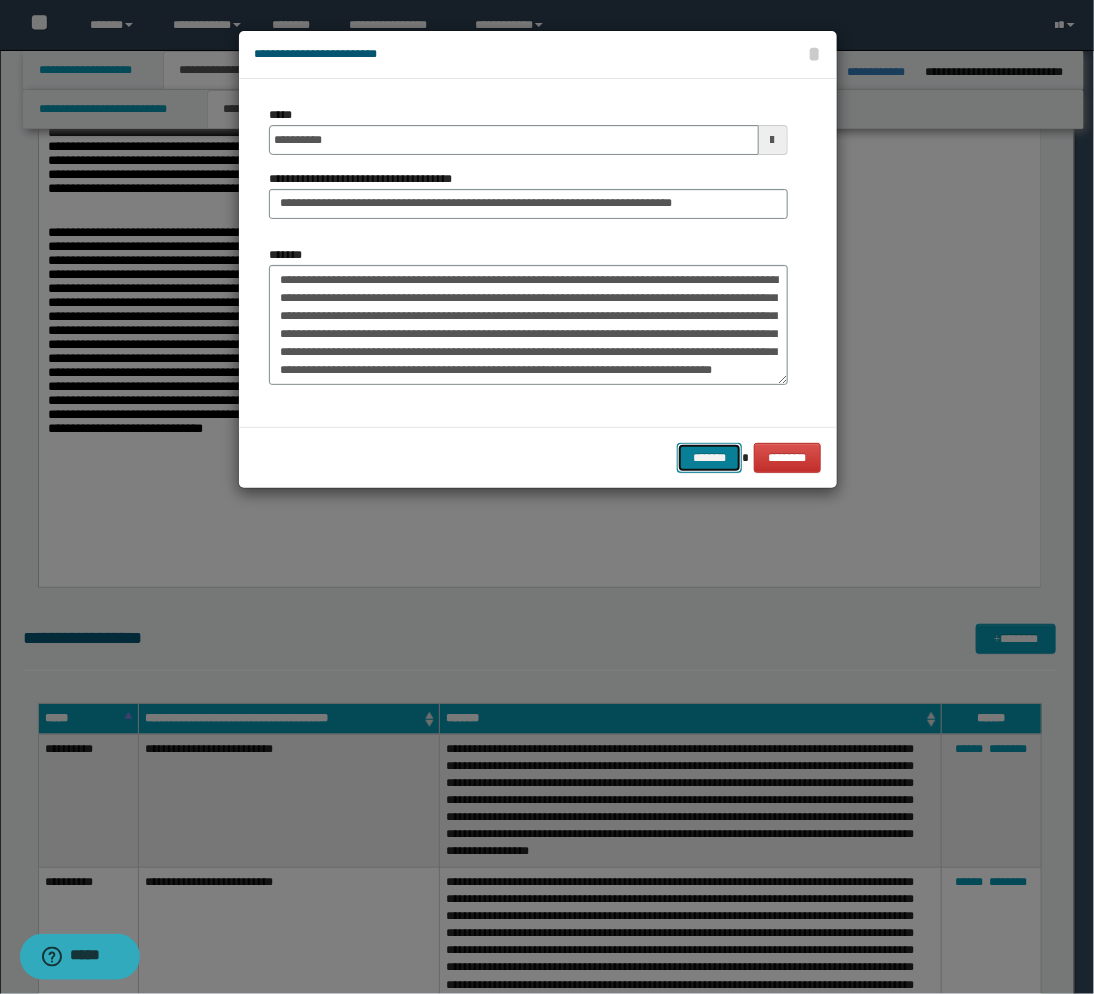 click on "*******" at bounding box center [709, 458] 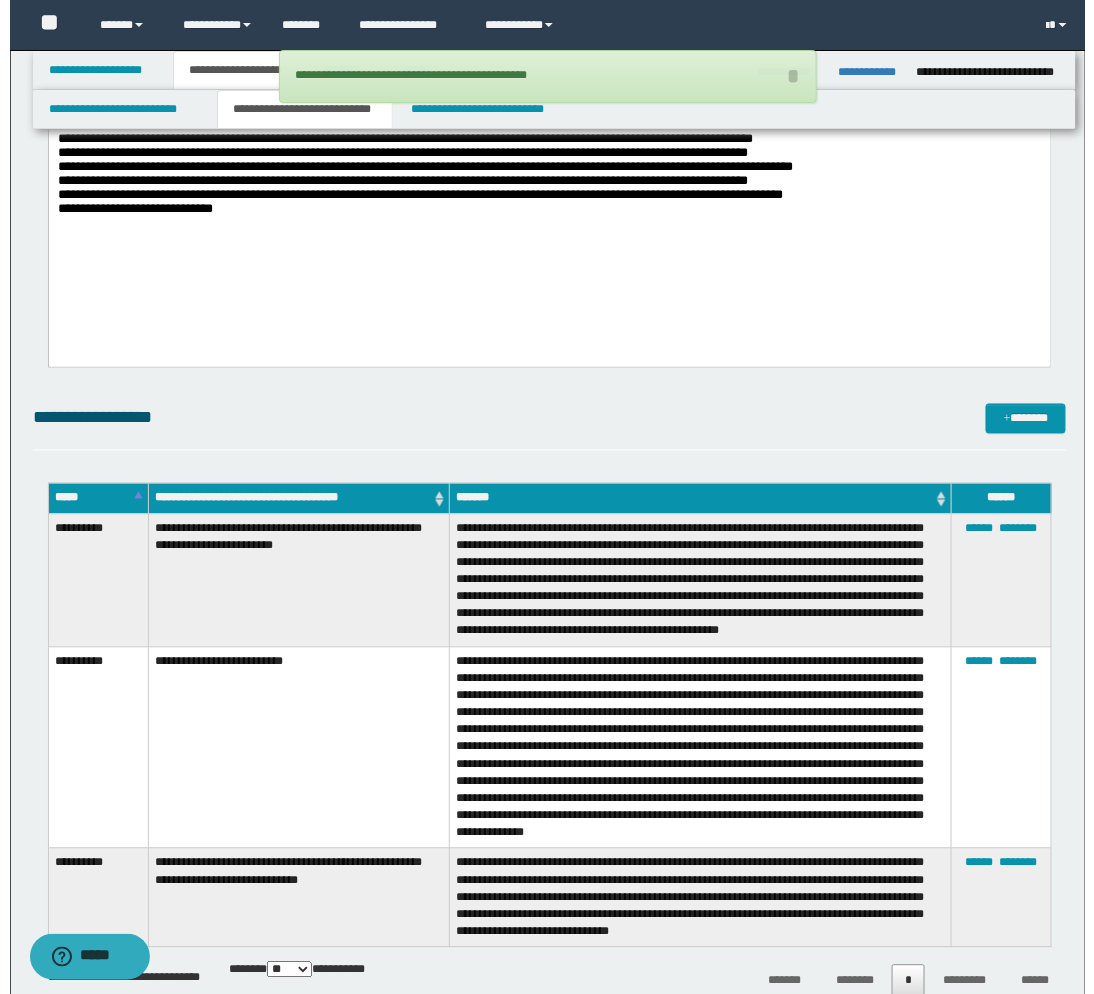 scroll, scrollTop: 666, scrollLeft: 0, axis: vertical 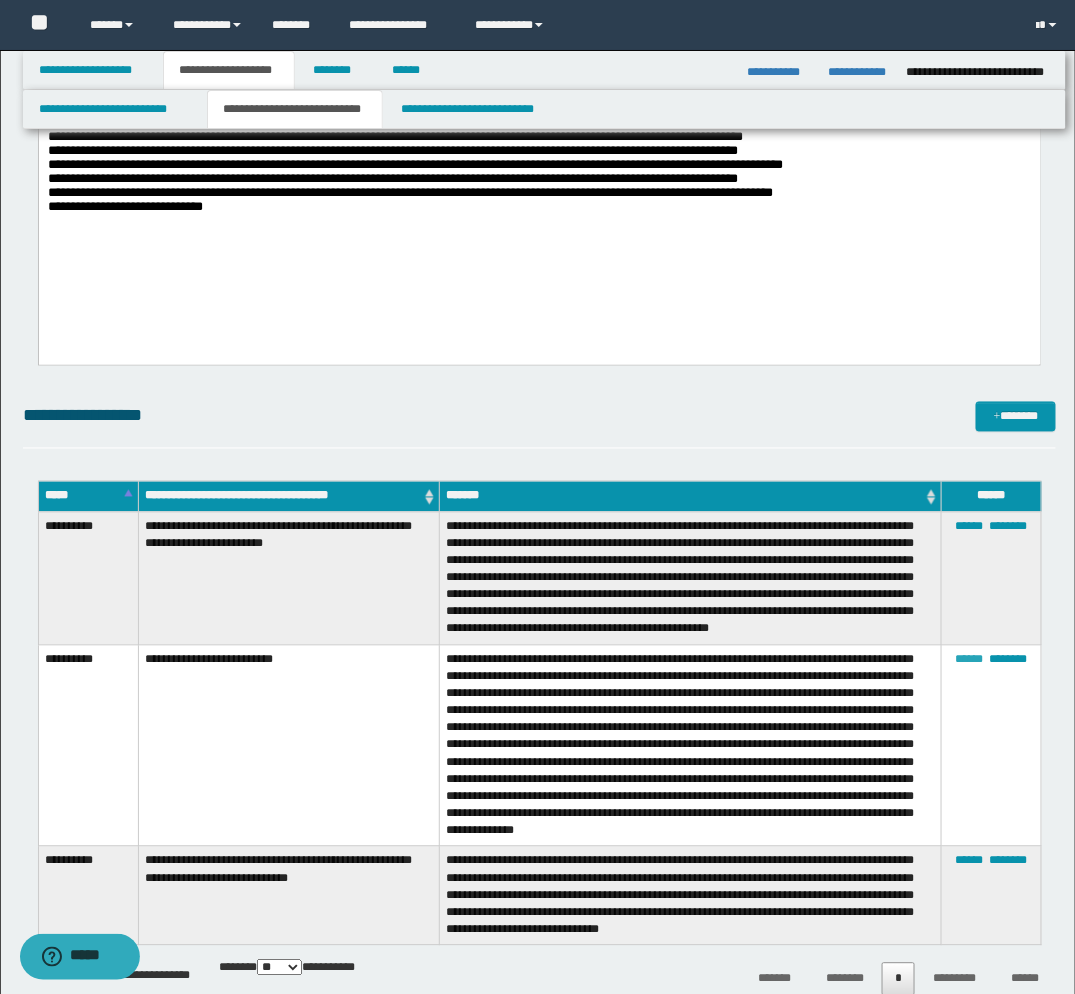 click on "******" at bounding box center (970, 660) 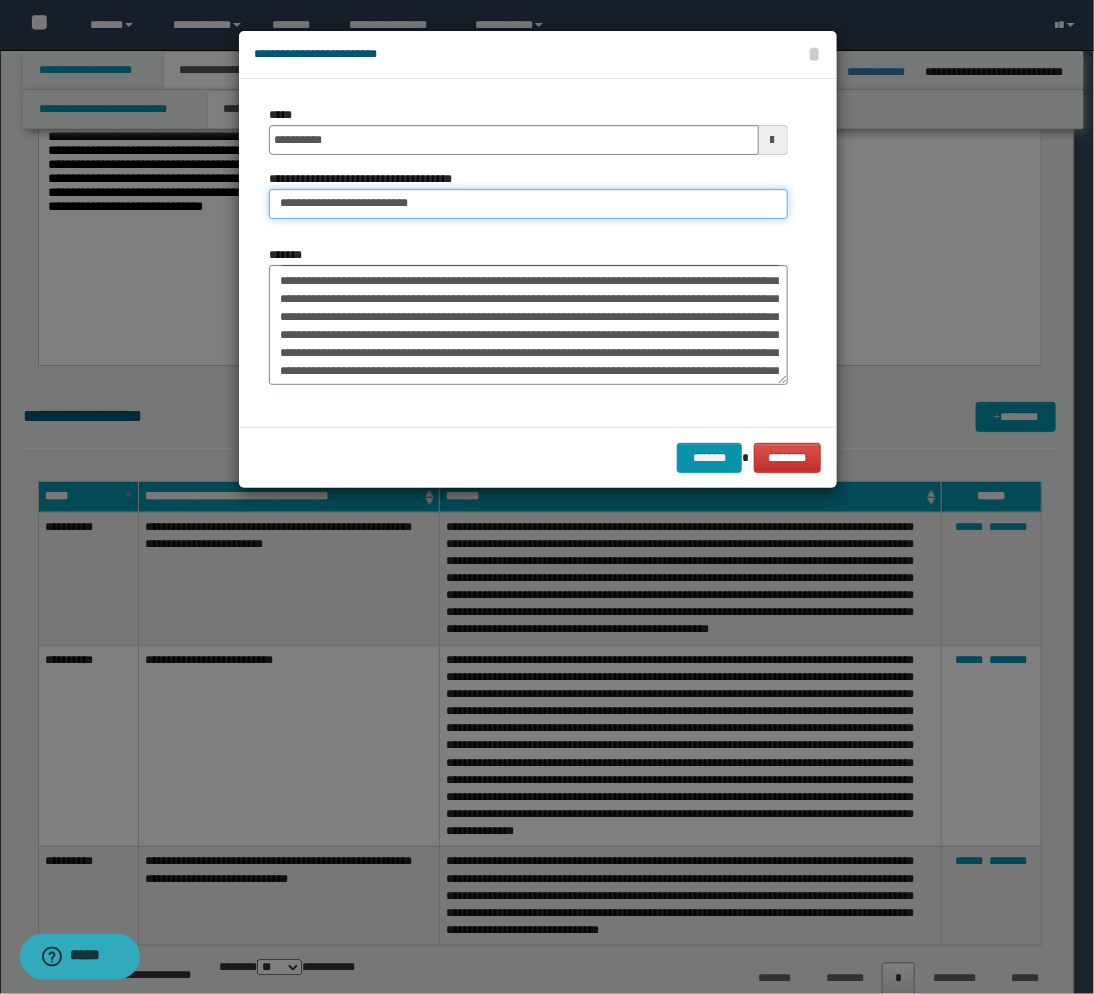 click on "**********" at bounding box center (528, 204) 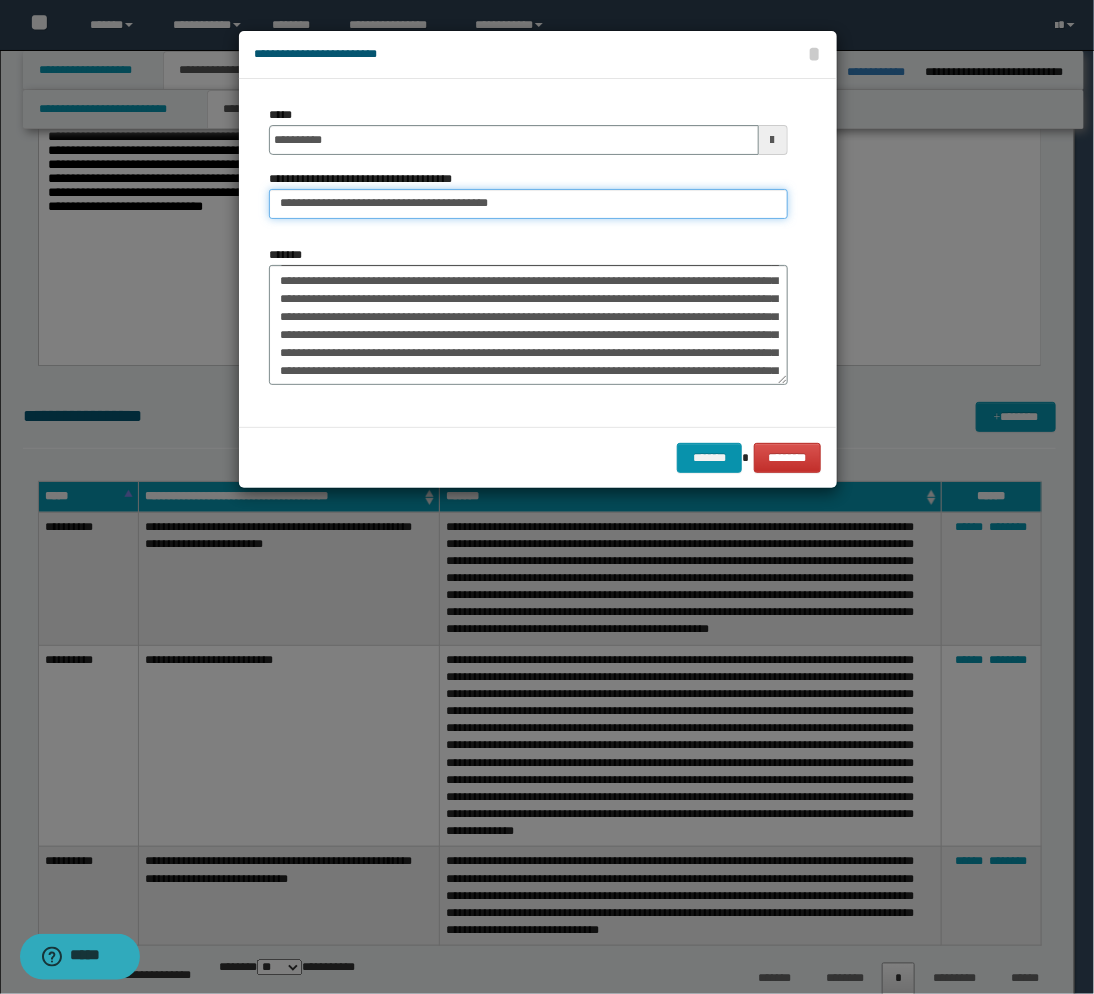 type on "**********" 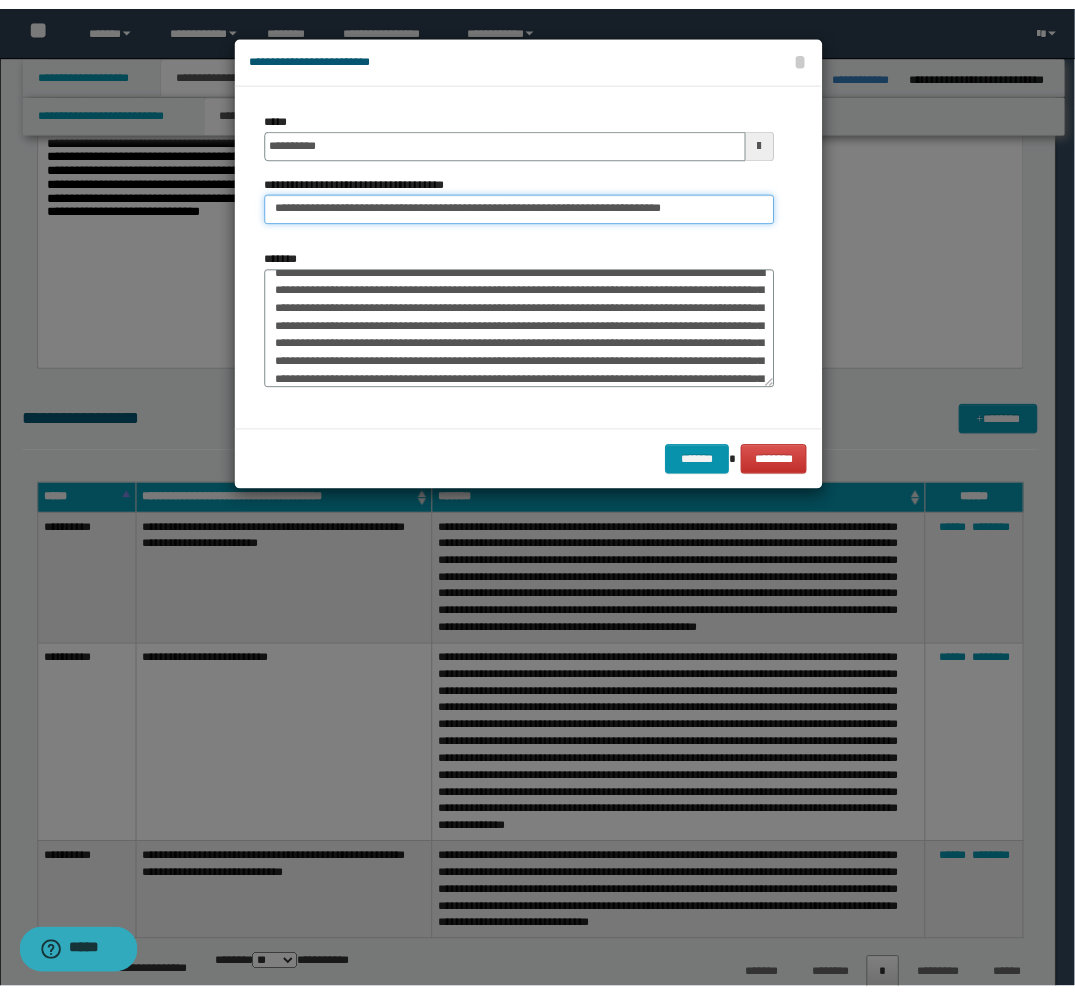 scroll, scrollTop: 0, scrollLeft: 0, axis: both 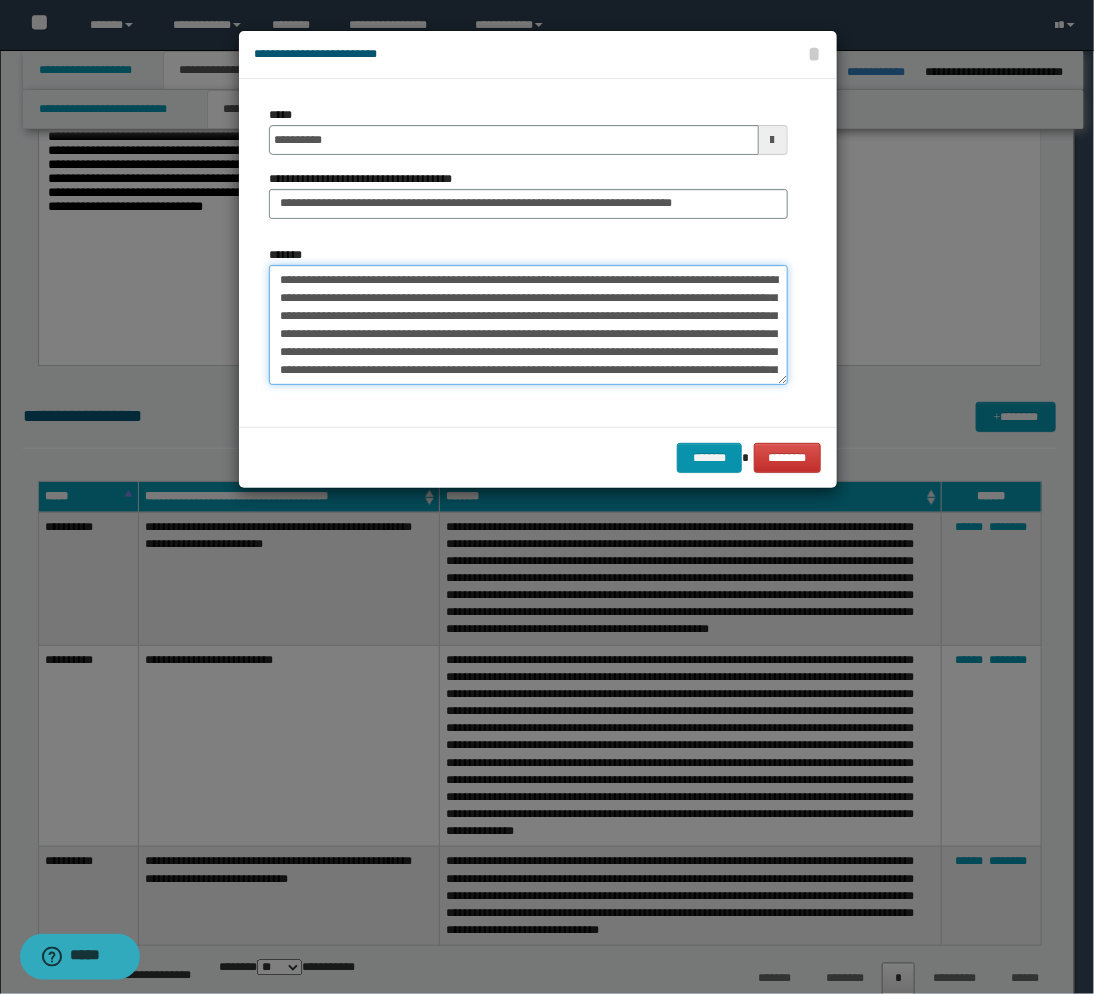 click on "**********" at bounding box center (528, 325) 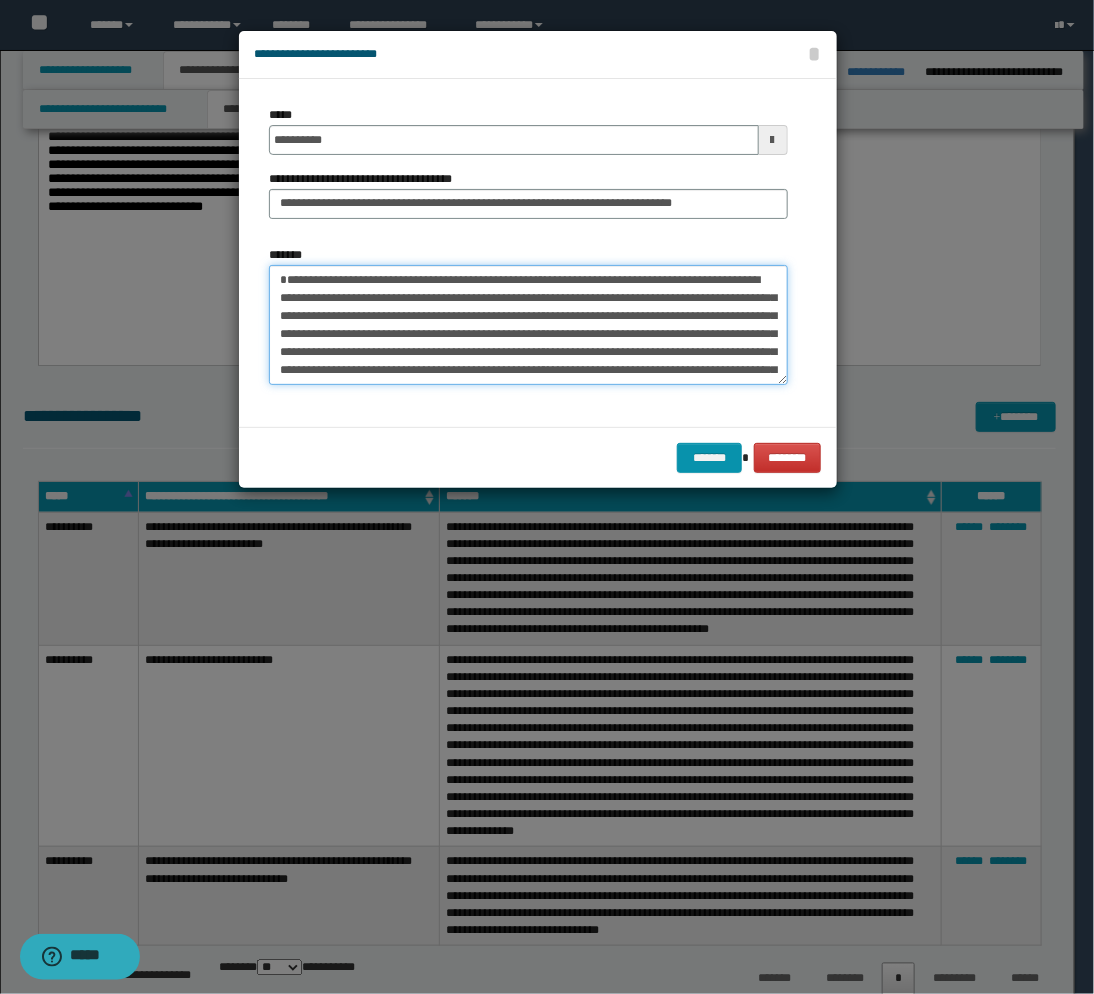 click on "**********" at bounding box center [528, 325] 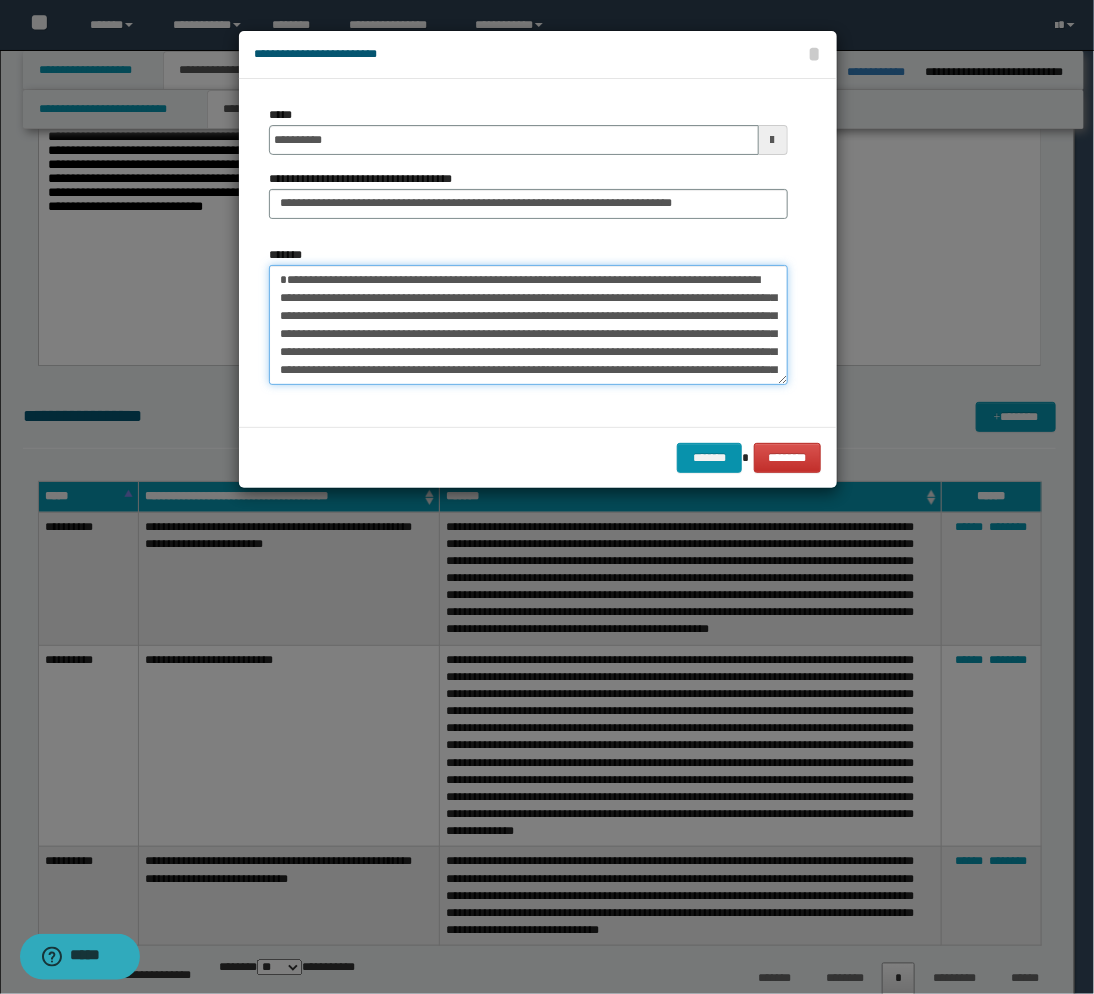 paste on "**********" 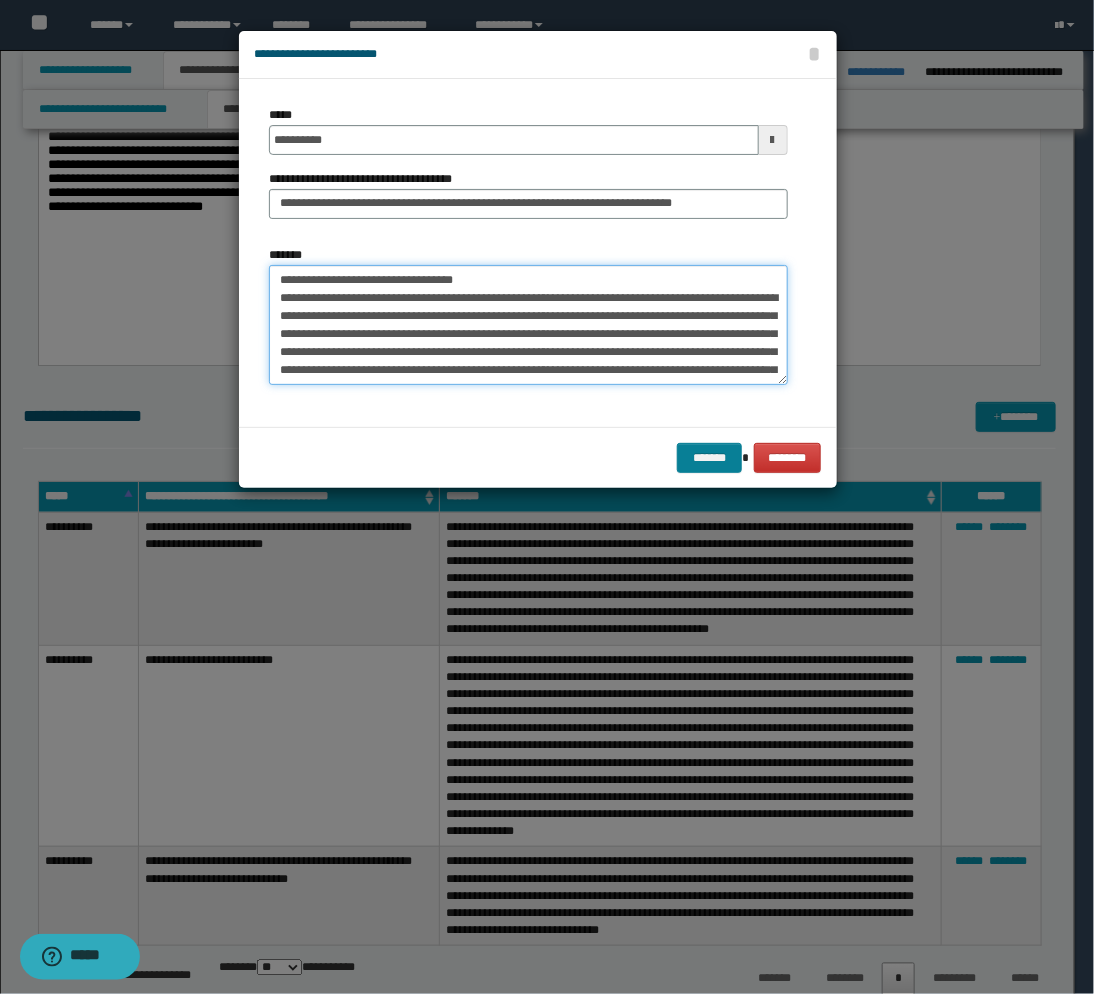 type on "**********" 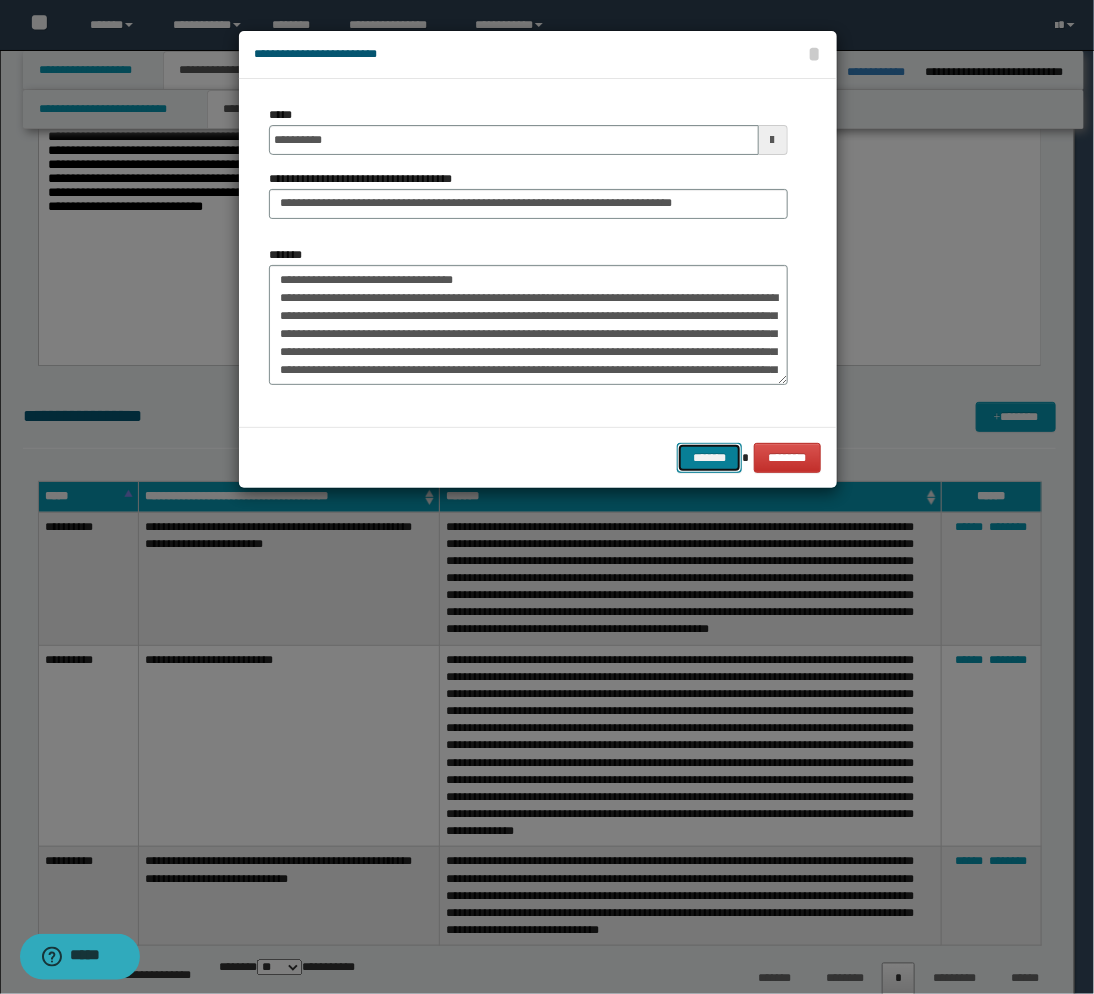 click on "*******" at bounding box center (709, 458) 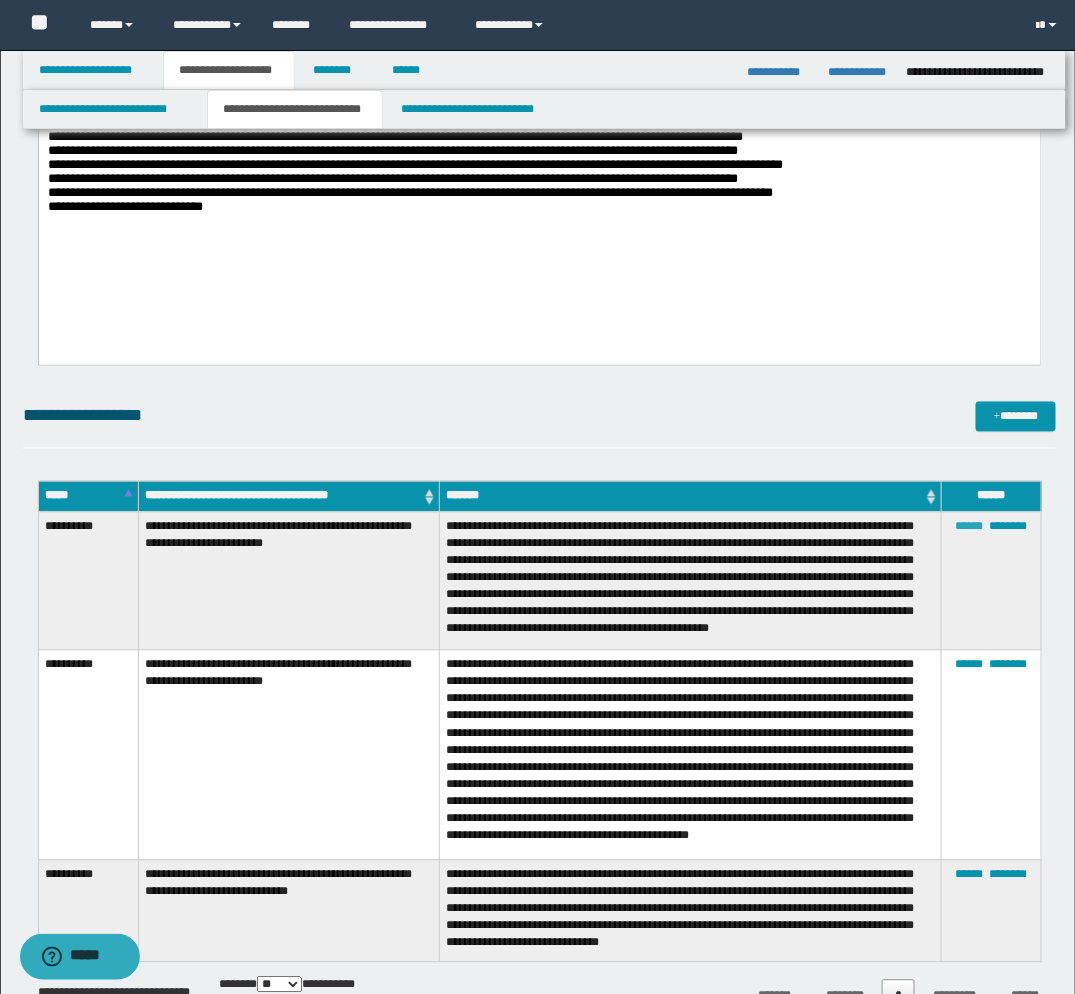 click on "******" at bounding box center (970, 527) 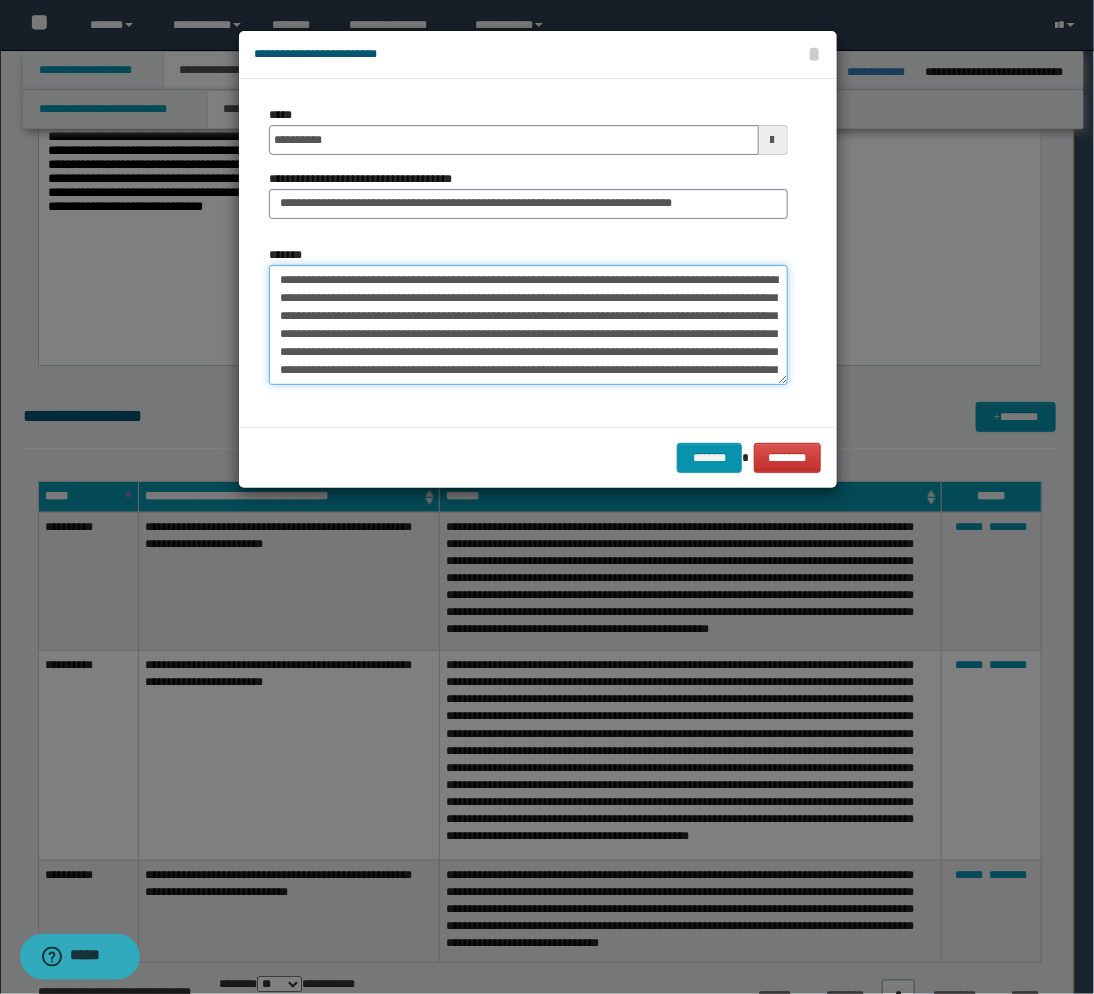 click on "**********" at bounding box center [528, 325] 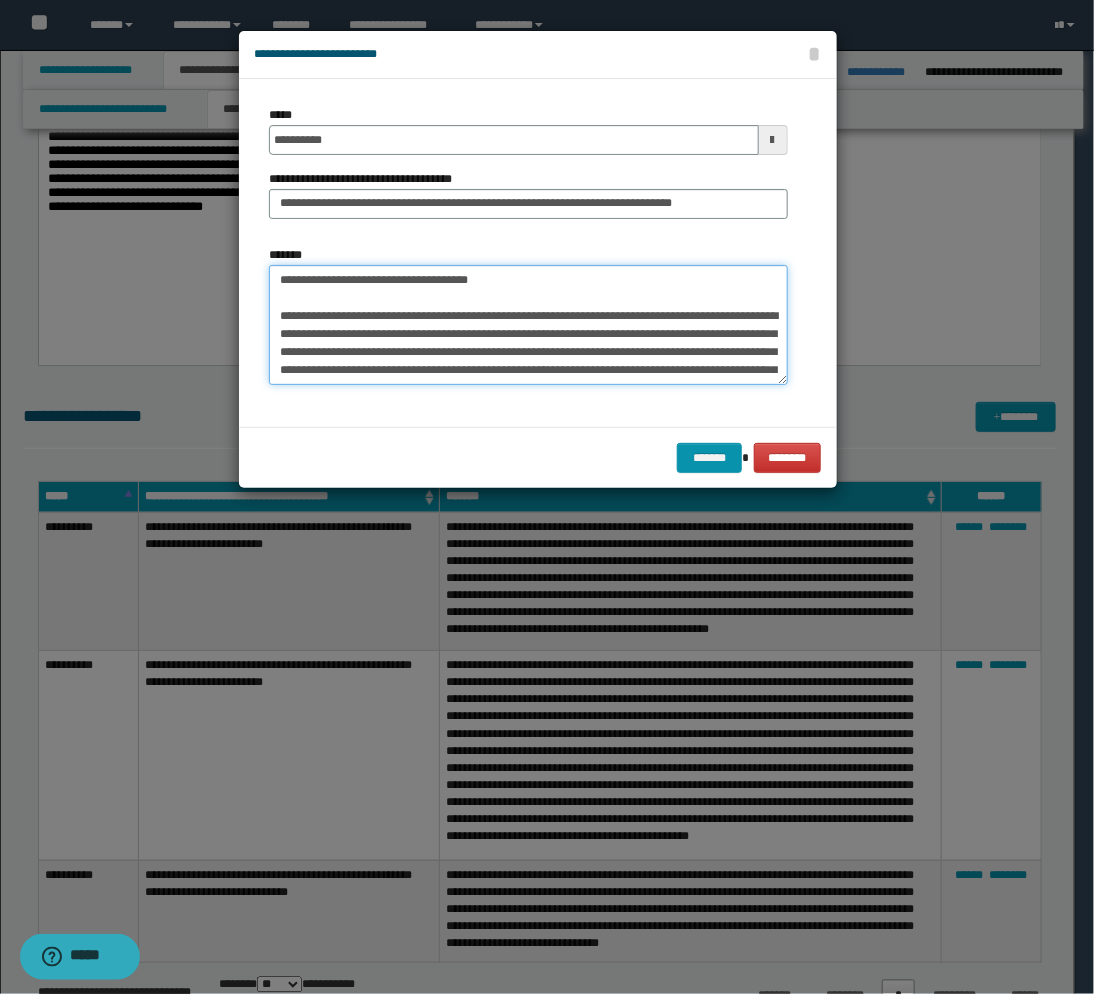 click on "**********" at bounding box center (528, 325) 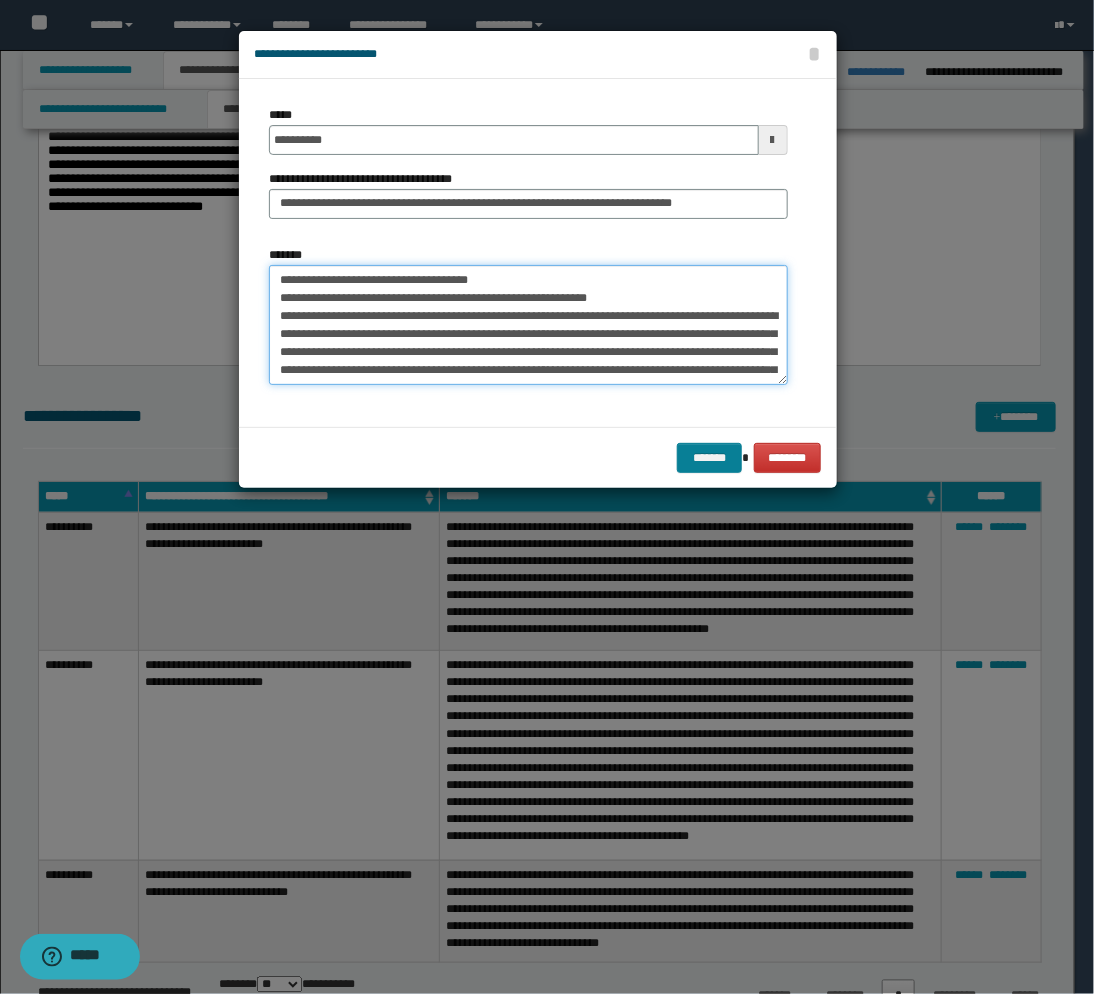 type on "**********" 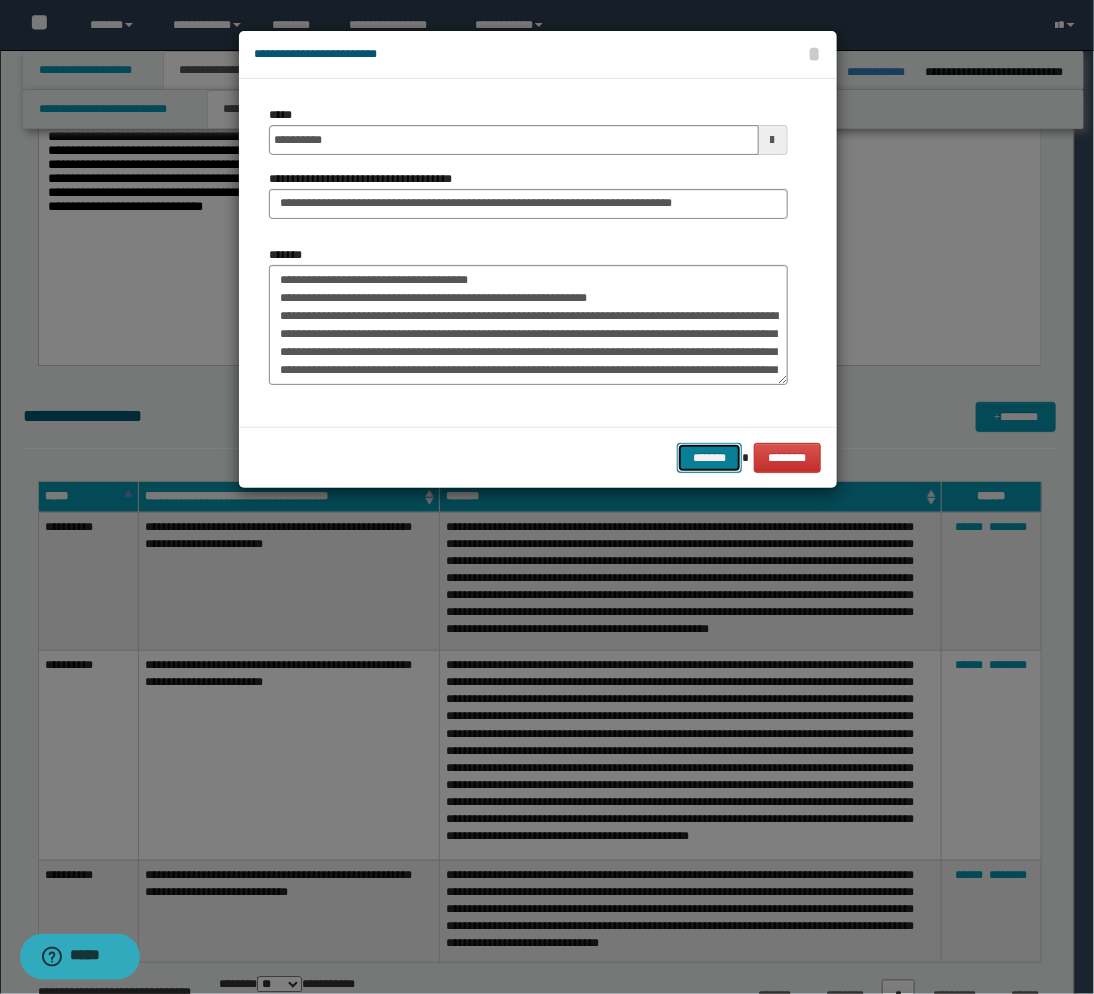 click on "*******" at bounding box center (709, 458) 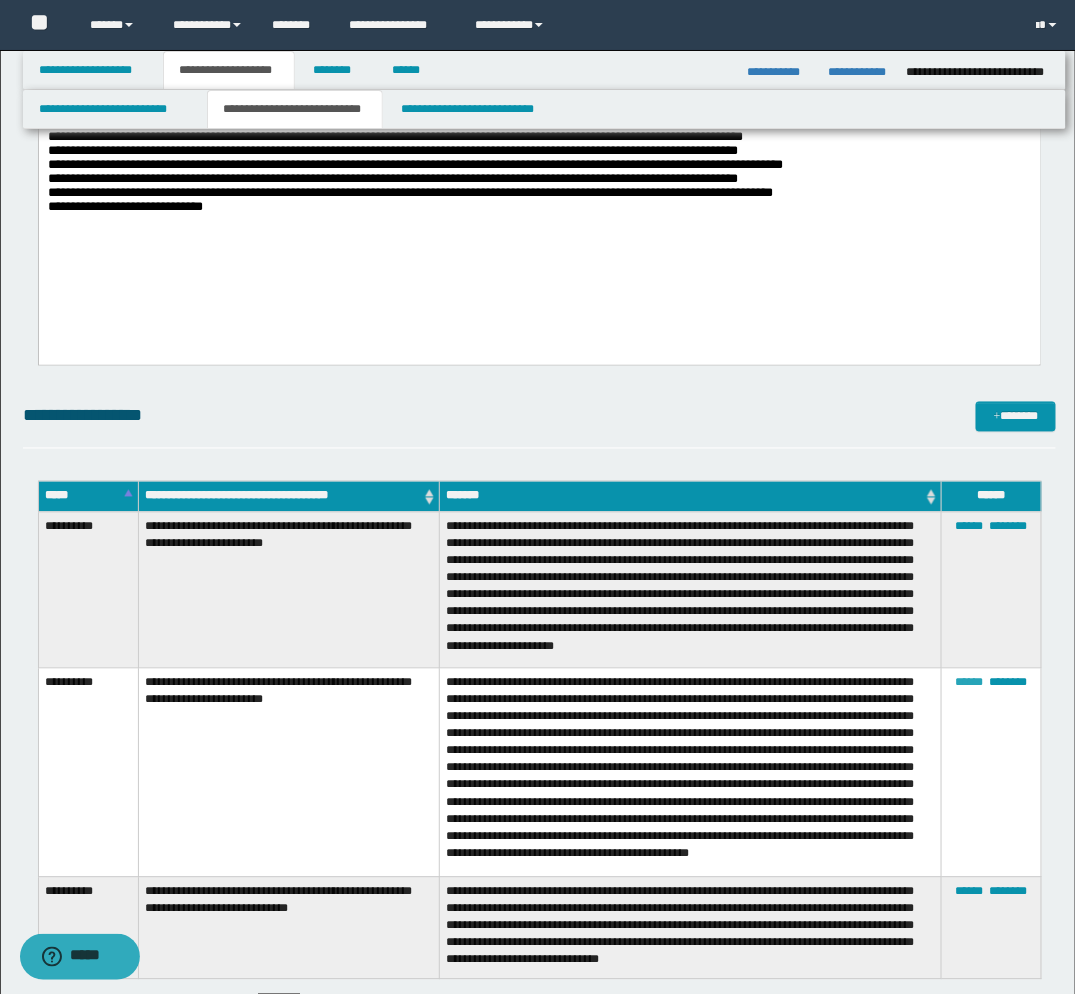 click on "******" at bounding box center (970, 683) 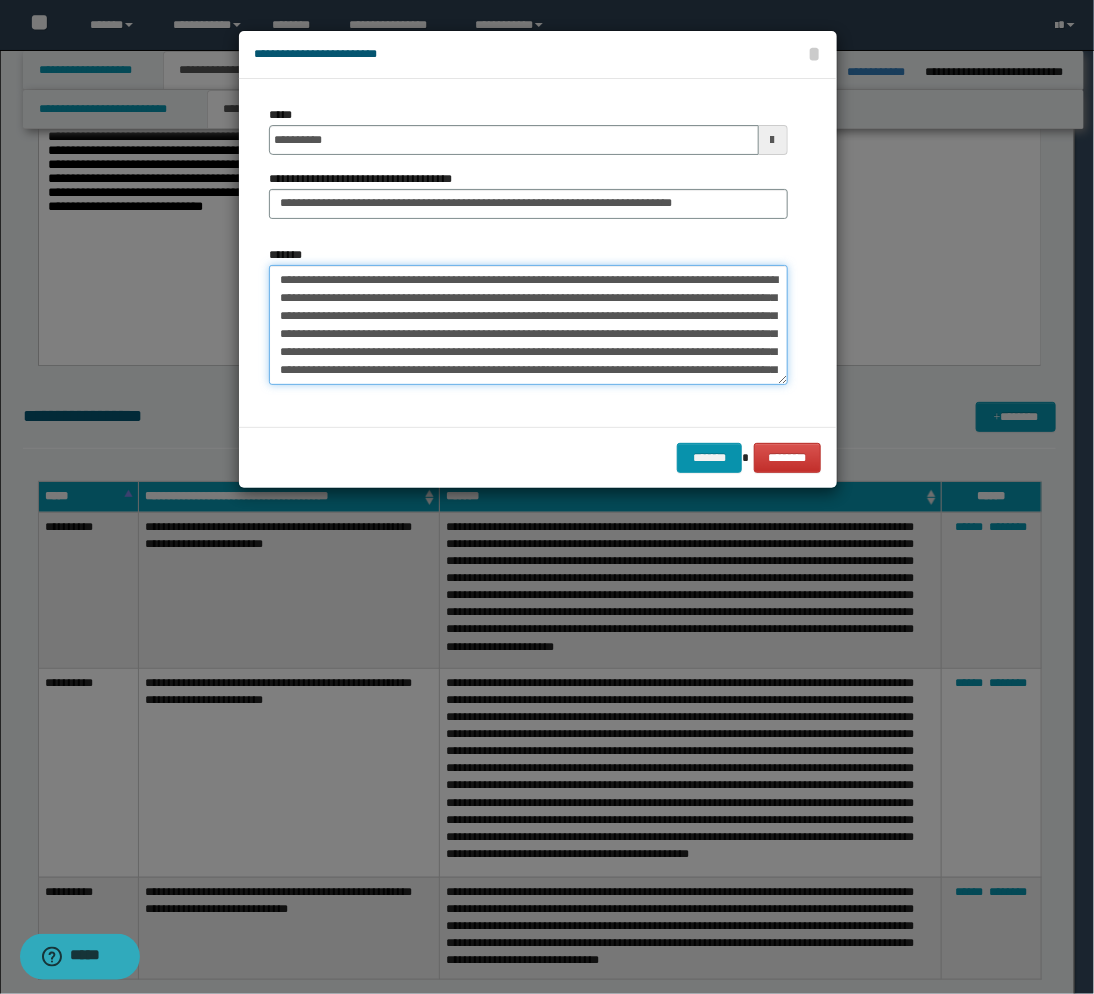 click on "**********" at bounding box center [528, 325] 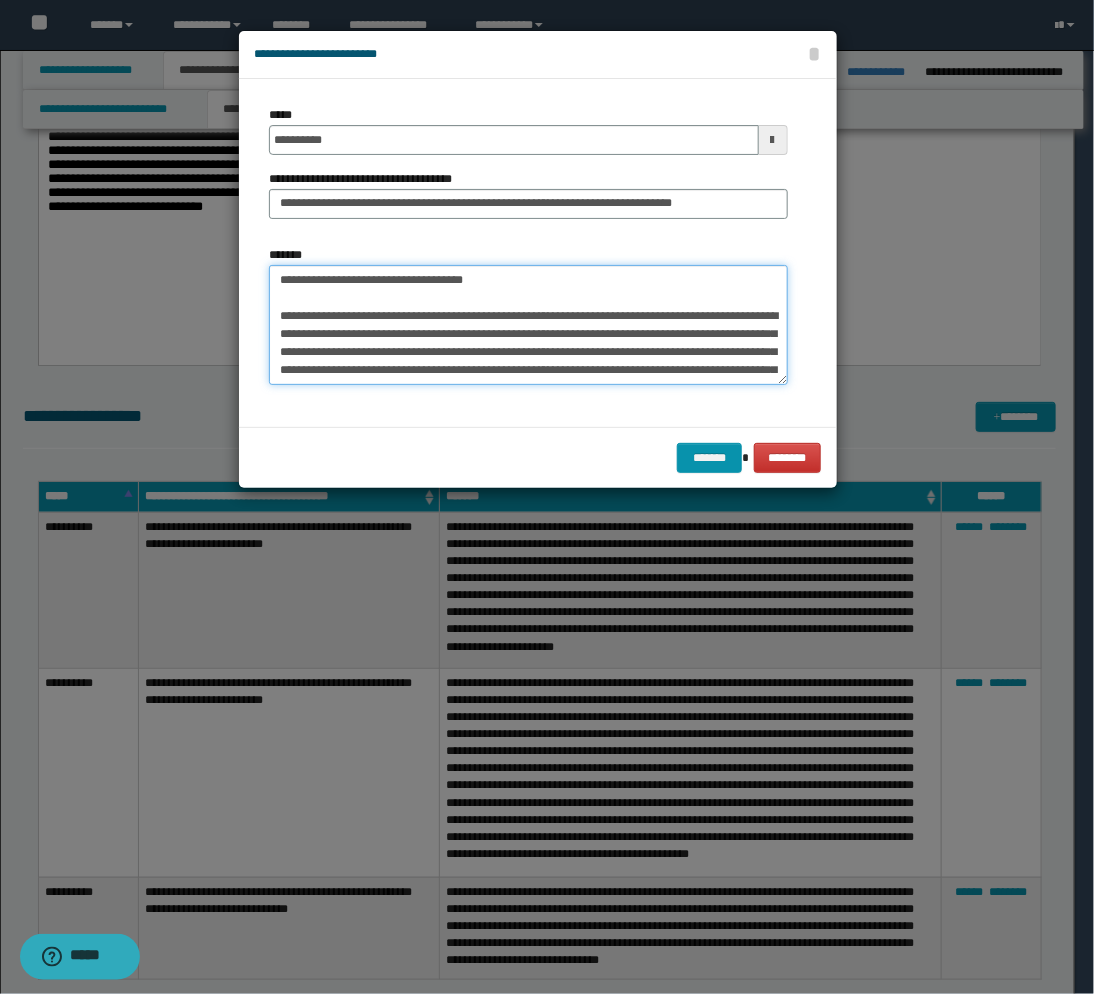 click on "**********" at bounding box center (528, 325) 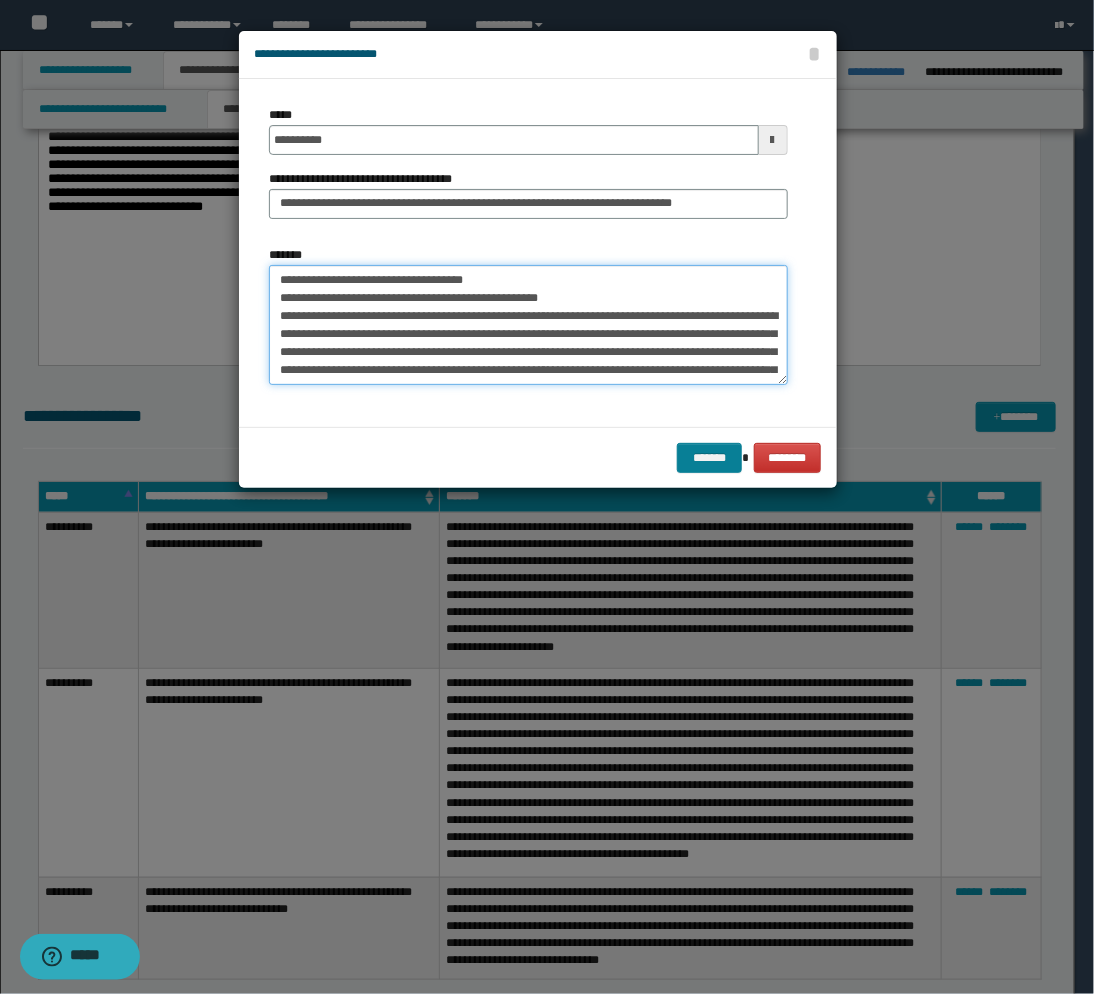 type on "**********" 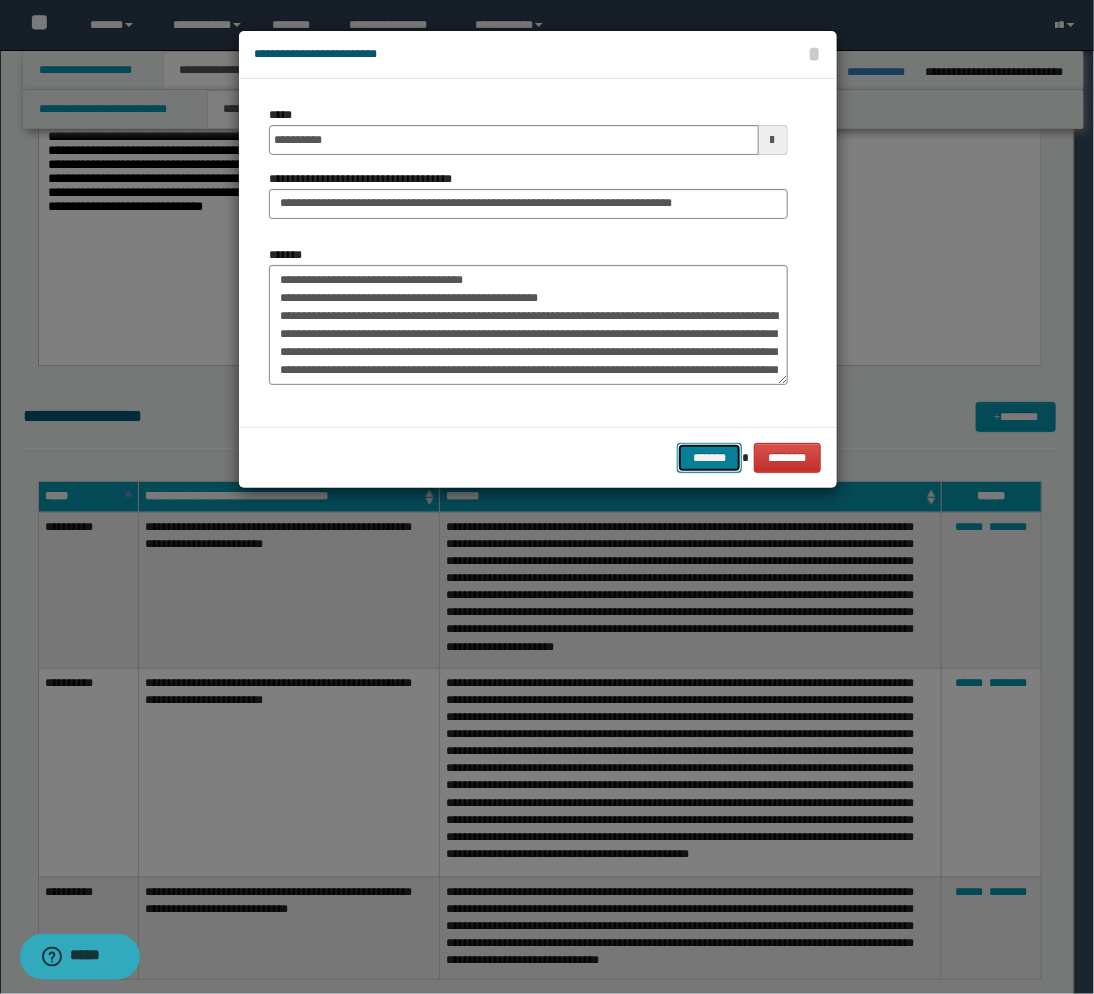 click on "*******" at bounding box center (709, 458) 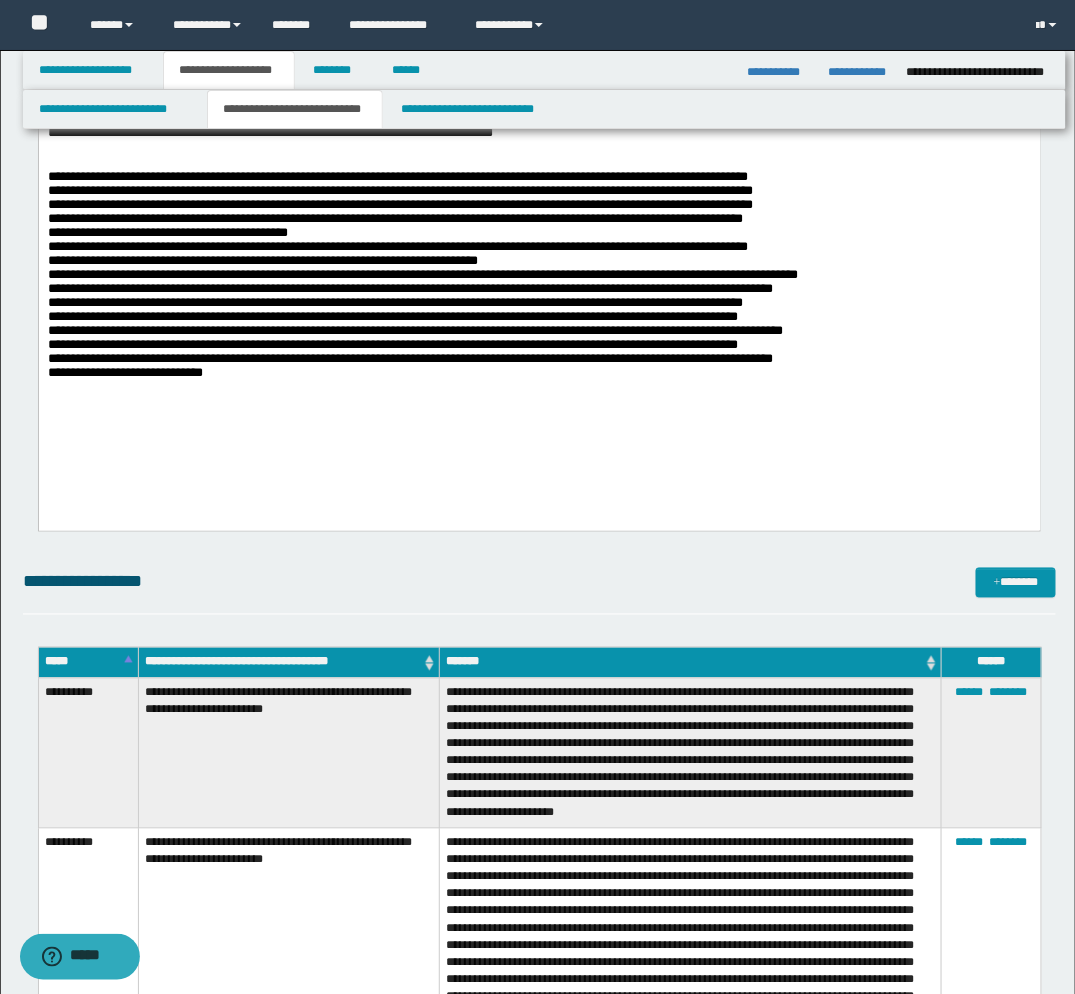 scroll, scrollTop: 222, scrollLeft: 0, axis: vertical 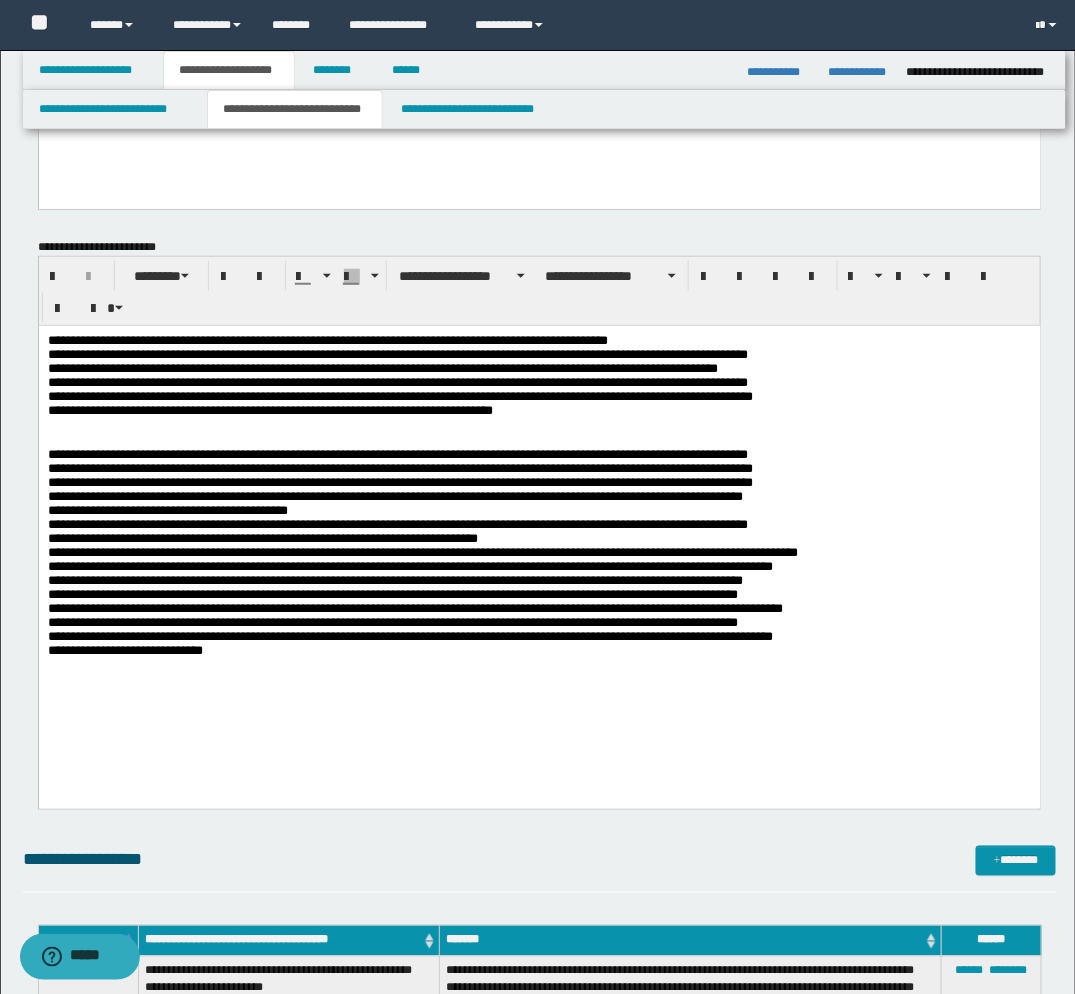click on "**********" at bounding box center [538, 573] 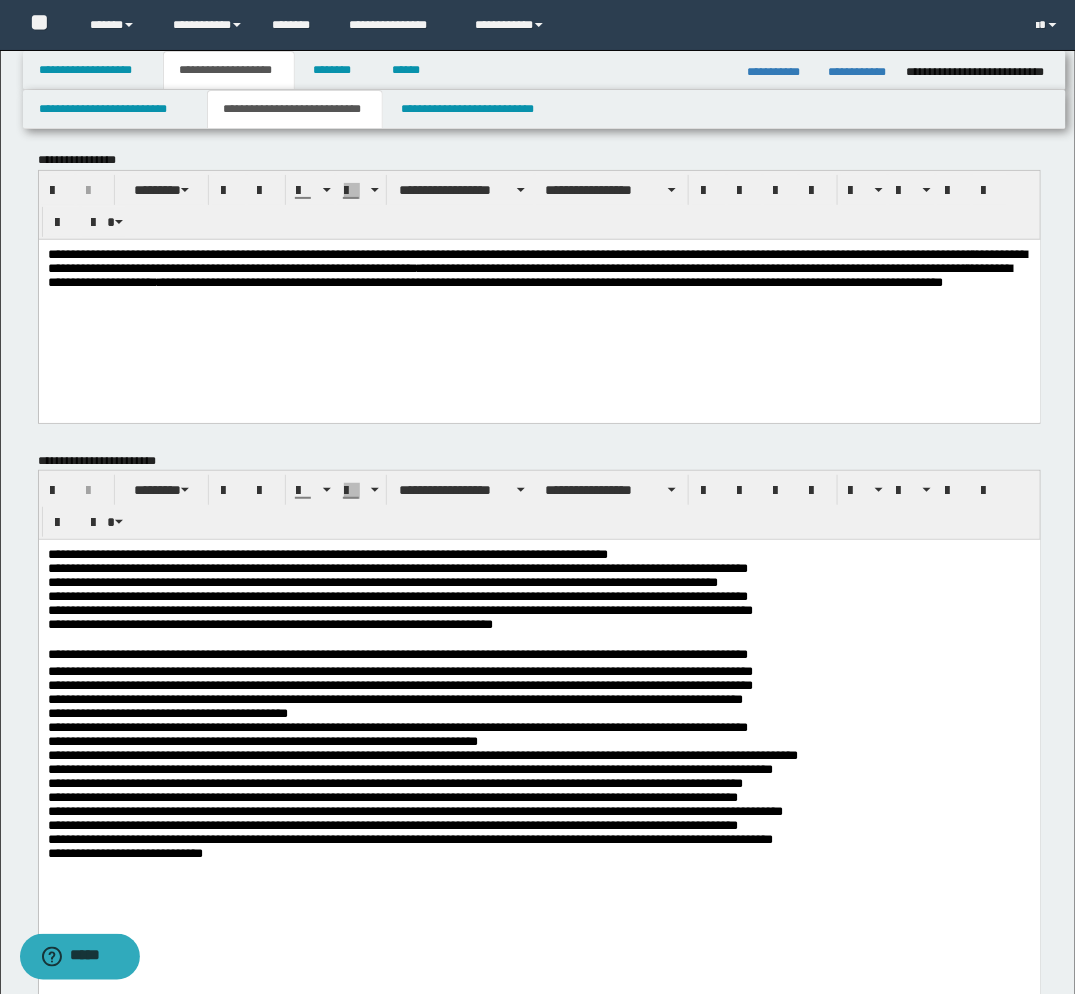 scroll, scrollTop: 0, scrollLeft: 0, axis: both 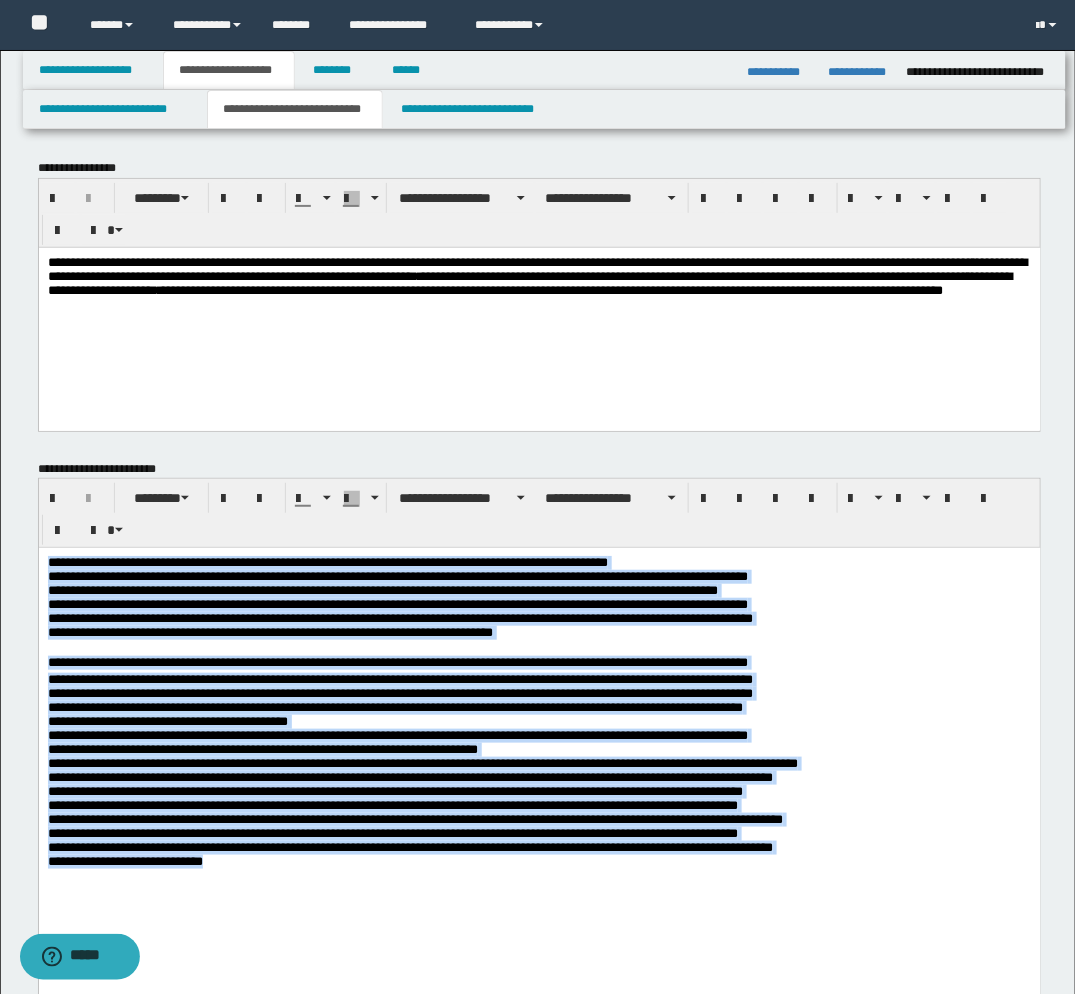 drag, startPoint x: 46, startPoint y: 559, endPoint x: 239, endPoint y: 922, distance: 411.11798 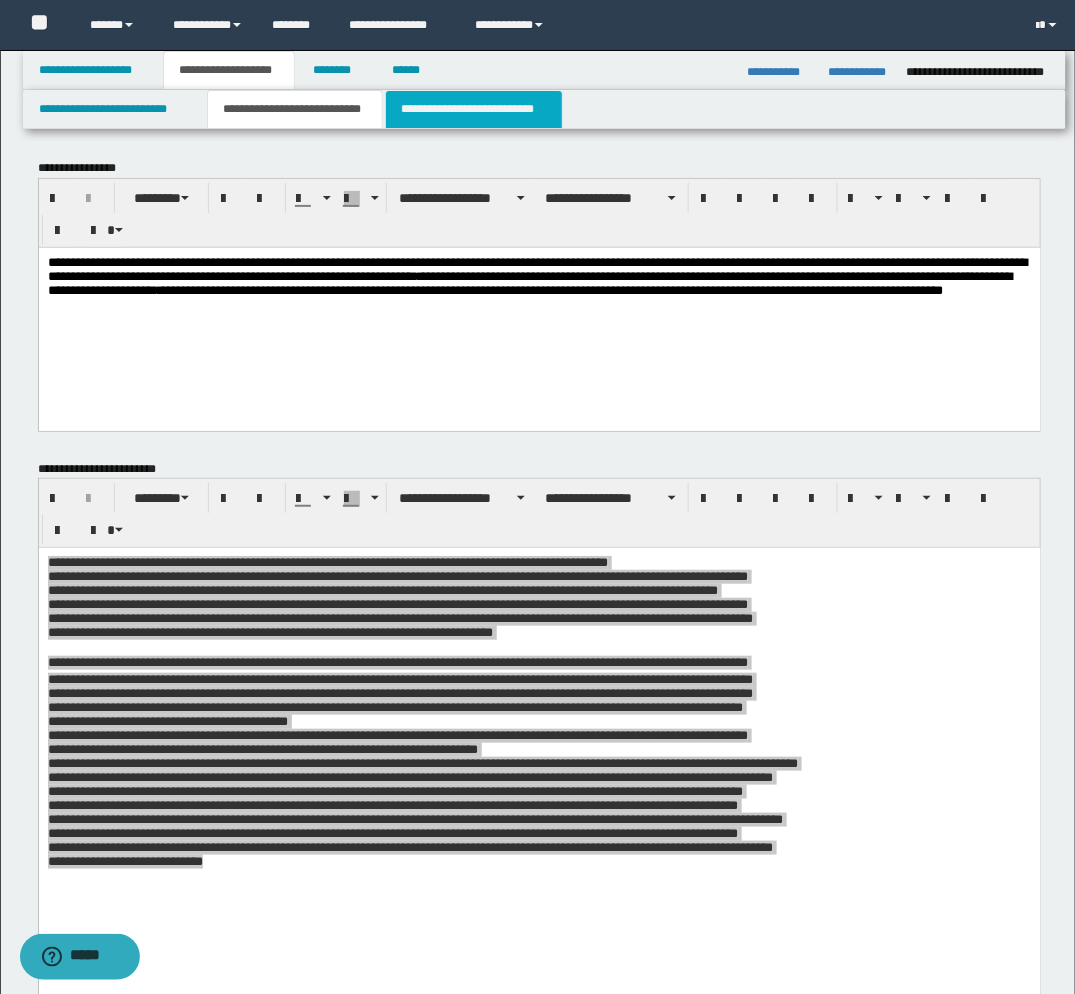 click on "**********" at bounding box center [474, 109] 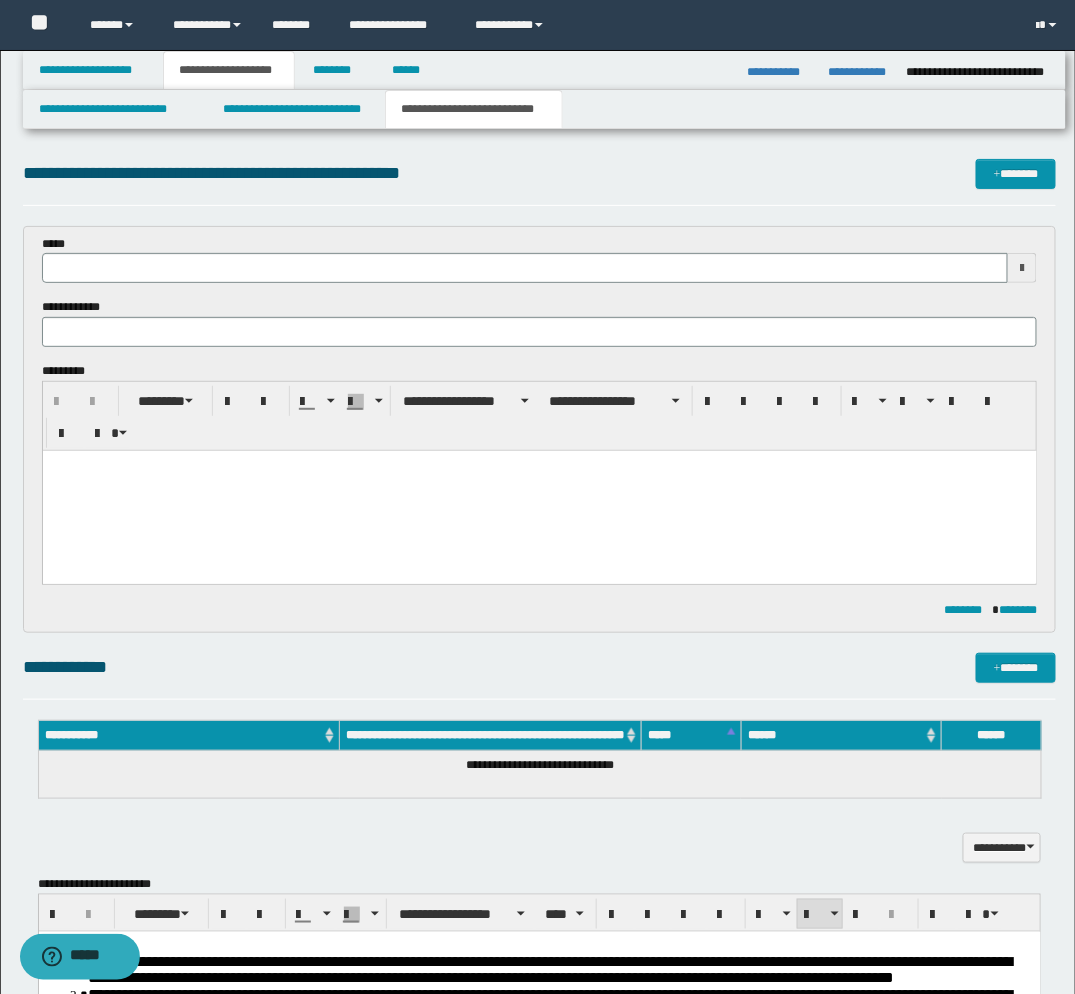 scroll, scrollTop: 444, scrollLeft: 0, axis: vertical 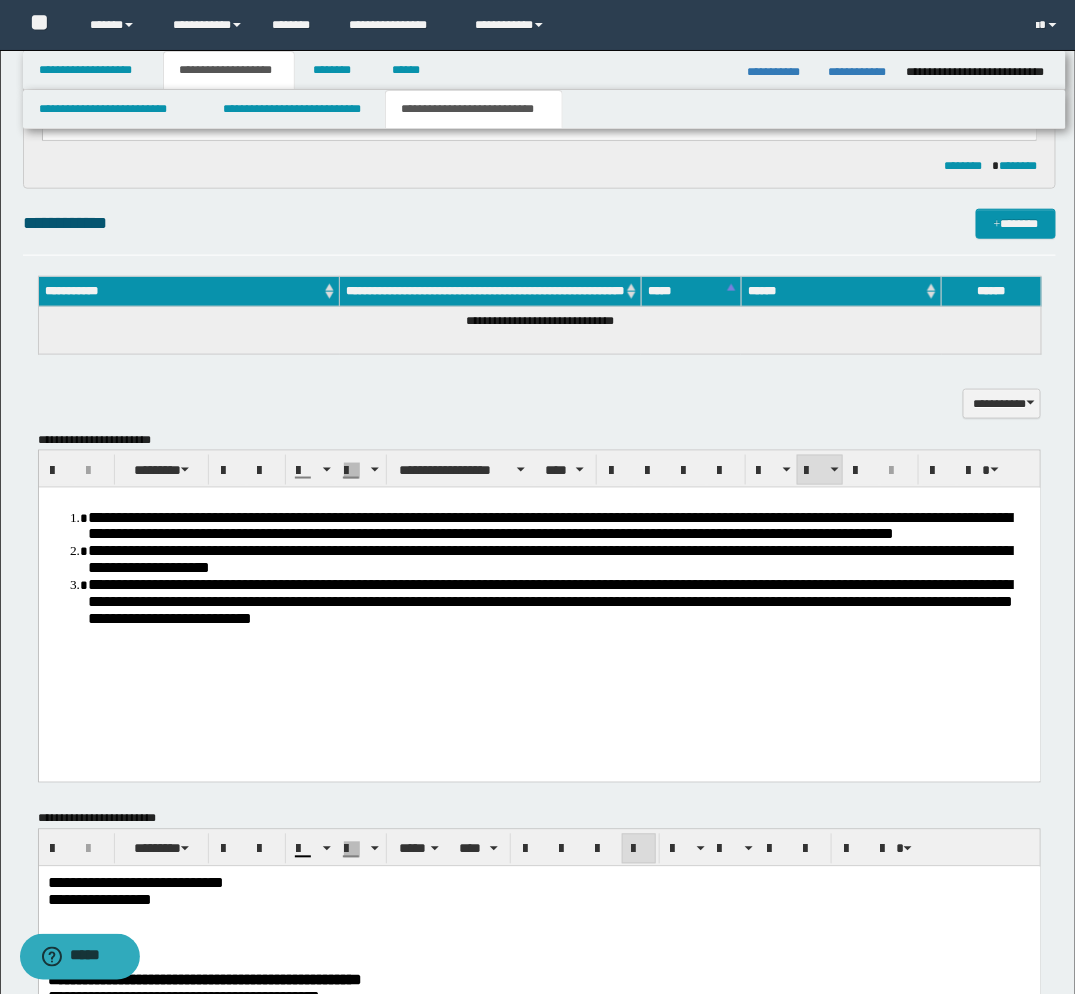 click on "**********" at bounding box center [559, 601] 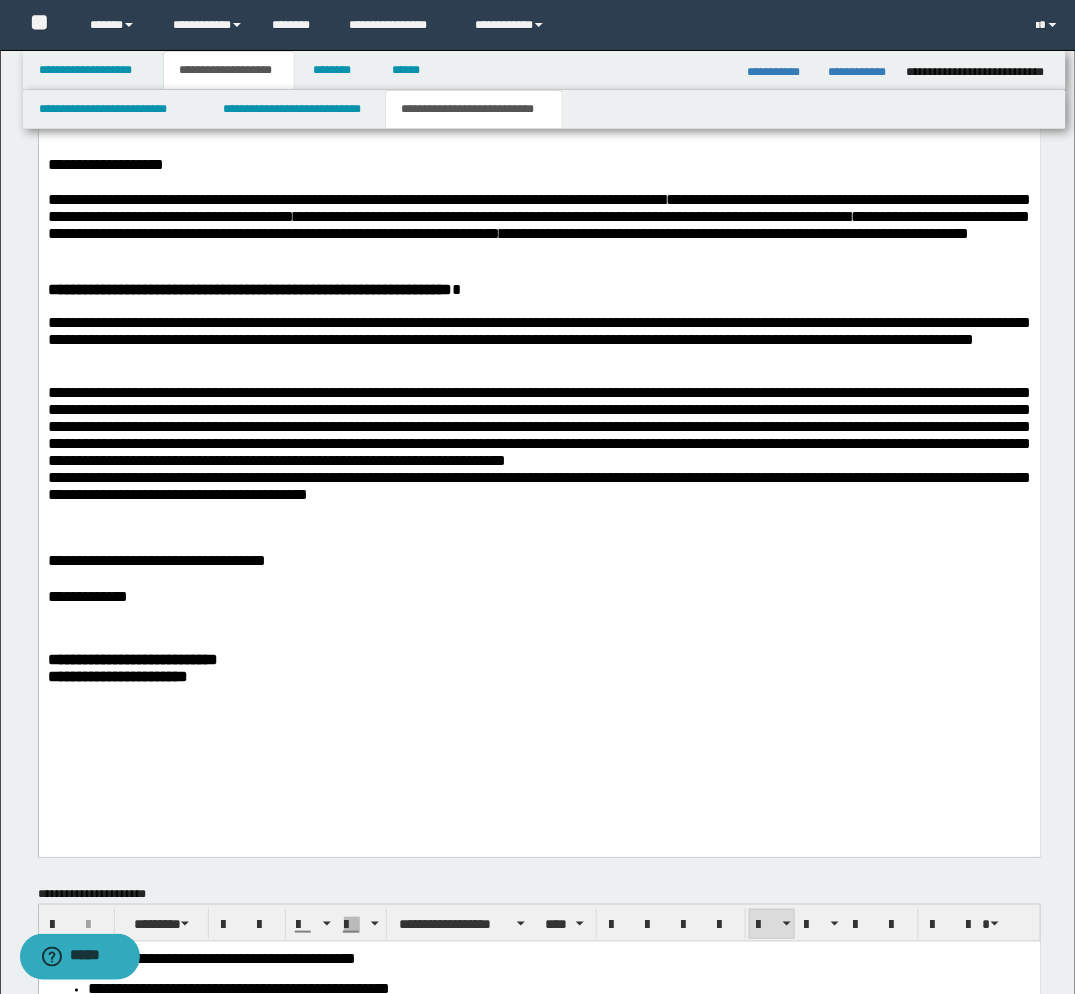 scroll, scrollTop: 1927, scrollLeft: 0, axis: vertical 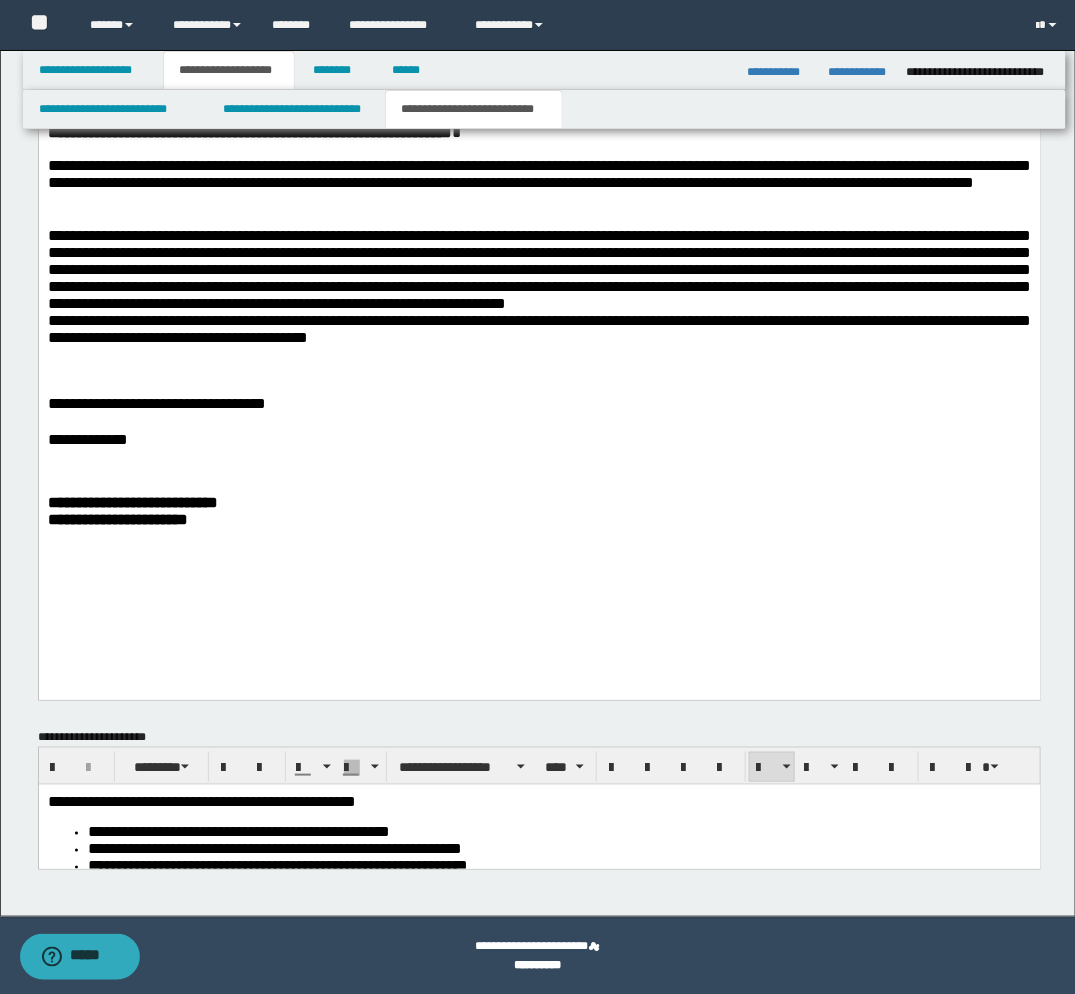 drag, startPoint x: 69, startPoint y: -974, endPoint x: 198, endPoint y: 613, distance: 1592.2343 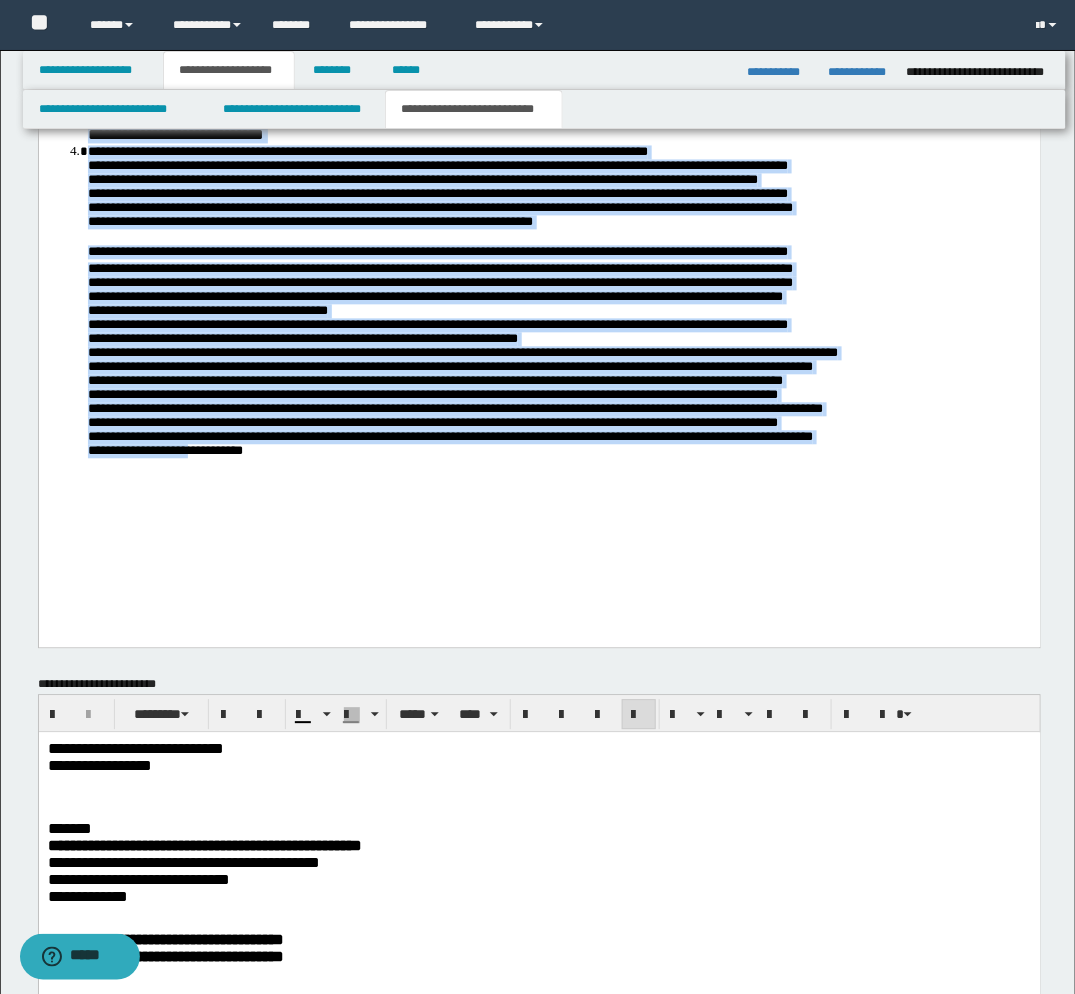 scroll, scrollTop: 927, scrollLeft: 0, axis: vertical 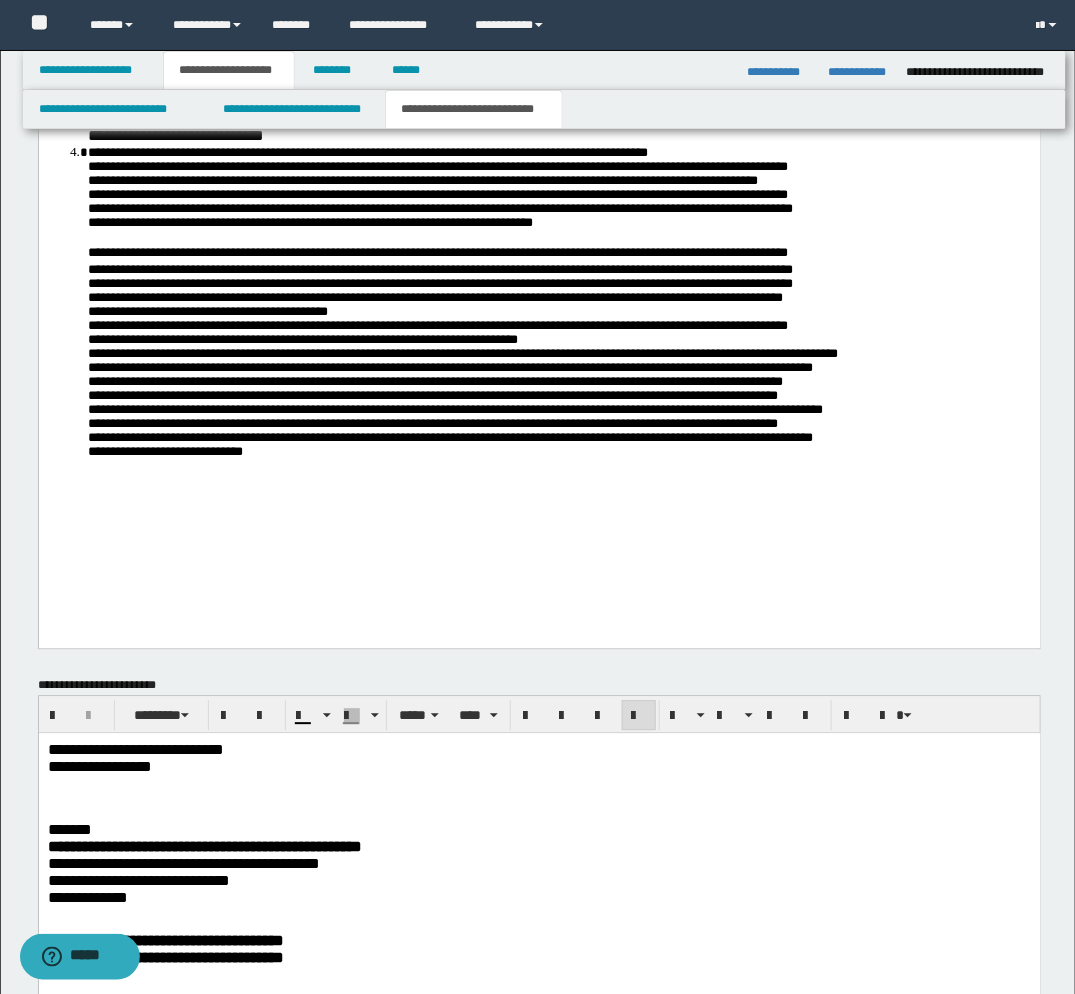 click on "**********" at bounding box center [539, 286] 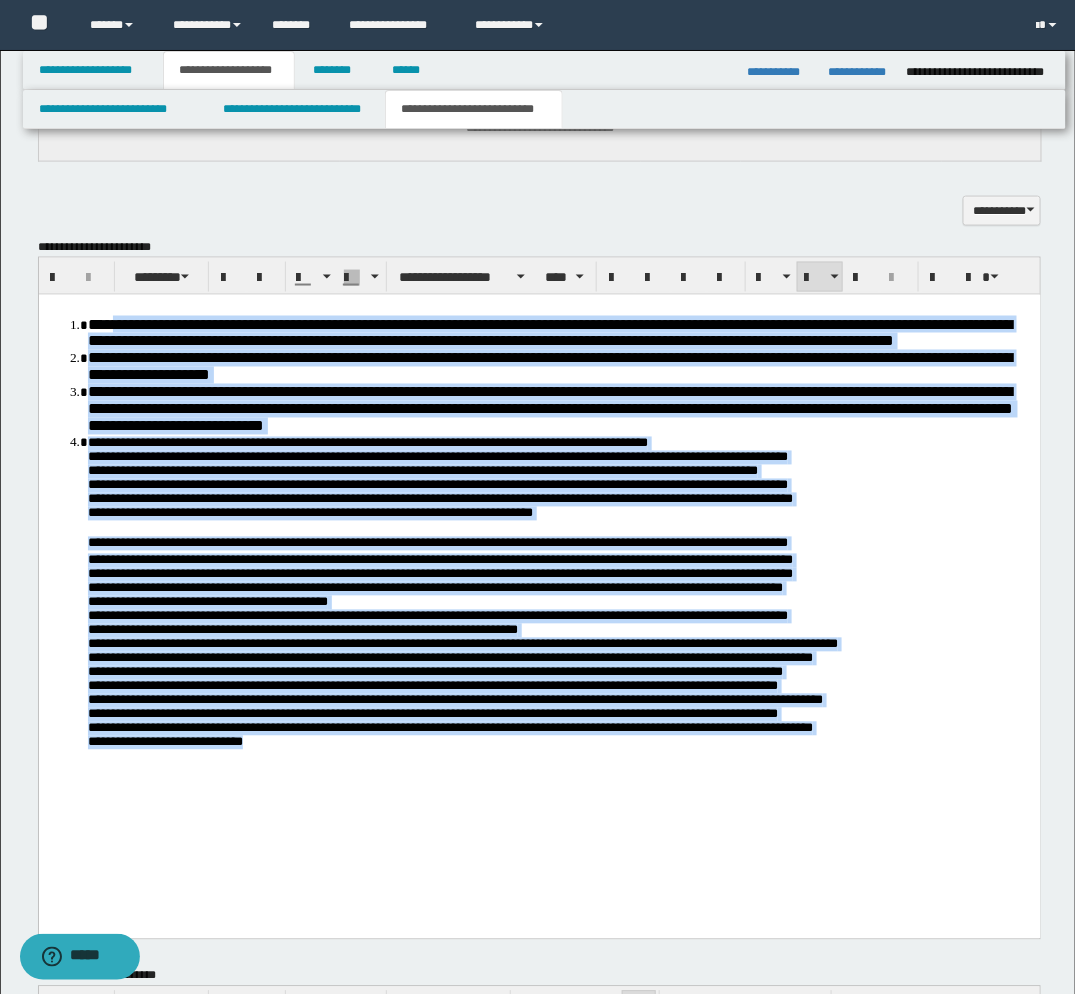 scroll, scrollTop: 268, scrollLeft: 0, axis: vertical 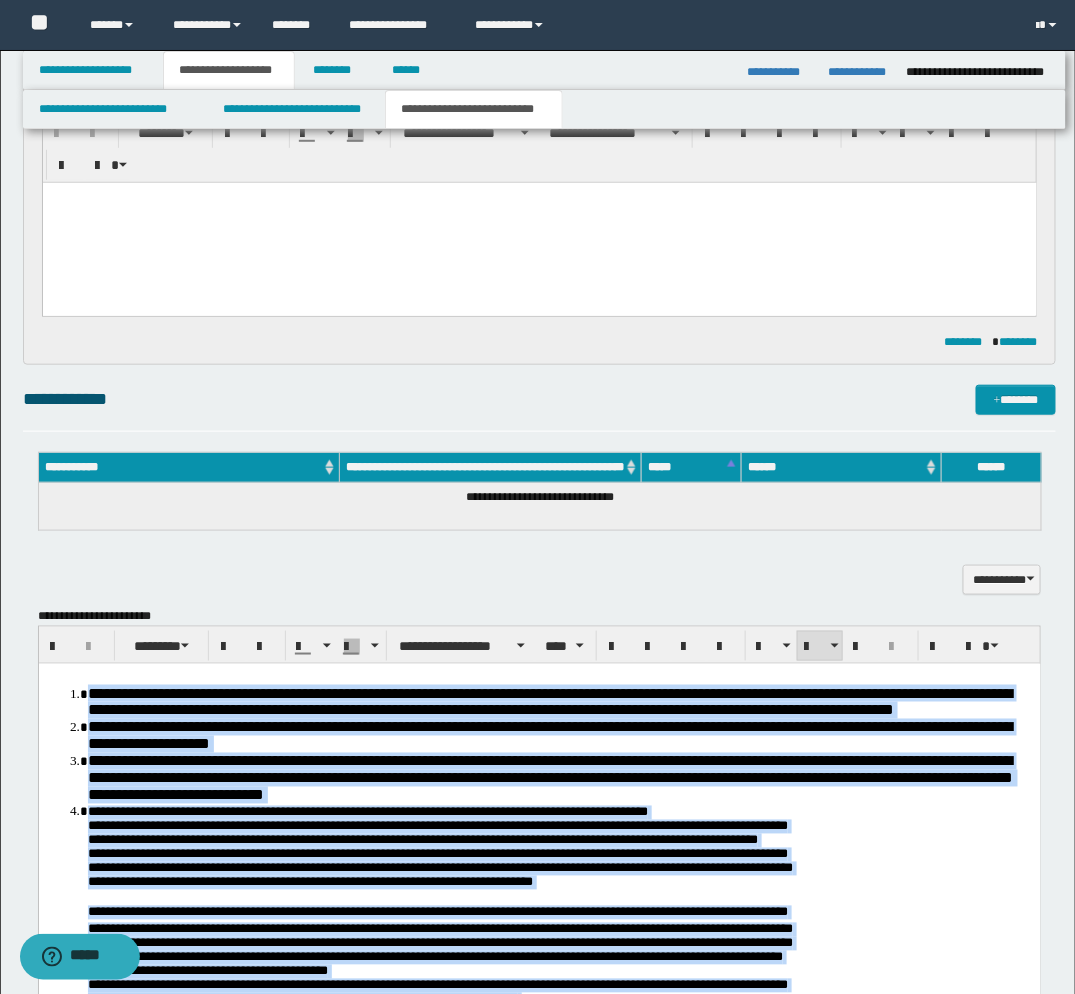 drag, startPoint x: 262, startPoint y: 1178, endPoint x: 59, endPoint y: 667, distance: 549.84546 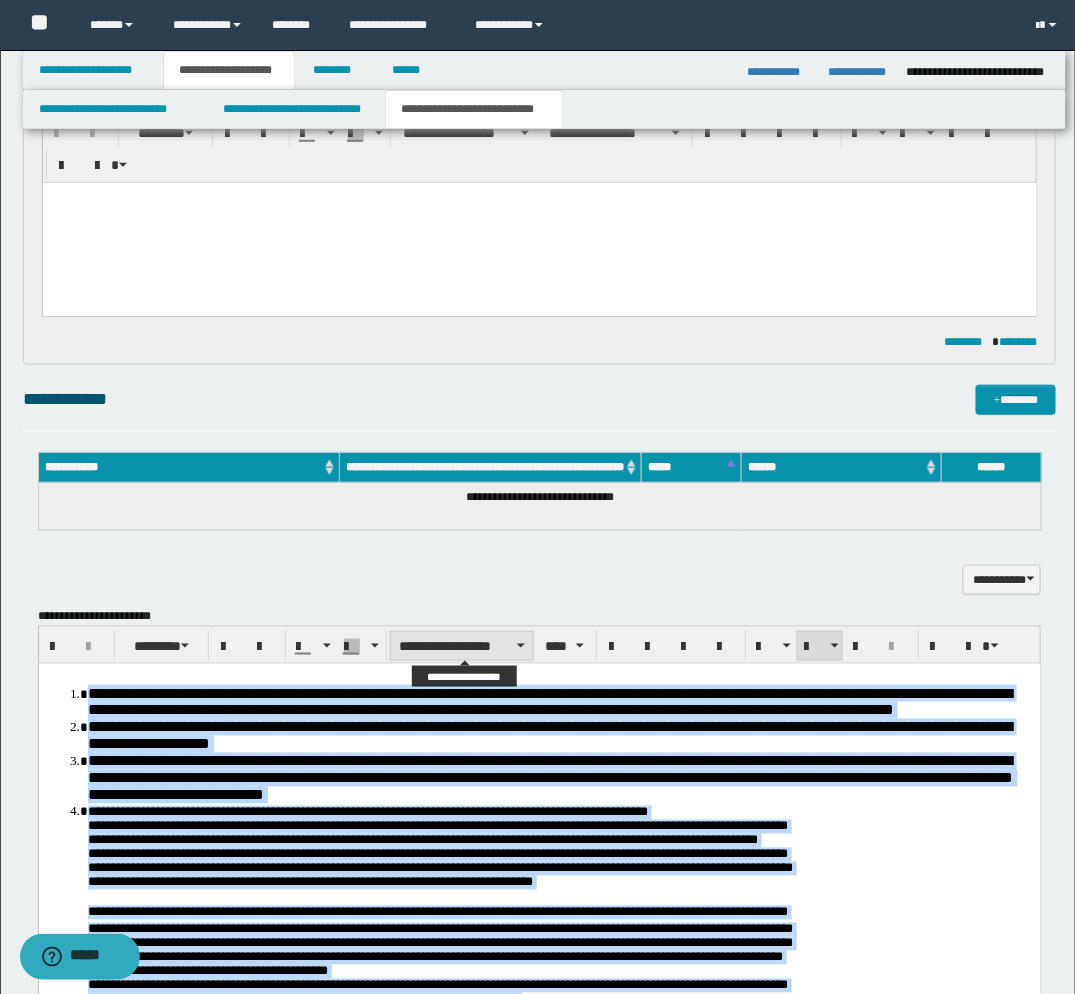 click on "**********" at bounding box center [462, 646] 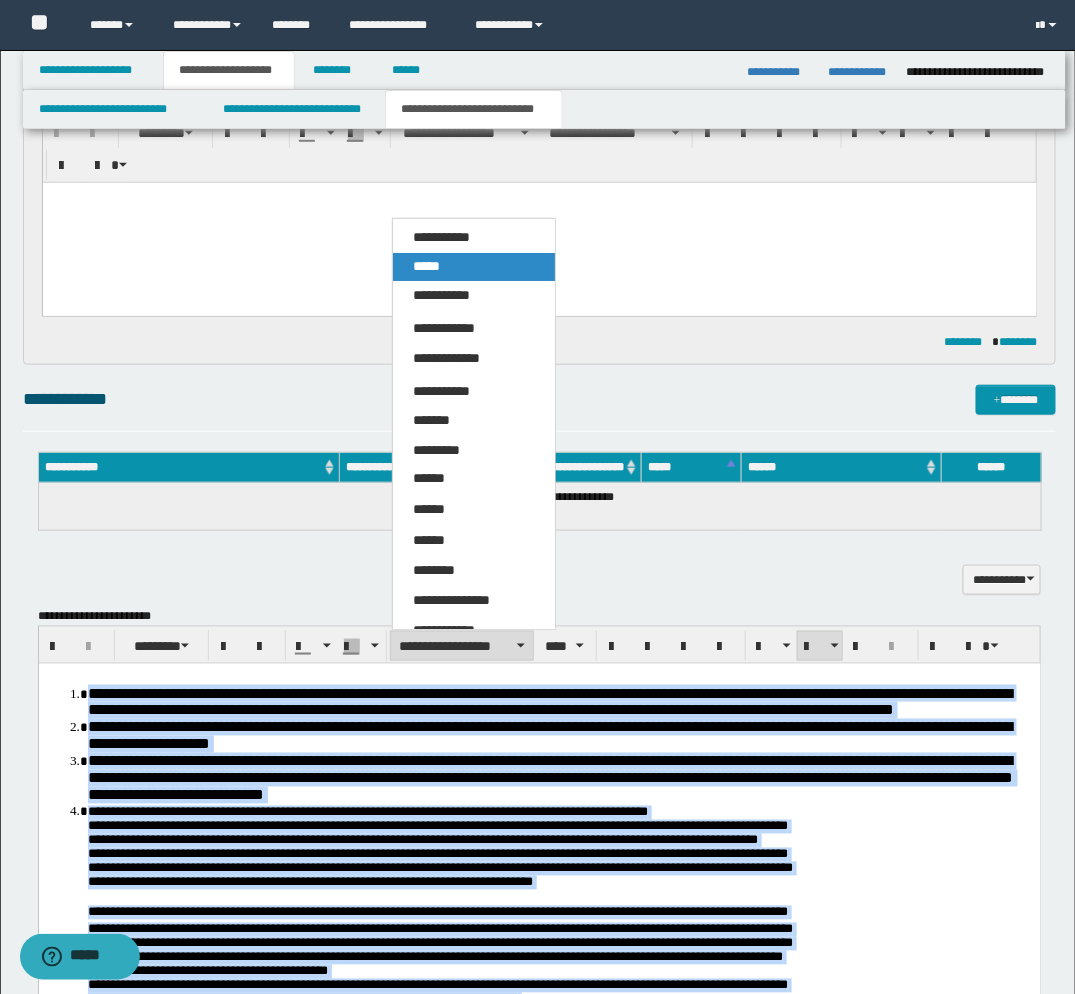 drag, startPoint x: 433, startPoint y: 256, endPoint x: 389, endPoint y: 80, distance: 181.41664 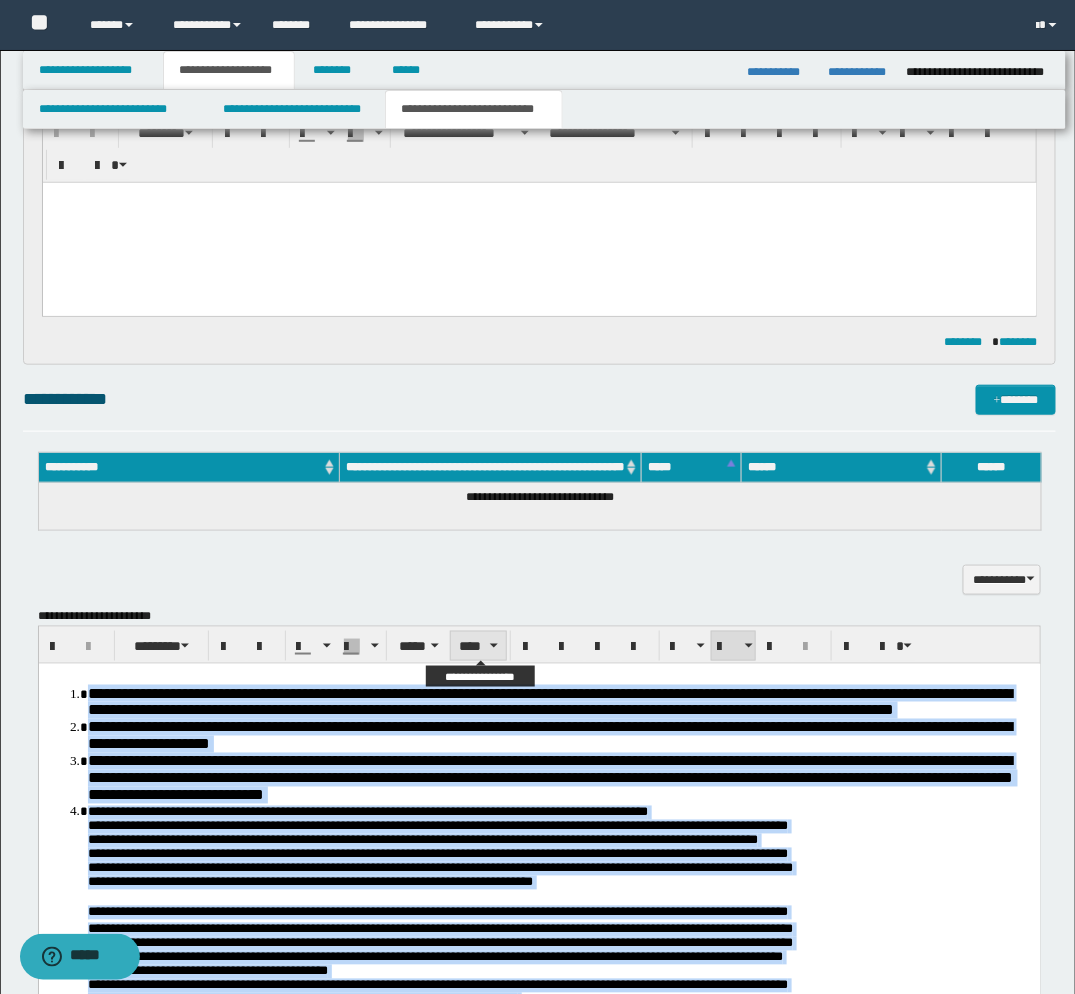 click on "****" at bounding box center (478, 646) 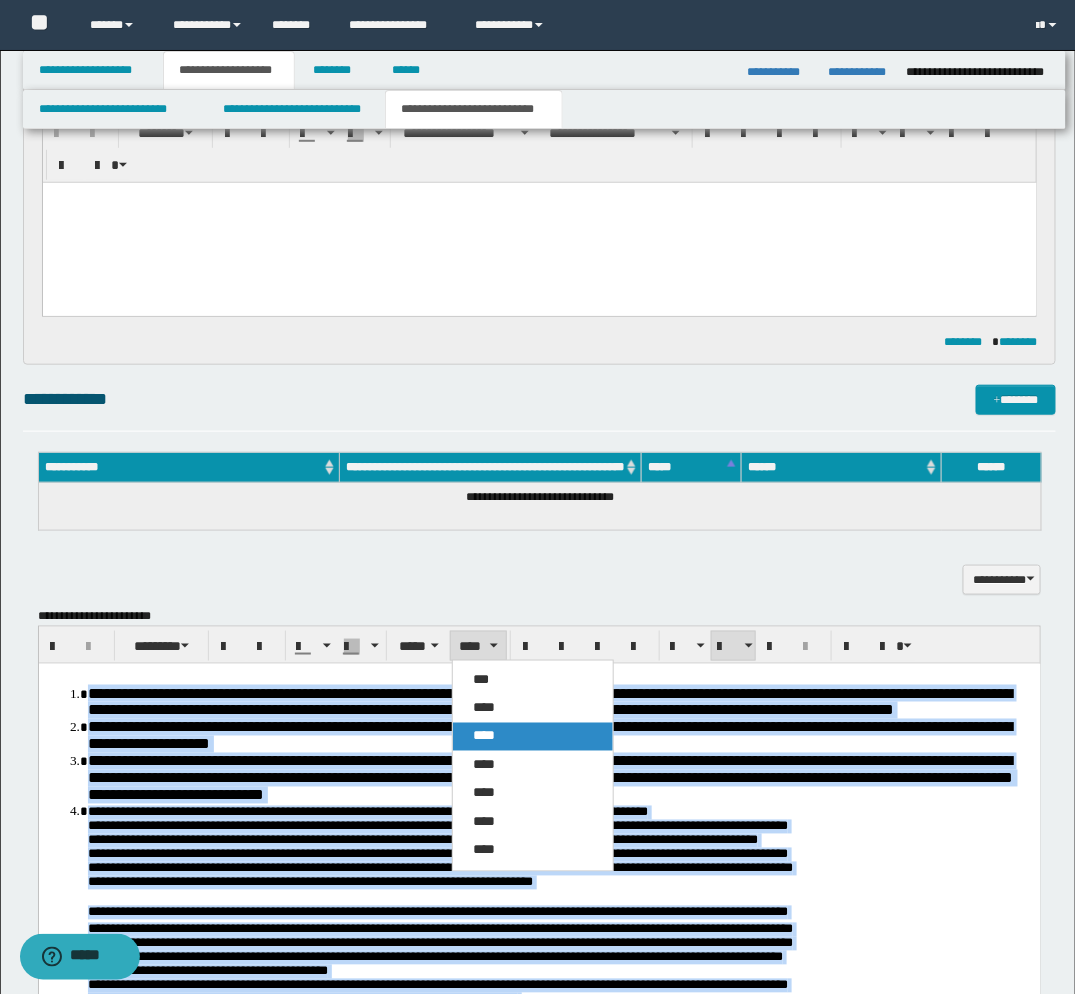 click on "****" at bounding box center [484, 736] 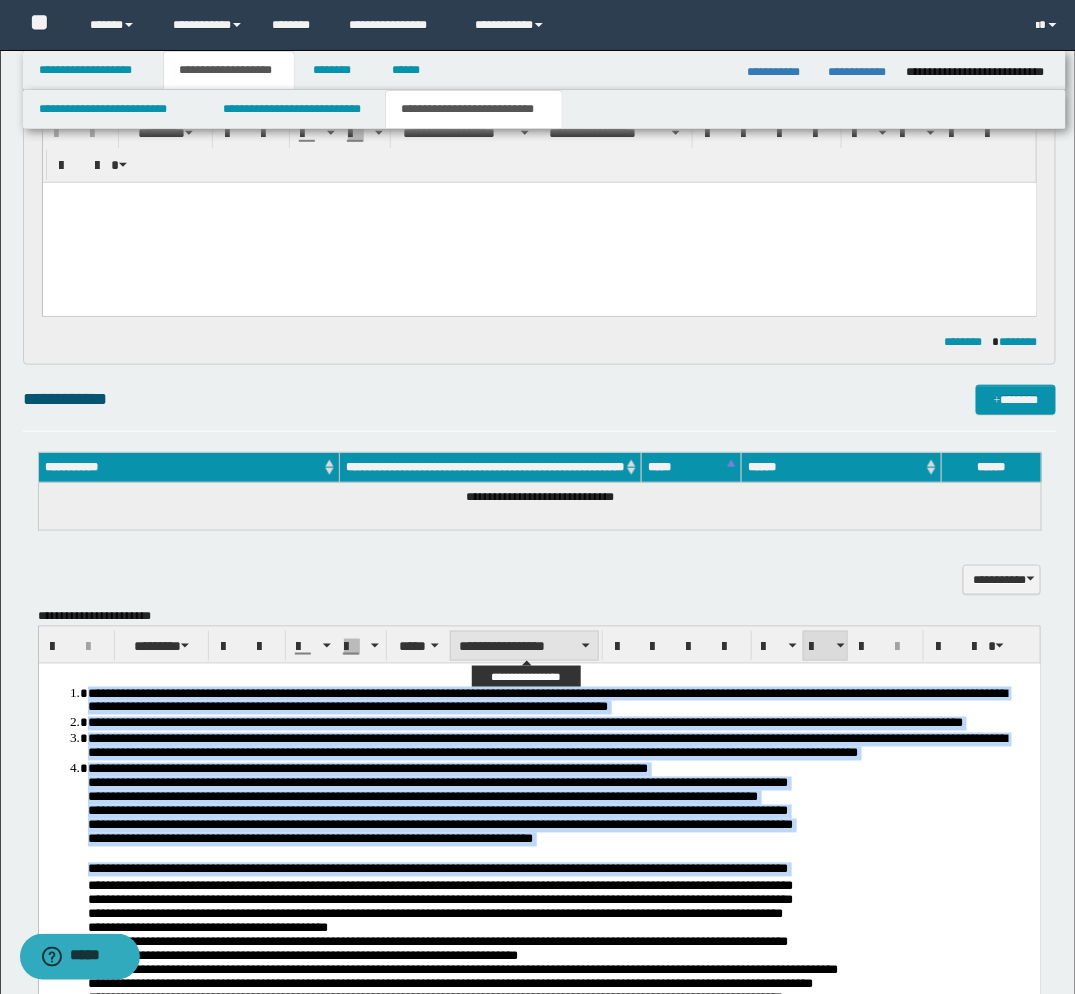 click on "**********" at bounding box center (524, 646) 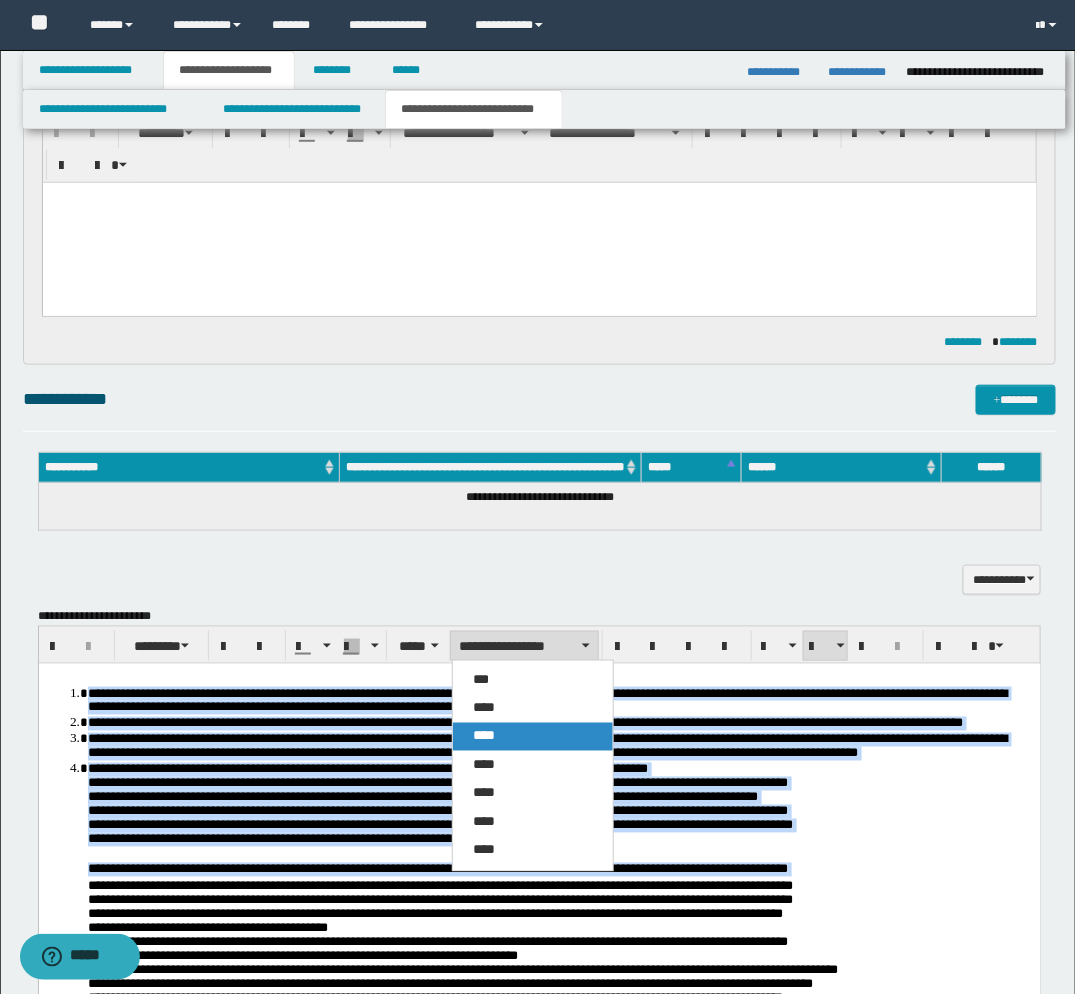 click on "****" at bounding box center (484, 736) 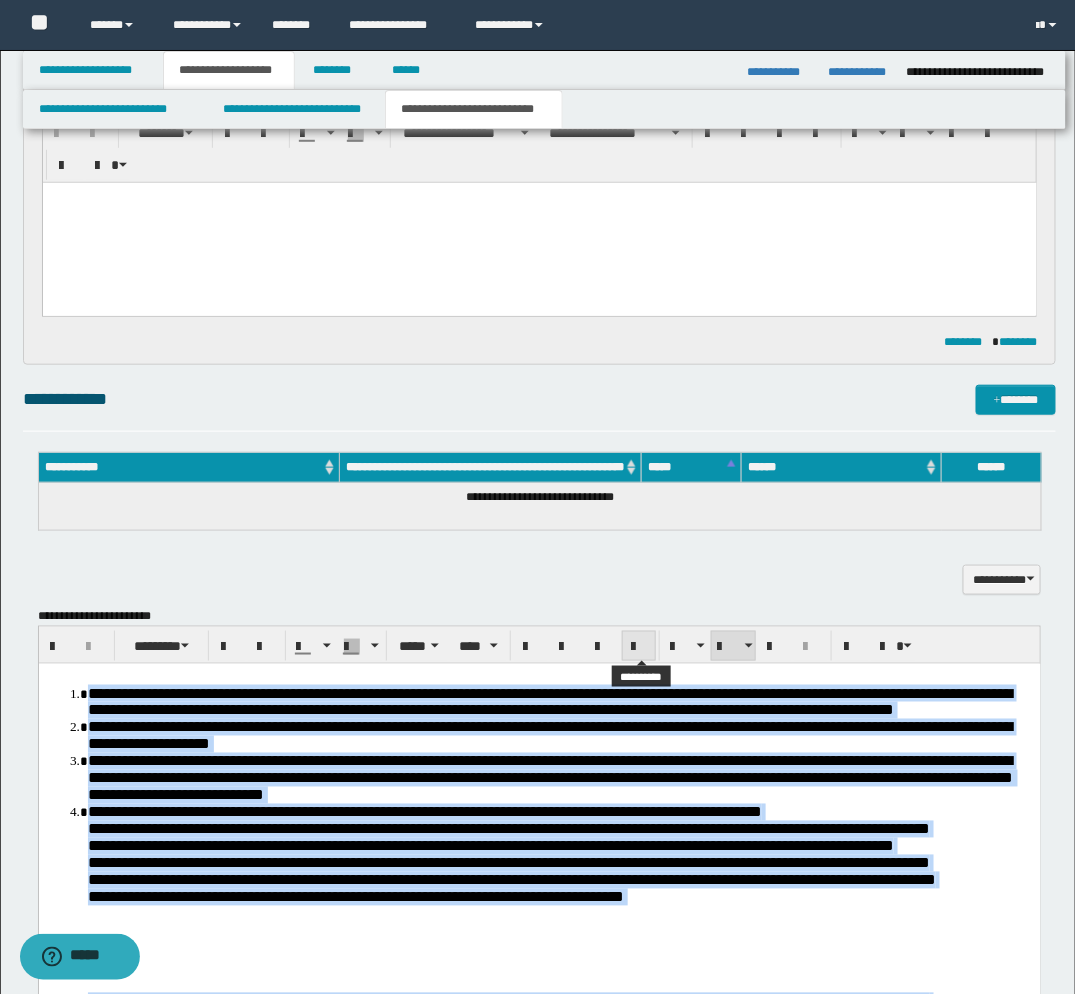 click at bounding box center (639, 647) 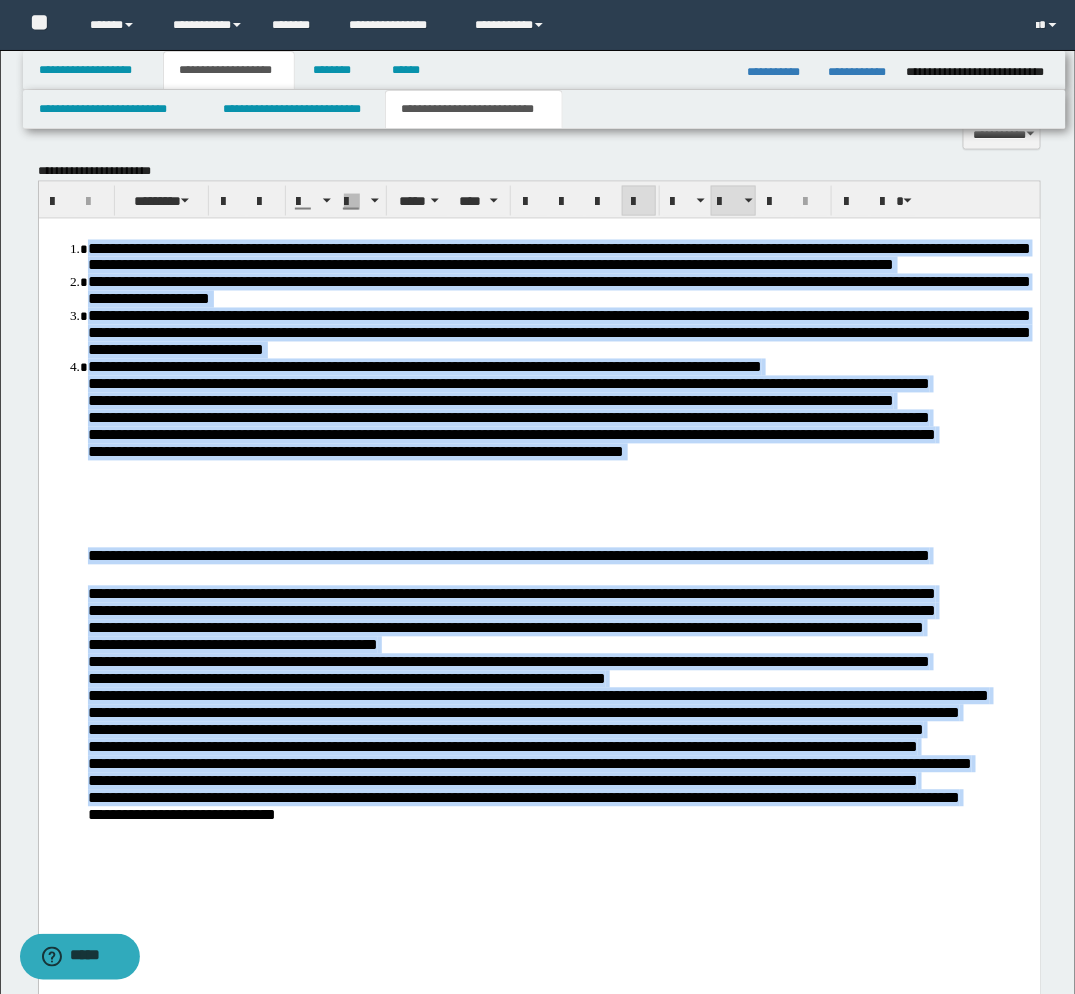 scroll, scrollTop: 602, scrollLeft: 0, axis: vertical 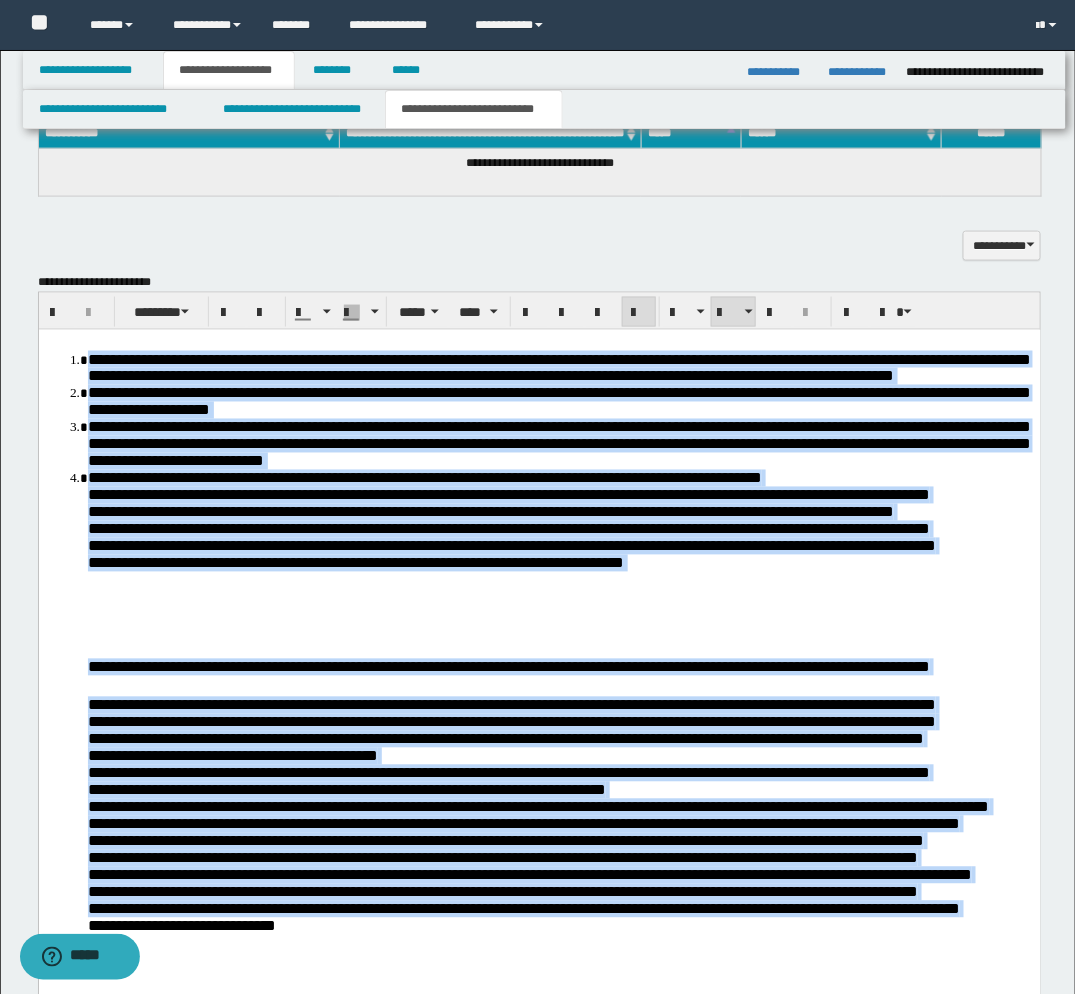 click on "**********" at bounding box center (508, 666) 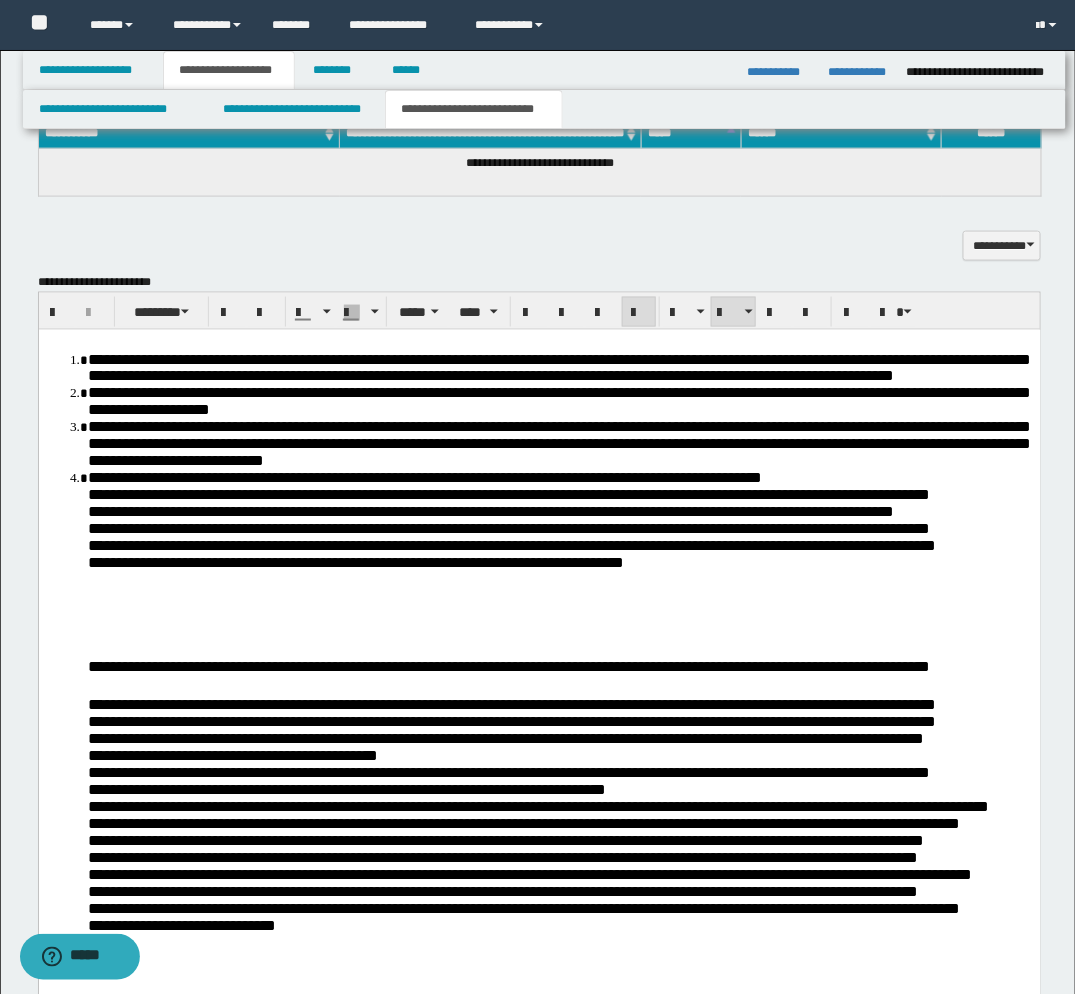 click on "**********" at bounding box center [539, 642] 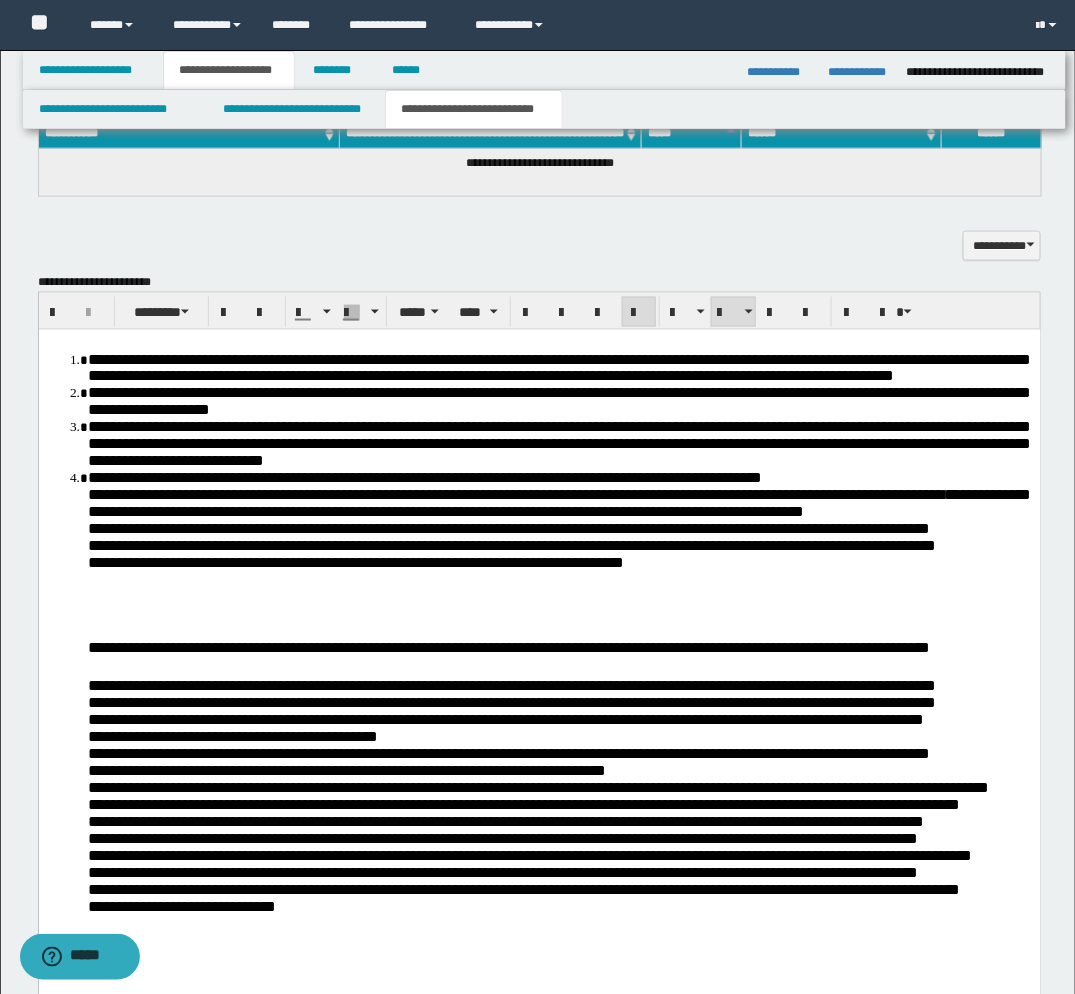 click on "**********" at bounding box center (539, 632) 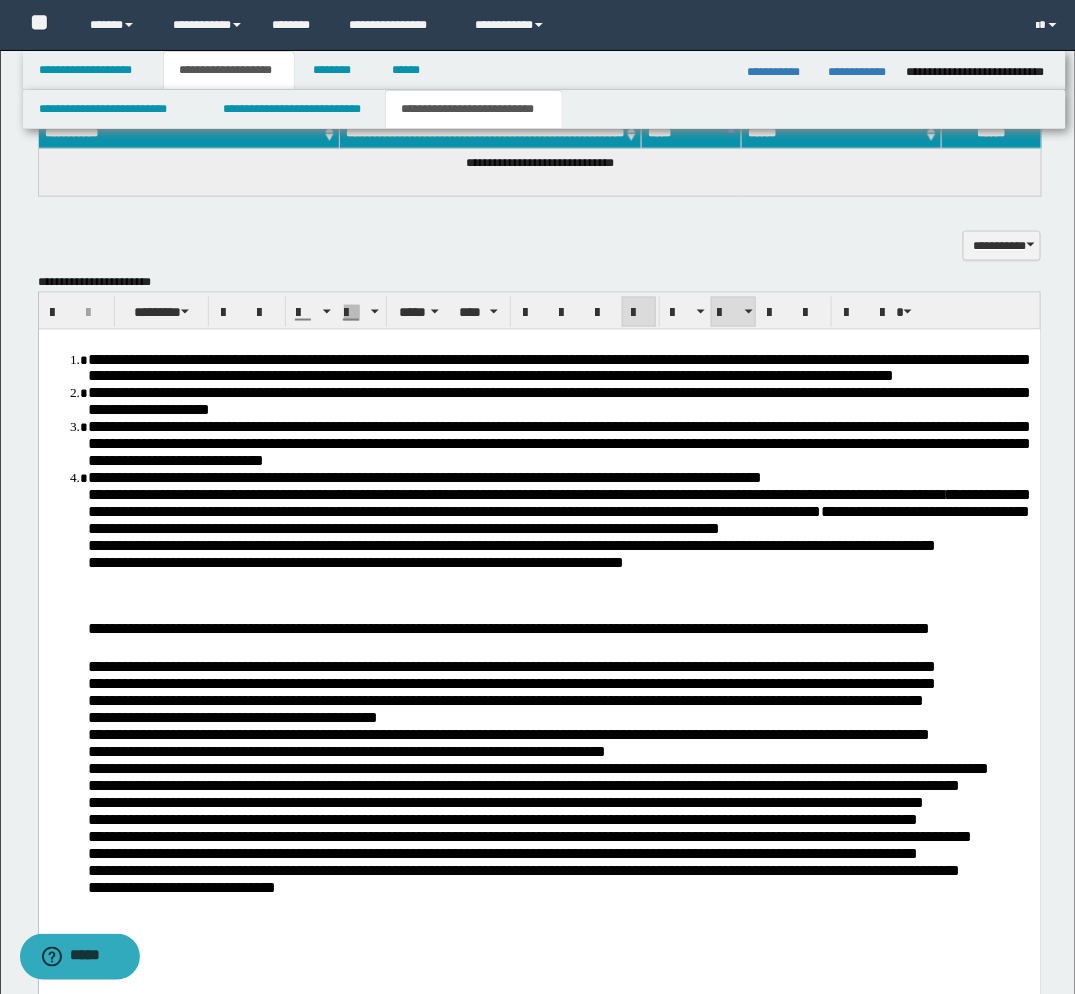 click on "**********" at bounding box center [539, 623] 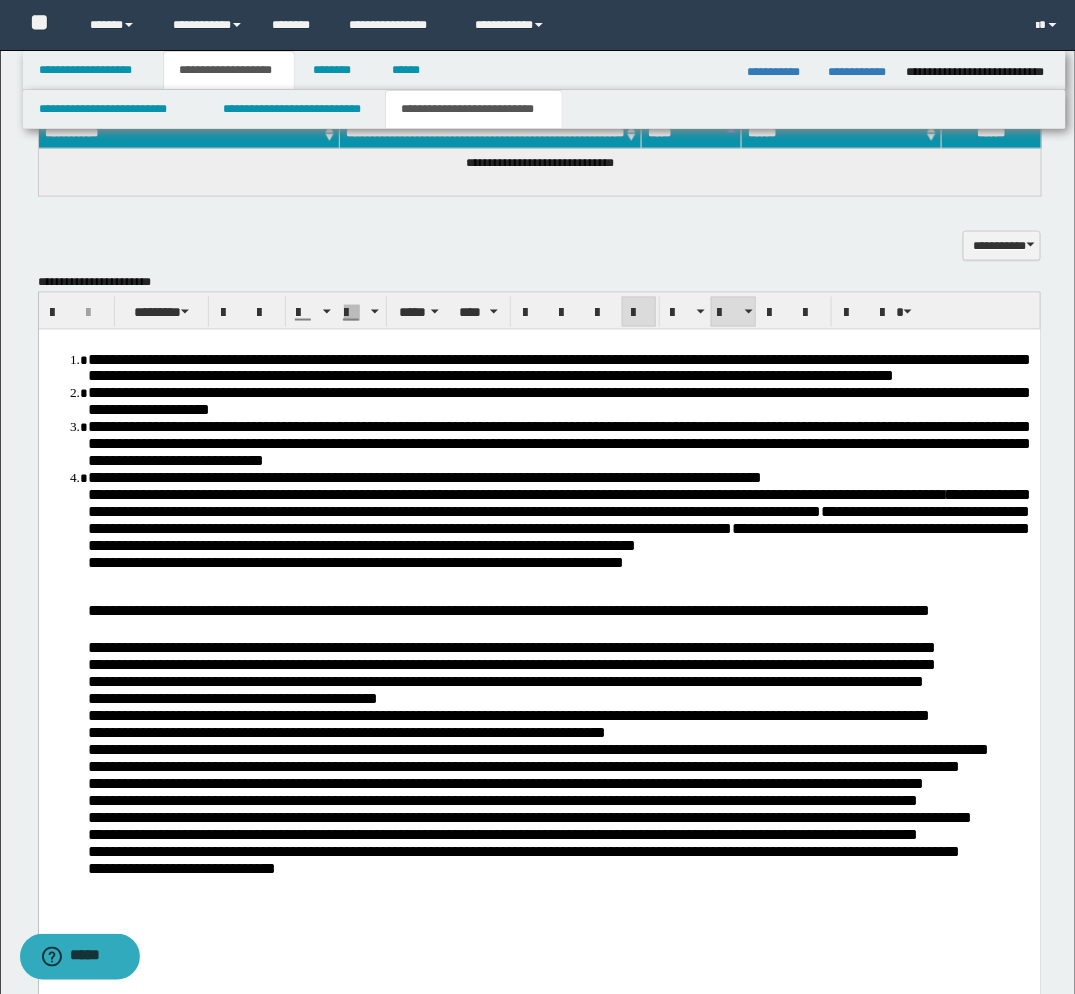 click on "**********" at bounding box center (539, 613) 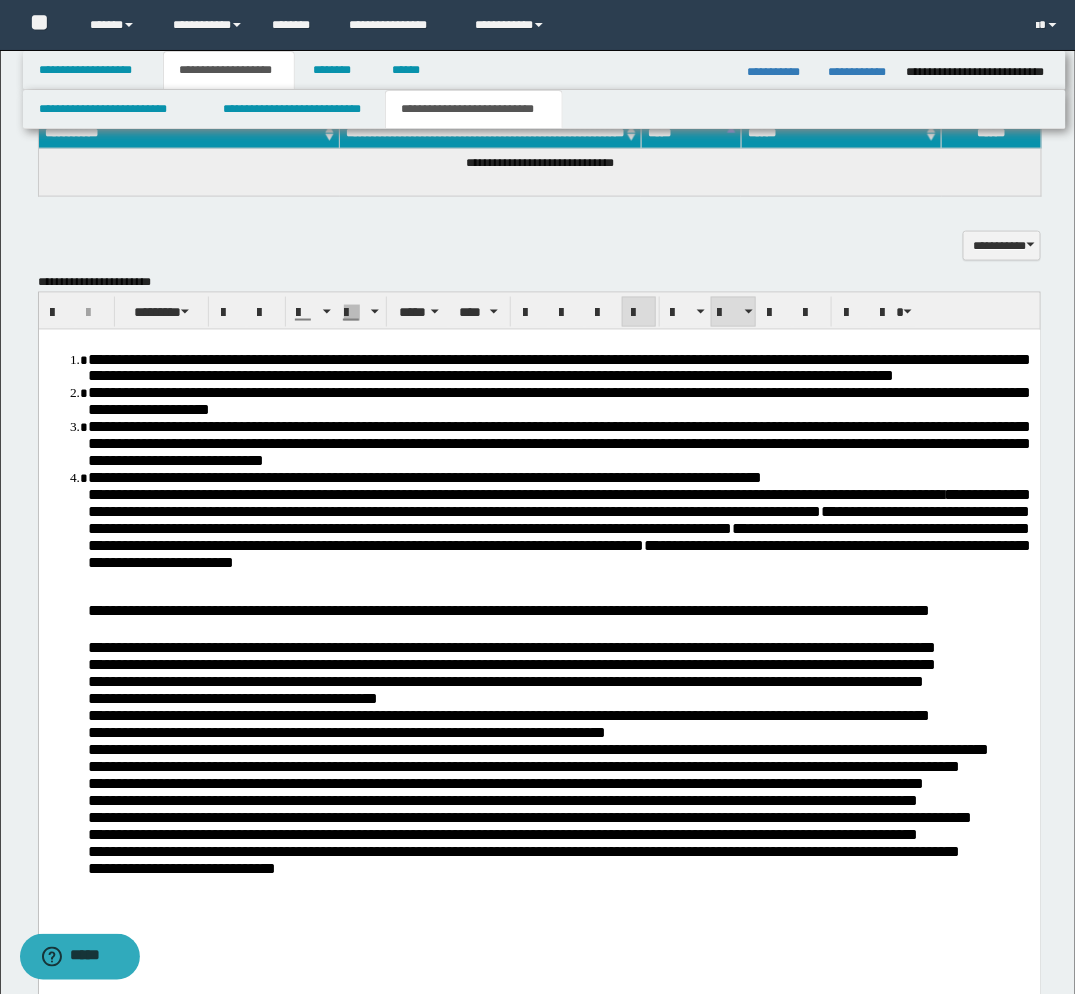 click on "**********" at bounding box center (511, 647) 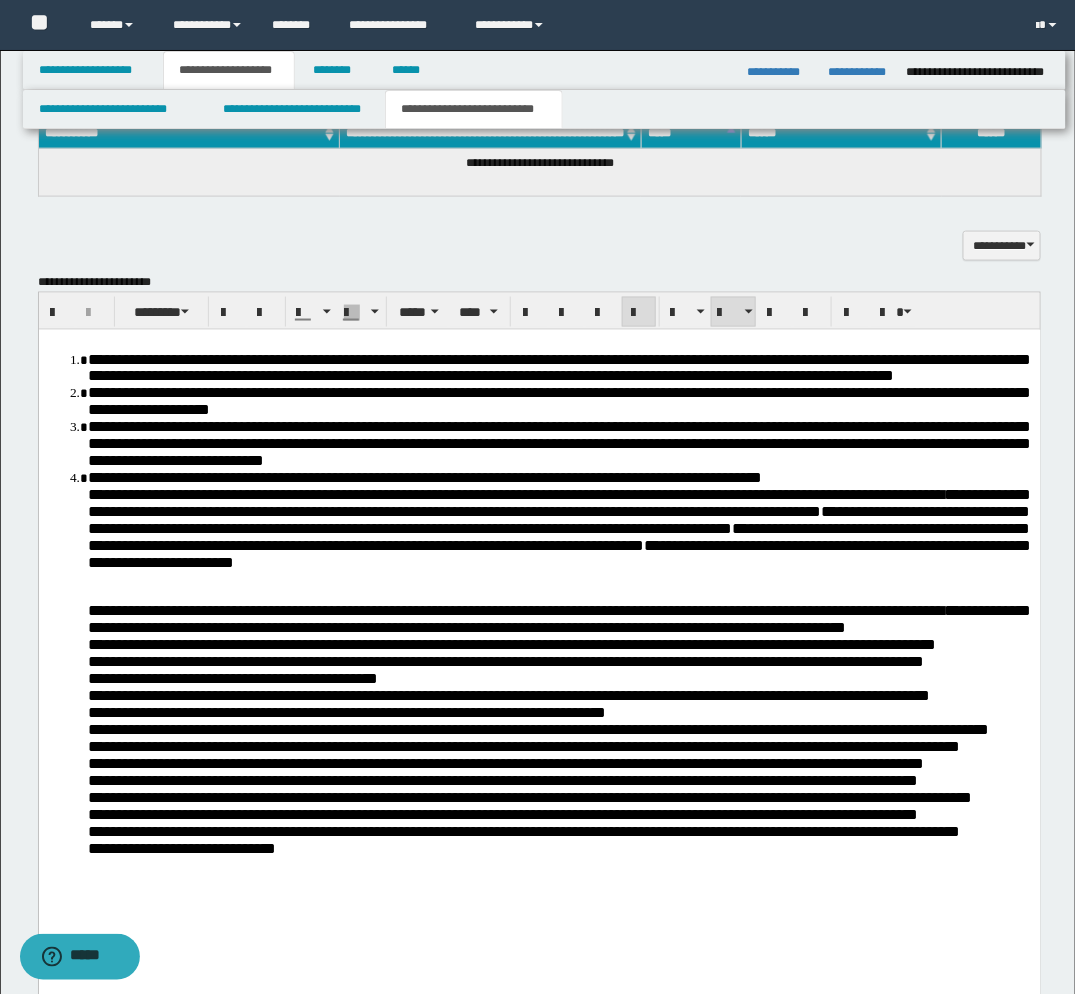 click on "**********" at bounding box center [539, 721] 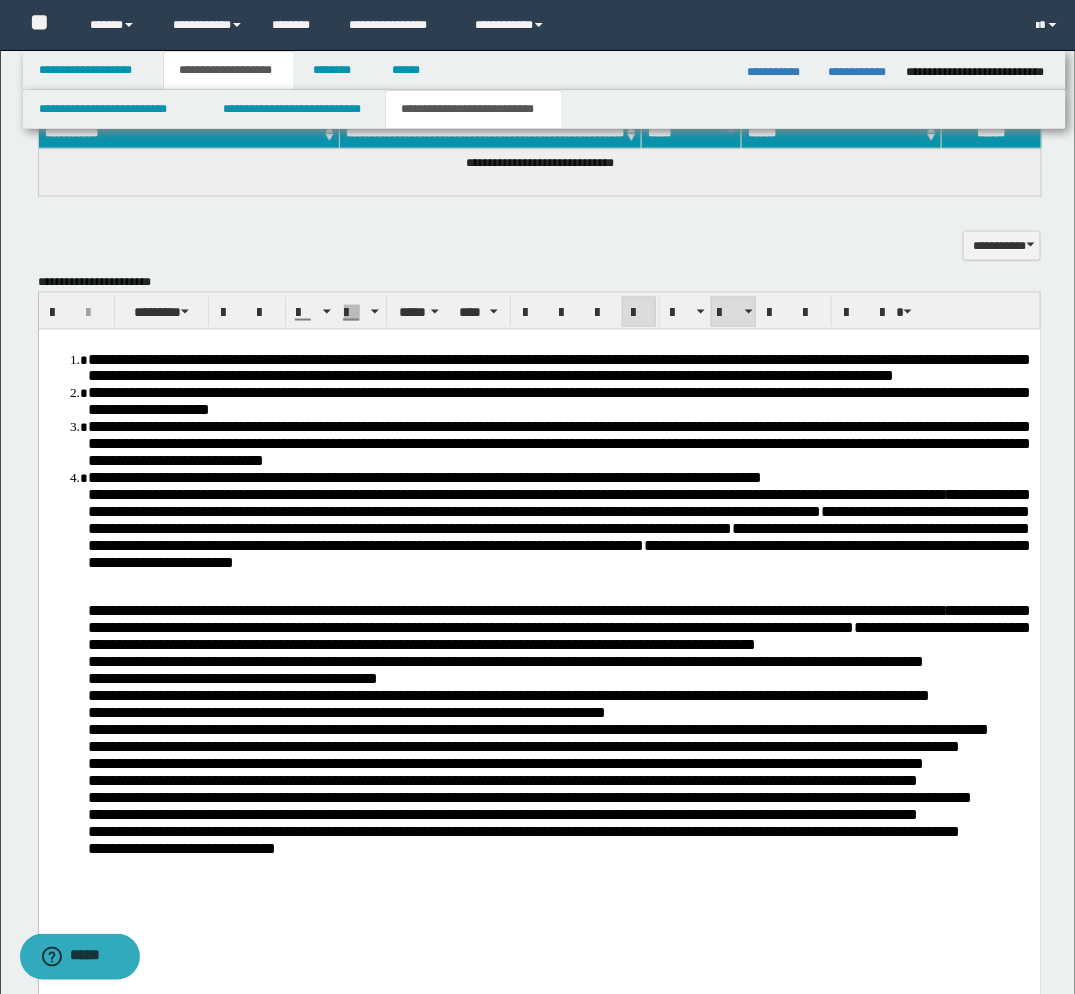 click on "**********" at bounding box center [539, 711] 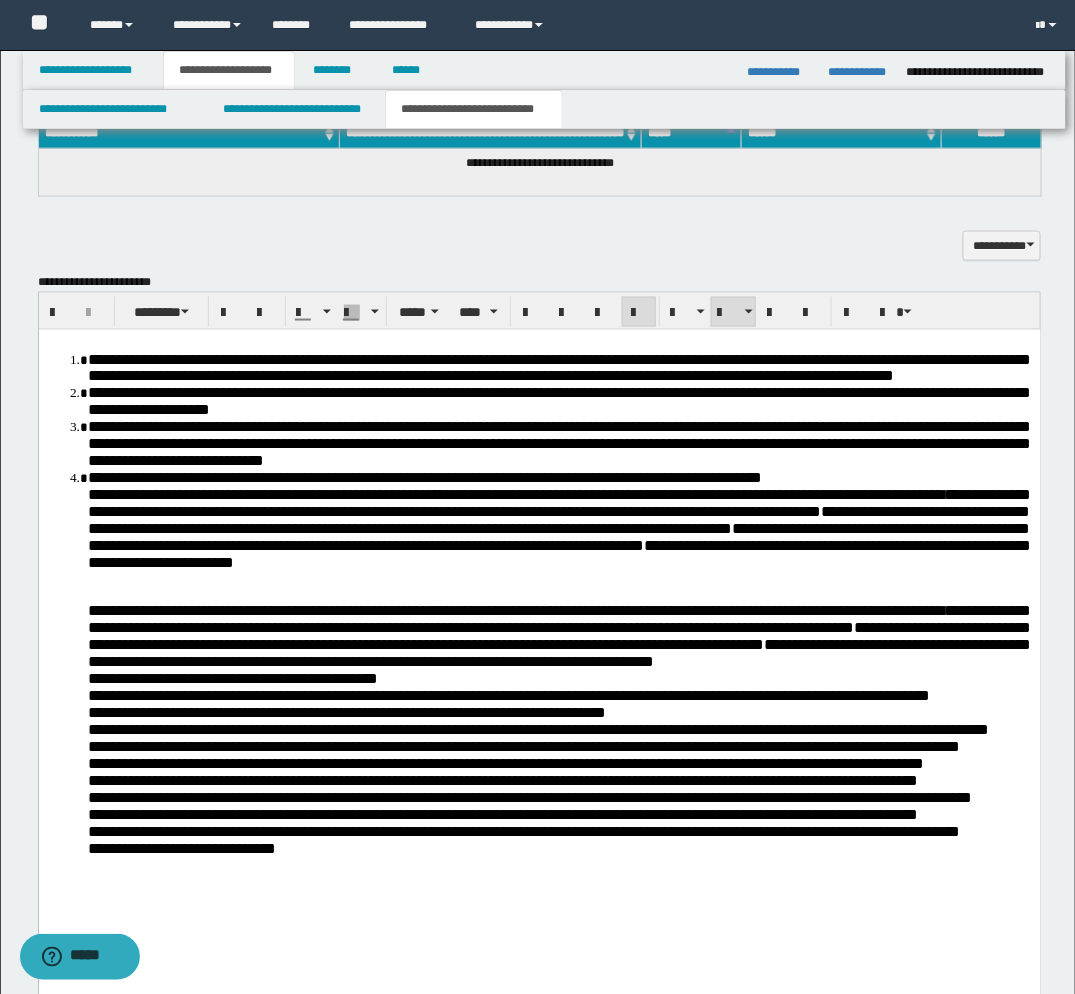 click on "**********" at bounding box center (539, 702) 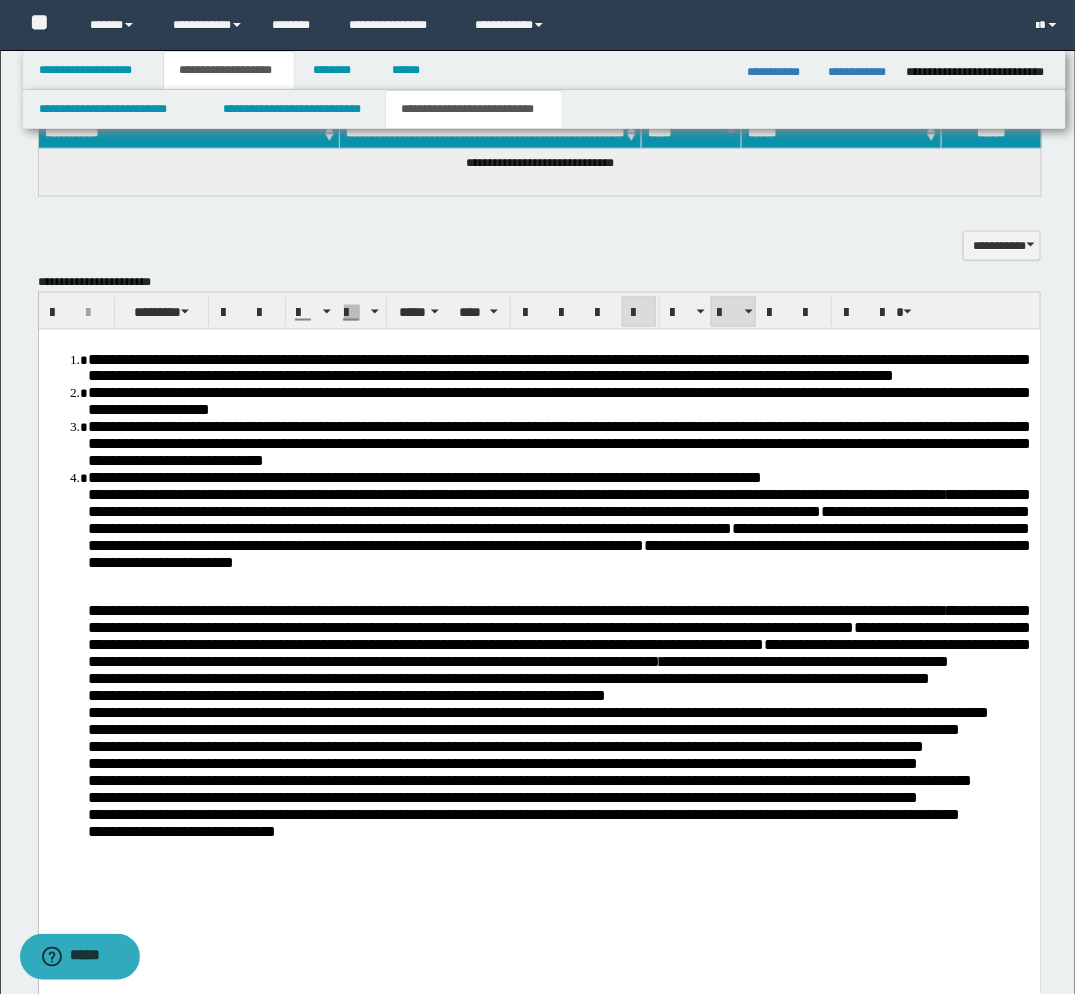 click on "**********" at bounding box center [539, 693] 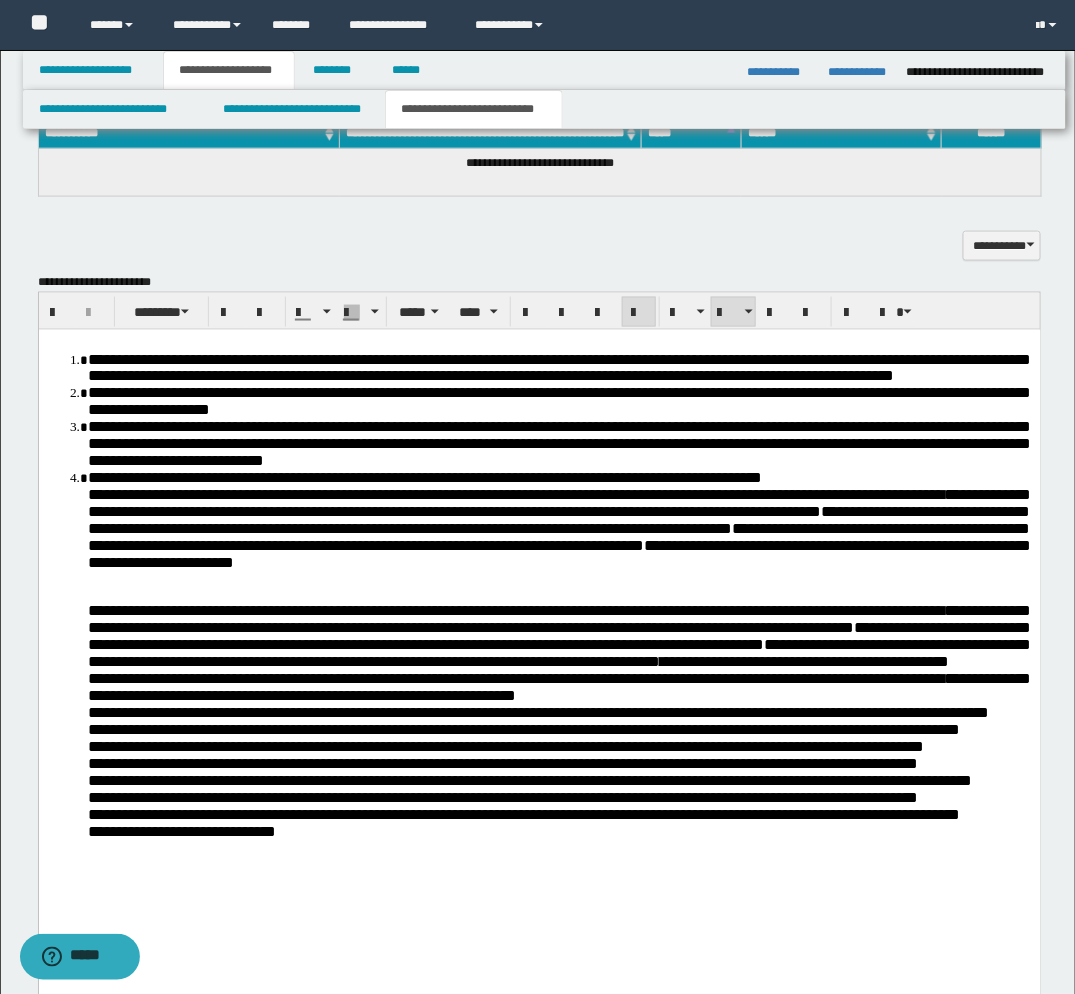 click on "**********" at bounding box center (539, 683) 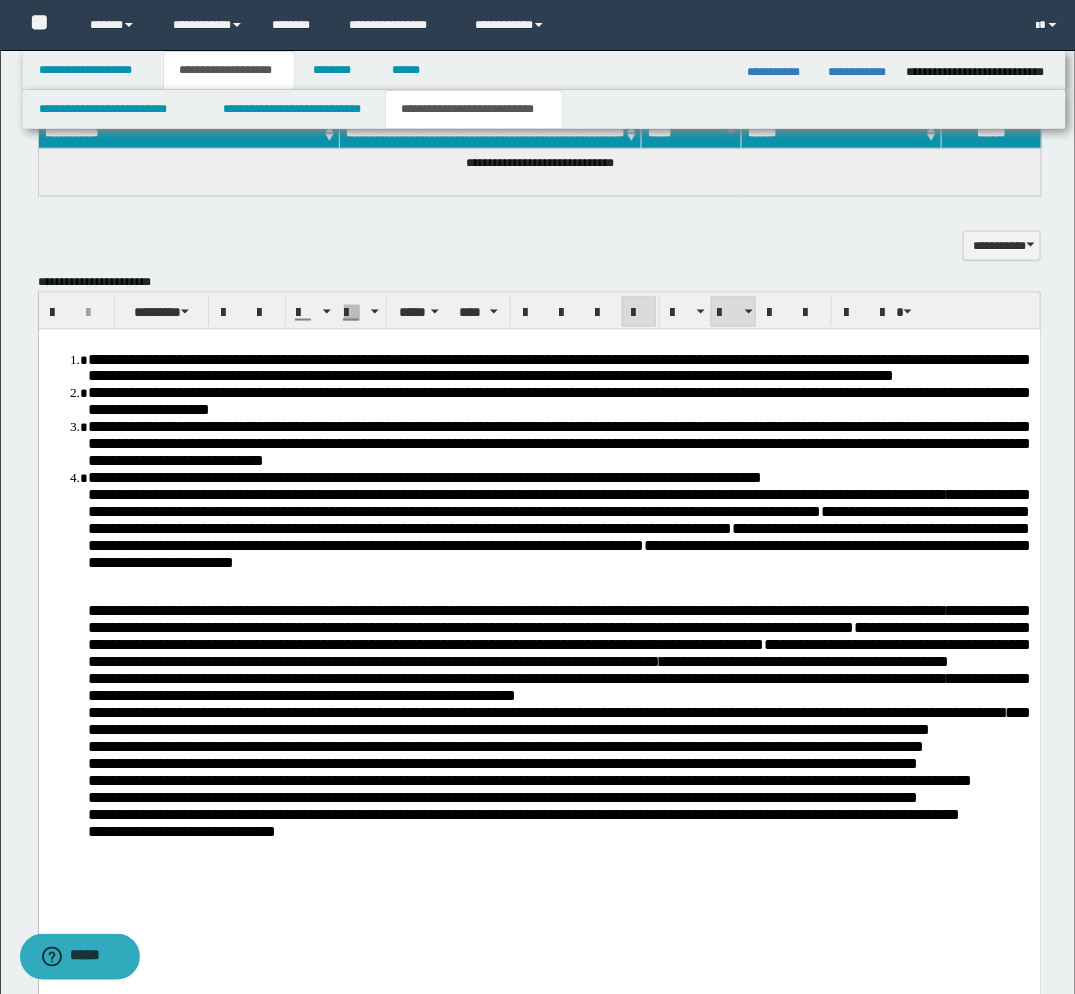 click on "**********" at bounding box center [539, 674] 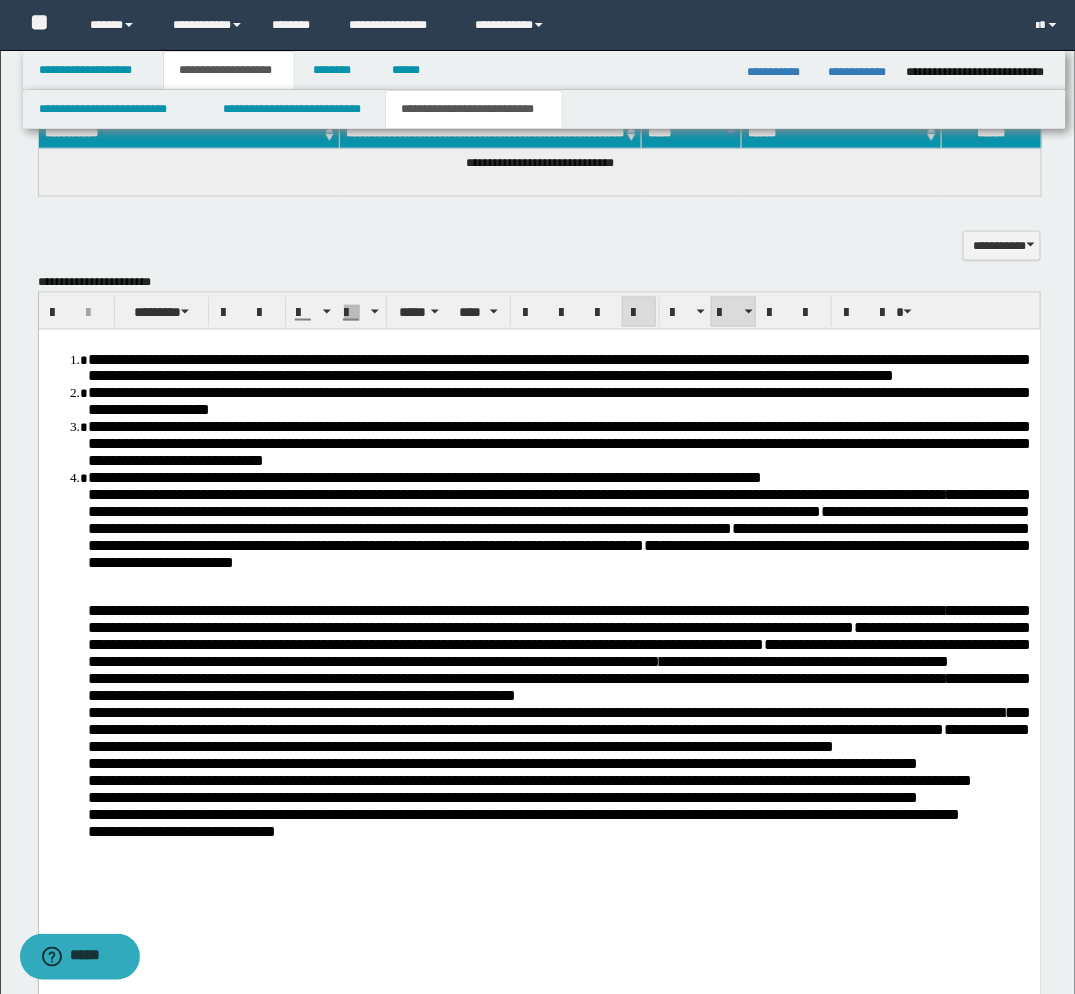 click on "**********" at bounding box center (539, 664) 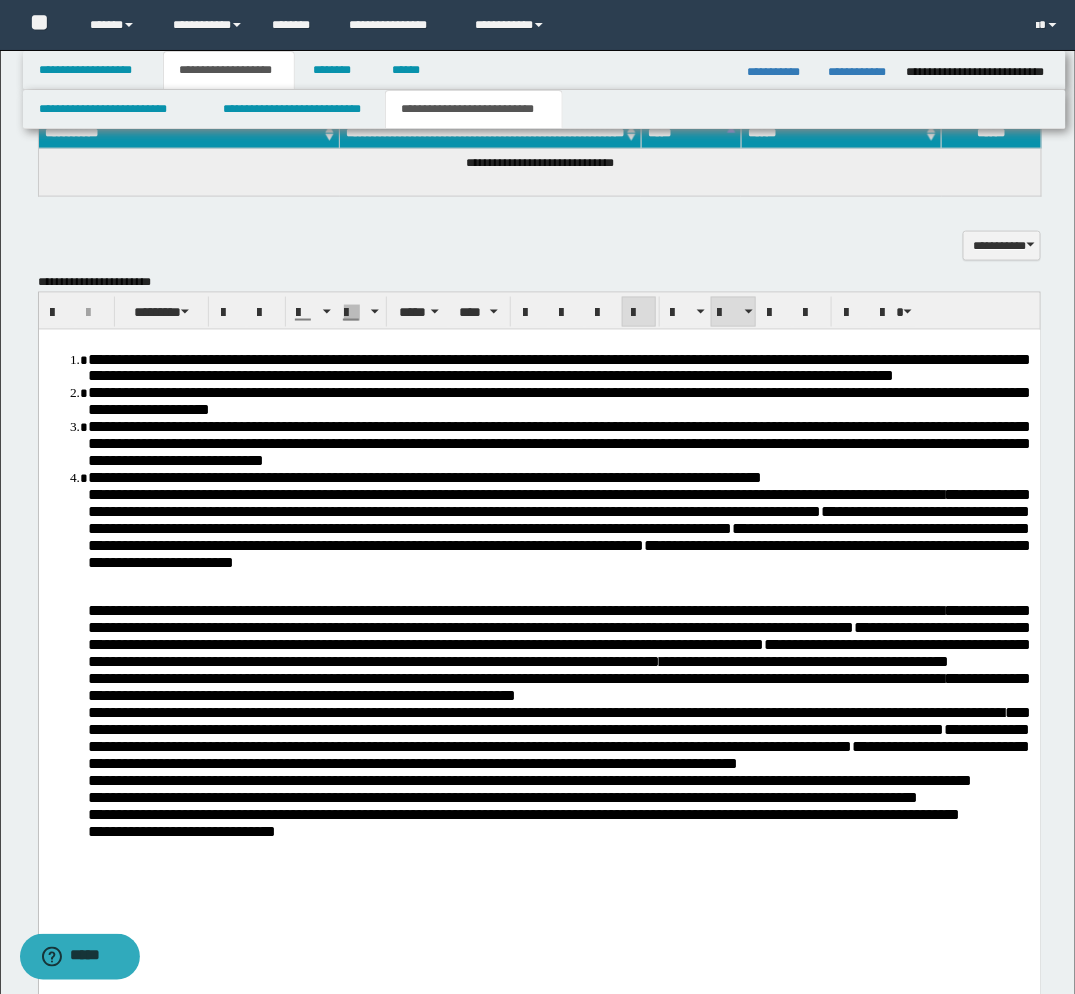 click on "**********" at bounding box center [539, 655] 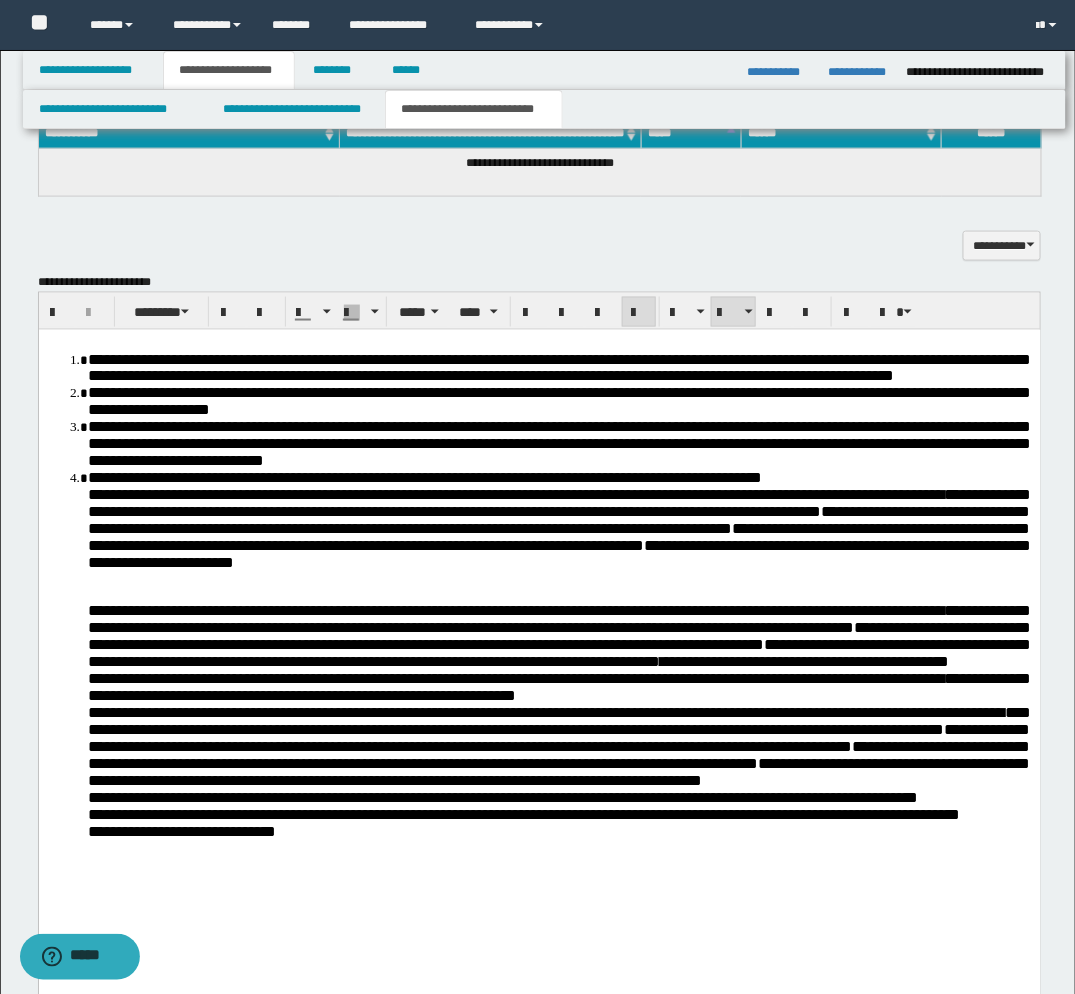 click on "**********" at bounding box center (539, 645) 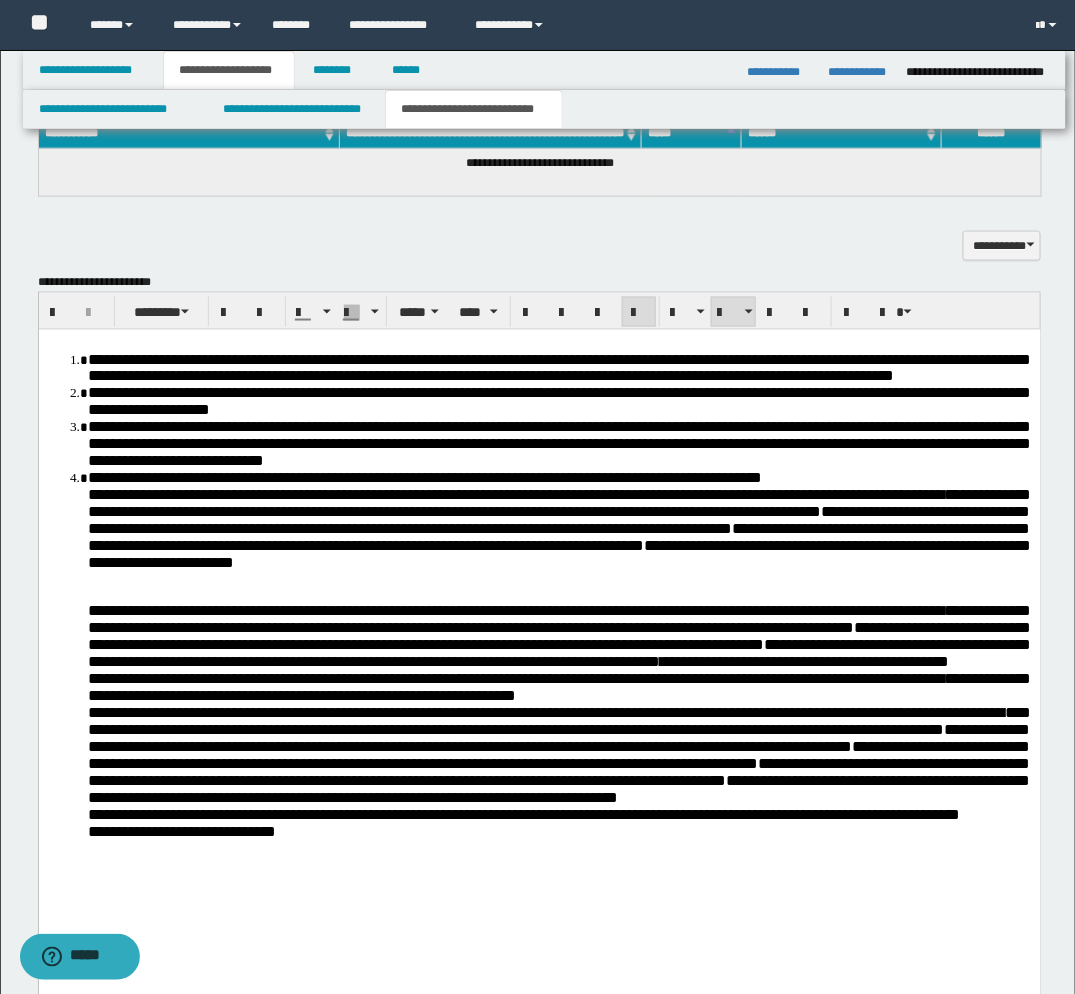 click on "**********" at bounding box center [523, 814] 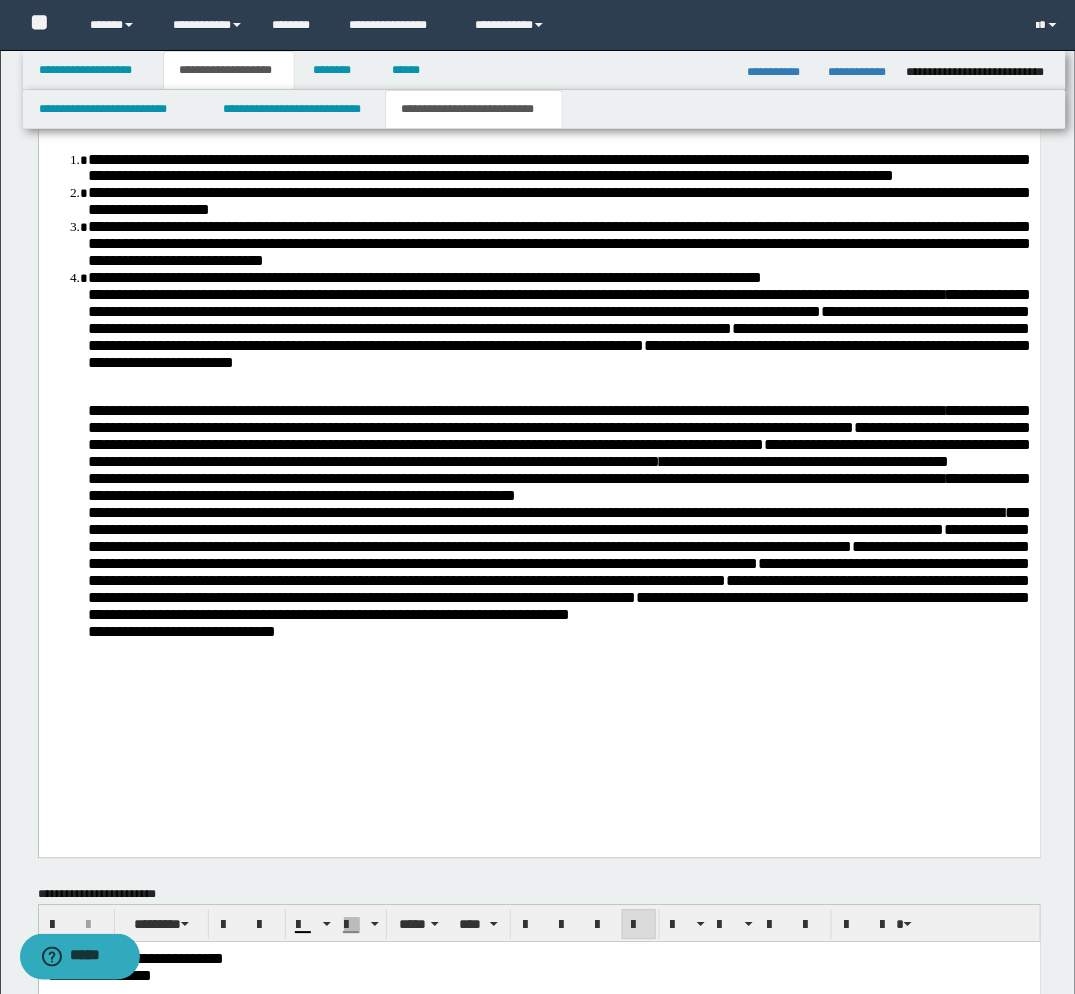 scroll, scrollTop: 824, scrollLeft: 0, axis: vertical 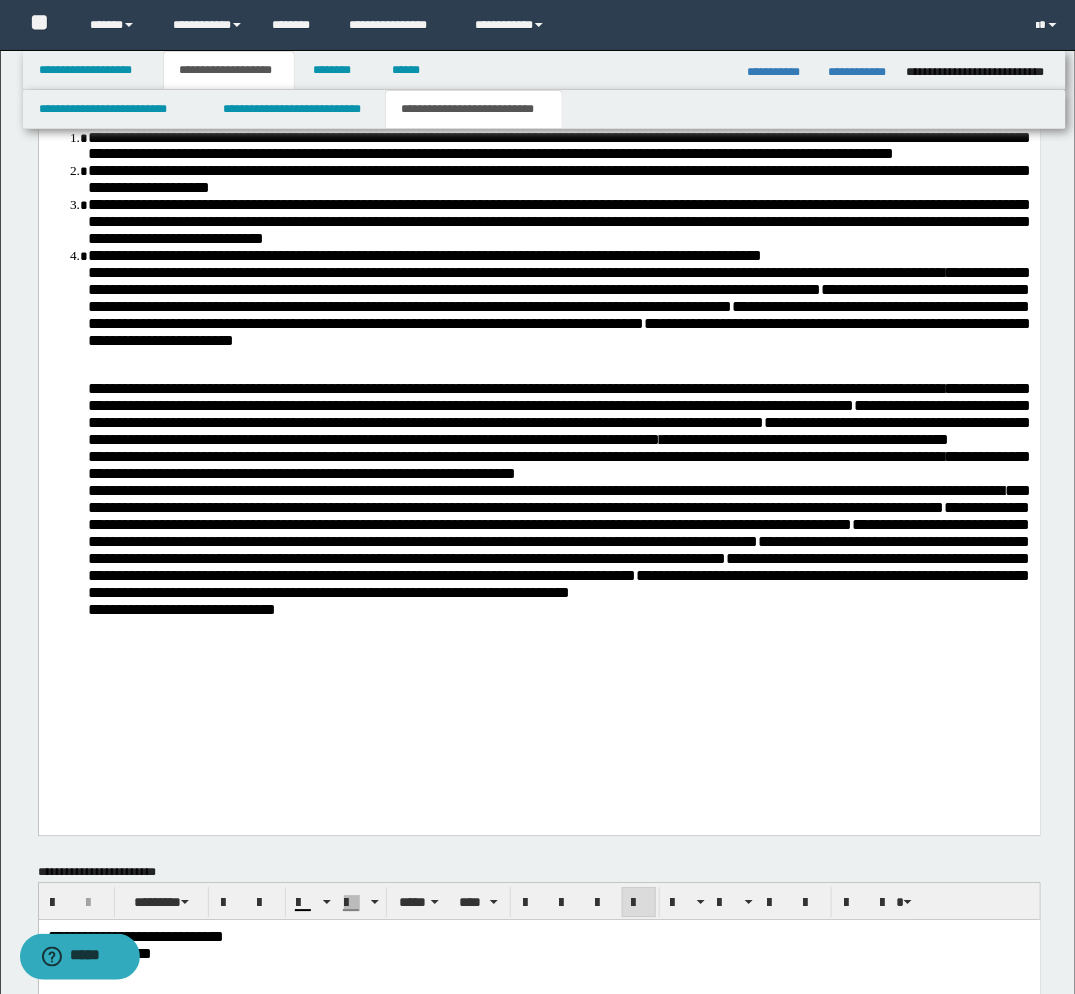 click on "**********" at bounding box center [181, 609] 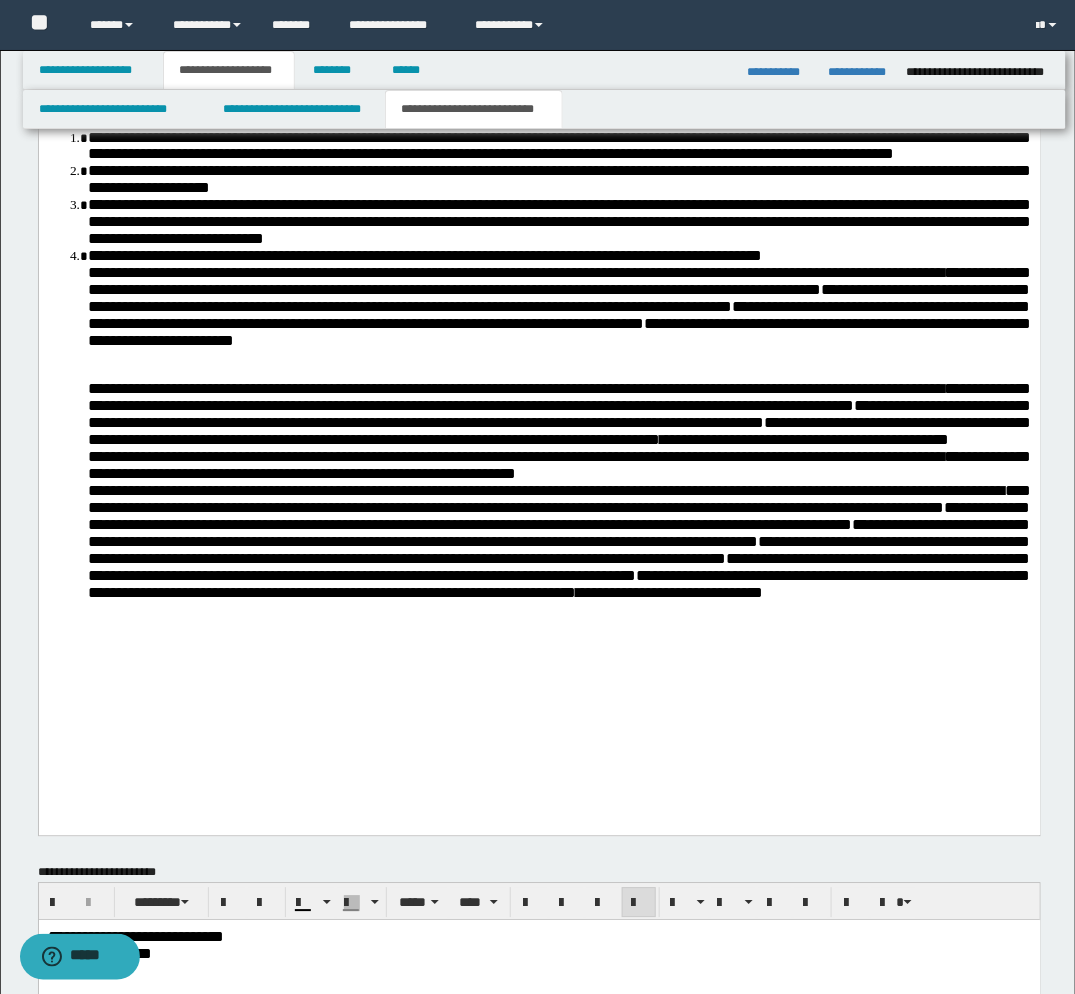 click on "**********" at bounding box center (558, 531) 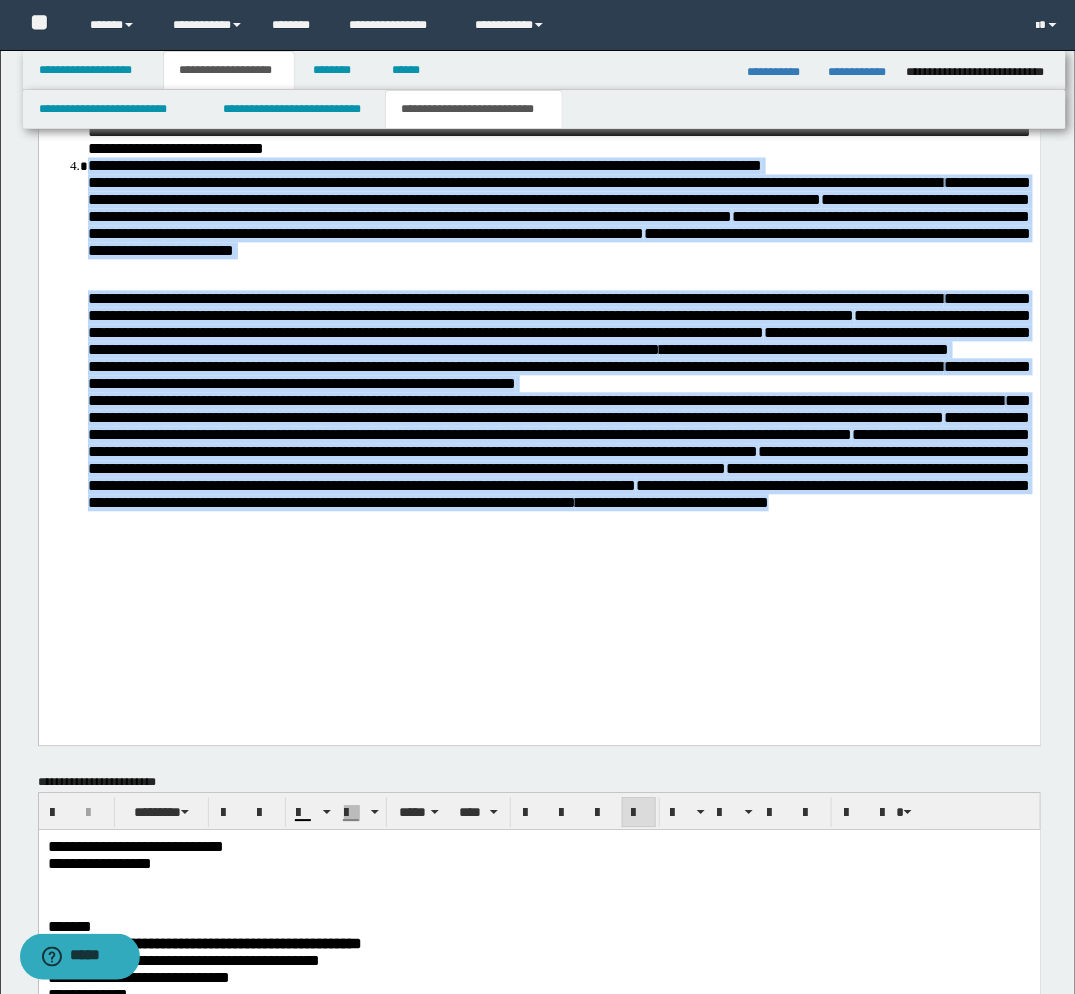 scroll, scrollTop: 982, scrollLeft: 0, axis: vertical 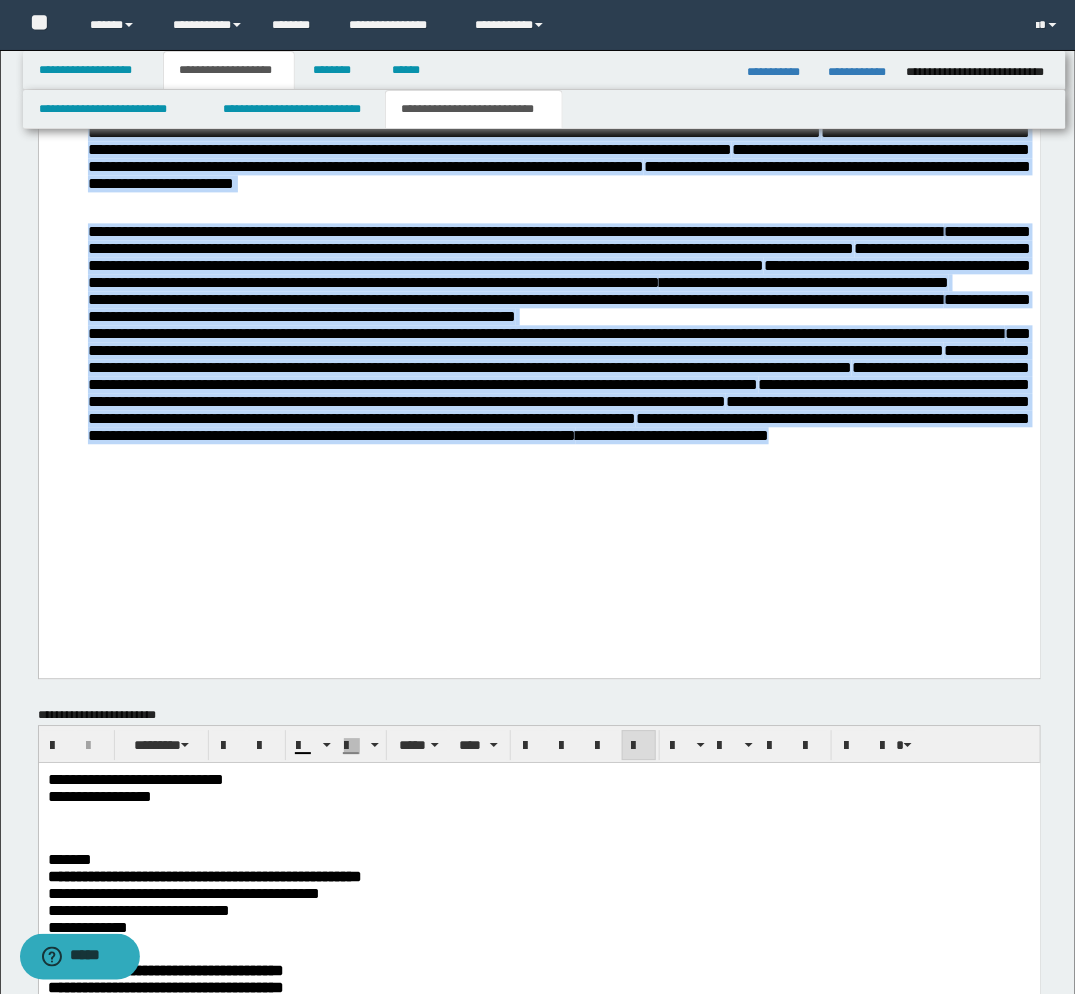 drag, startPoint x: 85, startPoint y: 130, endPoint x: 318, endPoint y: 781, distance: 691.44055 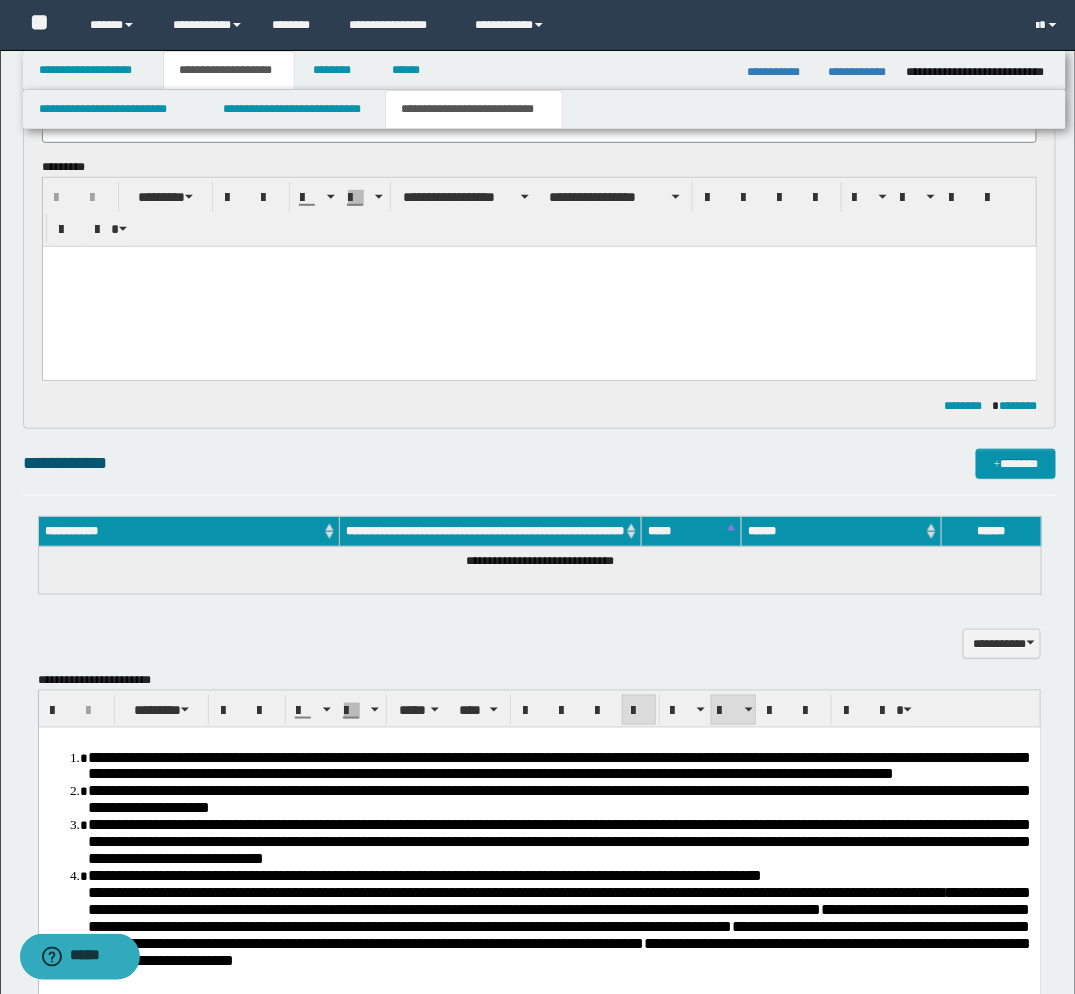 scroll, scrollTop: 0, scrollLeft: 0, axis: both 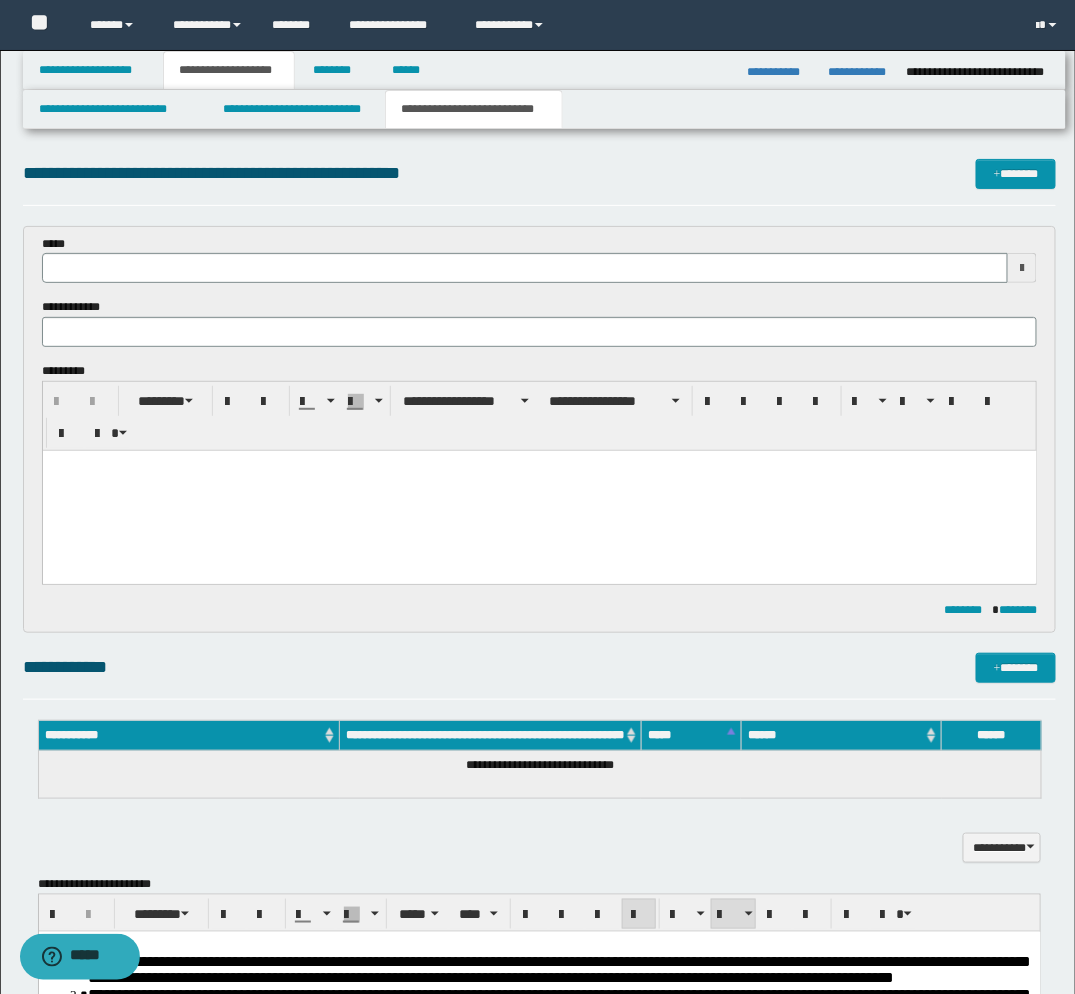 type 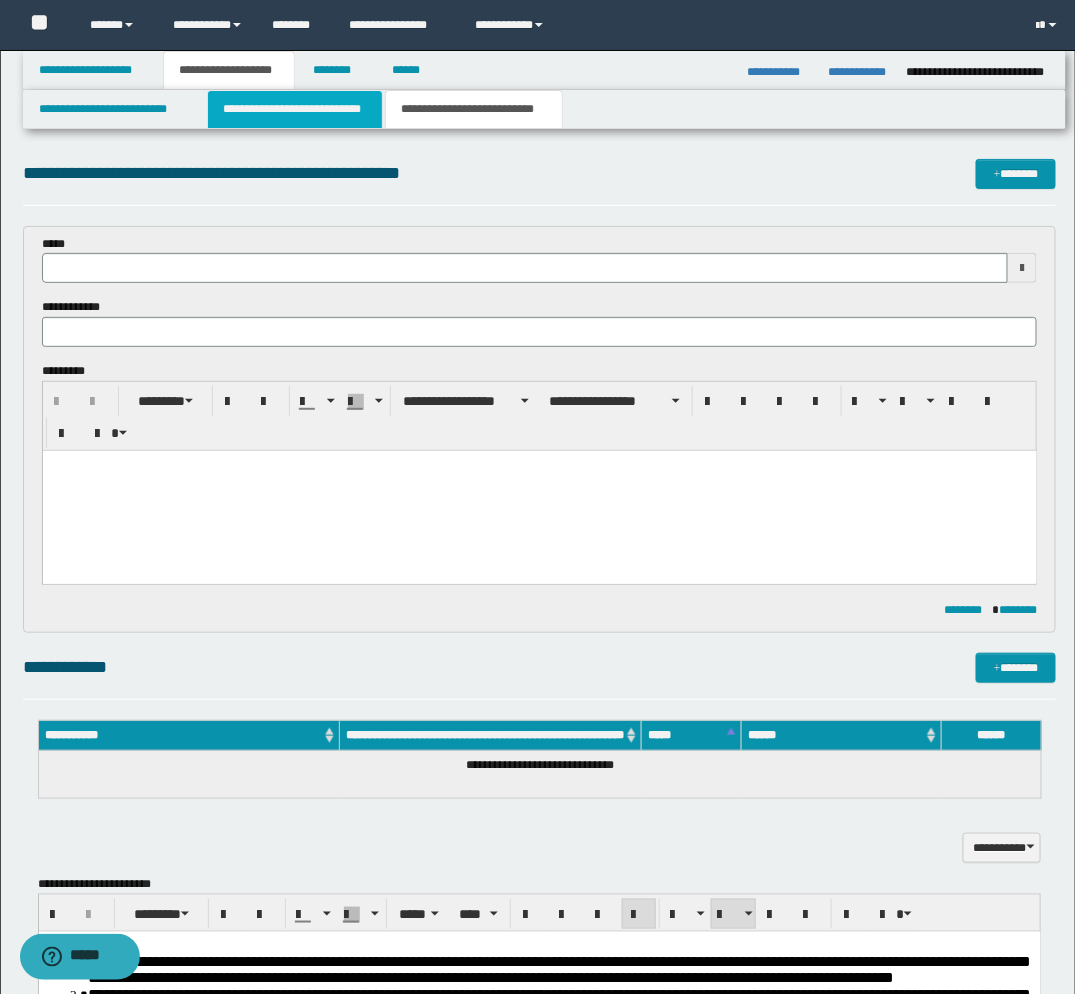 click on "**********" at bounding box center [295, 109] 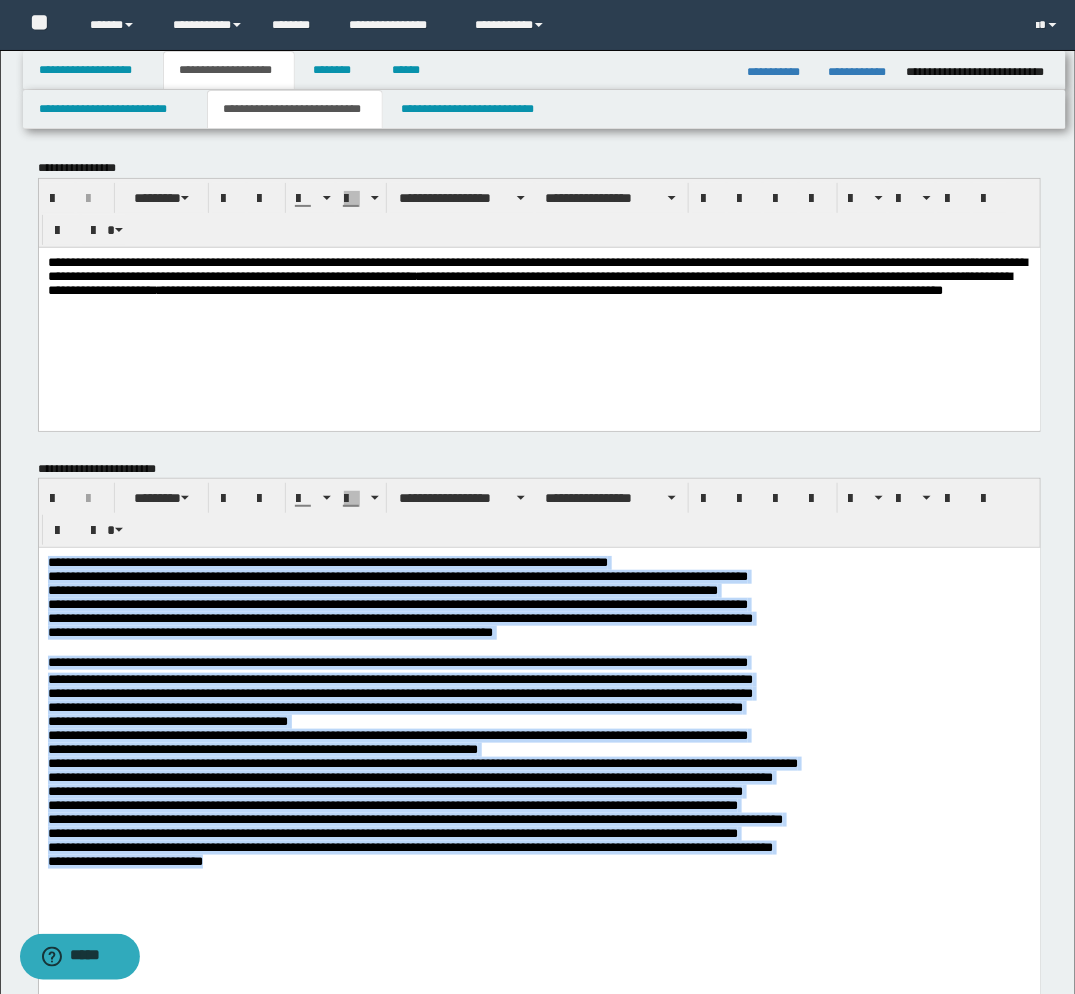 click on "**********" at bounding box center [538, 606] 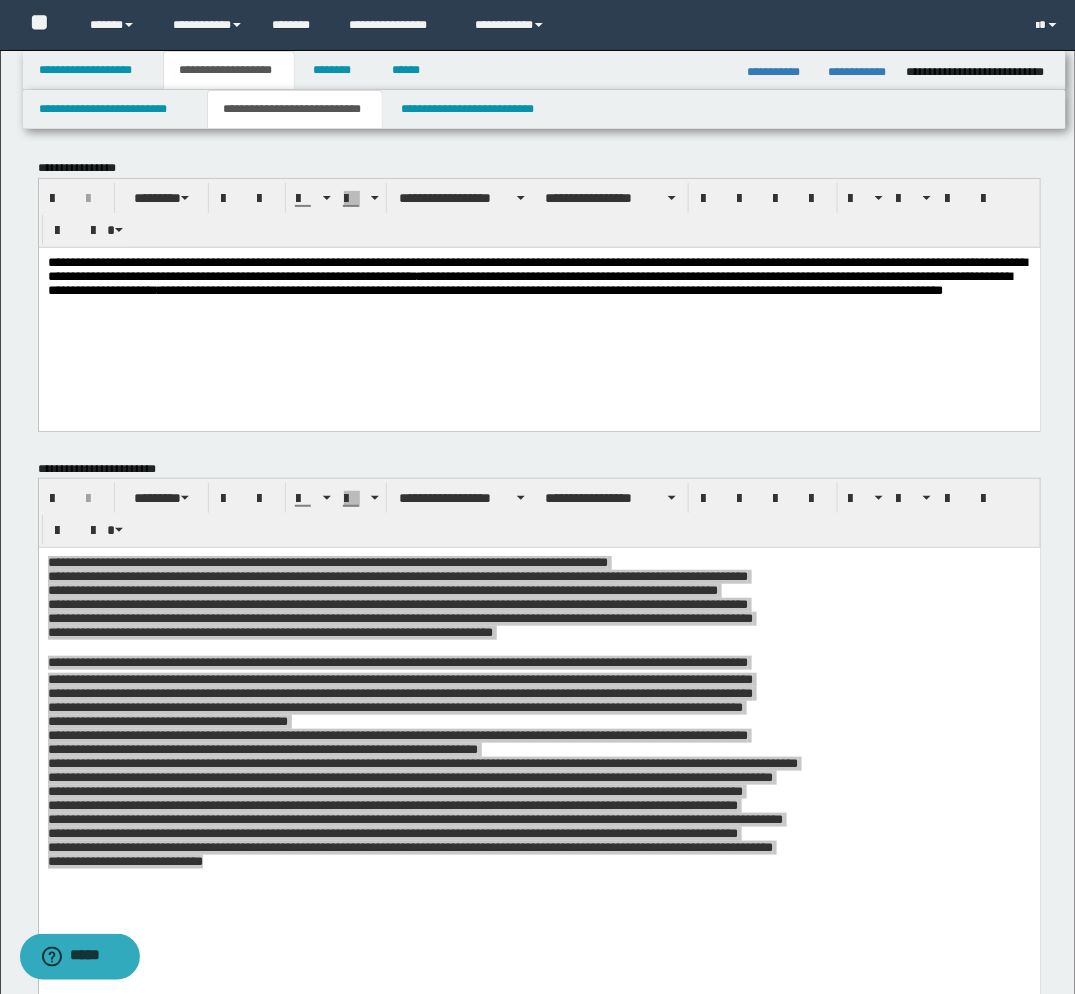 click on "**********" at bounding box center [538, 288] 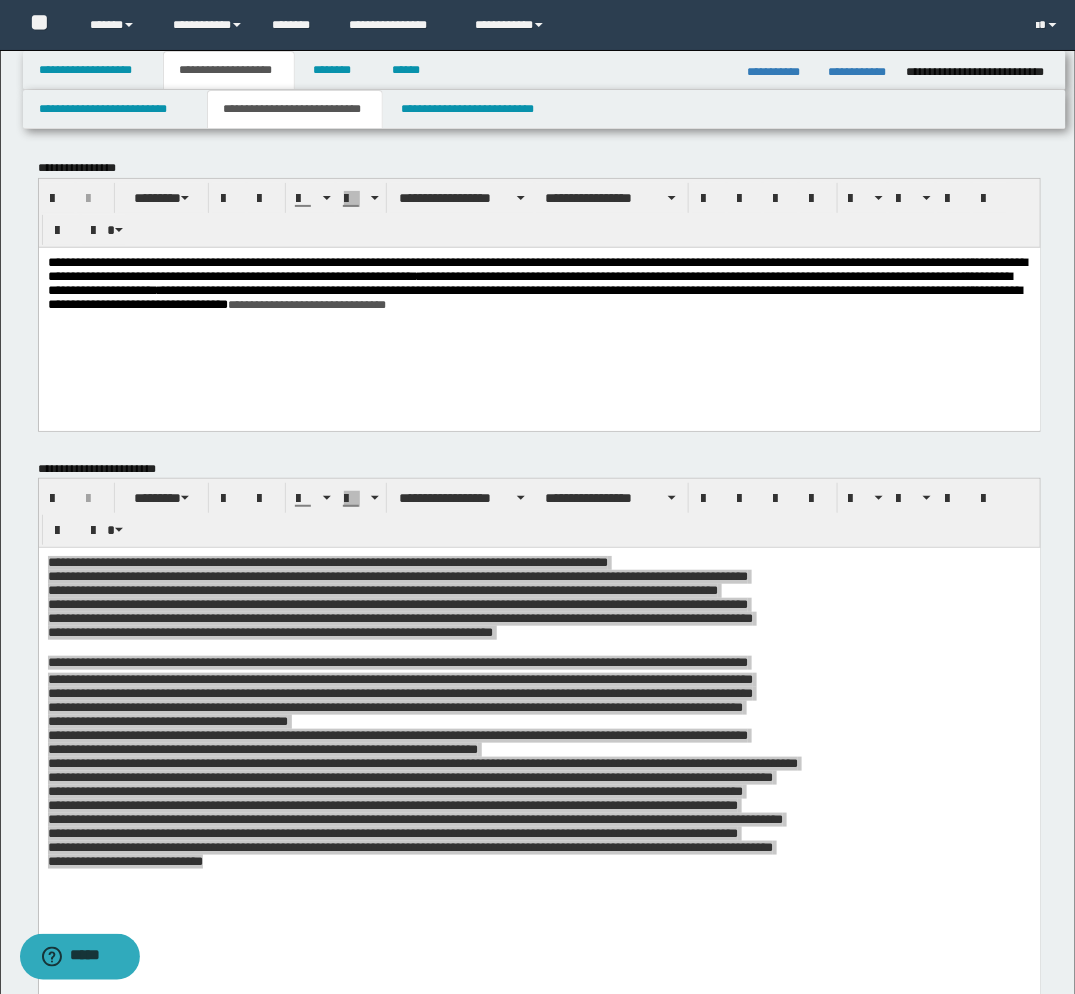 click on "**********" at bounding box center [306, 304] 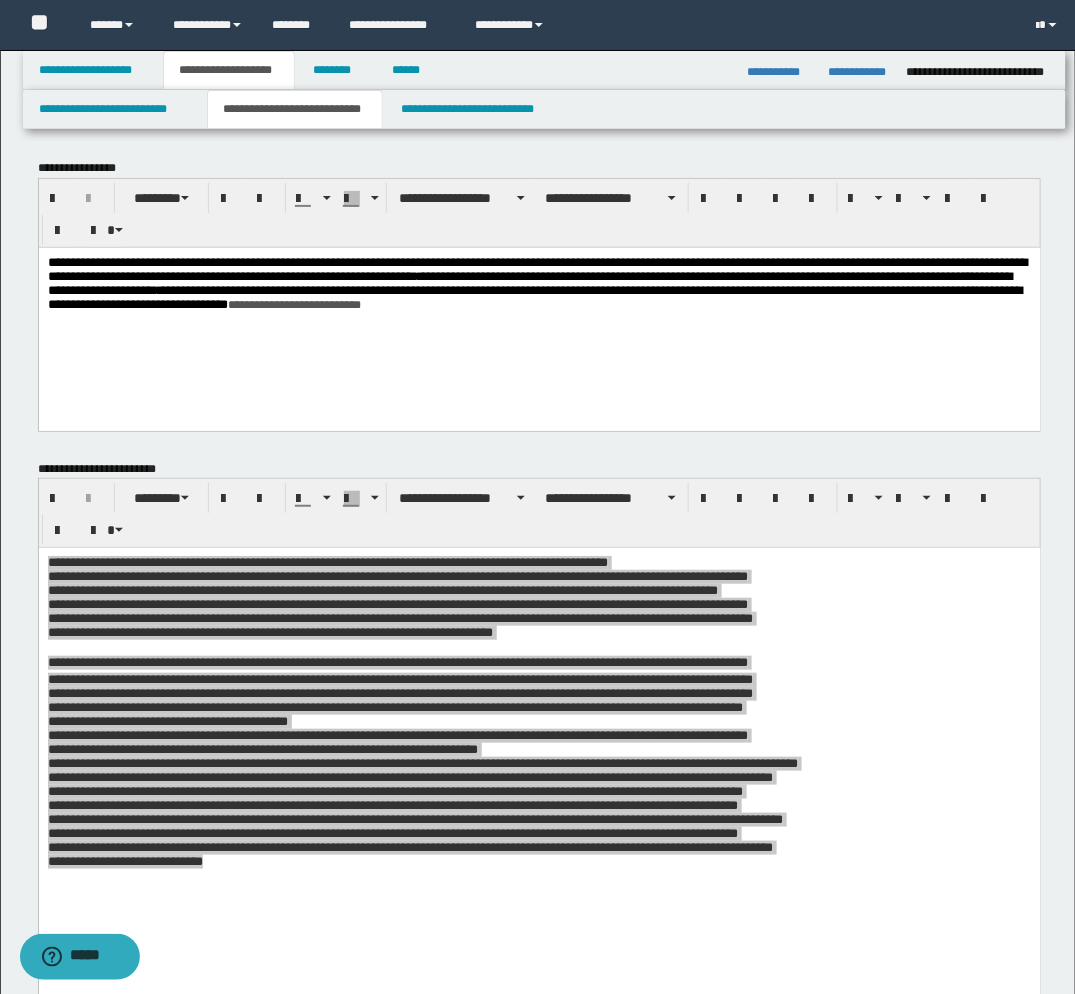 click on "**********" at bounding box center (538, 288) 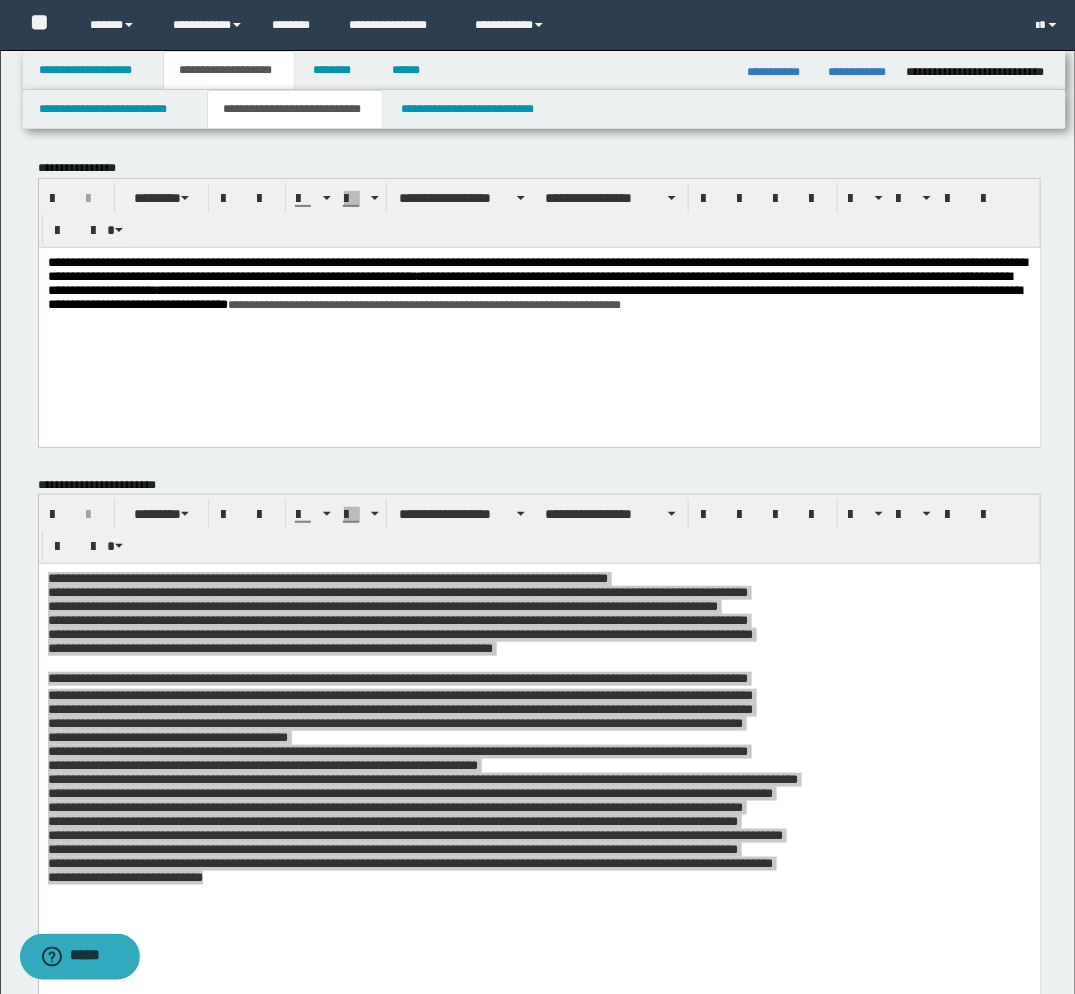 click on "**********" at bounding box center (538, 296) 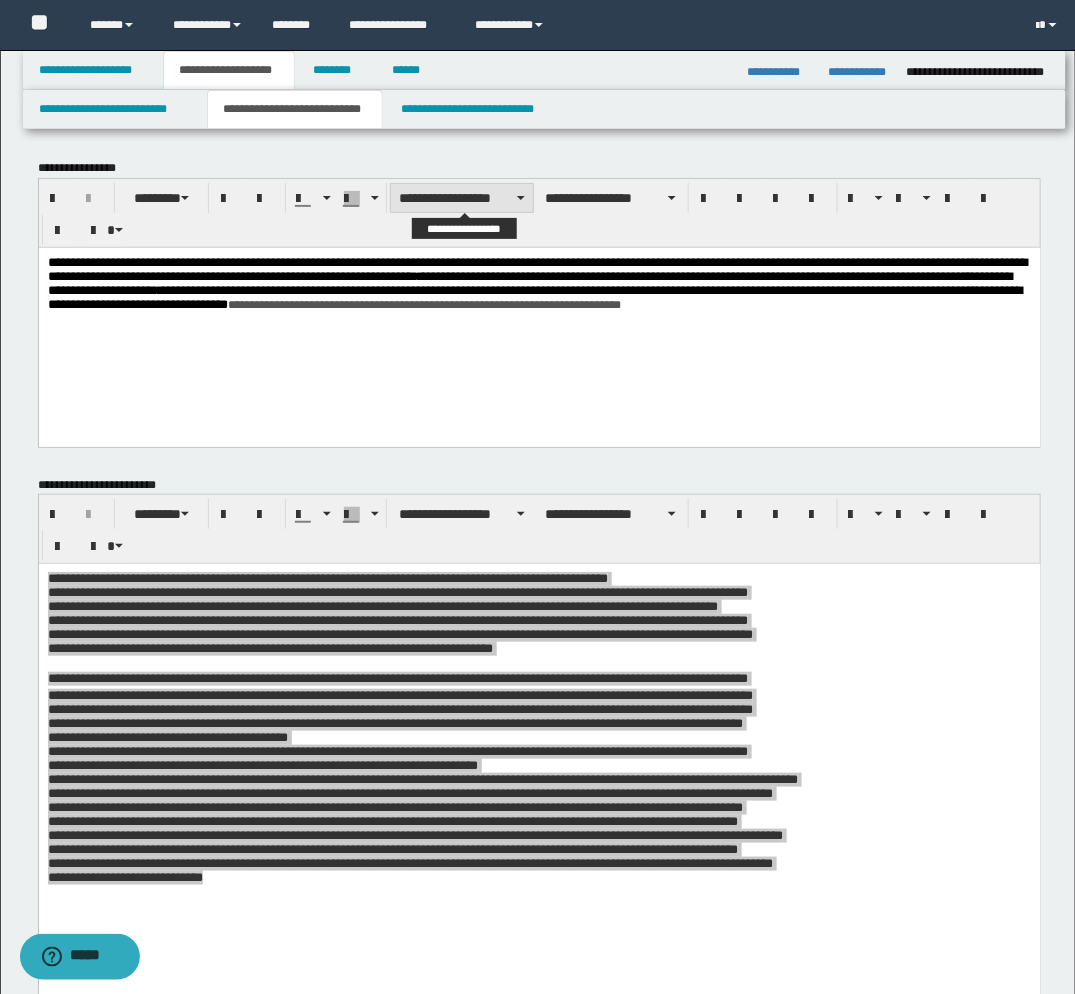 click on "**********" at bounding box center [462, 198] 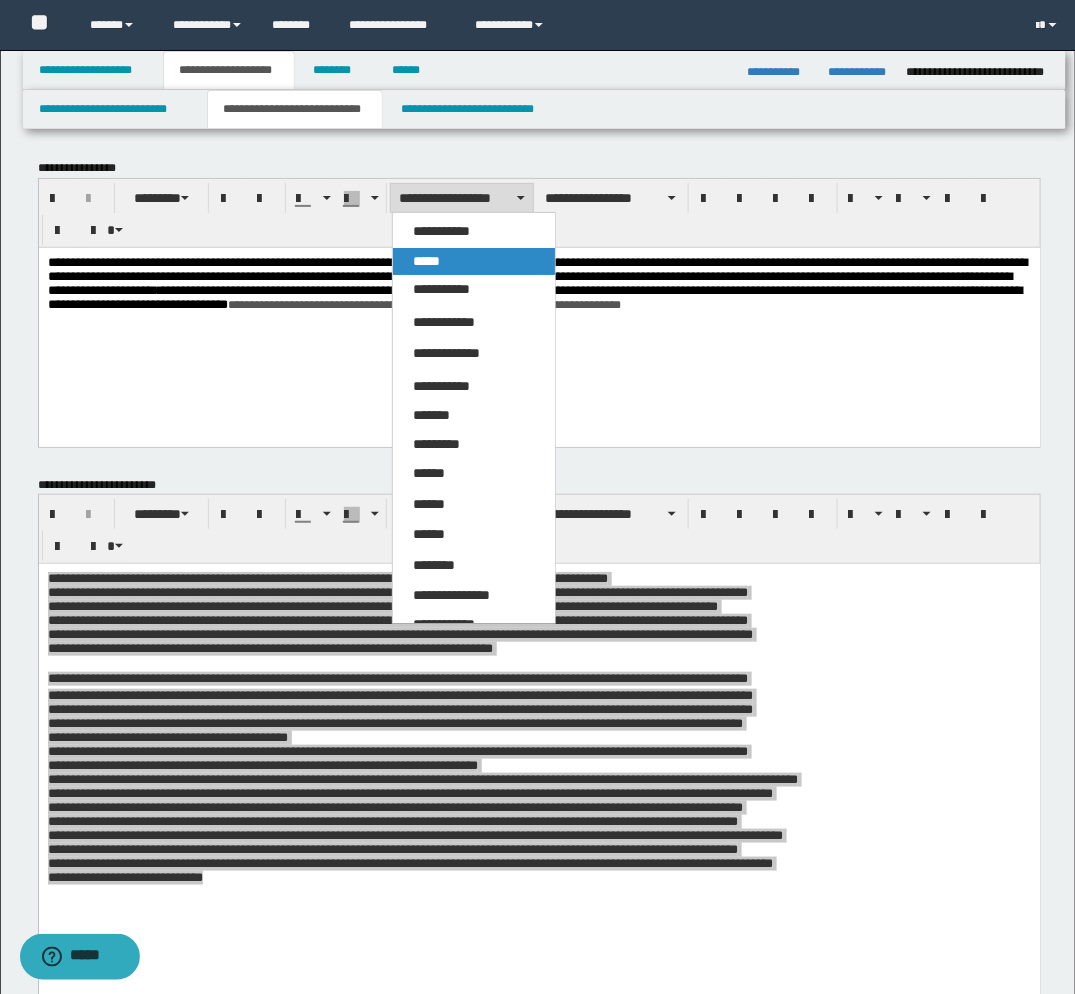 click on "*****" at bounding box center [426, 261] 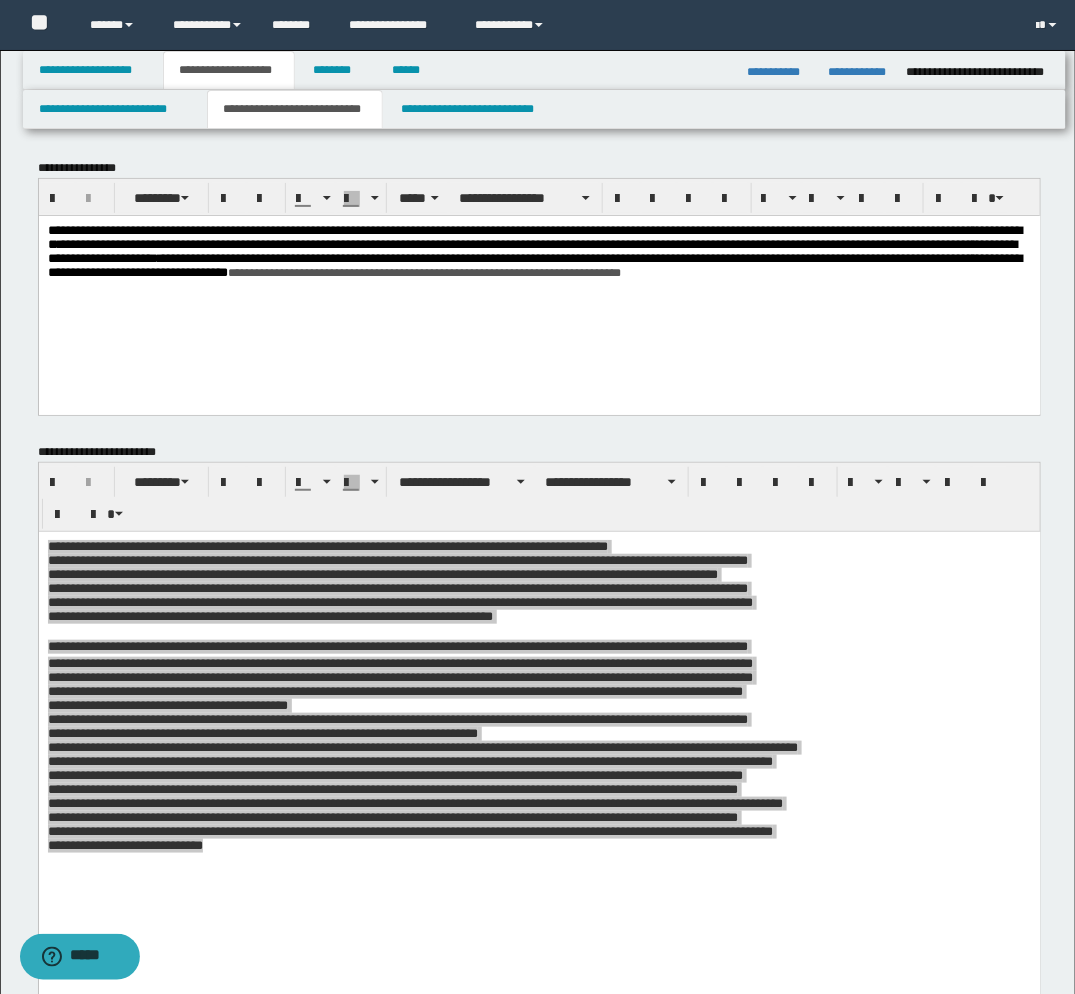 click on "**********" at bounding box center [538, 264] 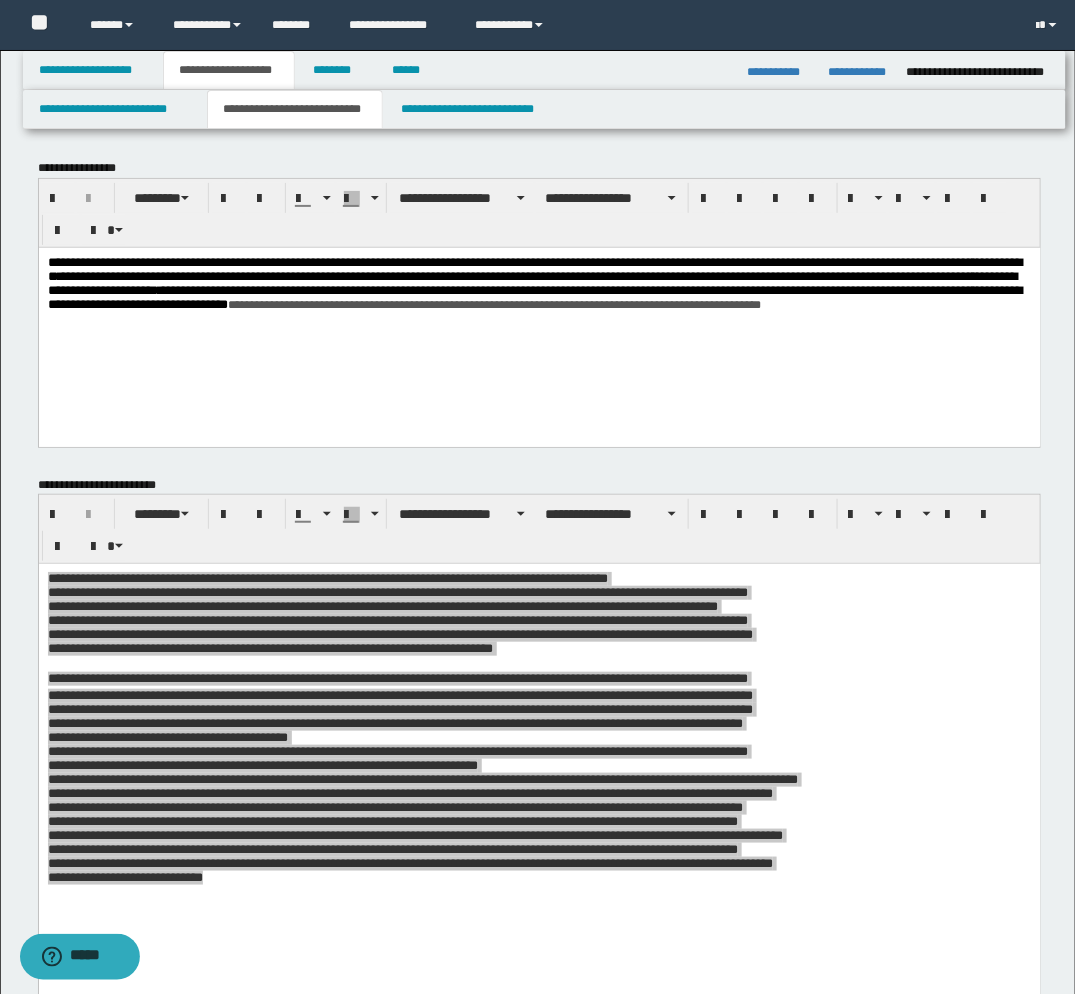 click on "**********" at bounding box center (538, 296) 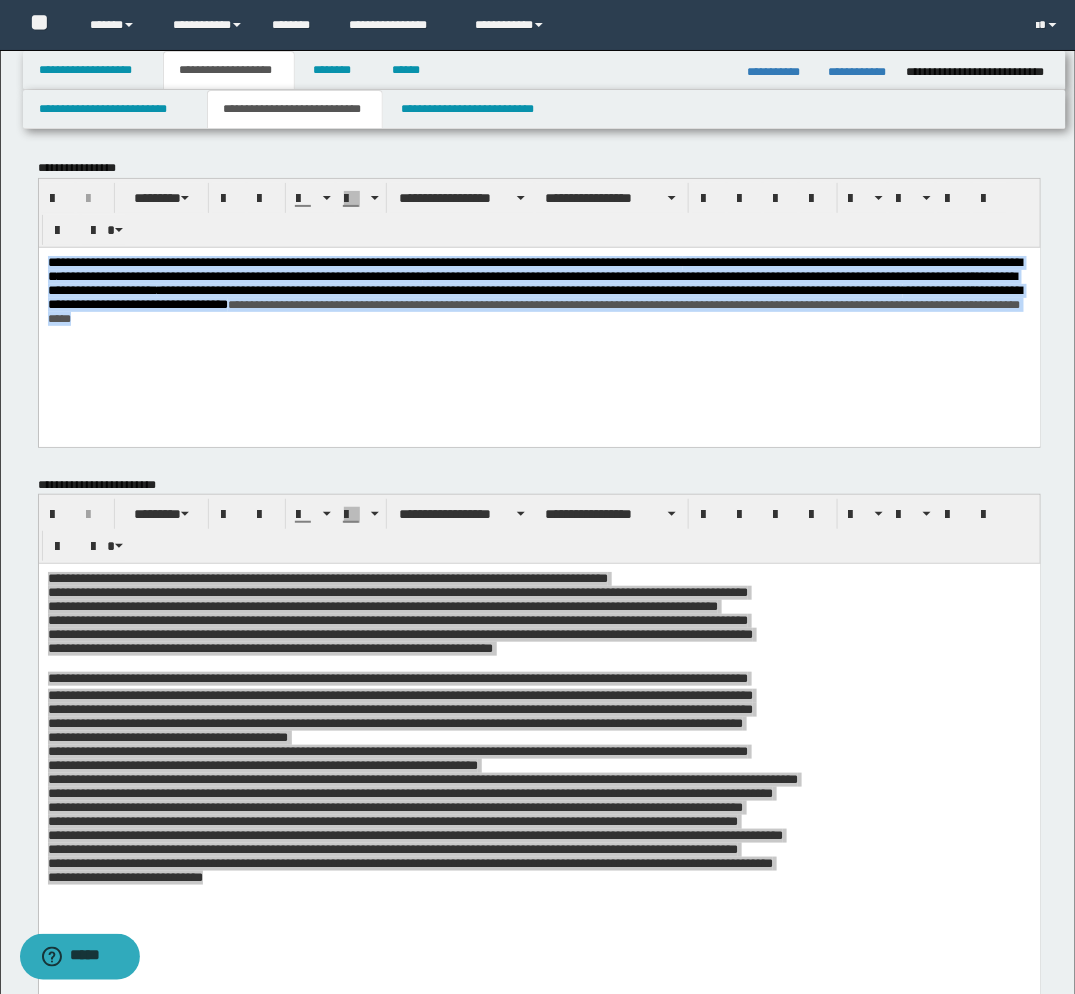 drag, startPoint x: 770, startPoint y: 326, endPoint x: -5, endPoint y: 255, distance: 778.2455 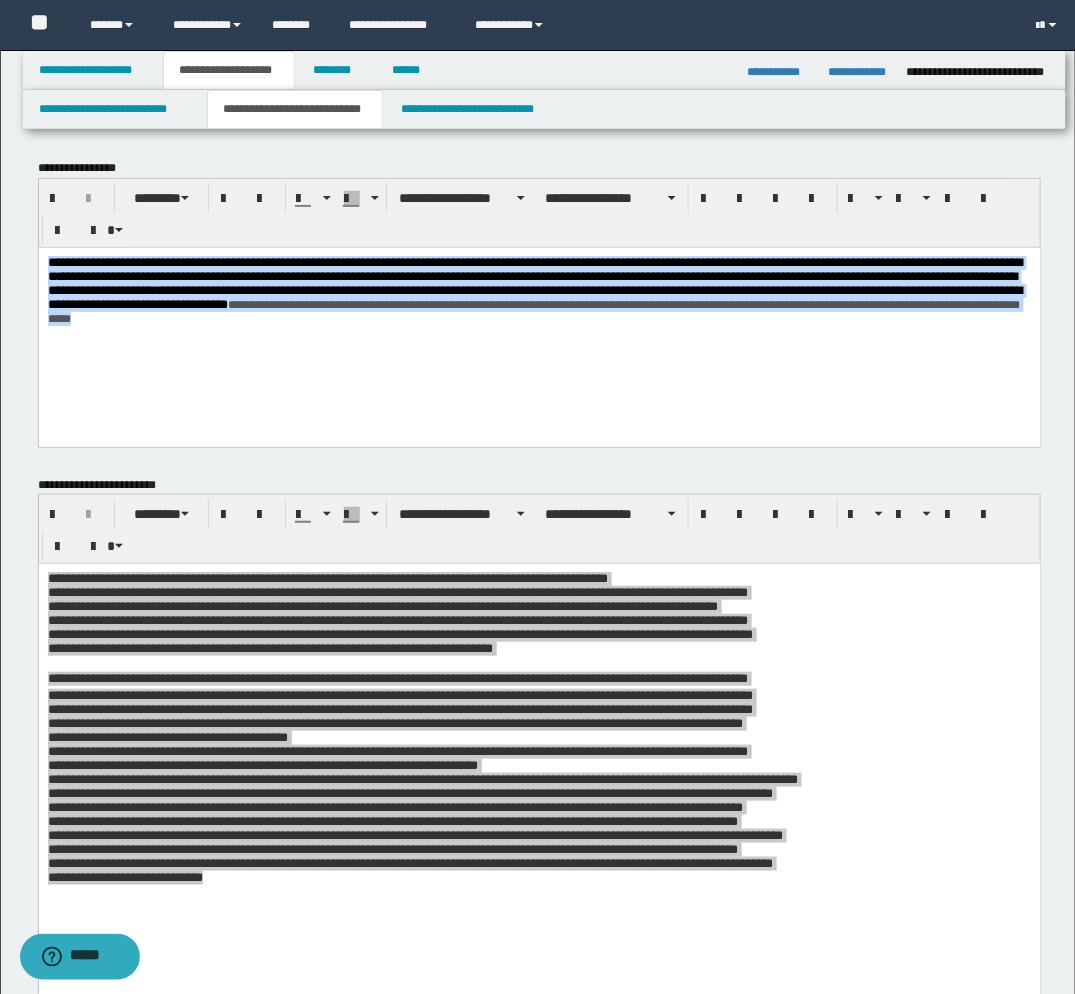 click on "**********" at bounding box center [539, 321] 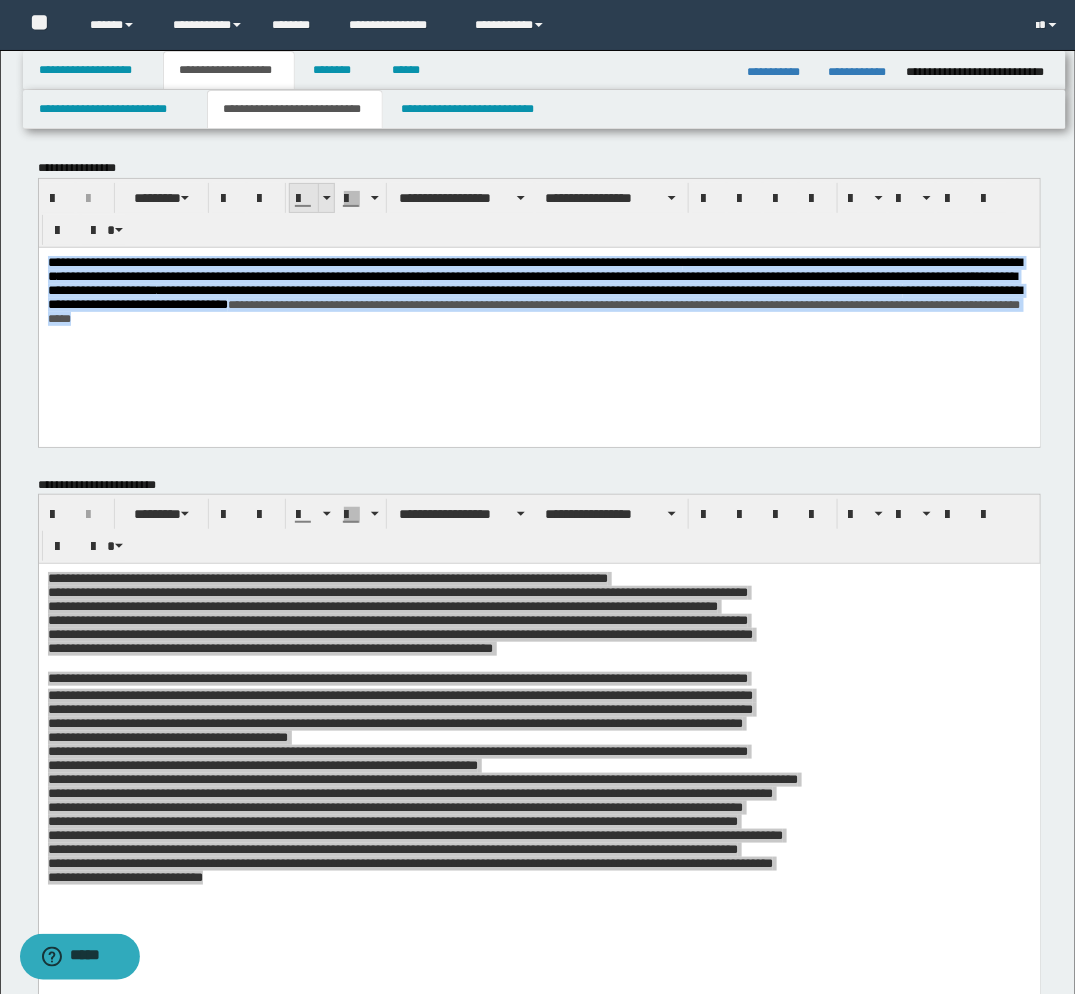 click at bounding box center (327, 198) 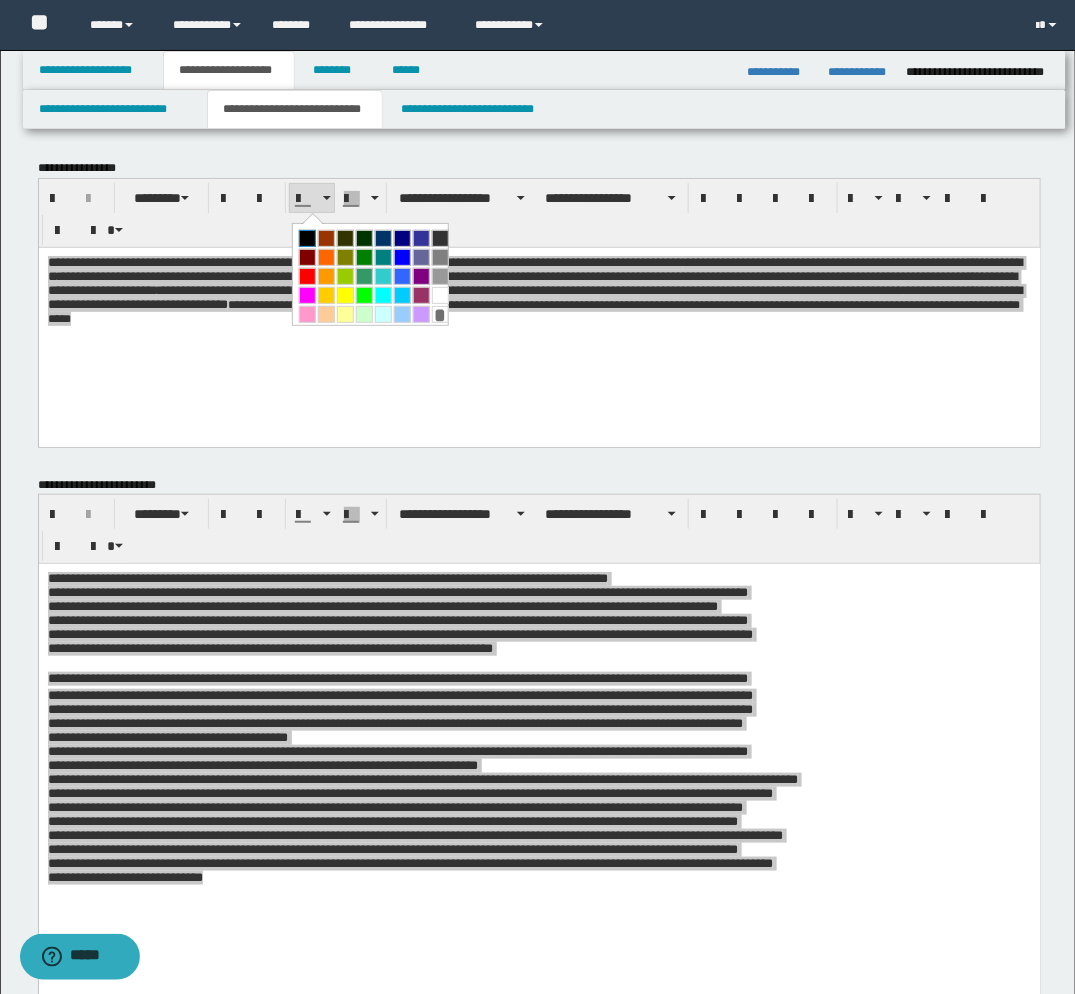 click at bounding box center (307, 238) 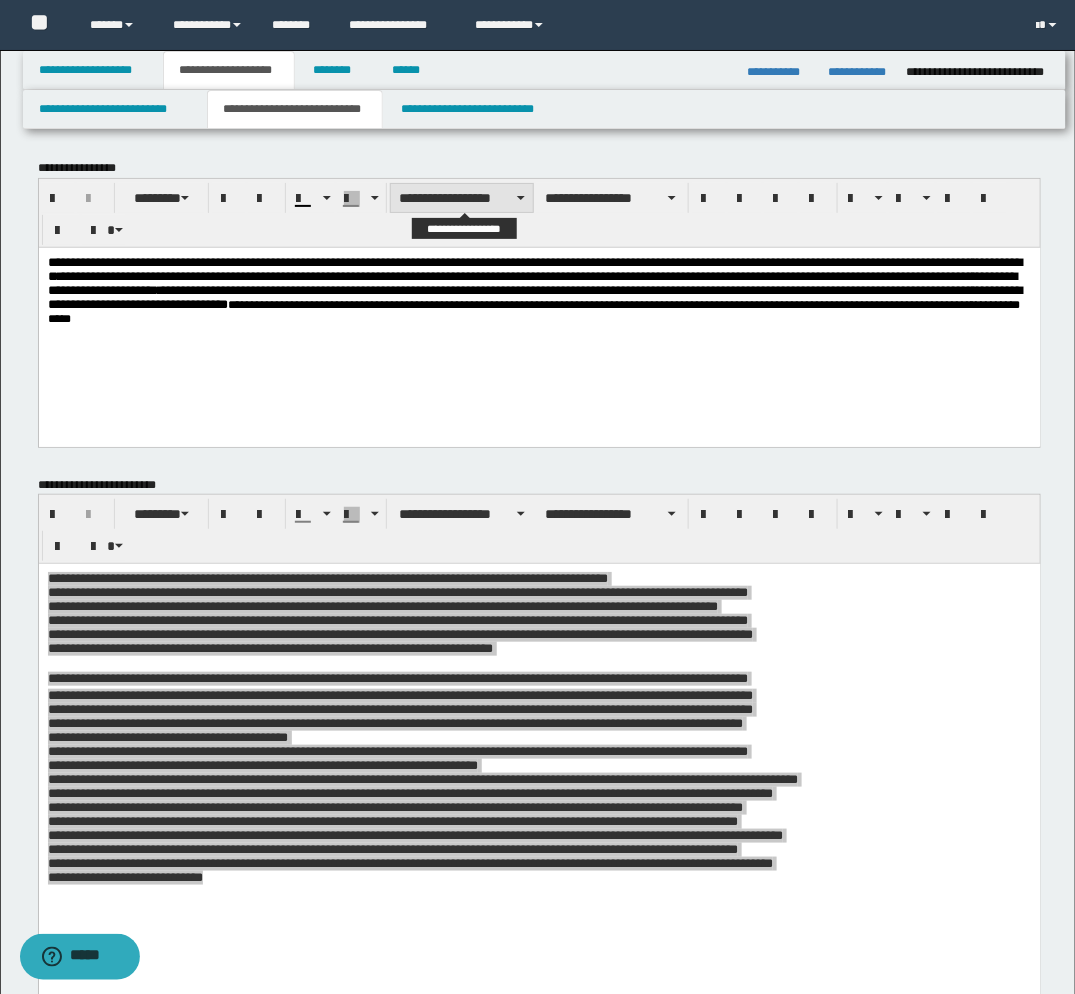 click on "**********" at bounding box center [462, 198] 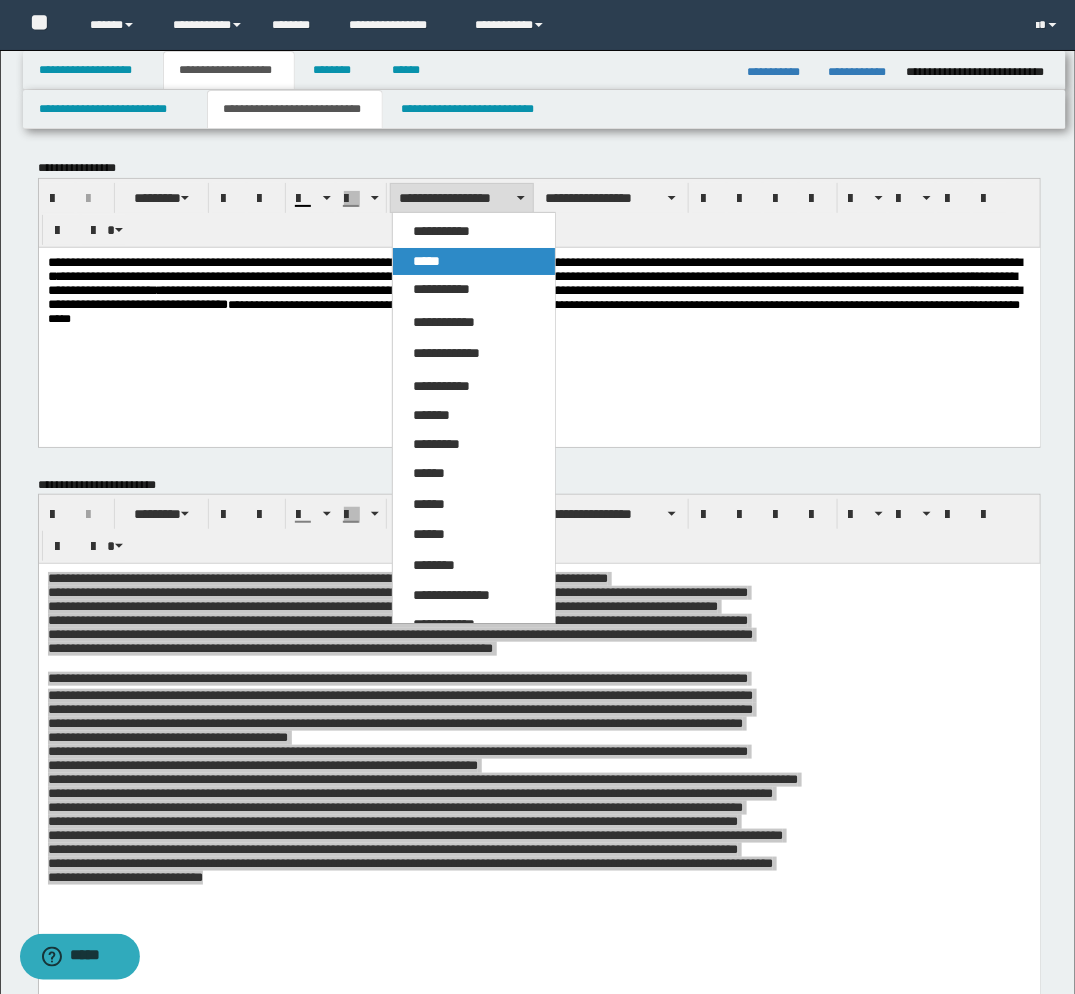 click on "*****" at bounding box center (426, 261) 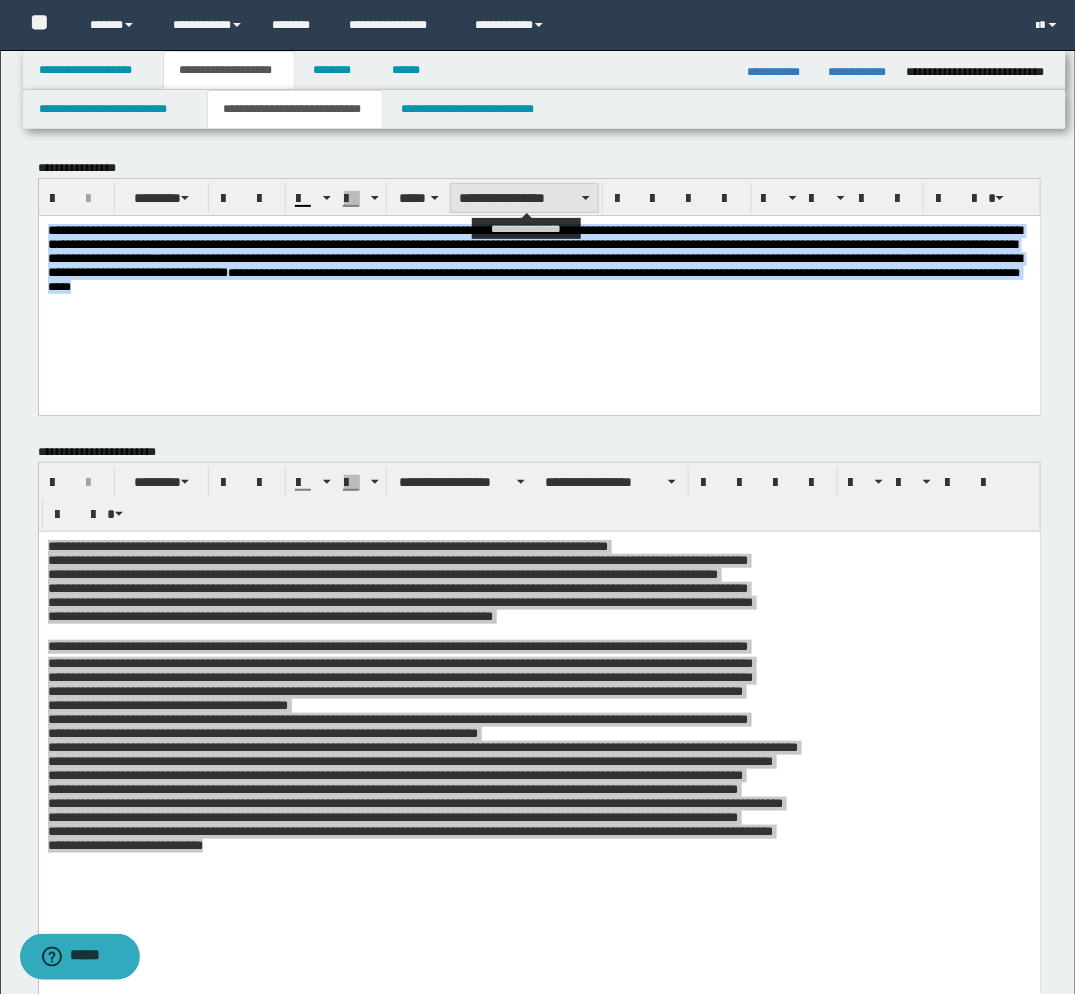click on "**********" at bounding box center (524, 198) 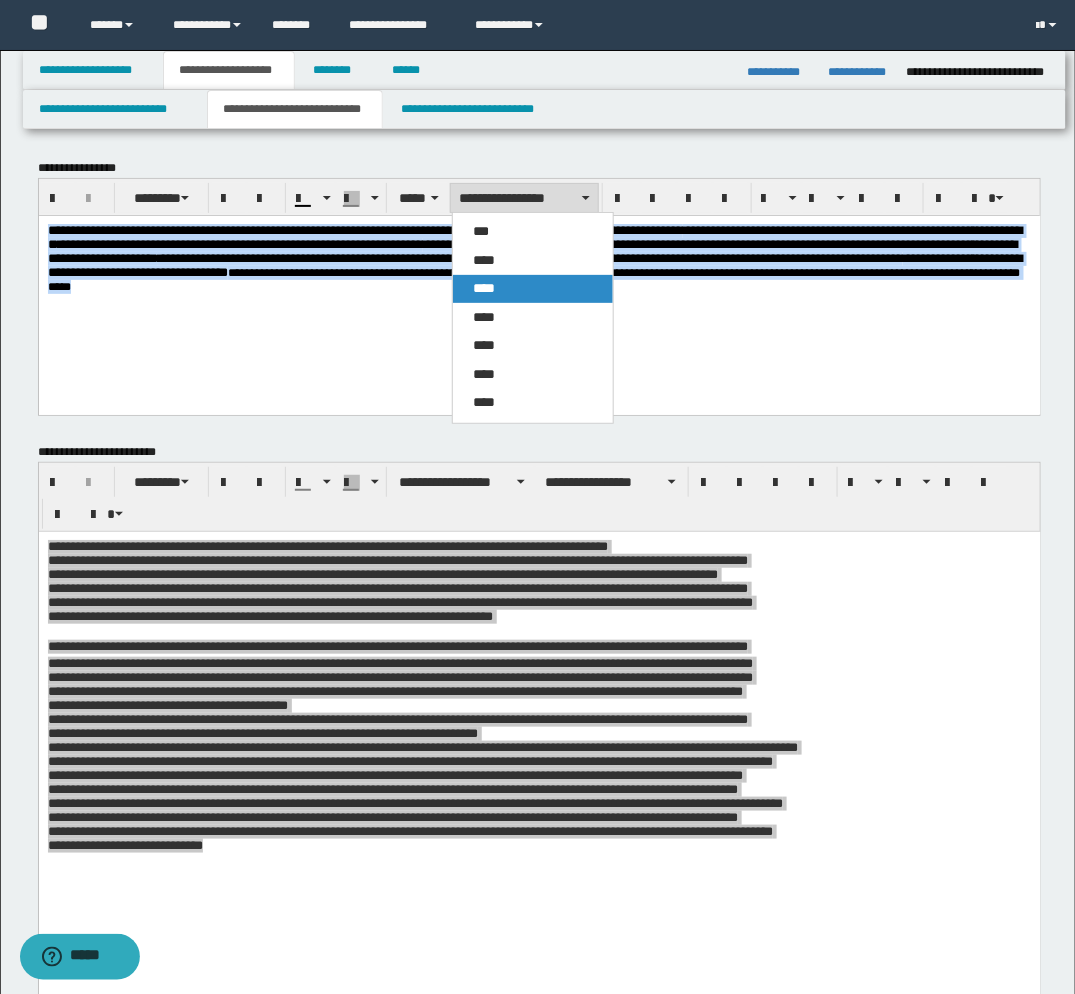 click on "****" at bounding box center (533, 289) 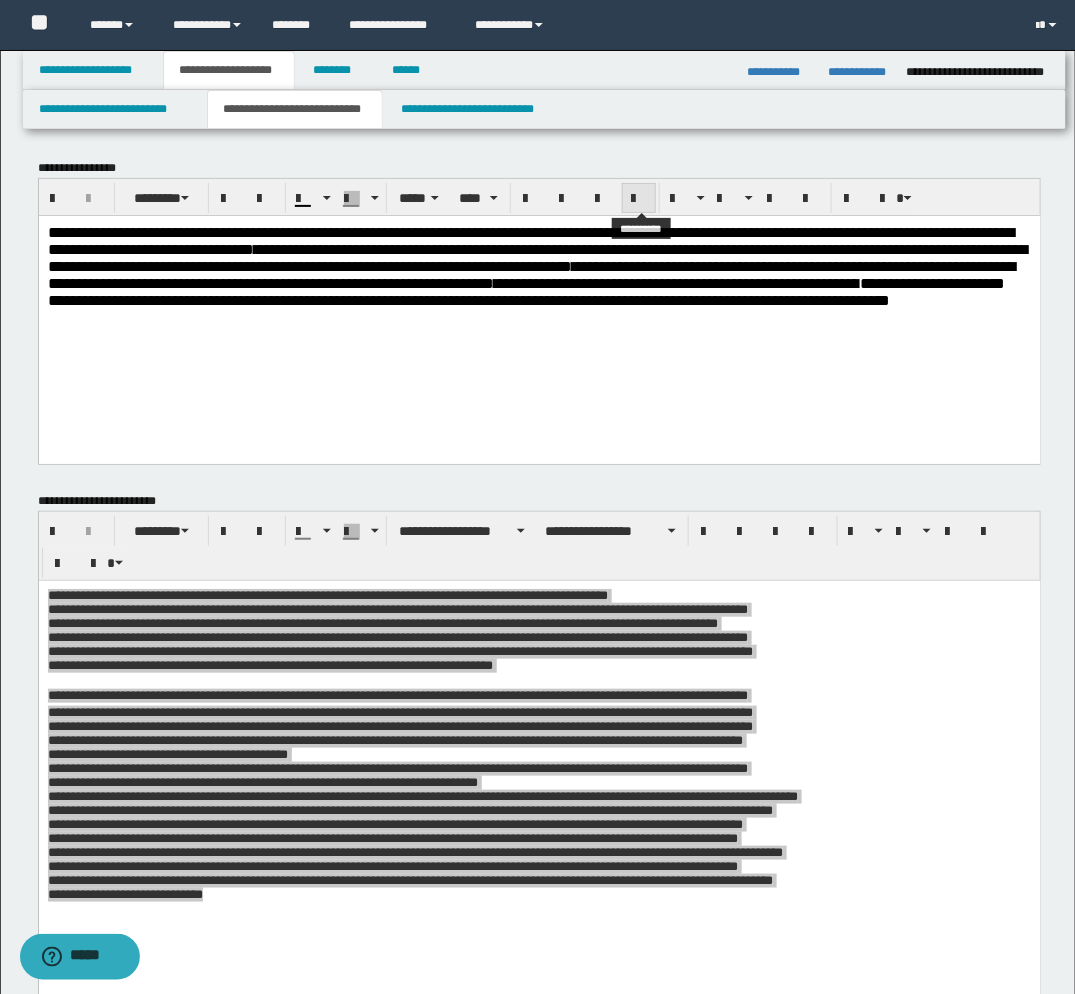 click at bounding box center [639, 199] 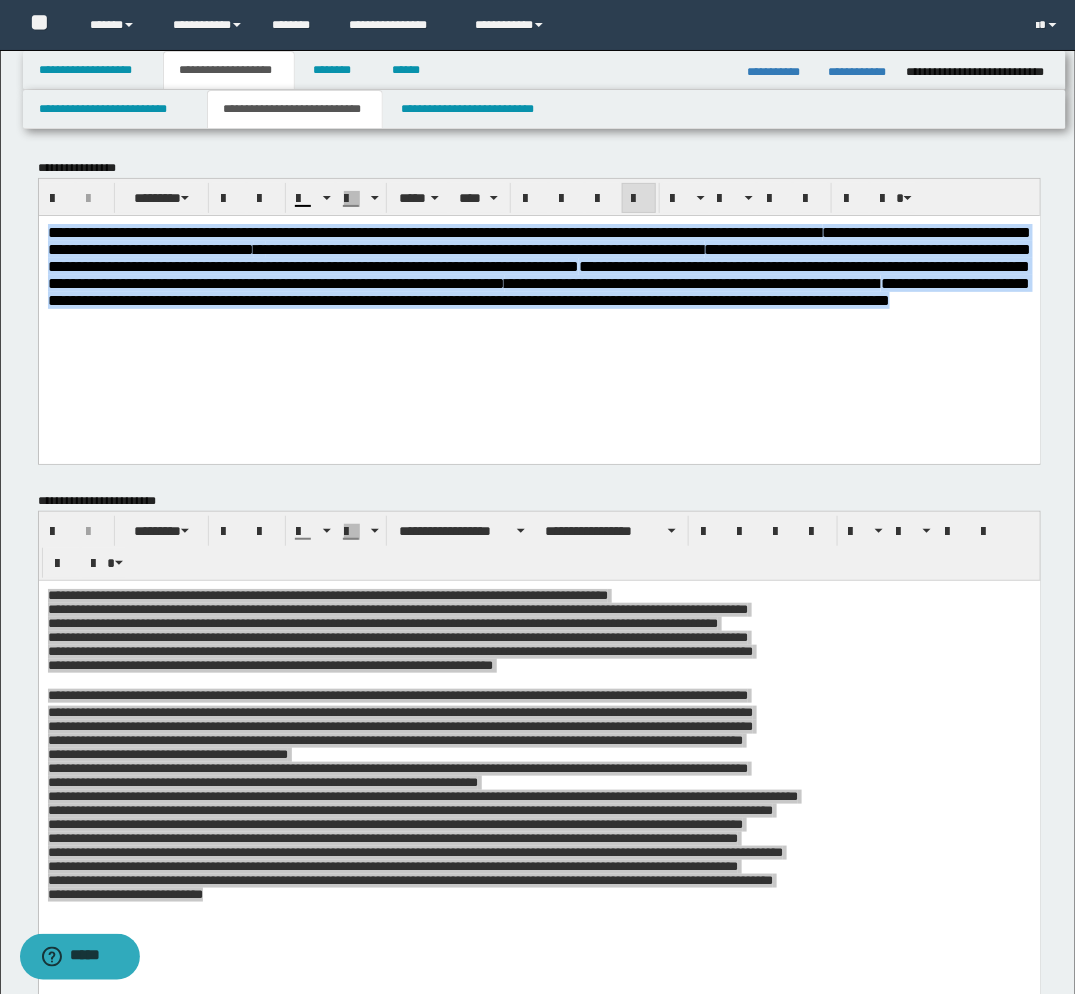 click on "**********" at bounding box center [539, 314] 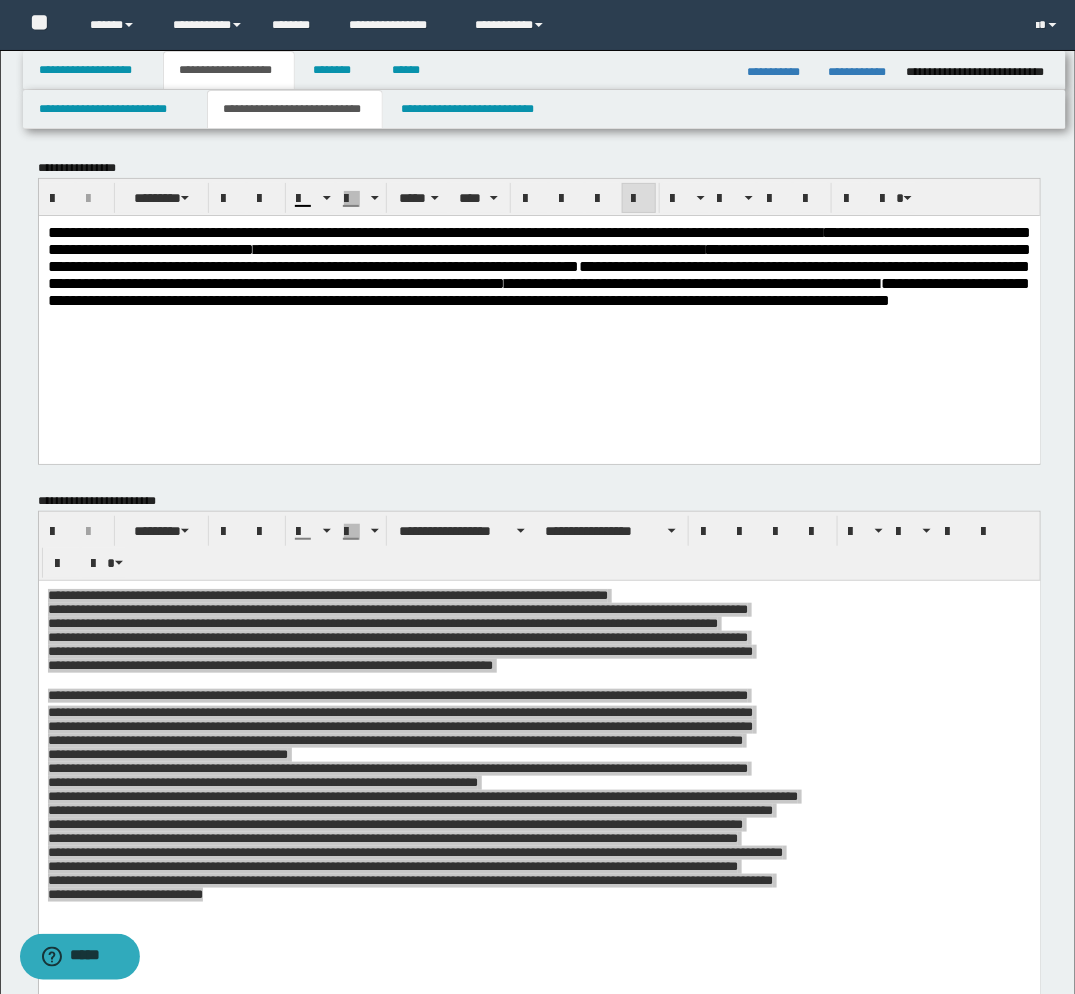 click on "**********" at bounding box center [538, 265] 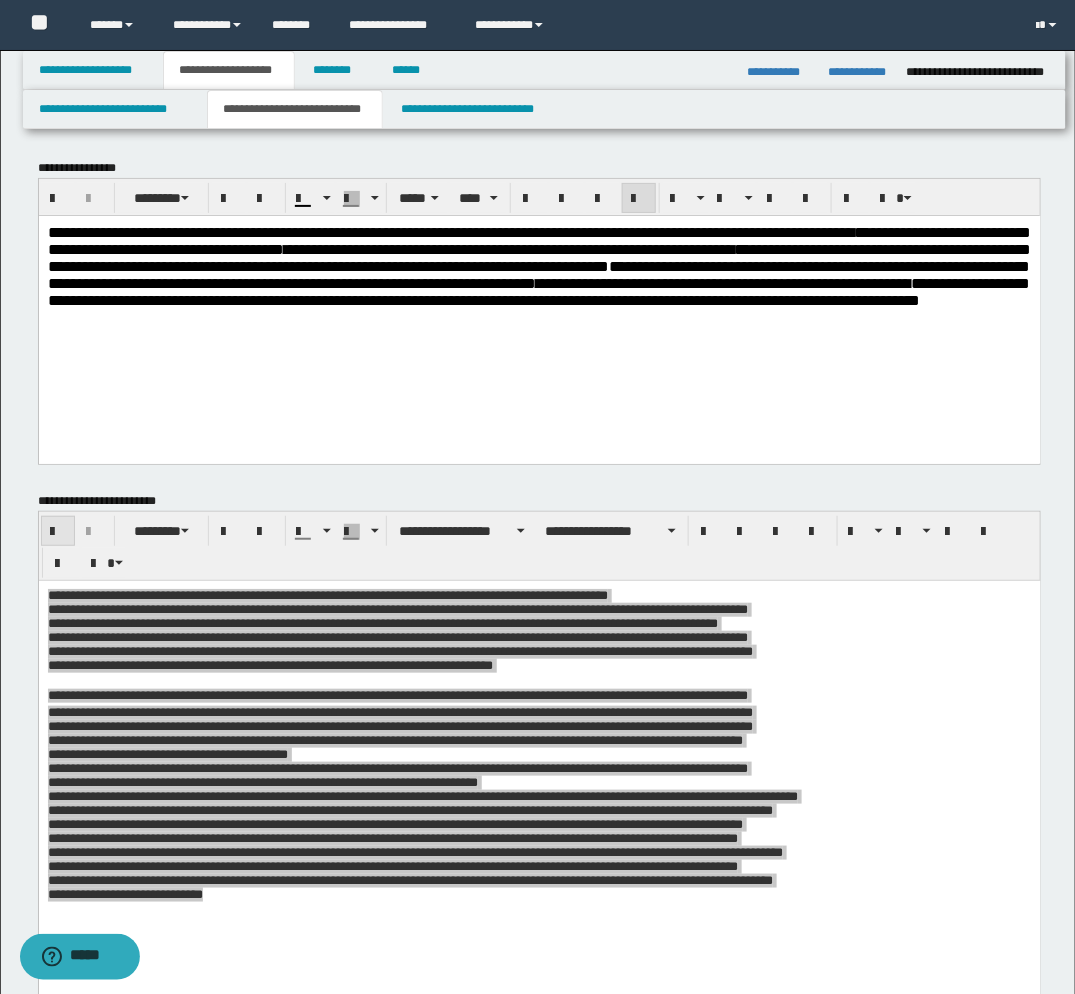 click at bounding box center [58, 532] 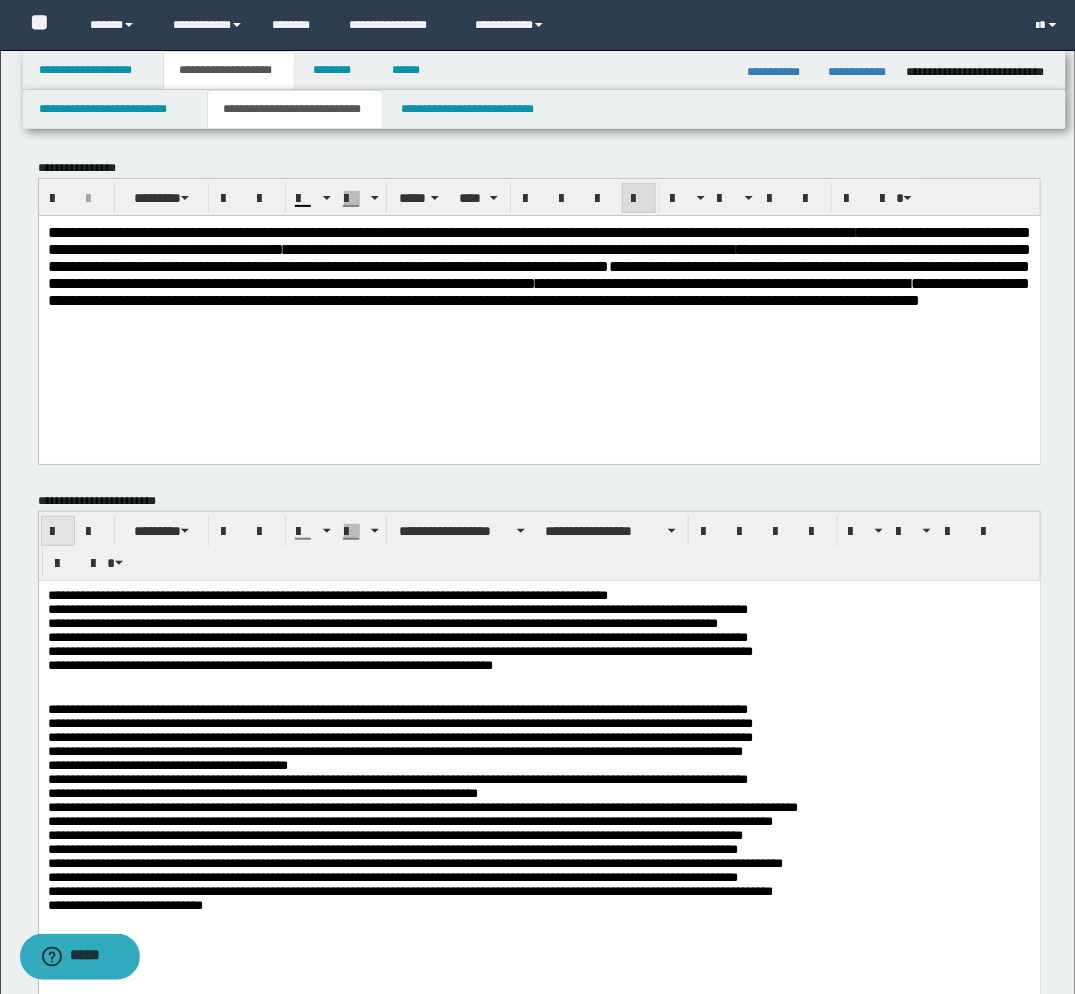 click at bounding box center (58, 532) 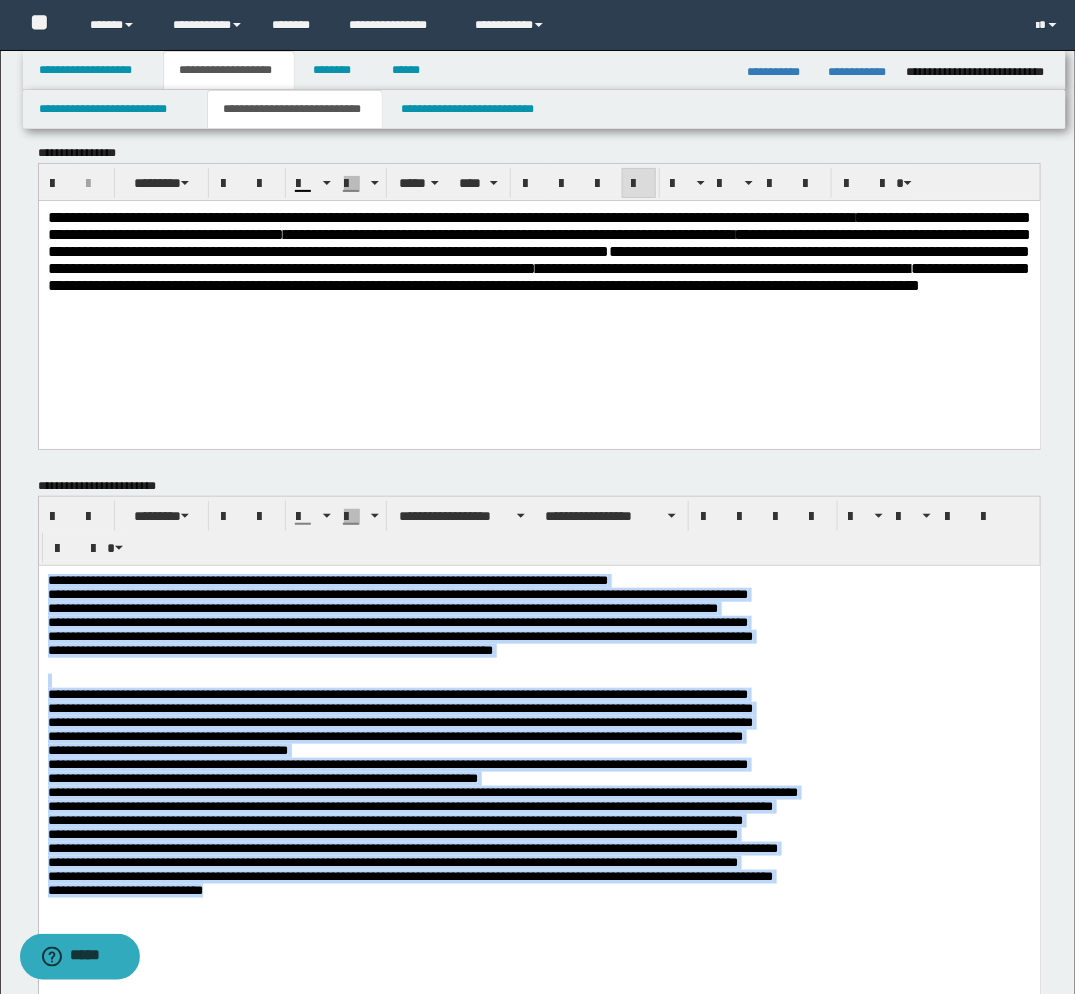 drag, startPoint x: 46, startPoint y: 575, endPoint x: 271, endPoint y: 956, distance: 442.4771 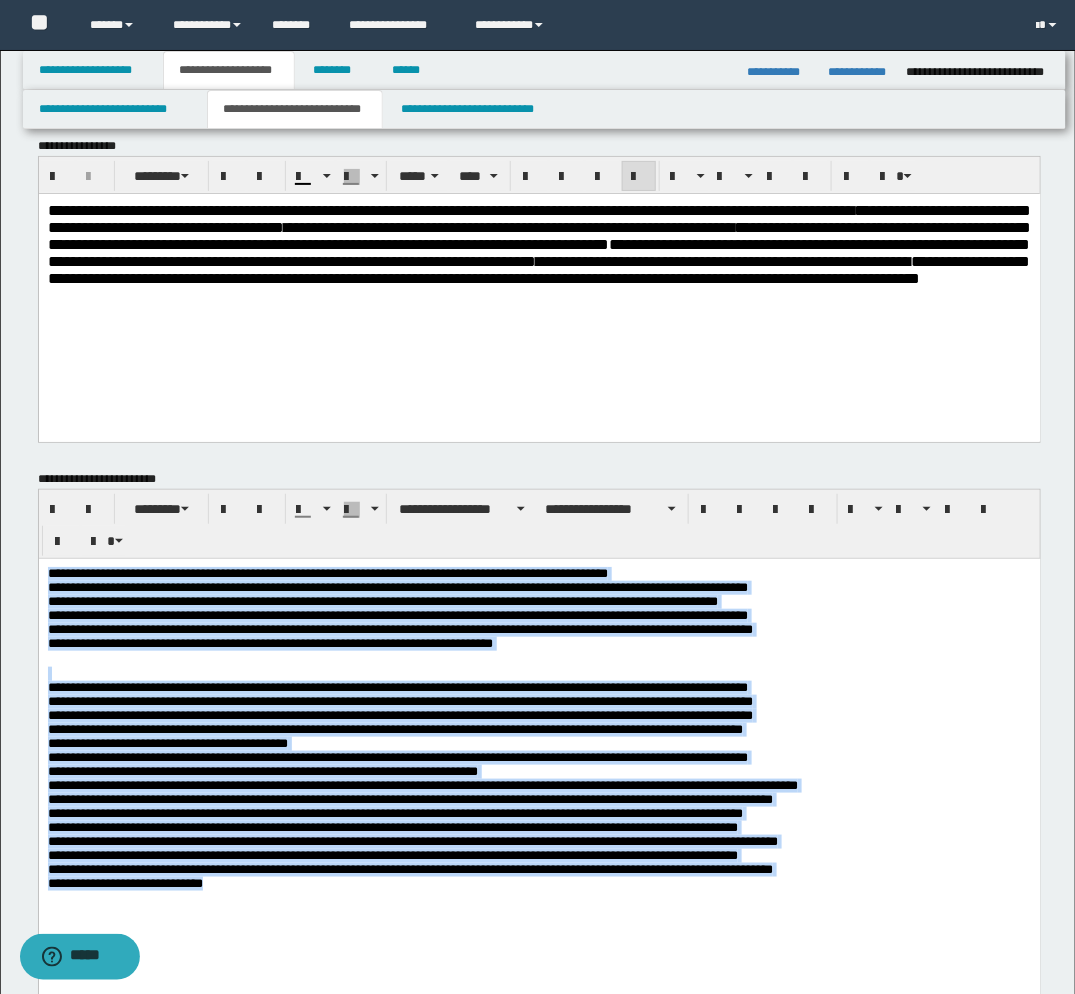 click on "**********" at bounding box center [539, 773] 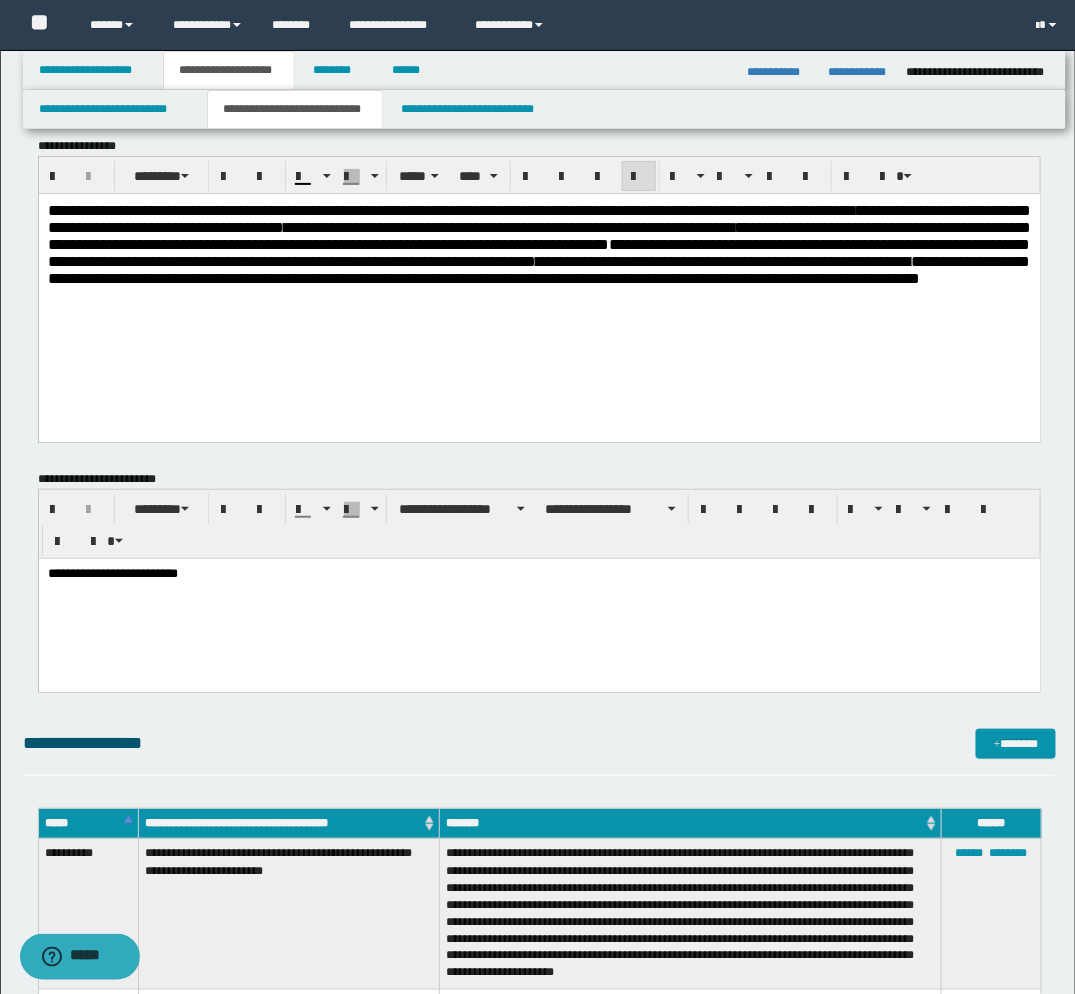 click on "**********" at bounding box center (538, 243) 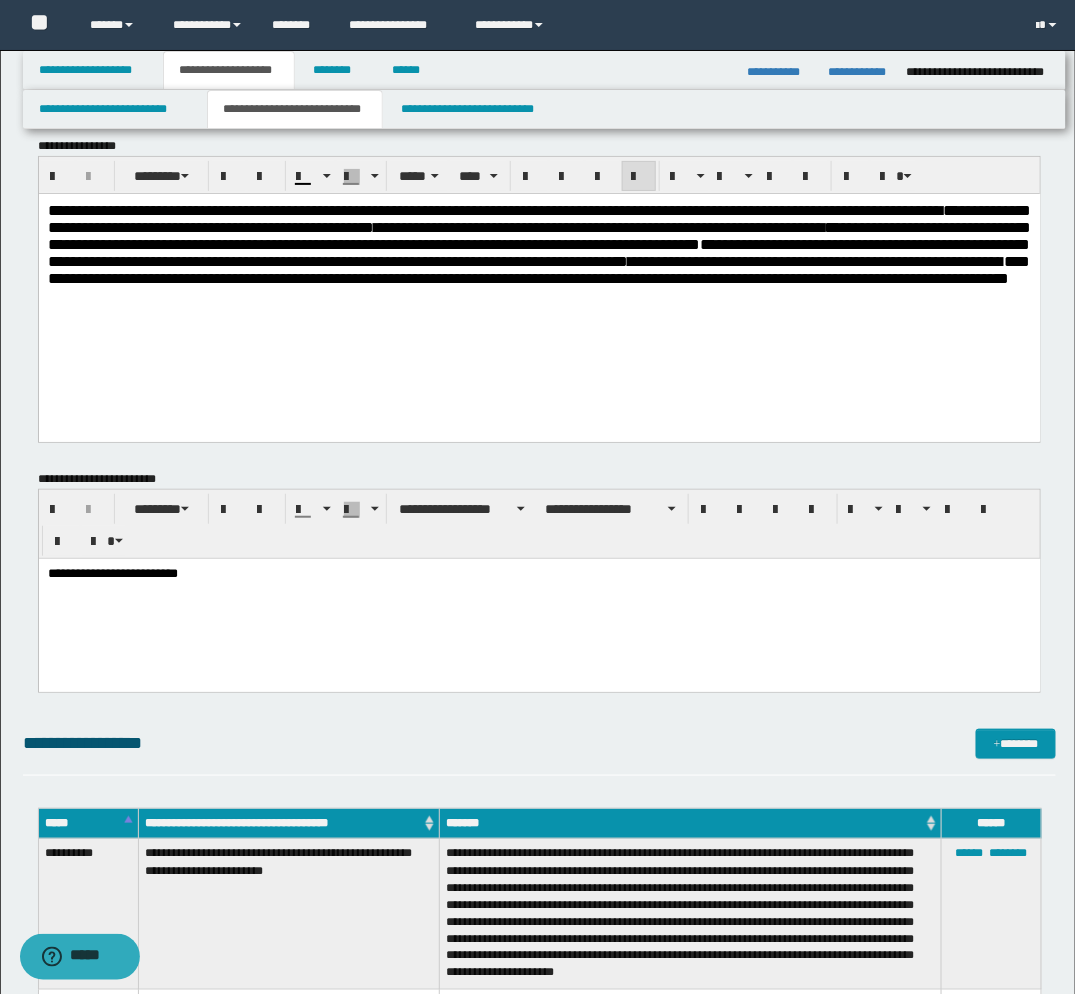 click on "**********" at bounding box center [538, 243] 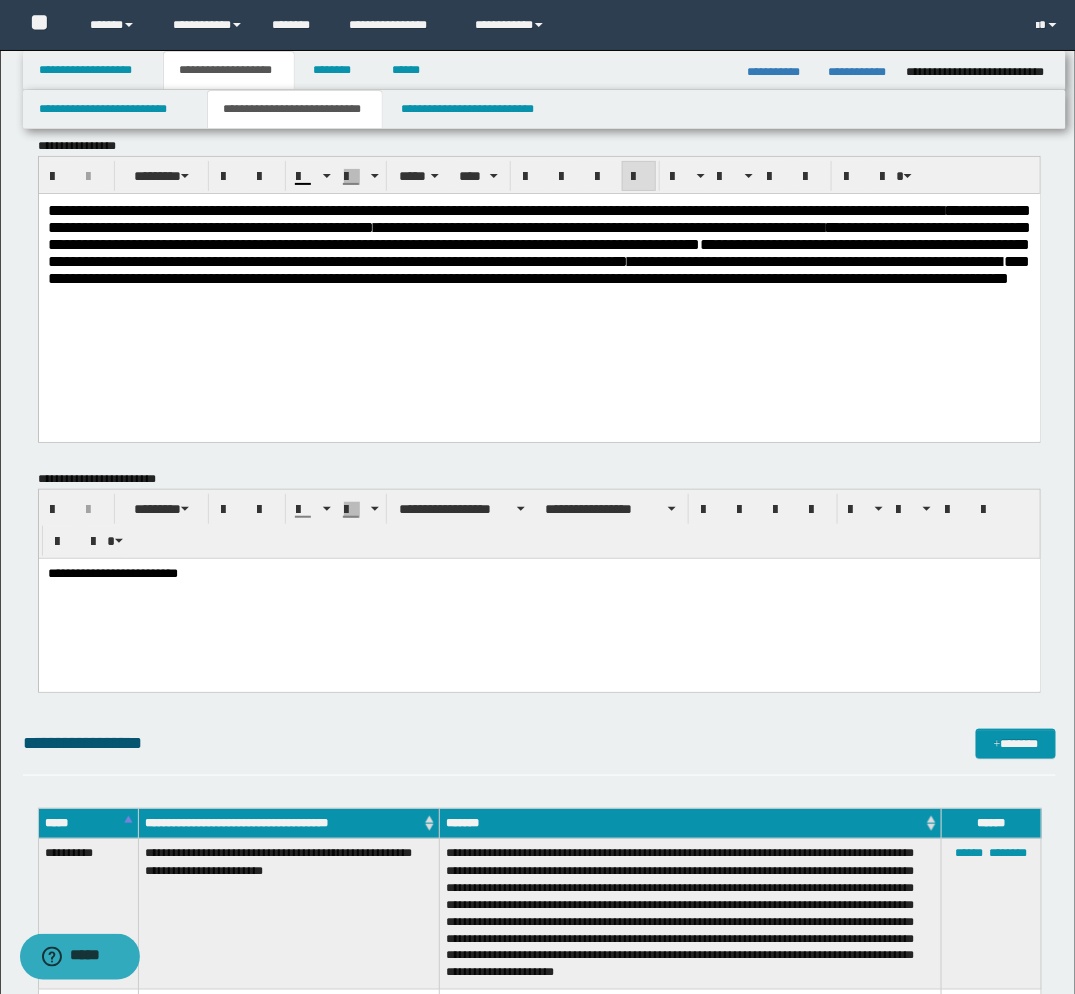 click on "**********" at bounding box center [538, 574] 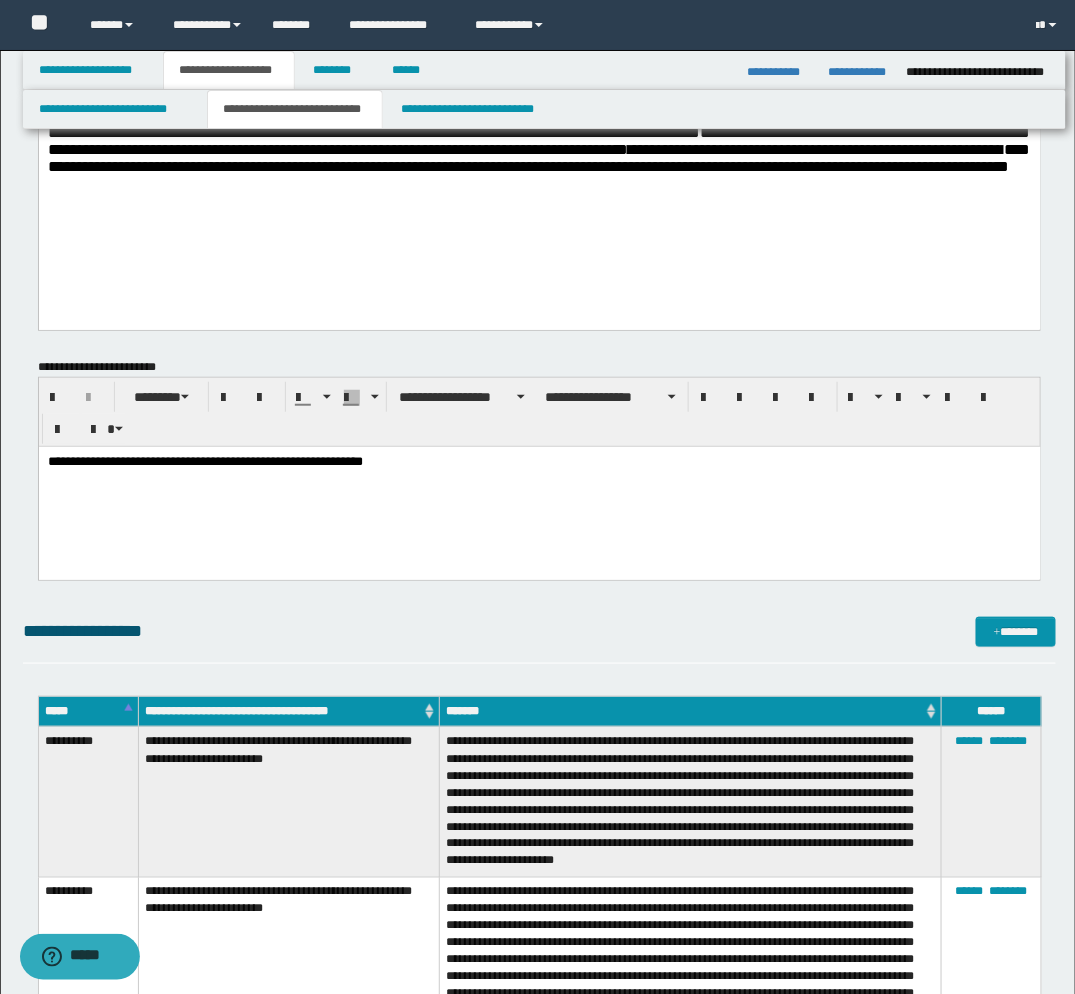 scroll, scrollTop: 133, scrollLeft: 0, axis: vertical 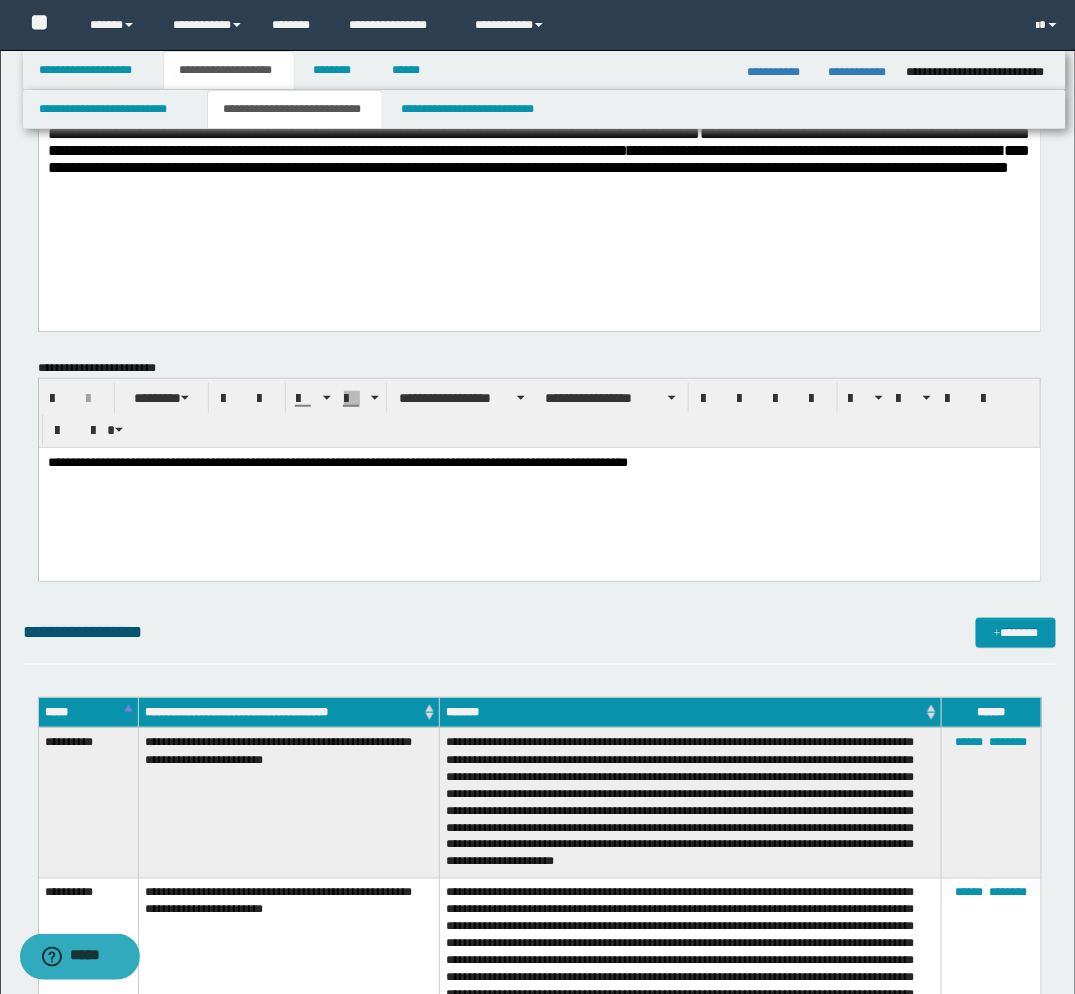 click on "**********" at bounding box center (538, 463) 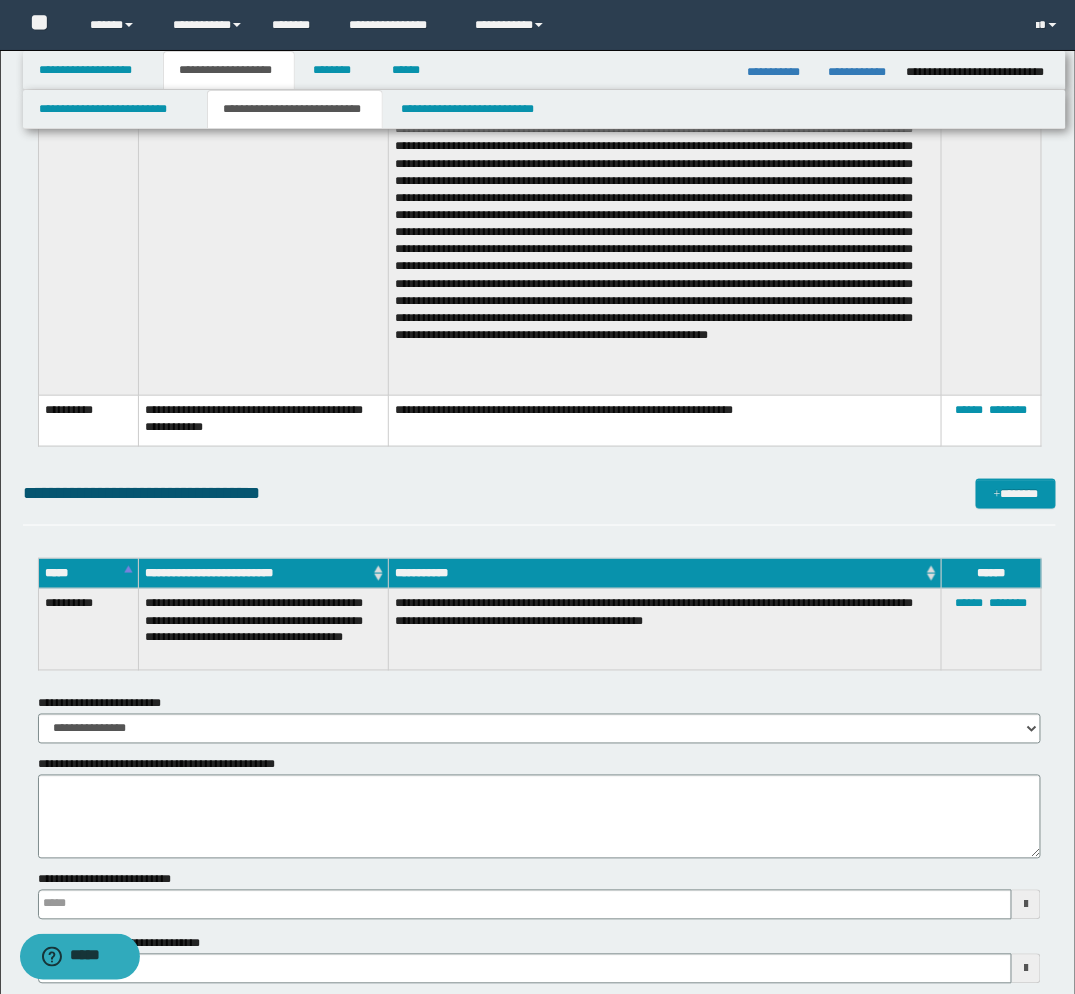 scroll, scrollTop: 2454, scrollLeft: 0, axis: vertical 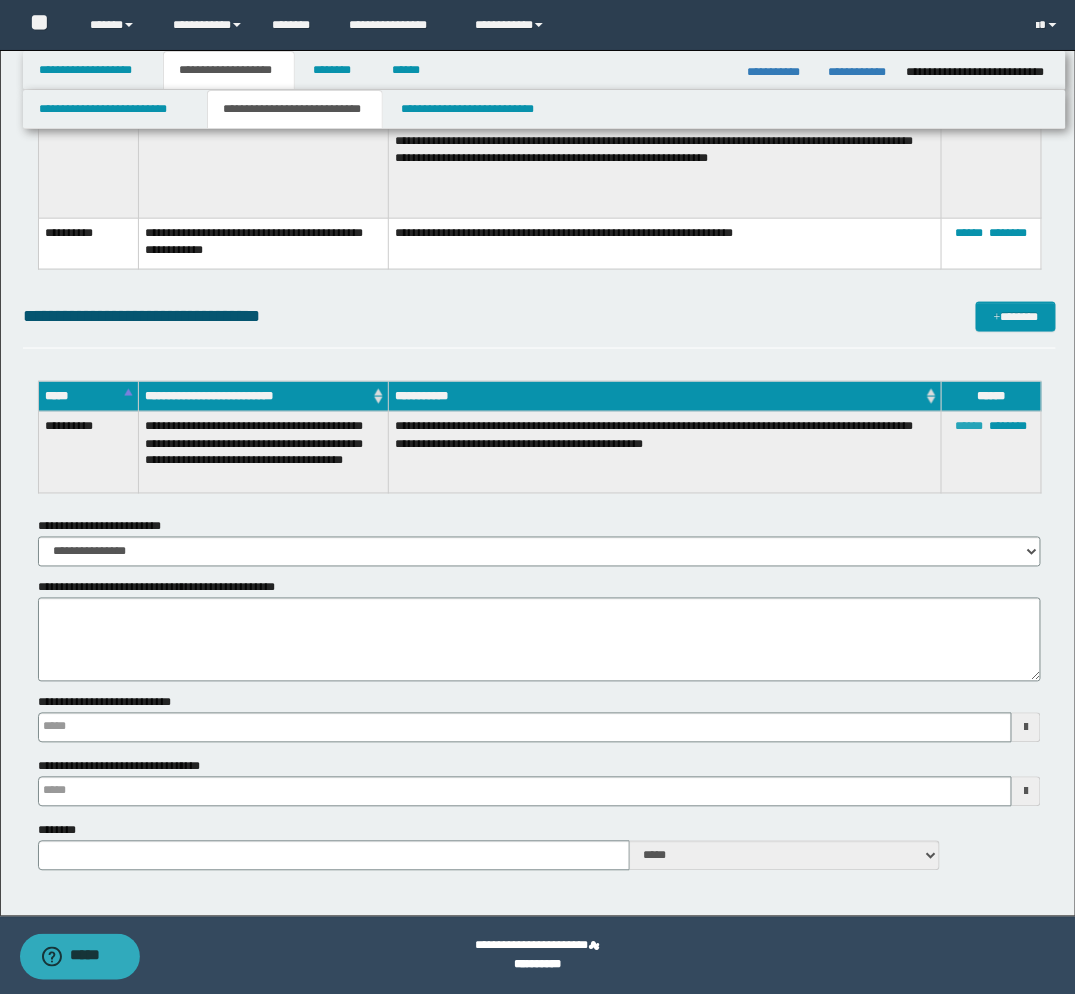 click on "******" at bounding box center [970, 426] 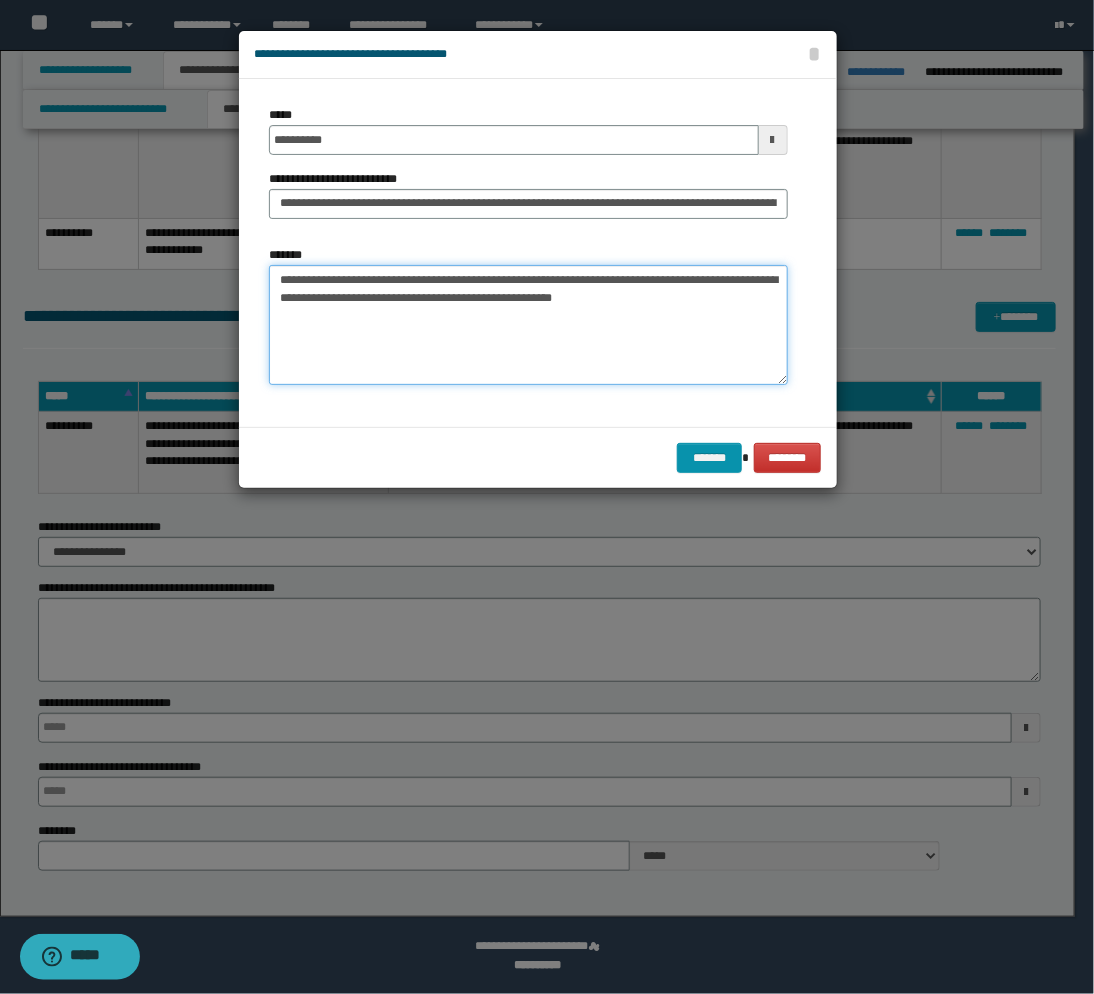 click on "**********" at bounding box center [528, 325] 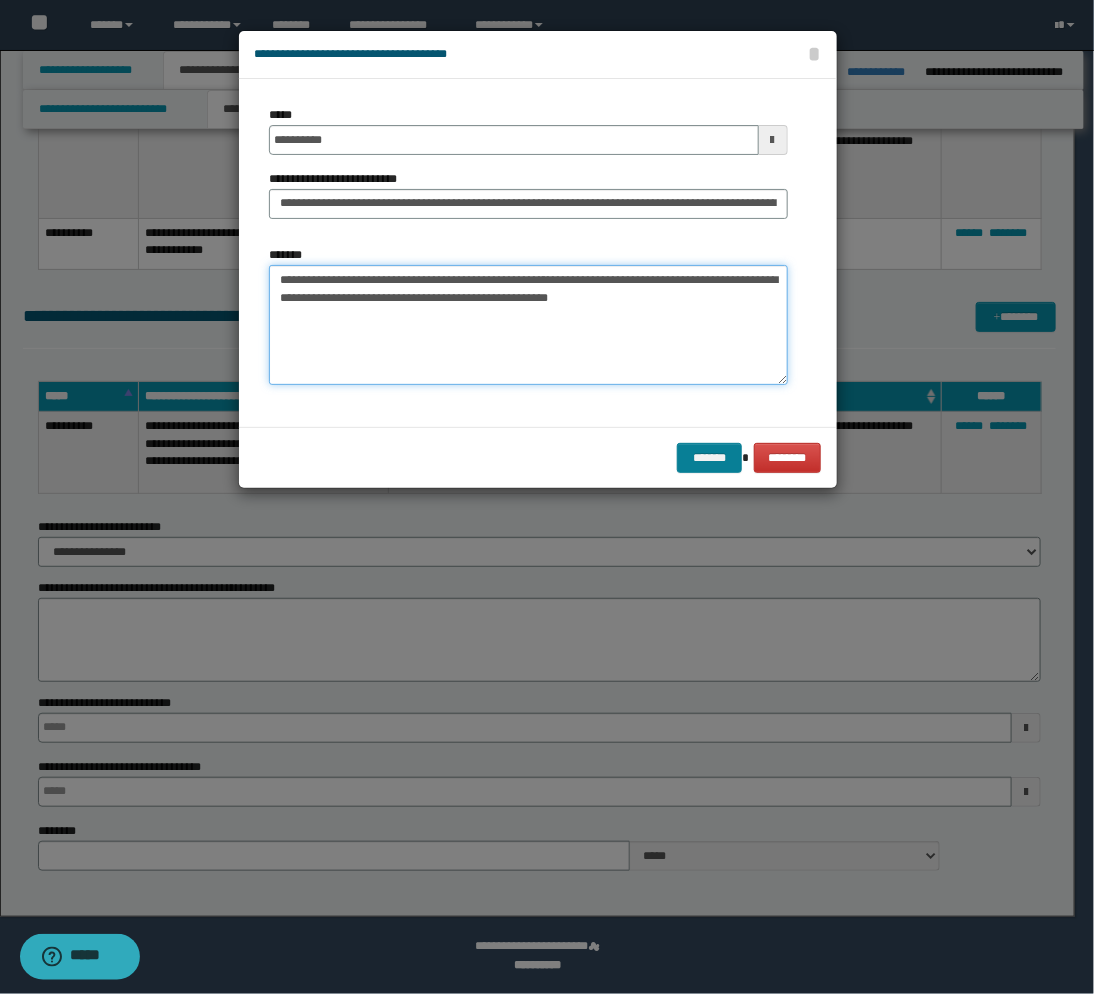 type on "**********" 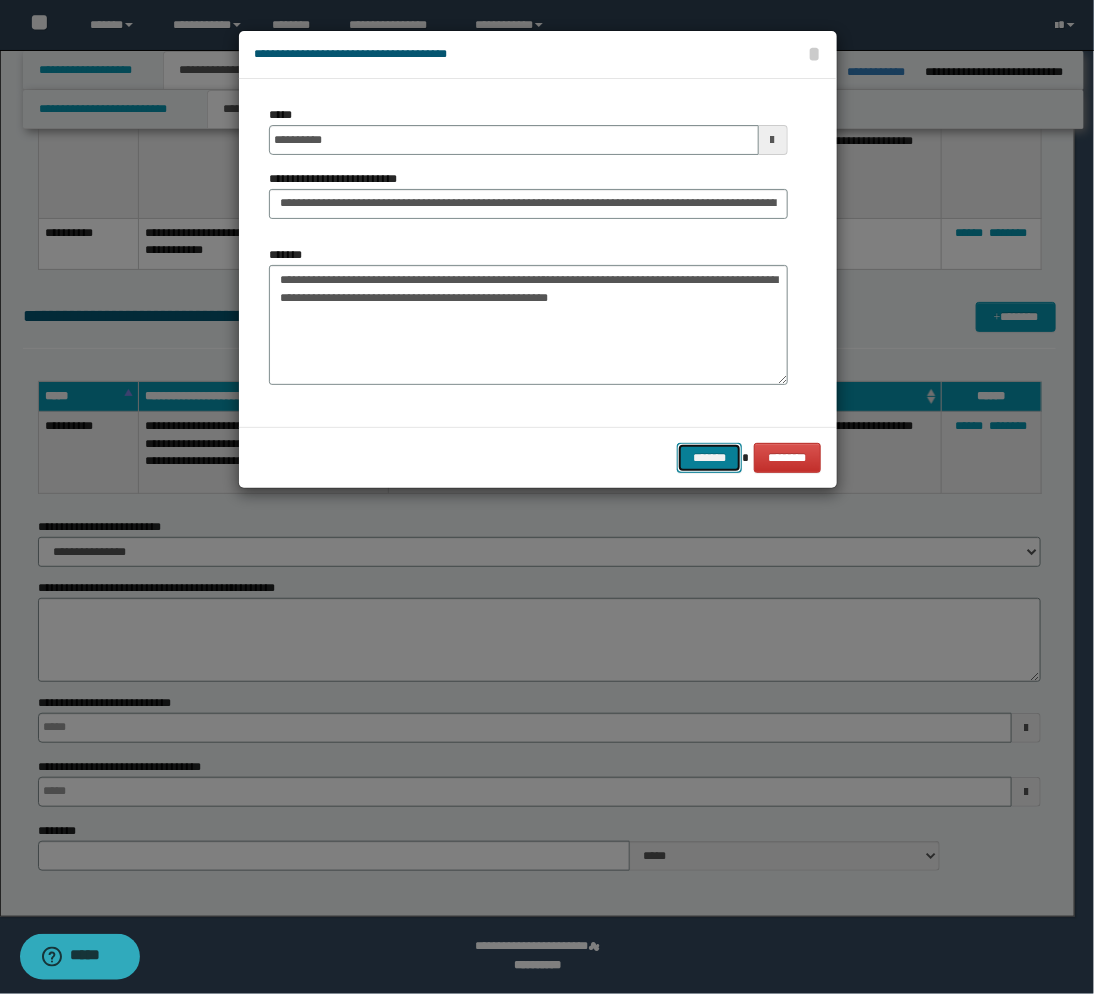 click on "*******" at bounding box center (709, 458) 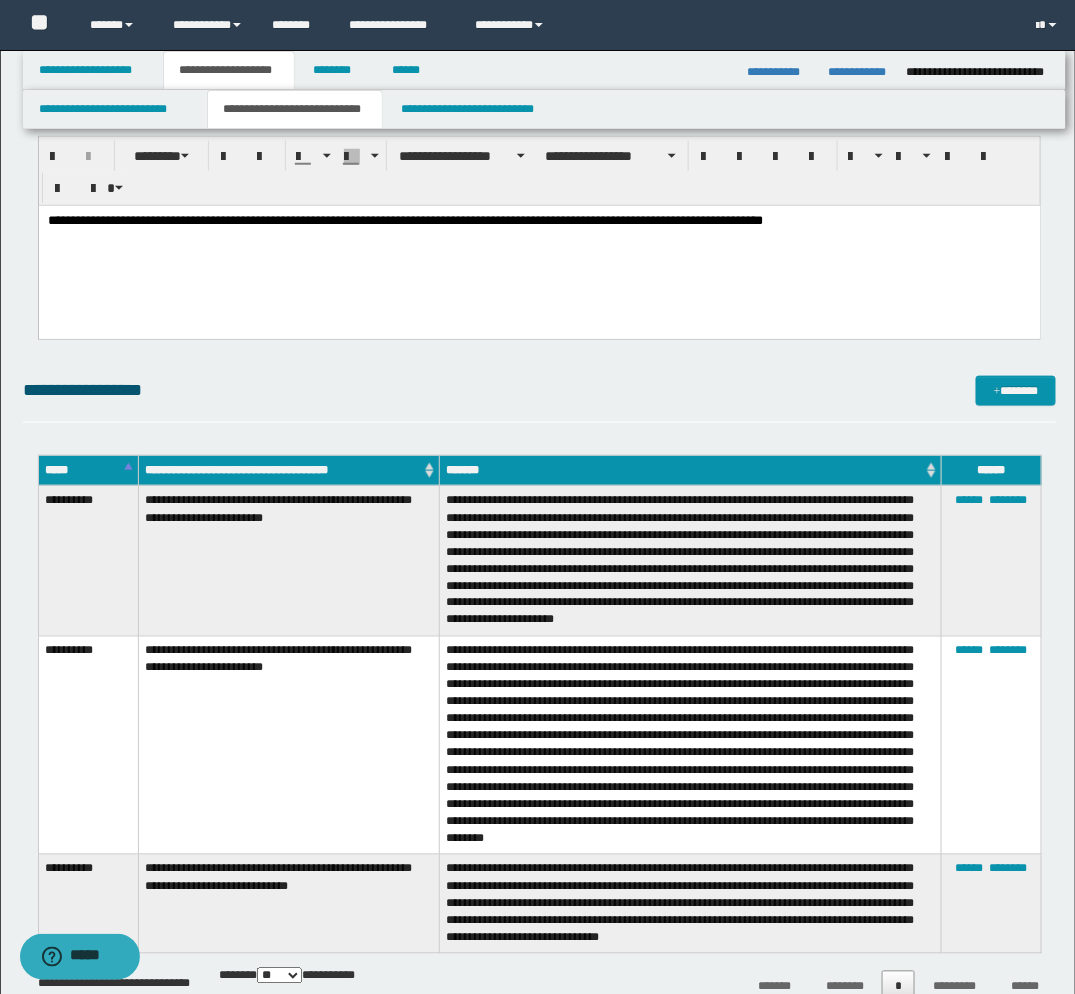 scroll, scrollTop: 121, scrollLeft: 0, axis: vertical 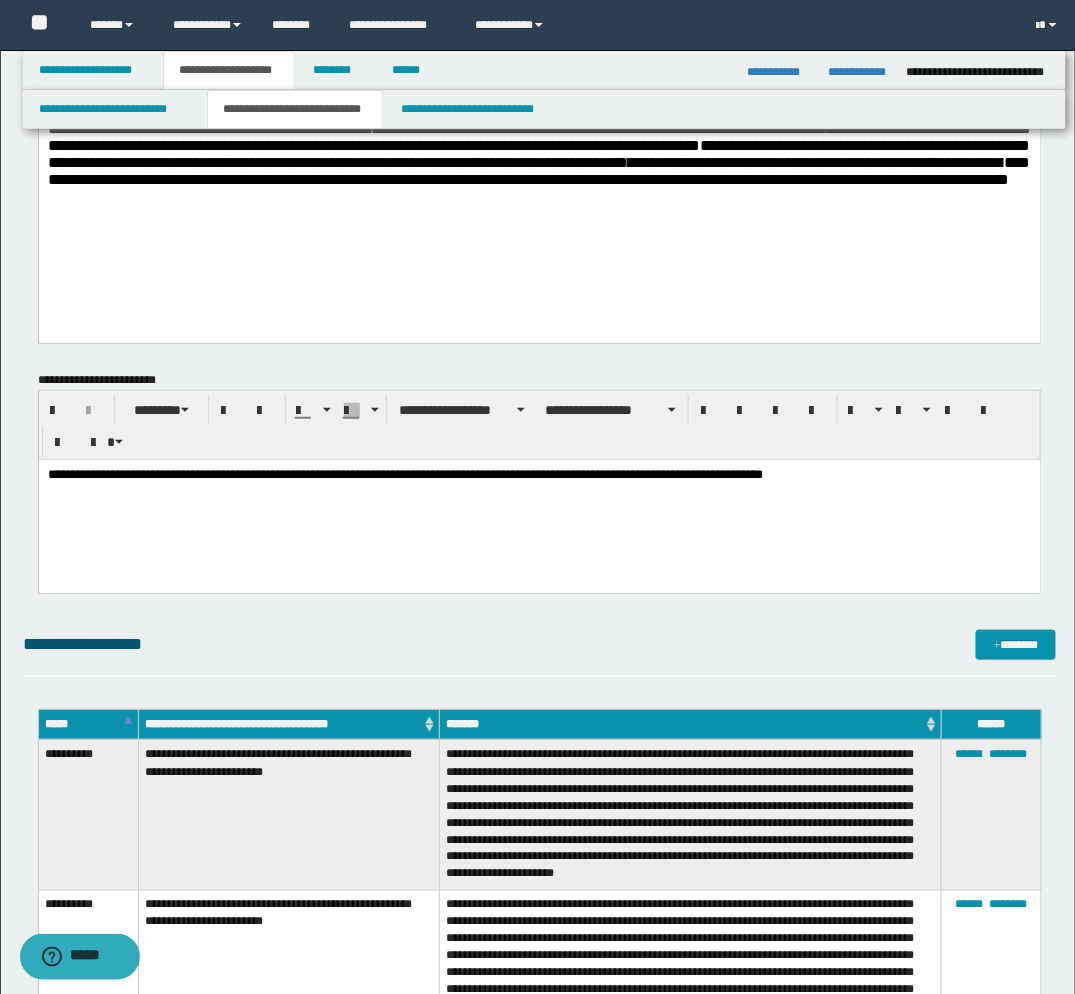 click on "**********" at bounding box center [538, 475] 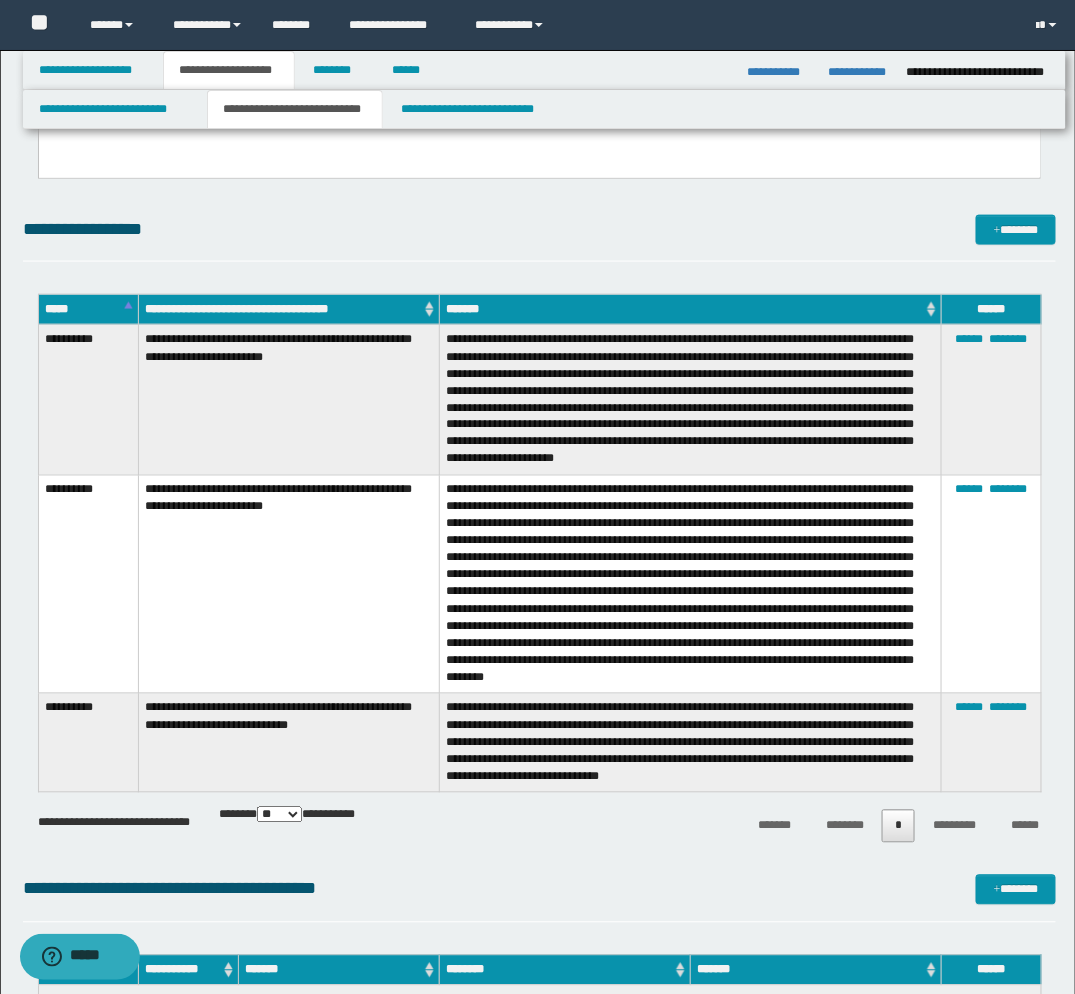 scroll, scrollTop: 565, scrollLeft: 0, axis: vertical 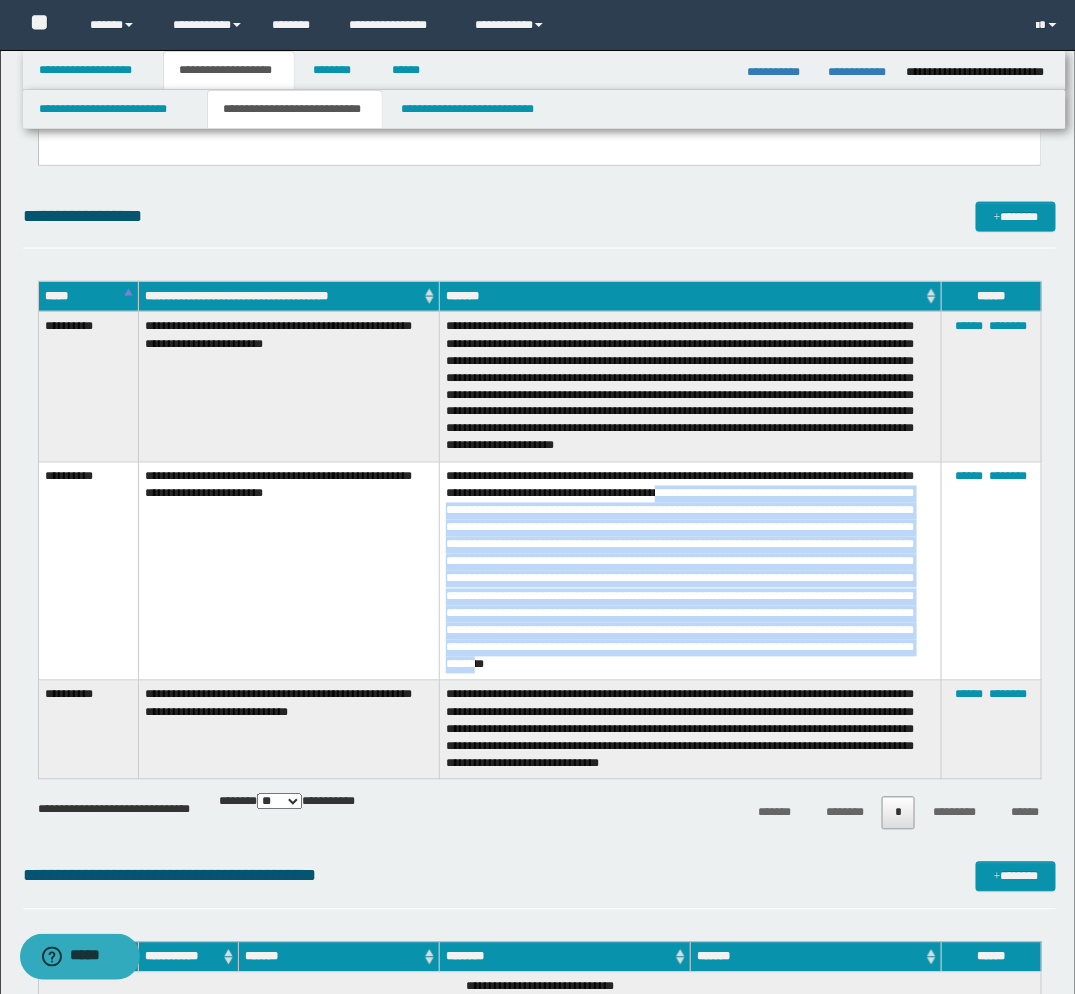 drag, startPoint x: 806, startPoint y: 493, endPoint x: 881, endPoint y: 643, distance: 167.7051 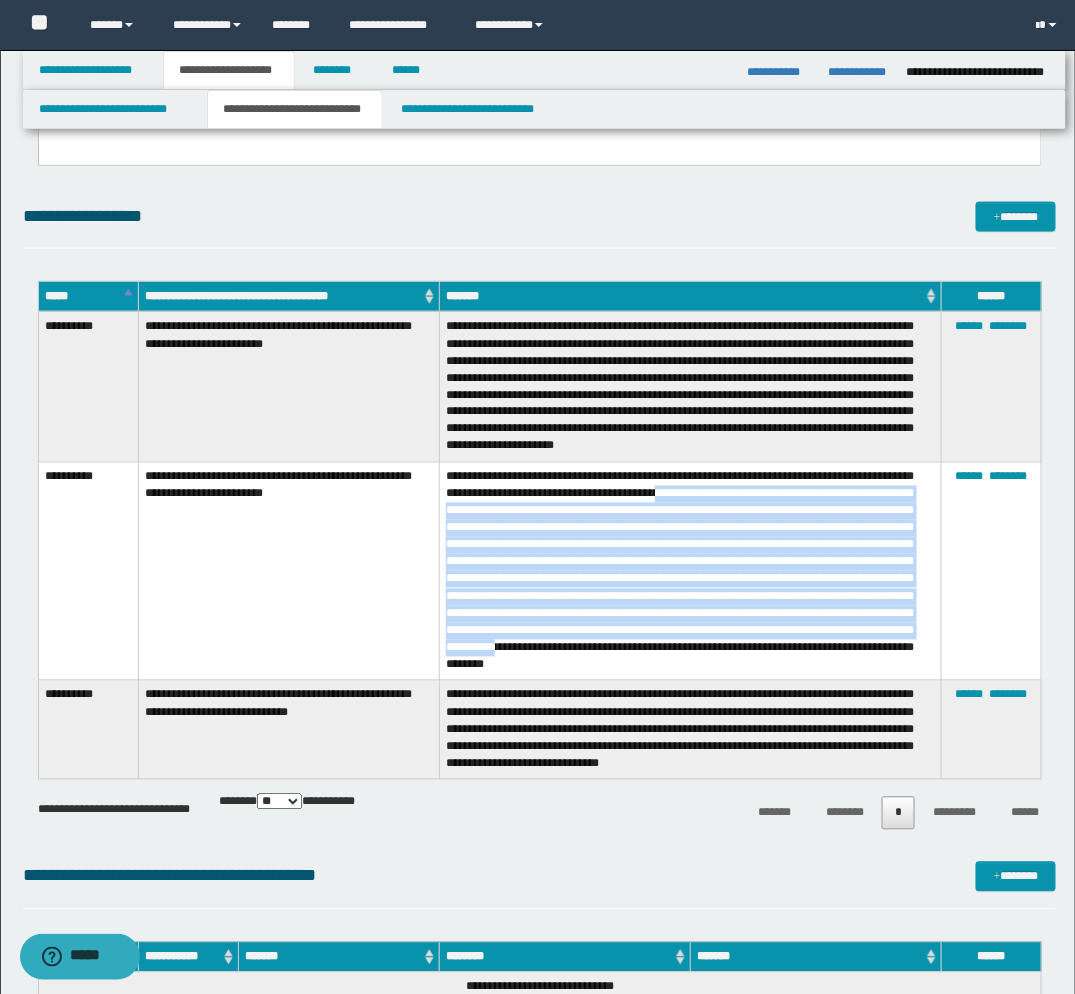 click at bounding box center [691, 571] 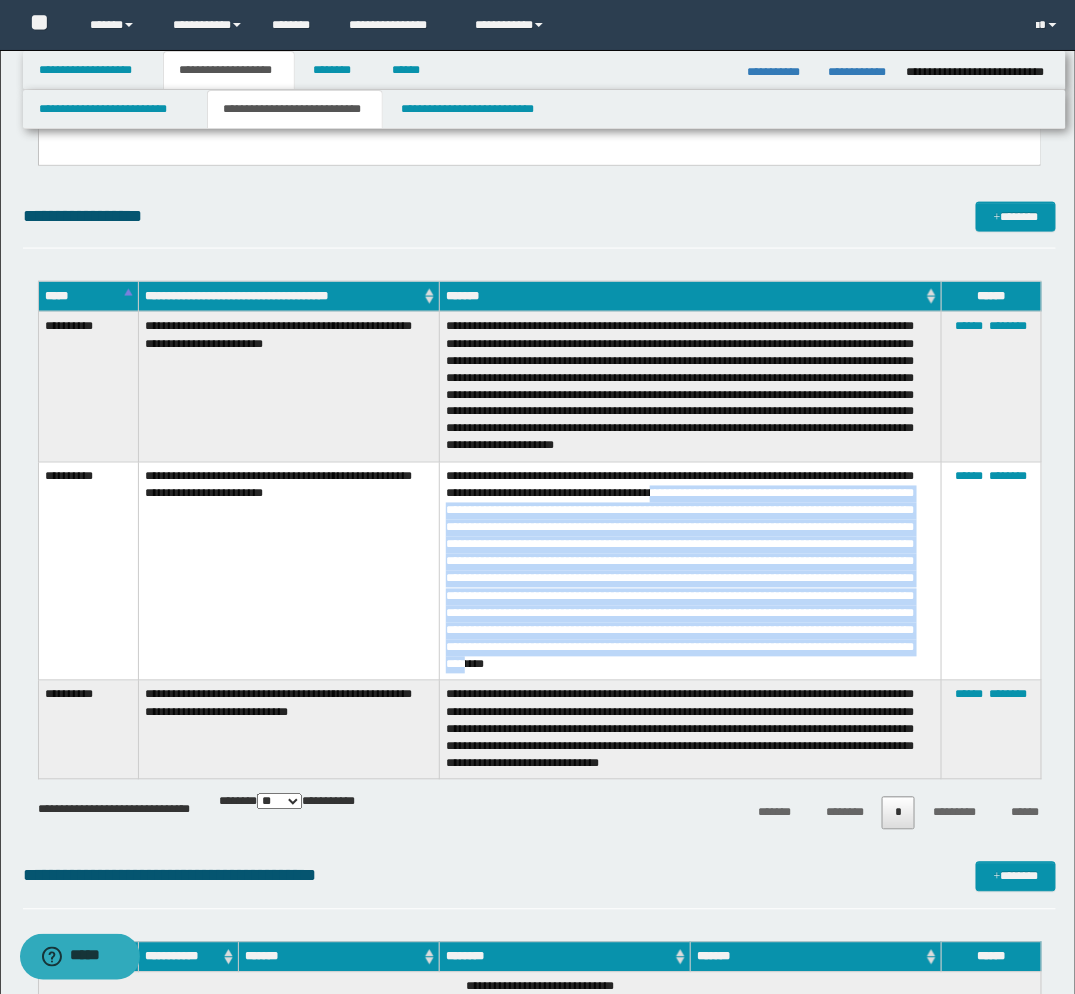 drag, startPoint x: 906, startPoint y: 668, endPoint x: 805, endPoint y: 498, distance: 197.73973 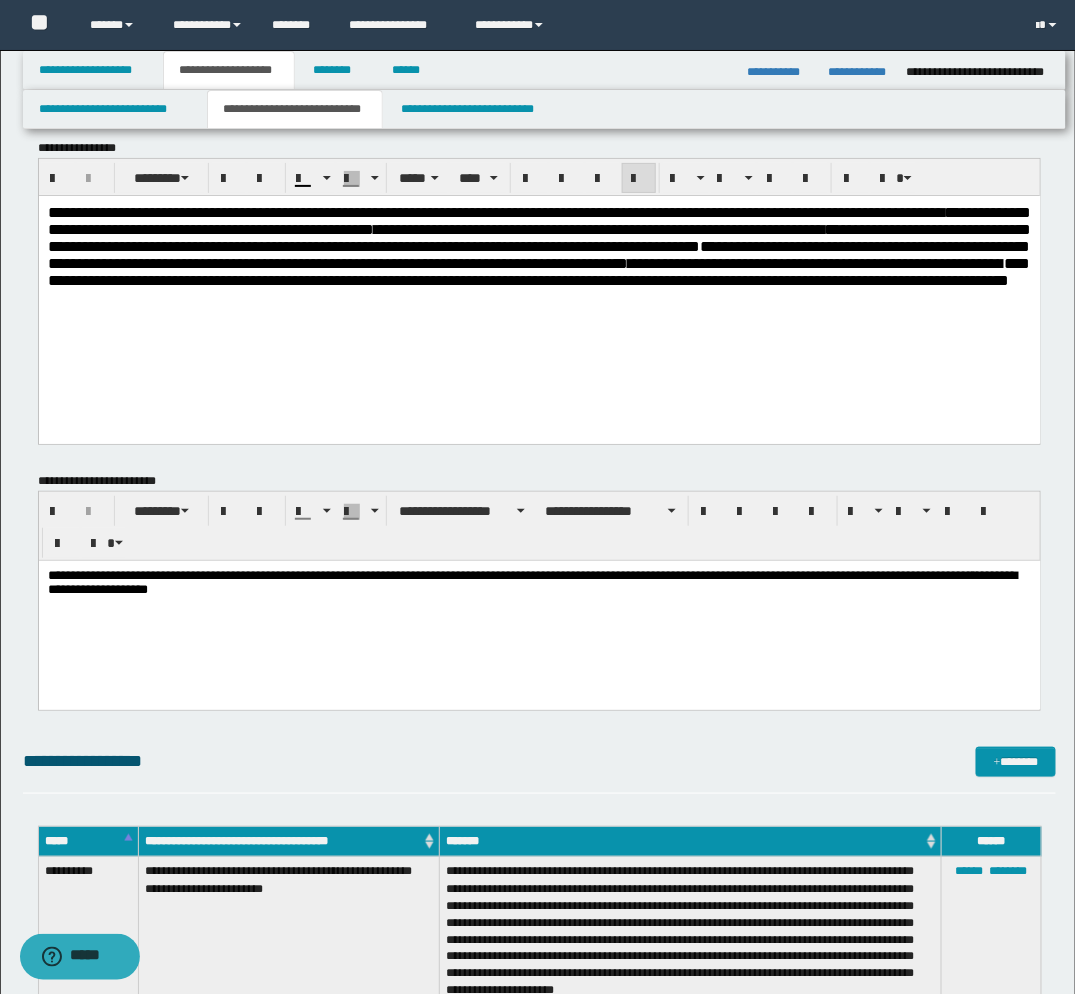 scroll, scrollTop: 0, scrollLeft: 0, axis: both 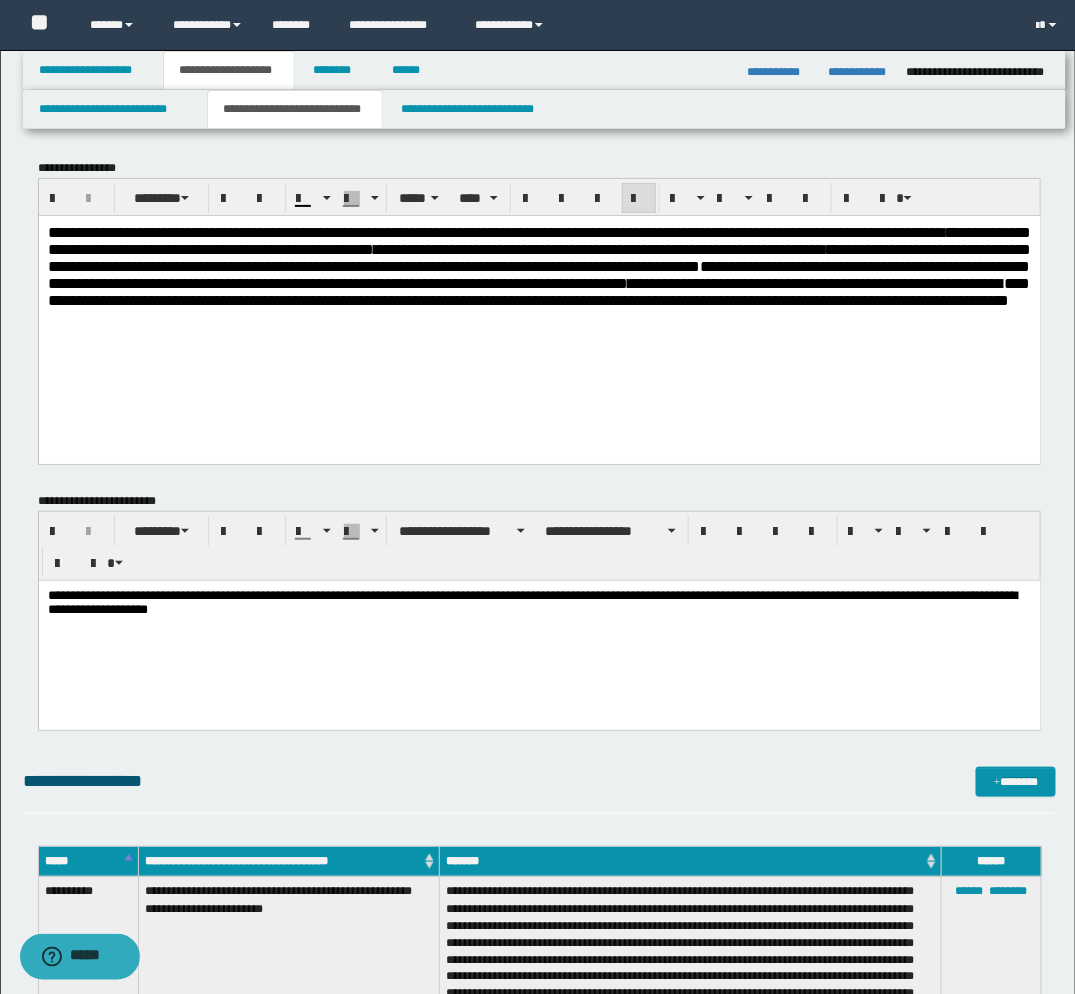 click on "**********" at bounding box center (539, 629) 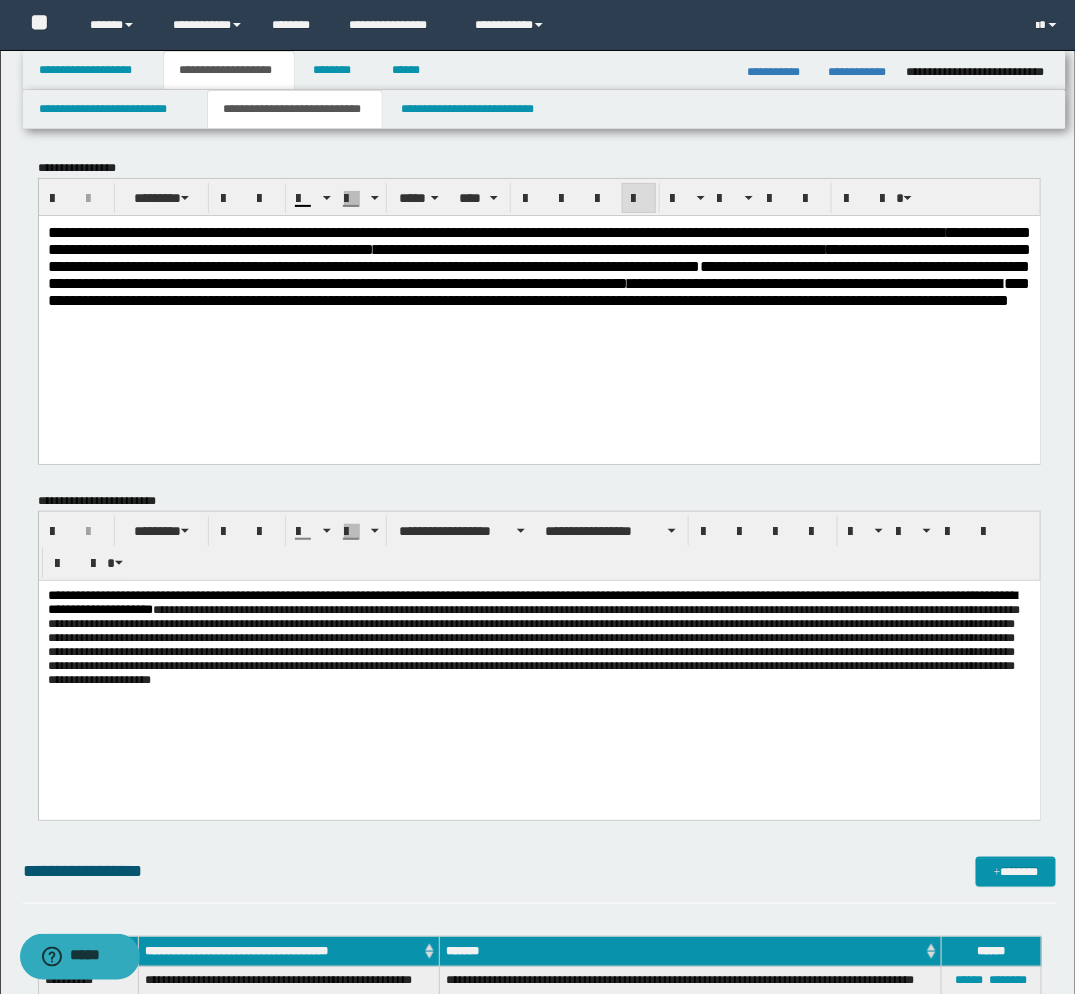 click on "**********" at bounding box center (538, 649) 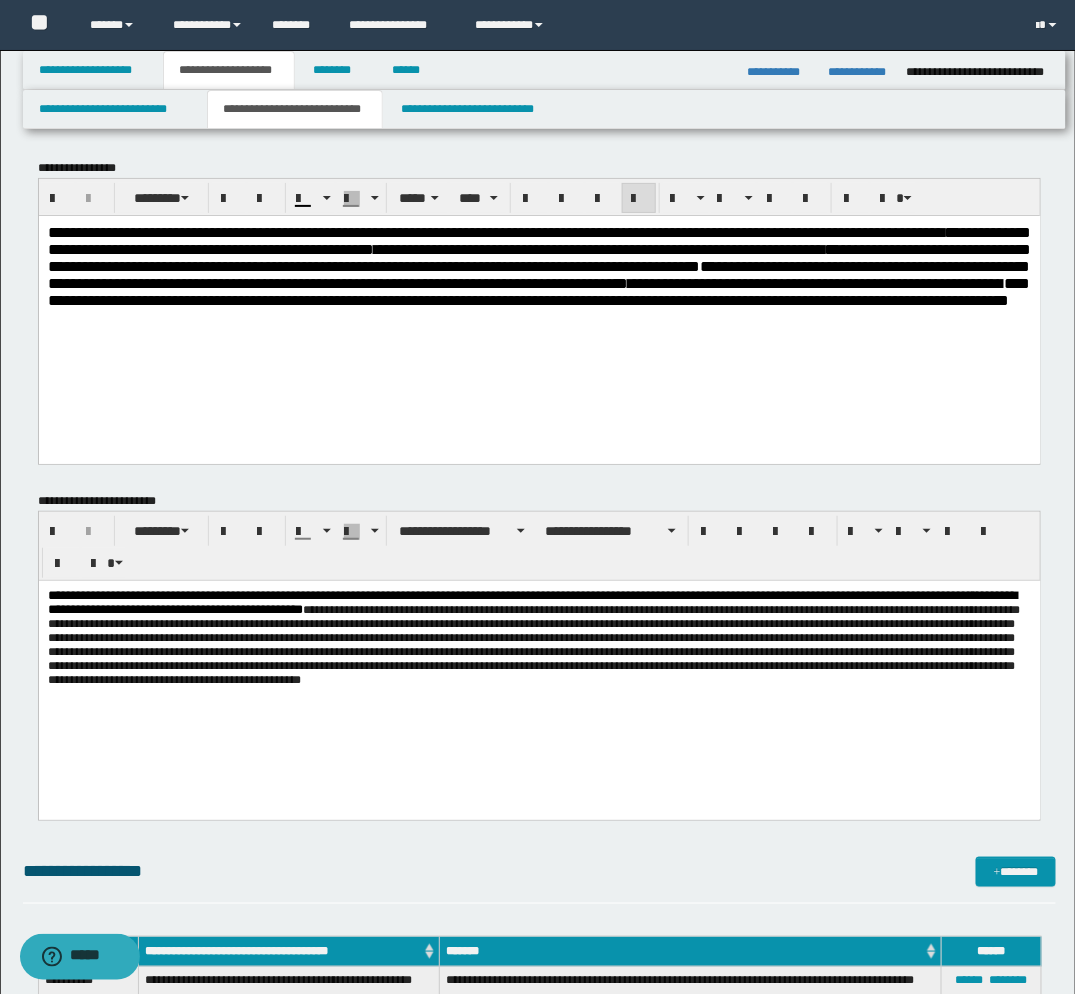 drag, startPoint x: 930, startPoint y: 689, endPoint x: 949, endPoint y: 772, distance: 85.146935 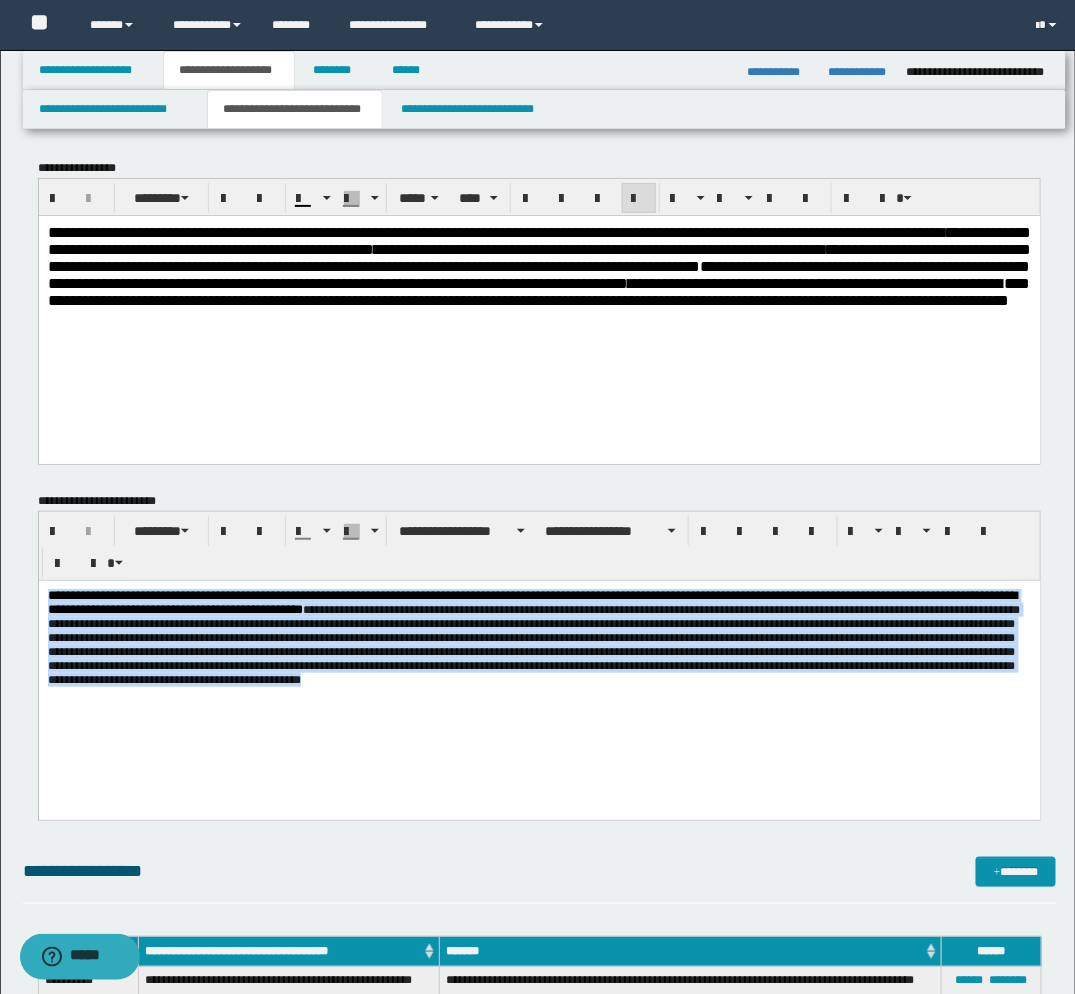 drag, startPoint x: 828, startPoint y: 702, endPoint x: 64, endPoint y: 1168, distance: 894.9033 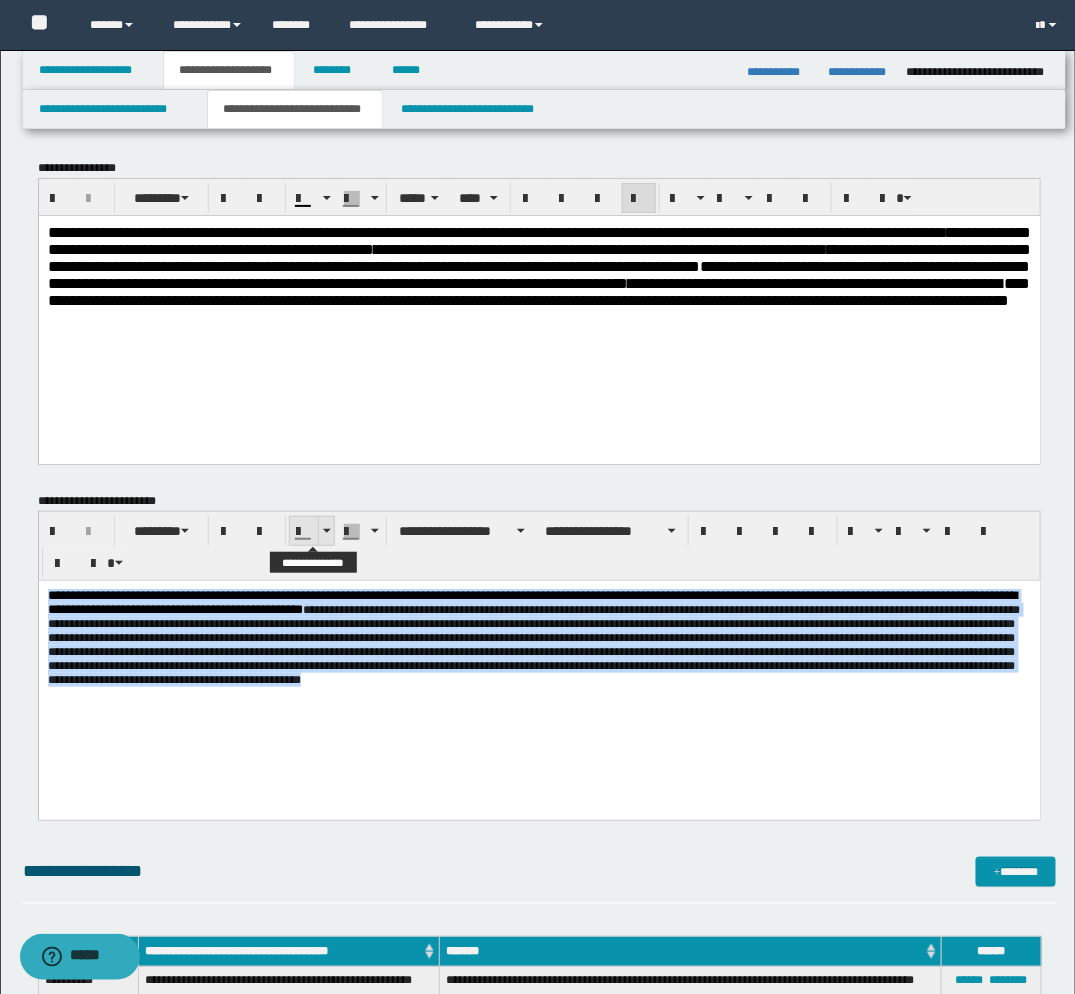 click at bounding box center [326, 531] 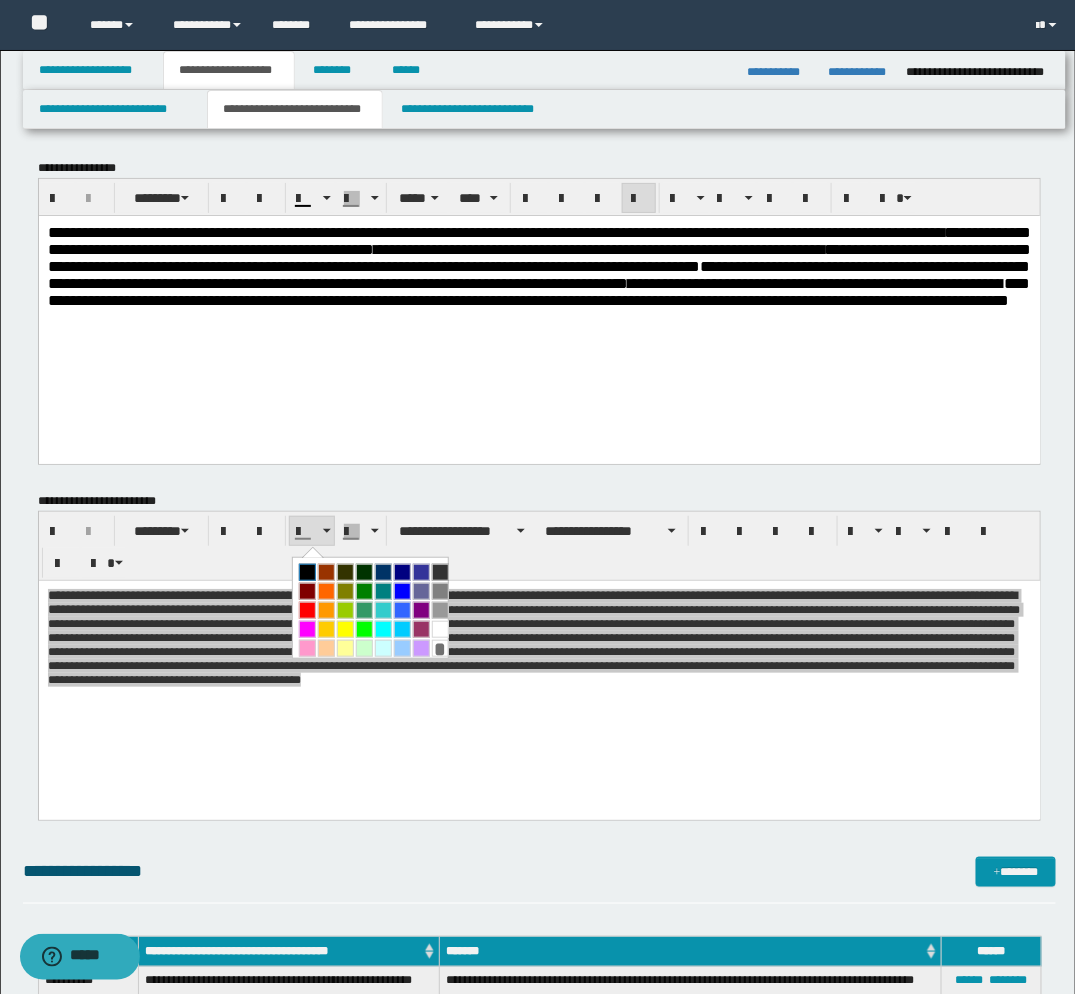 click at bounding box center (307, 572) 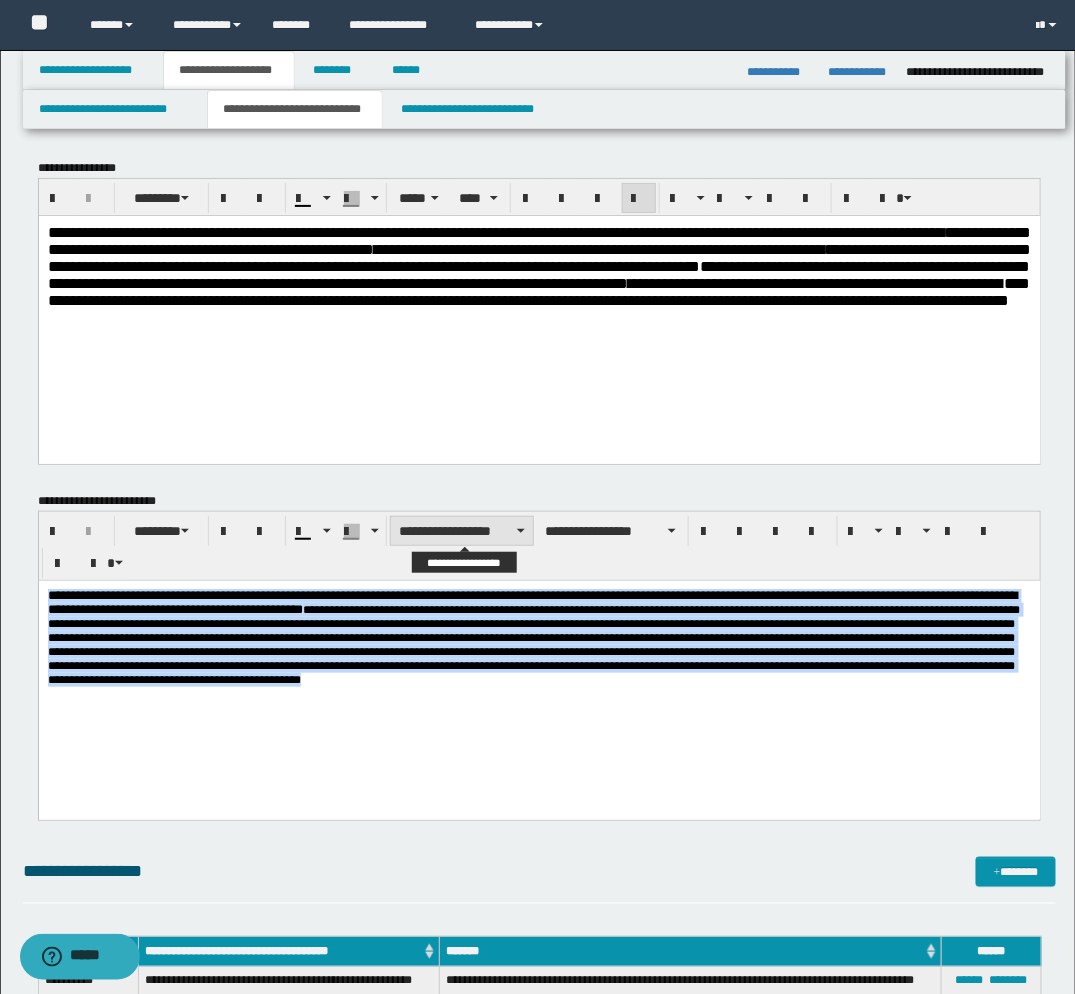 click on "**********" at bounding box center (462, 531) 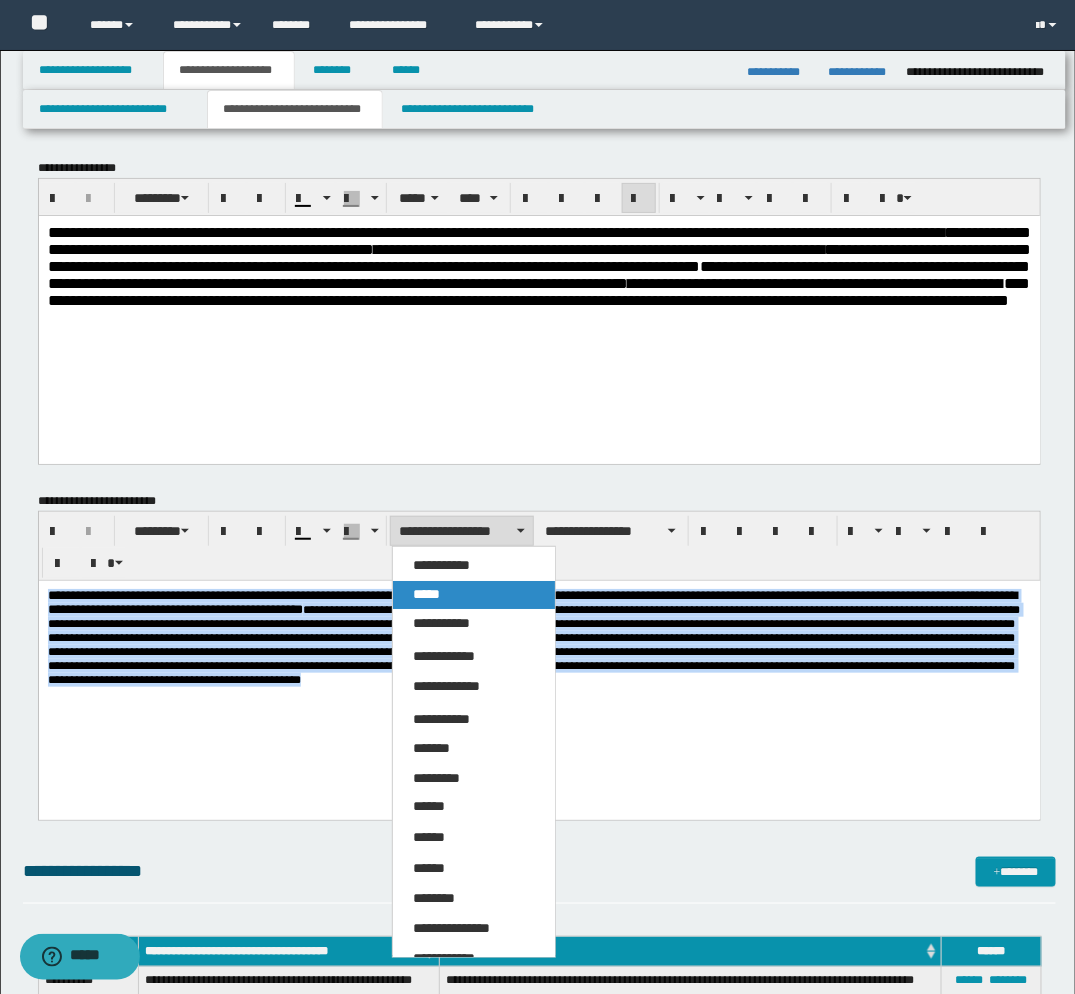 click on "*****" at bounding box center [426, 594] 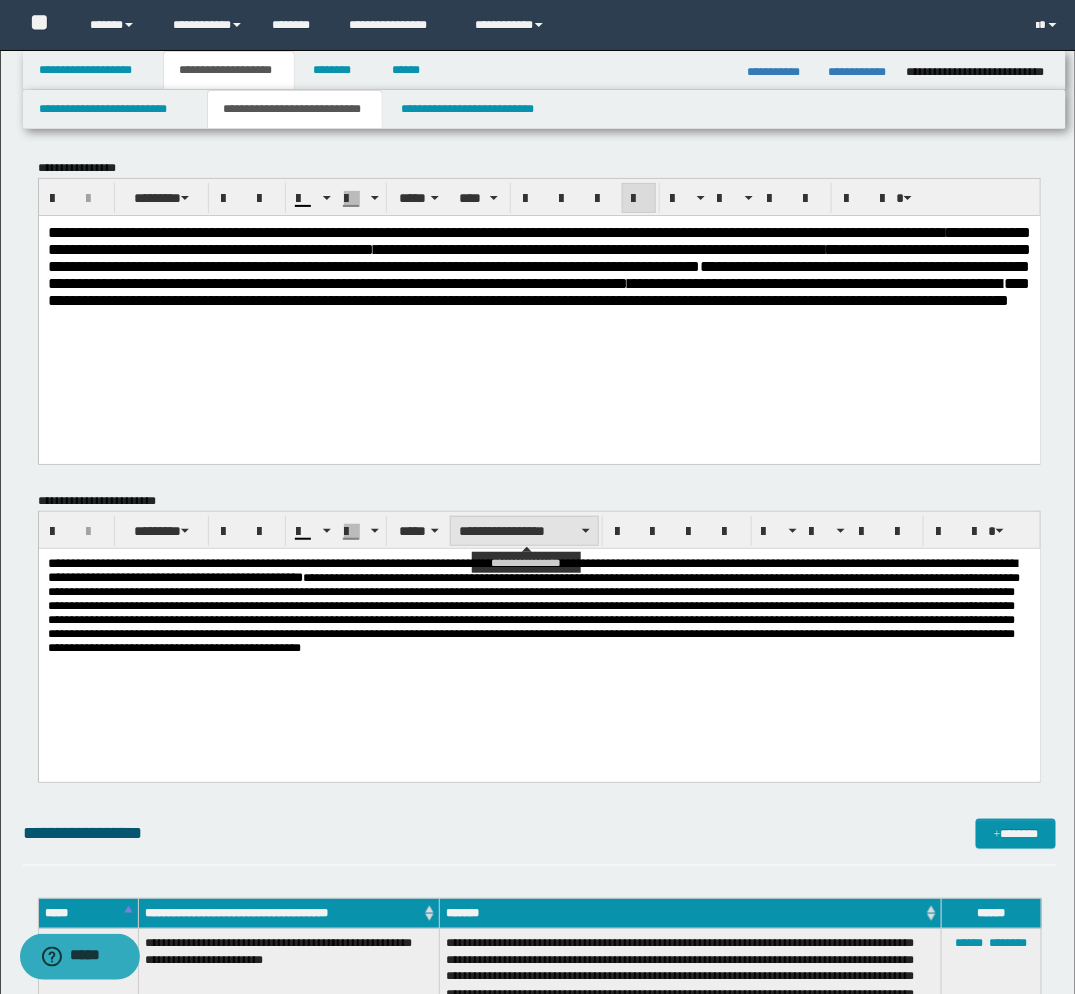 click on "**********" at bounding box center [524, 531] 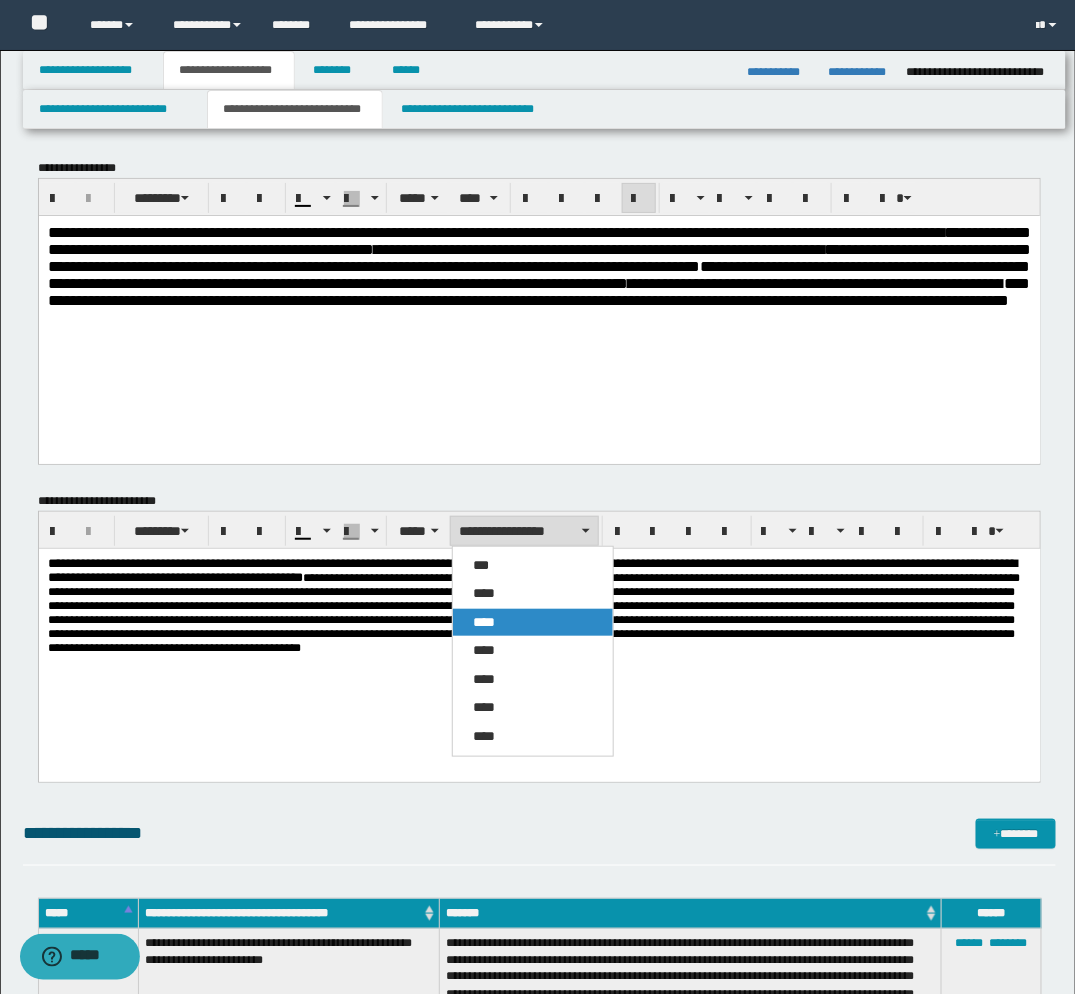 click on "****" at bounding box center [484, 622] 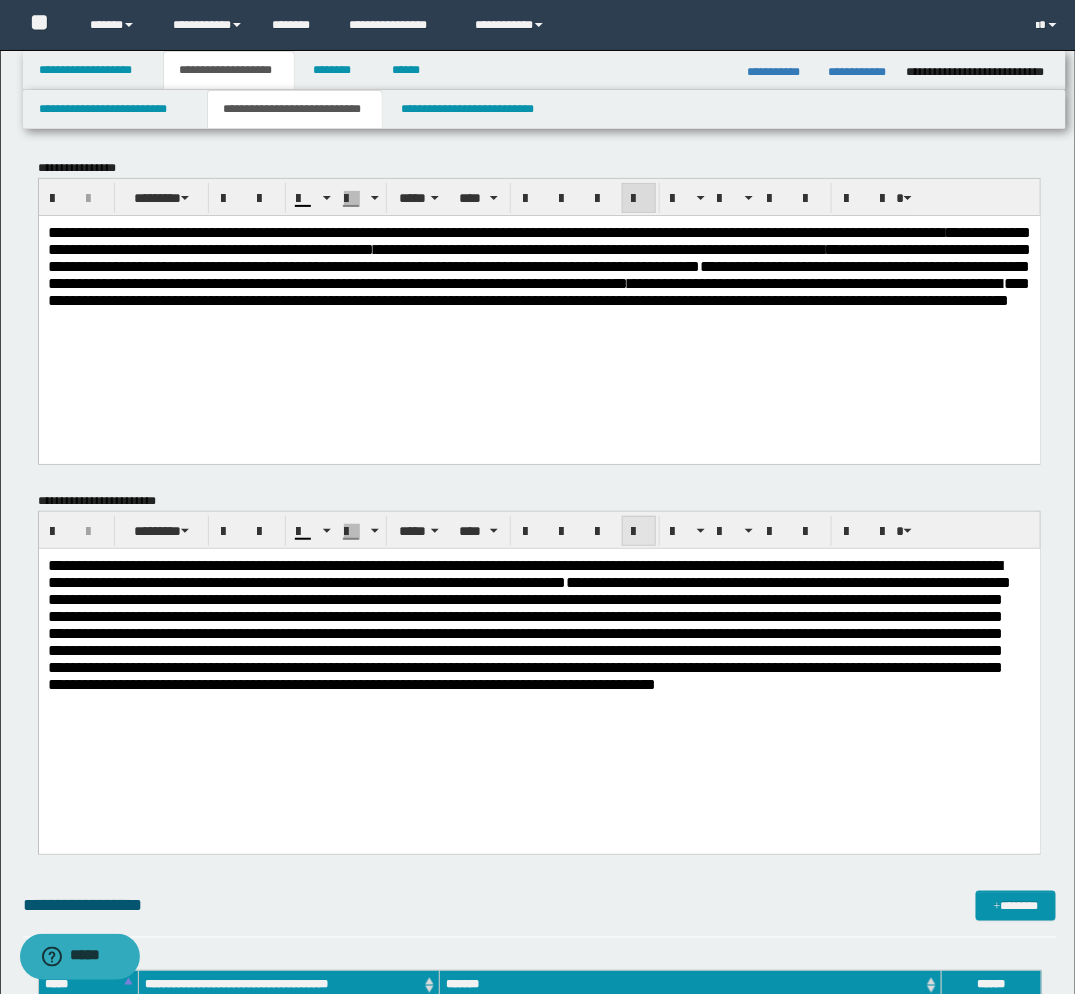 click at bounding box center (639, 532) 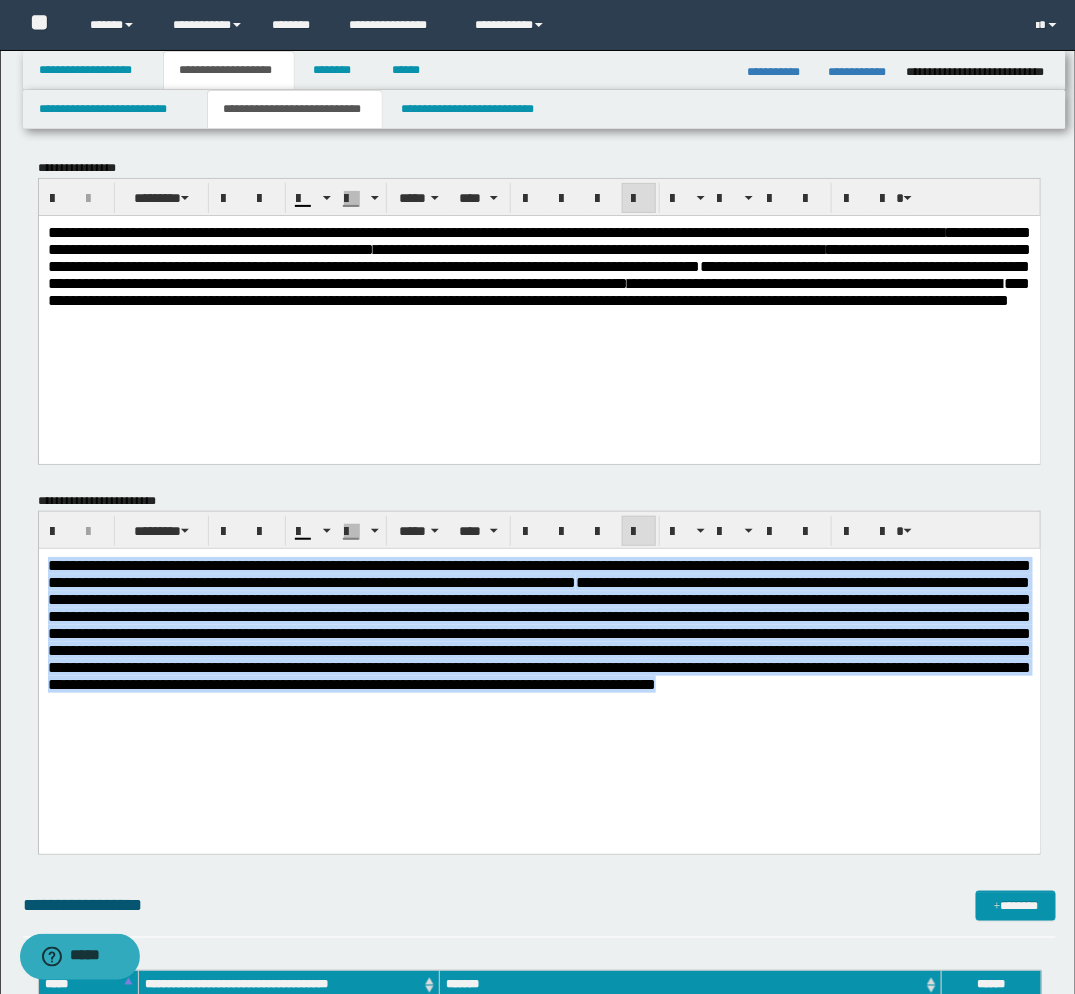 click on "**********" at bounding box center [539, 675] 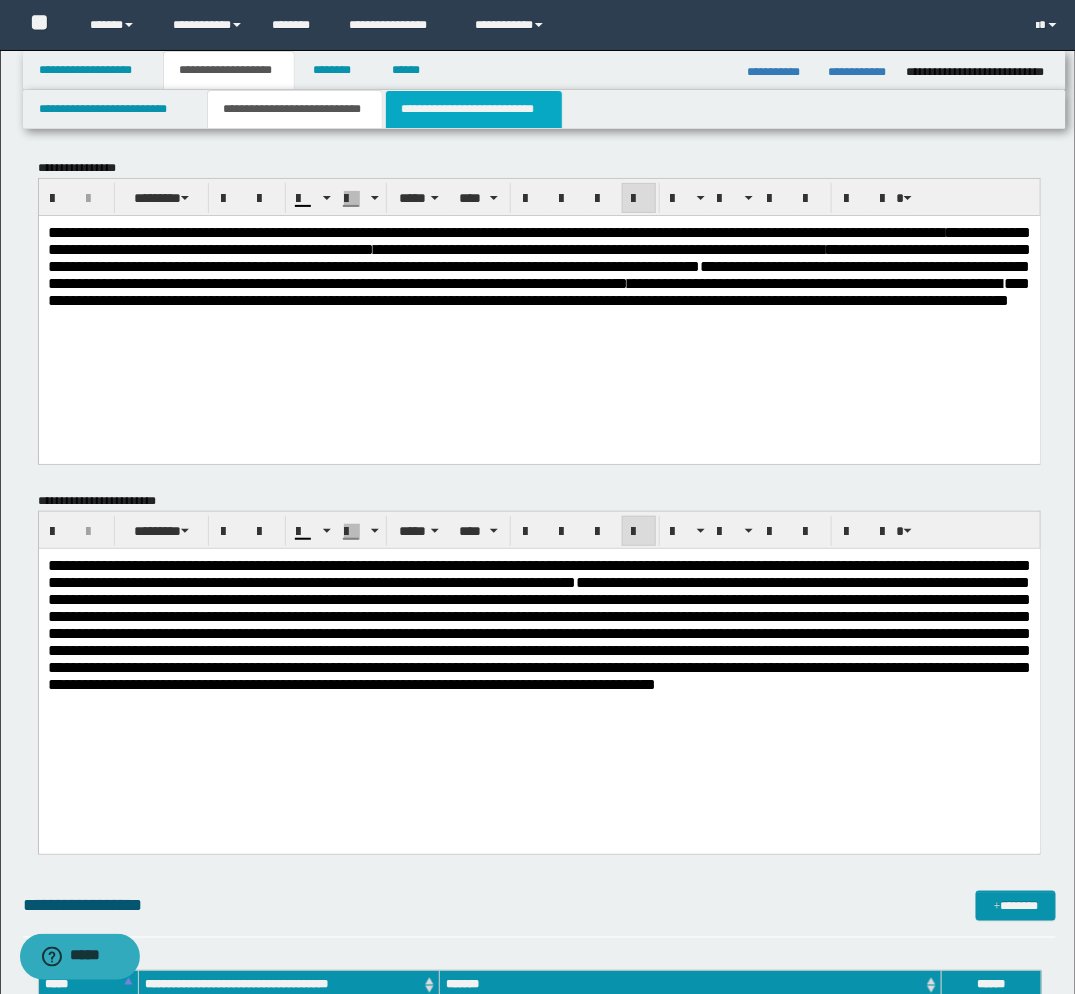 click on "**********" at bounding box center [474, 109] 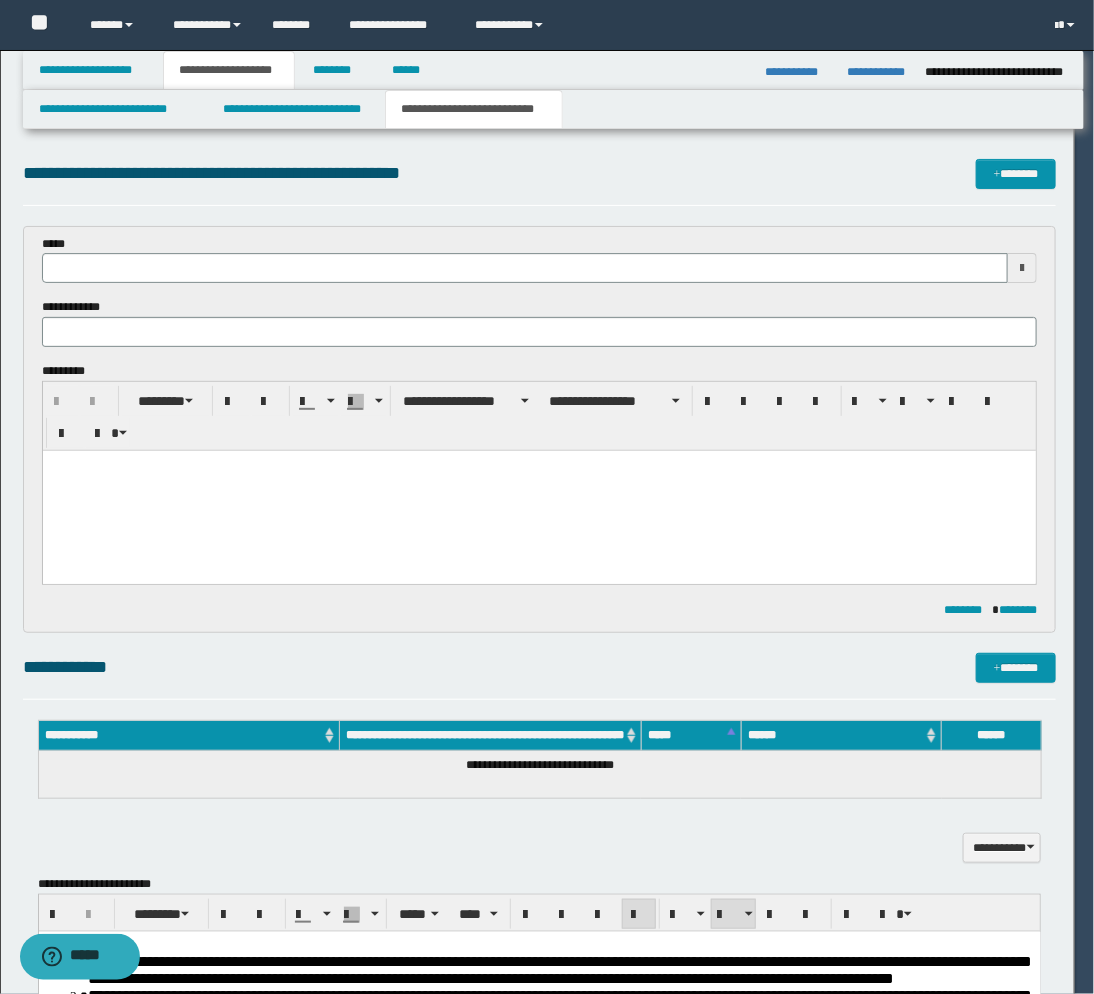 type 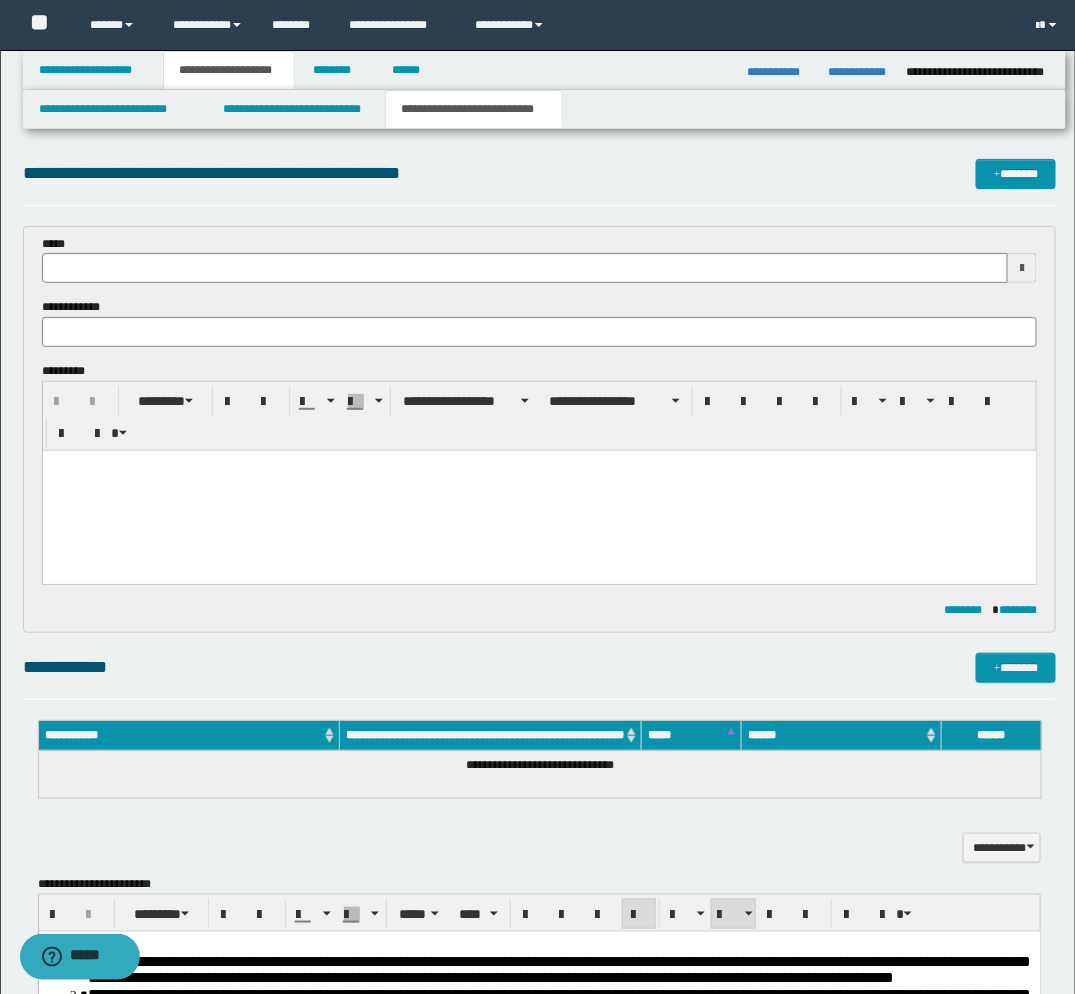 scroll, scrollTop: 333, scrollLeft: 0, axis: vertical 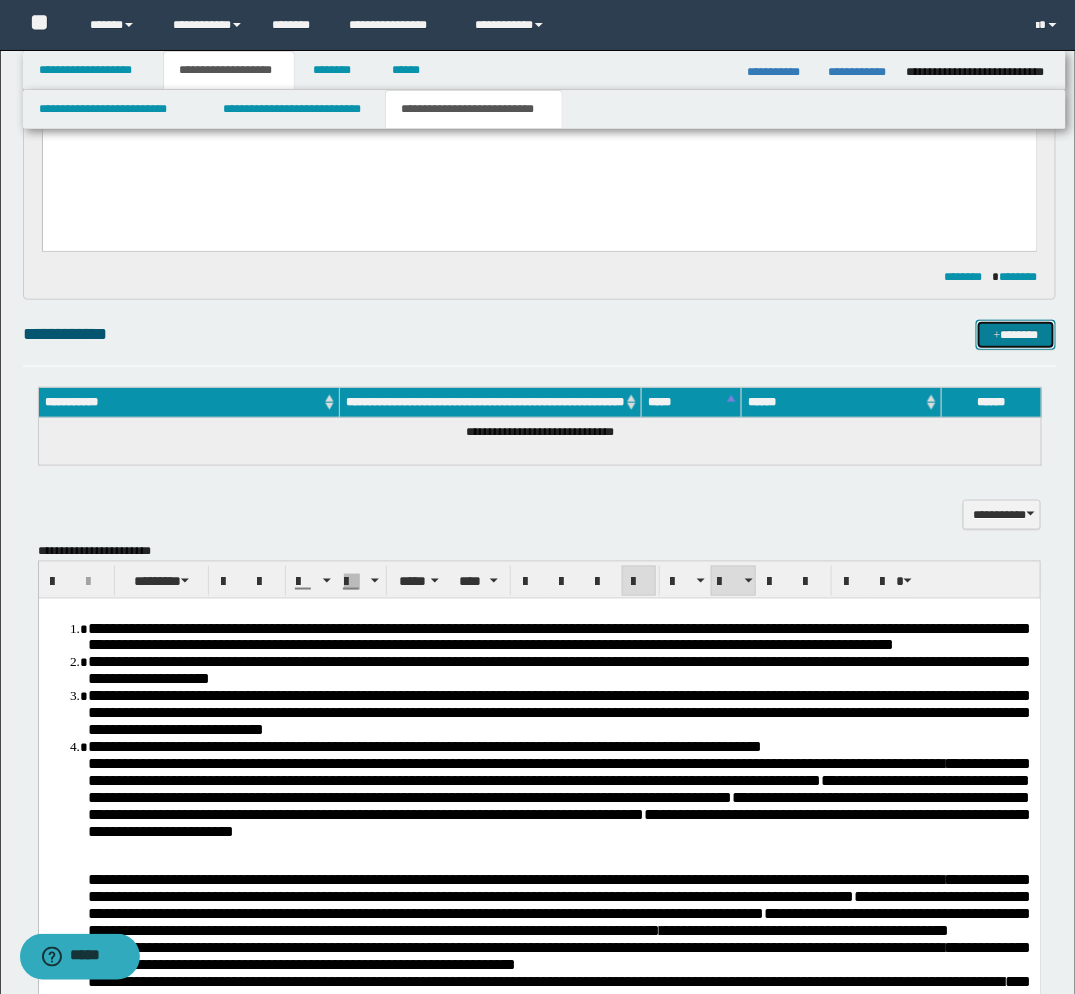 click on "*******" at bounding box center [1016, 335] 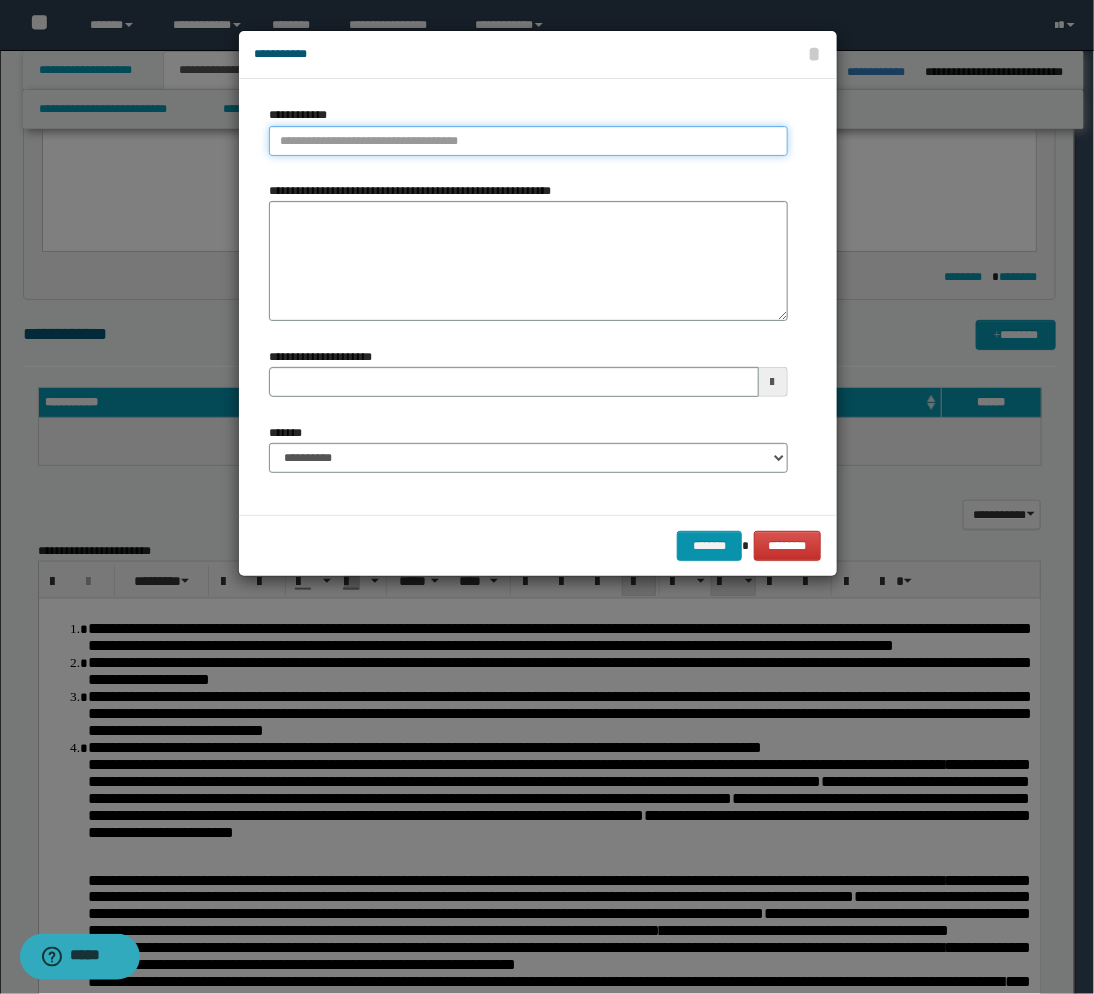 click on "**********" at bounding box center (528, 141) 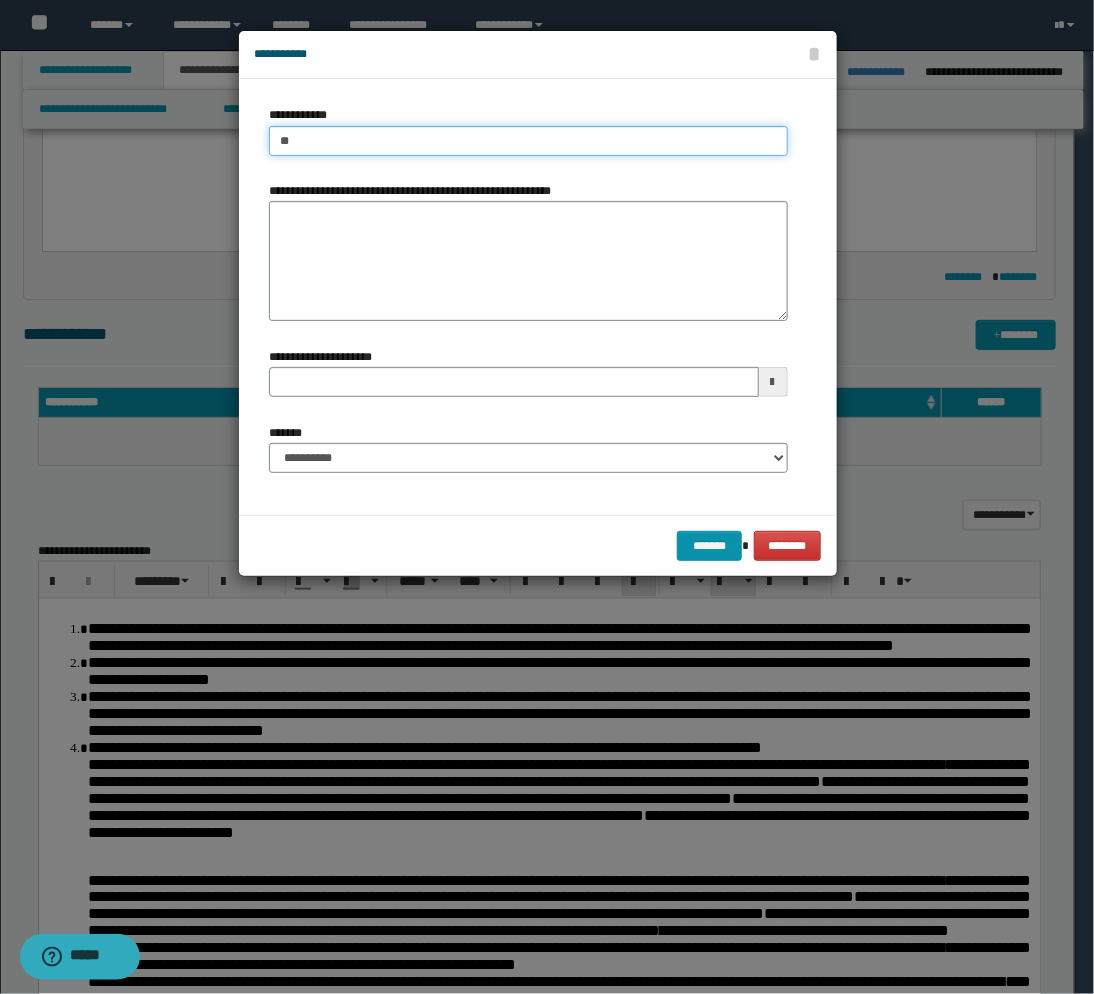 type on "***" 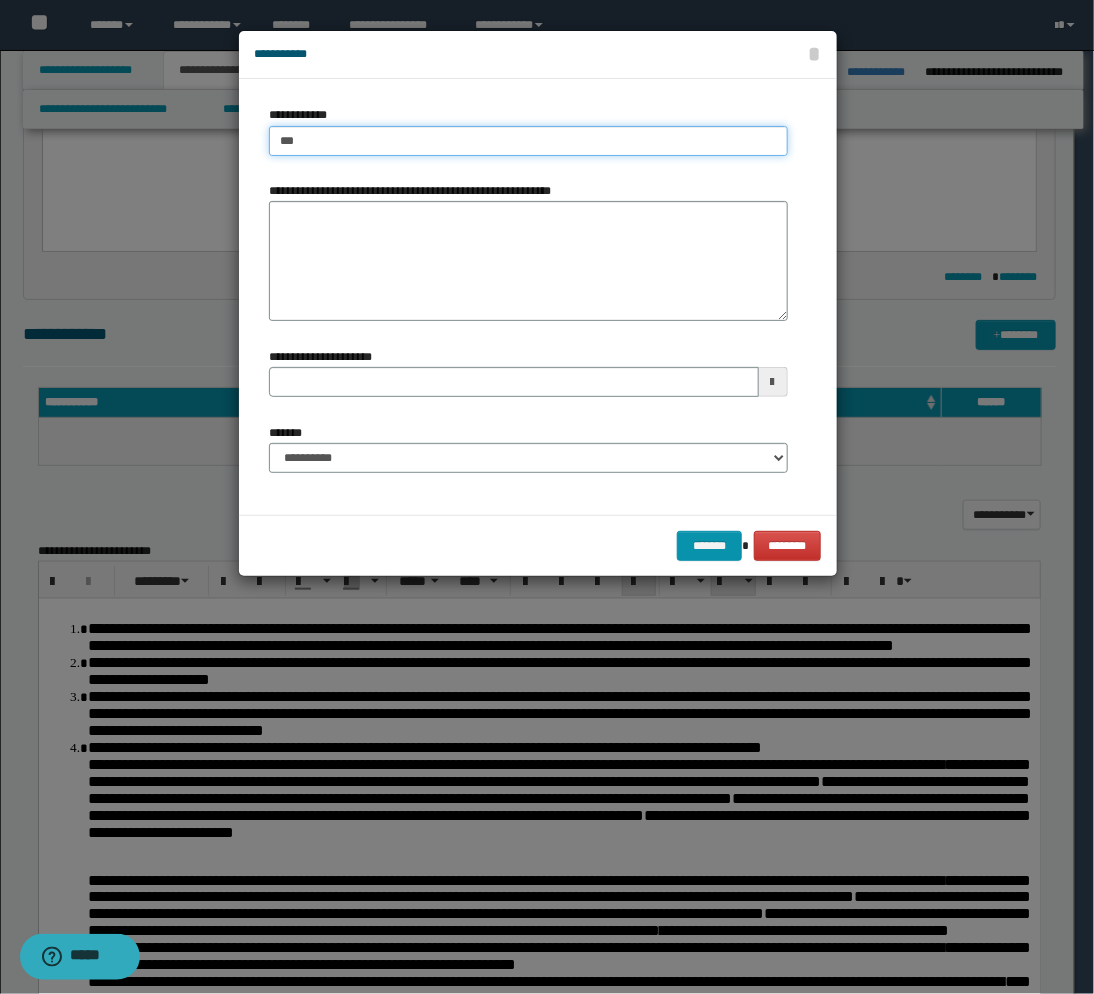 type on "***" 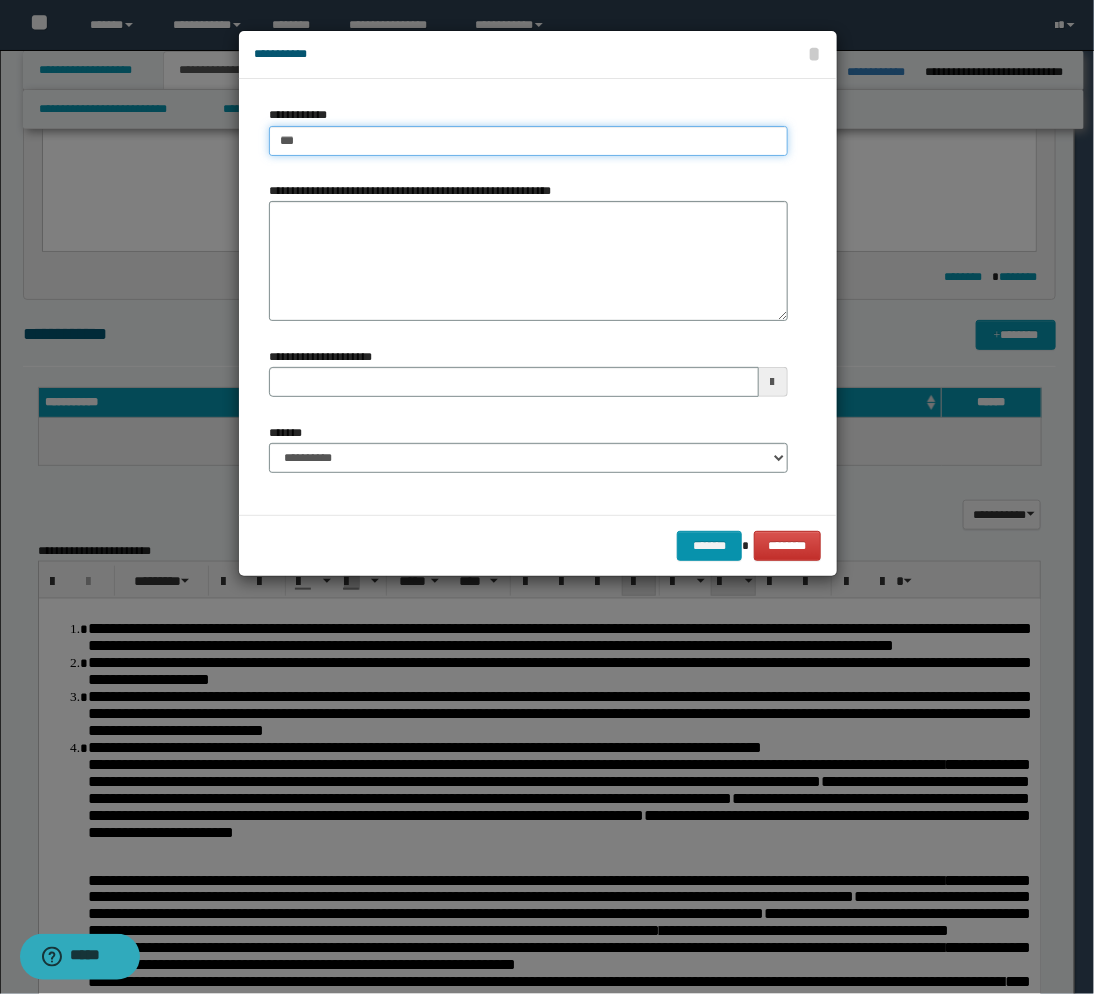 type 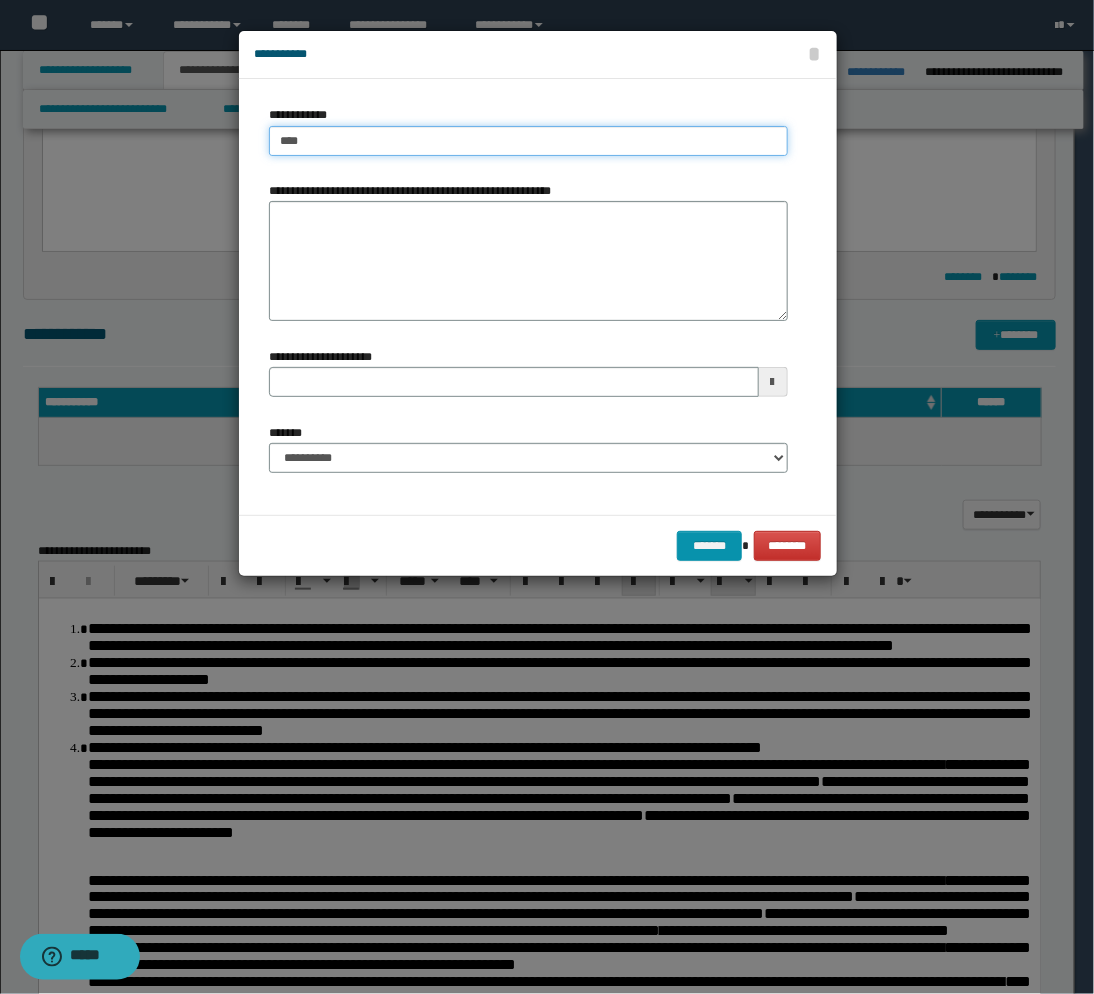 type on "****" 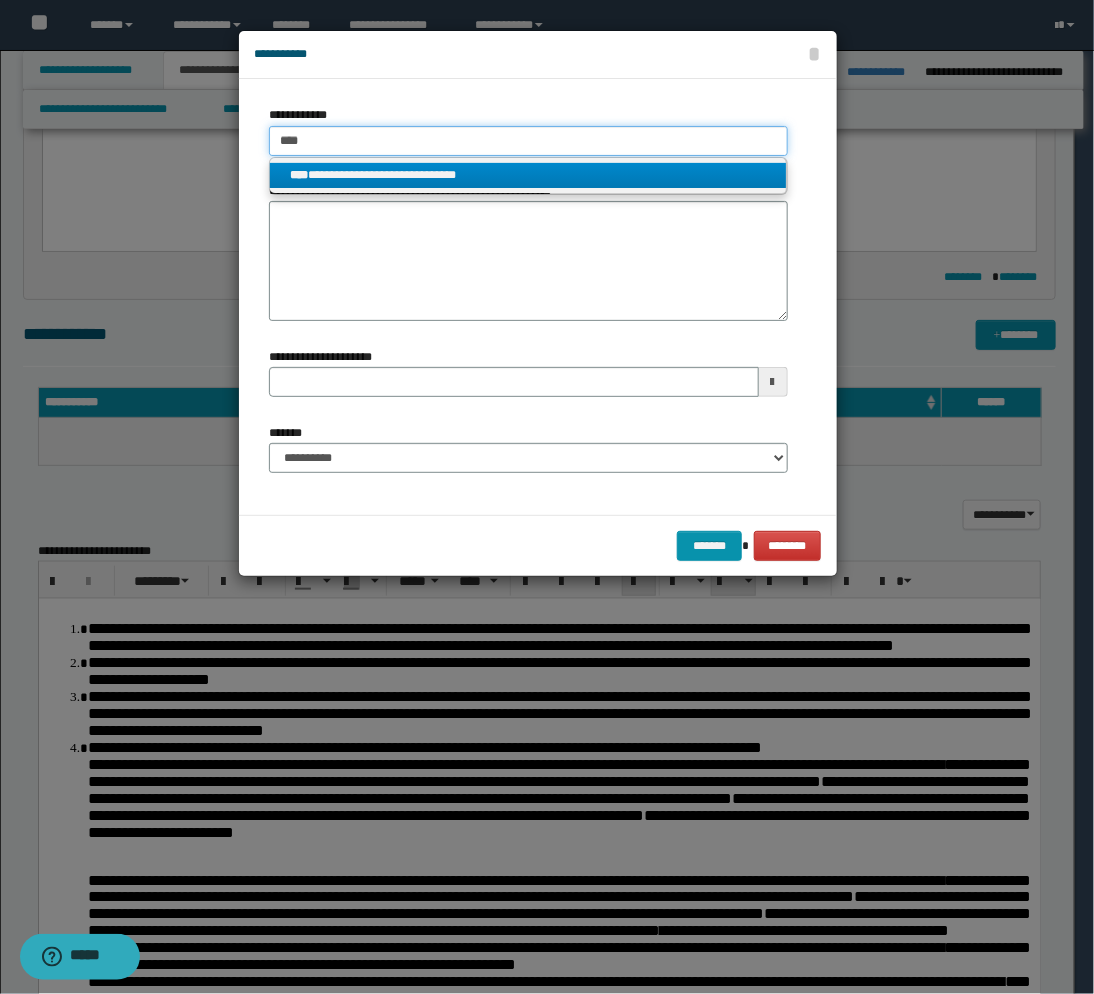 type on "****" 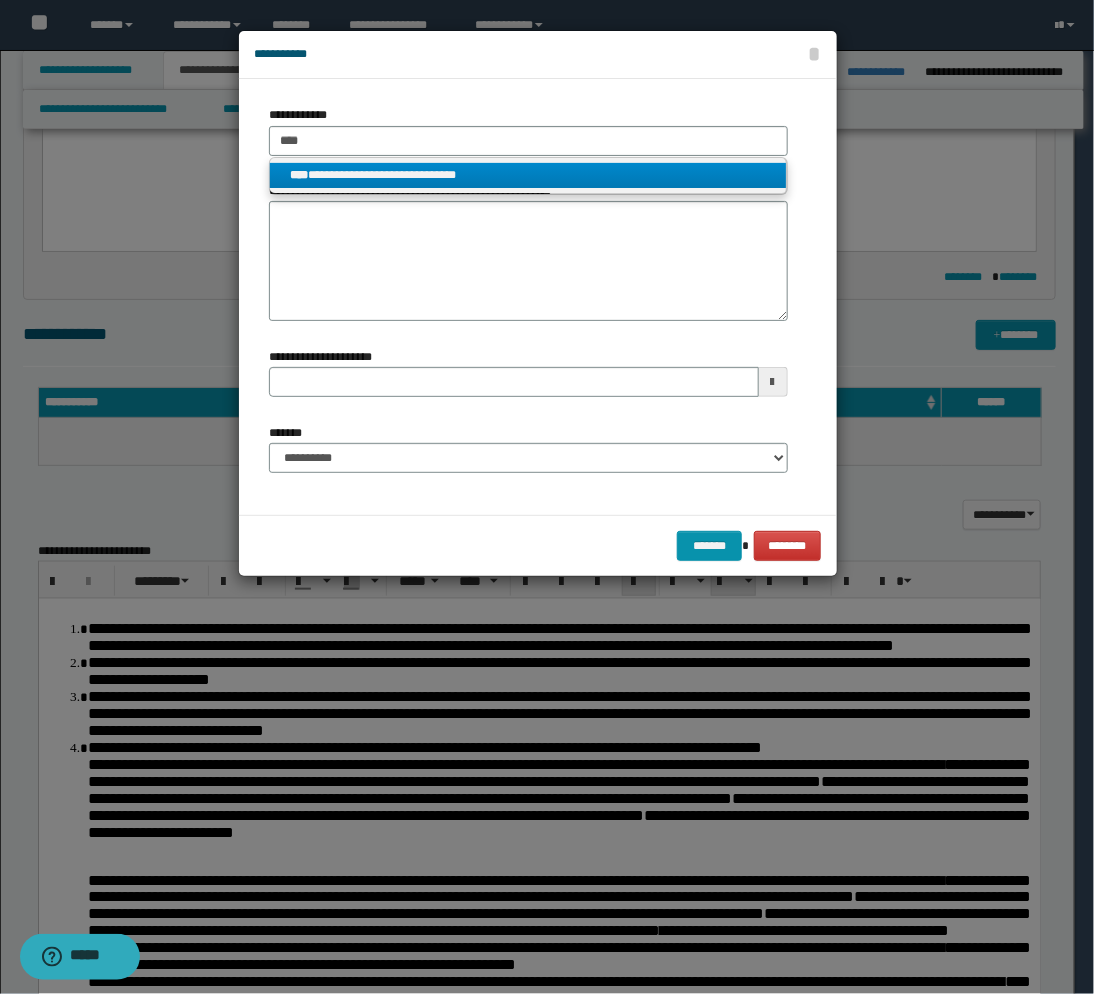 click on "**********" at bounding box center (528, 175) 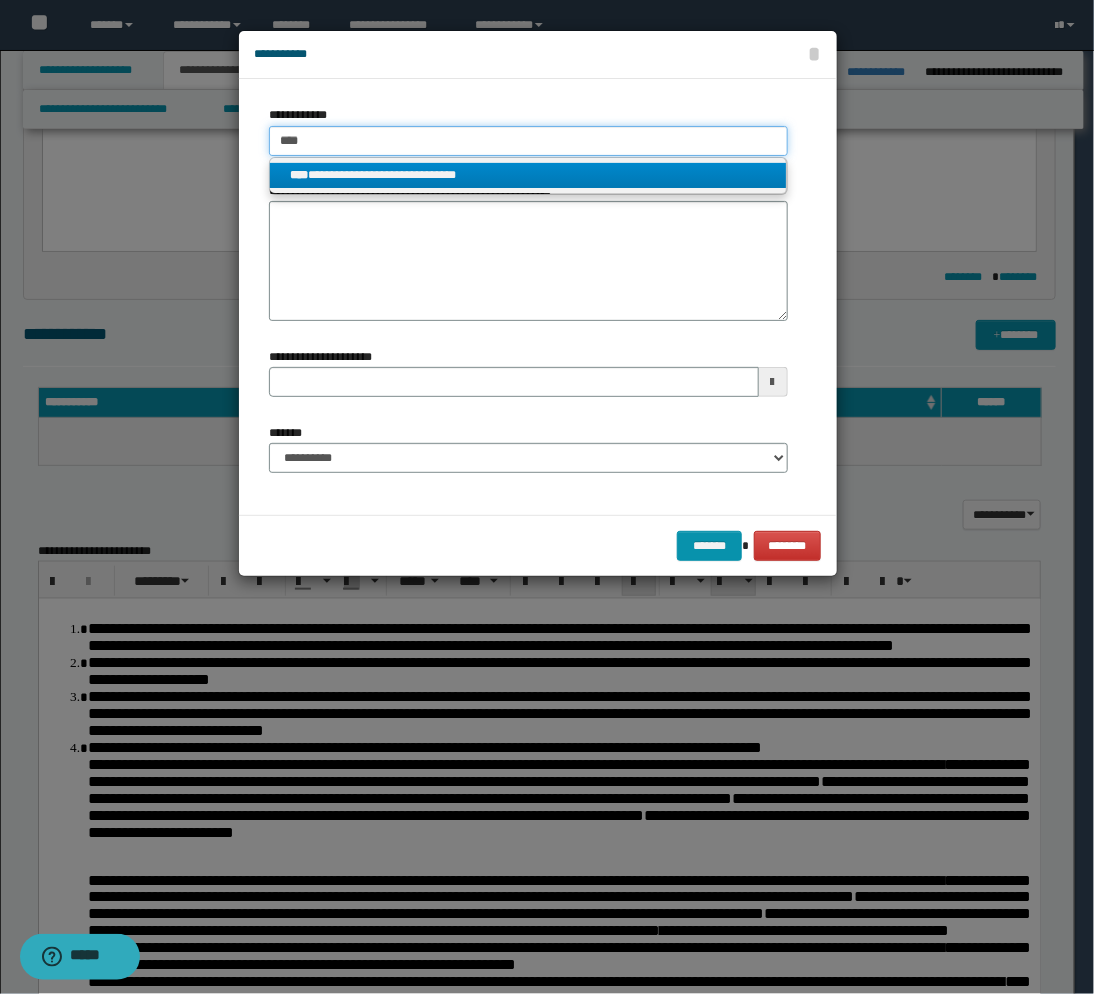 type 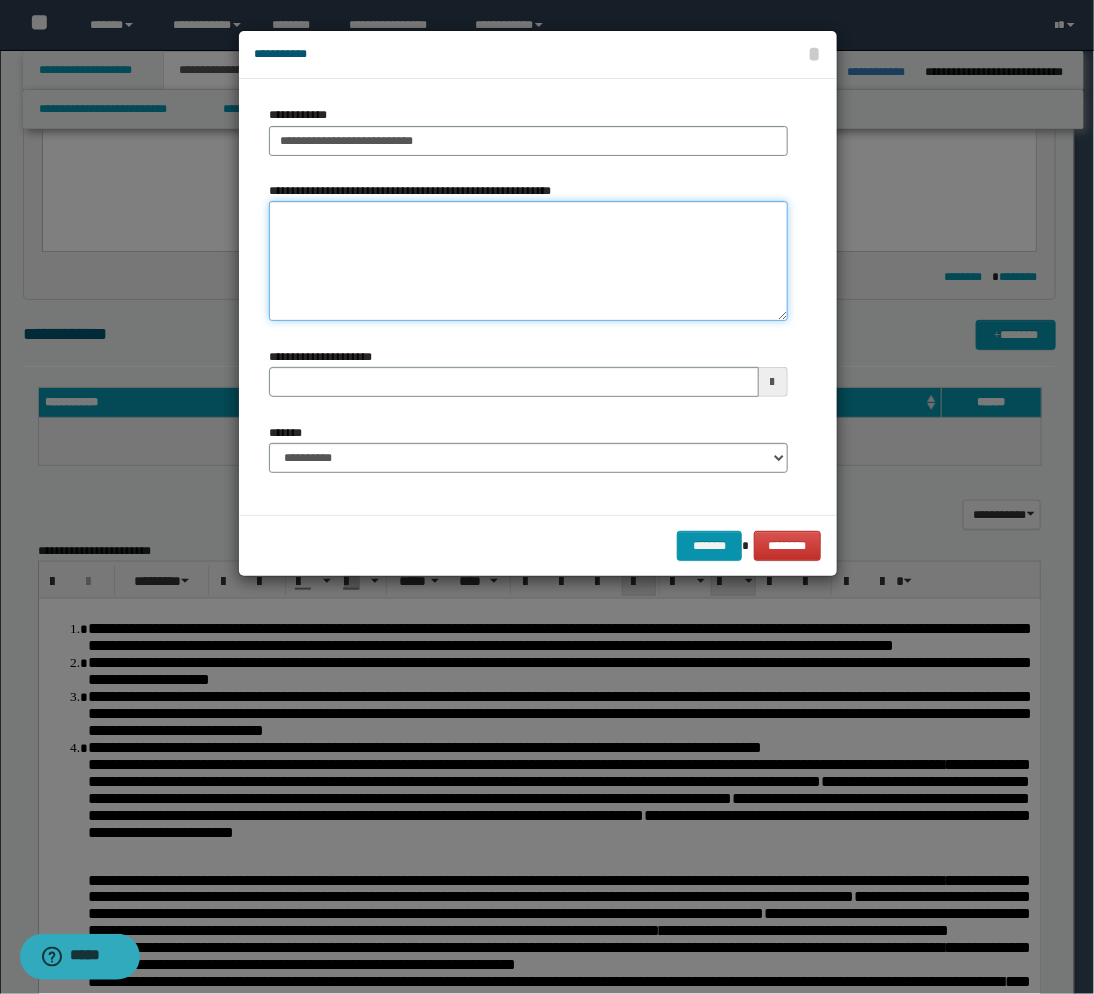 click on "**********" at bounding box center (528, 261) 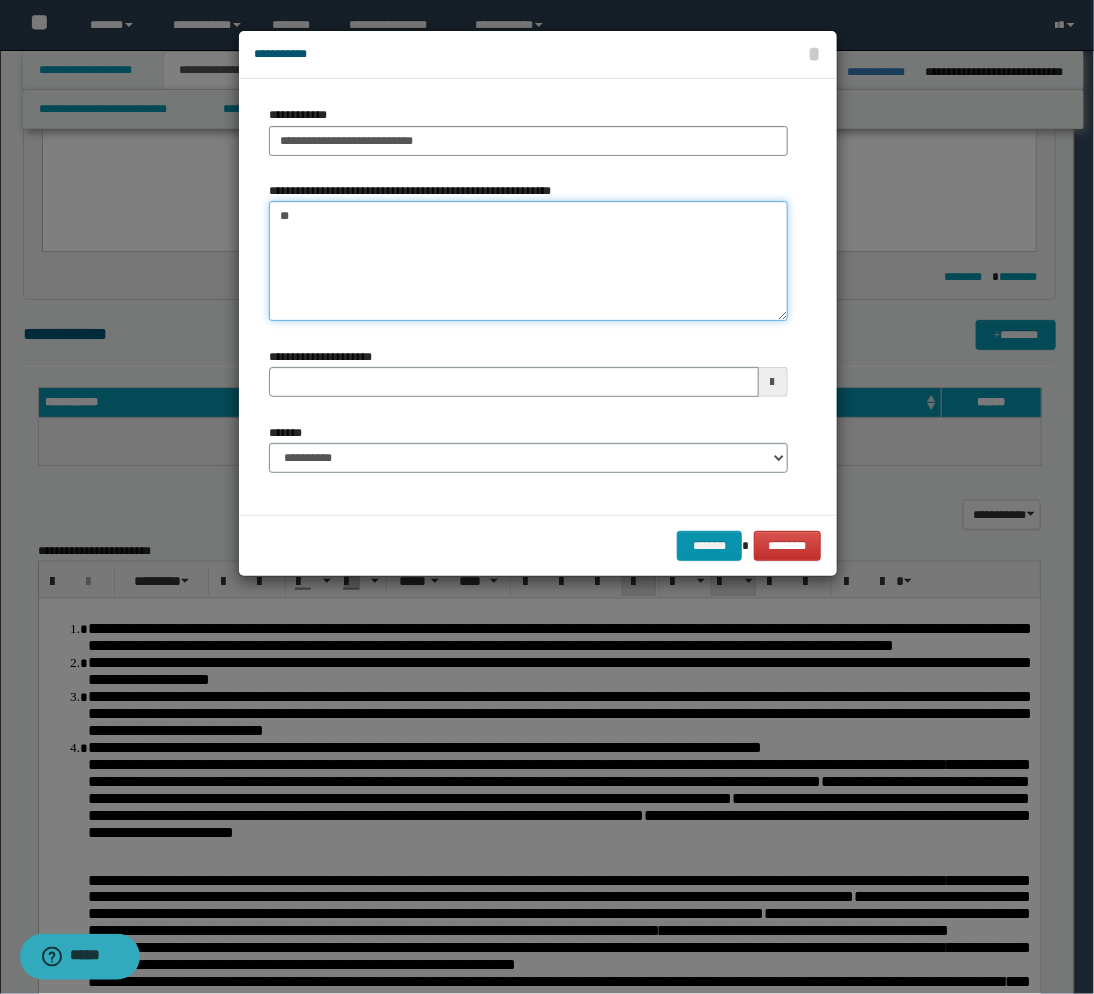 type on "*" 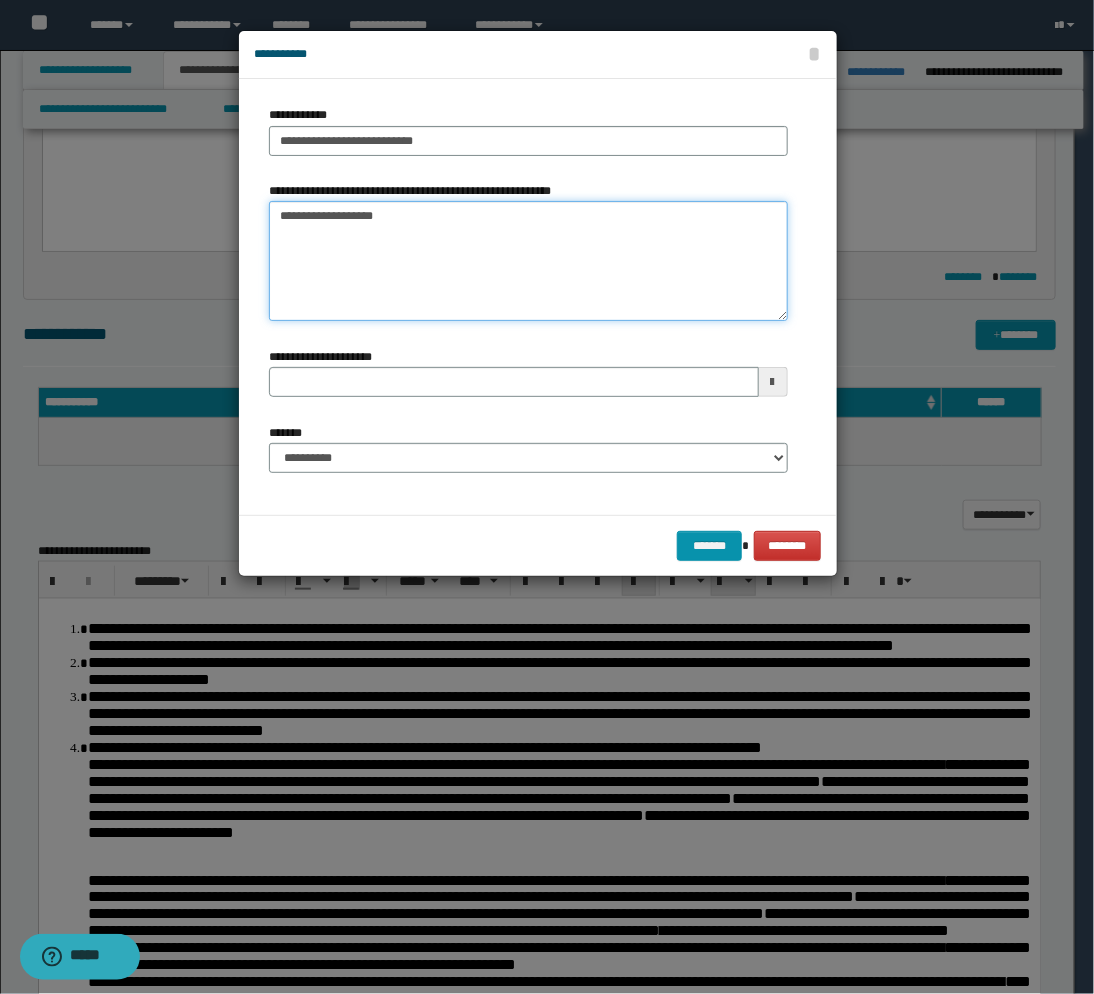 type on "**********" 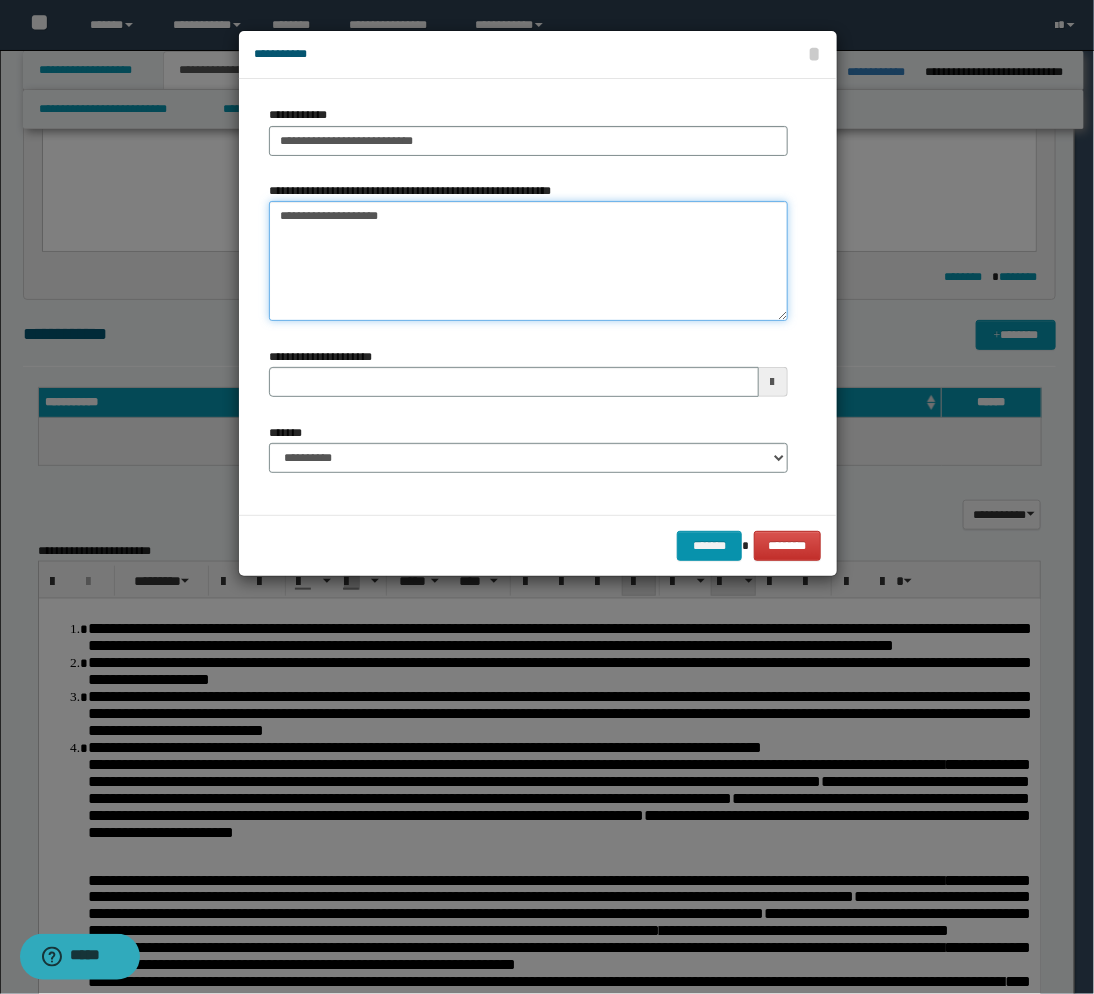 type 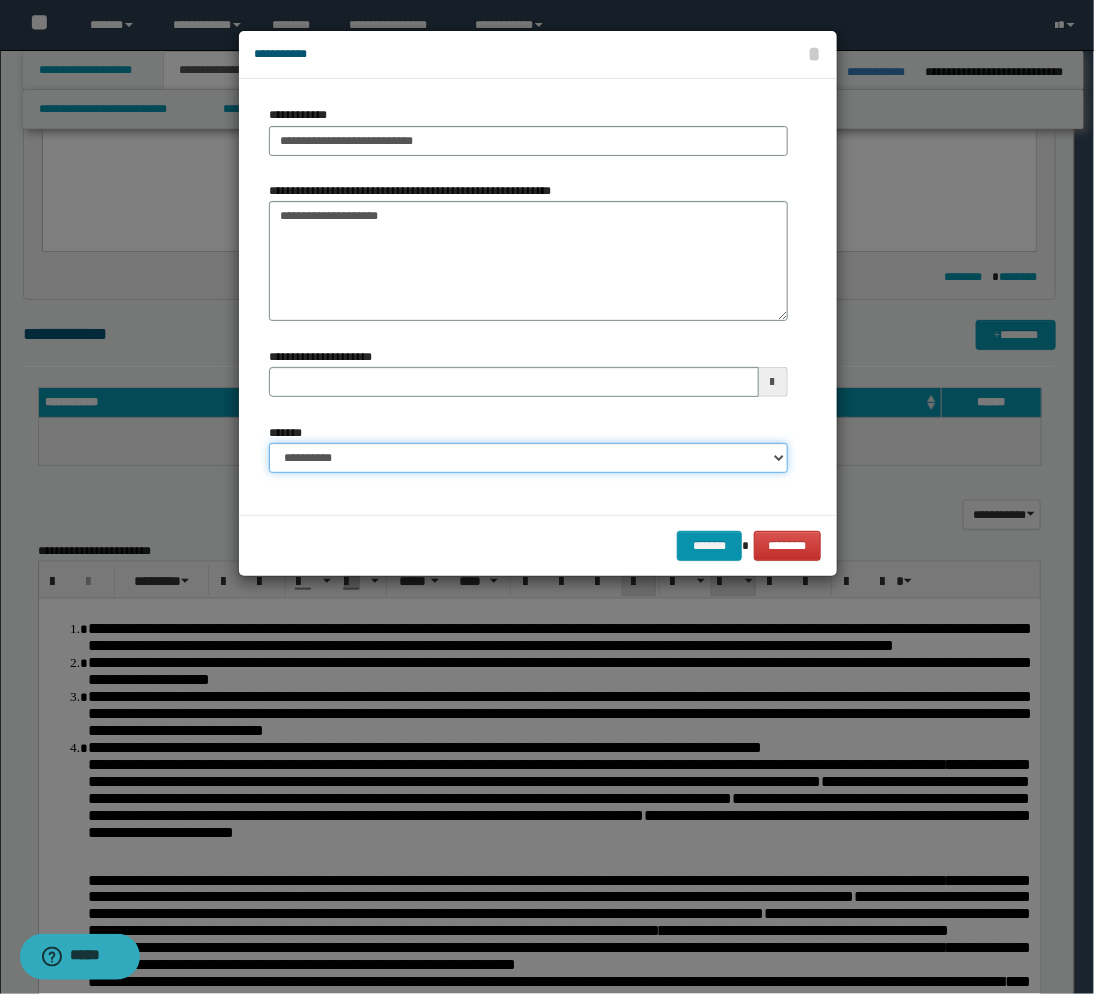 click on "**********" at bounding box center (528, 458) 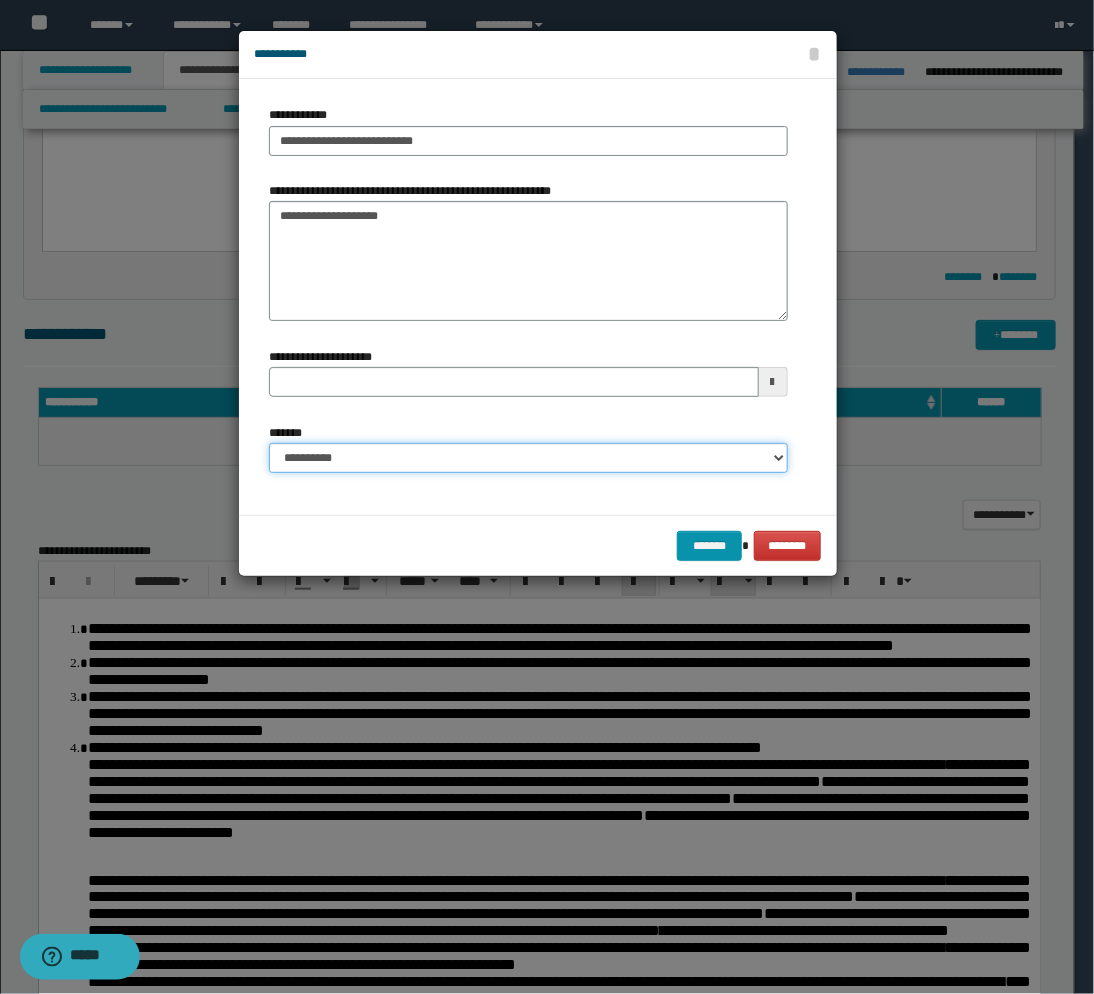 select on "*" 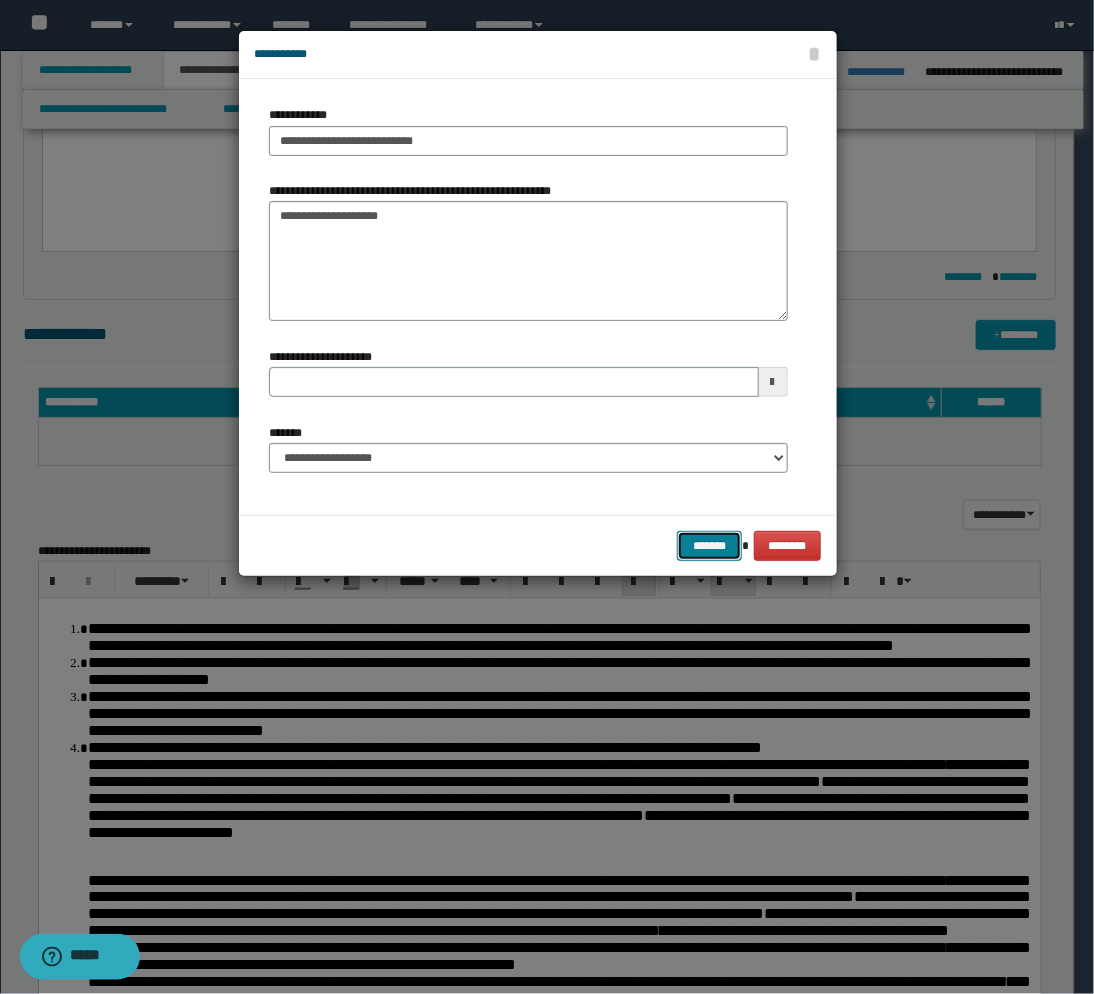 click on "*******" at bounding box center (709, 546) 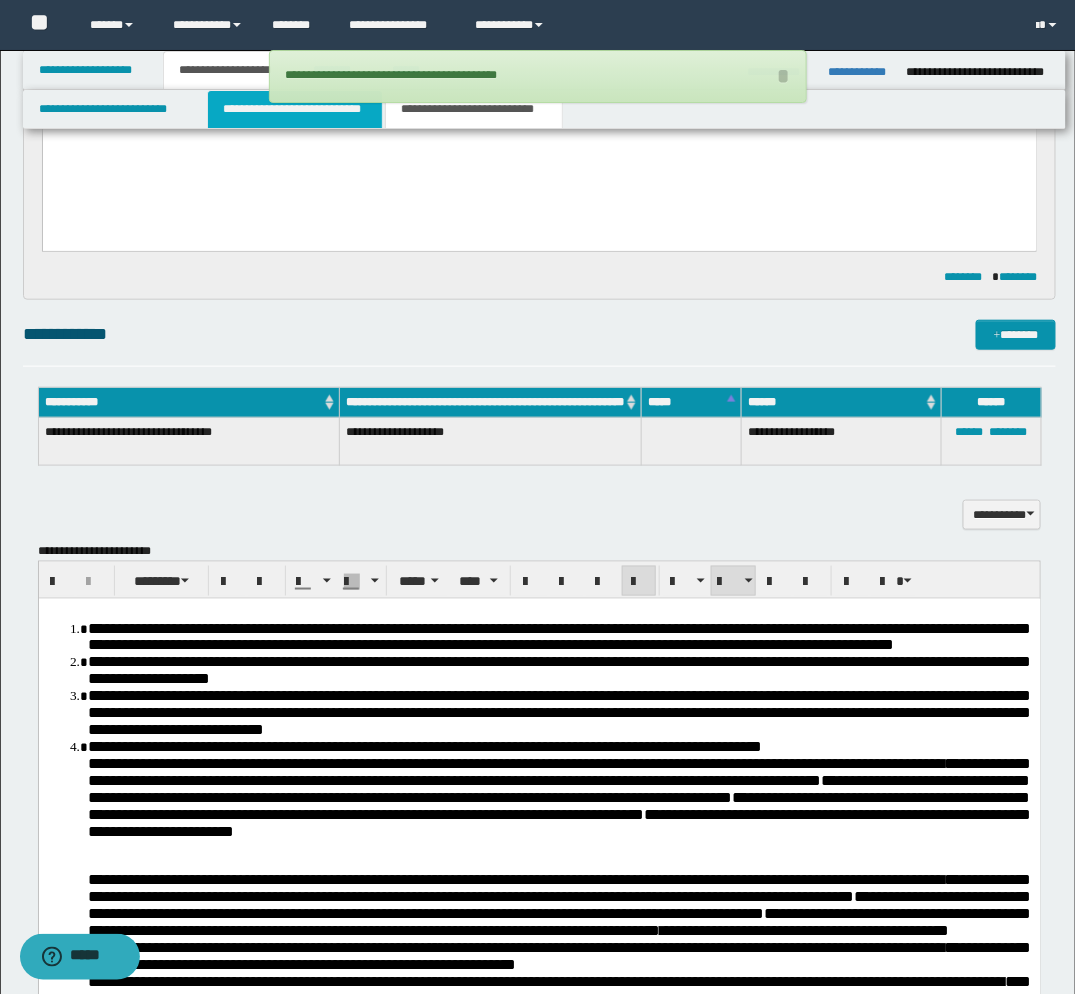 click on "**********" at bounding box center [295, 109] 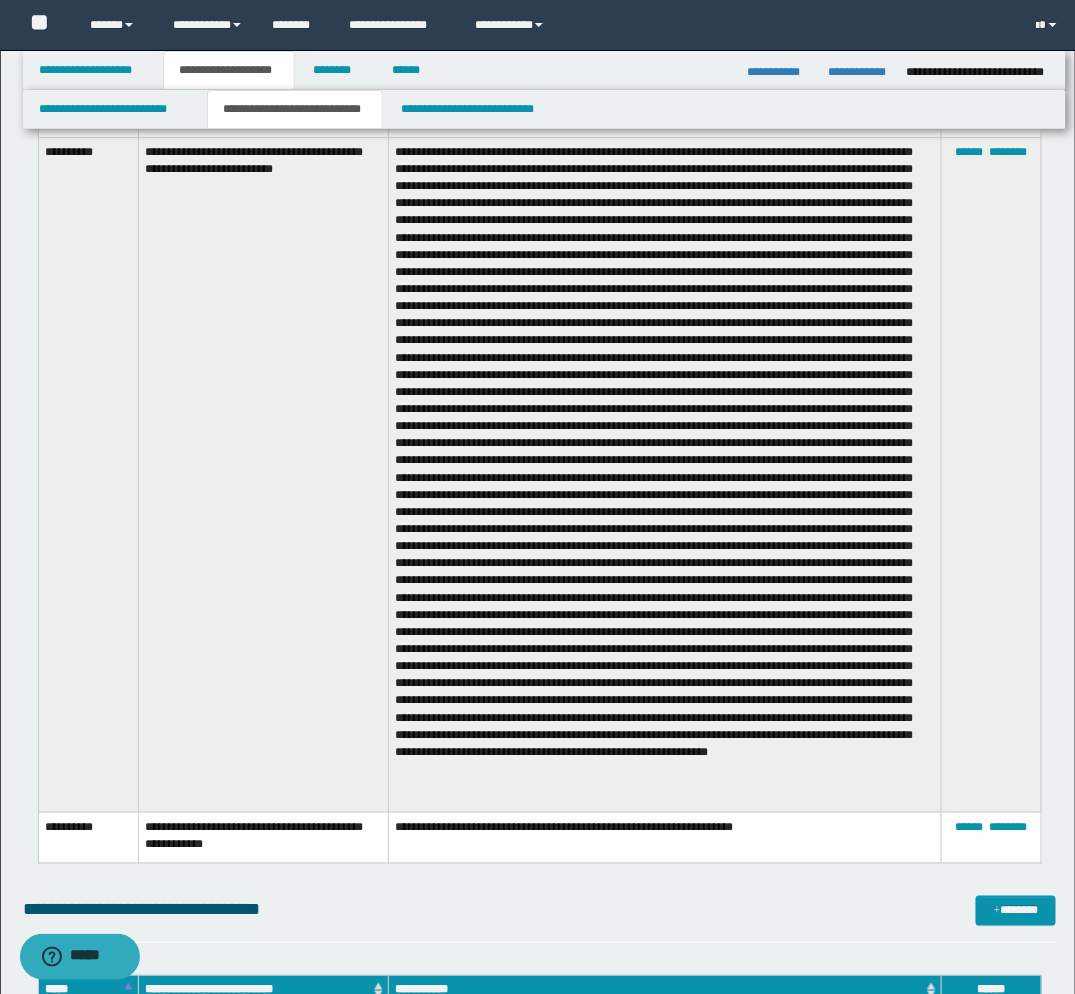 scroll, scrollTop: 1555, scrollLeft: 0, axis: vertical 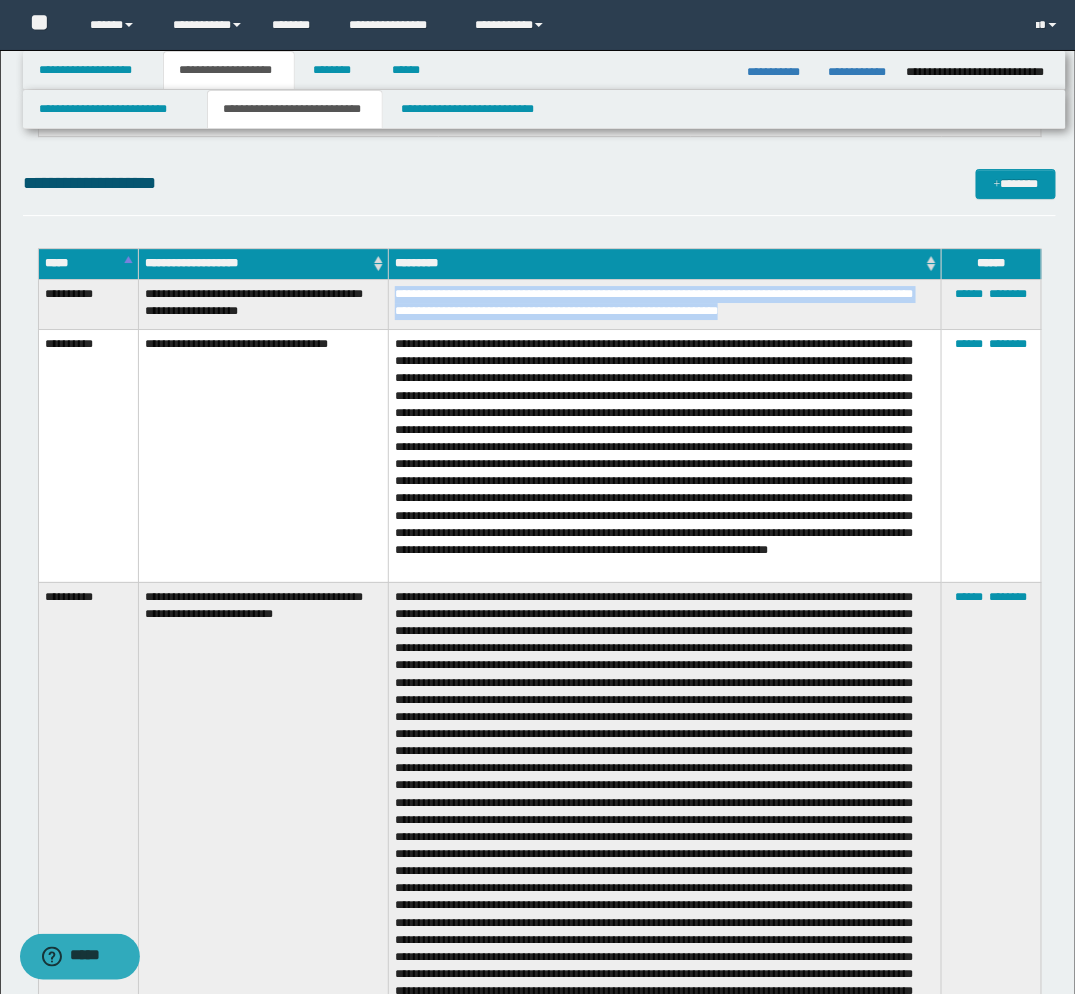 drag, startPoint x: 395, startPoint y: 292, endPoint x: 775, endPoint y: 320, distance: 381.03018 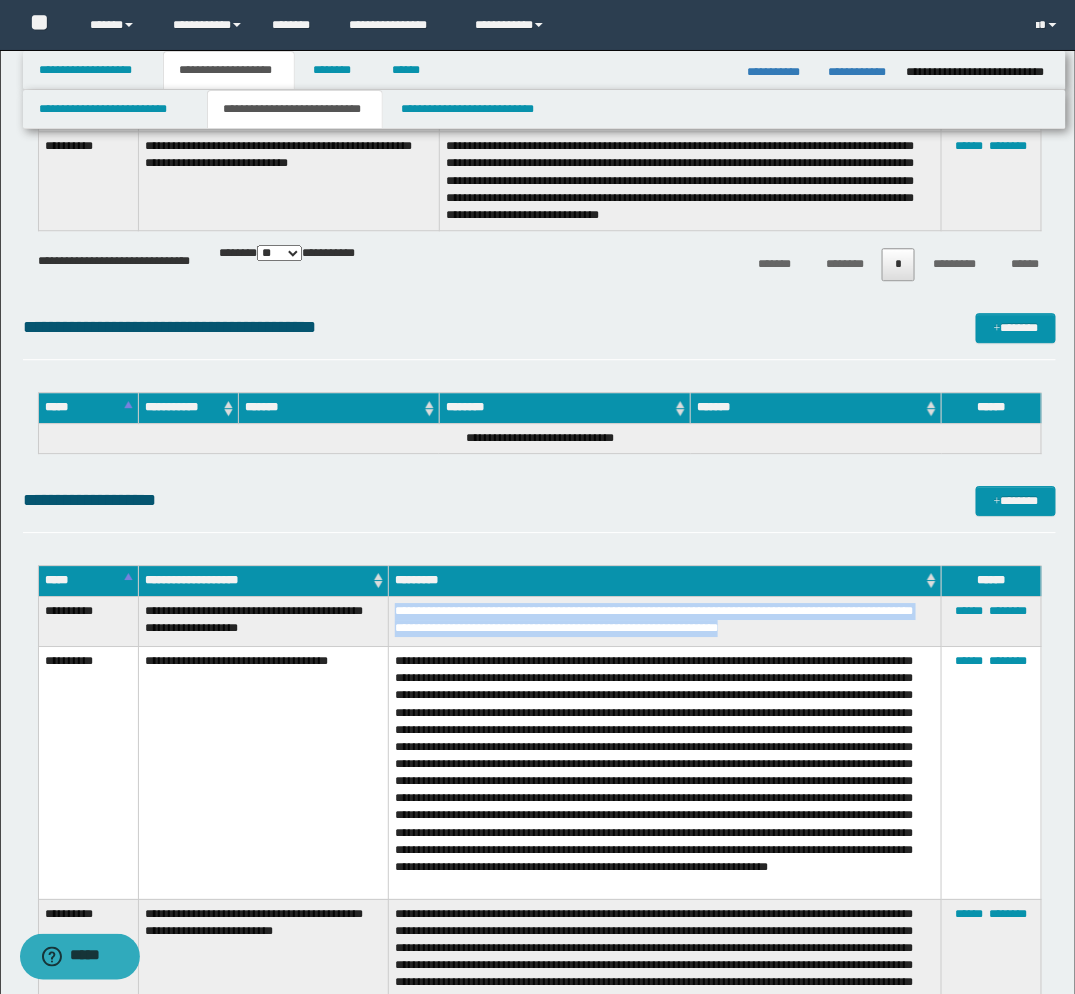 scroll, scrollTop: 1222, scrollLeft: 0, axis: vertical 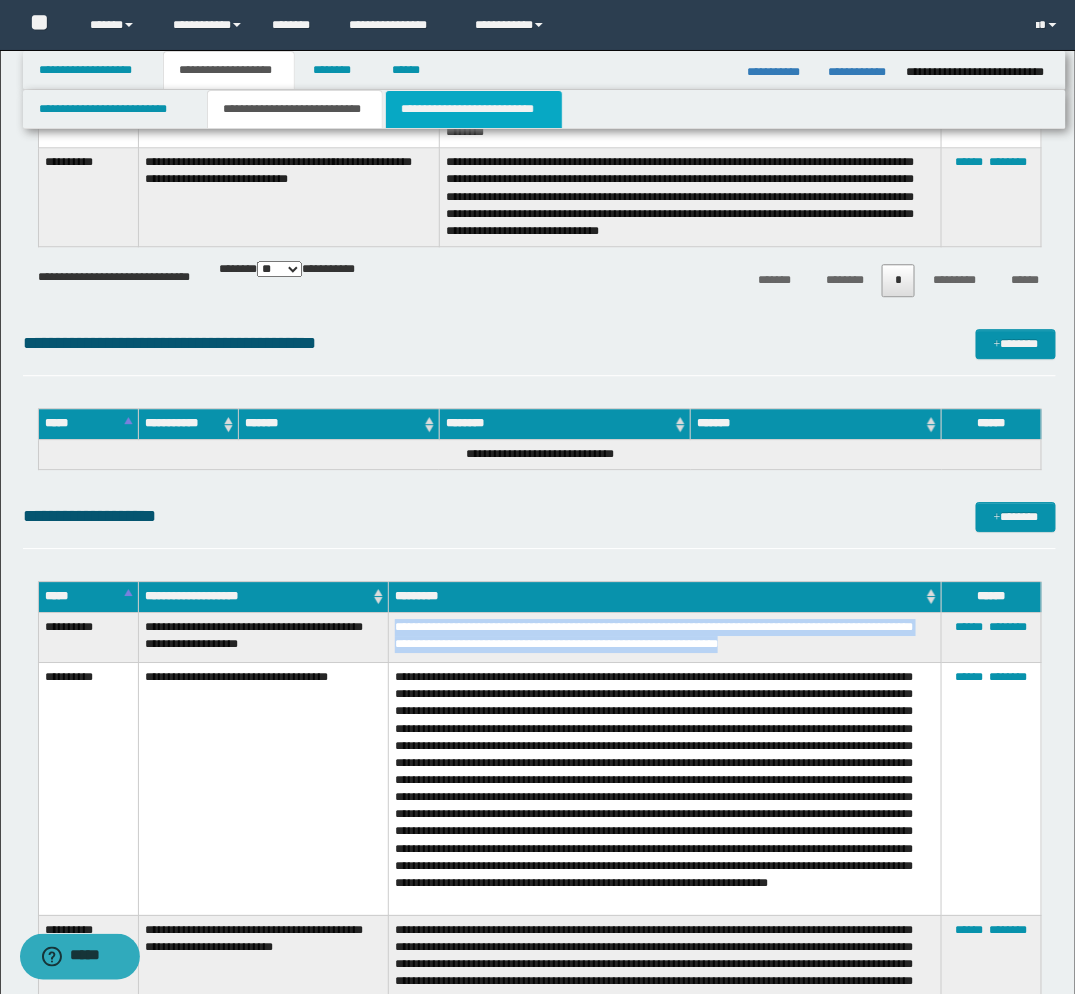 click on "**********" at bounding box center [474, 109] 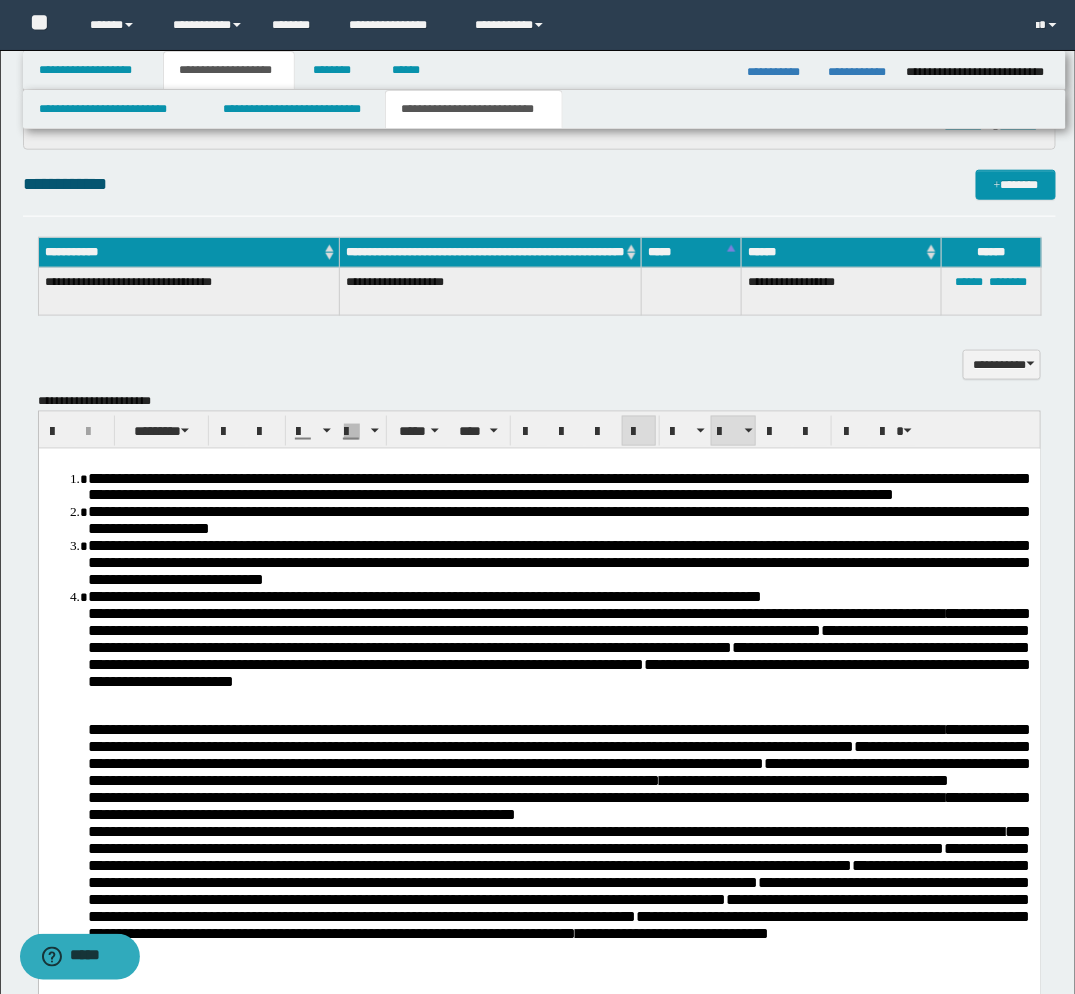 scroll, scrollTop: 444, scrollLeft: 0, axis: vertical 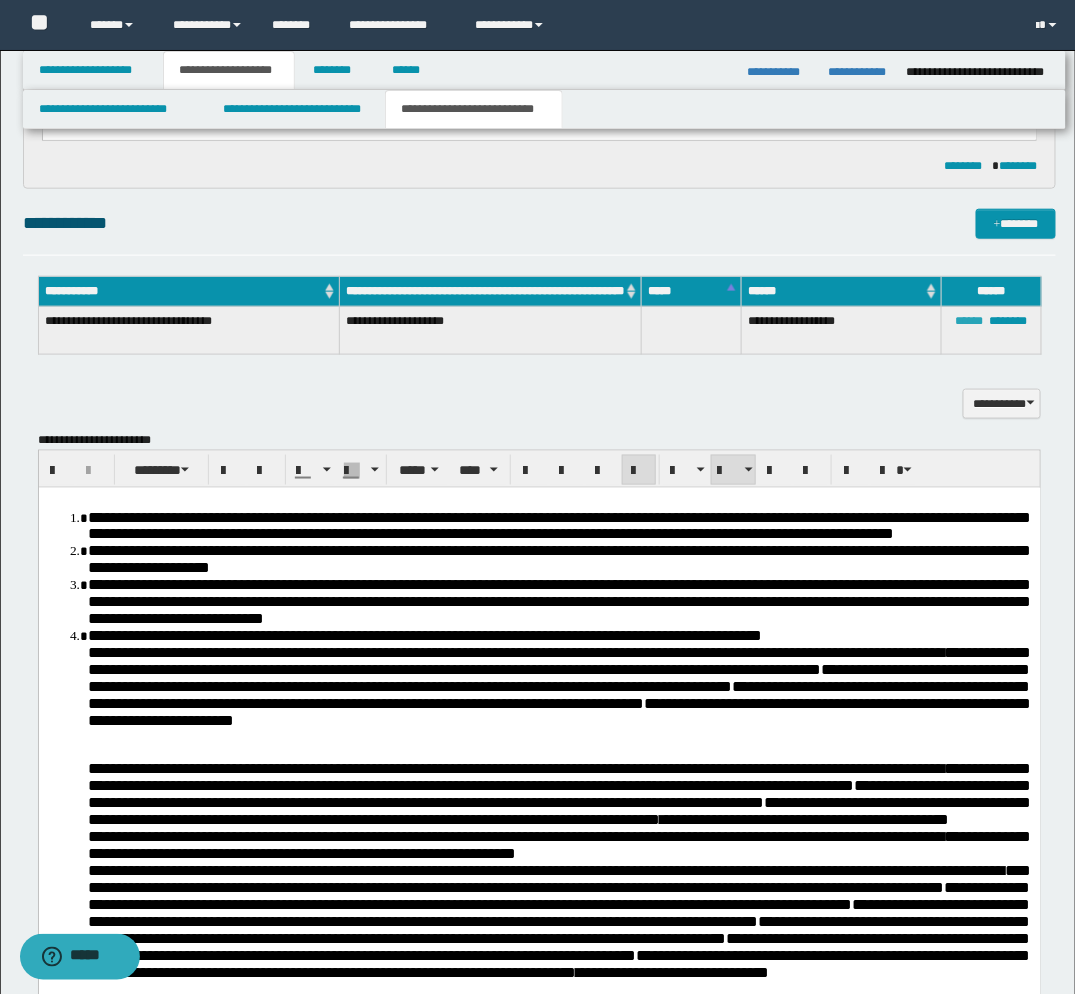 click on "******" at bounding box center (970, 321) 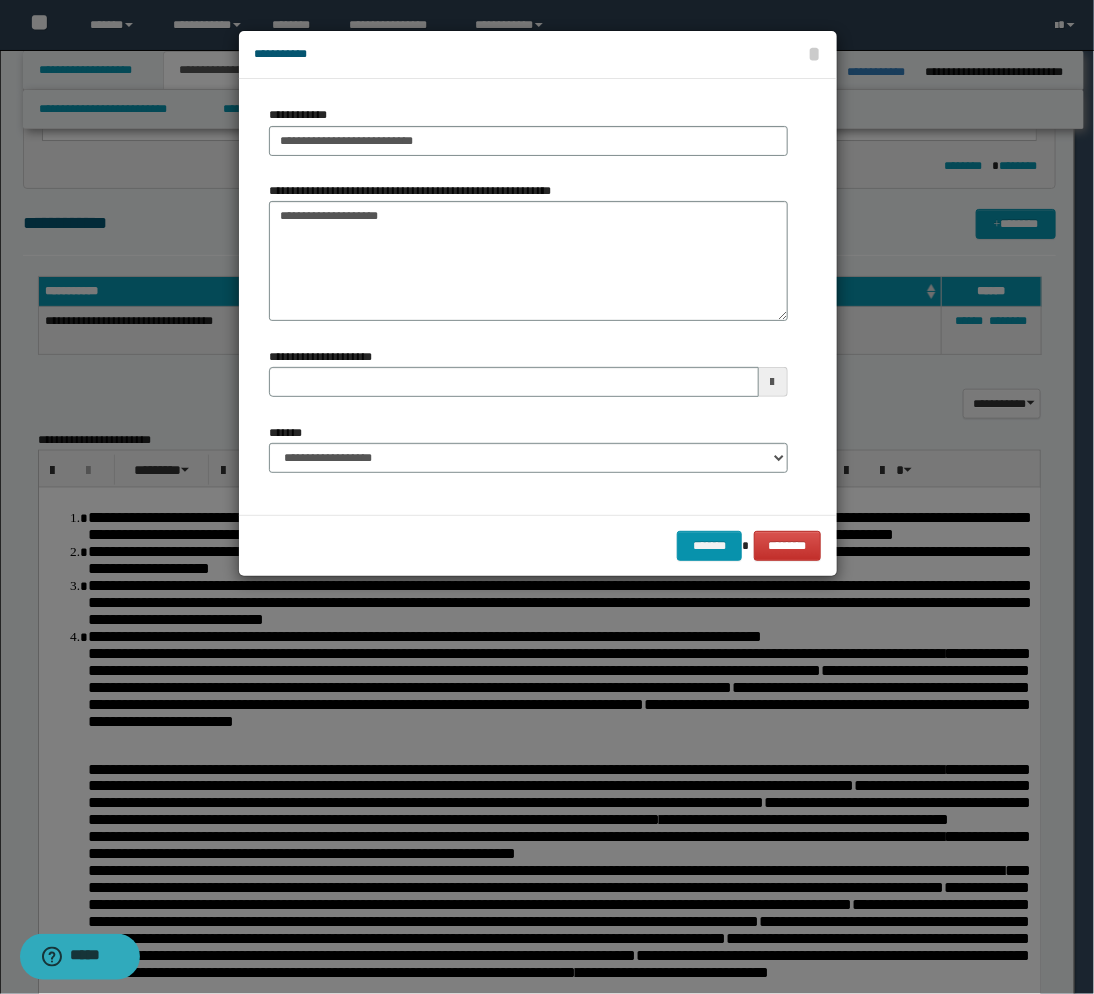 type 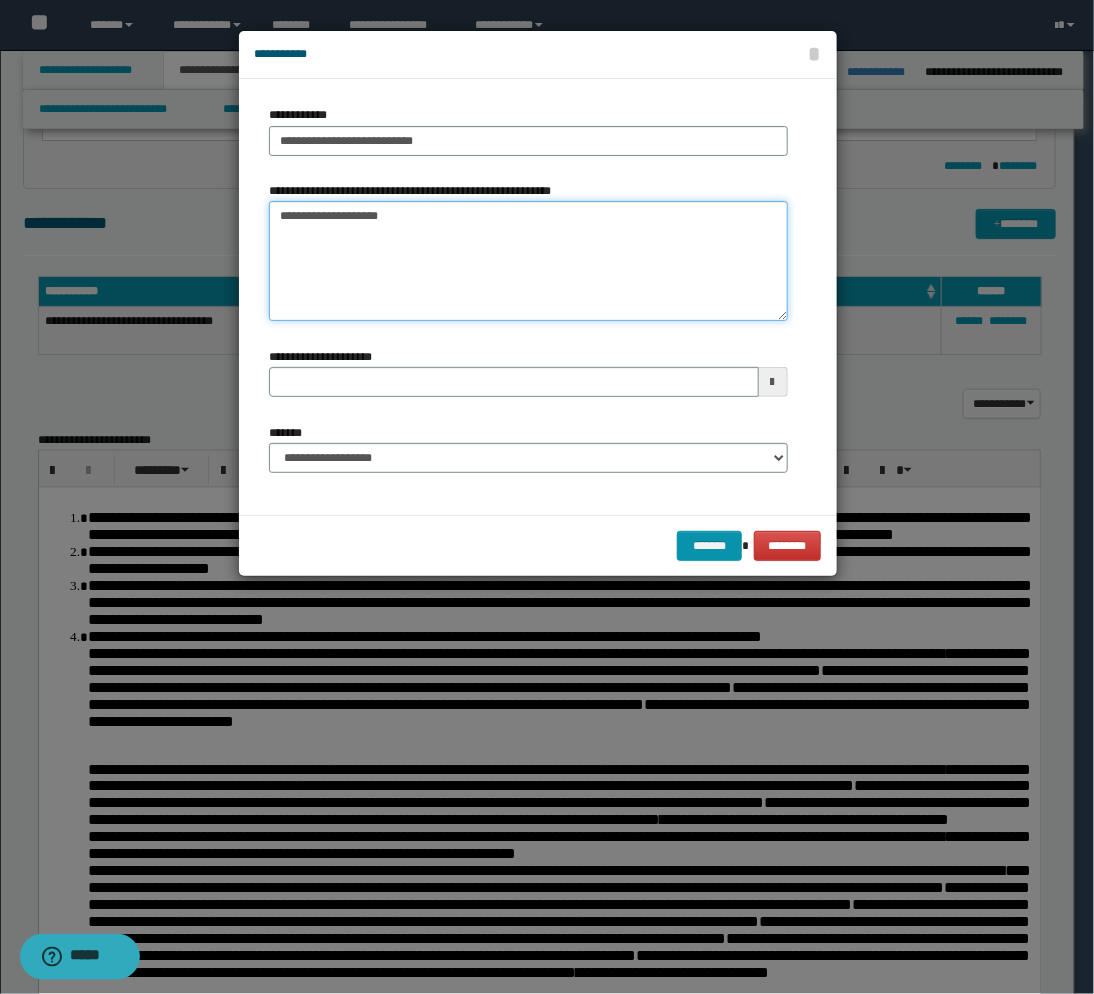 click on "**********" at bounding box center (528, 261) 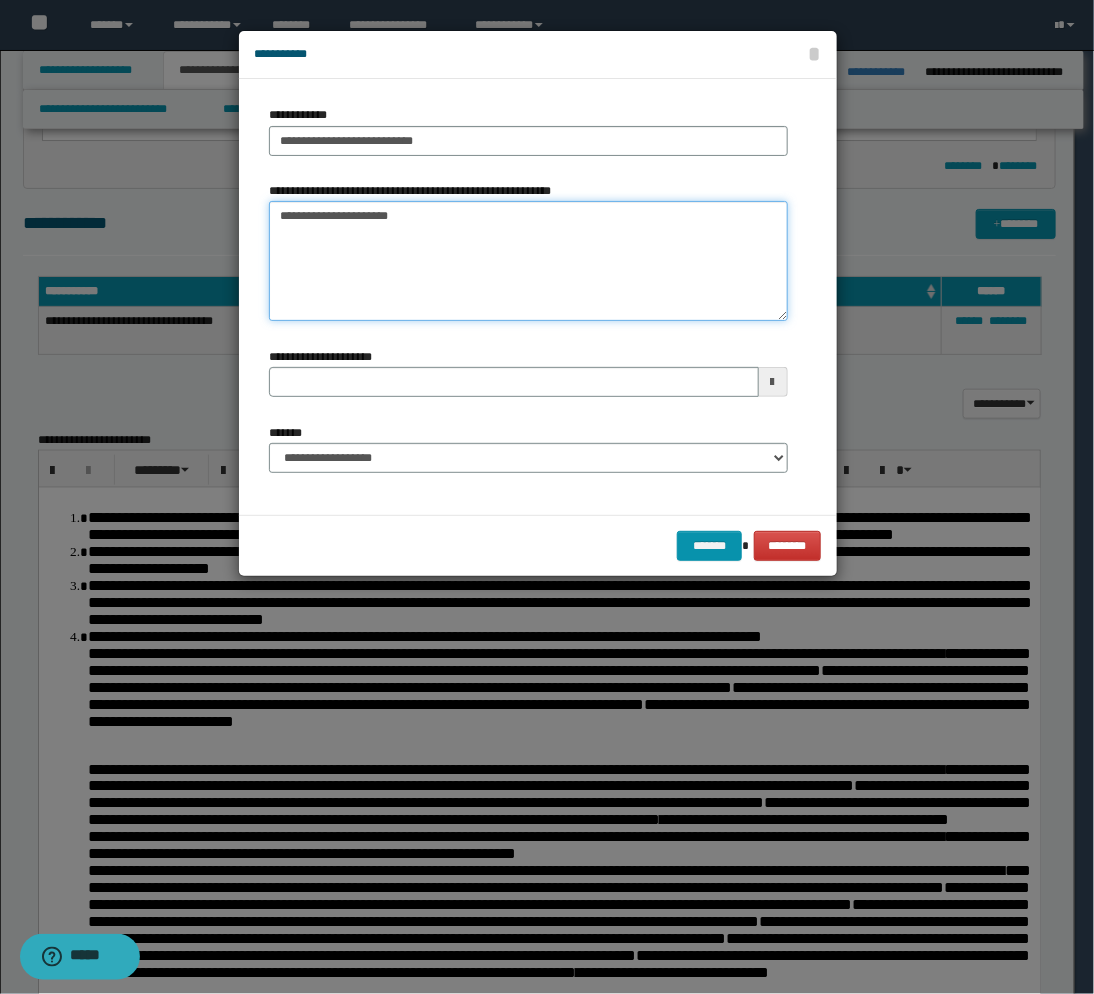 paste on "**********" 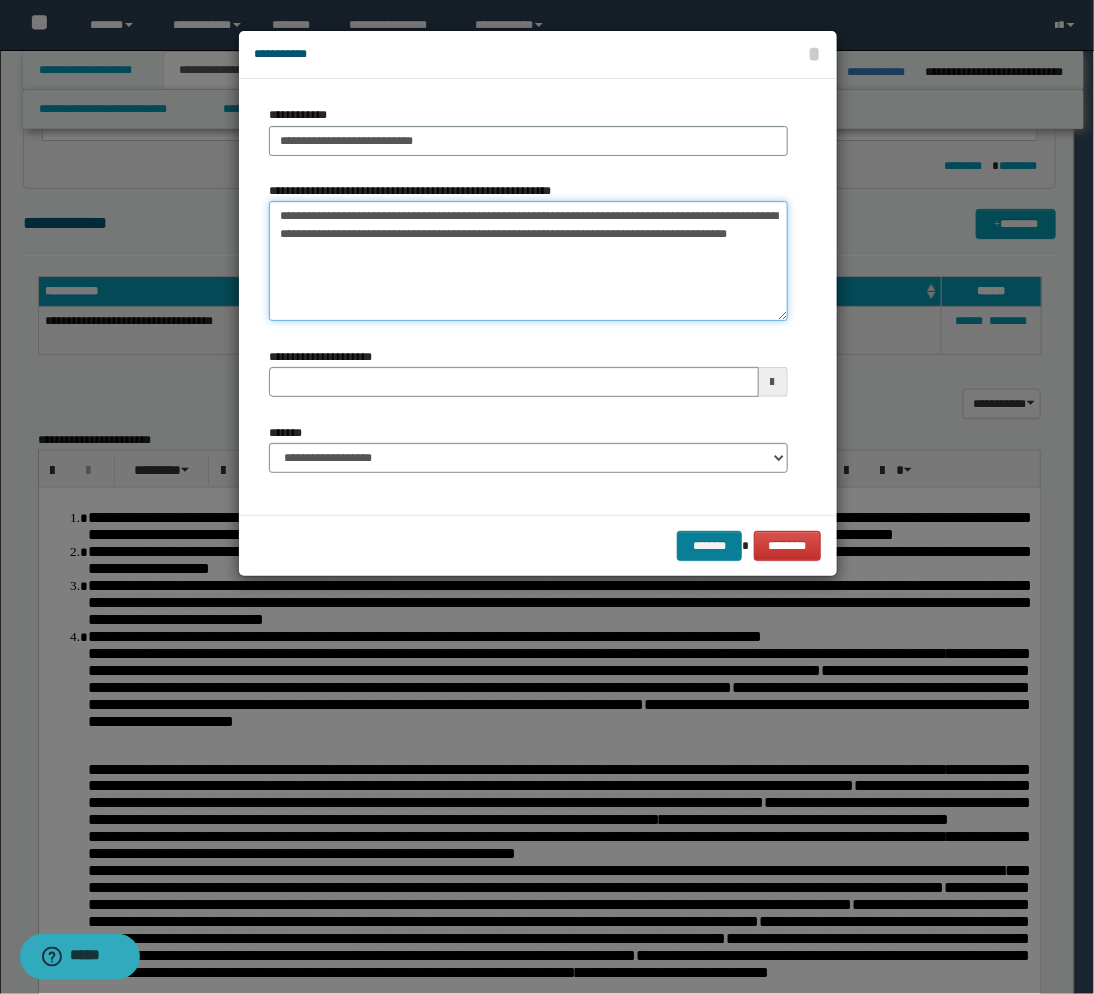 type on "**********" 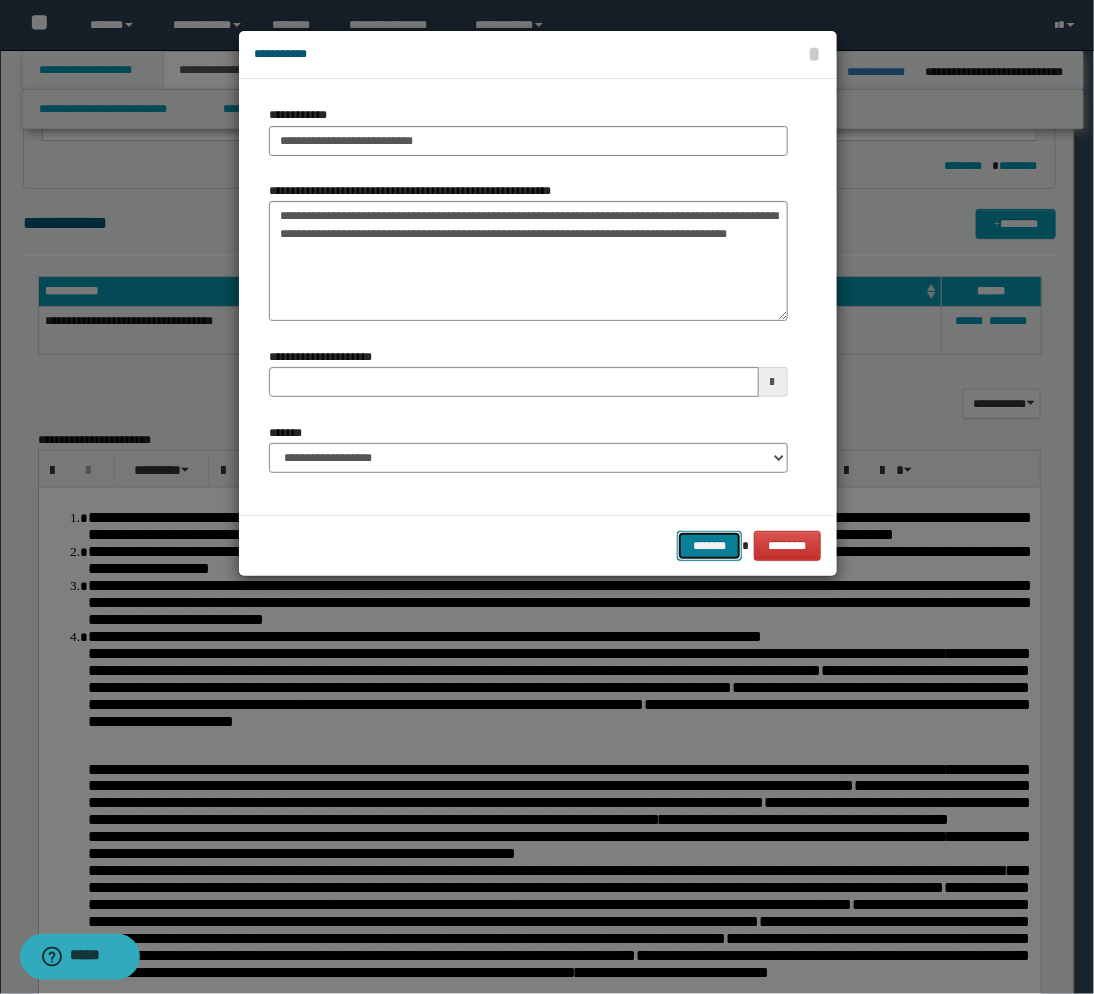 click on "*******" at bounding box center [709, 546] 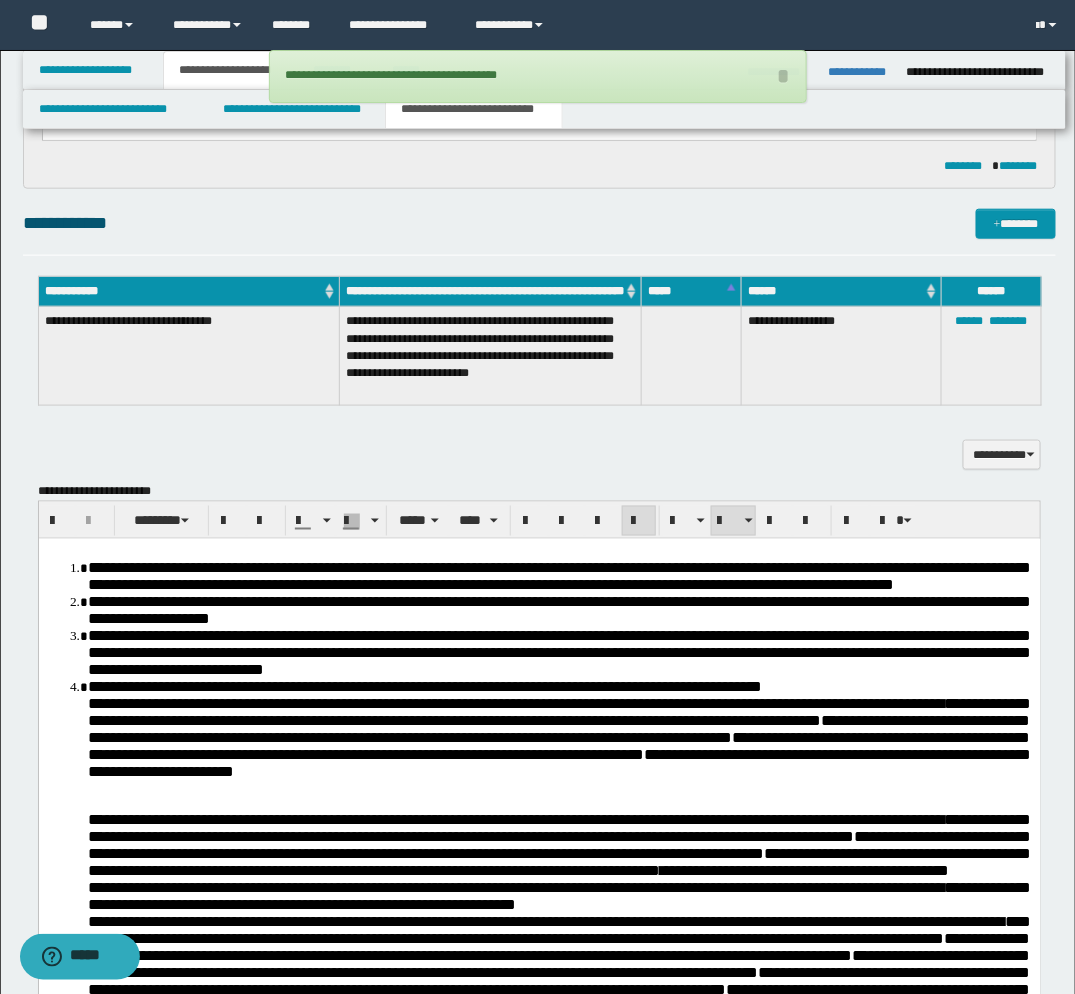 scroll, scrollTop: 0, scrollLeft: 0, axis: both 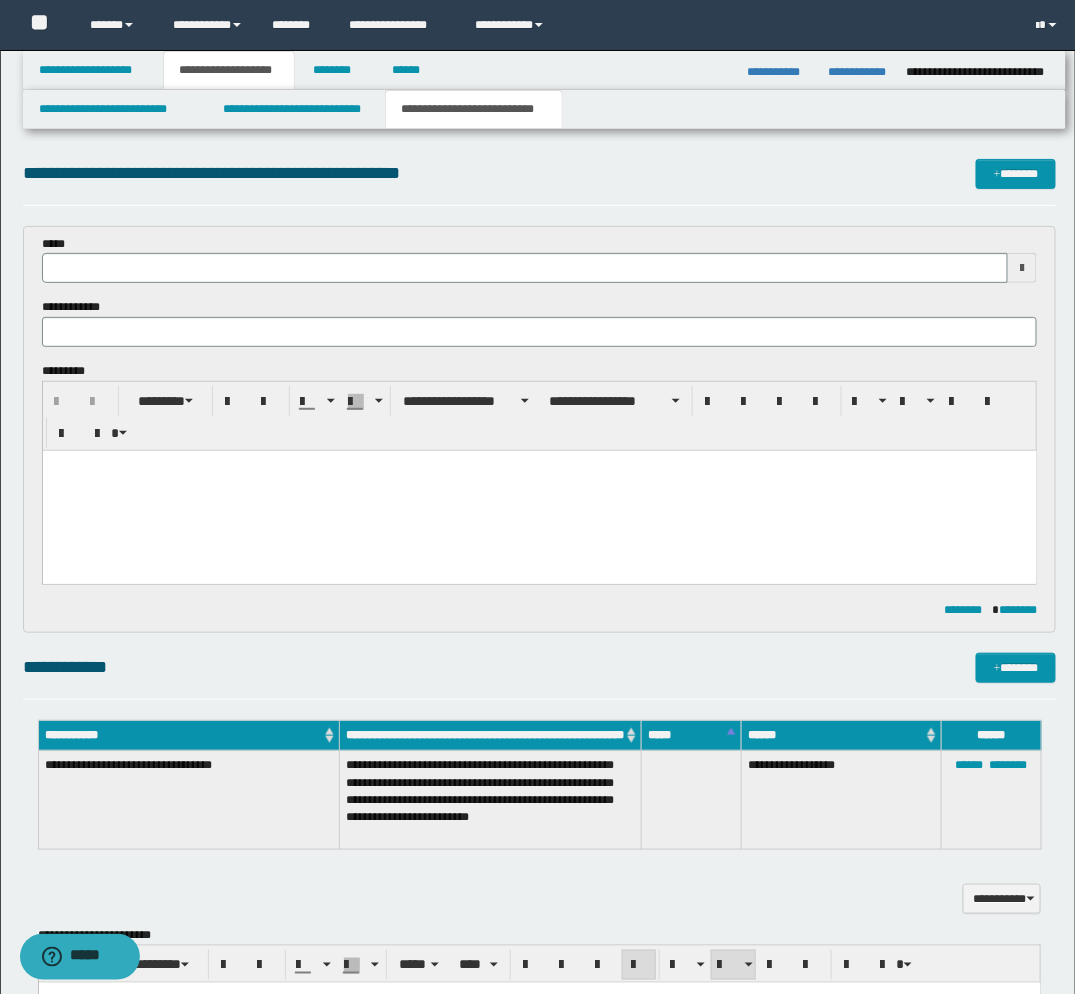 type 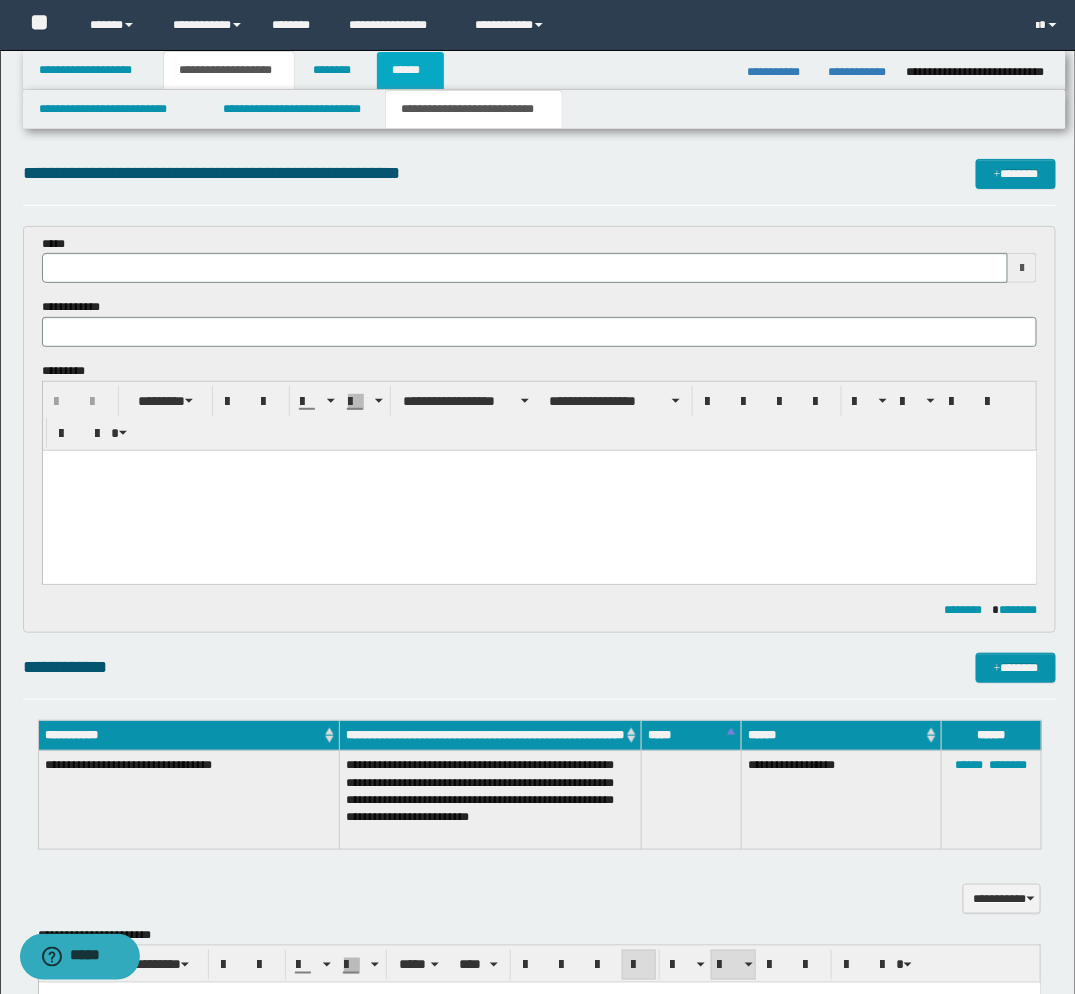 click on "******" at bounding box center (410, 70) 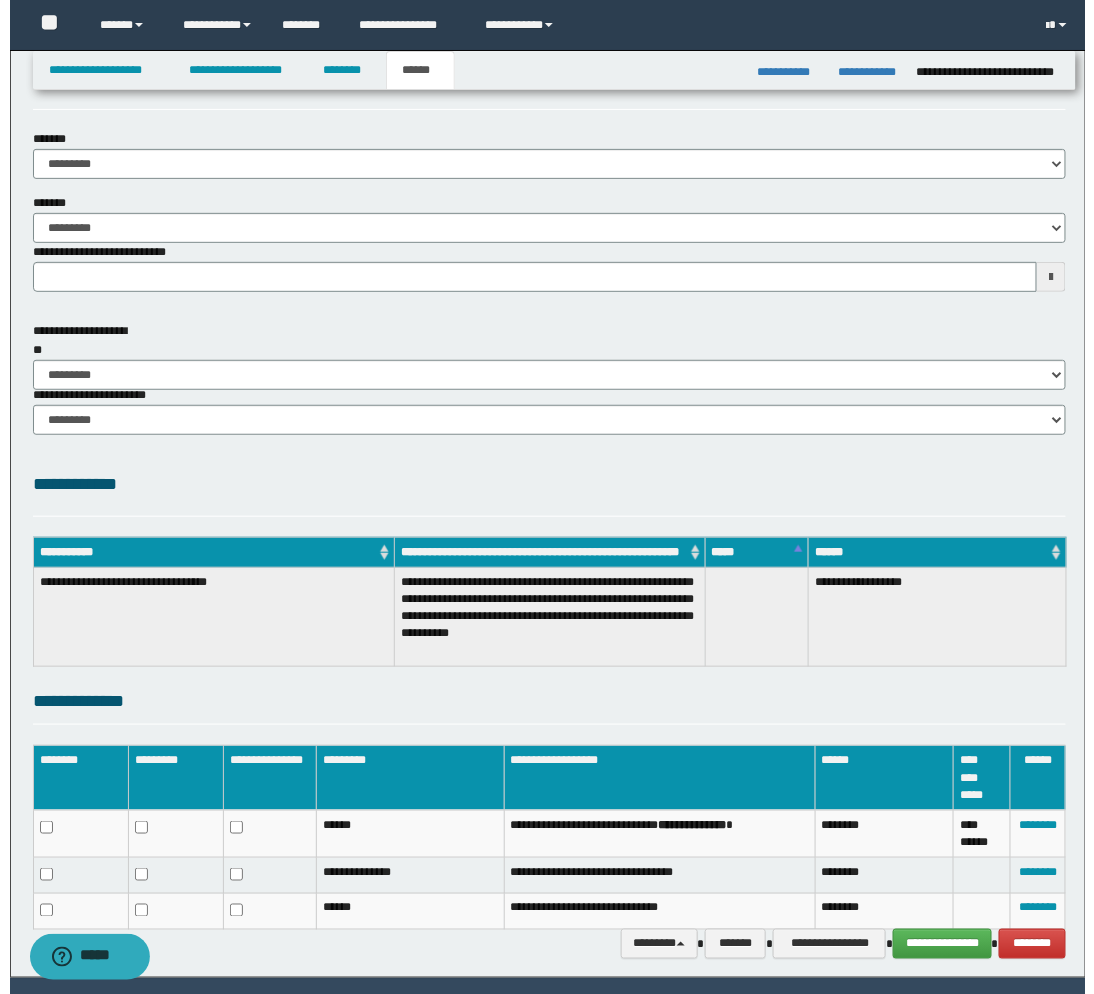 scroll, scrollTop: 126, scrollLeft: 0, axis: vertical 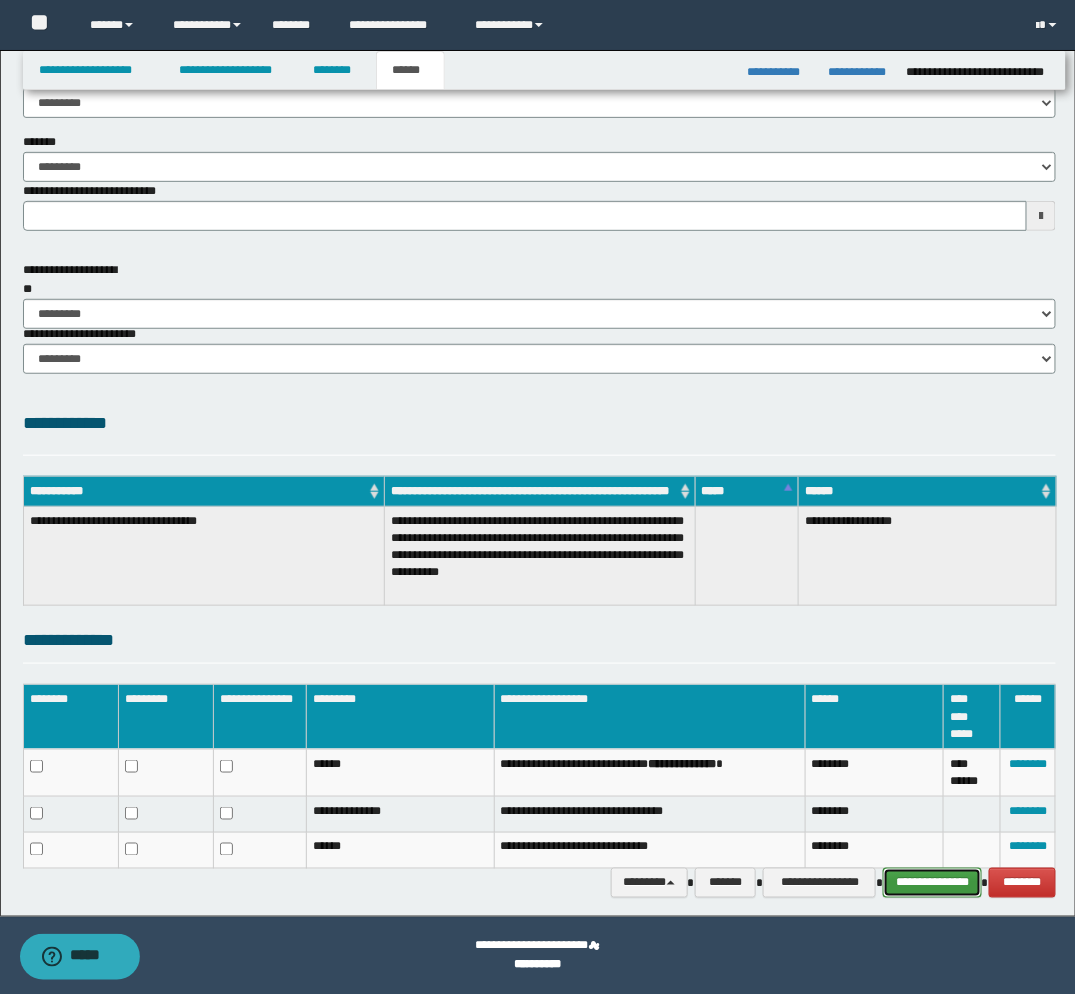 click on "**********" at bounding box center (932, 883) 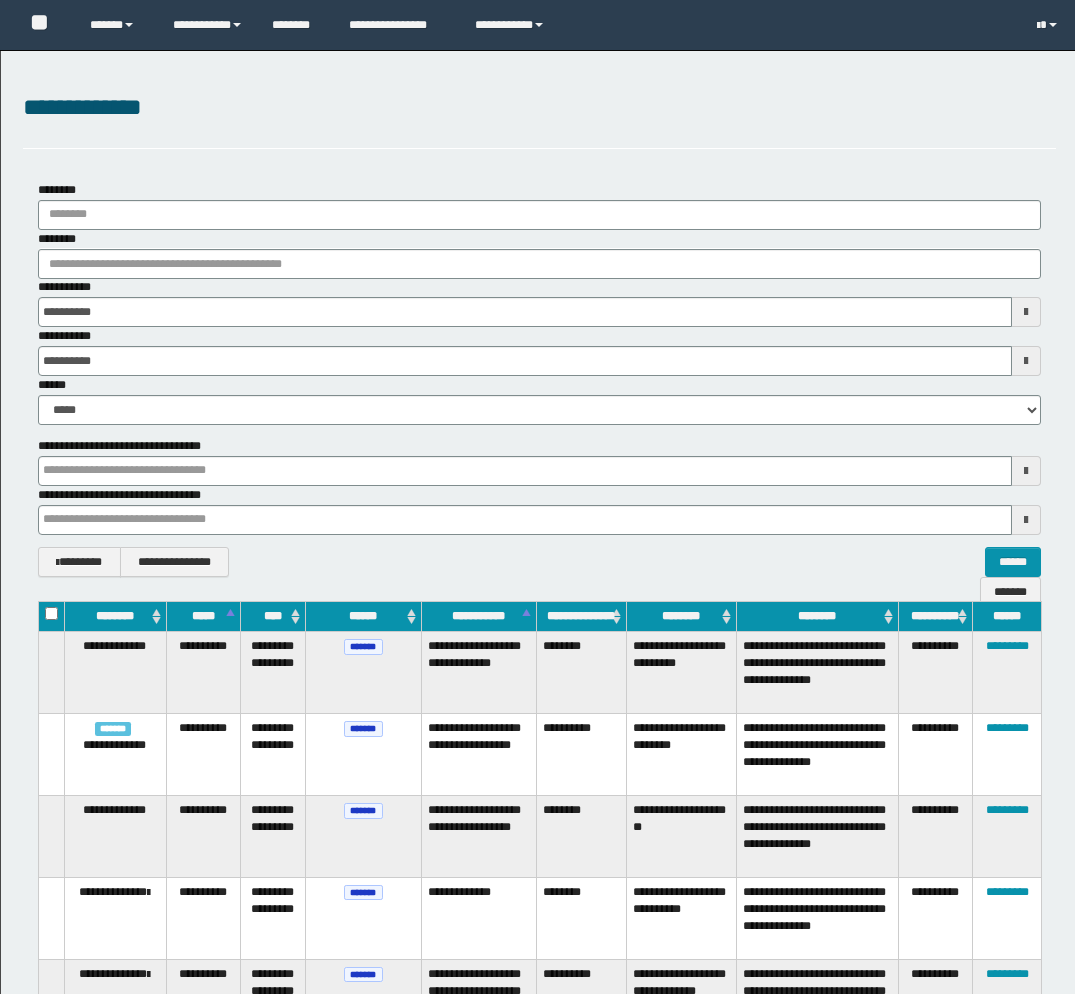 scroll, scrollTop: 1252, scrollLeft: 0, axis: vertical 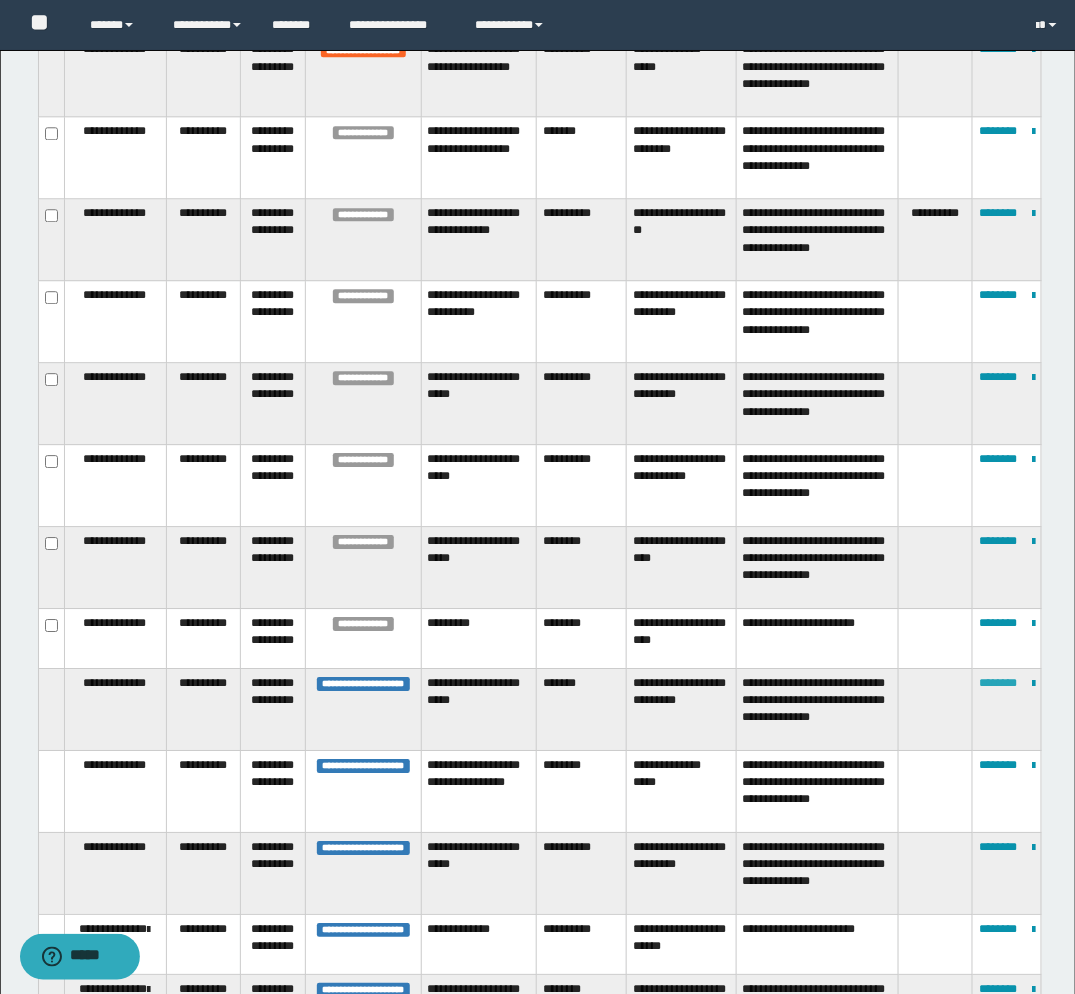 click on "********" at bounding box center [998, 683] 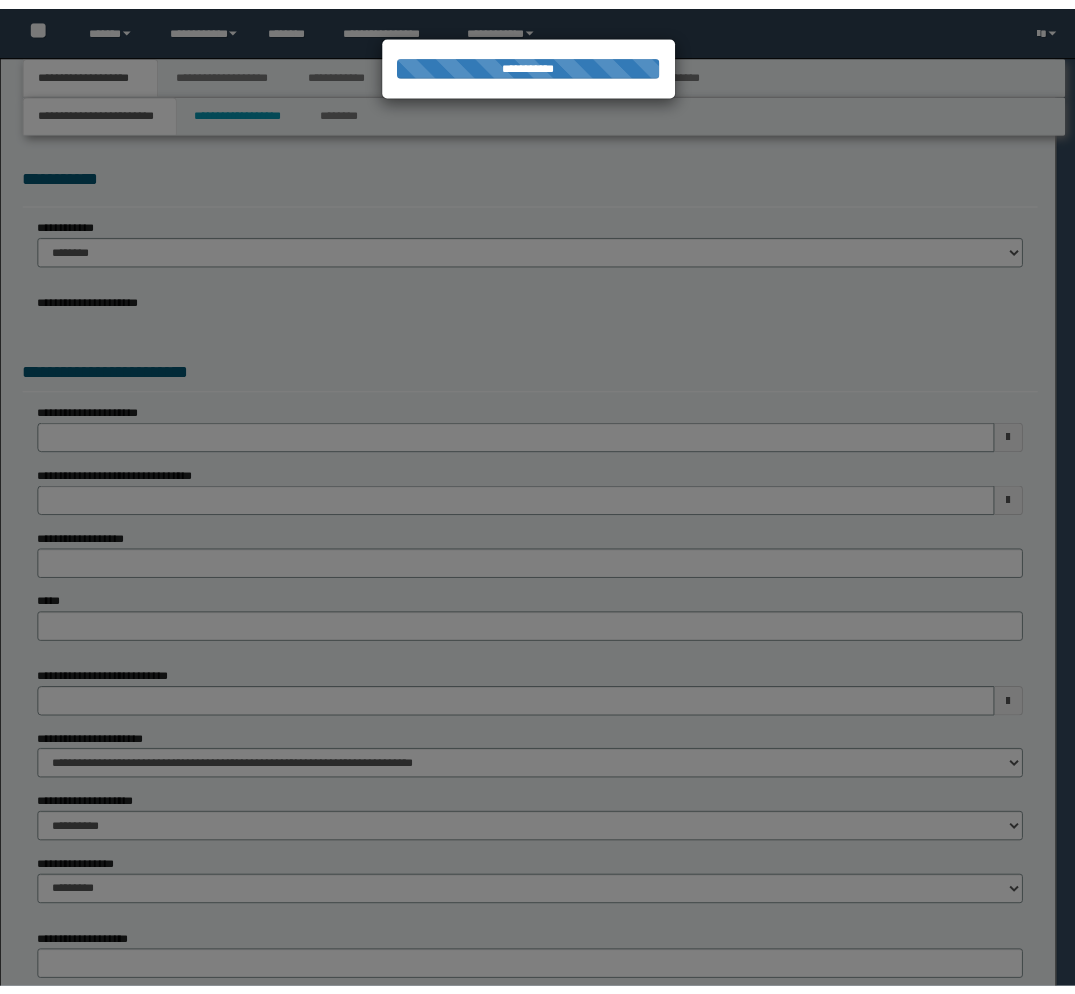 scroll, scrollTop: 0, scrollLeft: 0, axis: both 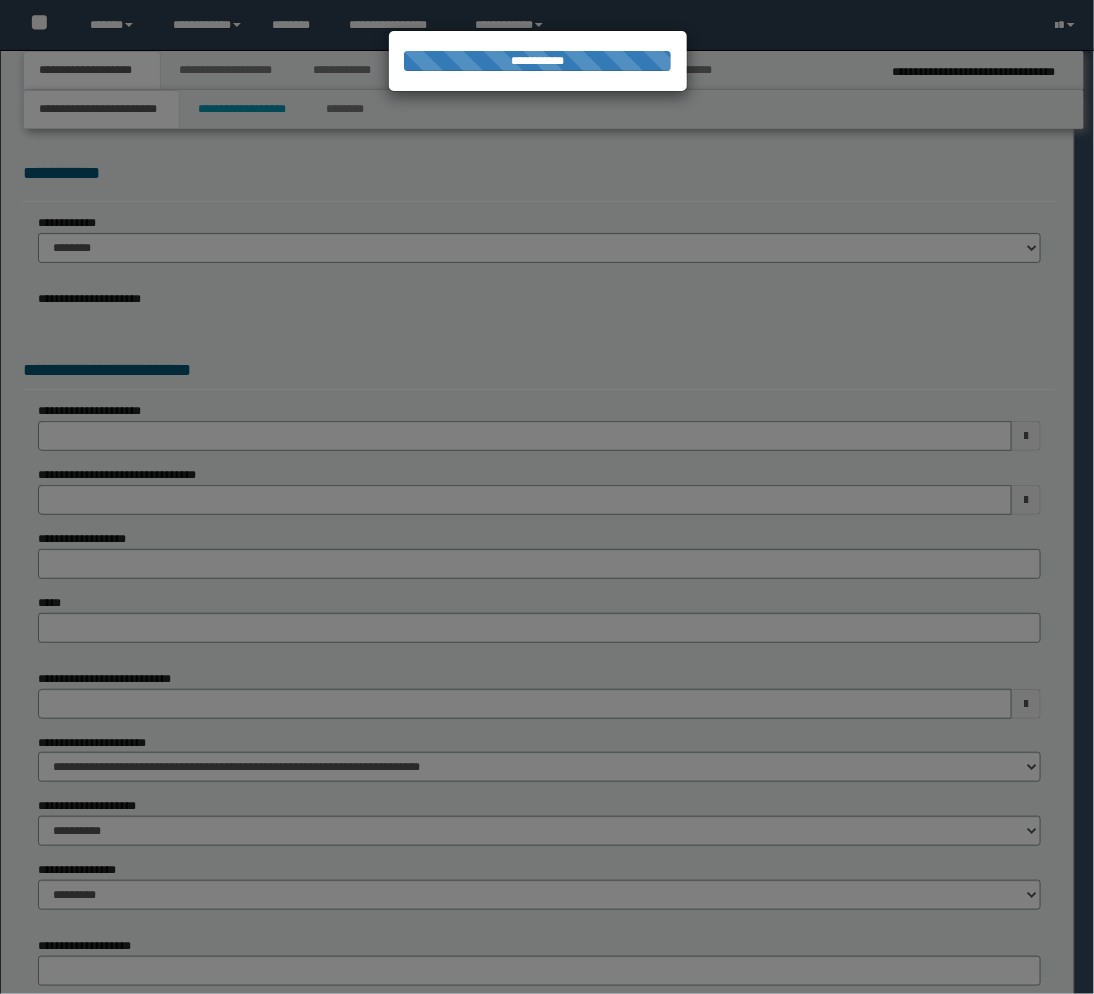 select on "*" 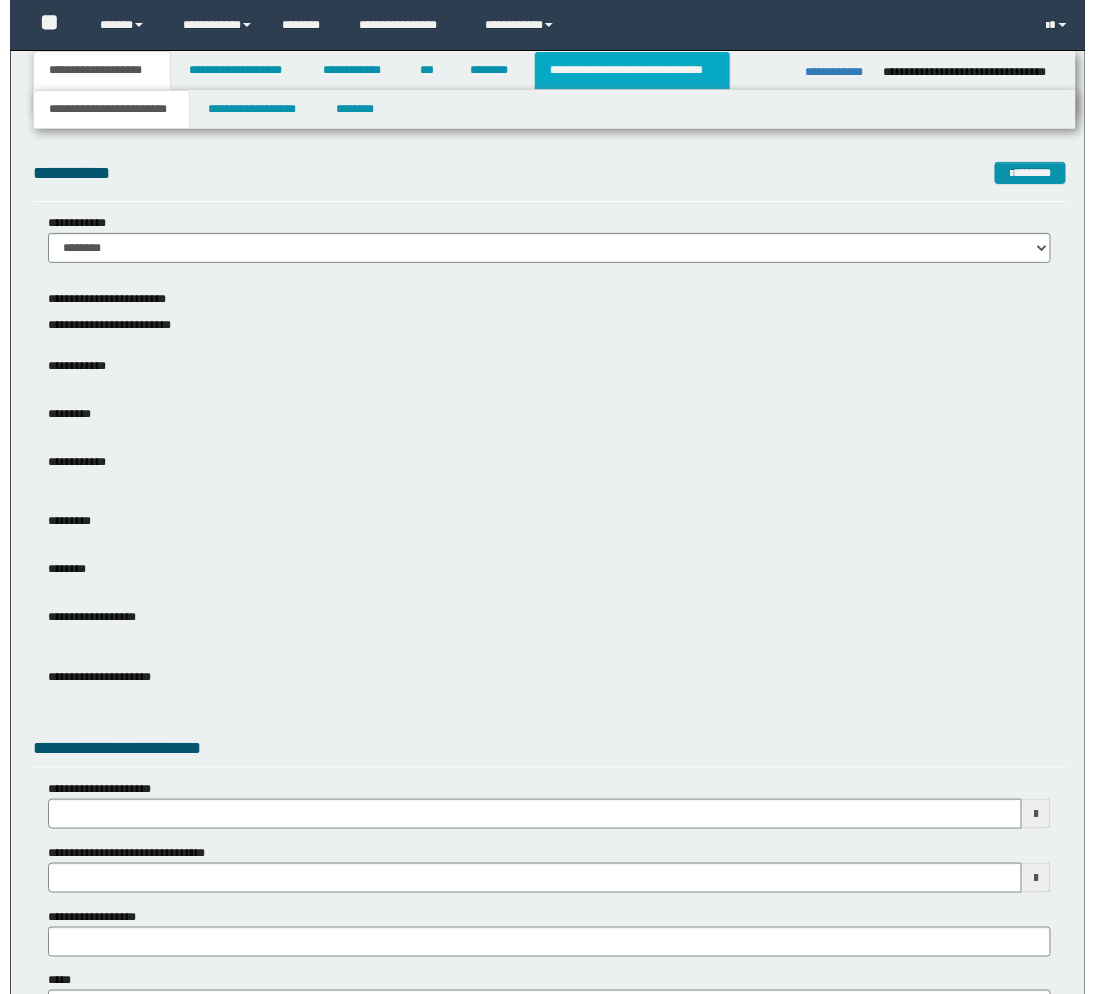 scroll, scrollTop: 0, scrollLeft: 0, axis: both 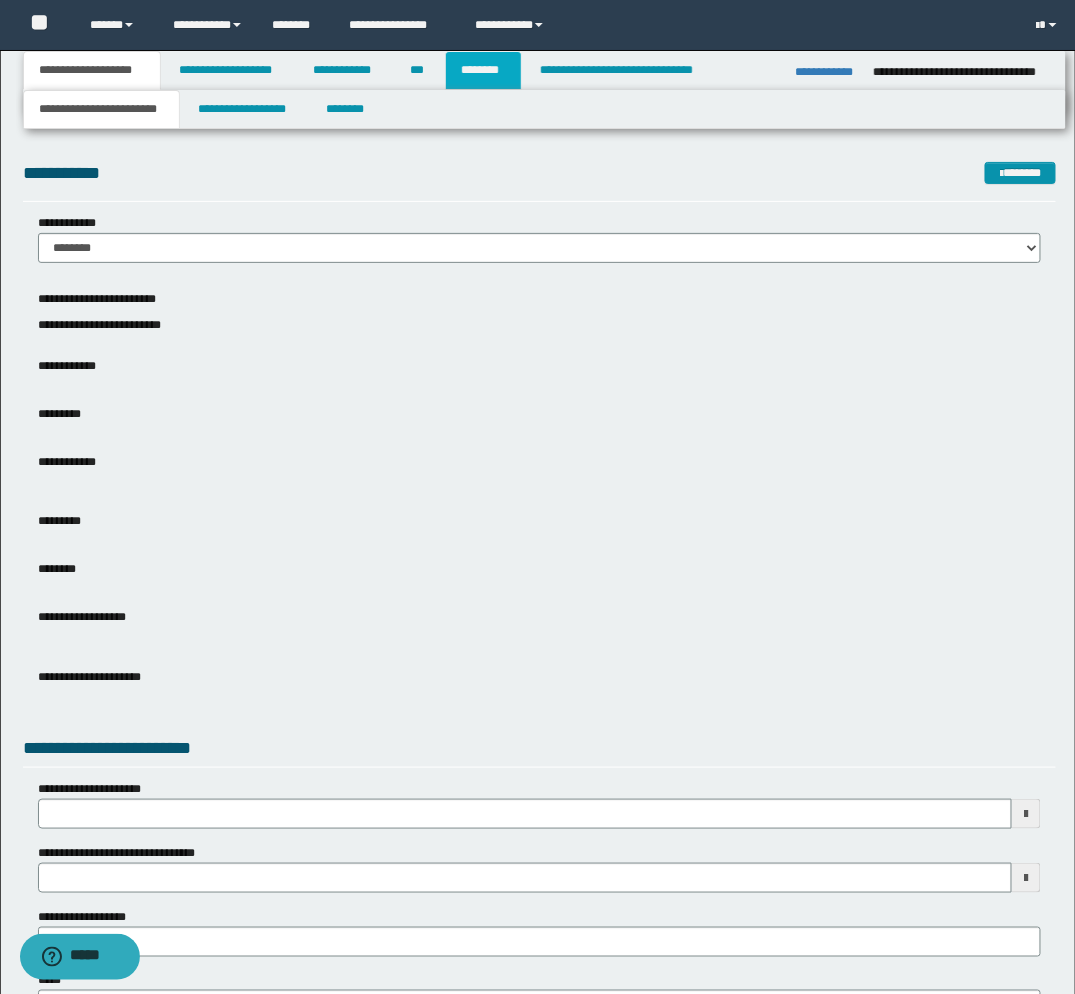 click on "********" at bounding box center (483, 70) 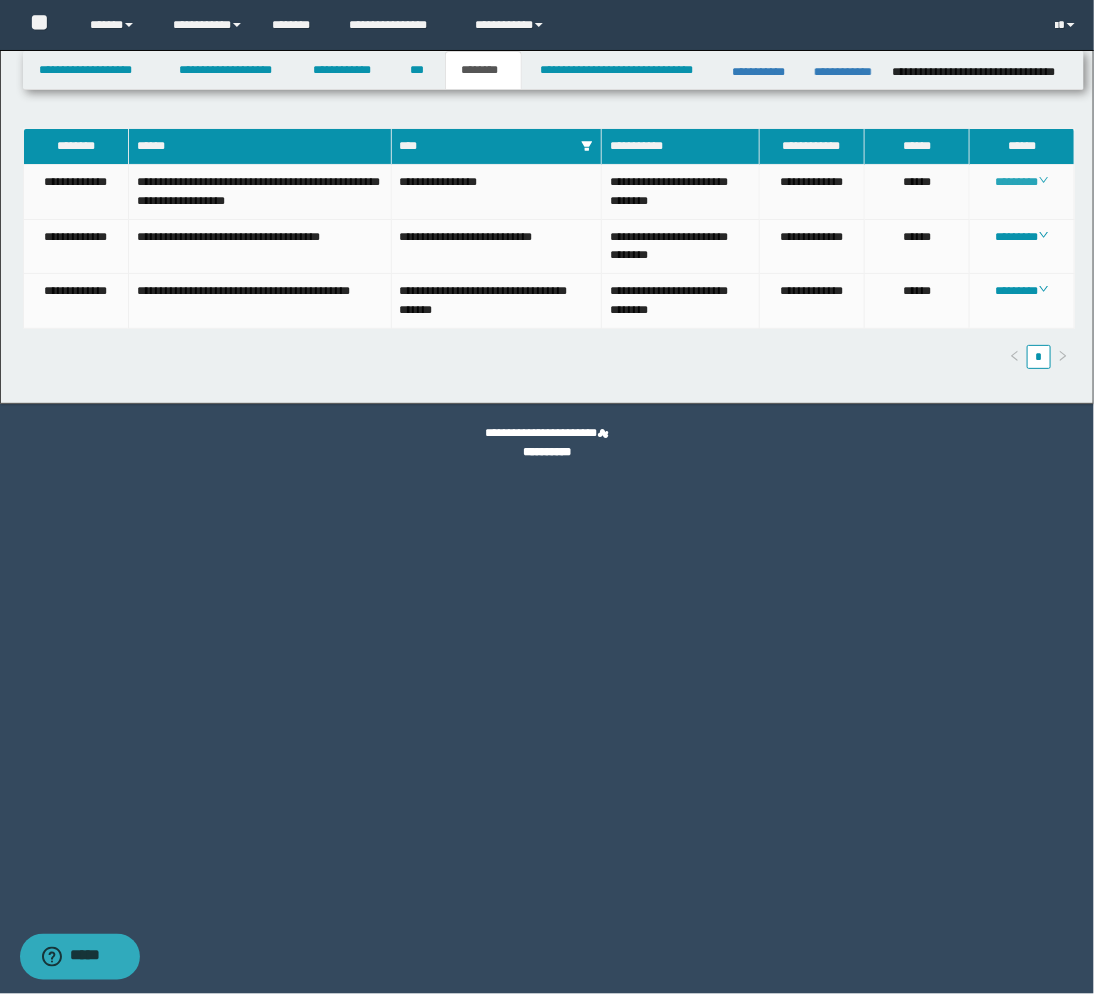 click on "********" at bounding box center [1022, 182] 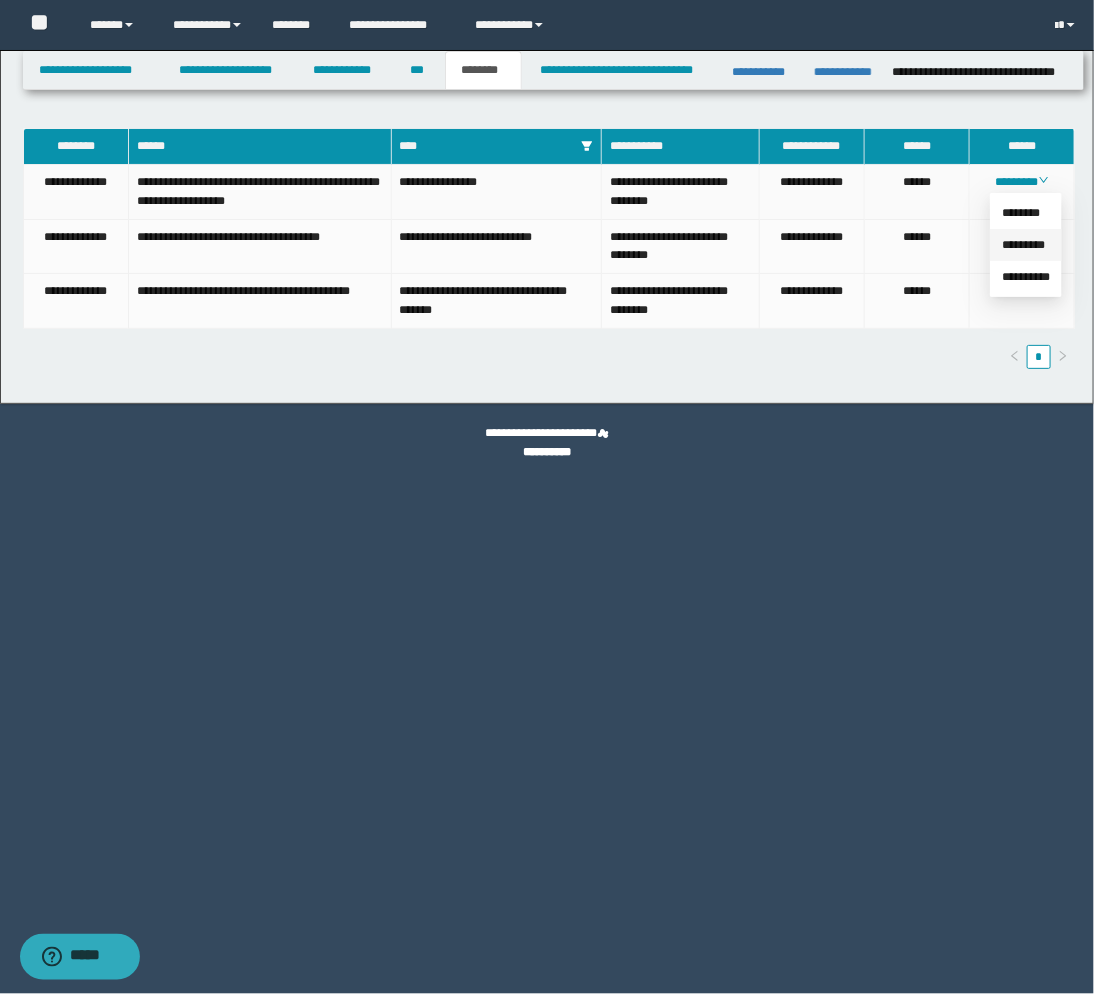 click on "*********" at bounding box center [1023, 245] 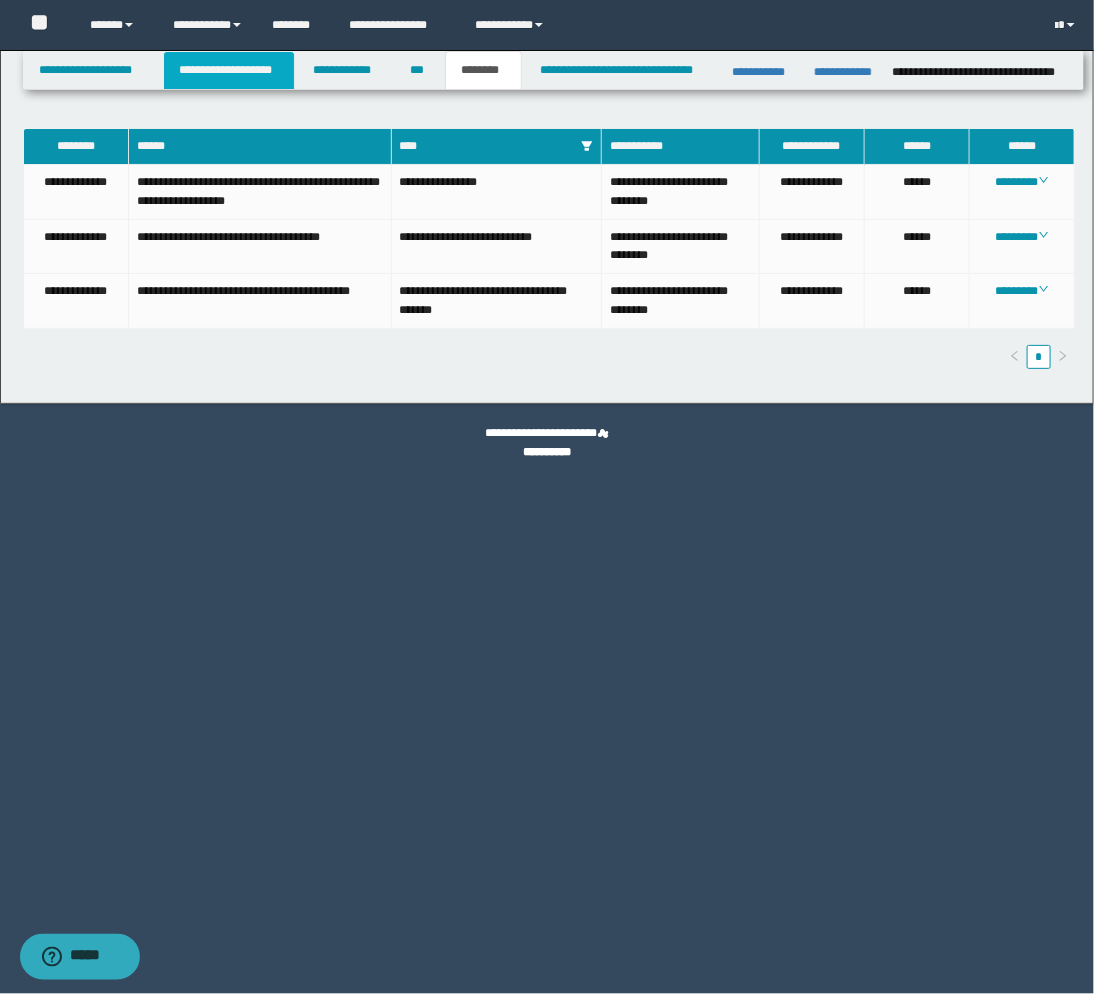 click on "**********" at bounding box center (229, 70) 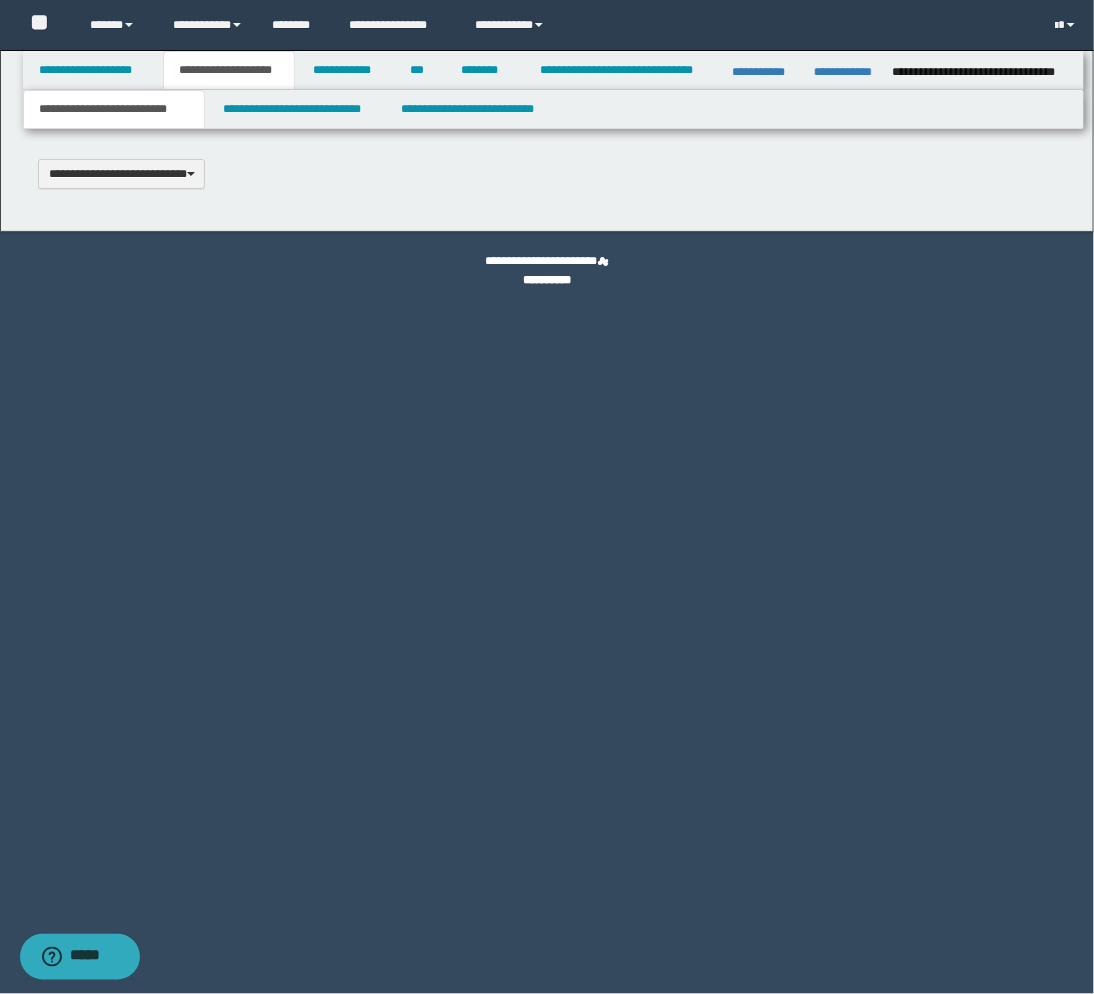 scroll, scrollTop: 0, scrollLeft: 0, axis: both 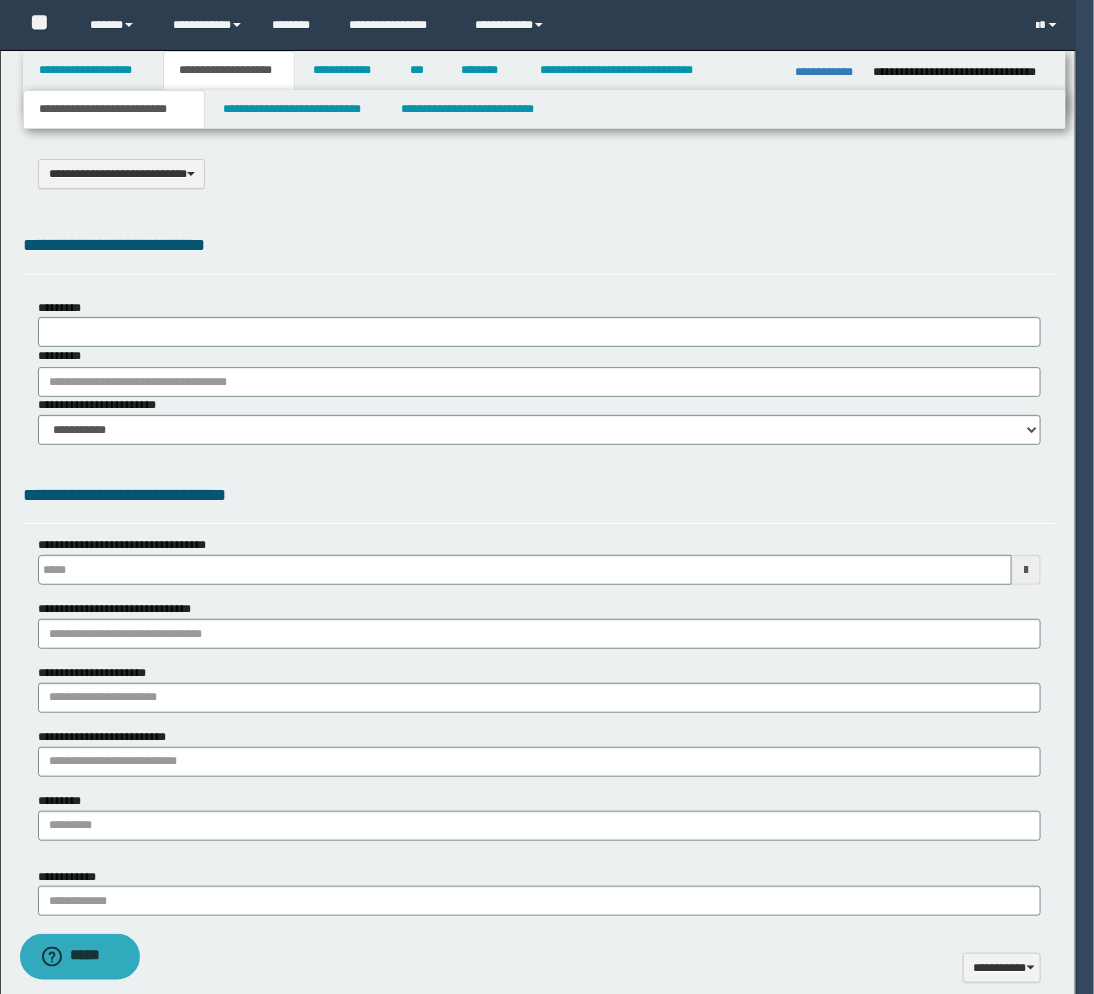 select on "*" 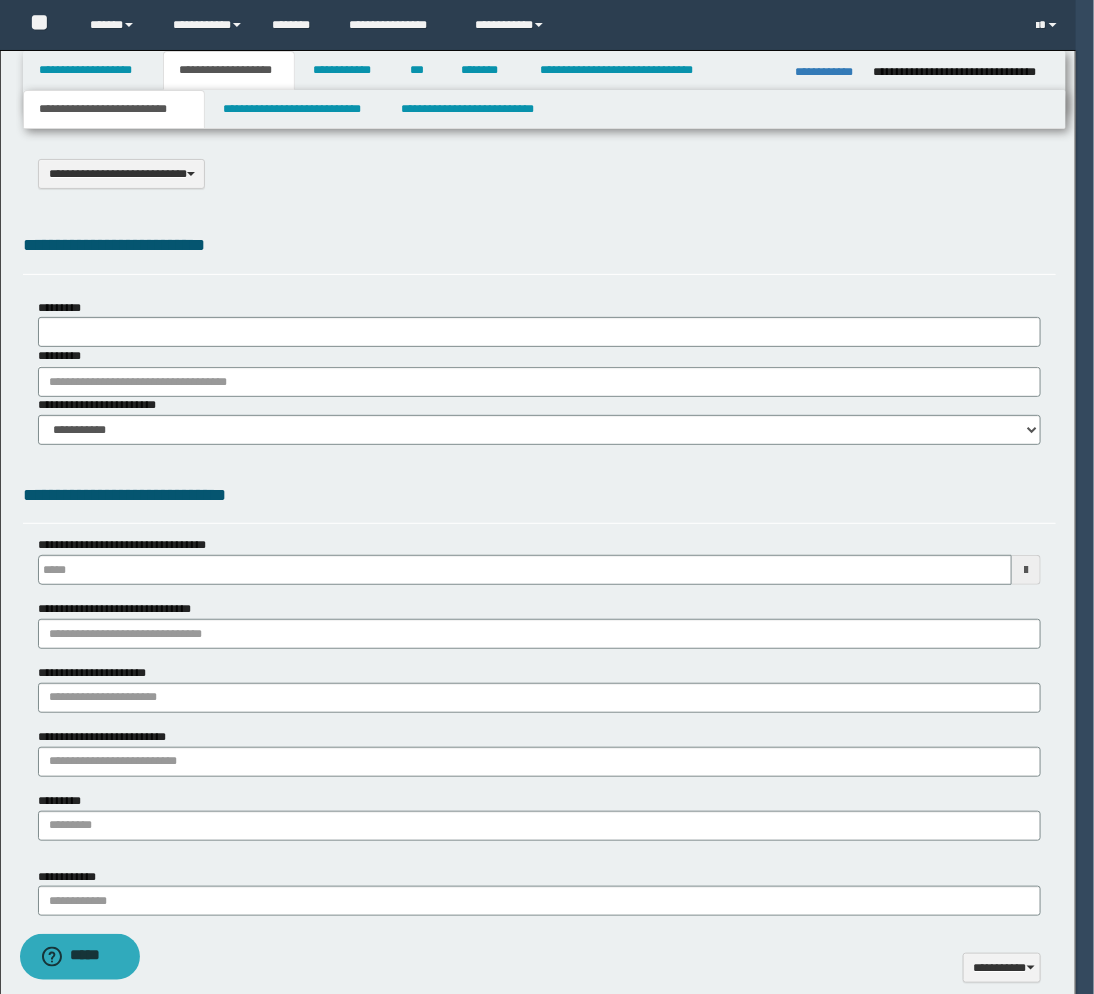type 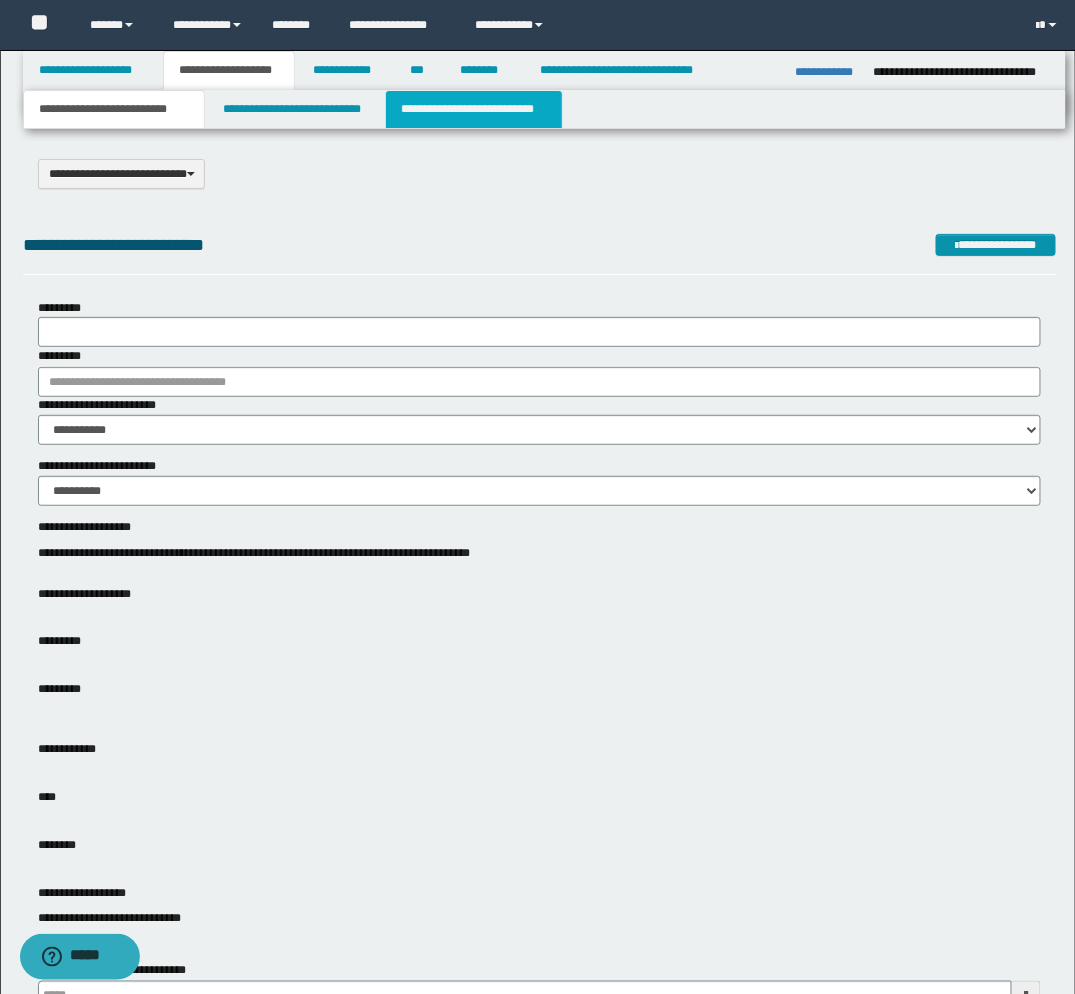 click on "**********" at bounding box center [474, 109] 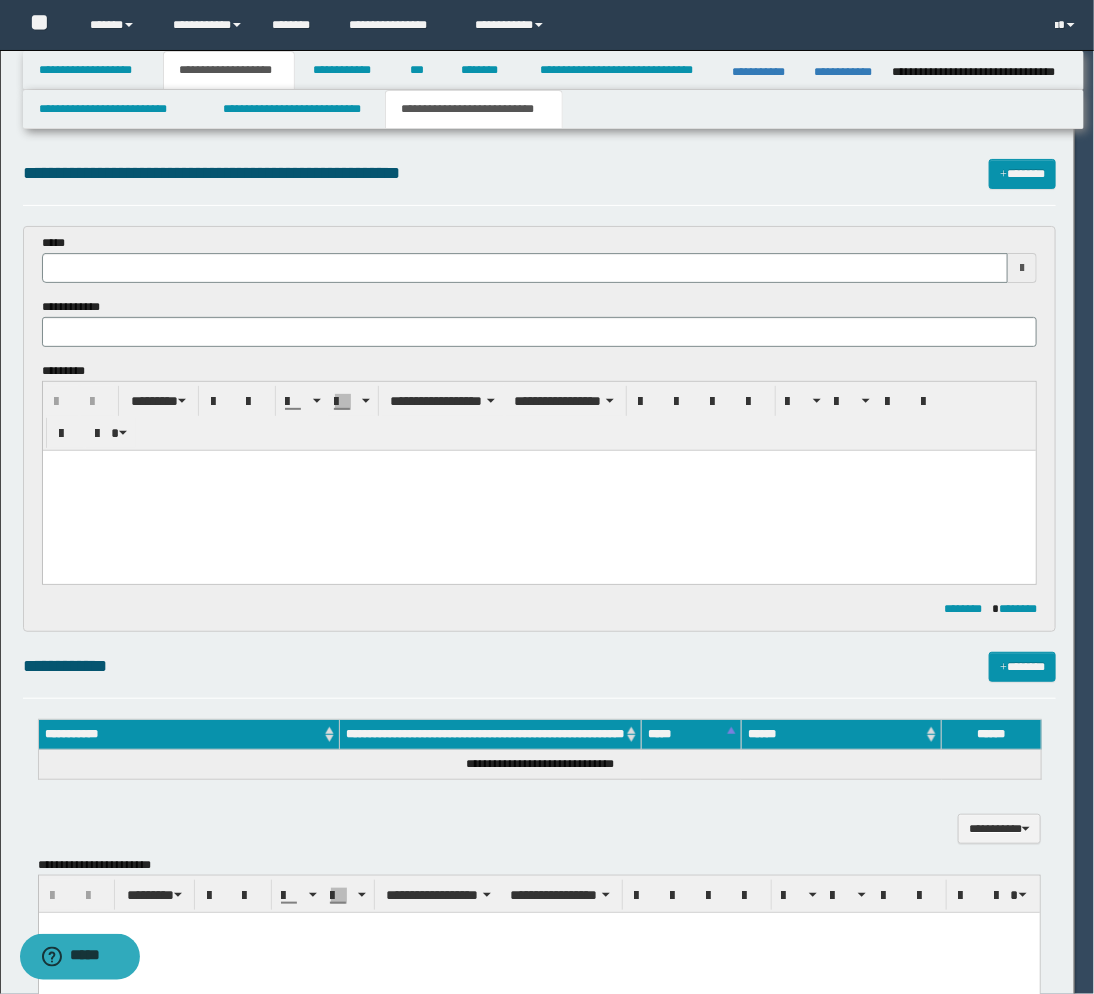 type 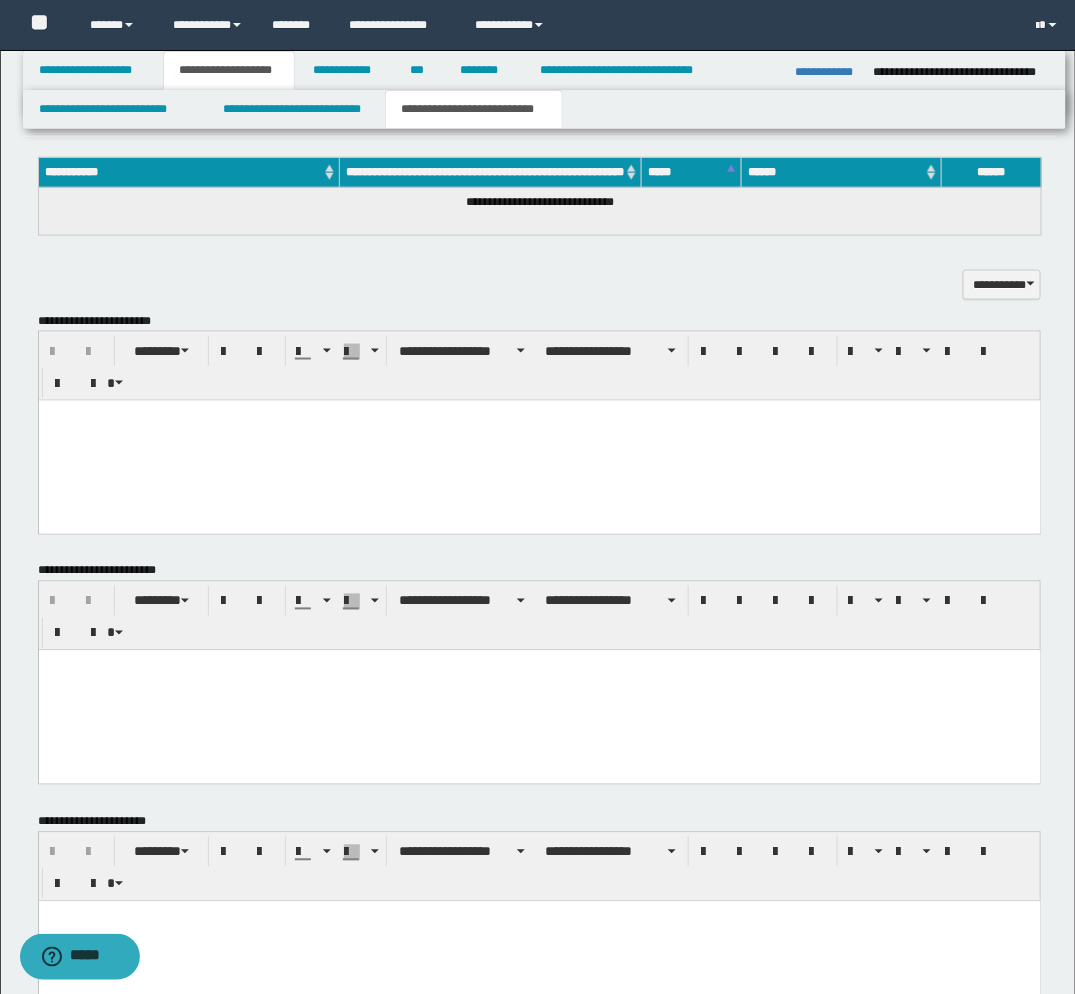 scroll, scrollTop: 444, scrollLeft: 0, axis: vertical 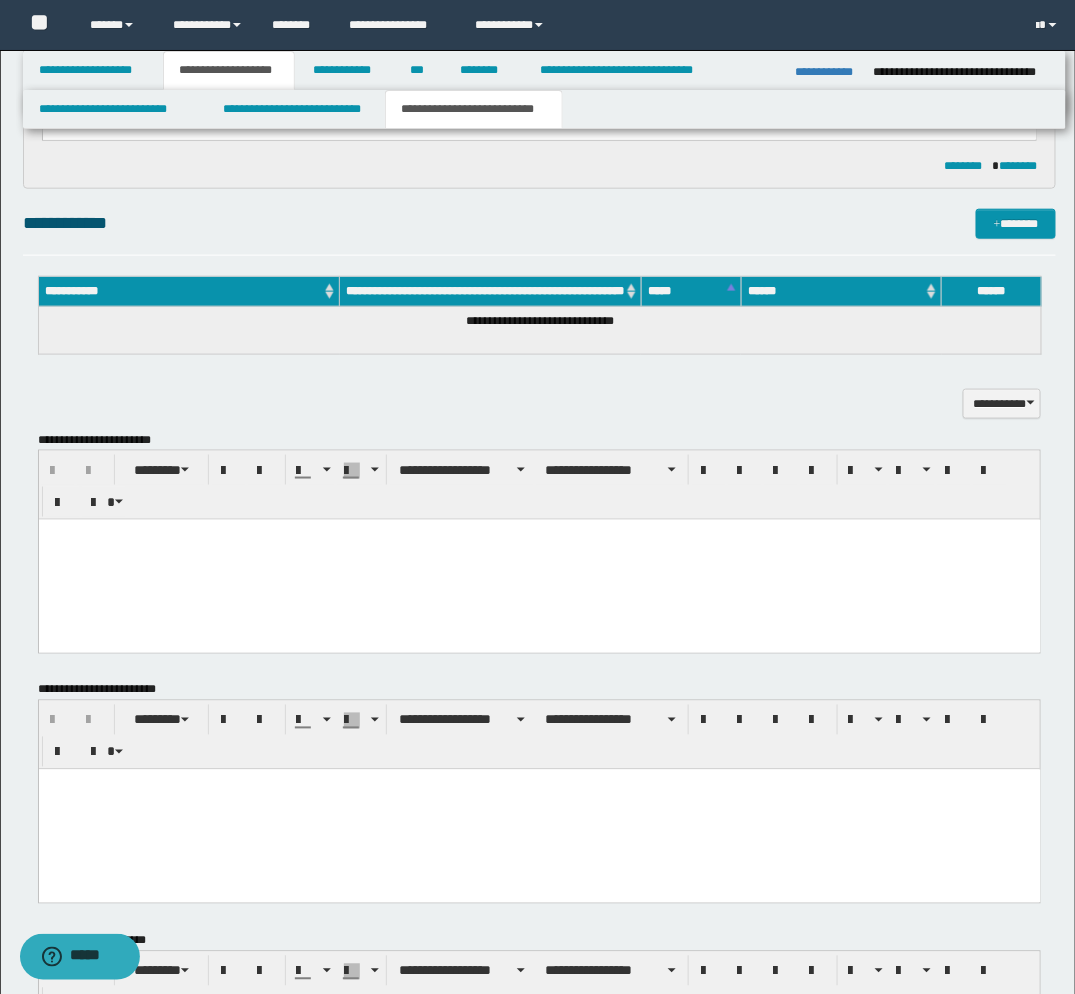 click at bounding box center [539, 559] 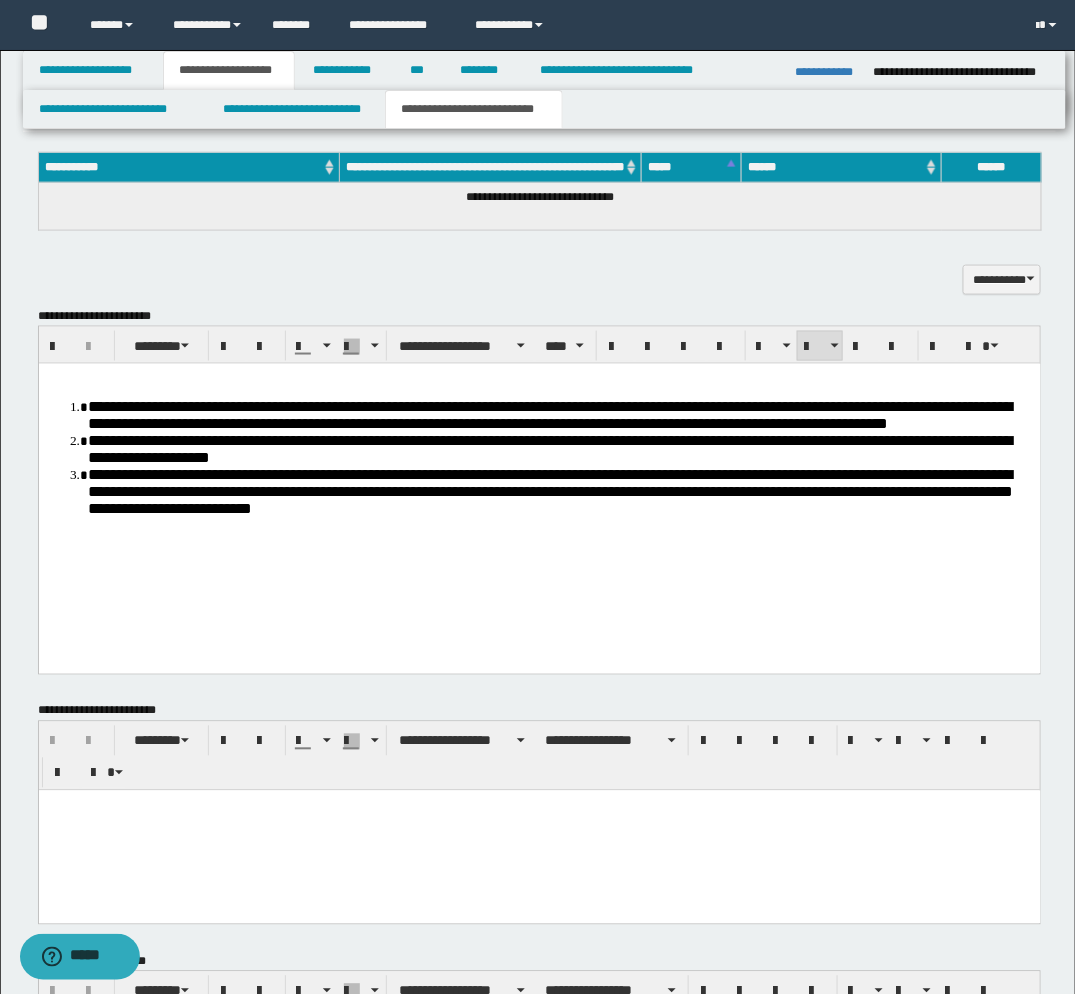 scroll, scrollTop: 777, scrollLeft: 0, axis: vertical 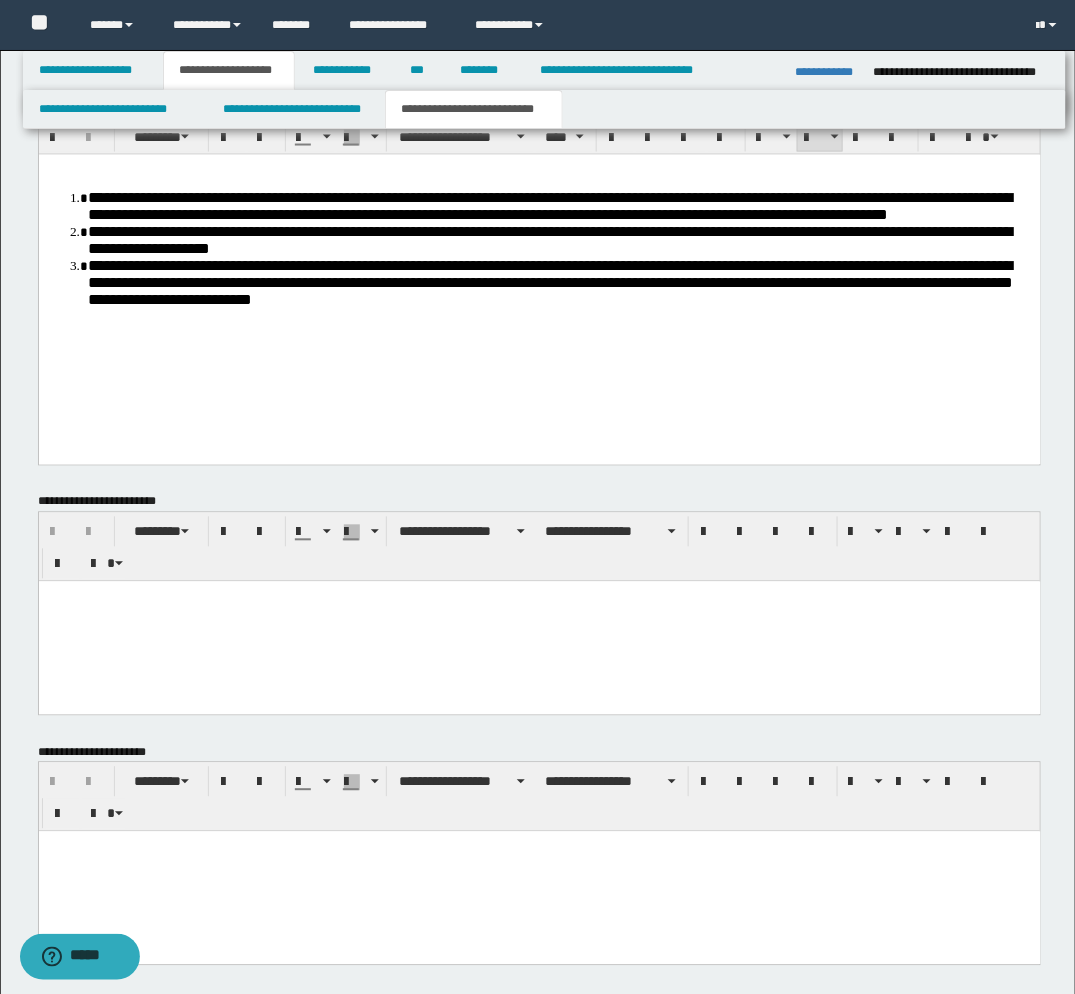 click at bounding box center (539, 847) 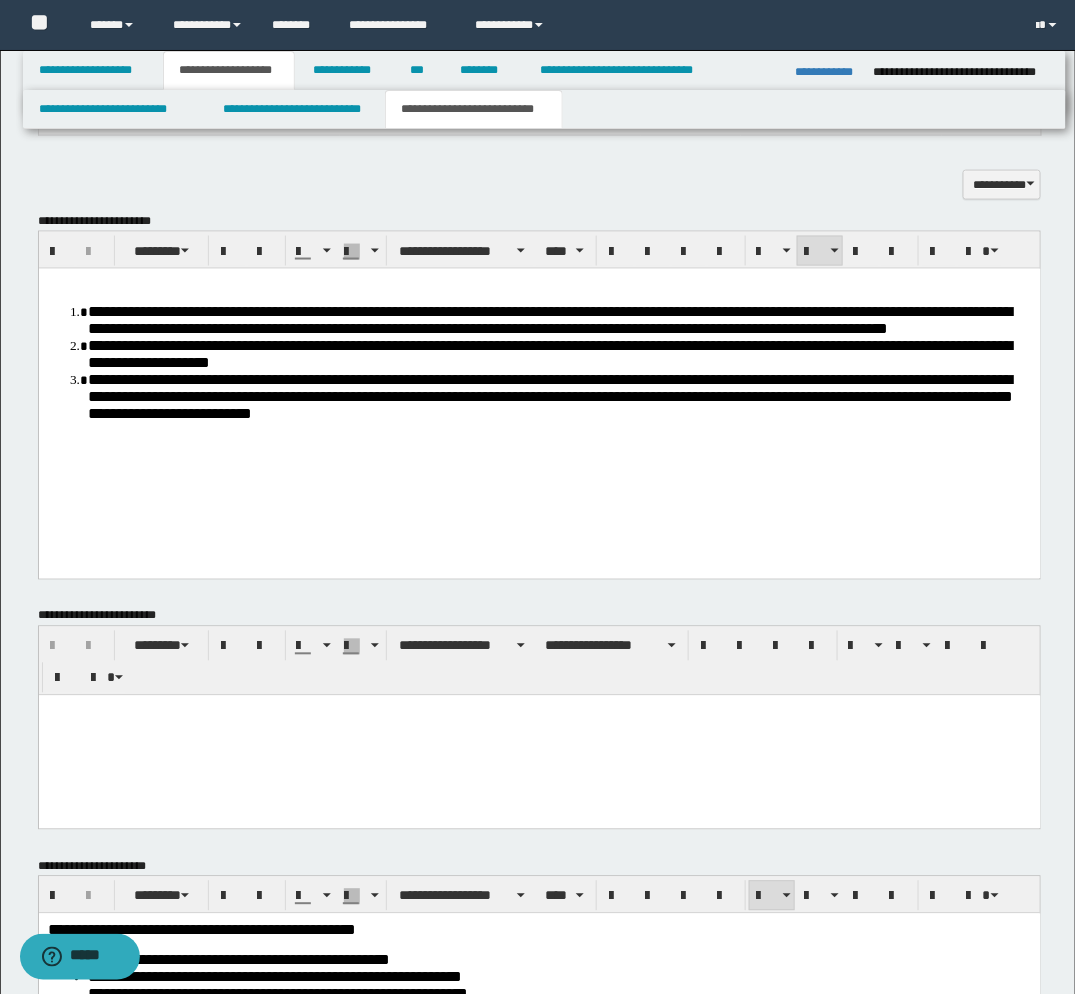 scroll, scrollTop: 555, scrollLeft: 0, axis: vertical 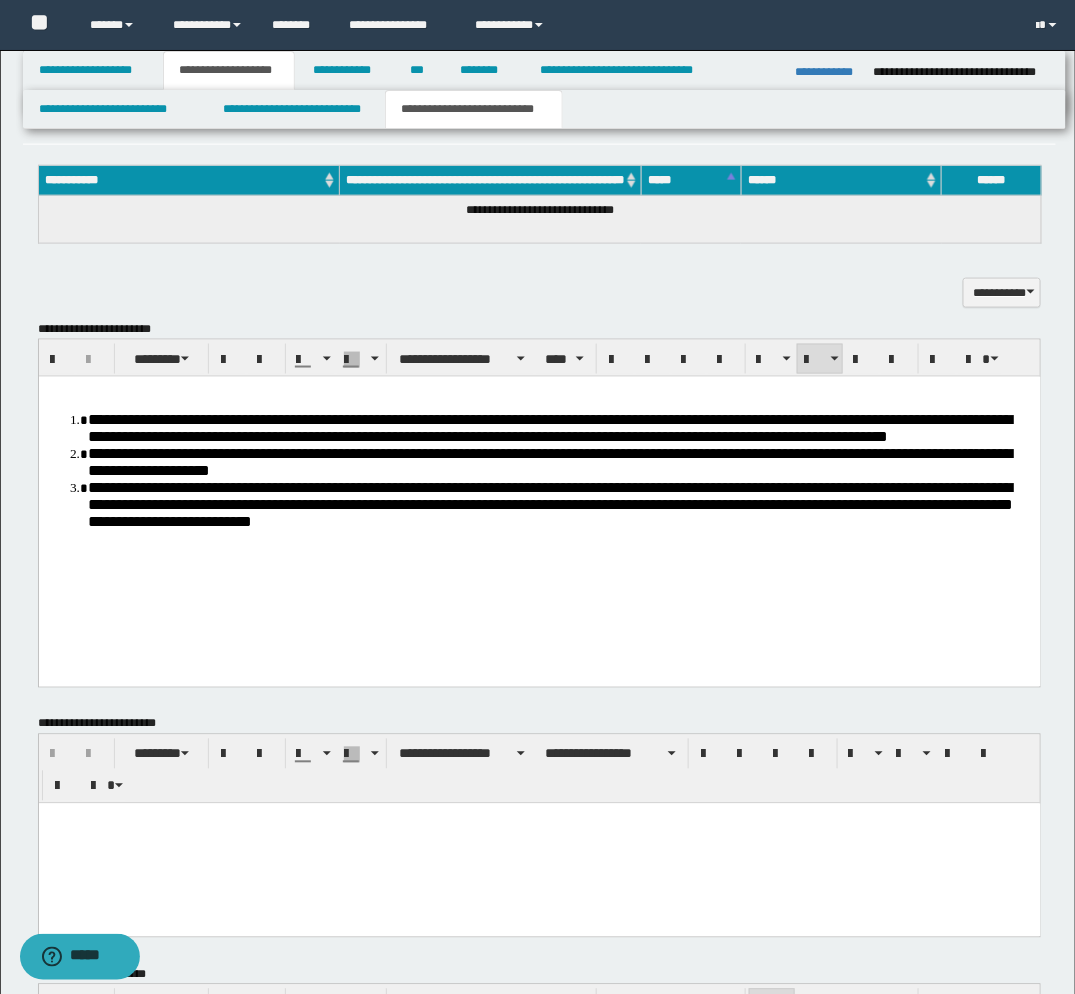 click on "**********" at bounding box center (549, 428) 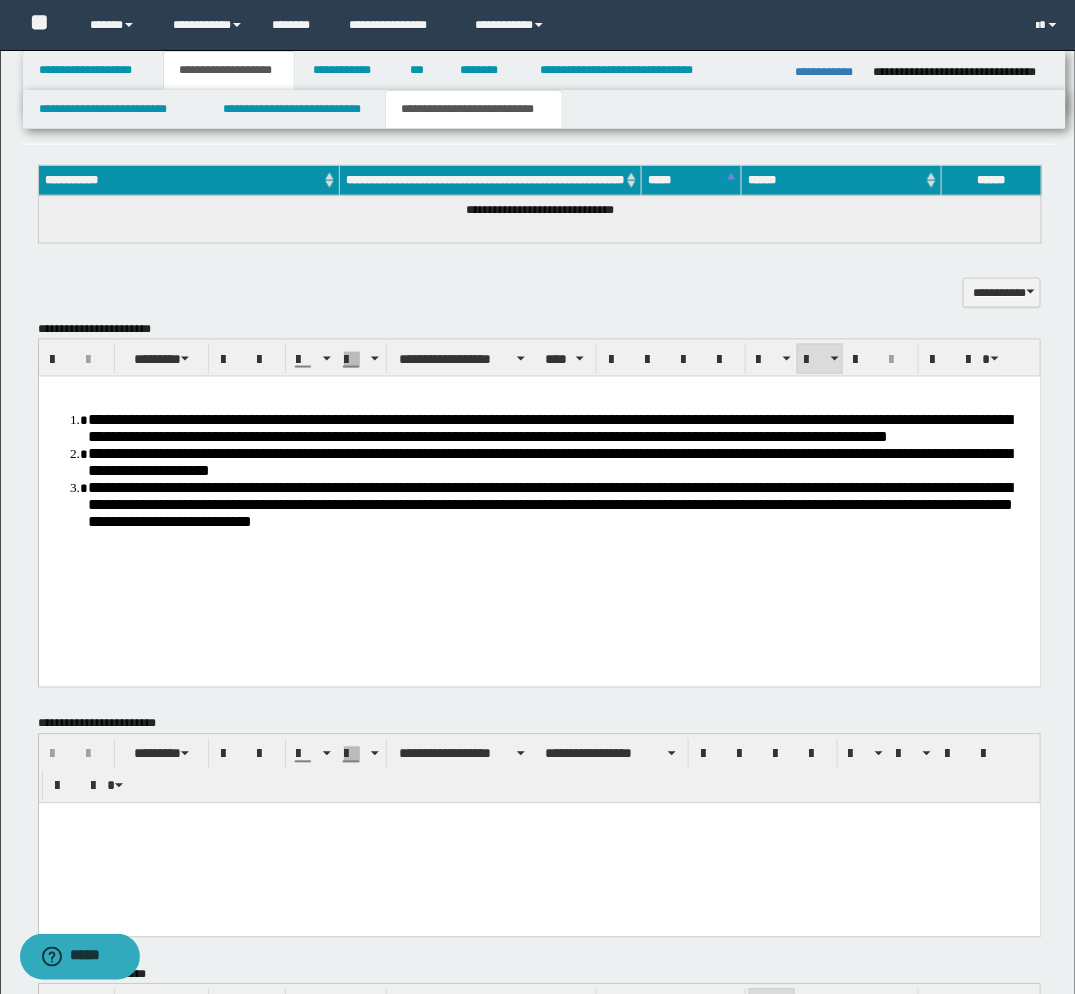 type 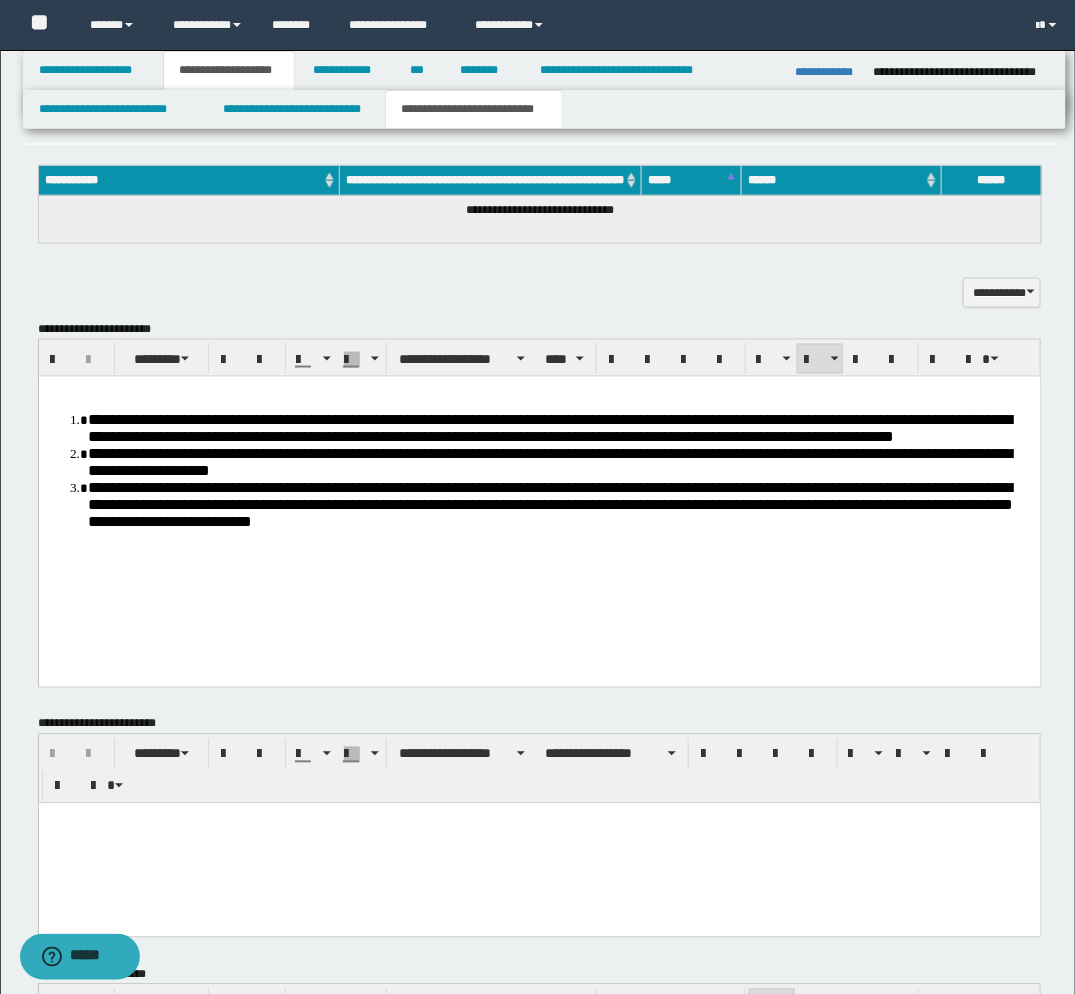 click on "**********" at bounding box center [559, 504] 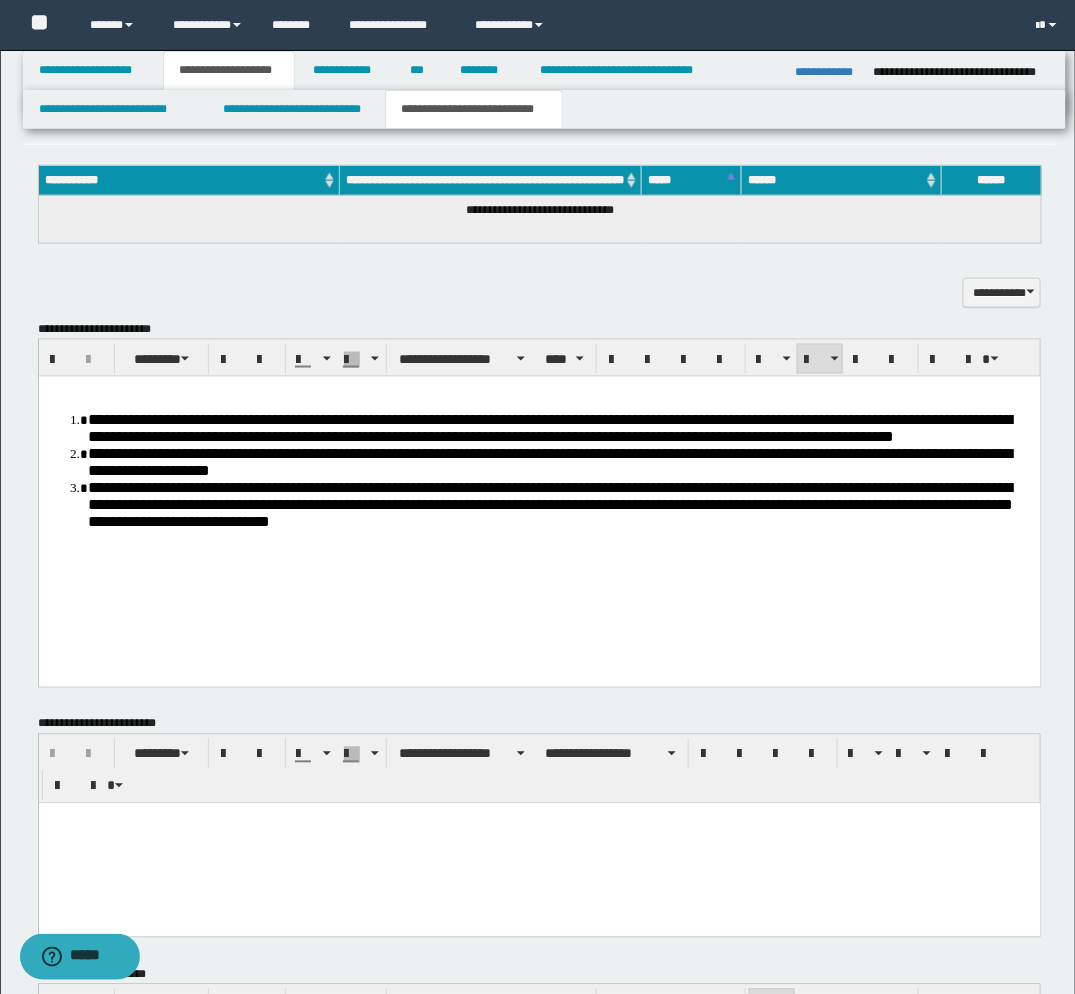 click at bounding box center (539, 818) 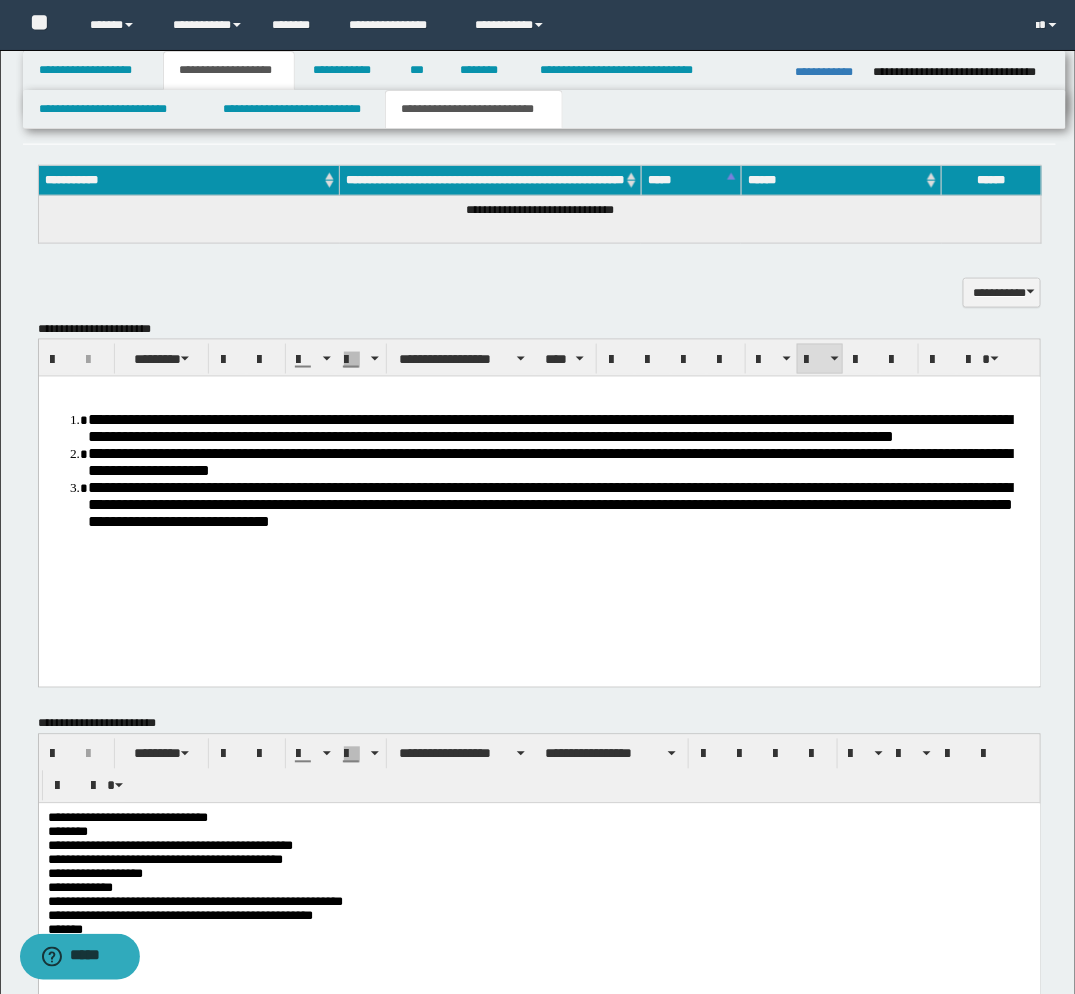 click on "**********" at bounding box center (538, 886) 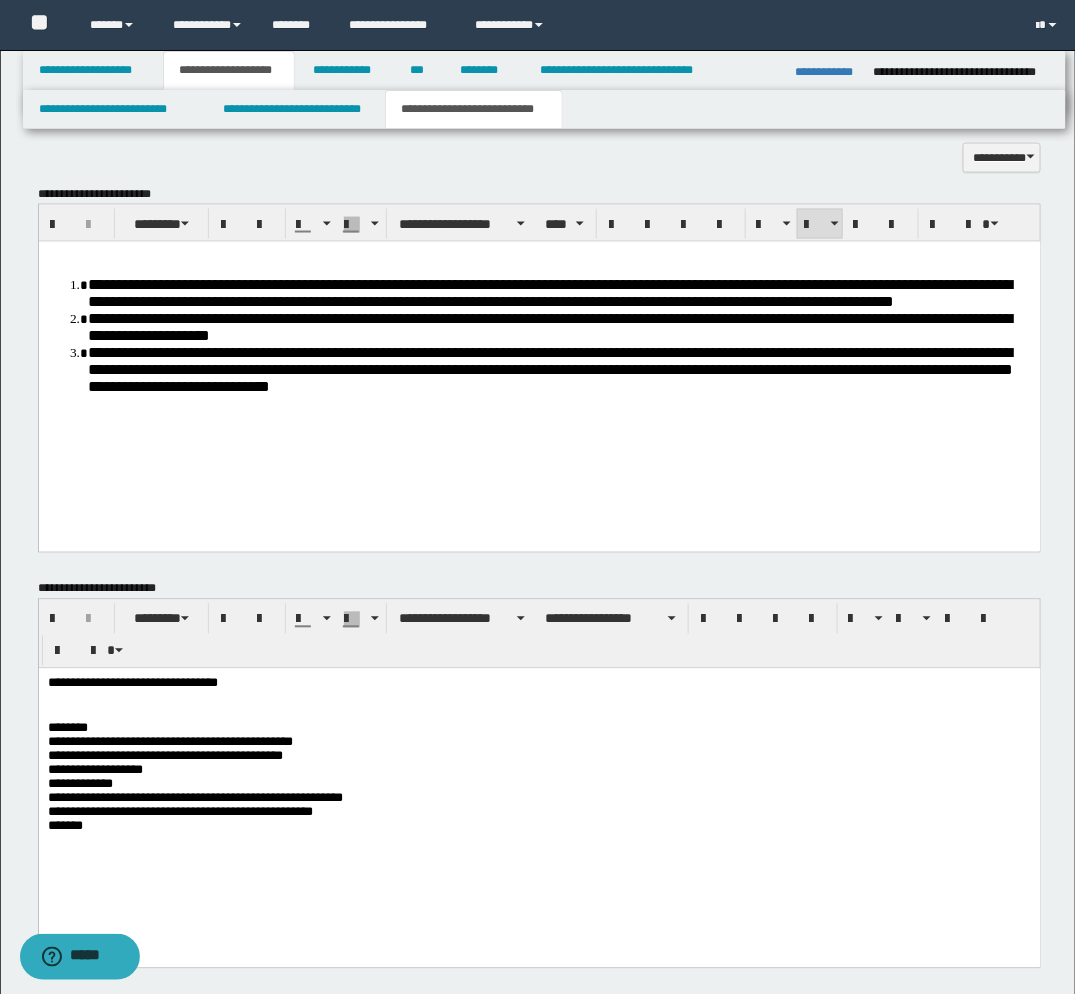 scroll, scrollTop: 888, scrollLeft: 0, axis: vertical 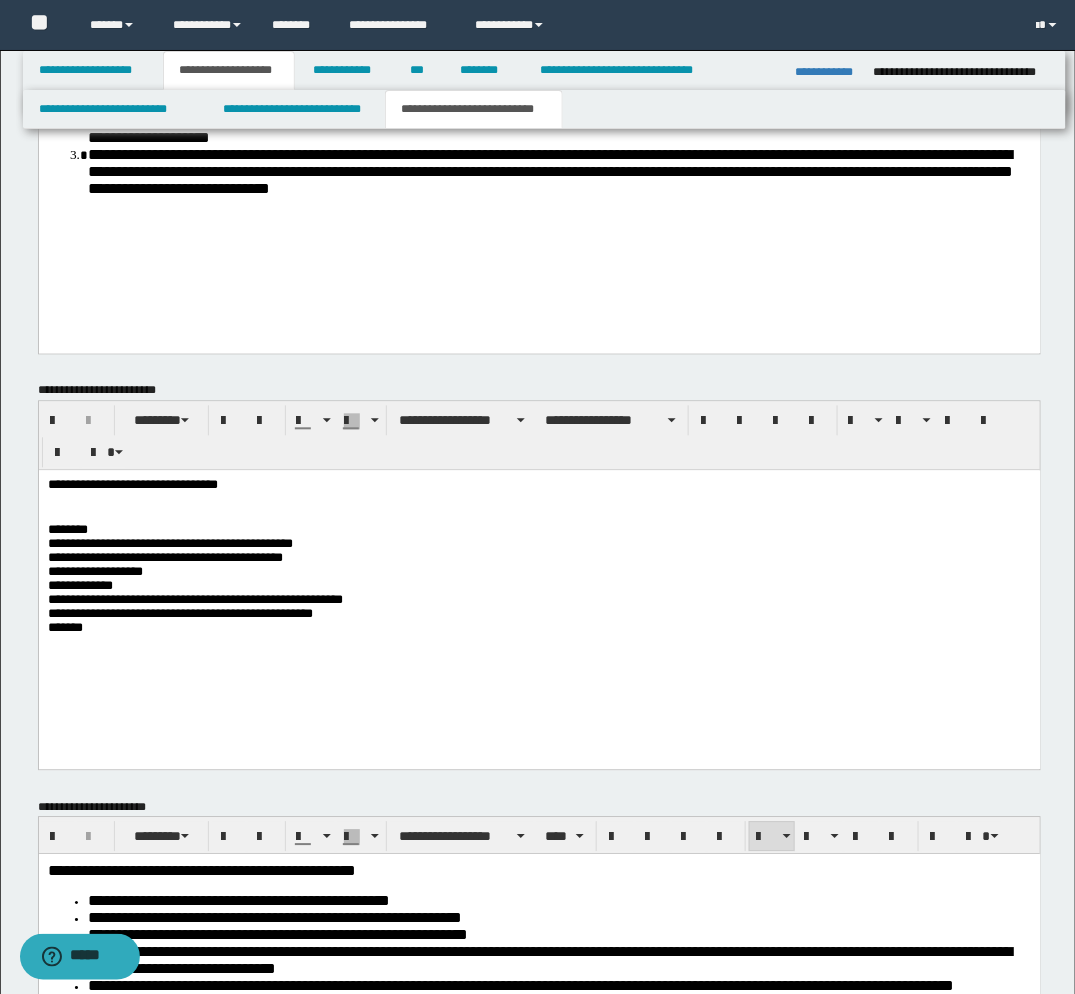 click on "**********" at bounding box center (538, 584) 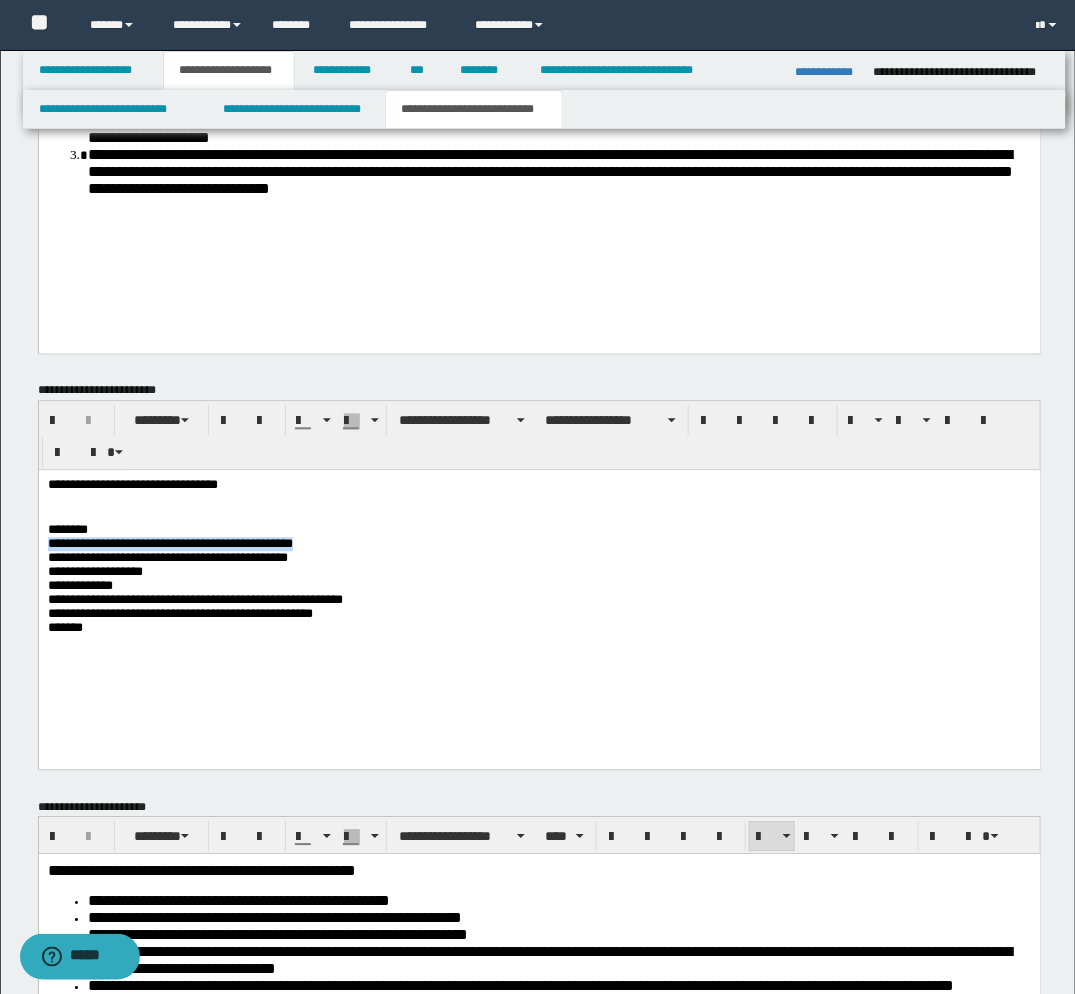 drag, startPoint x: 424, startPoint y: 557, endPoint x: 39, endPoint y: 557, distance: 385 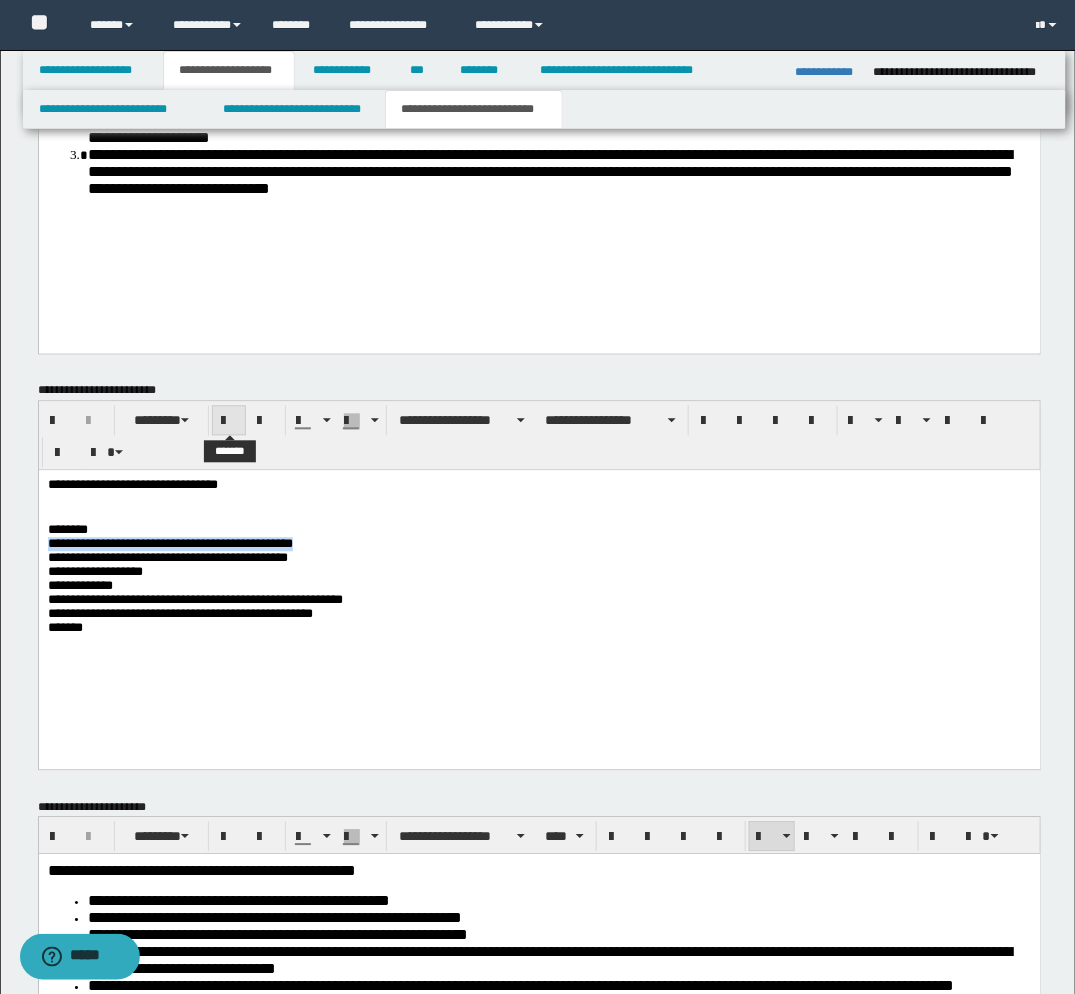 click at bounding box center [229, 422] 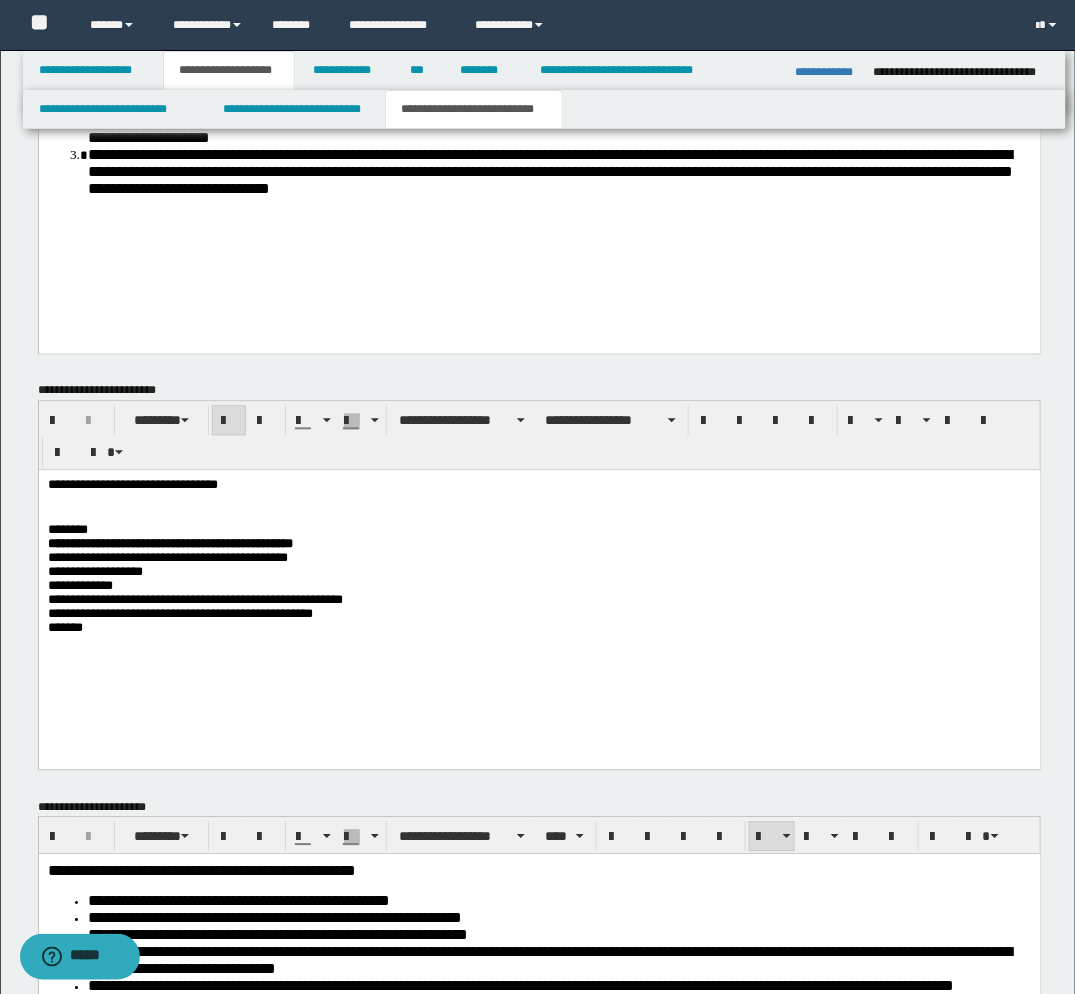 click at bounding box center (539, 502) 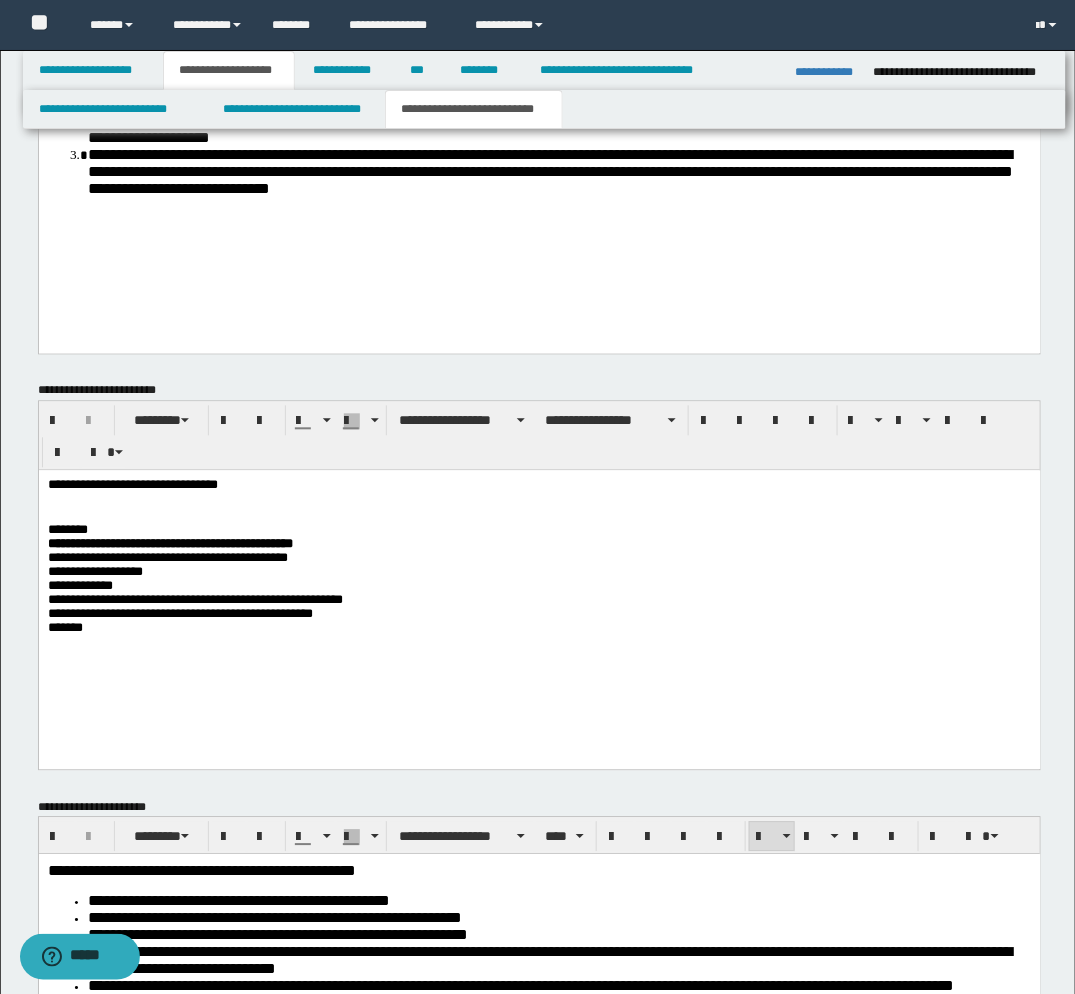 click on "**********" at bounding box center (538, 584) 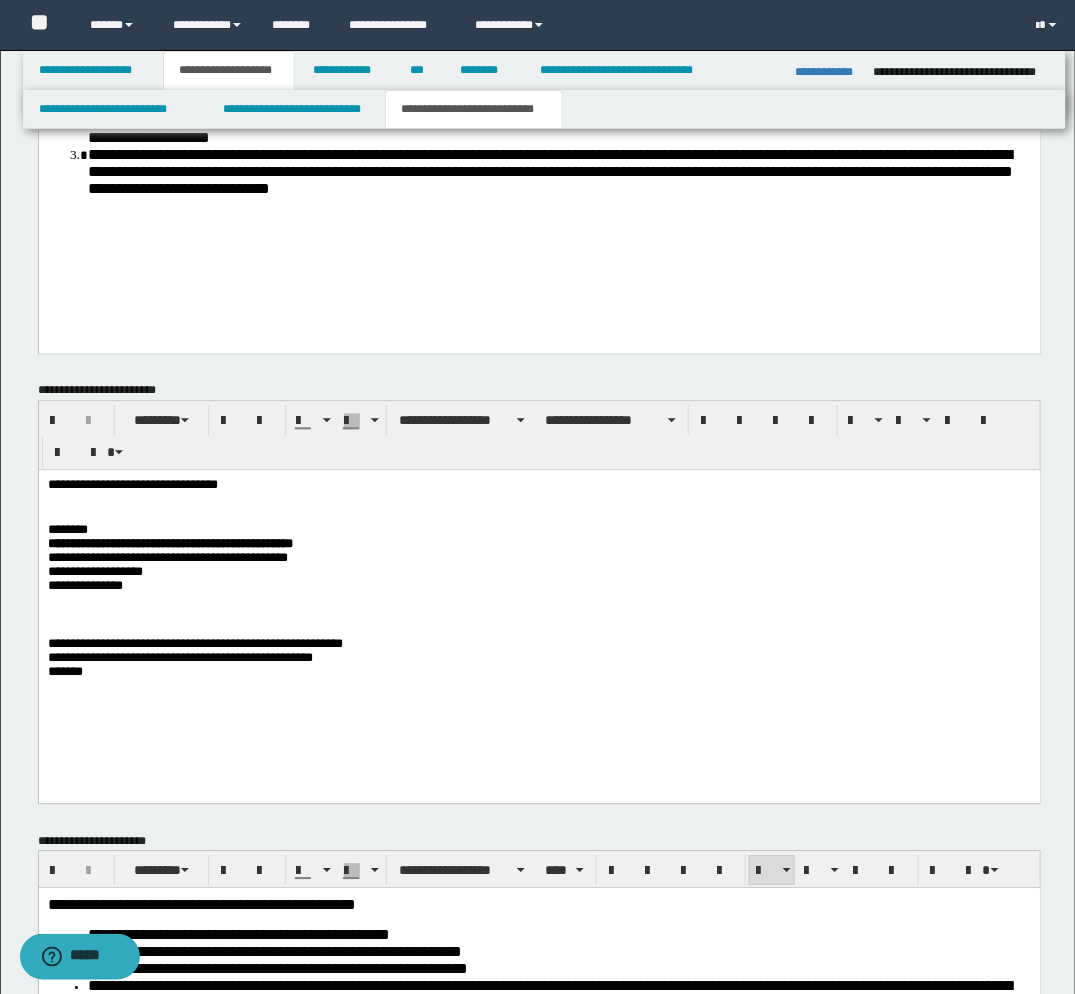 click on "**********" at bounding box center (539, 608) 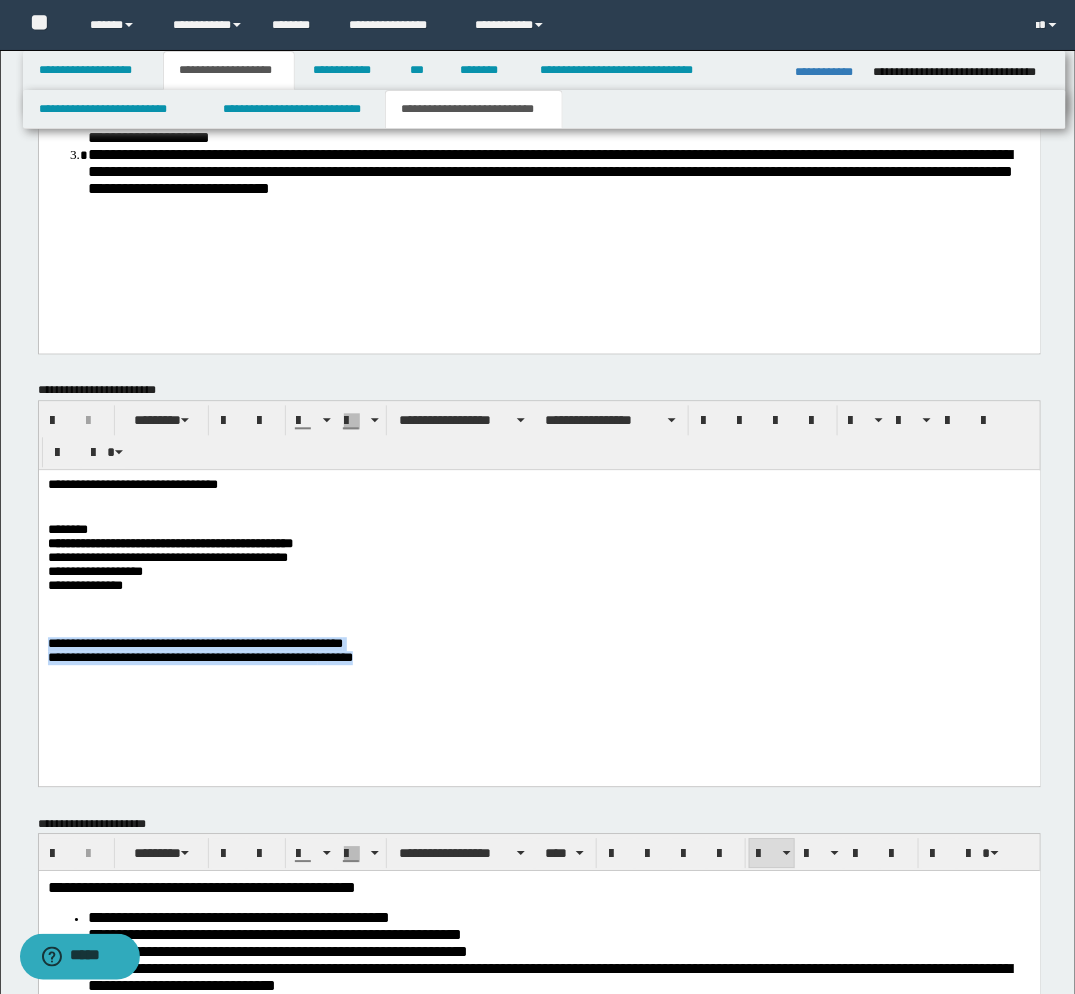 drag, startPoint x: 470, startPoint y: 671, endPoint x: 50, endPoint y: 649, distance: 420.5758 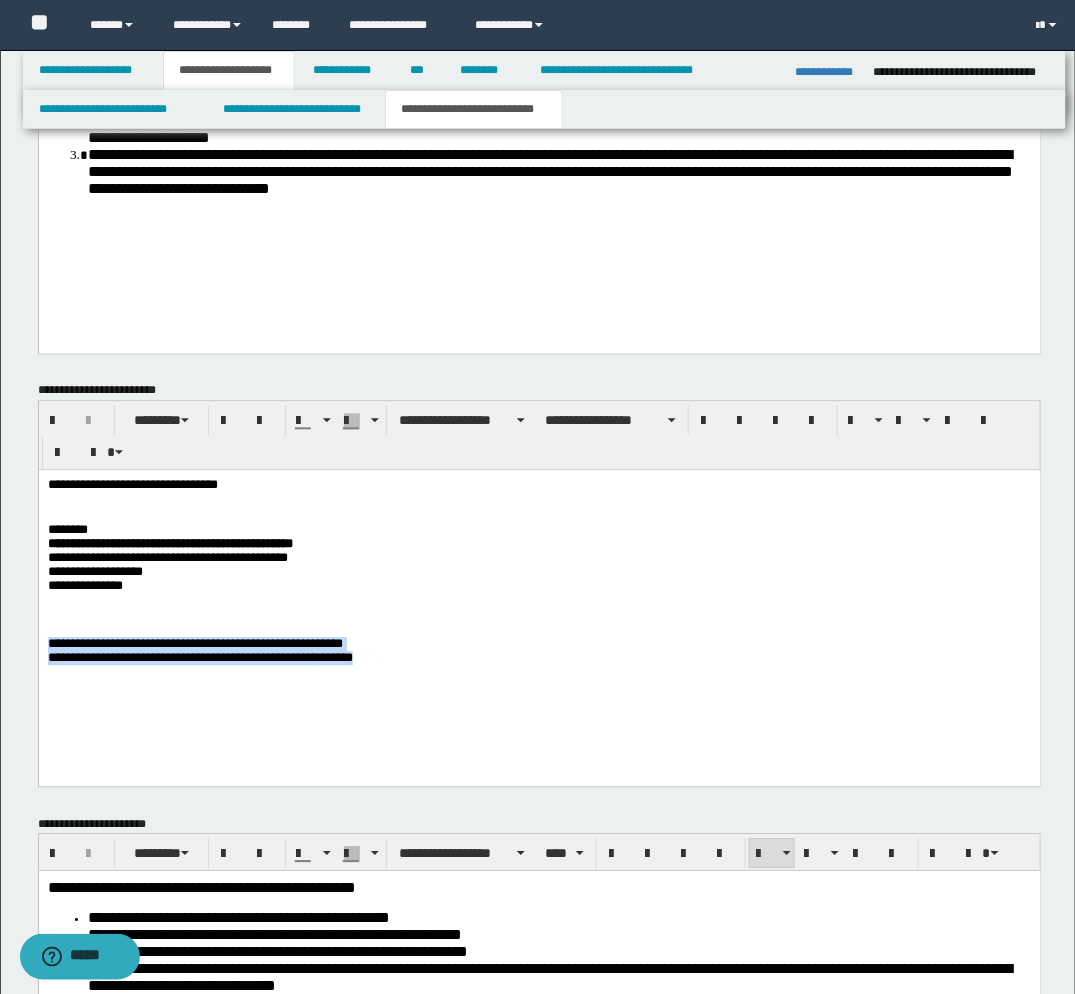 click on "**********" at bounding box center (538, 648) 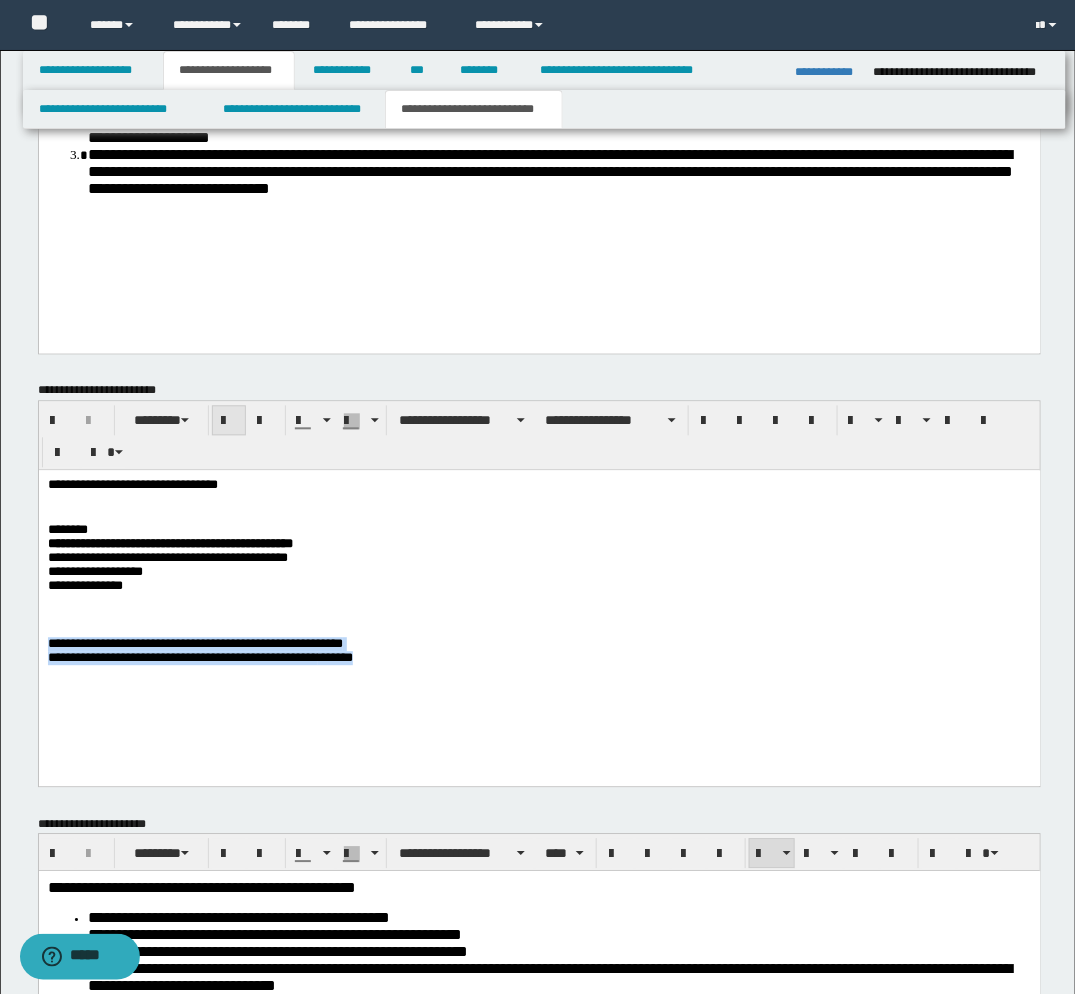 click at bounding box center [229, 422] 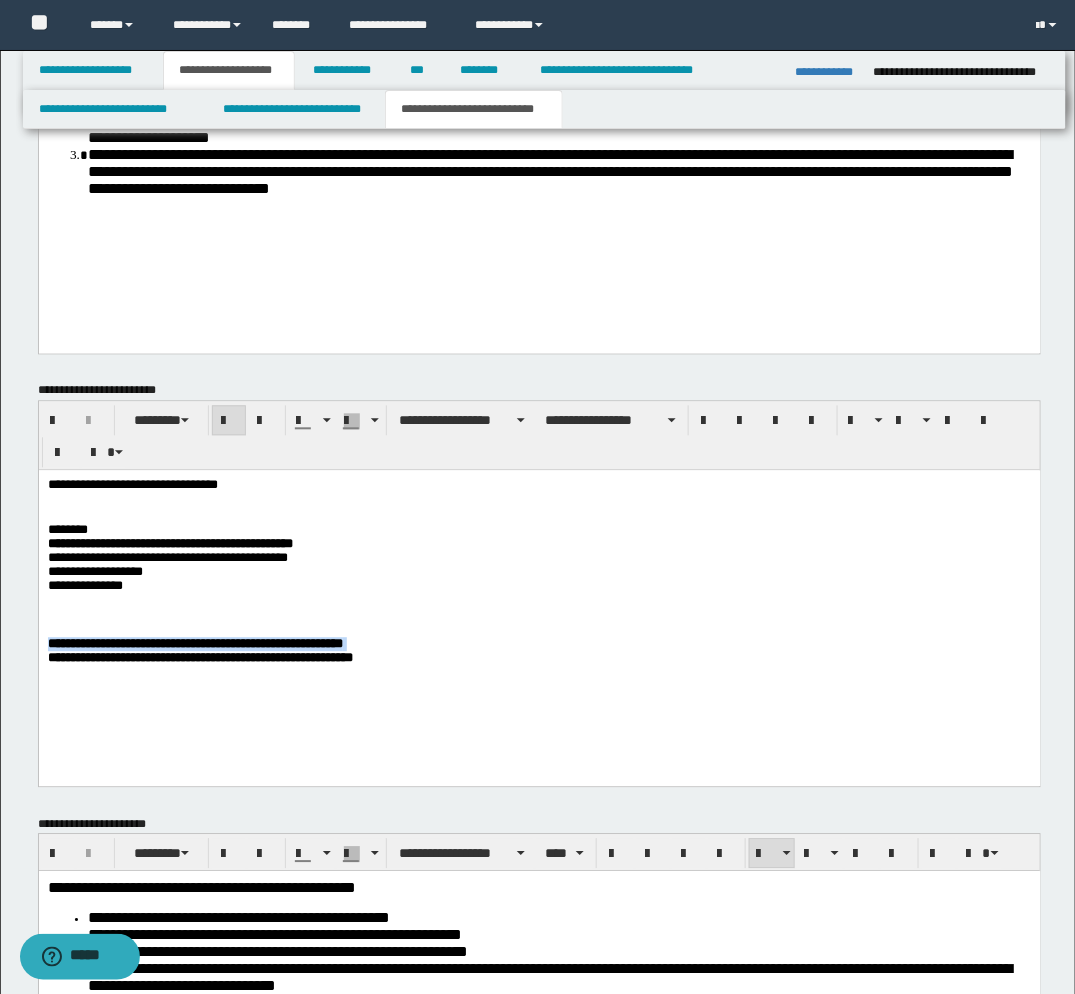 click on "**********" at bounding box center [539, 600] 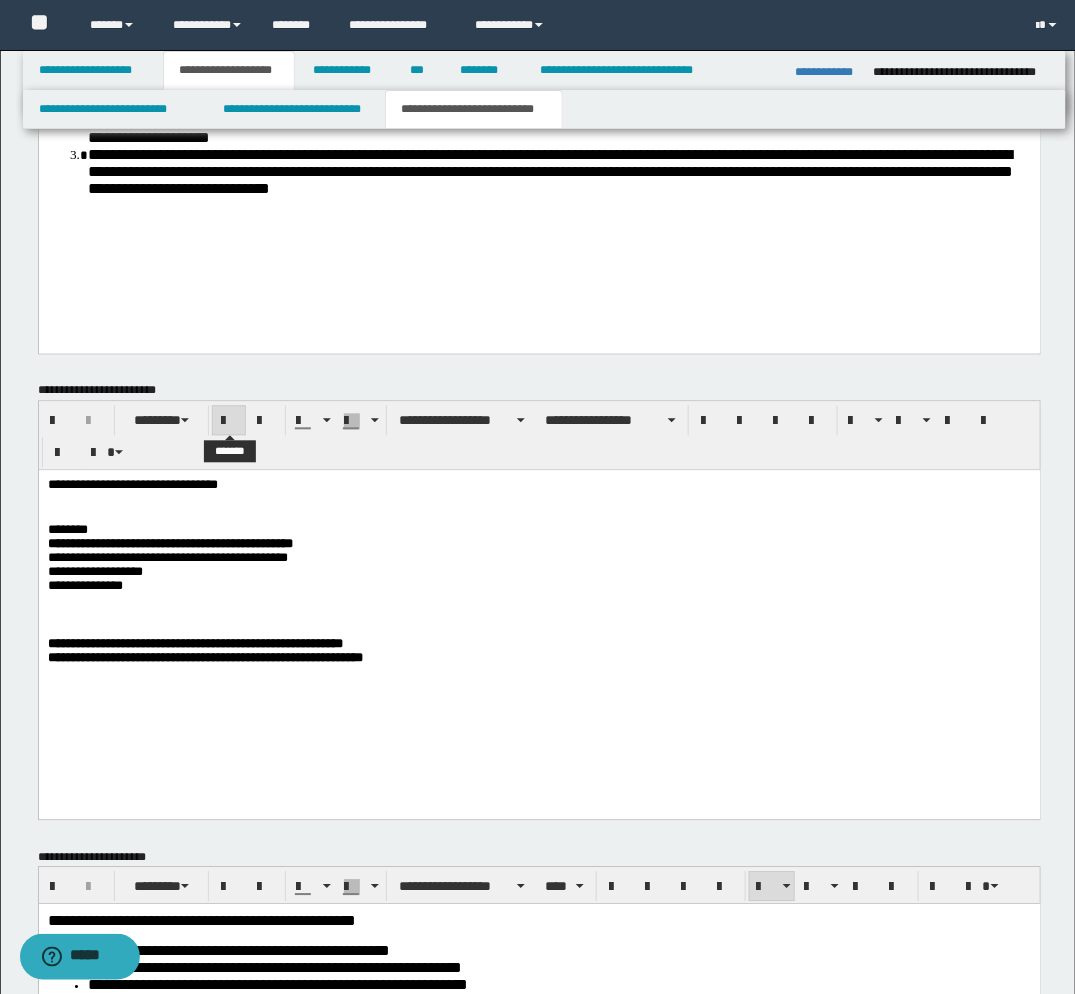click at bounding box center (229, 422) 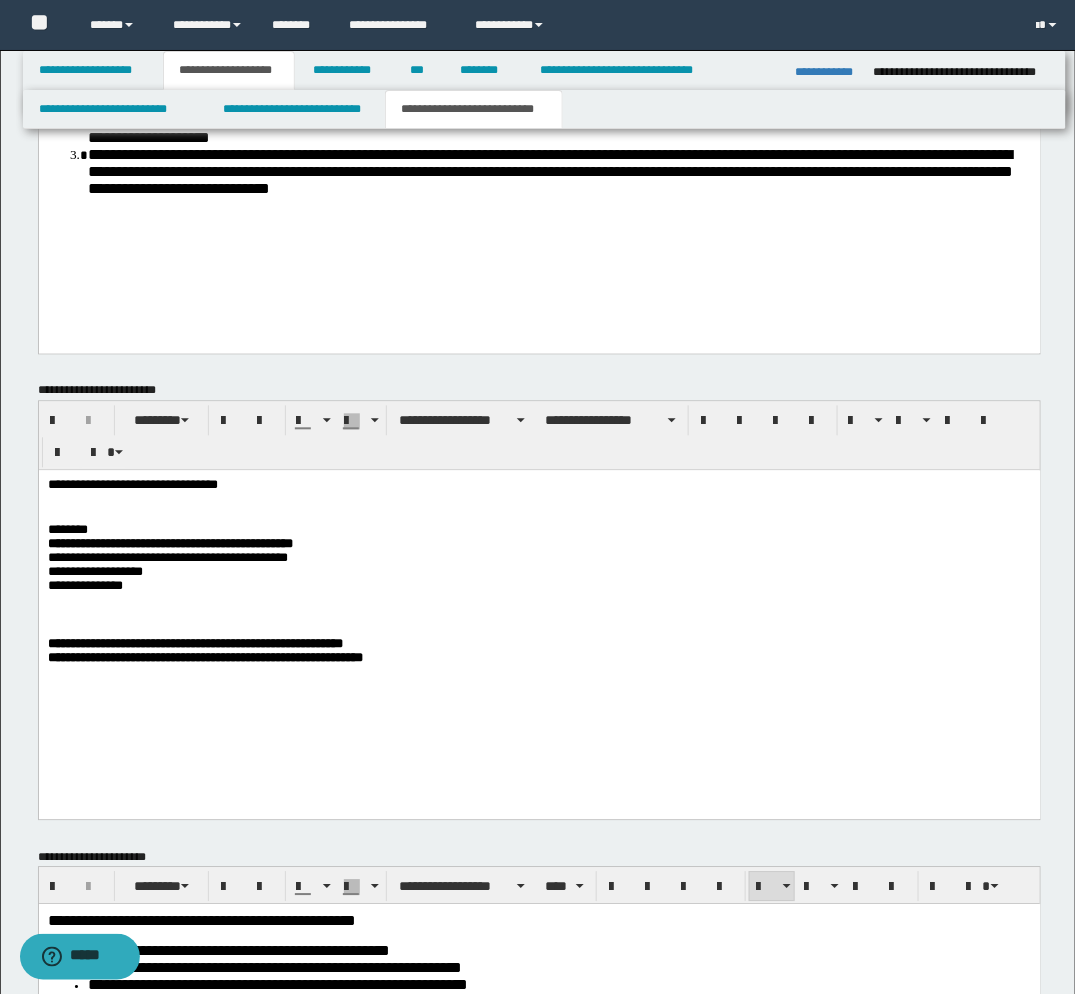 click on "﻿" at bounding box center [539, 694] 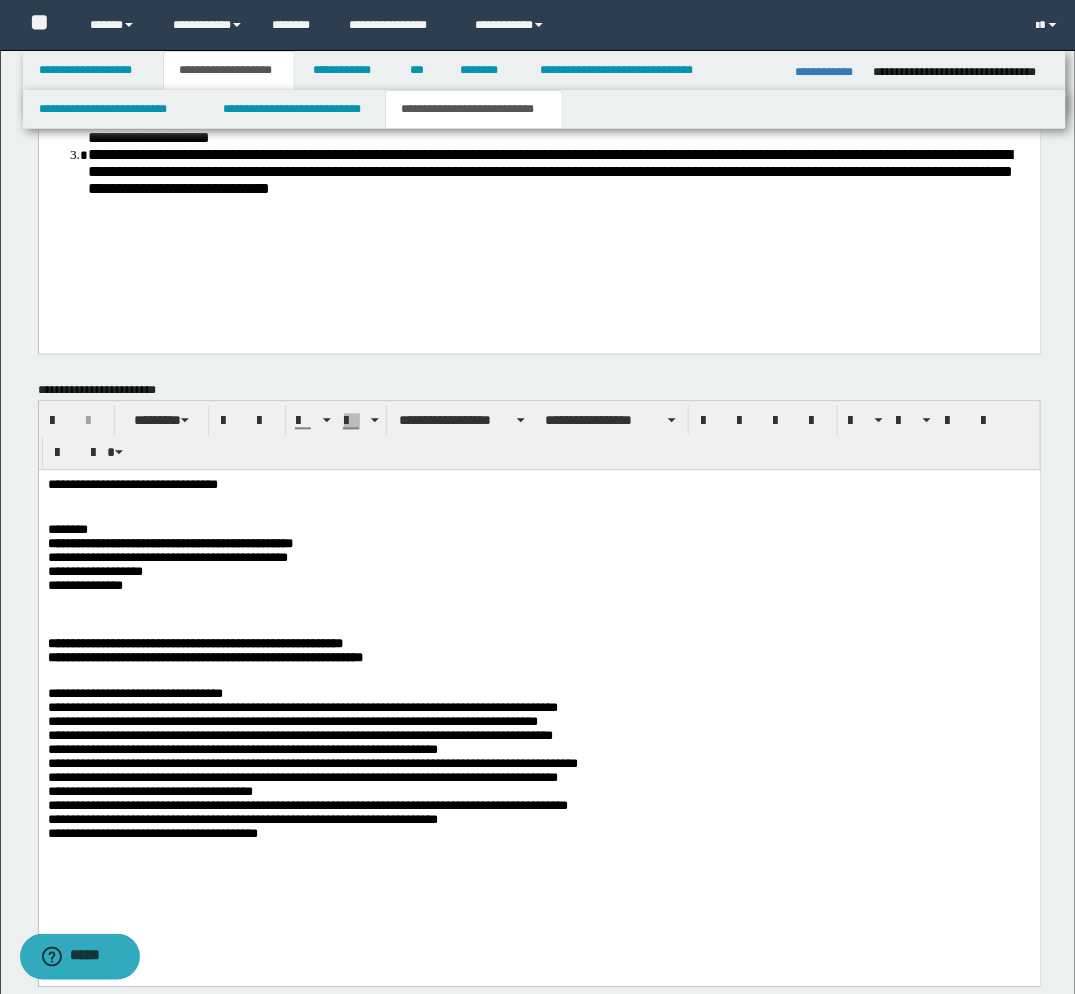 click on "**********" at bounding box center [539, 764] 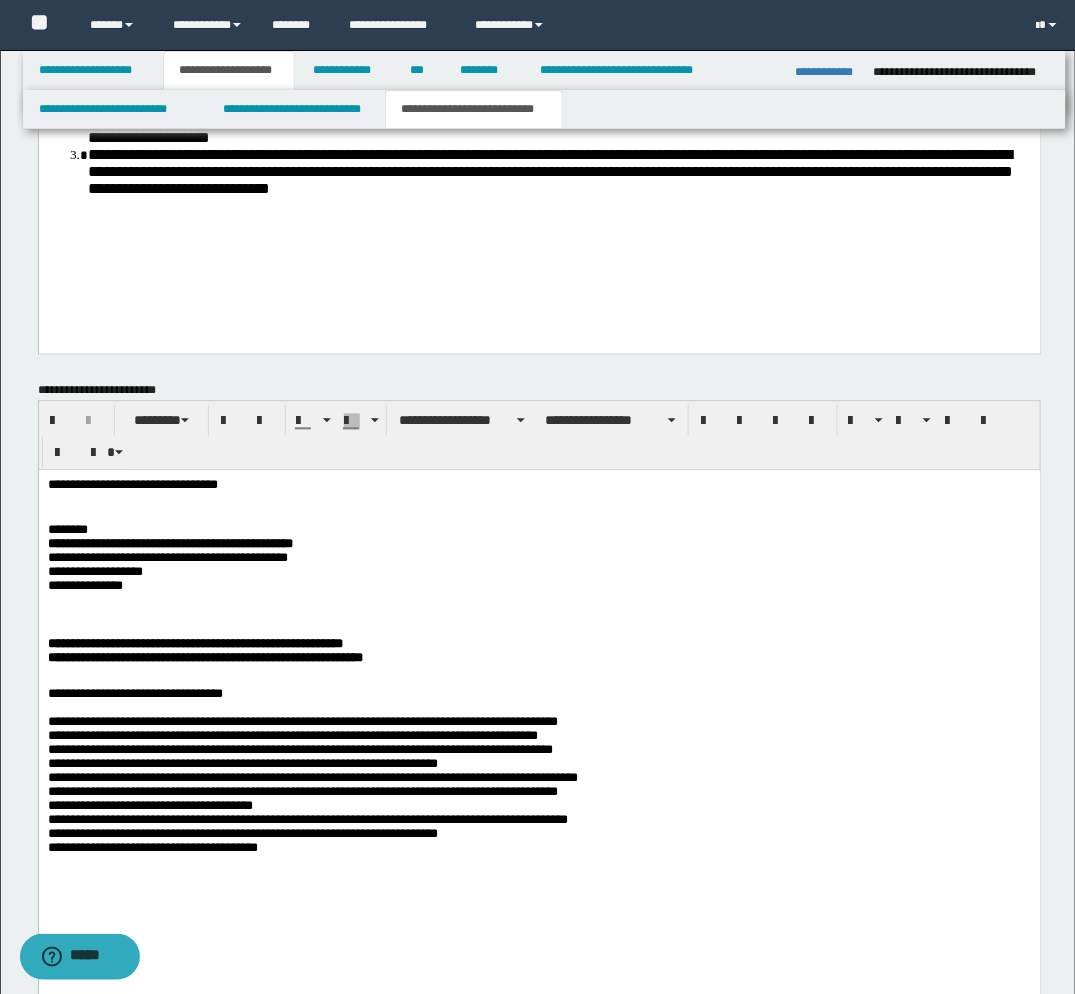 click on "**********" at bounding box center (134, 693) 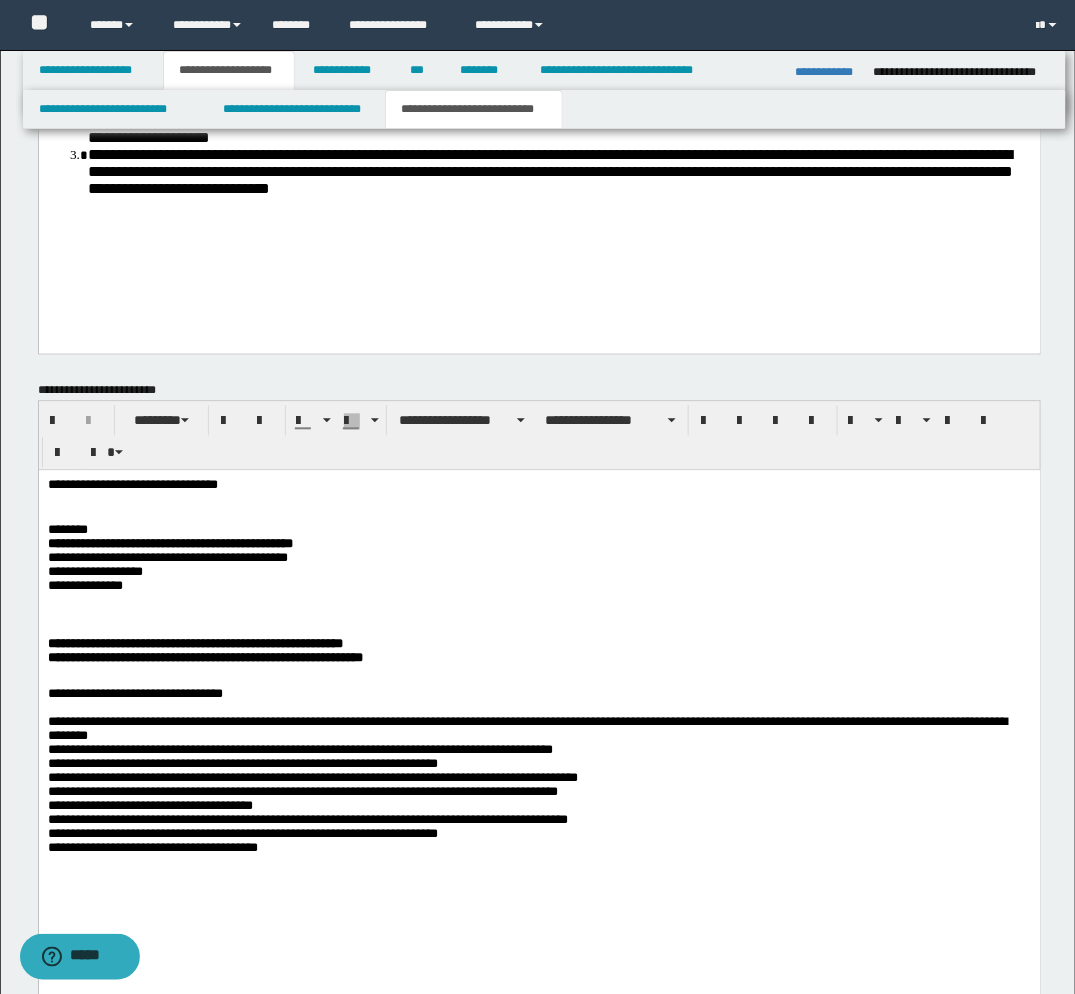 click on "**********" at bounding box center [134, 693] 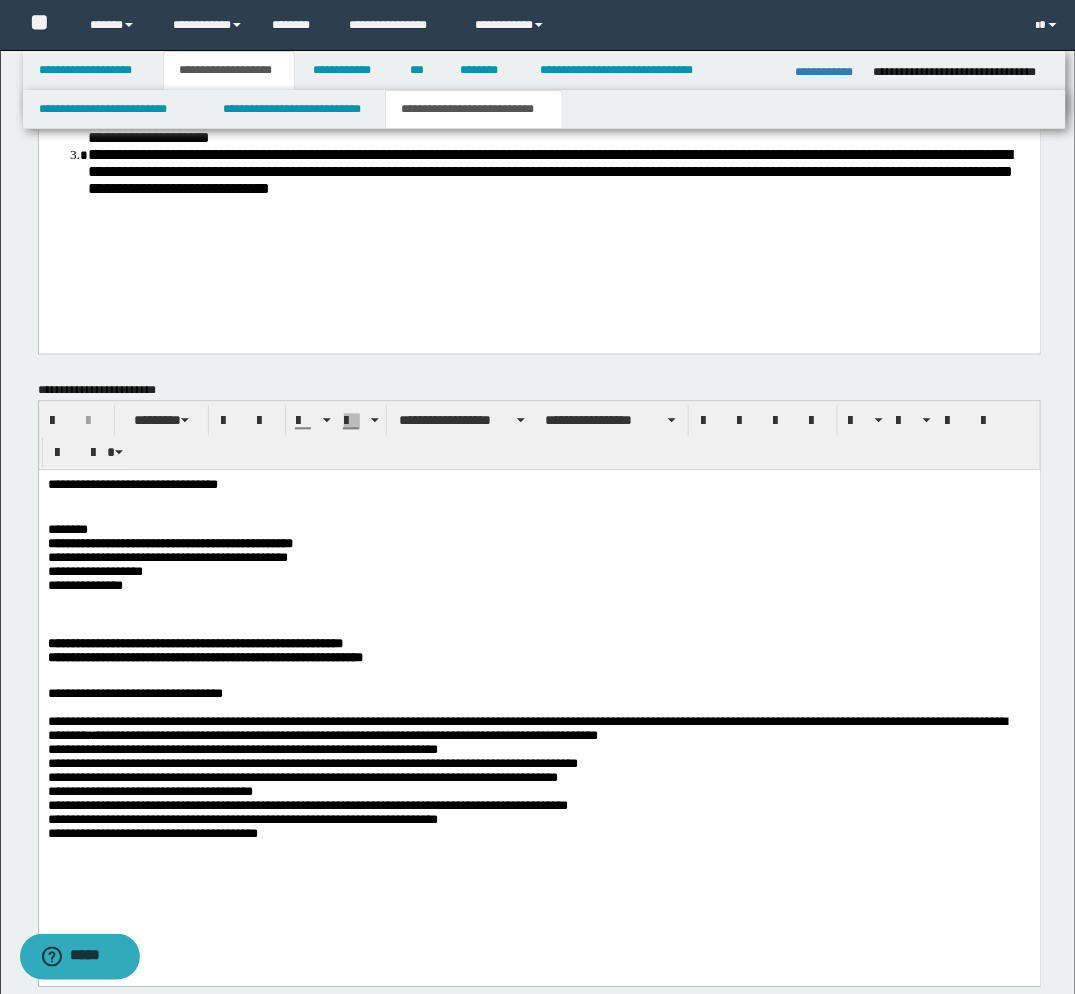 click on "**********" at bounding box center (539, 684) 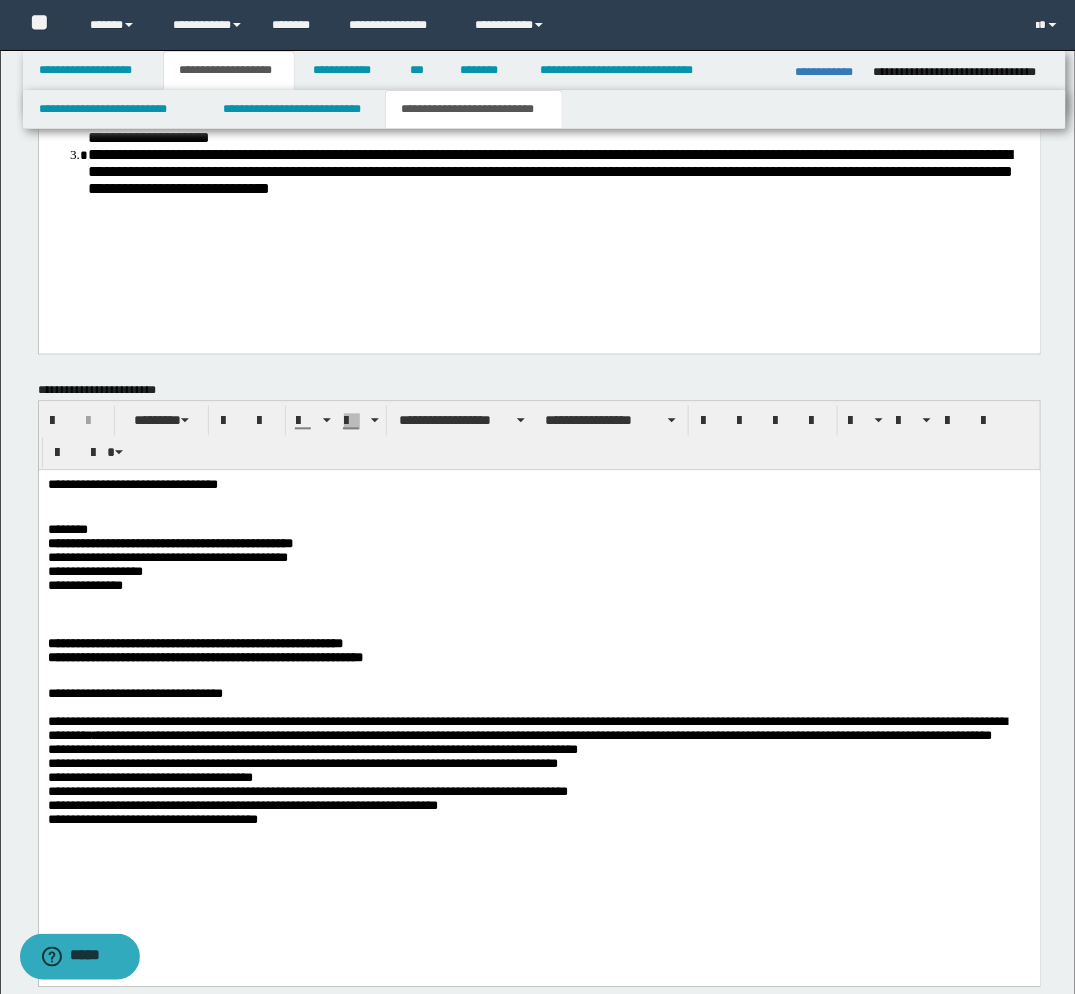 click on "**********" at bounding box center (539, 764) 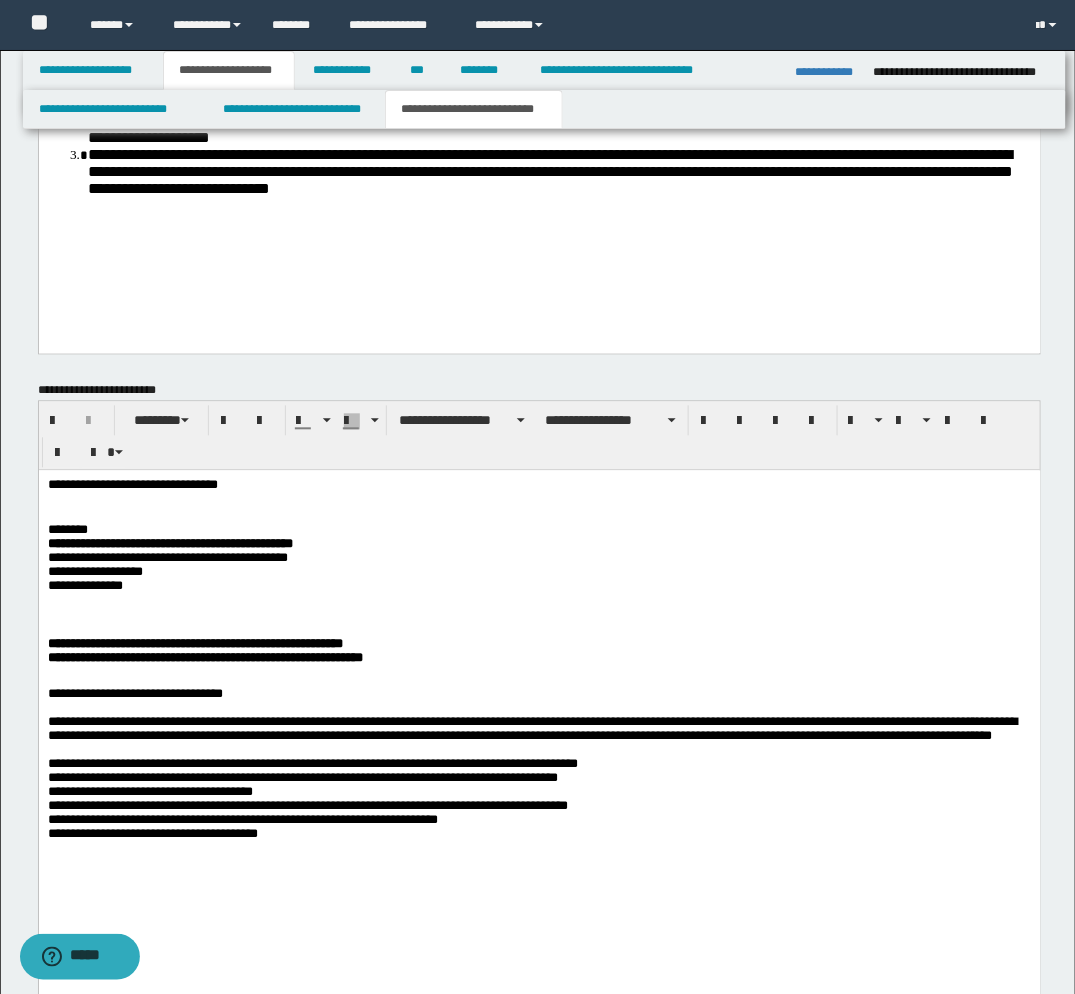click on "**********" at bounding box center (134, 693) 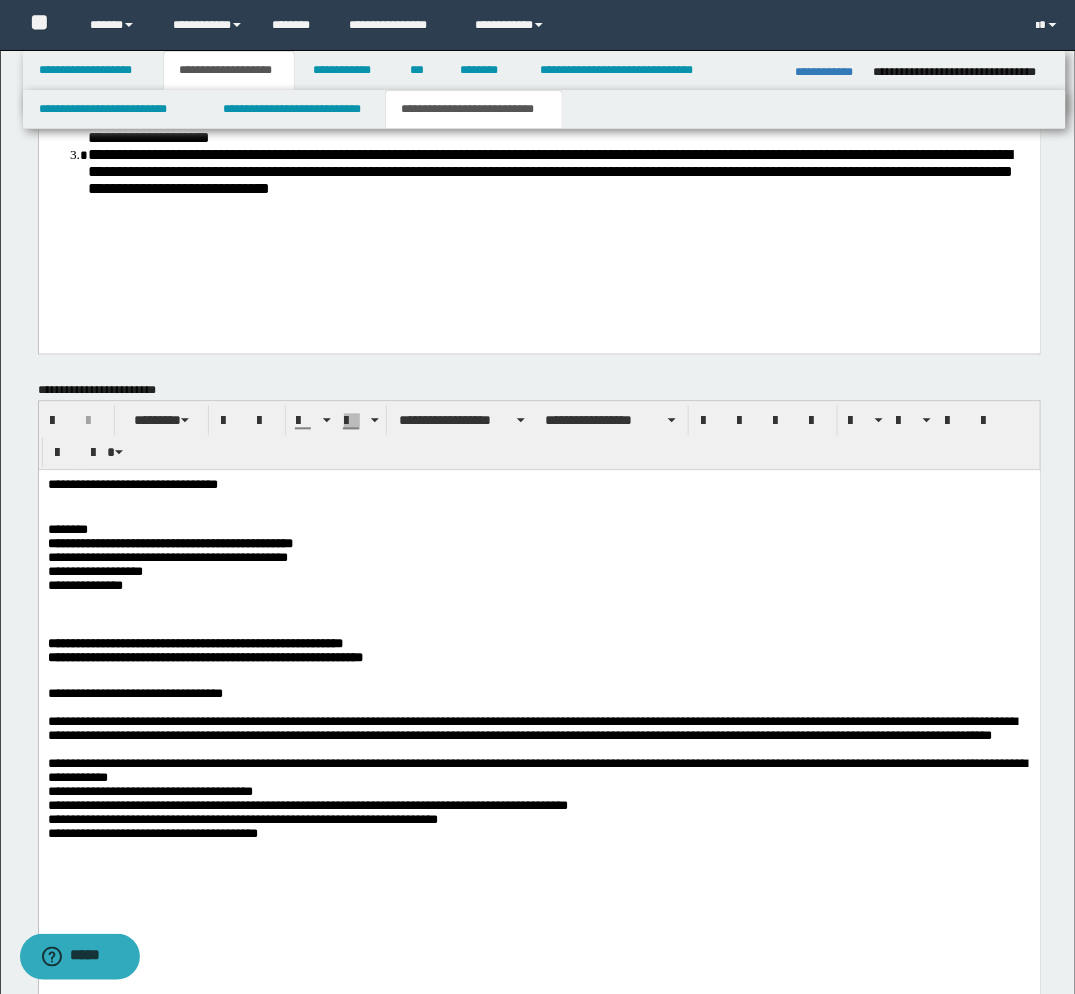 click on "**********" at bounding box center (539, 684) 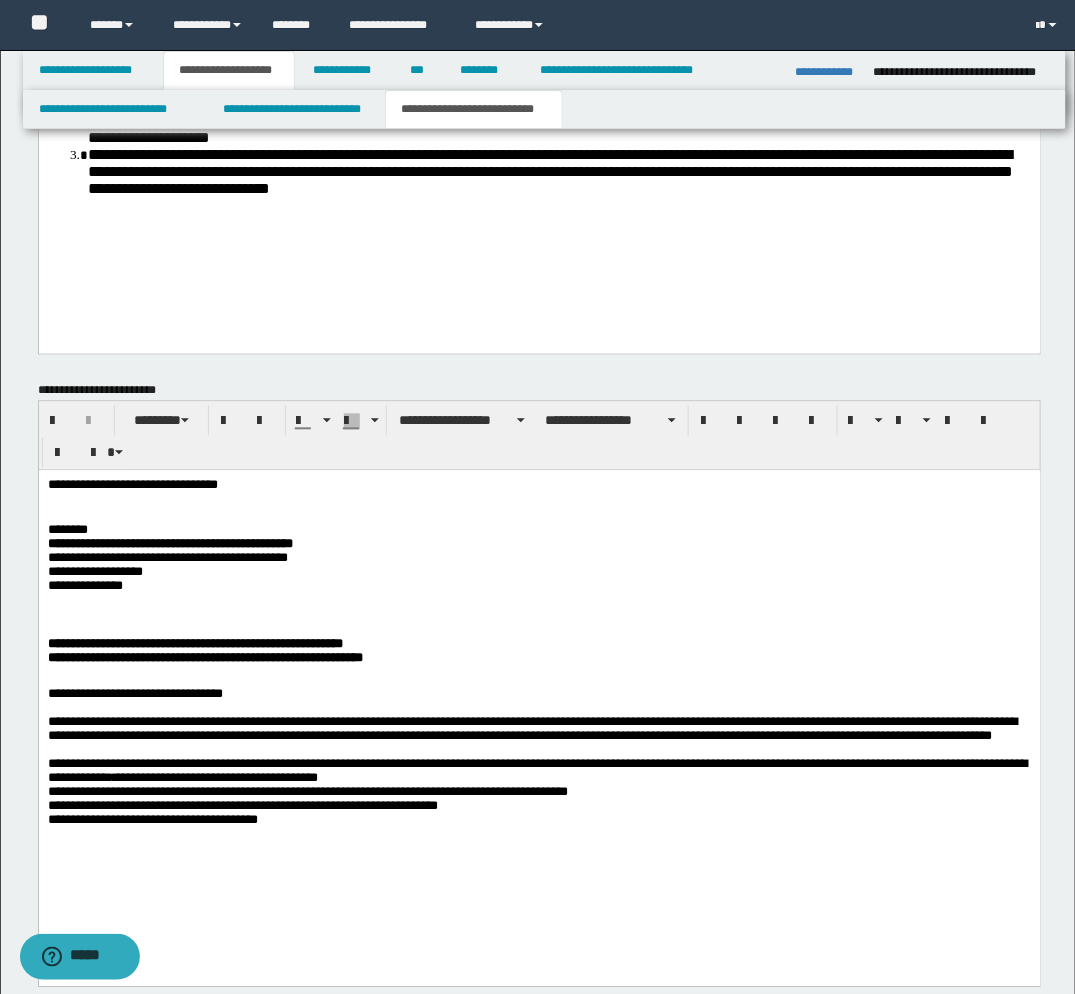 click on "**********" at bounding box center [539, 785] 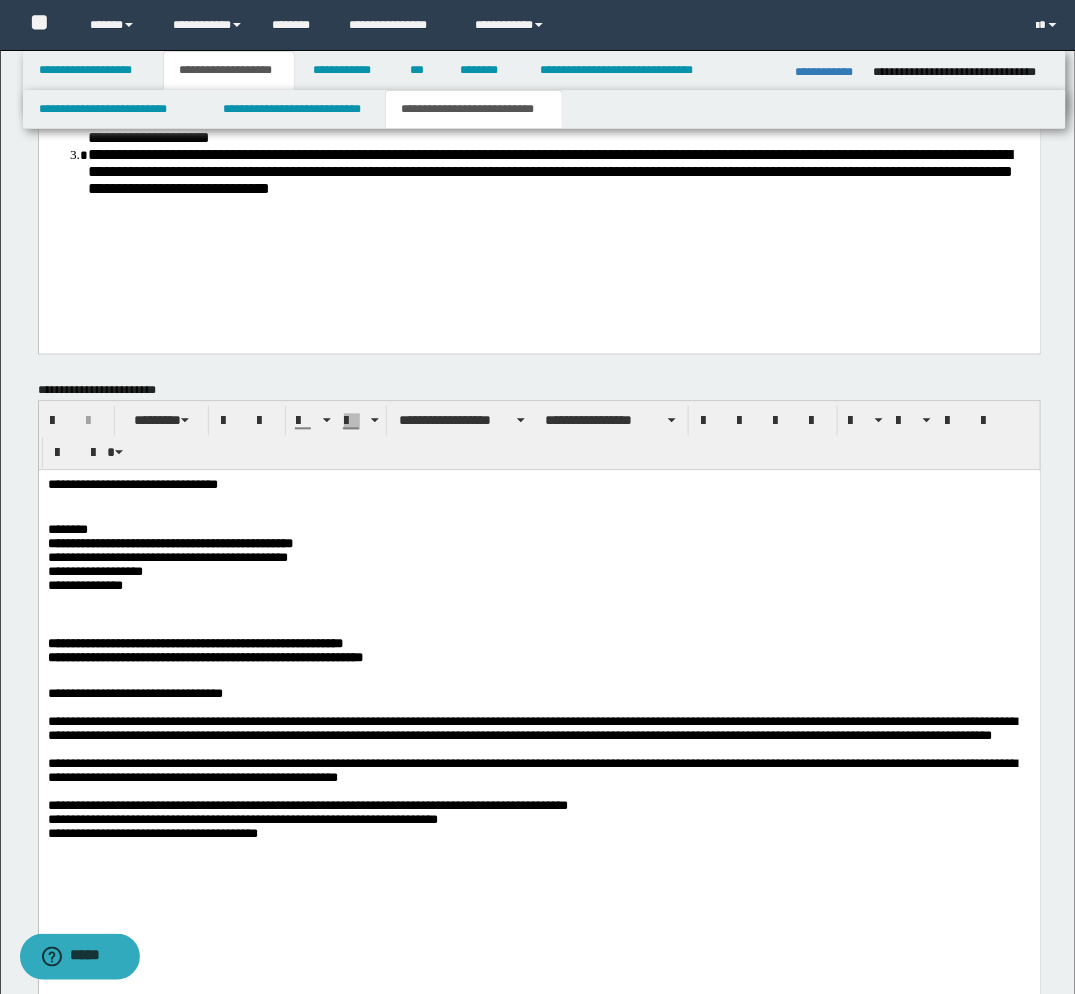 click on "**********" at bounding box center (134, 693) 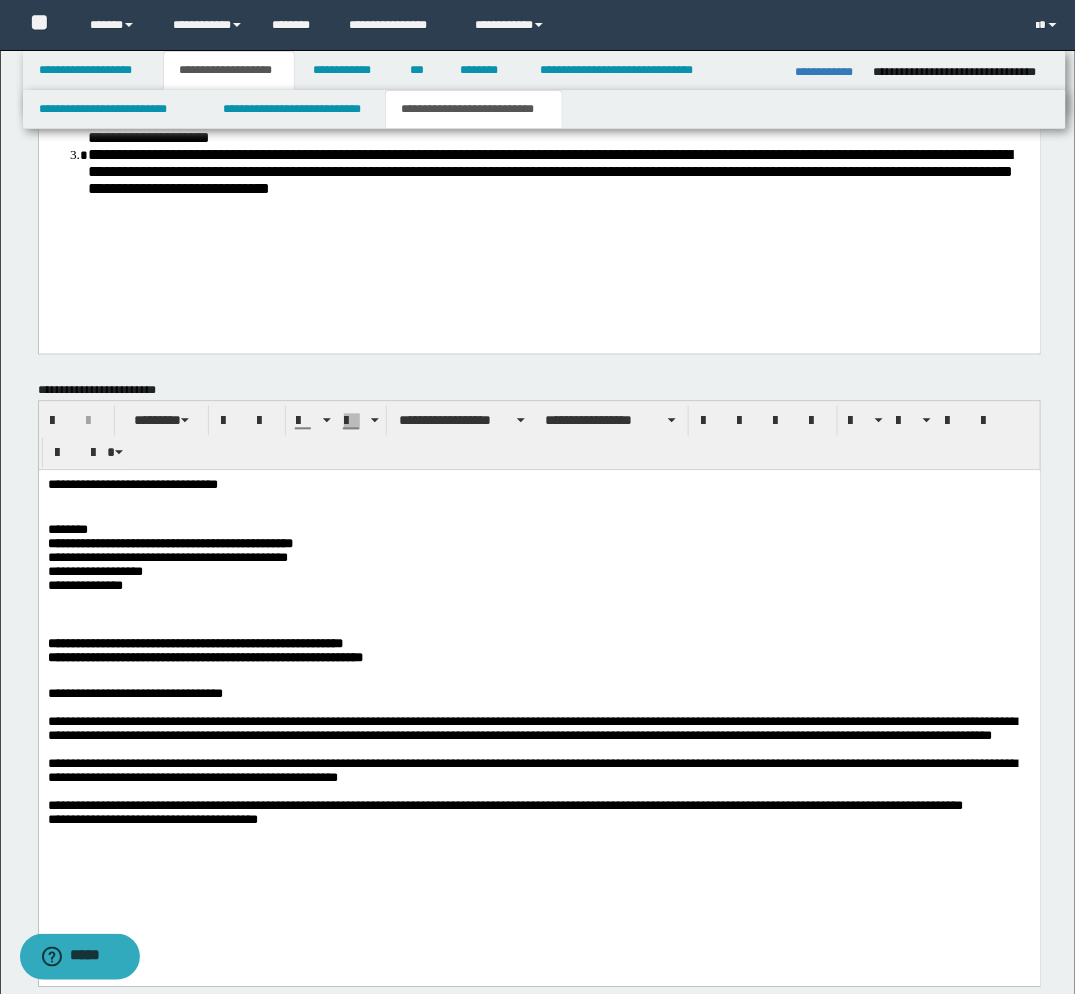 click on "**********" at bounding box center (134, 693) 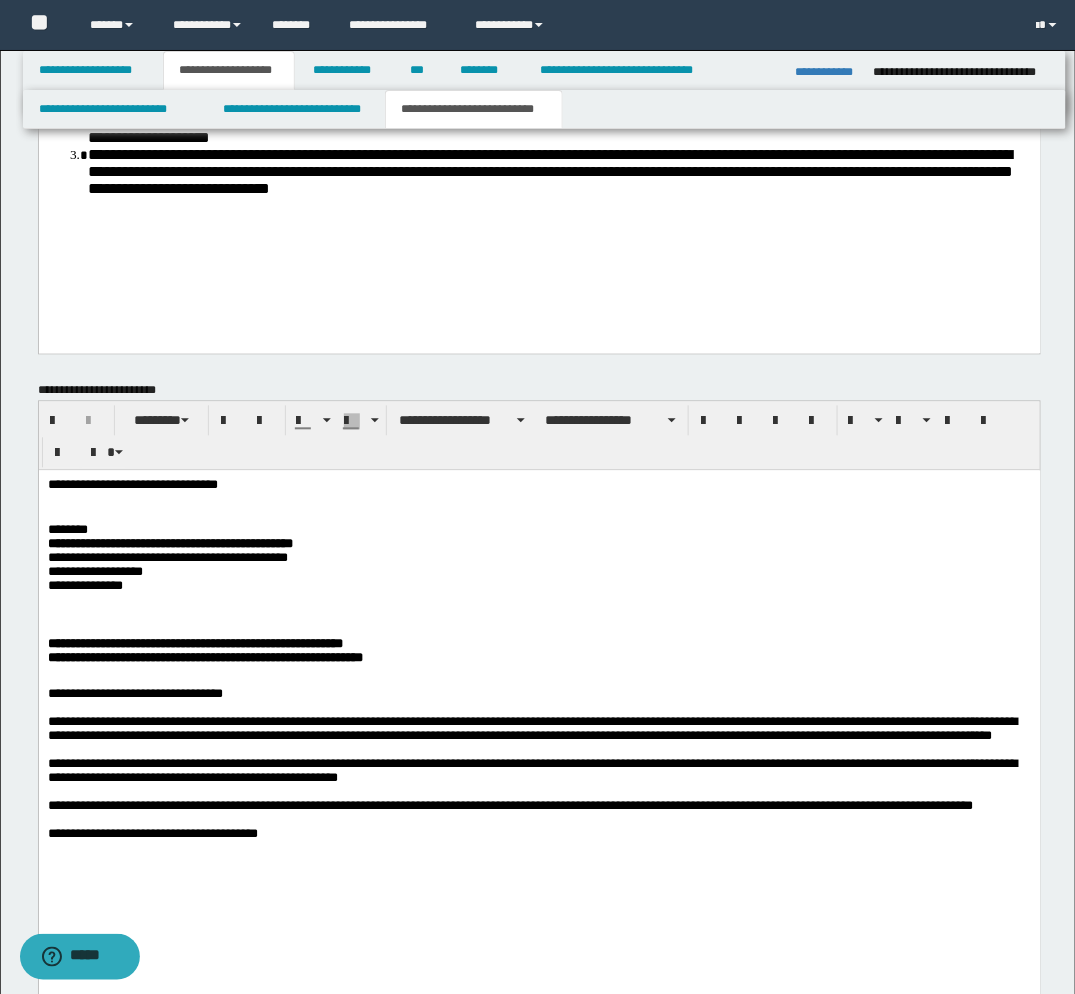 click on "**********" at bounding box center (539, 827) 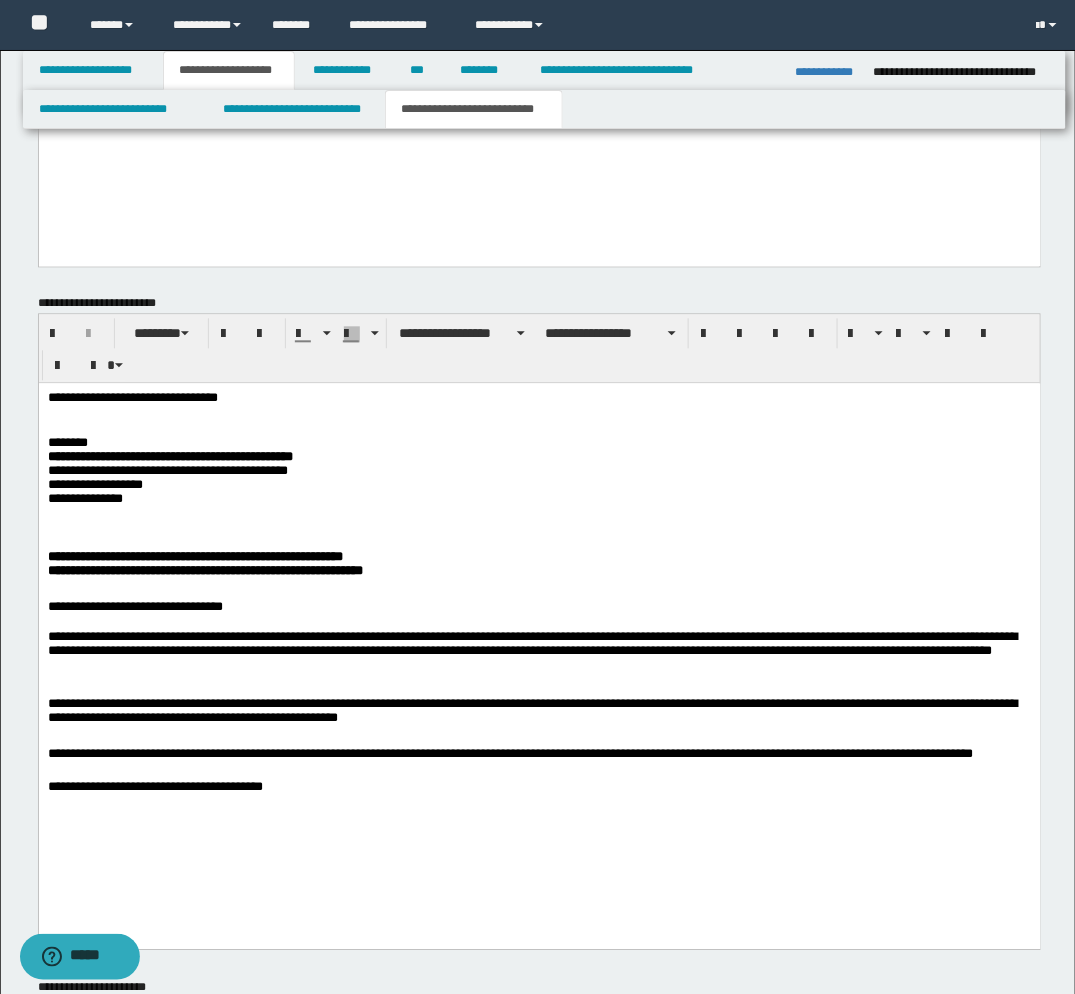 scroll, scrollTop: 1111, scrollLeft: 0, axis: vertical 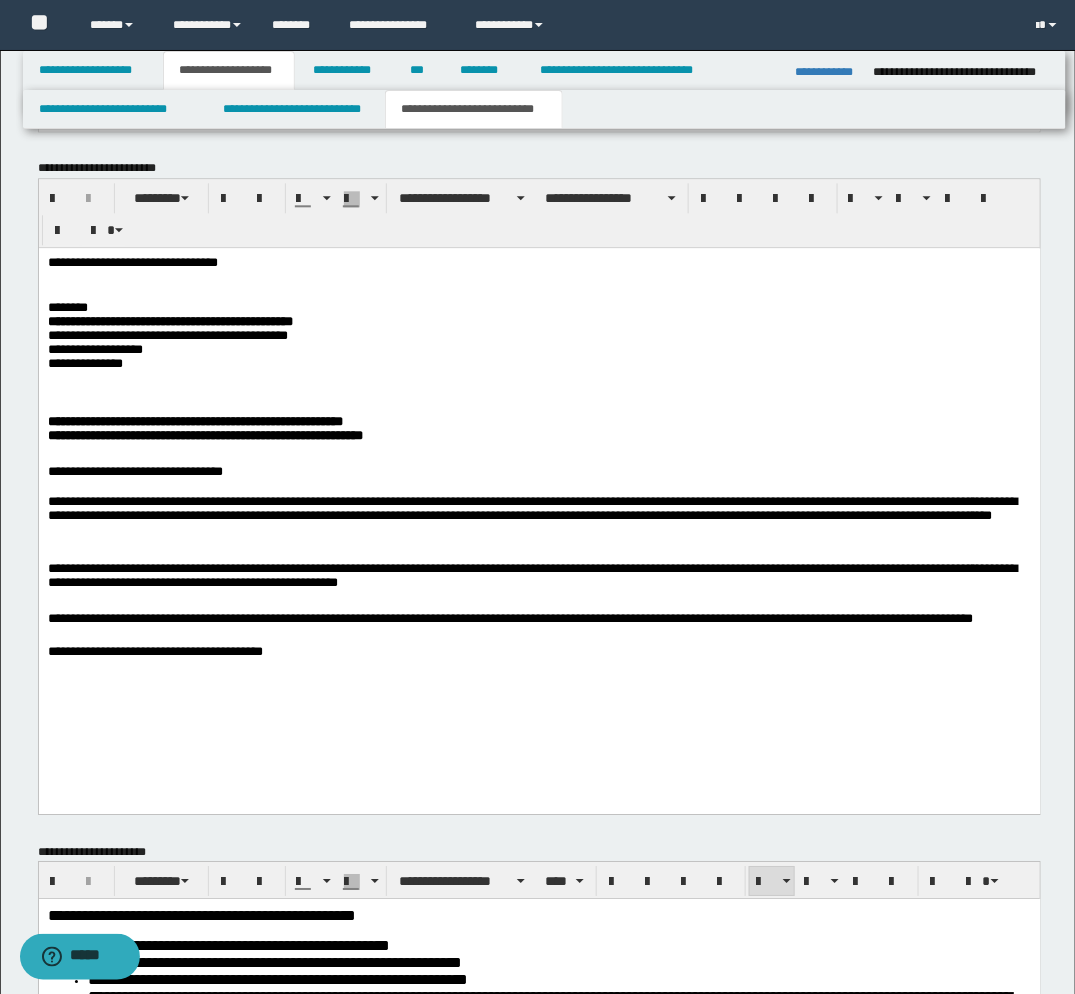 click on "**********" at bounding box center [539, 498] 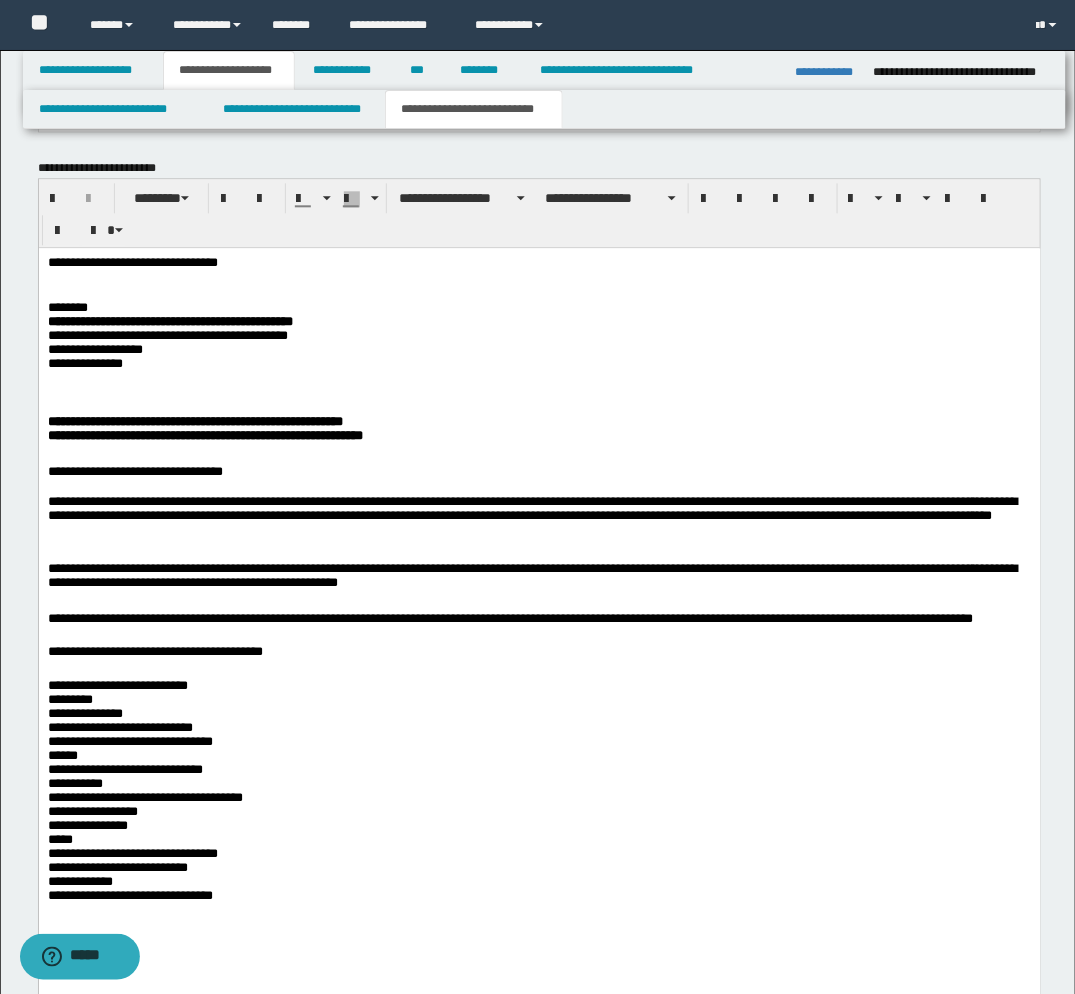 click on "**********" at bounding box center (538, 811) 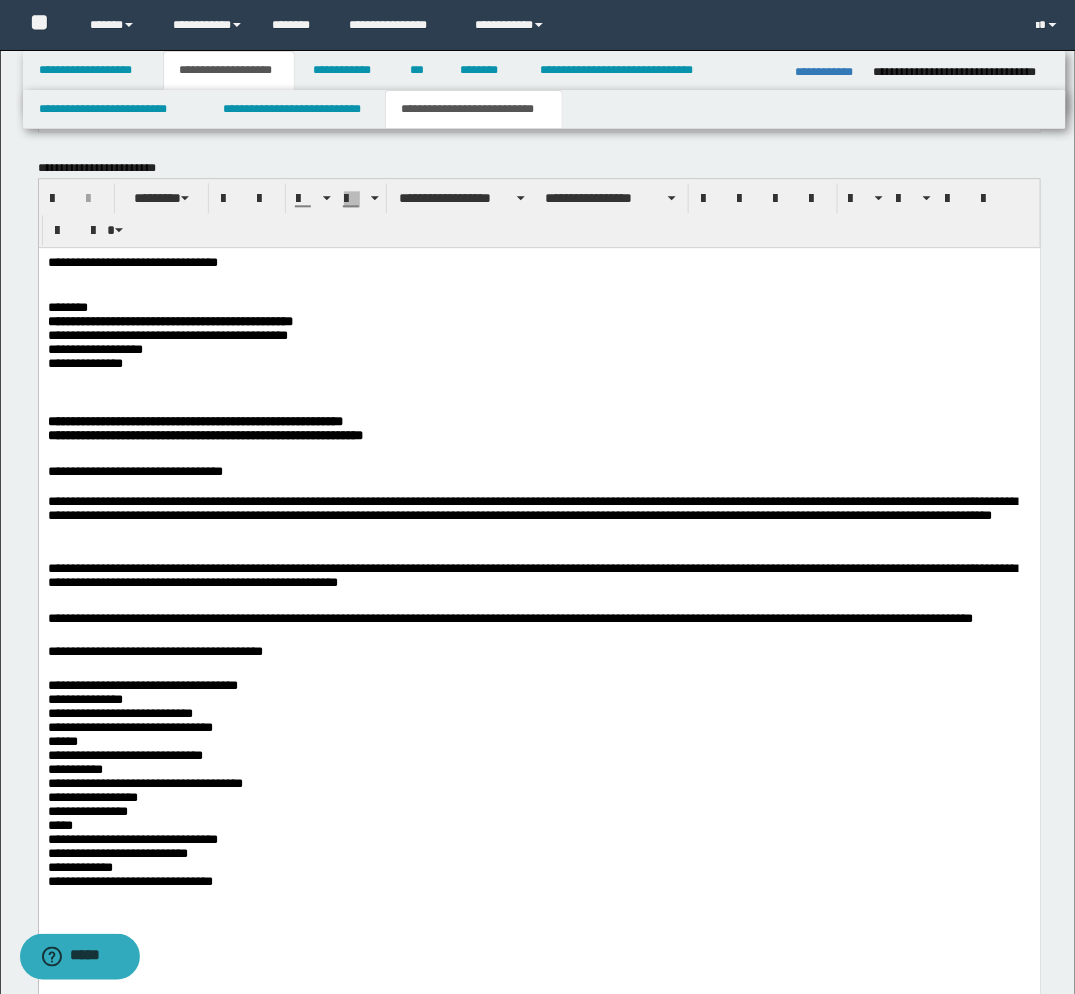 click on "**********" at bounding box center [539, 616] 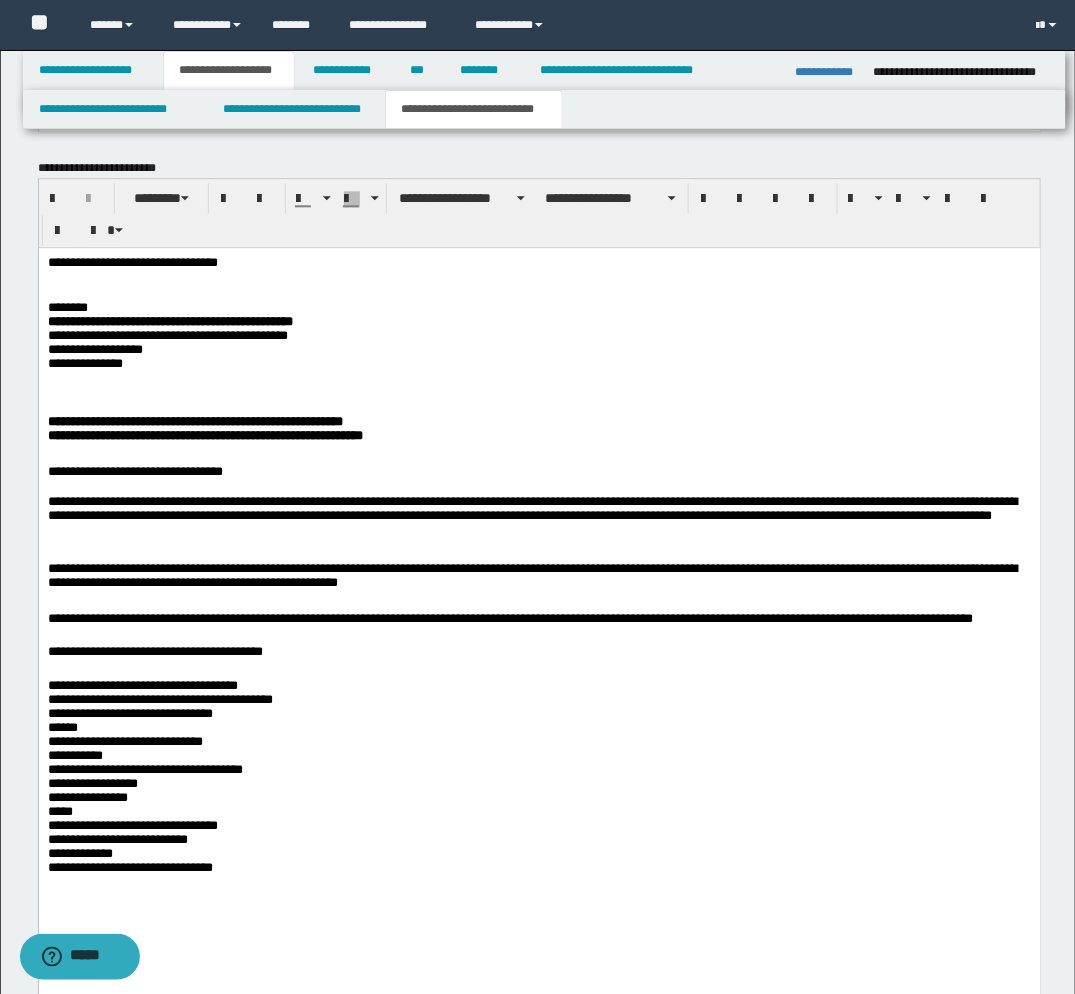 click on "**********" at bounding box center [539, 608] 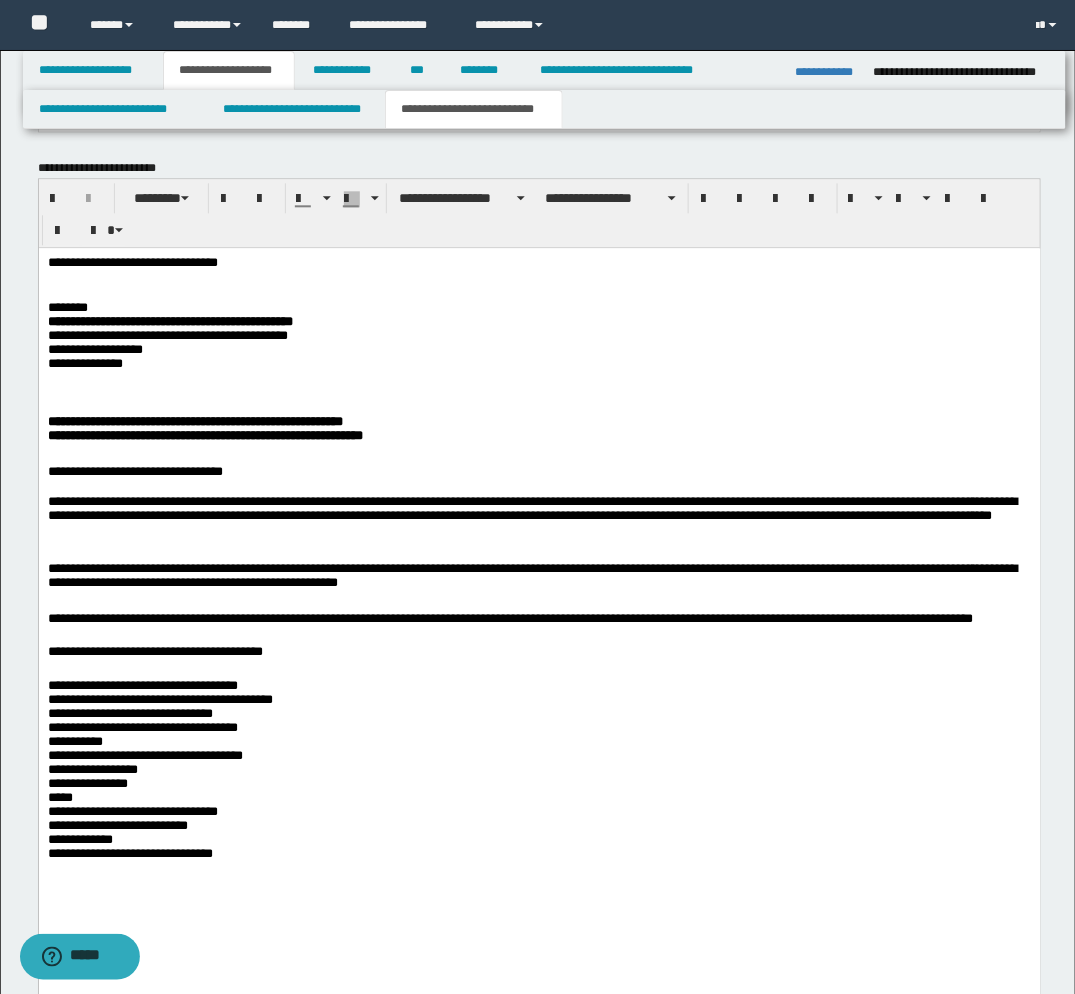click on "**********" at bounding box center (539, 599) 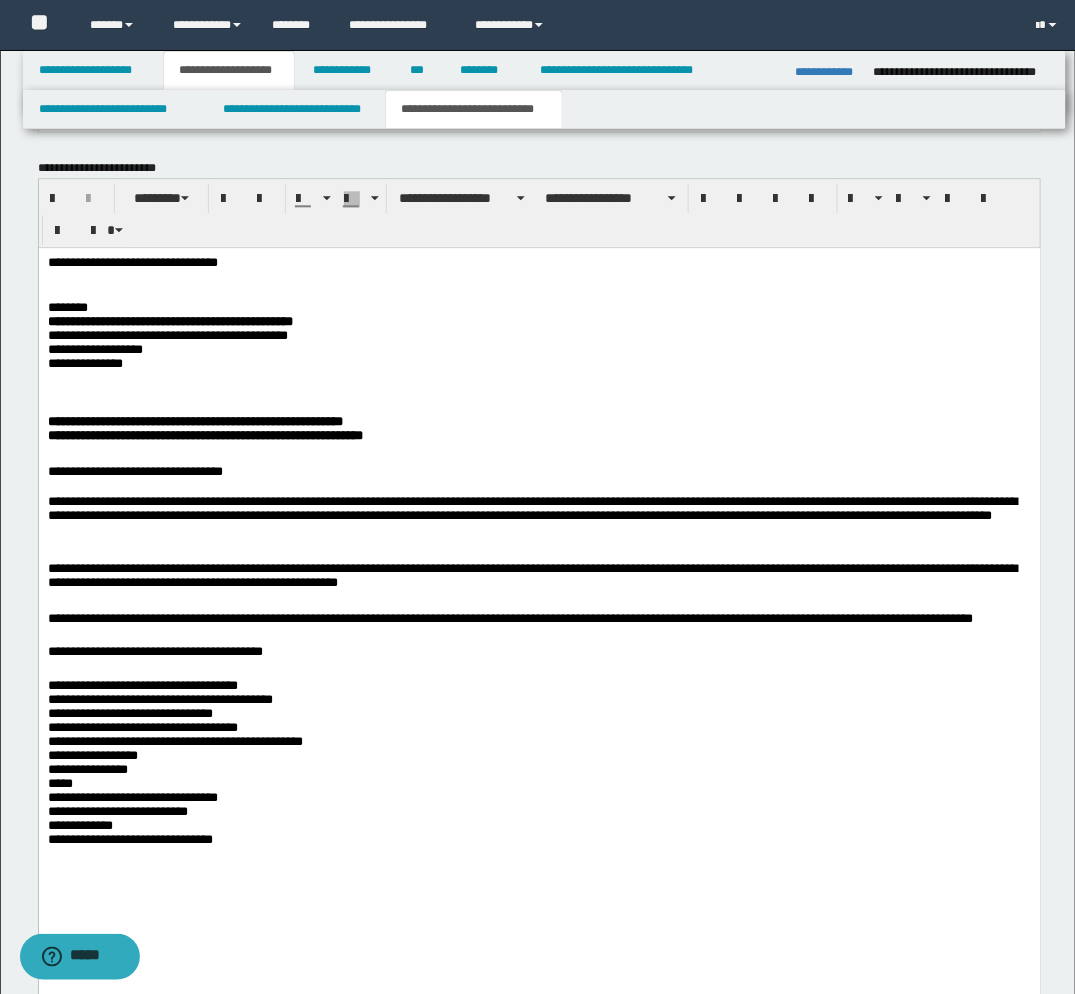 click on "**********" at bounding box center [538, 778] 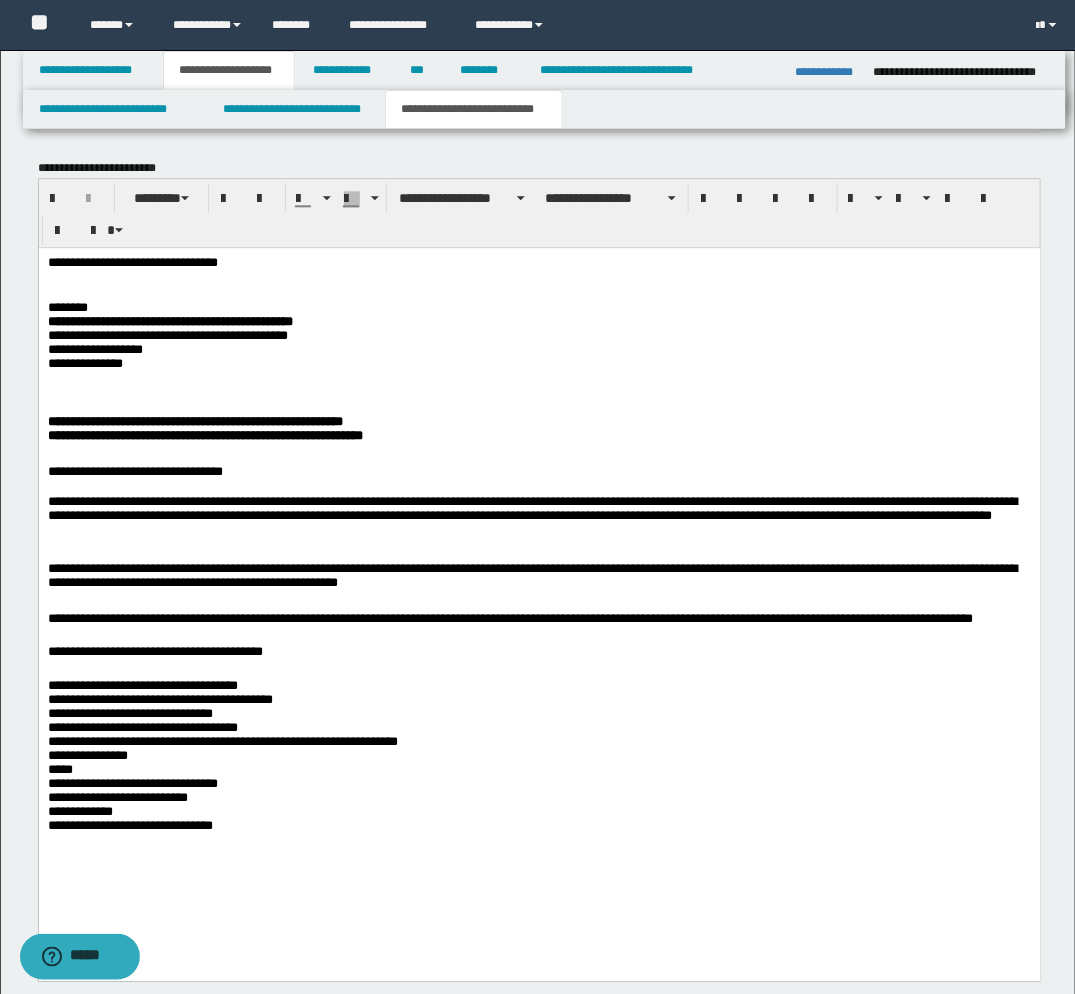 click on "**********" at bounding box center (538, 769) 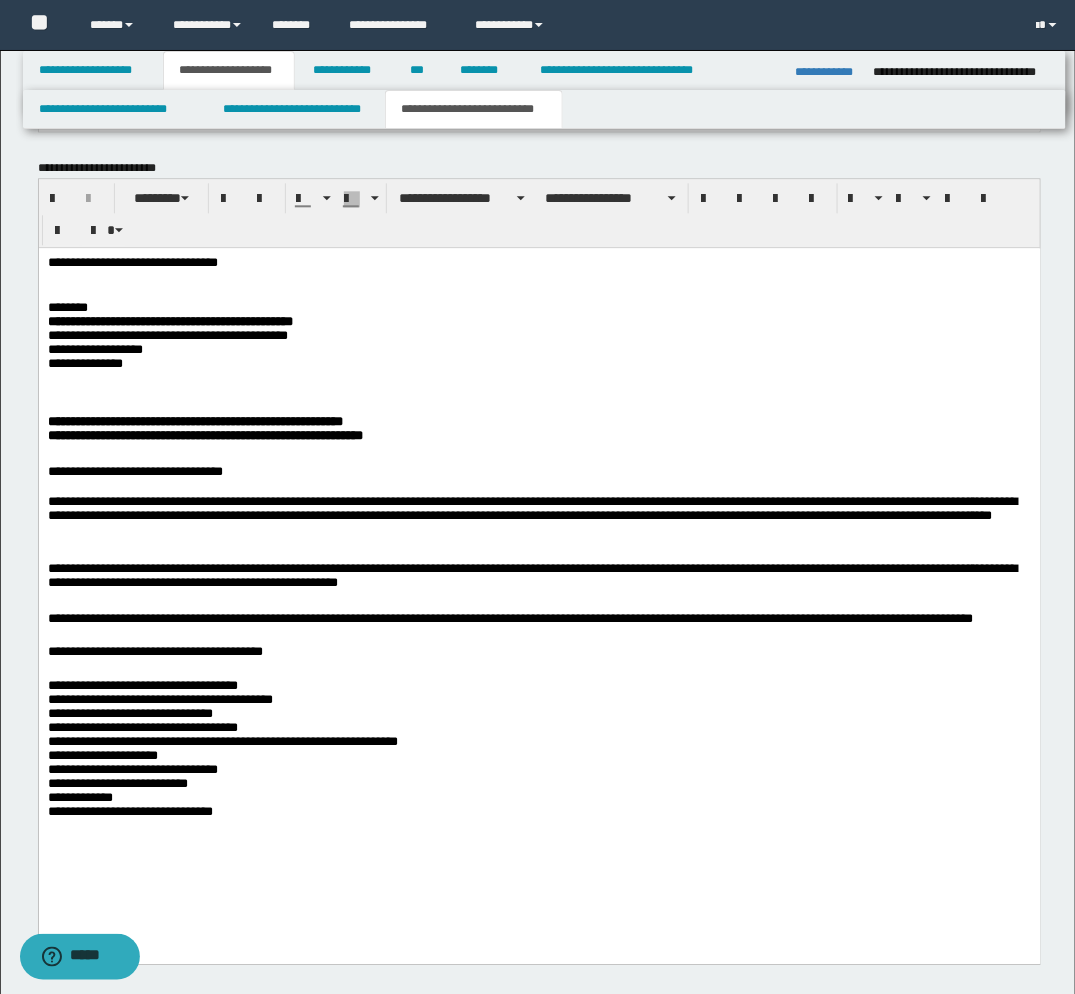 click on "**********" at bounding box center [539, 574] 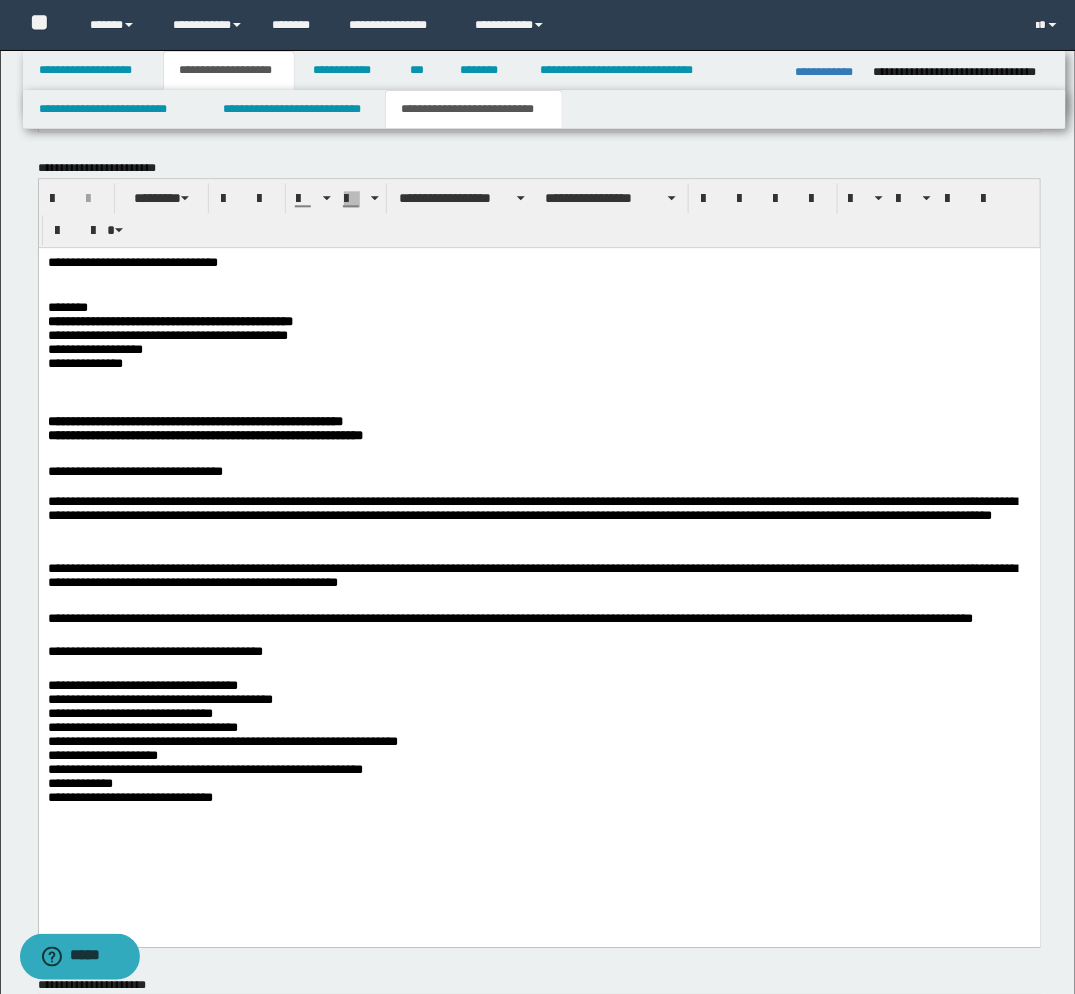 click on "**********" at bounding box center (539, 566) 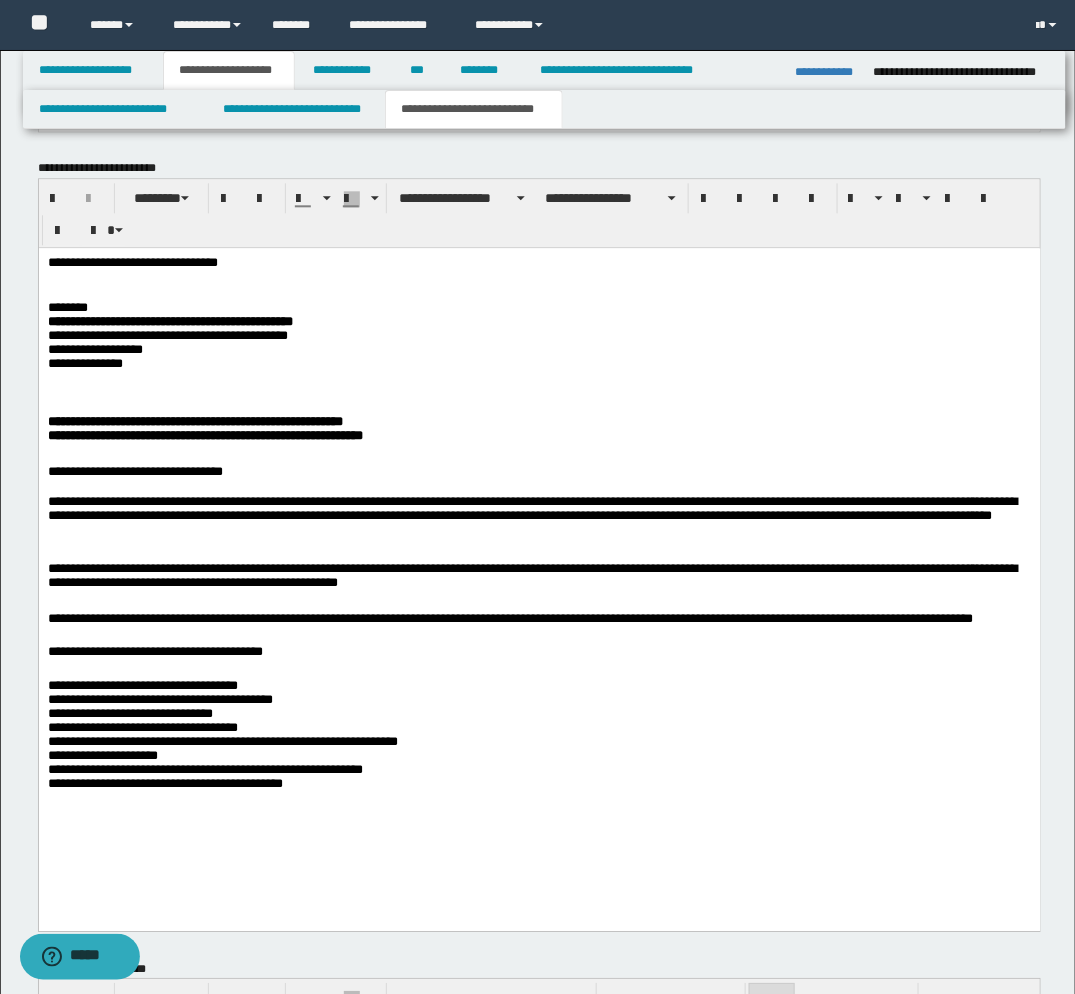 scroll, scrollTop: 1555, scrollLeft: 0, axis: vertical 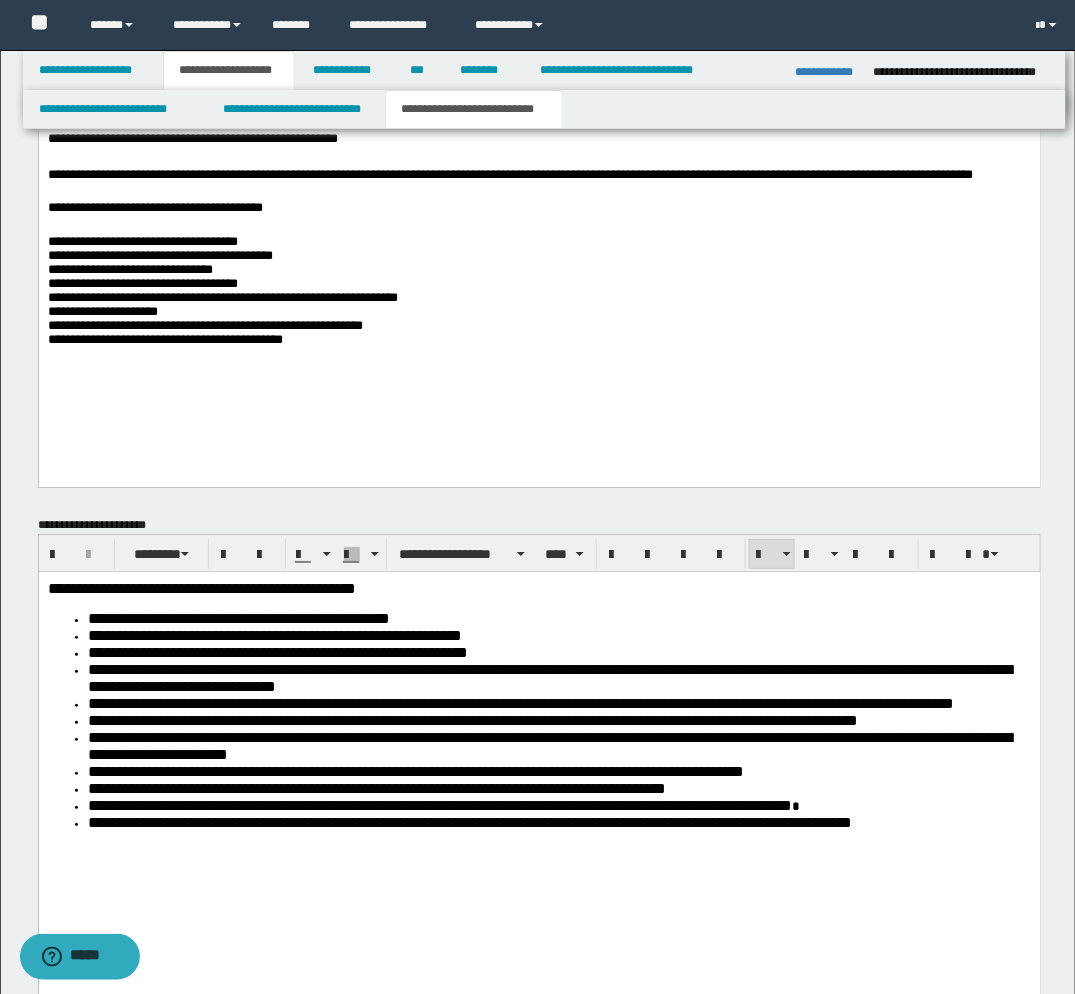 click on "**********" at bounding box center [538, 301] 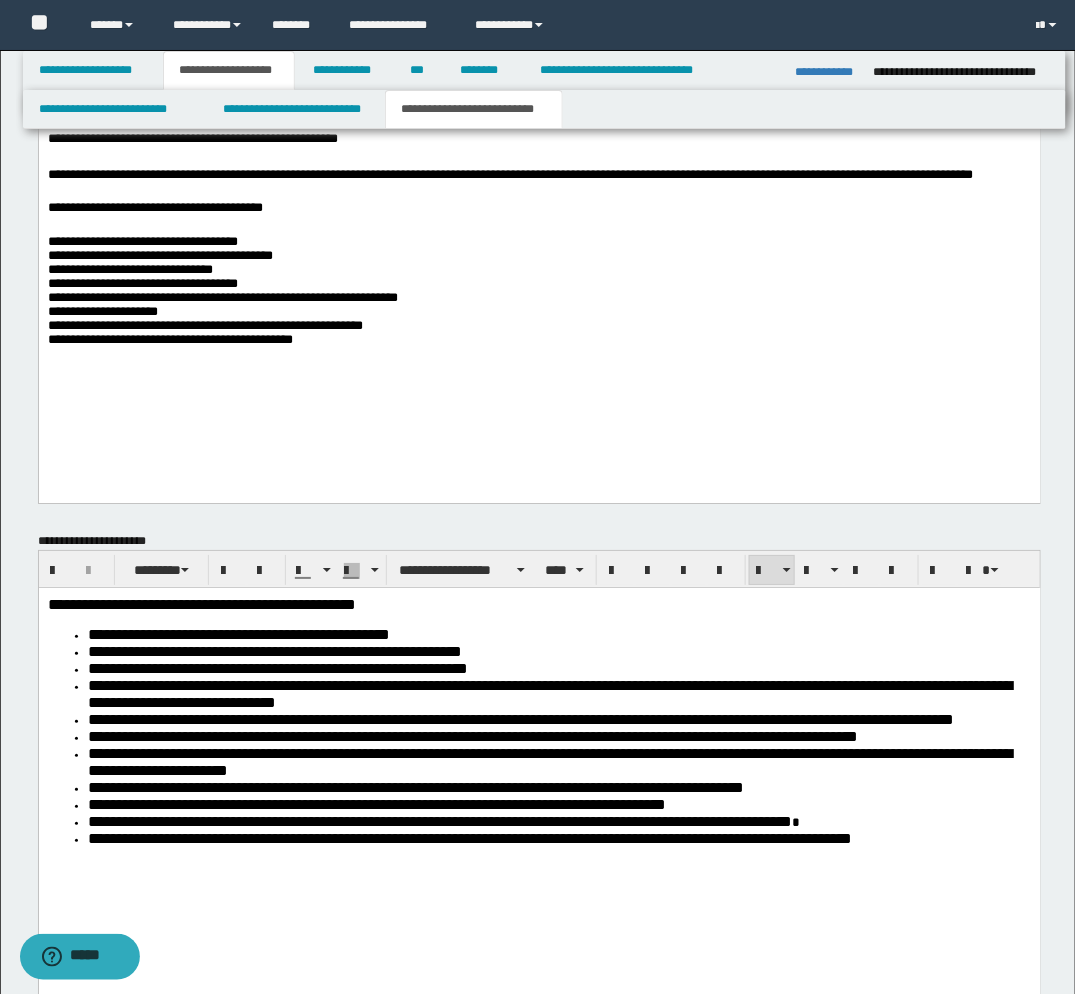click on "**********" at bounding box center (539, 122) 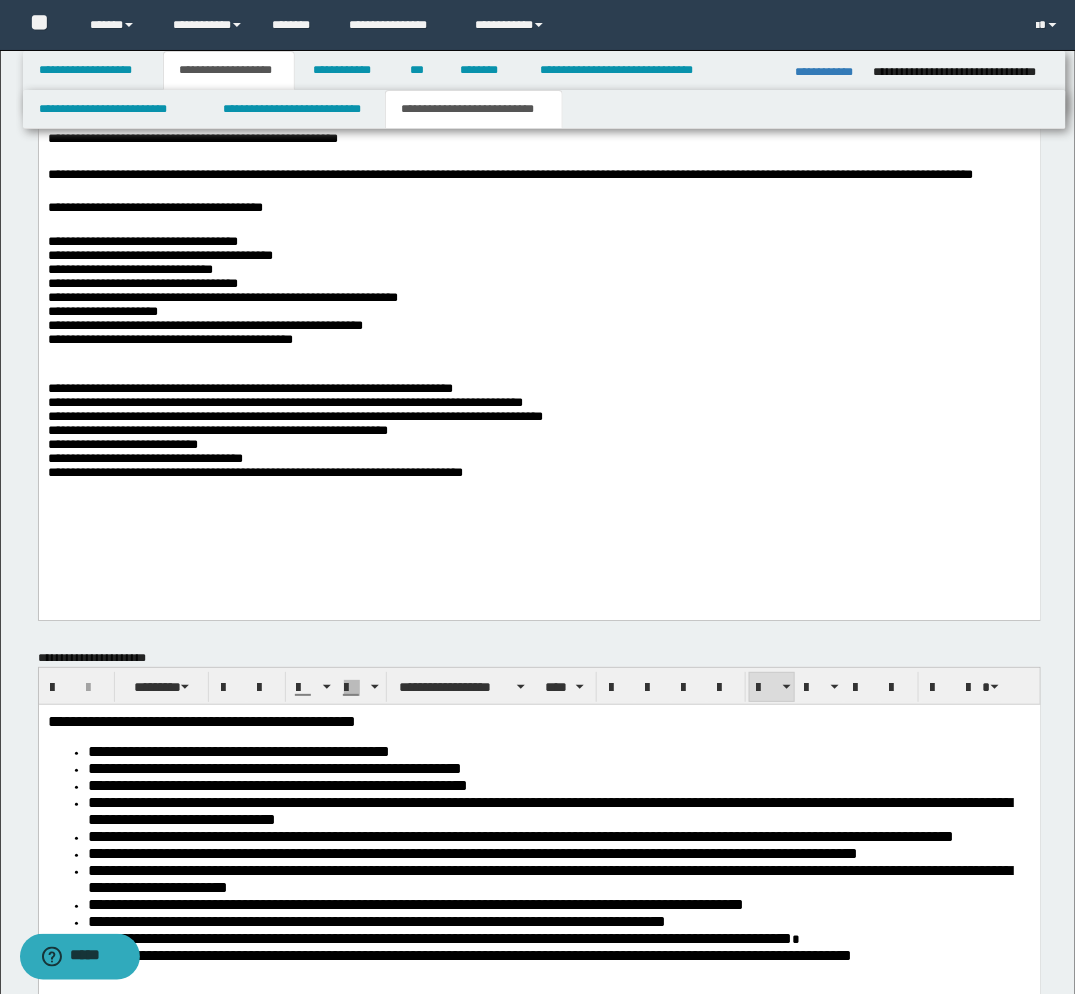 click on "**********" at bounding box center [538, 440] 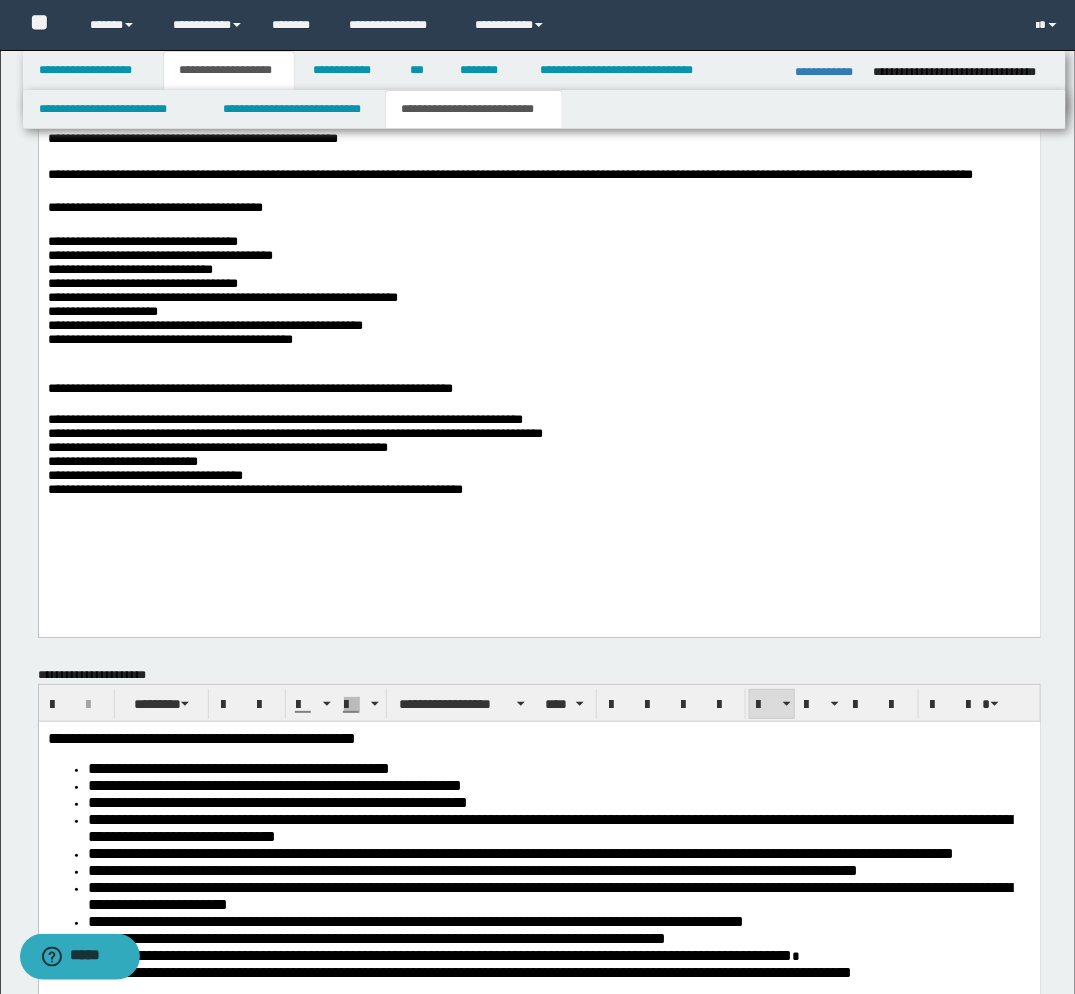 click on "**********" at bounding box center (539, 188) 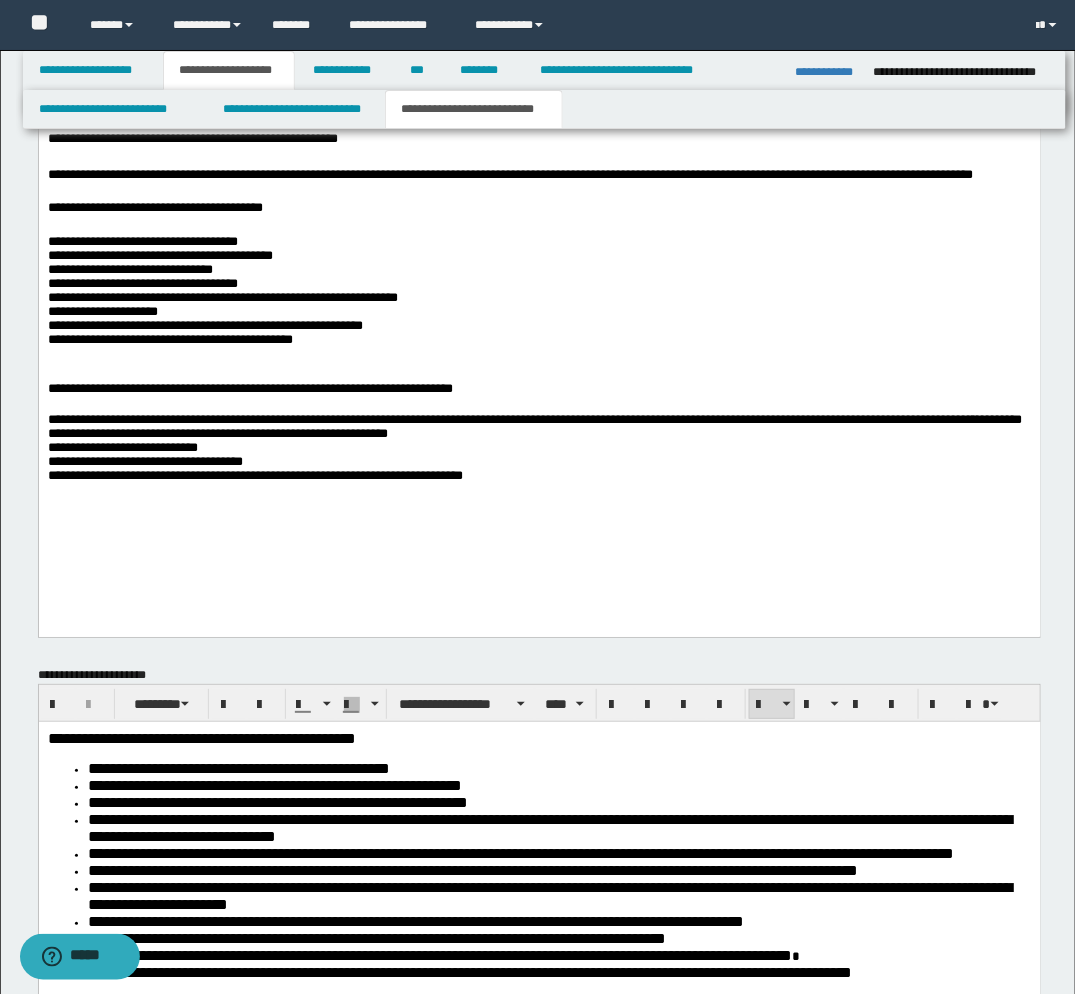 click on "**********" at bounding box center [538, 457] 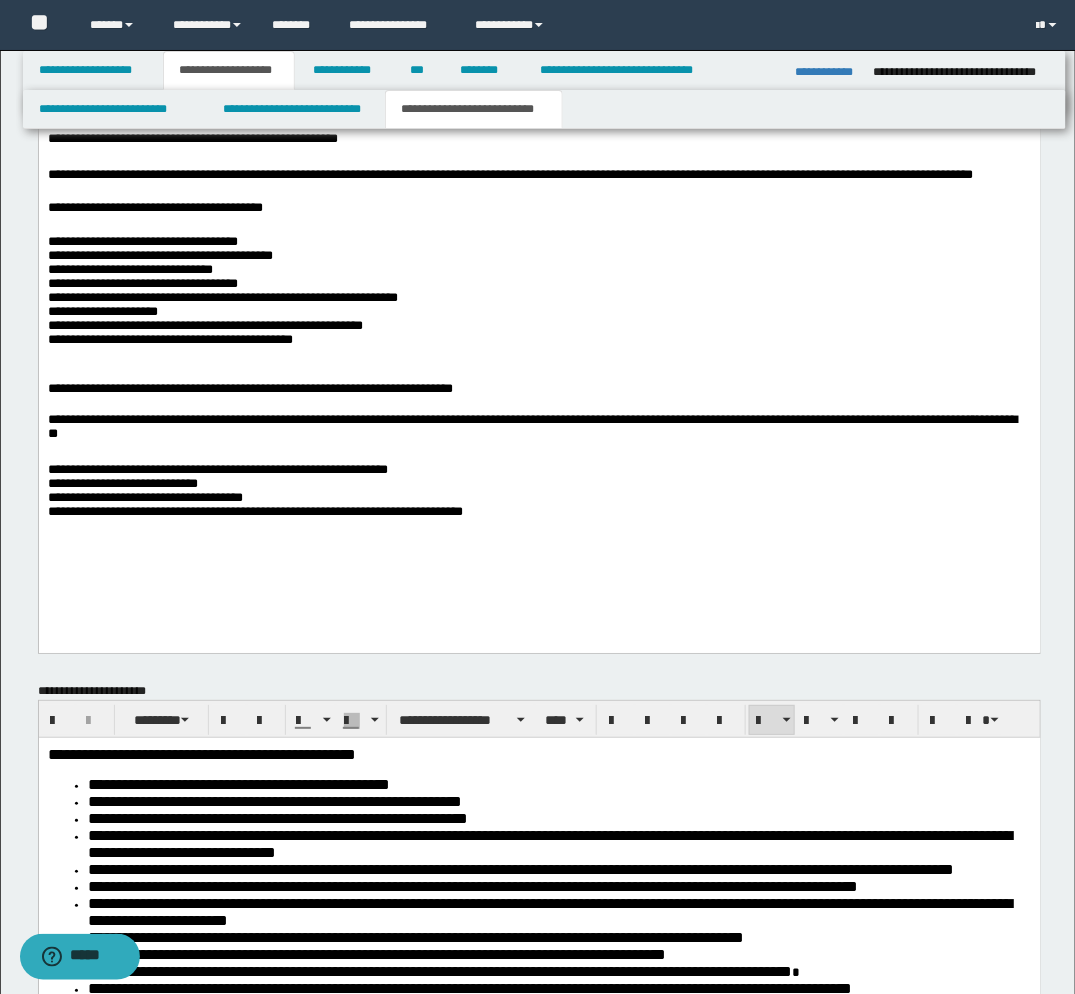 click on "**********" at bounding box center [538, 490] 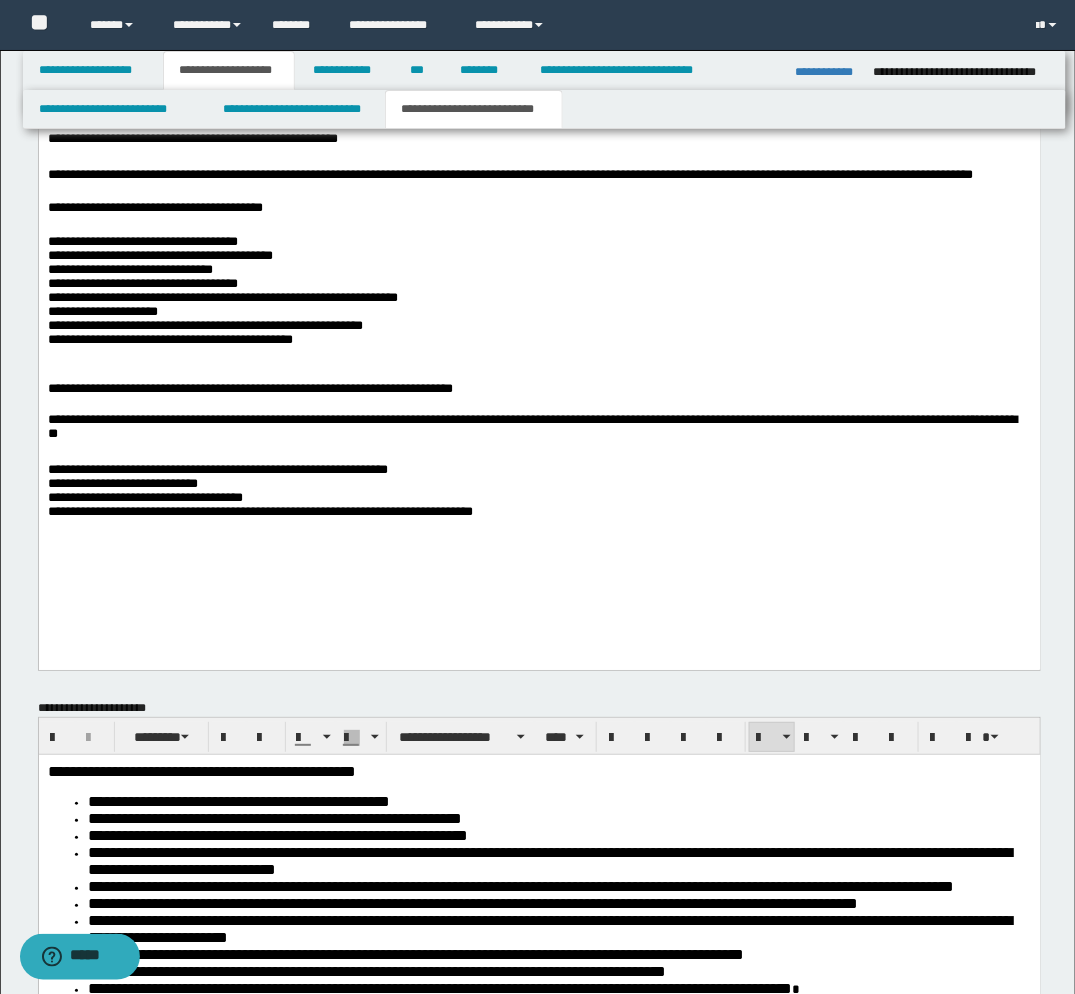 click at bounding box center [539, 539] 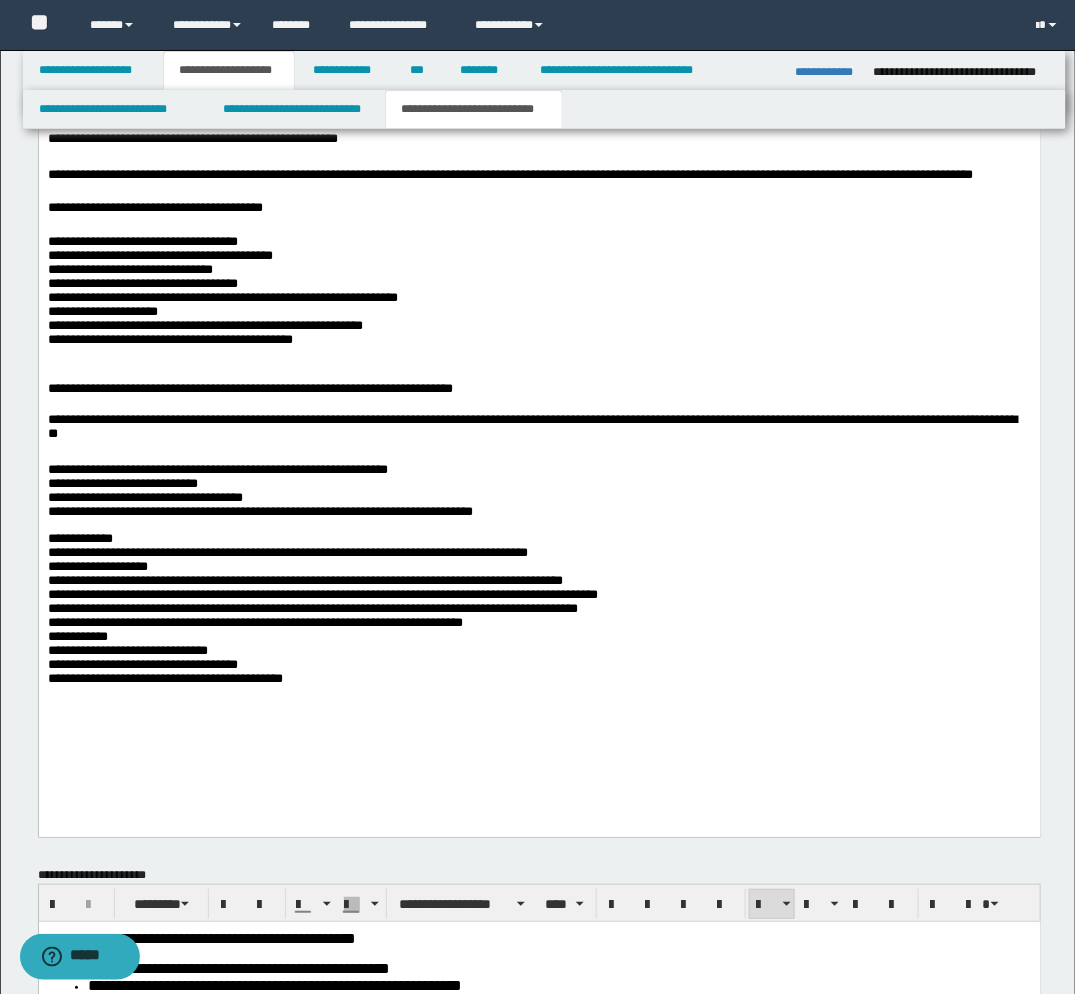 click on "**********" at bounding box center [538, 623] 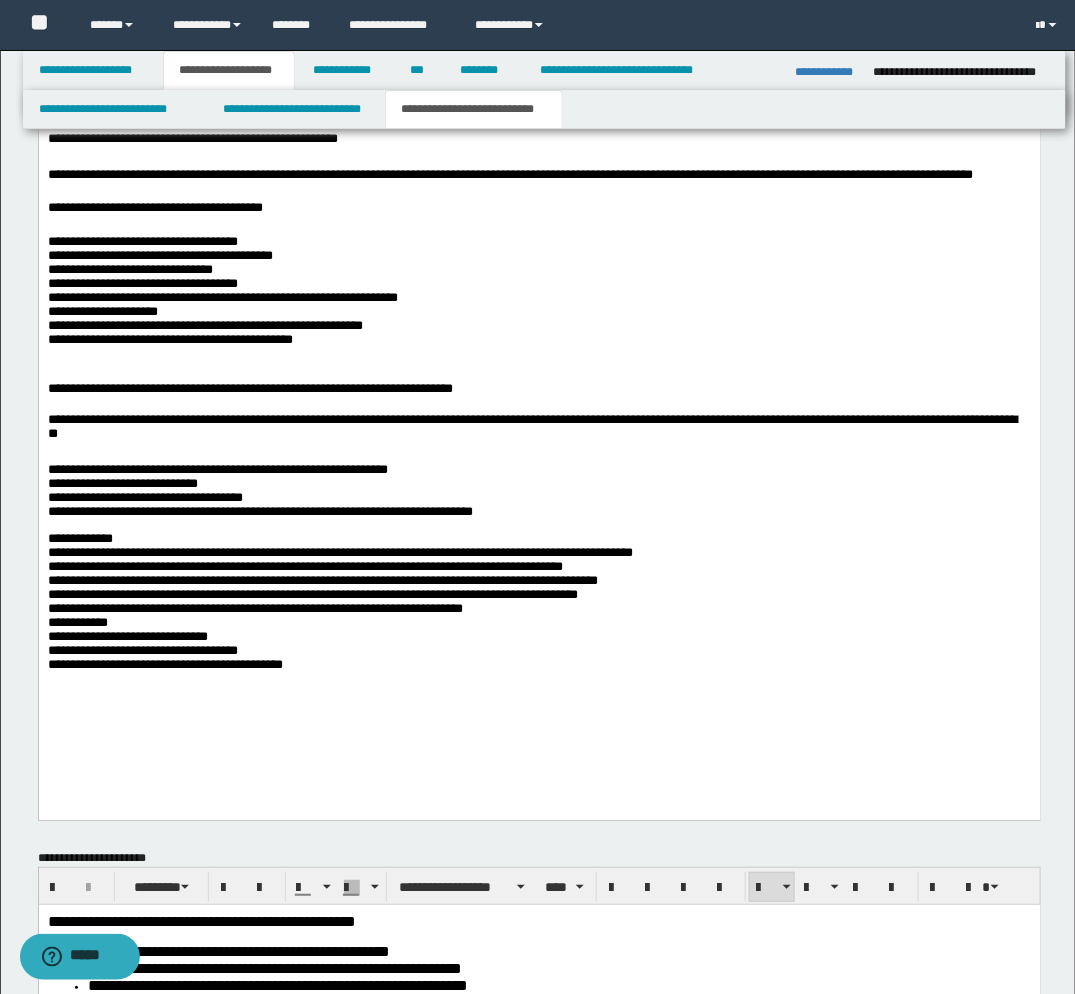 click on "**********" at bounding box center [538, 615] 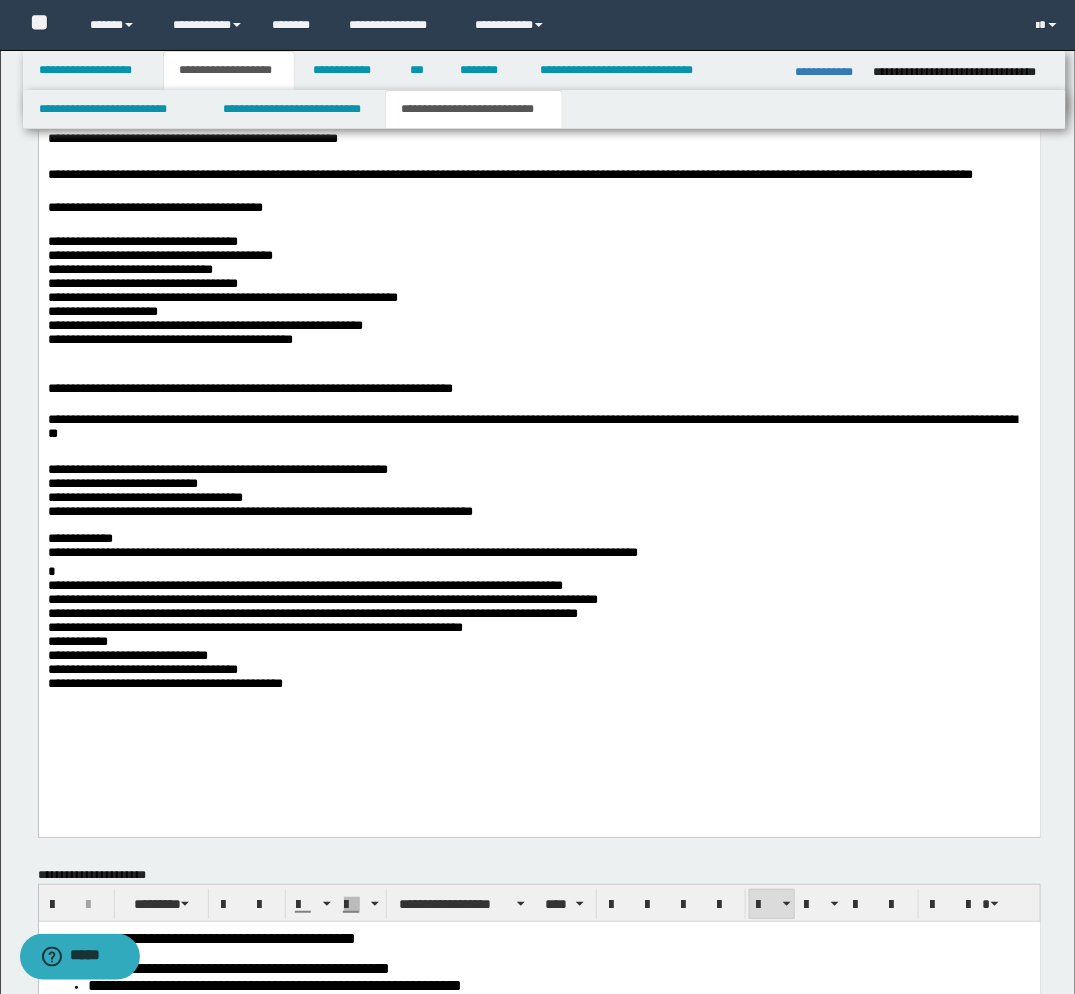 click on "**********" at bounding box center (539, 288) 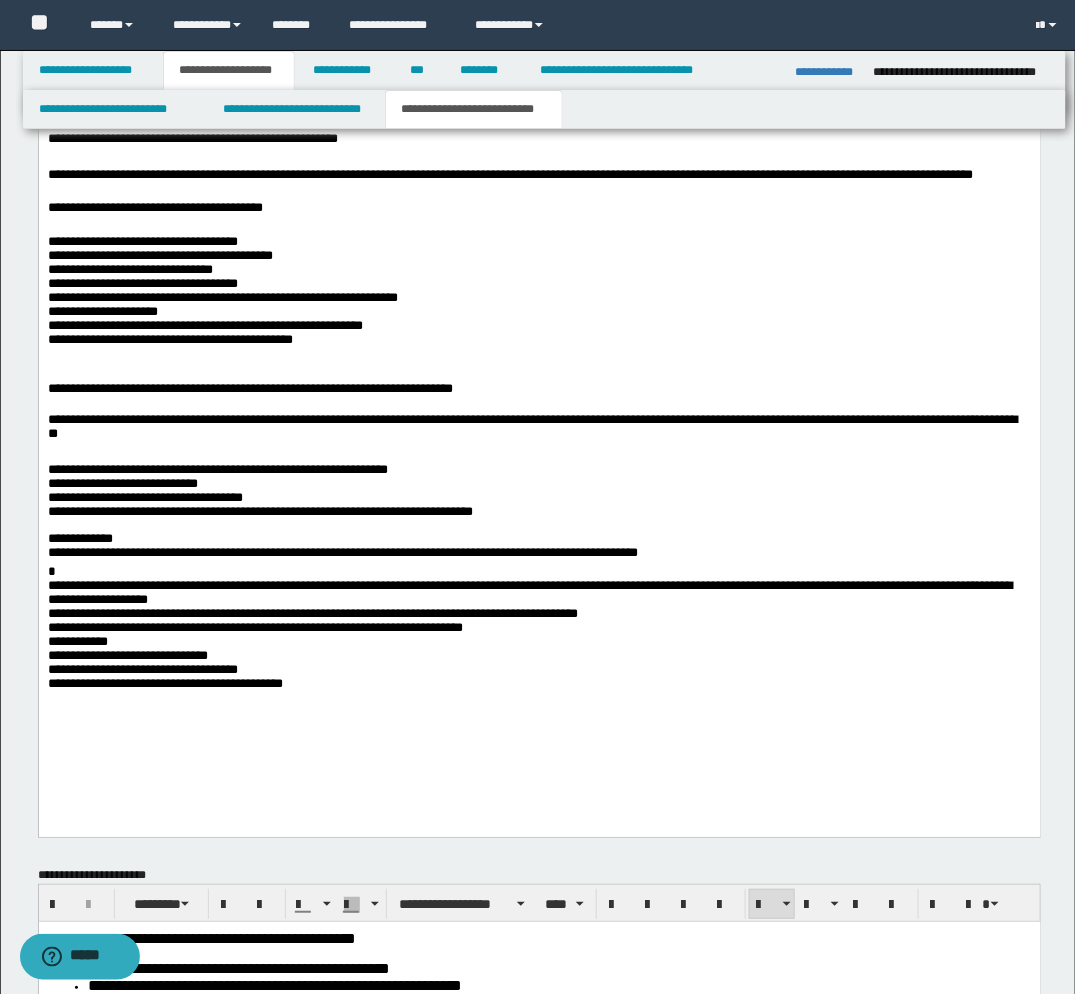 click on "**********" at bounding box center (539, 288) 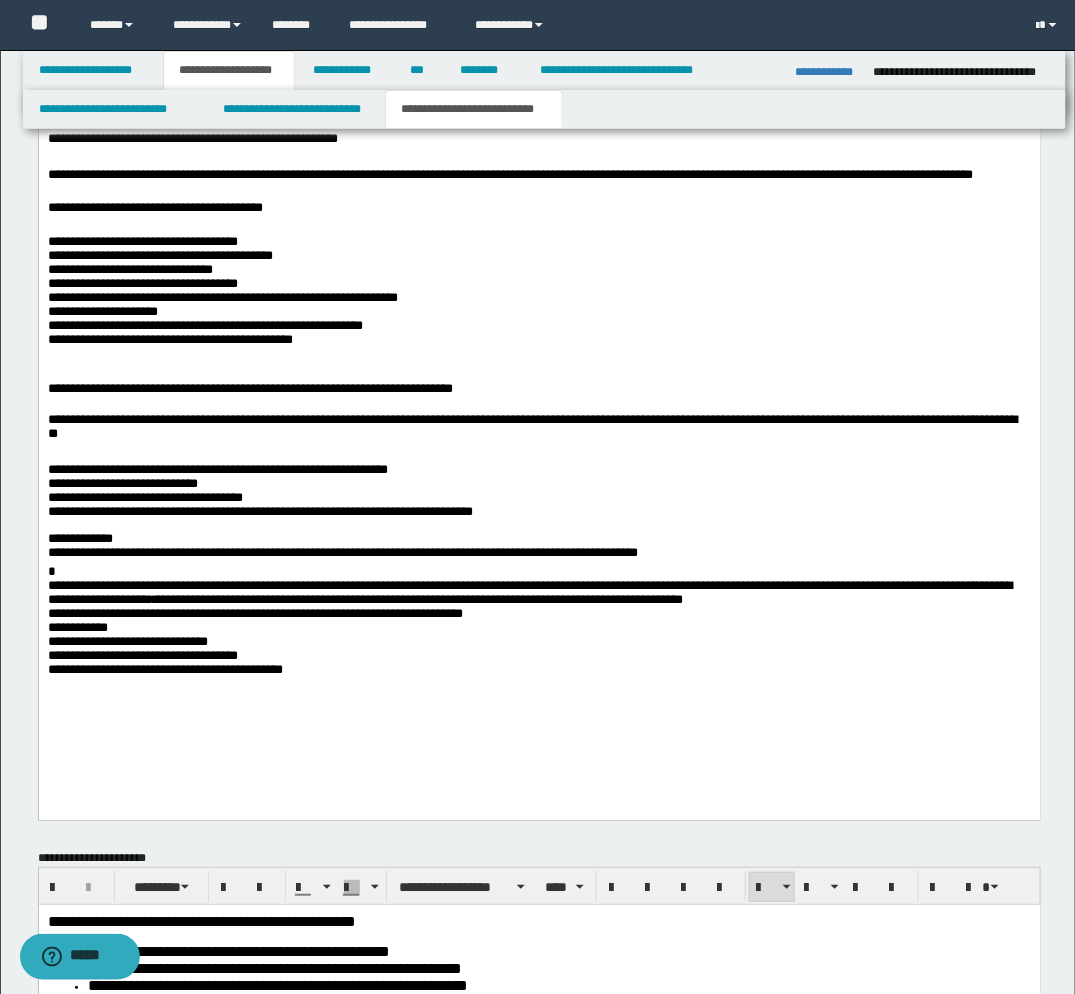 click on "**********" at bounding box center [539, 280] 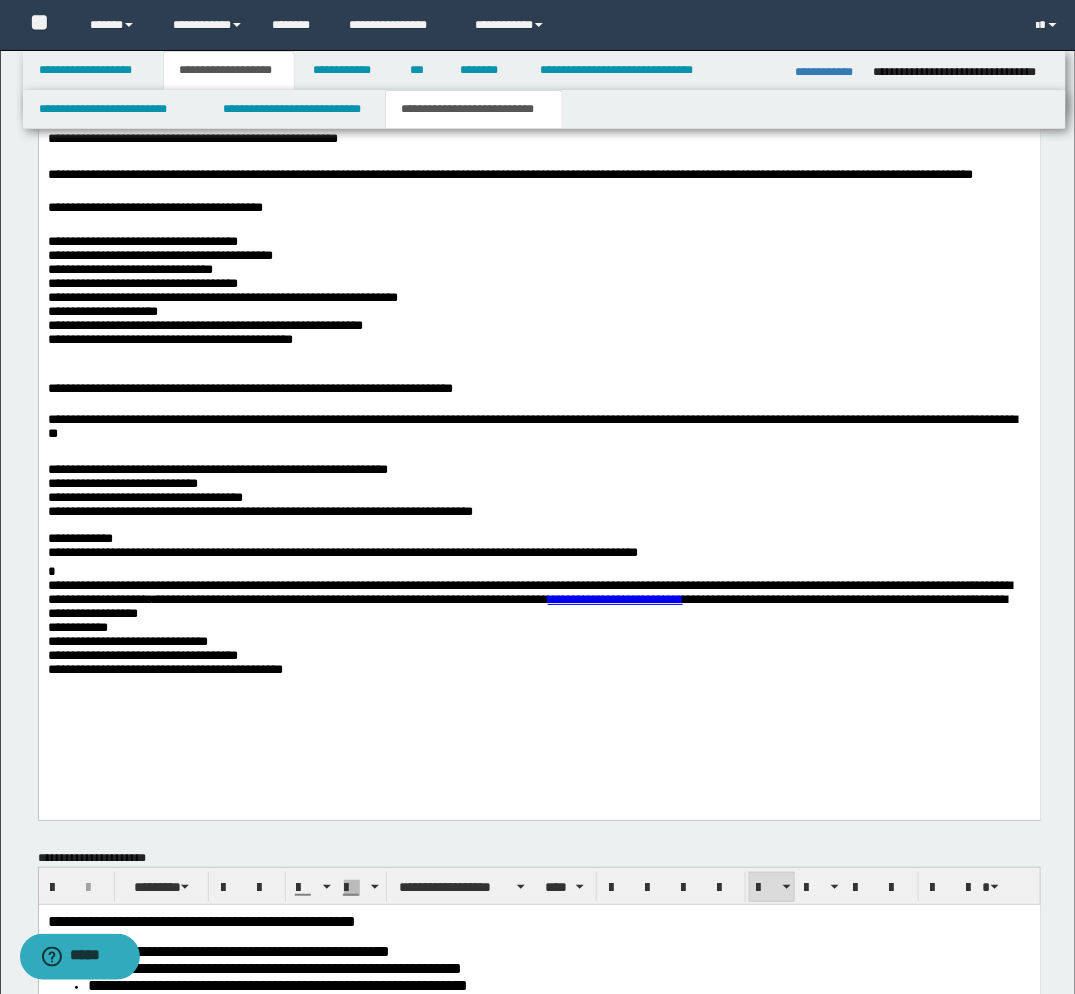 click on "**********" at bounding box center (538, 631) 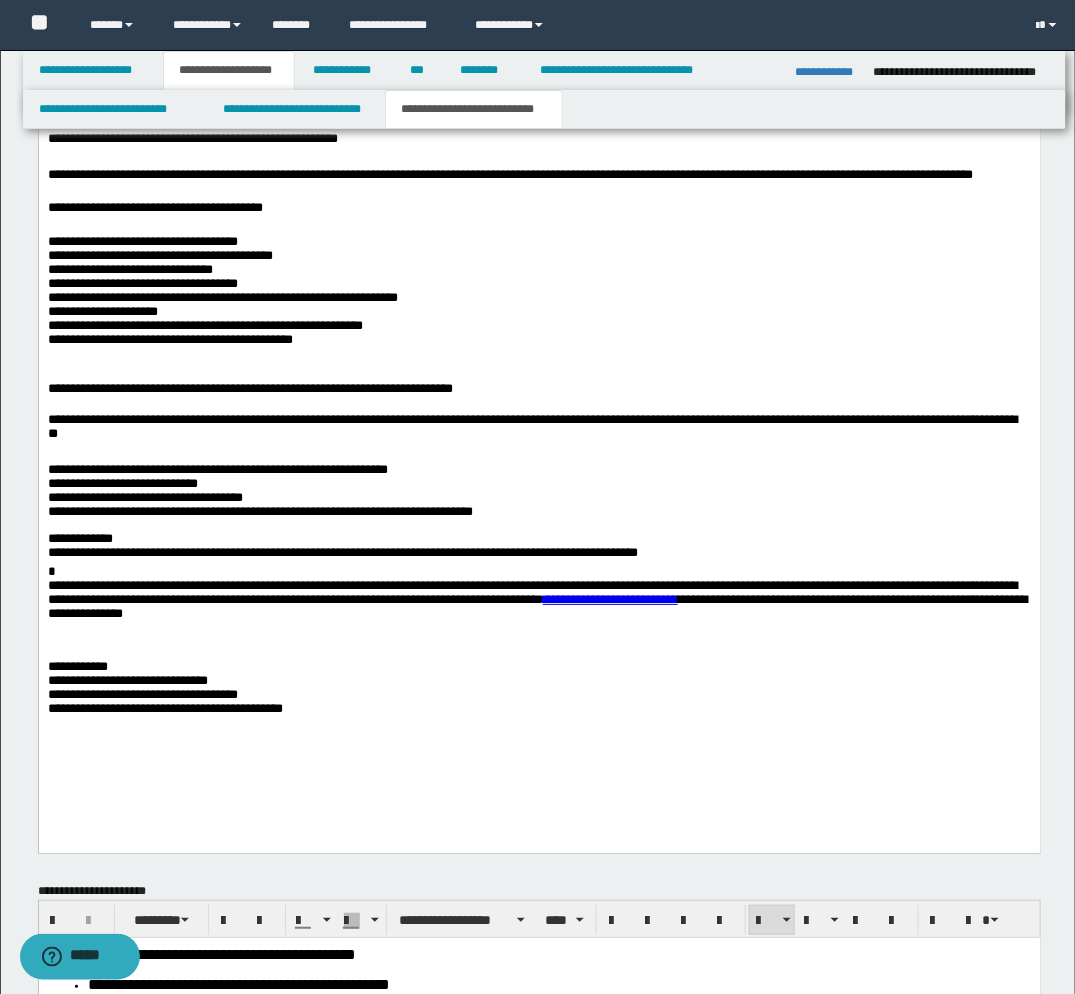 click on "**********" at bounding box center (538, 687) 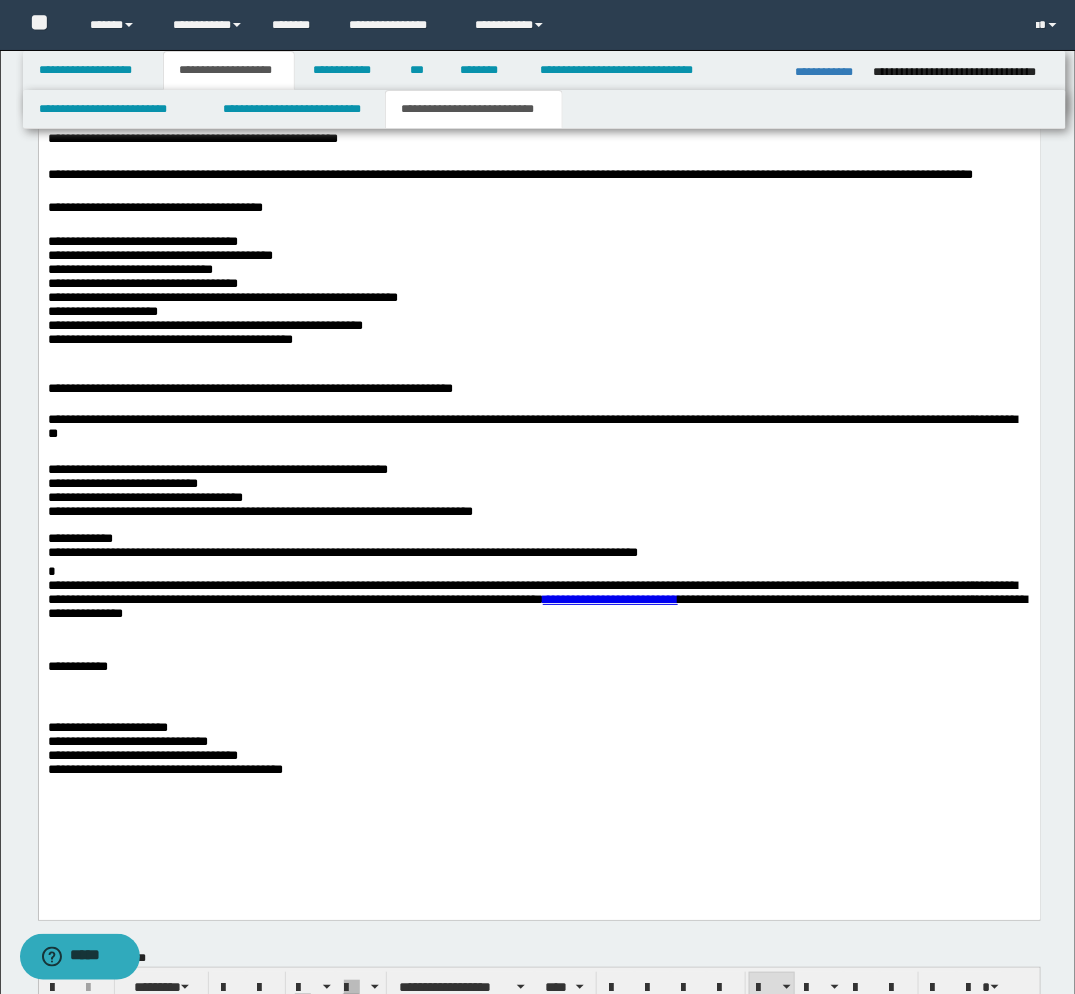 click on "**********" at bounding box center (538, 754) 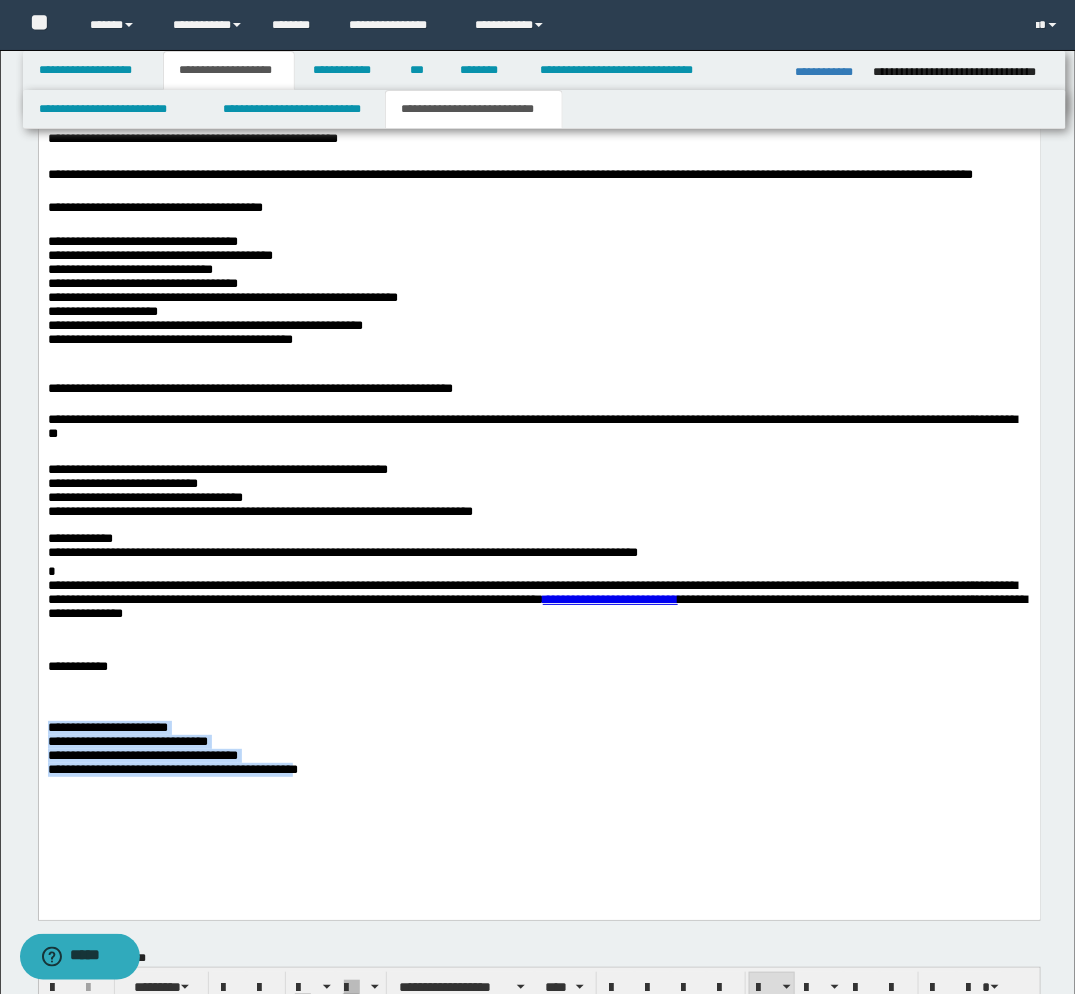drag, startPoint x: 311, startPoint y: 803, endPoint x: 205, endPoint y: 697, distance: 149.90663 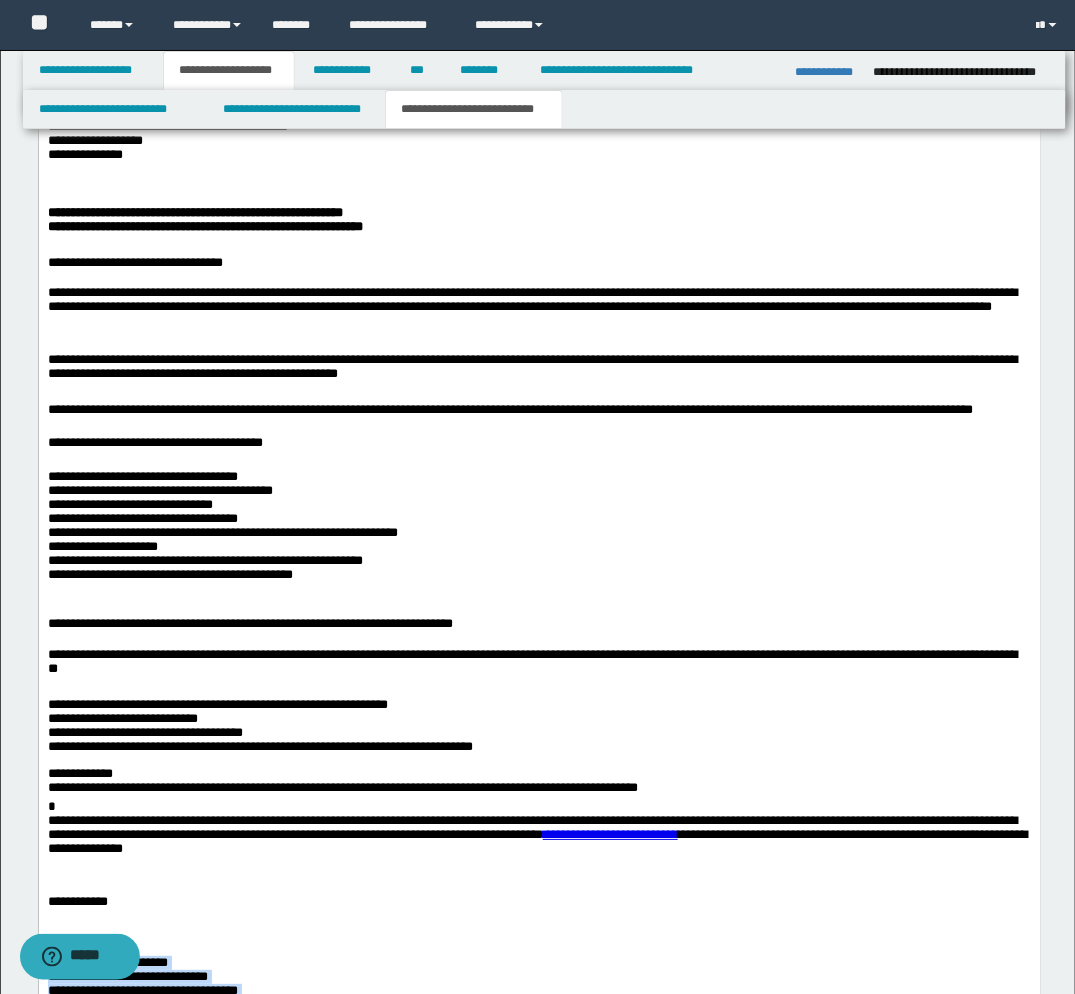 scroll, scrollTop: 1111, scrollLeft: 0, axis: vertical 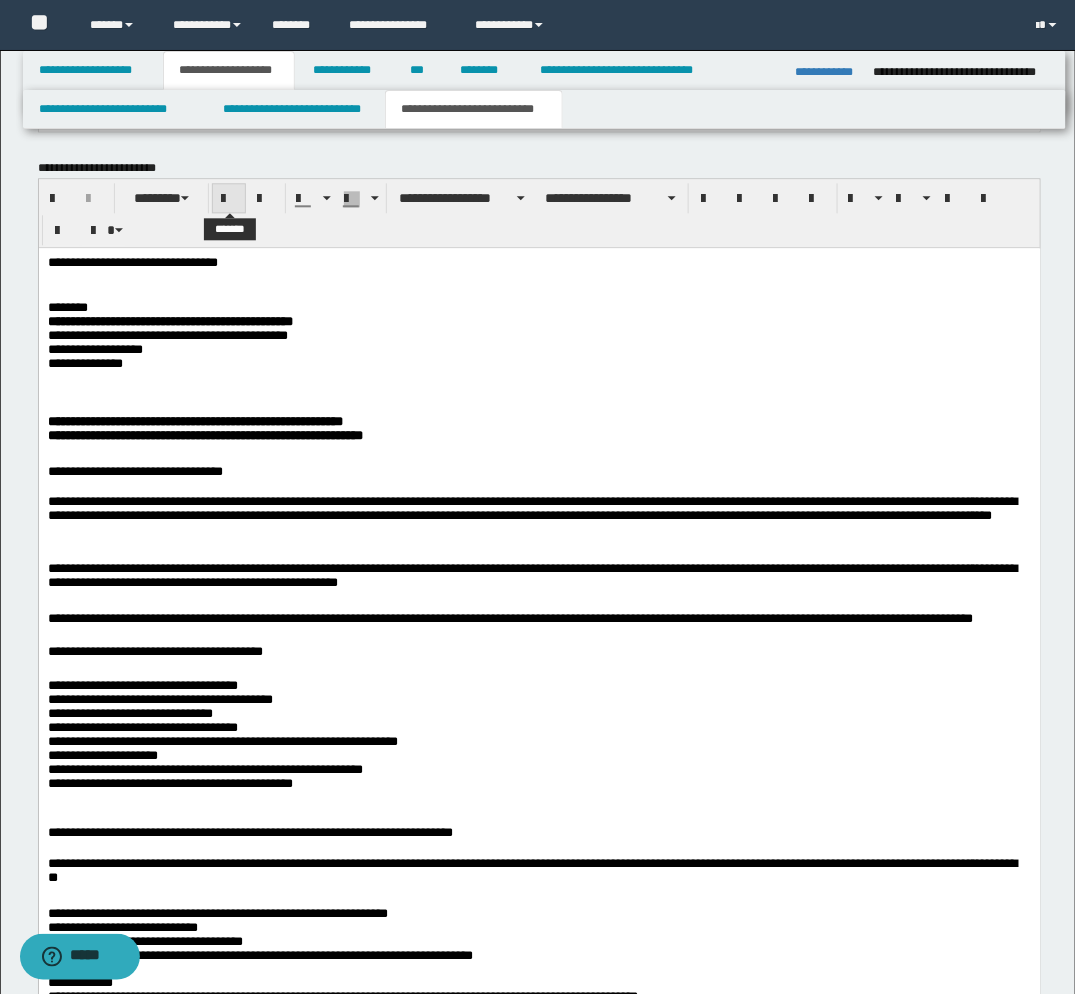 click at bounding box center [229, 199] 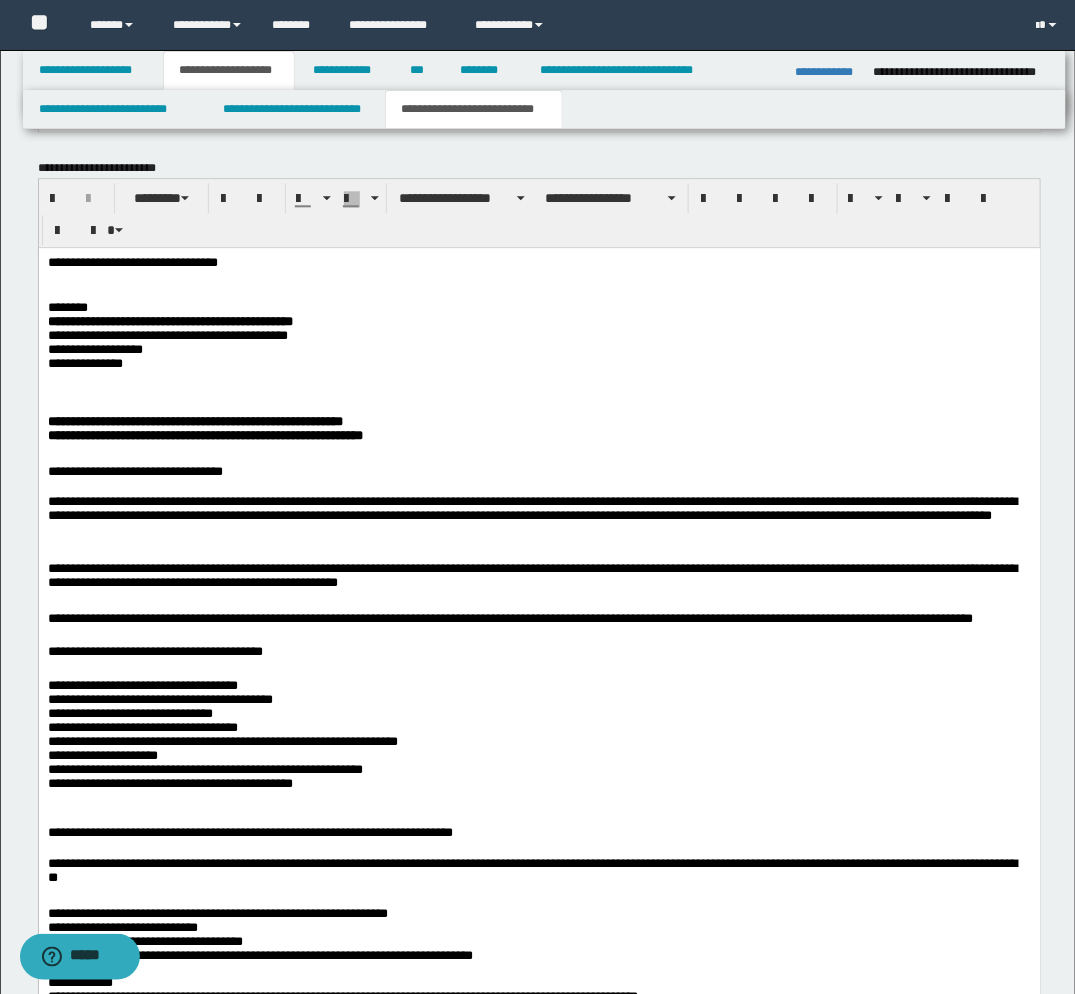 click on "**********" at bounding box center [538, 425] 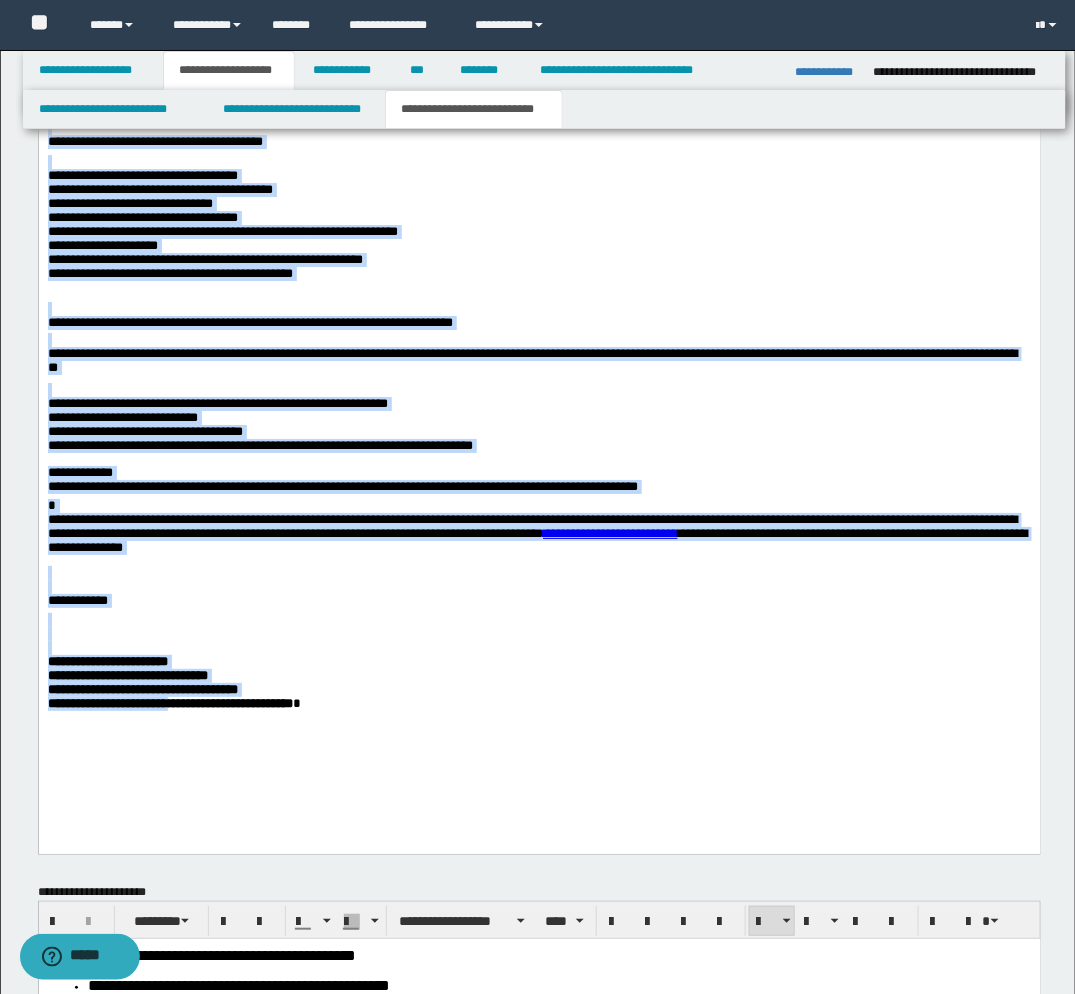 scroll, scrollTop: 1624, scrollLeft: 0, axis: vertical 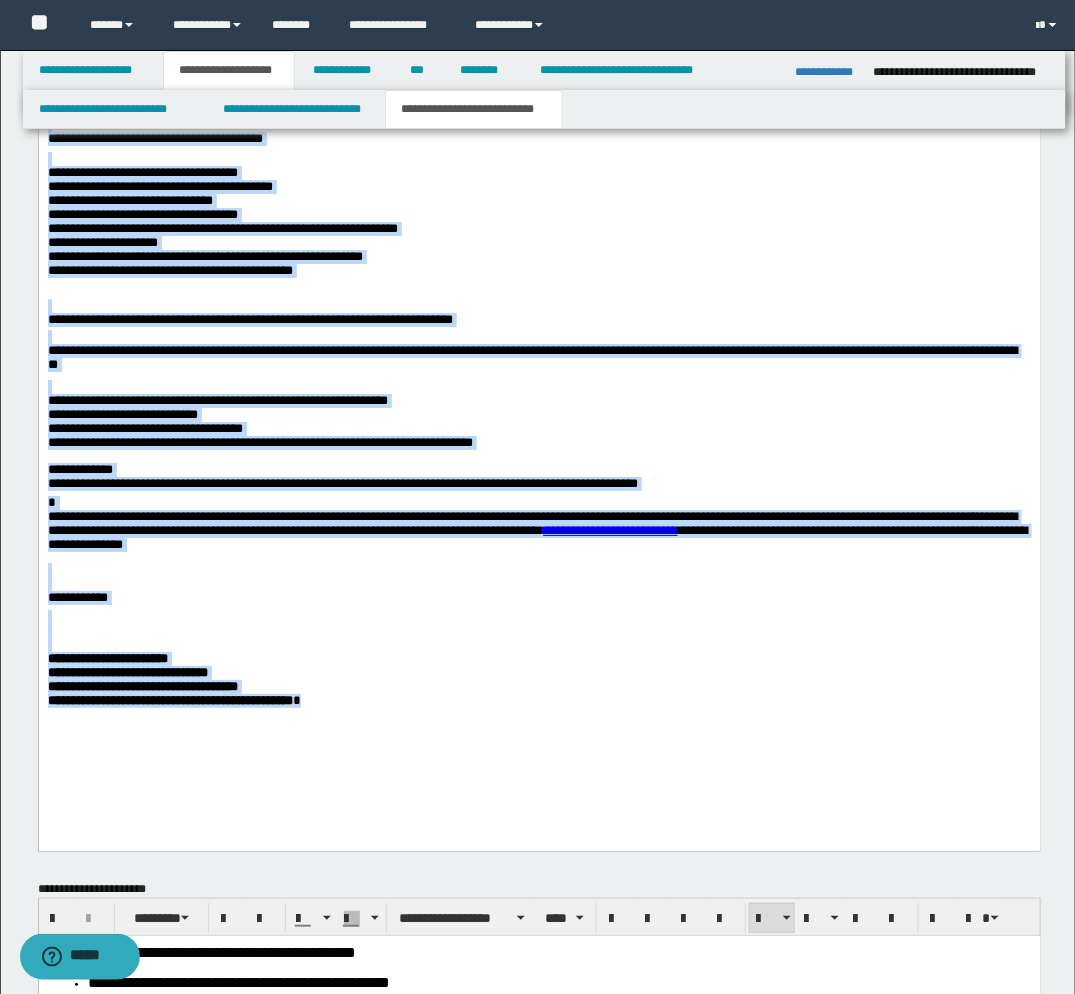 drag, startPoint x: 46, startPoint y: -251, endPoint x: 355, endPoint y: 786, distance: 1082.0582 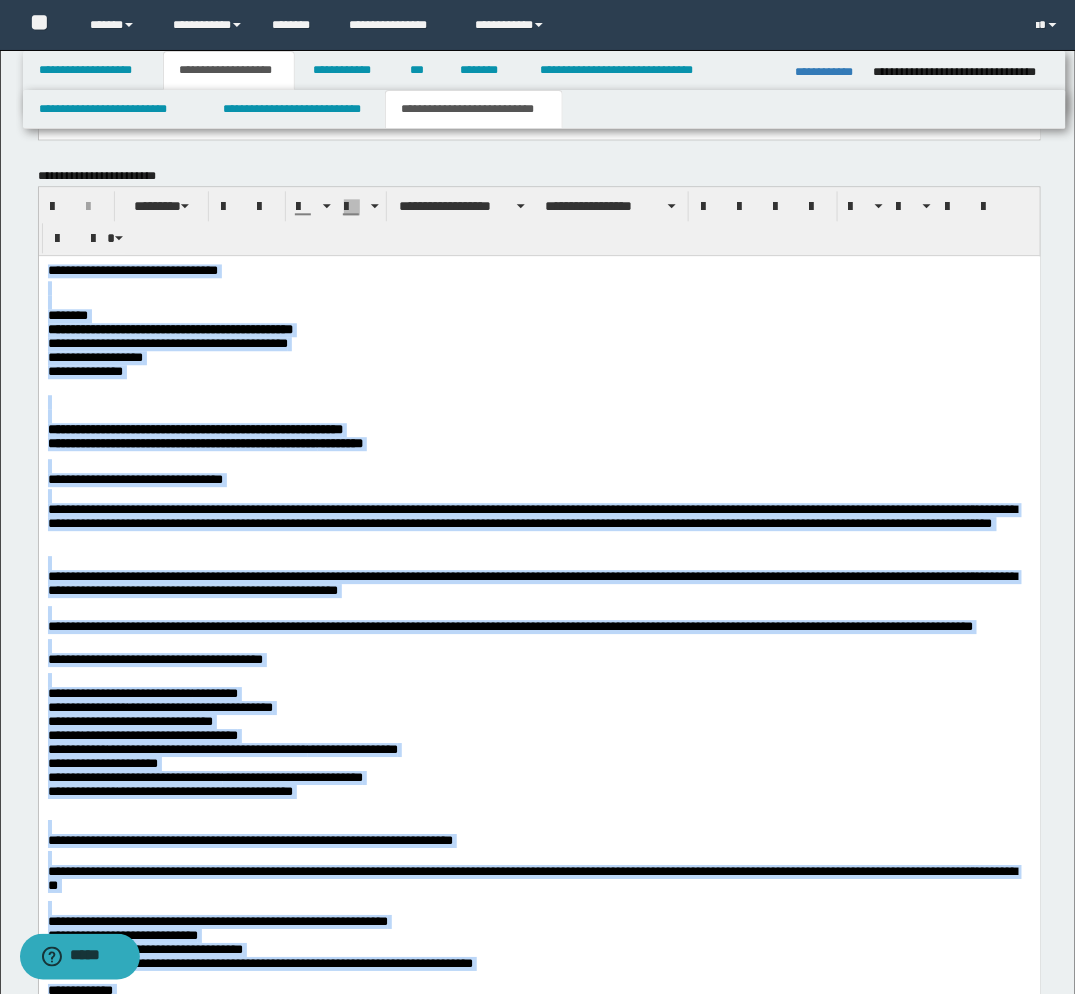scroll, scrollTop: 1068, scrollLeft: 0, axis: vertical 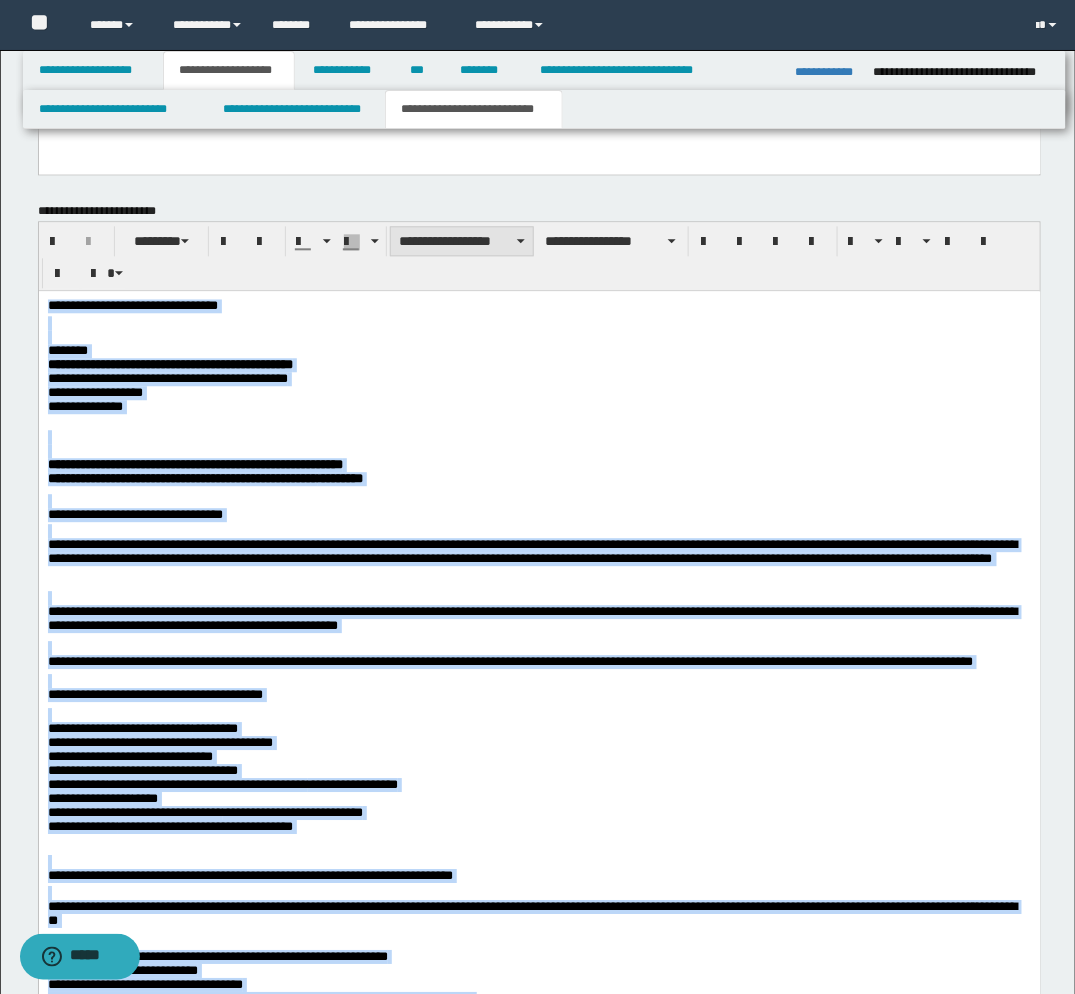 click on "**********" at bounding box center [462, 241] 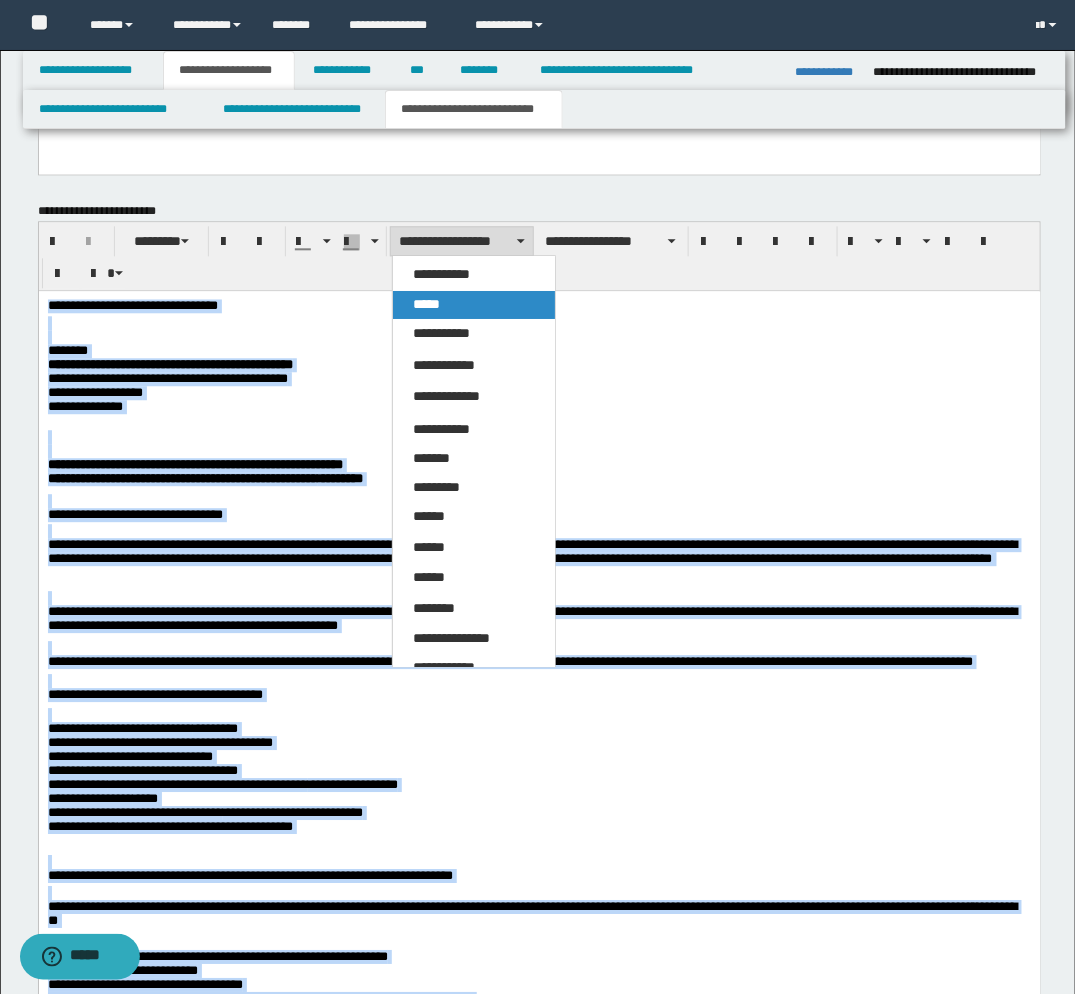 click on "*****" at bounding box center (426, 304) 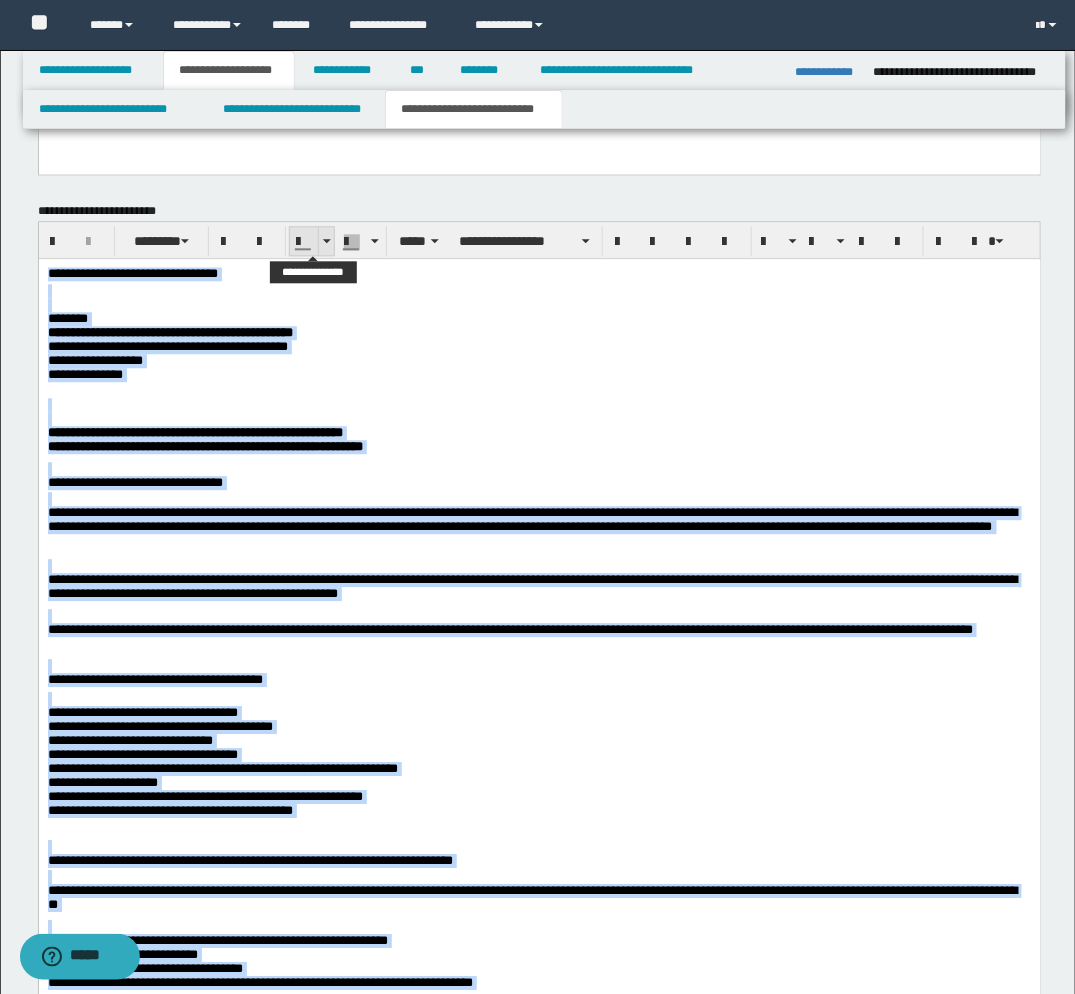 click at bounding box center [326, 241] 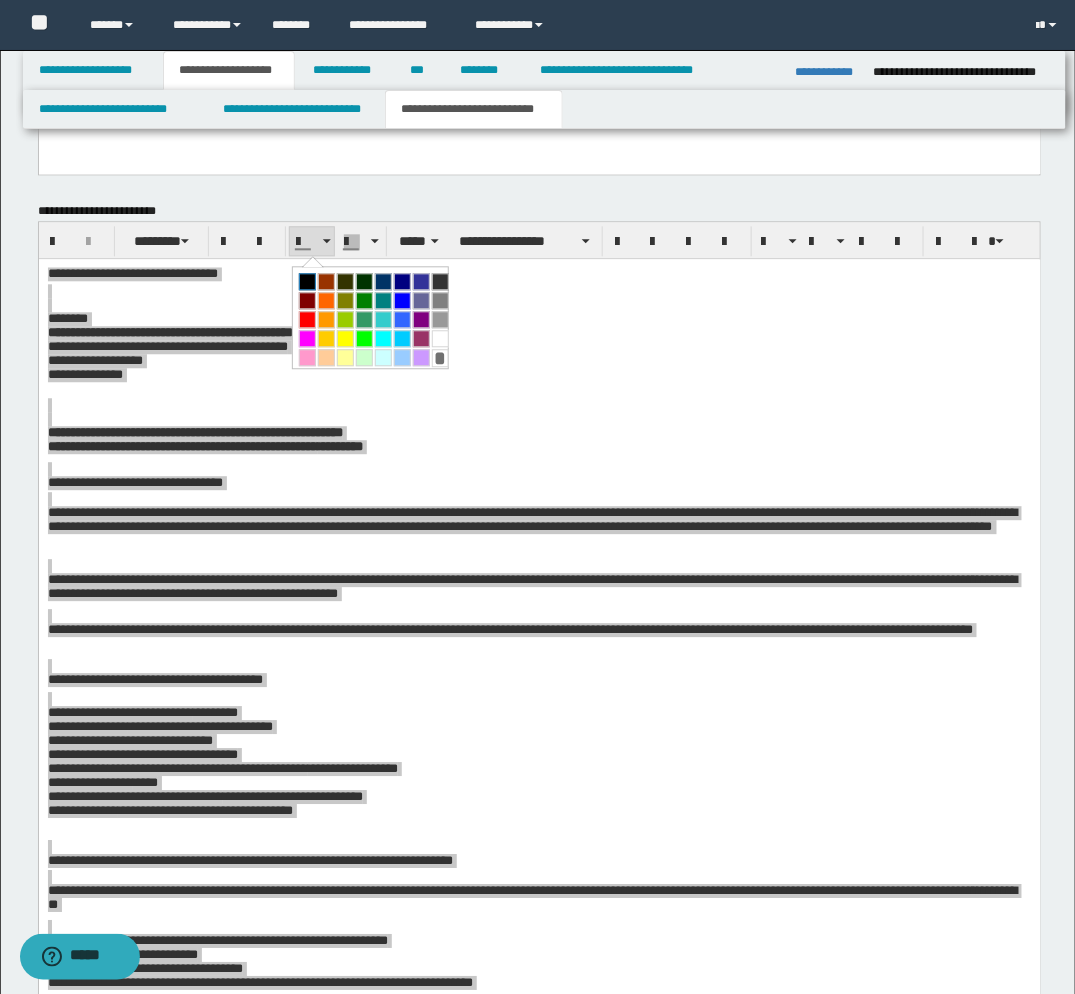 click at bounding box center [307, 281] 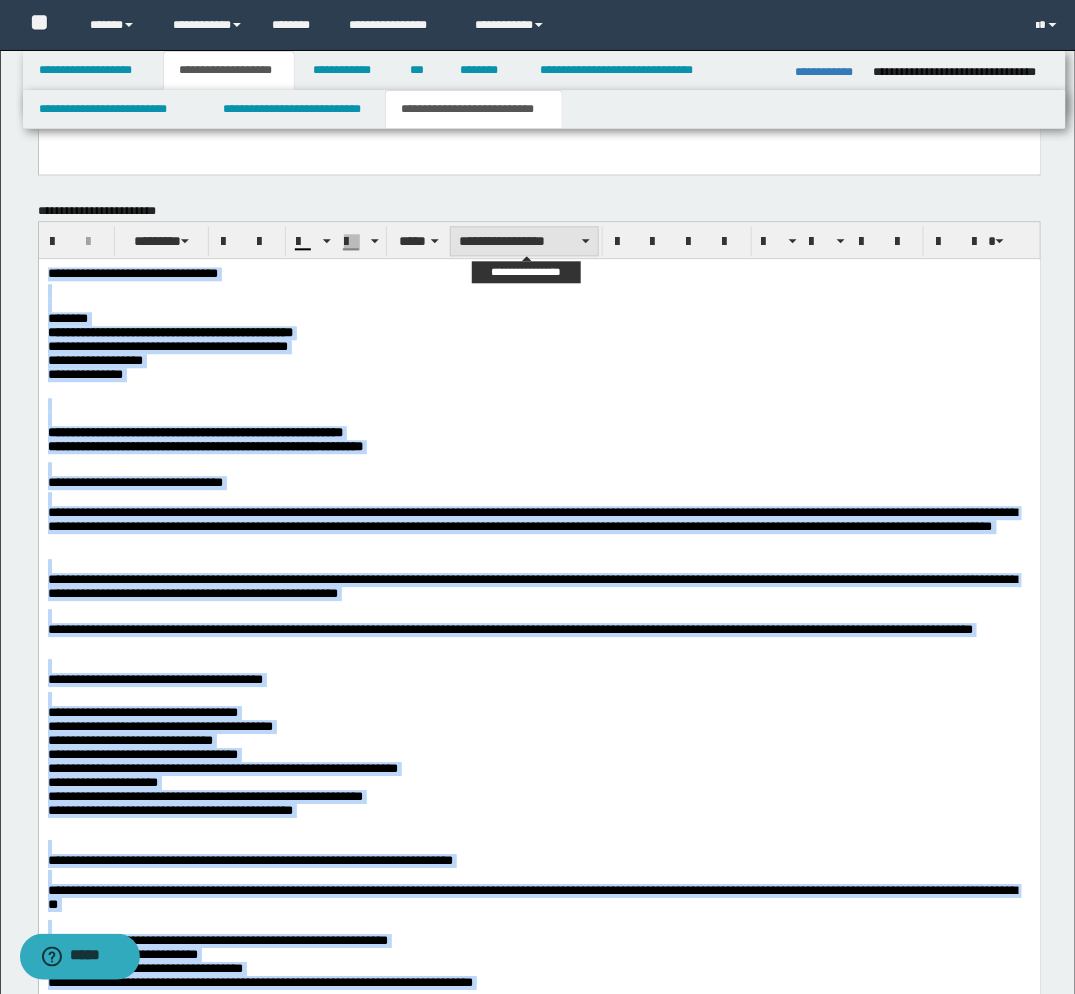 click on "**********" at bounding box center [524, 241] 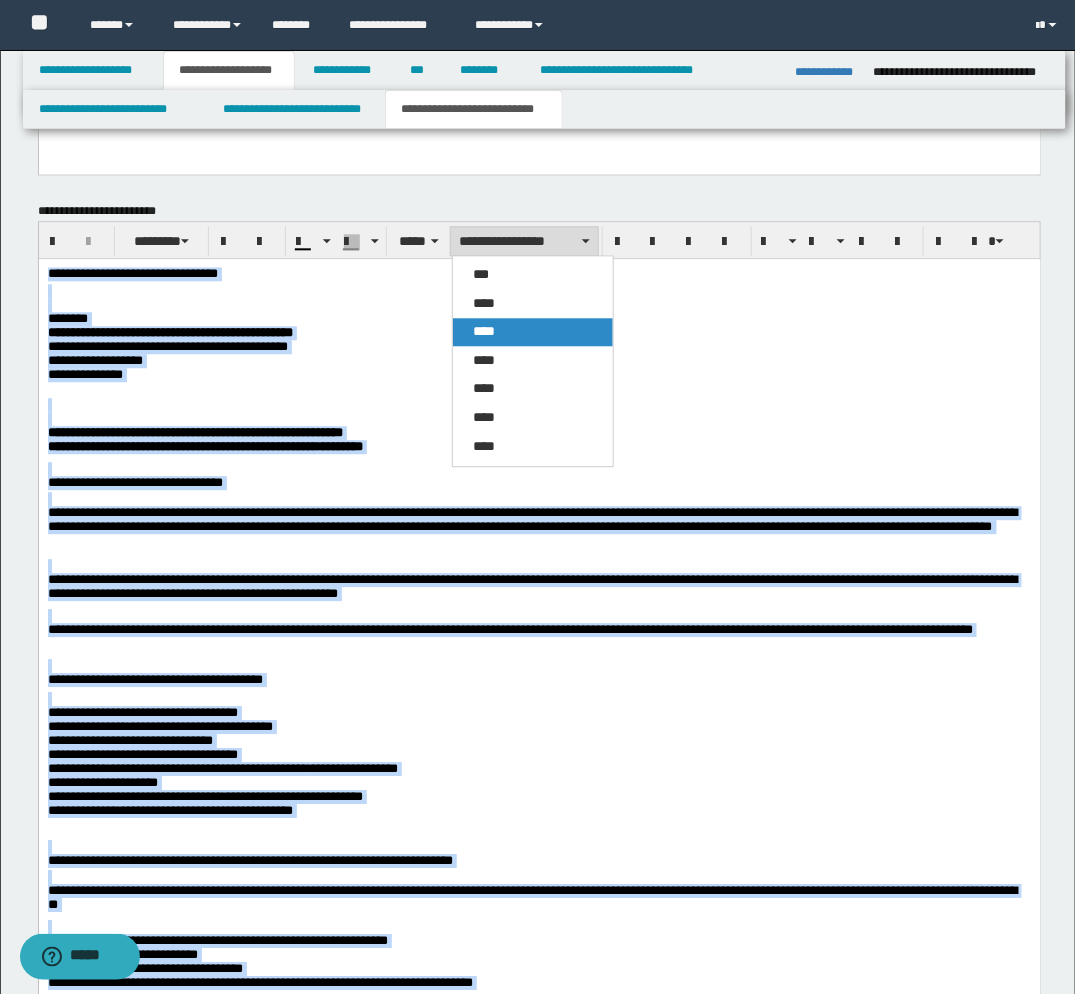 click on "****" at bounding box center [484, 331] 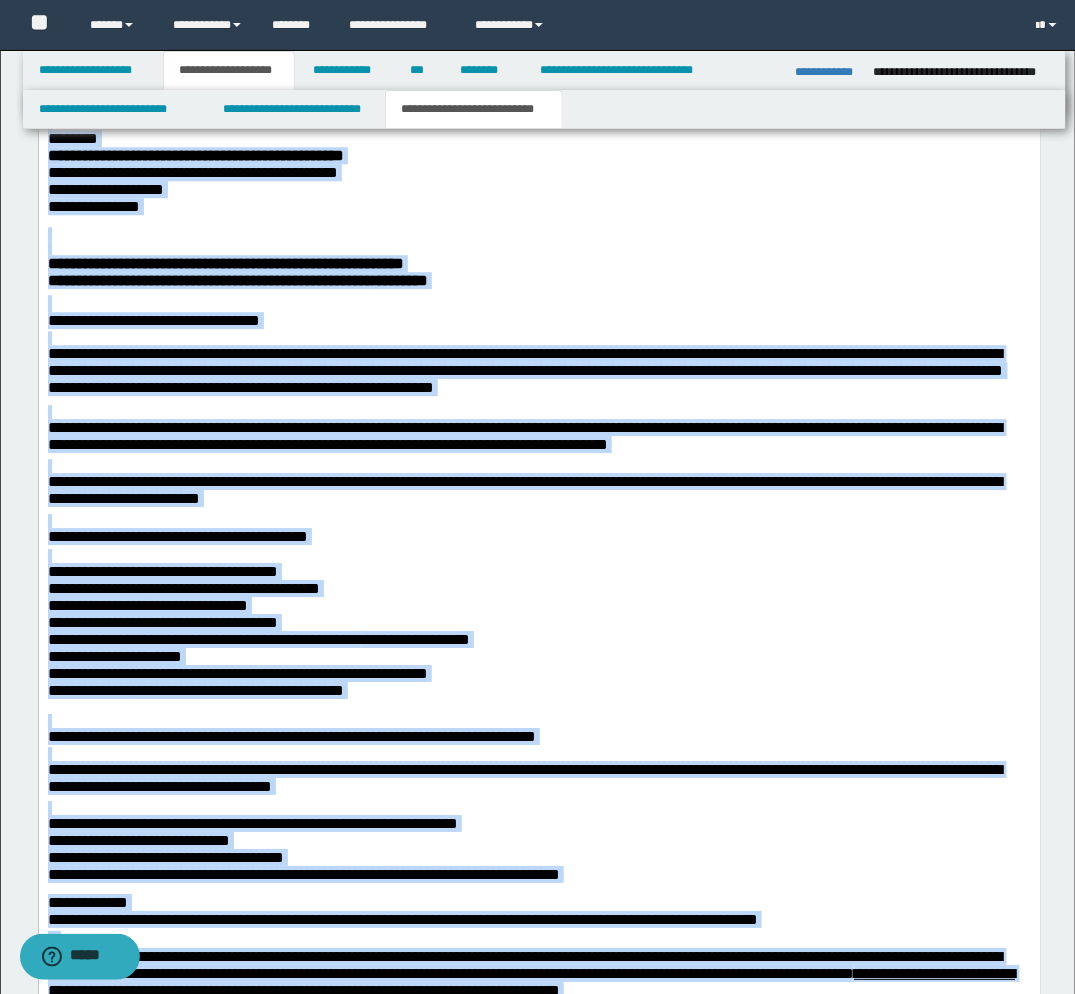 scroll, scrollTop: 1291, scrollLeft: 0, axis: vertical 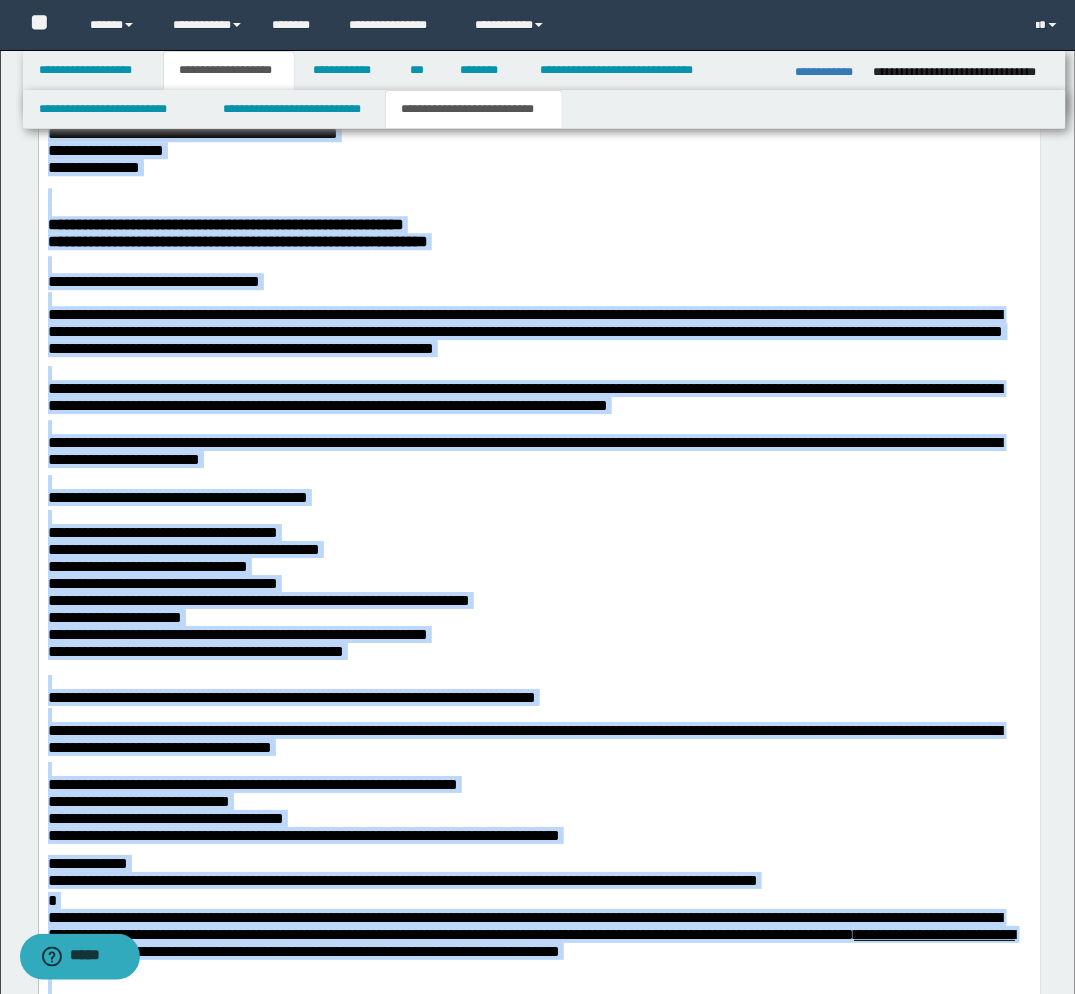 click on "**********" at bounding box center [538, 492] 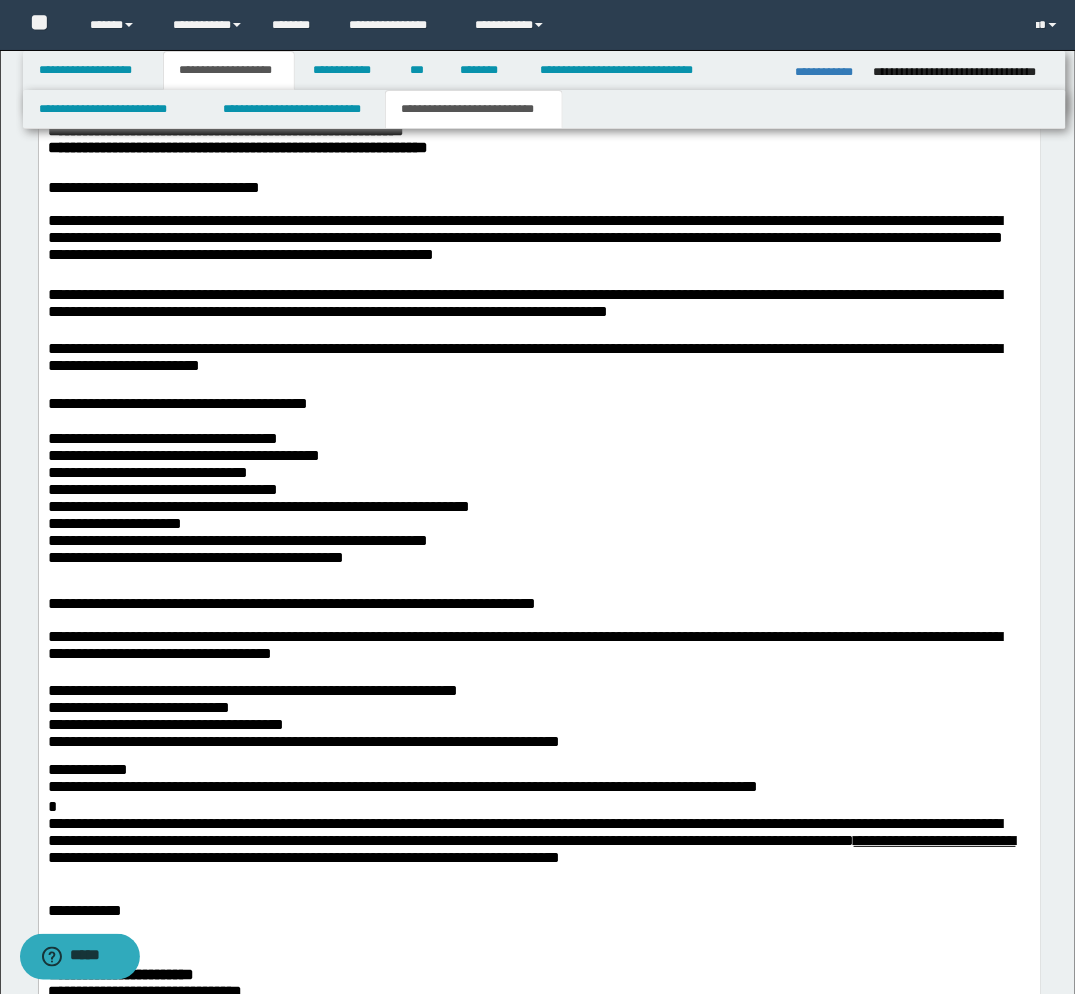 scroll, scrollTop: 1068, scrollLeft: 0, axis: vertical 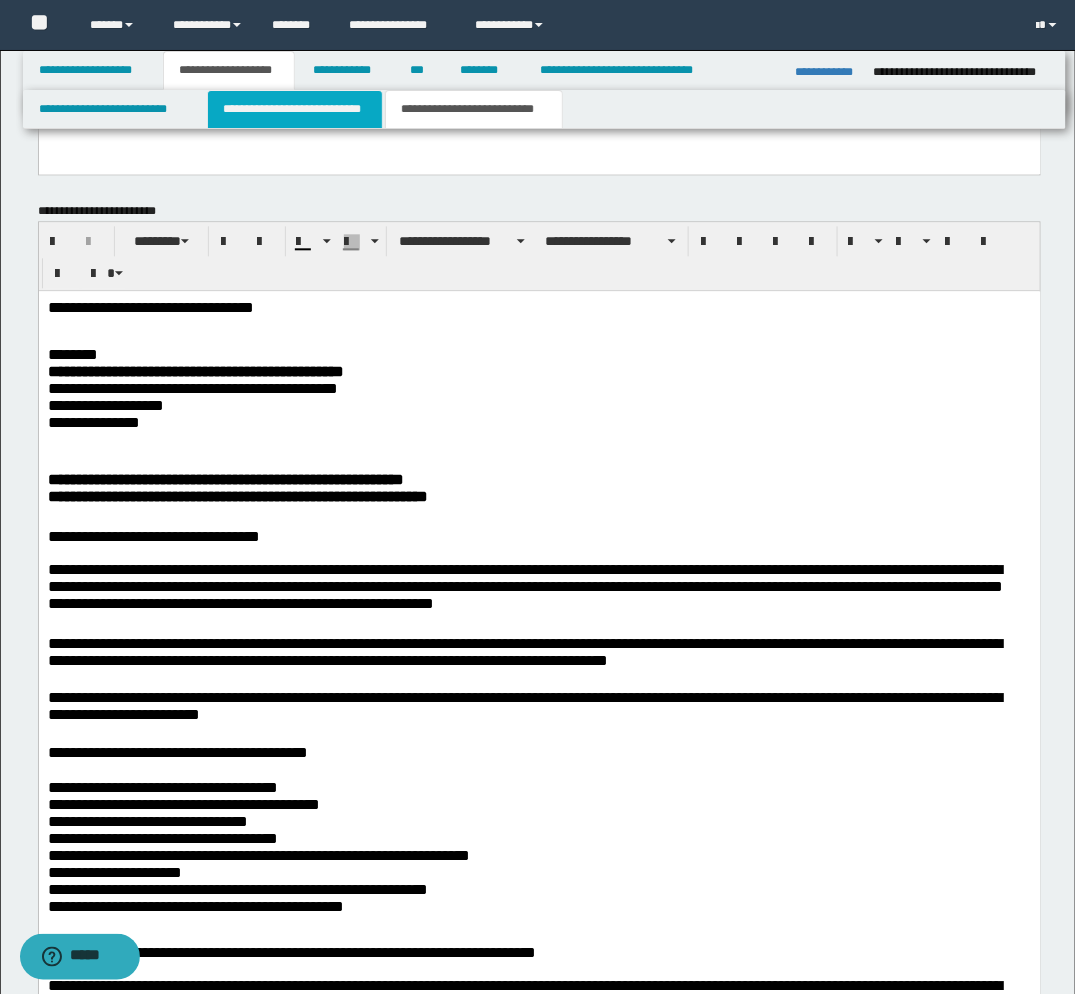 click on "**********" at bounding box center [295, 109] 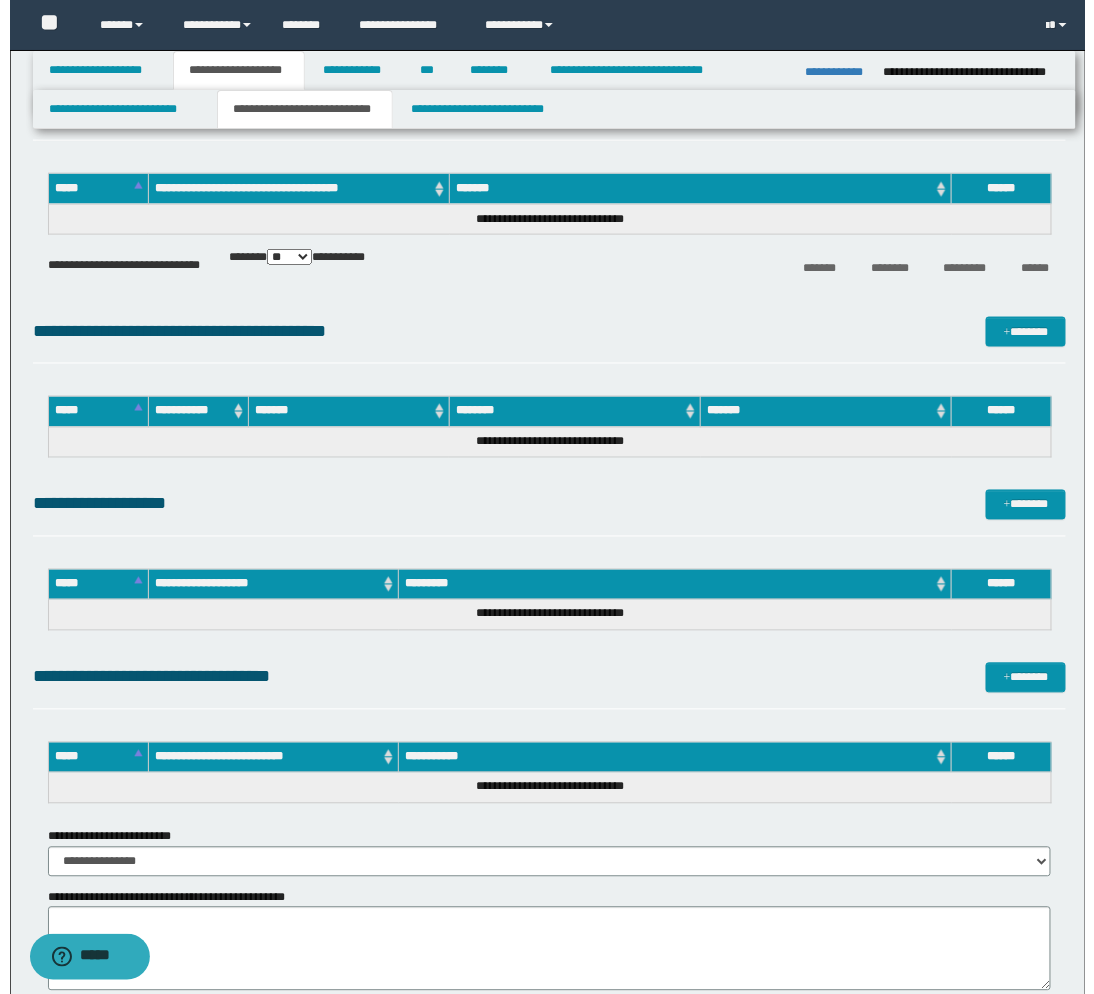 scroll, scrollTop: 777, scrollLeft: 0, axis: vertical 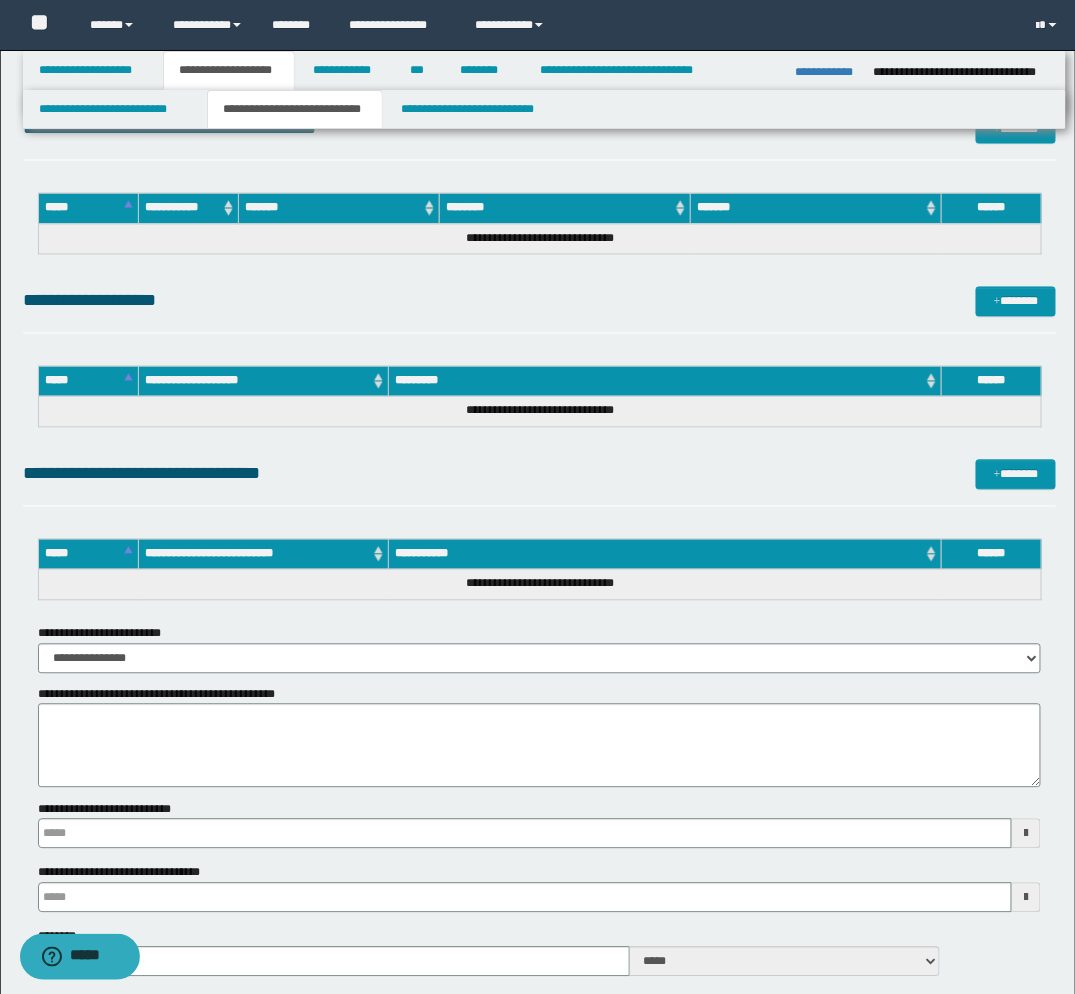 type 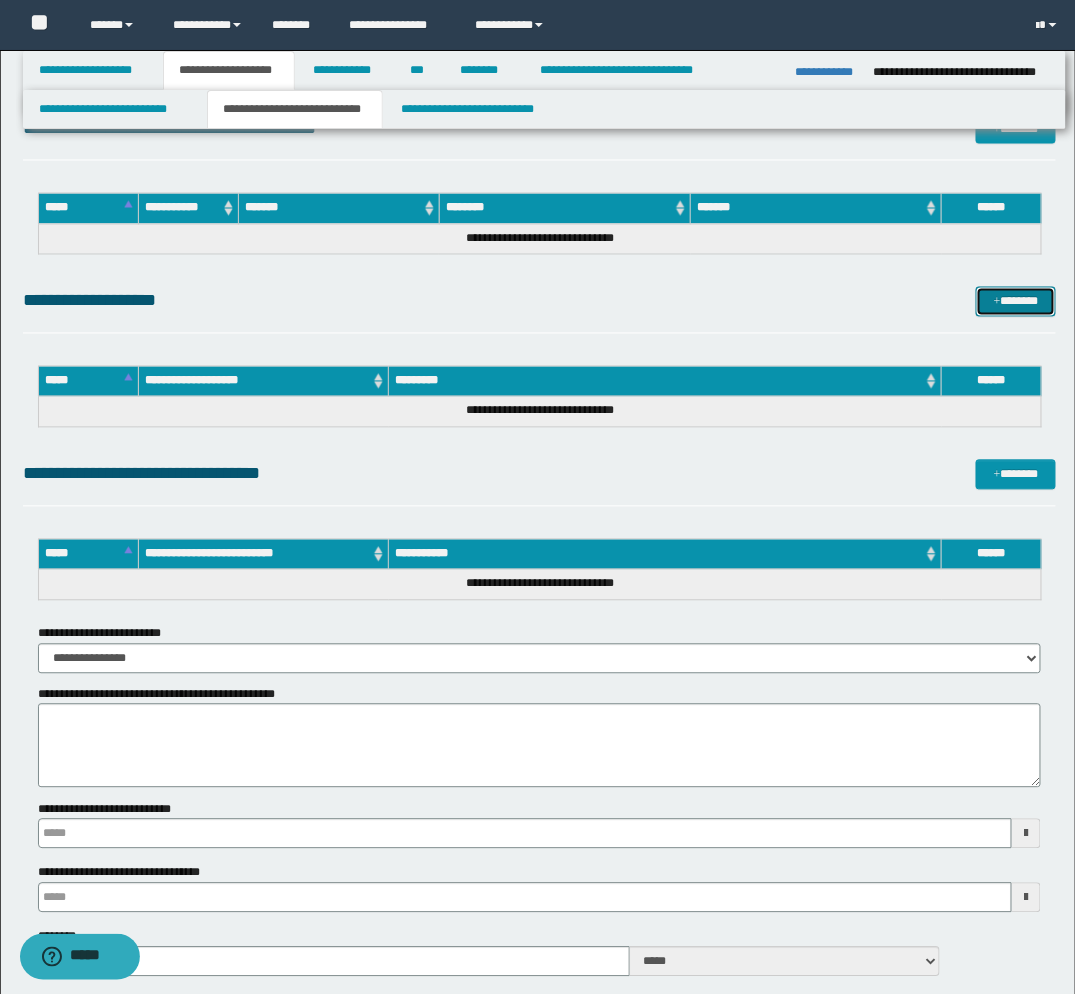 click on "*******" at bounding box center [1016, 302] 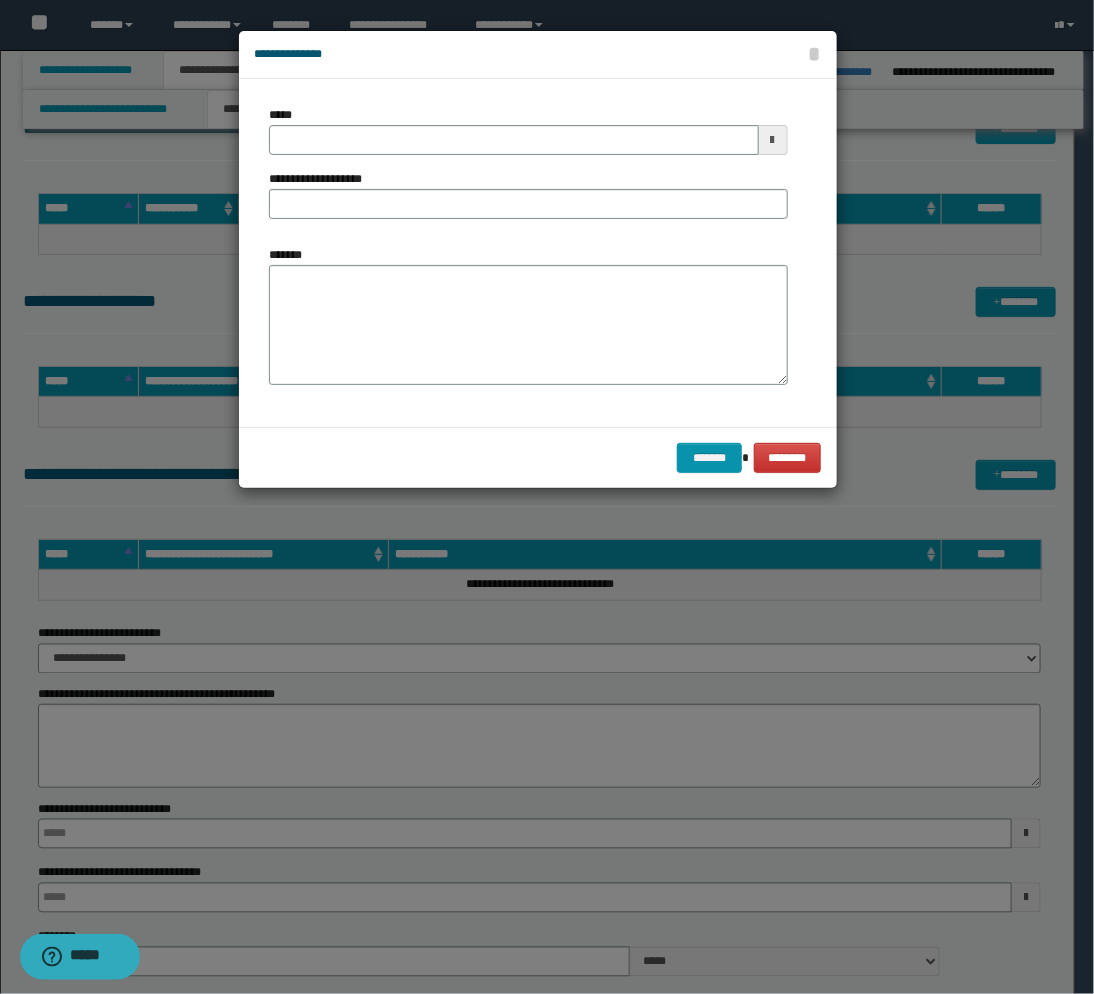 click at bounding box center (773, 140) 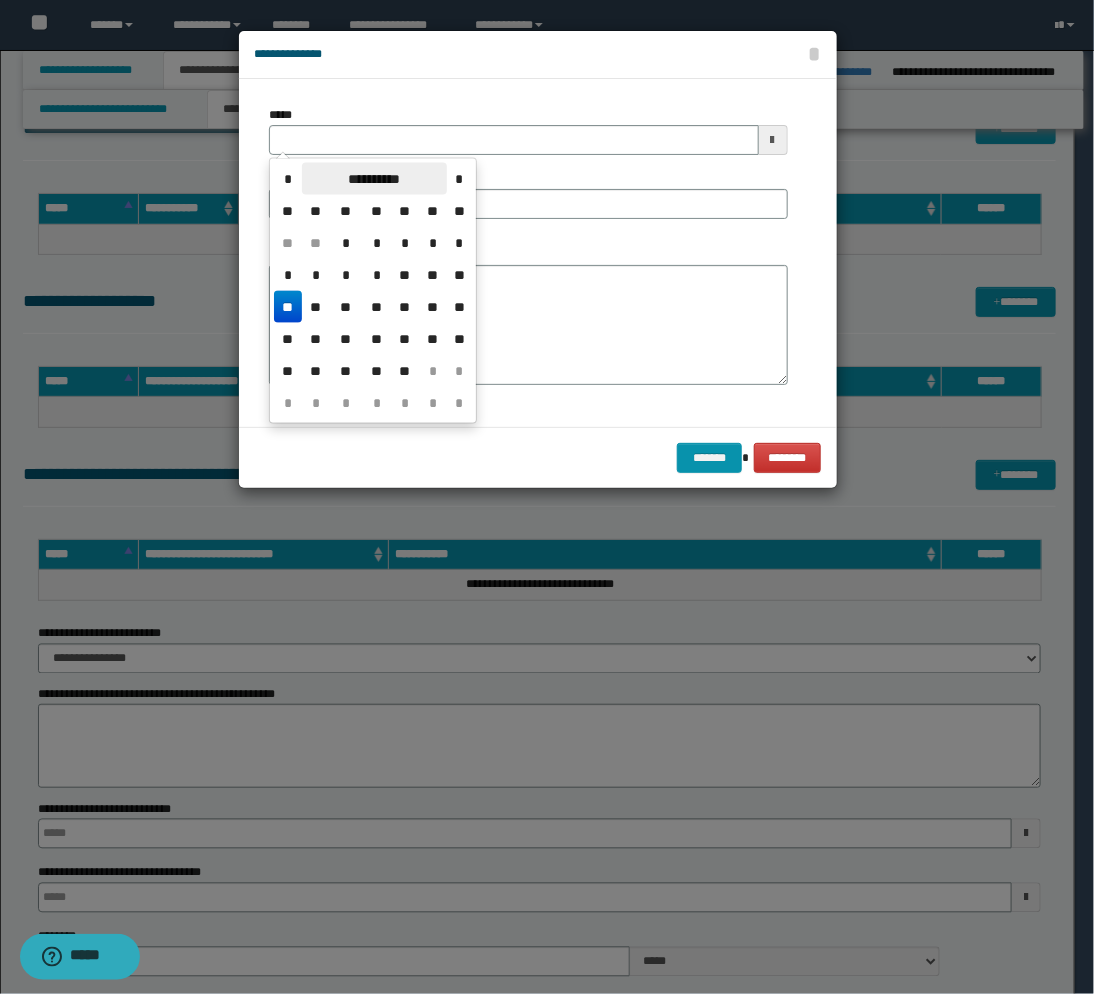 click on "**********" at bounding box center [374, 179] 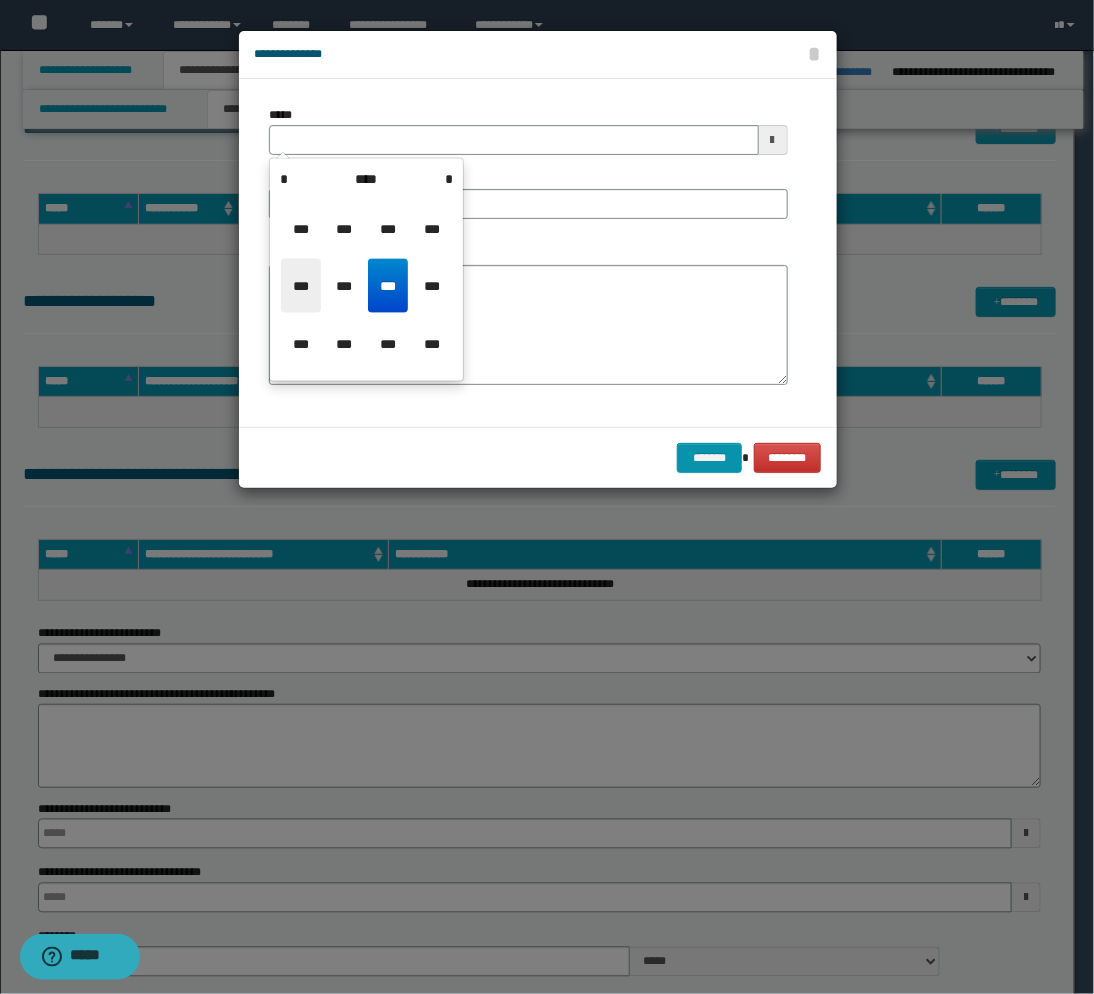 click on "***" at bounding box center (301, 286) 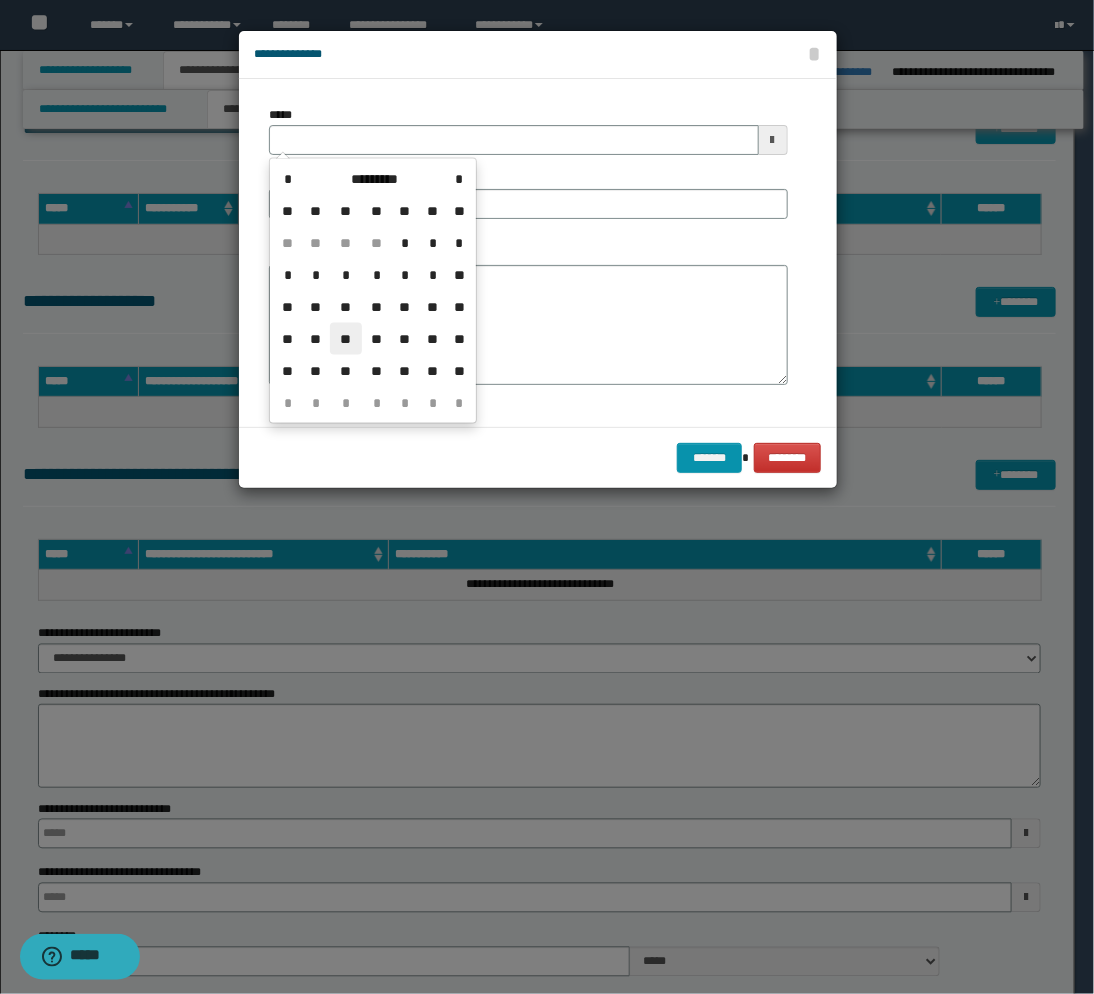 click on "**" at bounding box center [346, 339] 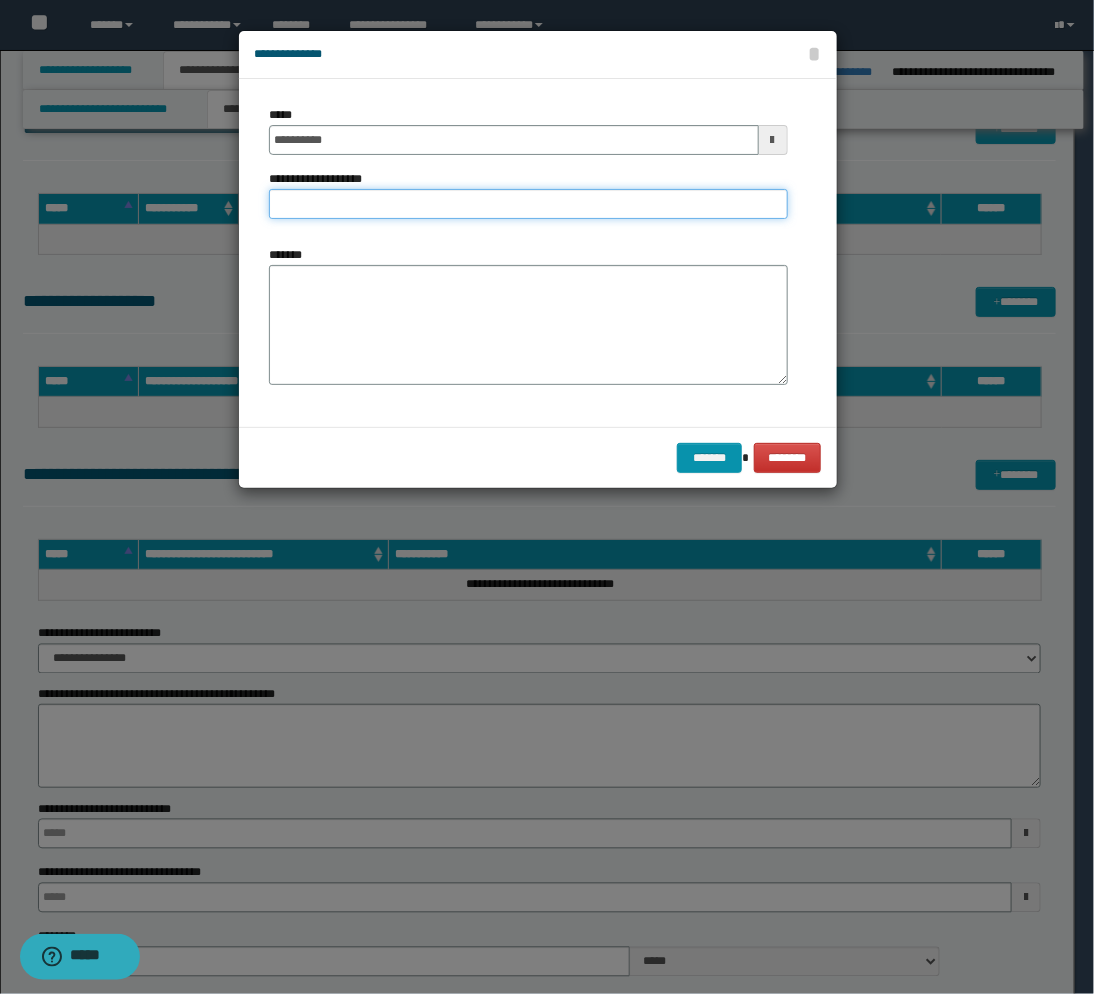 click on "**********" at bounding box center [528, 204] 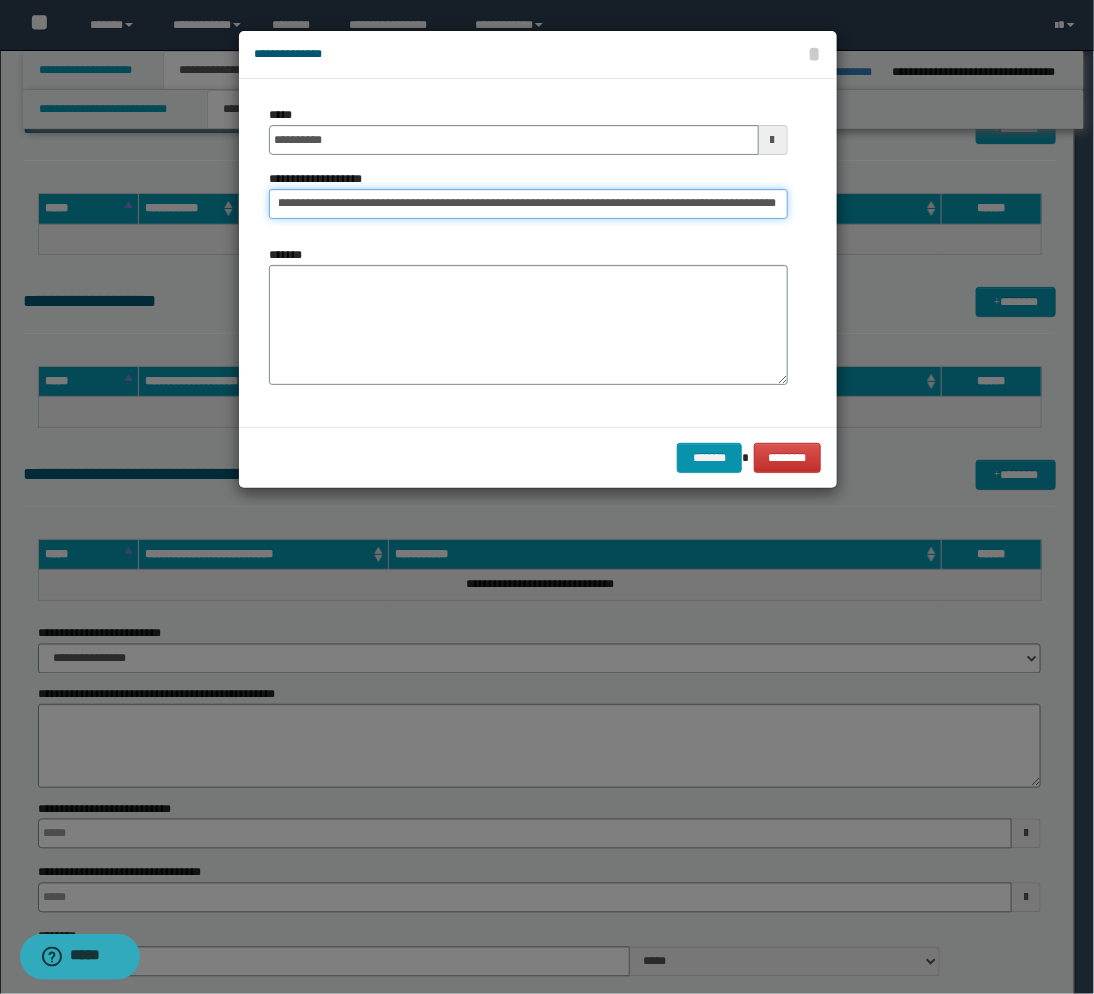 scroll, scrollTop: 0, scrollLeft: 290, axis: horizontal 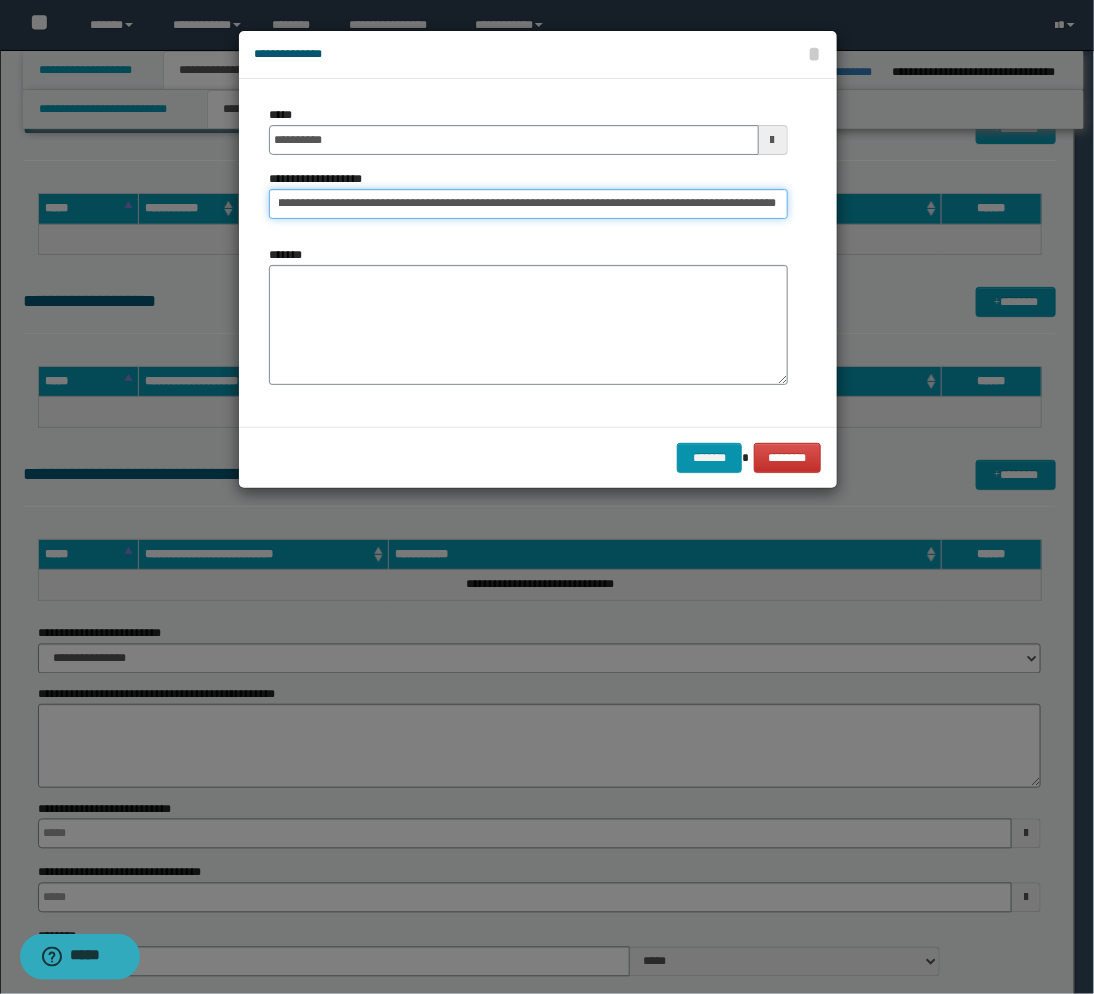 type on "**********" 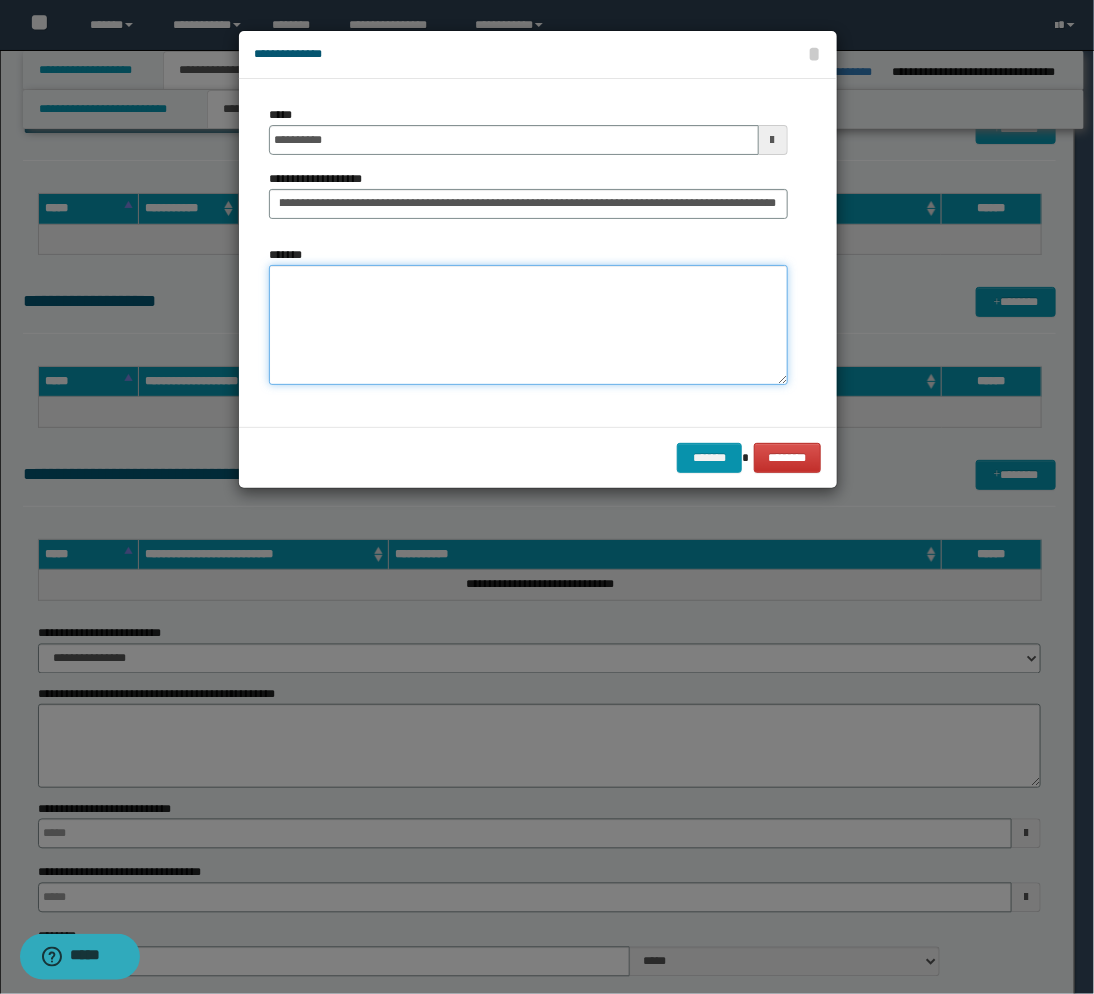 click on "*******" at bounding box center (528, 325) 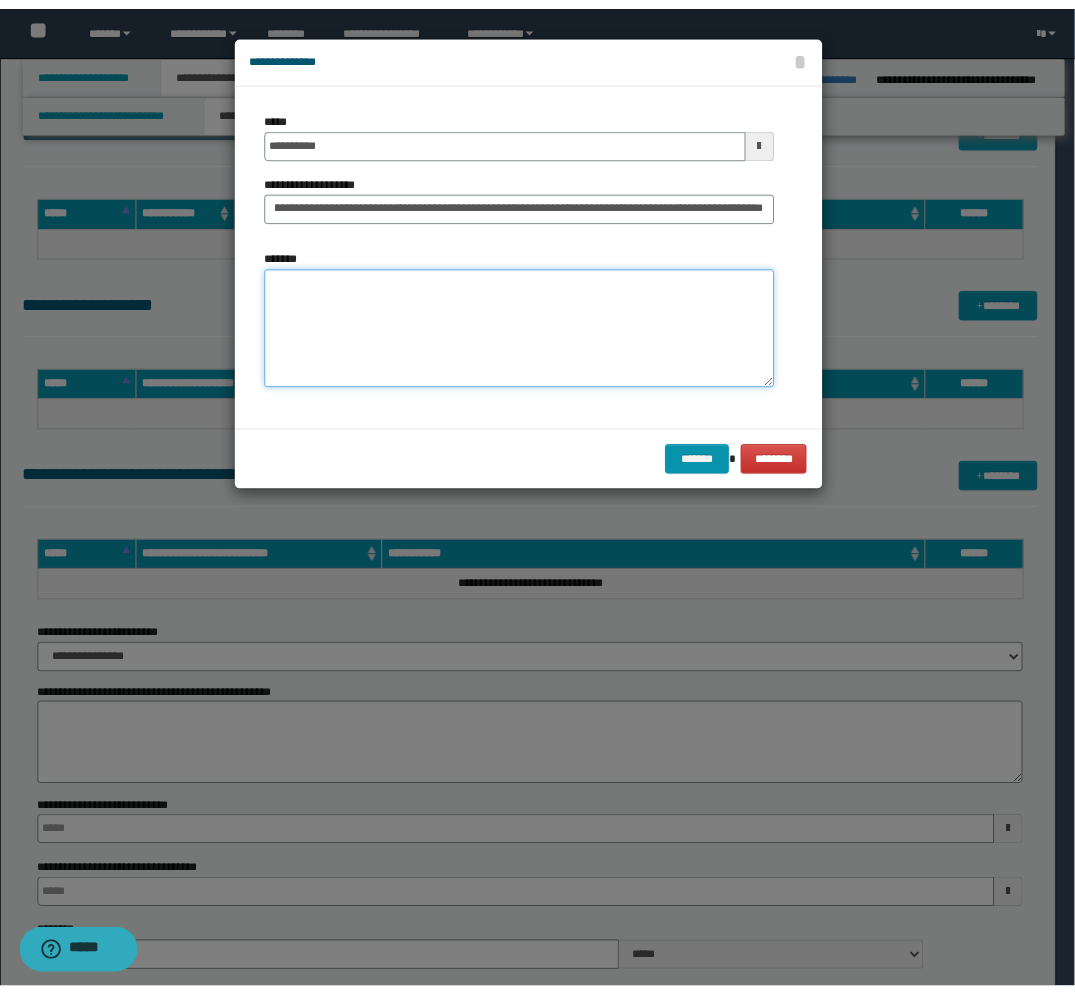 scroll, scrollTop: 0, scrollLeft: 0, axis: both 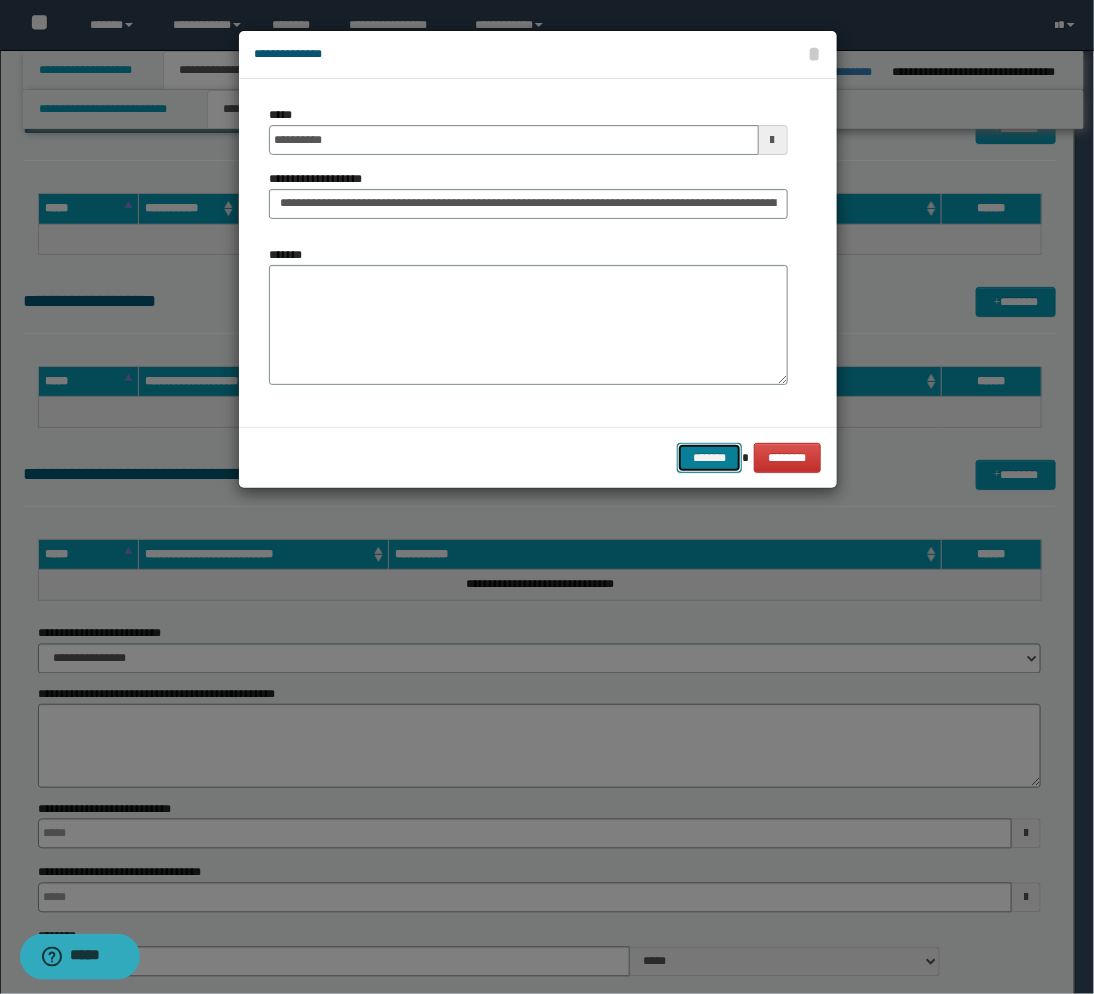 click on "*******" at bounding box center (709, 458) 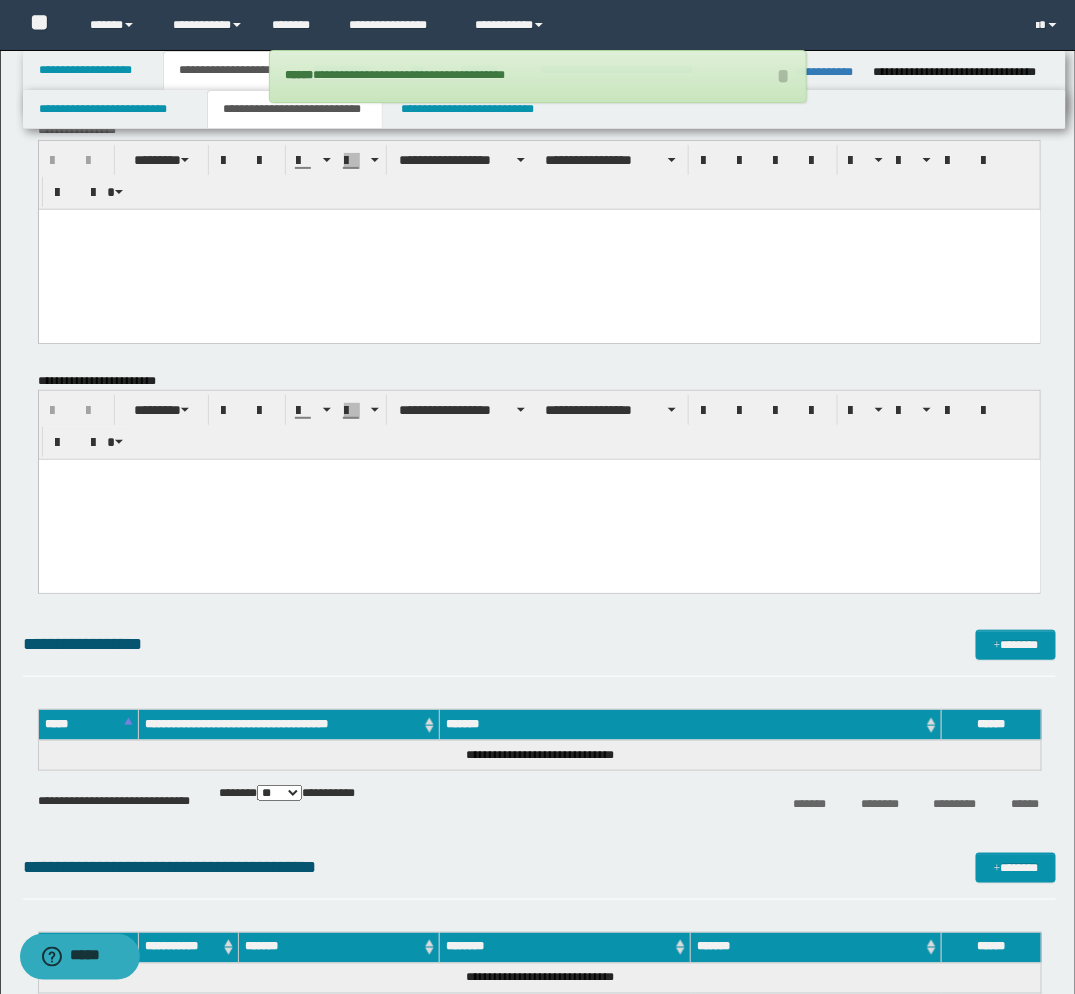scroll, scrollTop: 0, scrollLeft: 0, axis: both 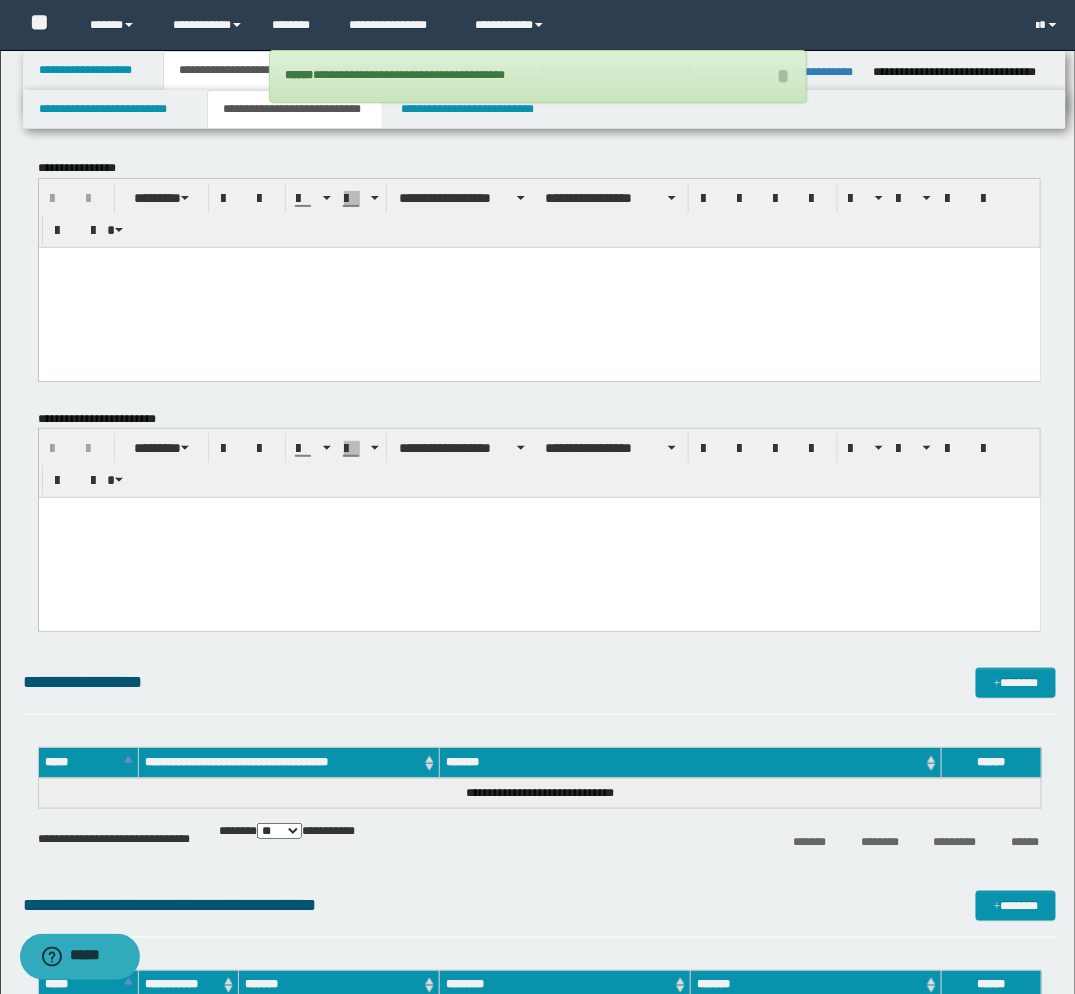 click at bounding box center (539, 287) 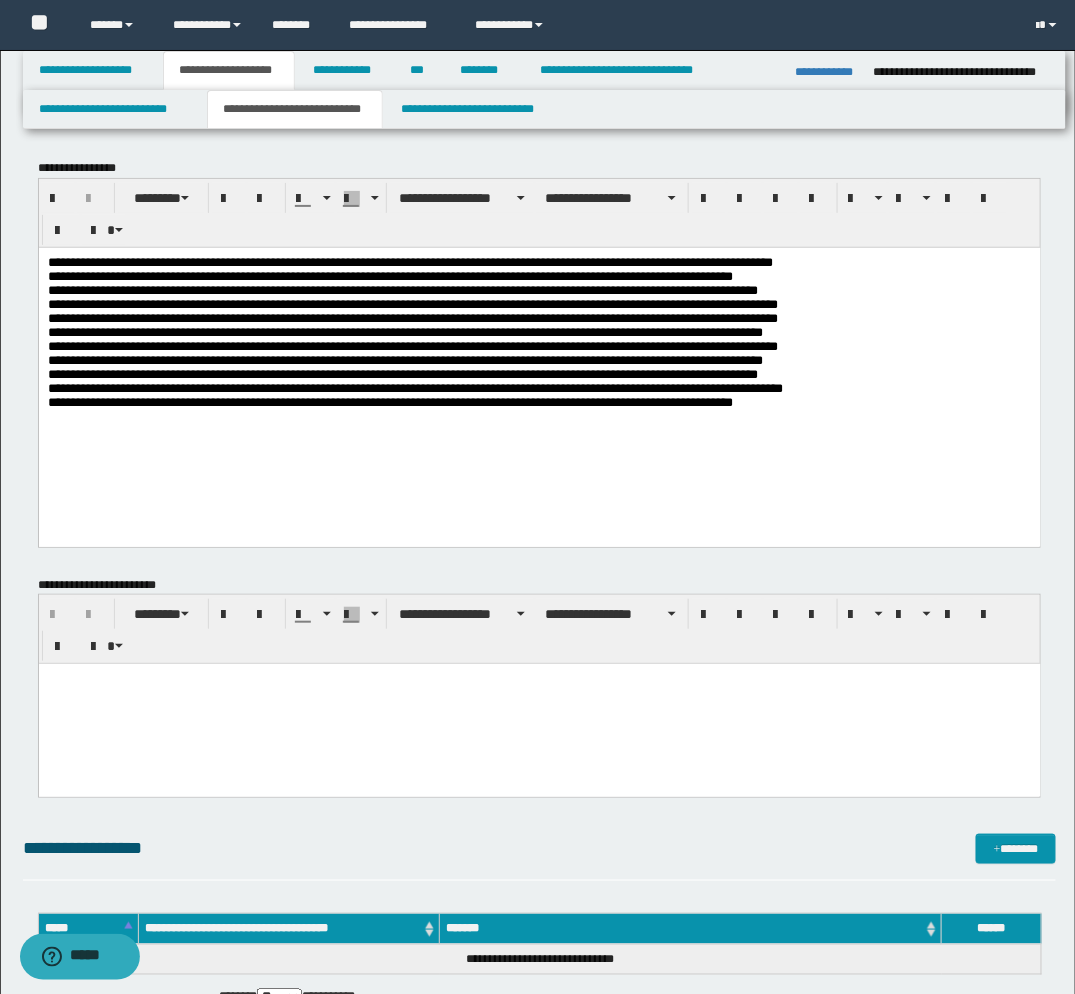click on "**********" at bounding box center [538, 346] 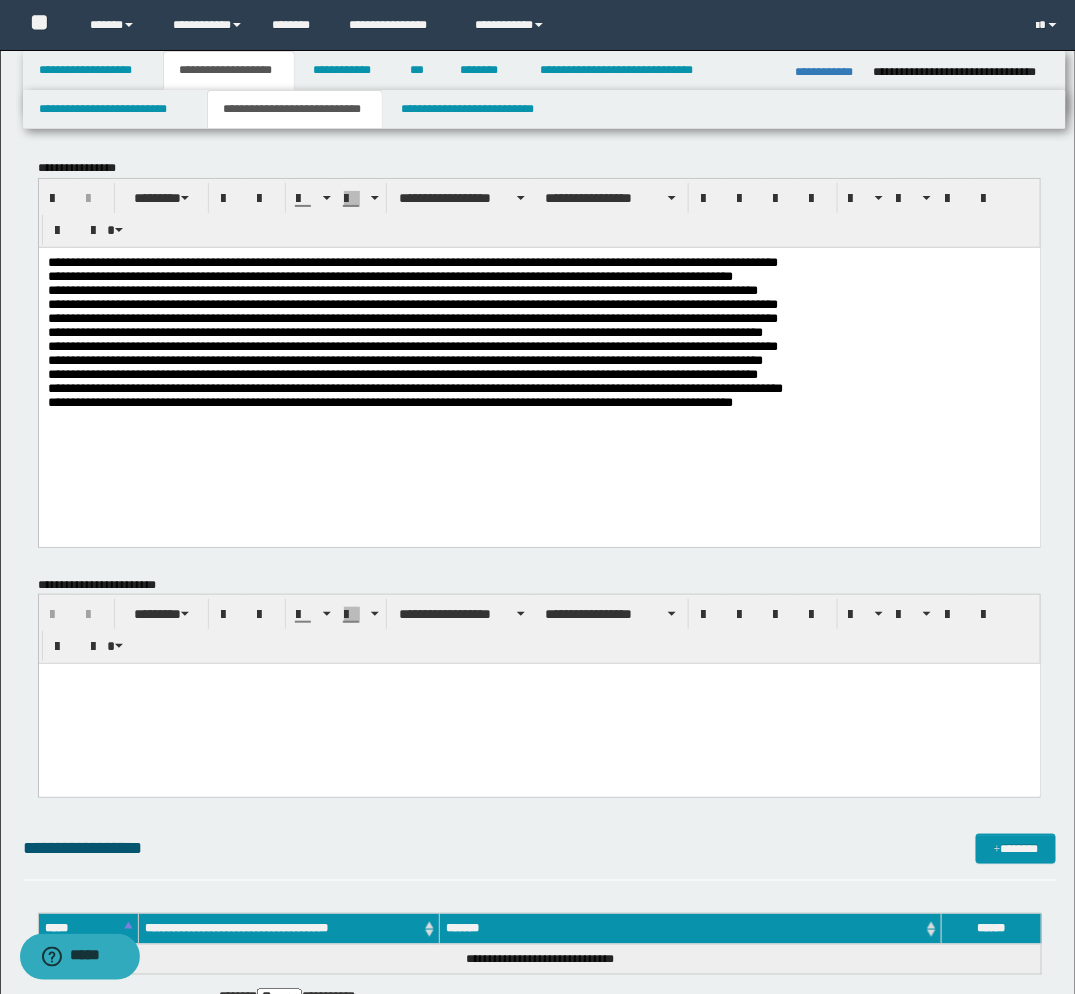click on "**********" at bounding box center [539, 371] 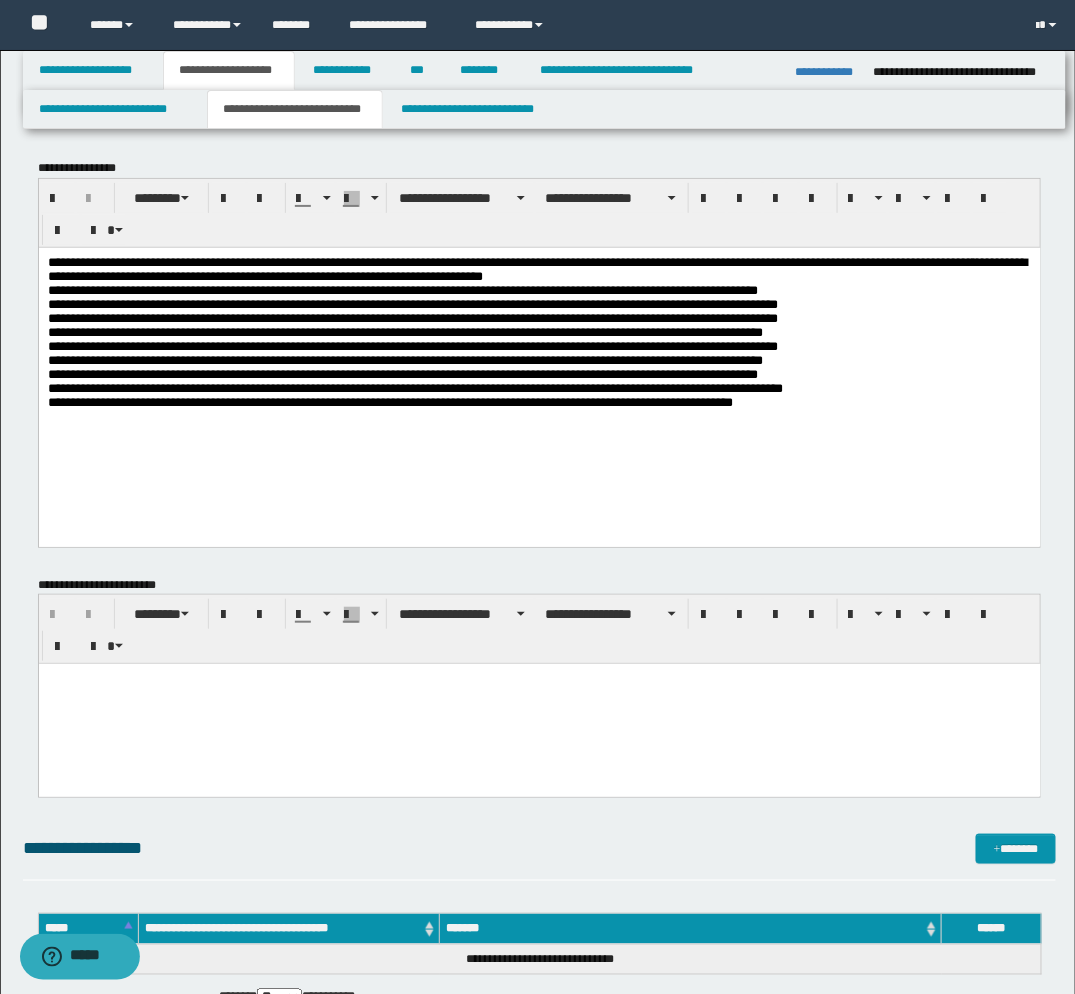 click on "**********" at bounding box center [538, 346] 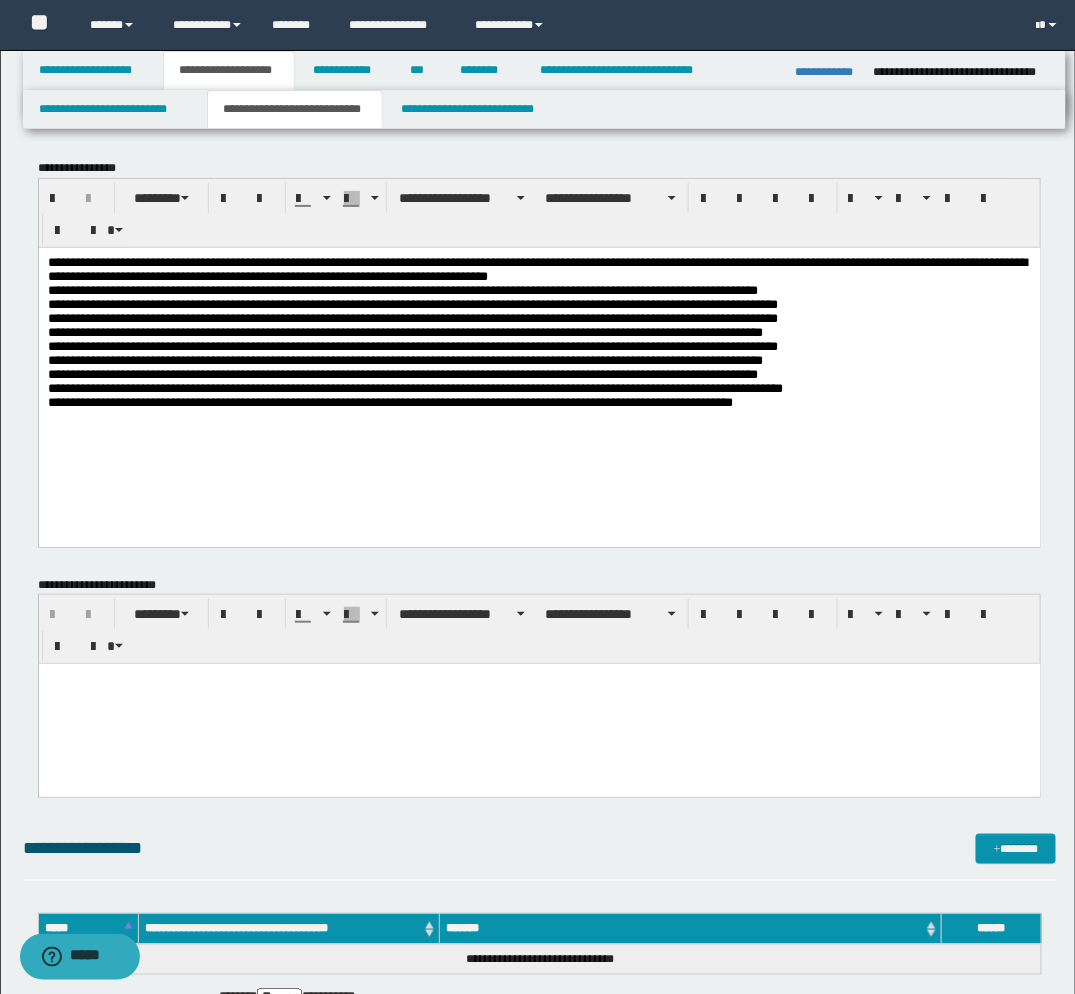 click on "**********" at bounding box center (539, 371) 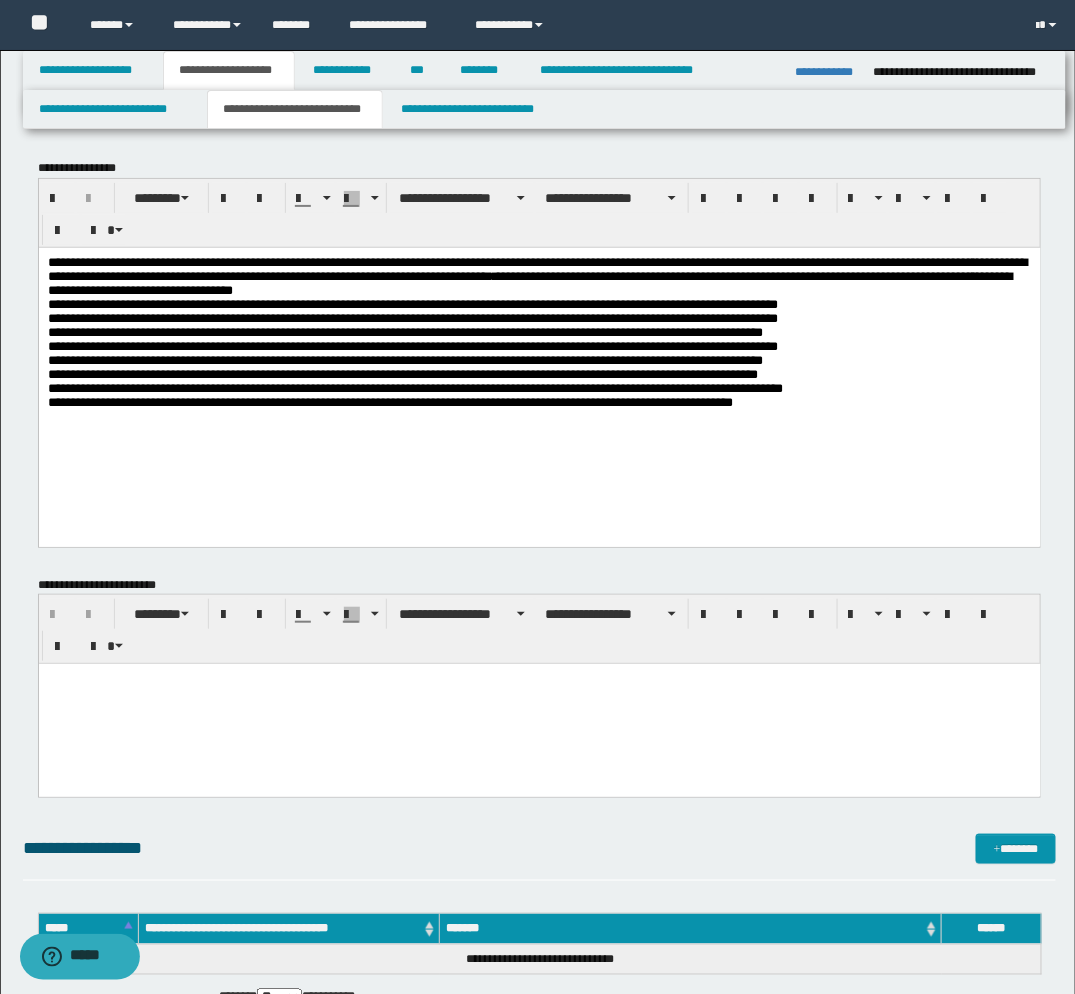 click on "**********" at bounding box center (538, 346) 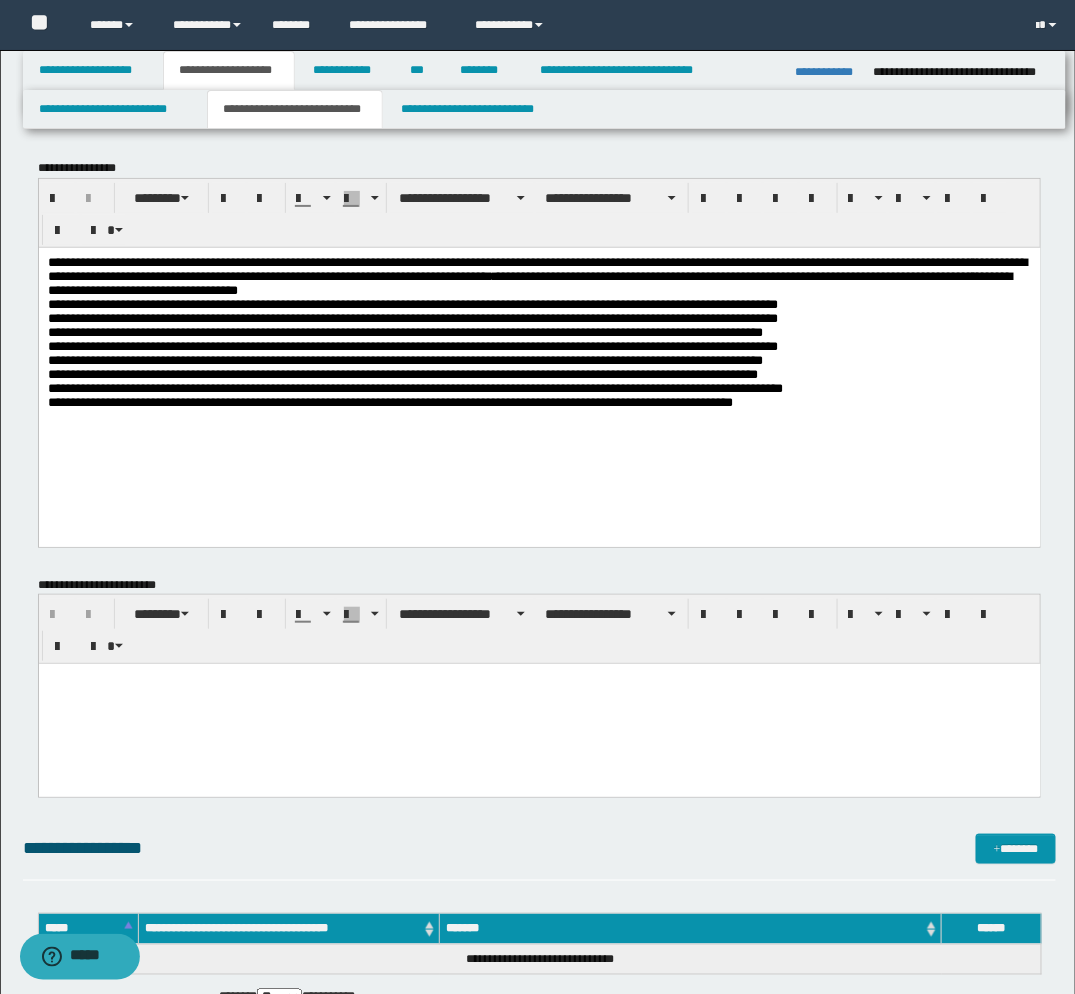 click on "**********" at bounding box center [539, 371] 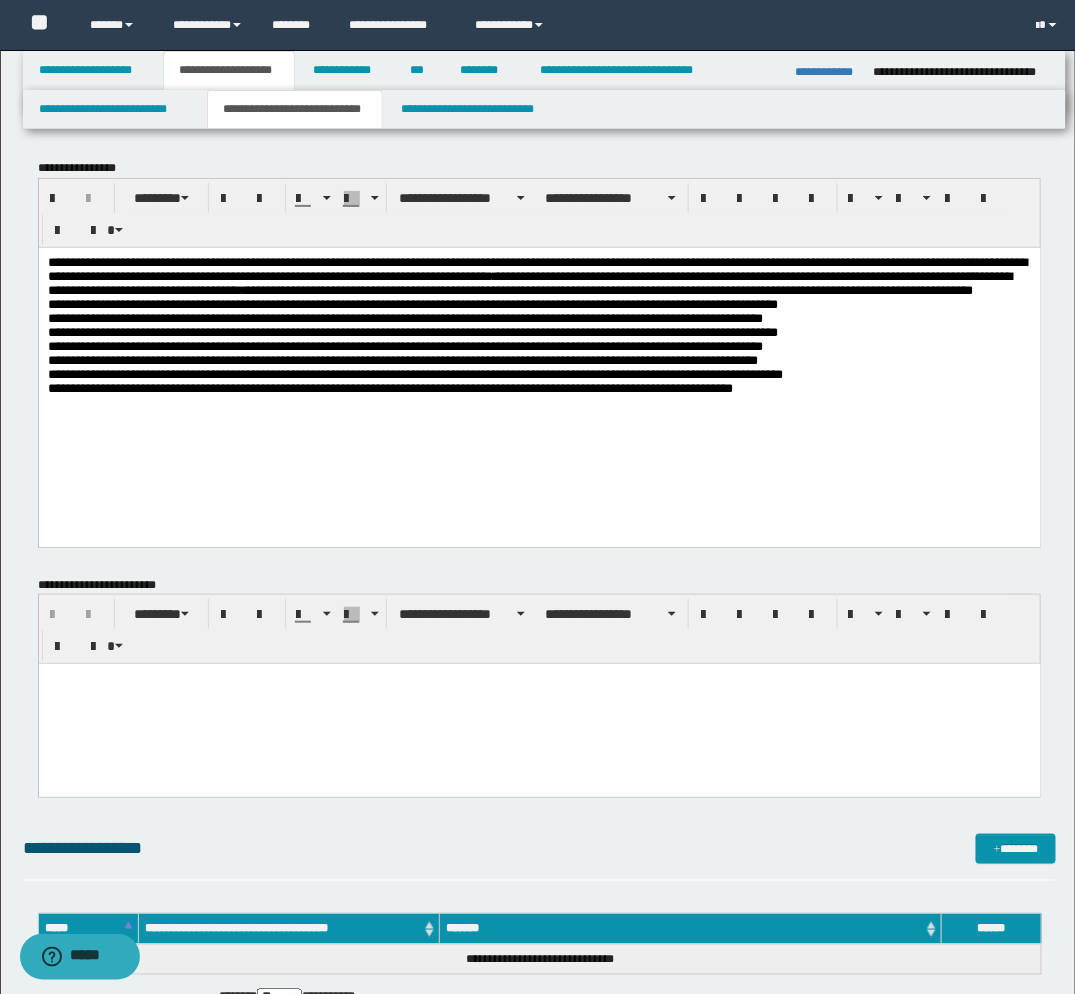 click on "**********" at bounding box center (538, 346) 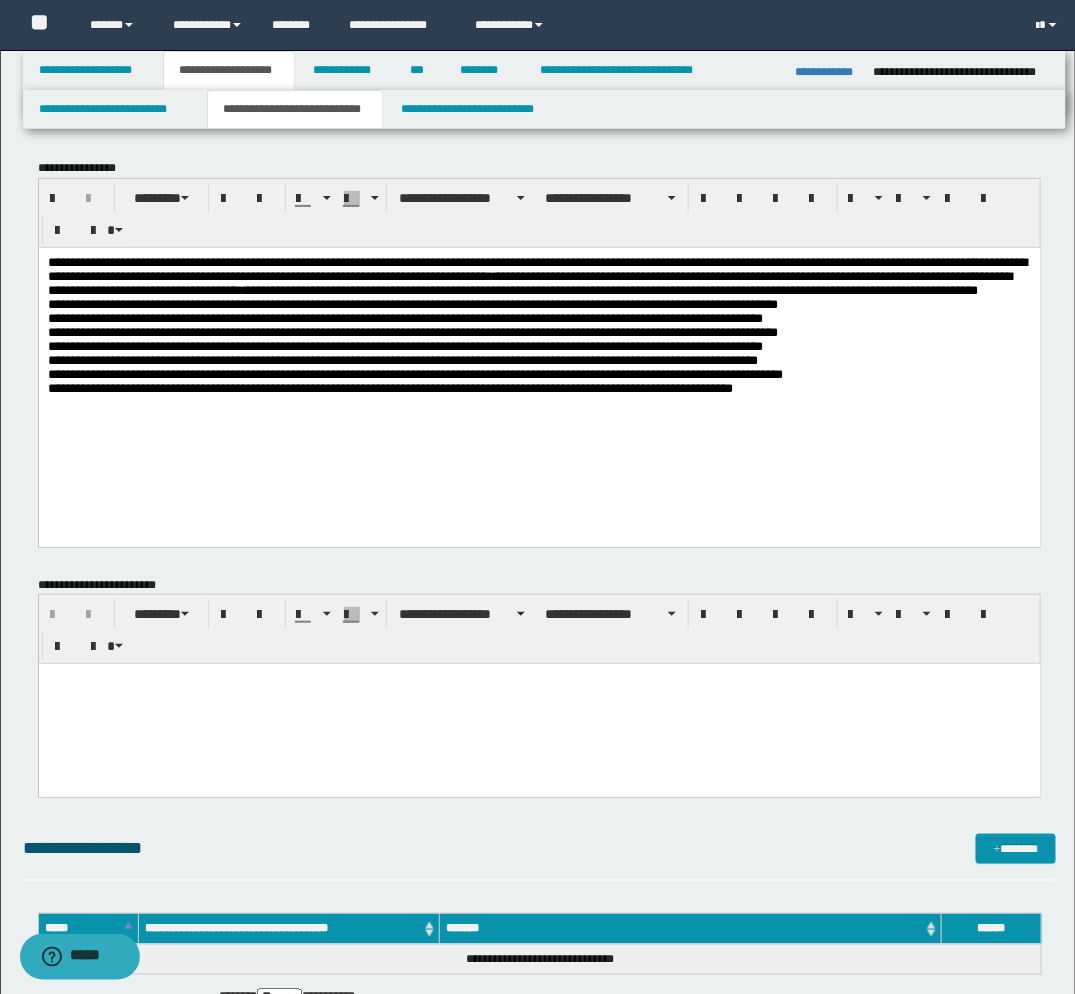 click on "**********" at bounding box center [539, 371] 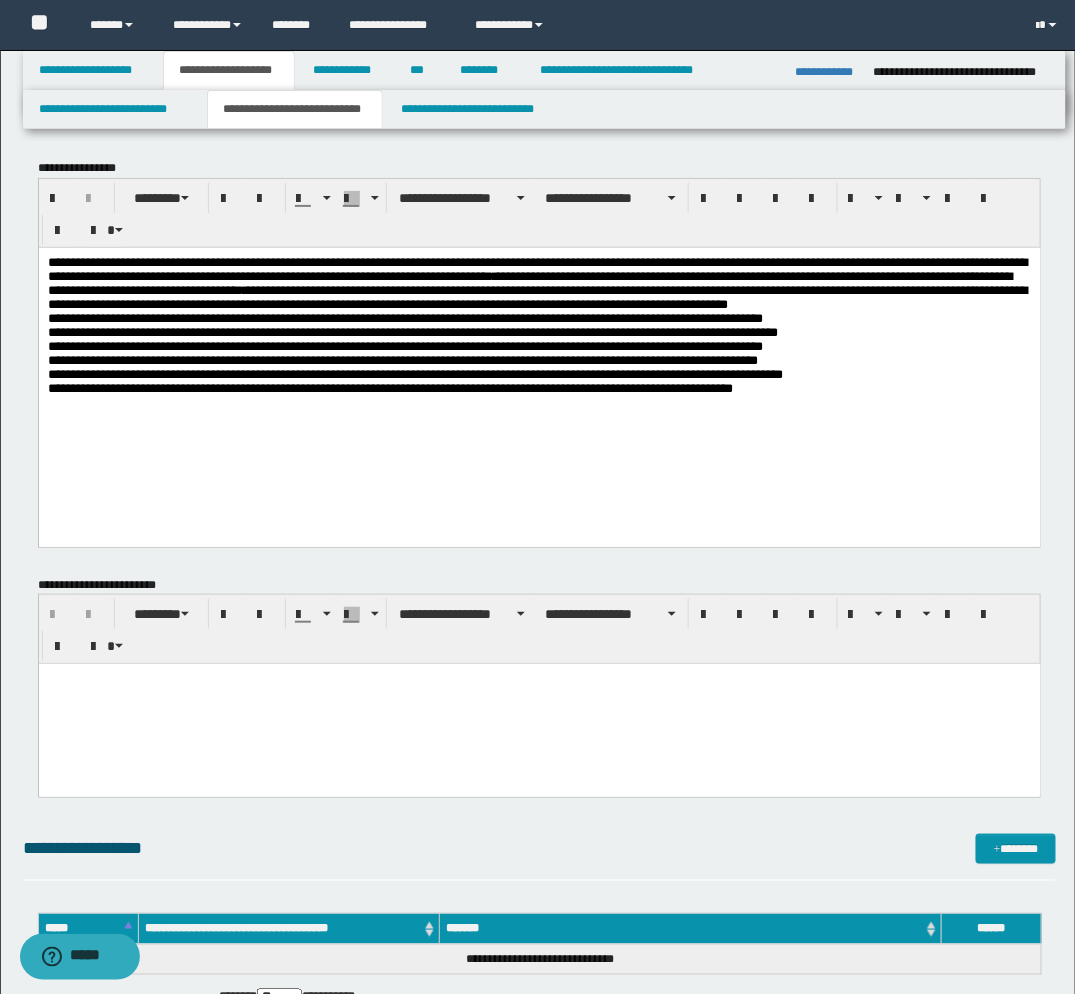 click on "**********" at bounding box center (538, 346) 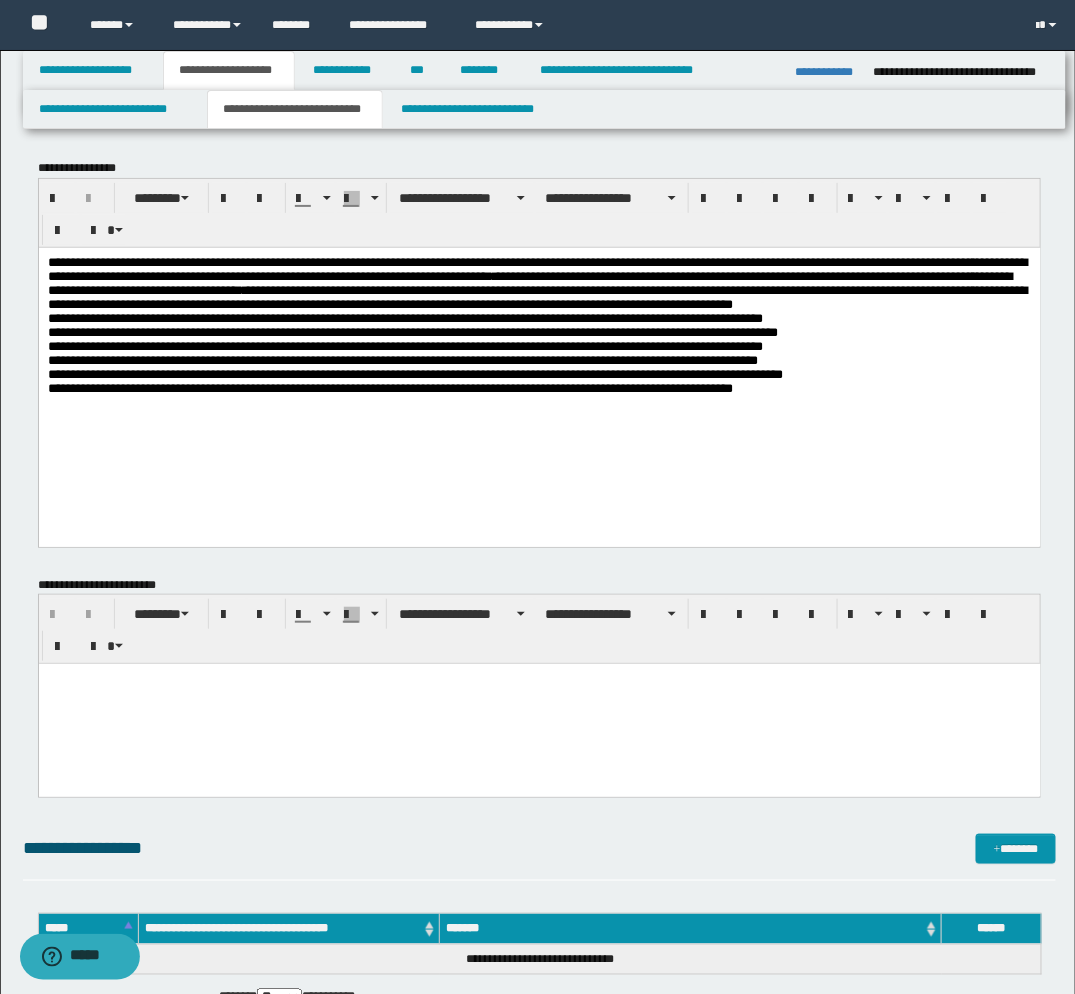 click on "**********" at bounding box center (538, 346) 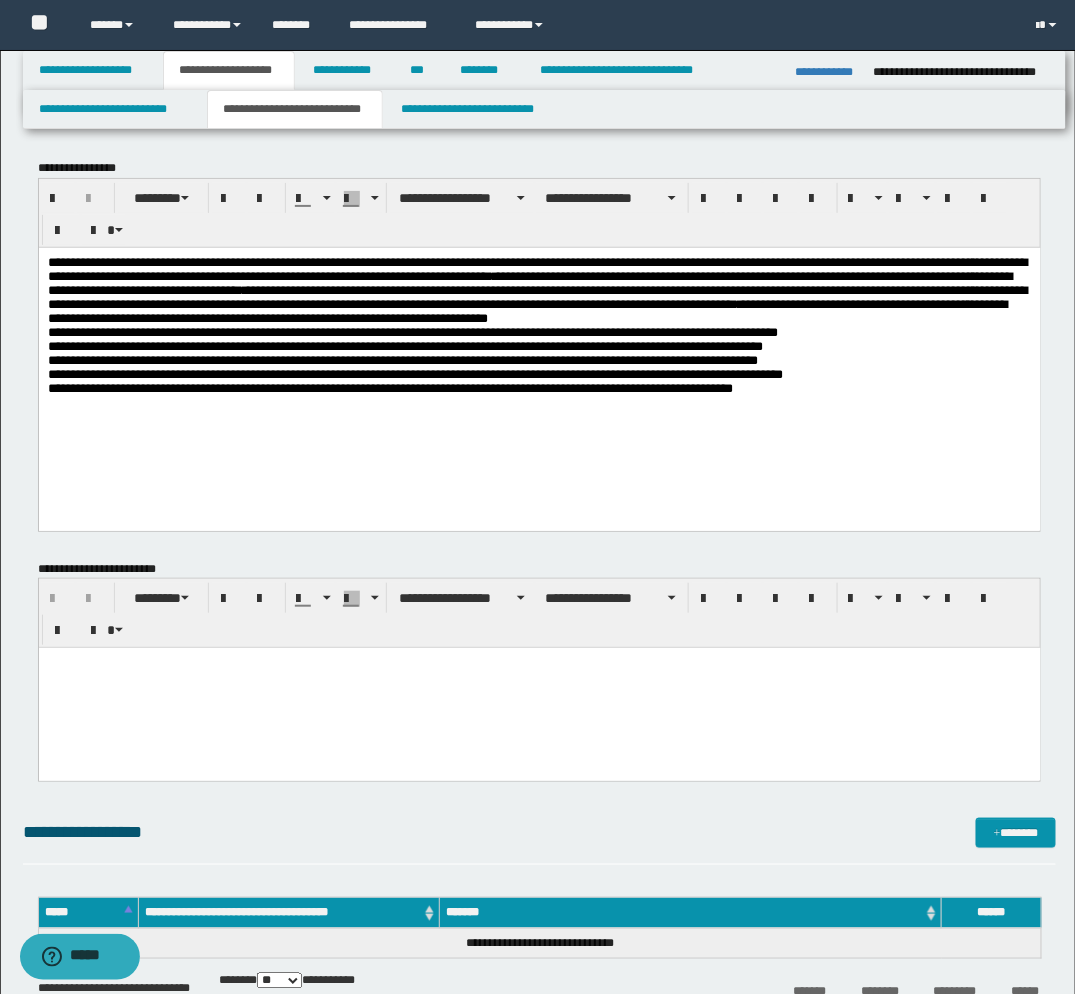 click on "**********" at bounding box center (538, 338) 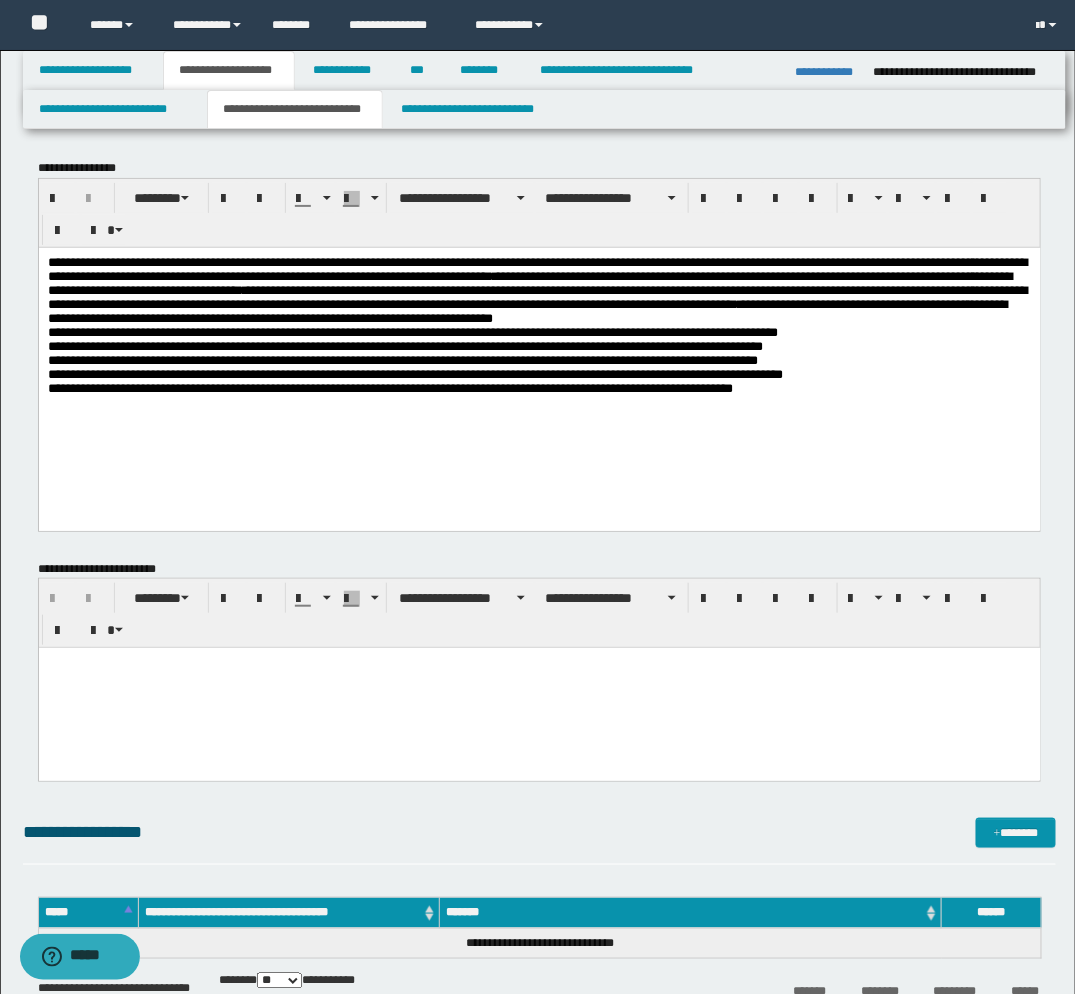click on "**********" at bounding box center (538, 338) 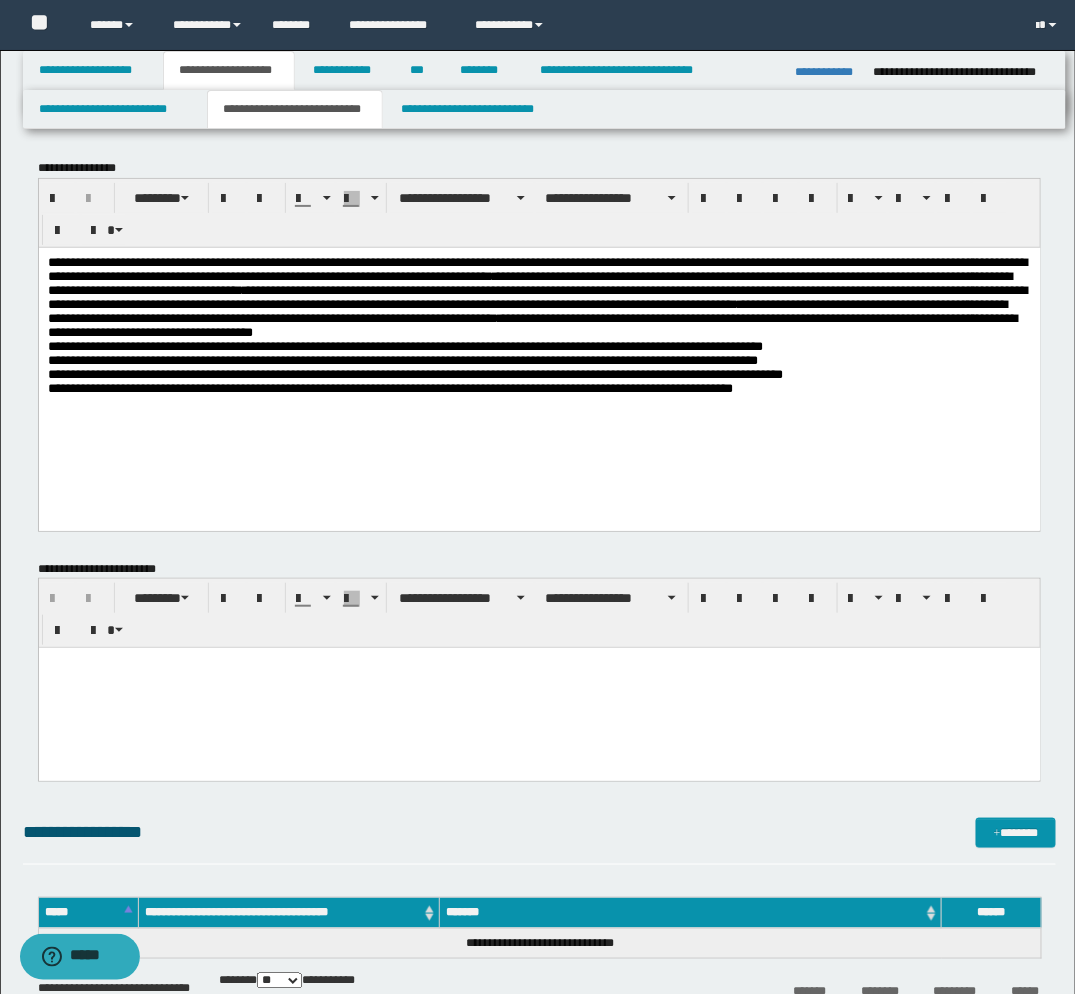 click on "**********" at bounding box center (538, 338) 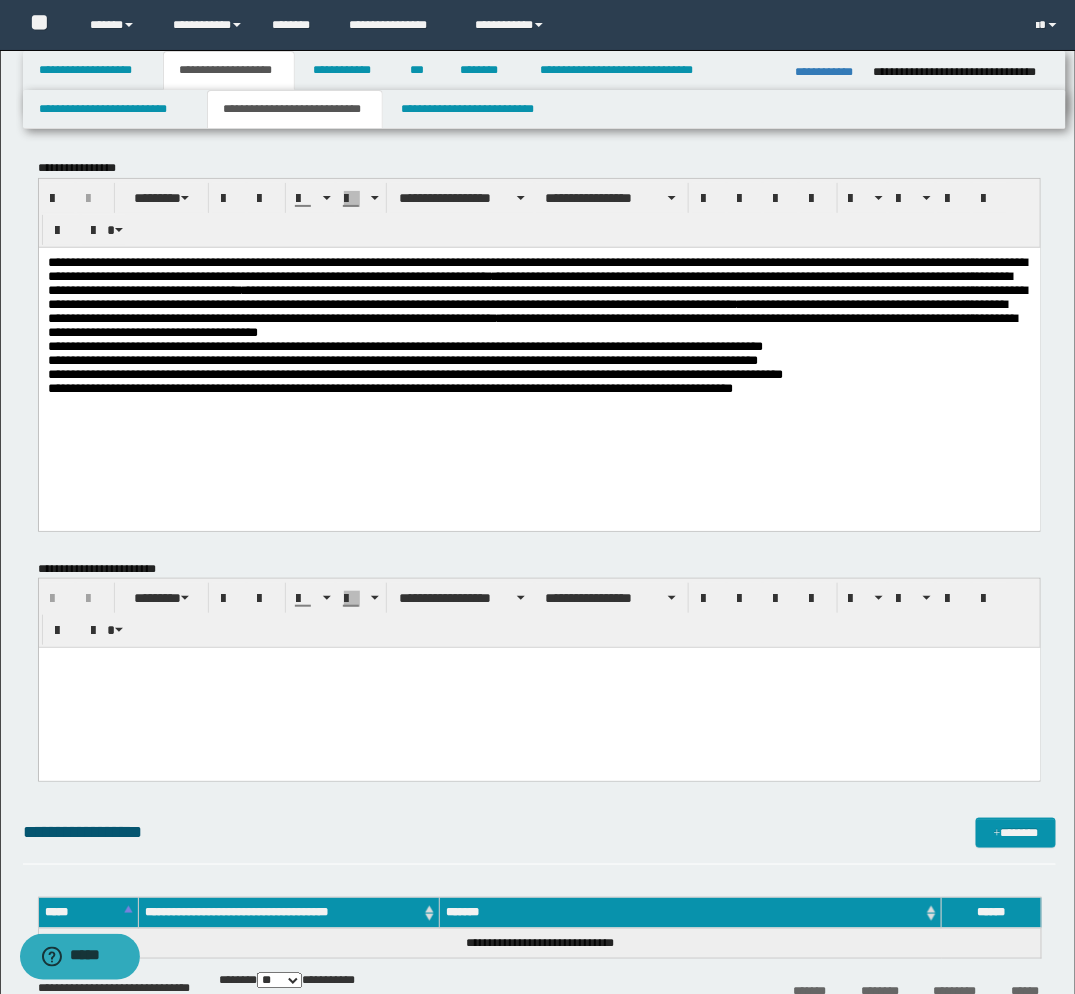 click on "**********" at bounding box center (539, 363) 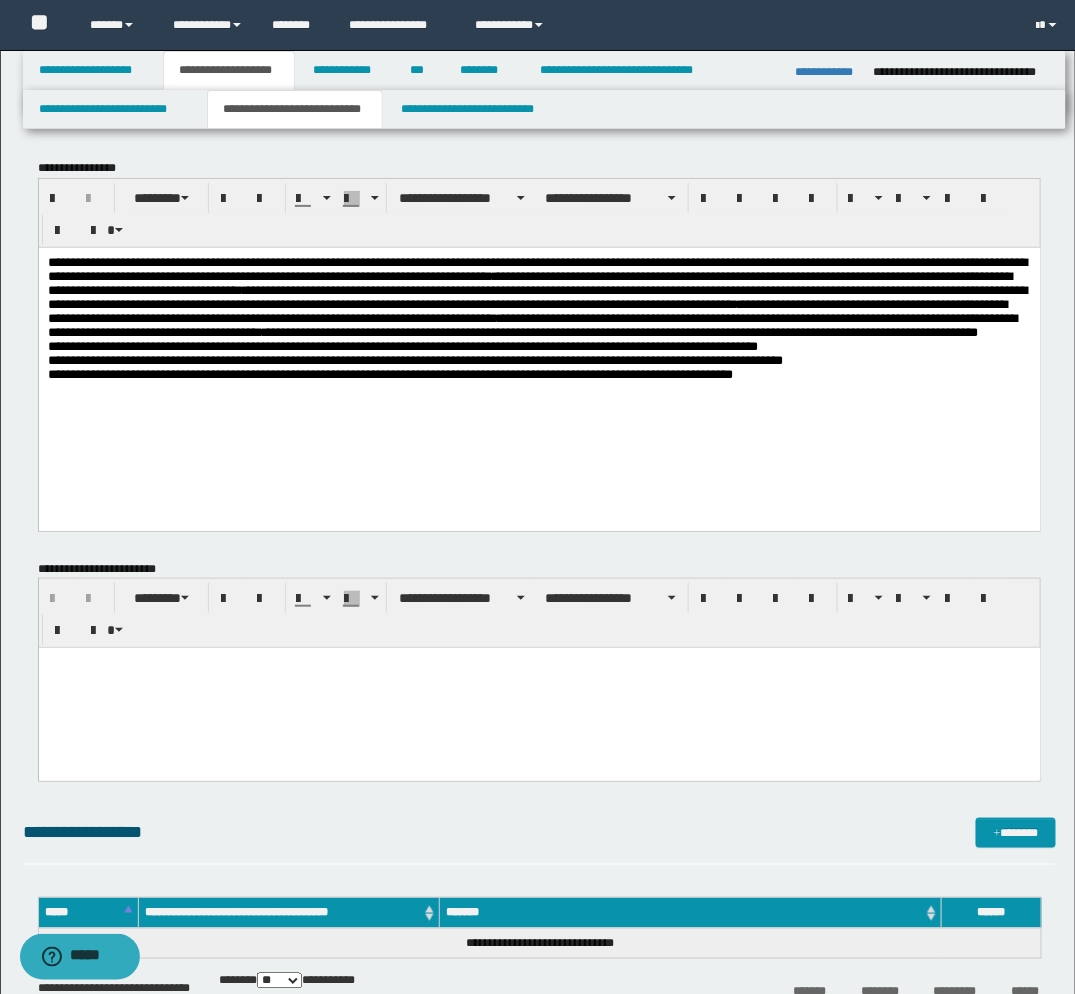 click on "**********" at bounding box center (538, 338) 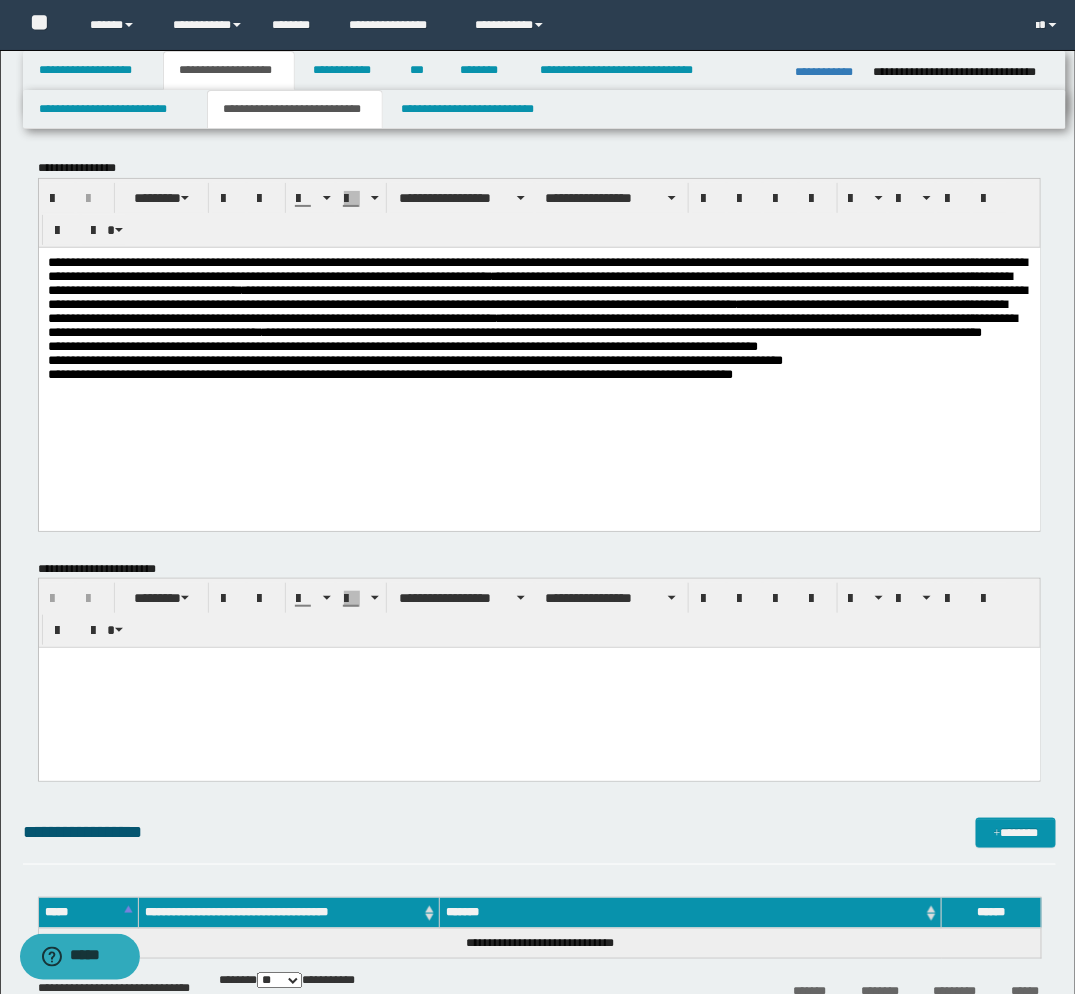 click on "**********" at bounding box center [539, 363] 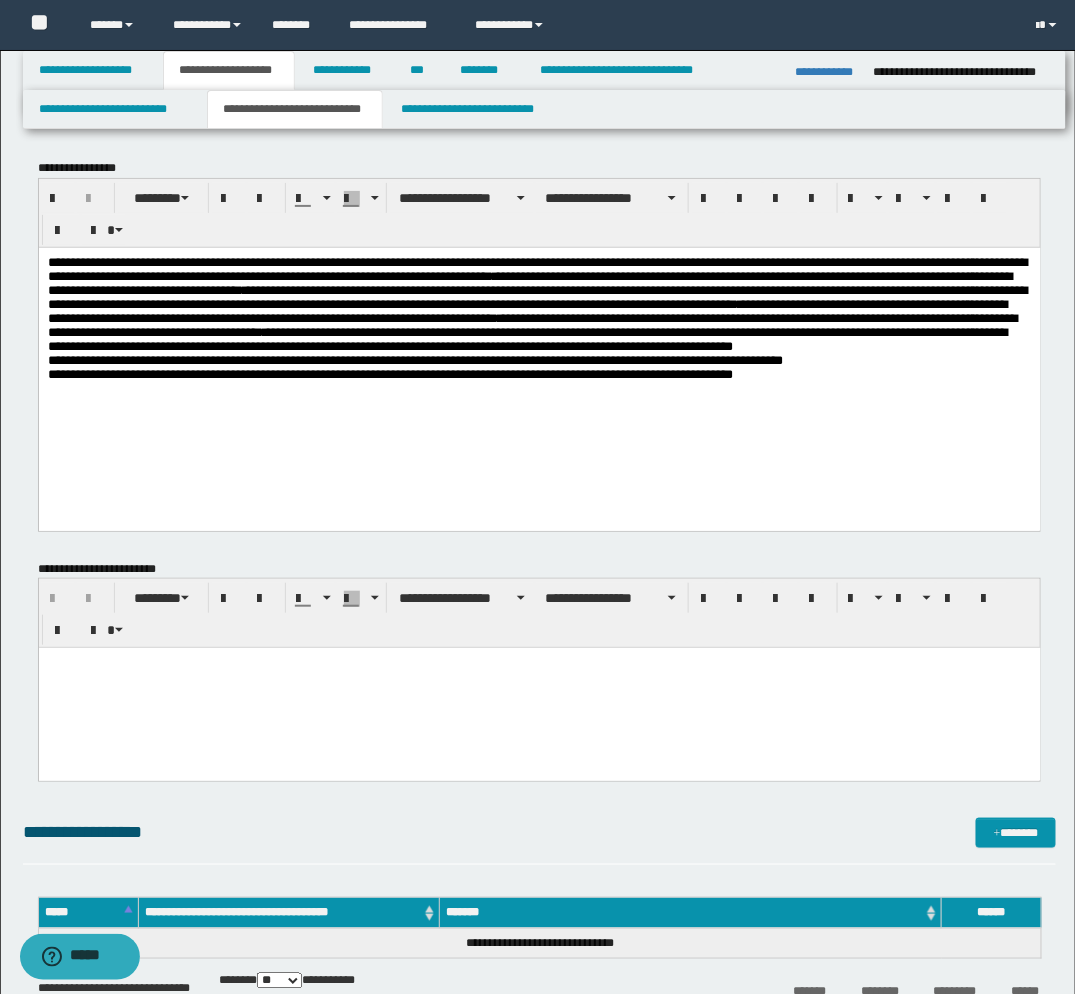 click on "**********" at bounding box center [538, 338] 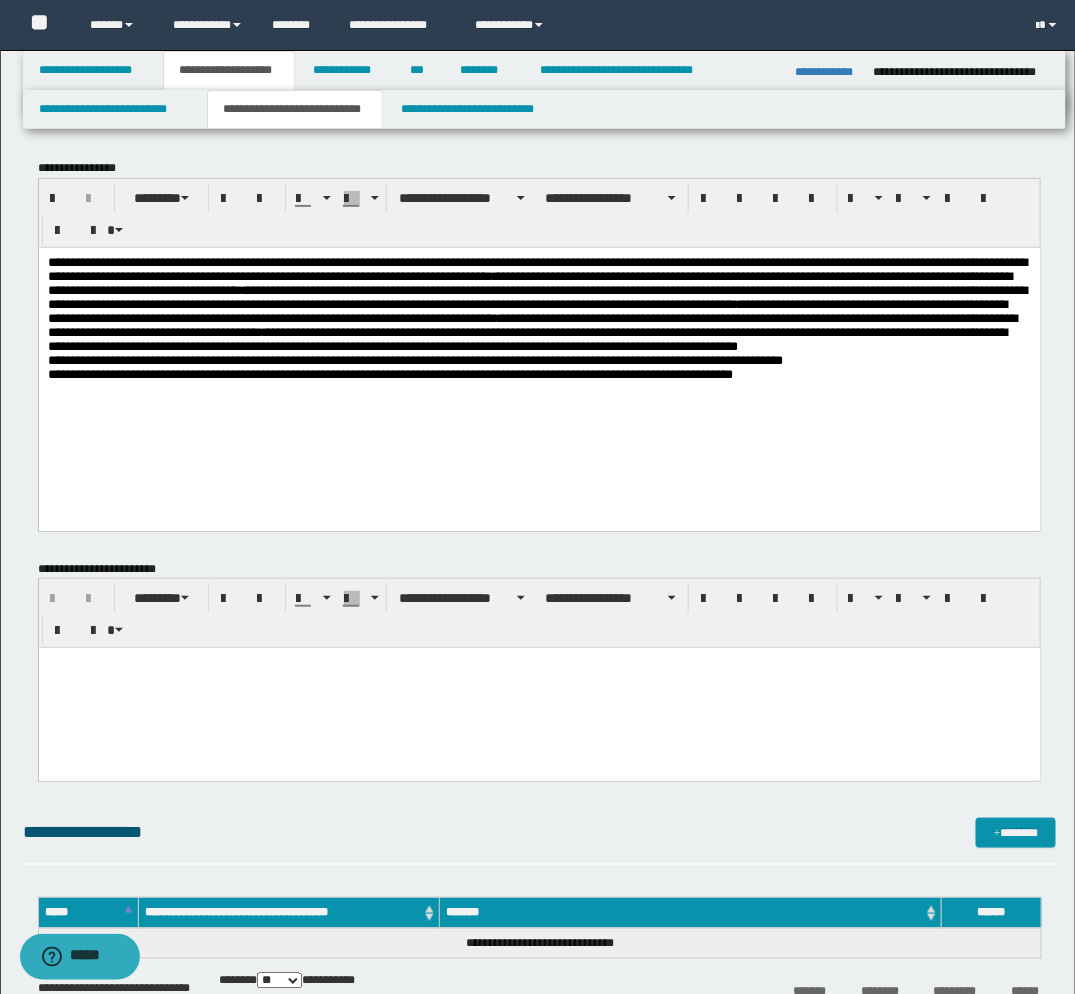 click on "**********" at bounding box center (538, 338) 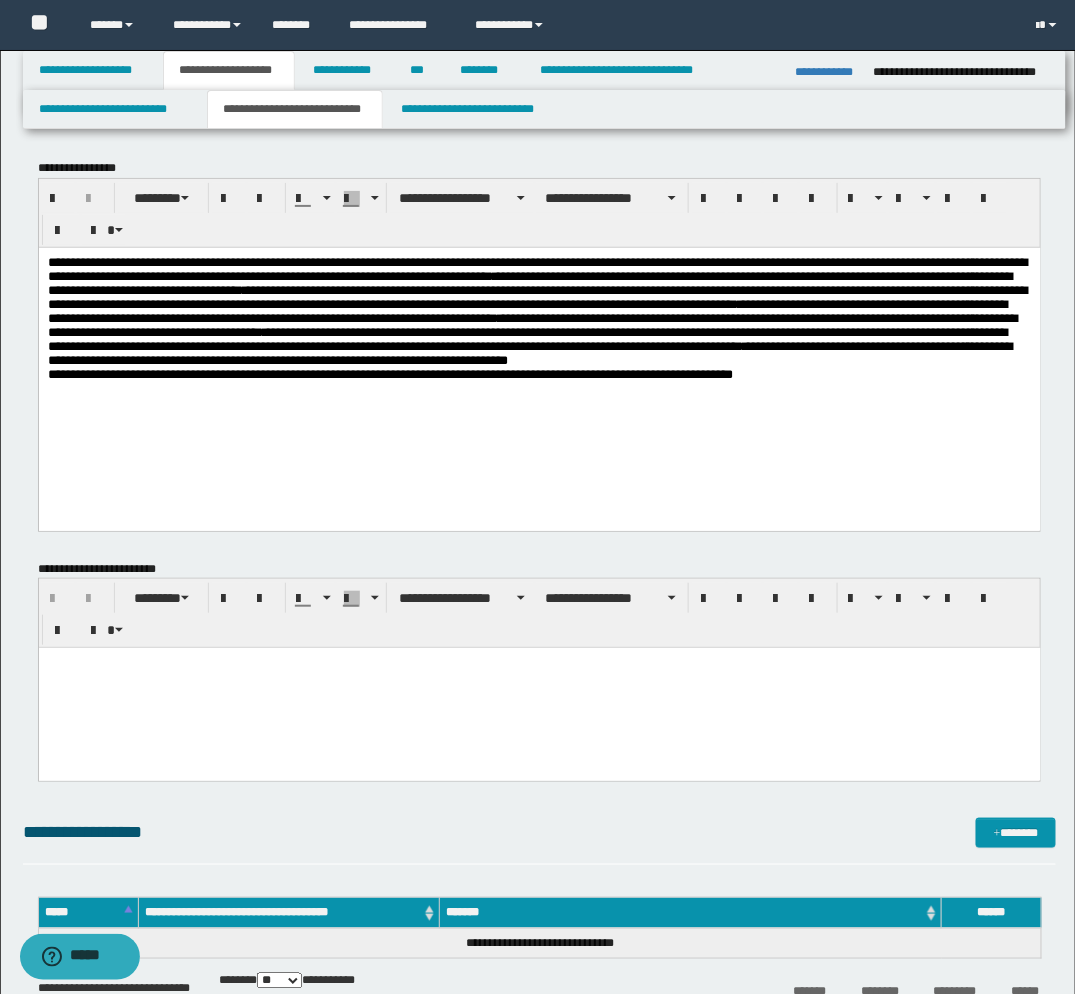 click on "**********" at bounding box center [538, 338] 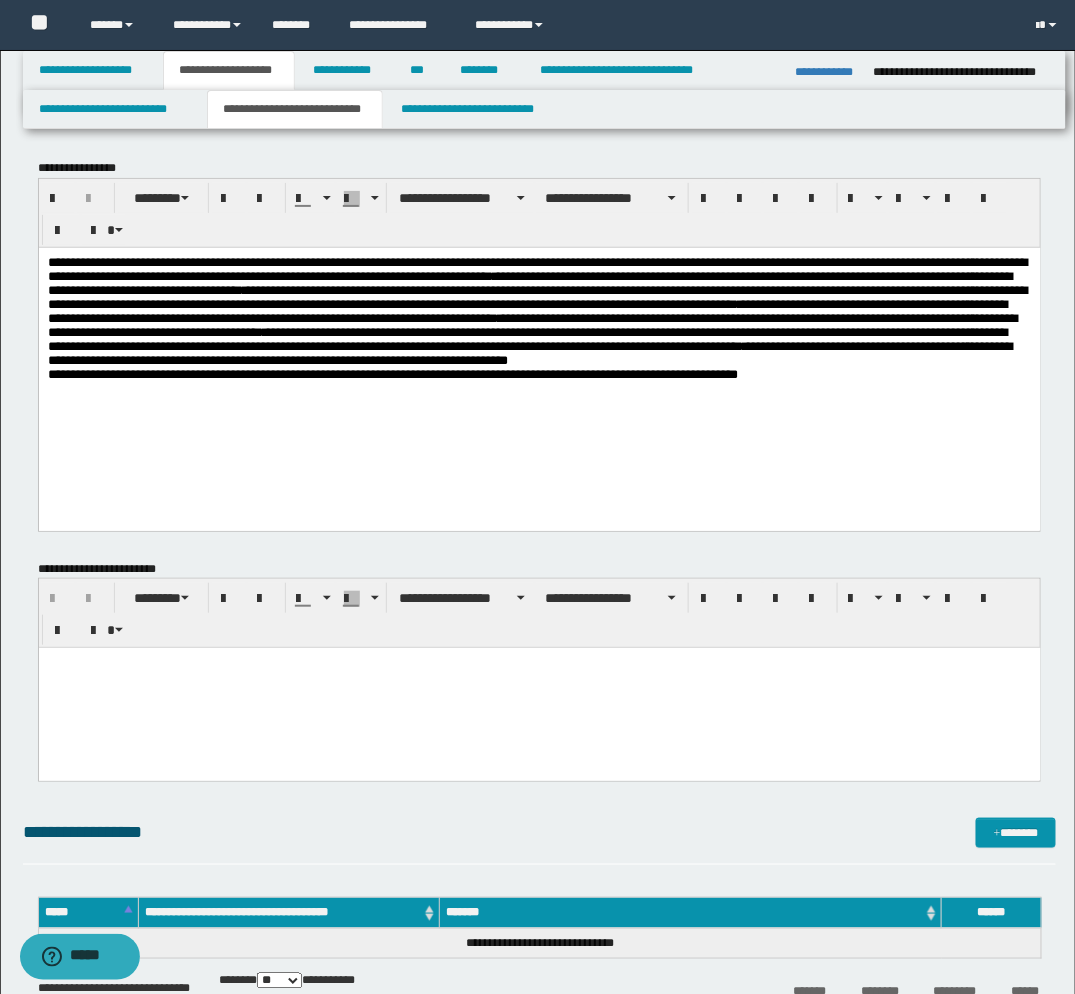 click on "**********" at bounding box center (538, 338) 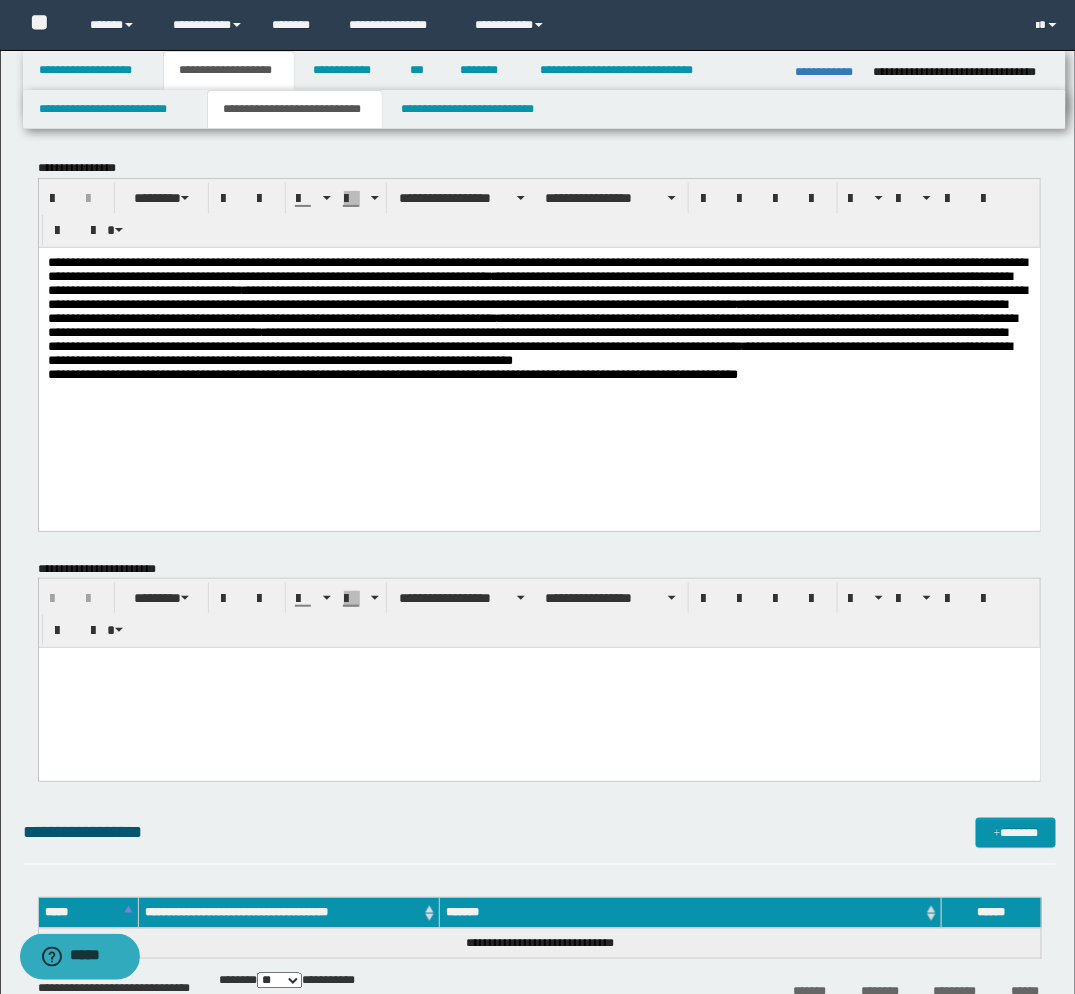 click on "**********" at bounding box center [539, 363] 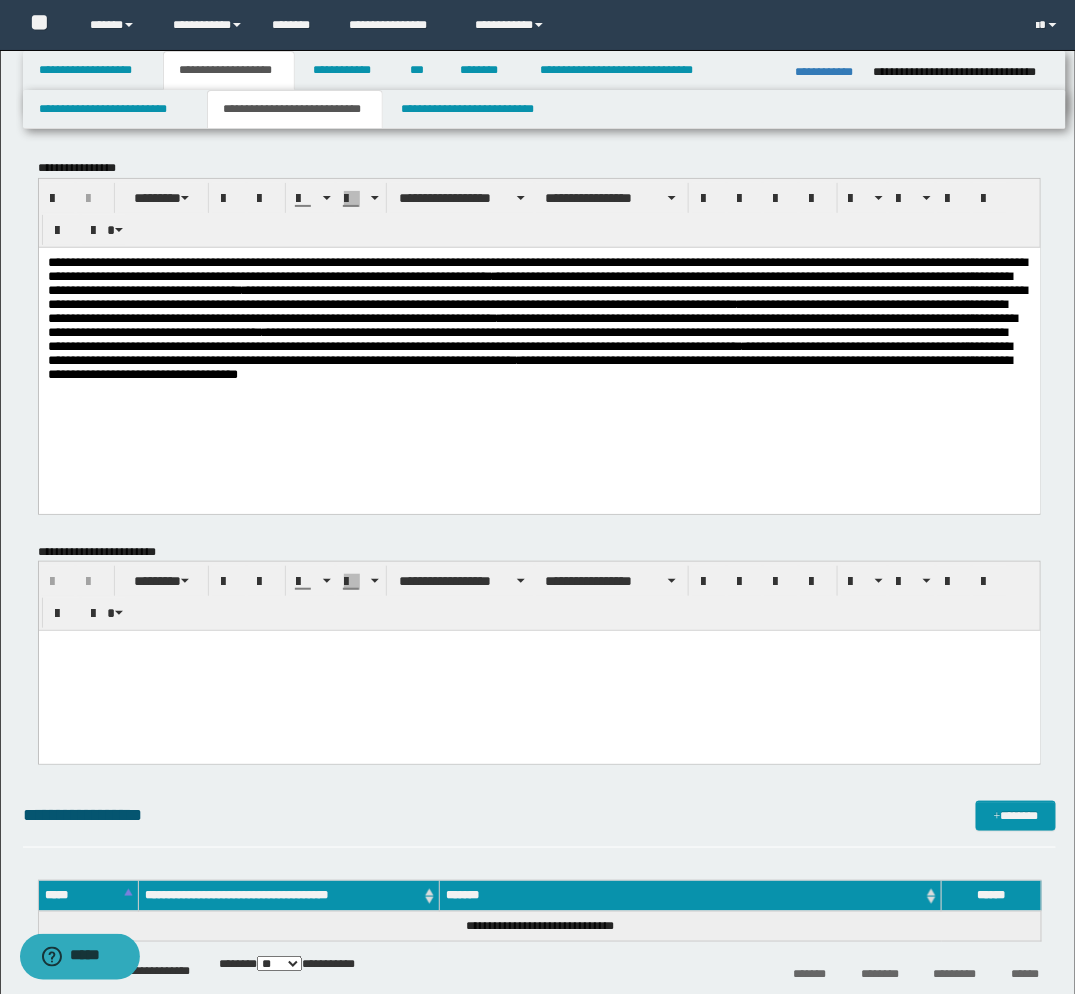 click on "**********" at bounding box center (538, 330) 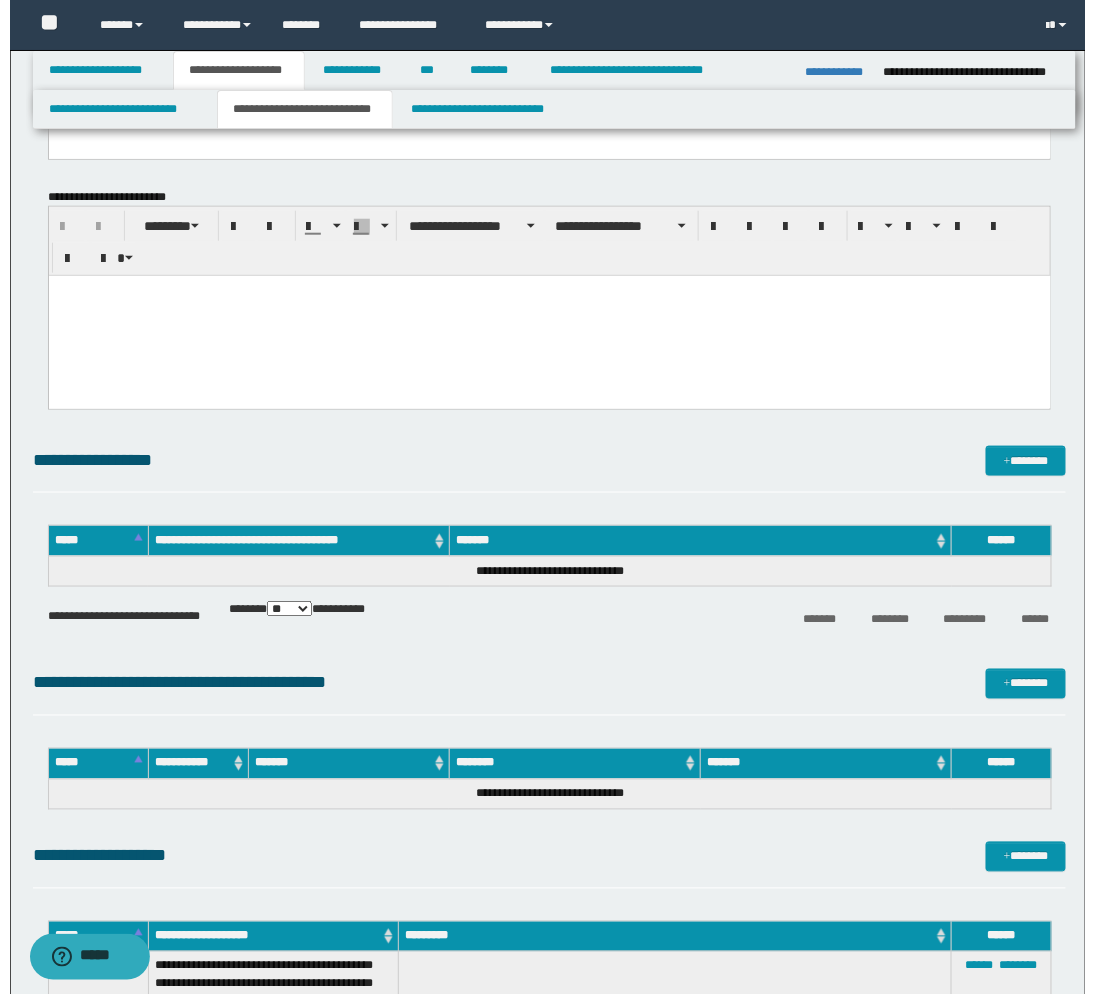 scroll, scrollTop: 555, scrollLeft: 0, axis: vertical 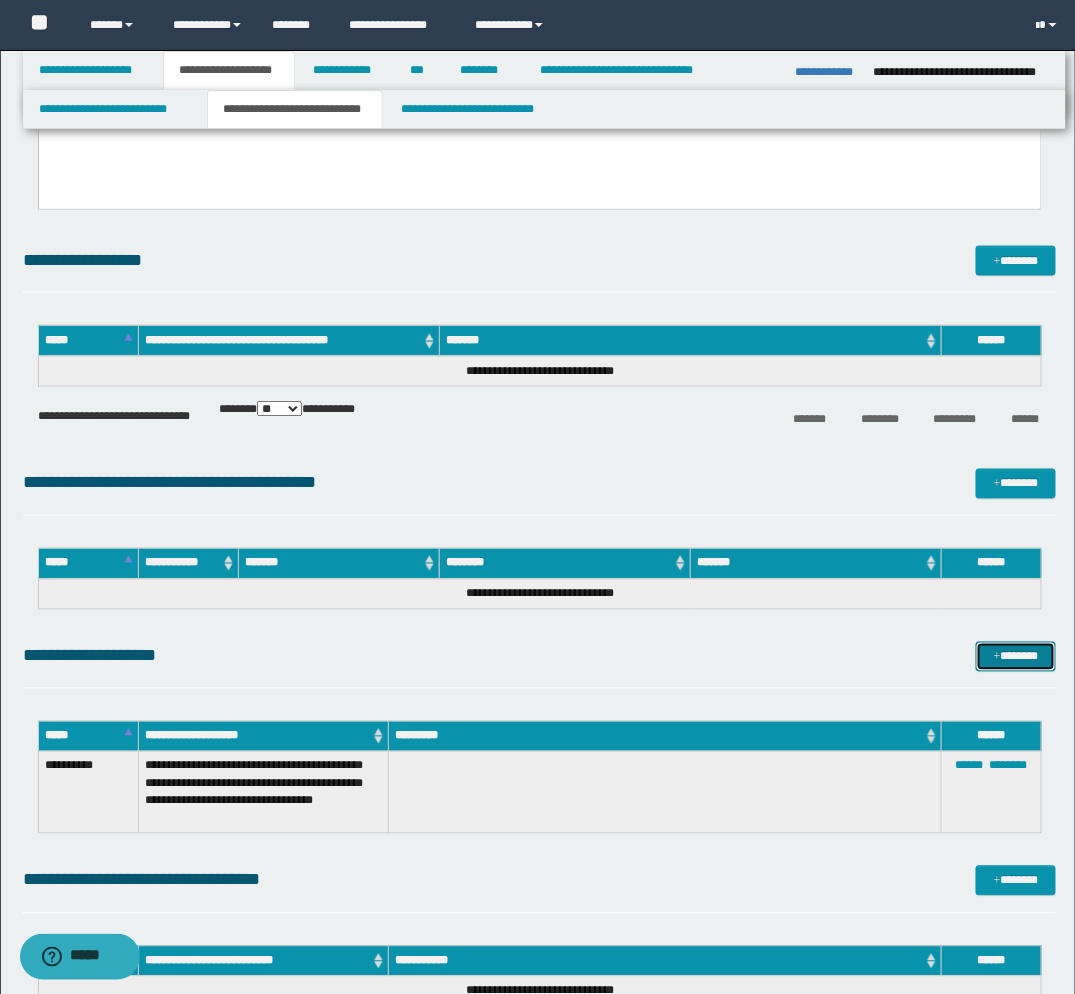 click on "*******" at bounding box center [1016, 657] 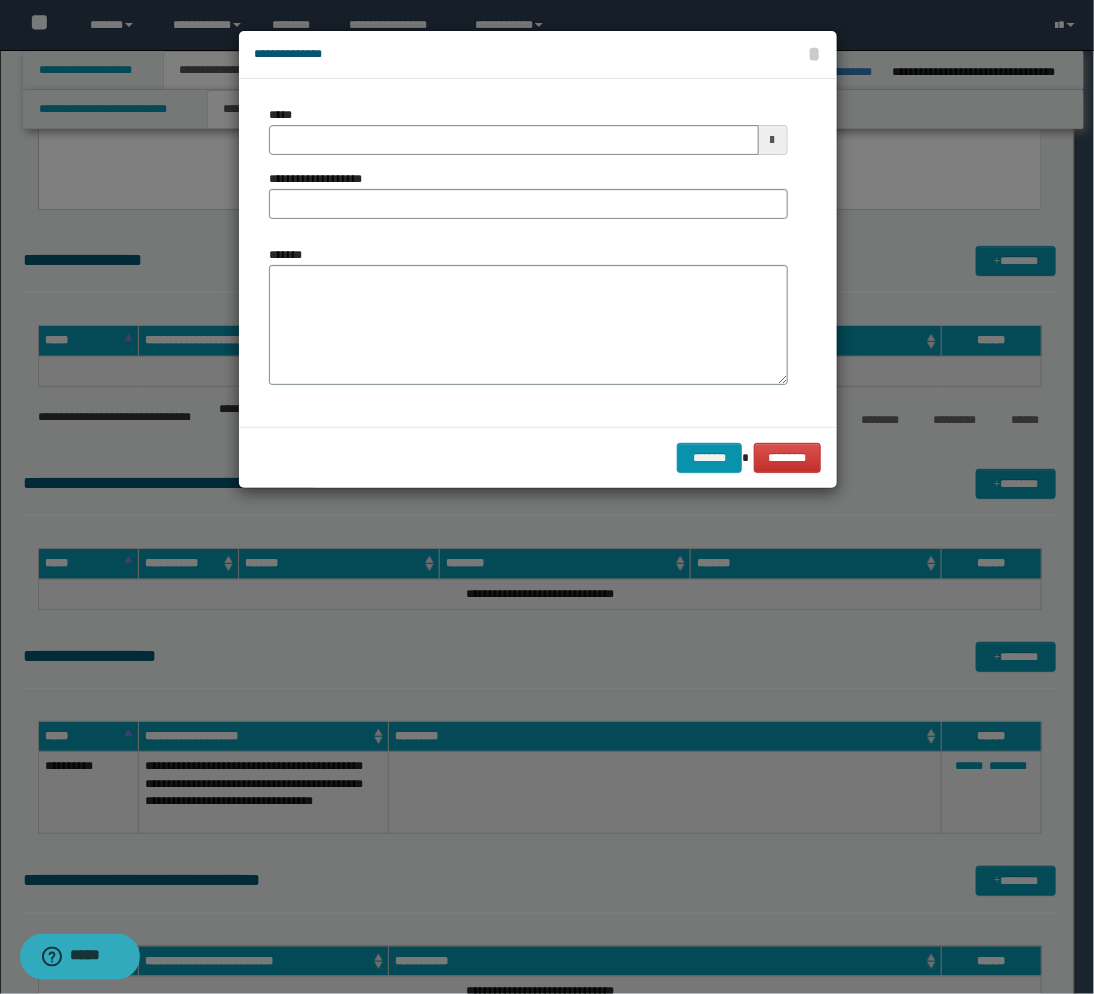 click at bounding box center [773, 140] 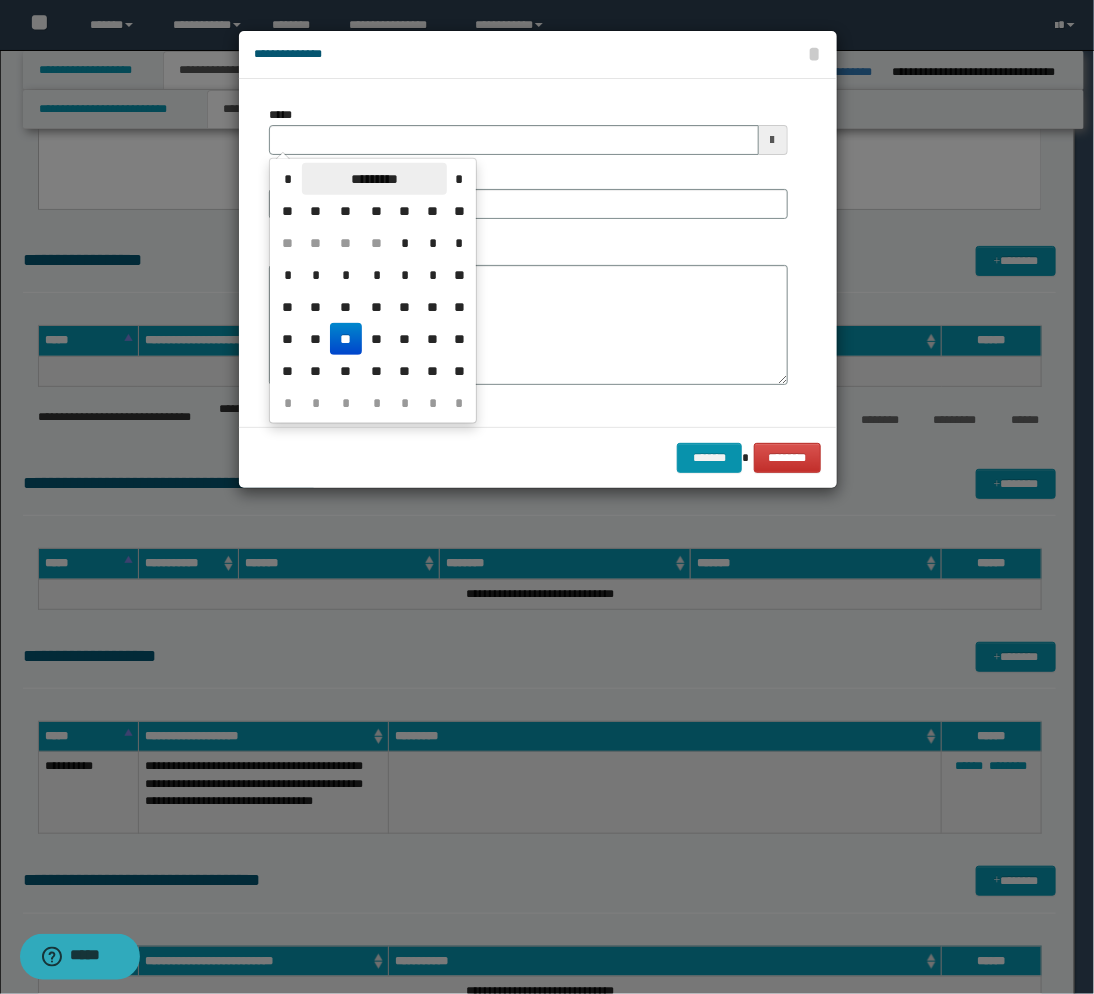 click on "*********" at bounding box center [374, 179] 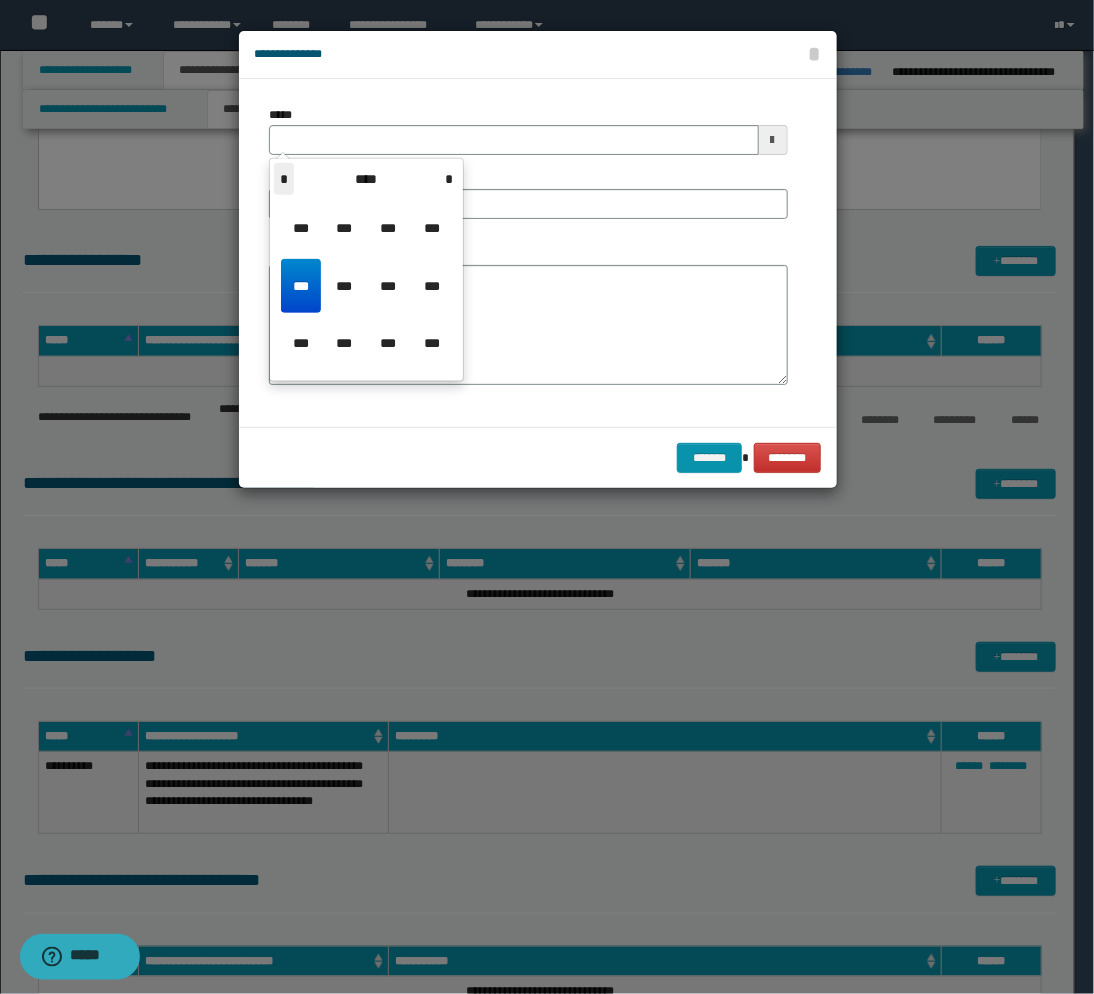 click on "*" at bounding box center (284, 179) 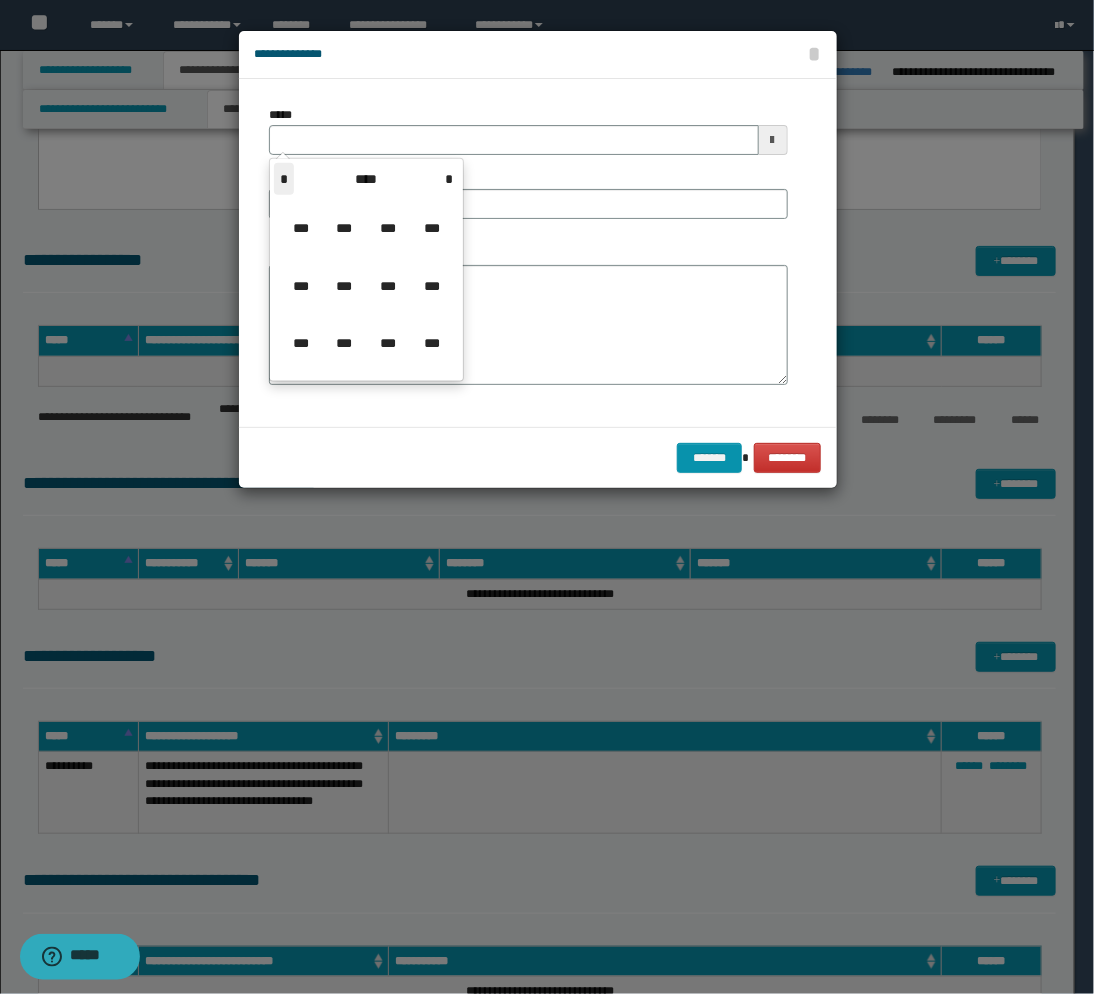 click on "*" at bounding box center [284, 179] 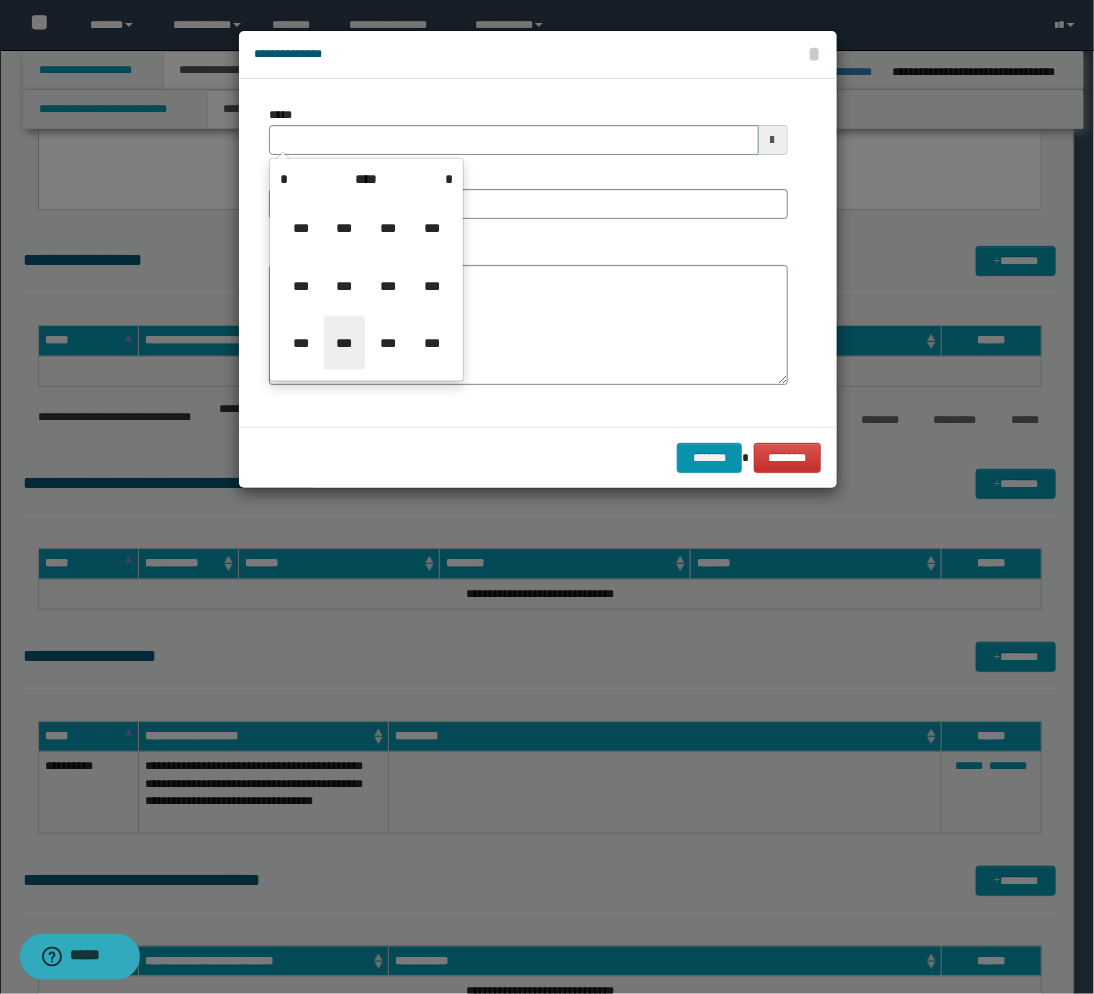click on "***" at bounding box center (344, 343) 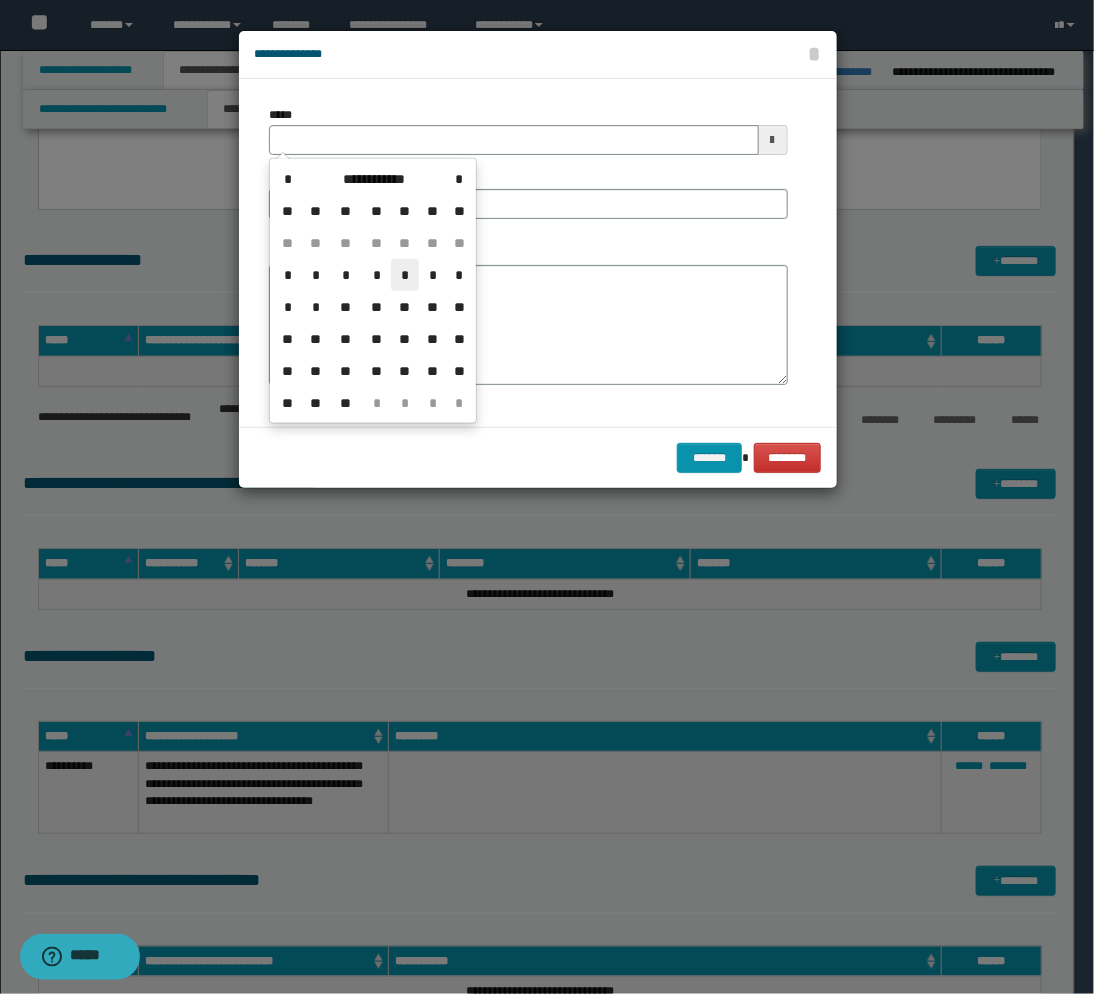 click on "*" at bounding box center (405, 275) 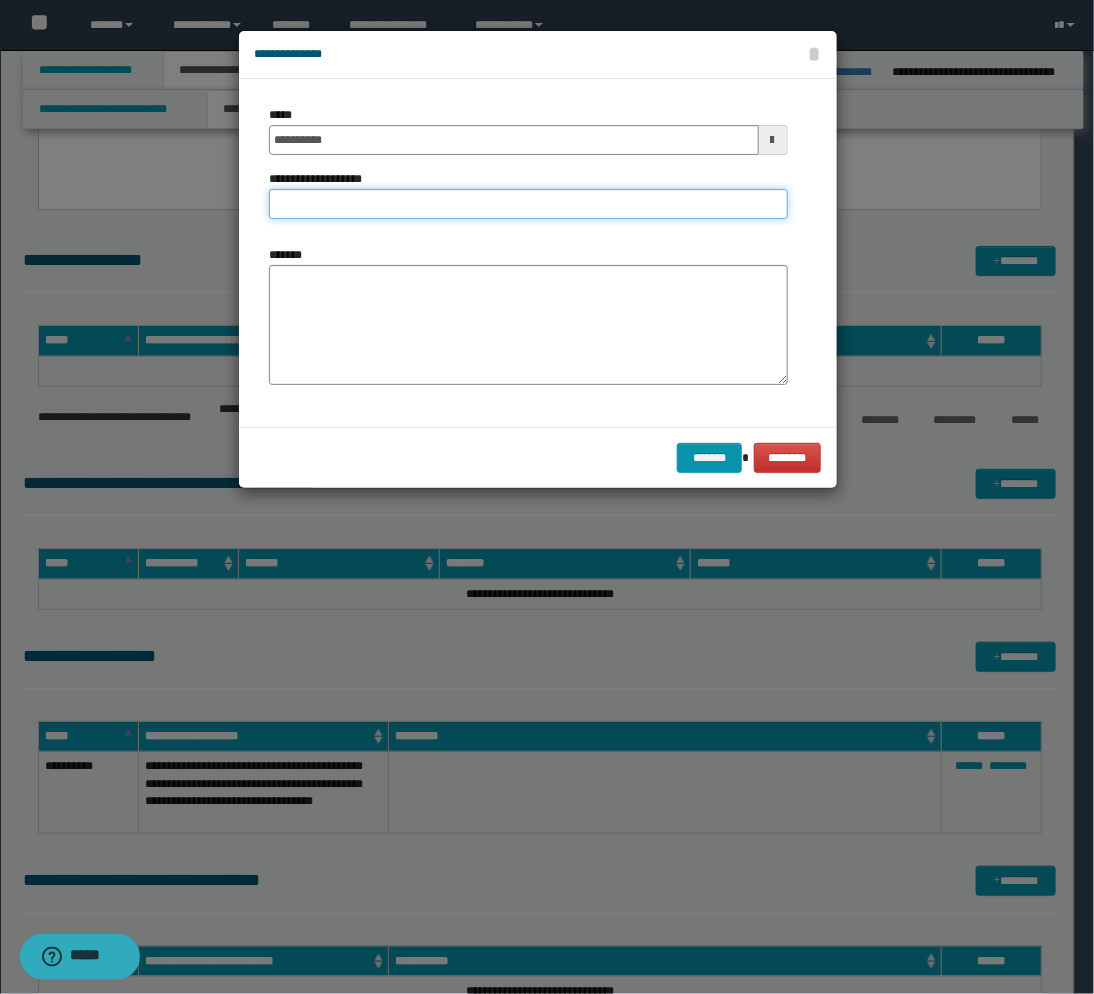 click on "**********" at bounding box center [528, 204] 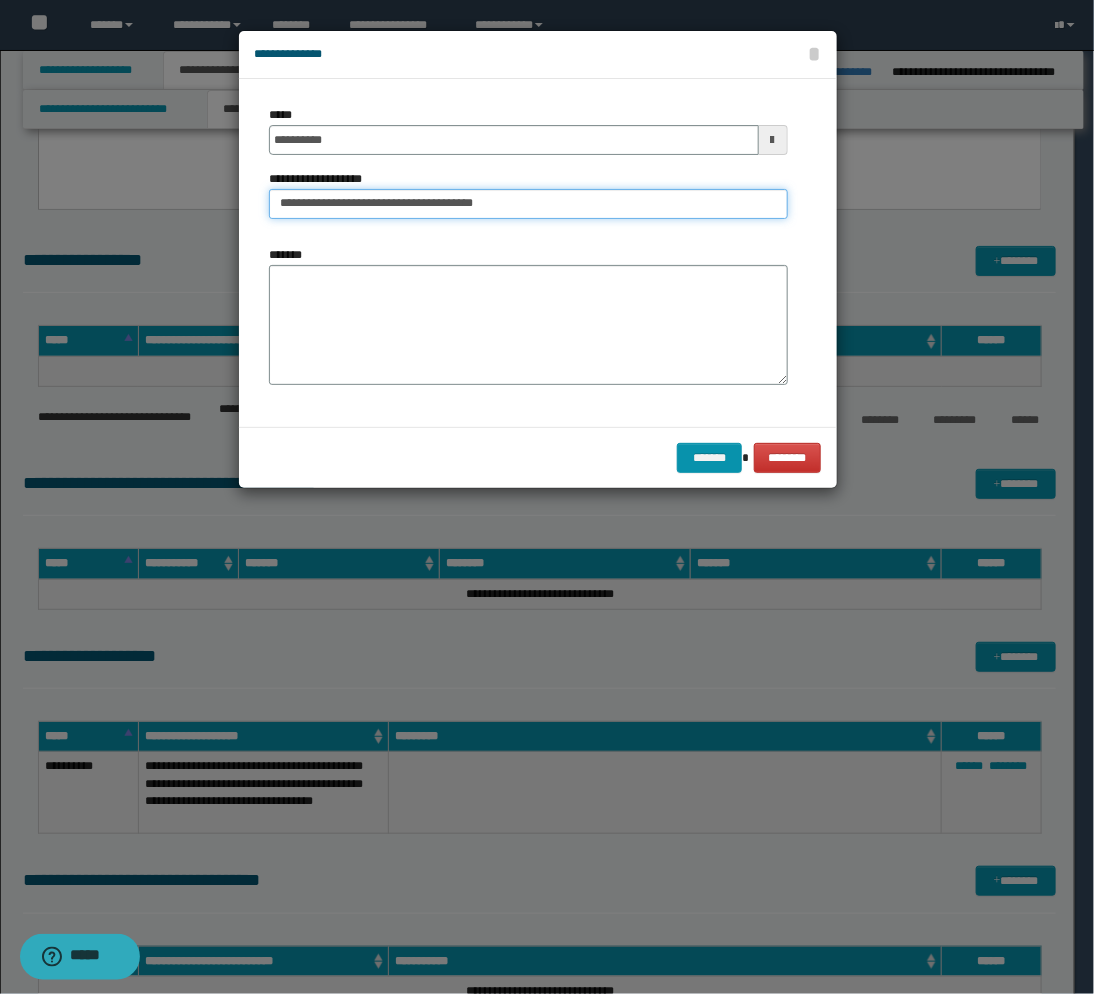 type on "**********" 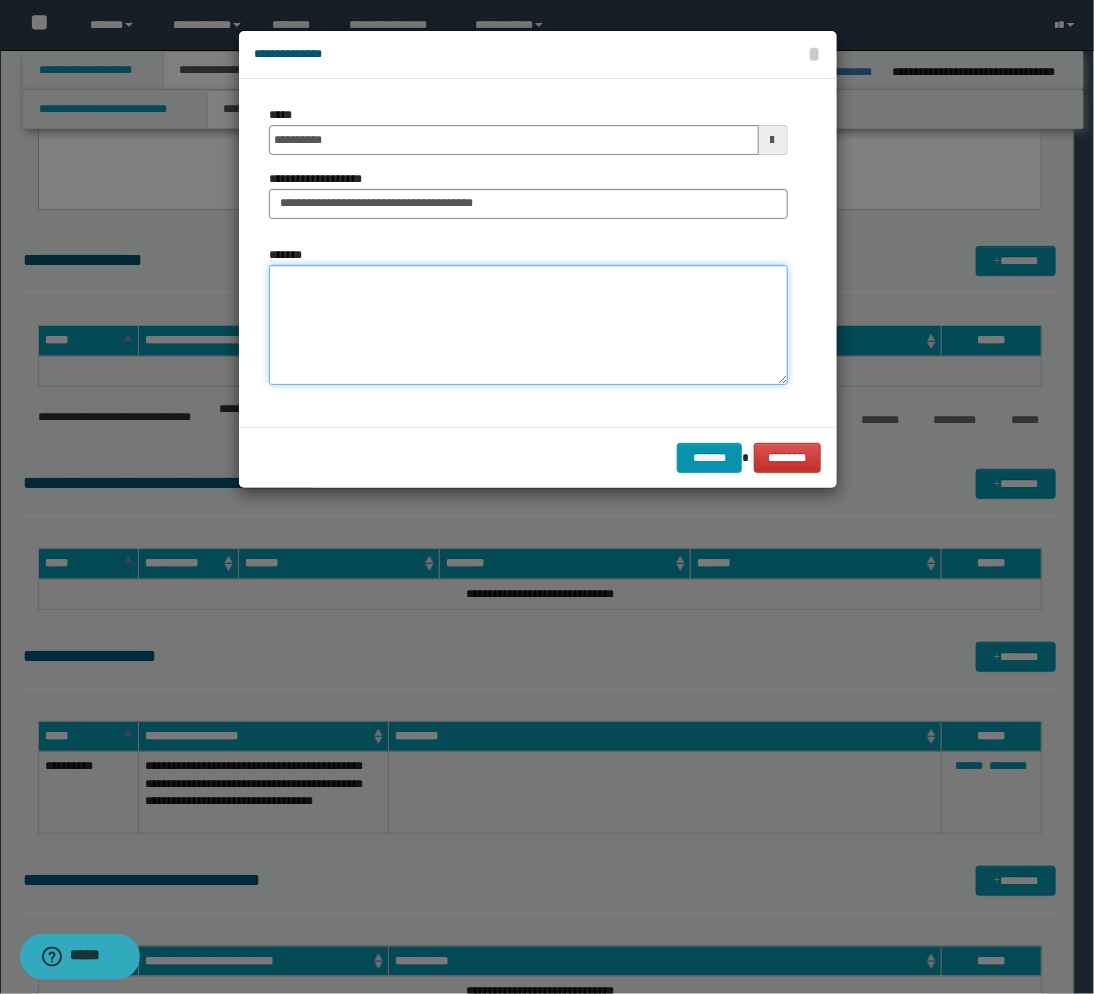 click on "*******" at bounding box center [528, 325] 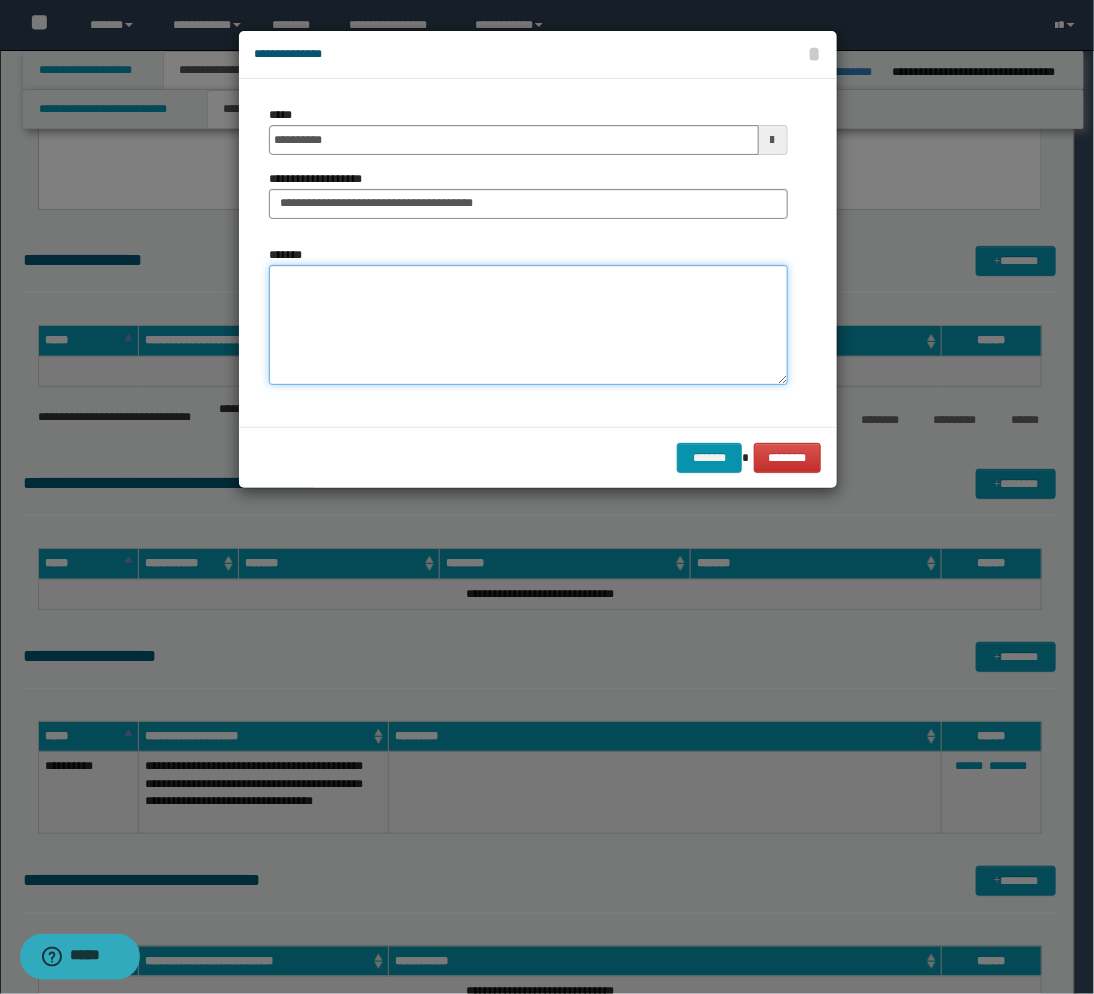 paste on "**********" 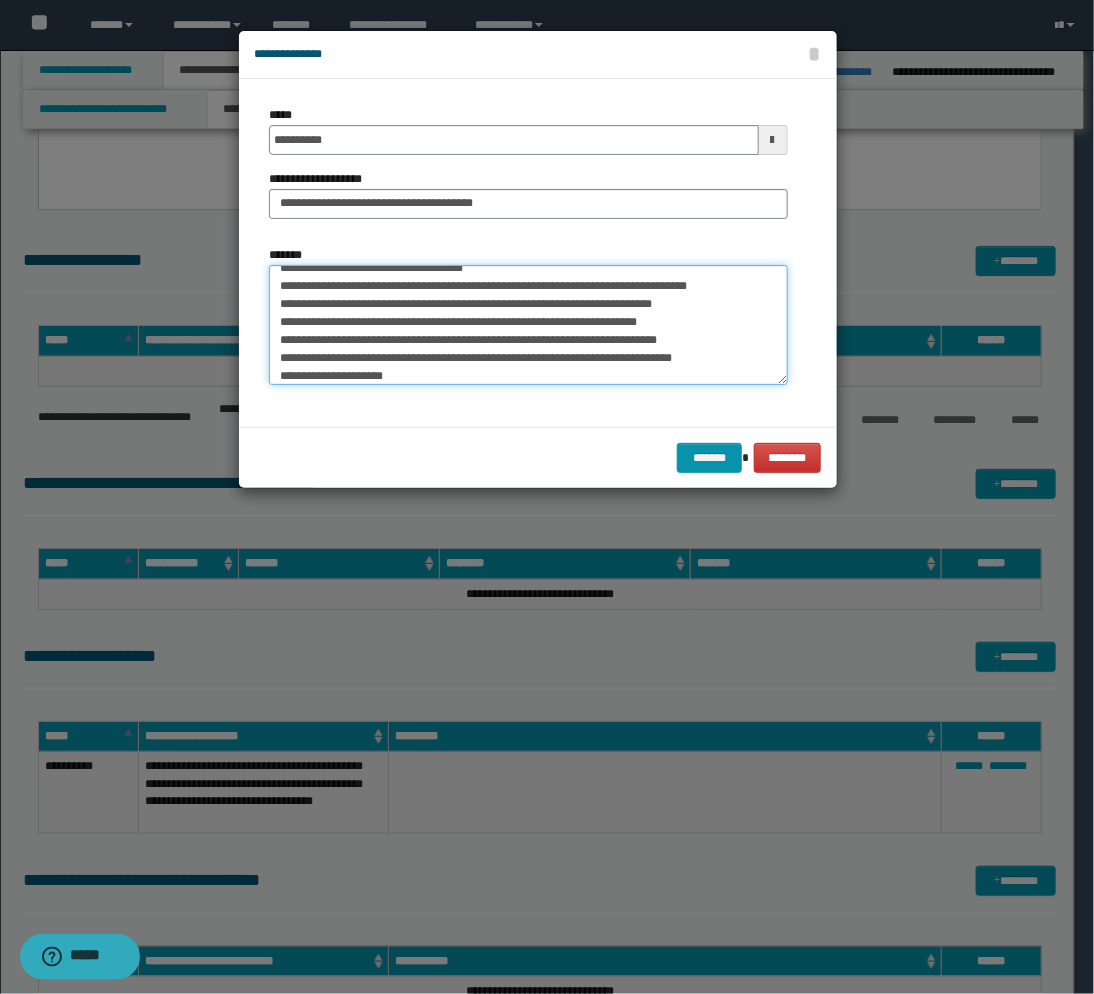 scroll, scrollTop: 0, scrollLeft: 0, axis: both 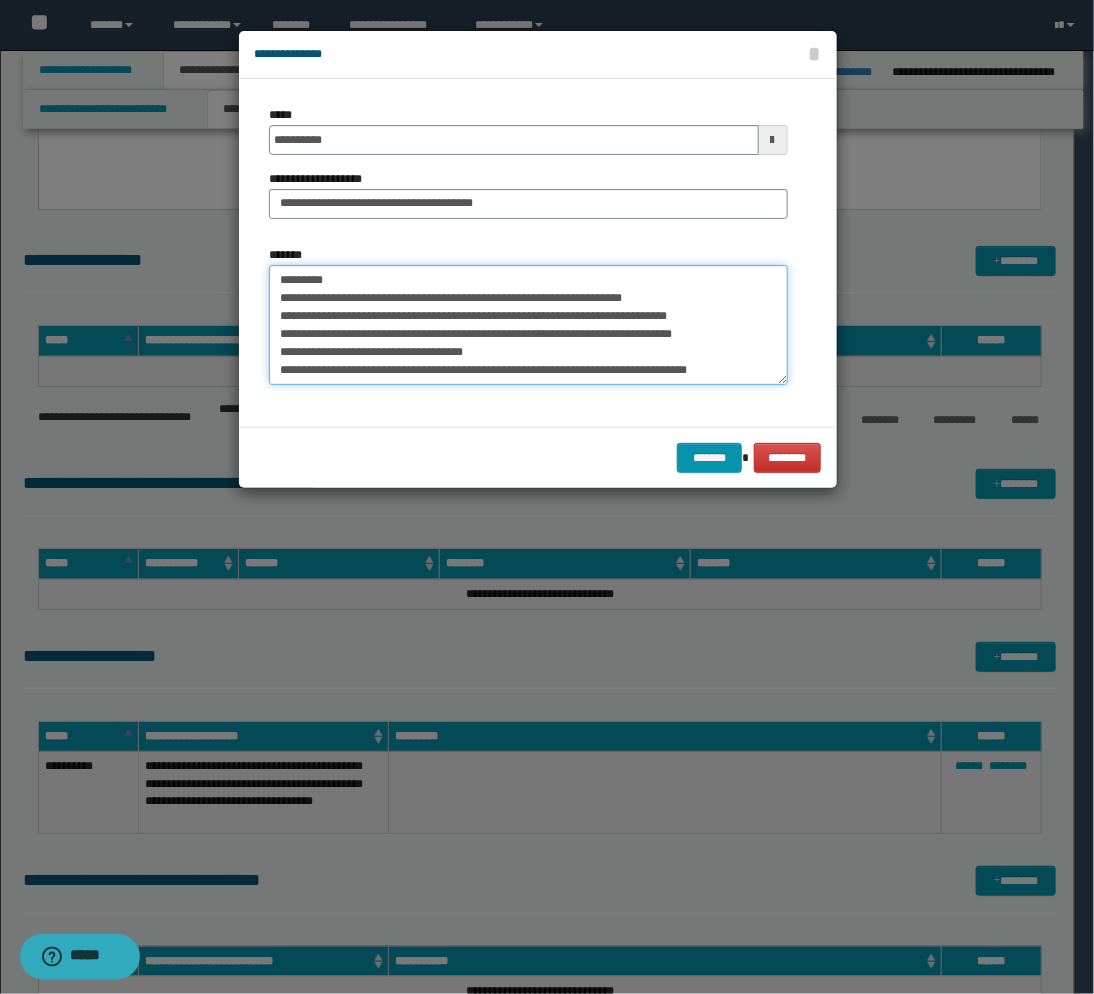 click on "**********" at bounding box center [528, 325] 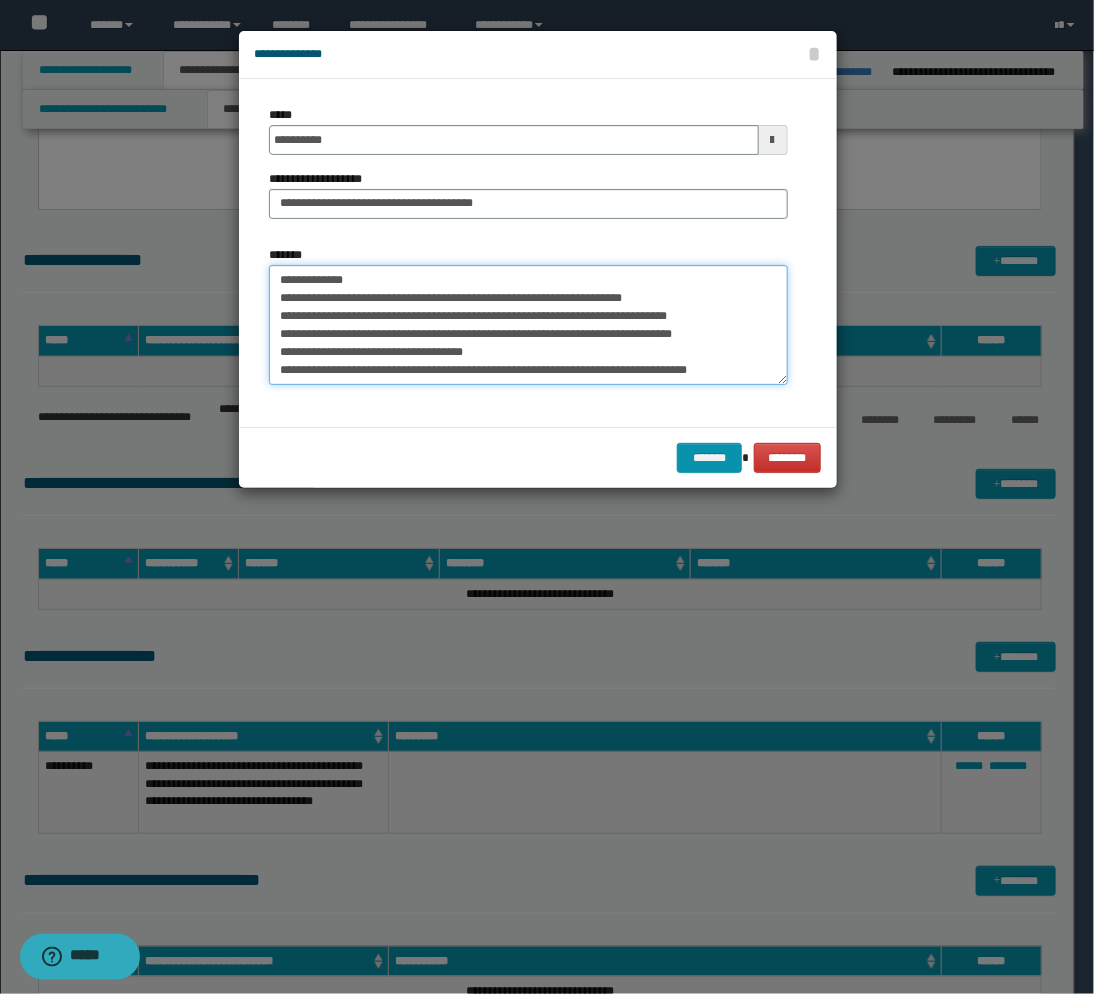 scroll, scrollTop: 88, scrollLeft: 0, axis: vertical 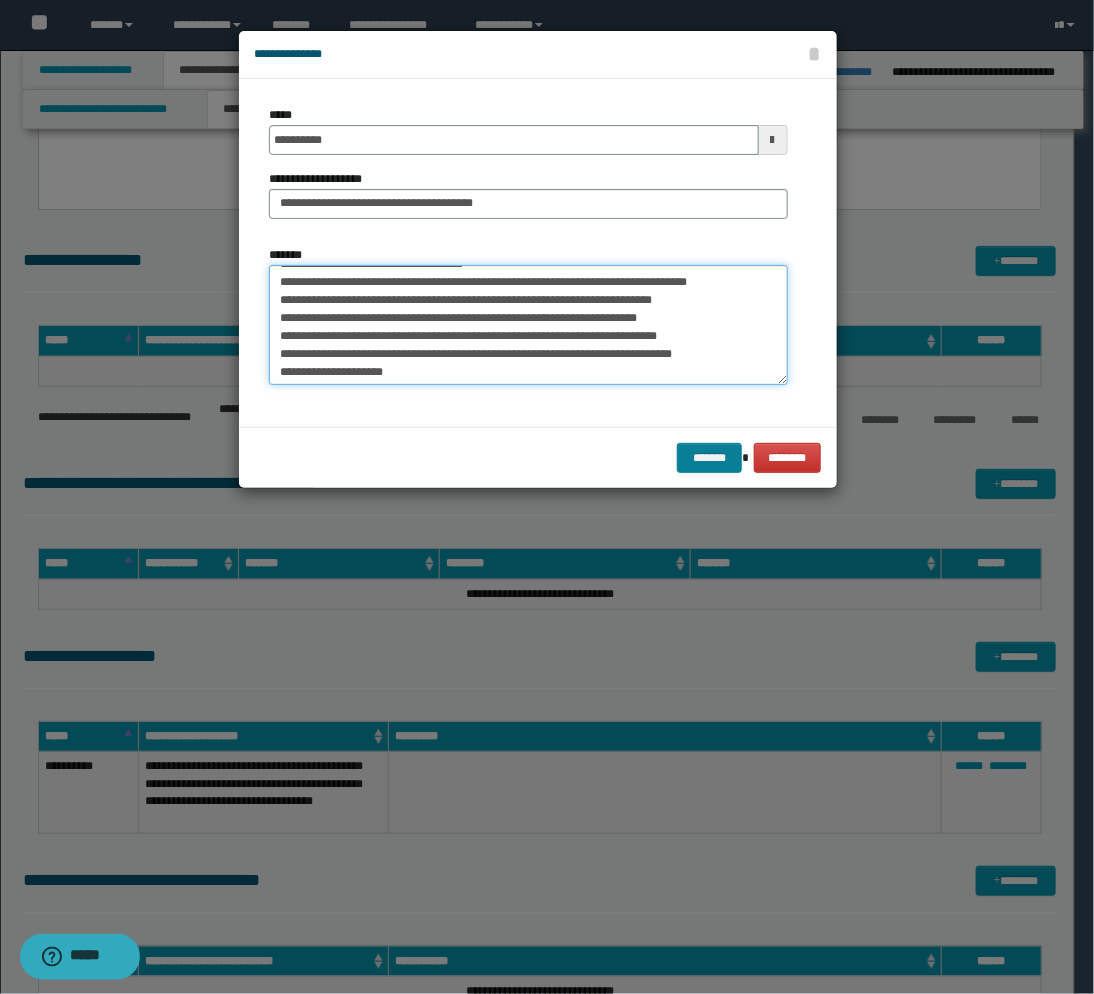 type on "**********" 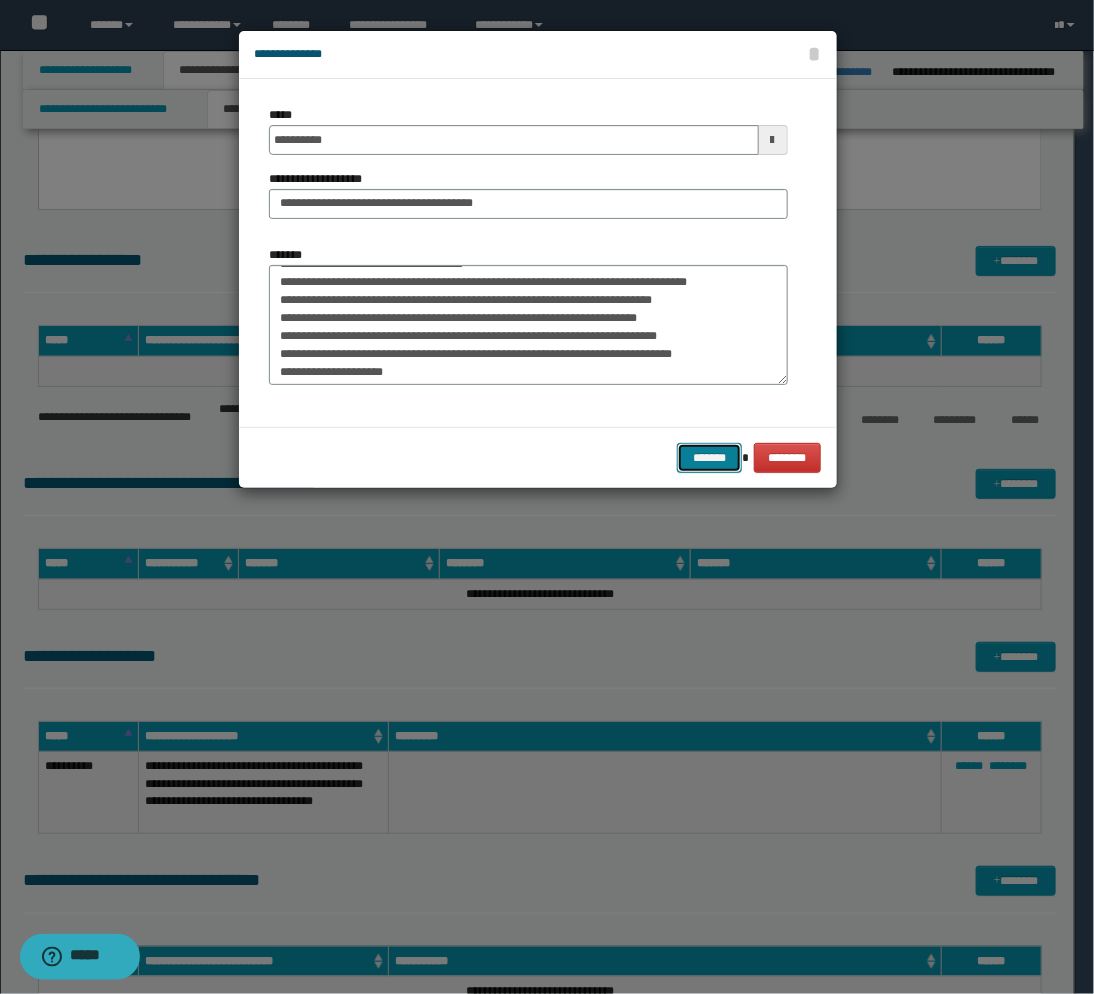 click on "*******" at bounding box center (709, 458) 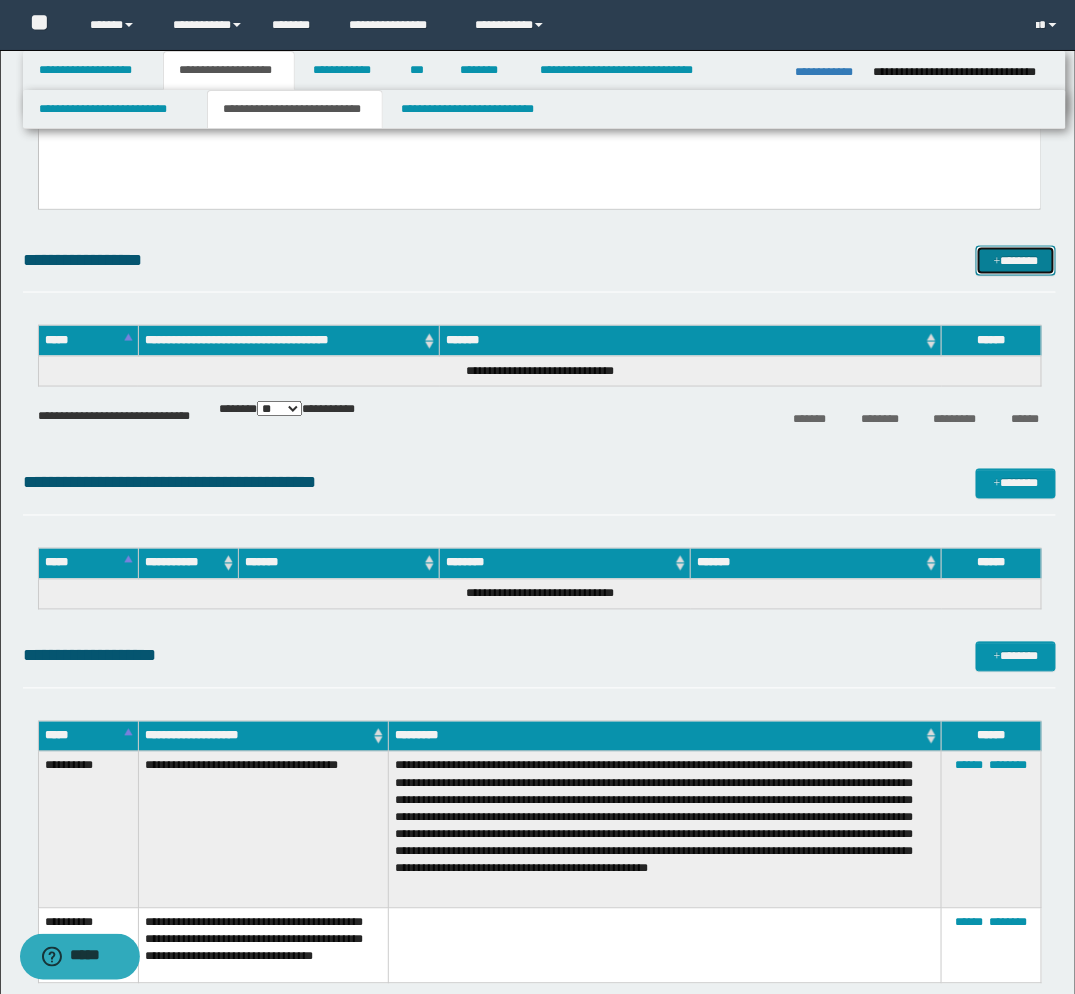 click on "*******" at bounding box center (1016, 261) 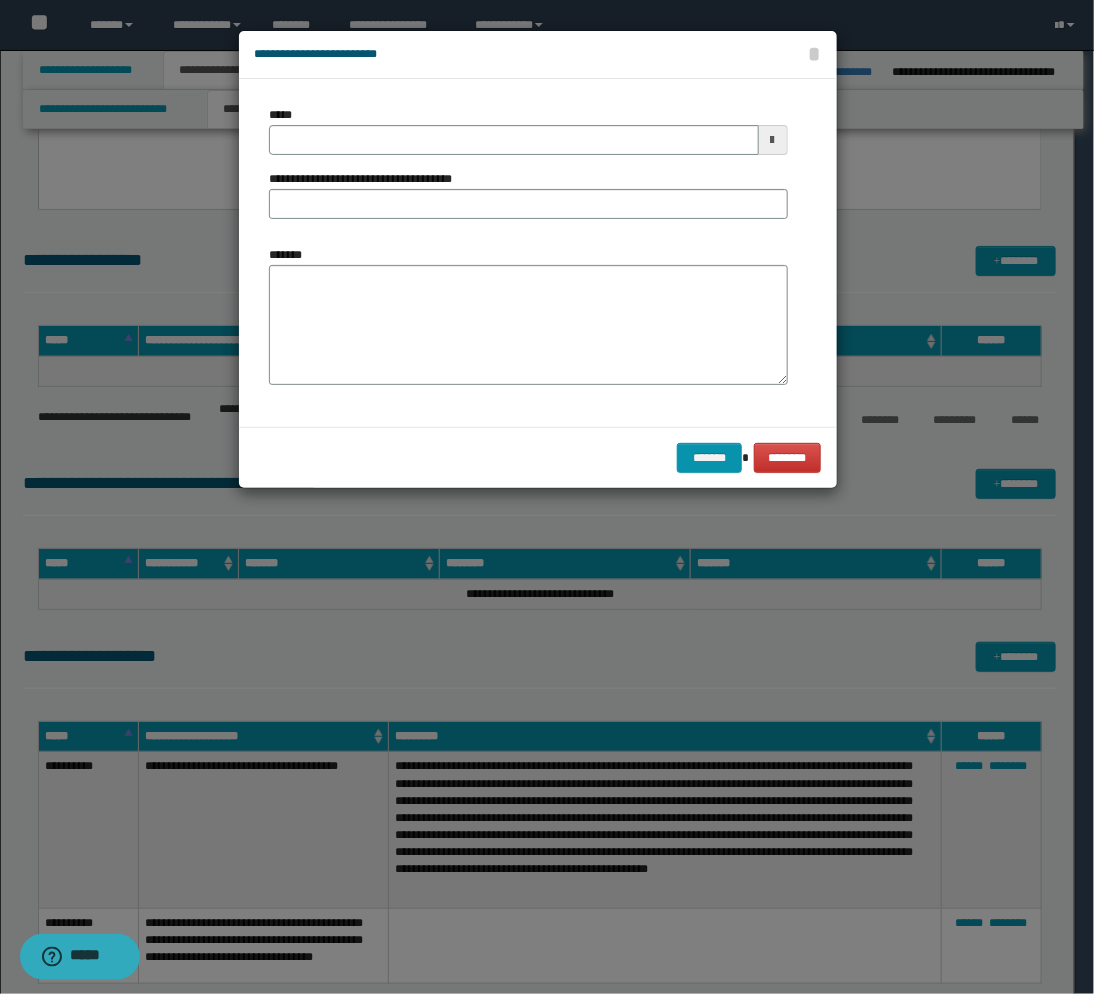 click at bounding box center (773, 140) 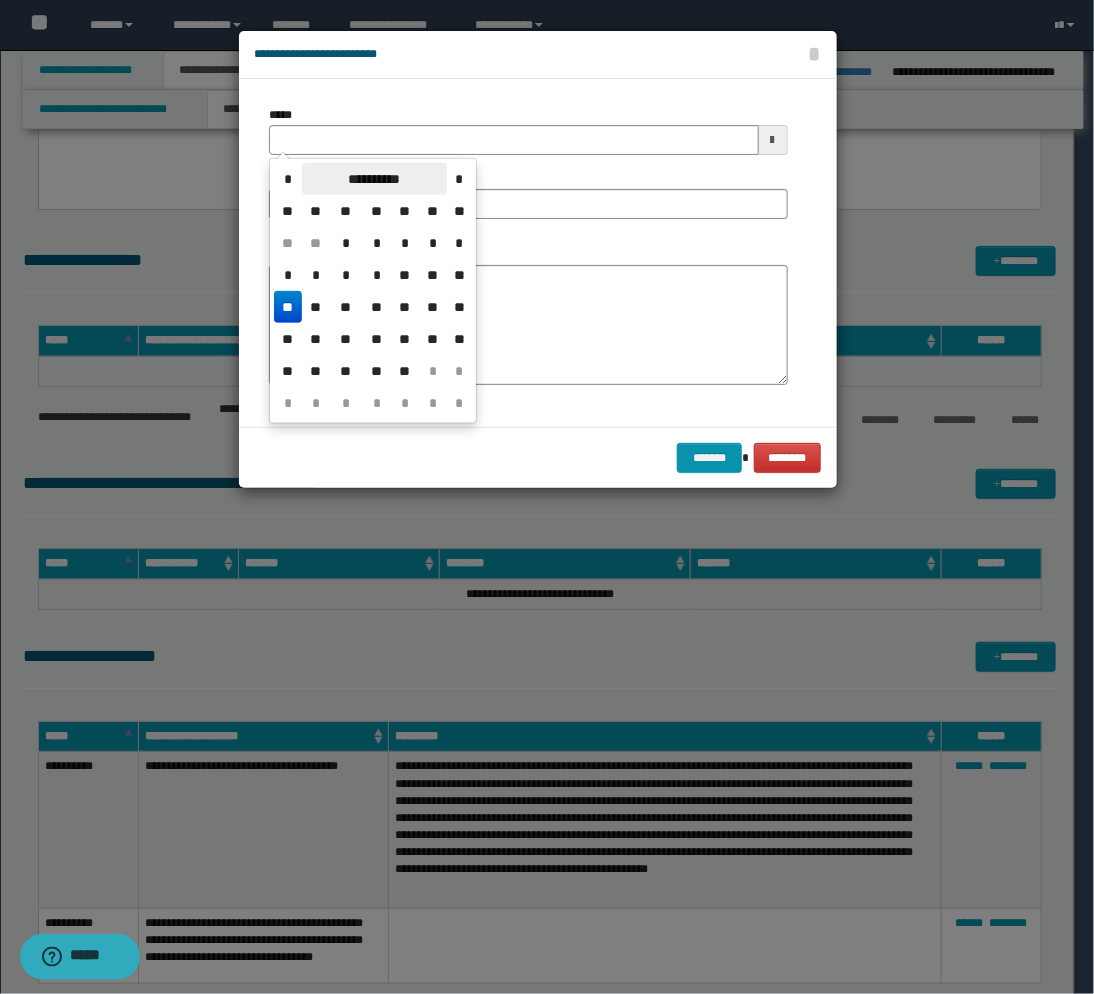 click on "**********" at bounding box center (374, 179) 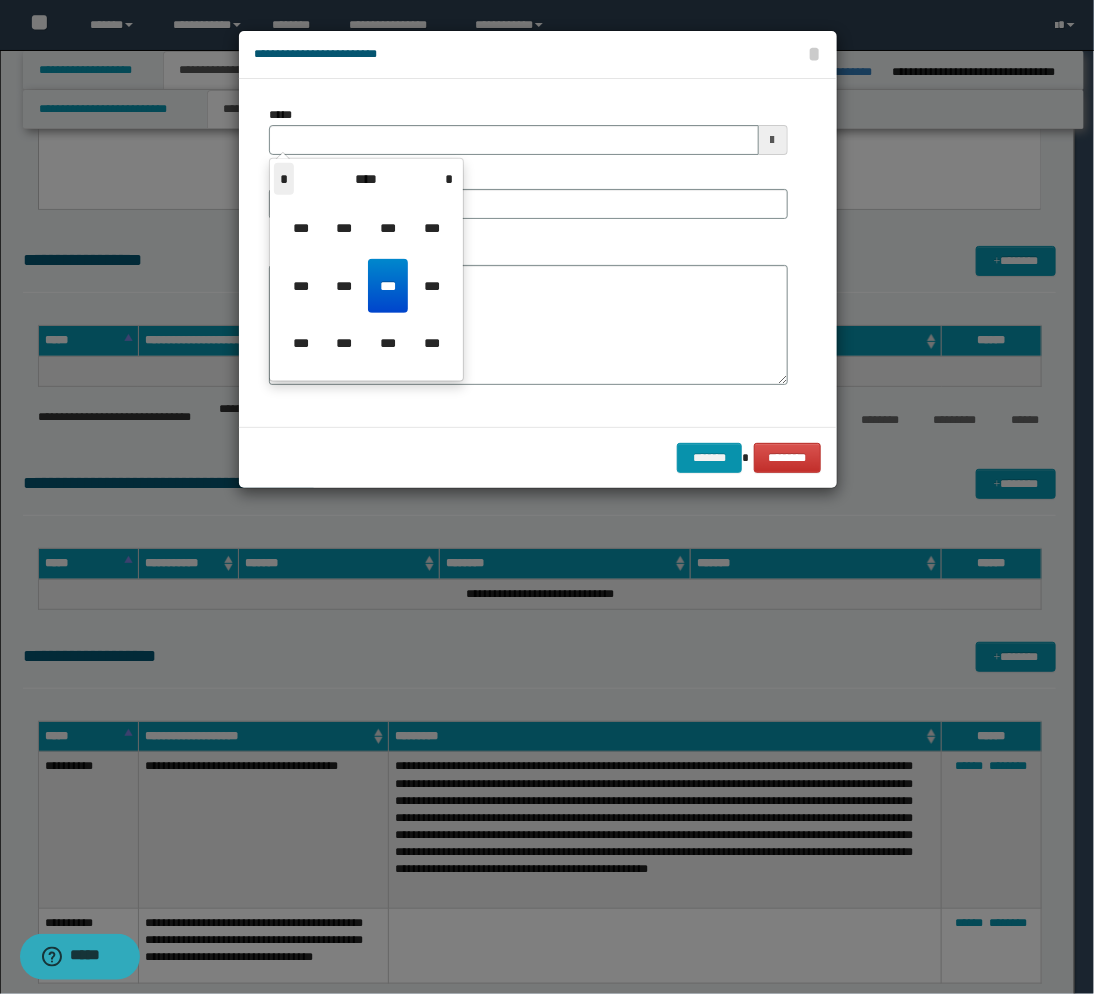 click on "*" at bounding box center [284, 179] 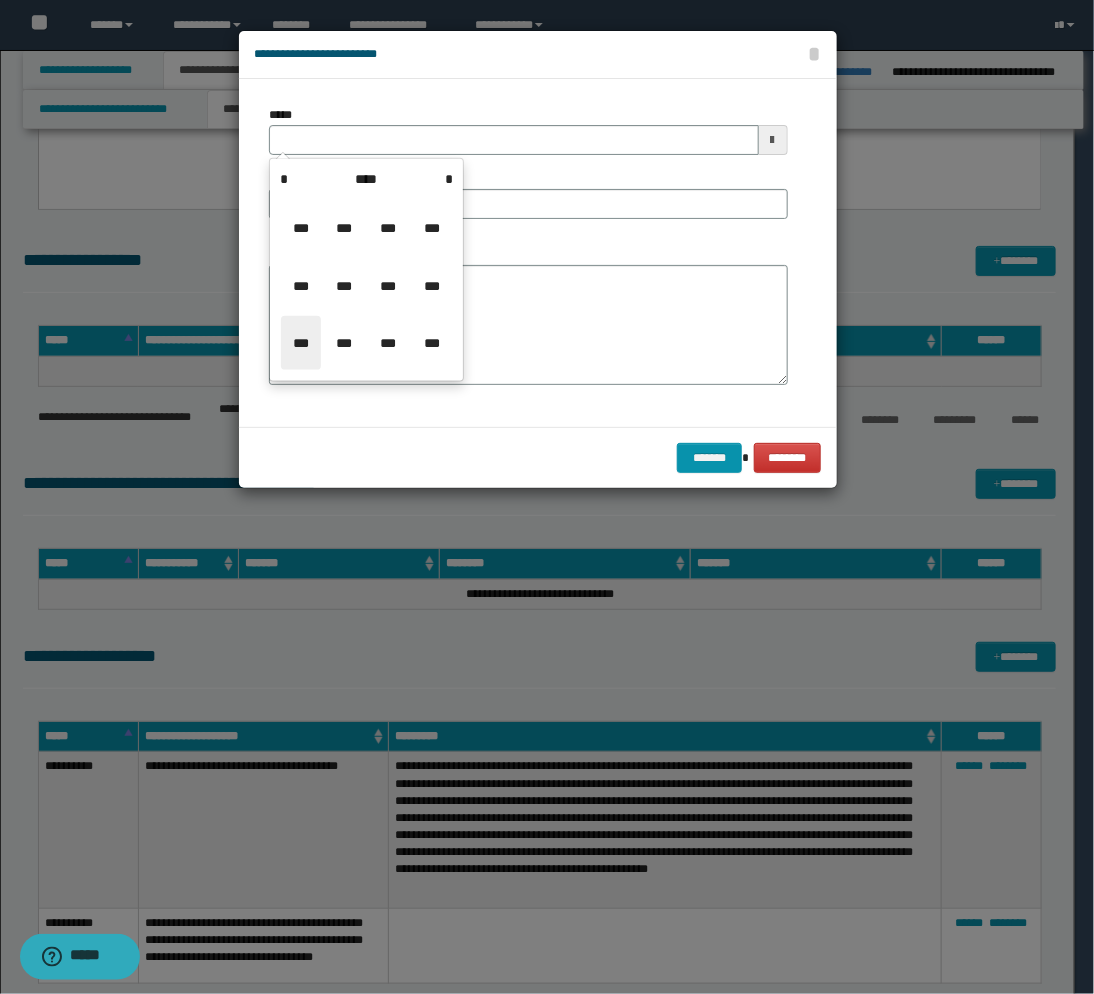 click on "***" at bounding box center [301, 343] 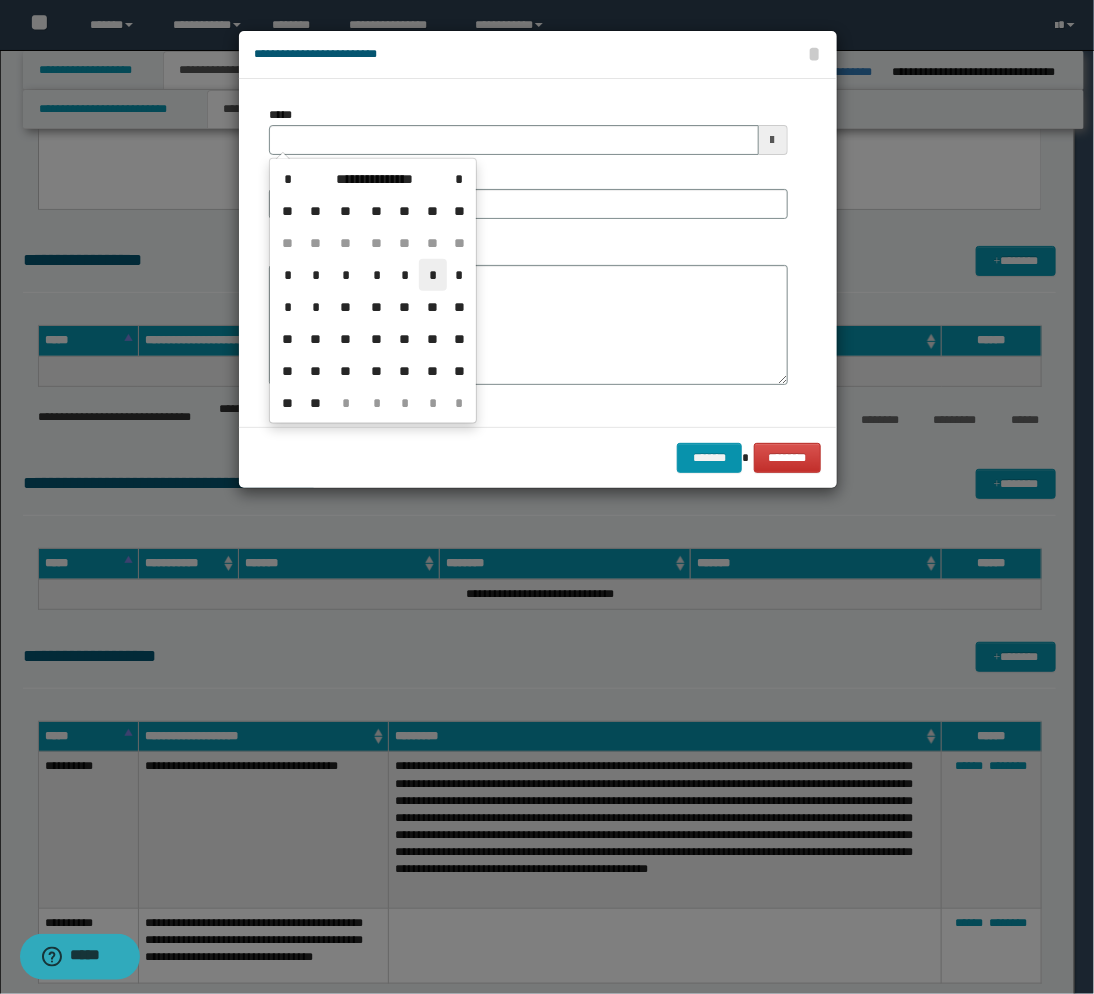 click on "*" at bounding box center (433, 275) 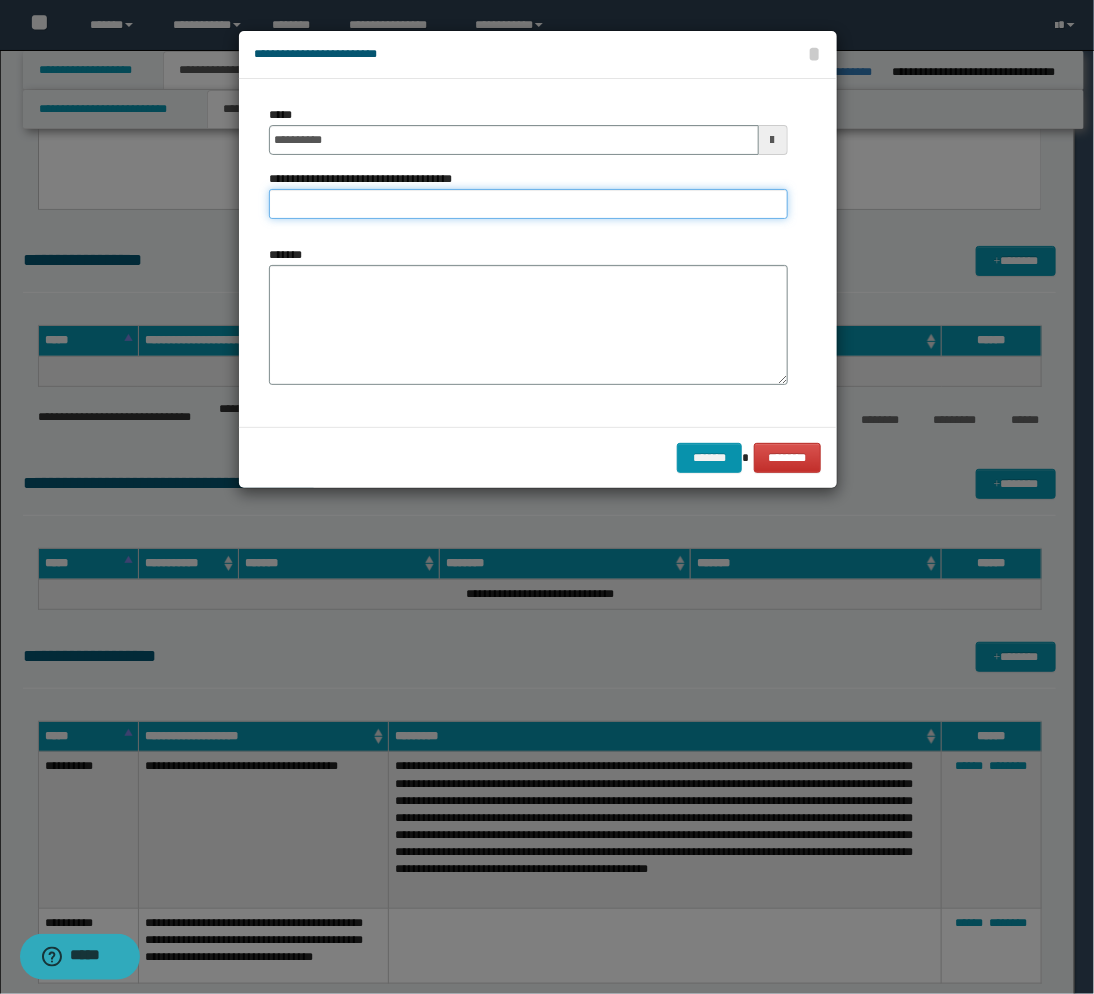 click on "**********" at bounding box center [528, 204] 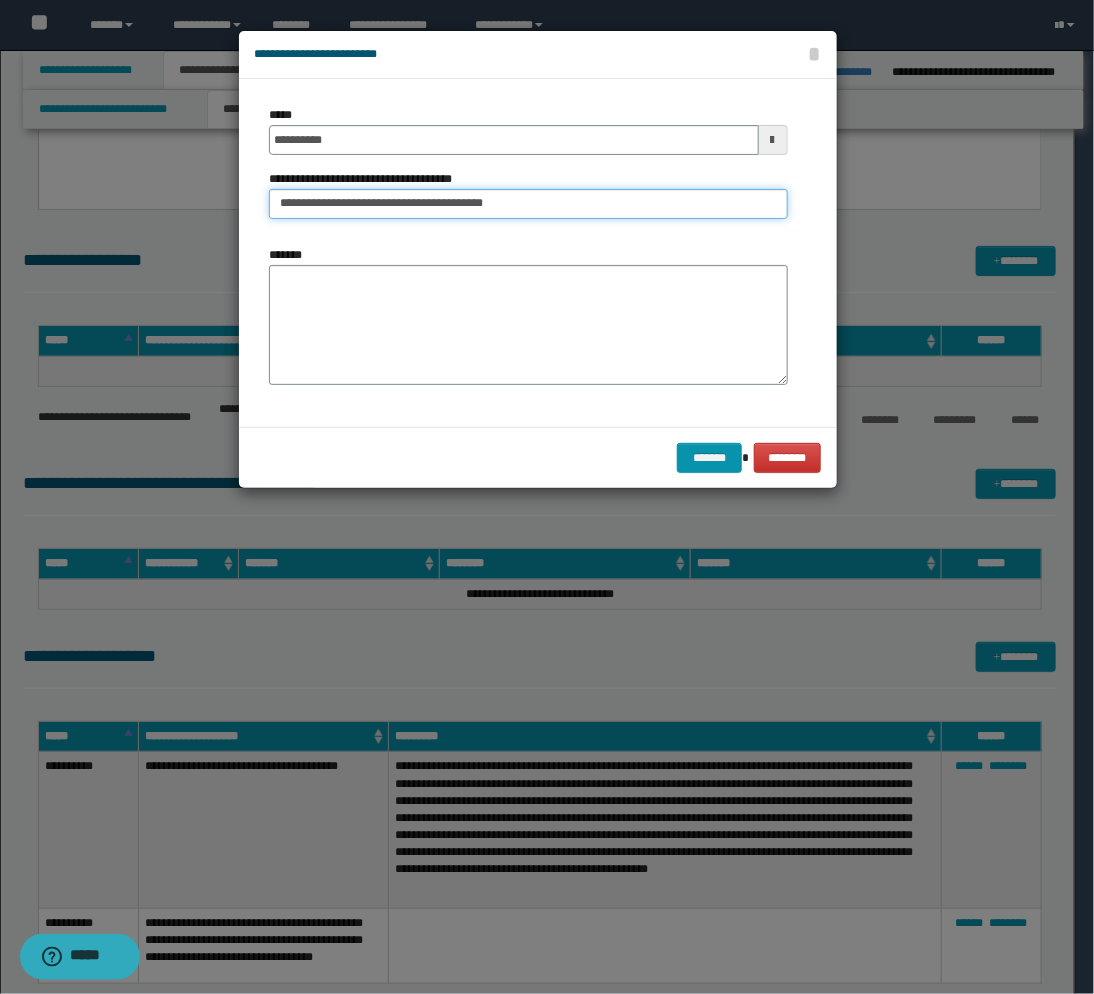 type on "**********" 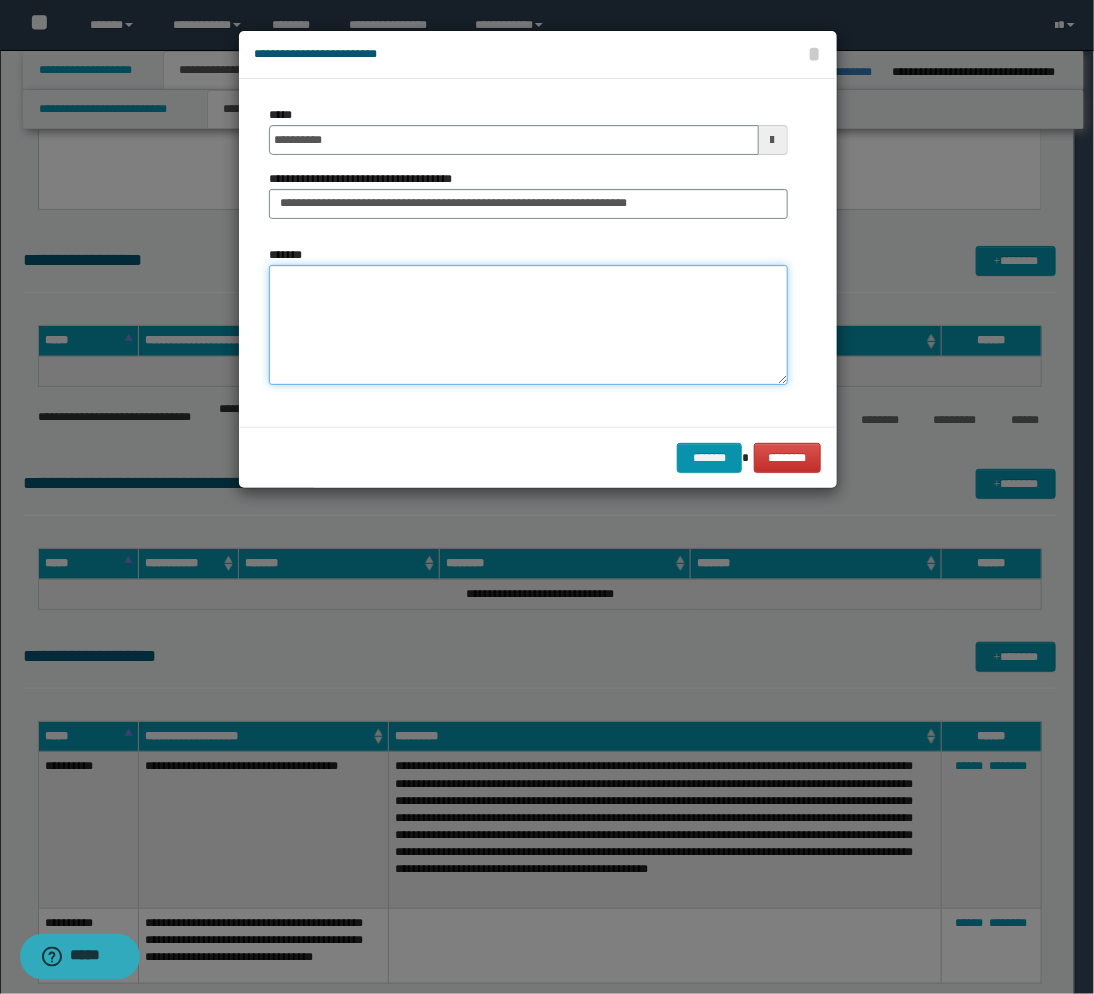 click on "*******" at bounding box center [528, 325] 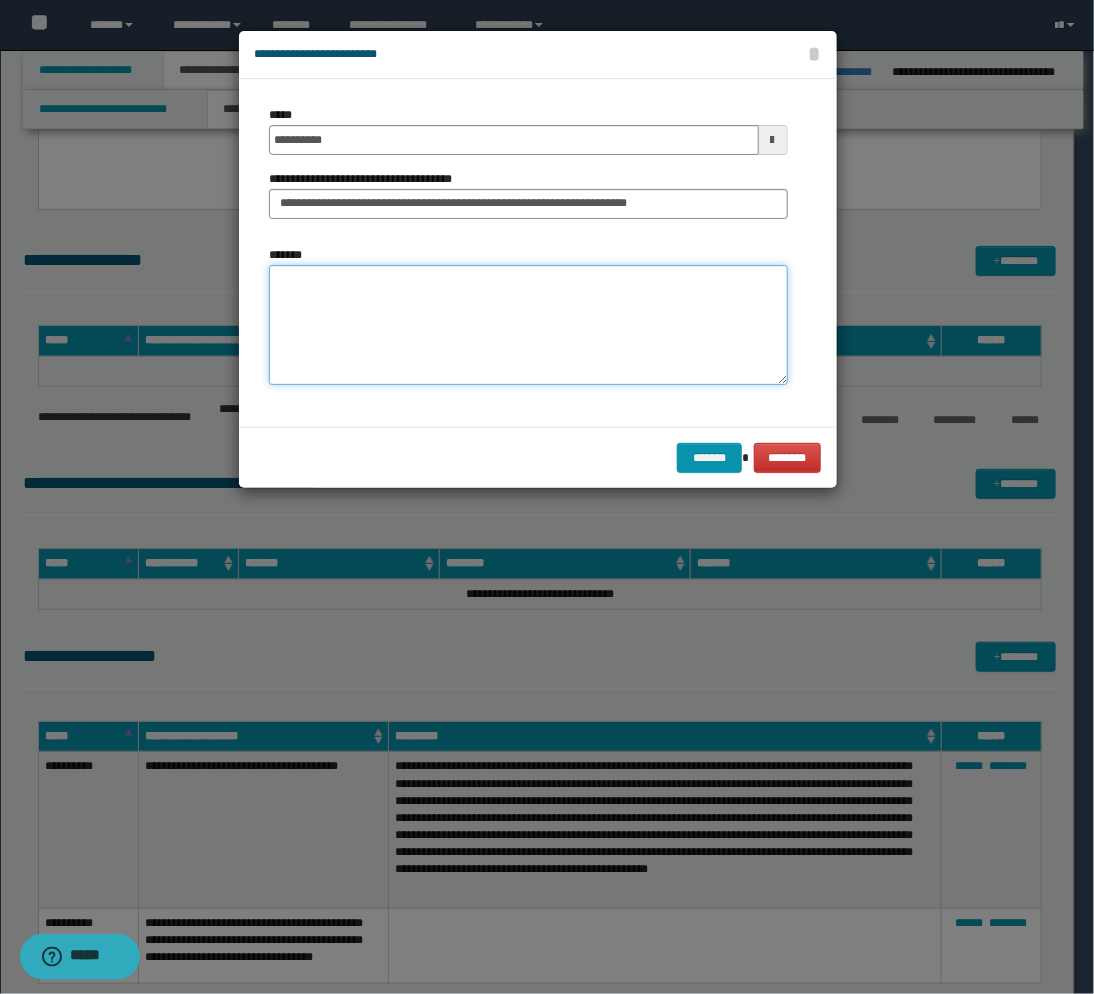 paste on "**********" 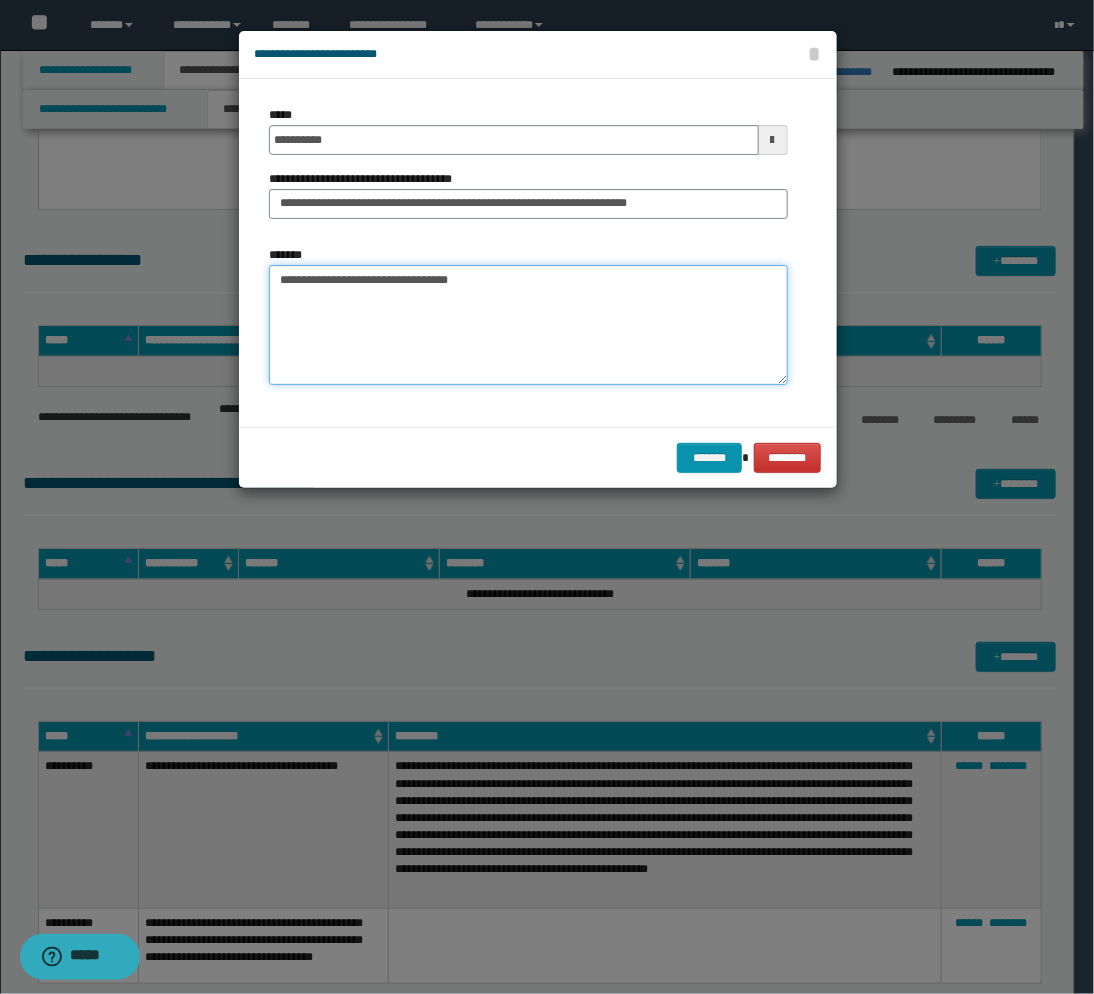 click on "**********" at bounding box center (528, 325) 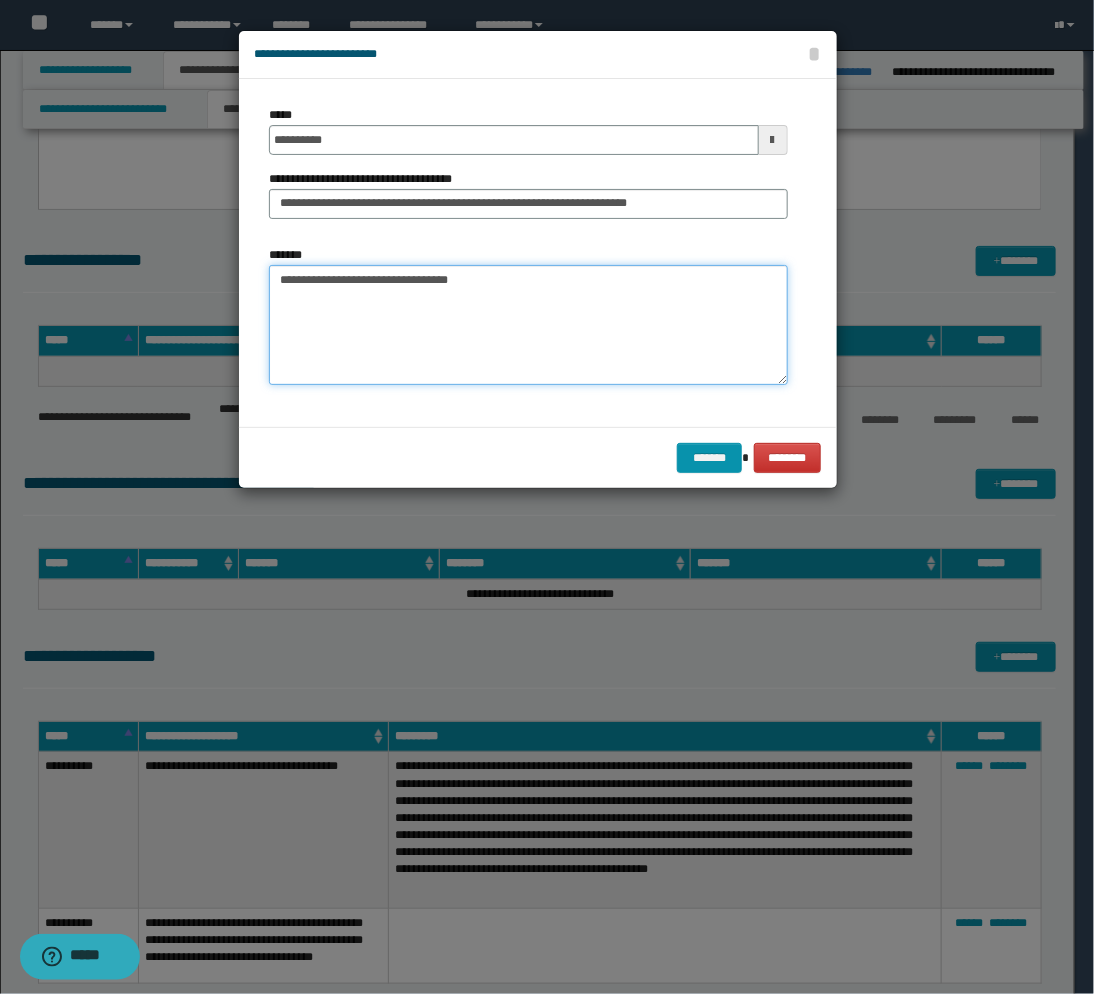 paste on "**********" 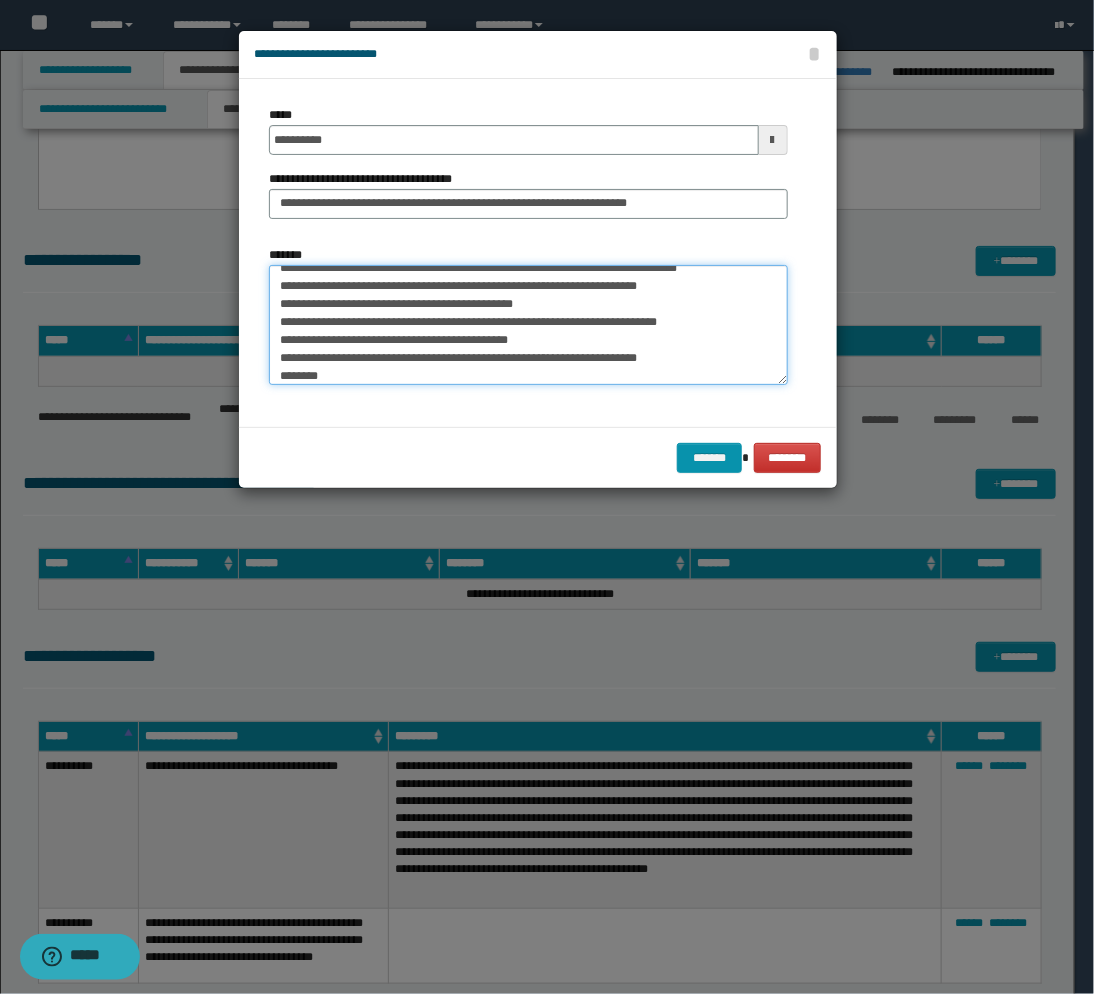 scroll, scrollTop: 0, scrollLeft: 0, axis: both 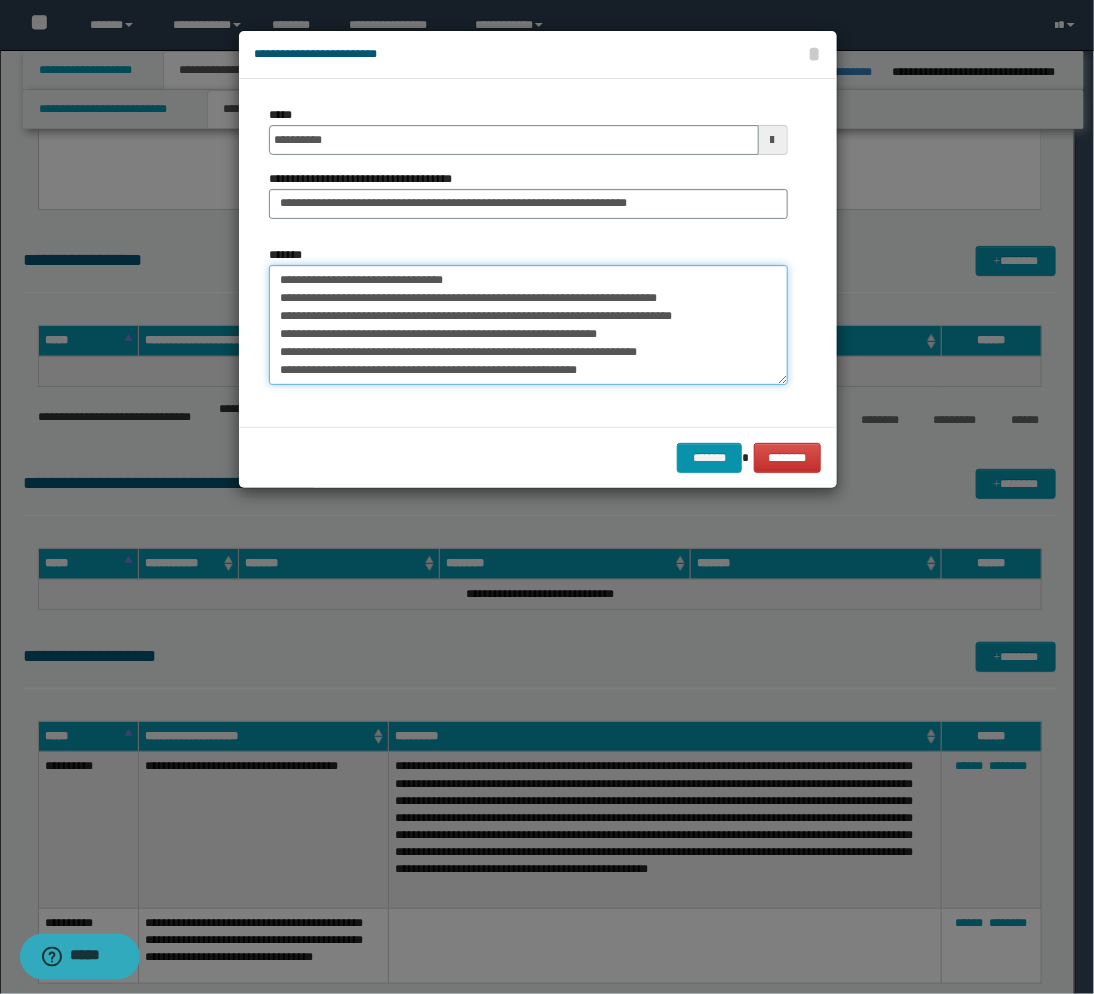 click on "*******" at bounding box center (528, 325) 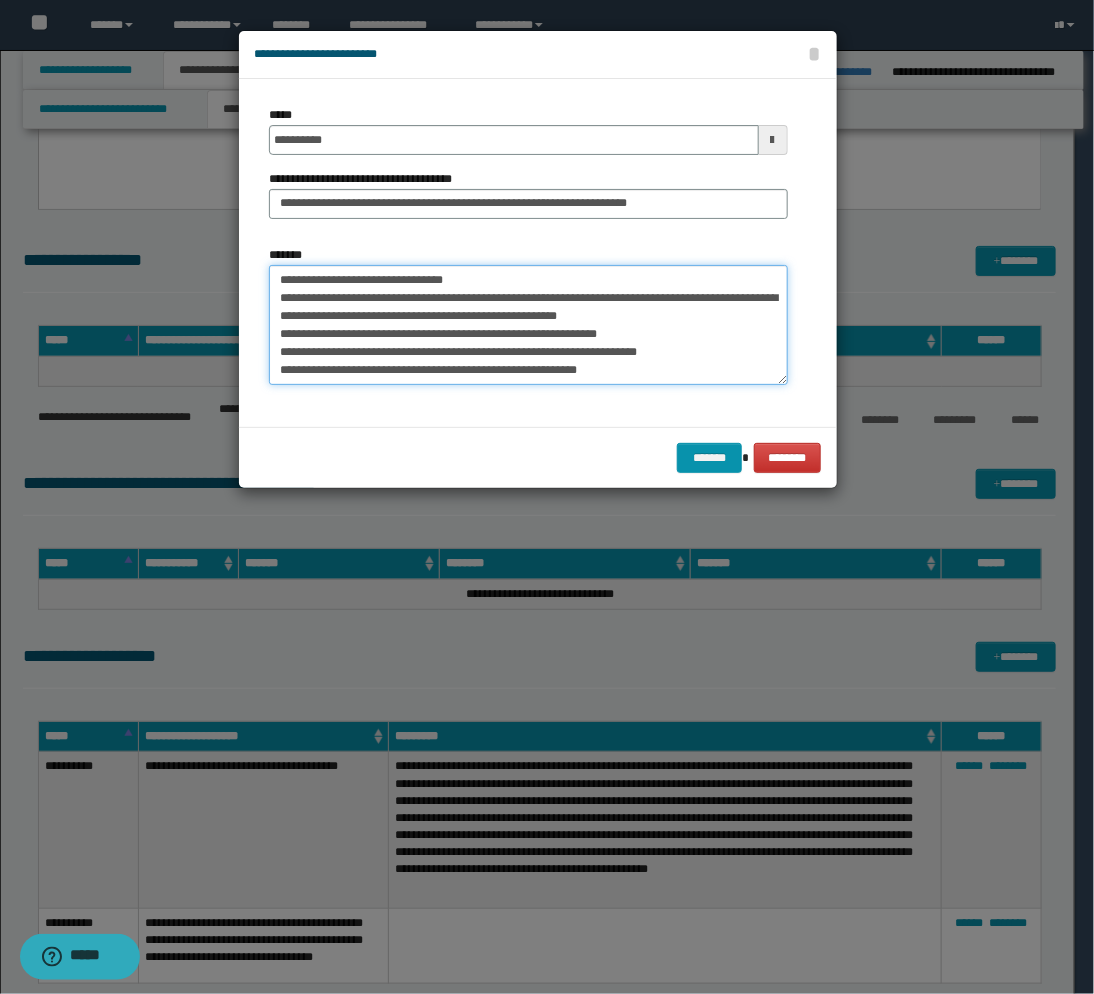 click on "*******" at bounding box center (528, 325) 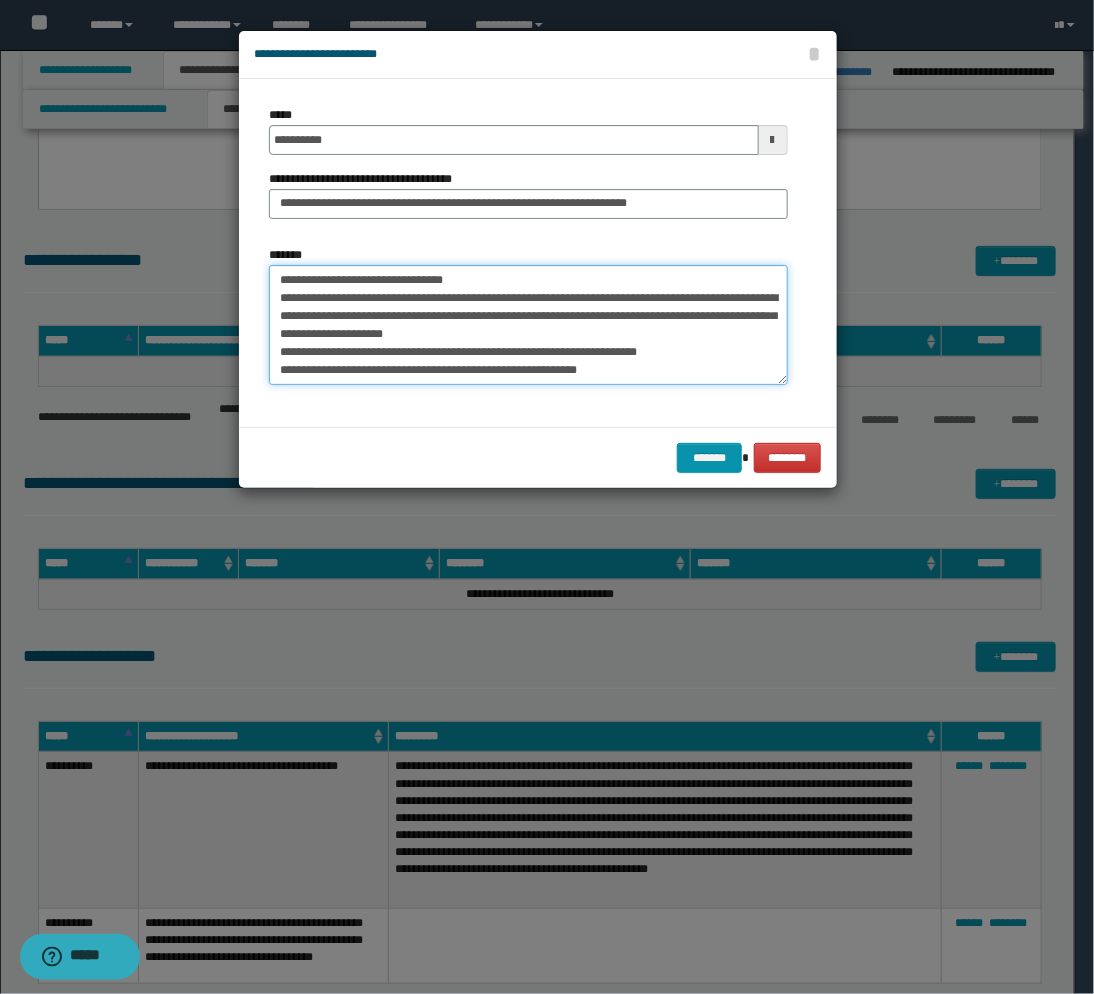 click on "*******" at bounding box center [528, 325] 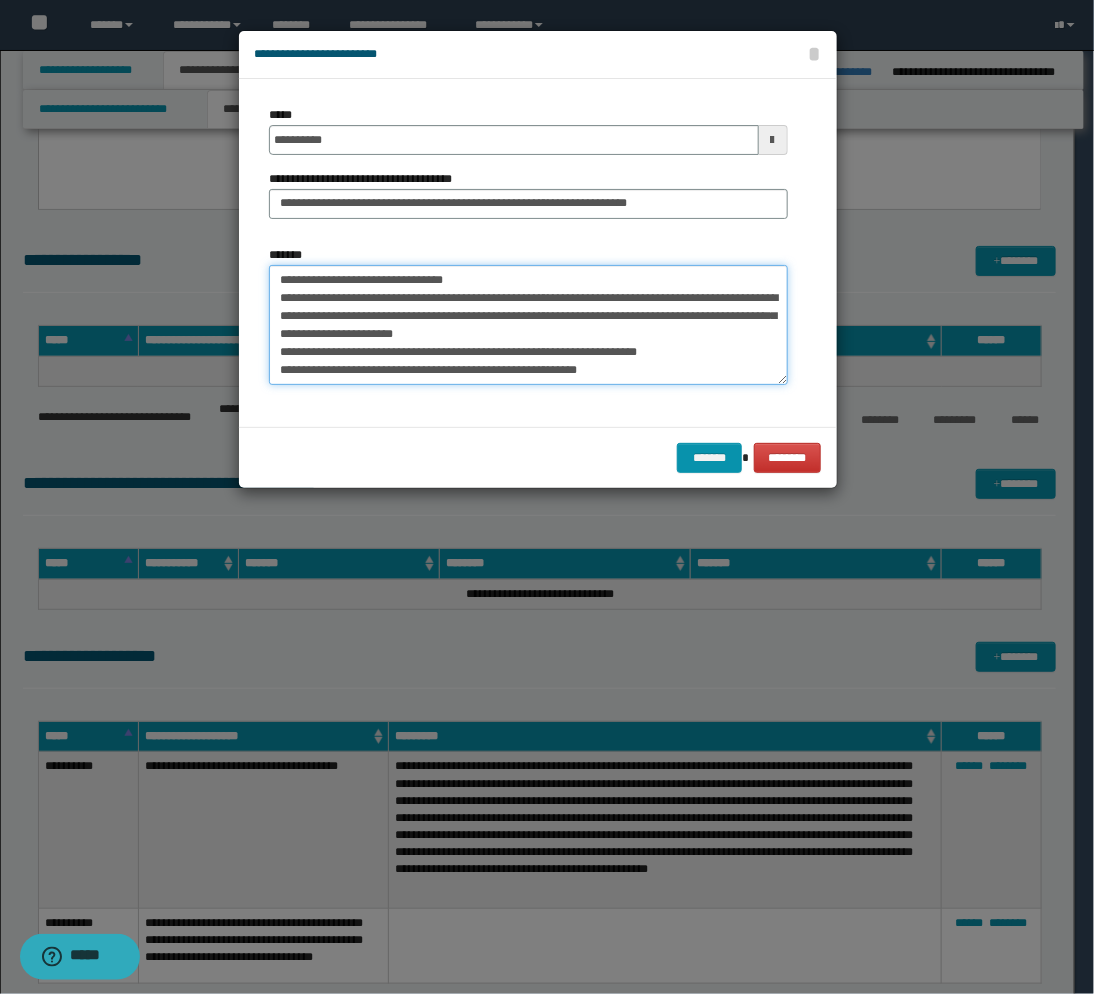 click on "*******" at bounding box center [528, 325] 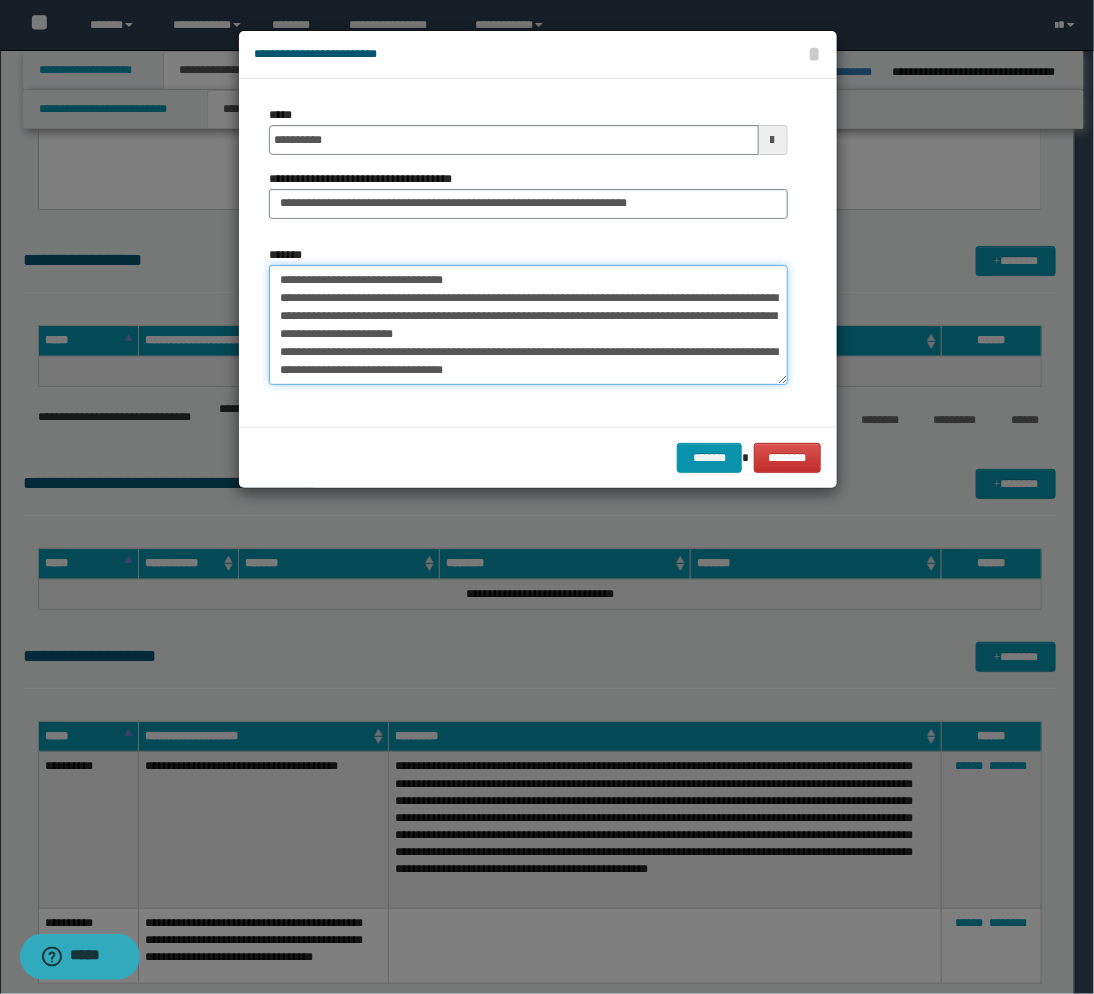 scroll, scrollTop: 44, scrollLeft: 0, axis: vertical 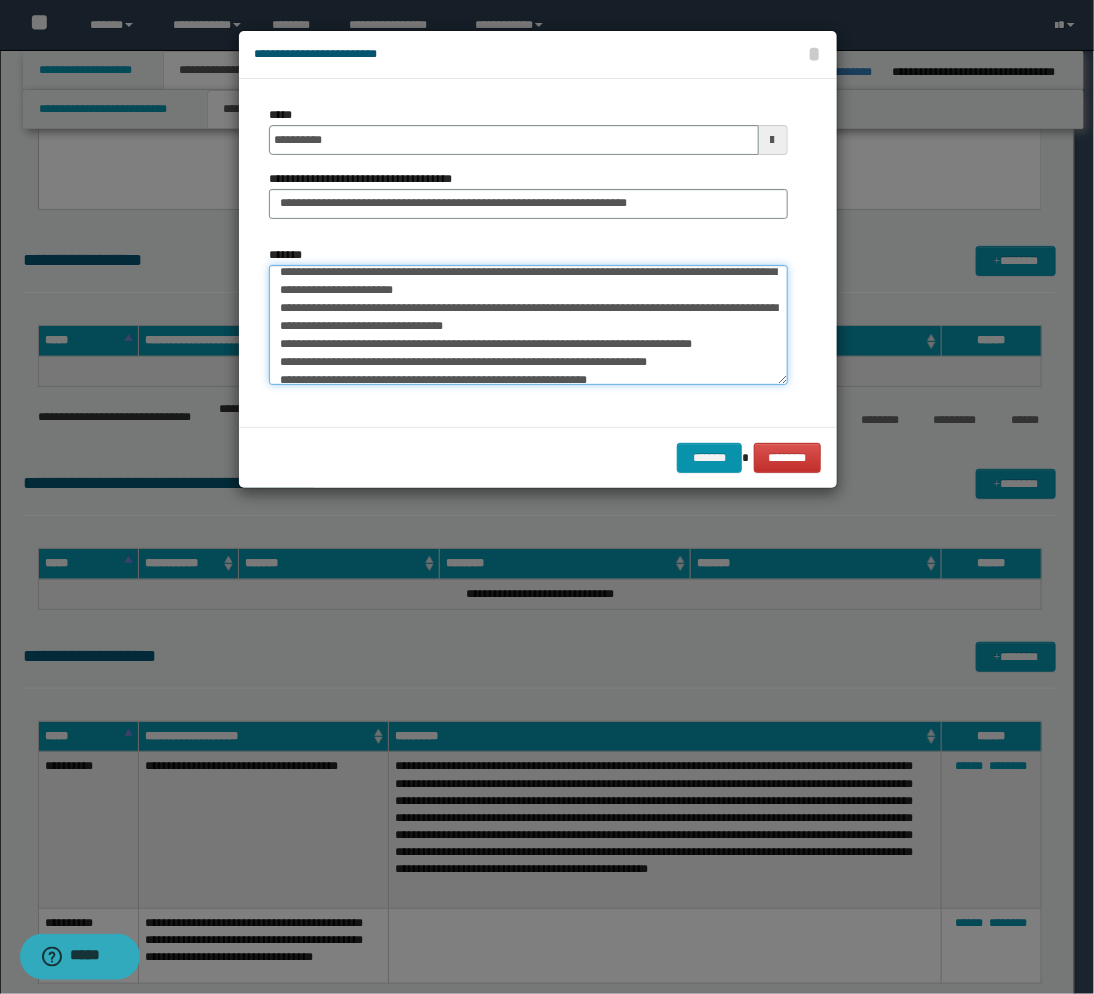 click on "*******" at bounding box center (528, 325) 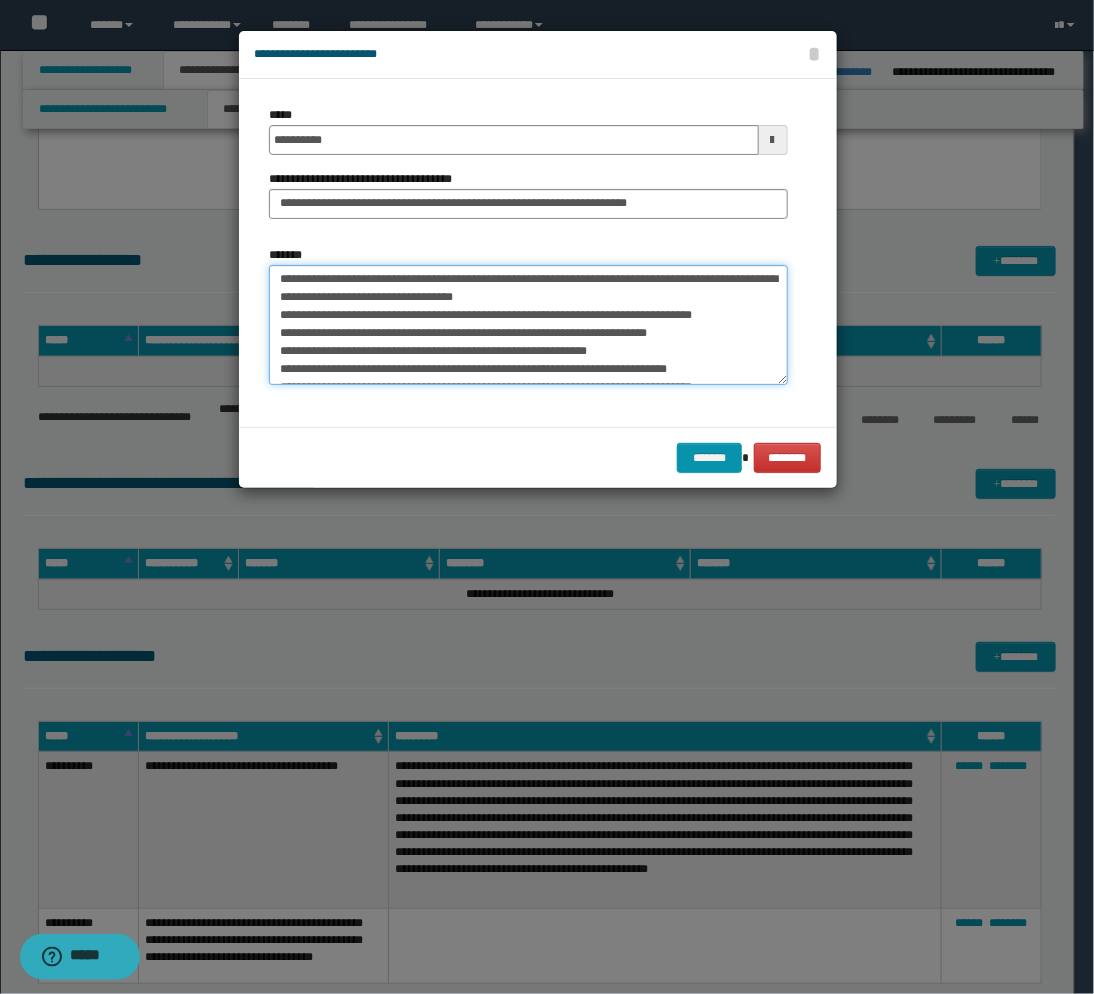 scroll, scrollTop: 88, scrollLeft: 0, axis: vertical 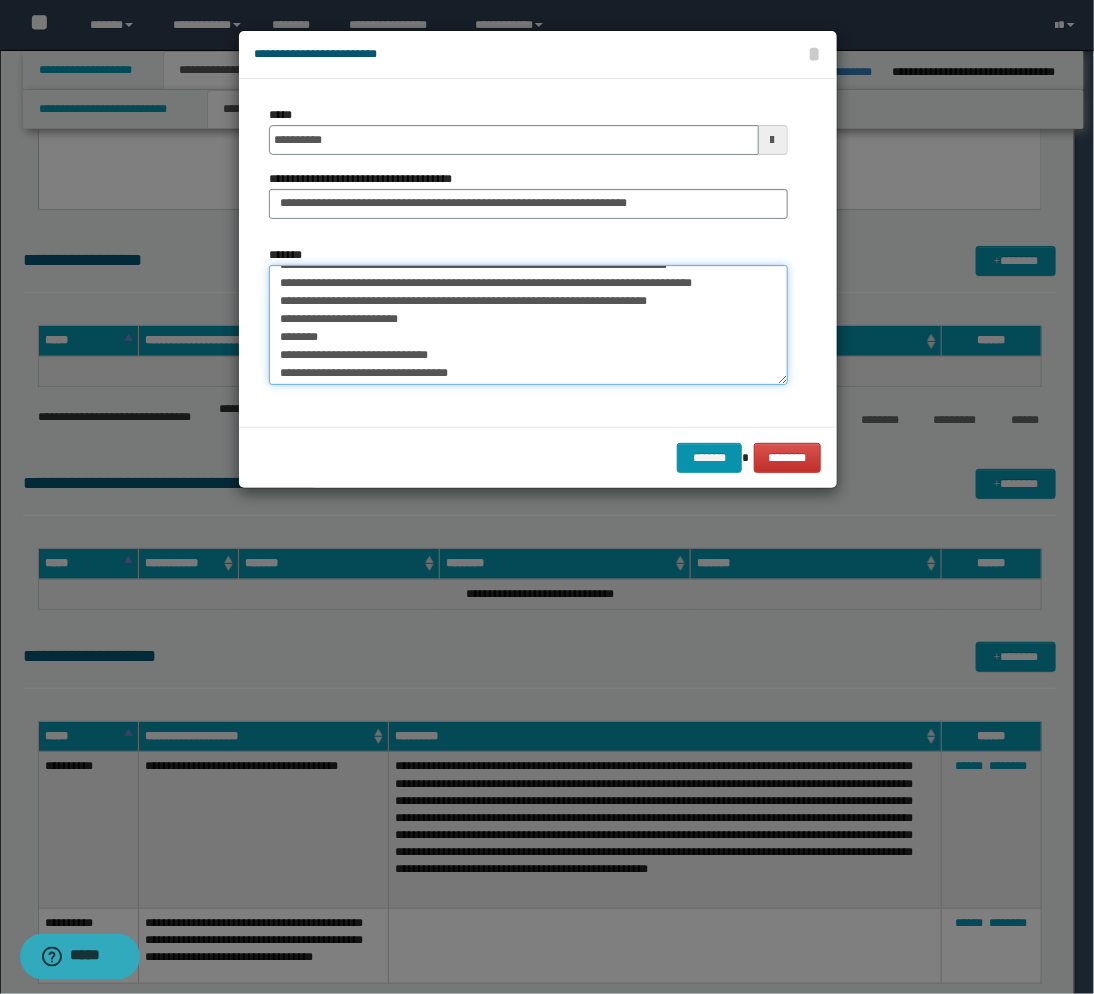 click on "*******" at bounding box center [528, 325] 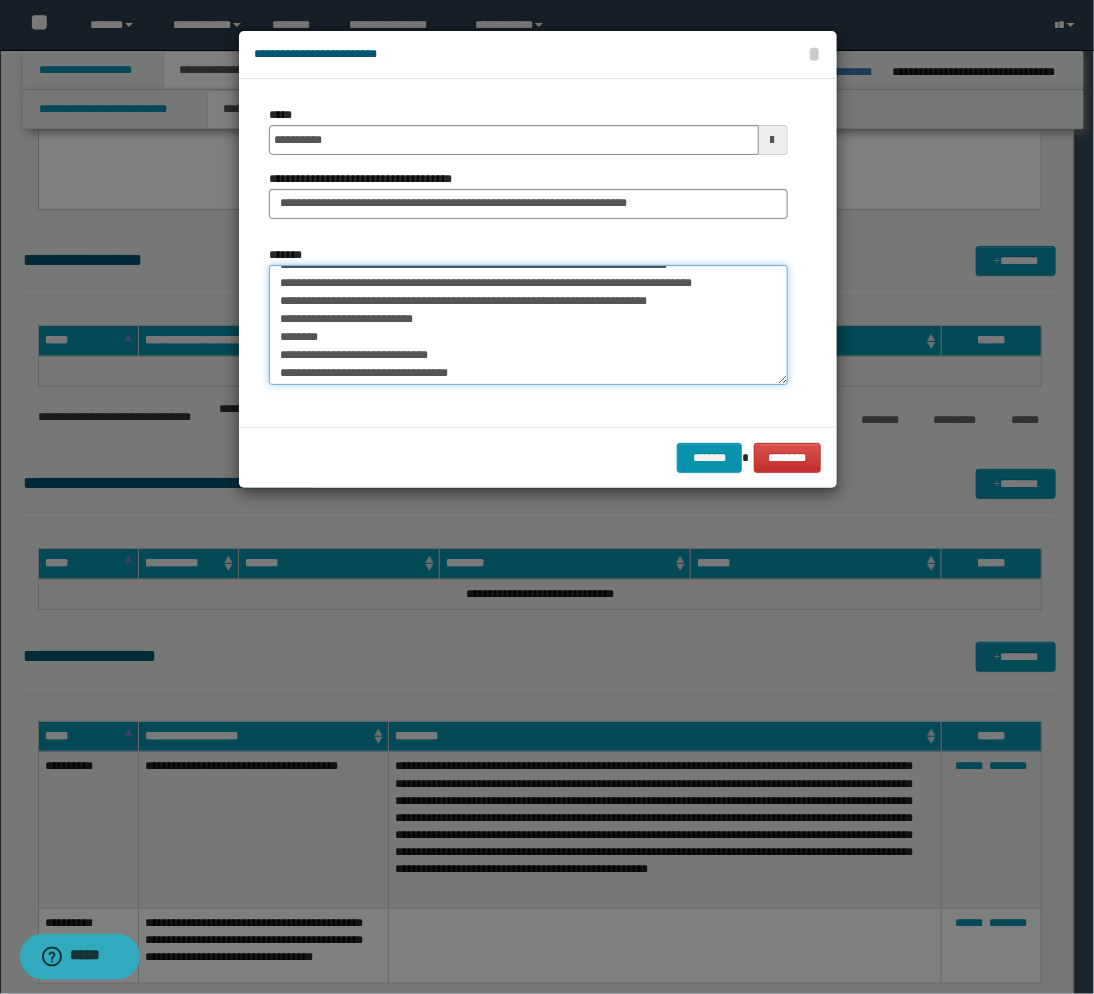 click on "*******" at bounding box center [528, 325] 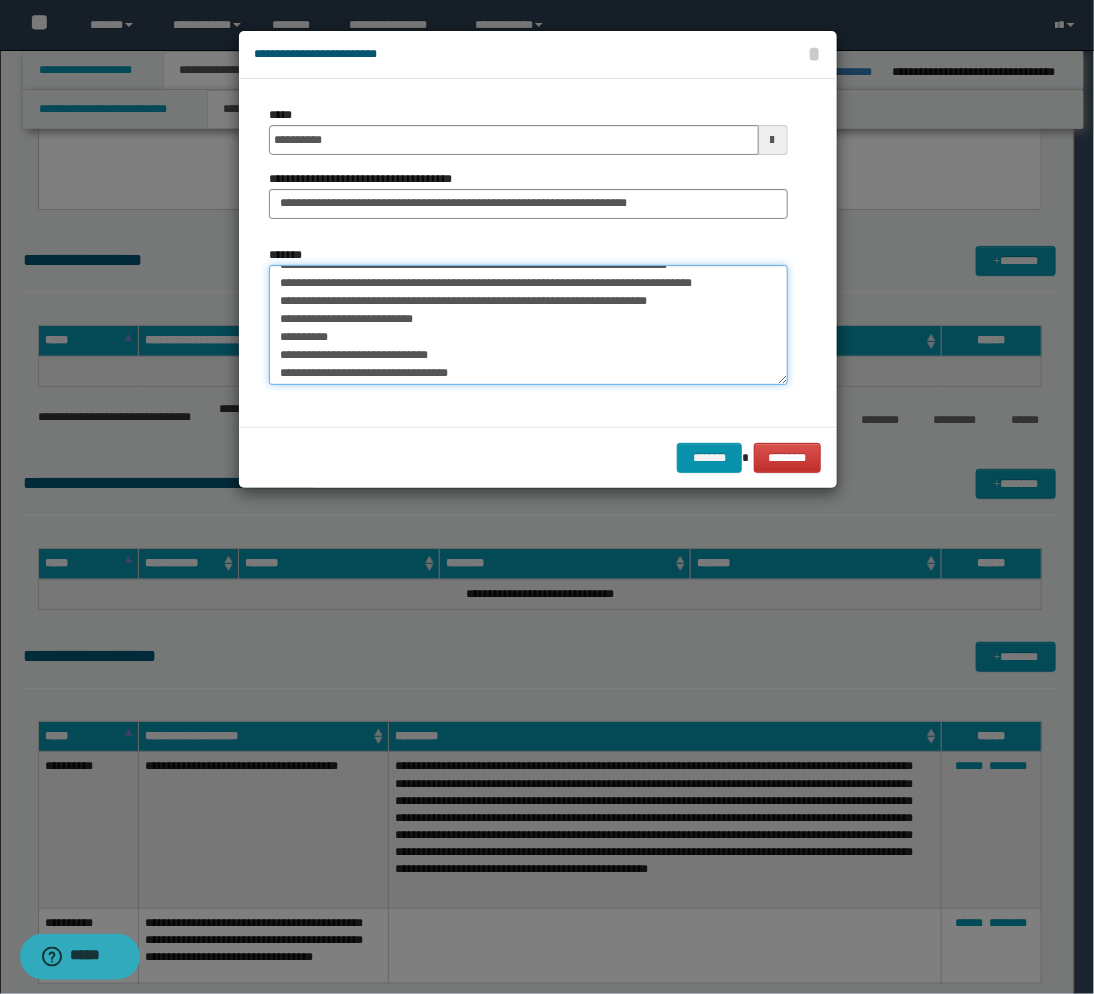 click on "*******" at bounding box center [528, 325] 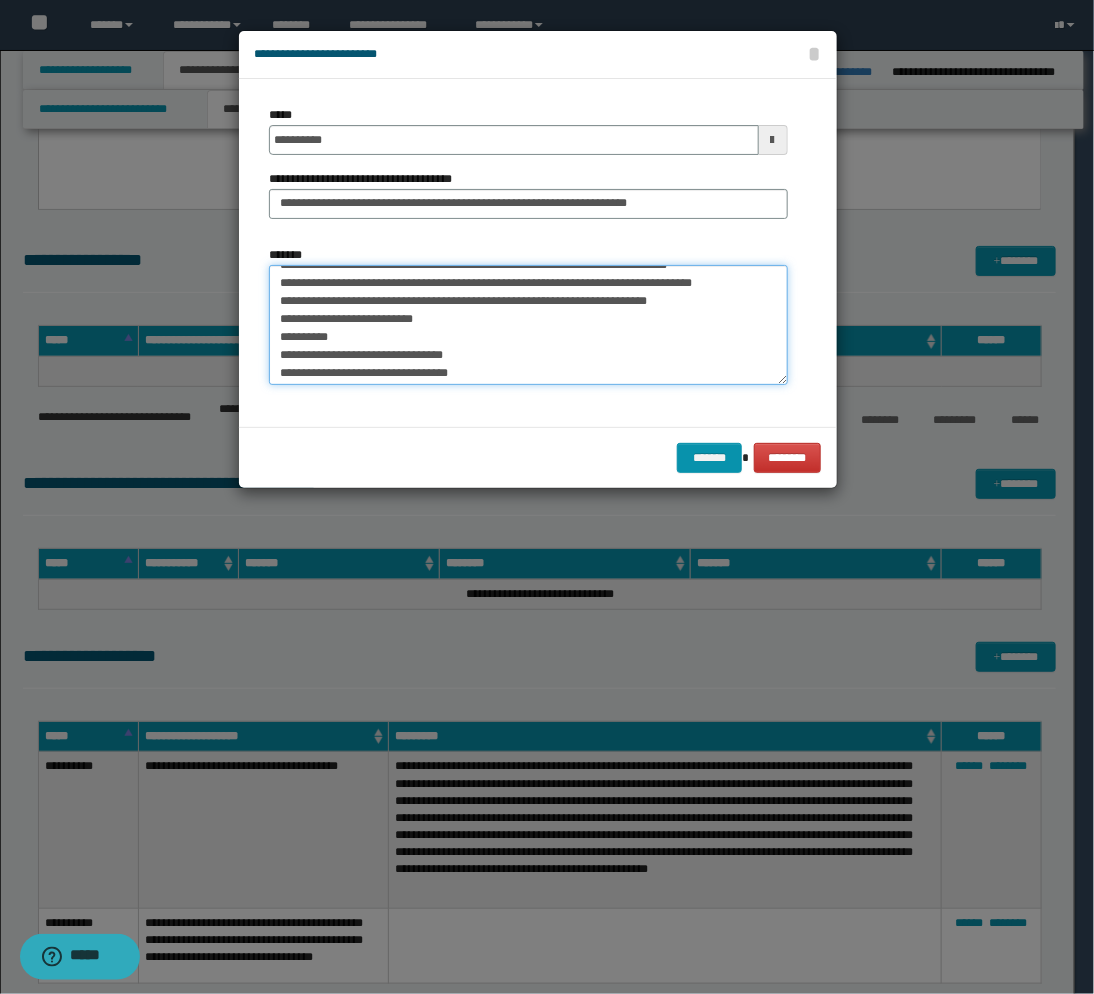 click on "*******" at bounding box center [528, 325] 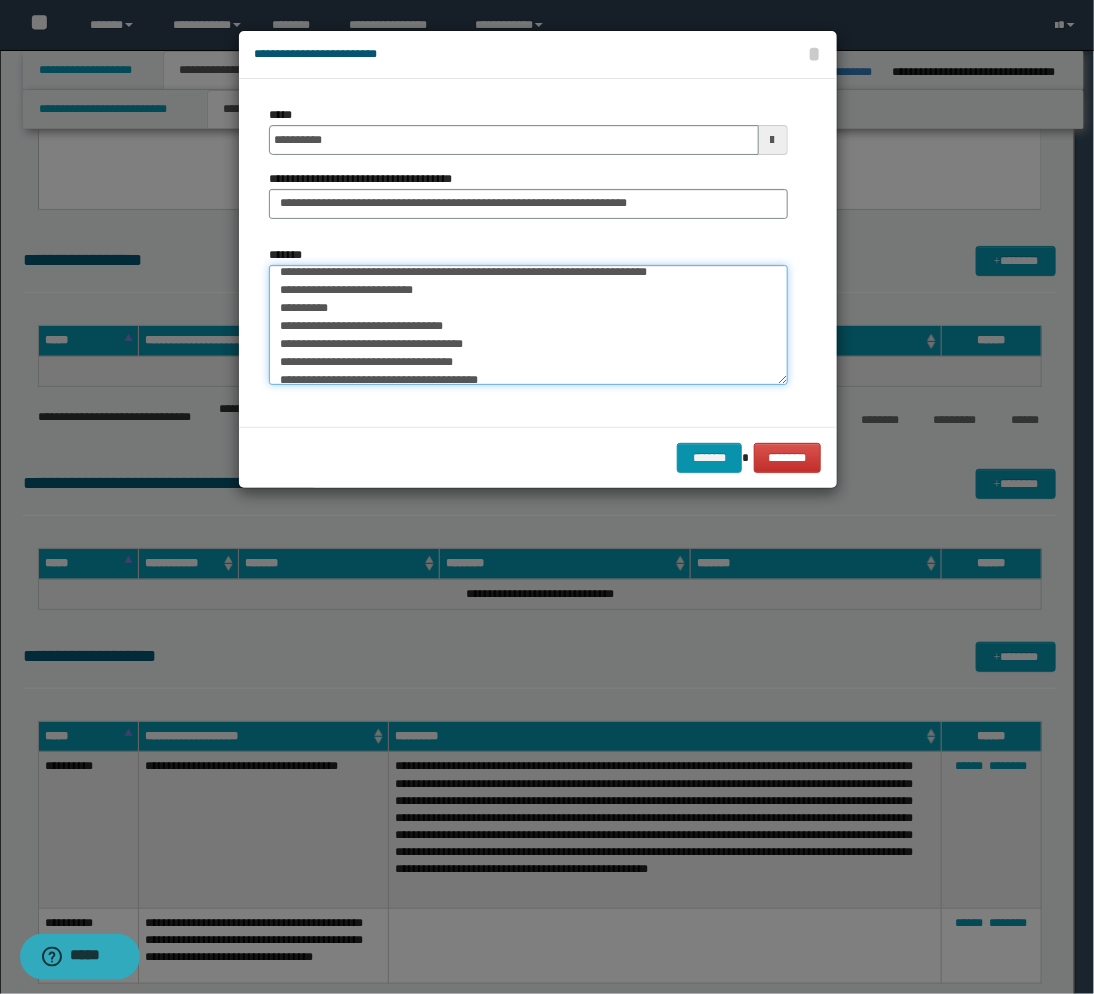 scroll, scrollTop: 222, scrollLeft: 0, axis: vertical 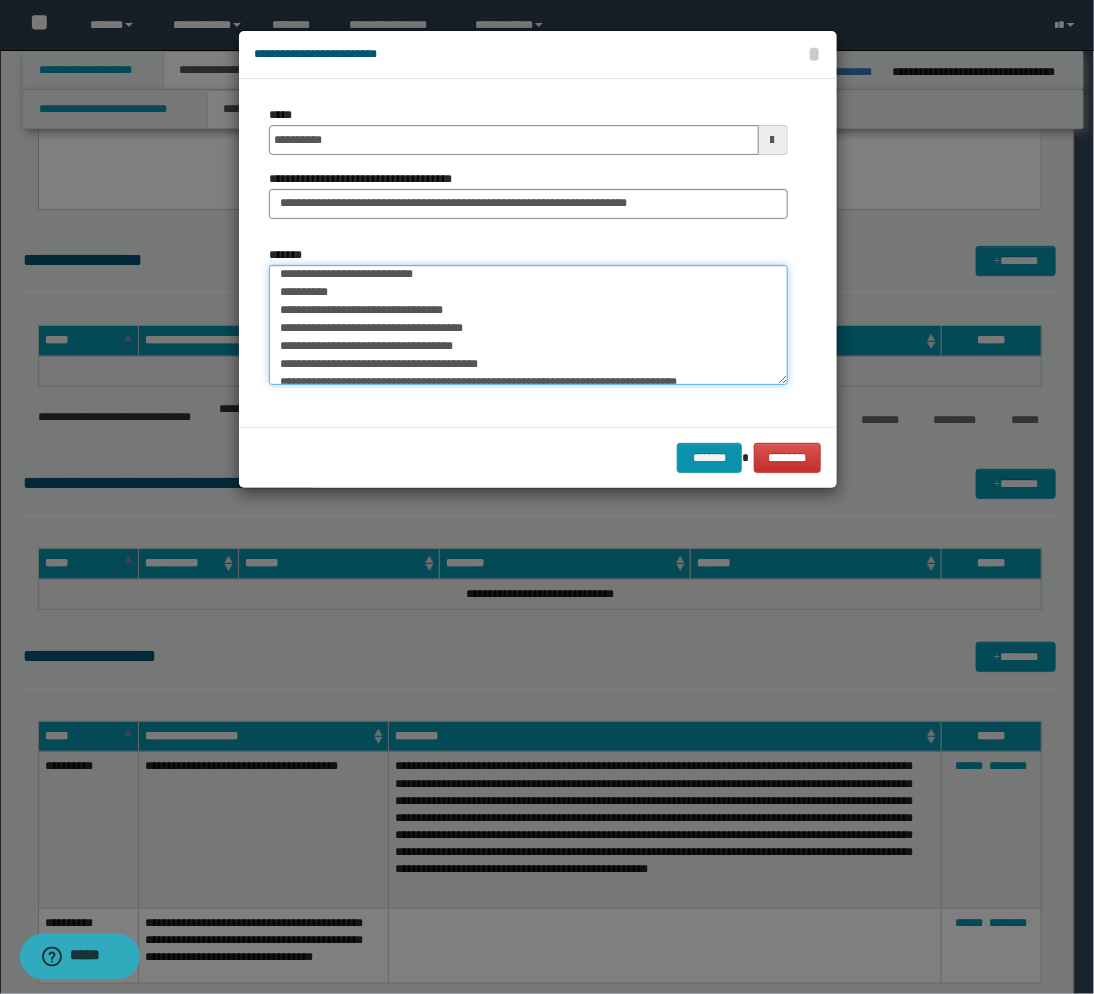 click on "*******" at bounding box center [528, 325] 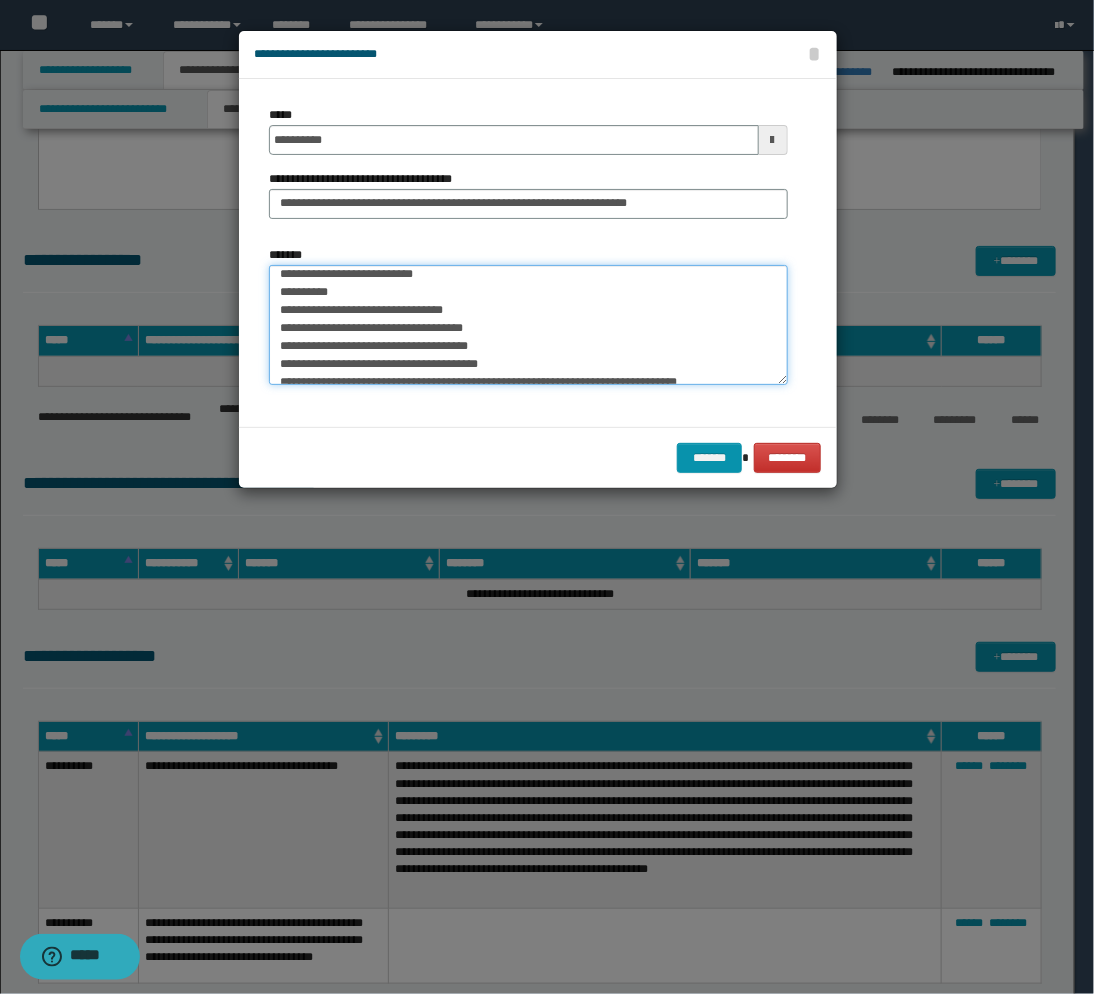 click on "*******" at bounding box center (528, 325) 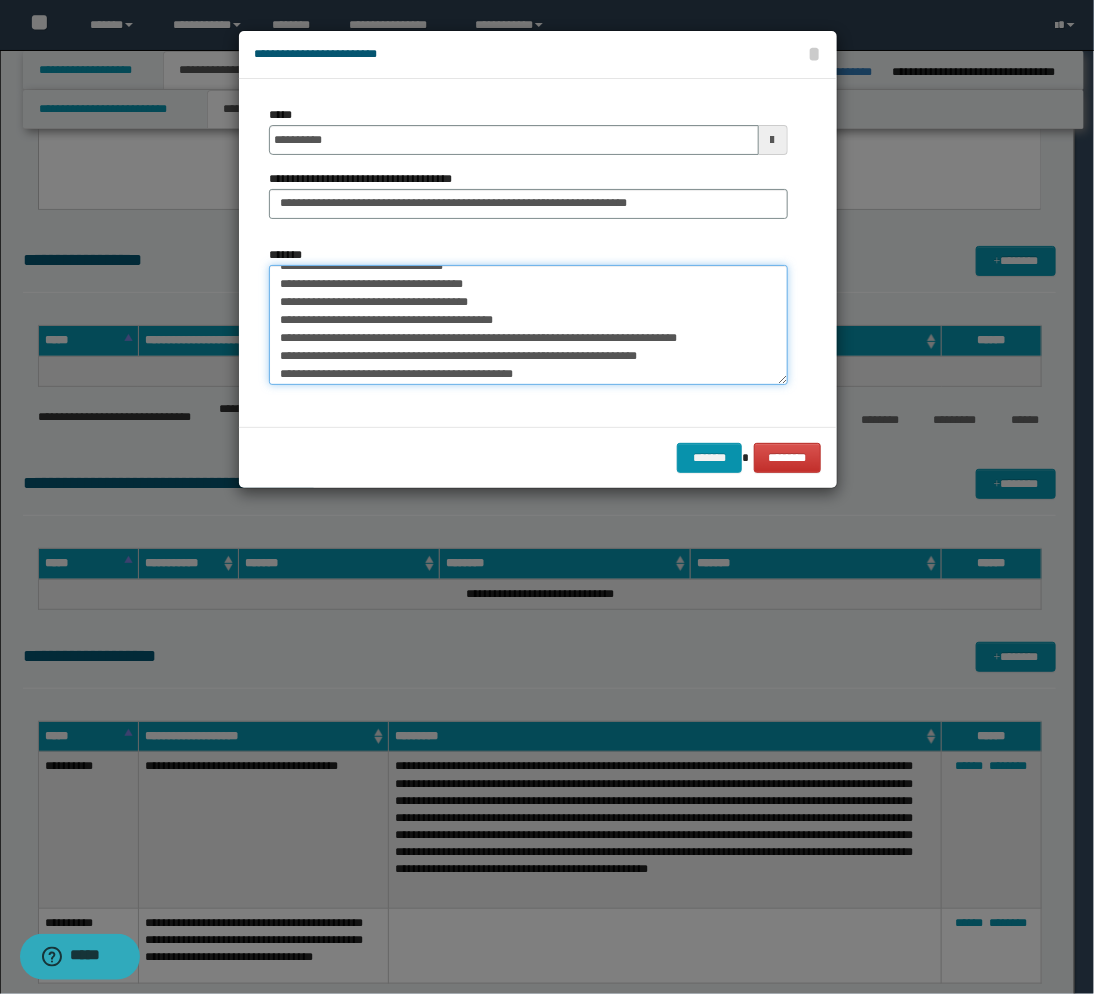 scroll, scrollTop: 311, scrollLeft: 0, axis: vertical 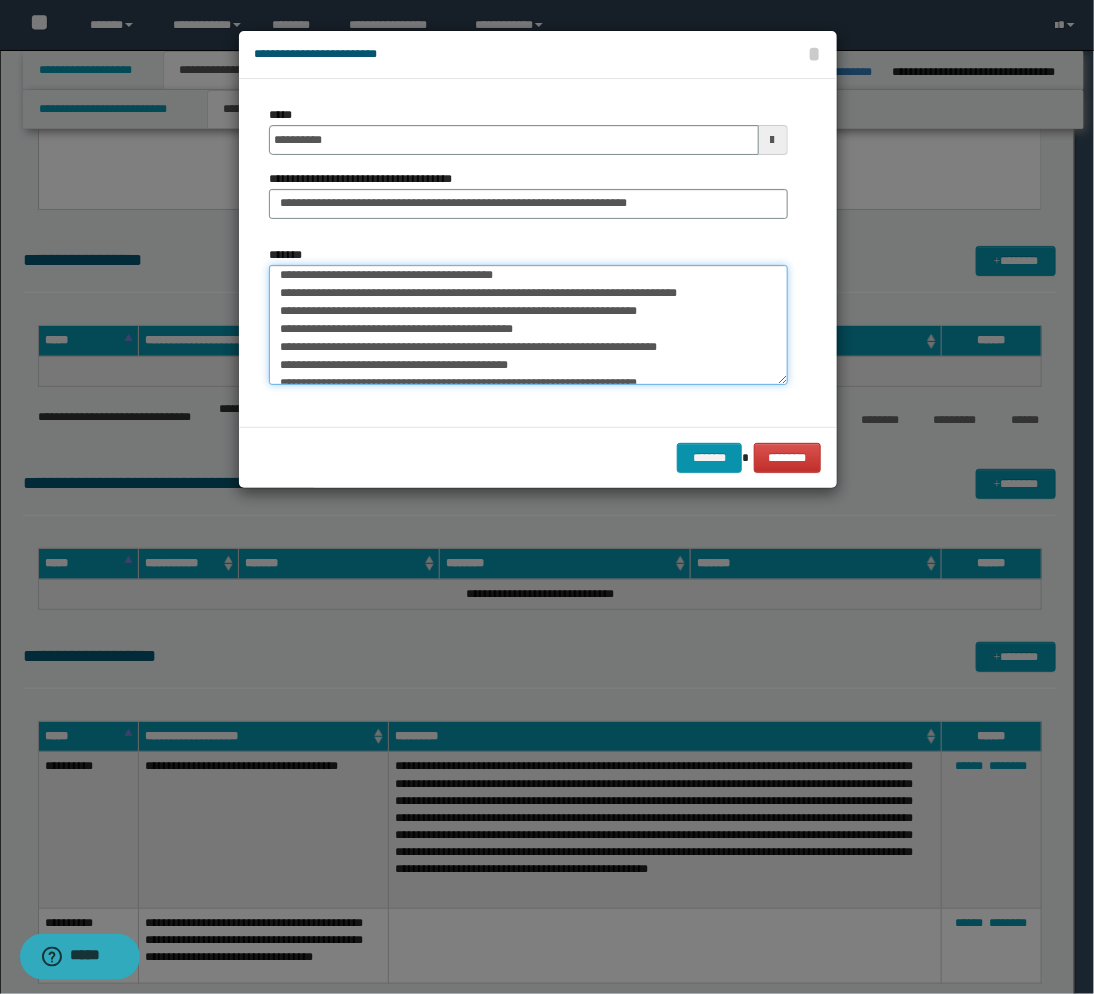 click on "*******" at bounding box center [528, 325] 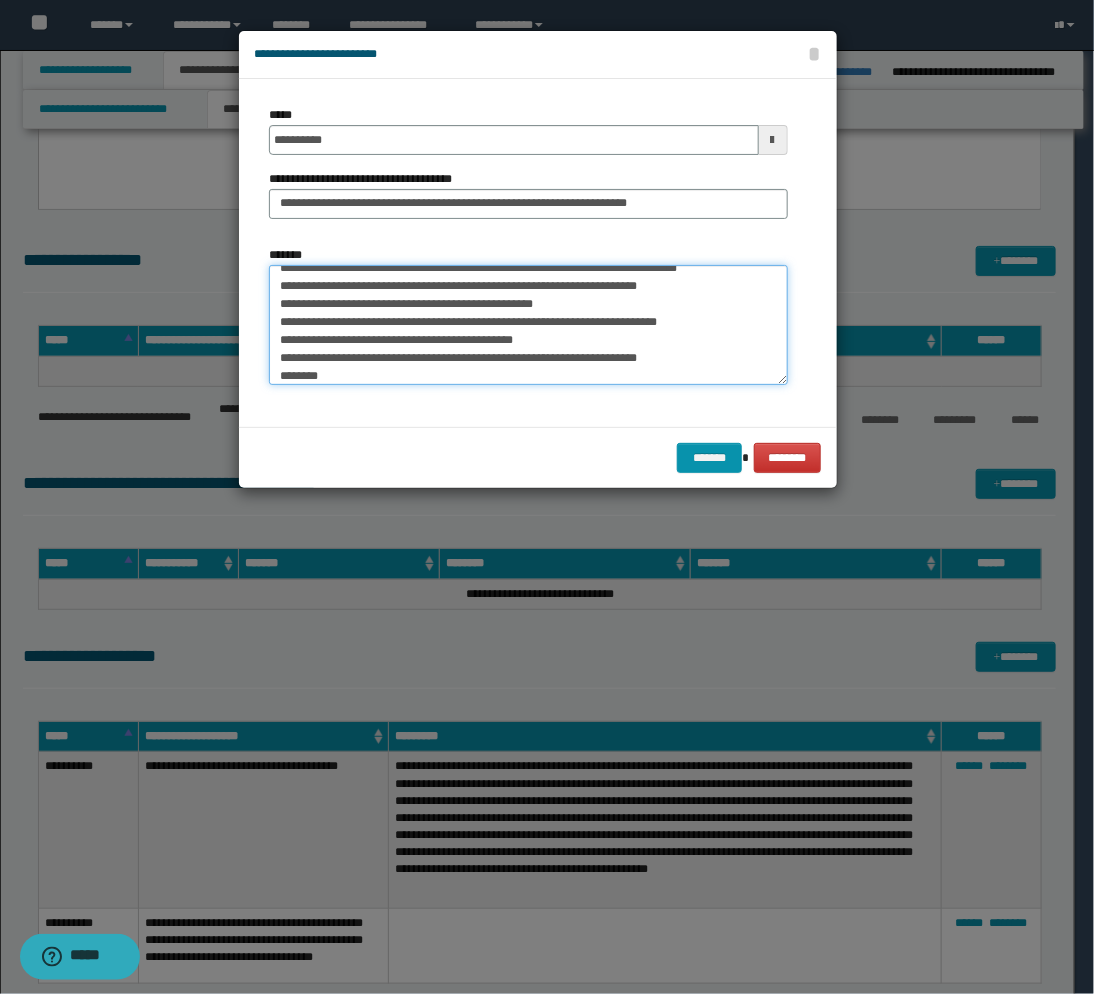 scroll, scrollTop: 341, scrollLeft: 0, axis: vertical 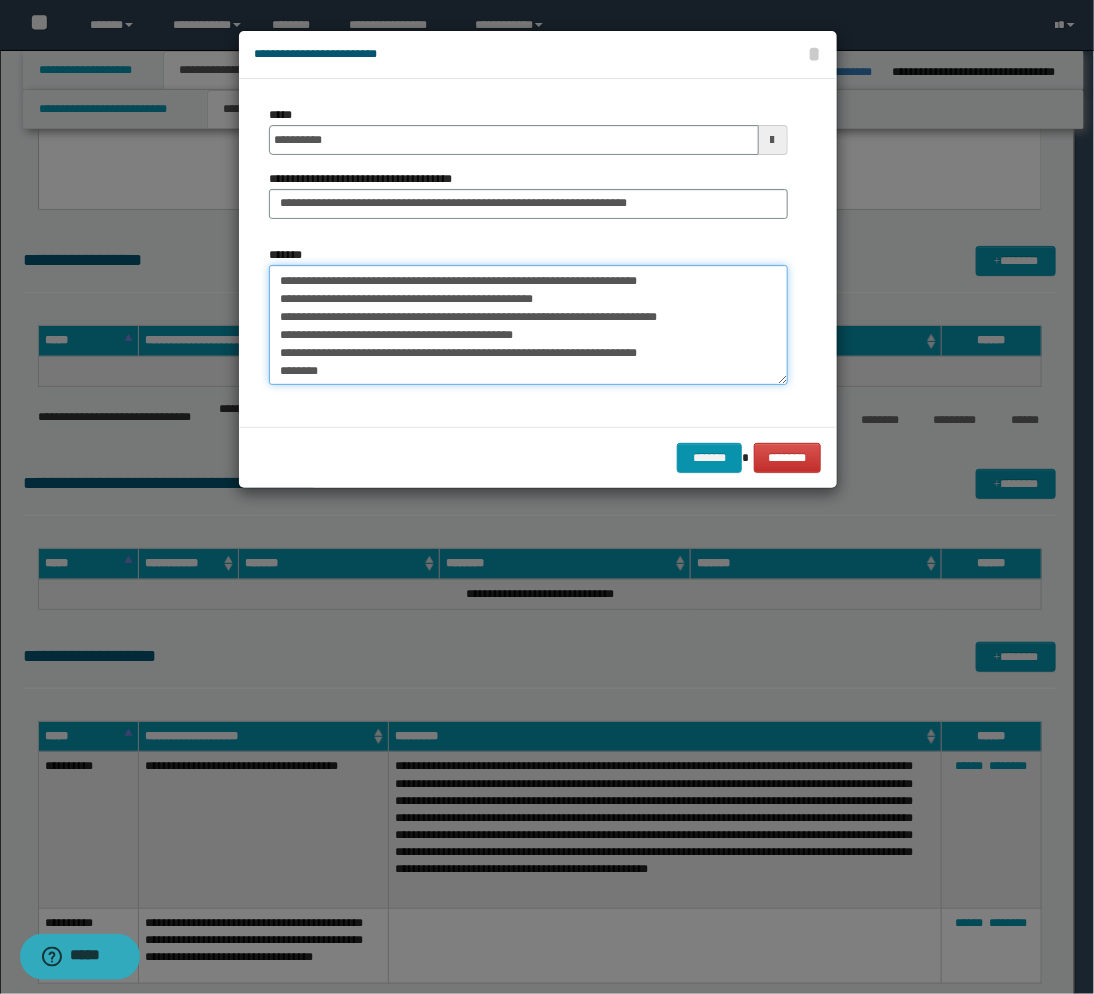 click on "*******" at bounding box center [528, 325] 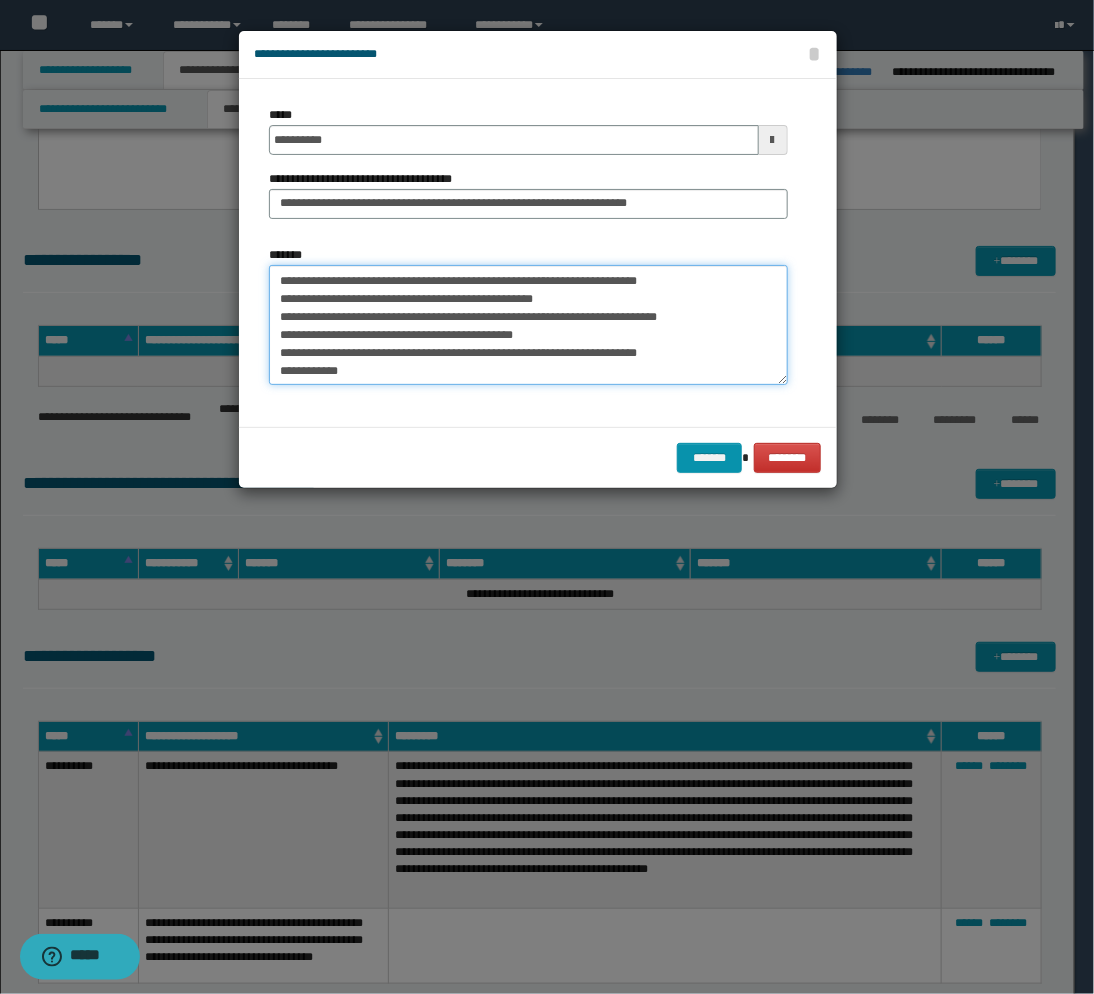 scroll, scrollTop: 354, scrollLeft: 0, axis: vertical 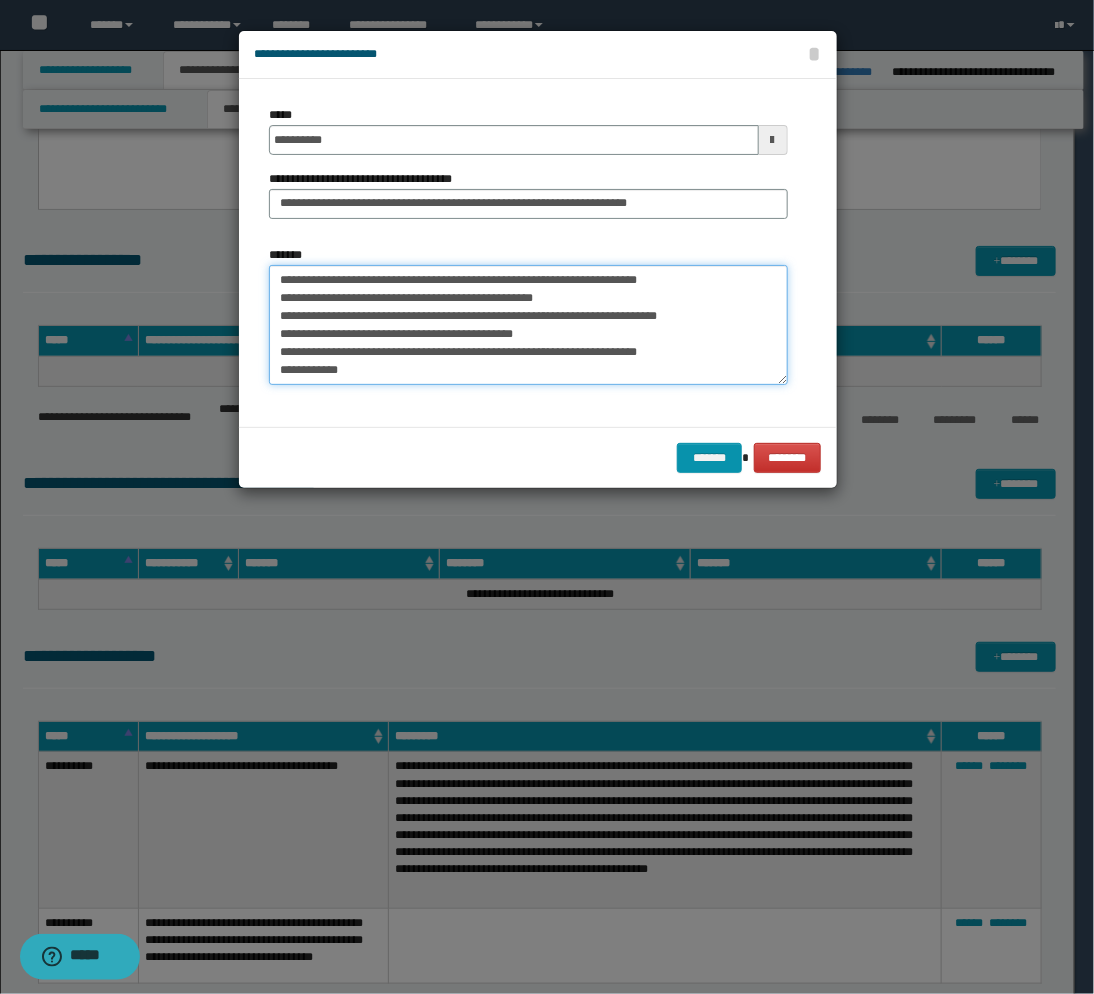 click on "*******" at bounding box center (528, 325) 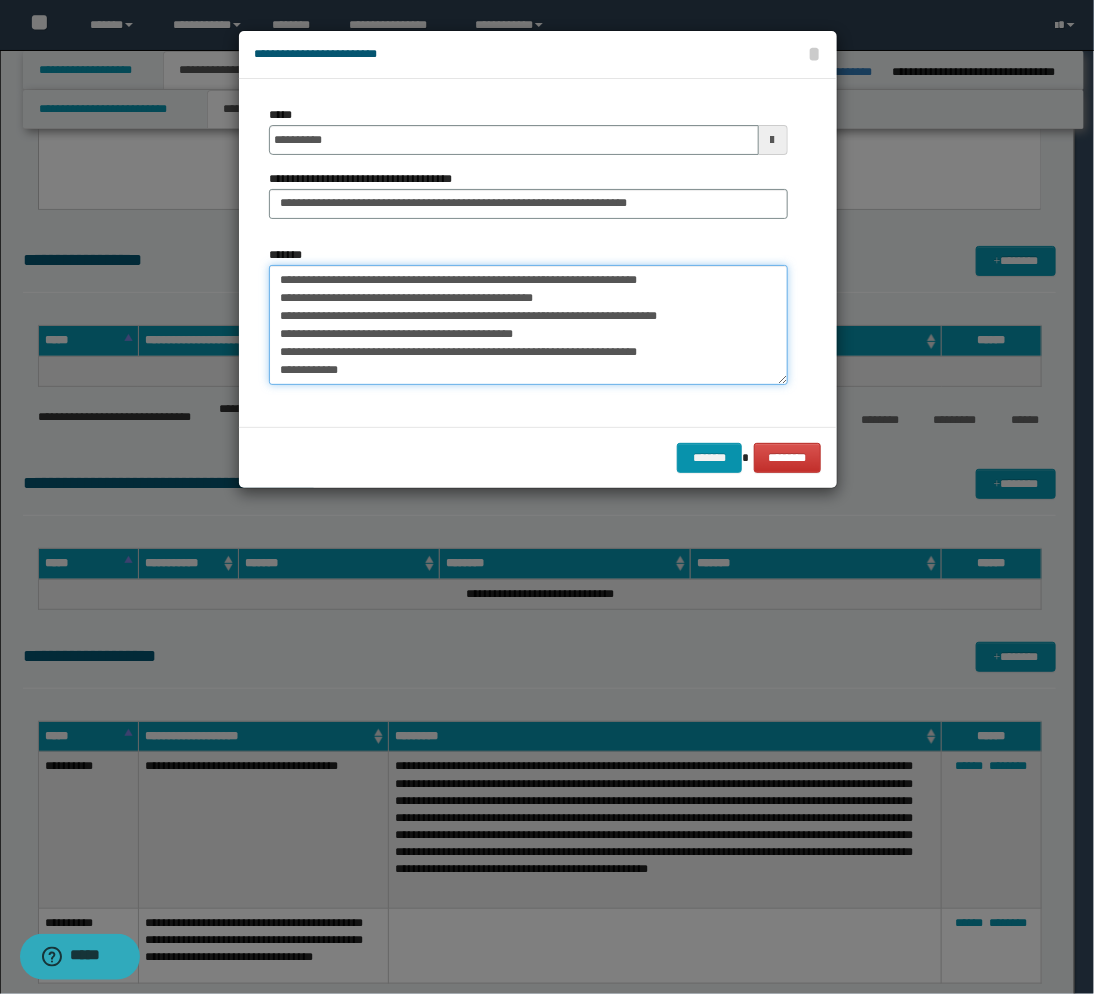 paste on "**********" 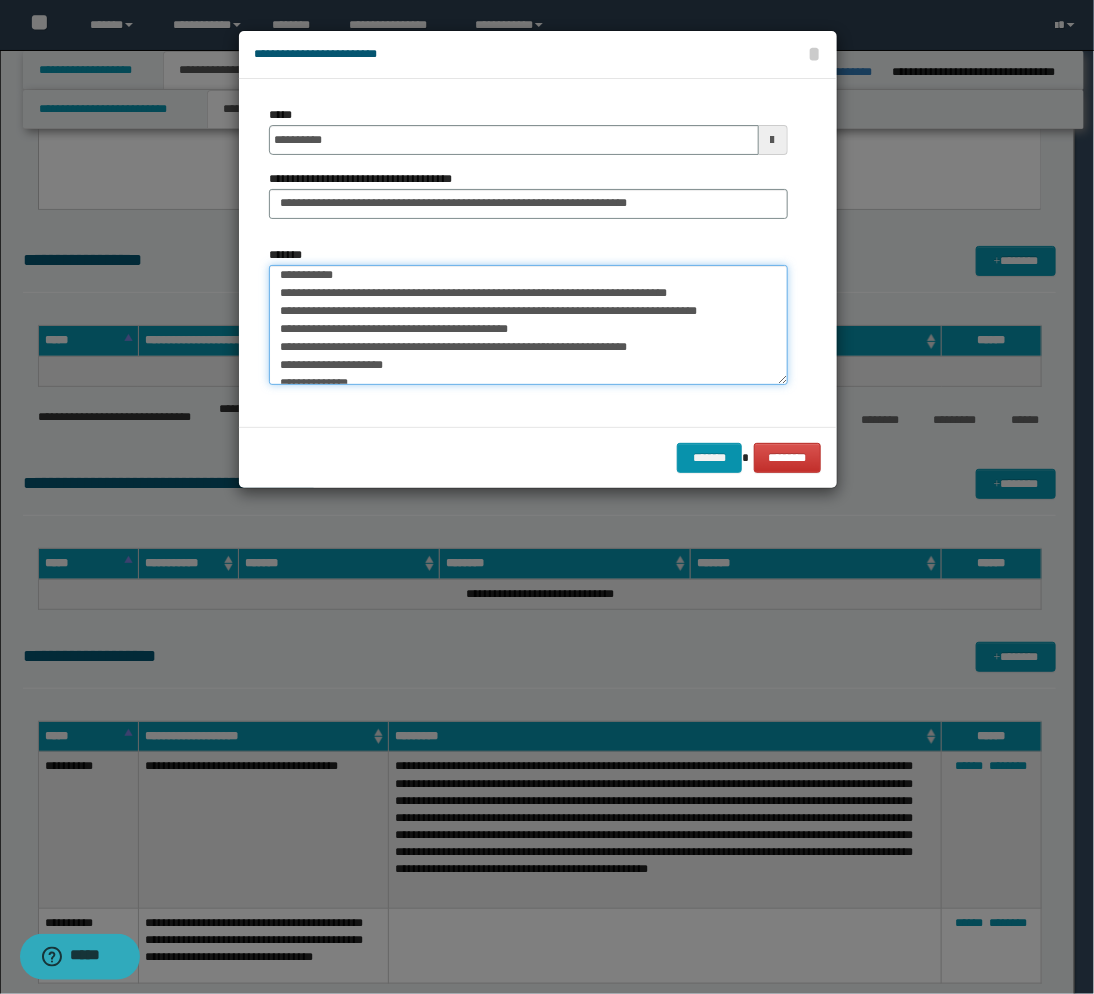 scroll, scrollTop: 476, scrollLeft: 0, axis: vertical 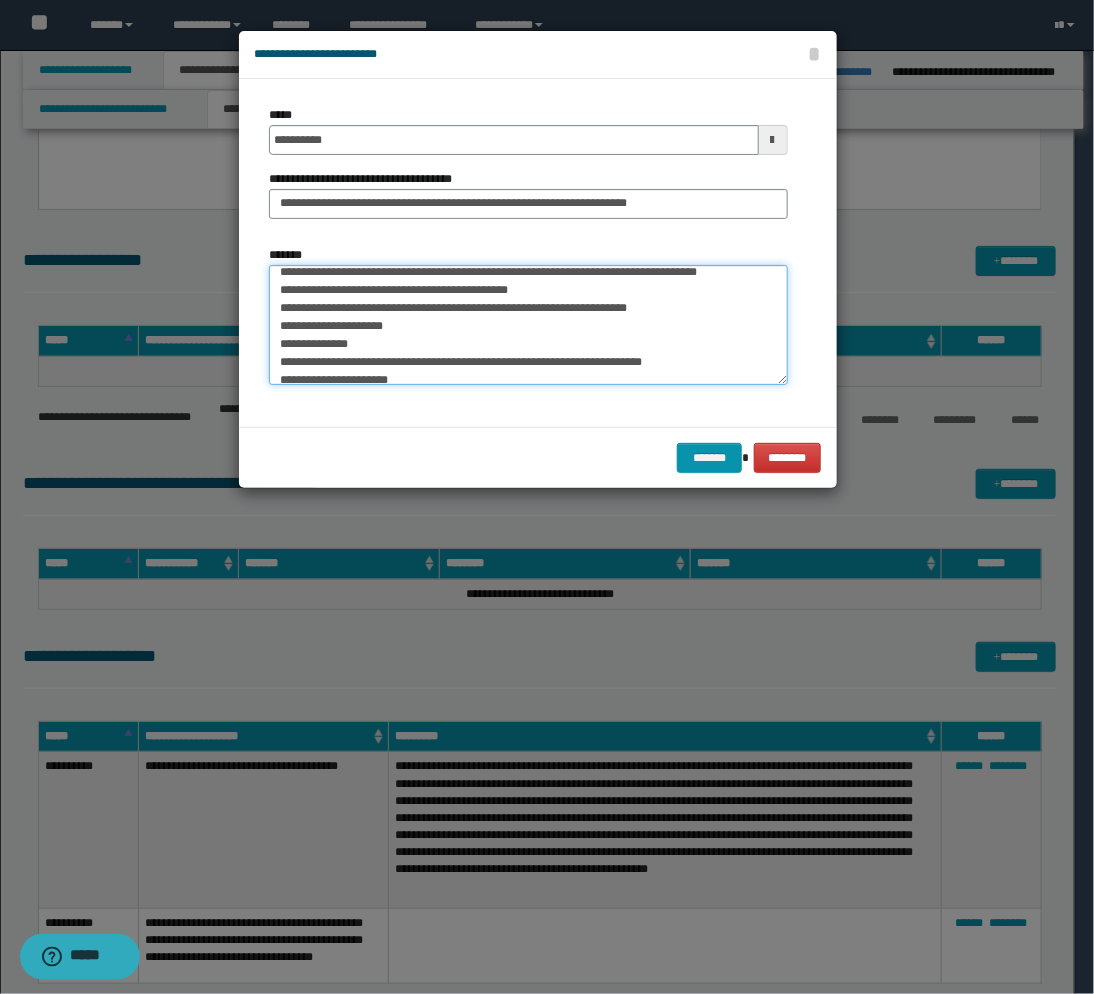 click on "*******" at bounding box center [528, 325] 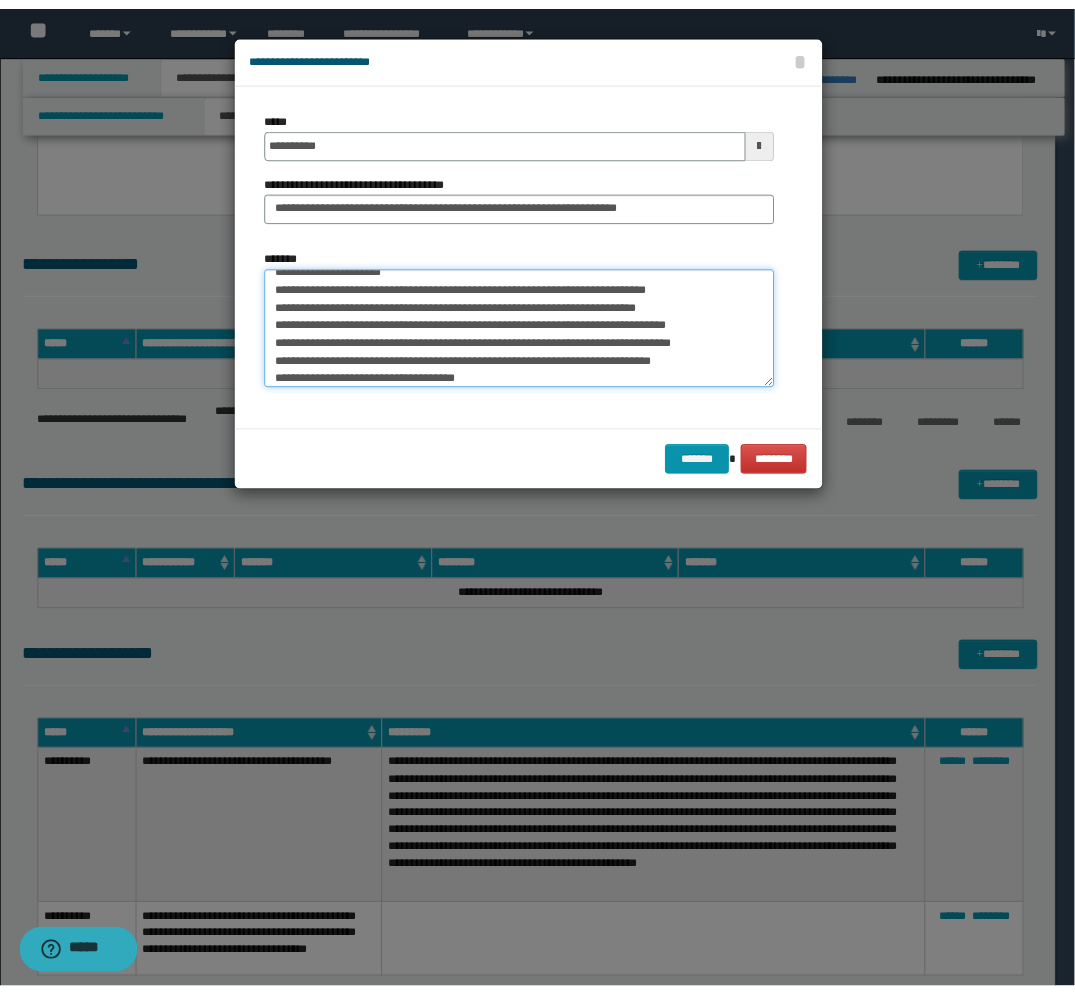 scroll, scrollTop: 593, scrollLeft: 0, axis: vertical 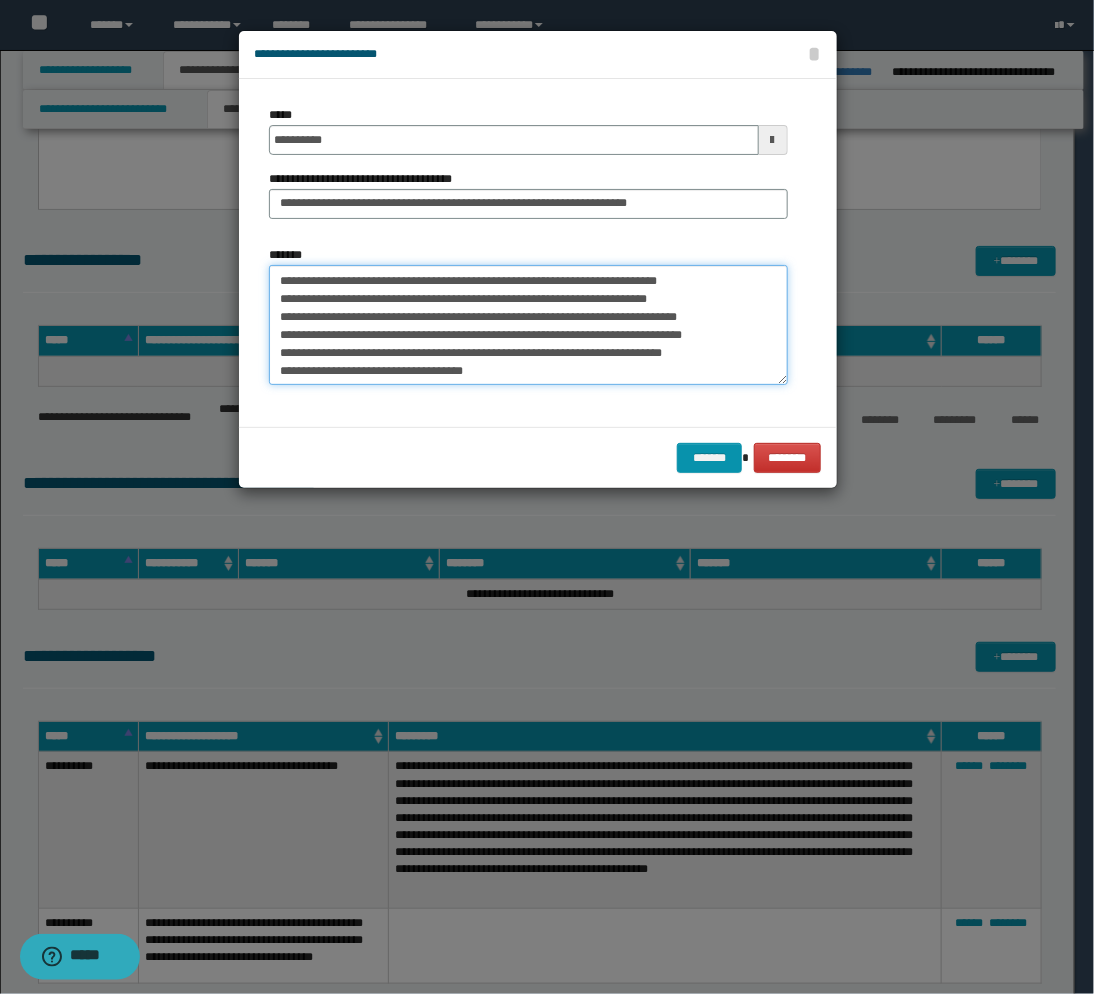 click on "*******" at bounding box center [528, 325] 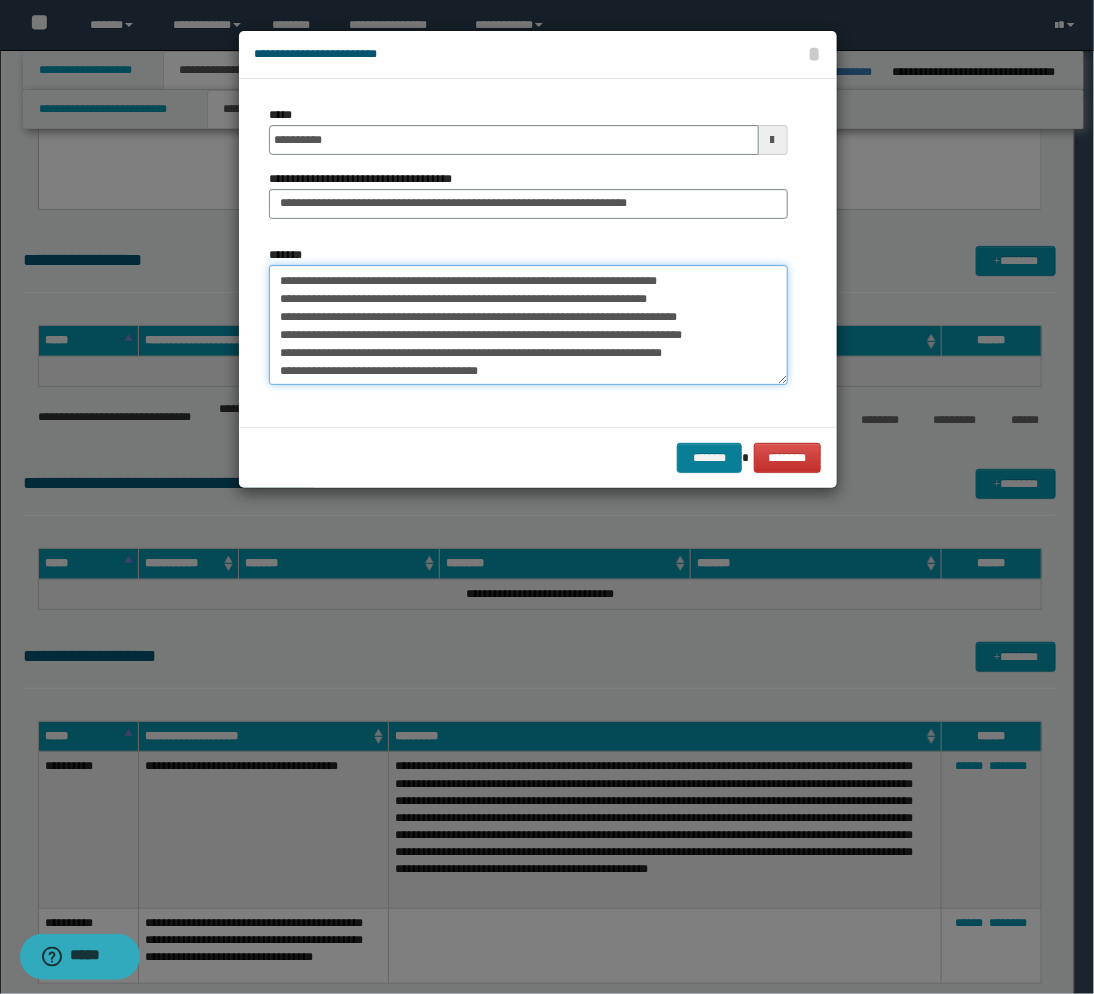 type on "**********" 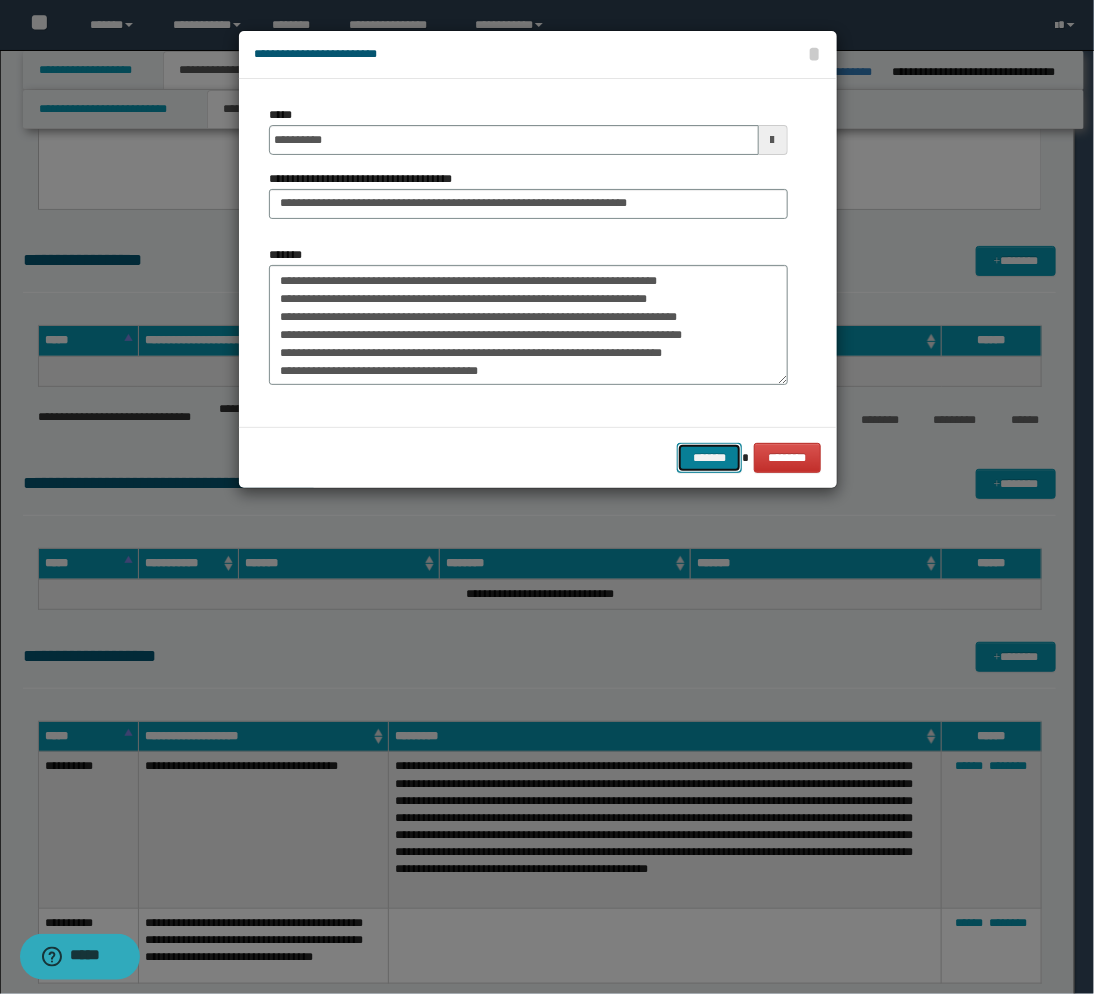 click on "*******" at bounding box center (709, 458) 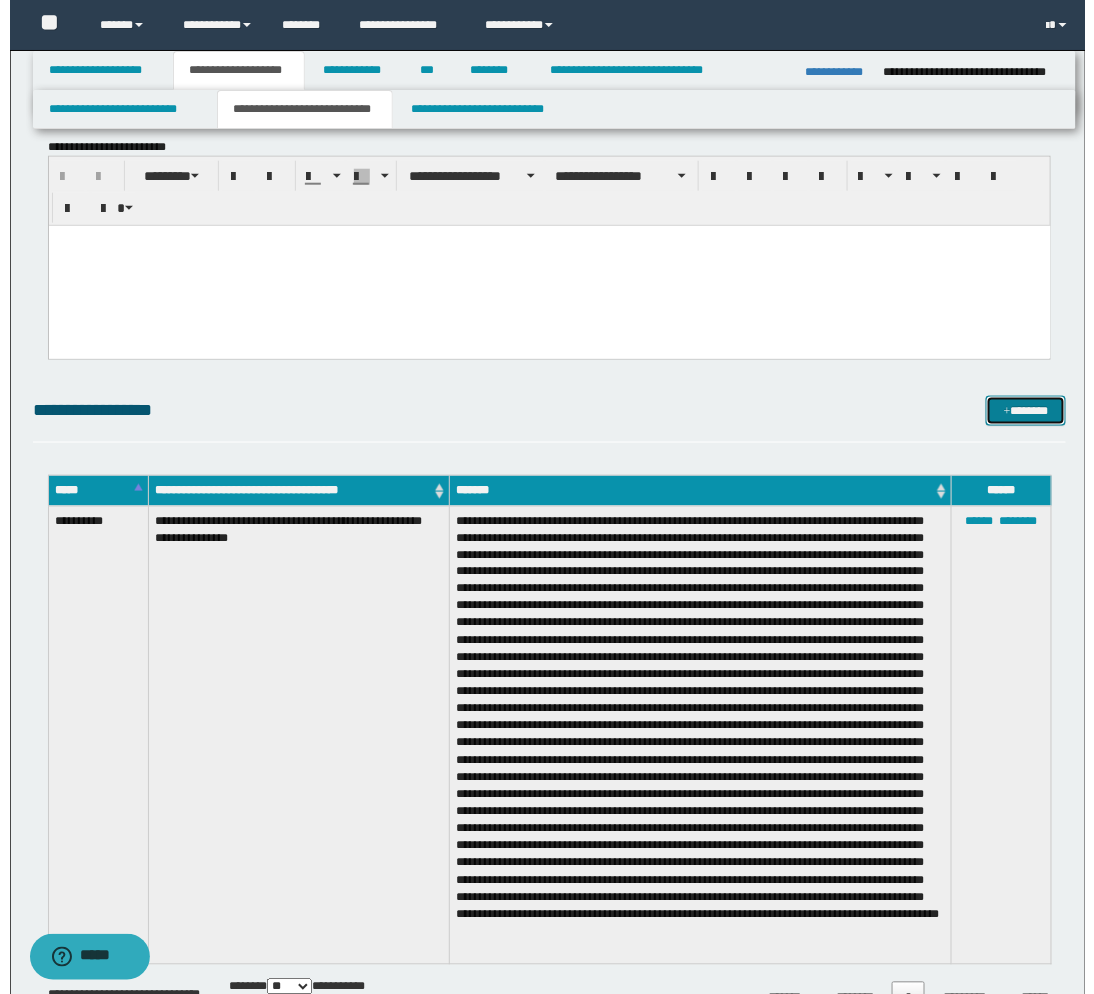 scroll, scrollTop: 444, scrollLeft: 0, axis: vertical 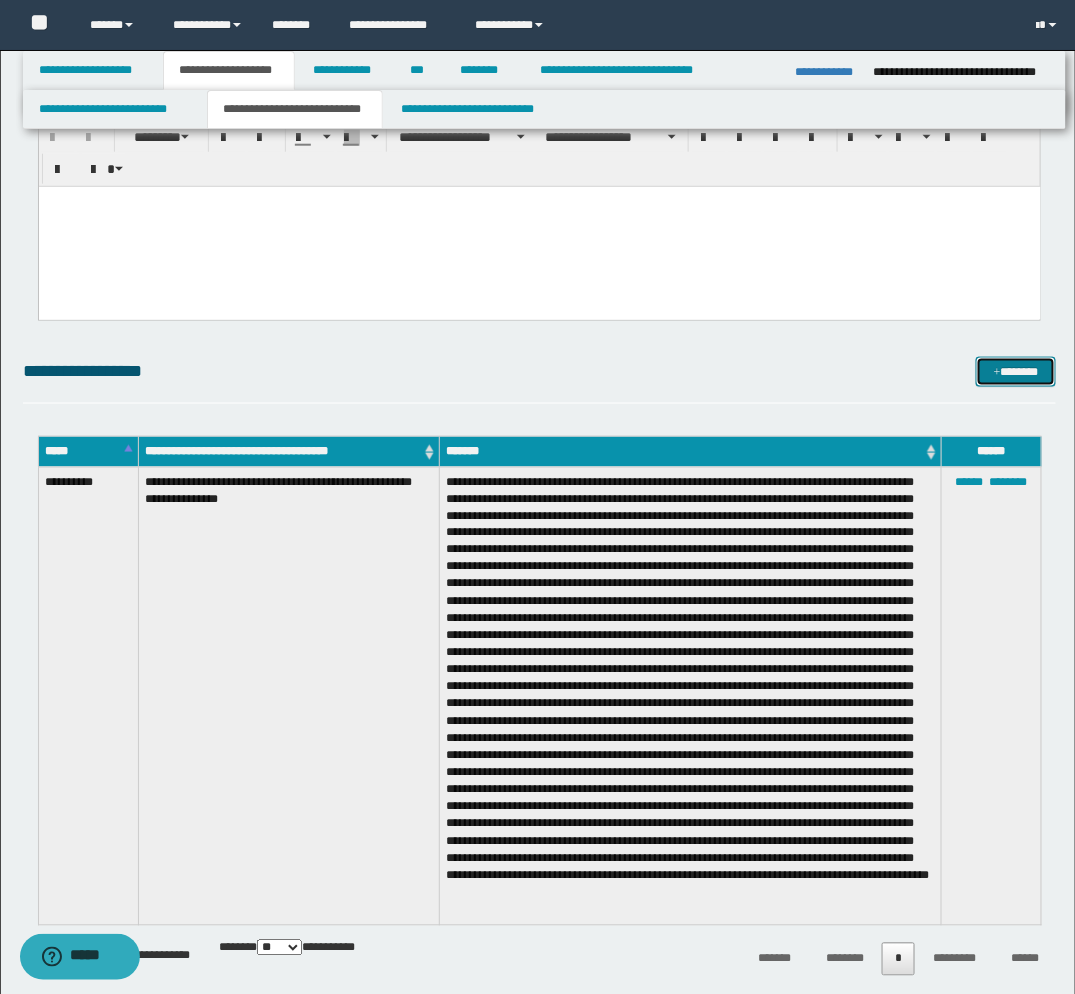 click on "*******" at bounding box center [1016, 372] 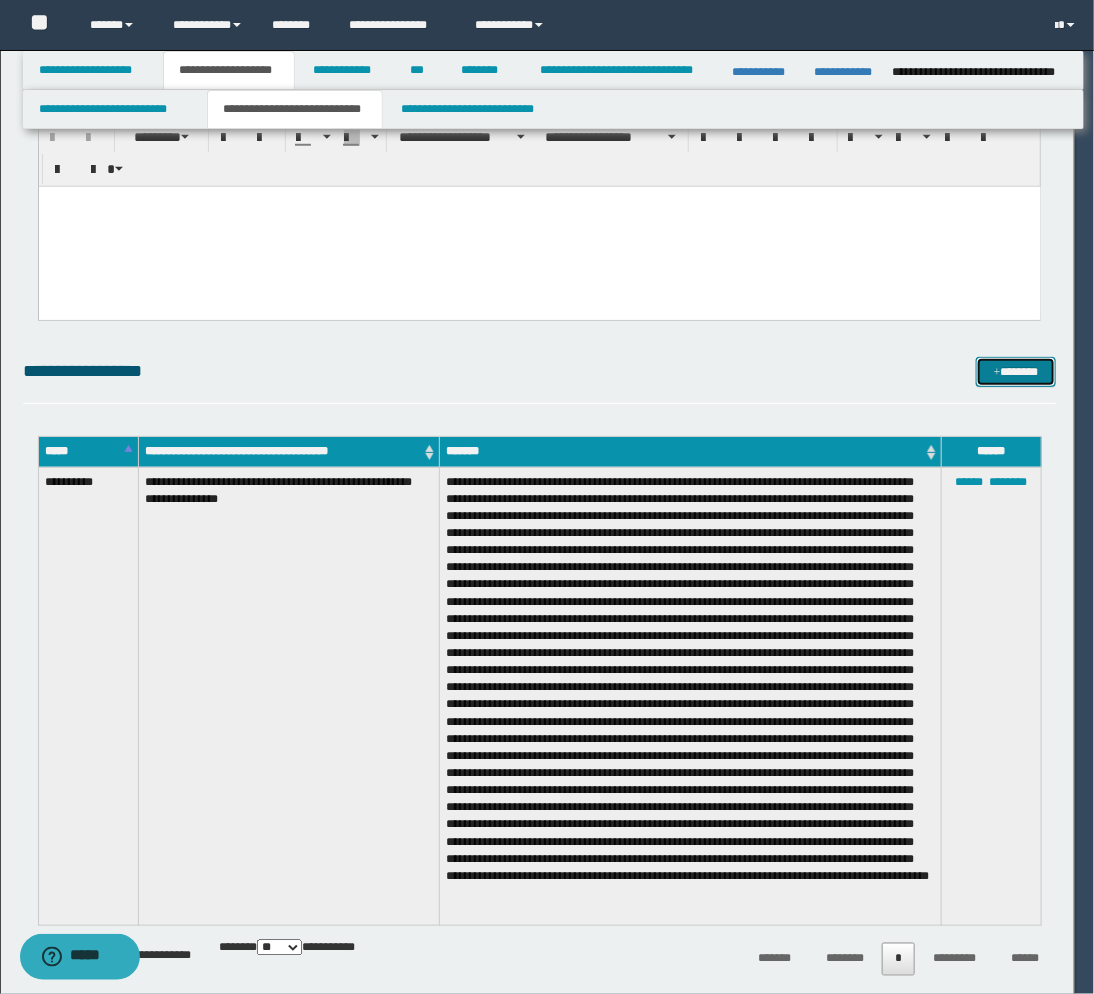 scroll, scrollTop: 0, scrollLeft: 0, axis: both 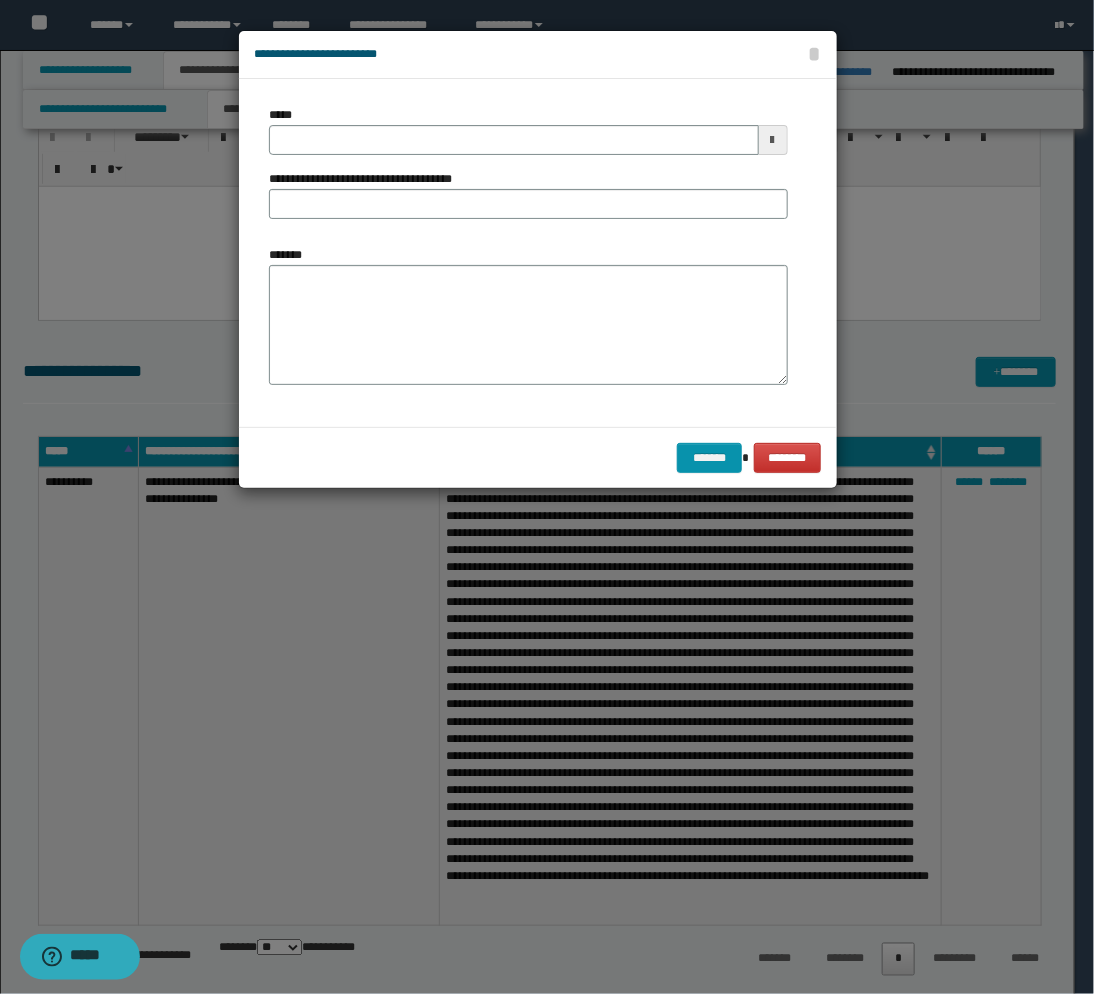 click at bounding box center [773, 140] 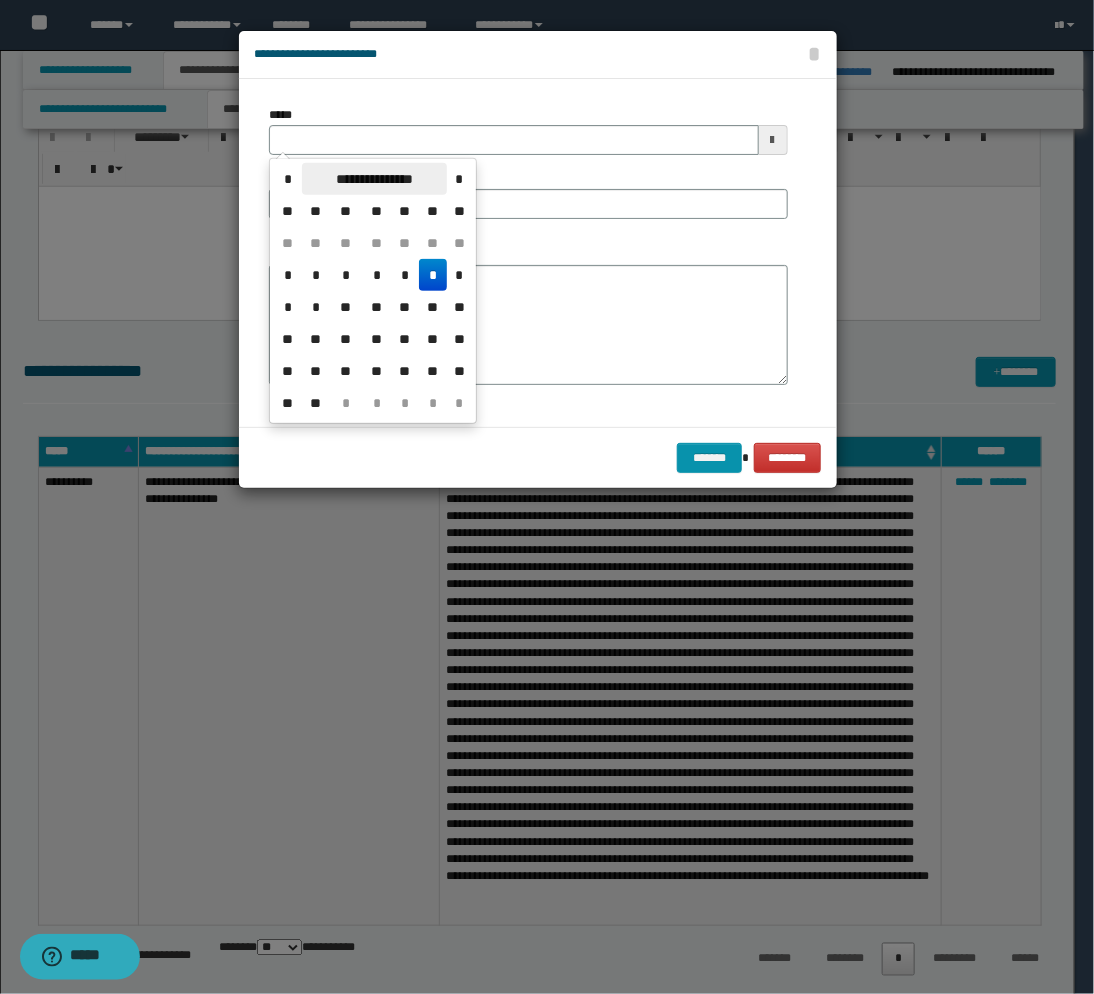 click on "**********" at bounding box center [374, 179] 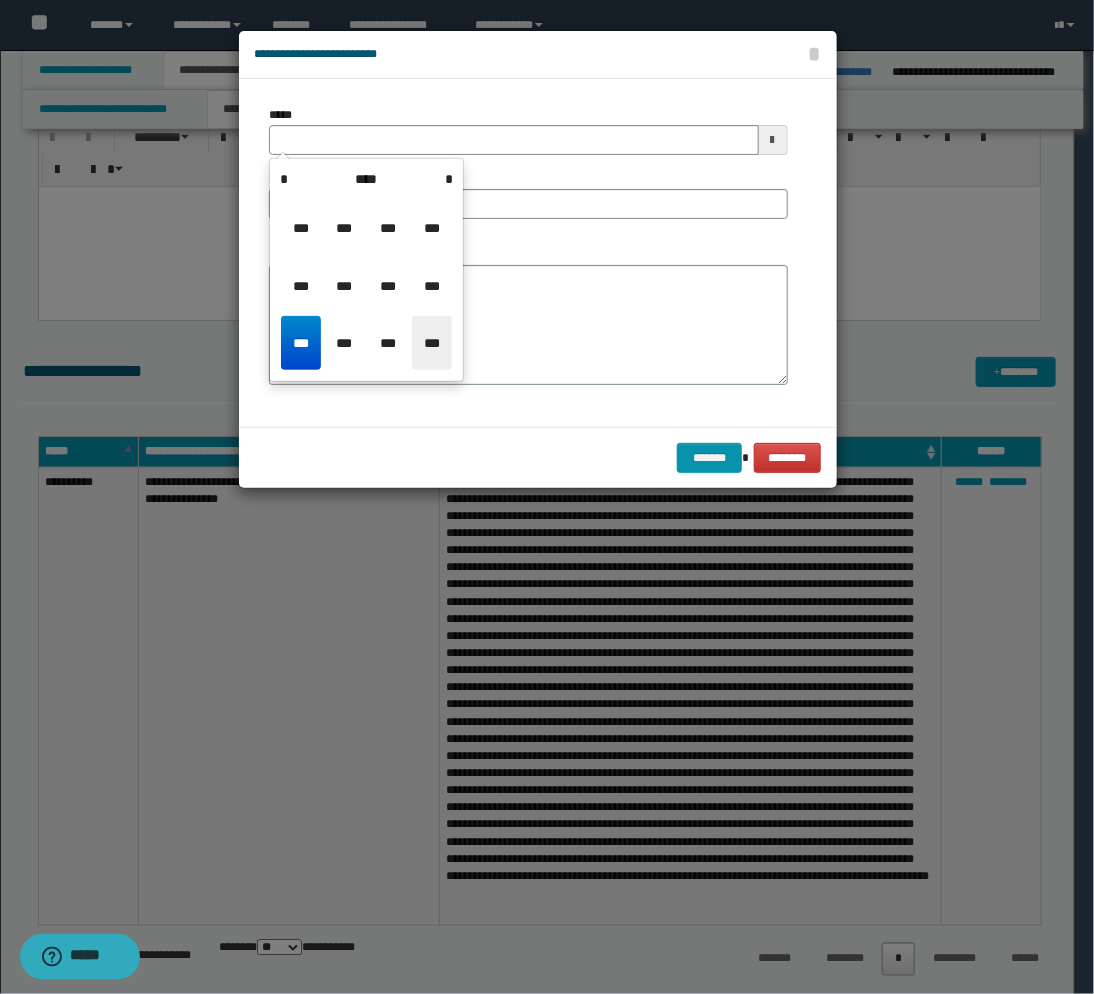 click on "***" at bounding box center (432, 343) 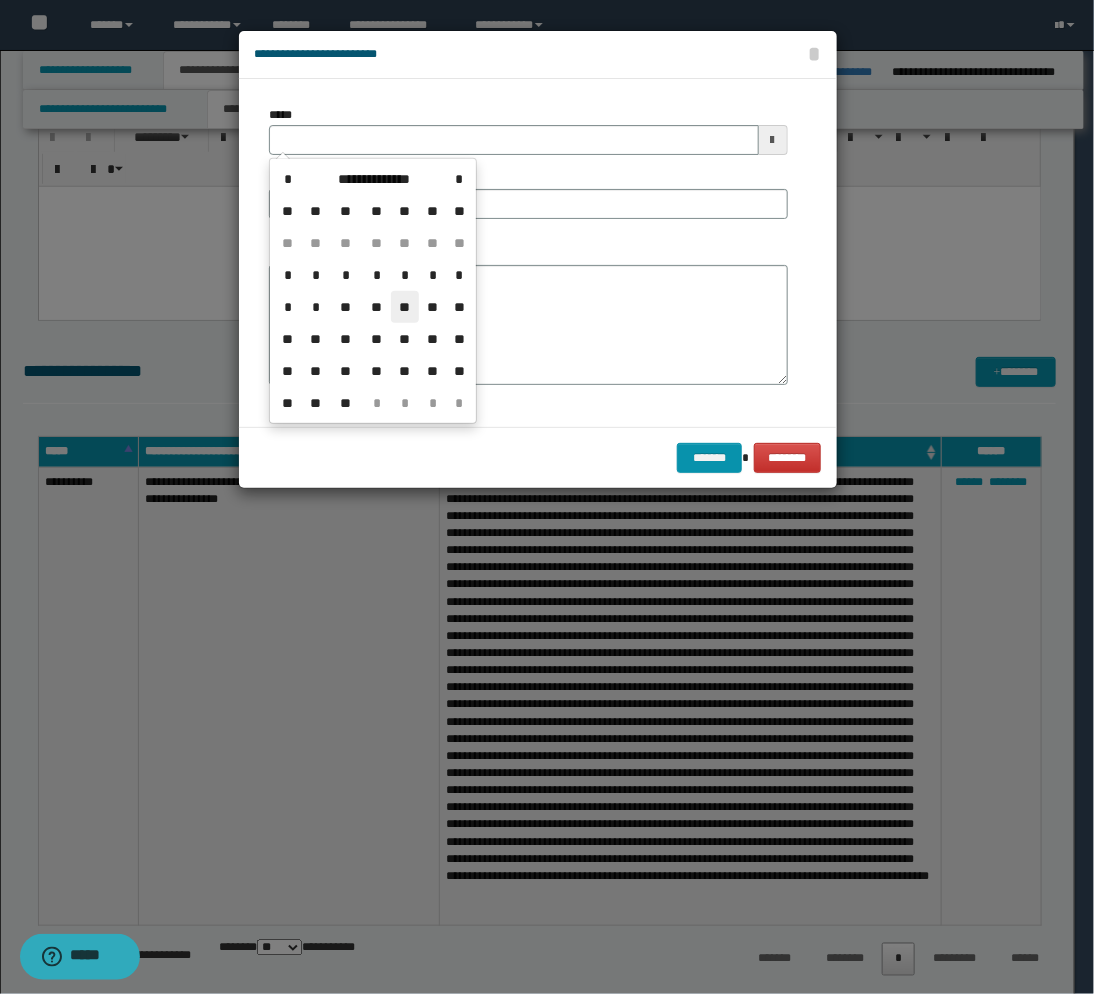 click on "**" at bounding box center (405, 307) 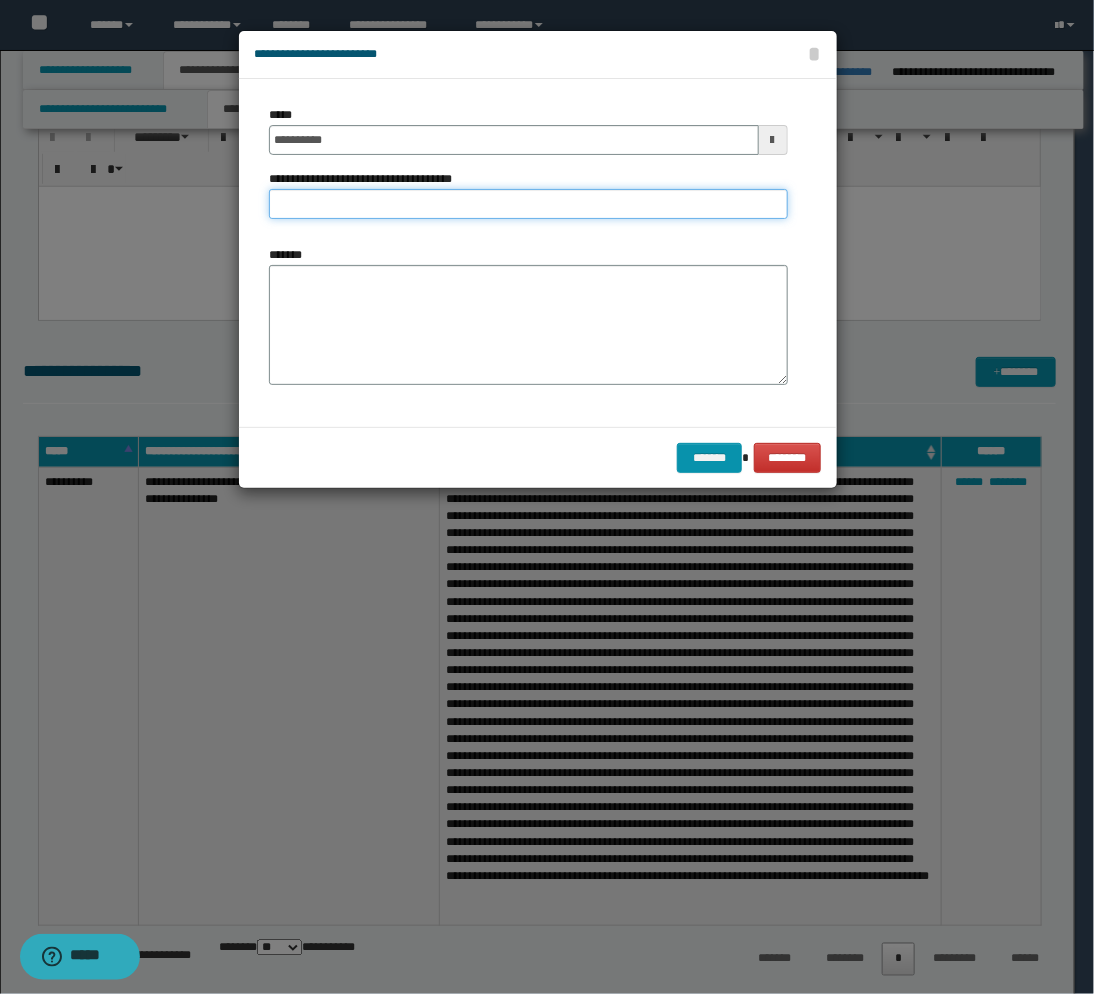 click on "**********" at bounding box center (528, 204) 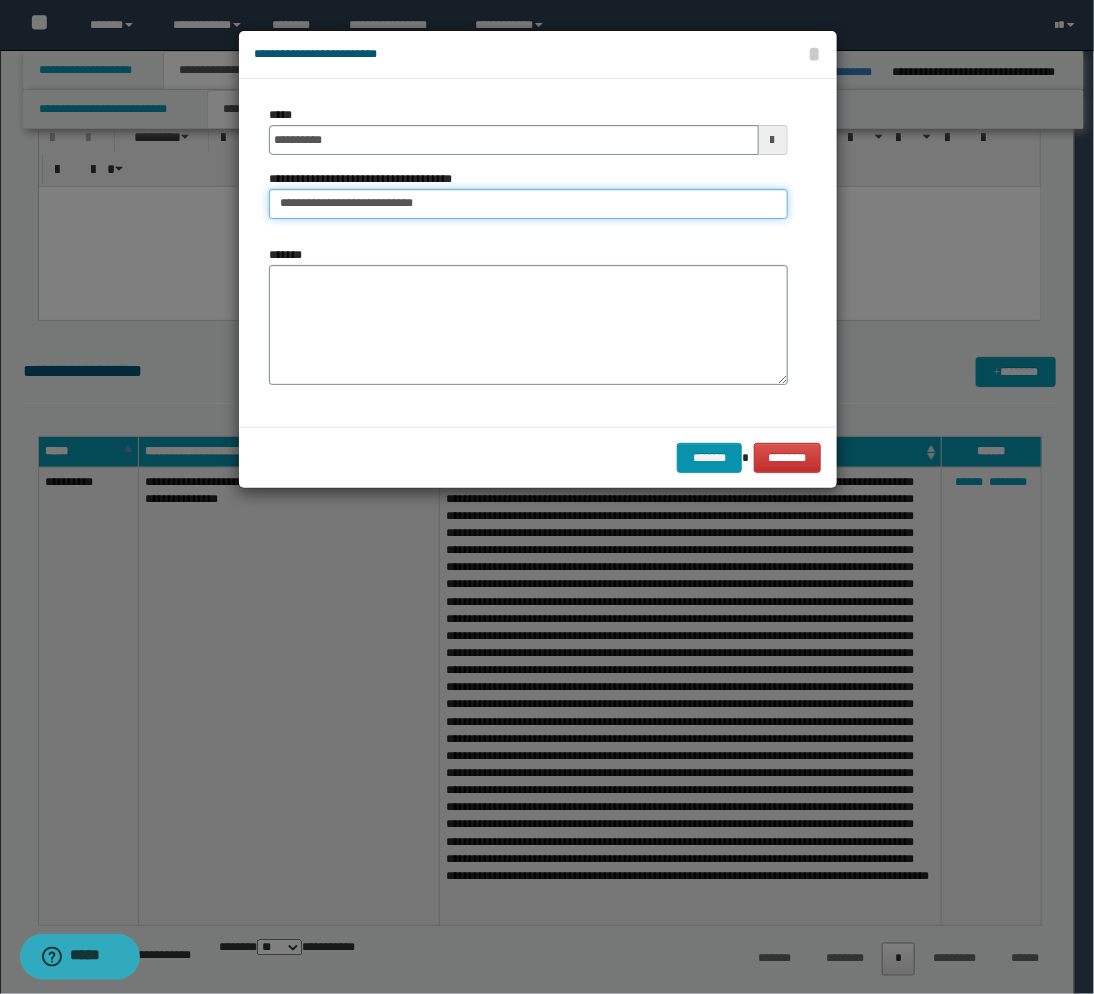 type on "**********" 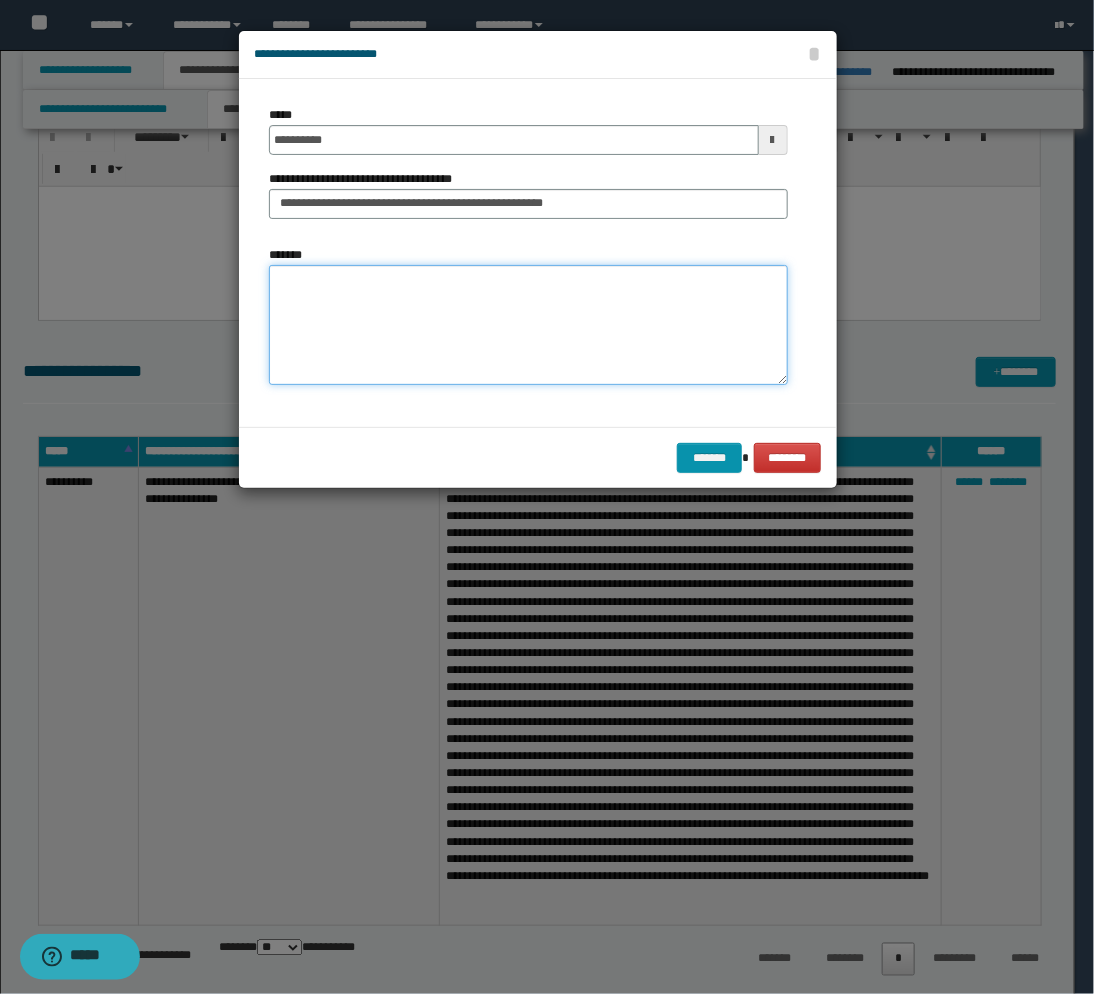 click on "*******" at bounding box center [528, 325] 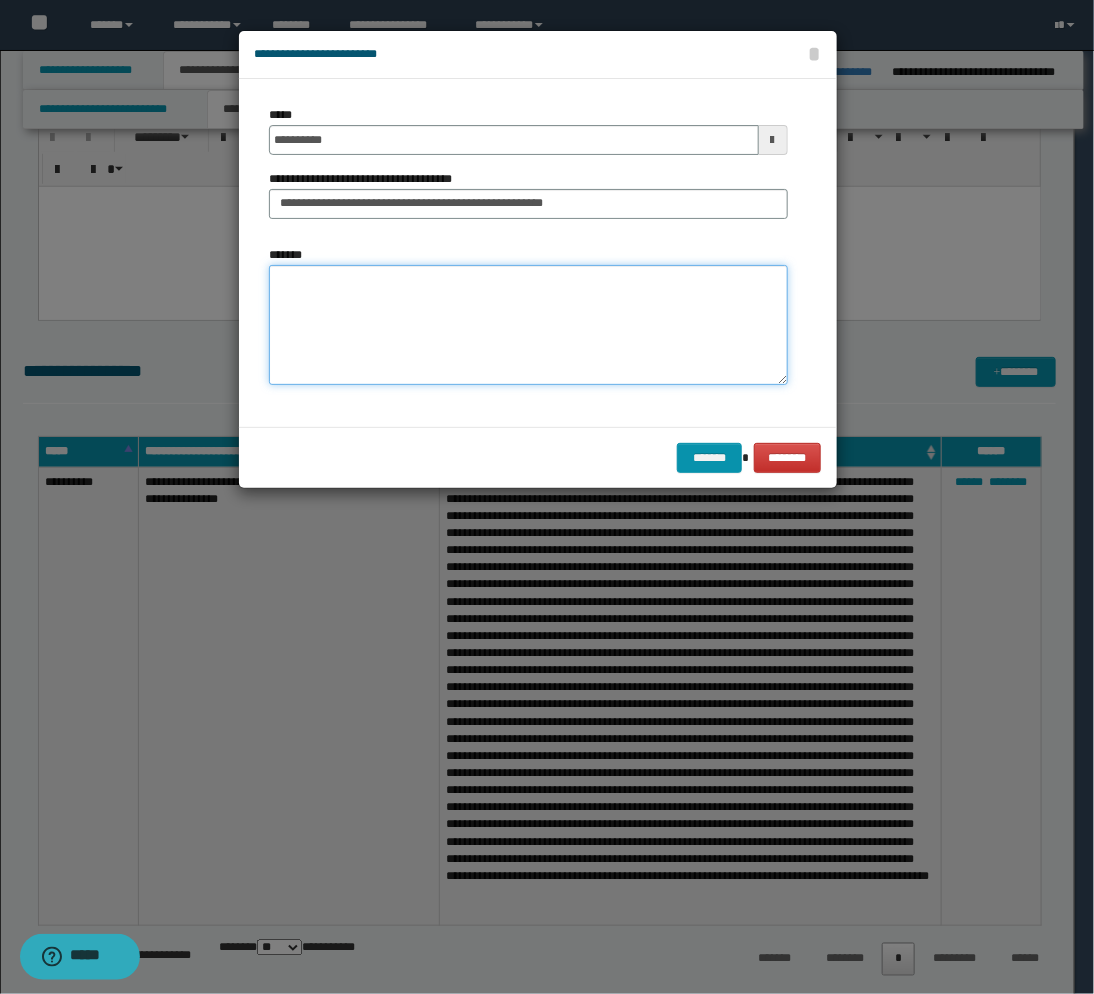 paste on "**********" 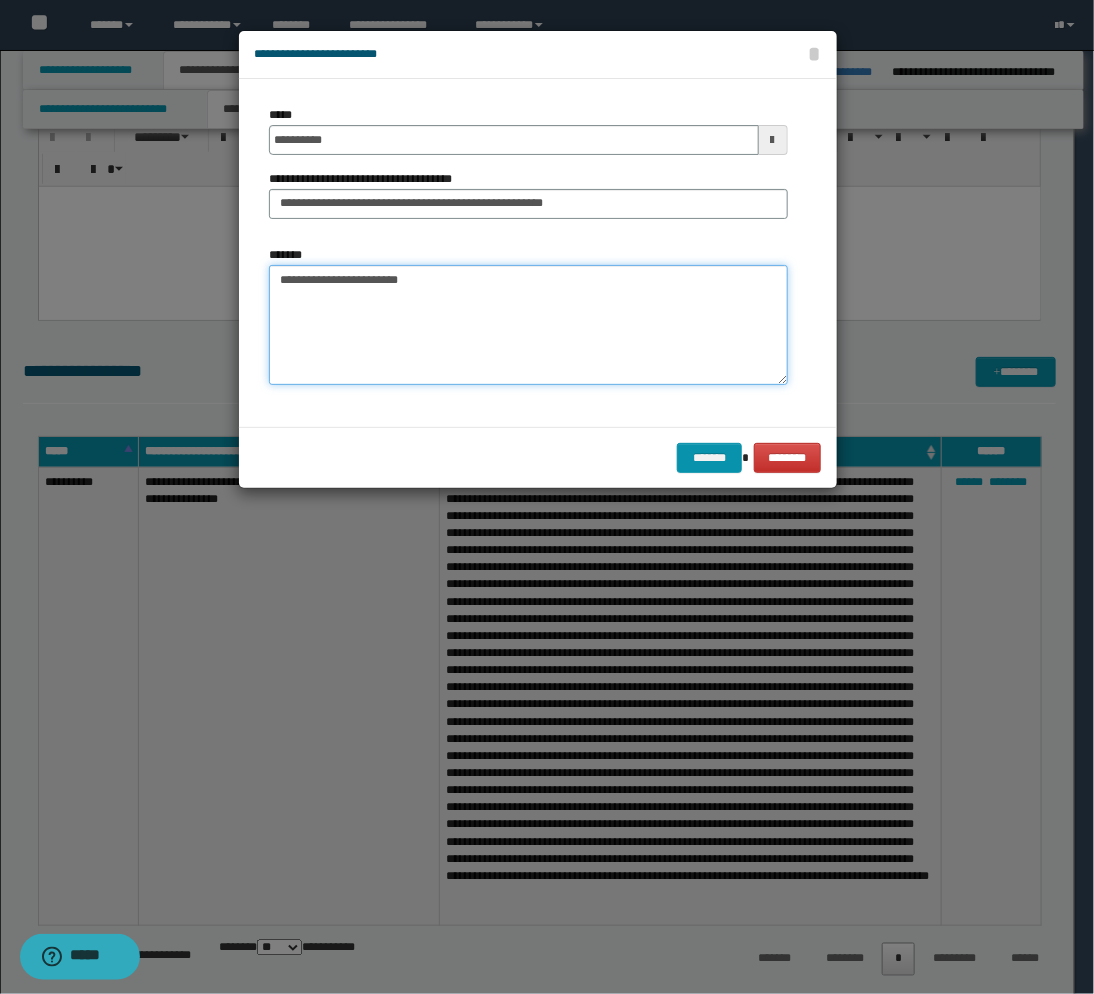 click on "**********" at bounding box center [528, 325] 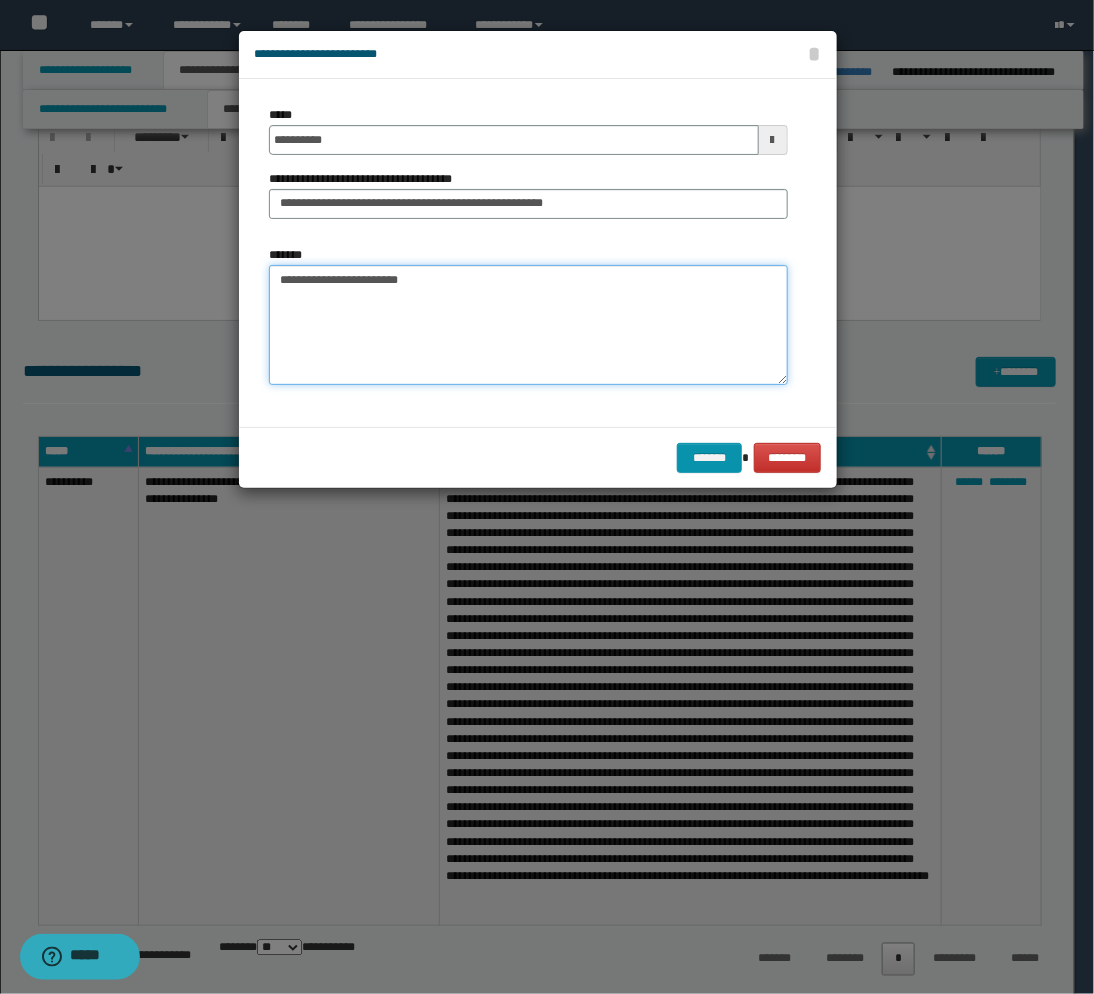 paste on "**********" 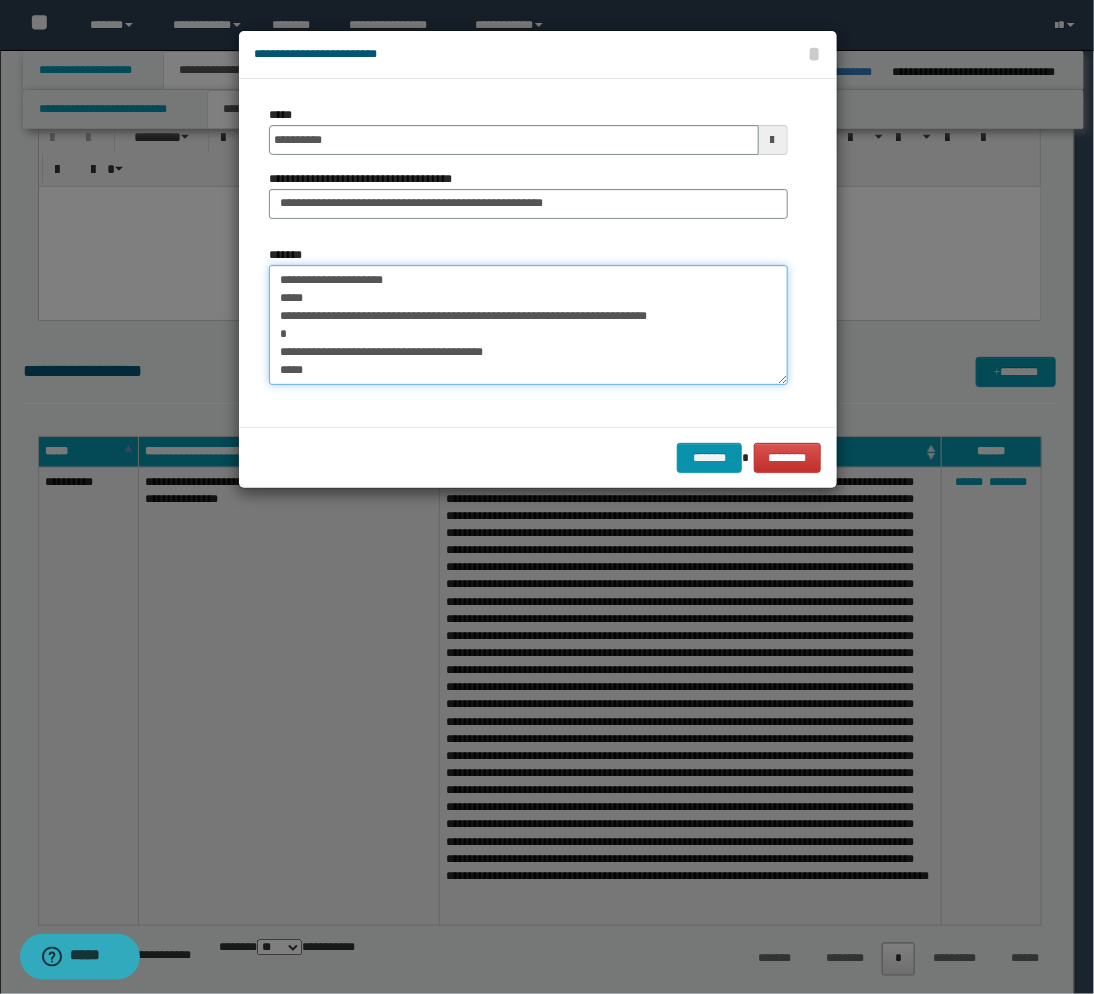 scroll, scrollTop: 0, scrollLeft: 0, axis: both 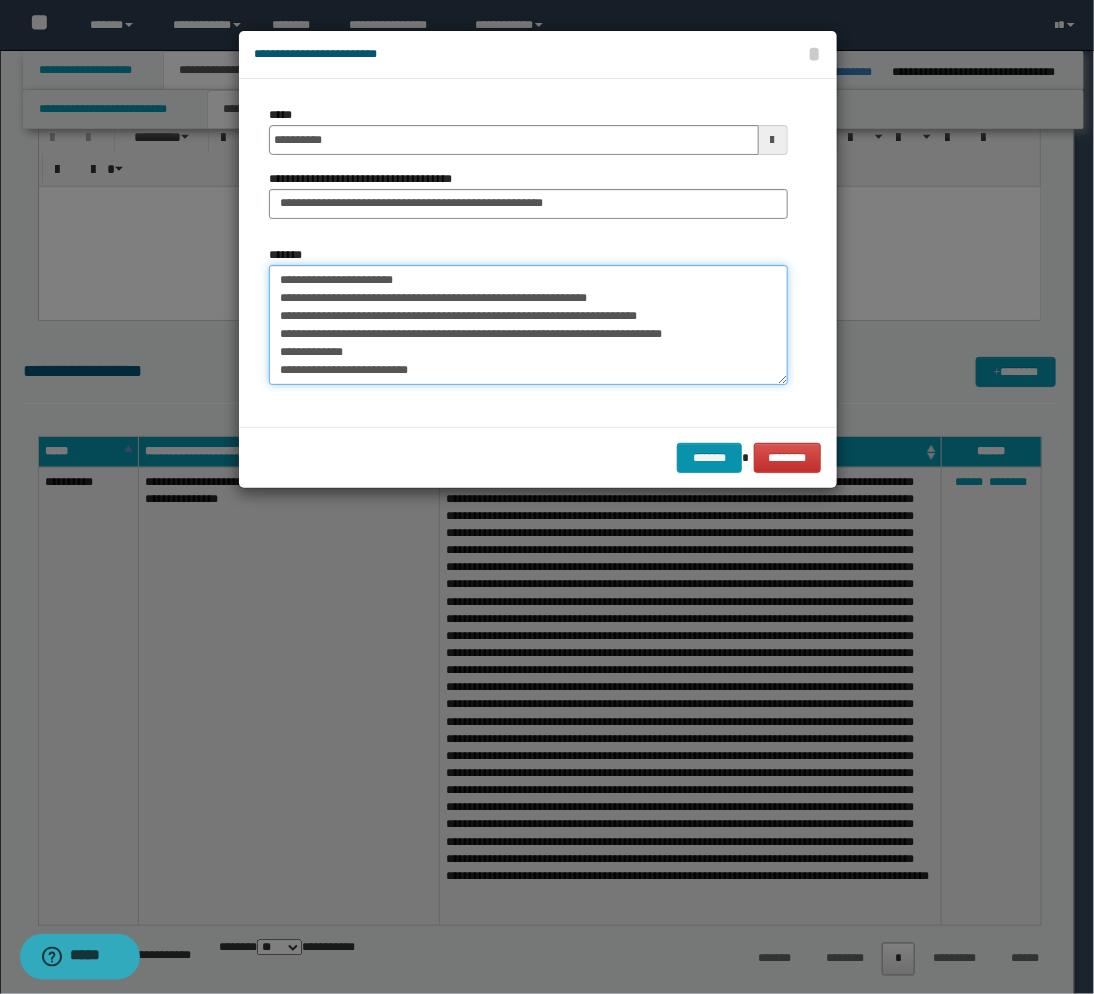 click on "*******" at bounding box center [528, 325] 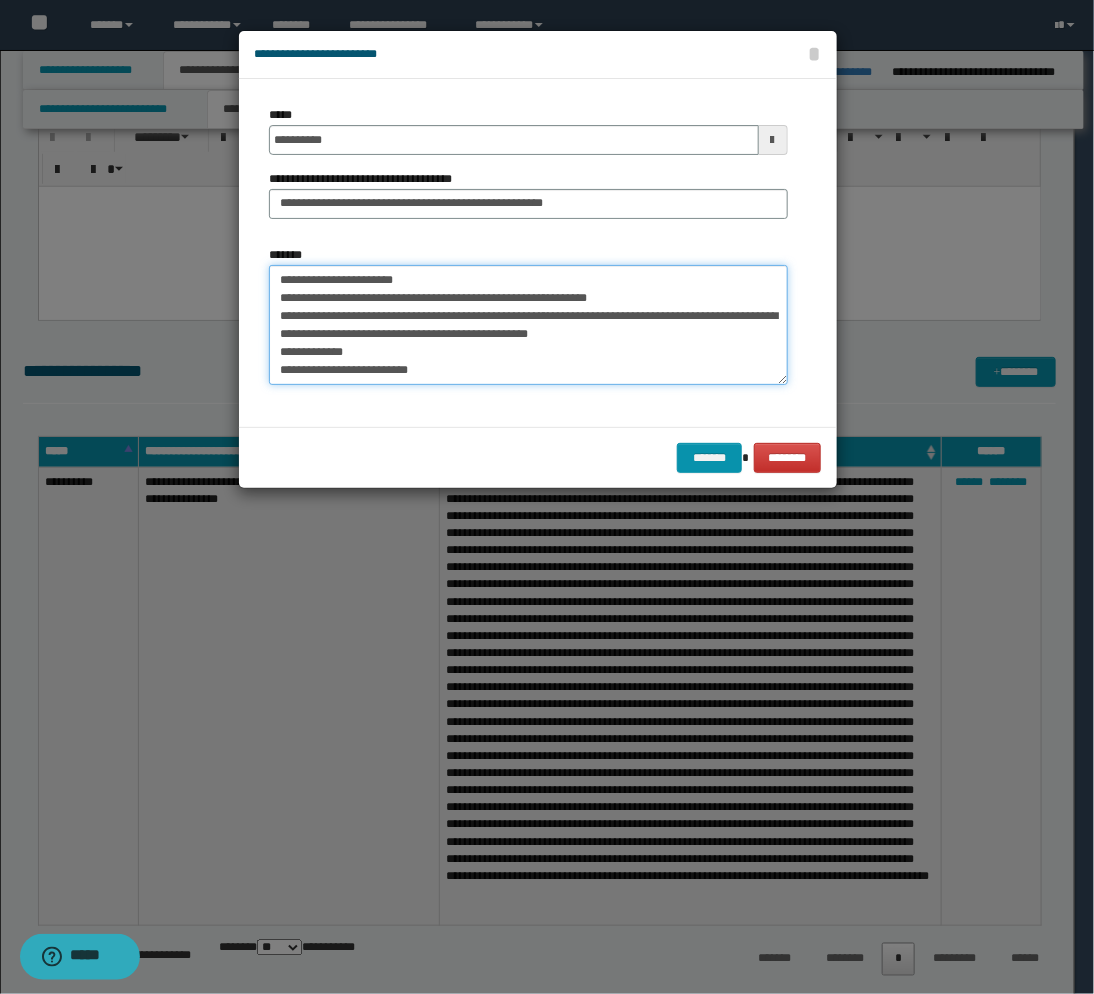 click on "*******" at bounding box center [528, 325] 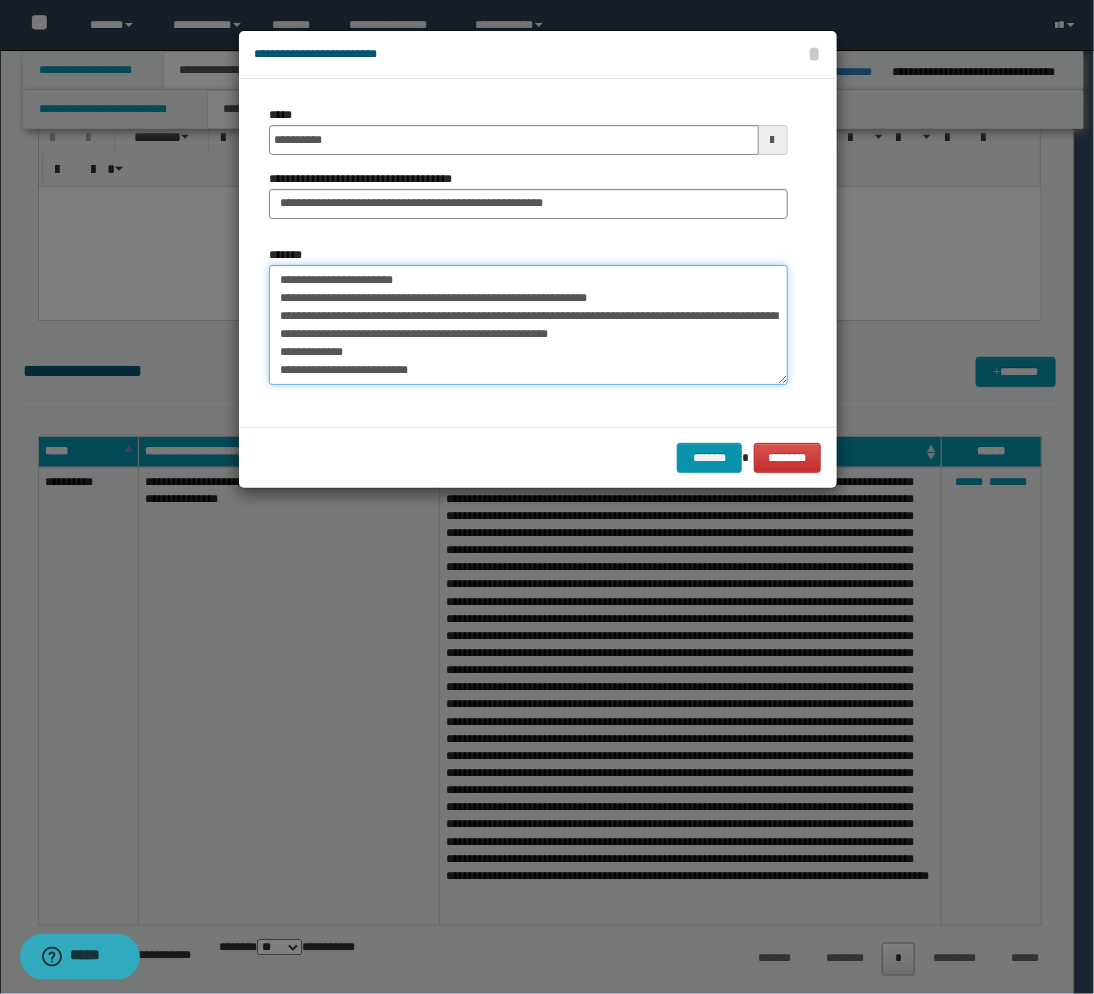 click on "*******" at bounding box center (528, 325) 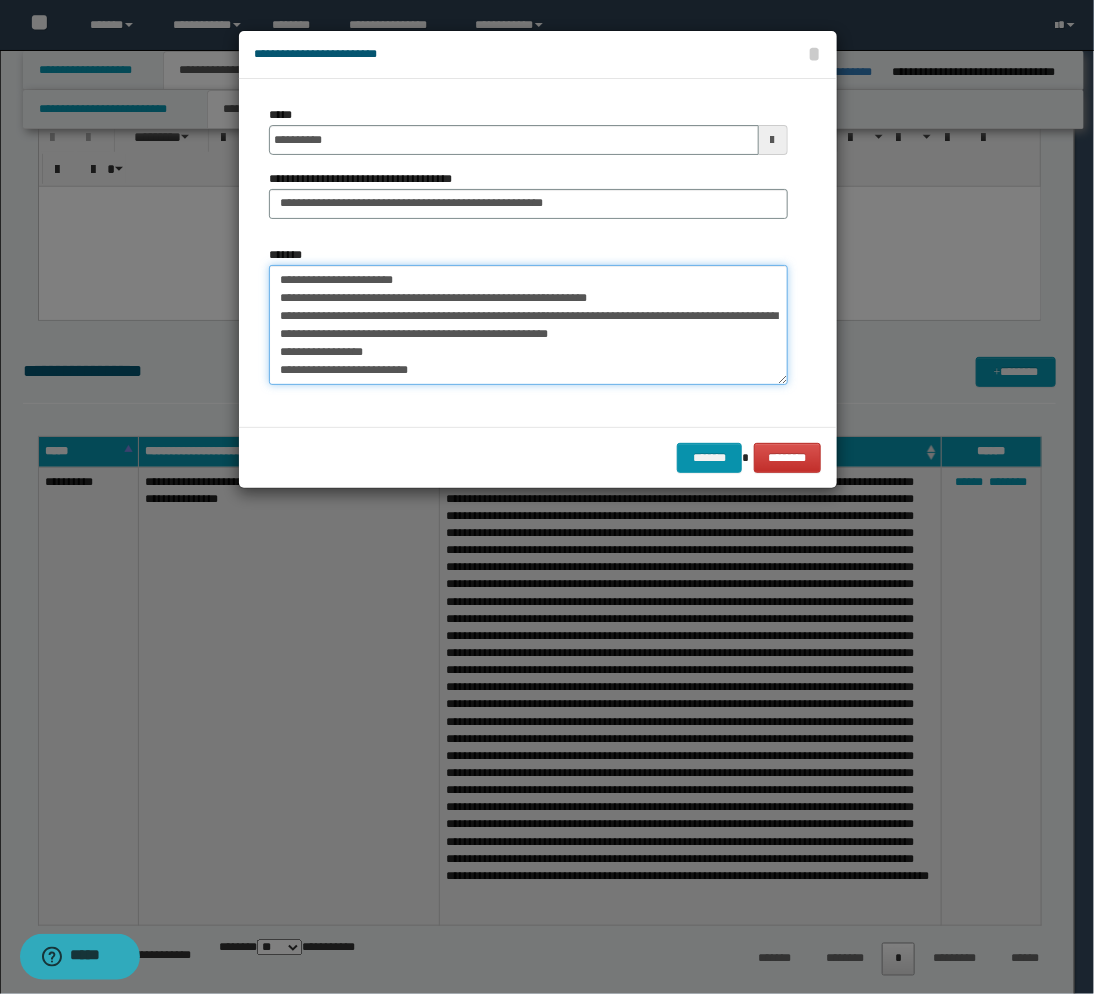 scroll, scrollTop: 44, scrollLeft: 0, axis: vertical 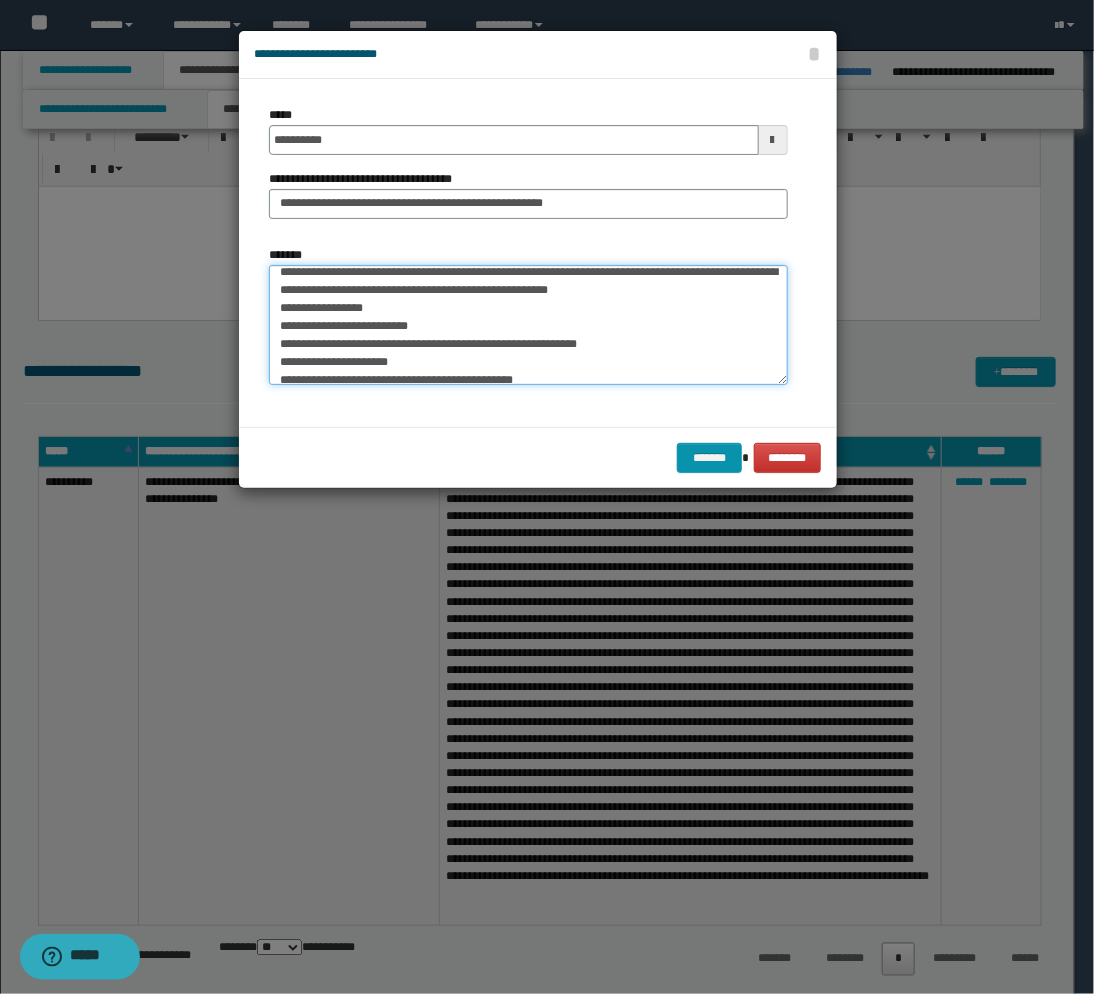 click on "*******" at bounding box center [528, 325] 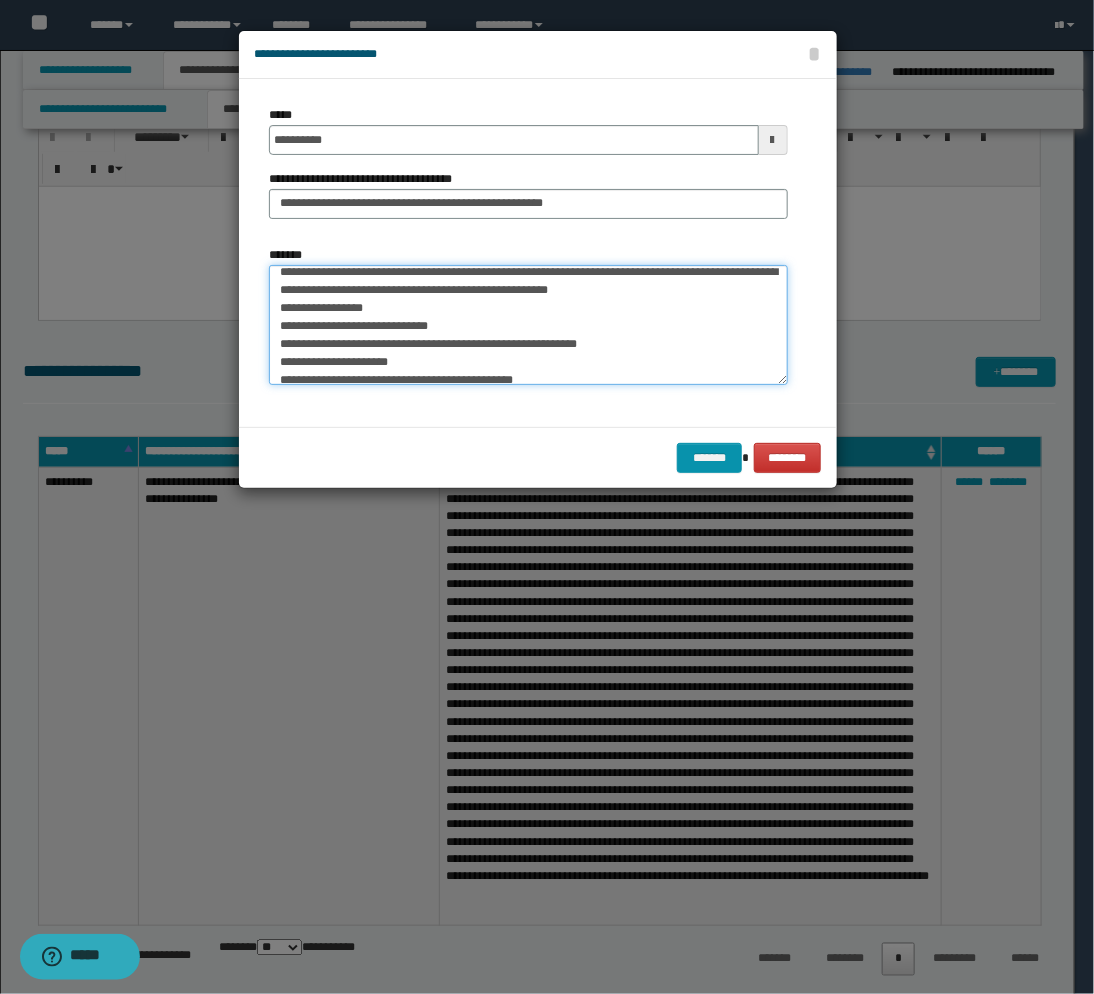 click on "*******" at bounding box center [528, 325] 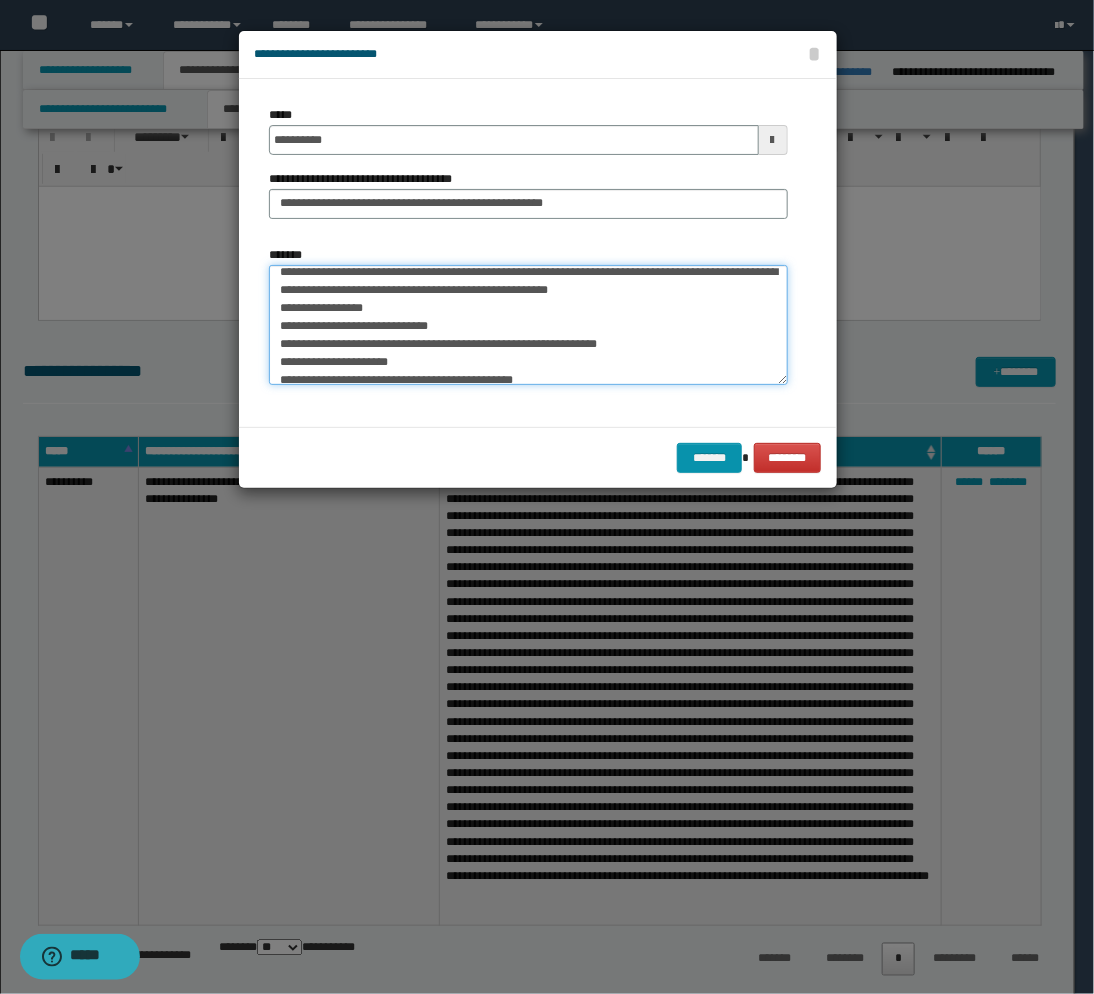 click on "*******" at bounding box center (528, 325) 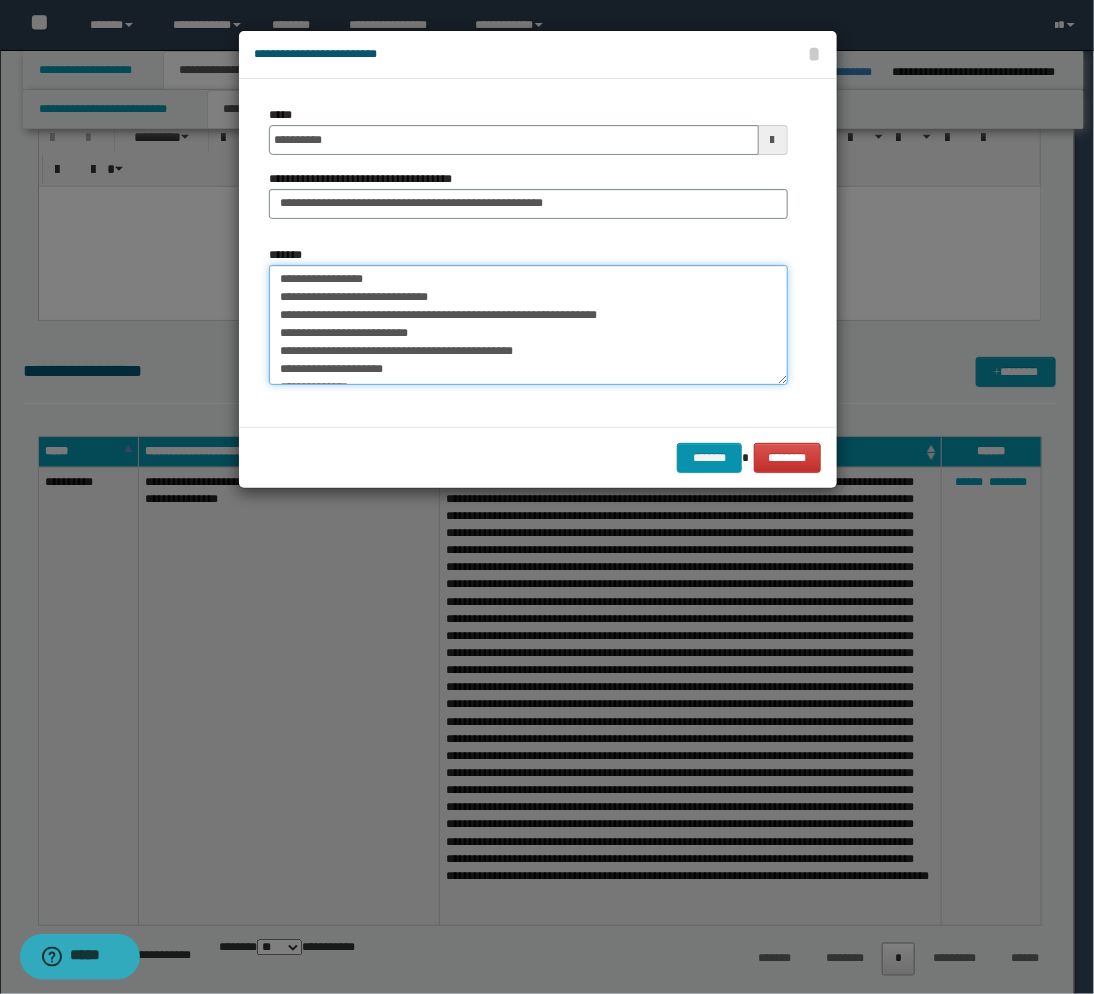scroll, scrollTop: 88, scrollLeft: 0, axis: vertical 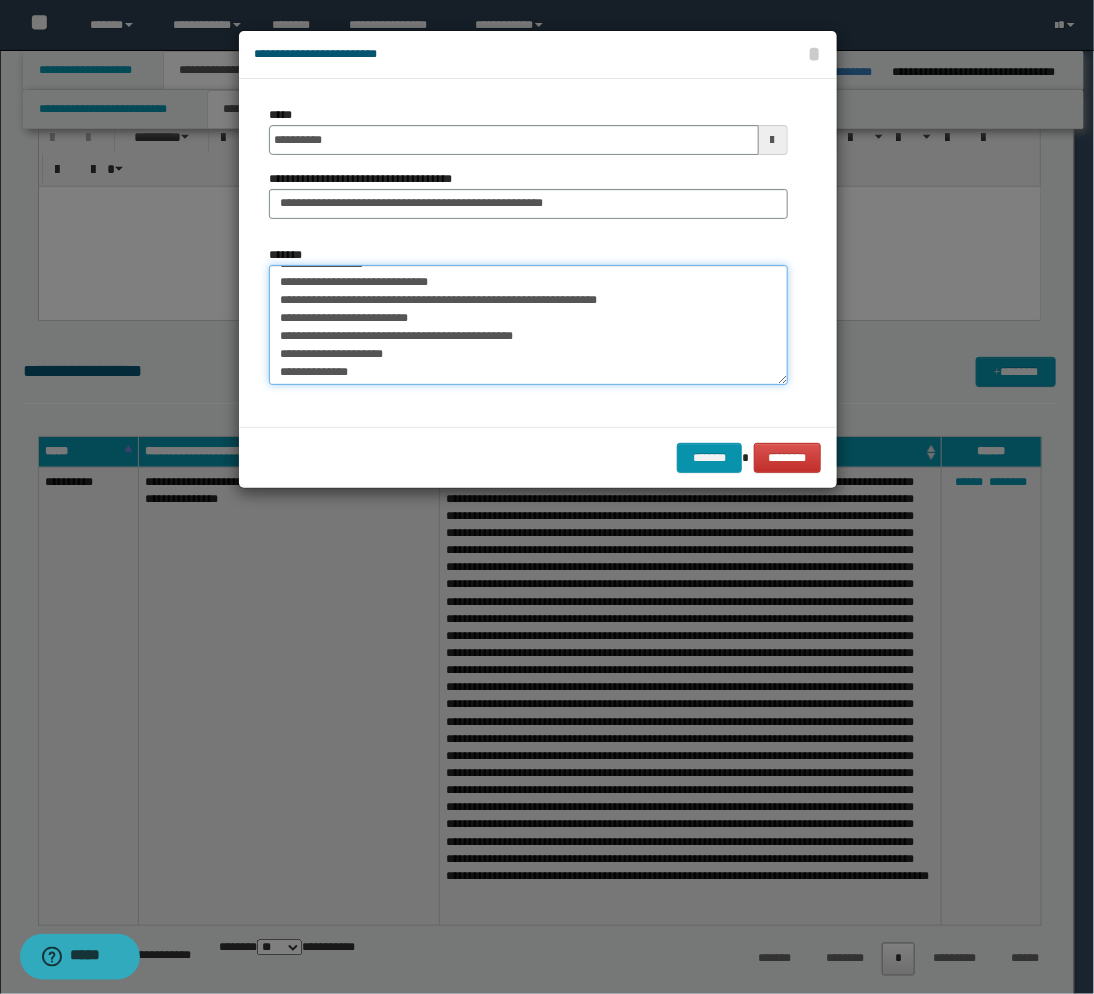 click on "*******" at bounding box center [528, 325] 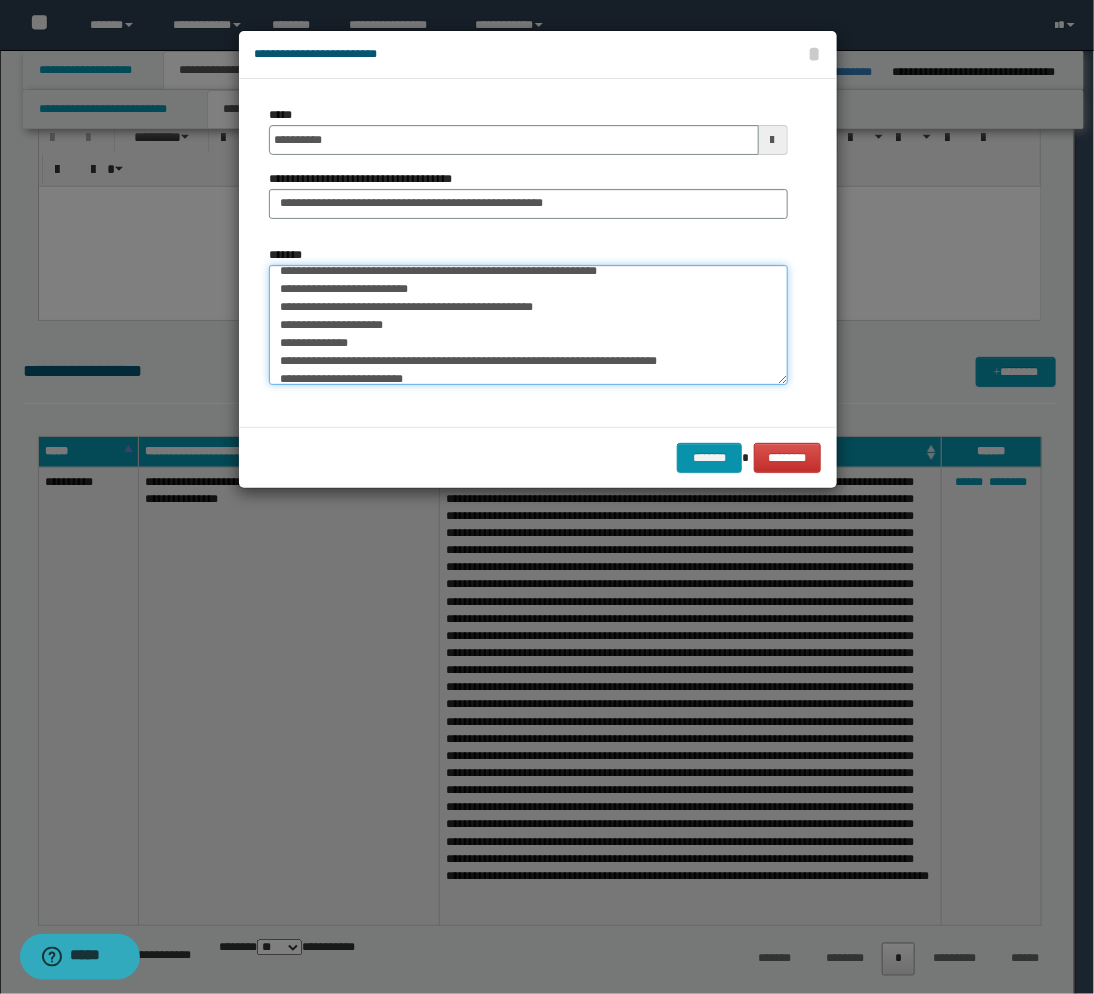 scroll, scrollTop: 133, scrollLeft: 0, axis: vertical 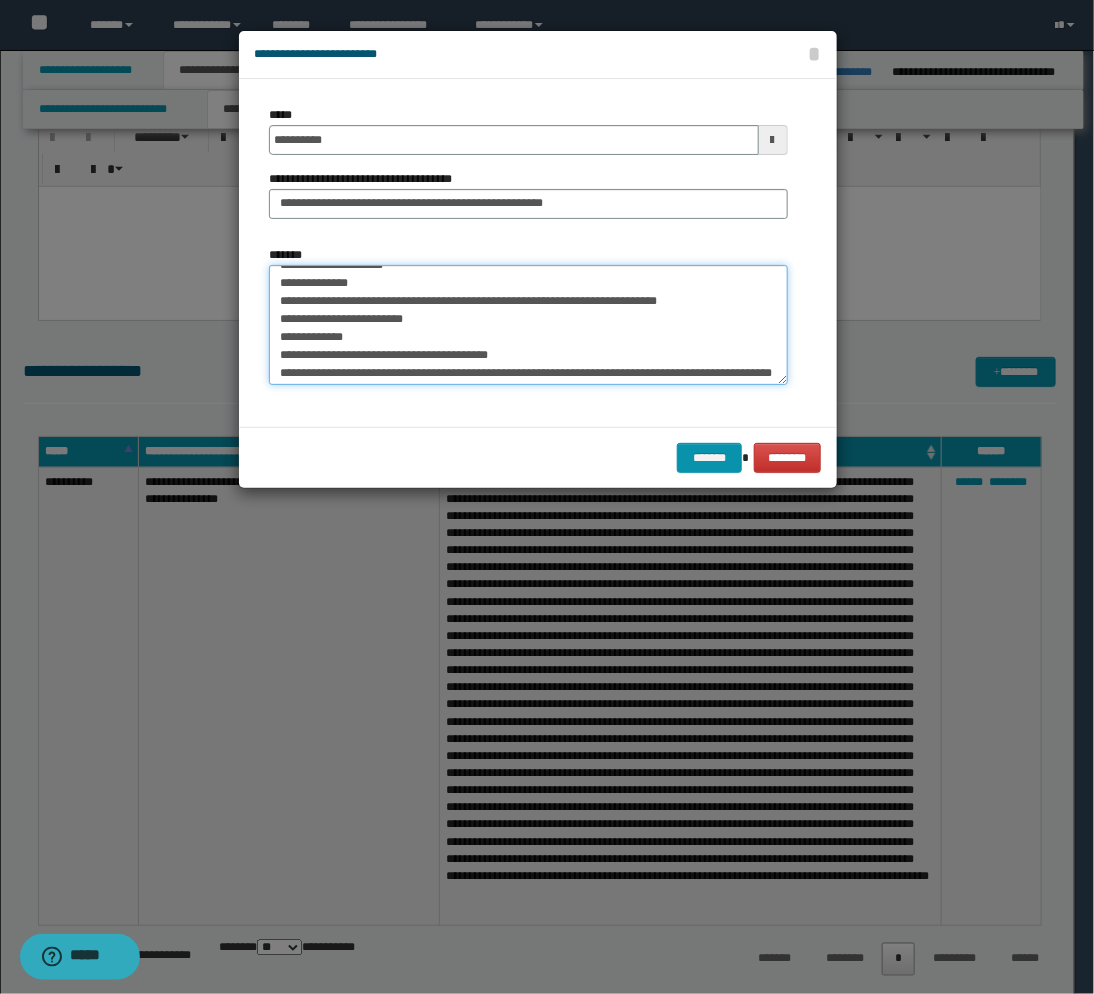 click on "*******" at bounding box center [528, 325] 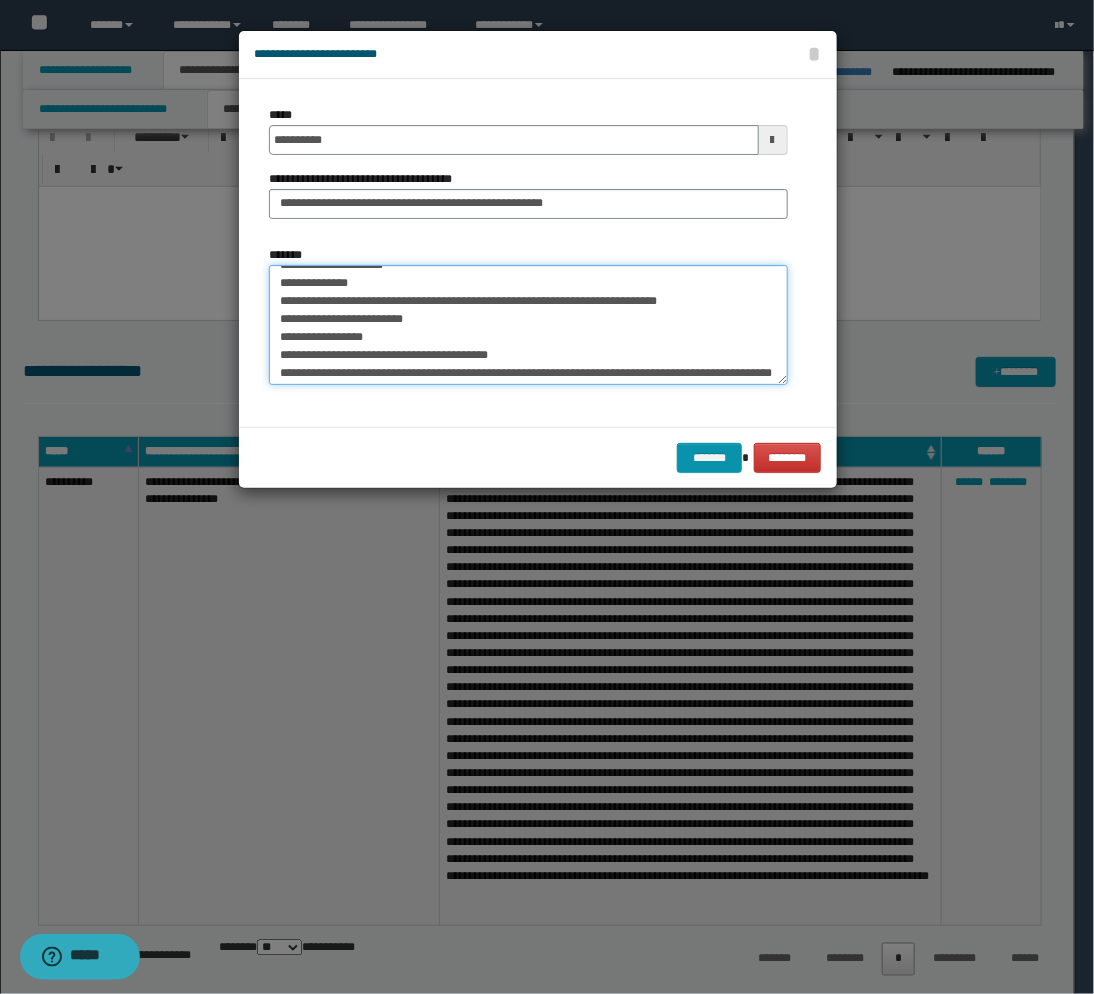 click on "*******" at bounding box center (528, 325) 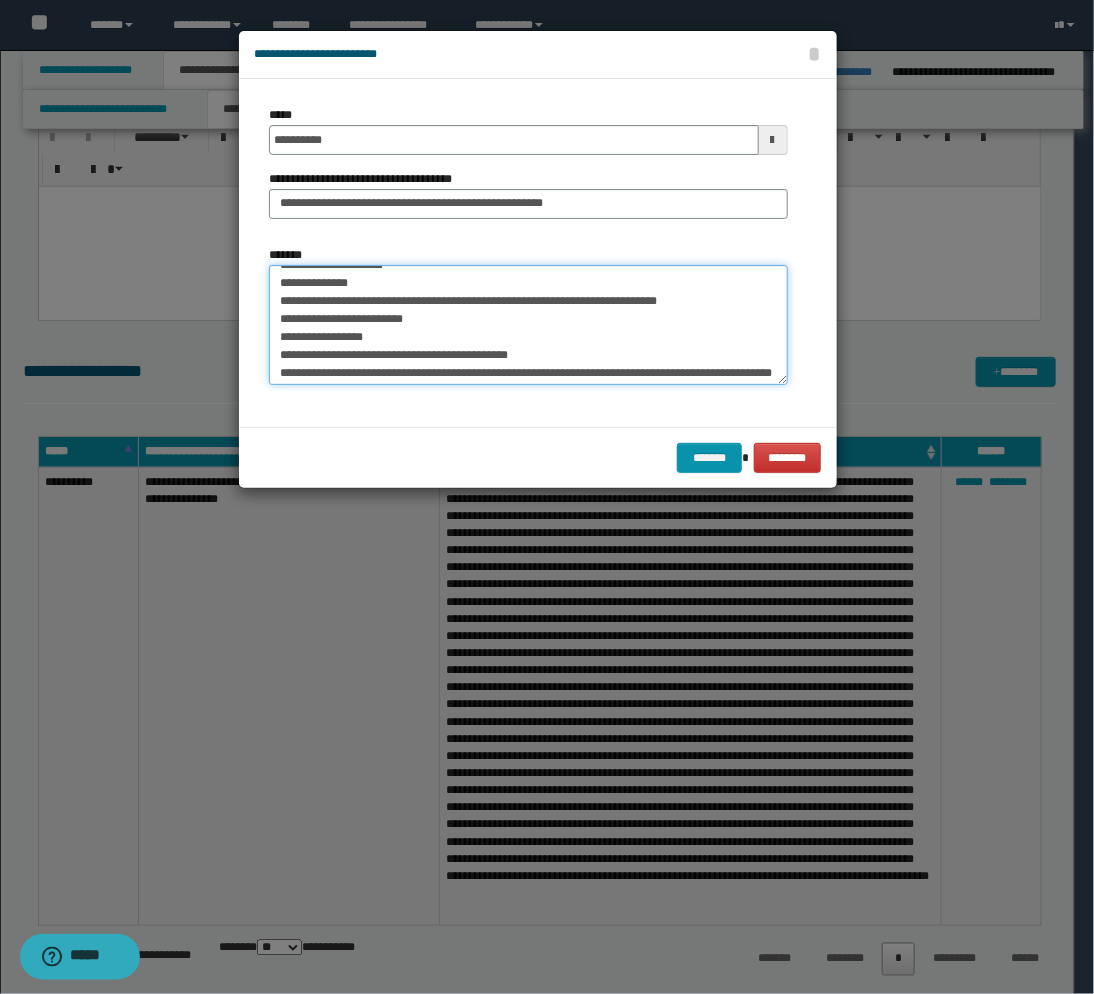 scroll, scrollTop: 222, scrollLeft: 0, axis: vertical 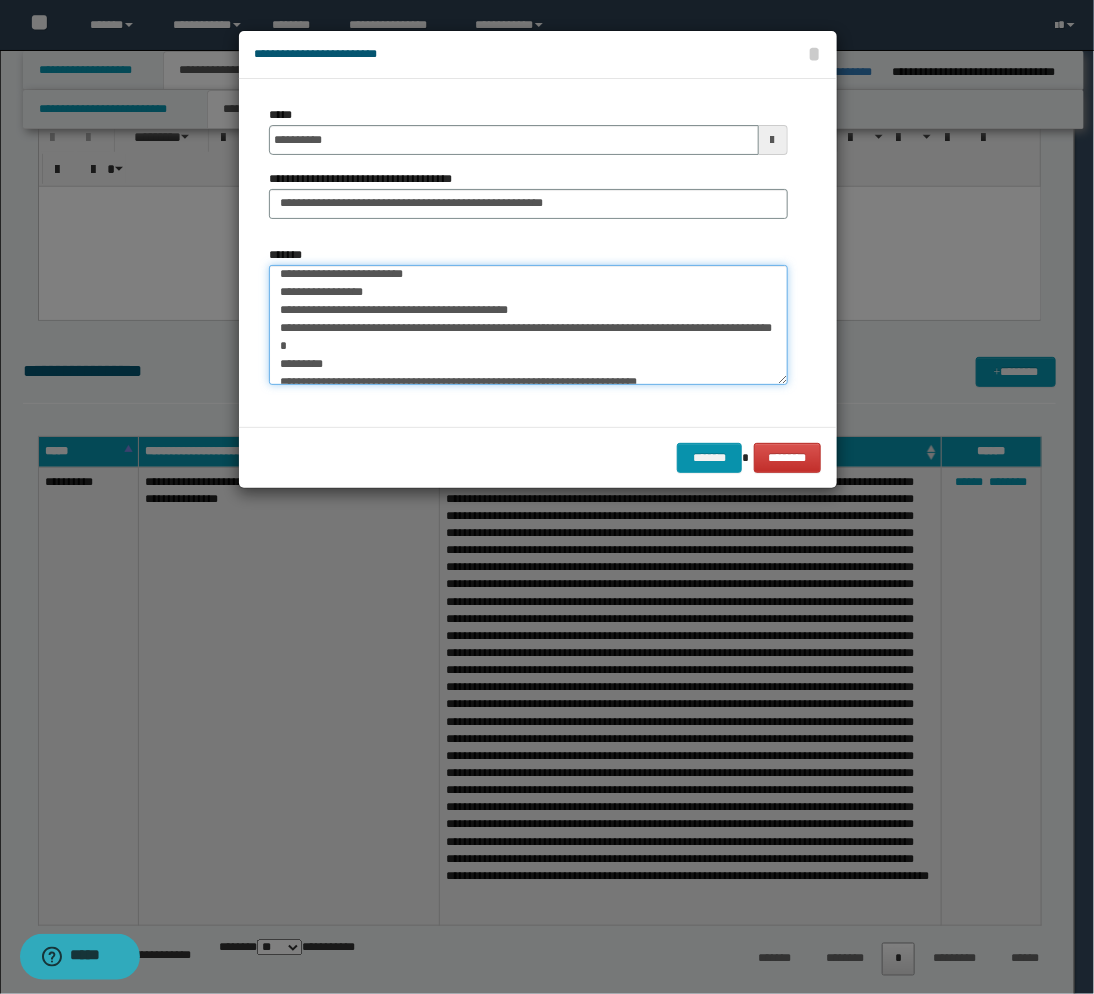 click on "*******" at bounding box center (528, 325) 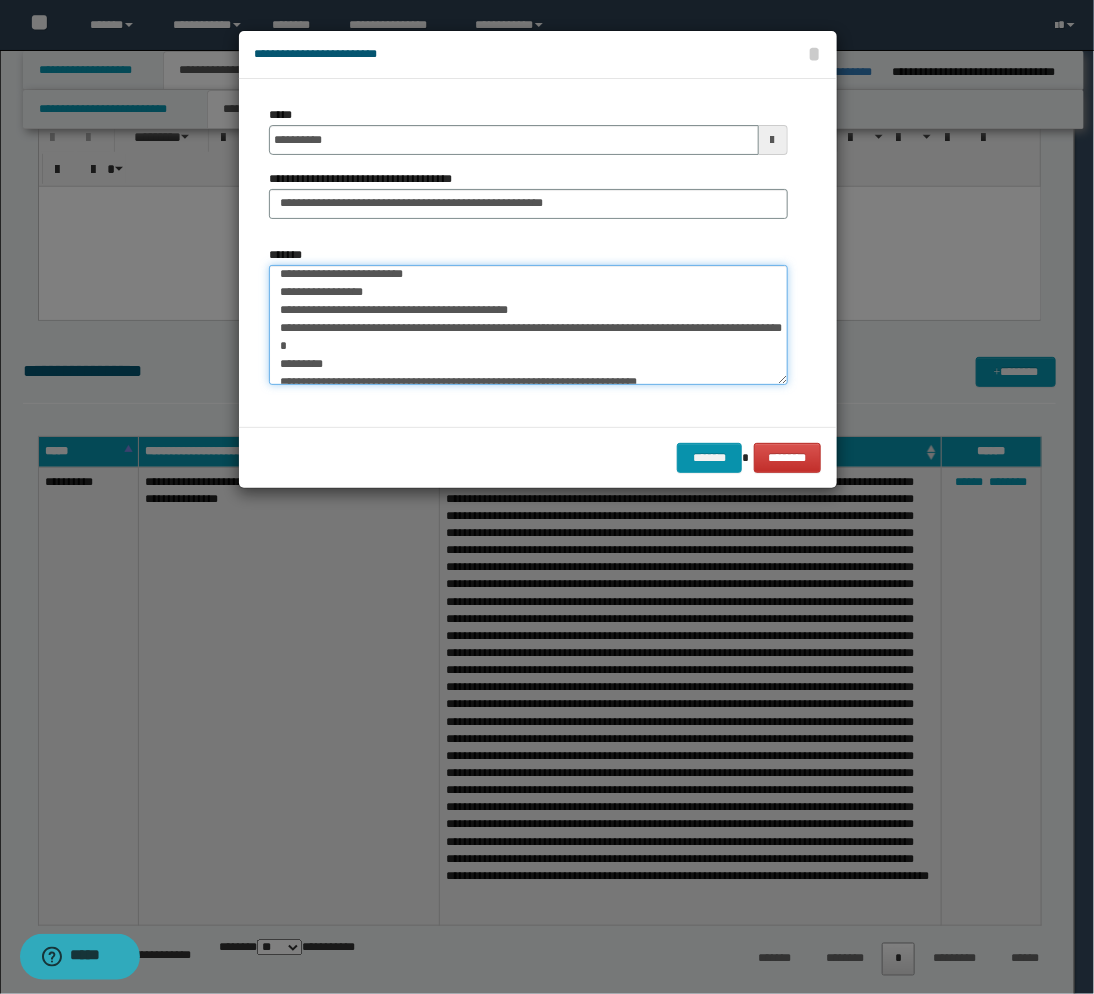 click on "*******" at bounding box center (528, 325) 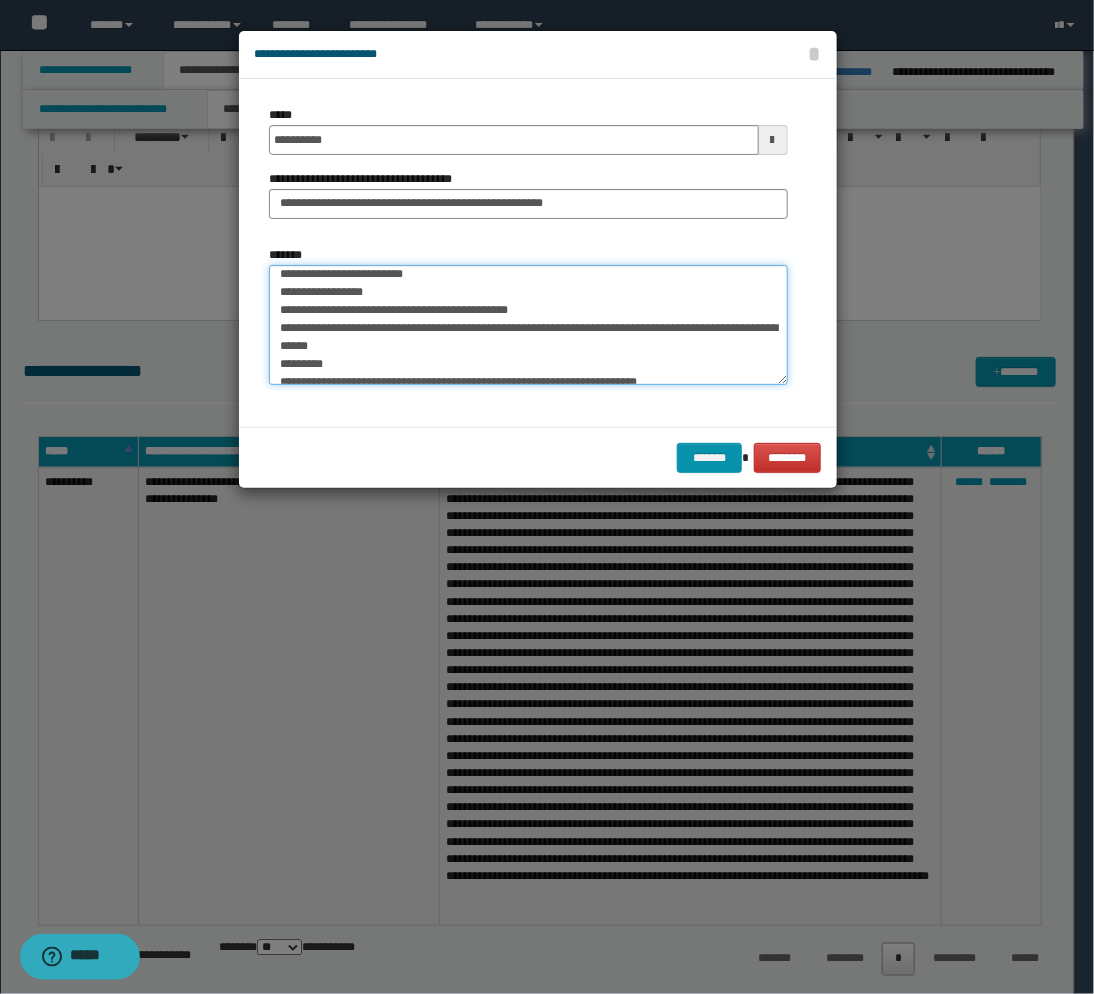 click on "*******" at bounding box center (528, 325) 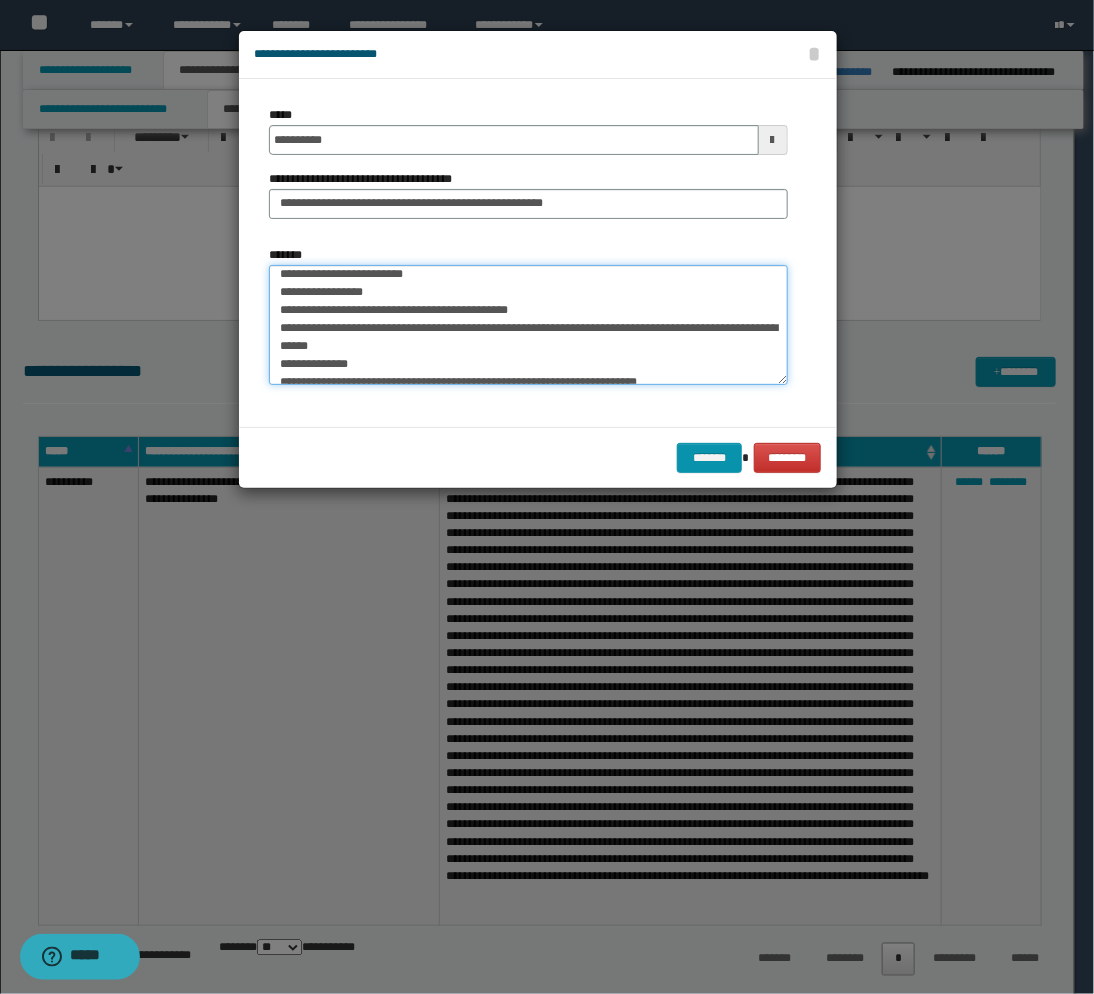 scroll, scrollTop: 266, scrollLeft: 0, axis: vertical 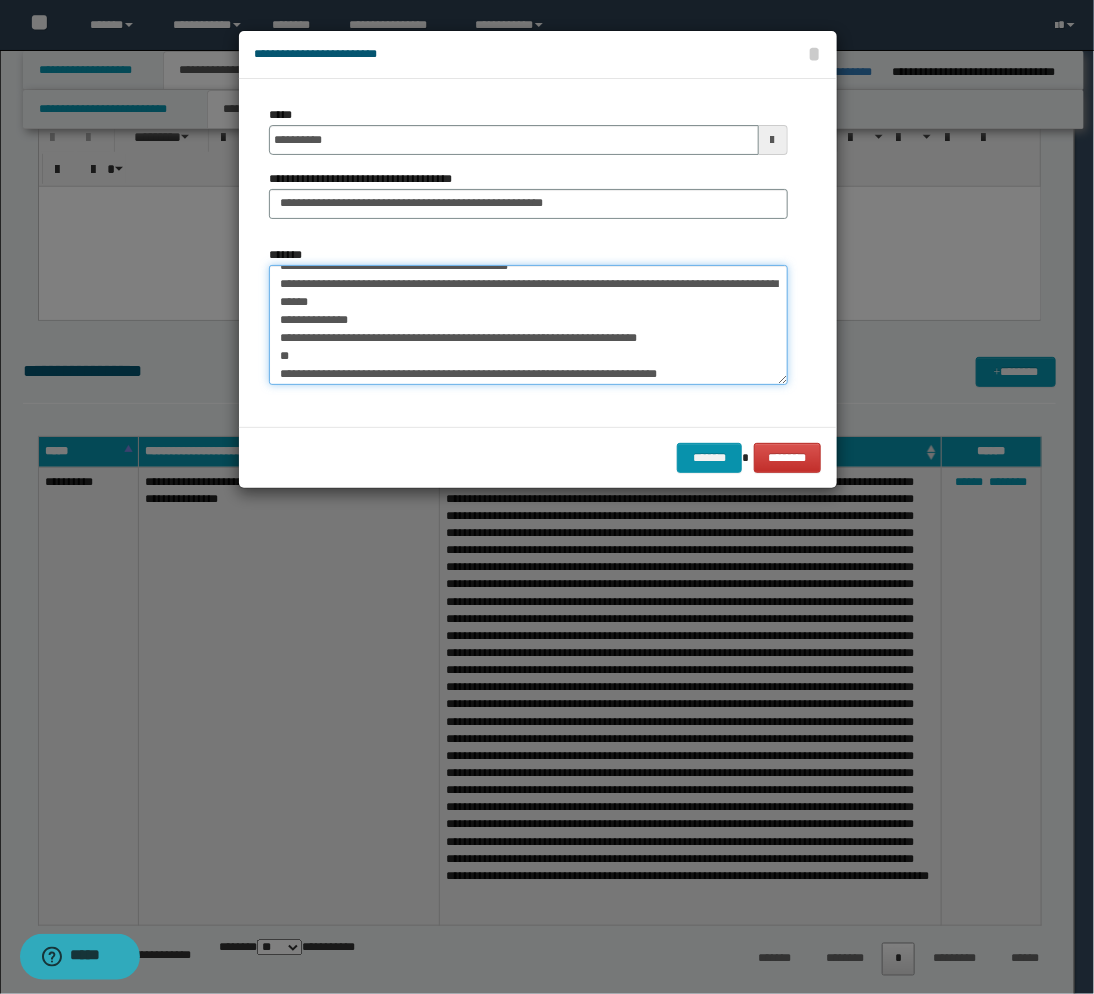 click on "*******" at bounding box center (528, 325) 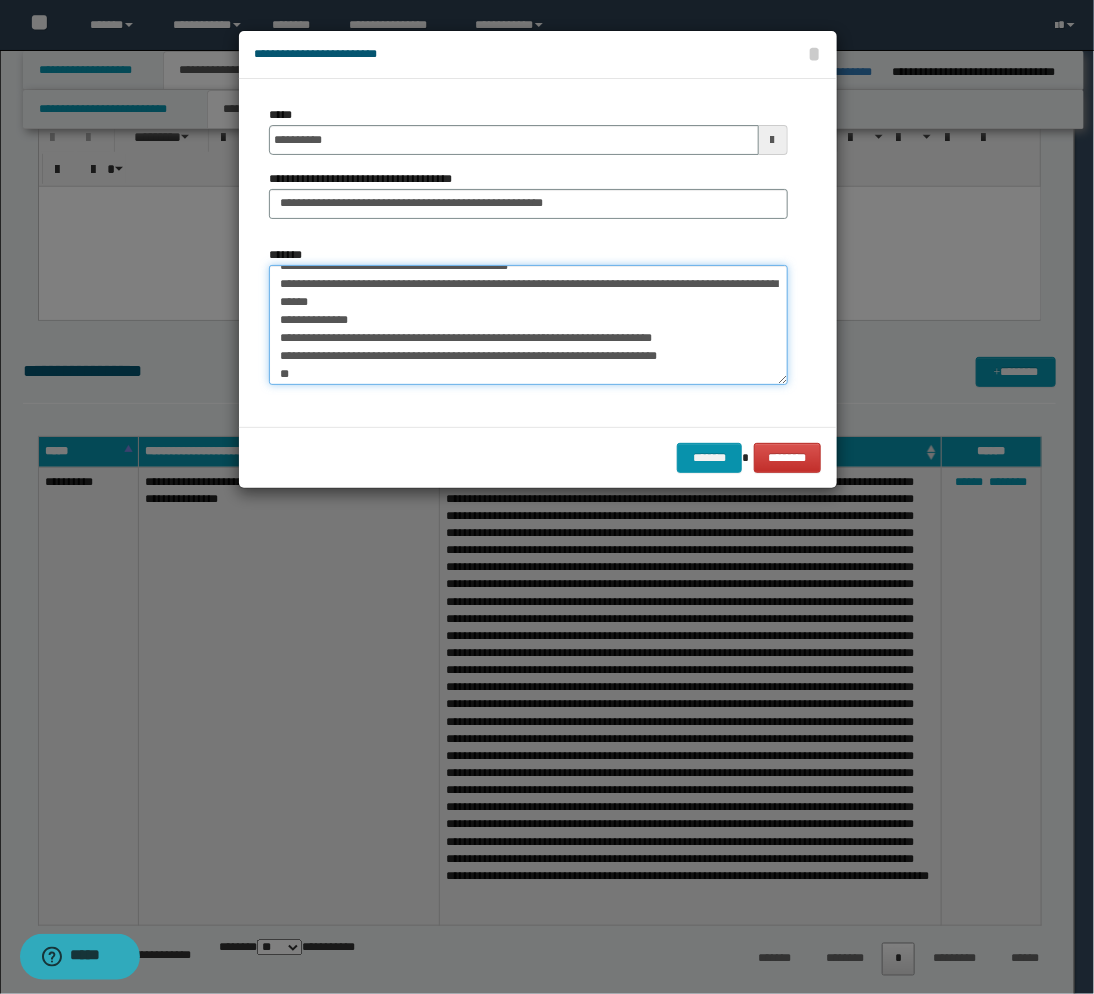 click on "*******" at bounding box center [528, 325] 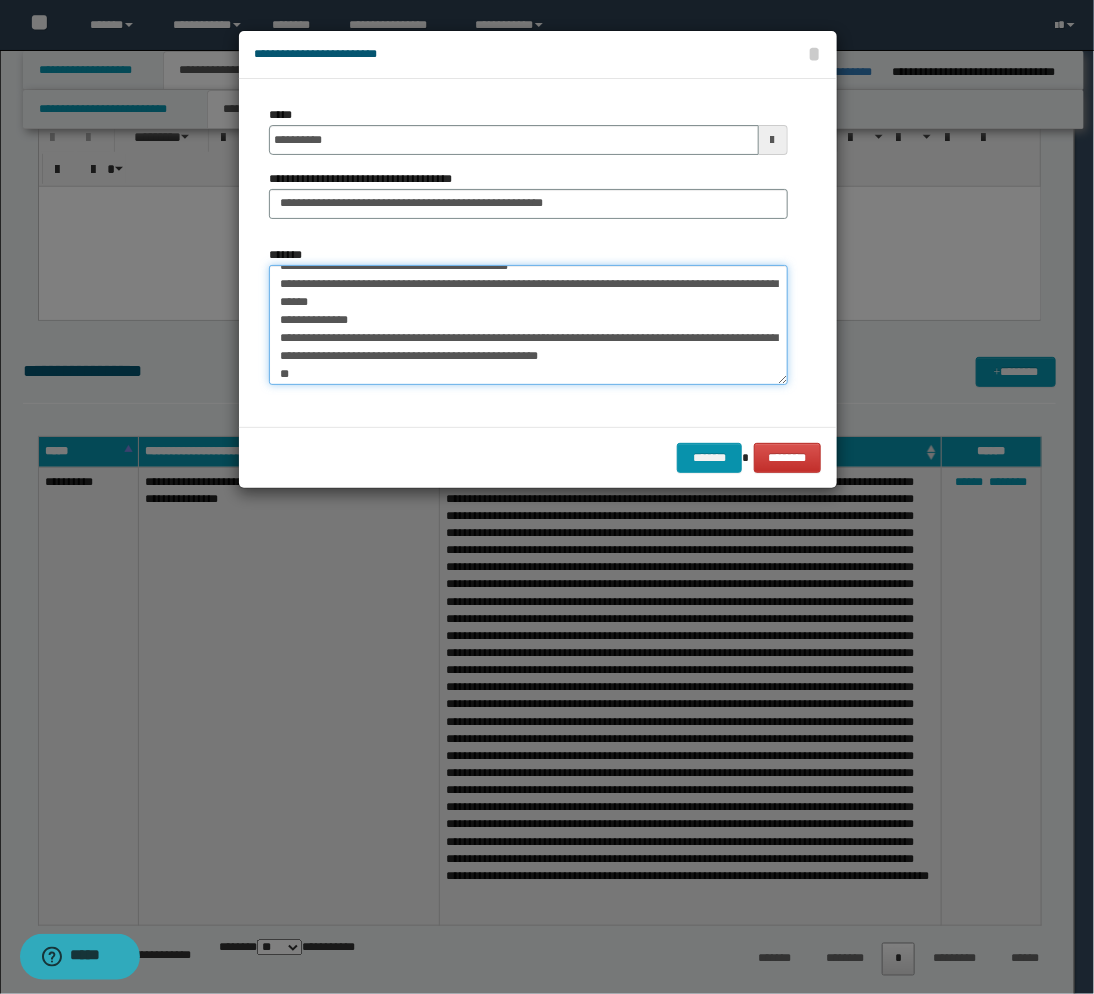 click on "*******" at bounding box center [528, 325] 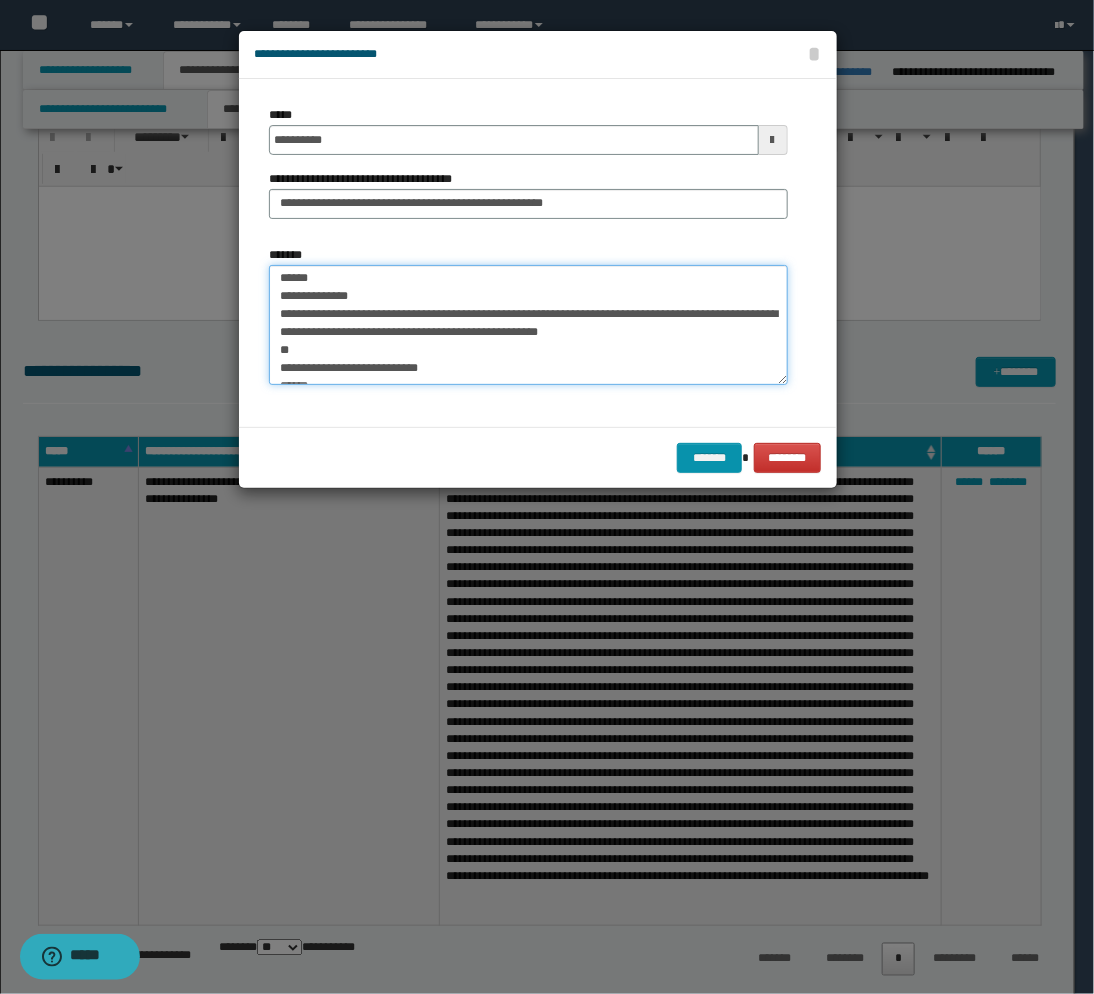 scroll, scrollTop: 311, scrollLeft: 0, axis: vertical 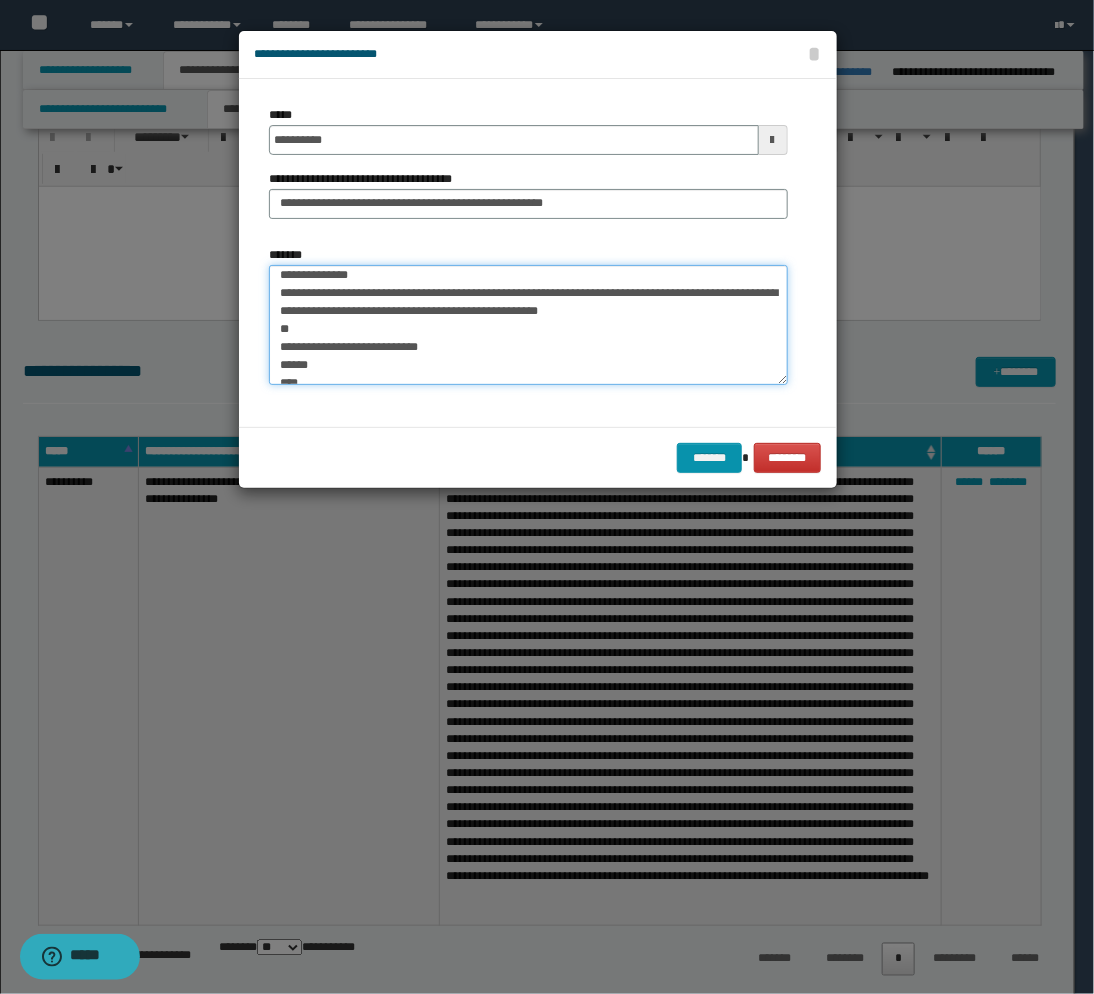 click on "*******" at bounding box center (528, 325) 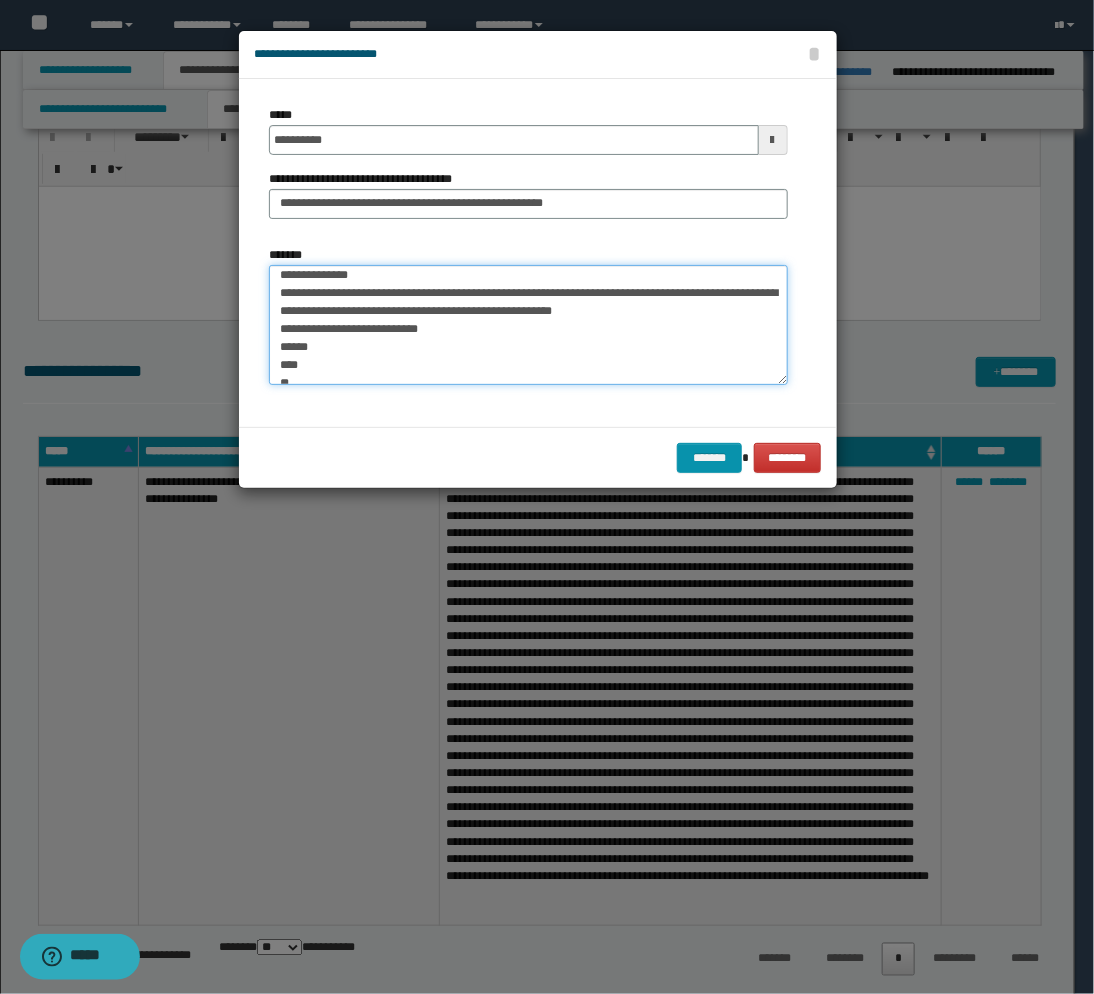 click on "*******" at bounding box center (528, 325) 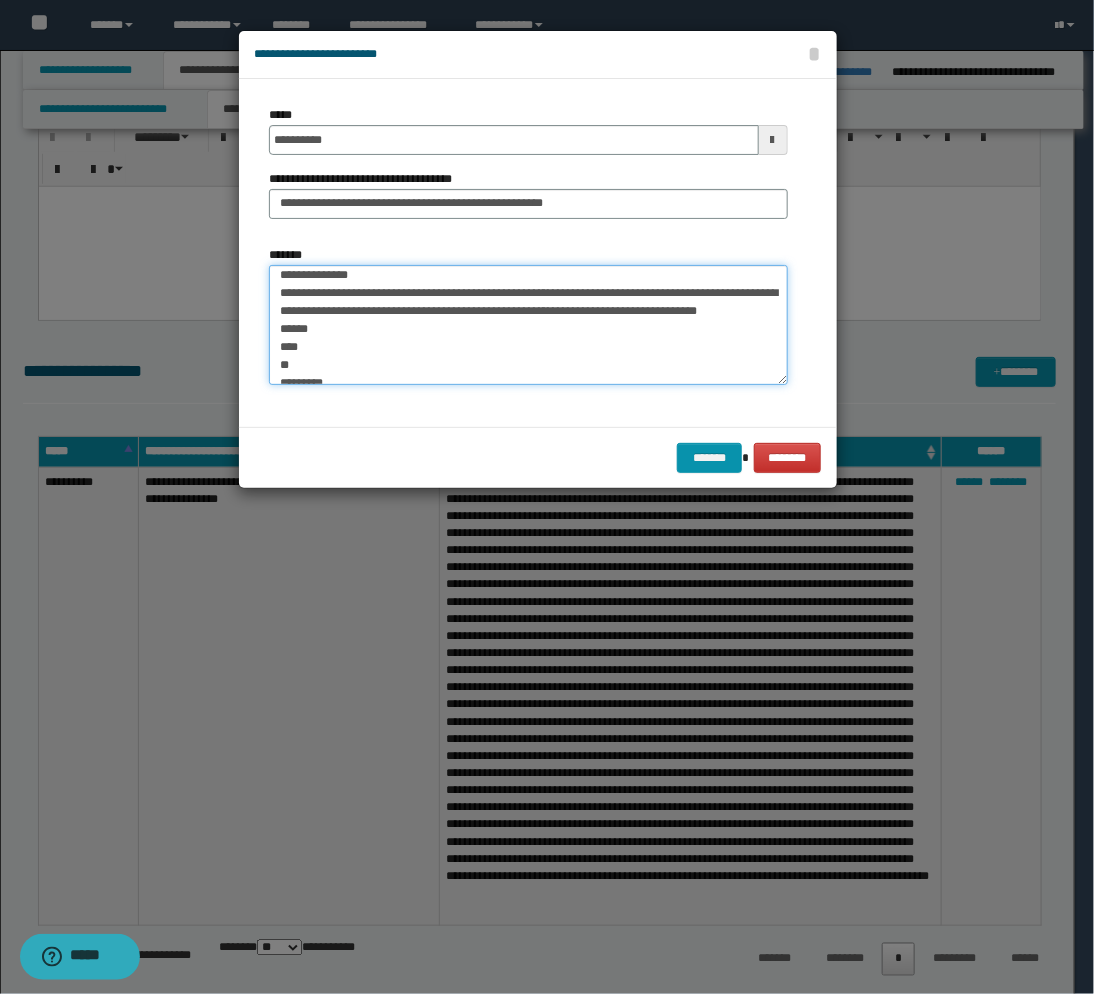 click on "*******" at bounding box center [528, 325] 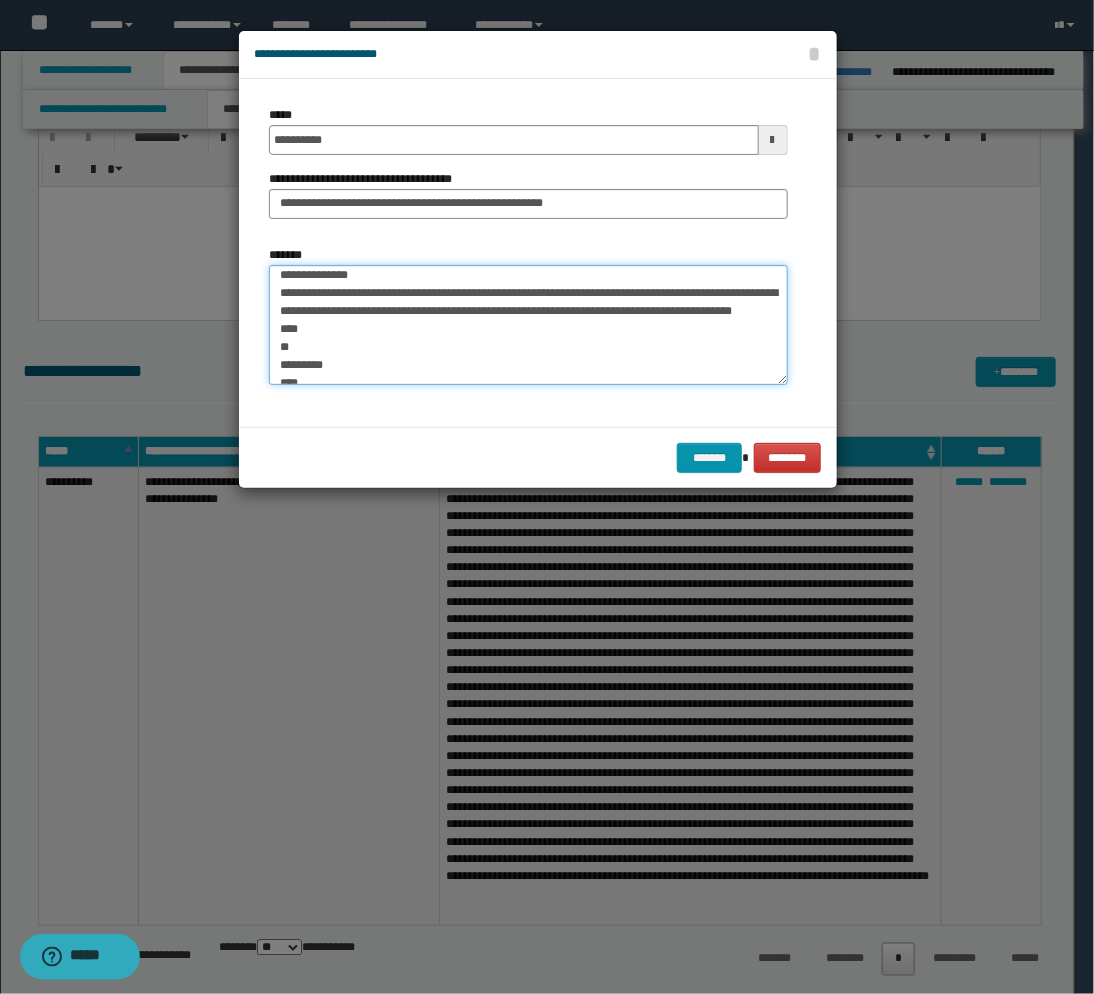click on "*******" at bounding box center [528, 325] 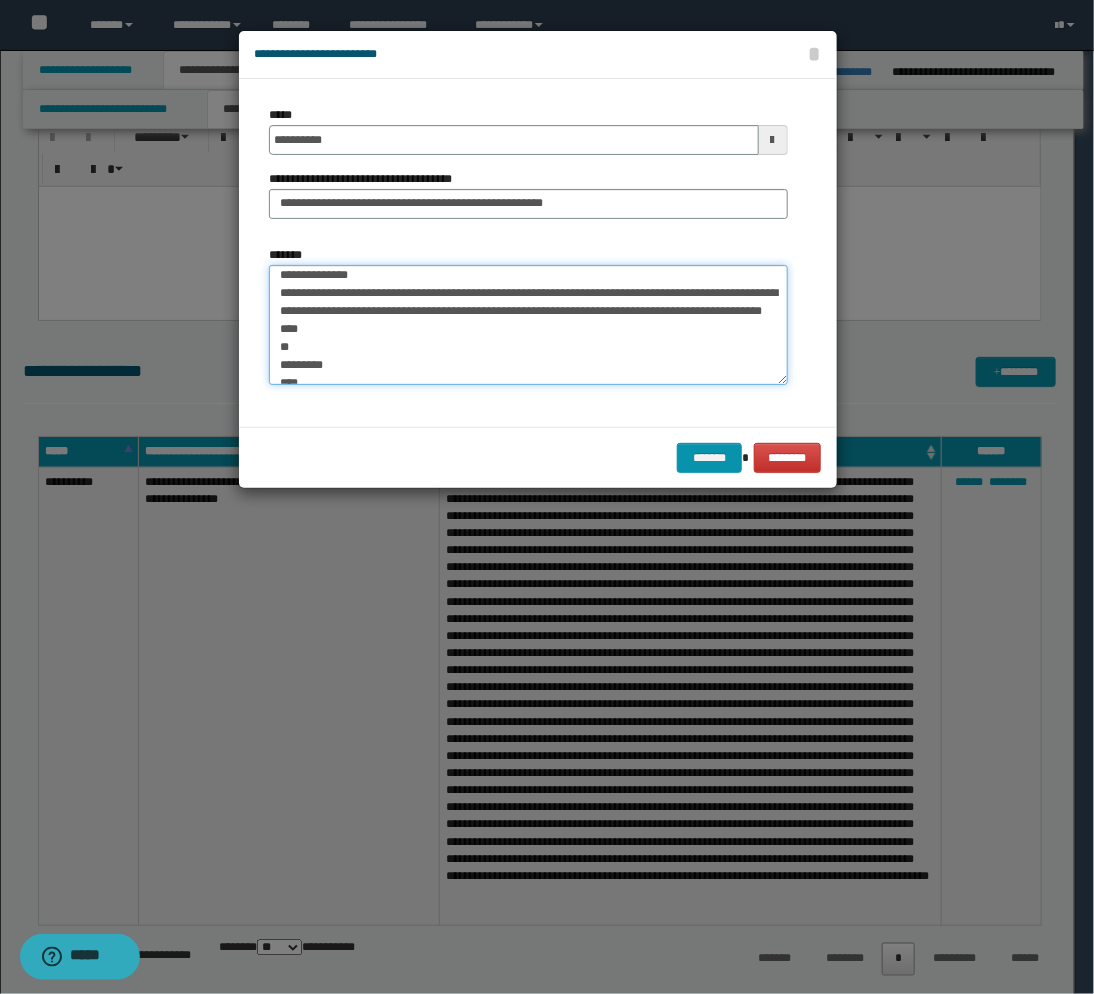 scroll, scrollTop: 355, scrollLeft: 0, axis: vertical 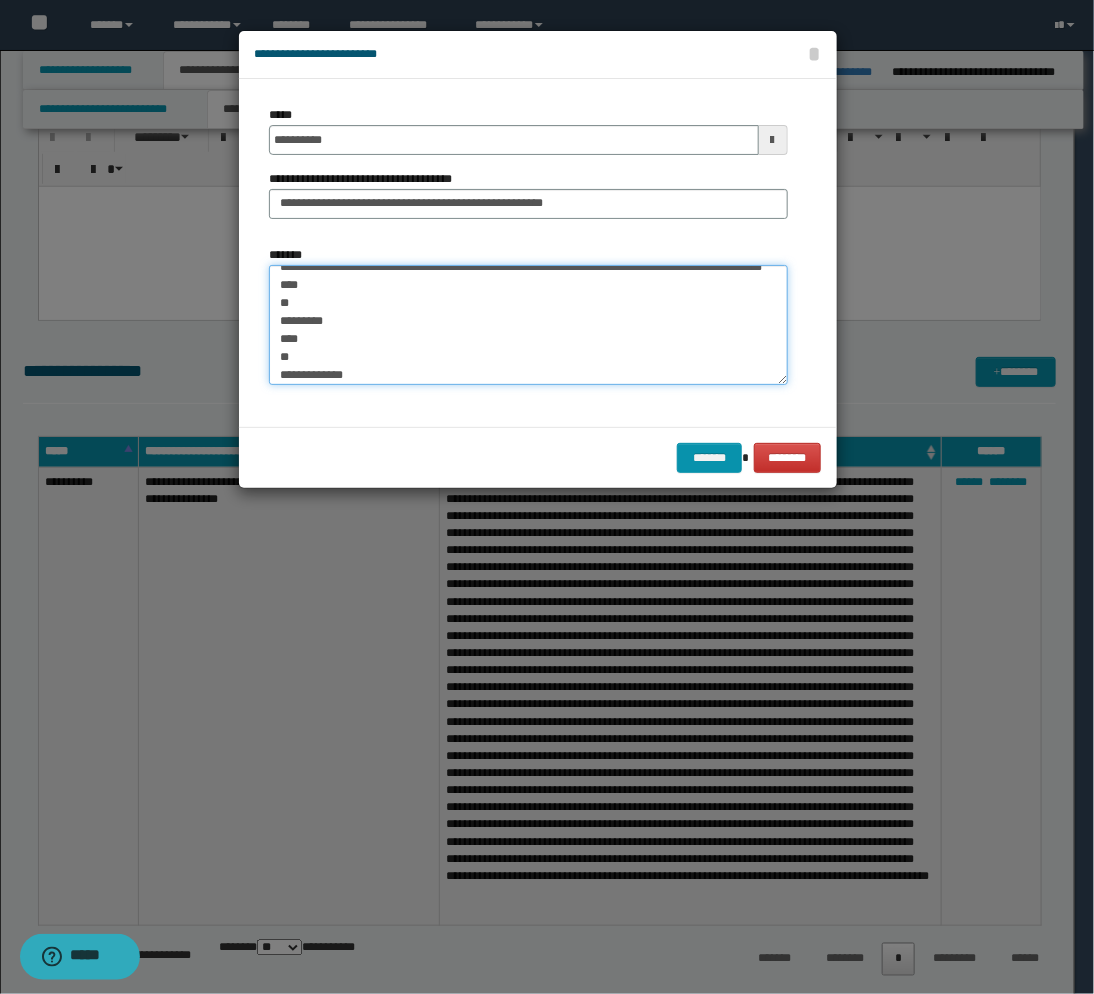 click on "*******" at bounding box center (528, 325) 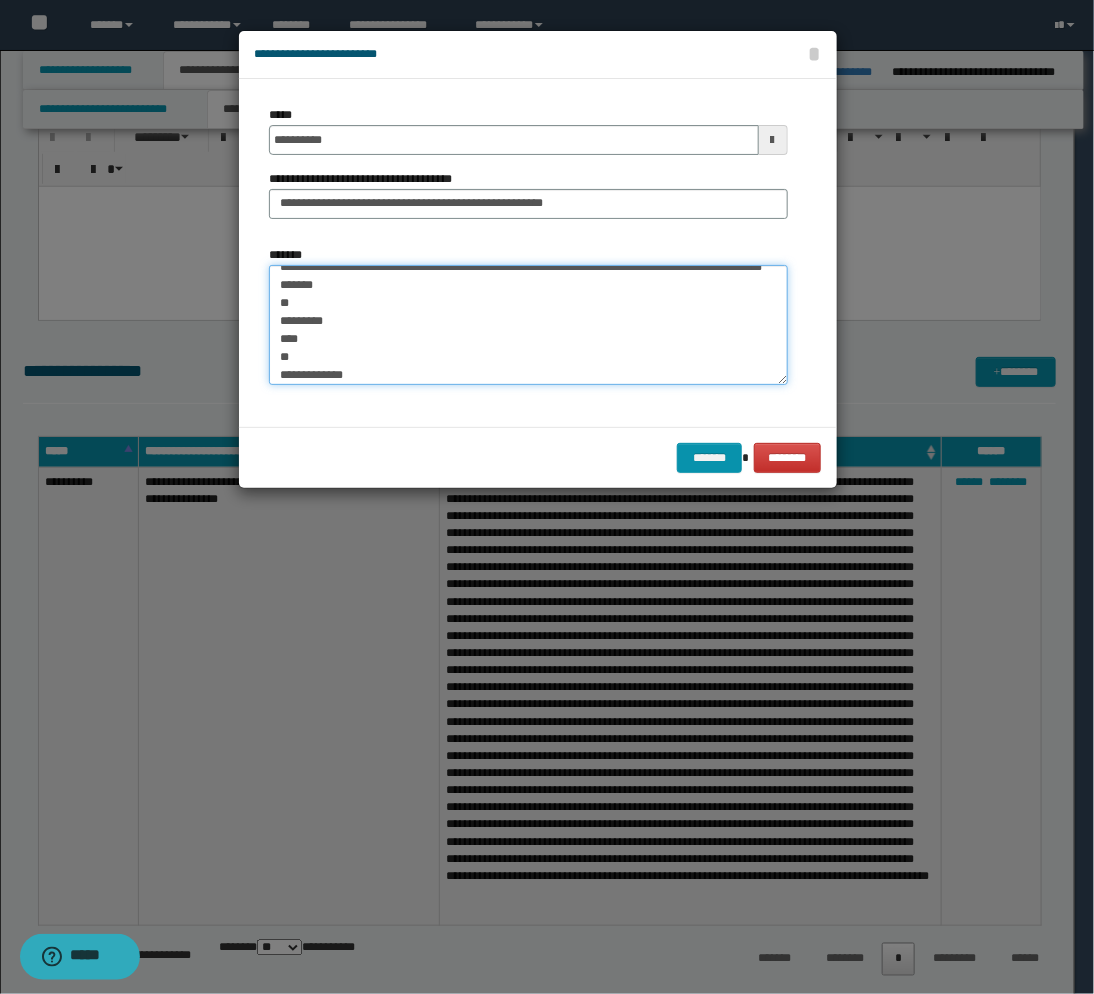 click on "*******" at bounding box center [528, 325] 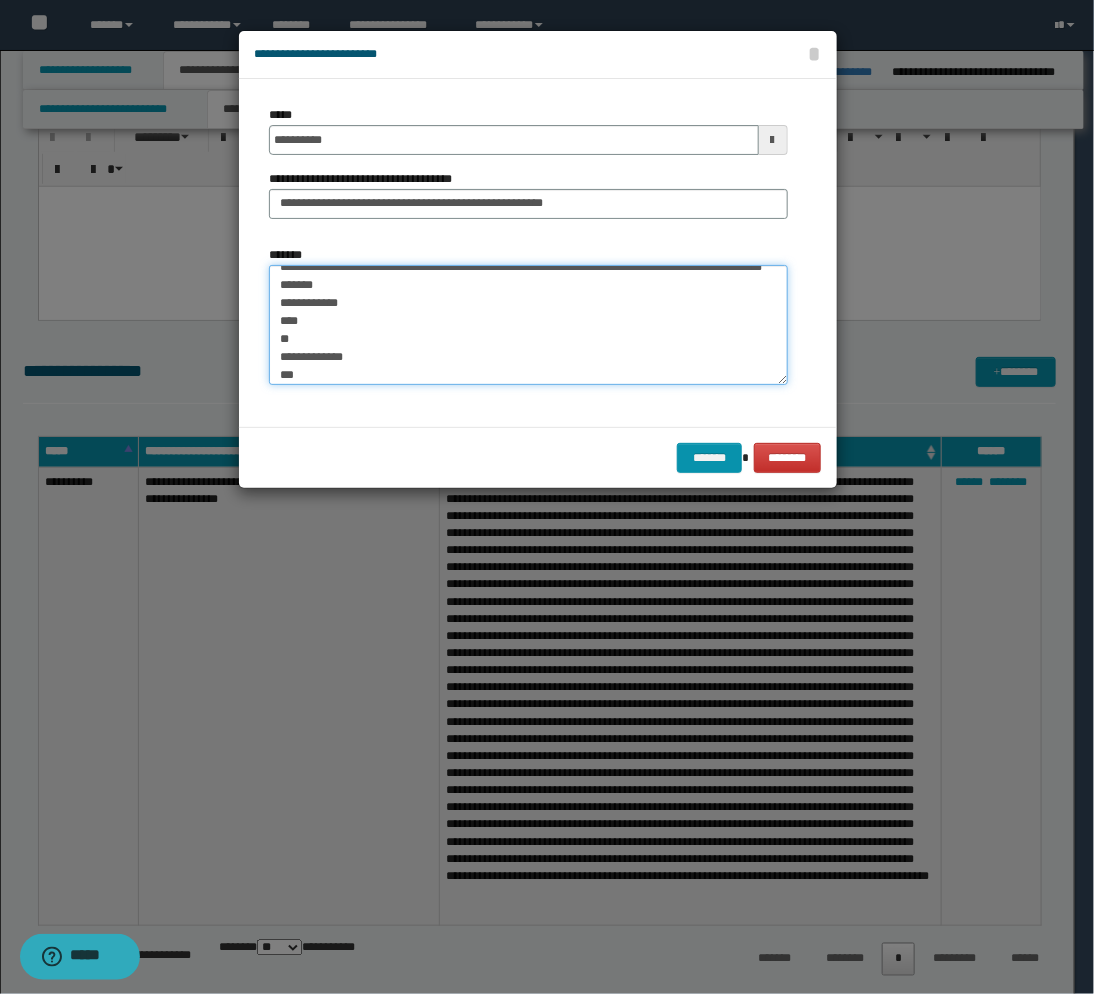 click on "*******" at bounding box center (528, 325) 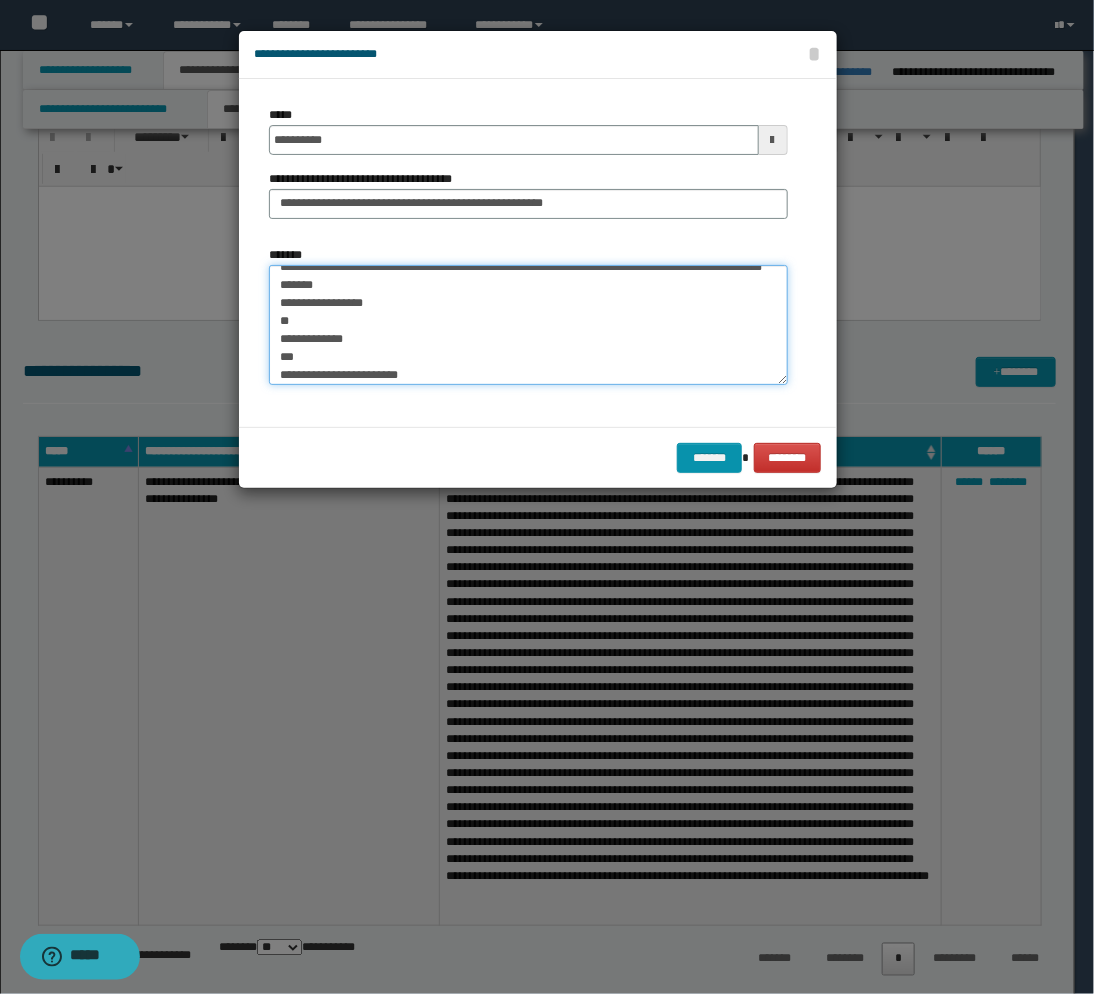 click on "*******" at bounding box center (528, 325) 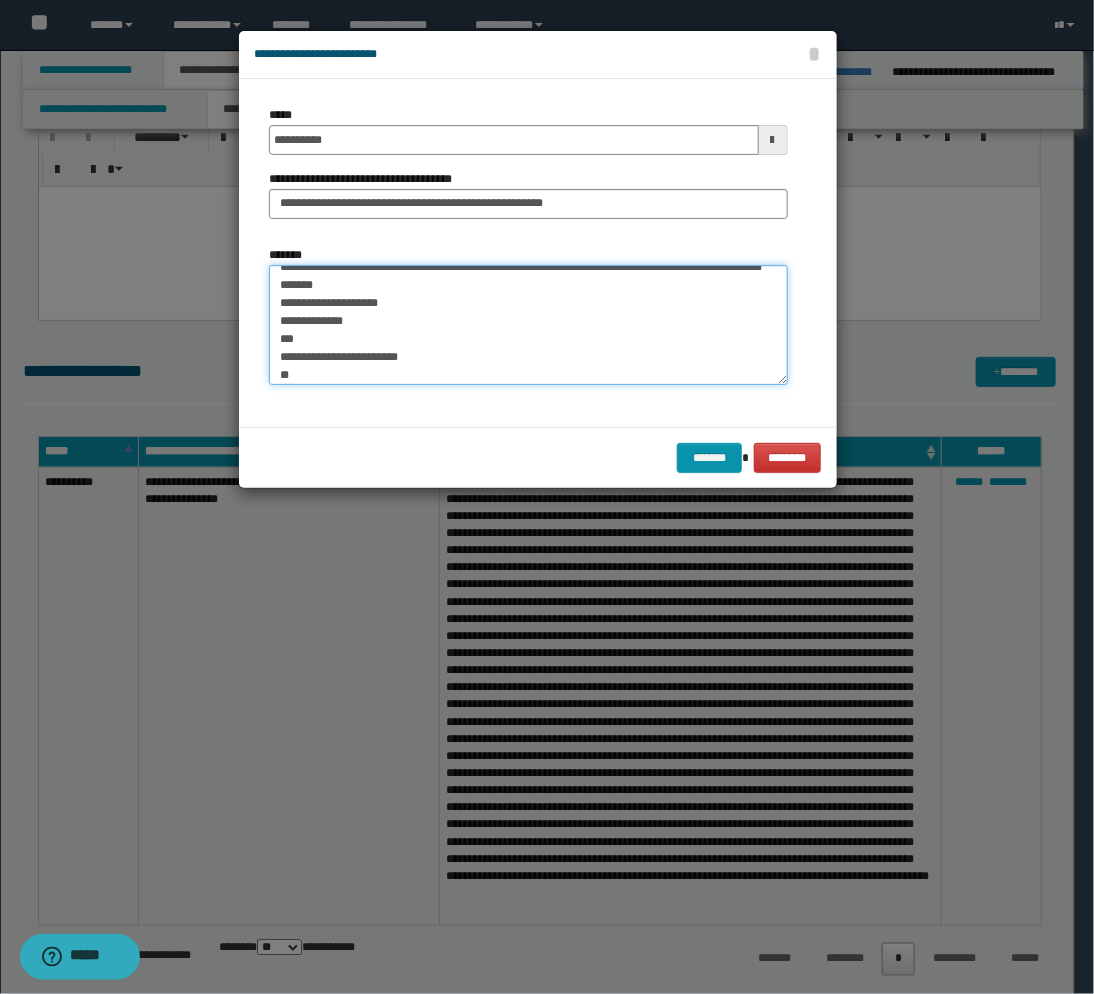 click on "*******" at bounding box center (528, 325) 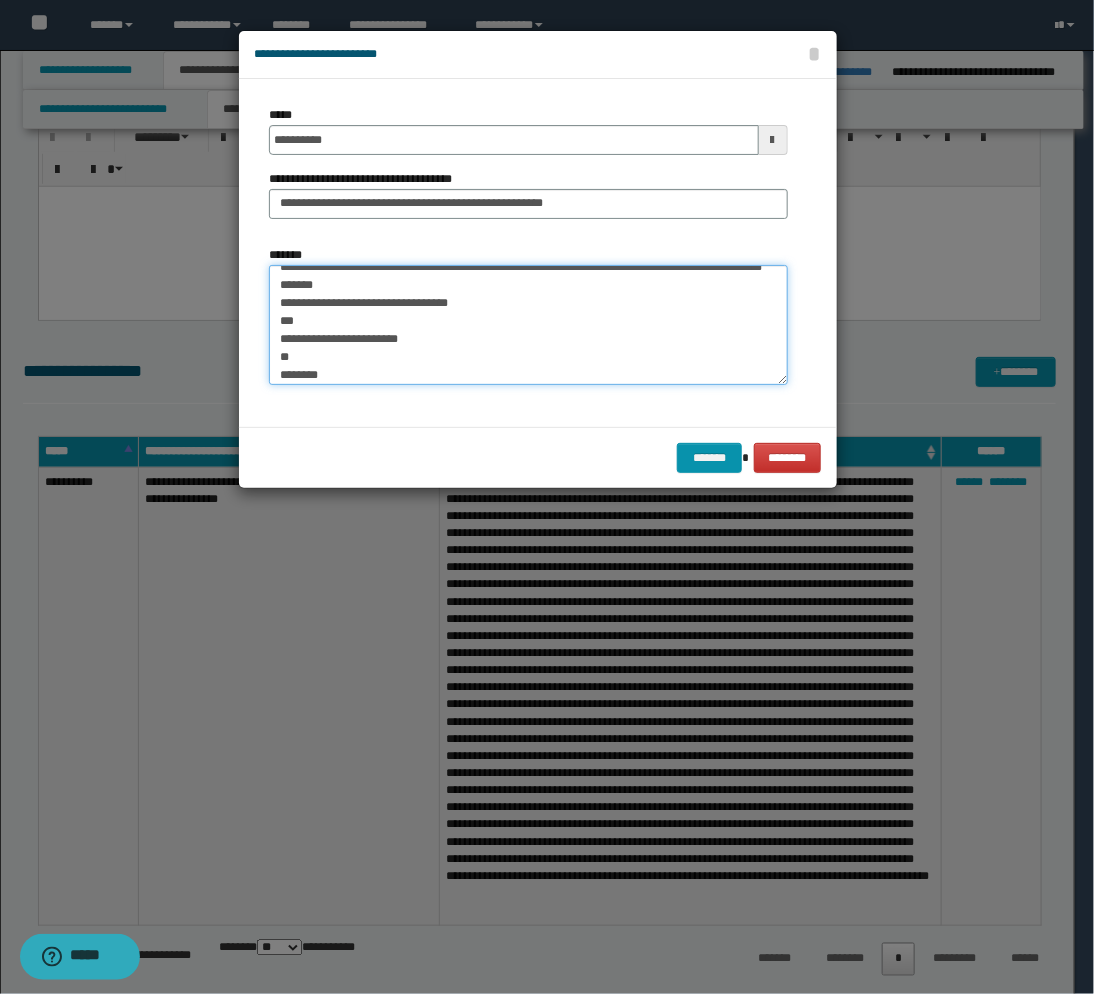 click on "*******" at bounding box center (528, 325) 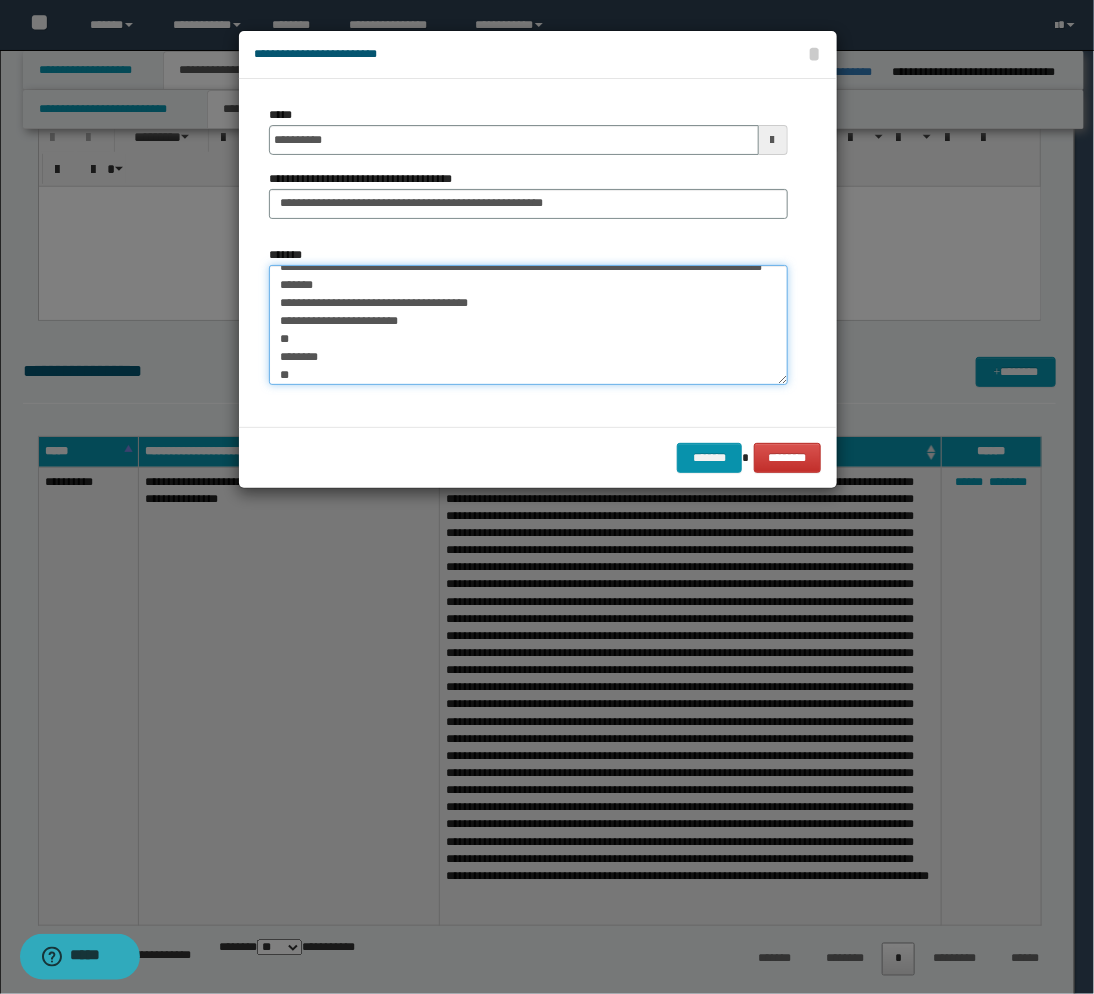 click on "*******" at bounding box center (528, 325) 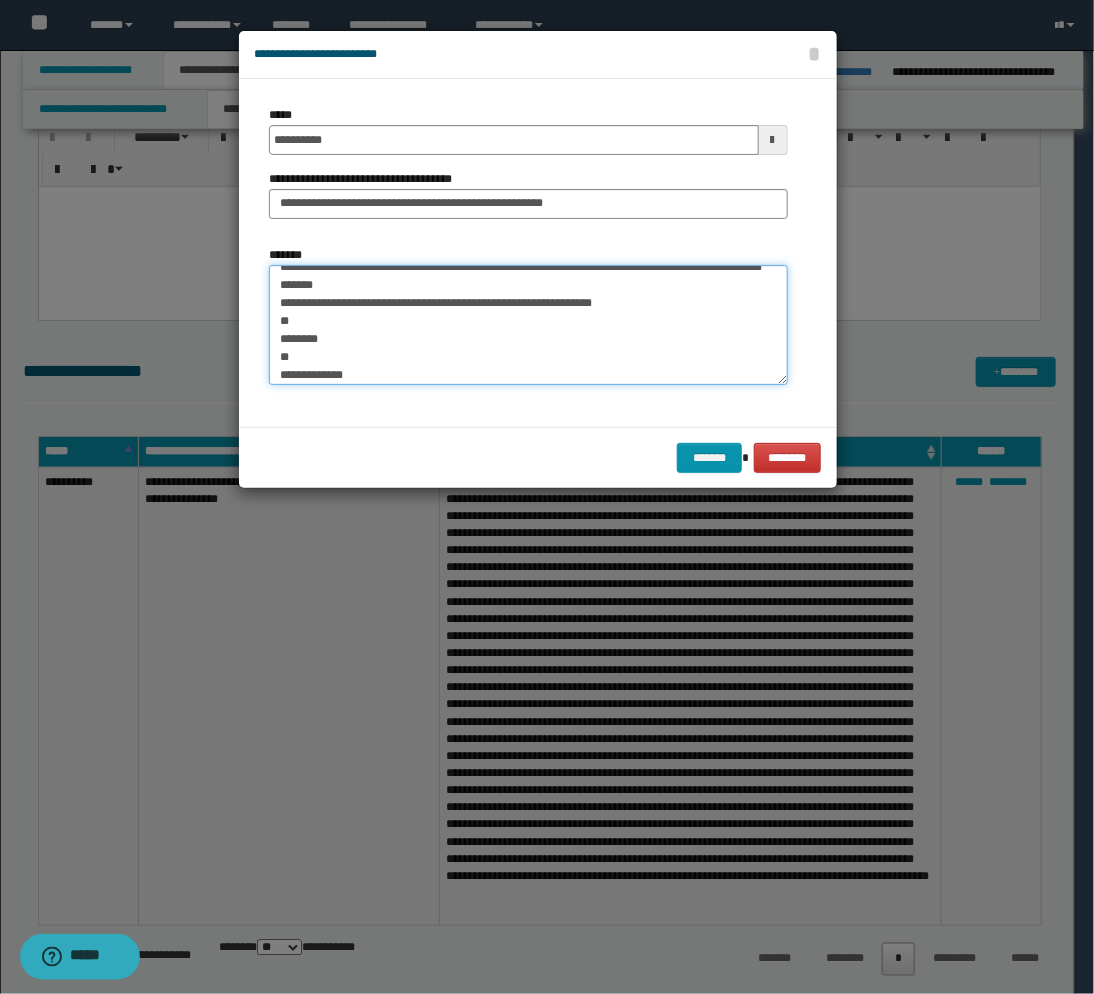 click on "*******" at bounding box center (528, 325) 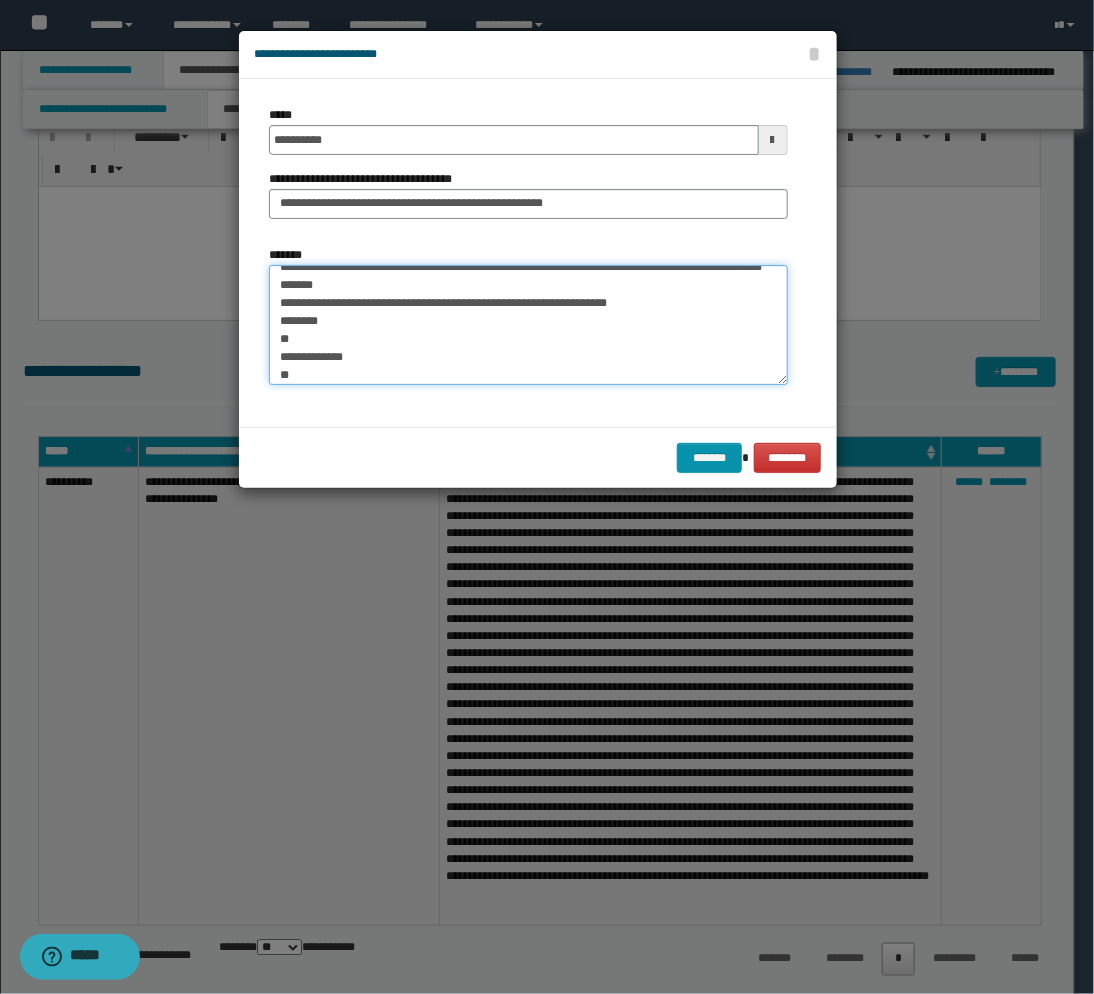 click on "*******" at bounding box center (528, 325) 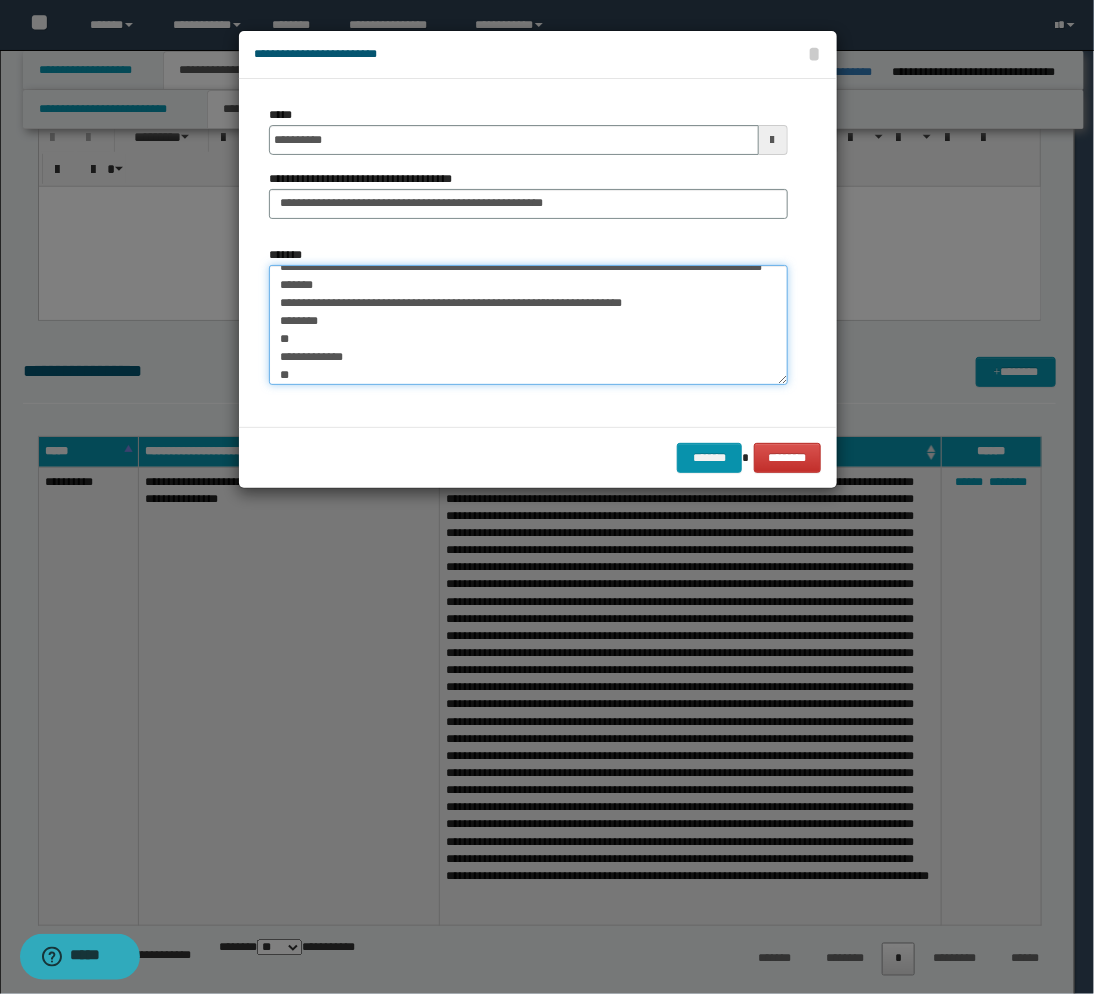 click on "*******" at bounding box center [528, 325] 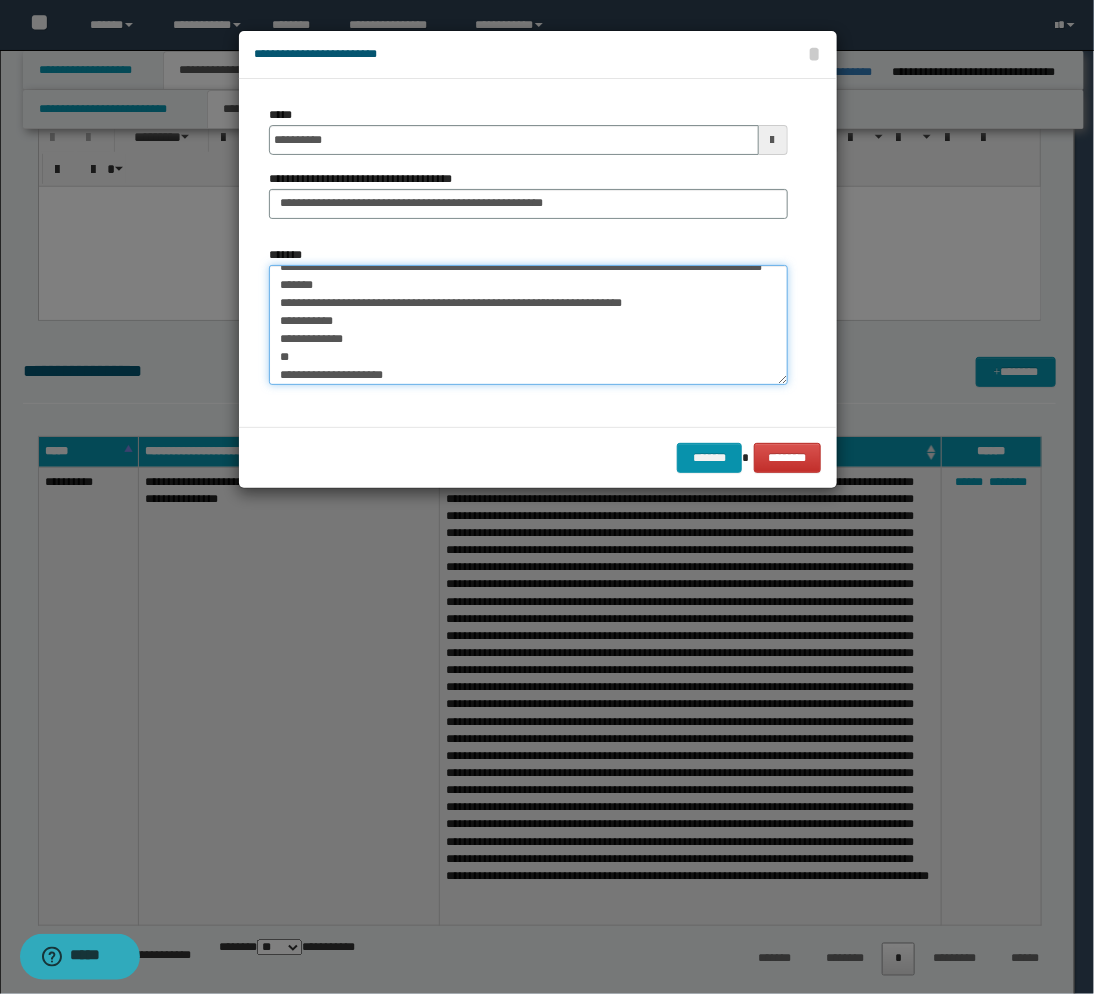 click on "*******" at bounding box center [528, 325] 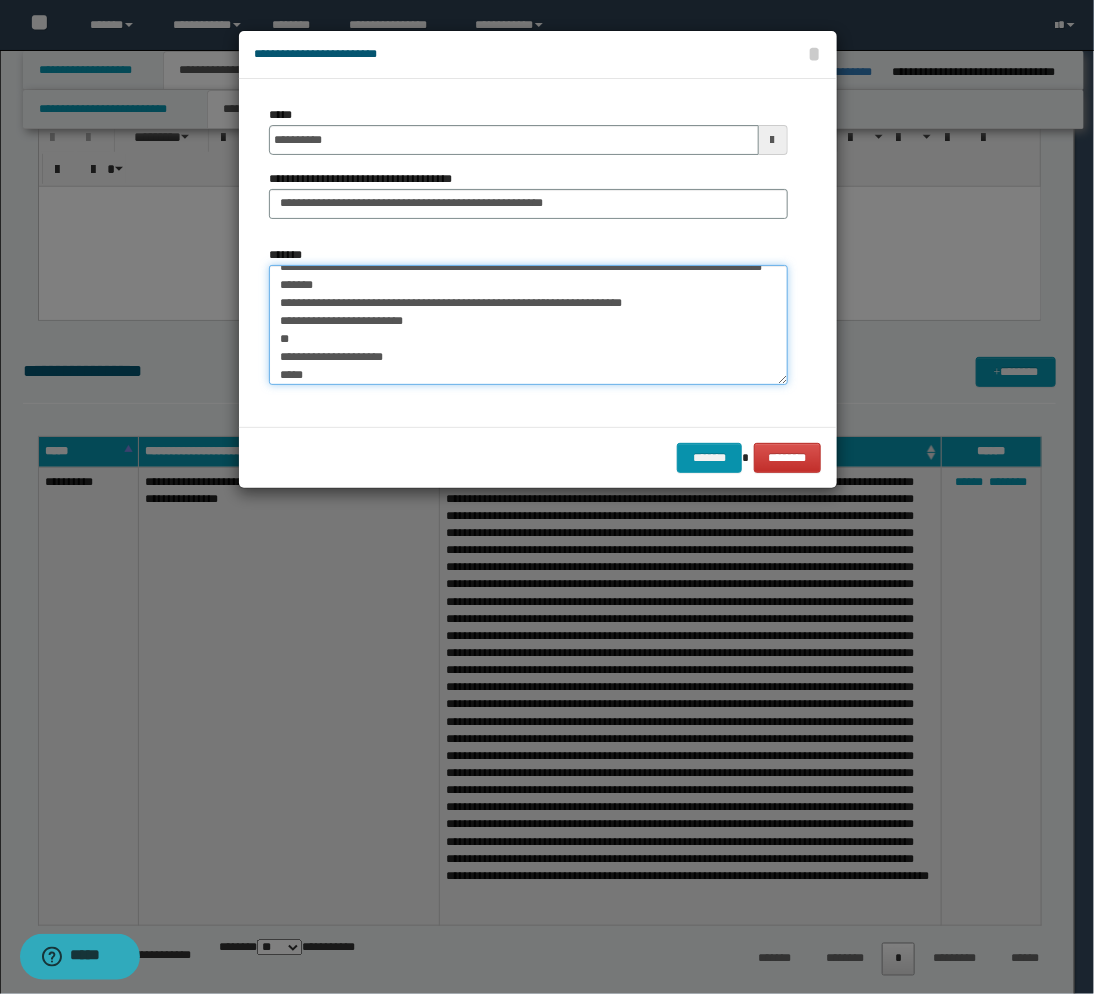 click on "*******" at bounding box center (528, 325) 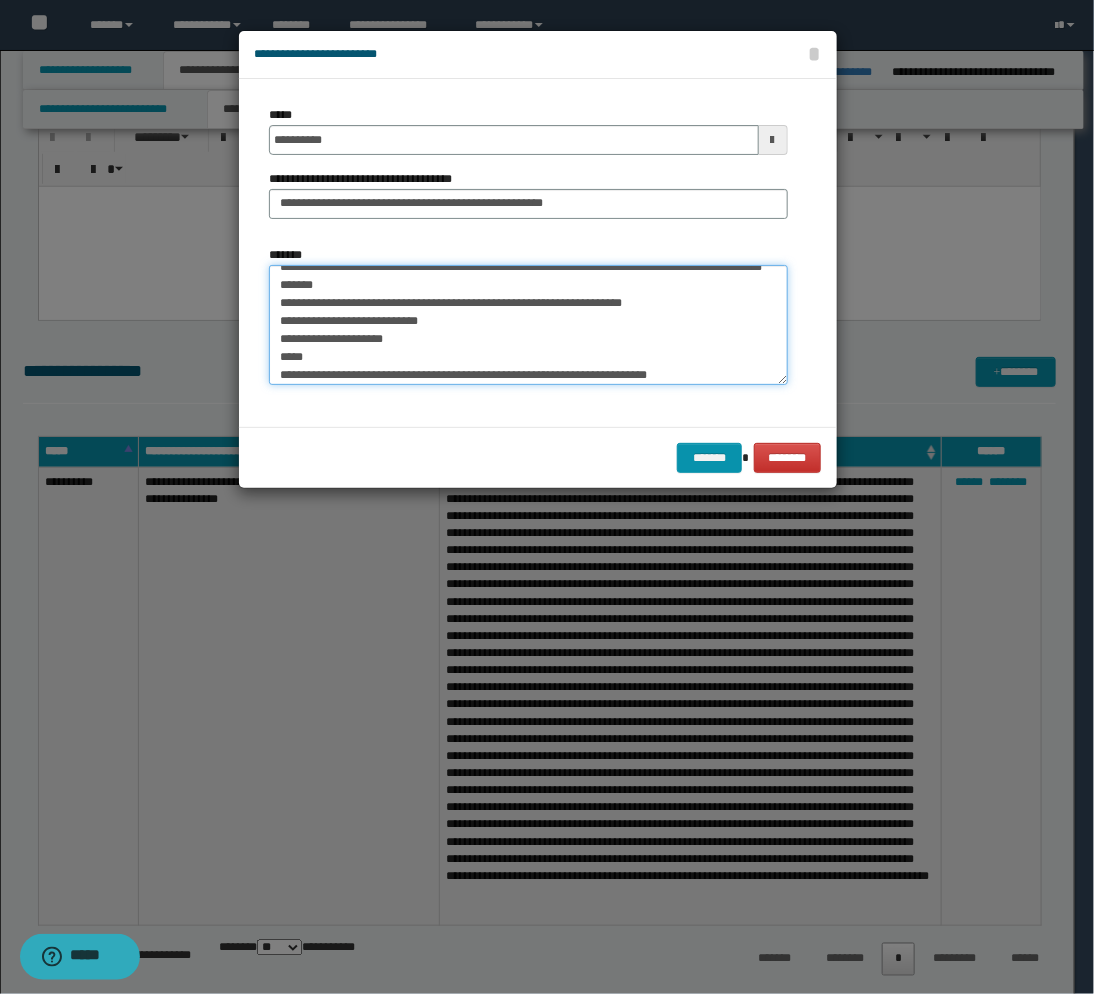 click on "*******" at bounding box center [528, 325] 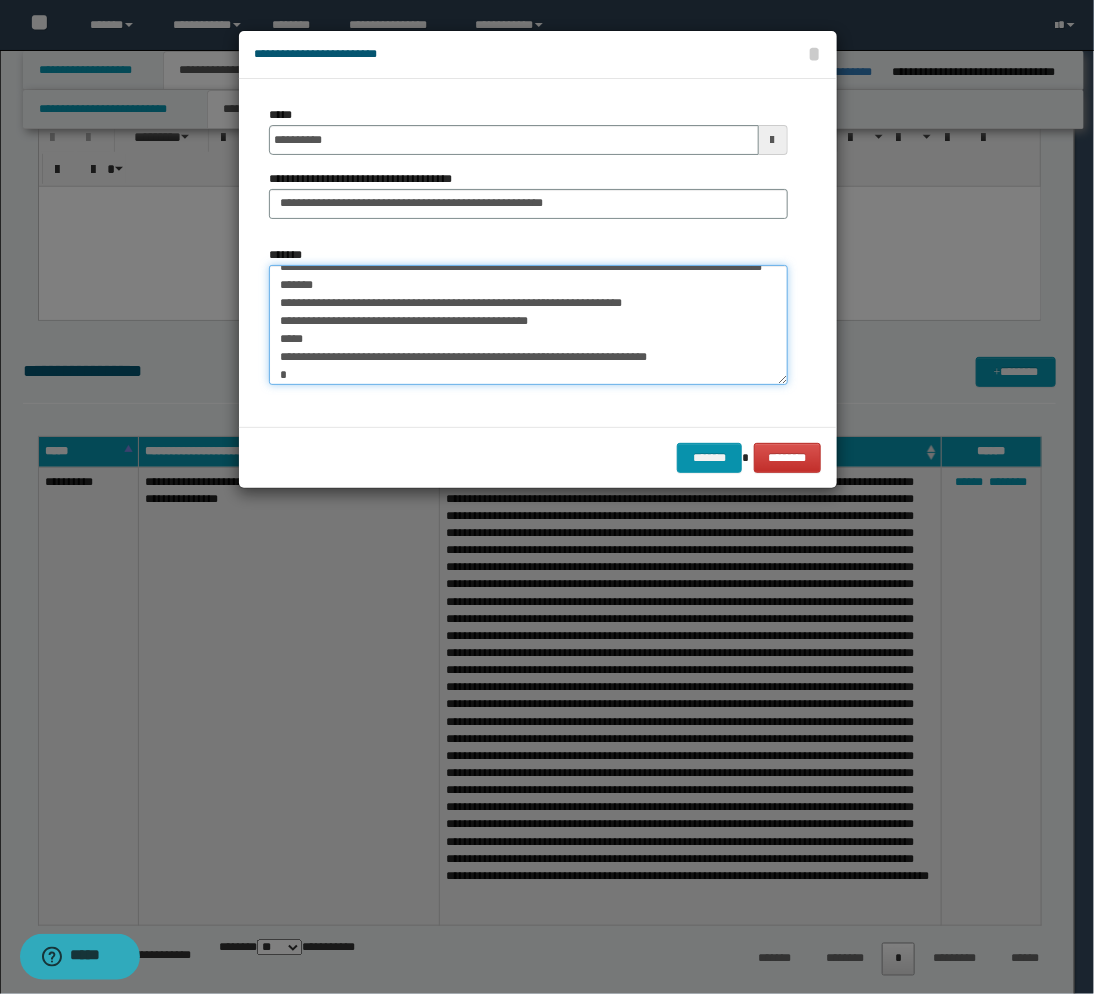 click on "*******" at bounding box center [528, 325] 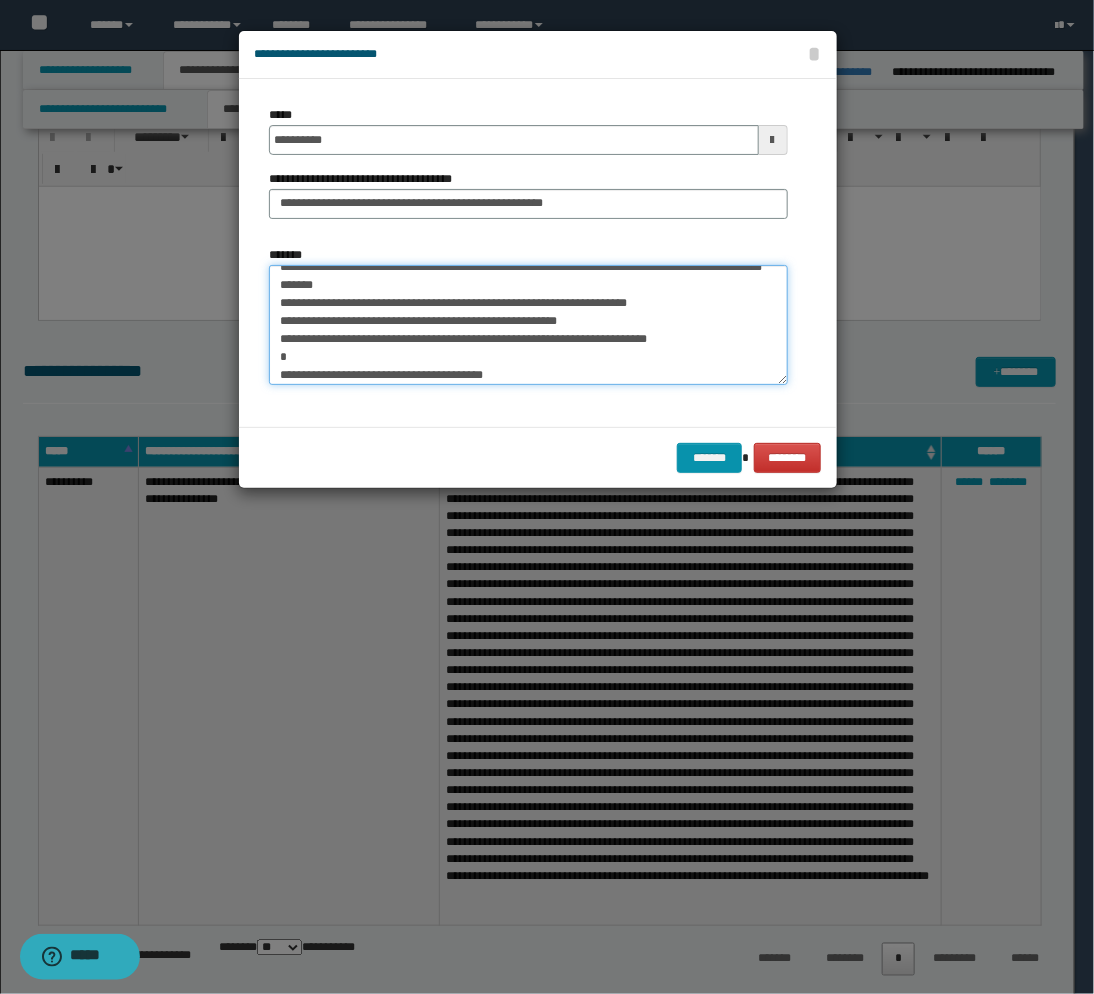 click on "*******" at bounding box center (528, 325) 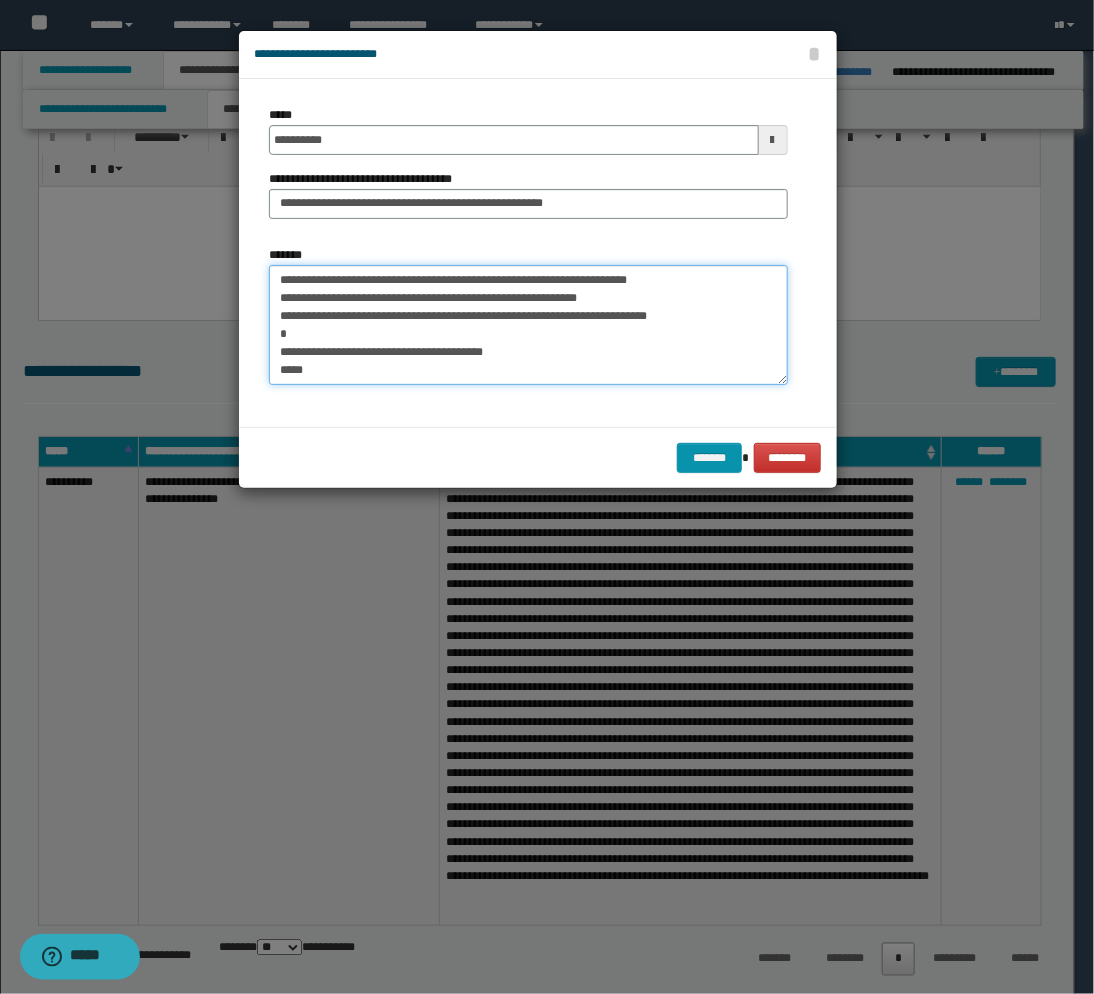 scroll, scrollTop: 395, scrollLeft: 0, axis: vertical 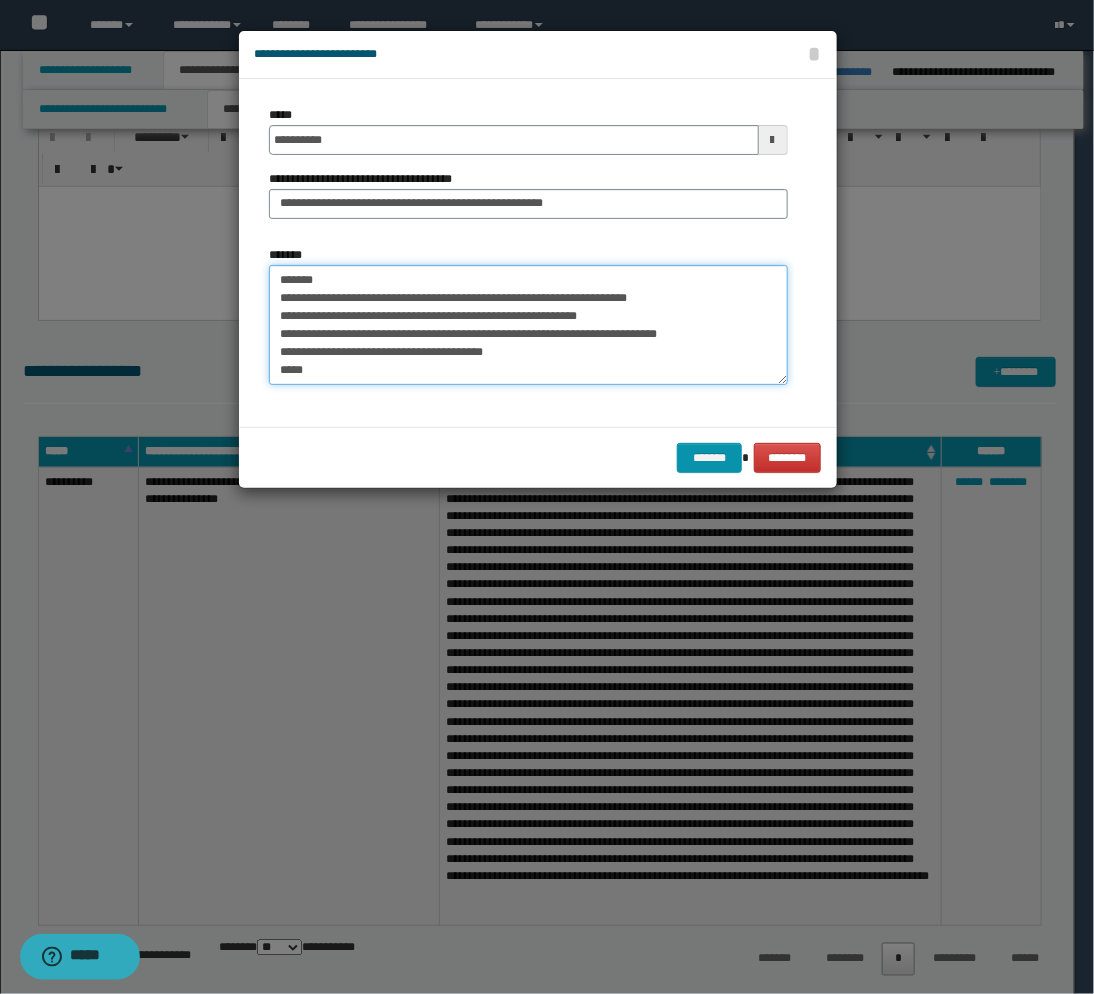 click on "*******" at bounding box center [528, 325] 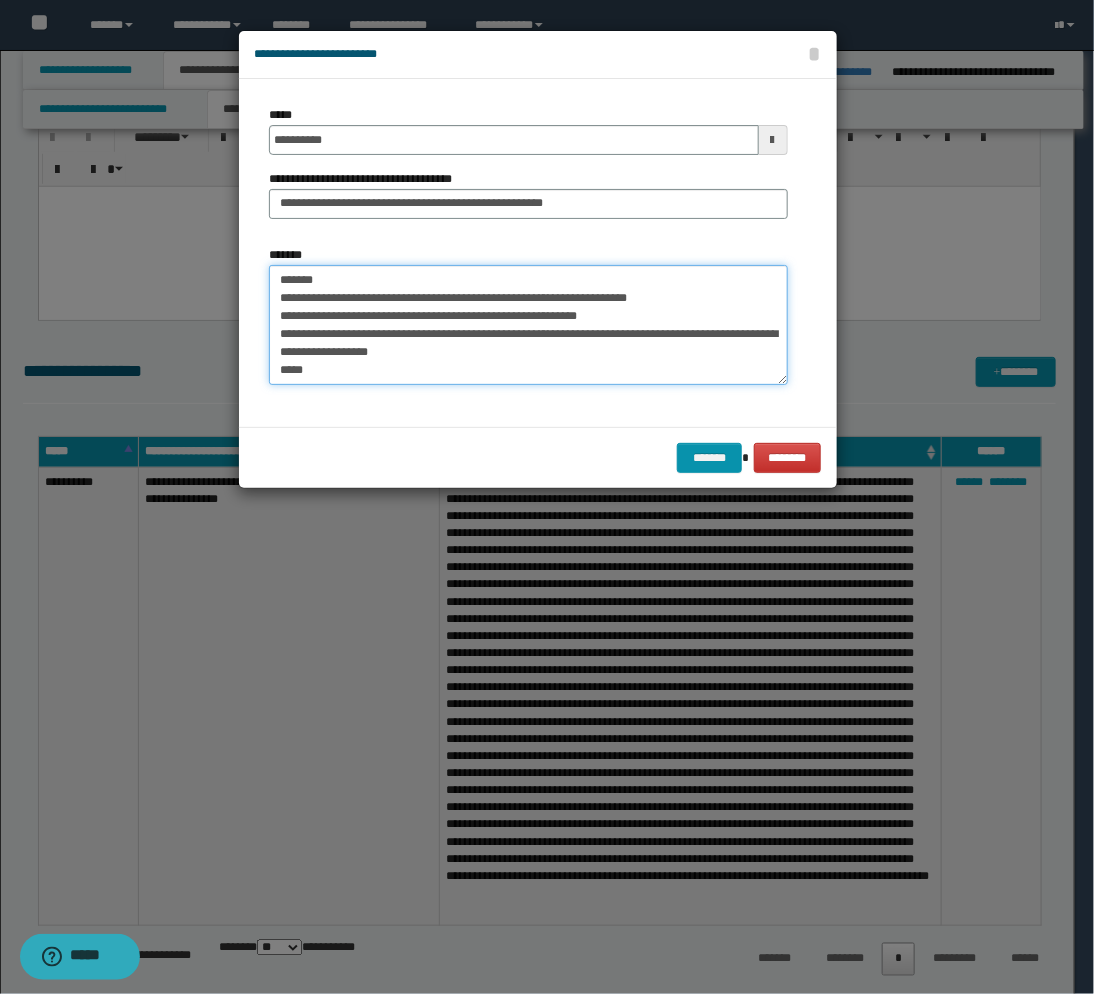 click on "*******" at bounding box center (528, 325) 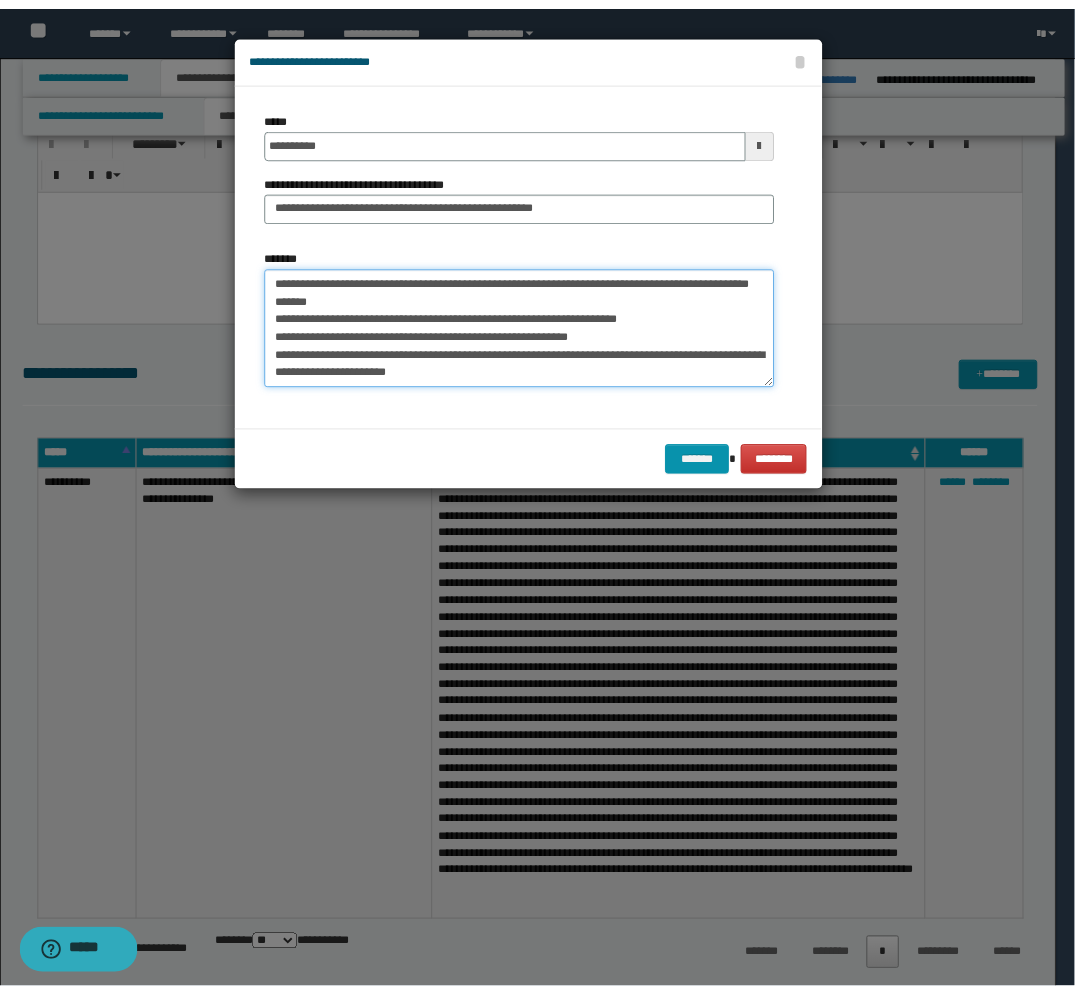 scroll, scrollTop: 360, scrollLeft: 0, axis: vertical 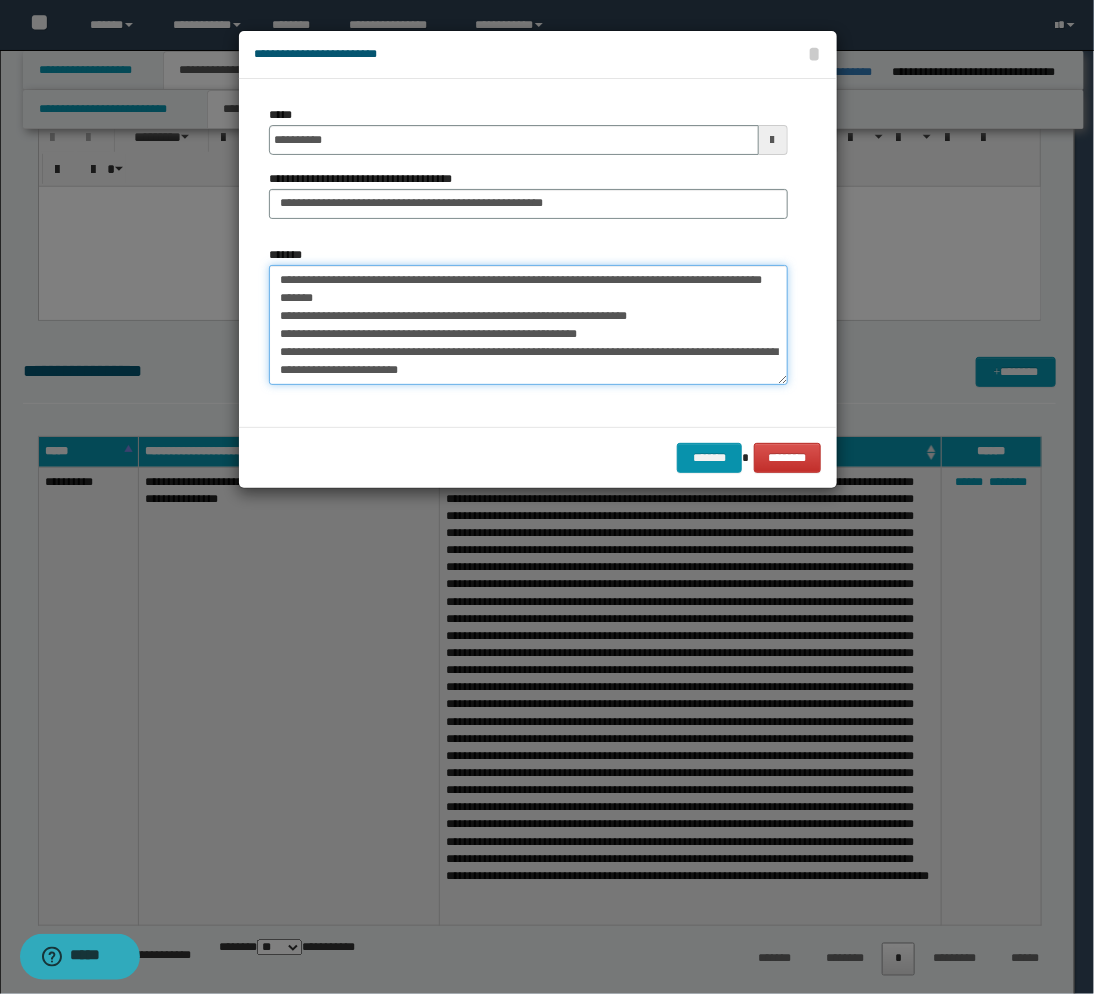 click on "*******" at bounding box center [528, 325] 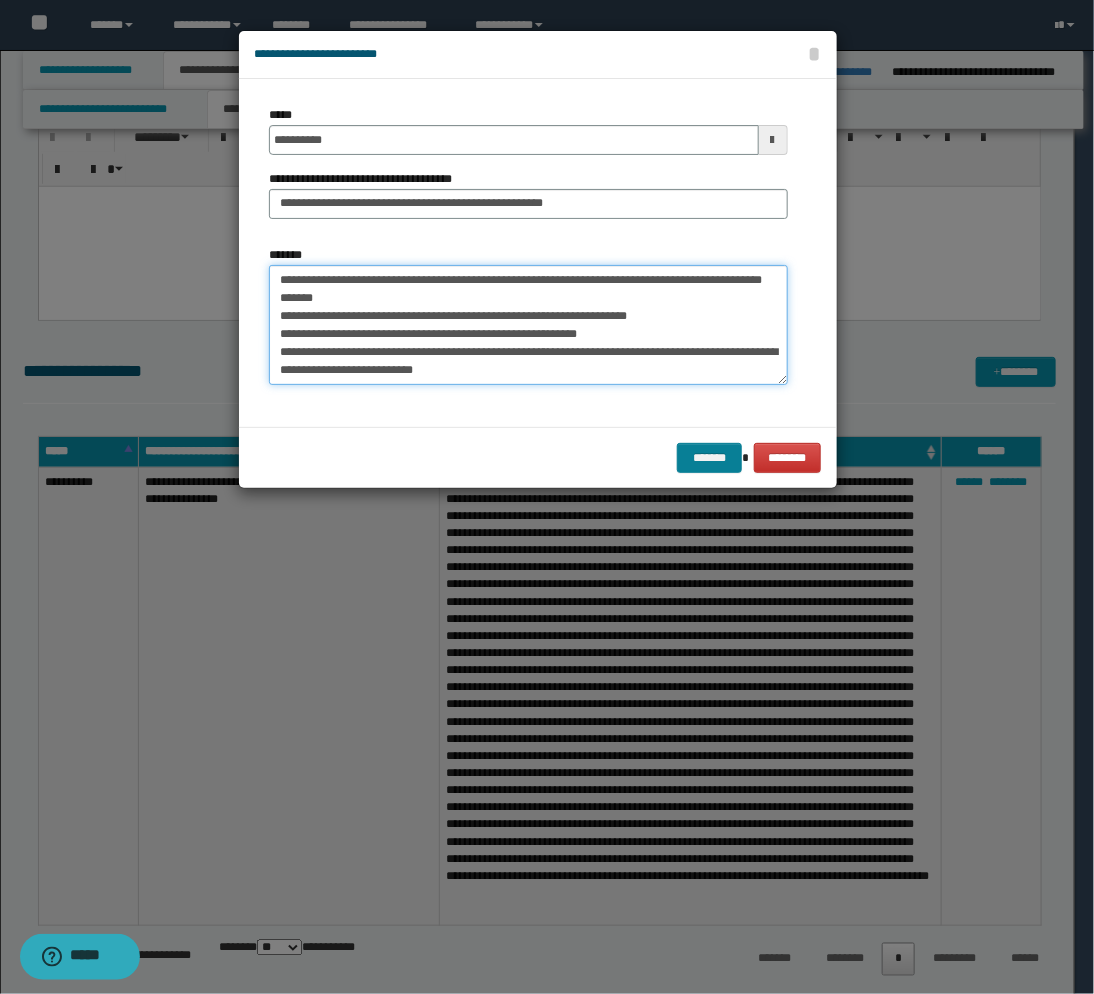 type on "**********" 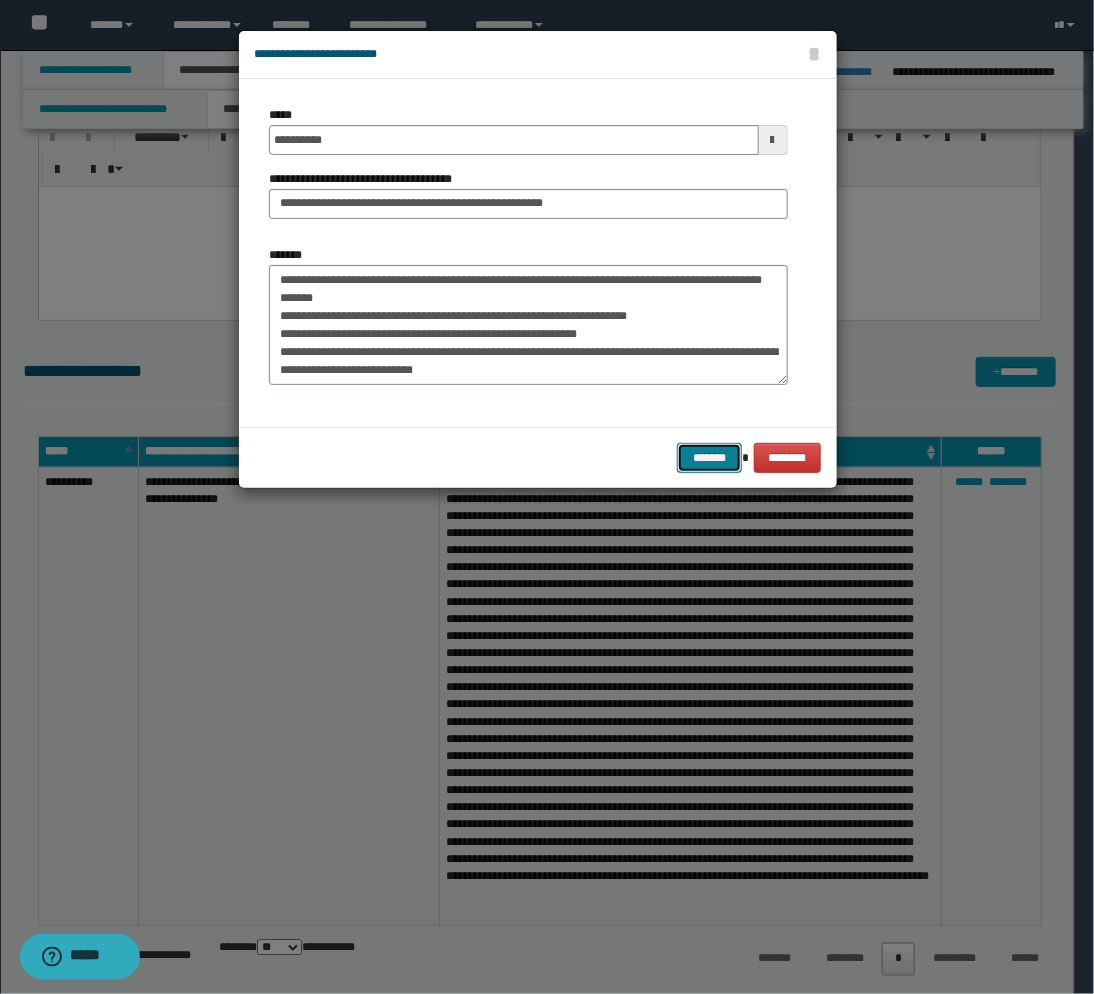 click on "*******" at bounding box center [709, 458] 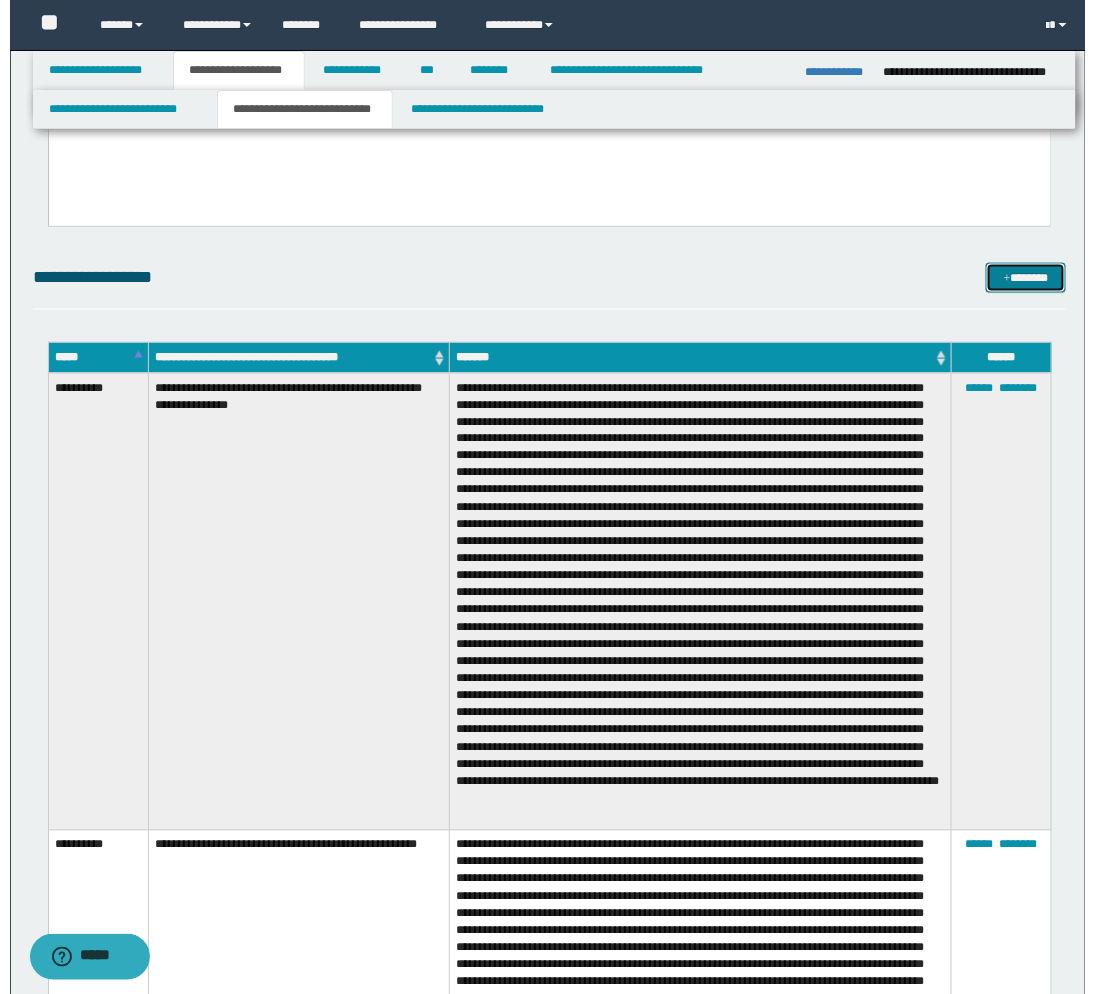 scroll, scrollTop: 555, scrollLeft: 0, axis: vertical 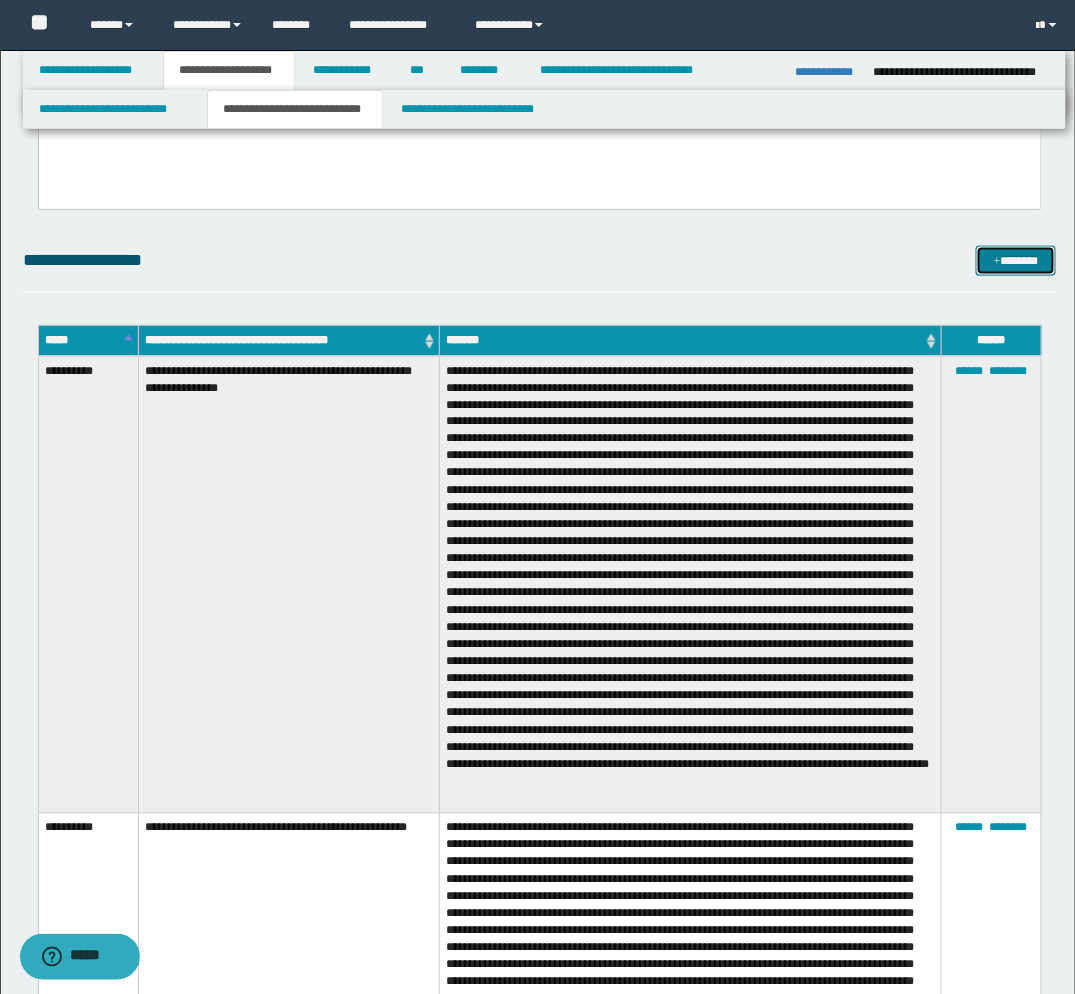 click on "*******" at bounding box center (1016, 261) 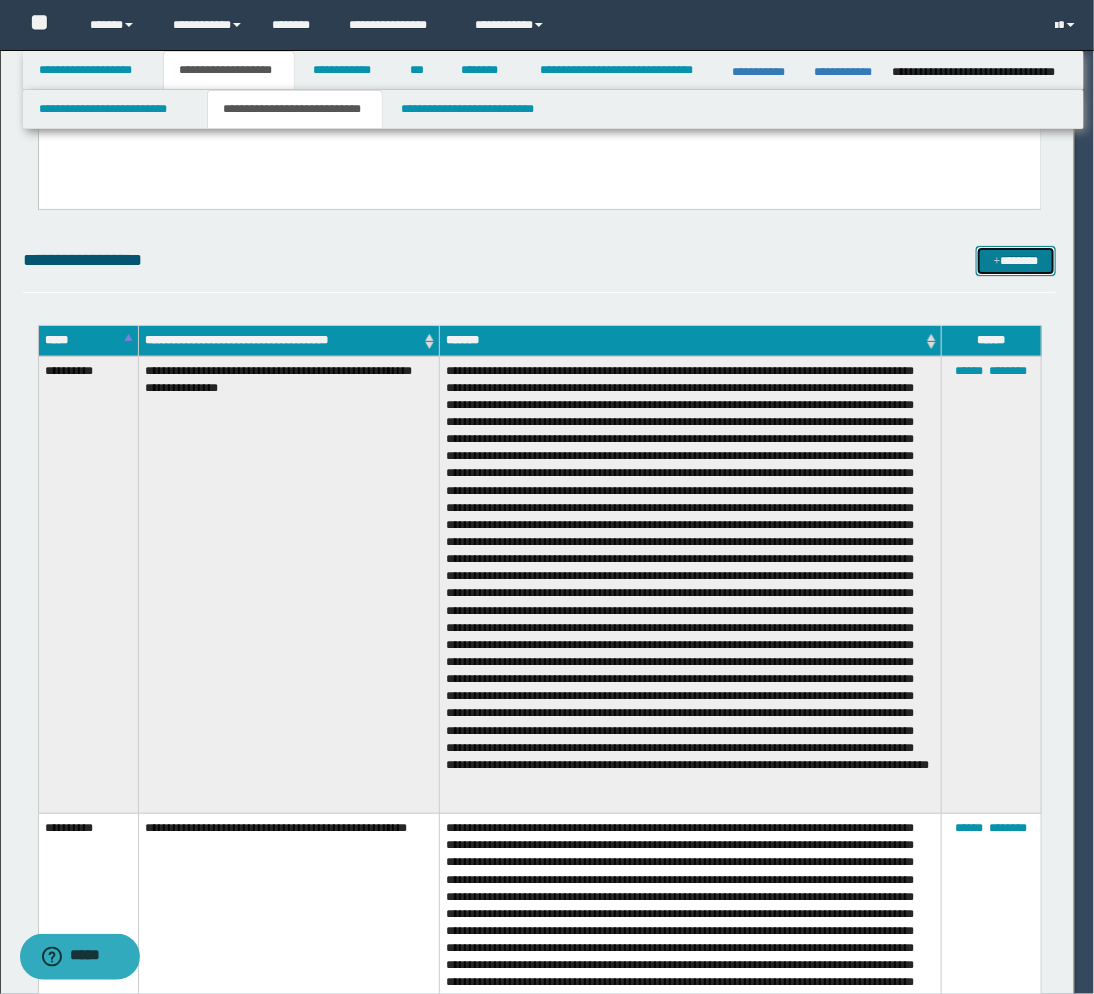 scroll, scrollTop: 0, scrollLeft: 0, axis: both 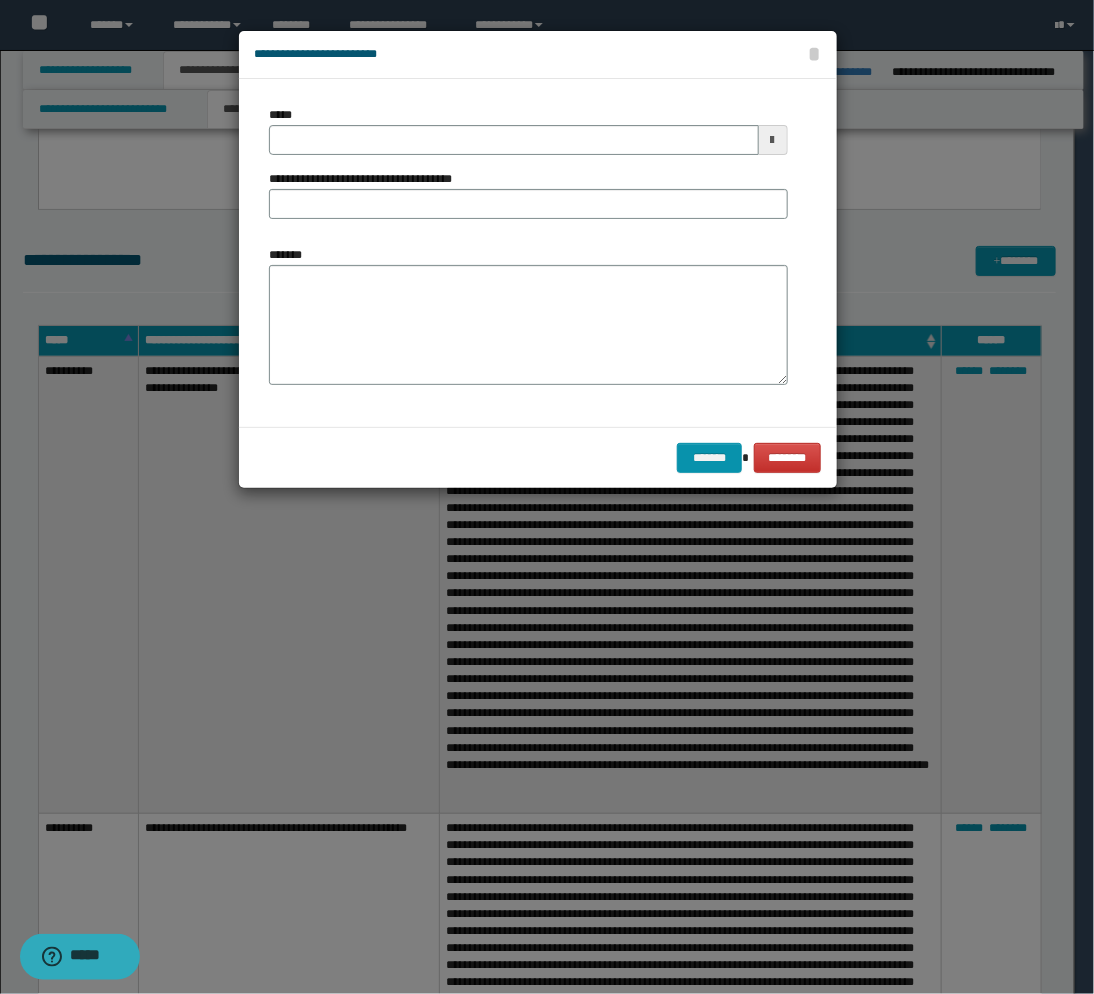 click at bounding box center (773, 140) 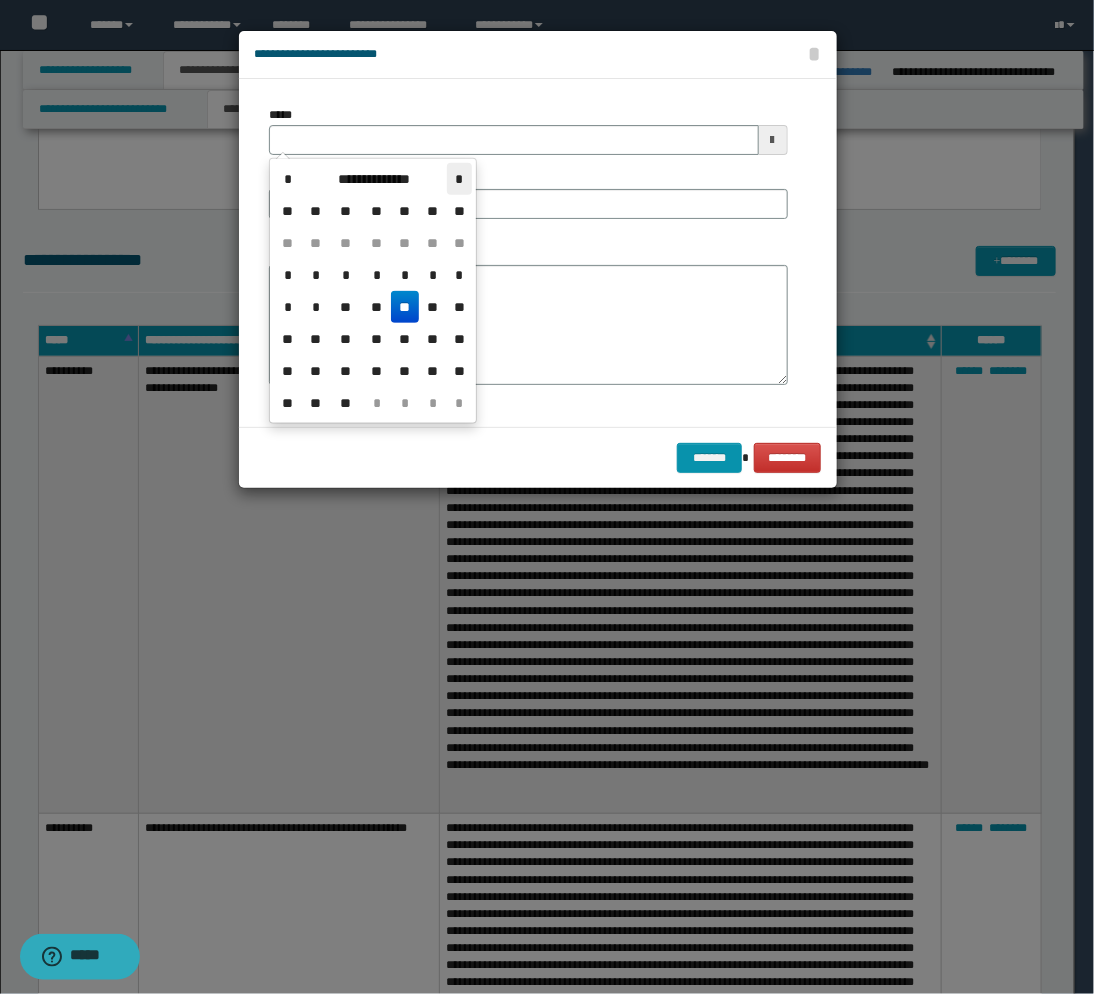 click on "*" at bounding box center [459, 179] 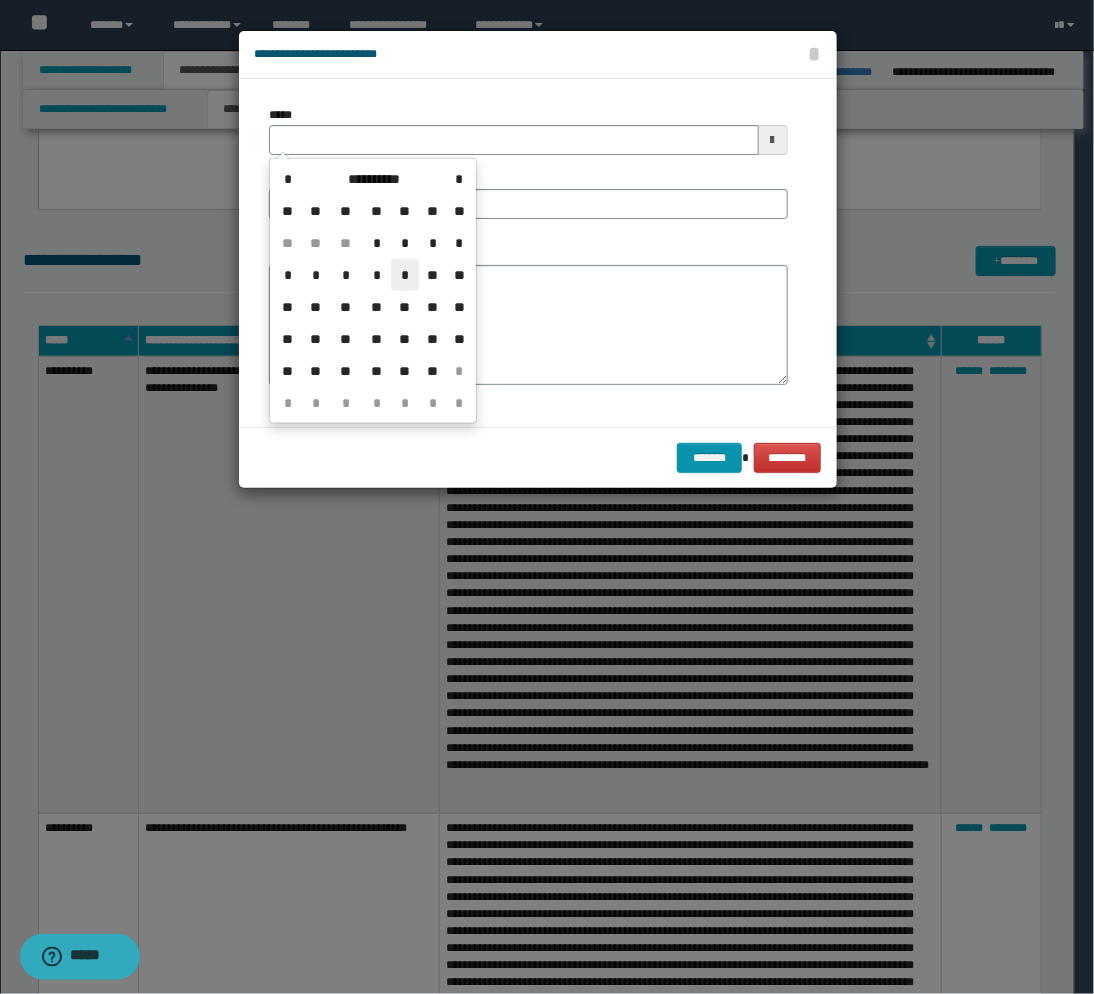 click on "*" at bounding box center (405, 275) 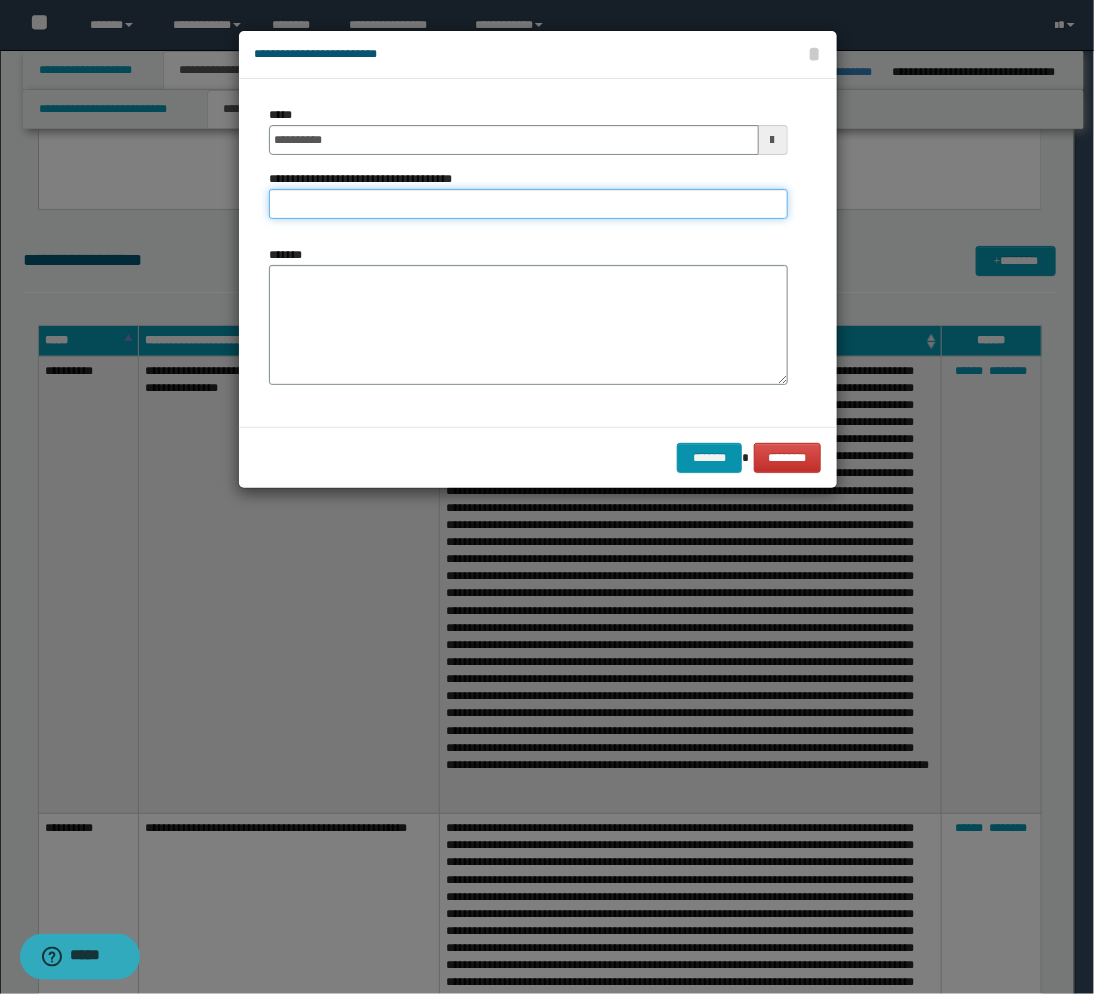 click on "**********" at bounding box center [528, 204] 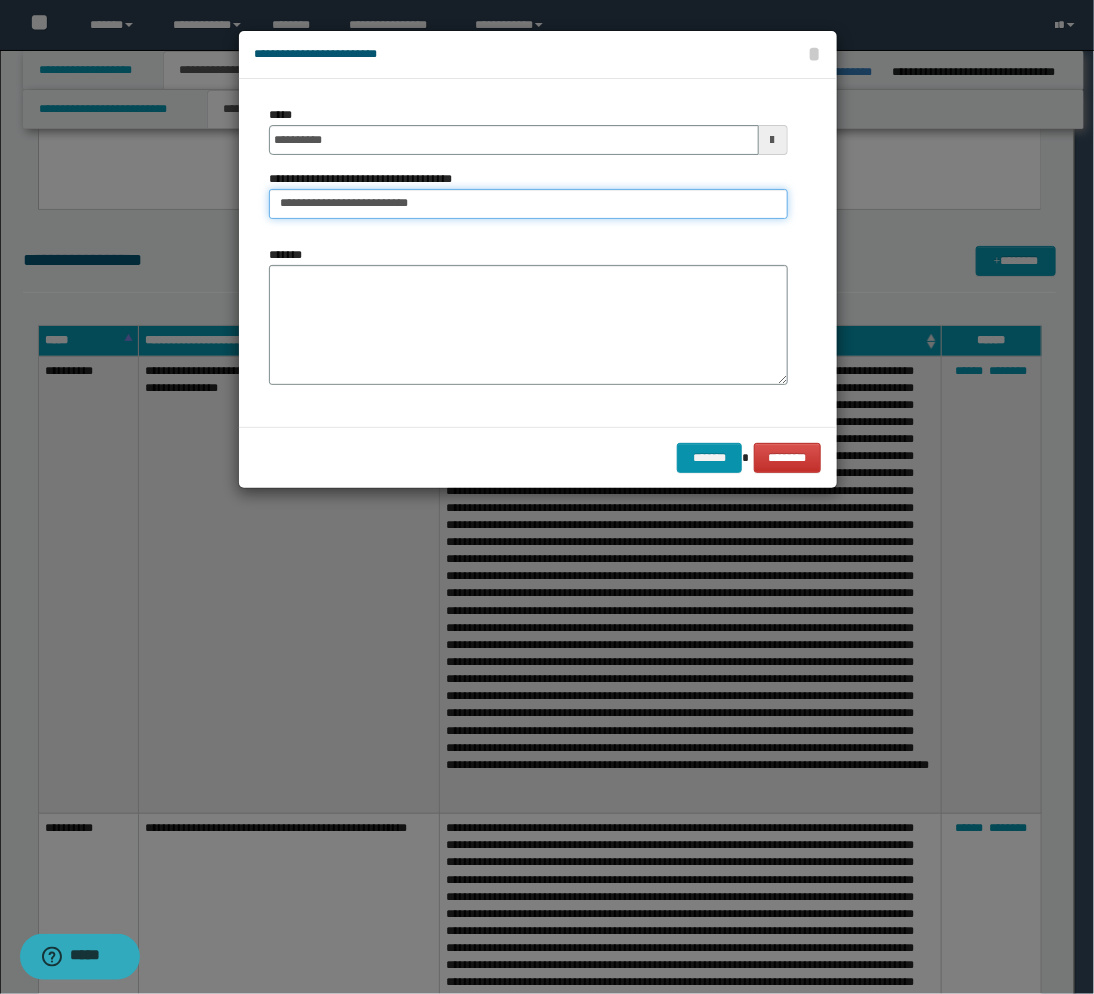 click on "**********" at bounding box center (528, 204) 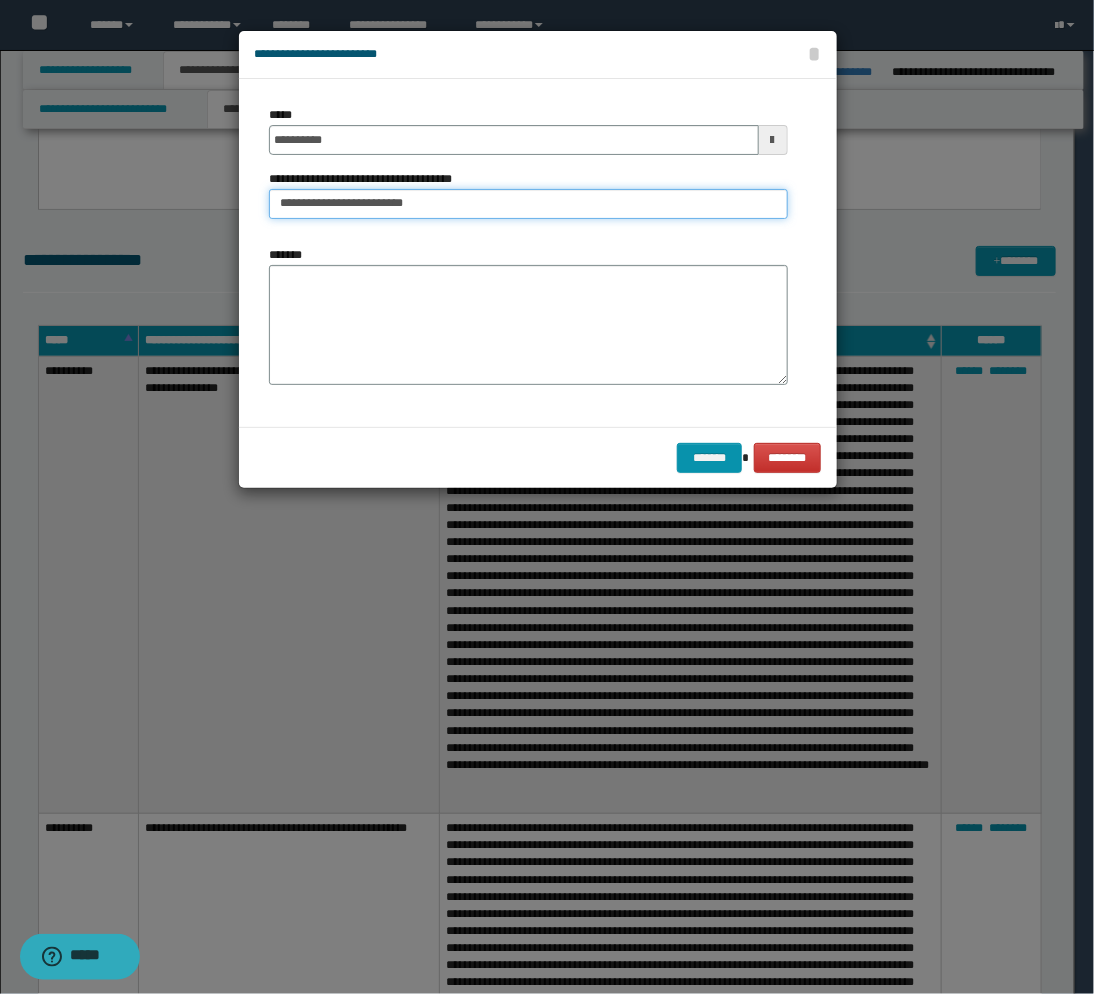 click on "**********" at bounding box center [528, 204] 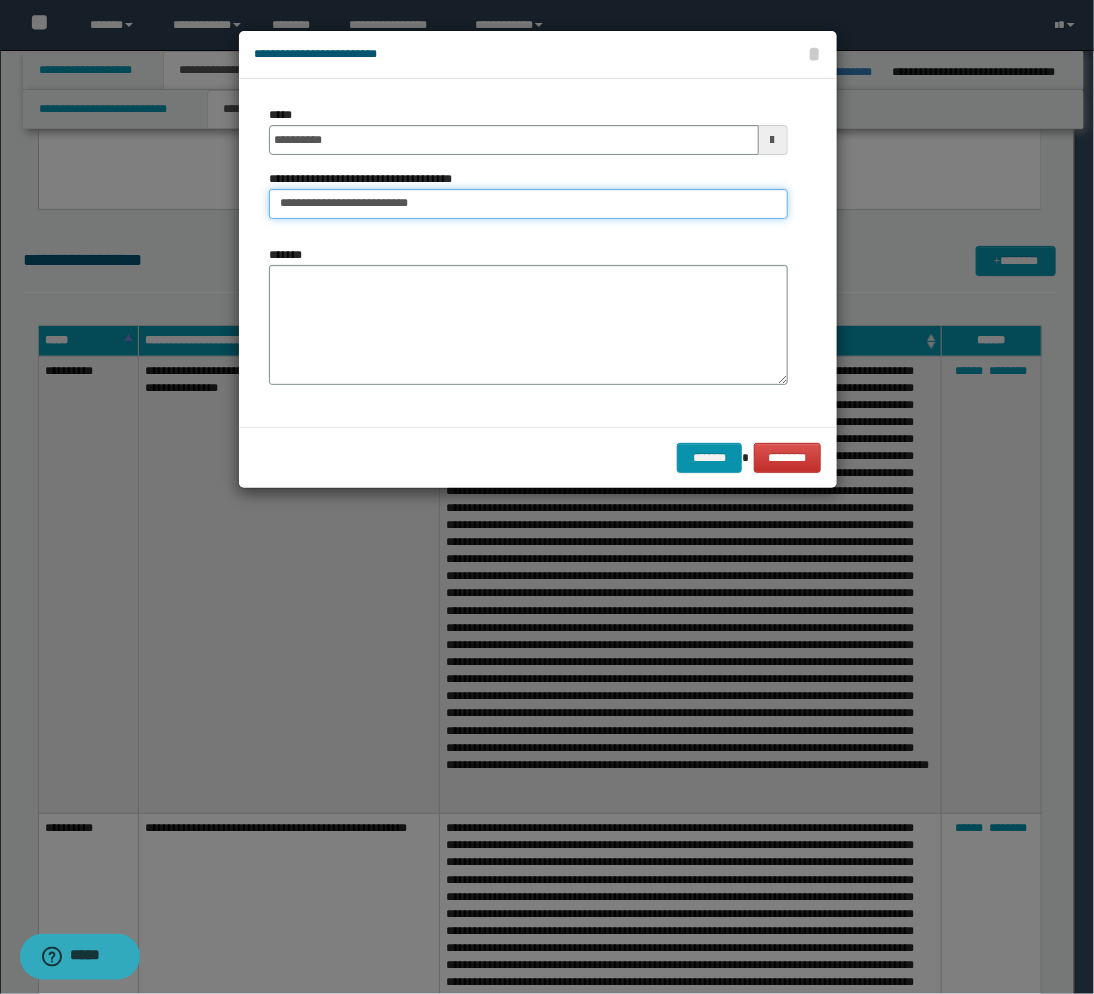 type on "**********" 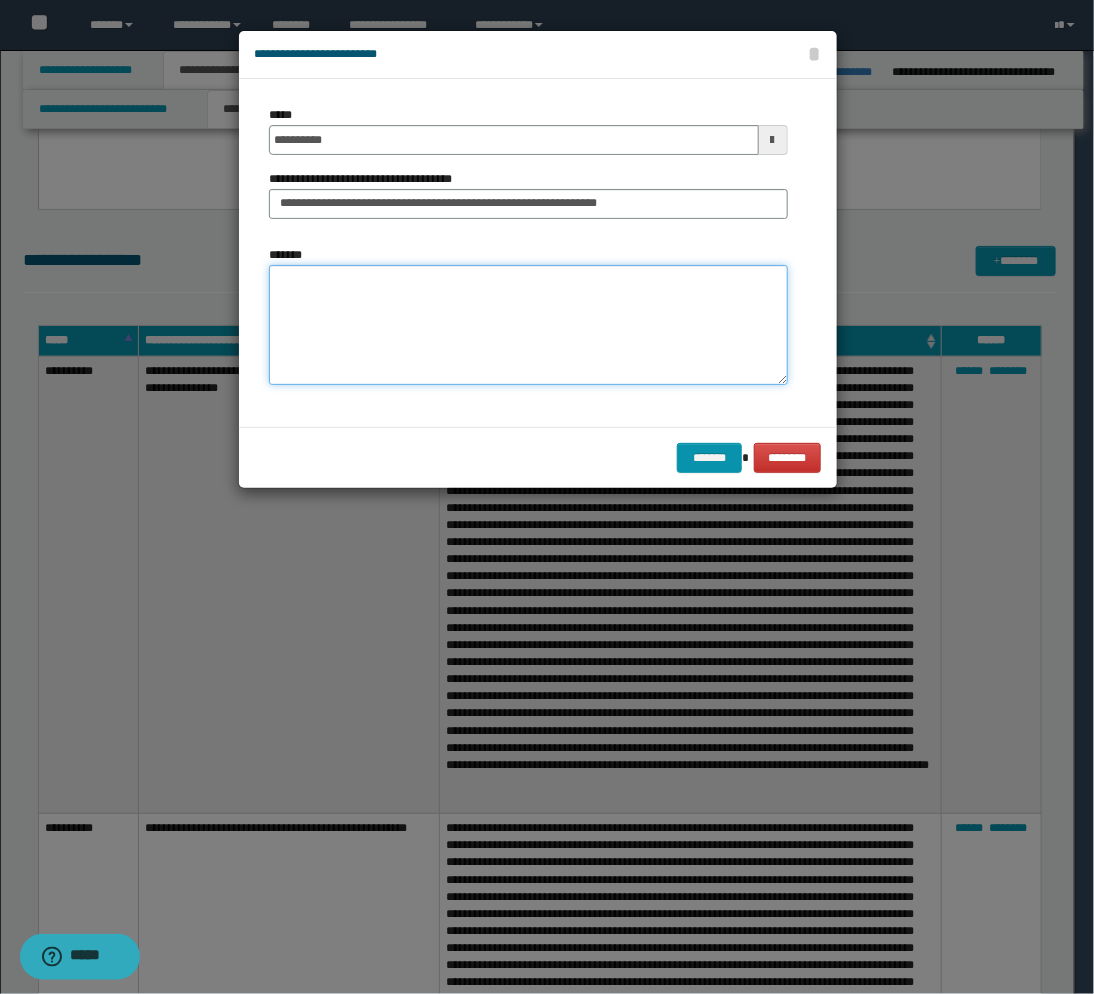 click on "*******" at bounding box center (528, 325) 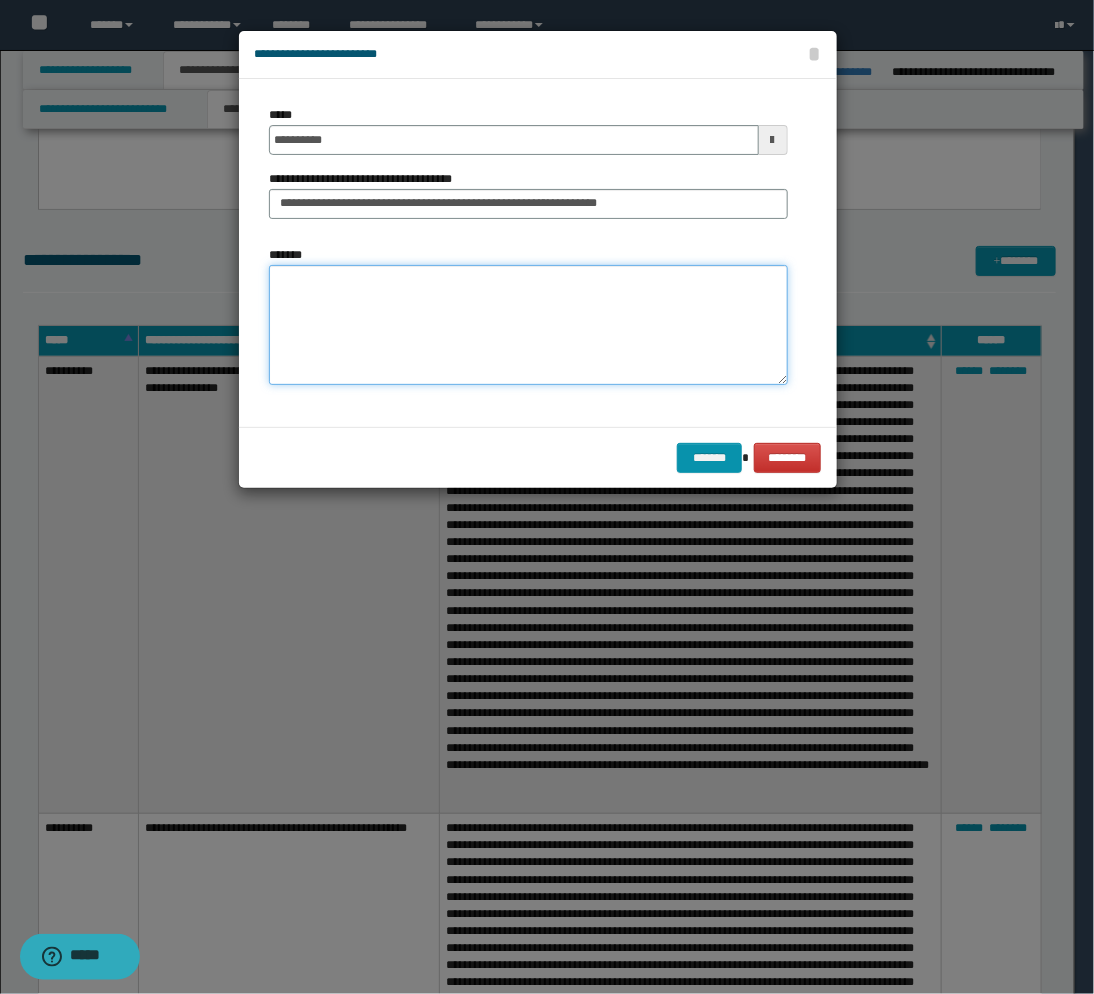 paste on "**********" 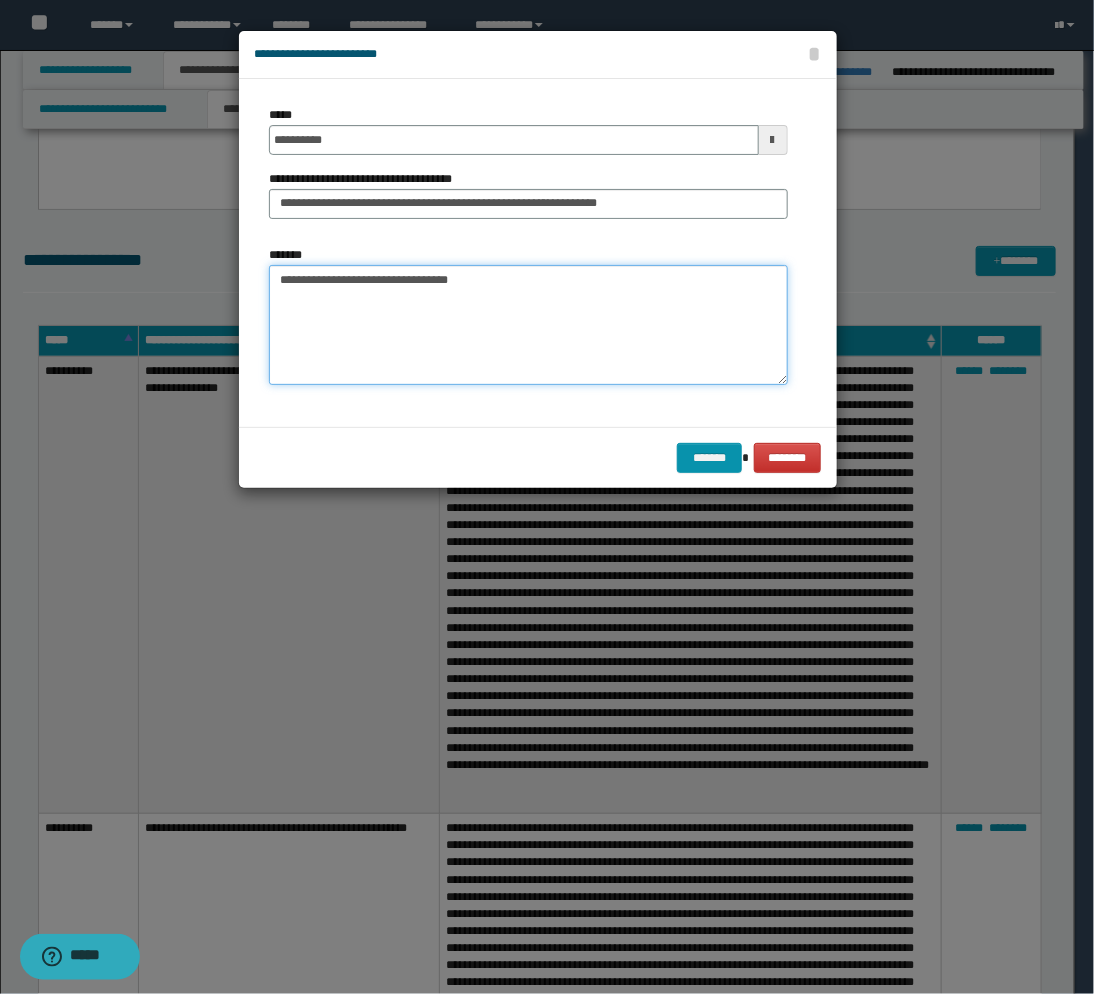 click on "**********" at bounding box center [528, 325] 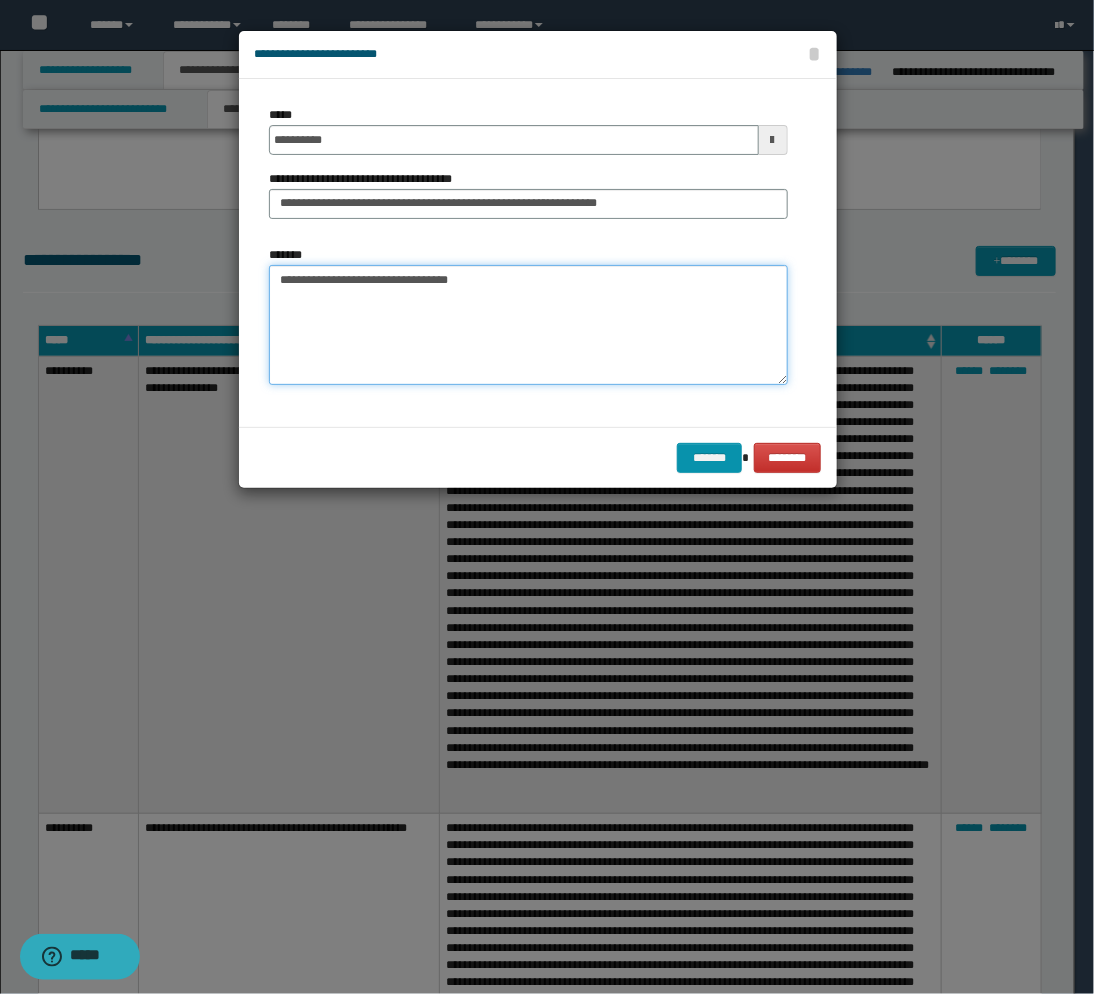 paste on "**********" 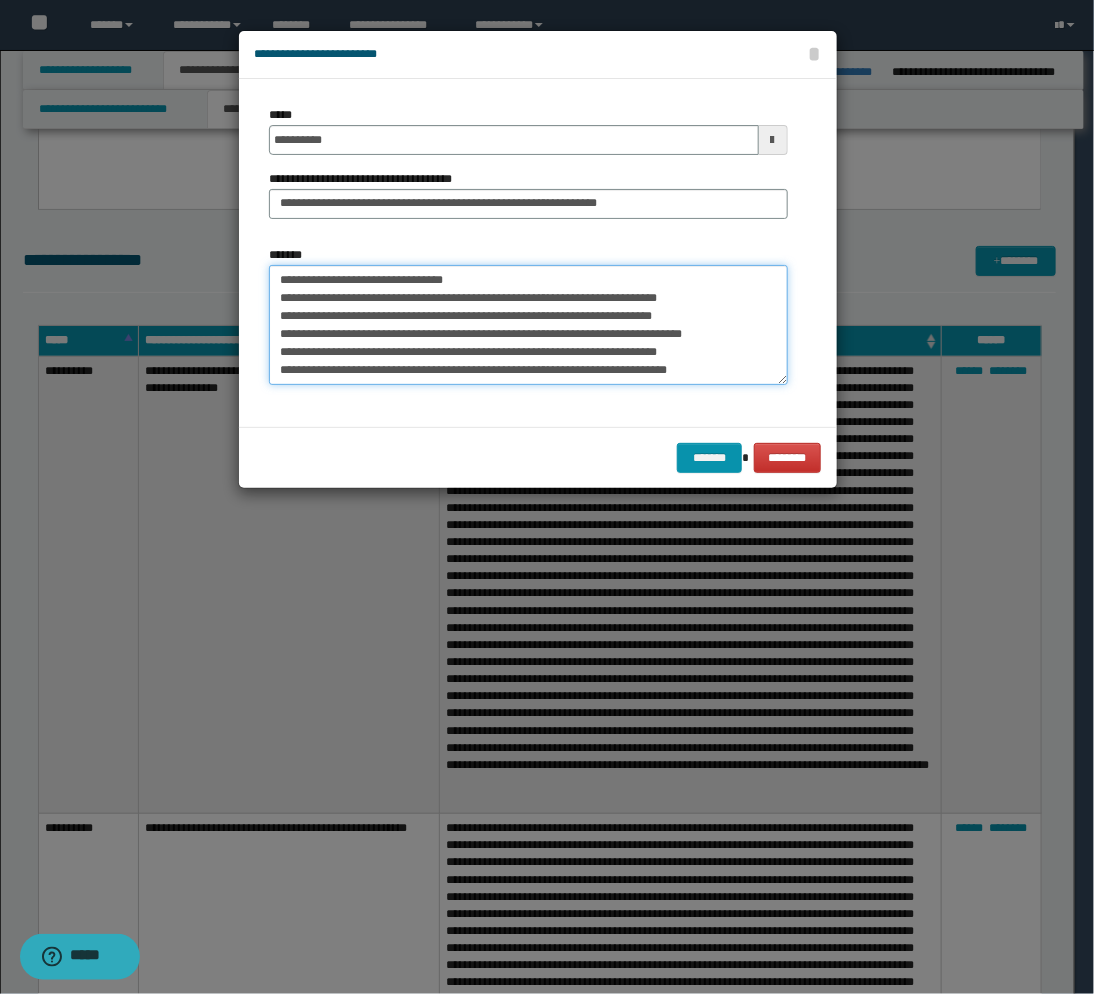 scroll, scrollTop: 111, scrollLeft: 0, axis: vertical 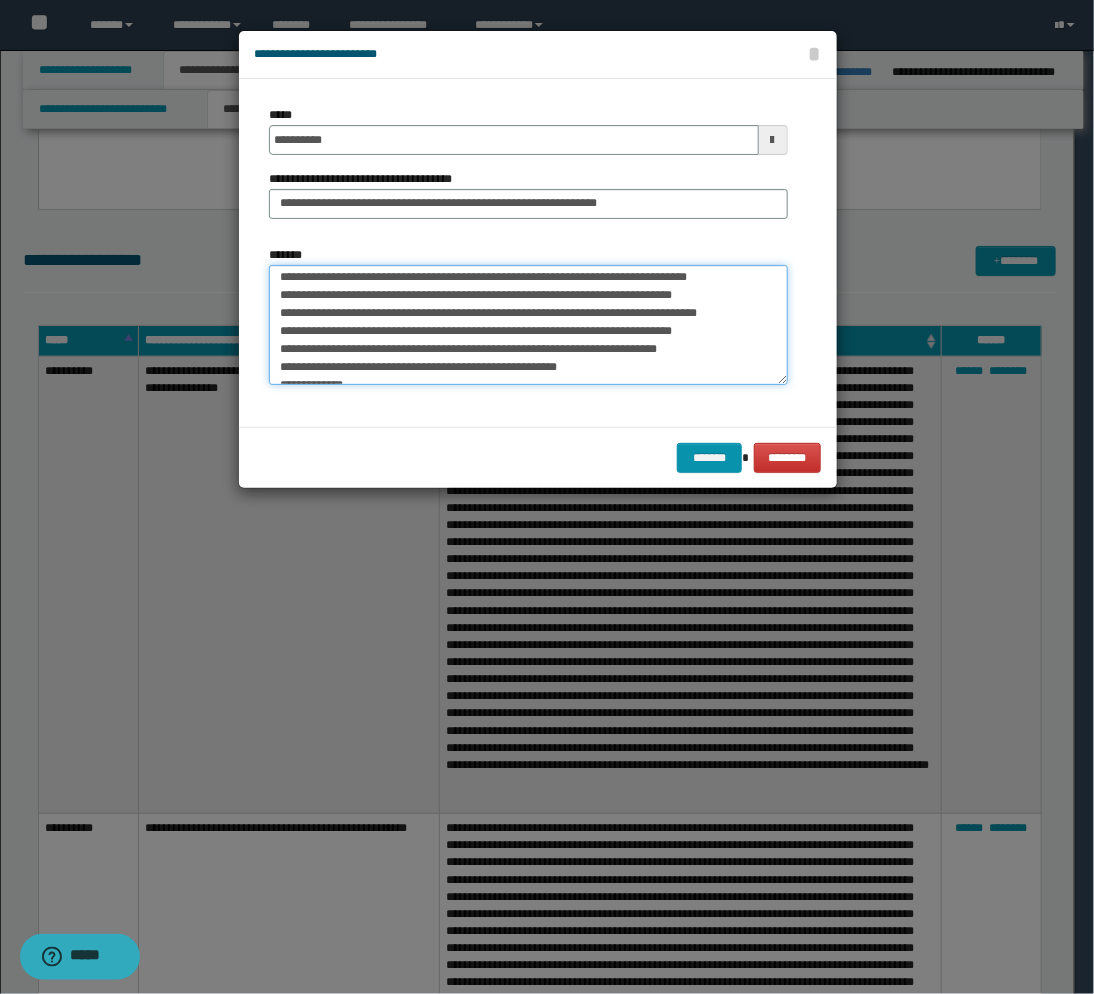 click on "*******" at bounding box center (528, 325) 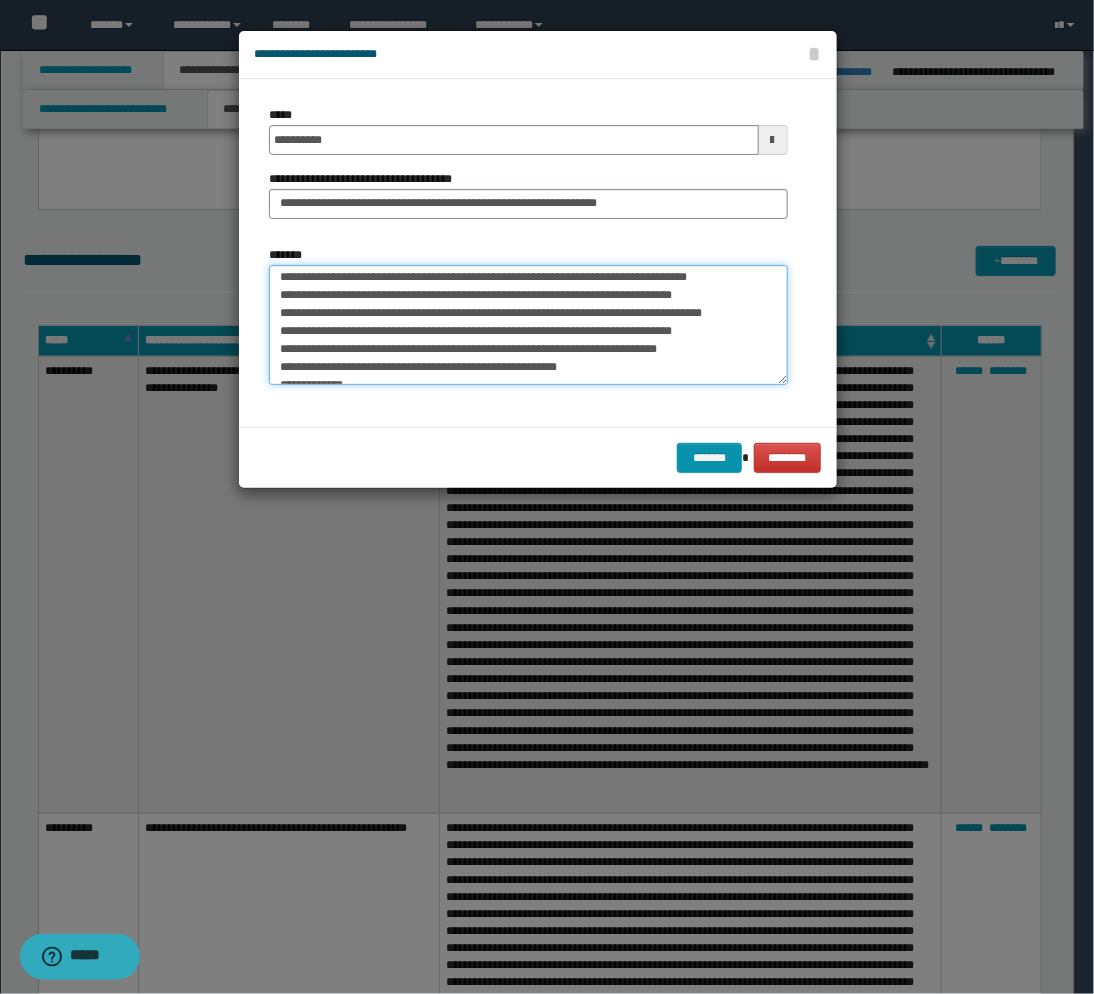 click on "*******" at bounding box center [528, 325] 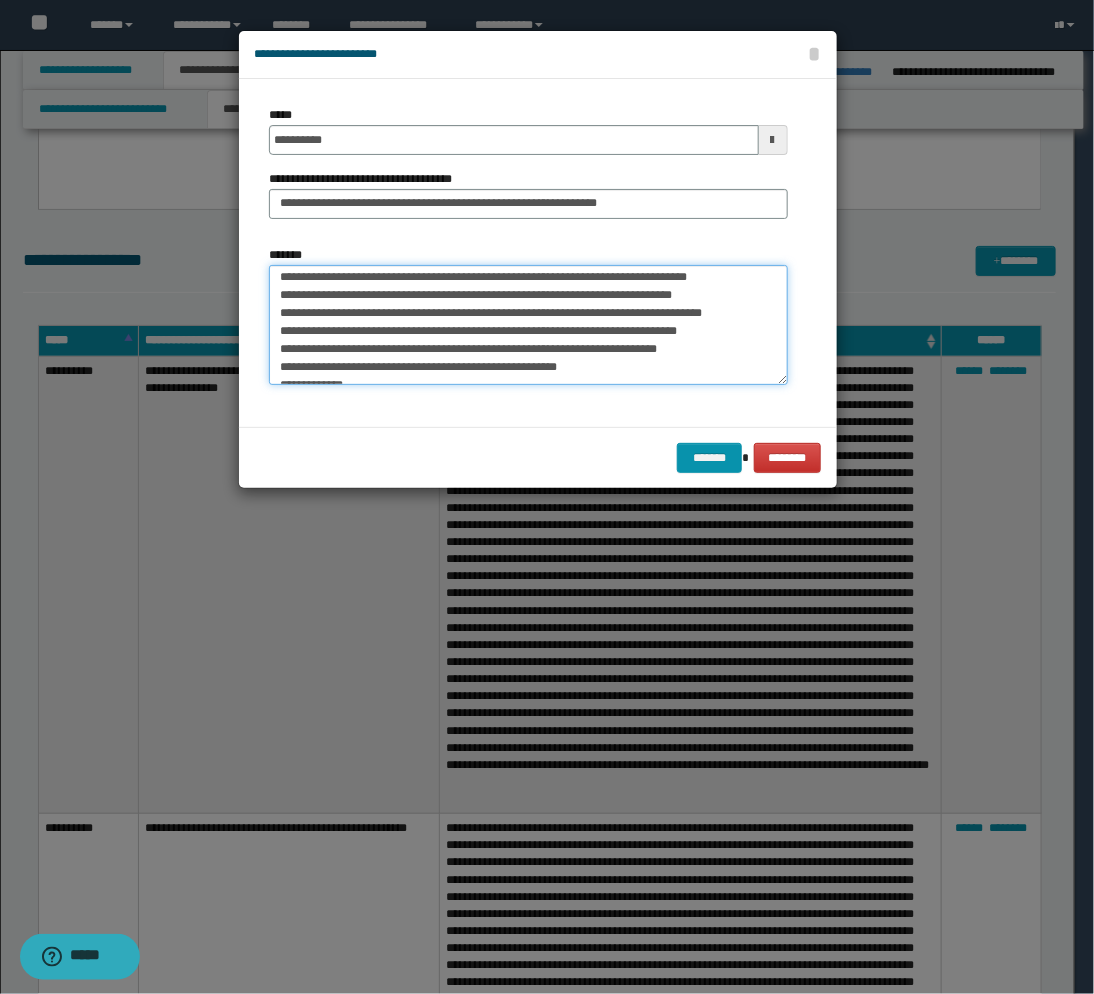 click on "*******" at bounding box center (528, 325) 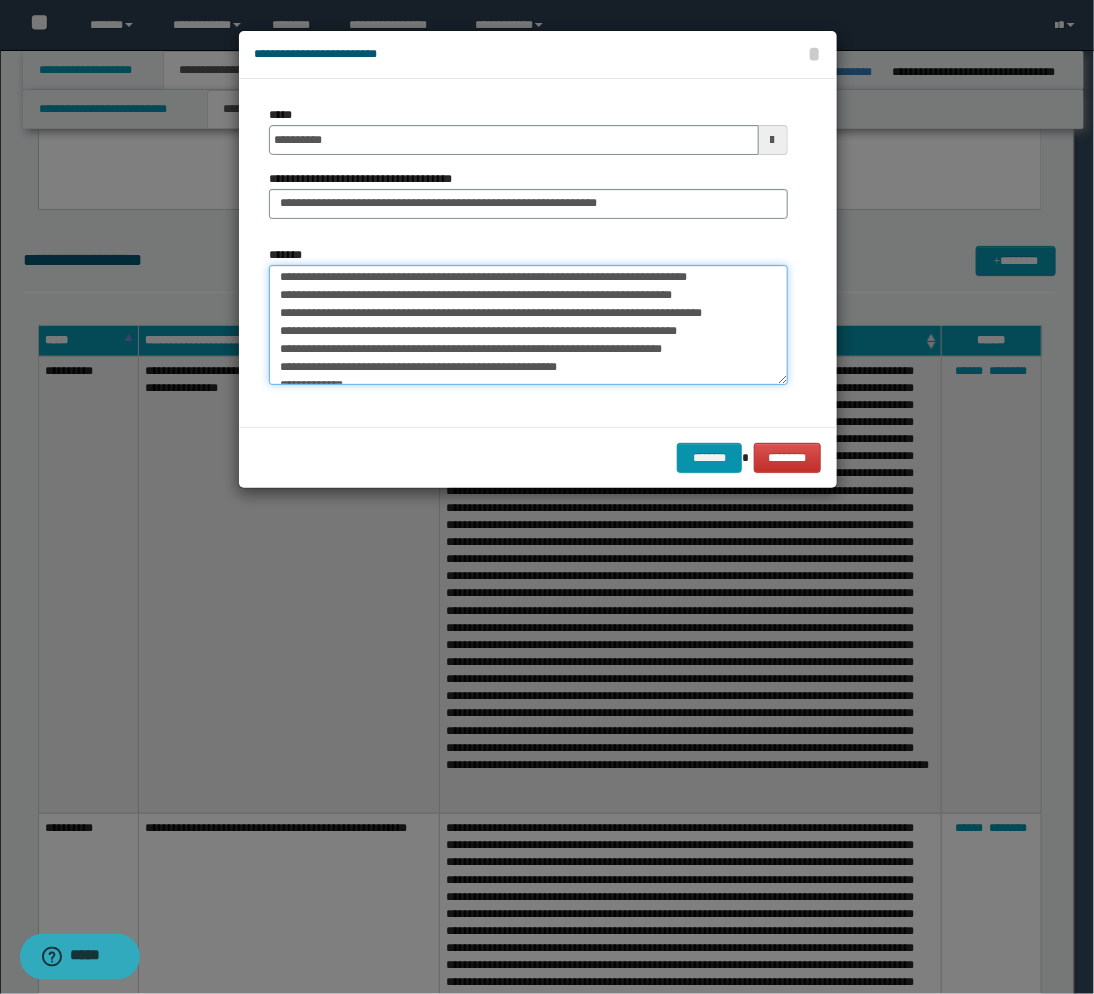 scroll, scrollTop: 155, scrollLeft: 0, axis: vertical 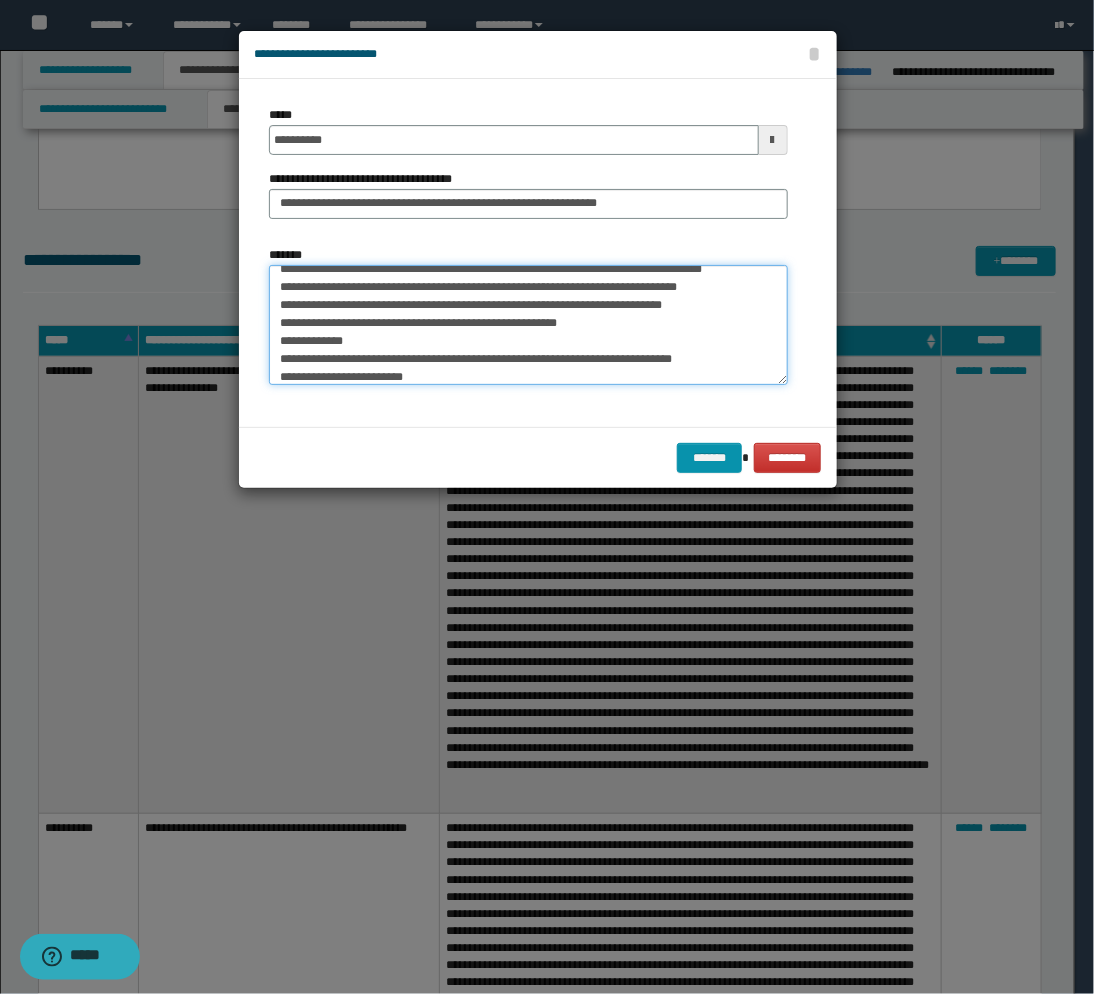 click on "*******" at bounding box center [528, 325] 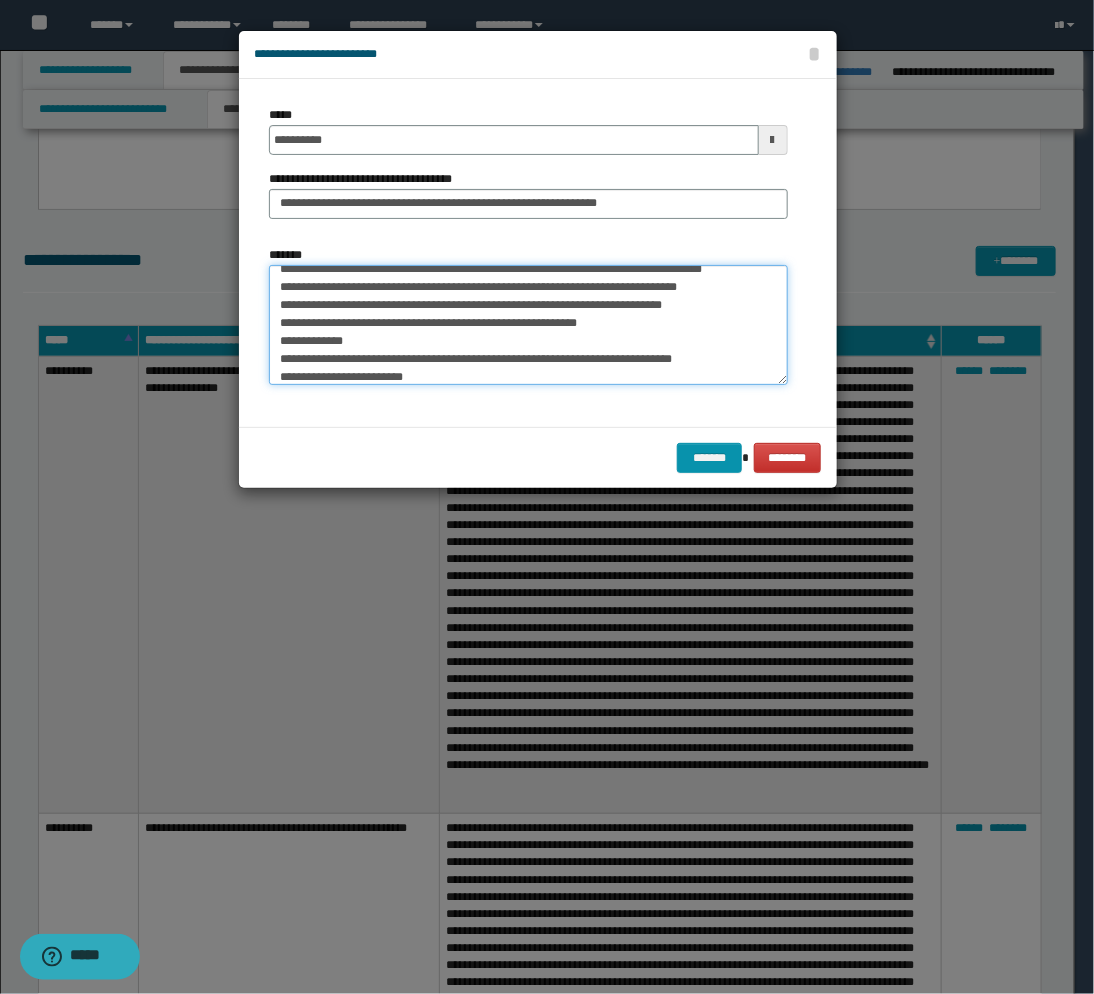 click on "*******" at bounding box center (528, 325) 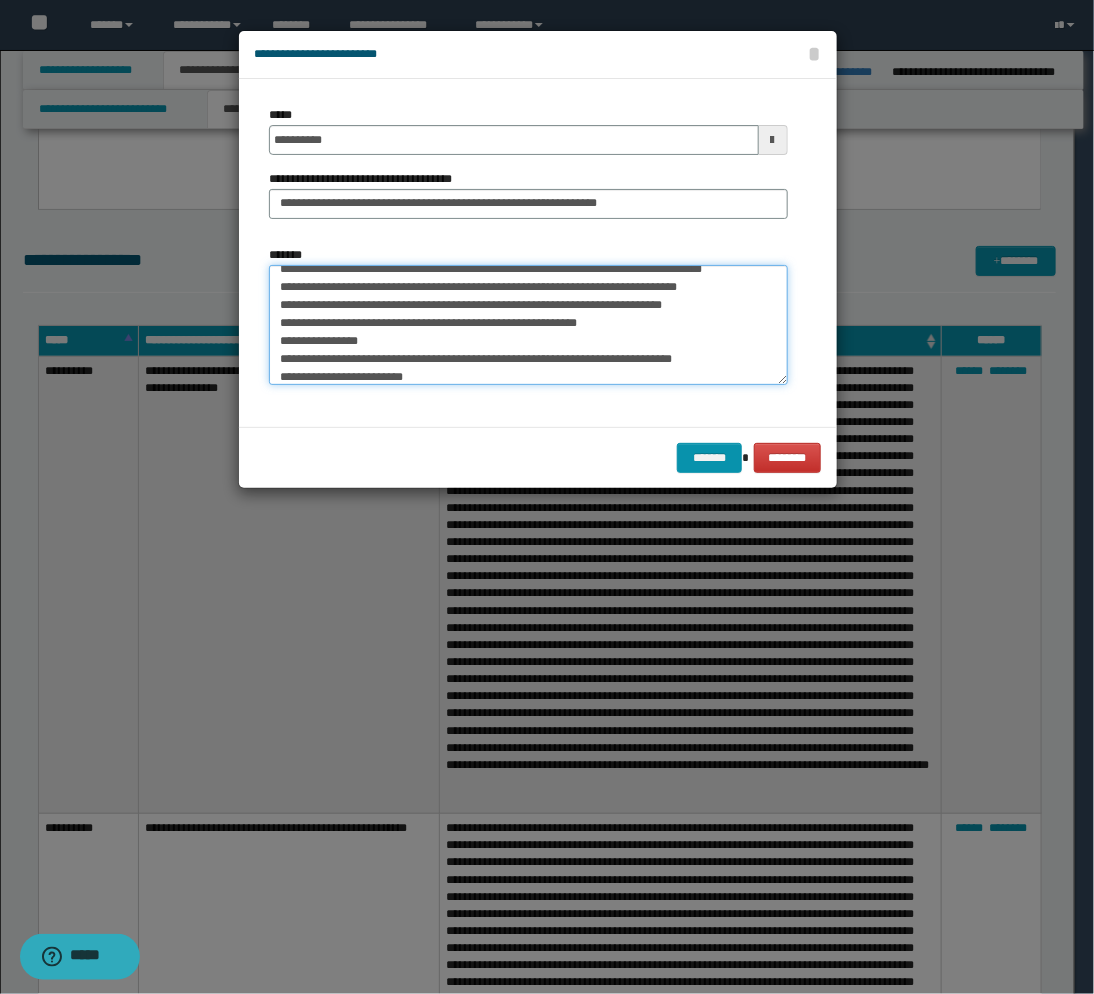 scroll, scrollTop: 200, scrollLeft: 0, axis: vertical 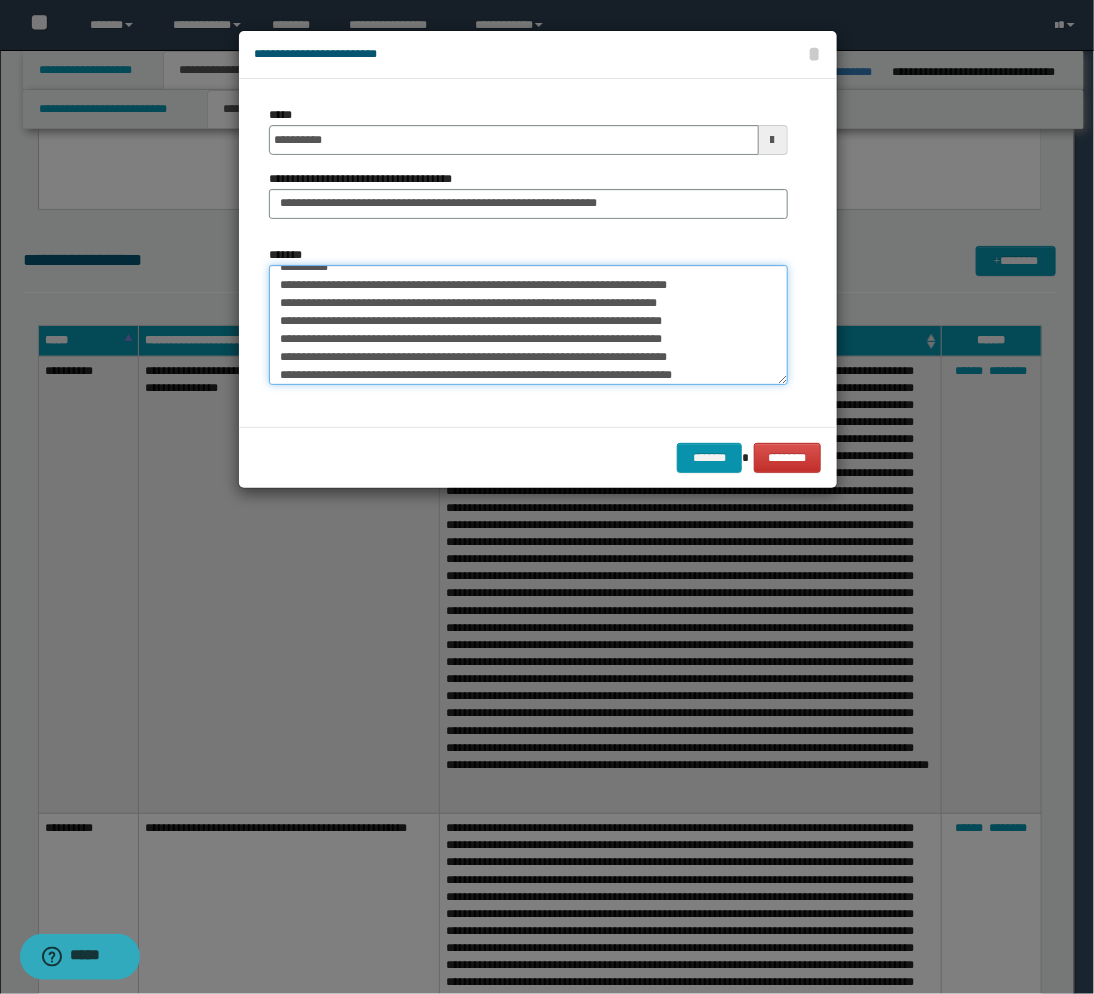 click on "*******" at bounding box center [528, 325] 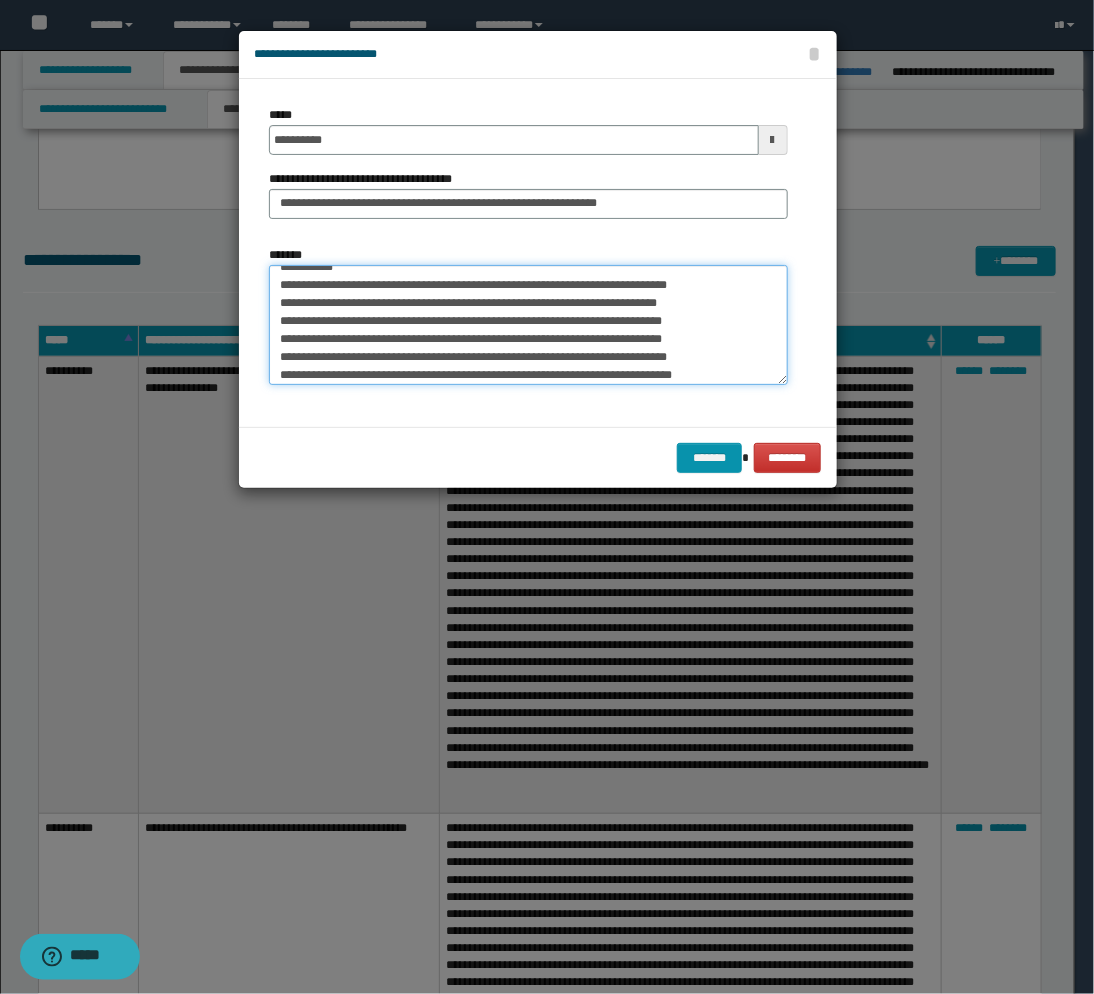 scroll, scrollTop: 346, scrollLeft: 0, axis: vertical 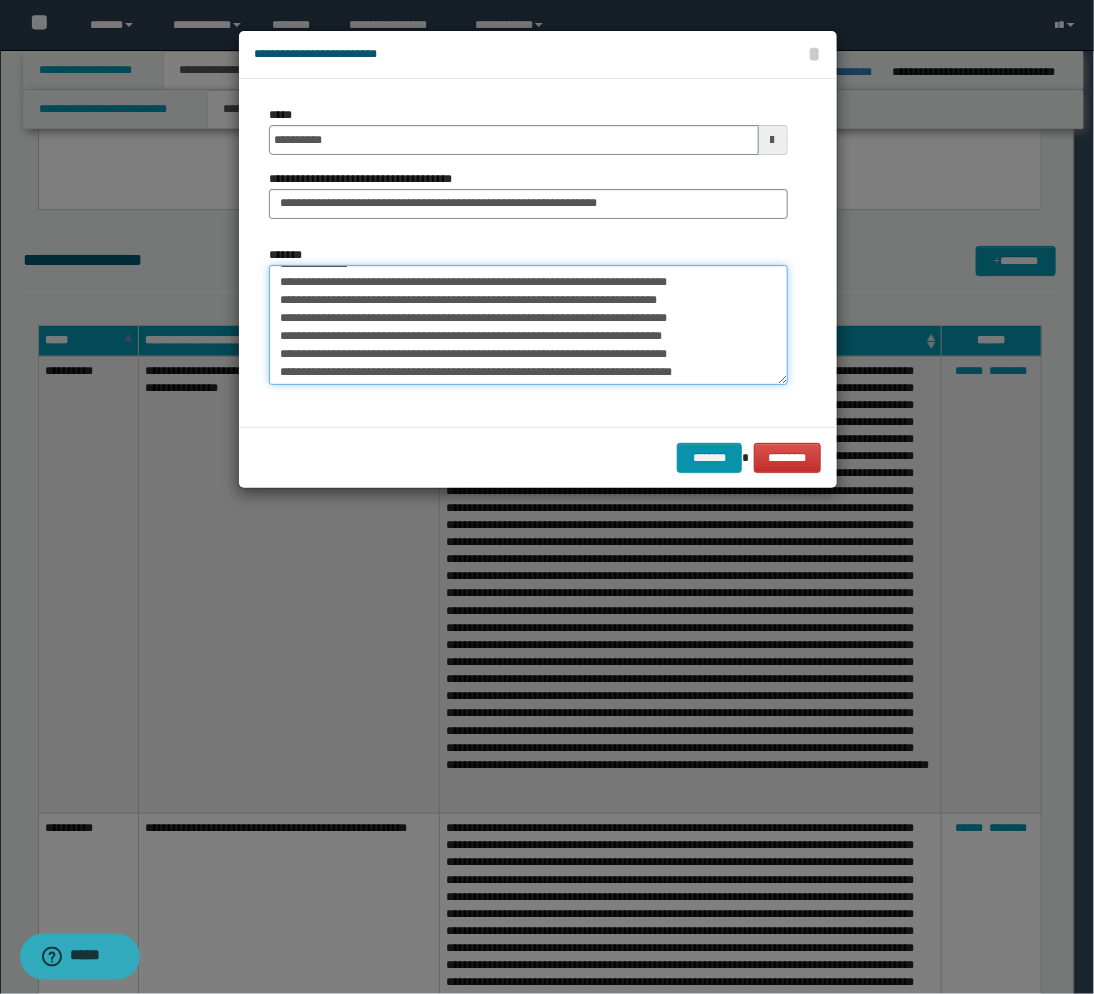 click on "*******" at bounding box center (528, 325) 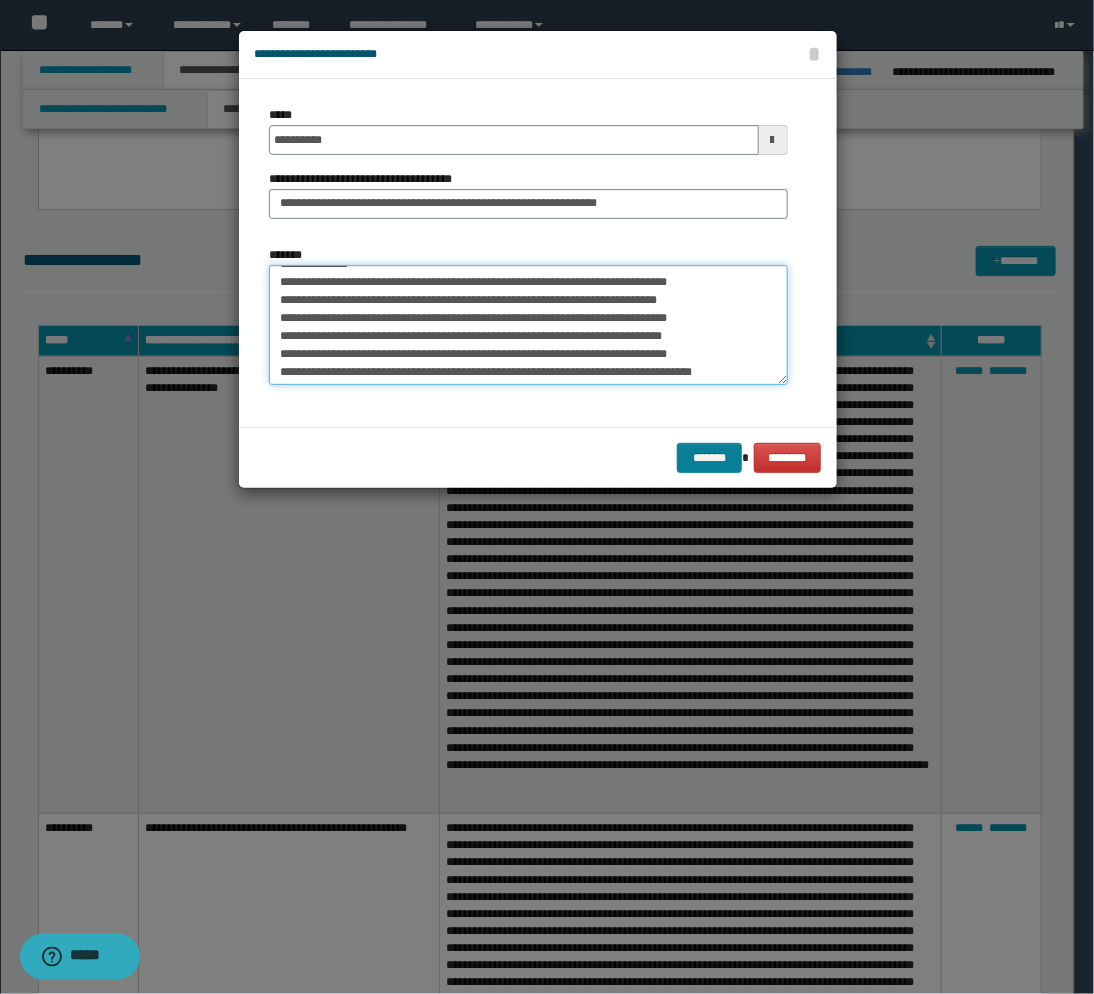 type on "**********" 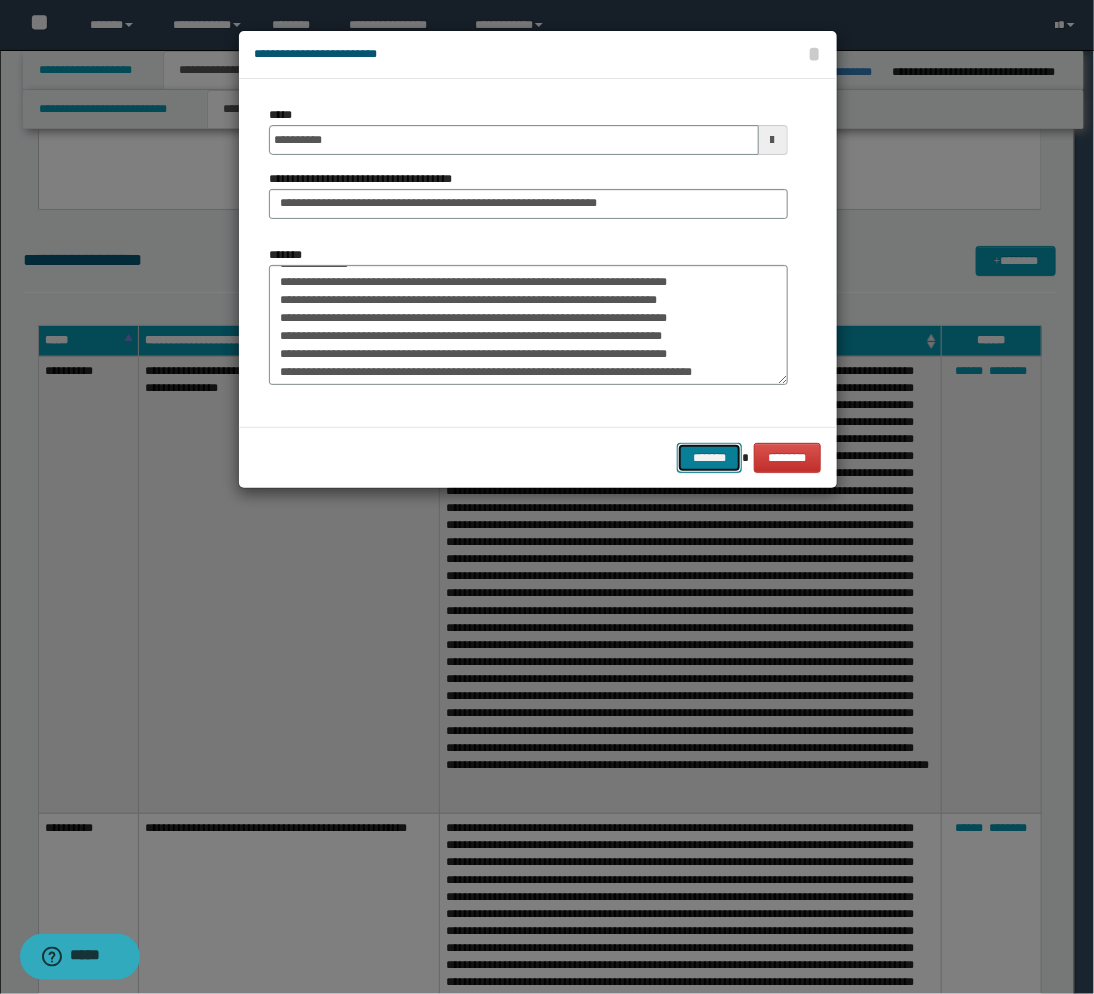 click on "*******" at bounding box center (709, 458) 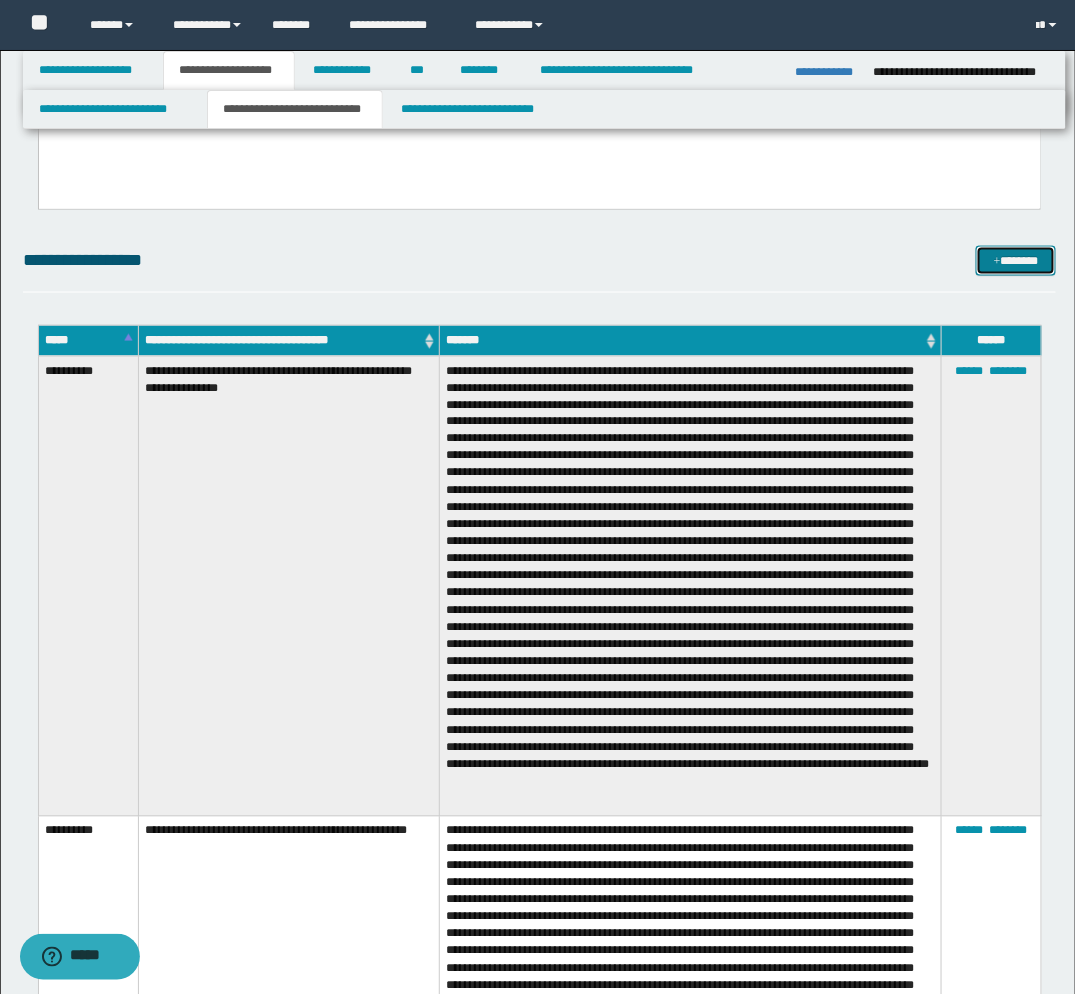 click on "*******" at bounding box center (1016, 261) 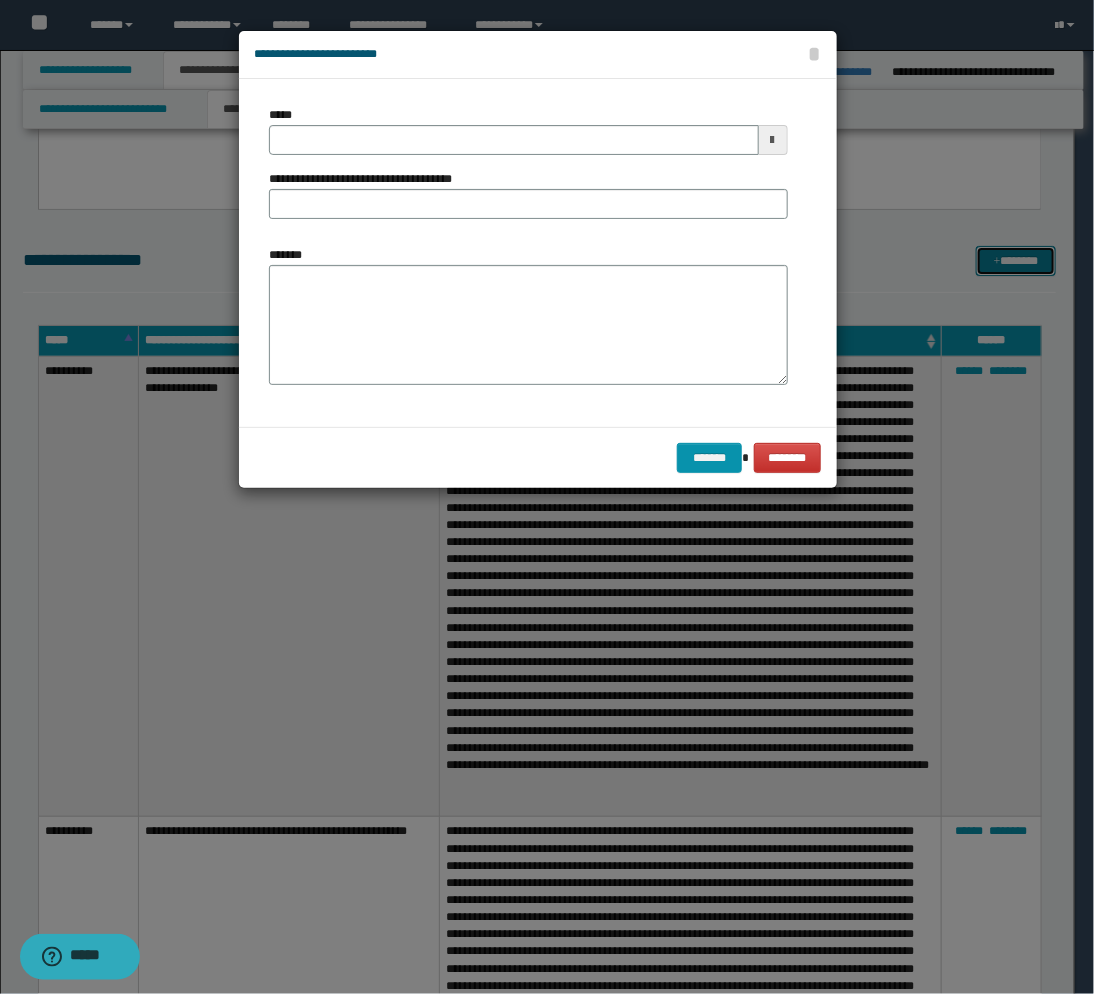 scroll, scrollTop: 0, scrollLeft: 0, axis: both 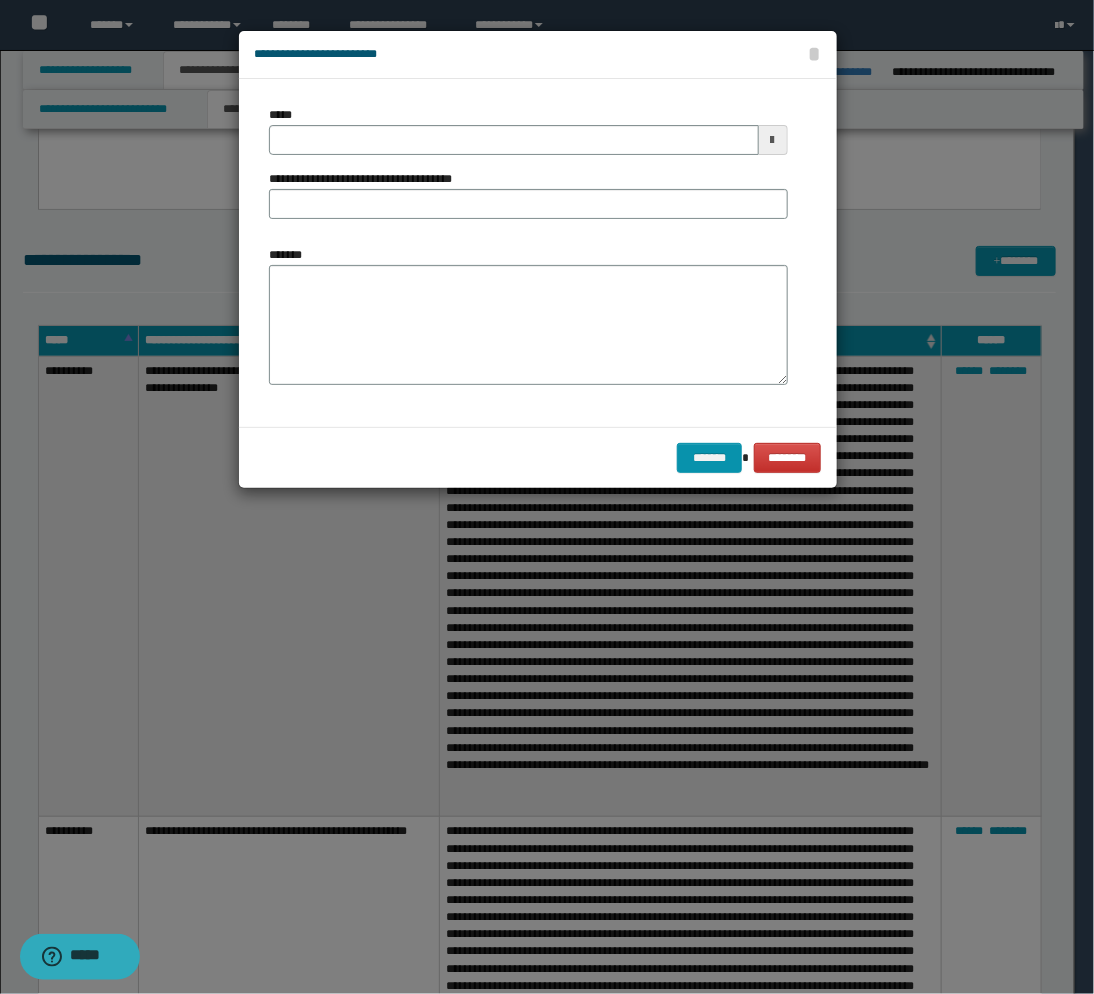 click at bounding box center (773, 140) 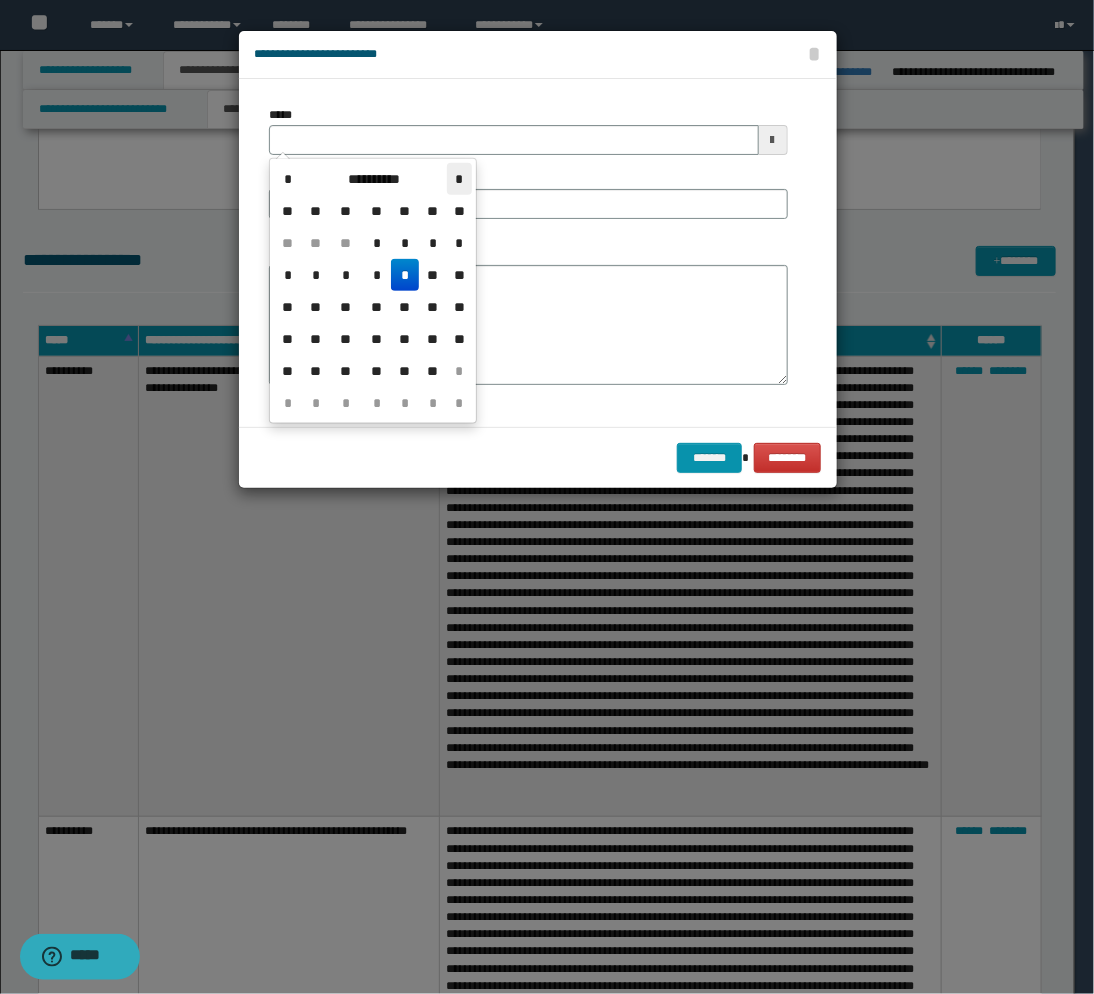 click on "*" at bounding box center (459, 179) 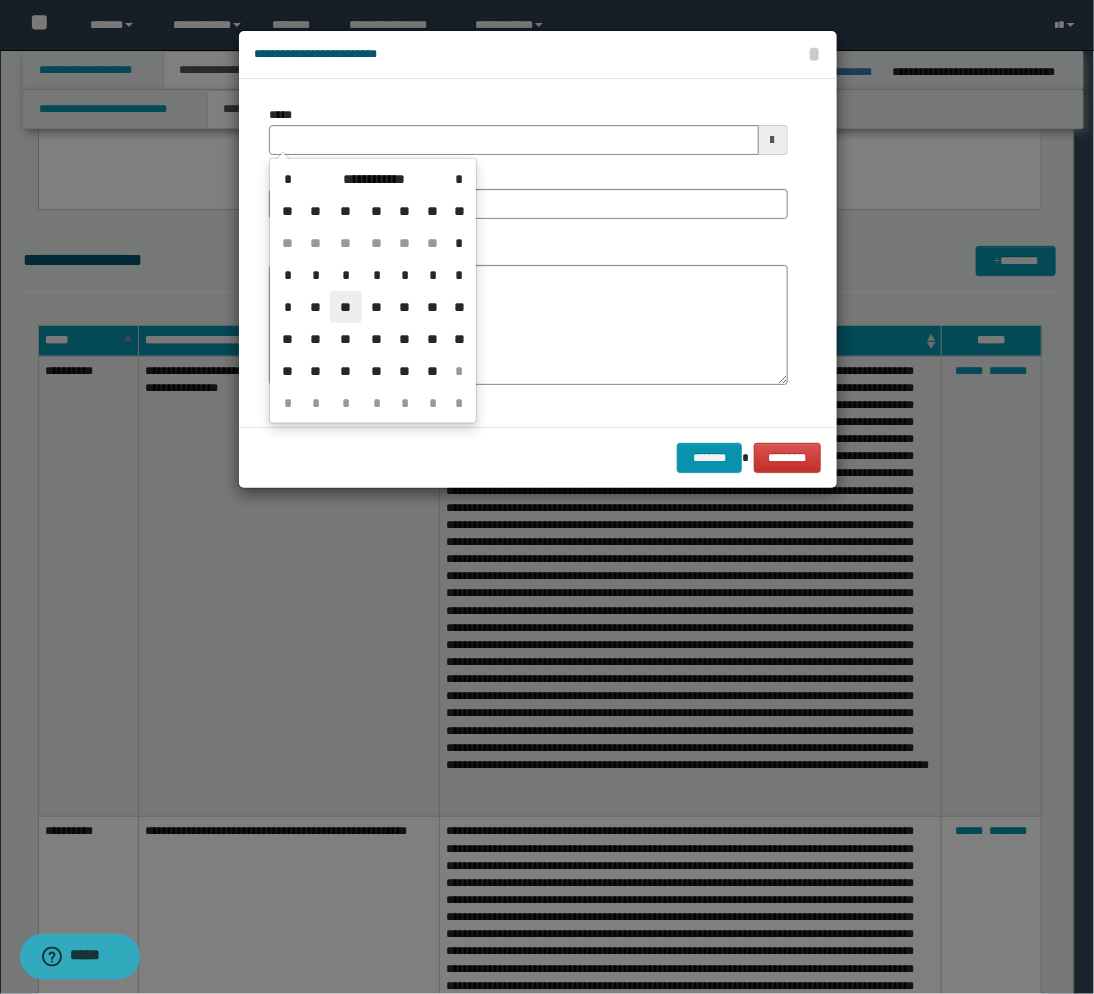 click on "**" at bounding box center [346, 307] 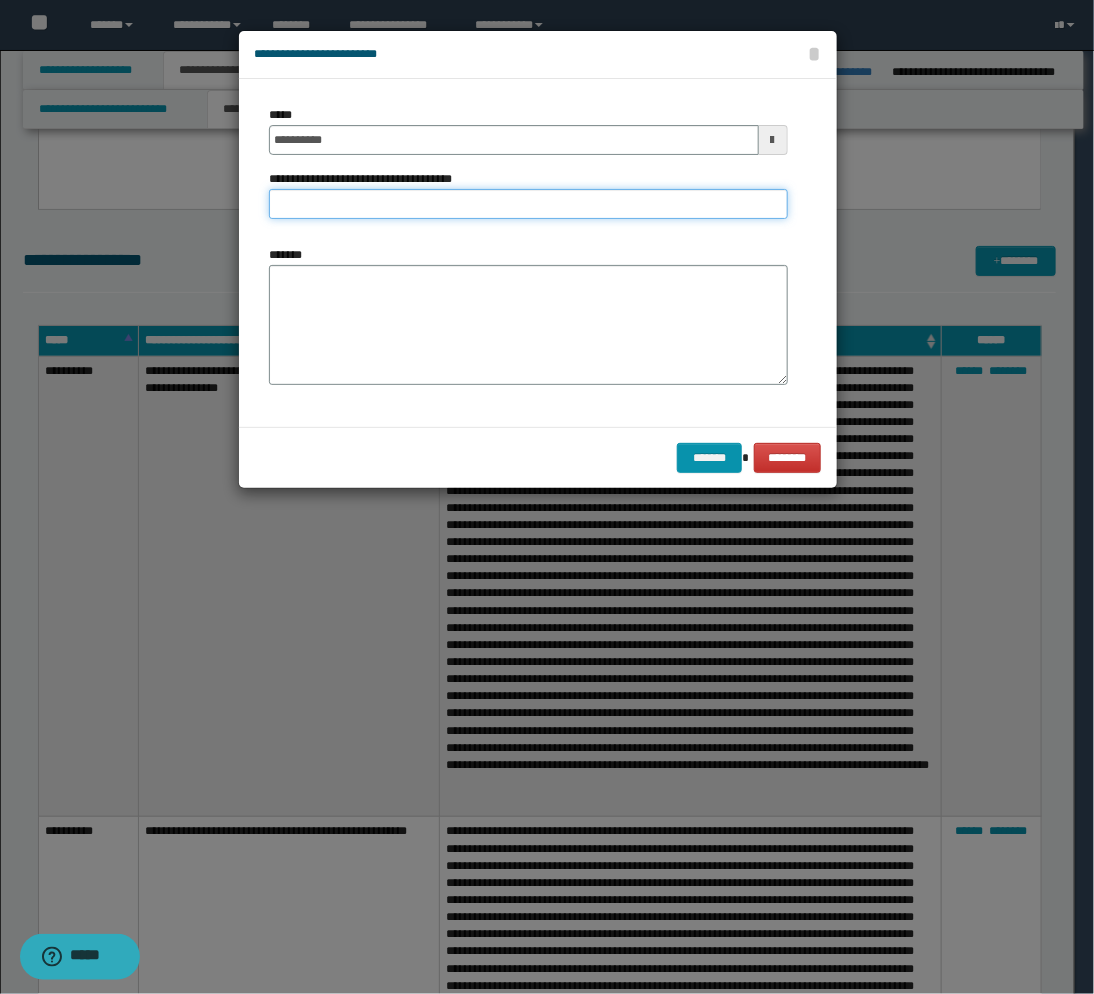 click on "**********" at bounding box center (528, 204) 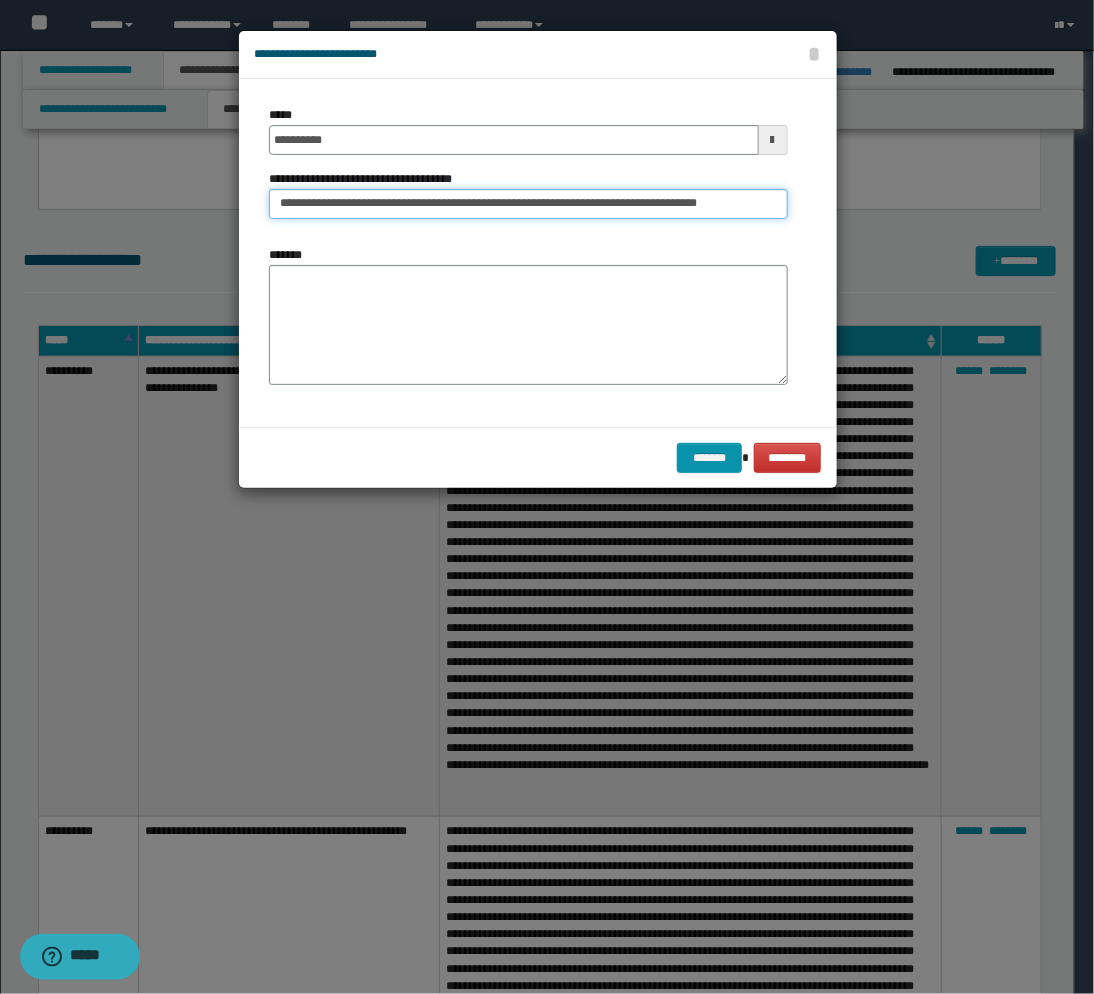 scroll, scrollTop: 0, scrollLeft: 56, axis: horizontal 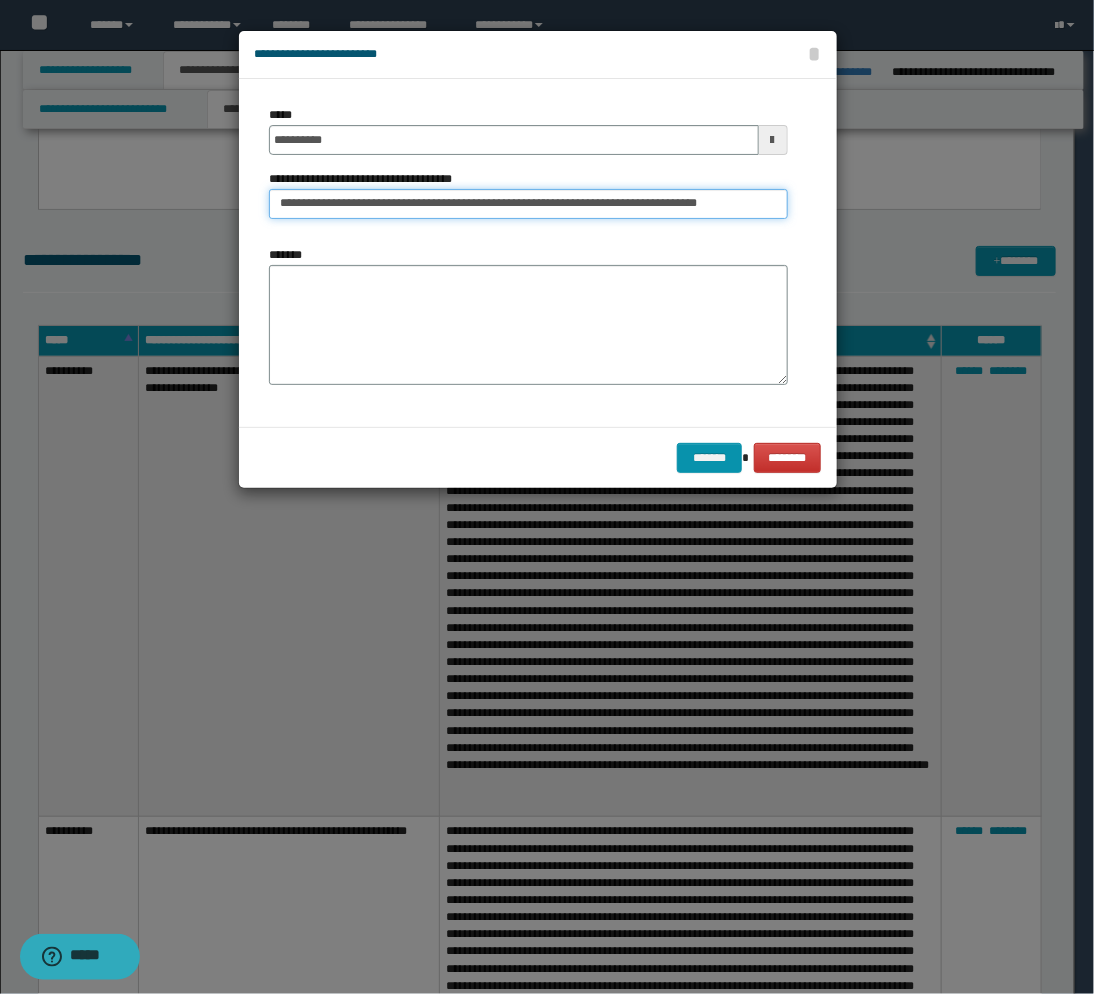 type on "**********" 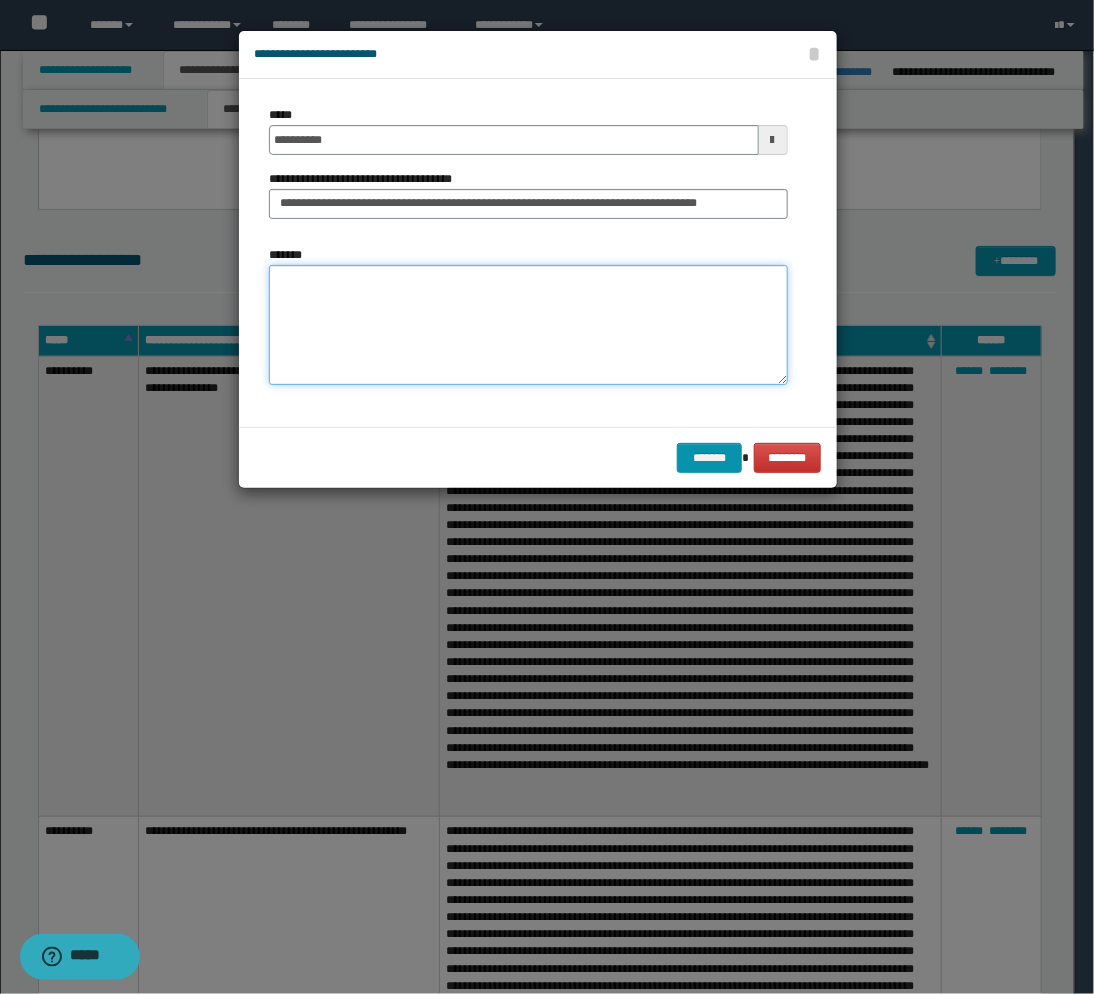 click on "*******" at bounding box center [528, 325] 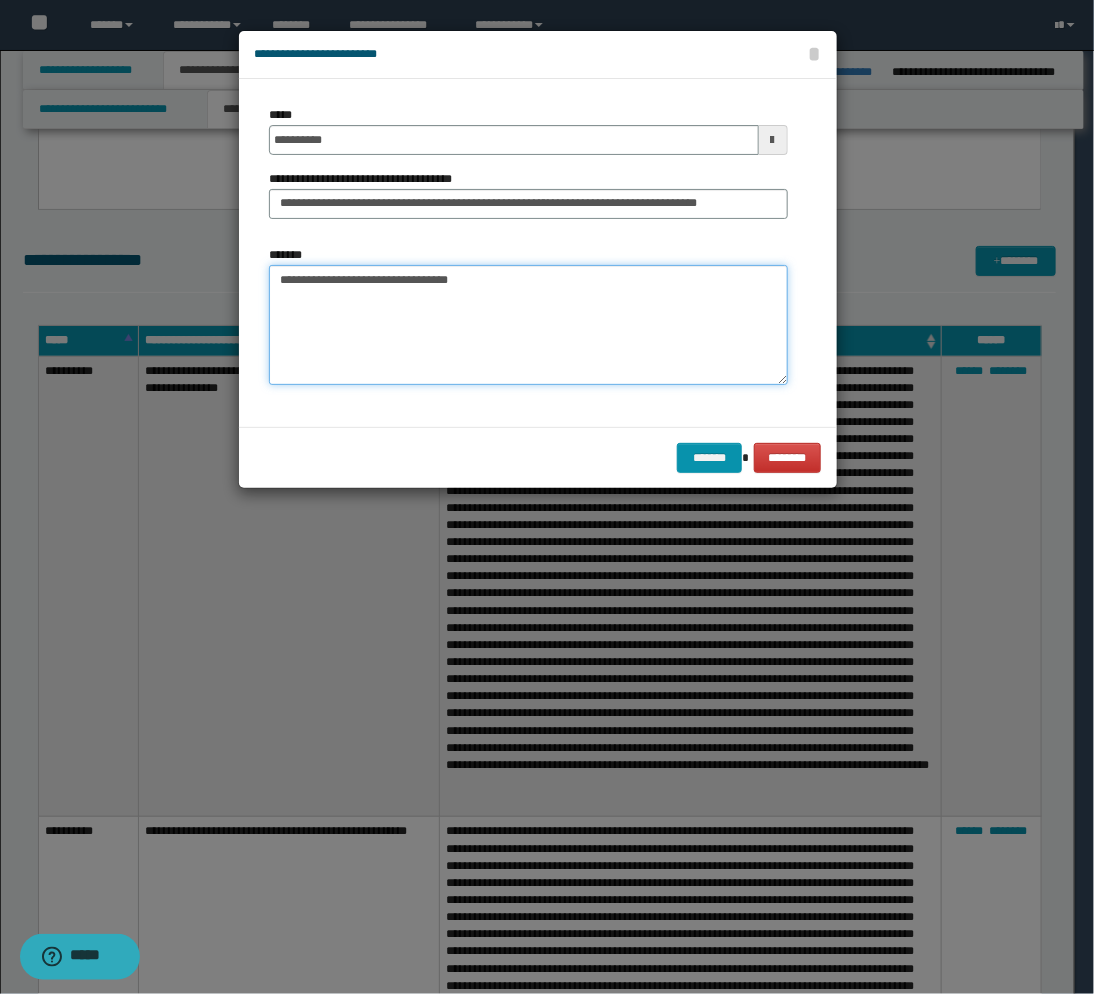 click on "**********" at bounding box center (528, 325) 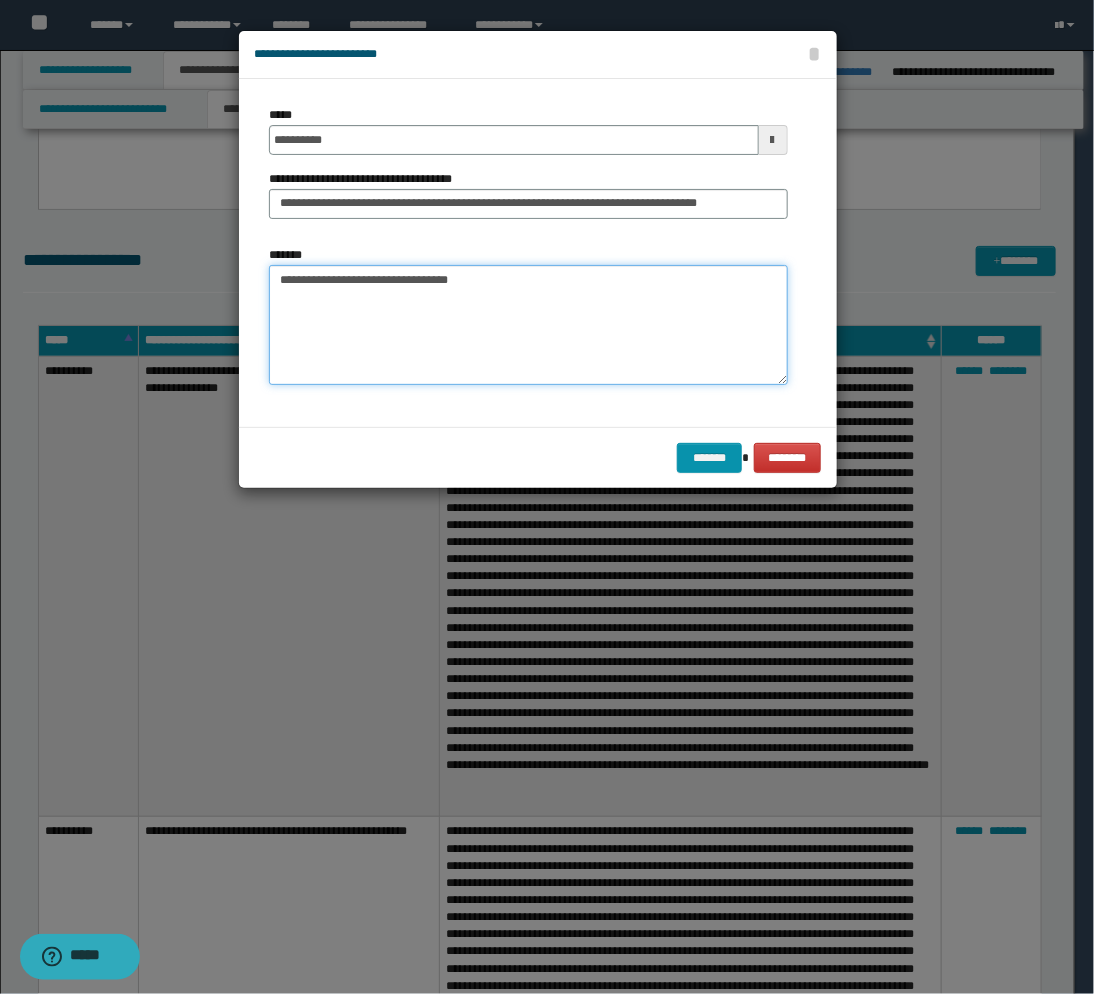 paste on "**********" 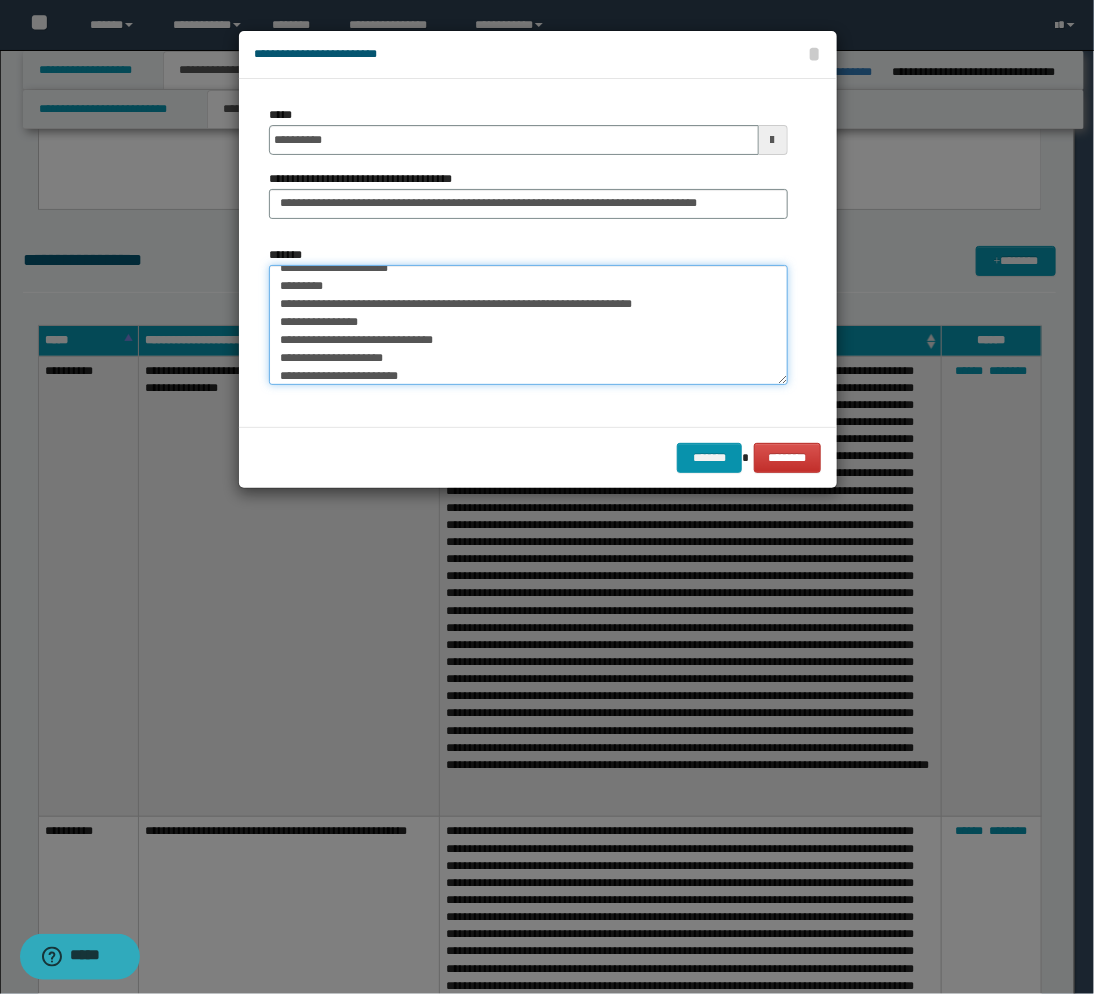 scroll, scrollTop: 0, scrollLeft: 0, axis: both 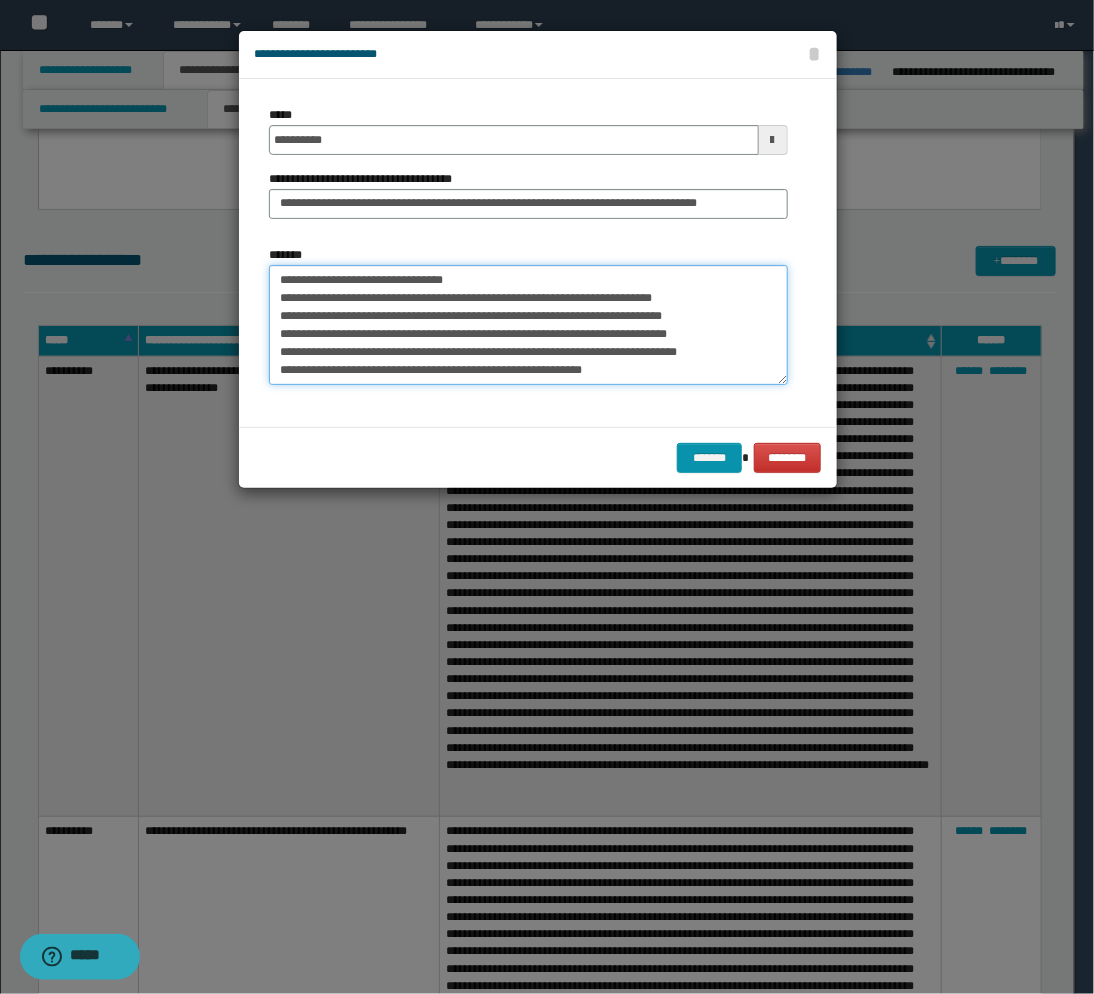 click on "**********" at bounding box center (528, 325) 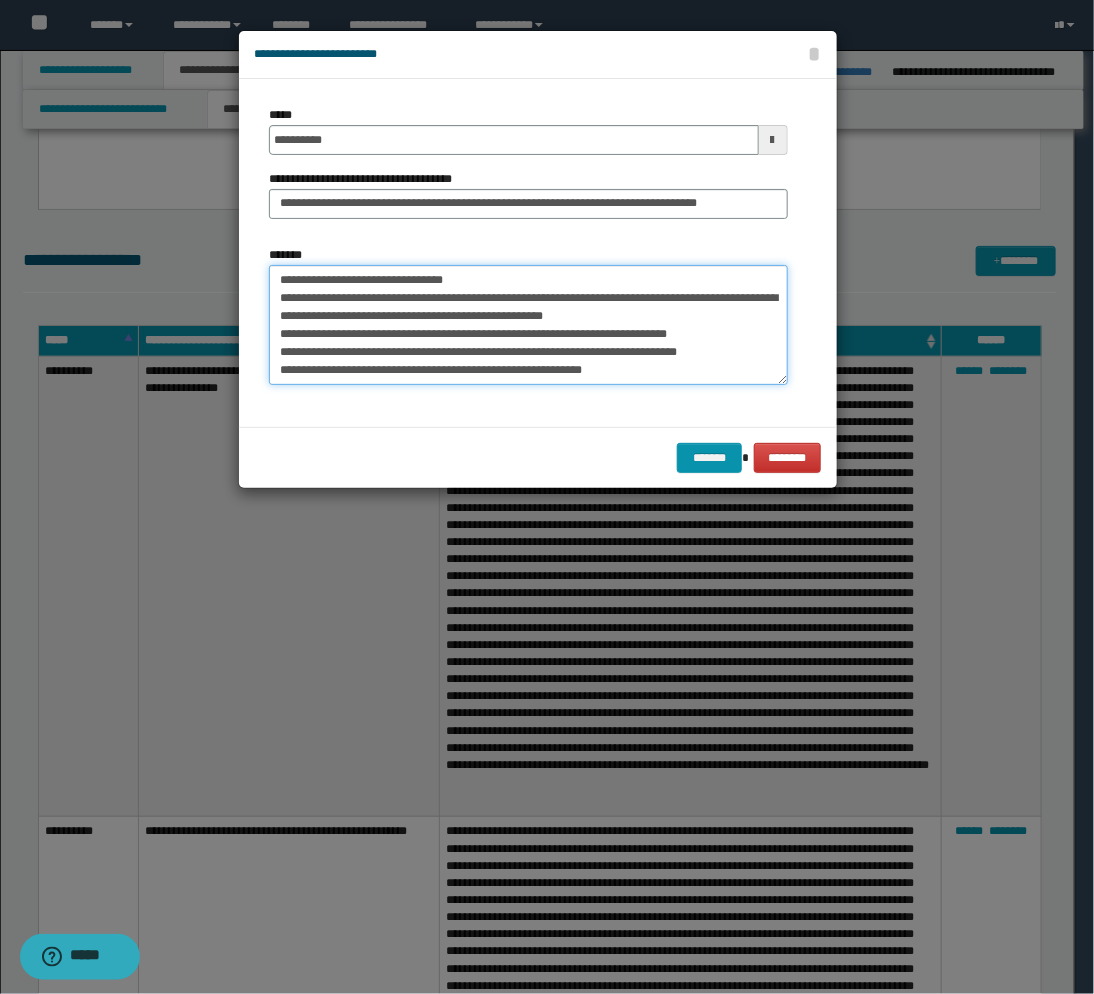 click on "**********" at bounding box center [528, 325] 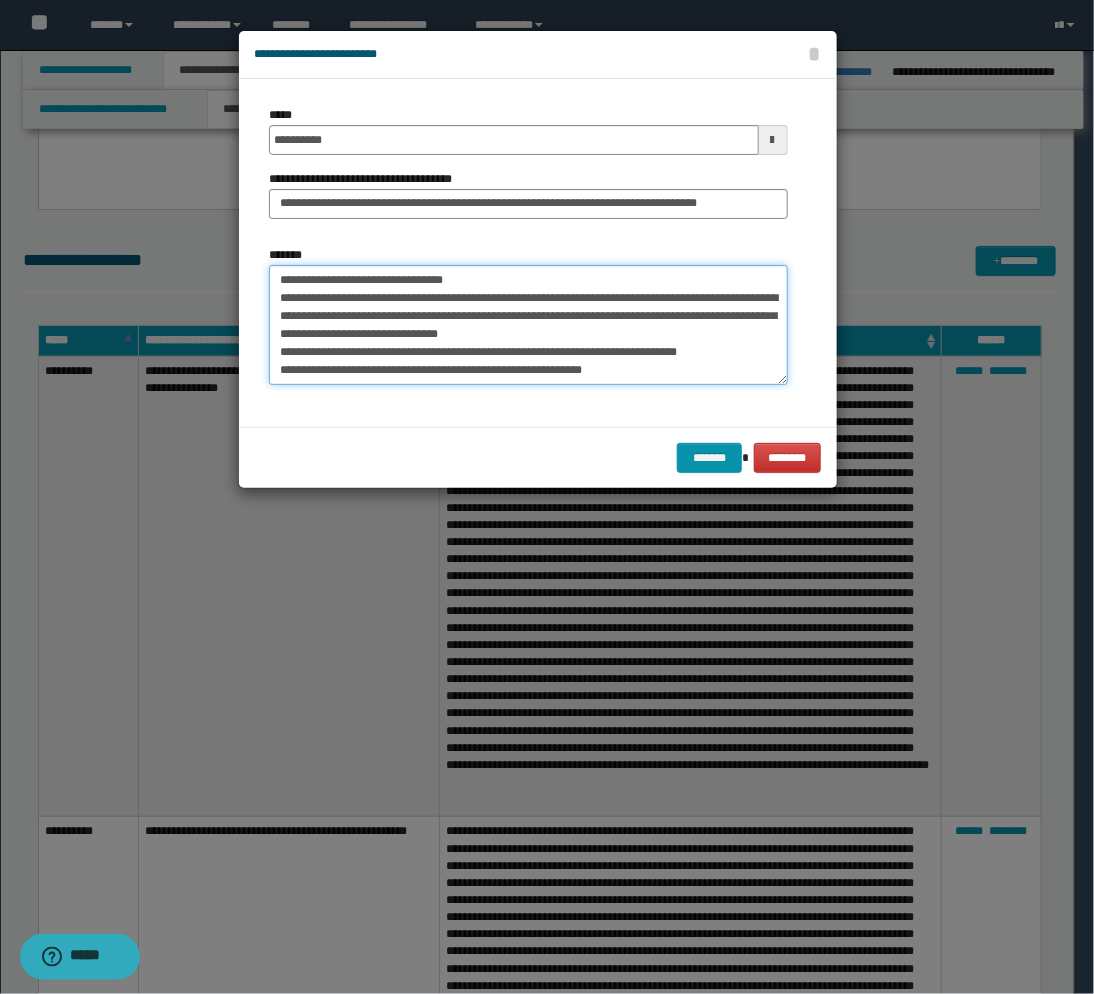 click on "**********" at bounding box center (528, 325) 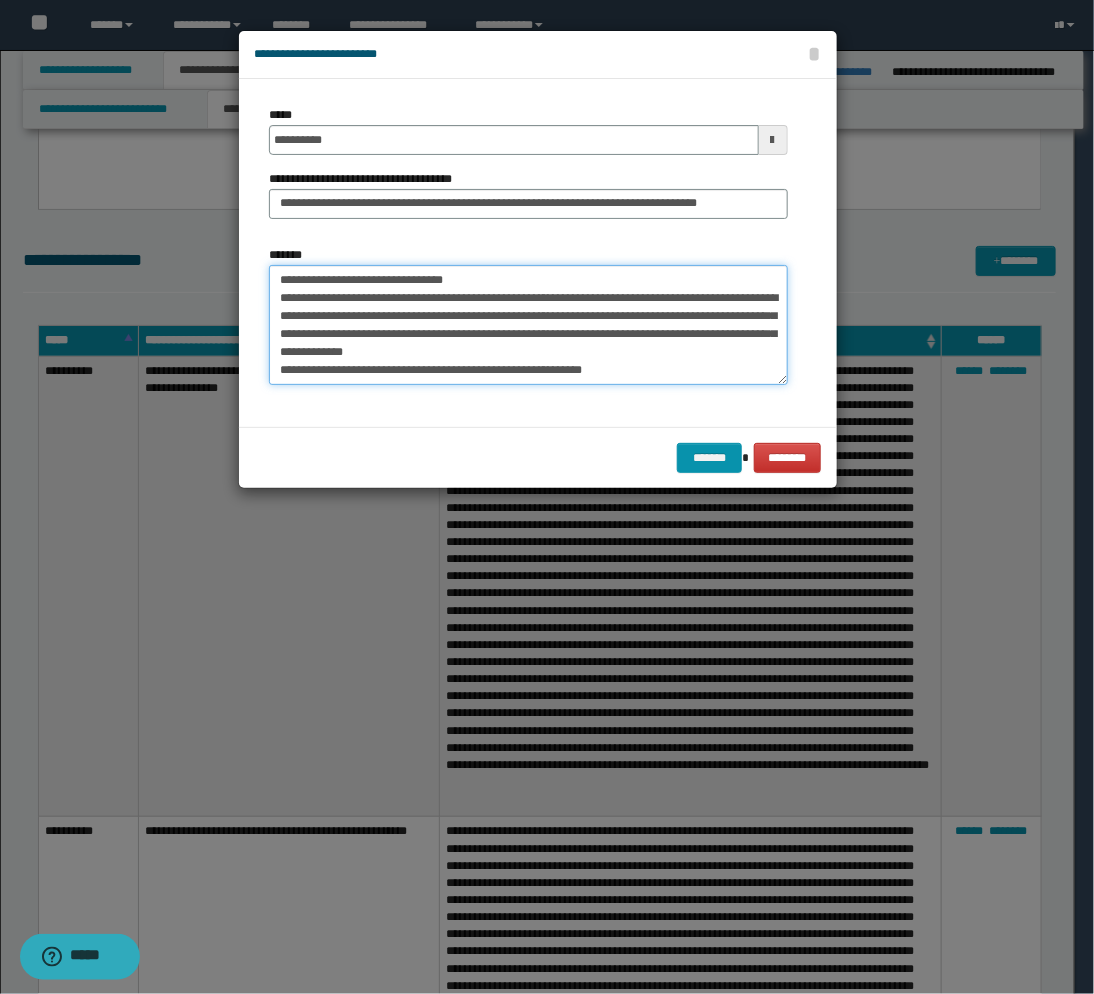 click on "**********" at bounding box center (528, 325) 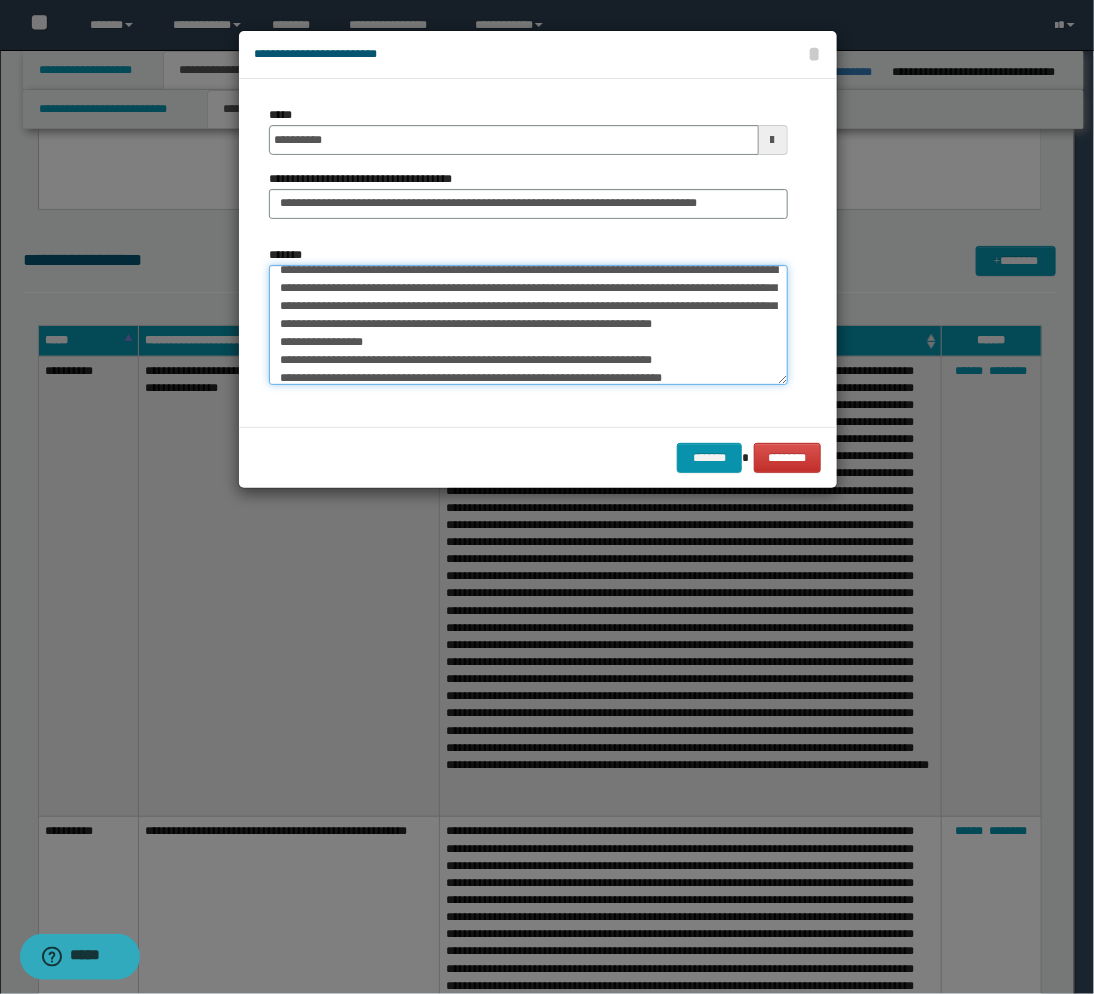 scroll, scrollTop: 44, scrollLeft: 0, axis: vertical 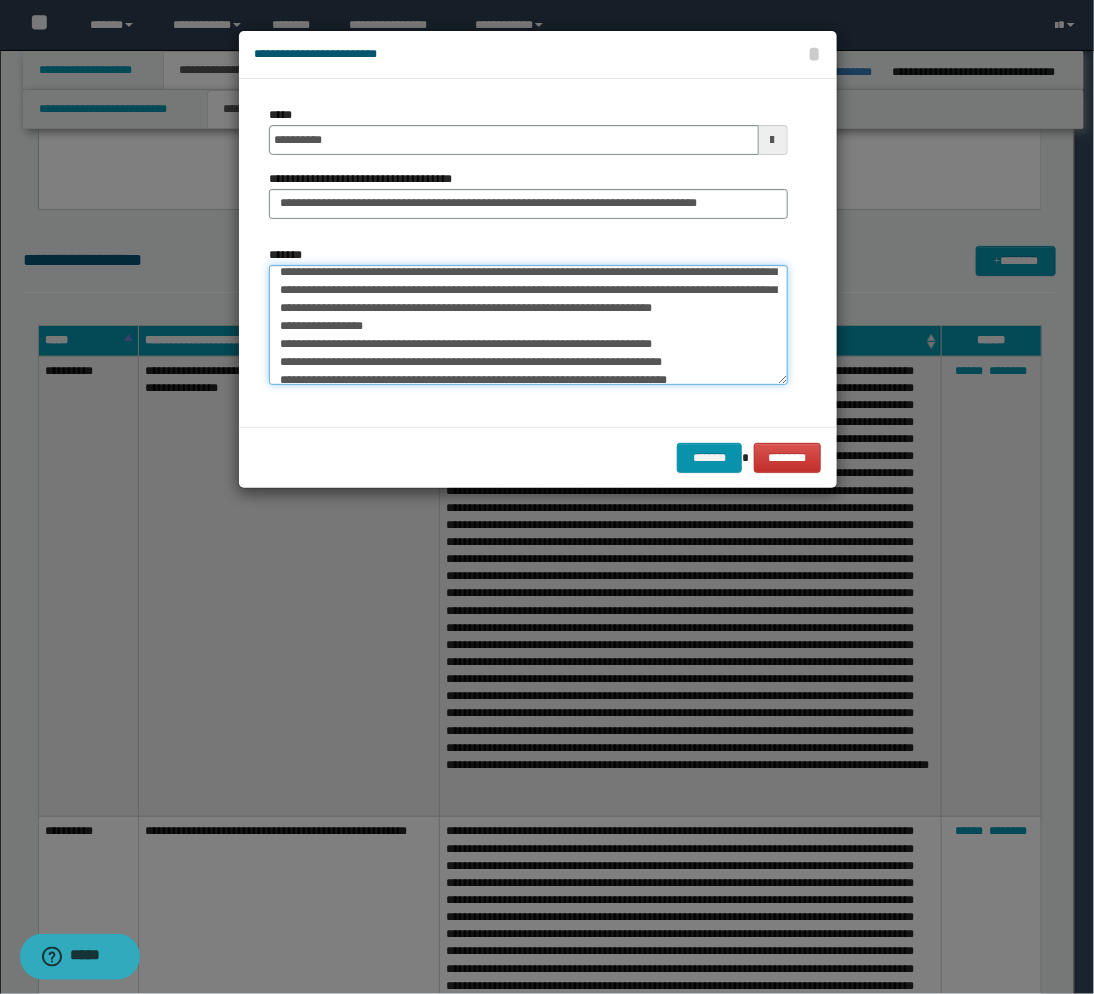 click on "**********" at bounding box center (528, 325) 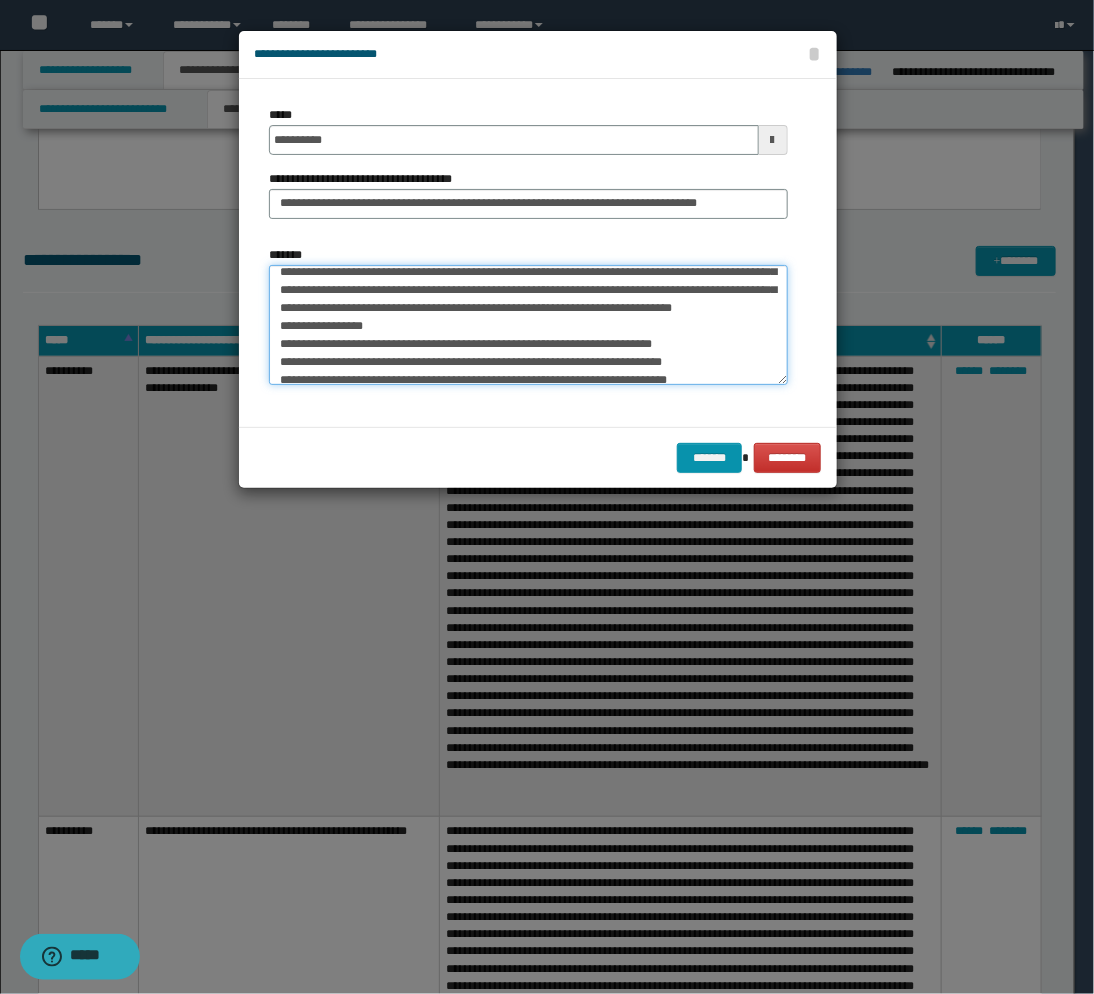 click on "**********" at bounding box center [528, 325] 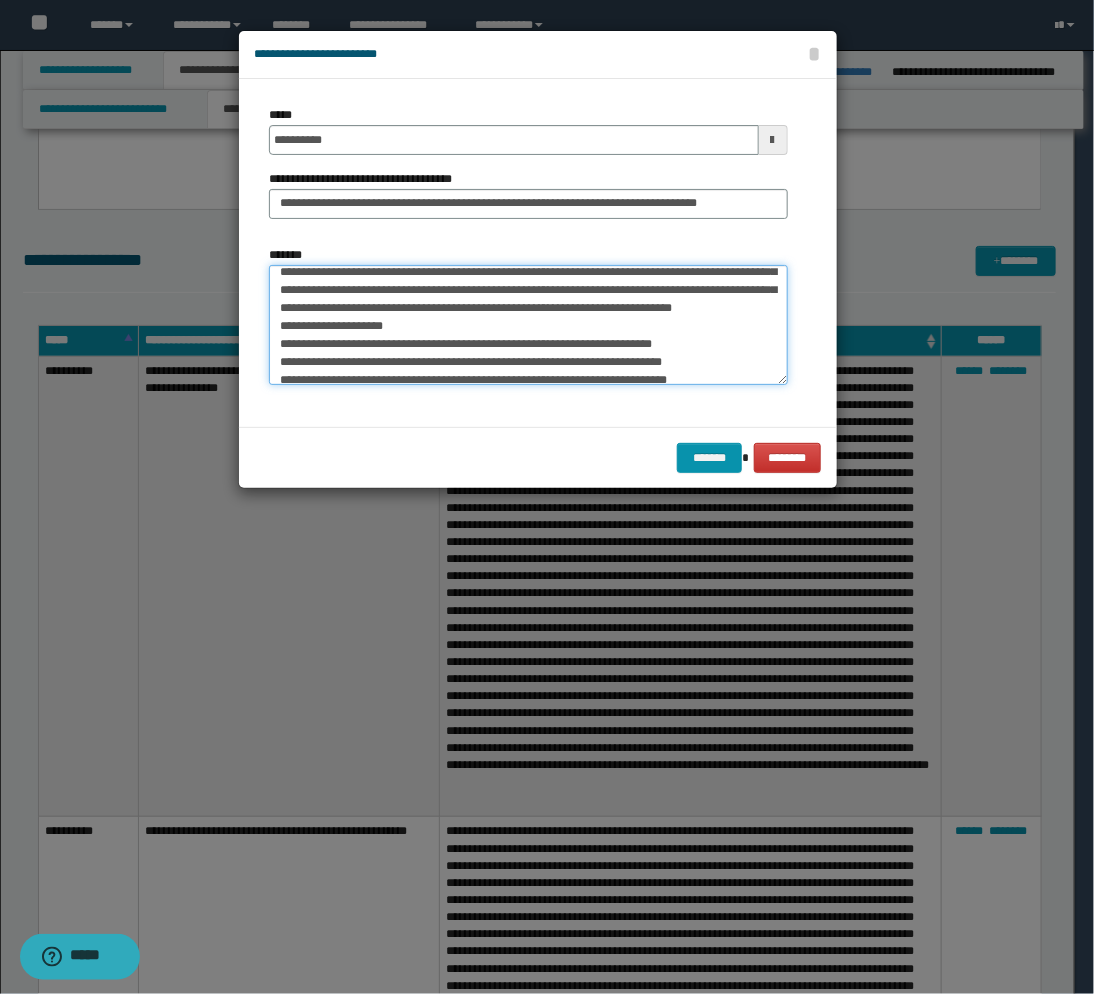 click on "**********" at bounding box center [528, 325] 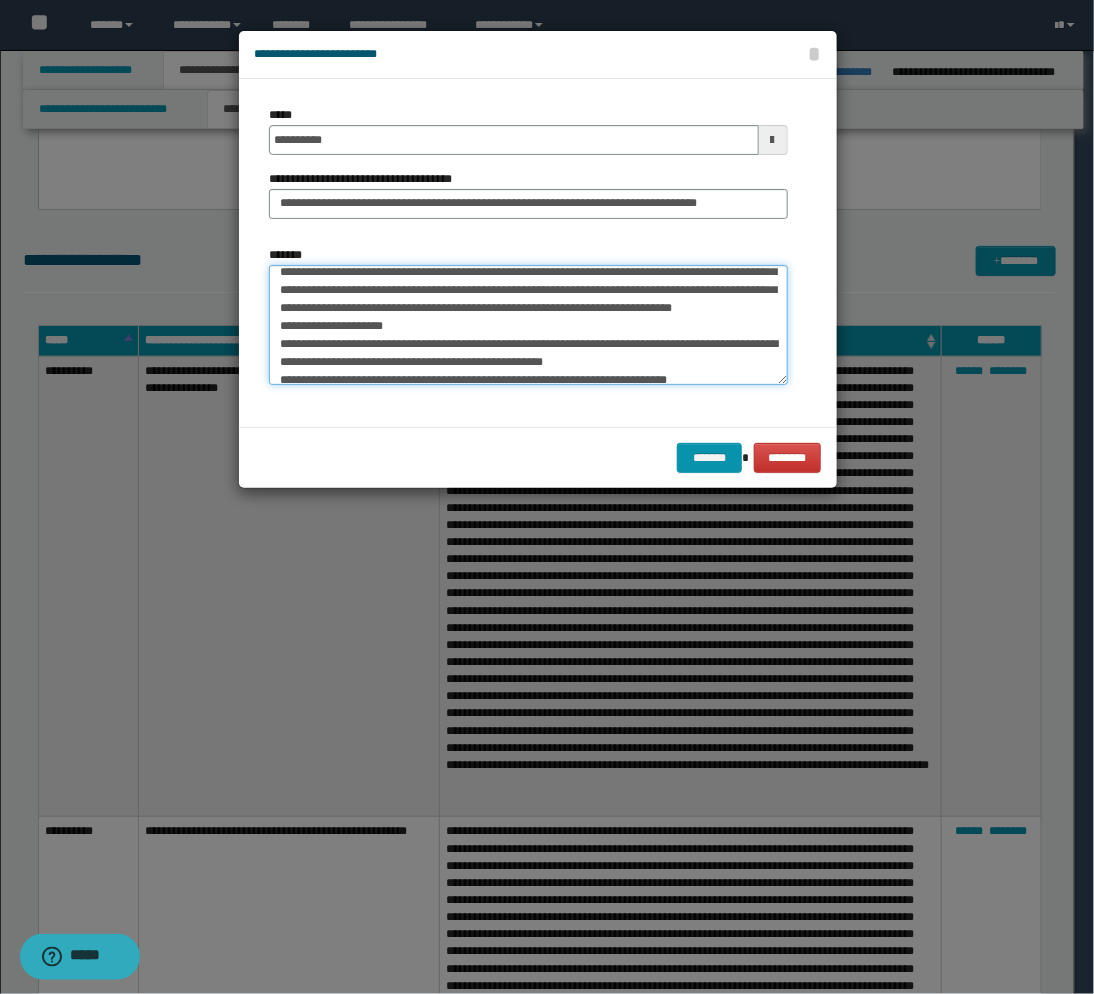 scroll, scrollTop: 88, scrollLeft: 0, axis: vertical 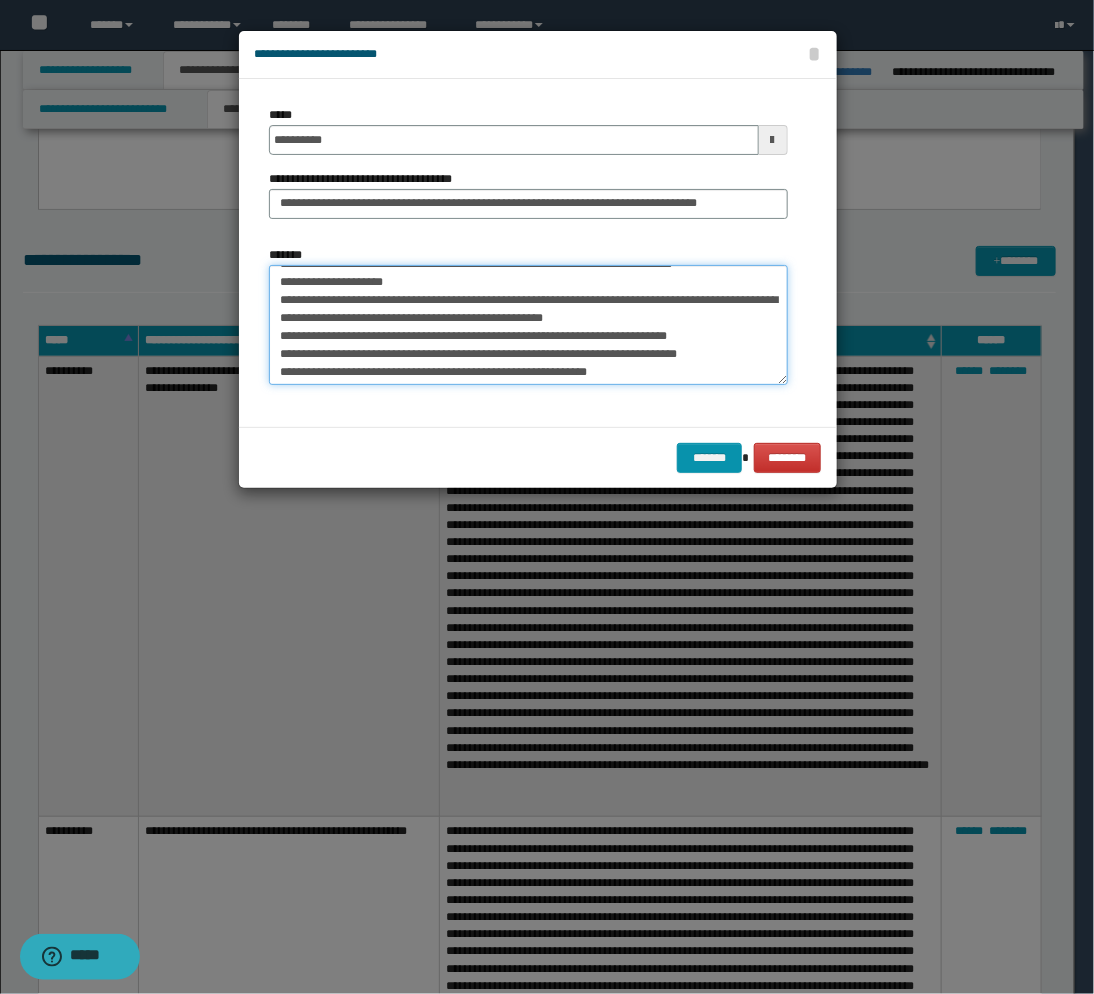 click on "**********" at bounding box center (528, 325) 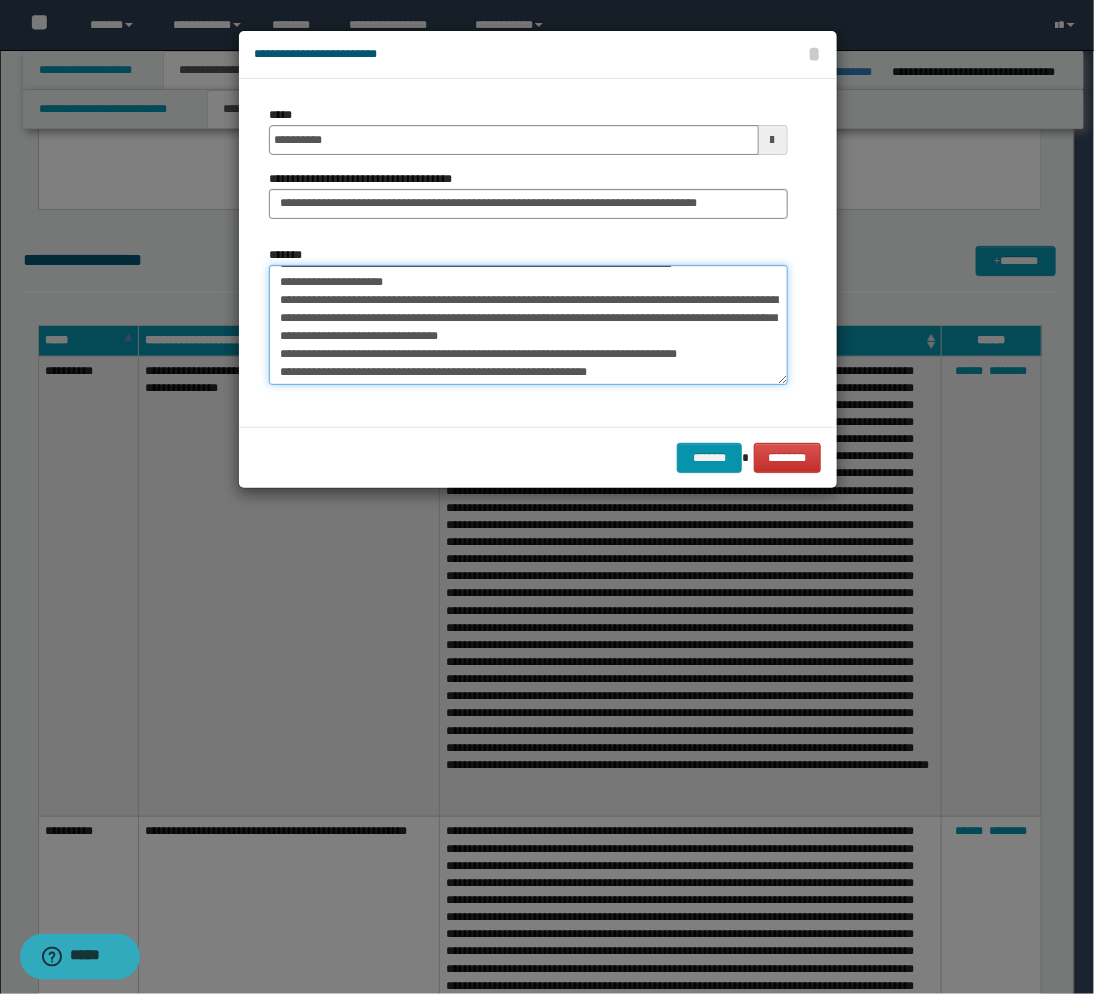 click on "**********" at bounding box center (528, 325) 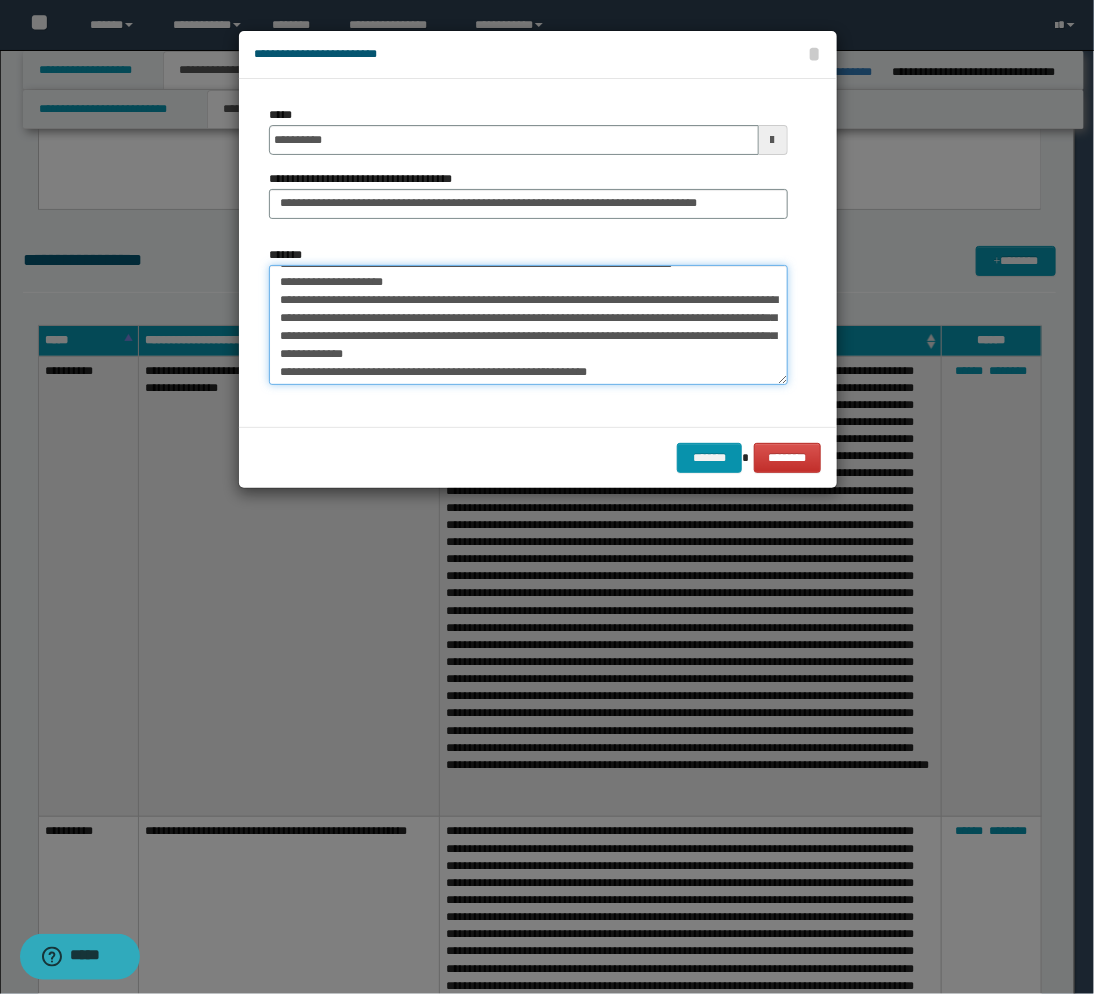 scroll, scrollTop: 133, scrollLeft: 0, axis: vertical 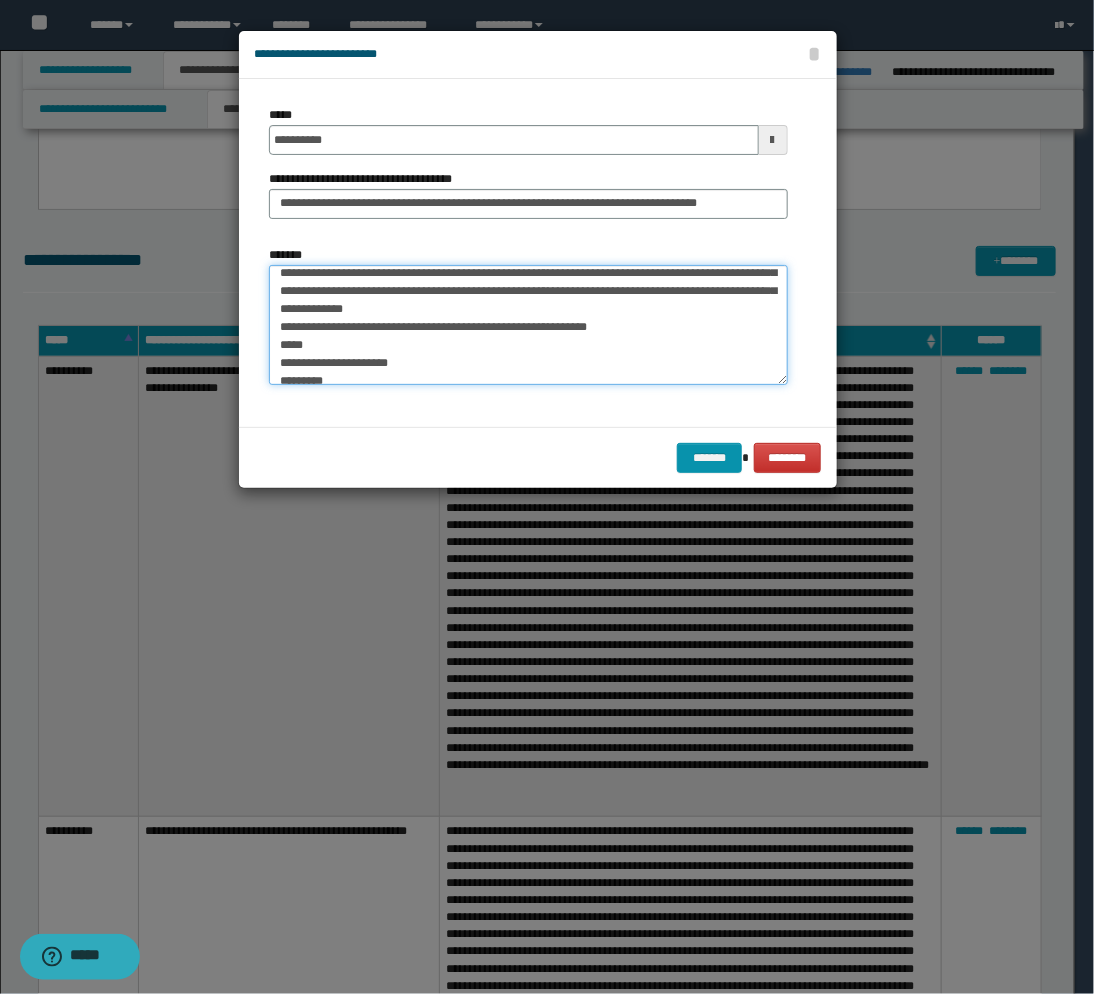 click on "**********" at bounding box center (528, 325) 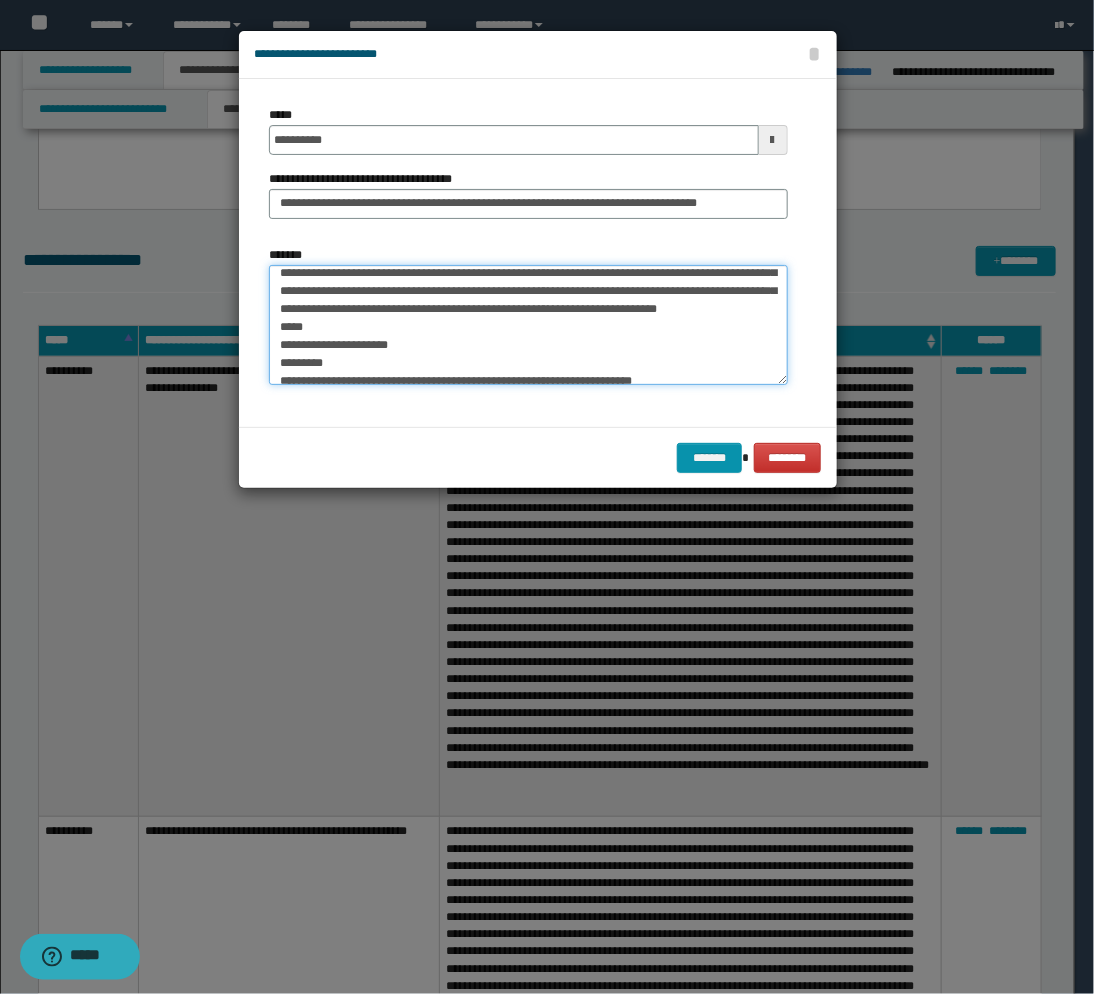 click on "**********" at bounding box center (528, 325) 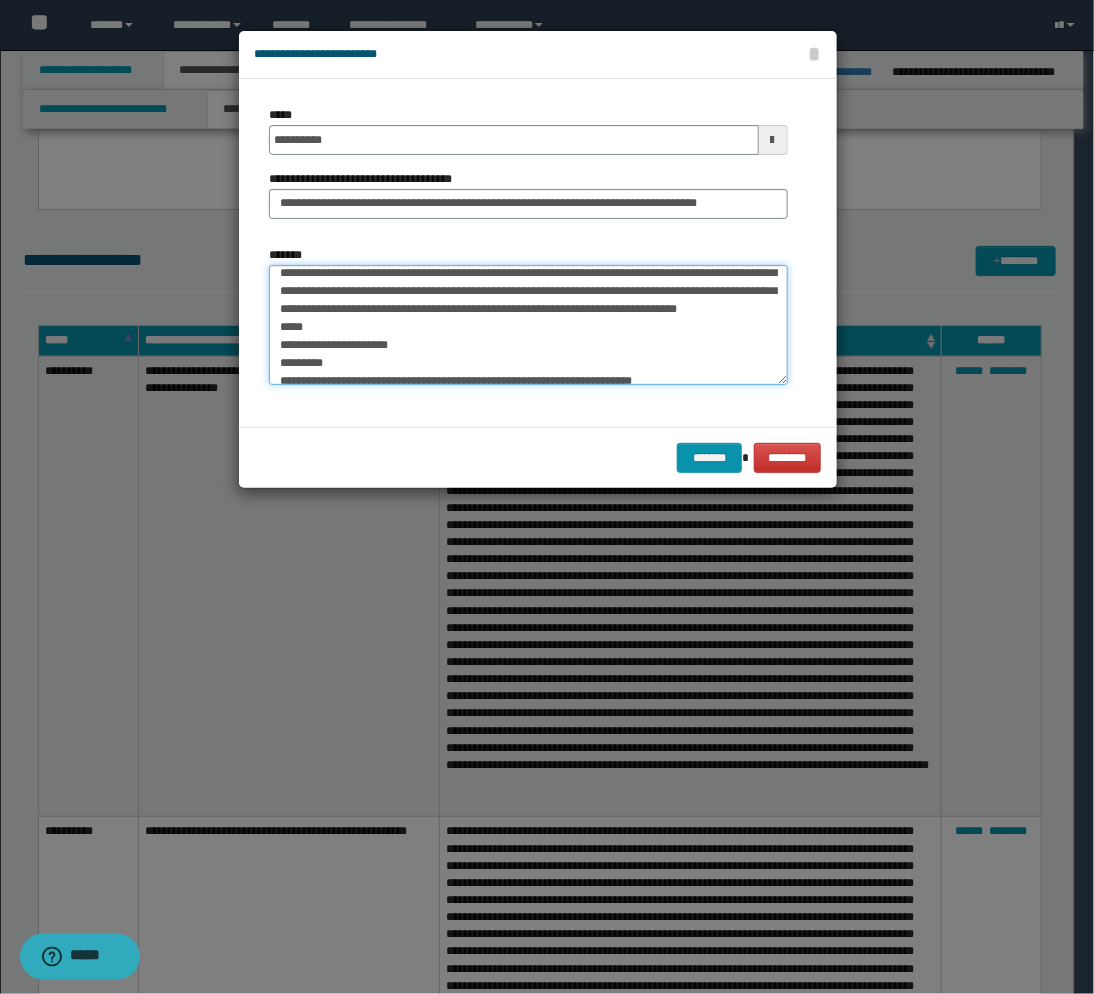 click on "**********" at bounding box center [528, 325] 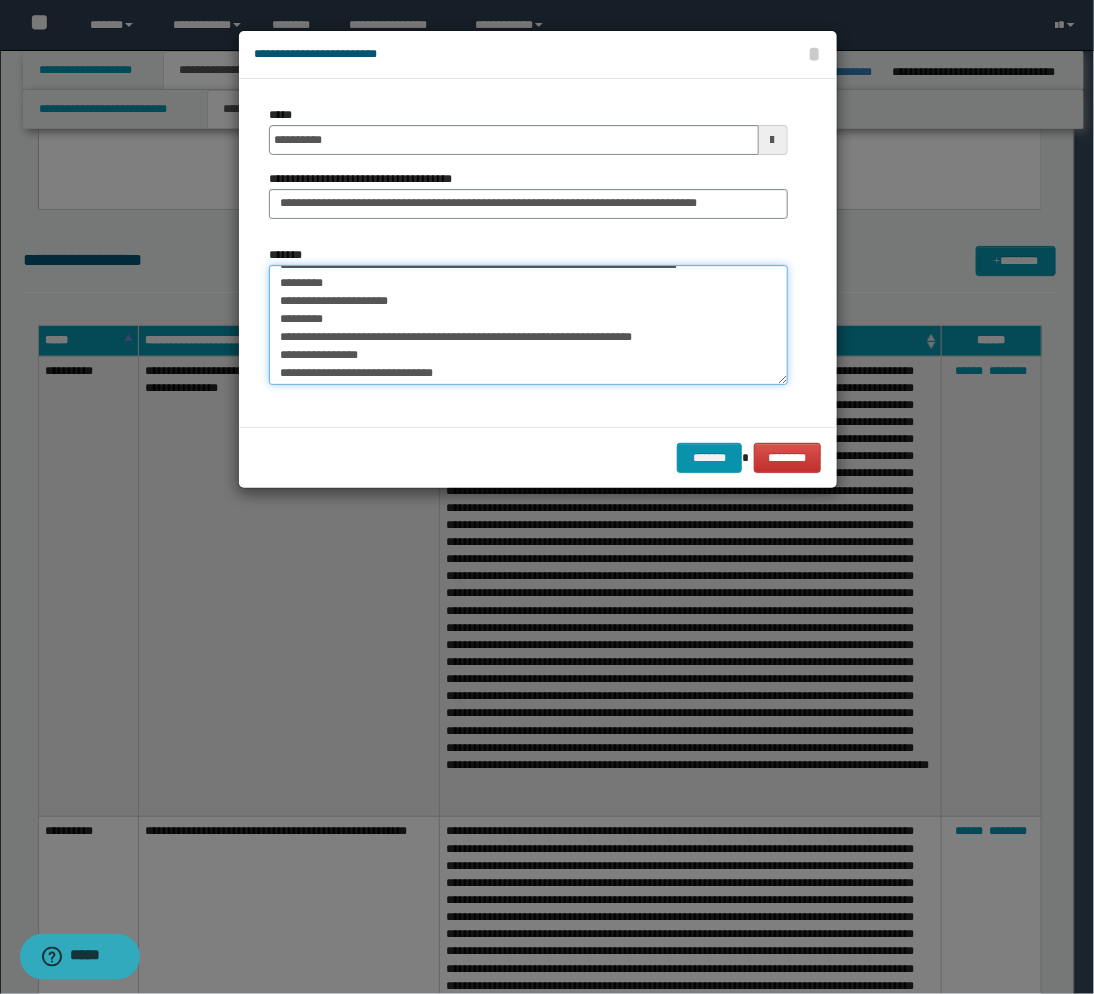scroll, scrollTop: 222, scrollLeft: 0, axis: vertical 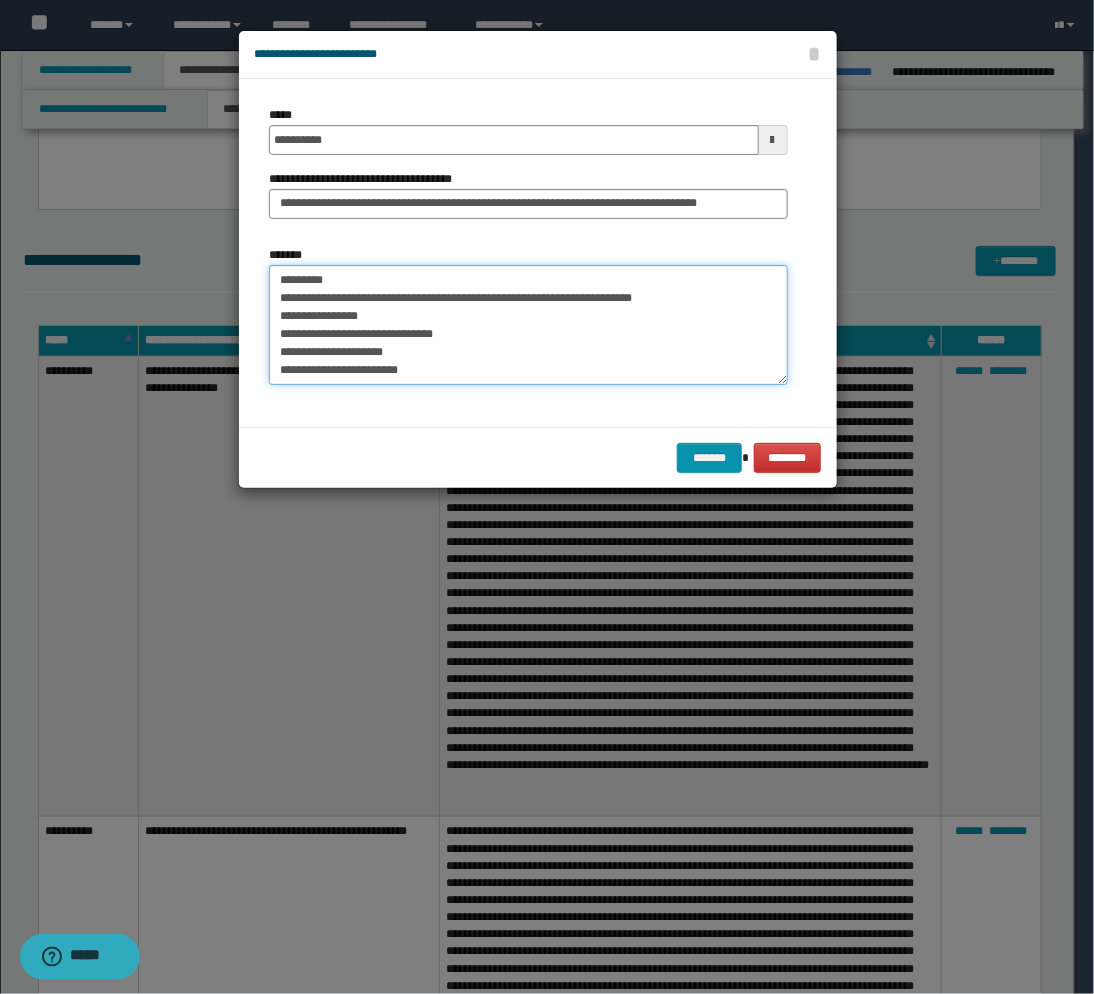 click on "*******" at bounding box center [528, 325] 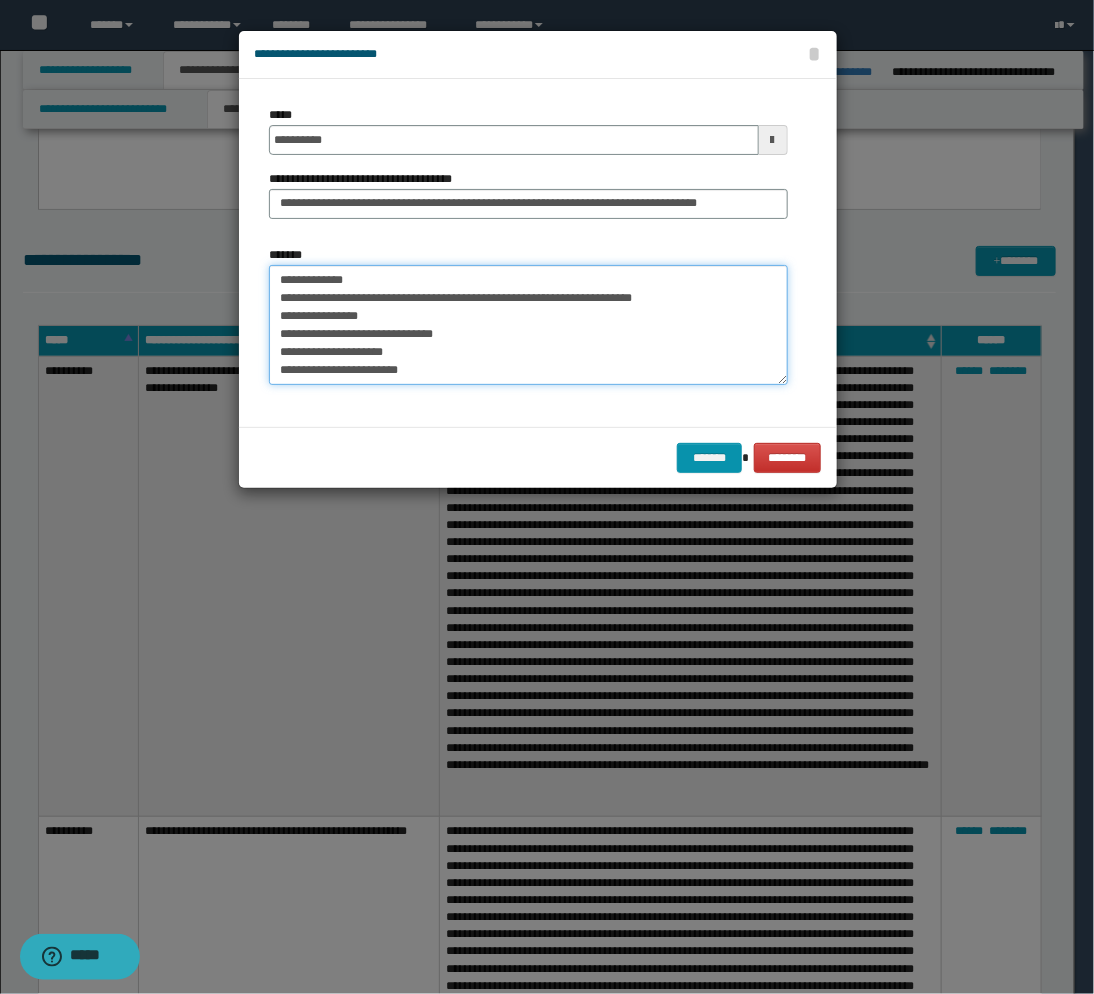 click on "*******" at bounding box center [528, 325] 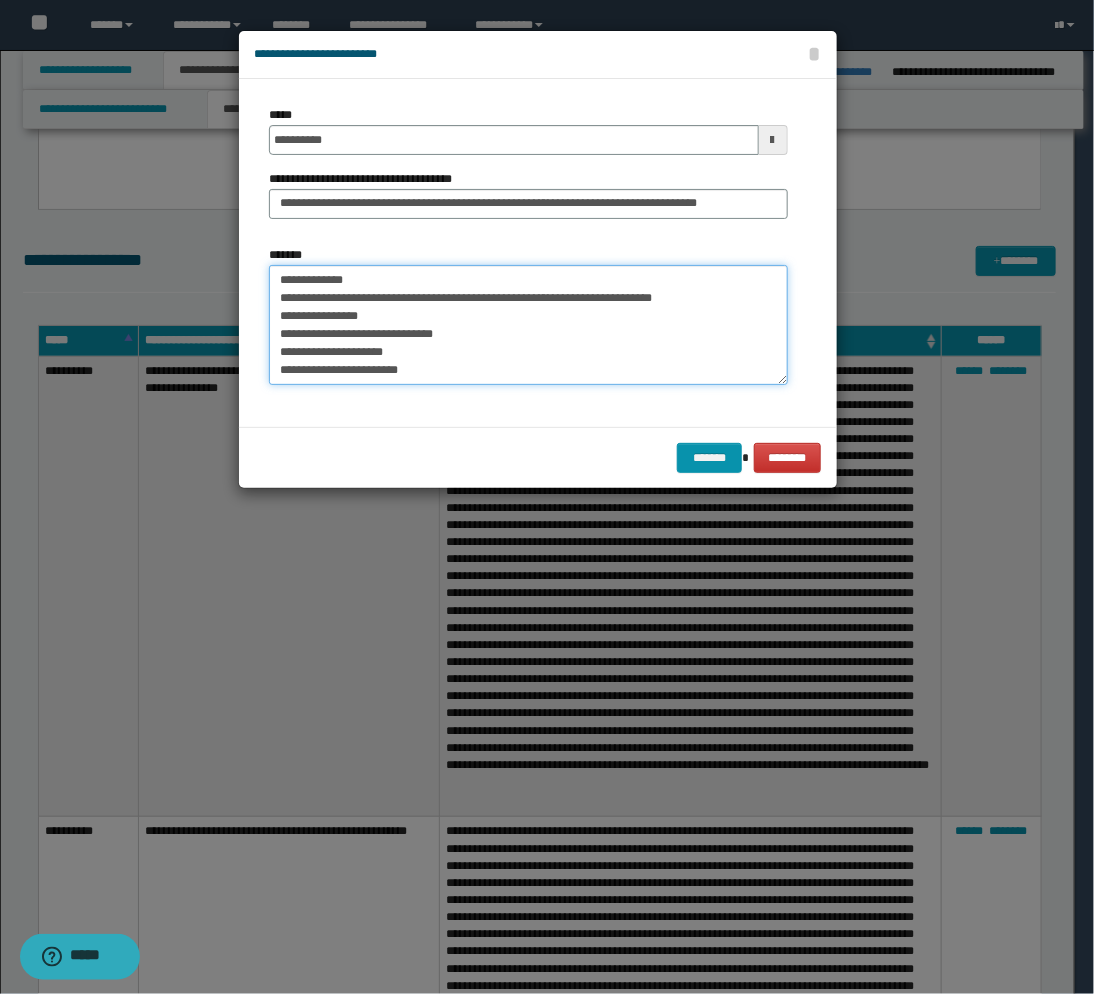 click on "*******" at bounding box center [528, 325] 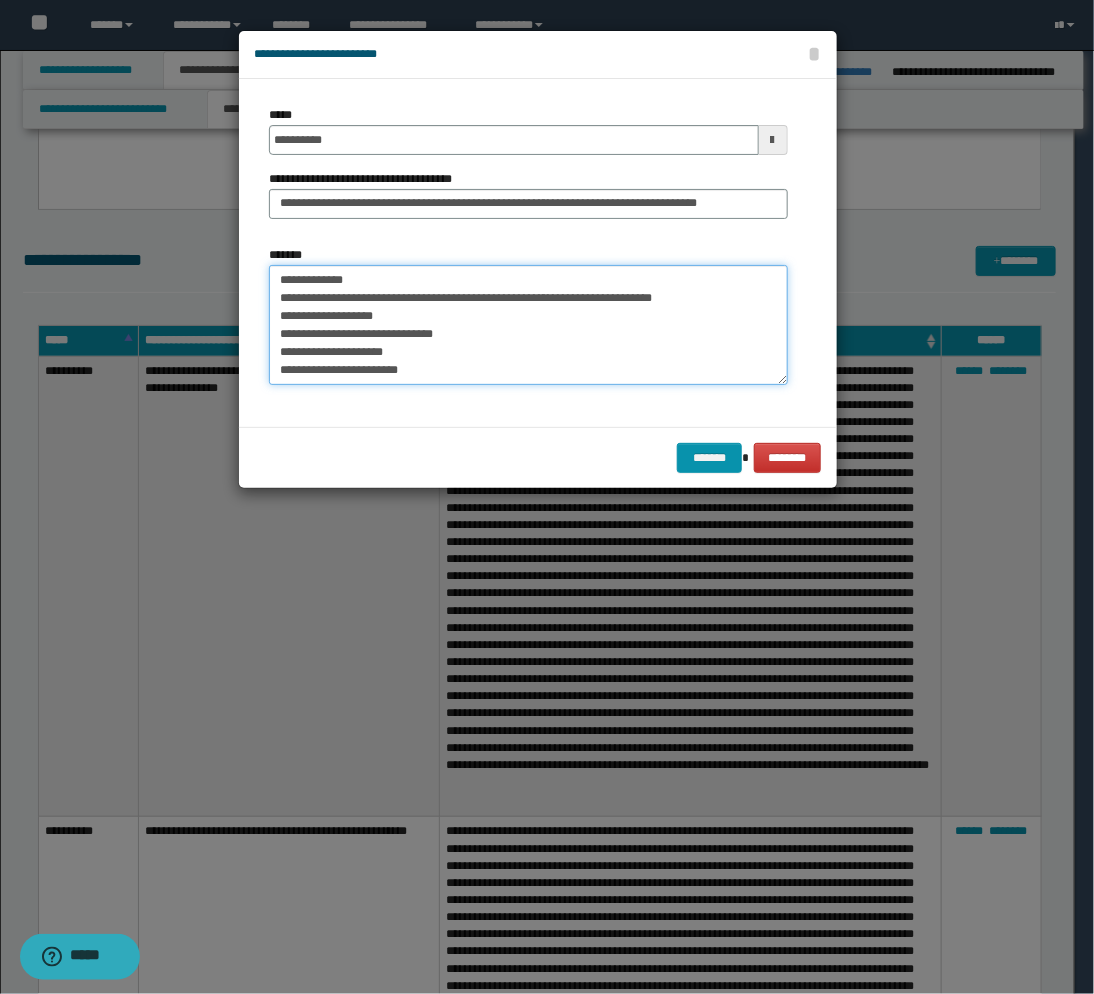 click on "*******" at bounding box center [528, 325] 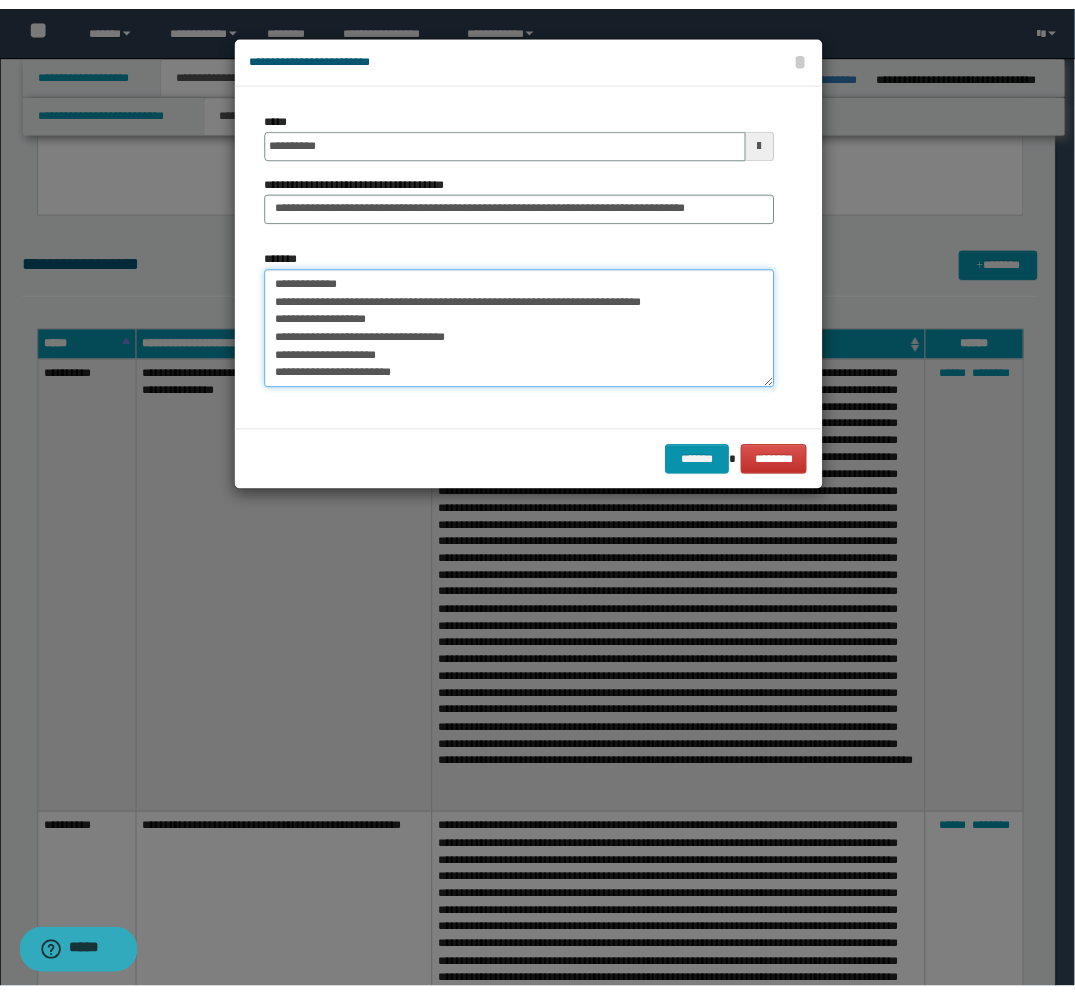 scroll, scrollTop: 251, scrollLeft: 0, axis: vertical 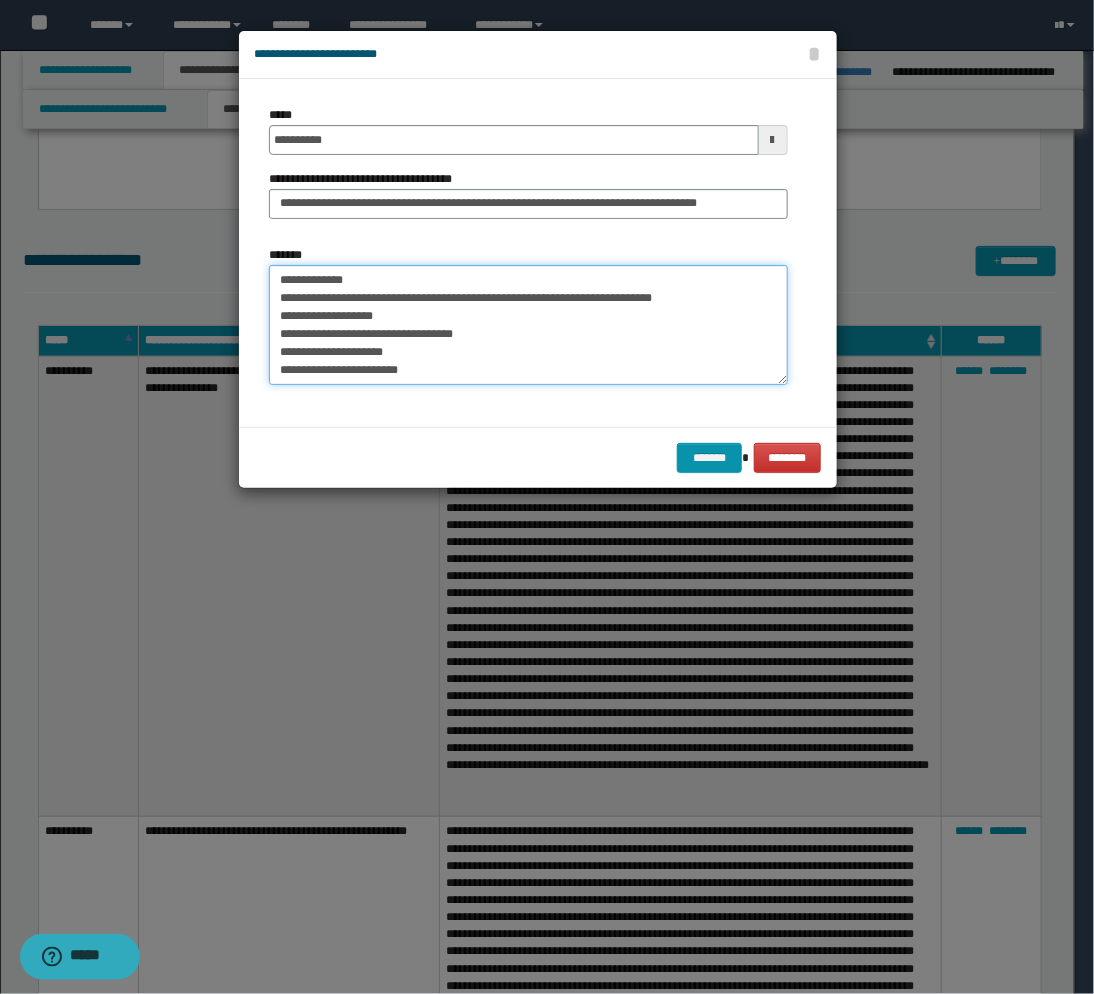 click on "*******" at bounding box center (528, 325) 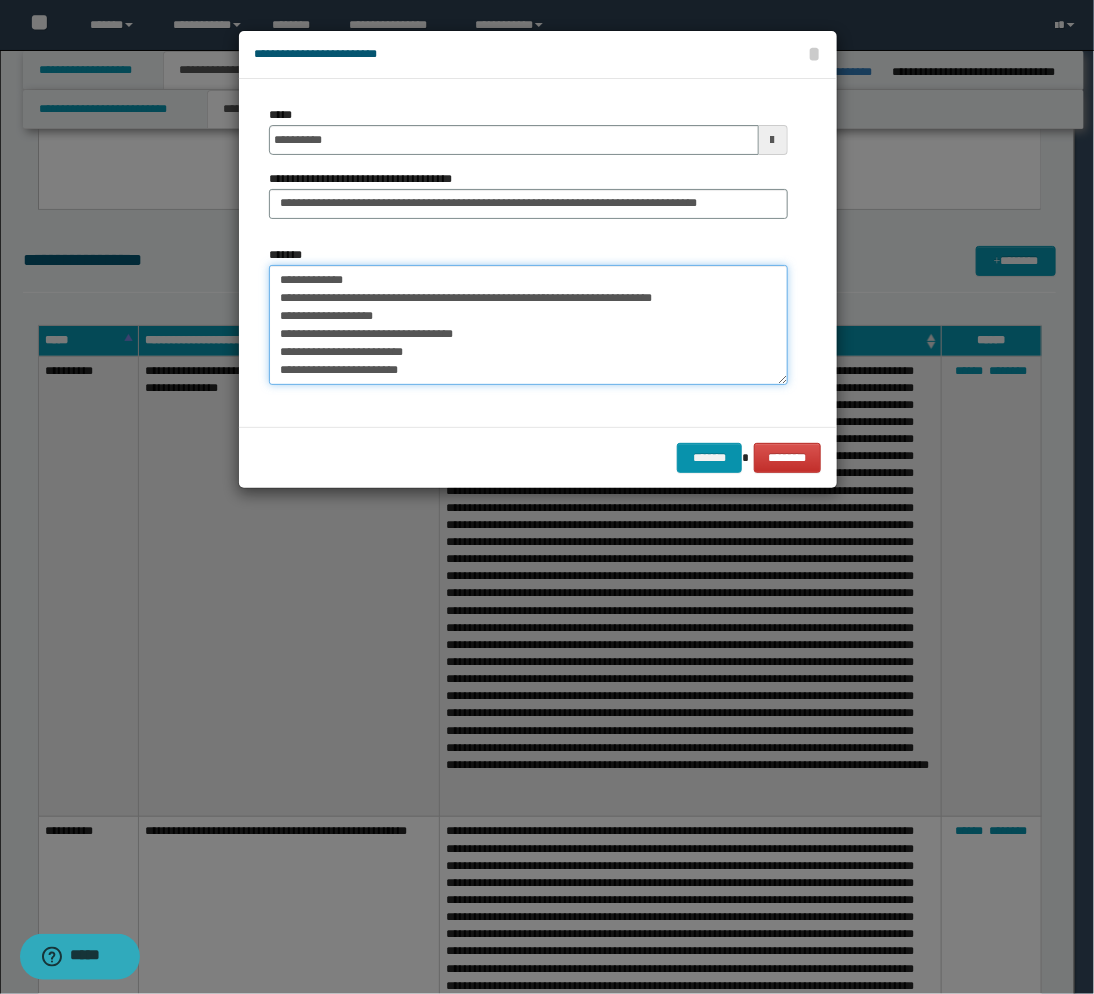 click on "*******" at bounding box center [528, 325] 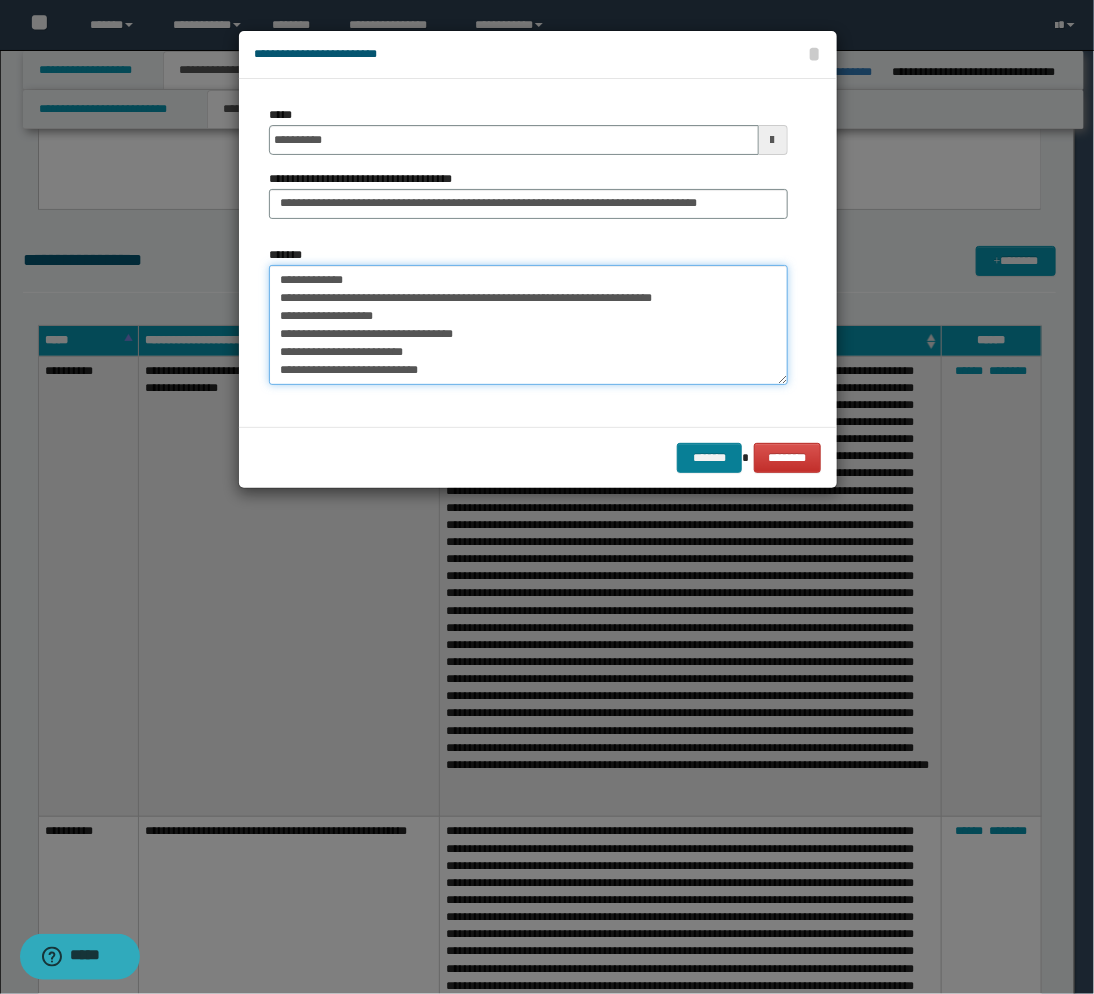 type on "**********" 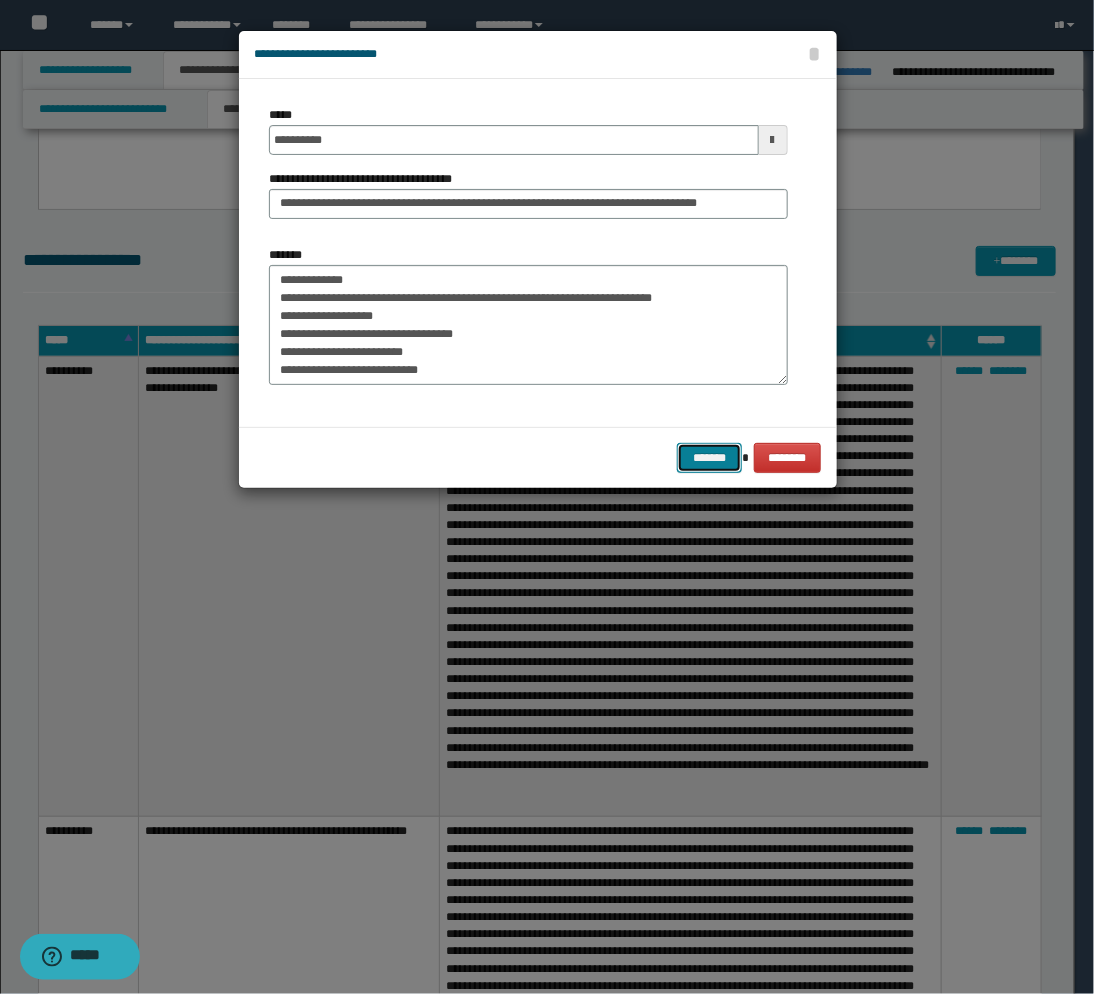 click on "*******" at bounding box center (709, 458) 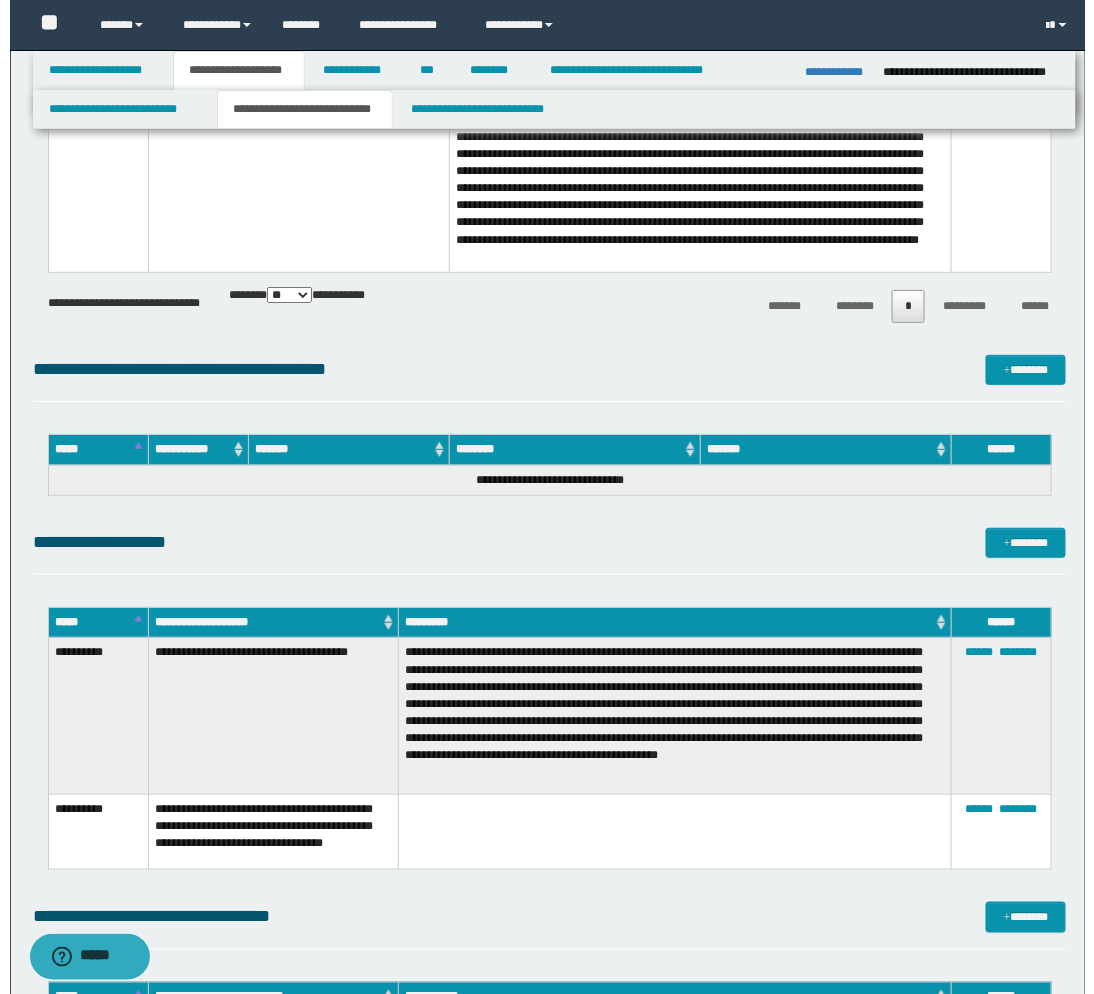 scroll, scrollTop: 2222, scrollLeft: 0, axis: vertical 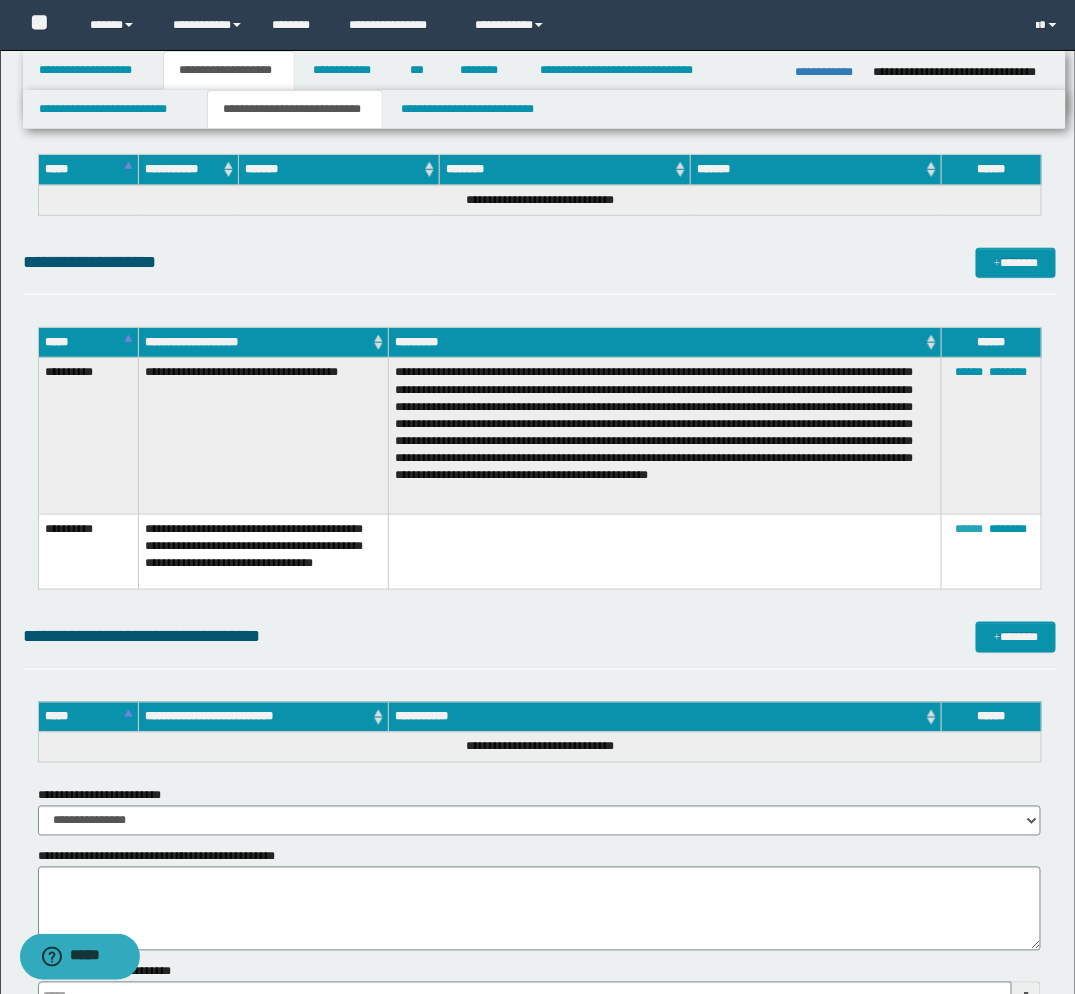 click on "******" at bounding box center [970, 529] 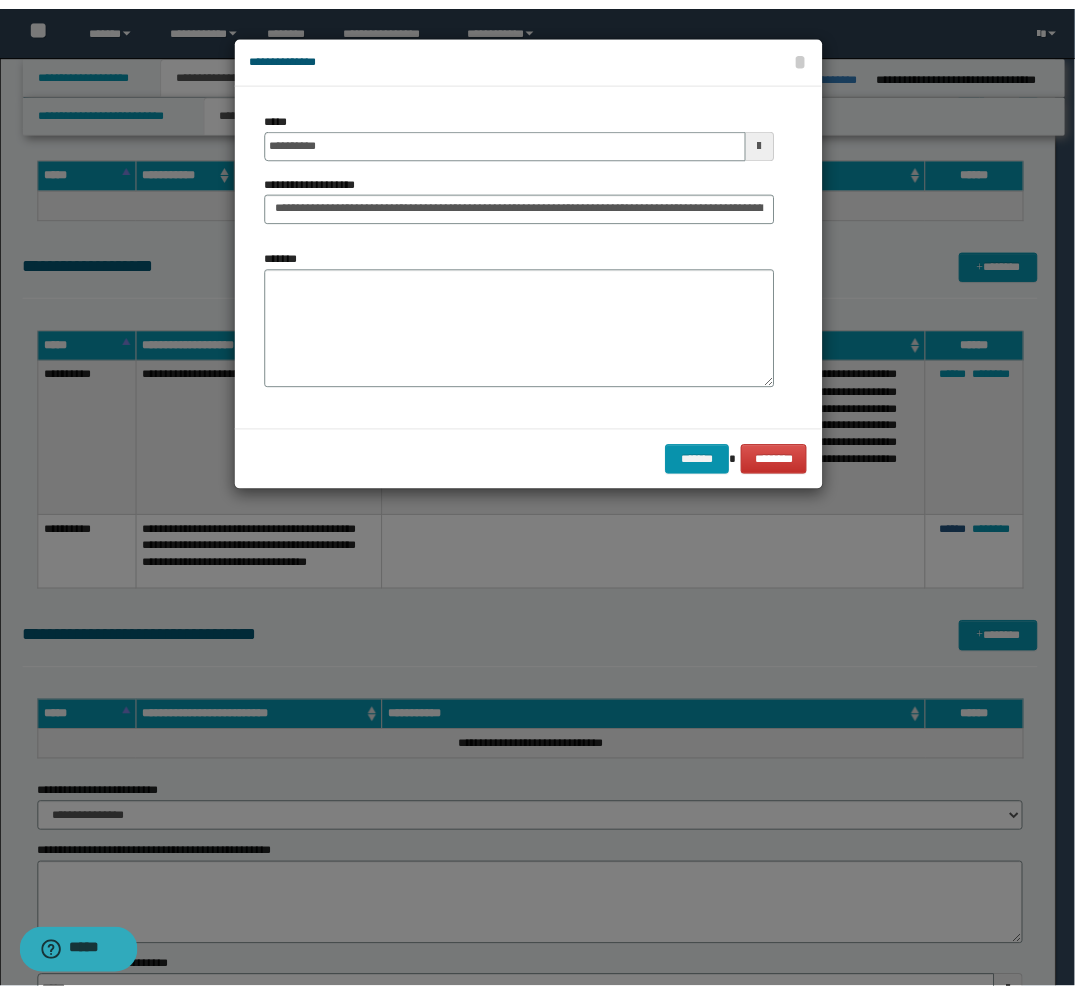 scroll, scrollTop: 0, scrollLeft: 0, axis: both 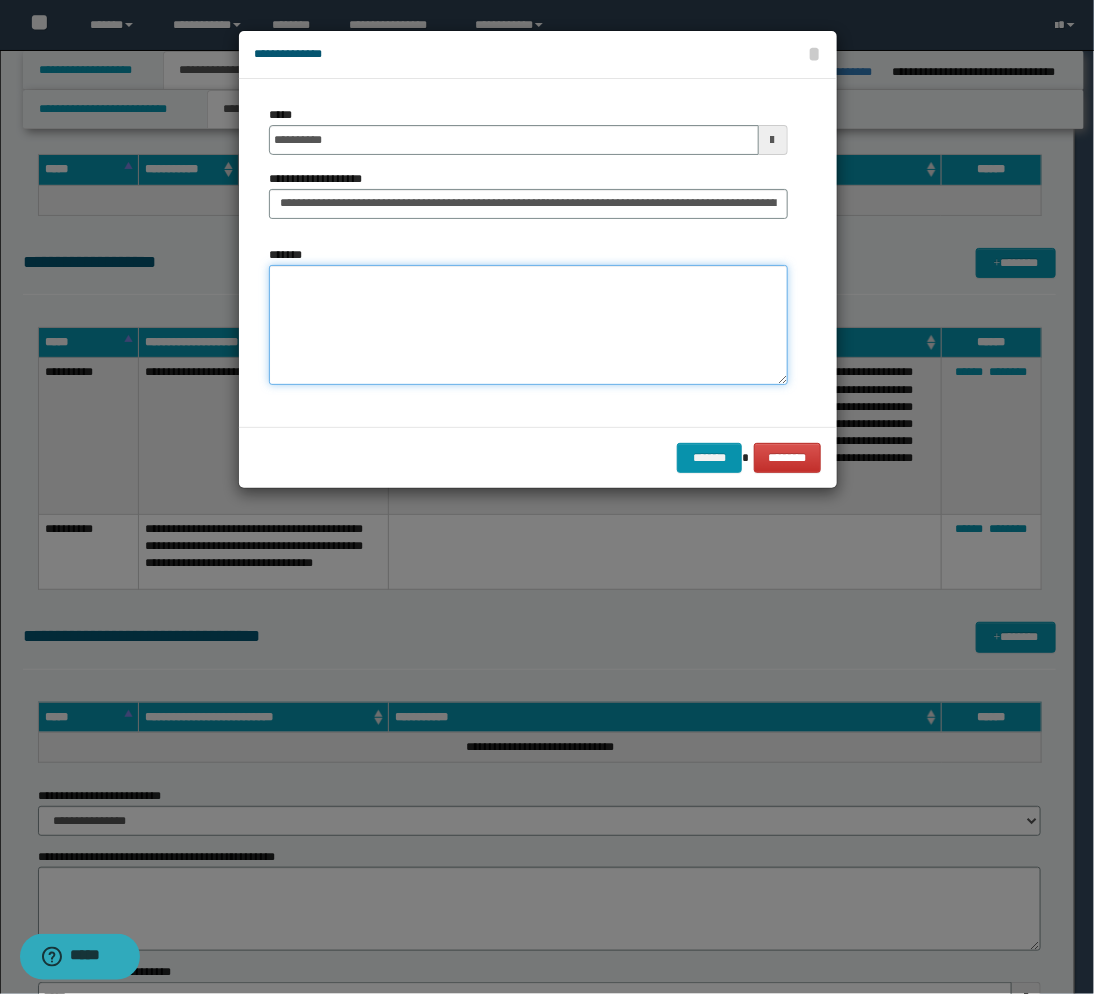 click on "*******" at bounding box center [528, 325] 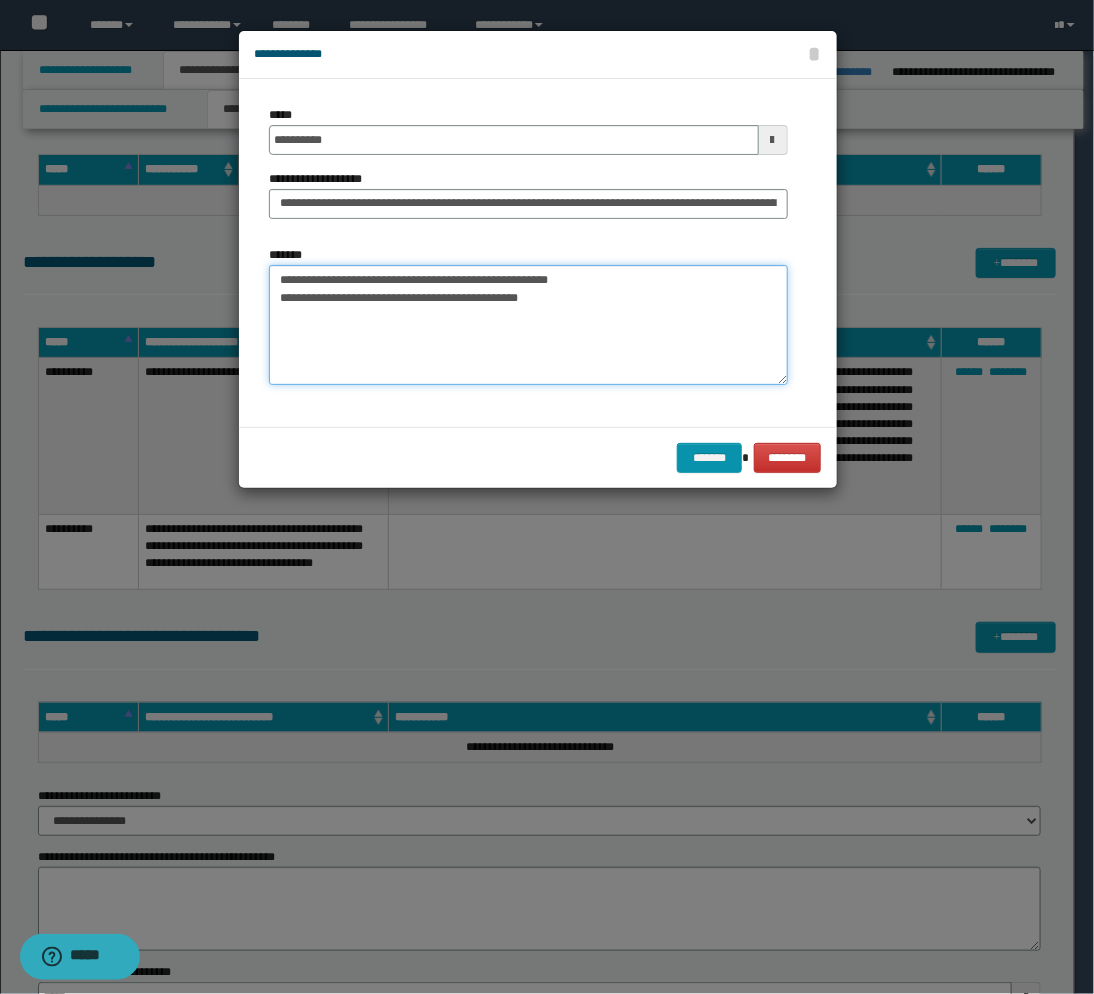click on "**********" at bounding box center [528, 325] 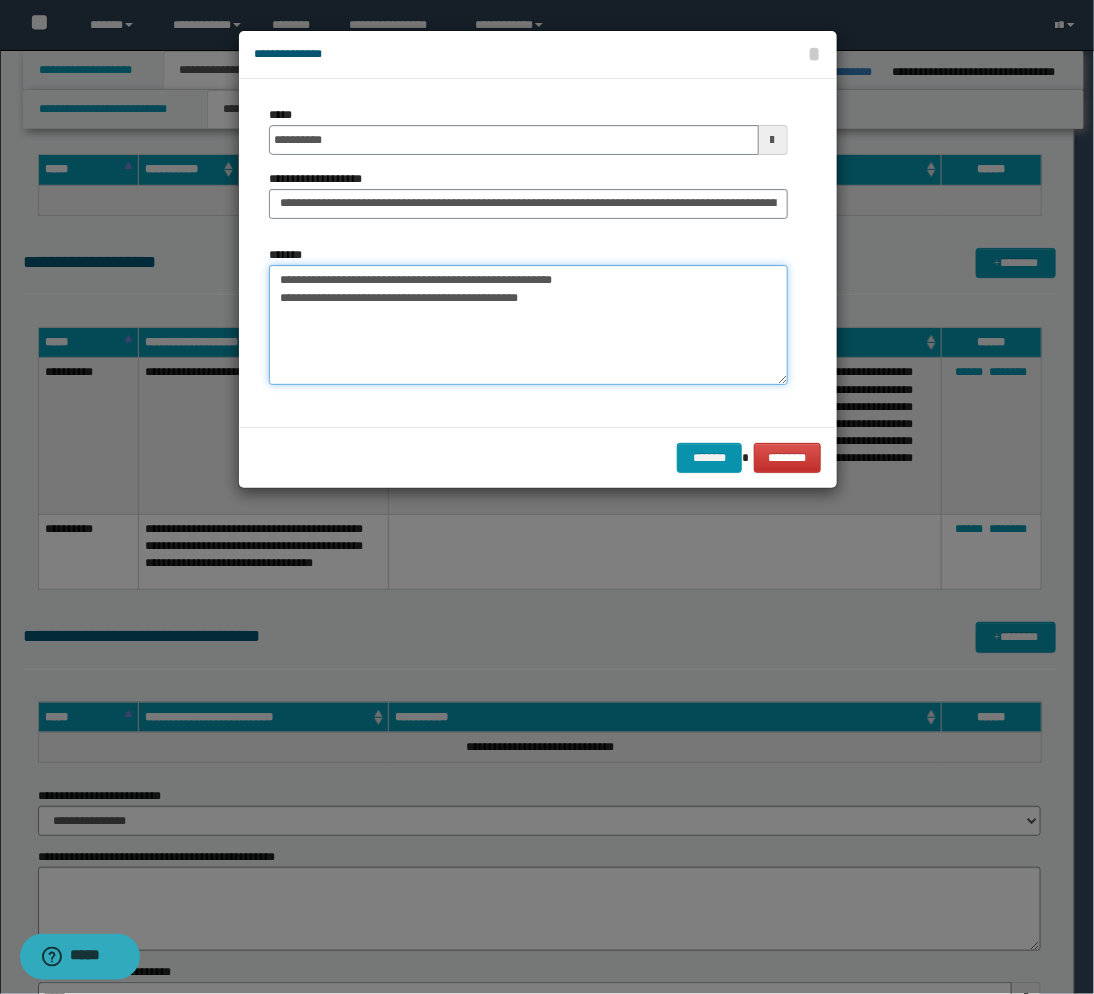 click on "**********" at bounding box center (528, 325) 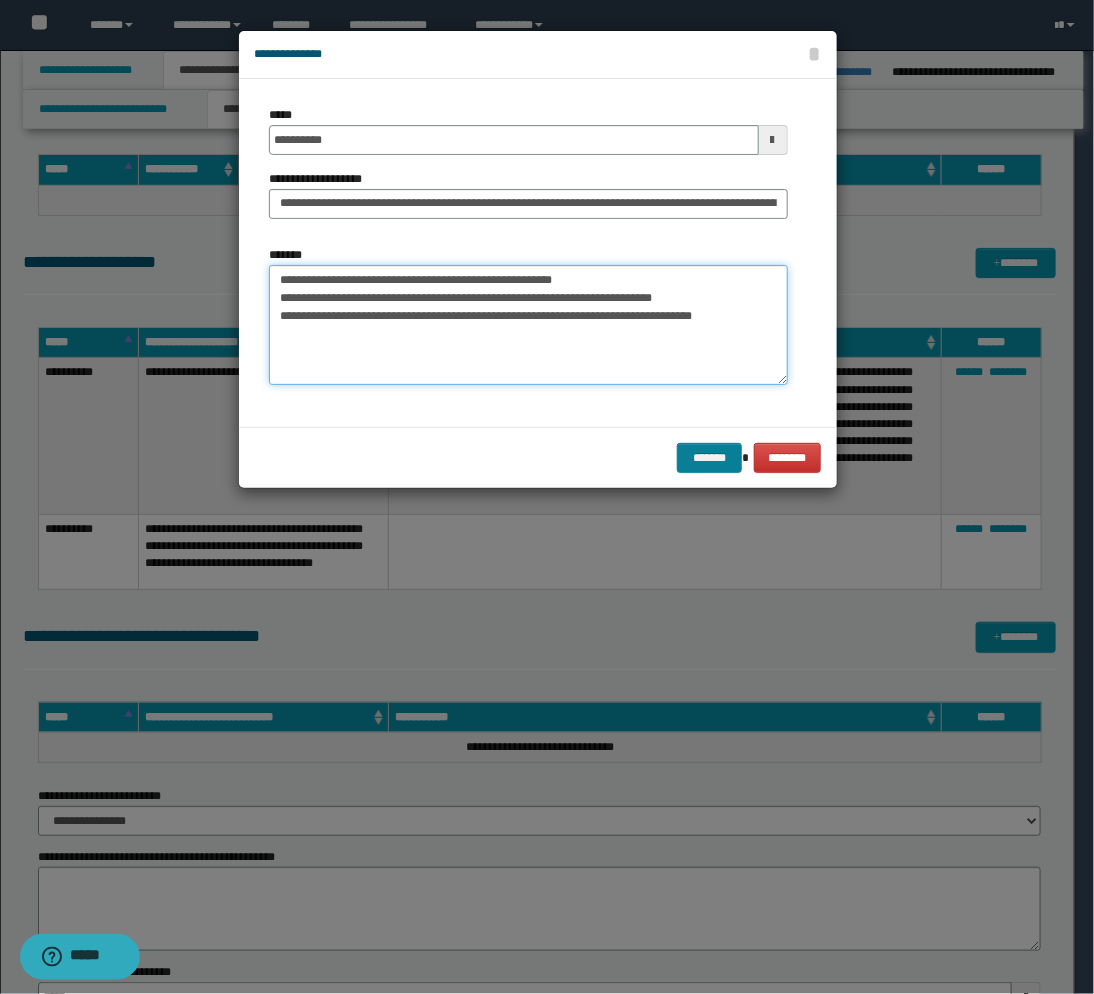 type on "**********" 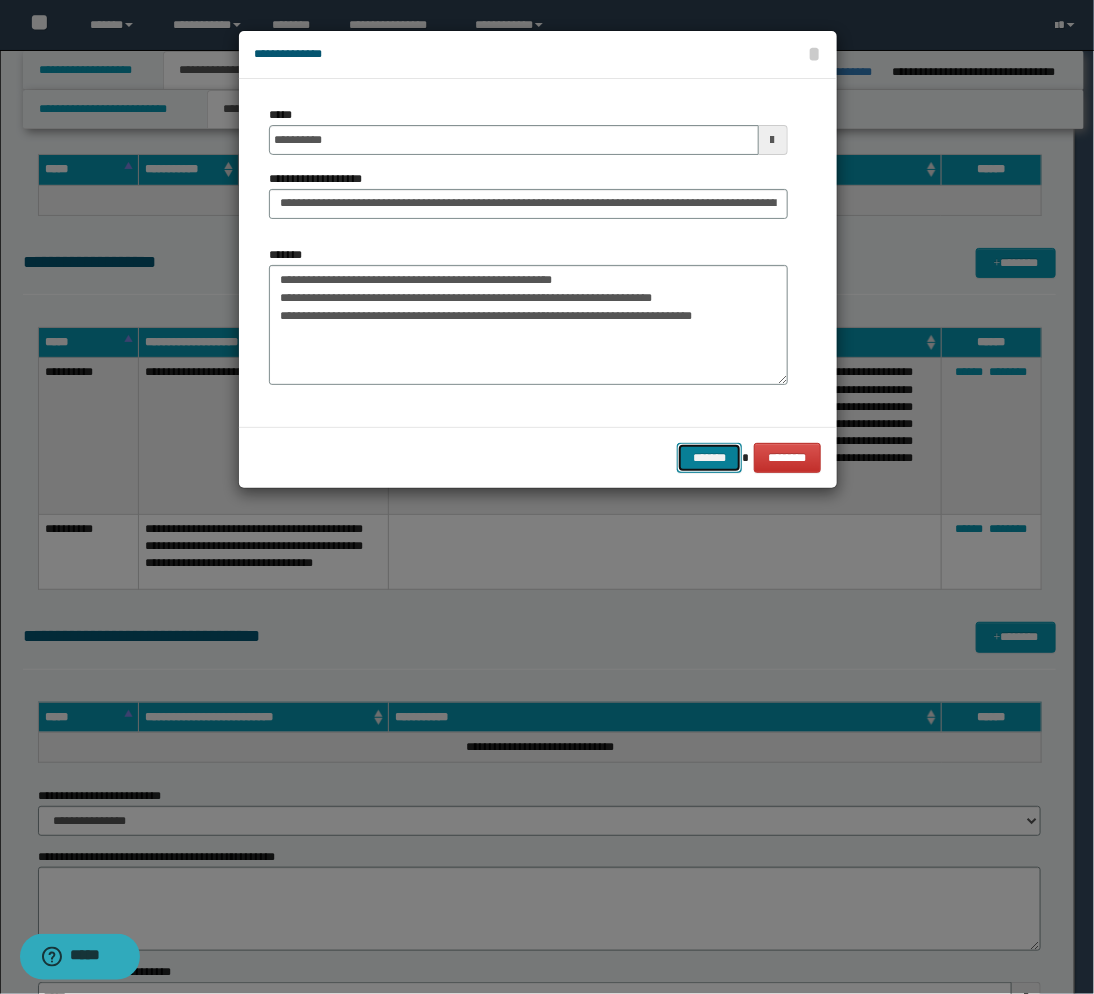 click on "*******" at bounding box center [709, 458] 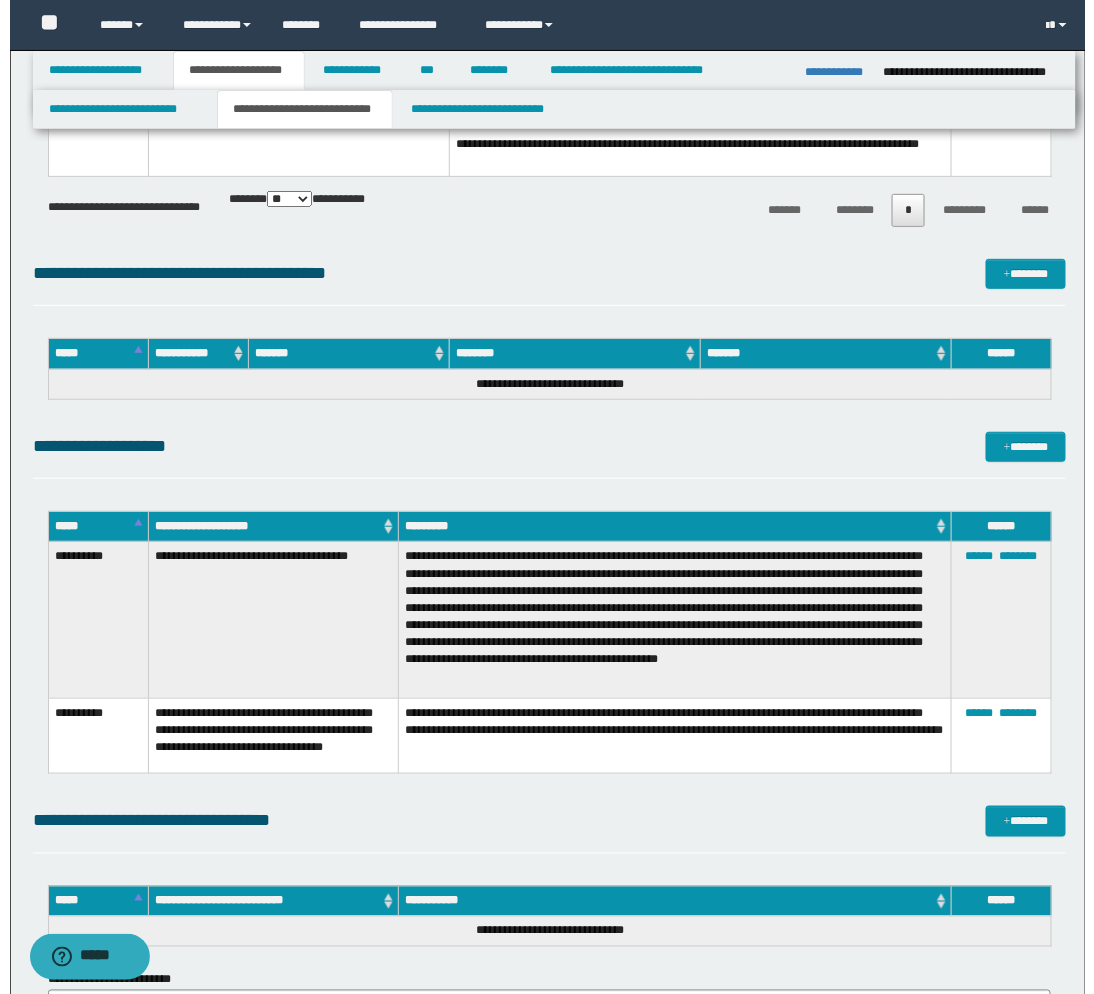 scroll, scrollTop: 2111, scrollLeft: 0, axis: vertical 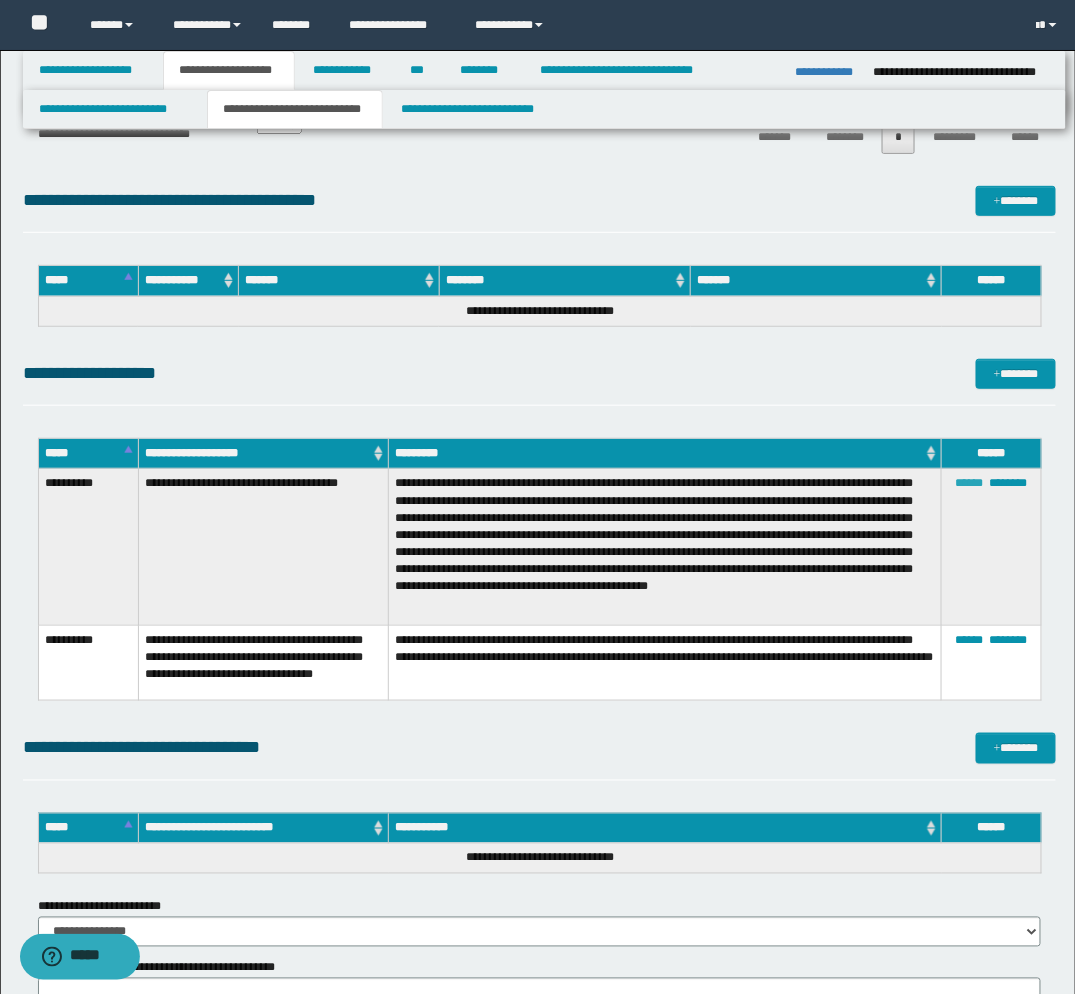 click on "******" at bounding box center (970, 483) 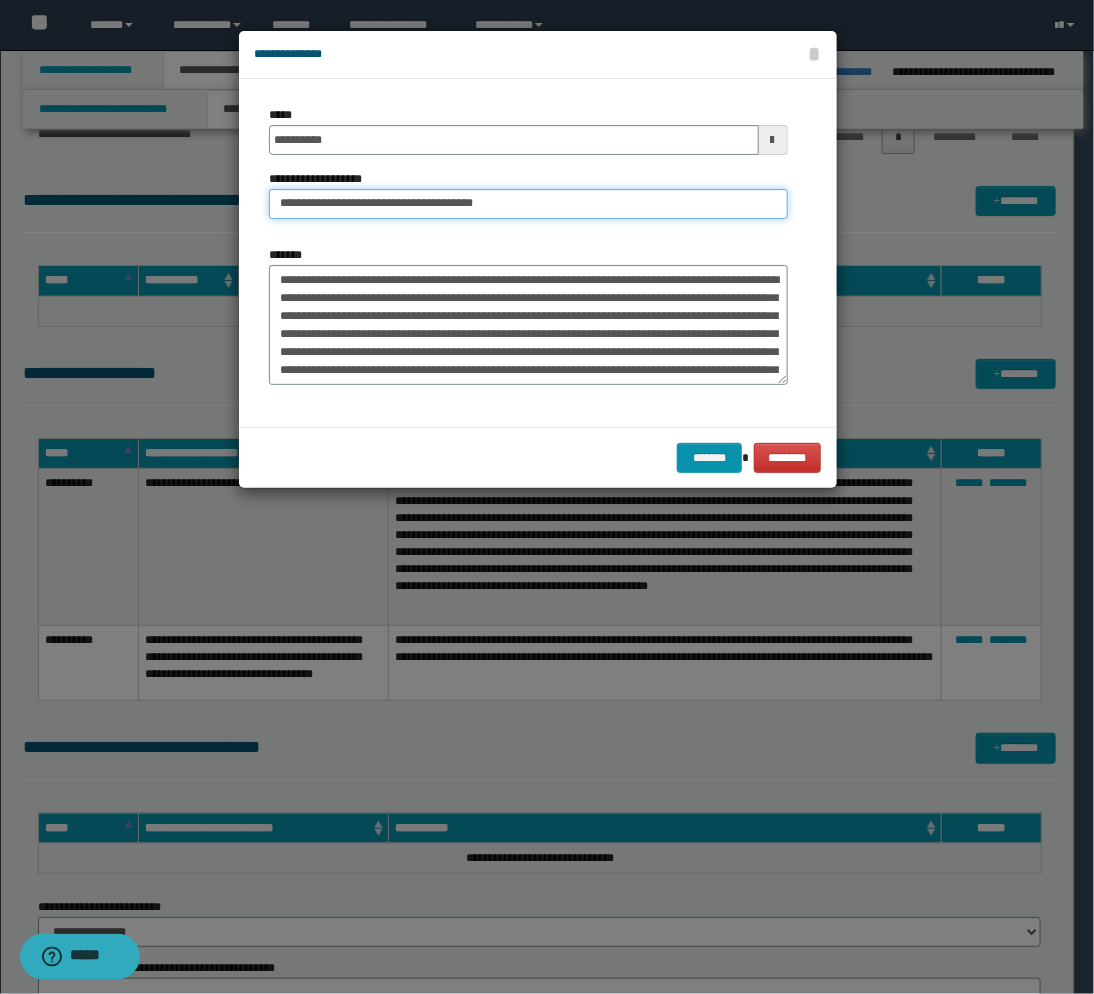 click on "**********" at bounding box center (528, 204) 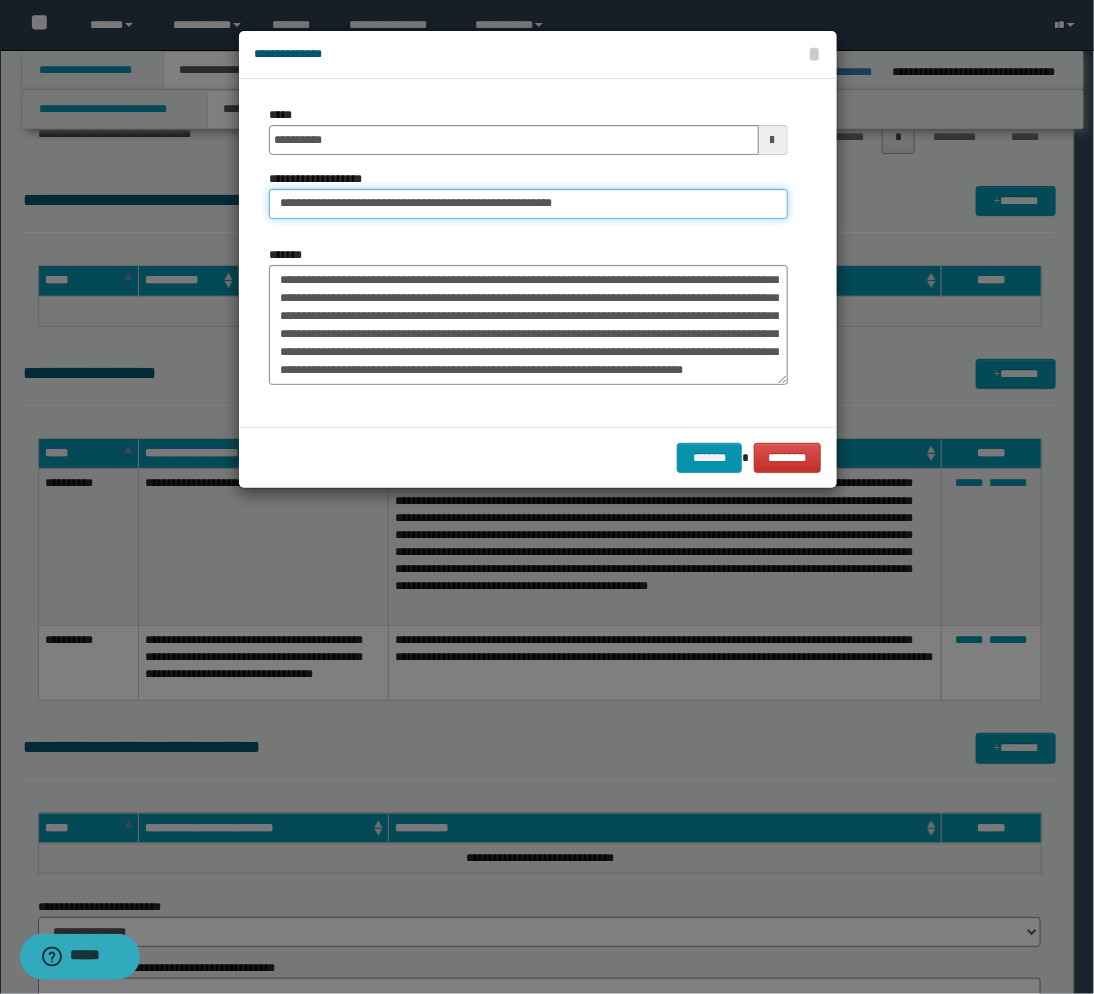 scroll, scrollTop: 53, scrollLeft: 0, axis: vertical 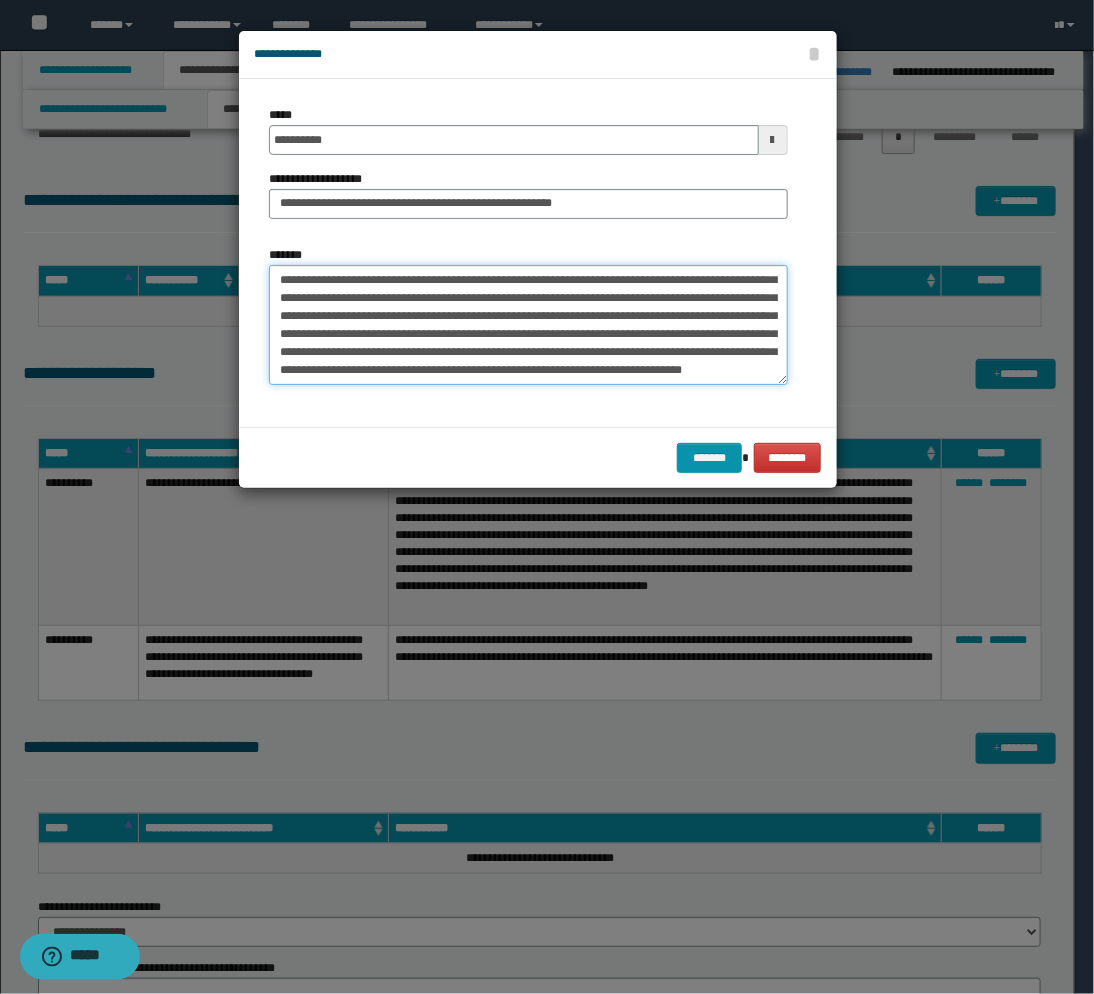 click on "**********" at bounding box center [528, 325] 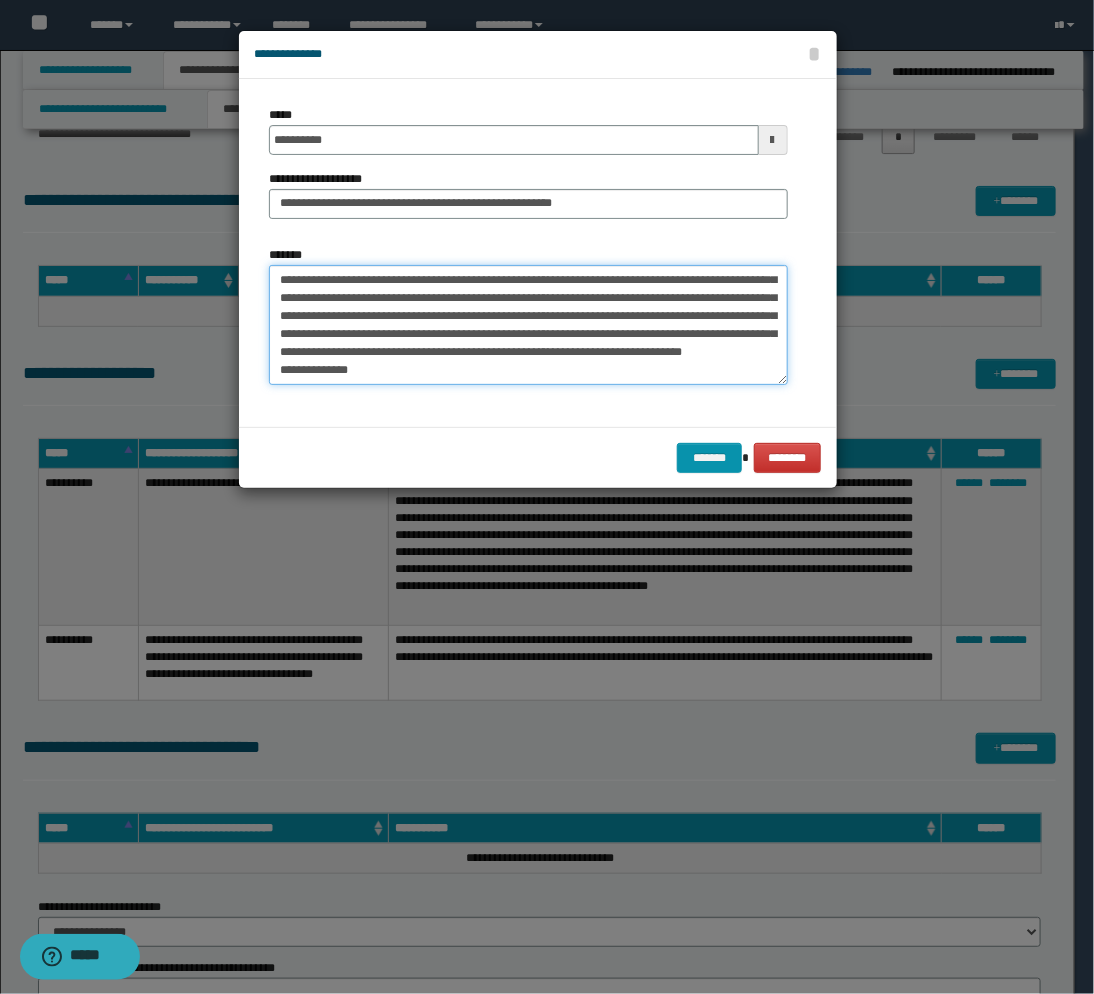 scroll, scrollTop: 84, scrollLeft: 0, axis: vertical 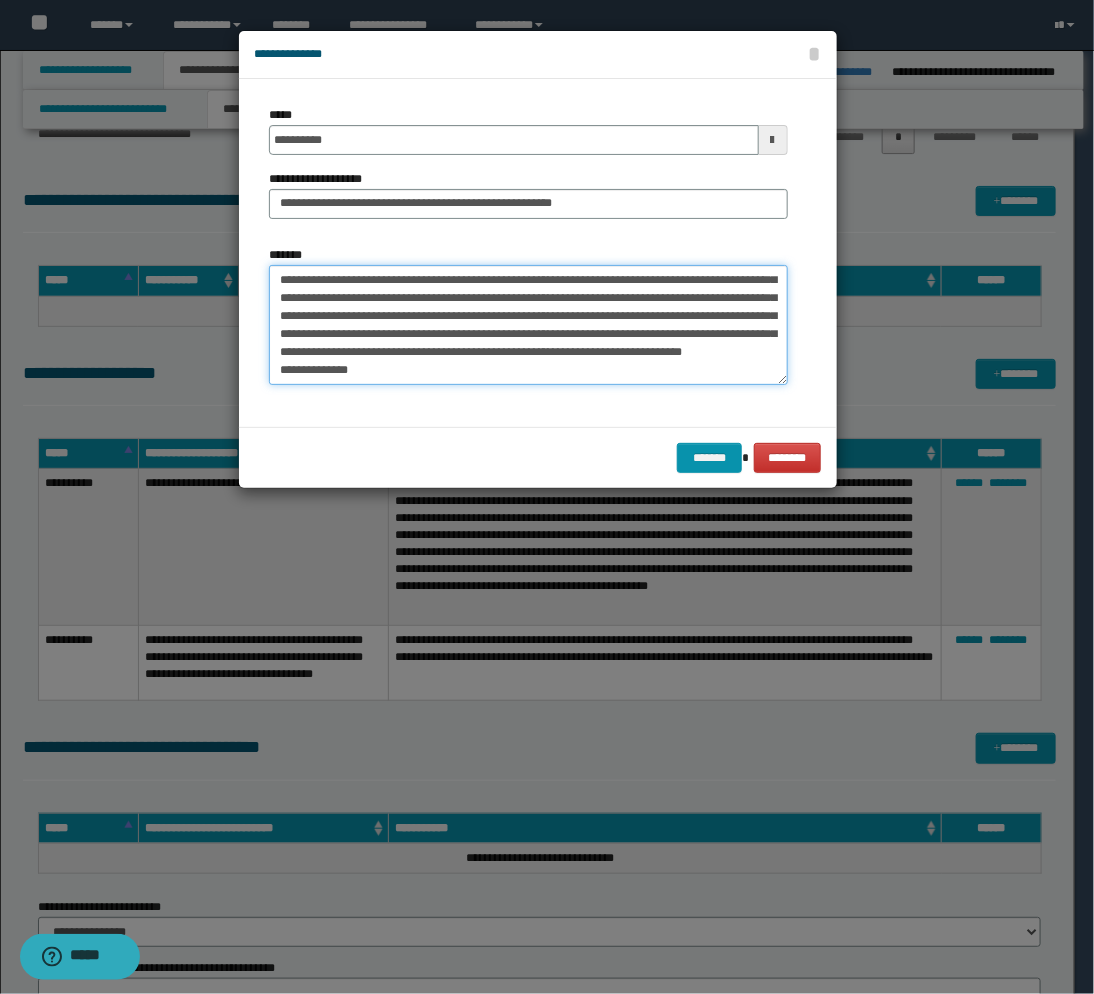 click on "**********" at bounding box center (528, 325) 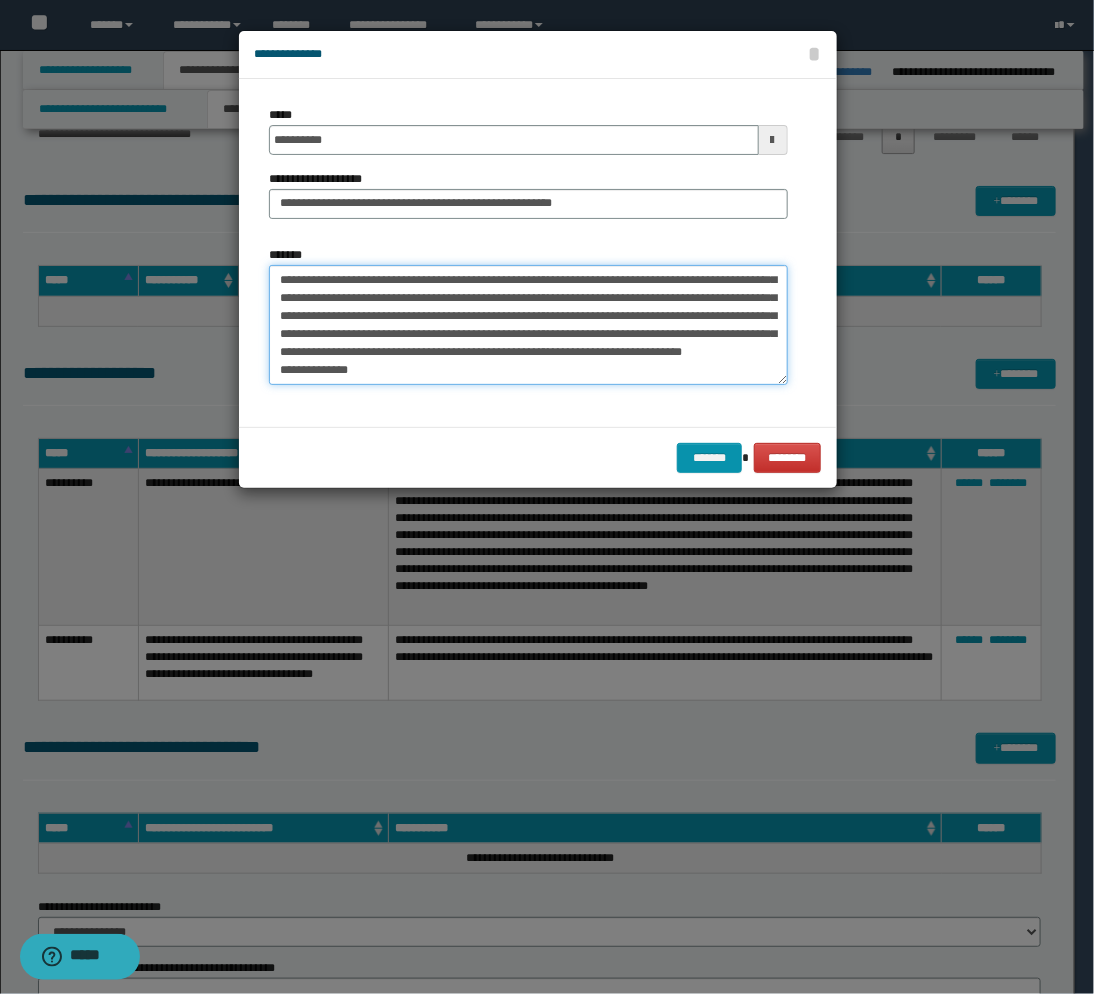 paste on "**********" 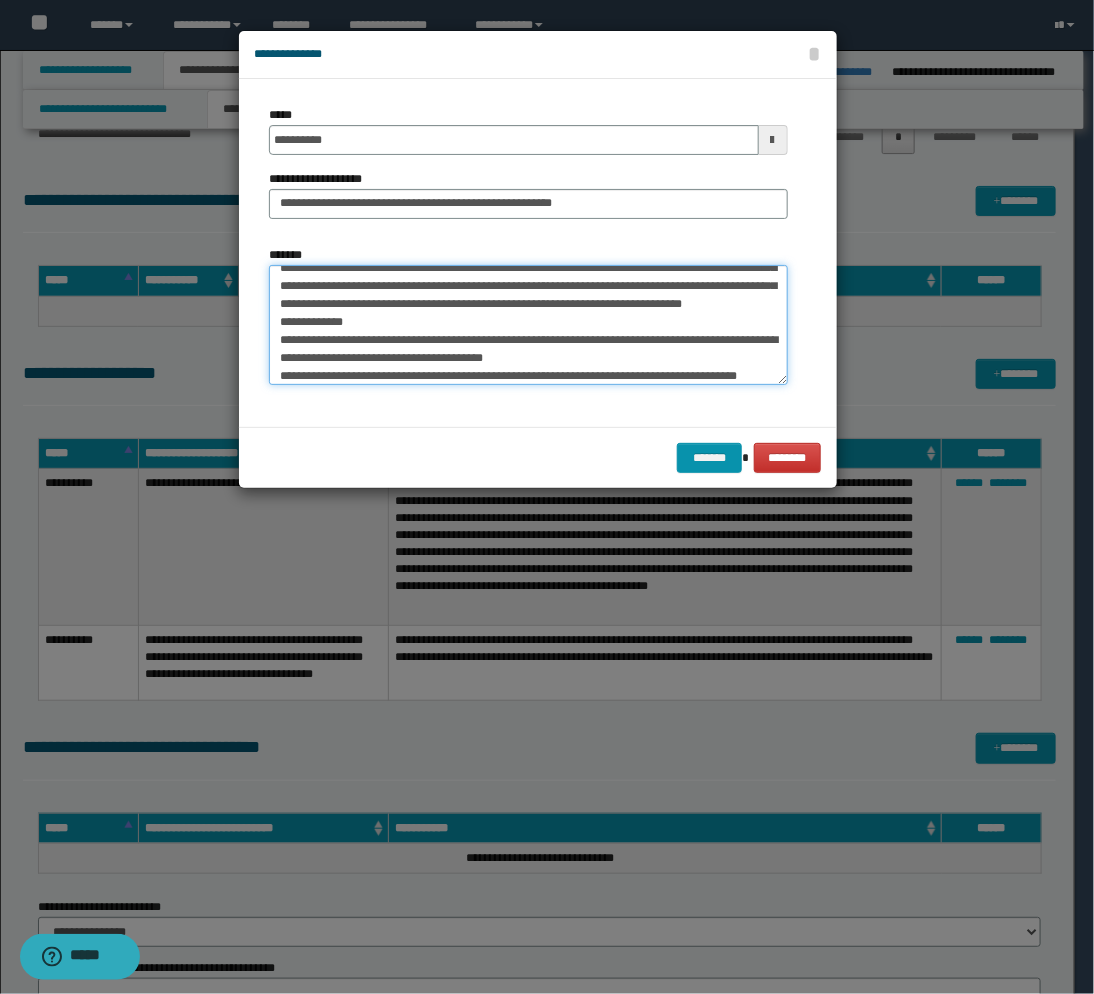 scroll, scrollTop: 138, scrollLeft: 0, axis: vertical 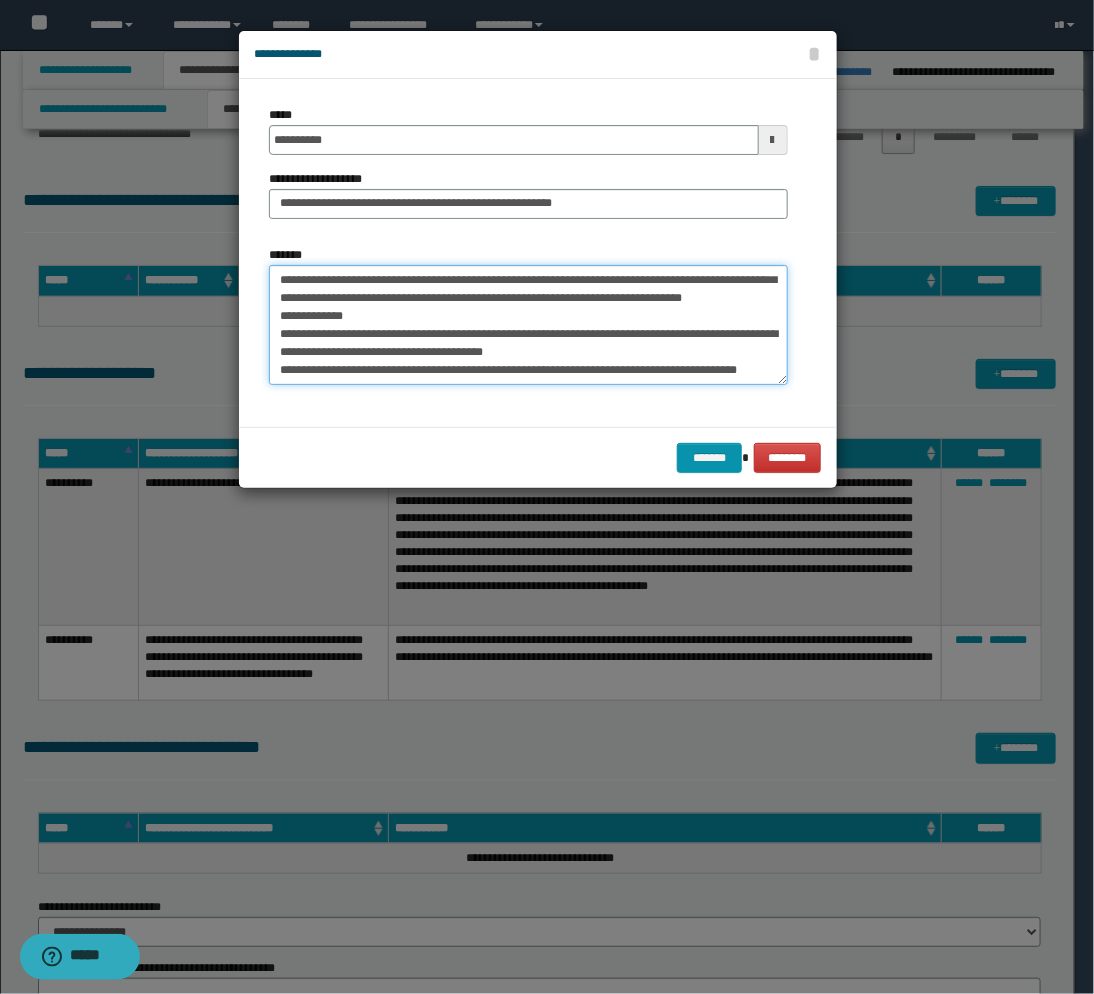 click on "**********" at bounding box center [528, 325] 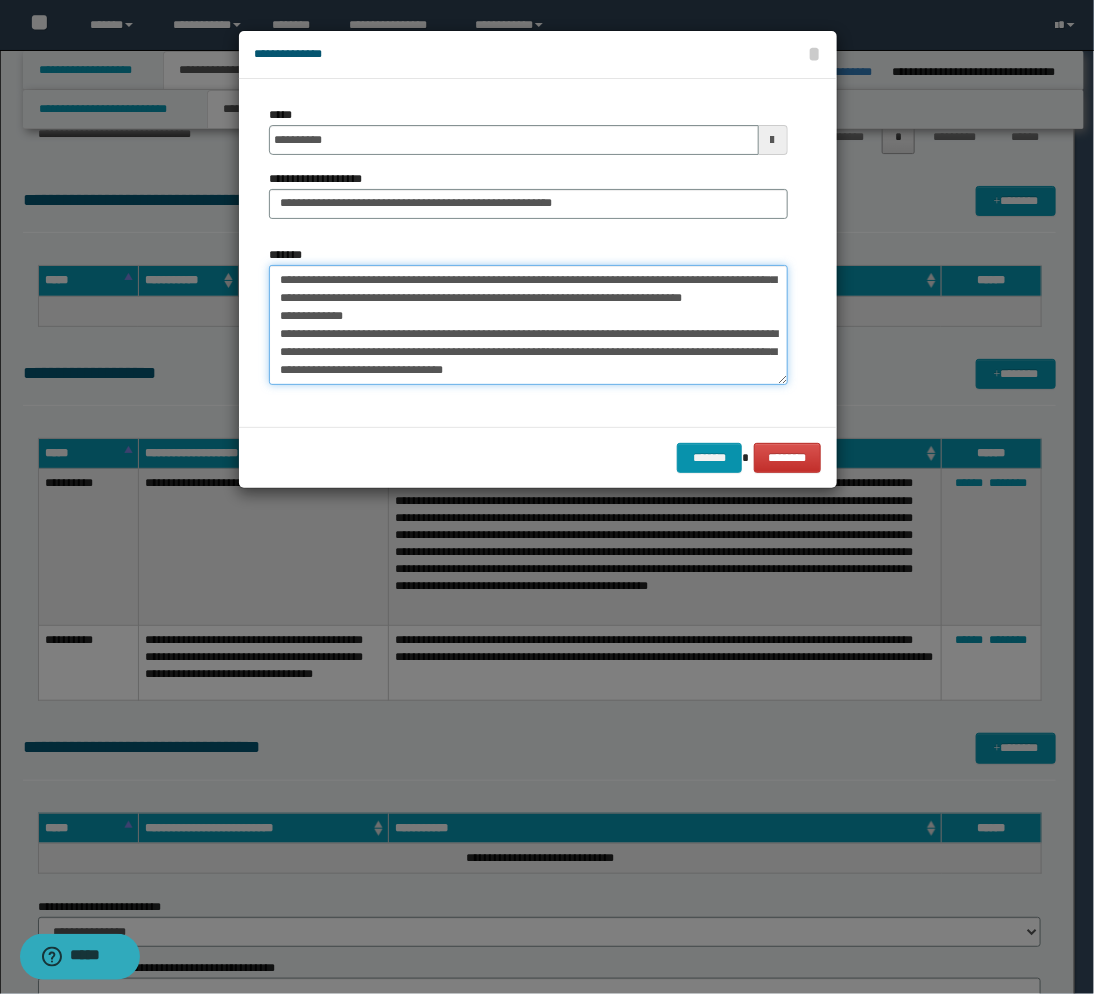 scroll, scrollTop: 125, scrollLeft: 0, axis: vertical 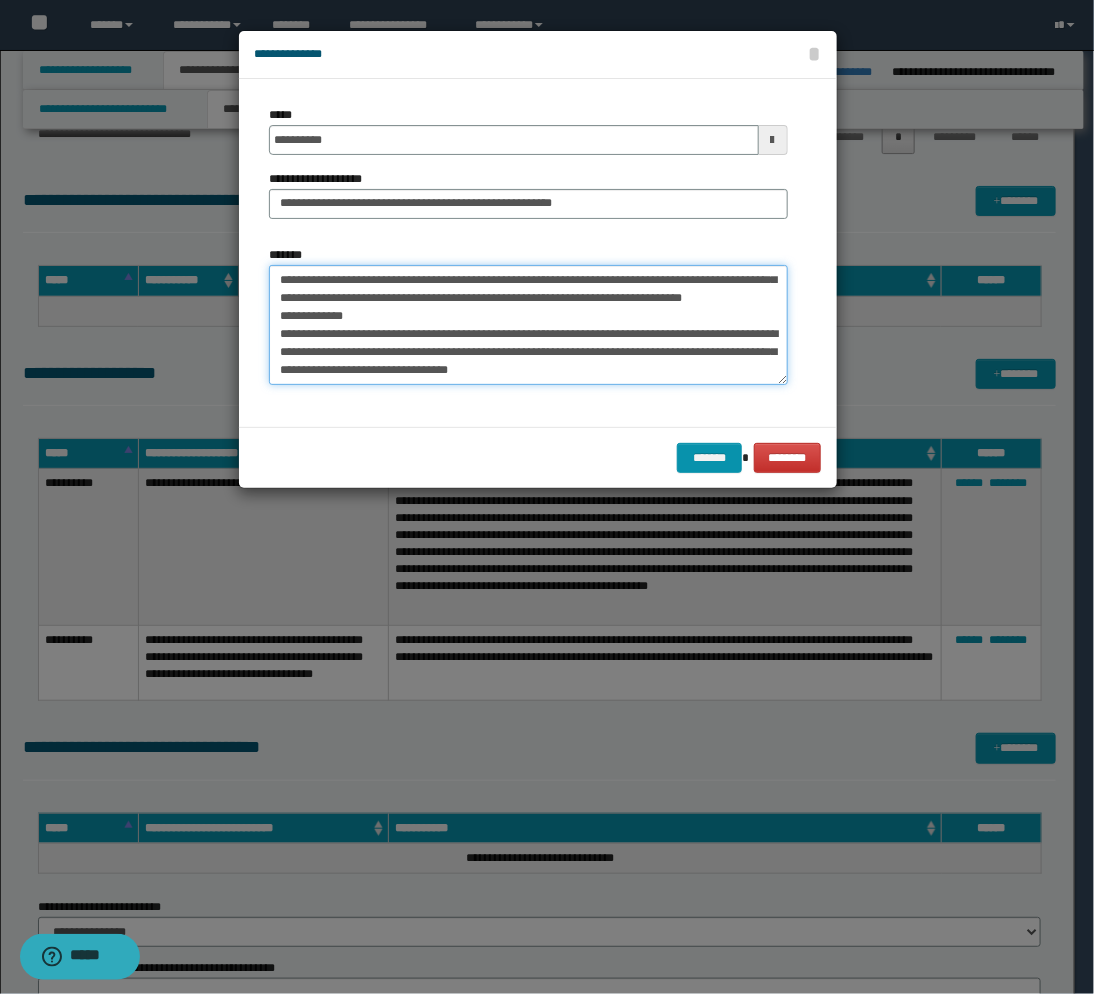 click on "**********" at bounding box center (528, 325) 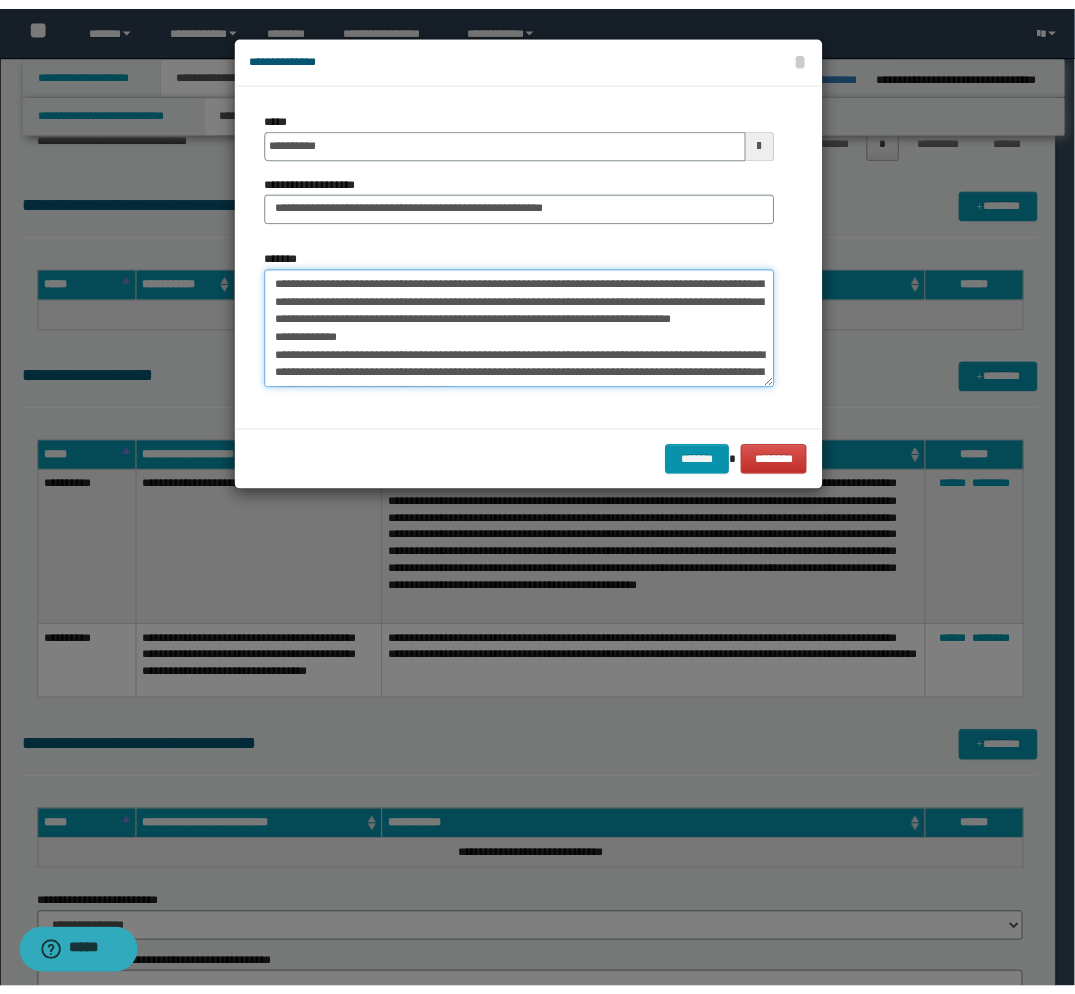 scroll, scrollTop: 111, scrollLeft: 0, axis: vertical 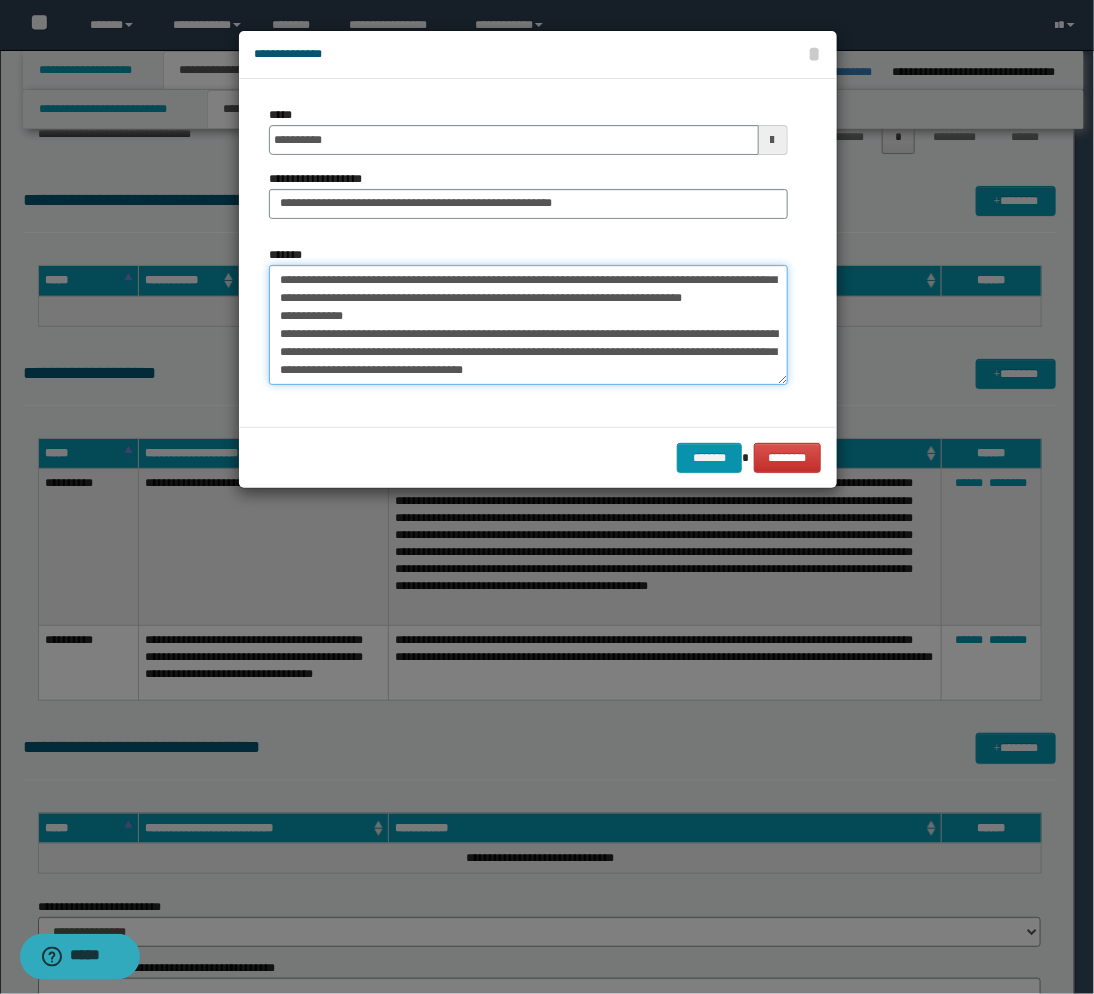 click on "**********" at bounding box center (528, 325) 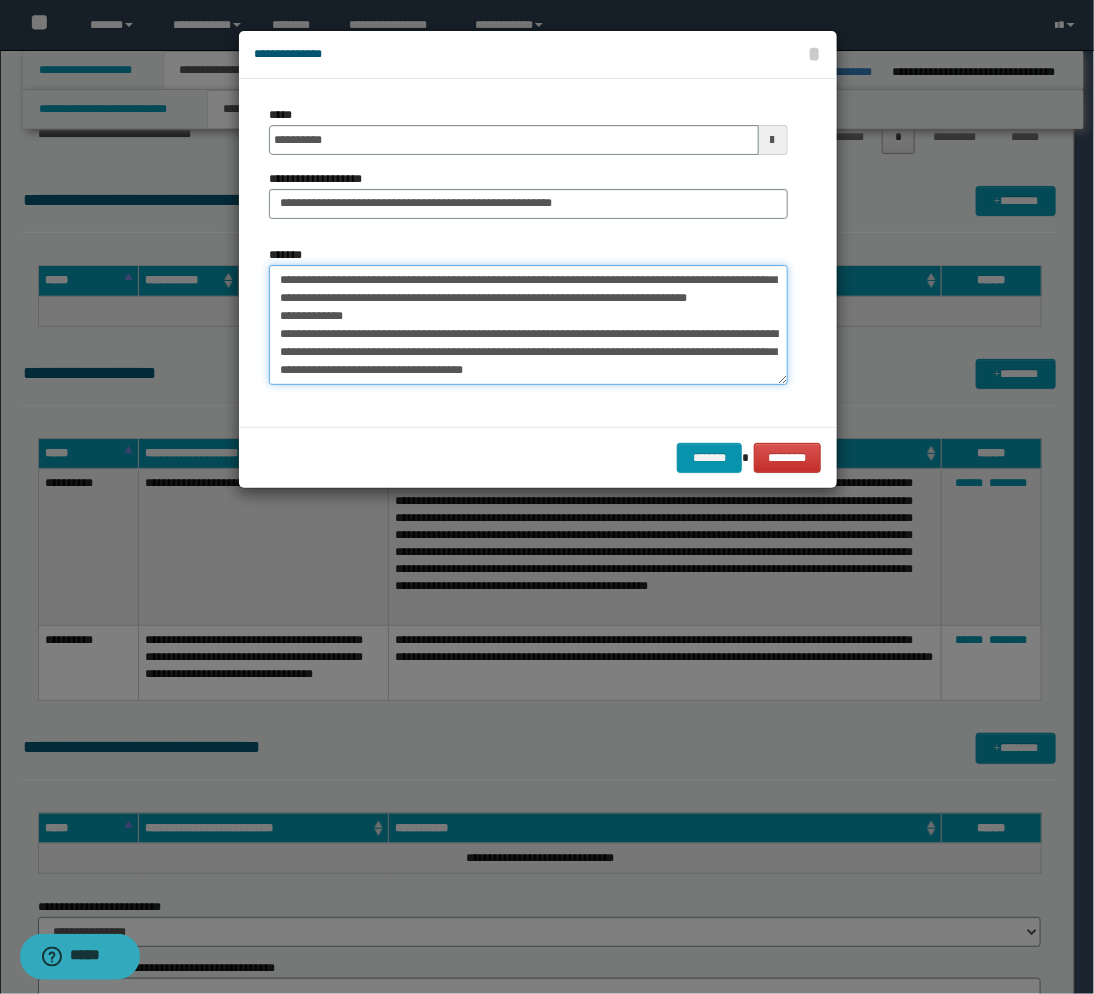 click on "**********" at bounding box center (528, 325) 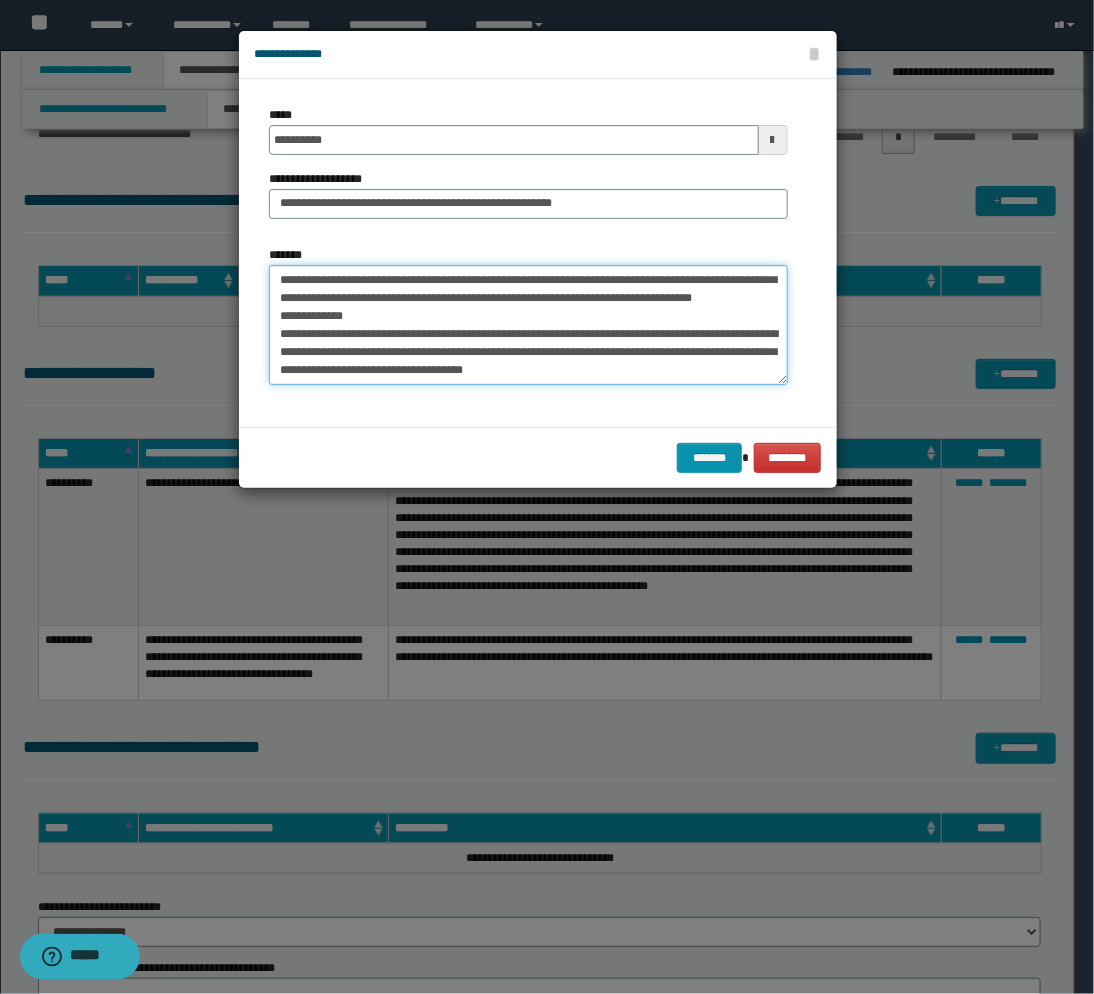click on "**********" at bounding box center [528, 325] 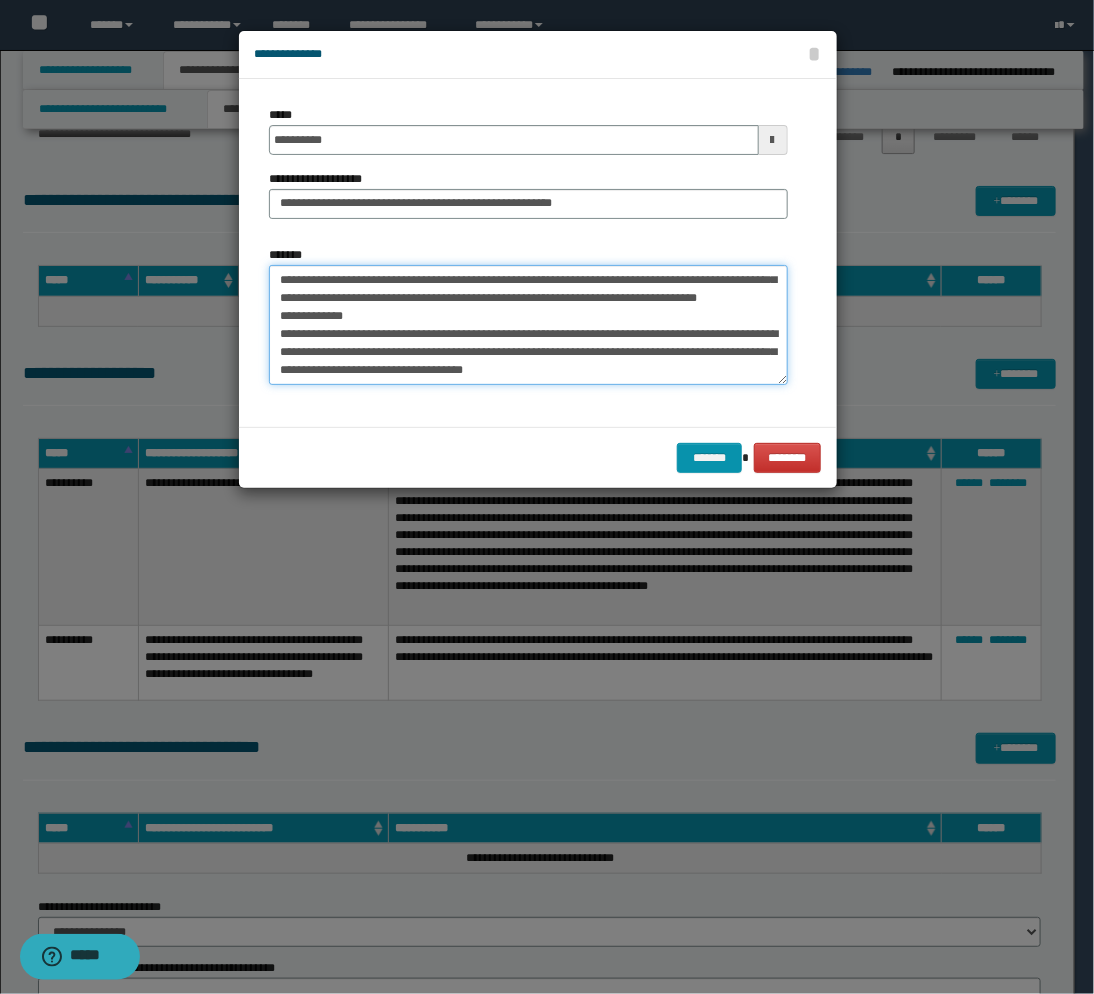 click on "**********" at bounding box center (528, 325) 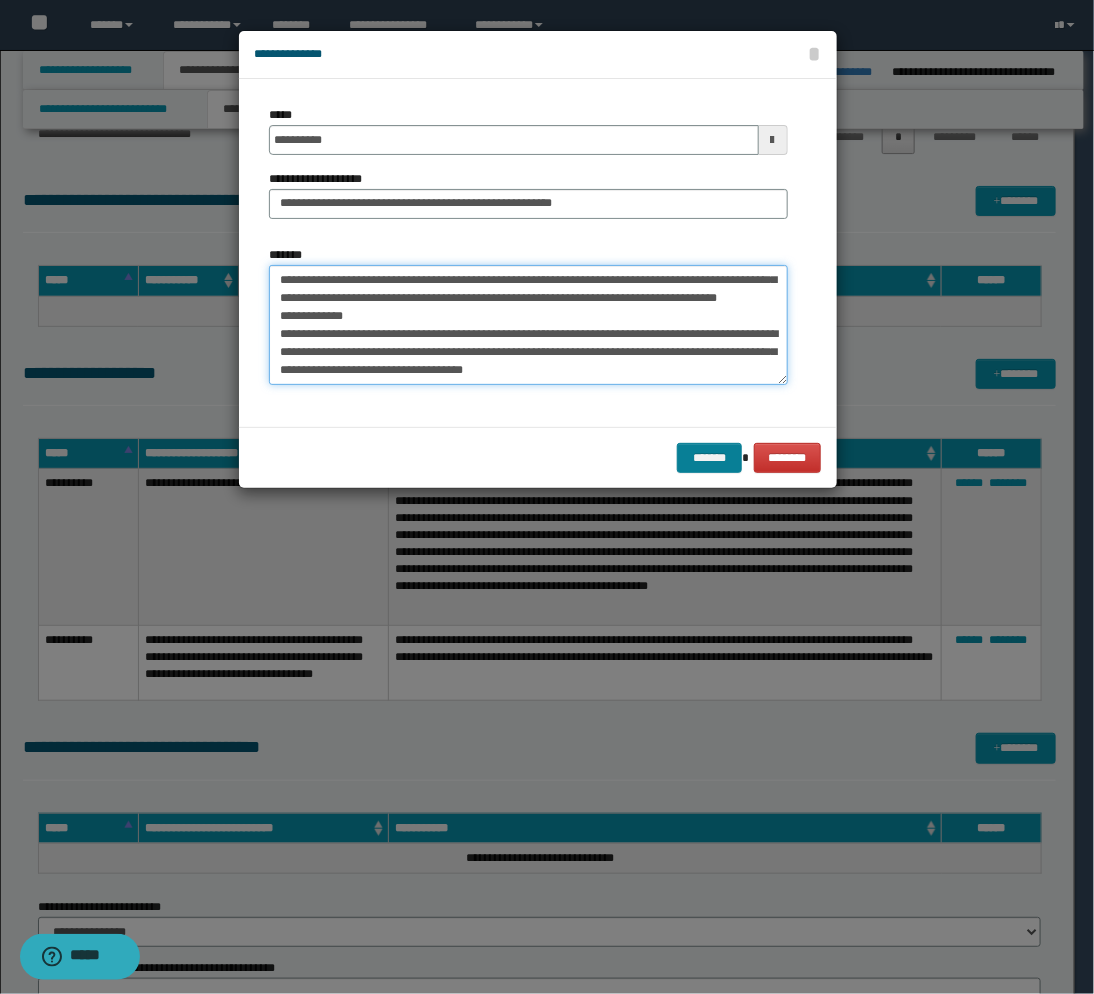 type on "**********" 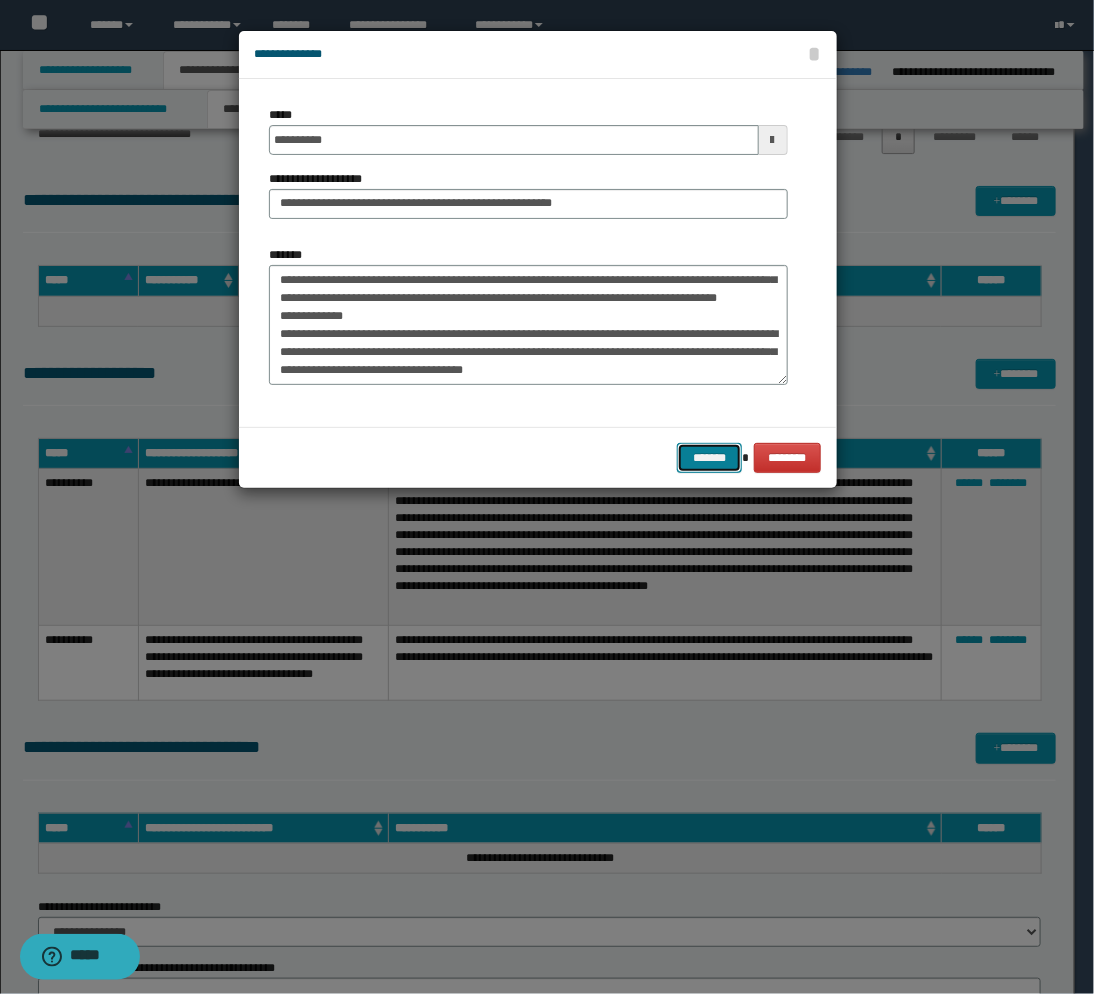click on "*******" at bounding box center (709, 458) 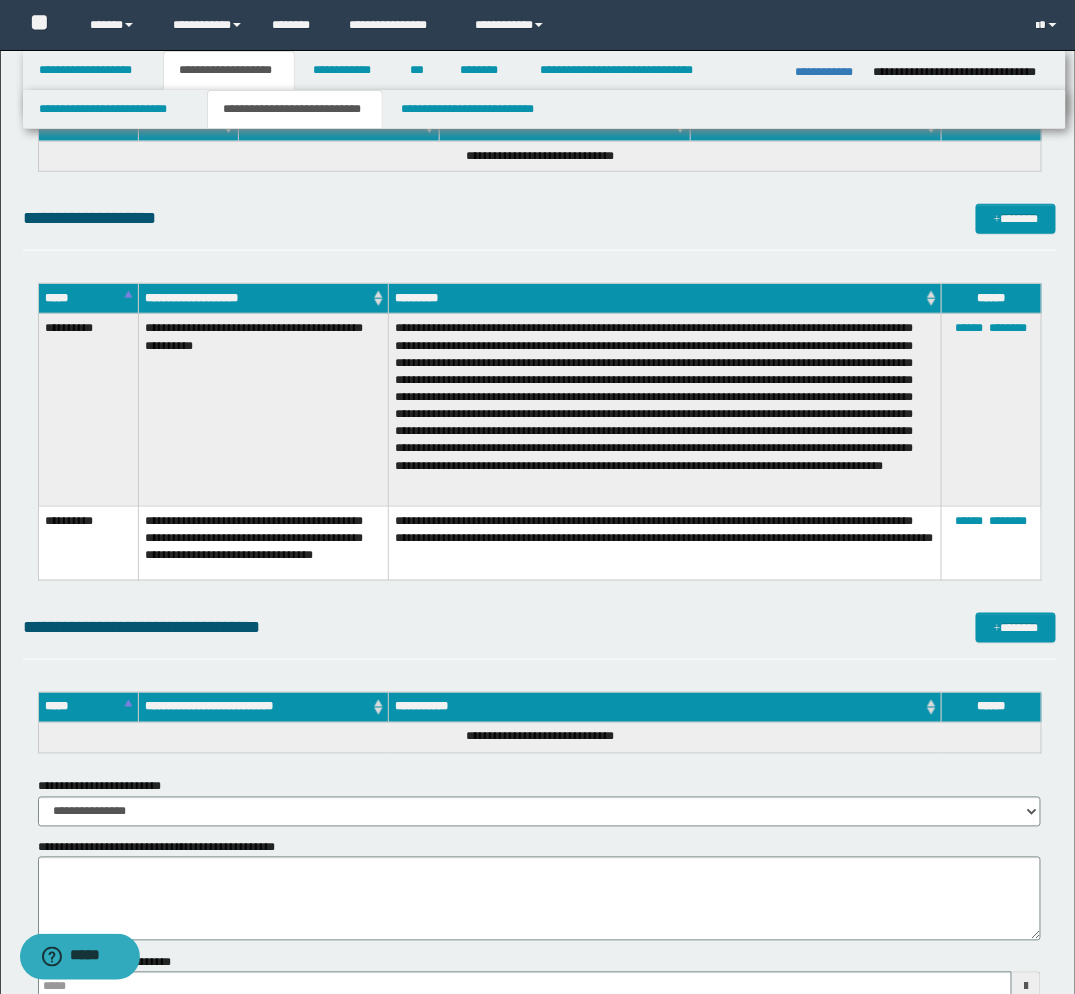 scroll, scrollTop: 2525, scrollLeft: 0, axis: vertical 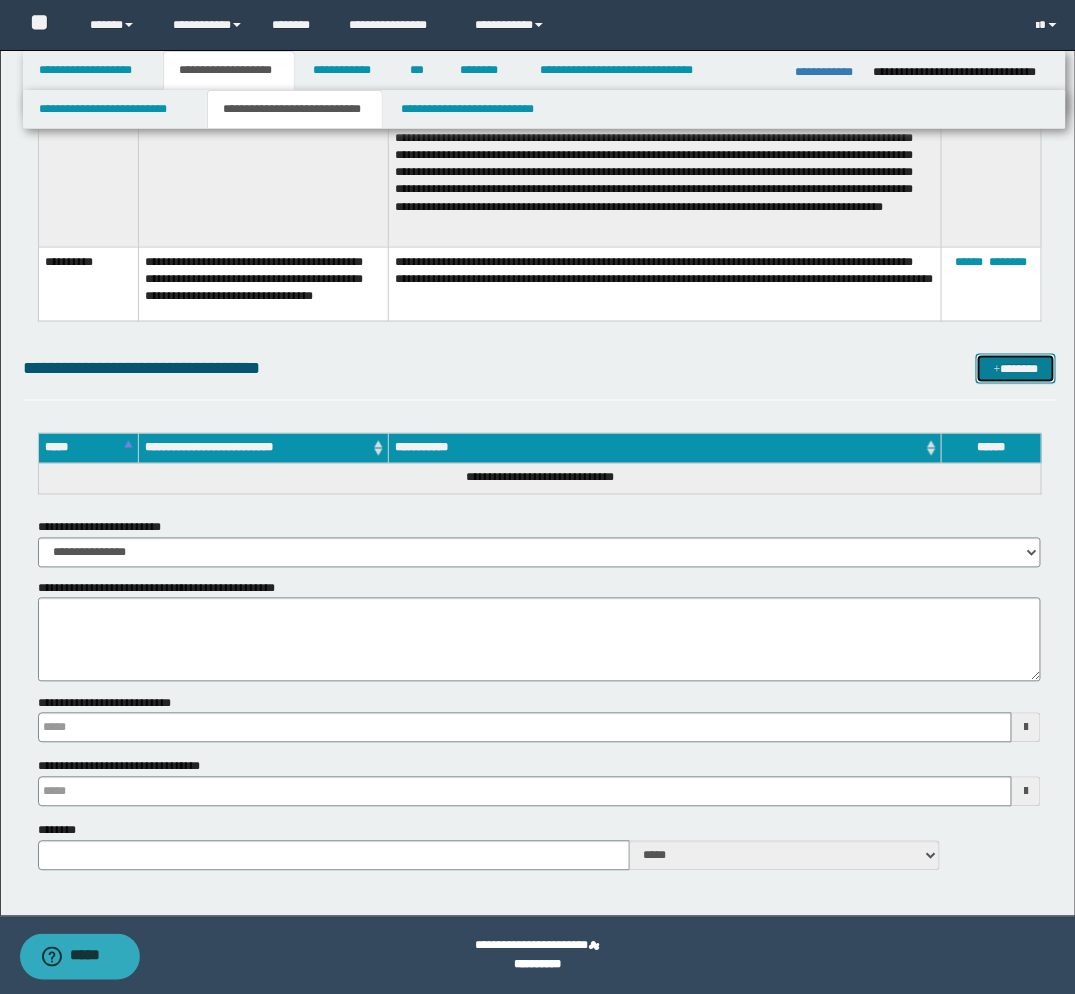 click on "*******" at bounding box center [1016, 369] 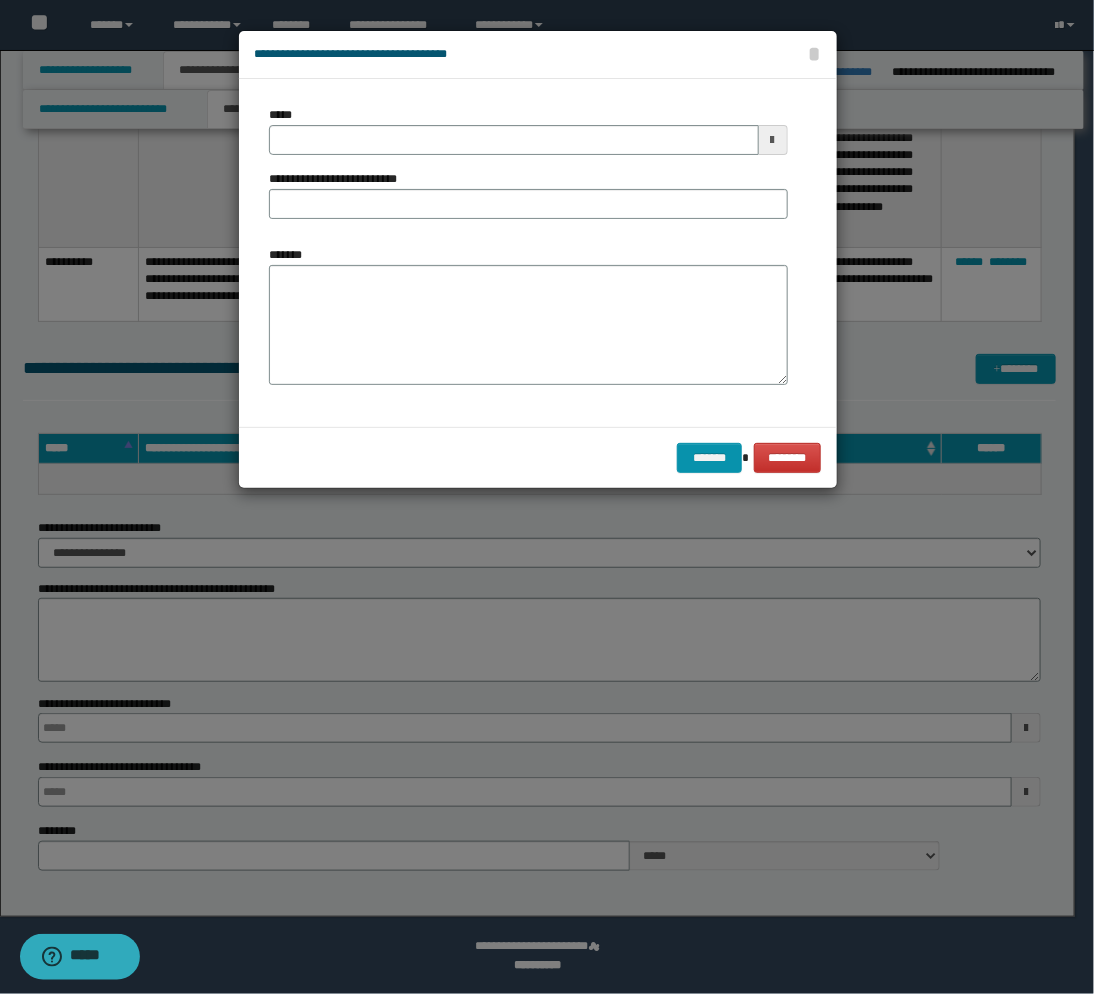 click at bounding box center (773, 140) 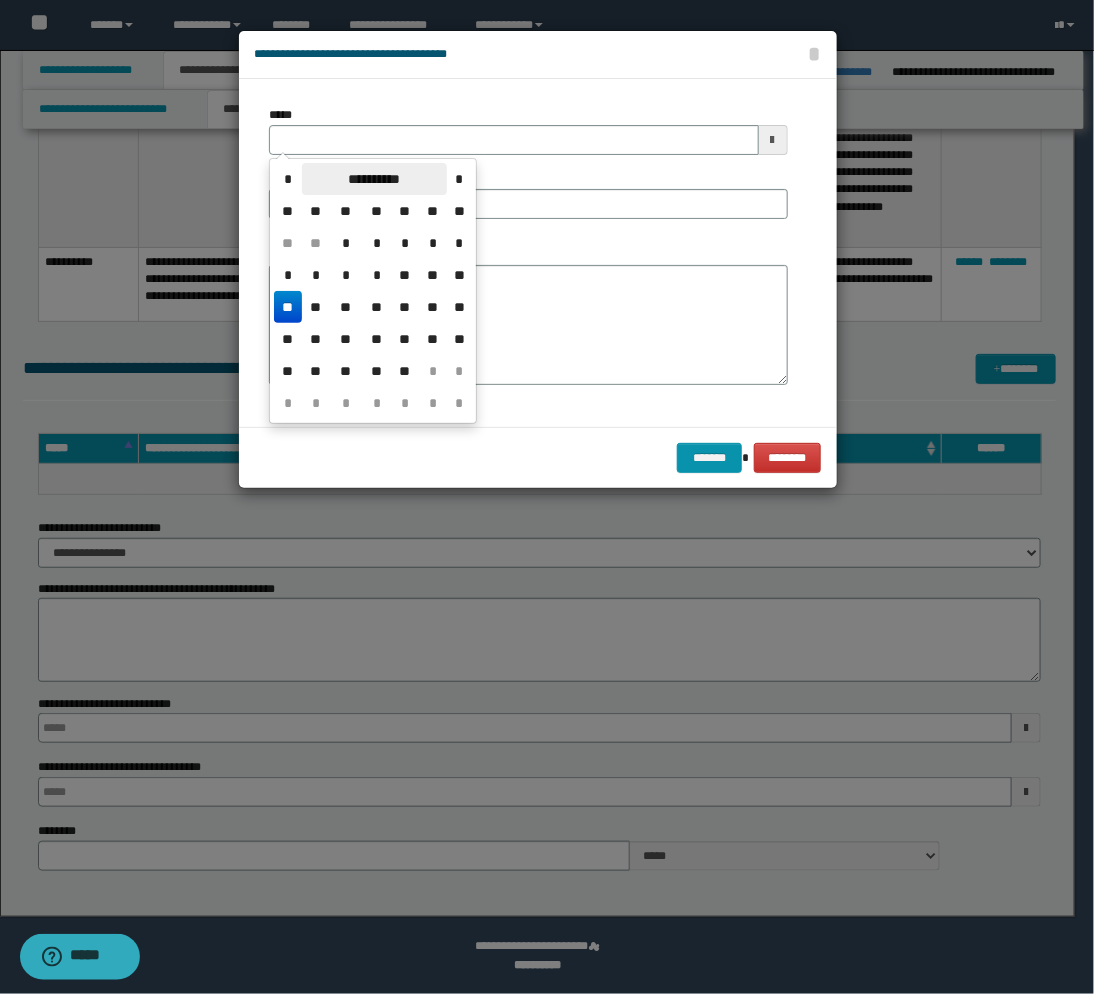 click on "**********" at bounding box center (374, 179) 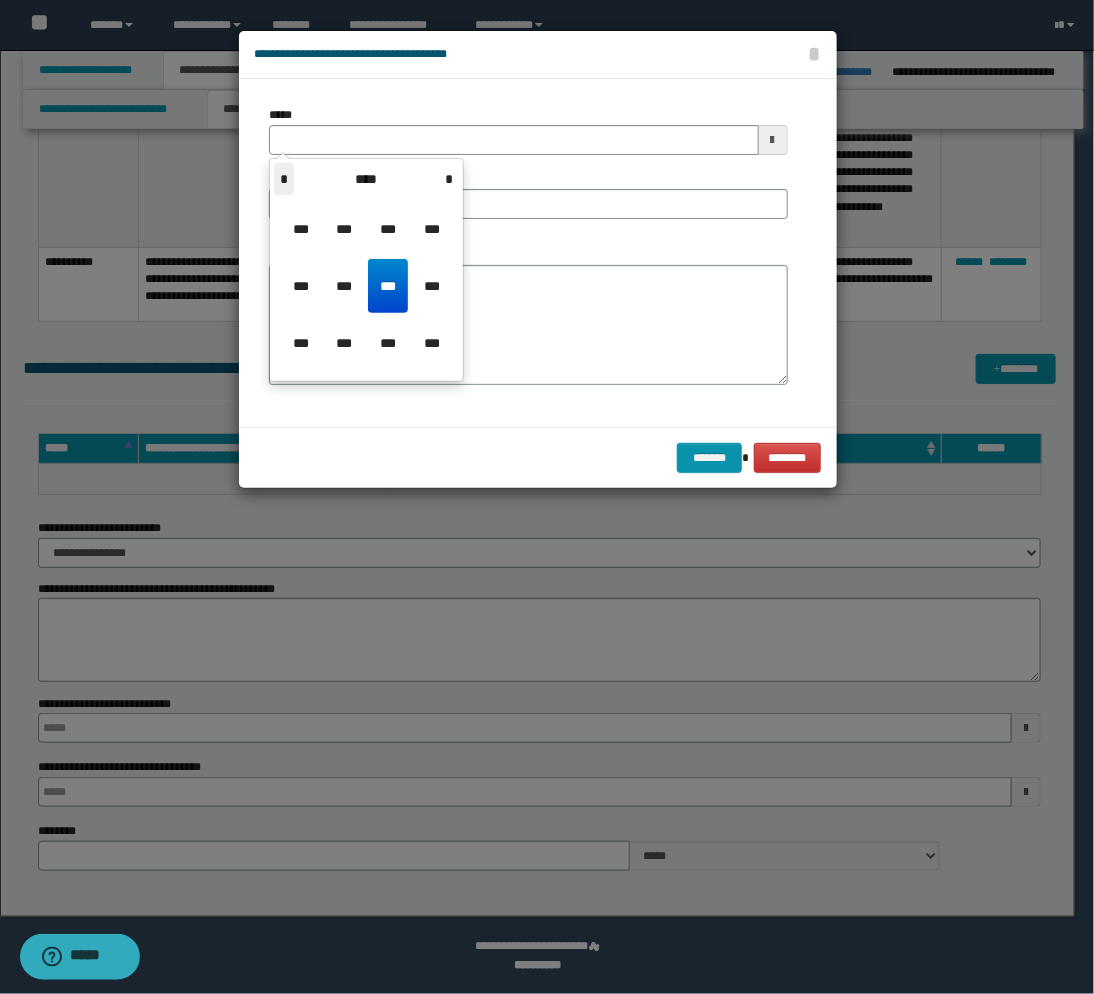 click on "*" at bounding box center [284, 179] 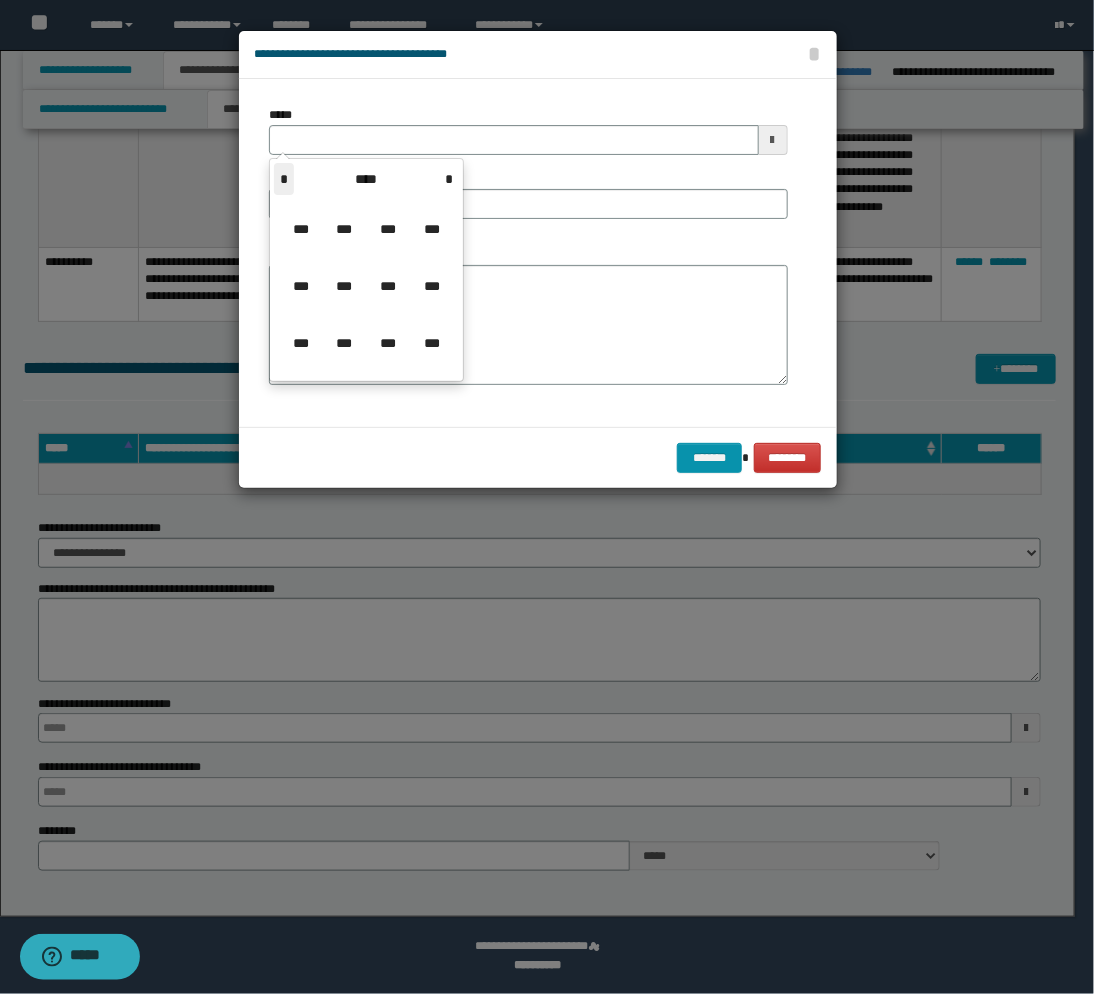 click on "*" at bounding box center (284, 179) 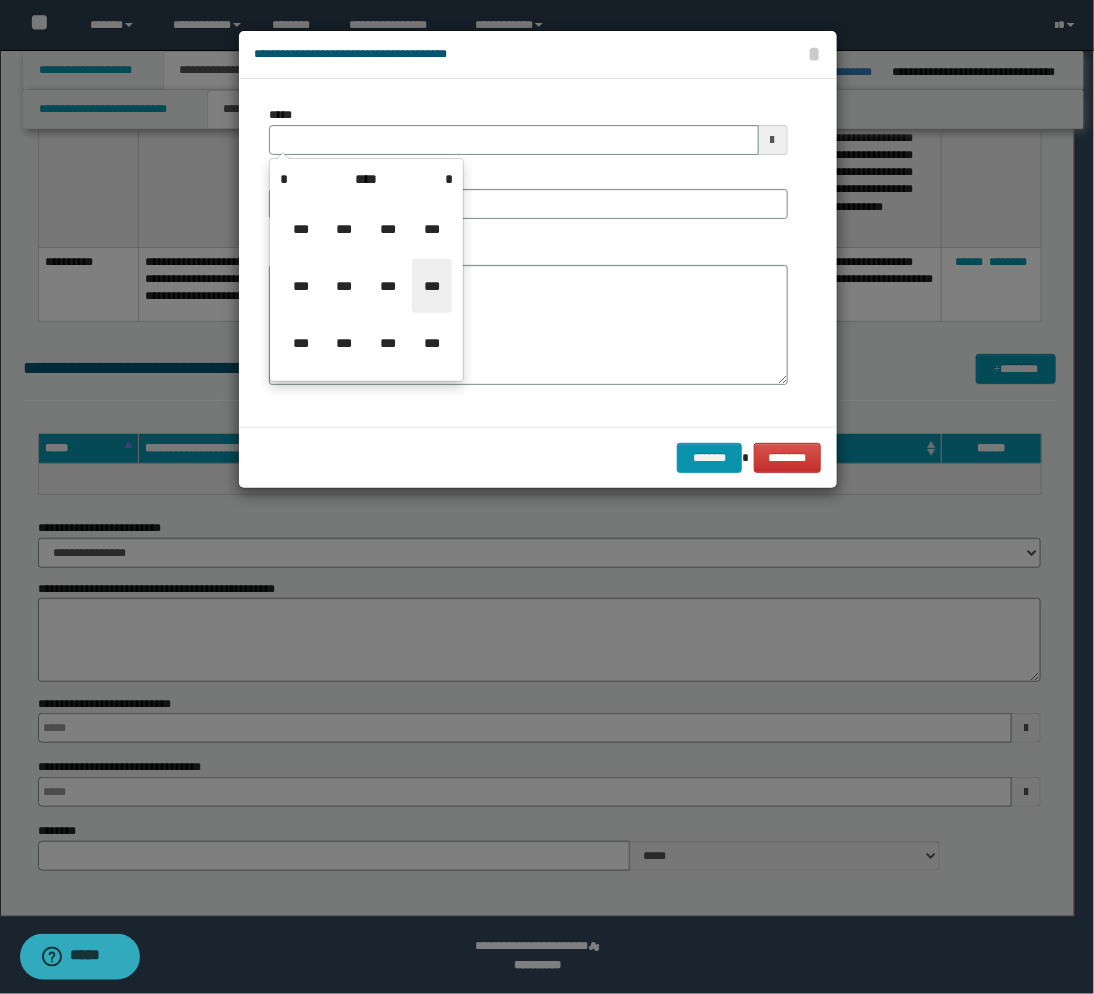 click on "***" at bounding box center [432, 286] 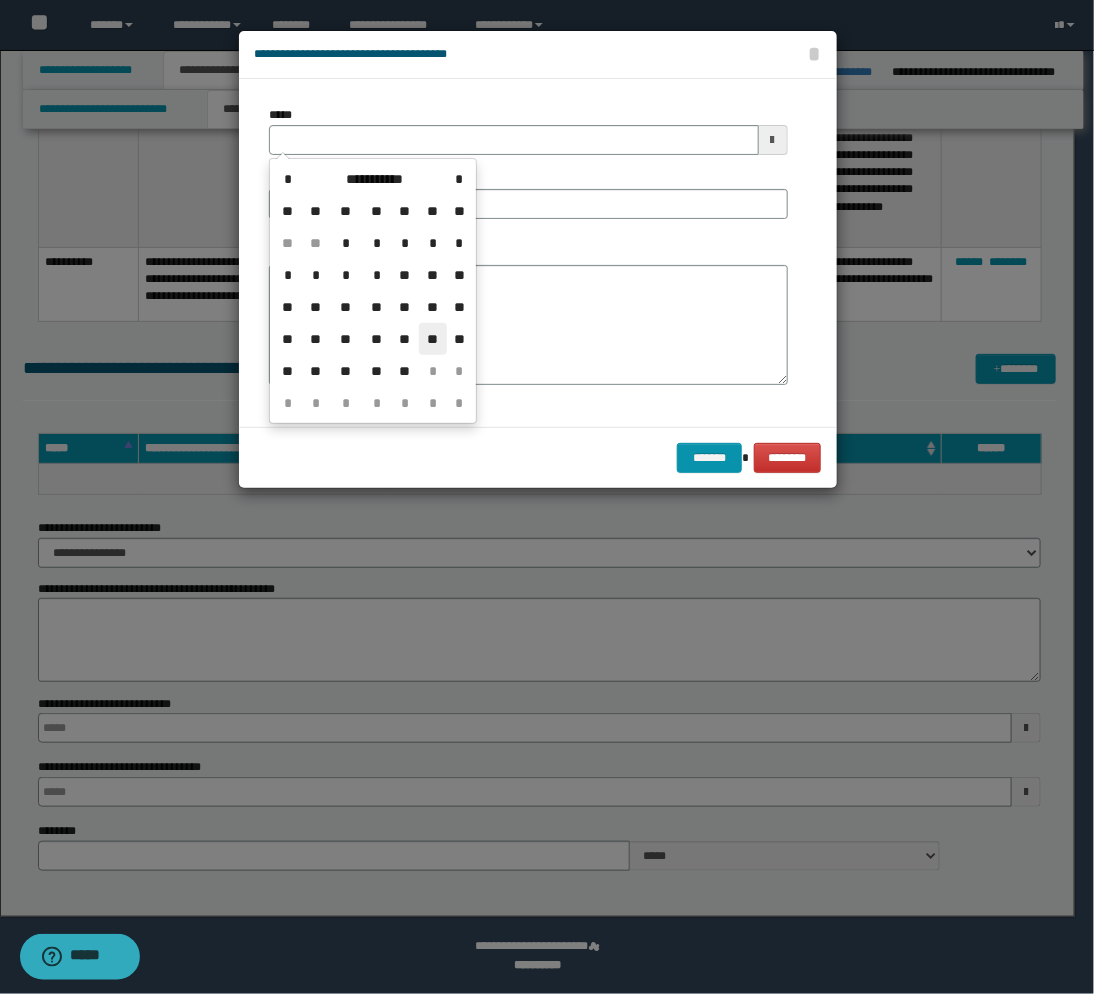 click on "**" at bounding box center (433, 339) 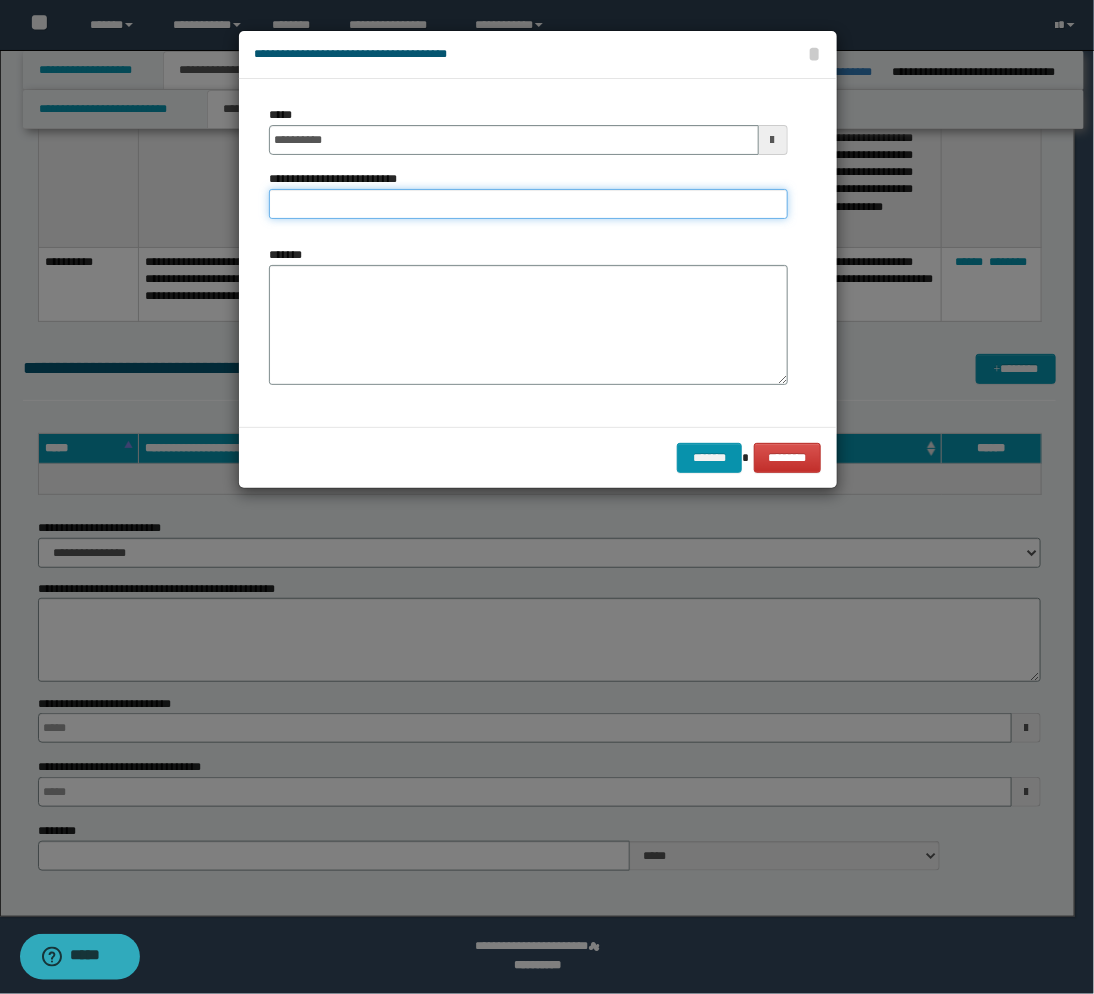 click on "**********" at bounding box center (528, 204) 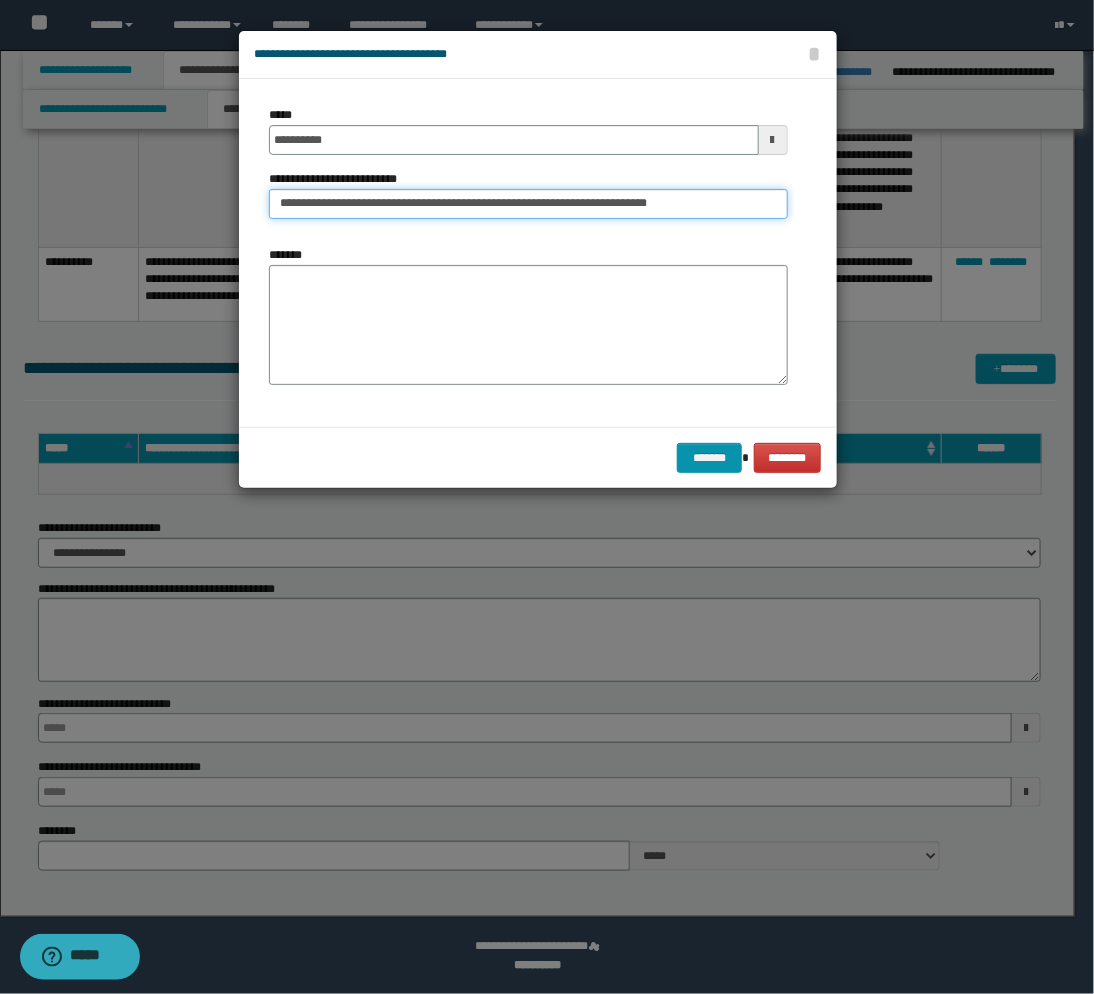 type on "**********" 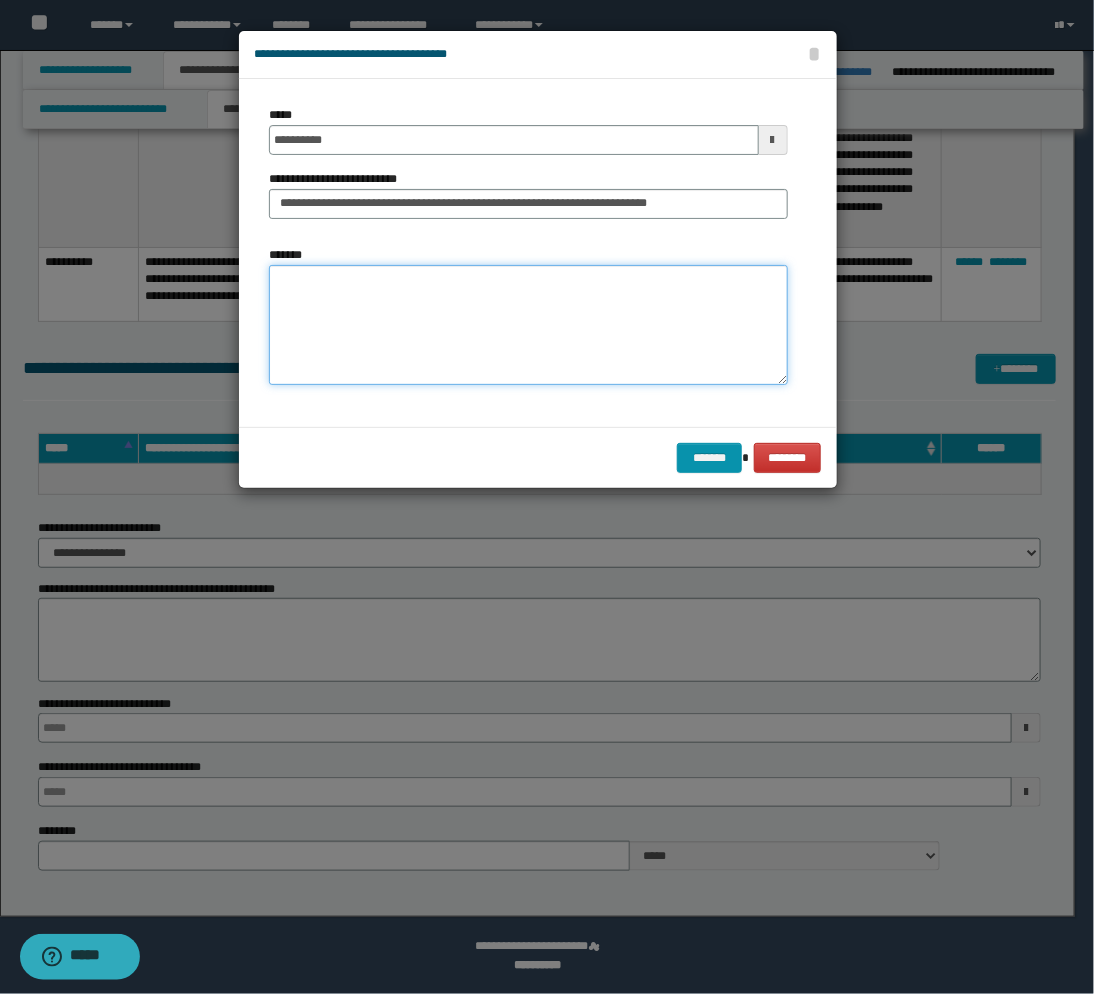 click on "*******" at bounding box center (528, 325) 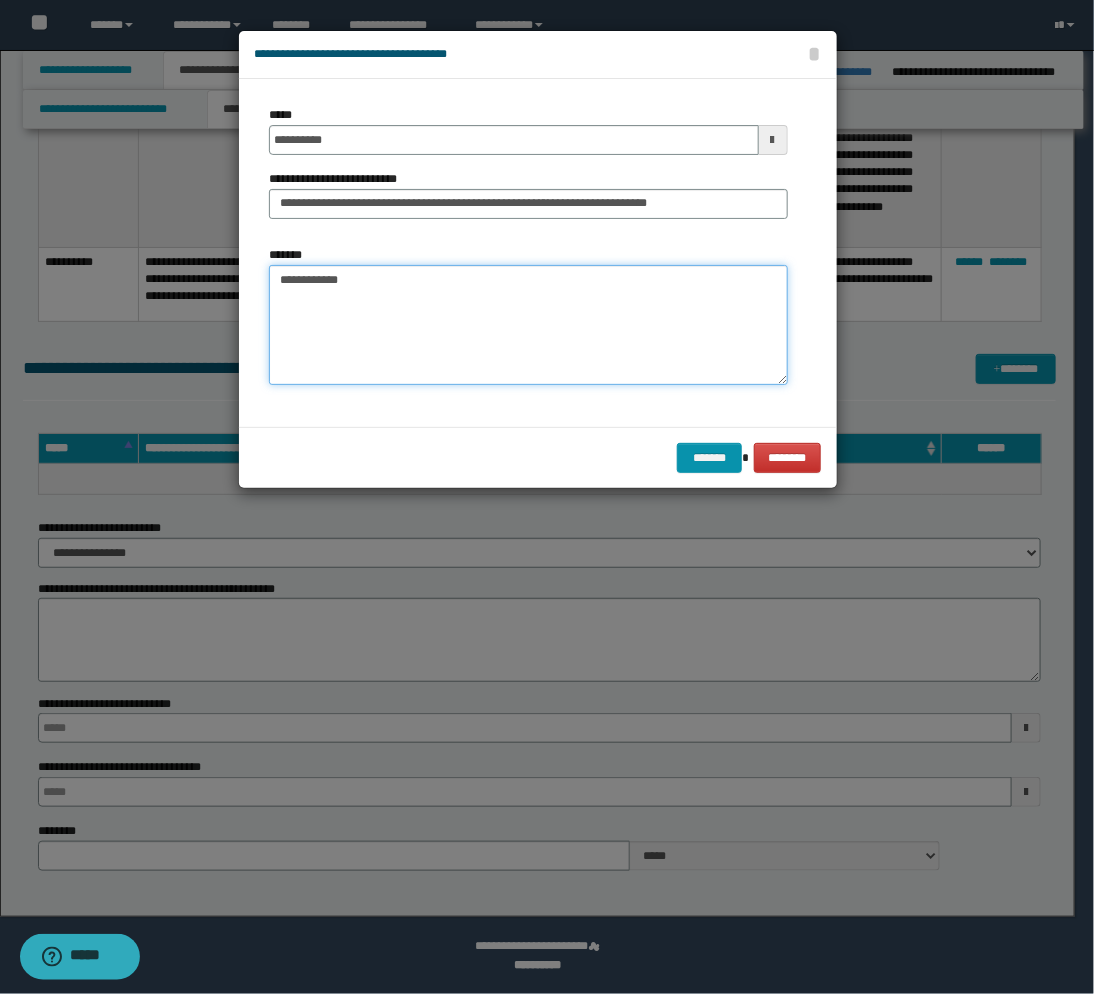 click on "**********" at bounding box center (528, 325) 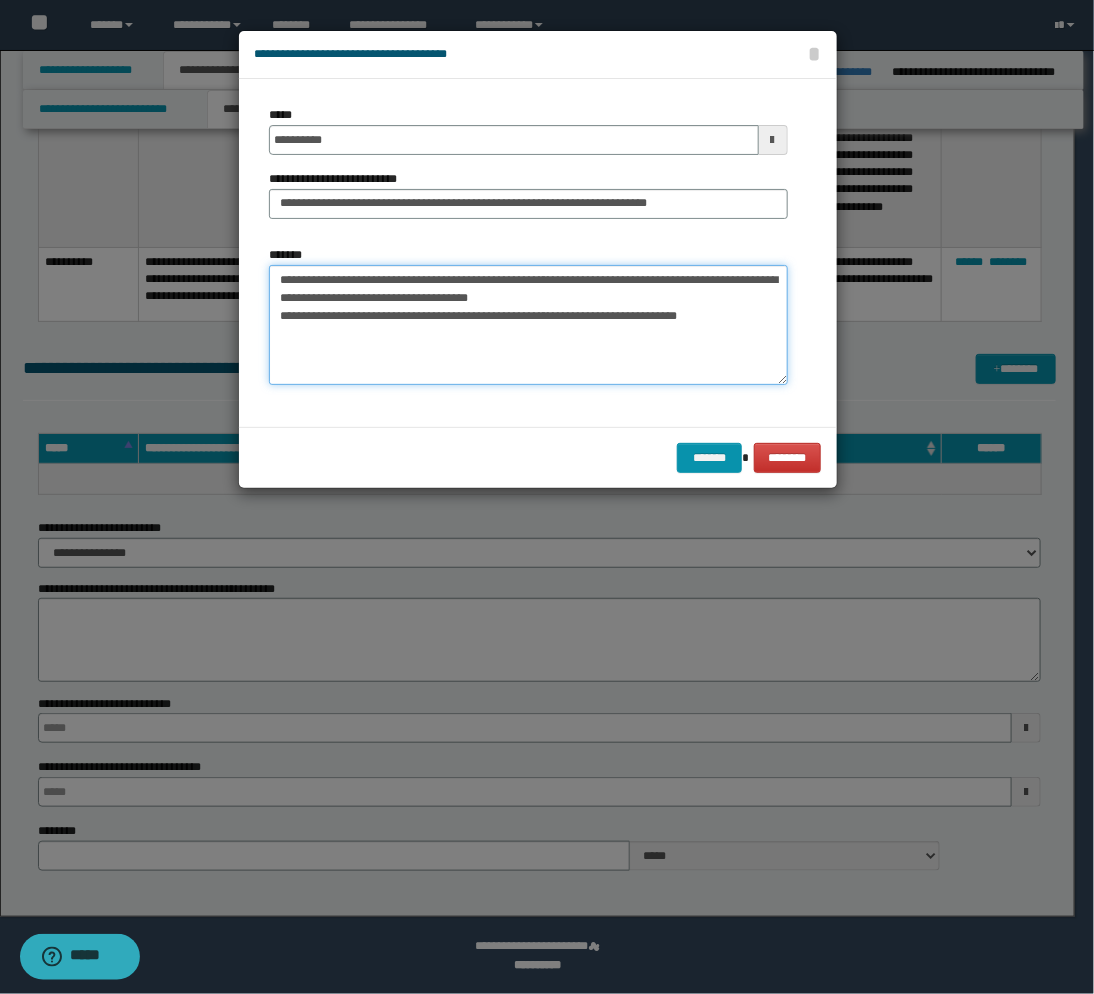 click on "**********" at bounding box center [528, 325] 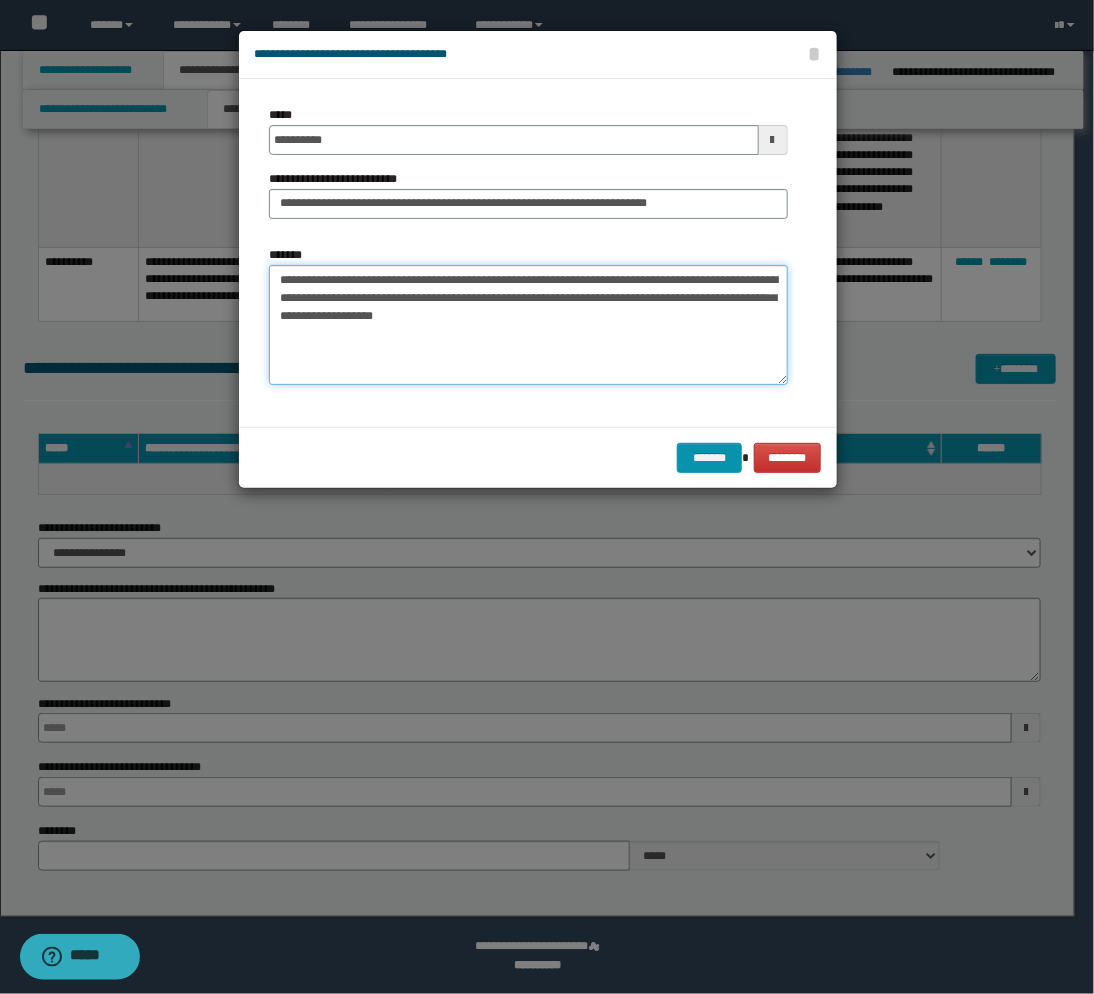 drag, startPoint x: 678, startPoint y: 300, endPoint x: 663, endPoint y: 327, distance: 30.88689 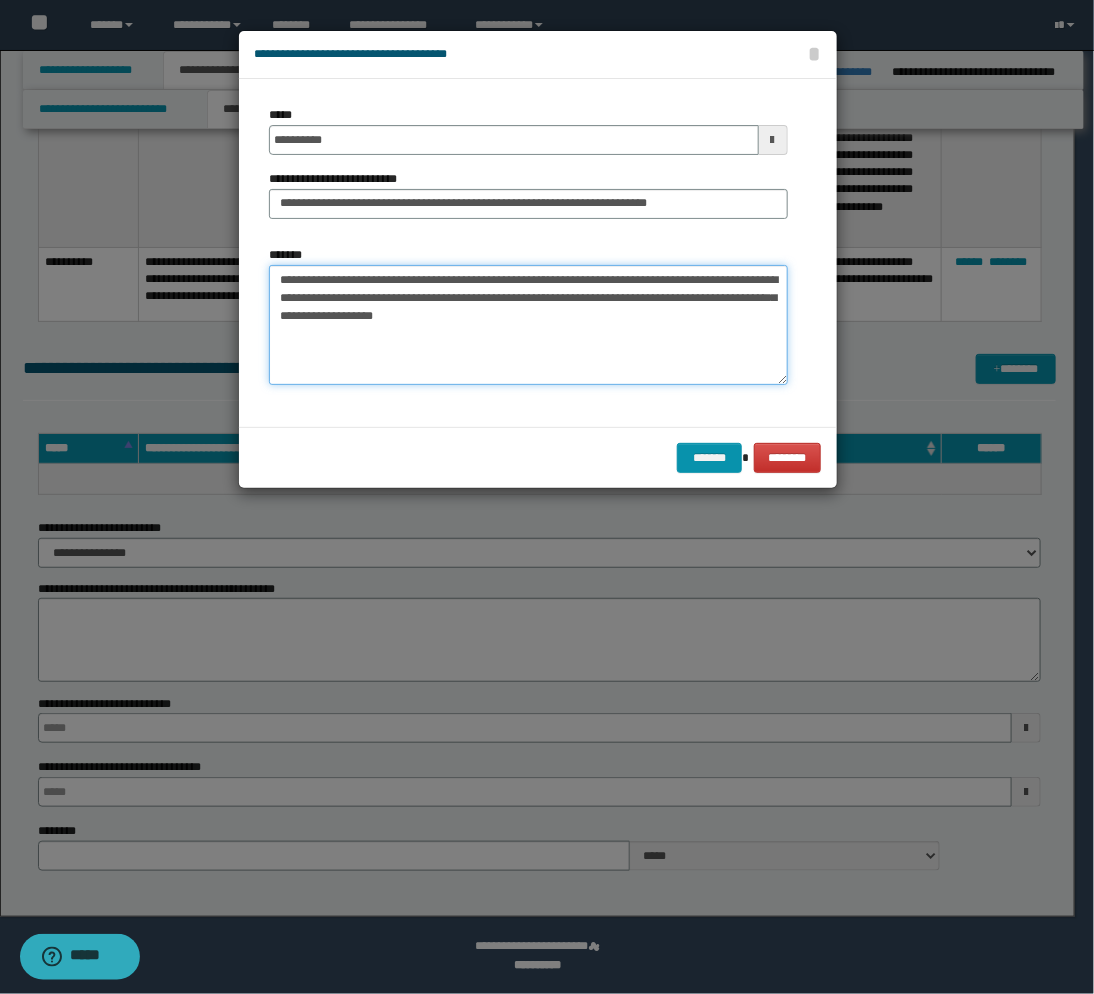 click on "**********" at bounding box center (528, 325) 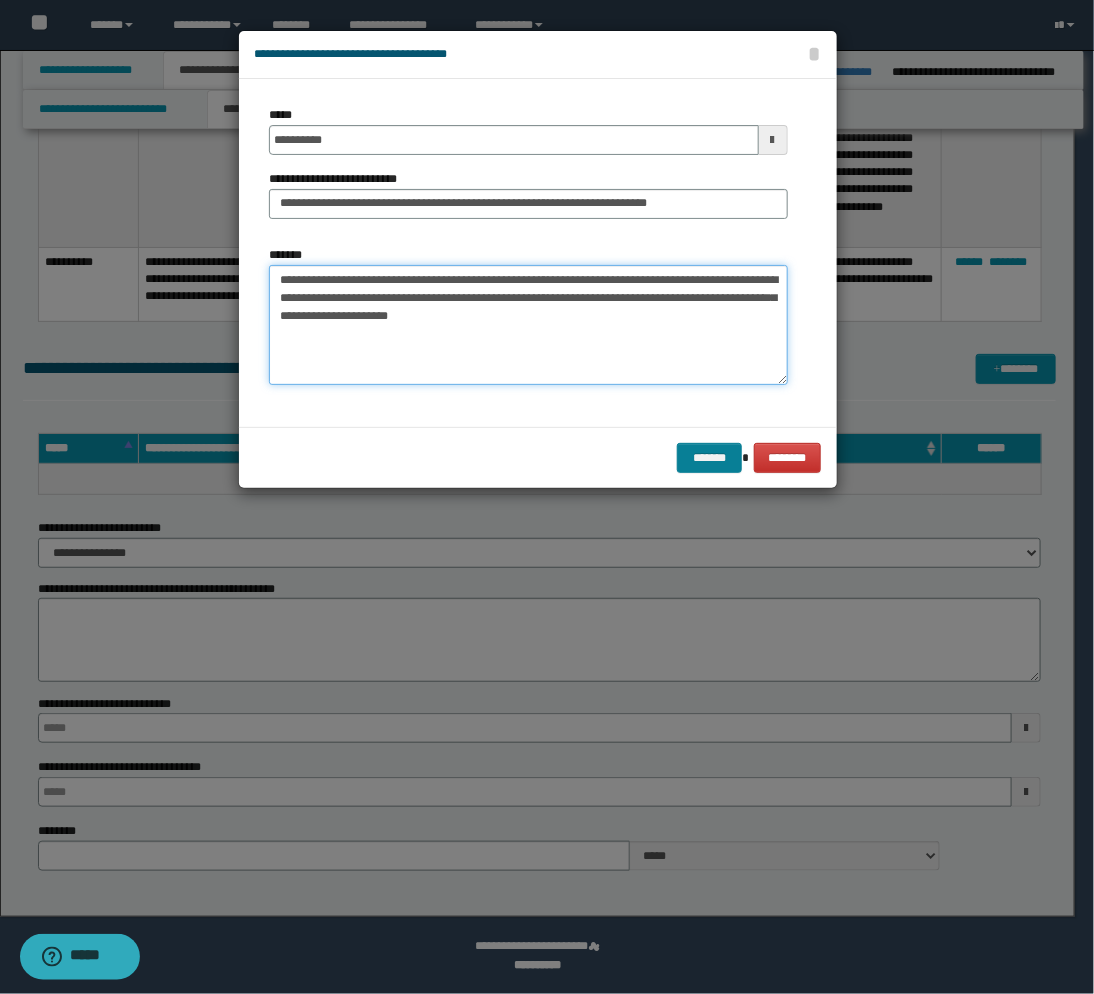 type on "**********" 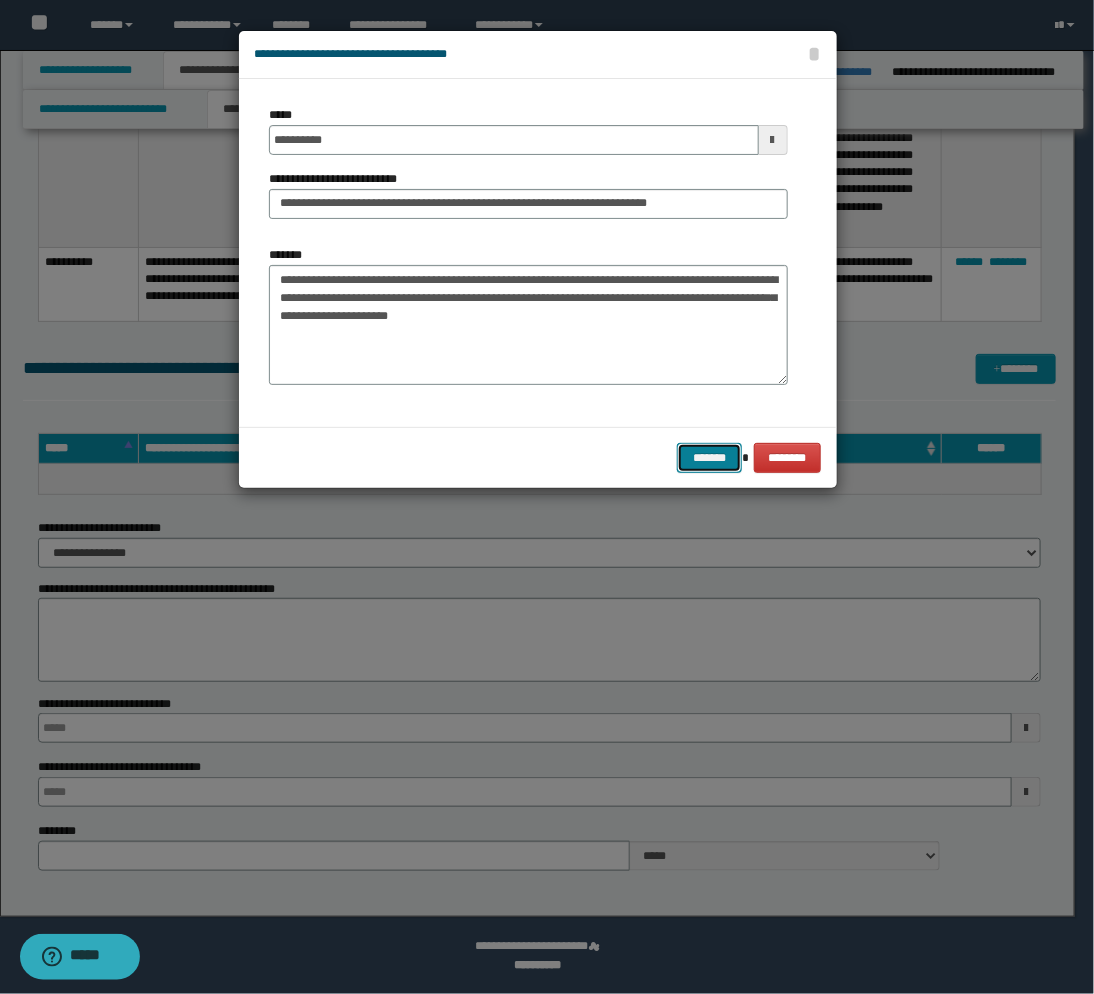 click on "*******" at bounding box center [709, 458] 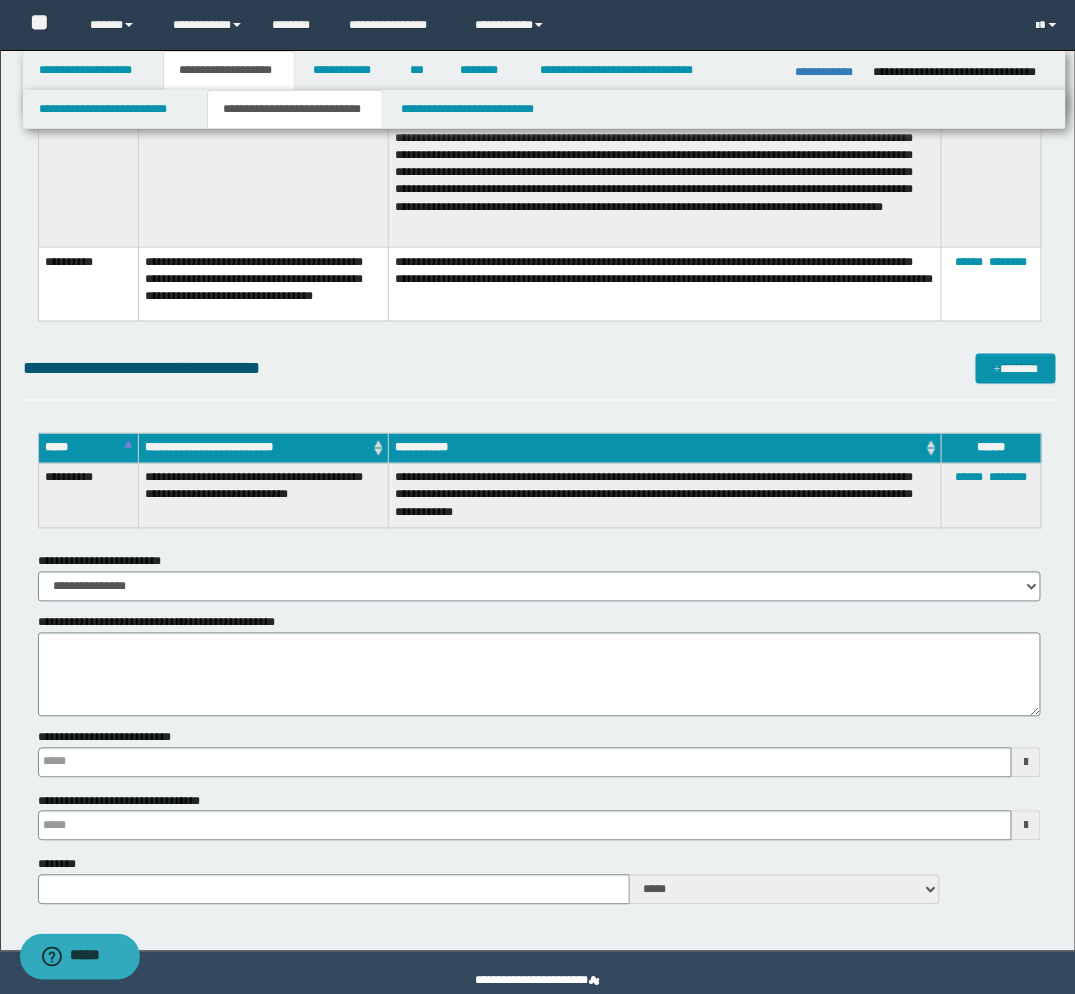 click on "**********" at bounding box center [665, 496] 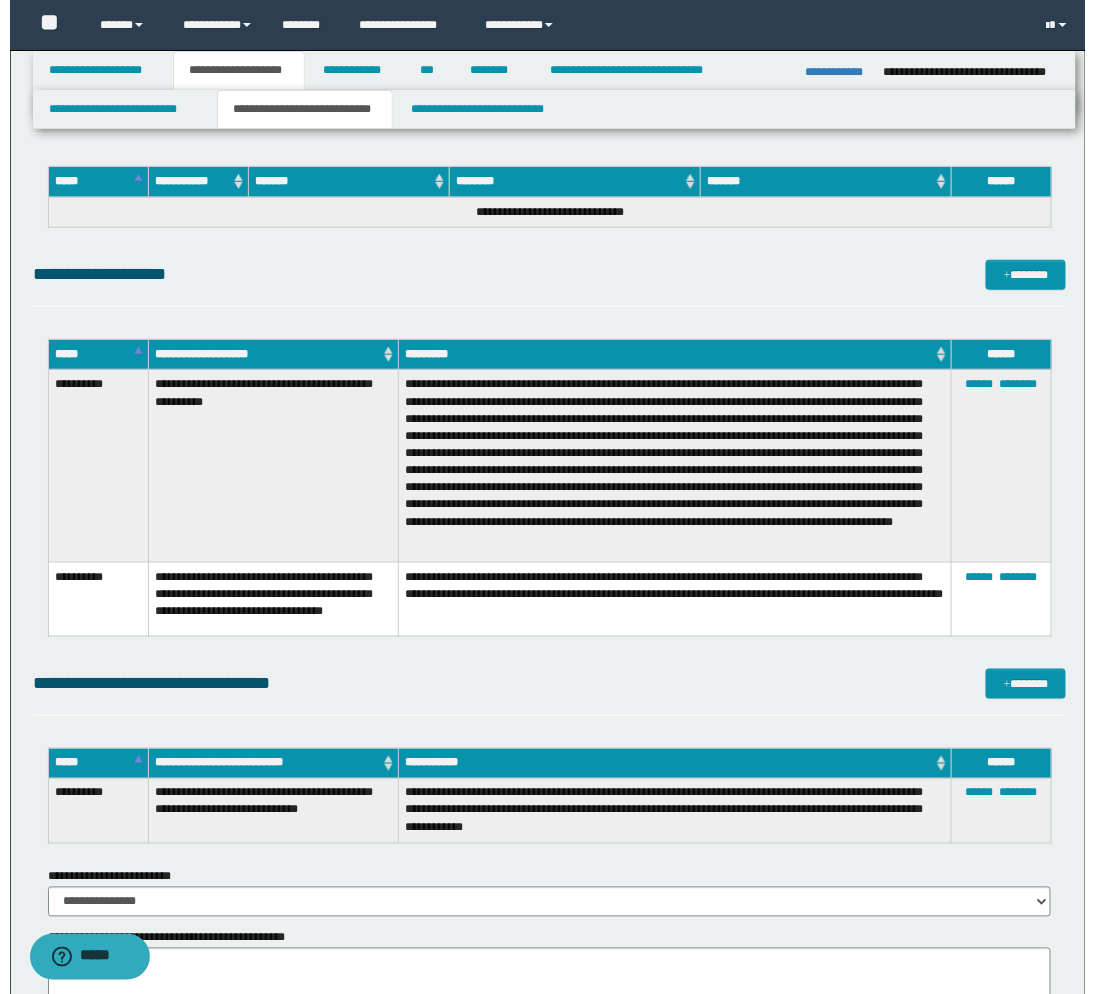 scroll, scrollTop: 2192, scrollLeft: 0, axis: vertical 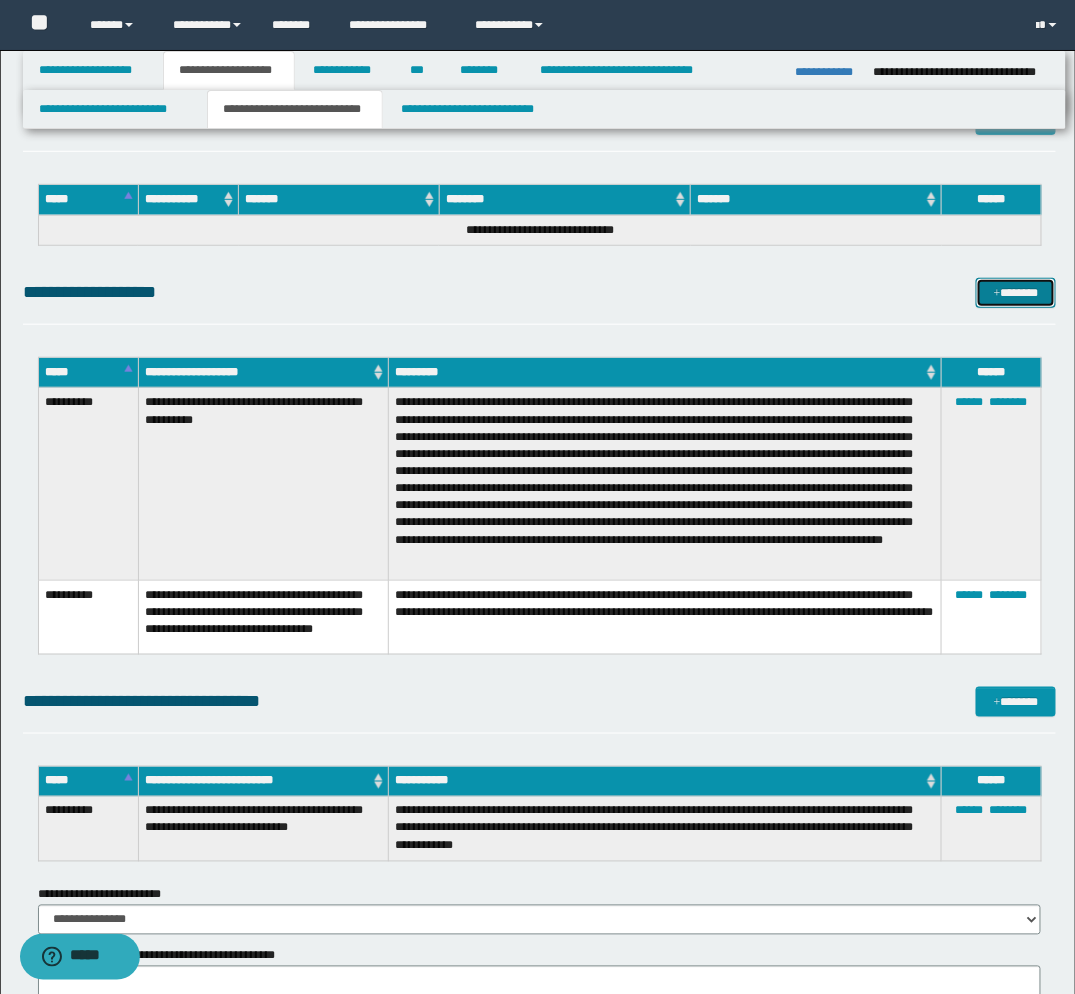click on "*******" at bounding box center [1016, 293] 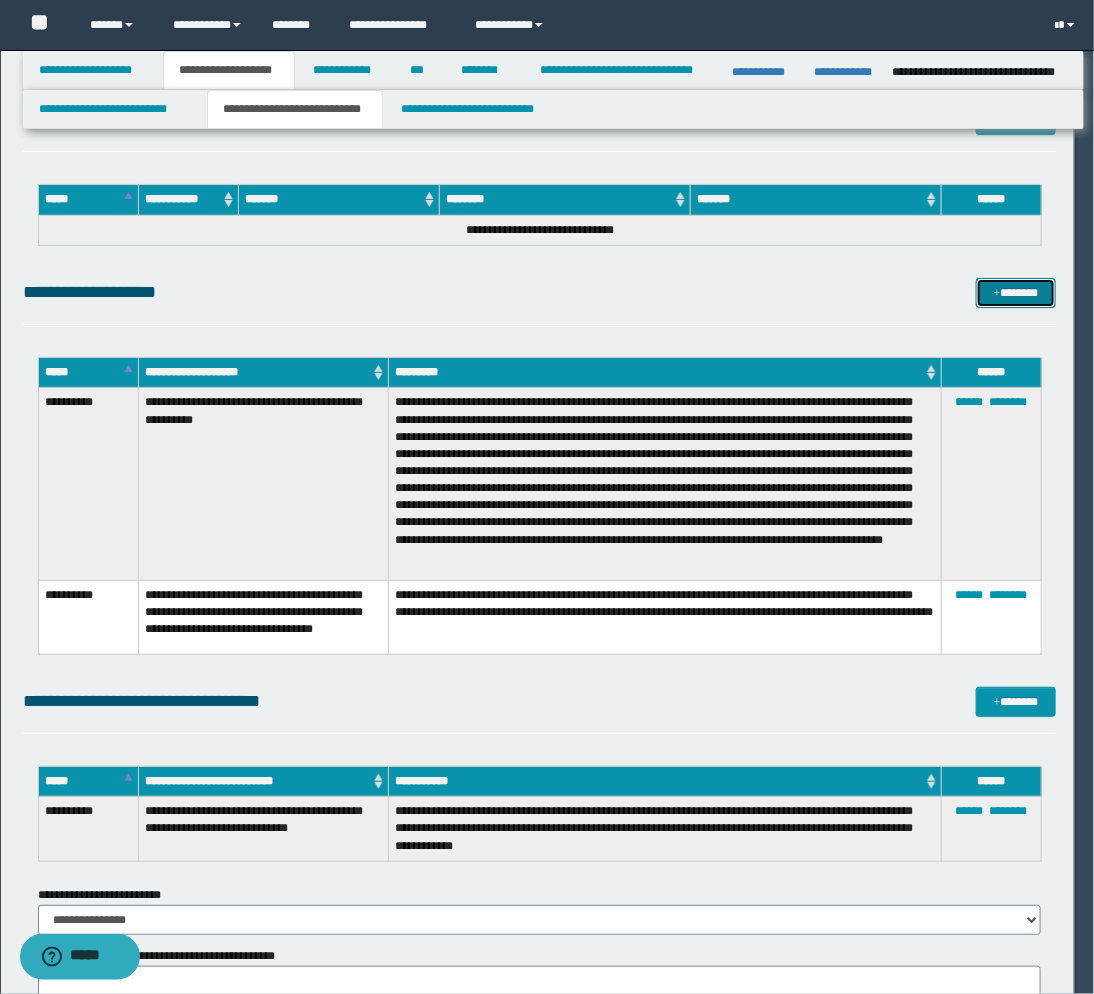 scroll, scrollTop: 0, scrollLeft: 0, axis: both 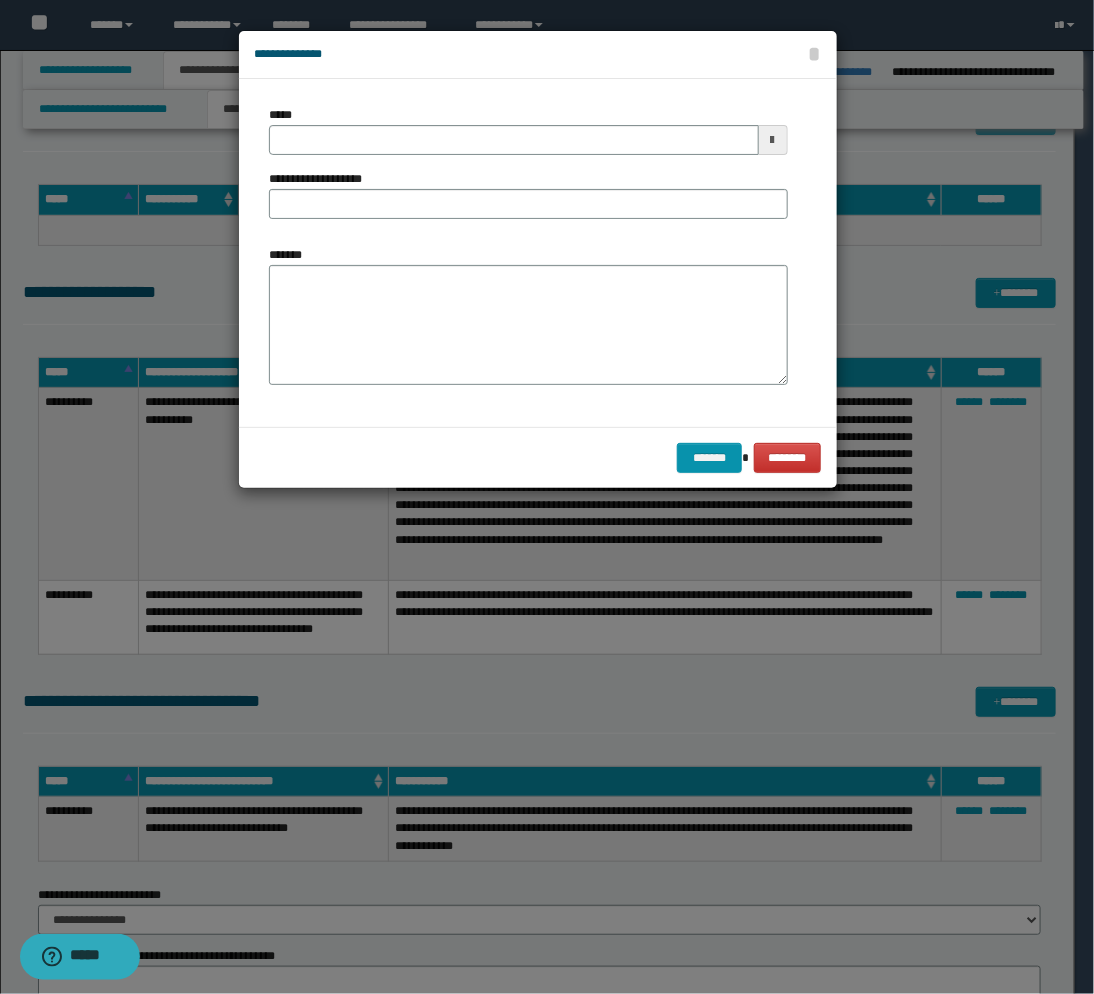 click at bounding box center (773, 140) 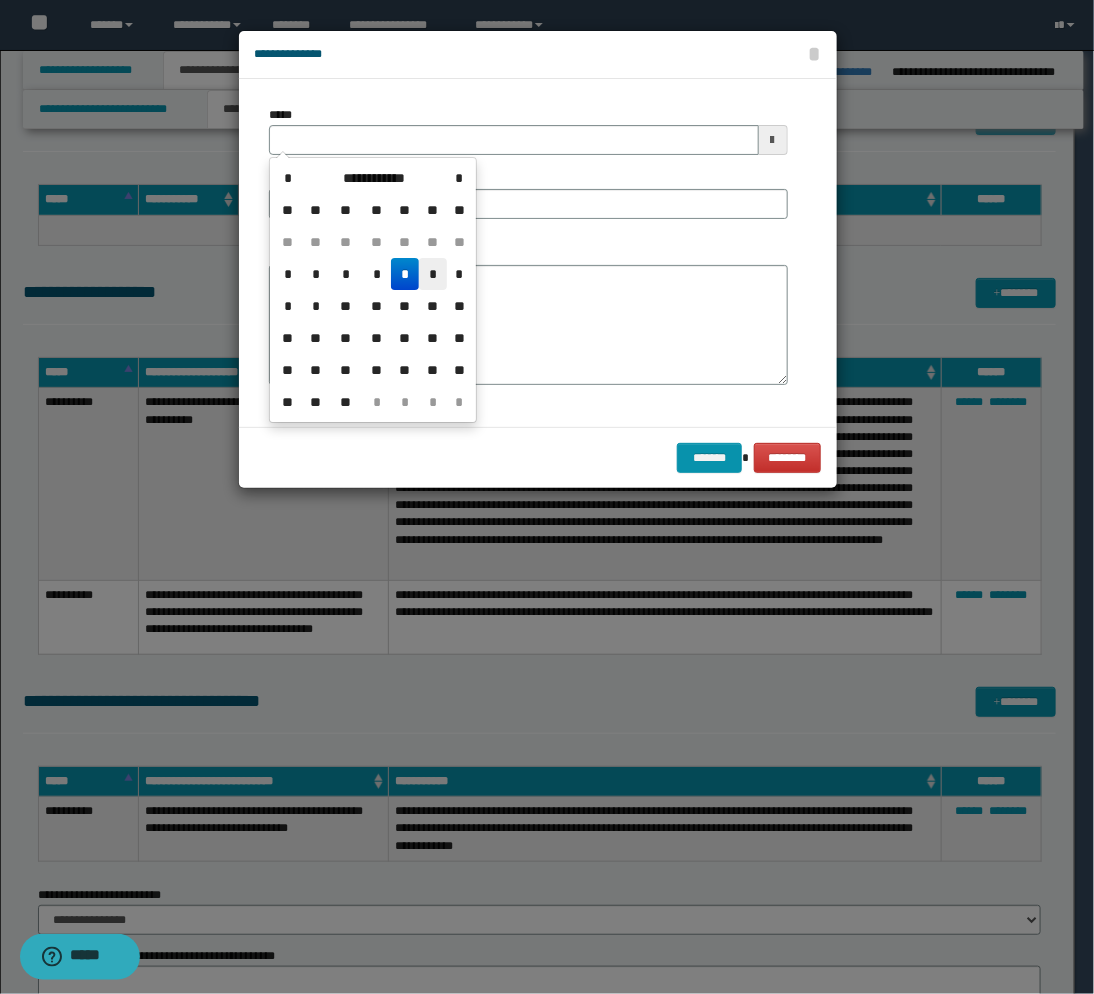 click on "*" at bounding box center (433, 274) 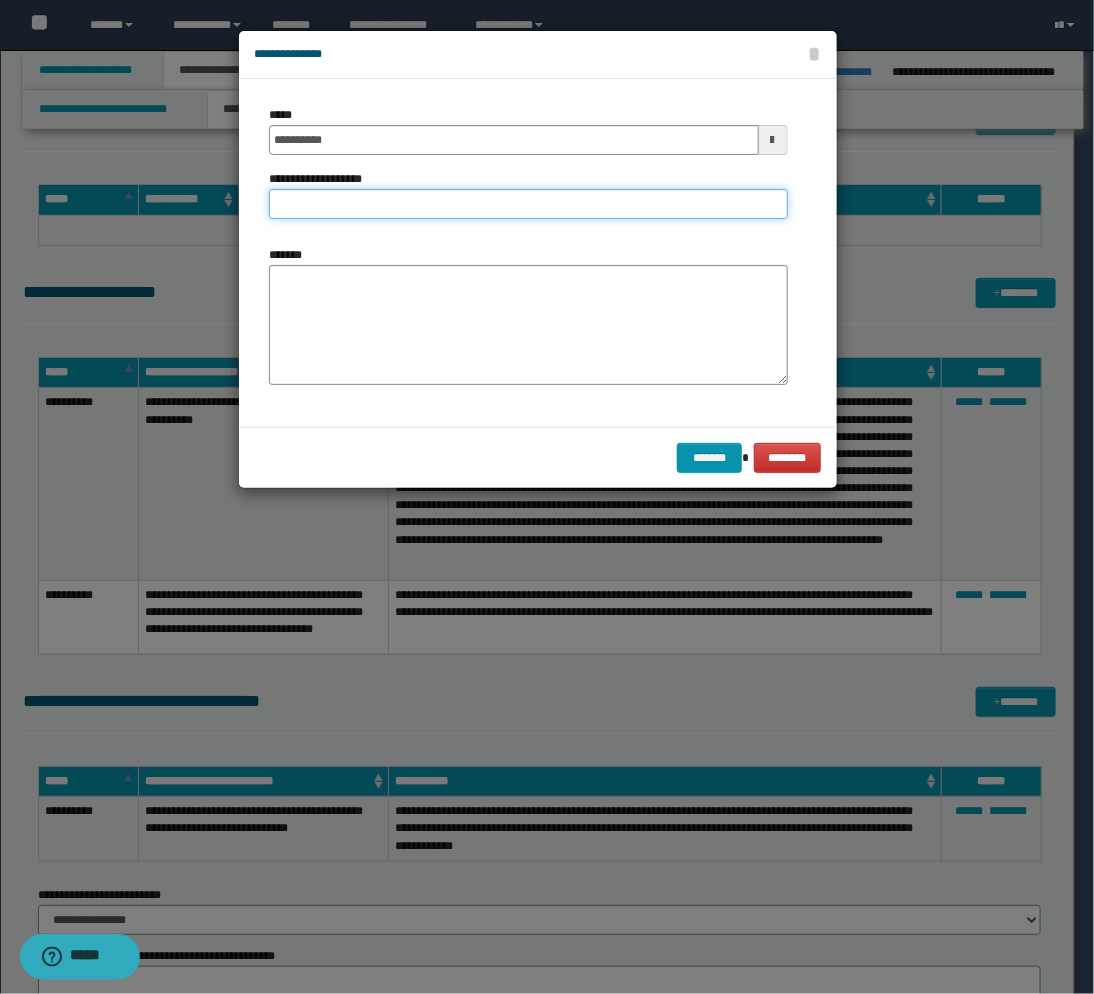 click on "**********" at bounding box center [528, 204] 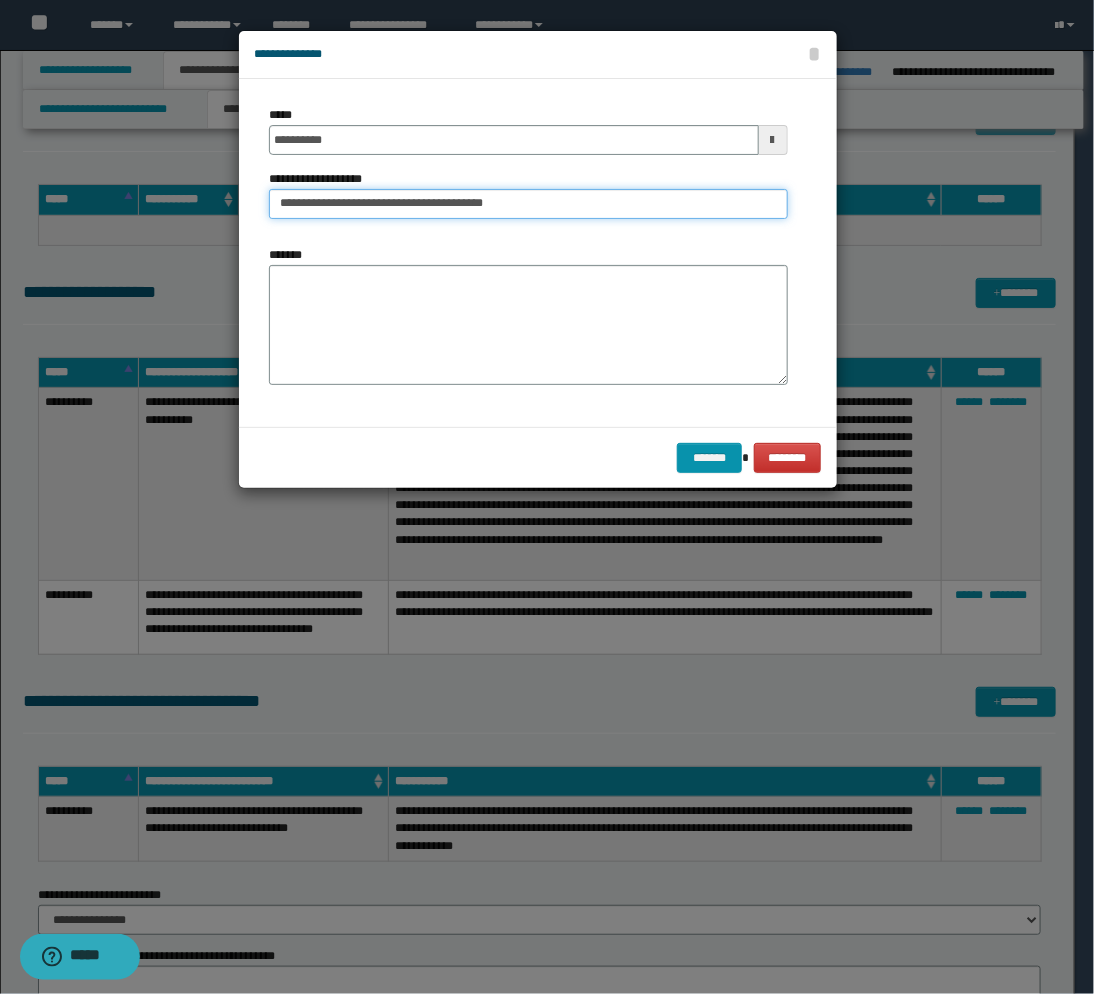 type on "**********" 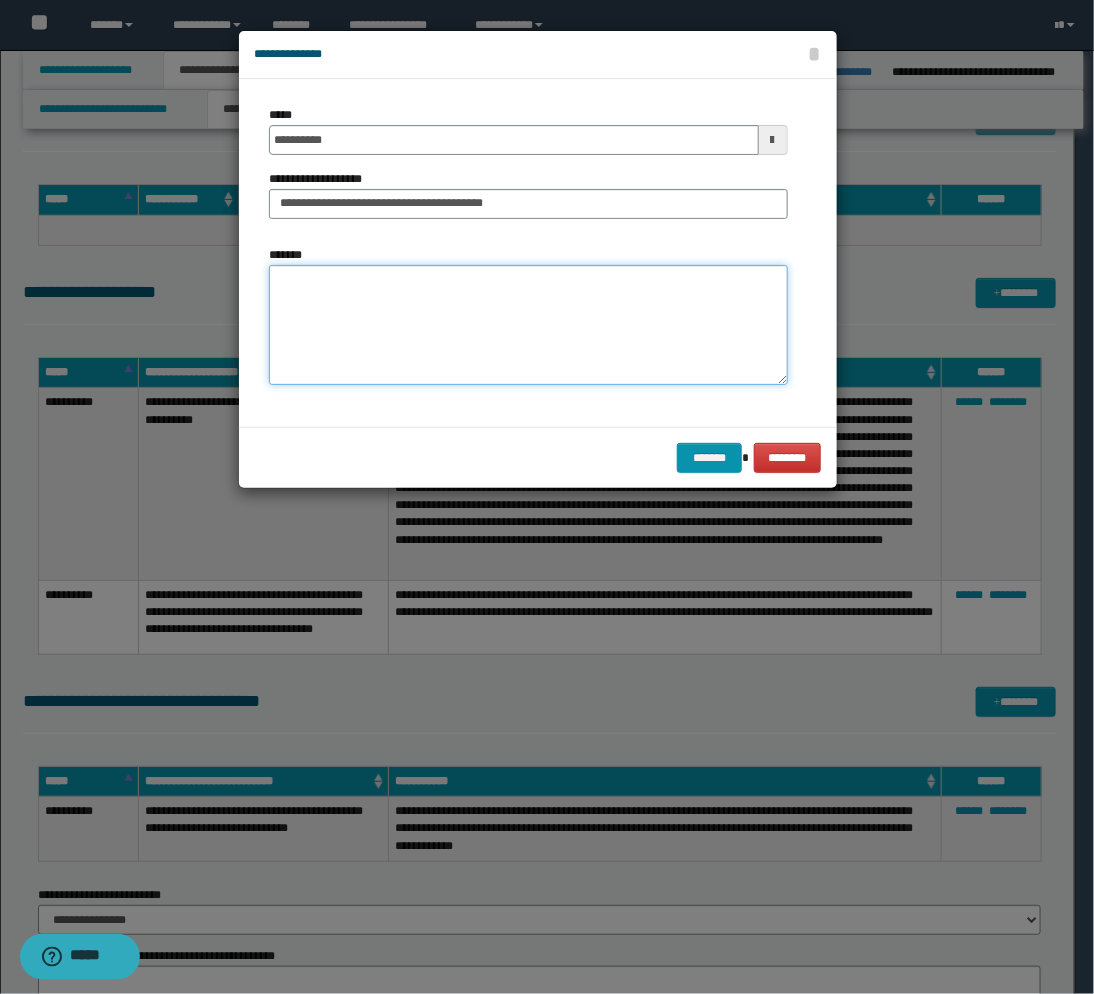 click on "*******" at bounding box center [528, 325] 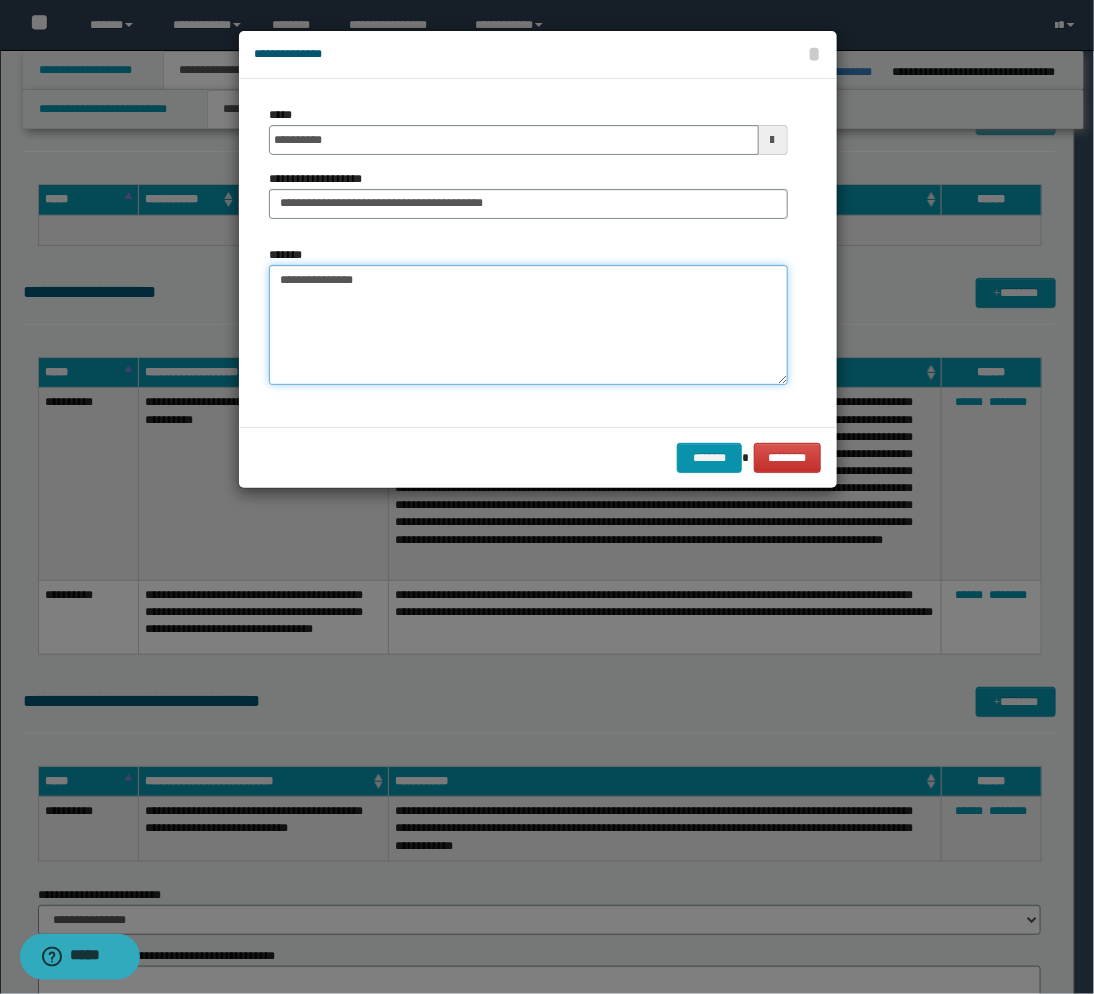 click on "**********" at bounding box center [528, 325] 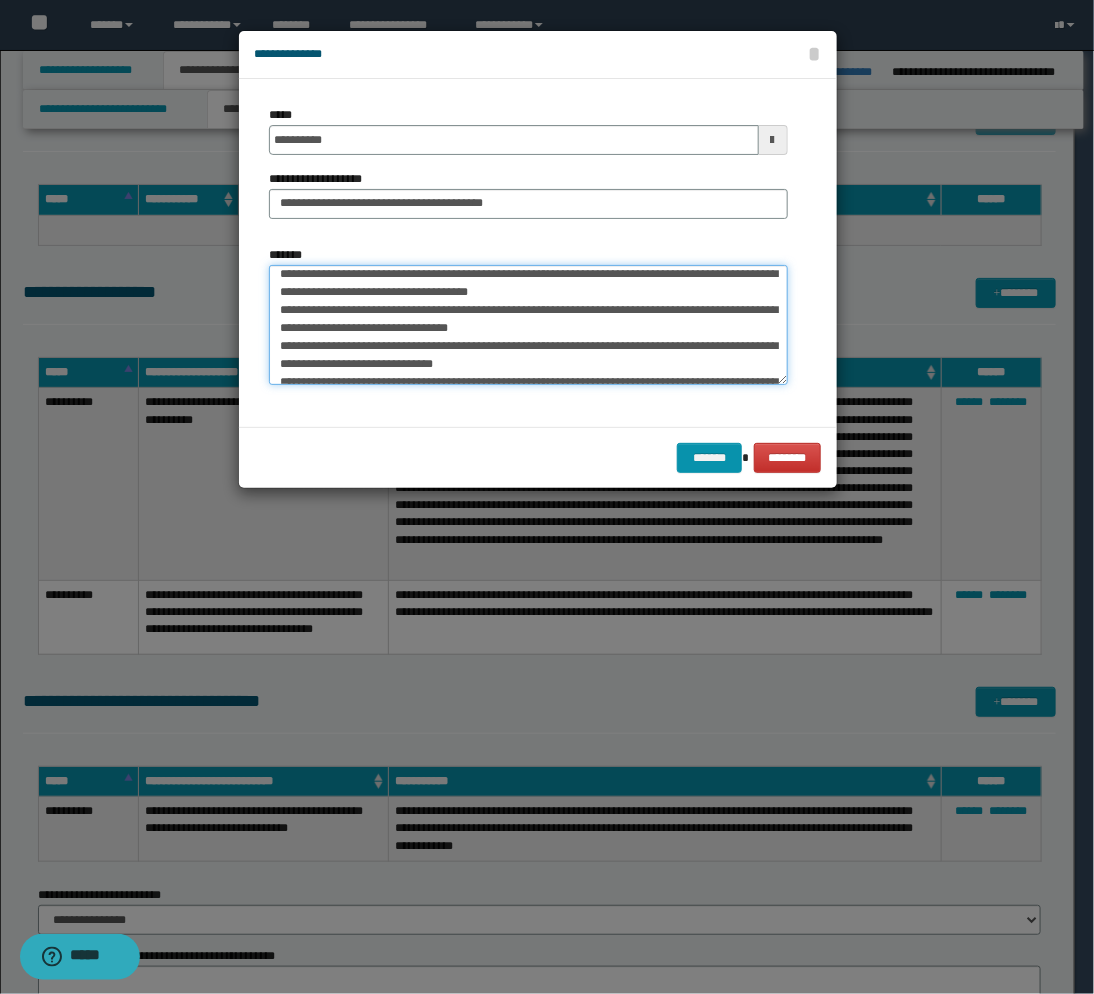 scroll, scrollTop: 0, scrollLeft: 0, axis: both 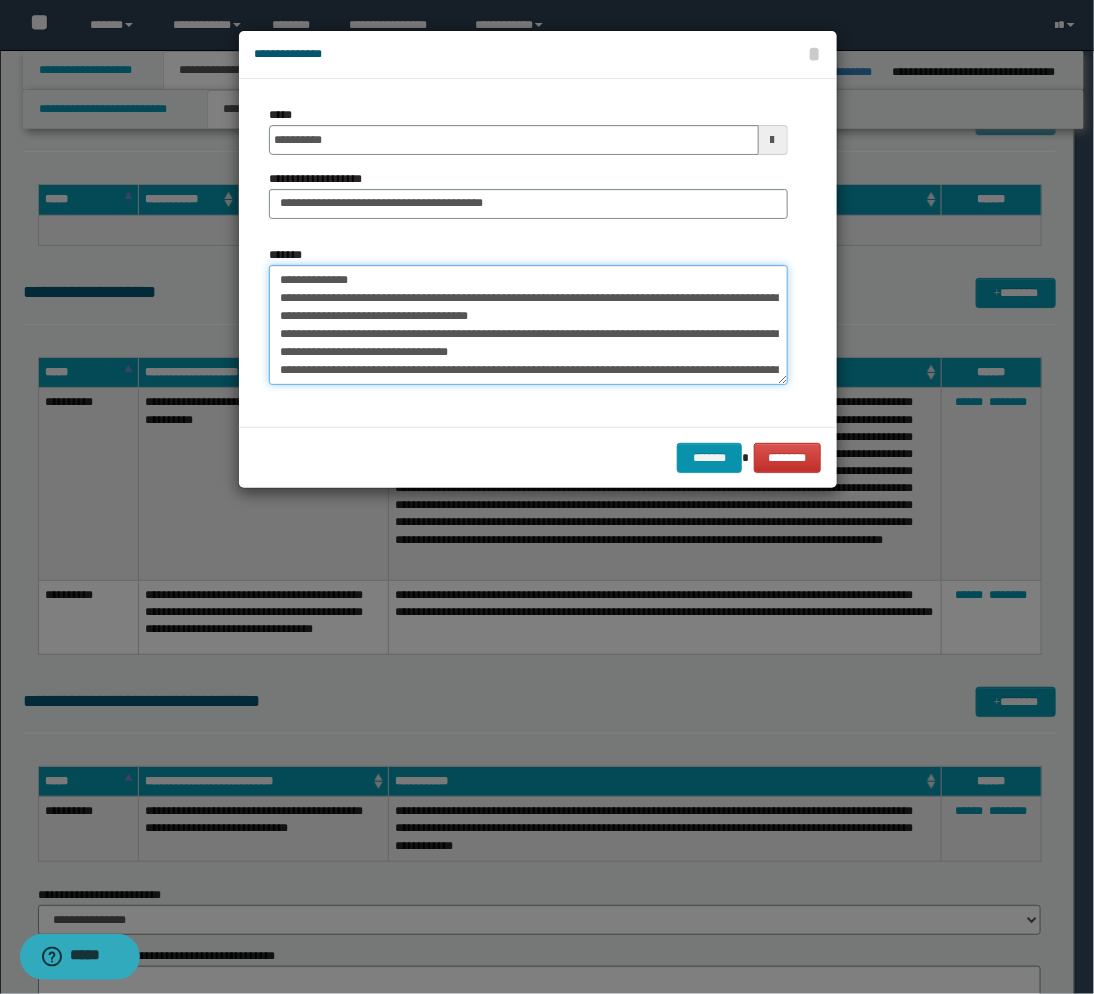 click on "**********" at bounding box center [528, 325] 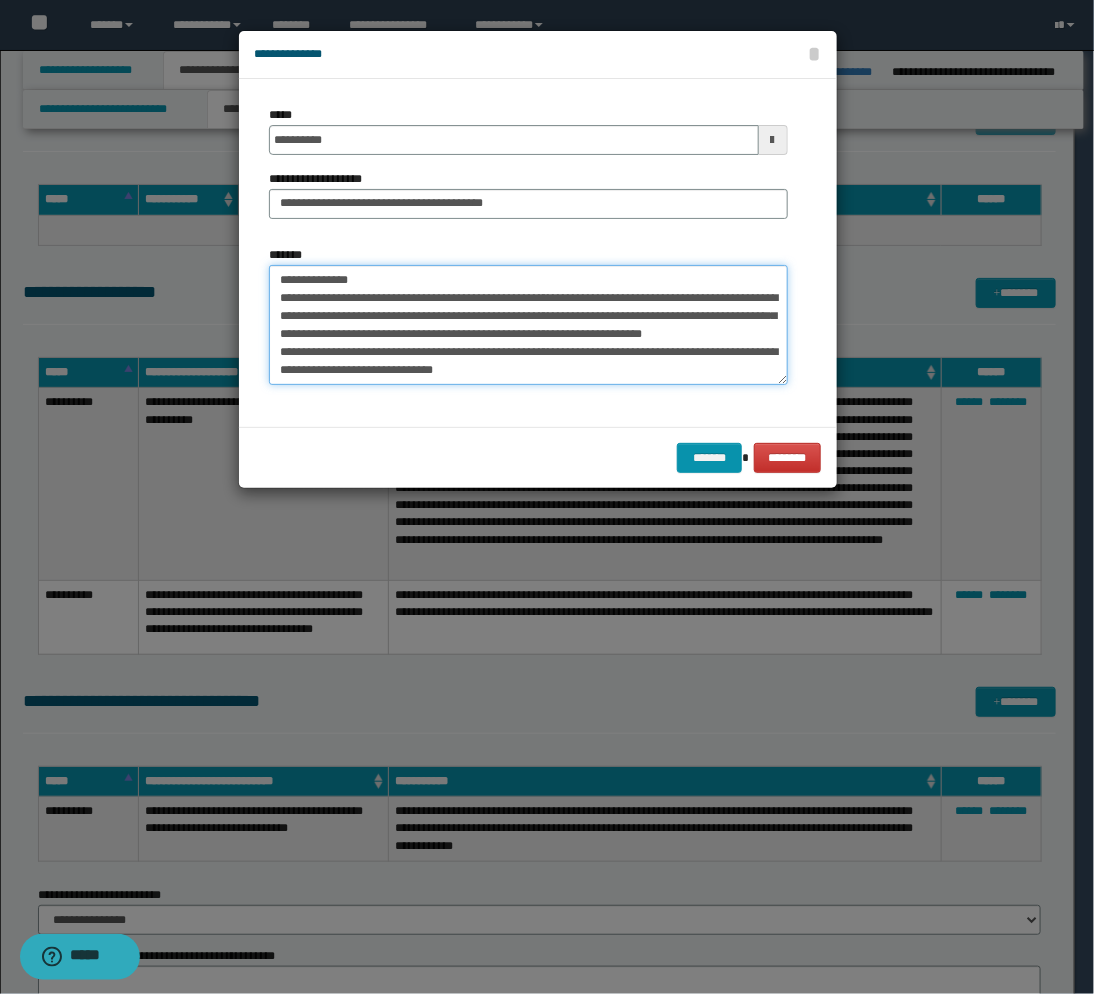 click on "**********" at bounding box center [528, 325] 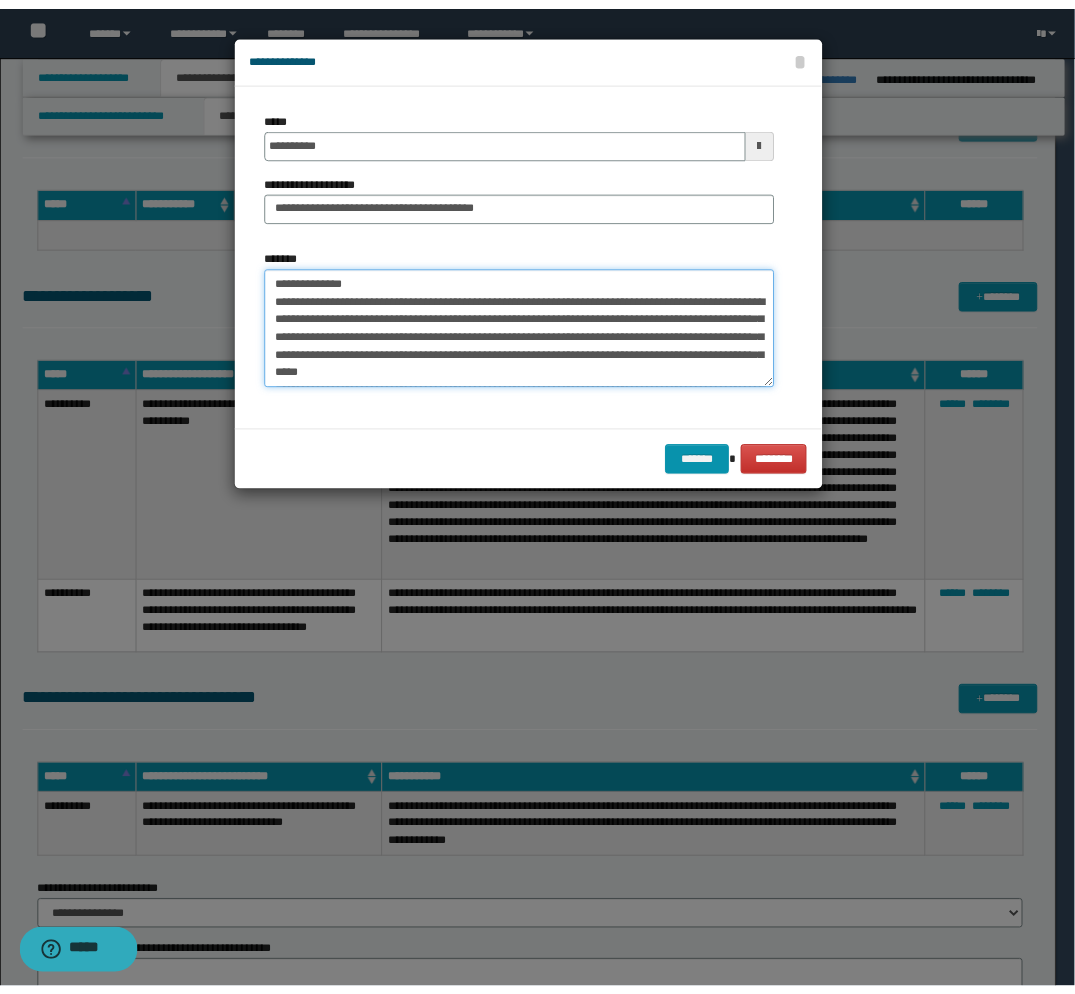 scroll, scrollTop: 35, scrollLeft: 0, axis: vertical 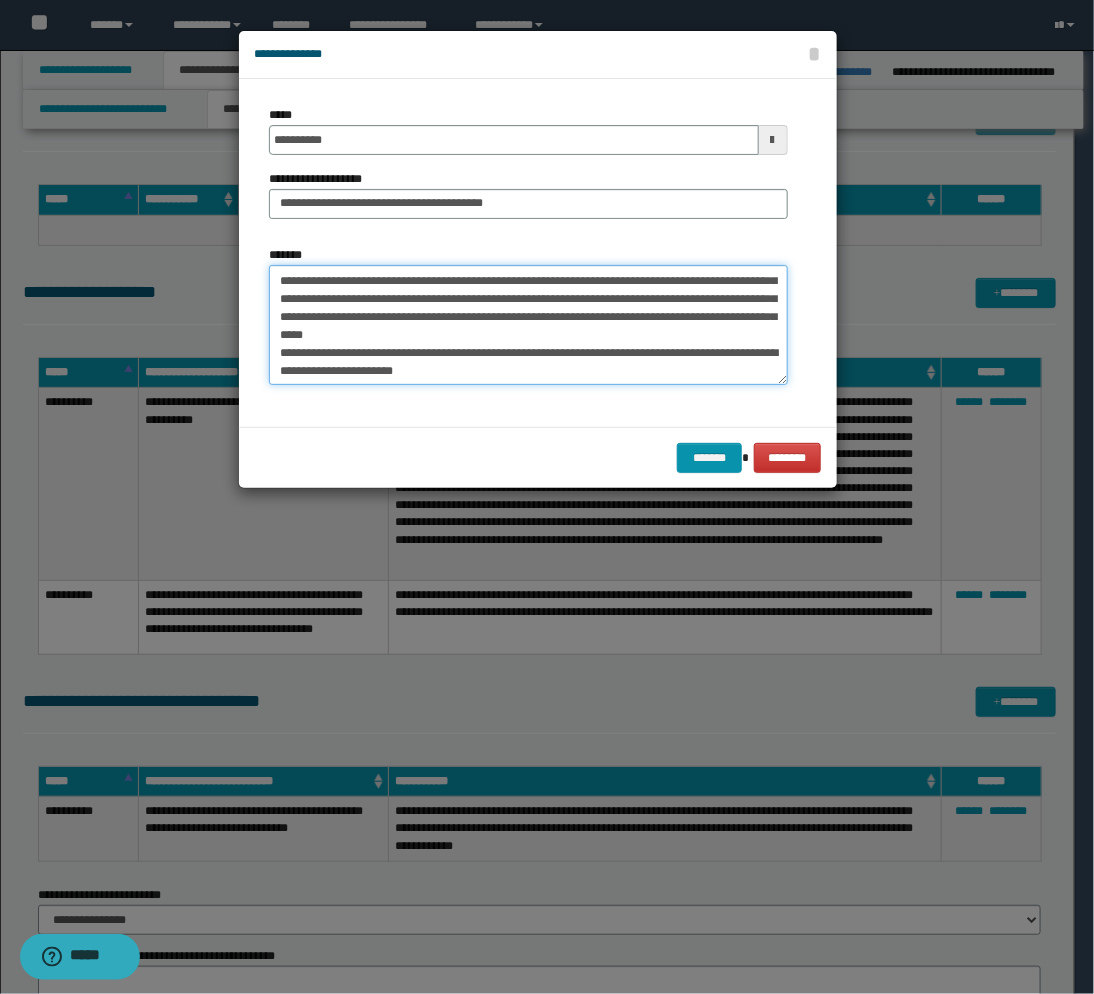 click on "**********" at bounding box center [528, 325] 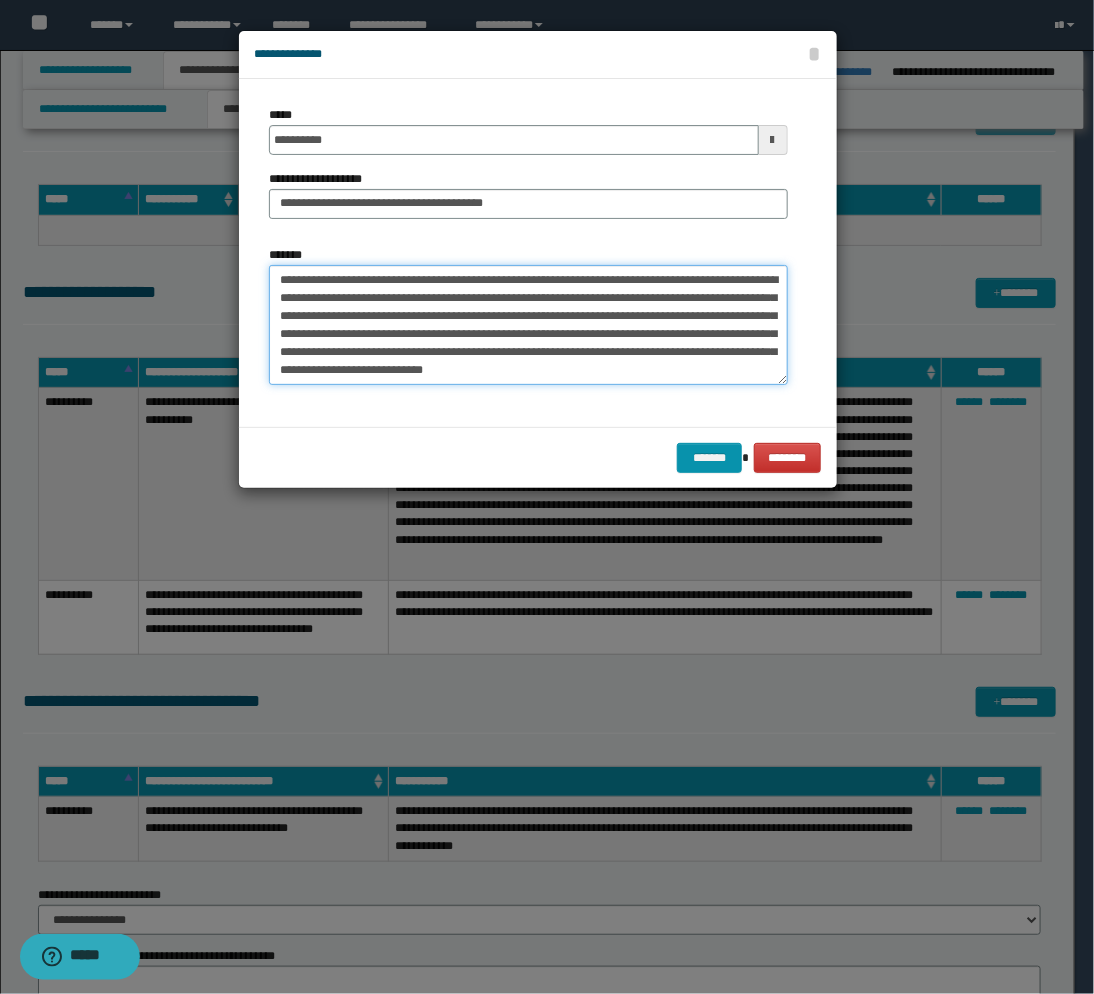 click on "**********" at bounding box center [528, 325] 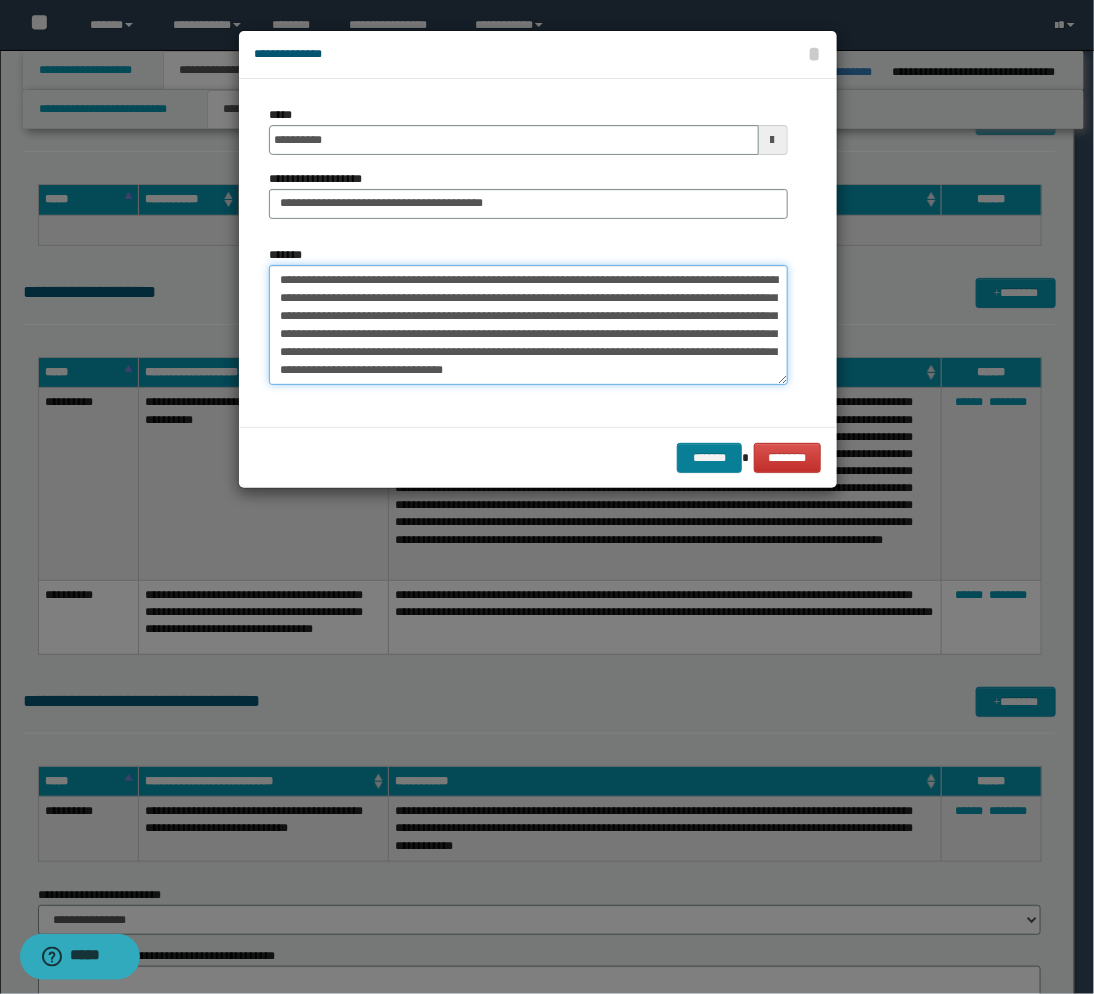 type on "**********" 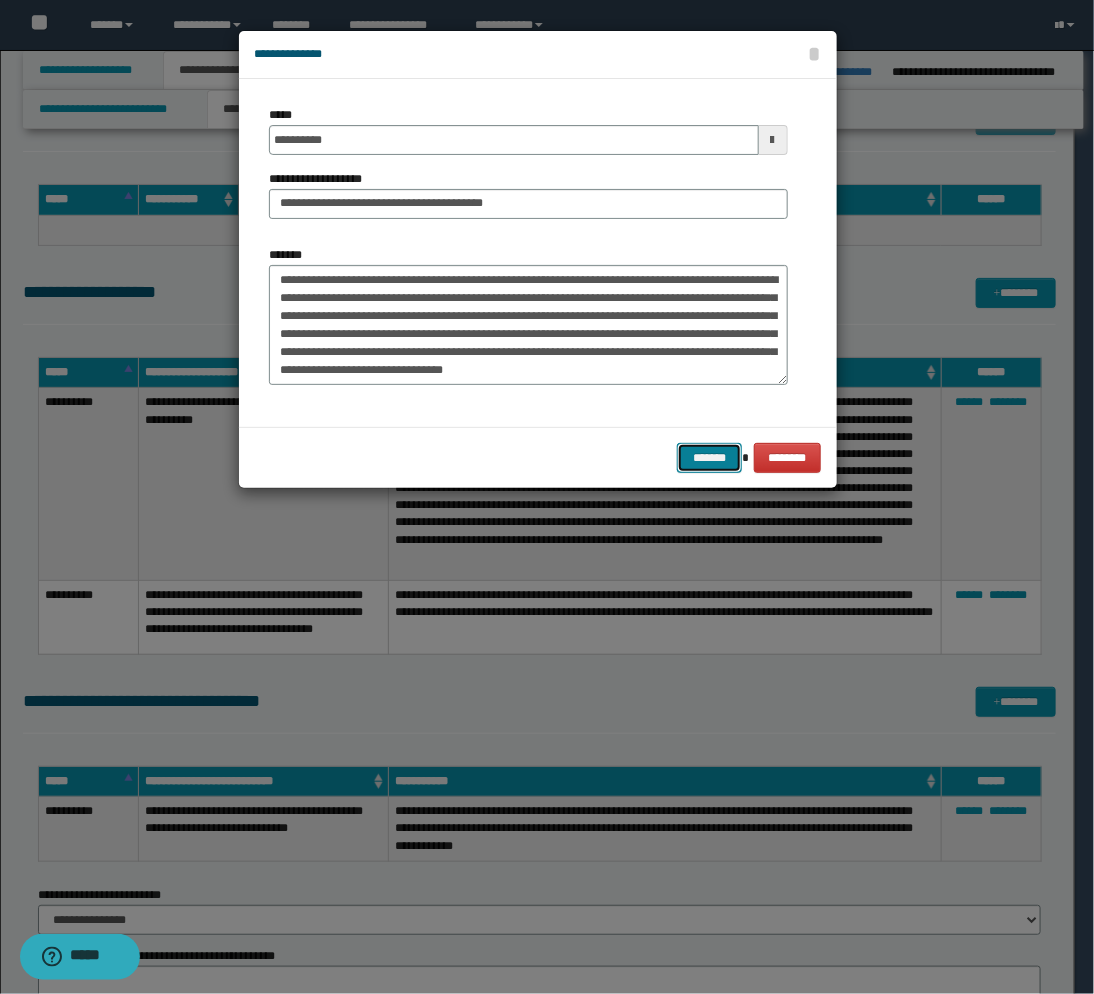 click on "*******" at bounding box center (709, 458) 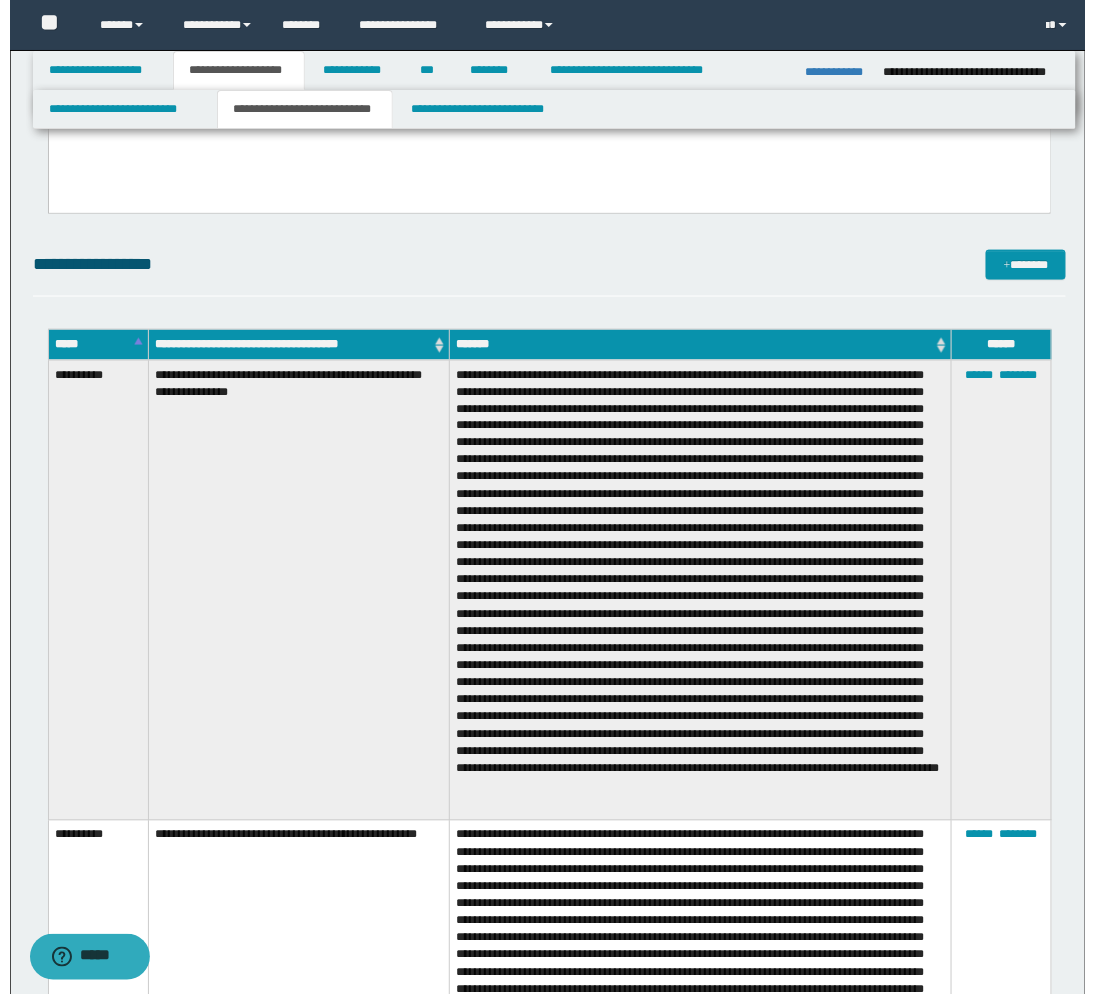 scroll, scrollTop: 525, scrollLeft: 0, axis: vertical 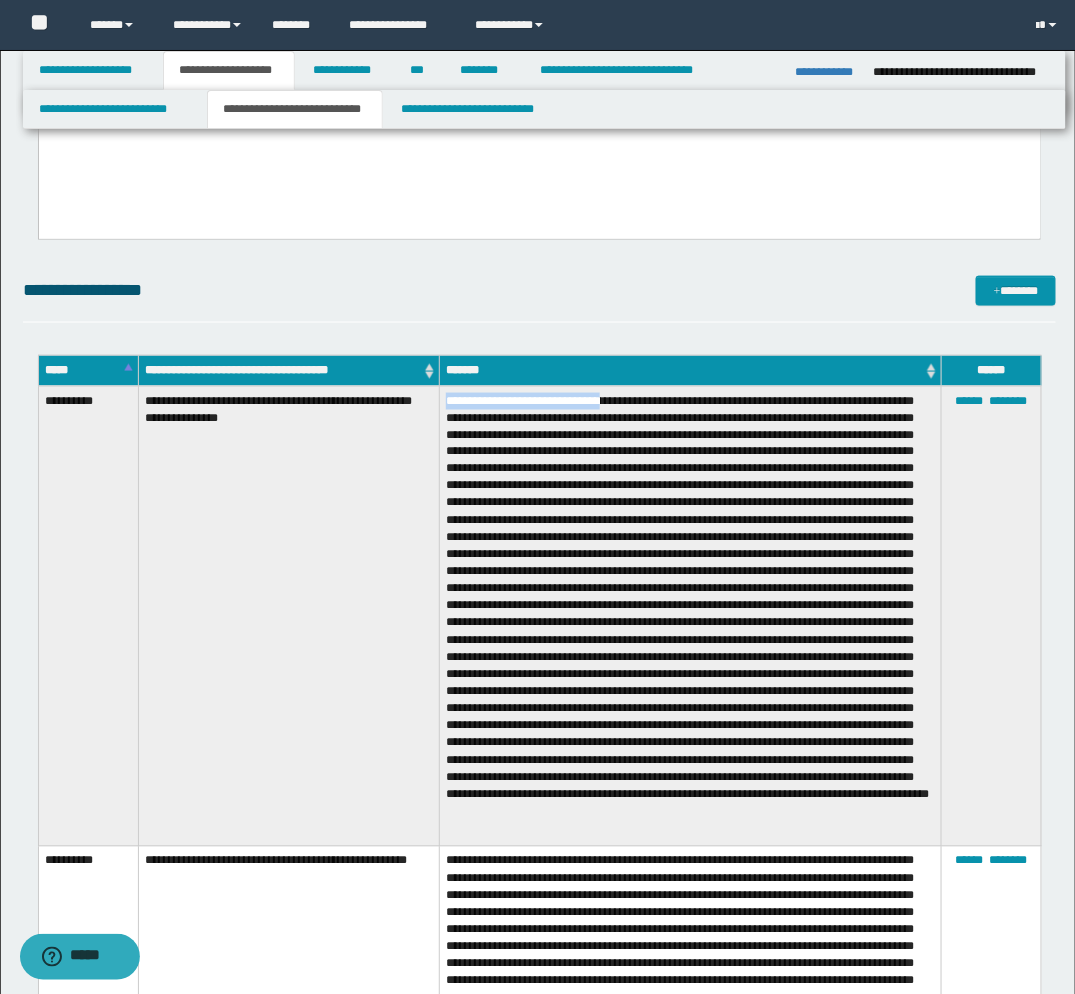 drag, startPoint x: 637, startPoint y: 397, endPoint x: 446, endPoint y: 395, distance: 191.01047 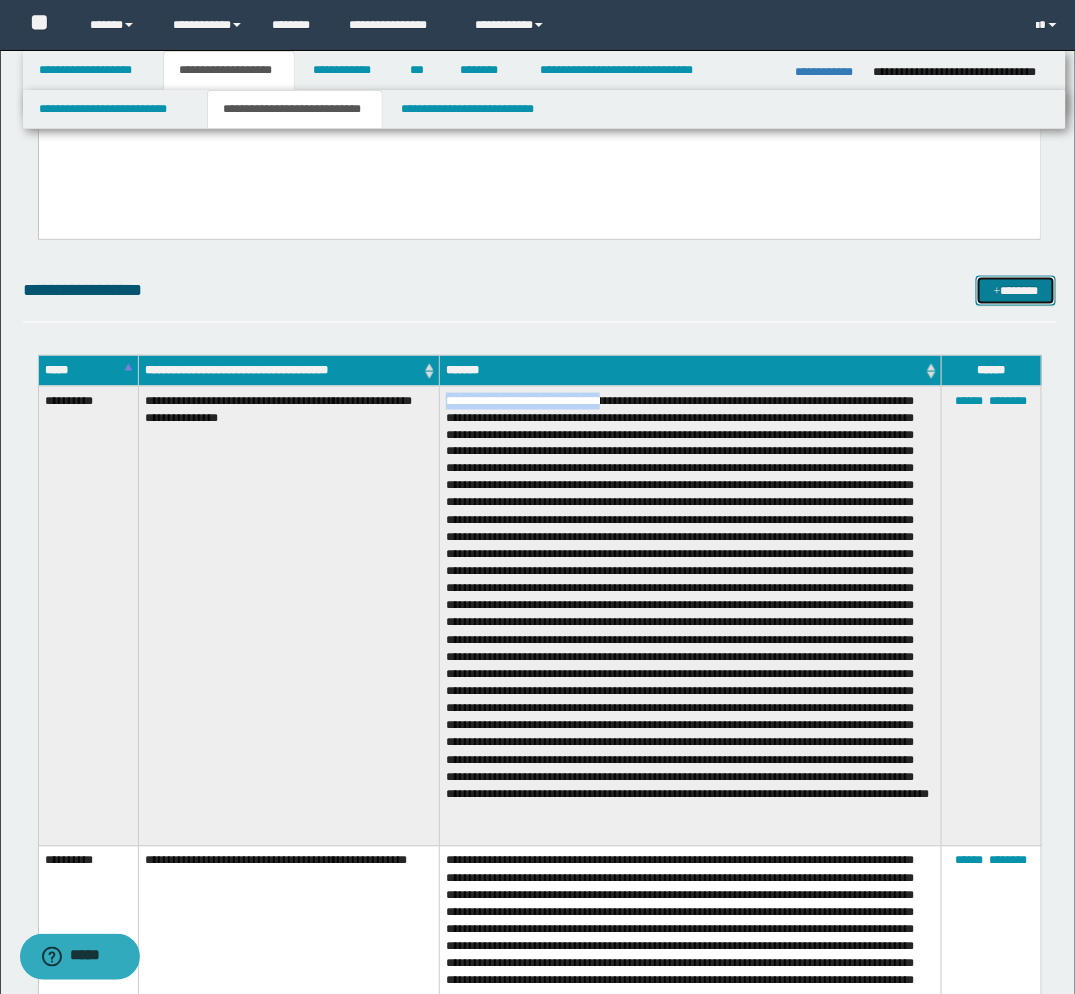 click on "*******" at bounding box center [1016, 291] 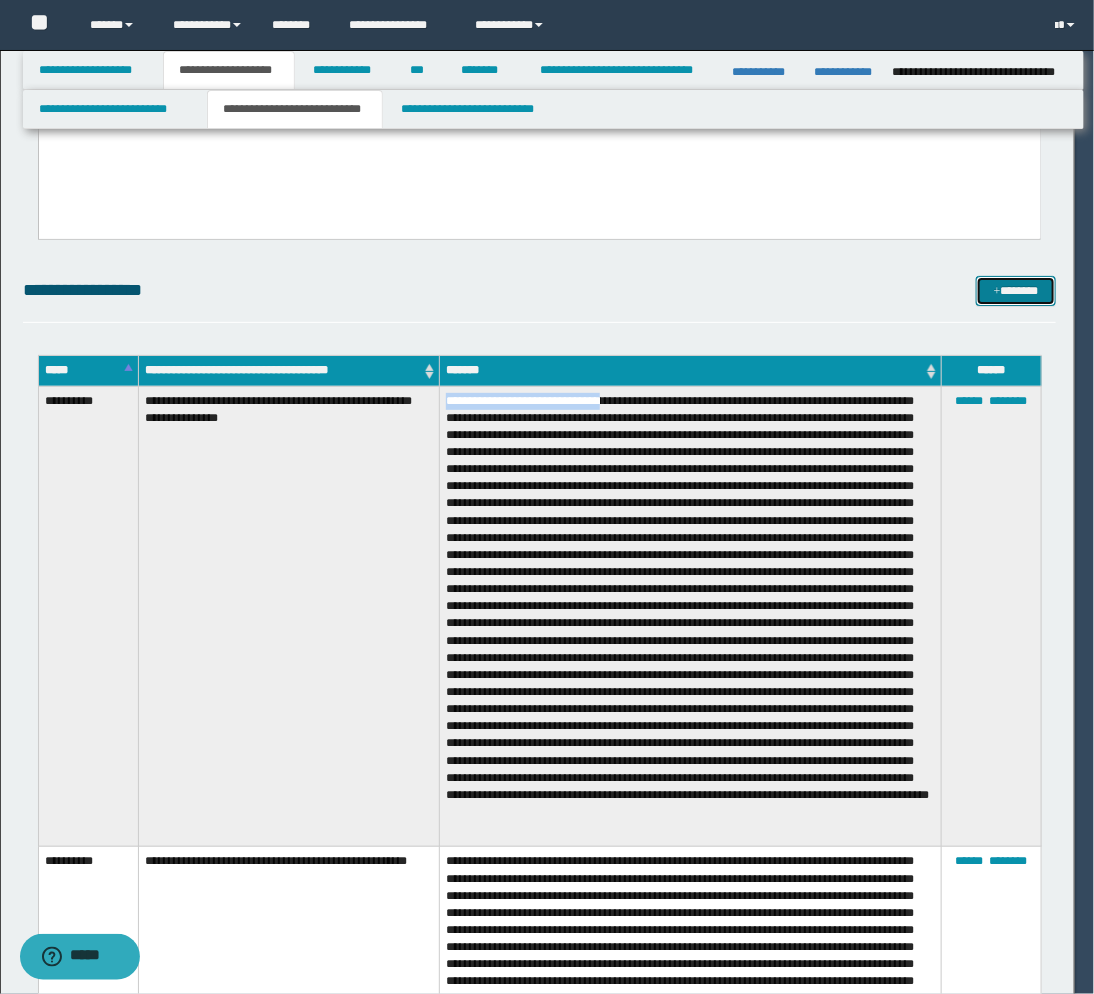 scroll, scrollTop: 0, scrollLeft: 0, axis: both 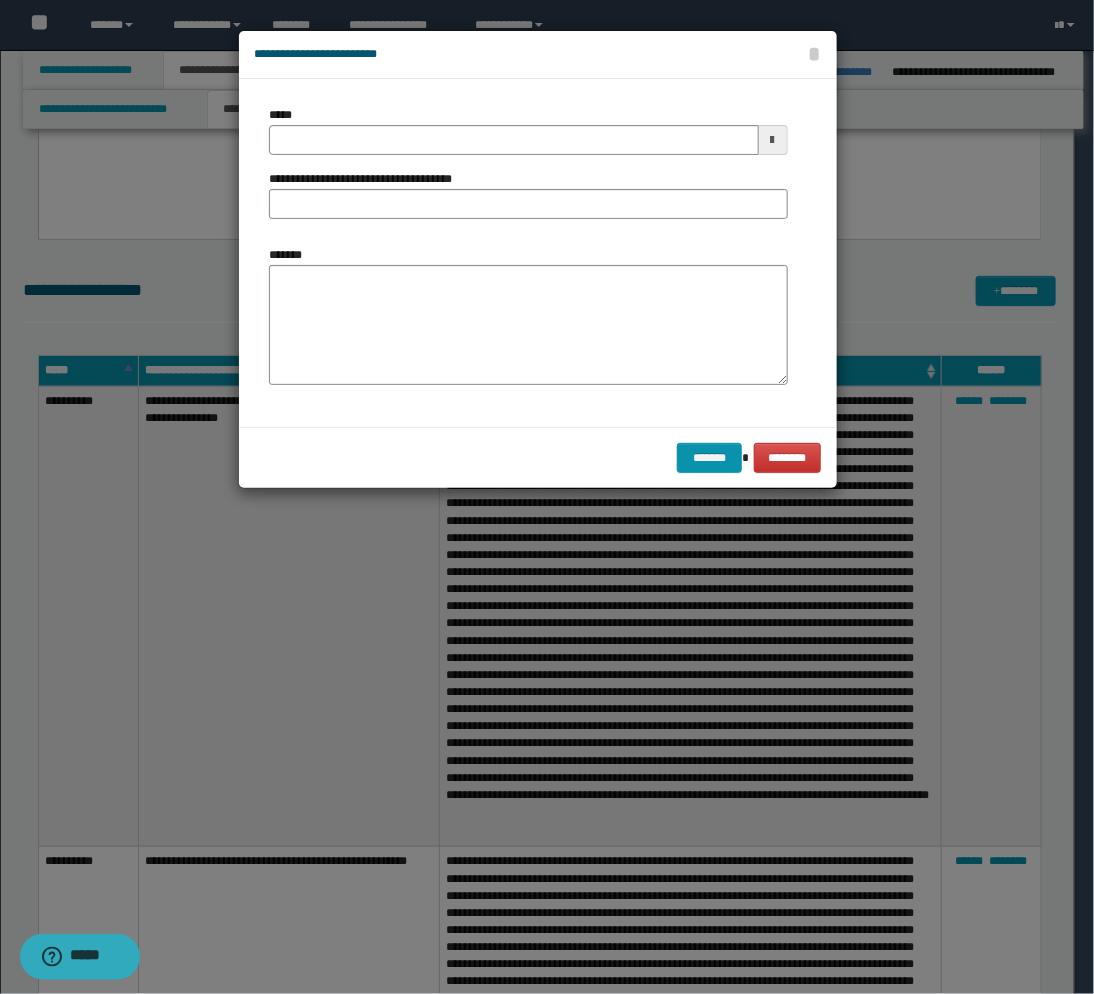 click at bounding box center [773, 140] 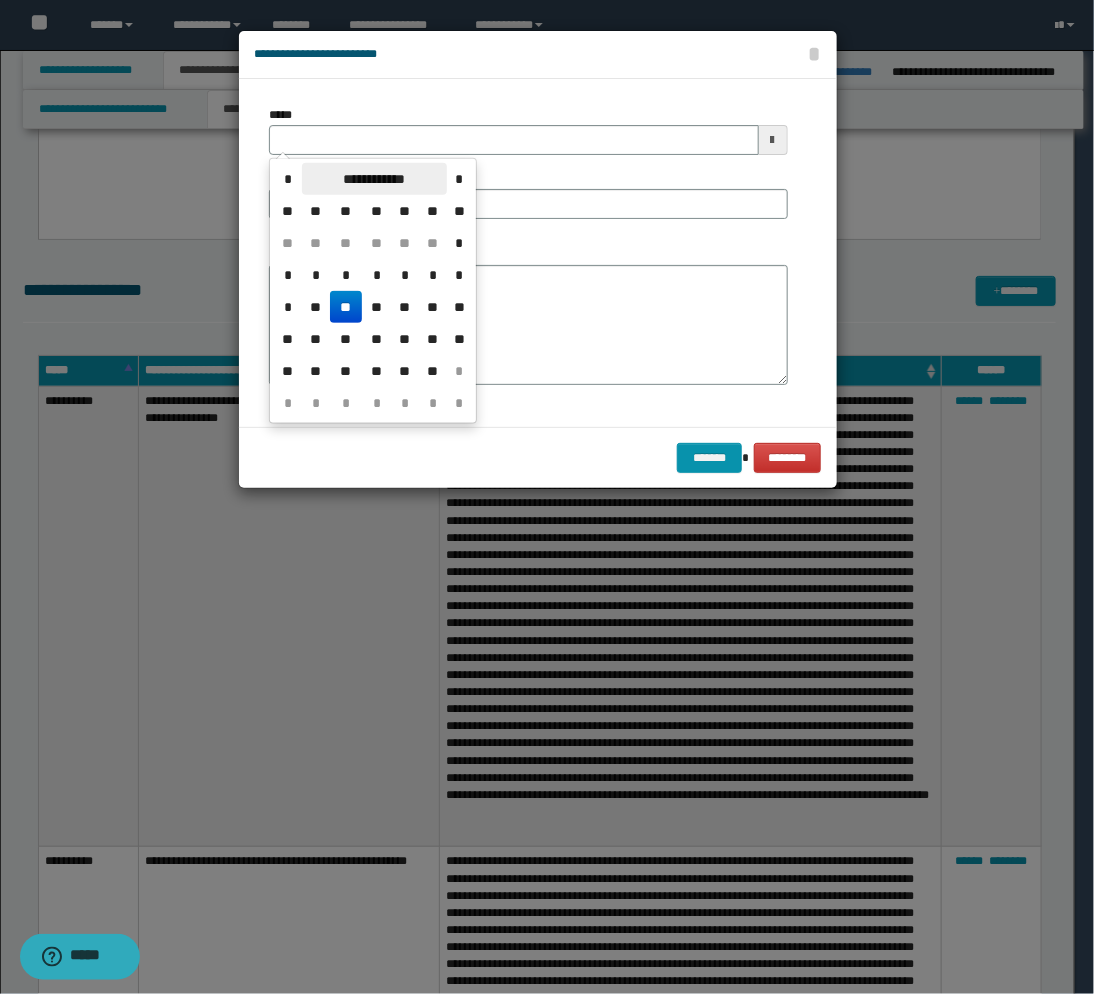 click on "**********" at bounding box center (374, 179) 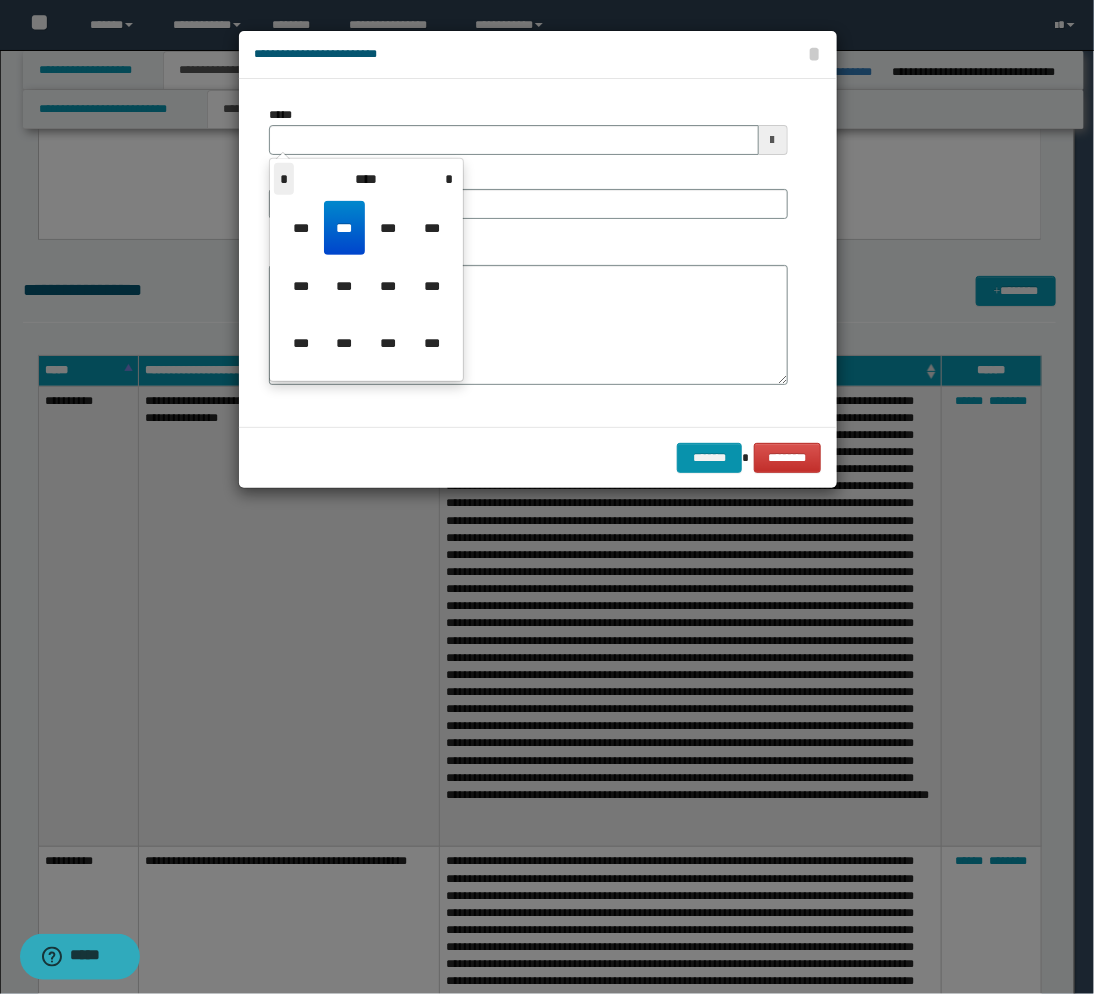 click on "*" at bounding box center [284, 179] 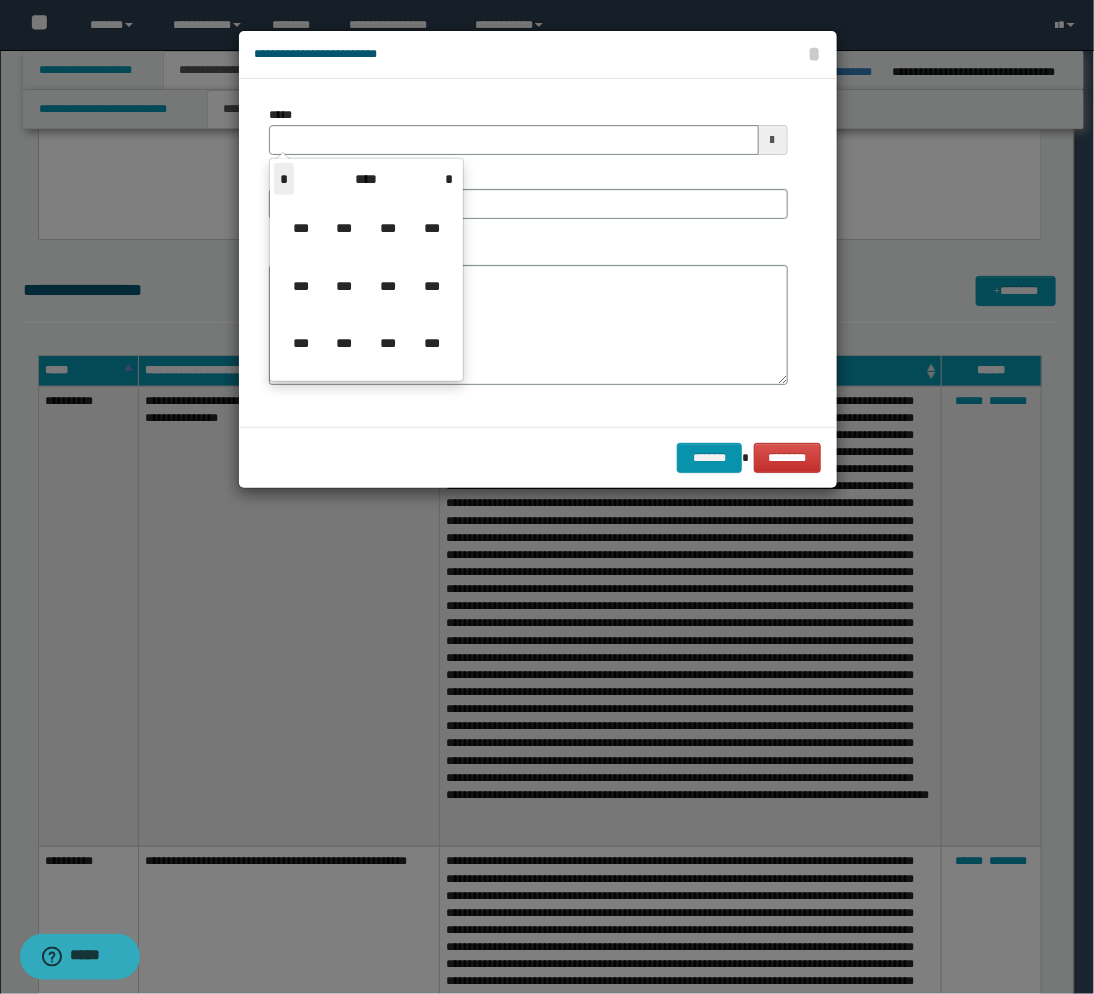 click on "*" at bounding box center [284, 179] 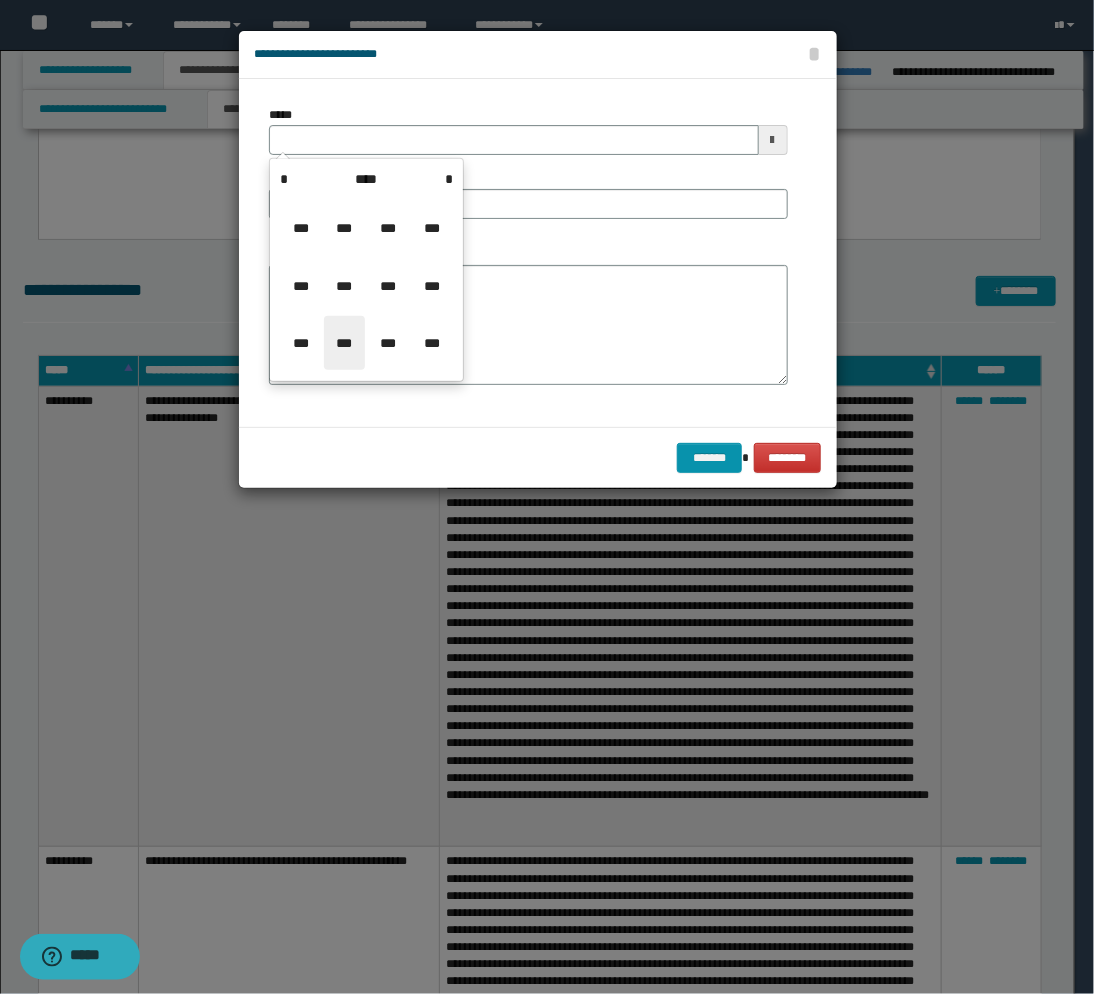 click on "***" at bounding box center (344, 343) 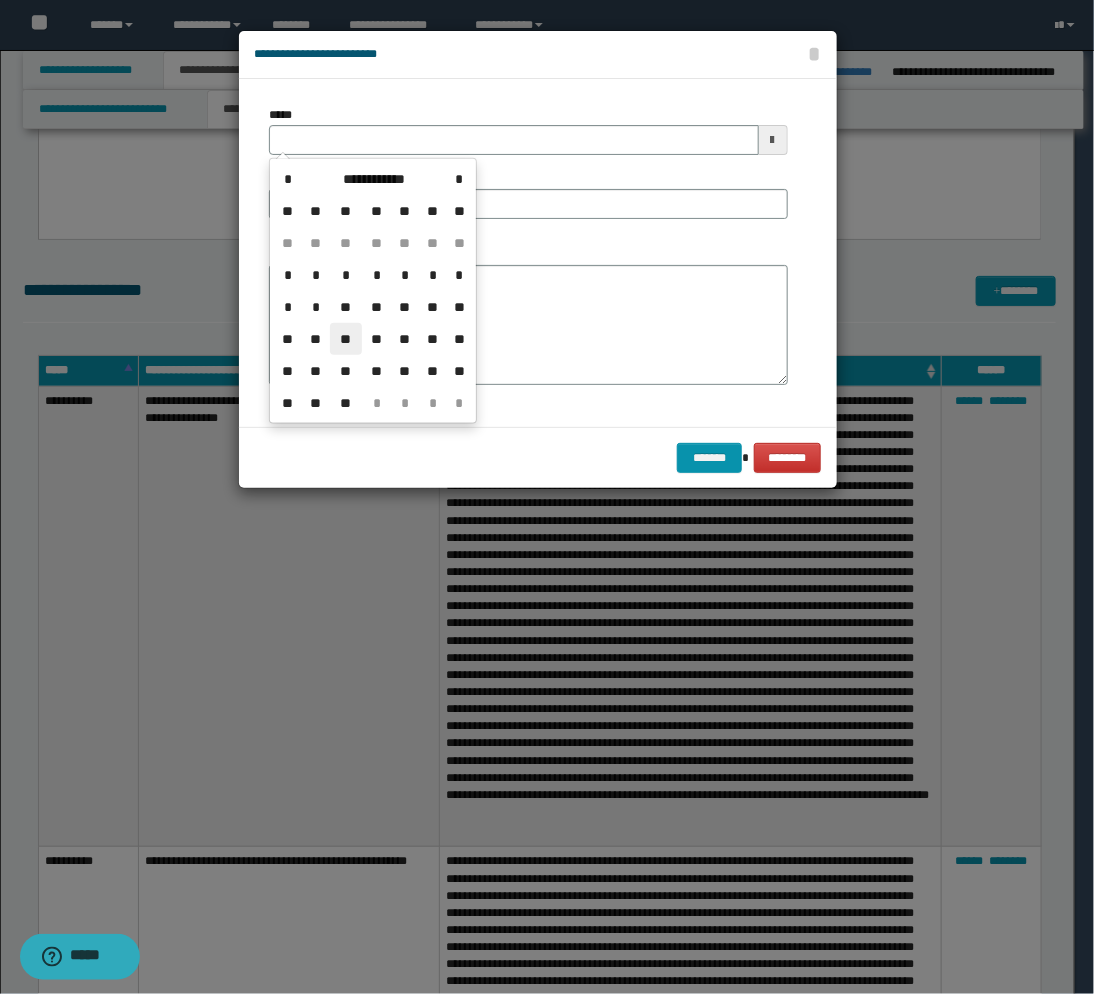 click on "**" at bounding box center (346, 339) 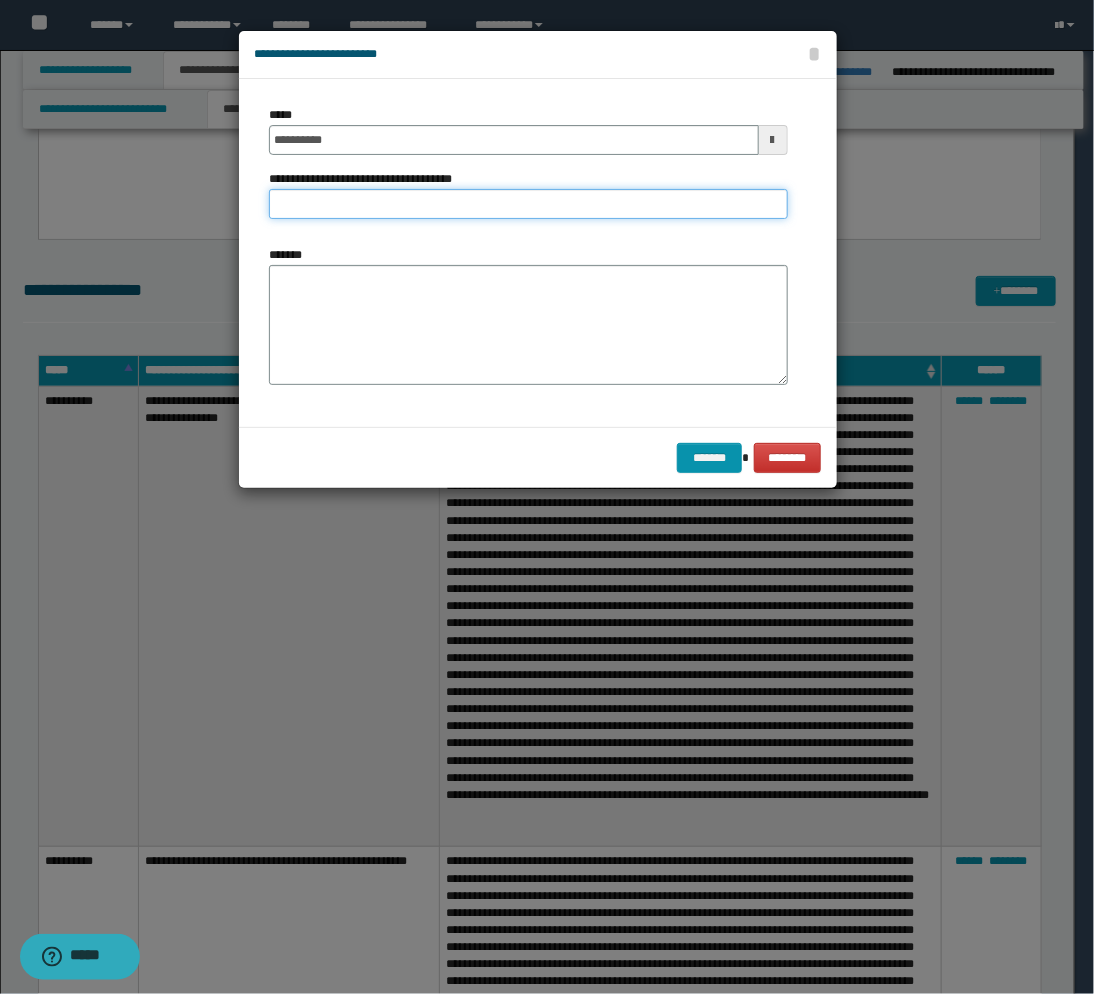 click on "**********" at bounding box center (528, 204) 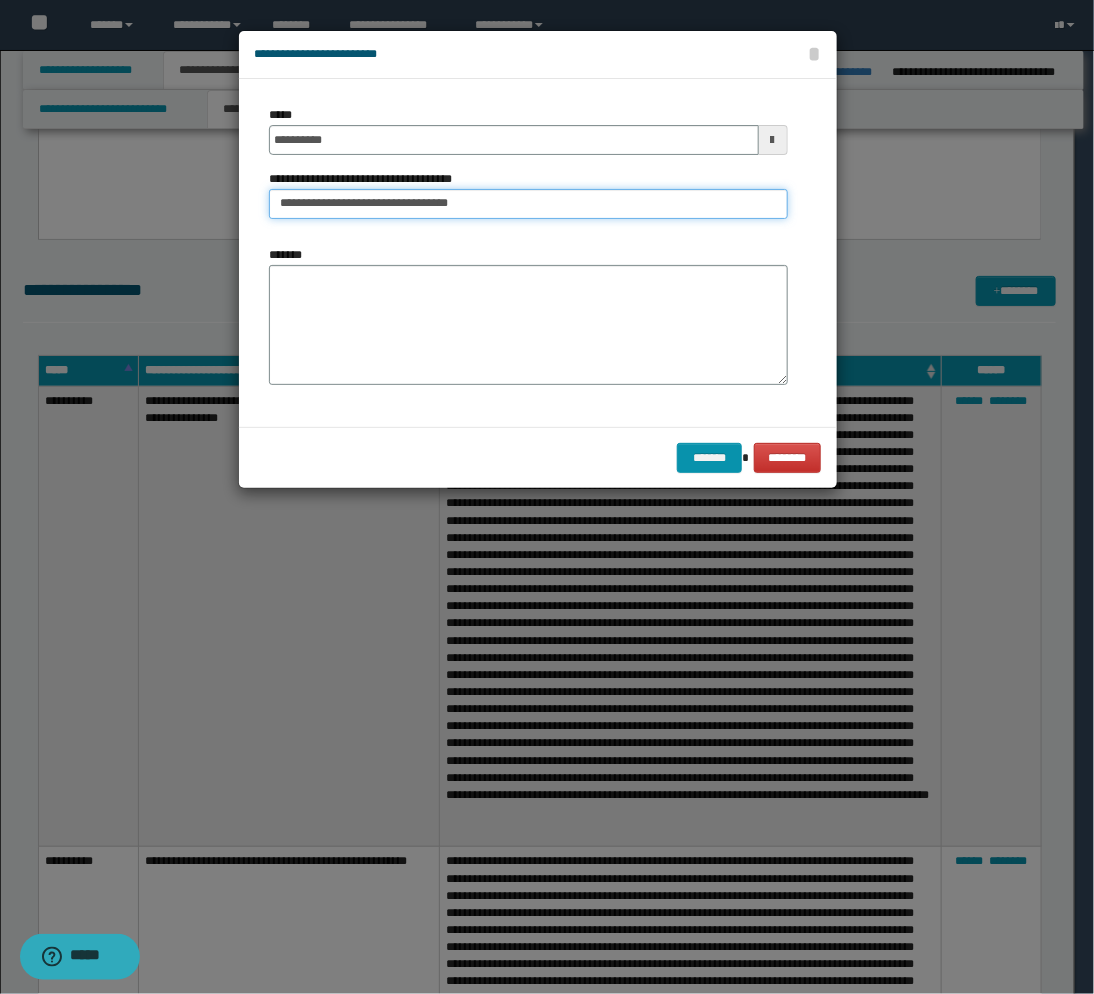 click on "**********" at bounding box center [528, 204] 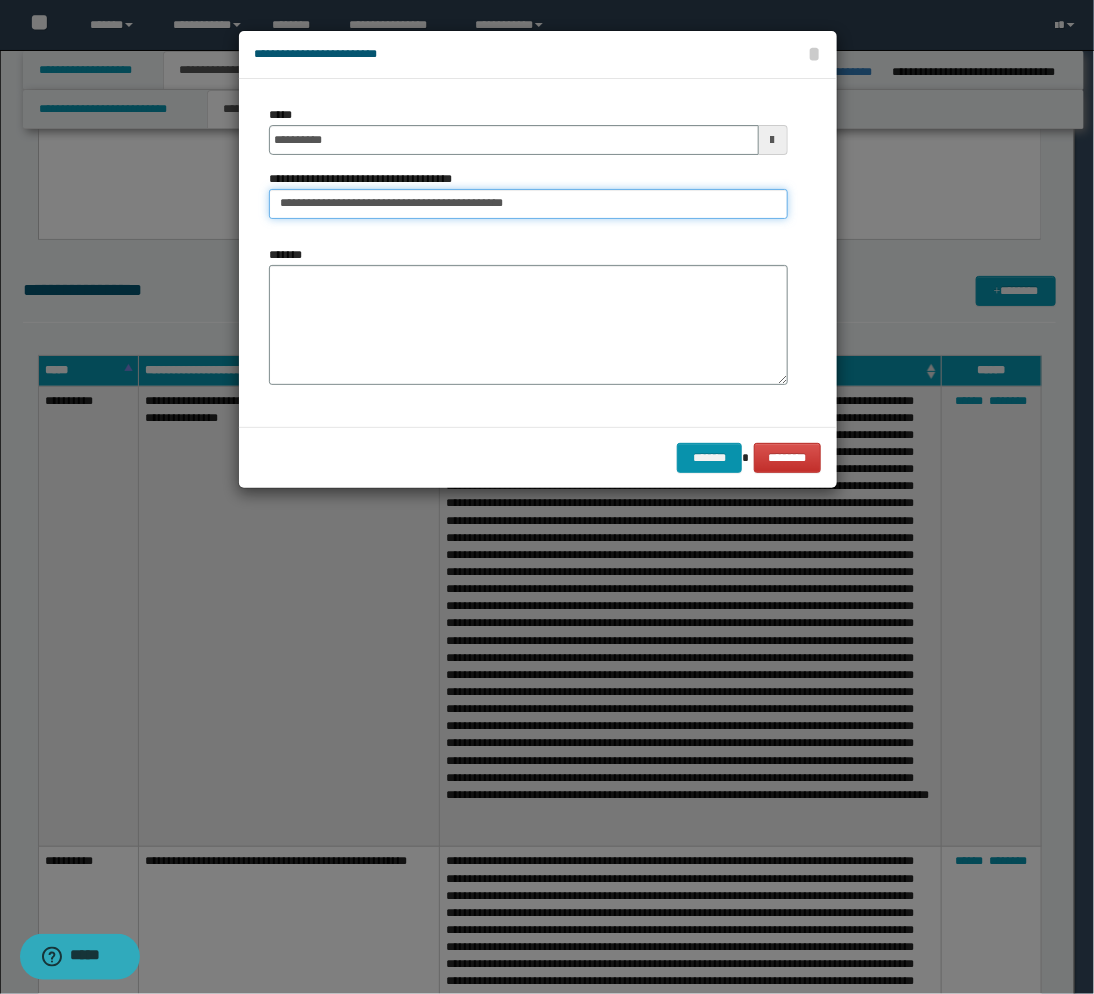 type on "**********" 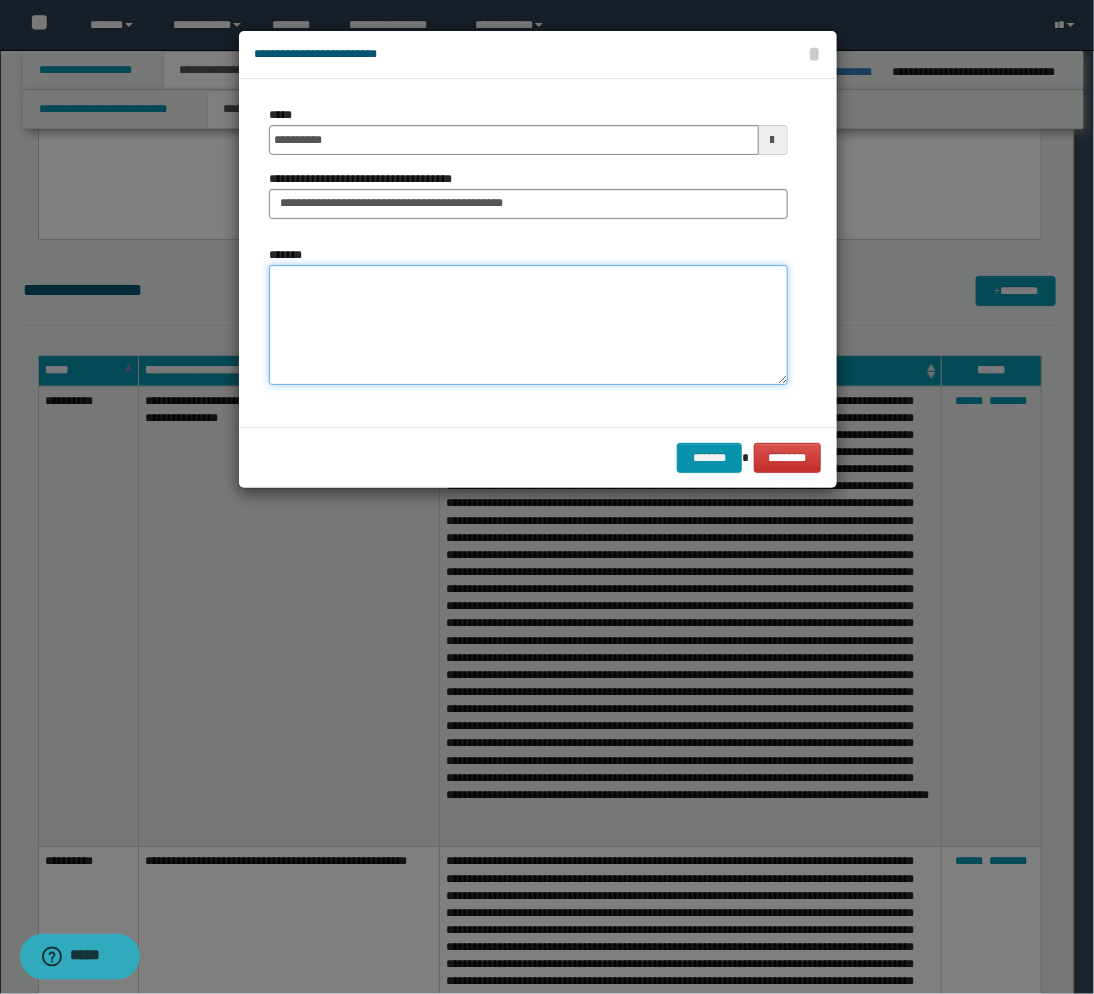 click on "*******" at bounding box center (528, 325) 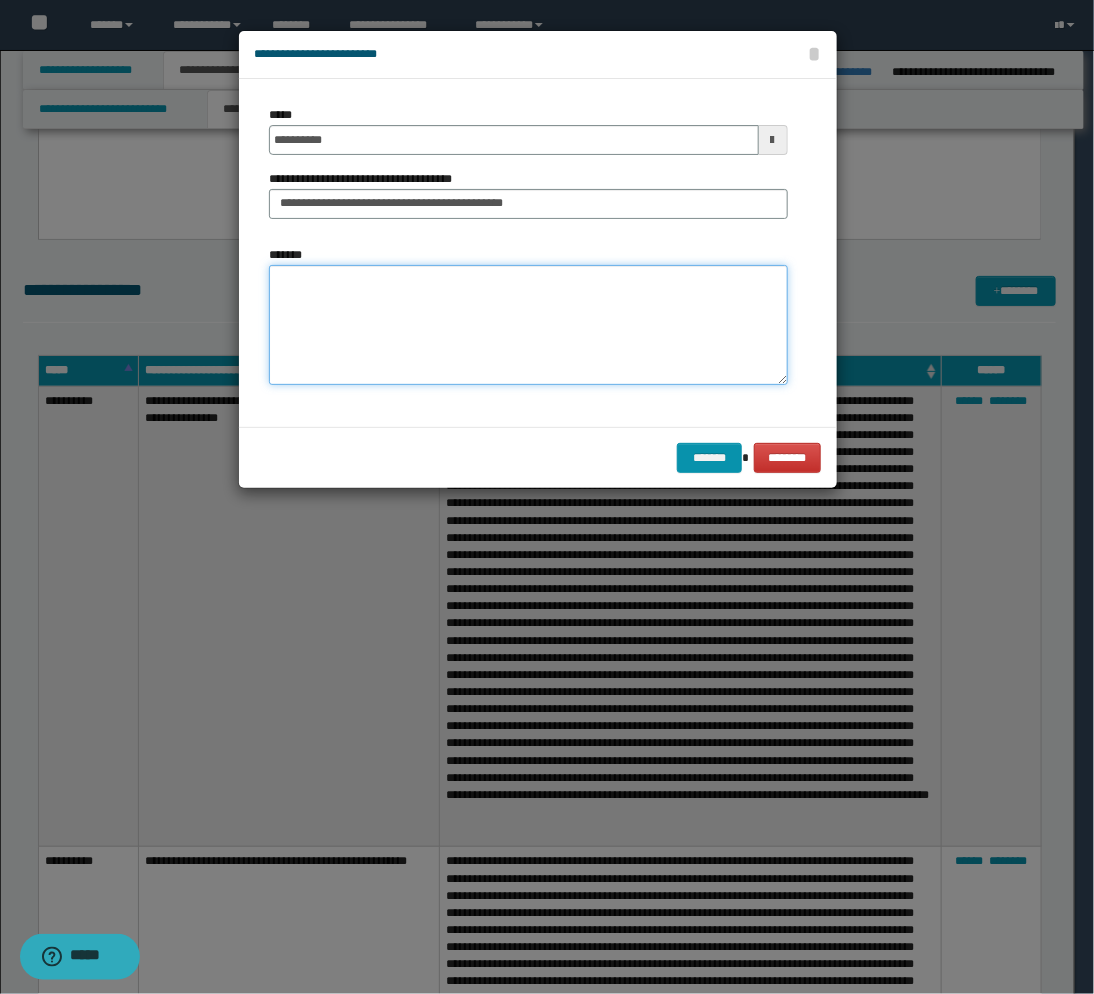 paste on "**********" 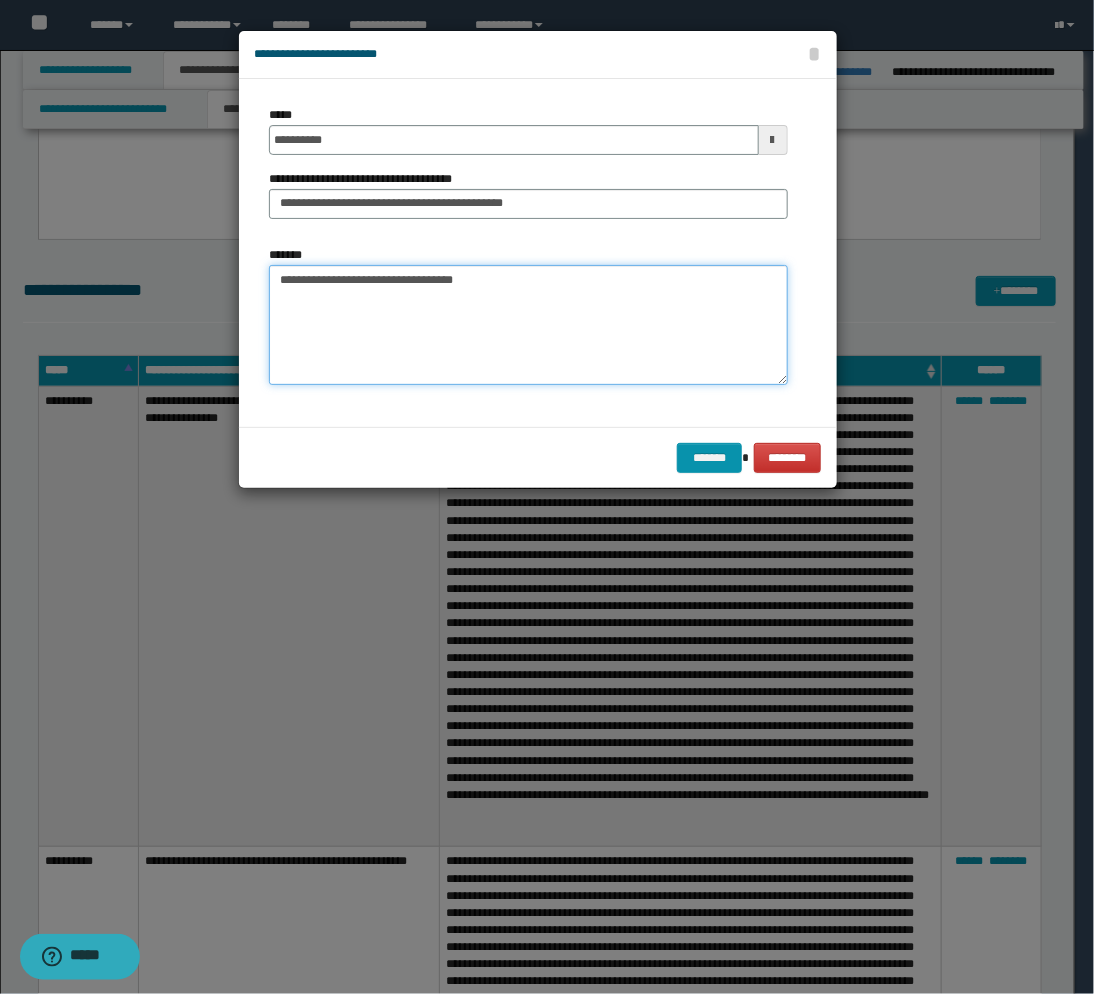 click on "**********" at bounding box center (528, 325) 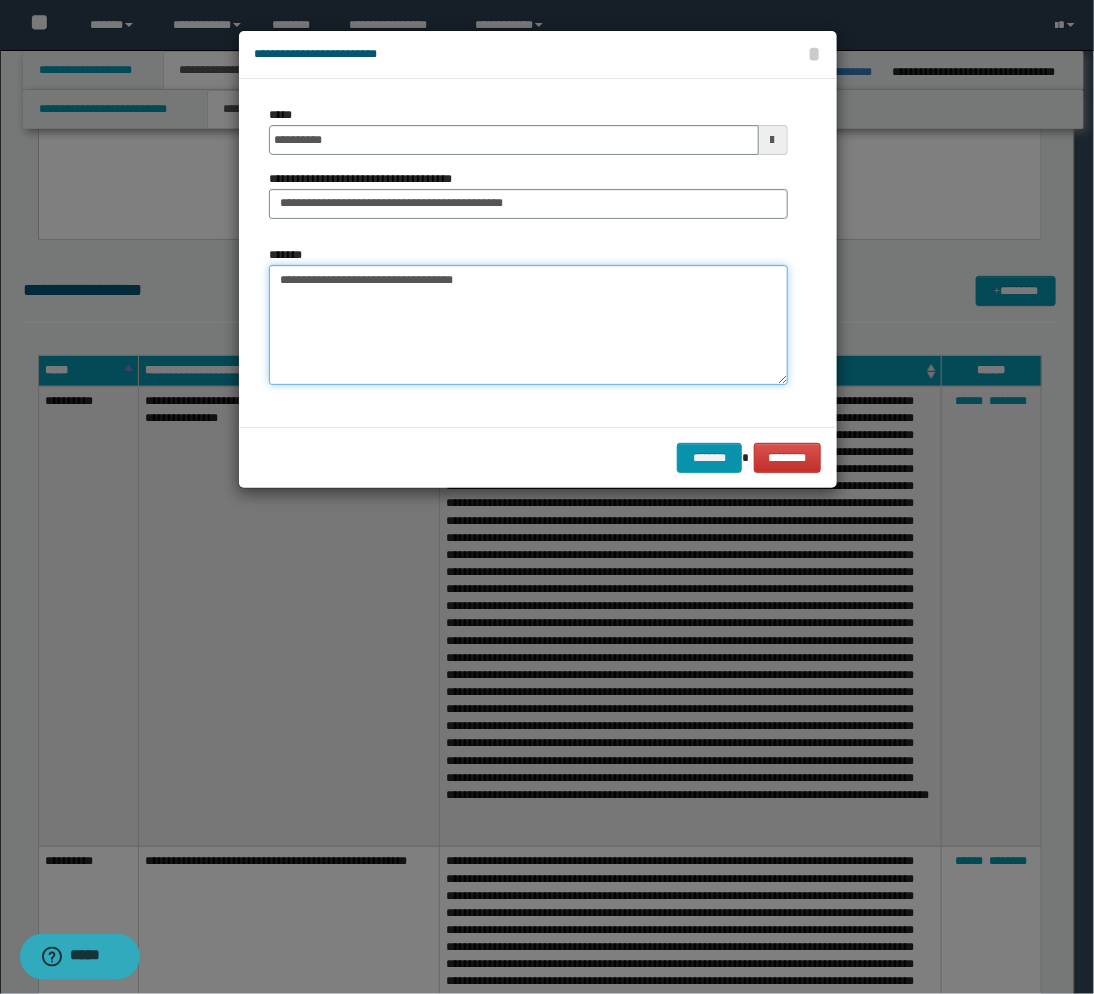 paste on "**********" 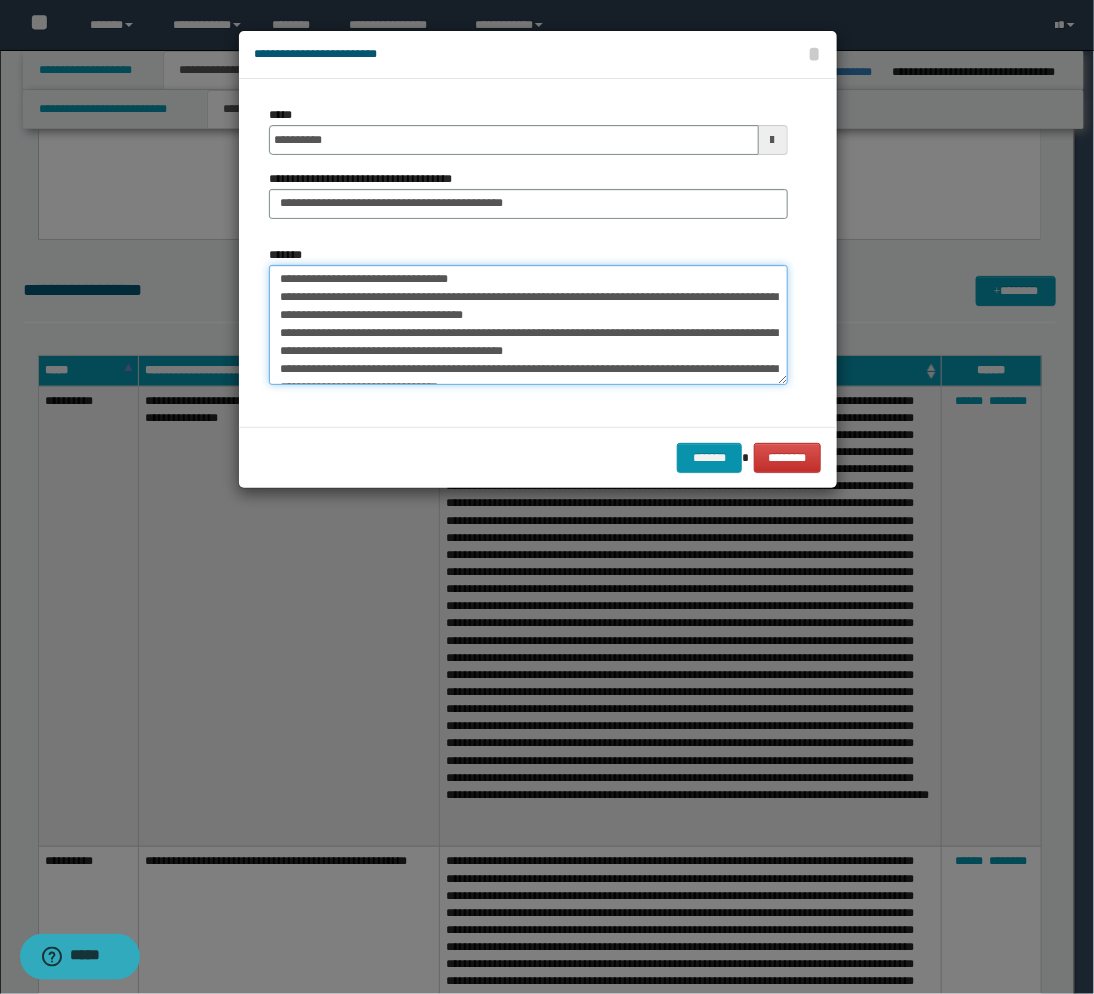 scroll, scrollTop: 0, scrollLeft: 0, axis: both 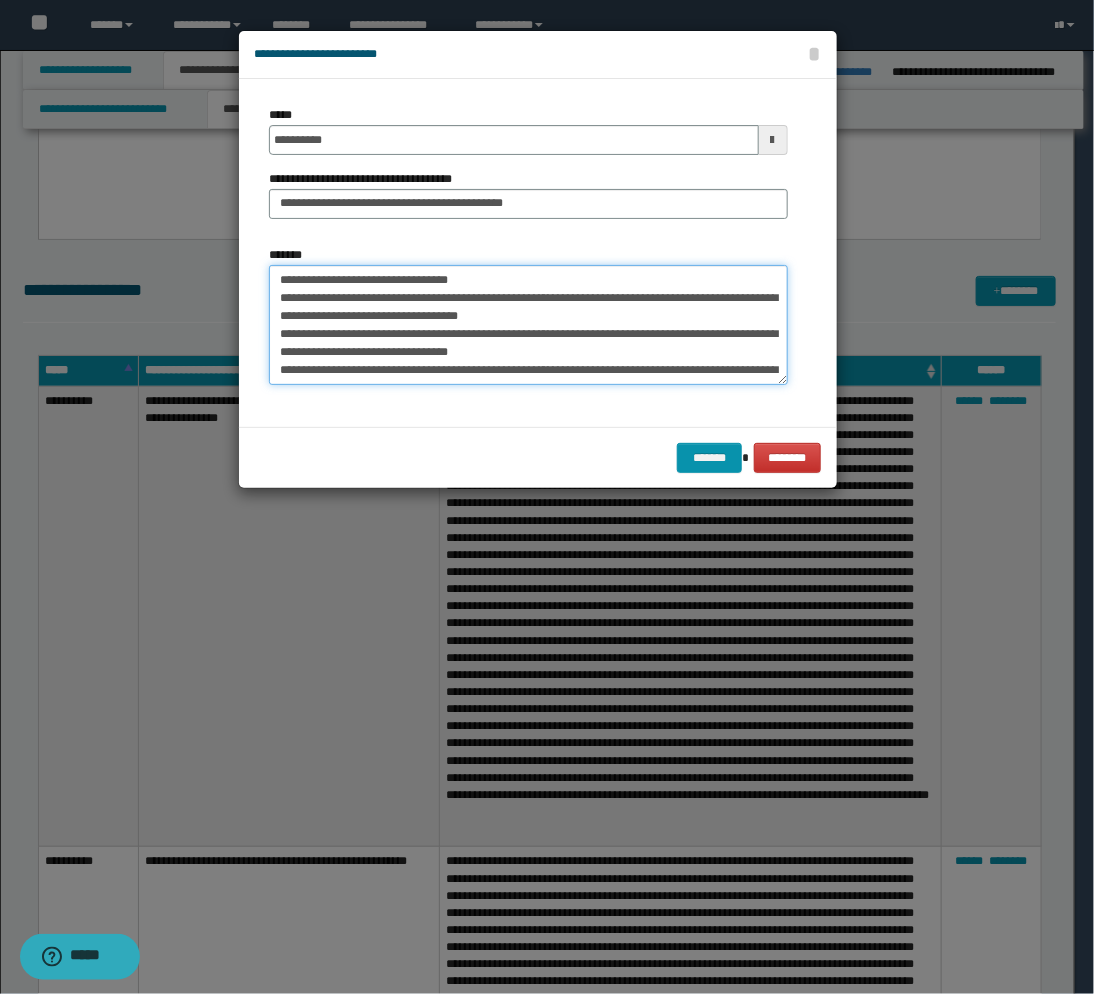 click on "*******" at bounding box center [528, 325] 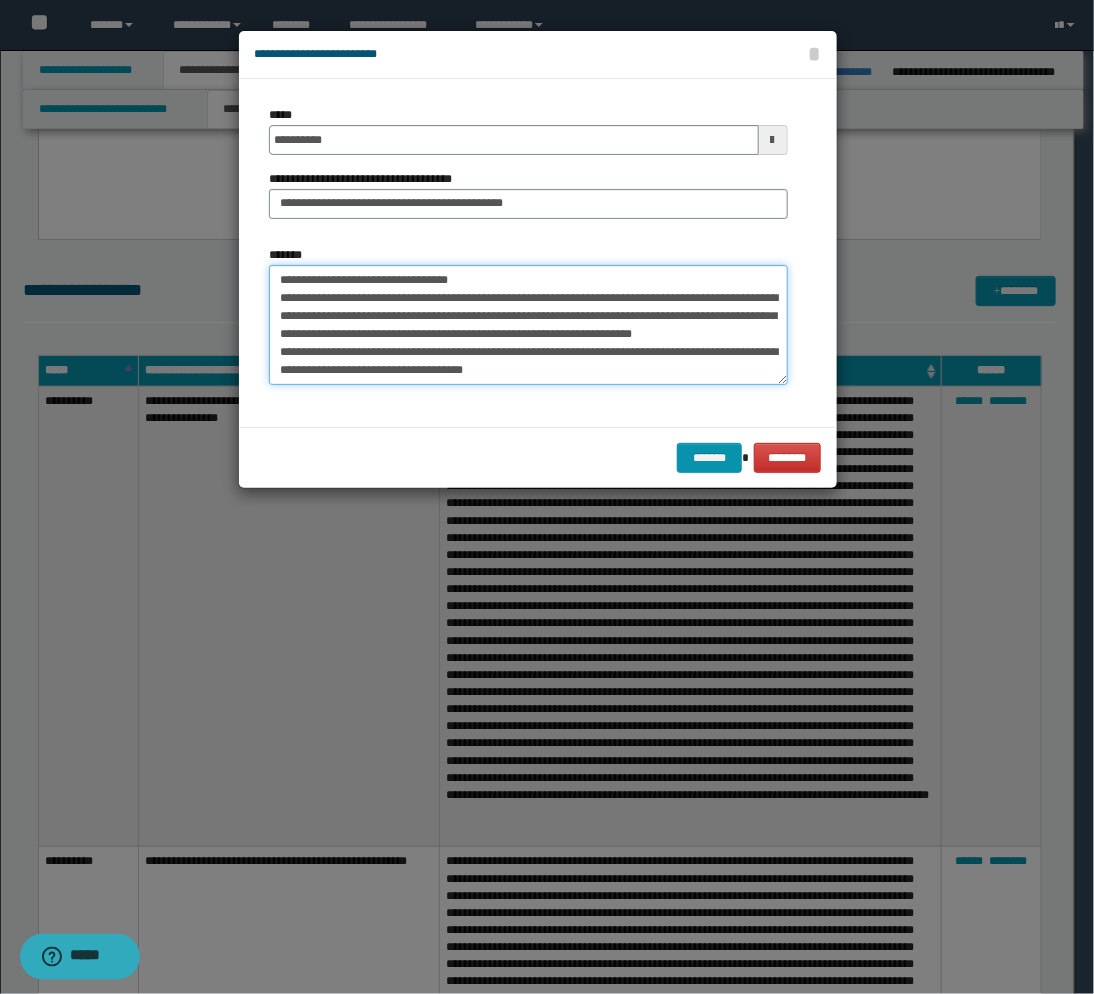click on "*******" at bounding box center (528, 325) 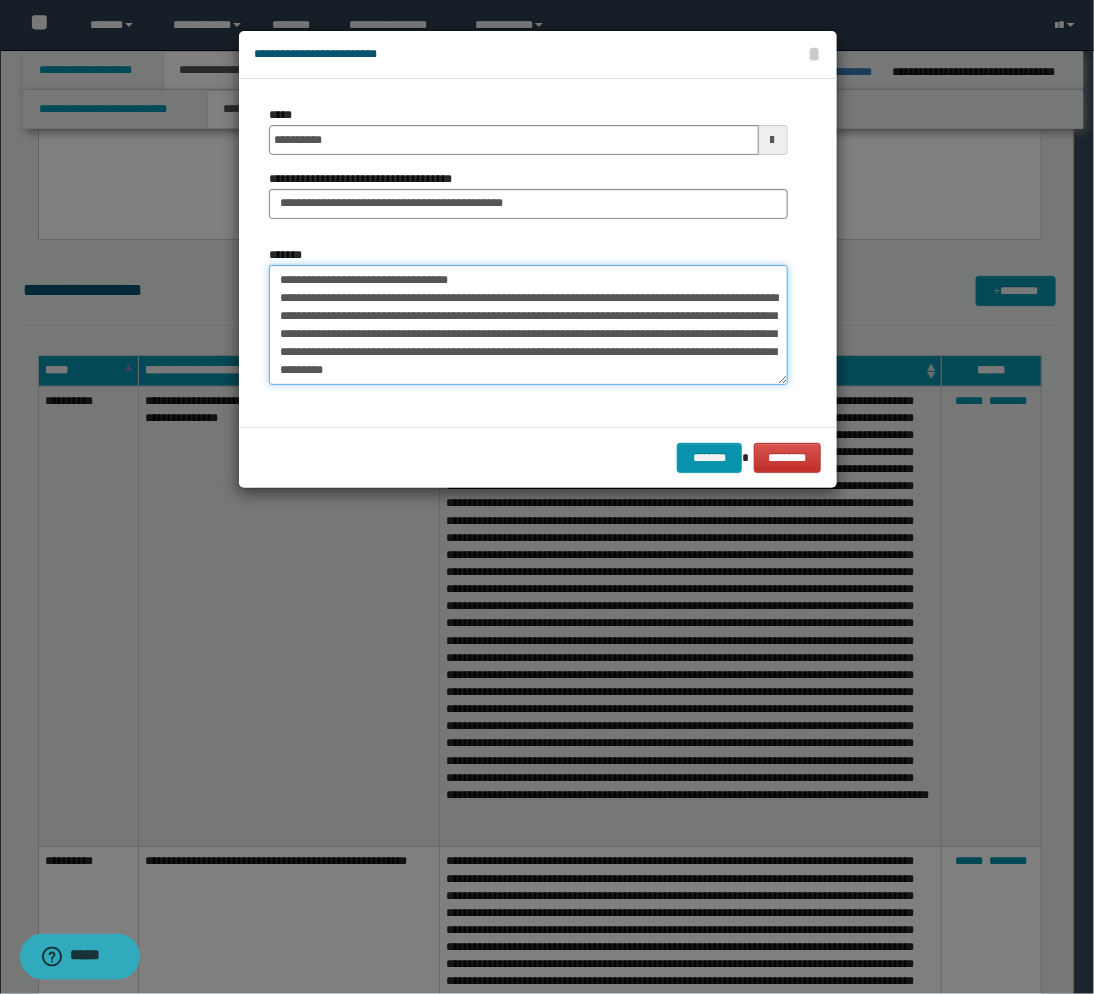 scroll, scrollTop: 44, scrollLeft: 0, axis: vertical 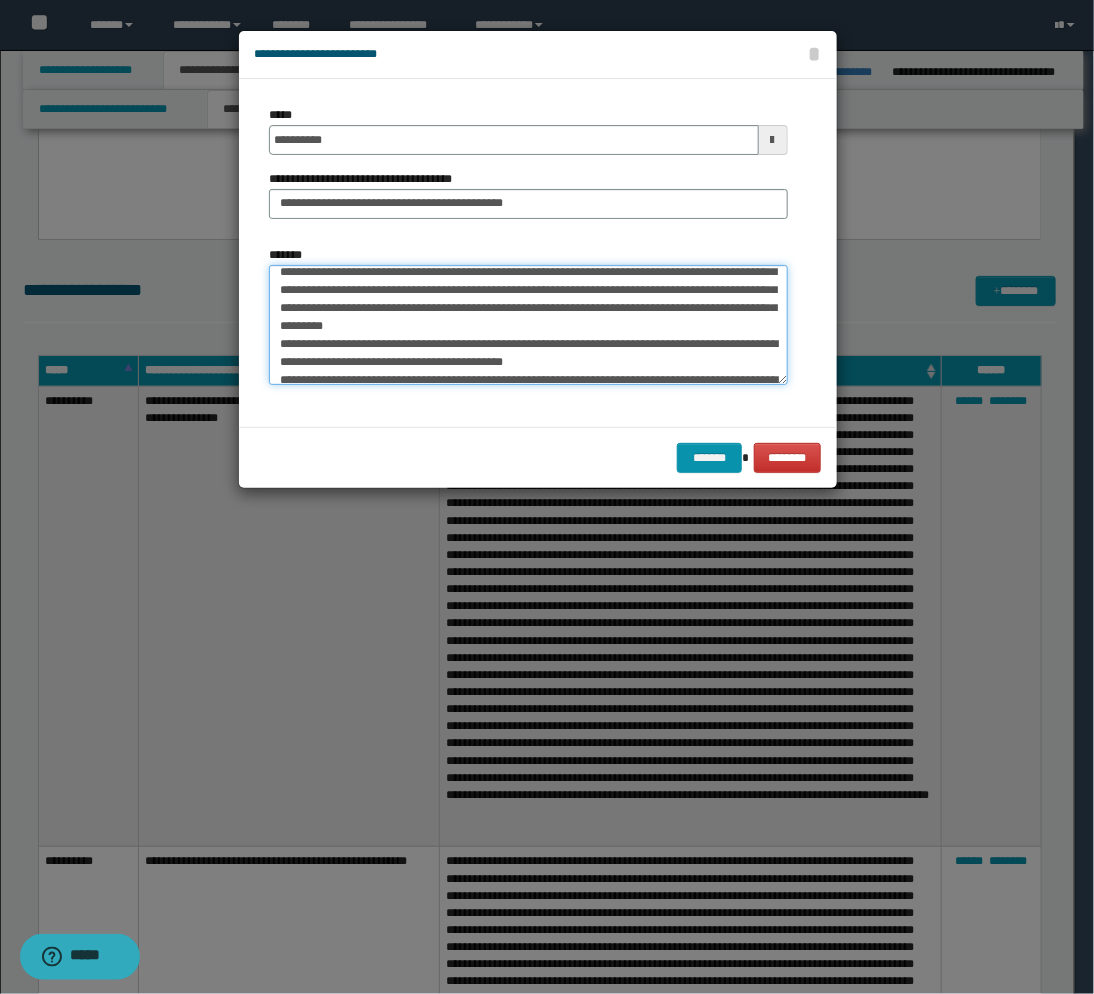 click on "*******" at bounding box center (528, 325) 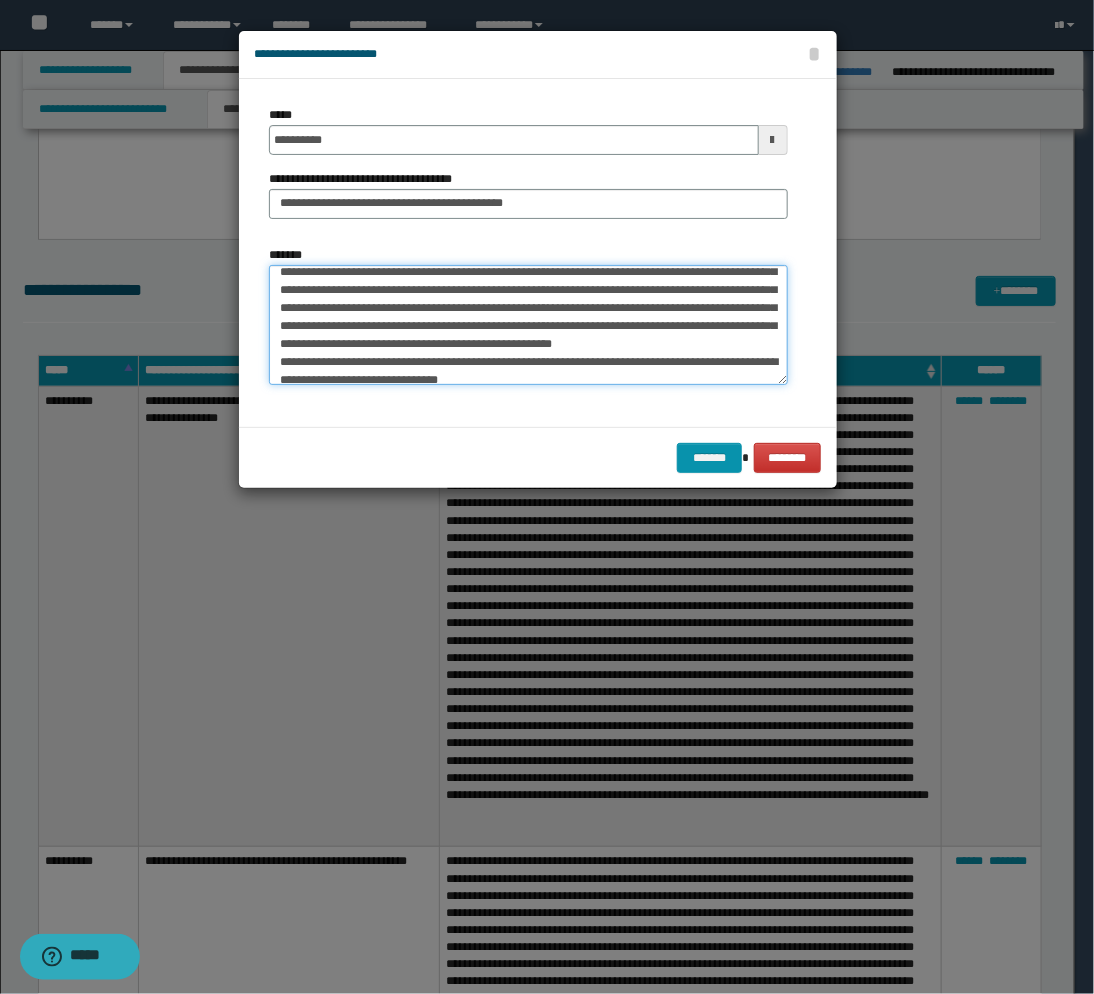click on "*******" at bounding box center (528, 325) 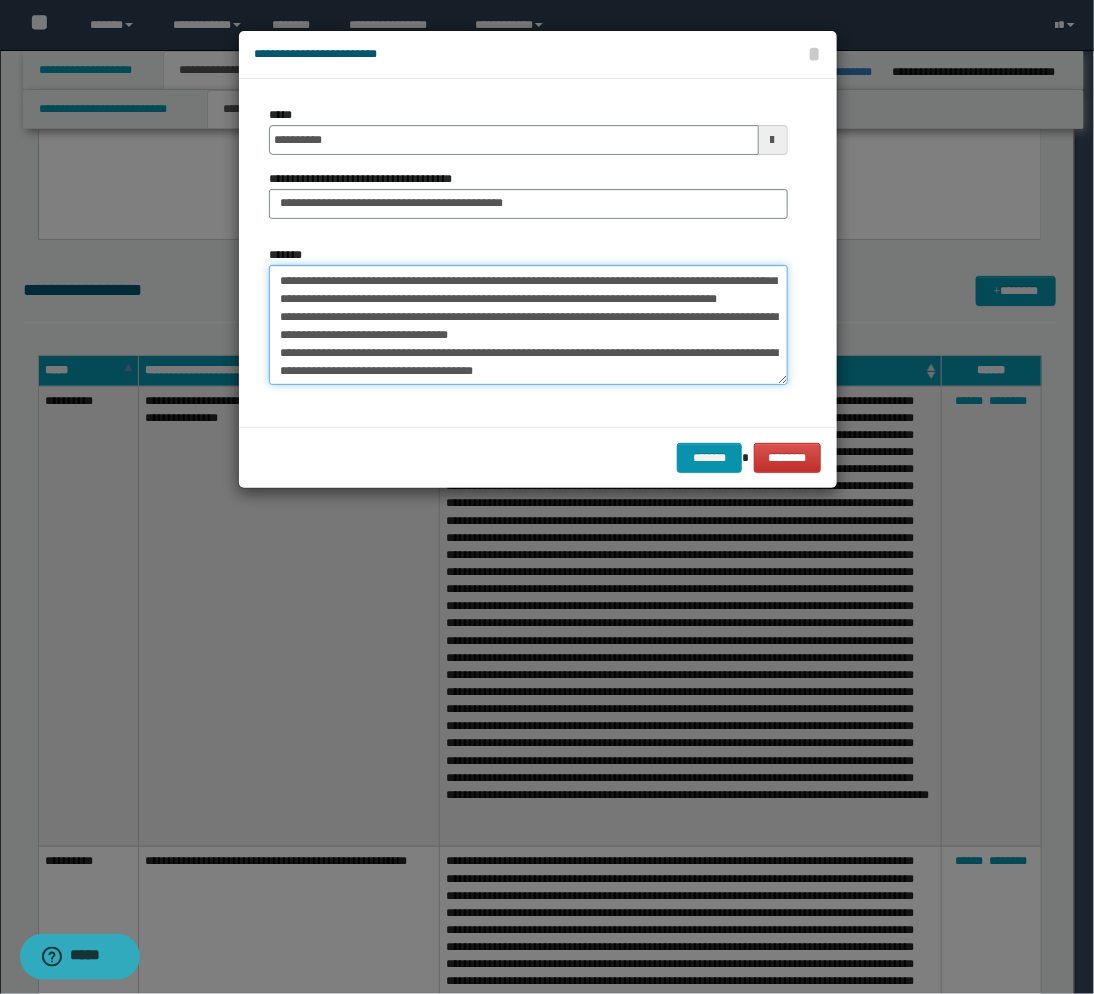 scroll, scrollTop: 143, scrollLeft: 0, axis: vertical 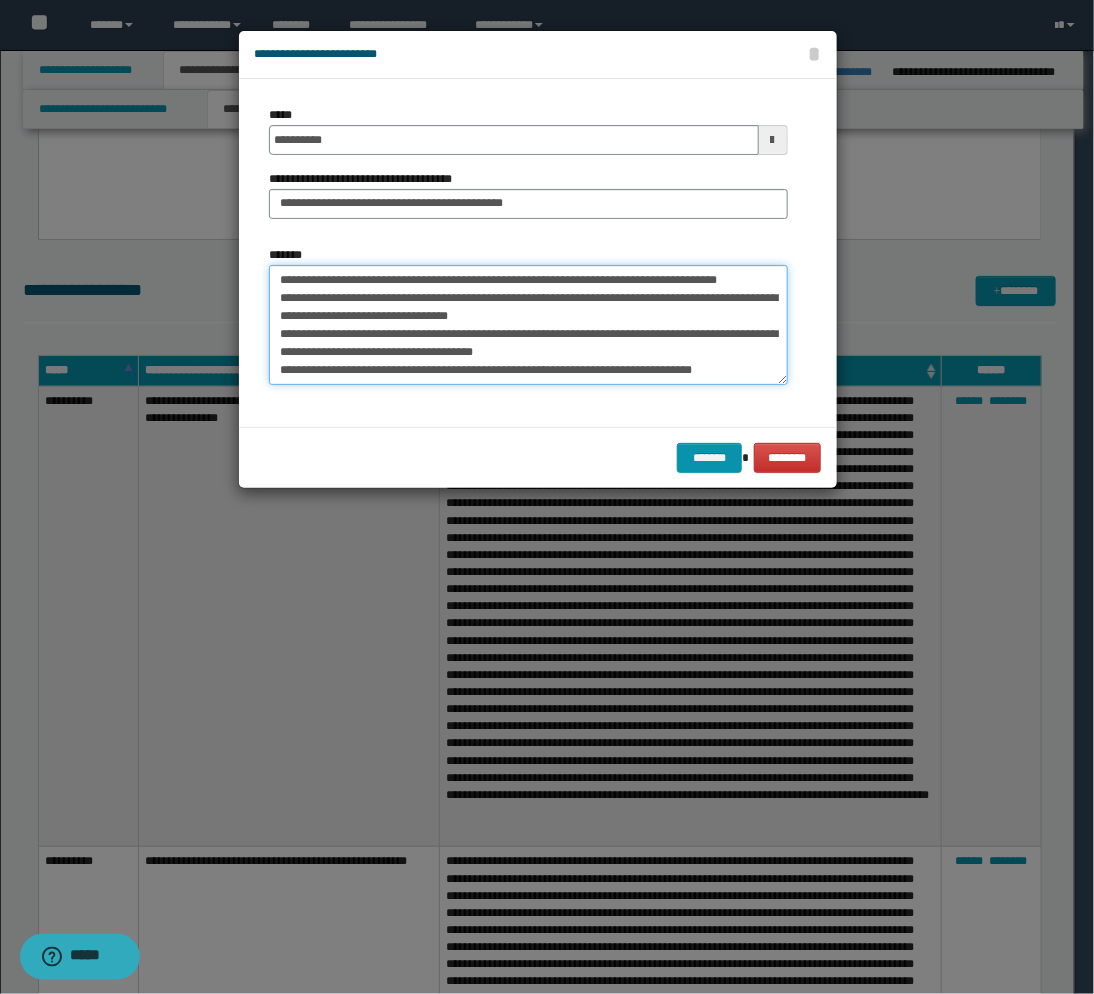 click on "*******" at bounding box center [528, 325] 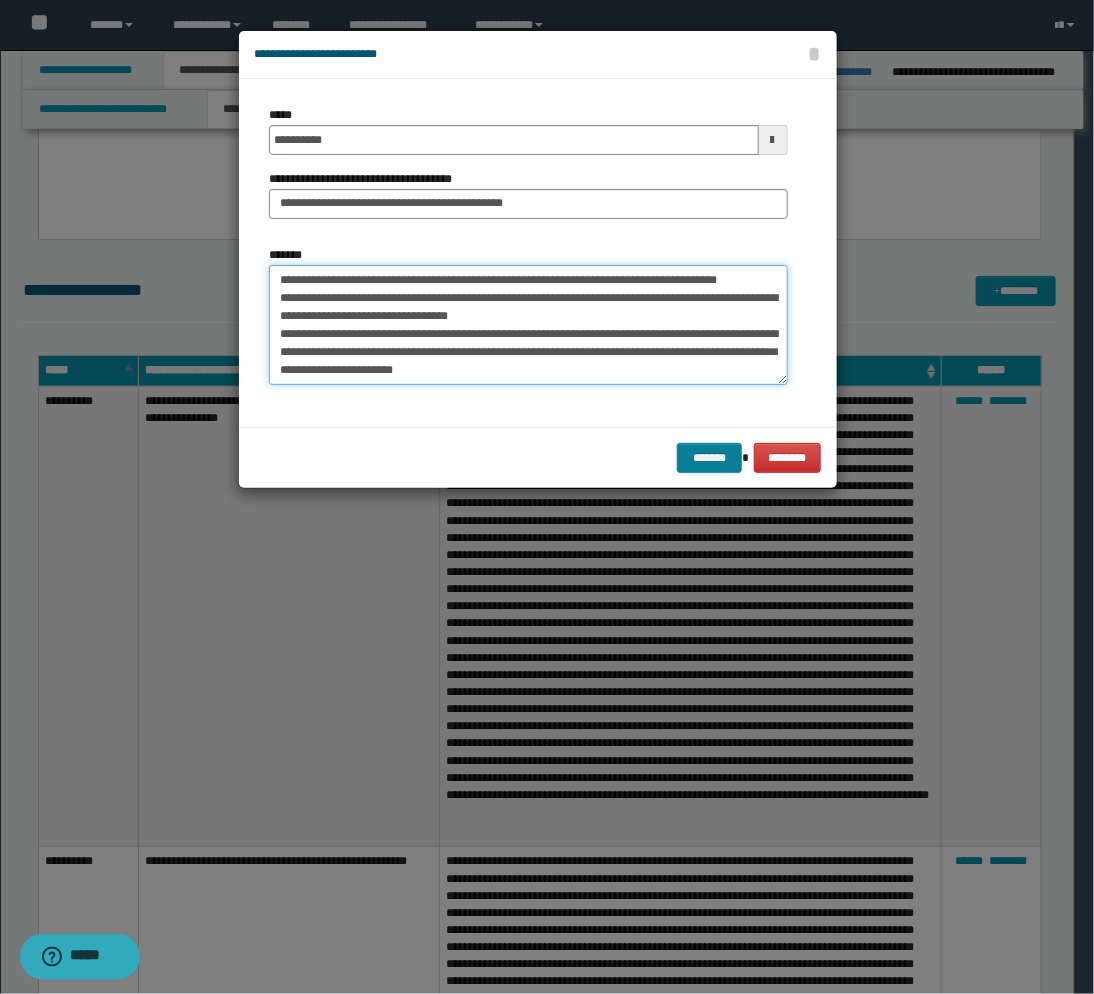 type on "**********" 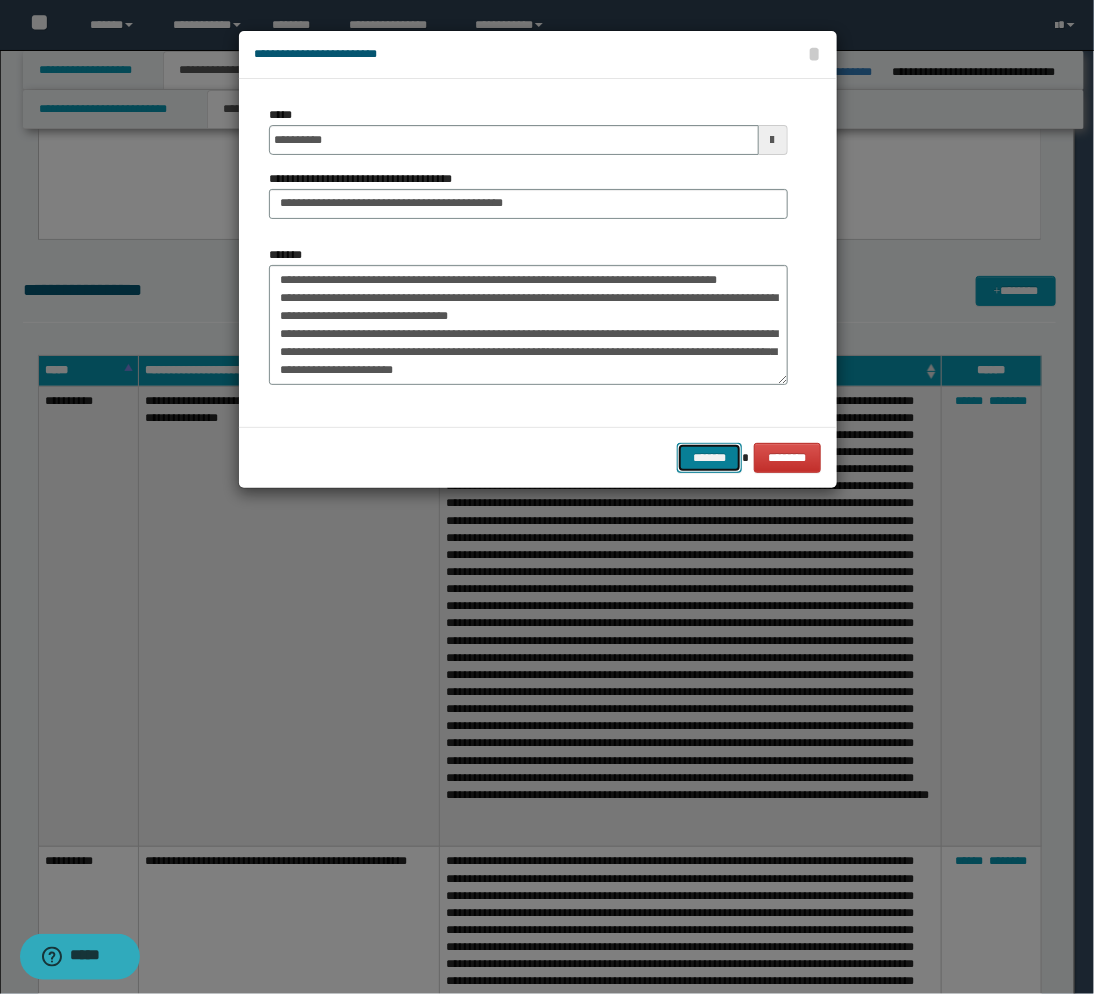 click on "*******" at bounding box center [709, 458] 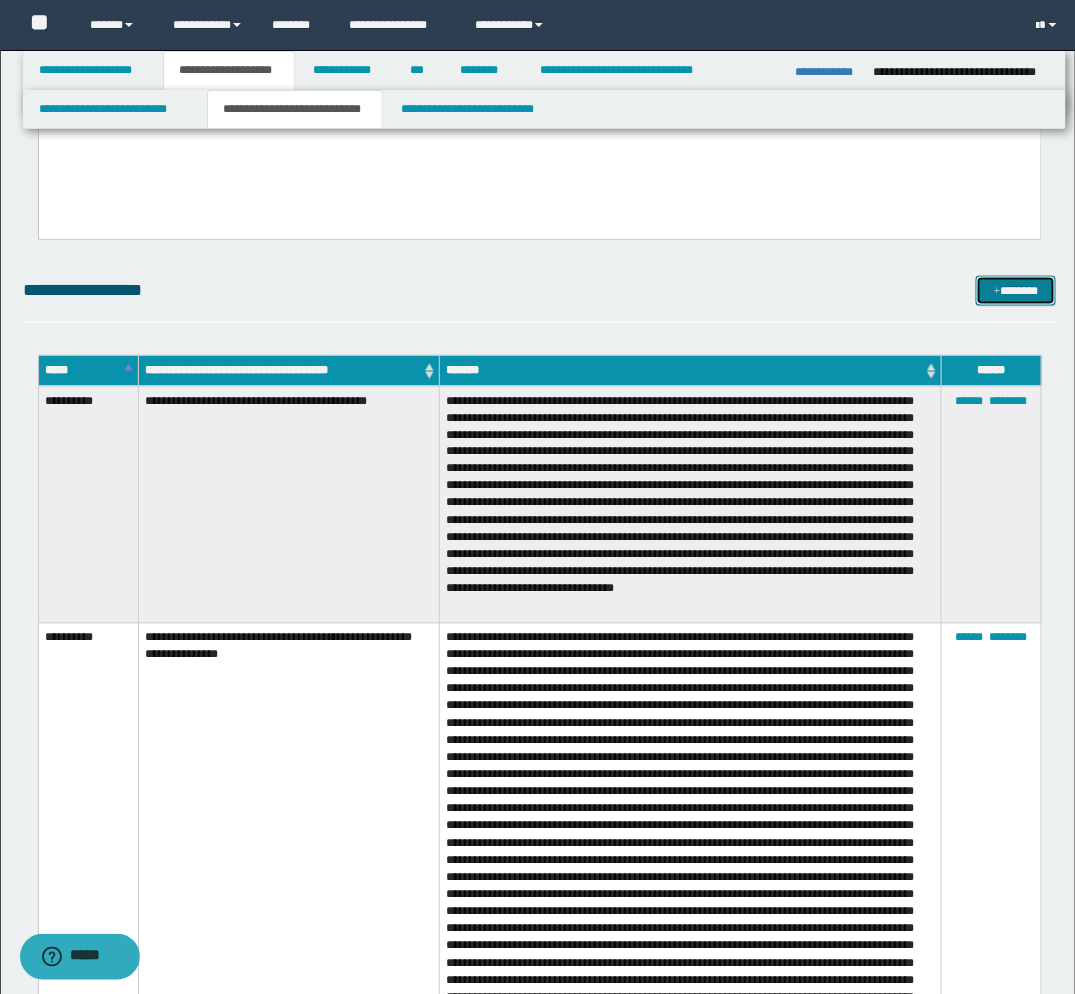 click at bounding box center (997, 292) 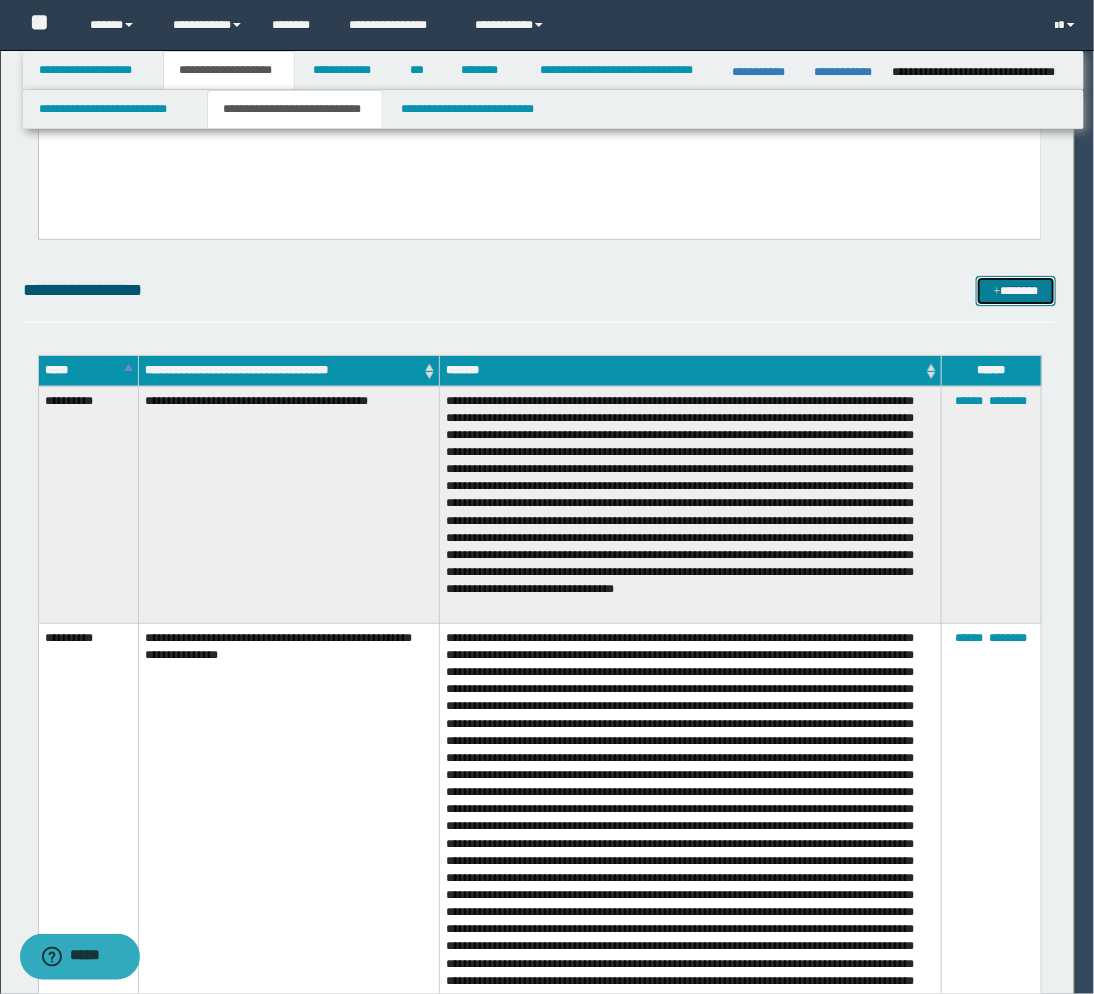 scroll, scrollTop: 0, scrollLeft: 0, axis: both 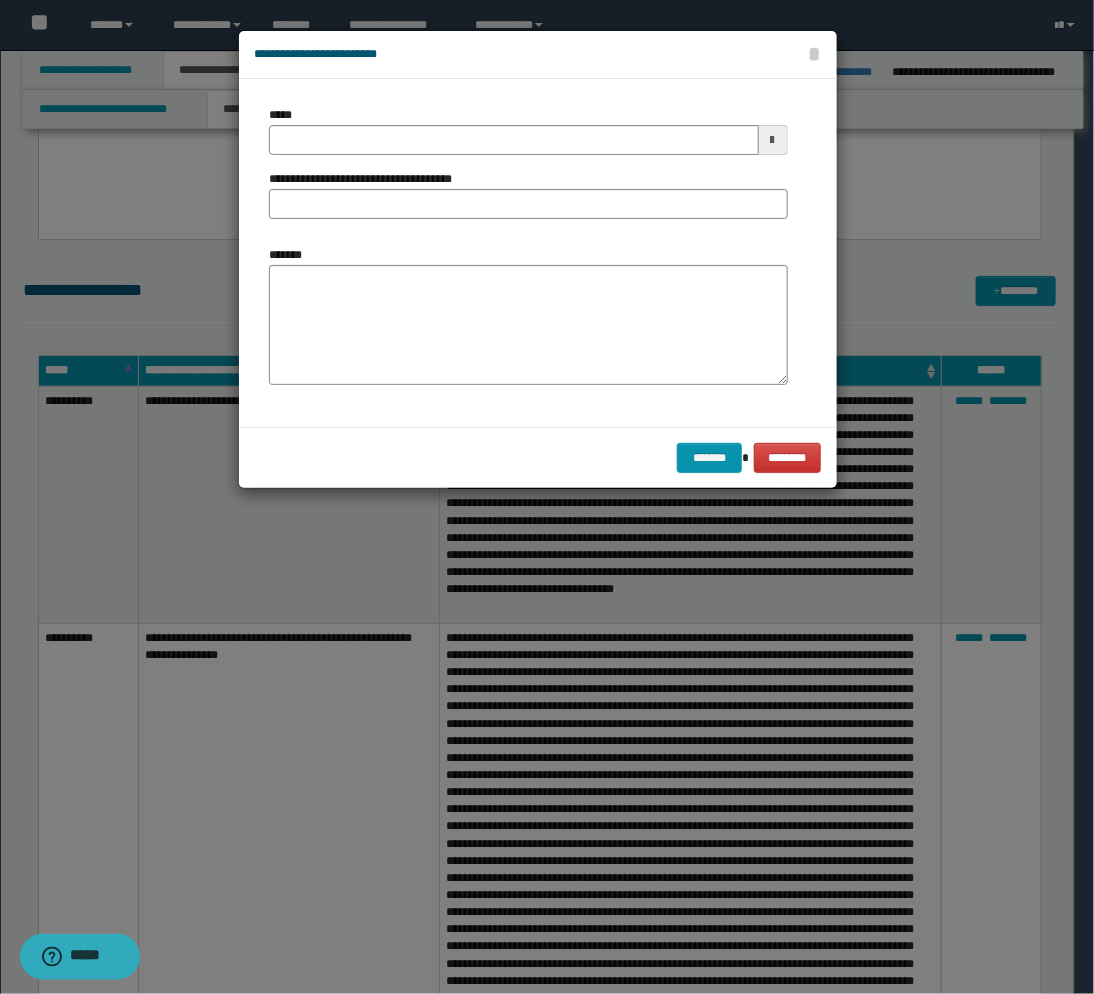 click at bounding box center [773, 140] 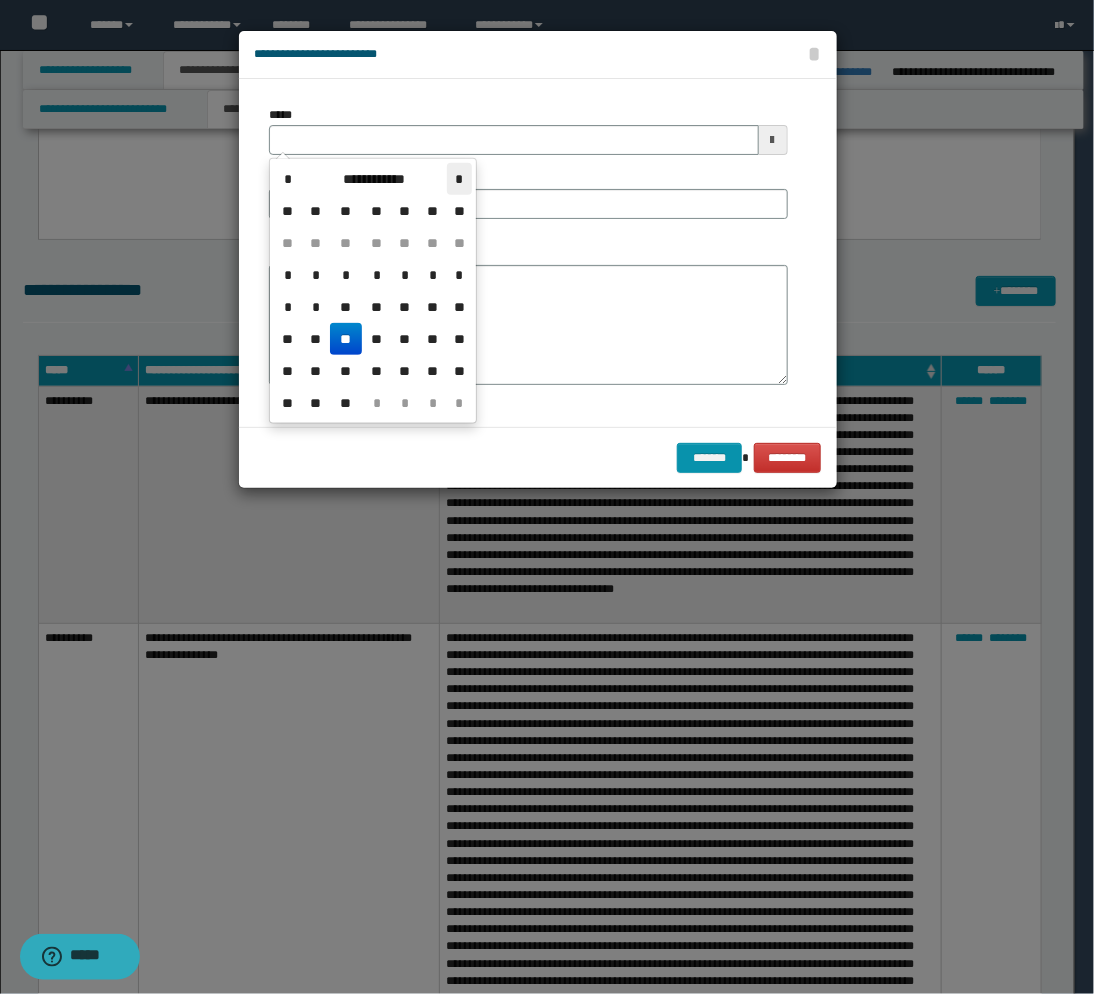 click on "*" at bounding box center [459, 179] 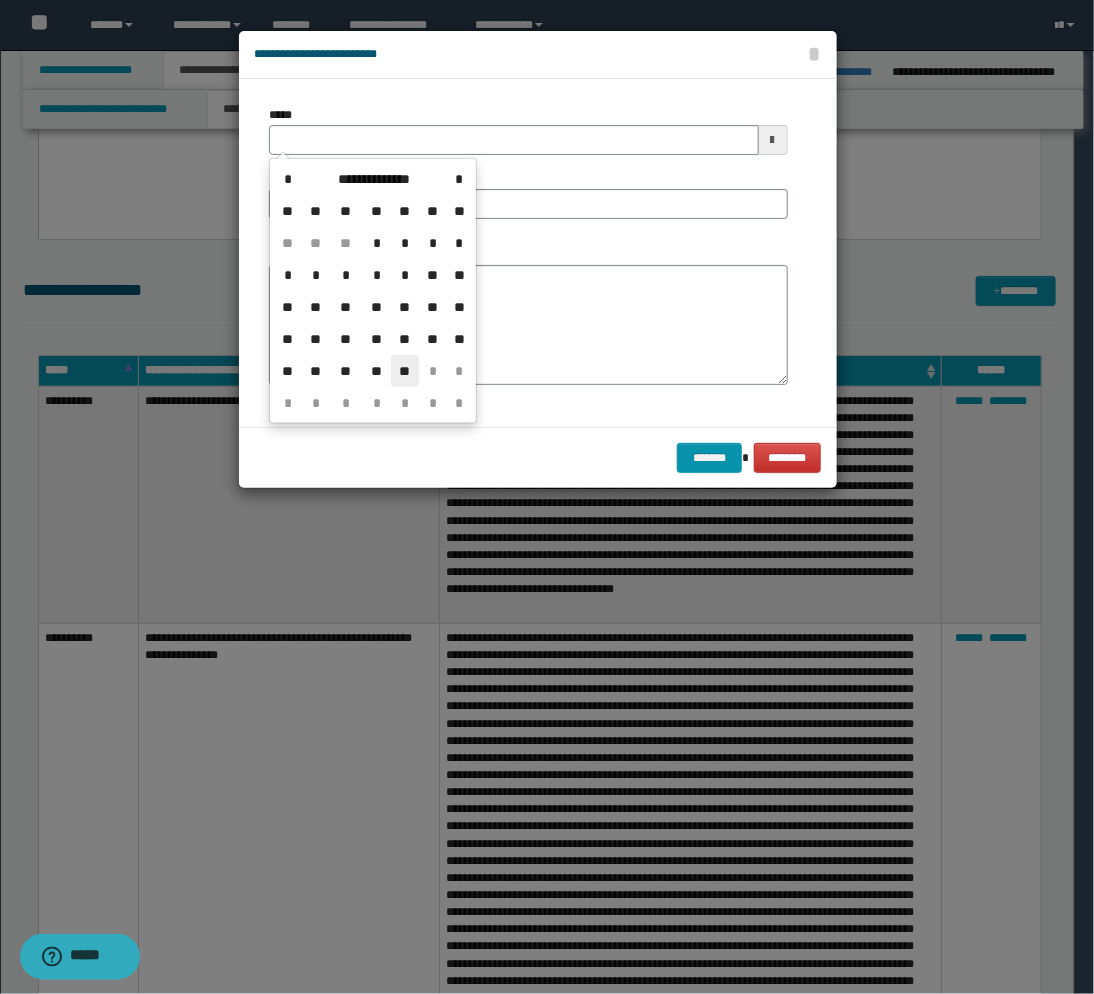 click on "**" at bounding box center (405, 371) 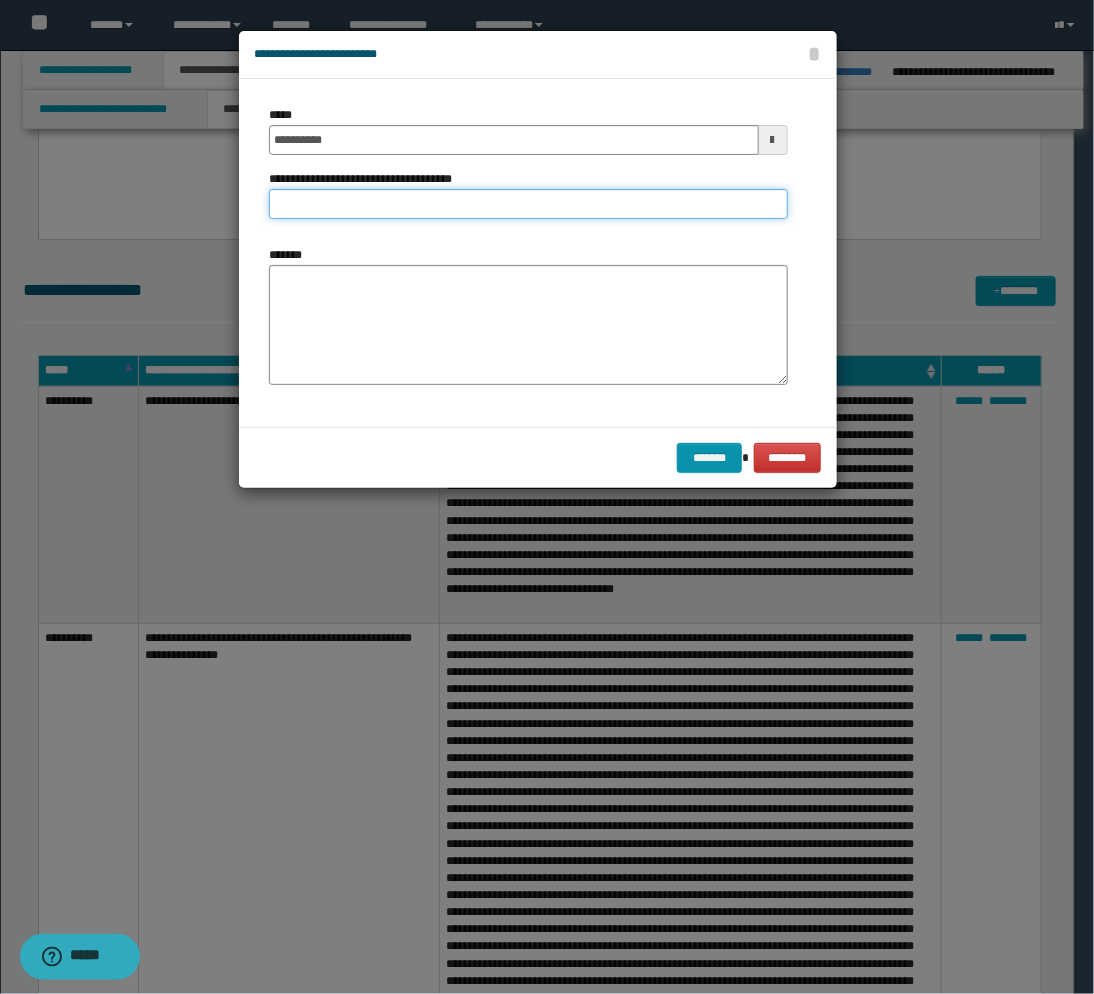 click on "**********" at bounding box center [528, 204] 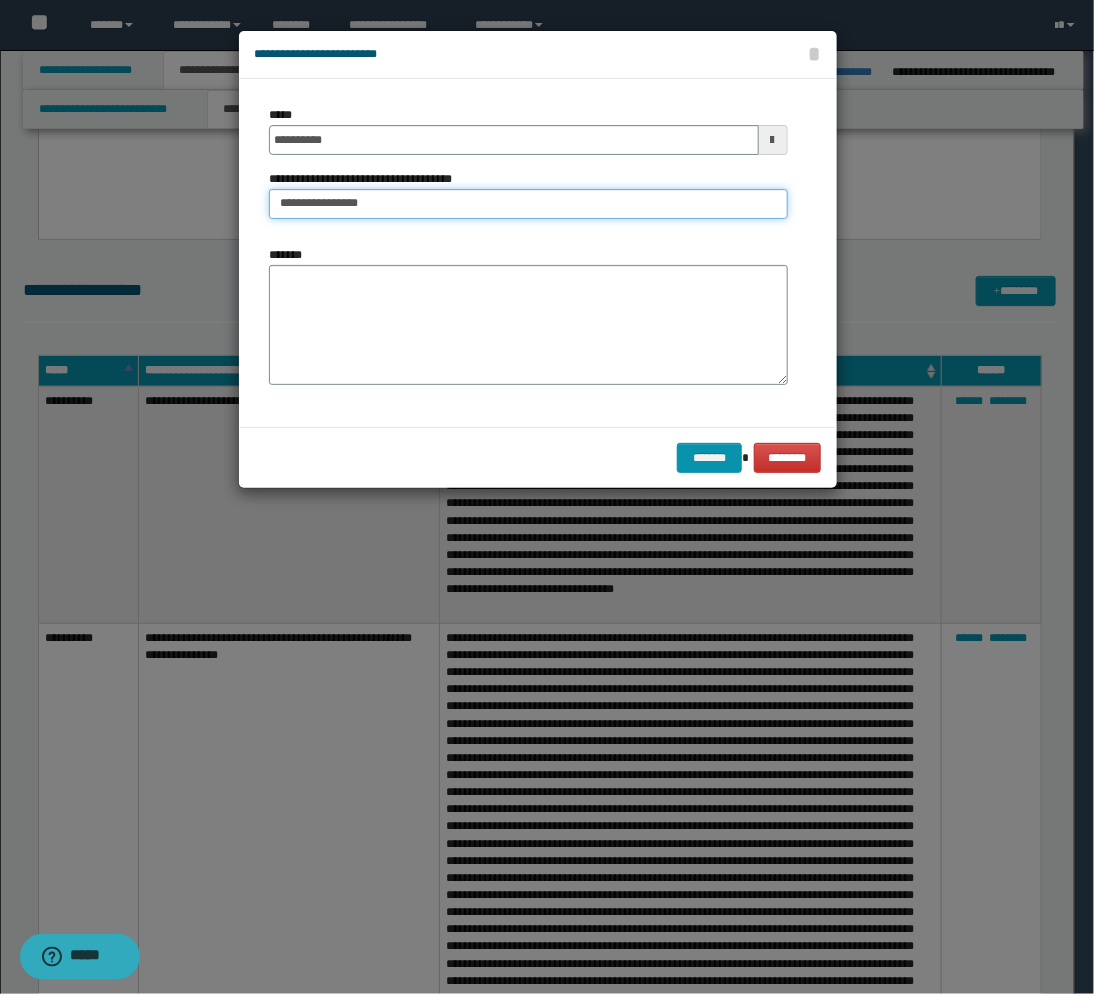 type on "**********" 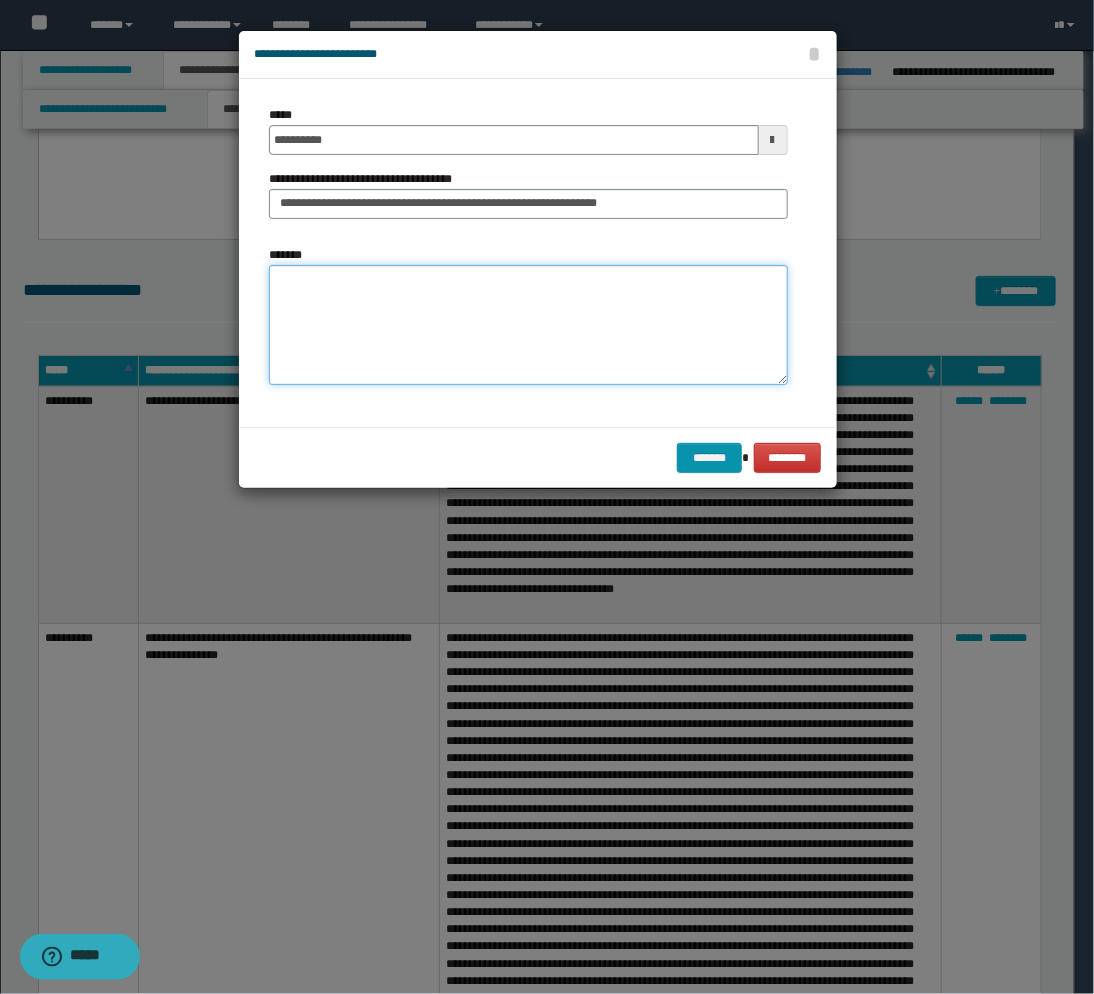 click on "*******" at bounding box center (528, 325) 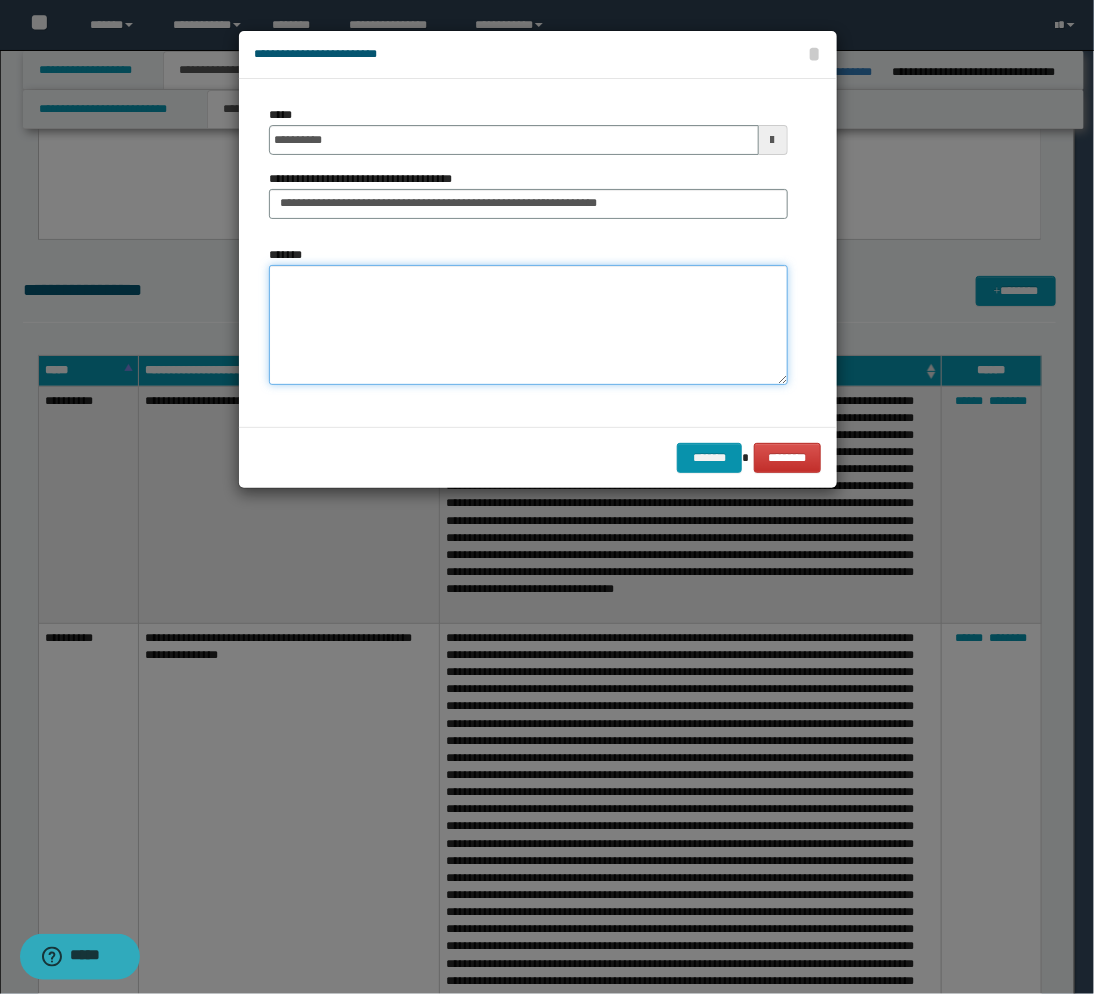 paste on "**********" 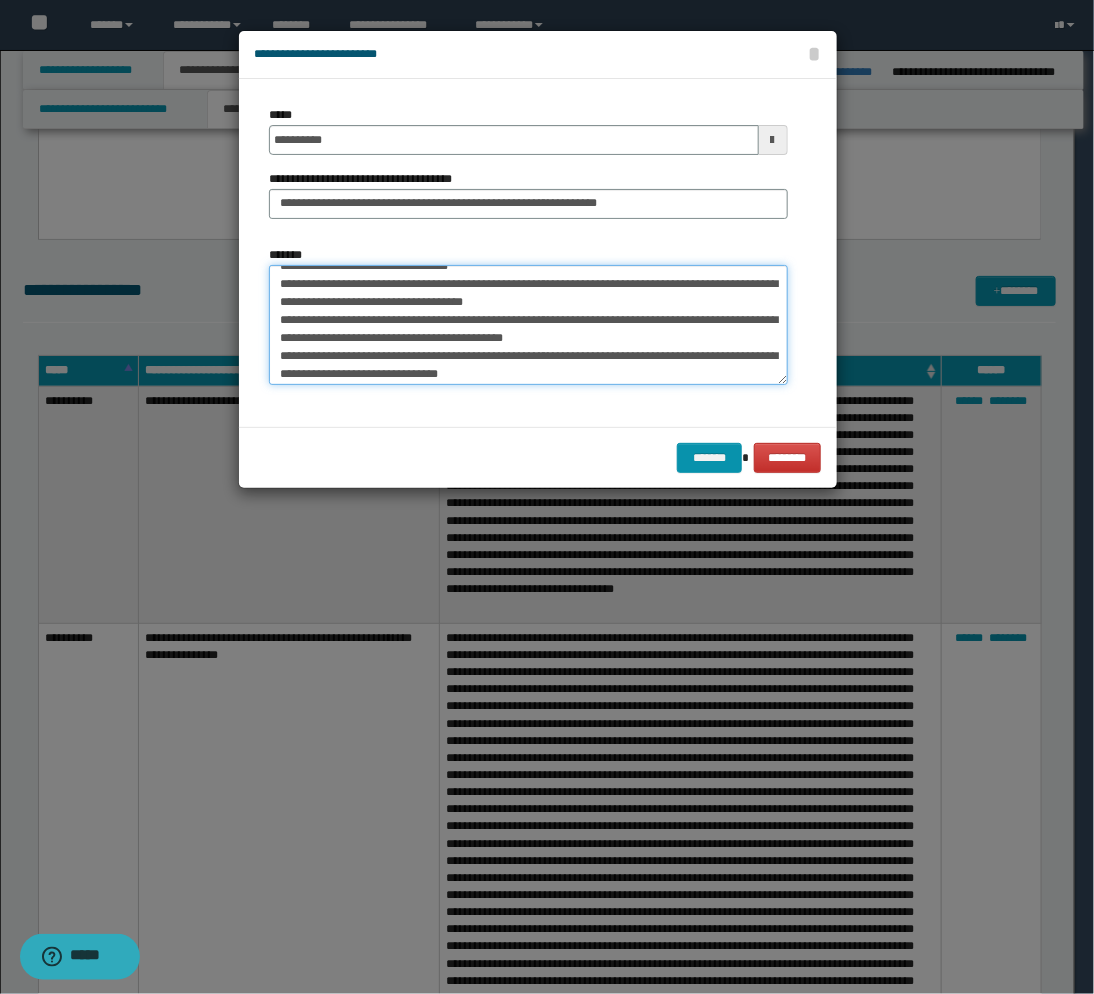 scroll, scrollTop: 162, scrollLeft: 0, axis: vertical 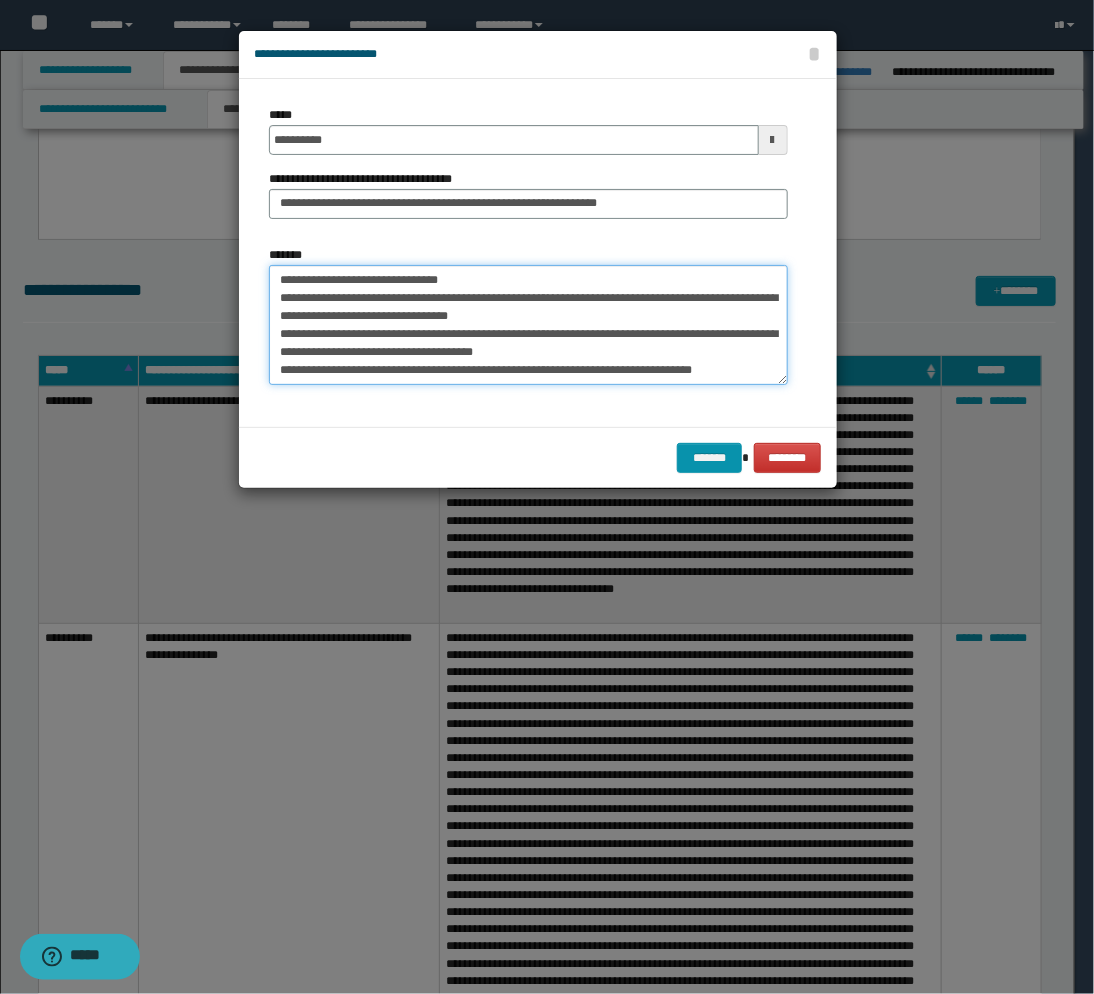 drag, startPoint x: 278, startPoint y: 278, endPoint x: 741, endPoint y: 380, distance: 474.1023 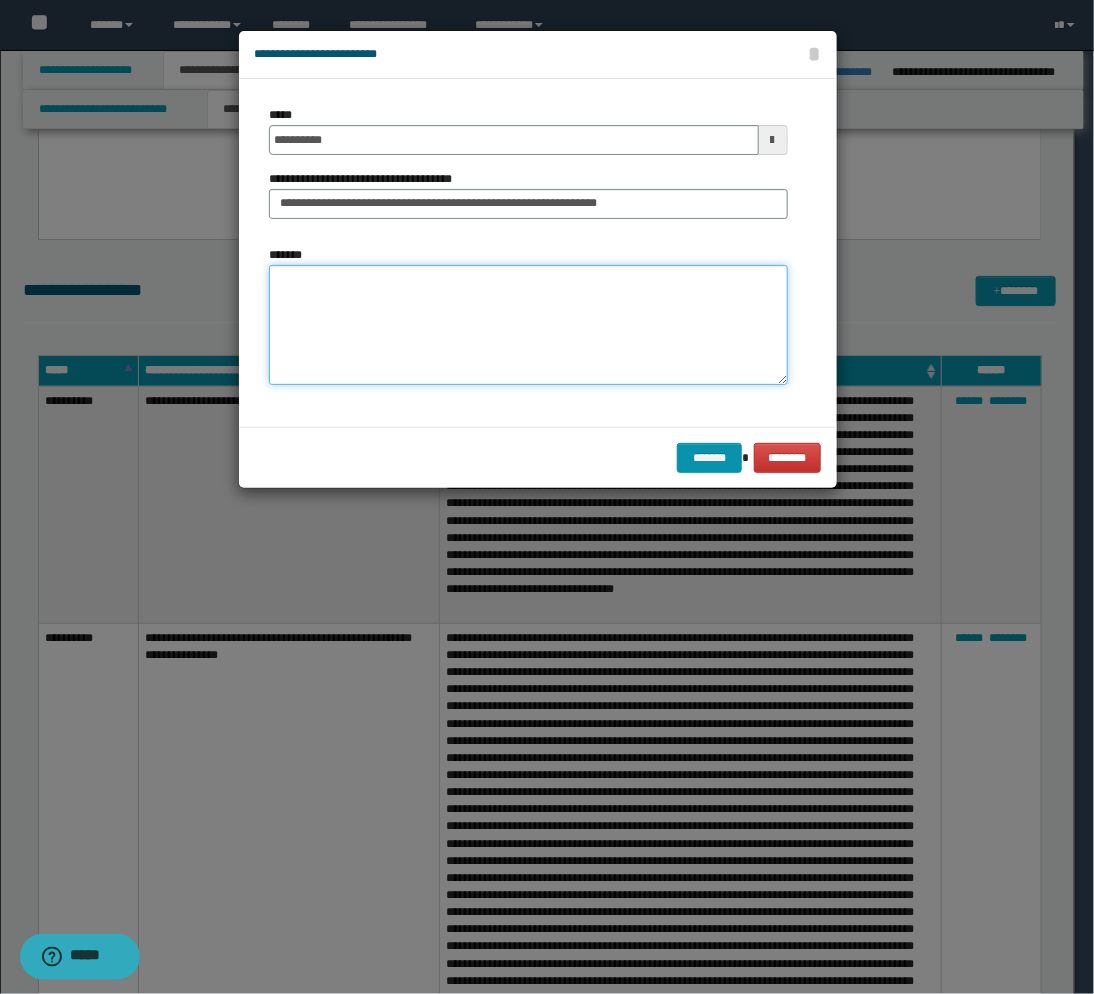 scroll, scrollTop: 0, scrollLeft: 0, axis: both 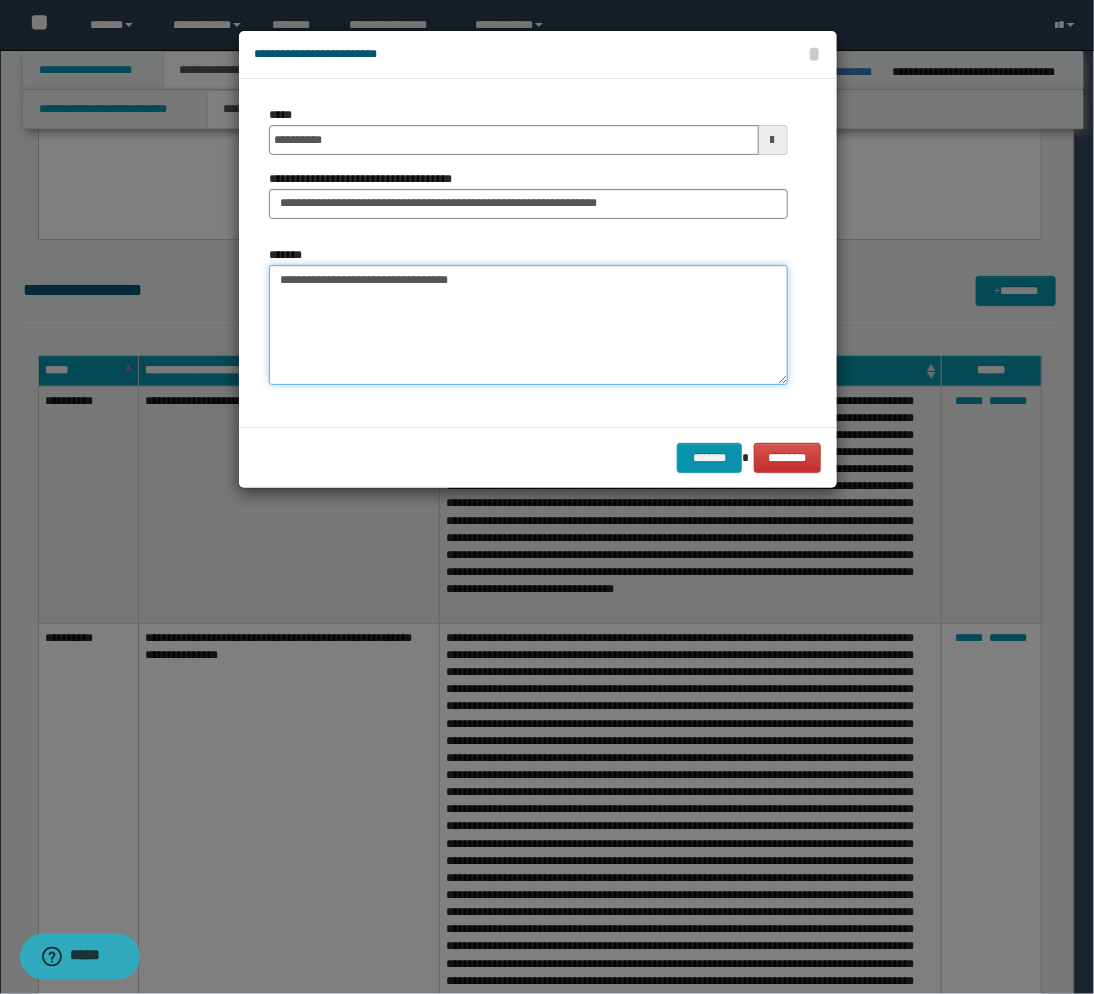 click on "**********" at bounding box center [528, 325] 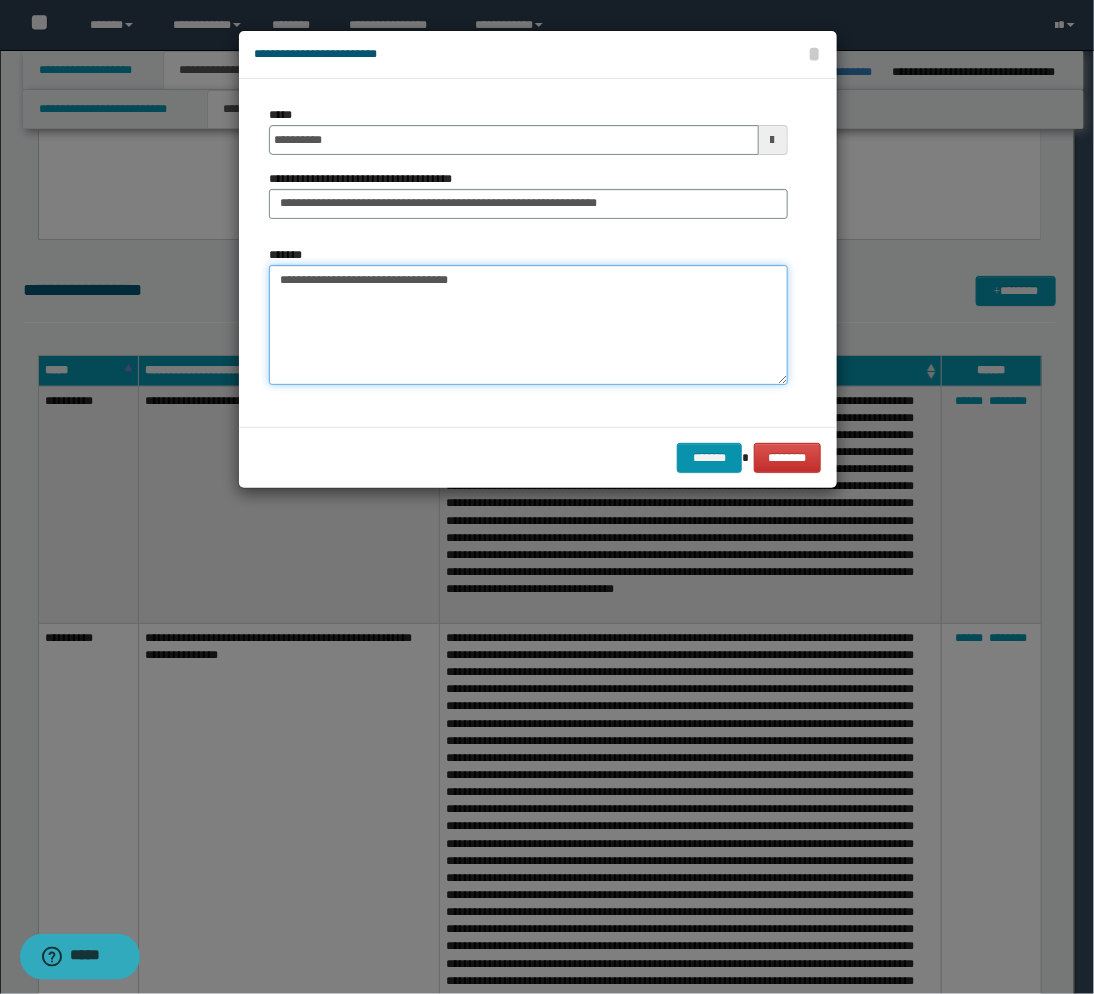 paste on "**********" 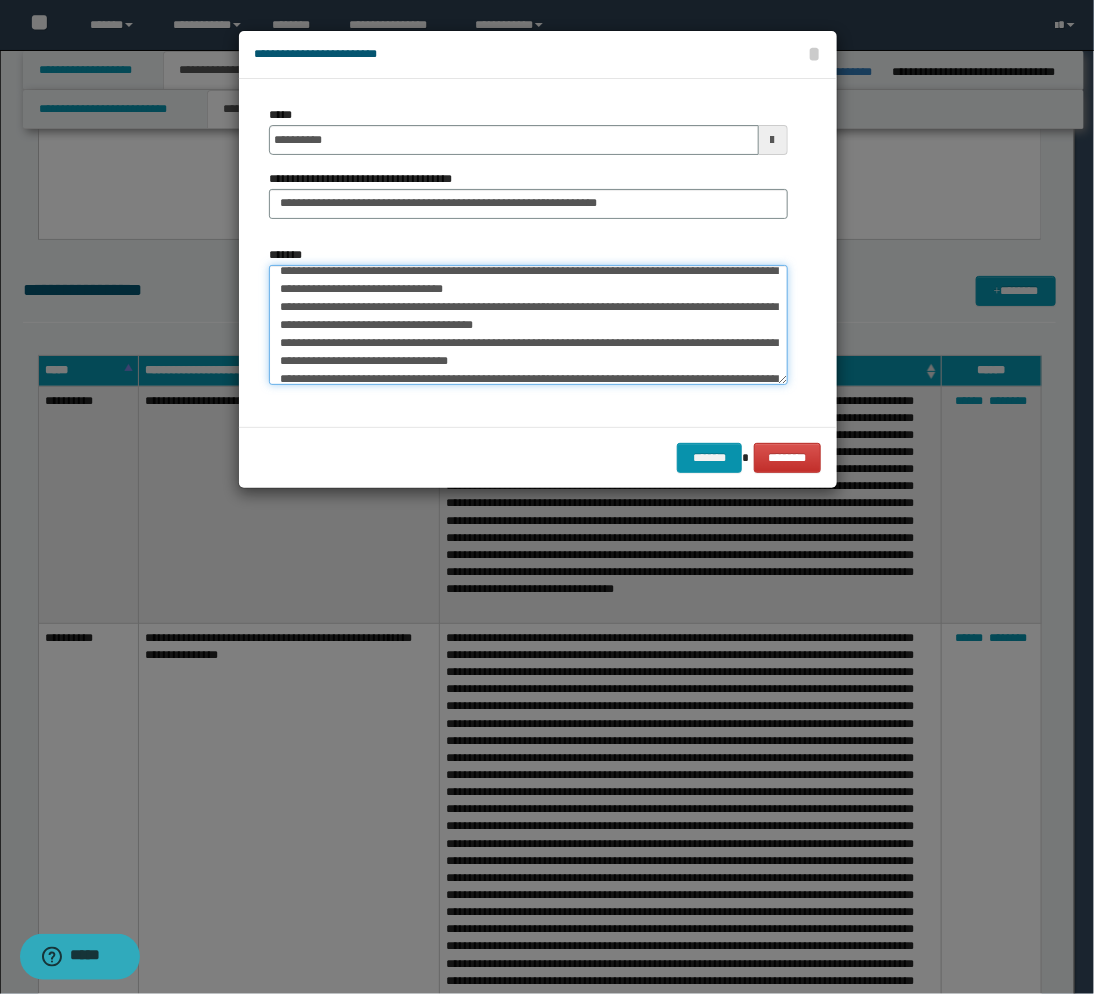 scroll, scrollTop: 0, scrollLeft: 0, axis: both 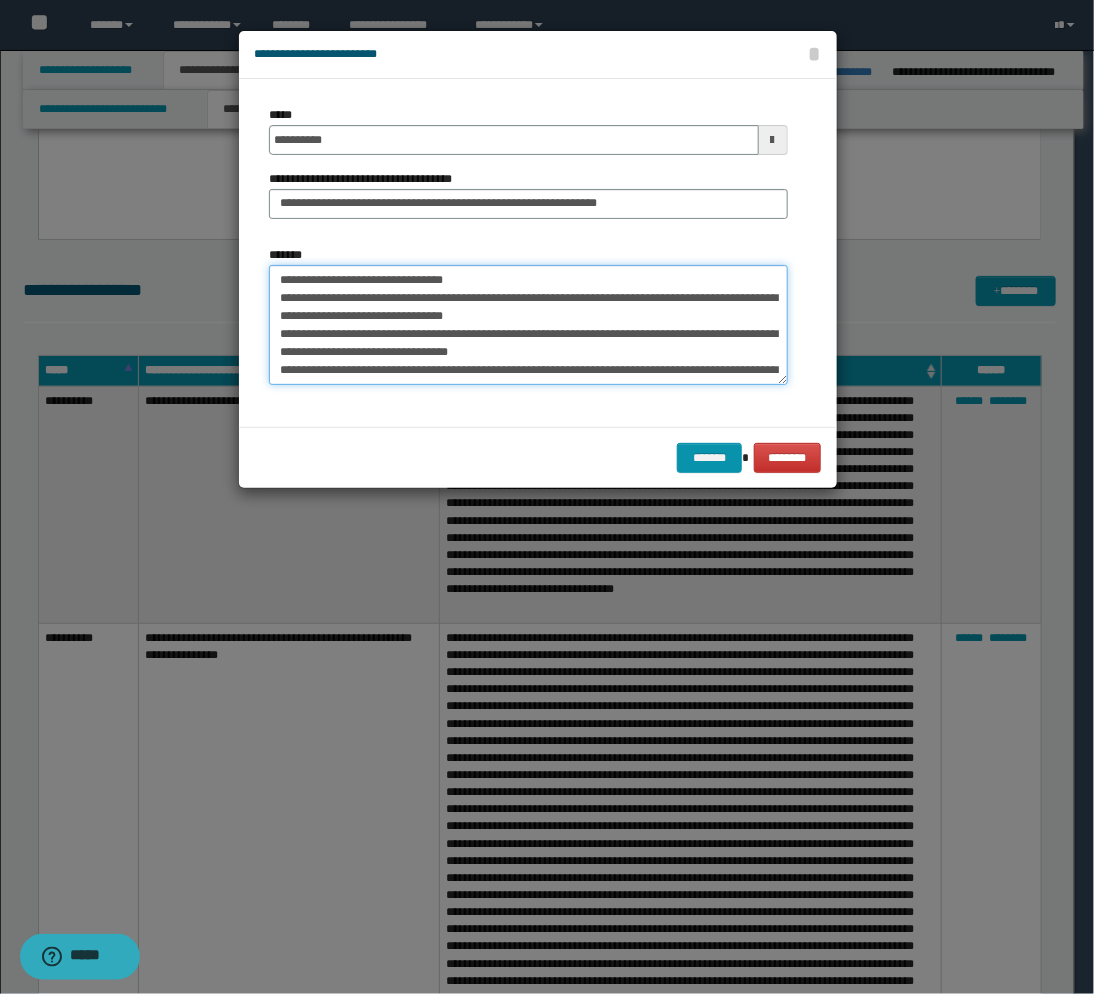 click on "*******" at bounding box center (528, 325) 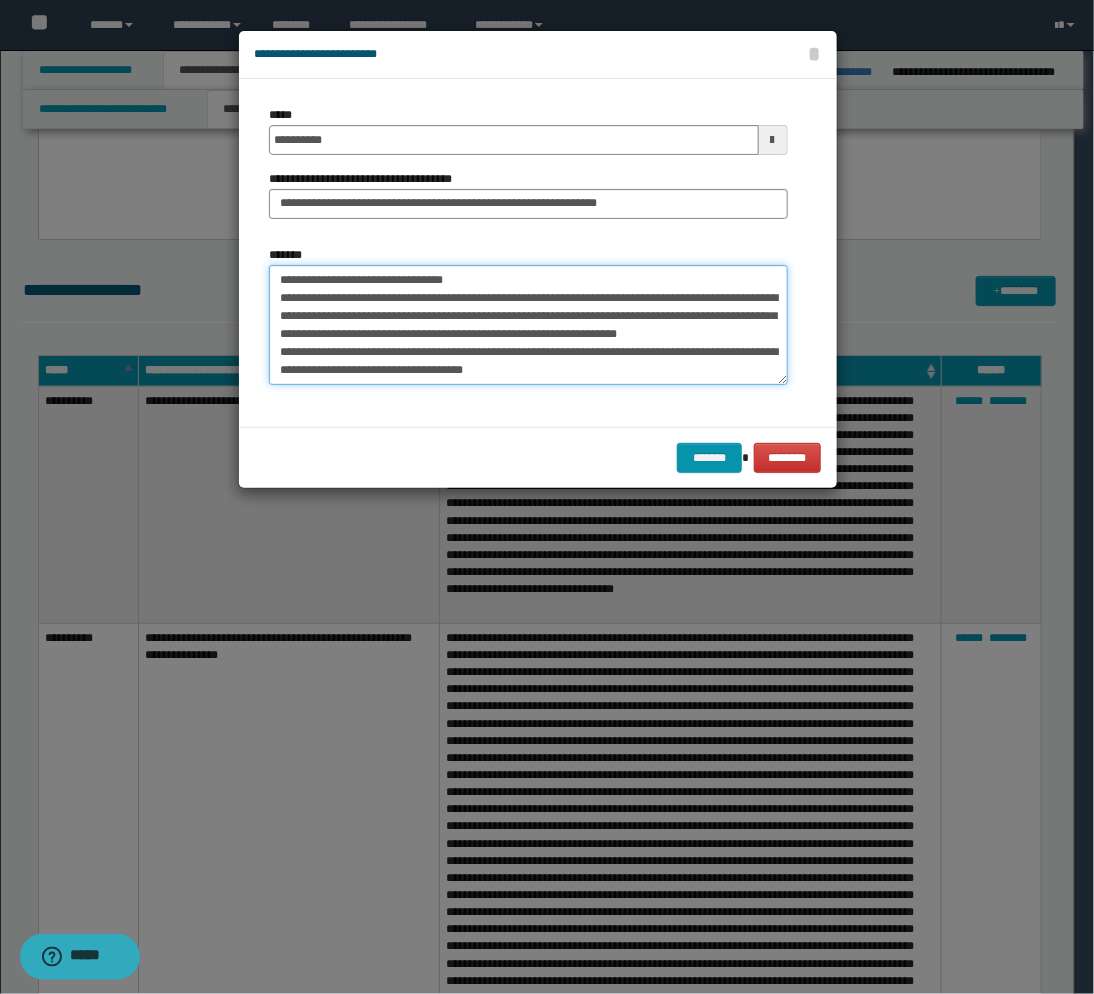 click on "*******" at bounding box center [528, 325] 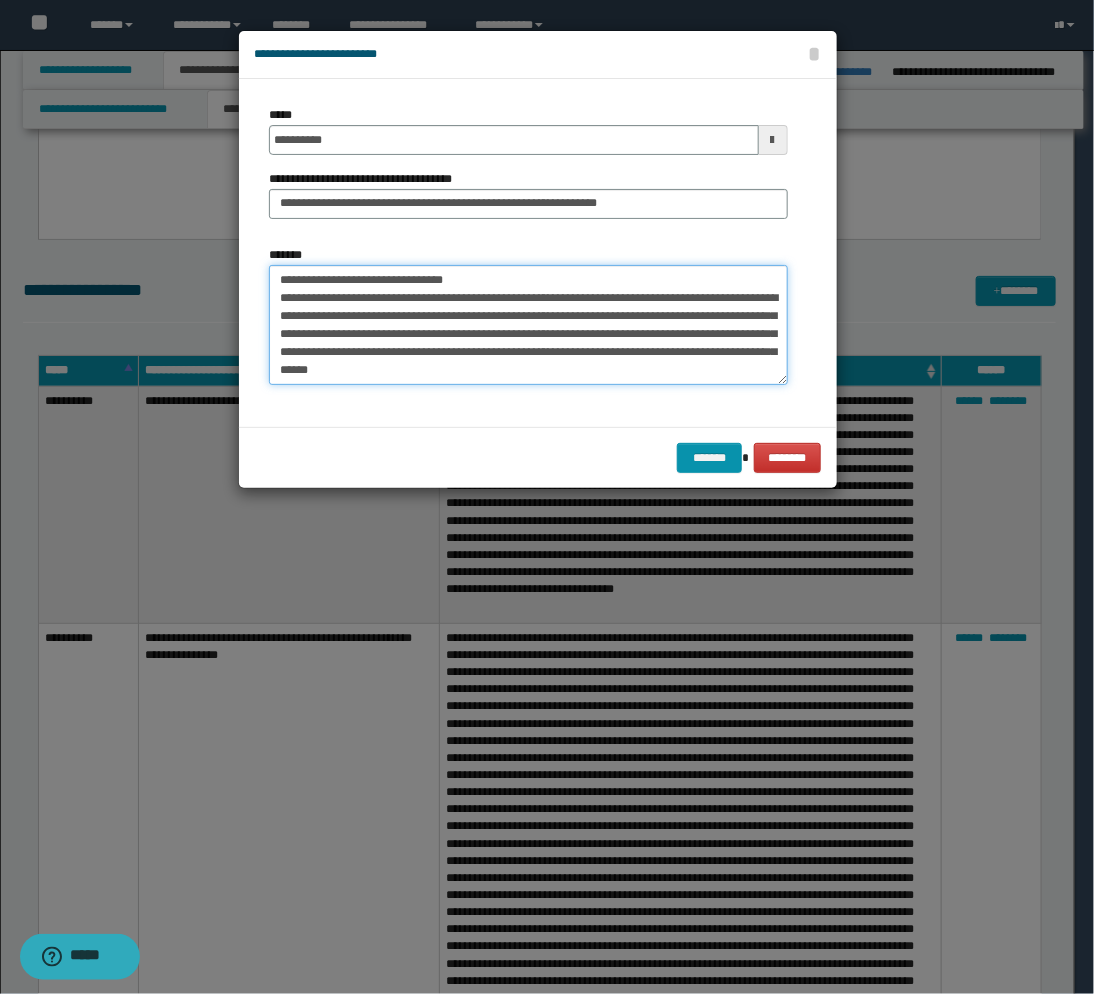click on "*******" at bounding box center [528, 325] 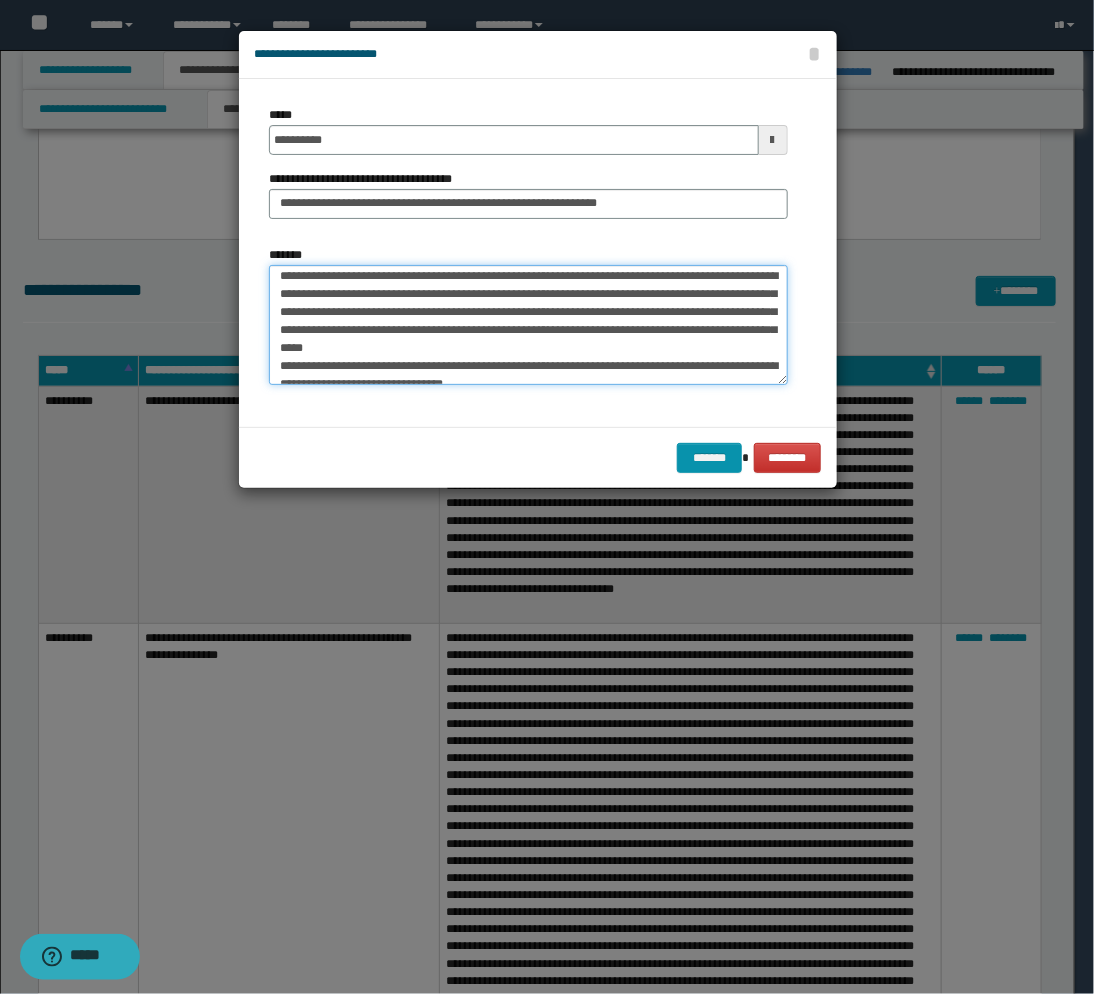 scroll, scrollTop: 44, scrollLeft: 0, axis: vertical 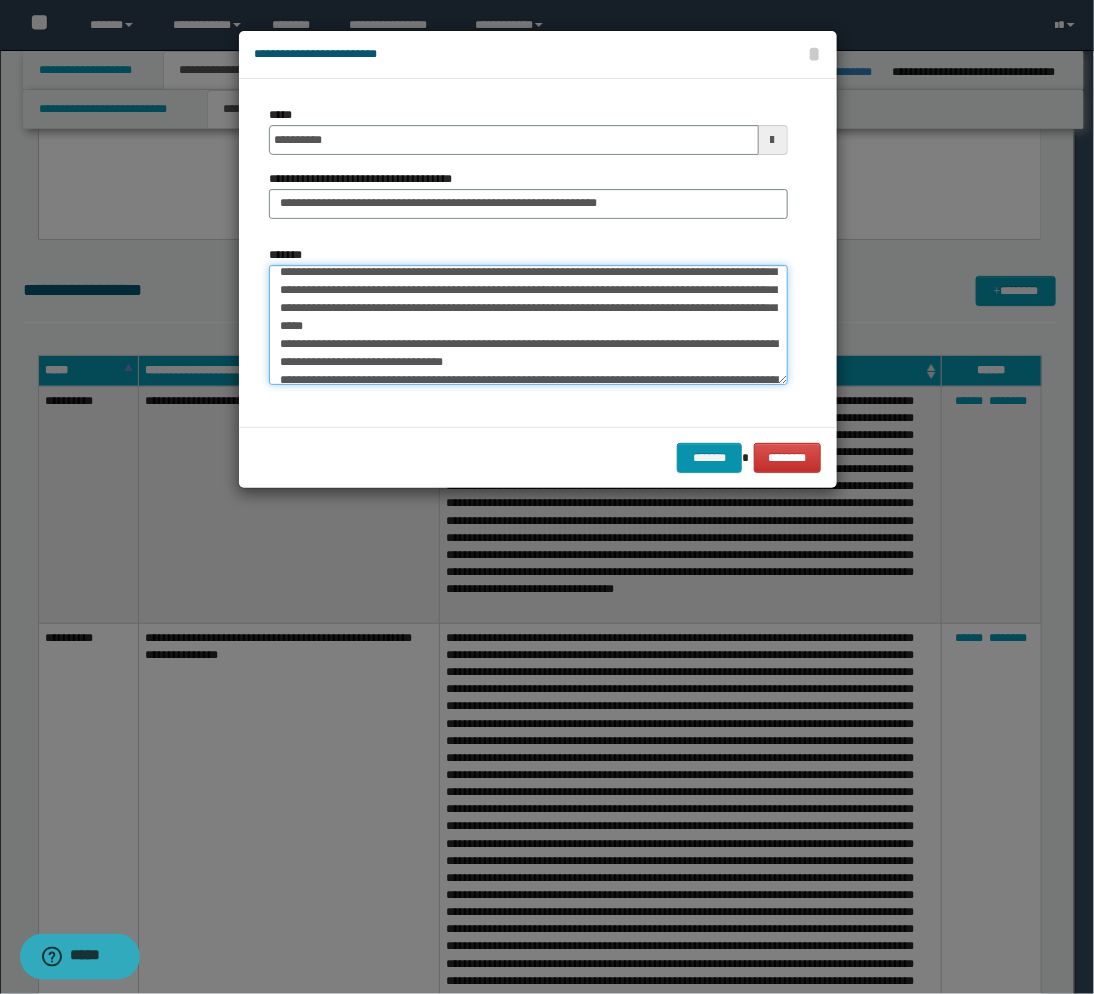 click on "*******" at bounding box center (528, 325) 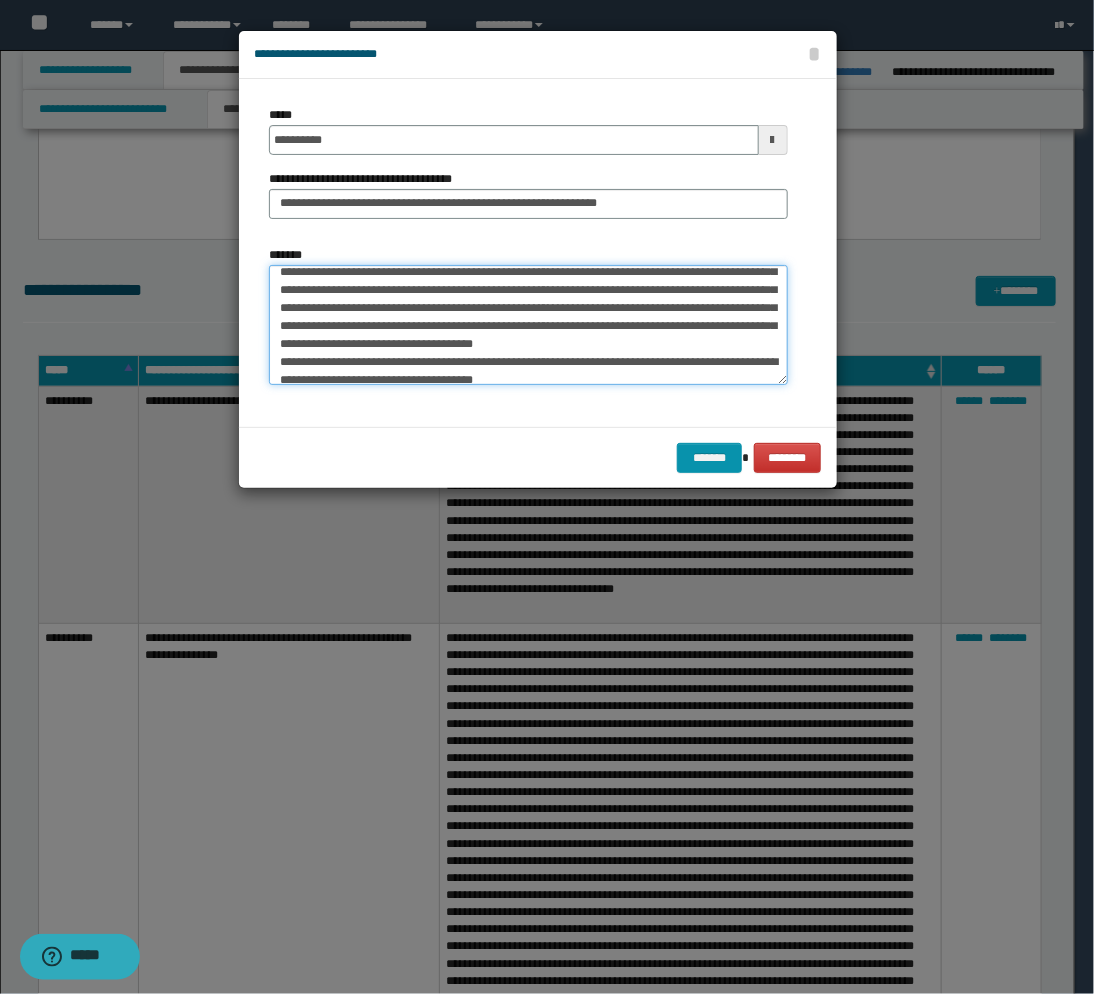 click on "*******" at bounding box center [528, 325] 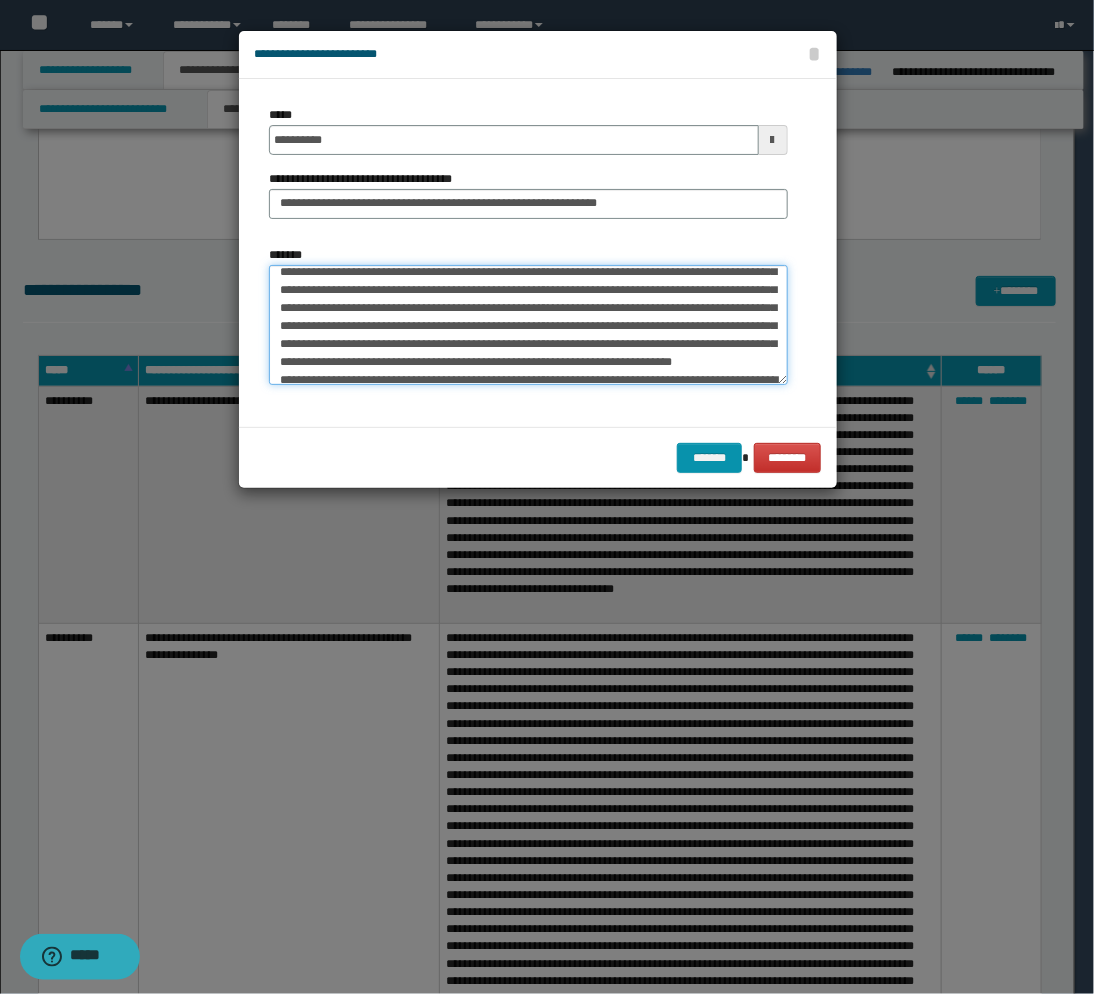 scroll, scrollTop: 88, scrollLeft: 0, axis: vertical 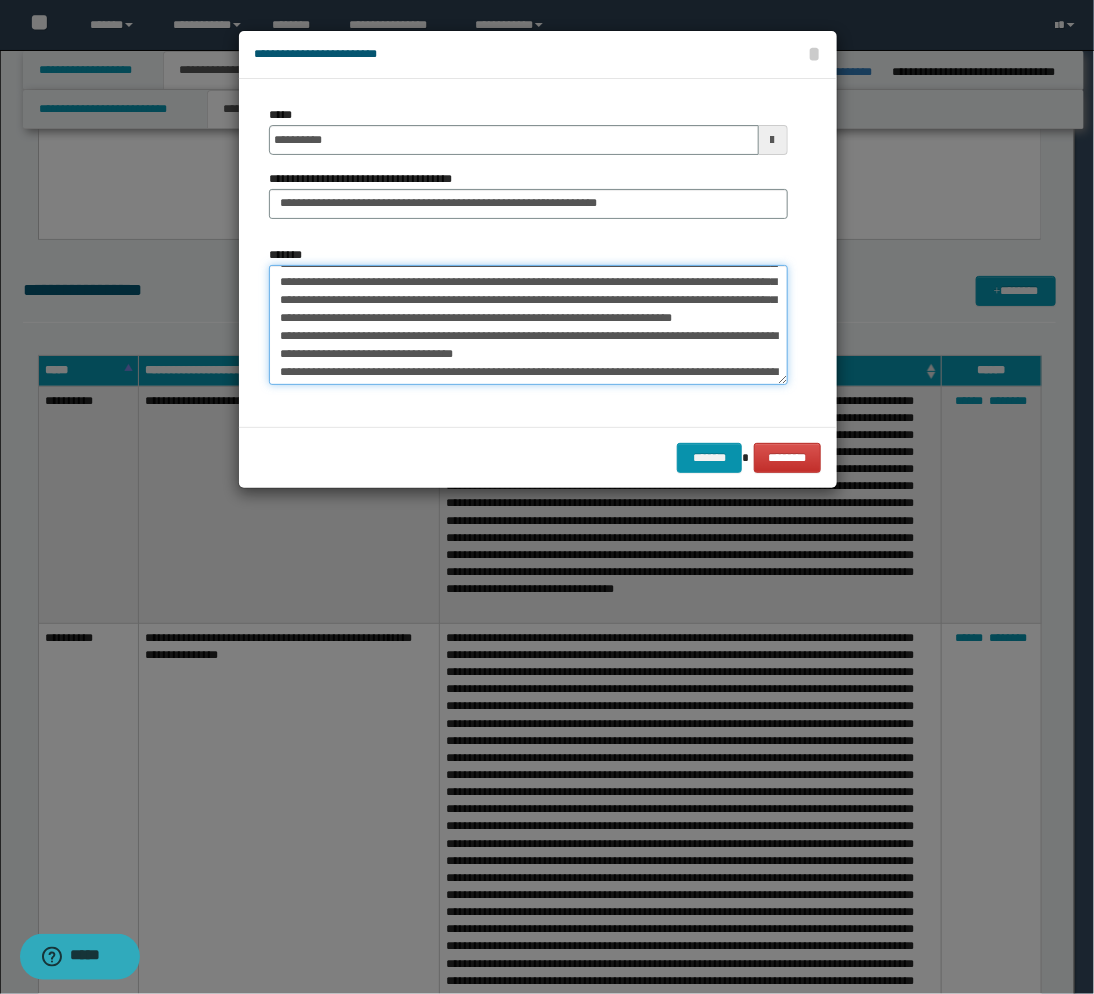 click on "*******" at bounding box center [528, 325] 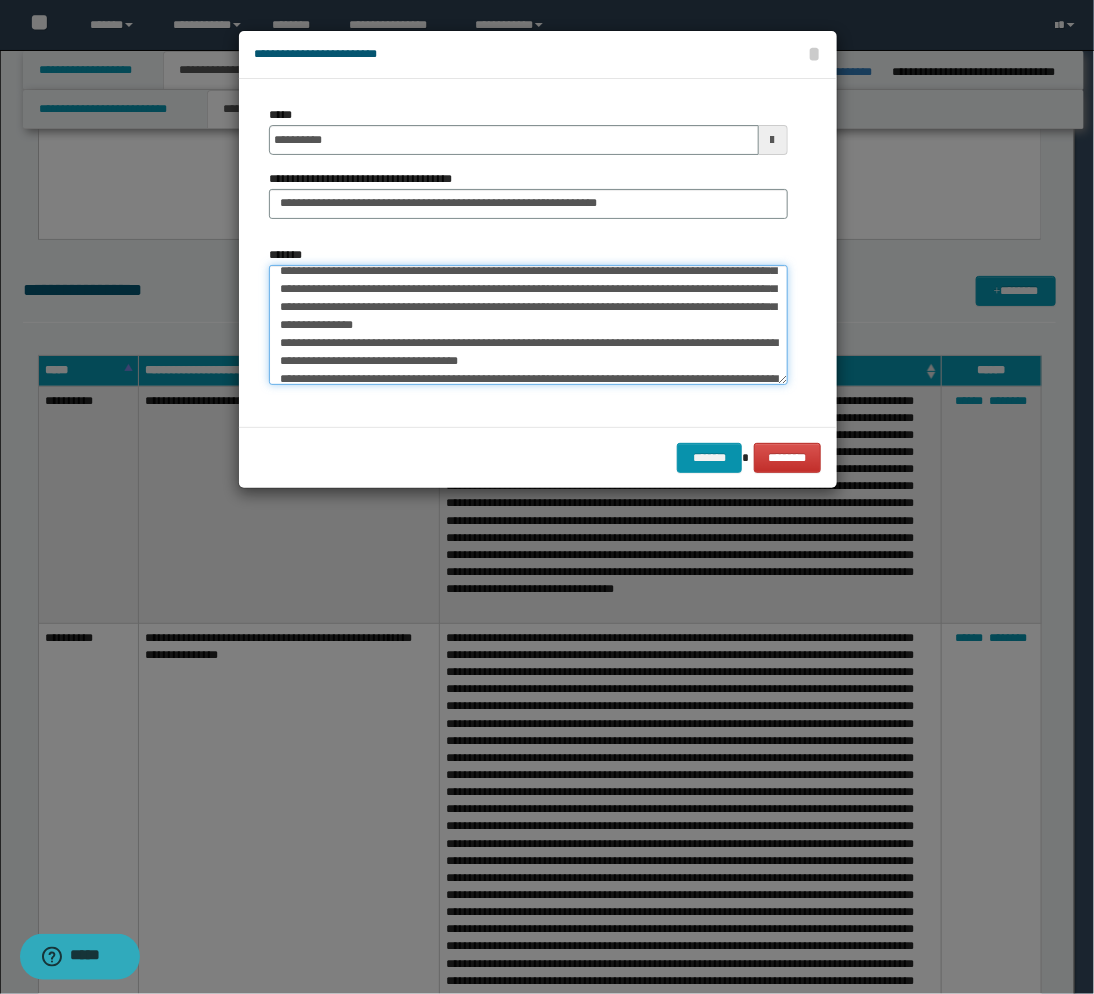 scroll, scrollTop: 133, scrollLeft: 0, axis: vertical 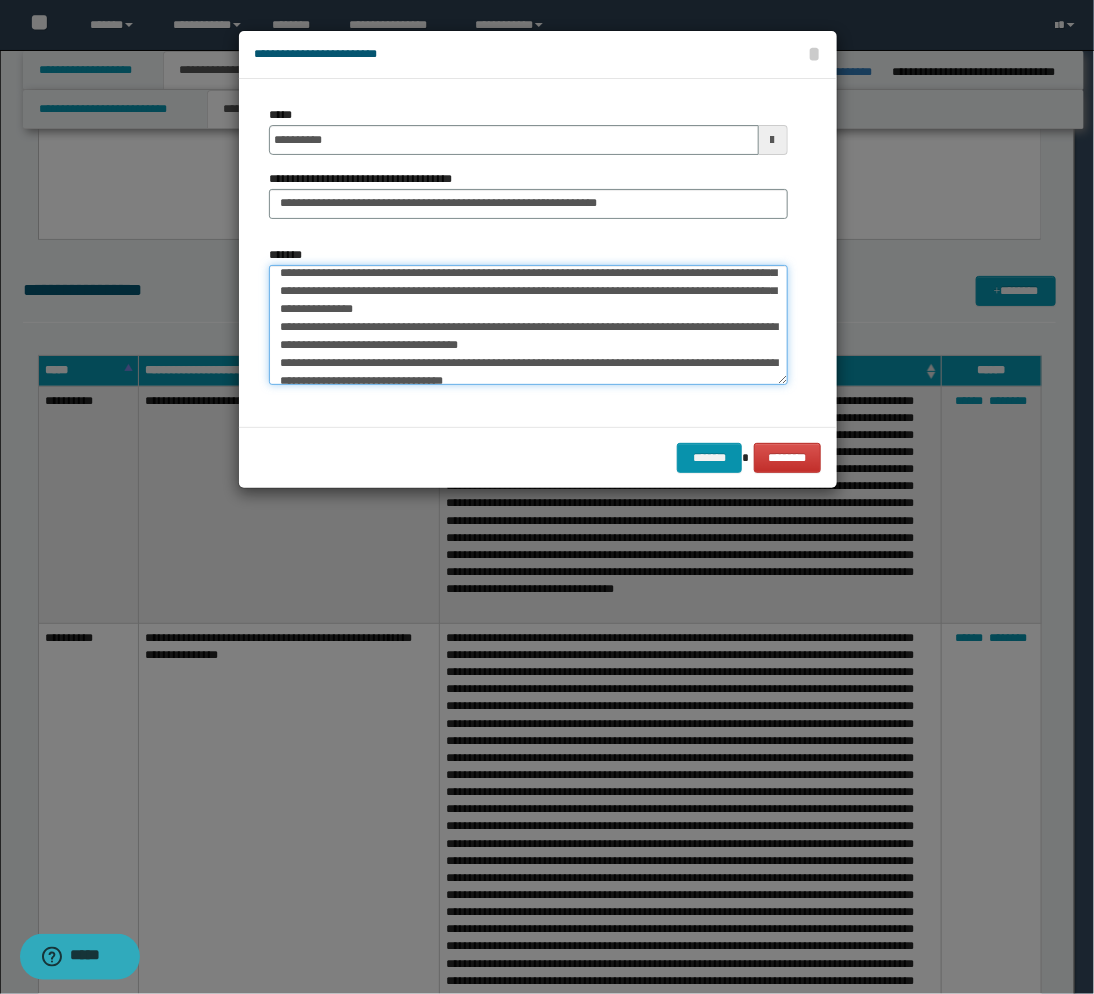 click on "*******" at bounding box center [528, 325] 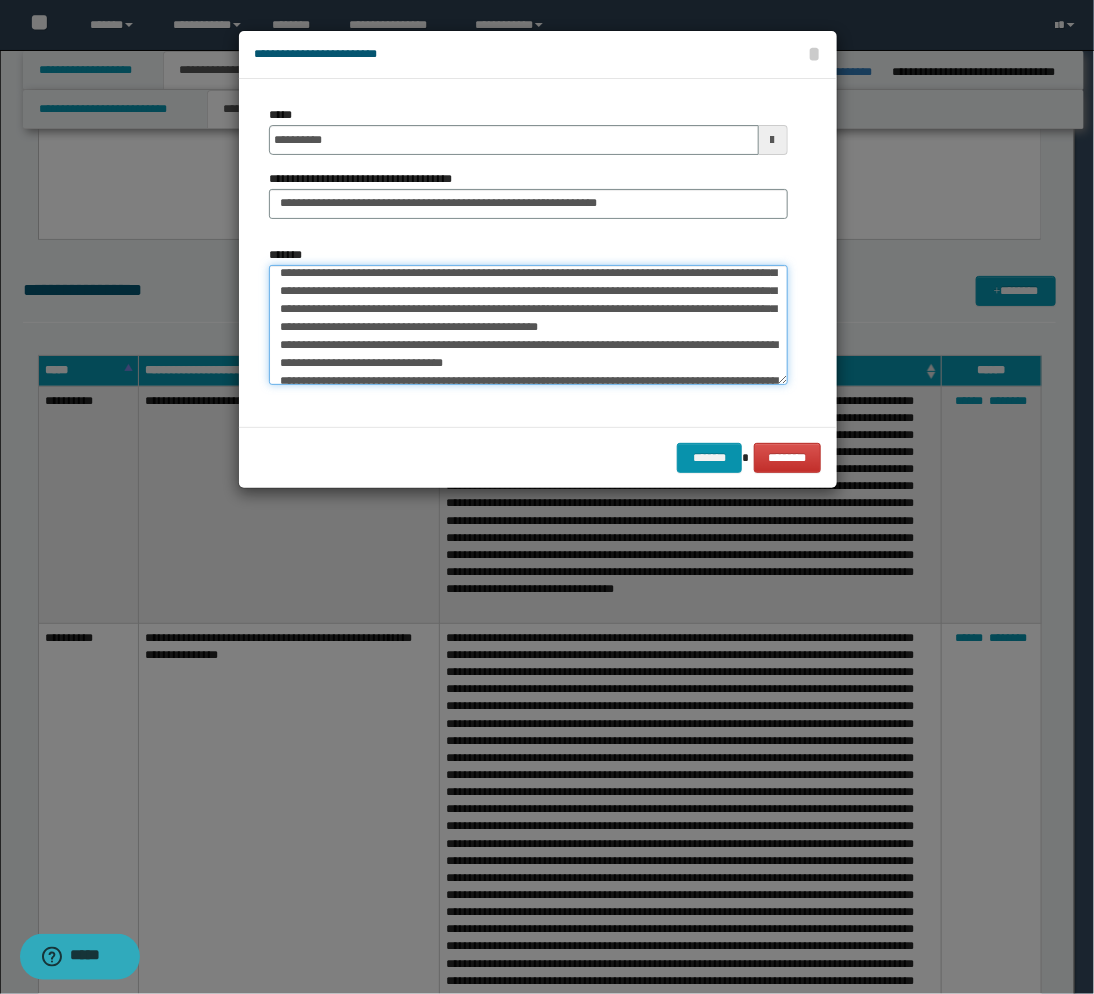 click on "*******" at bounding box center (528, 325) 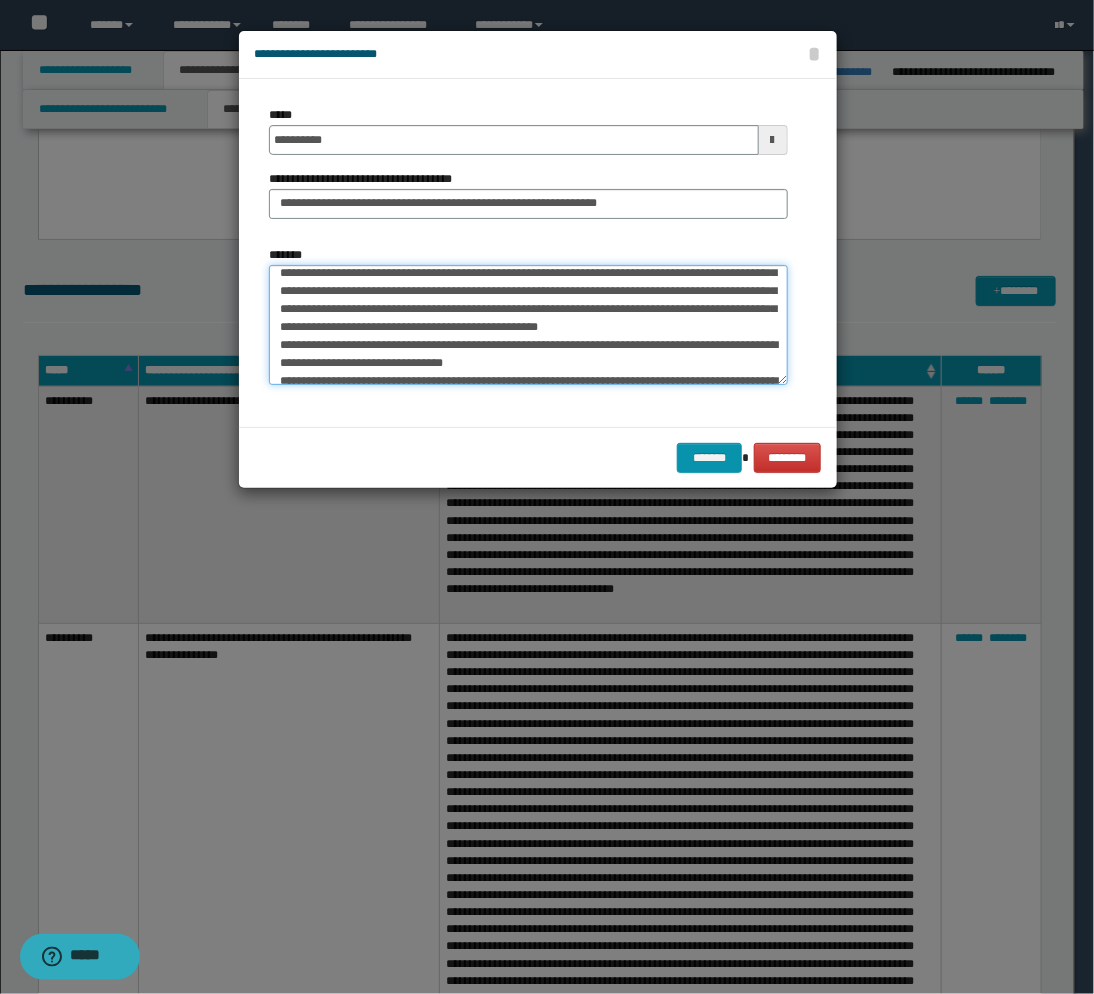 click on "*******" at bounding box center [528, 325] 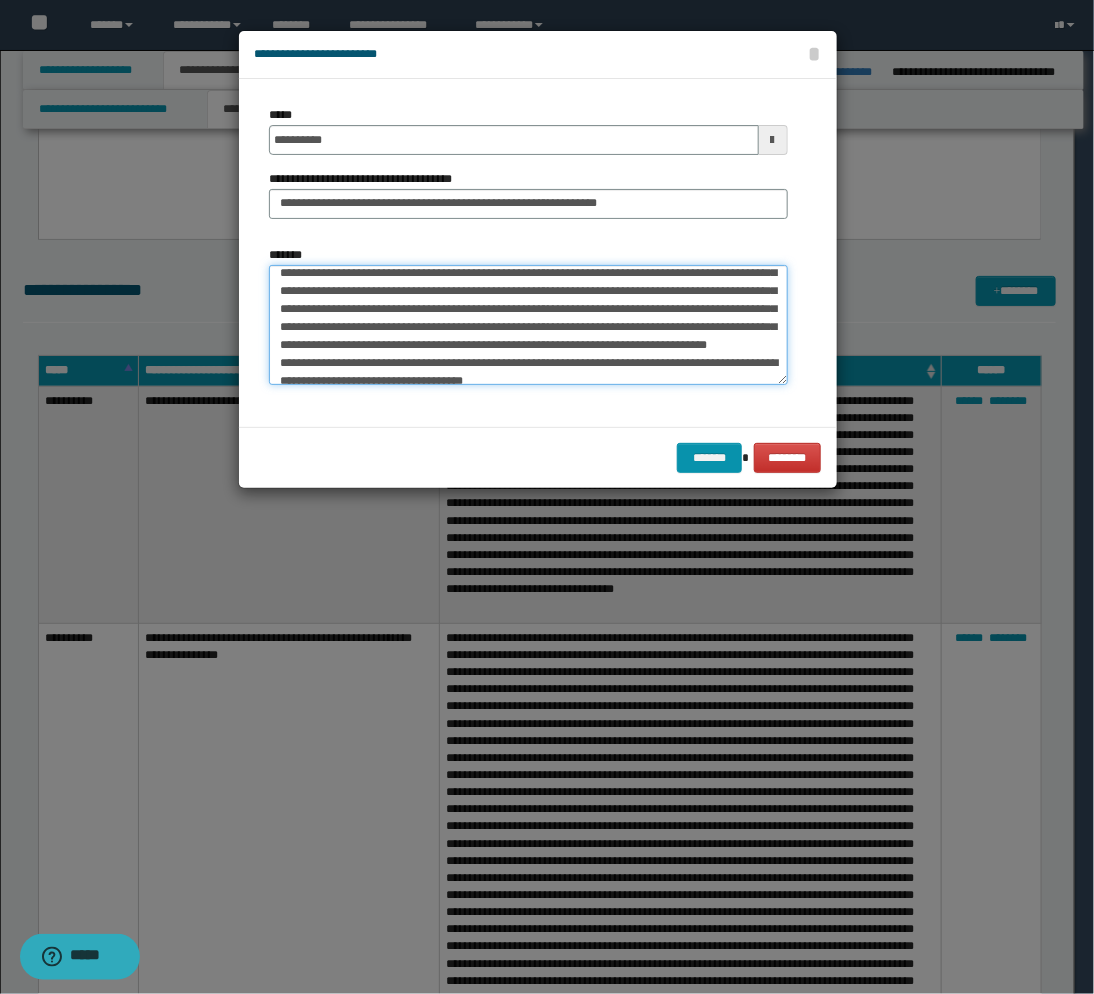 scroll, scrollTop: 177, scrollLeft: 0, axis: vertical 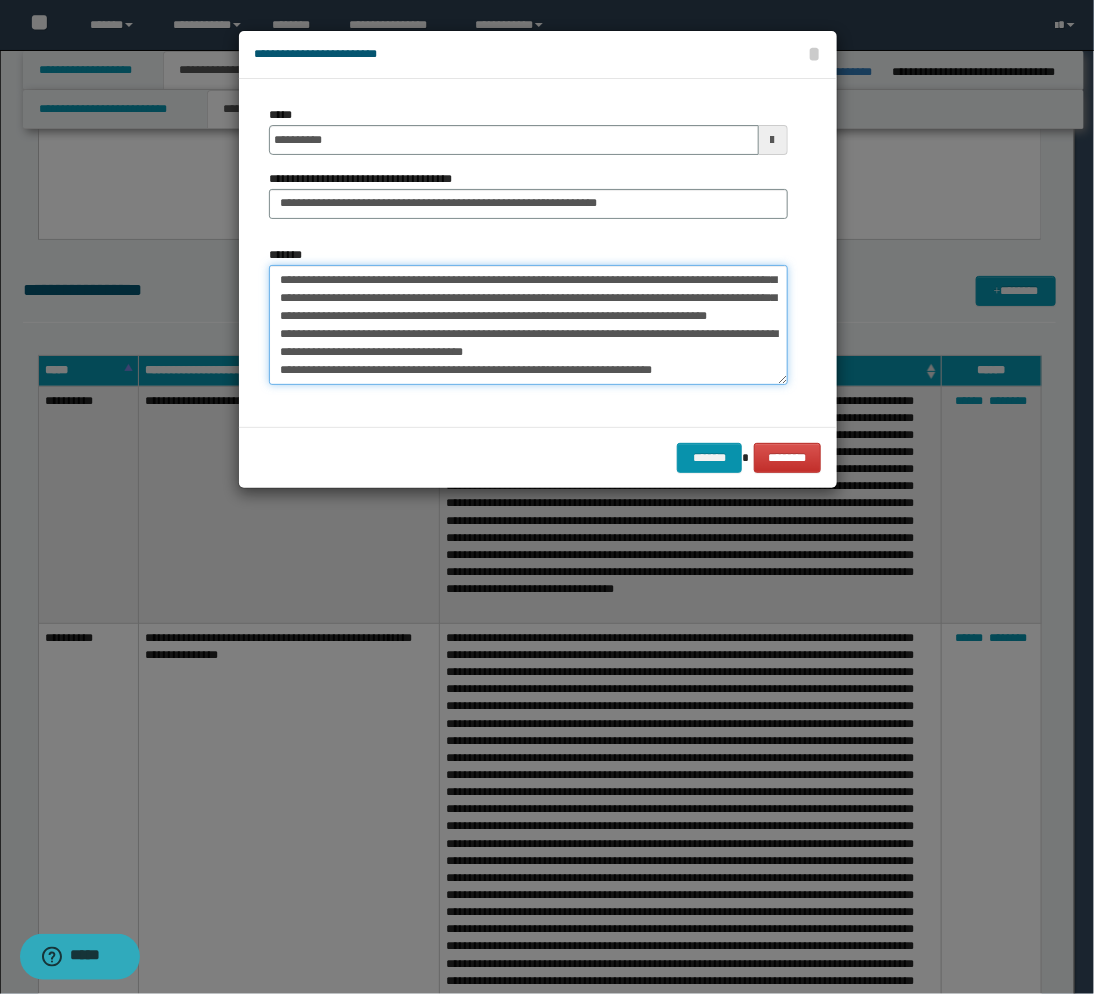 click on "*******" at bounding box center (528, 325) 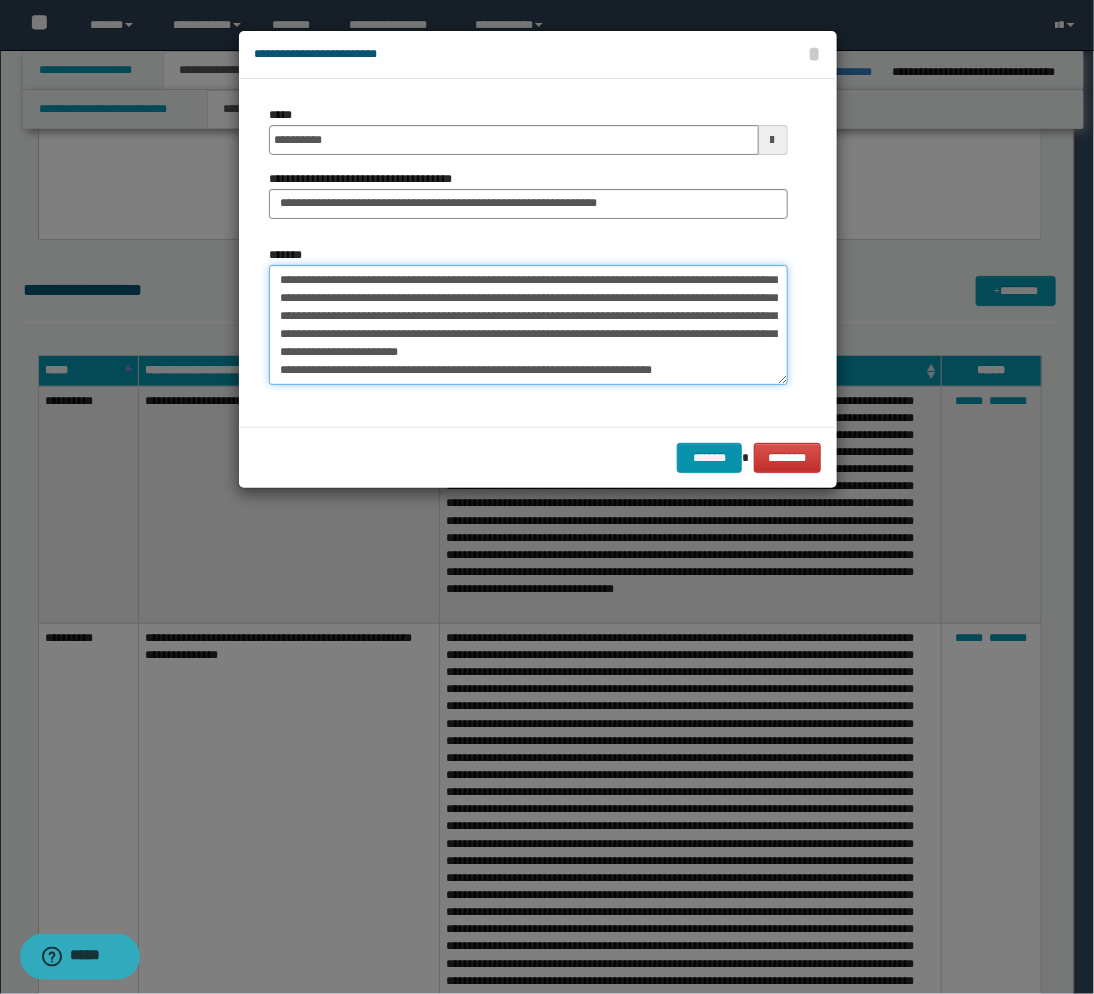 click on "*******" at bounding box center [528, 325] 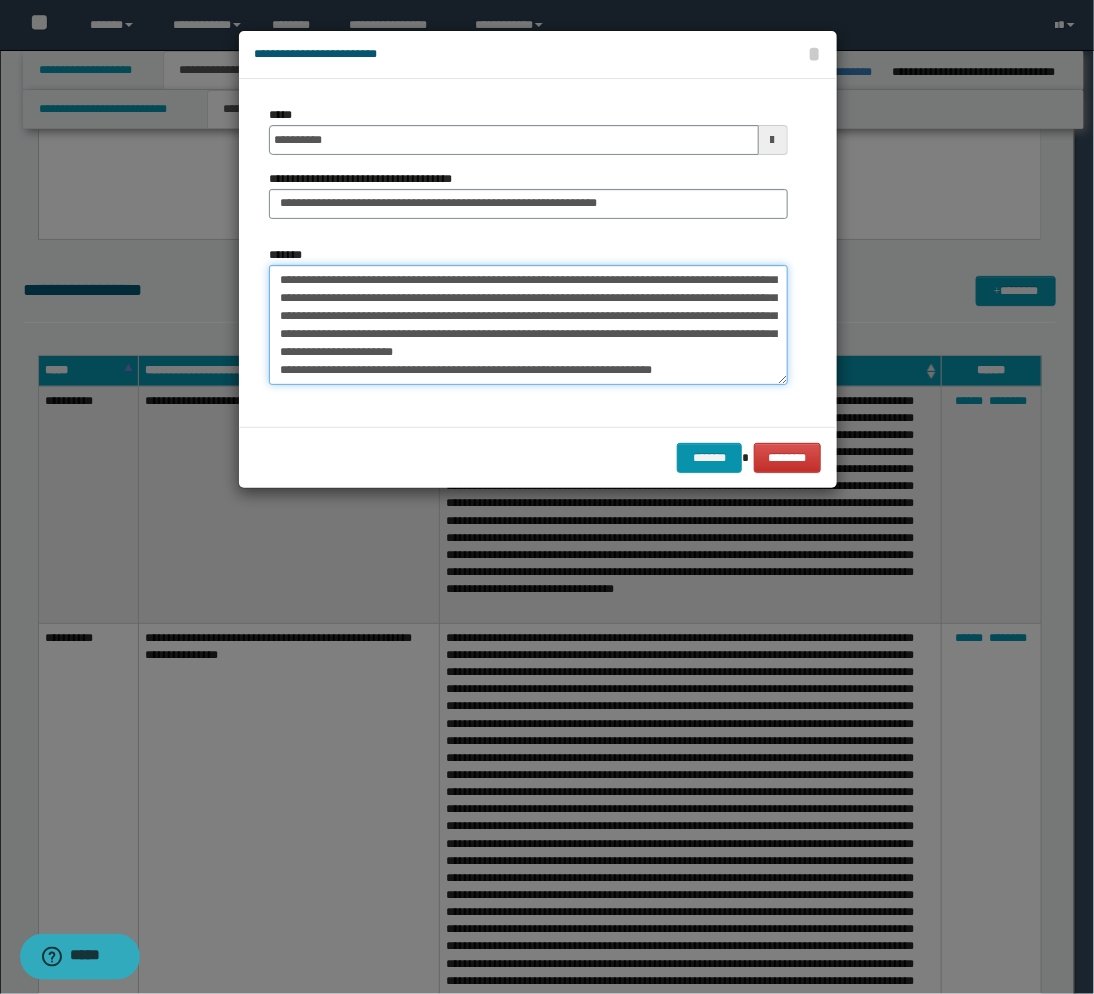 click on "*******" at bounding box center [528, 325] 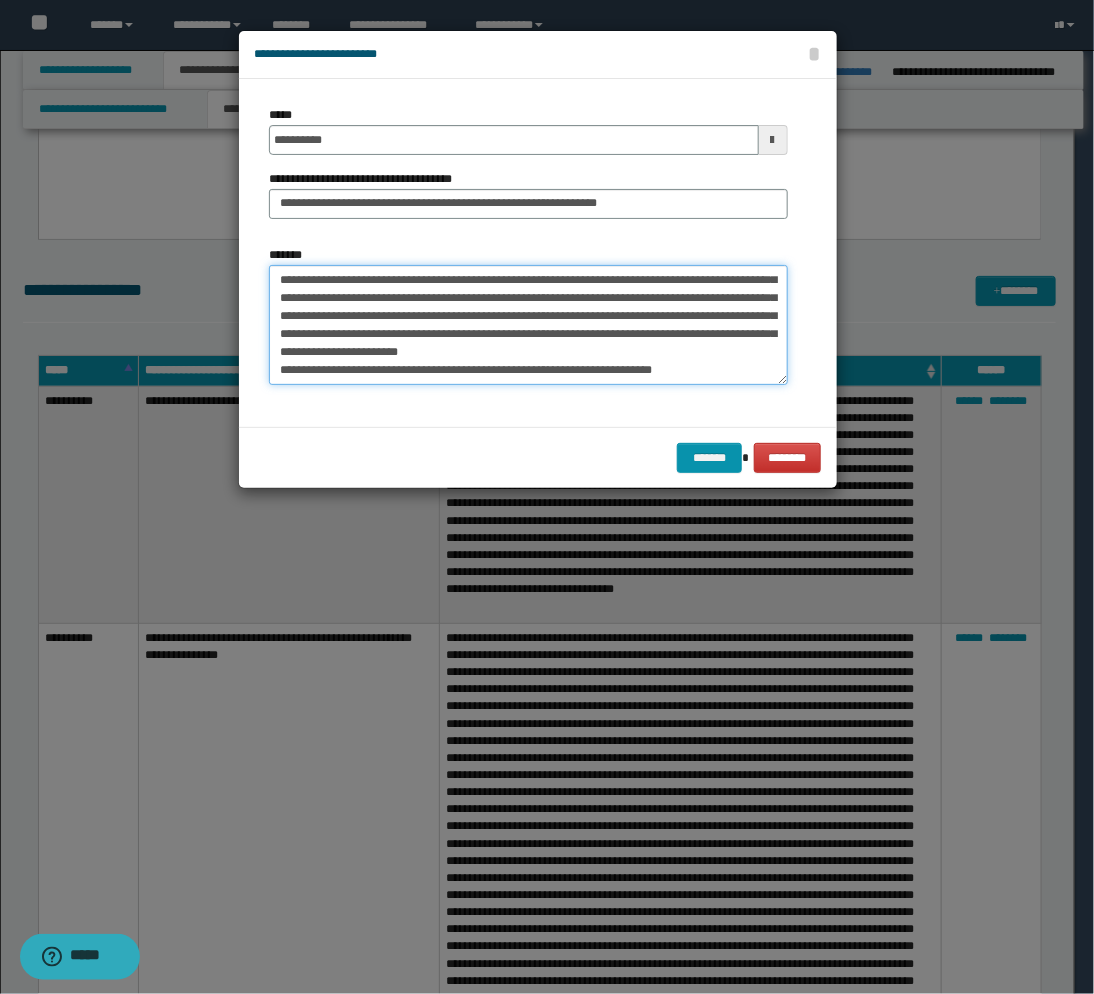 scroll, scrollTop: 215, scrollLeft: 0, axis: vertical 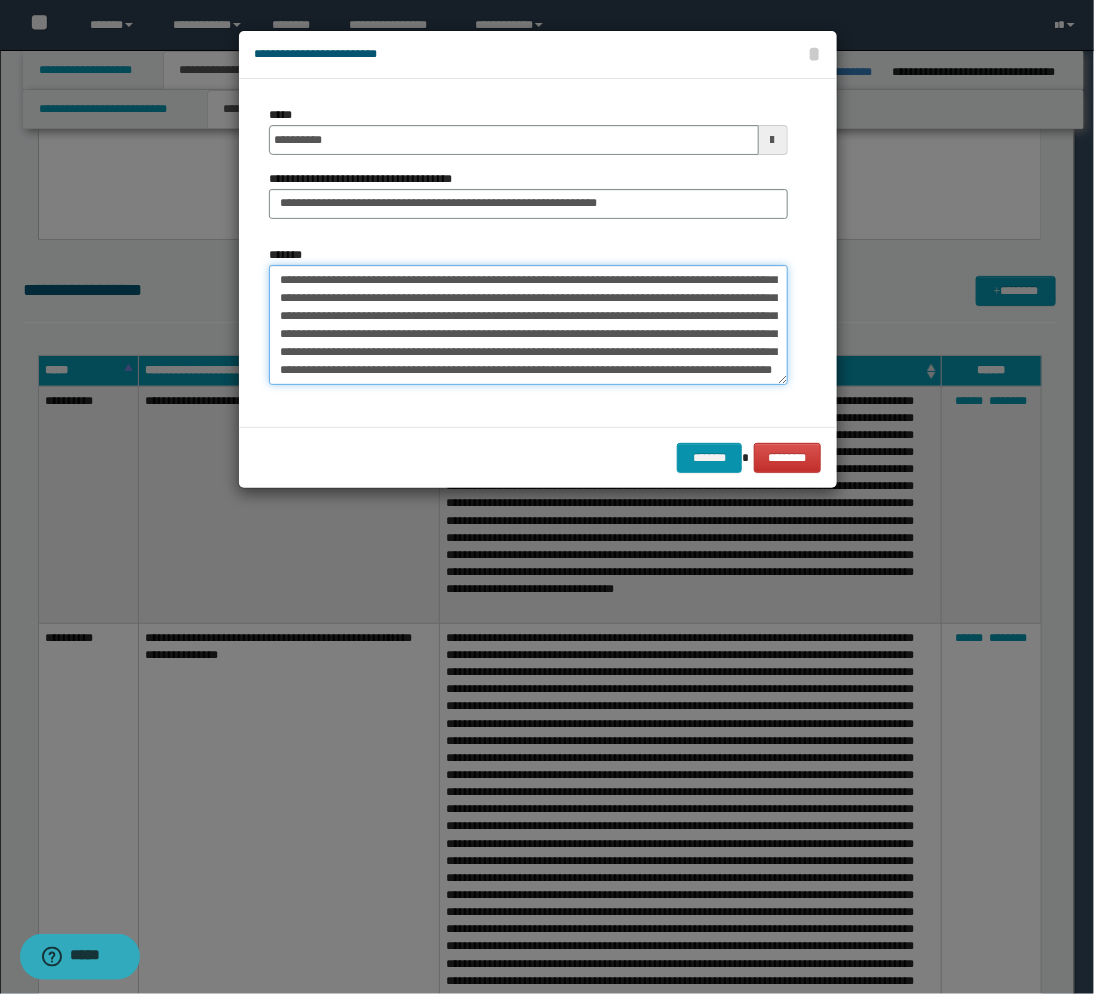click on "*******" at bounding box center [528, 325] 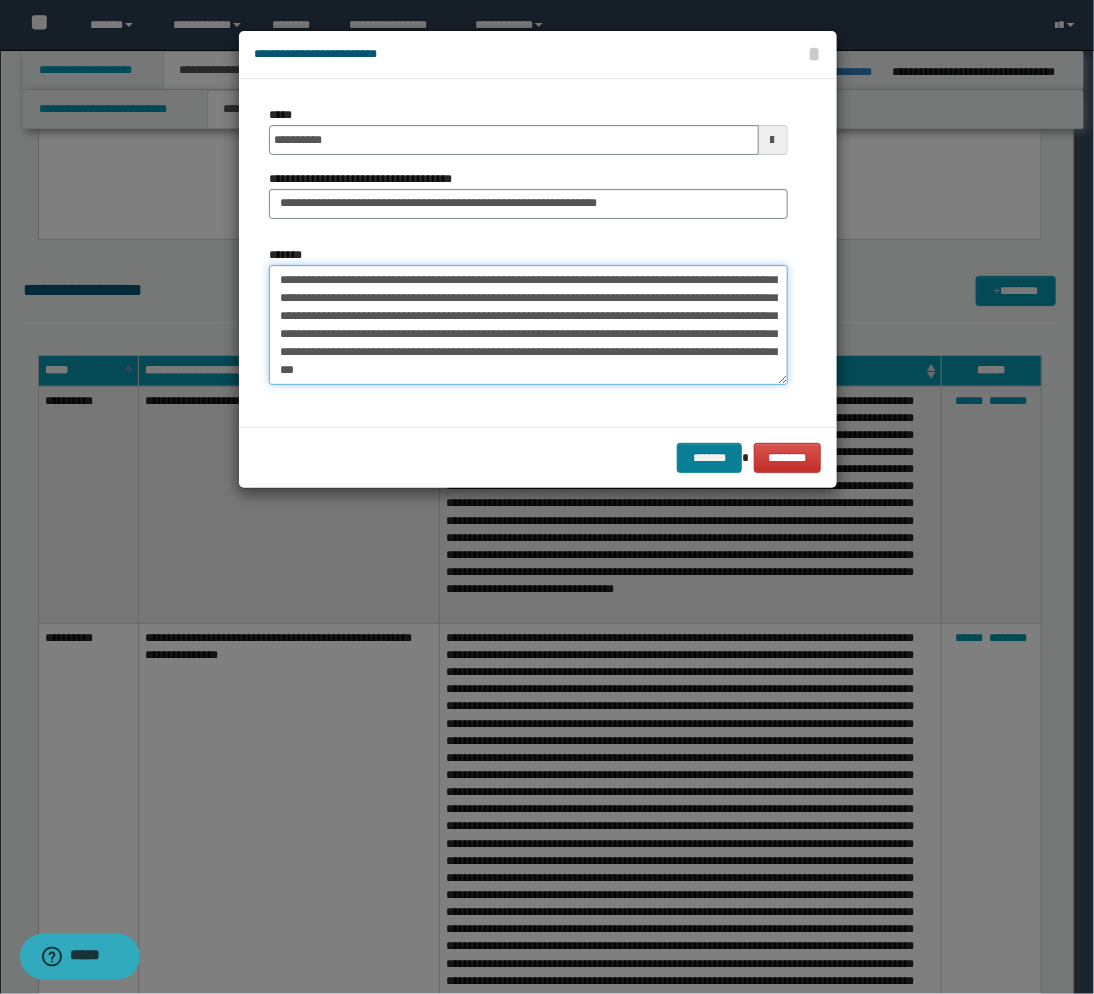 type on "**********" 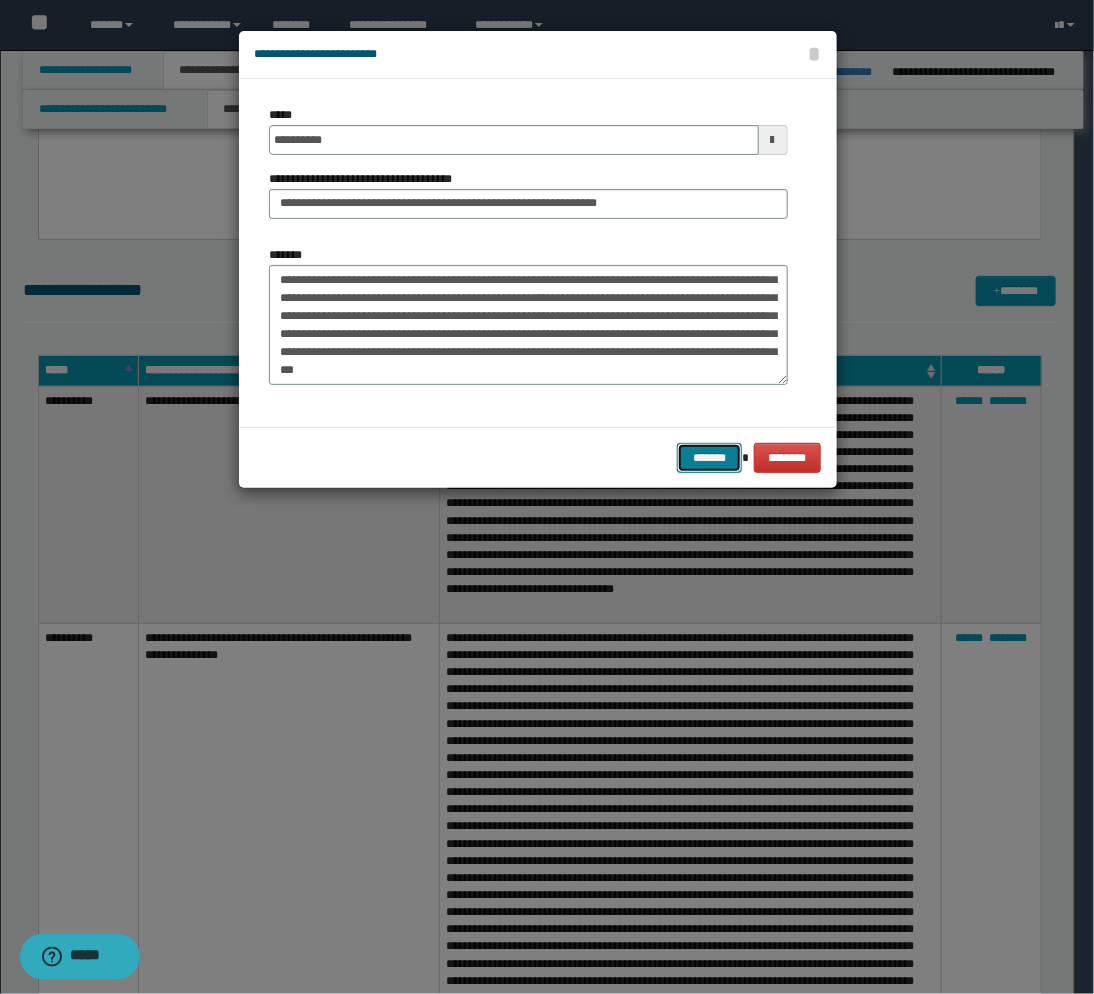 click on "*******" at bounding box center (709, 458) 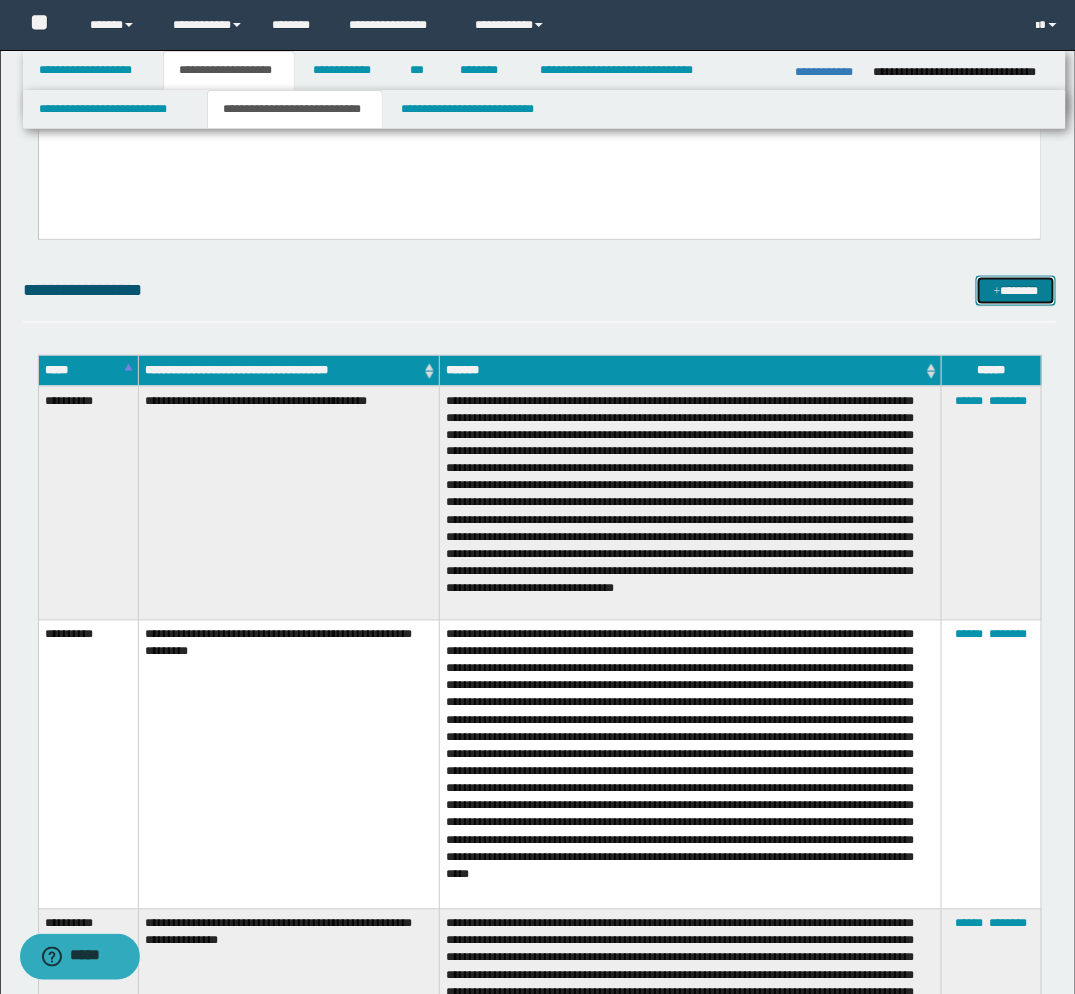 click on "*******" at bounding box center (1016, 291) 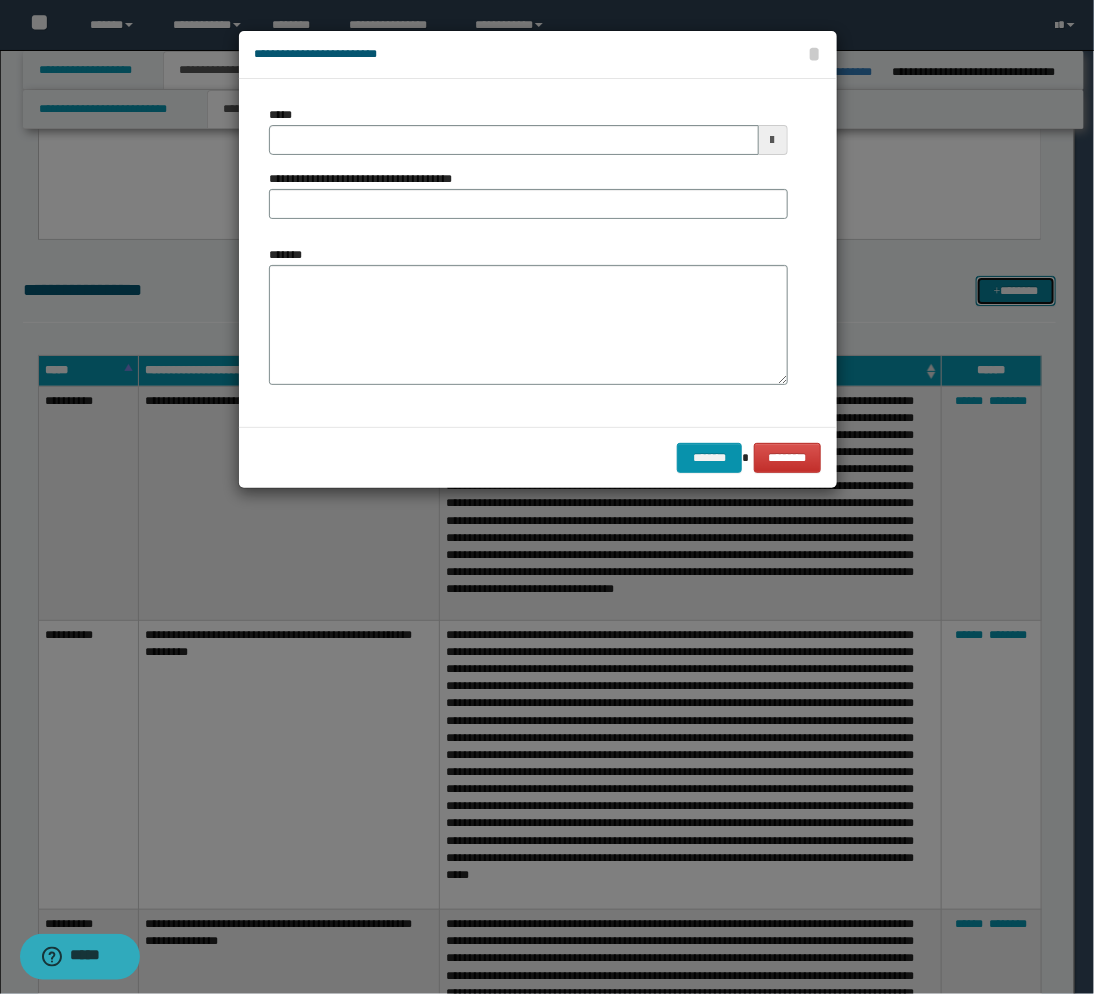 scroll, scrollTop: 0, scrollLeft: 0, axis: both 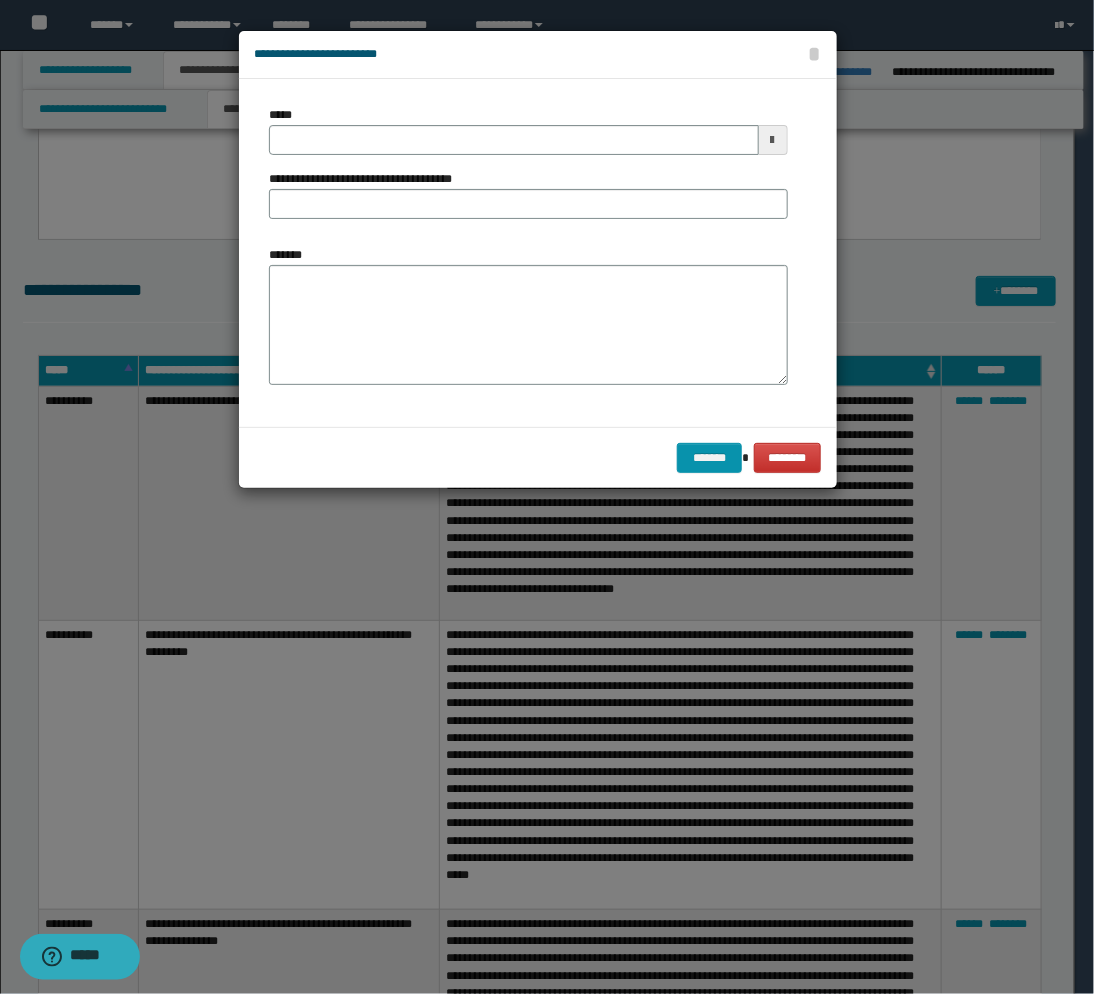 click at bounding box center [773, 140] 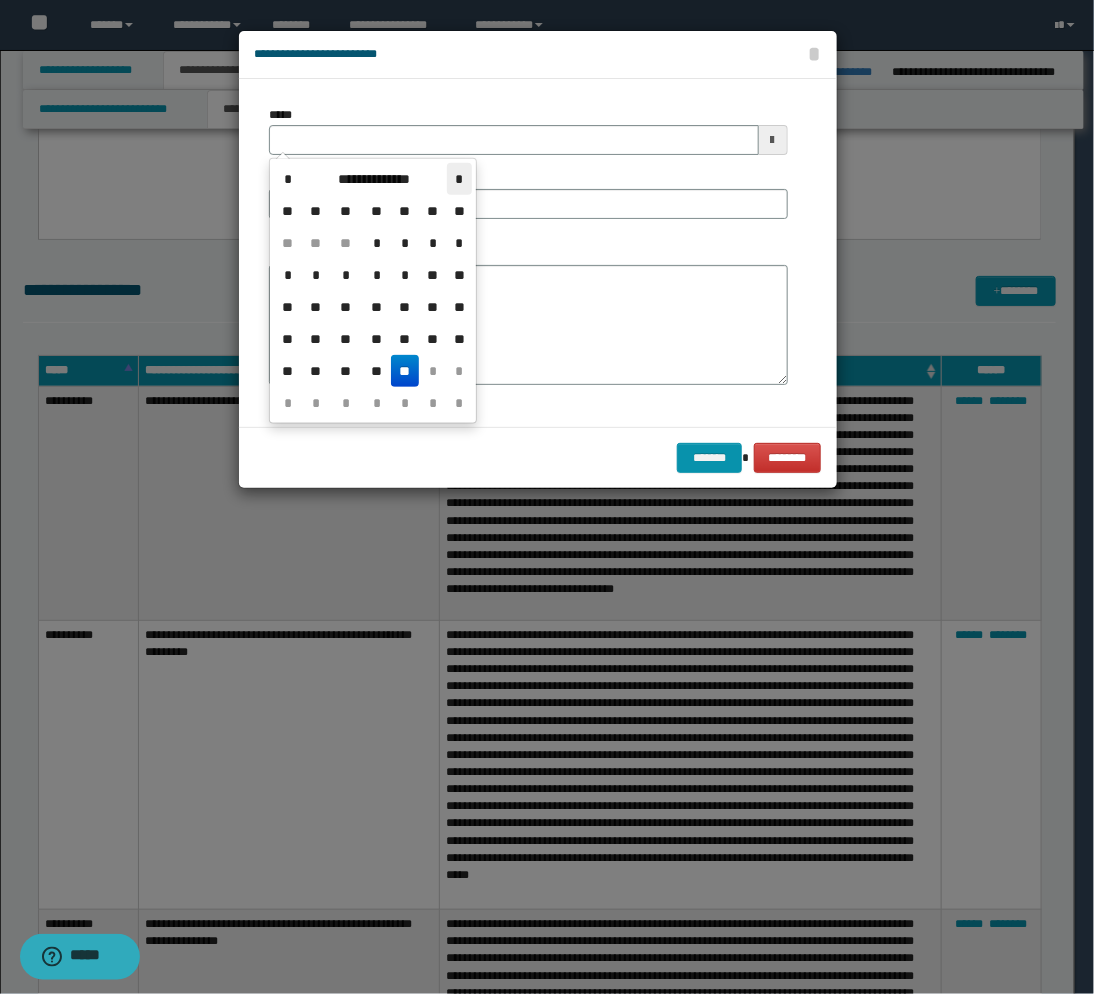click on "*" at bounding box center [459, 179] 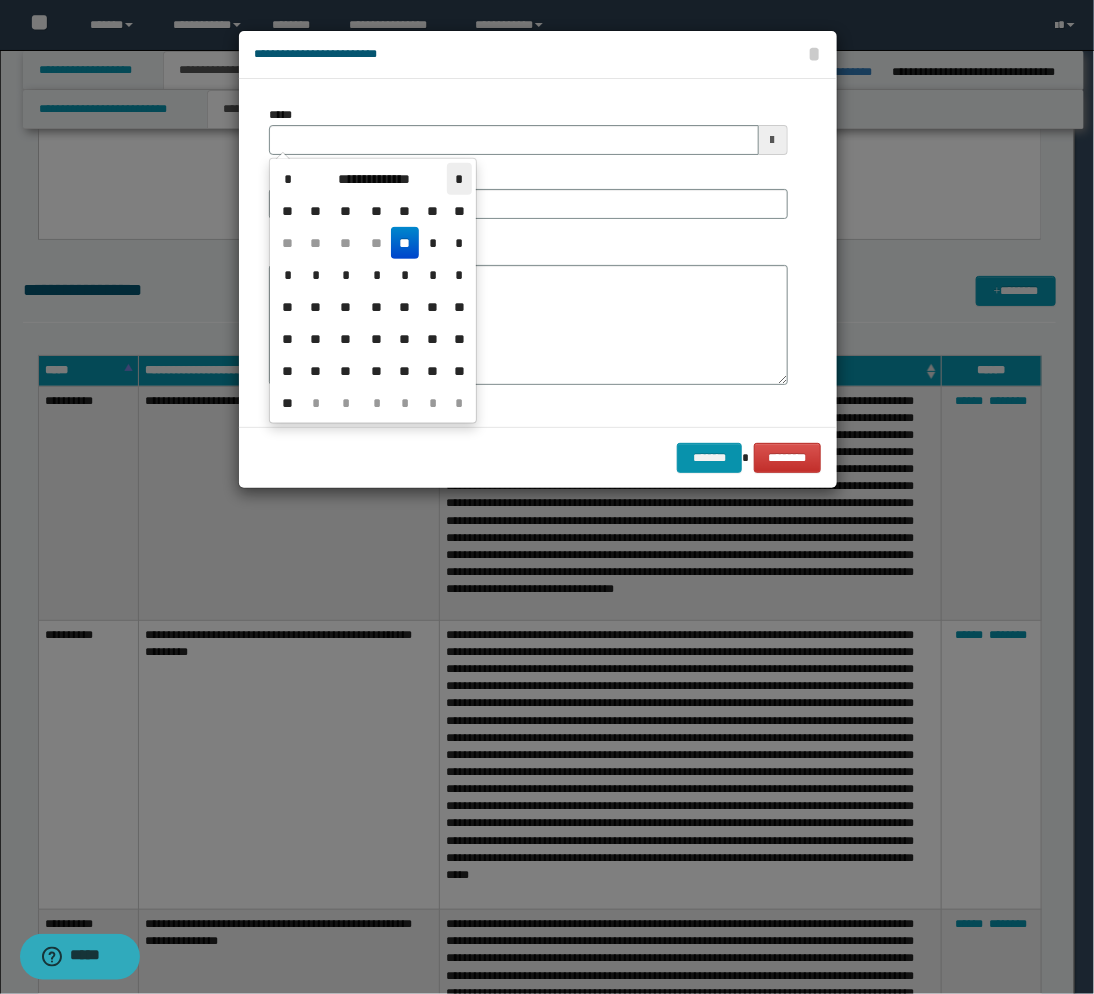 click on "*" at bounding box center (459, 179) 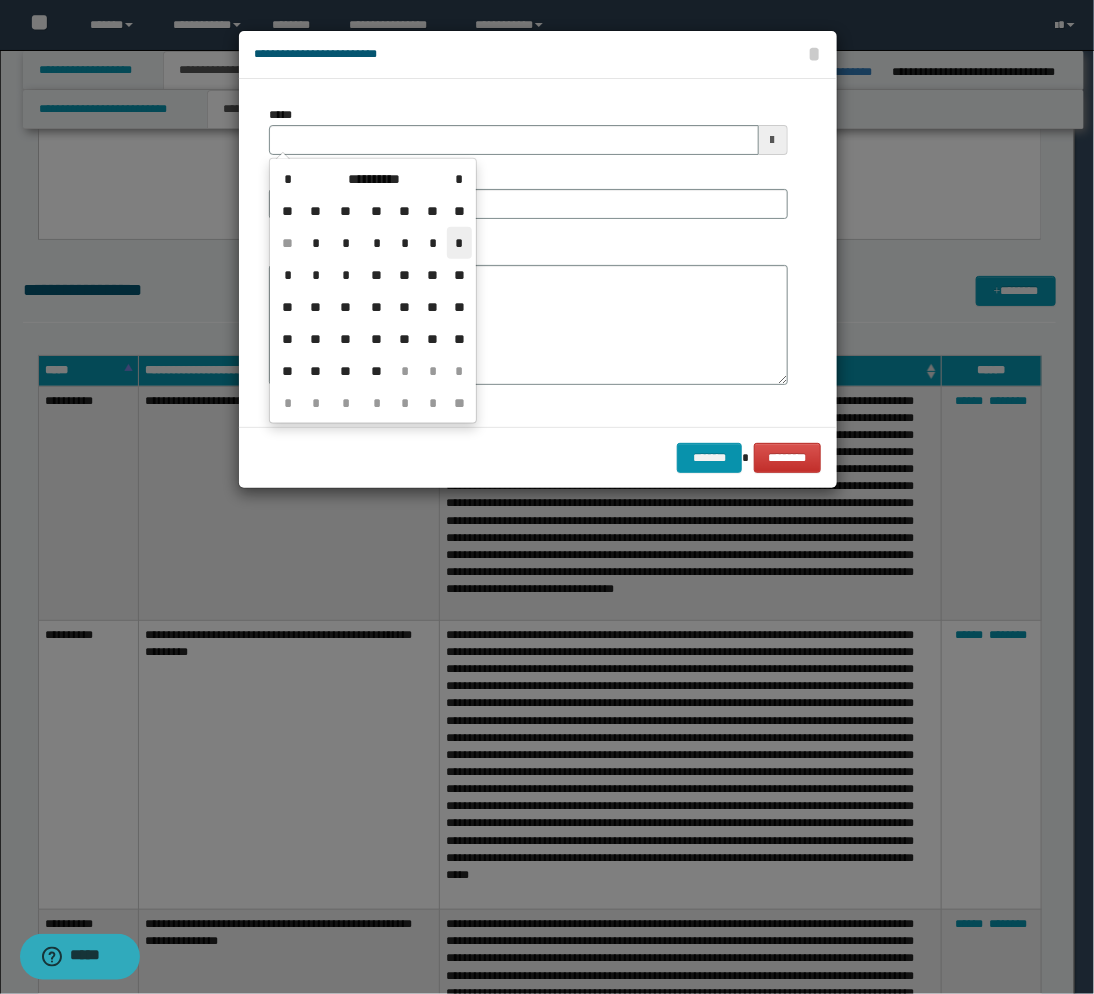 click on "*" at bounding box center [459, 243] 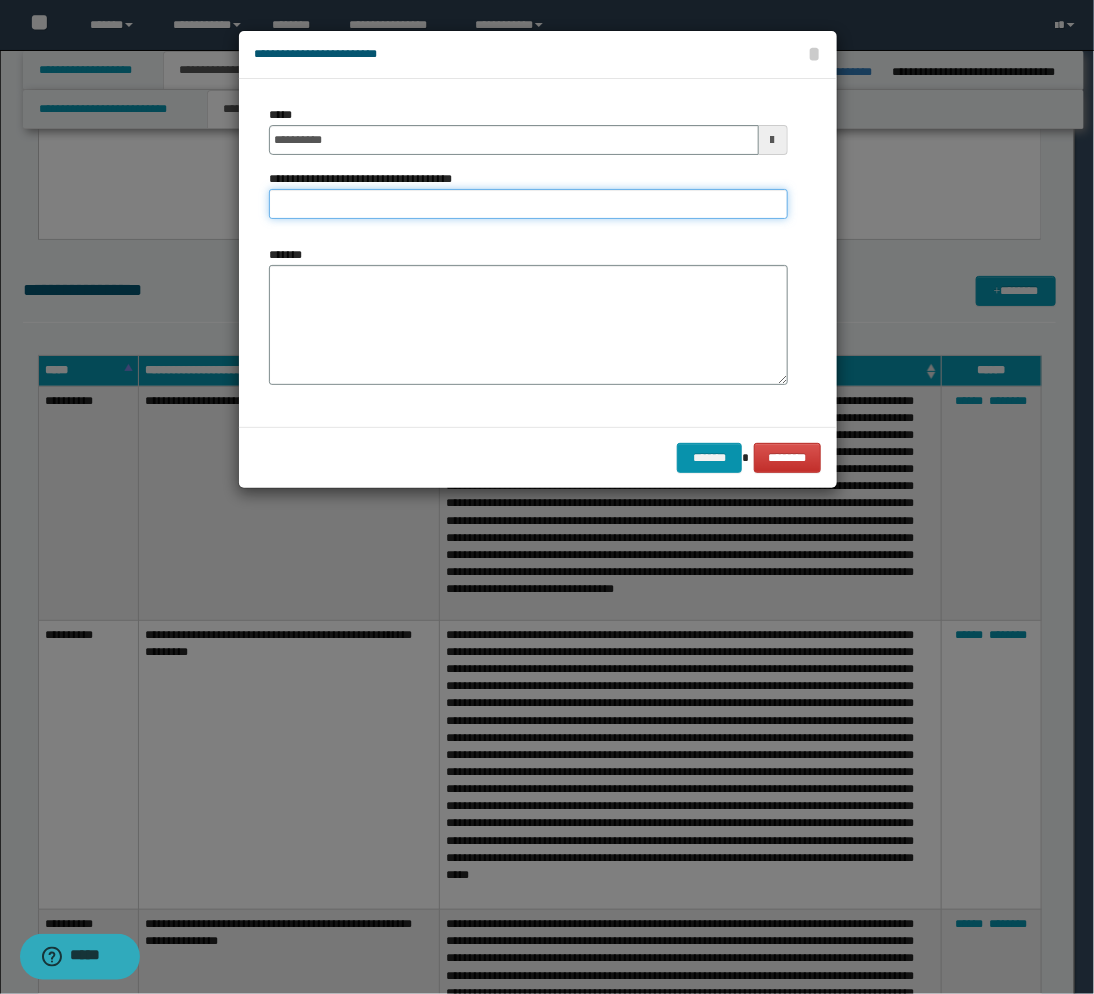 click on "**********" at bounding box center [528, 204] 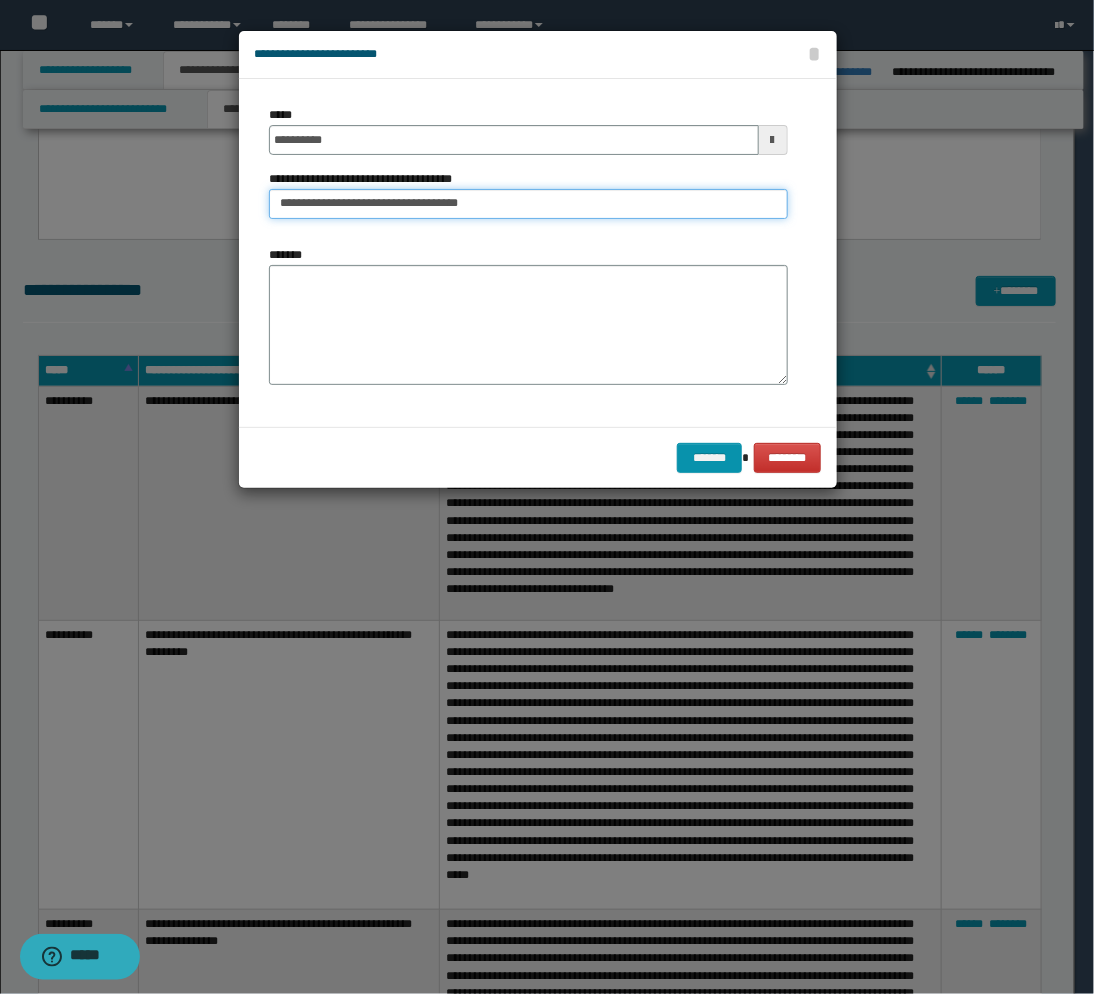 type on "**********" 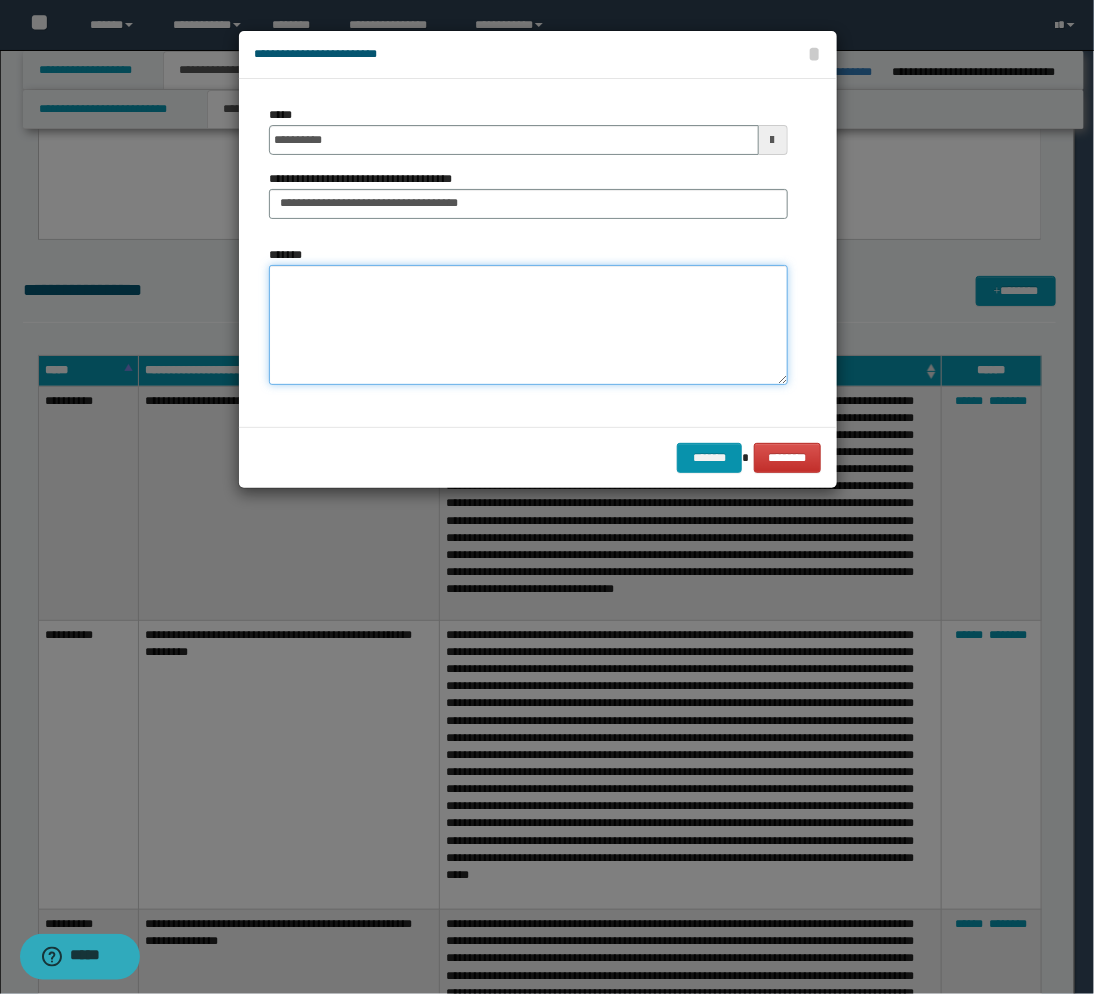 click on "*******" at bounding box center [528, 325] 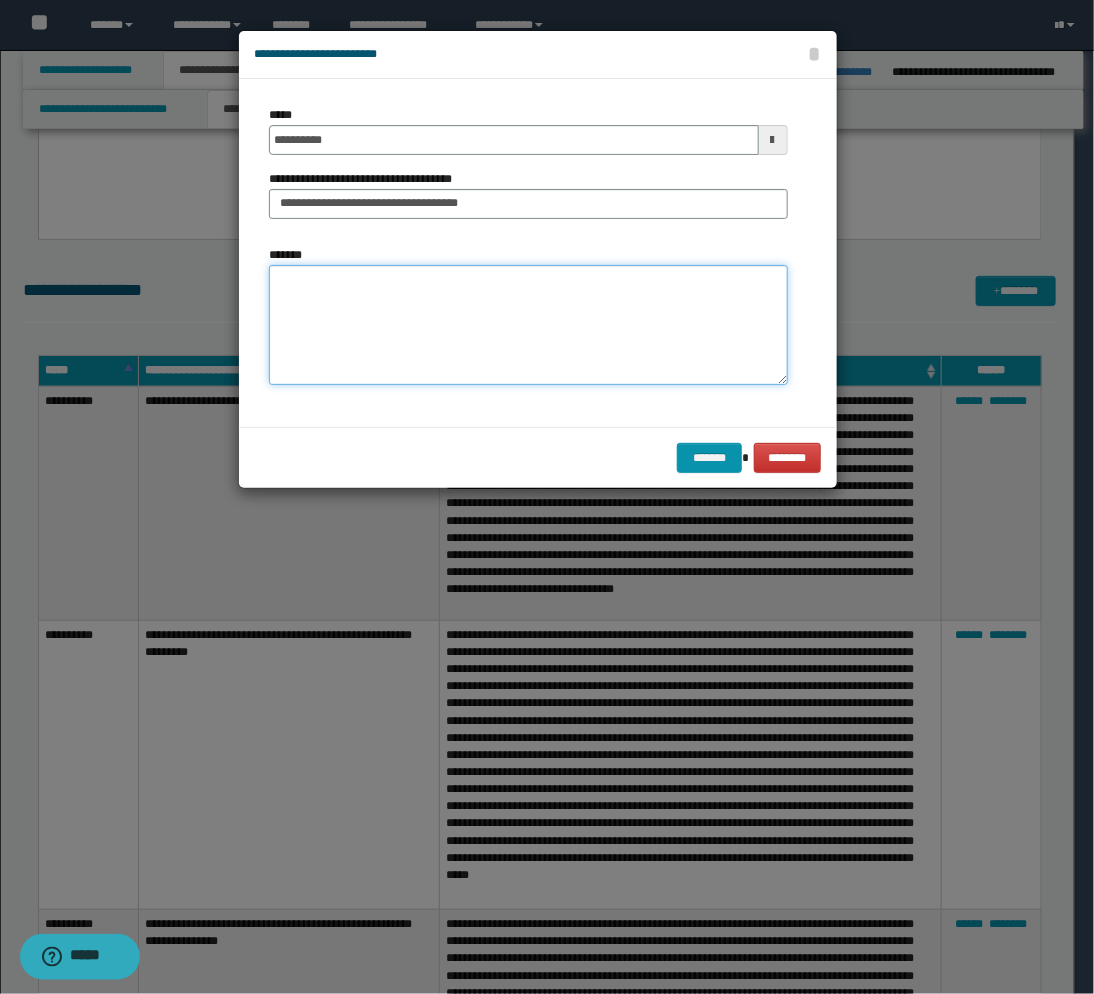 paste on "**********" 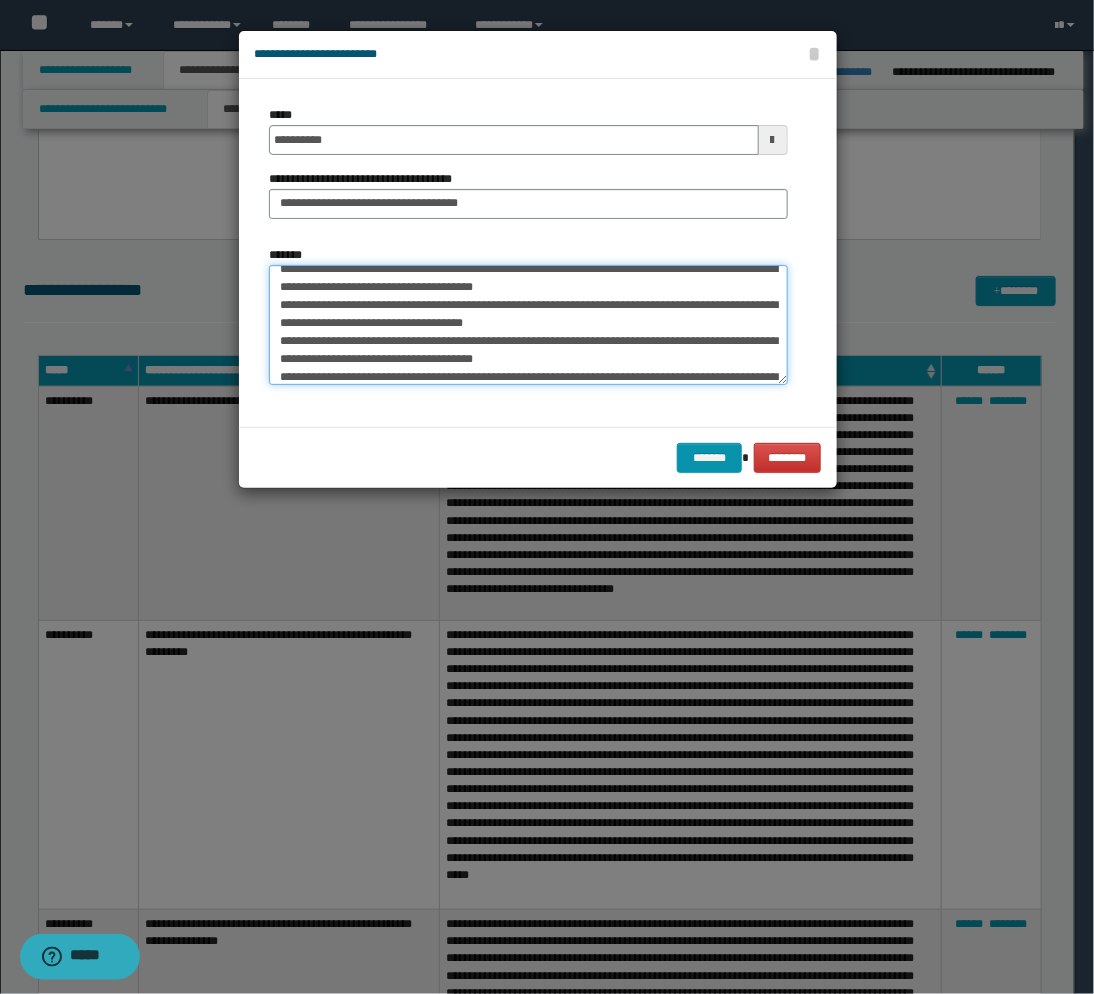 scroll, scrollTop: 0, scrollLeft: 0, axis: both 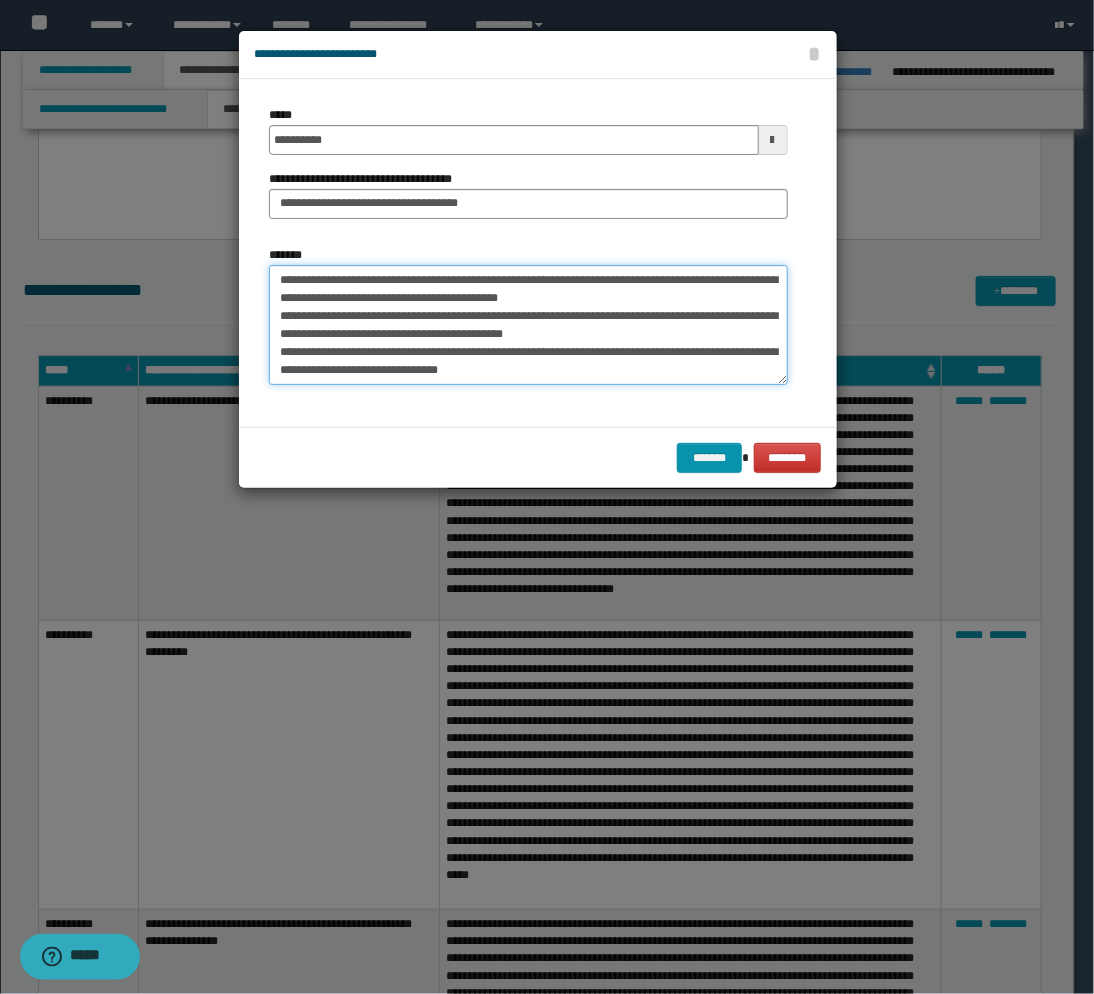 click on "*******" at bounding box center (528, 325) 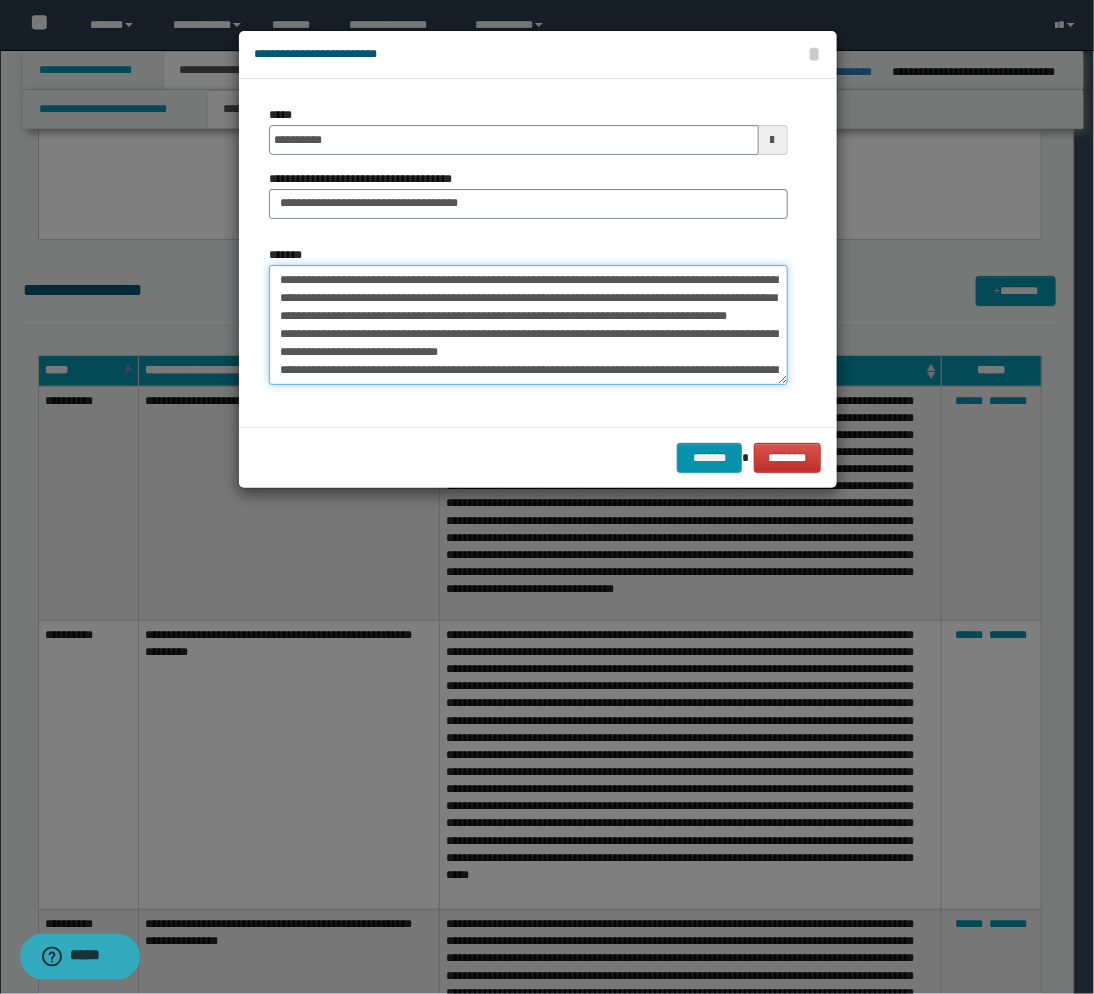 click on "*******" at bounding box center [528, 325] 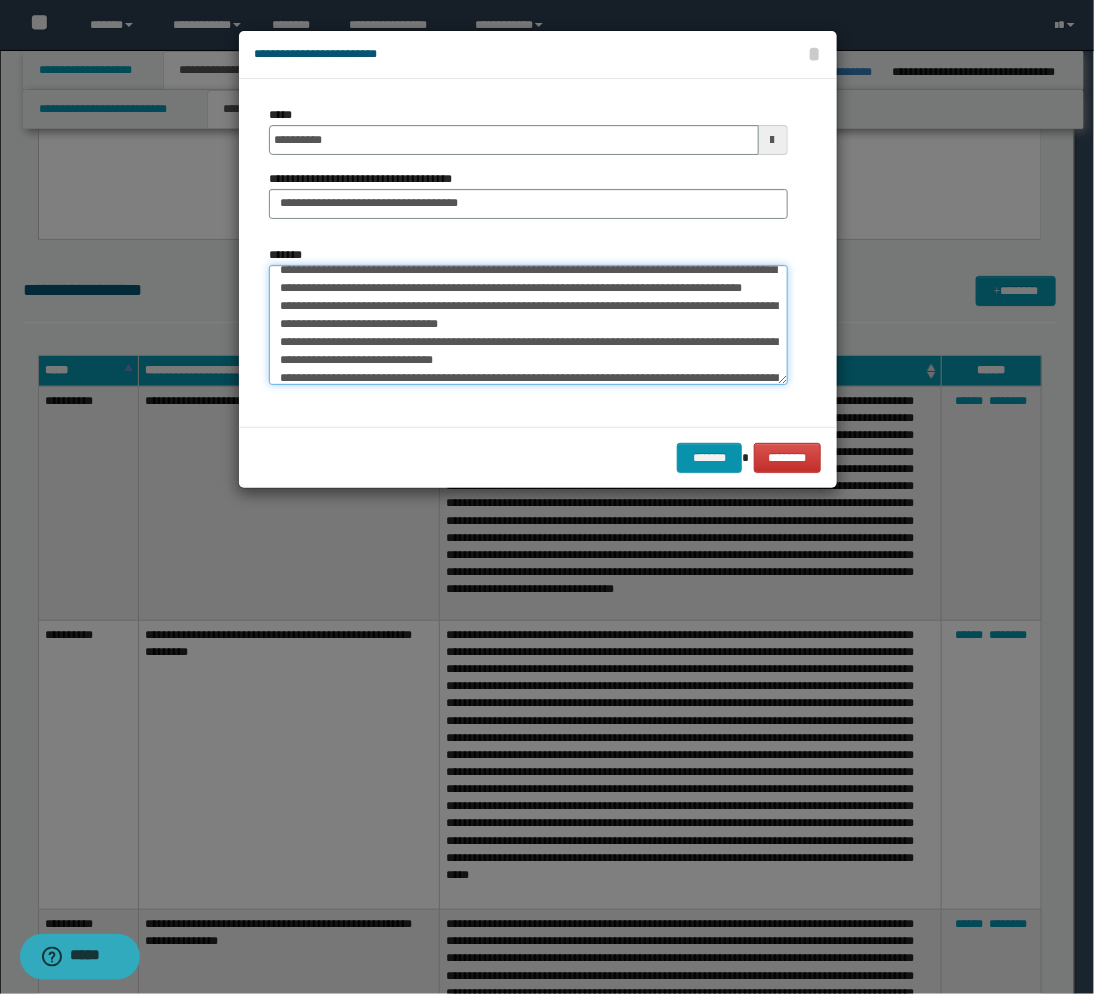 scroll, scrollTop: 44, scrollLeft: 0, axis: vertical 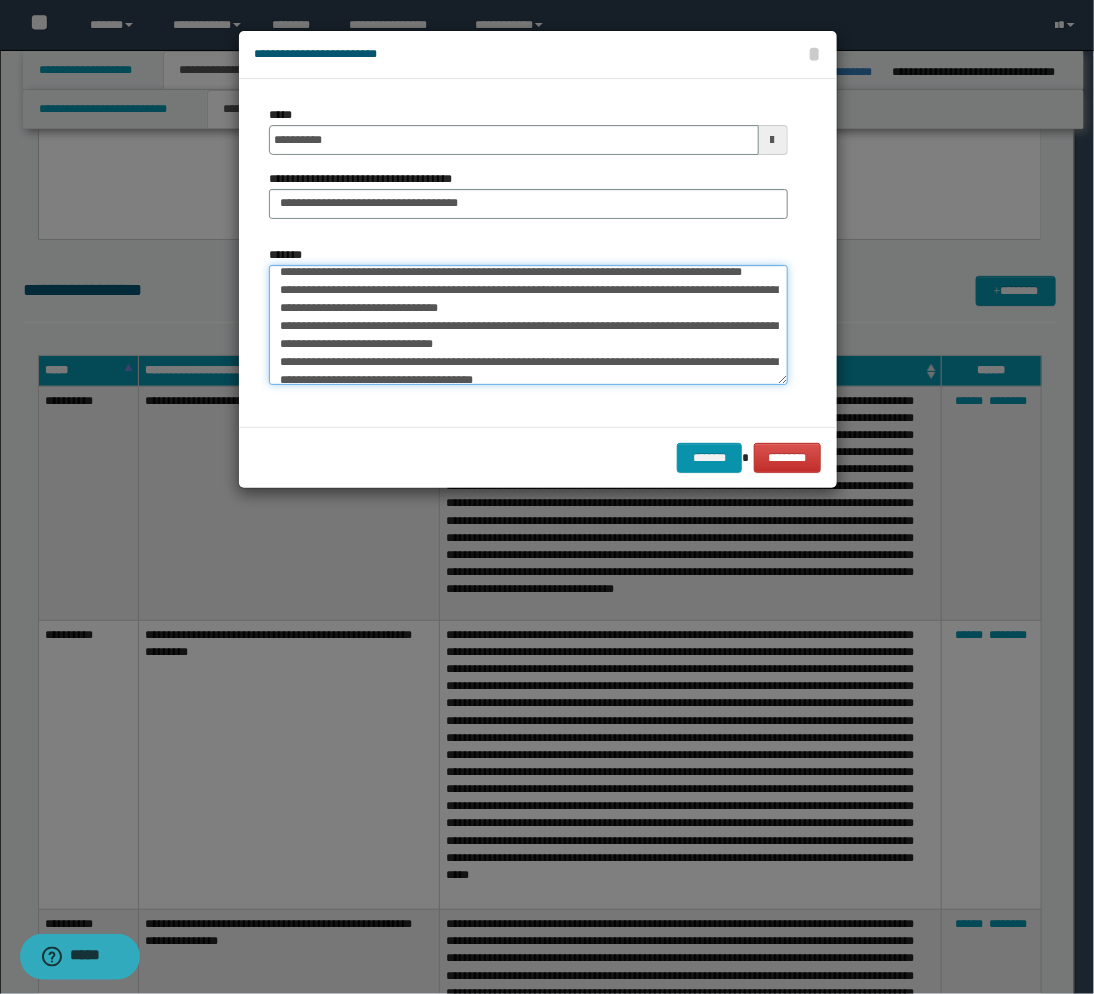 click on "*******" at bounding box center [528, 325] 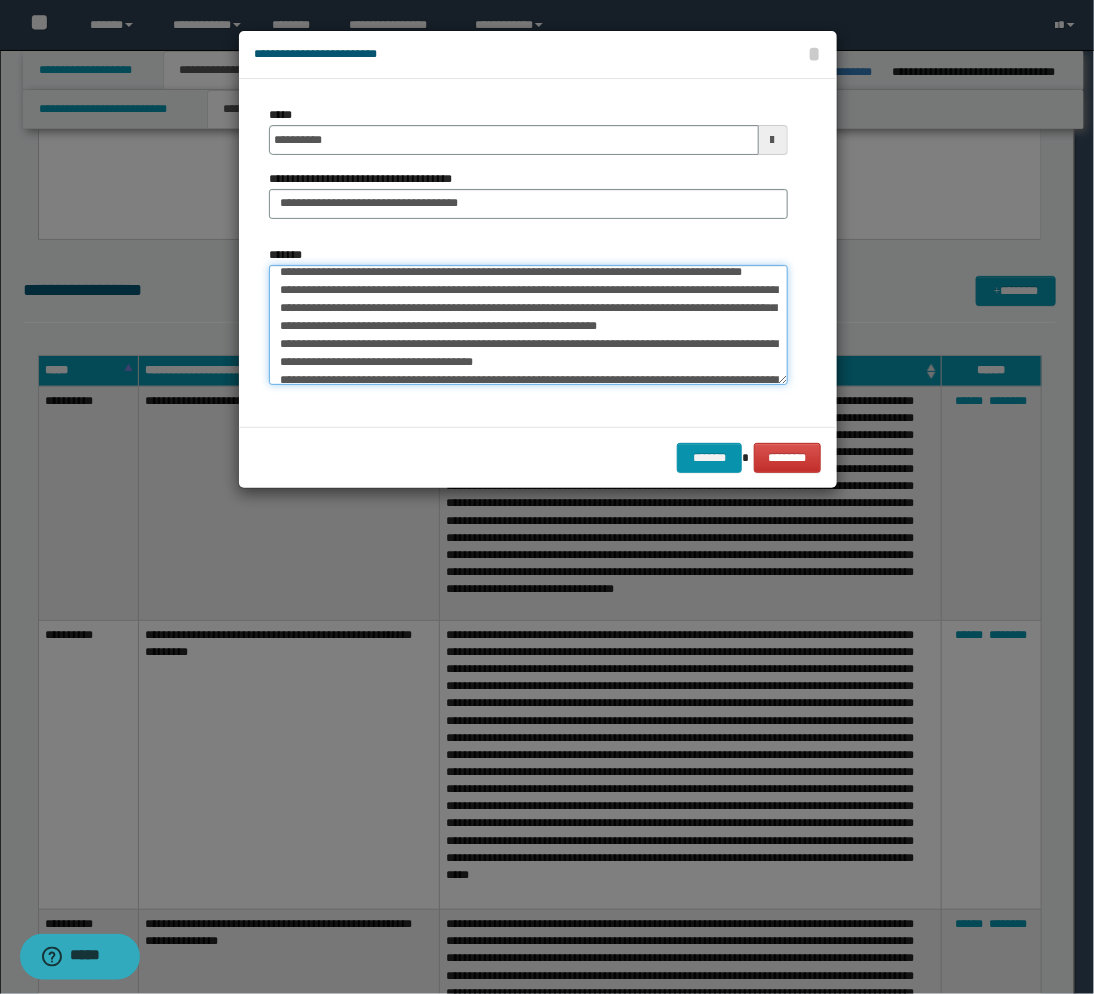 click on "*******" at bounding box center (528, 325) 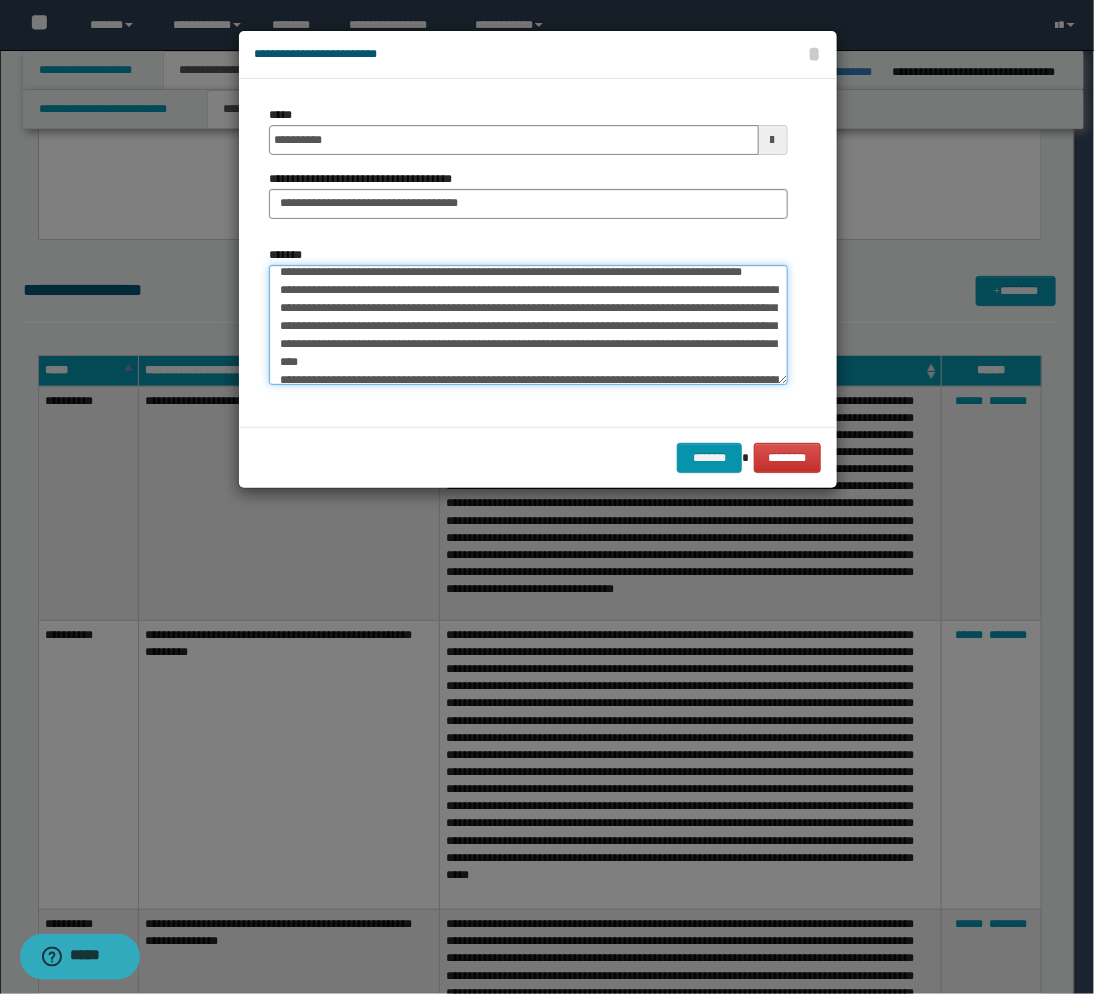 scroll, scrollTop: 88, scrollLeft: 0, axis: vertical 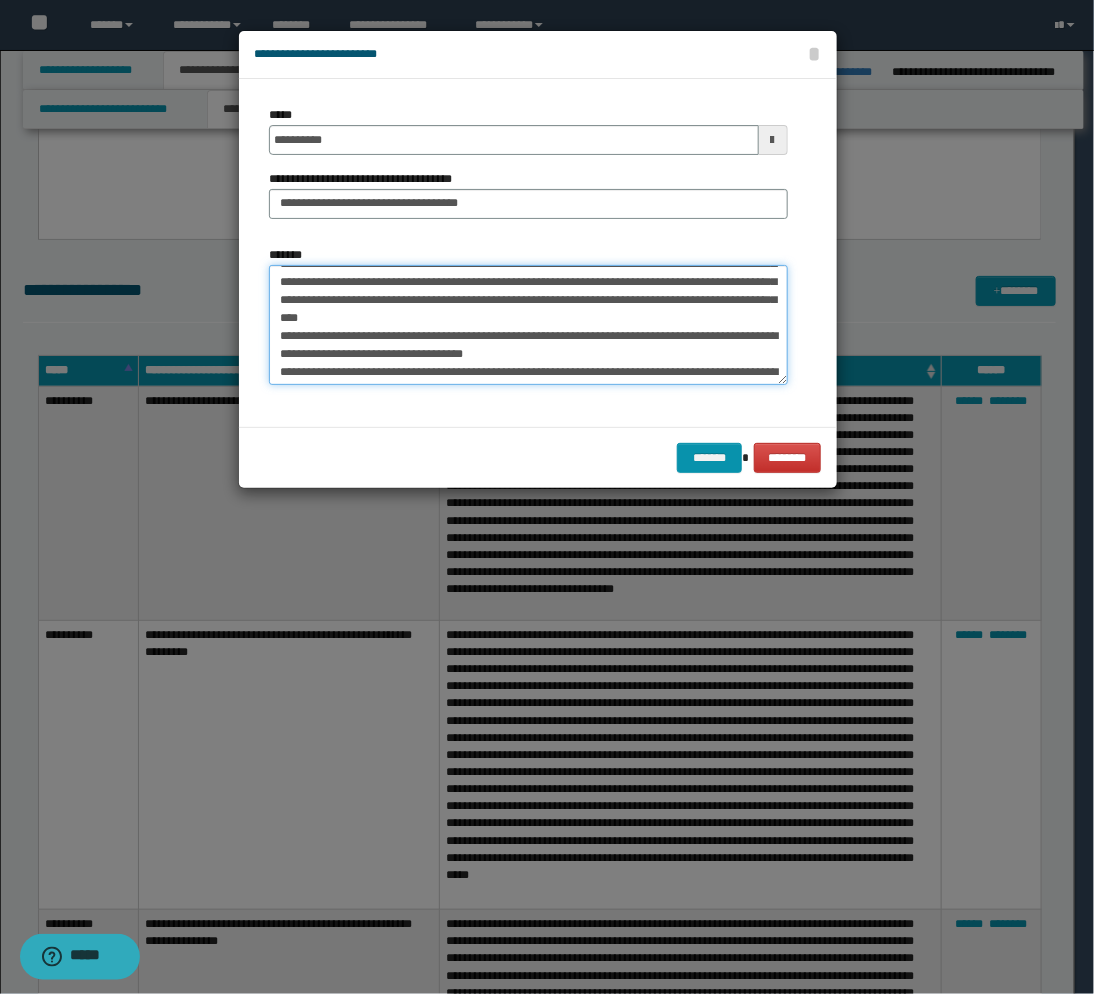 click on "*******" at bounding box center [528, 325] 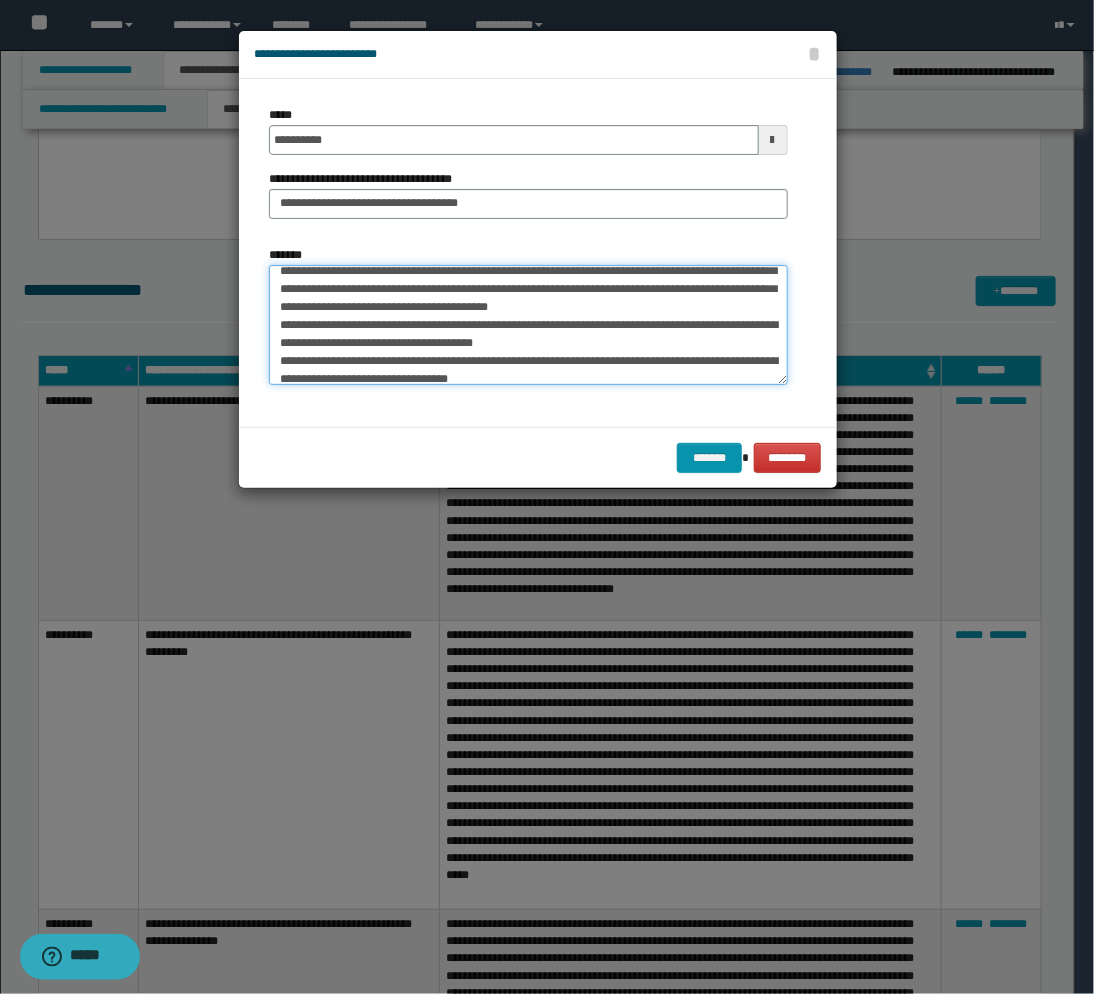 scroll, scrollTop: 133, scrollLeft: 0, axis: vertical 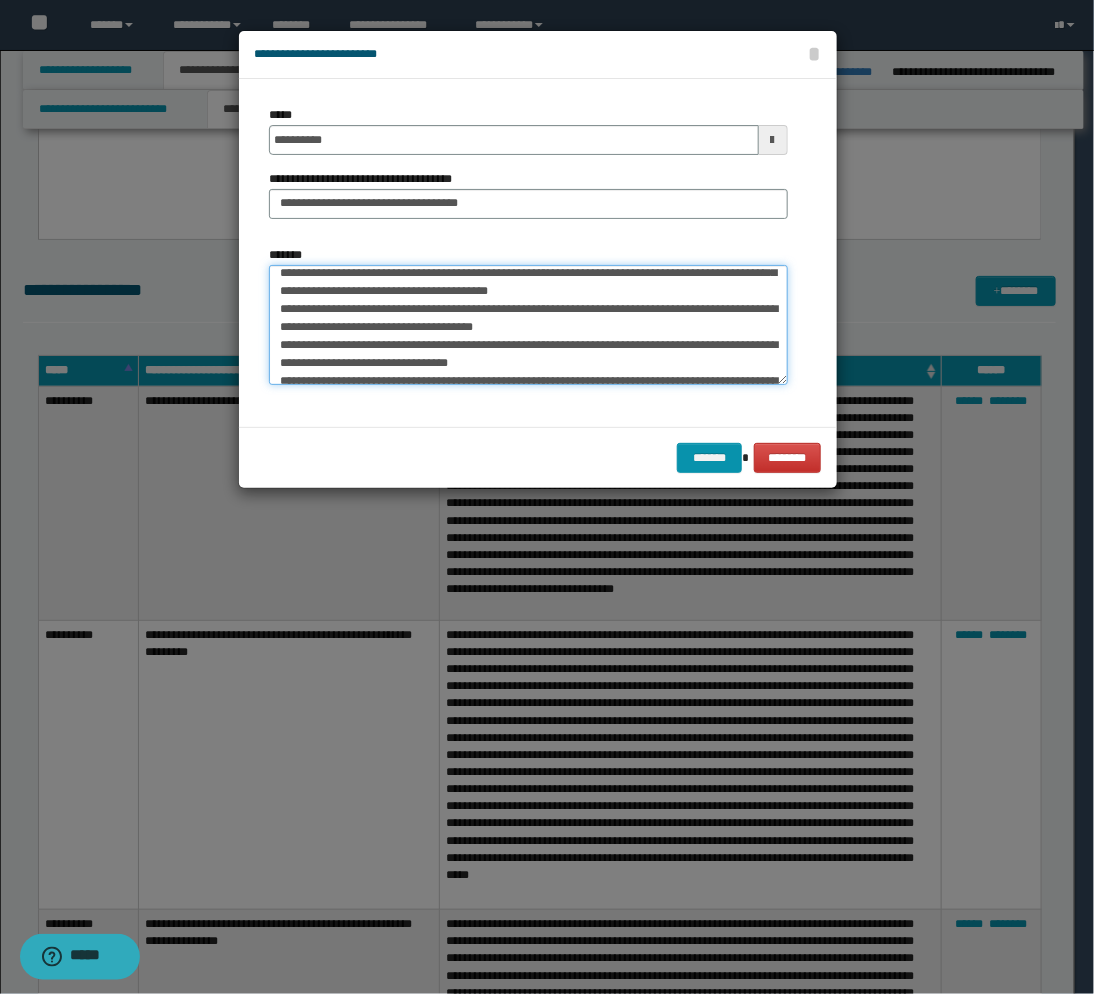 click on "*******" at bounding box center (528, 325) 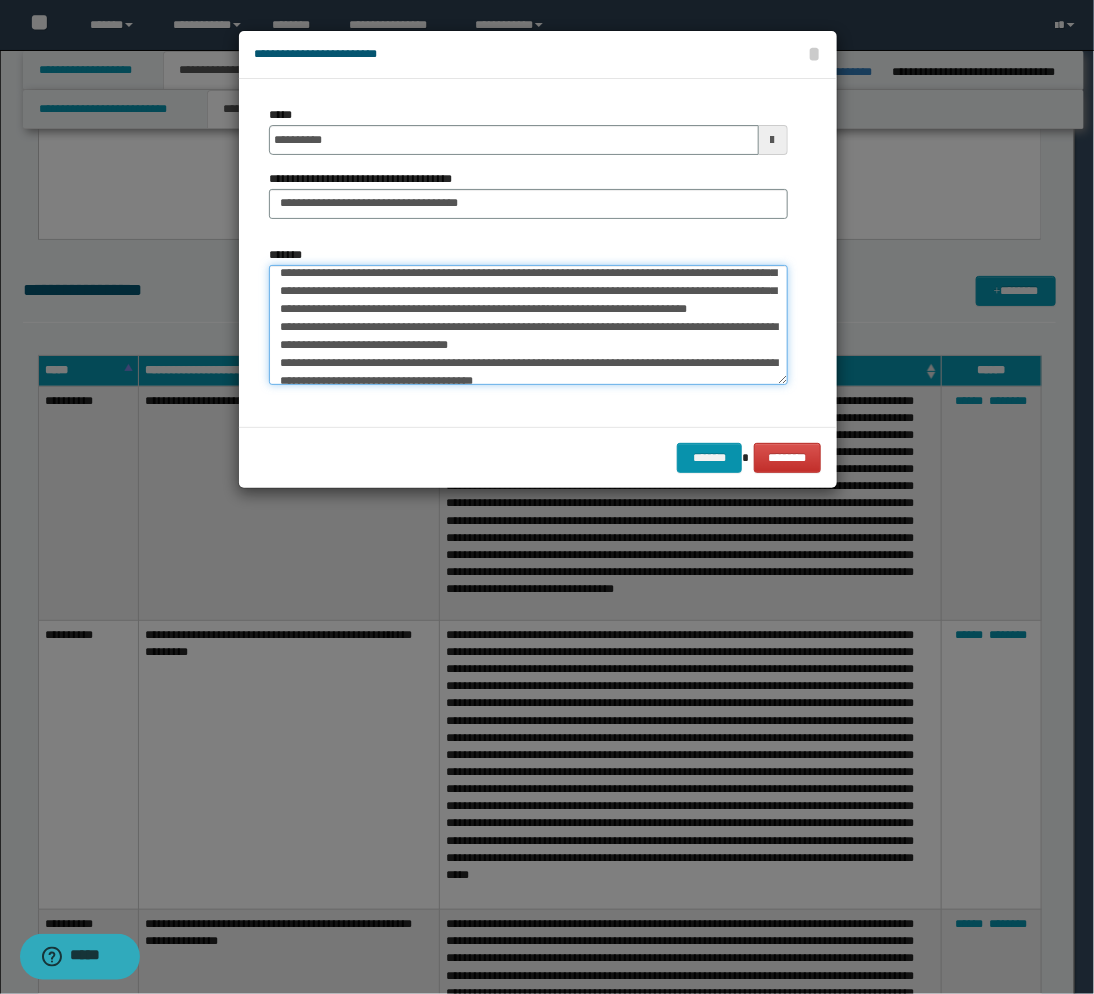 click on "*******" at bounding box center [528, 325] 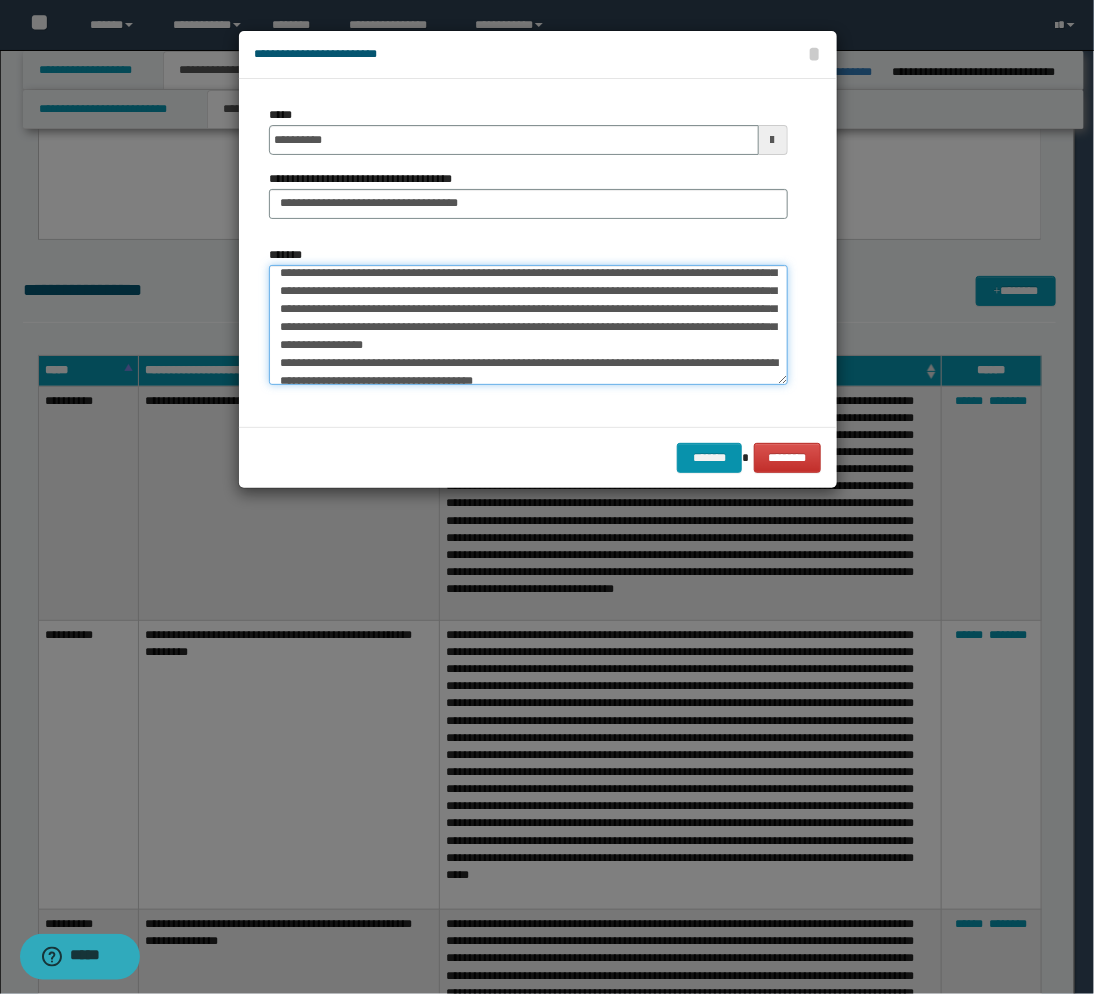 scroll, scrollTop: 177, scrollLeft: 0, axis: vertical 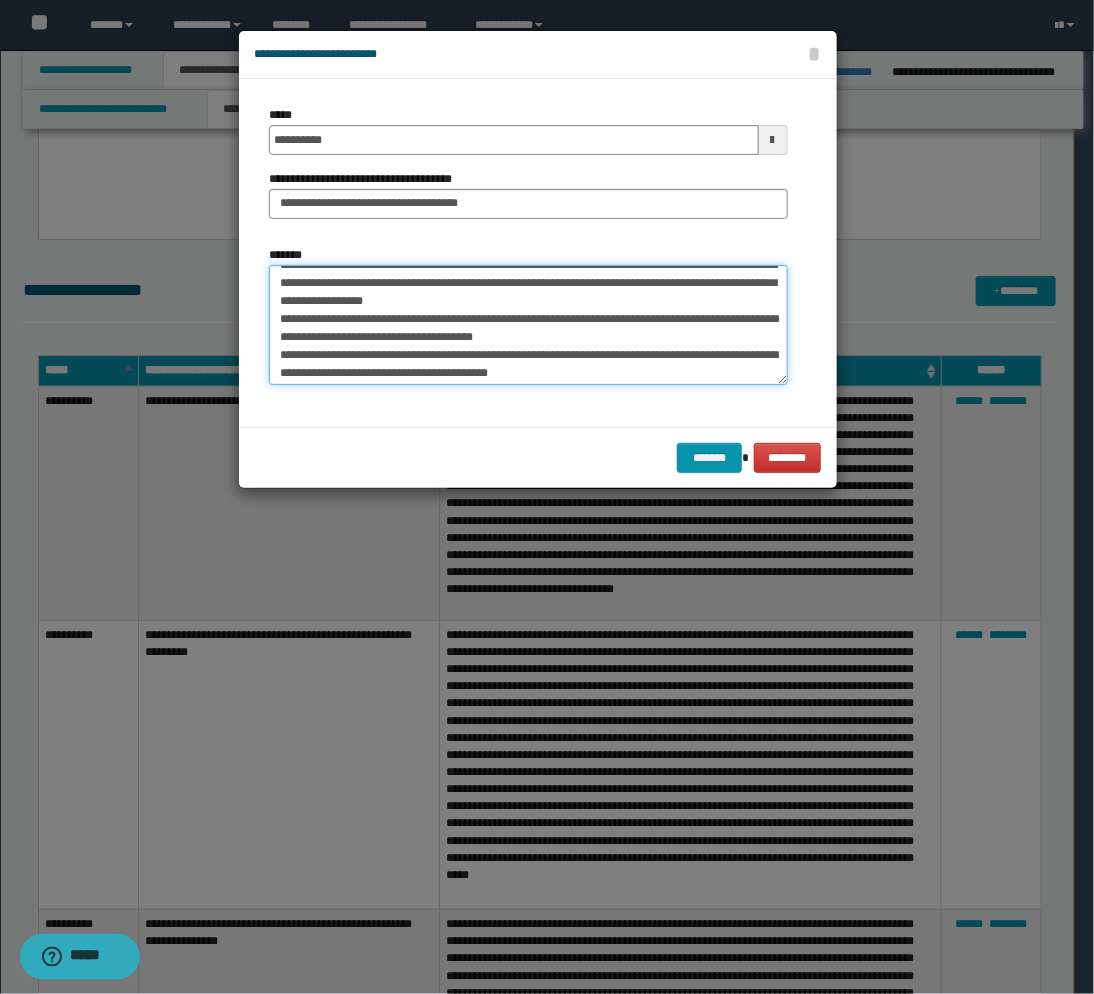 click on "*******" at bounding box center (528, 325) 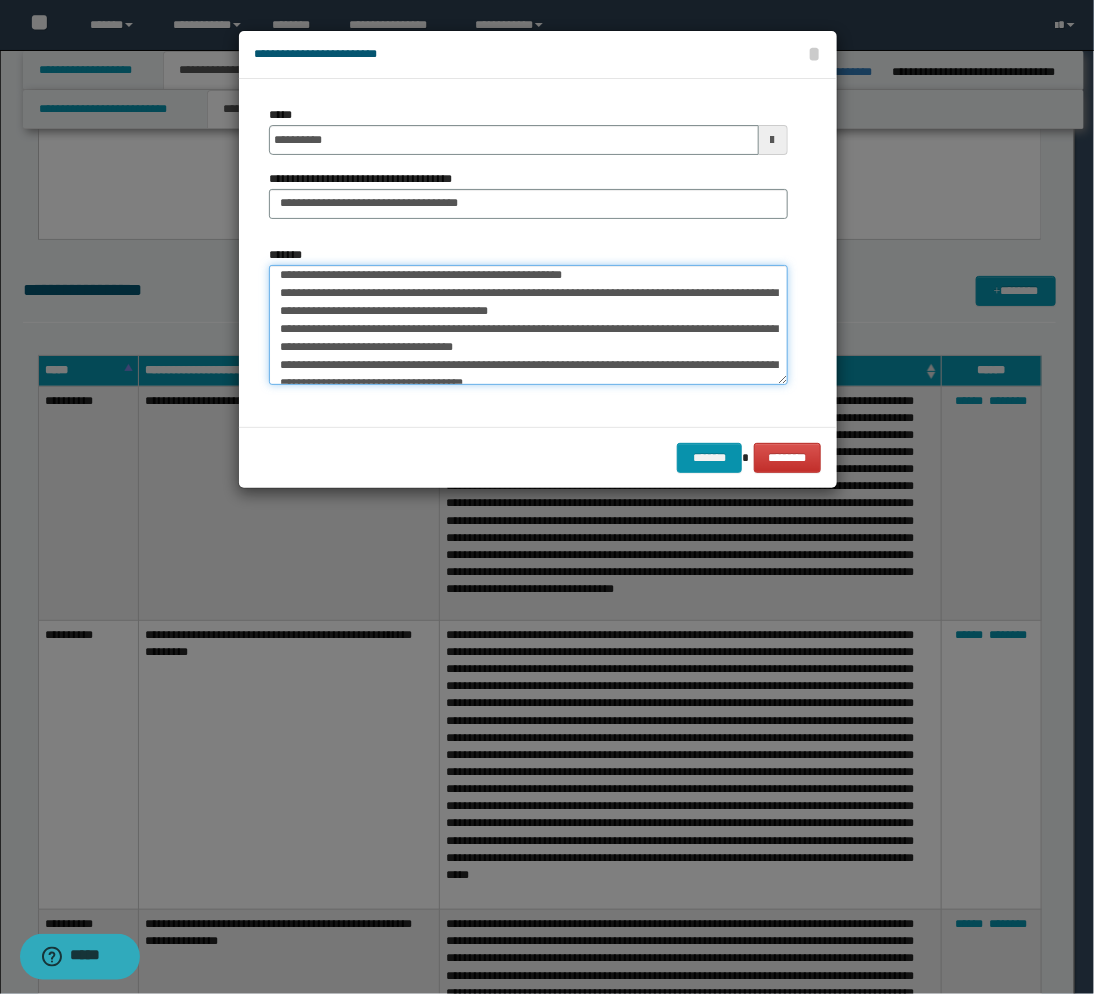 scroll, scrollTop: 222, scrollLeft: 0, axis: vertical 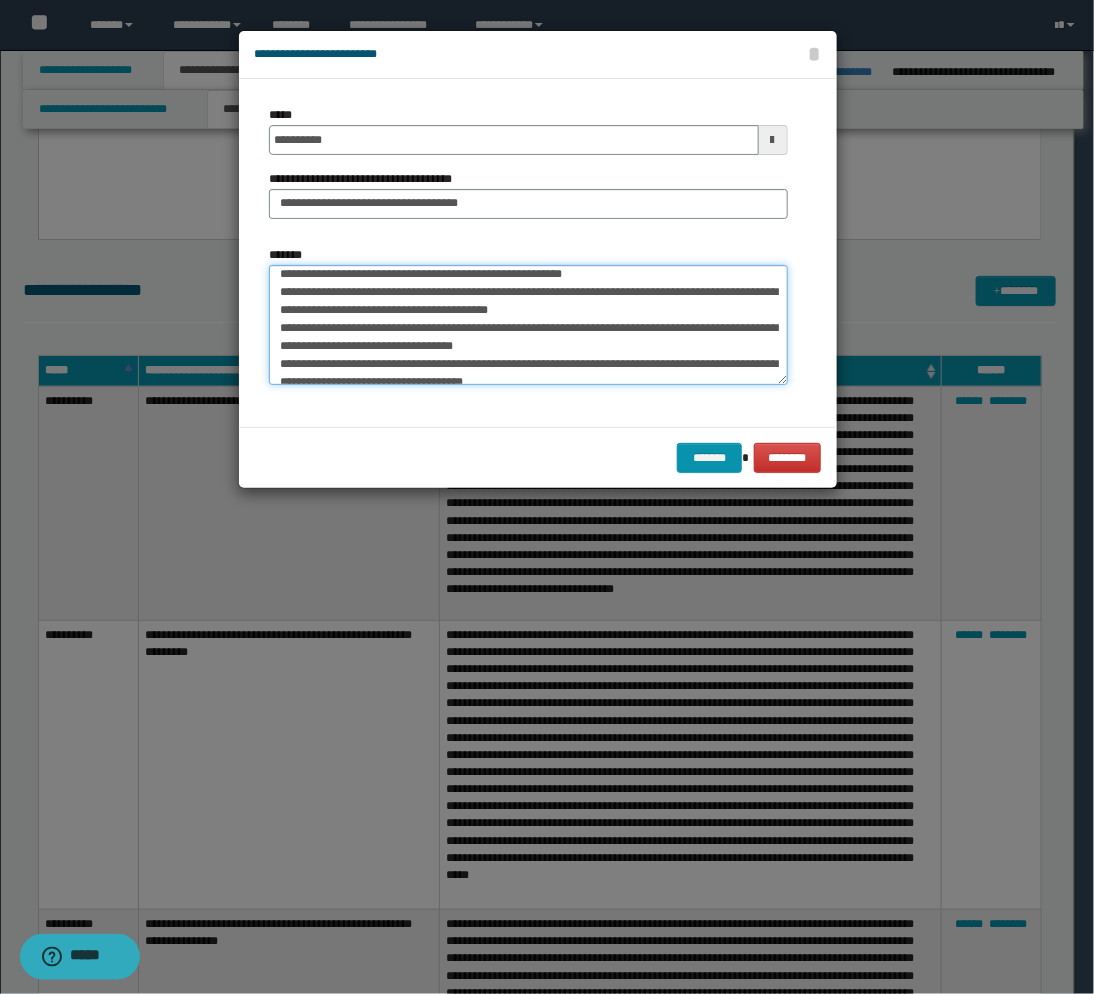 click on "*******" at bounding box center (528, 325) 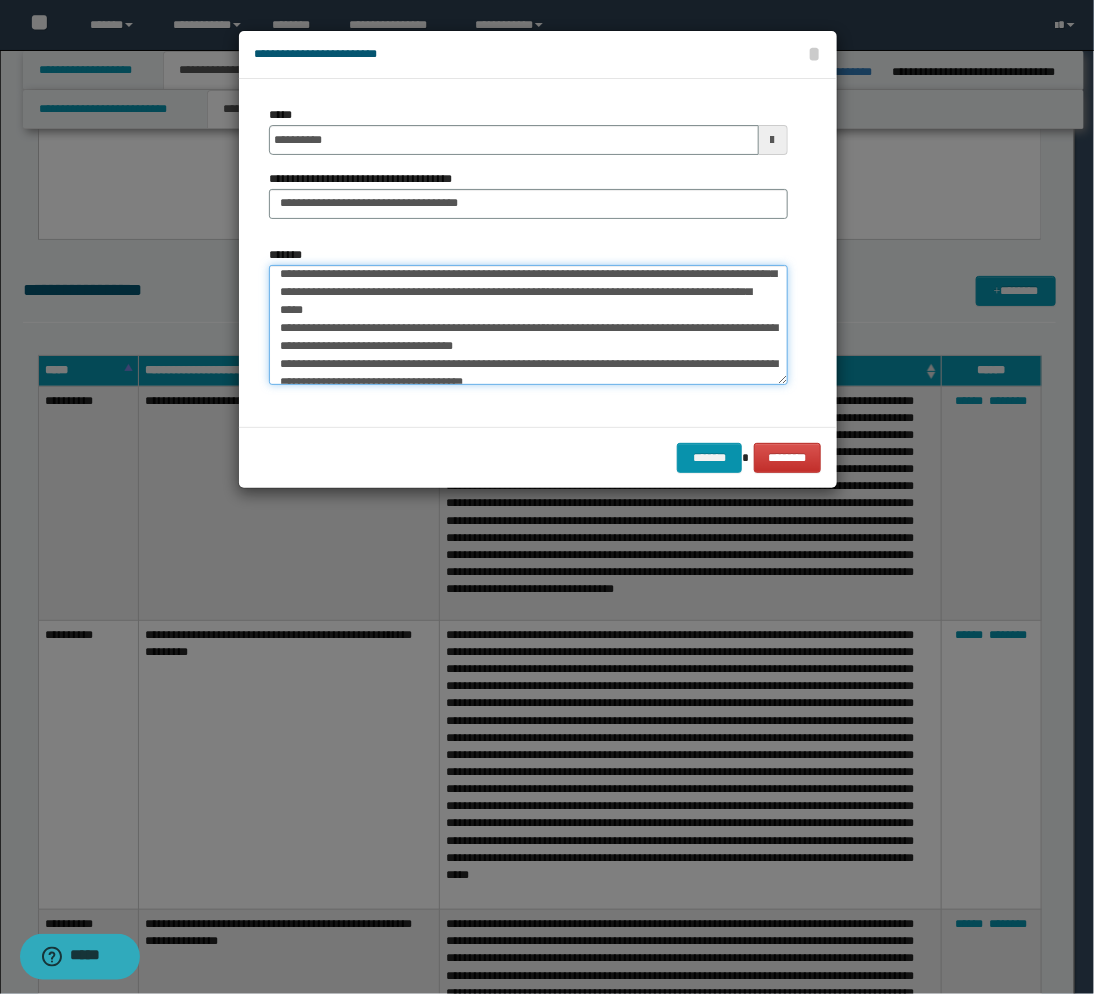 click on "*******" at bounding box center (528, 325) 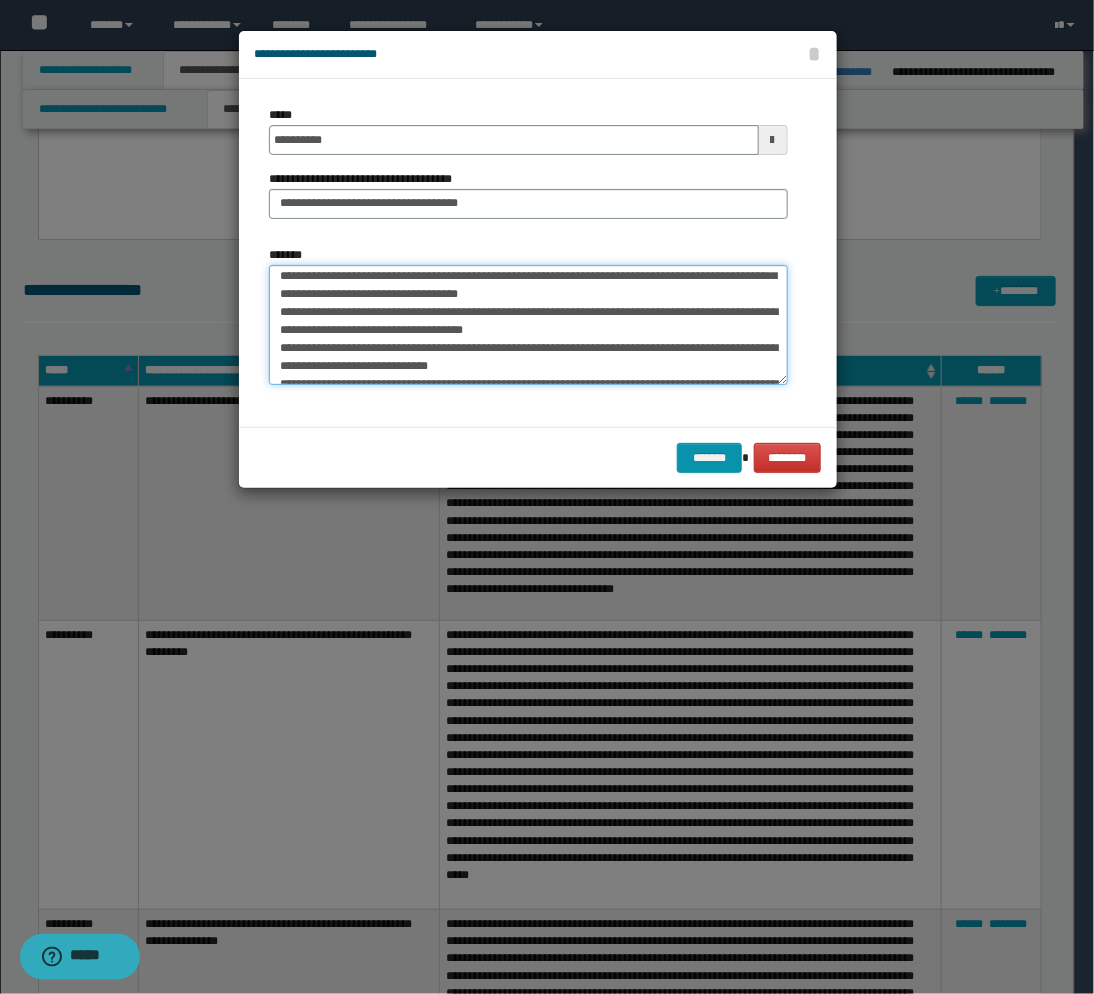 scroll, scrollTop: 266, scrollLeft: 0, axis: vertical 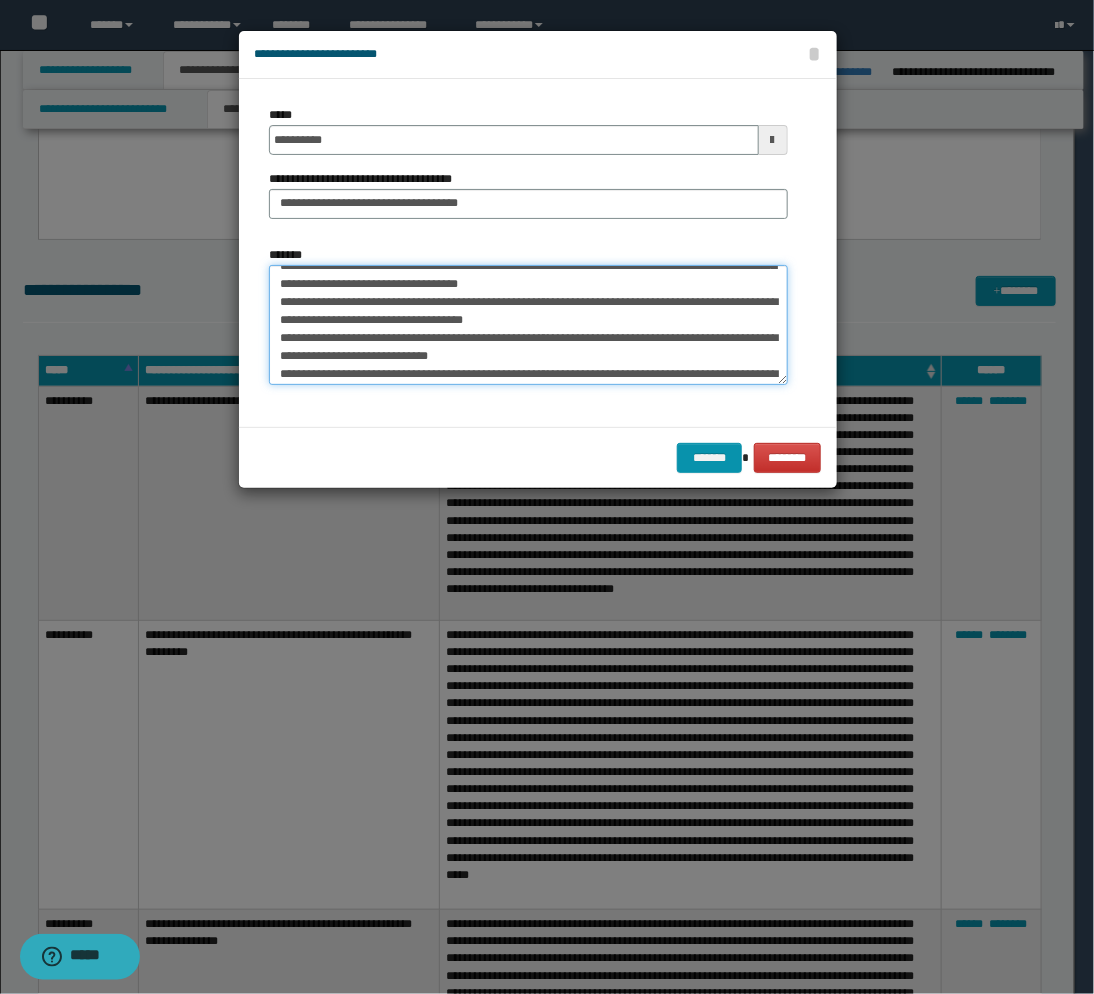 click on "*******" at bounding box center (528, 325) 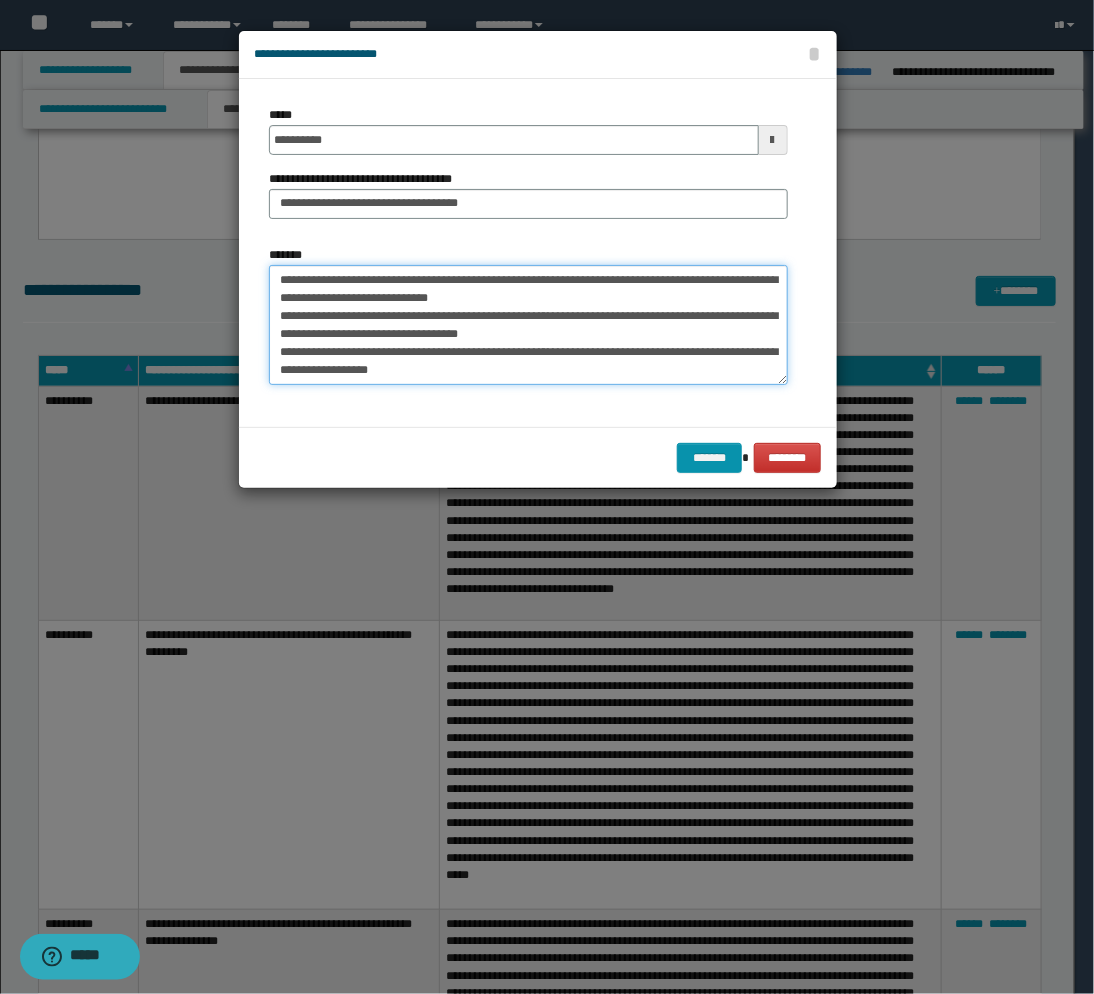 scroll, scrollTop: 376, scrollLeft: 0, axis: vertical 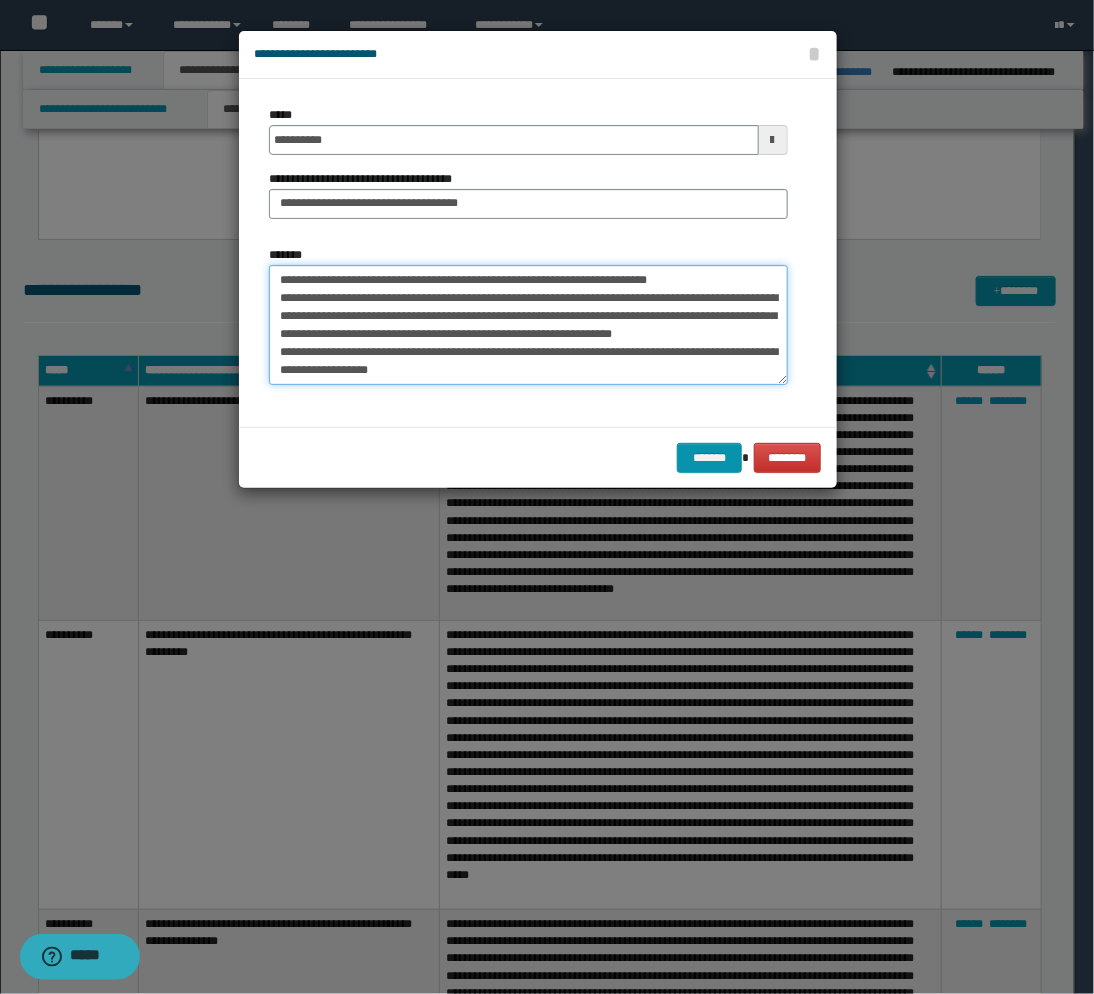 click on "*******" at bounding box center (528, 325) 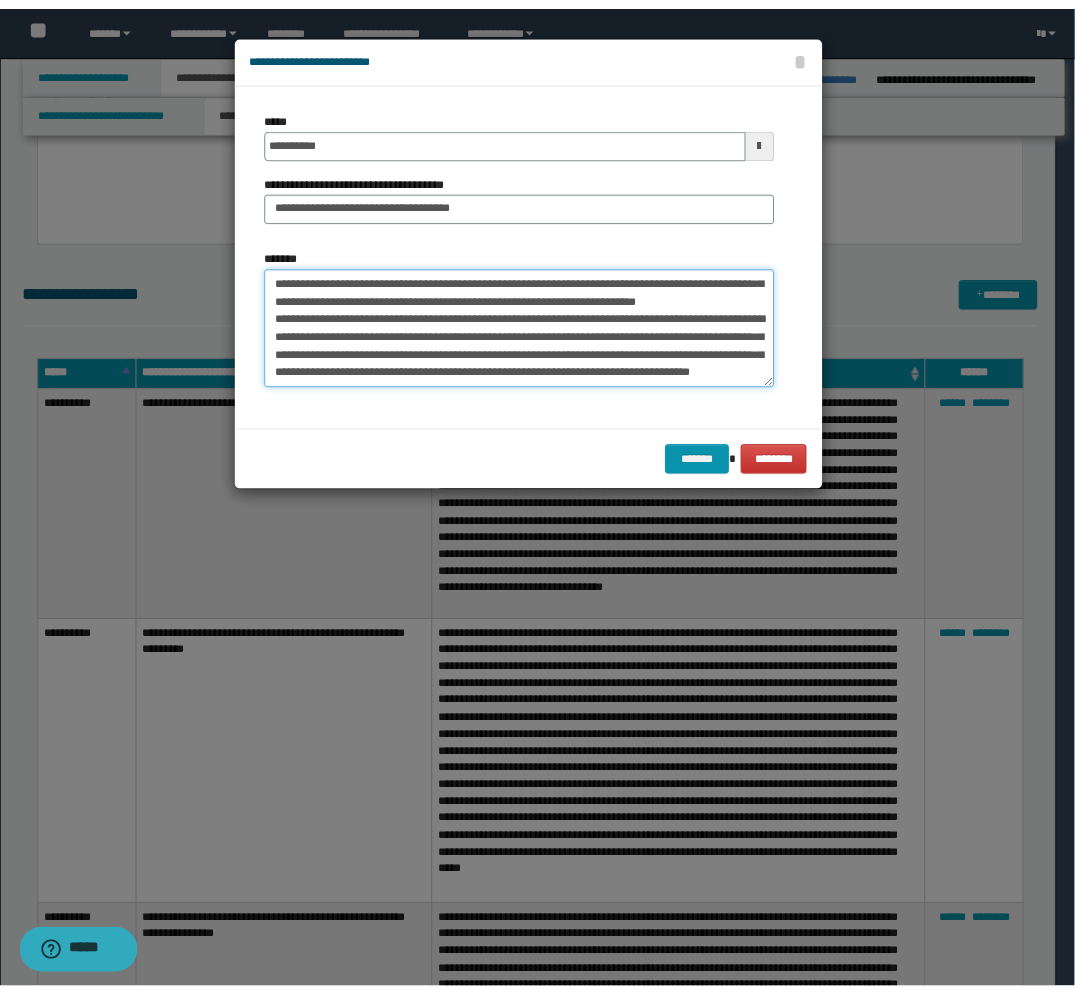 scroll, scrollTop: 360, scrollLeft: 0, axis: vertical 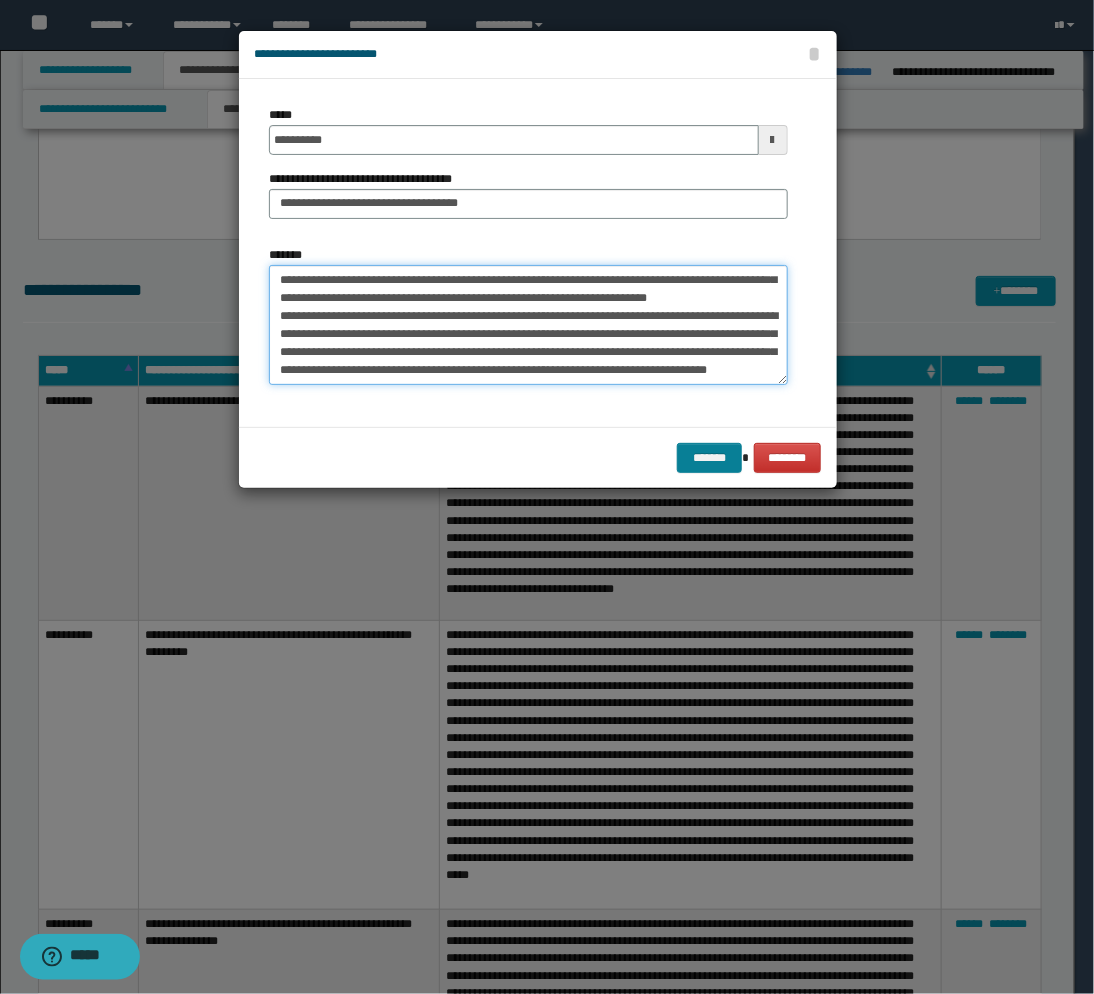 type on "**********" 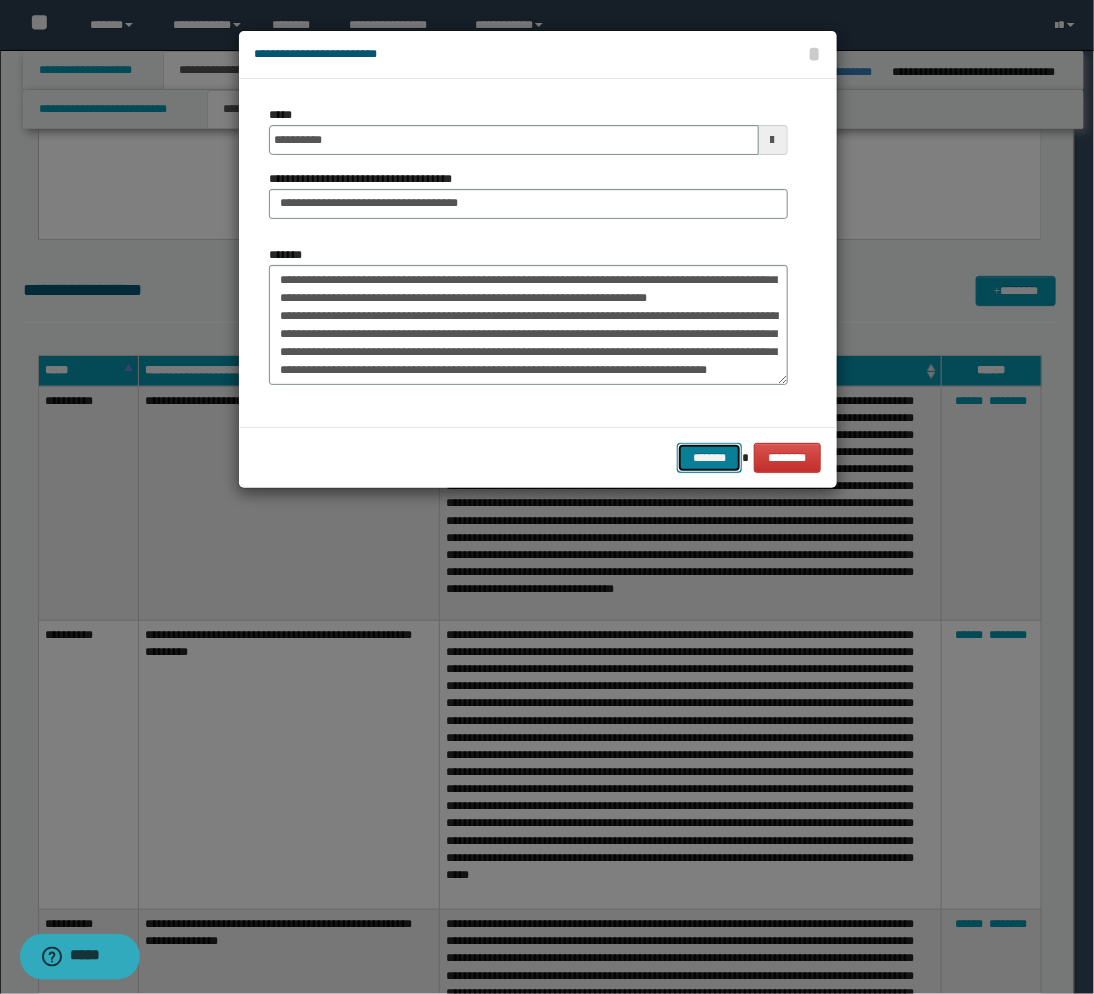 click on "*******" at bounding box center [709, 458] 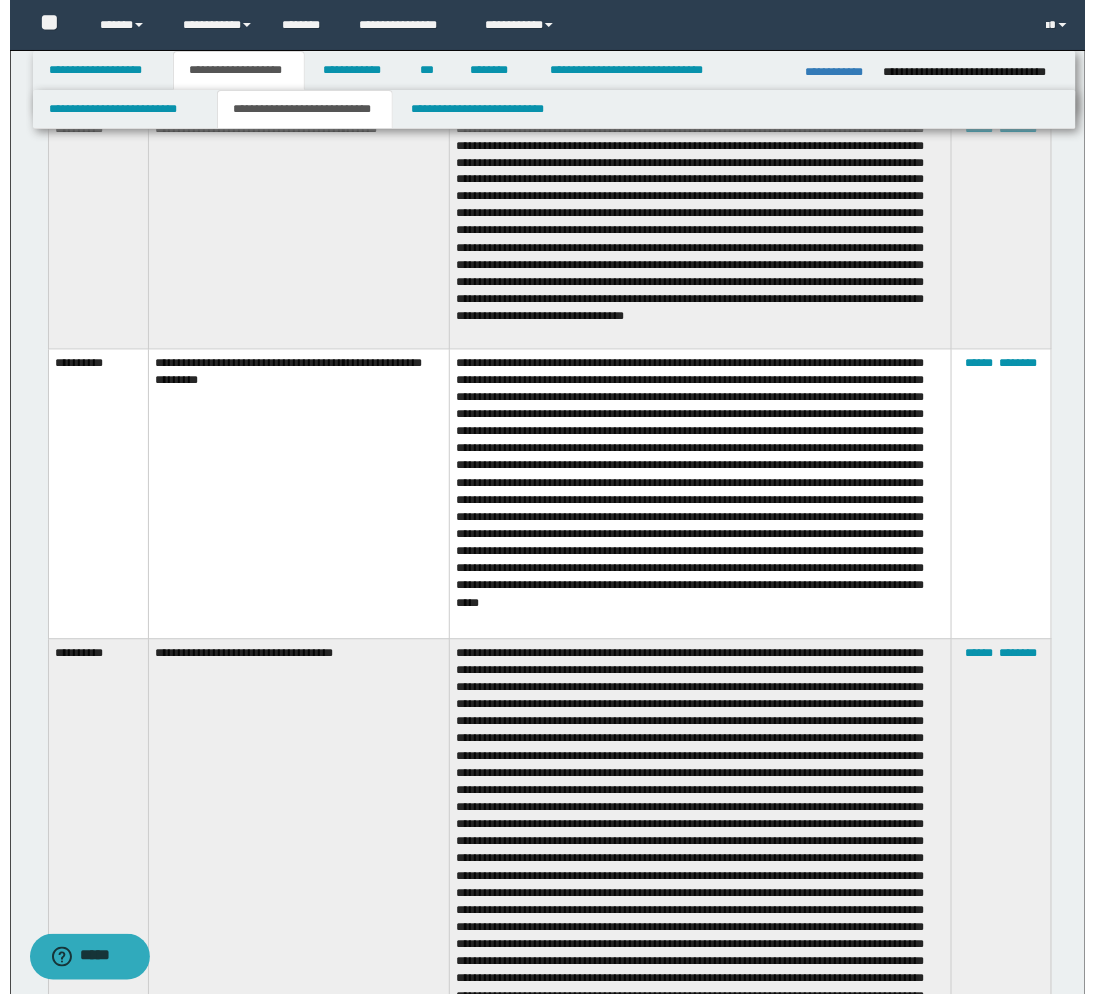 scroll, scrollTop: 414, scrollLeft: 0, axis: vertical 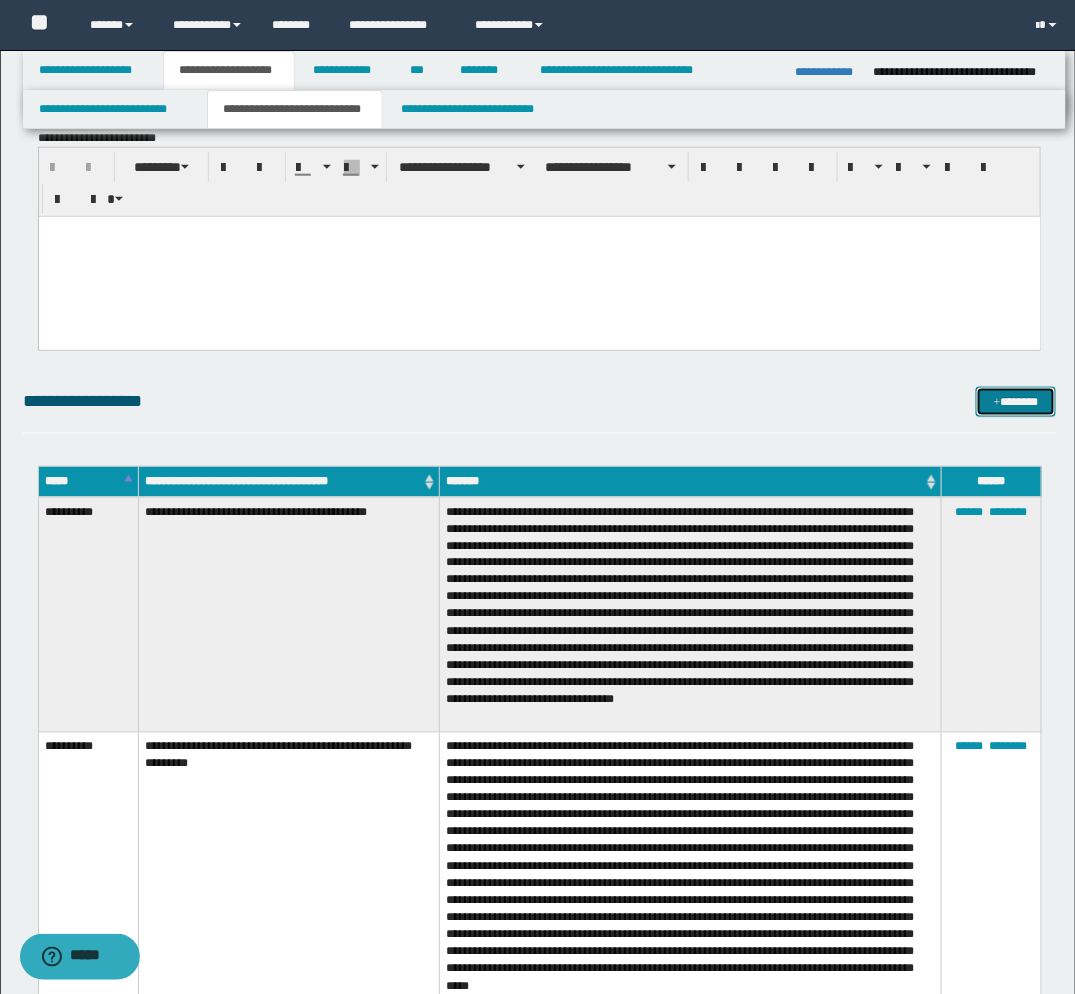 click on "*******" at bounding box center (1016, 402) 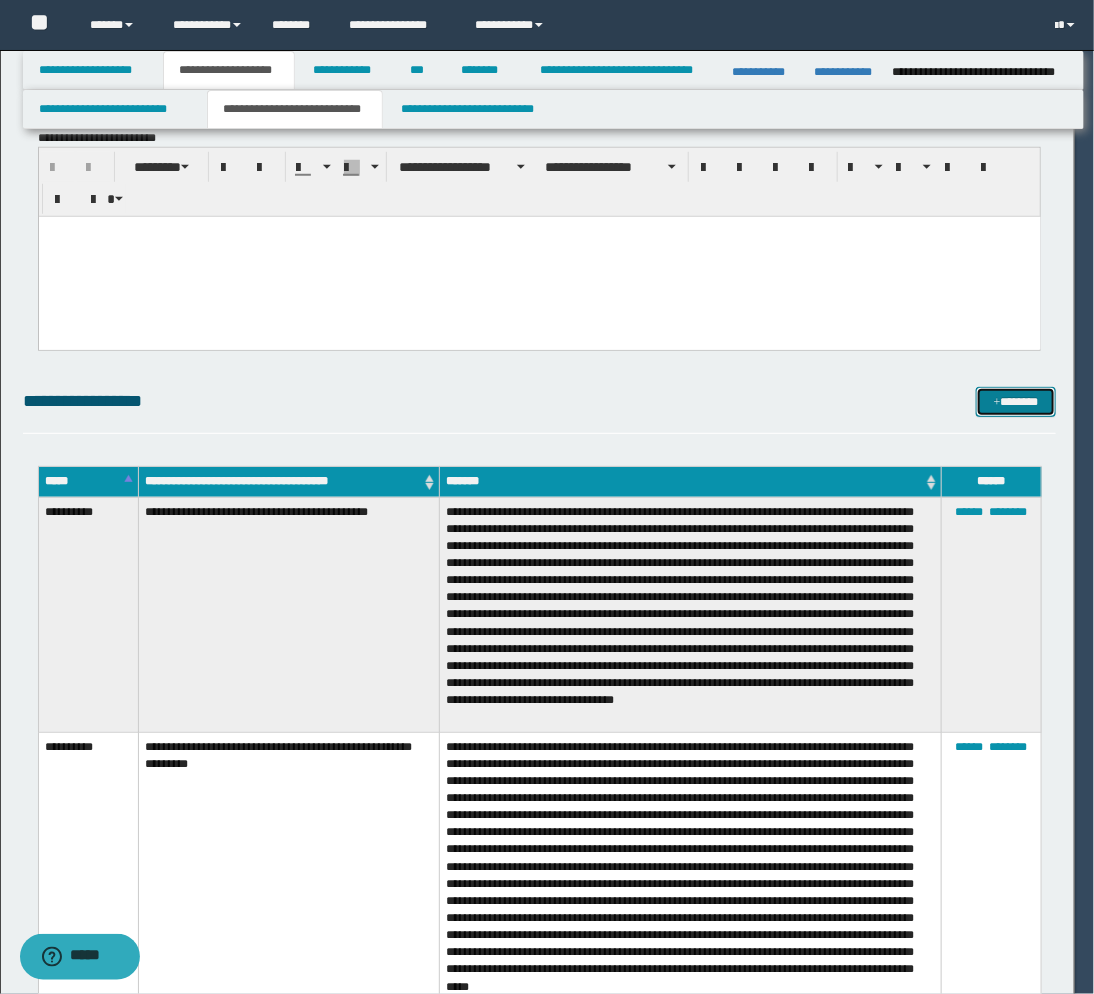 scroll, scrollTop: 0, scrollLeft: 0, axis: both 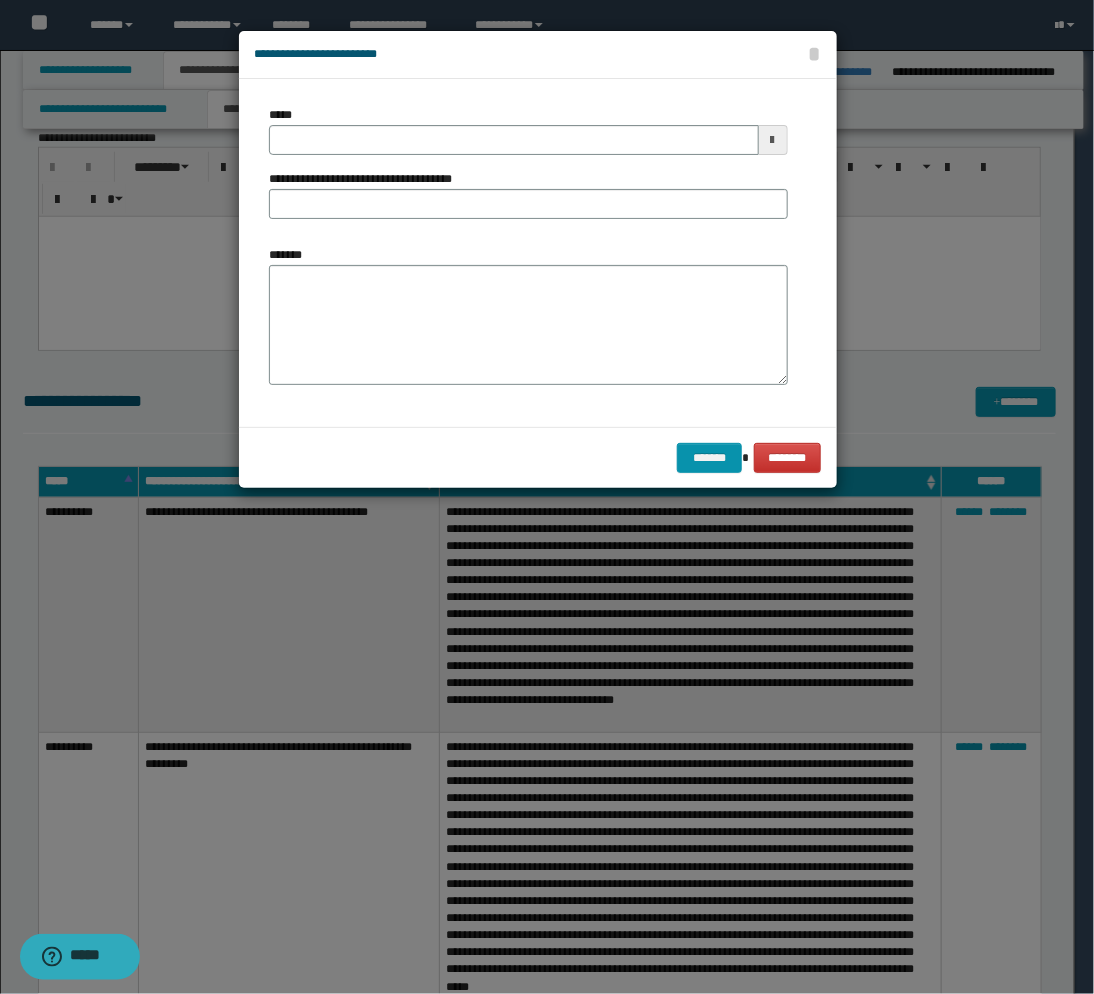 click at bounding box center [773, 140] 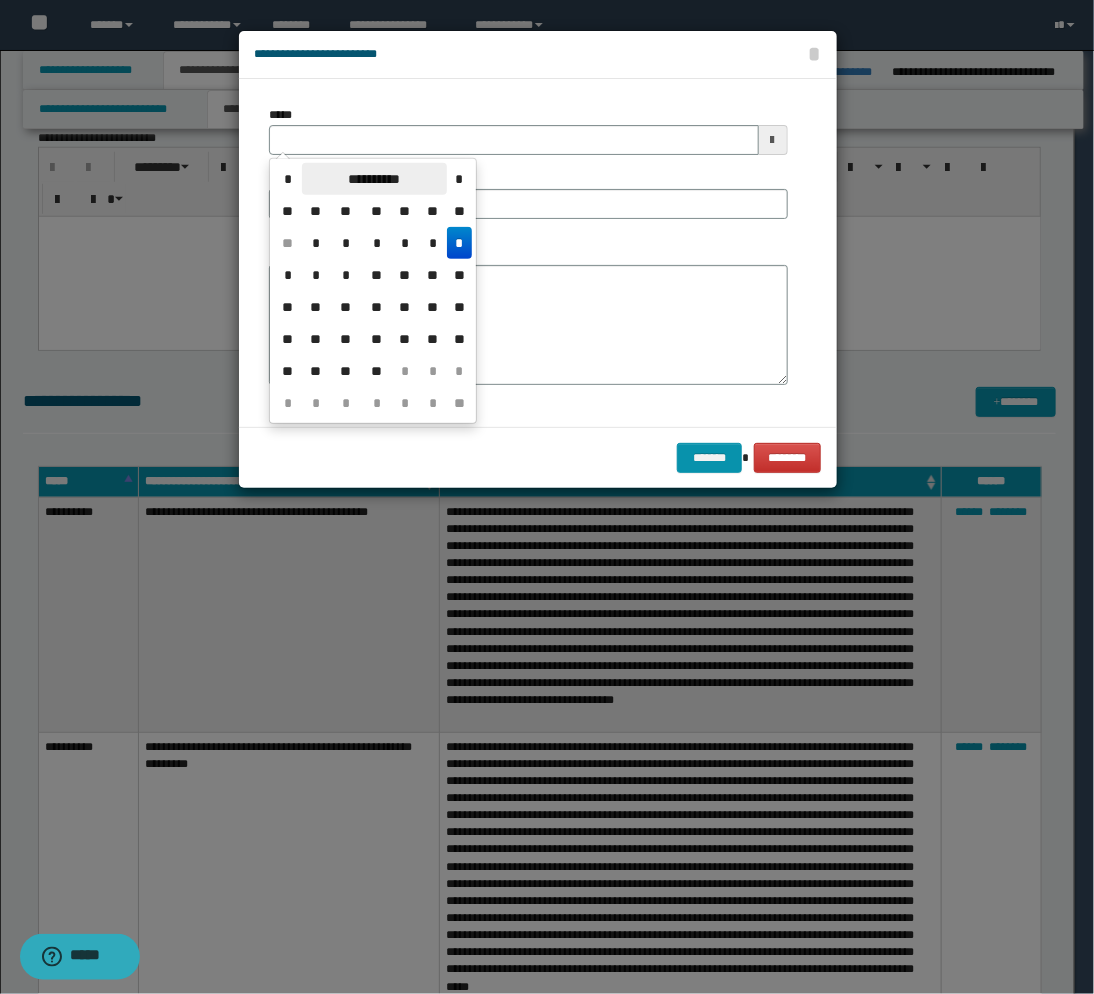 click on "**********" at bounding box center [374, 179] 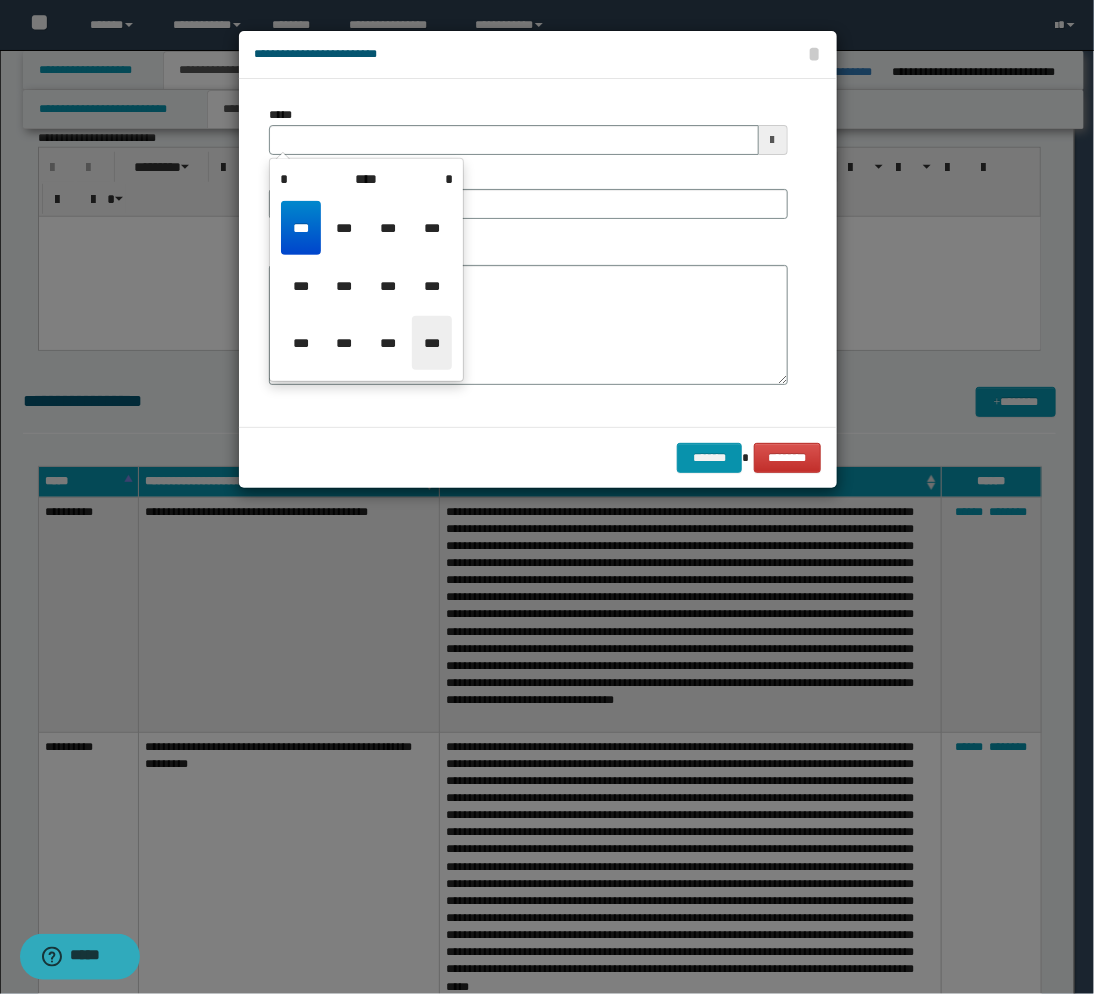 click on "***" at bounding box center [432, 343] 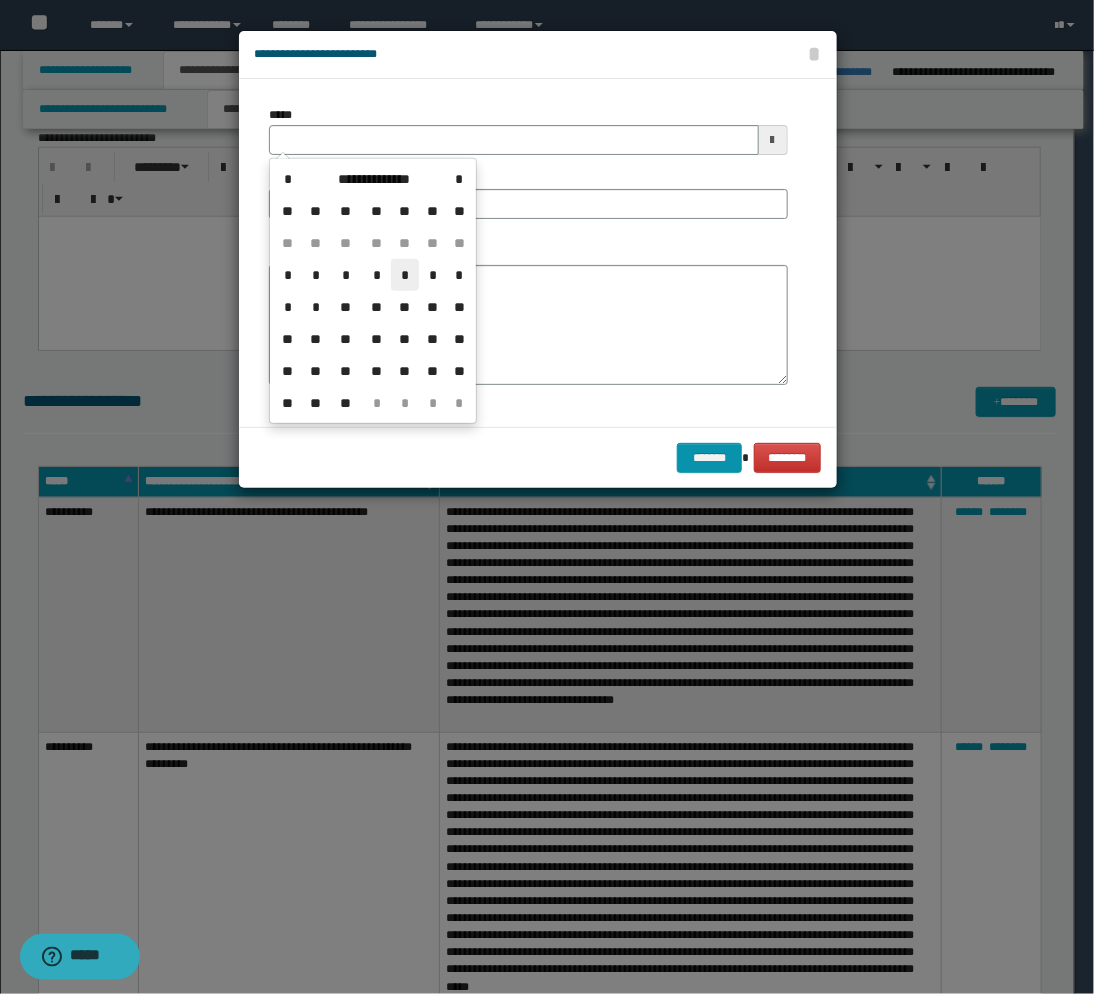 click on "*" at bounding box center [405, 275] 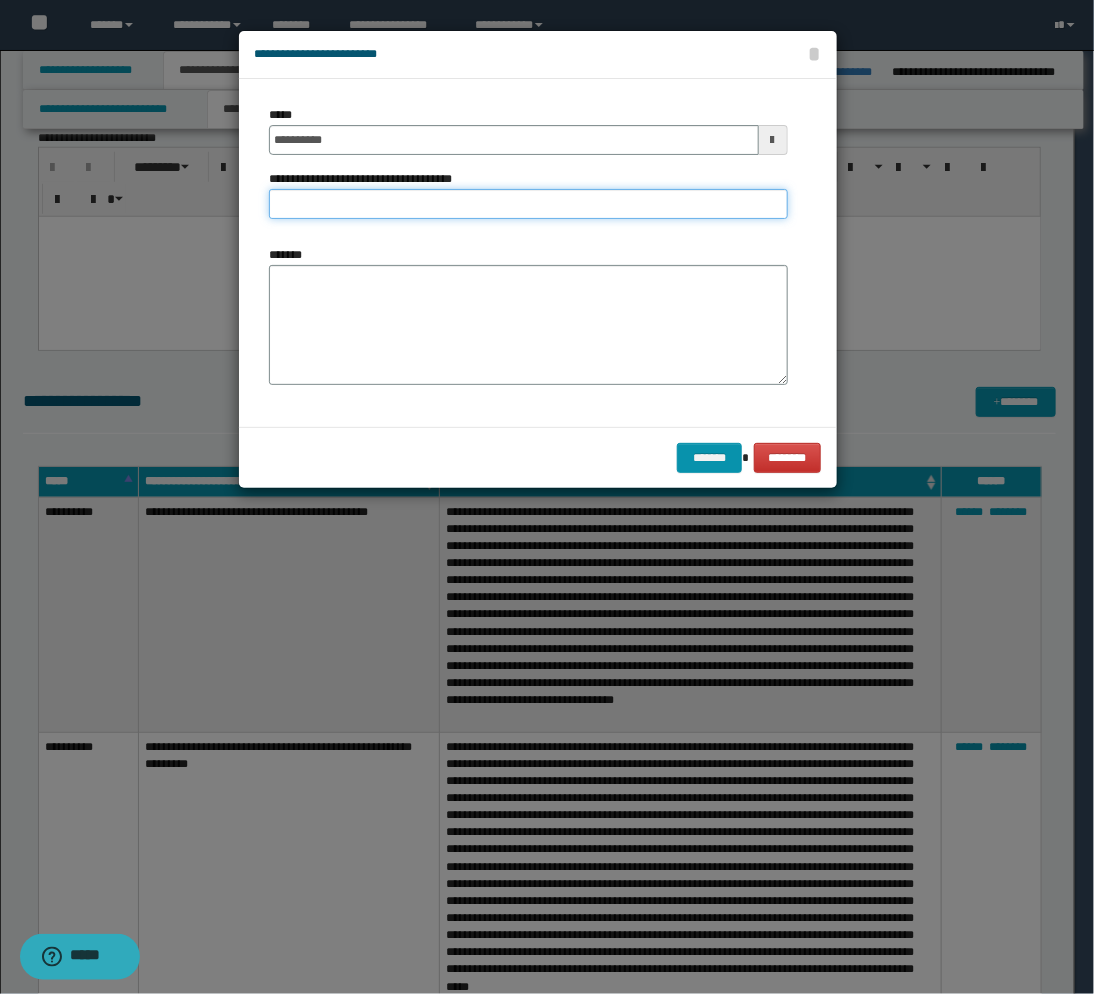 click on "**********" at bounding box center (528, 204) 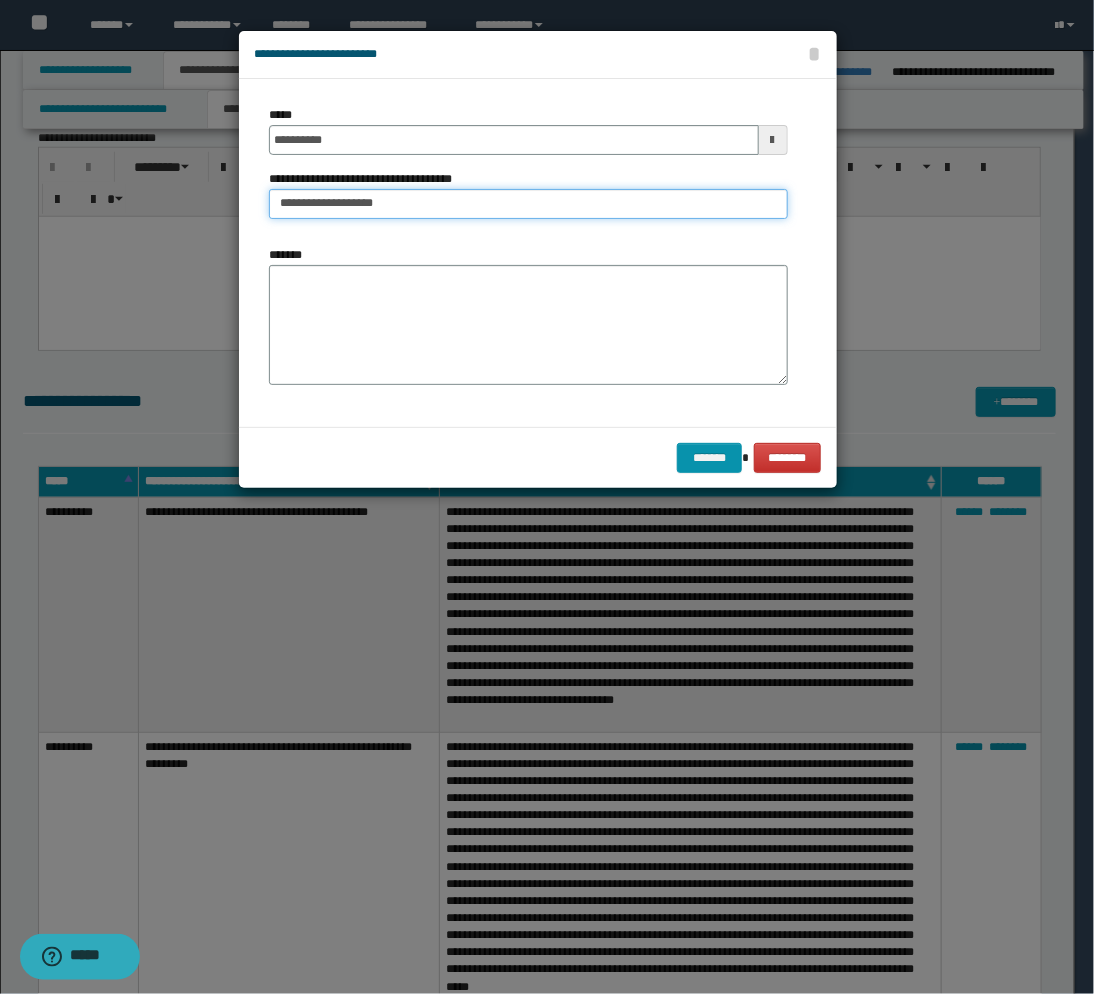 type on "**********" 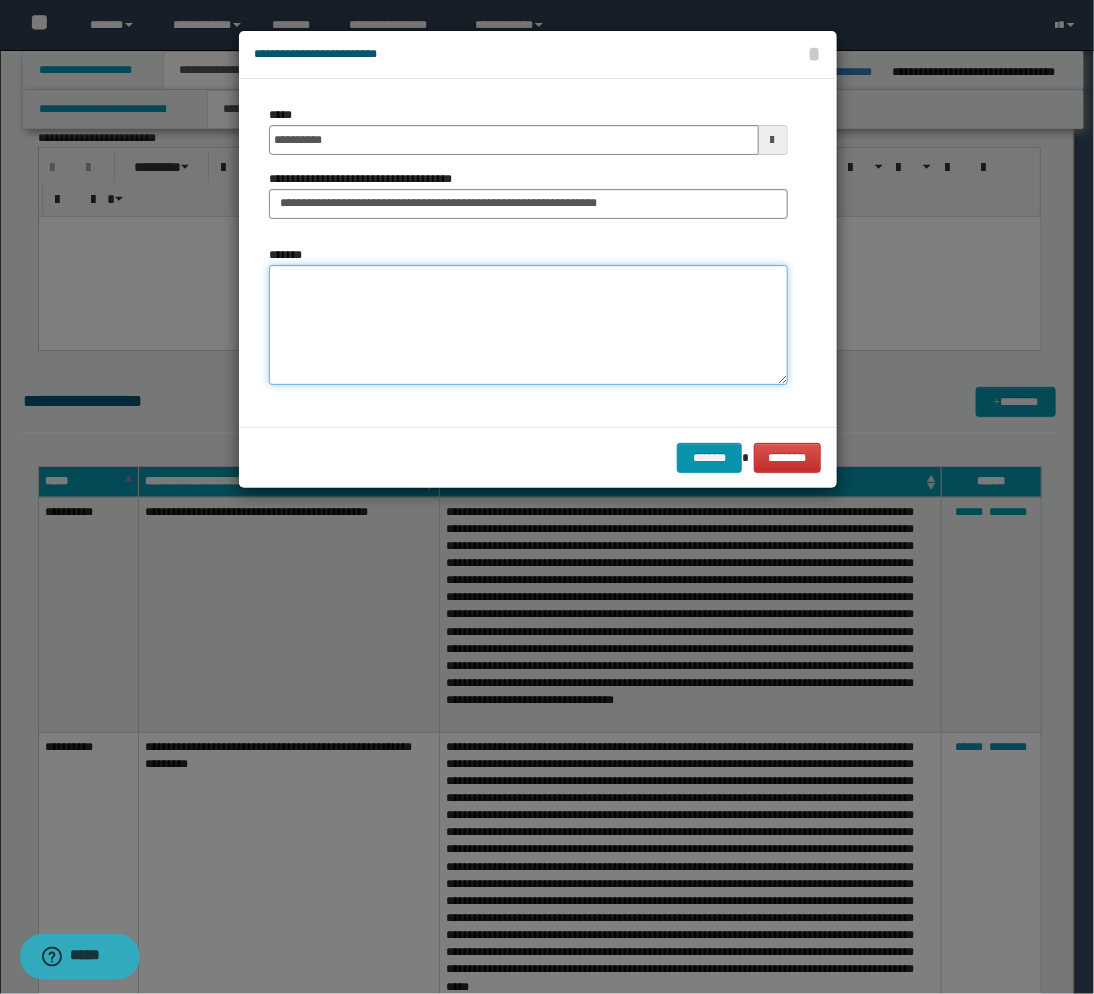 click on "*******" at bounding box center [528, 325] 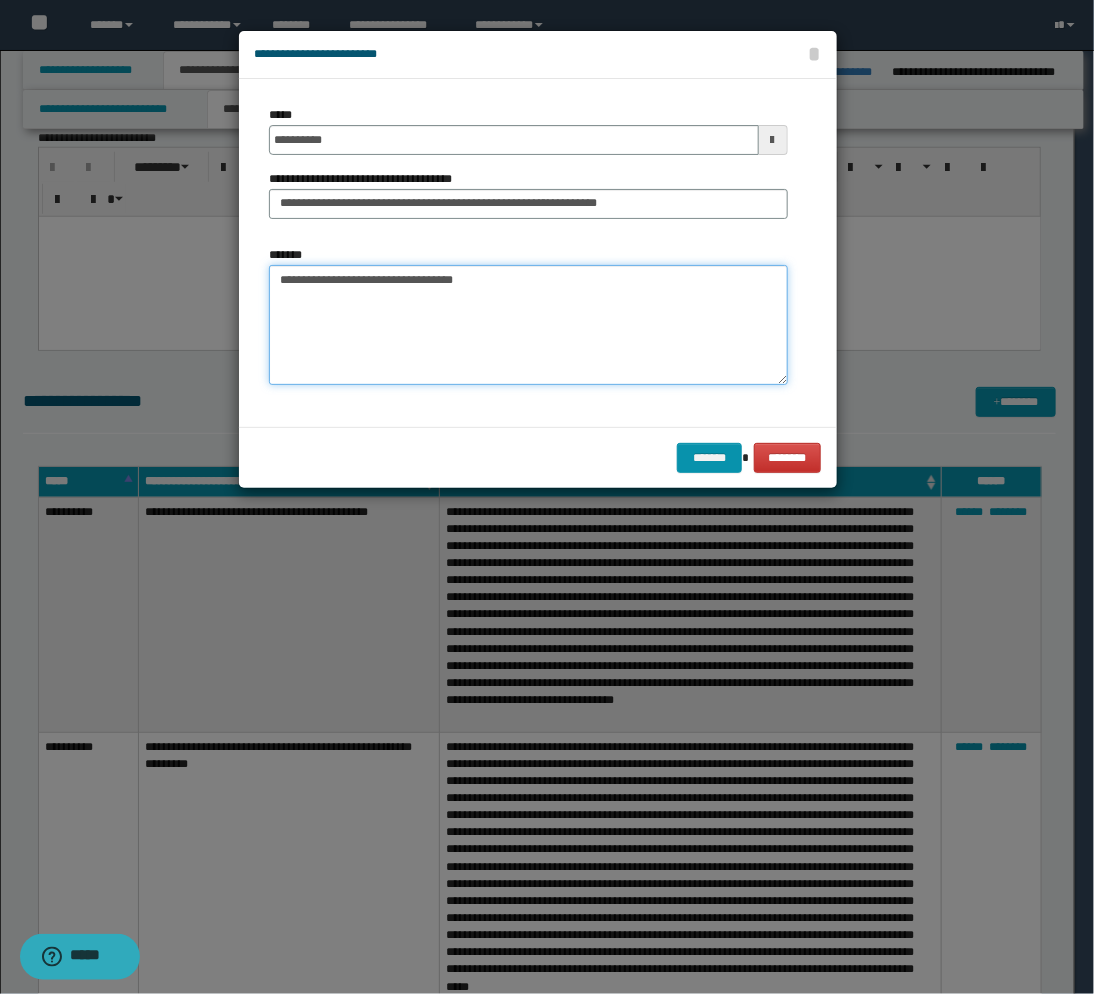 click on "**********" at bounding box center (528, 325) 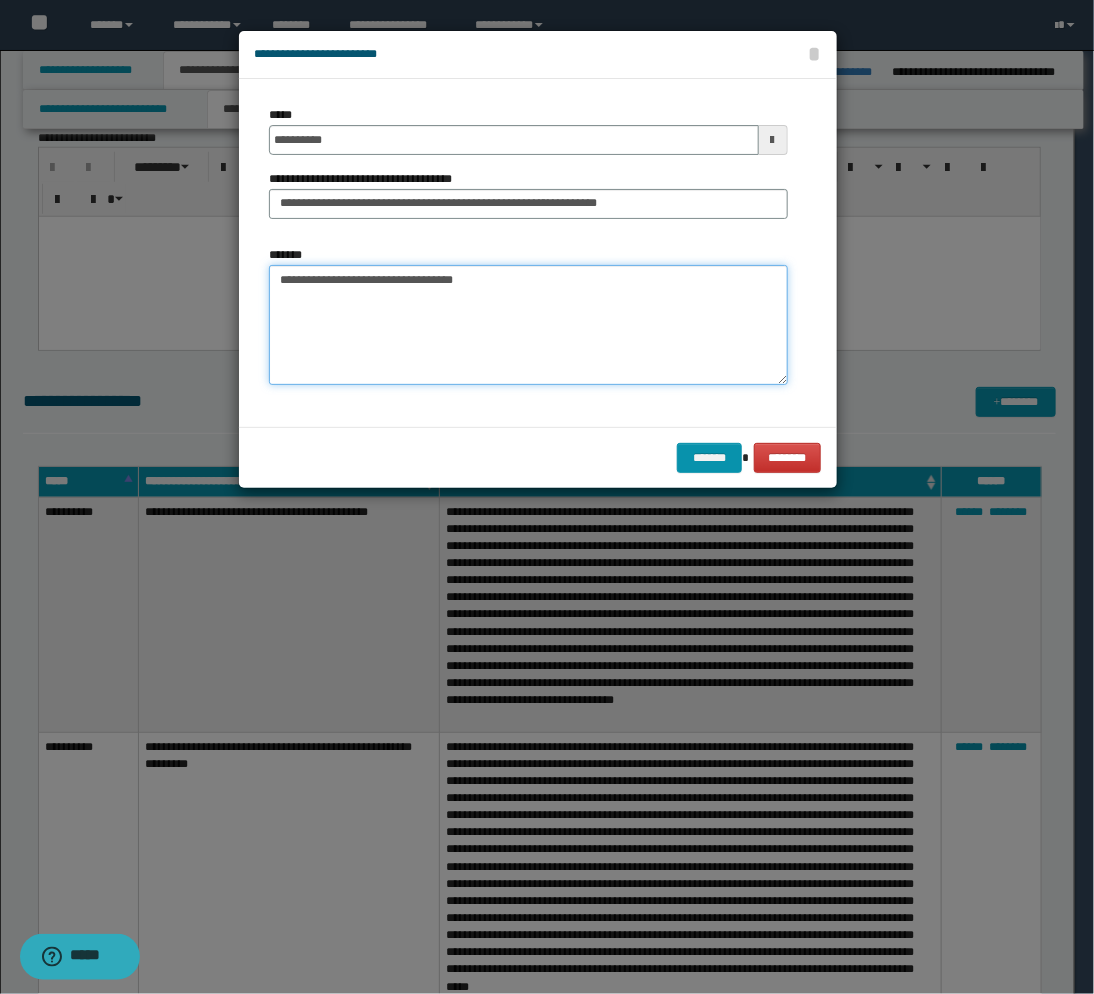 paste on "**********" 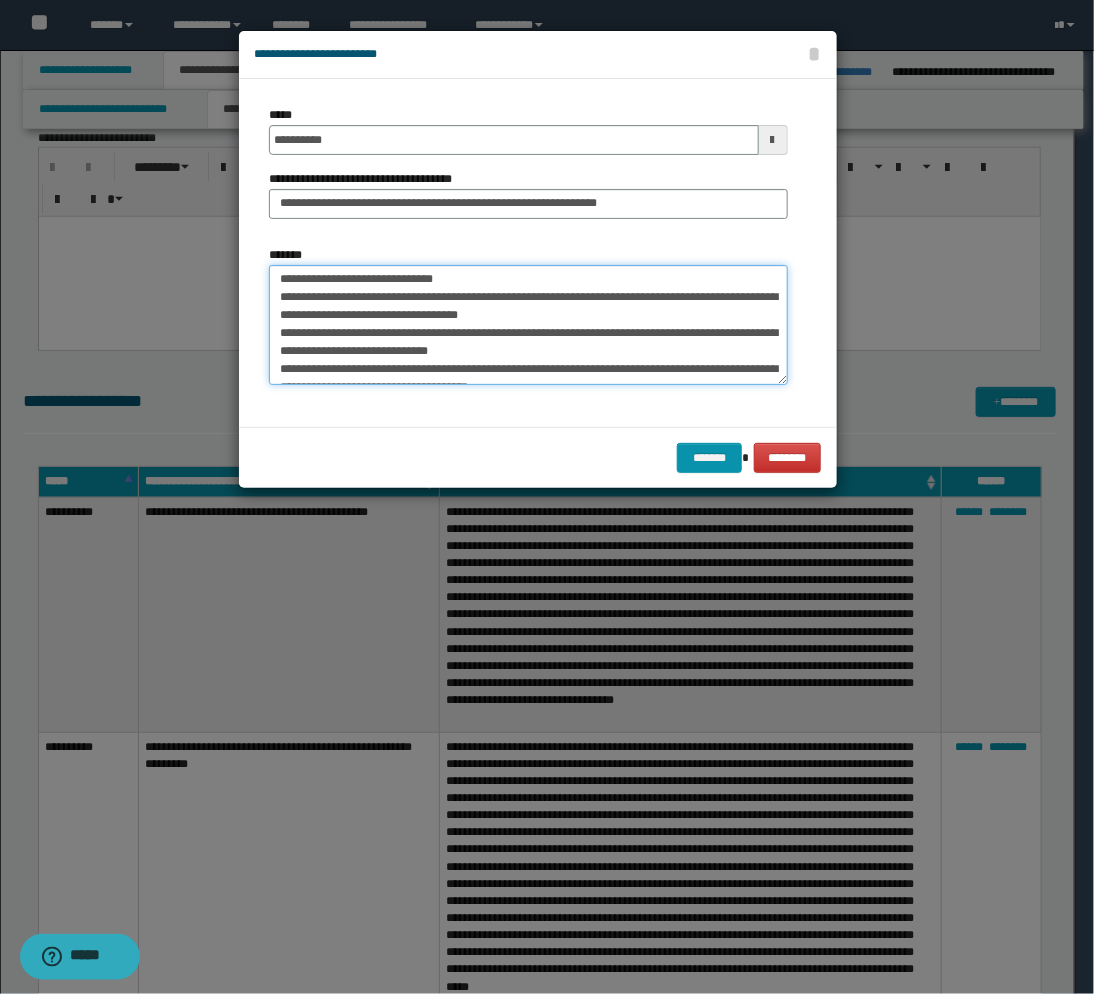 scroll, scrollTop: 0, scrollLeft: 0, axis: both 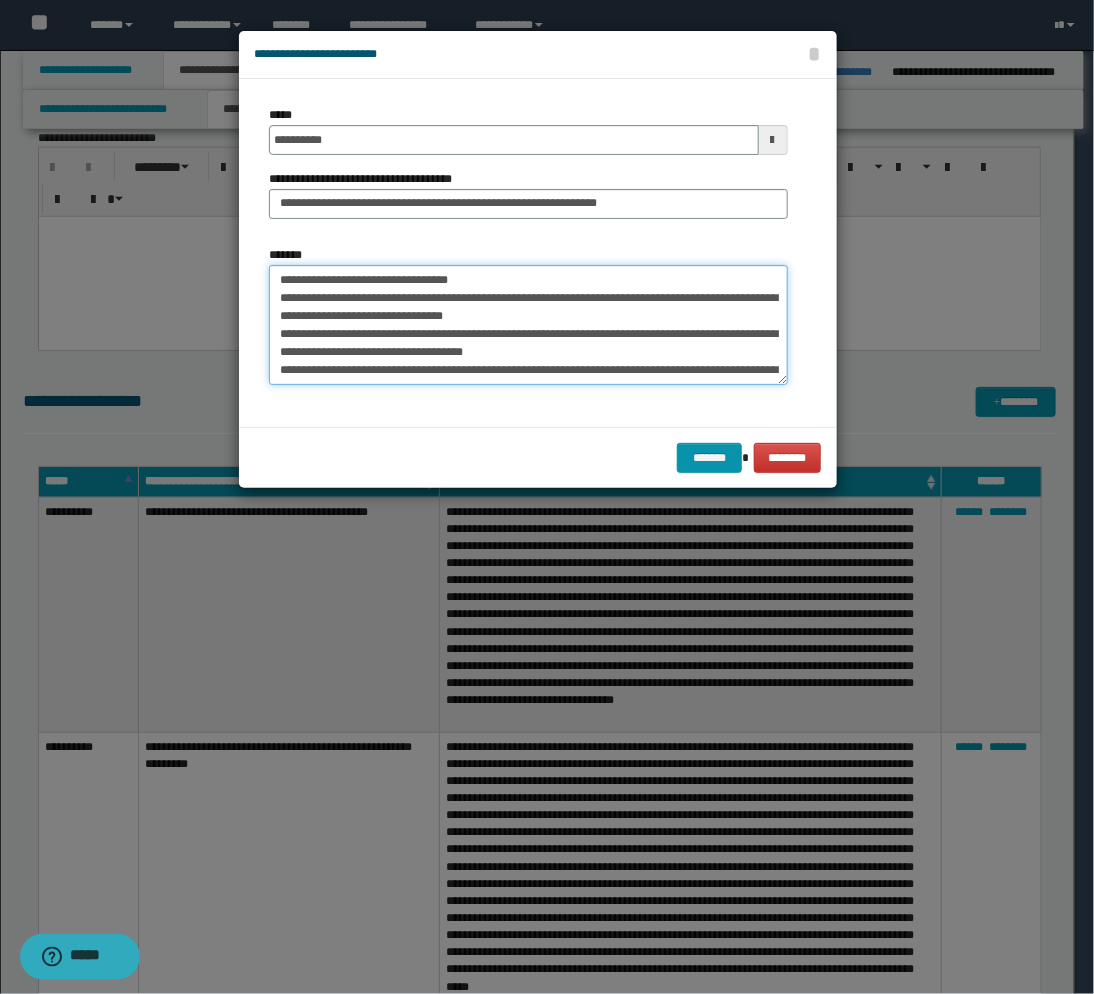 click on "*******" at bounding box center [528, 325] 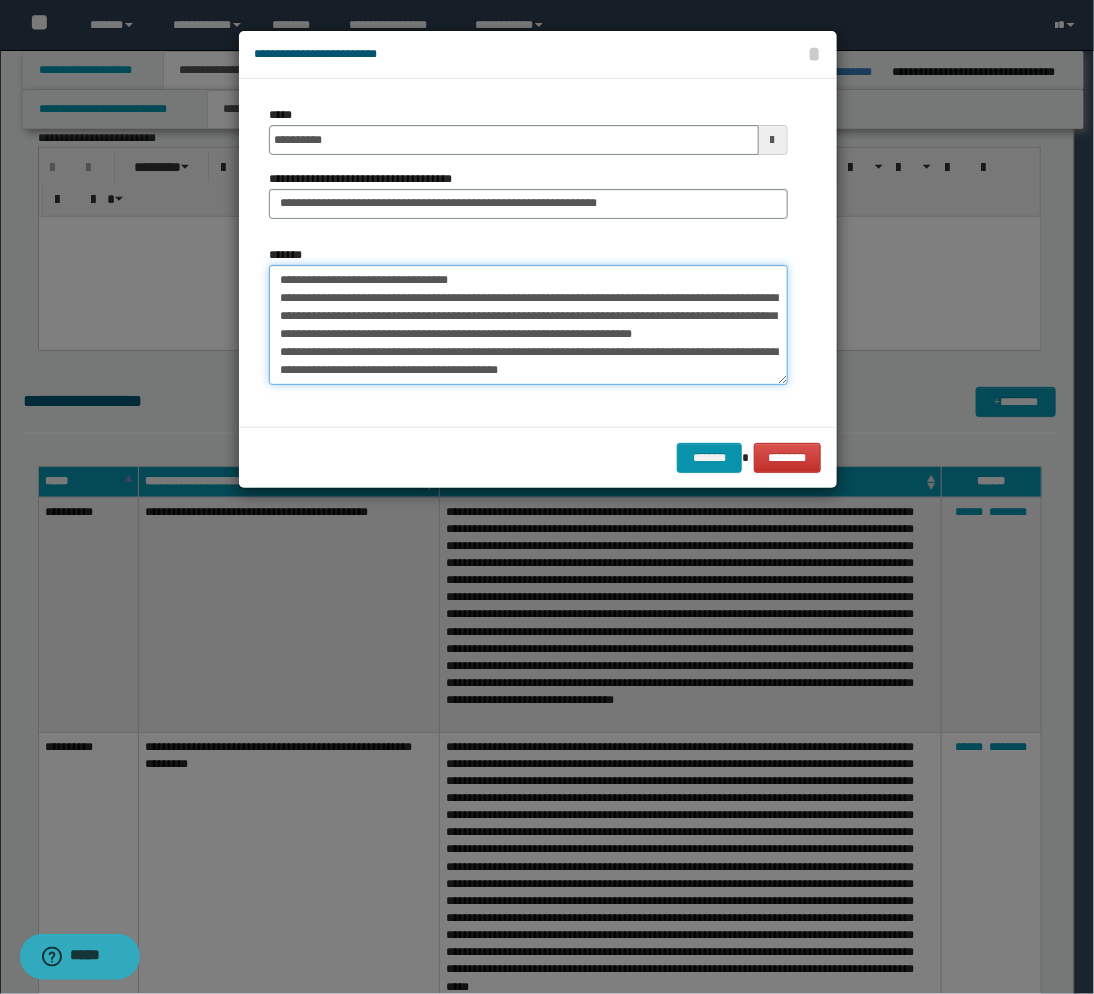 click on "*******" at bounding box center [528, 325] 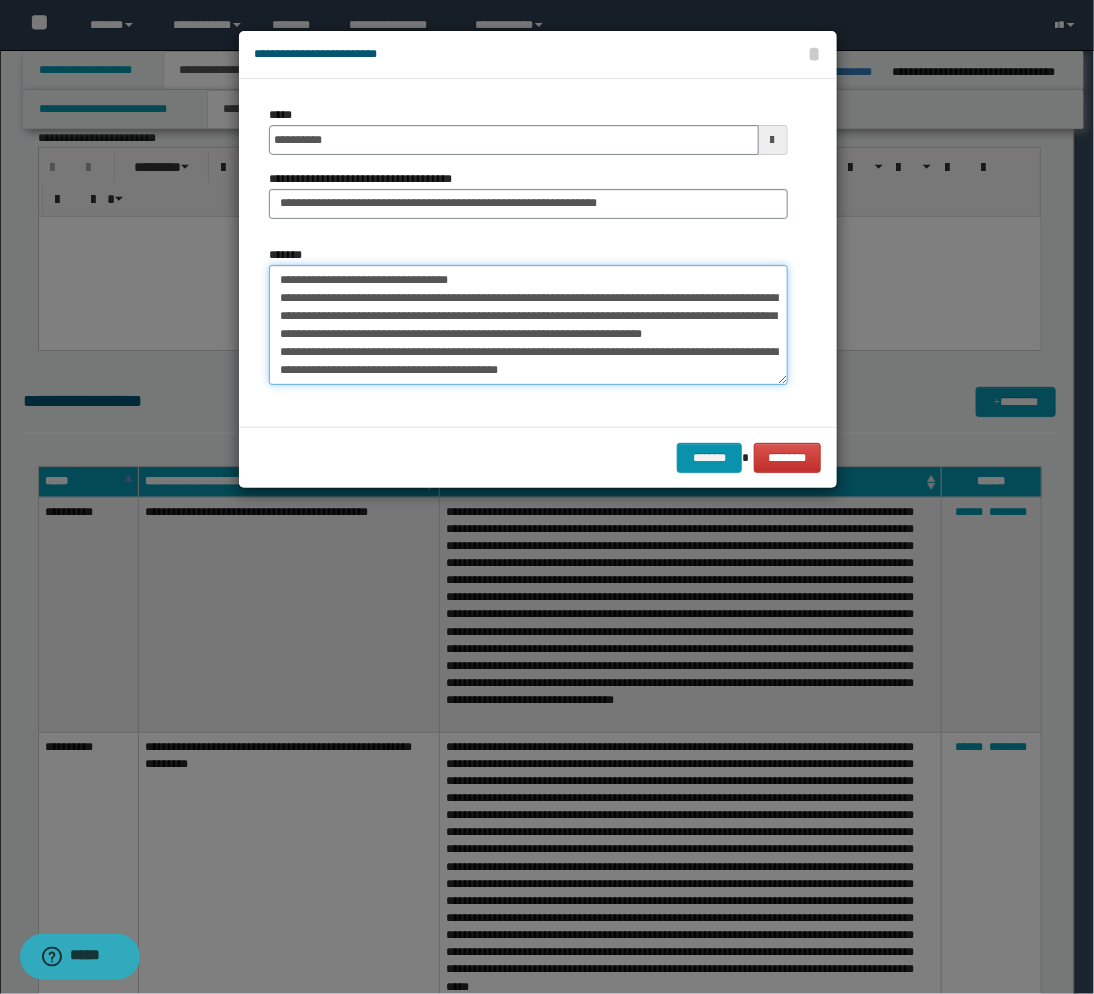 click on "*******" at bounding box center [528, 325] 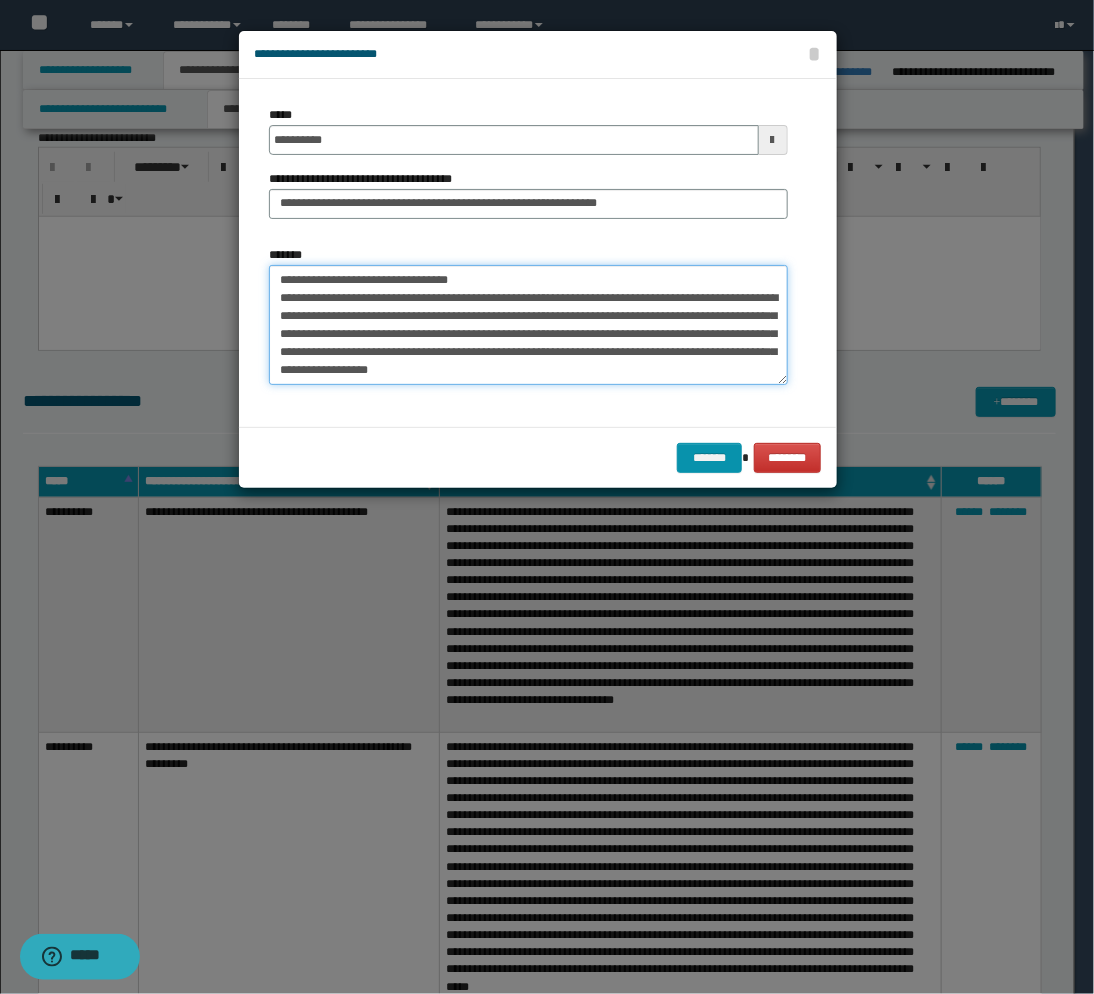 click on "*******" at bounding box center [528, 325] 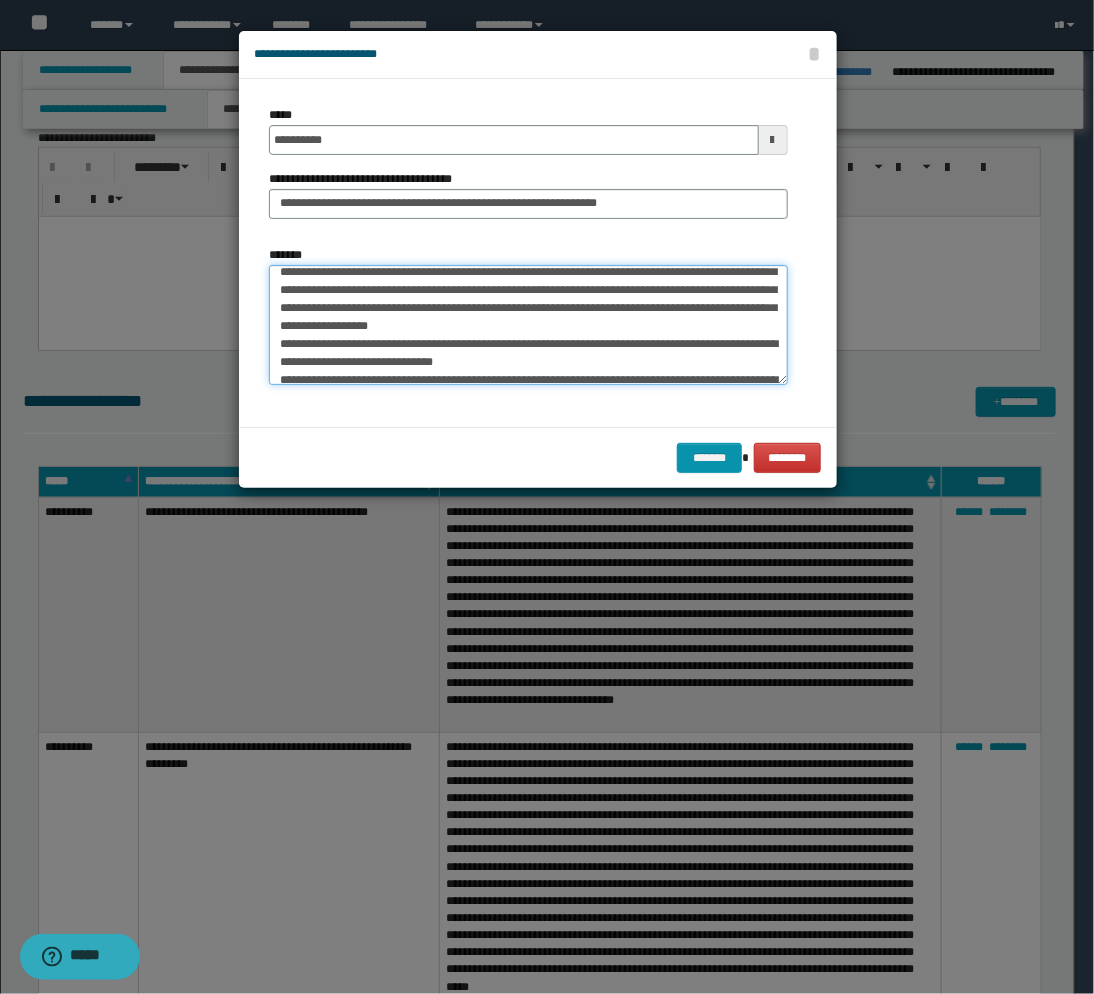 click on "*******" at bounding box center [528, 325] 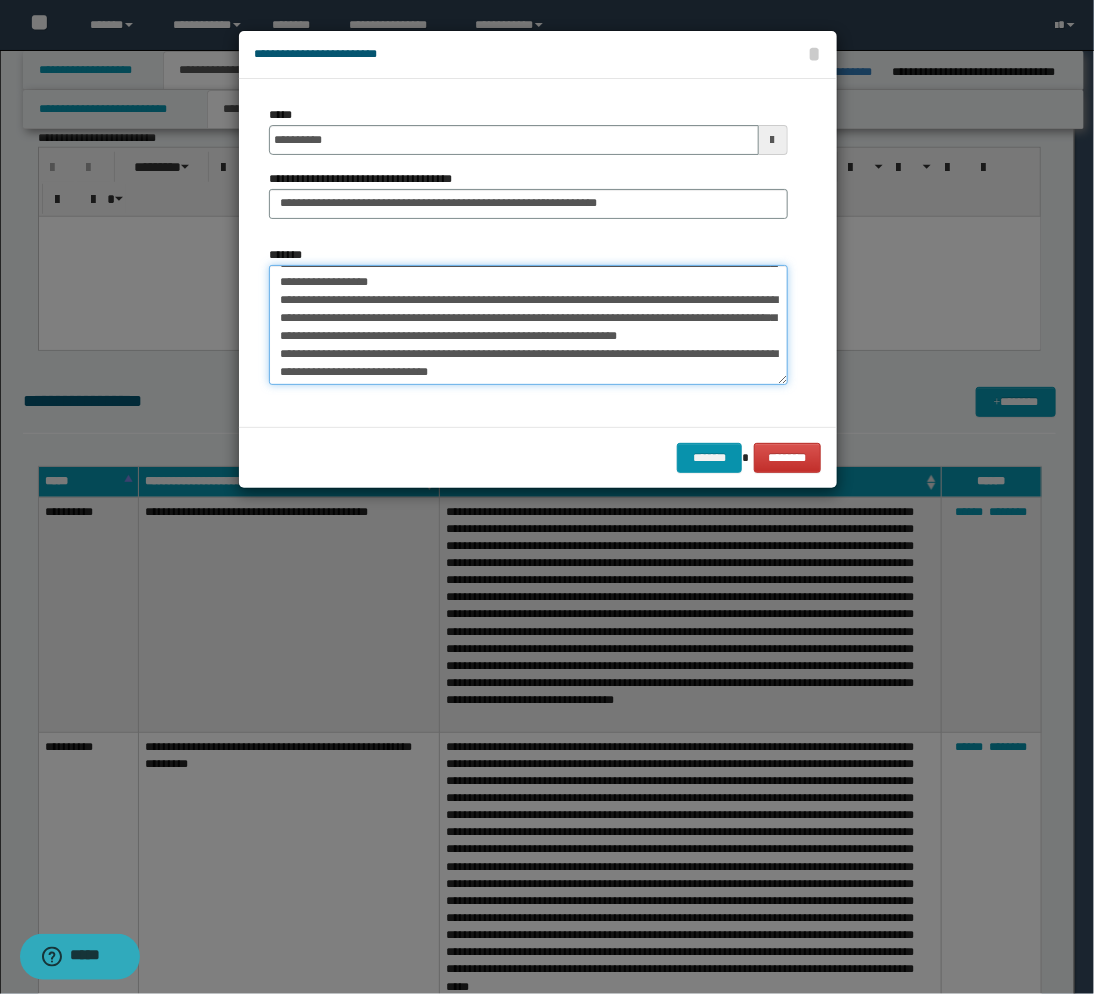 scroll, scrollTop: 133, scrollLeft: 0, axis: vertical 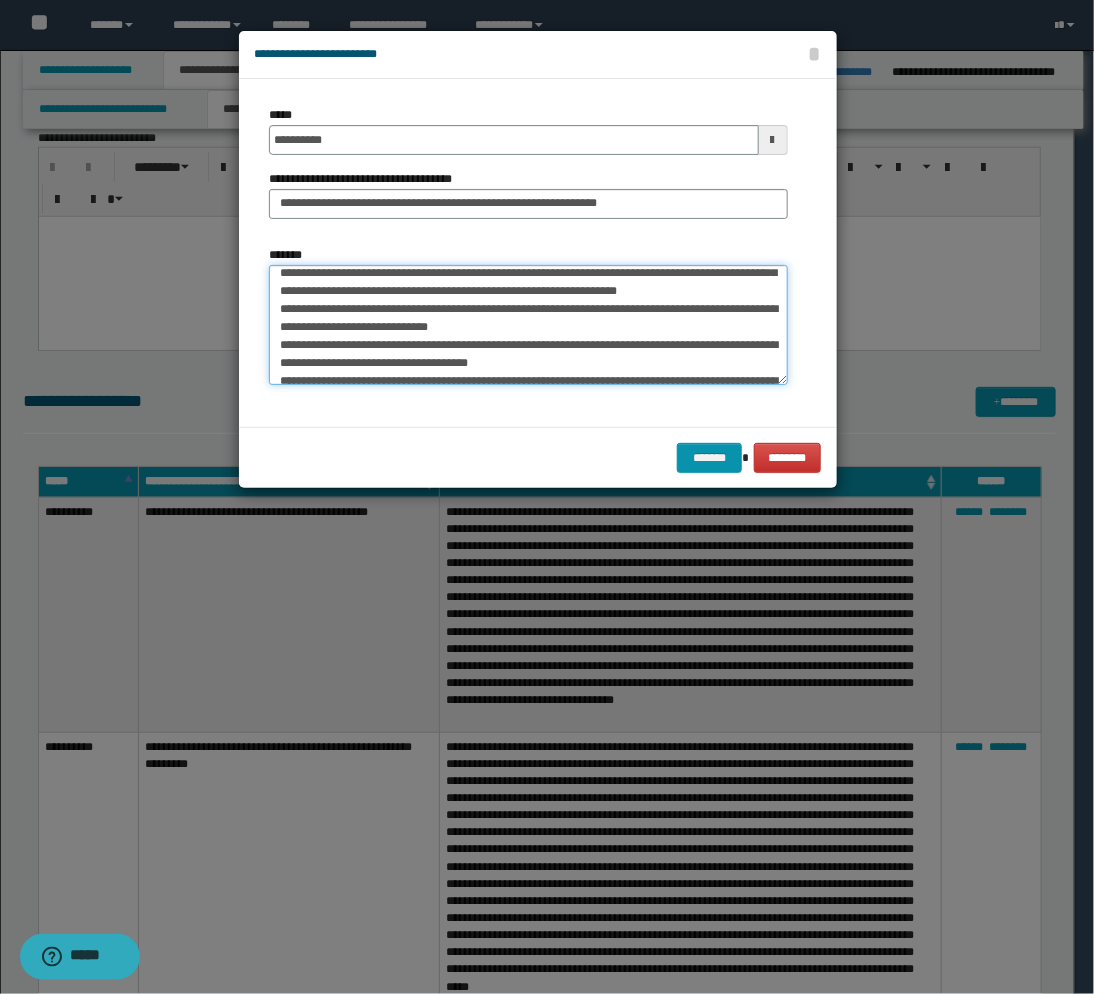 click on "*******" at bounding box center (528, 325) 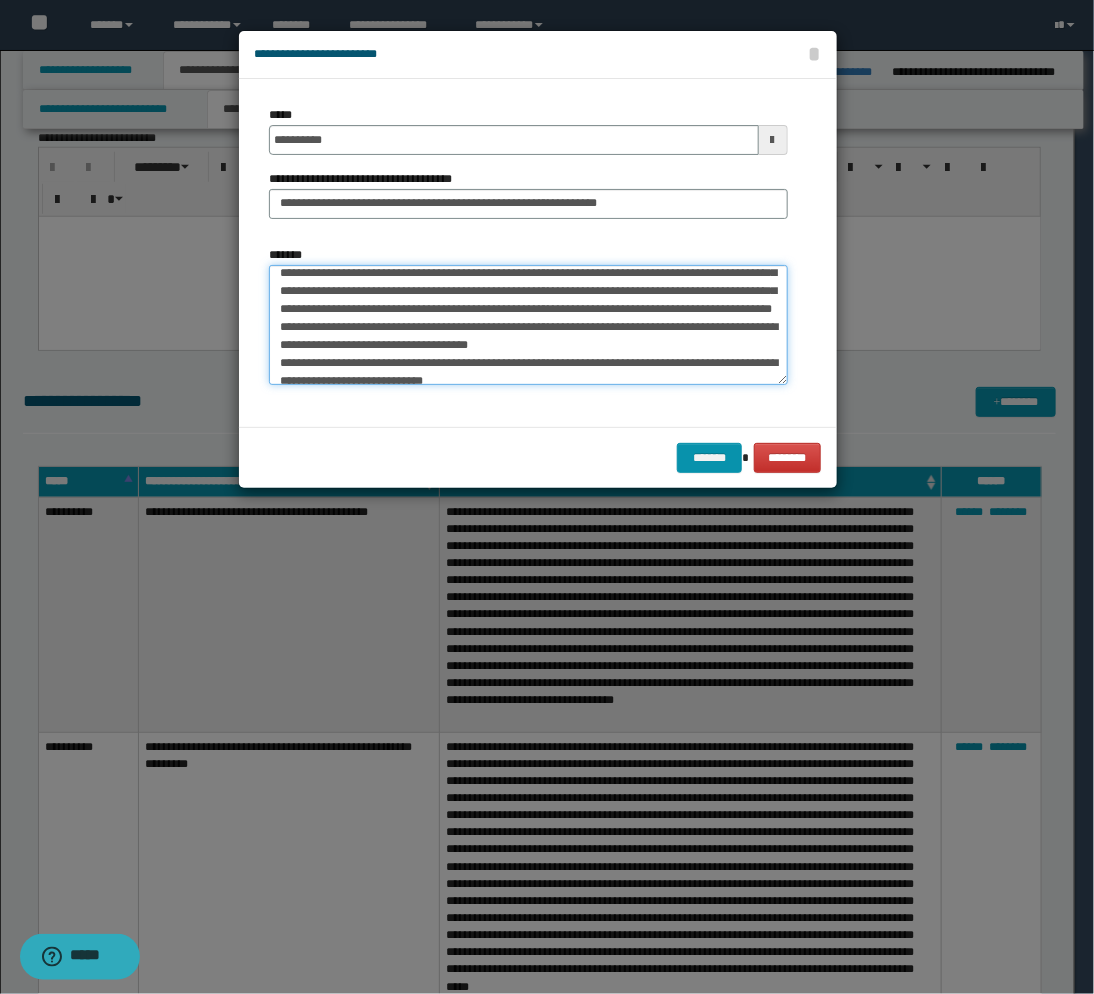 click on "*******" at bounding box center (528, 325) 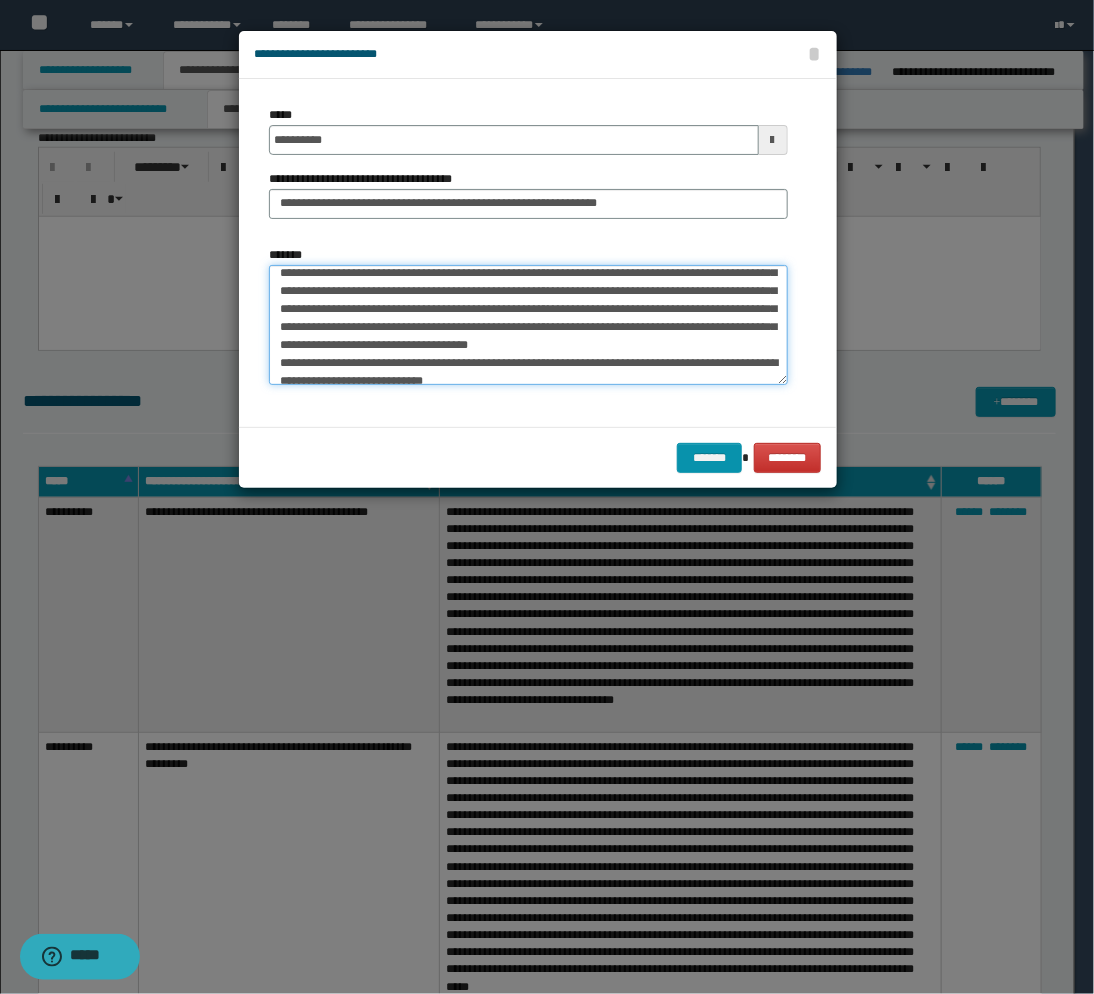 click on "*******" at bounding box center (528, 325) 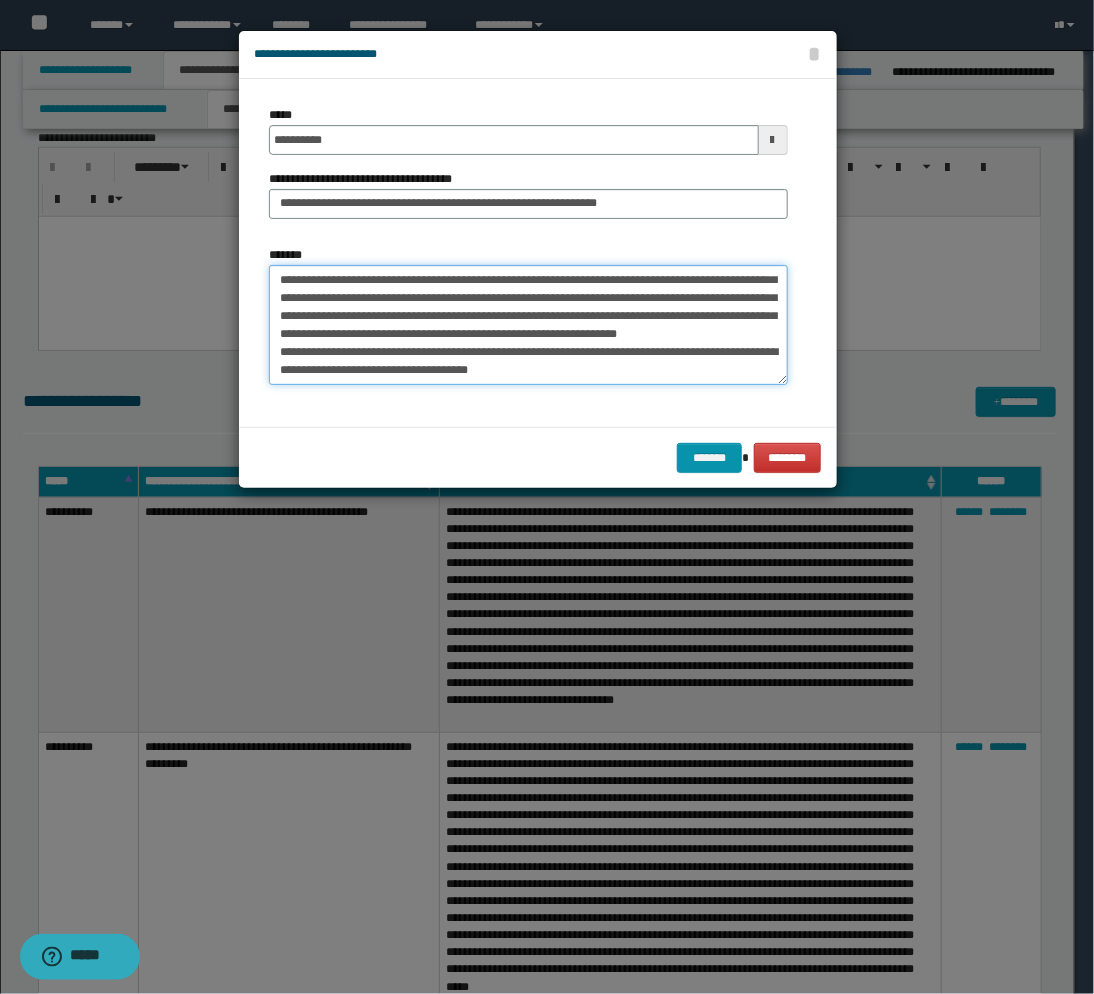 scroll, scrollTop: 177, scrollLeft: 0, axis: vertical 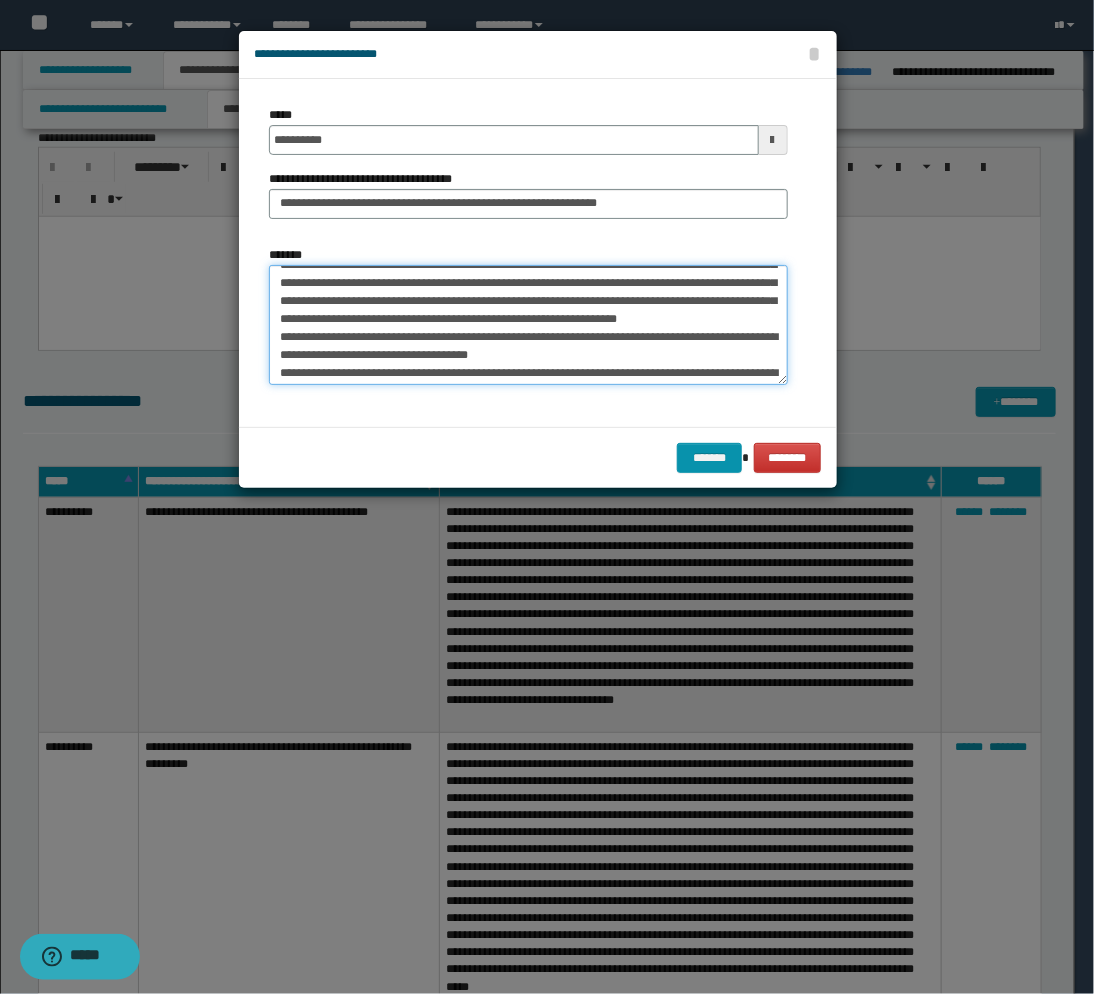click on "*******" at bounding box center [528, 325] 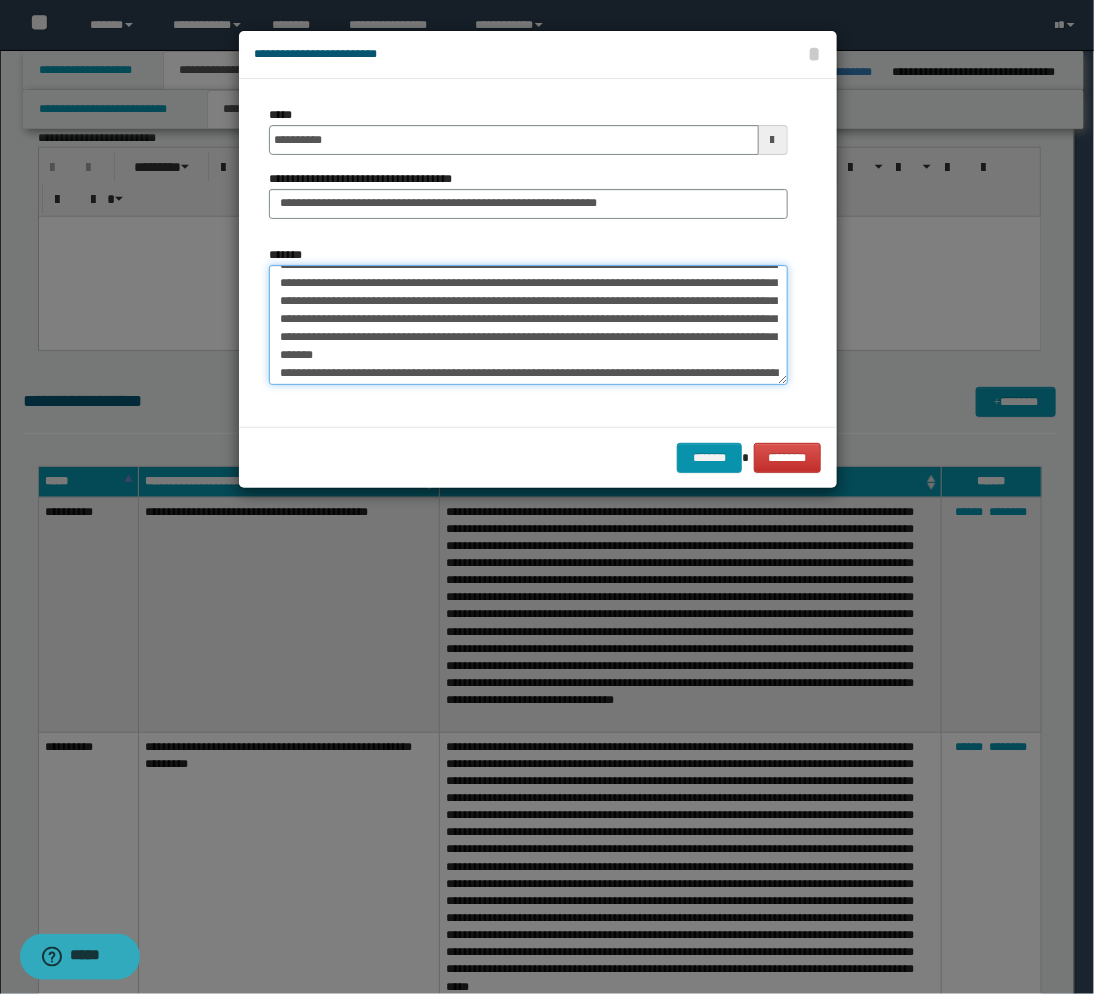 scroll, scrollTop: 222, scrollLeft: 0, axis: vertical 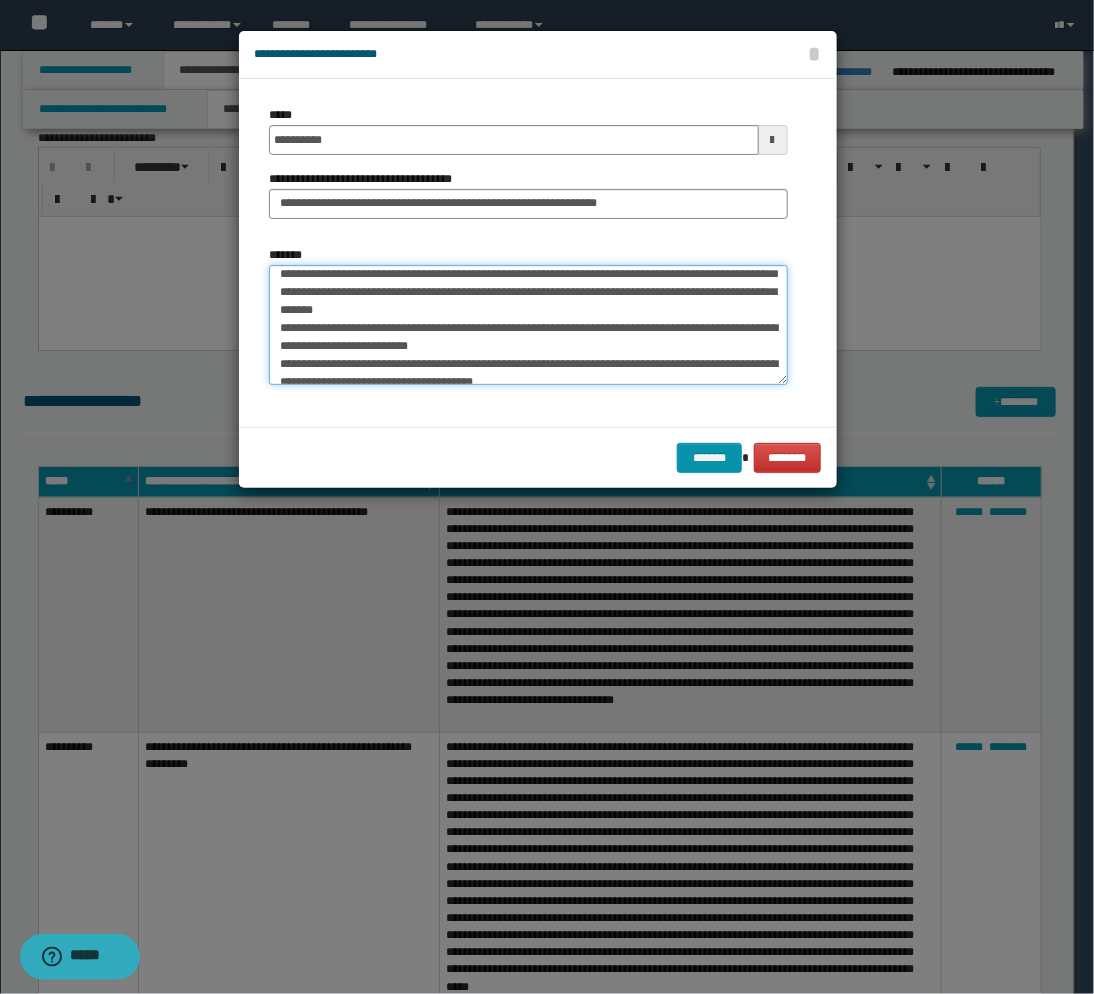 click on "*******" at bounding box center [528, 325] 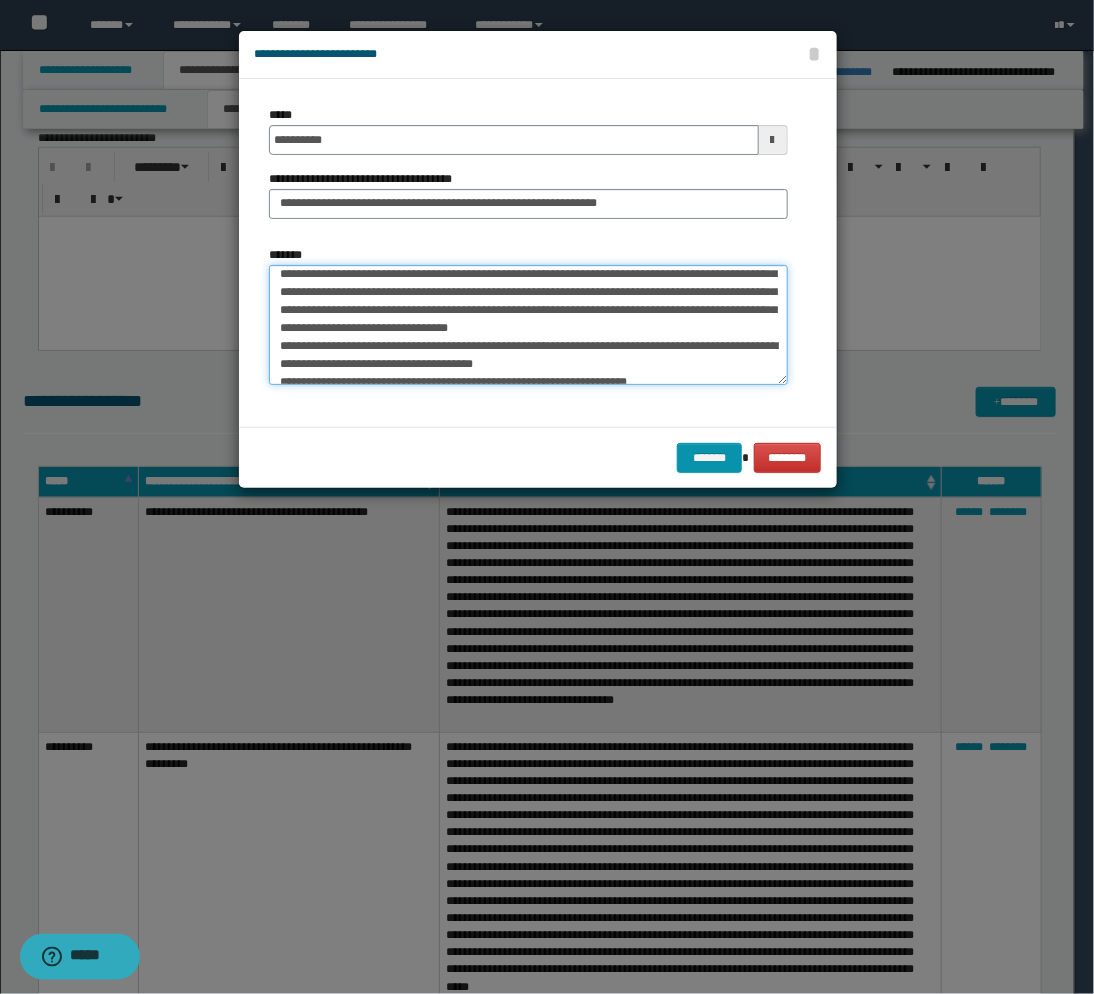 click on "*******" at bounding box center (528, 325) 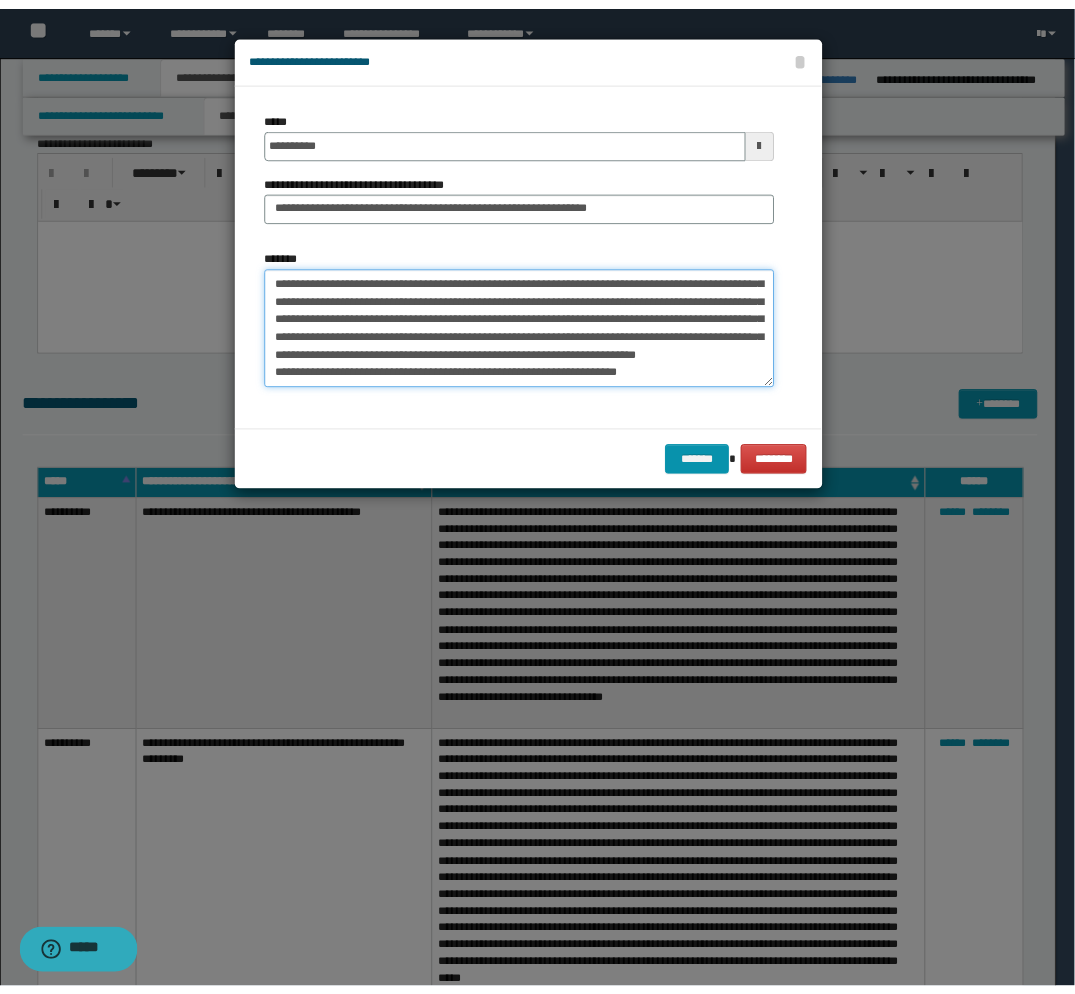 scroll, scrollTop: 266, scrollLeft: 0, axis: vertical 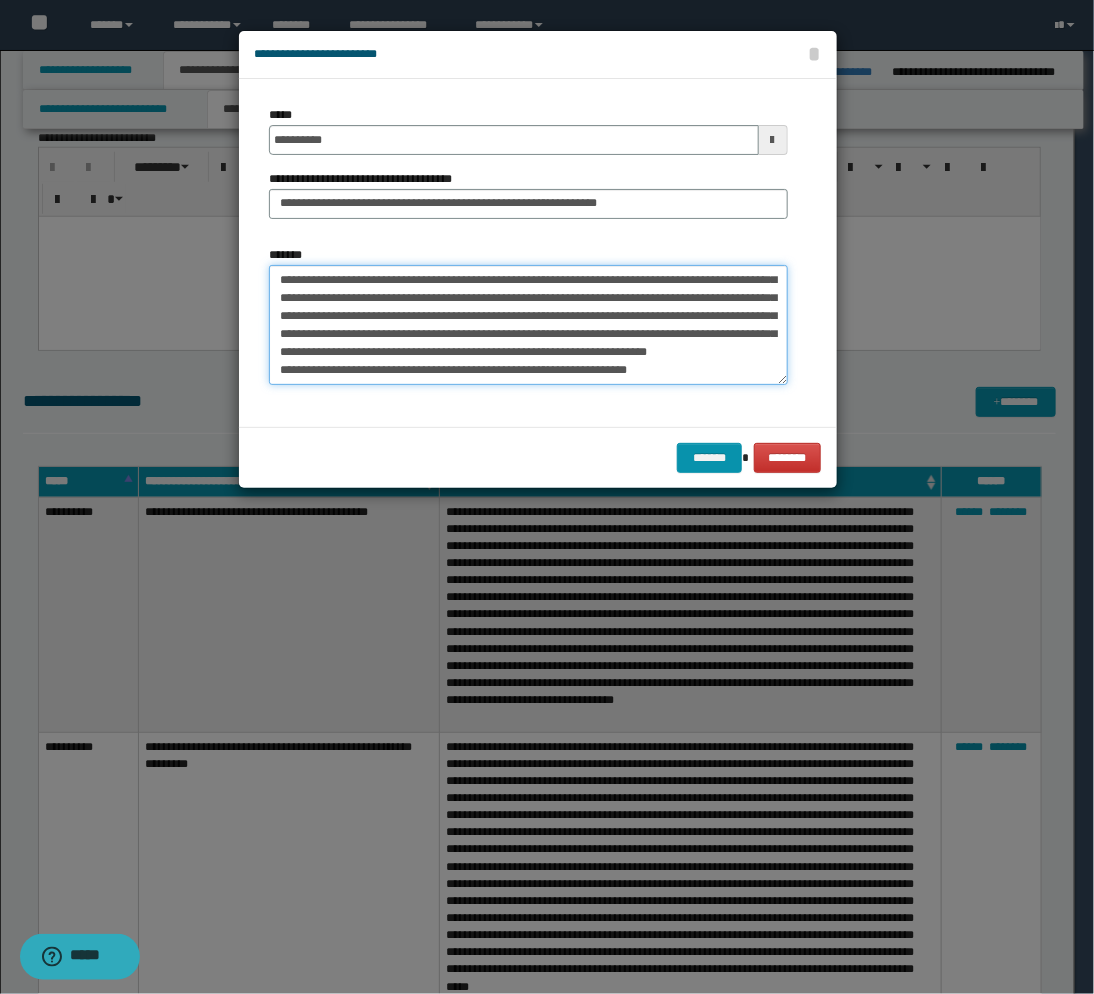 click on "*******" at bounding box center (528, 325) 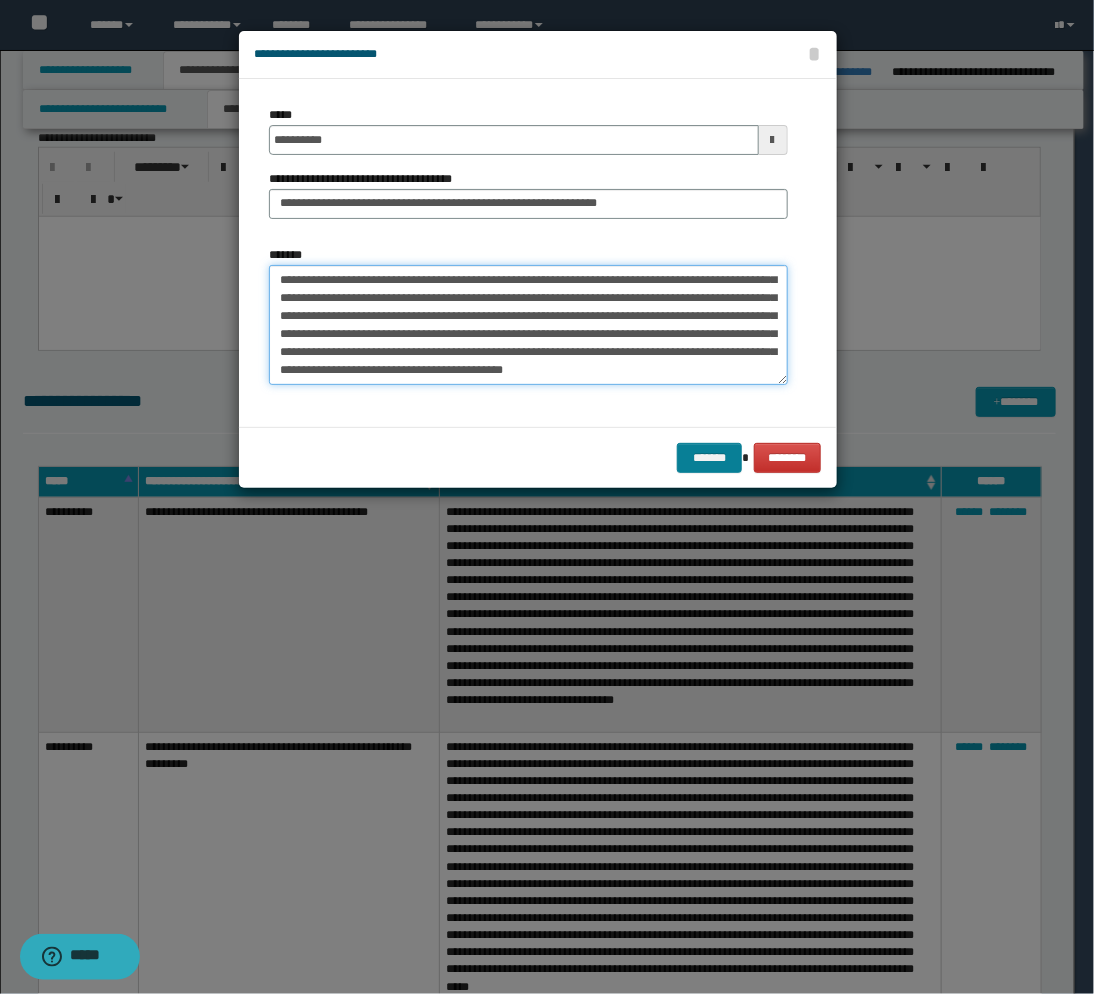 type on "**********" 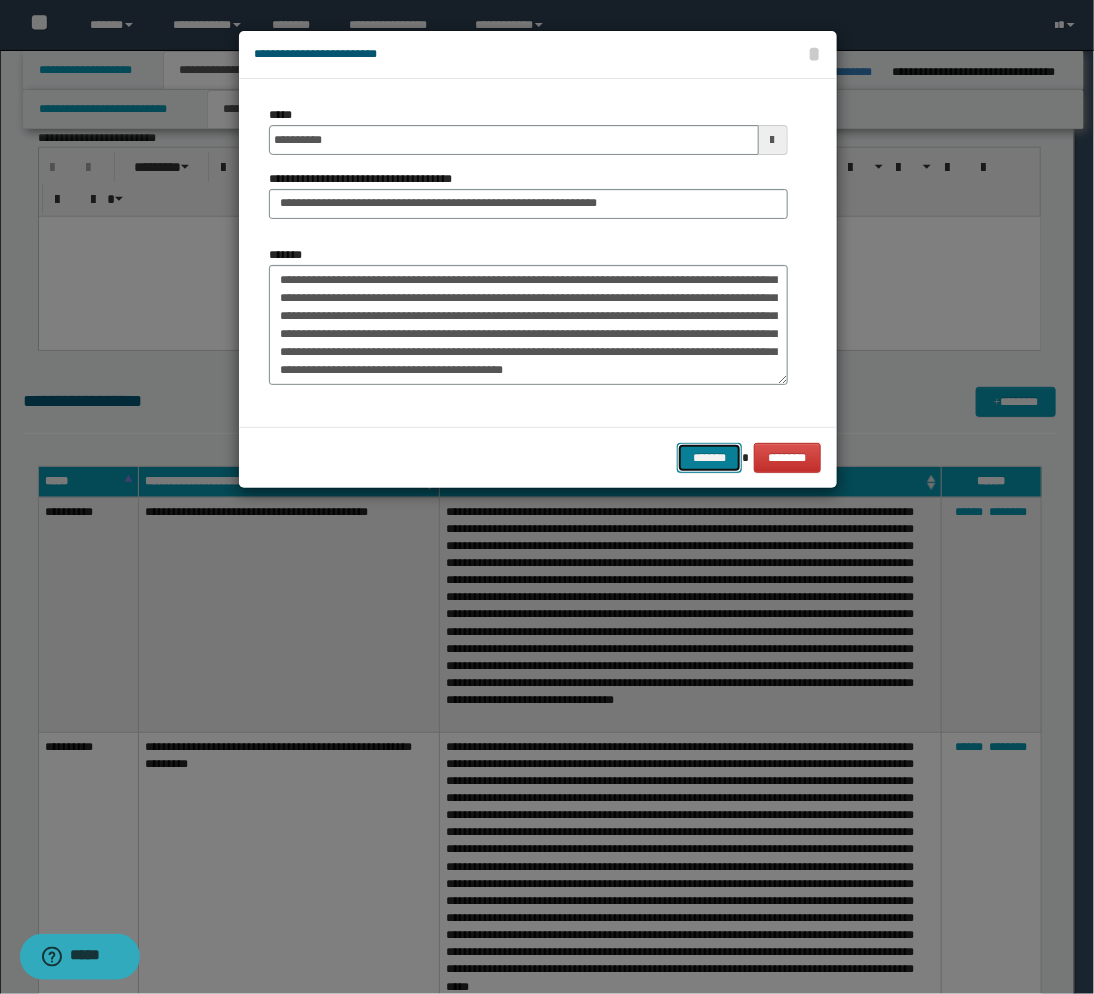 click on "*******" at bounding box center (709, 458) 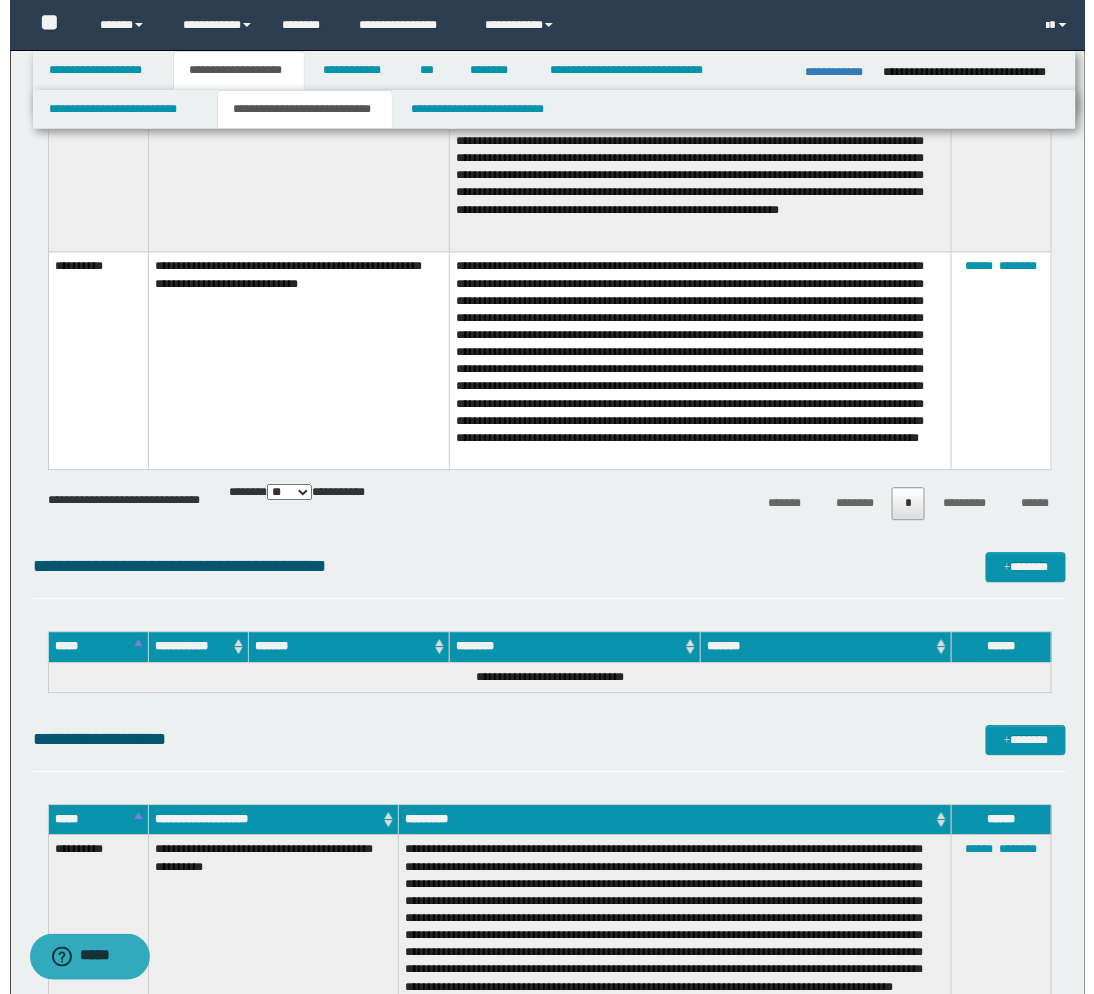 scroll, scrollTop: 3303, scrollLeft: 0, axis: vertical 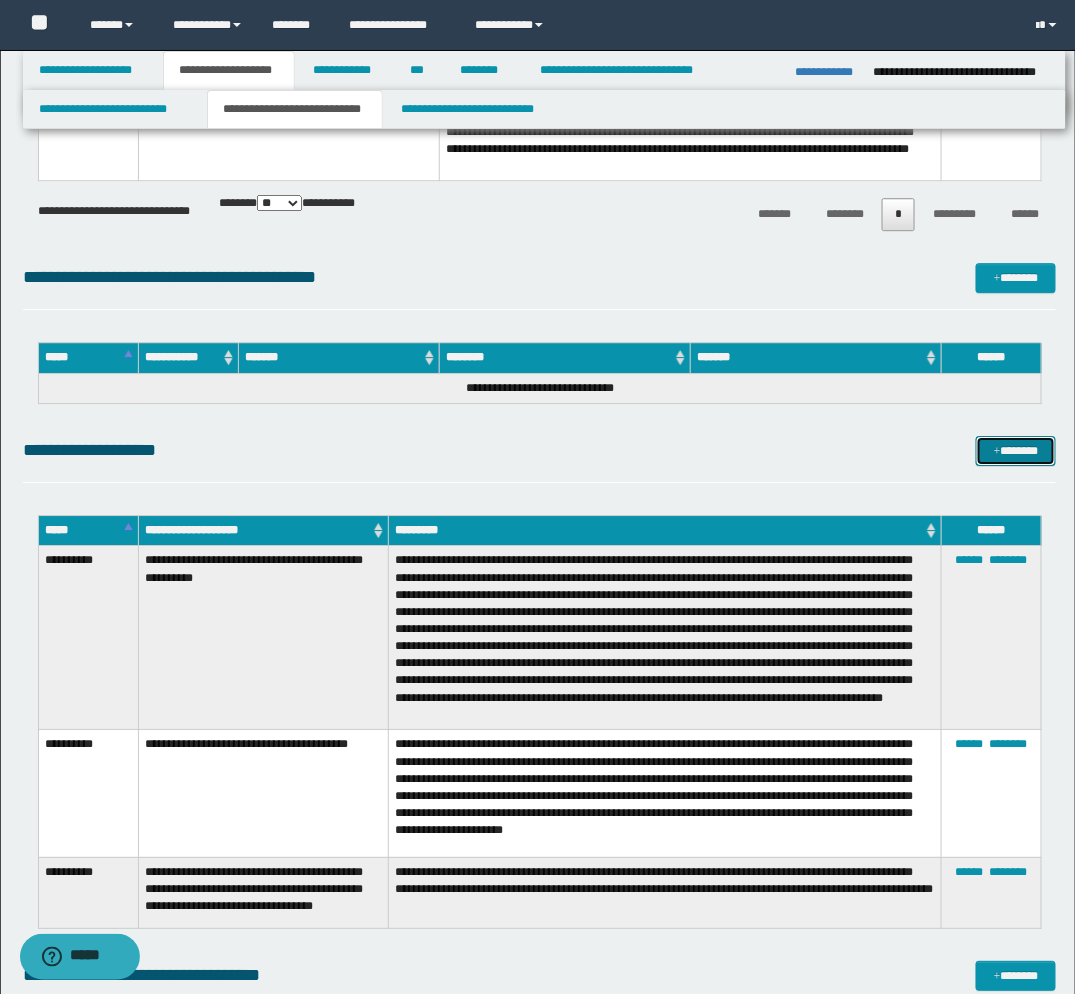 click on "*******" at bounding box center (1016, 451) 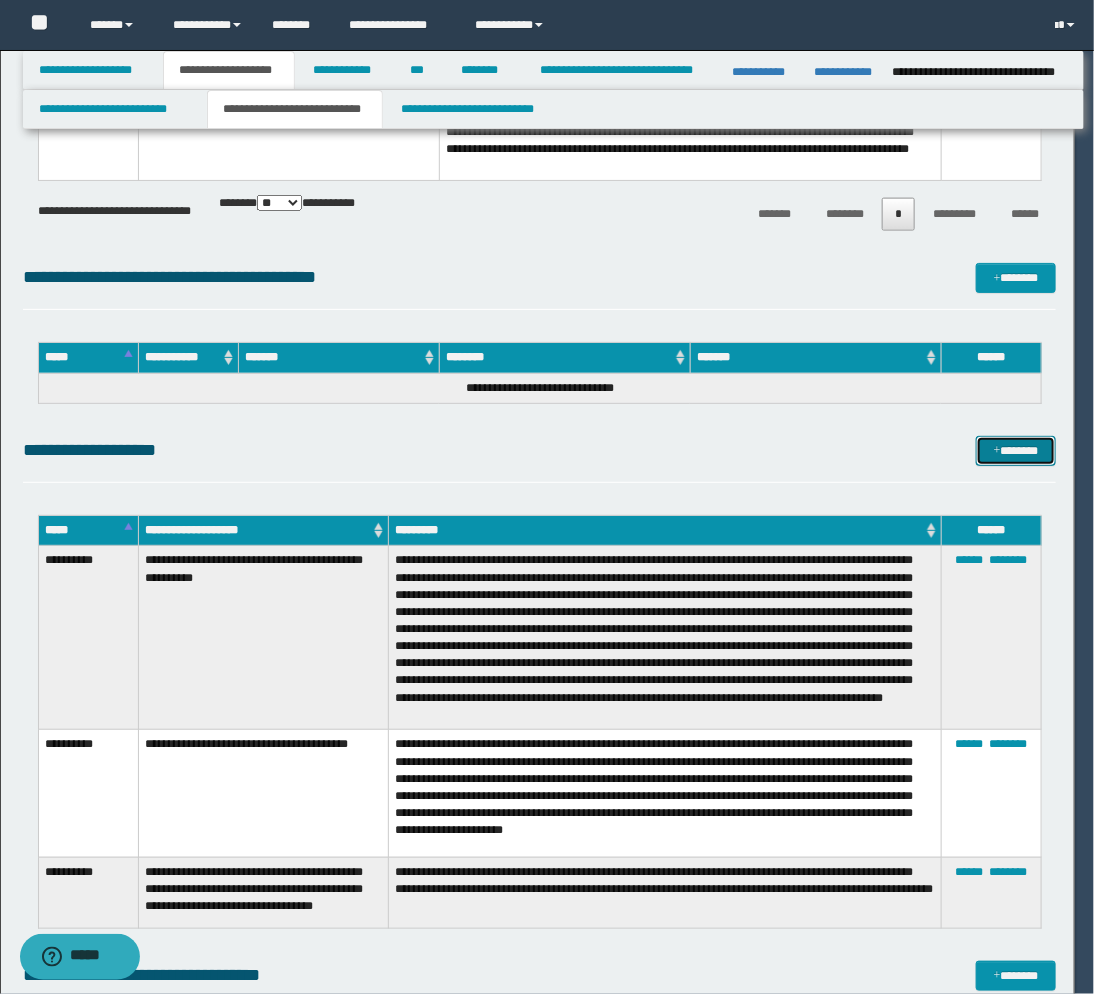scroll, scrollTop: 0, scrollLeft: 0, axis: both 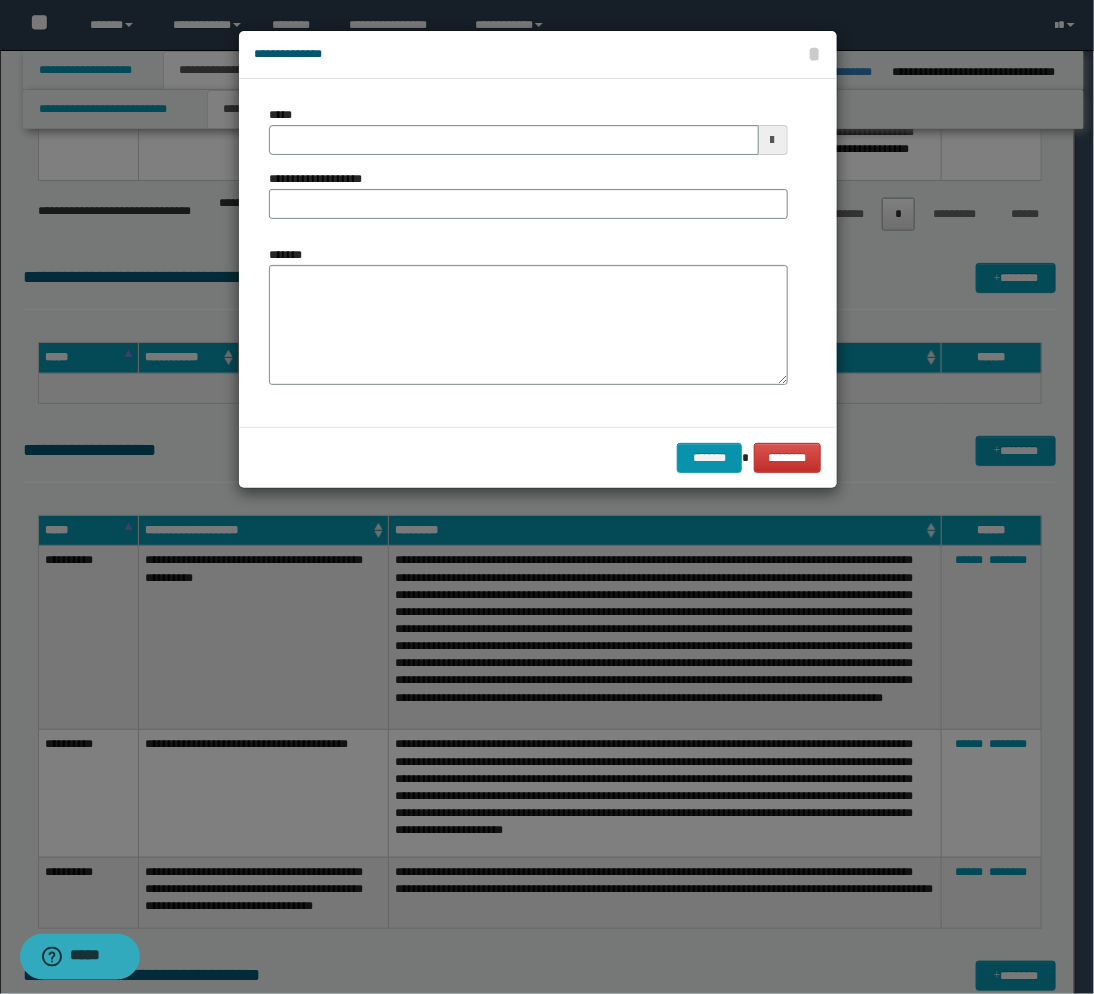 click at bounding box center (773, 140) 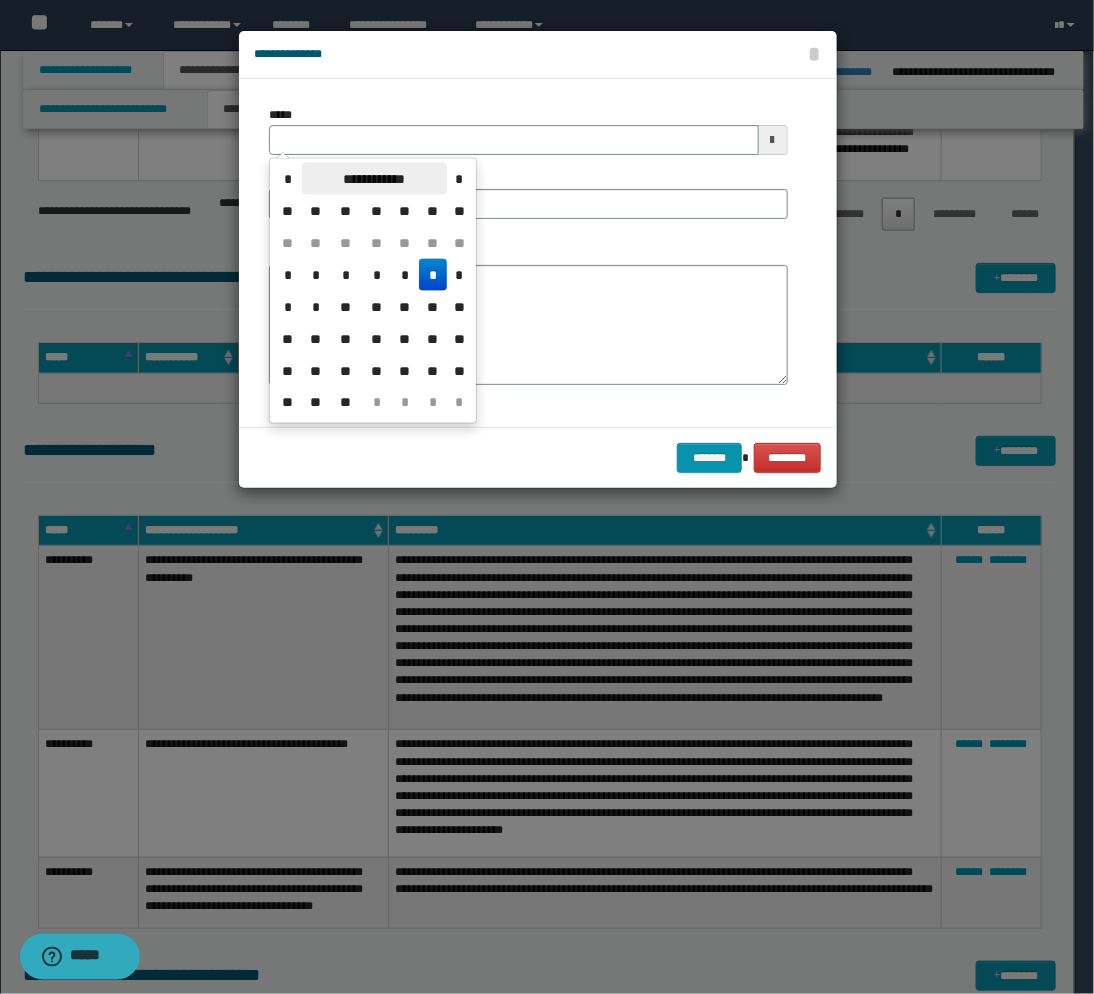 click on "**********" at bounding box center [374, 179] 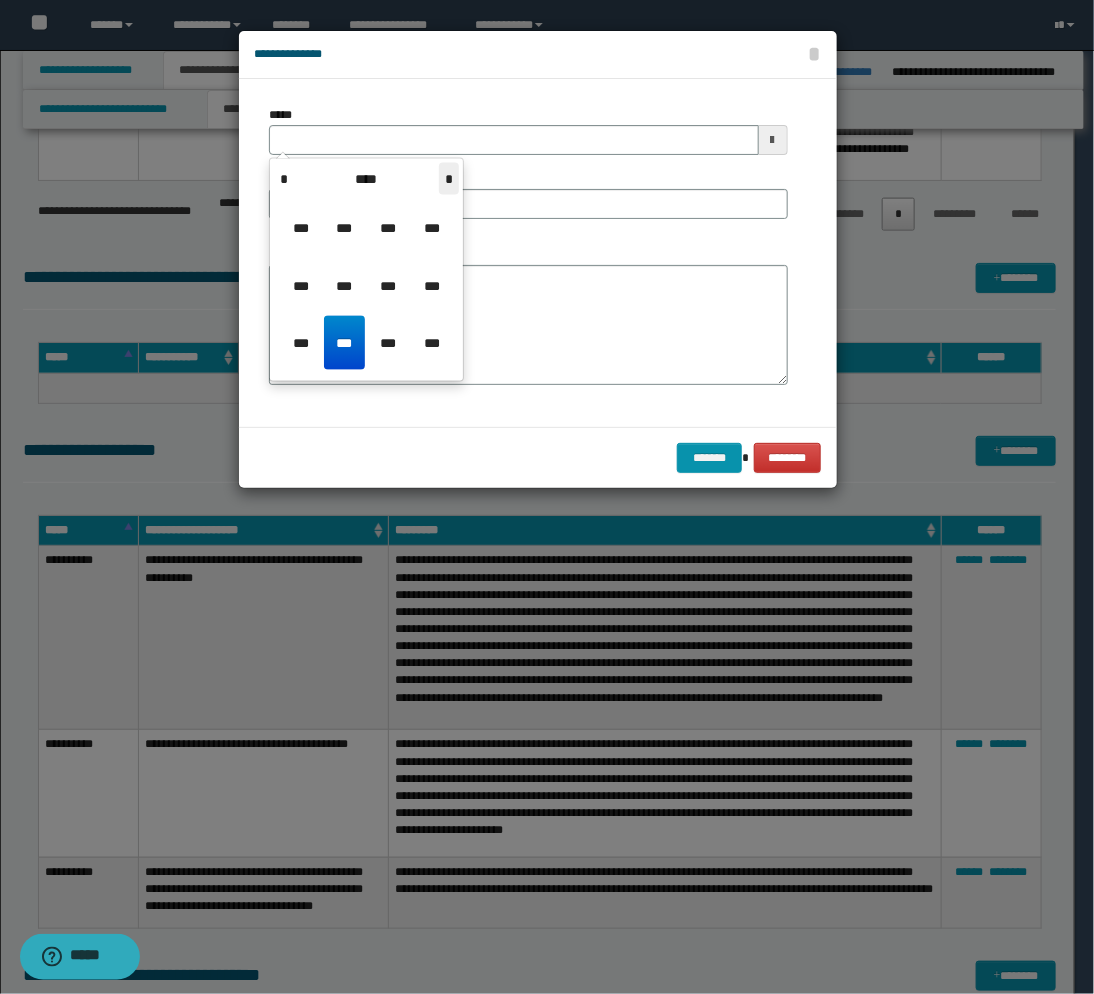 click on "*" at bounding box center (449, 179) 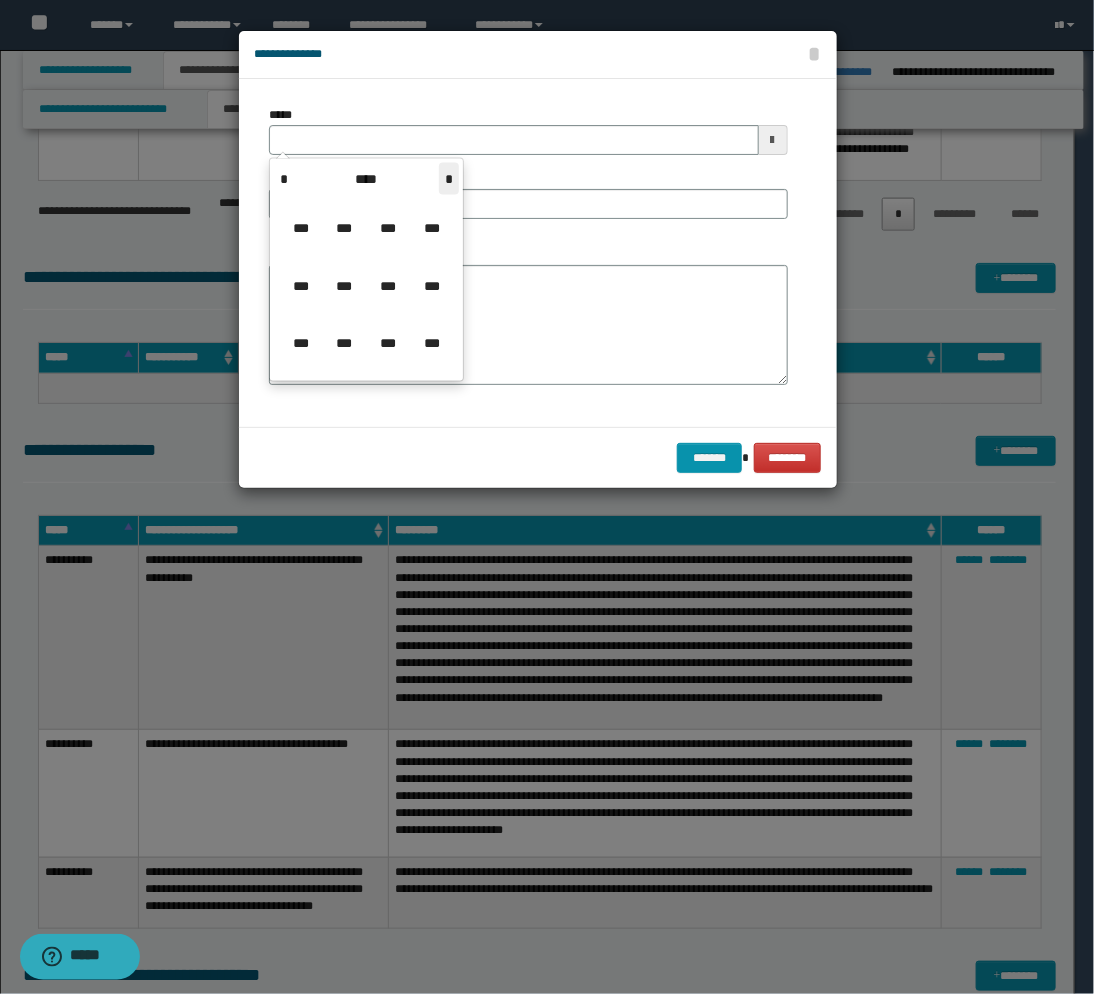 click on "*" at bounding box center (449, 179) 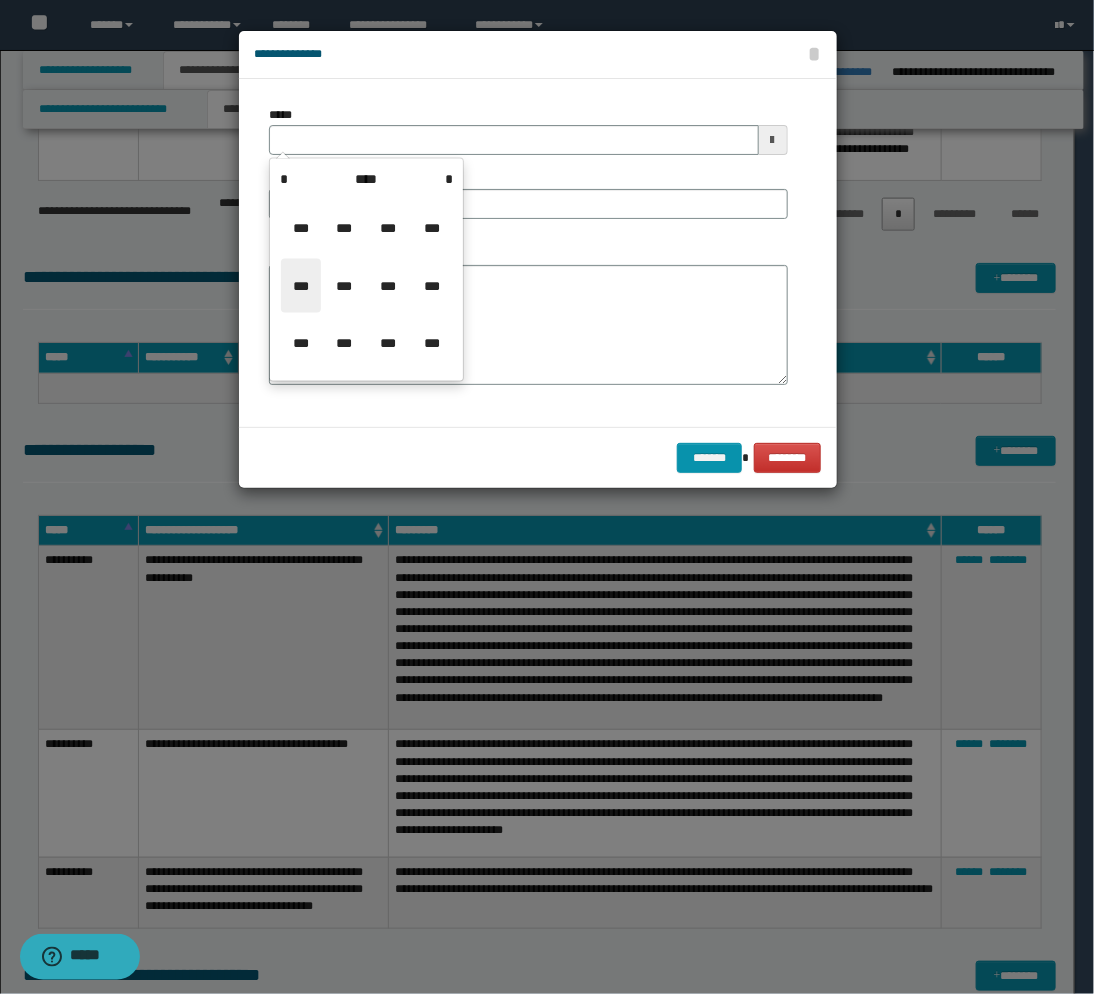 click on "***" at bounding box center (301, 286) 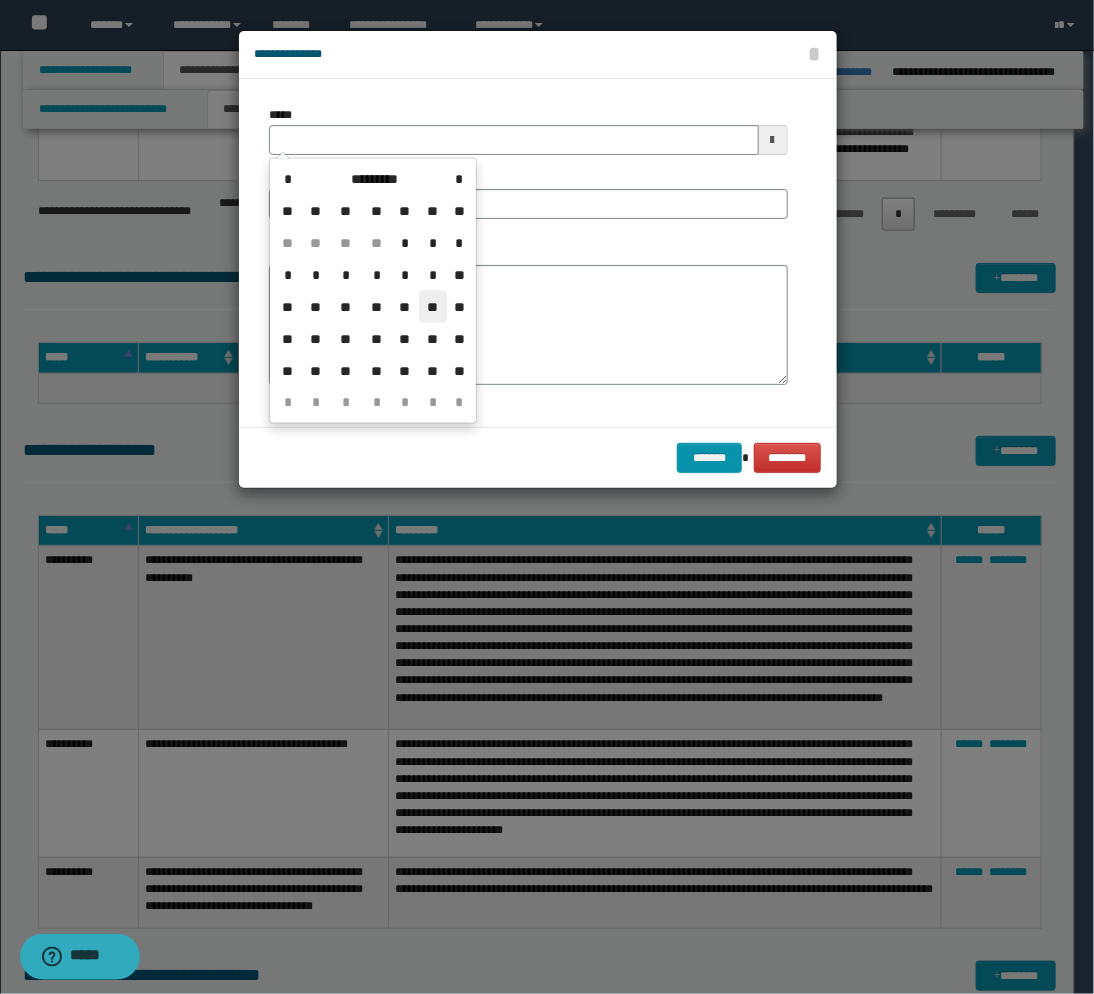 click on "**" at bounding box center [433, 307] 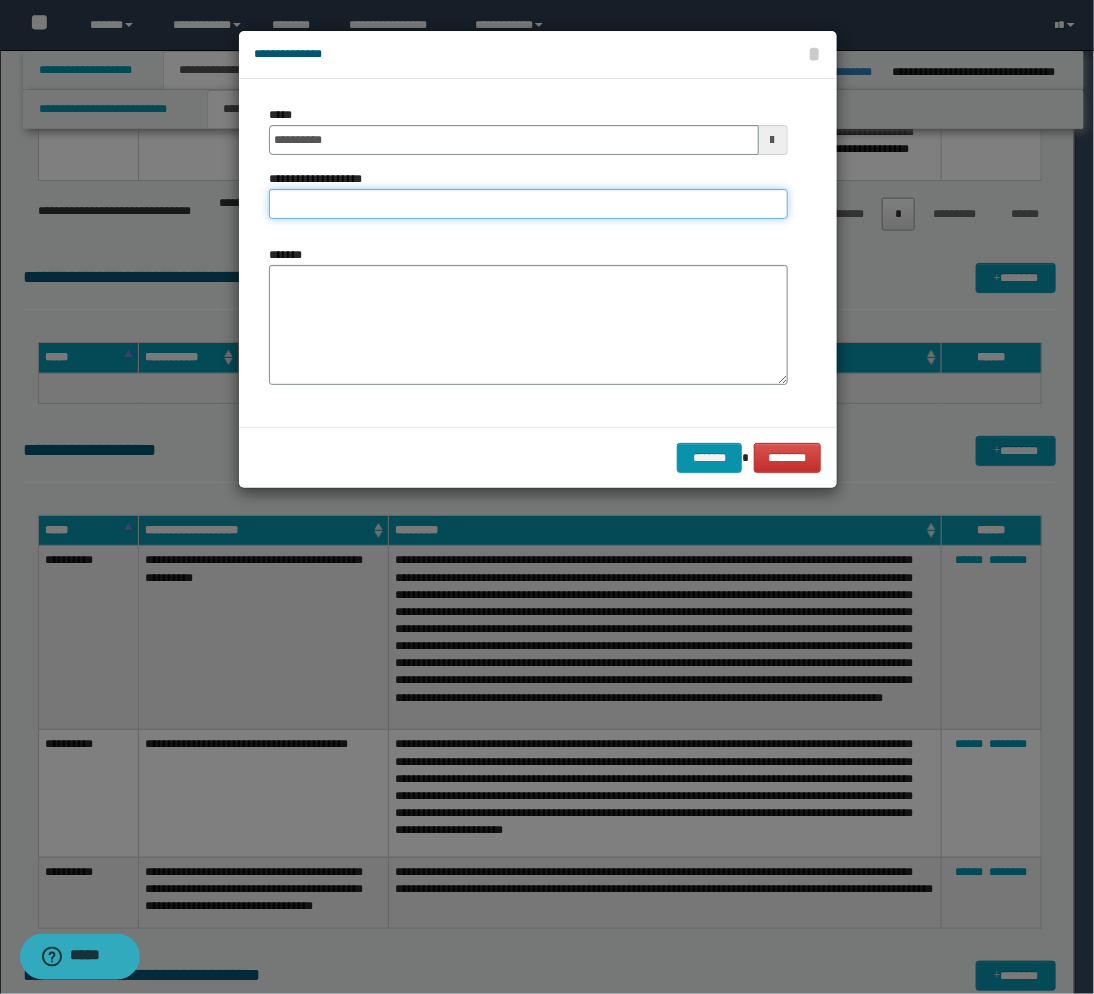 click on "**********" at bounding box center (528, 204) 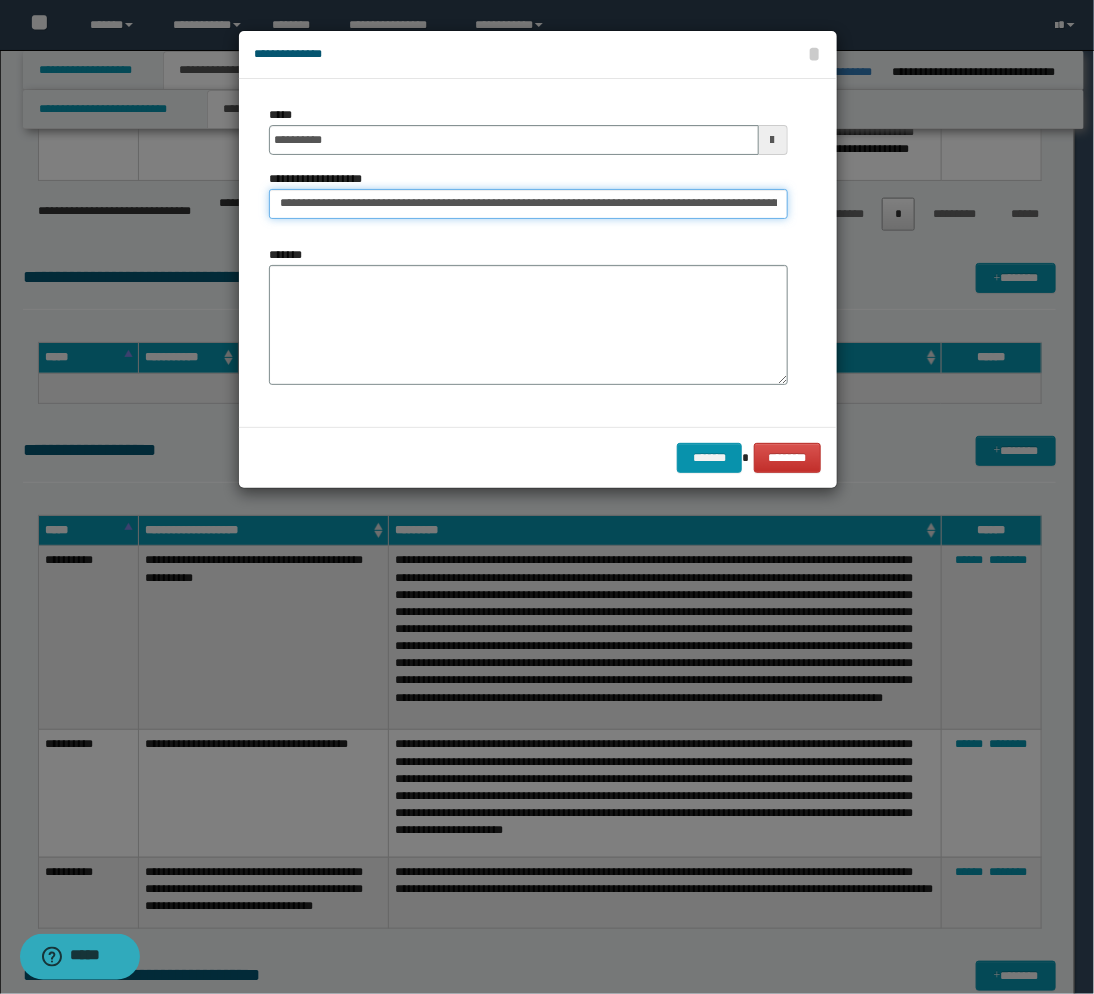 click on "**********" at bounding box center [528, 204] 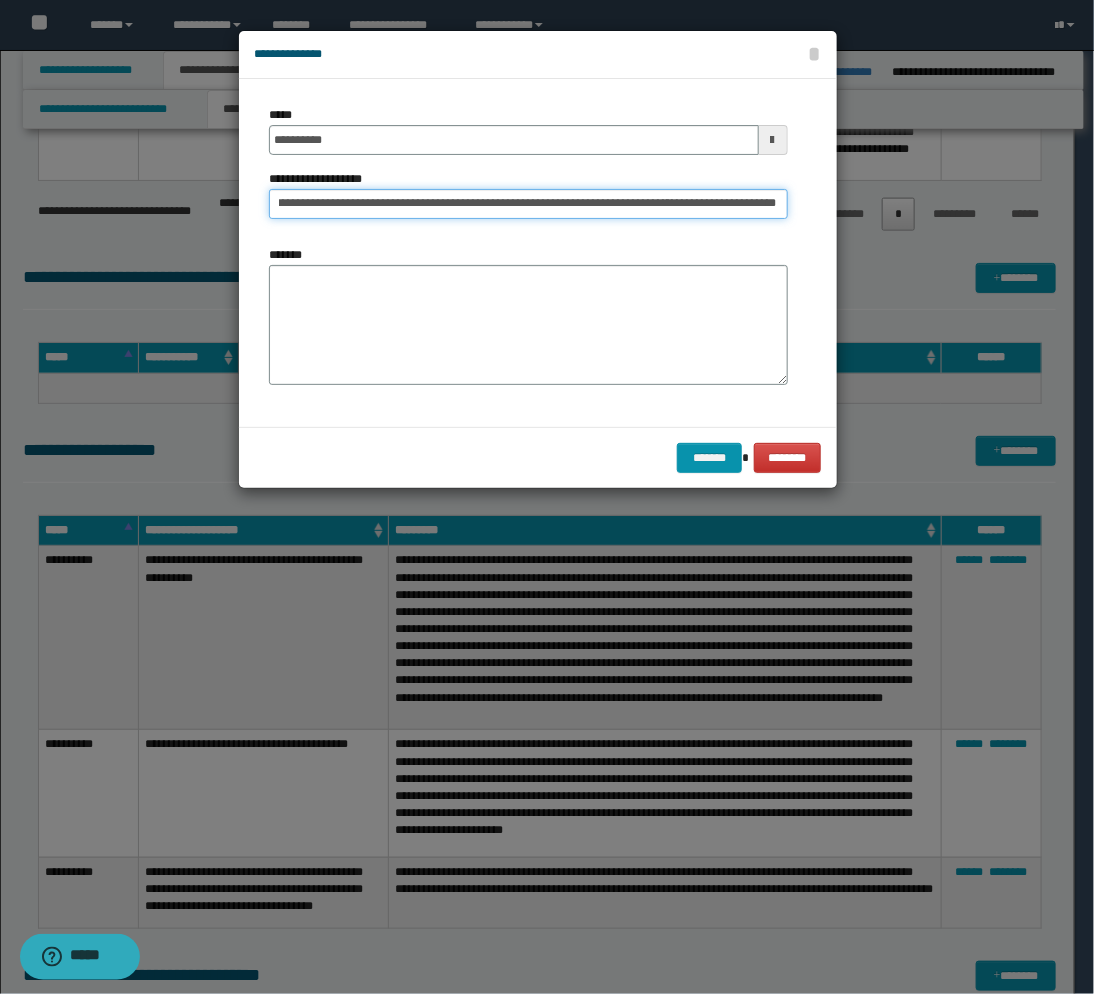 scroll, scrollTop: 0, scrollLeft: 337, axis: horizontal 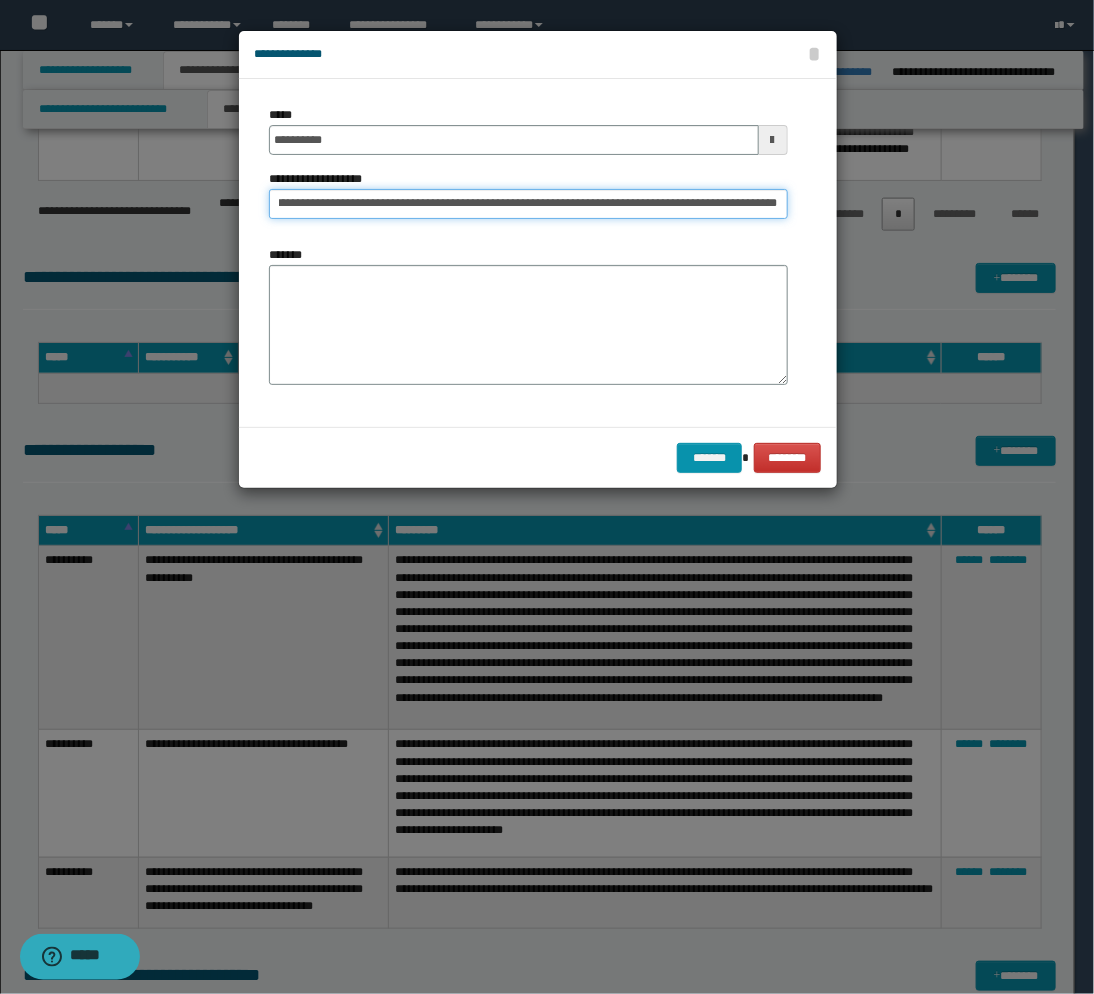 click on "**********" at bounding box center [528, 204] 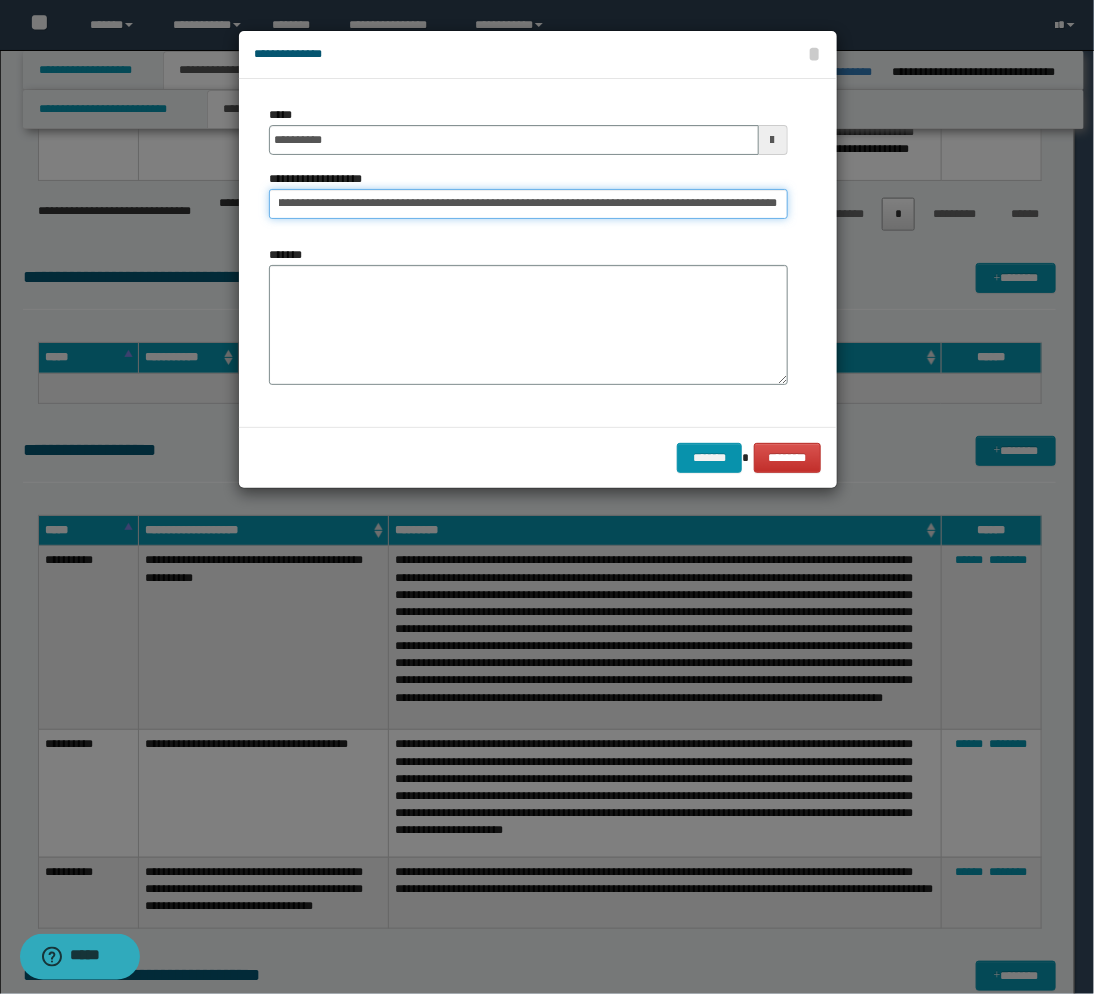 scroll, scrollTop: 0, scrollLeft: 150, axis: horizontal 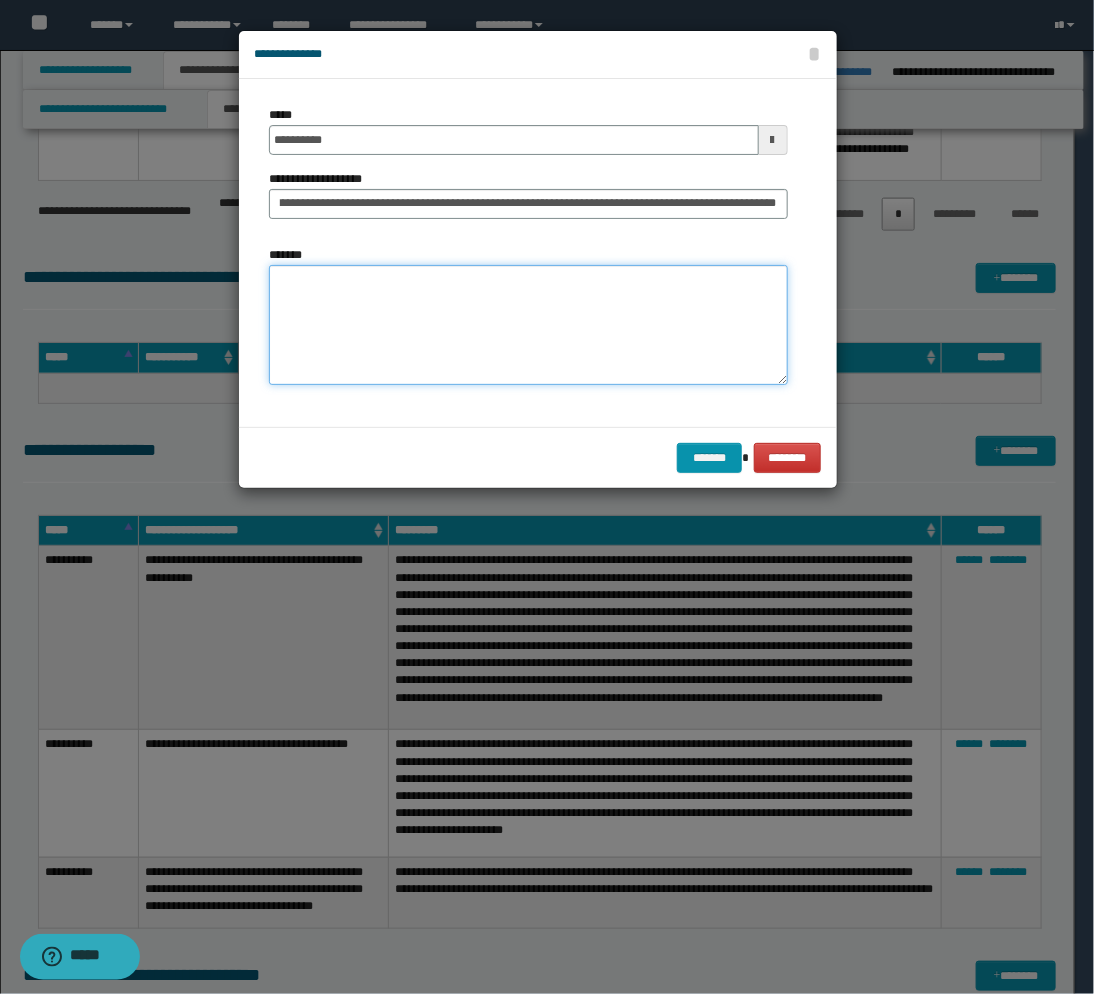 click on "*******" at bounding box center (528, 325) 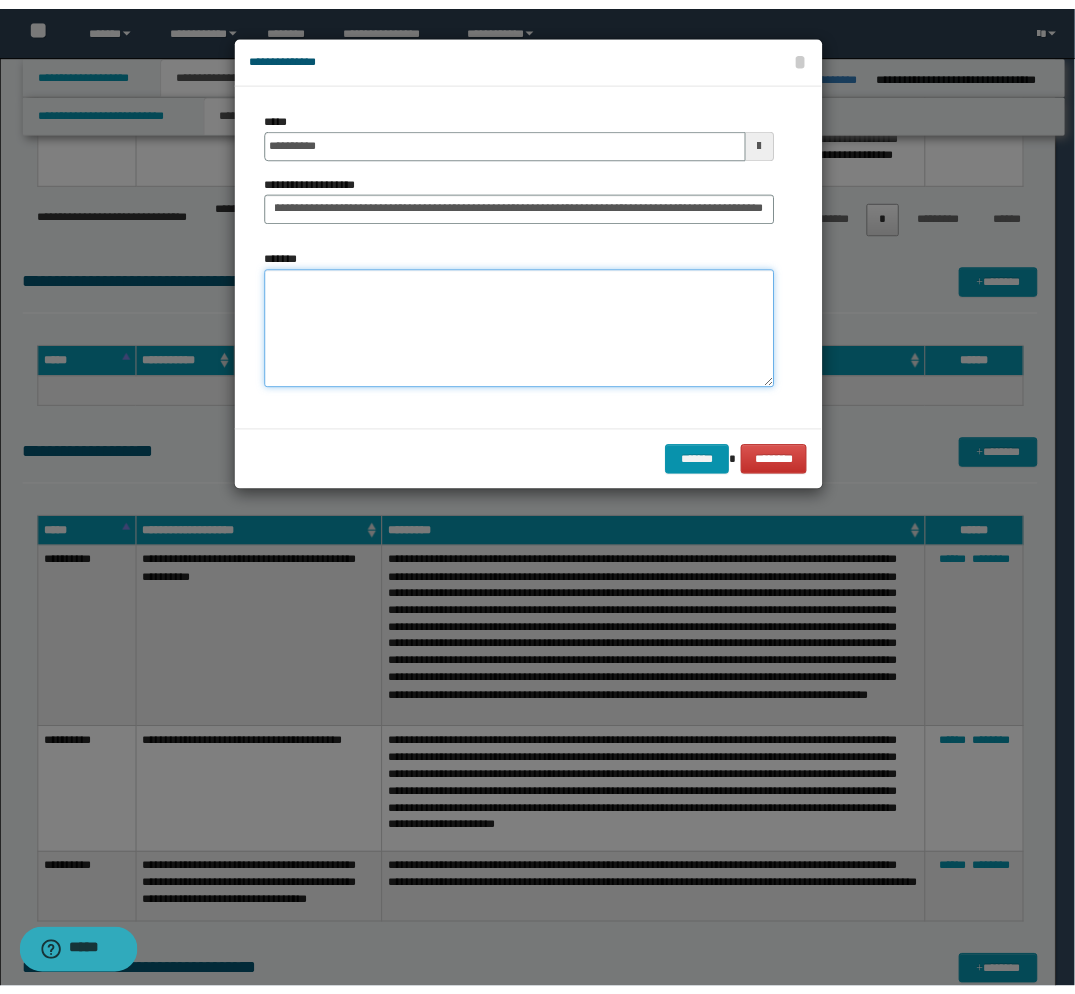 scroll, scrollTop: 0, scrollLeft: 0, axis: both 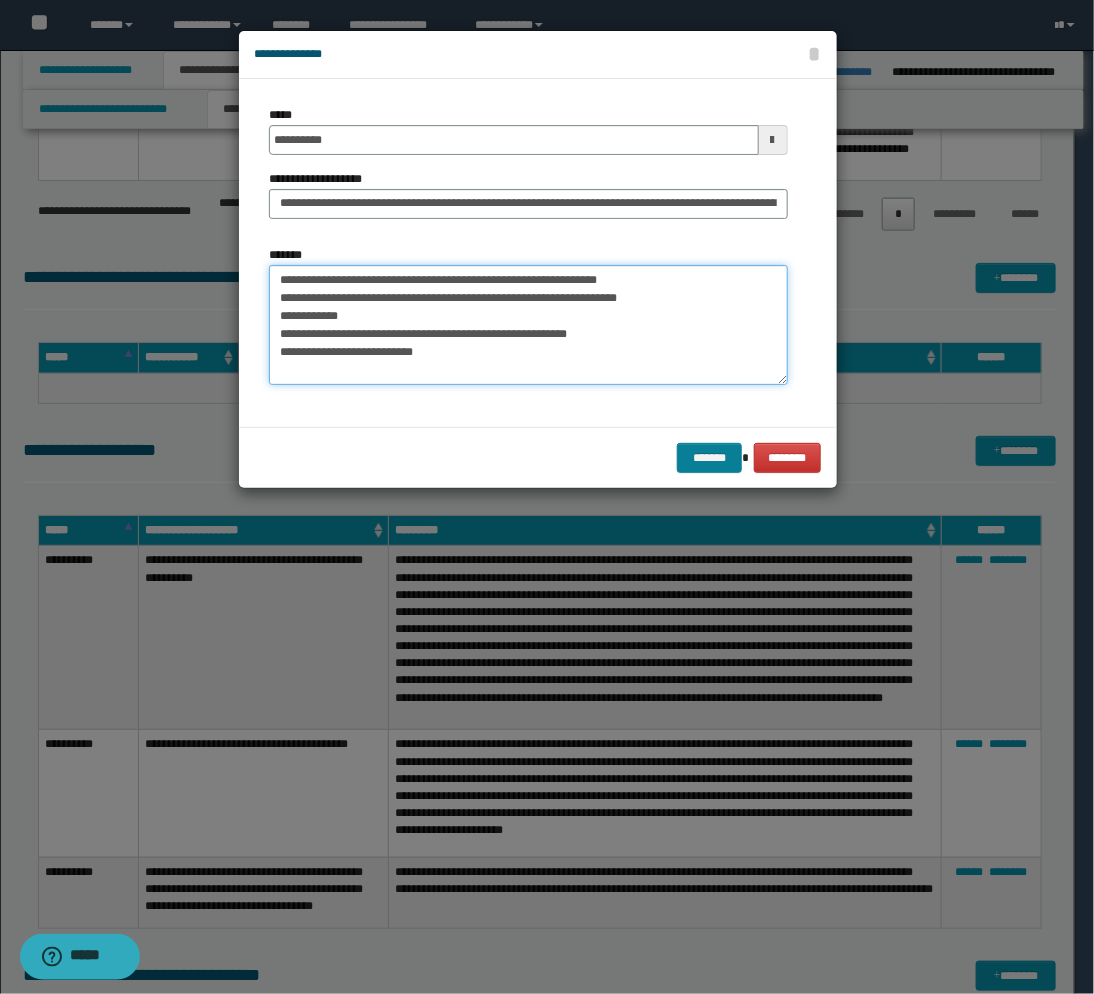 type on "**********" 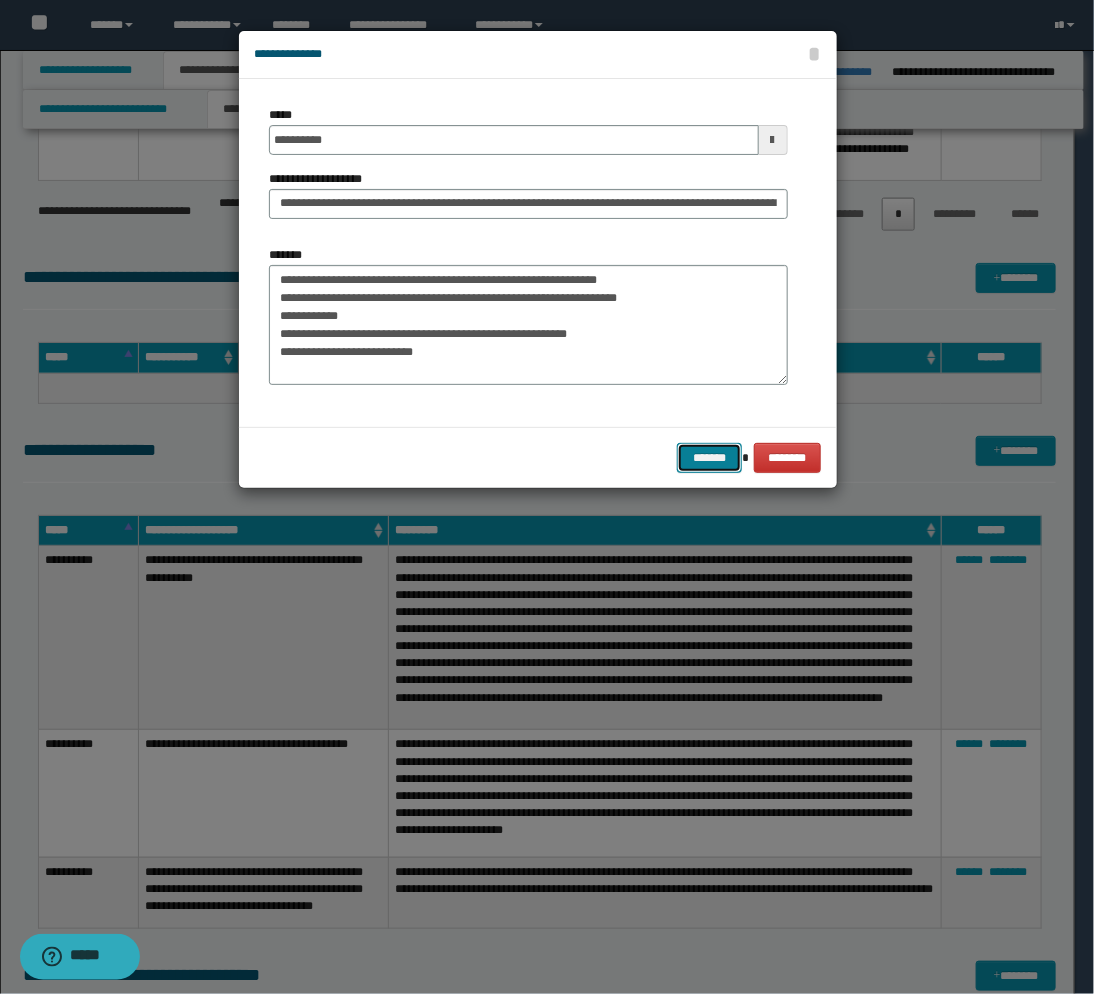 click on "*******" at bounding box center [709, 458] 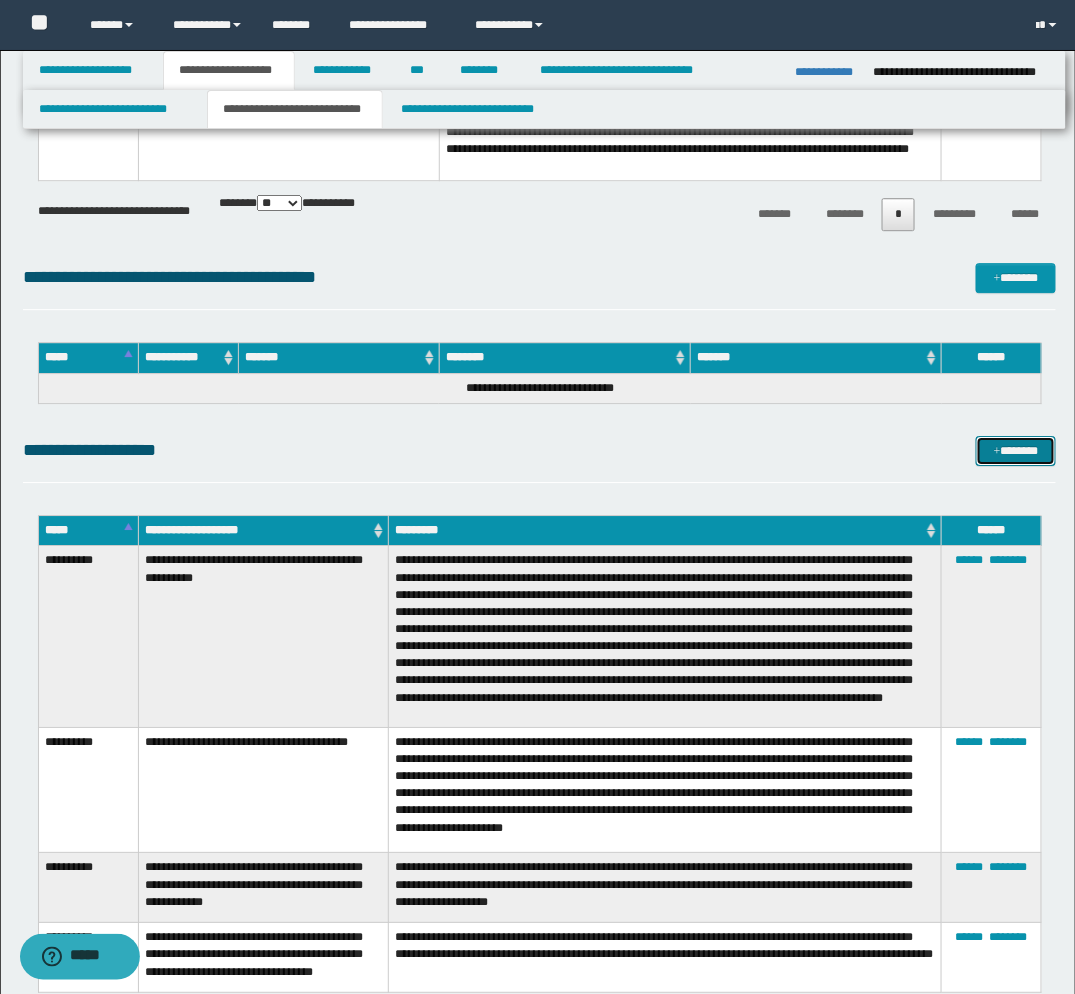 click on "*******" at bounding box center [1016, 451] 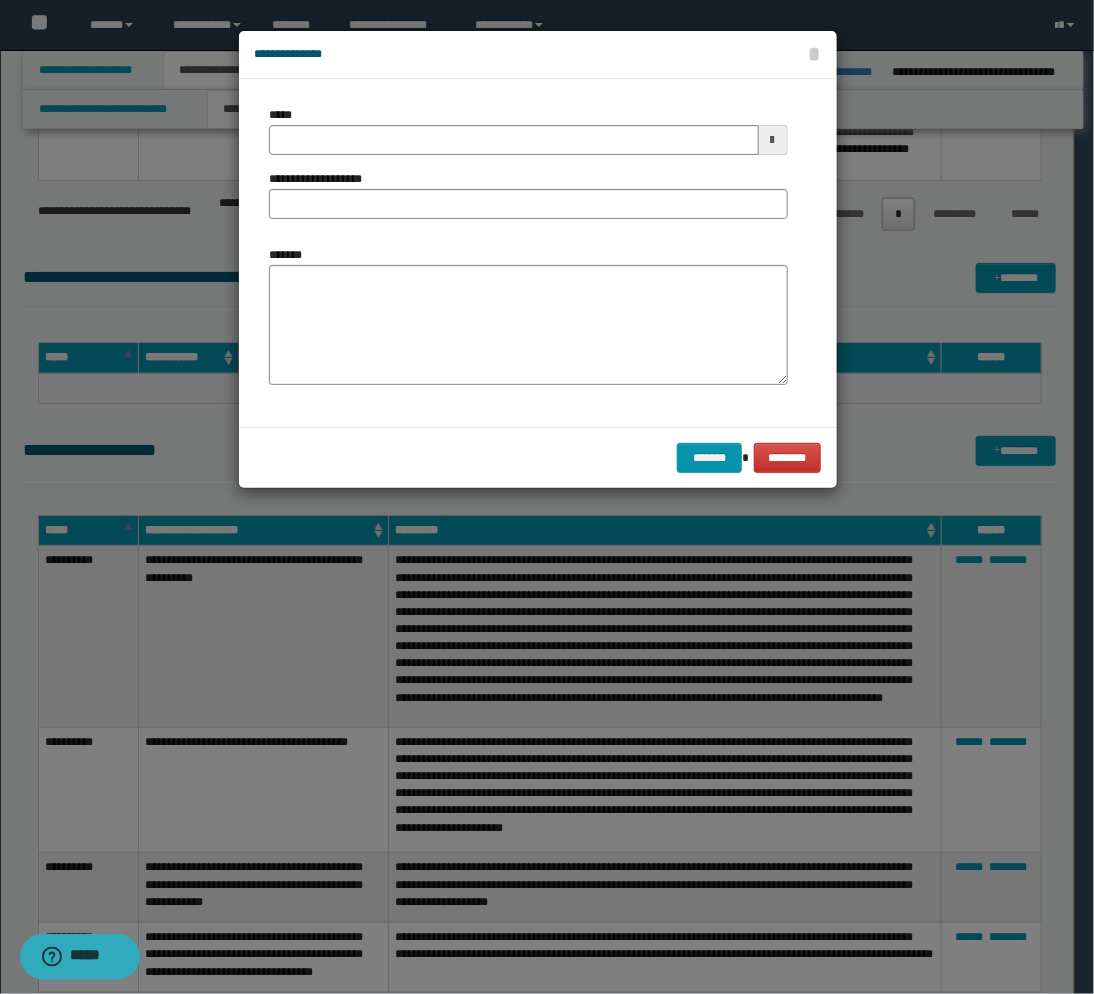 click at bounding box center (773, 140) 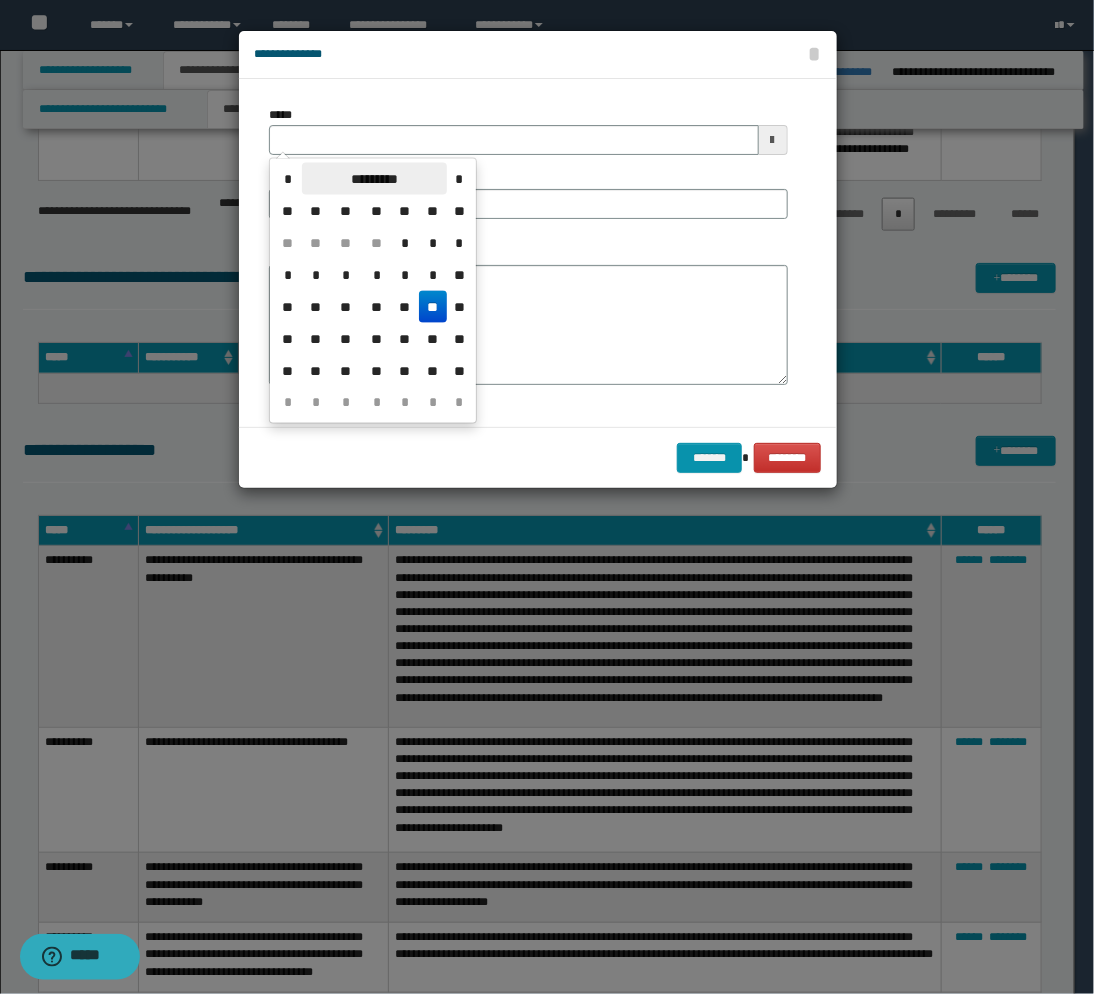 click on "*********" at bounding box center (374, 179) 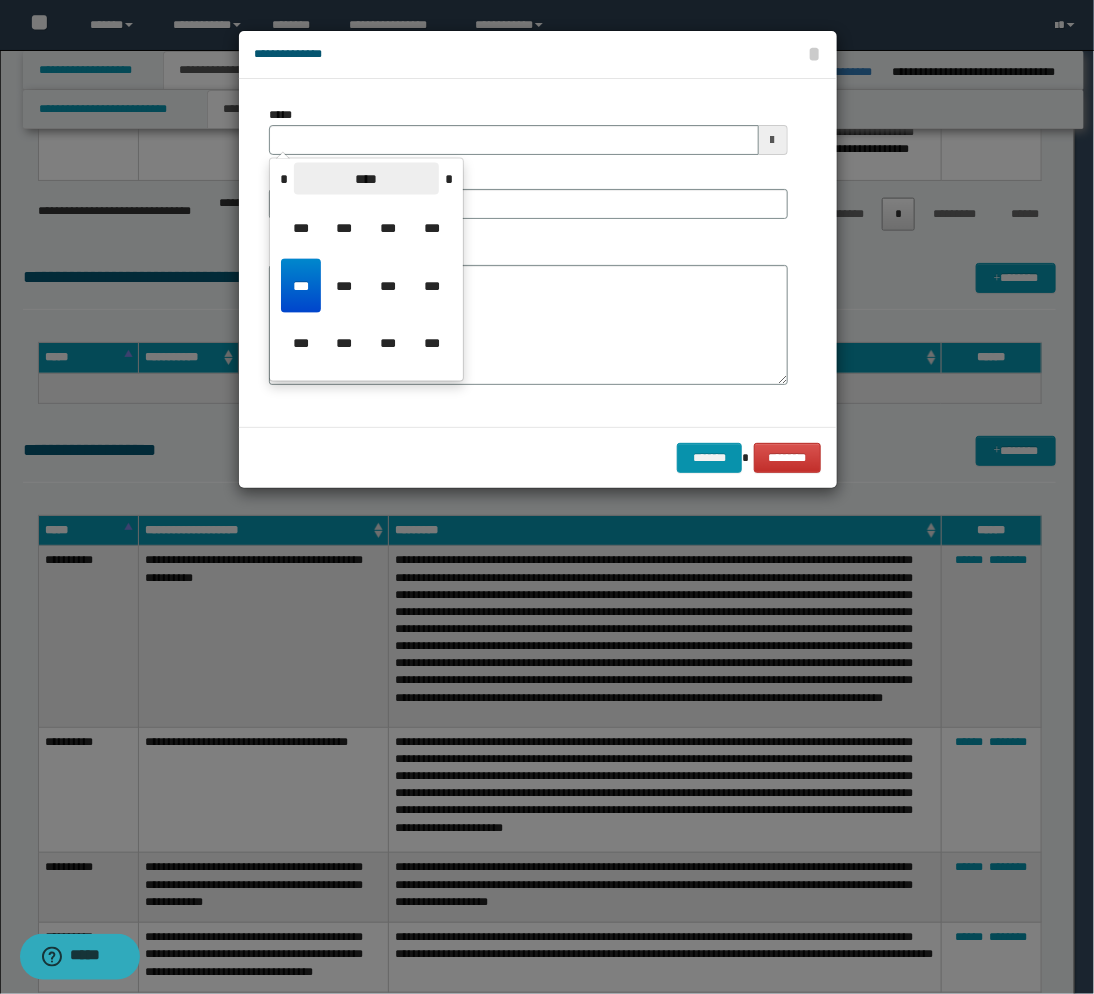 click on "****" at bounding box center (366, 179) 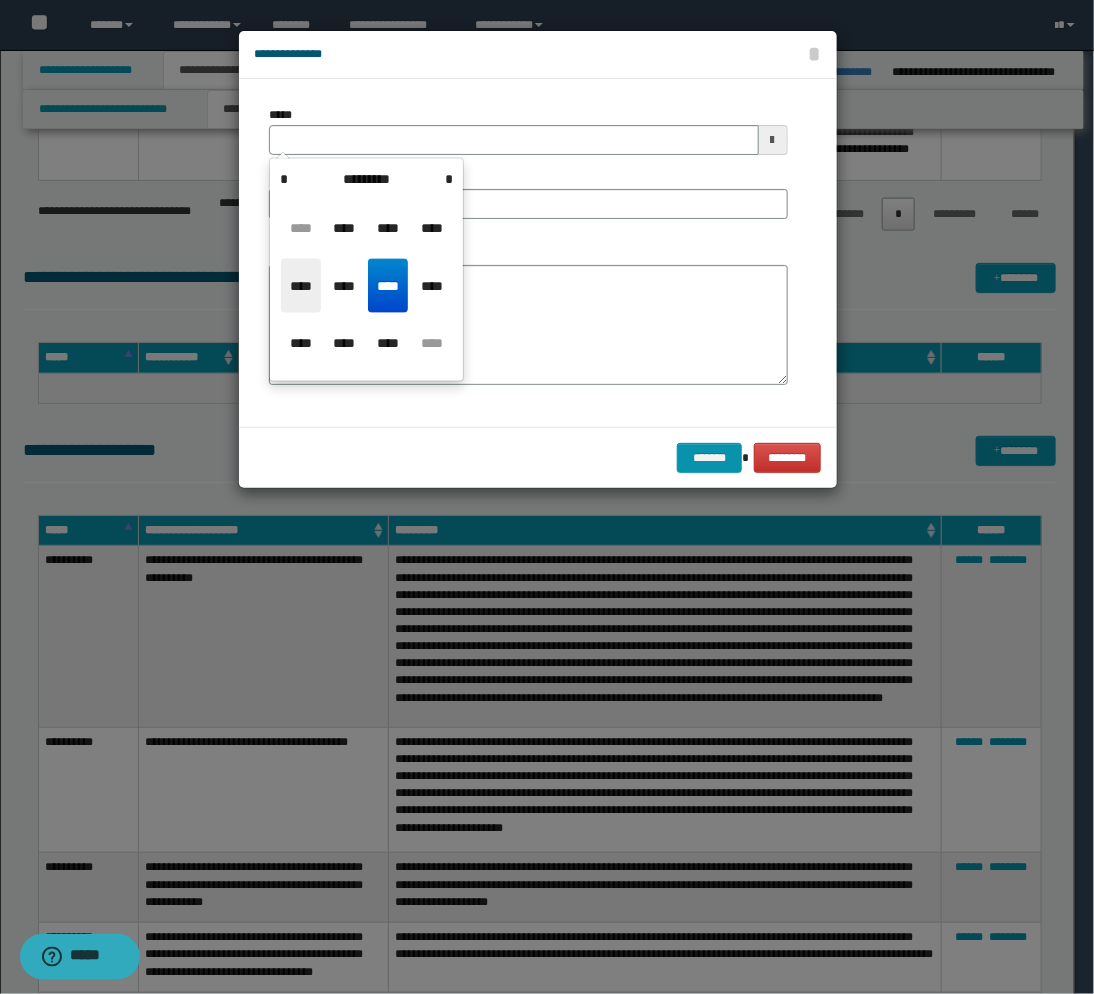 click on "****" at bounding box center (301, 286) 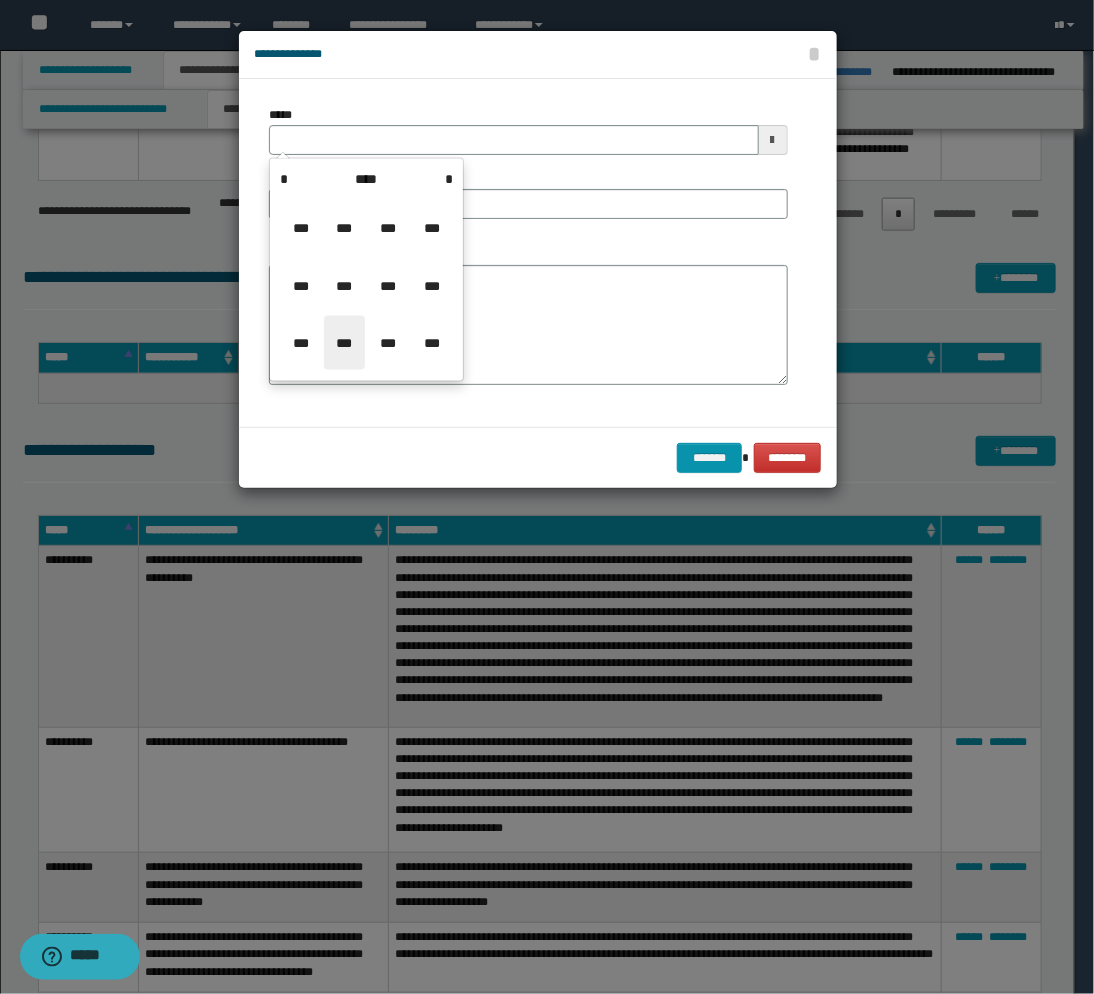 click on "***" at bounding box center (344, 343) 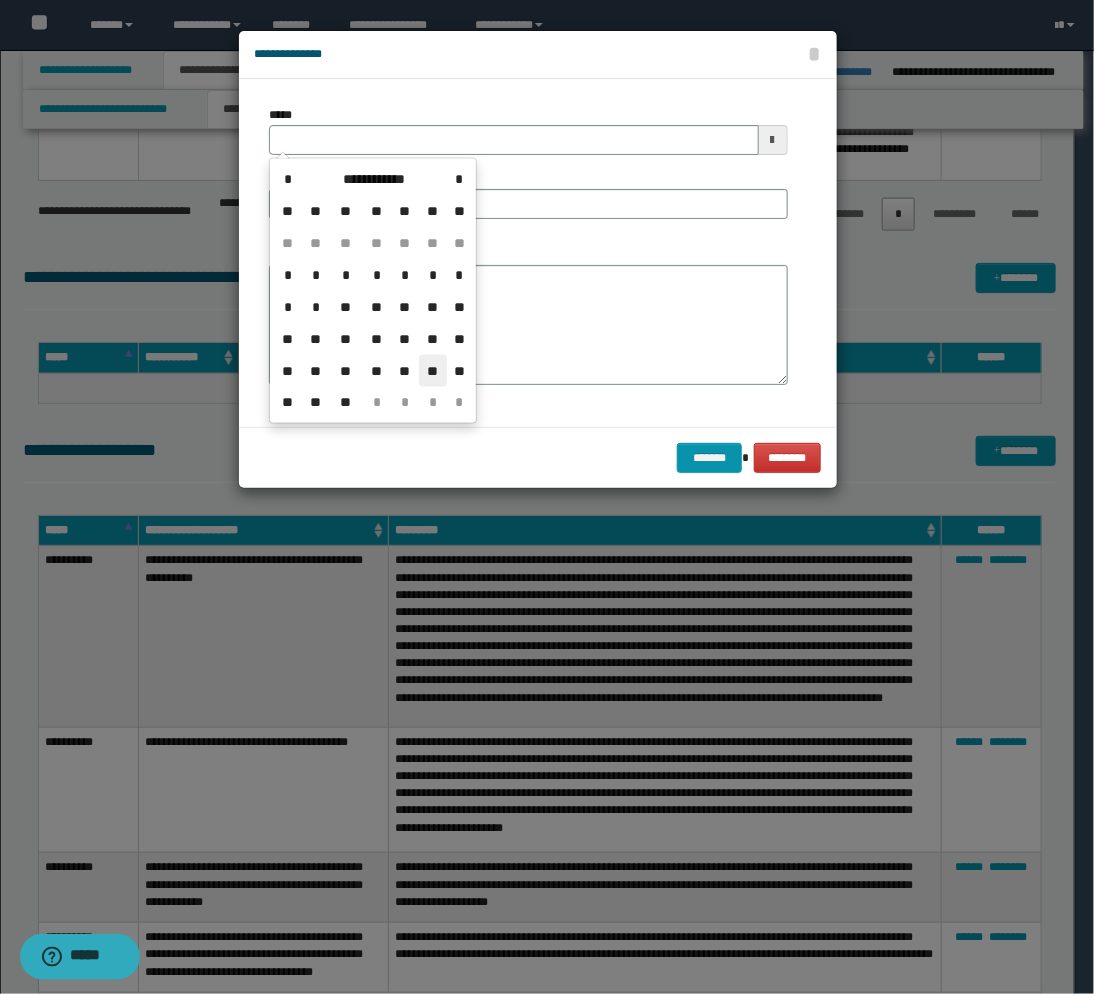 click on "**" at bounding box center [433, 371] 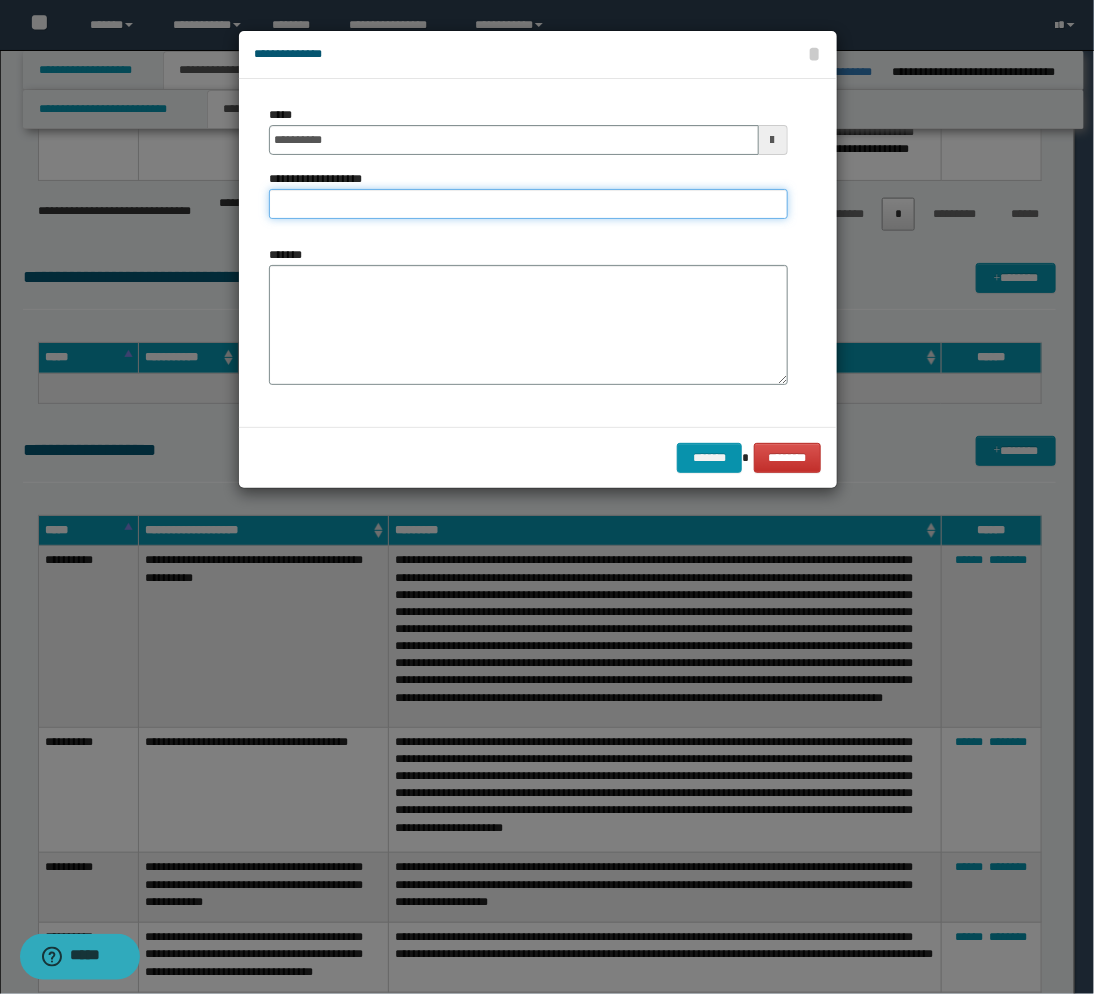click on "**********" at bounding box center (528, 204) 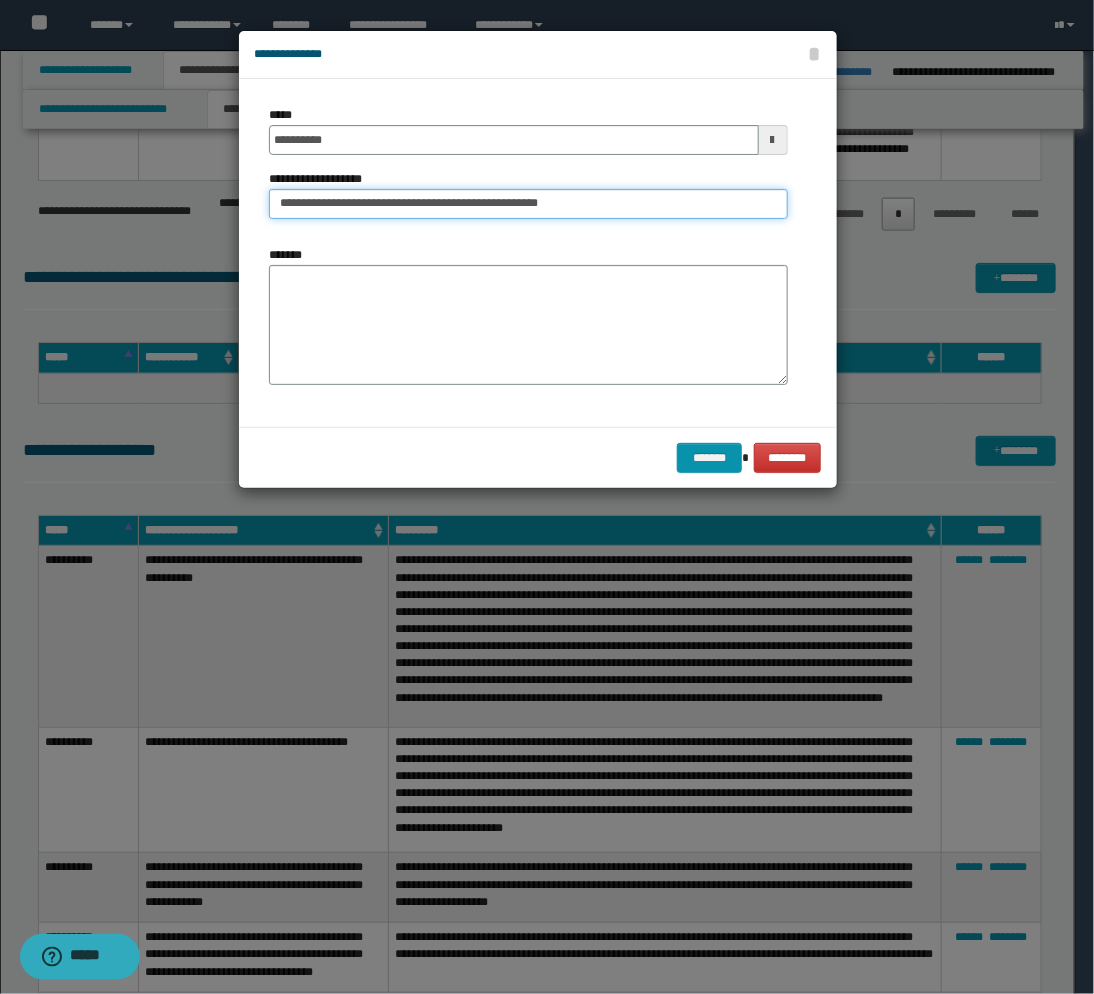 type on "**********" 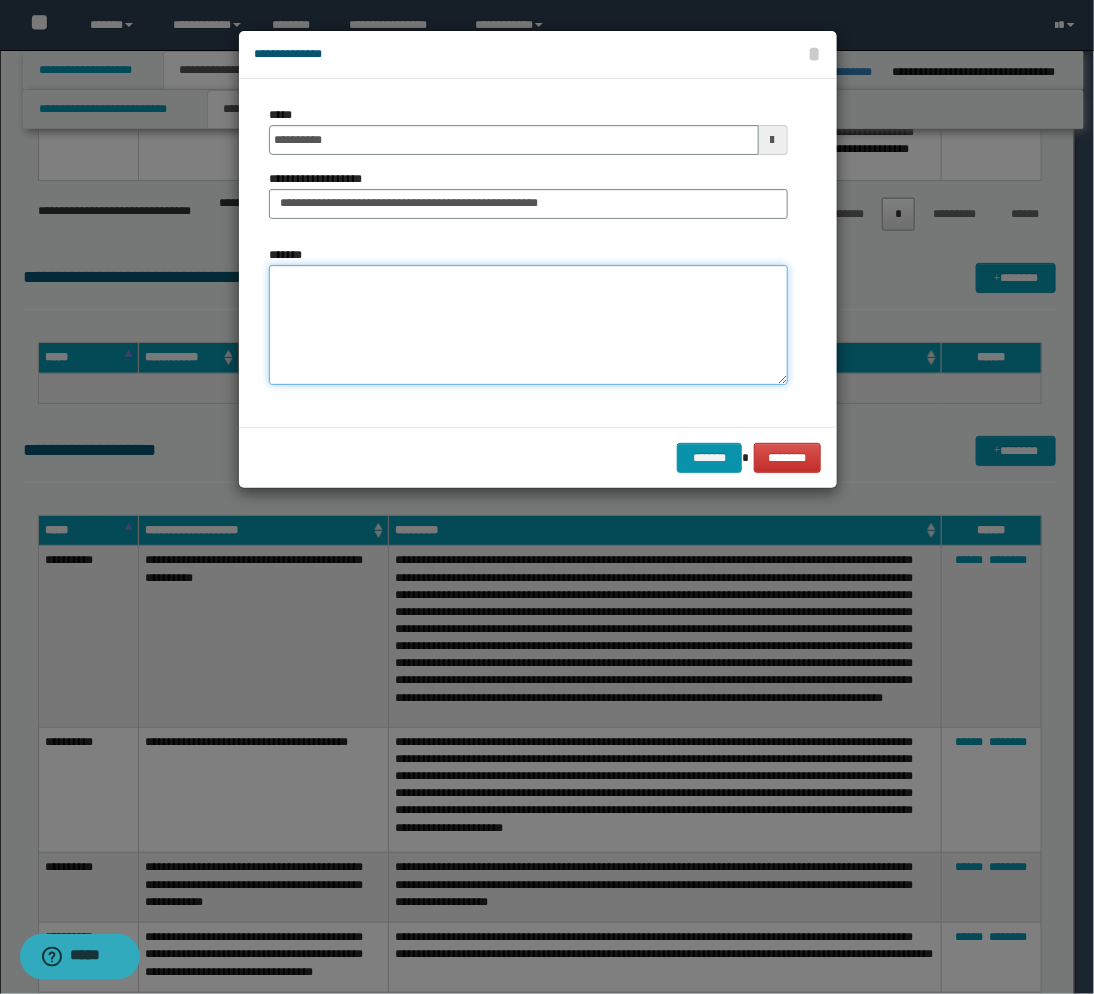 click on "*******" at bounding box center [528, 325] 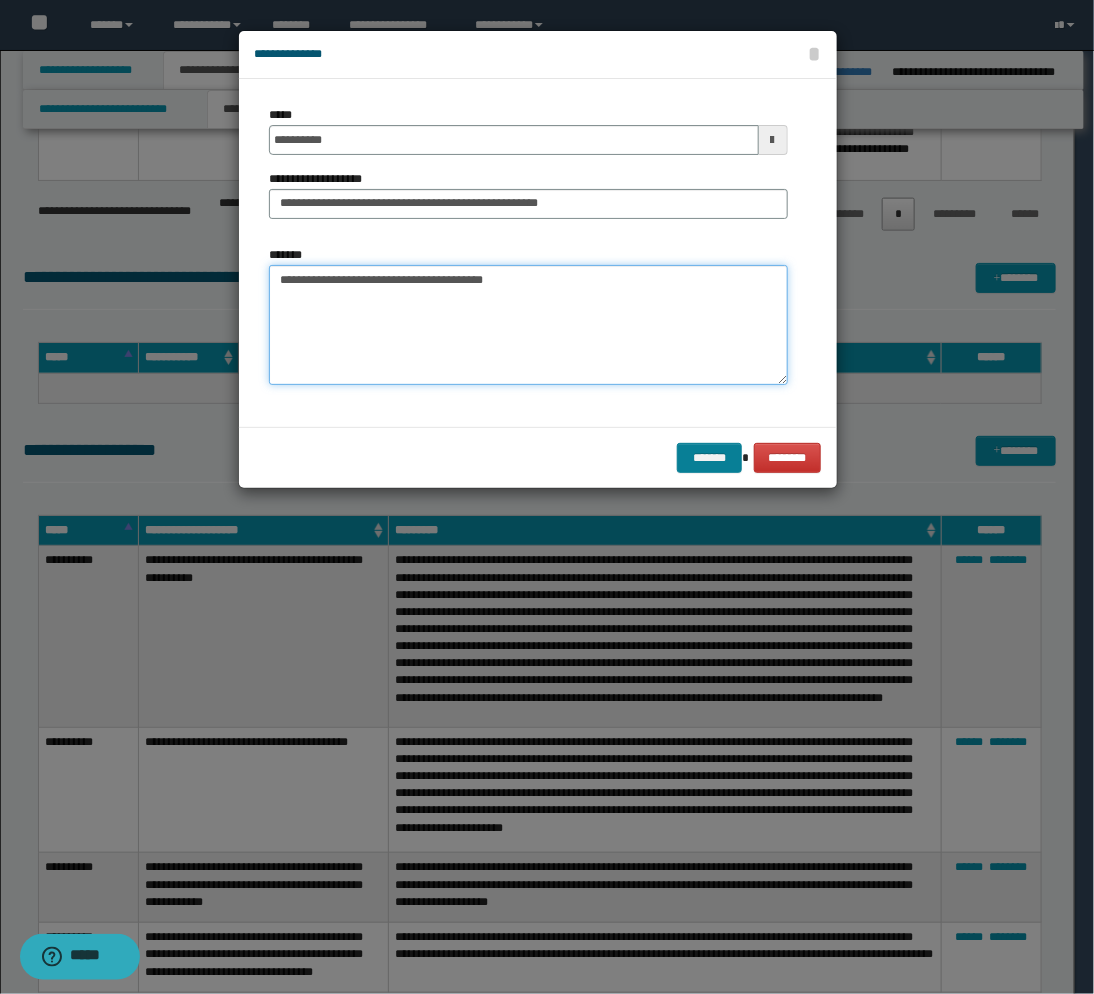 type on "**********" 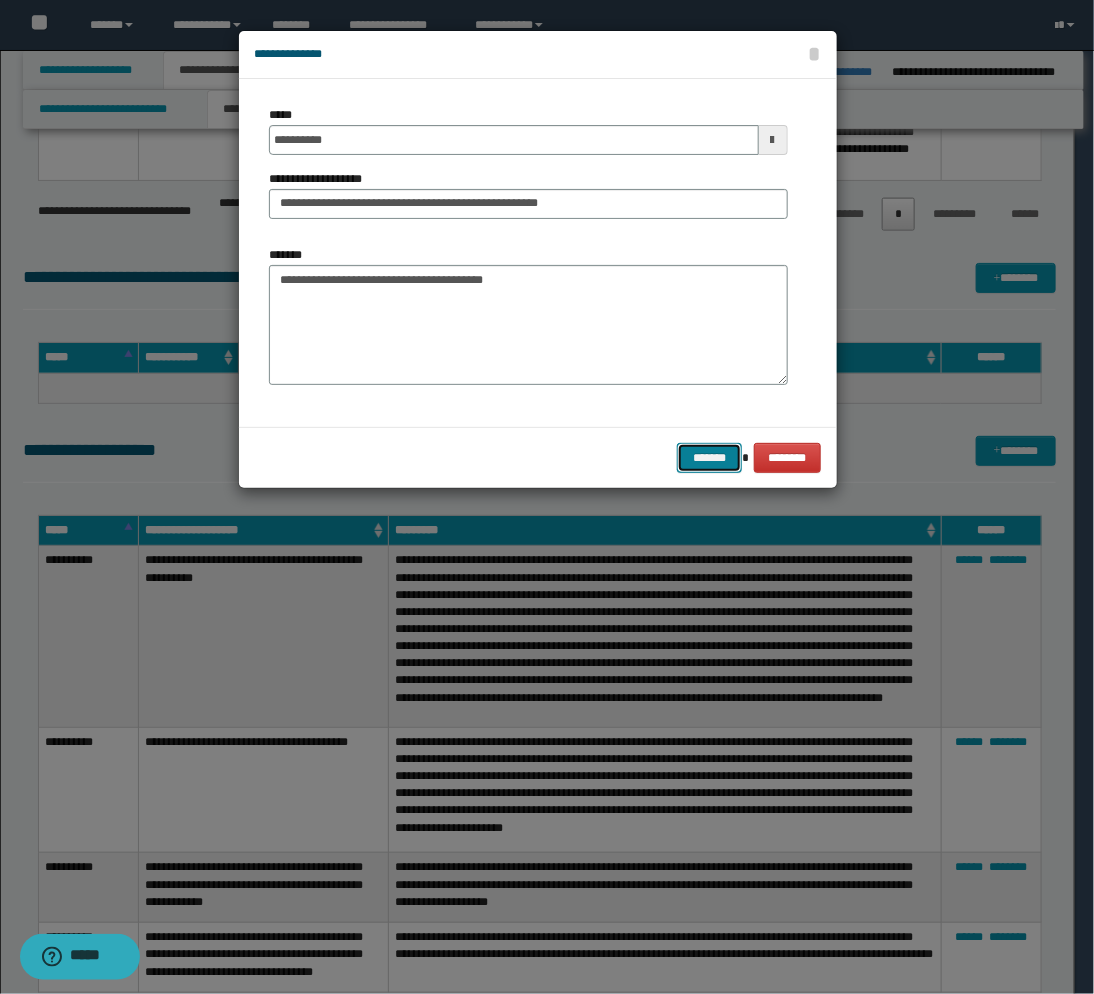 click on "*******" at bounding box center [709, 458] 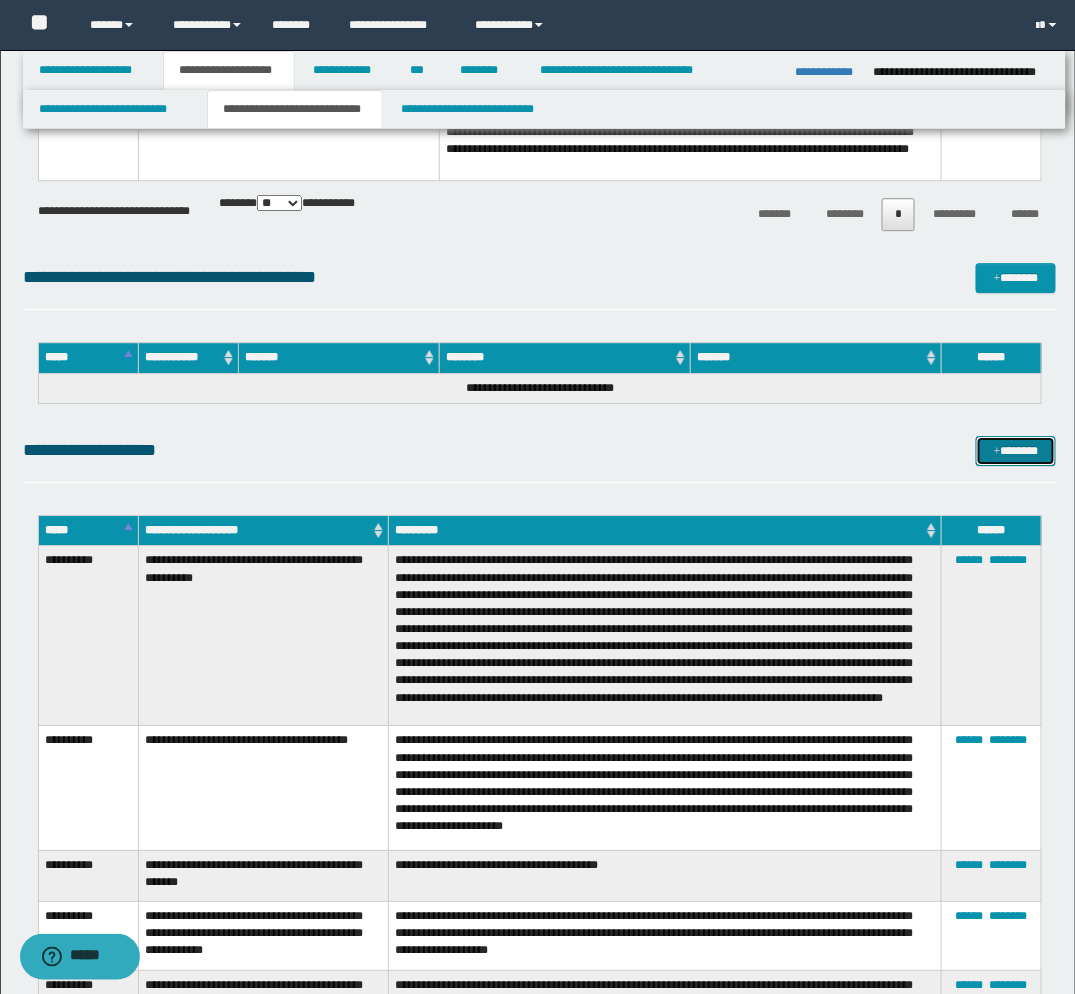 click on "*******" at bounding box center (1016, 451) 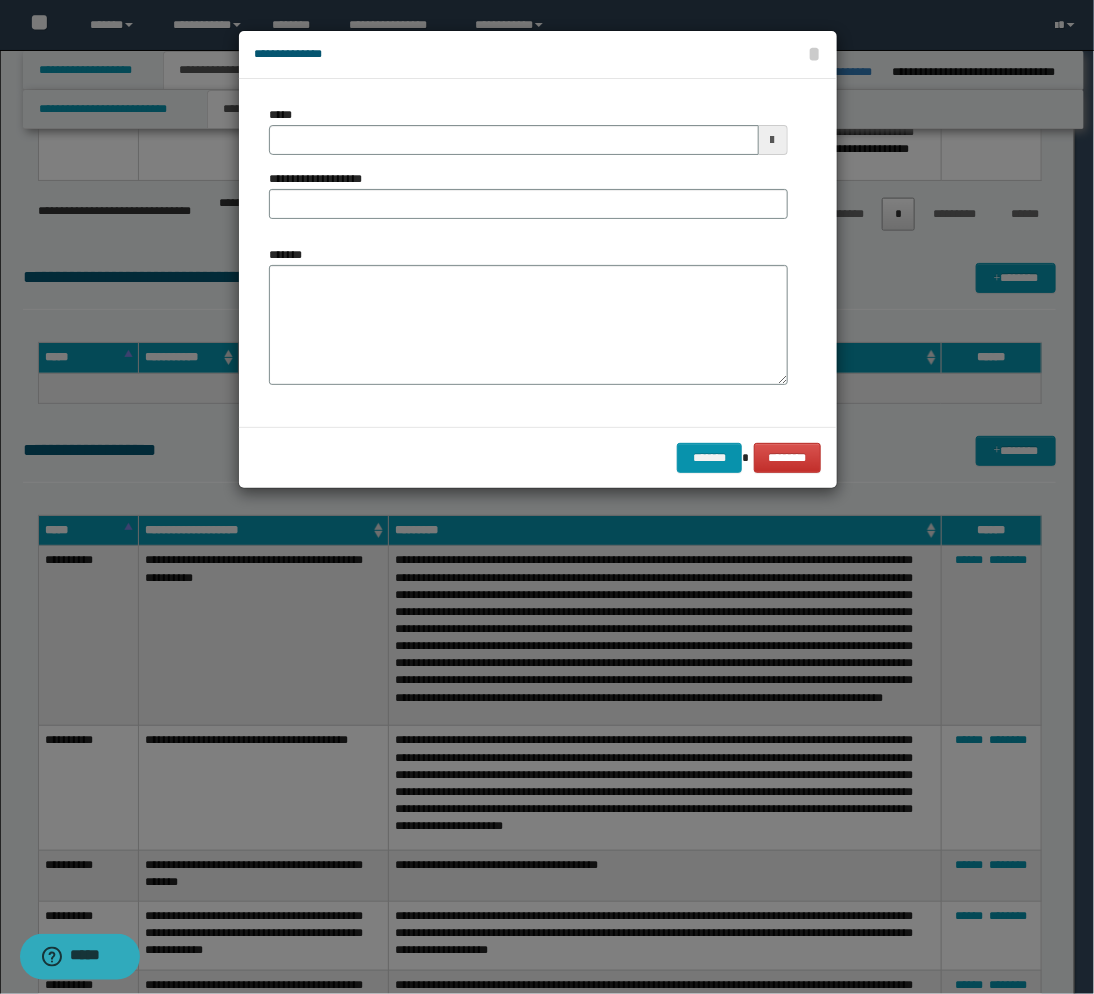 click at bounding box center [773, 140] 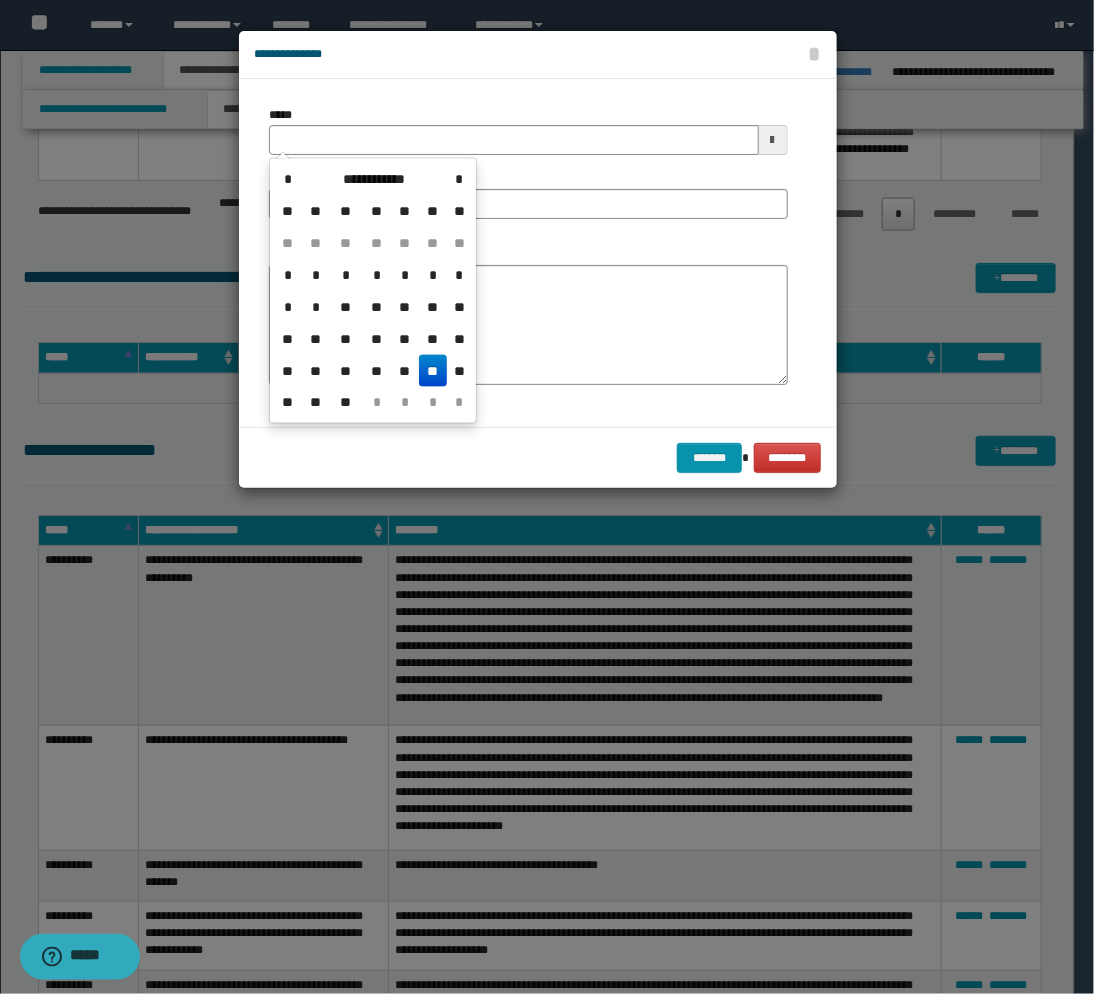 click on "**" at bounding box center (433, 371) 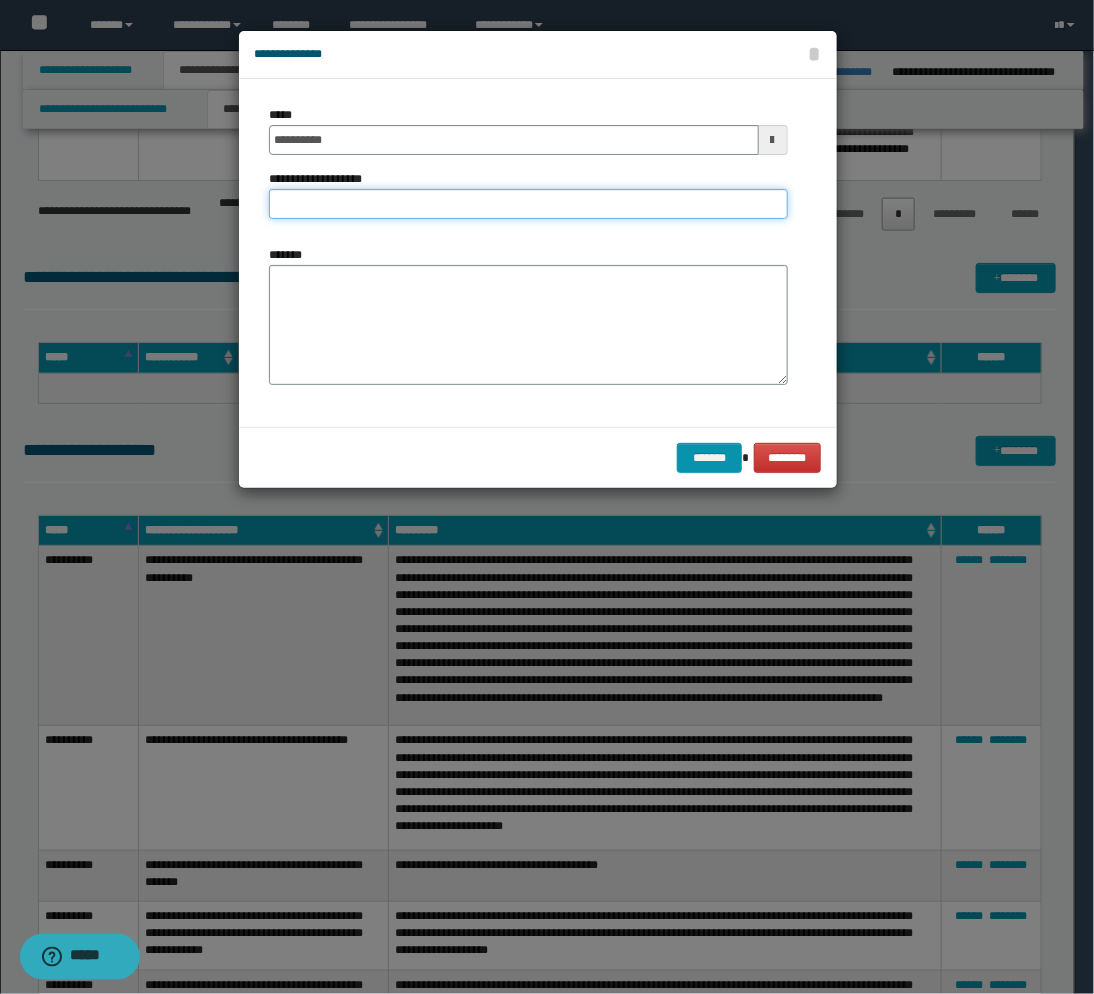 click on "**********" at bounding box center (528, 204) 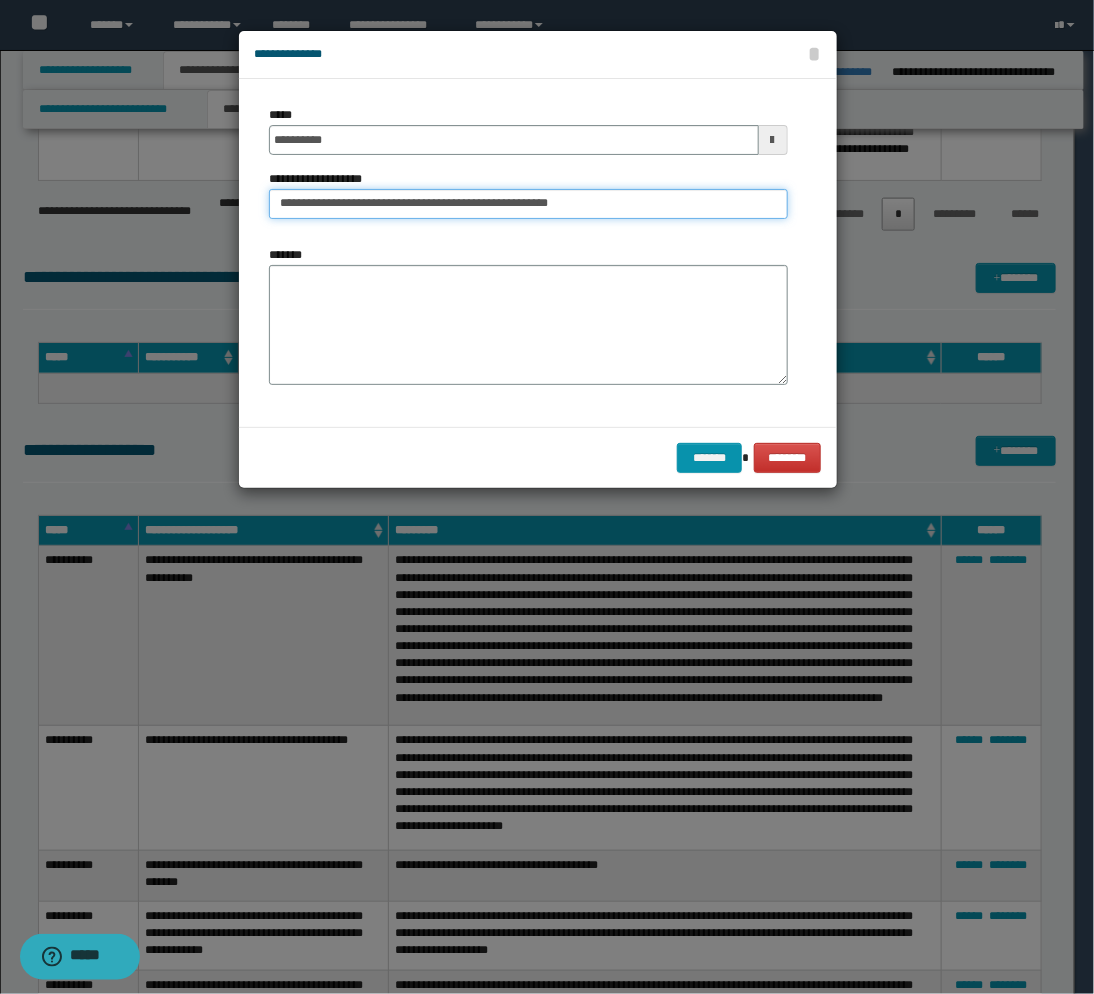 type on "**********" 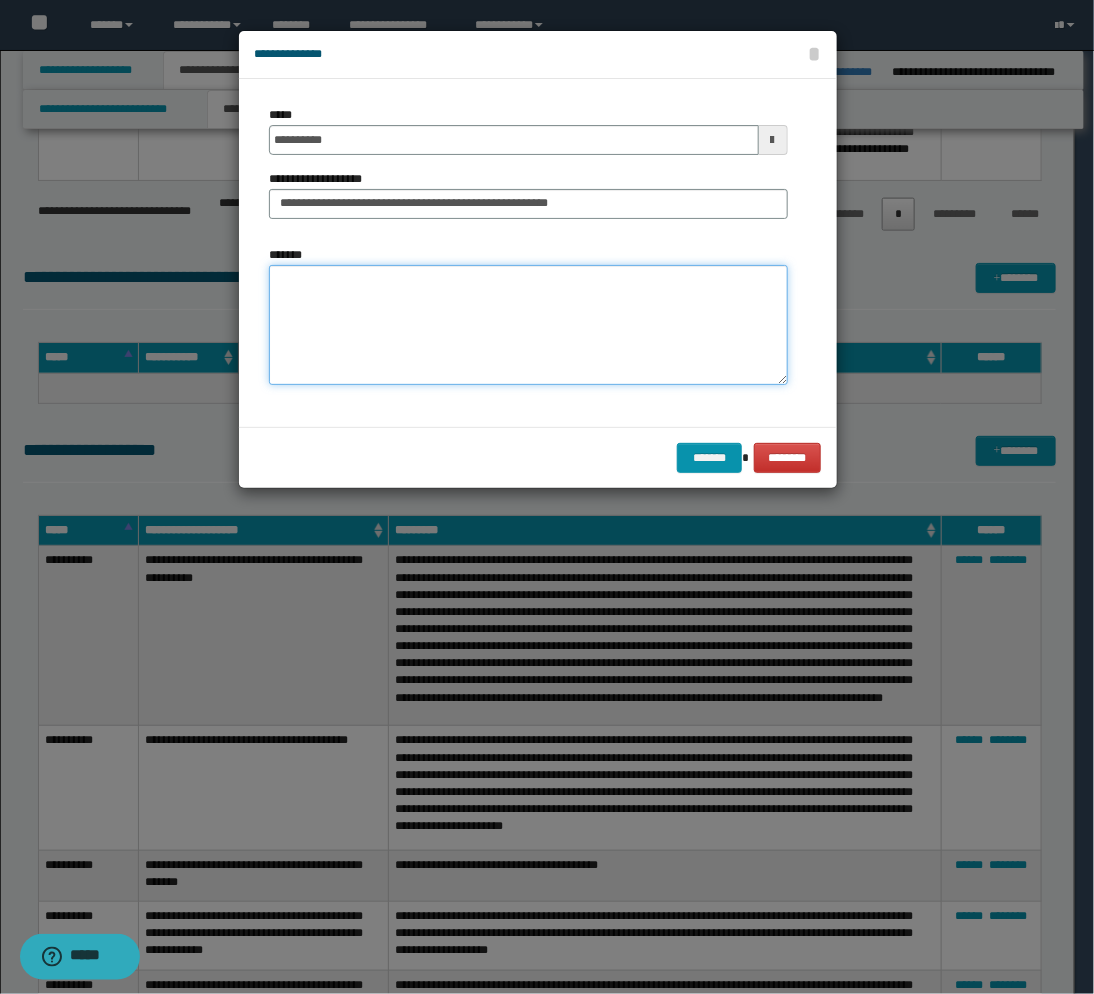 click on "*******" at bounding box center [528, 325] 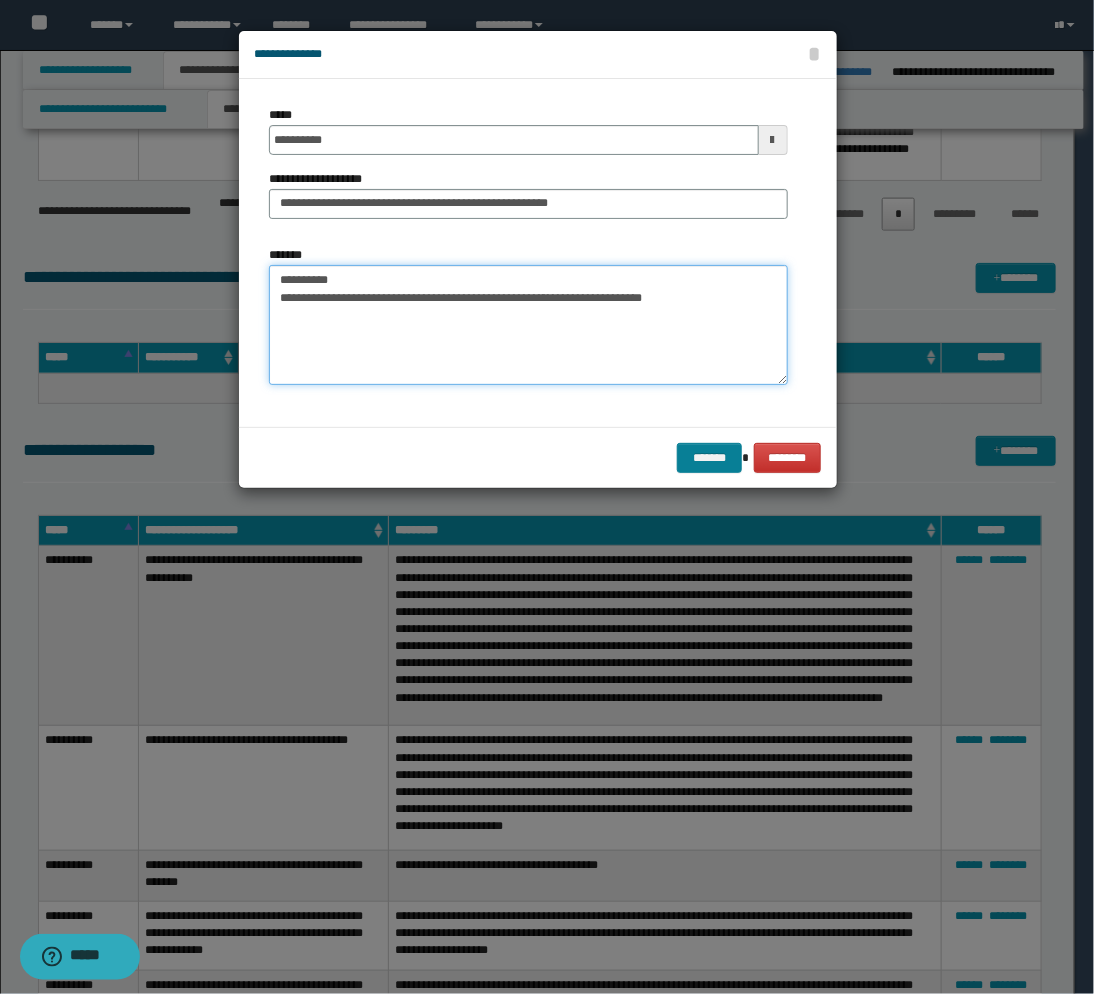 type on "**********" 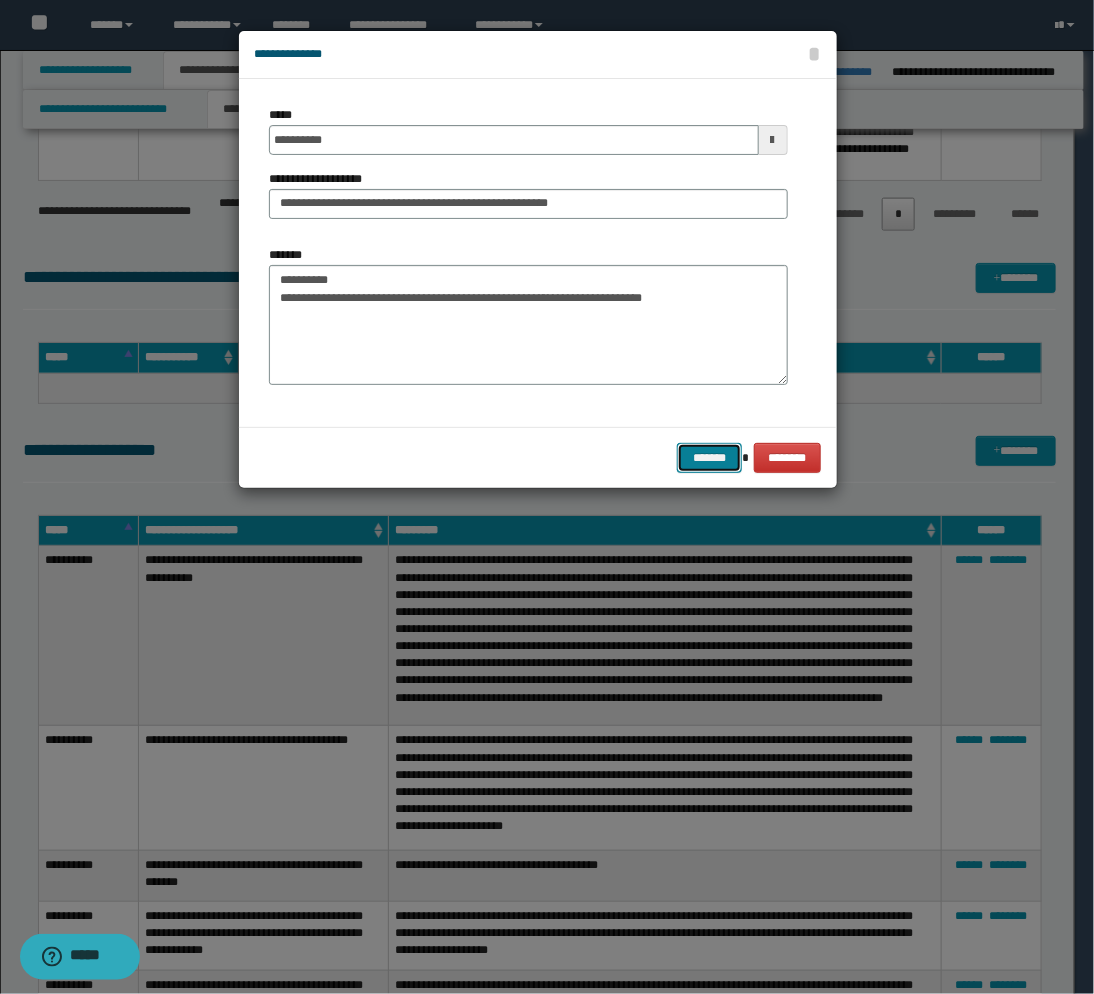 click on "*******" at bounding box center (709, 458) 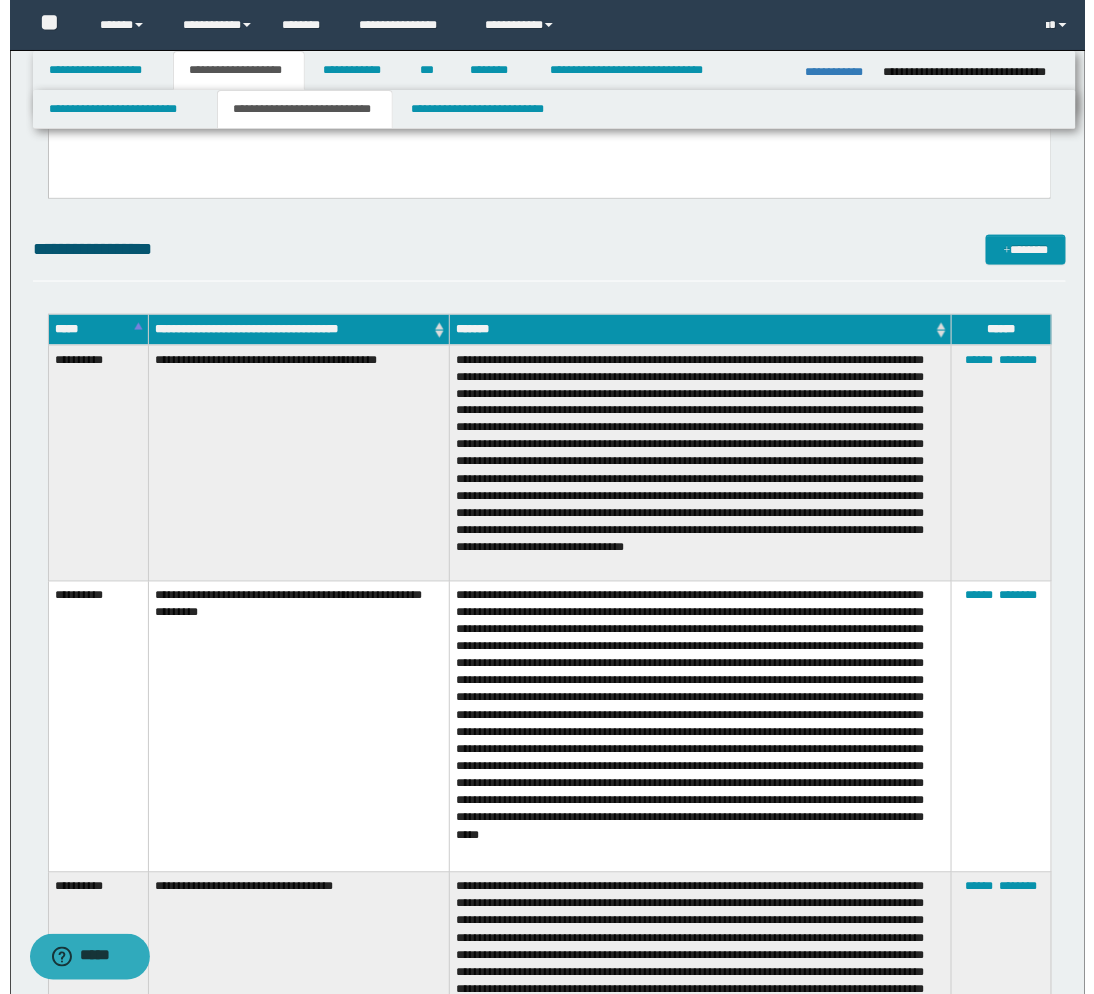 scroll, scrollTop: 525, scrollLeft: 0, axis: vertical 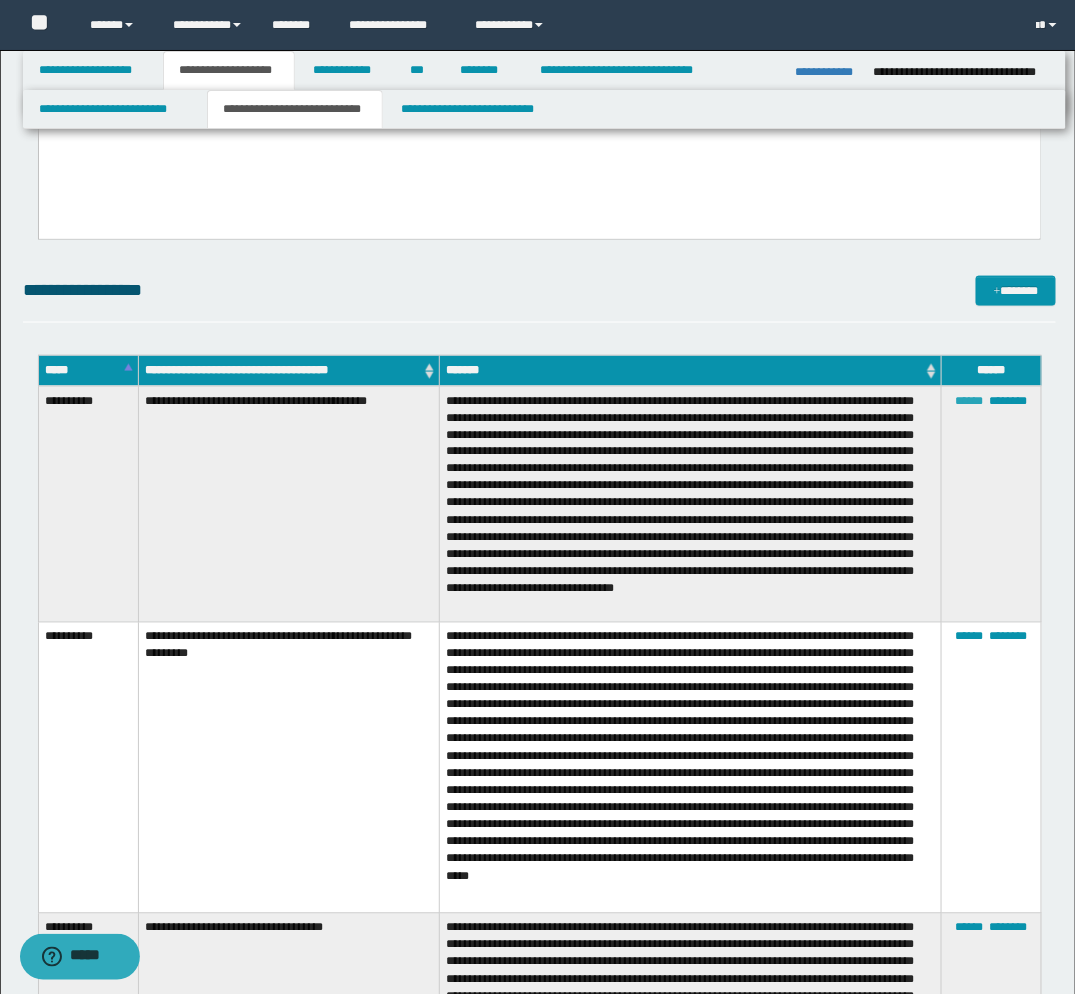 click on "******" at bounding box center (970, 401) 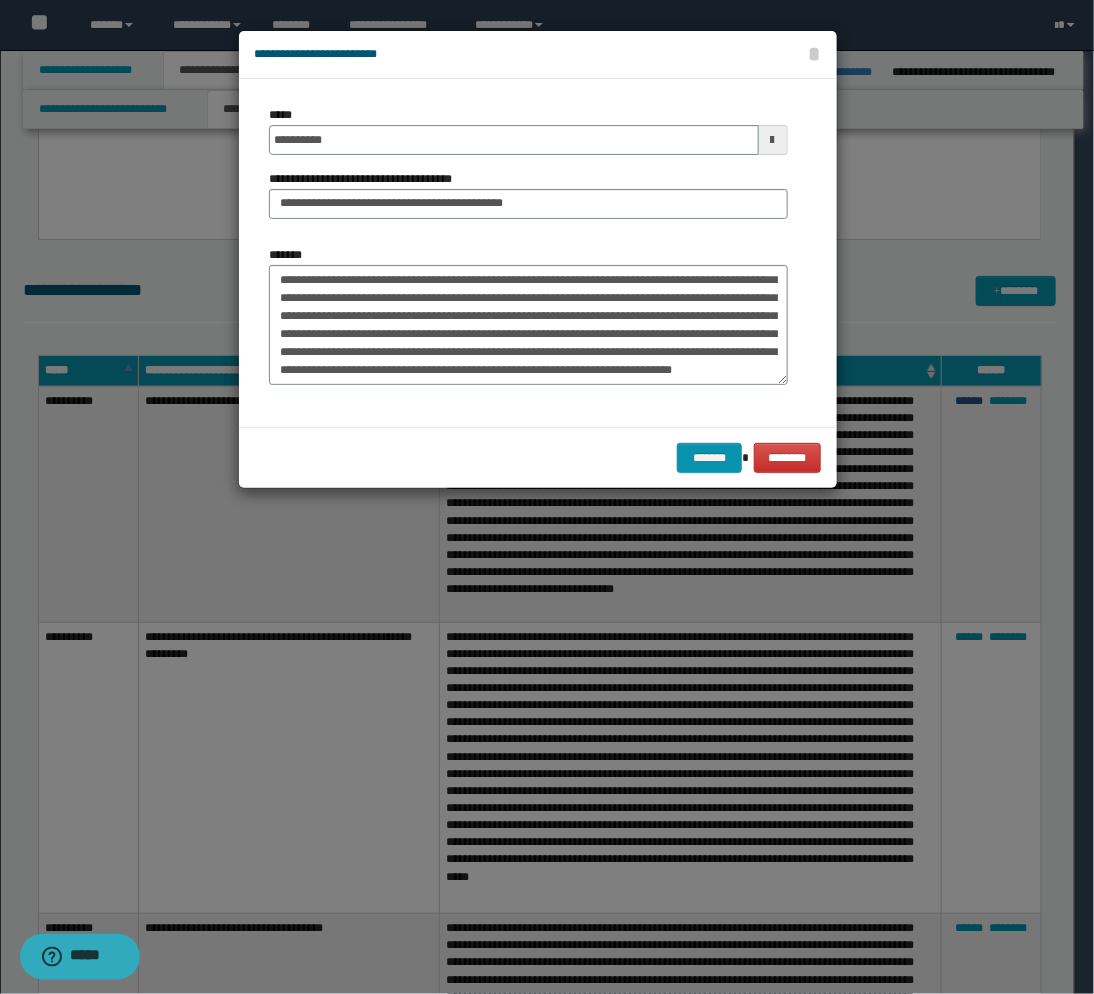 scroll, scrollTop: 125, scrollLeft: 0, axis: vertical 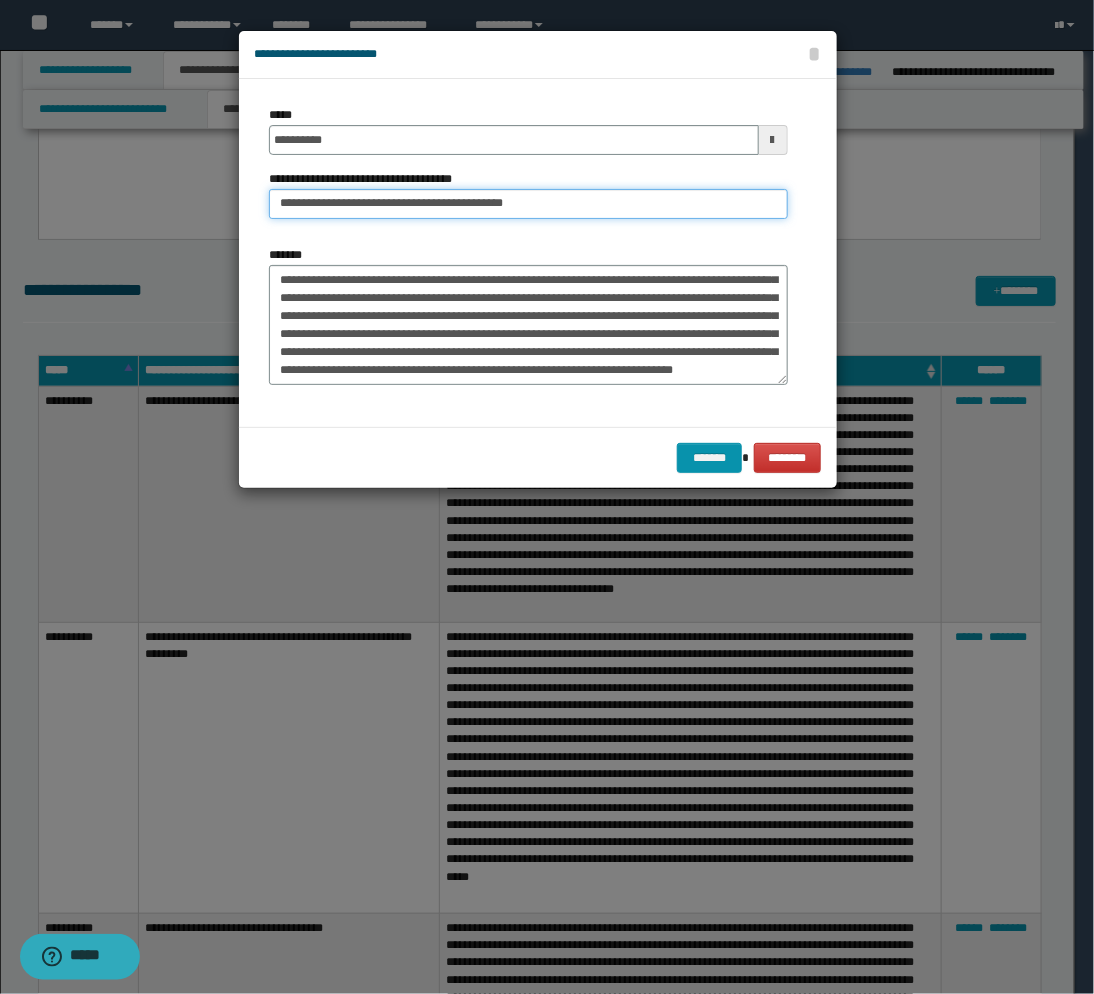 click on "**********" at bounding box center (528, 204) 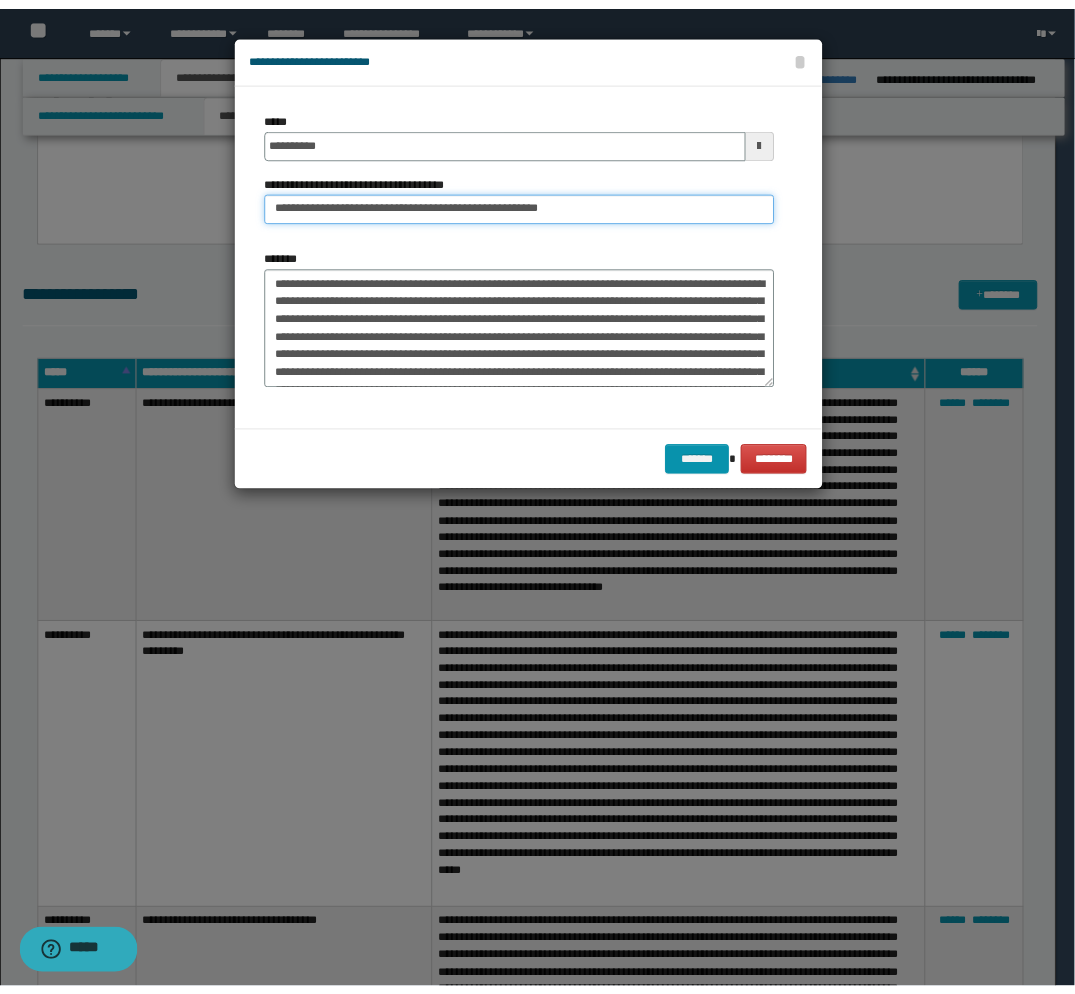 scroll, scrollTop: 125, scrollLeft: 0, axis: vertical 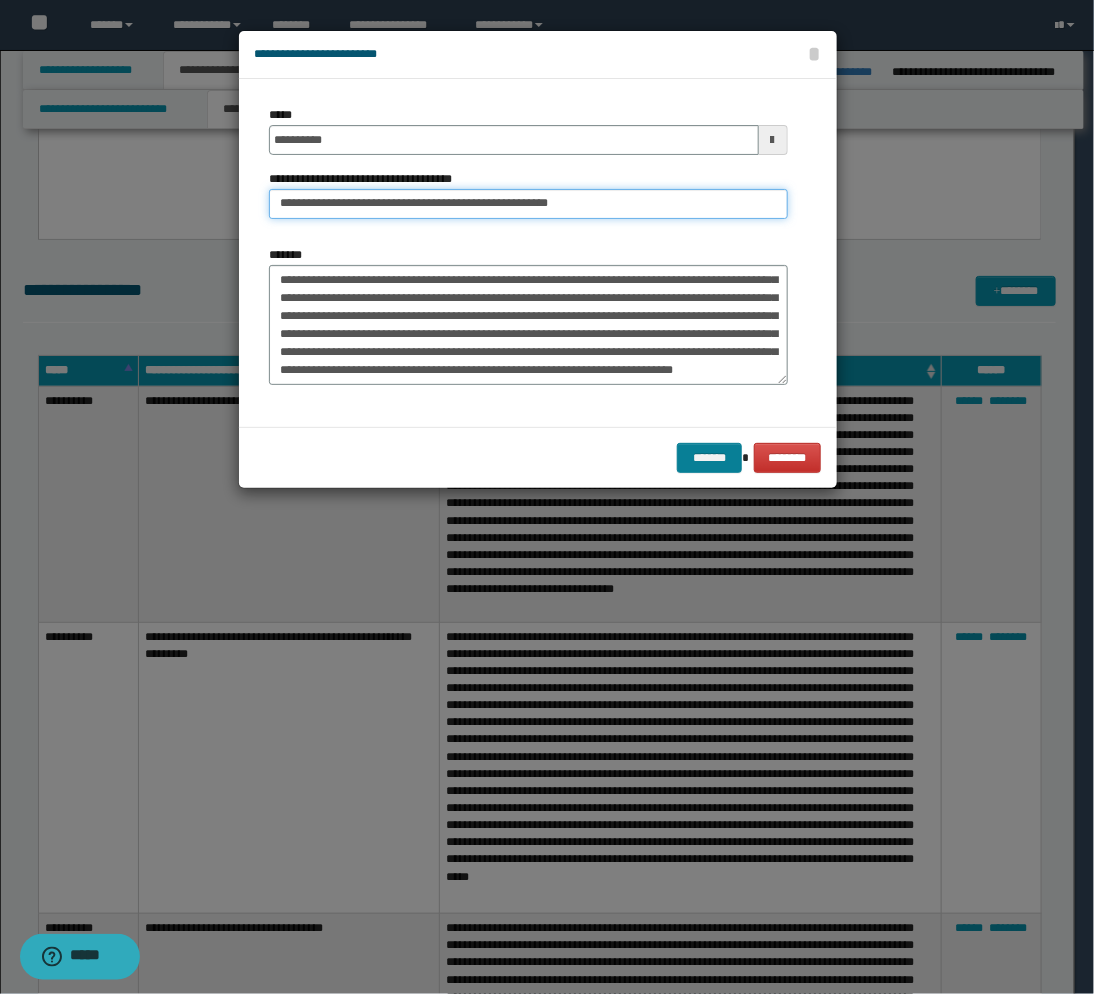 type on "**********" 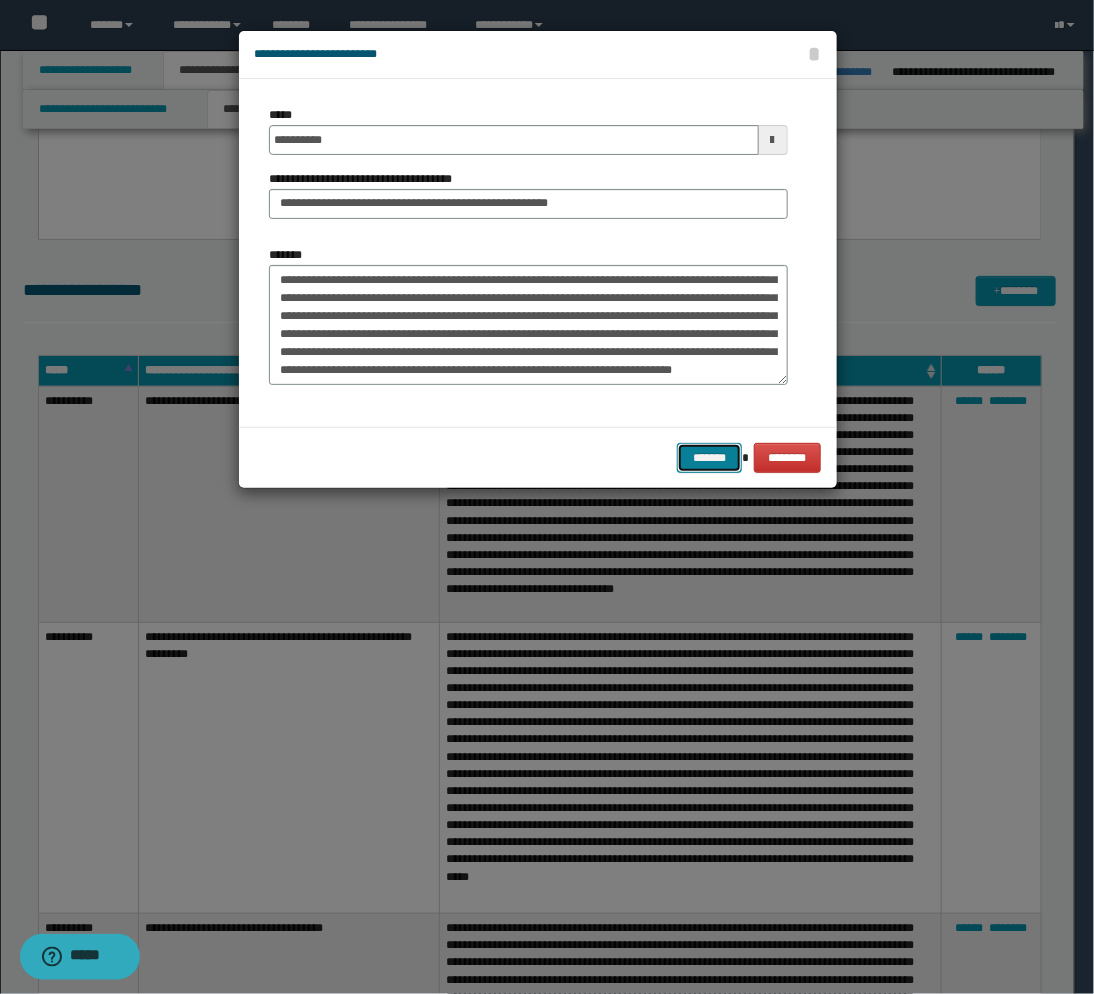 click on "*******" at bounding box center [709, 458] 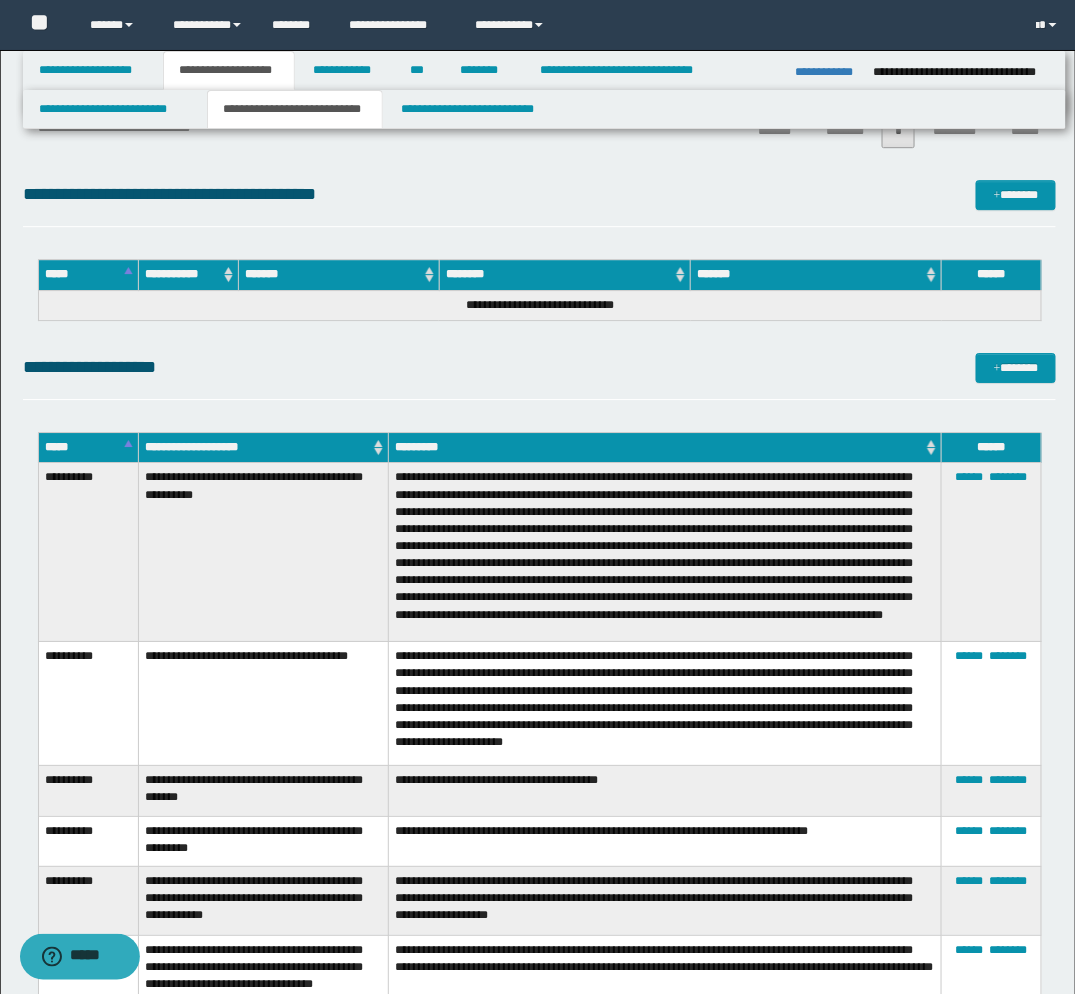 scroll, scrollTop: 3747, scrollLeft: 0, axis: vertical 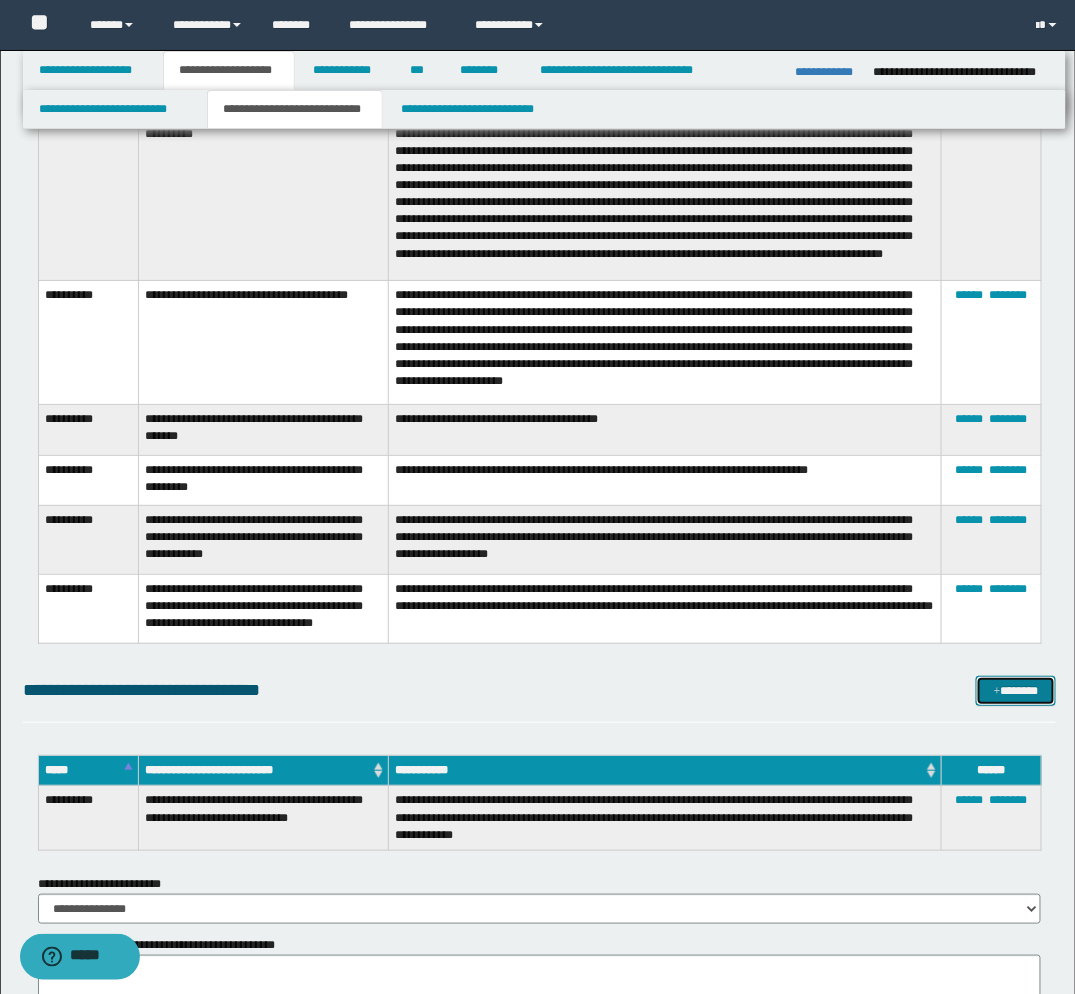 click on "*******" at bounding box center [1016, 691] 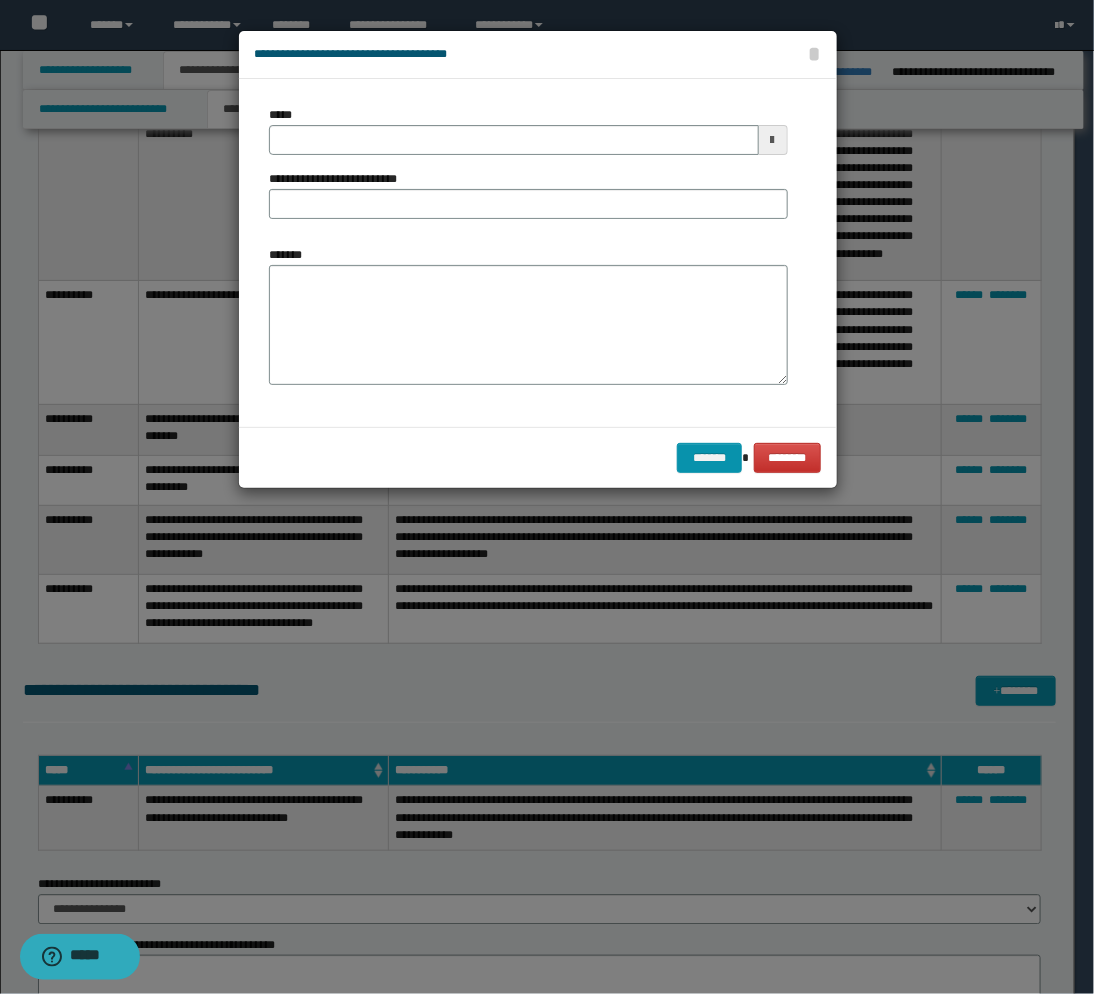 click at bounding box center [773, 140] 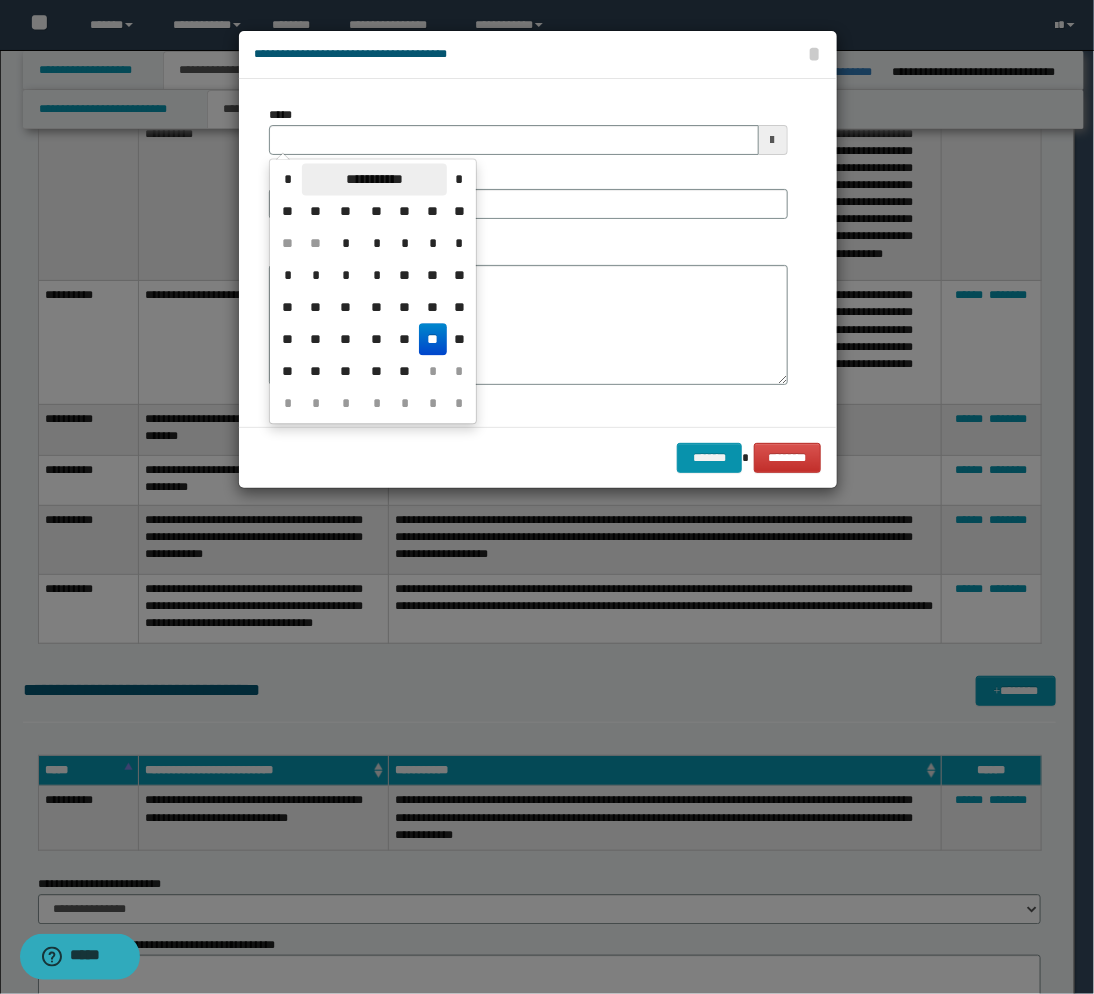click on "**********" at bounding box center (374, 179) 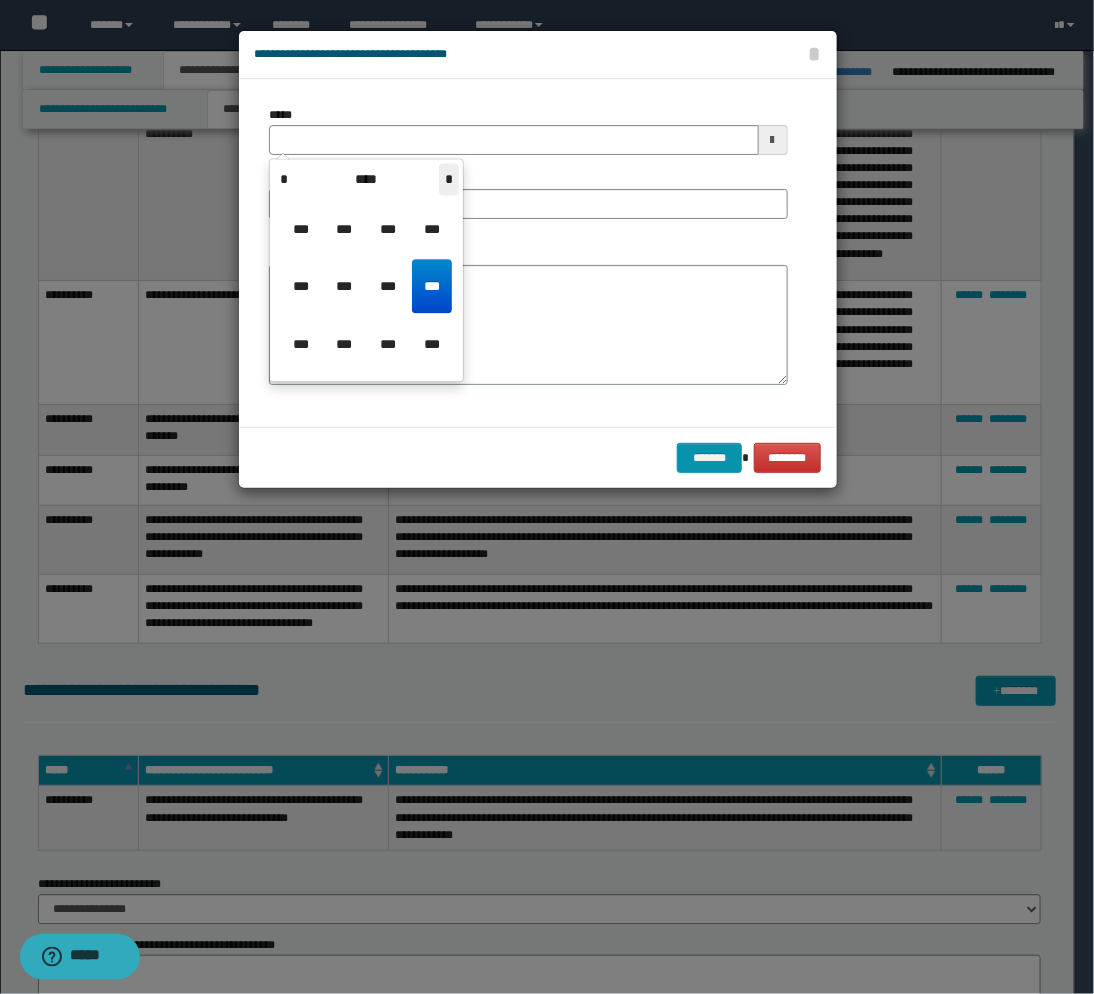 click on "*" at bounding box center [449, 179] 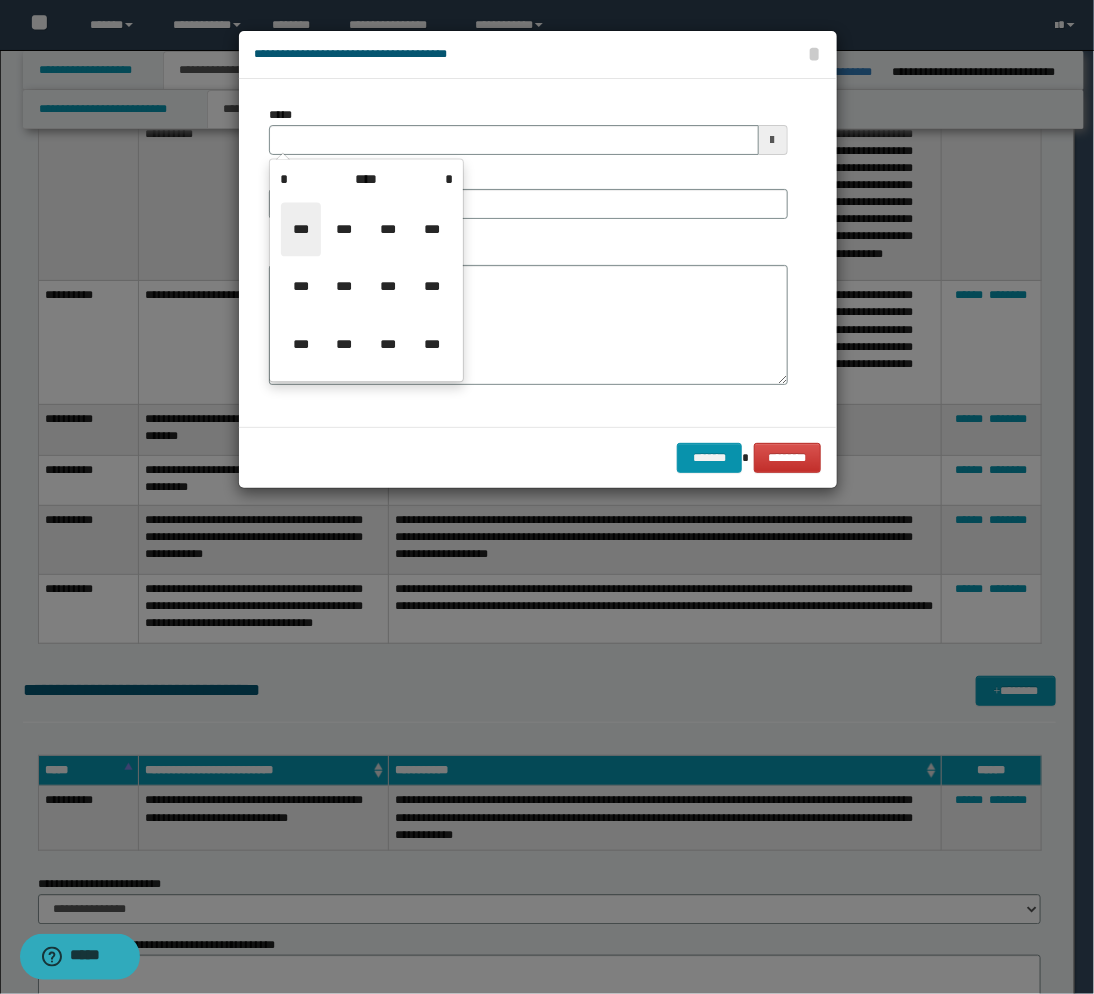 click on "***" at bounding box center [301, 229] 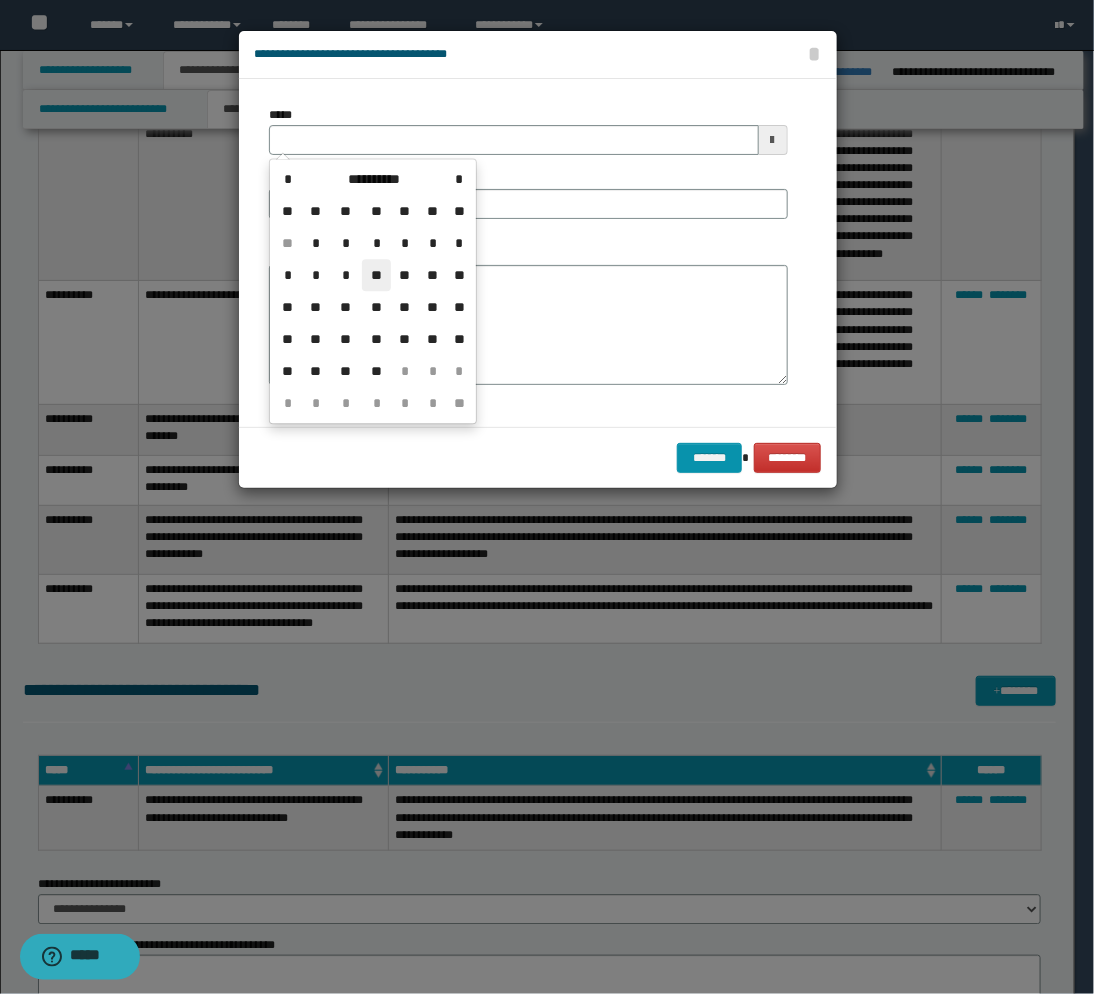 click on "**" at bounding box center [376, 275] 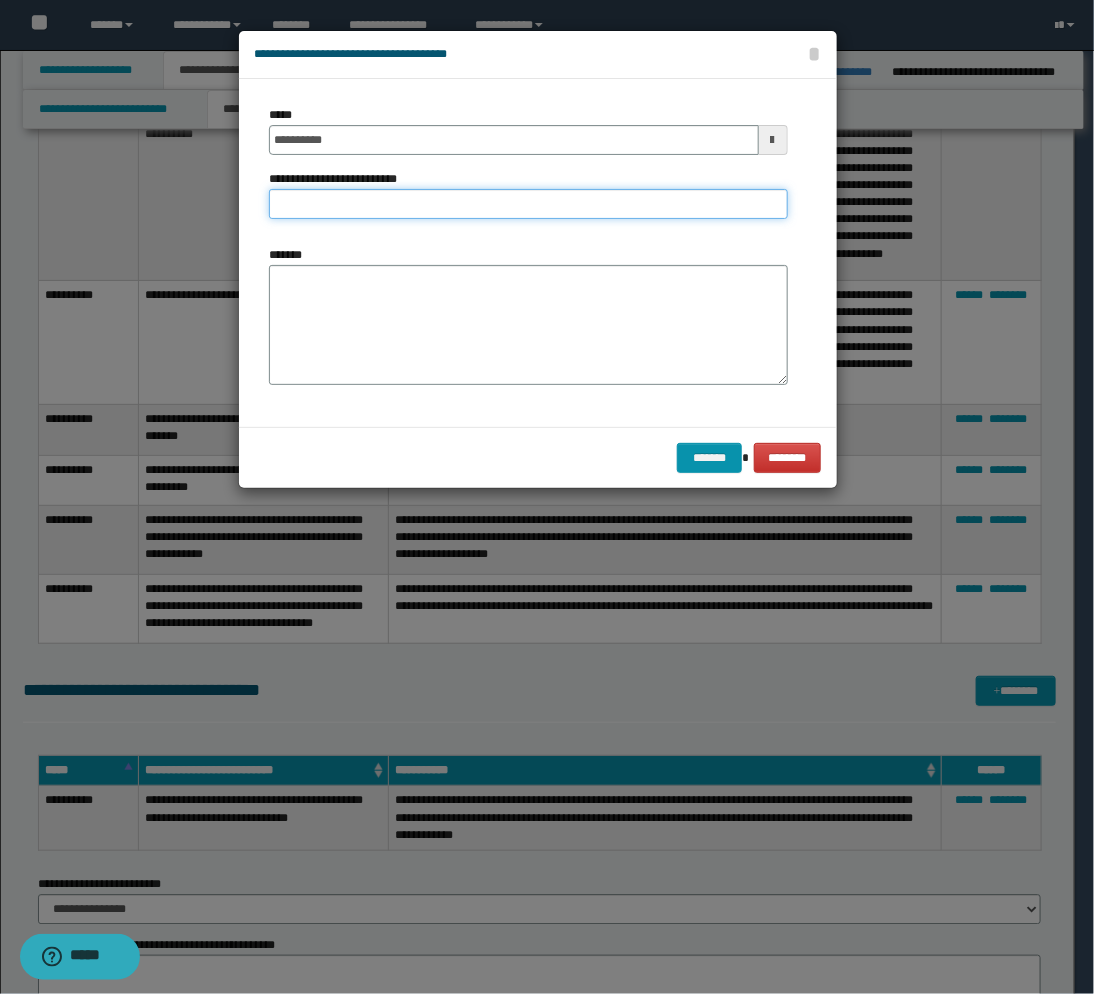 click on "**********" at bounding box center [528, 204] 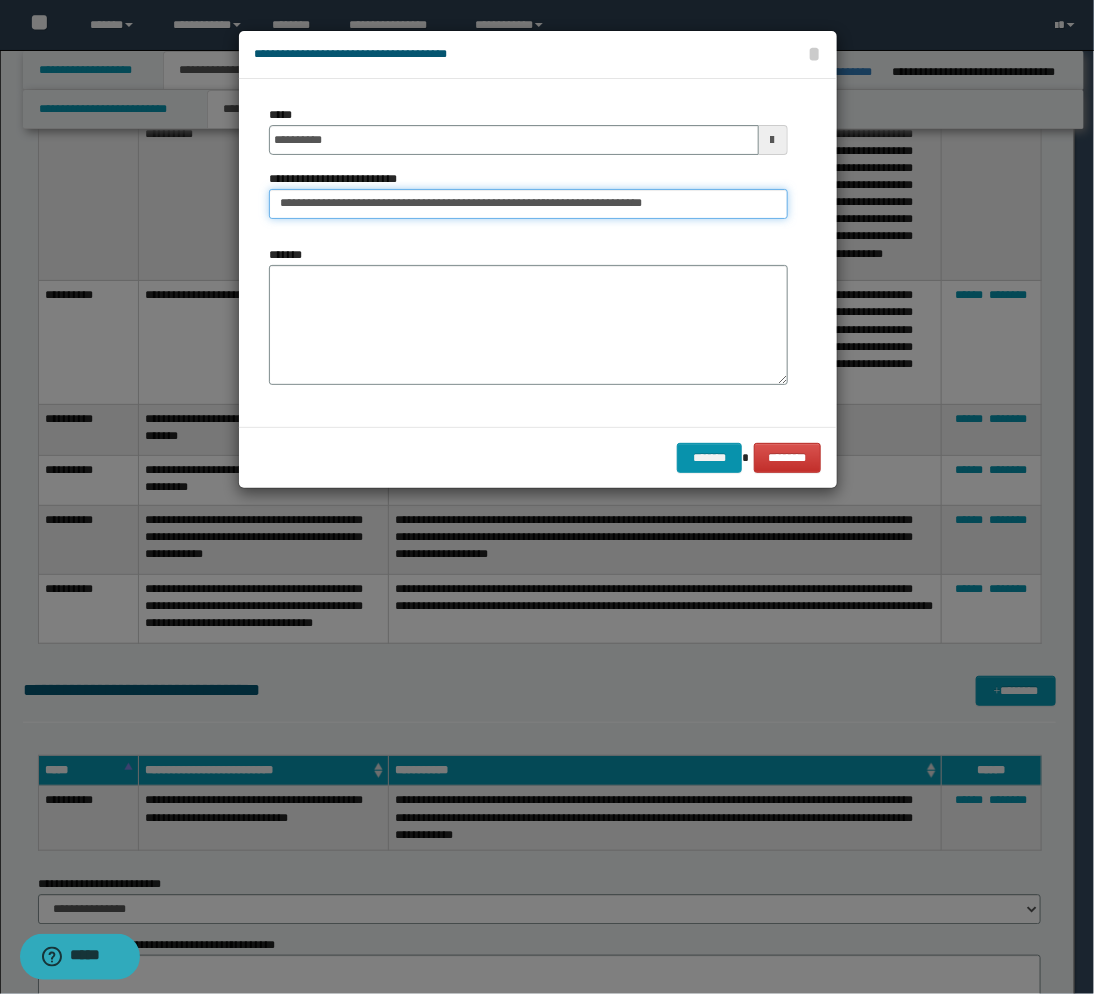 type on "**********" 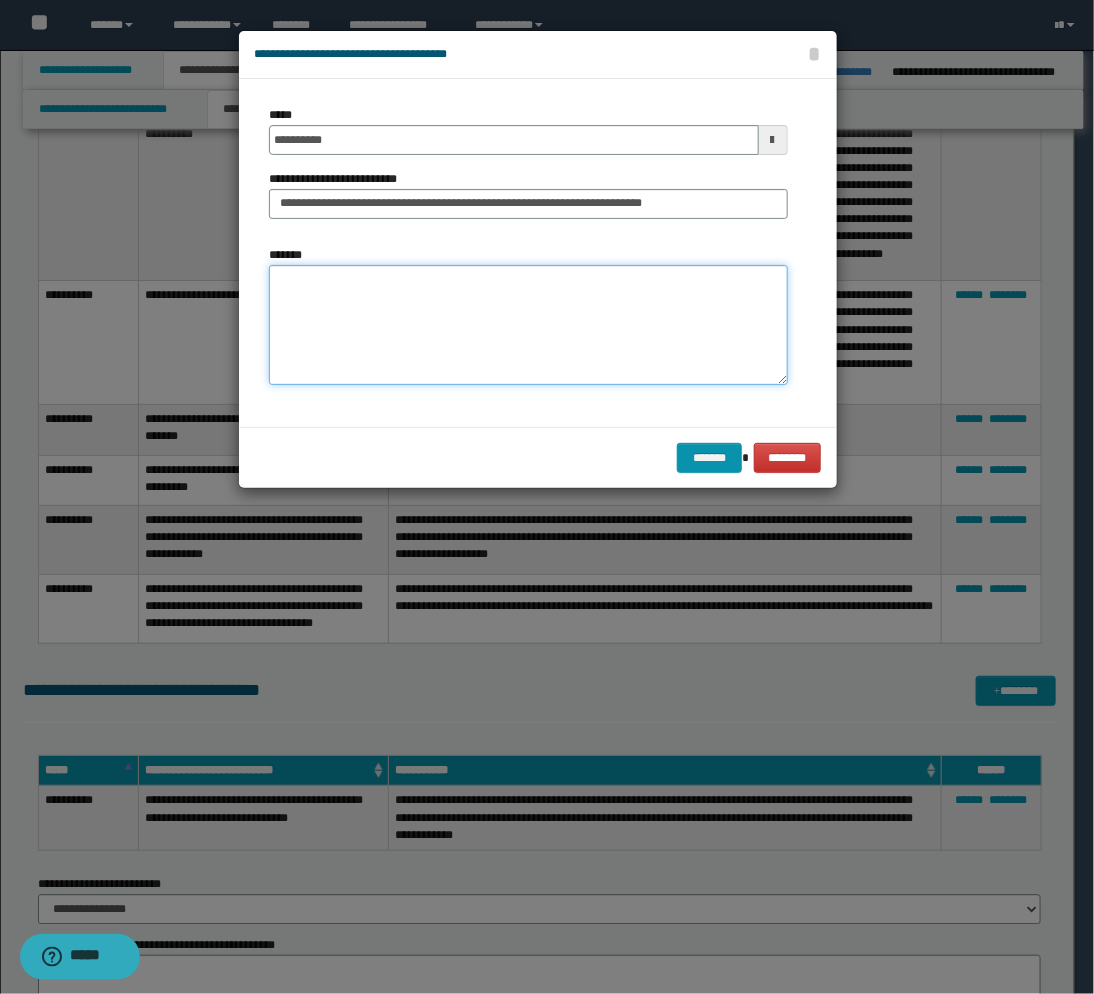 click on "*******" at bounding box center [528, 325] 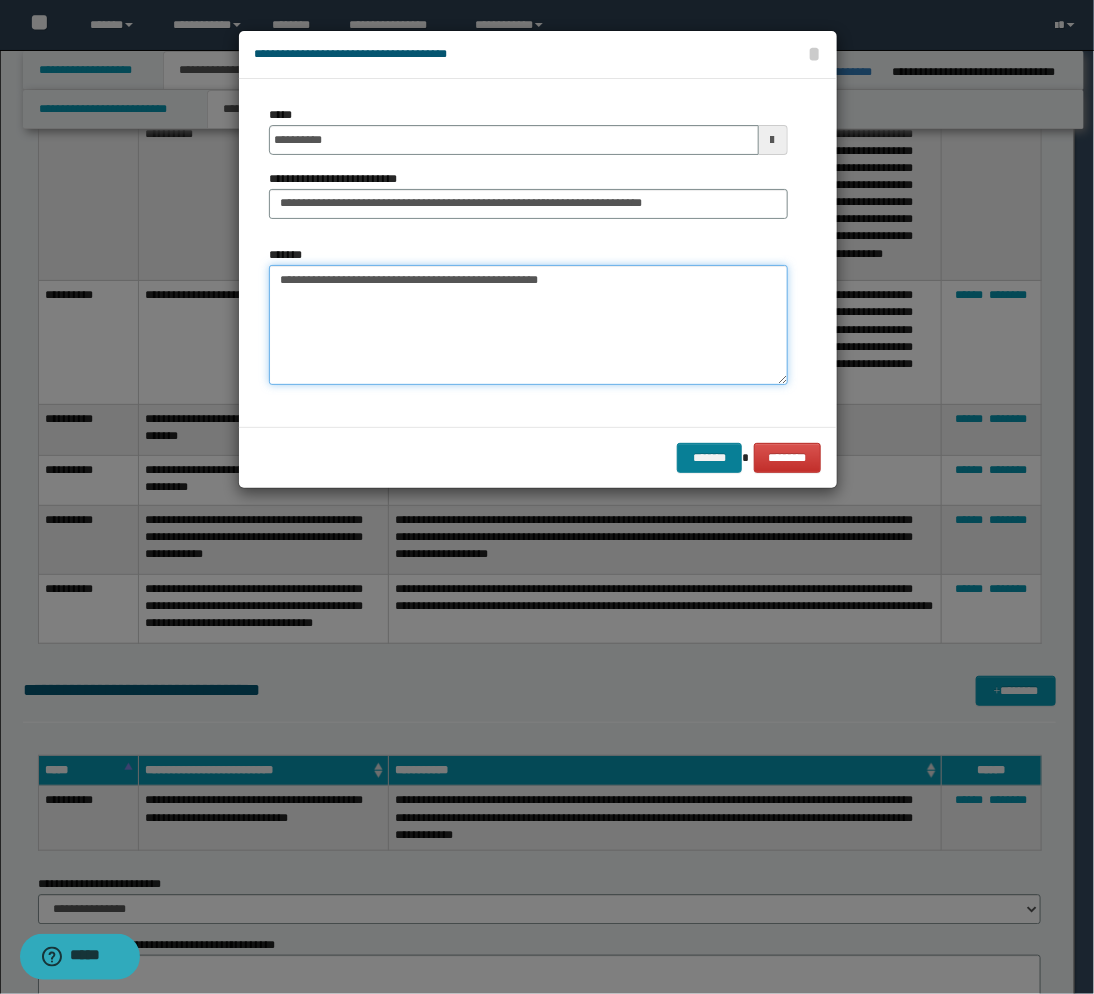 type on "**********" 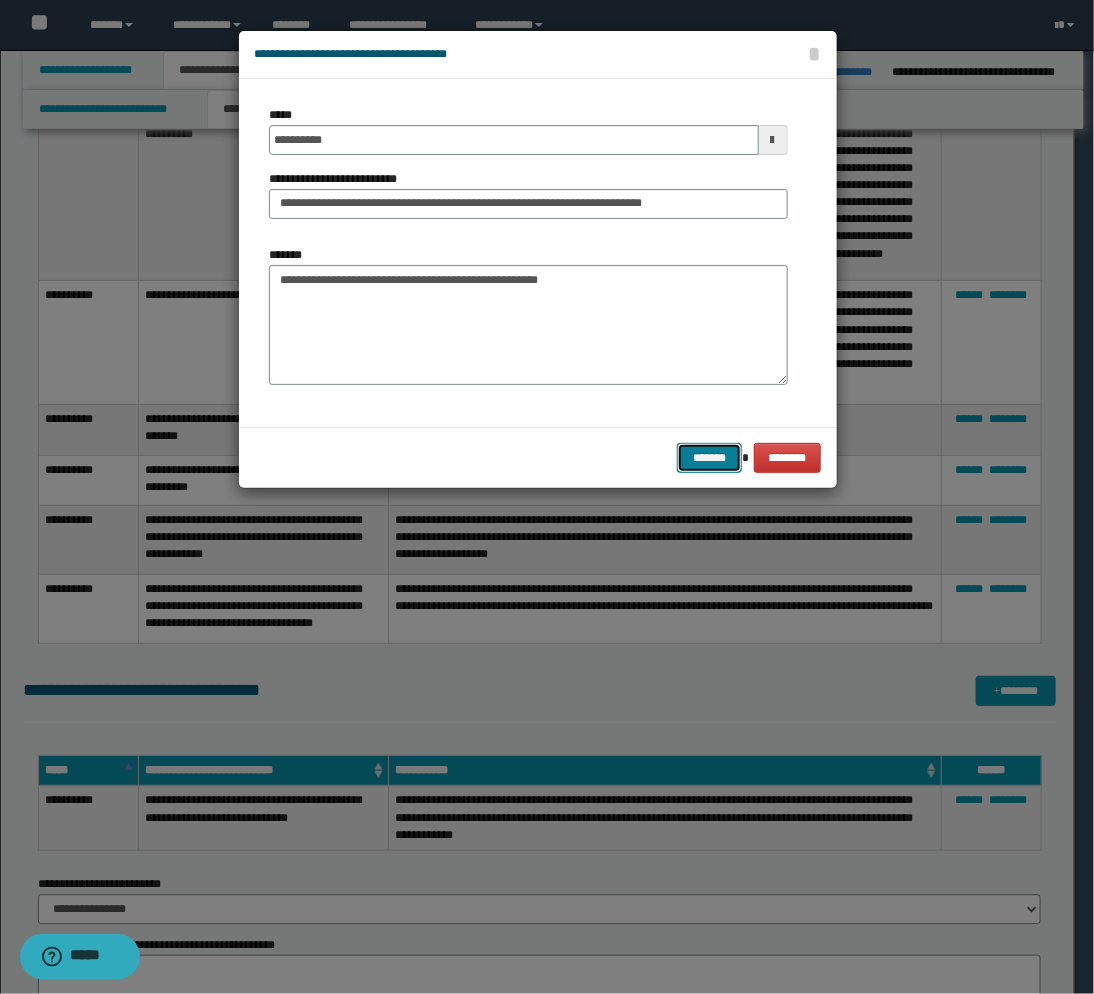click on "*******" at bounding box center (709, 458) 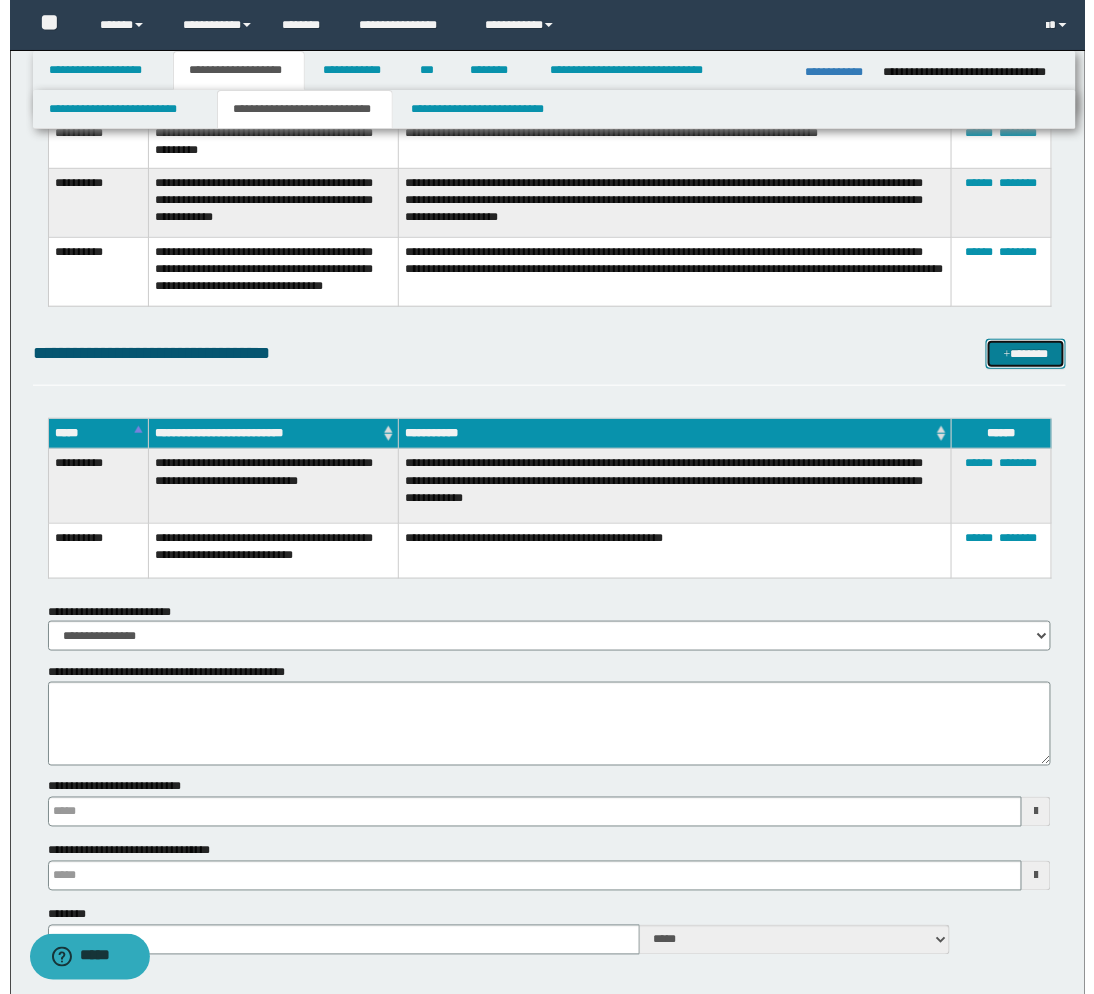 scroll, scrollTop: 4168, scrollLeft: 0, axis: vertical 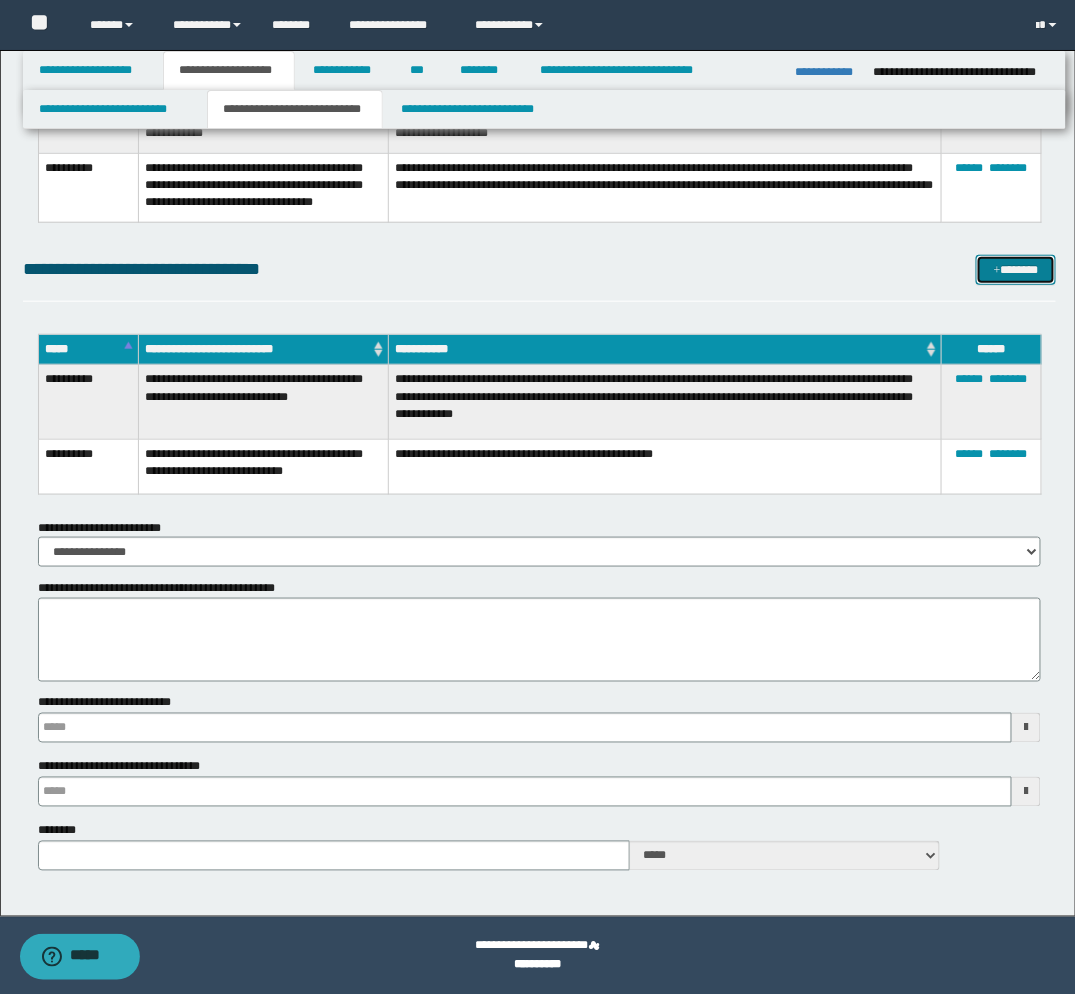 click on "*******" at bounding box center (1016, 270) 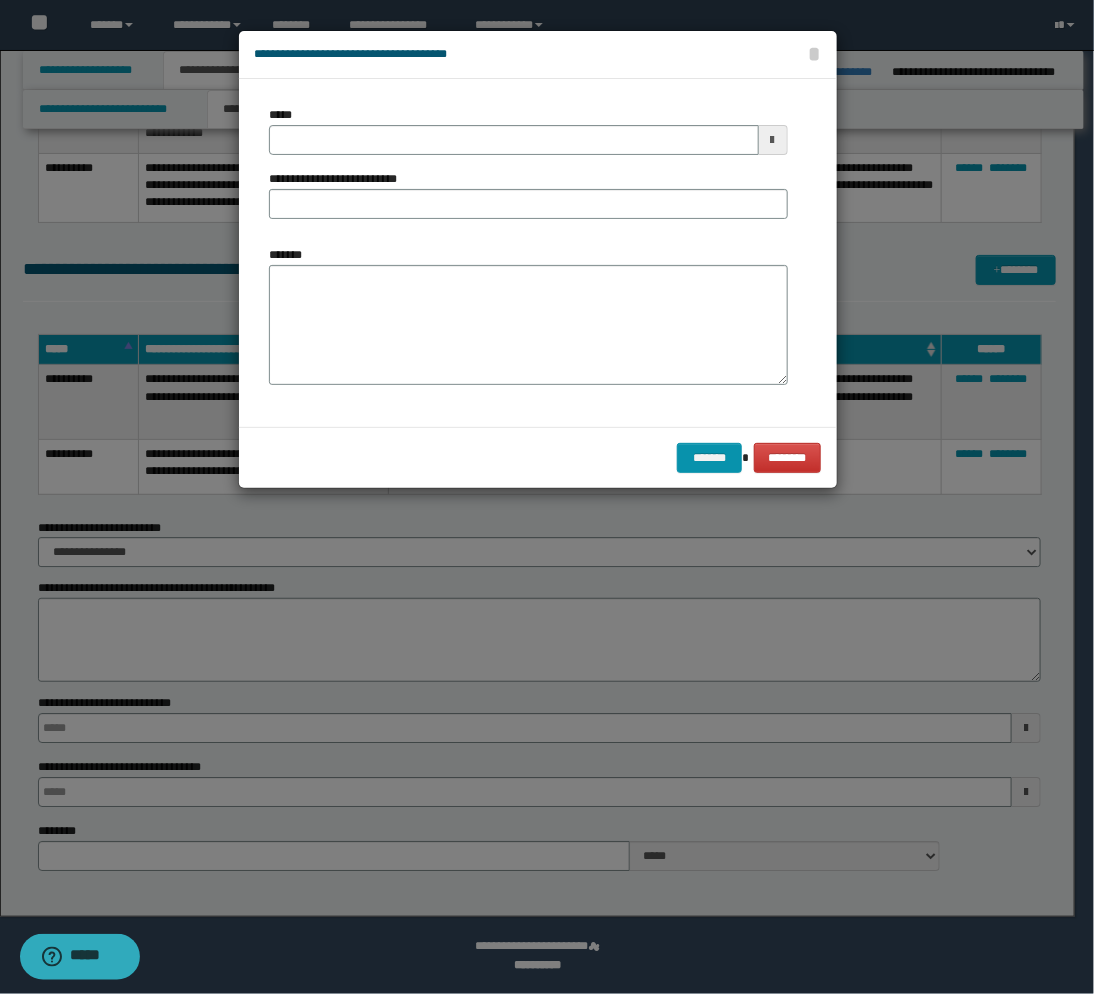click at bounding box center [773, 140] 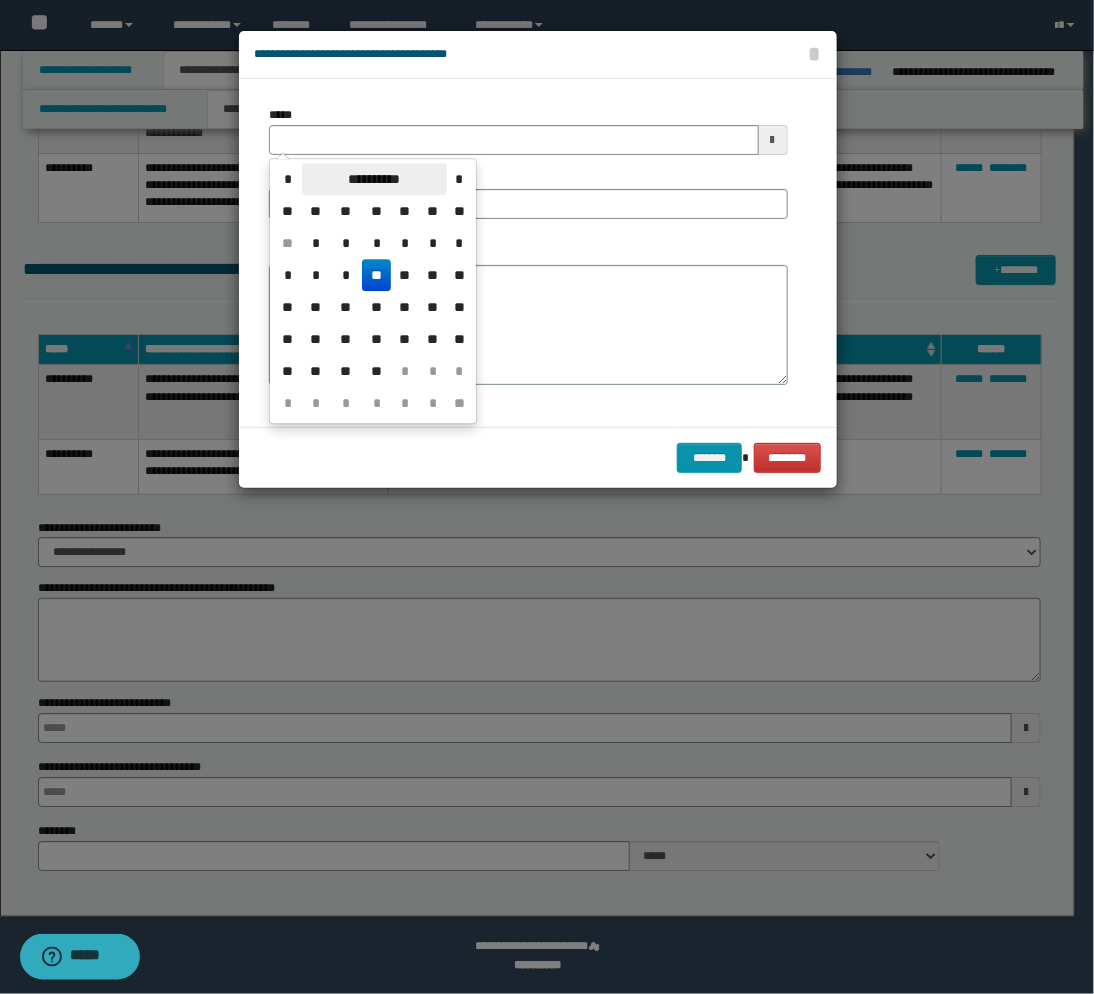 click on "**********" at bounding box center (374, 179) 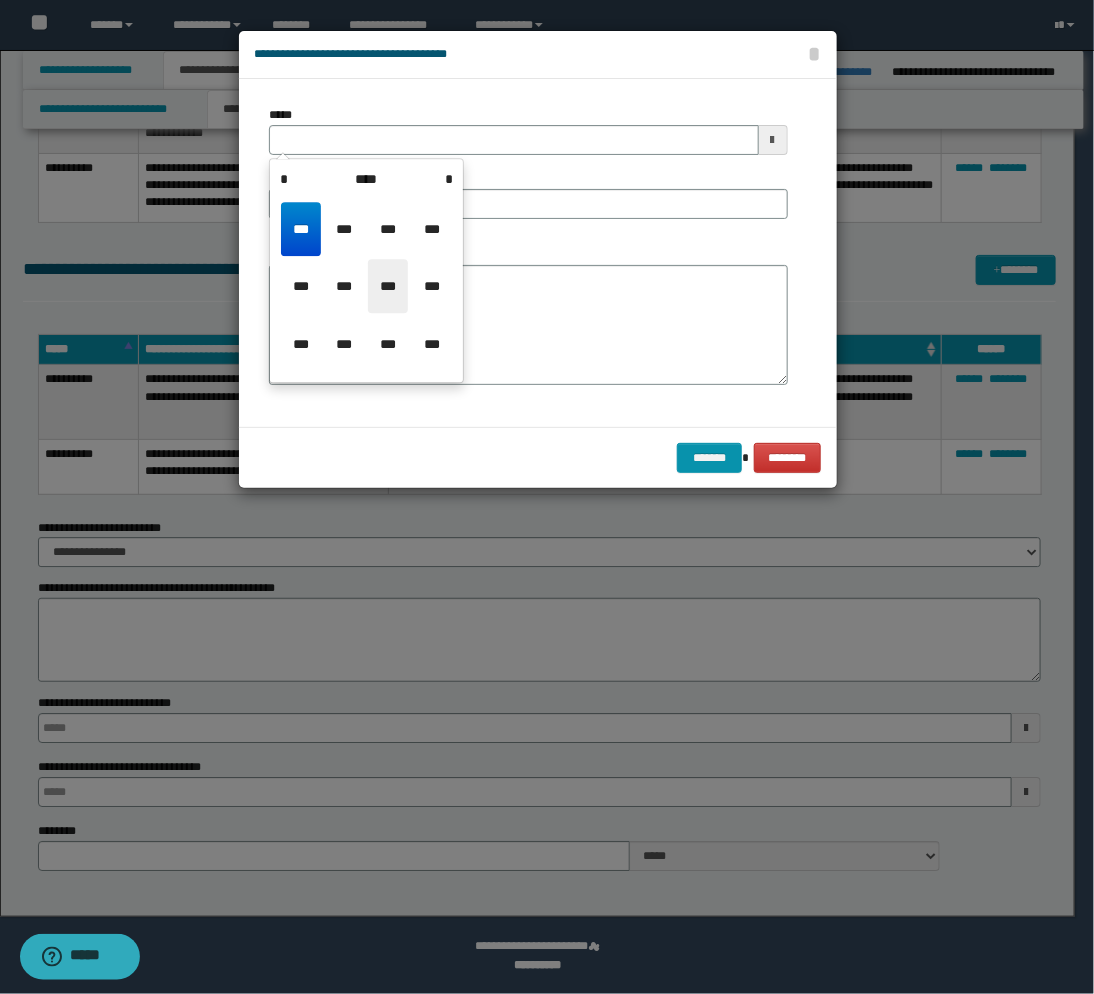 click on "***" at bounding box center [388, 286] 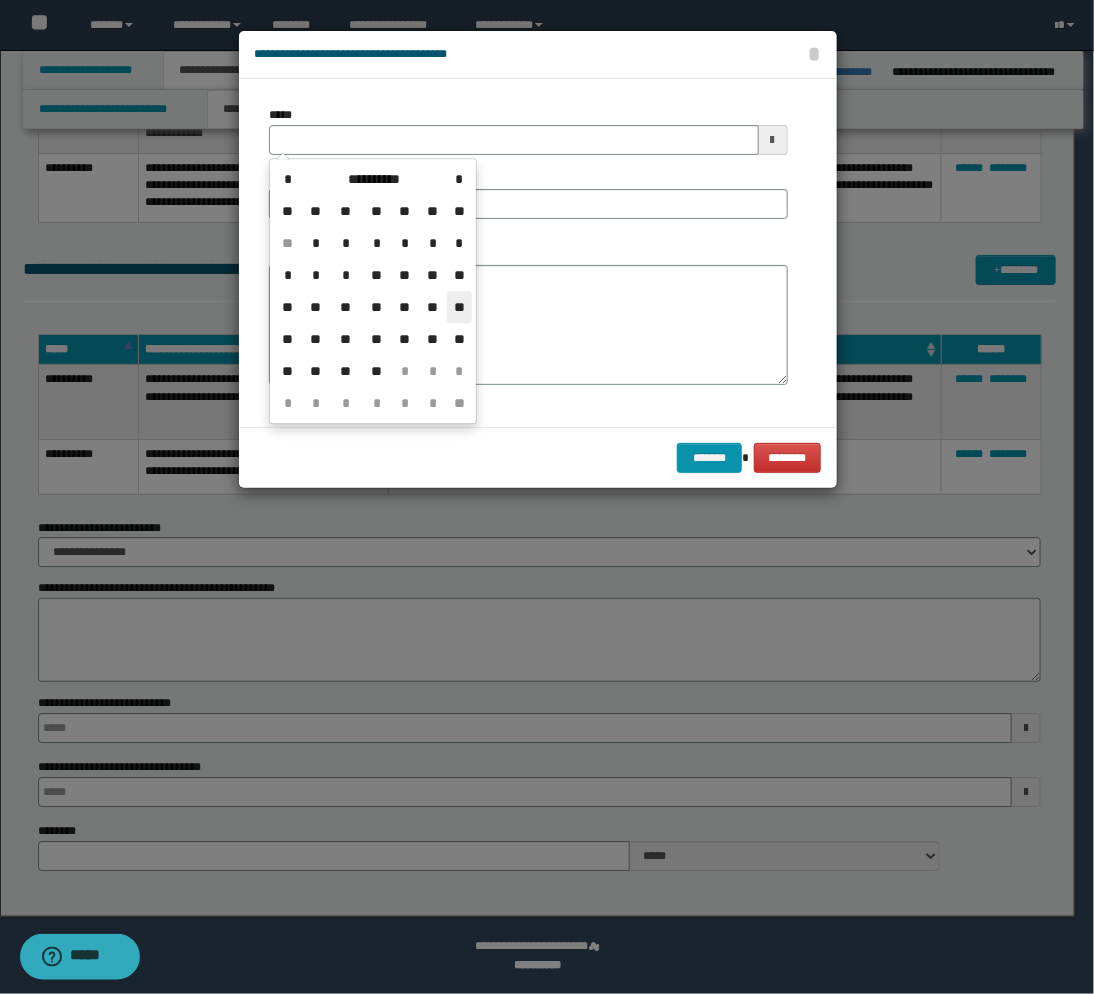 click on "**" at bounding box center [459, 307] 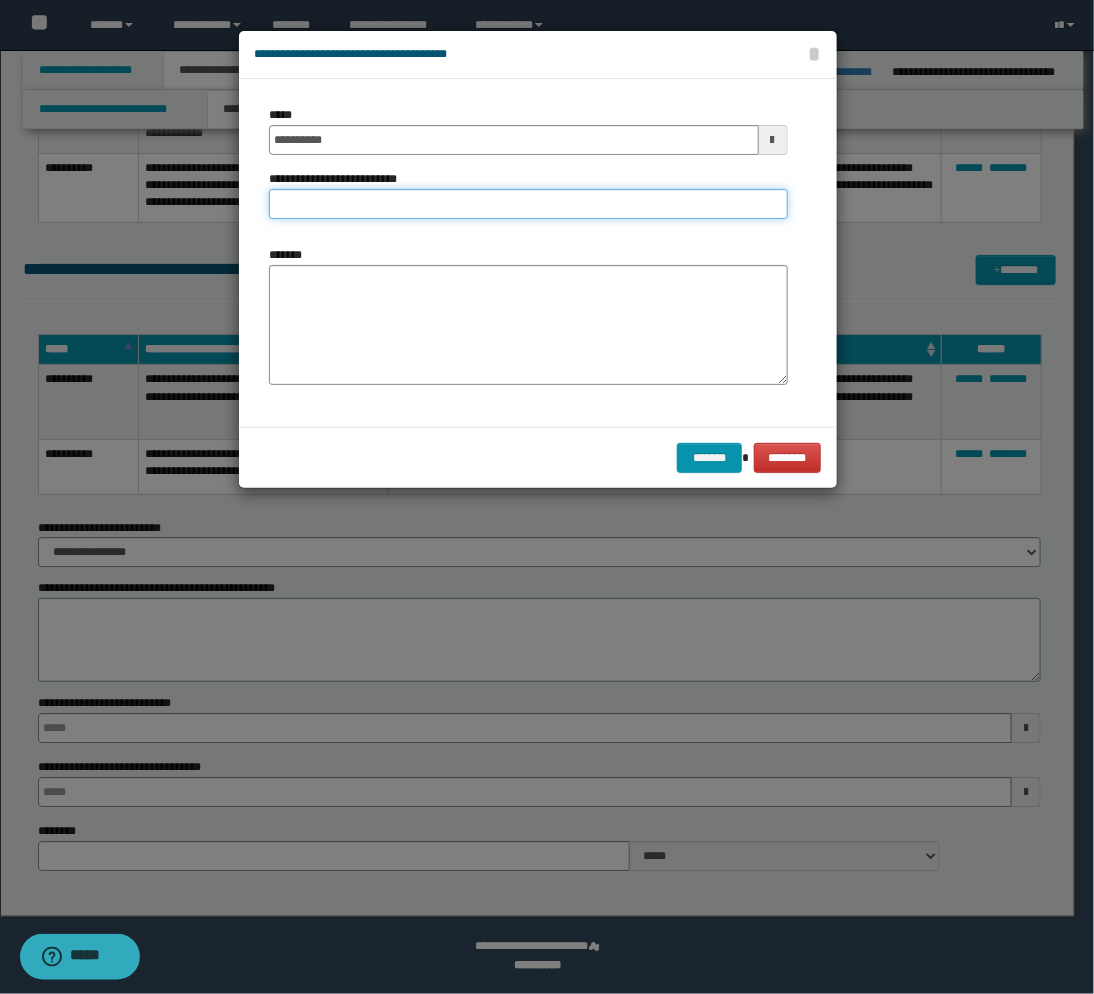 click on "**********" at bounding box center (528, 204) 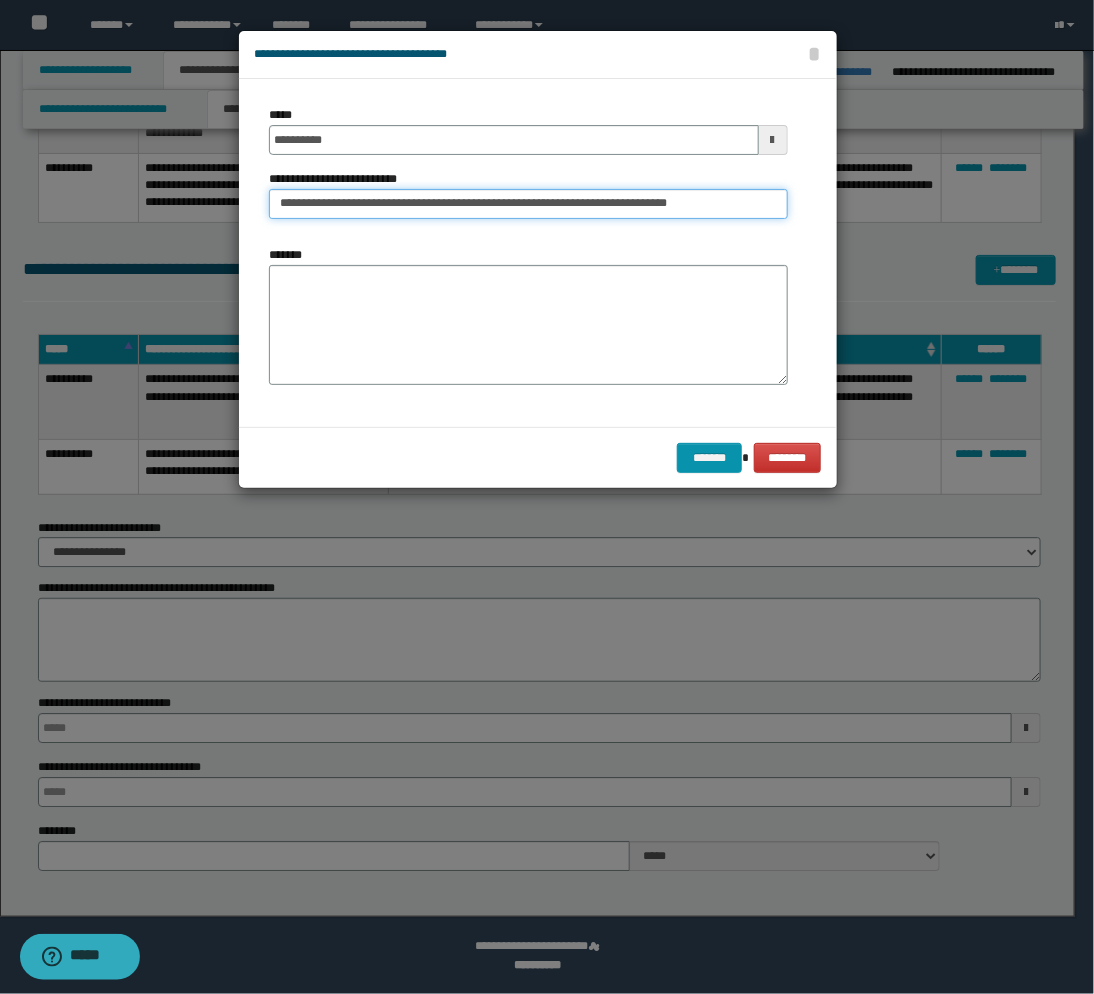 scroll, scrollTop: 0, scrollLeft: 3, axis: horizontal 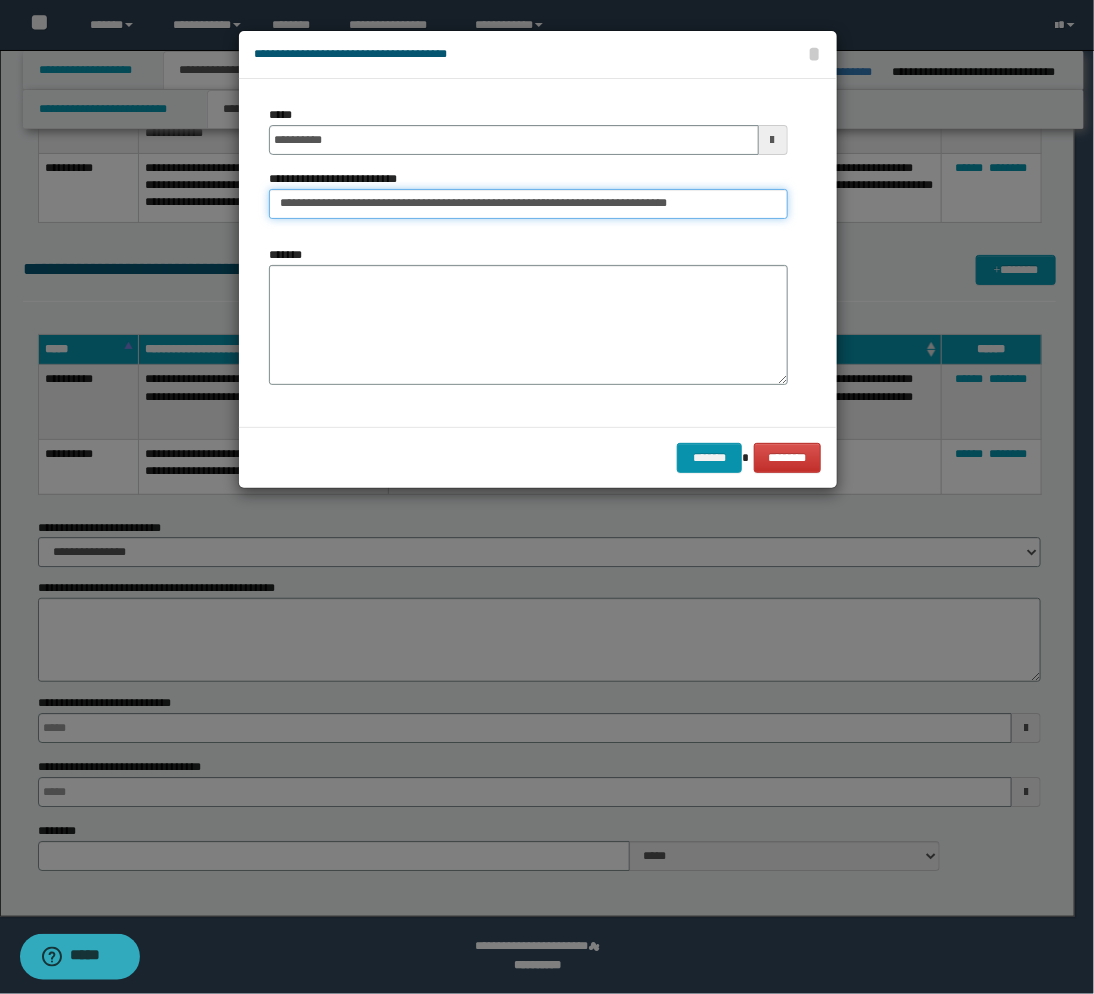 type on "**********" 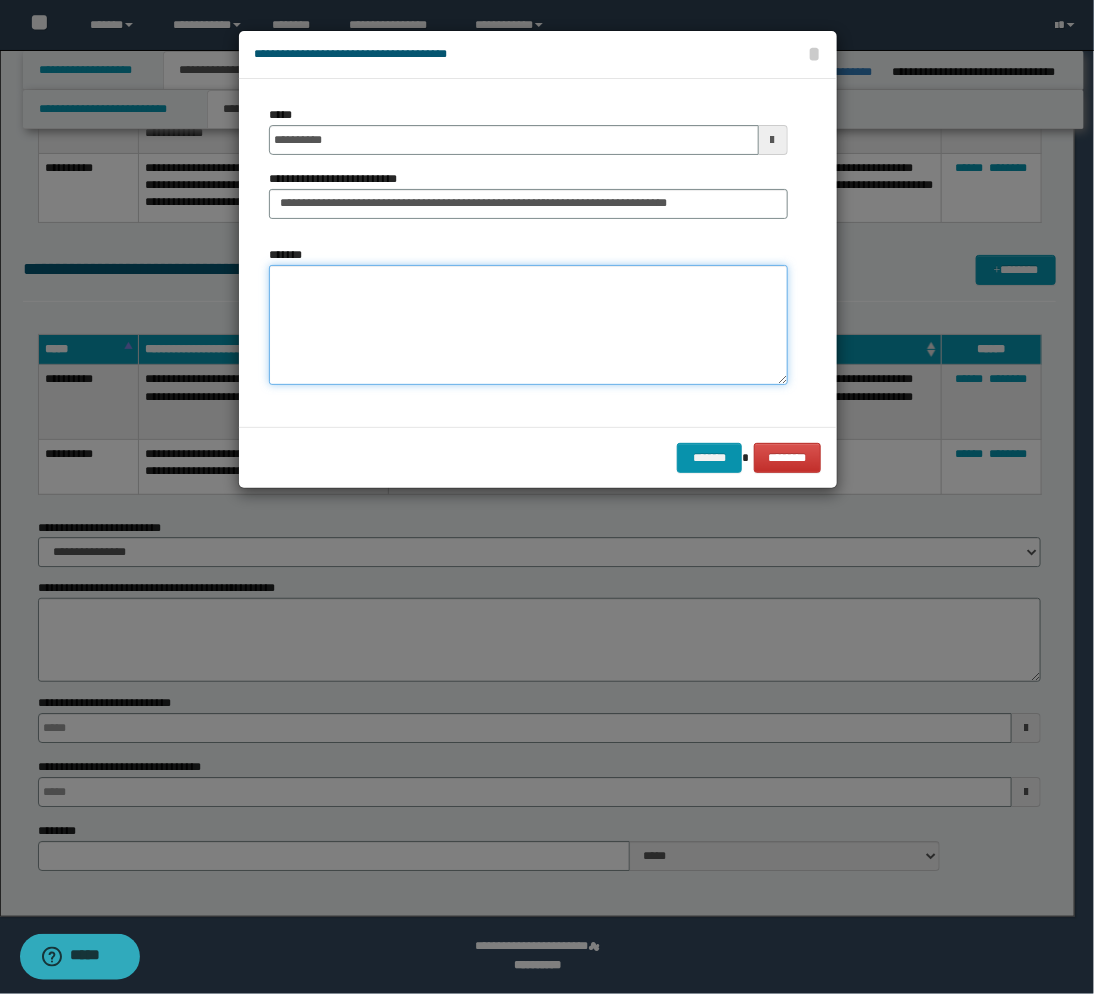 click on "*******" at bounding box center [528, 325] 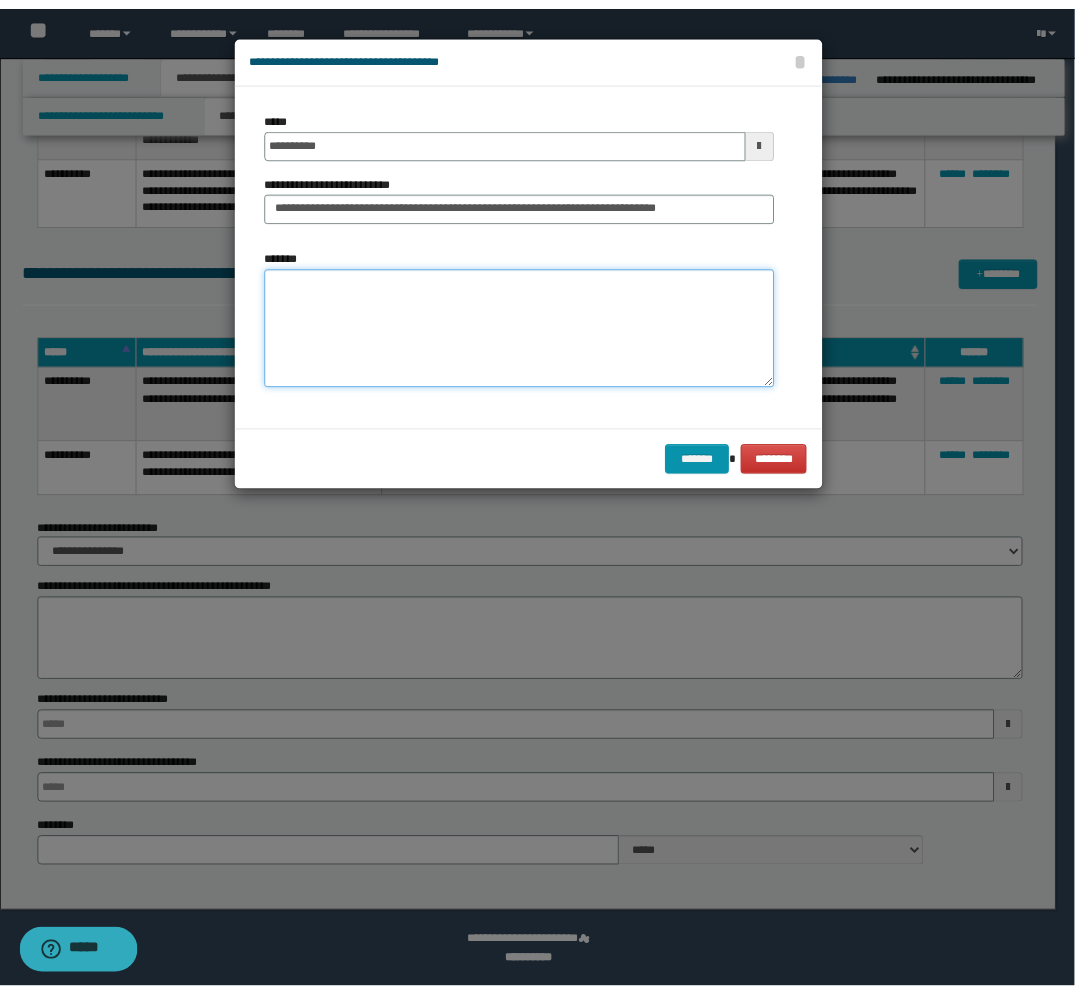 scroll, scrollTop: 0, scrollLeft: 0, axis: both 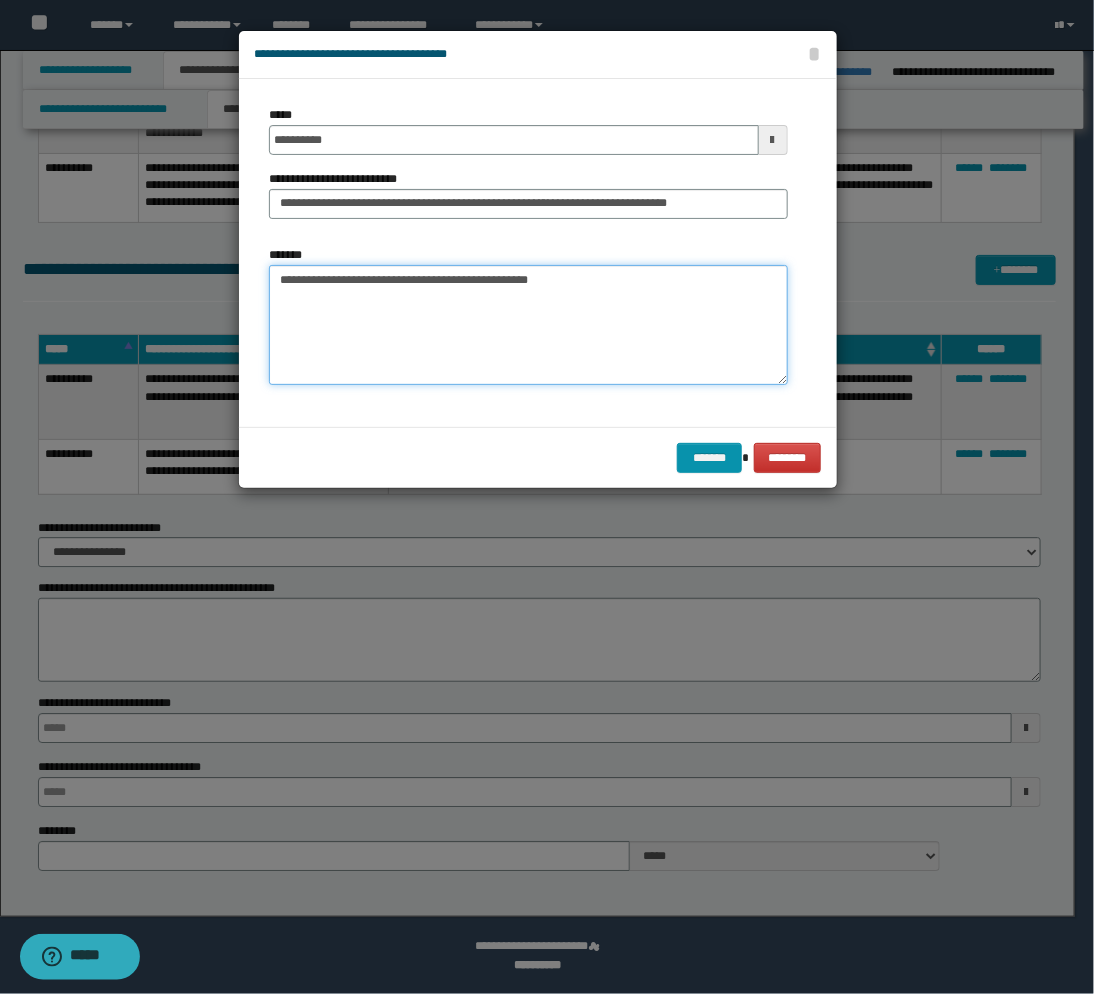 click on "**********" at bounding box center [528, 325] 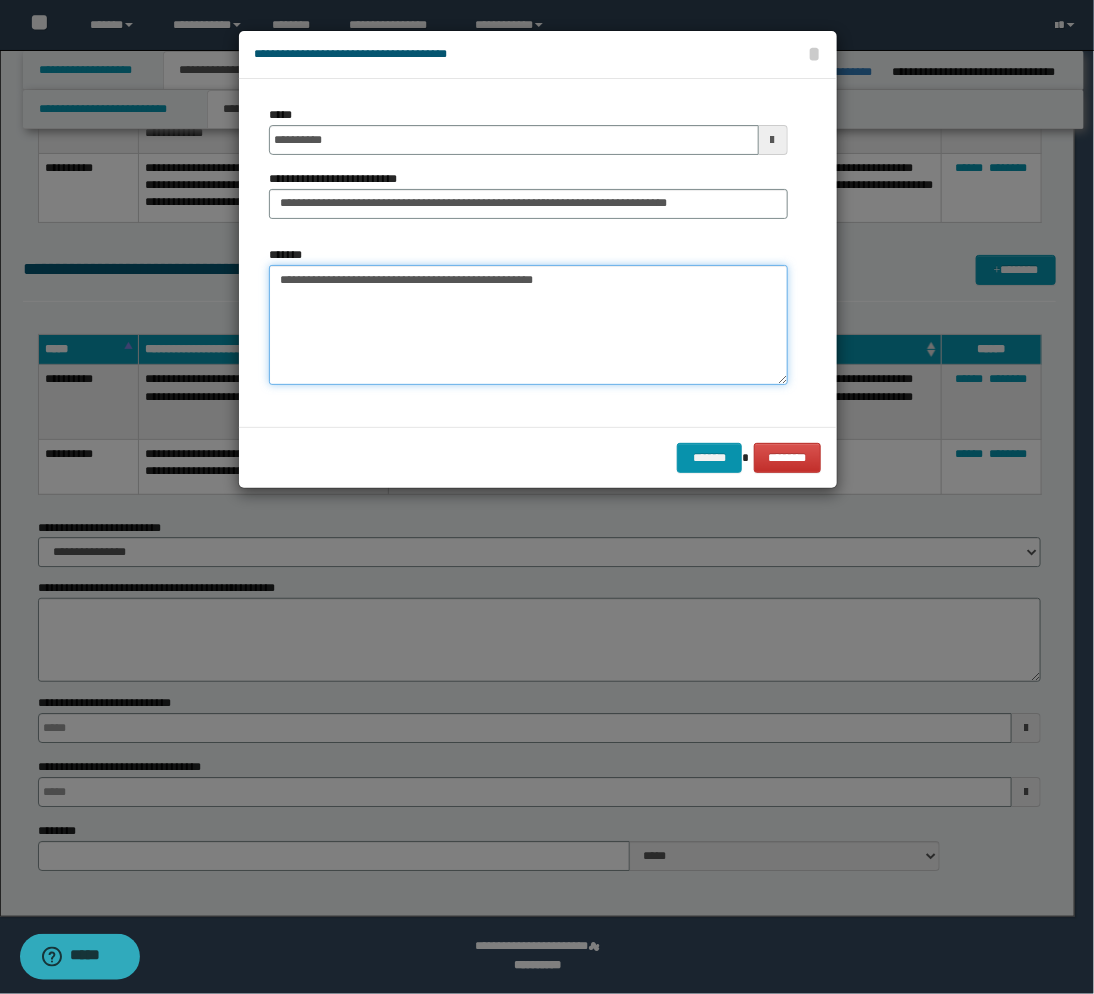 click on "**********" at bounding box center (528, 325) 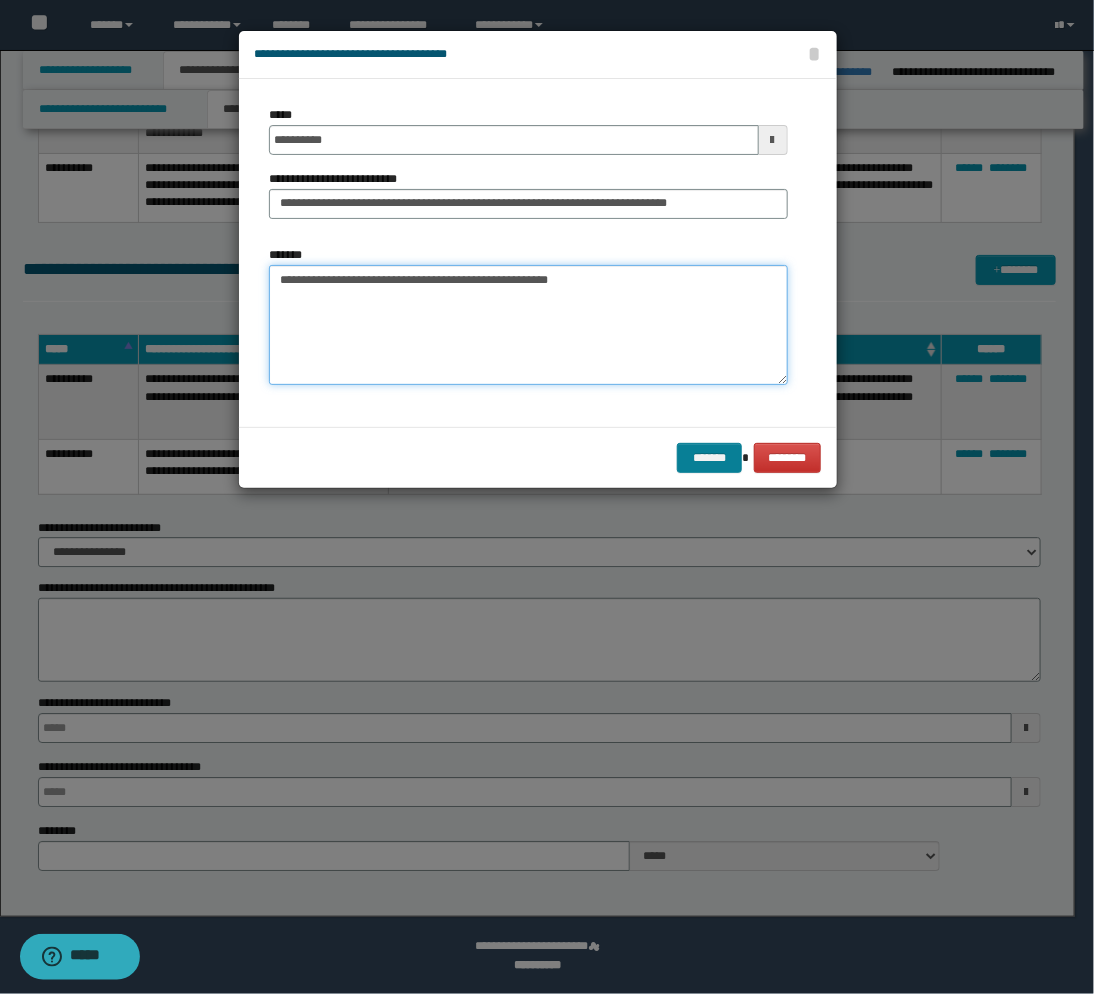 type on "**********" 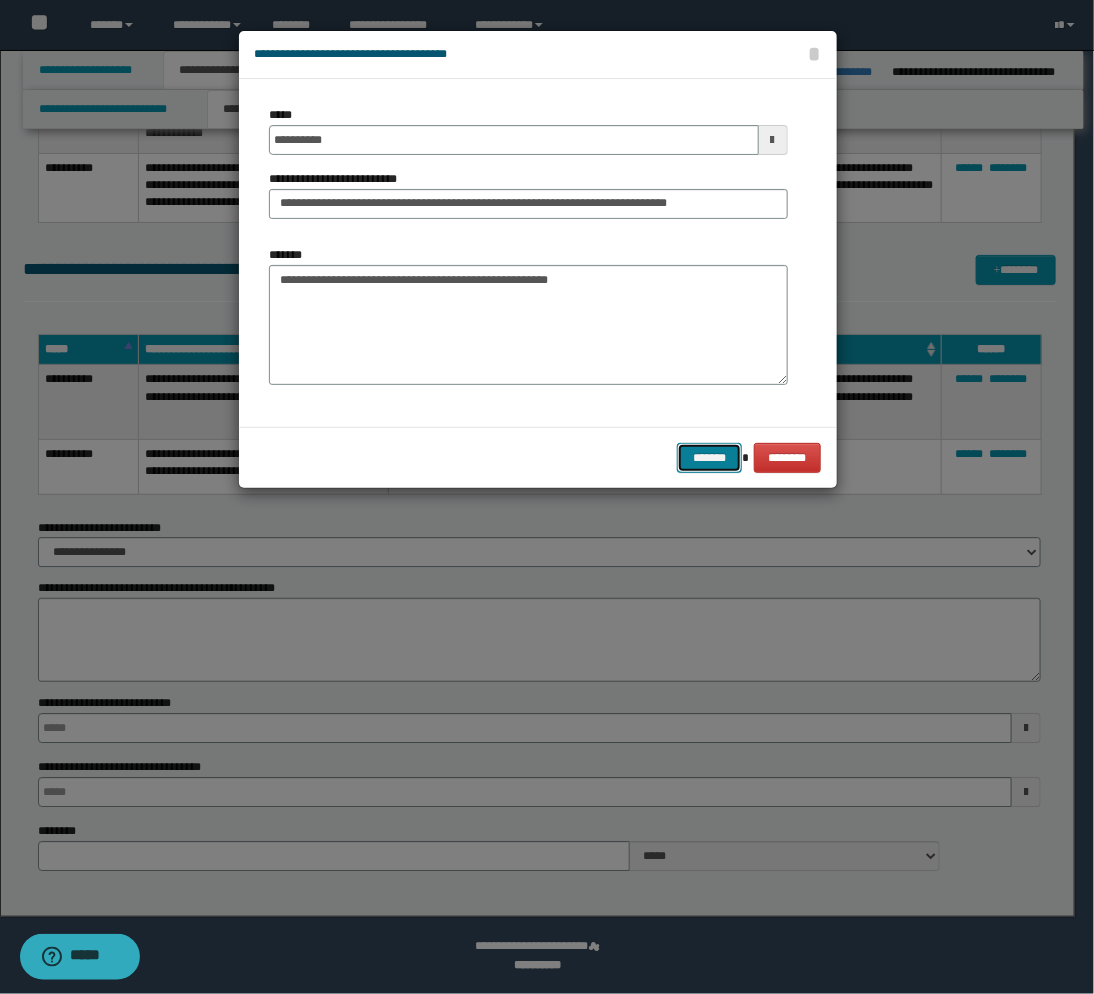 click on "*******" at bounding box center (709, 458) 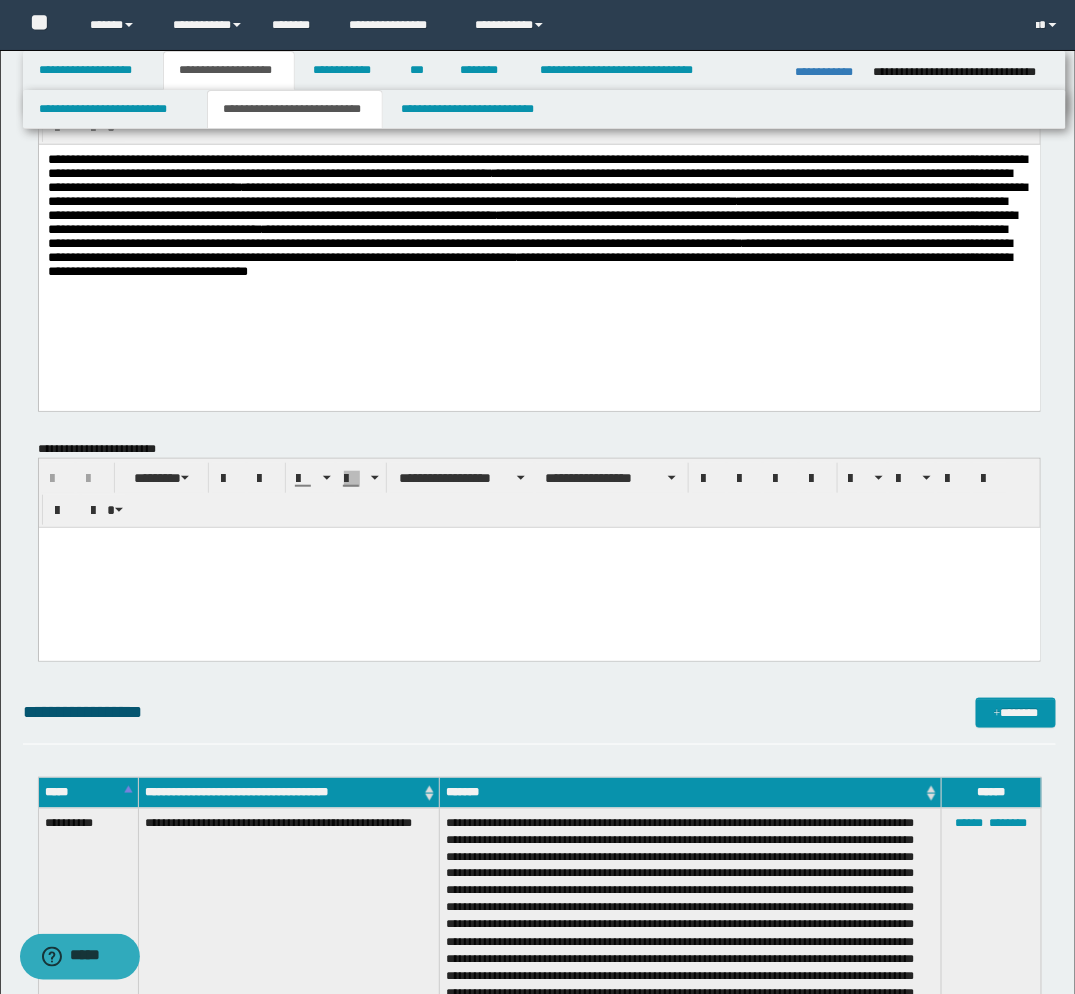scroll, scrollTop: 0, scrollLeft: 0, axis: both 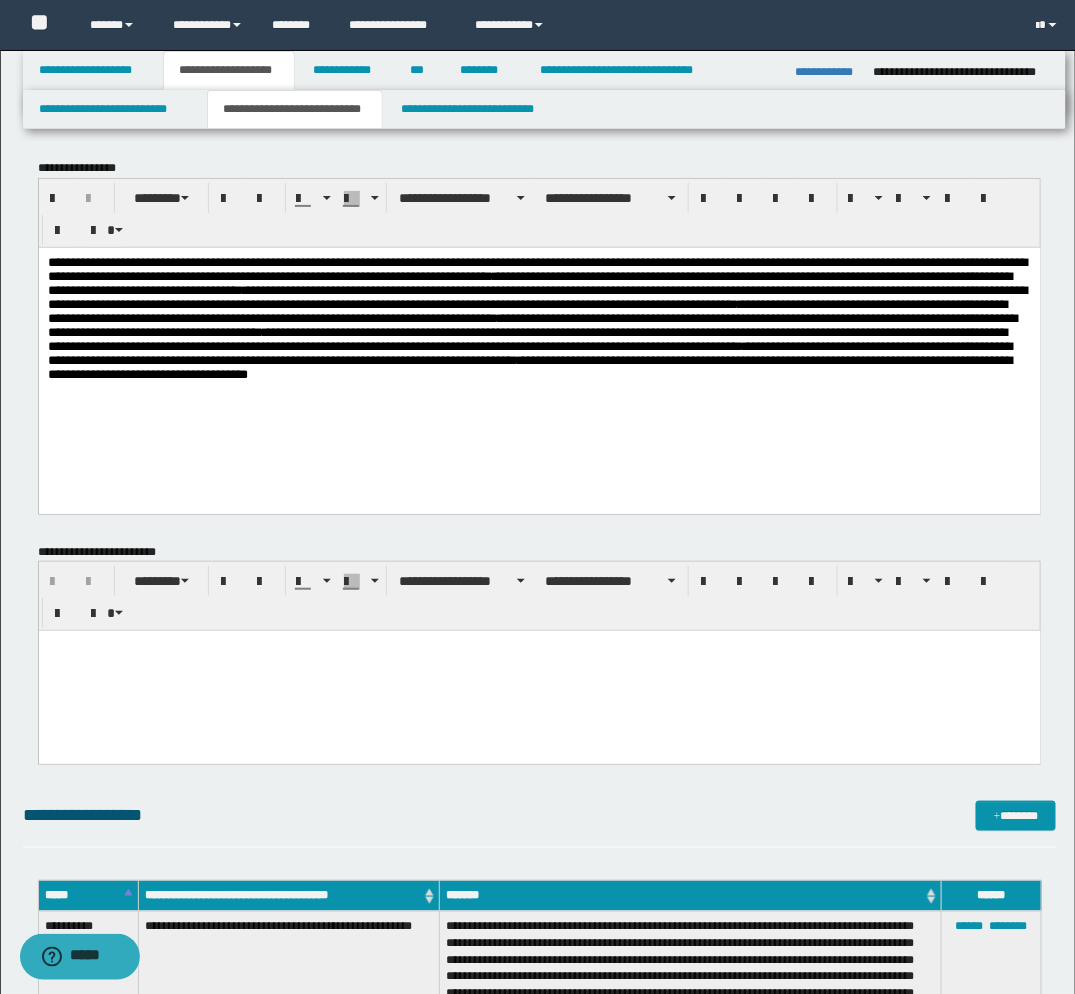 click on "**********" at bounding box center [538, 330] 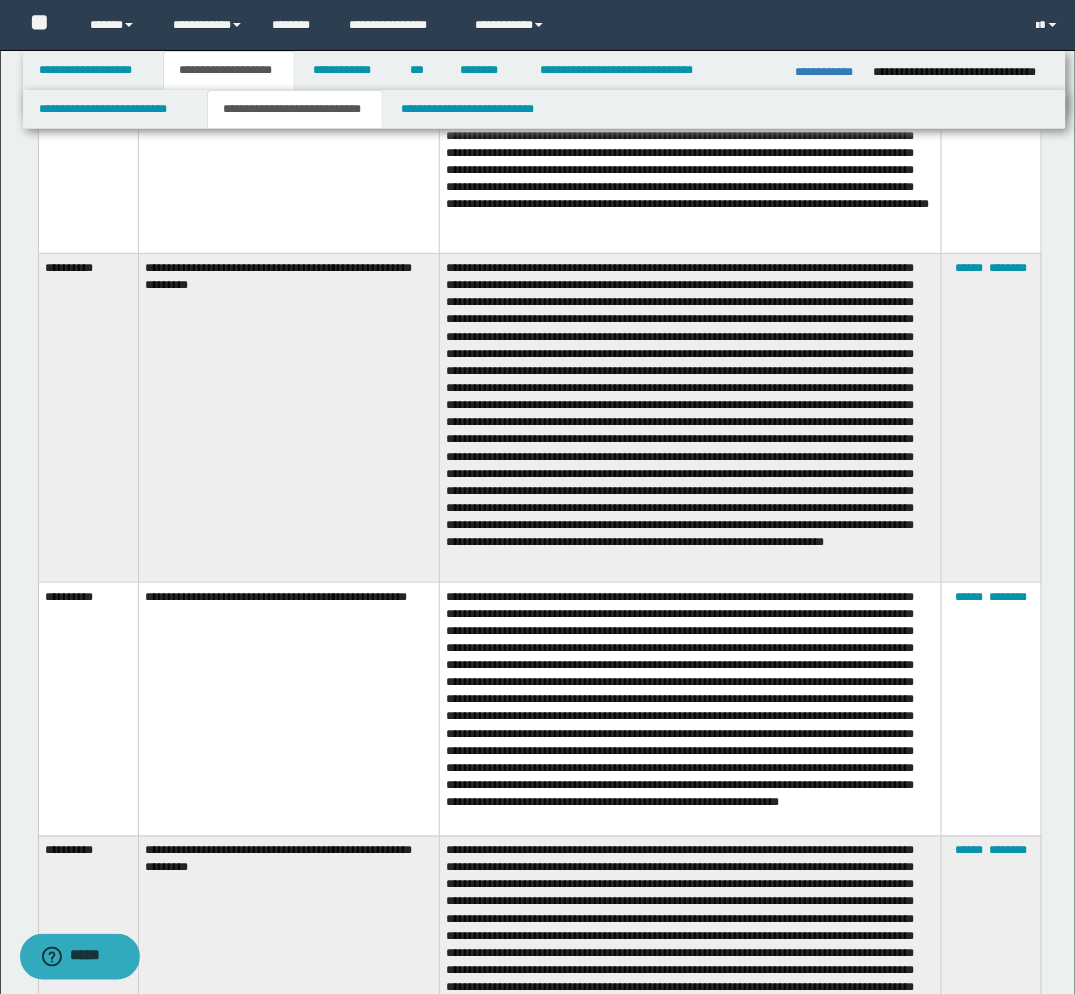 scroll, scrollTop: 2111, scrollLeft: 0, axis: vertical 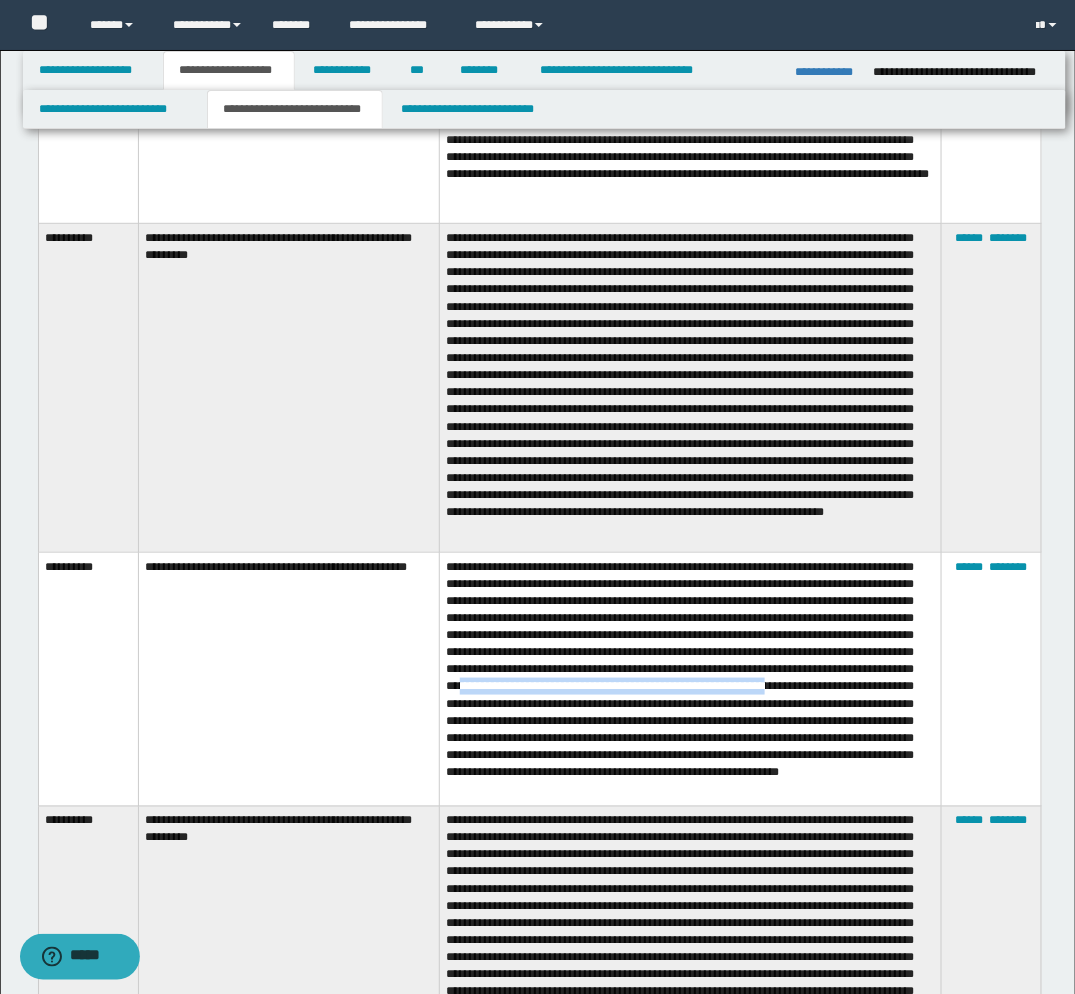 drag, startPoint x: 810, startPoint y: 682, endPoint x: 661, endPoint y: 701, distance: 150.20653 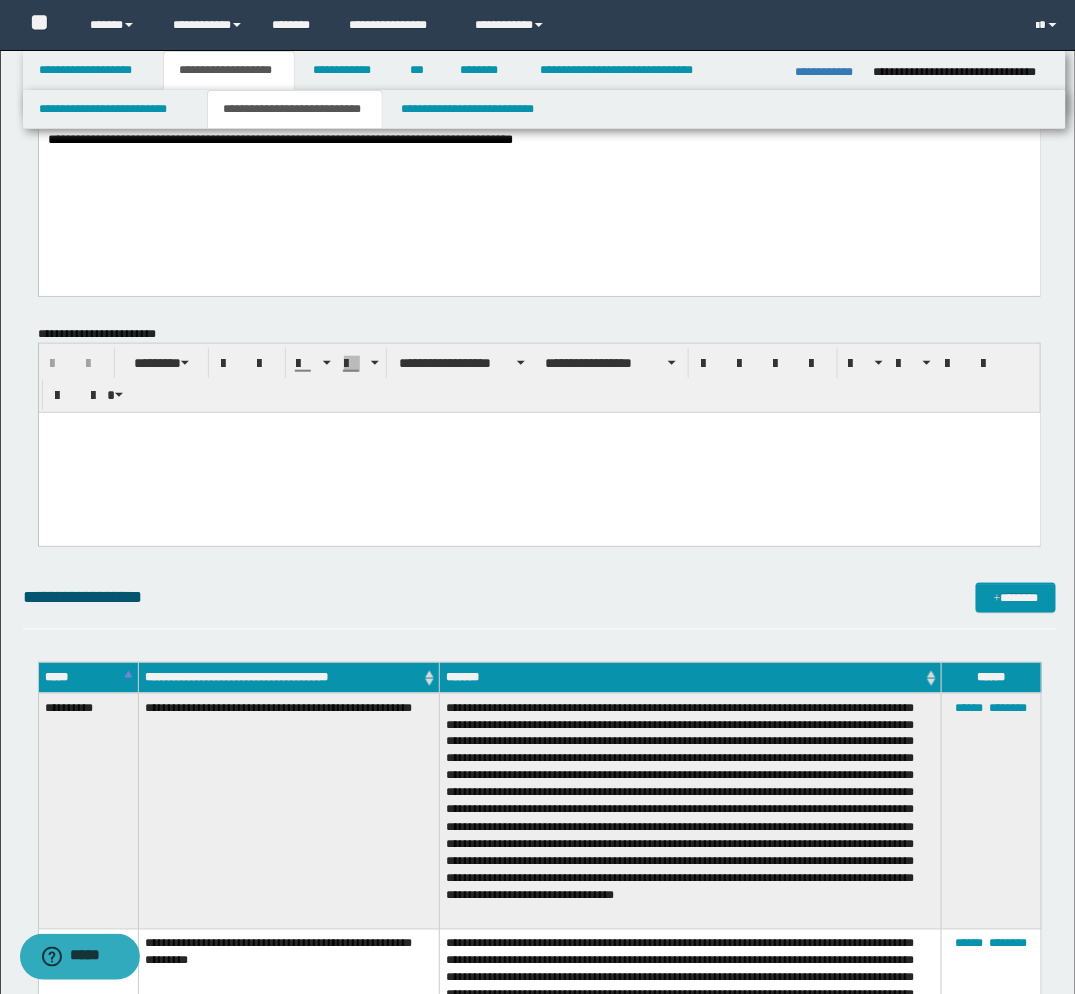 scroll, scrollTop: 0, scrollLeft: 0, axis: both 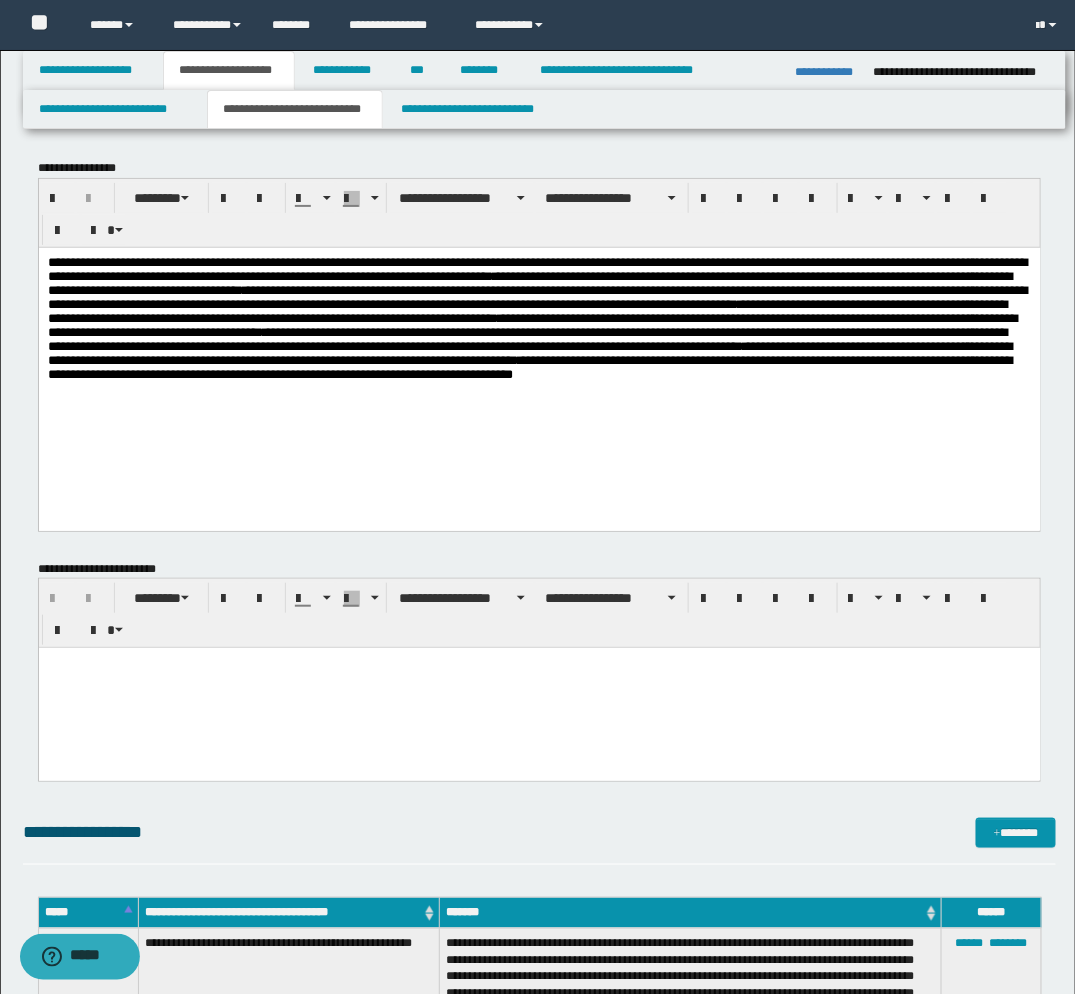 click on "**********" at bounding box center [538, 338] 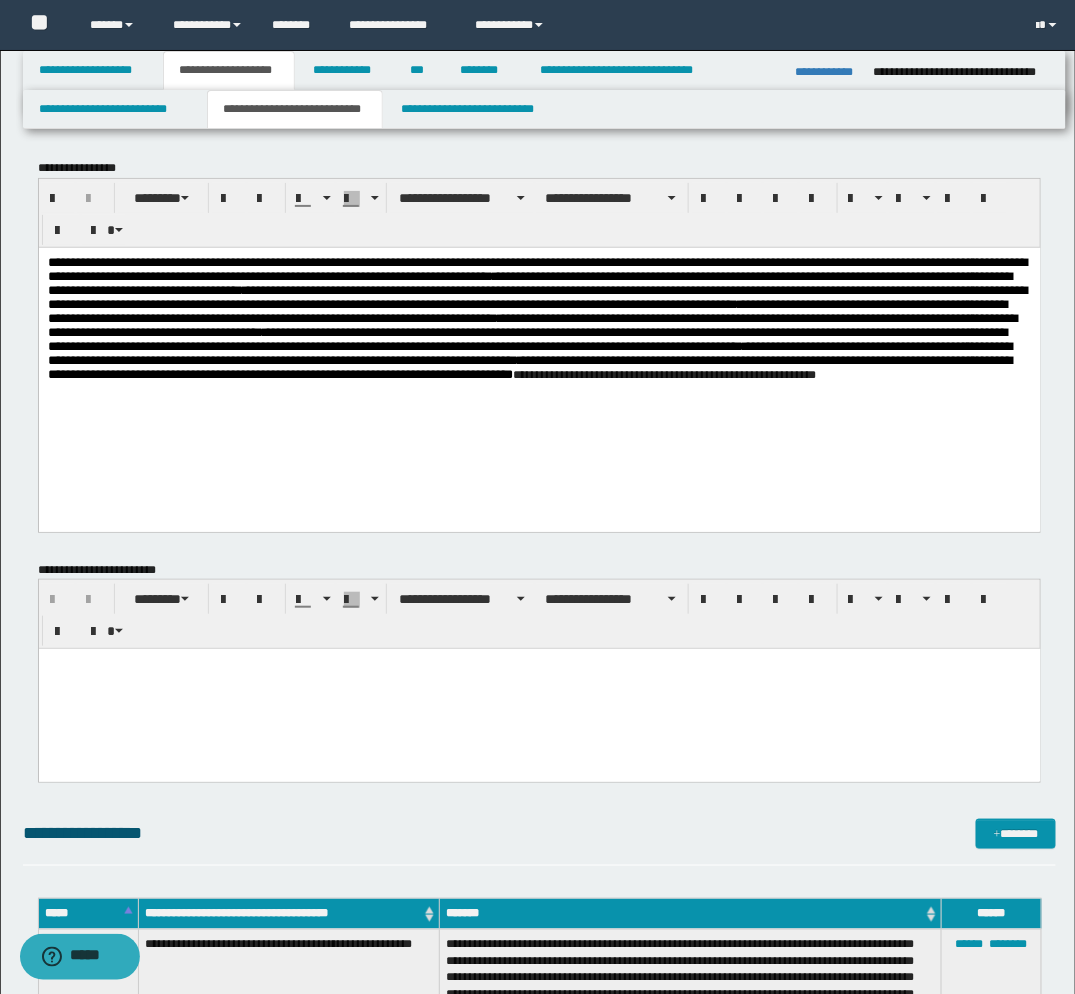 click on "**********" at bounding box center [663, 374] 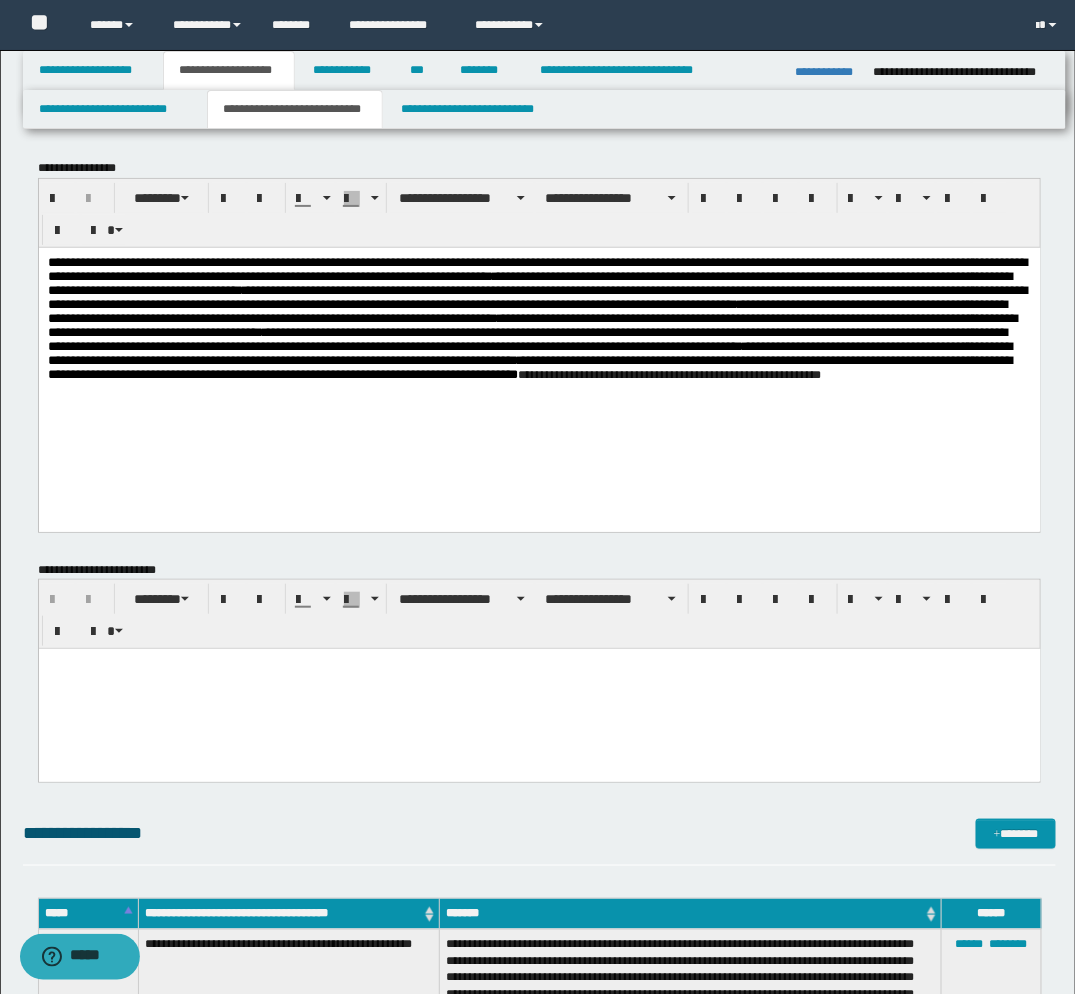click on "**********" at bounding box center (538, 339) 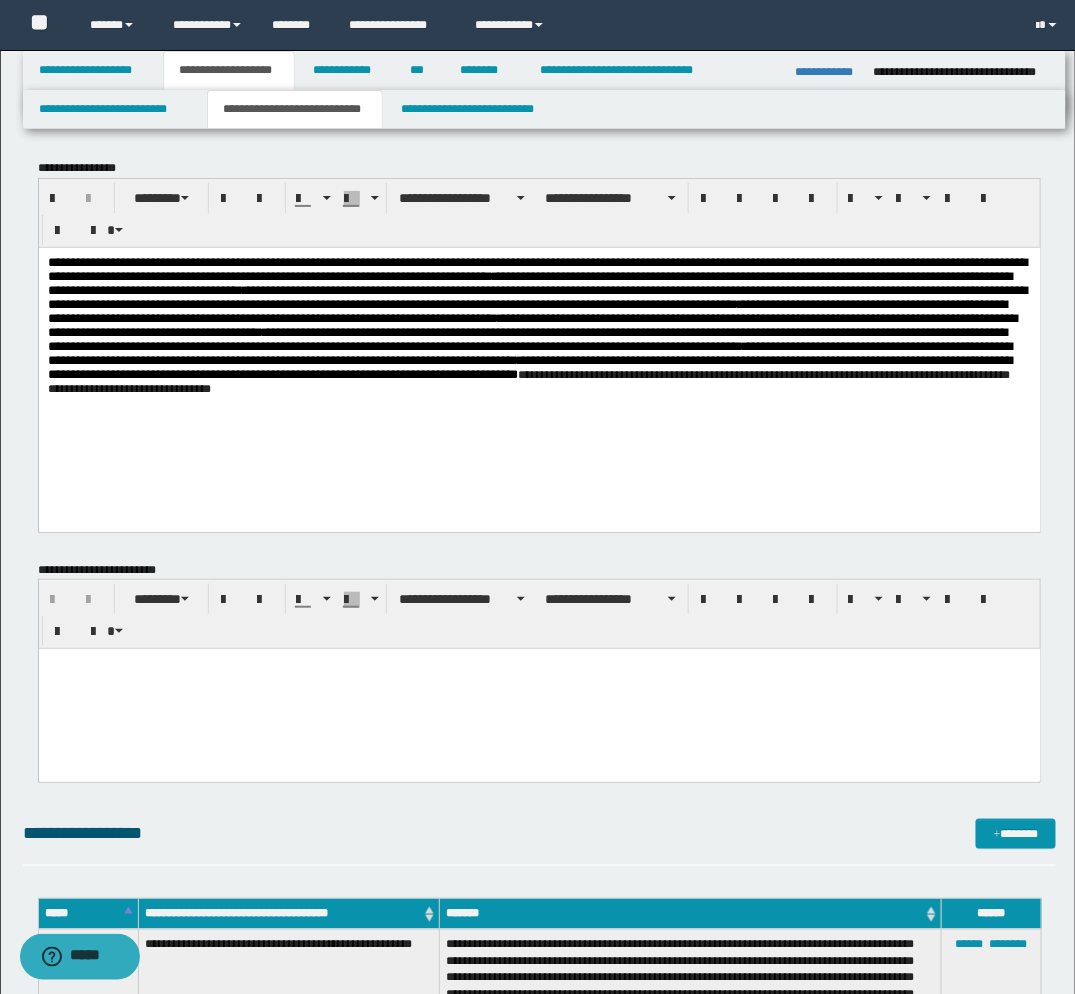 click on "**********" at bounding box center (528, 381) 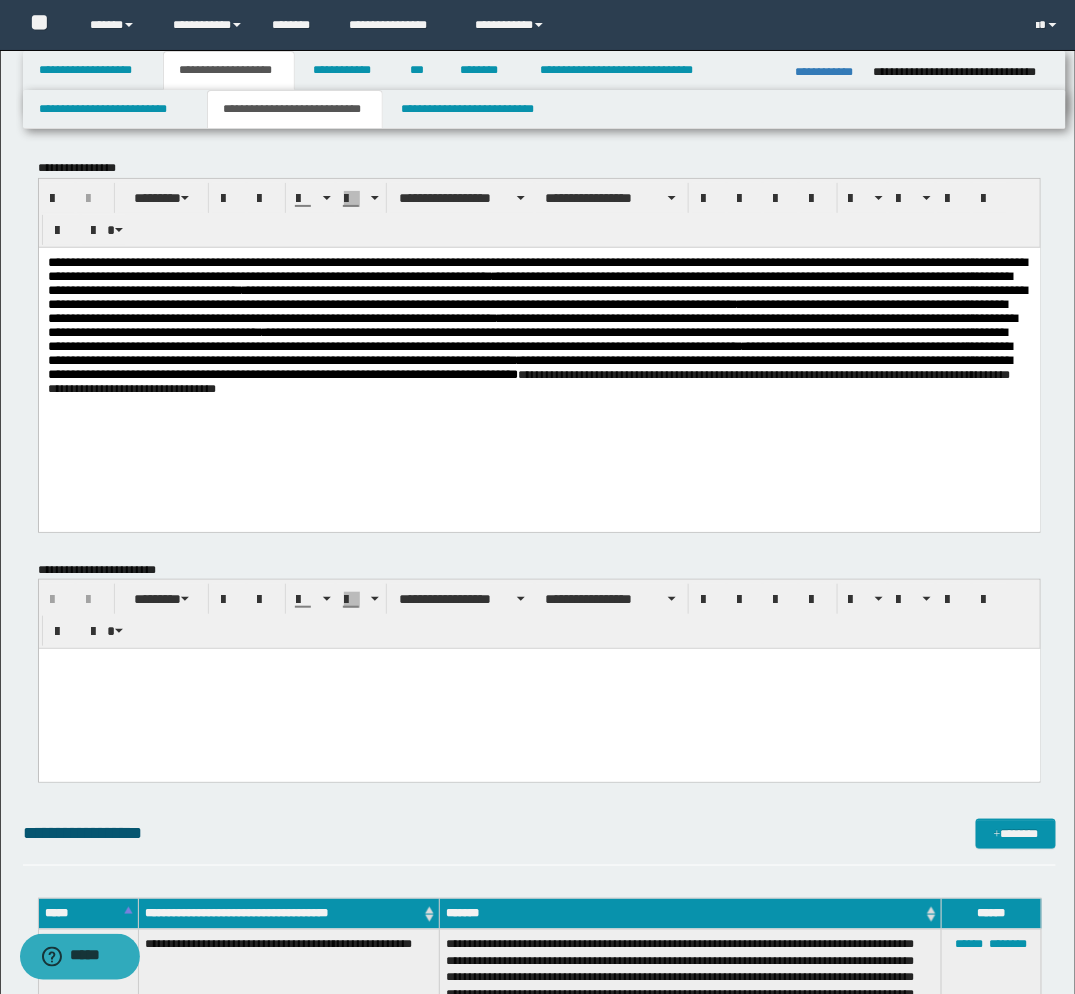 click on "**********" at bounding box center [528, 381] 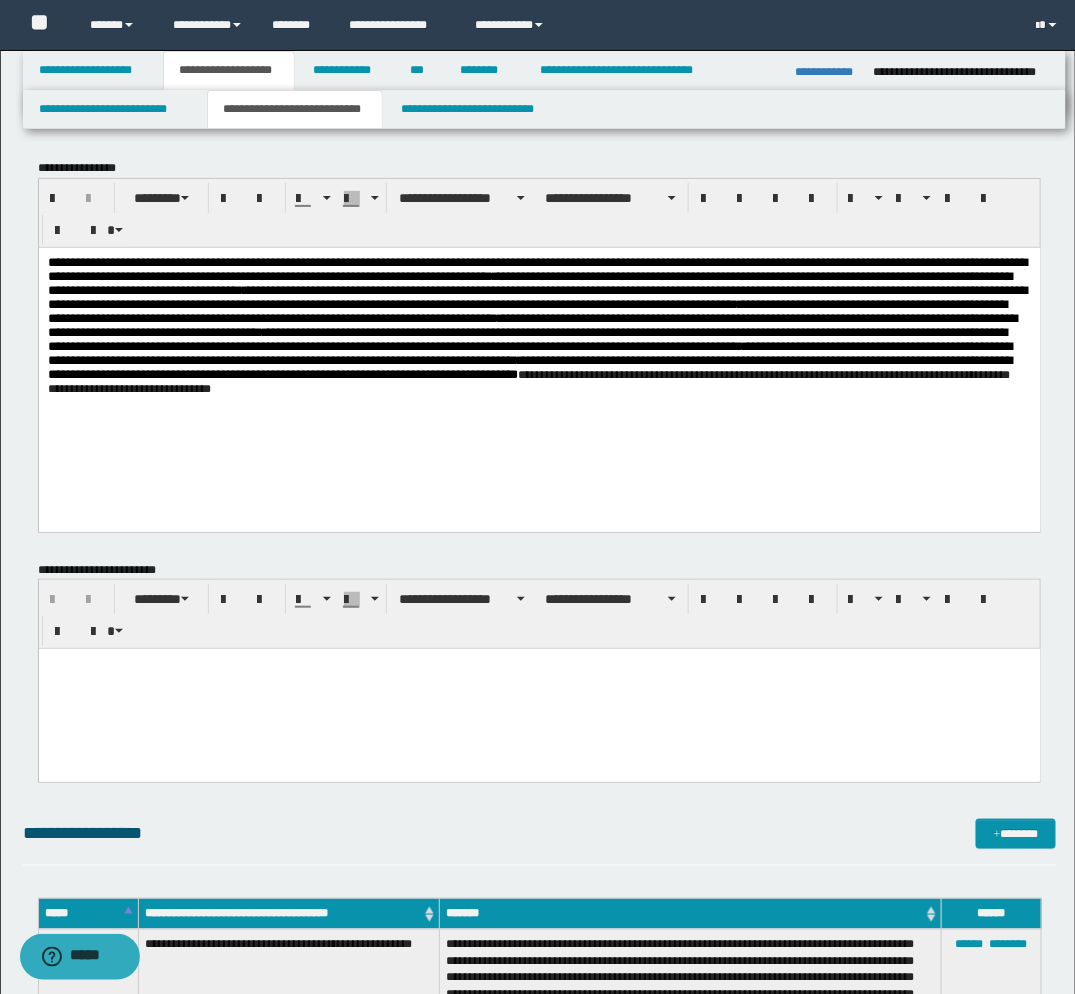 click on "**********" at bounding box center [538, 339] 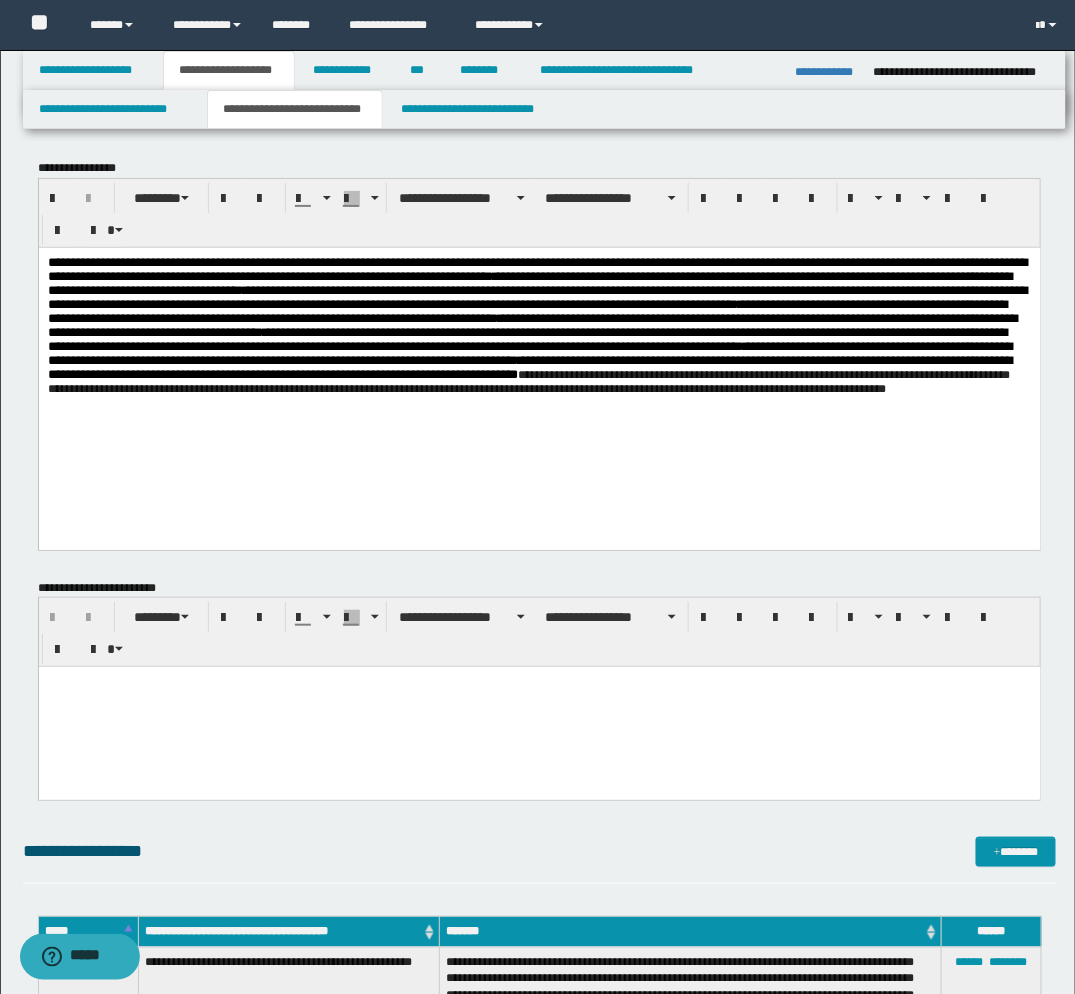 click on "**********" at bounding box center [528, 381] 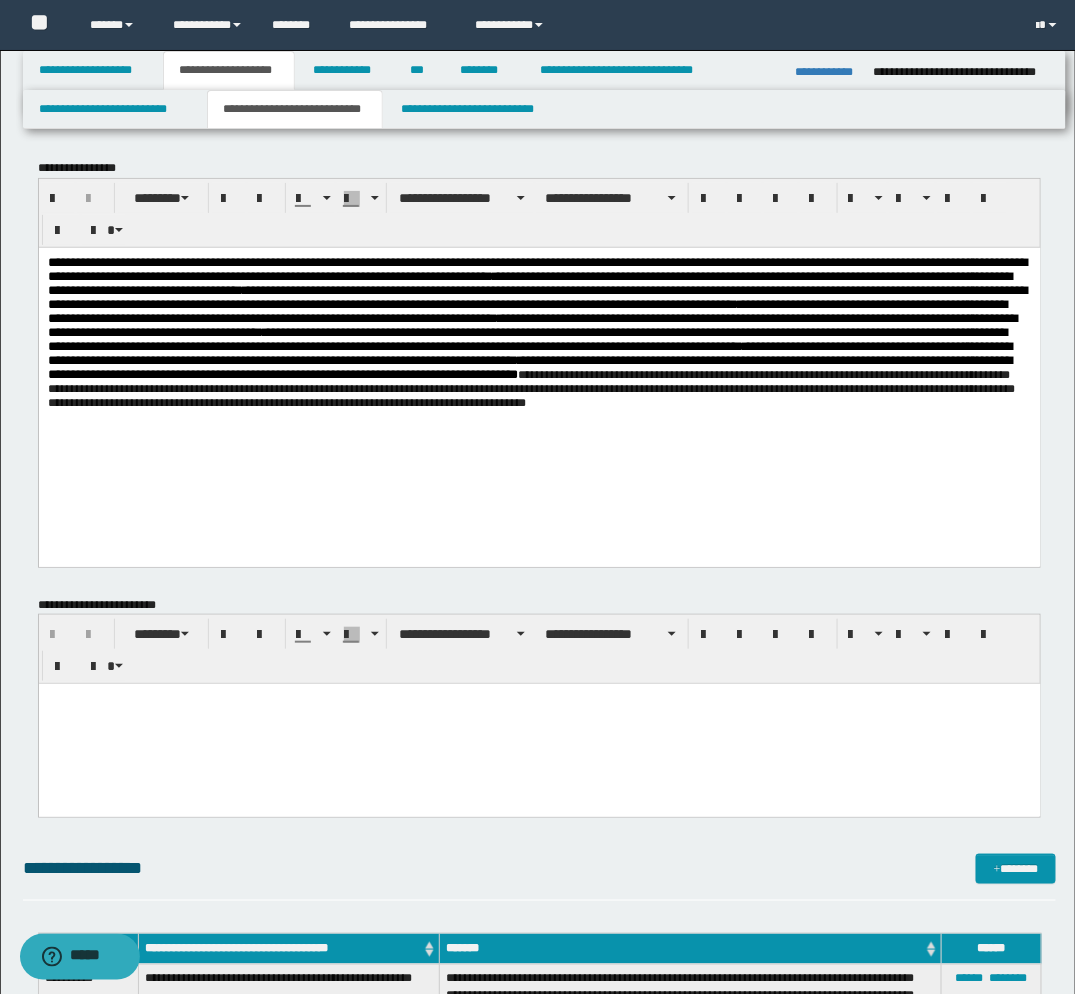 click on "**********" at bounding box center (531, 388) 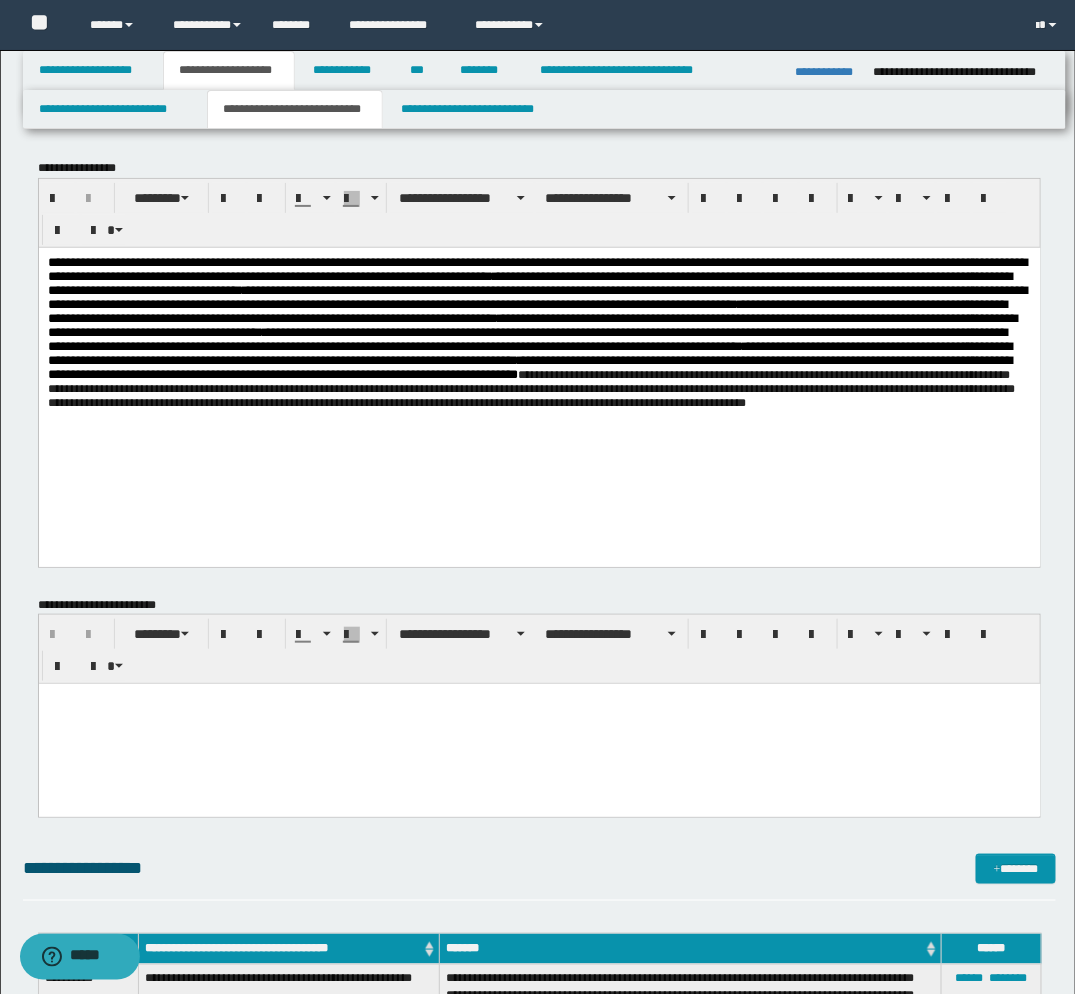 click on "**********" at bounding box center (531, 388) 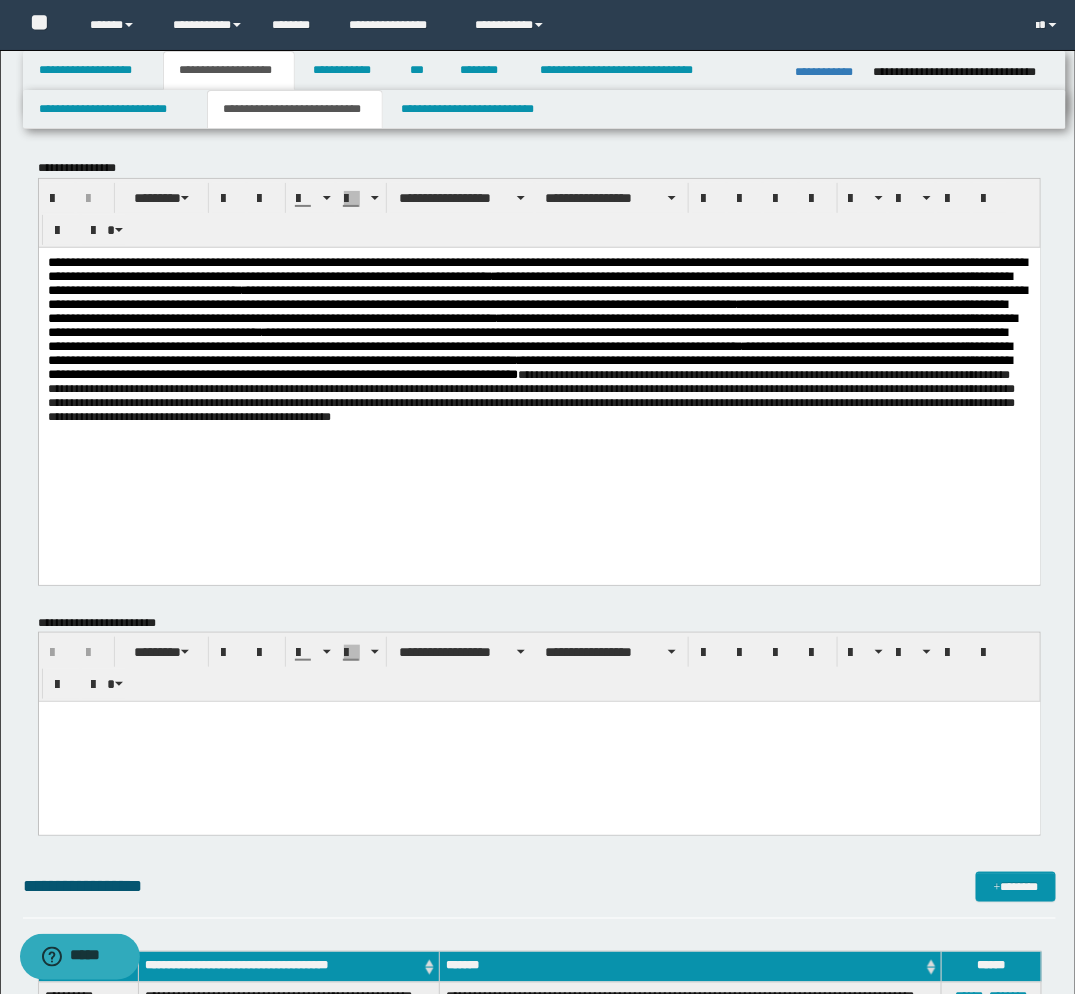 click on "**********" at bounding box center [531, 395] 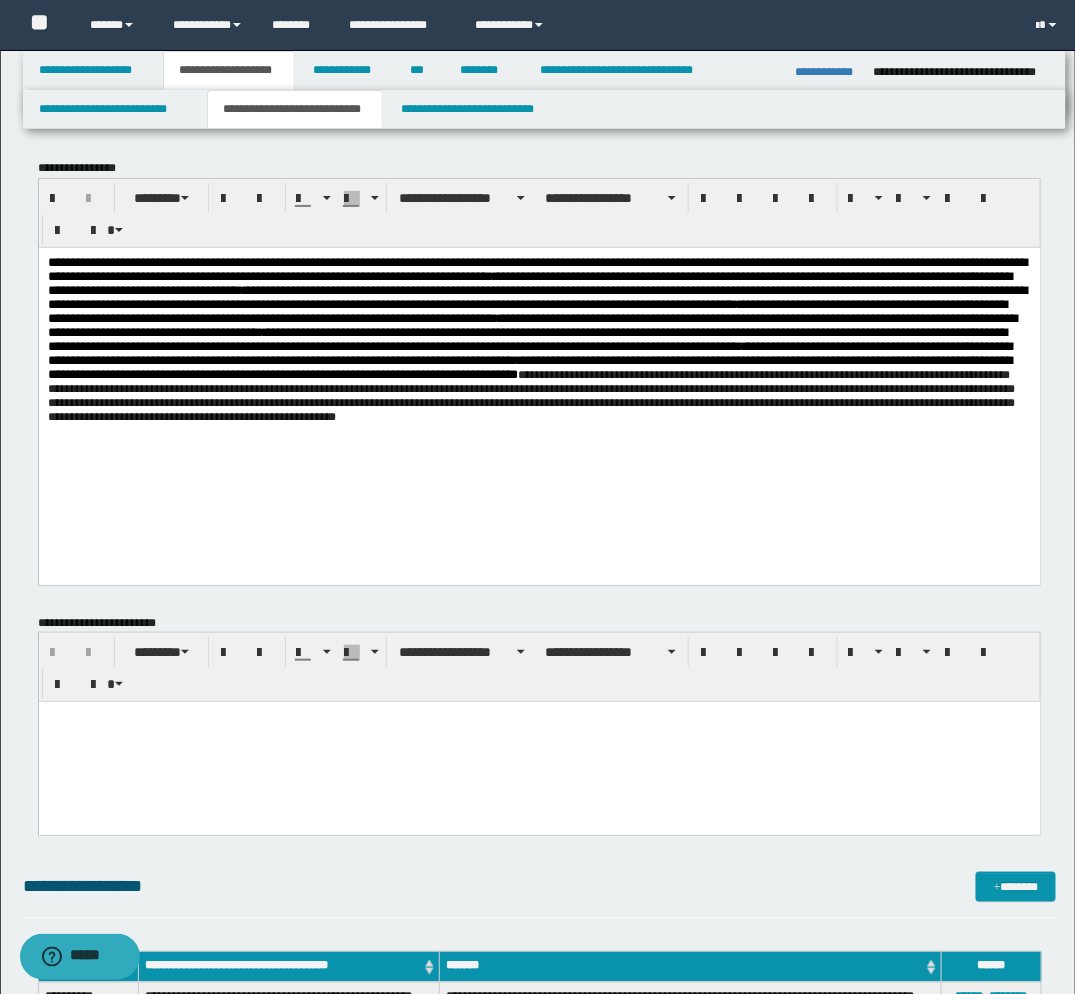 click on "**********" at bounding box center (538, 365) 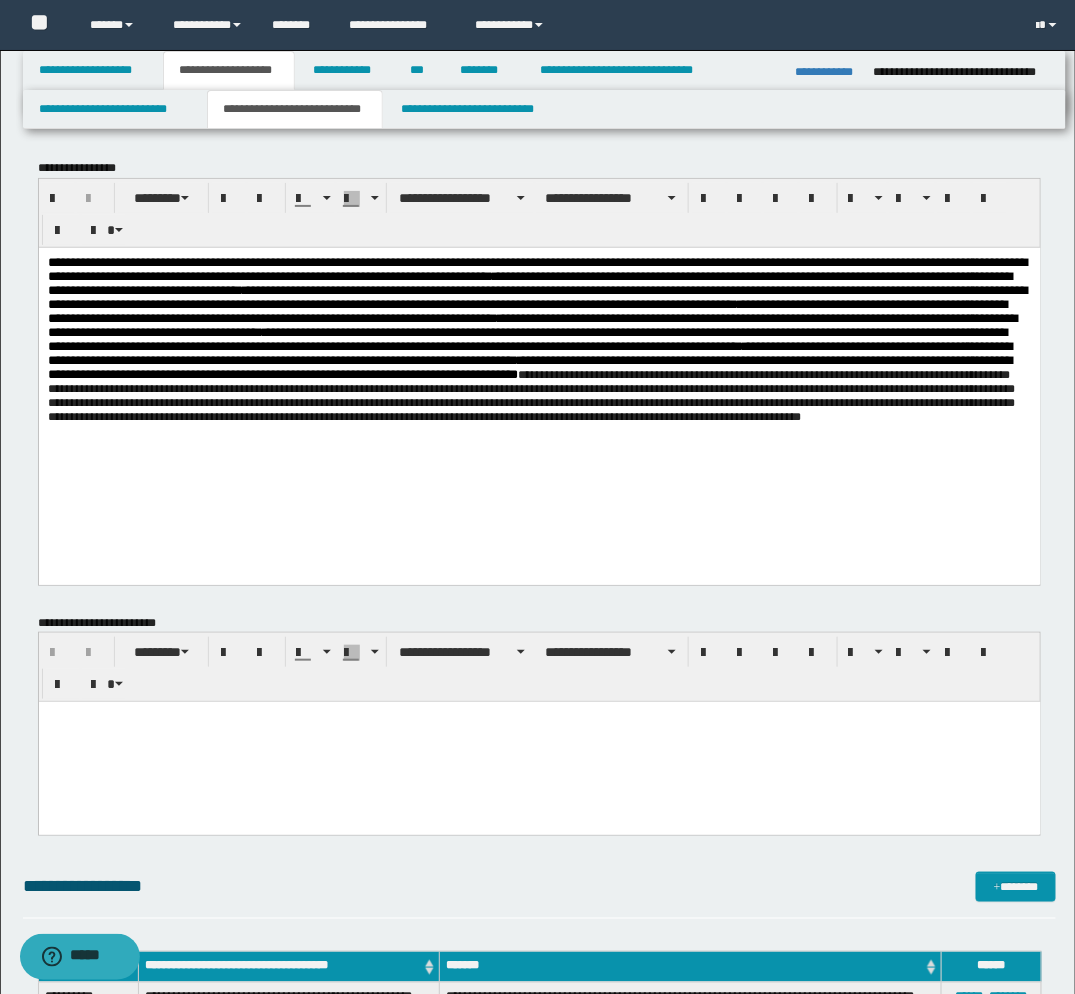 click on "**********" at bounding box center (531, 395) 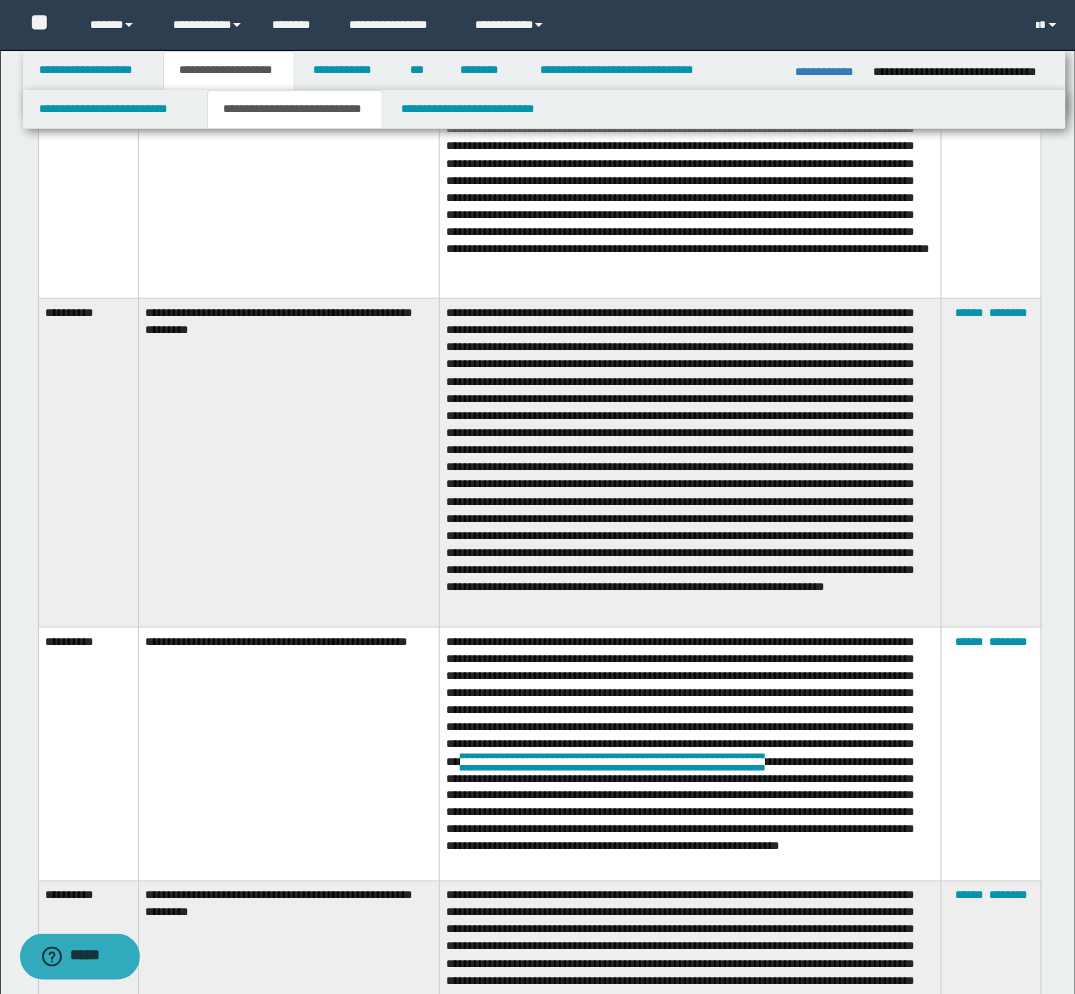scroll, scrollTop: 2111, scrollLeft: 0, axis: vertical 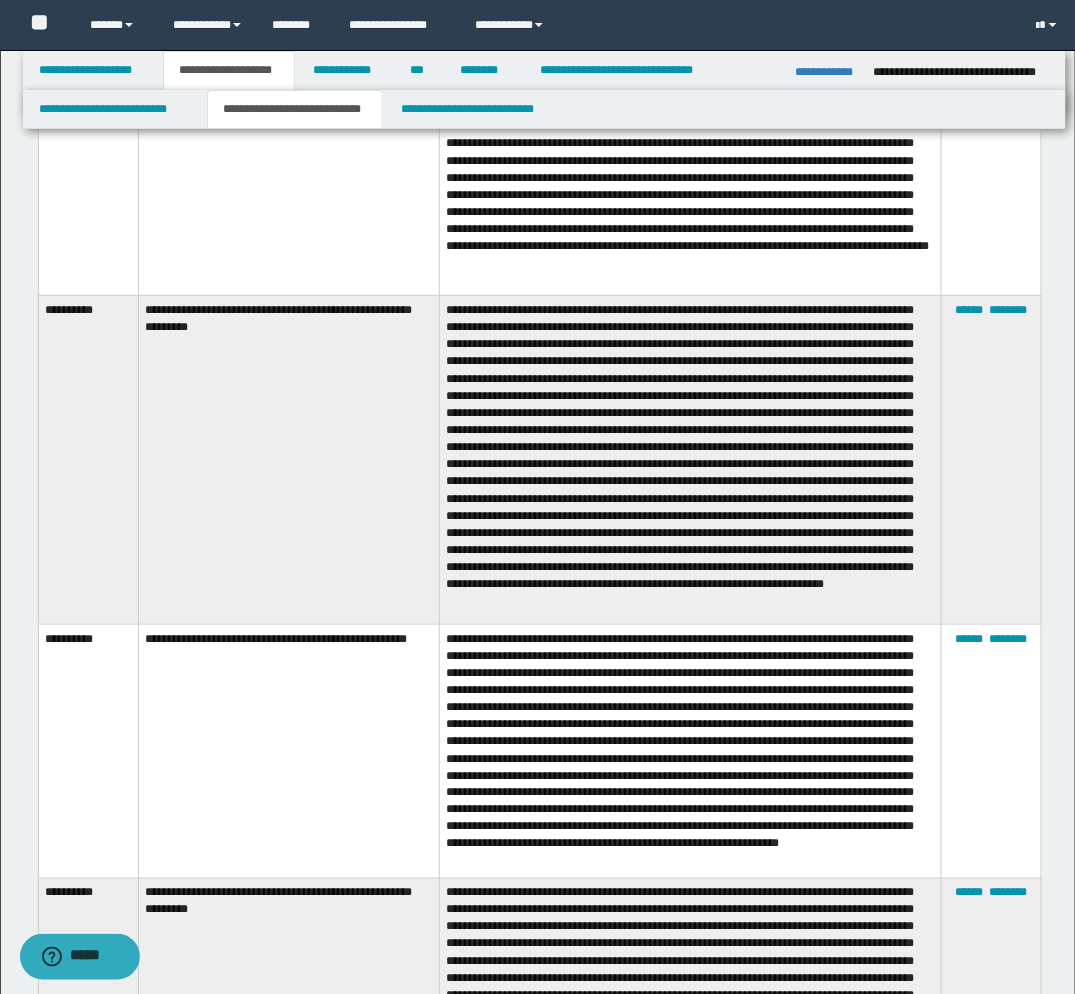 click at bounding box center [691, 751] 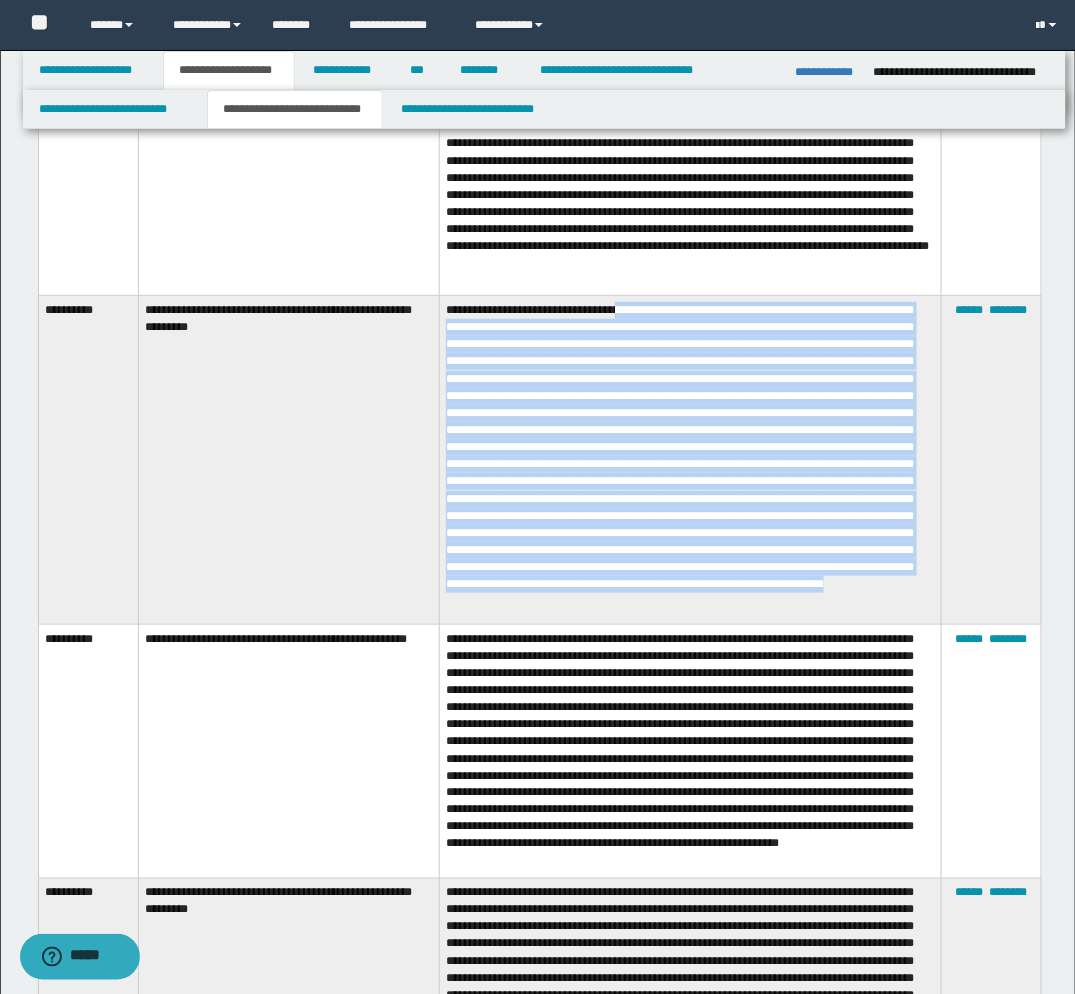 drag, startPoint x: 651, startPoint y: 293, endPoint x: 538, endPoint y: 601, distance: 328.07468 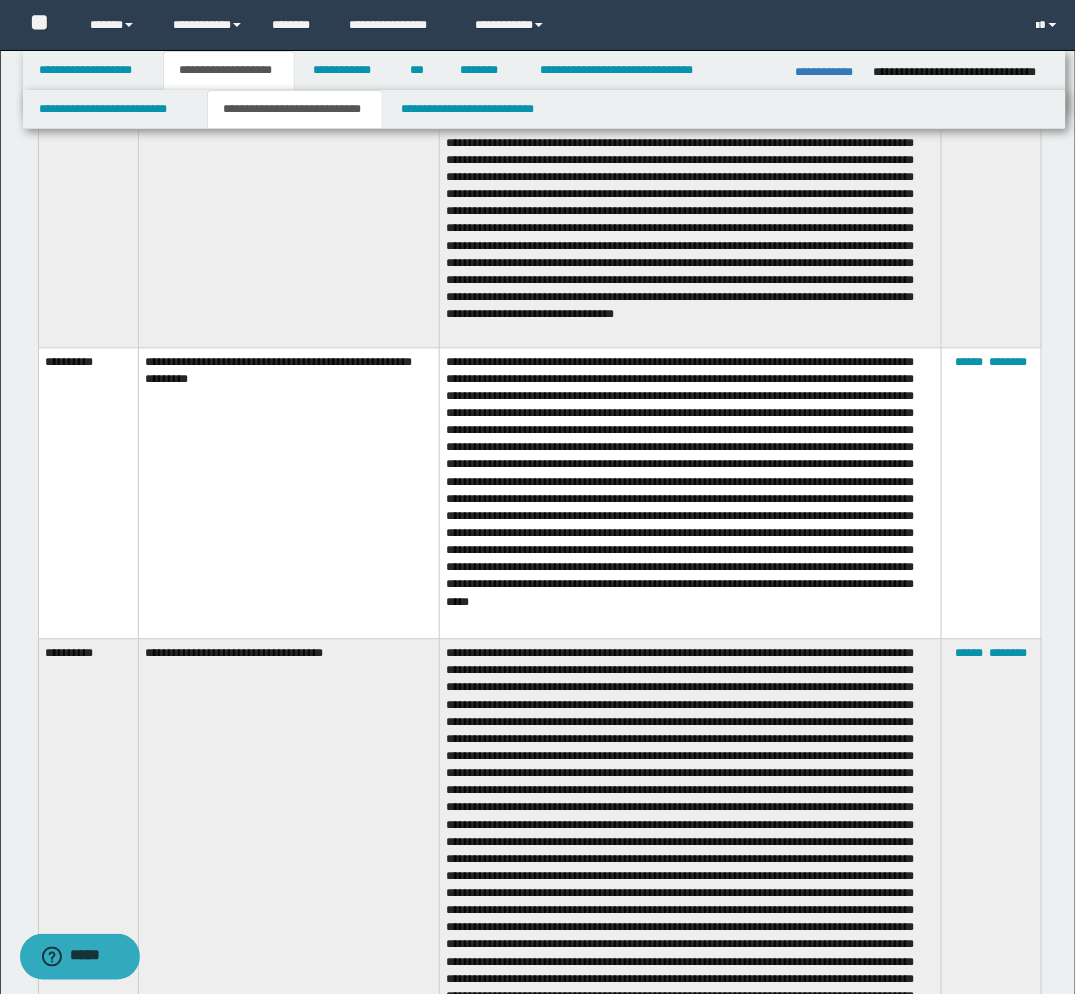 scroll, scrollTop: 333, scrollLeft: 0, axis: vertical 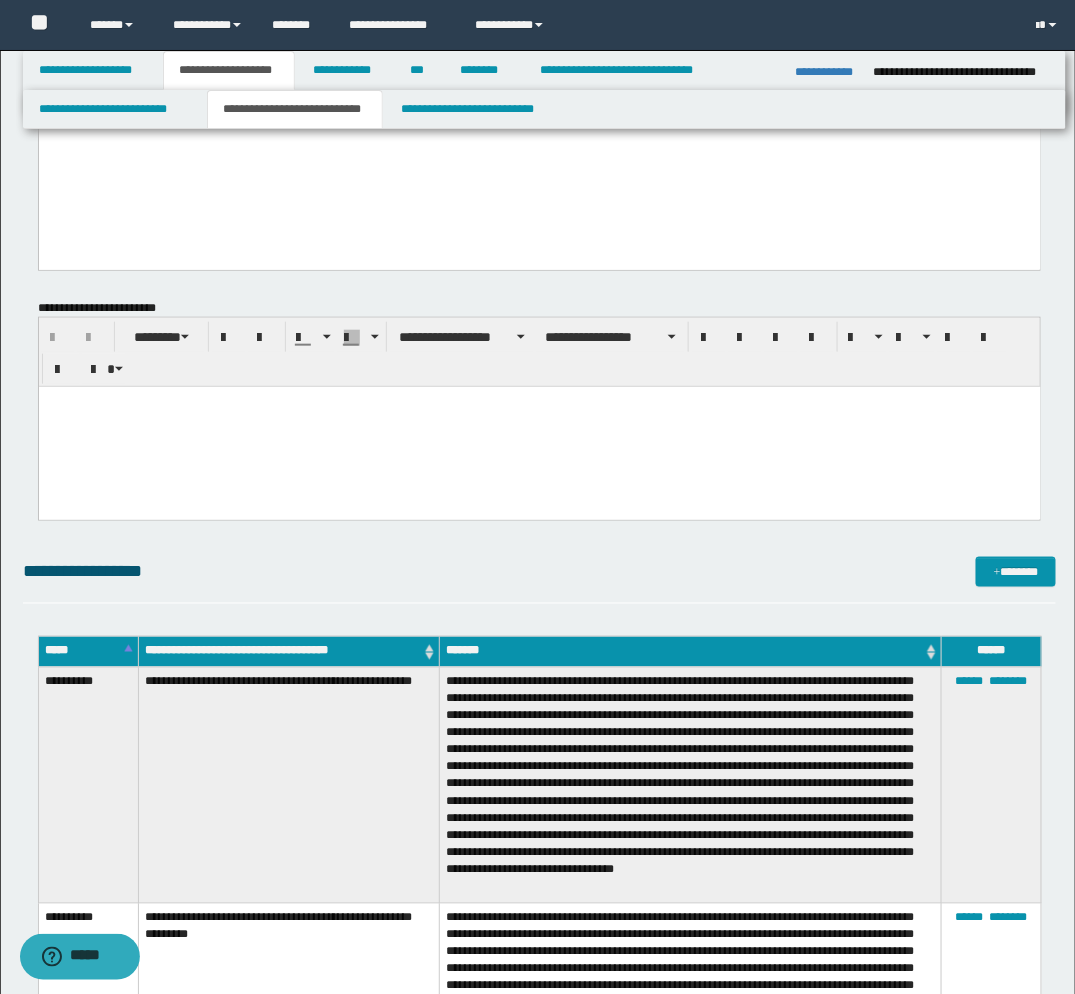 click at bounding box center [539, 427] 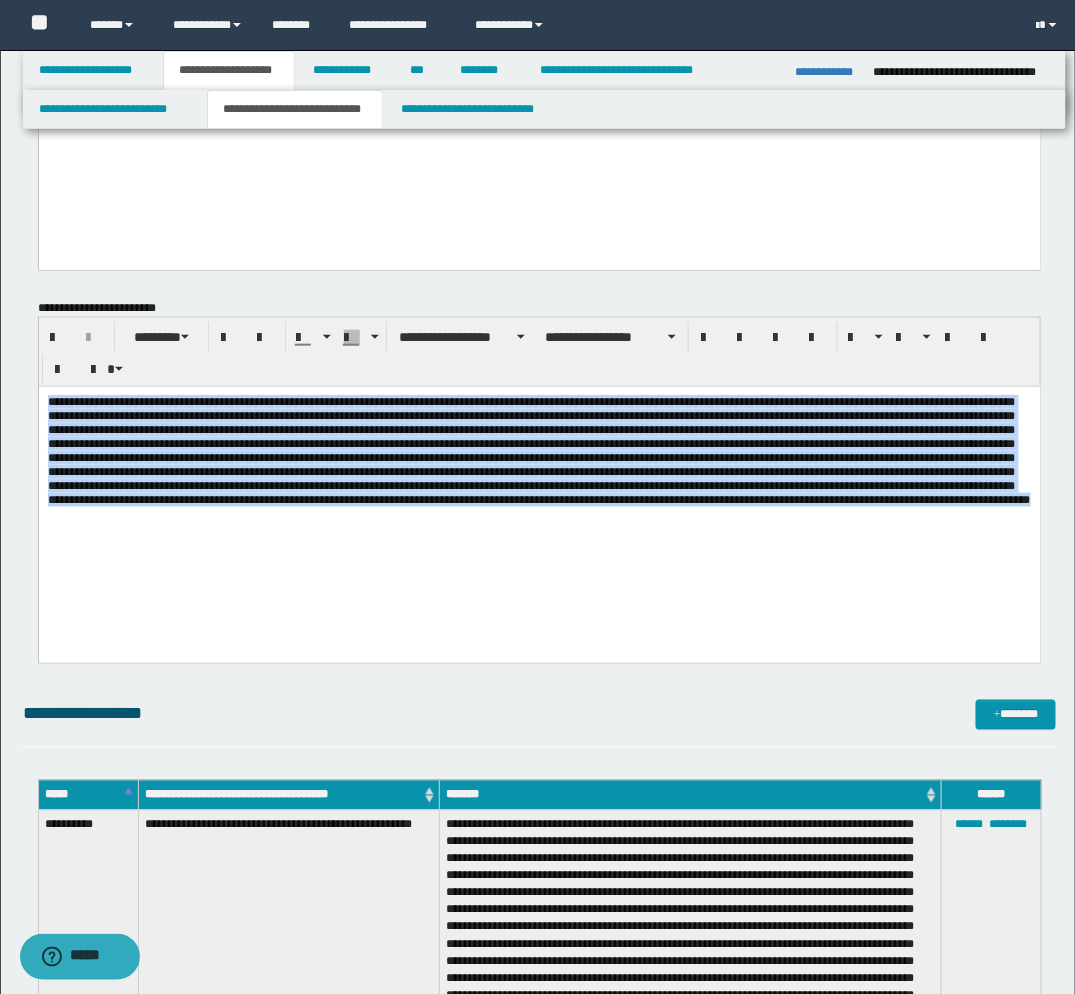 drag, startPoint x: 48, startPoint y: 394, endPoint x: 723, endPoint y: 544, distance: 691.4658 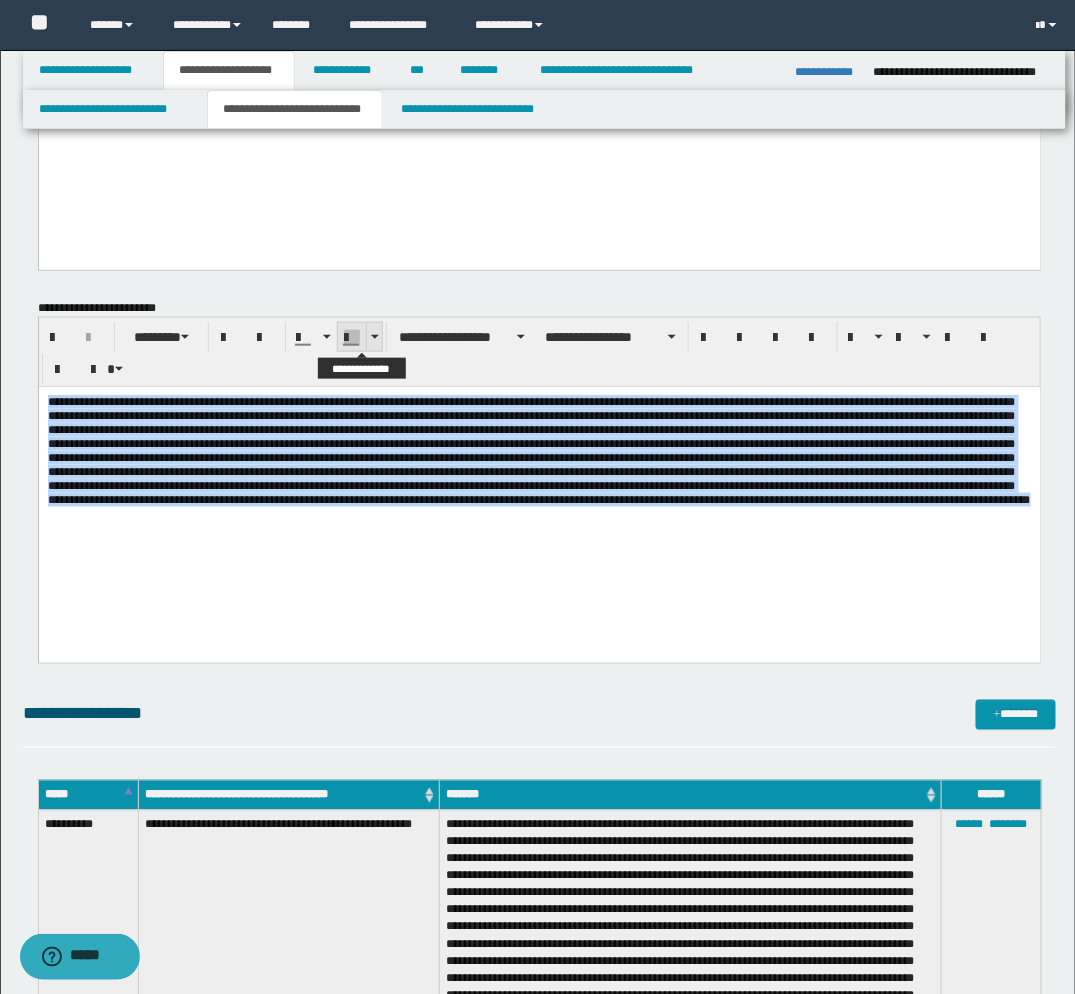 click at bounding box center (374, 337) 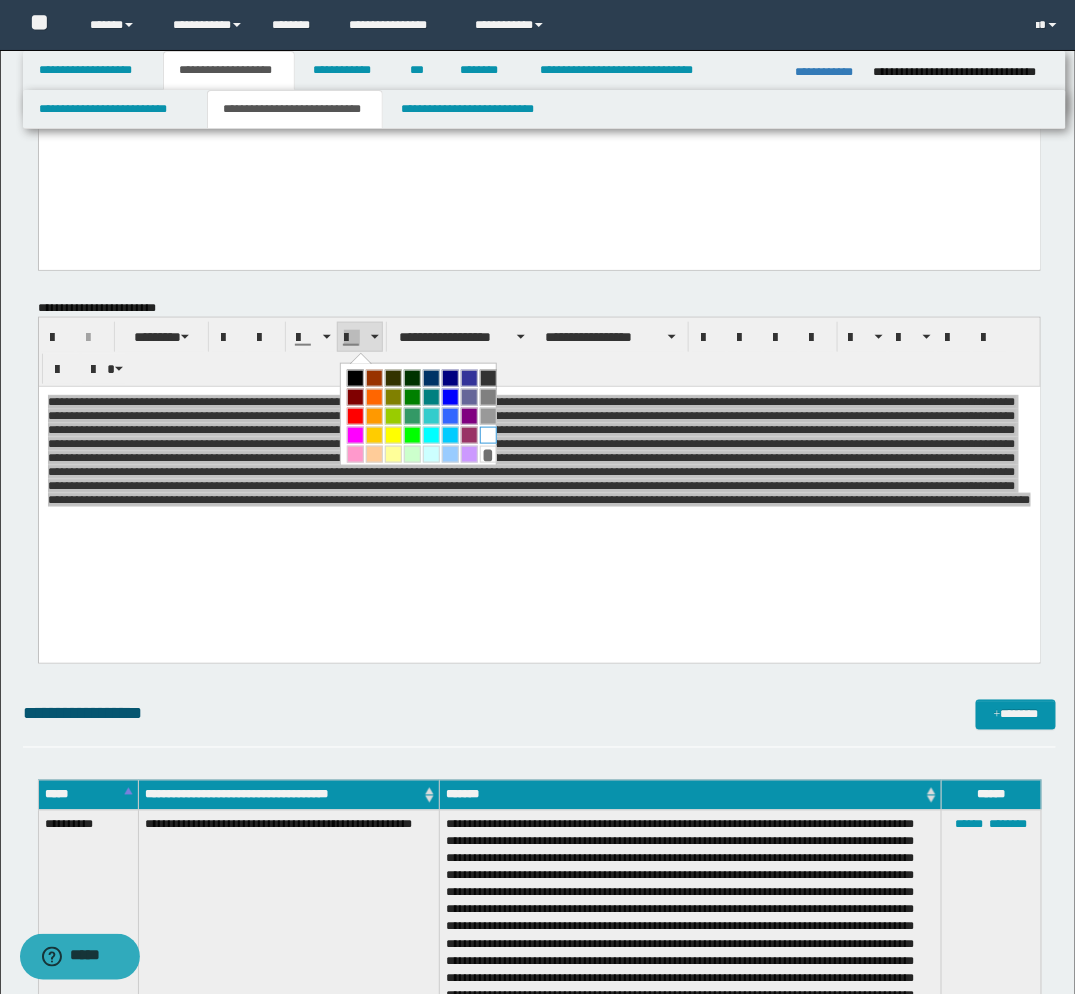 click at bounding box center (488, 435) 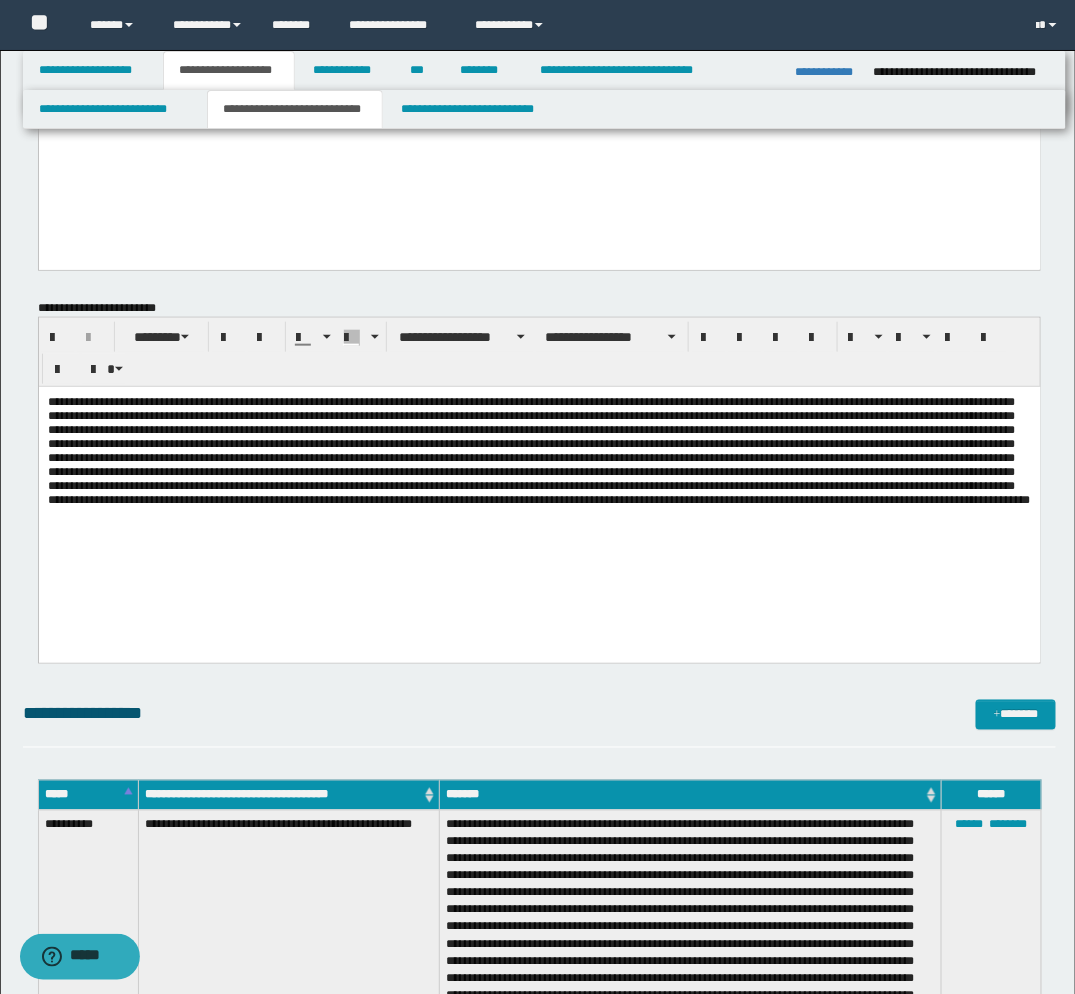 click at bounding box center [539, 451] 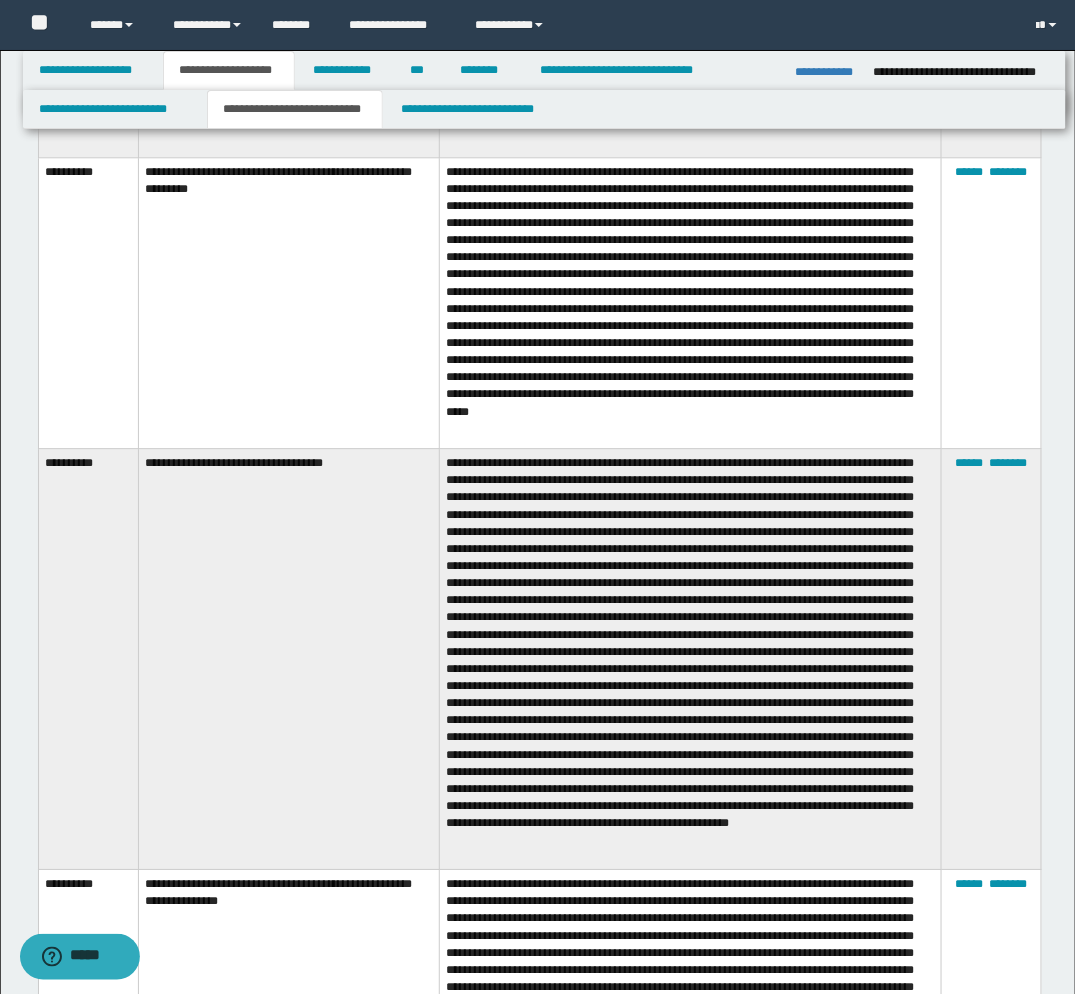 scroll, scrollTop: 555, scrollLeft: 0, axis: vertical 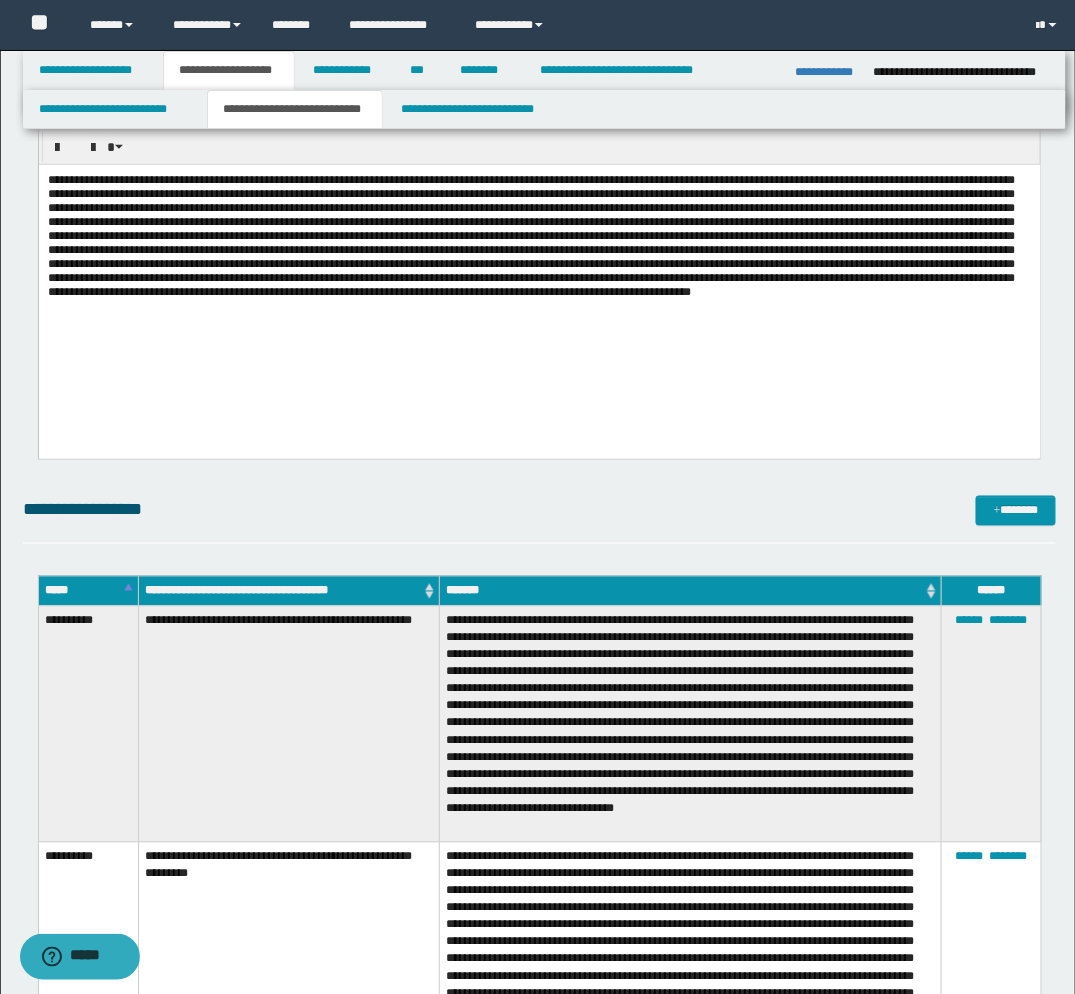 click at bounding box center (531, 236) 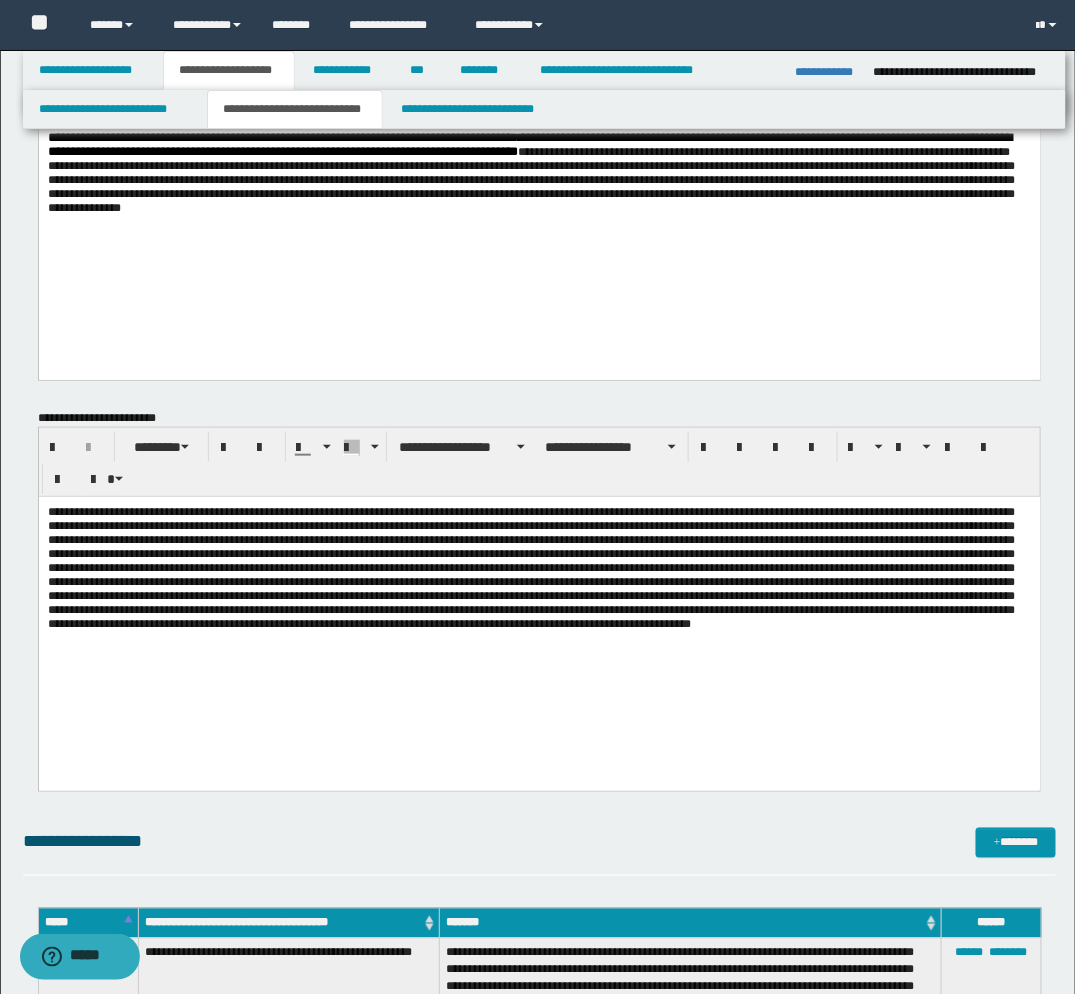 scroll, scrollTop: 222, scrollLeft: 0, axis: vertical 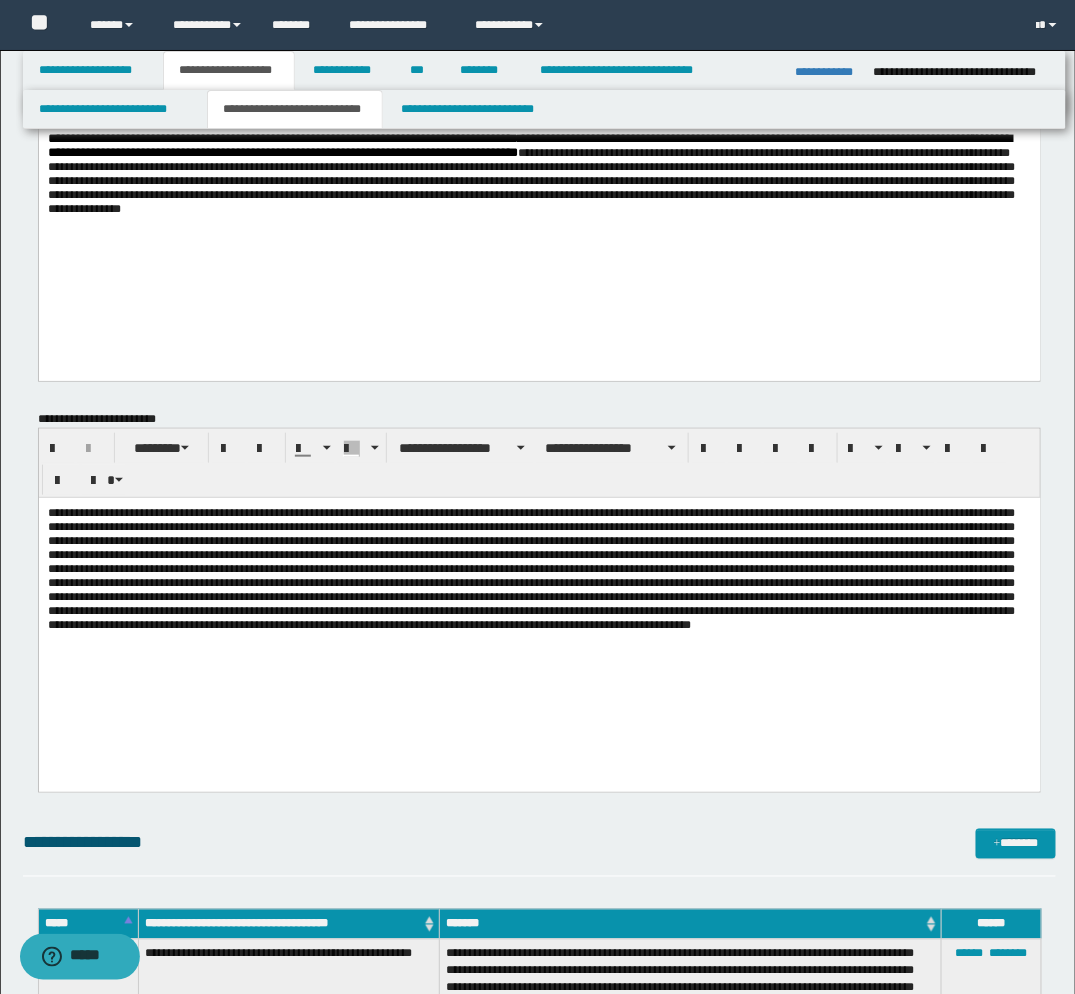 click at bounding box center [539, 594] 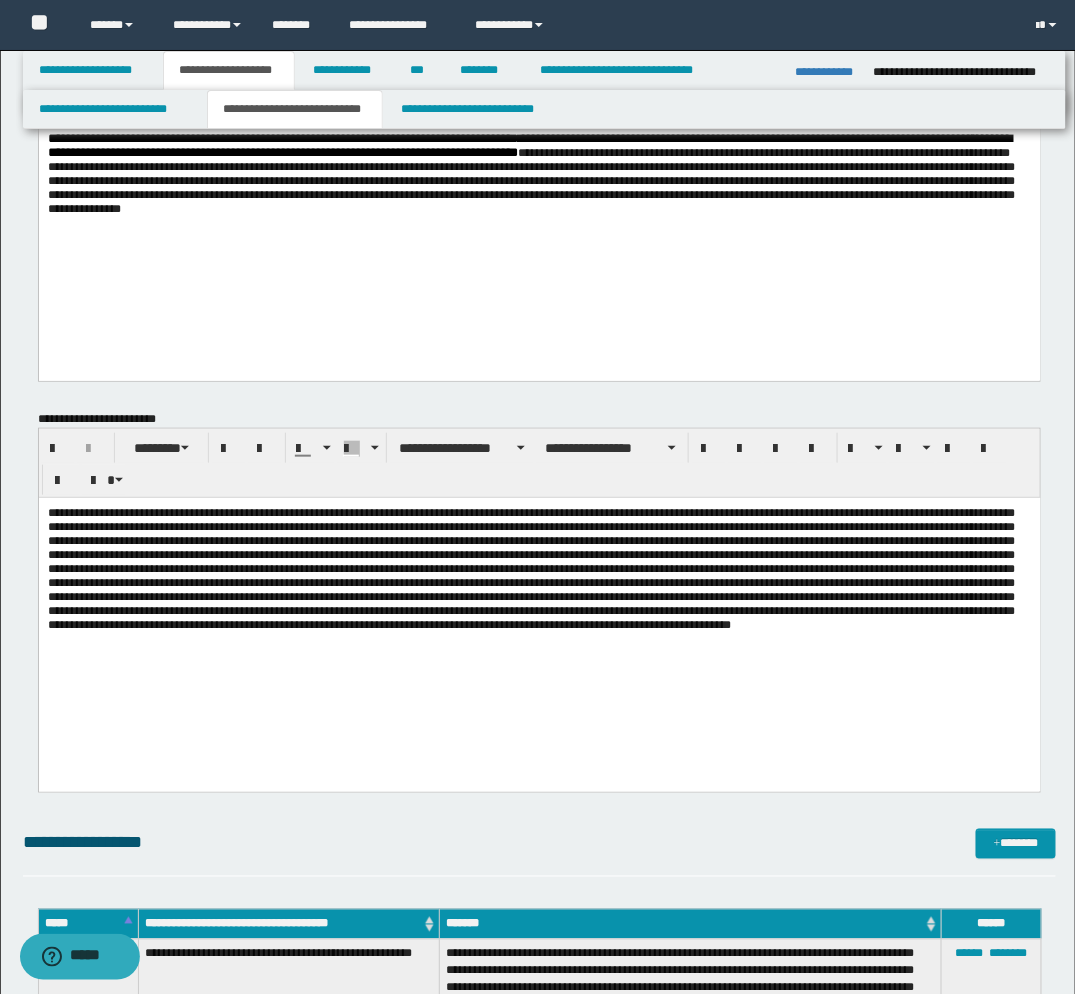 click at bounding box center (531, 569) 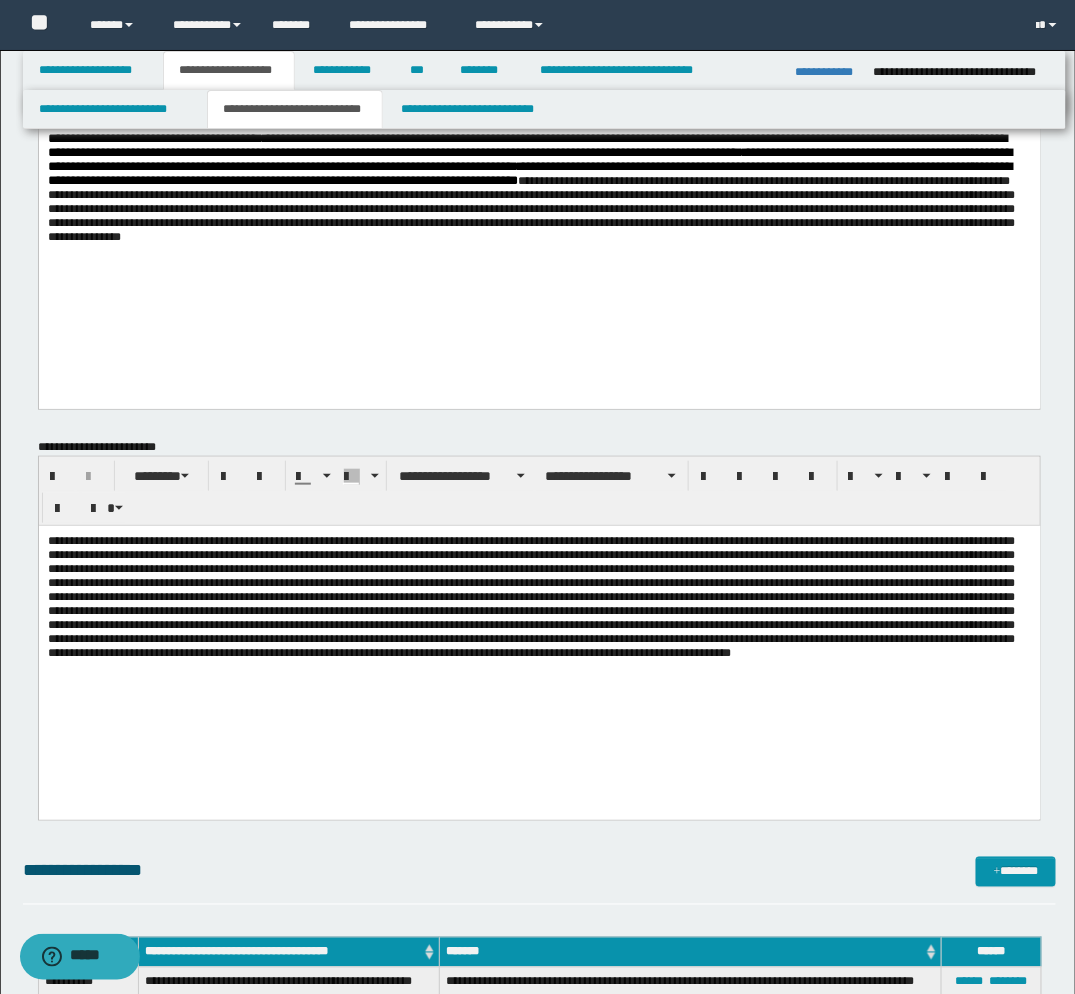 scroll, scrollTop: 0, scrollLeft: 0, axis: both 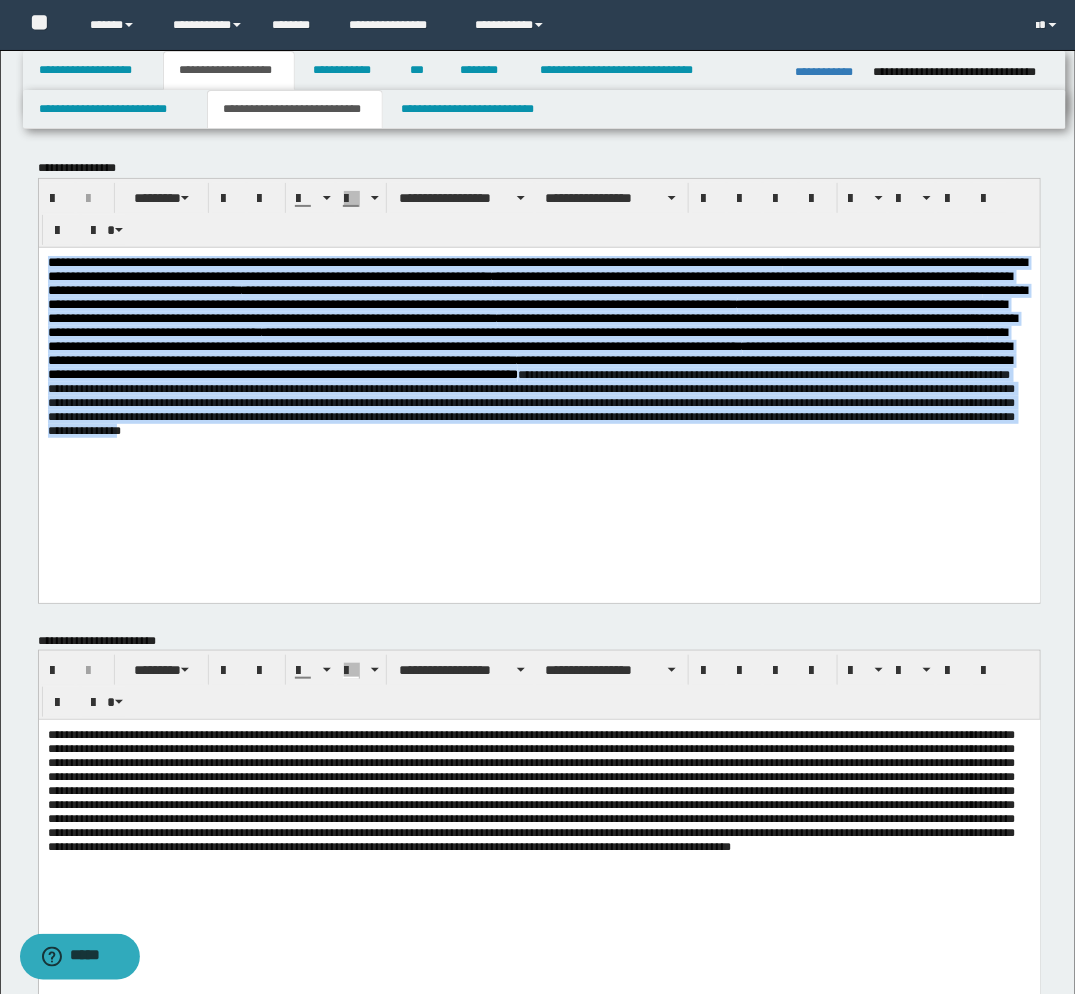 drag, startPoint x: 121, startPoint y: 500, endPoint x: 11, endPoint y: 257, distance: 266.7377 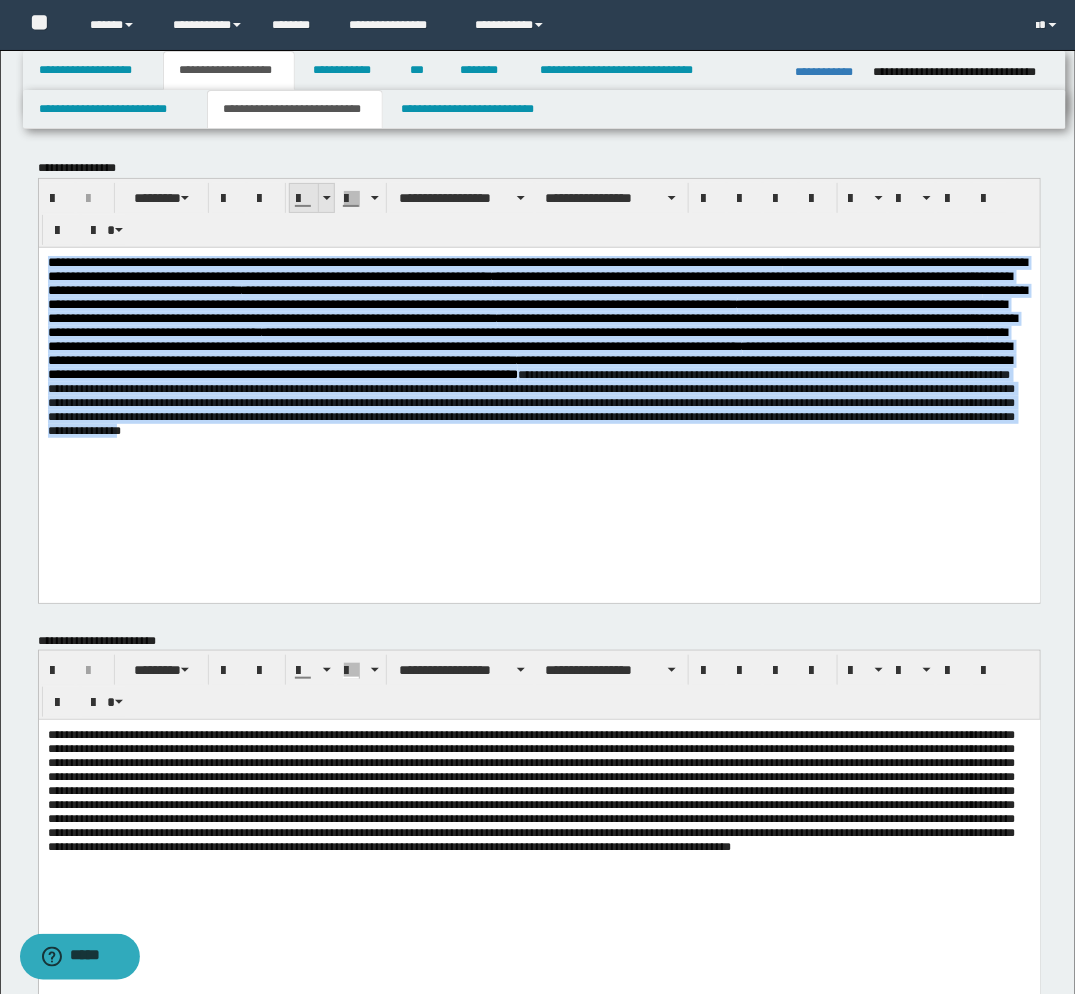click at bounding box center (326, 198) 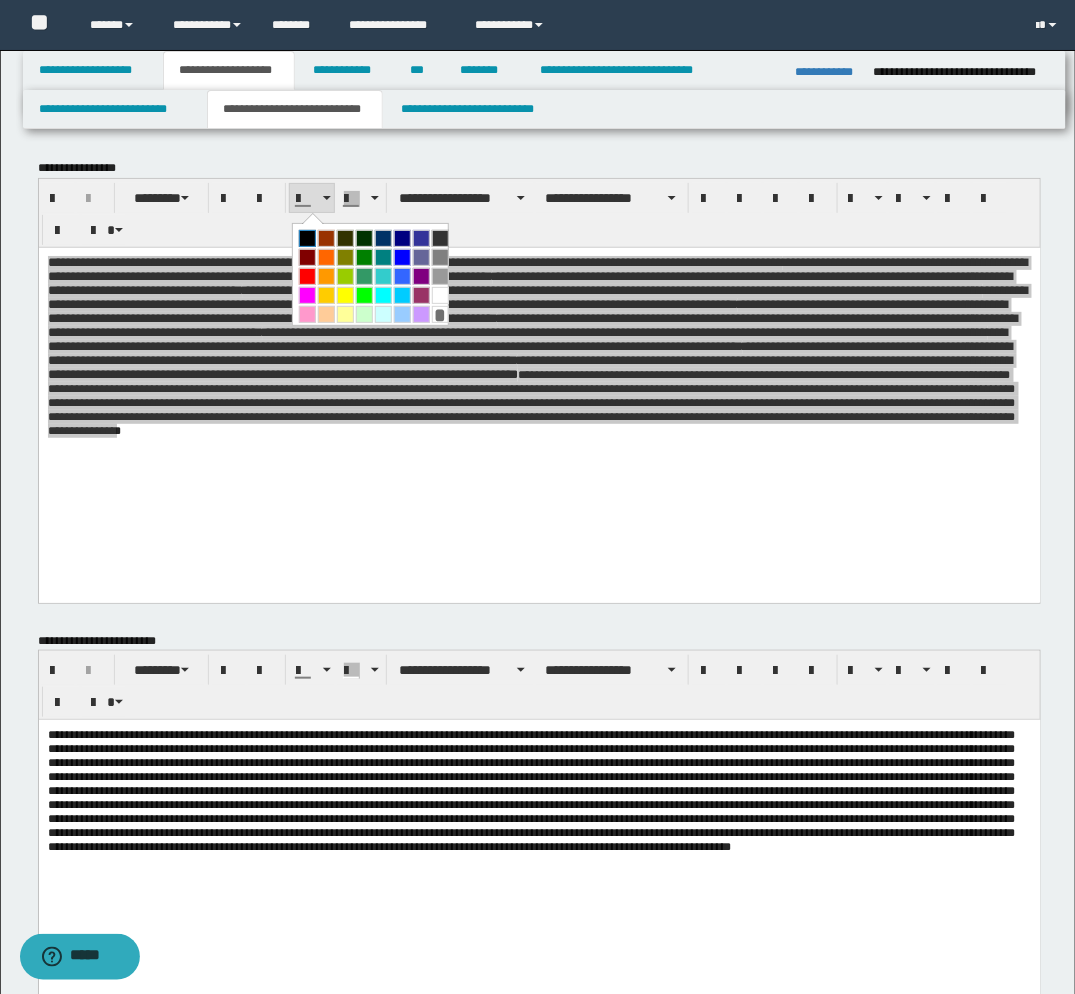 click at bounding box center (307, 238) 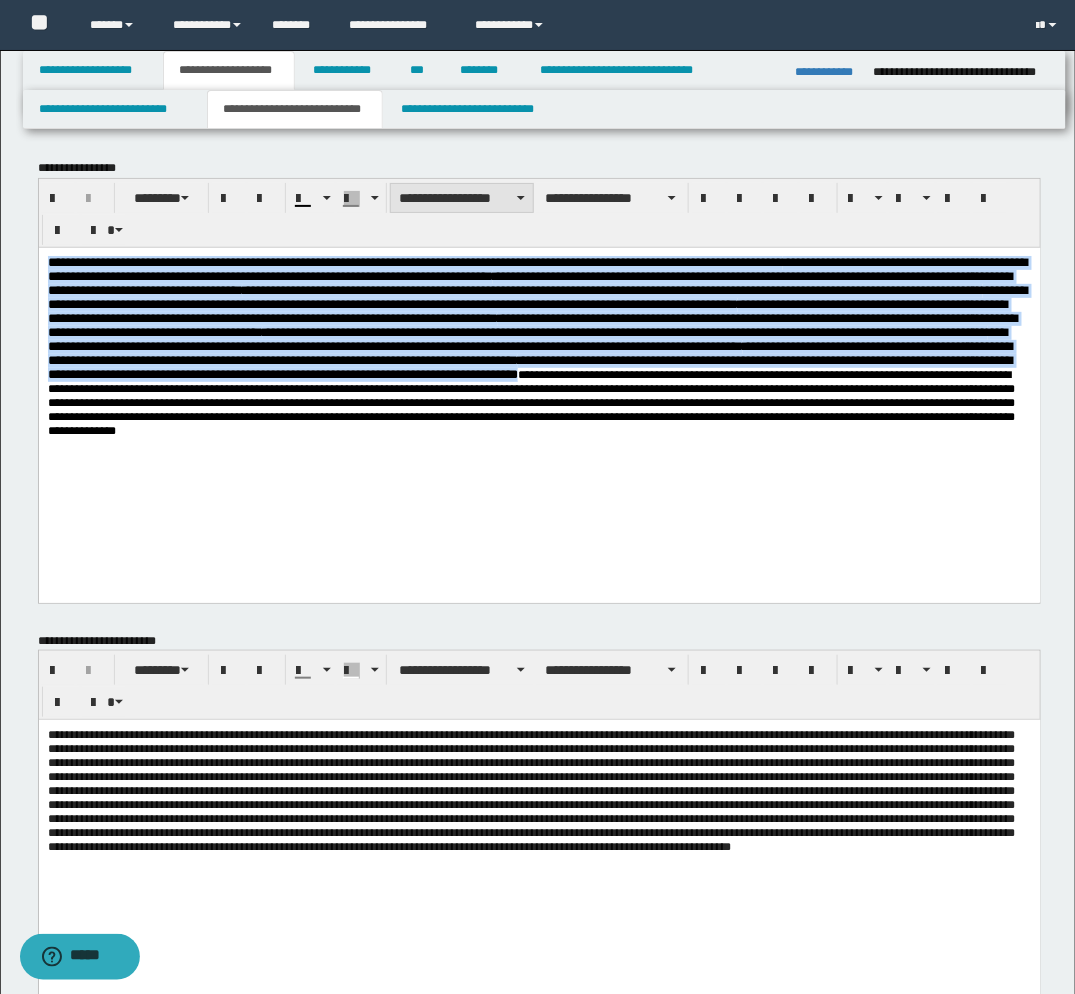 click on "**********" at bounding box center [462, 198] 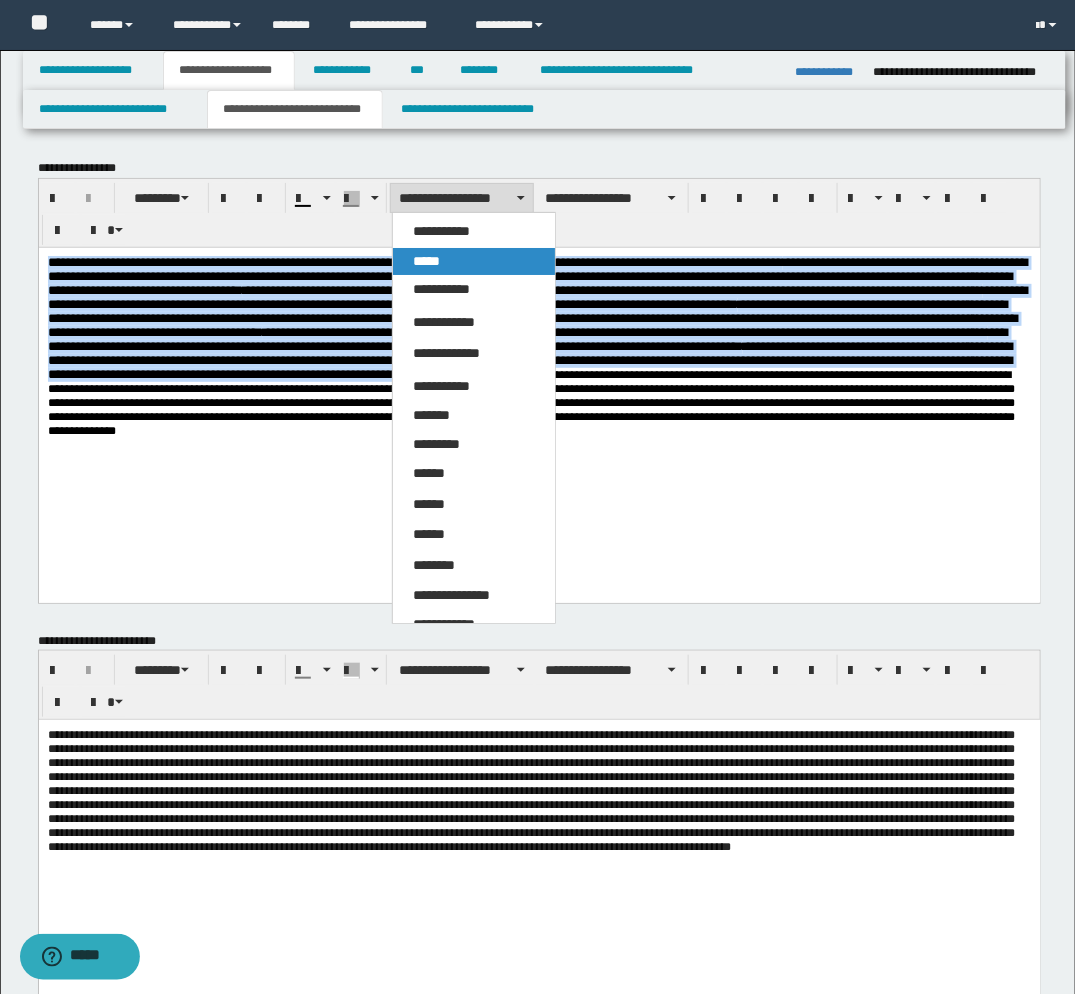 drag, startPoint x: 425, startPoint y: 254, endPoint x: 477, endPoint y: 1, distance: 258.2886 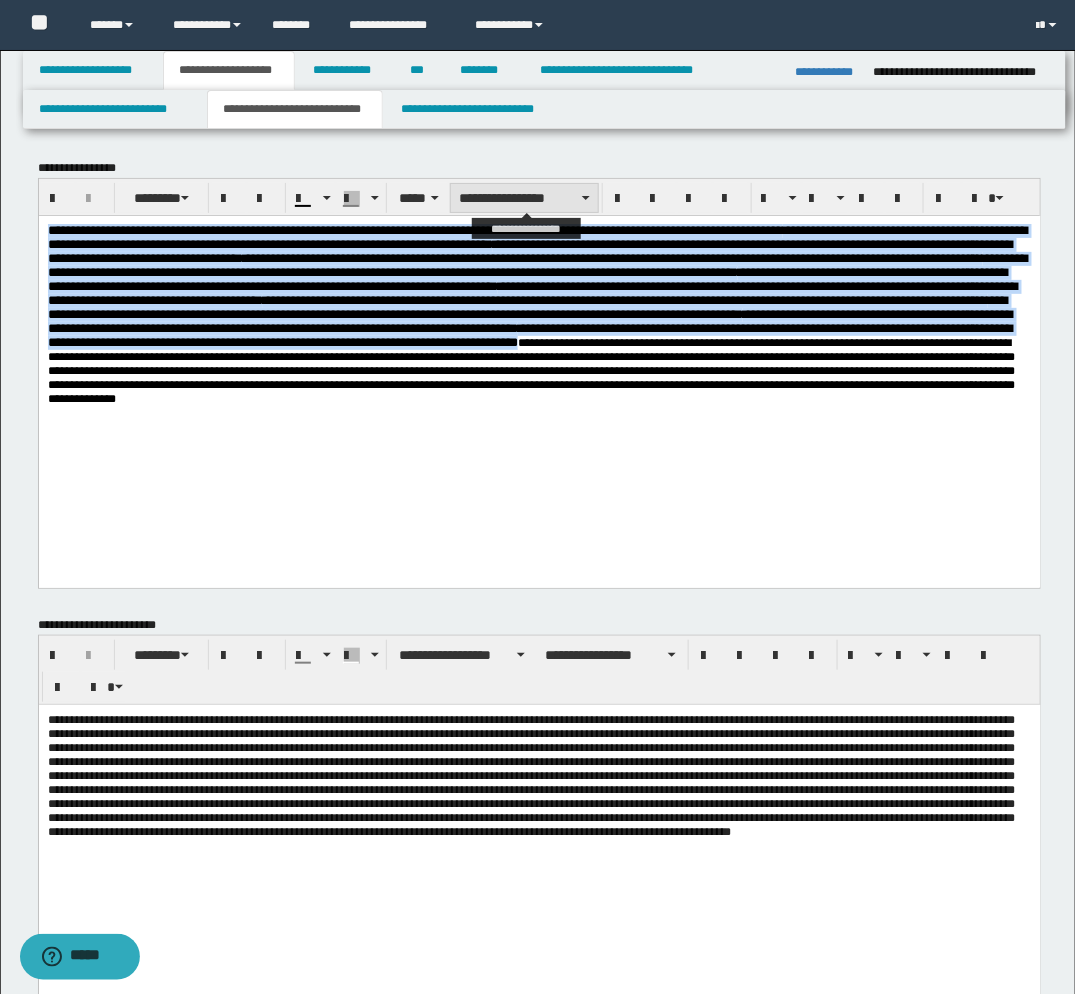click on "**********" at bounding box center (524, 198) 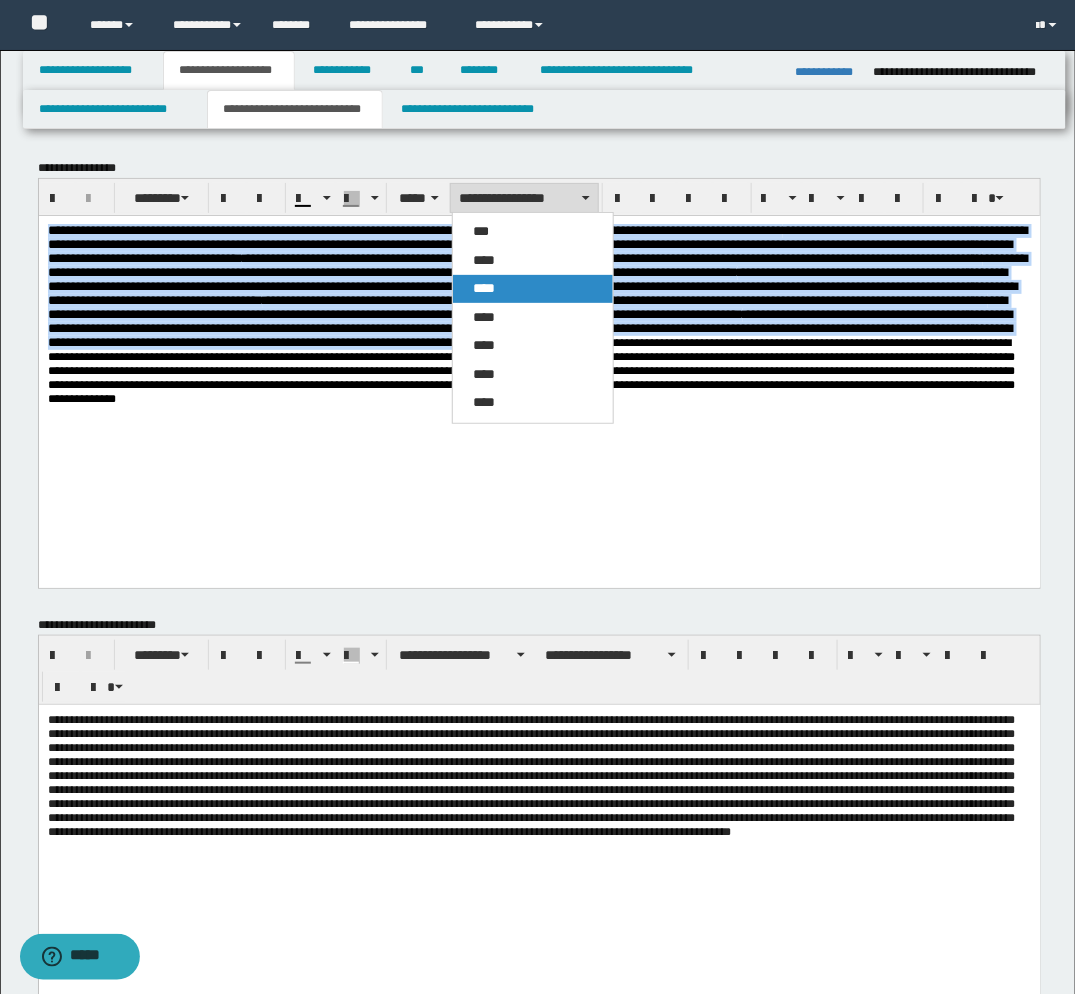 click on "****" at bounding box center [484, 288] 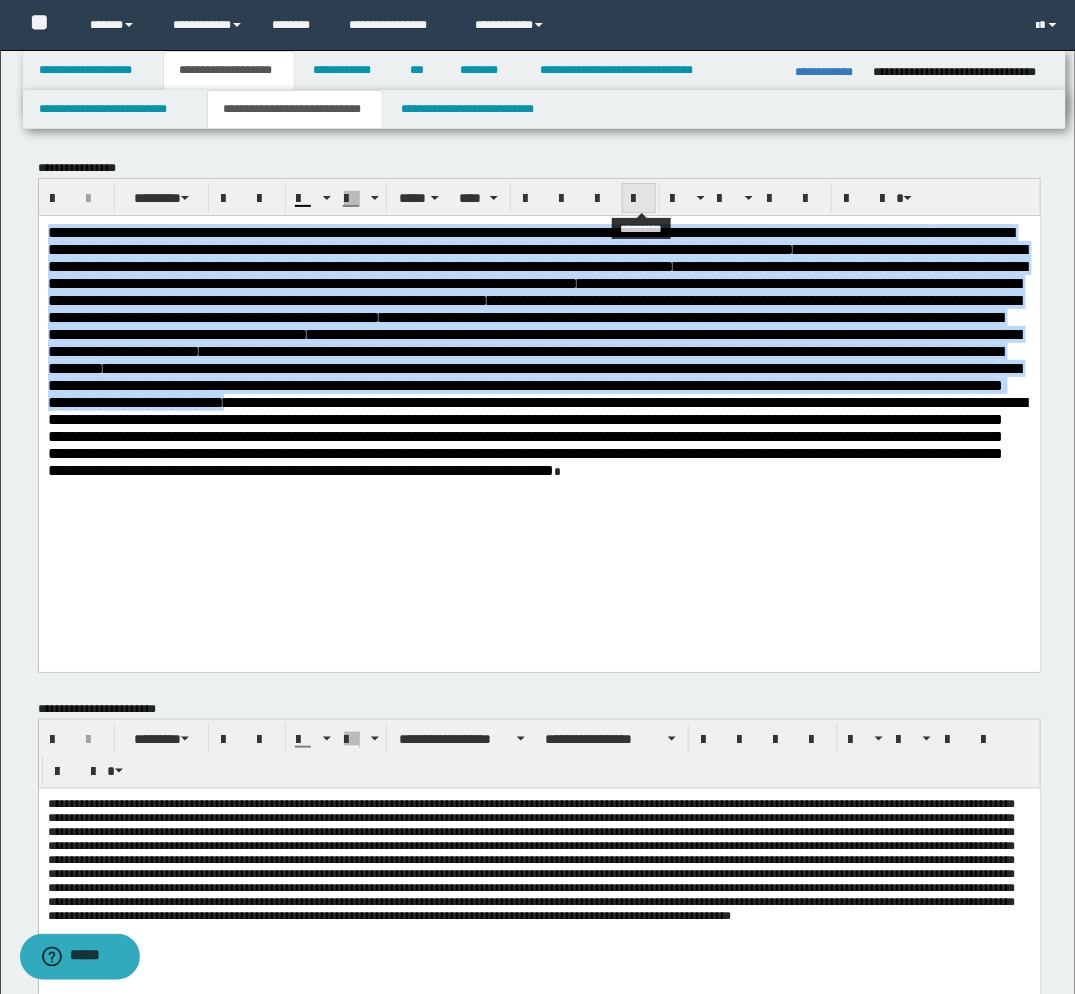 click at bounding box center (639, 198) 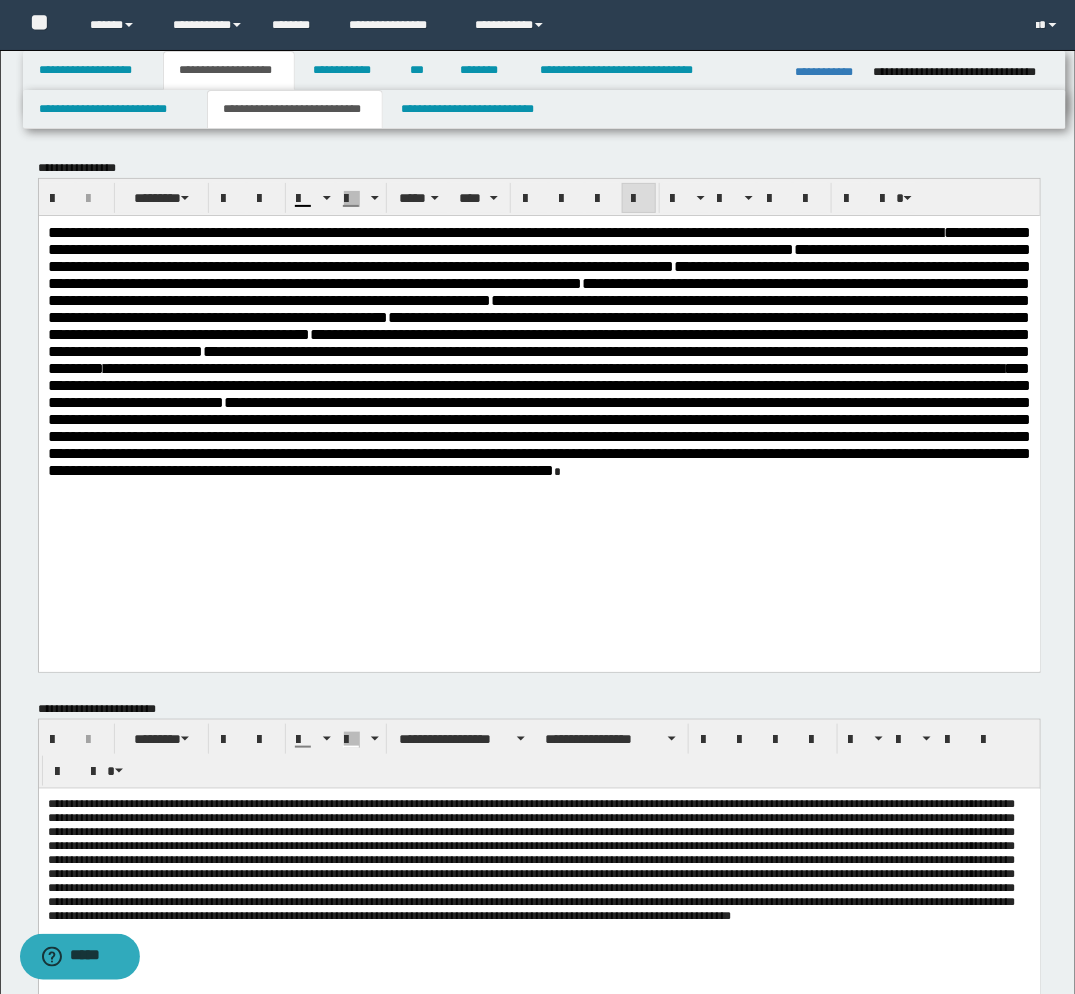 click on "**********" at bounding box center (538, 393) 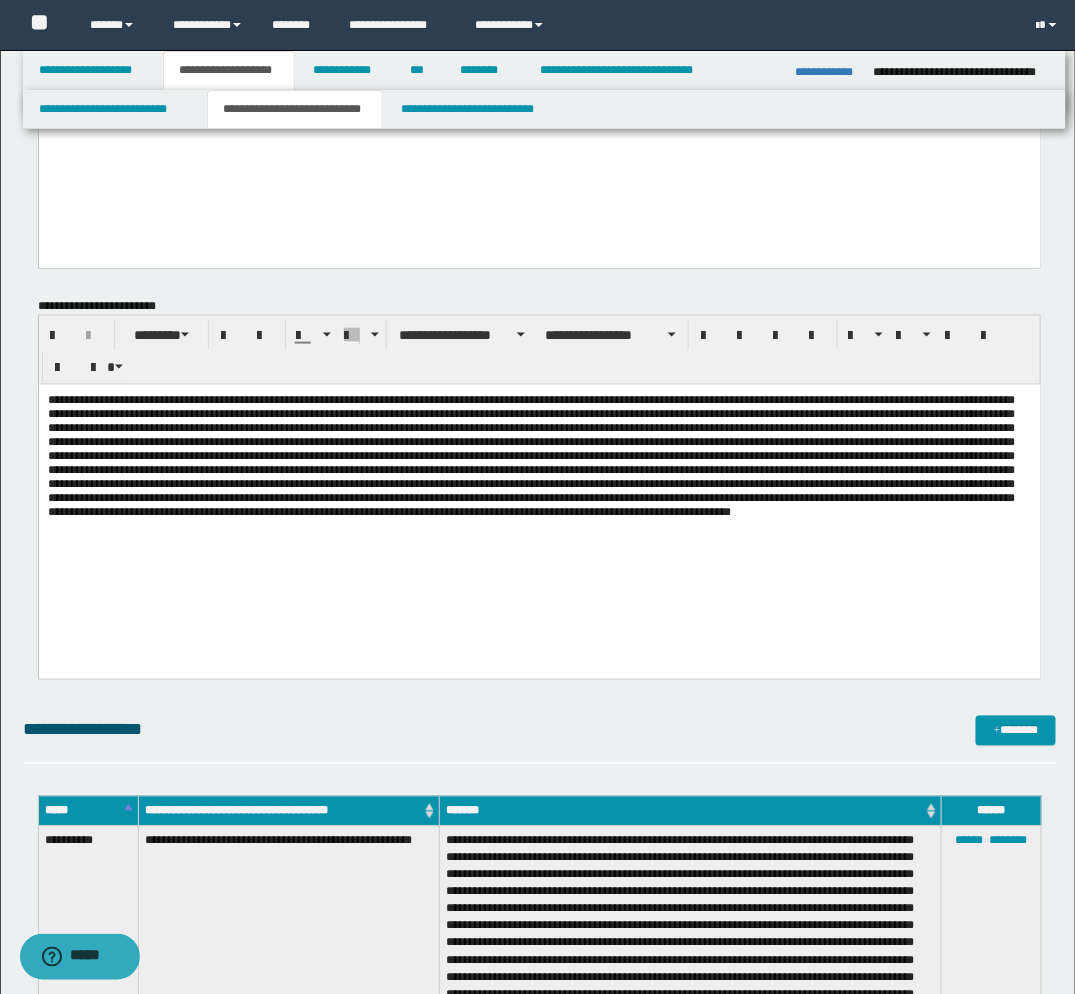 scroll, scrollTop: 444, scrollLeft: 0, axis: vertical 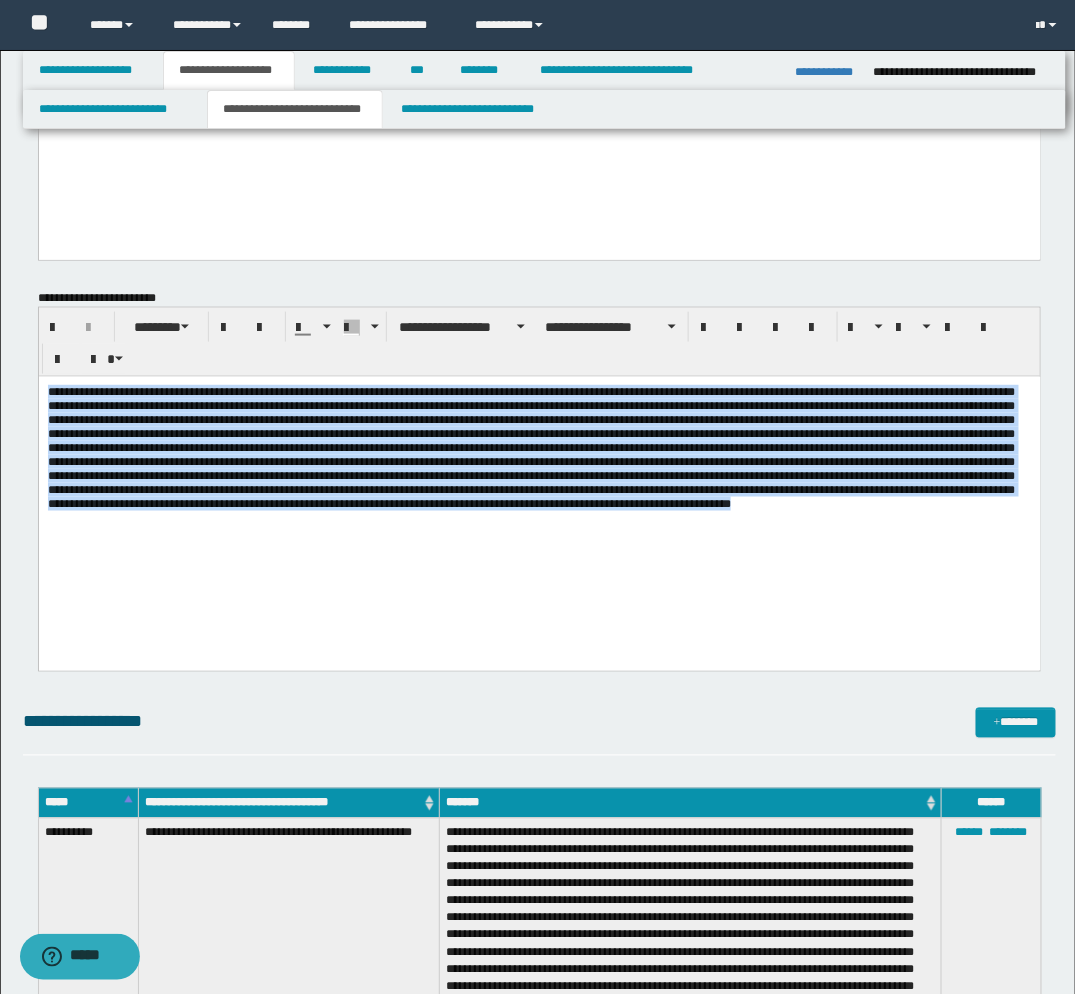 drag, startPoint x: 448, startPoint y: 562, endPoint x: 19, endPoint y: 393, distance: 461.08783 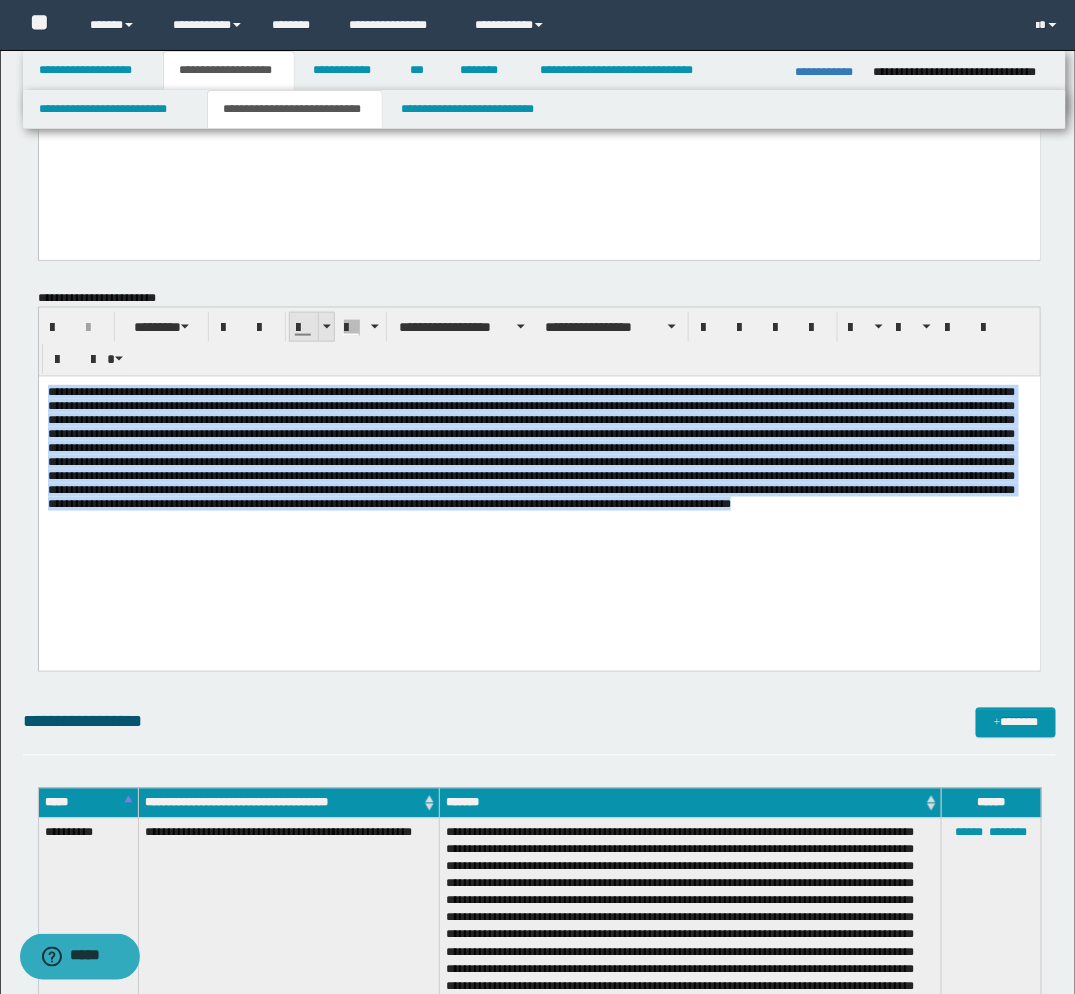 click at bounding box center (326, 327) 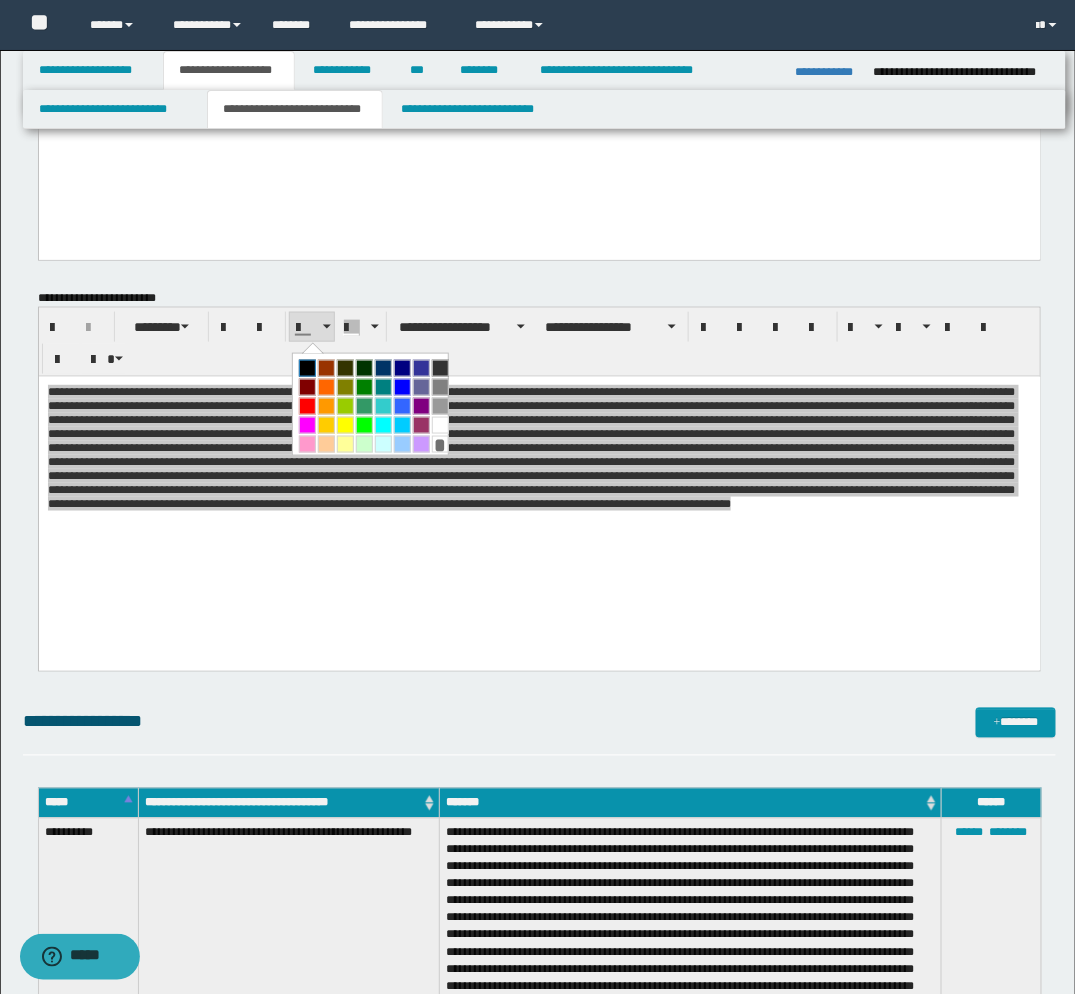 click at bounding box center (307, 368) 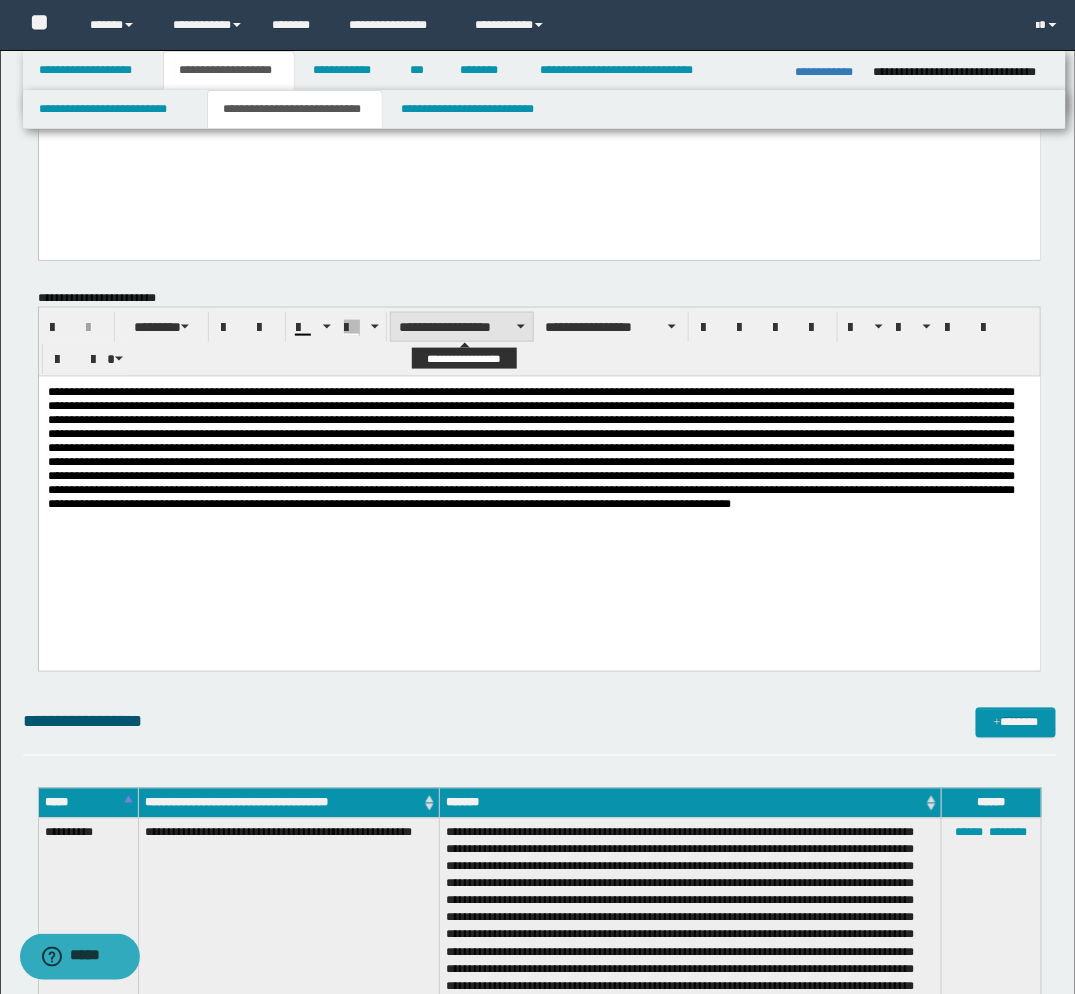 click on "**********" at bounding box center [462, 327] 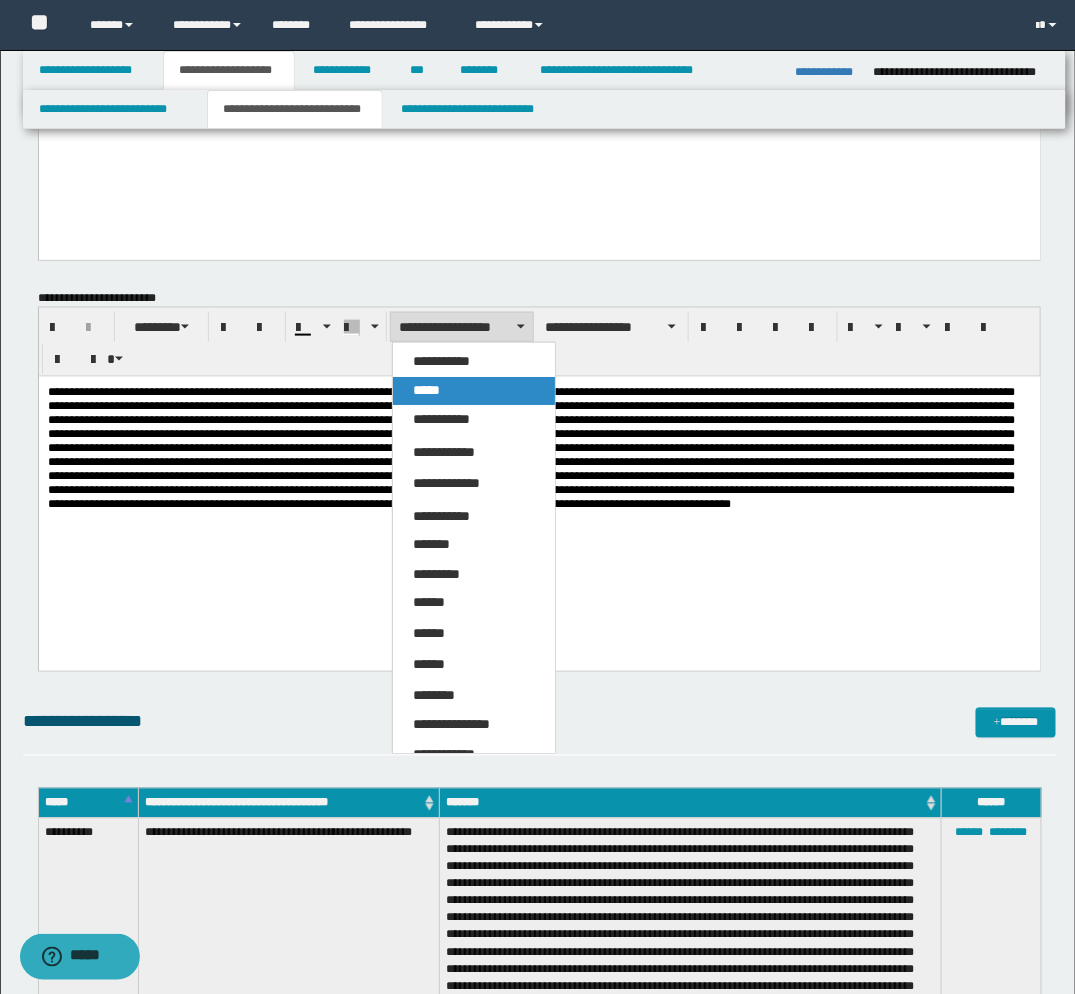 drag, startPoint x: 427, startPoint y: 393, endPoint x: 466, endPoint y: 1, distance: 393.93527 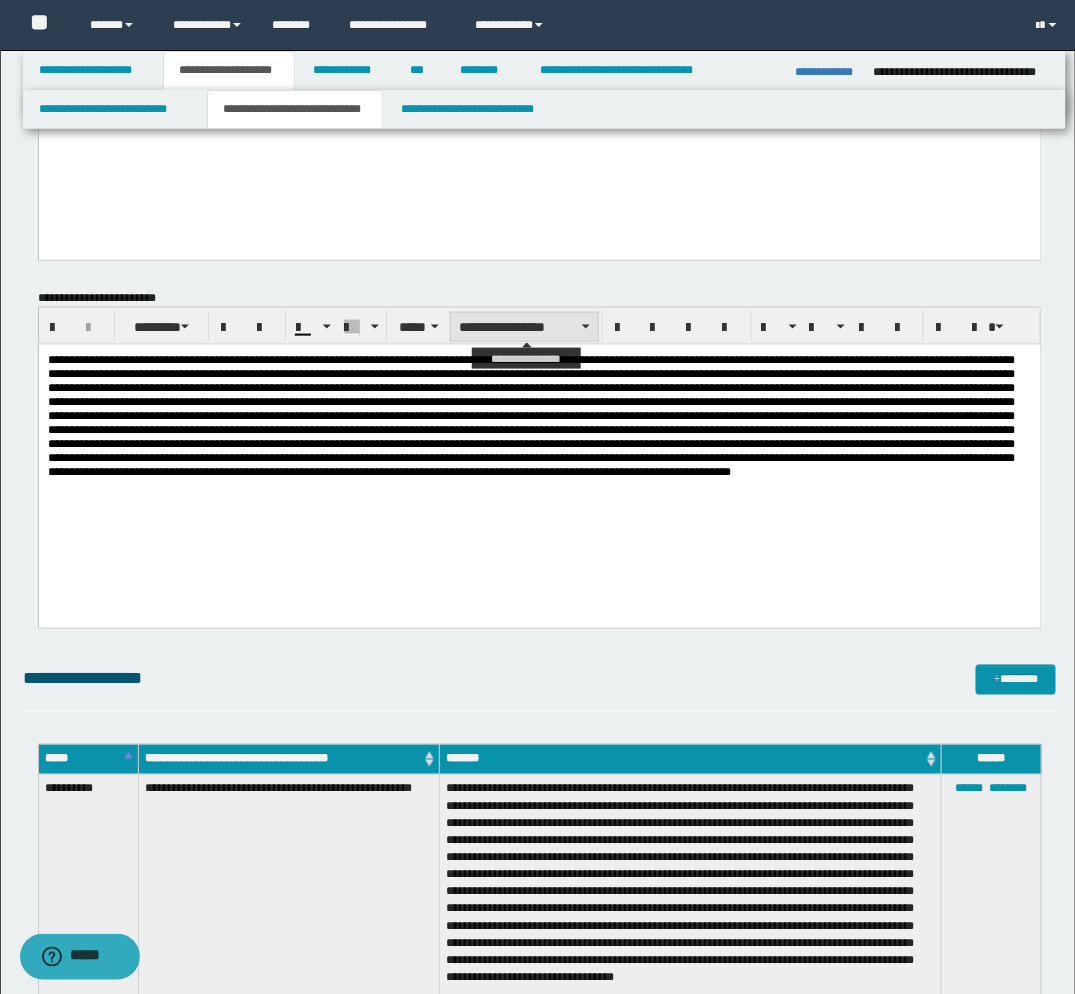 click on "**********" at bounding box center (524, 327) 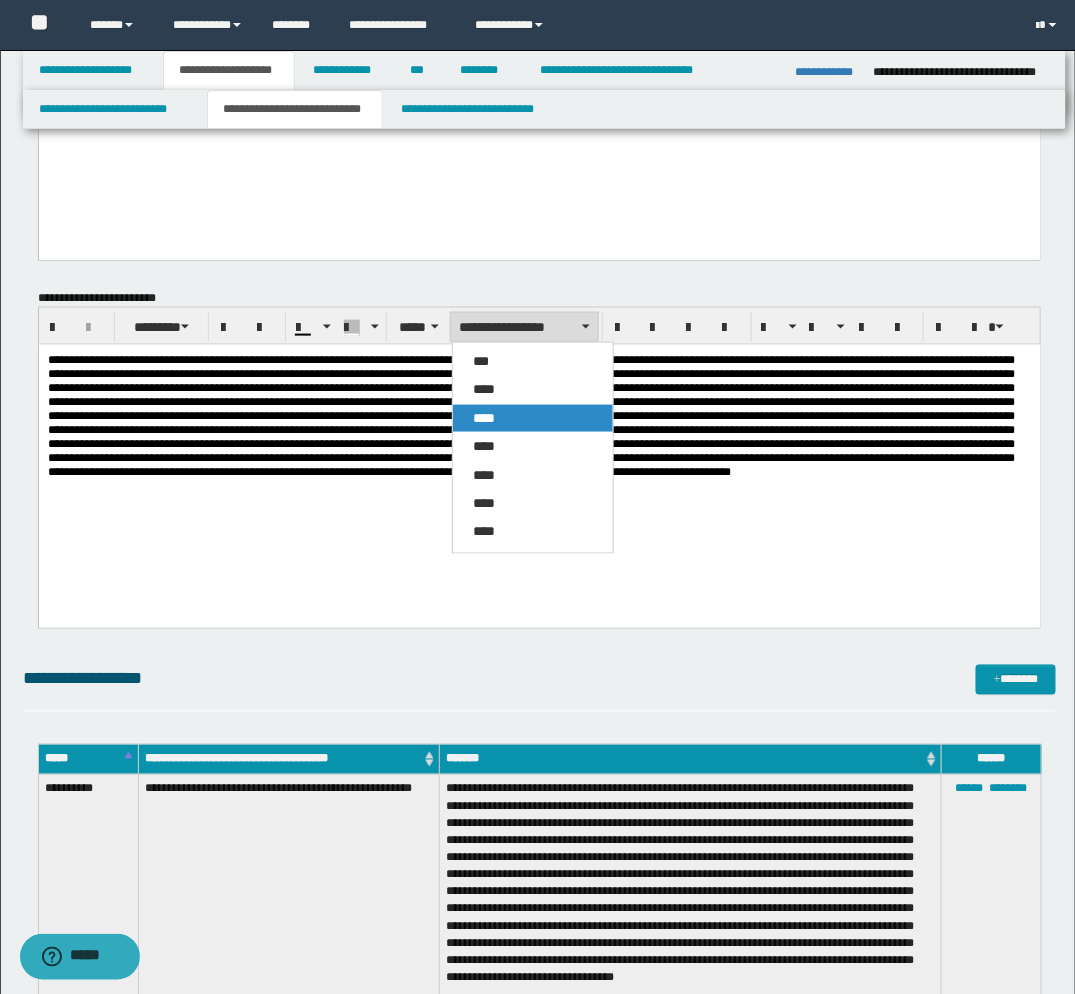click on "****" at bounding box center [484, 418] 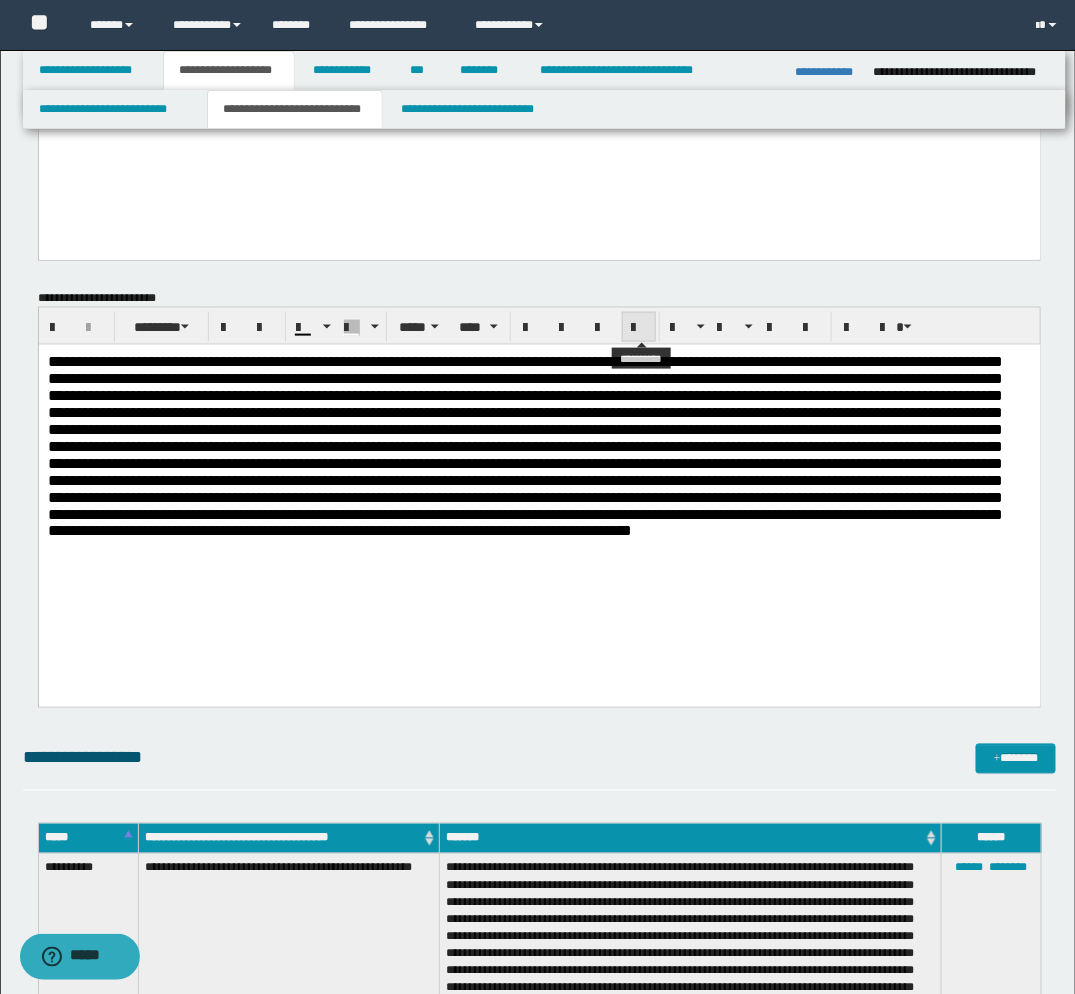 click at bounding box center (639, 328) 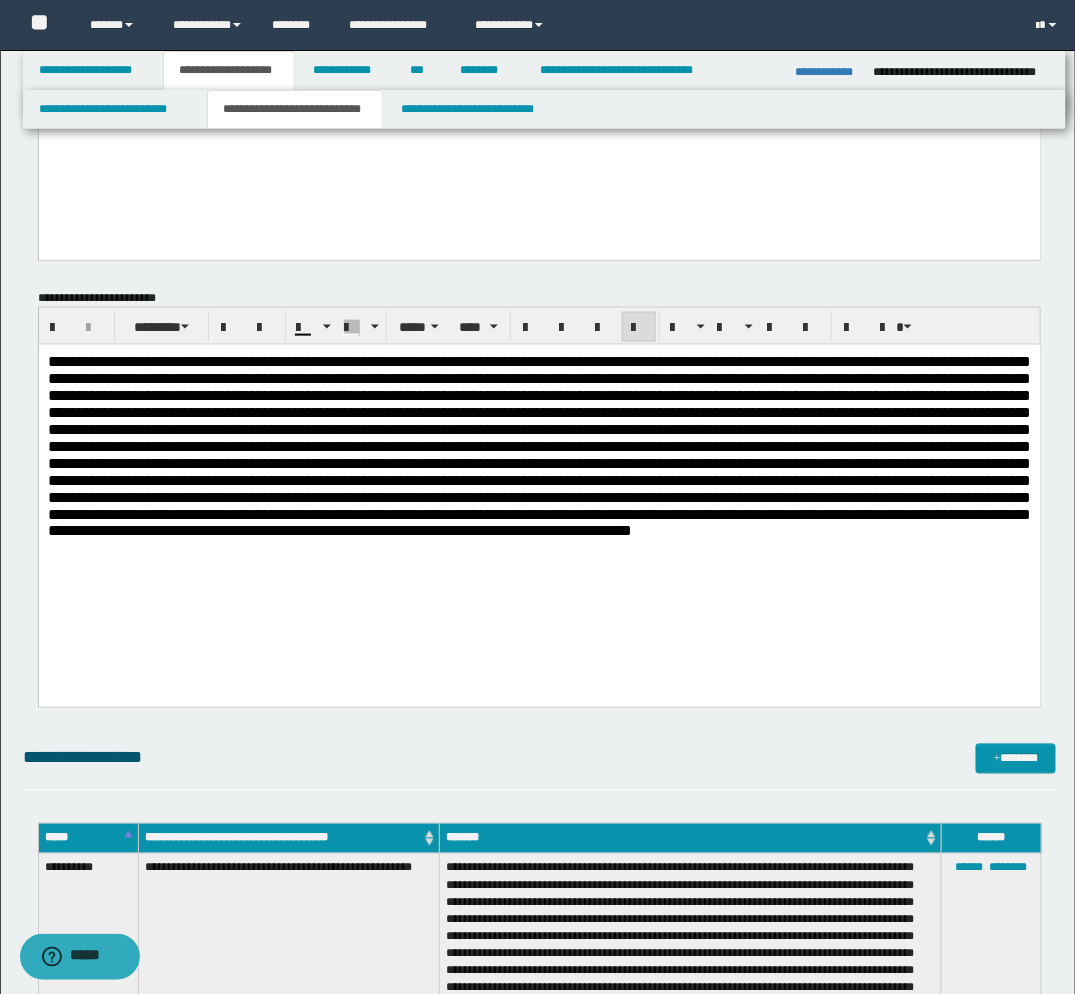 click at bounding box center [539, 471] 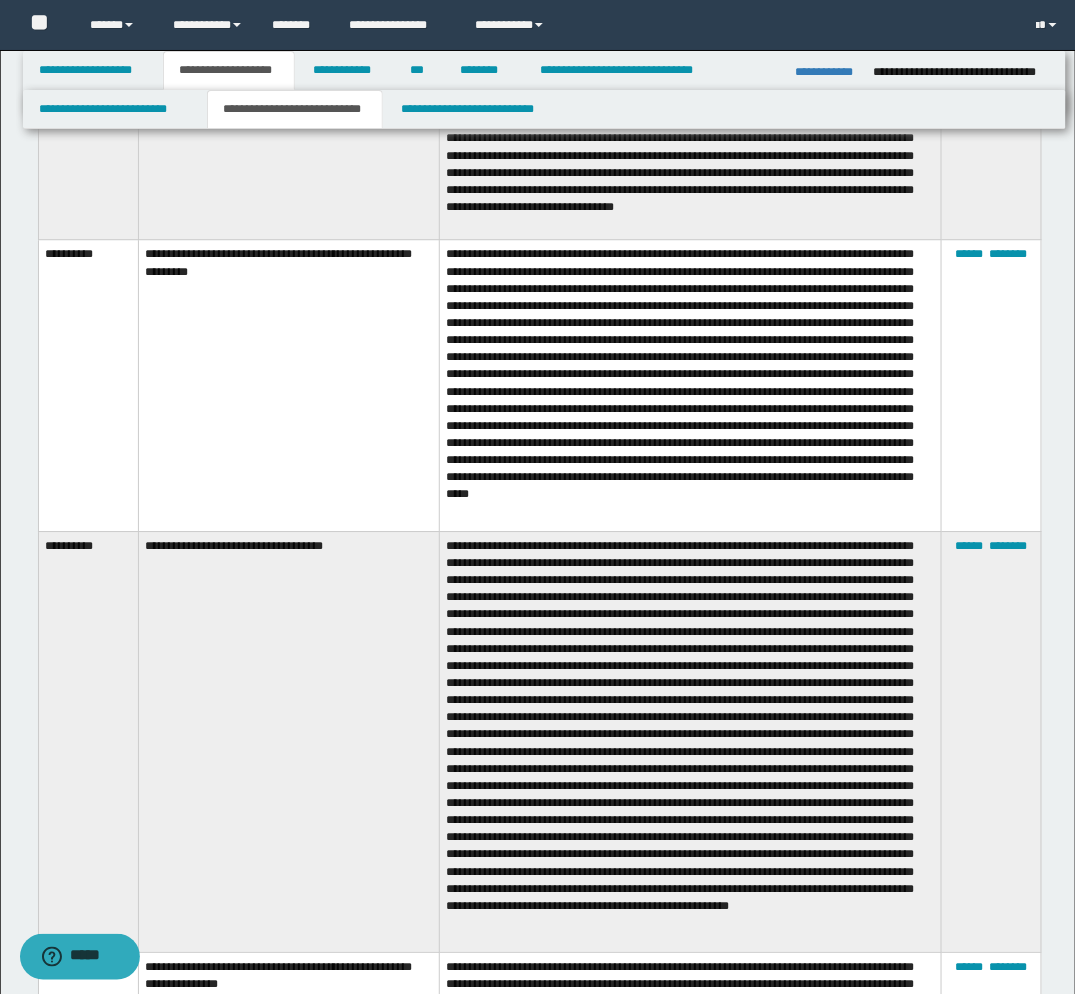 scroll, scrollTop: 1333, scrollLeft: 0, axis: vertical 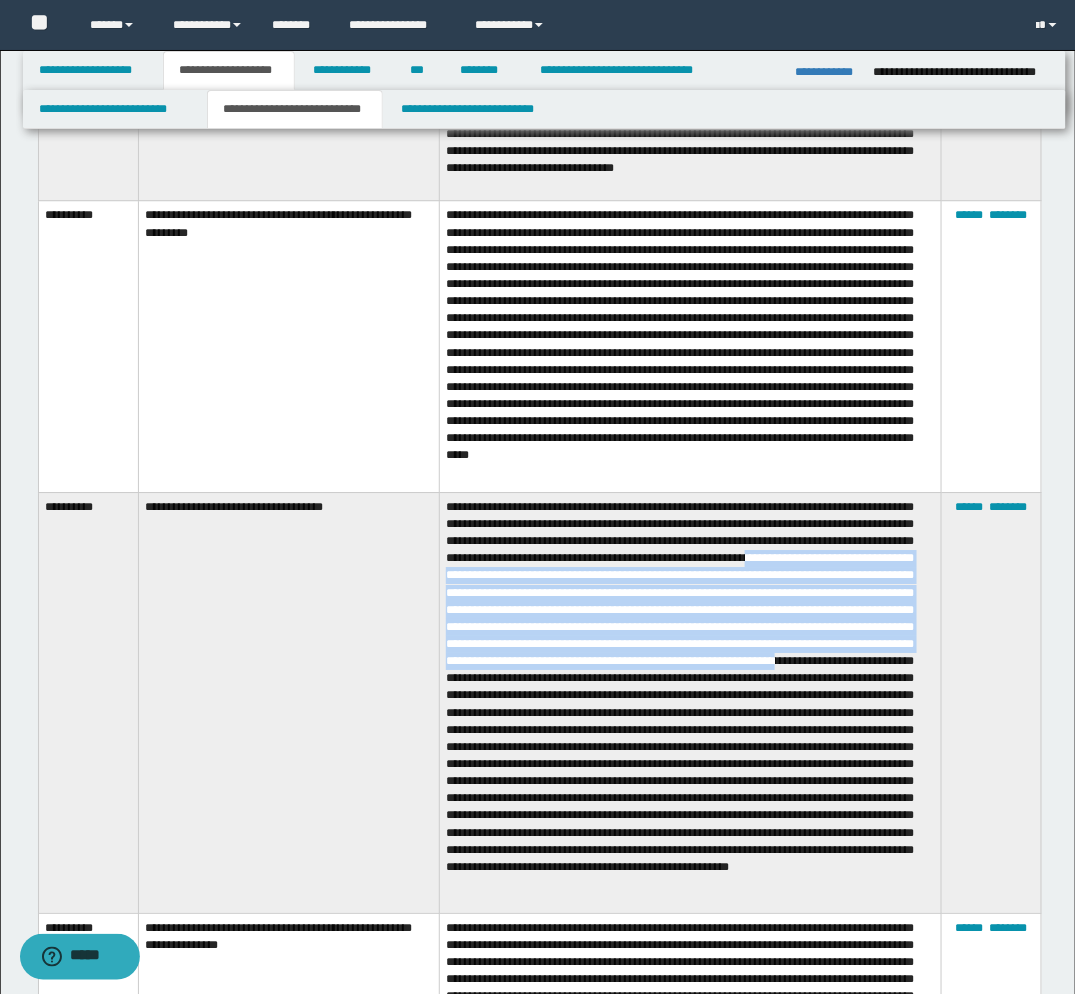 drag, startPoint x: 806, startPoint y: 536, endPoint x: 668, endPoint y: 654, distance: 181.57092 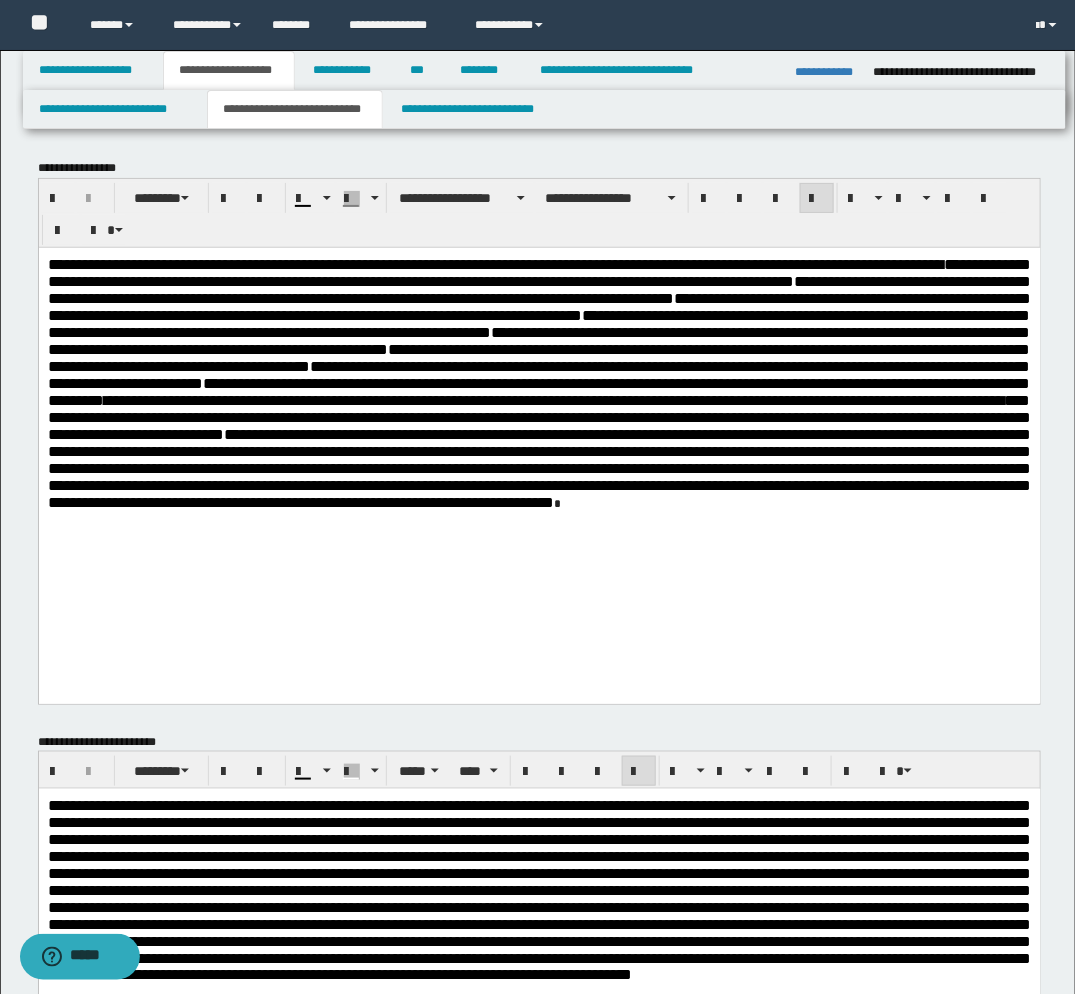 scroll, scrollTop: 444, scrollLeft: 0, axis: vertical 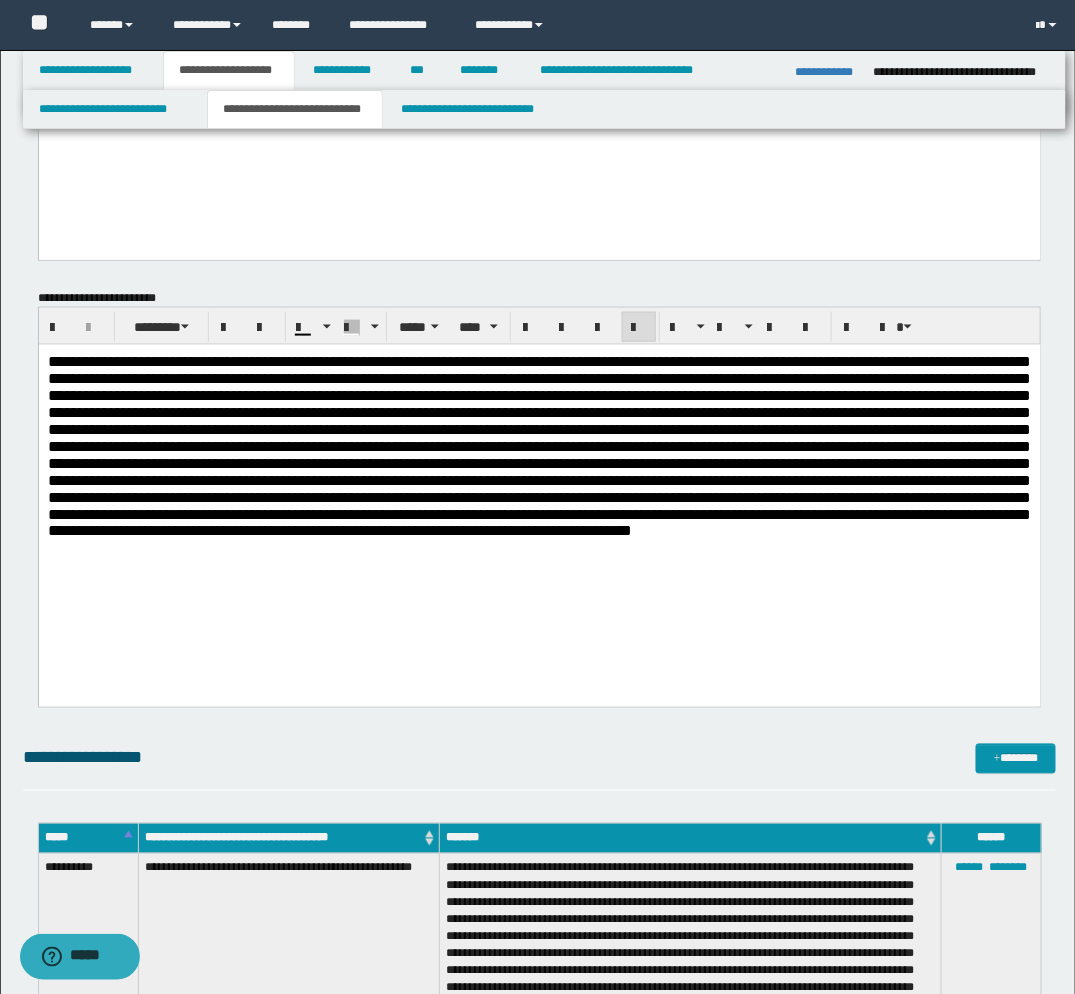 click at bounding box center [539, 446] 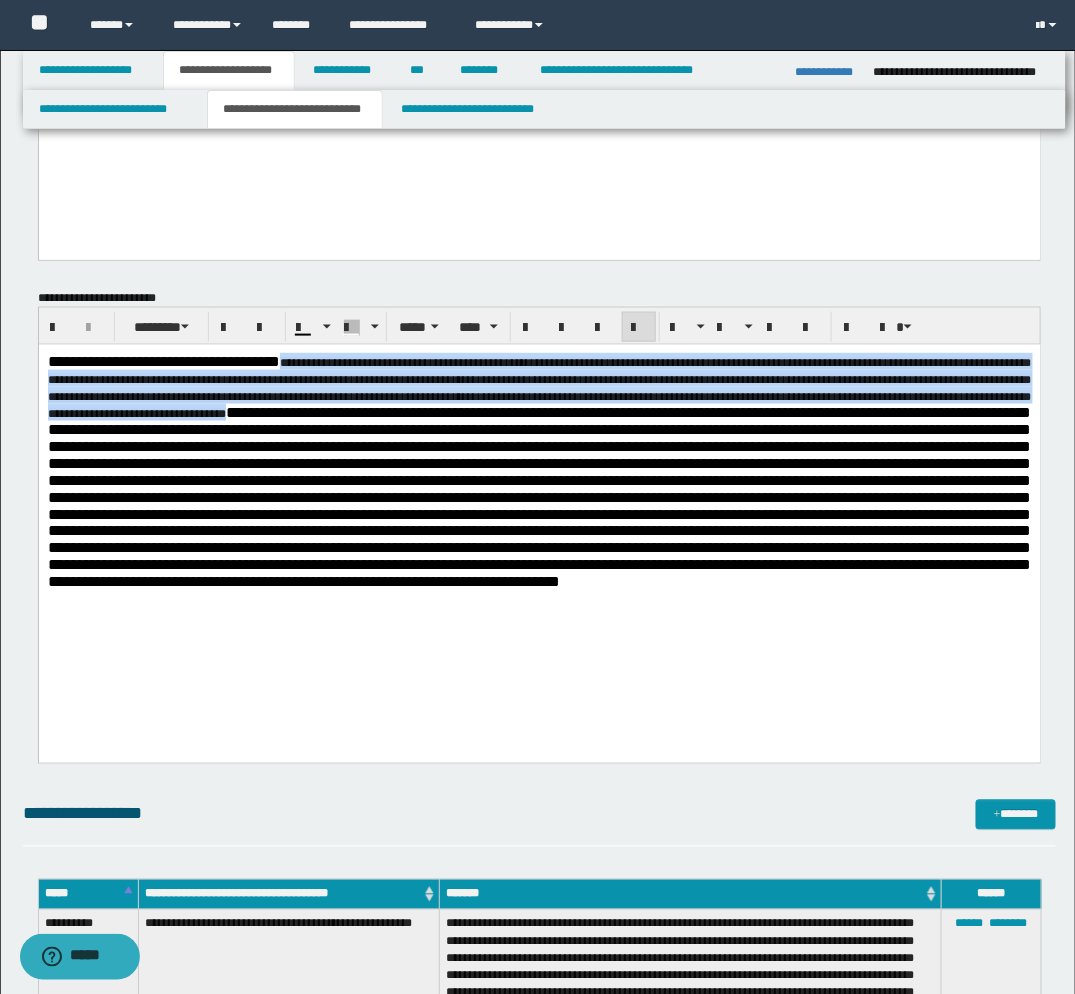 drag, startPoint x: 512, startPoint y: 419, endPoint x: 333, endPoint y: 363, distance: 187.55533 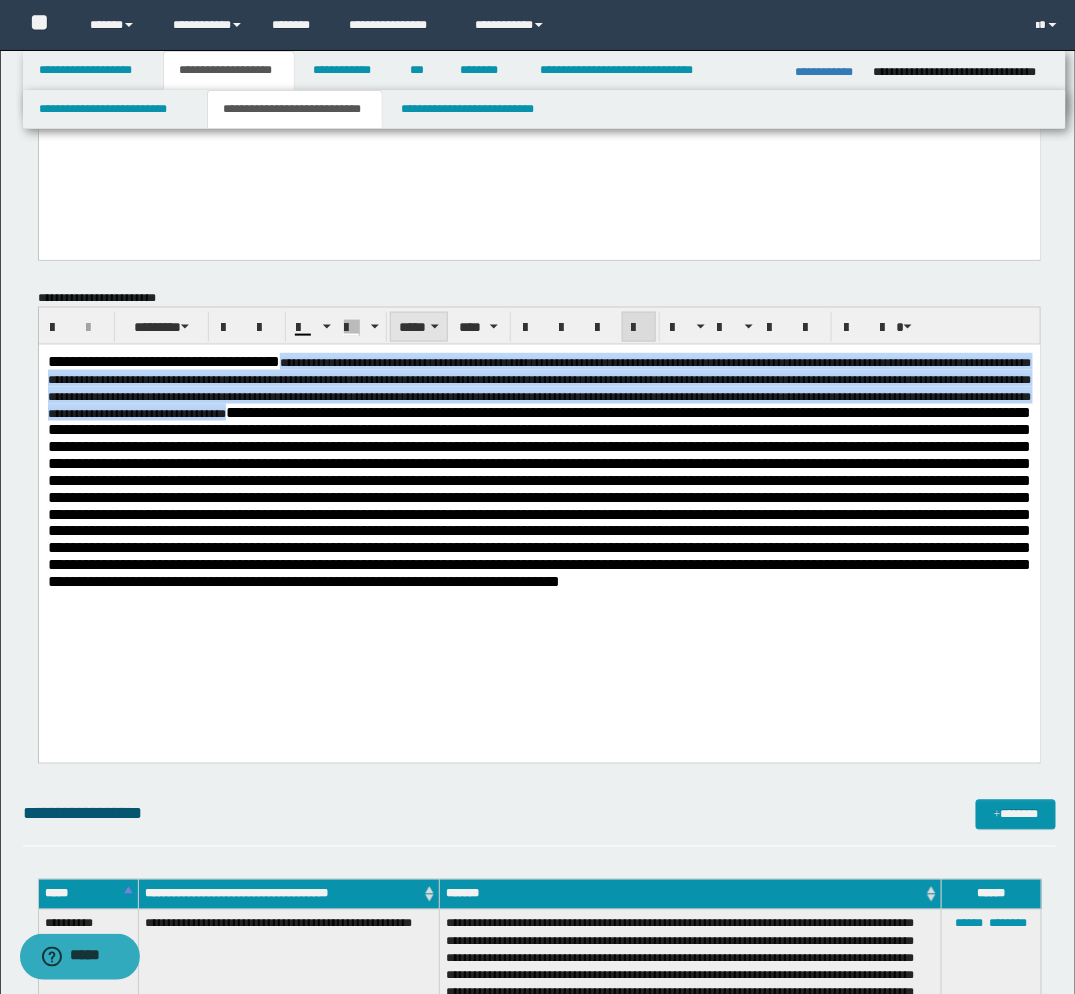 click on "*****" at bounding box center (419, 327) 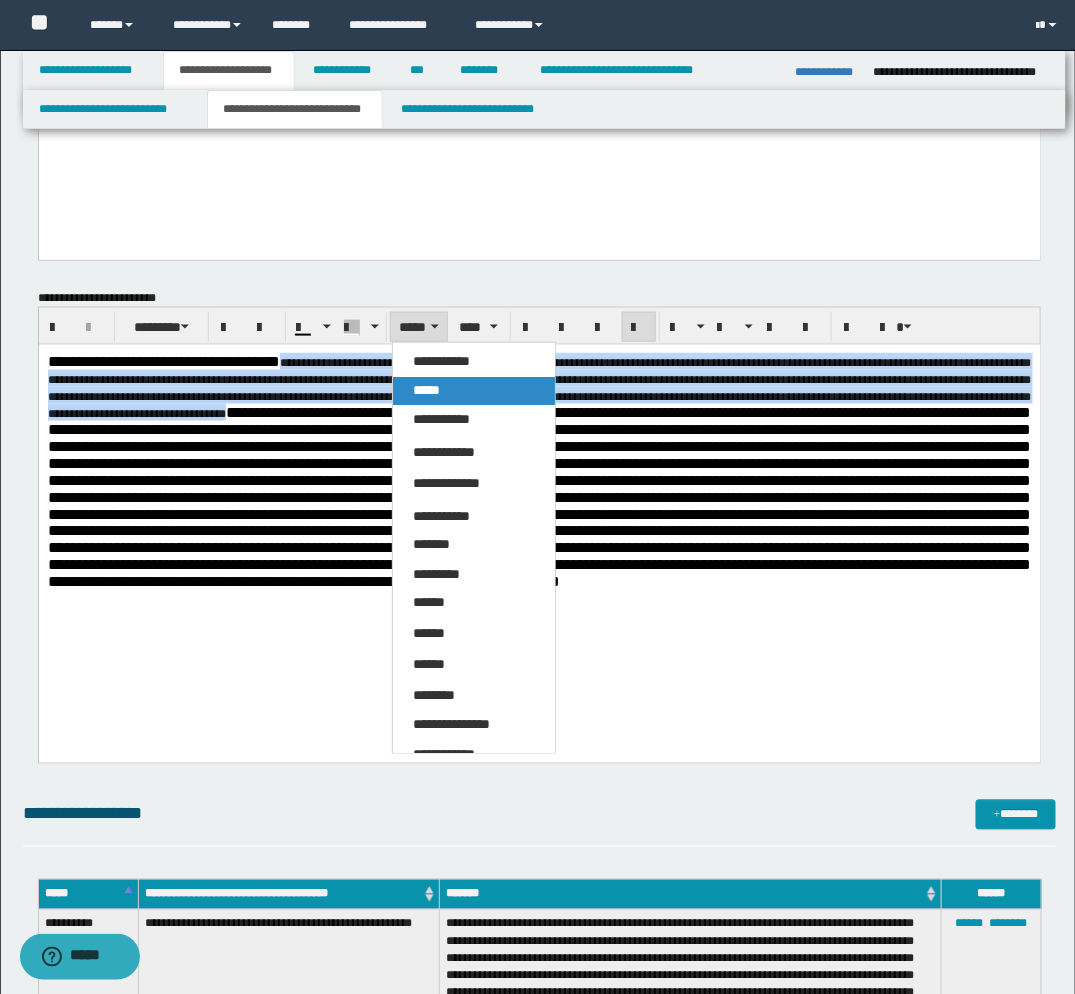 click on "*****" at bounding box center [426, 390] 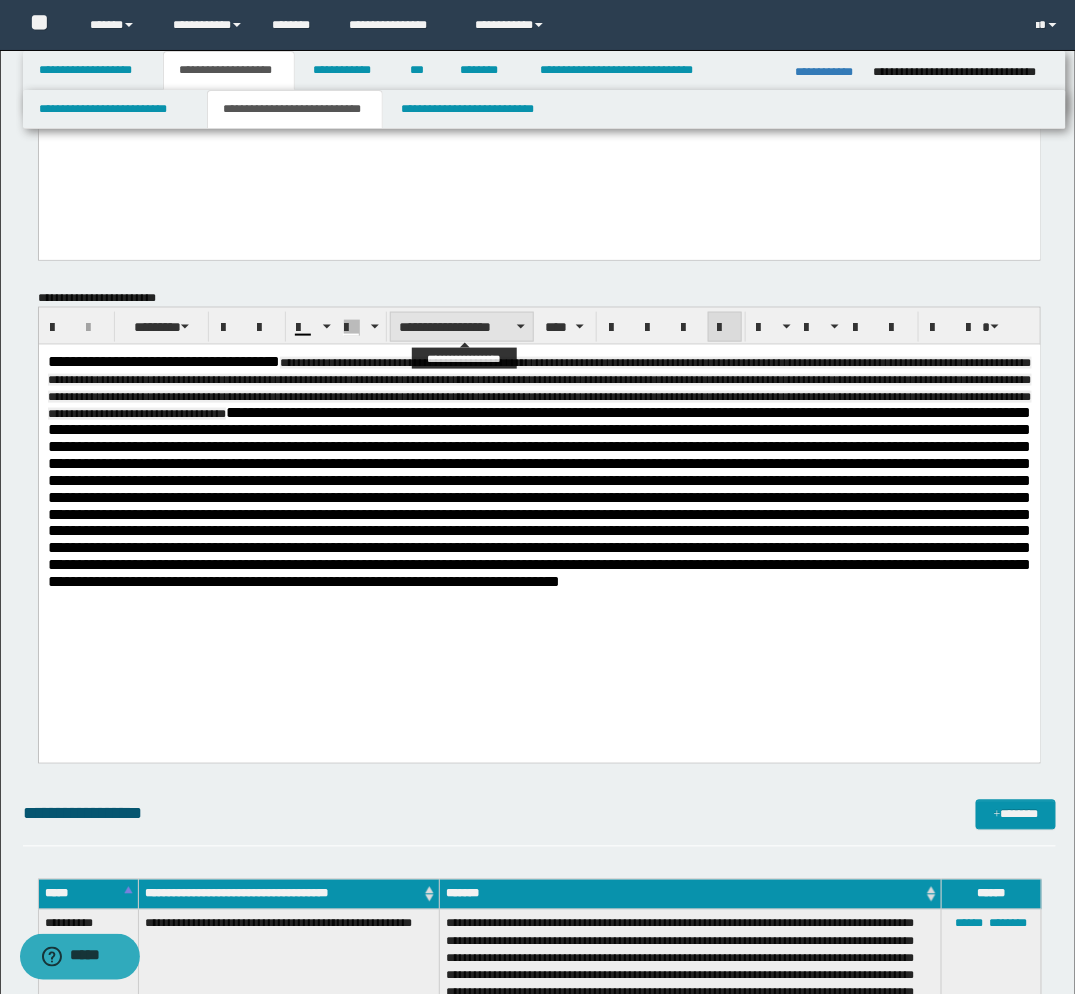 click on "**********" at bounding box center [462, 327] 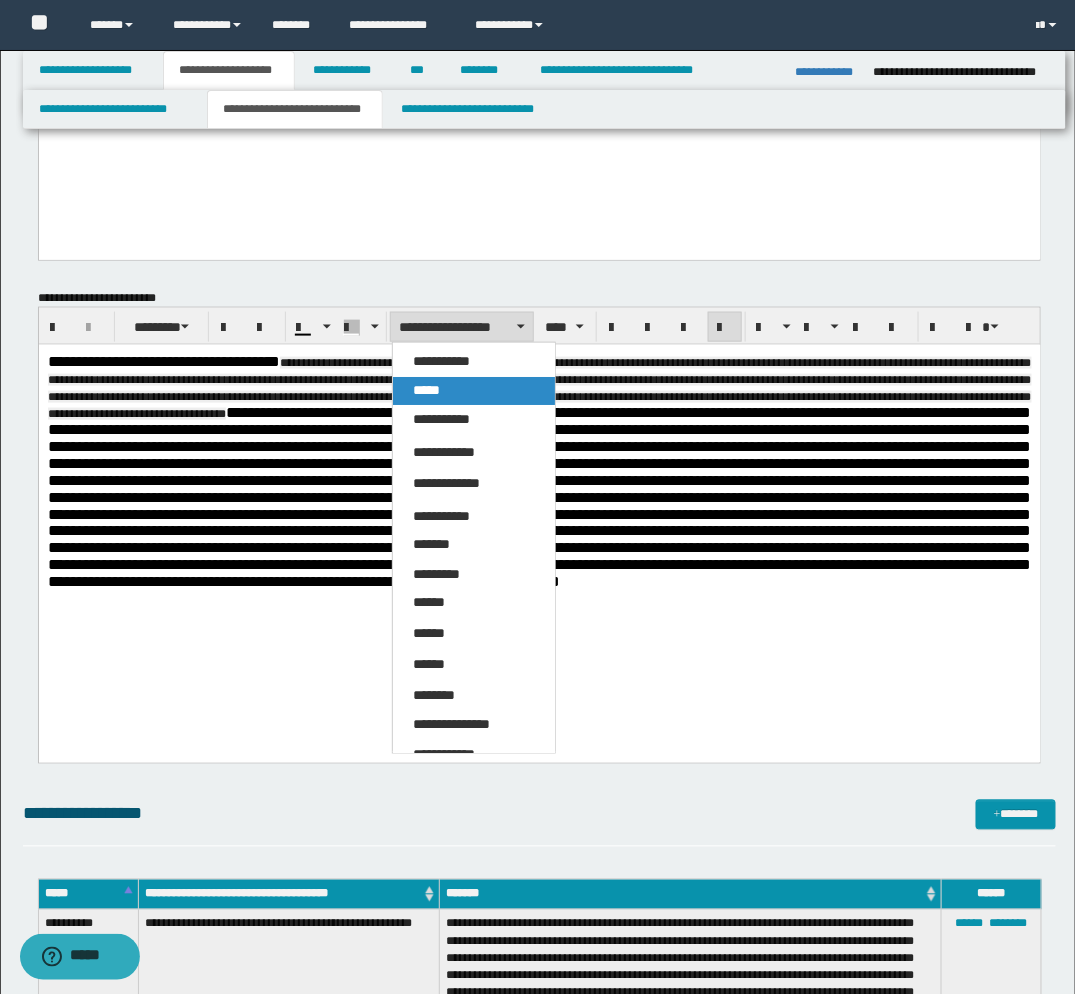 click on "*****" at bounding box center (474, 391) 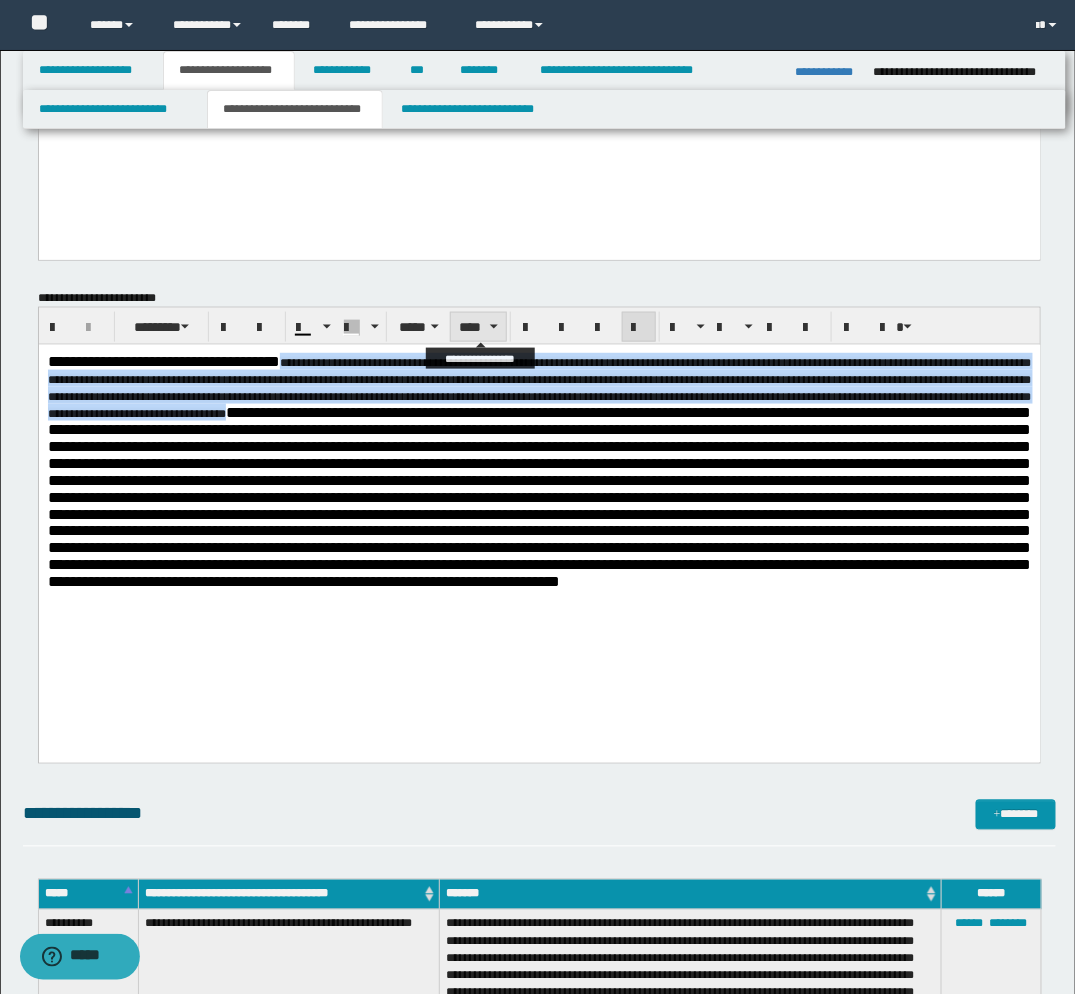 click on "****" at bounding box center (478, 327) 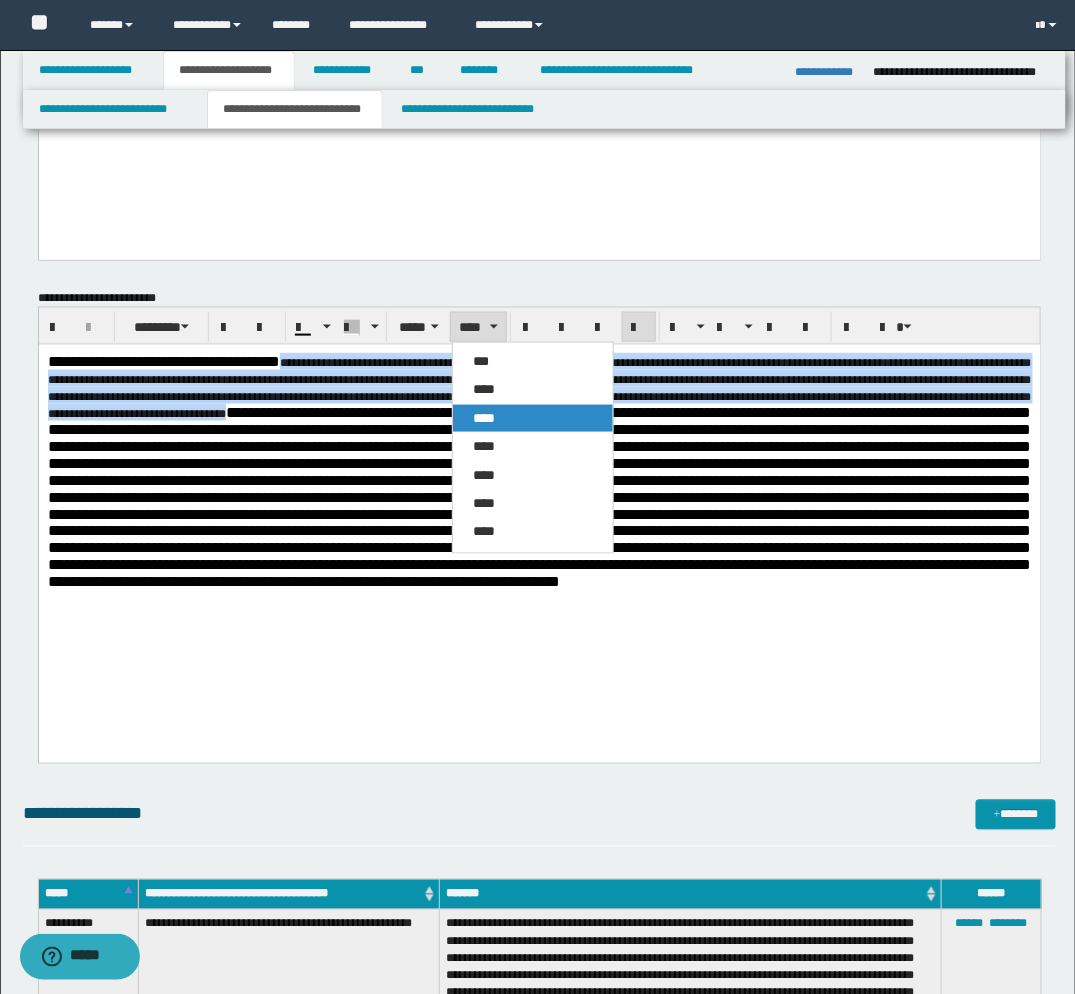 drag, startPoint x: 486, startPoint y: 414, endPoint x: 443, endPoint y: 30, distance: 386.40005 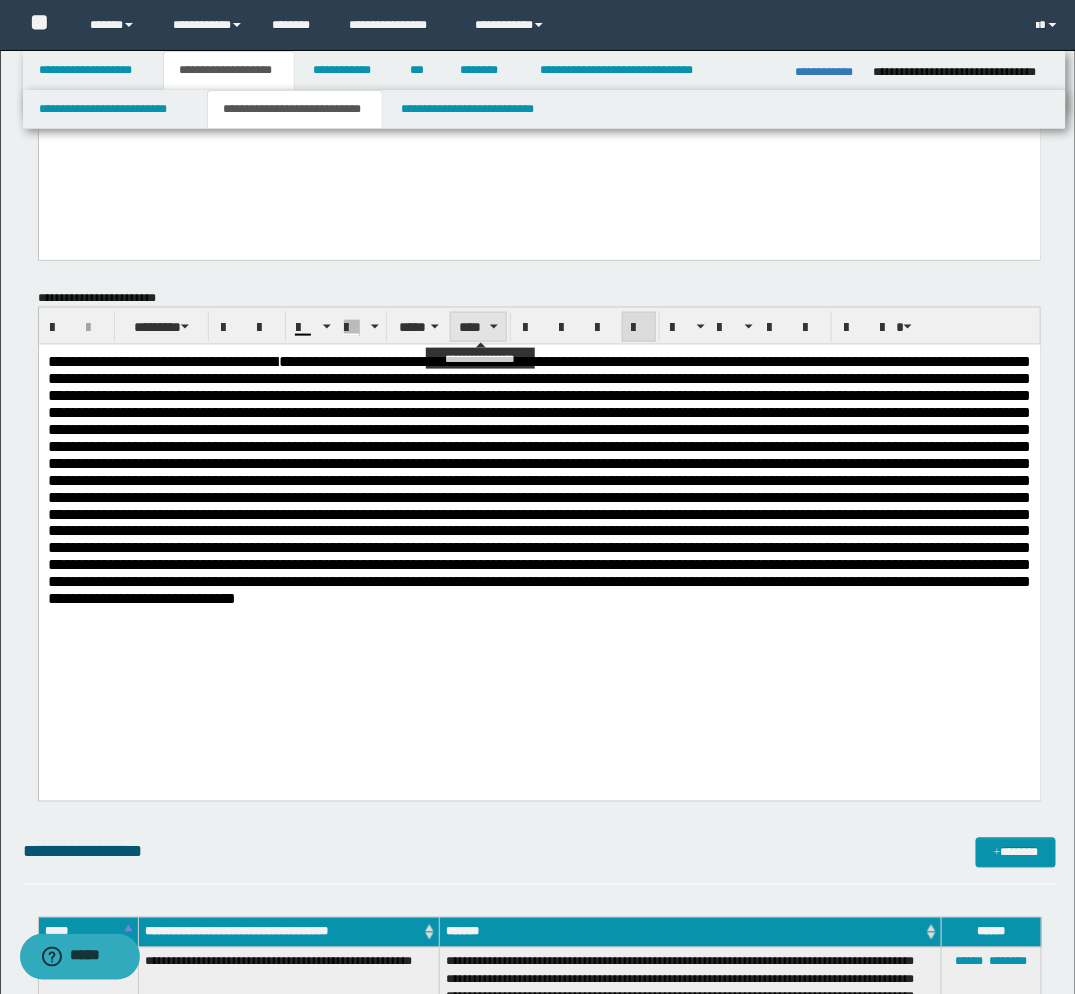 click on "****" at bounding box center [478, 327] 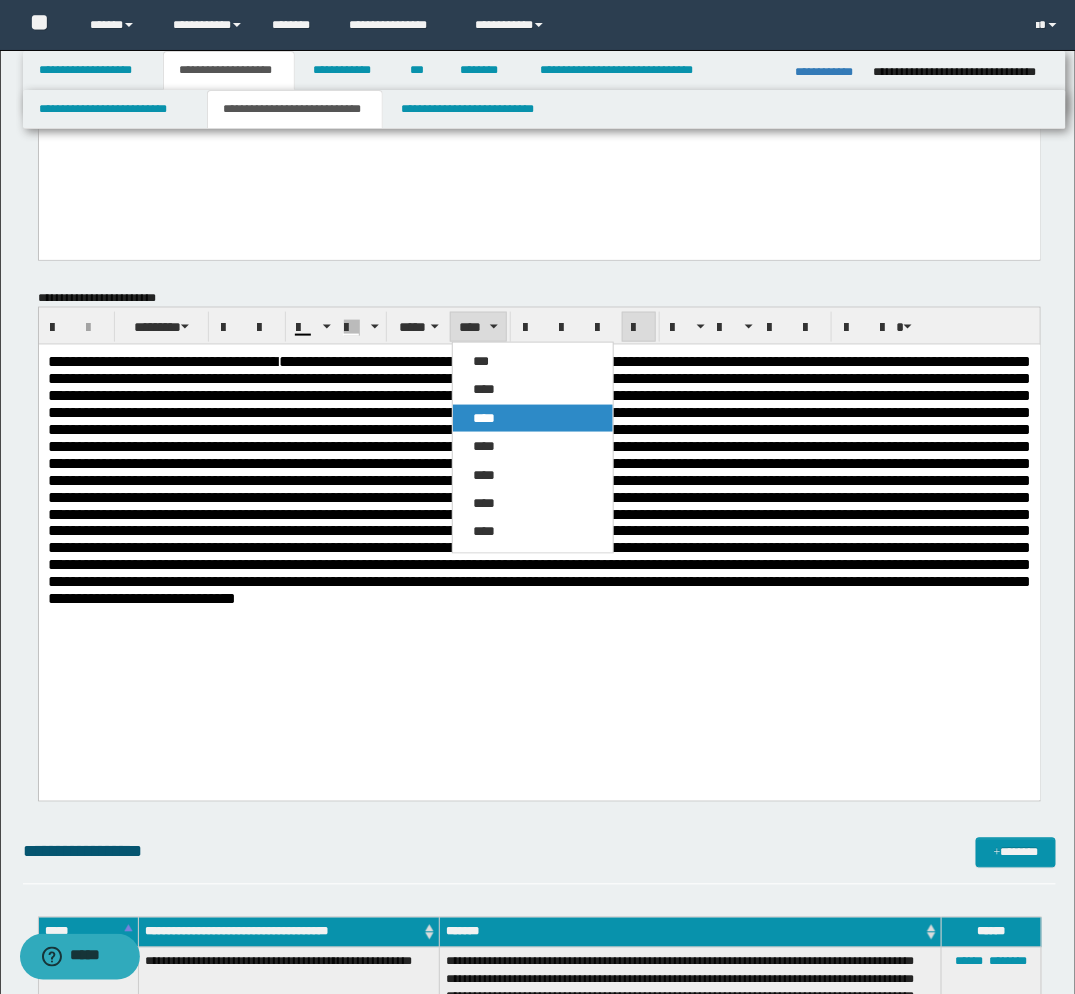 click on "****" at bounding box center [484, 418] 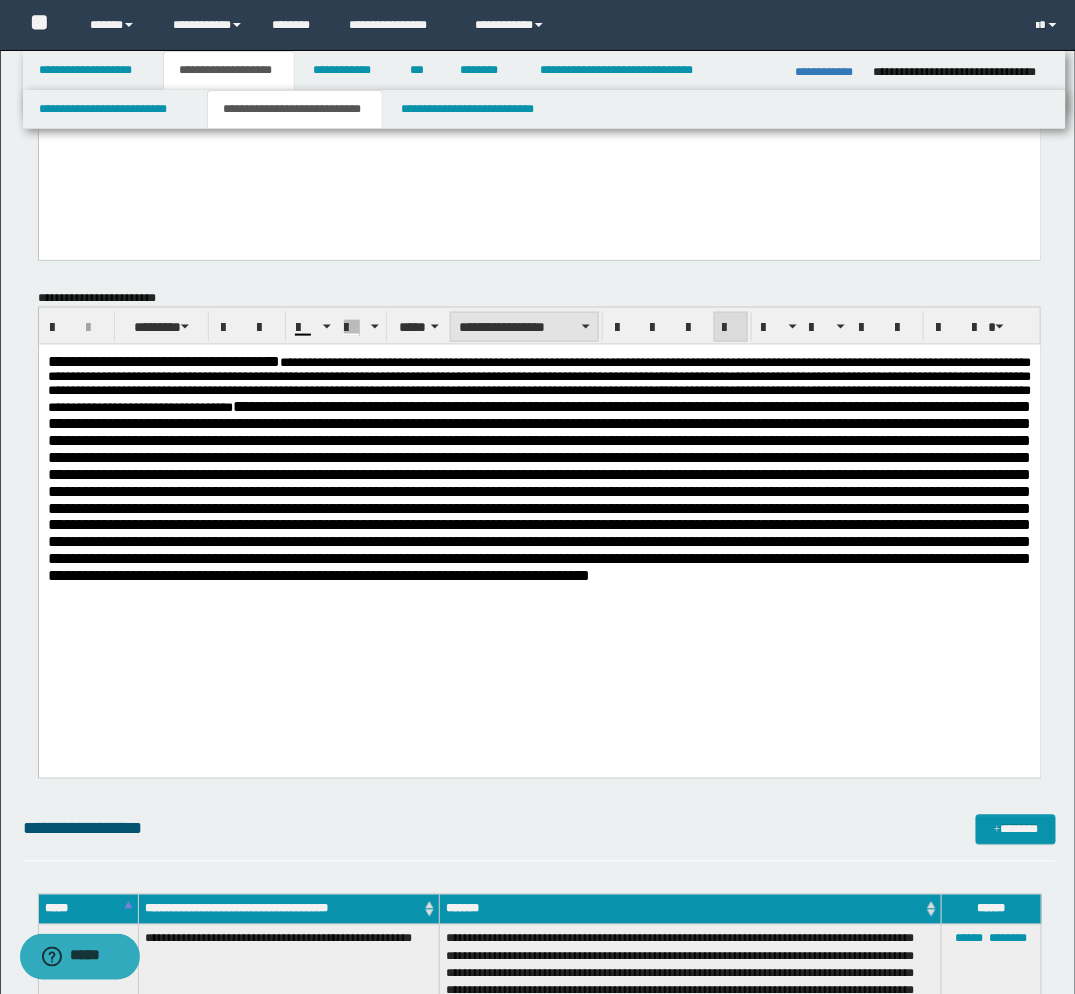 click on "**********" at bounding box center (524, 327) 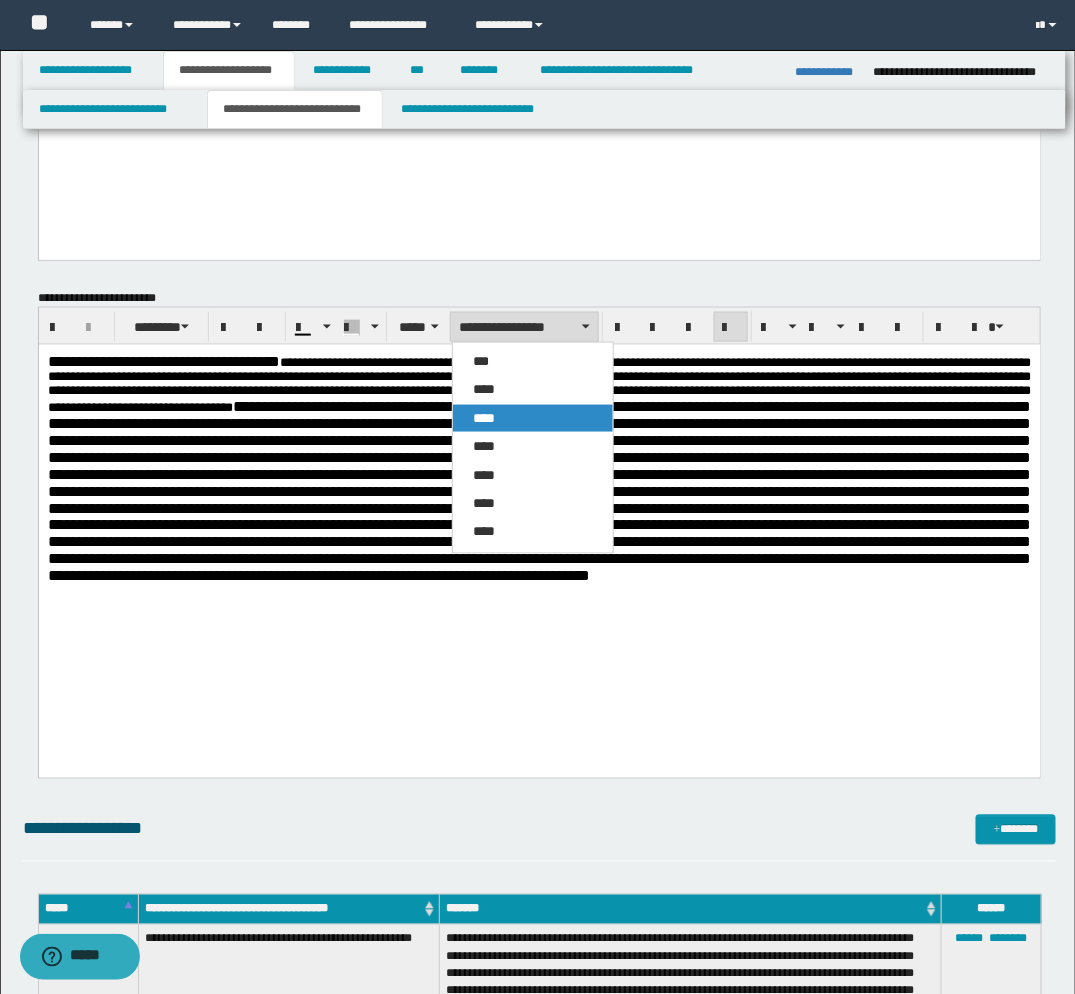 click on "****" at bounding box center [484, 418] 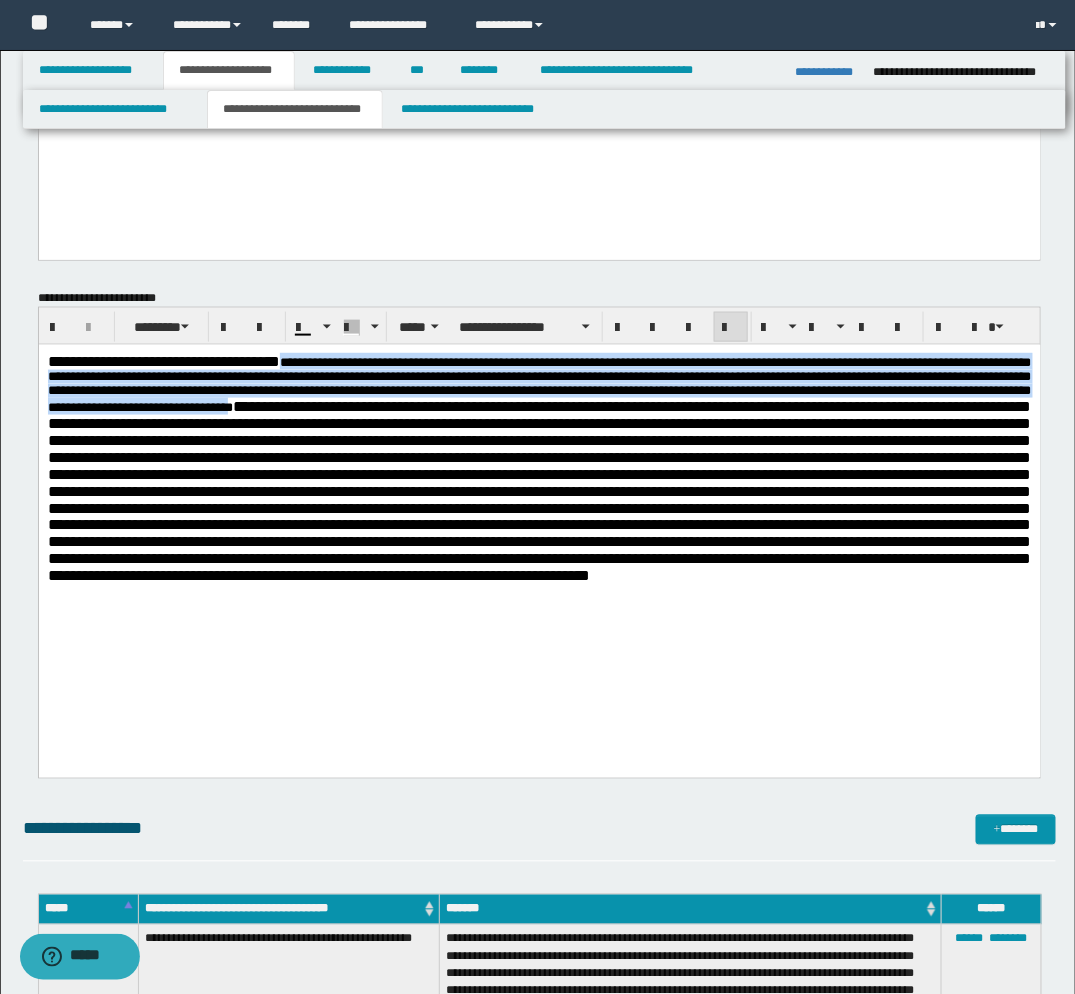drag, startPoint x: 931, startPoint y: 413, endPoint x: 371, endPoint y: 365, distance: 562.0534 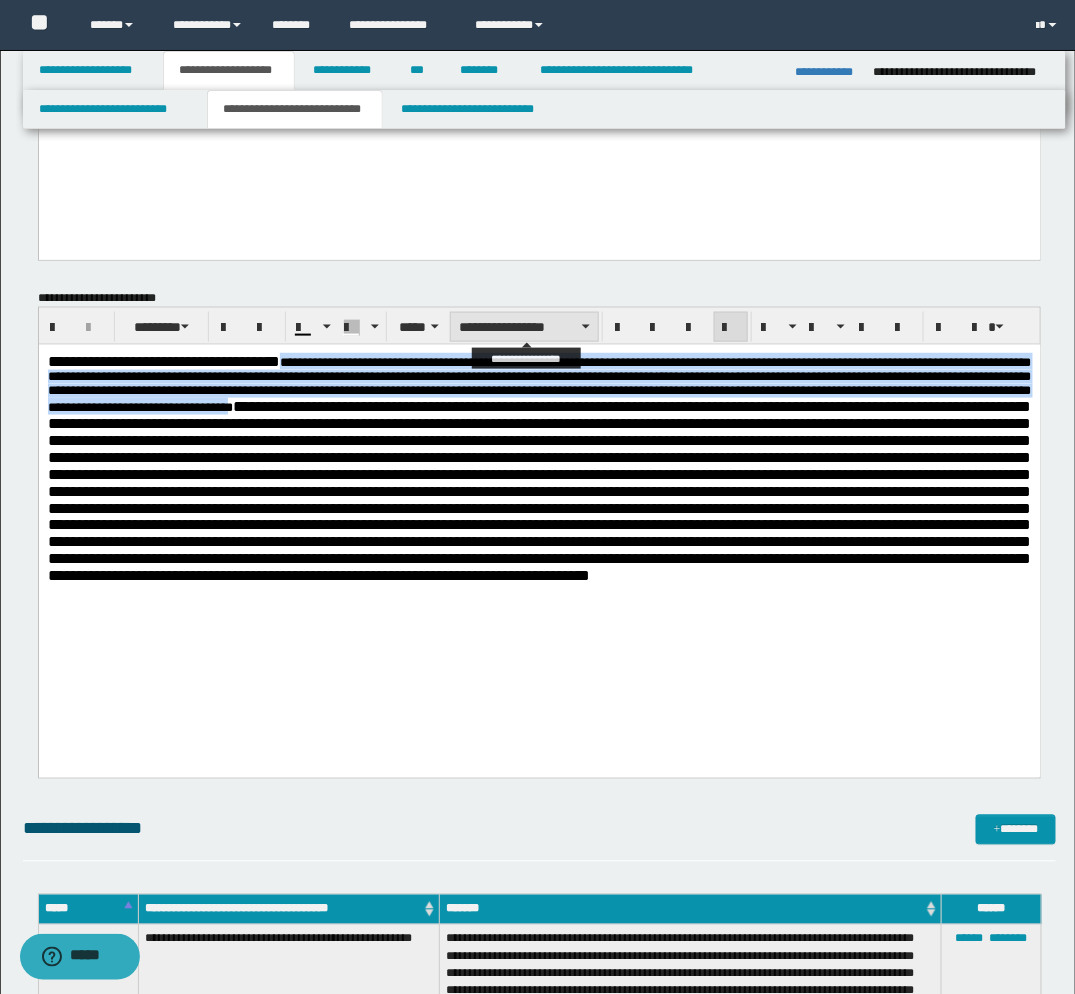 click on "**********" at bounding box center [524, 327] 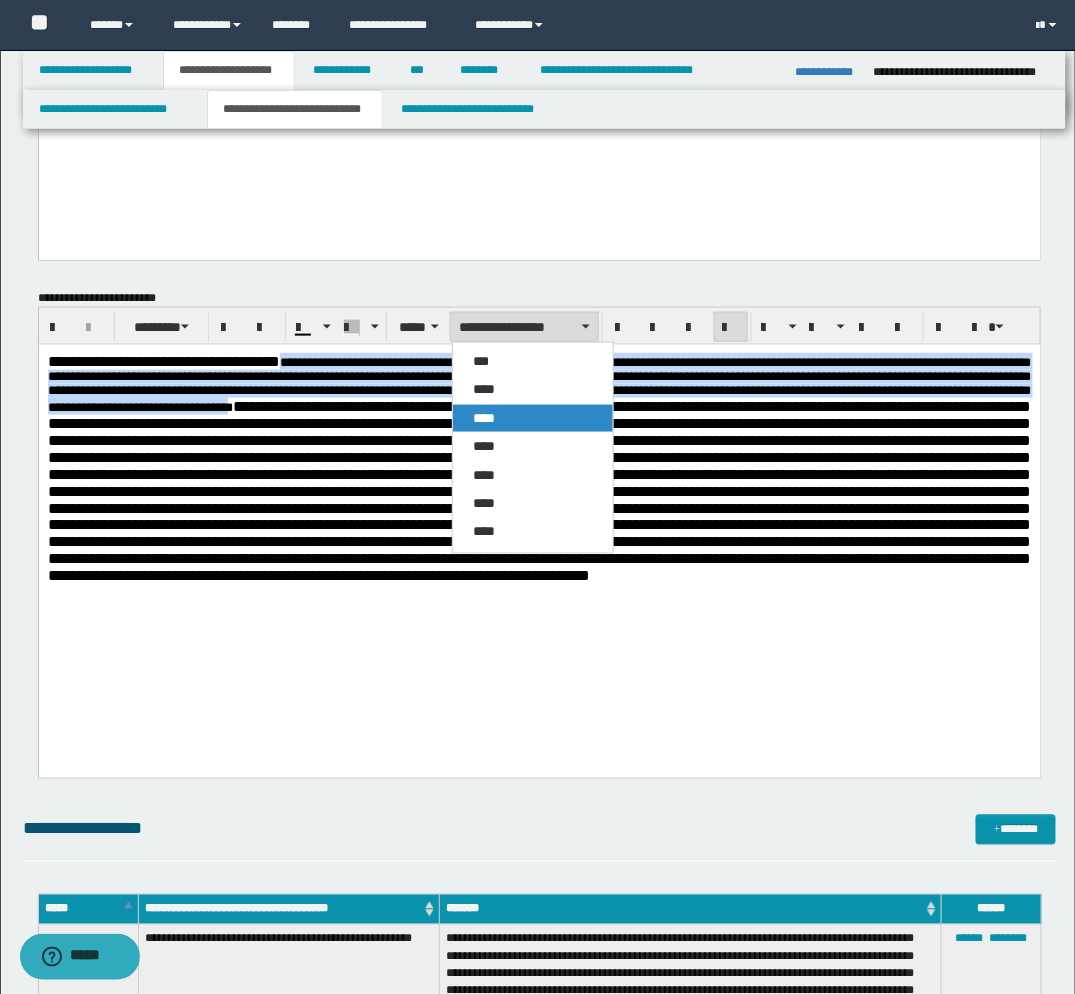 click on "****" at bounding box center (484, 418) 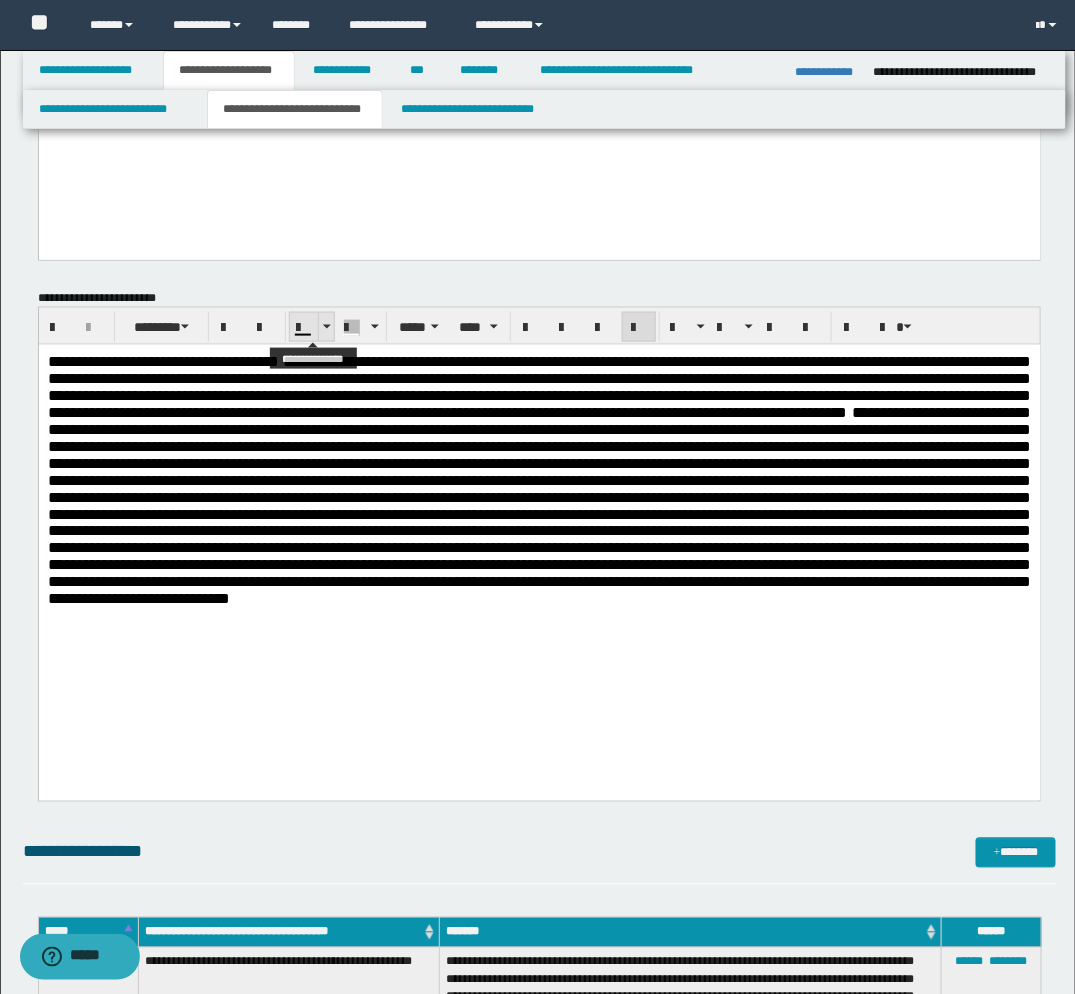 click at bounding box center (327, 327) 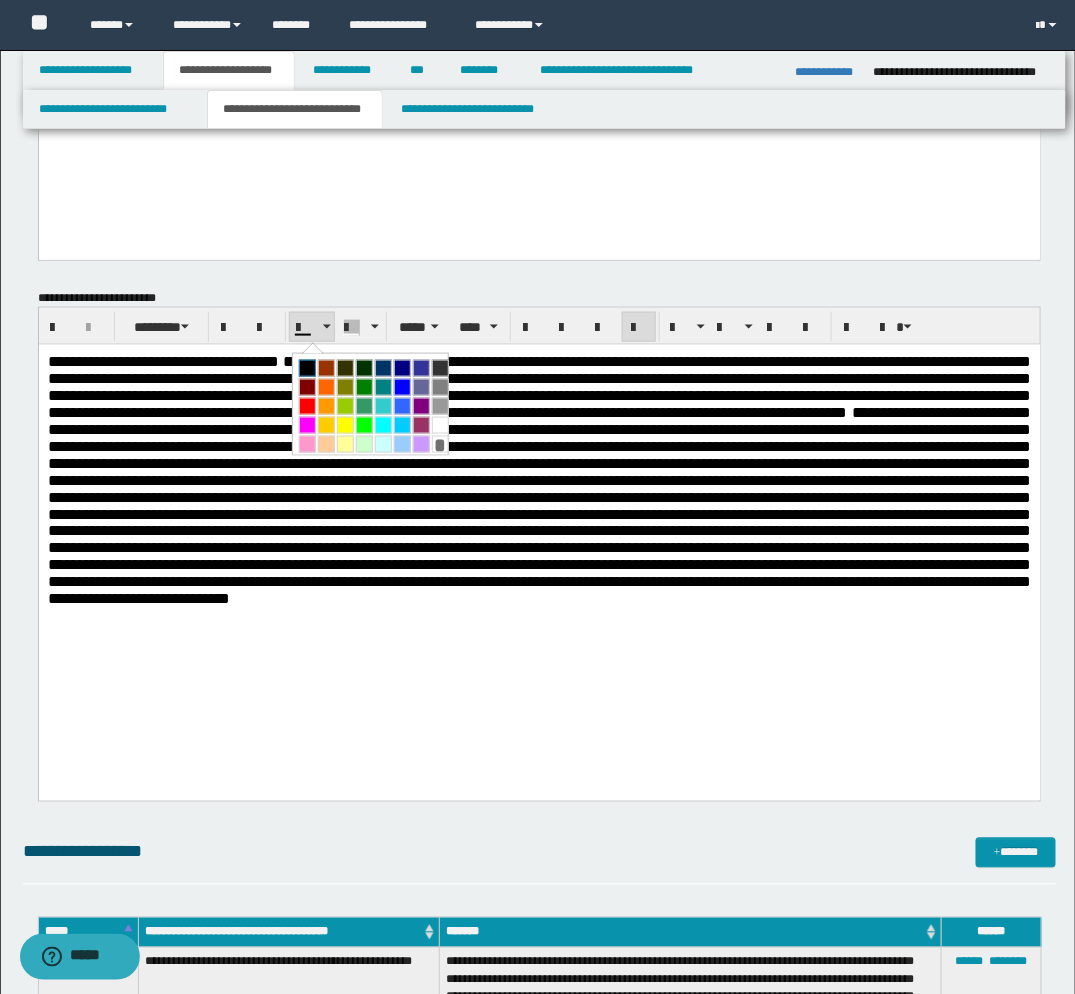 drag, startPoint x: 310, startPoint y: 367, endPoint x: 270, endPoint y: 21, distance: 348.30447 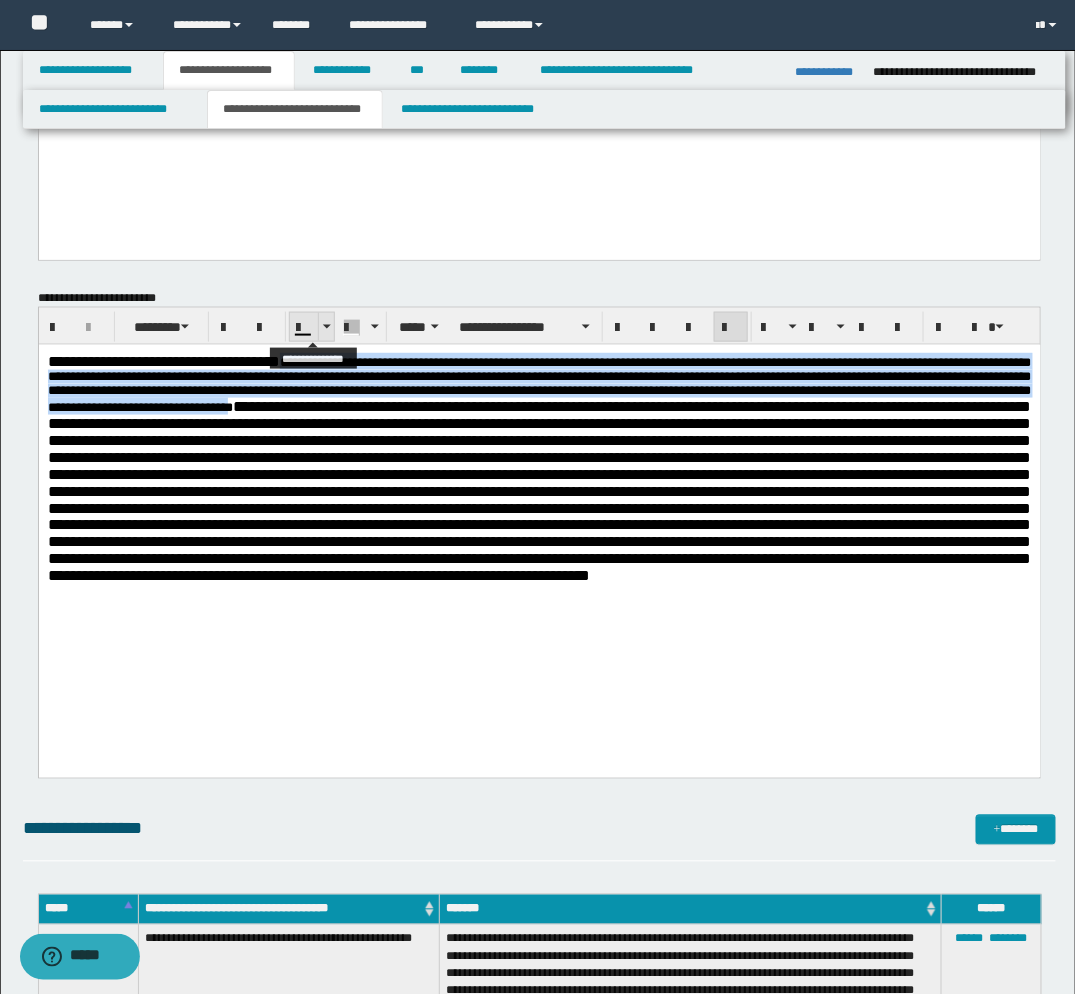 click at bounding box center (327, 327) 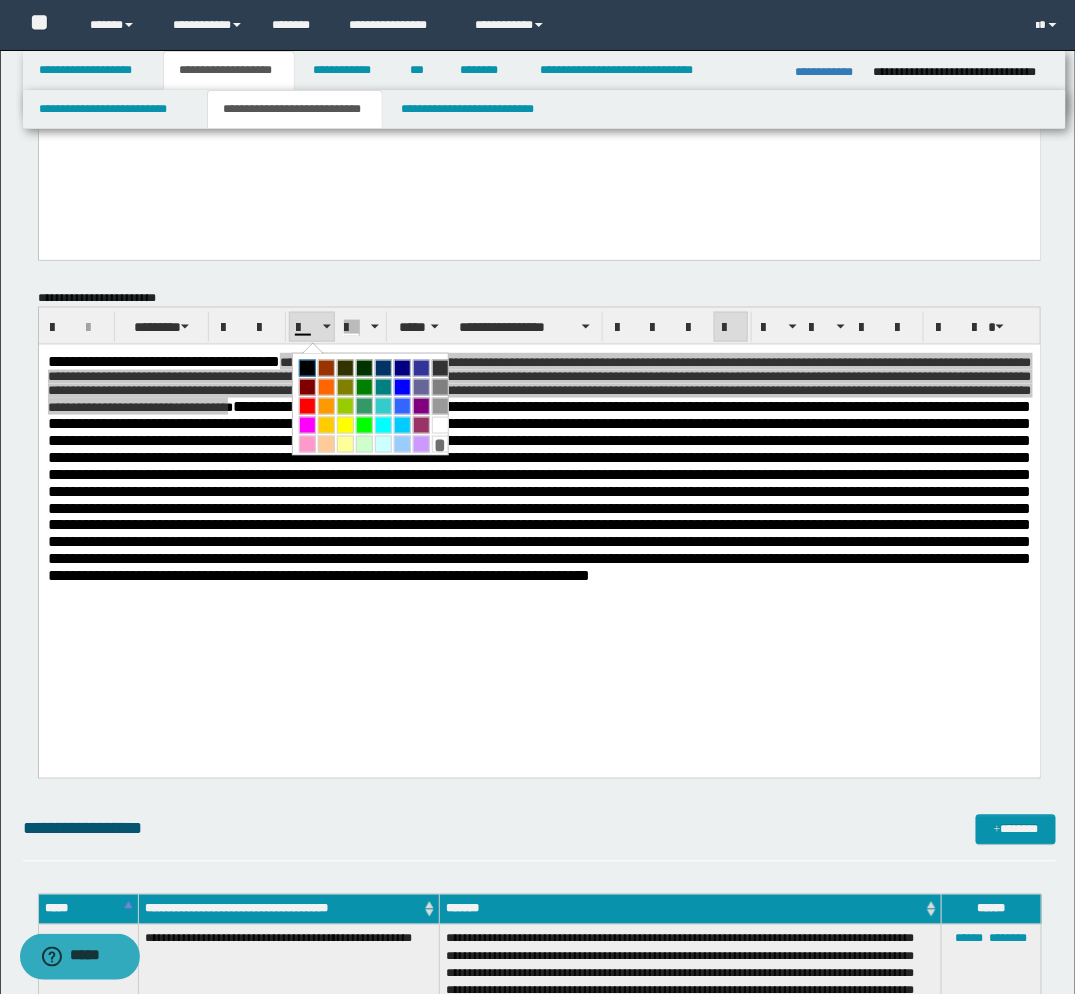 click at bounding box center (307, 368) 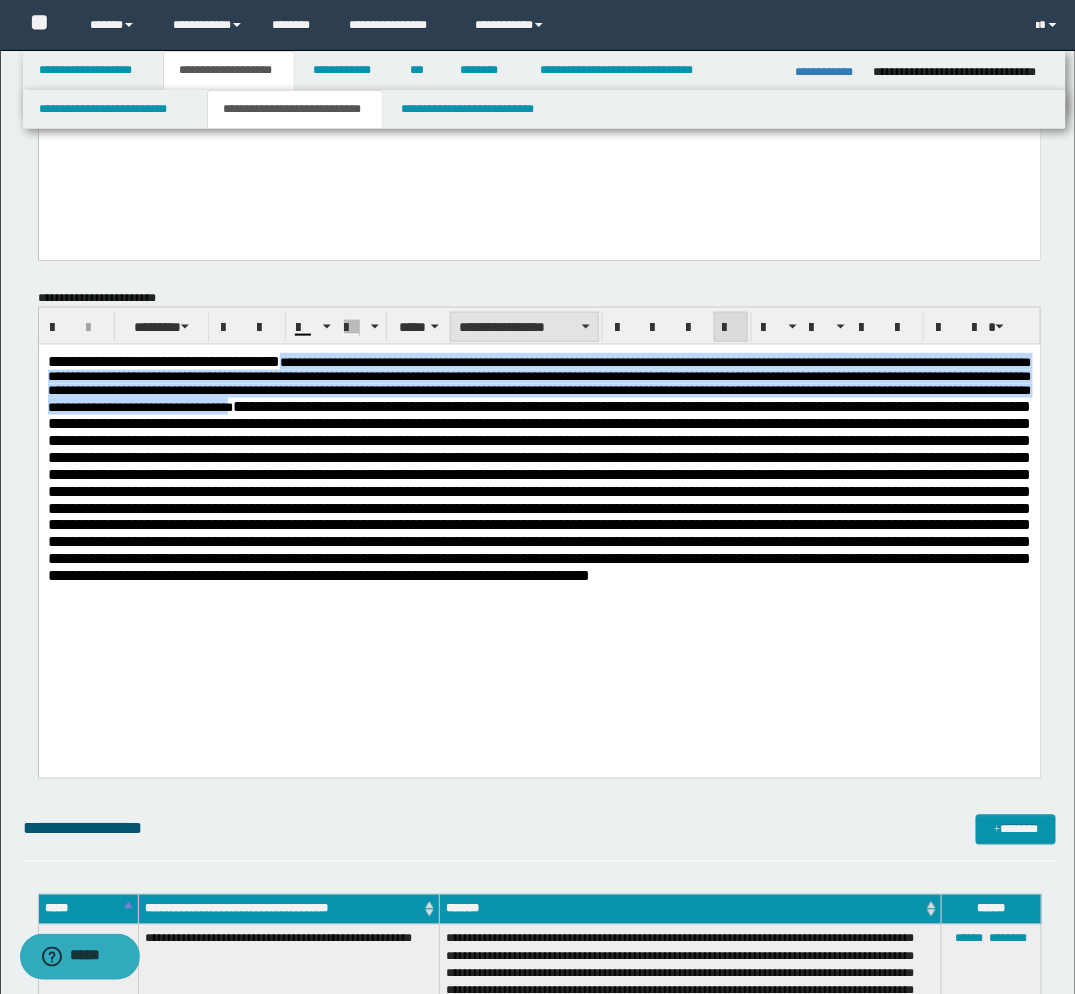 click on "**********" at bounding box center [524, 327] 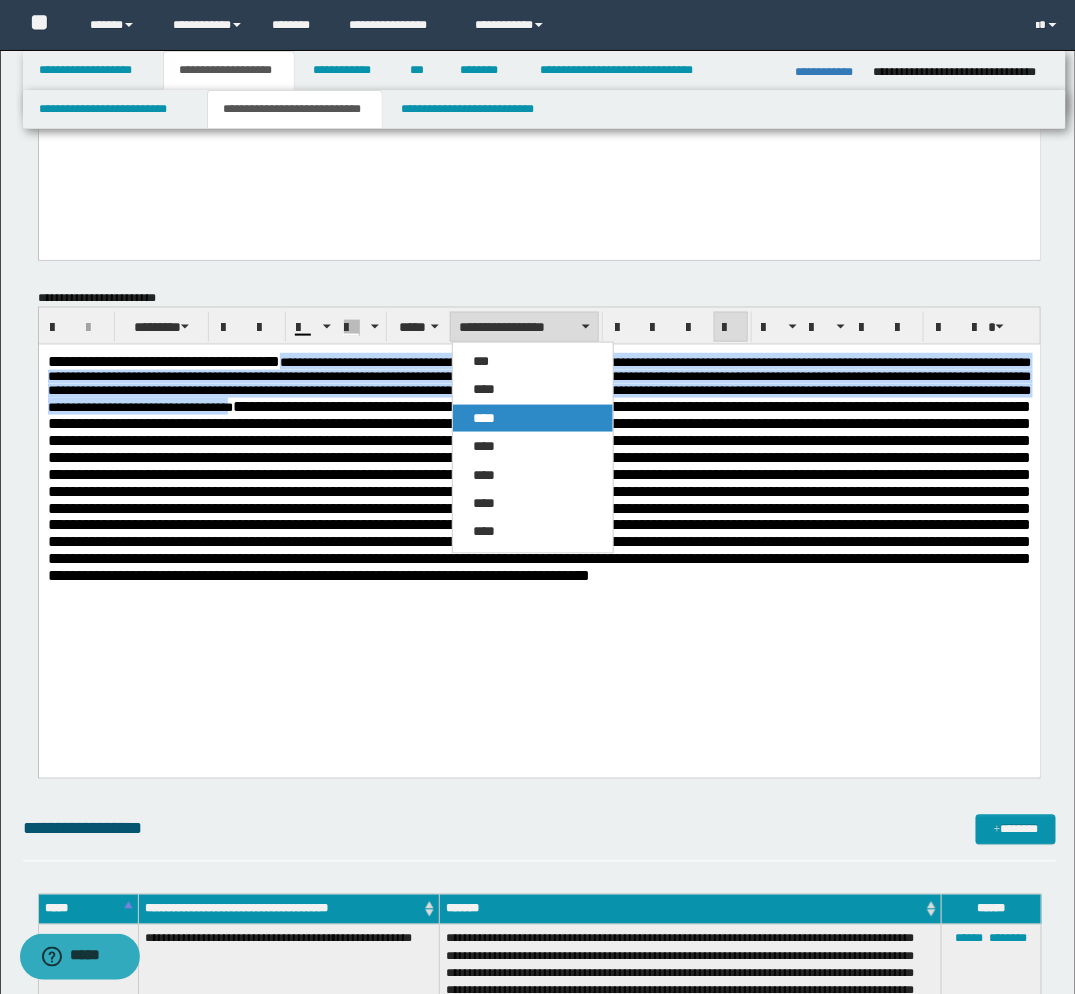 click on "****" at bounding box center [484, 418] 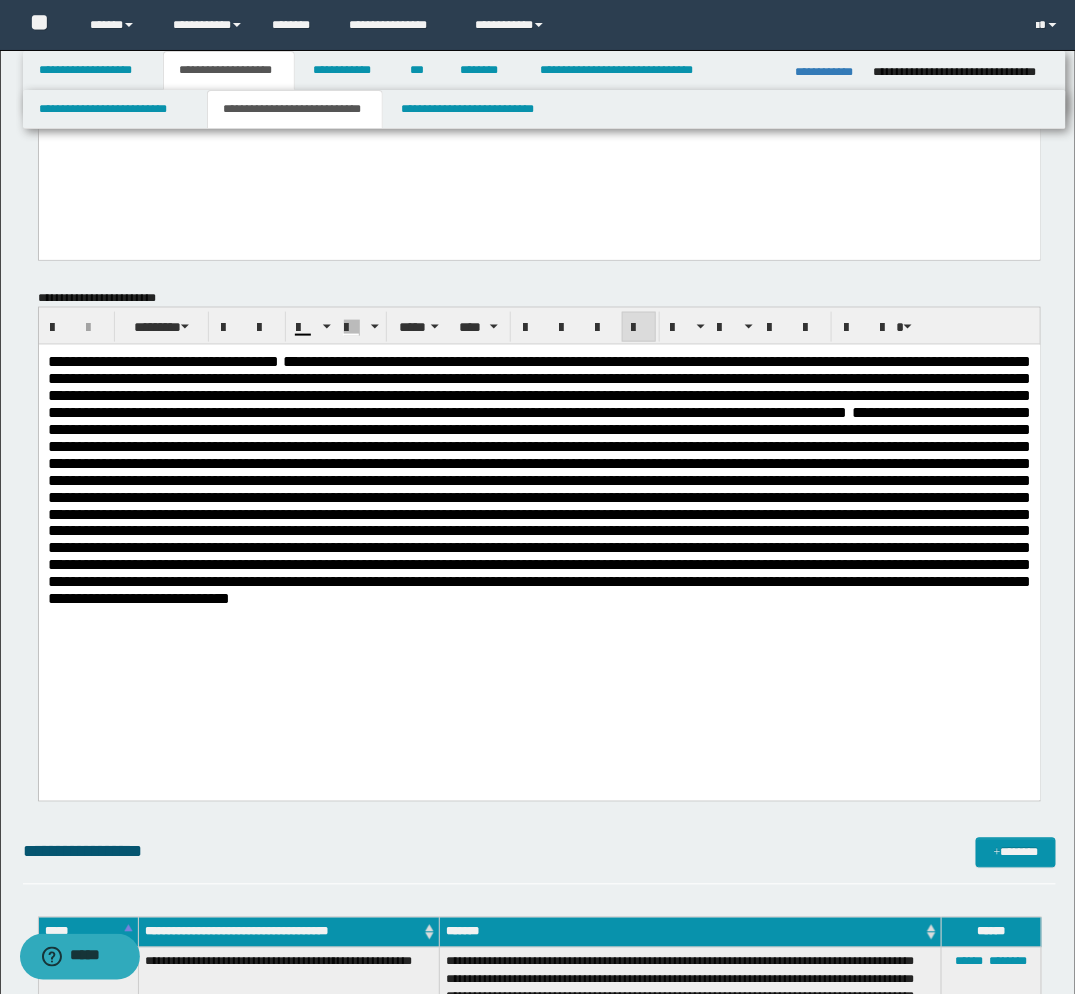 click at bounding box center (539, 506) 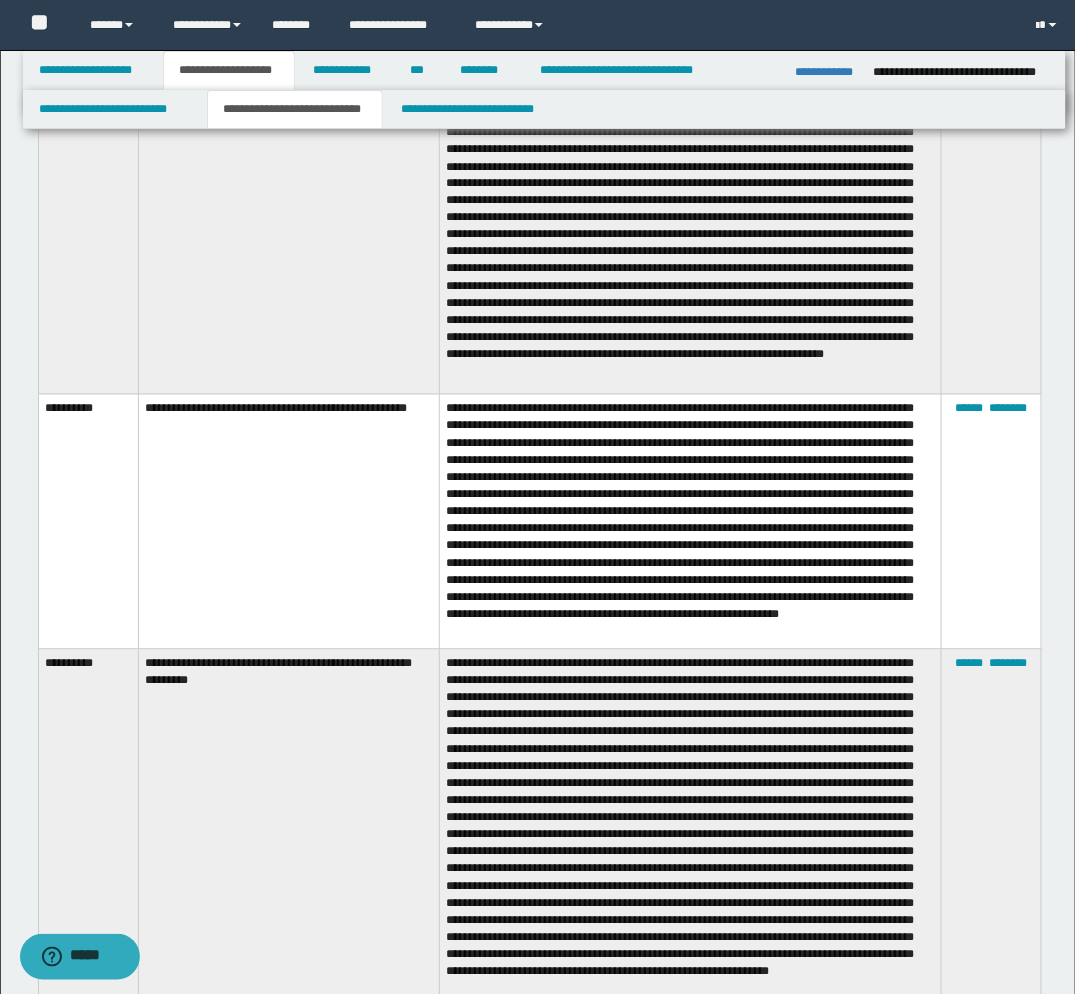 scroll, scrollTop: 2666, scrollLeft: 0, axis: vertical 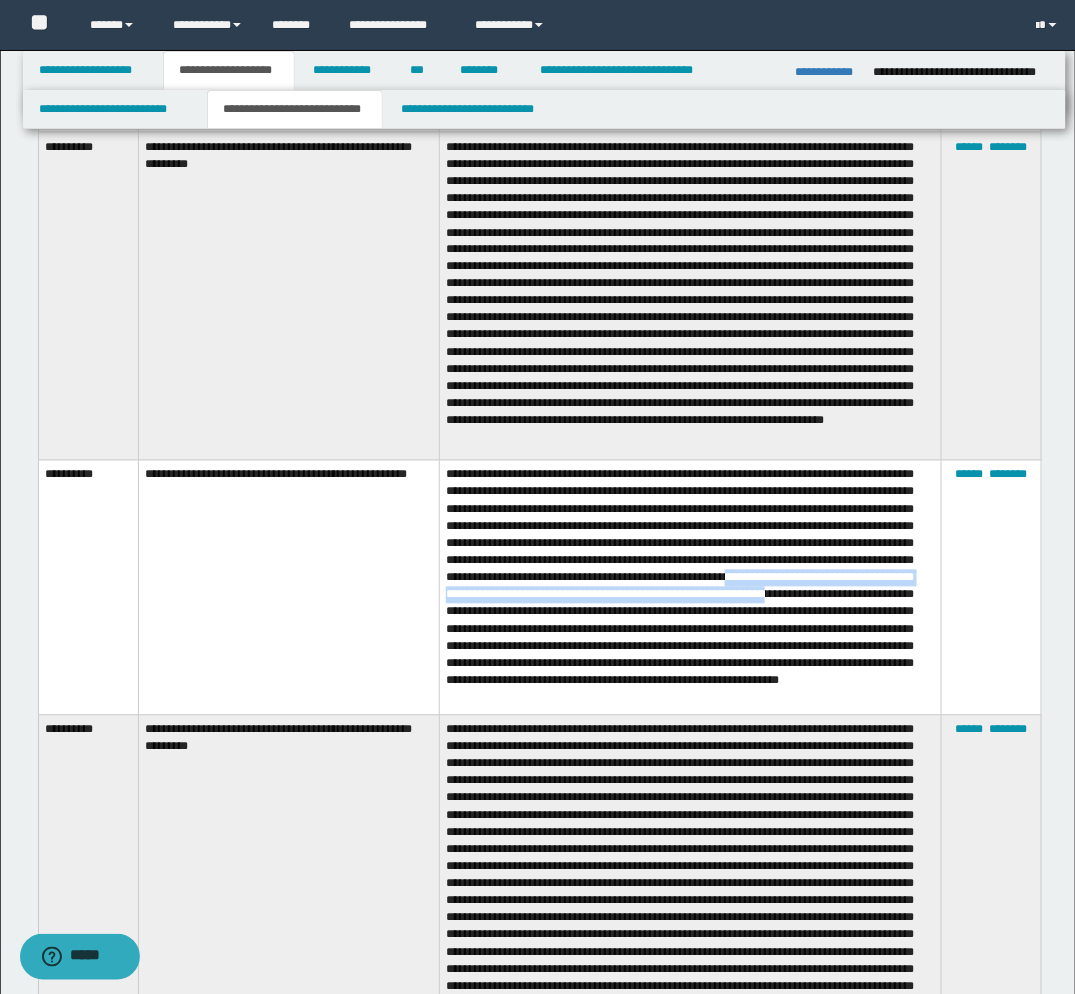 drag, startPoint x: 576, startPoint y: 586, endPoint x: 662, endPoint y: 598, distance: 86.833176 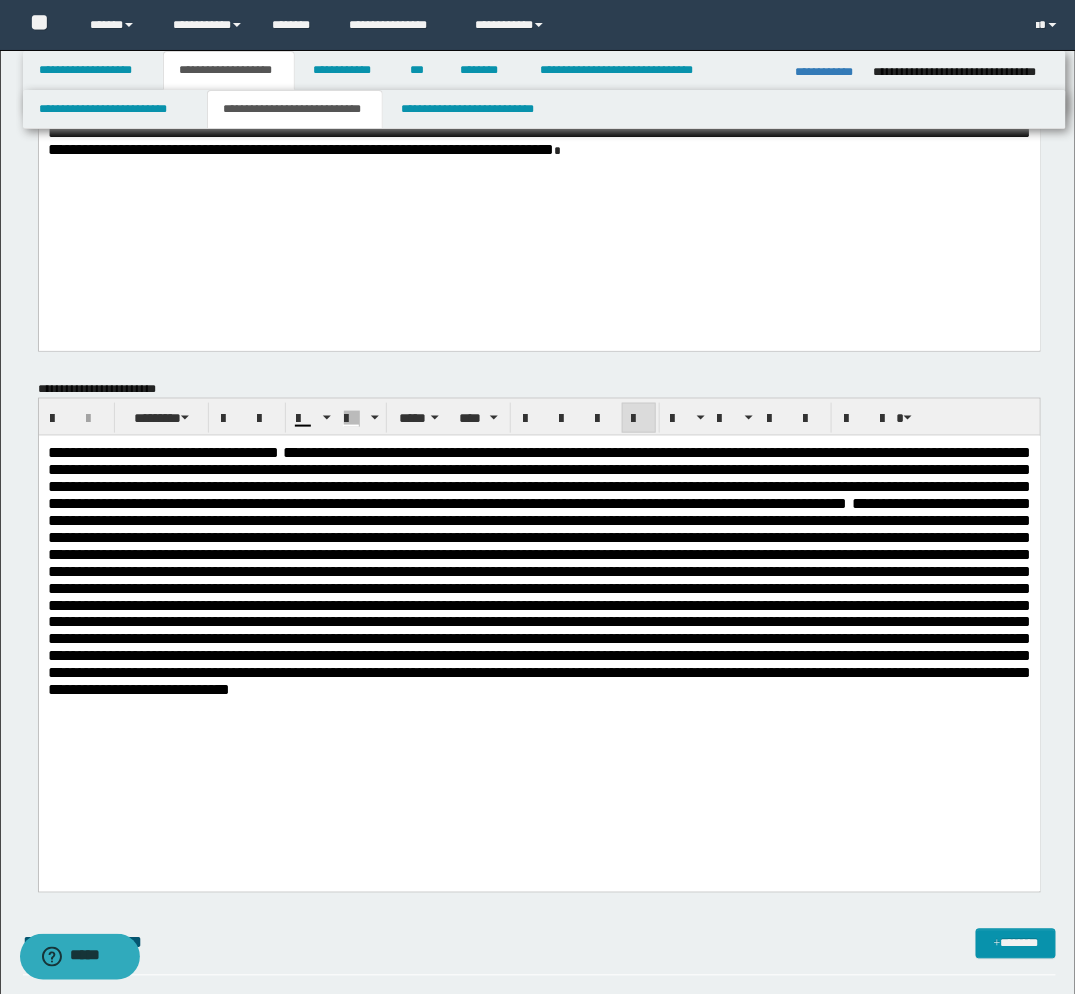 scroll, scrollTop: 0, scrollLeft: 0, axis: both 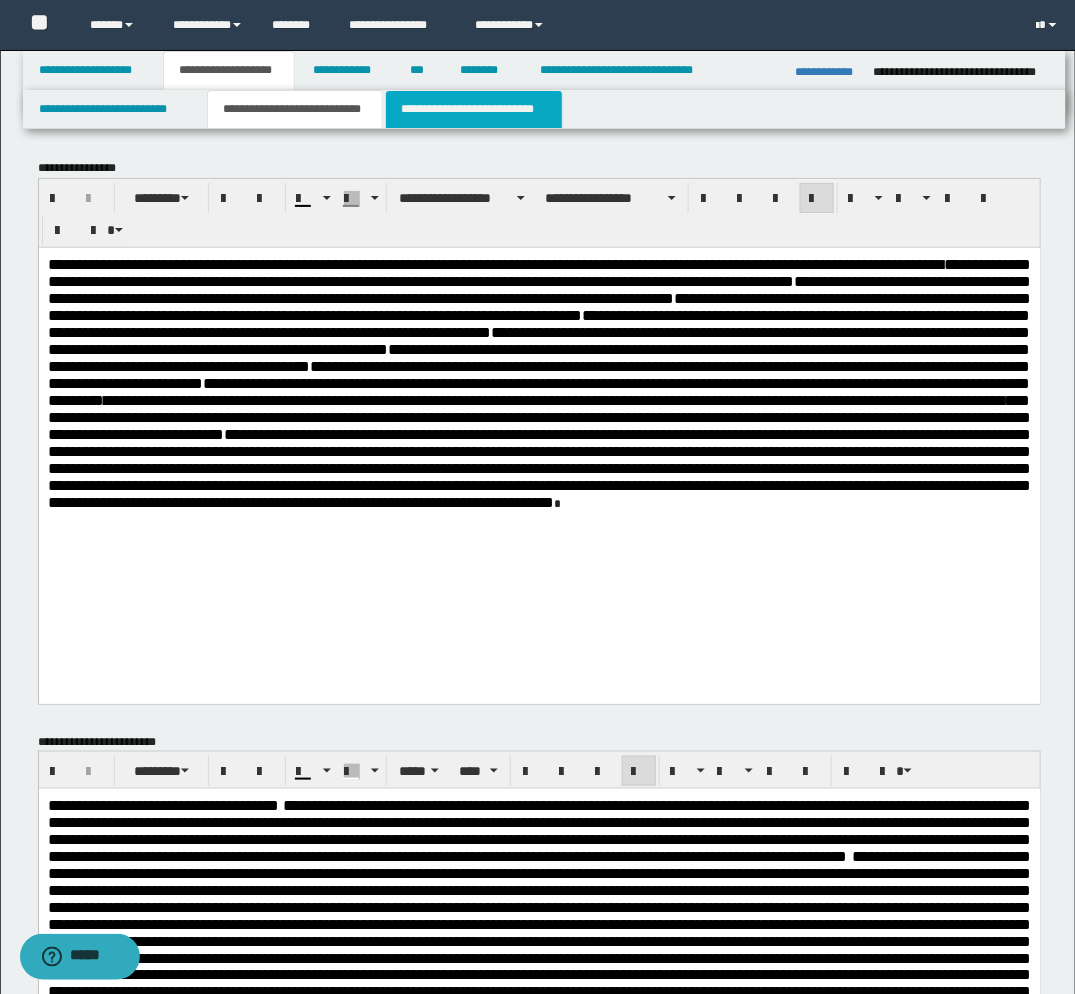 click on "**********" at bounding box center (474, 109) 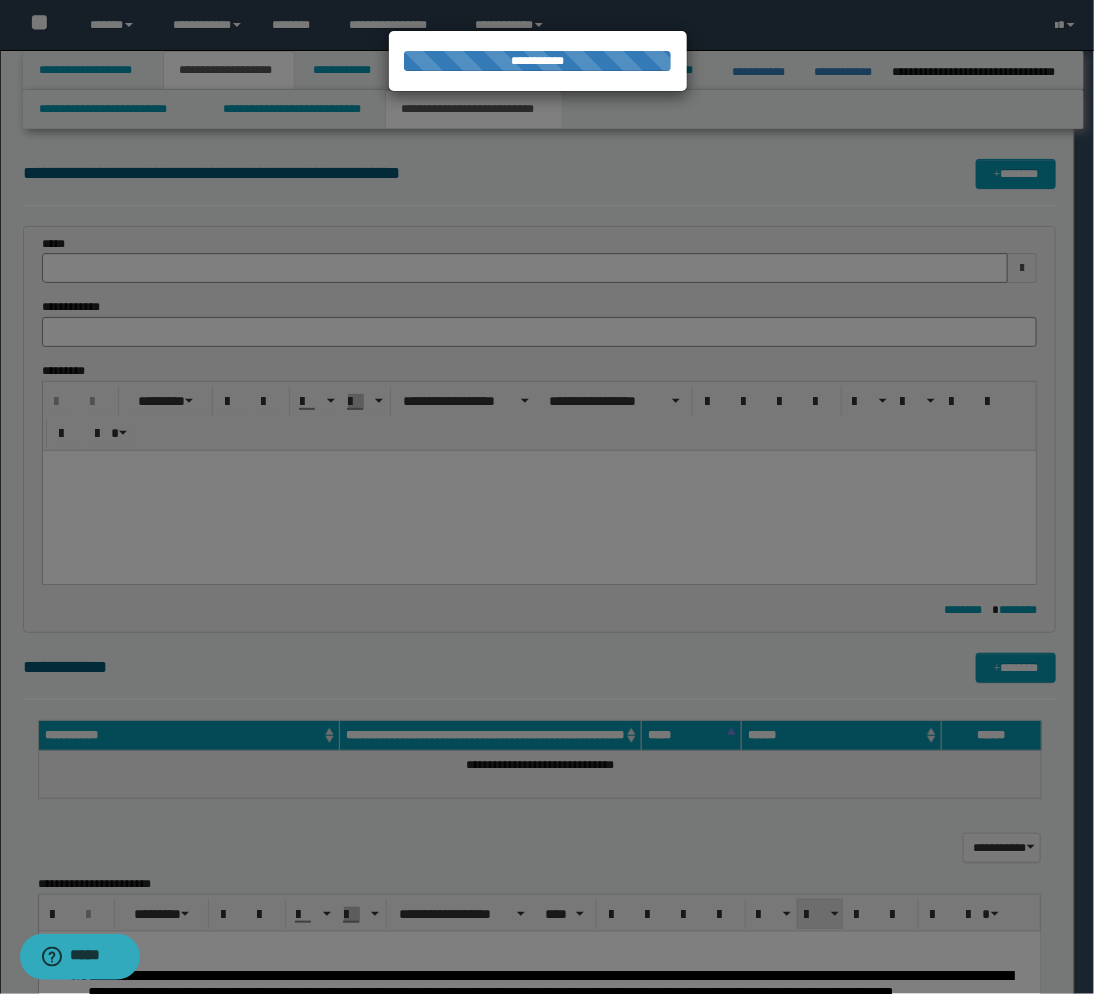 type 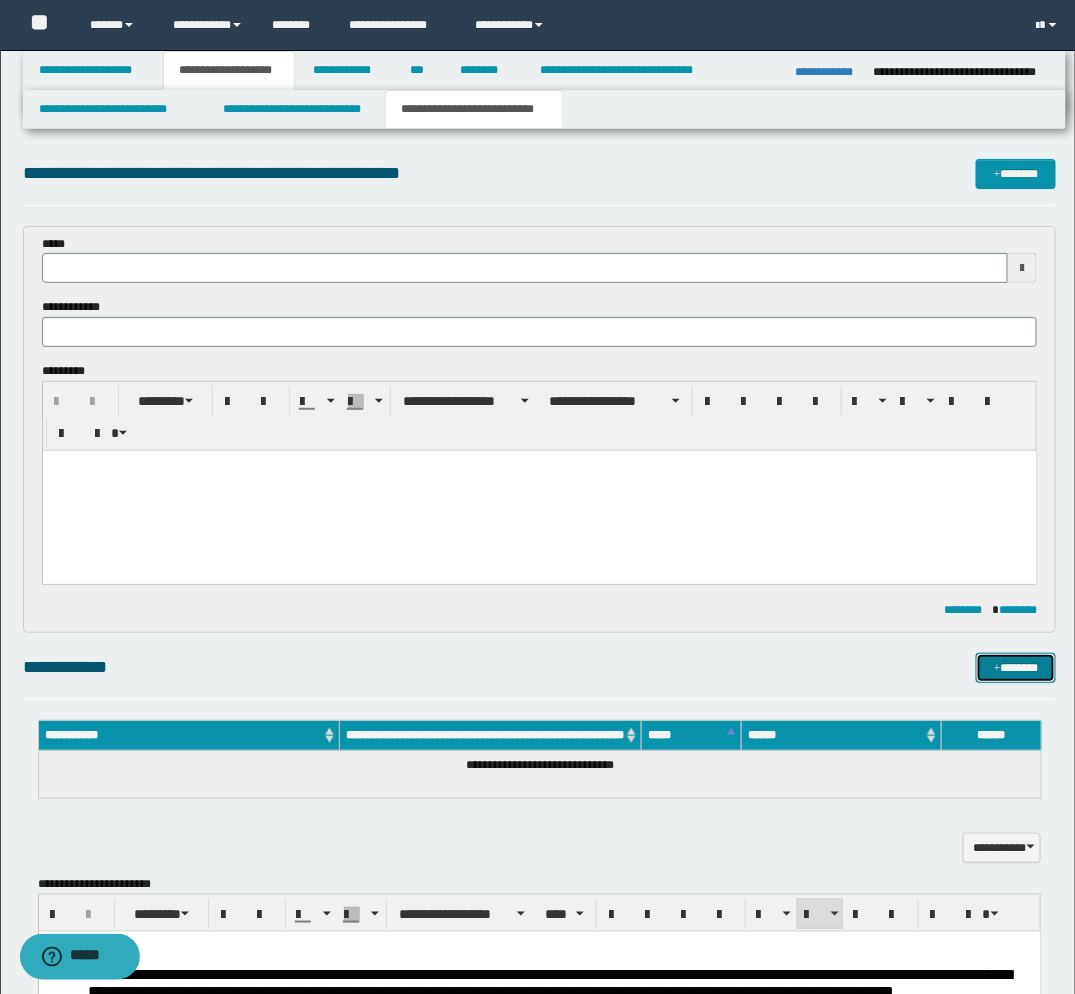 click on "*******" at bounding box center [1016, 668] 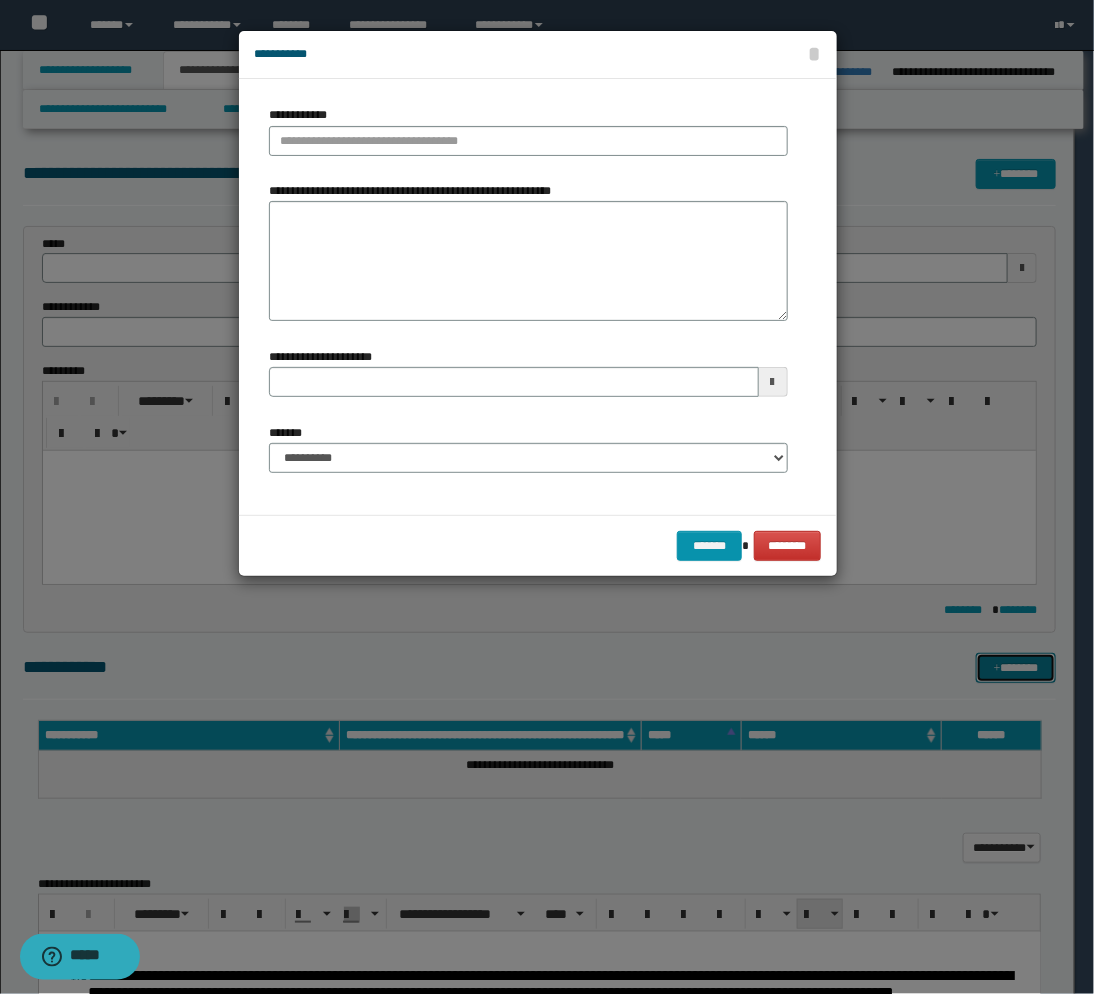 type 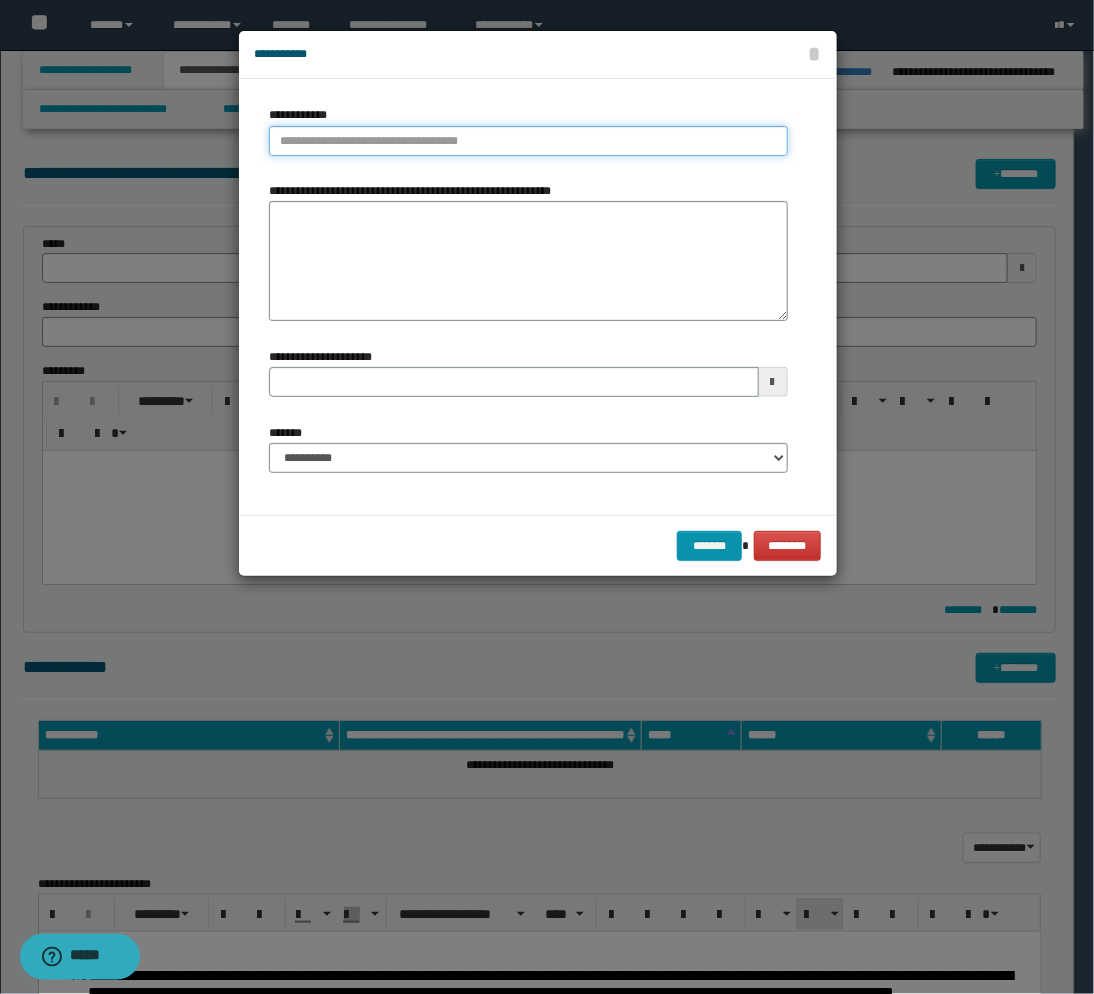 click on "**********" at bounding box center (528, 141) 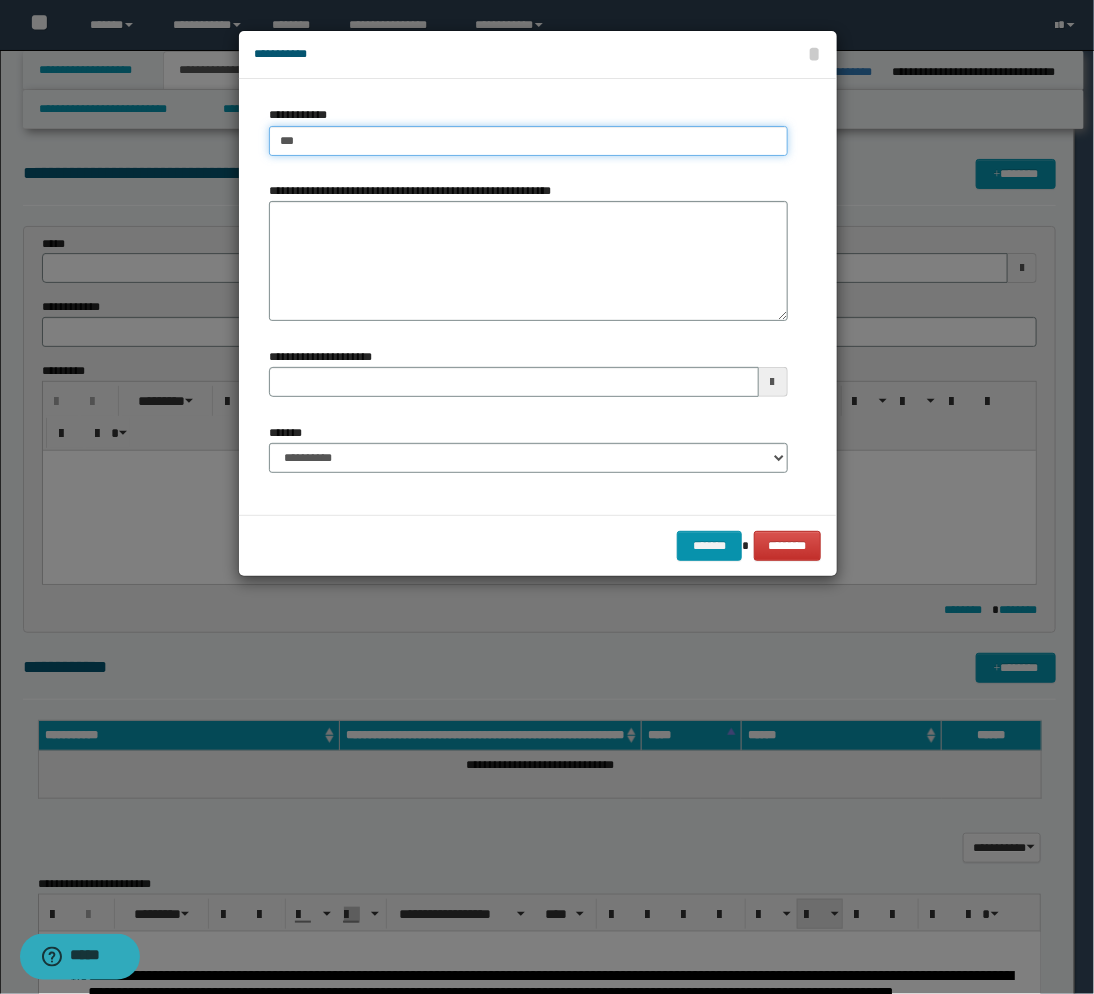 type on "****" 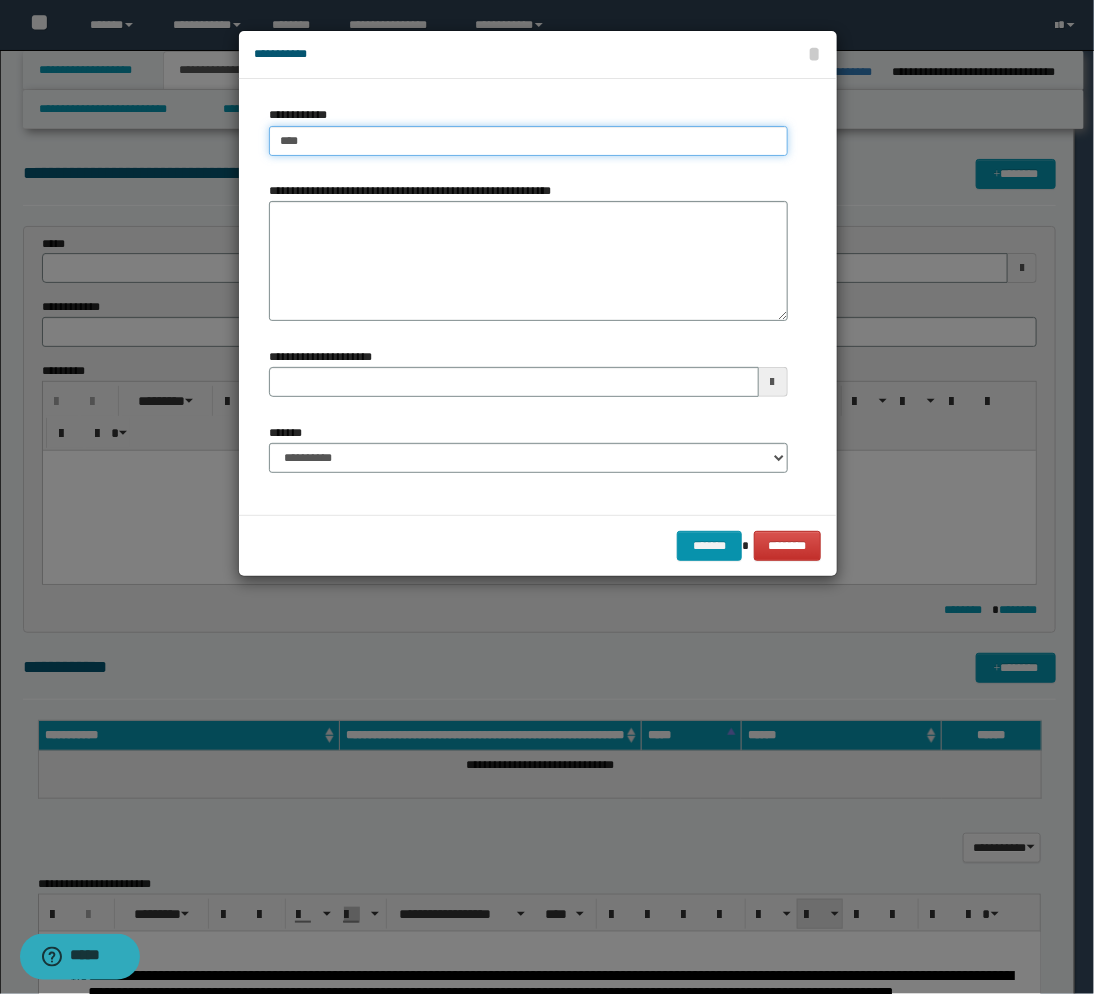 type on "****" 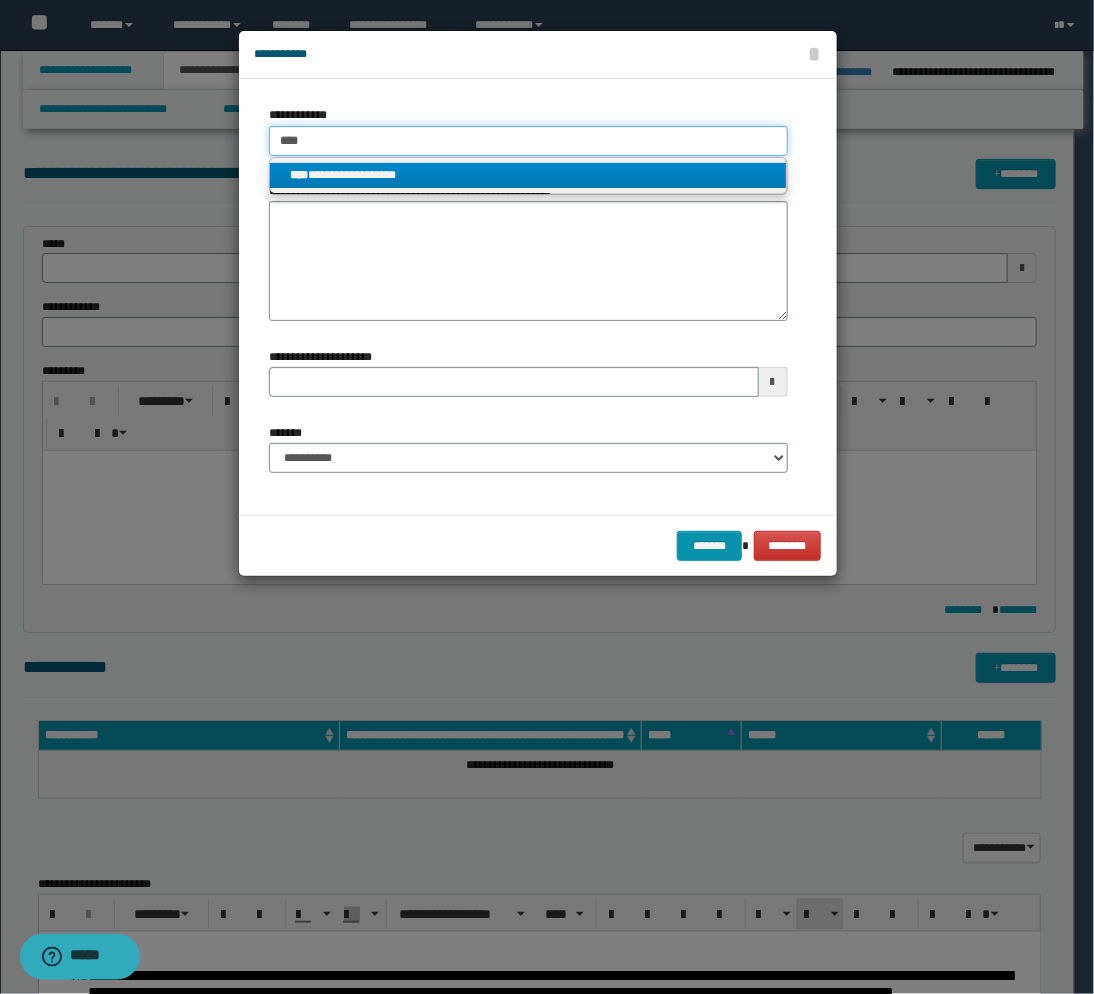 type on "****" 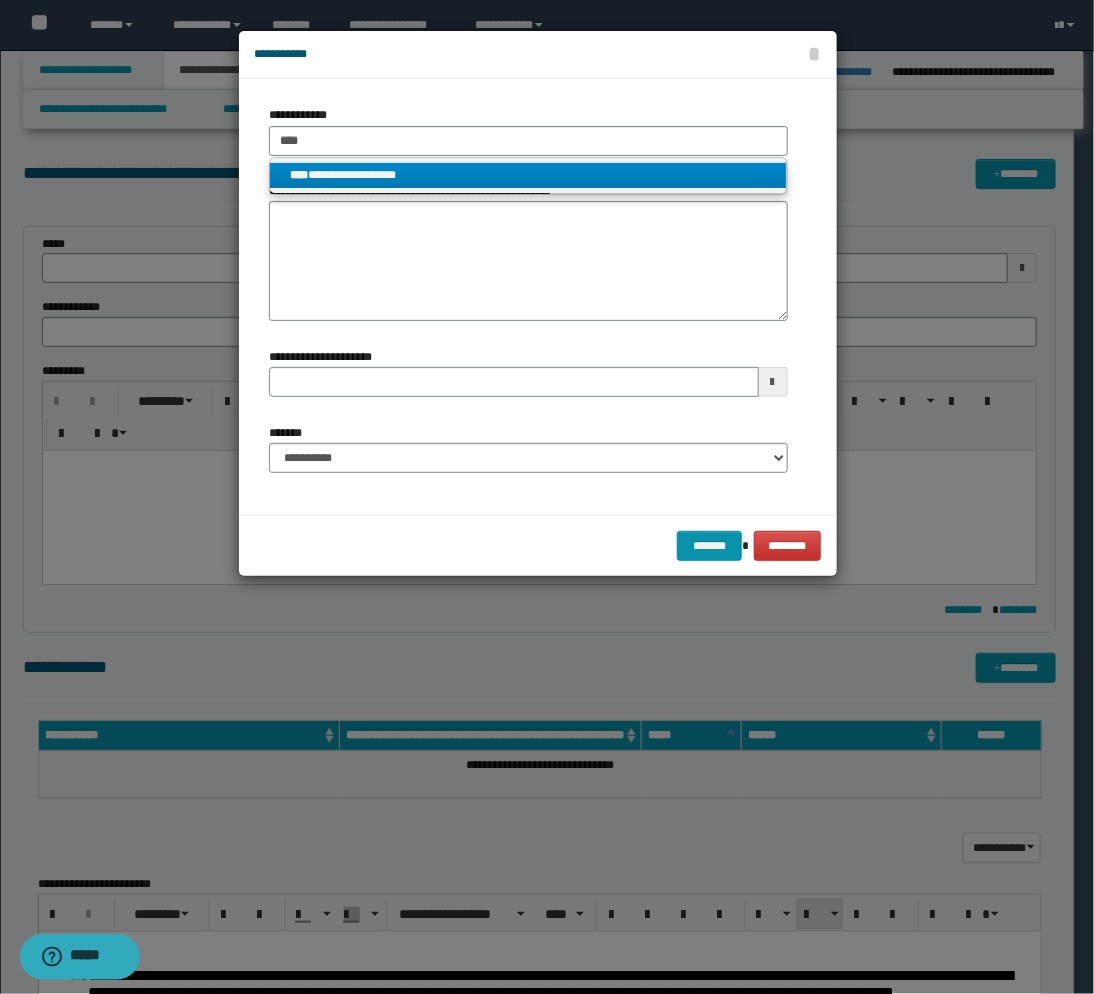 click on "**********" at bounding box center [528, 175] 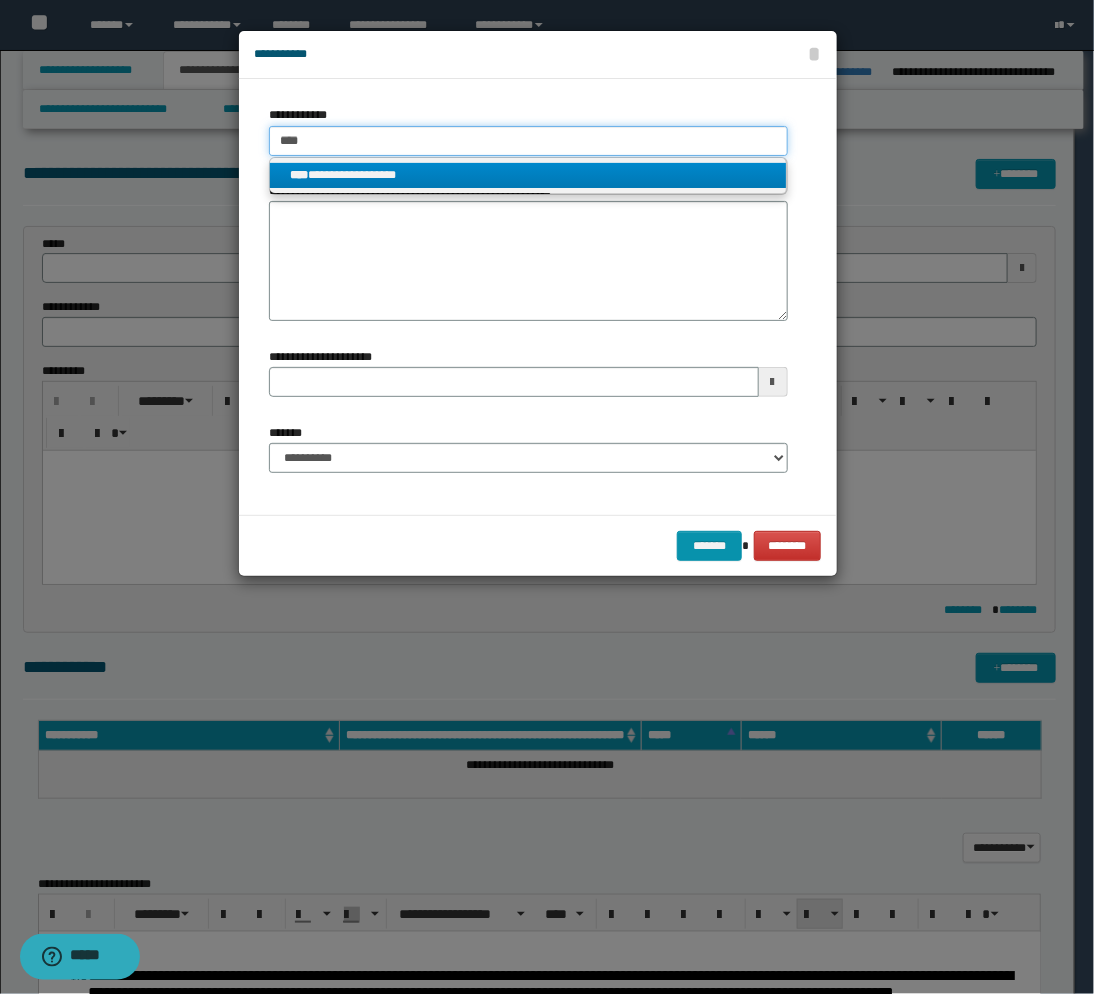 type 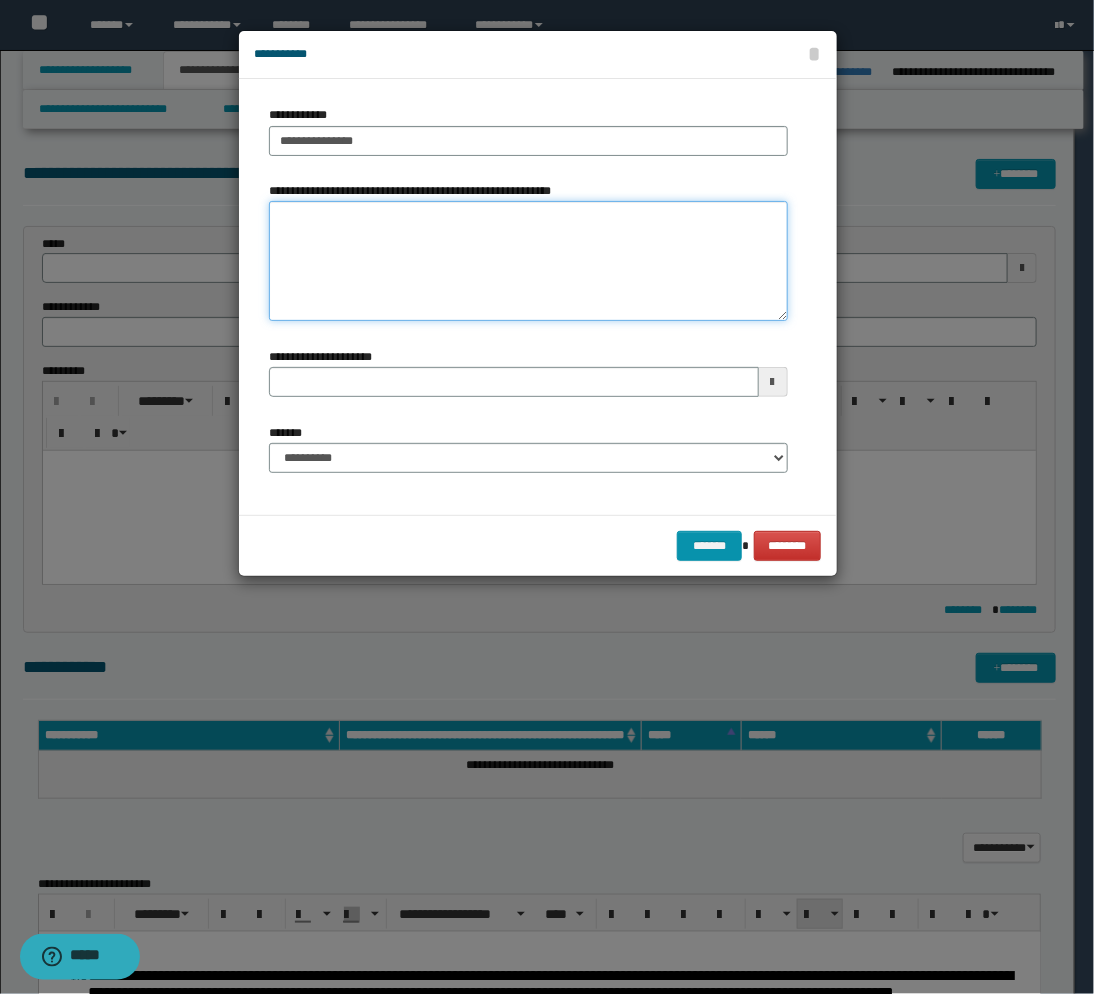 click on "**********" at bounding box center [528, 261] 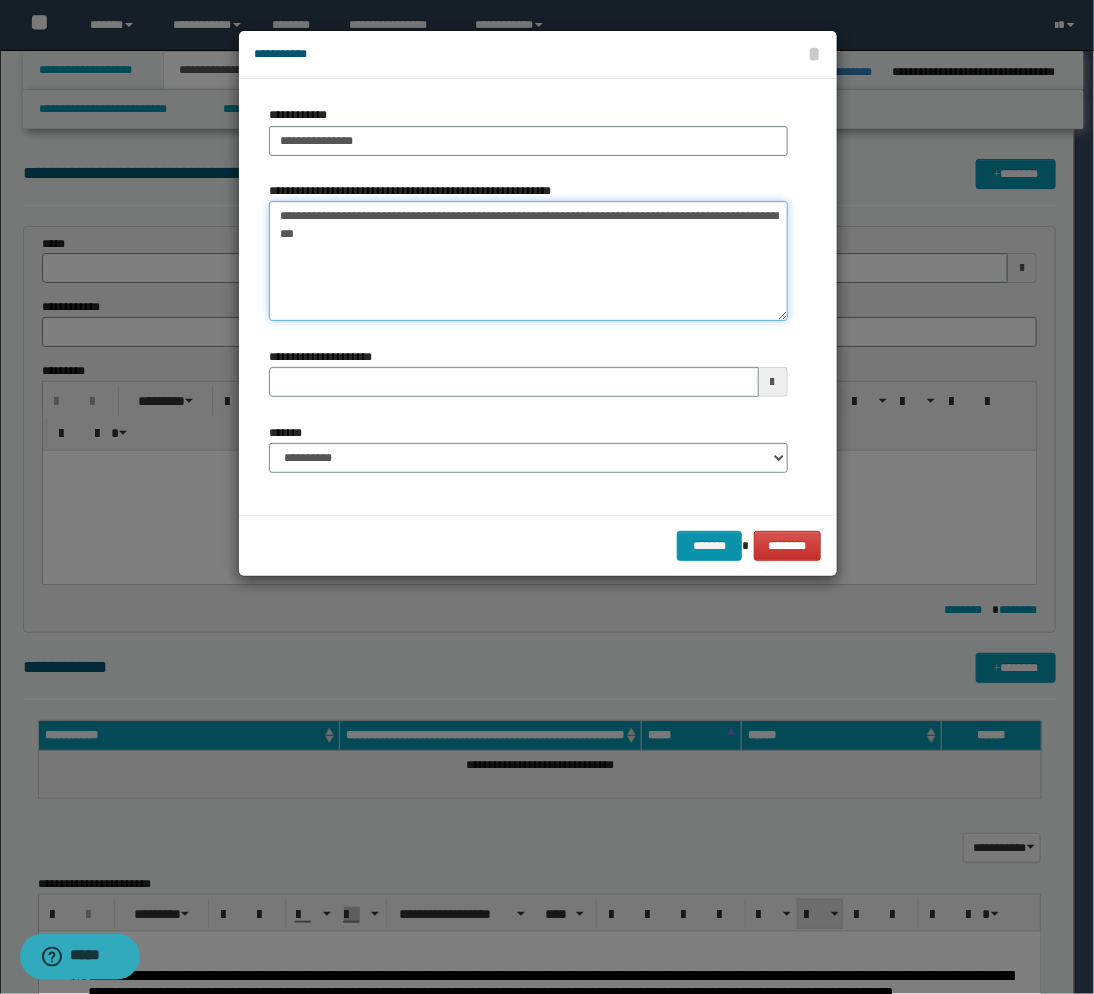 type 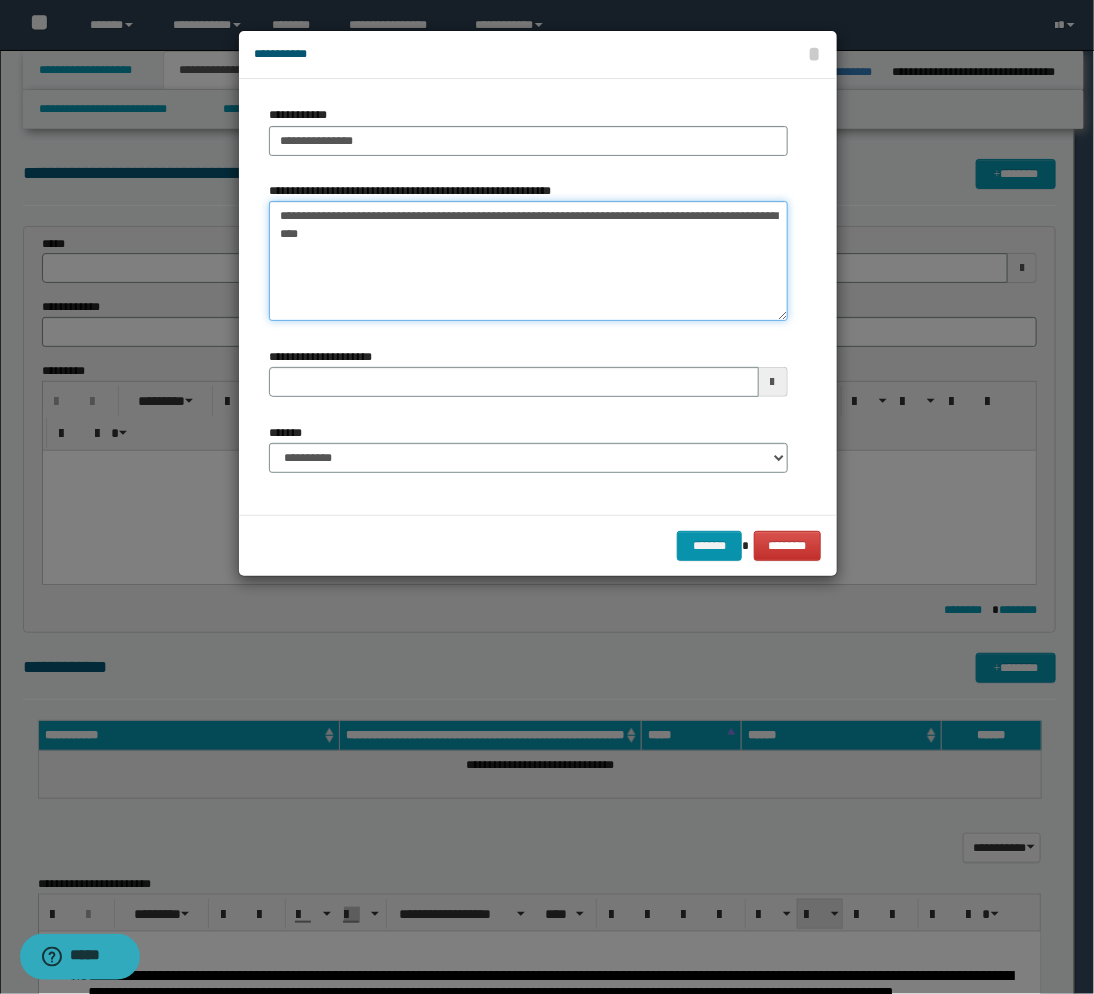 click on "**********" at bounding box center [528, 261] 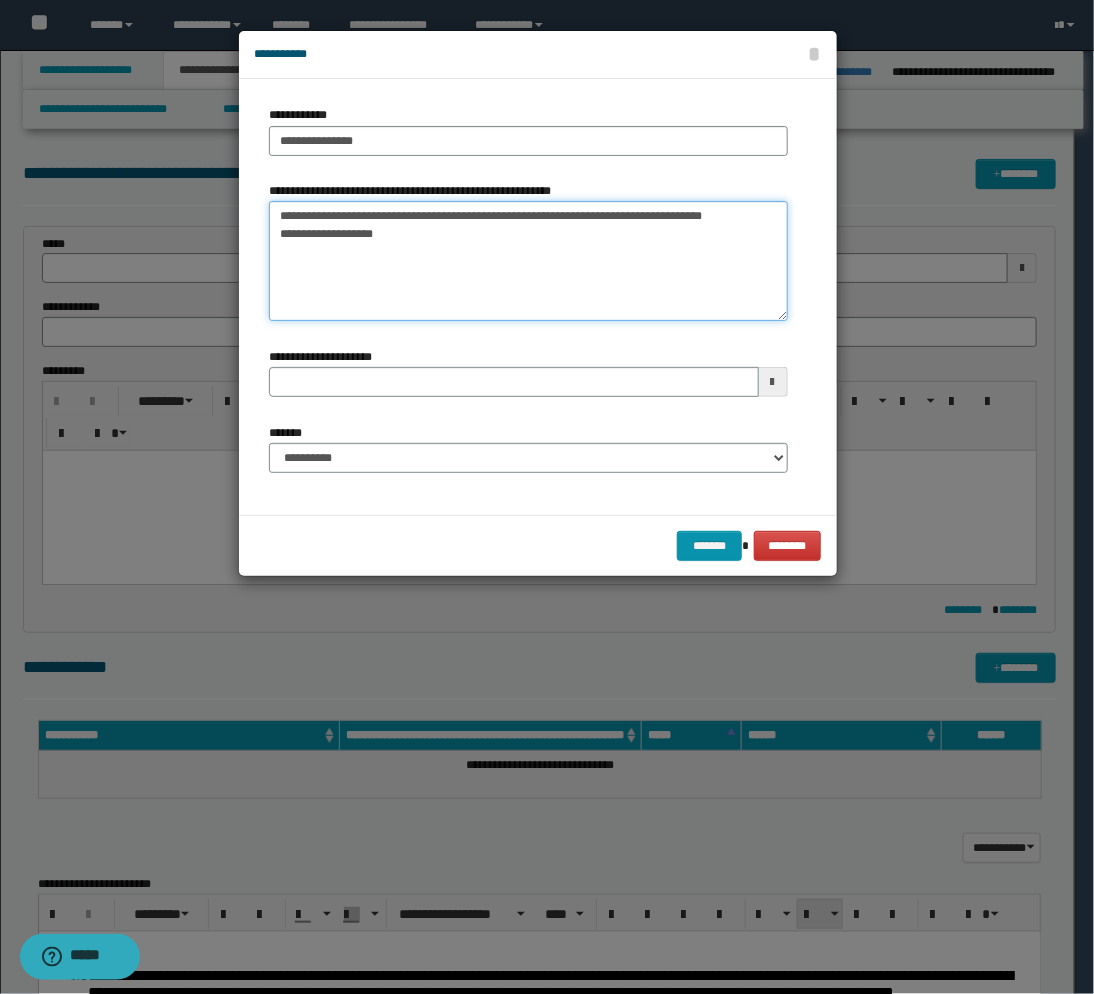 click on "**********" at bounding box center (528, 261) 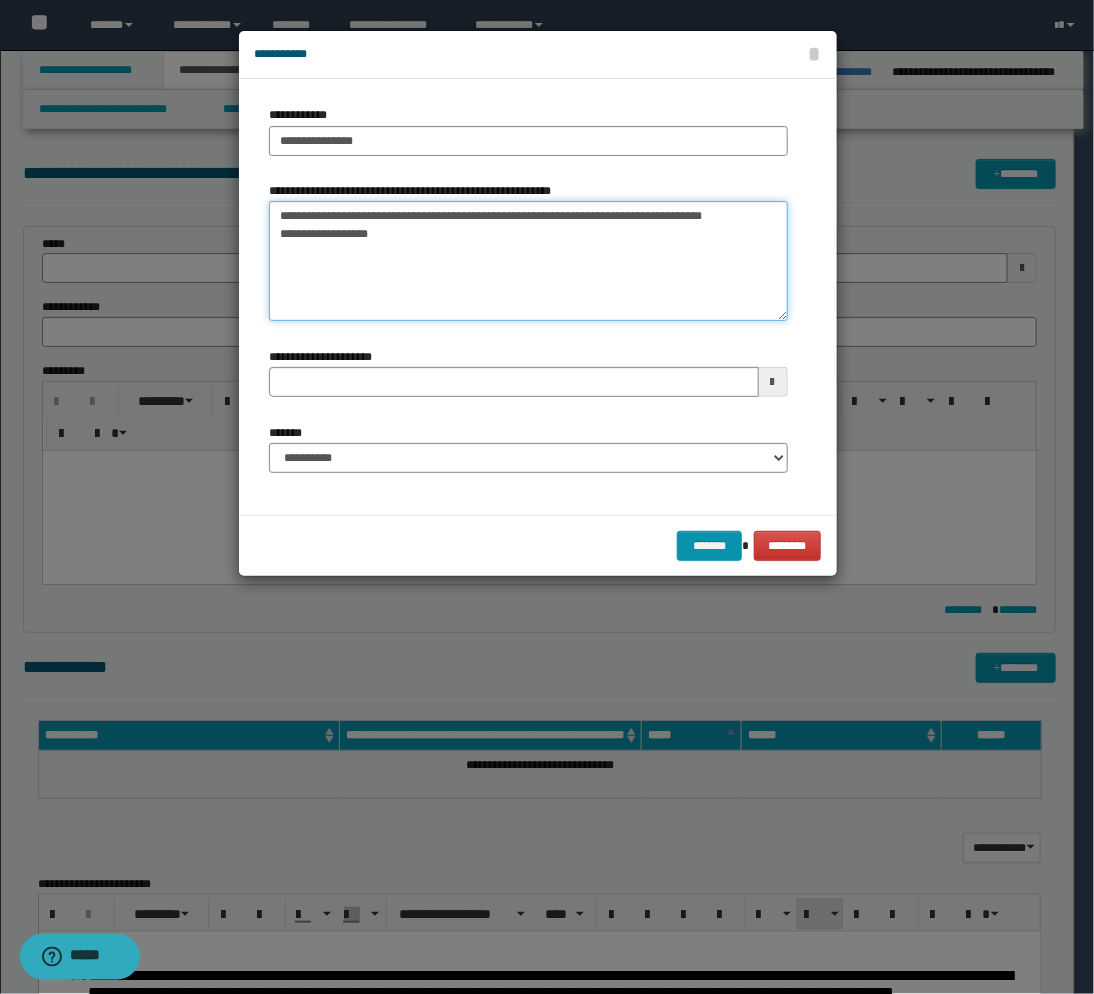 type 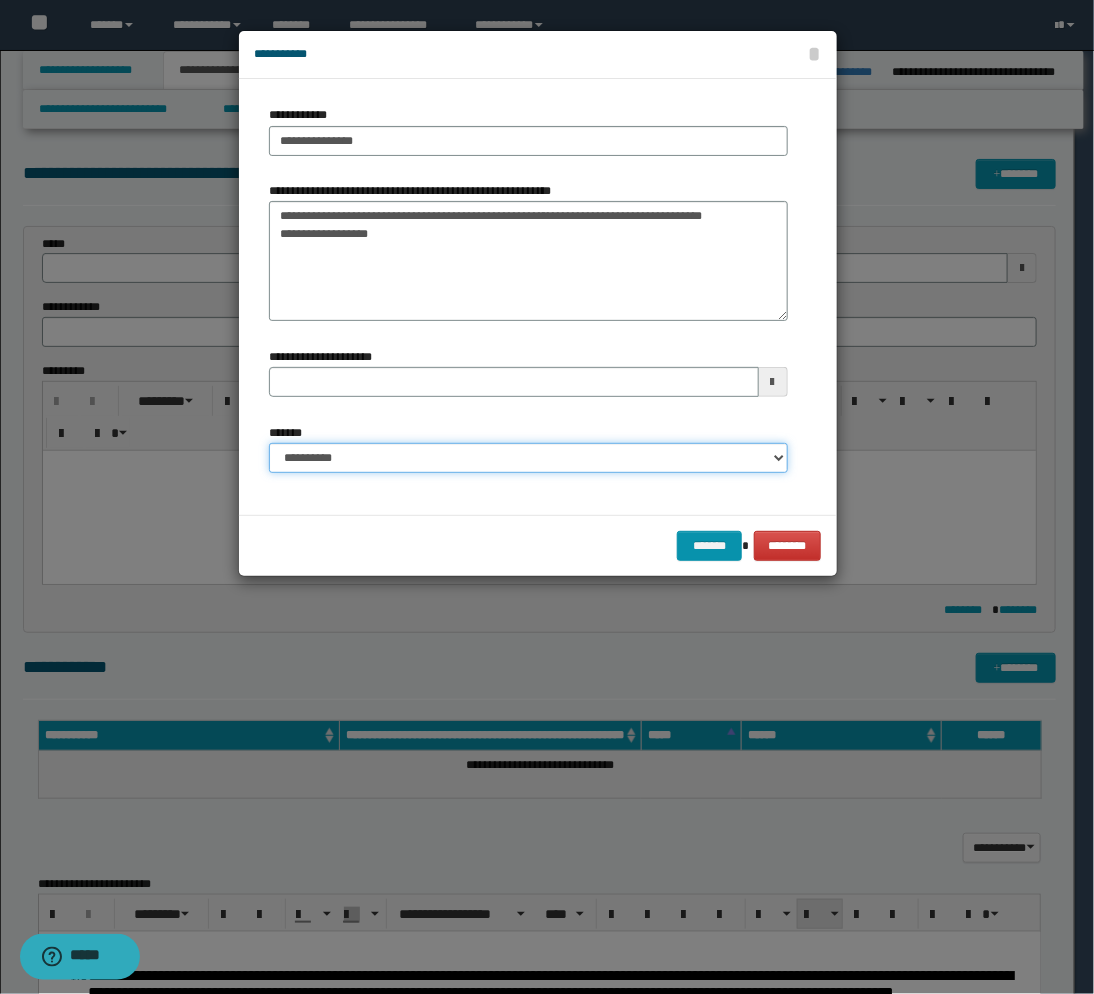 click on "**********" at bounding box center (528, 458) 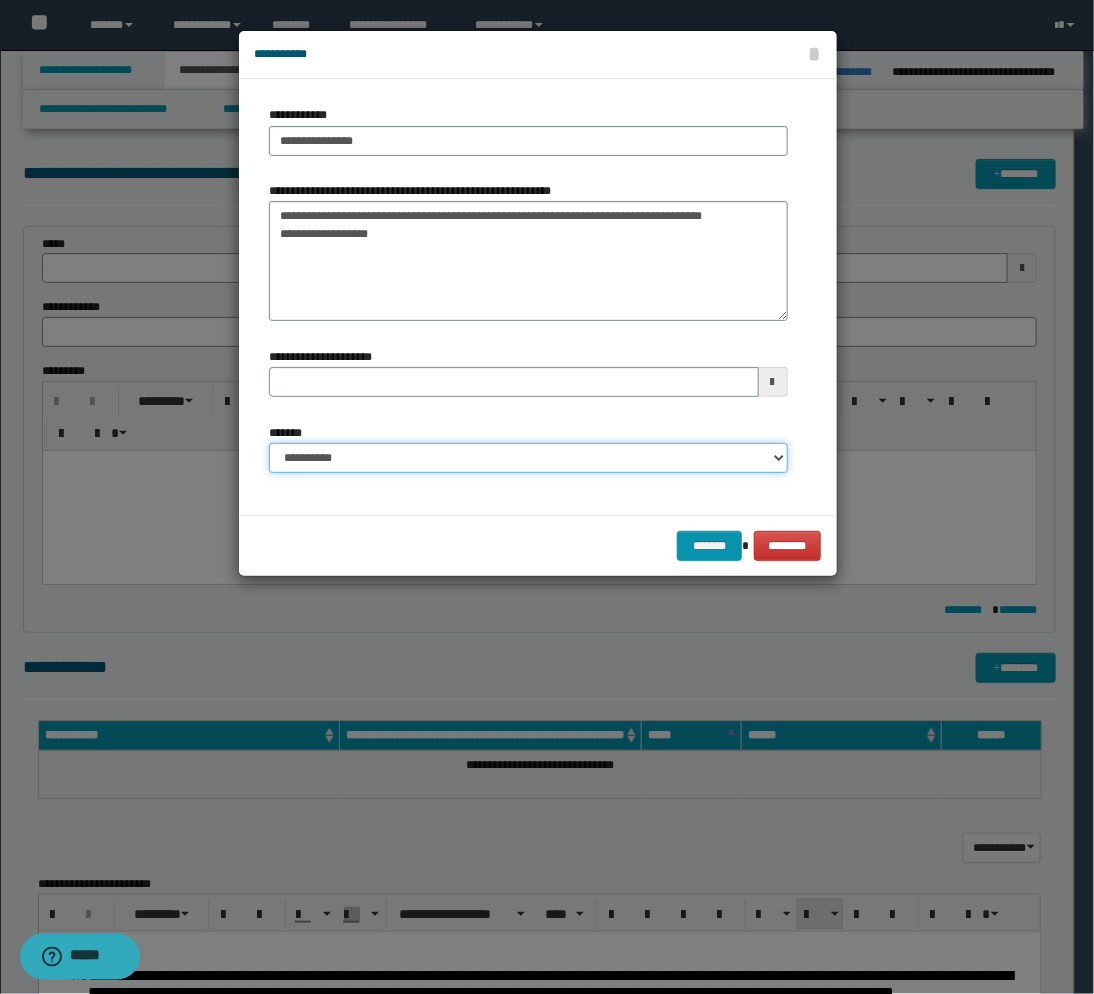 select on "*" 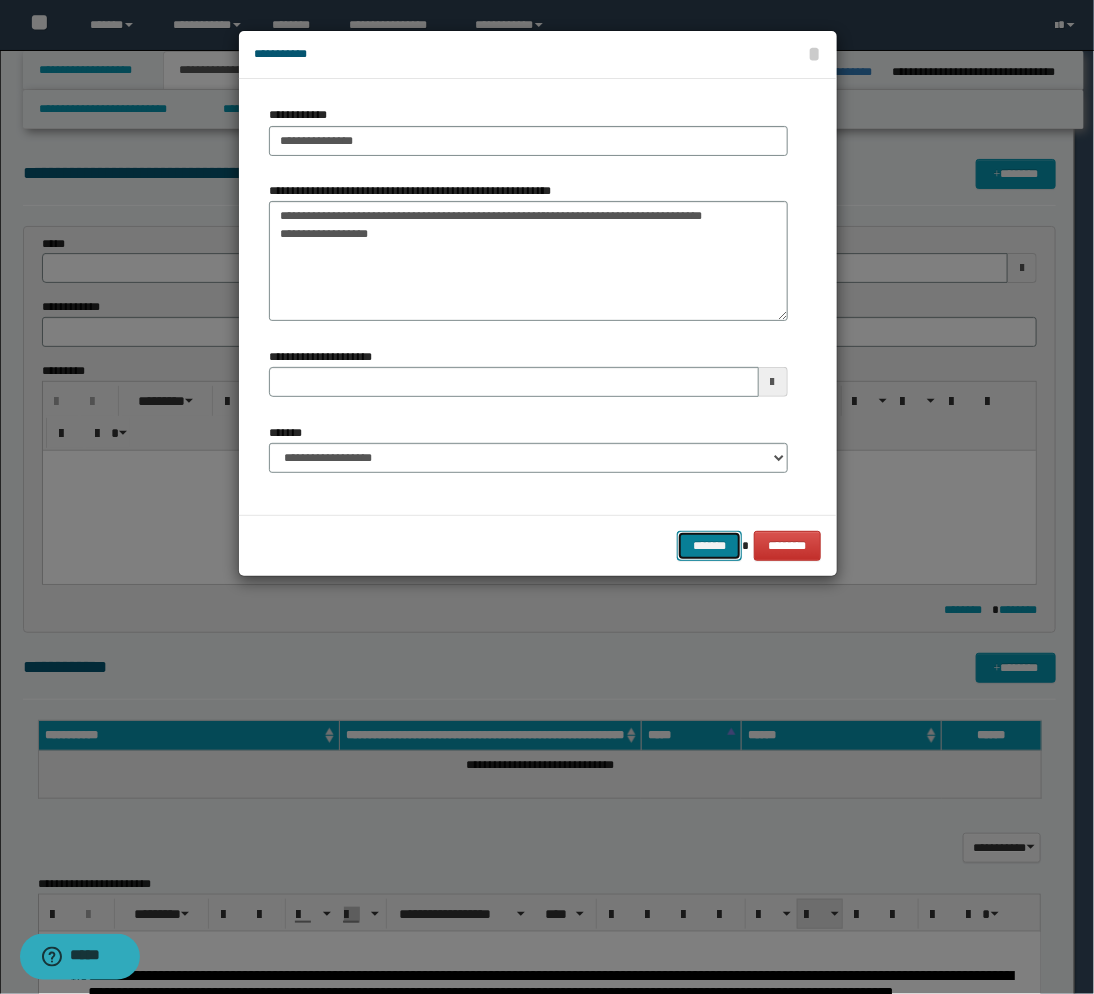 click on "*******" at bounding box center (709, 546) 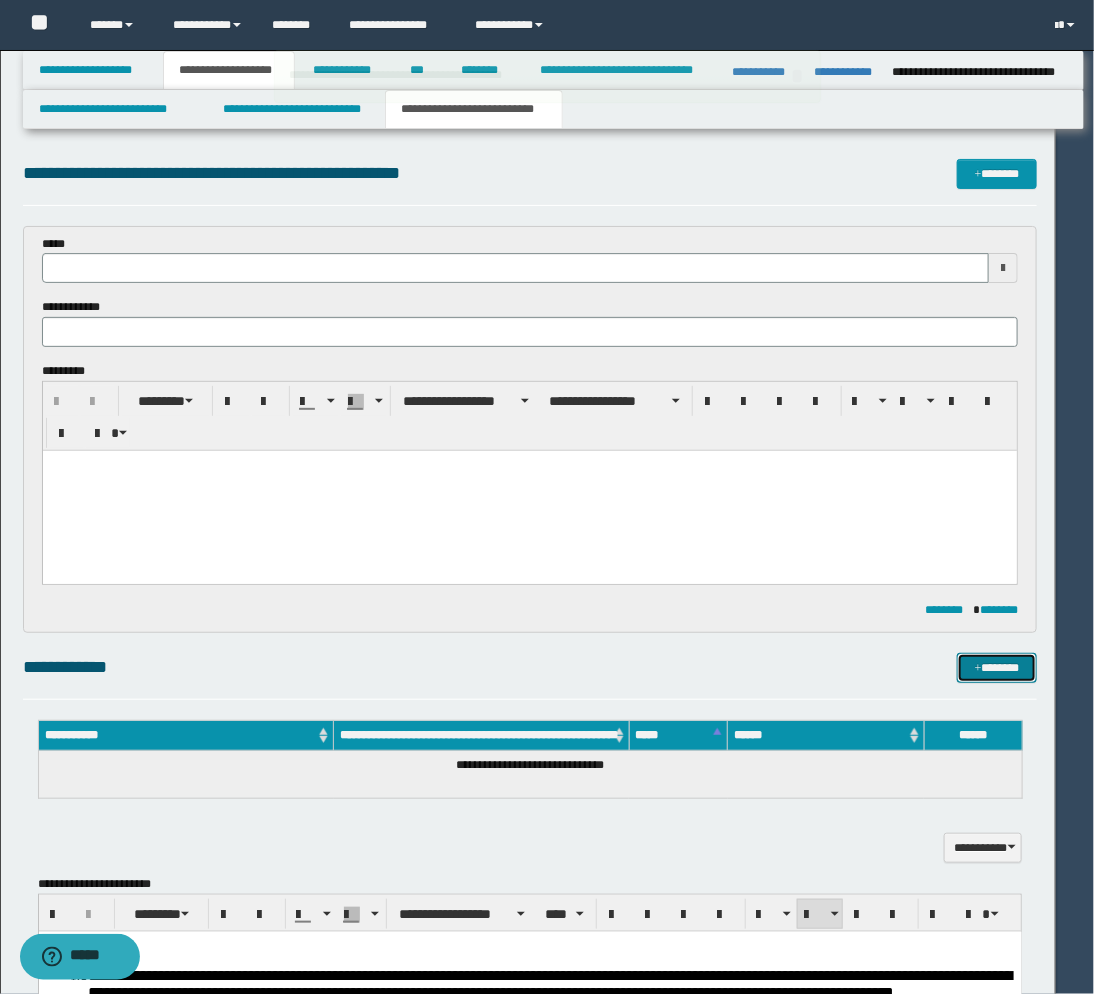 type 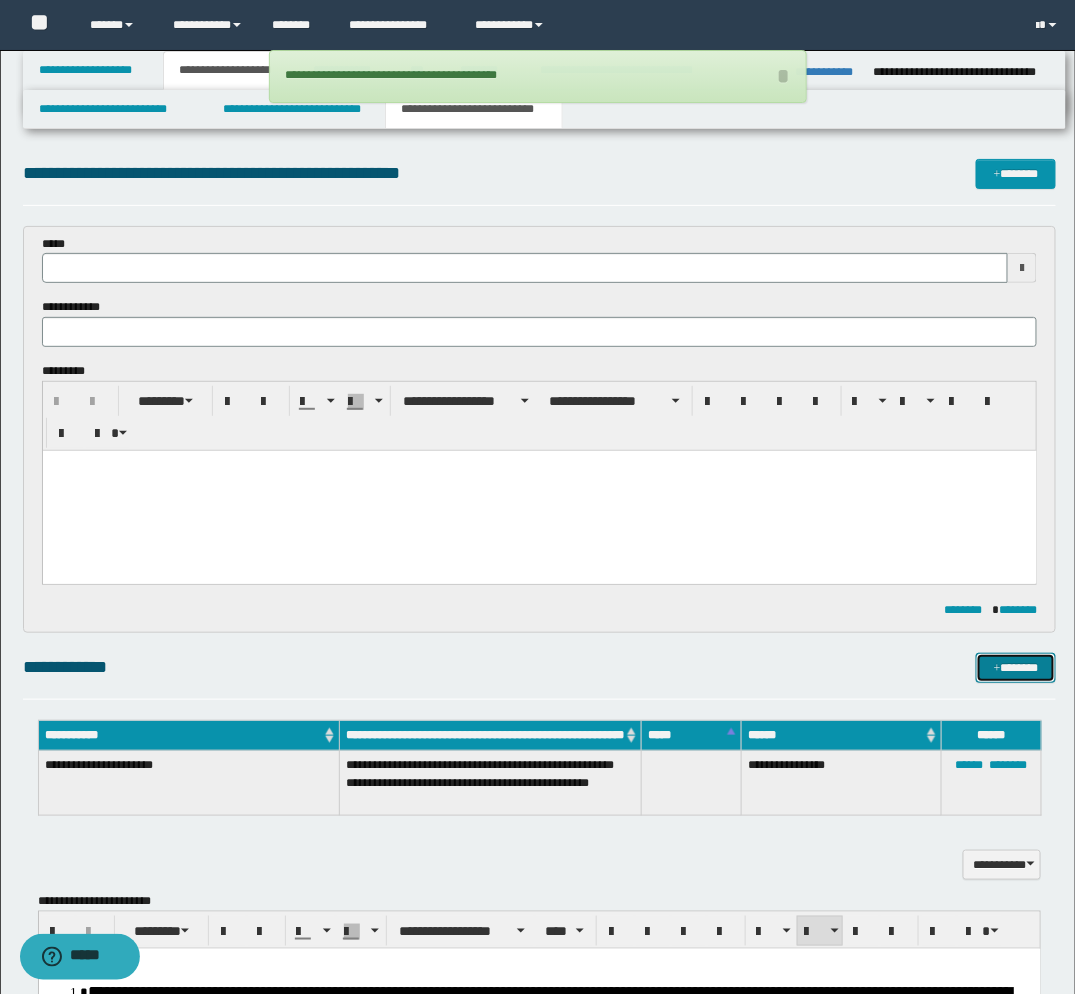click on "*******" at bounding box center (1016, 668) 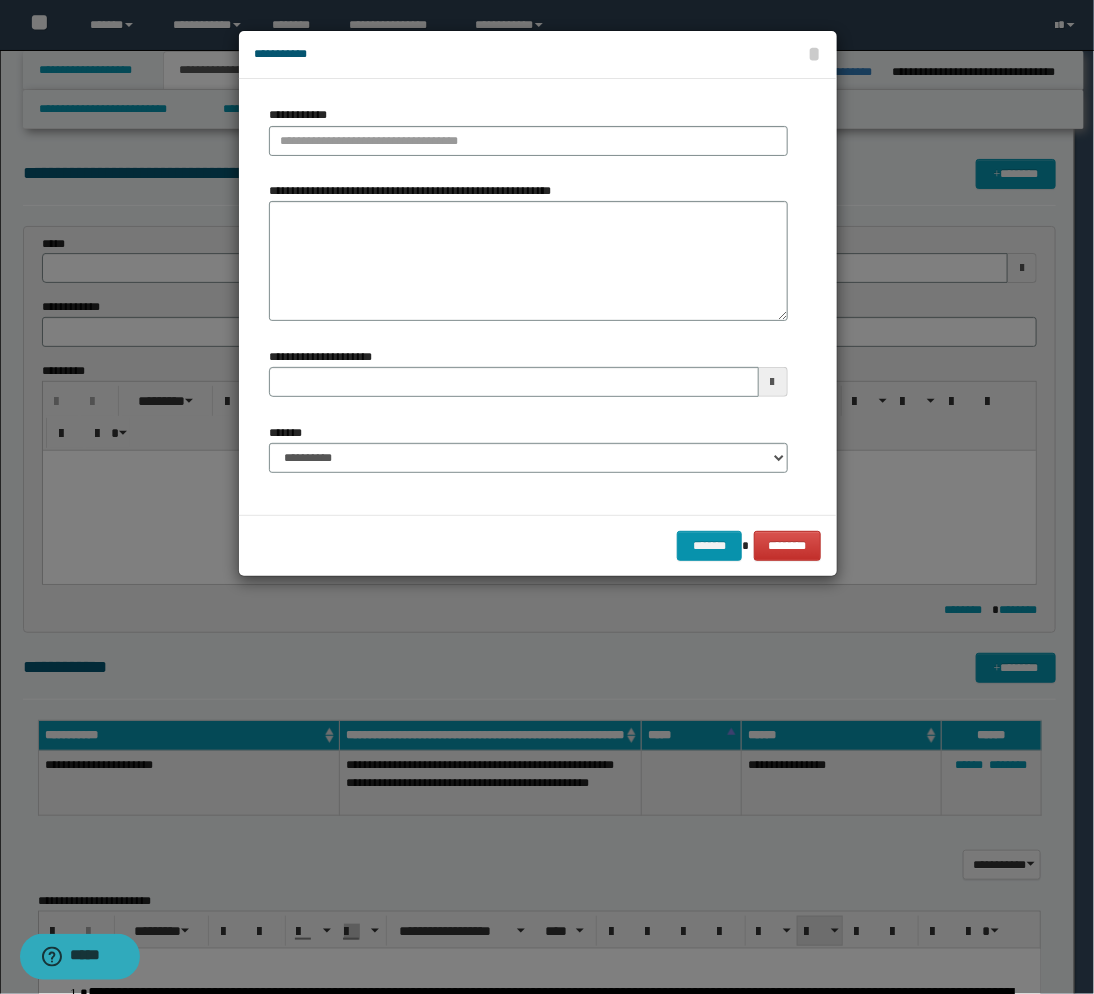 type 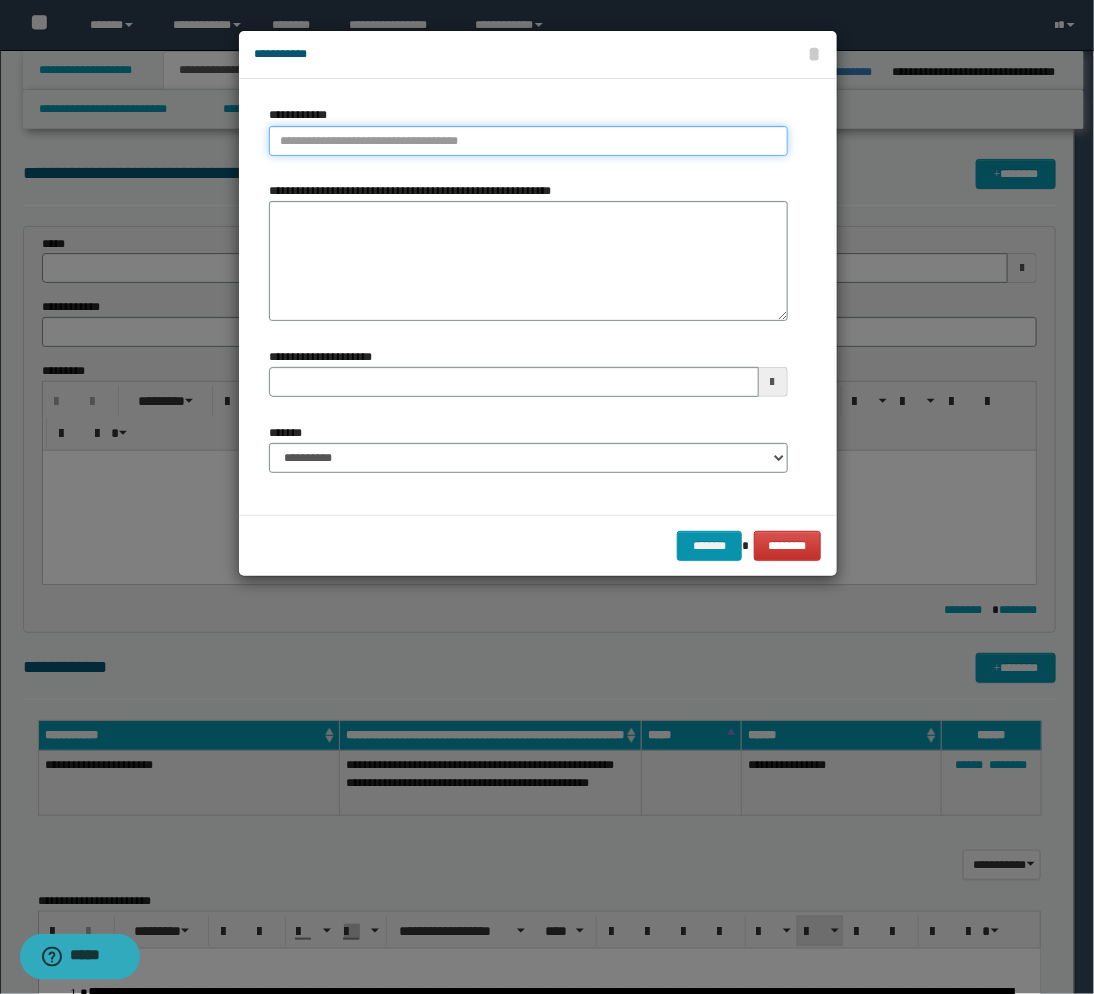 type on "**********" 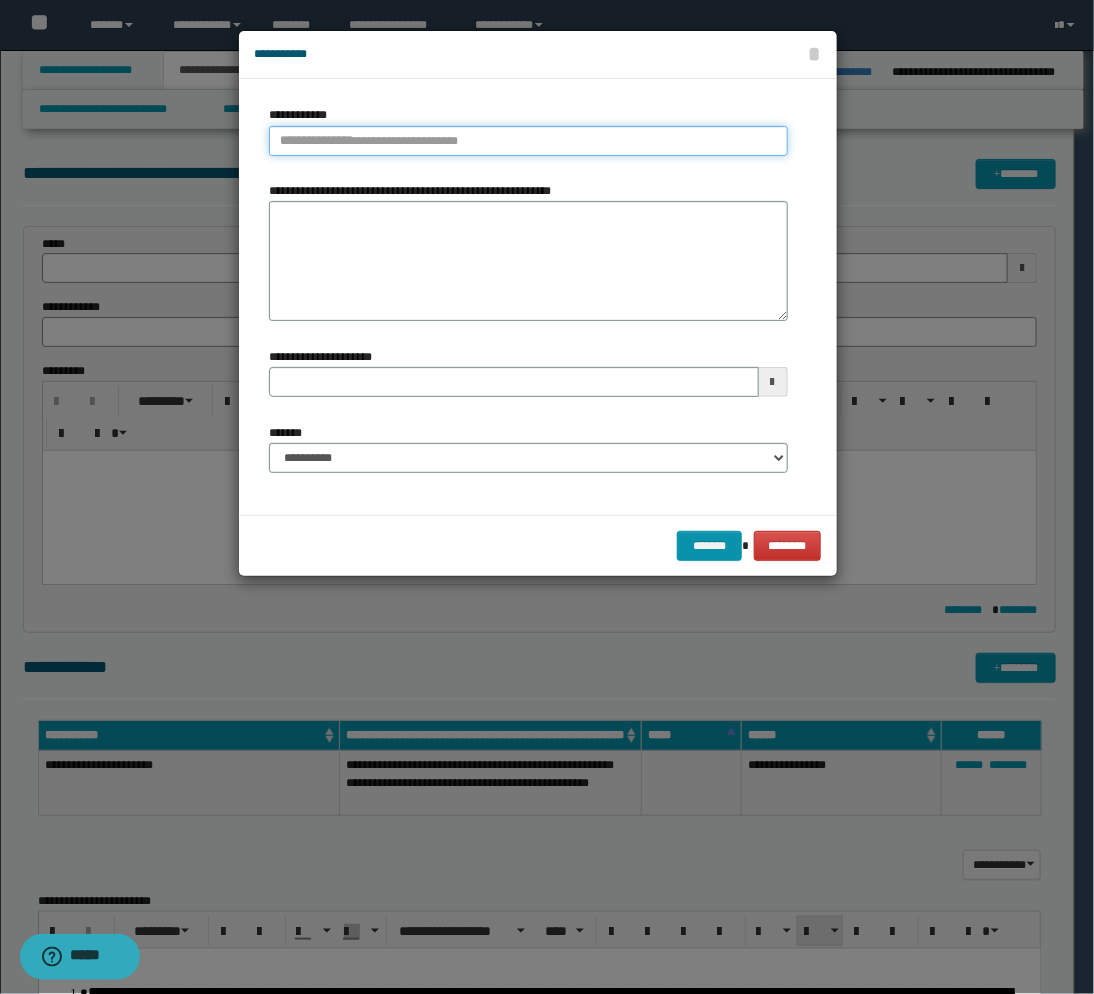 click on "**********" at bounding box center (528, 141) 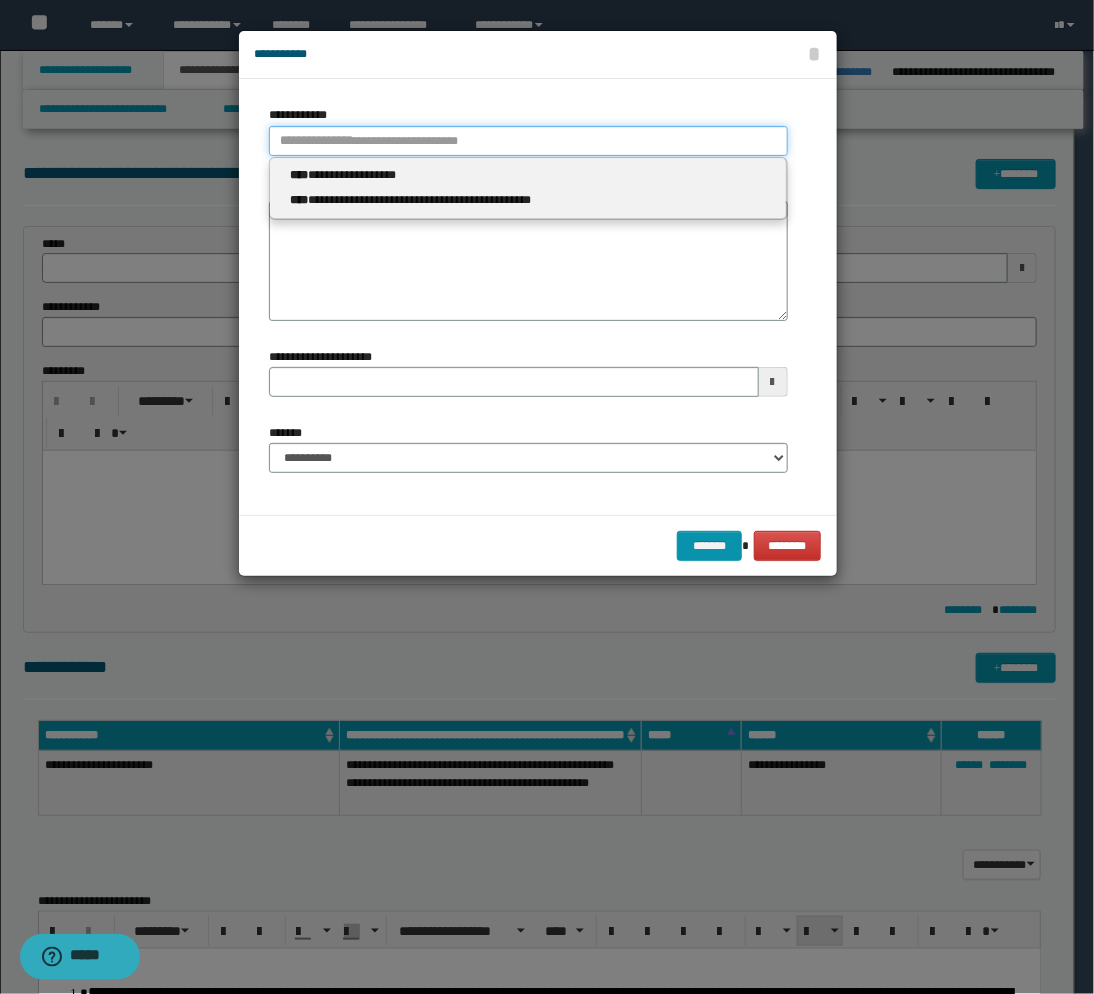 type 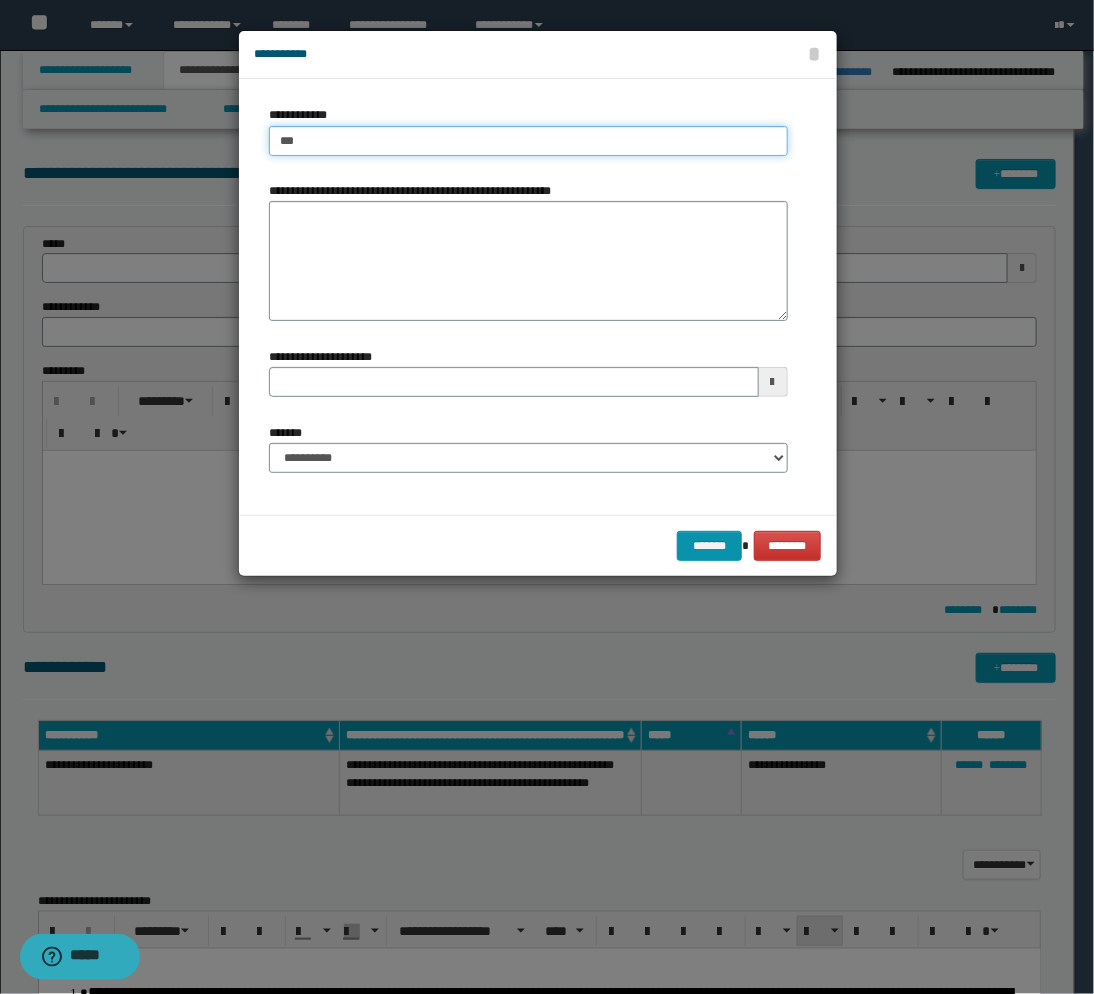 type on "****" 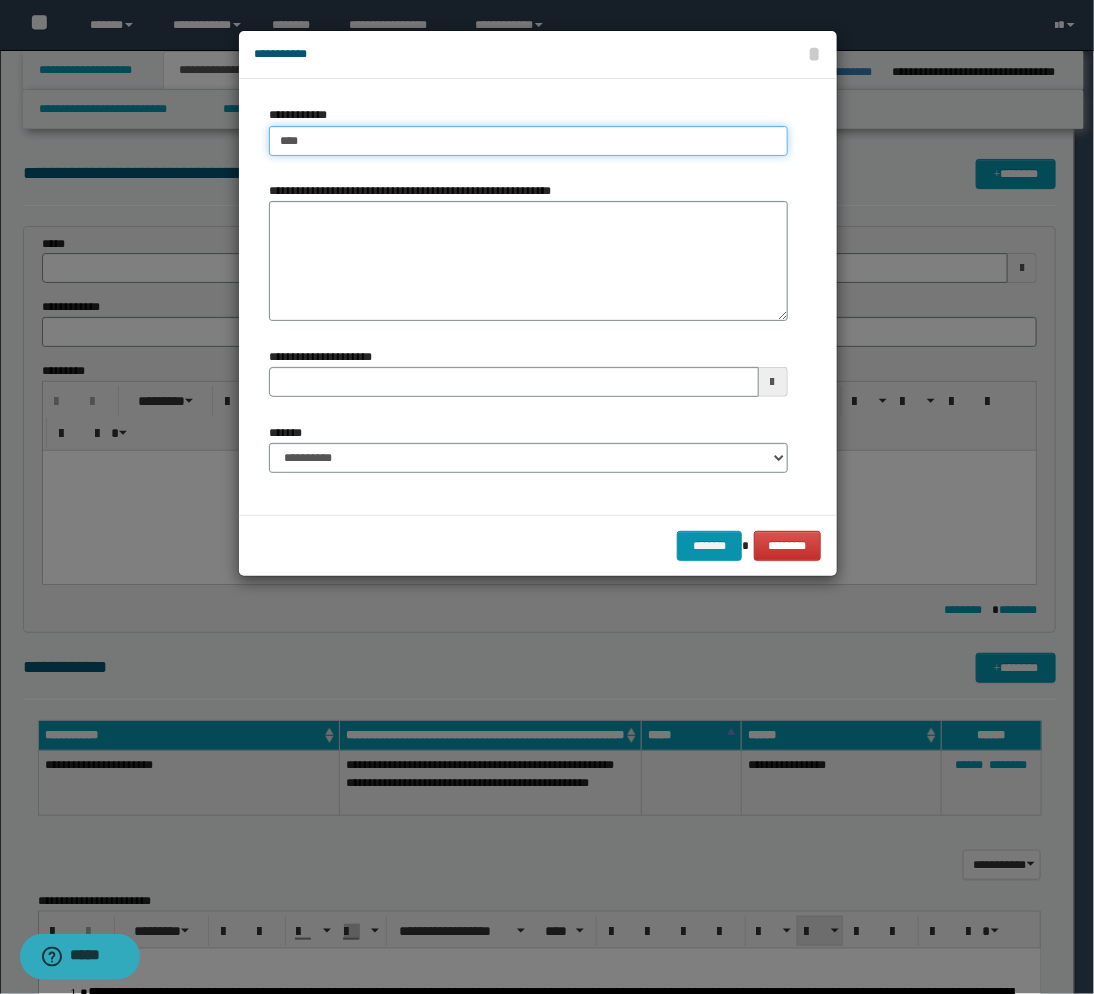type on "****" 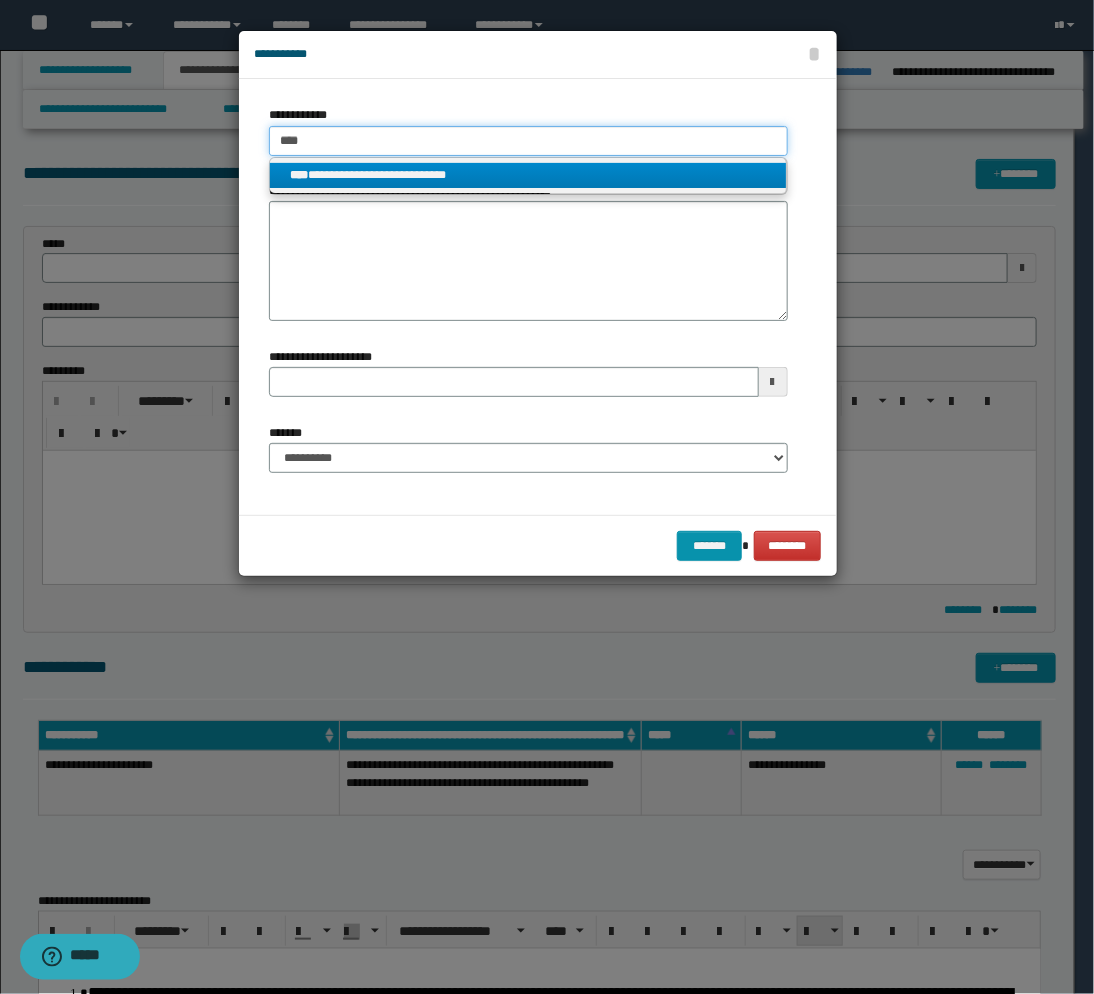 type on "****" 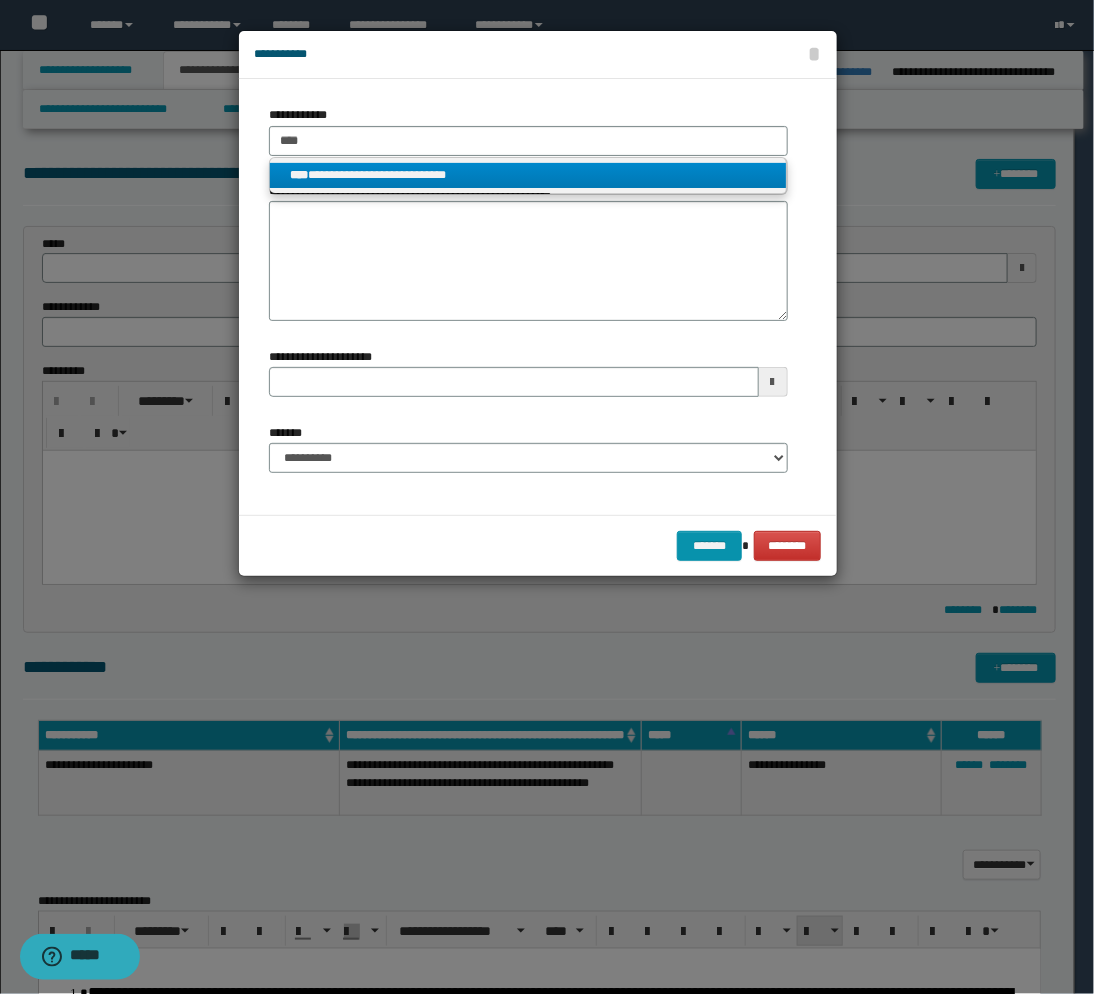click on "**********" at bounding box center (528, 175) 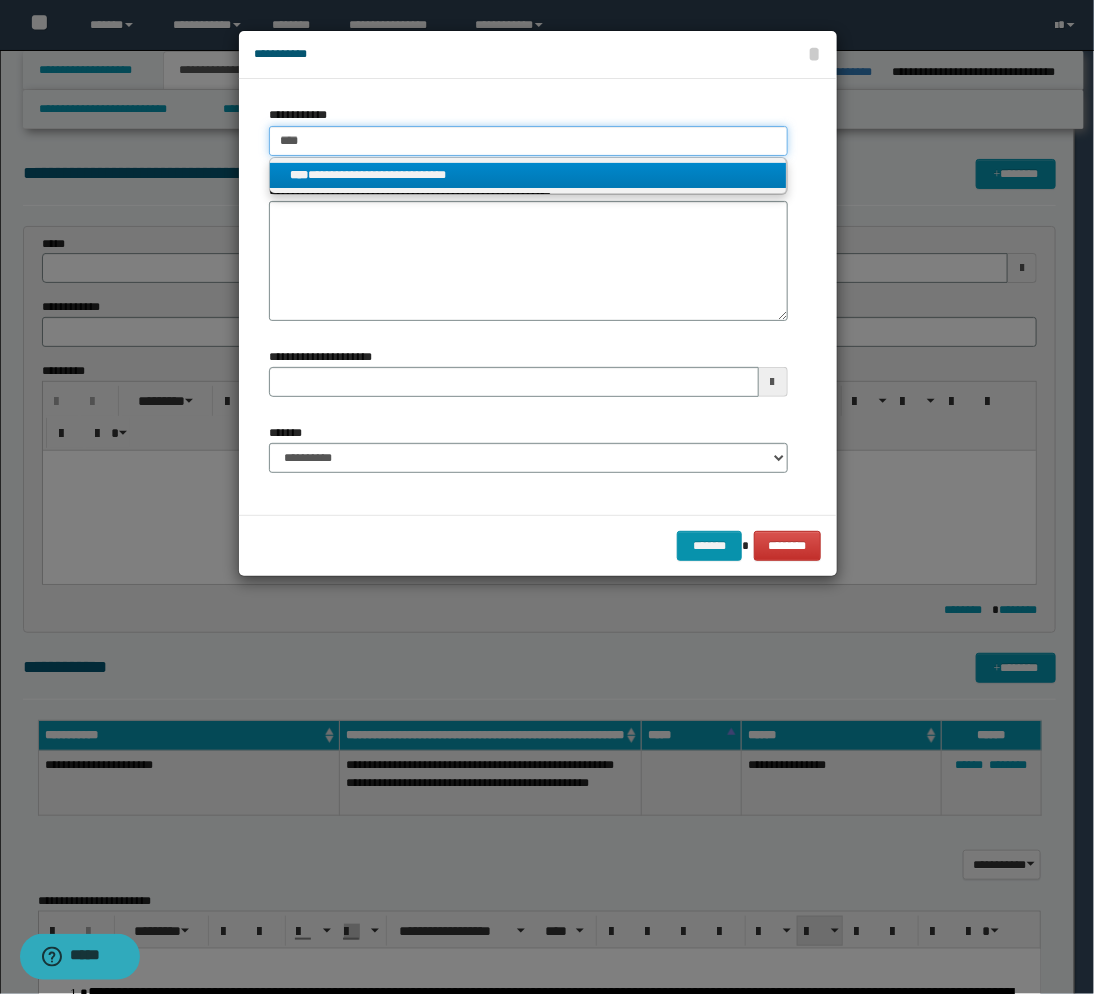 type 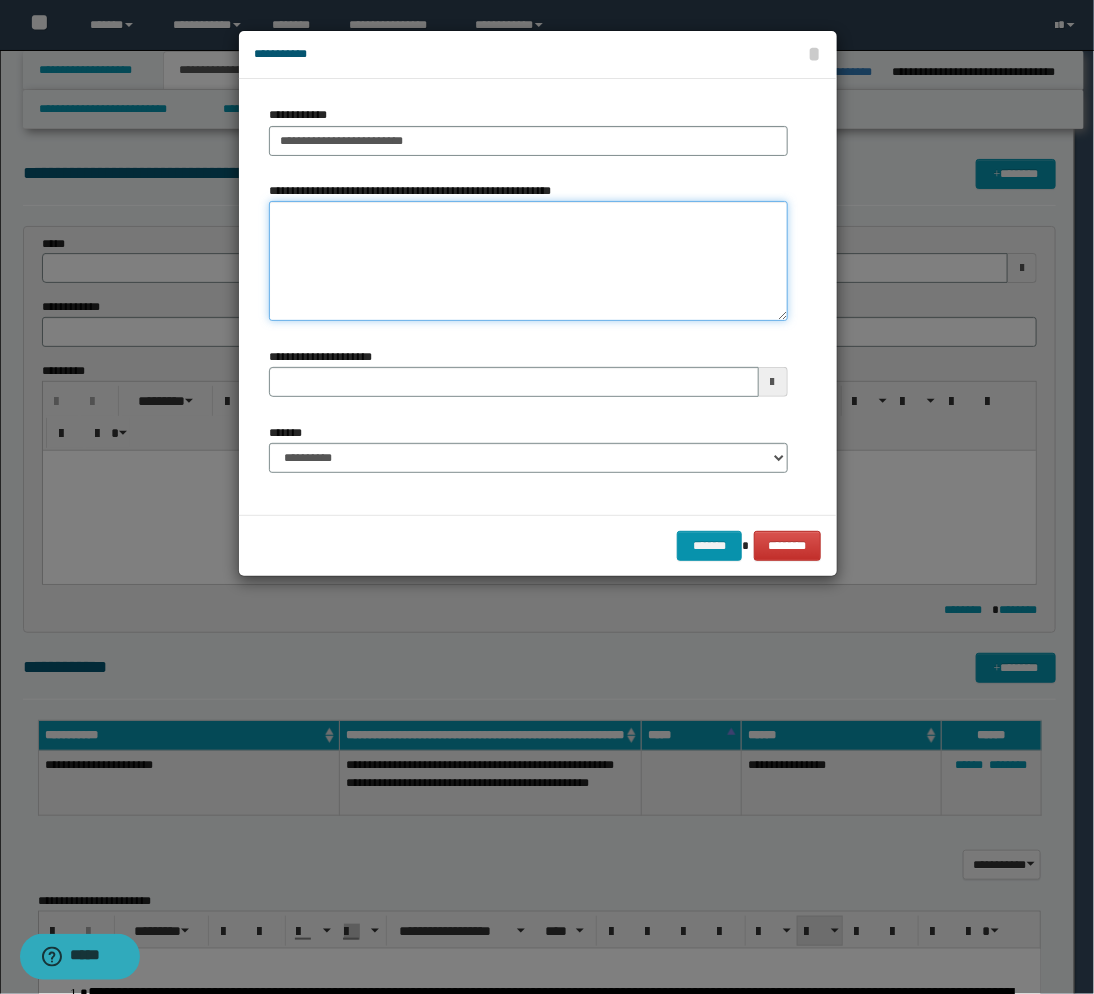 click on "**********" at bounding box center (528, 261) 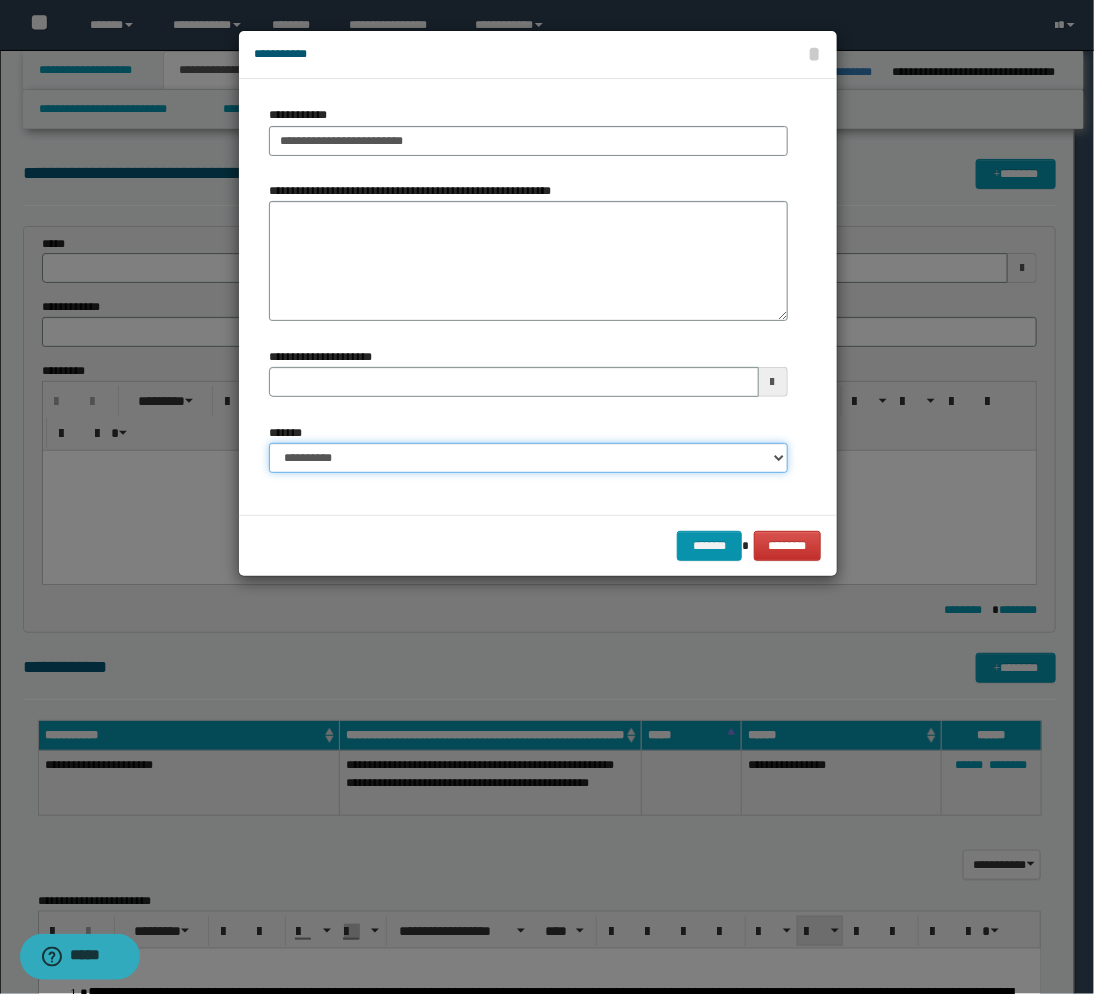 click on "**********" at bounding box center (528, 458) 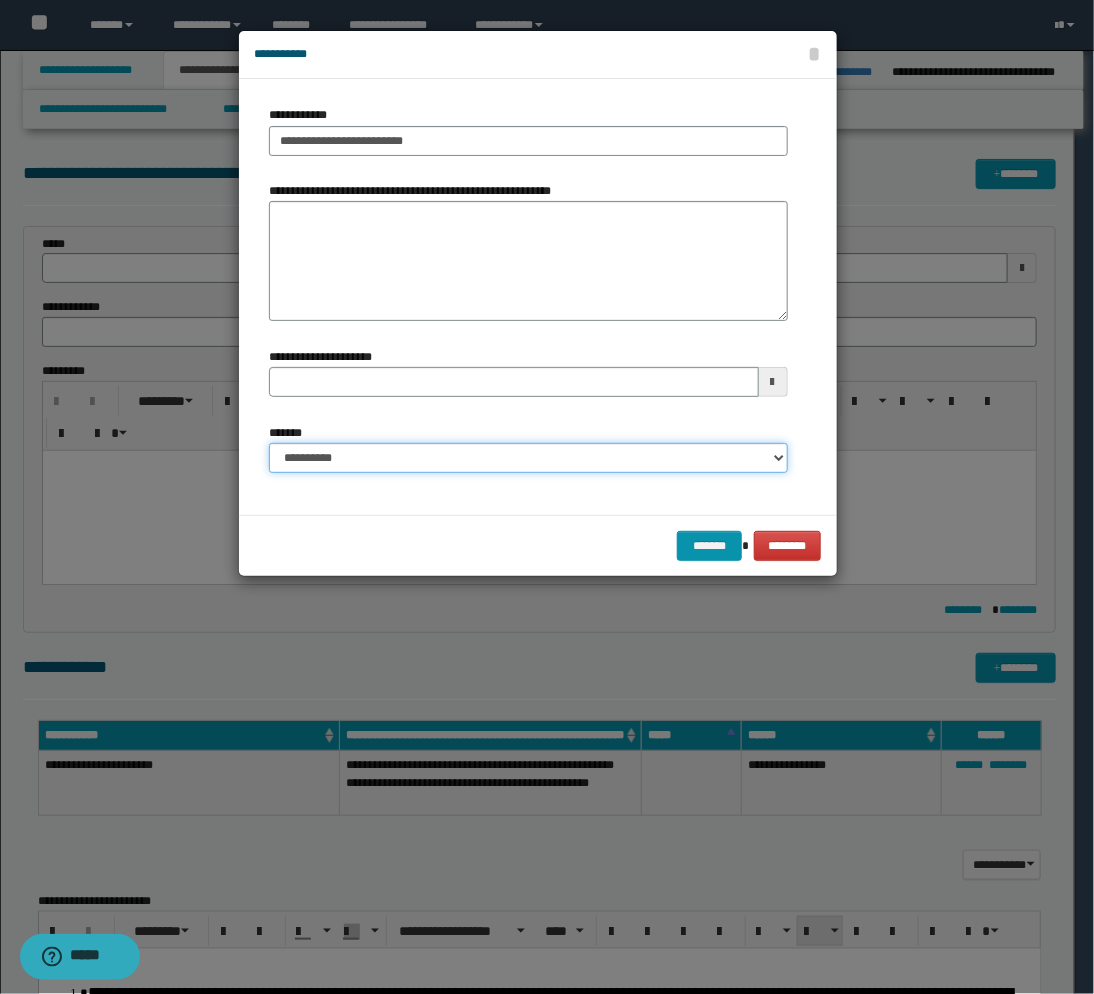 select on "*" 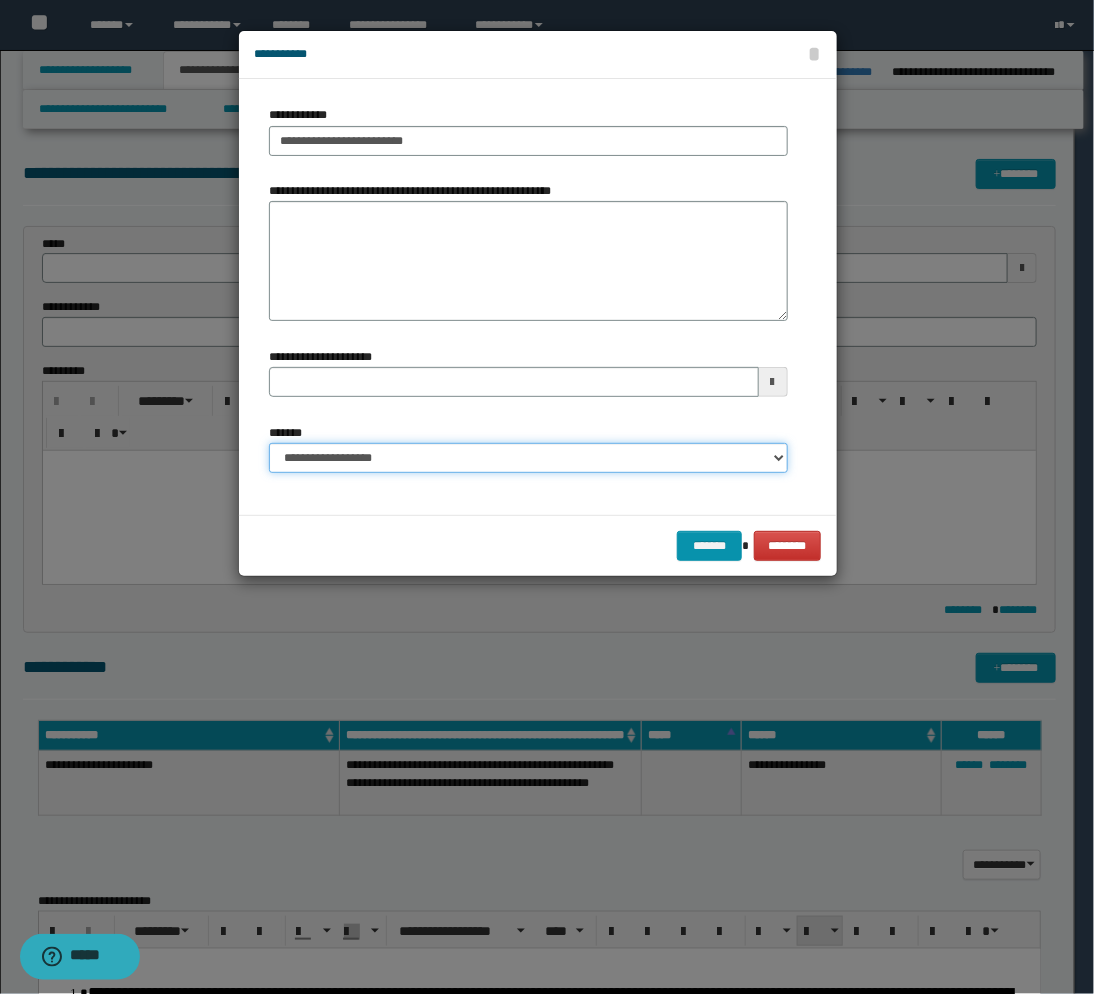 type 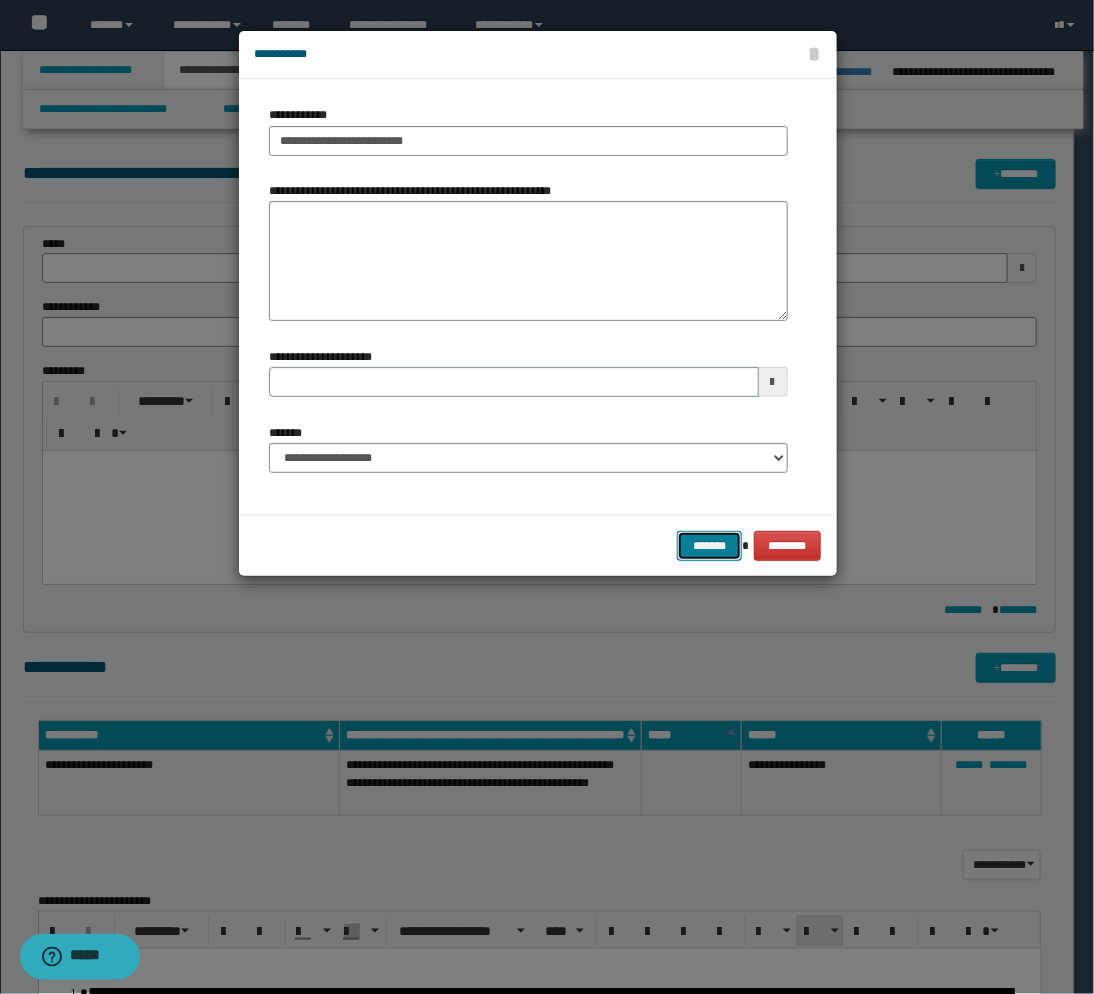 click on "*******" at bounding box center (709, 546) 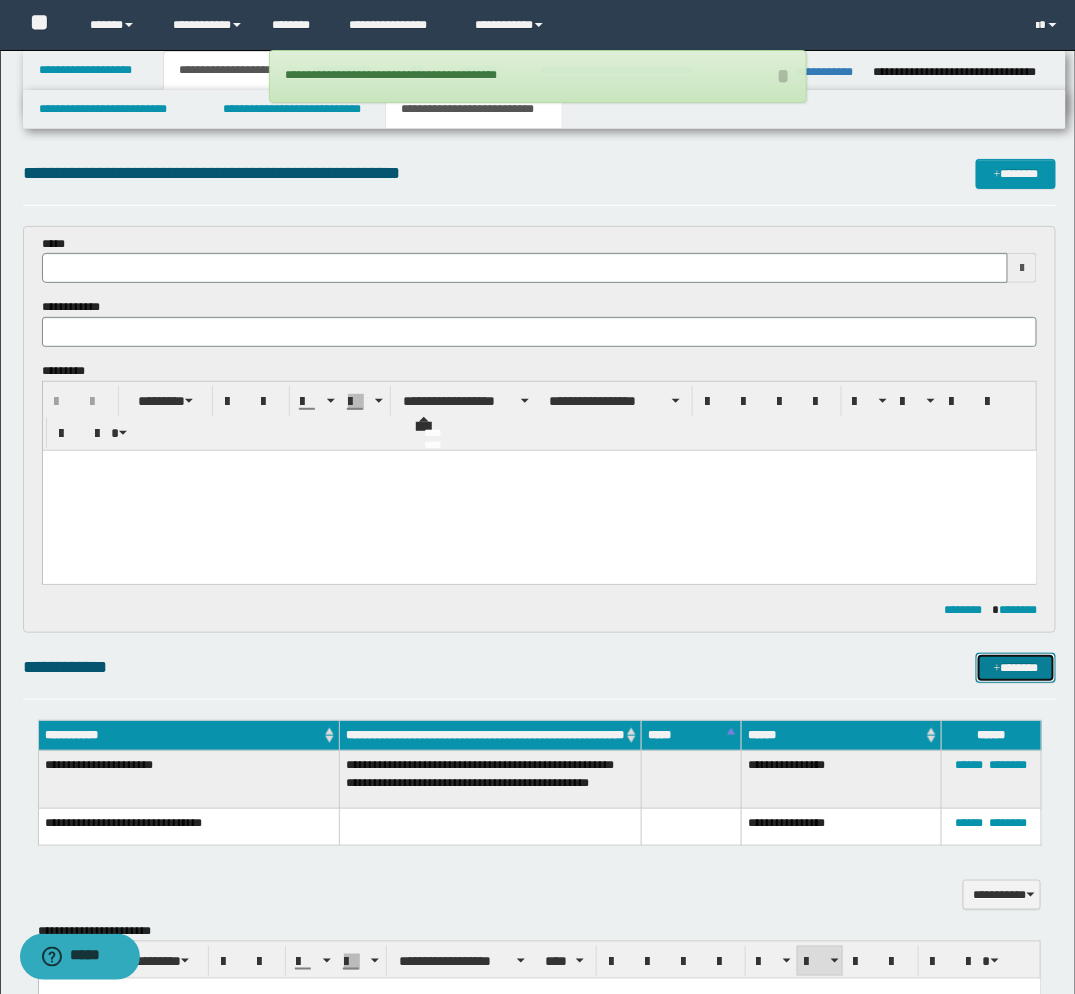 type 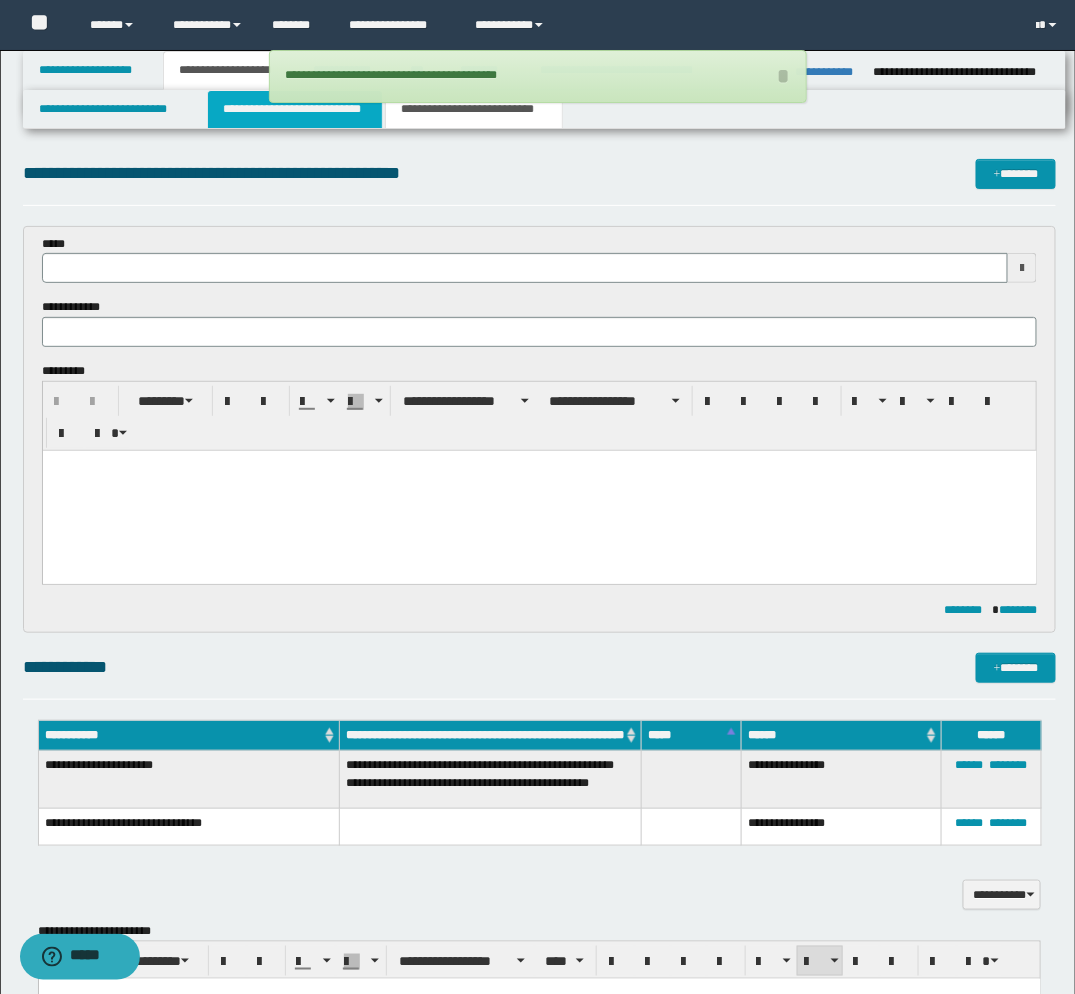click on "**********" at bounding box center (295, 109) 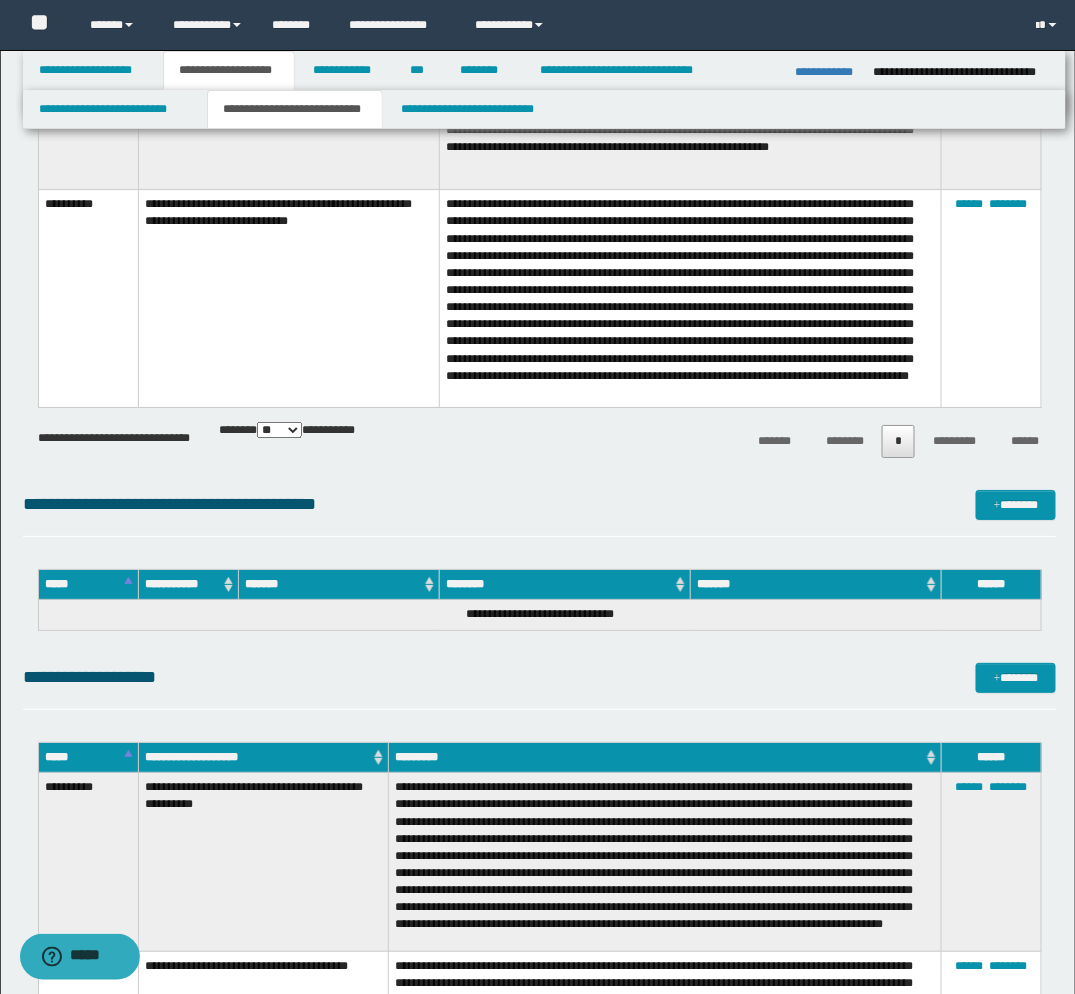 scroll, scrollTop: 3888, scrollLeft: 0, axis: vertical 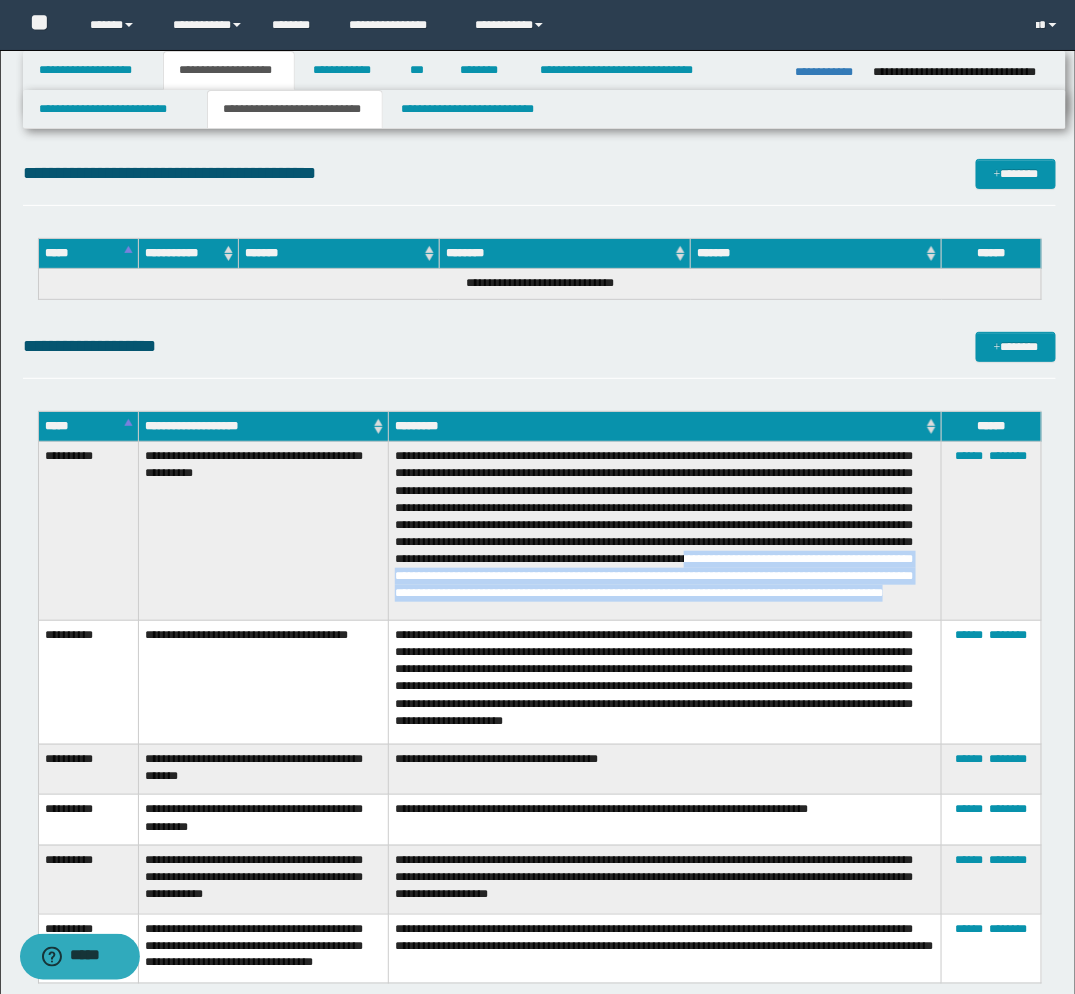 drag, startPoint x: 537, startPoint y: 576, endPoint x: 827, endPoint y: 618, distance: 293.0256 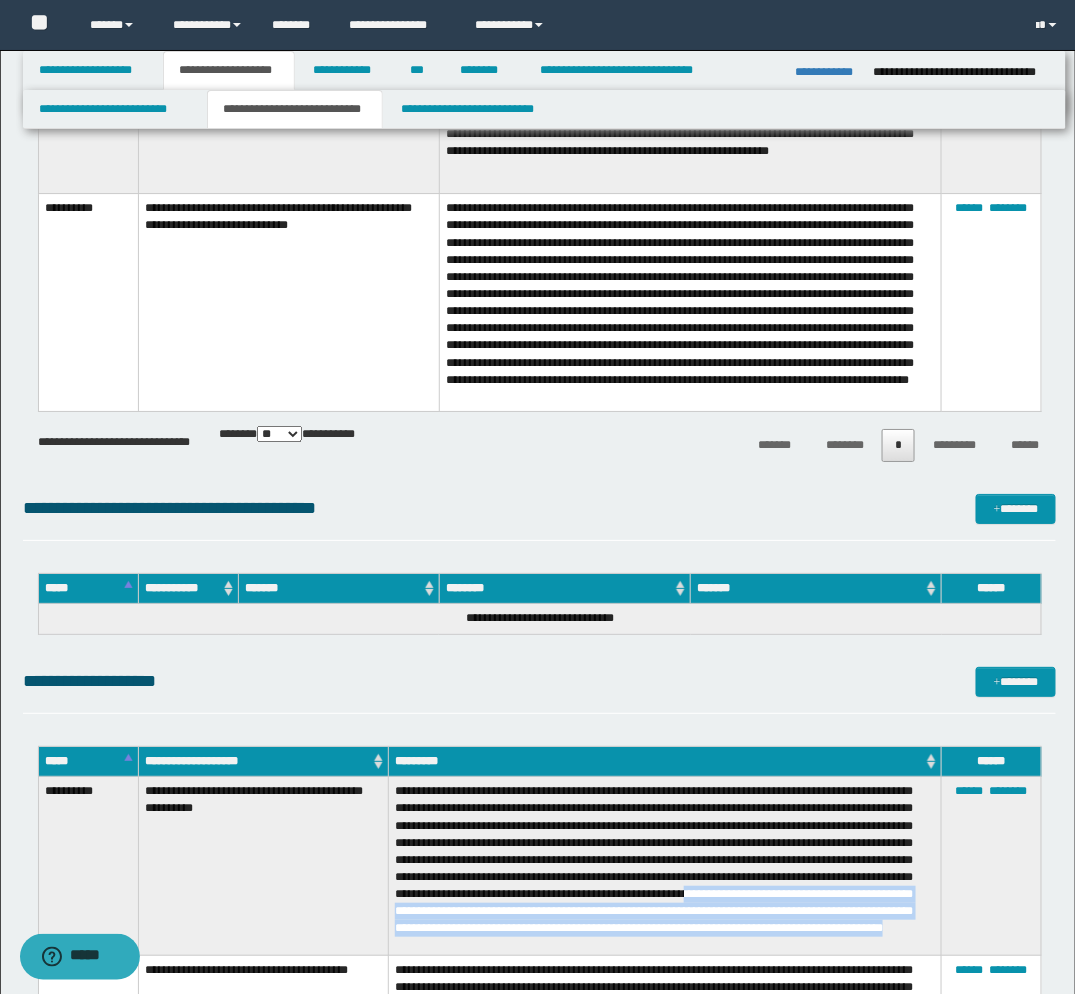scroll, scrollTop: 3333, scrollLeft: 0, axis: vertical 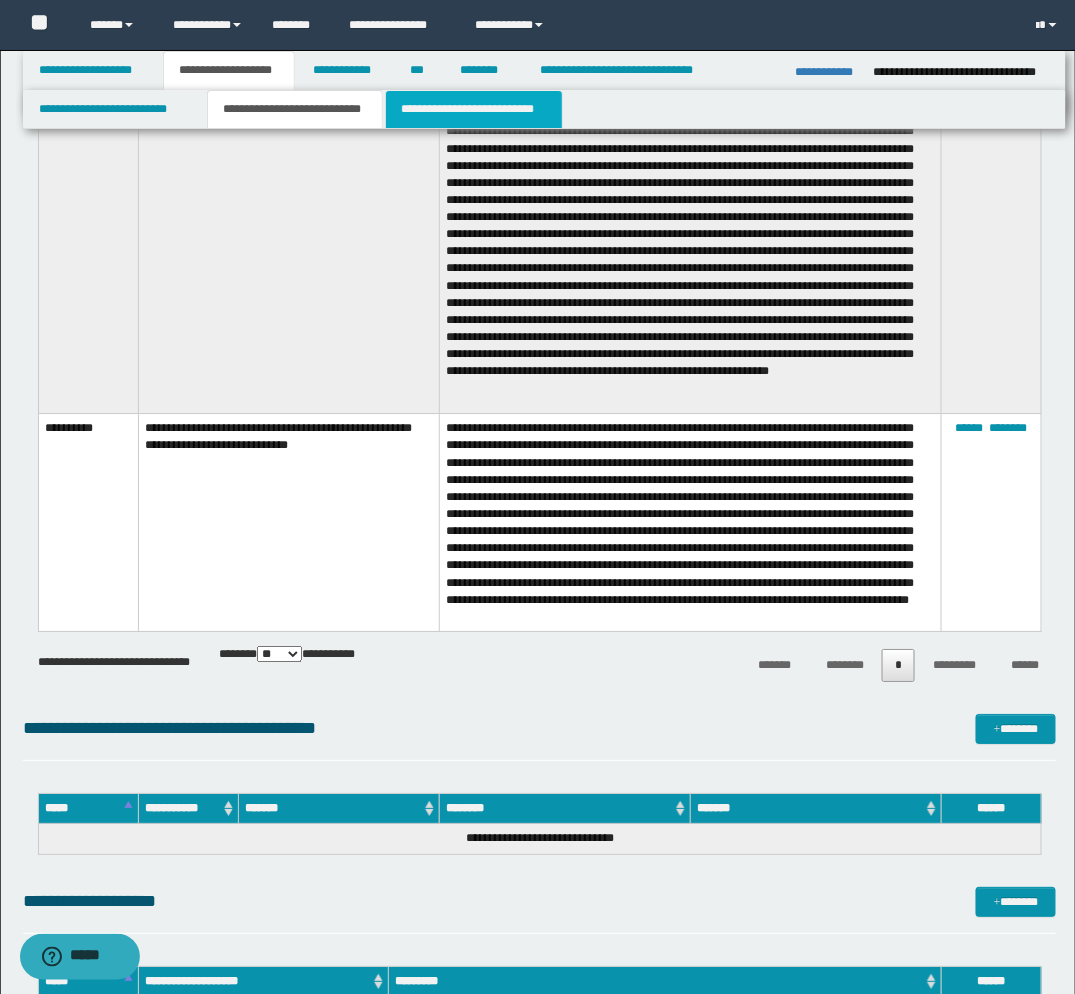 click on "**********" at bounding box center [474, 109] 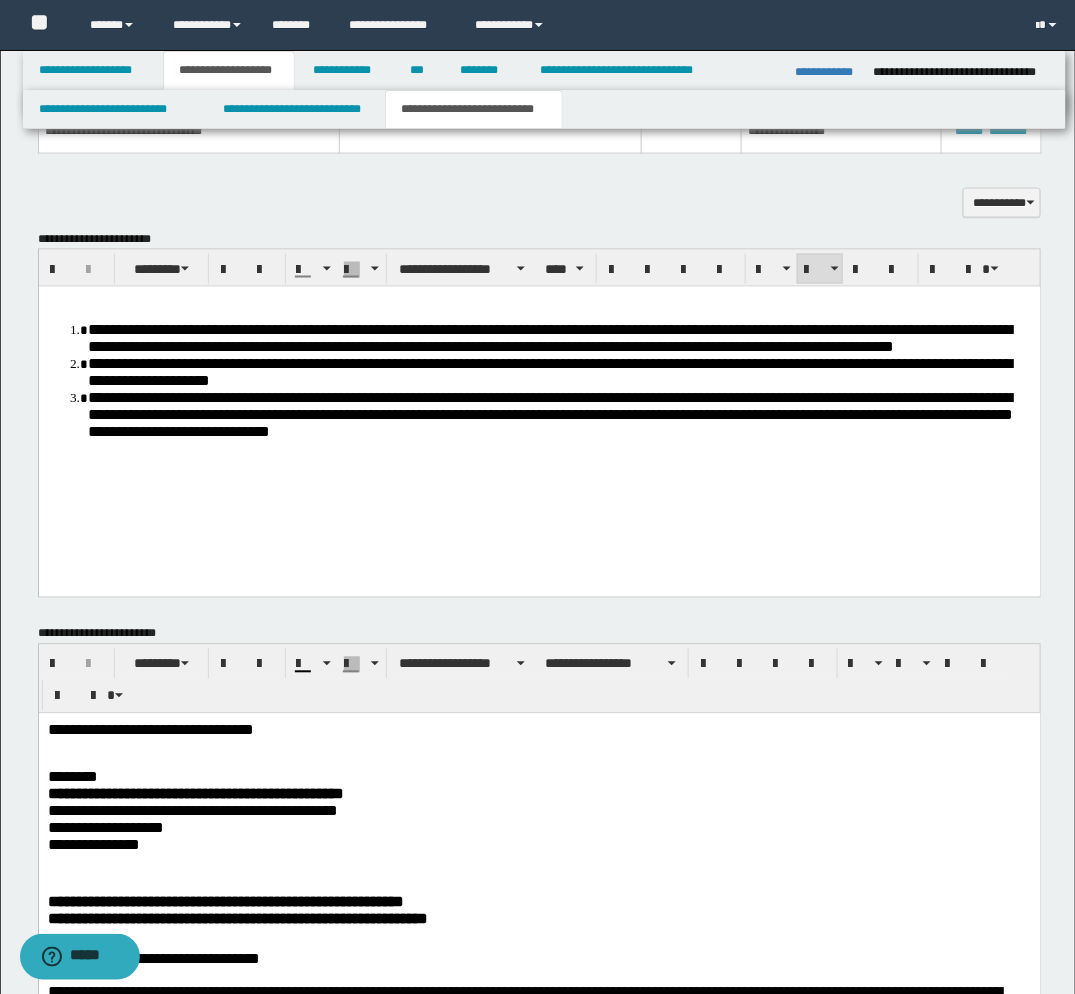 scroll, scrollTop: 270, scrollLeft: 0, axis: vertical 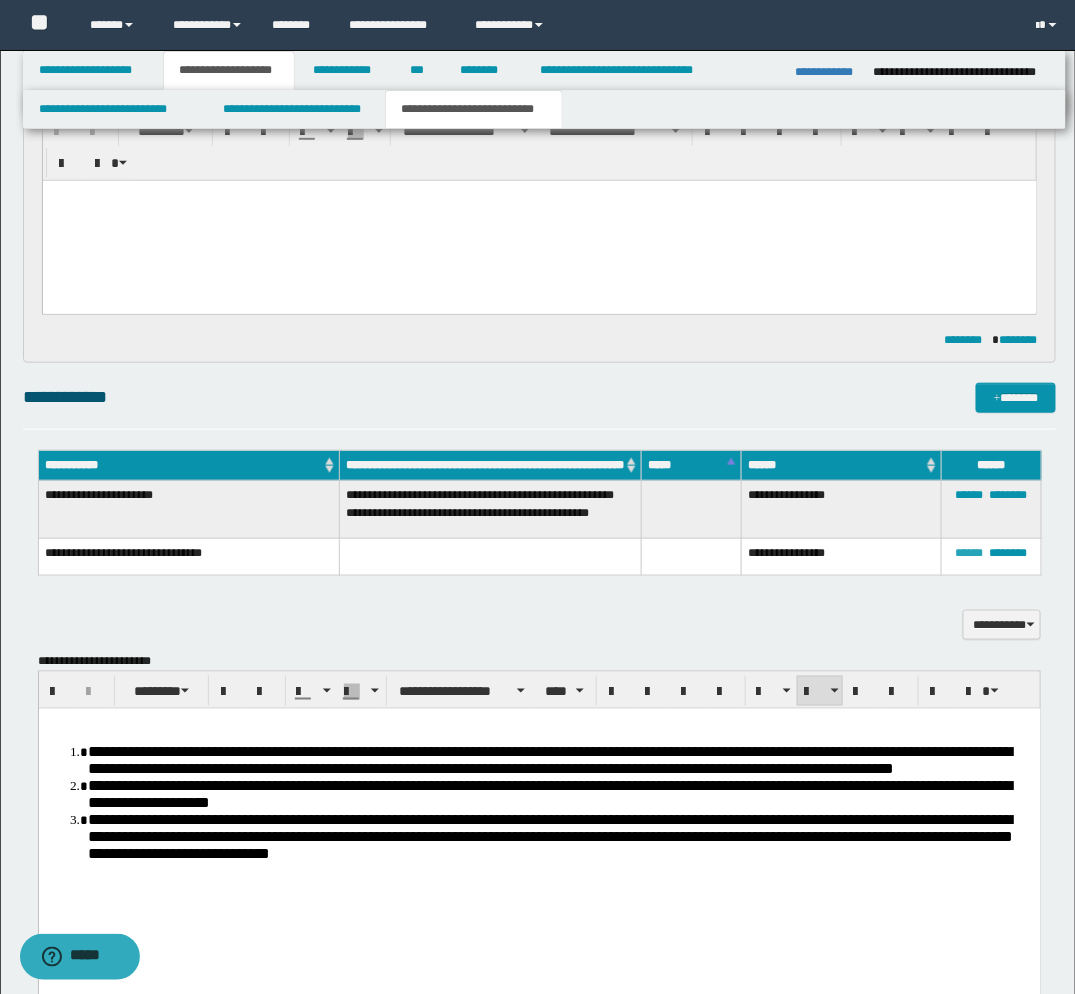 click on "******" at bounding box center [970, 553] 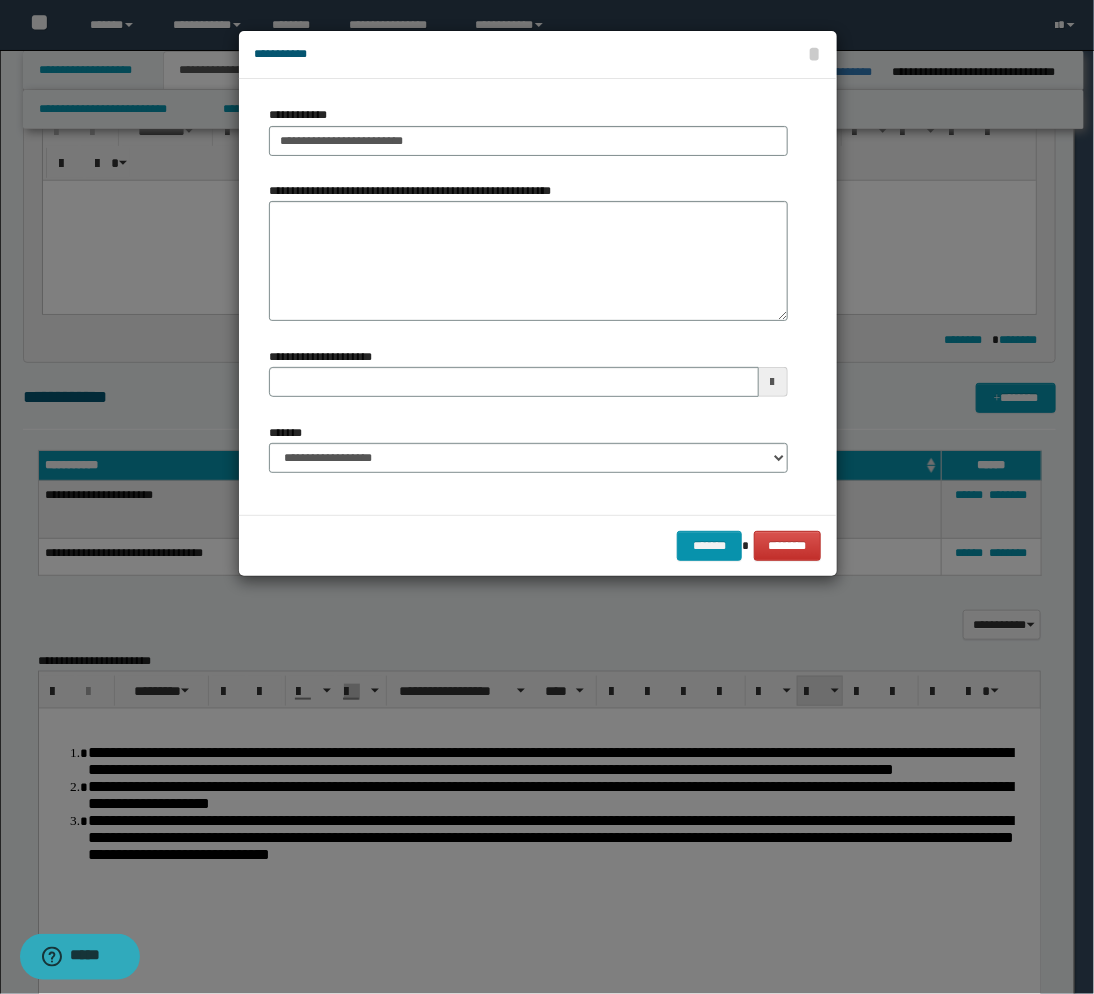 type 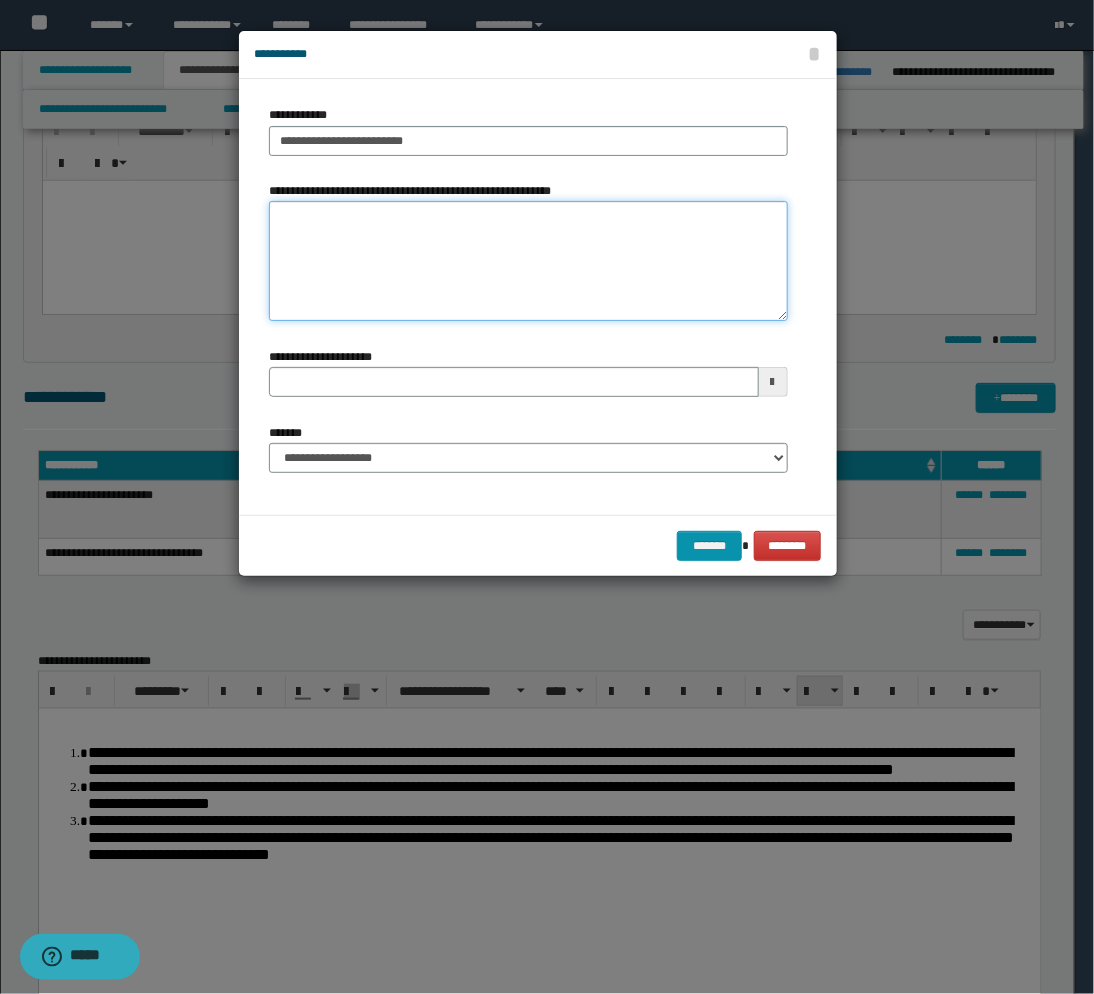 click on "**********" at bounding box center (528, 261) 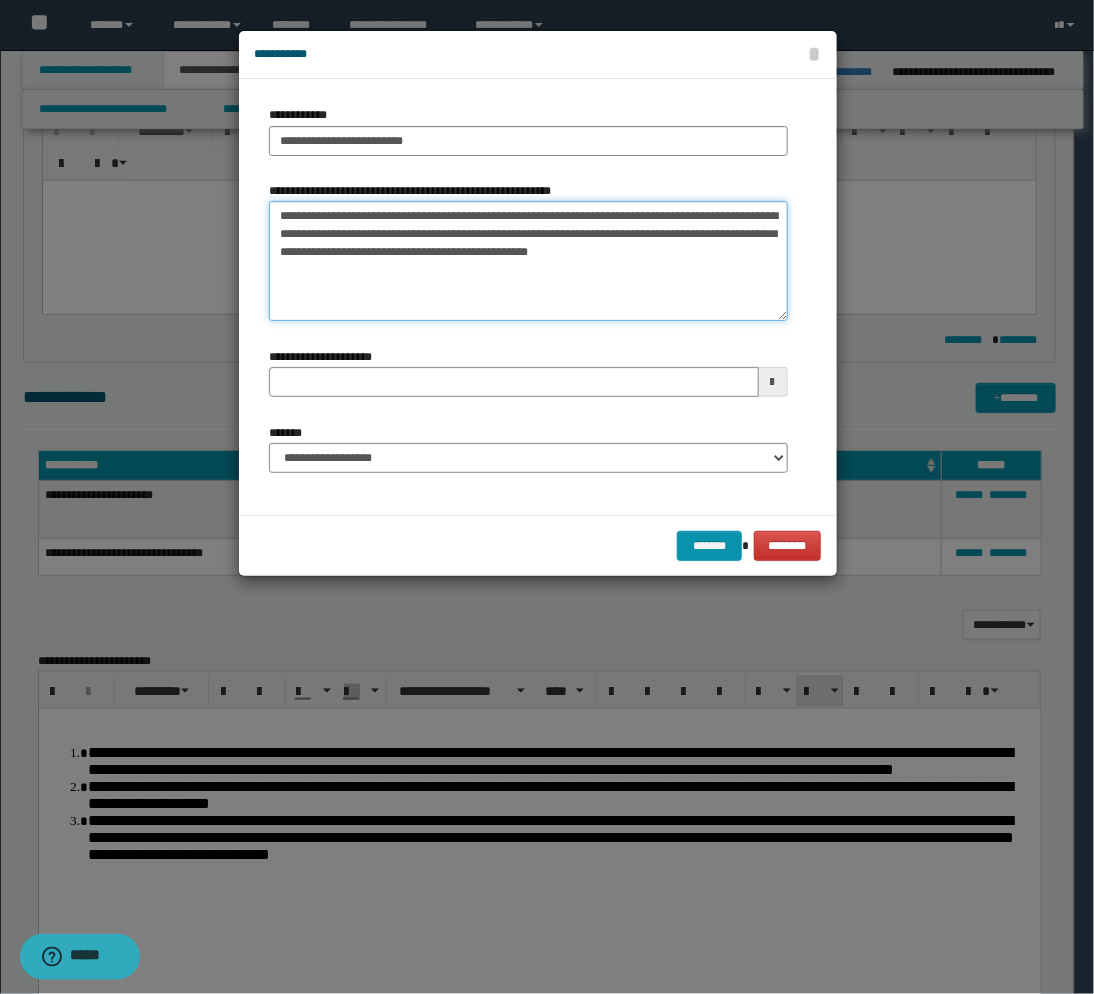 type 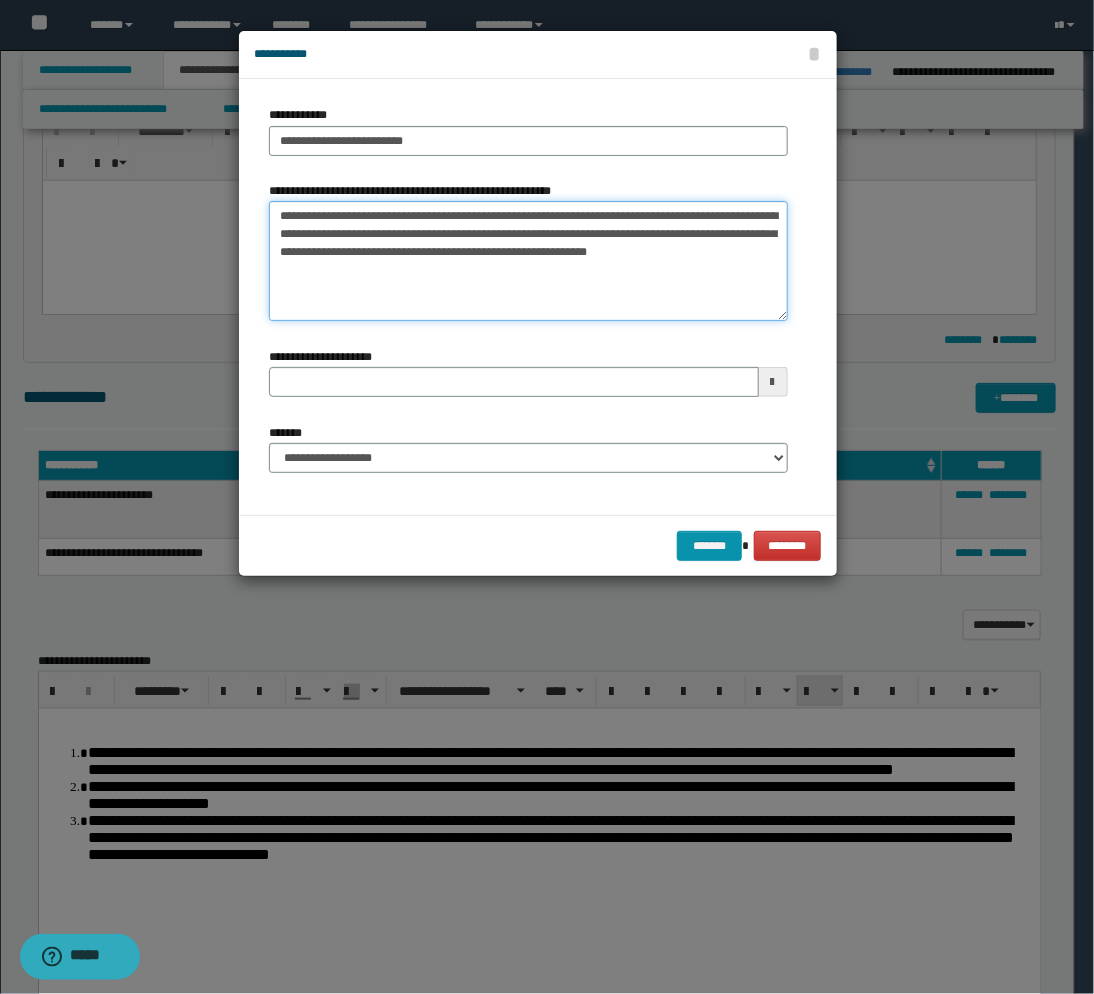 type on "**********" 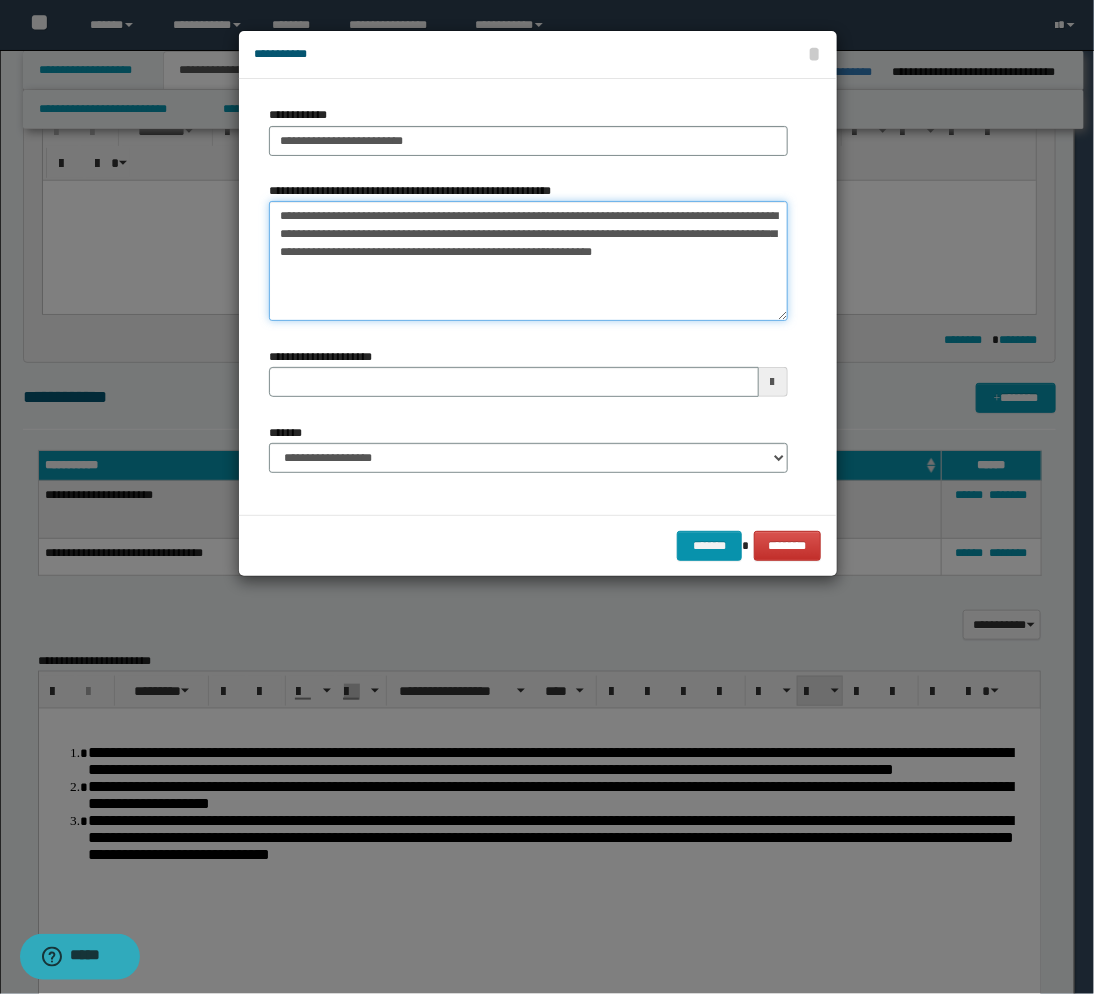 type 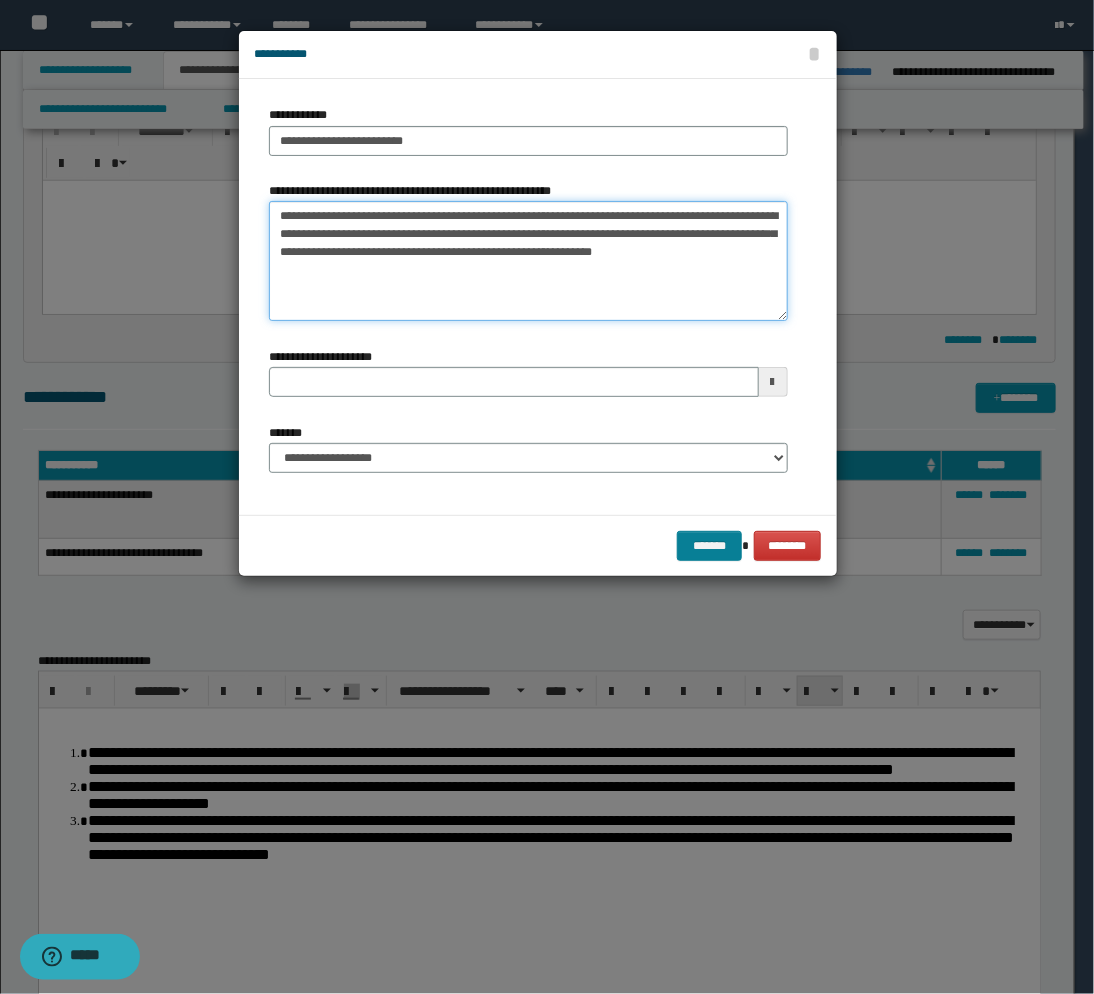 type on "**********" 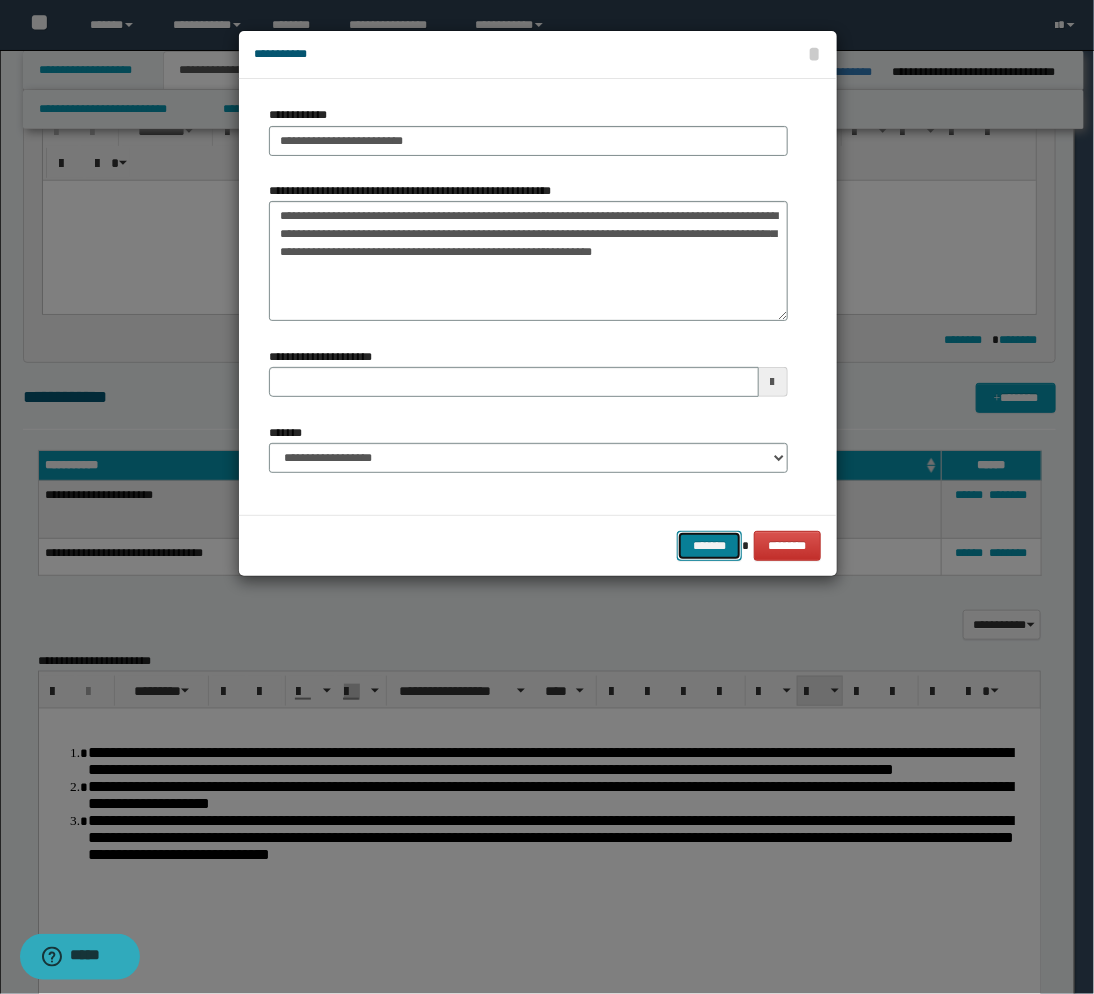 click on "*******" at bounding box center (709, 546) 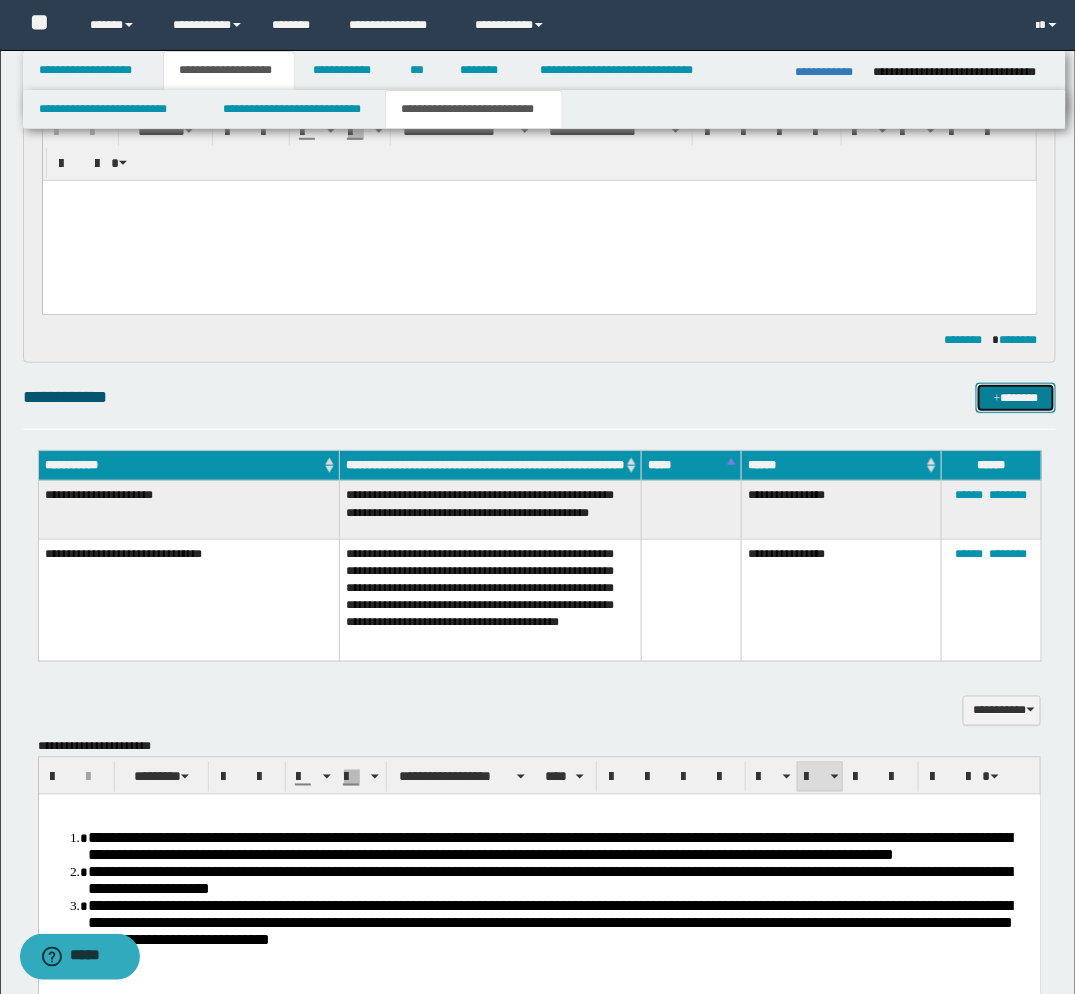 click at bounding box center (997, 399) 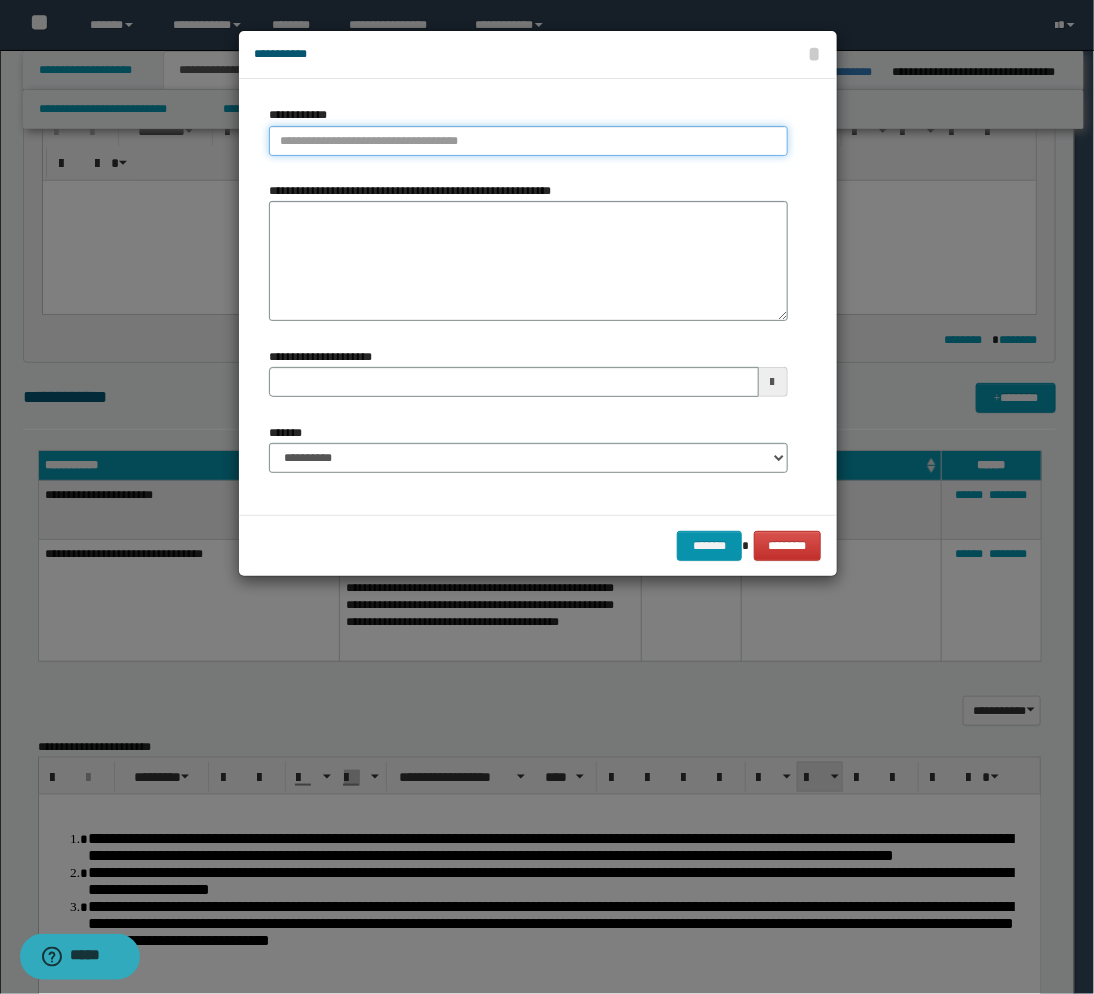 type on "**********" 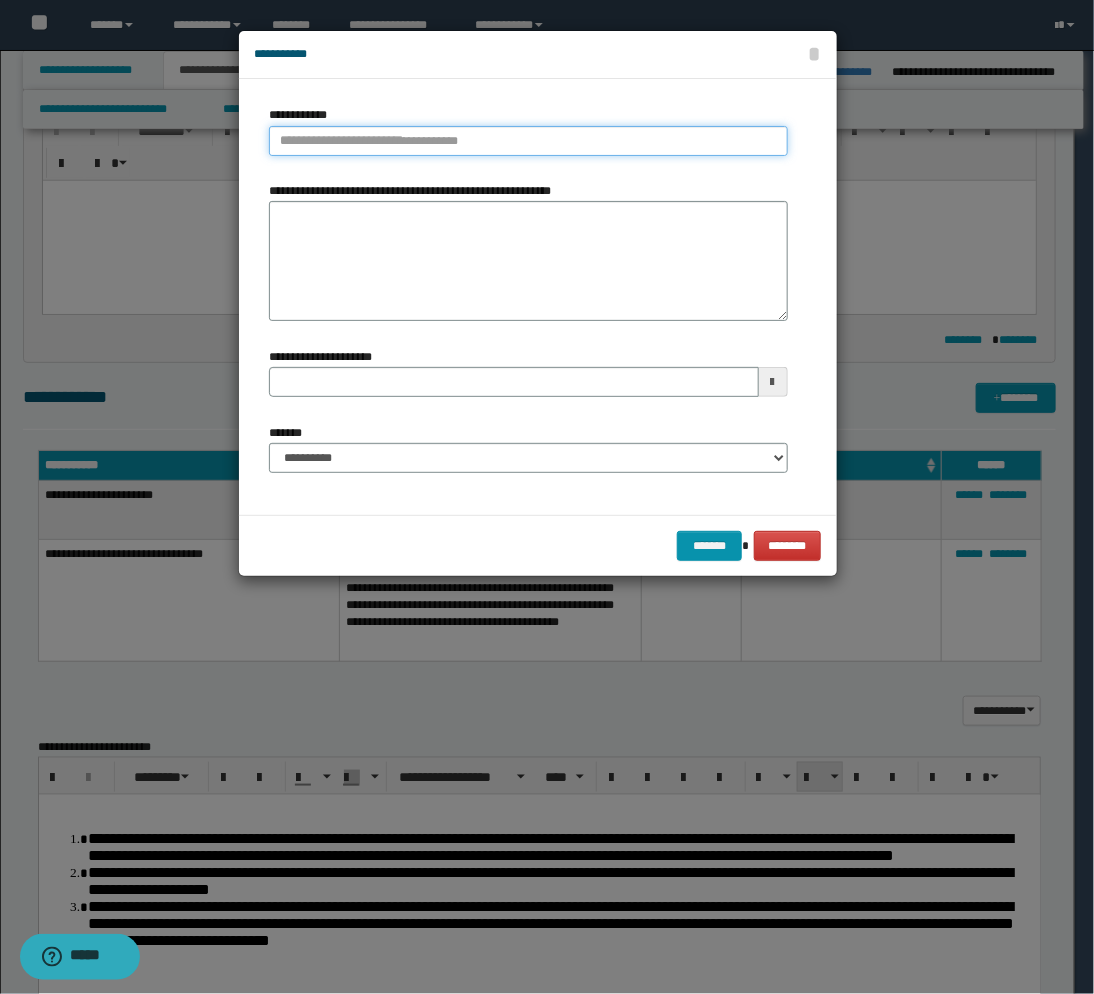 click on "**********" at bounding box center (528, 141) 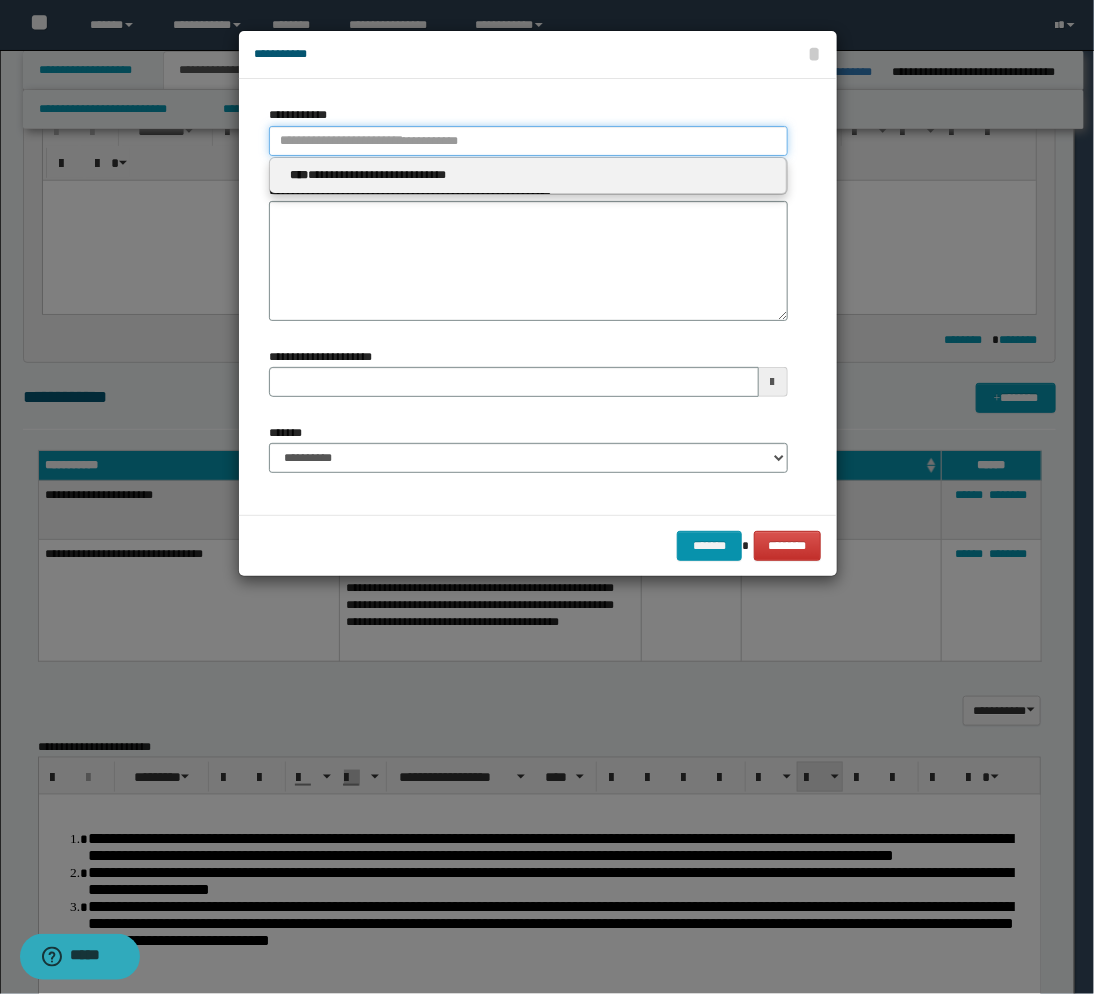 type 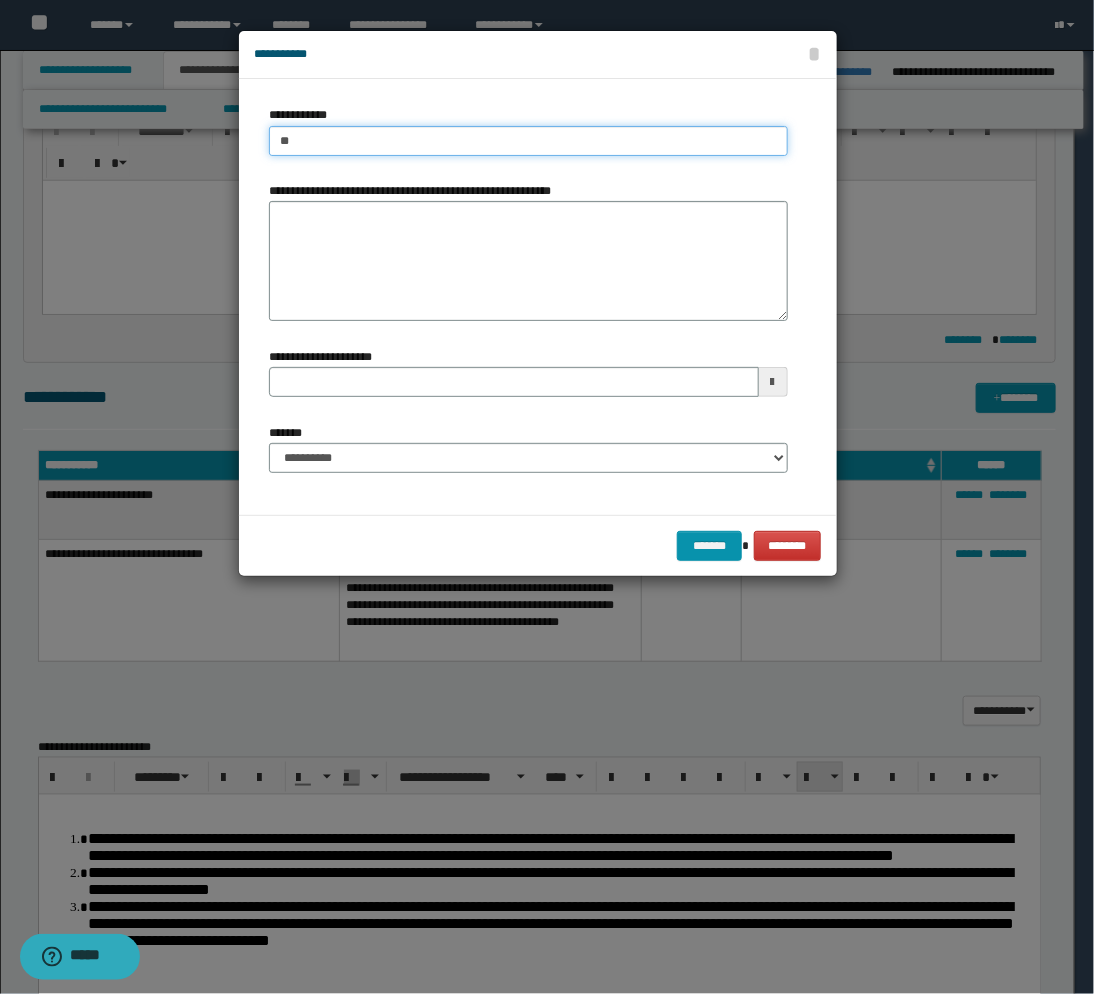 type on "***" 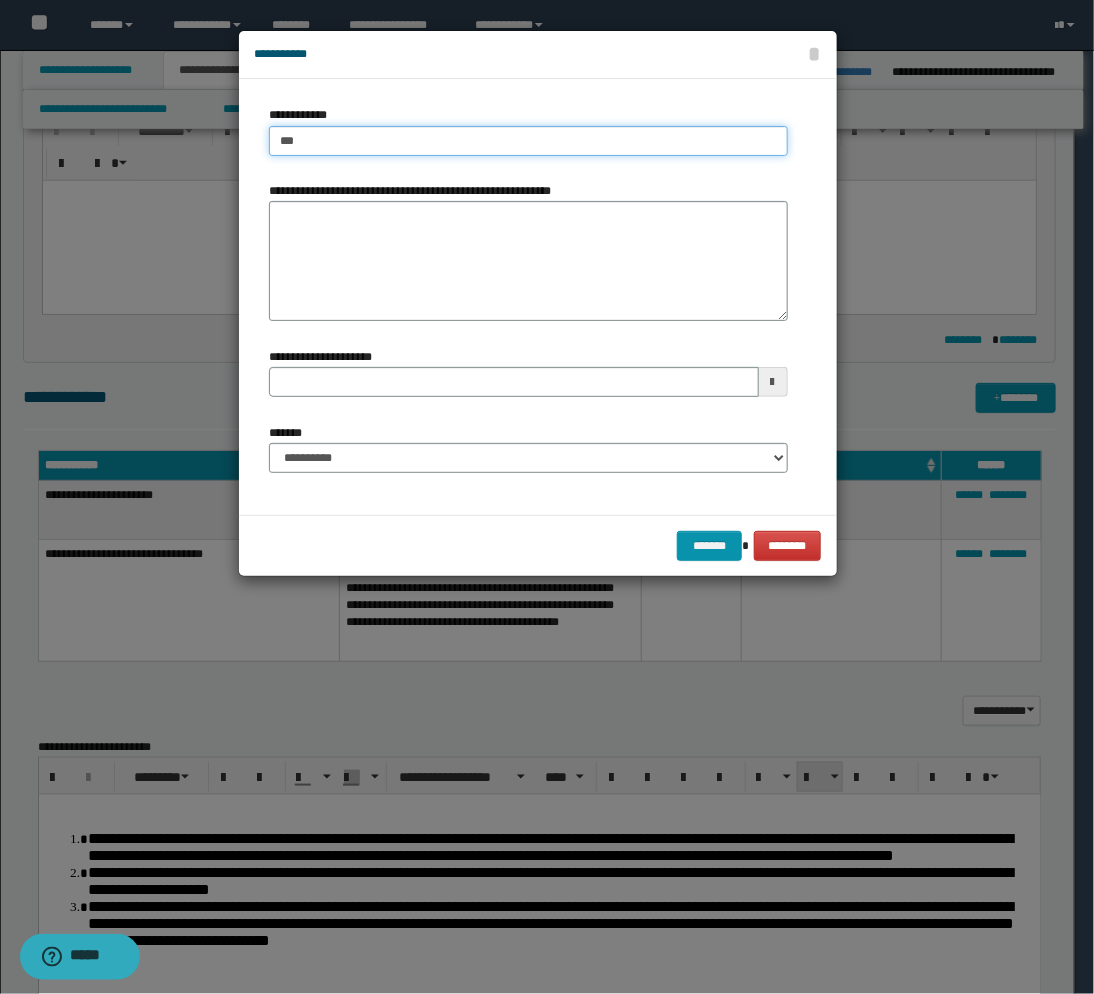type on "***" 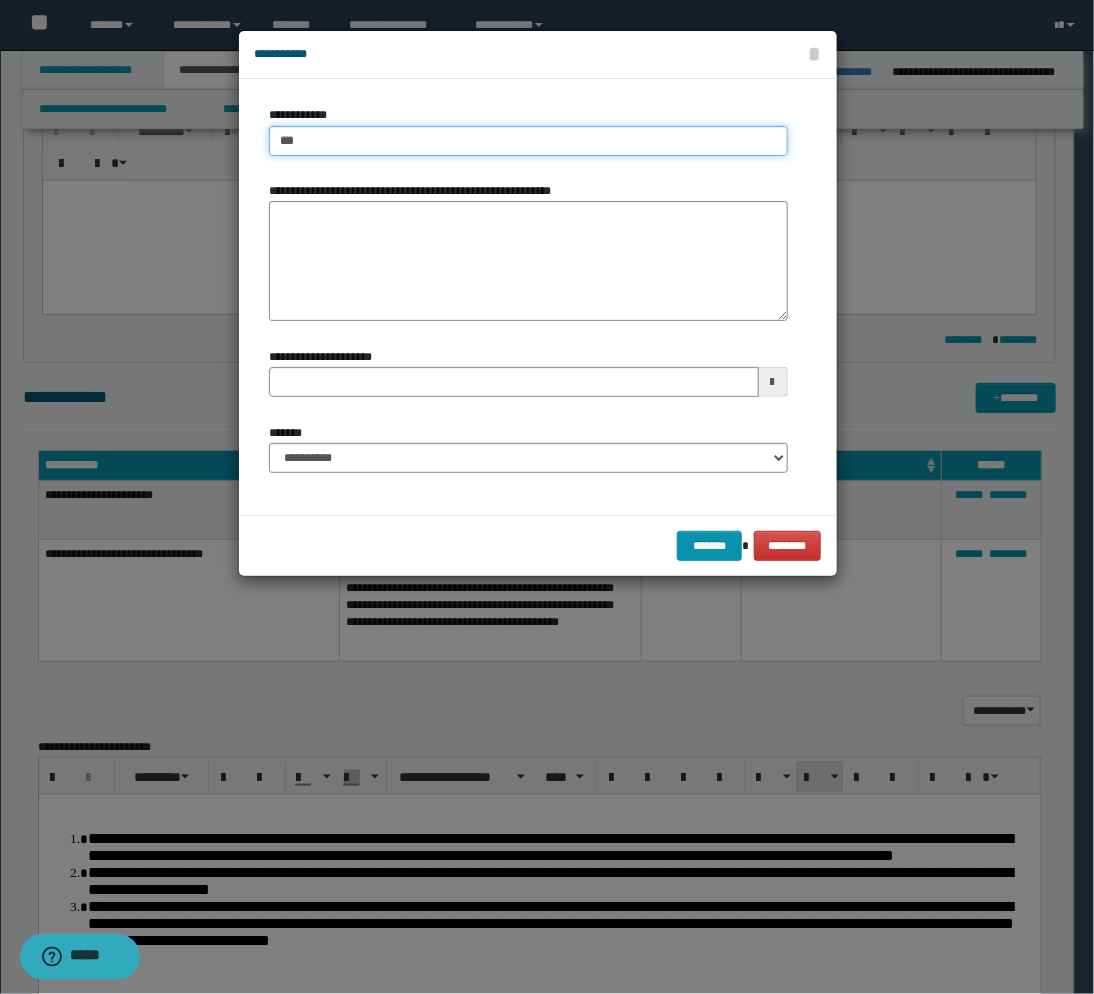 type 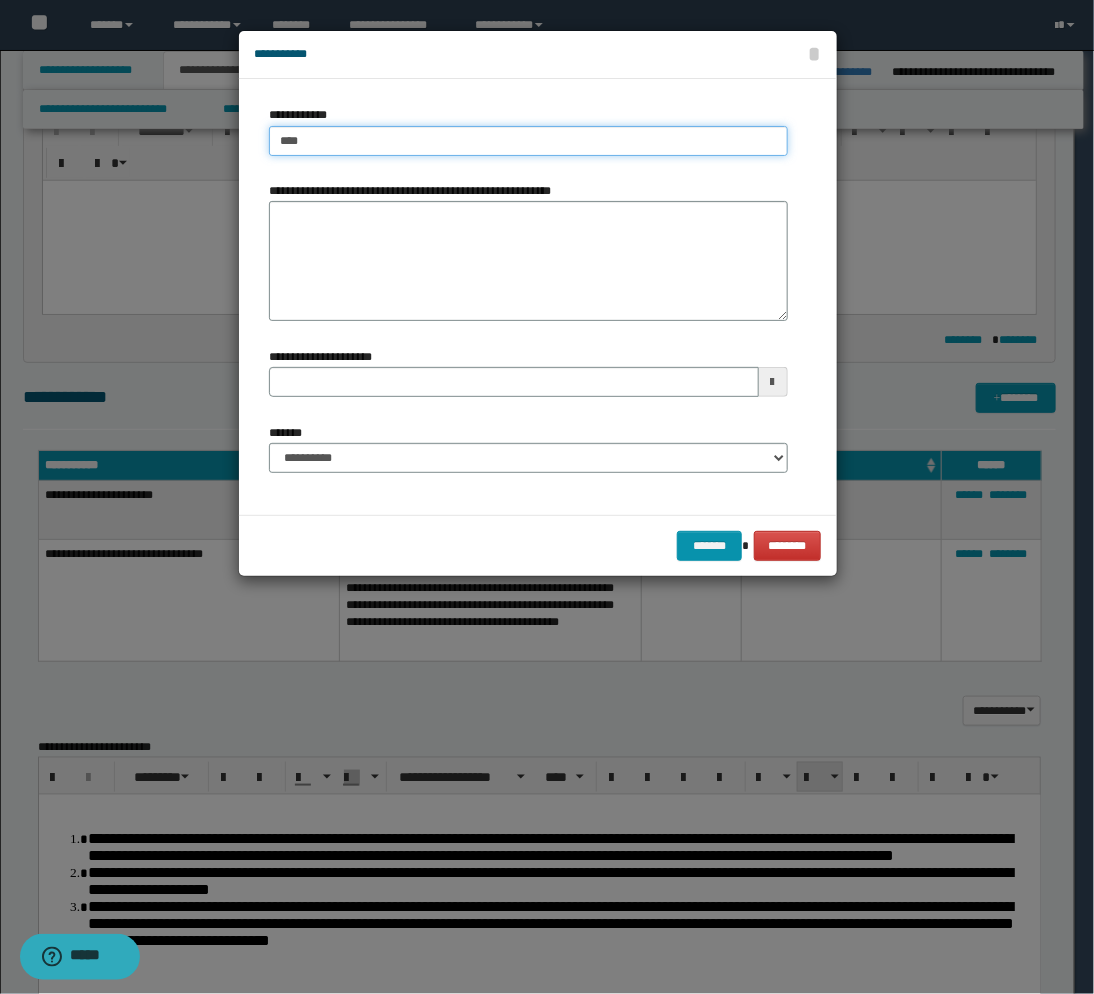type on "****" 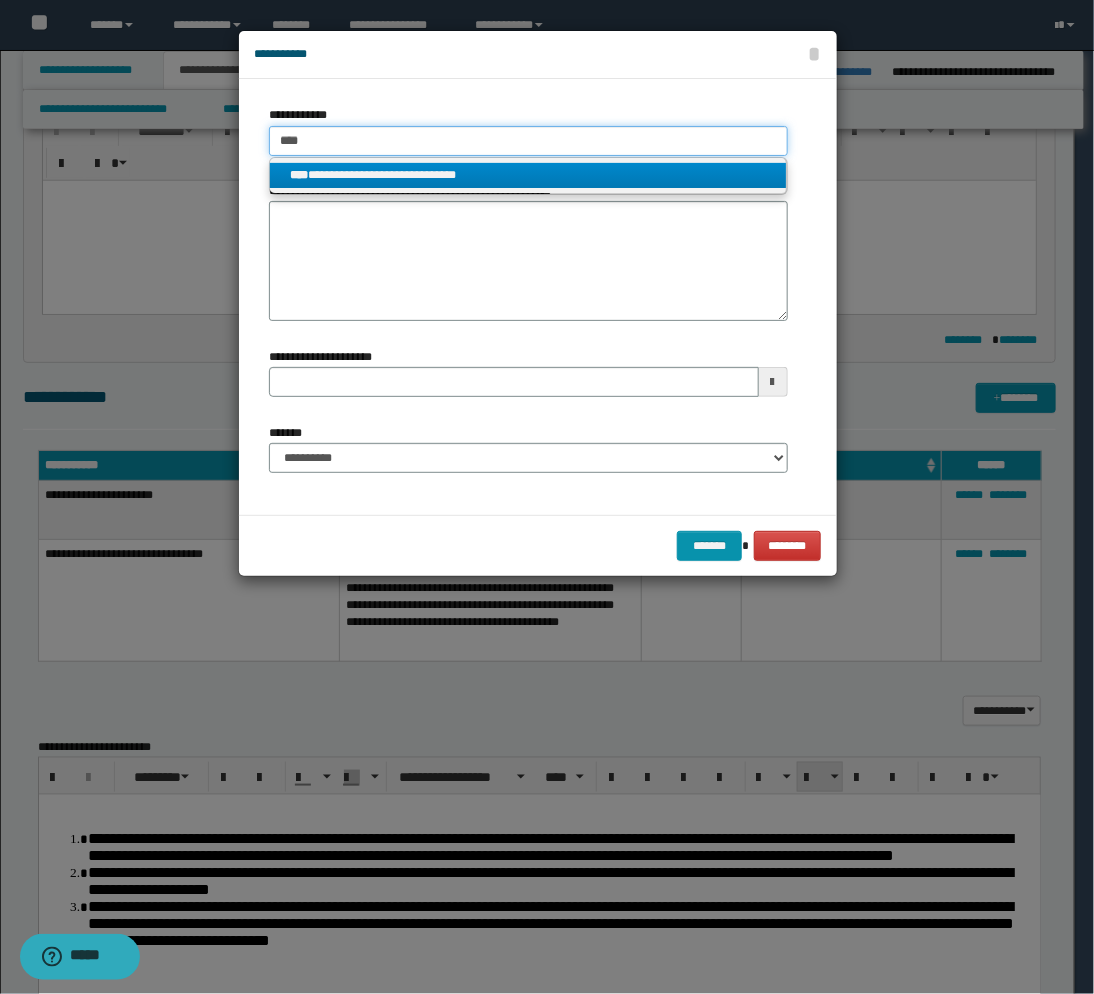 type on "****" 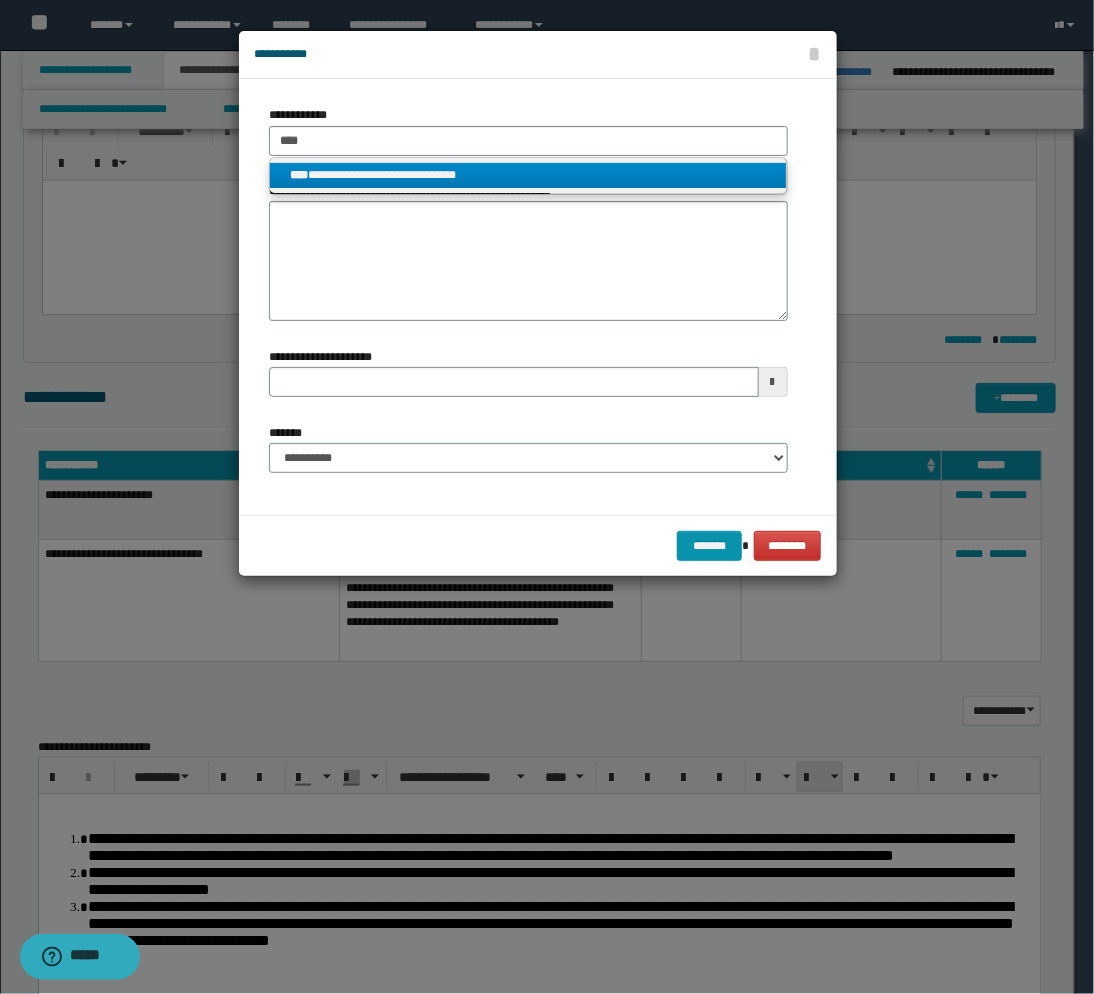 click on "**********" at bounding box center (528, 175) 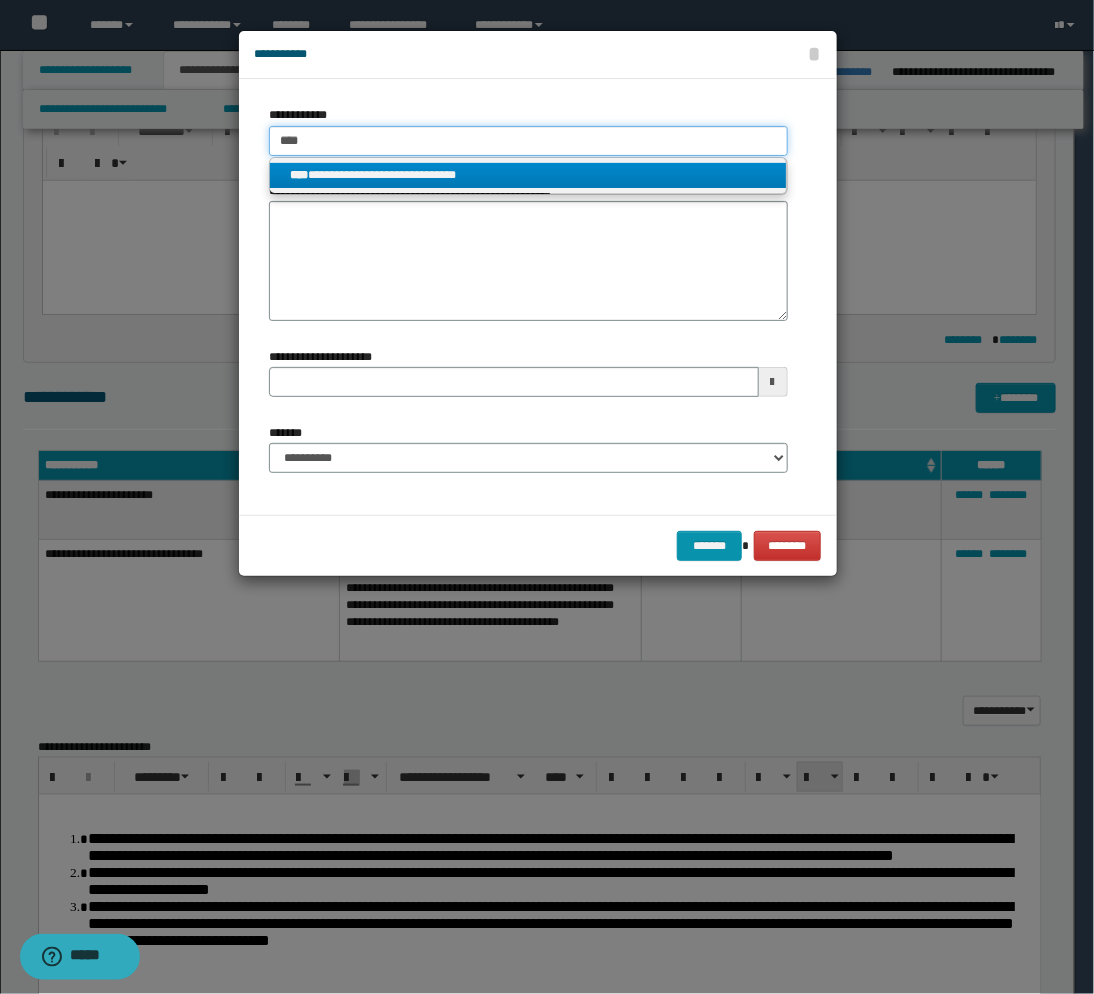 type 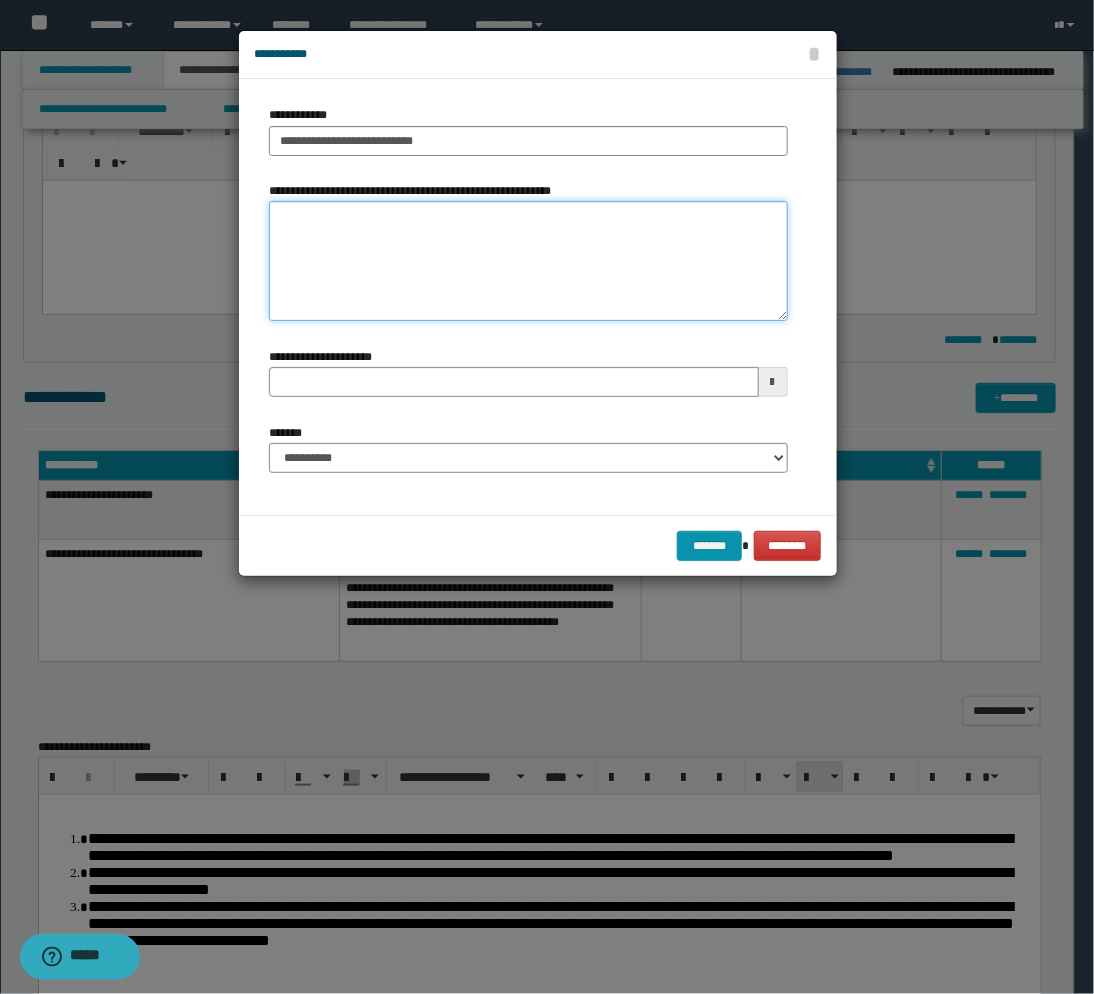 click on "**********" at bounding box center [528, 261] 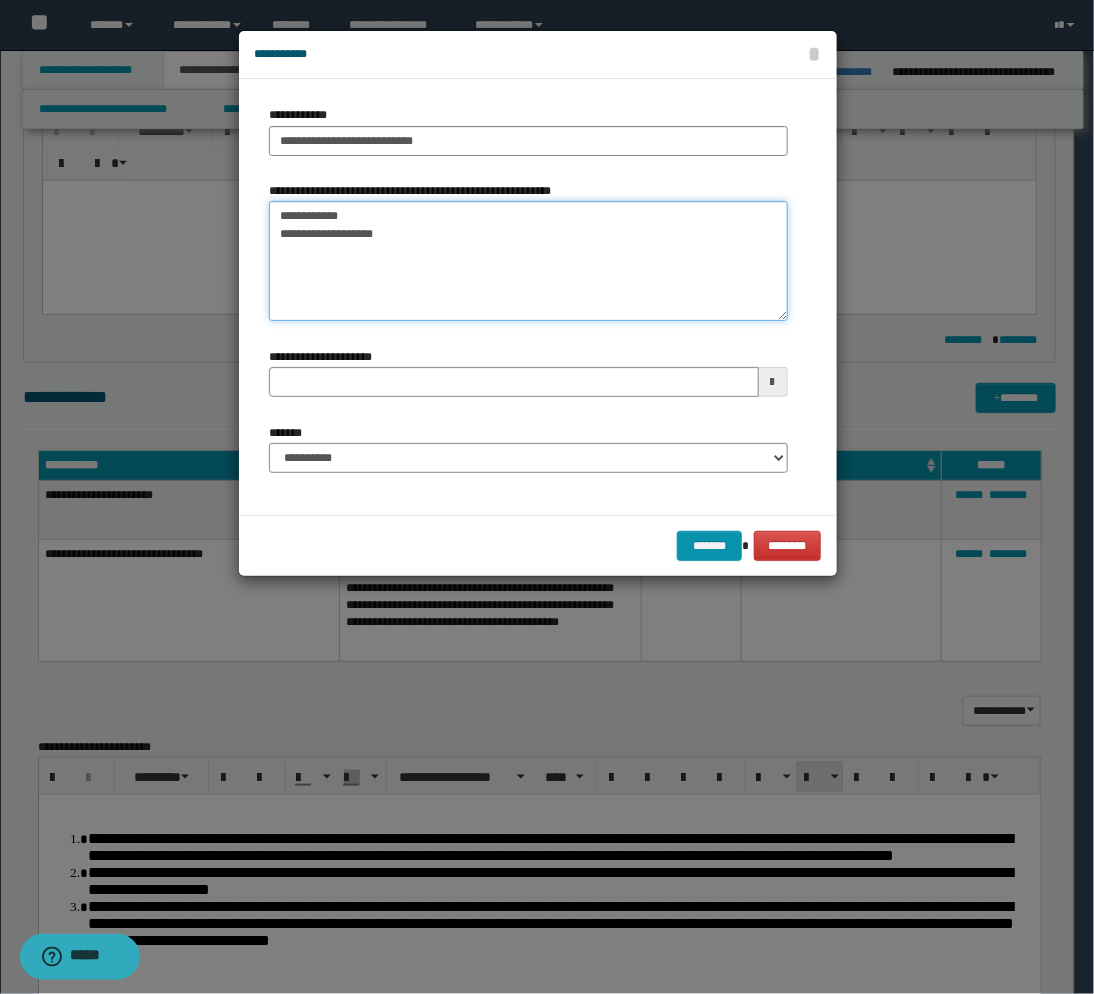 paste on "**********" 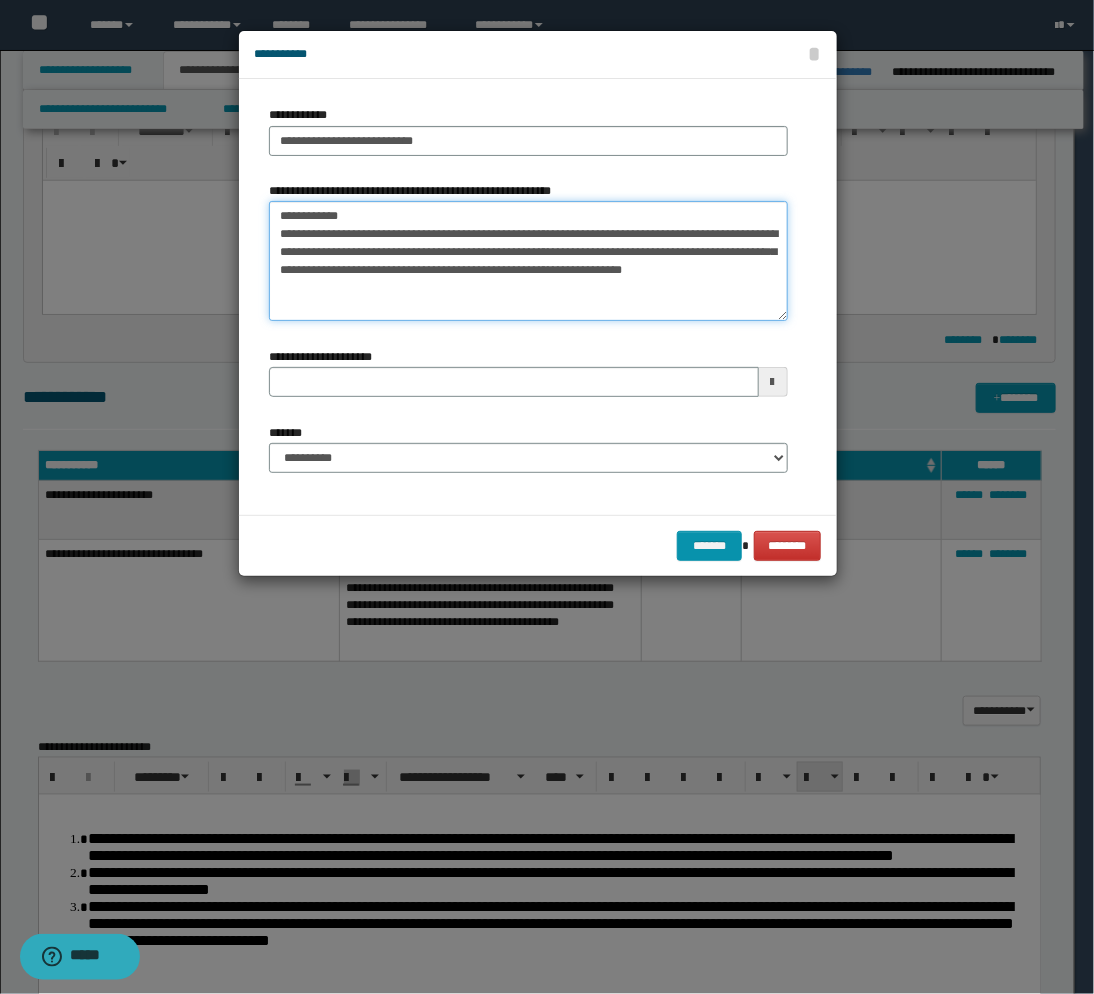 type on "**********" 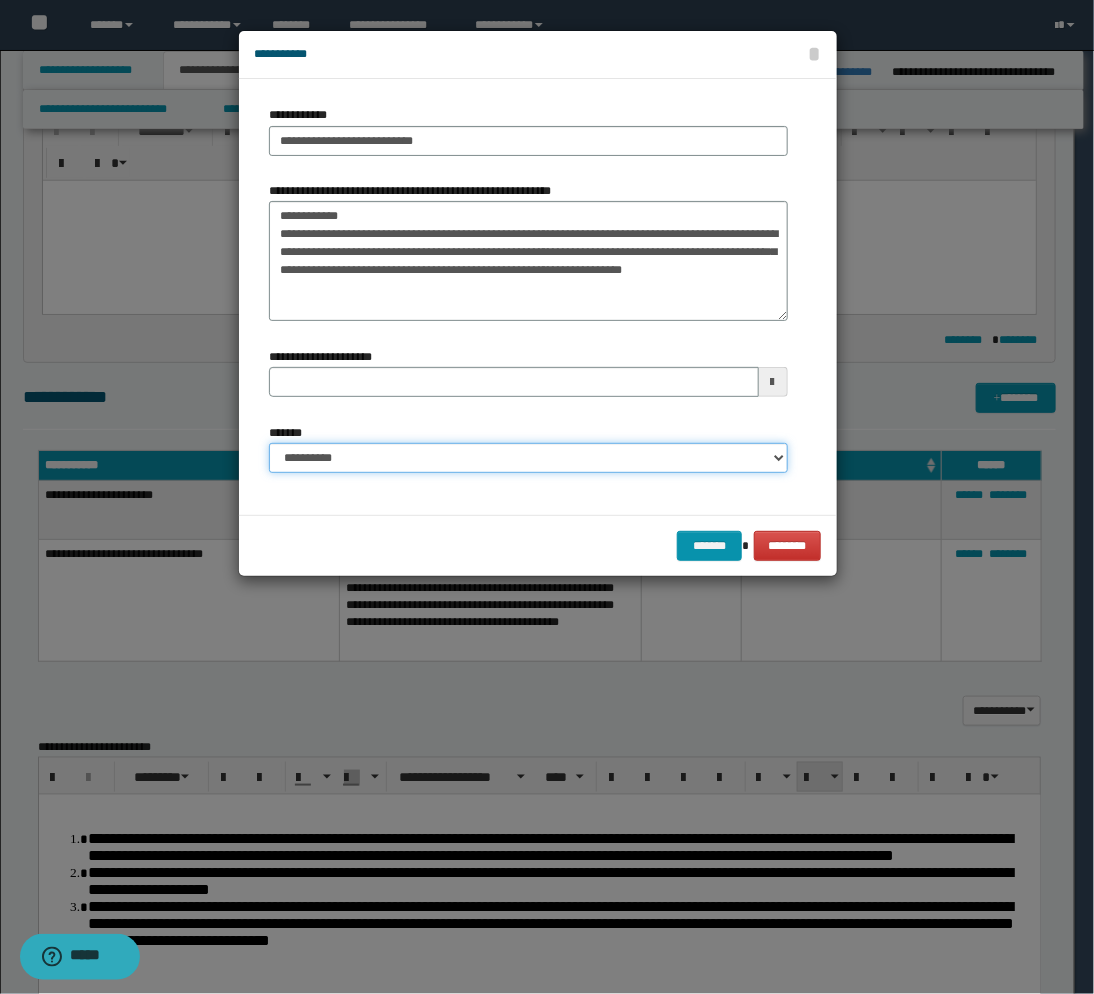 click on "**********" at bounding box center (528, 458) 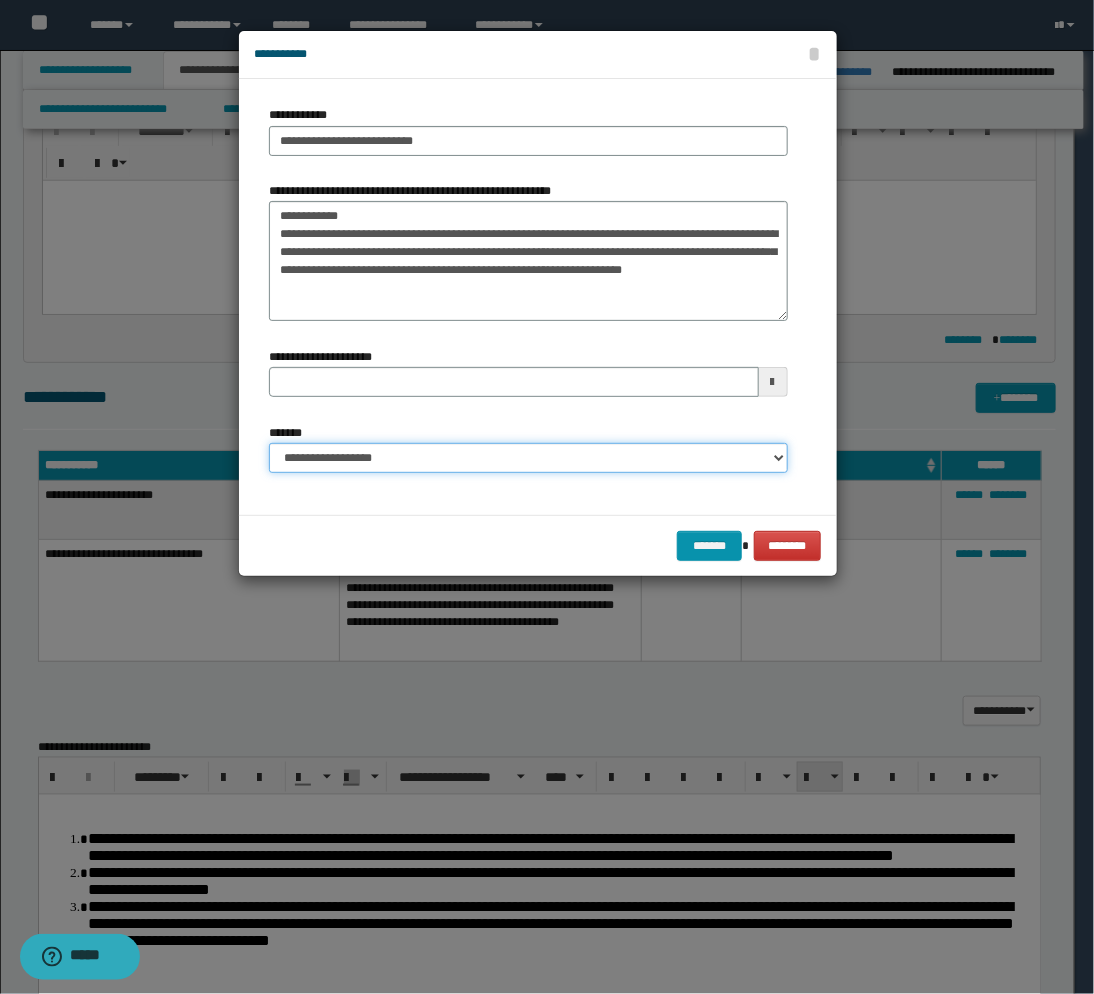 click on "**********" at bounding box center [528, 458] 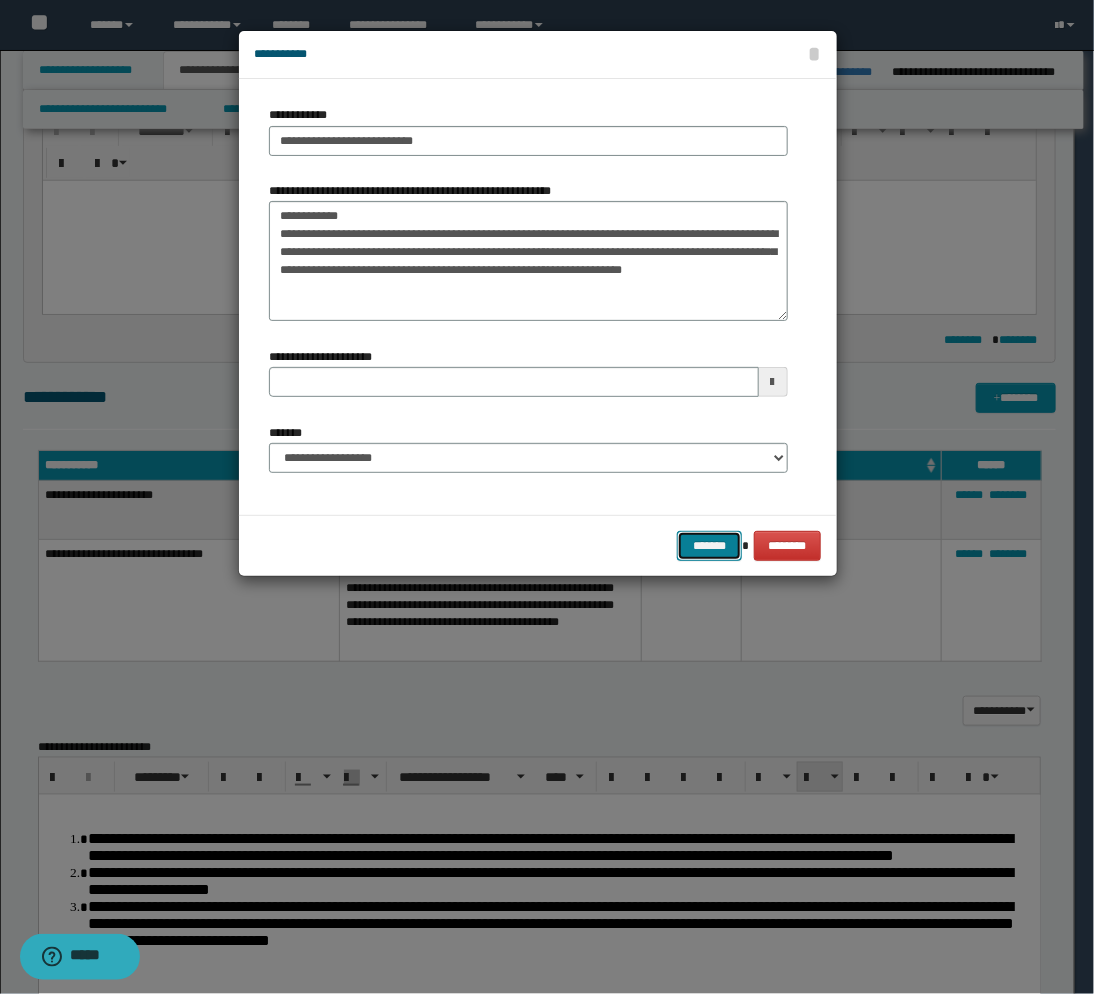 click on "*******" at bounding box center (709, 546) 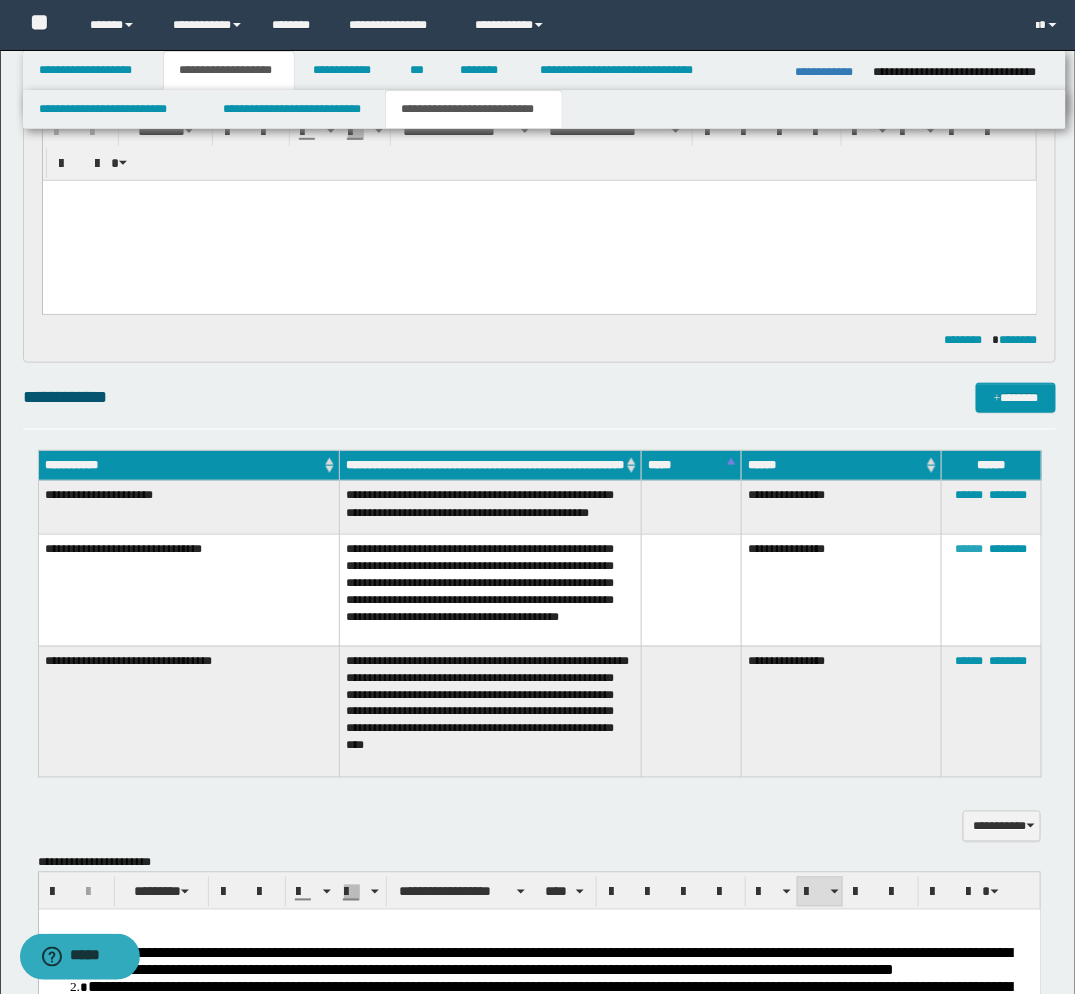click on "******" at bounding box center (970, 549) 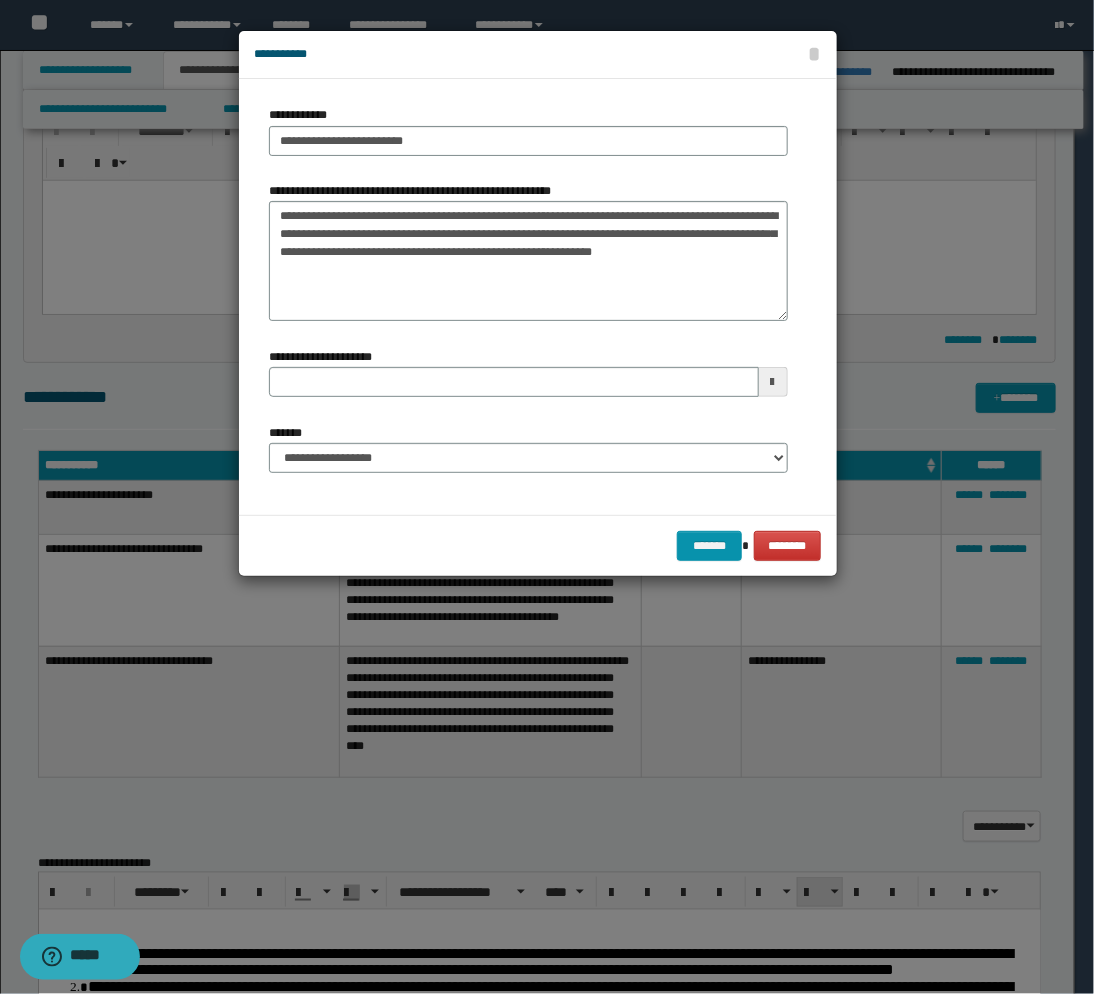 type 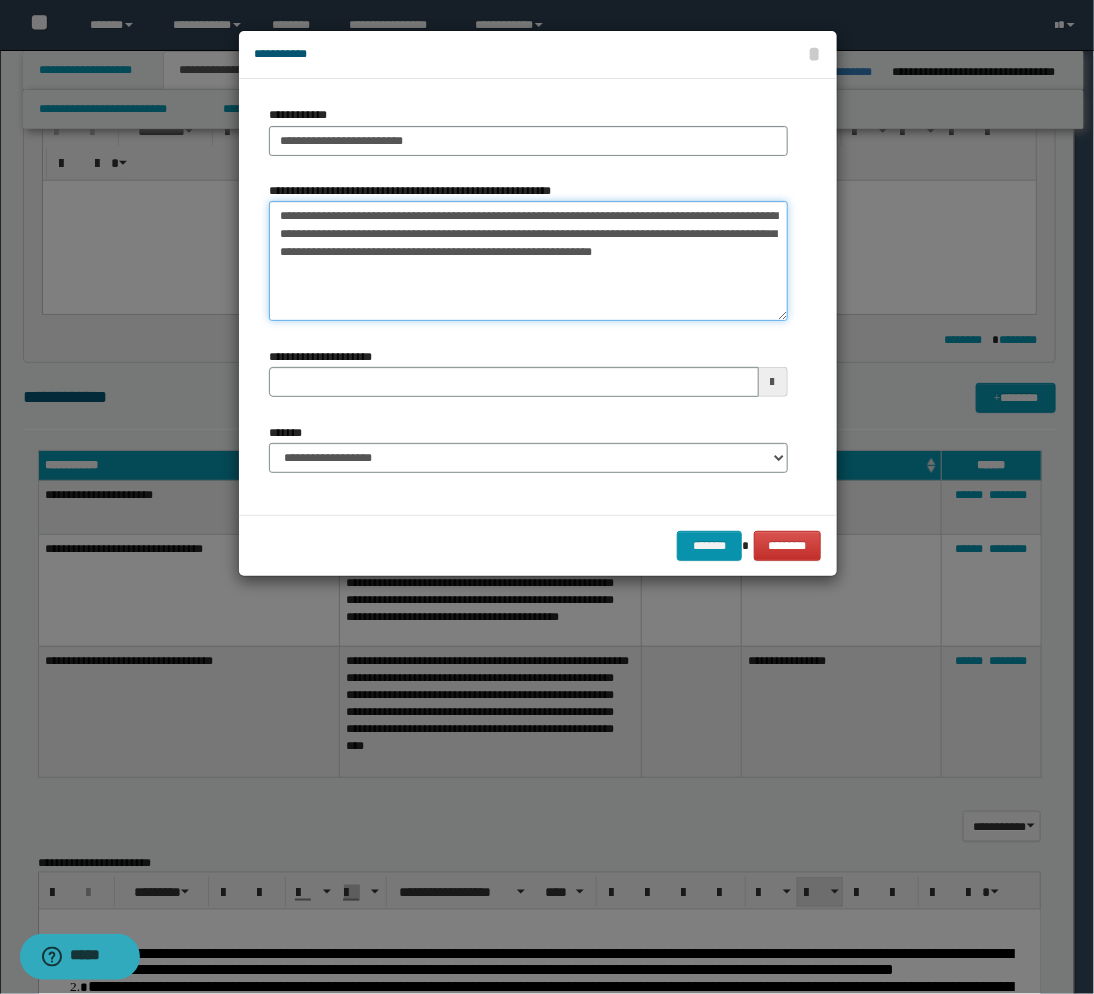 click on "**********" at bounding box center [528, 261] 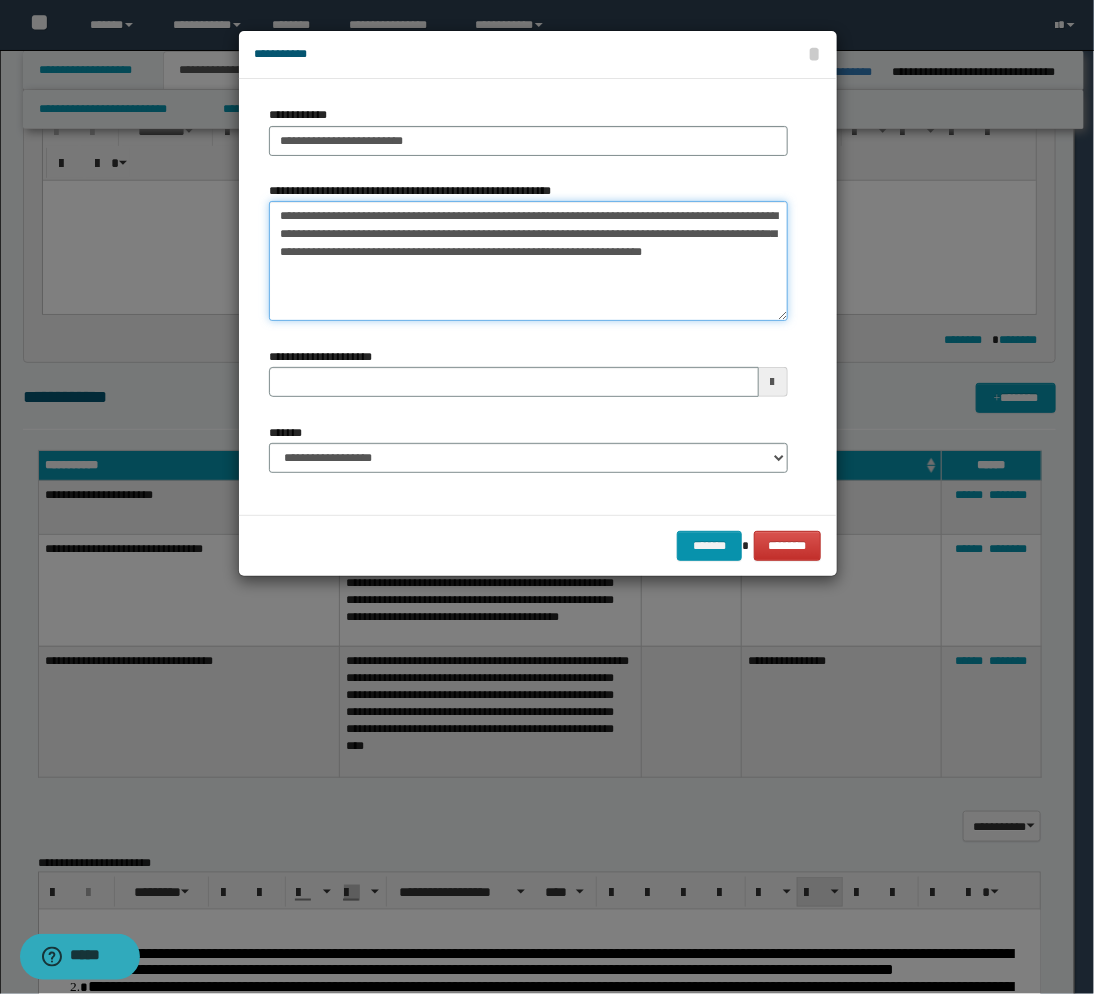 type on "**********" 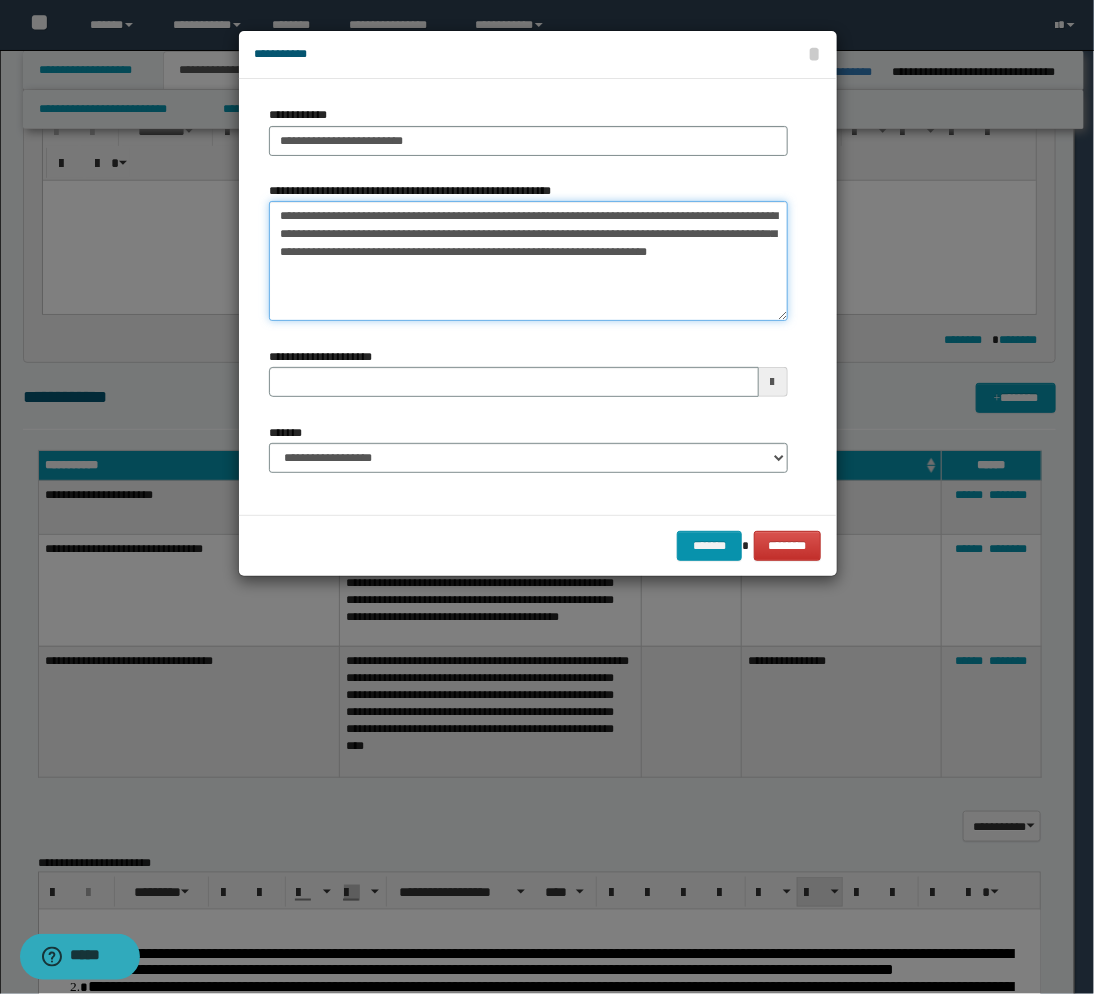 type 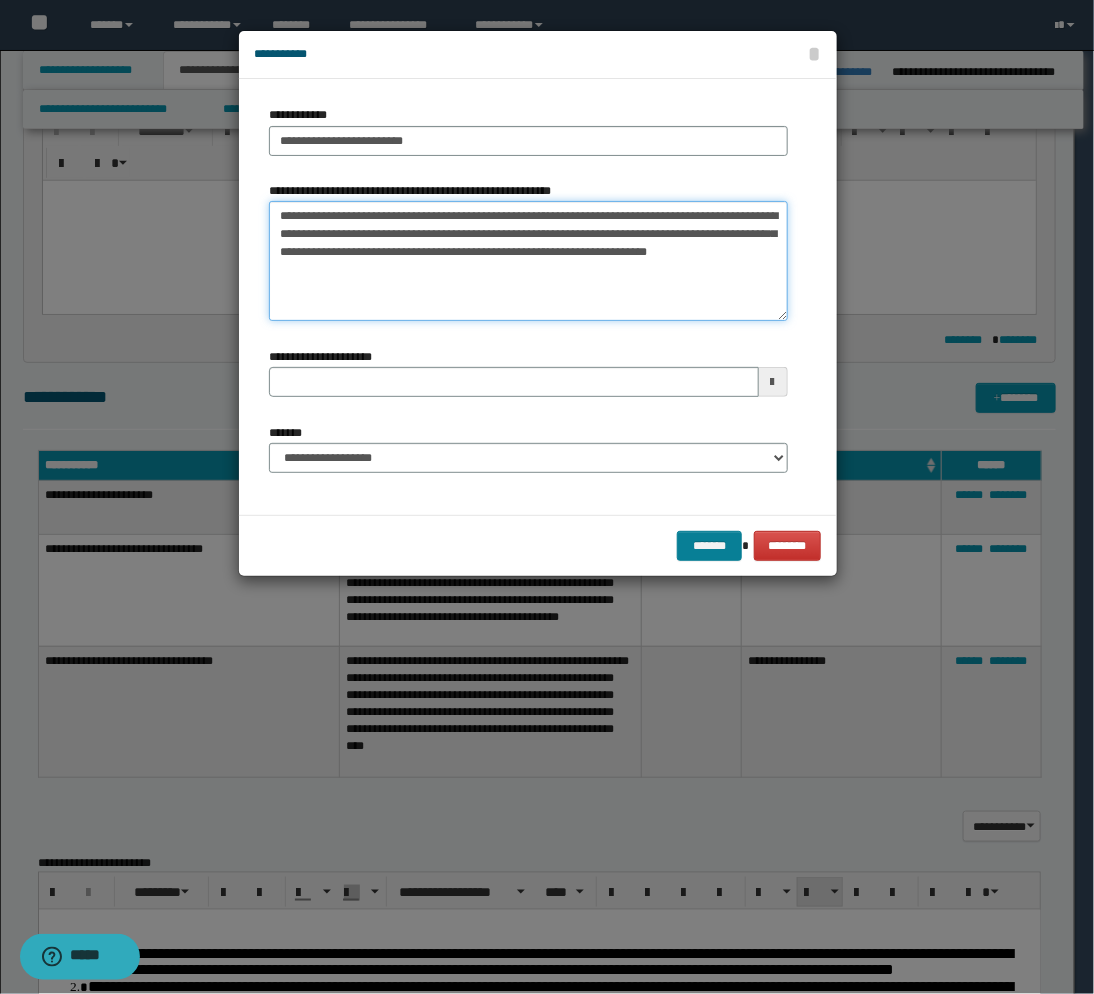 type on "**********" 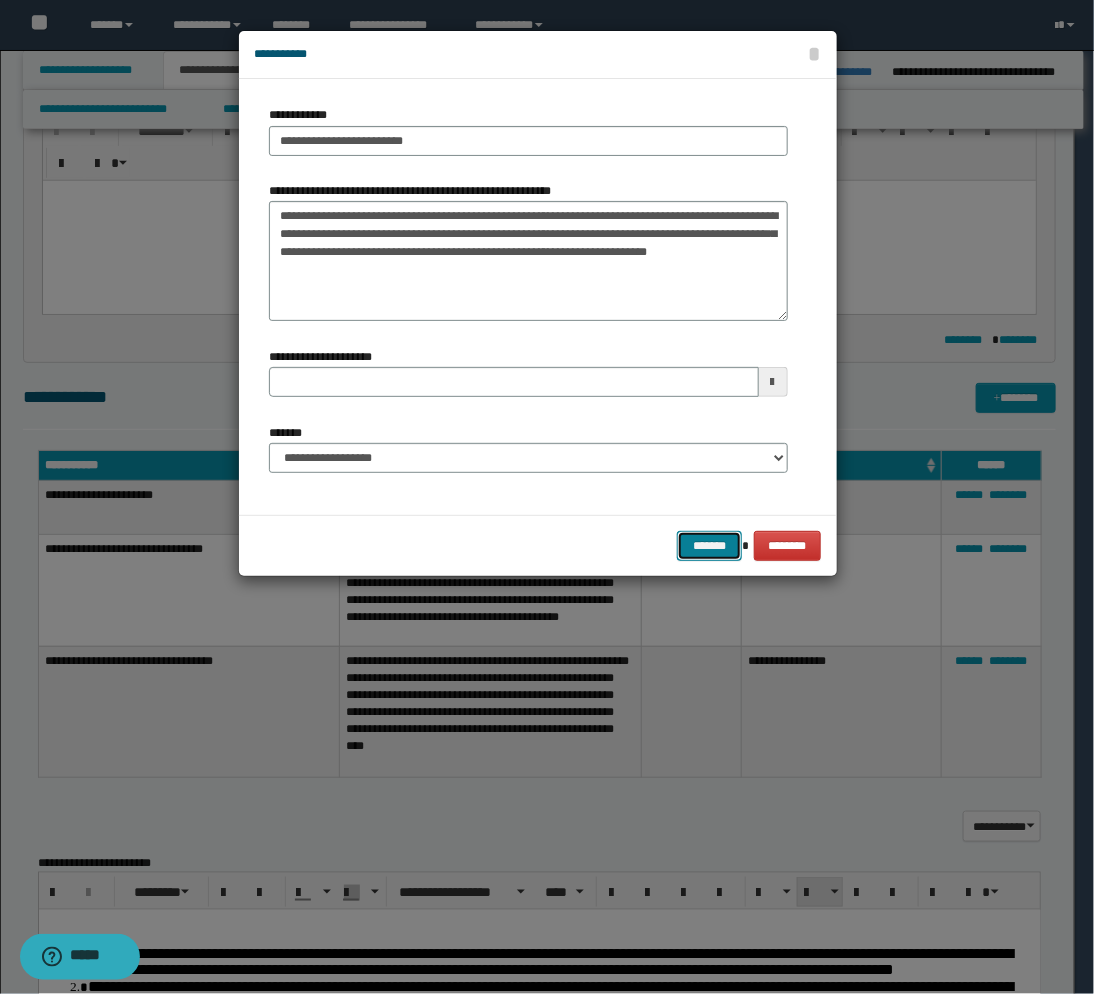 click on "*******" at bounding box center [709, 546] 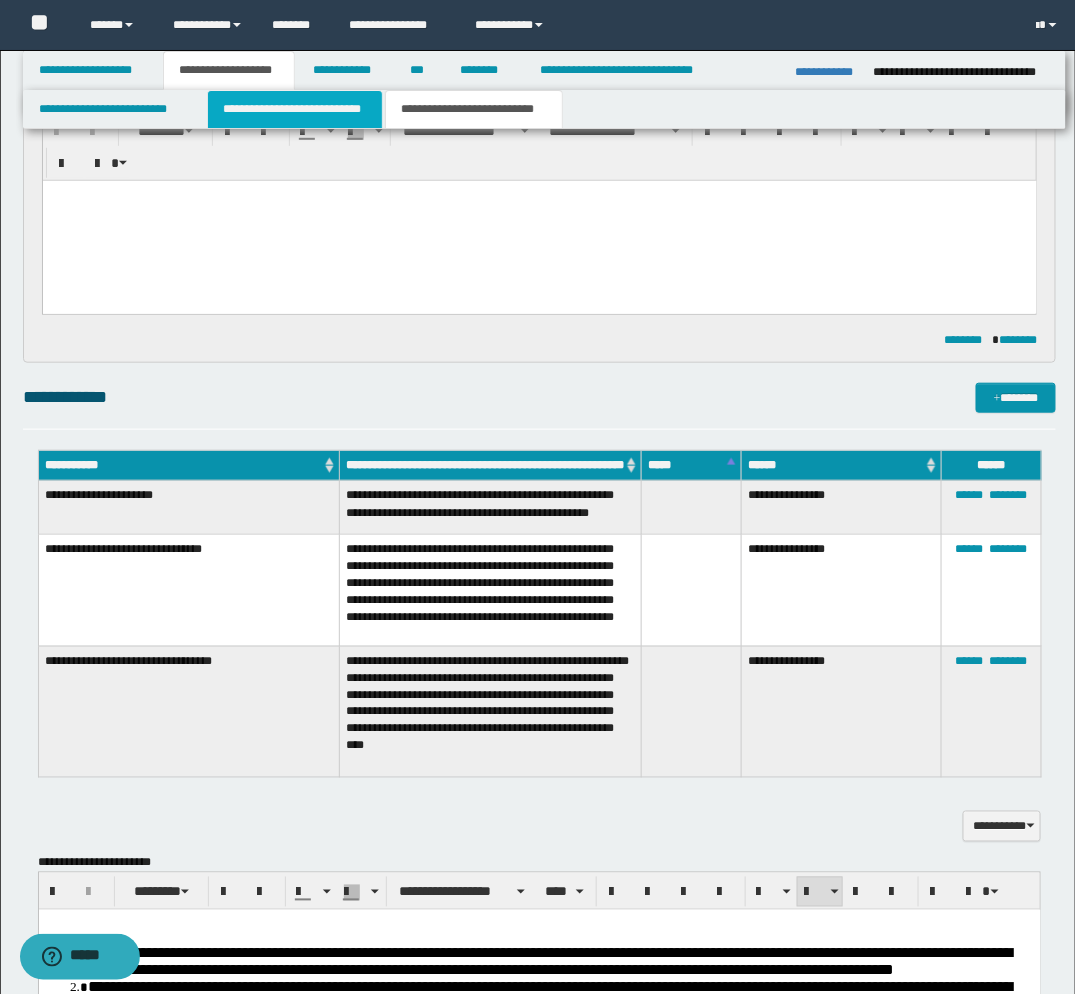 click on "**********" at bounding box center (295, 109) 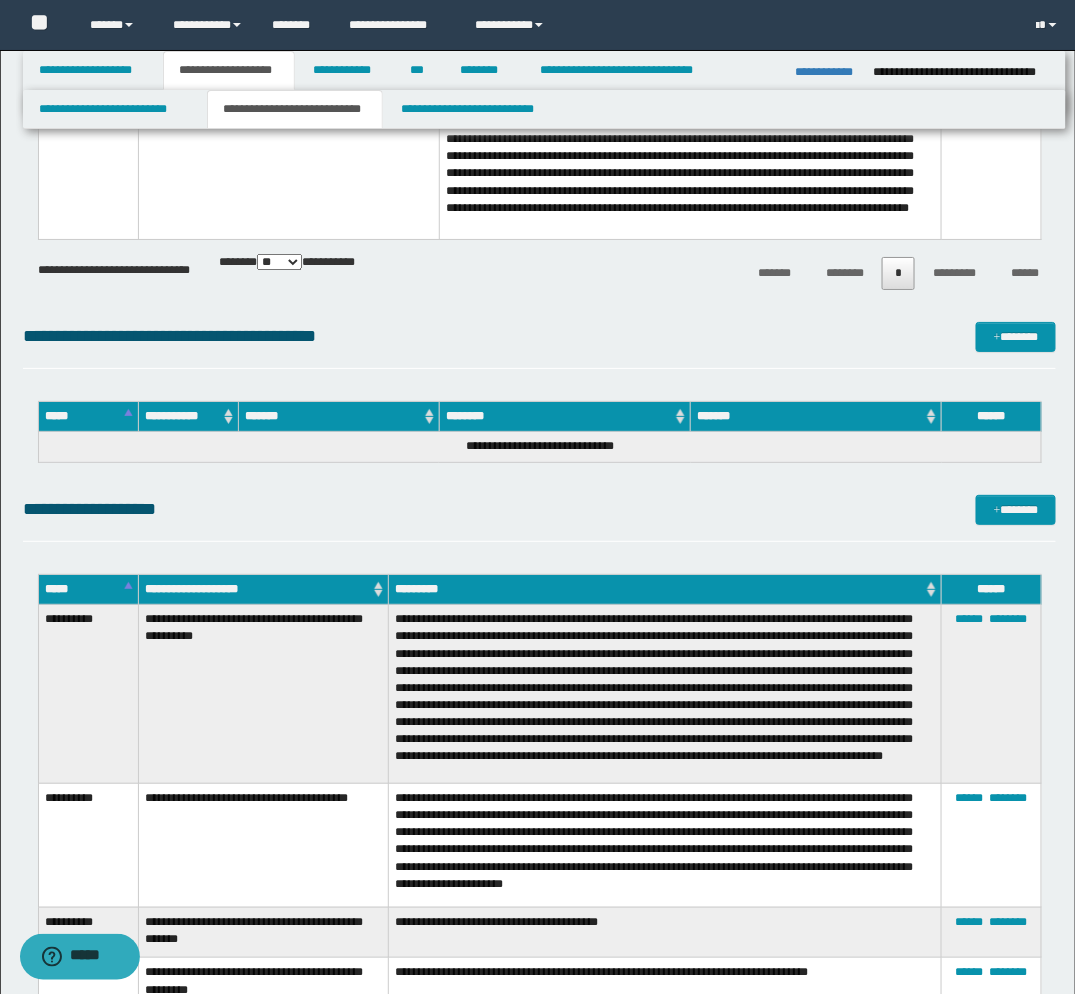 scroll, scrollTop: 3936, scrollLeft: 0, axis: vertical 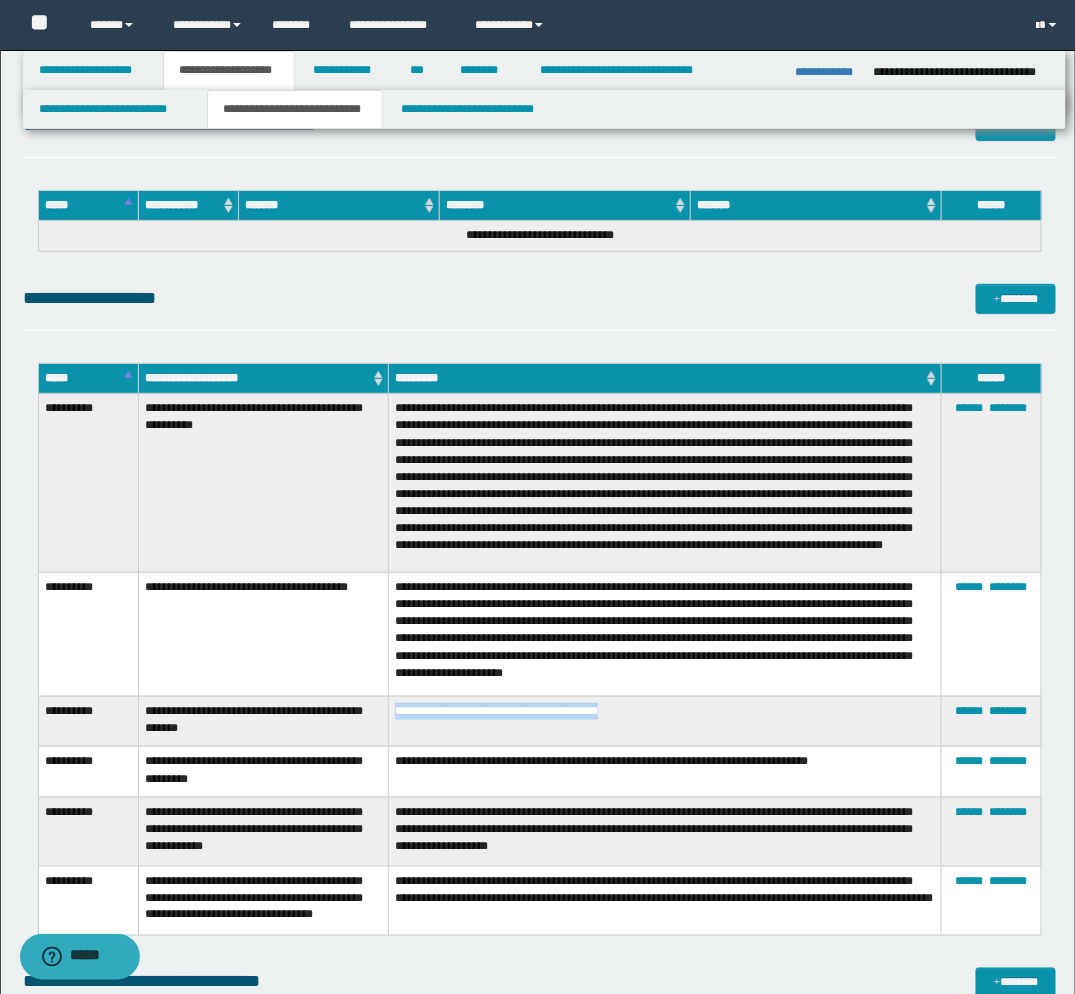 drag, startPoint x: 655, startPoint y: 707, endPoint x: 397, endPoint y: 712, distance: 258.04843 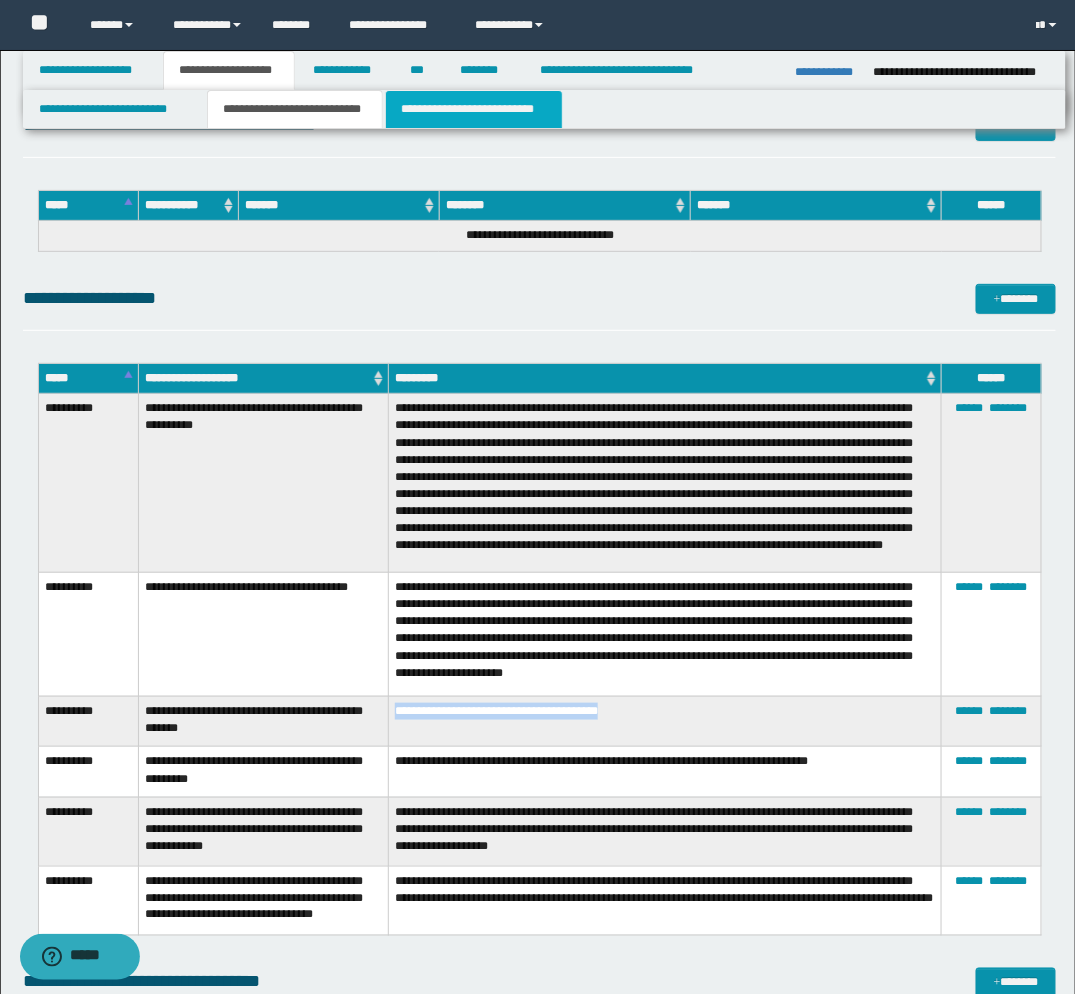 click on "**********" at bounding box center [474, 109] 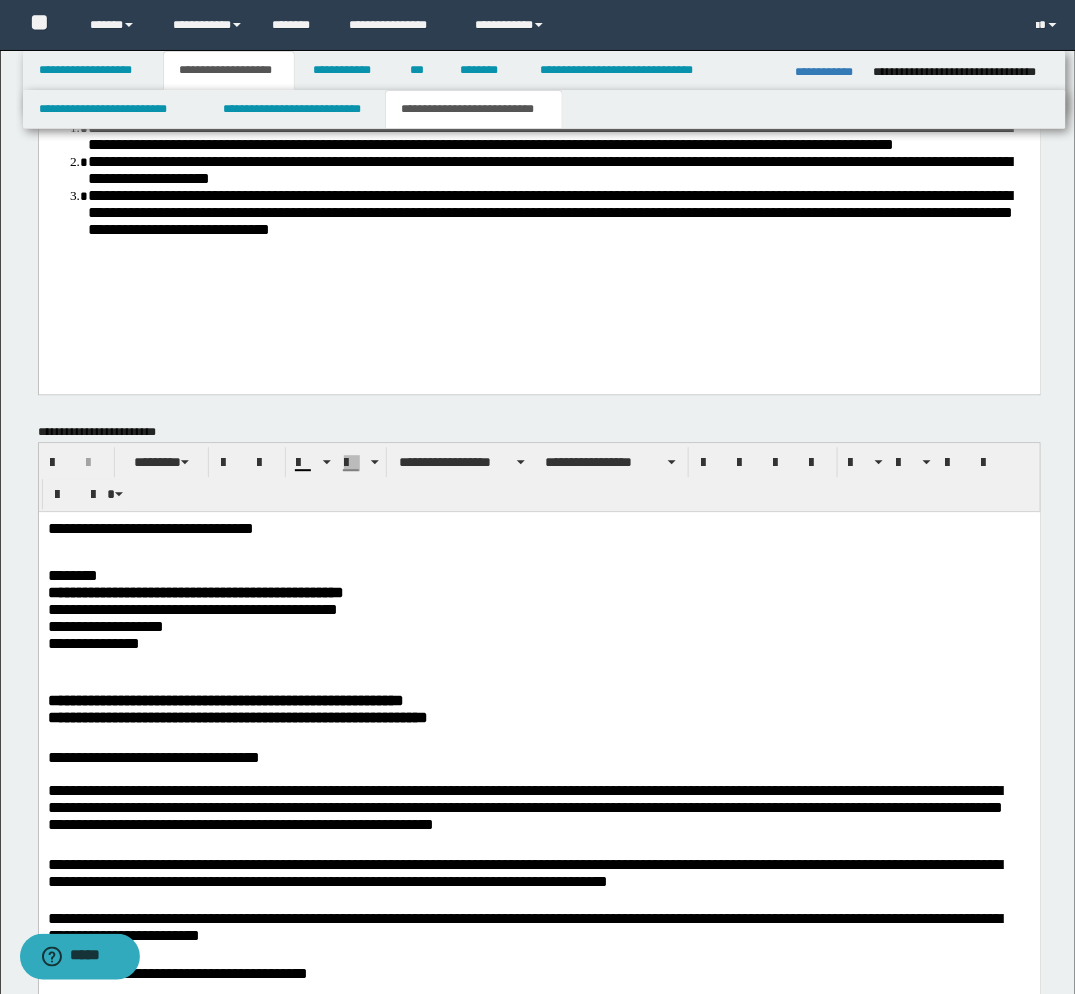 scroll, scrollTop: 805, scrollLeft: 0, axis: vertical 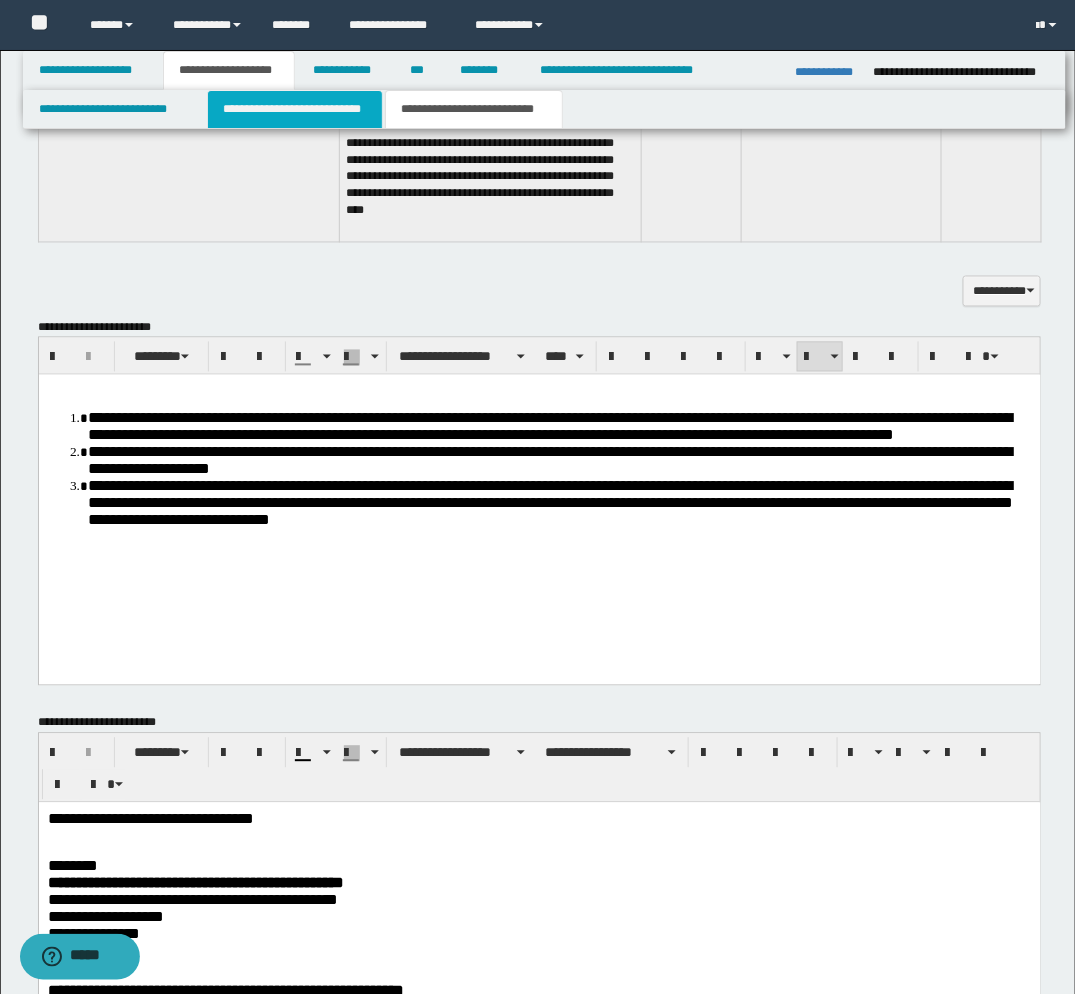 click on "**********" at bounding box center [295, 109] 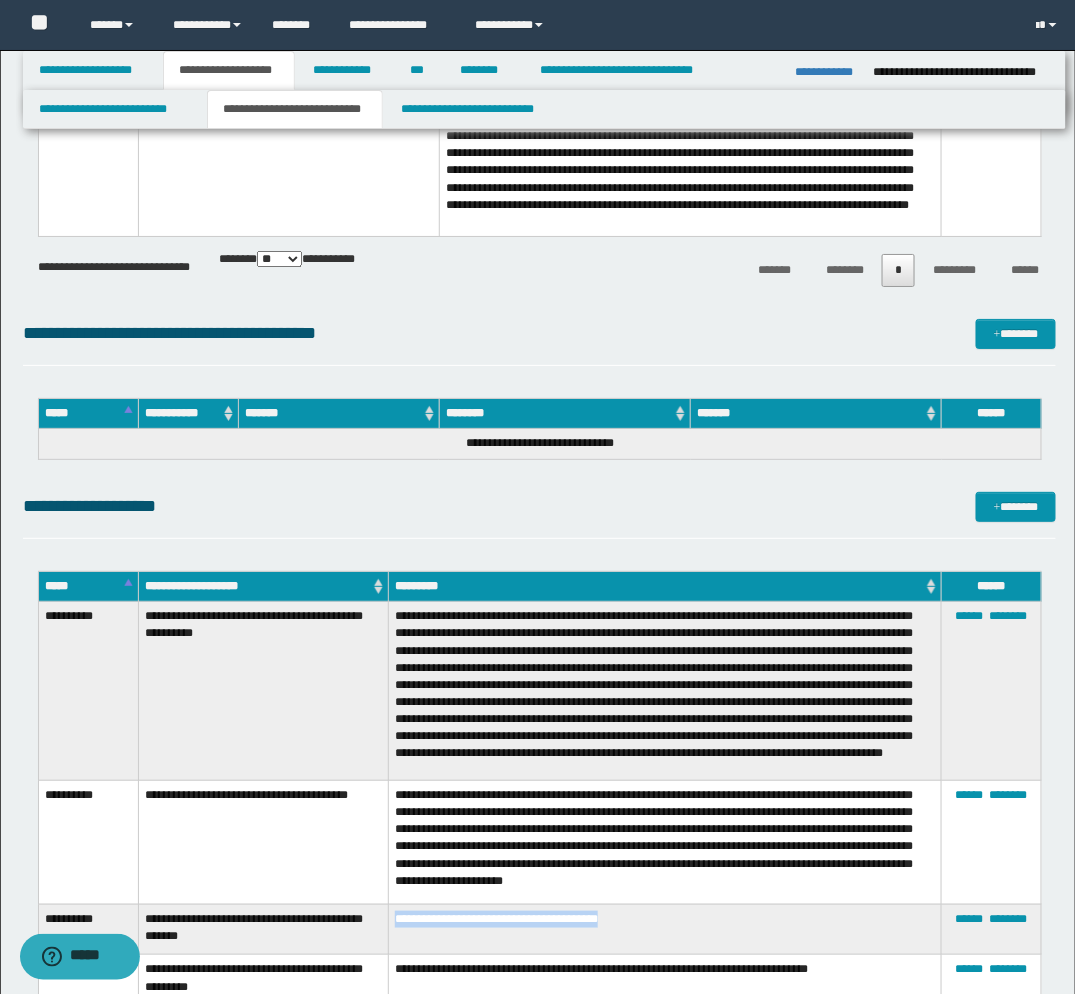 scroll, scrollTop: 4027, scrollLeft: 0, axis: vertical 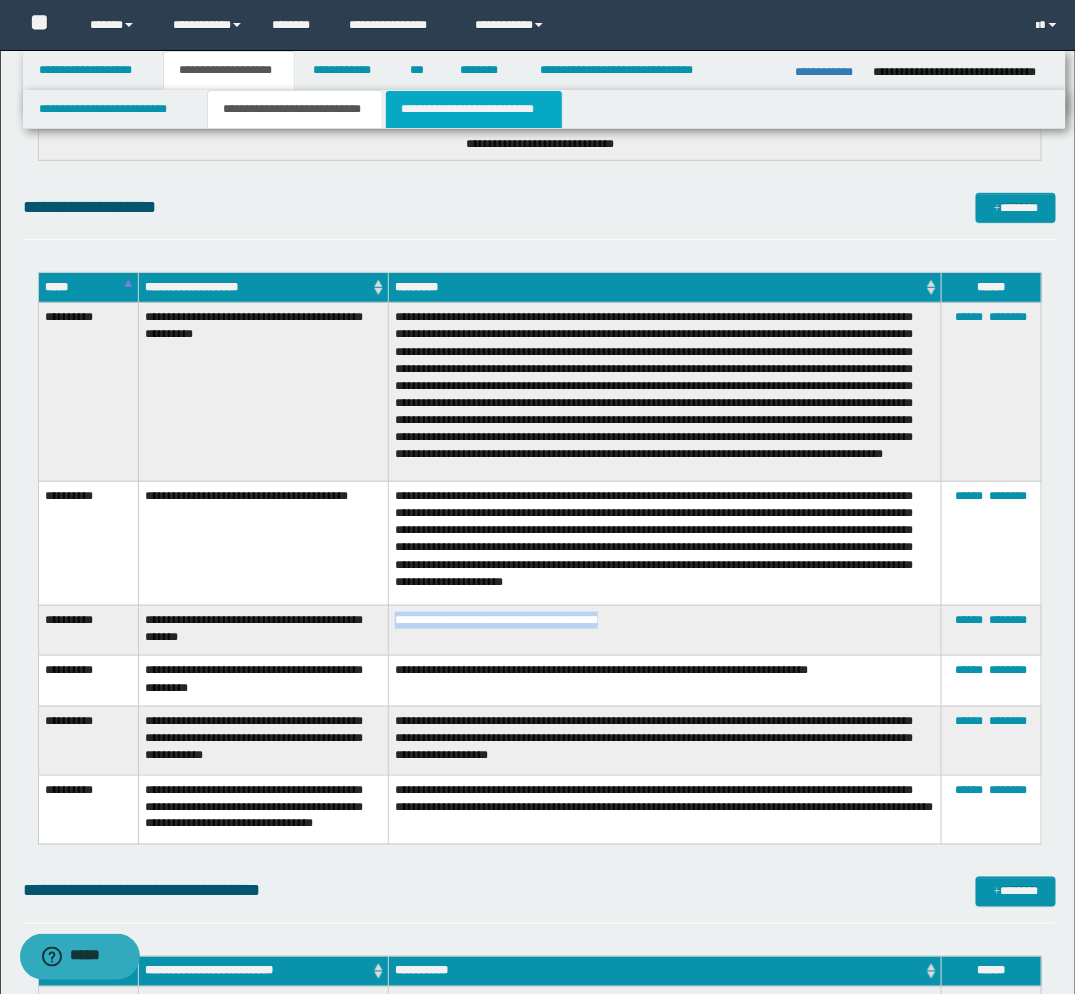 click on "**********" at bounding box center (474, 109) 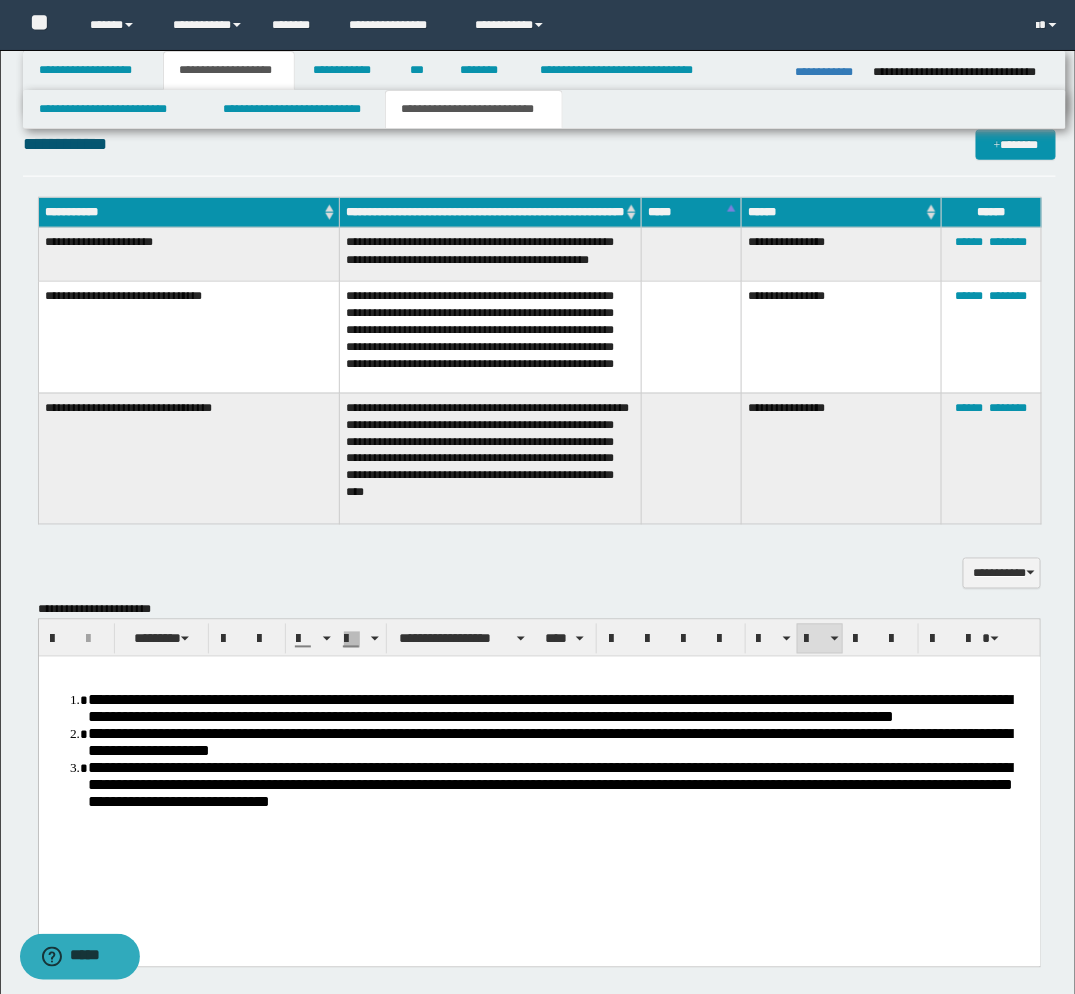 scroll, scrollTop: 361, scrollLeft: 0, axis: vertical 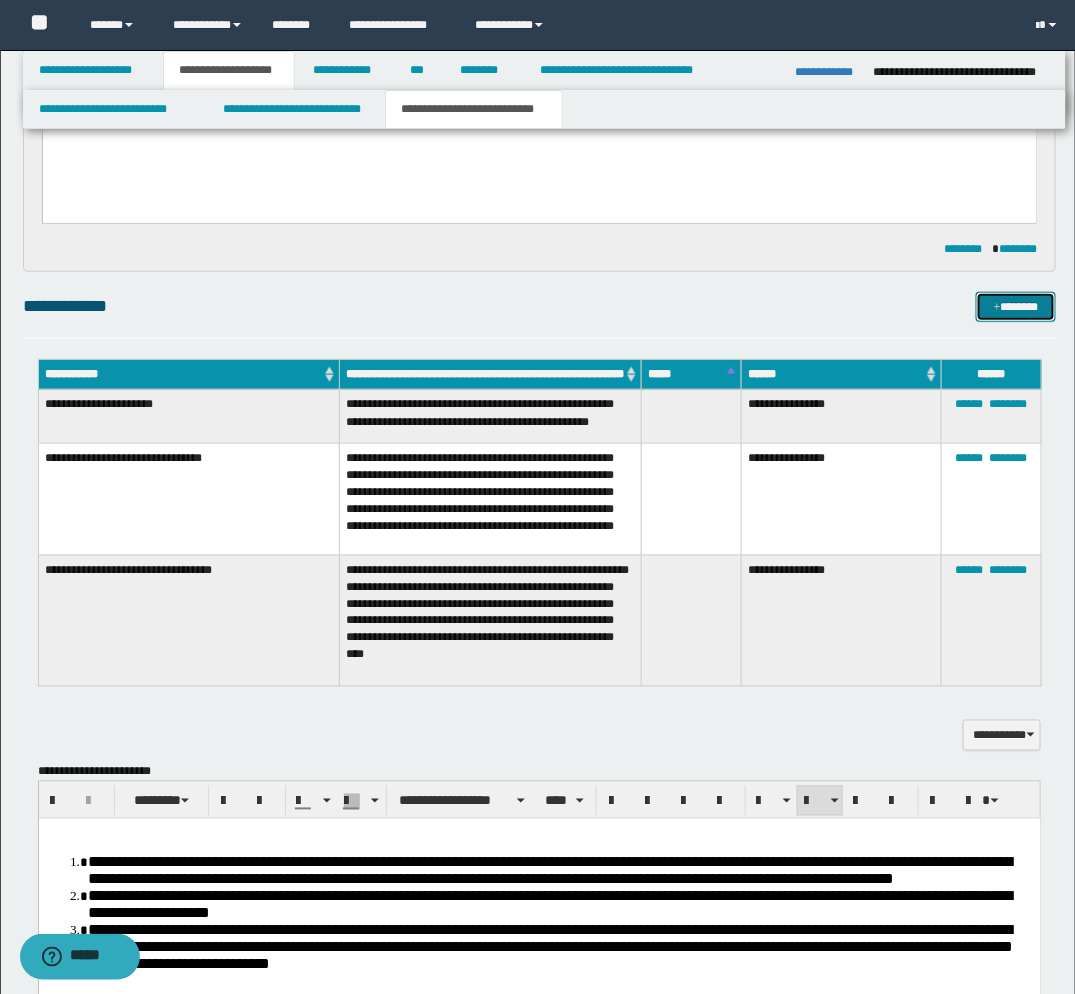 click on "*******" at bounding box center [1016, 307] 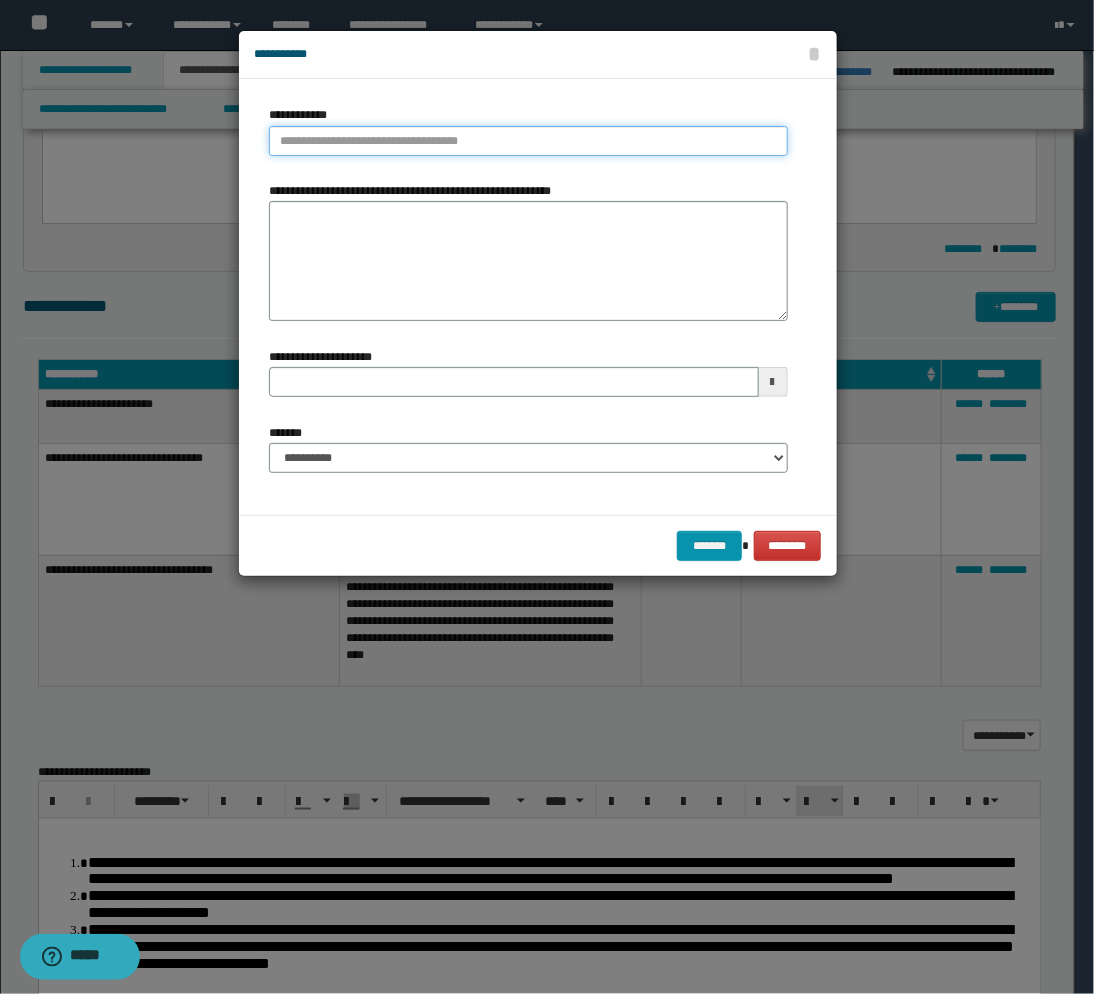 type on "**********" 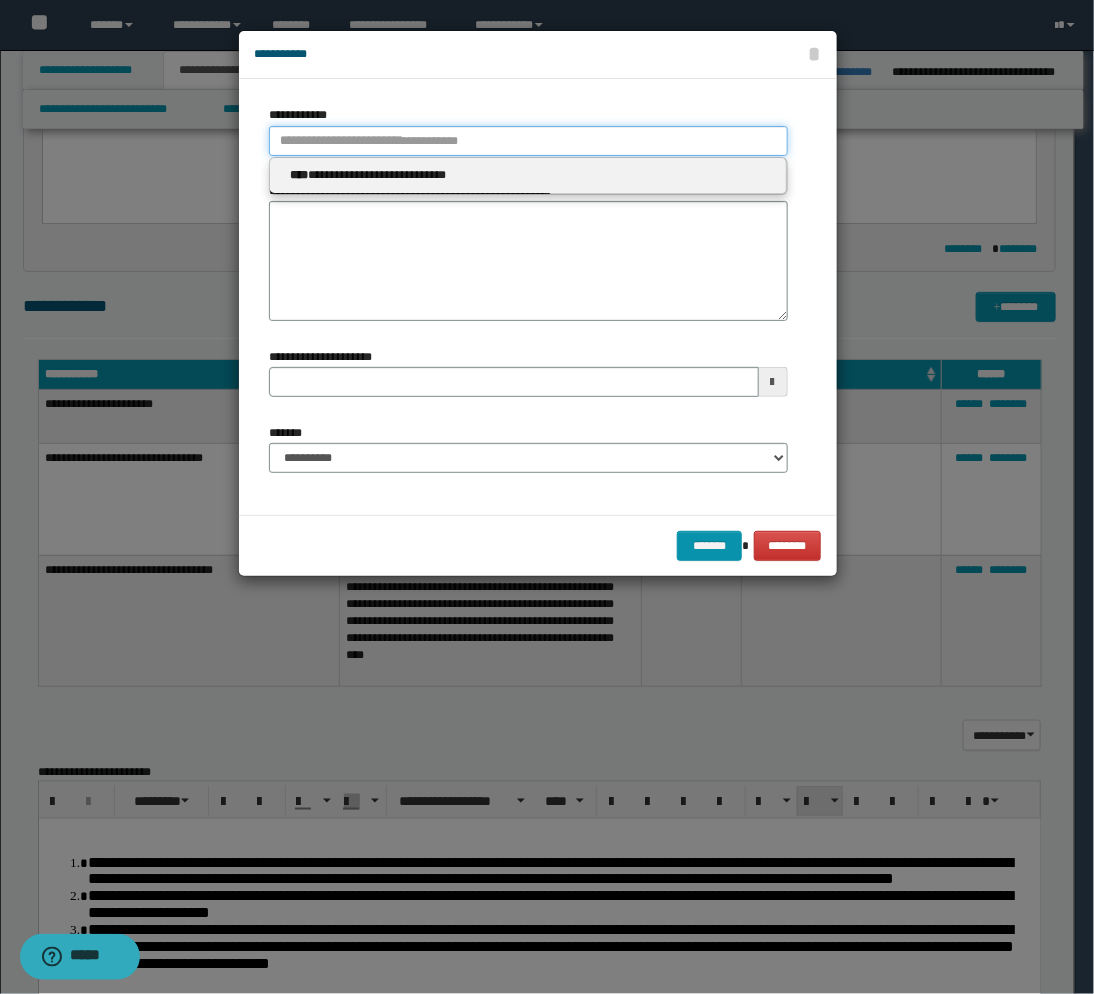 click on "**********" at bounding box center (528, 141) 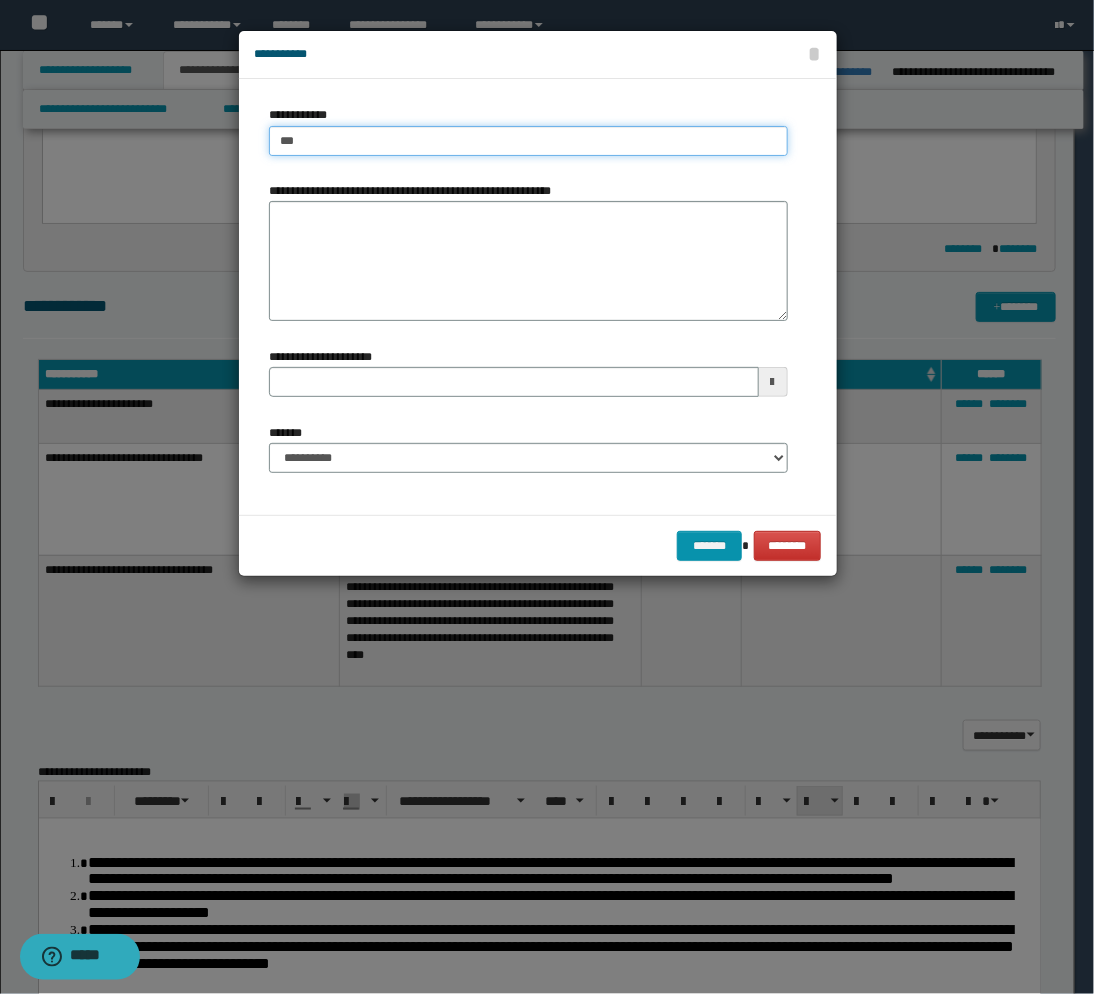 type on "****" 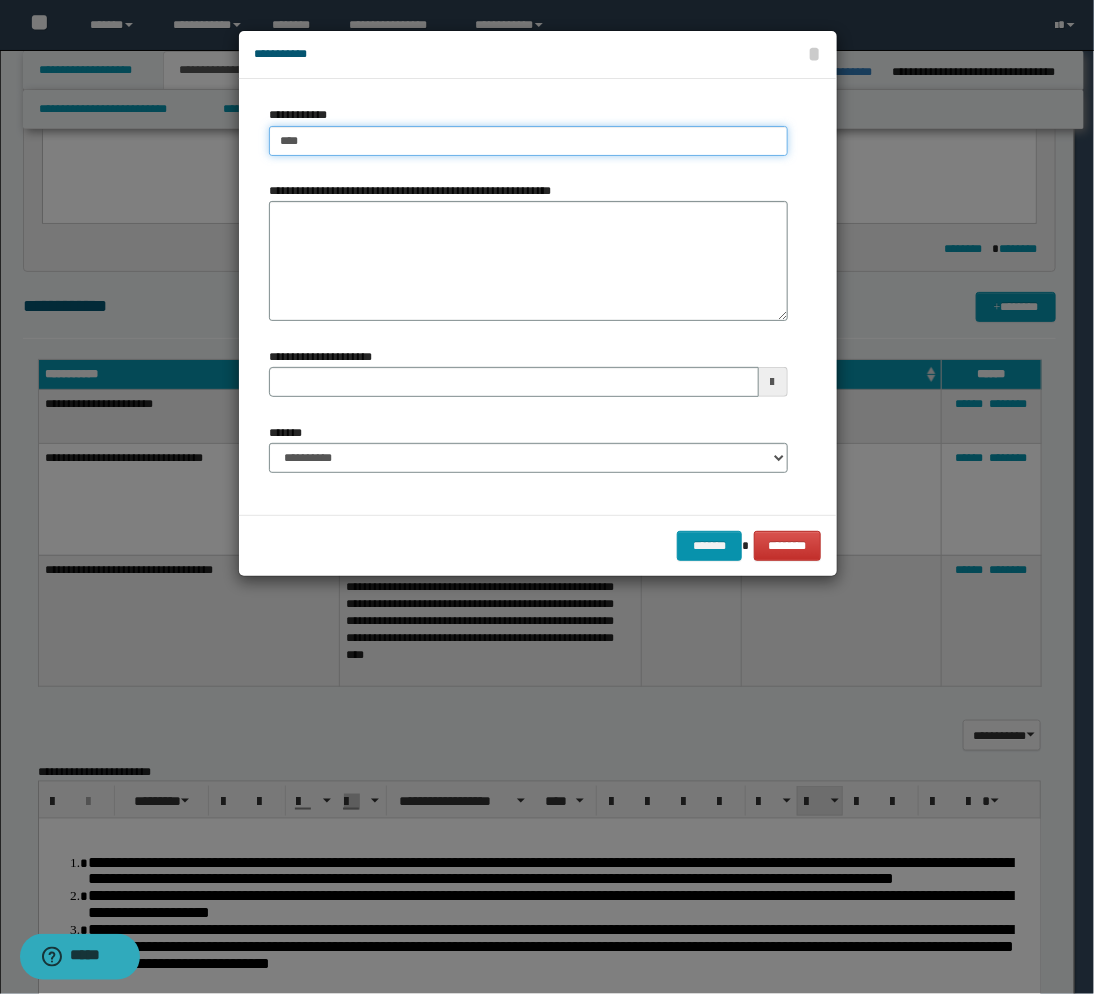type on "****" 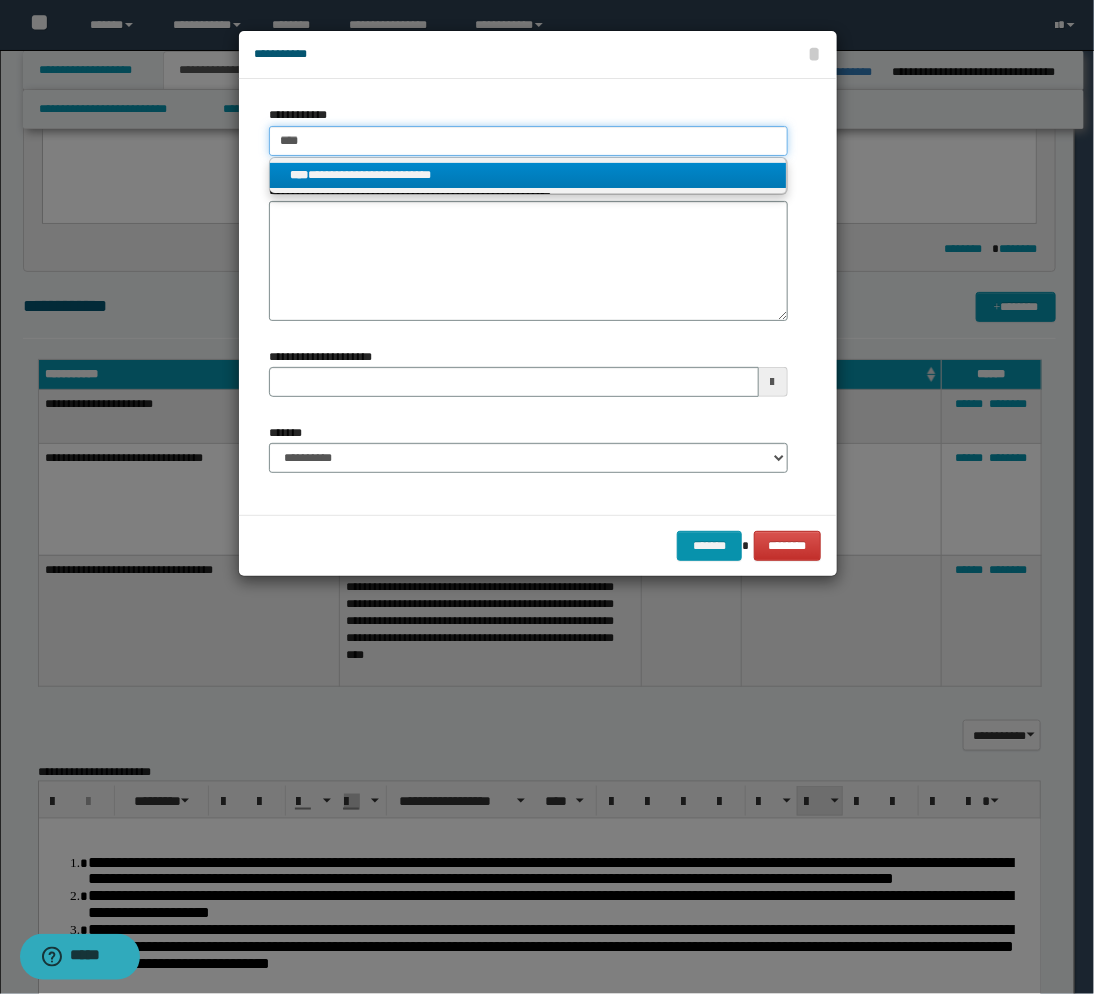 type on "****" 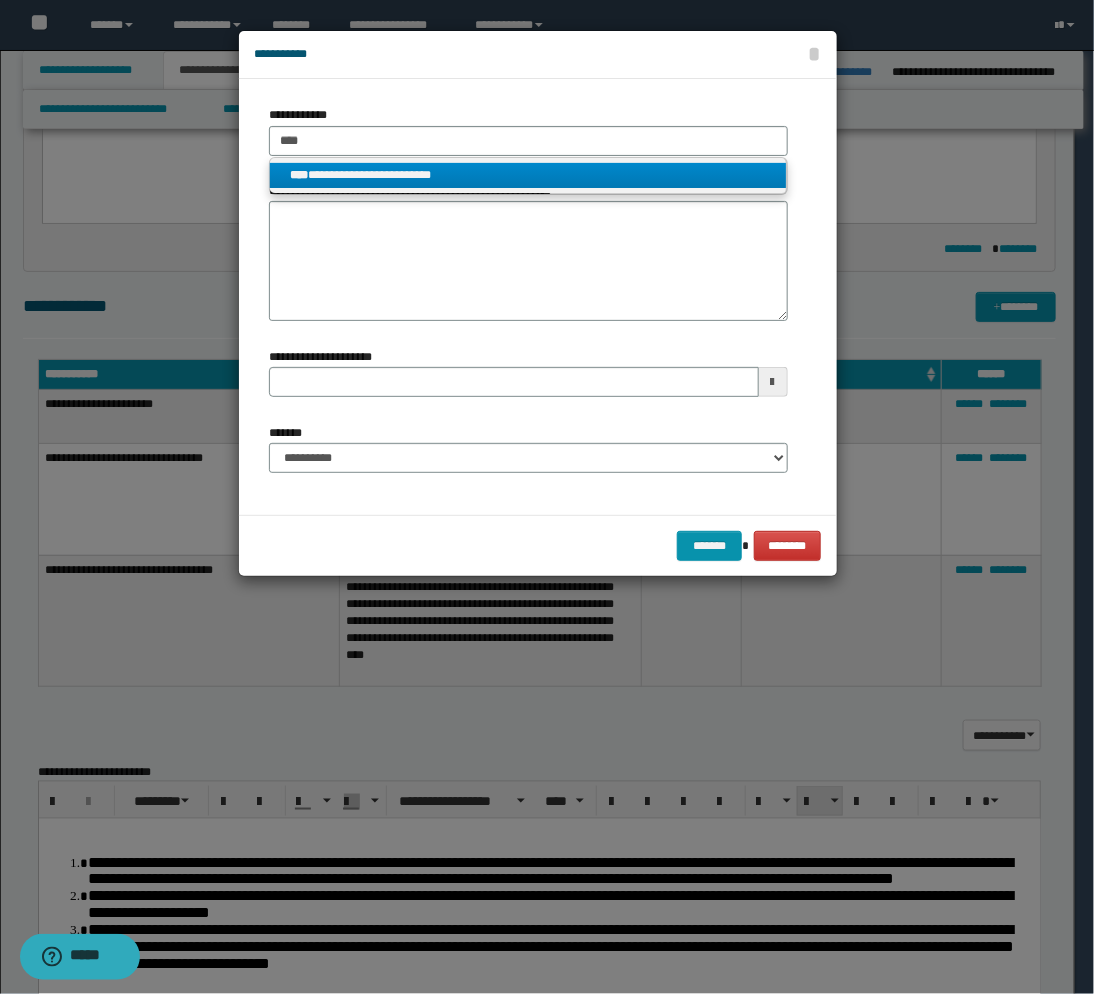 click on "**********" at bounding box center (528, 175) 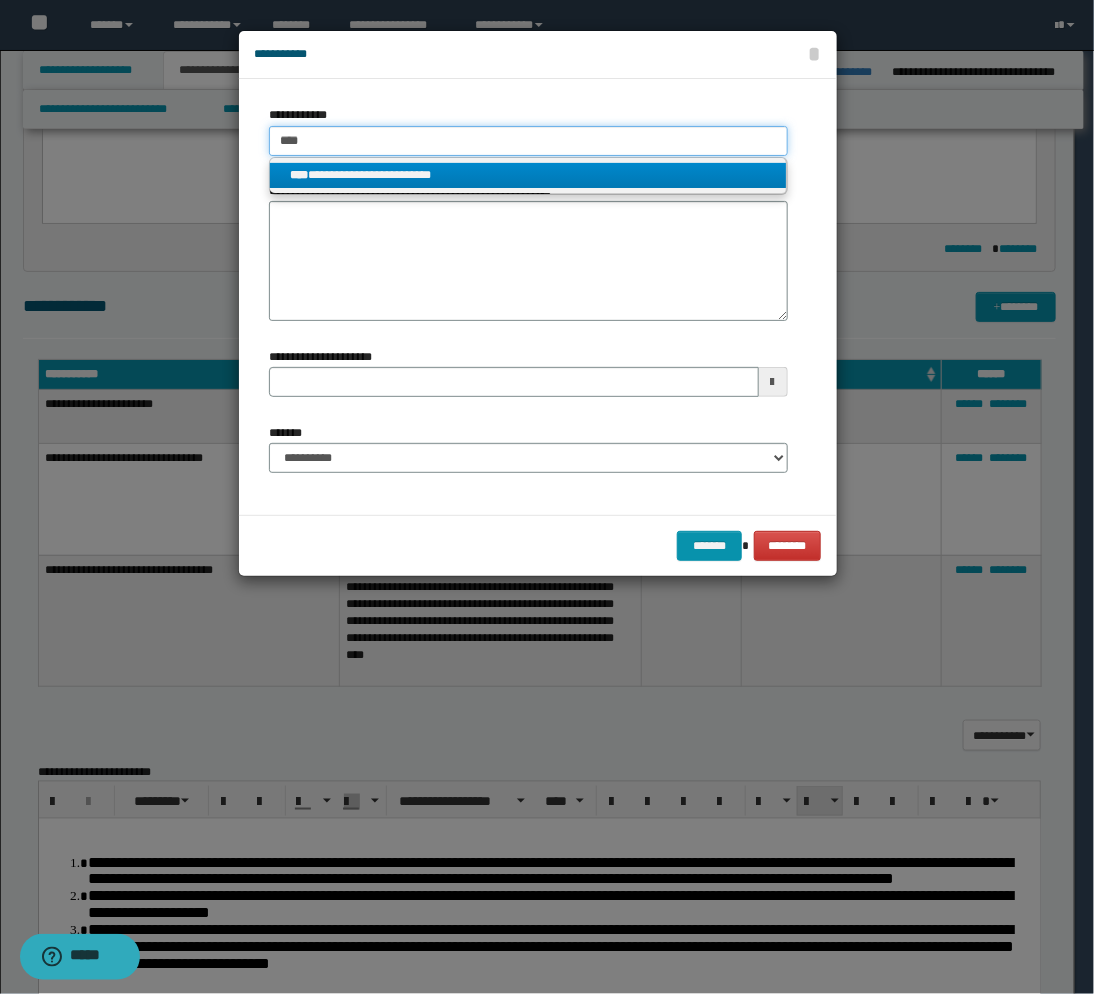 type 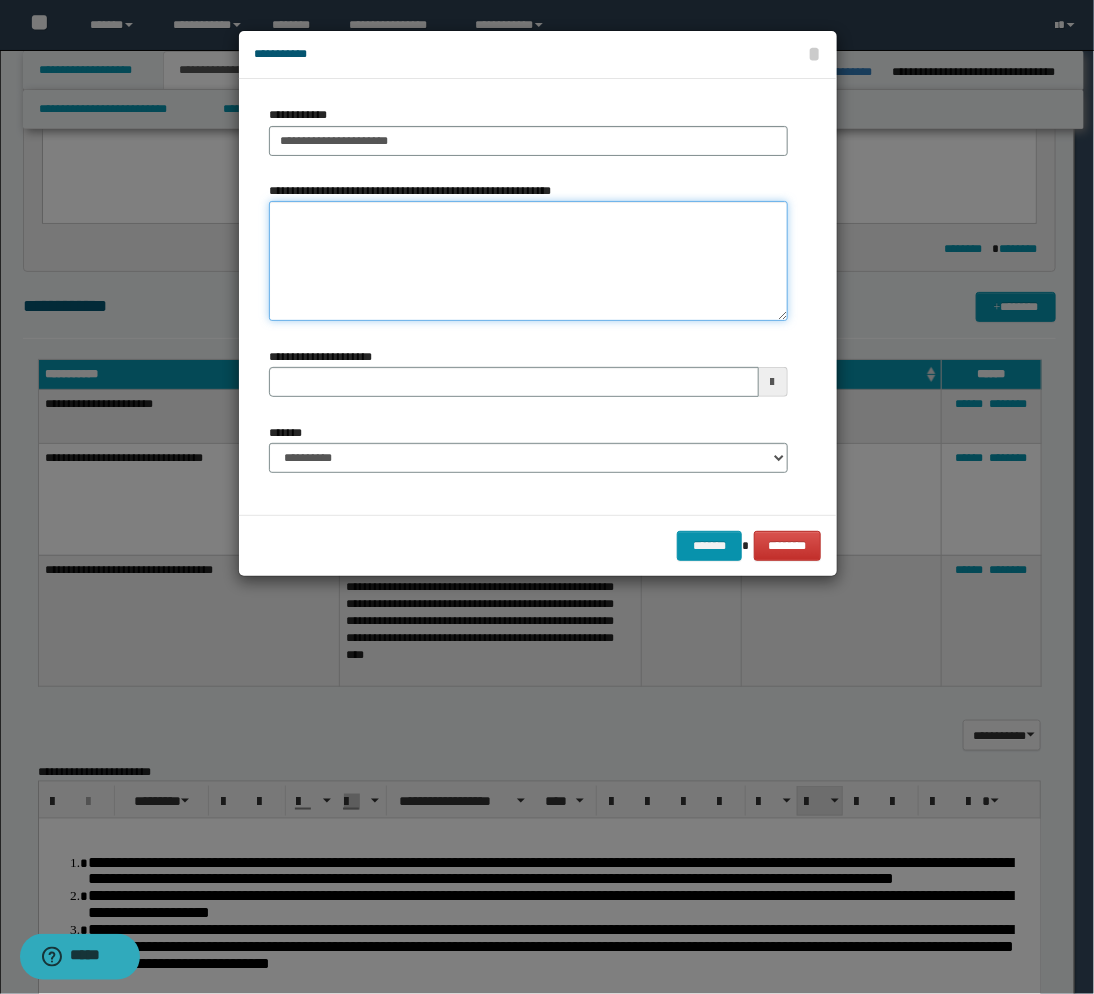 click on "**********" at bounding box center (528, 261) 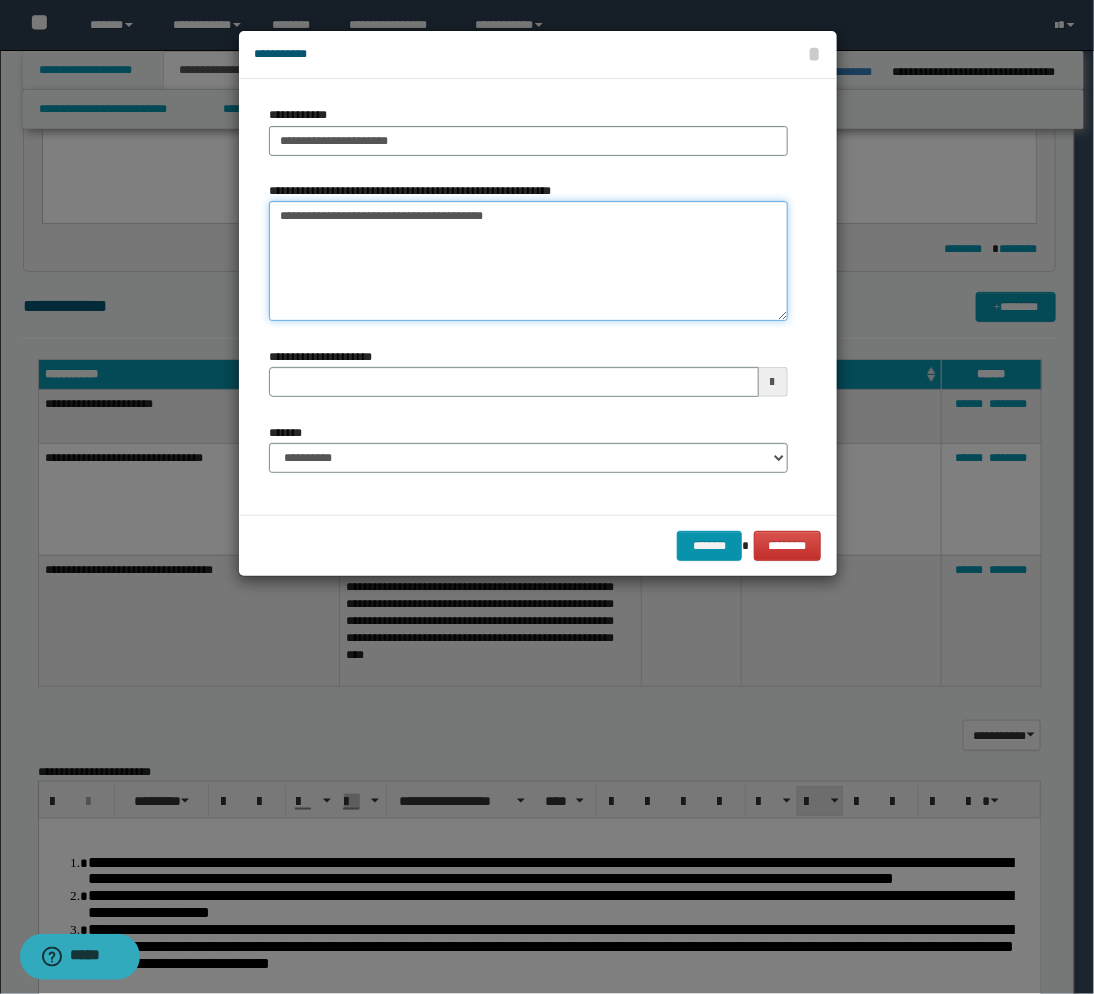click on "**********" at bounding box center [528, 261] 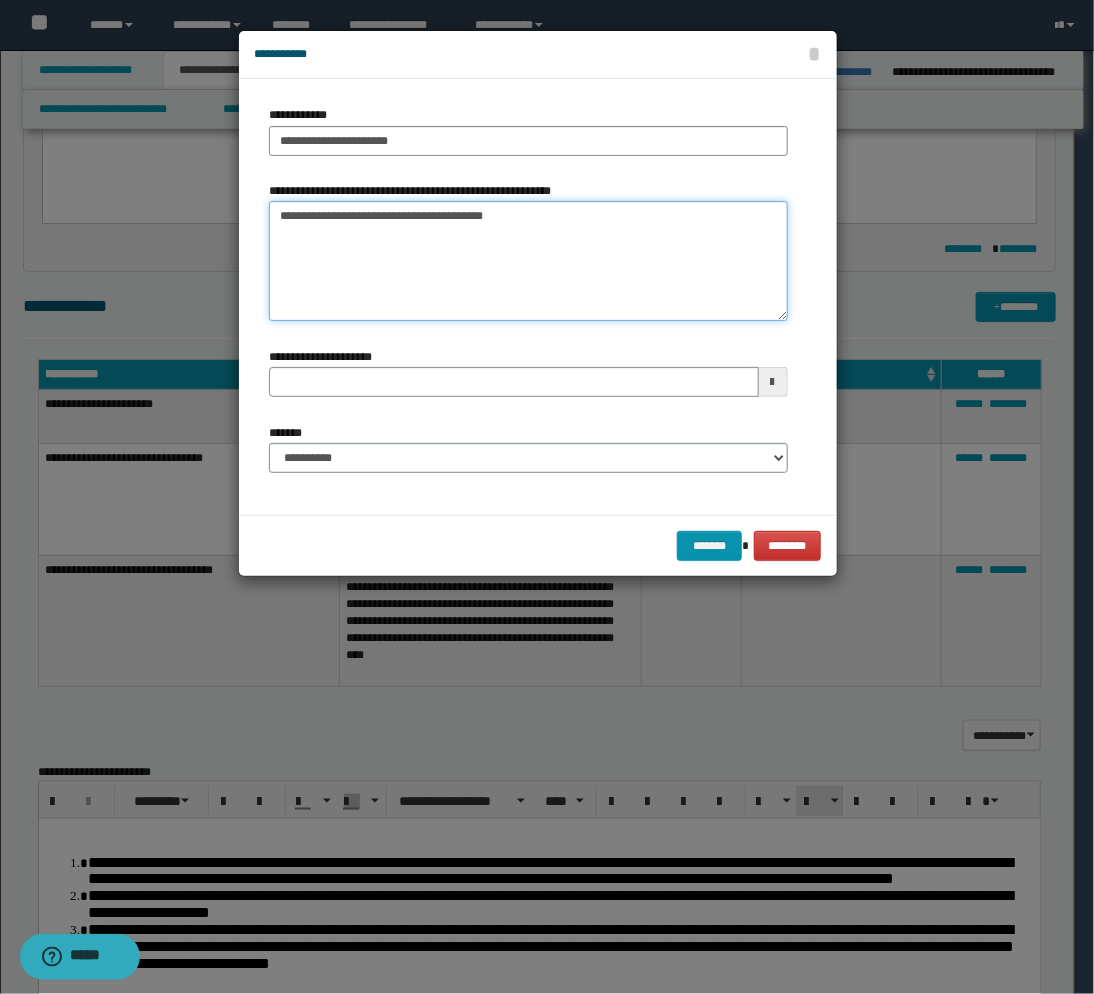 type 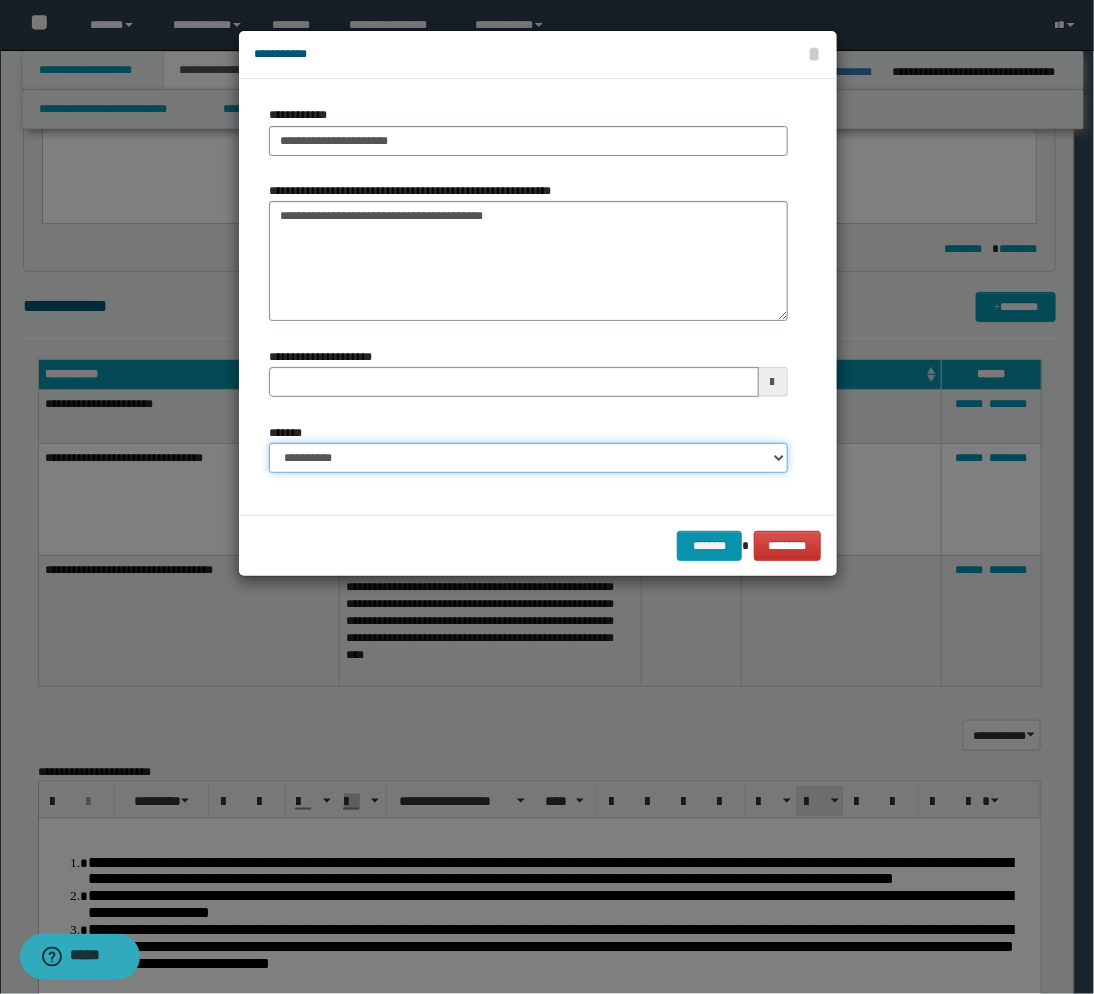 click on "**********" at bounding box center [528, 458] 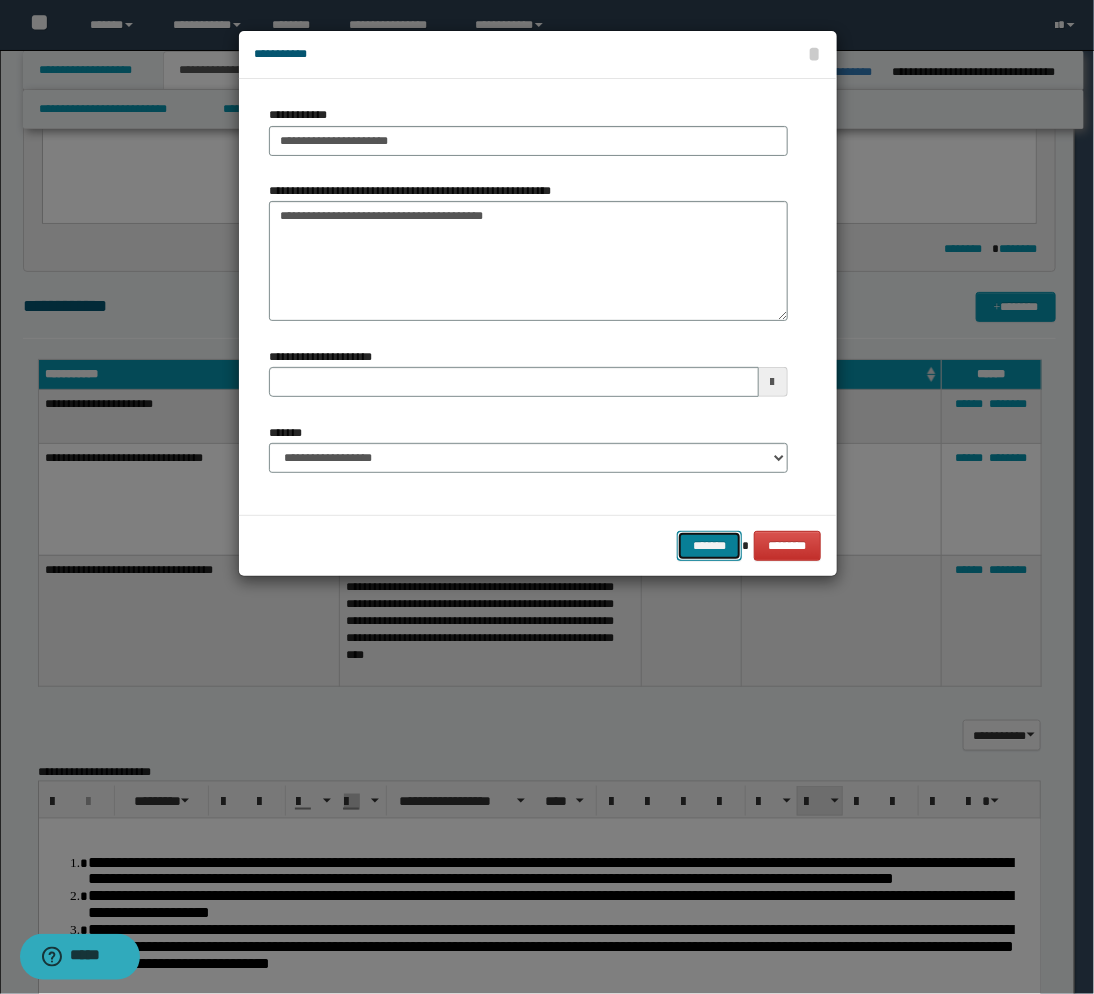 click on "*******" at bounding box center [709, 546] 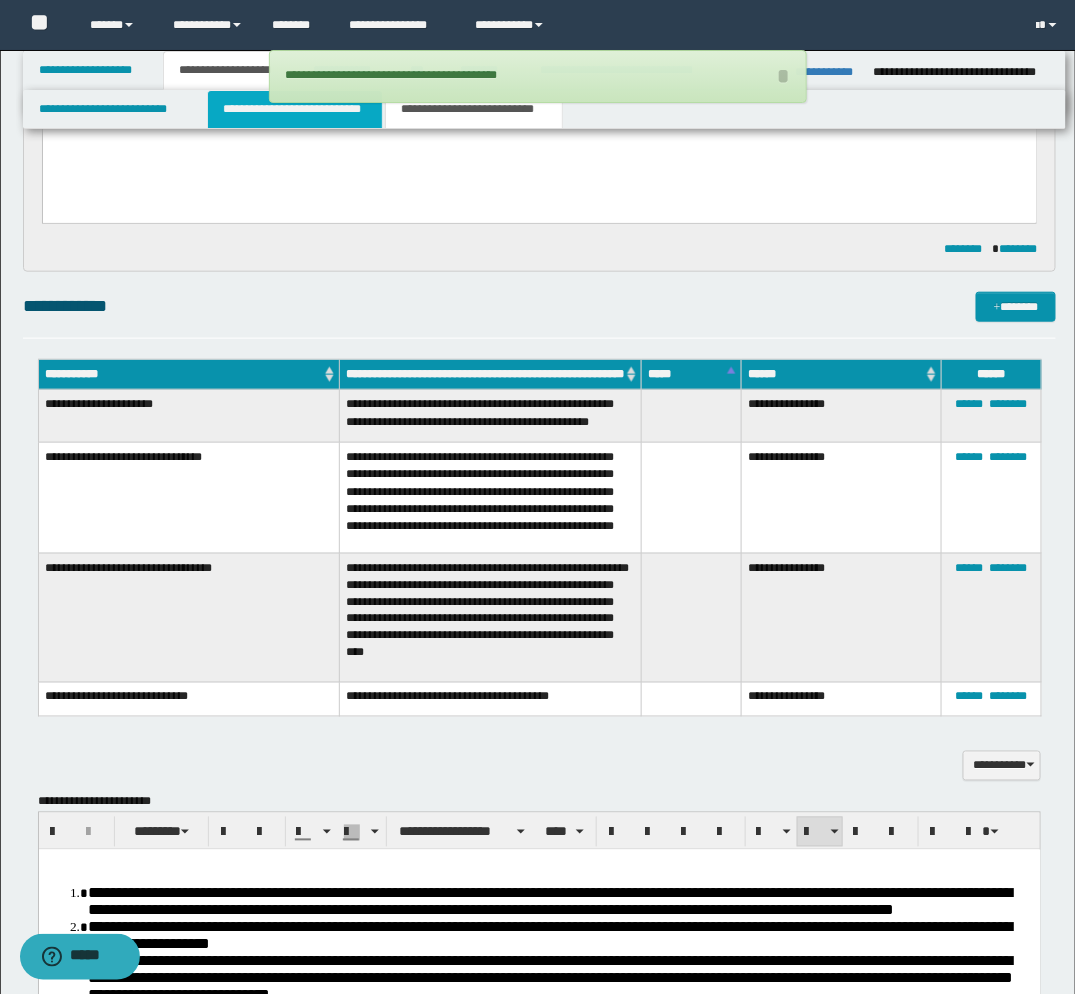 click on "**********" at bounding box center (295, 109) 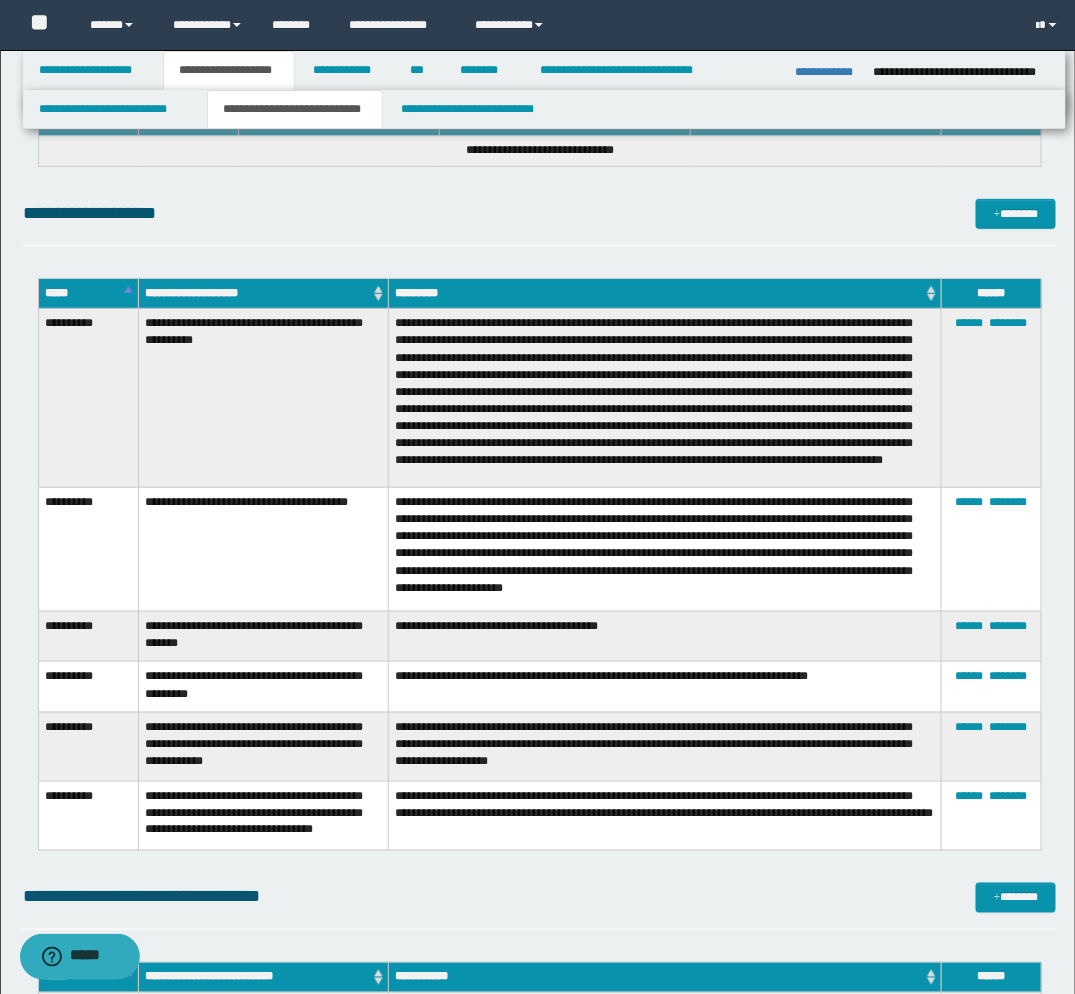 scroll, scrollTop: 4361, scrollLeft: 0, axis: vertical 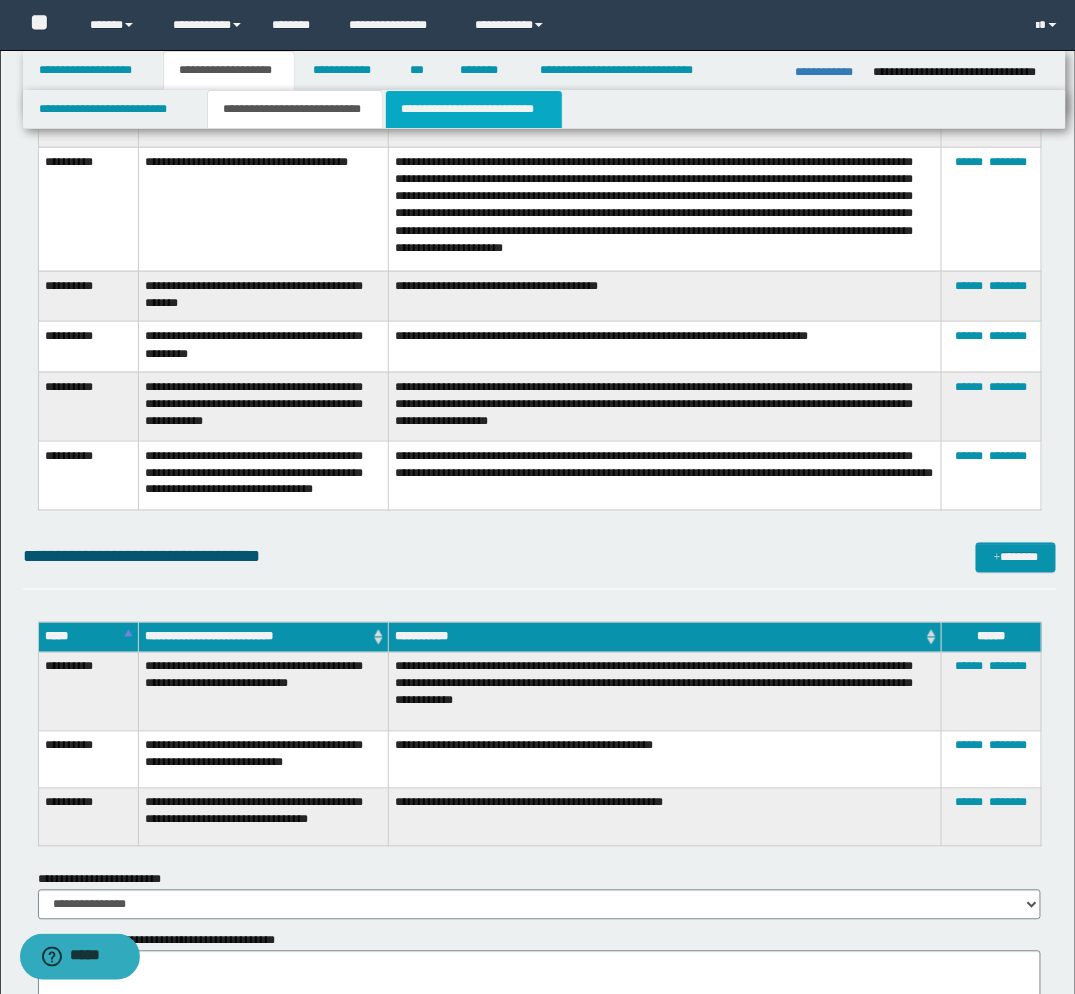 click on "**********" at bounding box center [474, 109] 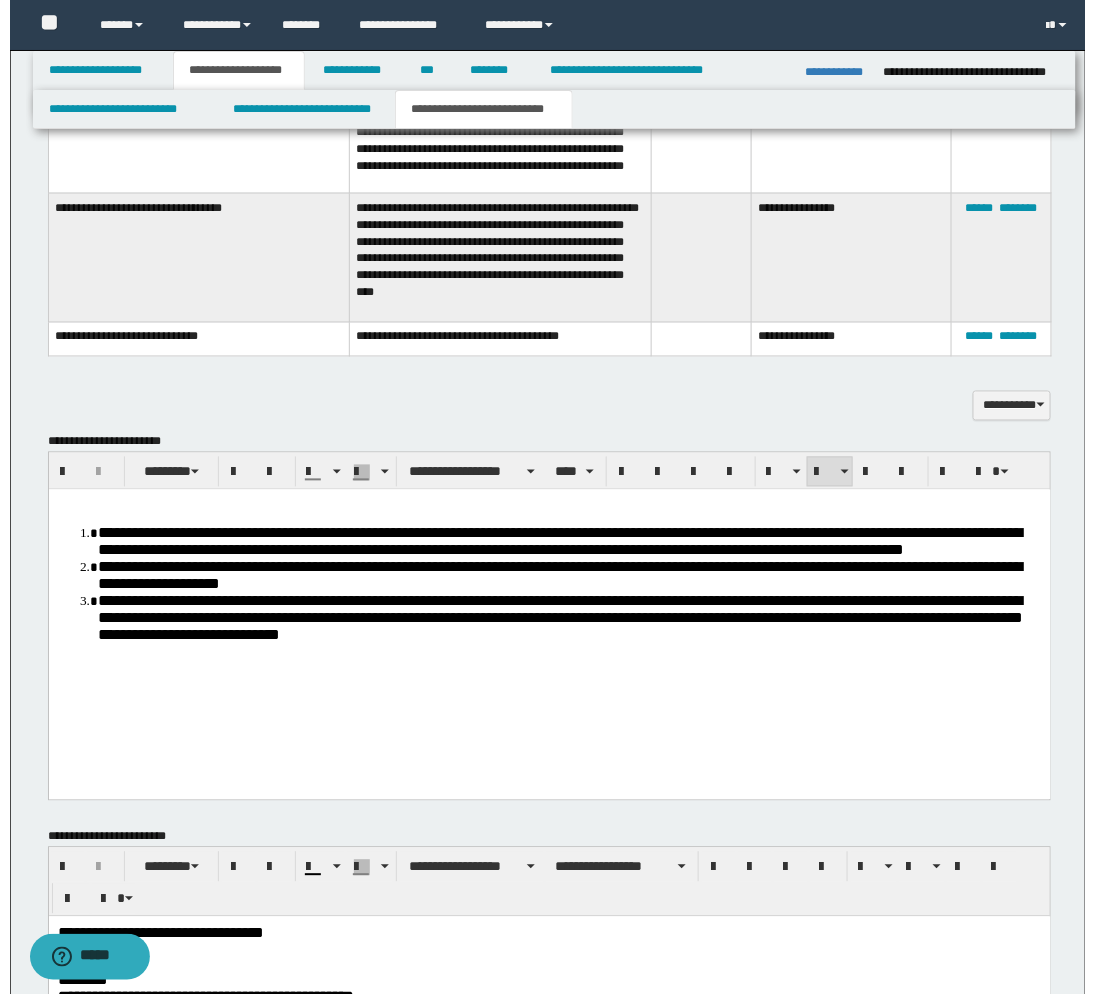 scroll, scrollTop: 391, scrollLeft: 0, axis: vertical 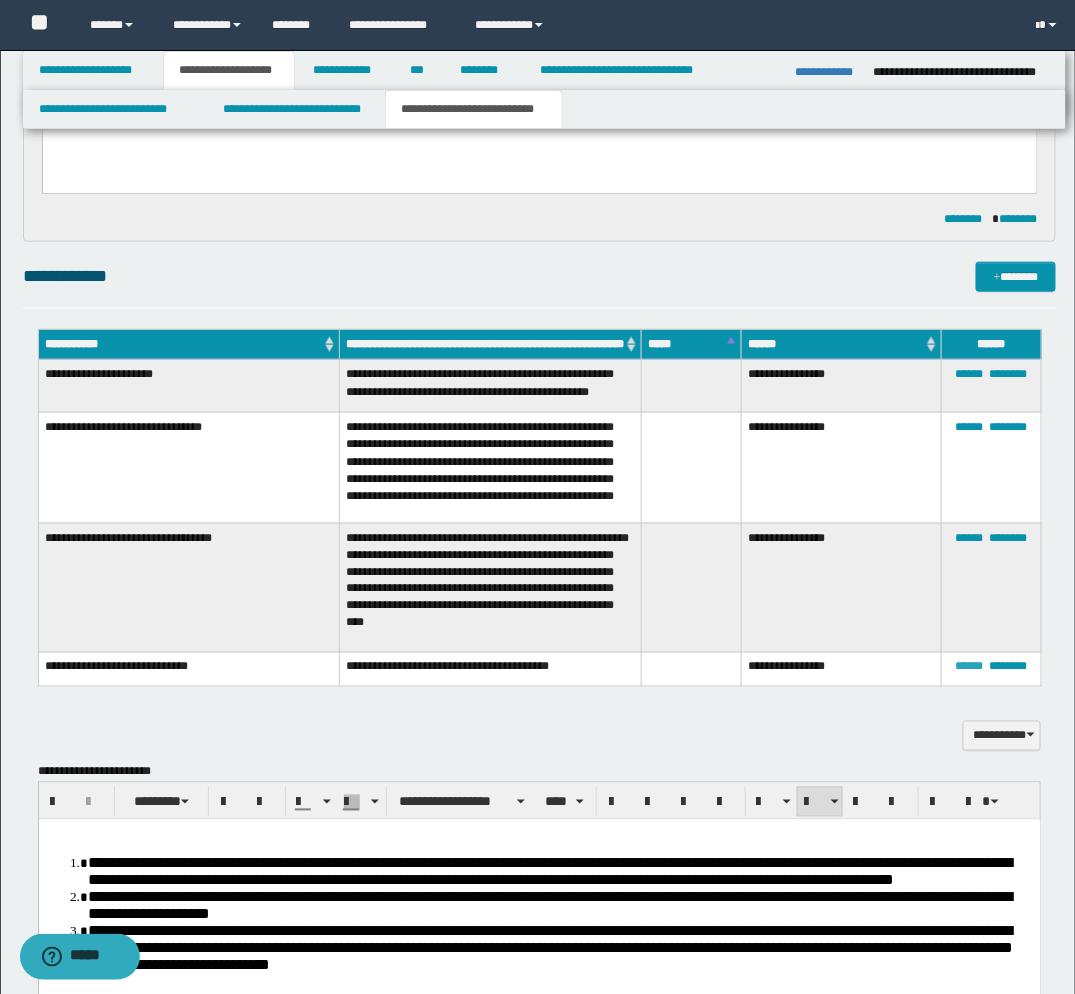 click on "******" at bounding box center [970, 667] 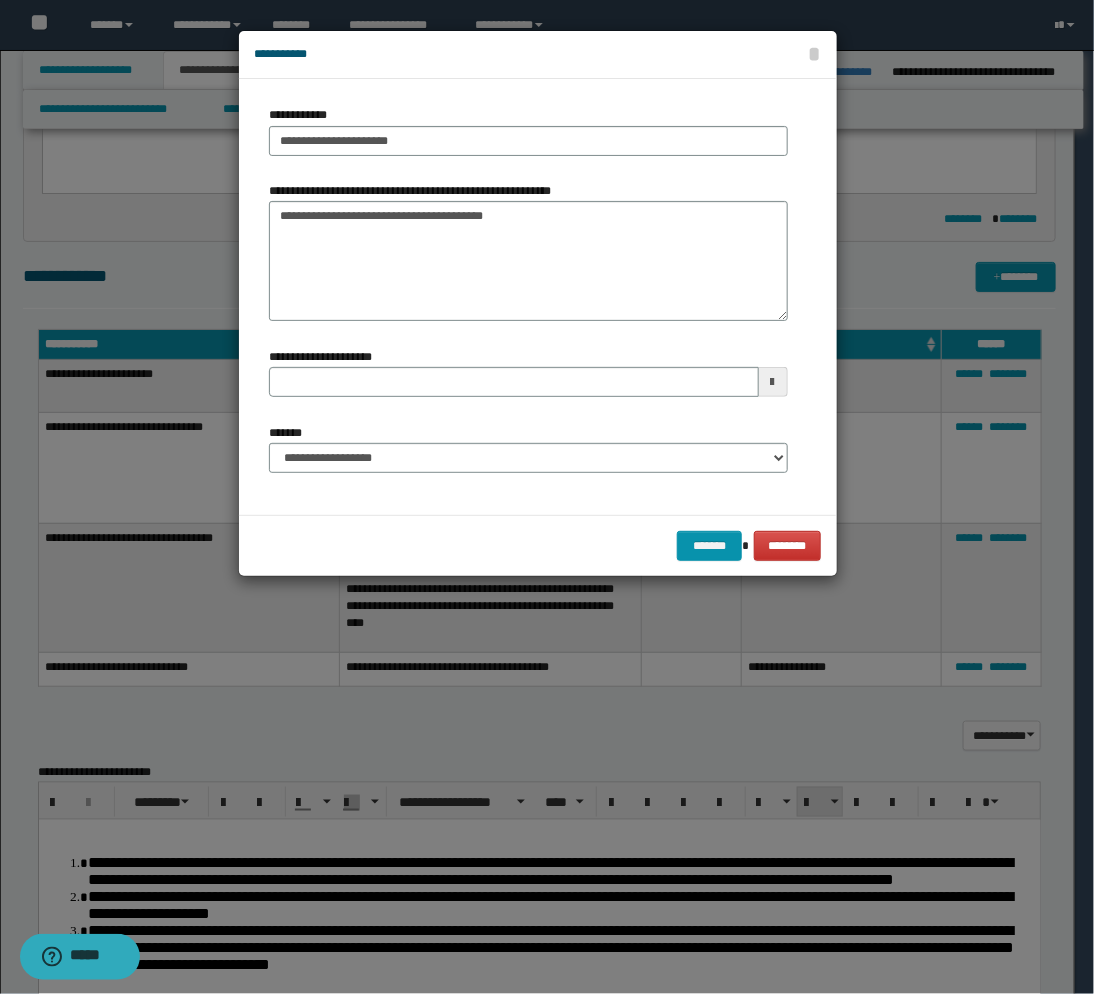 type 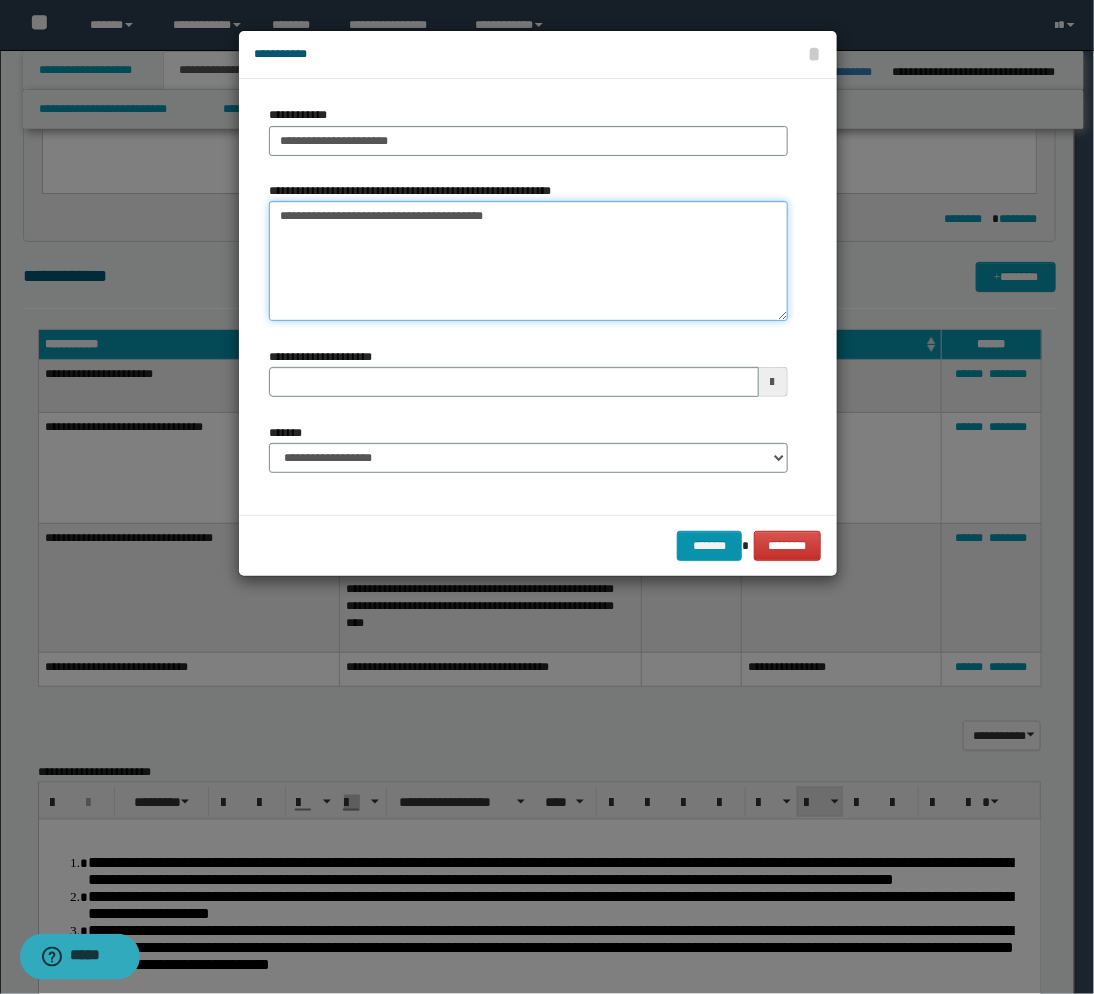 click on "**********" at bounding box center [528, 261] 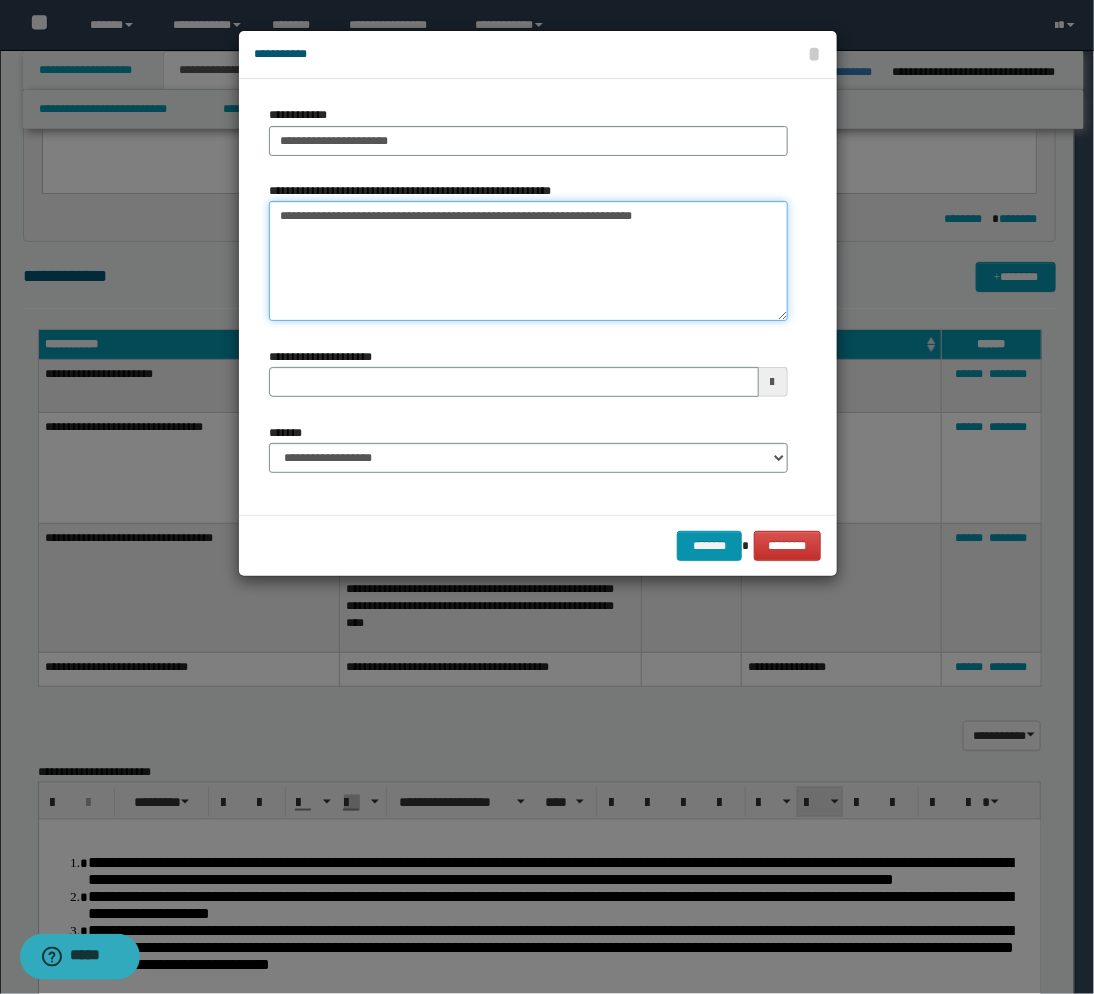 type on "**********" 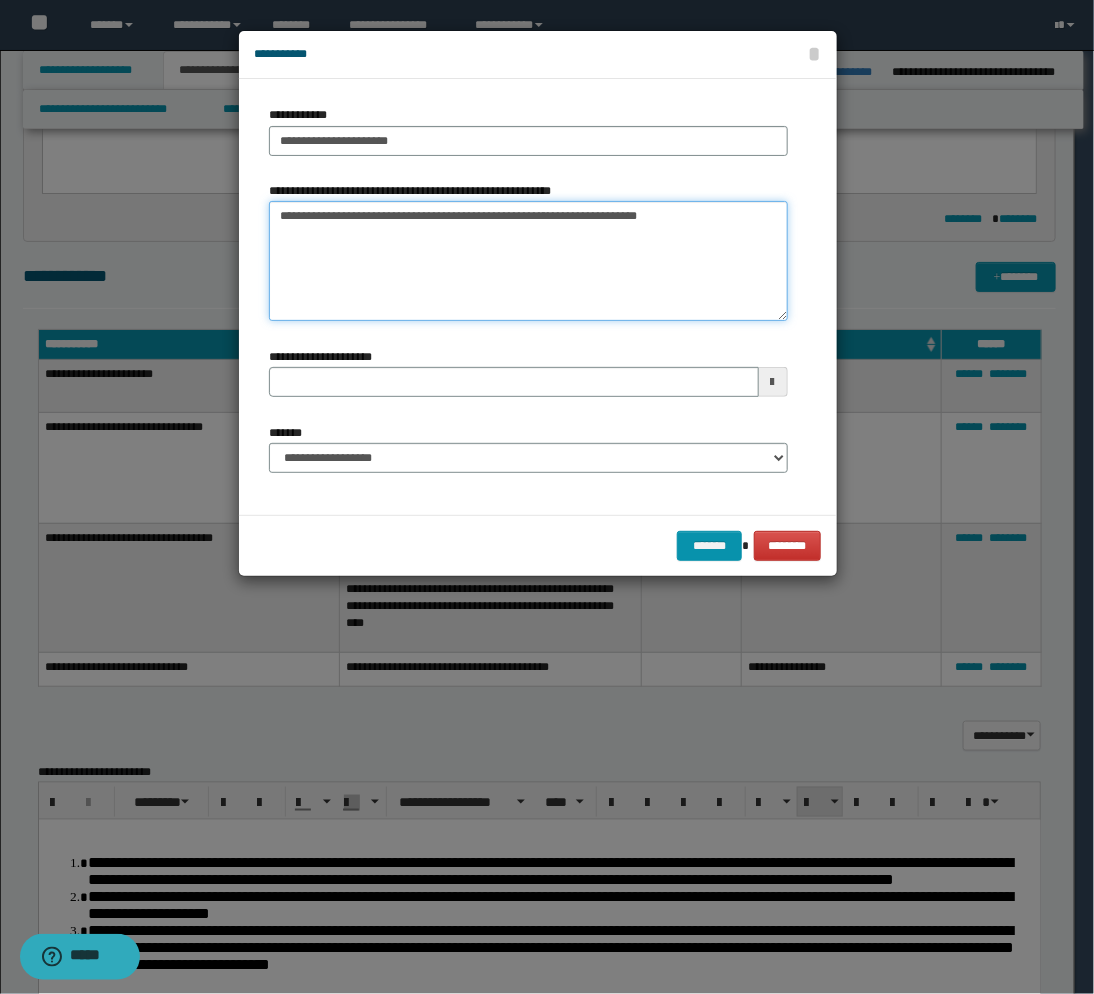 type 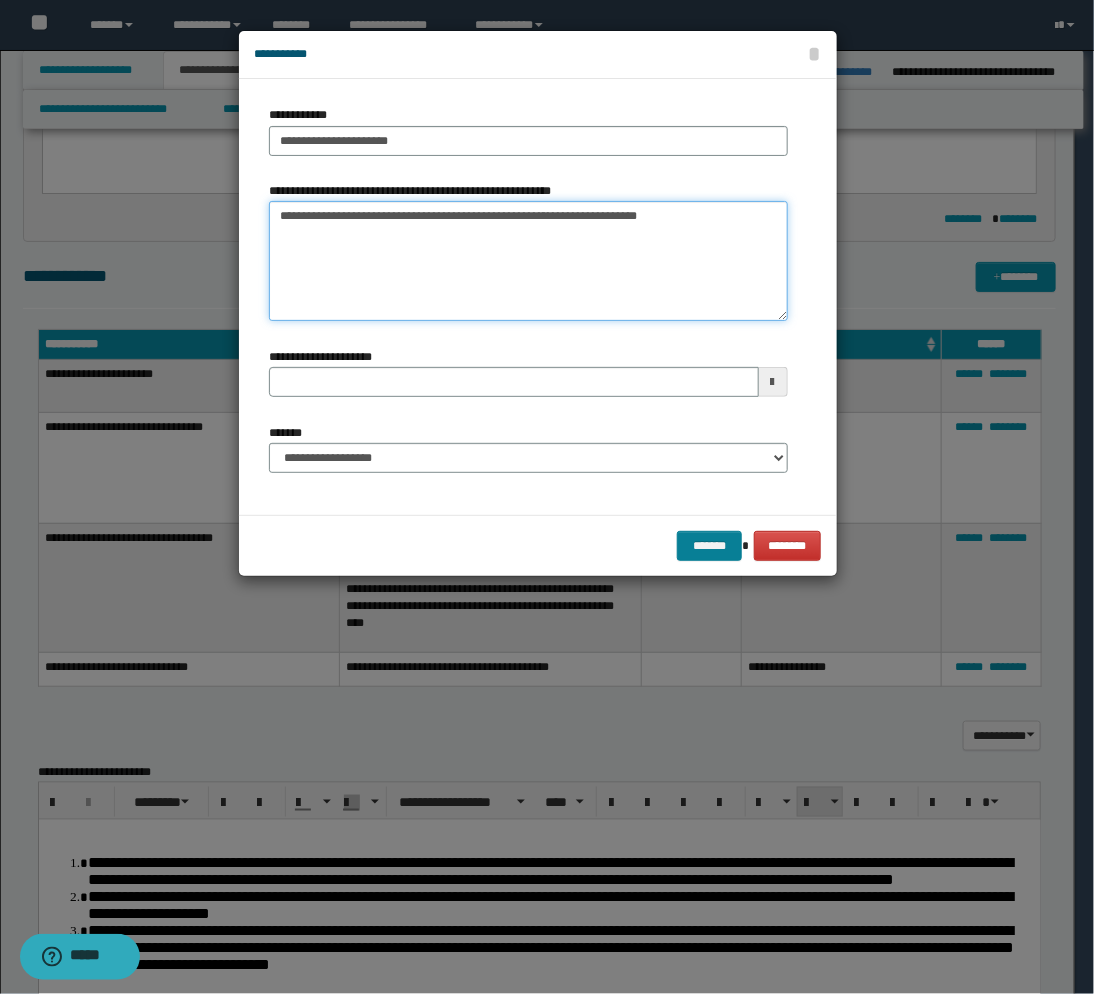 type on "**********" 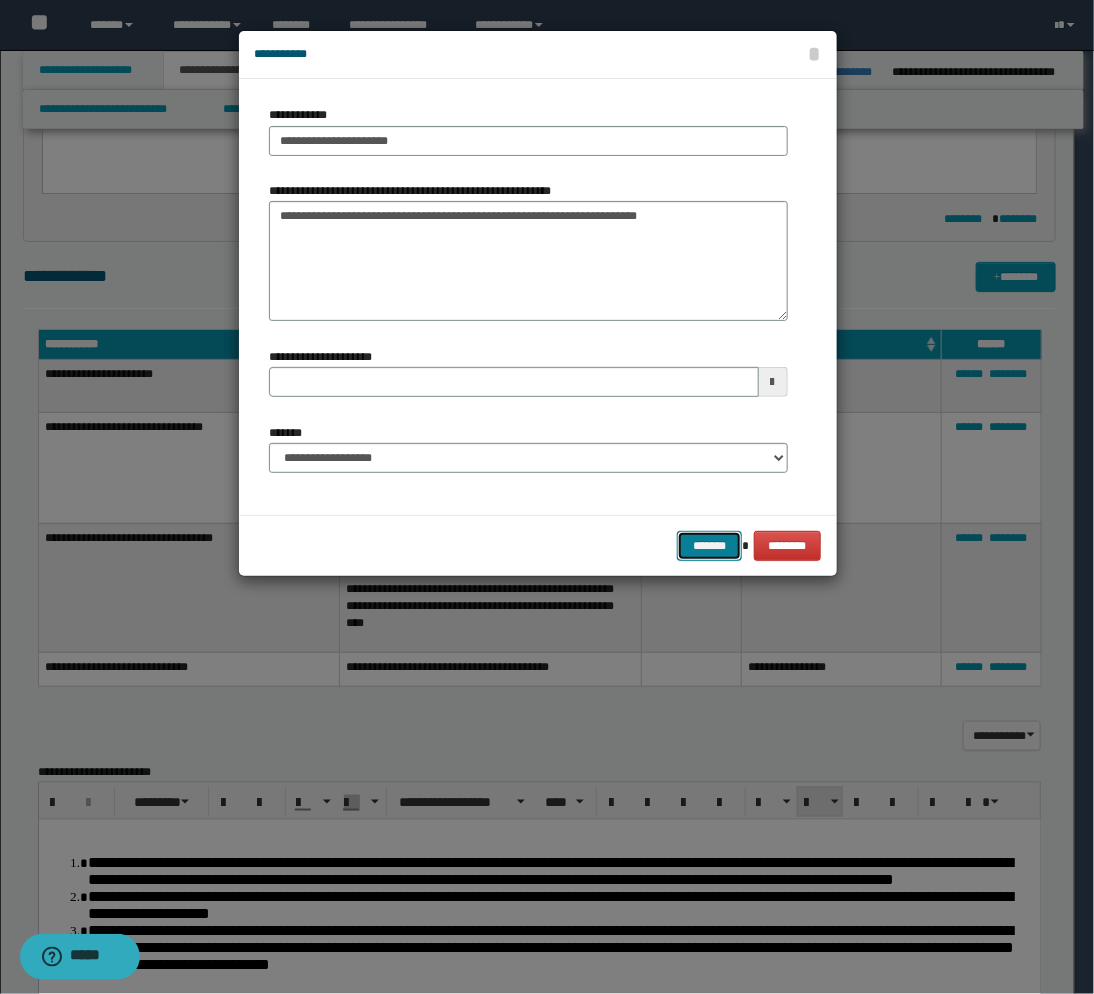 click on "*******" at bounding box center (709, 546) 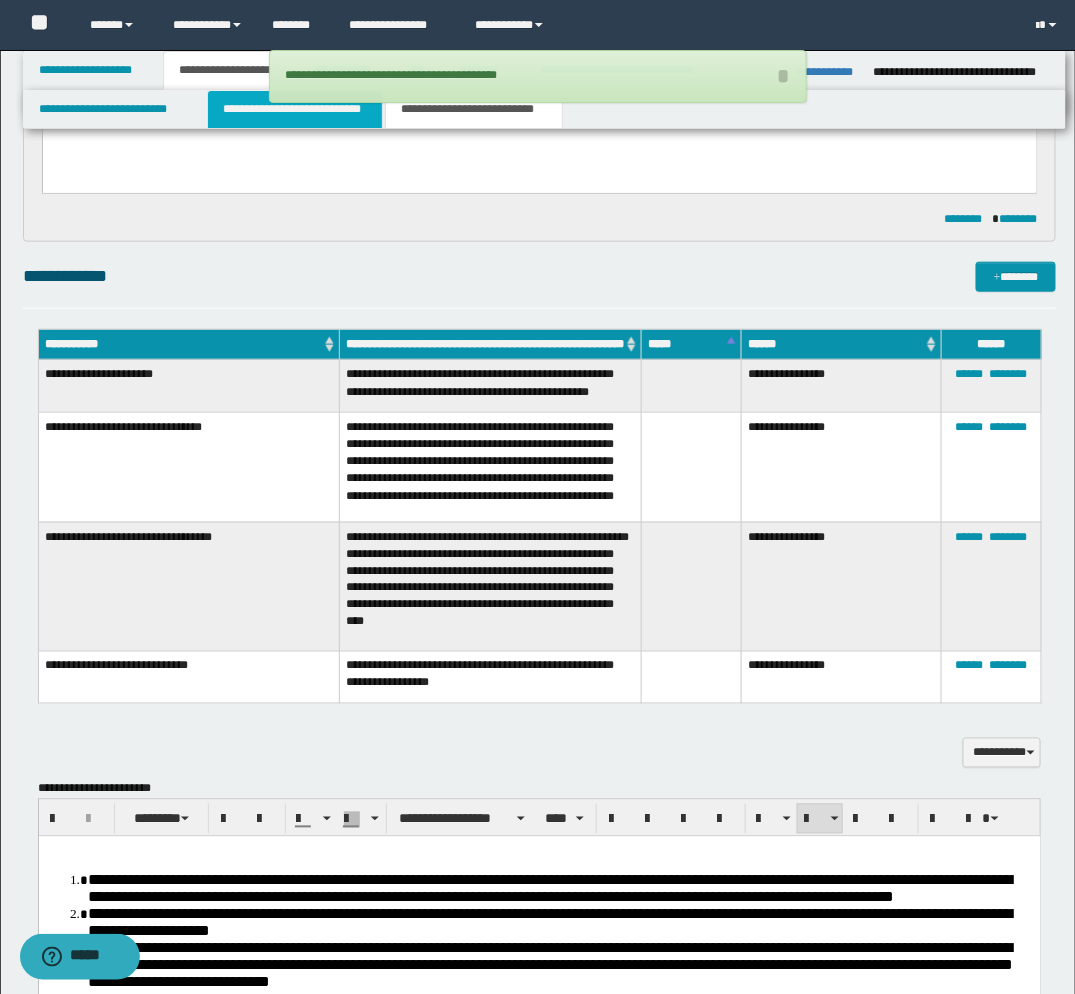 click on "**********" at bounding box center [295, 109] 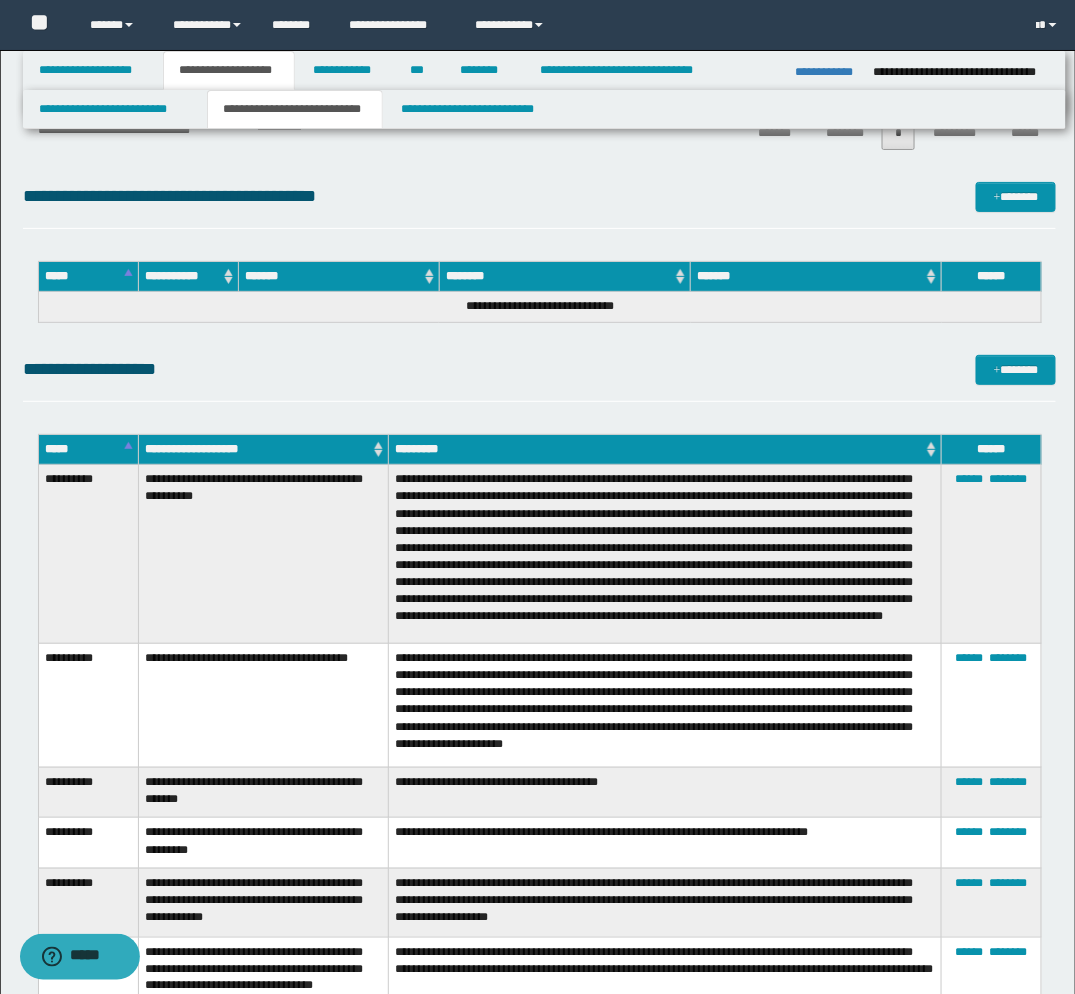 scroll, scrollTop: 4057, scrollLeft: 0, axis: vertical 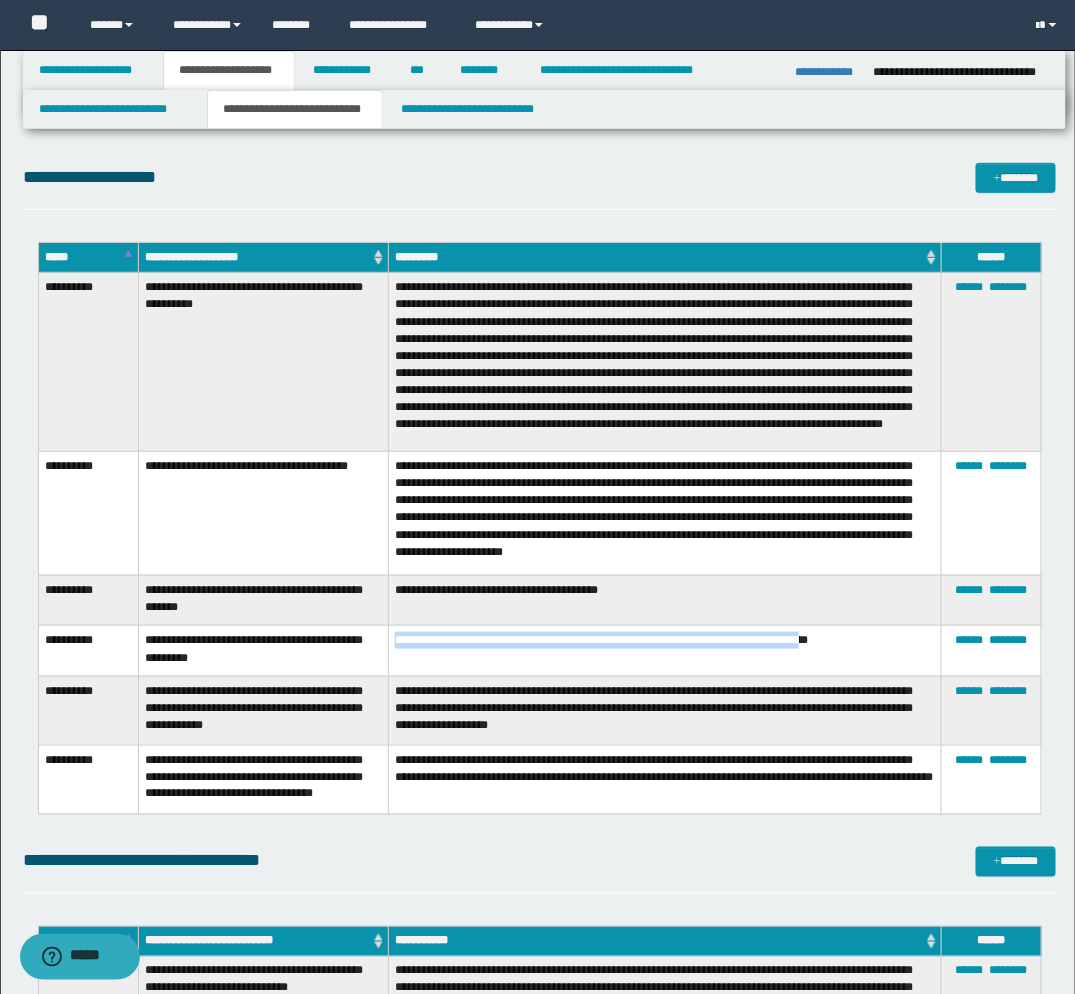 drag, startPoint x: 896, startPoint y: 635, endPoint x: 387, endPoint y: 647, distance: 509.14145 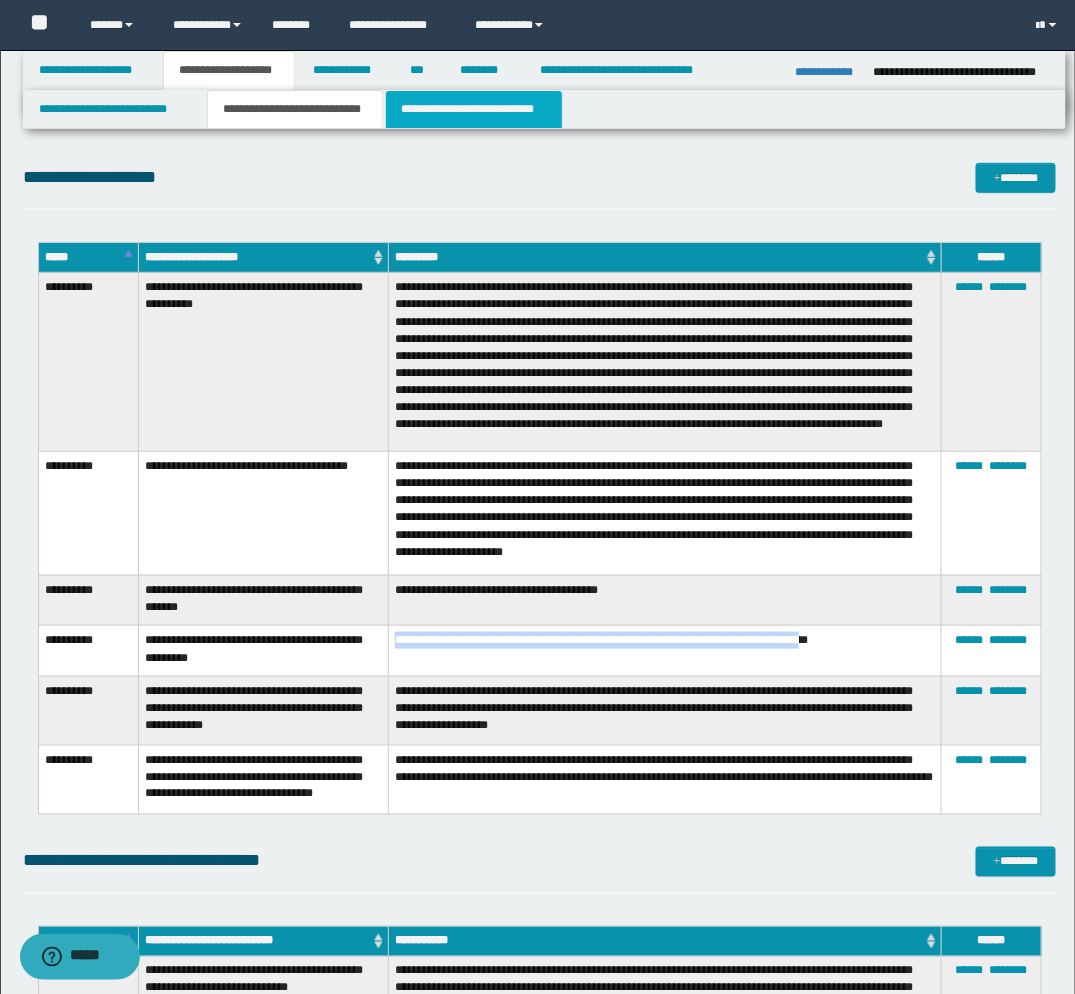 click on "**********" at bounding box center [474, 109] 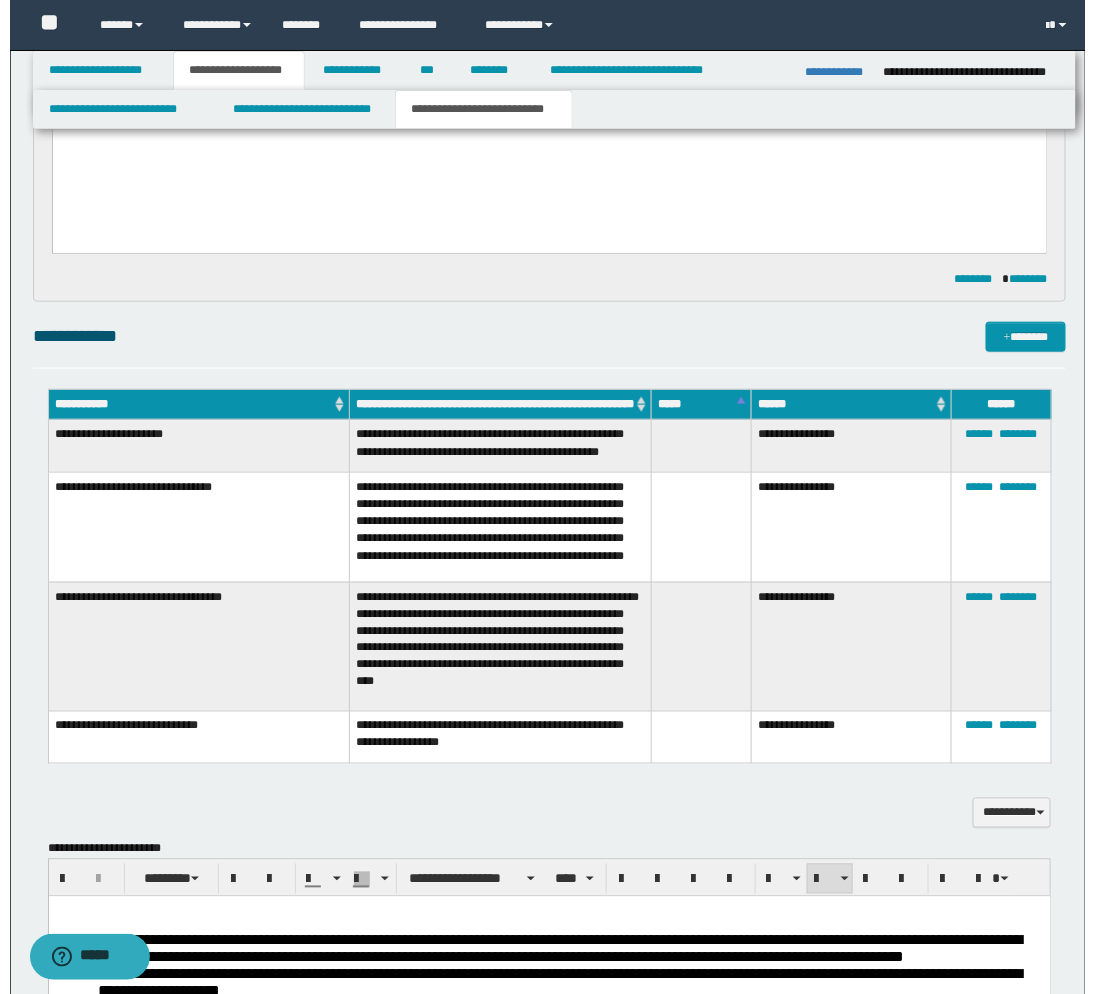 scroll, scrollTop: 296, scrollLeft: 0, axis: vertical 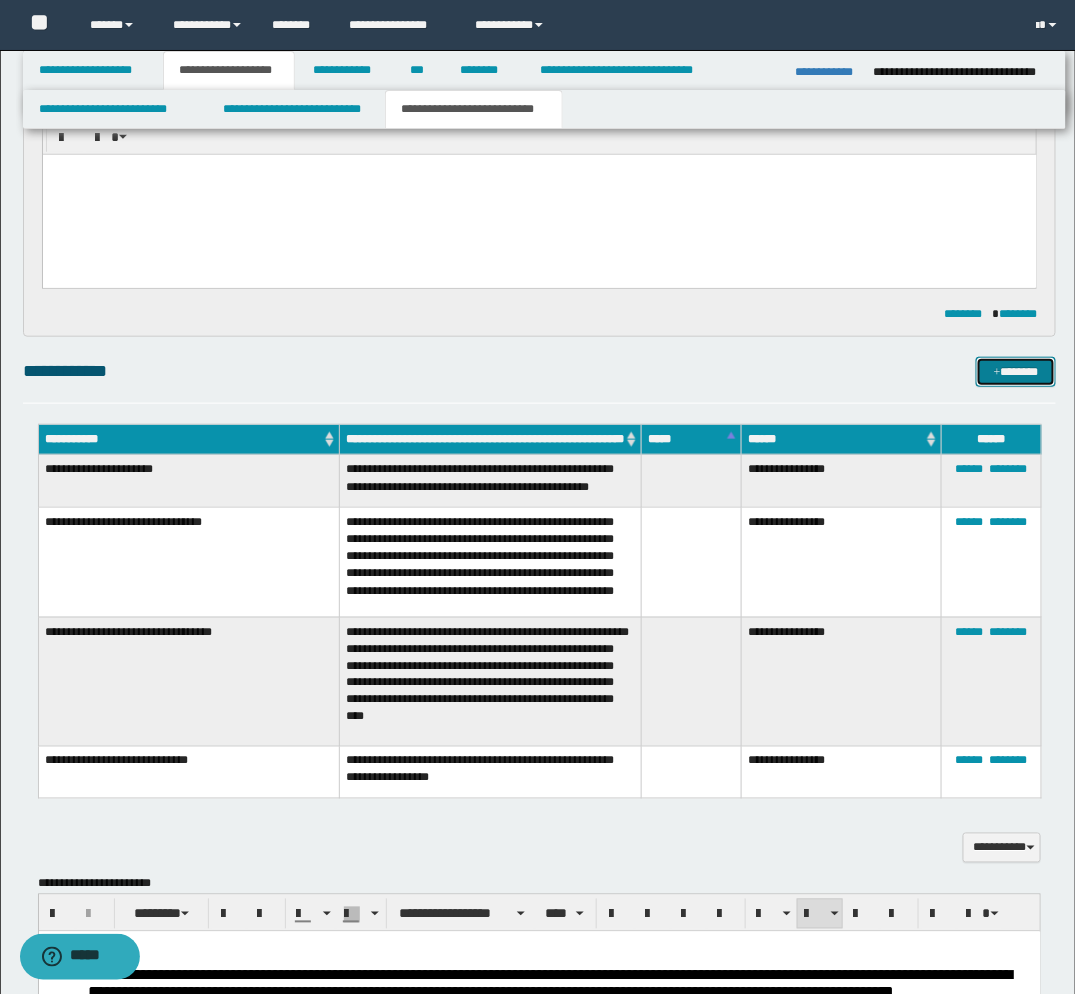 click on "*******" at bounding box center [1016, 372] 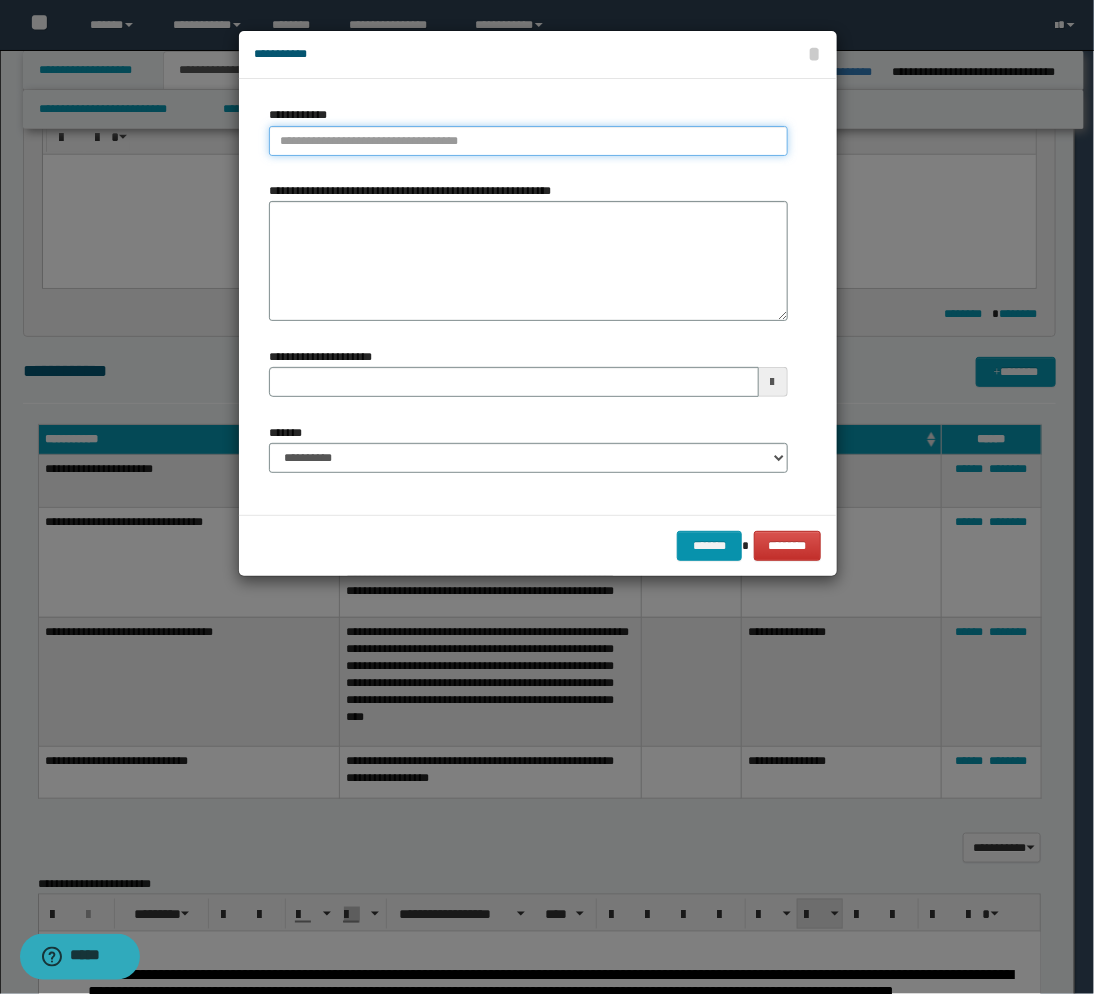 type on "**********" 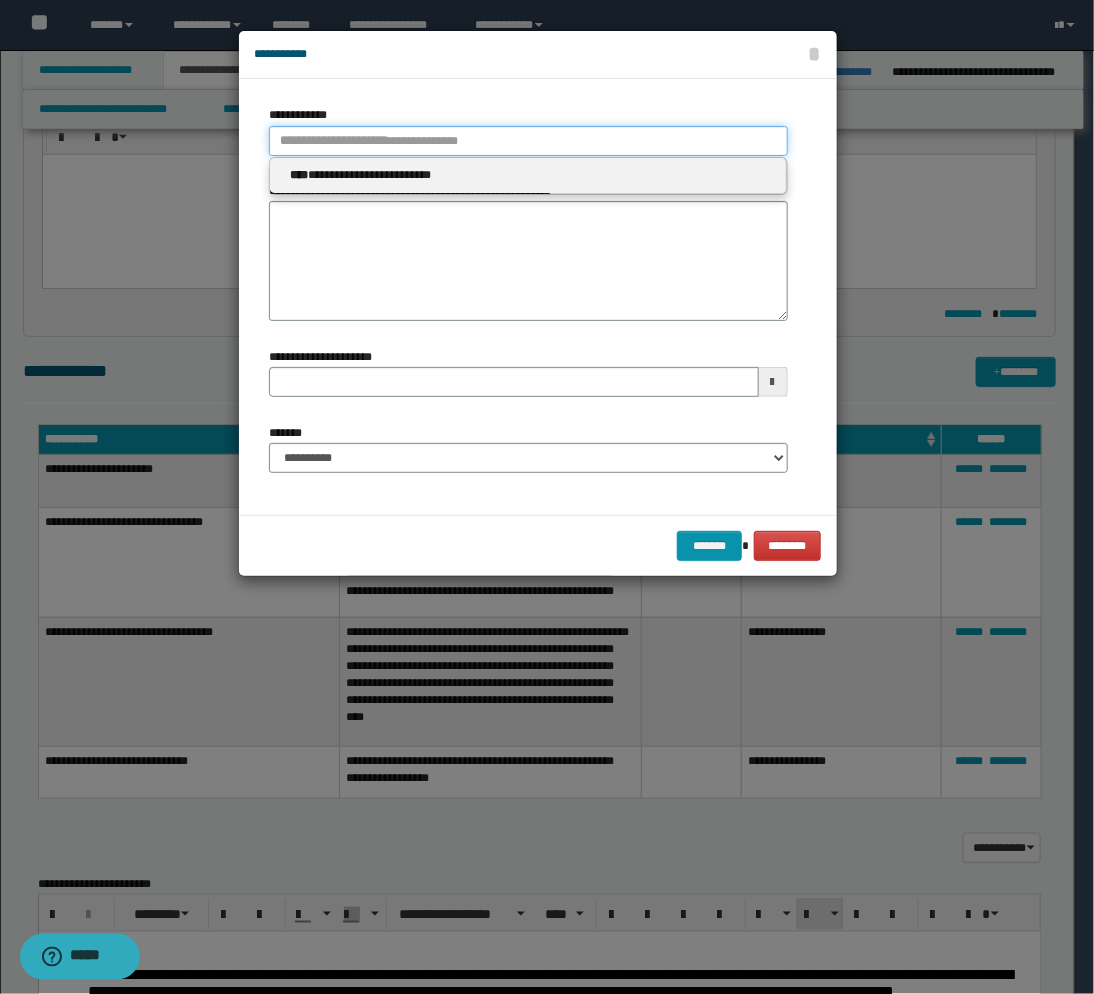 click on "**********" at bounding box center (528, 141) 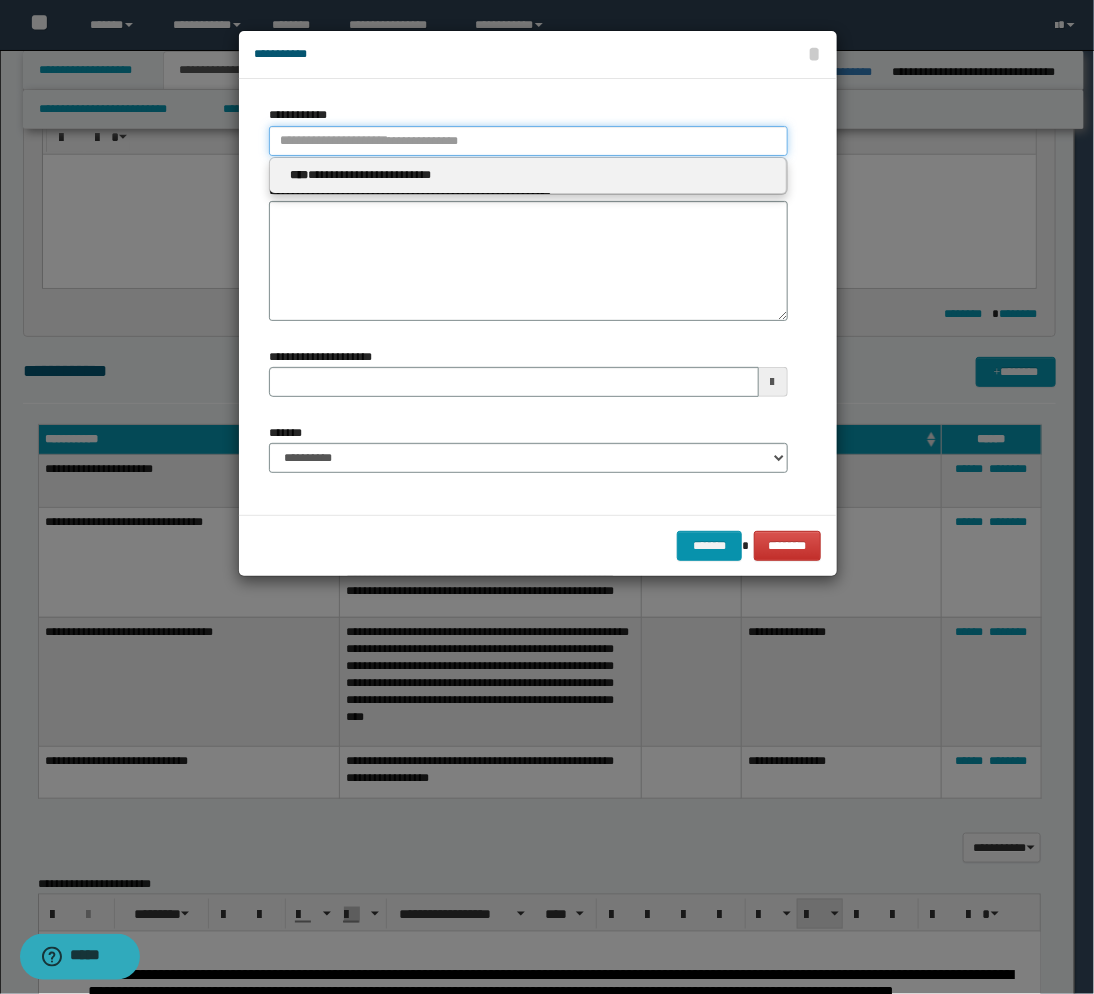 type 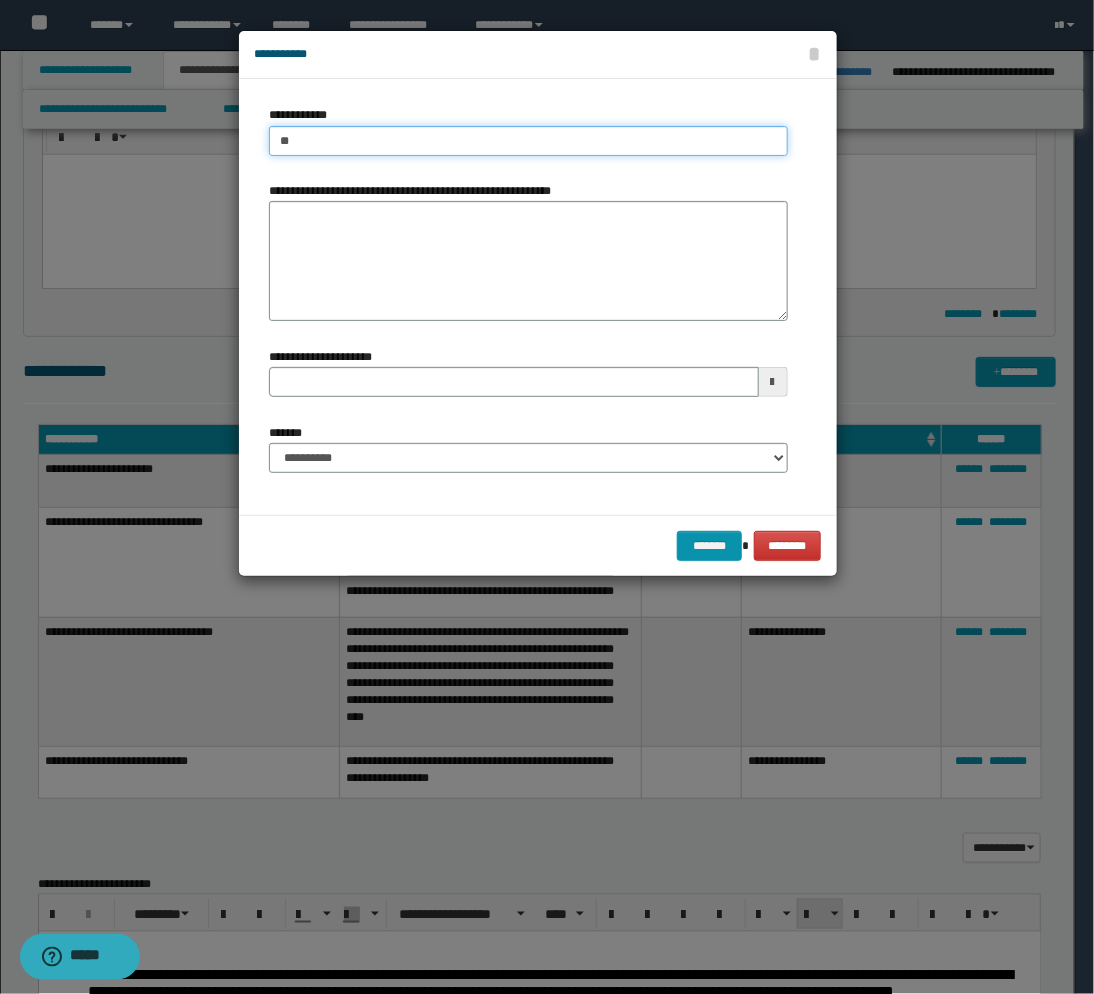 type on "***" 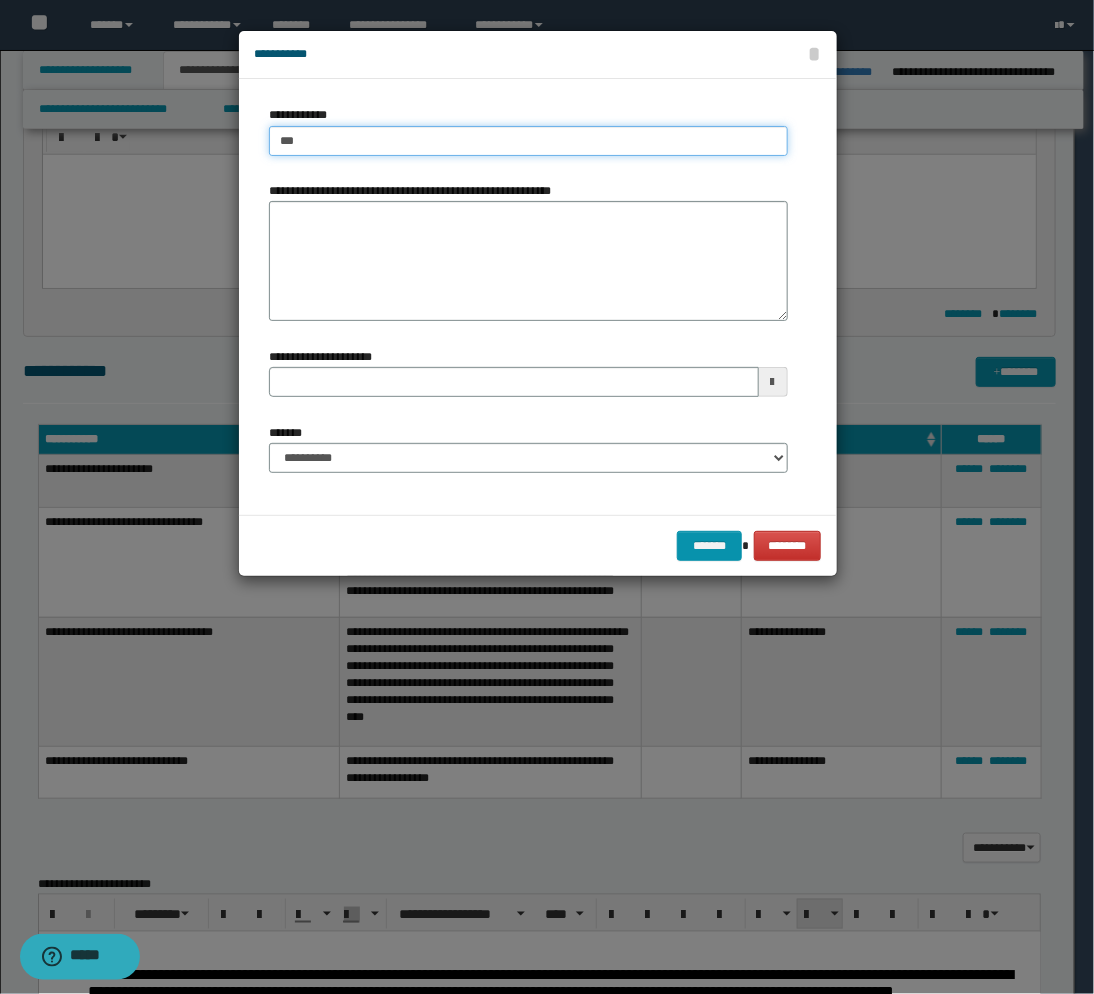 type on "***" 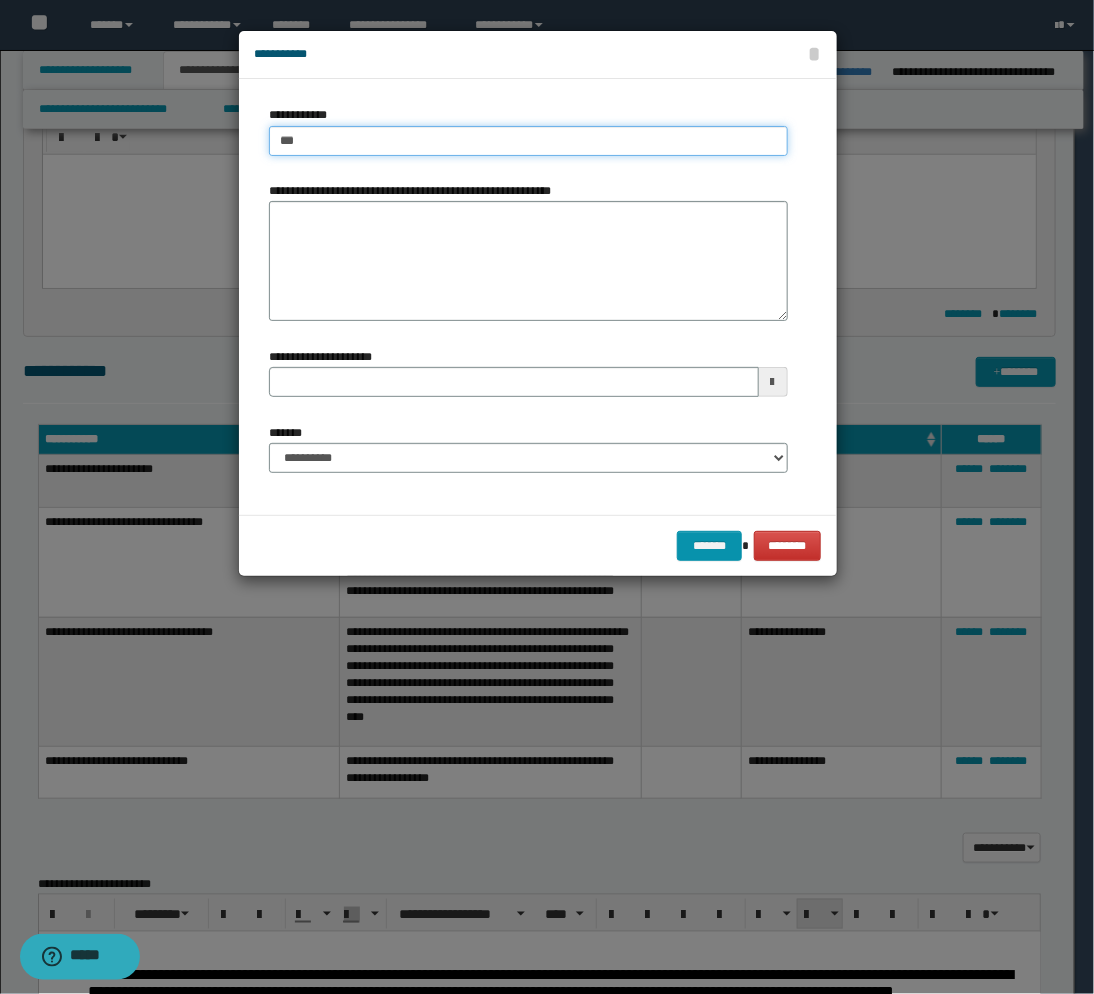 type 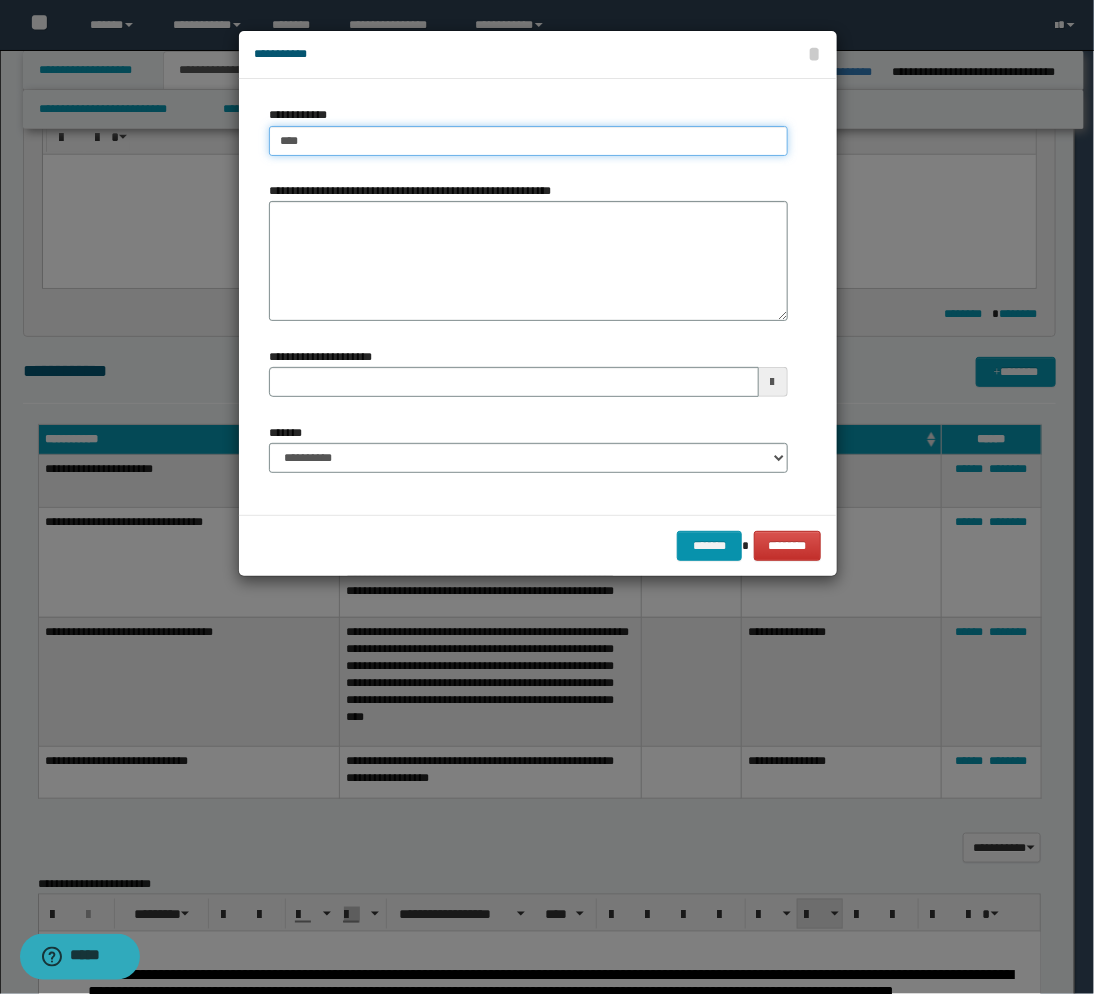 type on "****" 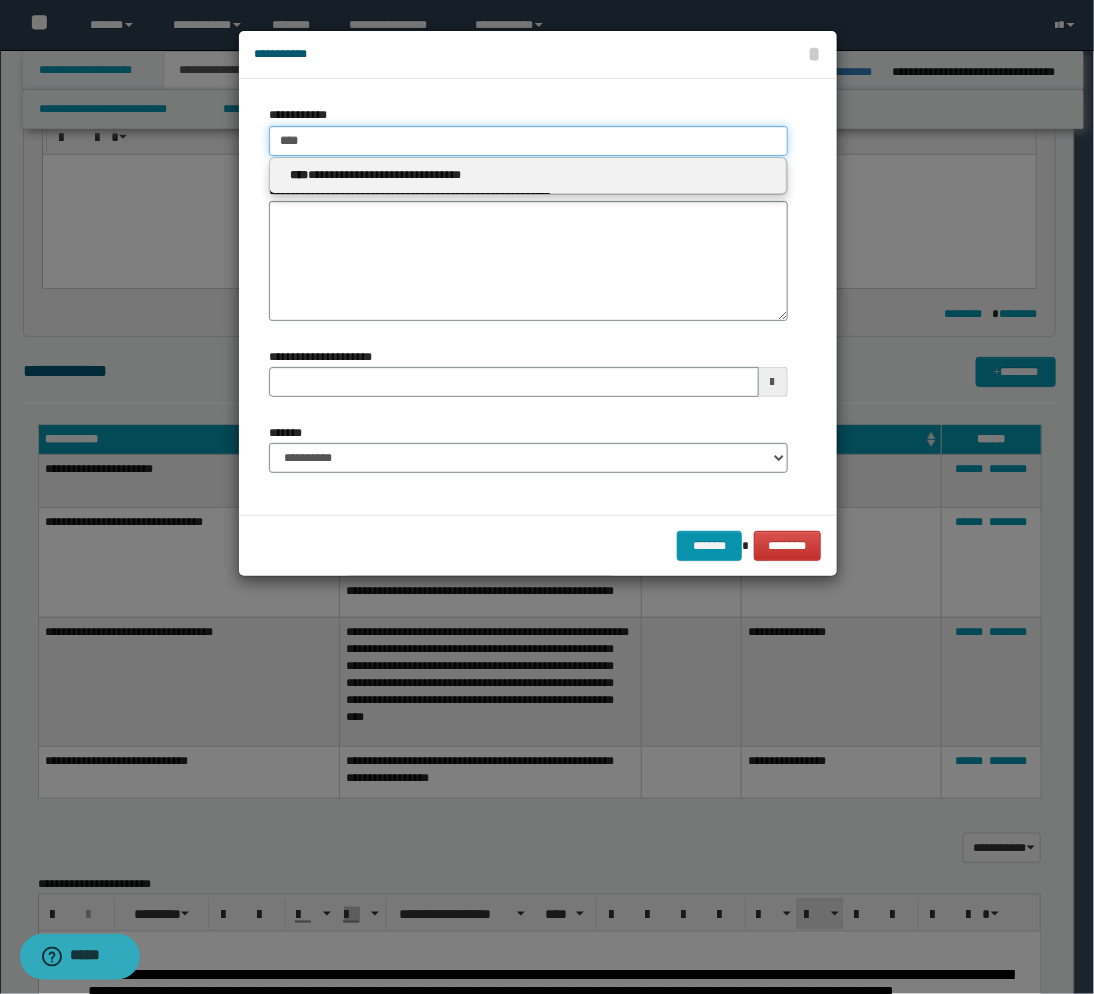 type 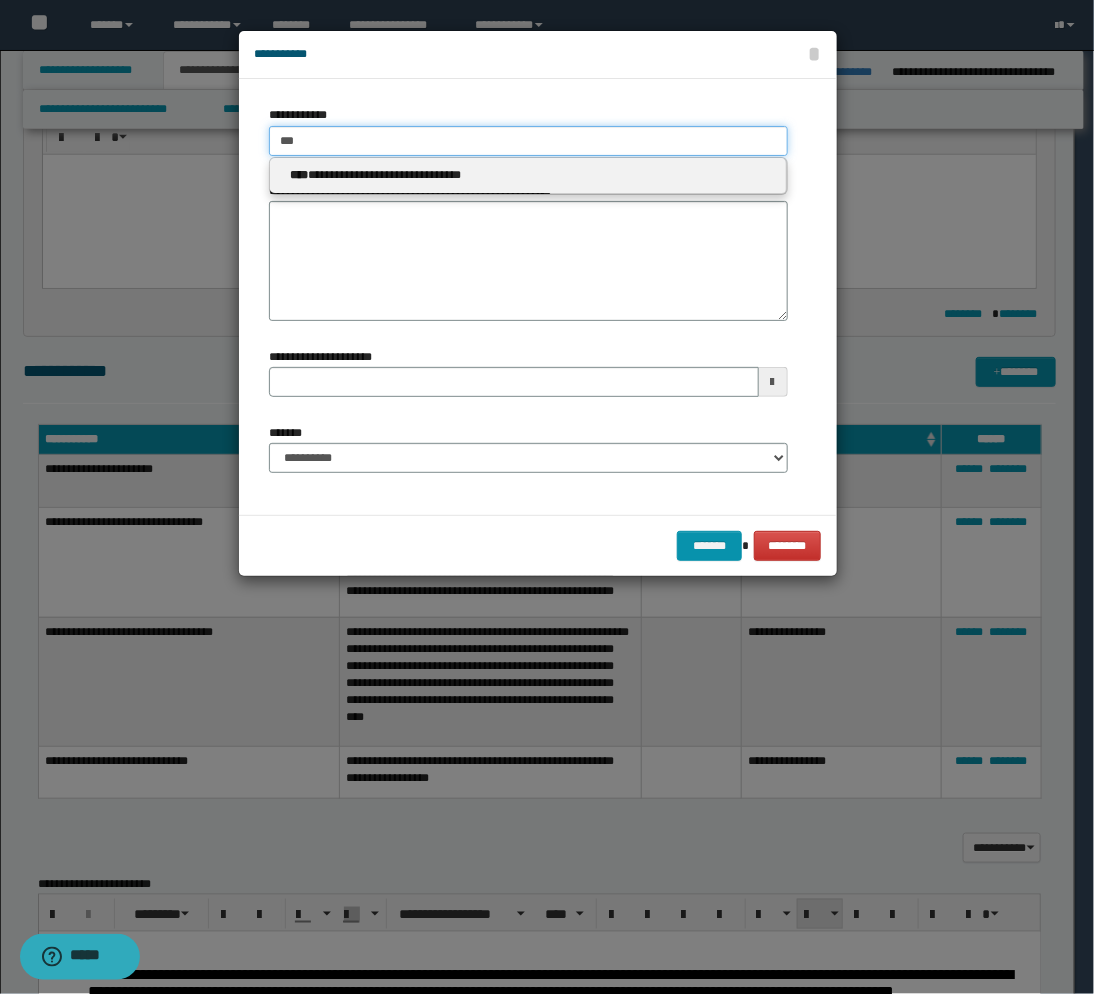 type on "***" 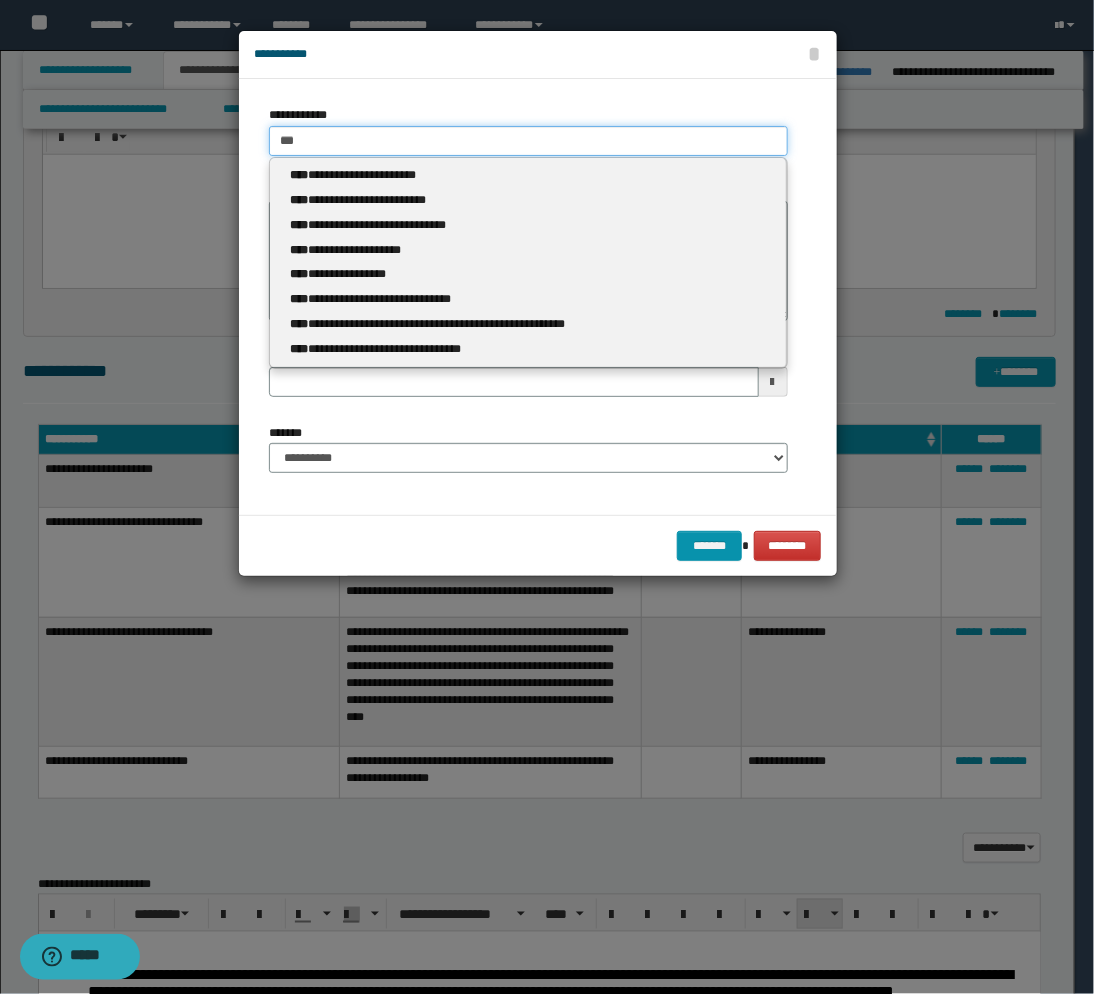 type 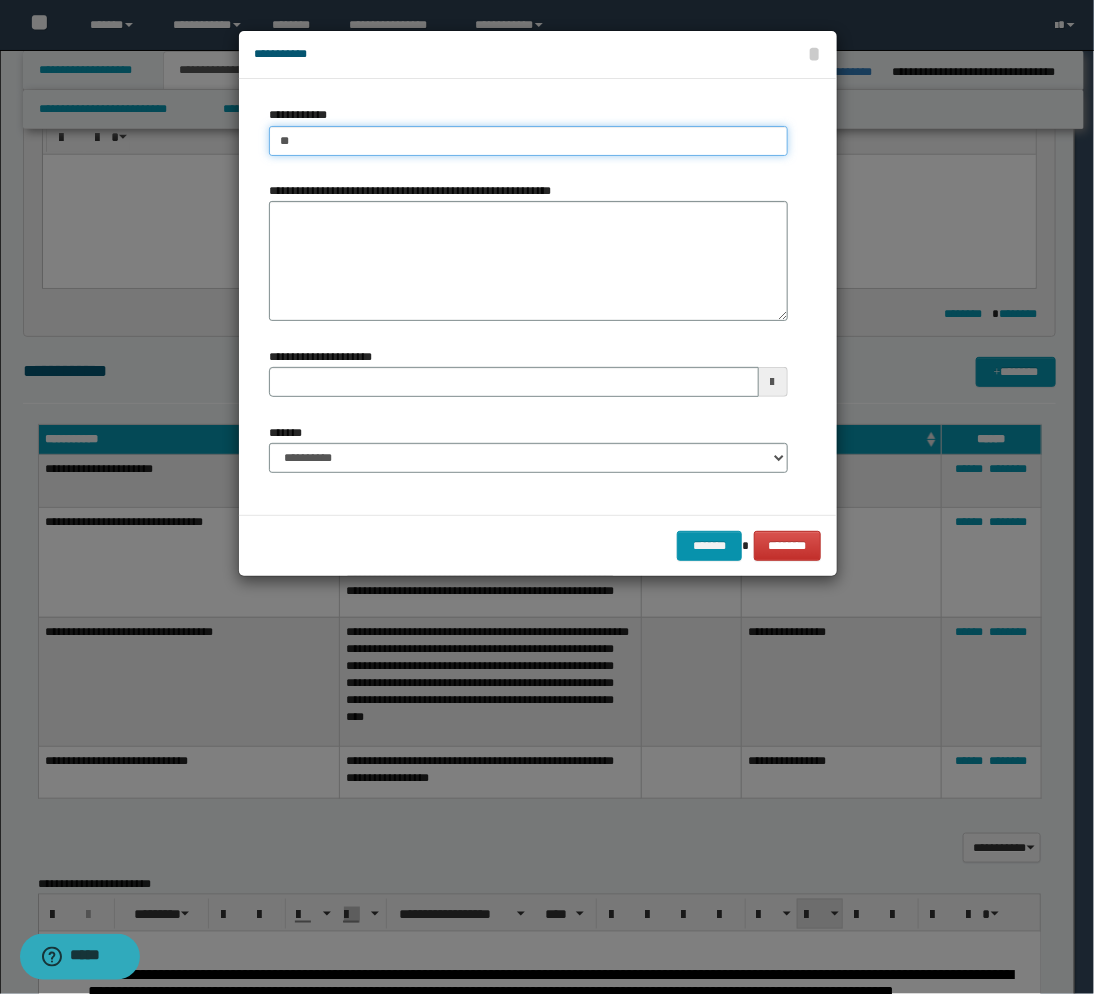 type on "*" 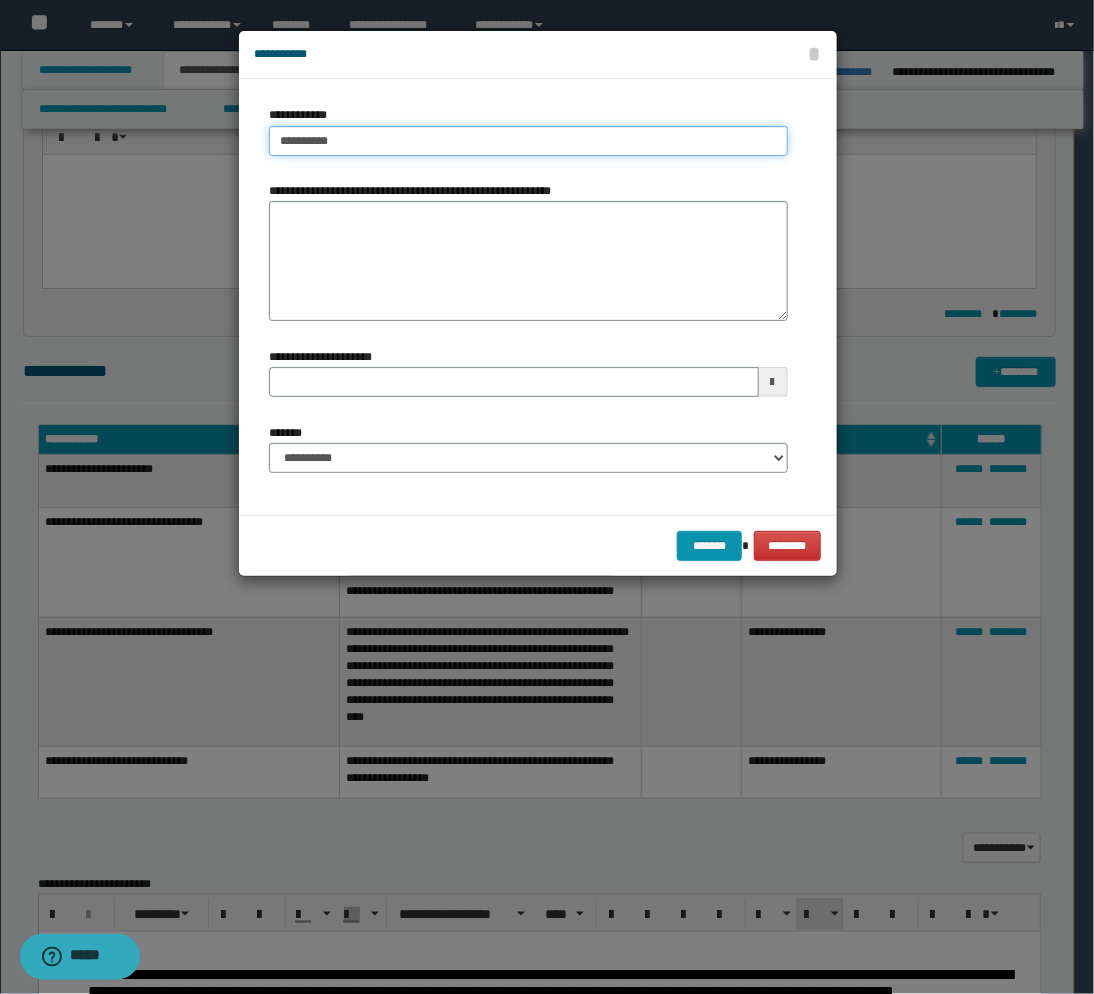 type on "**********" 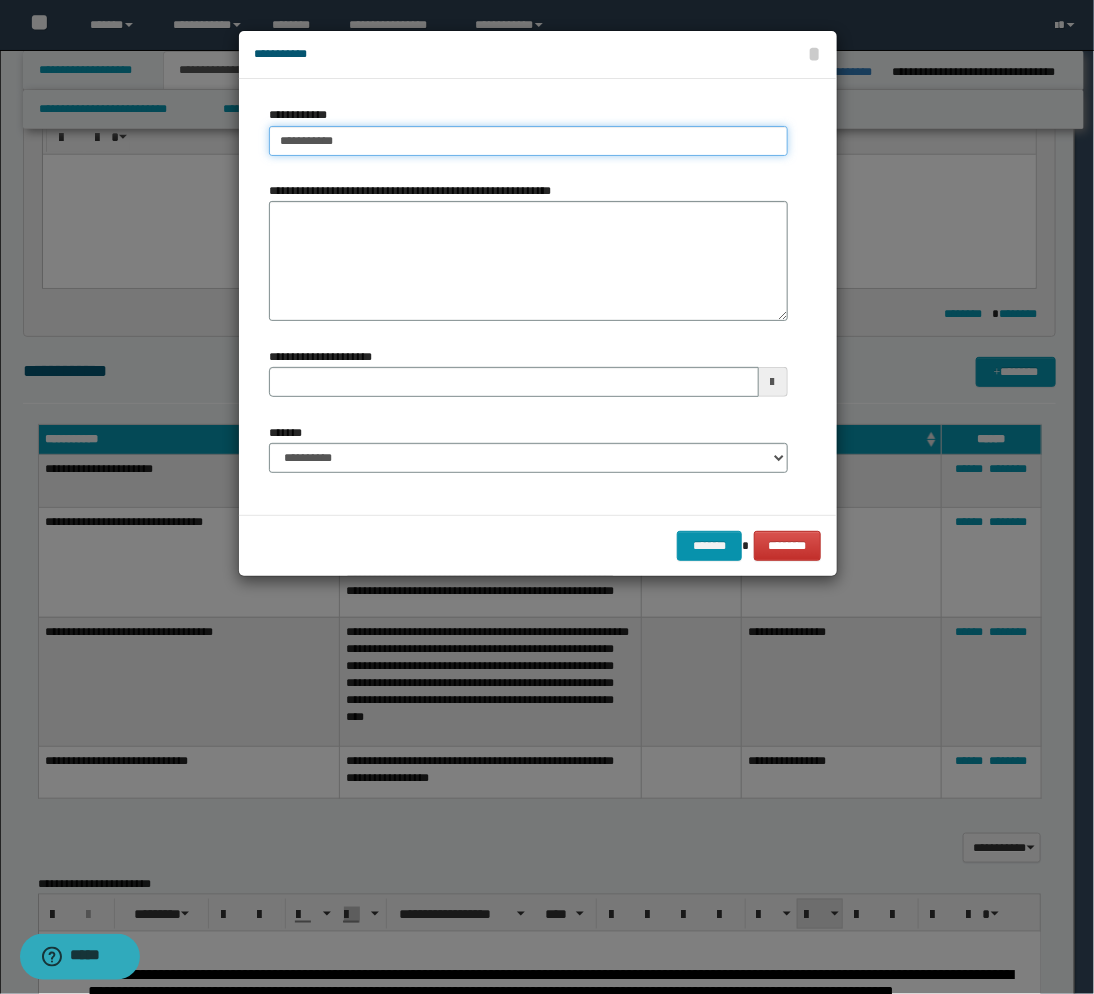 type on "**********" 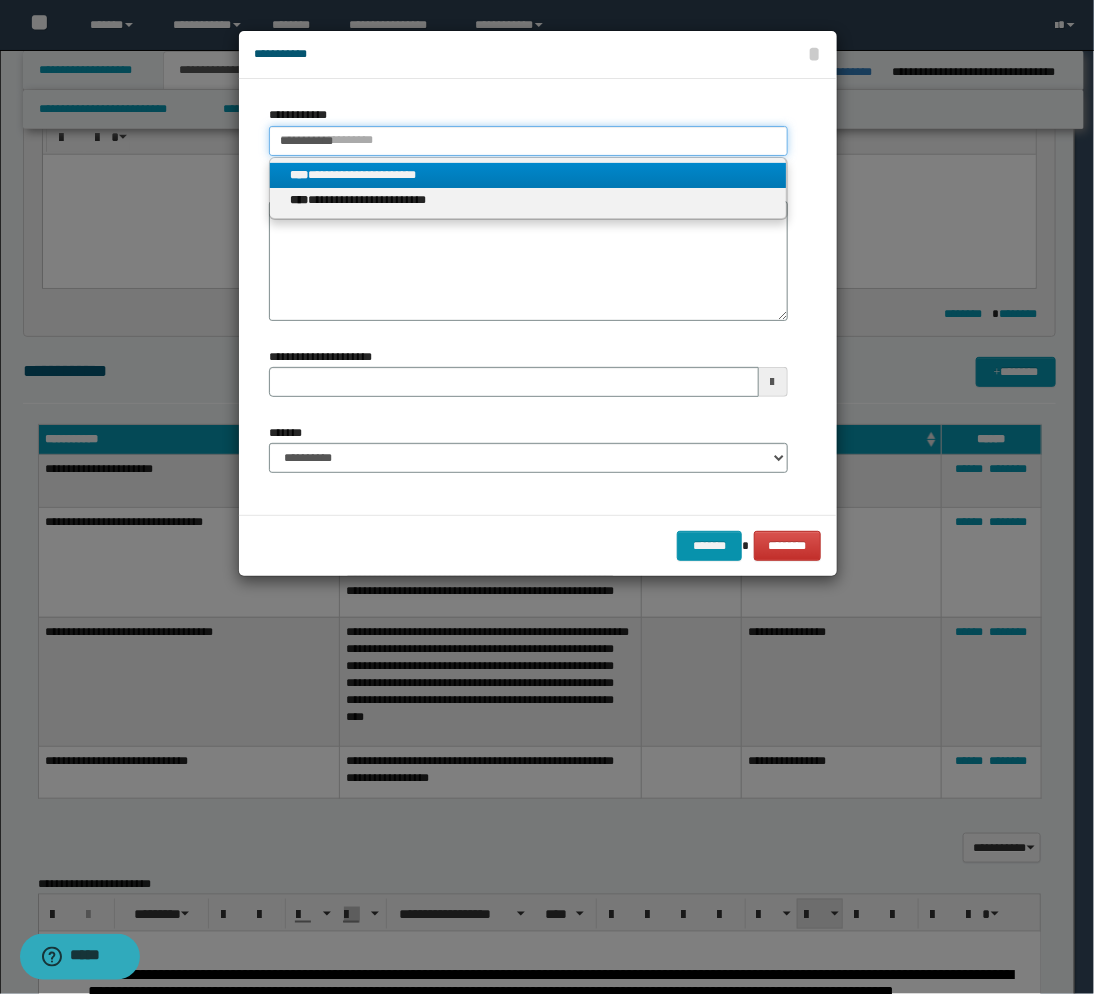 type on "**********" 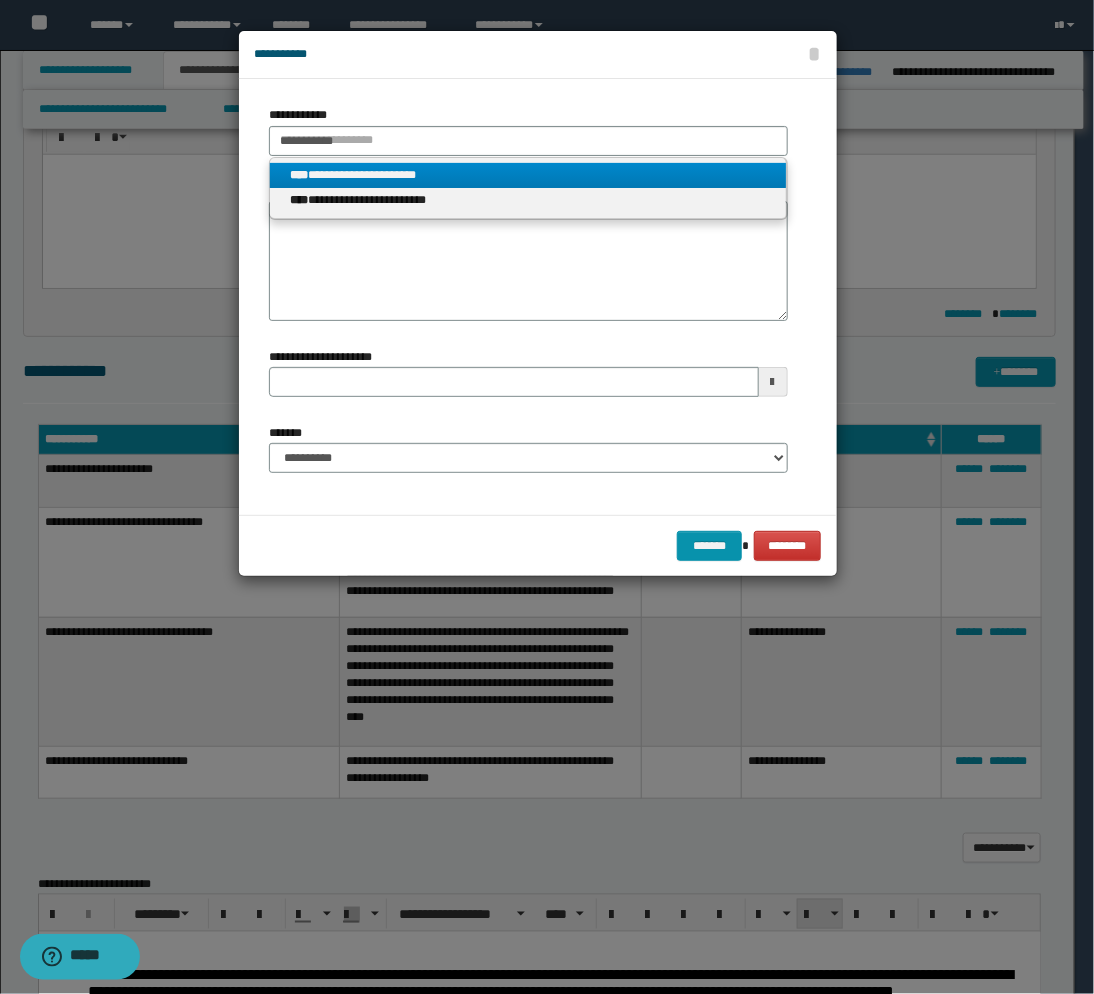 click on "**********" at bounding box center (528, 175) 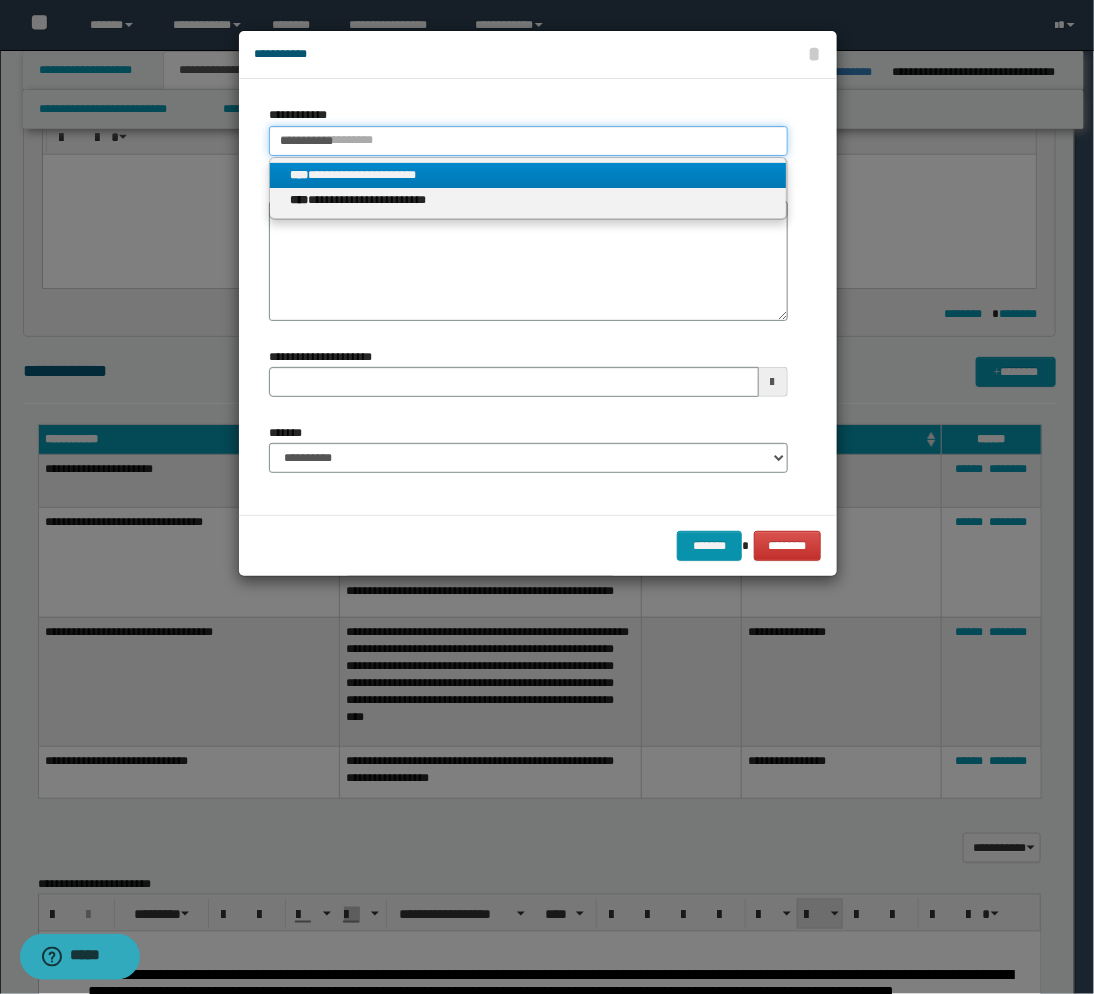 type 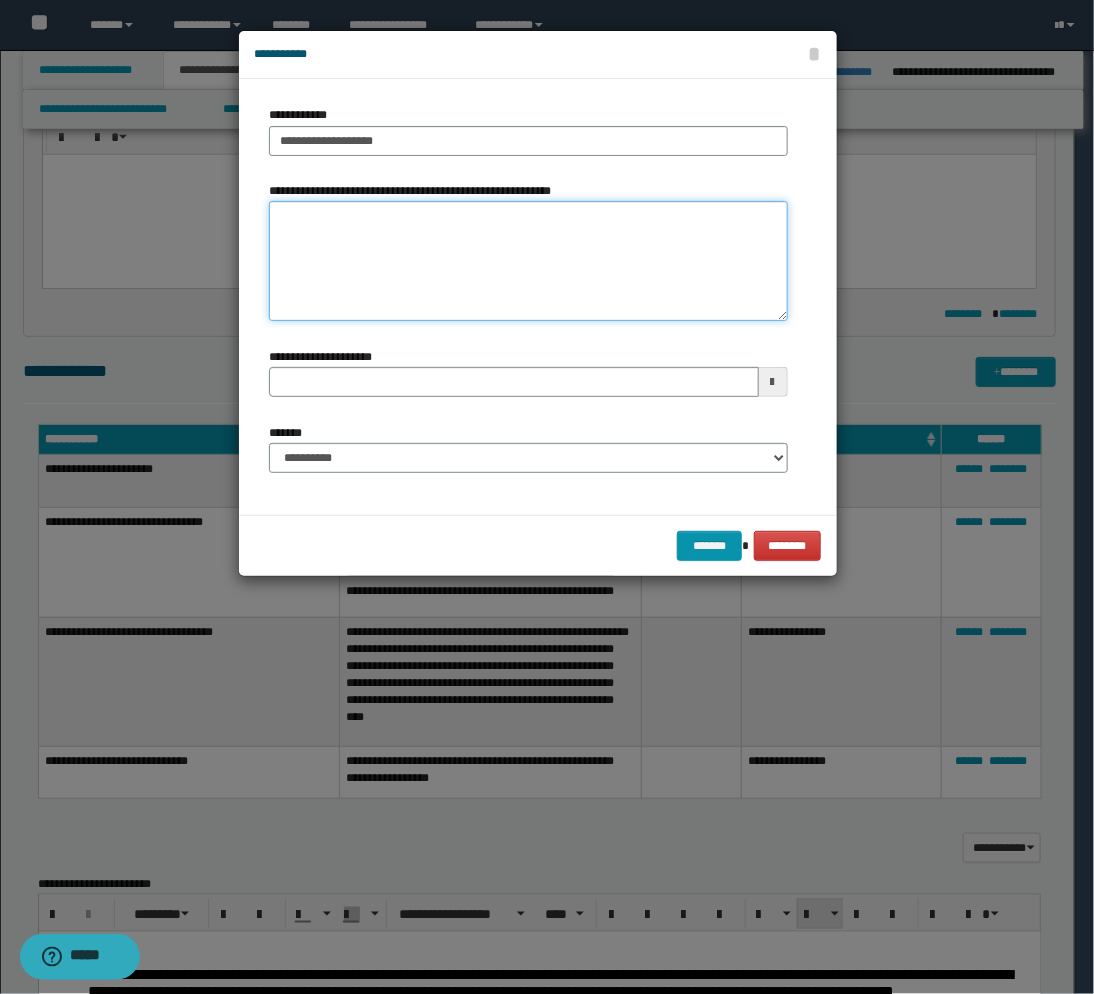 click on "**********" at bounding box center (528, 261) 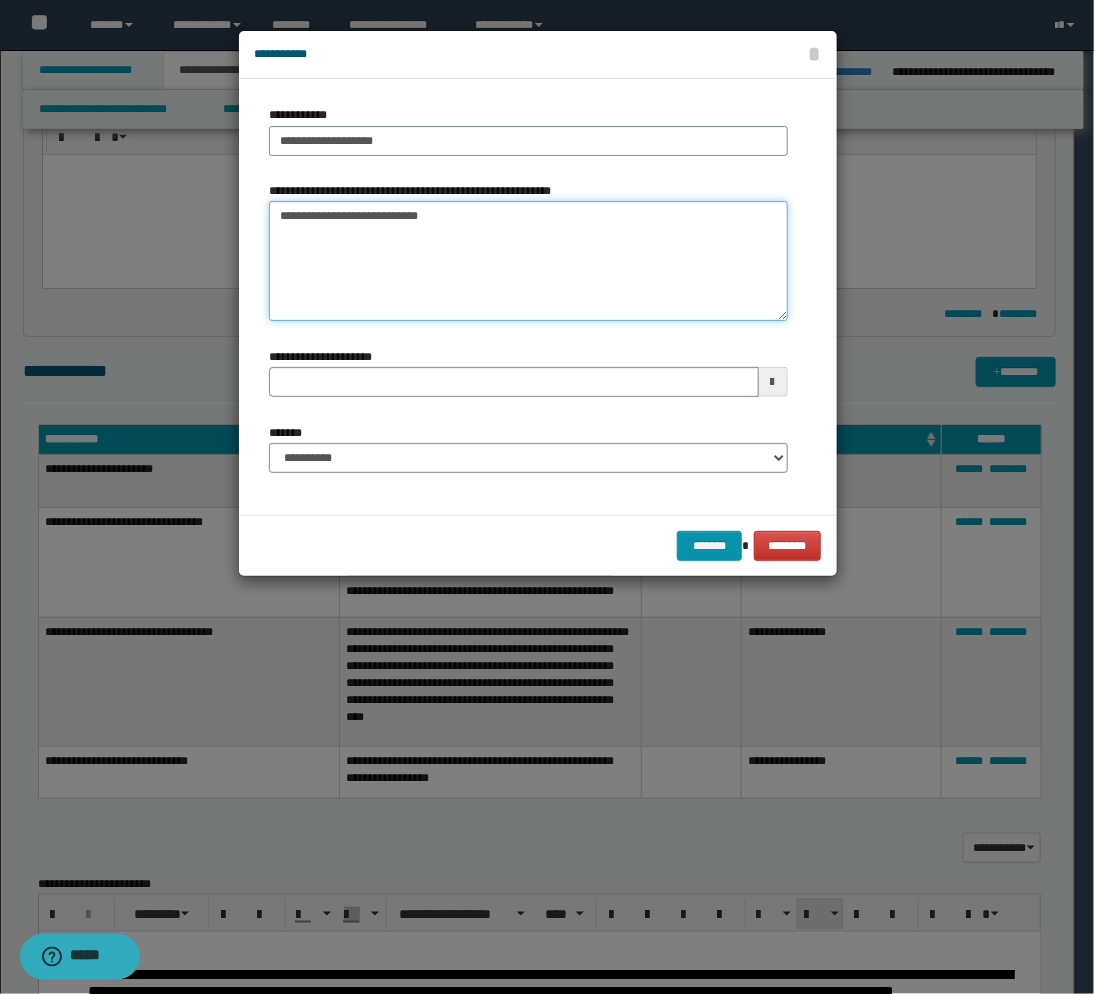 paste on "**********" 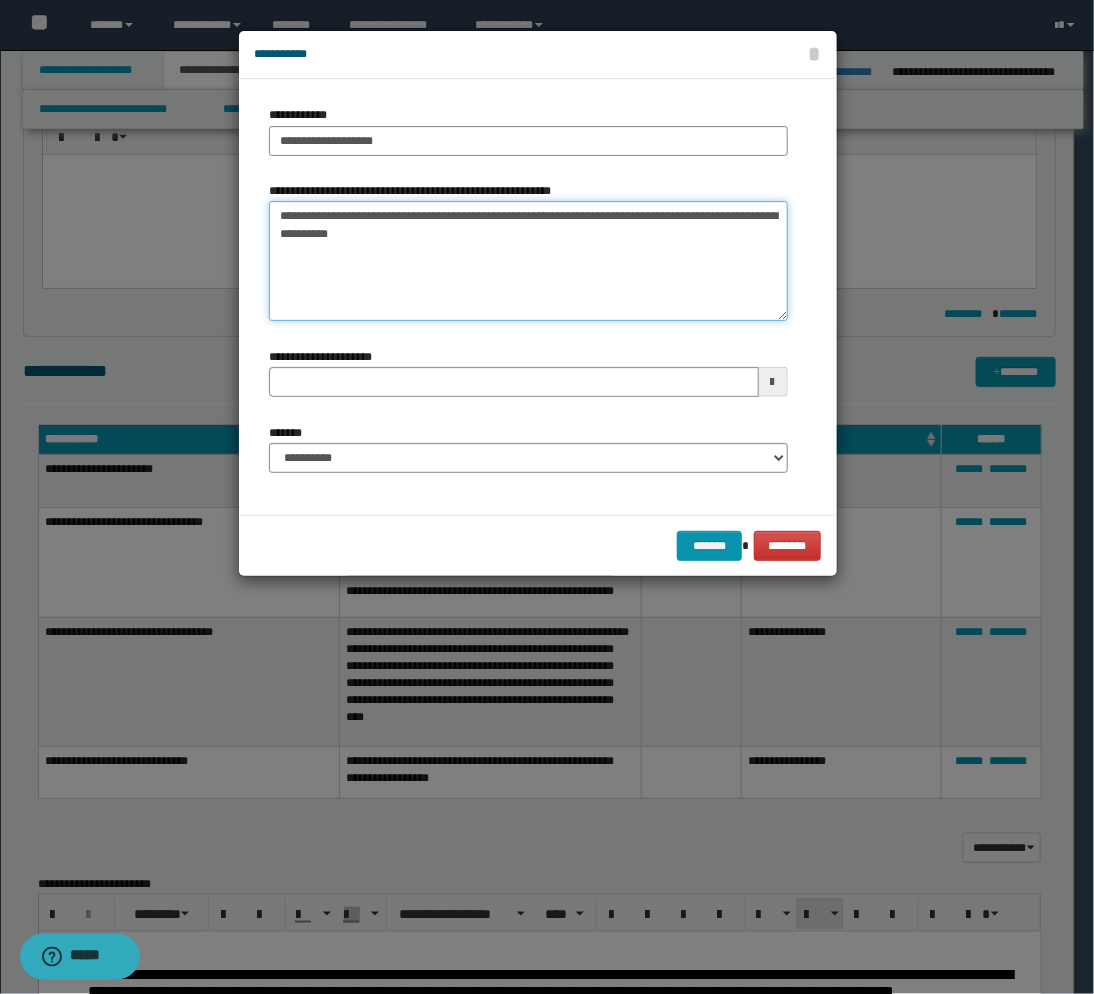 type on "**********" 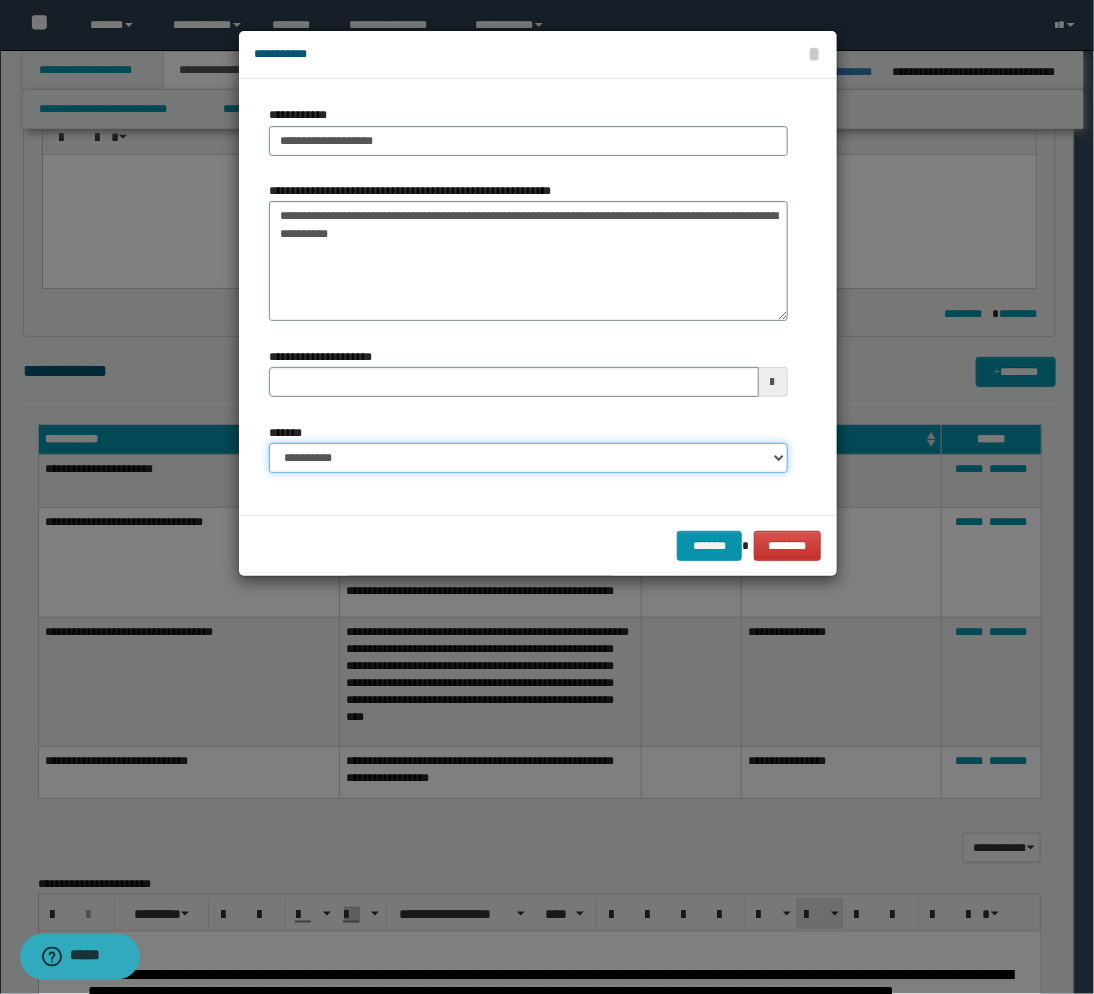 click on "**********" at bounding box center [528, 458] 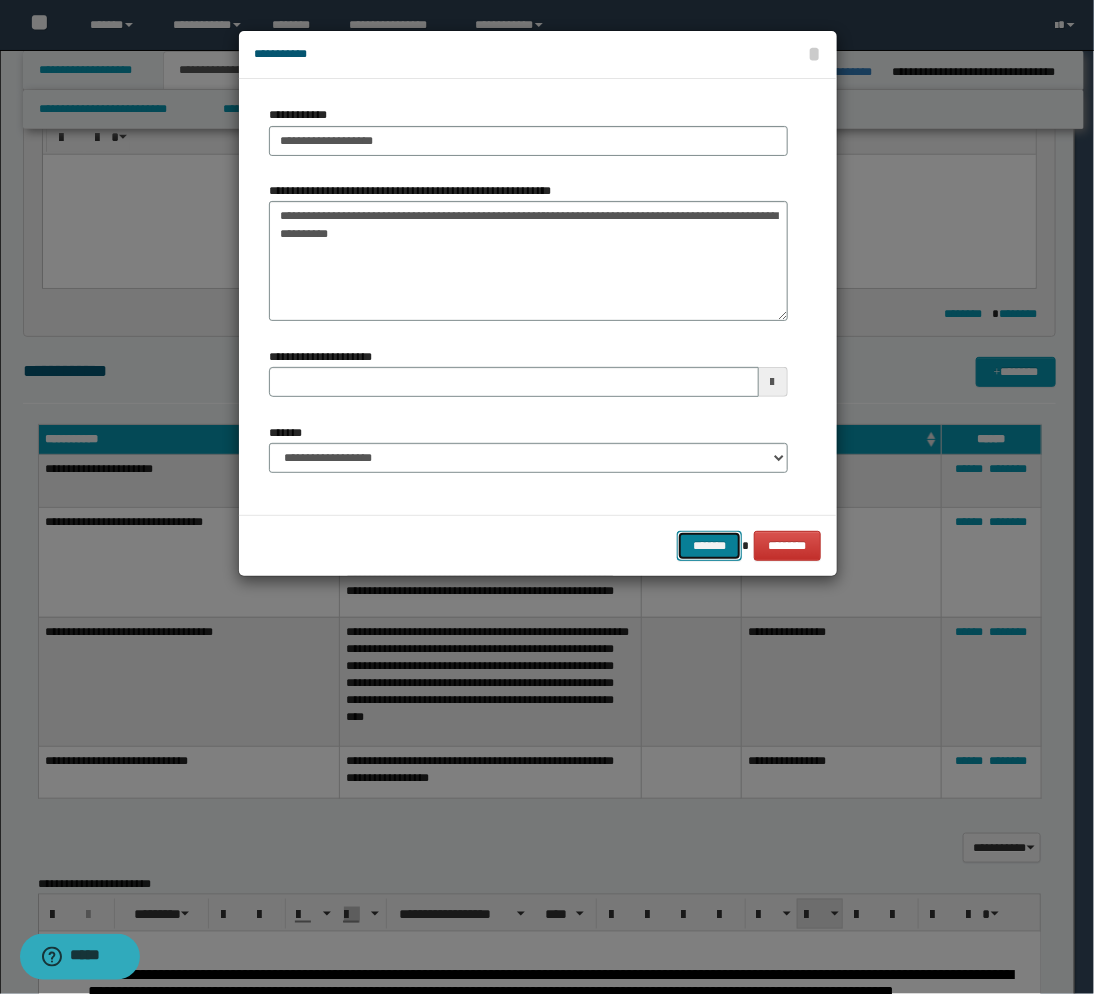 click on "*******" at bounding box center [709, 546] 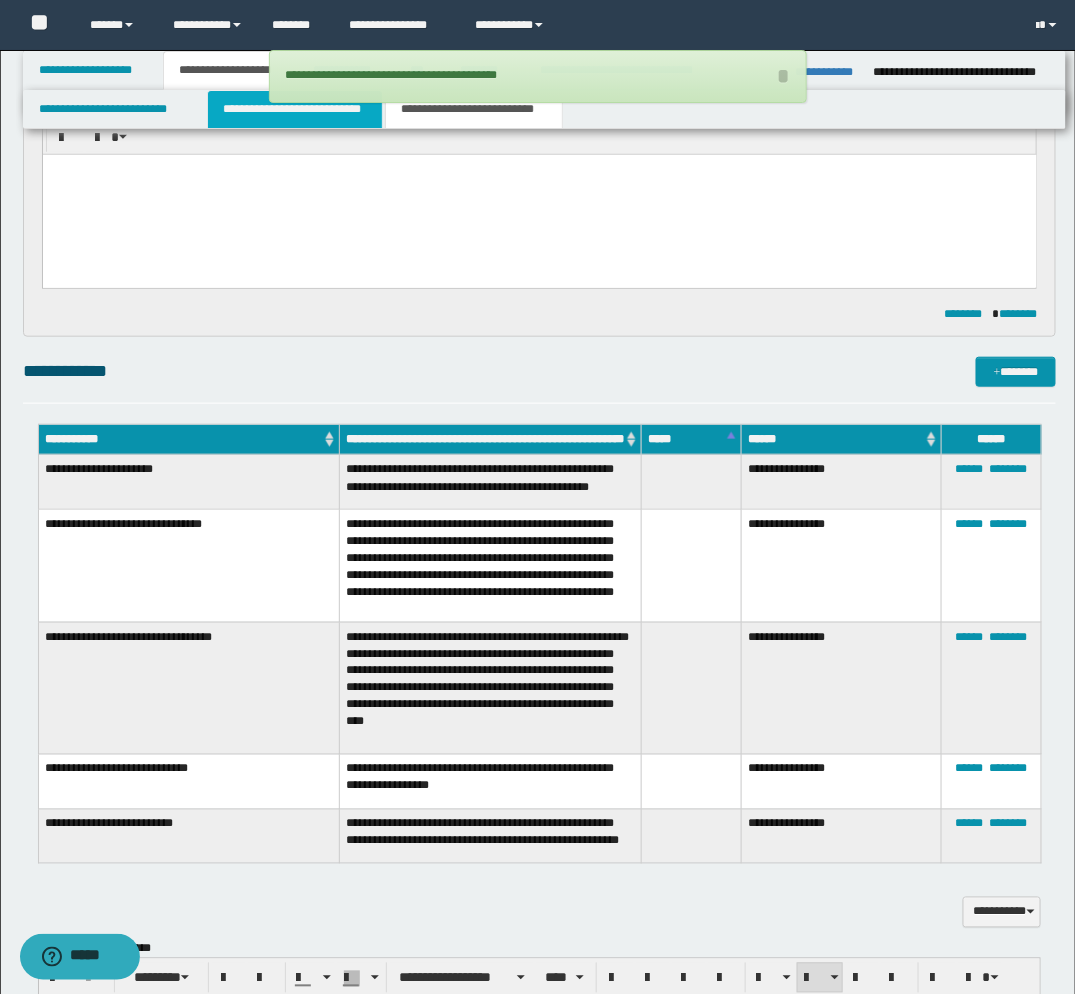 click on "**********" at bounding box center [295, 109] 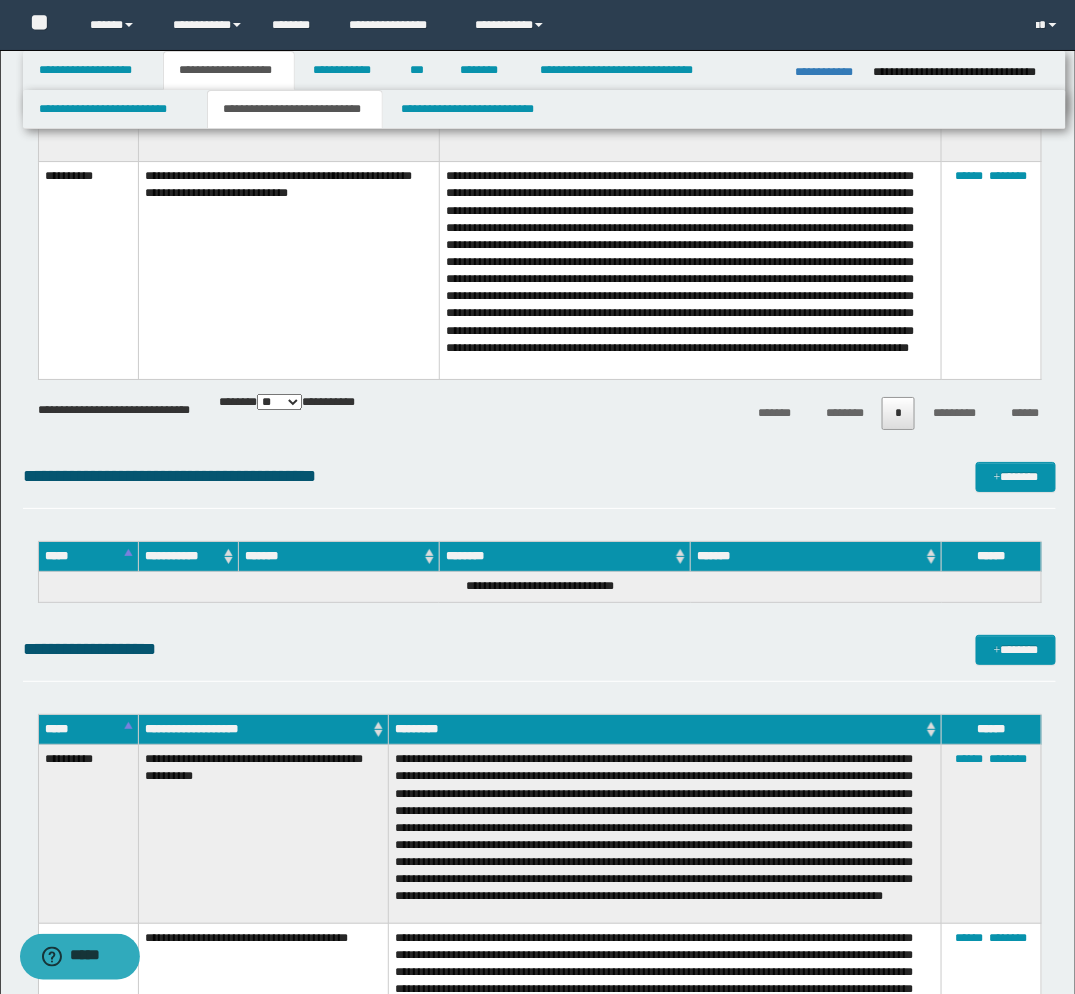 scroll, scrollTop: 3852, scrollLeft: 0, axis: vertical 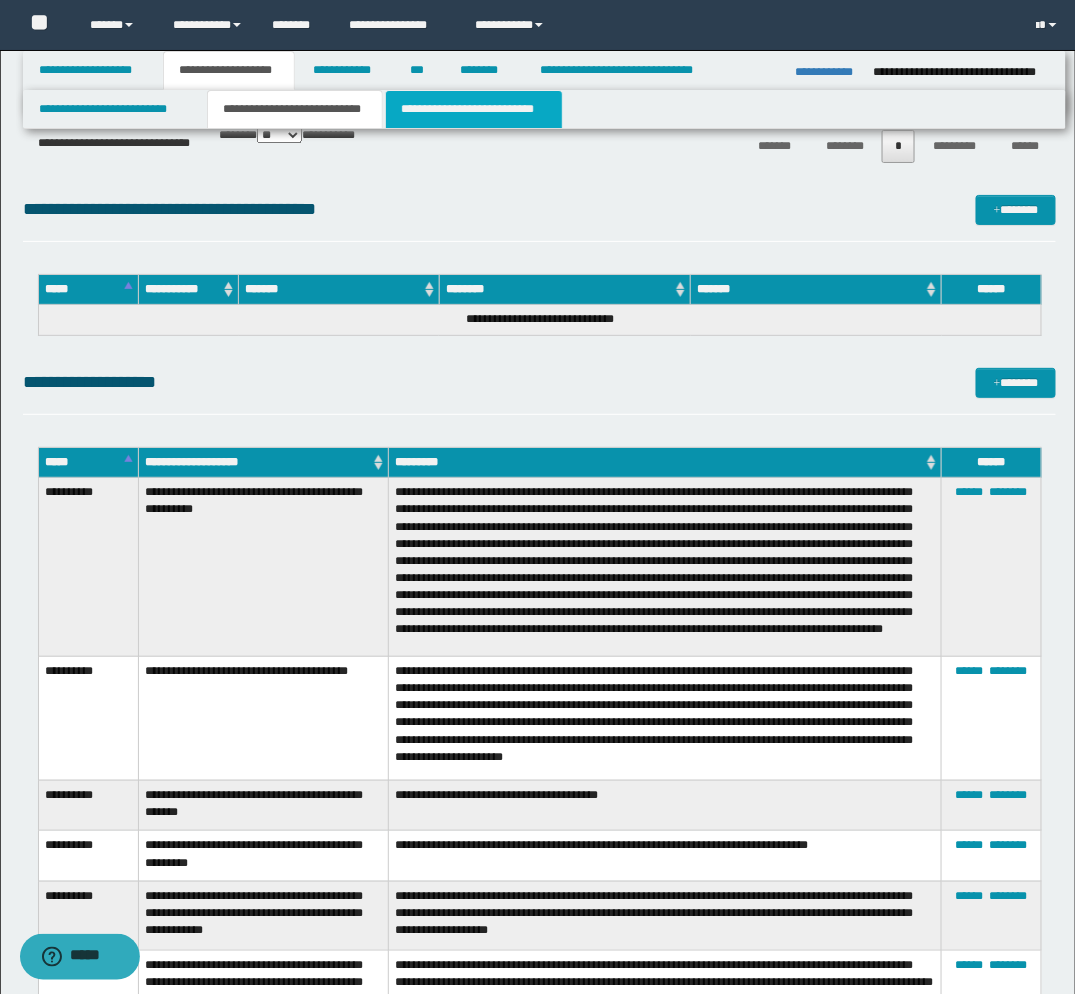 click on "**********" at bounding box center (474, 109) 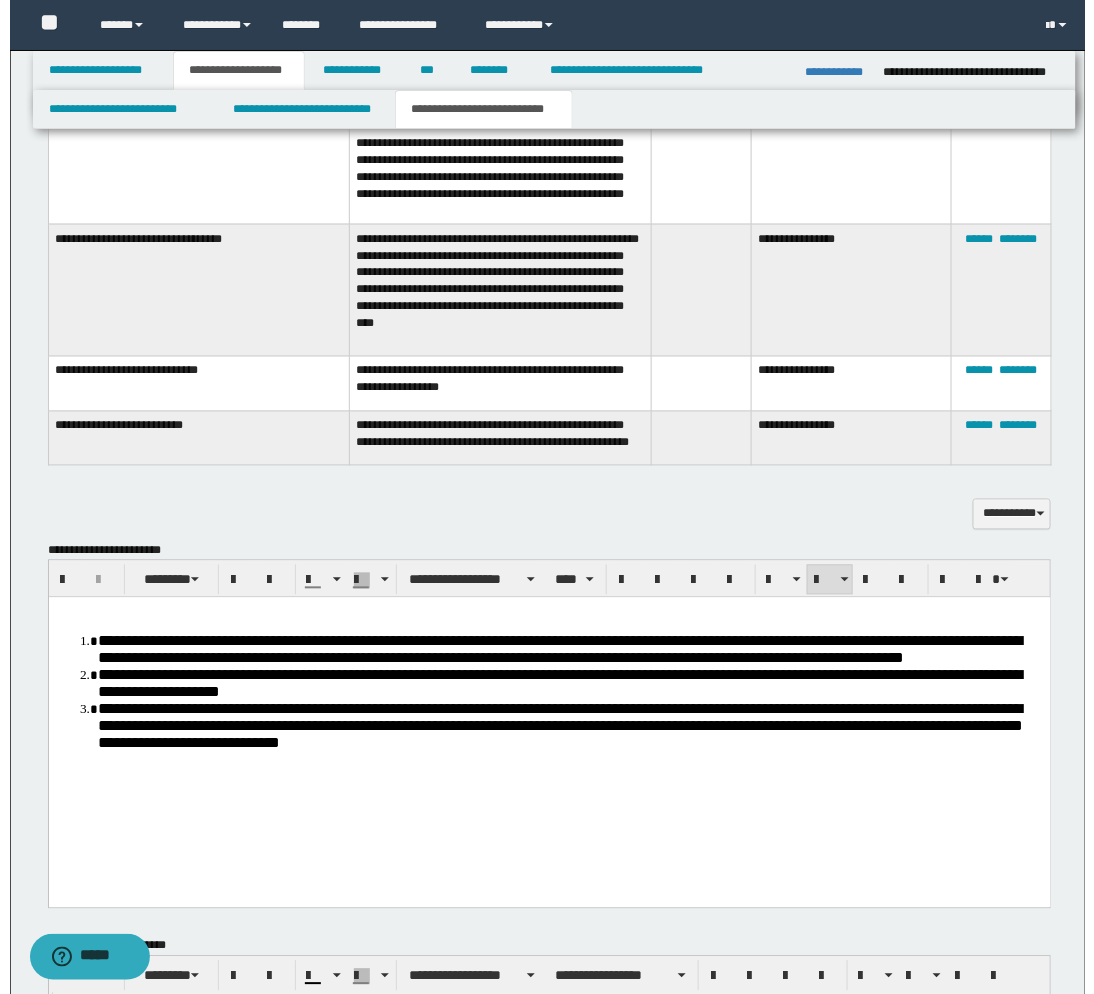 scroll, scrollTop: 250, scrollLeft: 0, axis: vertical 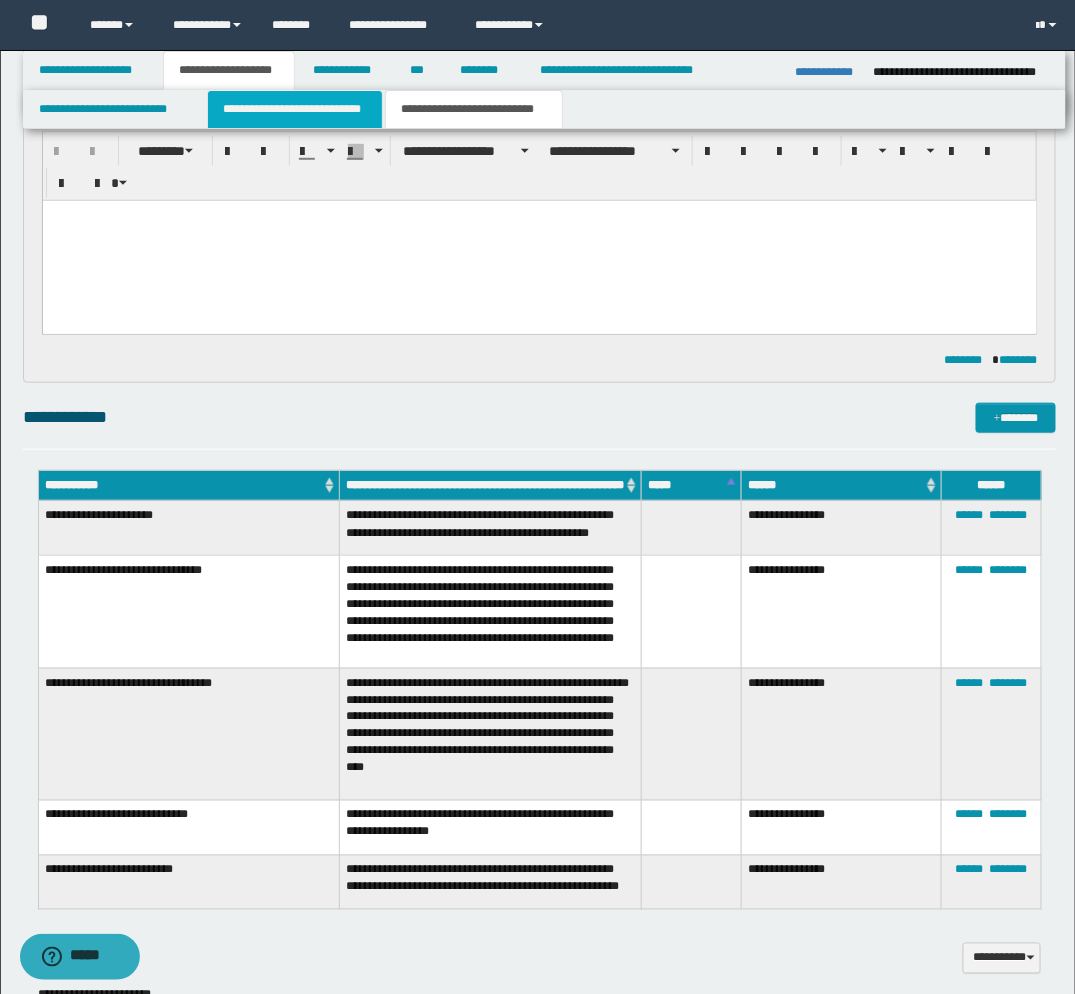 click on "**********" at bounding box center [295, 109] 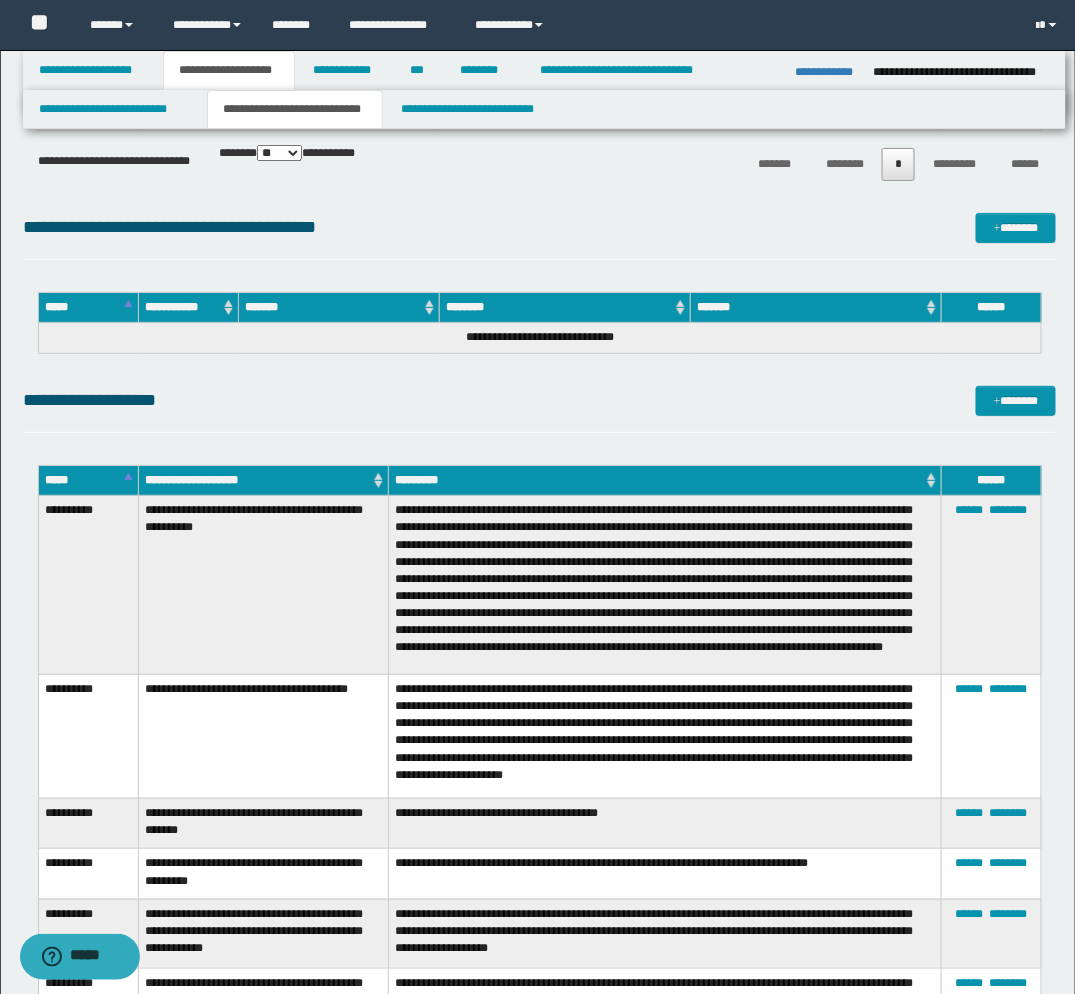 scroll, scrollTop: 3916, scrollLeft: 0, axis: vertical 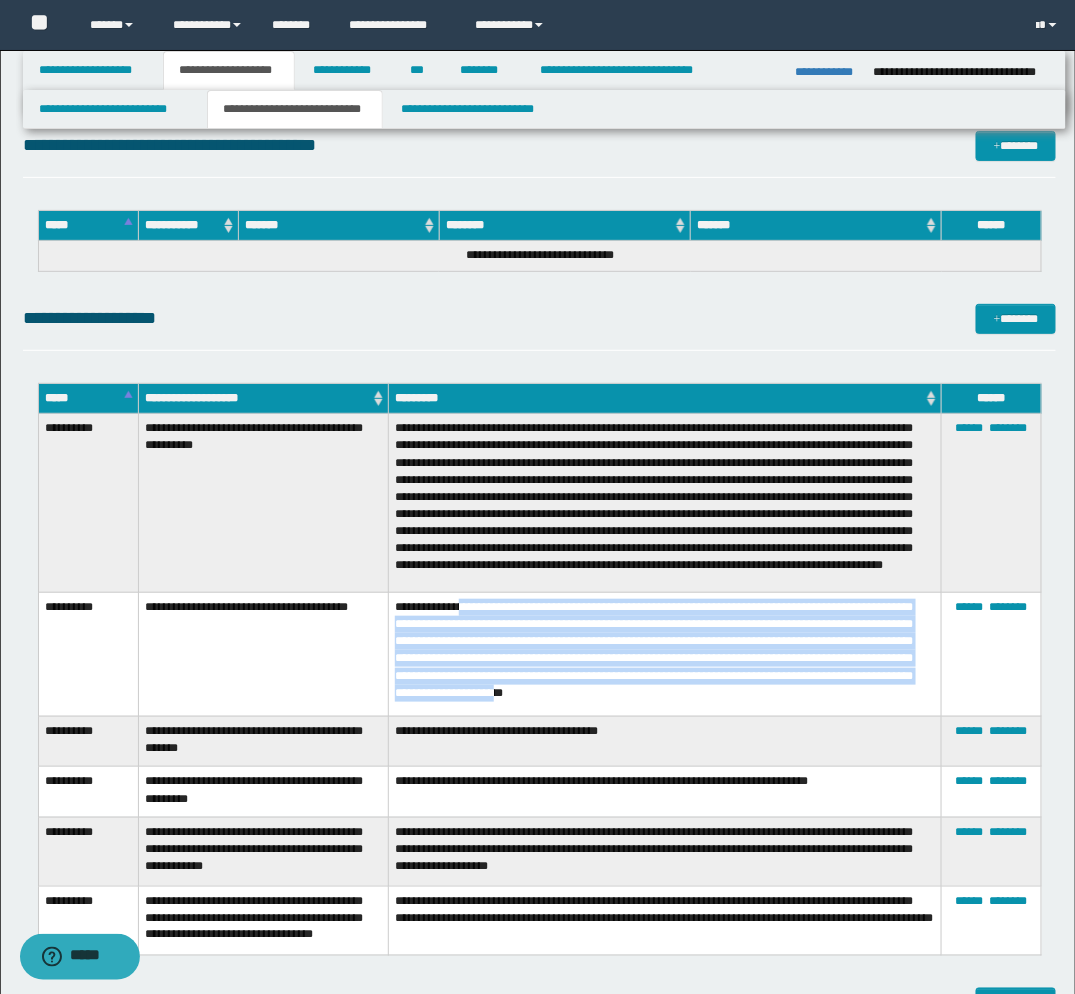 drag, startPoint x: 478, startPoint y: 613, endPoint x: 730, endPoint y: 707, distance: 268.96097 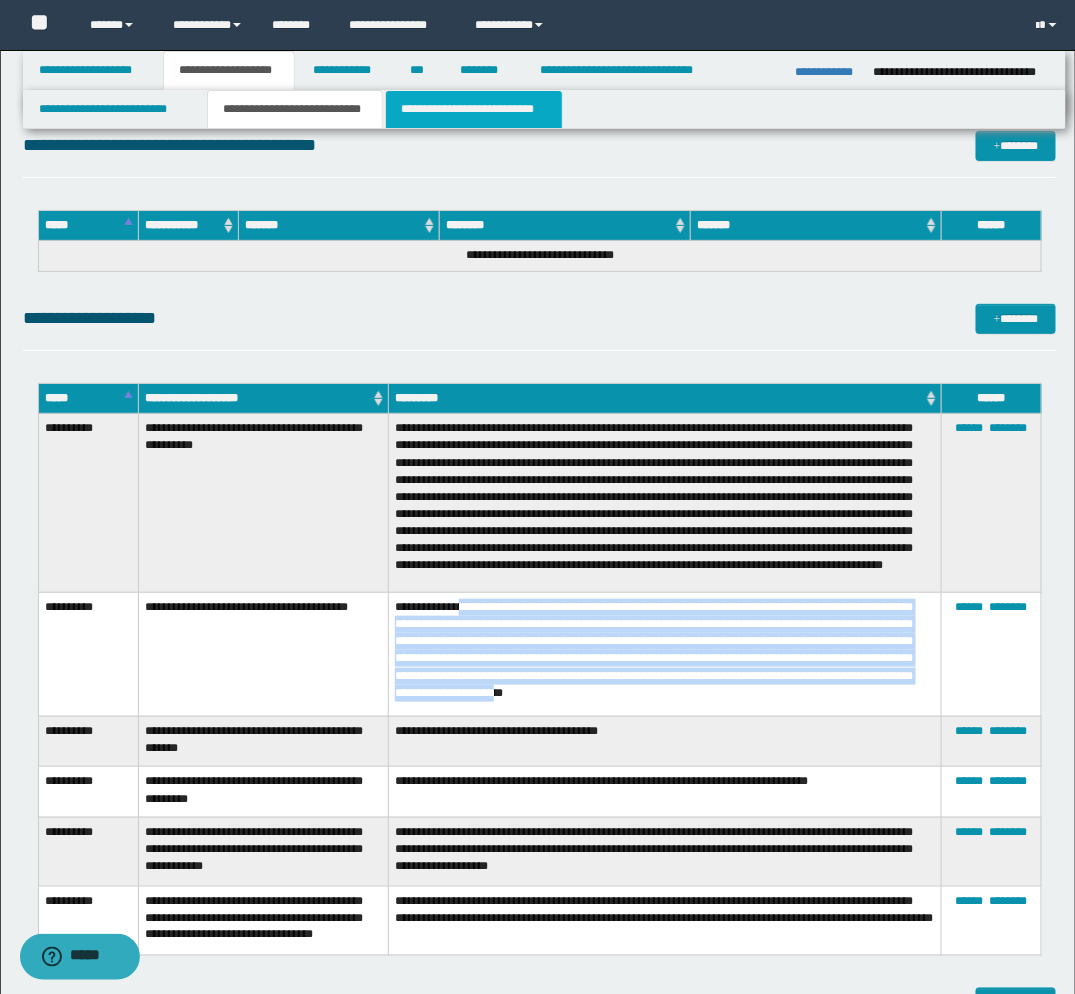 click on "**********" at bounding box center (474, 109) 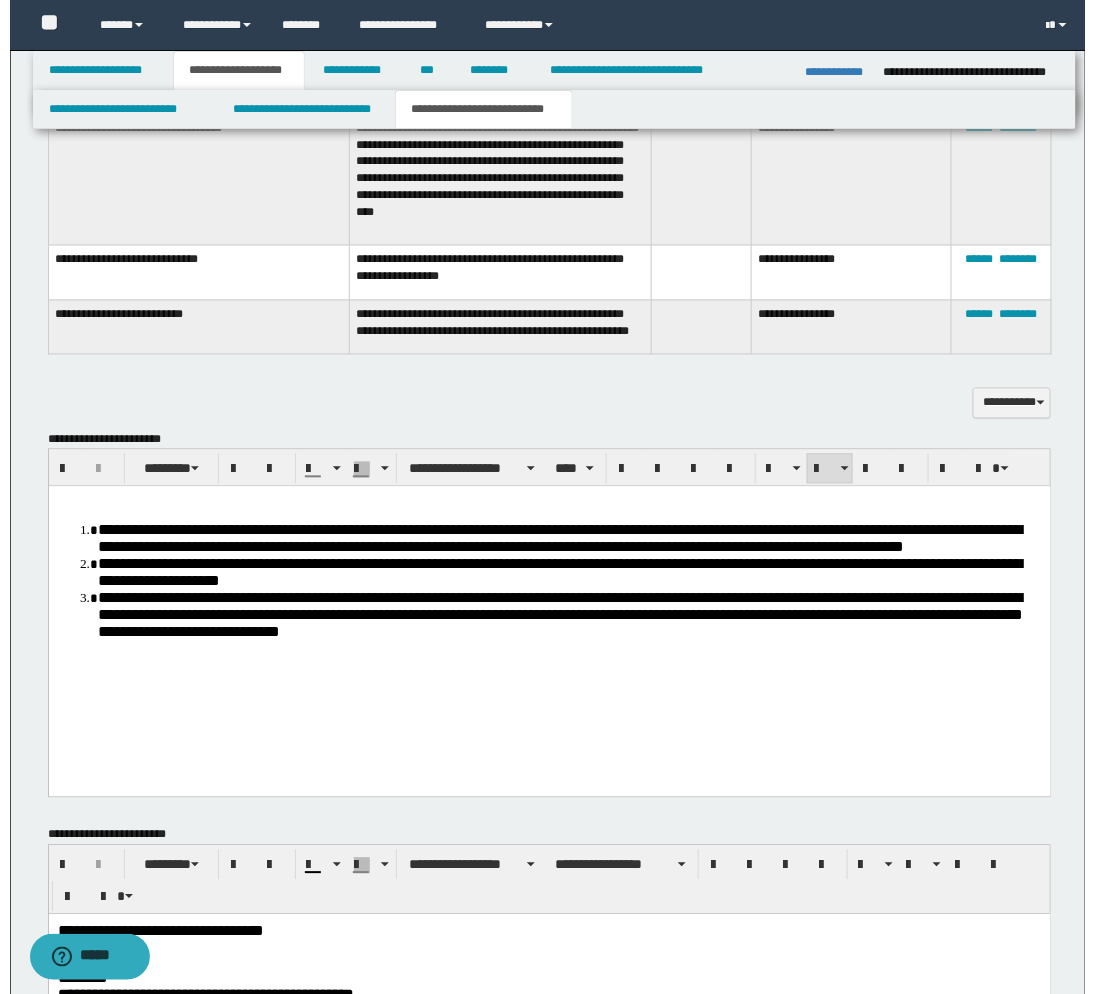 scroll, scrollTop: 250, scrollLeft: 0, axis: vertical 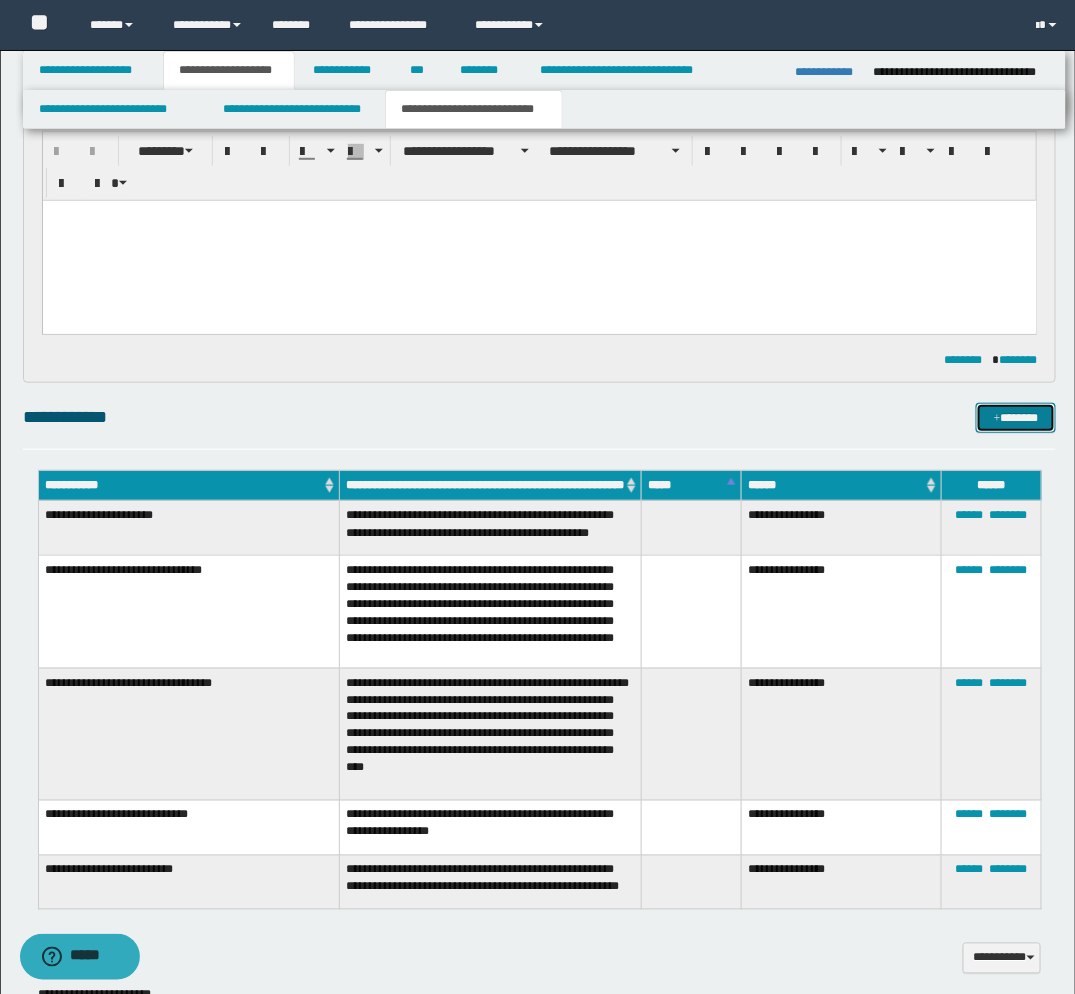 click on "*******" at bounding box center [1016, 418] 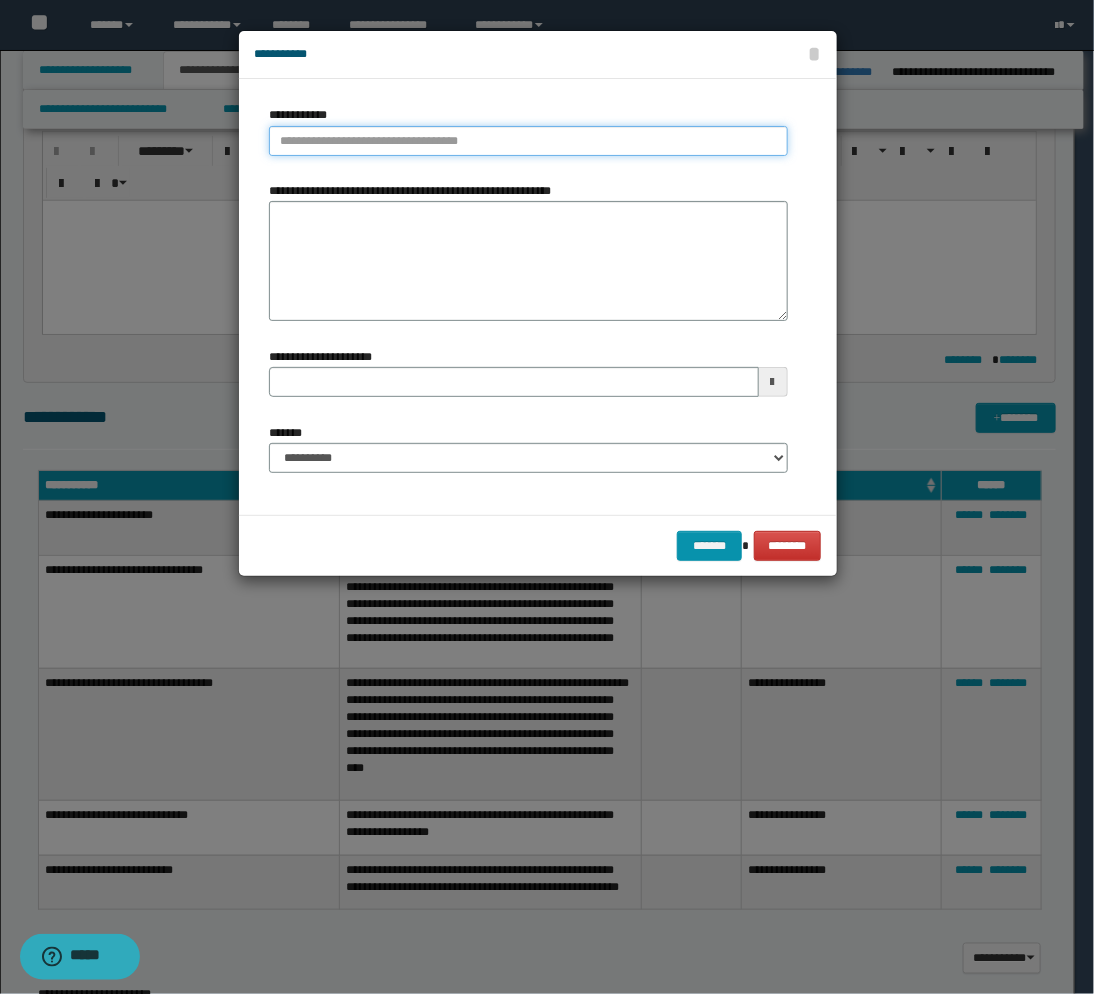type on "**********" 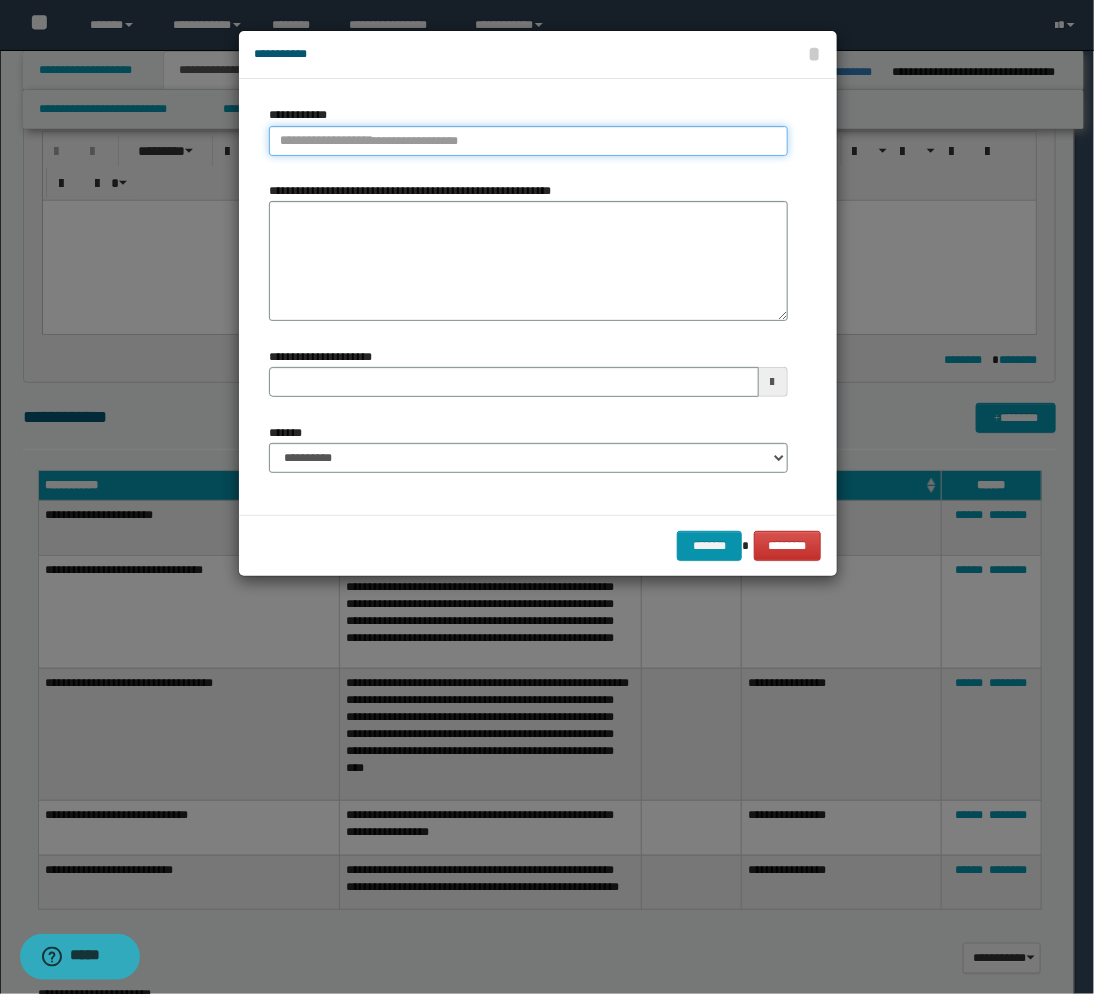 click on "**********" at bounding box center [528, 141] 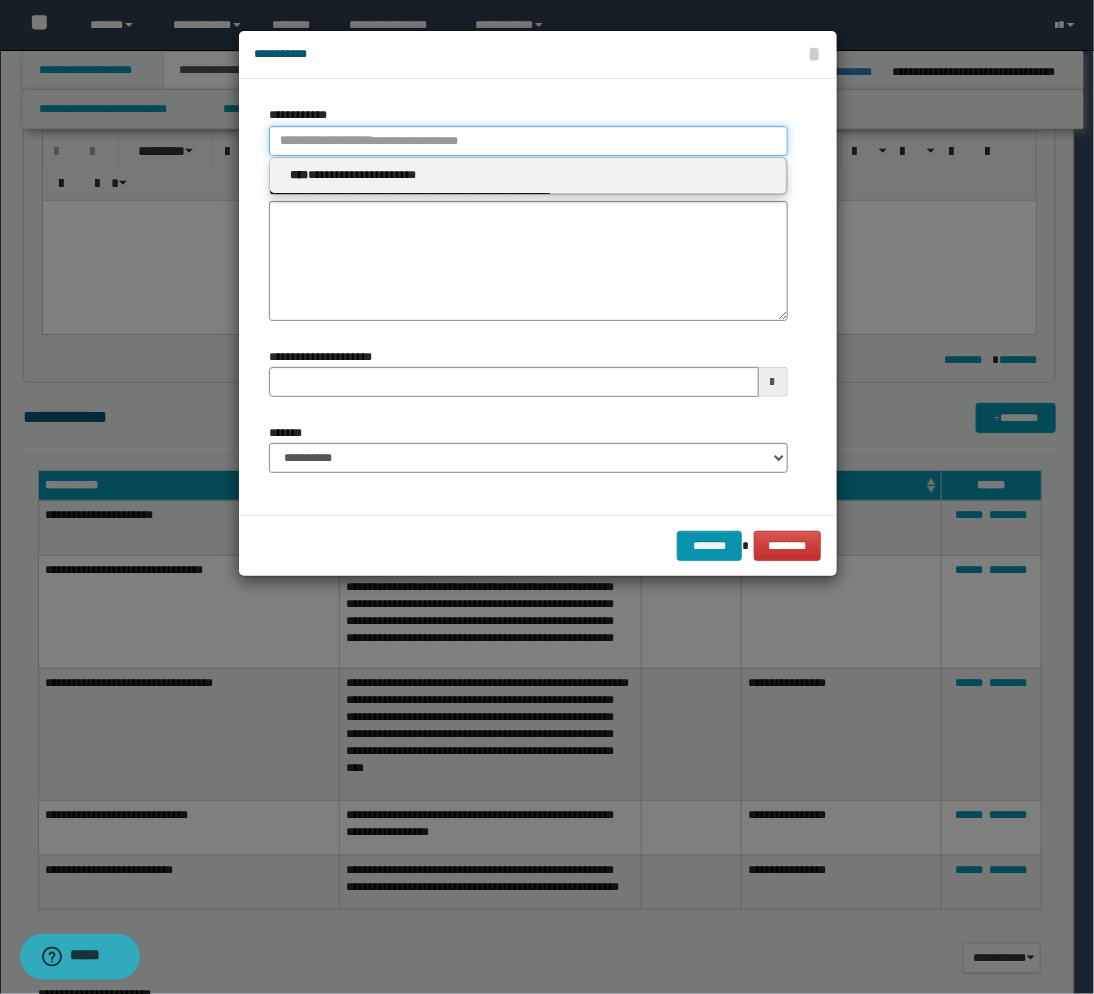 type 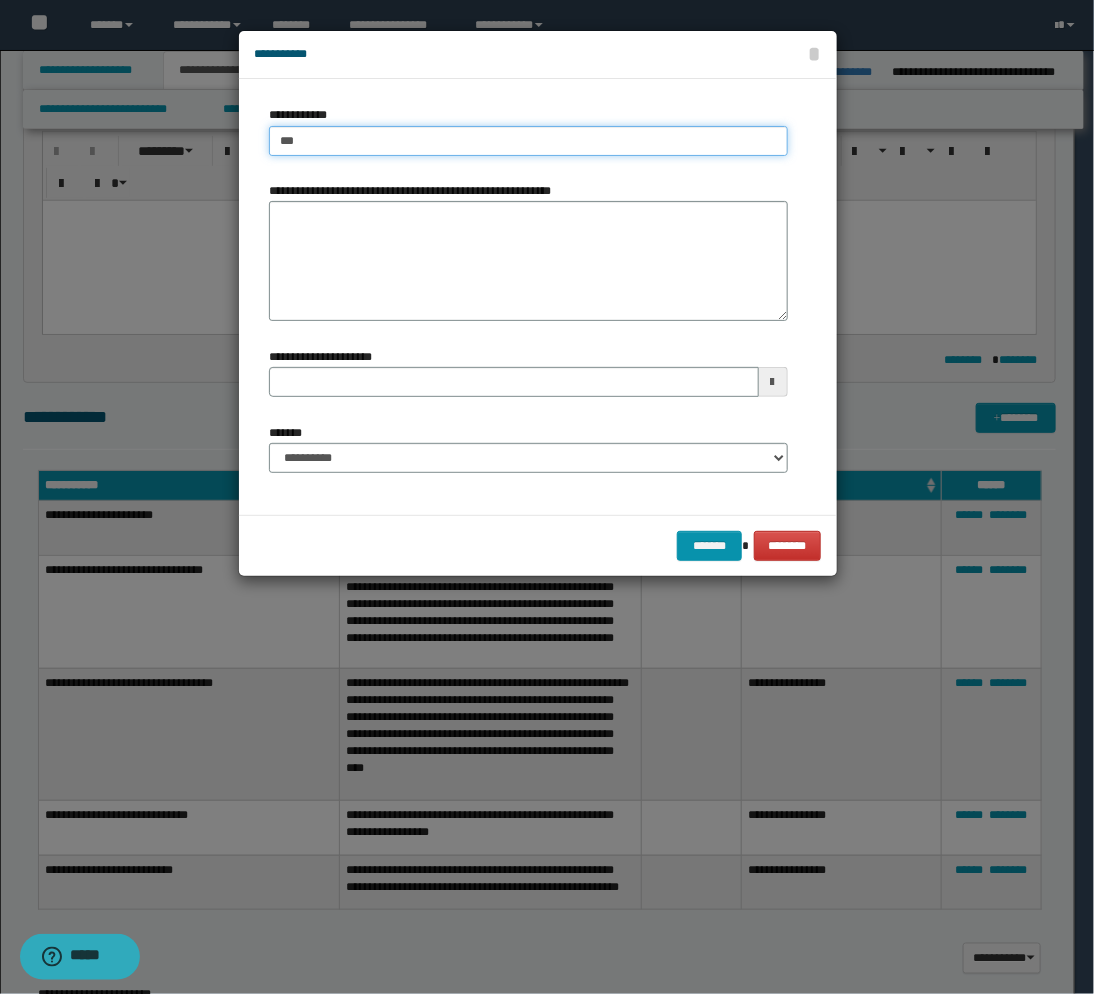 type on "****" 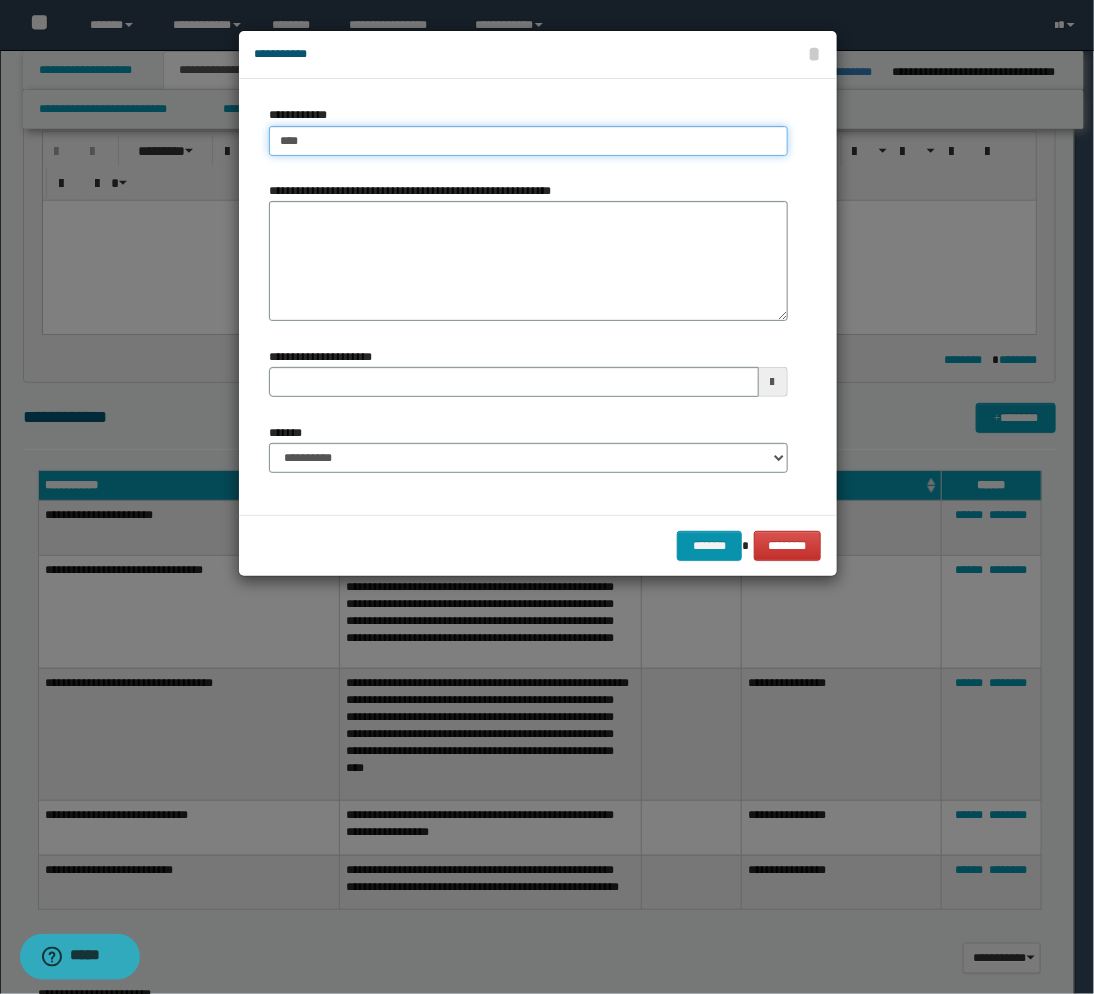 type on "****" 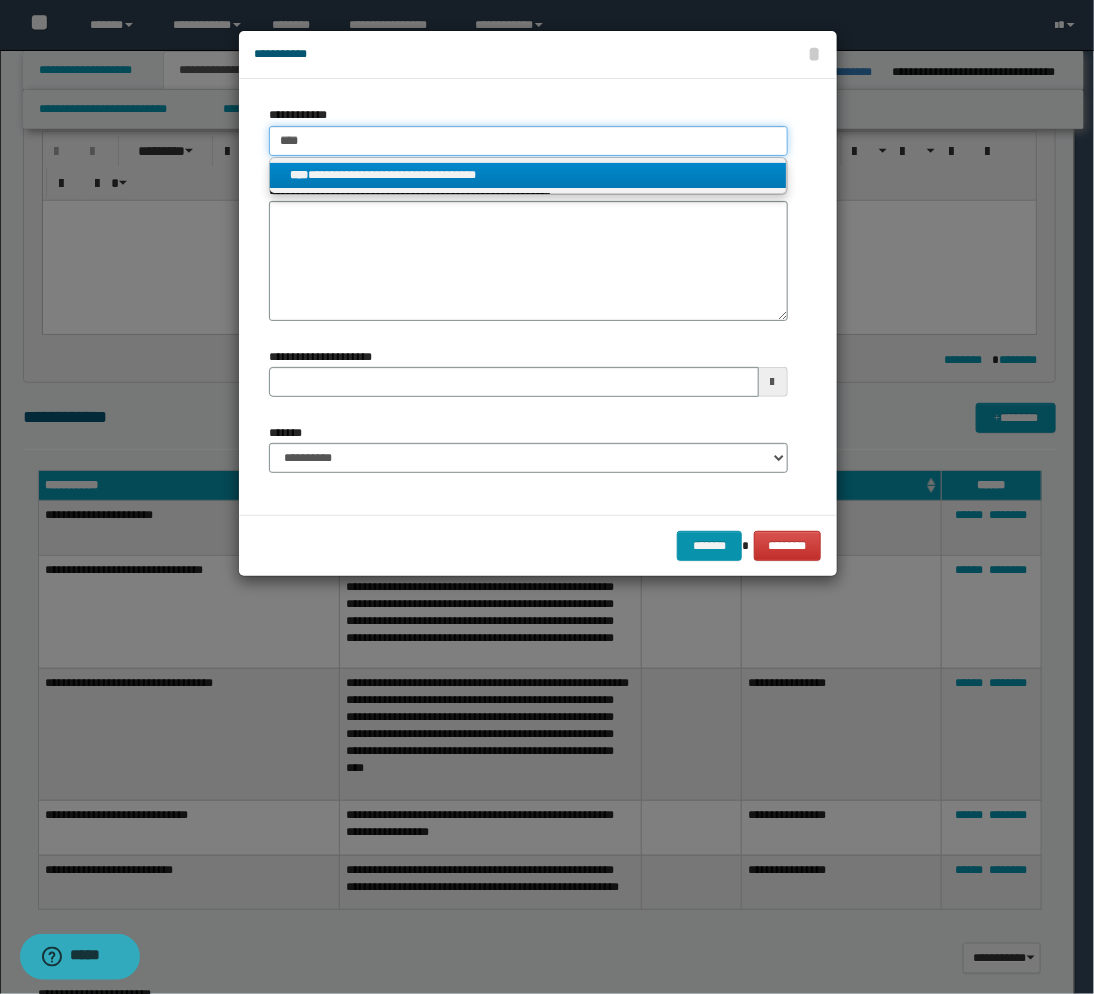 type on "****" 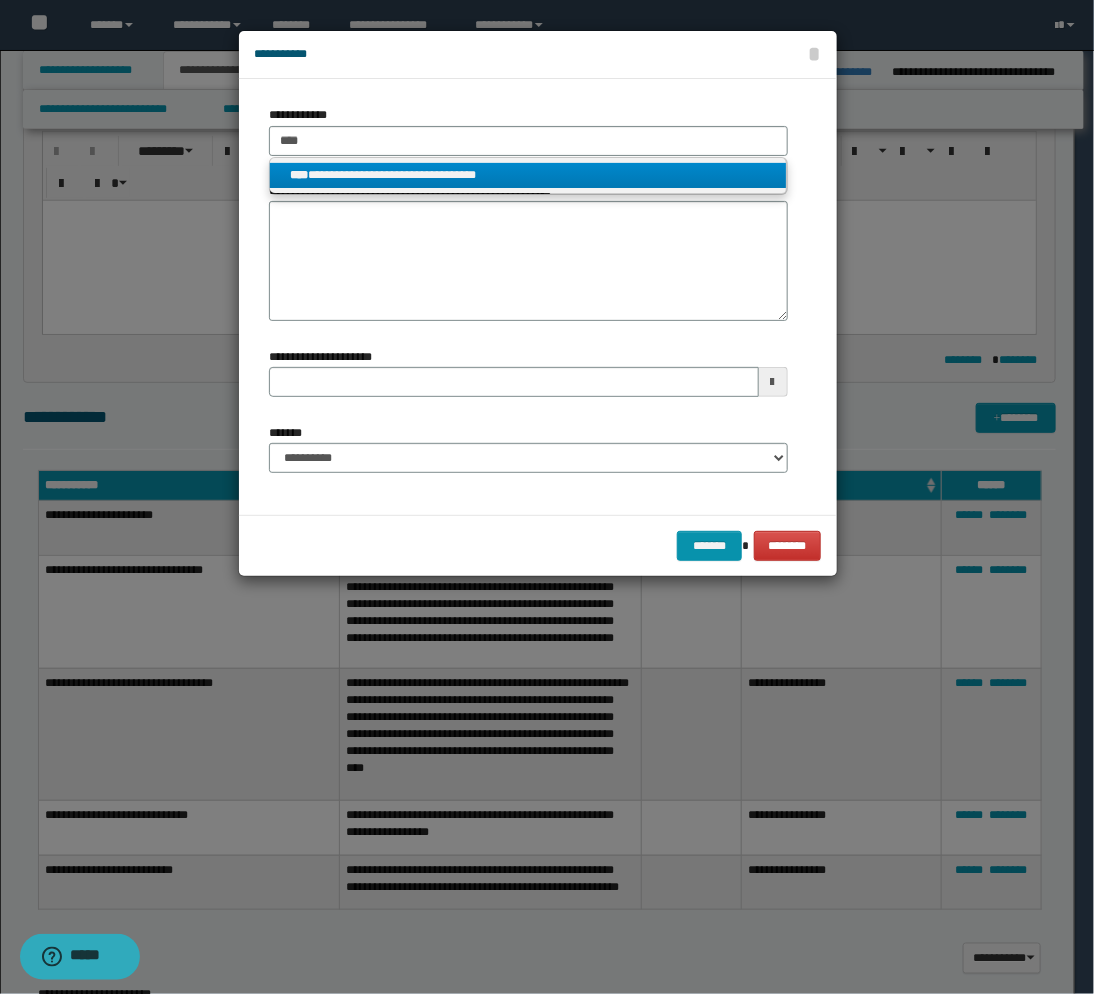 click on "**********" at bounding box center (528, 175) 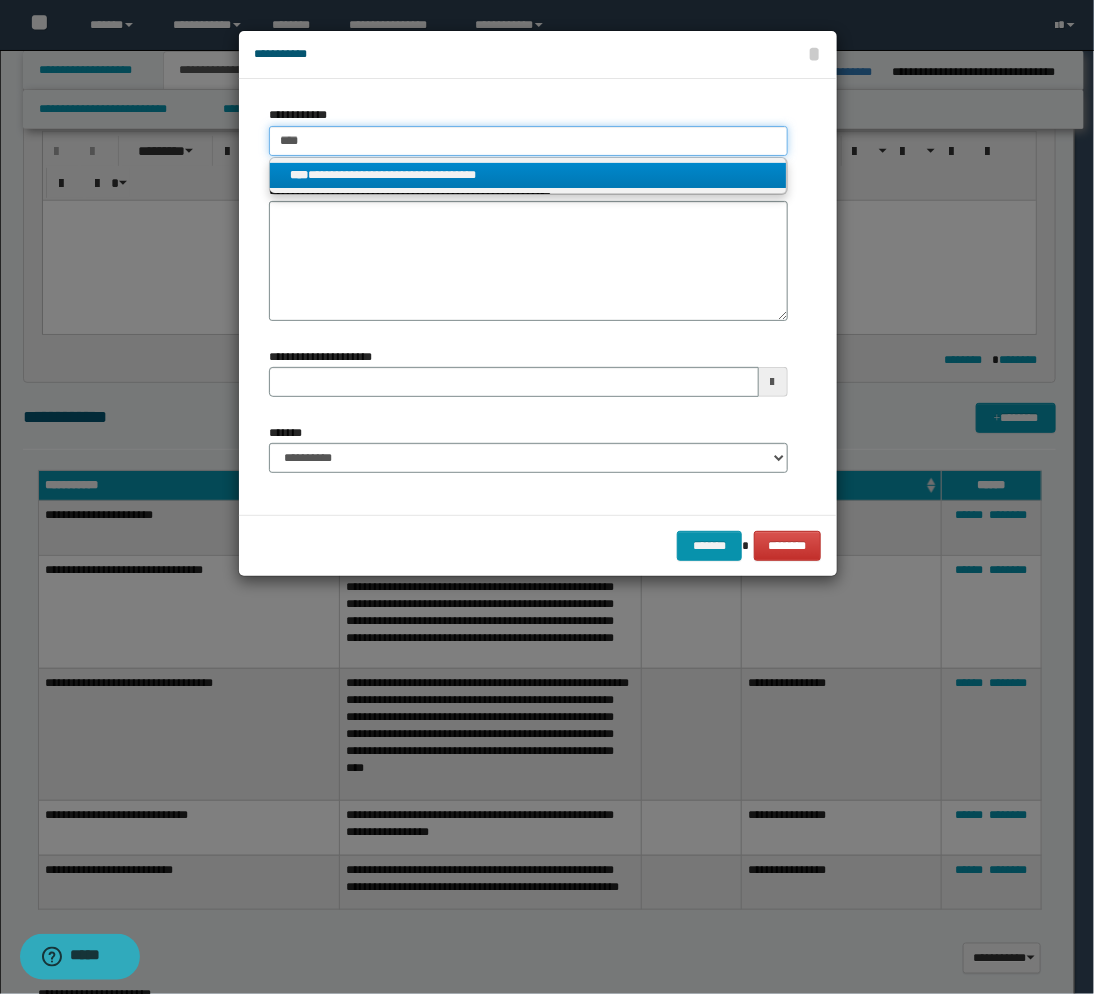 type 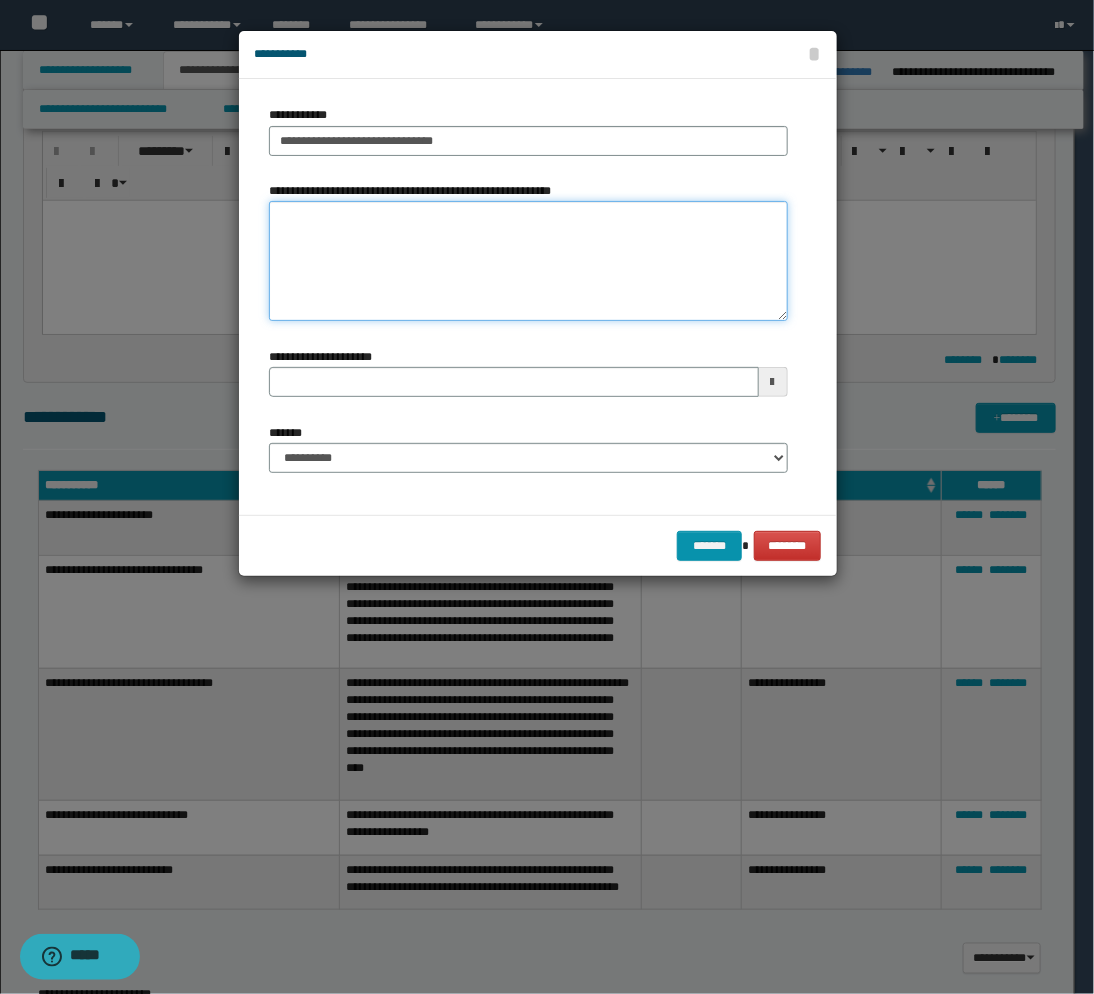click on "**********" at bounding box center (528, 261) 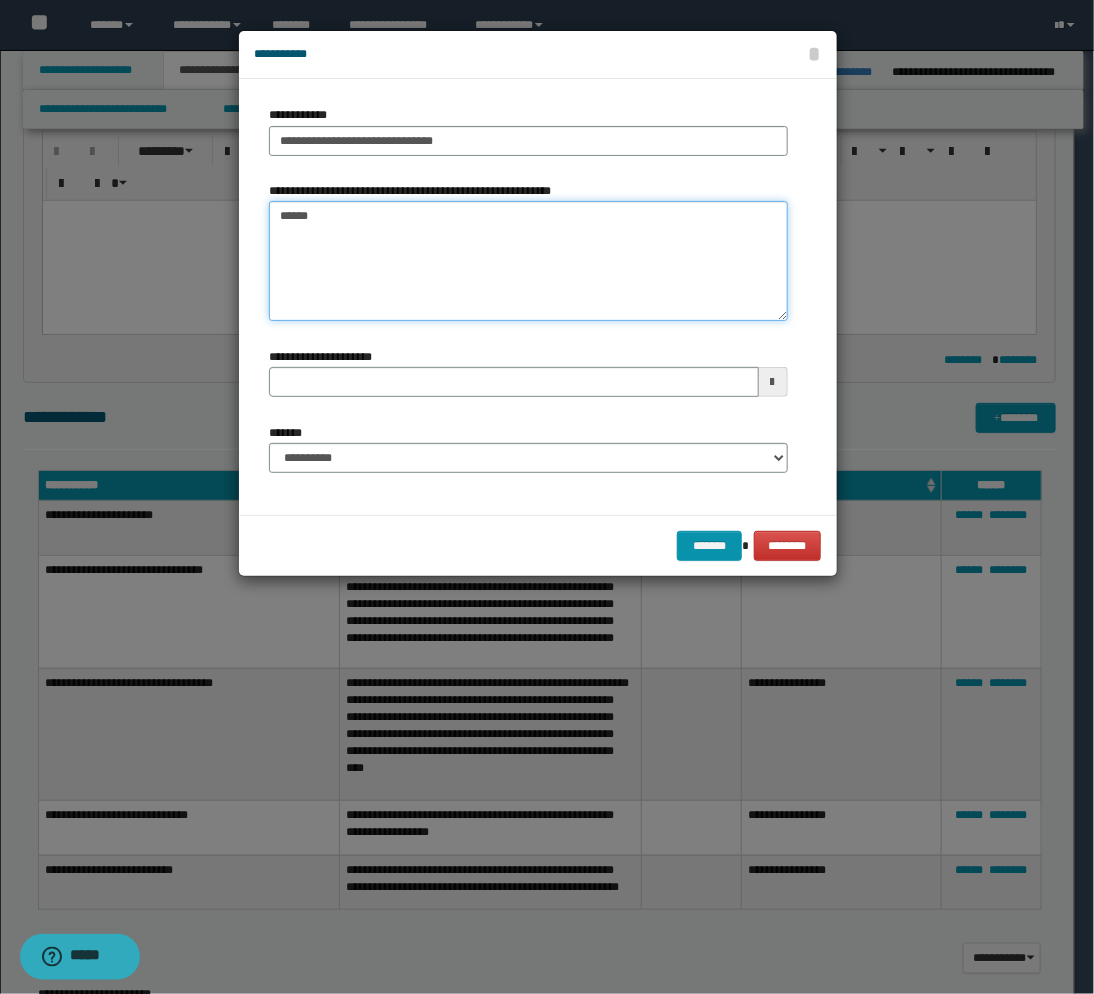 paste on "**********" 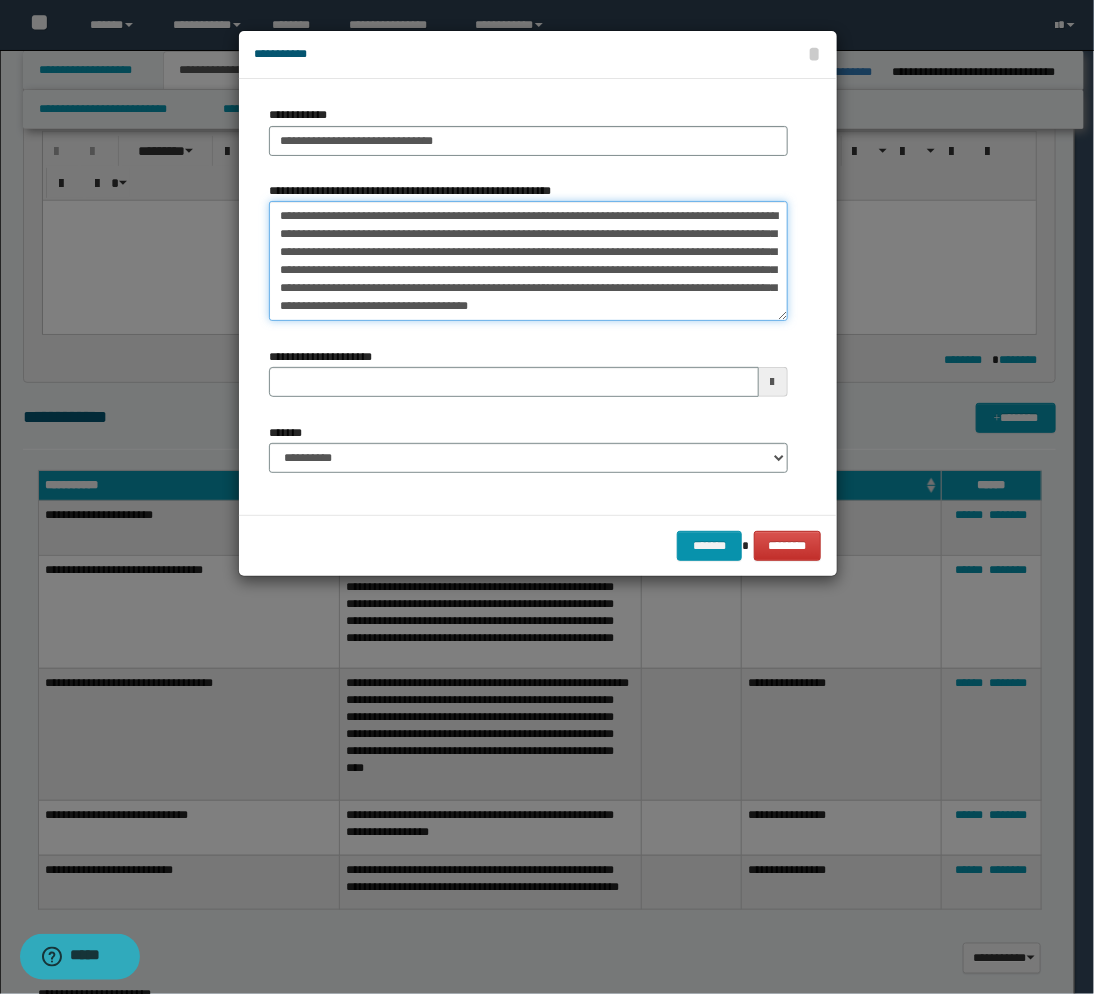 scroll, scrollTop: 12, scrollLeft: 0, axis: vertical 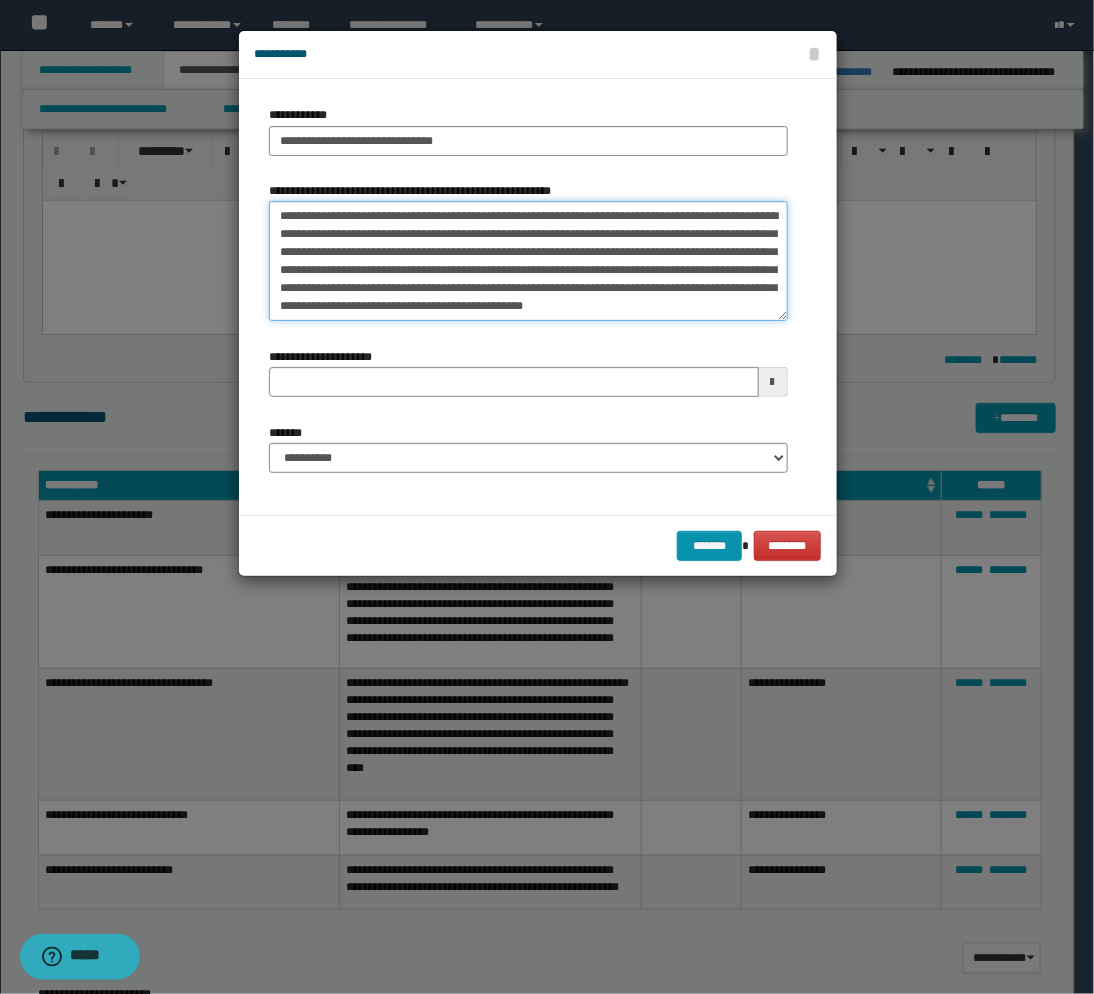 type on "**********" 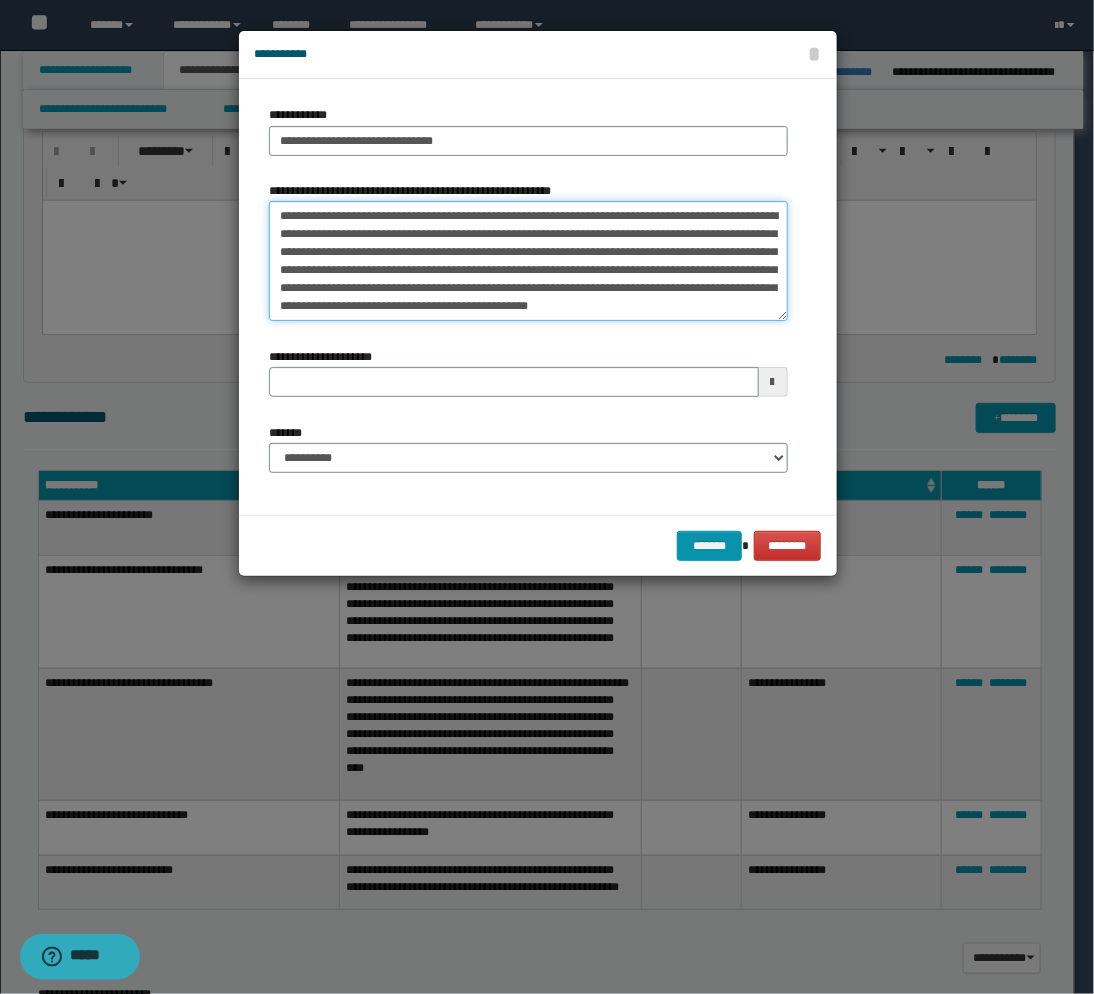 type 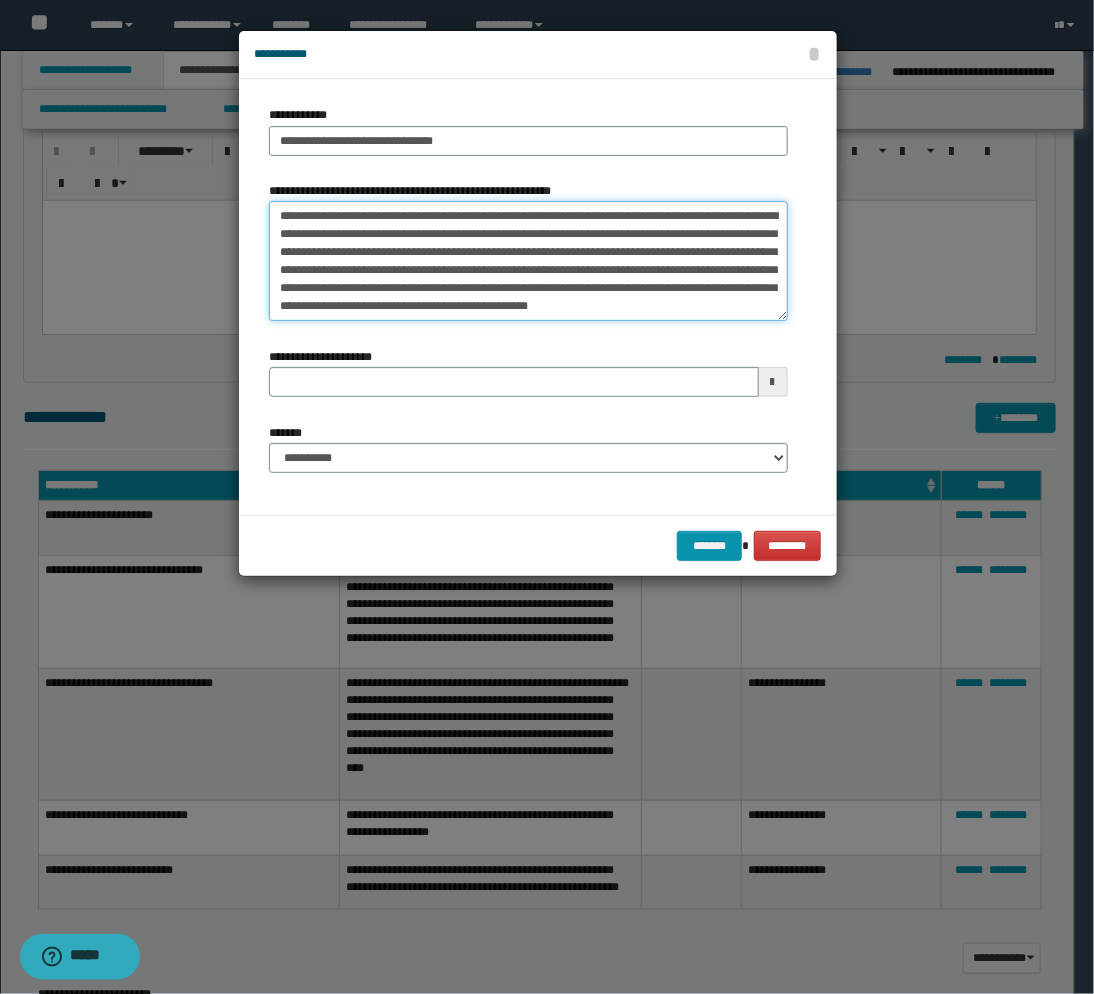 type on "**********" 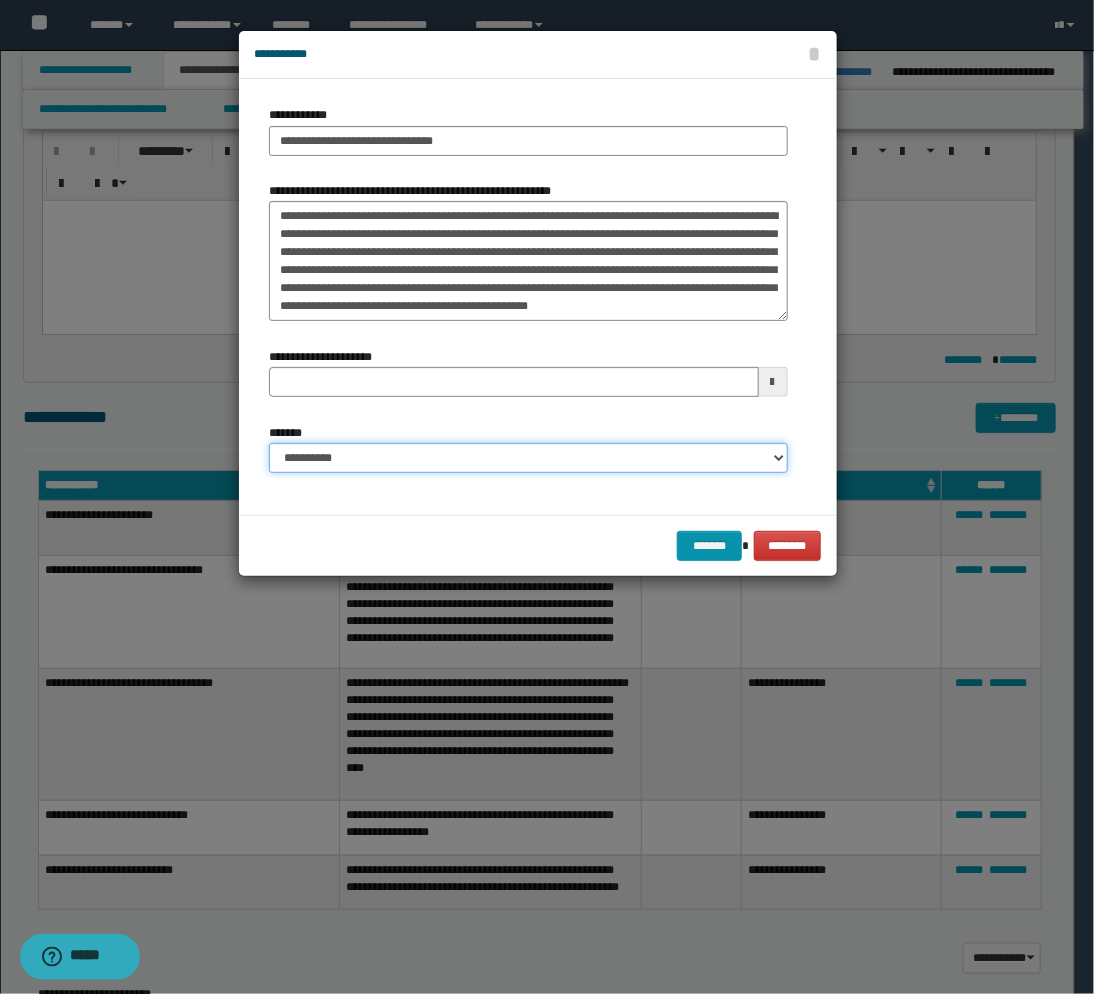 click on "**********" at bounding box center (528, 458) 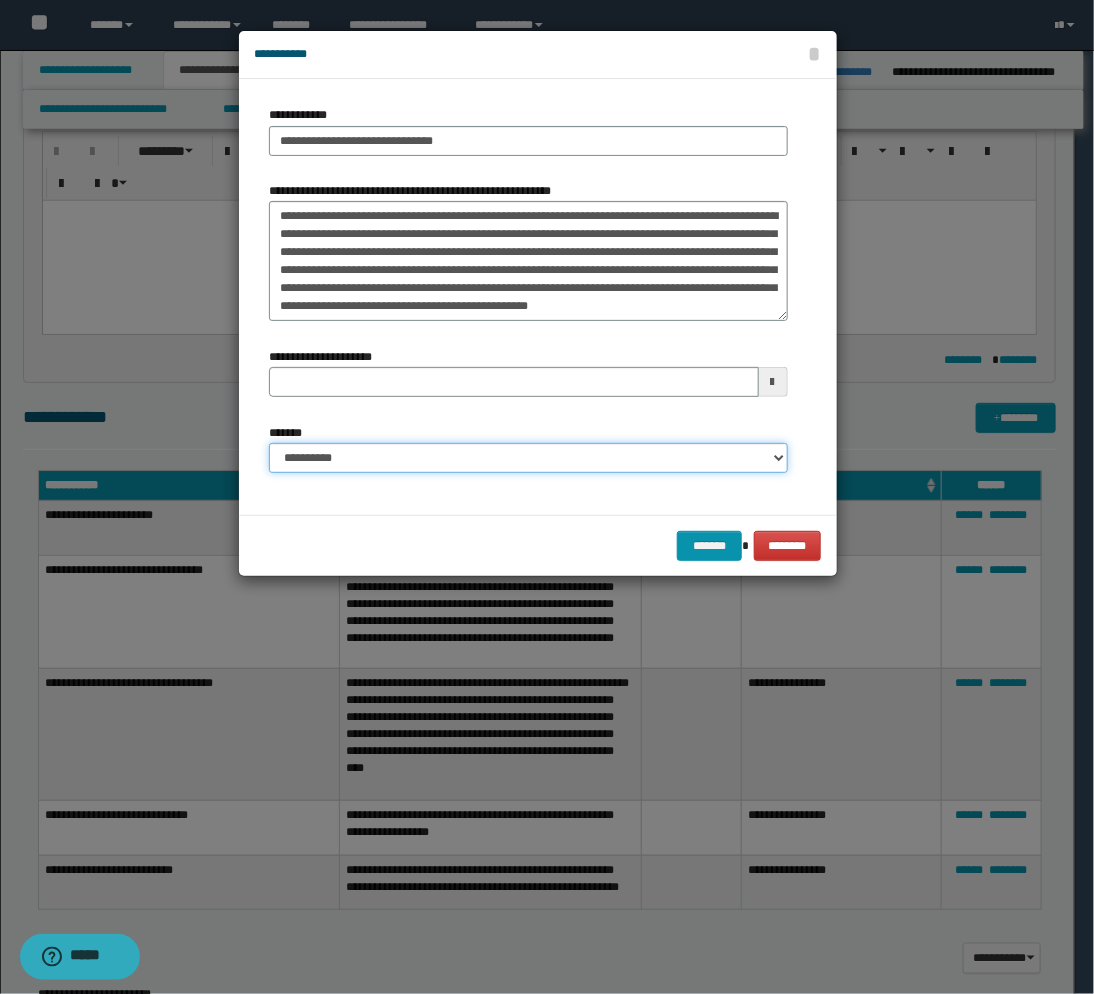 select on "*" 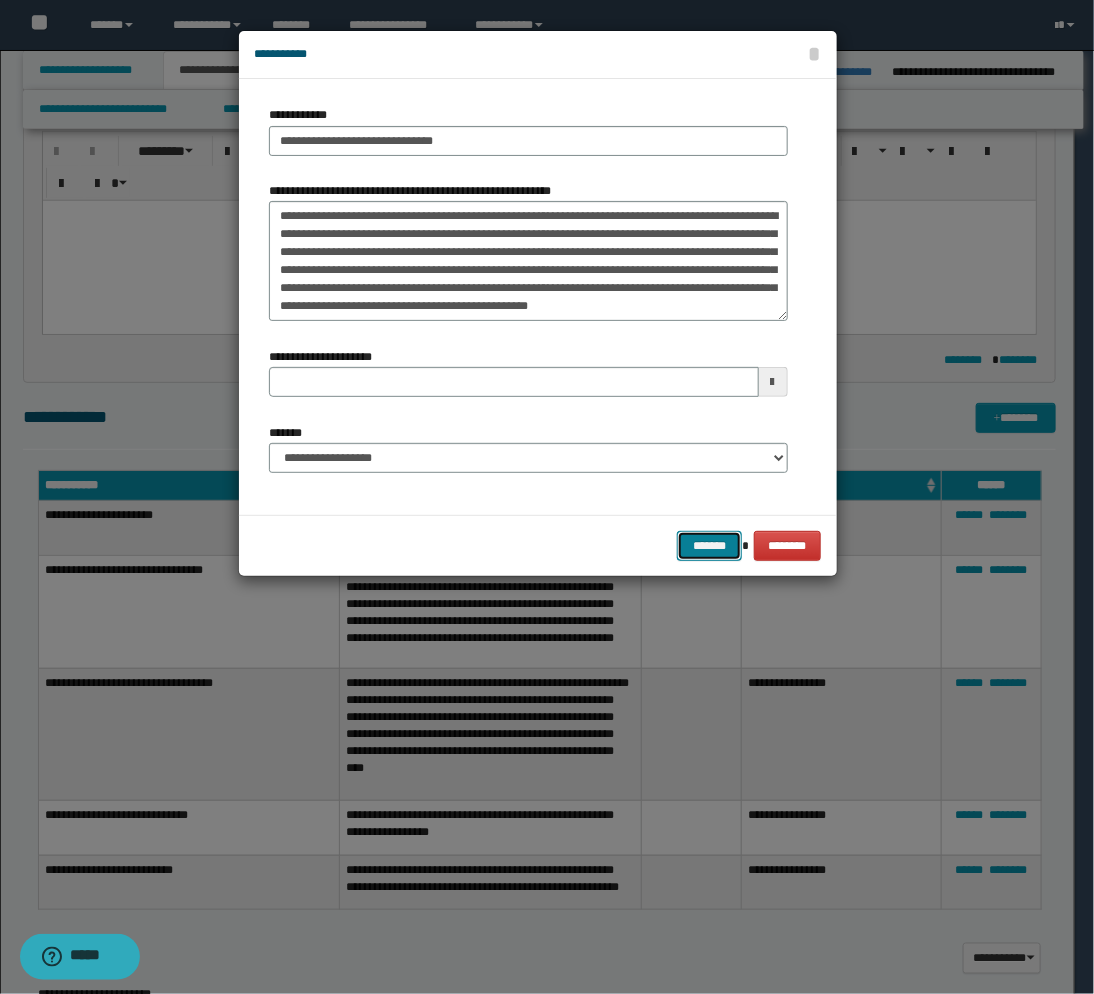click on "*******" at bounding box center [709, 546] 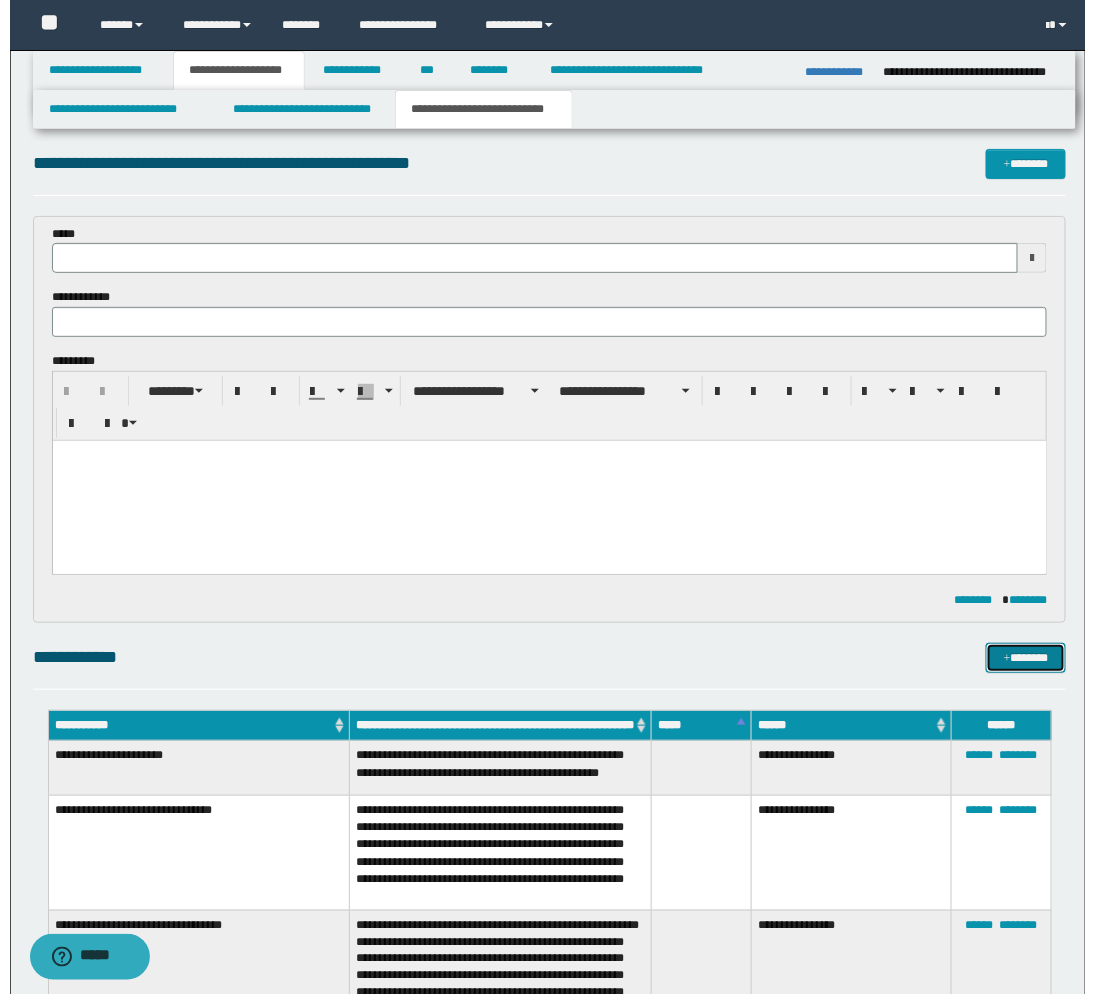 scroll, scrollTop: 0, scrollLeft: 0, axis: both 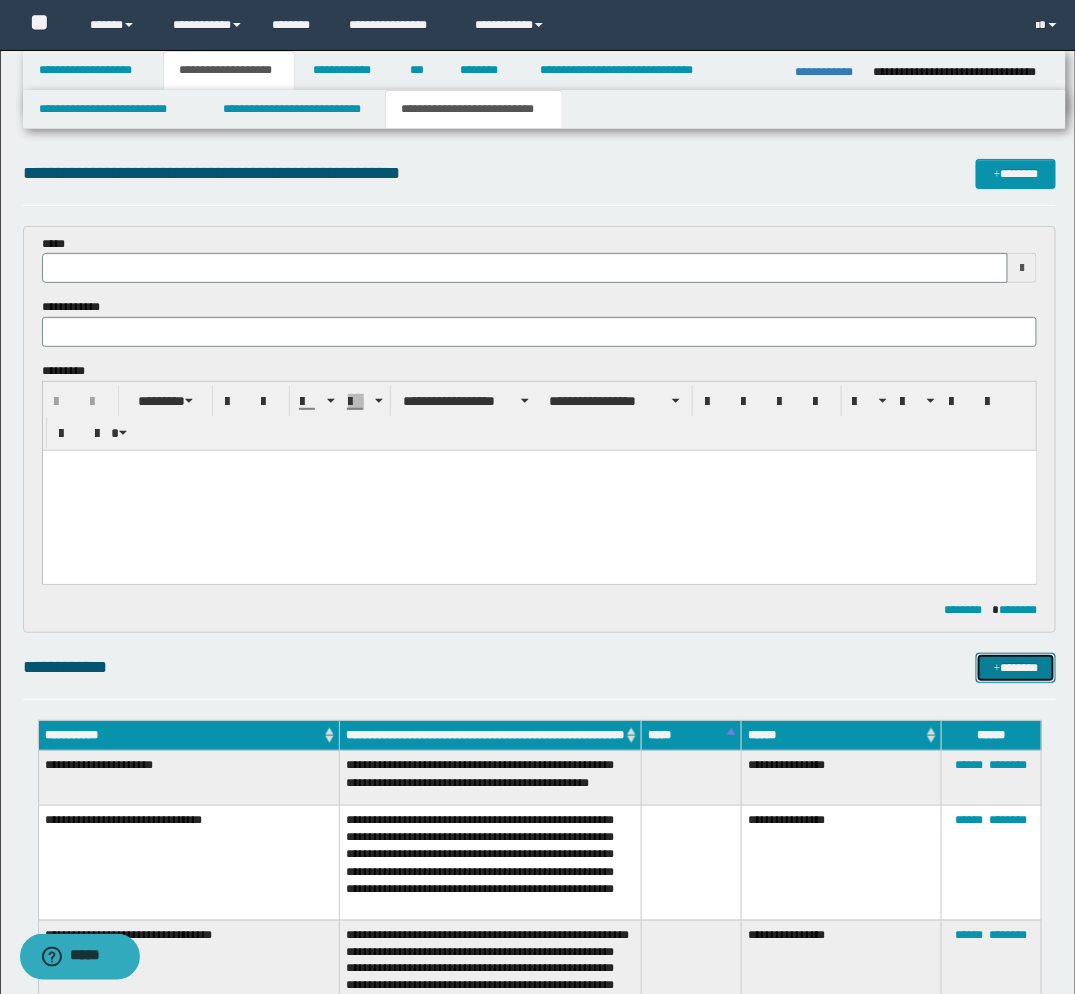 type 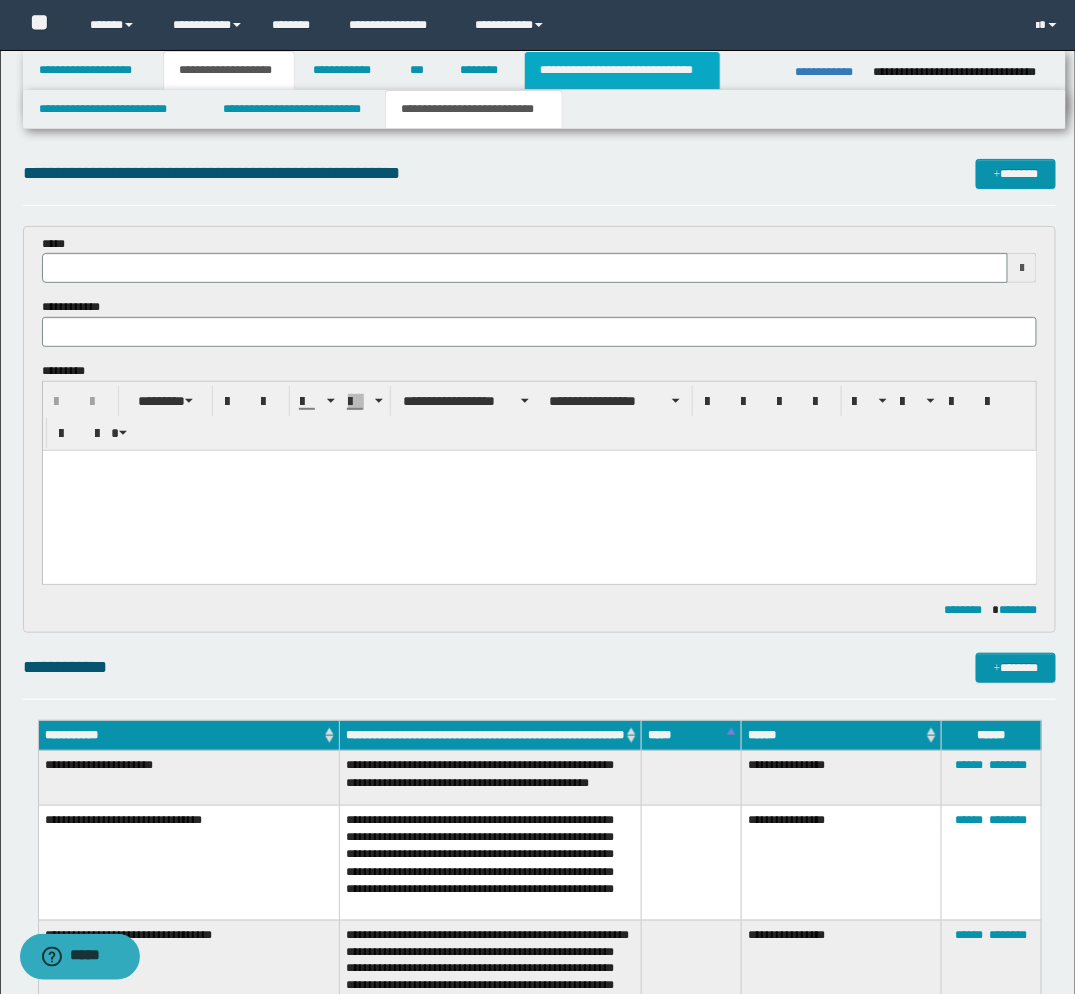 click on "**********" at bounding box center (622, 70) 